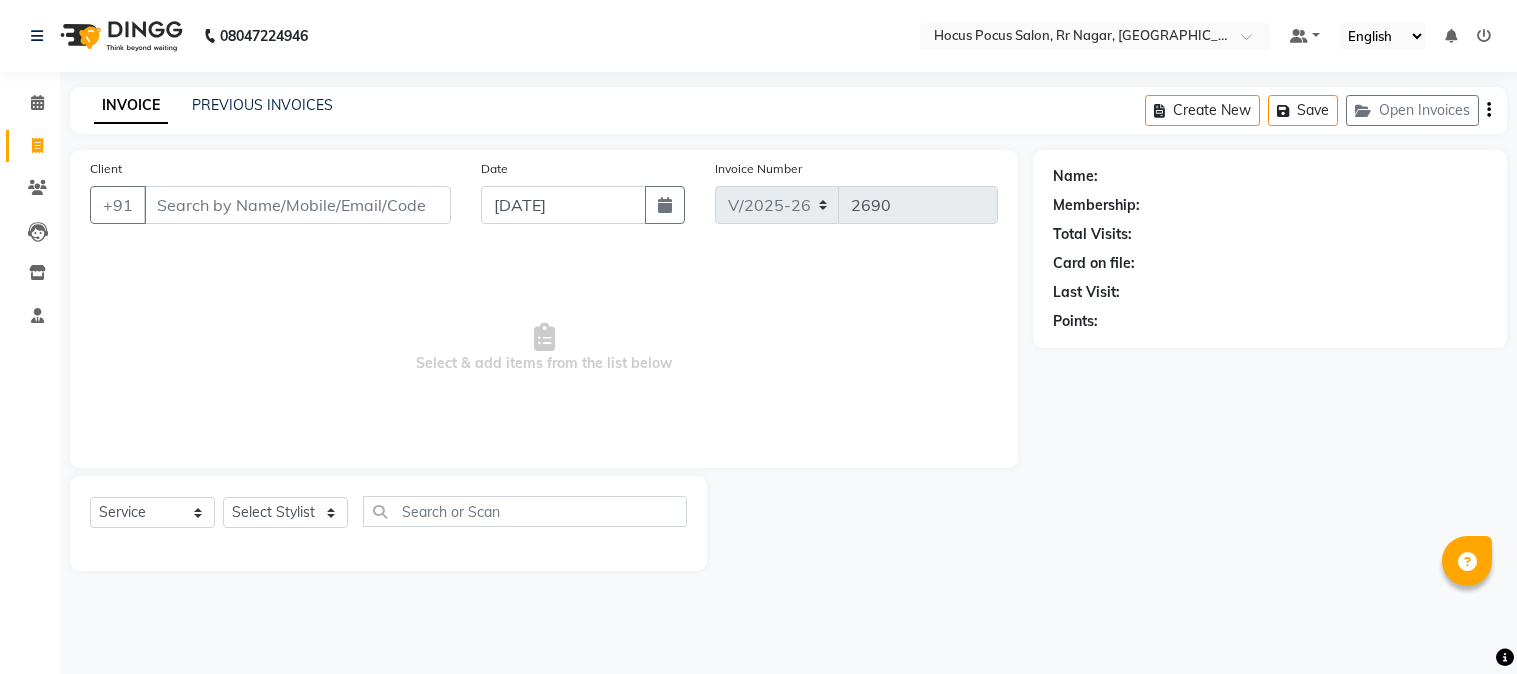 select on "5019" 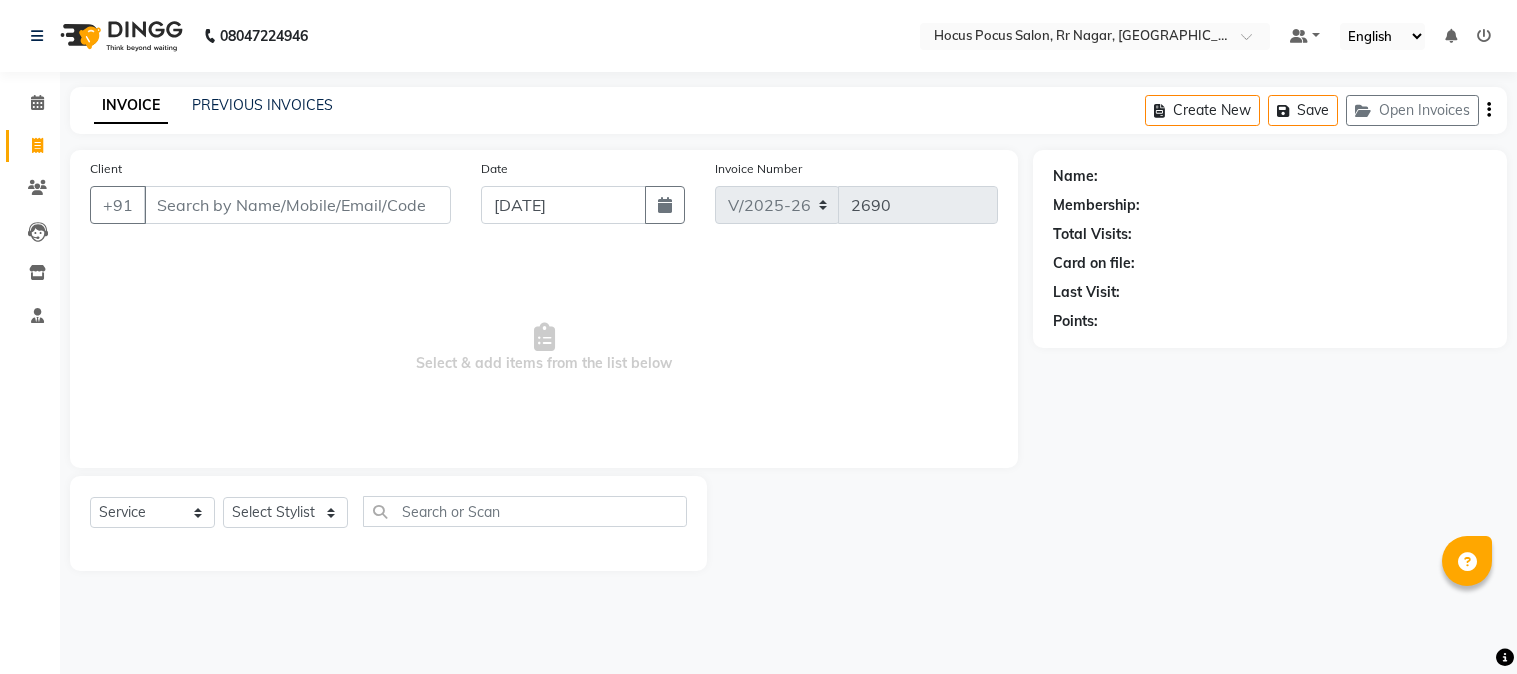 scroll, scrollTop: 0, scrollLeft: 0, axis: both 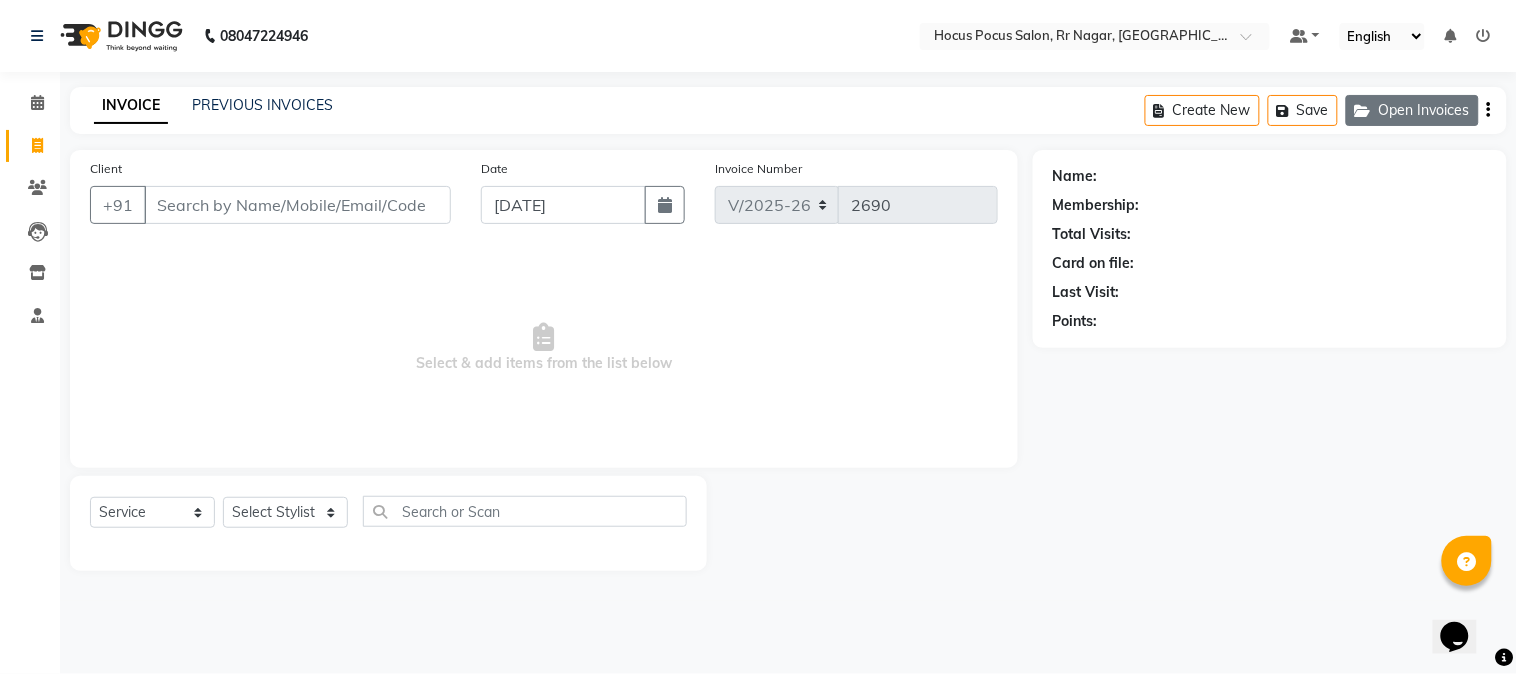 click on "Open Invoices" 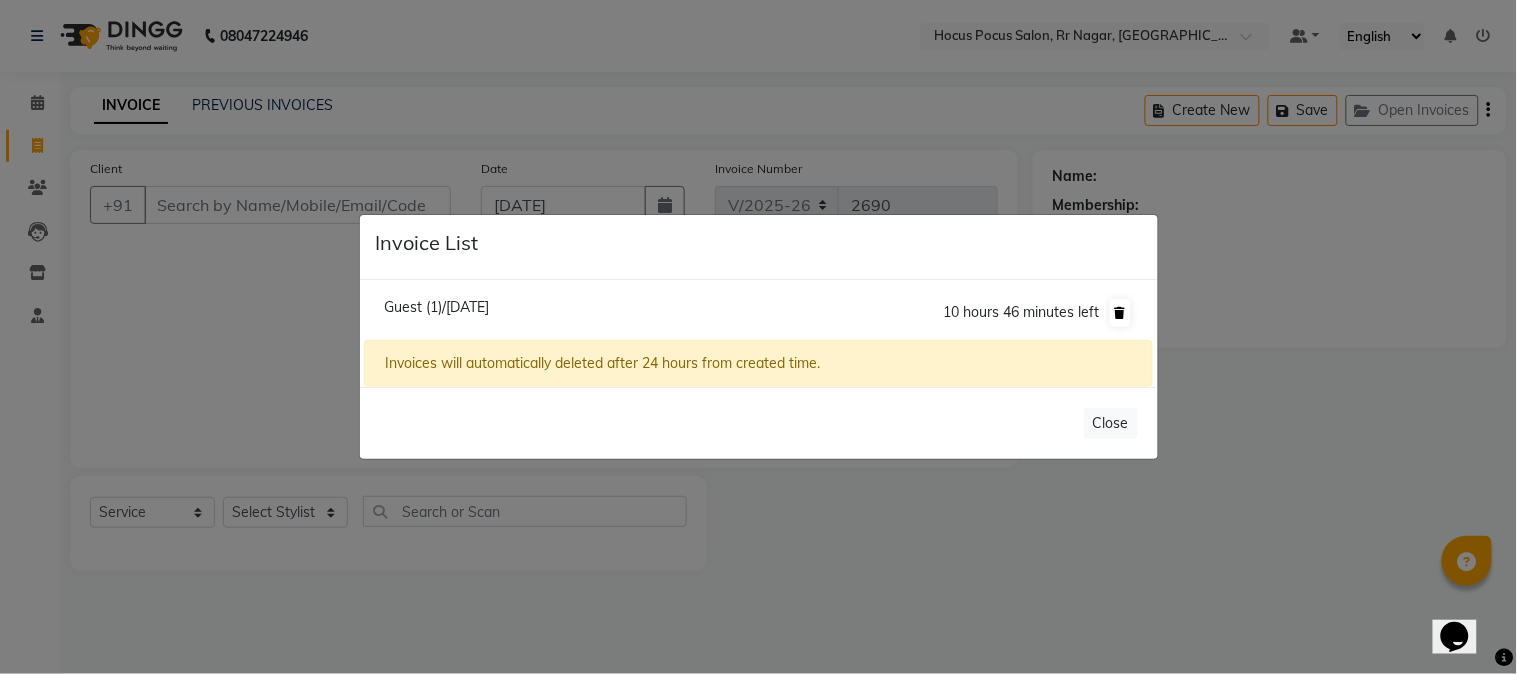 click 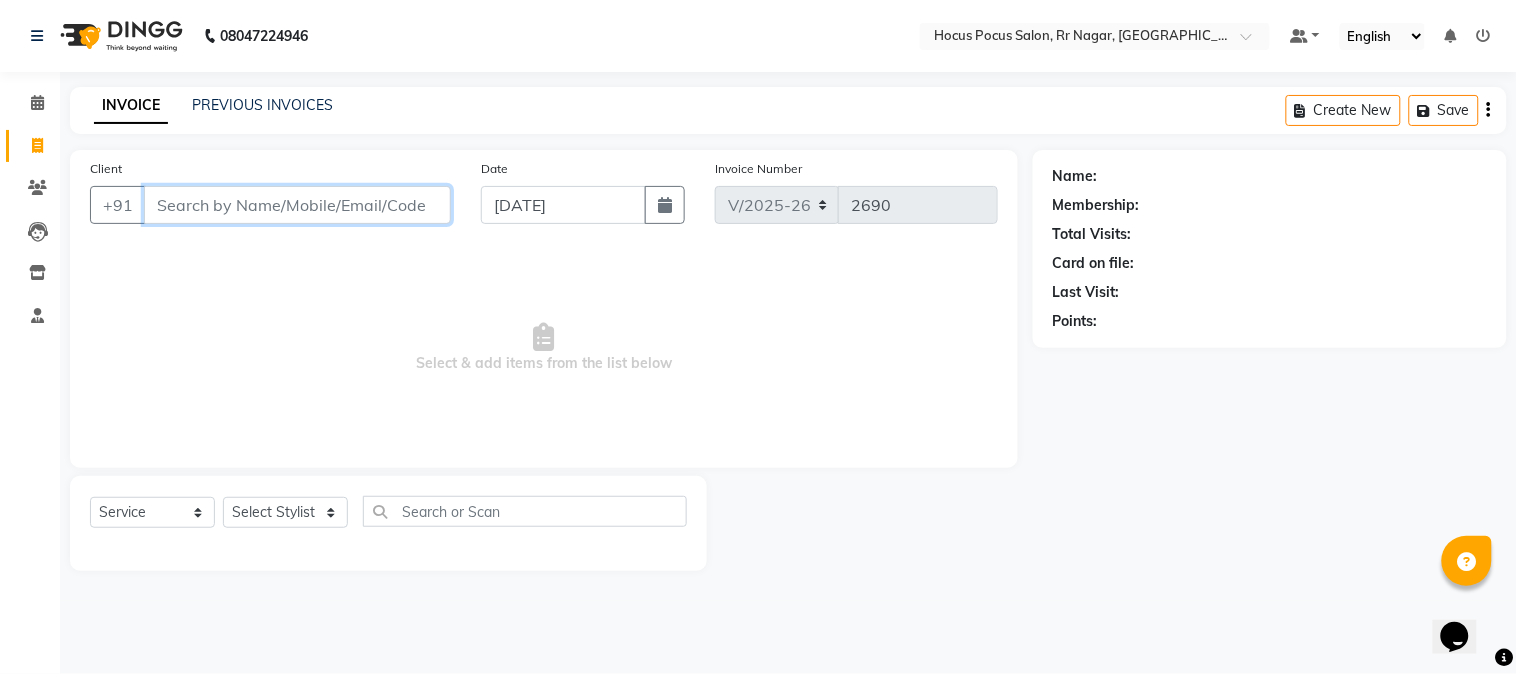 click on "Client" at bounding box center (297, 205) 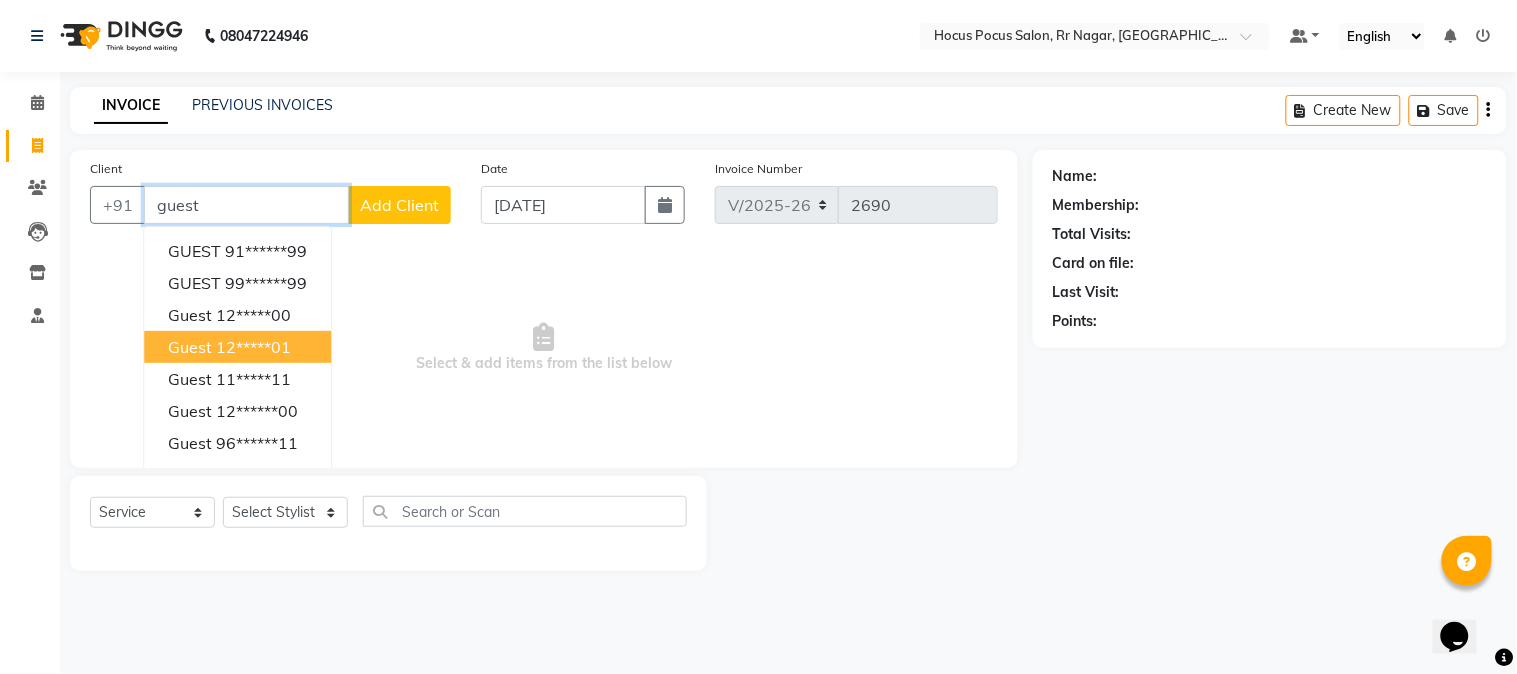 click on "guest  12*****01" at bounding box center [237, 347] 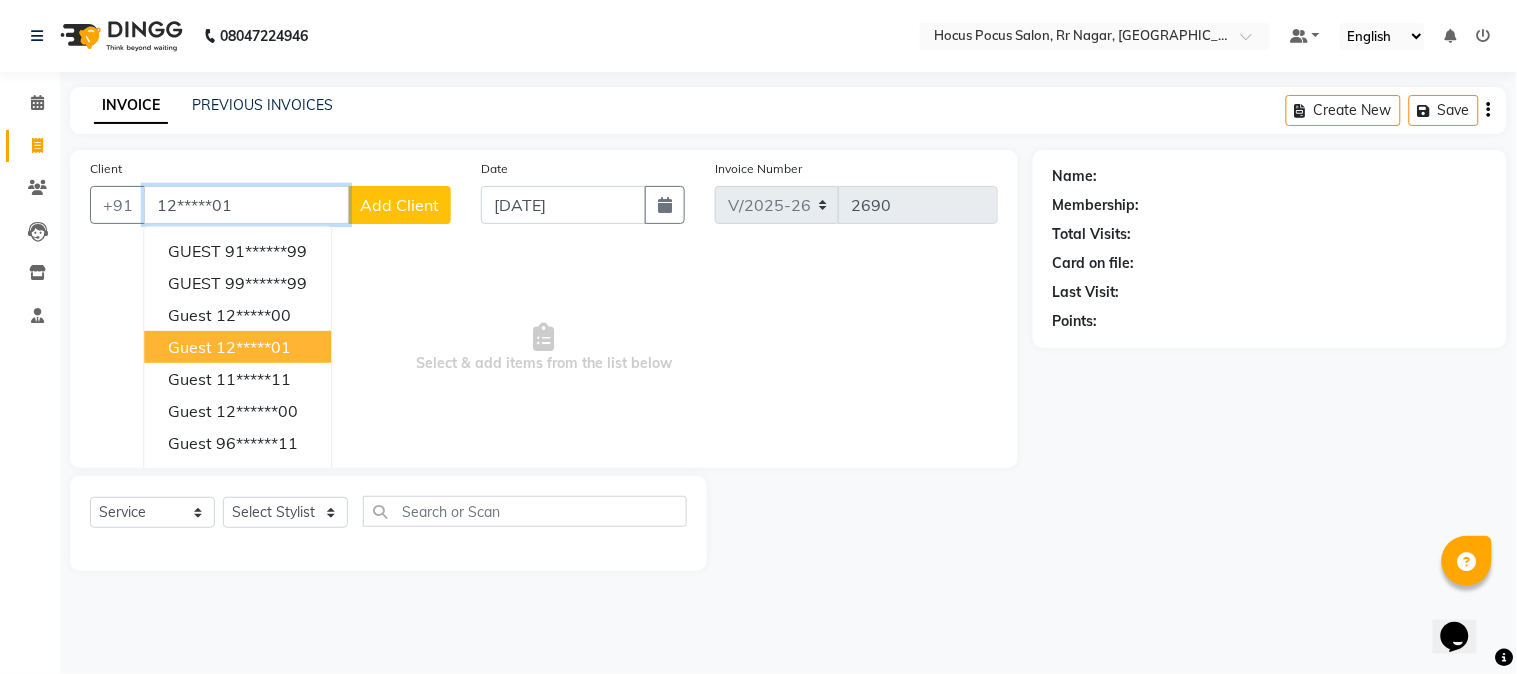 type on "12*****01" 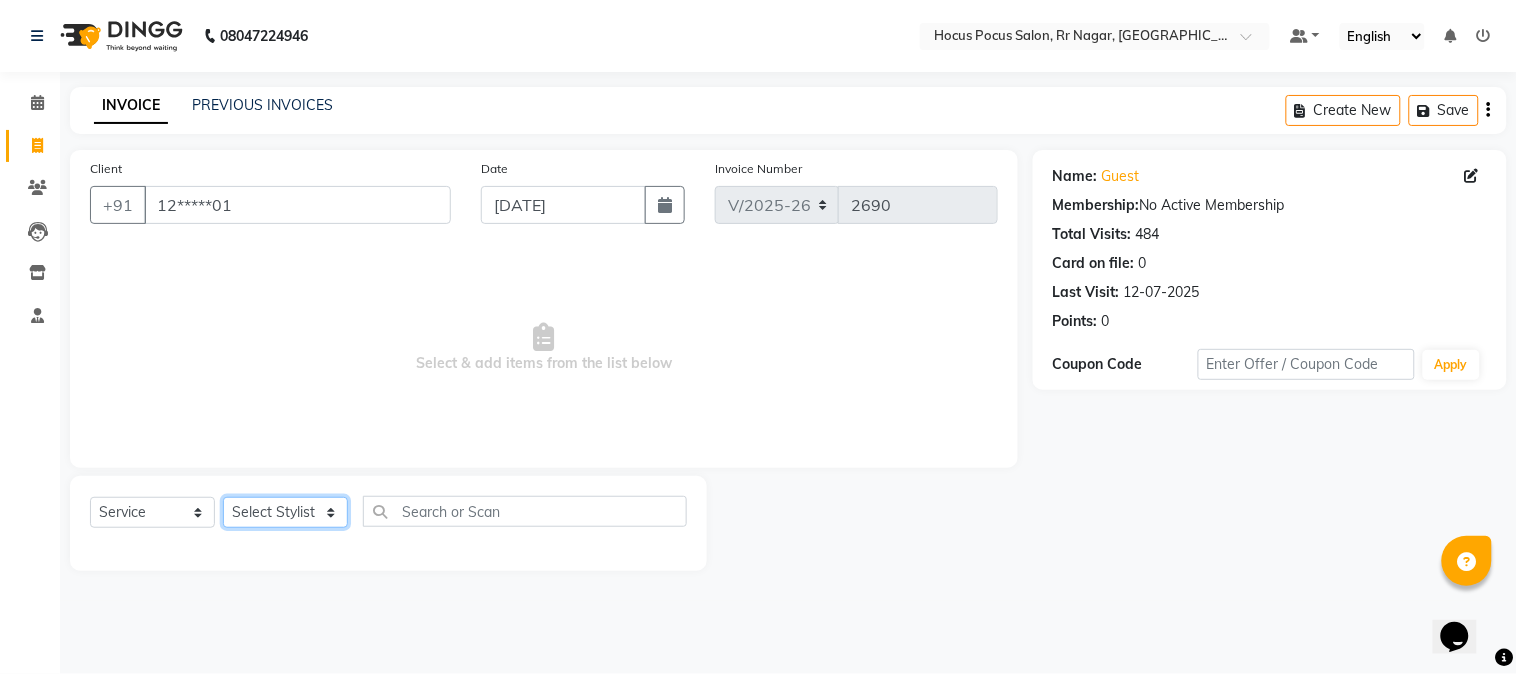 click on "Select Stylist [PERSON_NAME] hocus pocus [PERSON_NAME] [PERSON_NAME] [PERSON_NAME] [PERSON_NAME]" 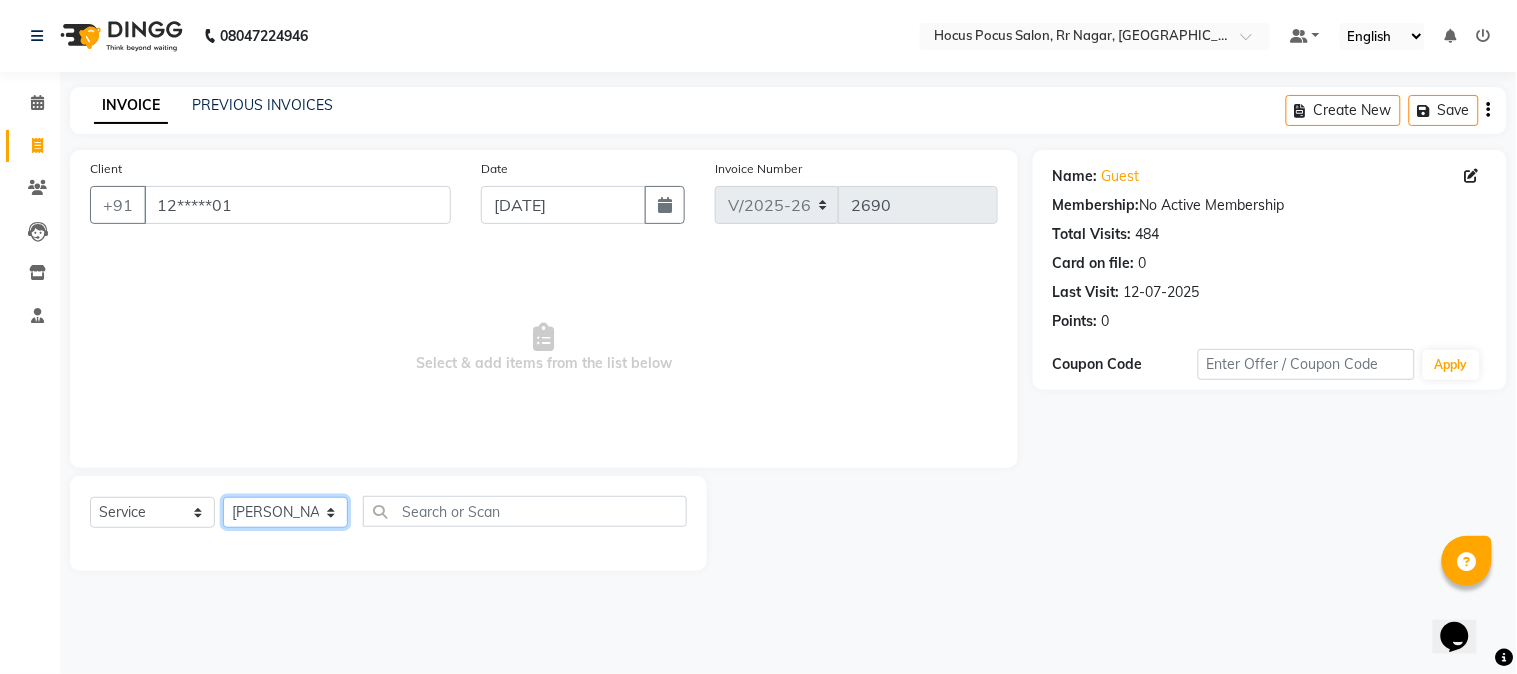 click on "Select Stylist [PERSON_NAME] hocus pocus [PERSON_NAME] [PERSON_NAME] [PERSON_NAME] [PERSON_NAME]" 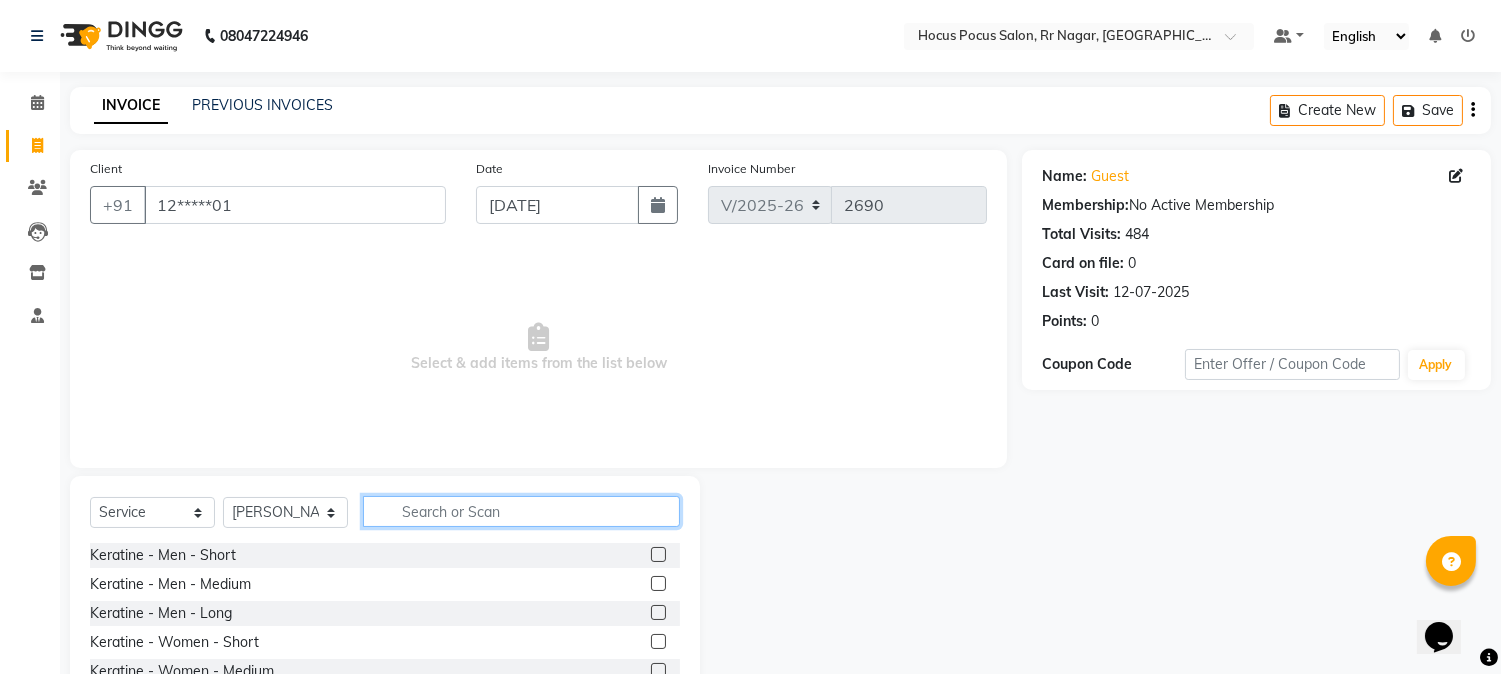 click 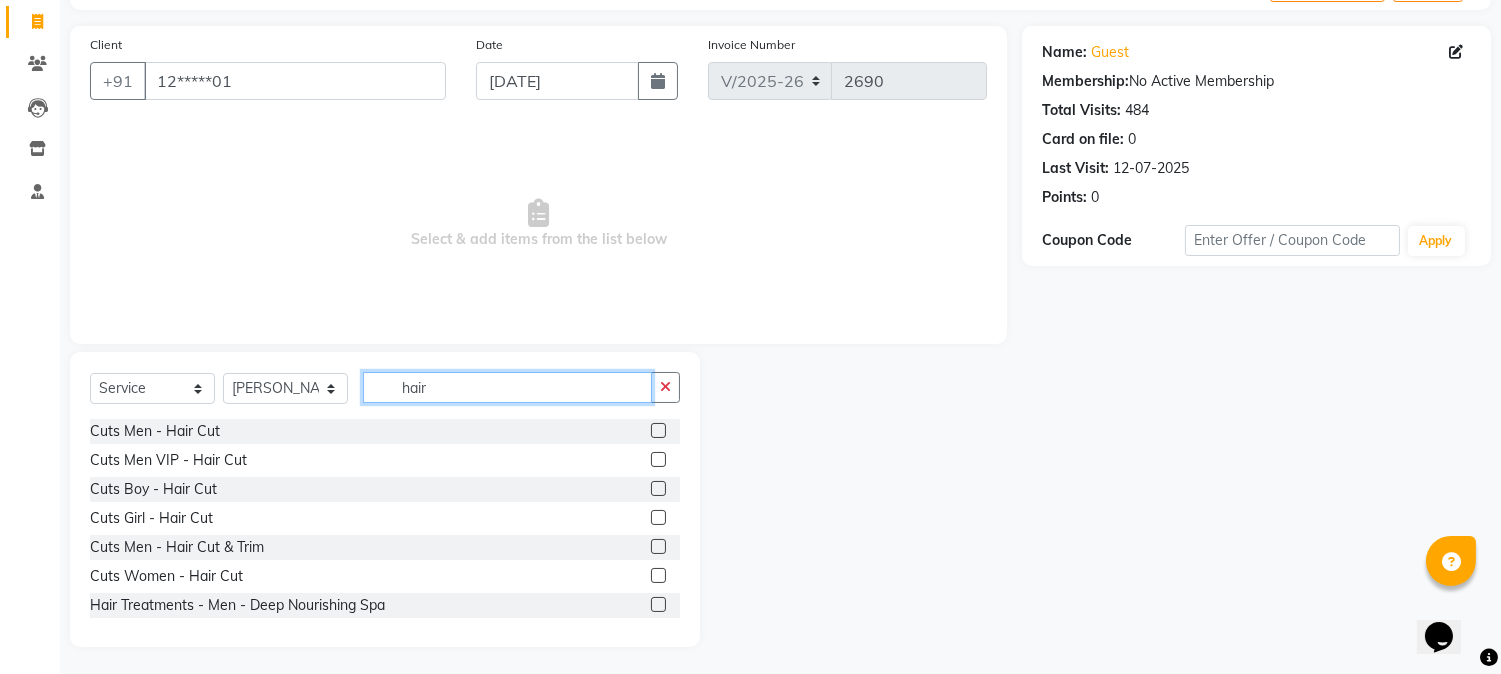 scroll, scrollTop: 126, scrollLeft: 0, axis: vertical 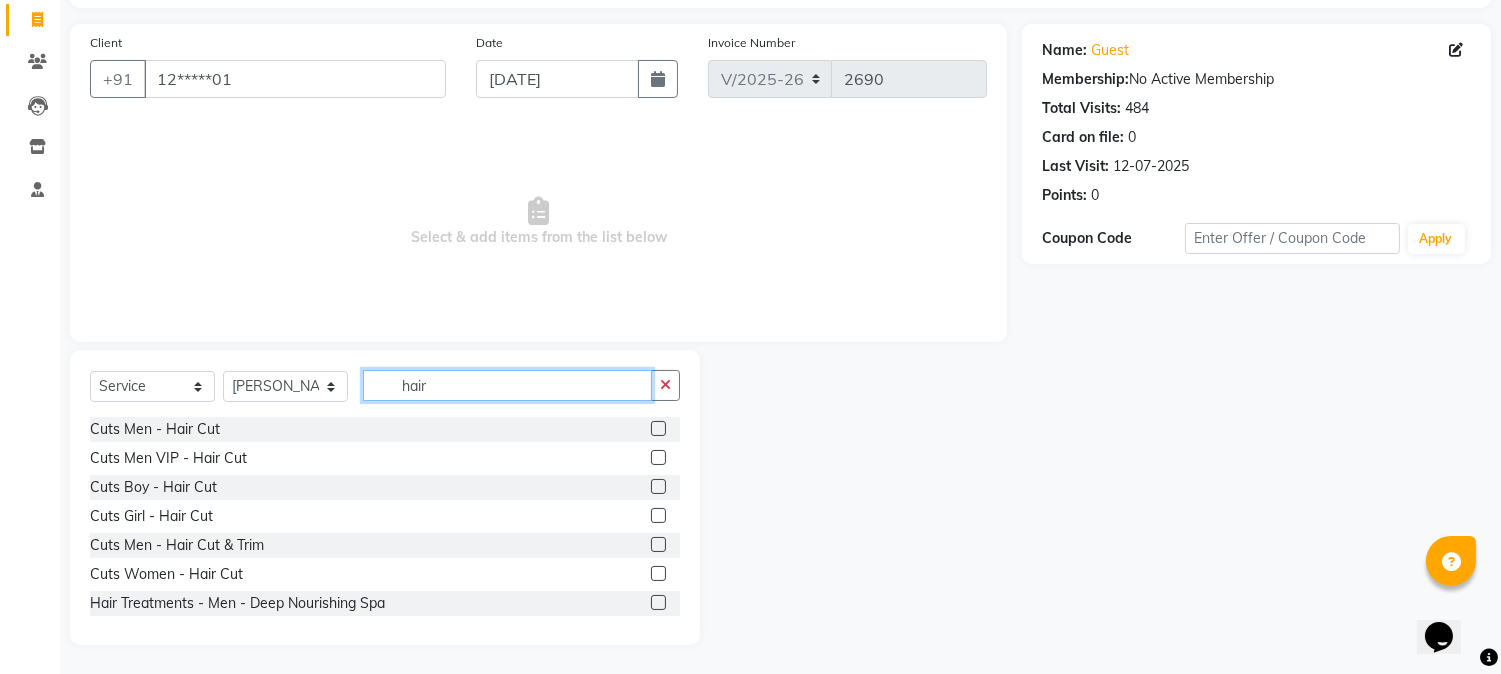 type on "hair" 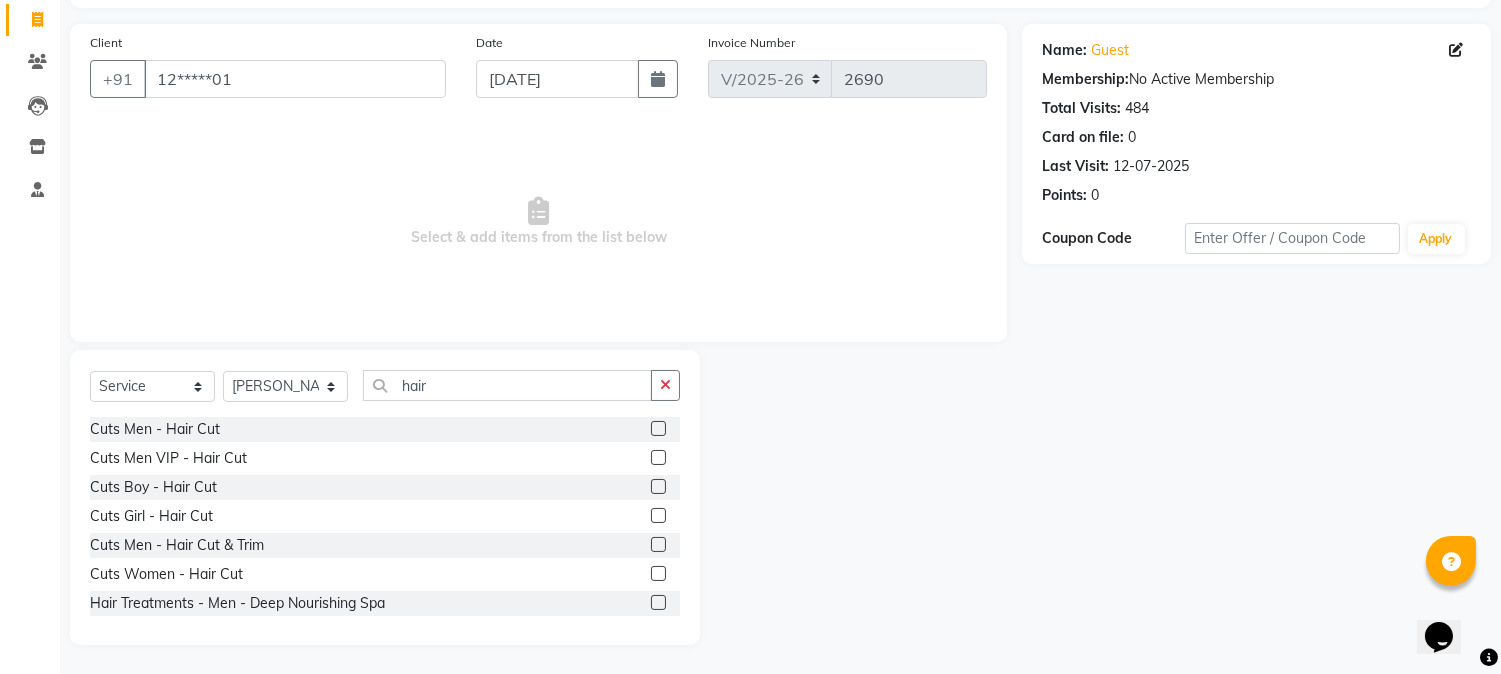 click 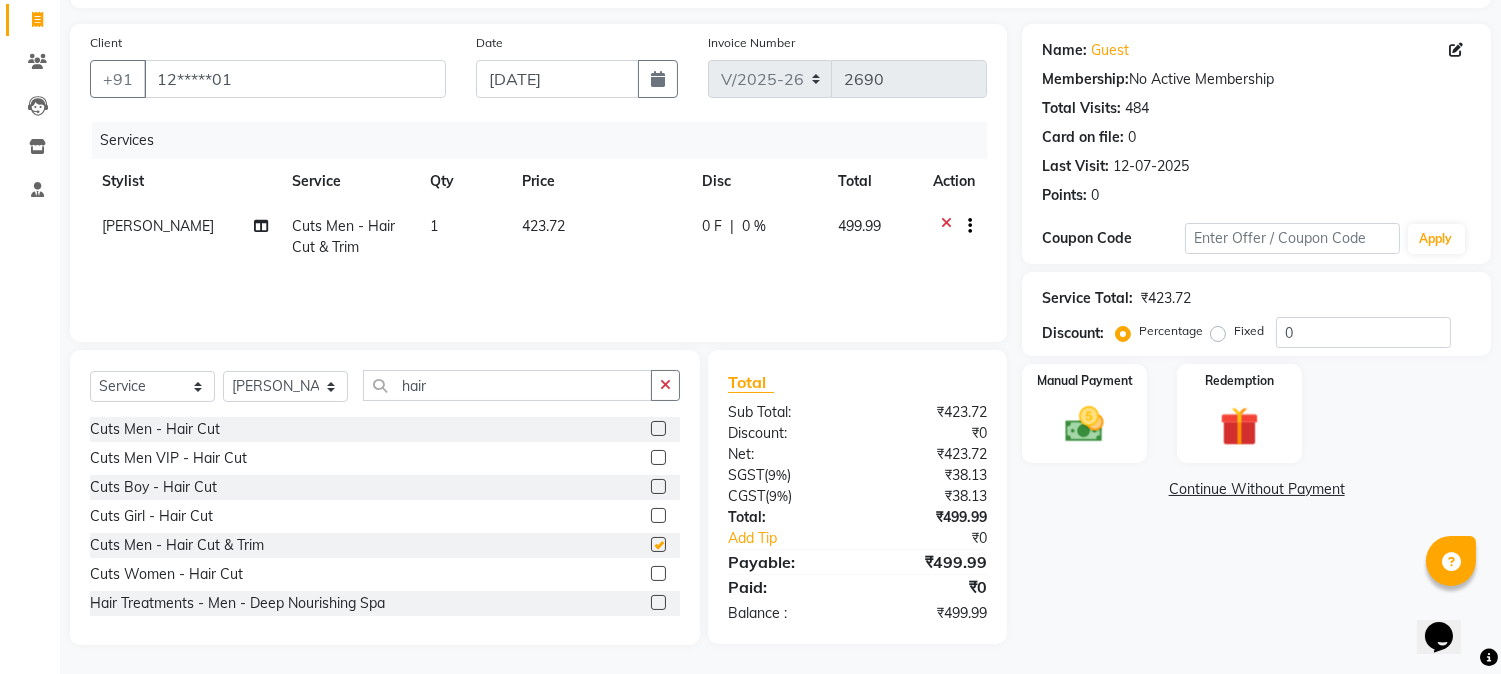 checkbox on "false" 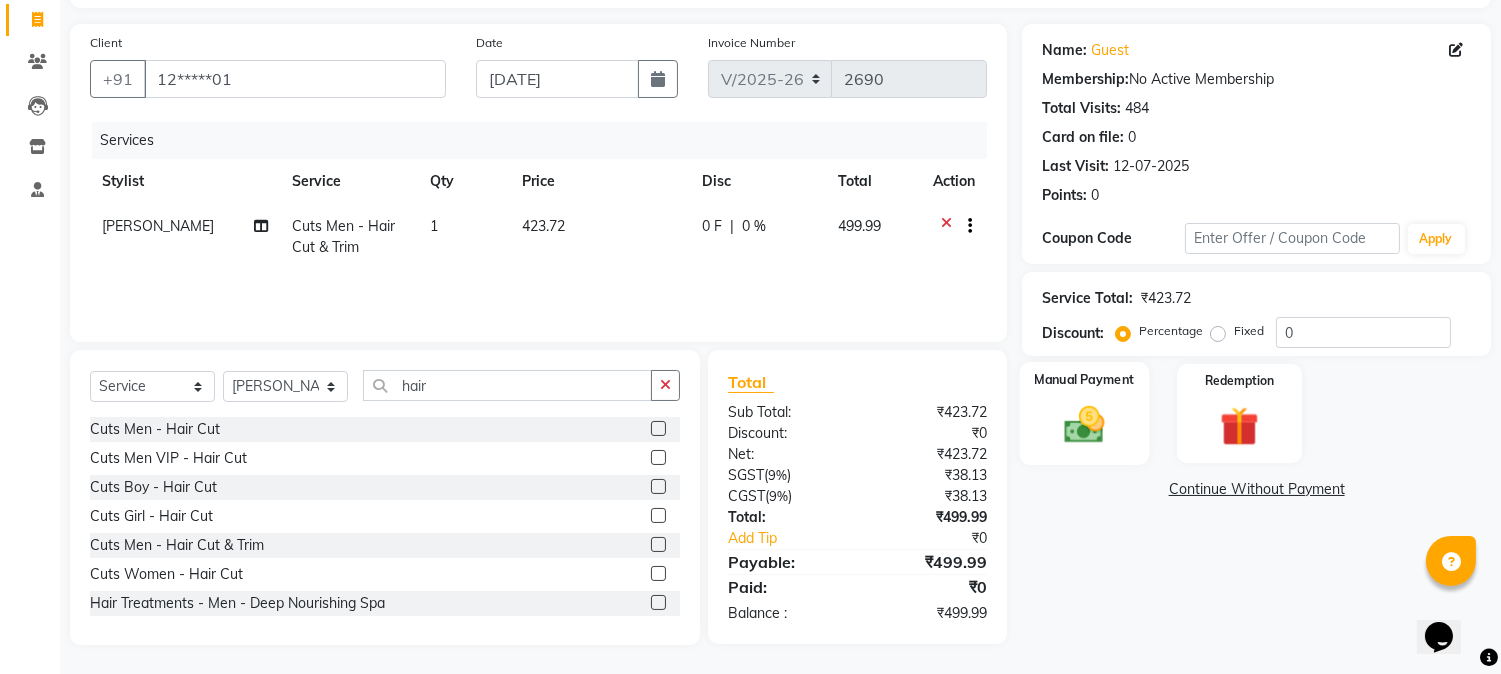 click 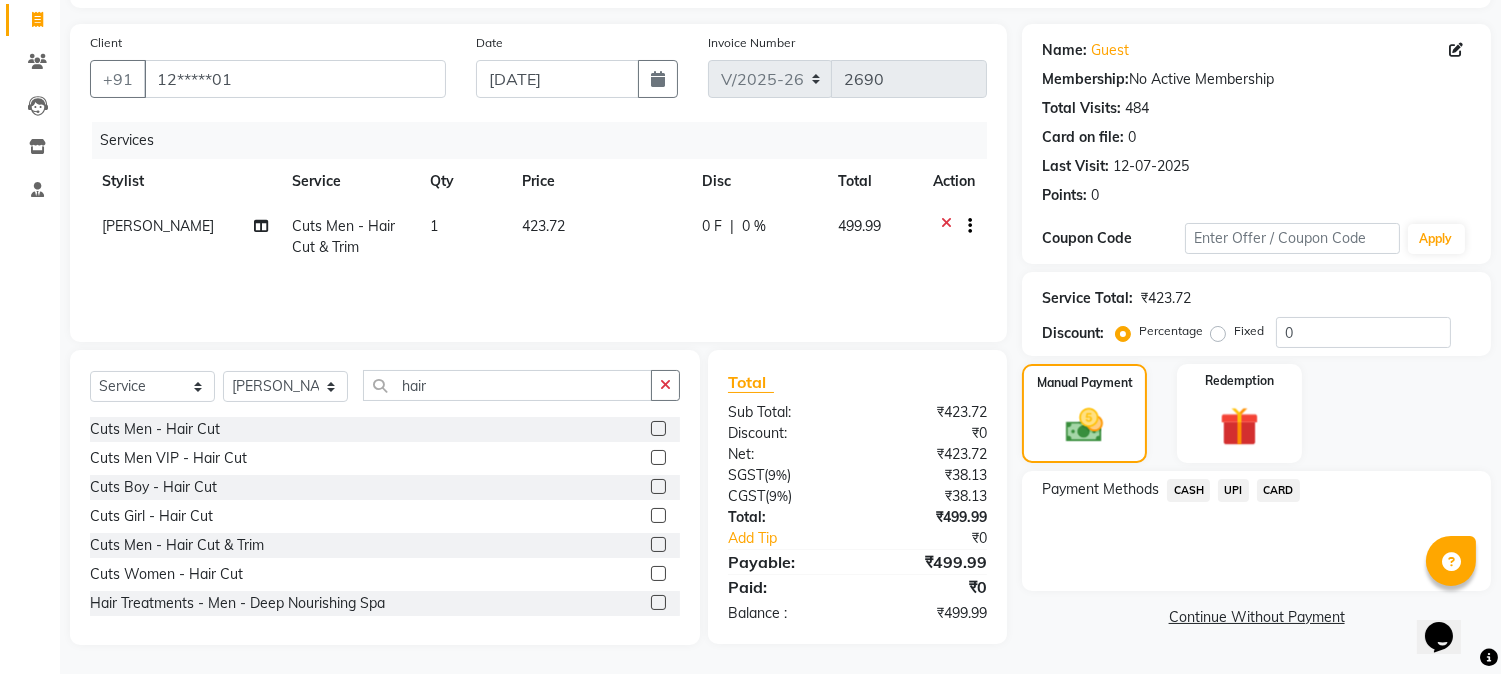 click on "CASH" 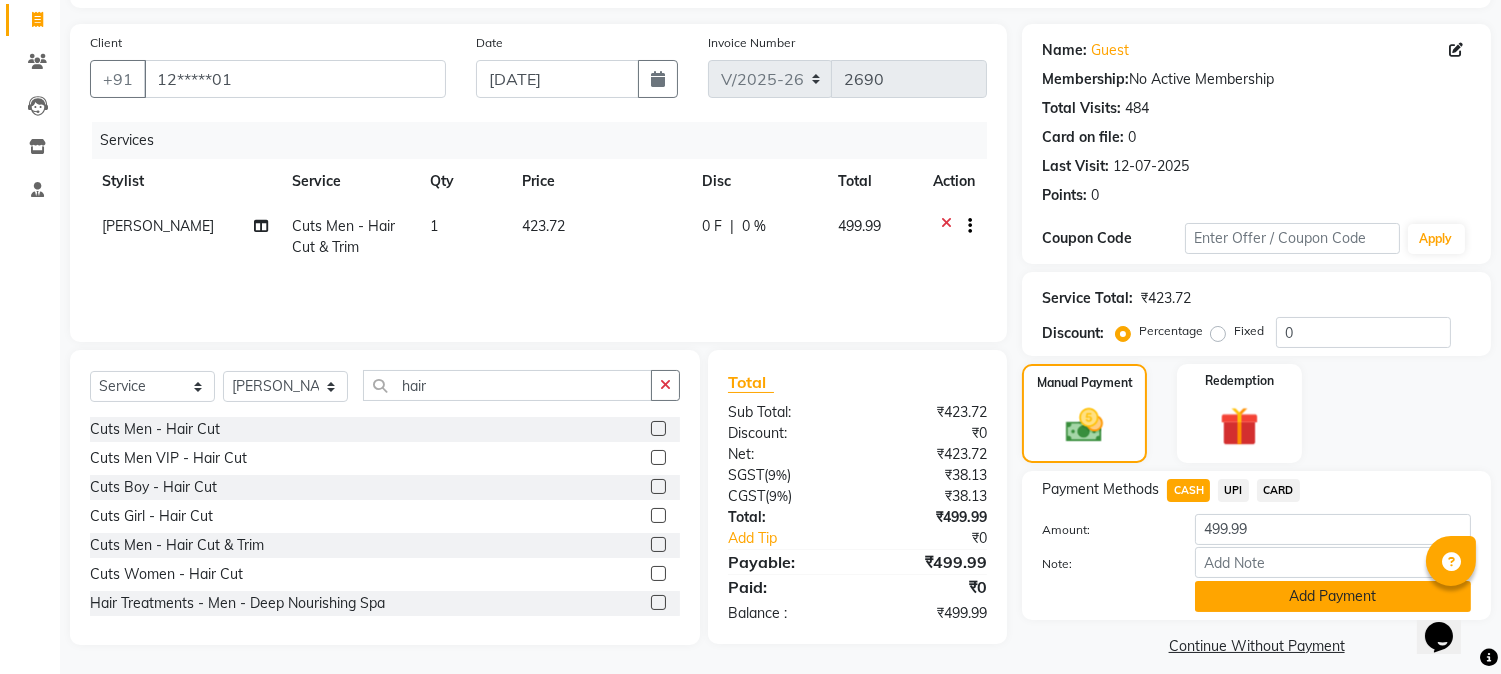 click on "Add Payment" 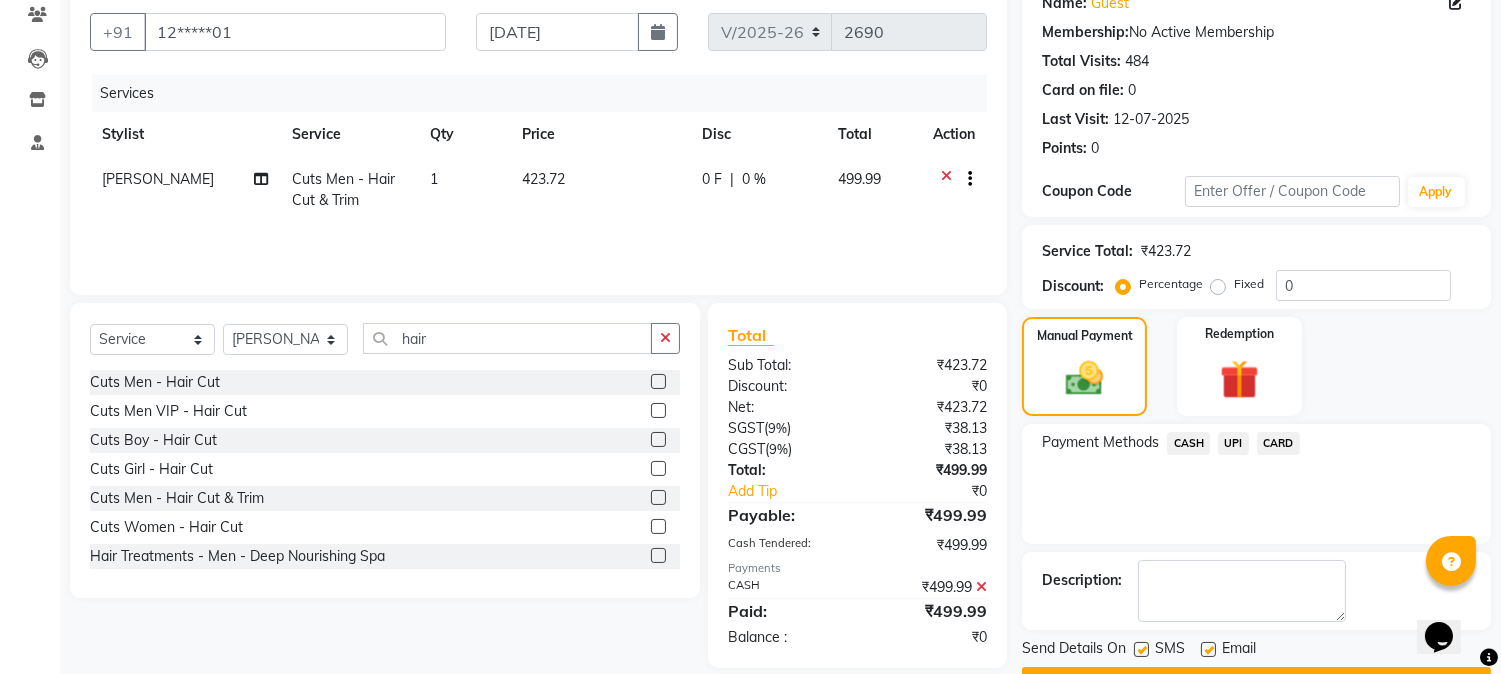 scroll, scrollTop: 225, scrollLeft: 0, axis: vertical 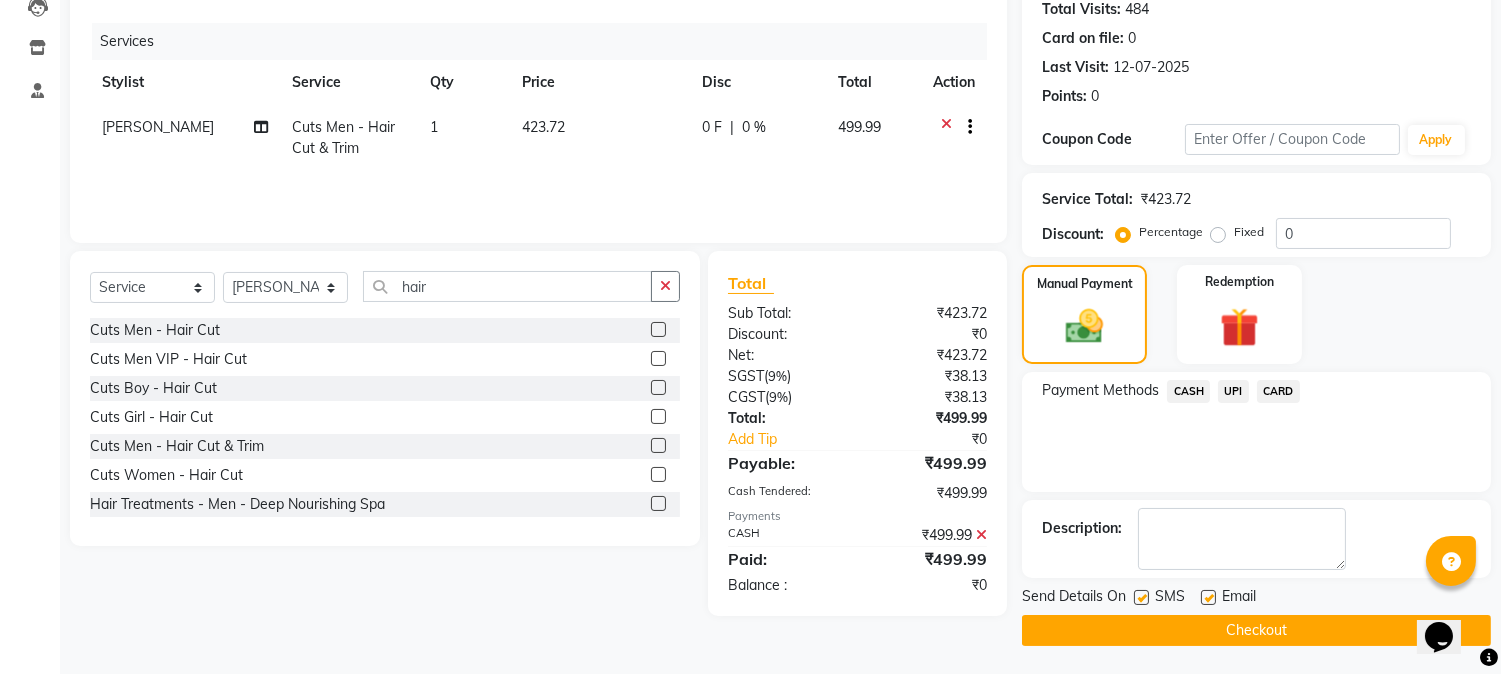 click 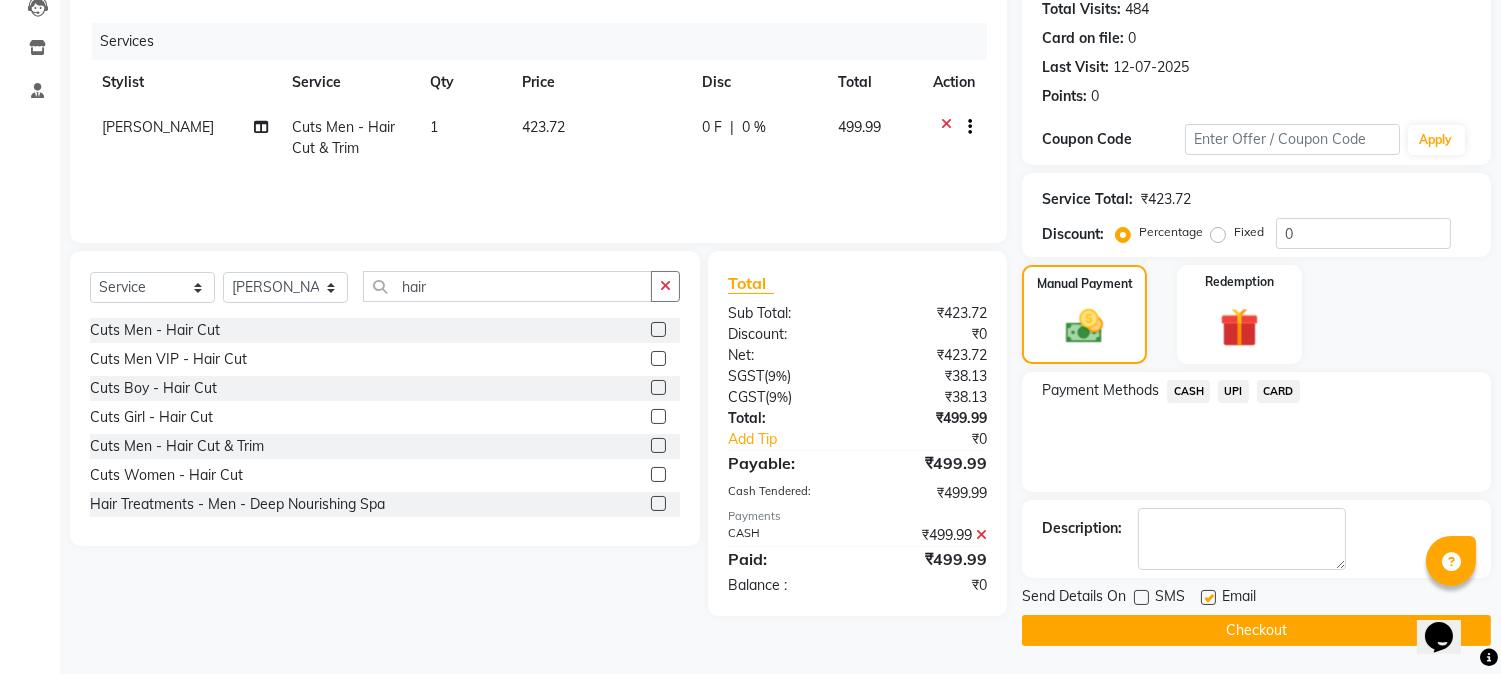 click on "Checkout" 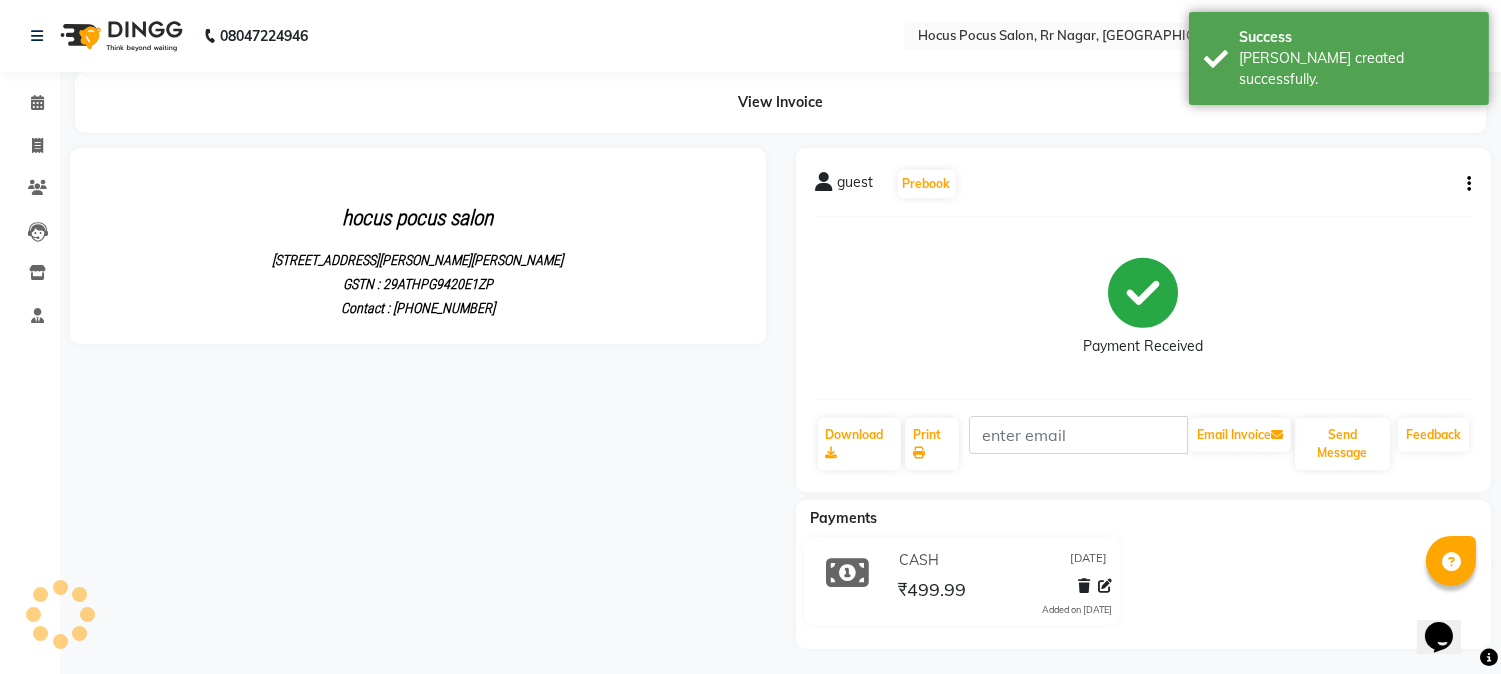scroll, scrollTop: 0, scrollLeft: 0, axis: both 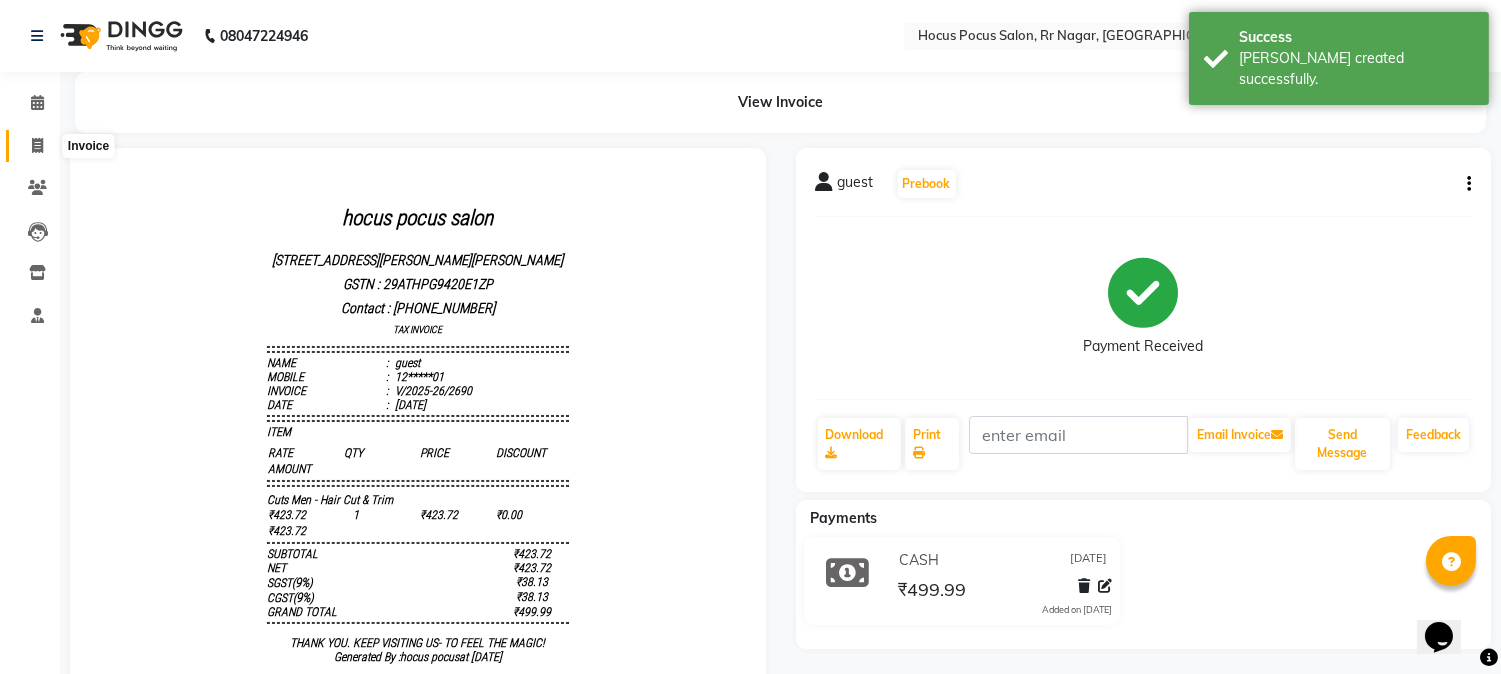 click 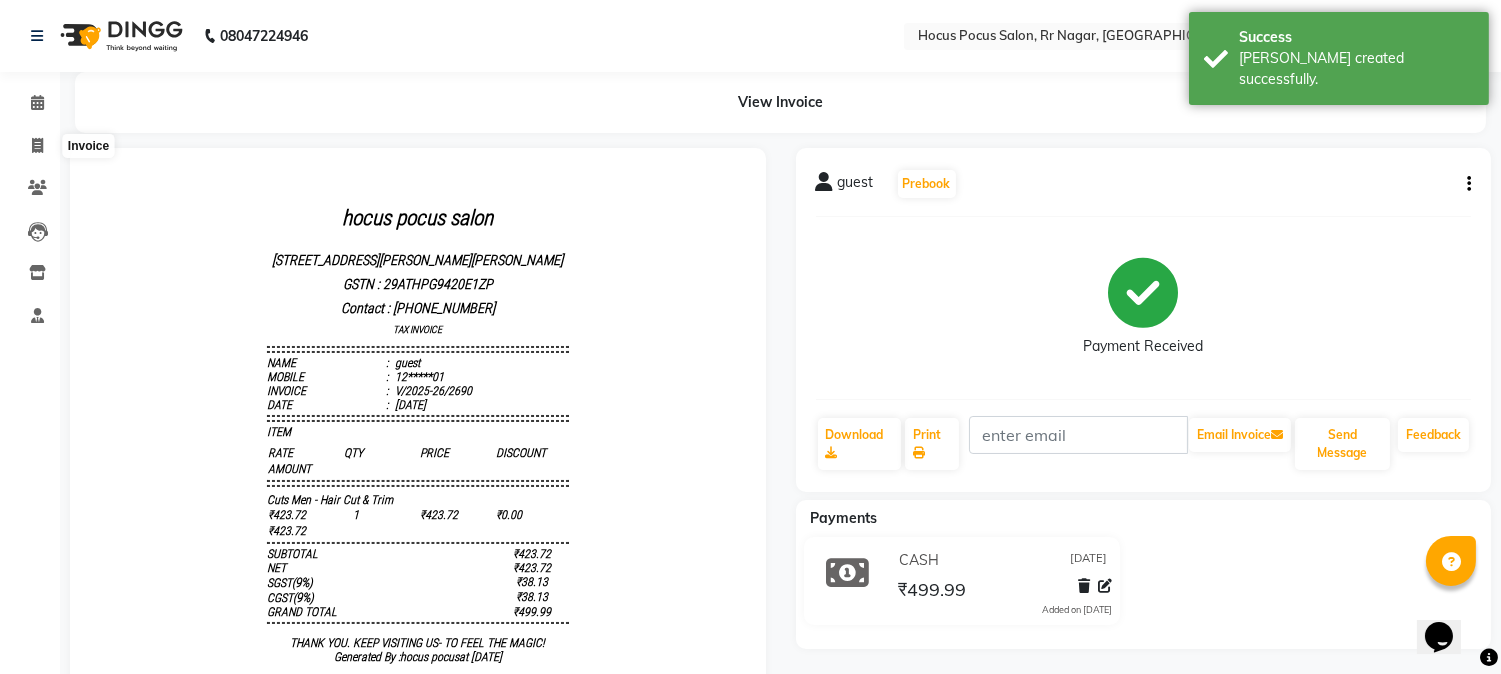 select on "service" 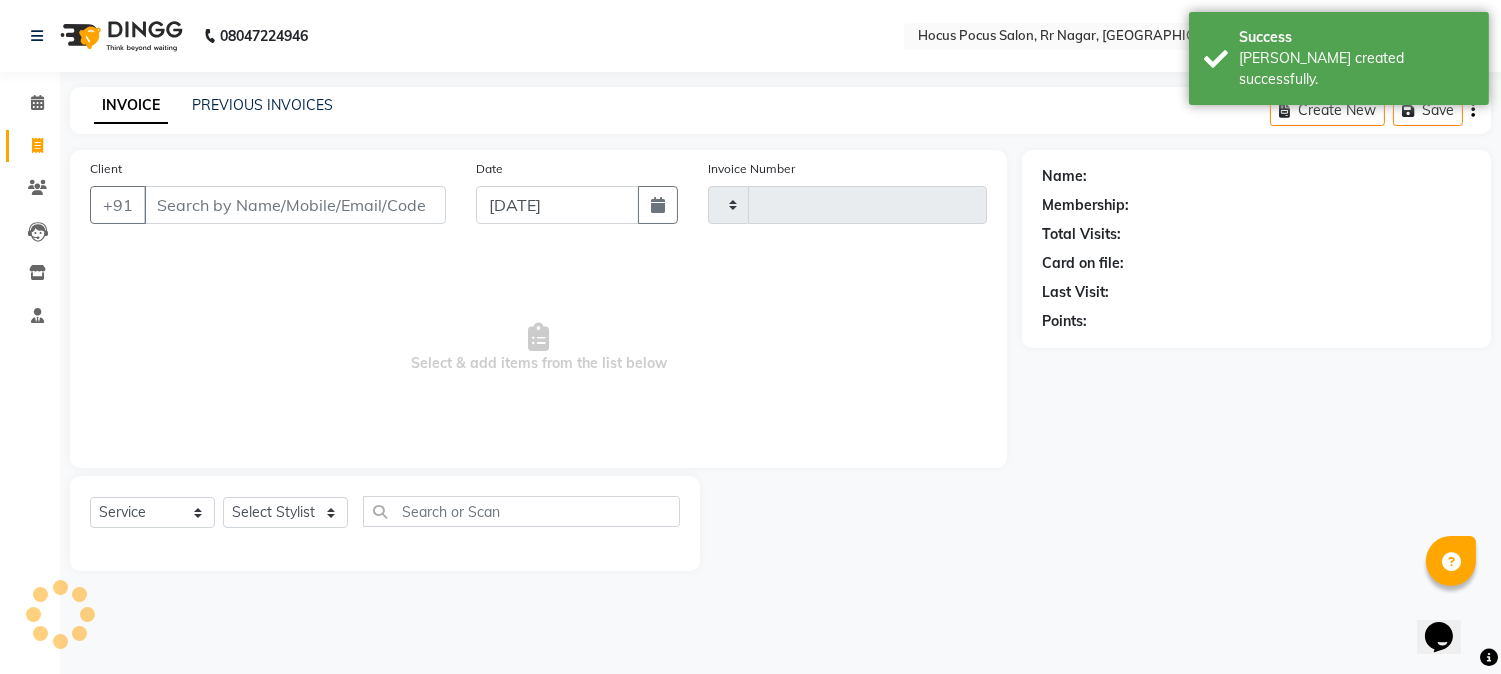 type on "2691" 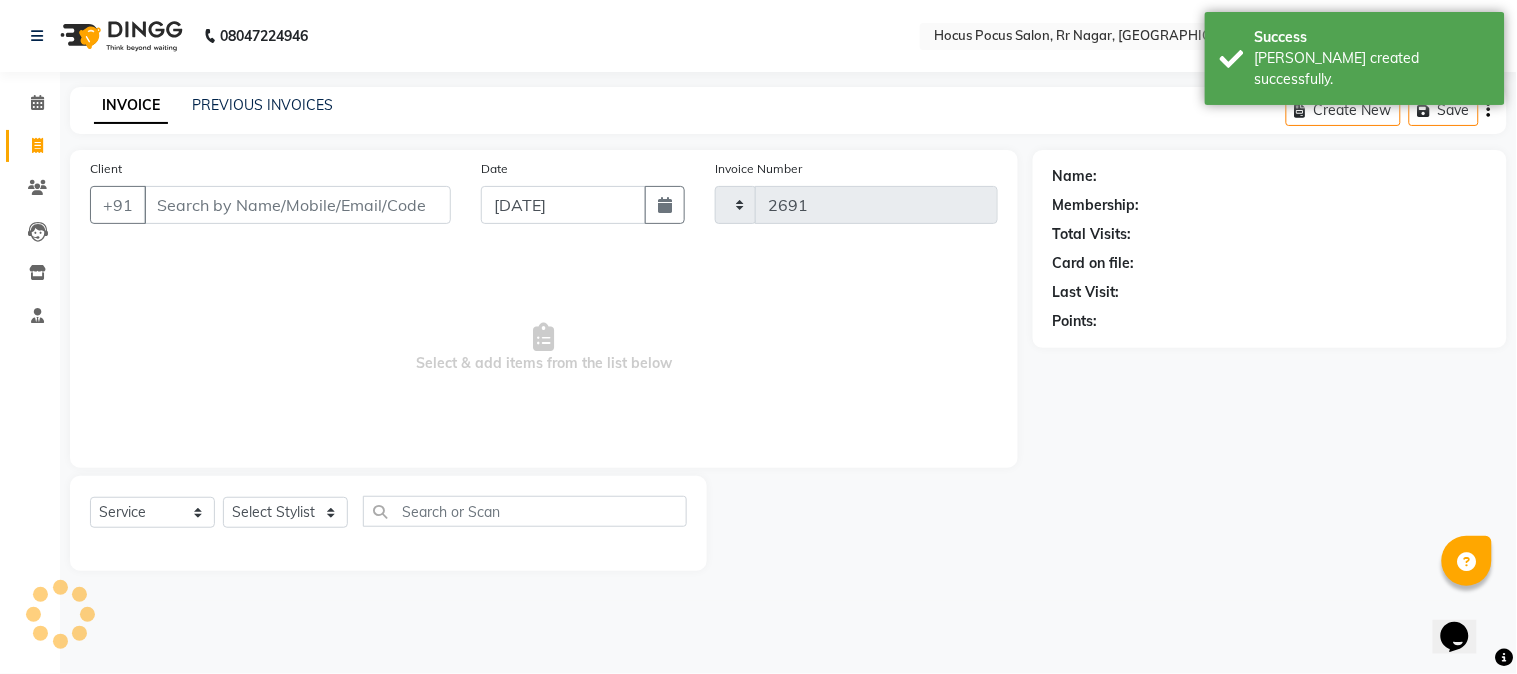 select on "5019" 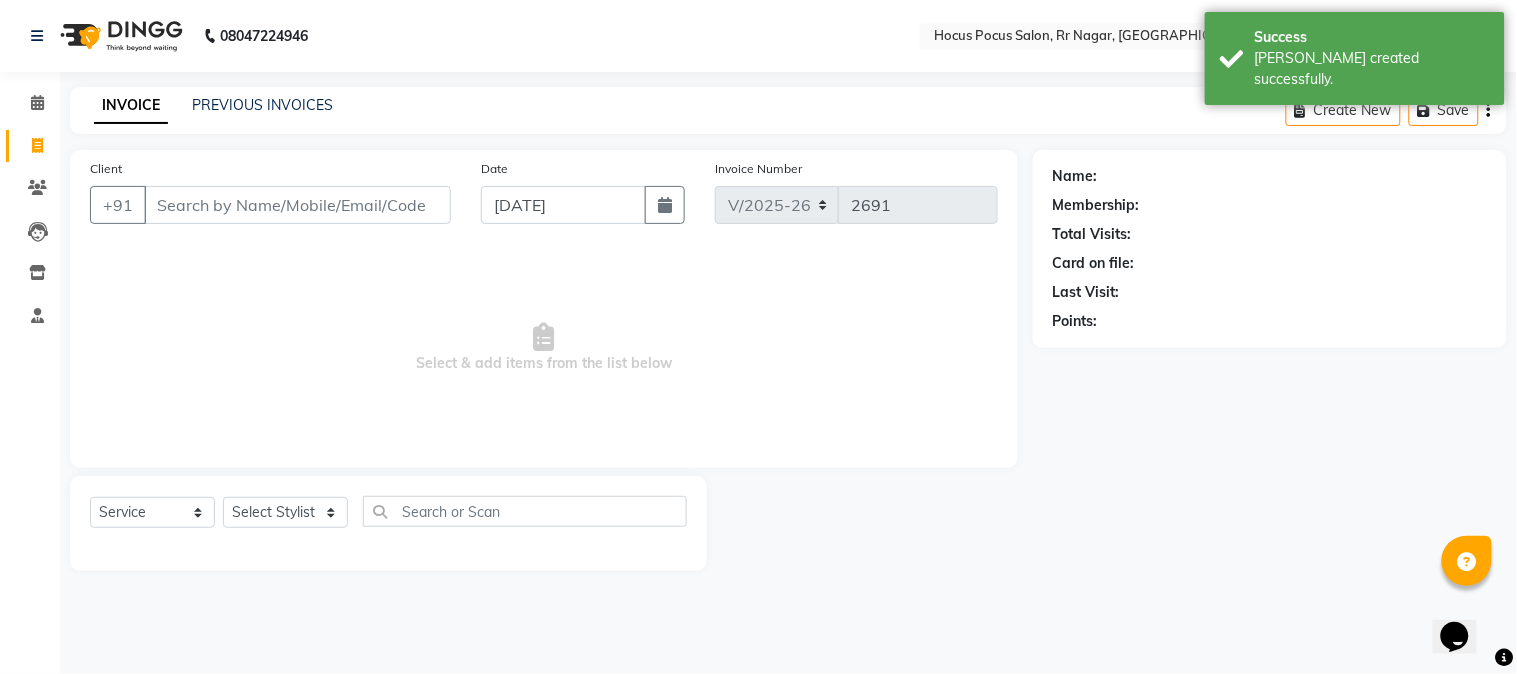 click on "Client" at bounding box center (297, 205) 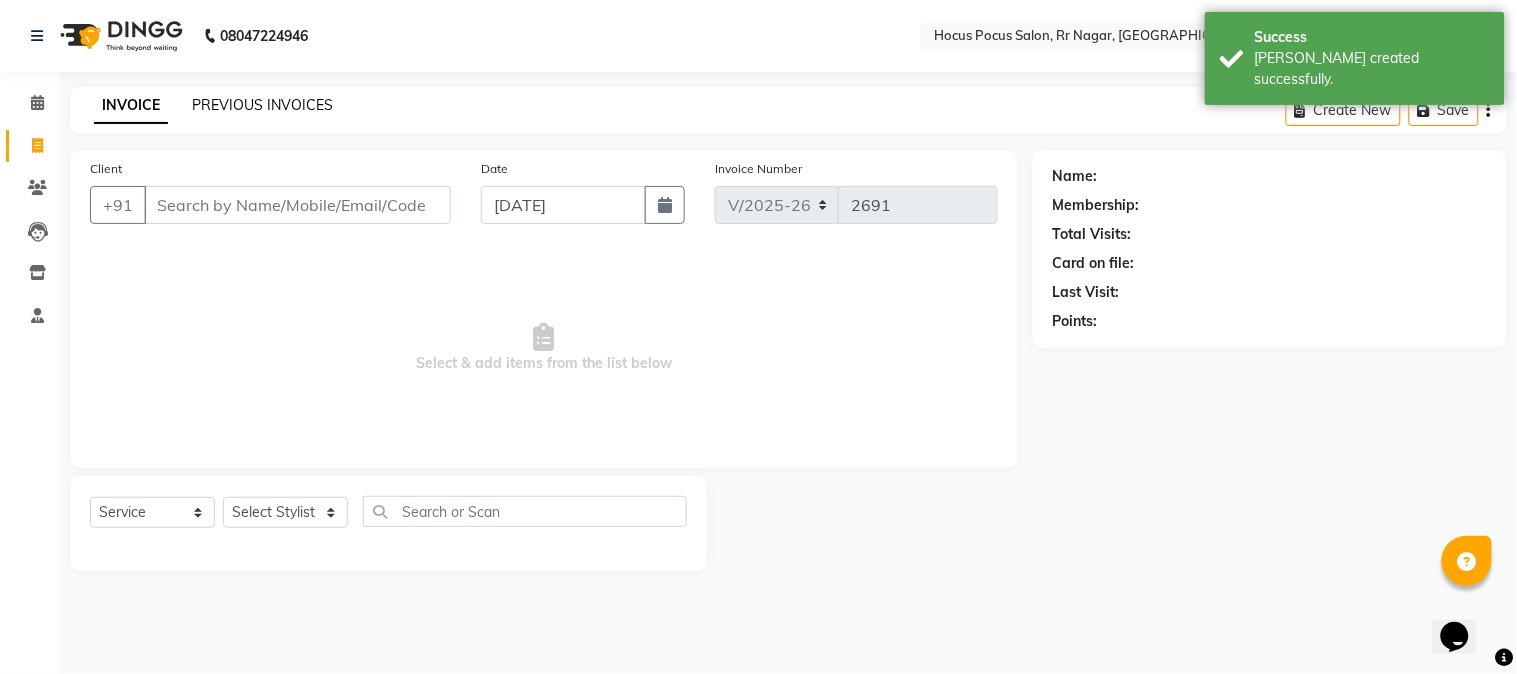 click on "PREVIOUS INVOICES" 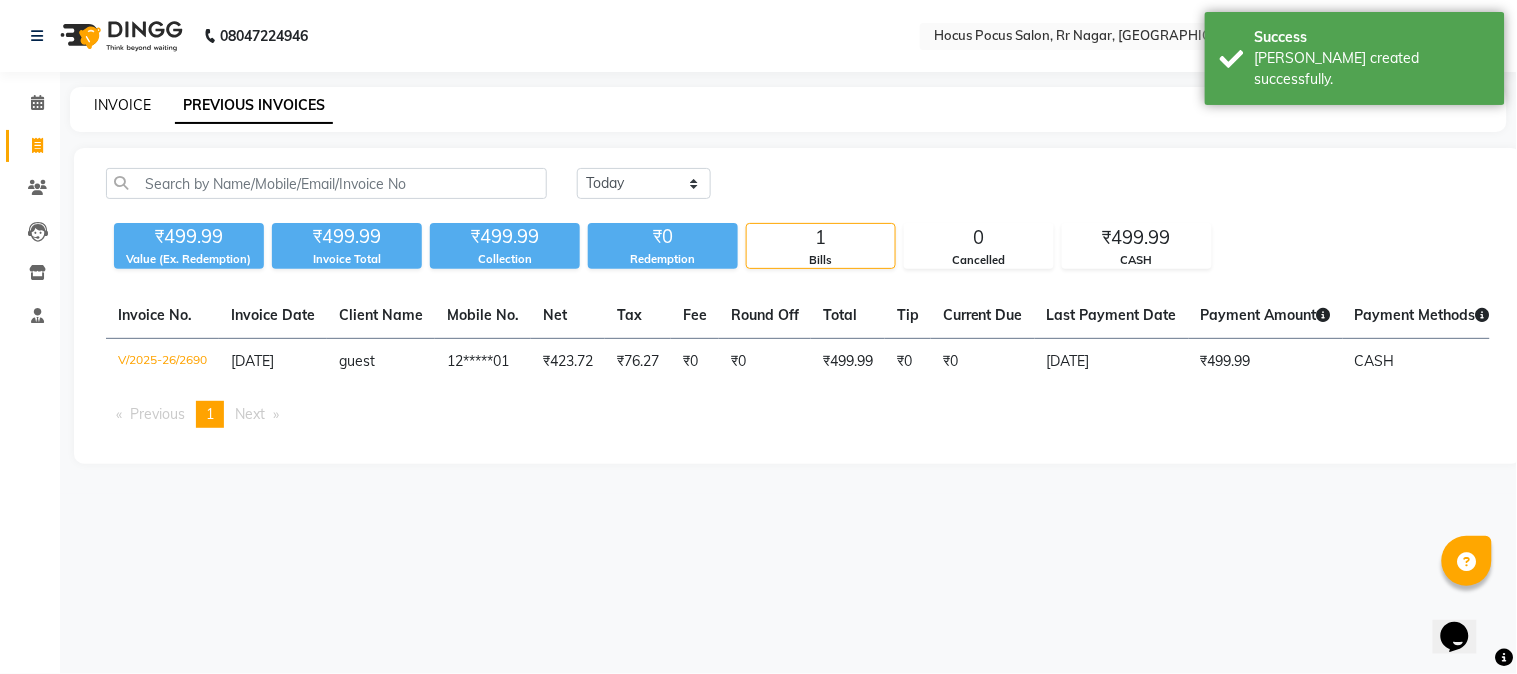 click on "INVOICE" 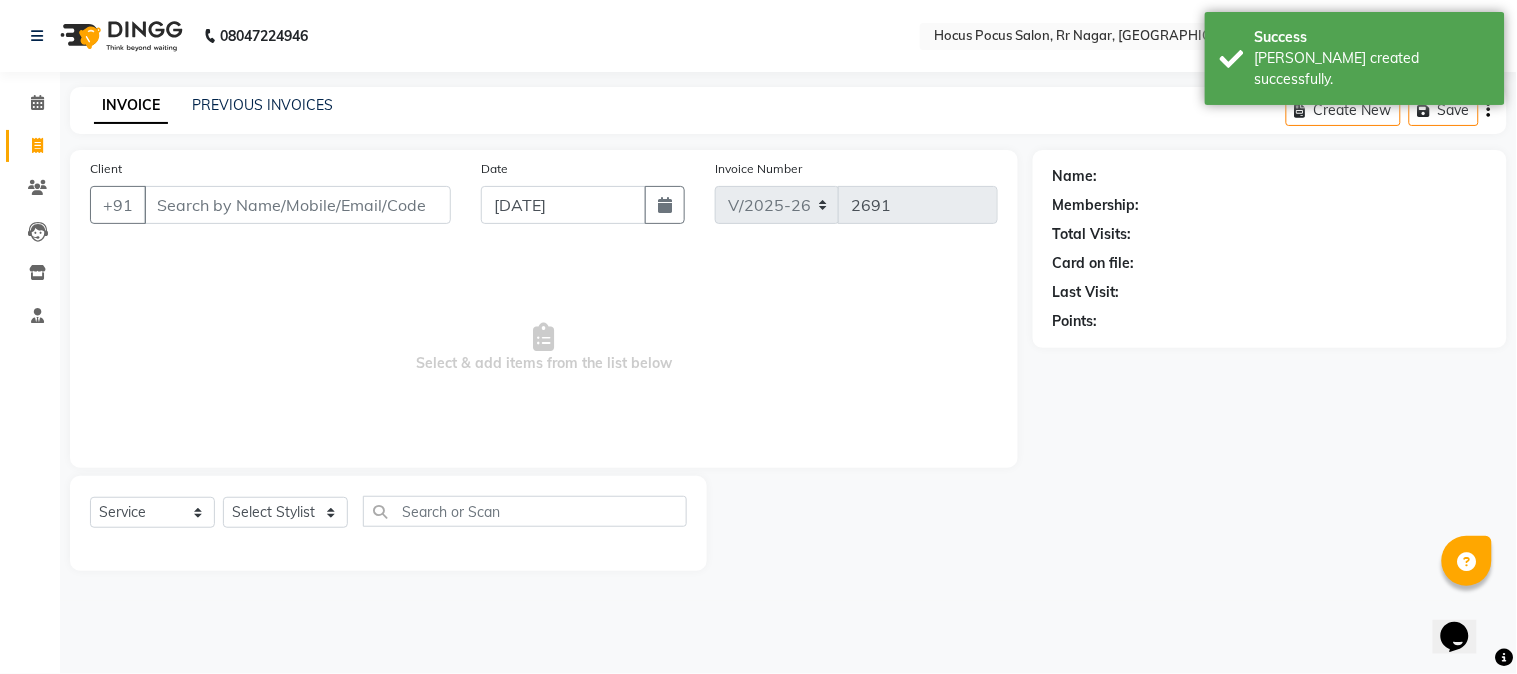 click on "Client" at bounding box center (297, 205) 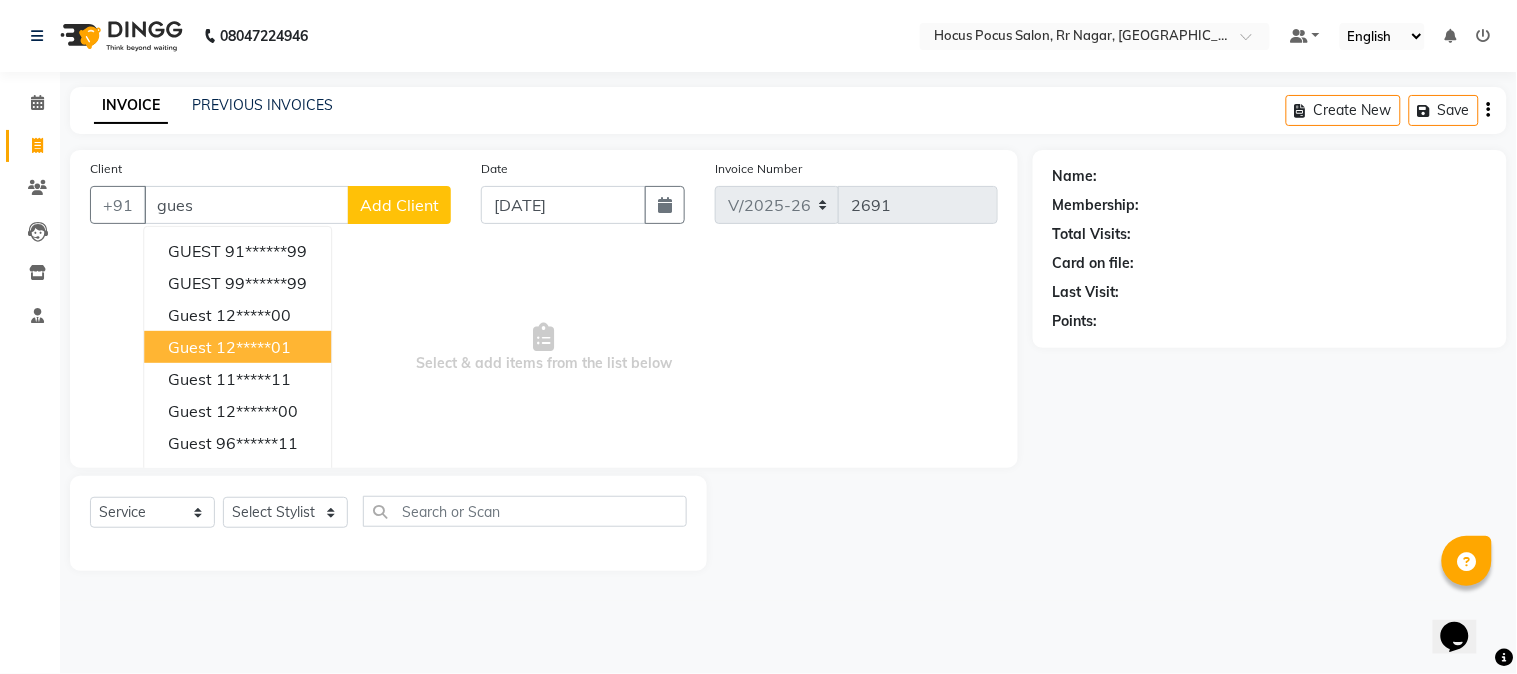 click on "12*****01" at bounding box center (253, 347) 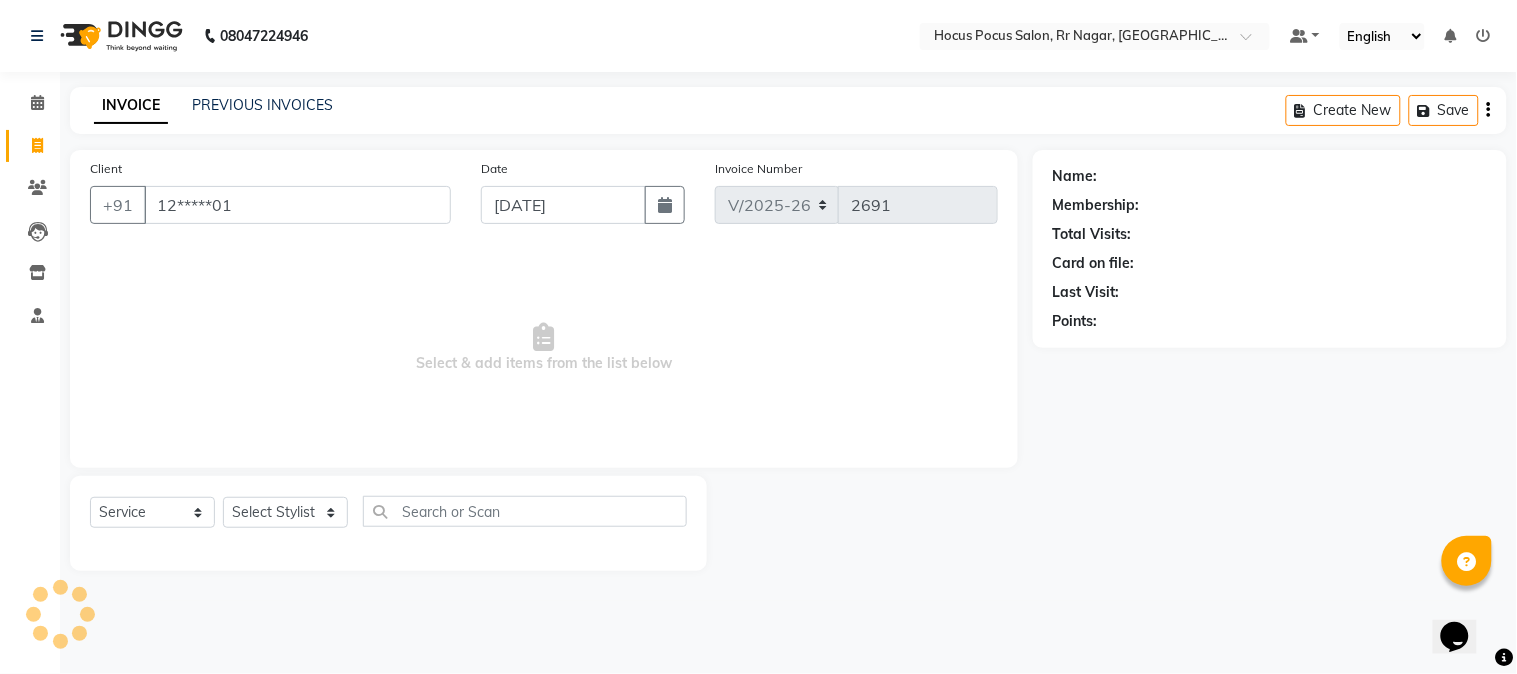 type on "12*****01" 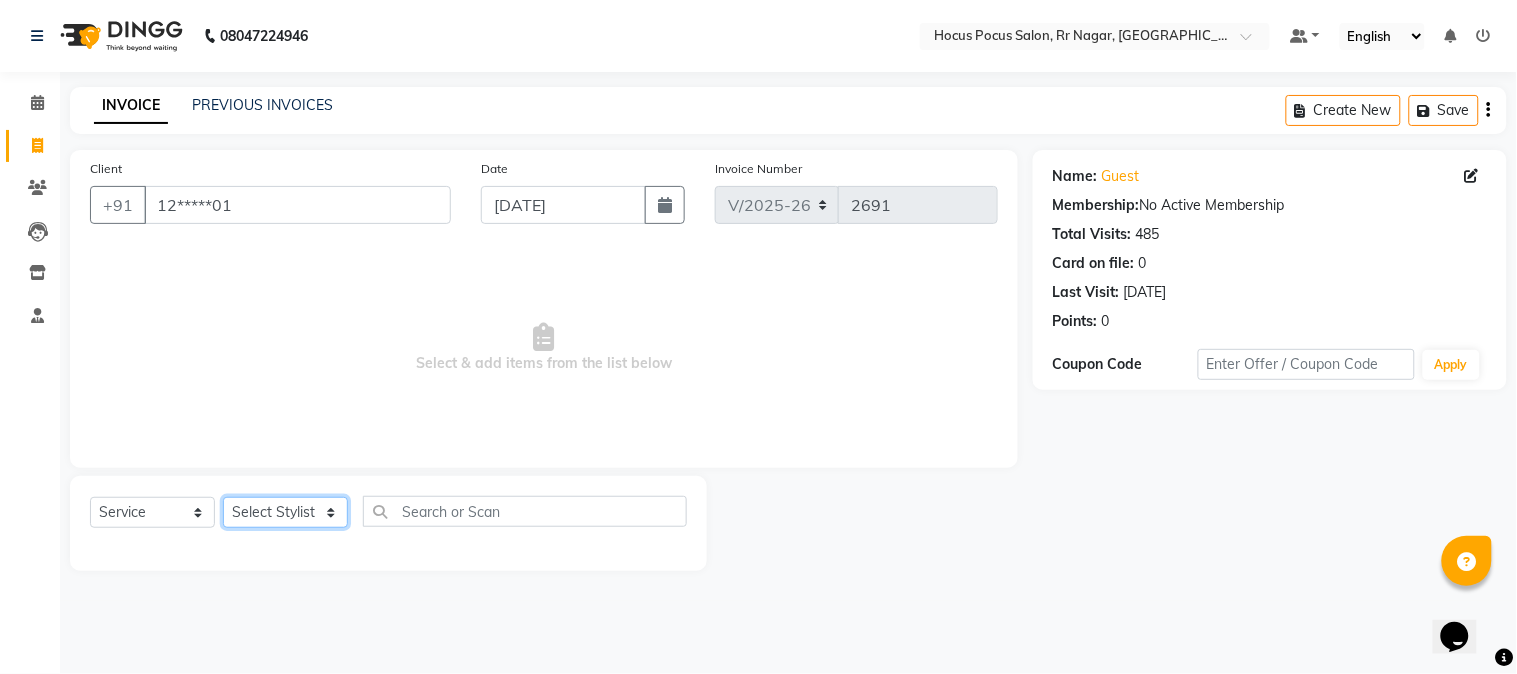 click on "Select Stylist [PERSON_NAME] hocus pocus [PERSON_NAME] [PERSON_NAME] [PERSON_NAME] [PERSON_NAME]" 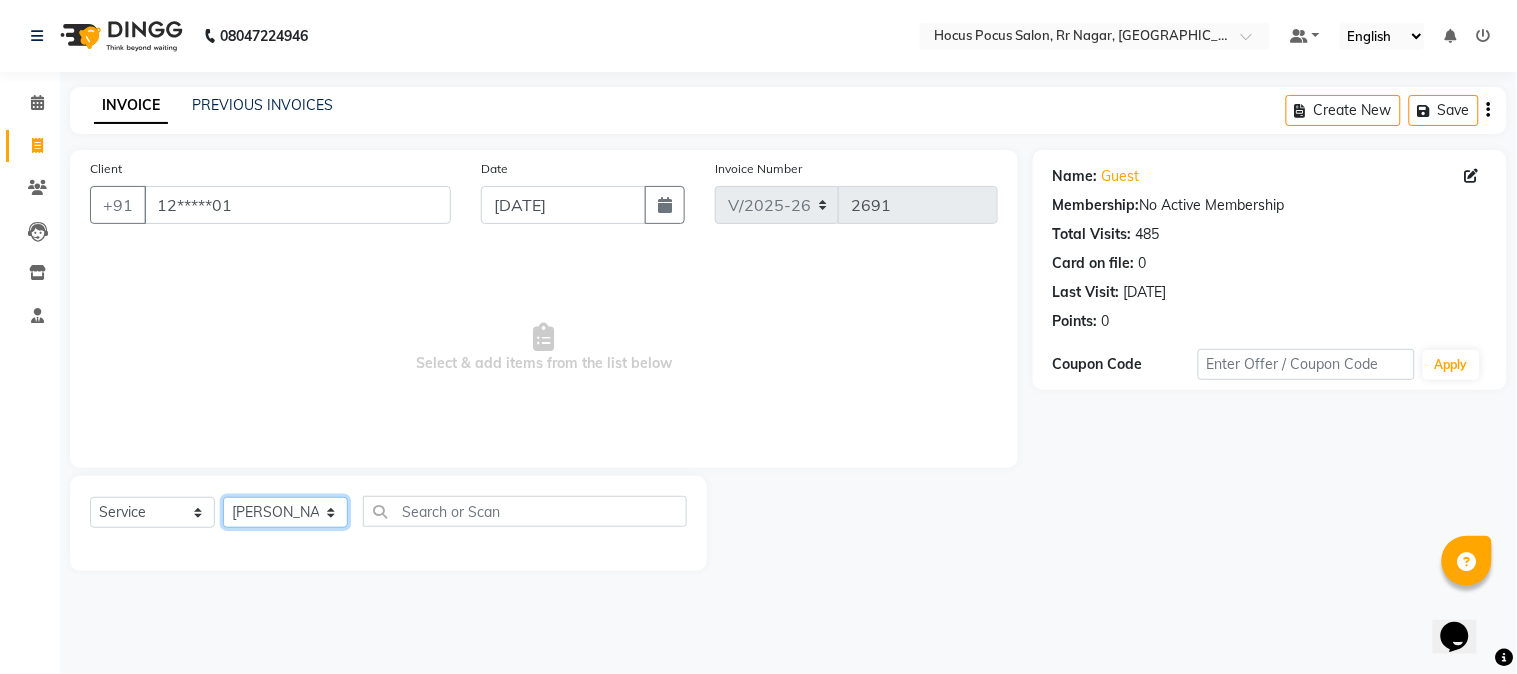 click on "Select Stylist [PERSON_NAME] hocus pocus [PERSON_NAME] [PERSON_NAME] [PERSON_NAME] [PERSON_NAME]" 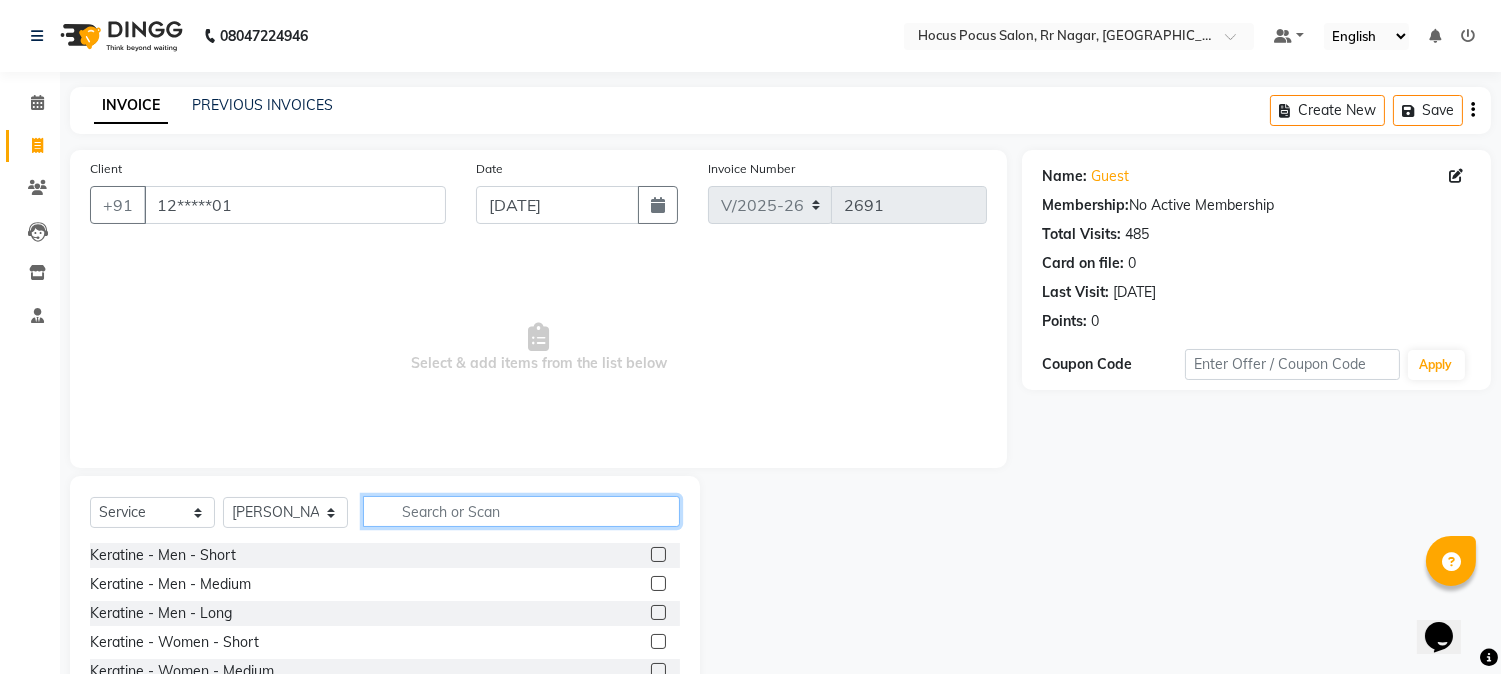 click 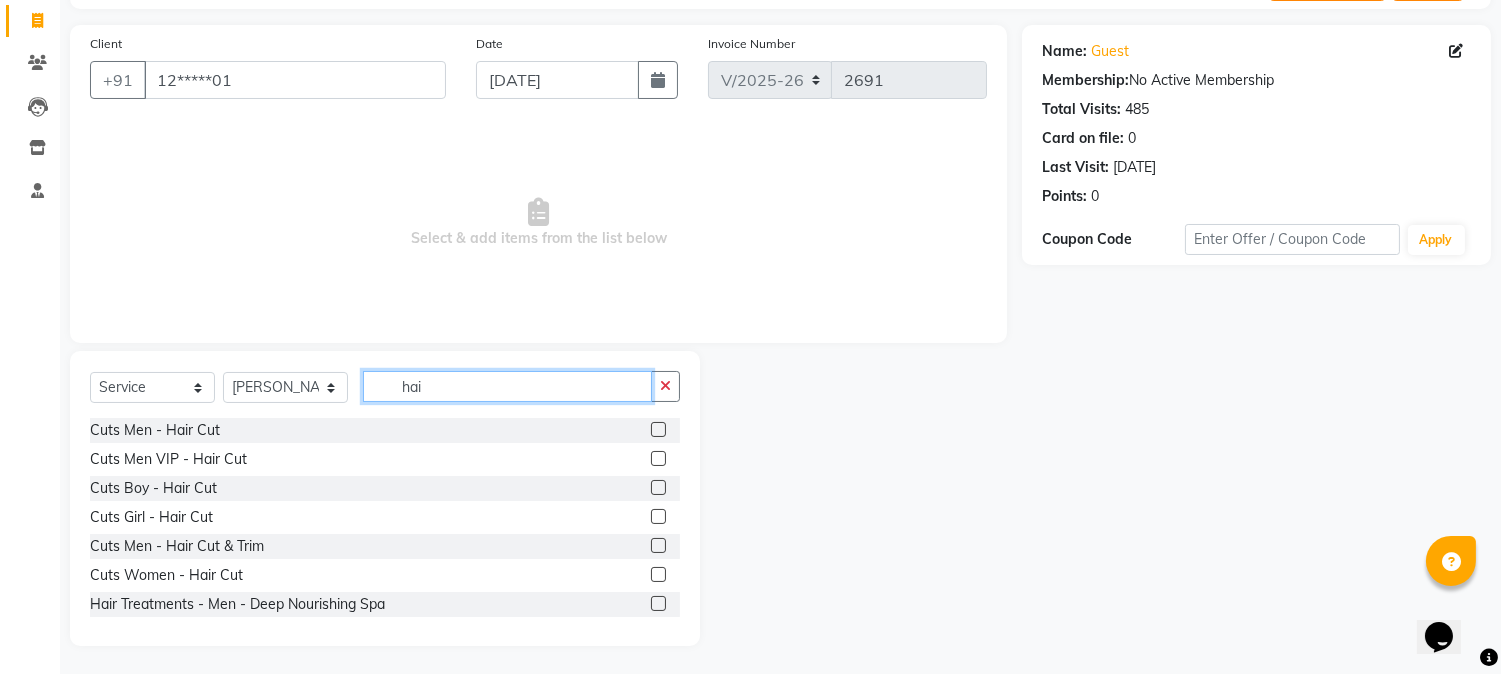 scroll, scrollTop: 126, scrollLeft: 0, axis: vertical 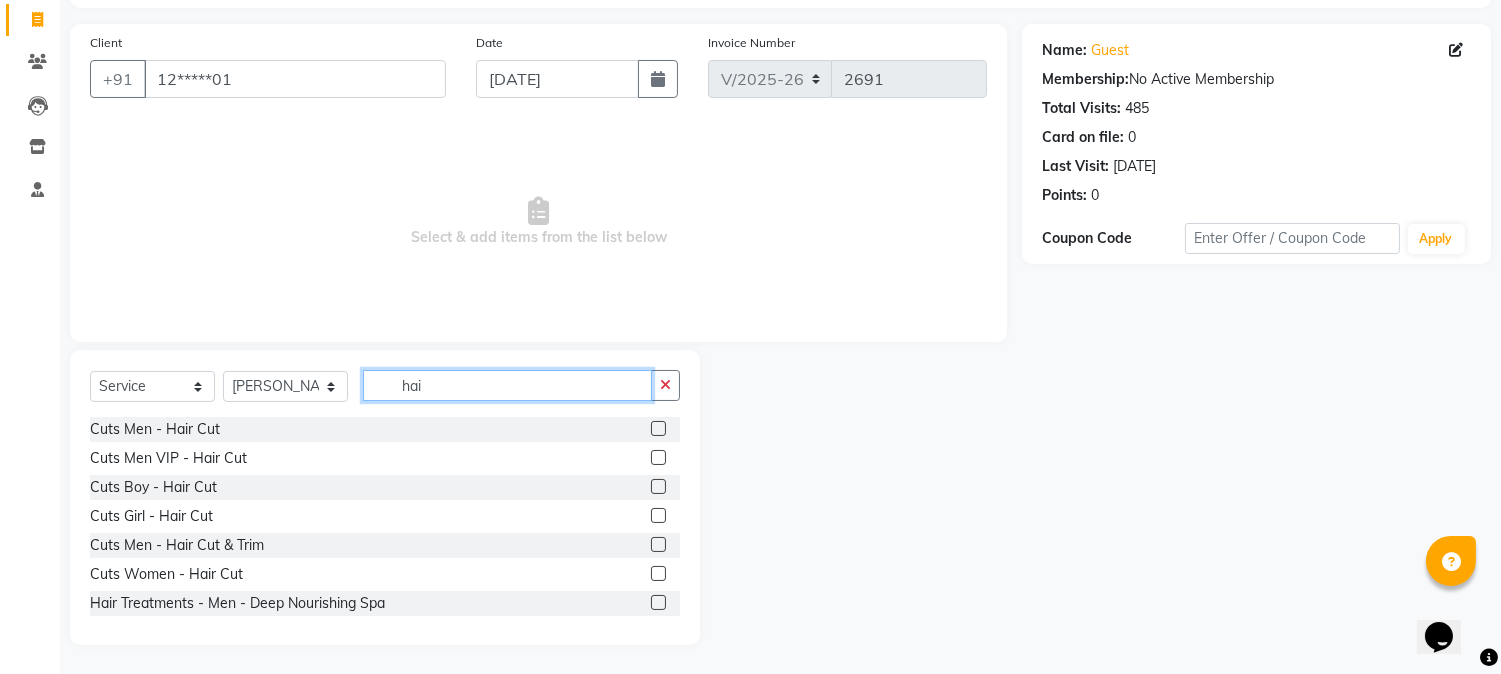 type on "hai" 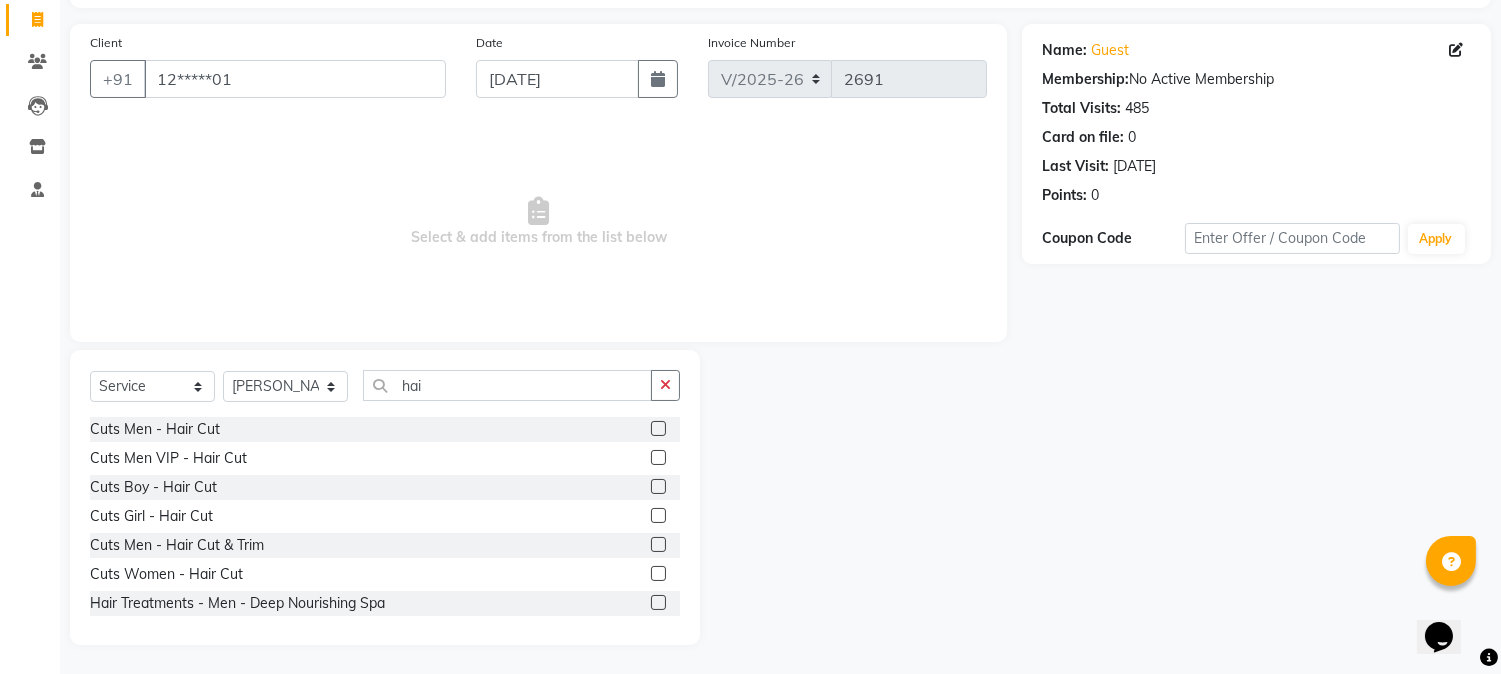 click 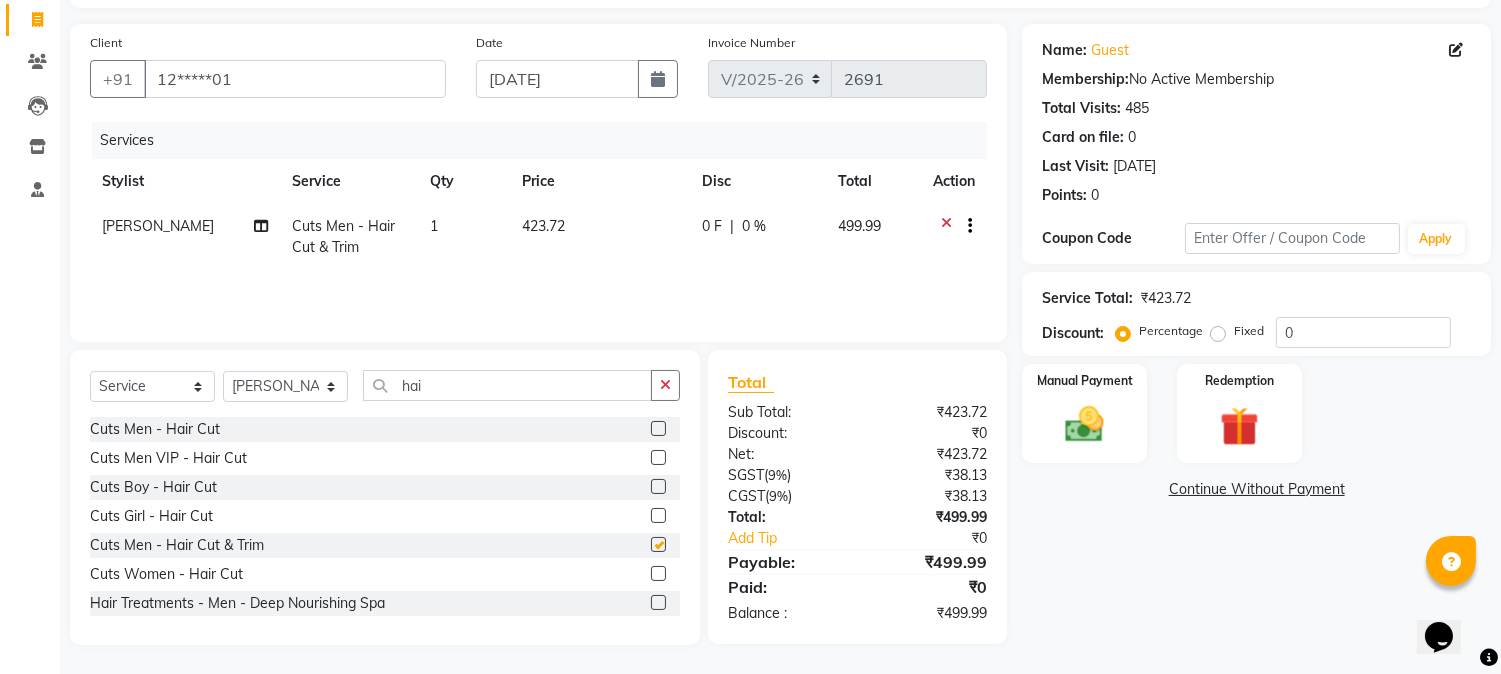 checkbox on "false" 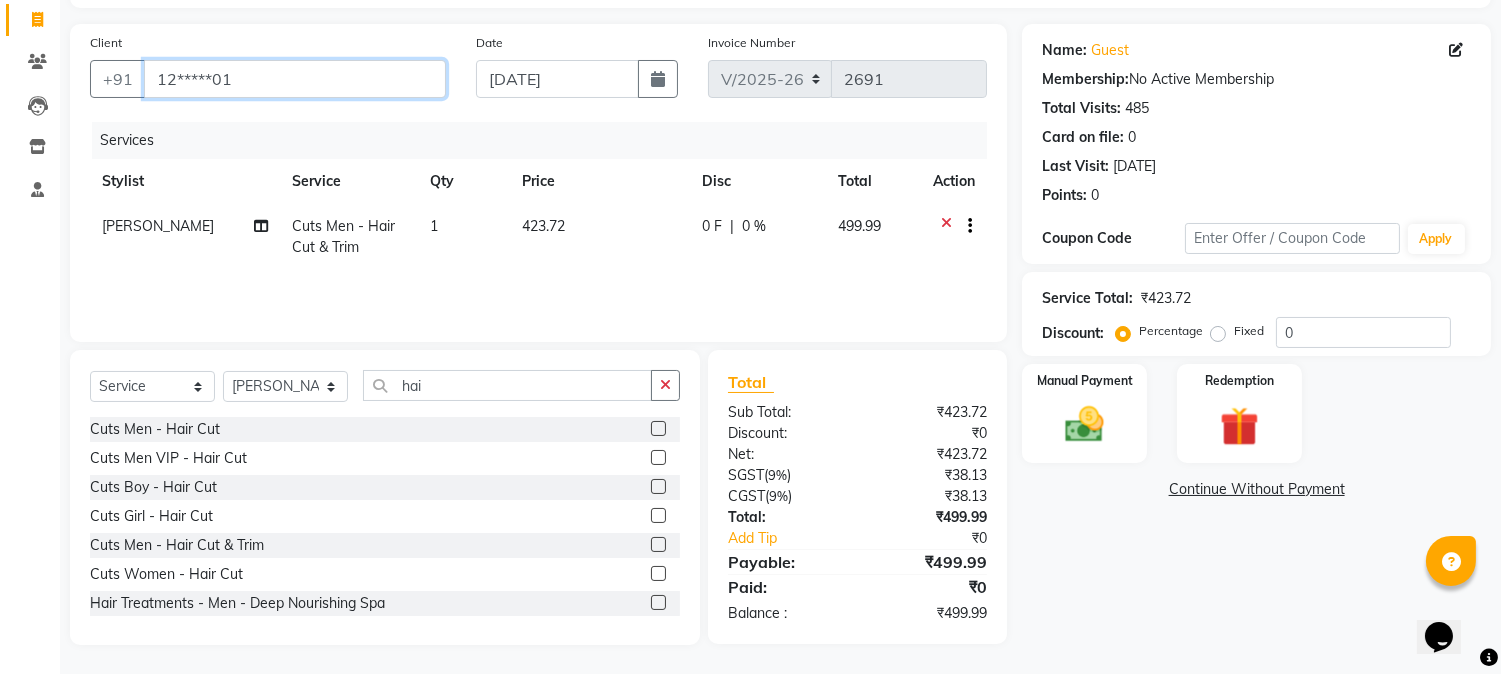 click on "12*****01" at bounding box center (295, 79) 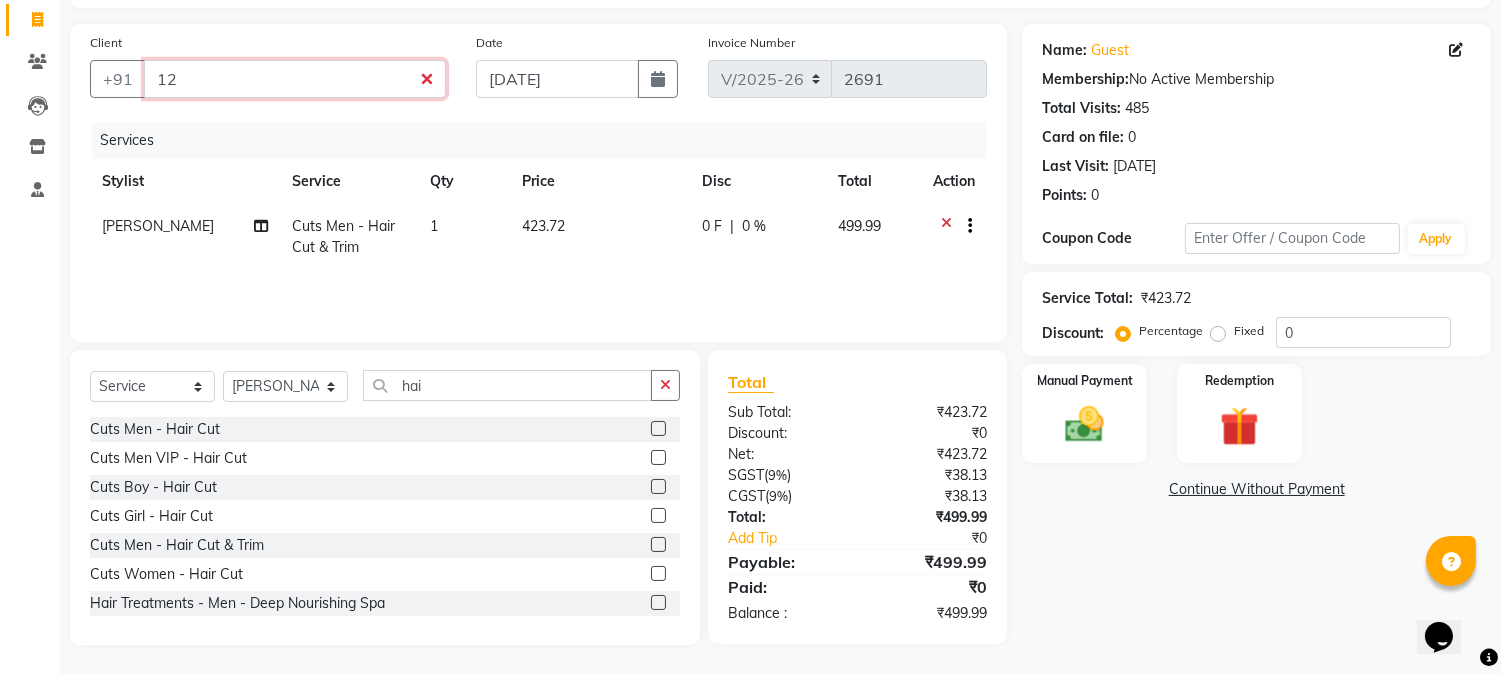 type on "1" 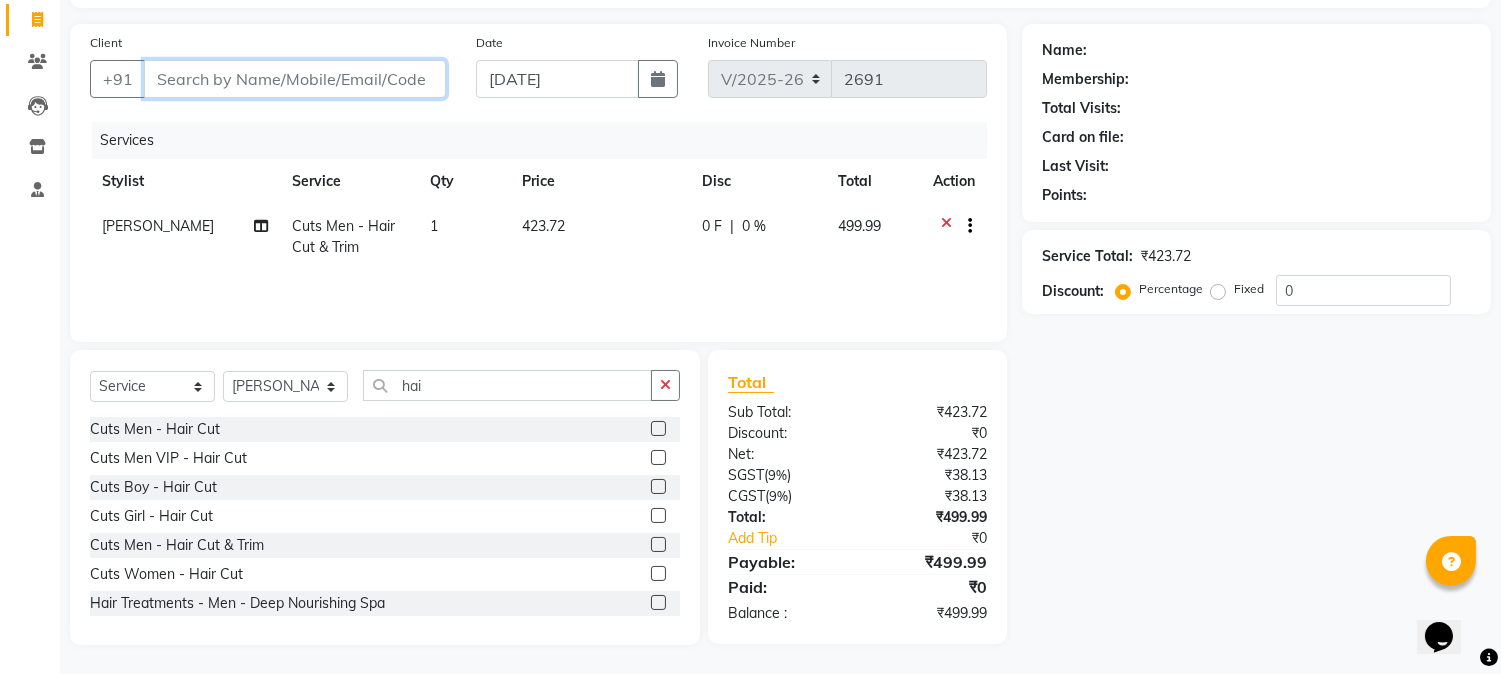 click on "Client" at bounding box center [295, 79] 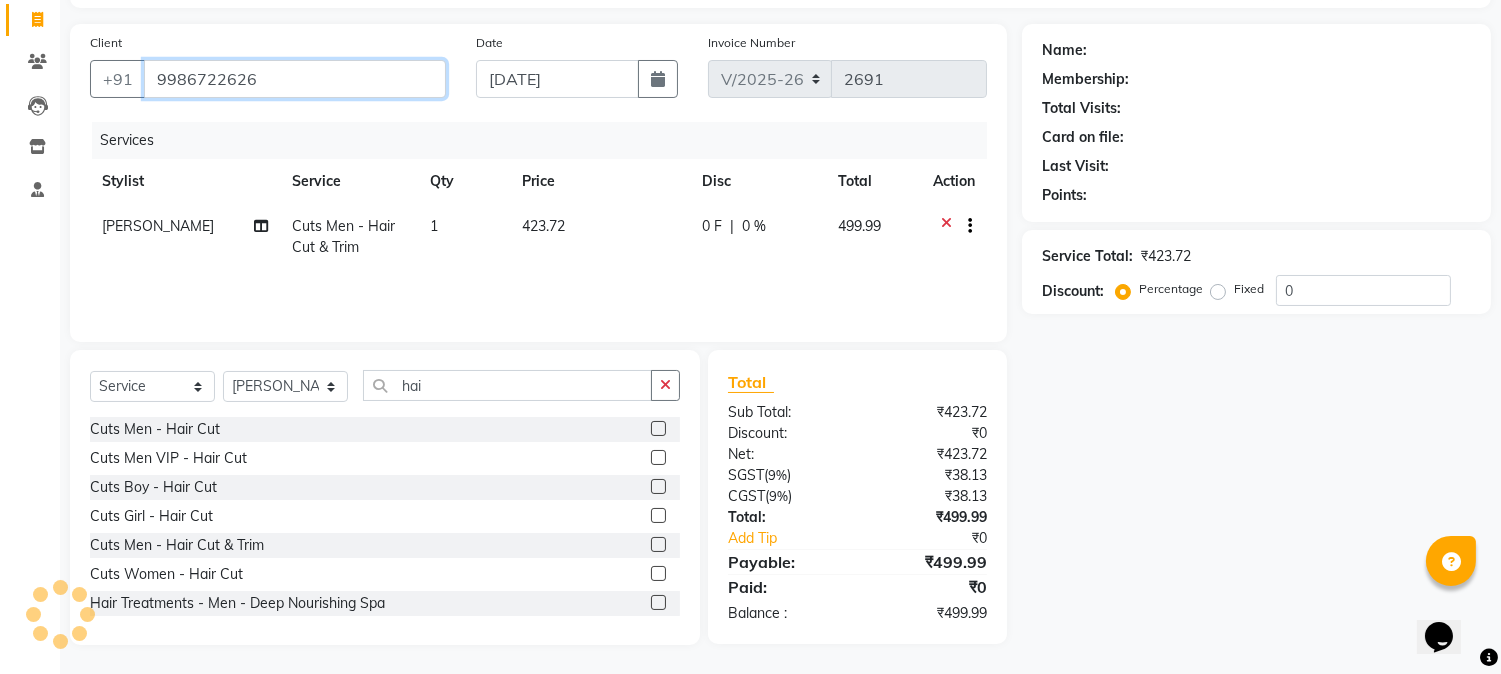 type on "9986722626" 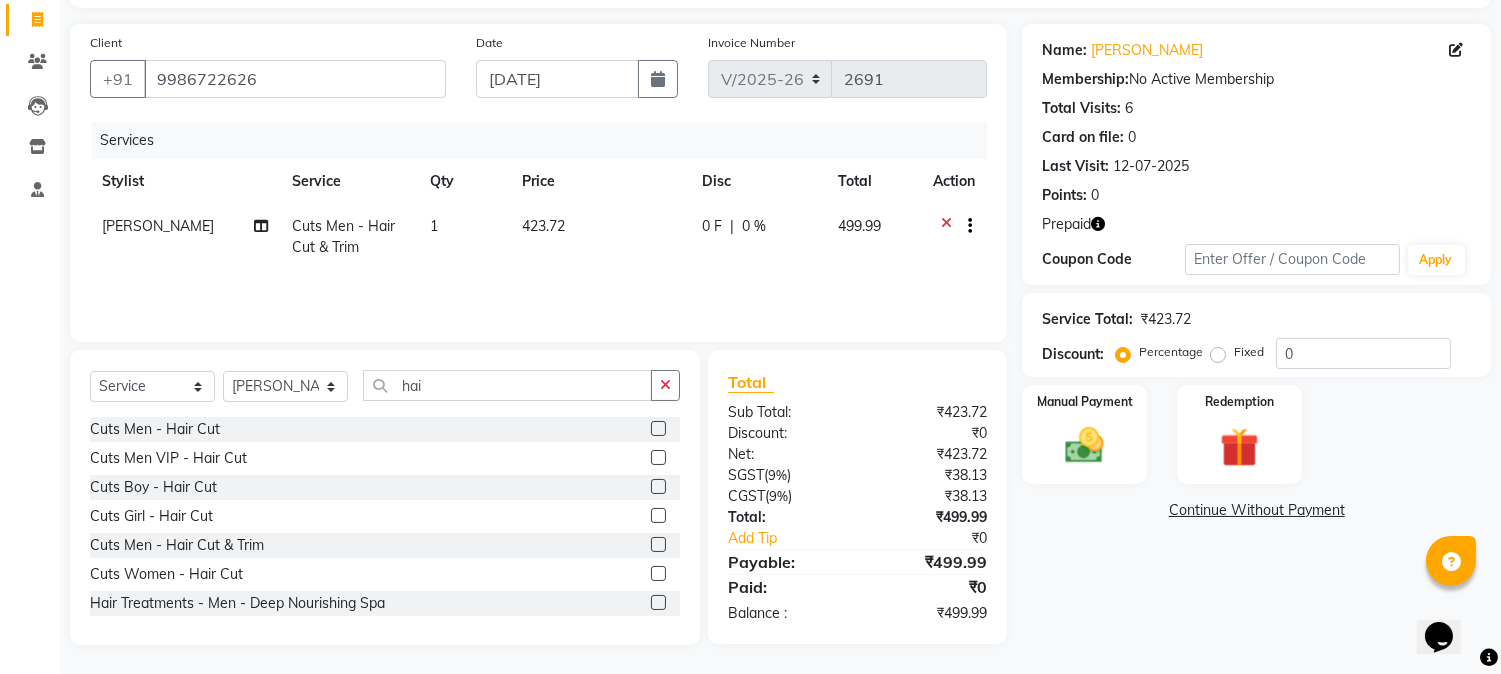 click 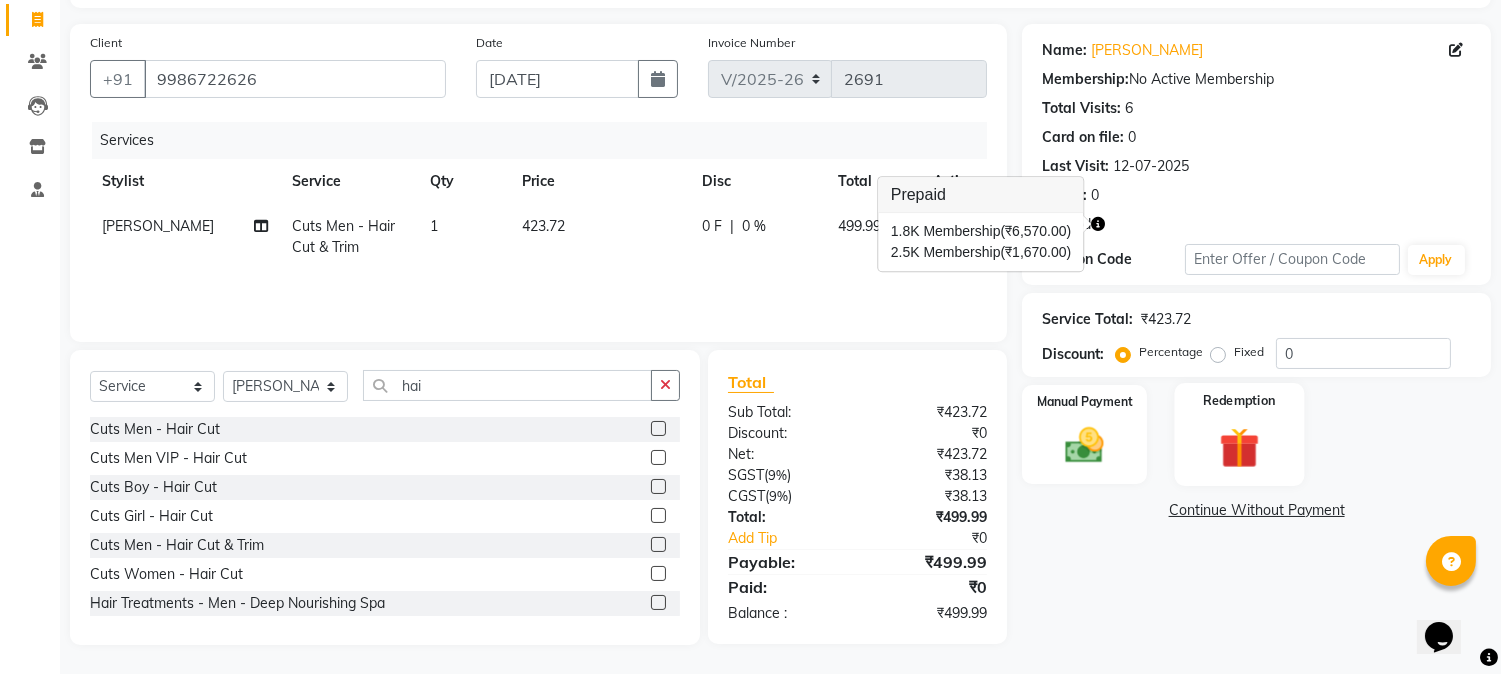 click 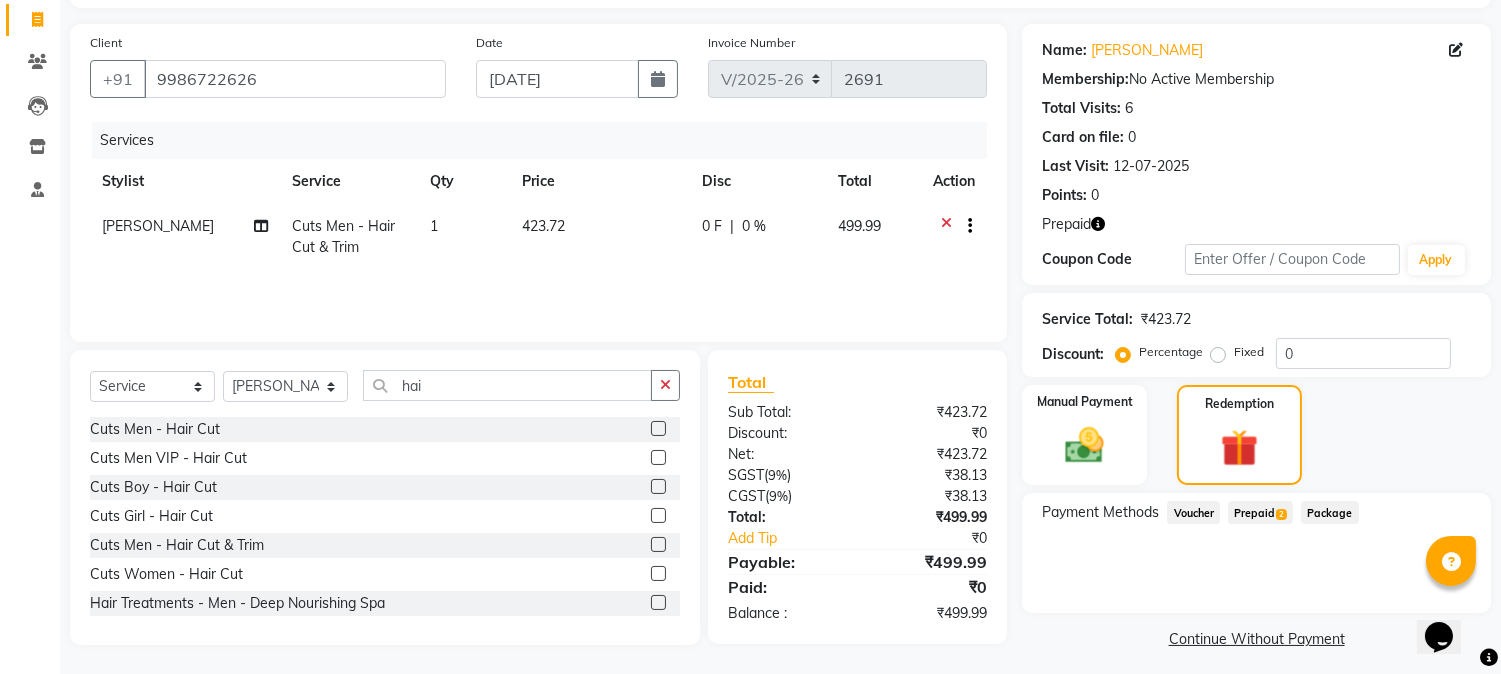 click on "Prepaid  2" 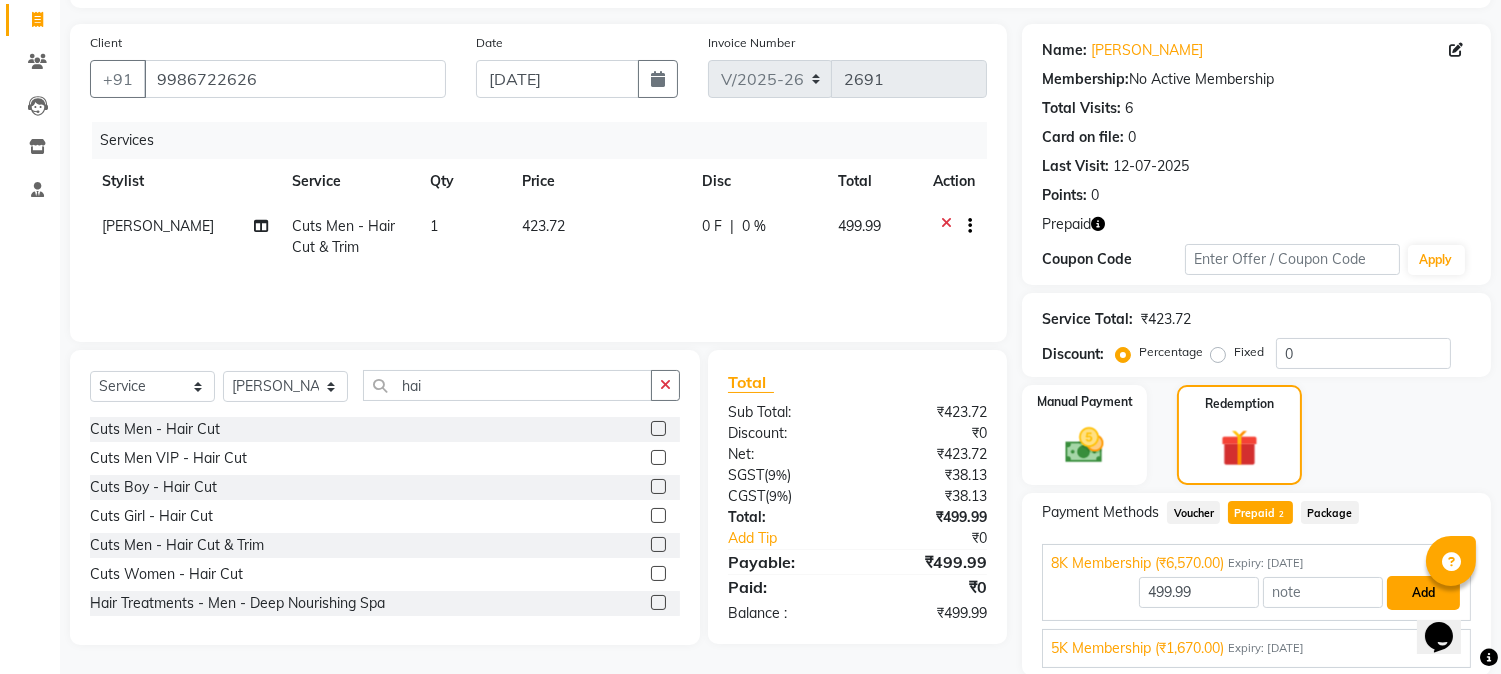 click on "Add" at bounding box center (1423, 593) 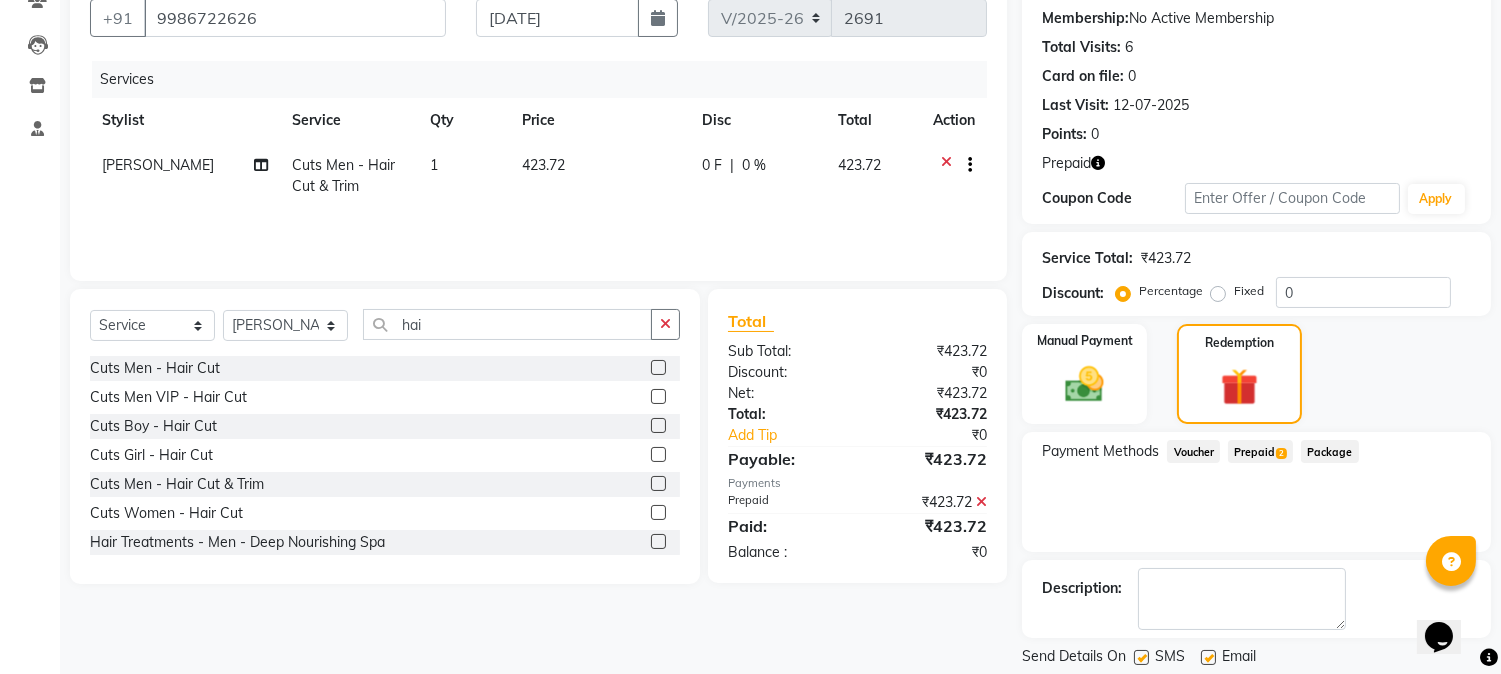 scroll, scrollTop: 237, scrollLeft: 0, axis: vertical 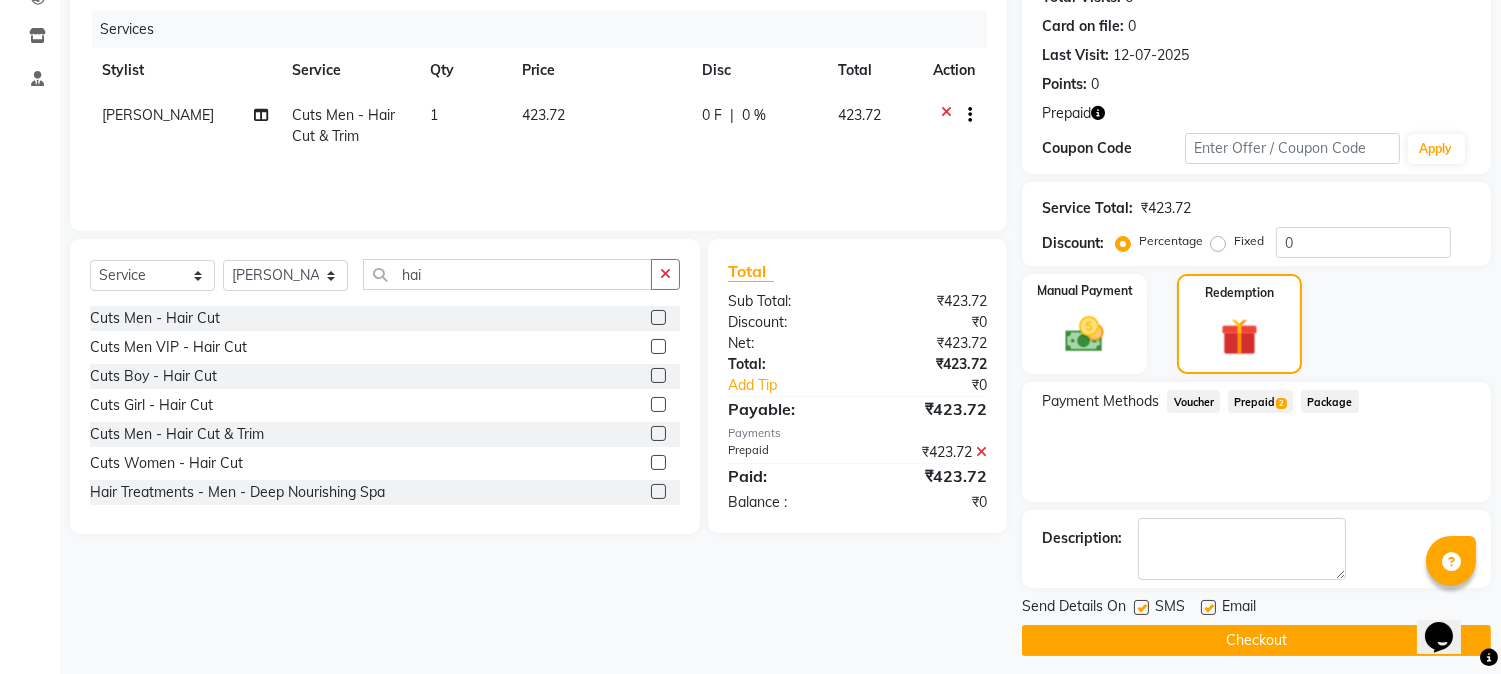 click on "423.72" 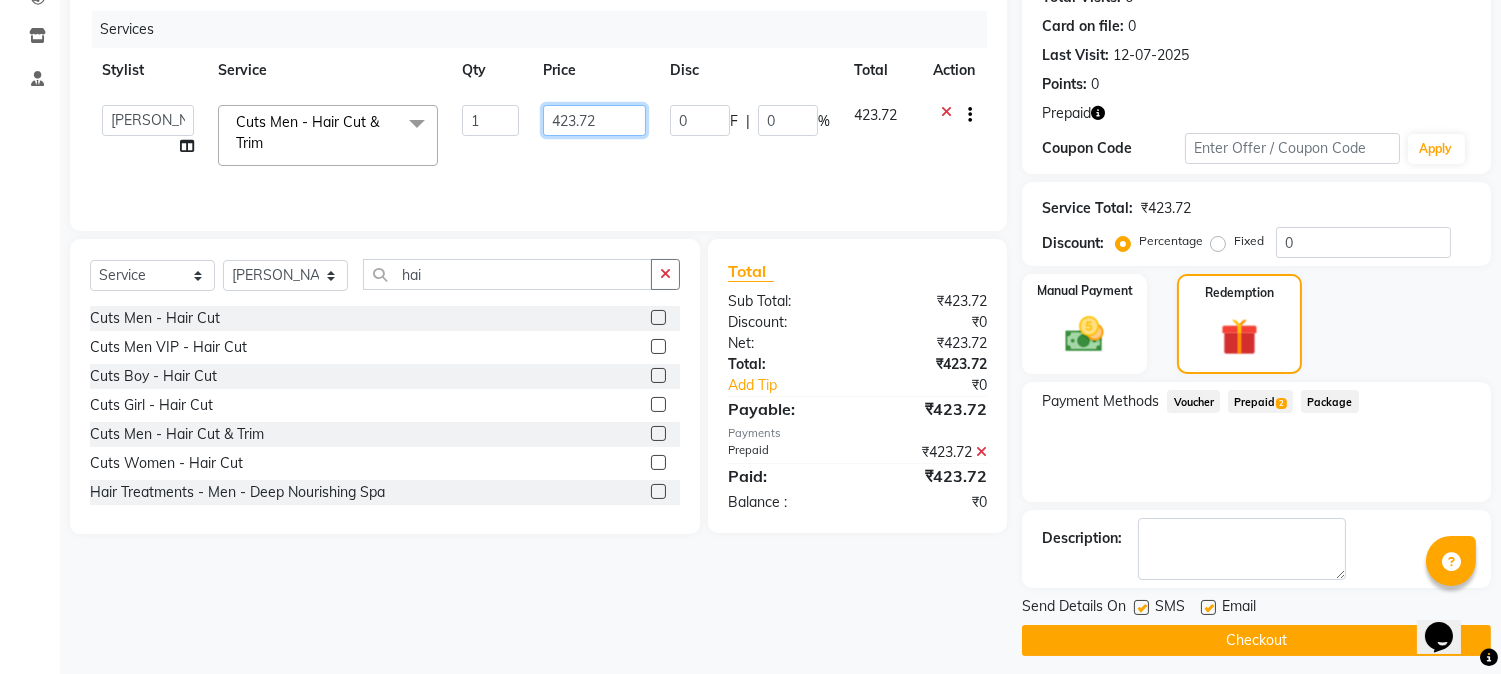 click on "423.72" 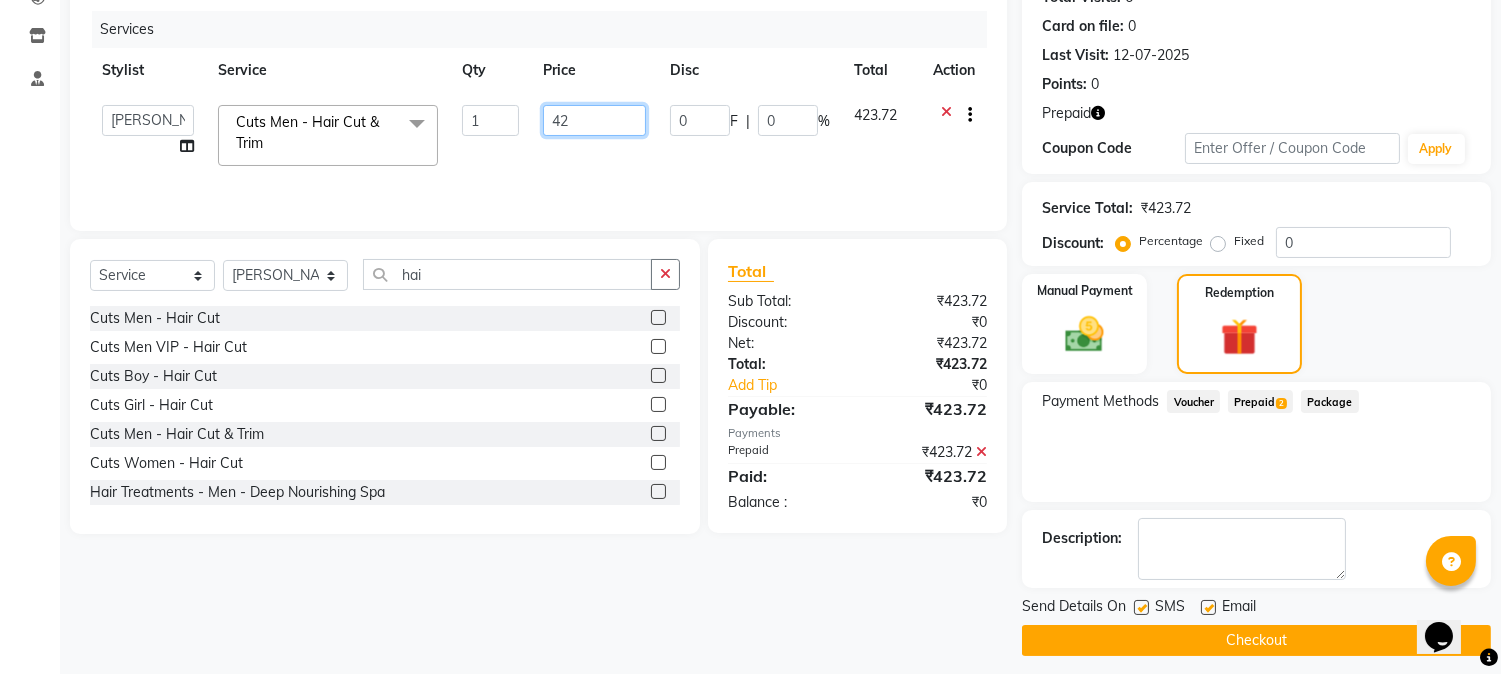 type on "4" 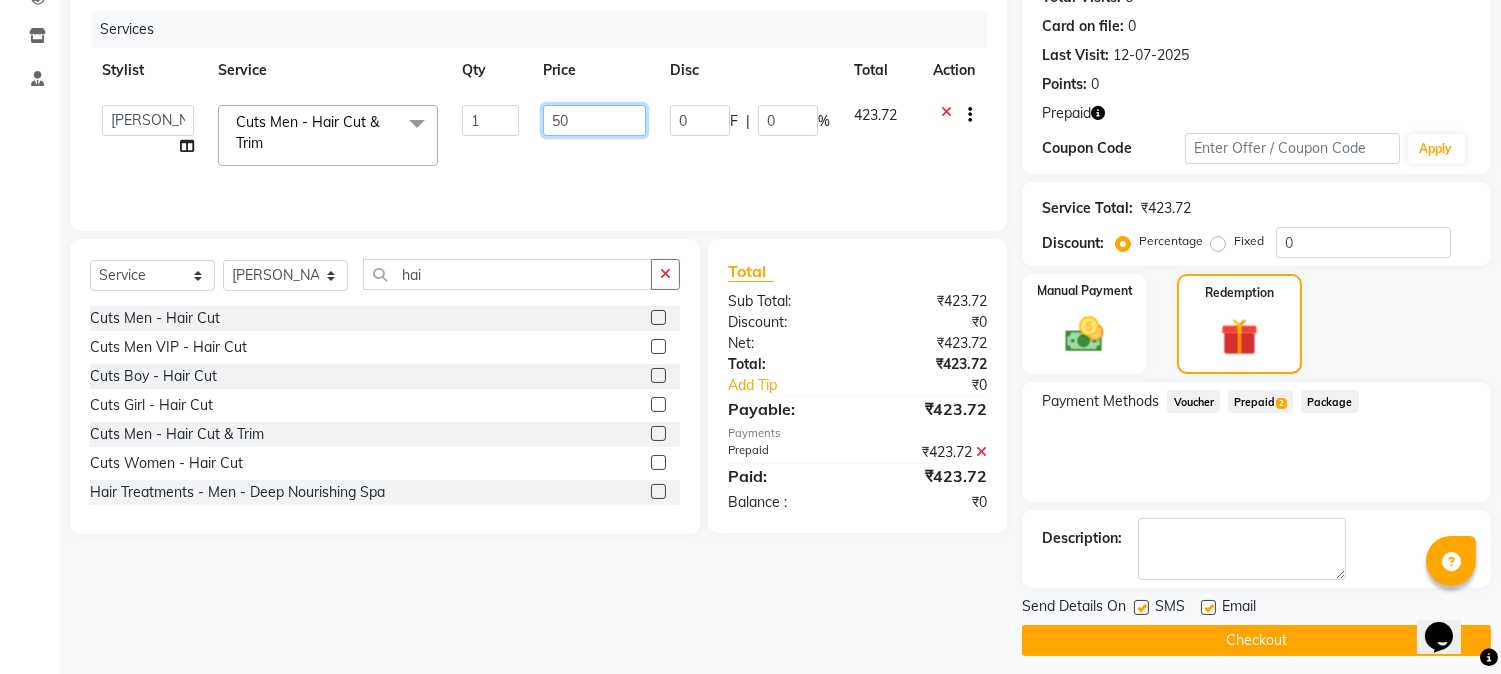 type on "500" 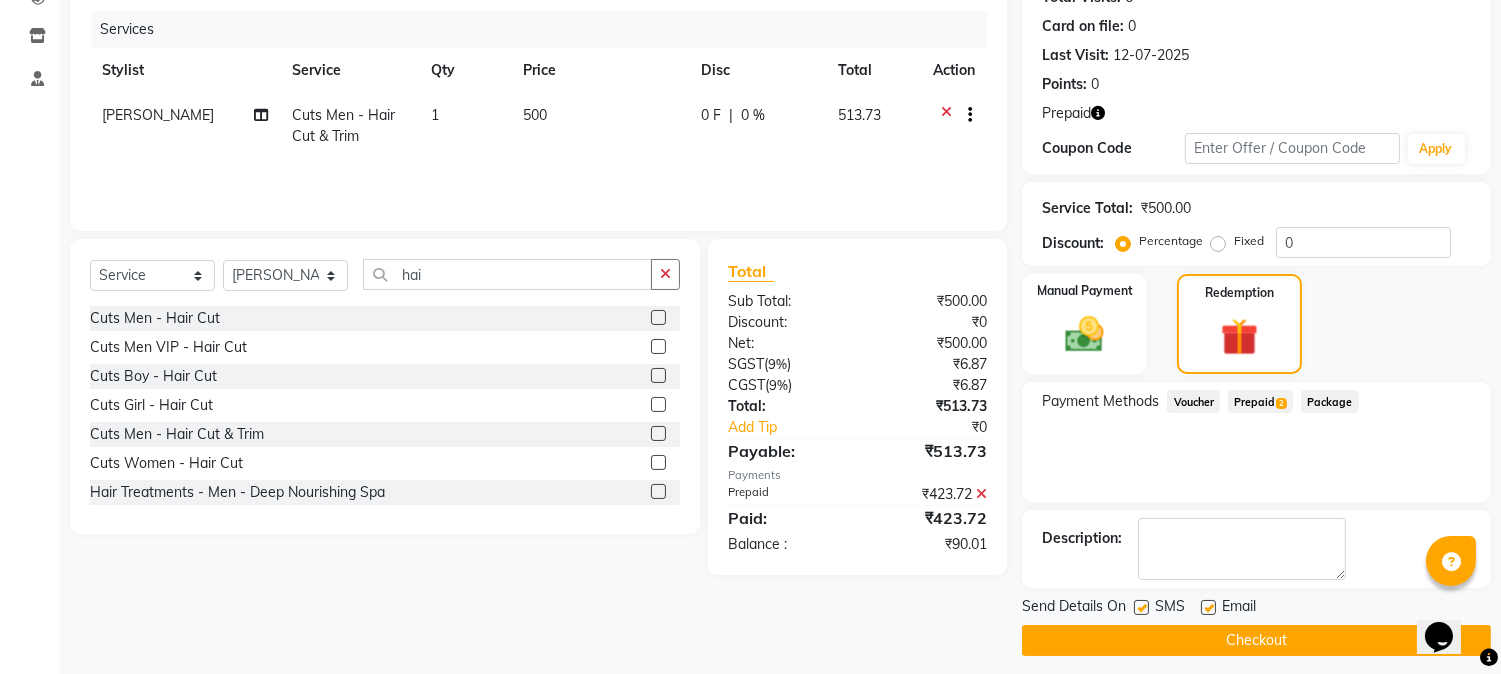 click on "2" 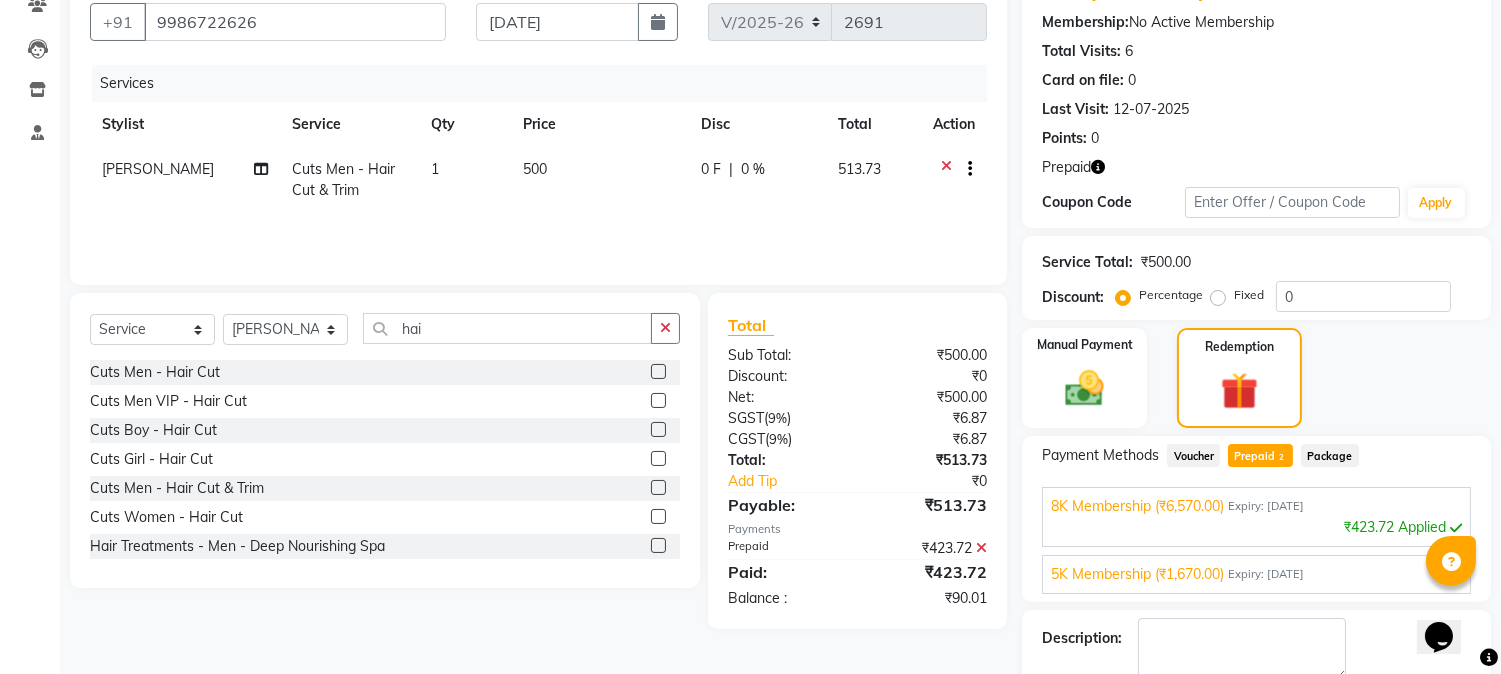click on "Payment Methods  Voucher   Prepaid  2  Package" 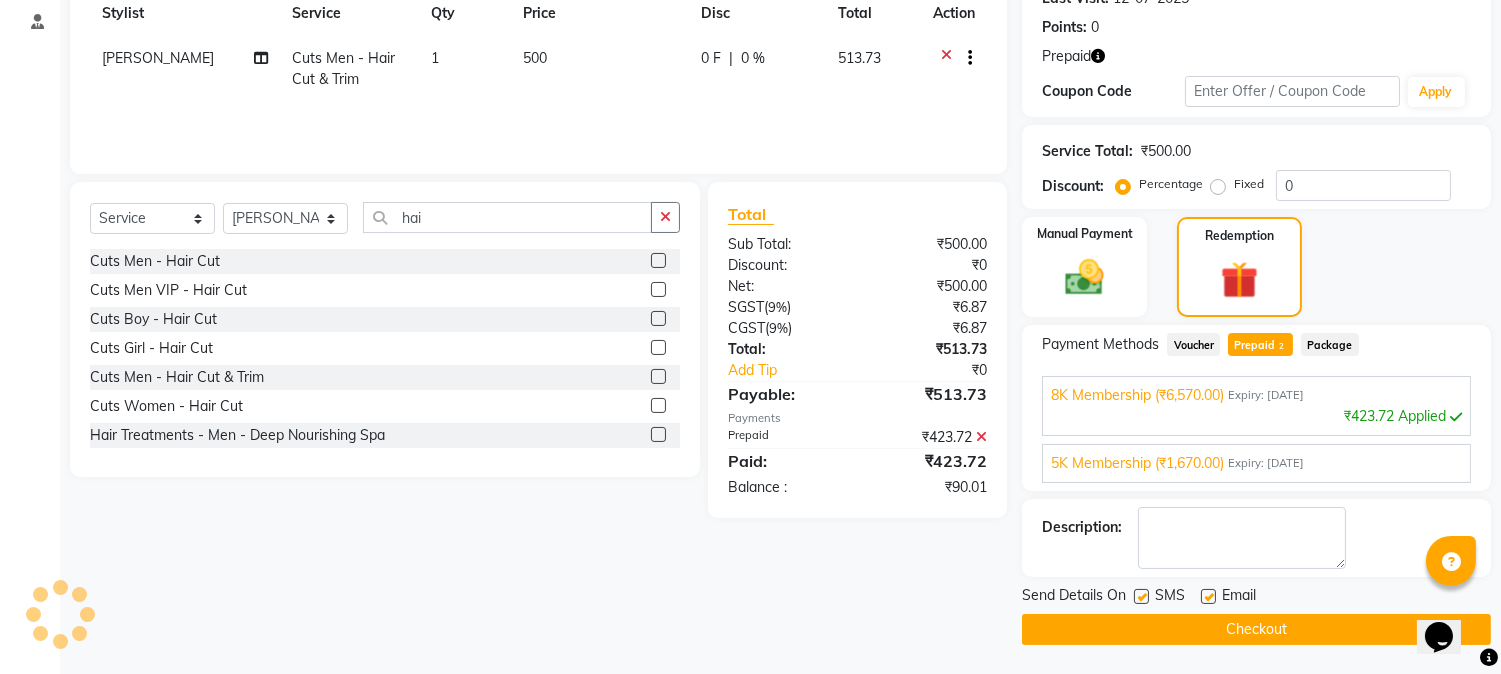 click 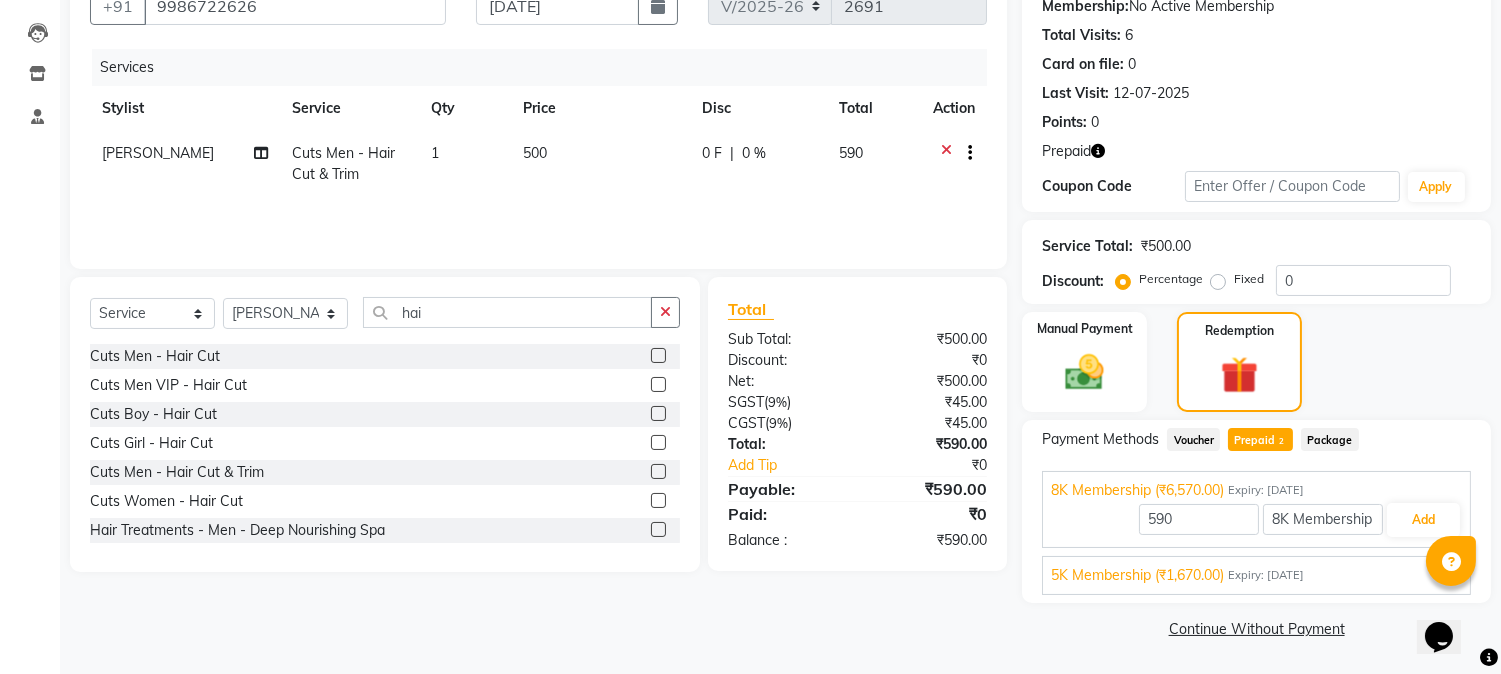 scroll, scrollTop: 197, scrollLeft: 0, axis: vertical 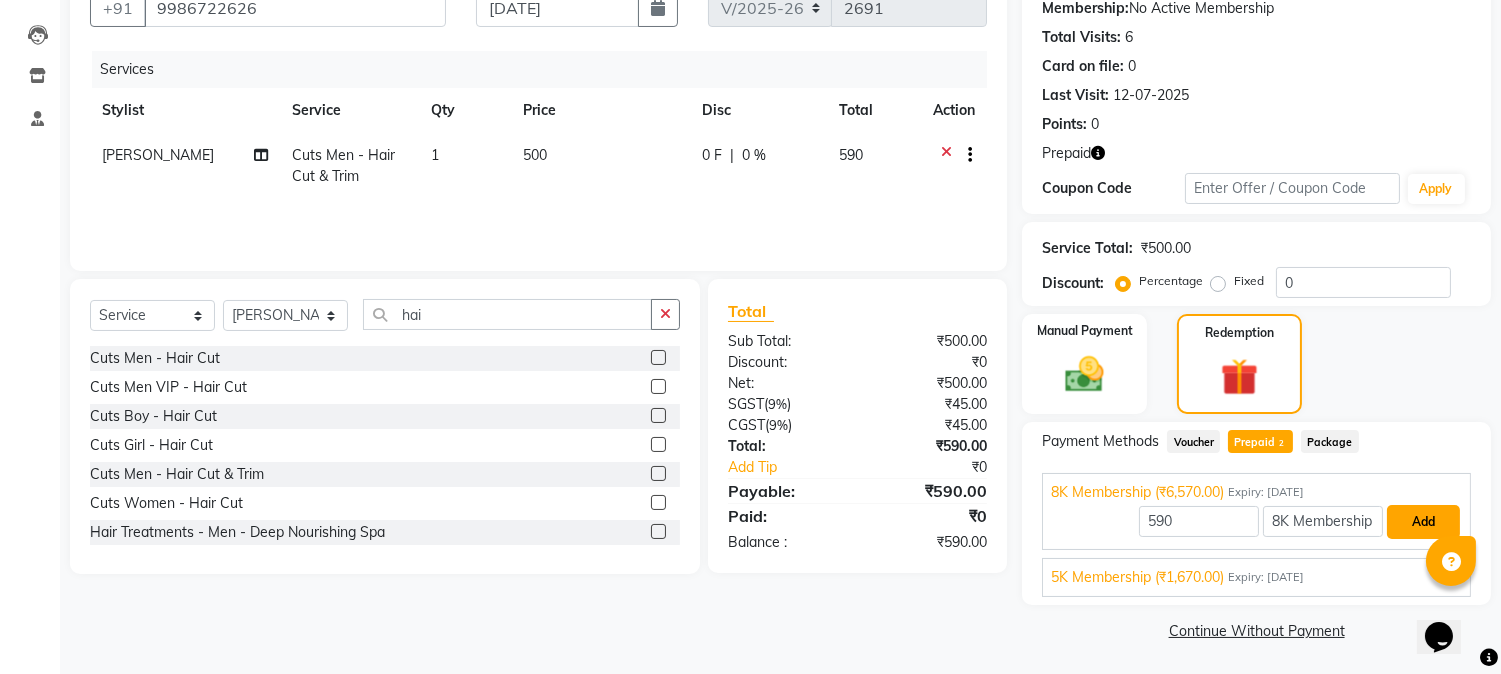 click on "Add" at bounding box center [1423, 522] 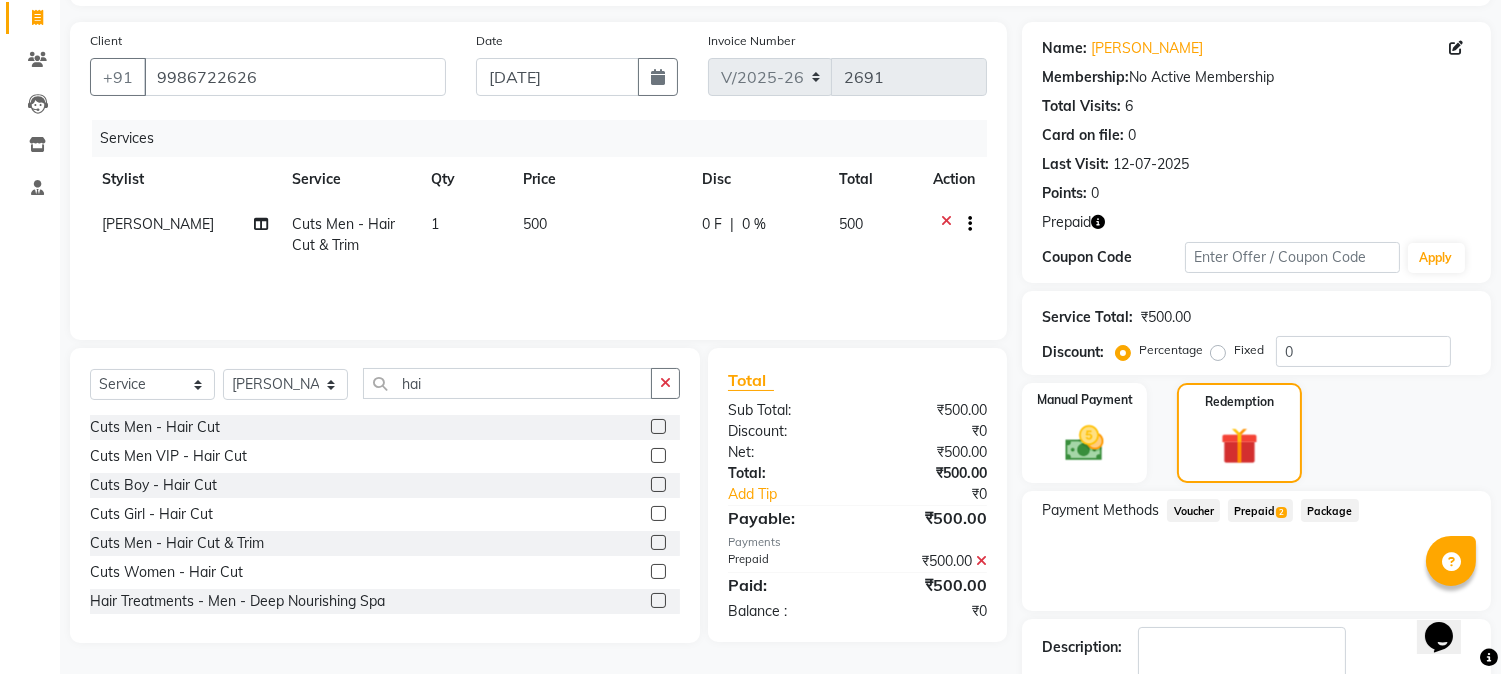 scroll, scrollTop: 197, scrollLeft: 0, axis: vertical 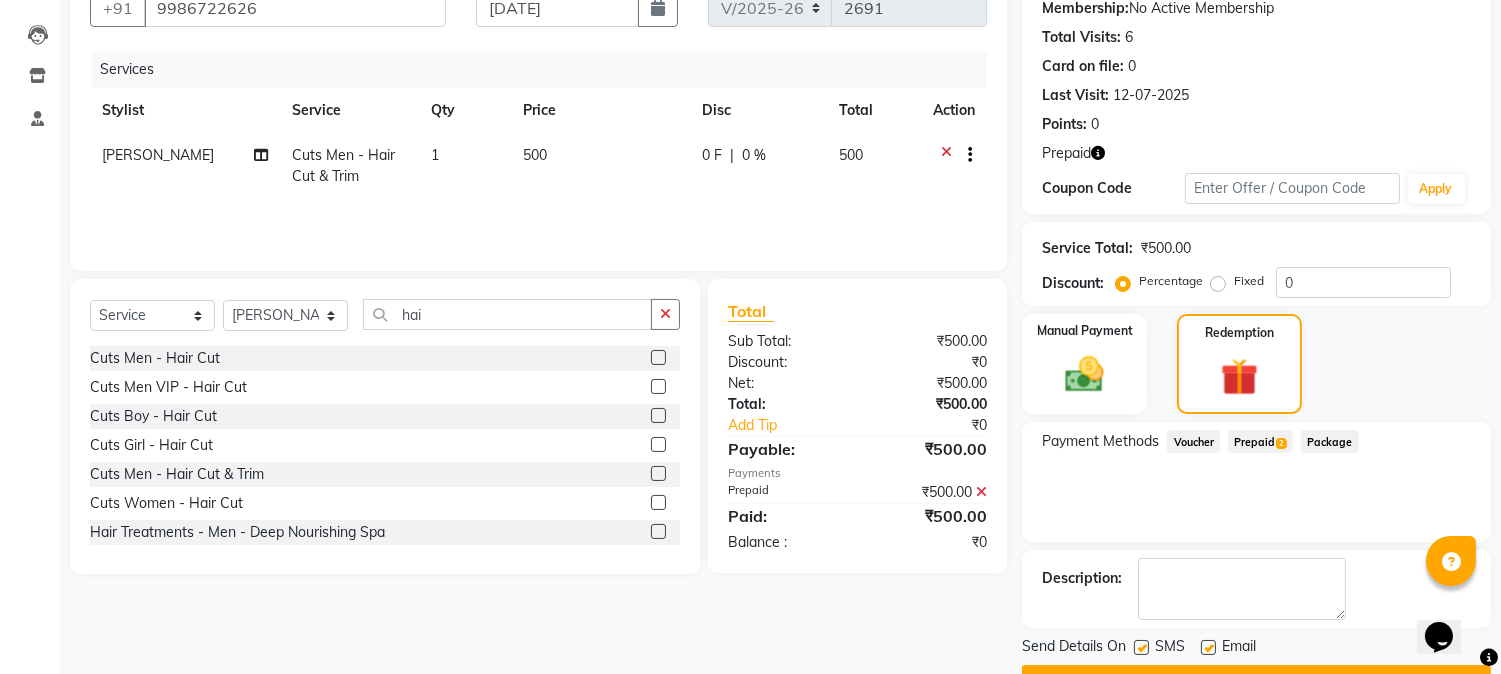 click 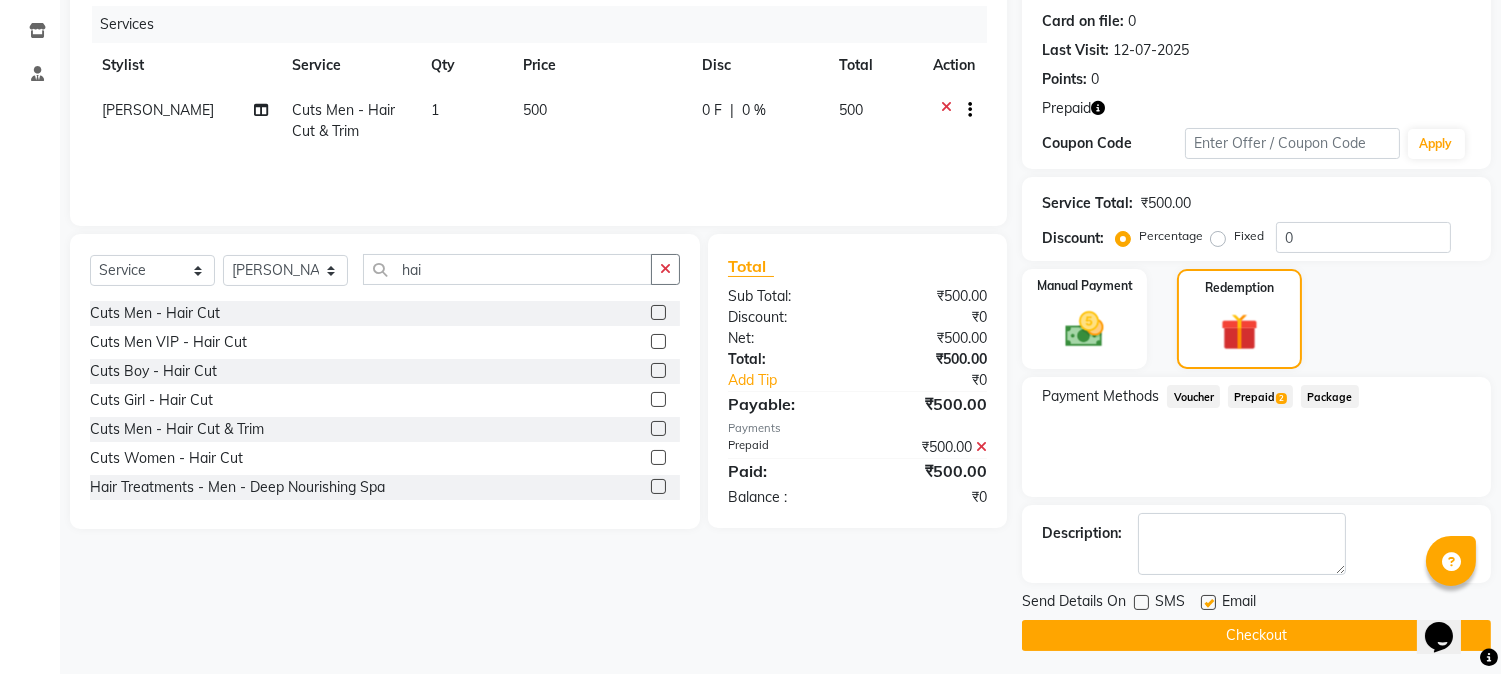 scroll, scrollTop: 247, scrollLeft: 0, axis: vertical 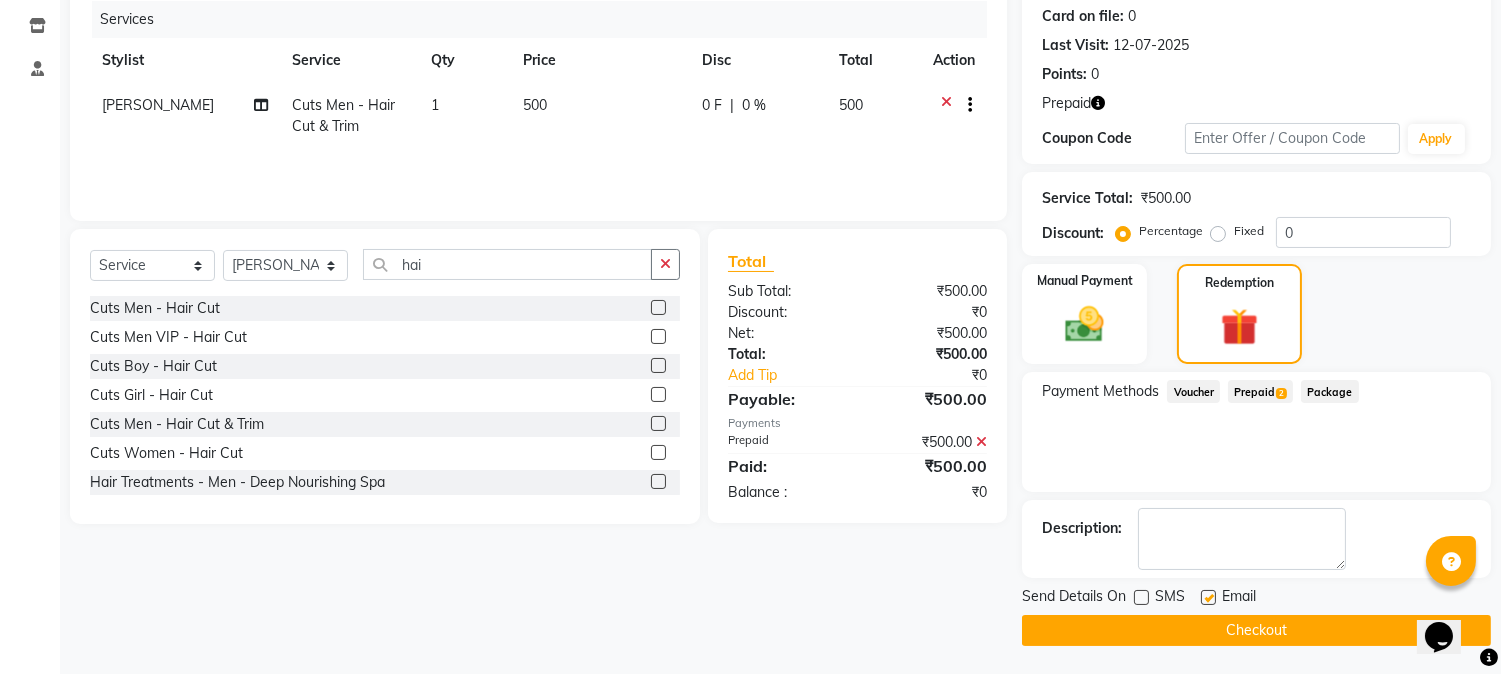 click on "Checkout" 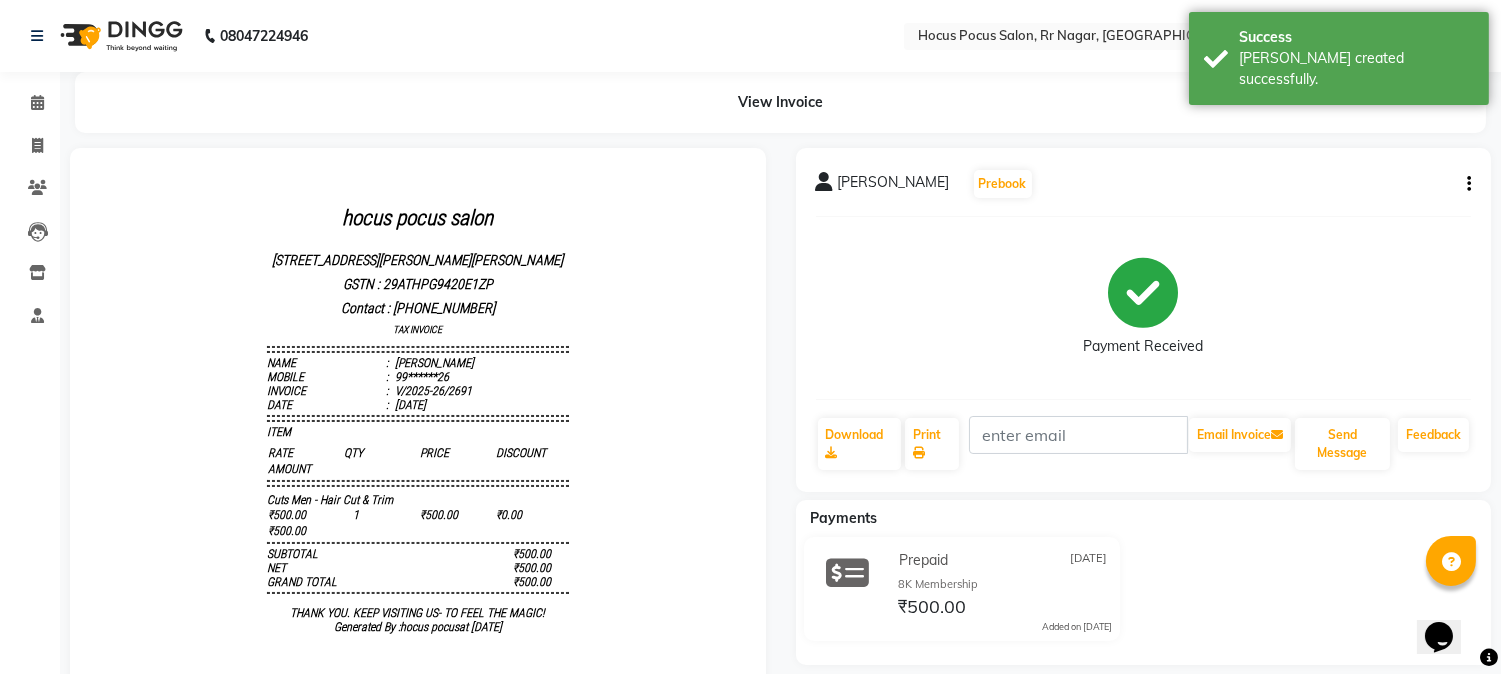 scroll, scrollTop: 0, scrollLeft: 0, axis: both 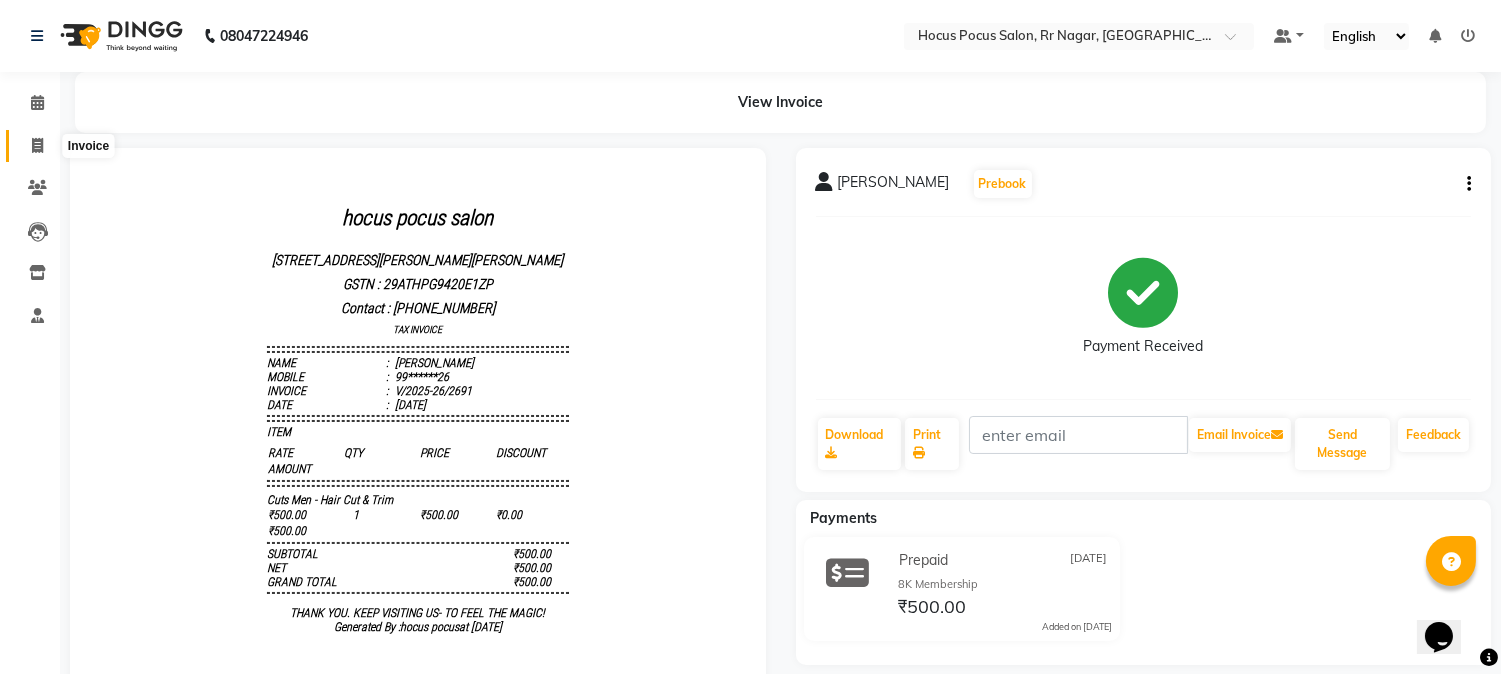 click 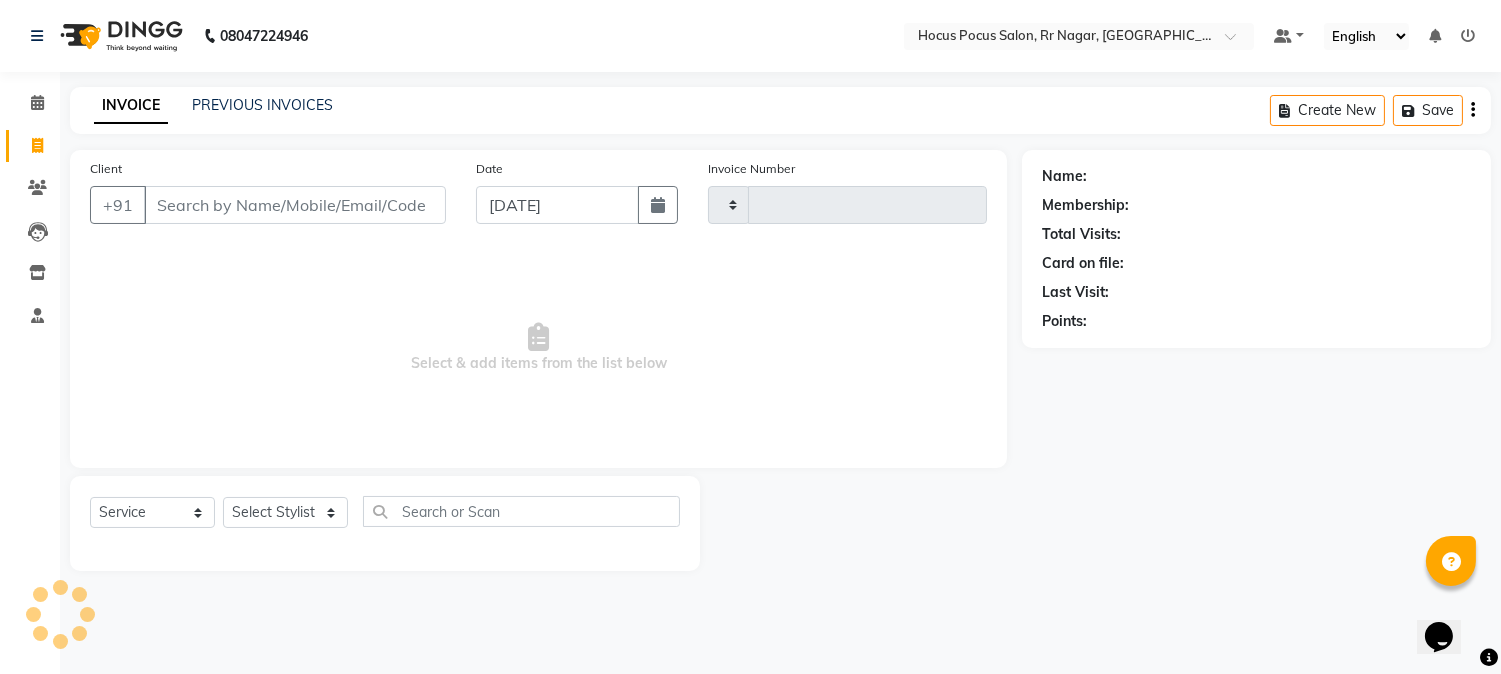 type on "2692" 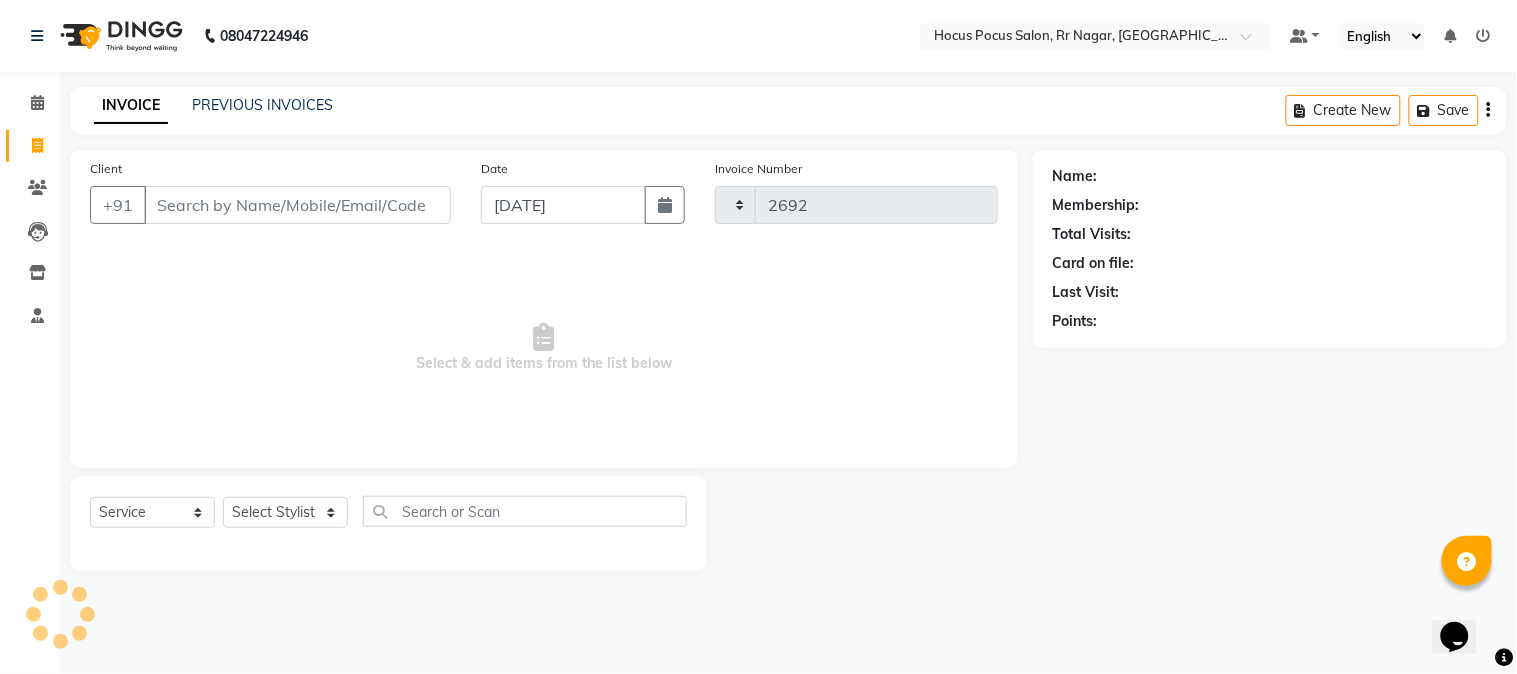 select on "5019" 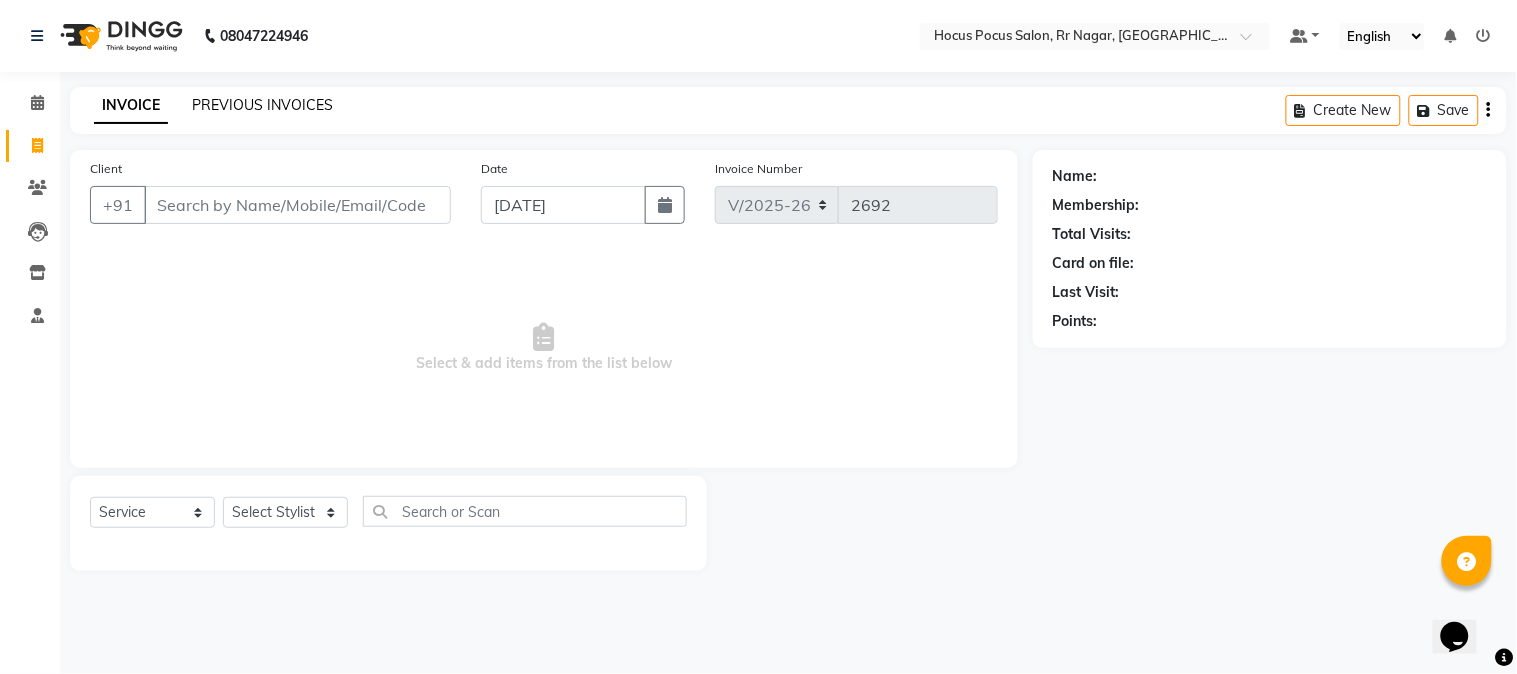 click on "PREVIOUS INVOICES" 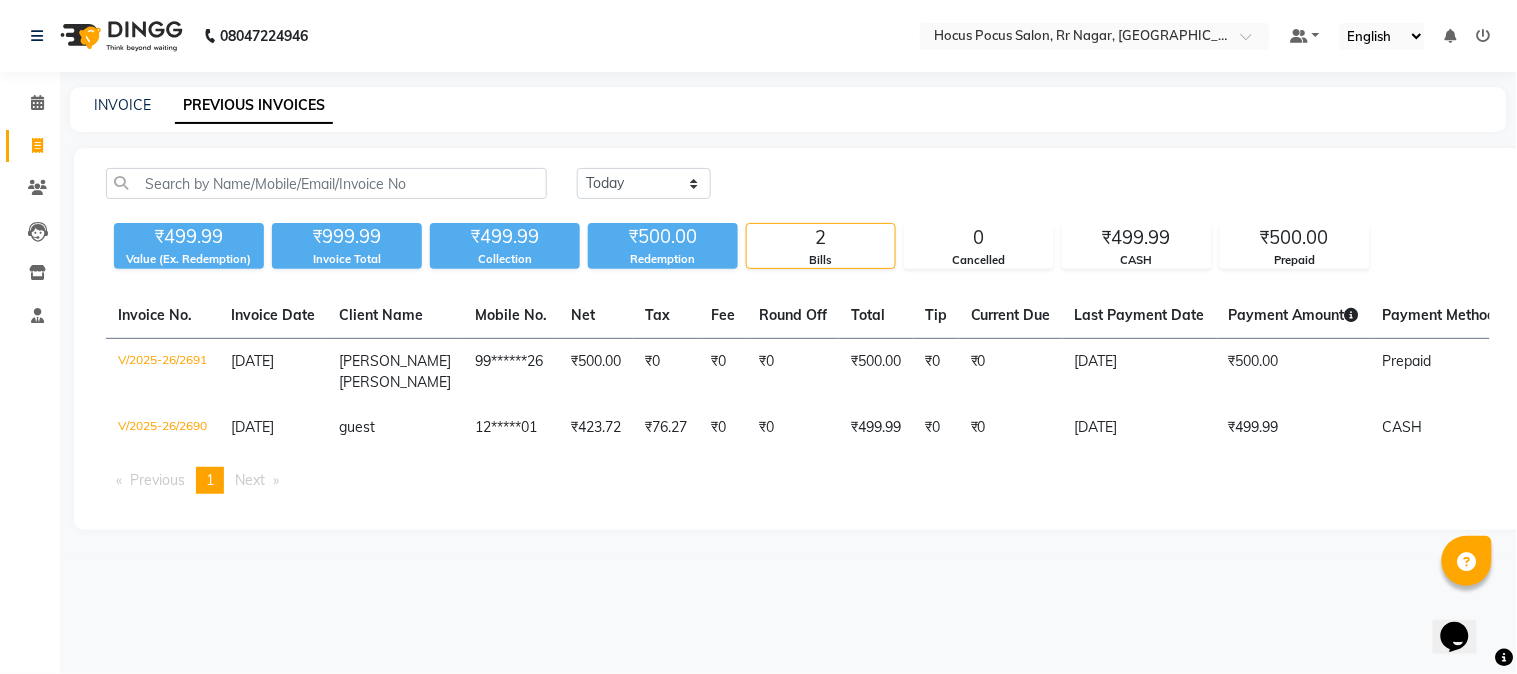 click on "INVOICE PREVIOUS INVOICES" 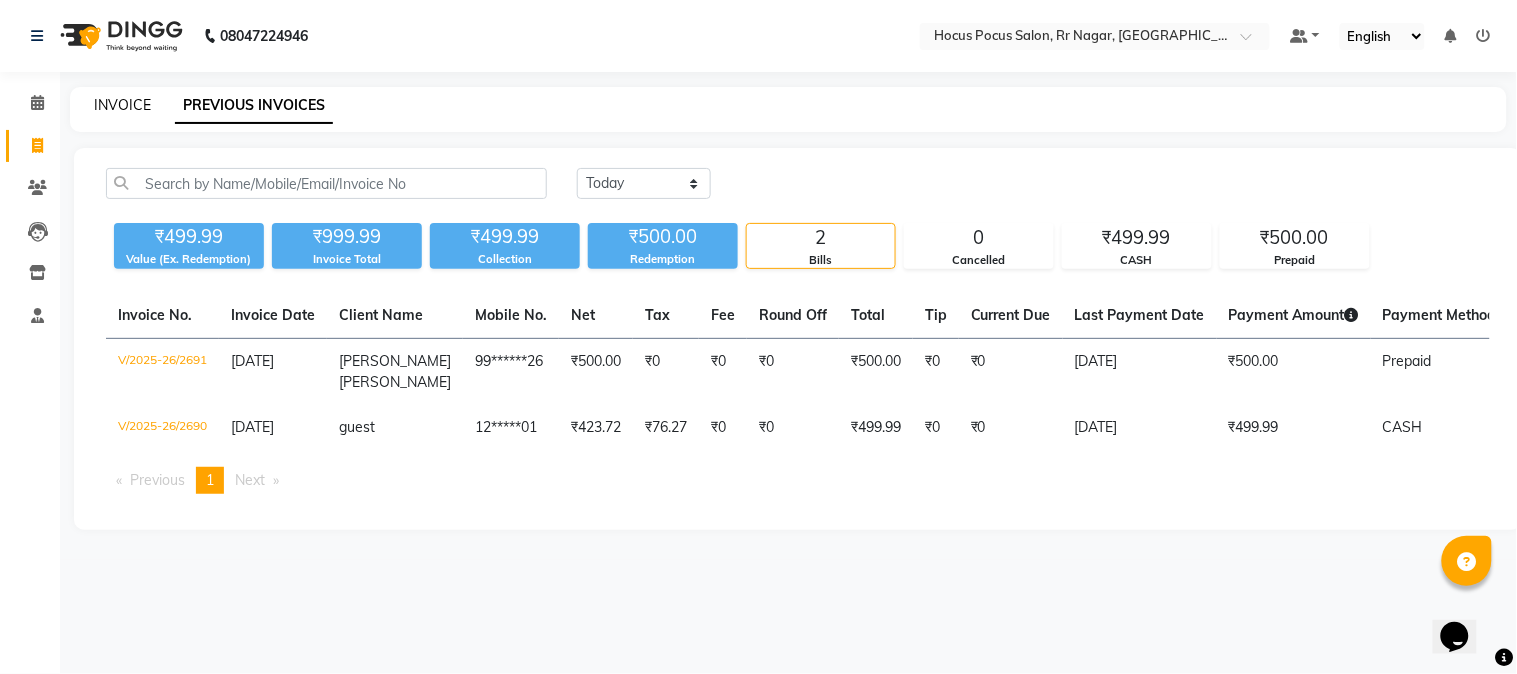 click on "INVOICE" 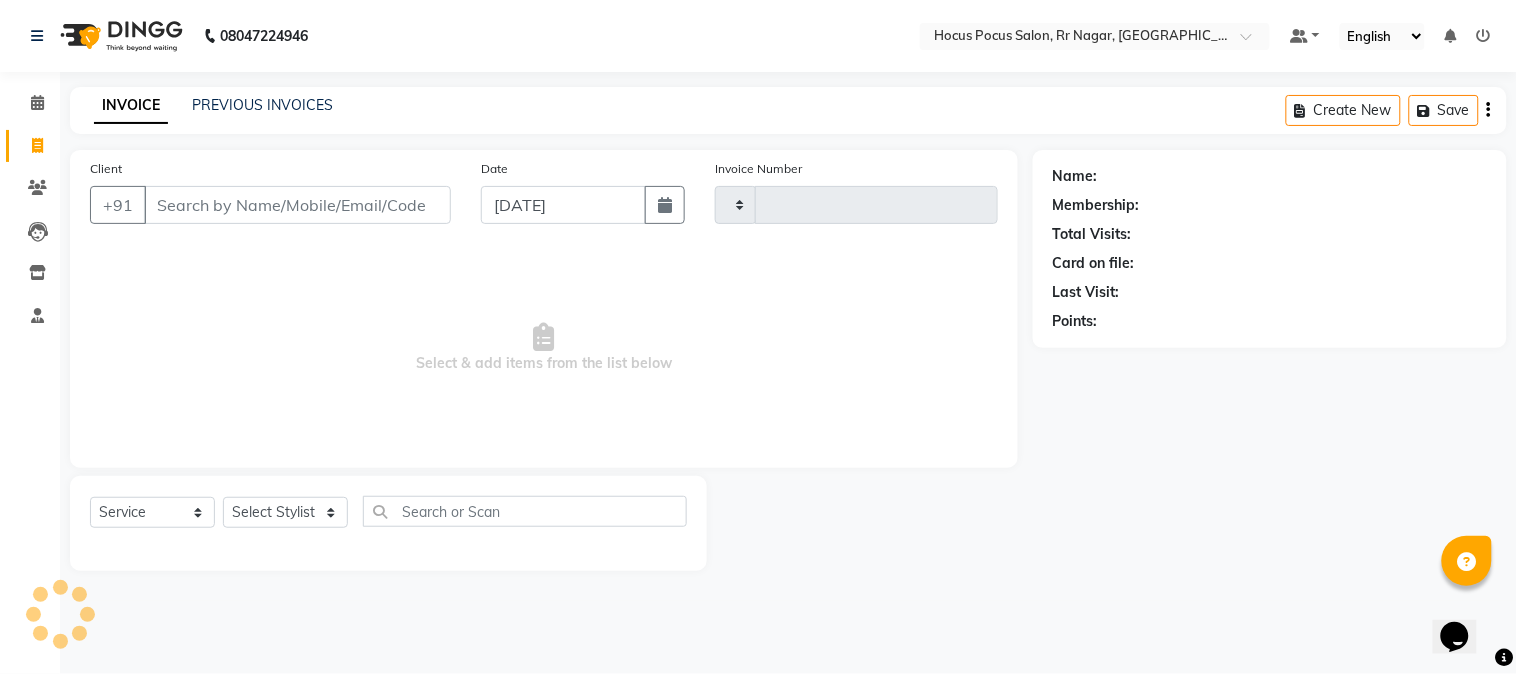 type on "2692" 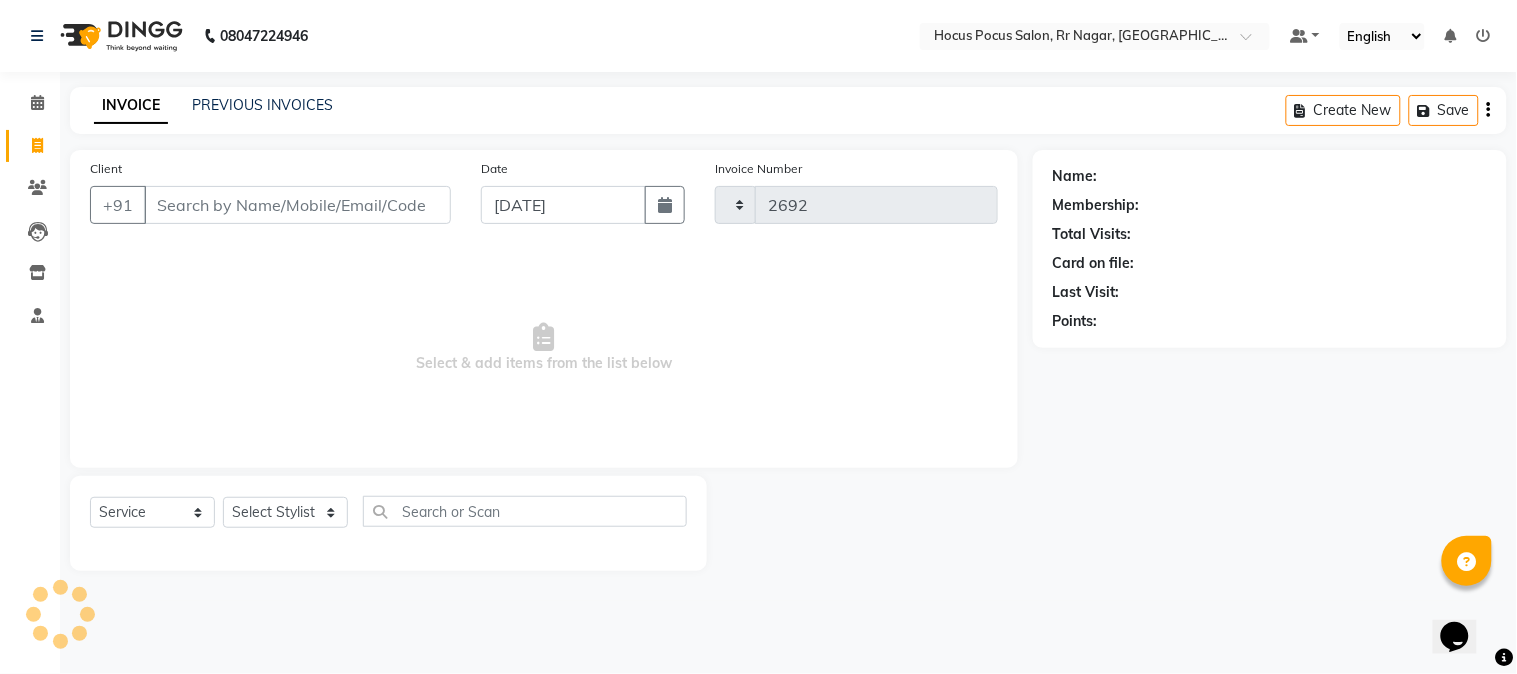 select on "5019" 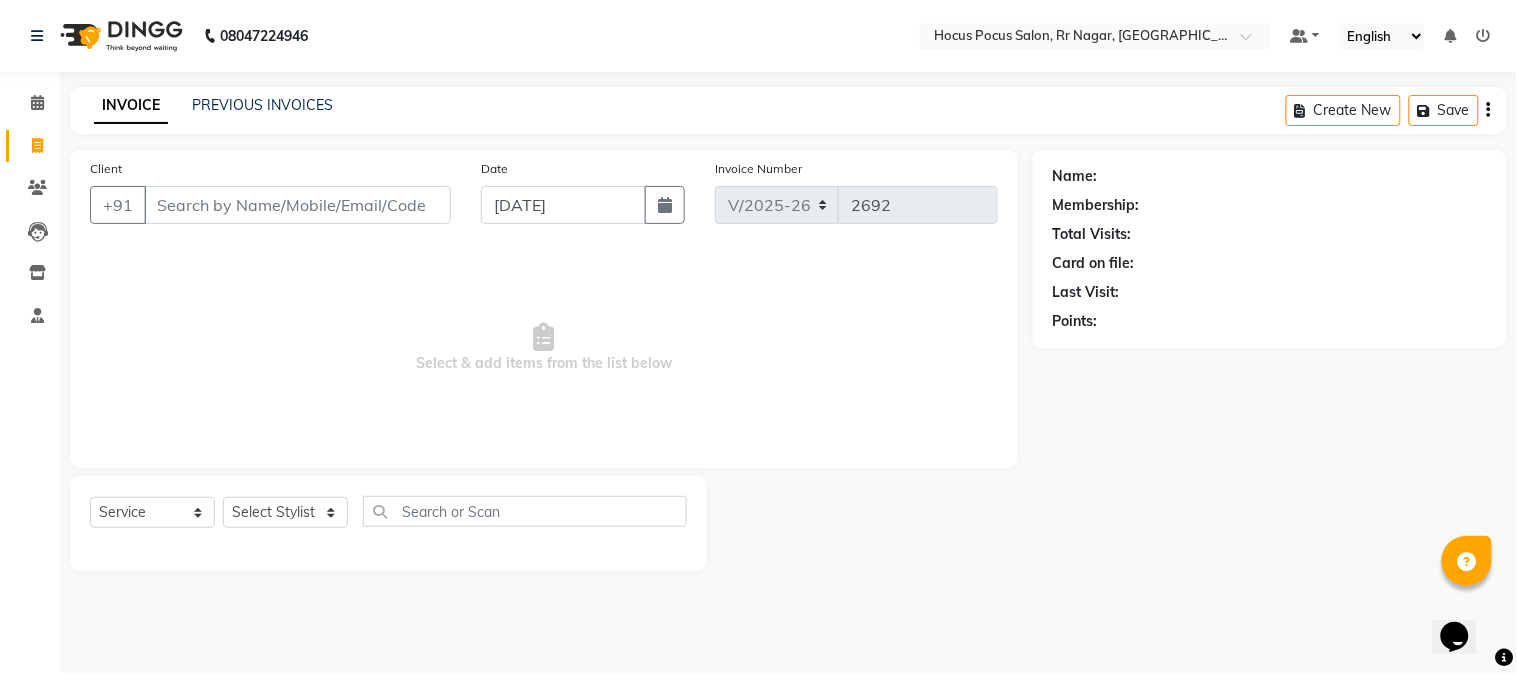 click on "Client" at bounding box center [297, 205] 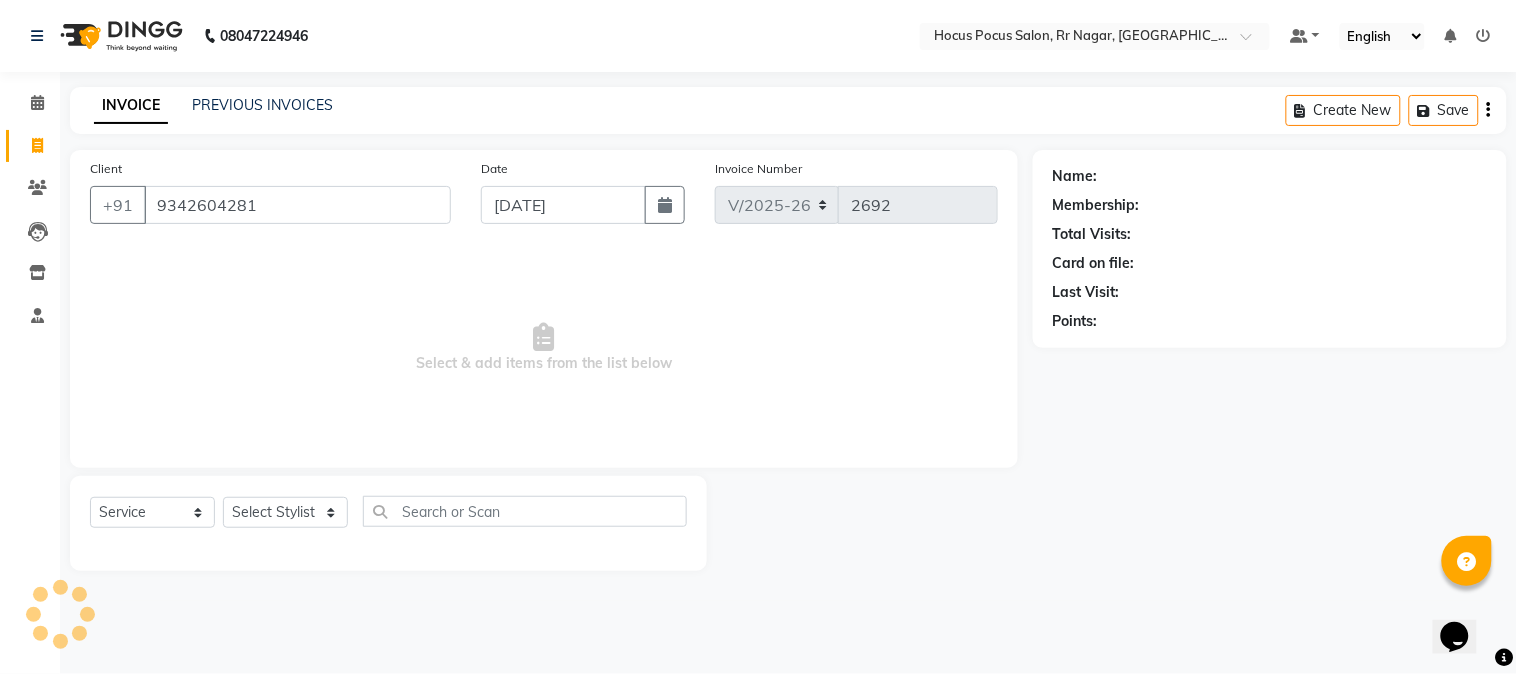 type on "9342604281" 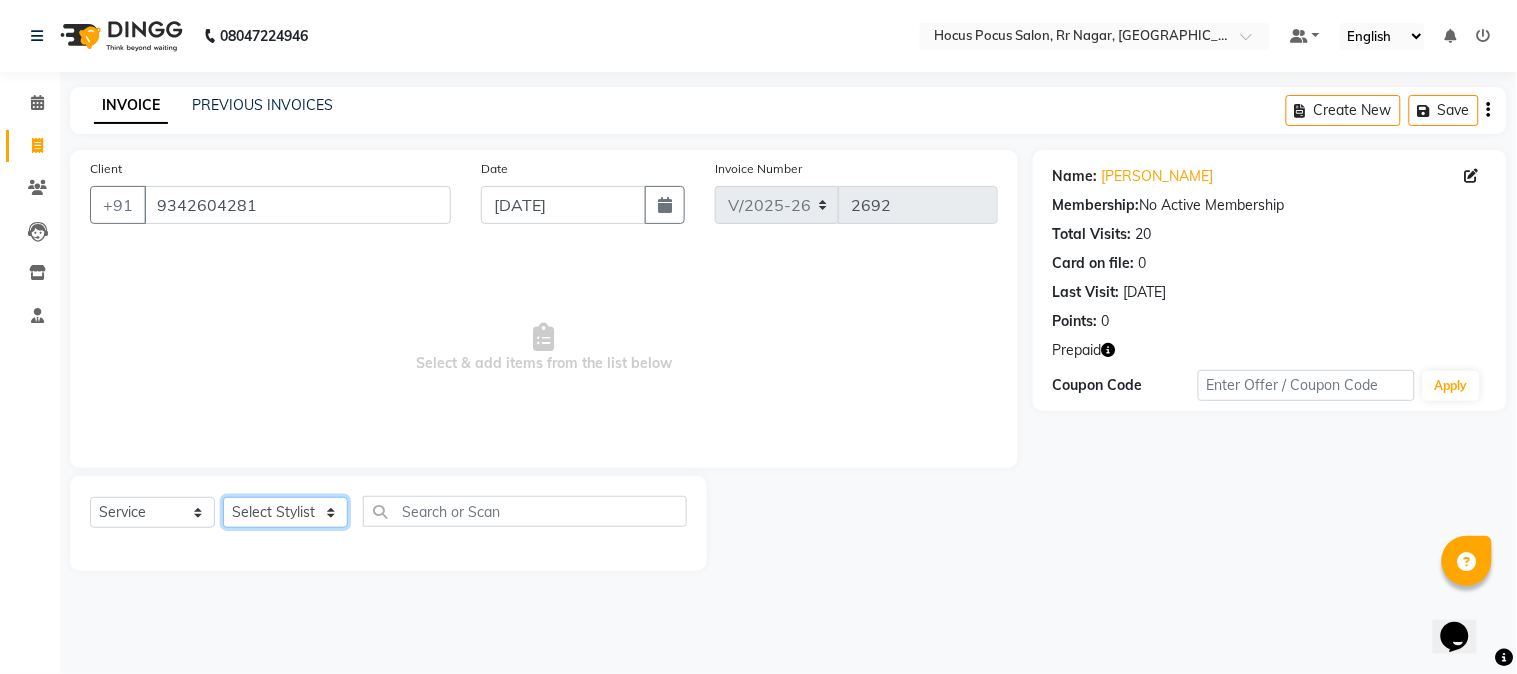 click on "Select Stylist [PERSON_NAME] hocus pocus [PERSON_NAME] [PERSON_NAME] [PERSON_NAME] [PERSON_NAME]" 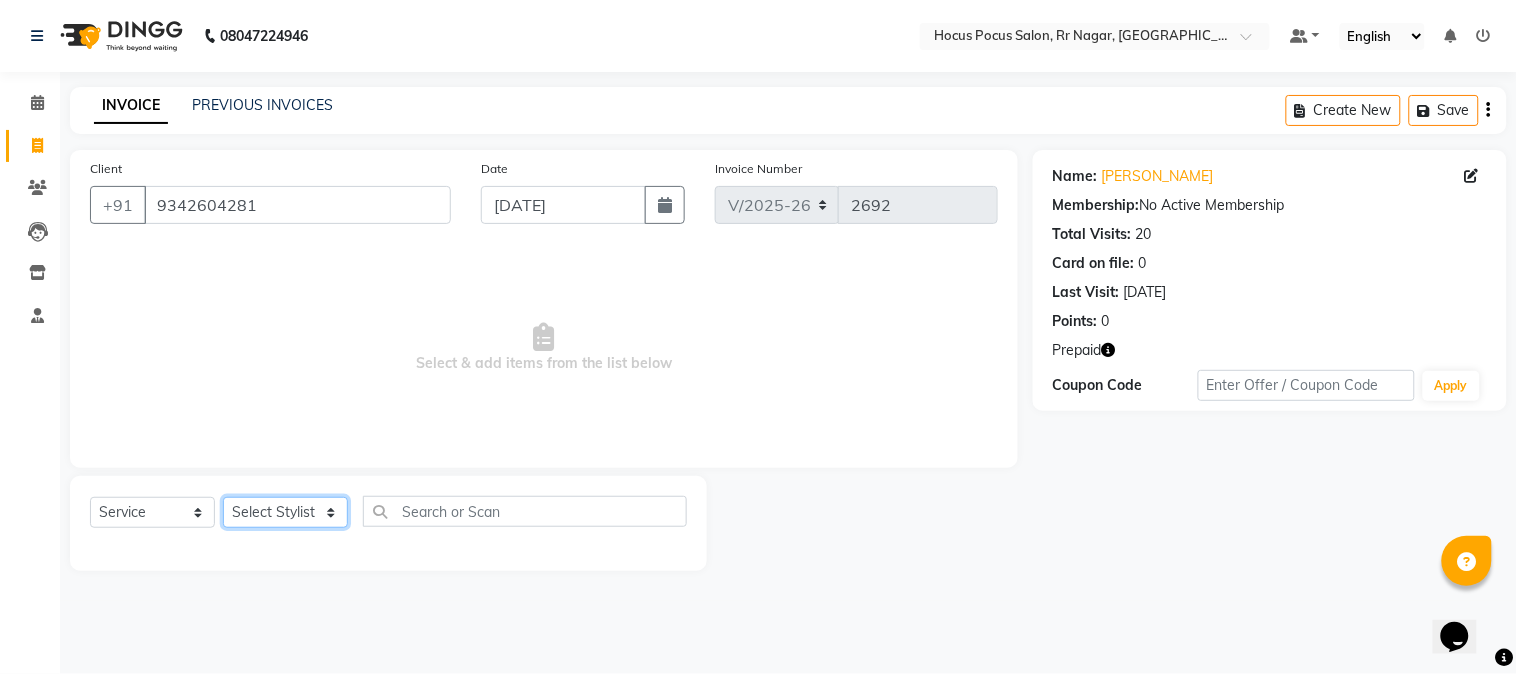 select on "32993" 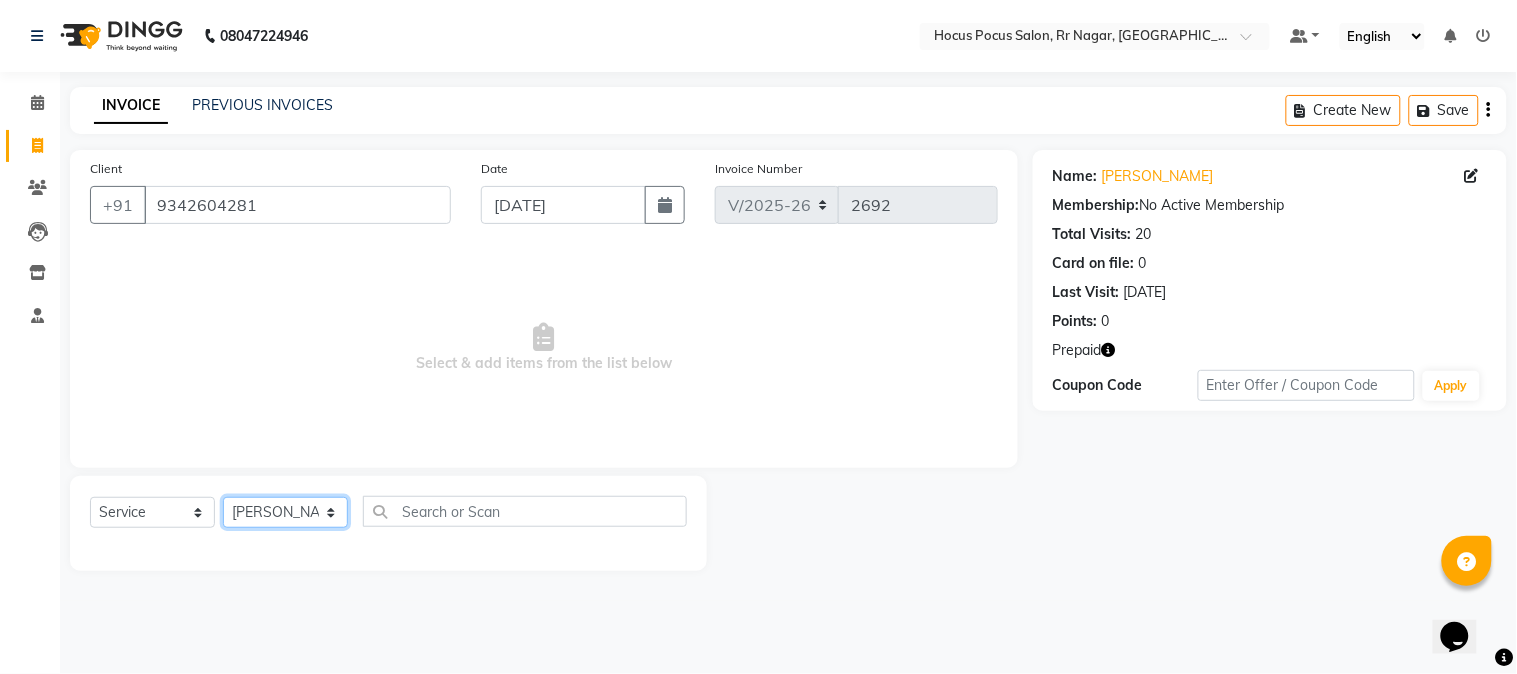 click on "Select Stylist [PERSON_NAME] hocus pocus [PERSON_NAME] [PERSON_NAME] [PERSON_NAME] [PERSON_NAME]" 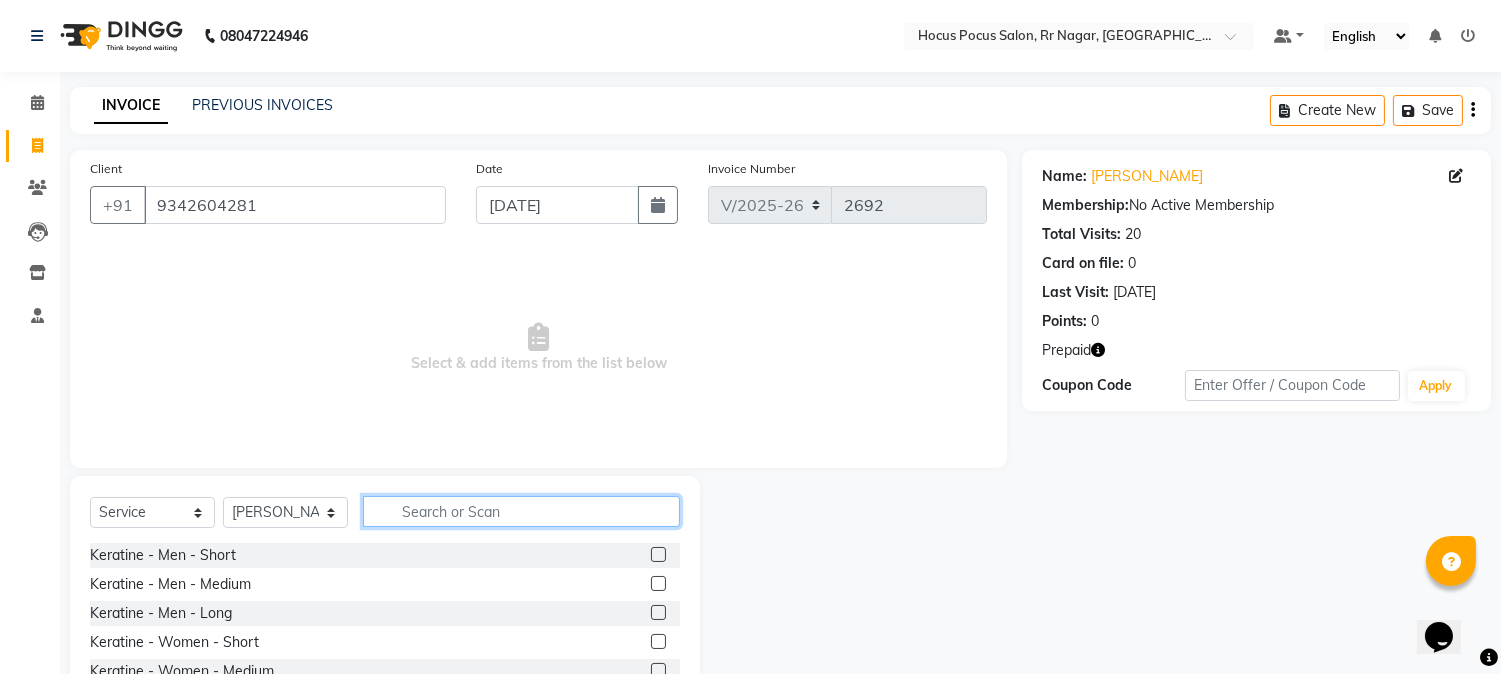 click 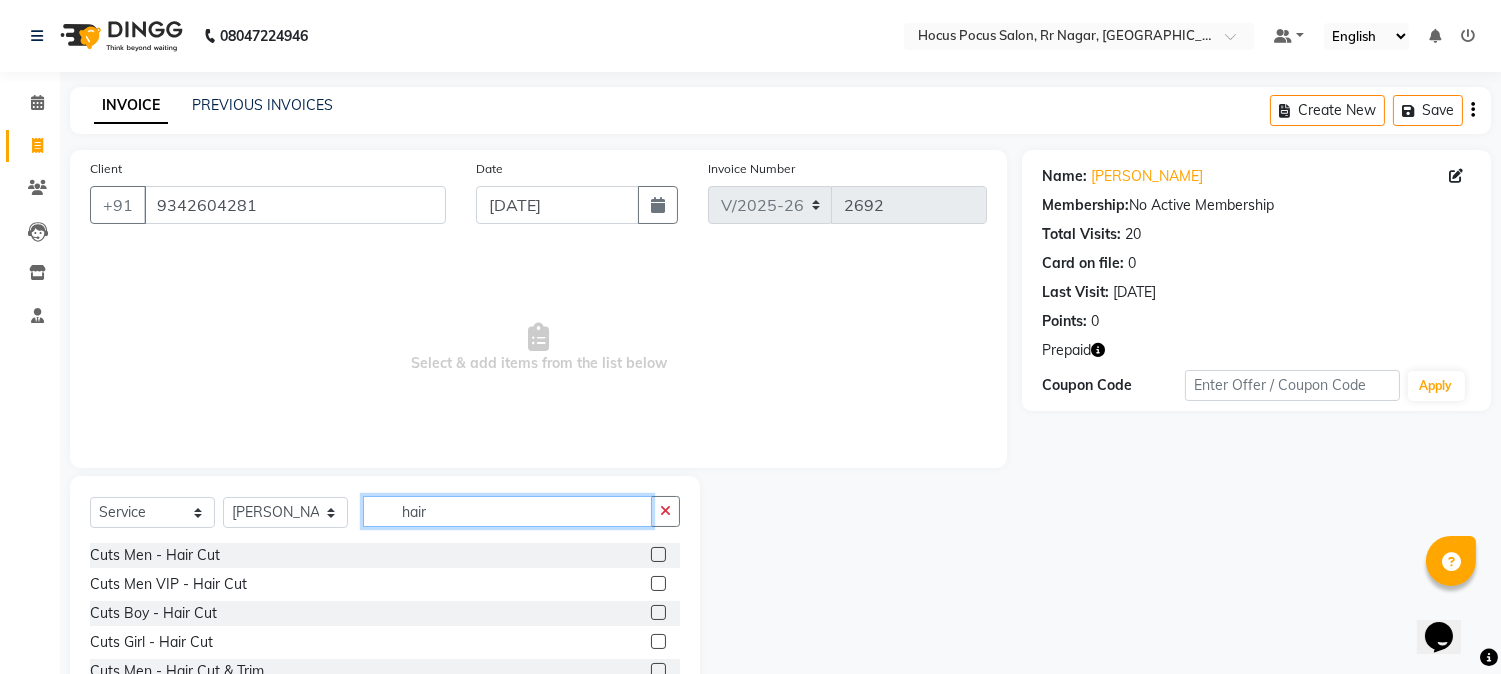 type on "hair" 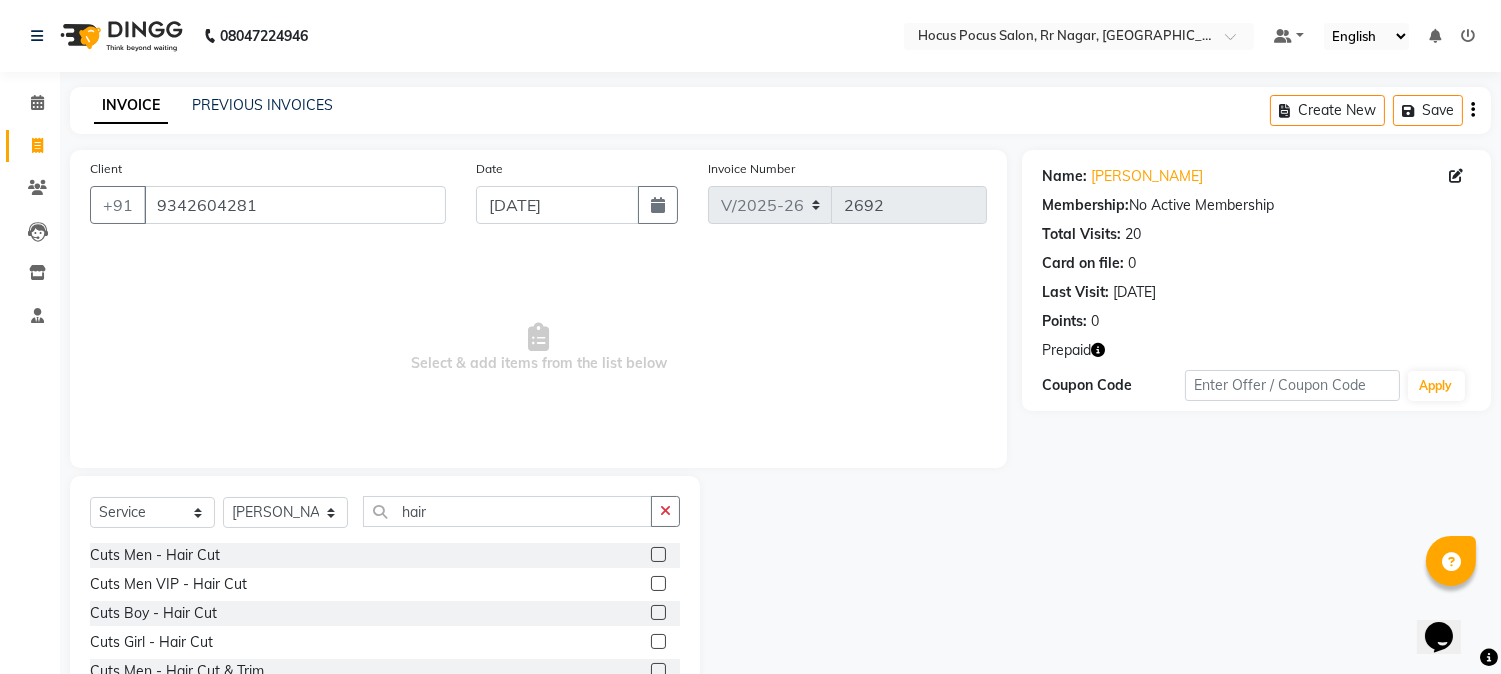 click 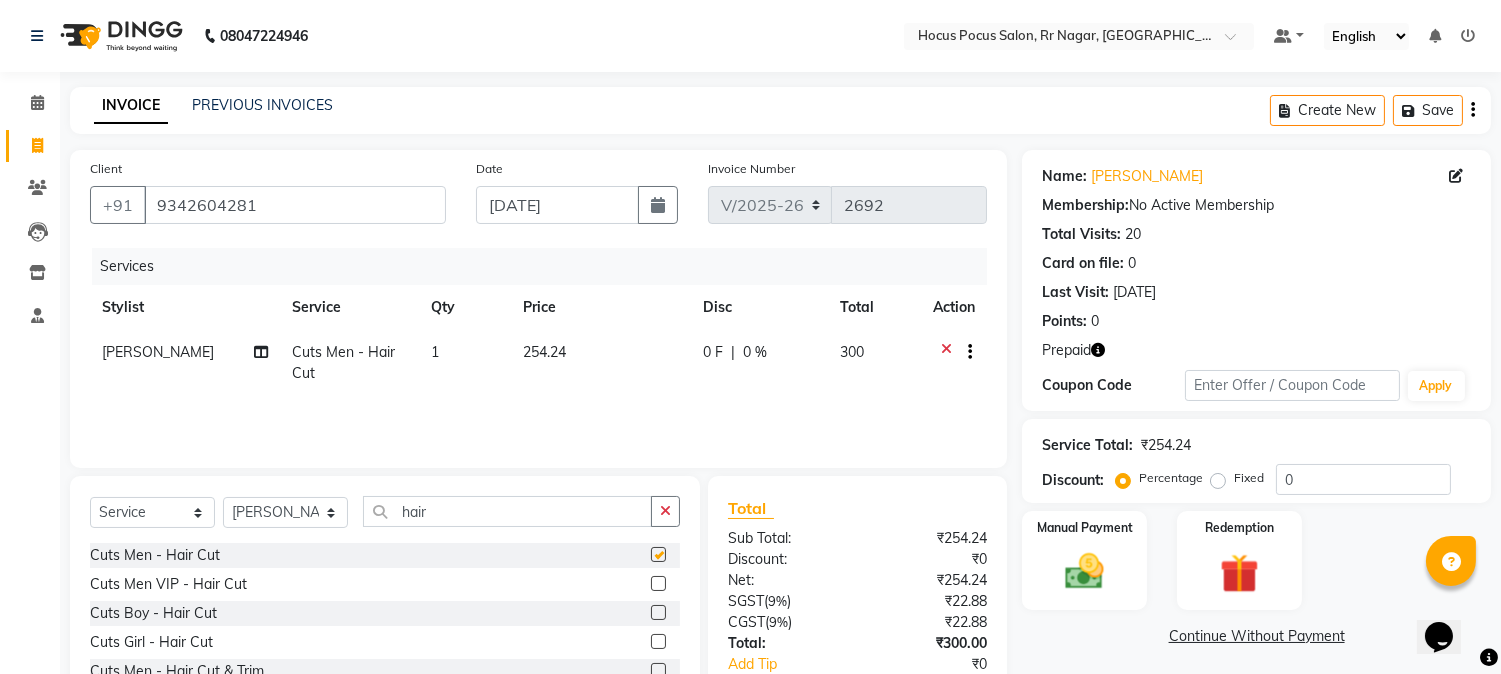 checkbox on "false" 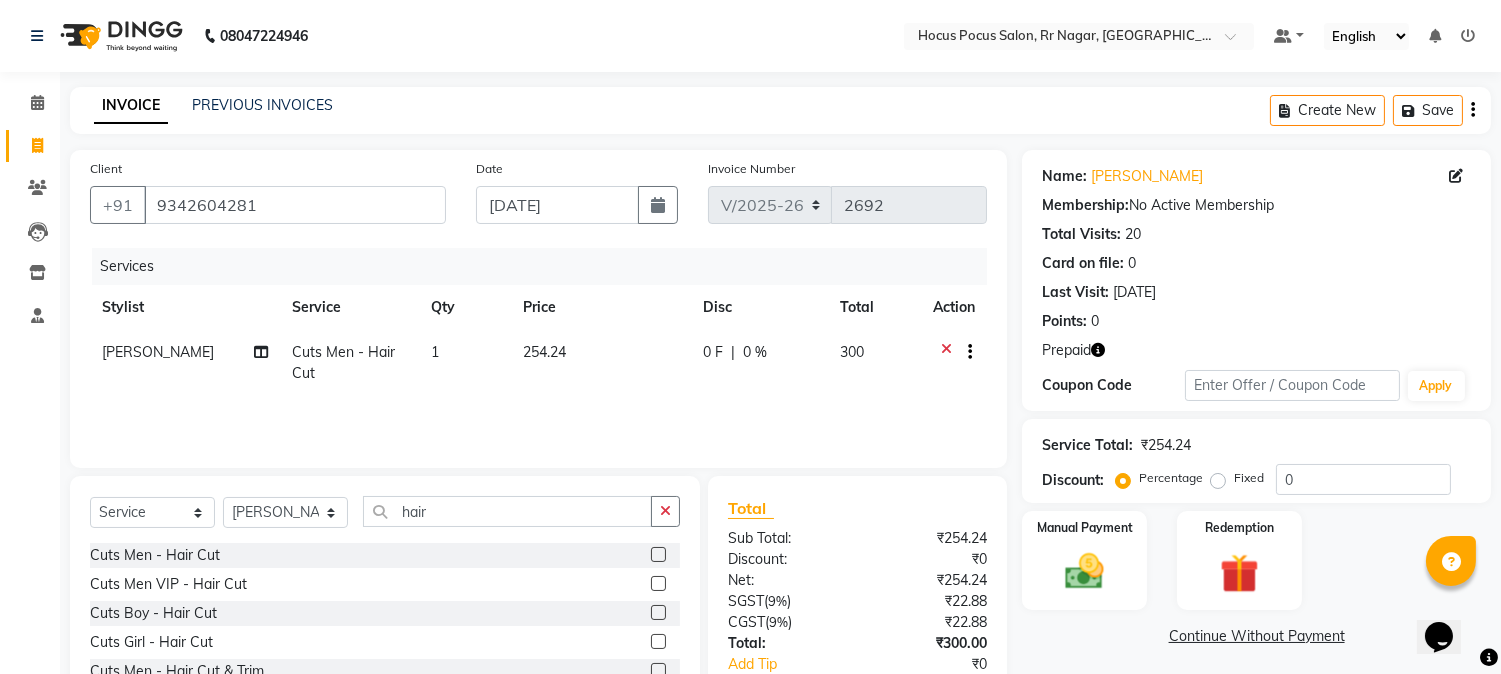 click on "Price" 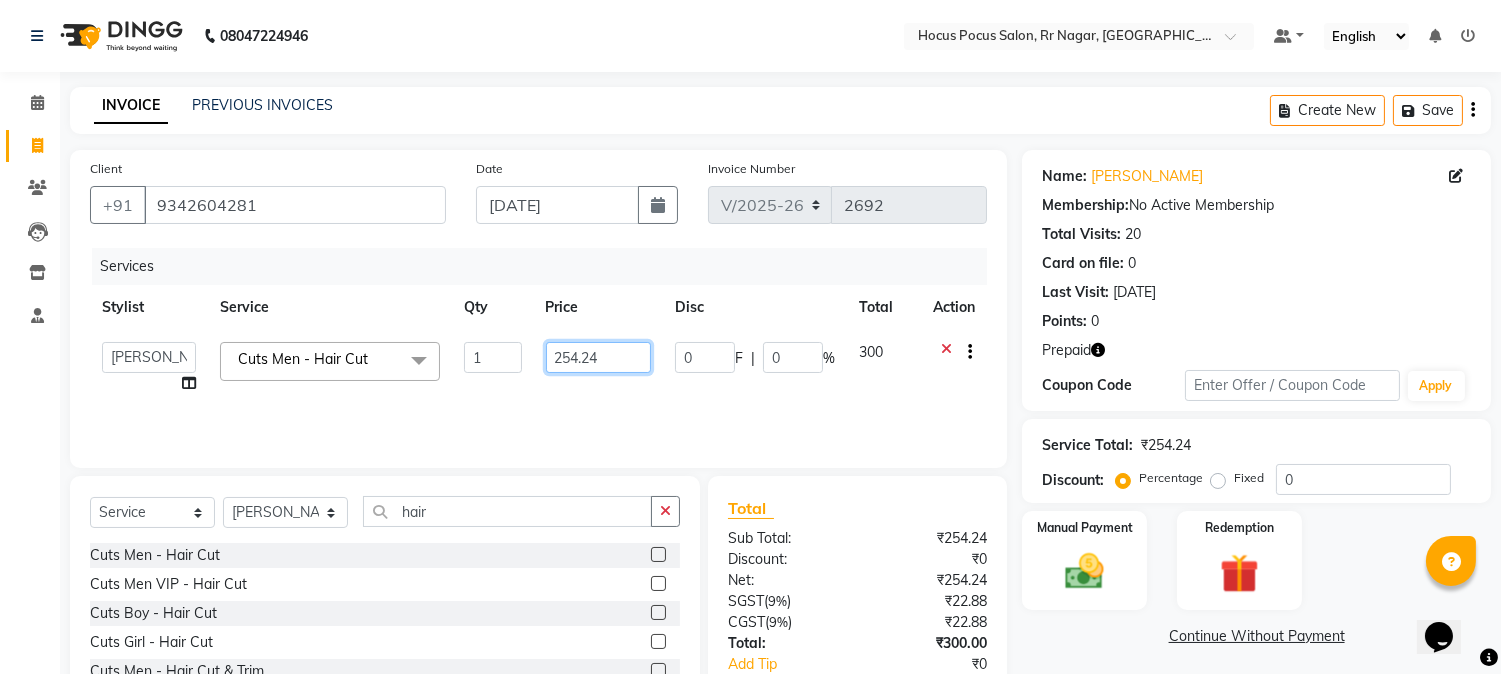 click on "254.24" 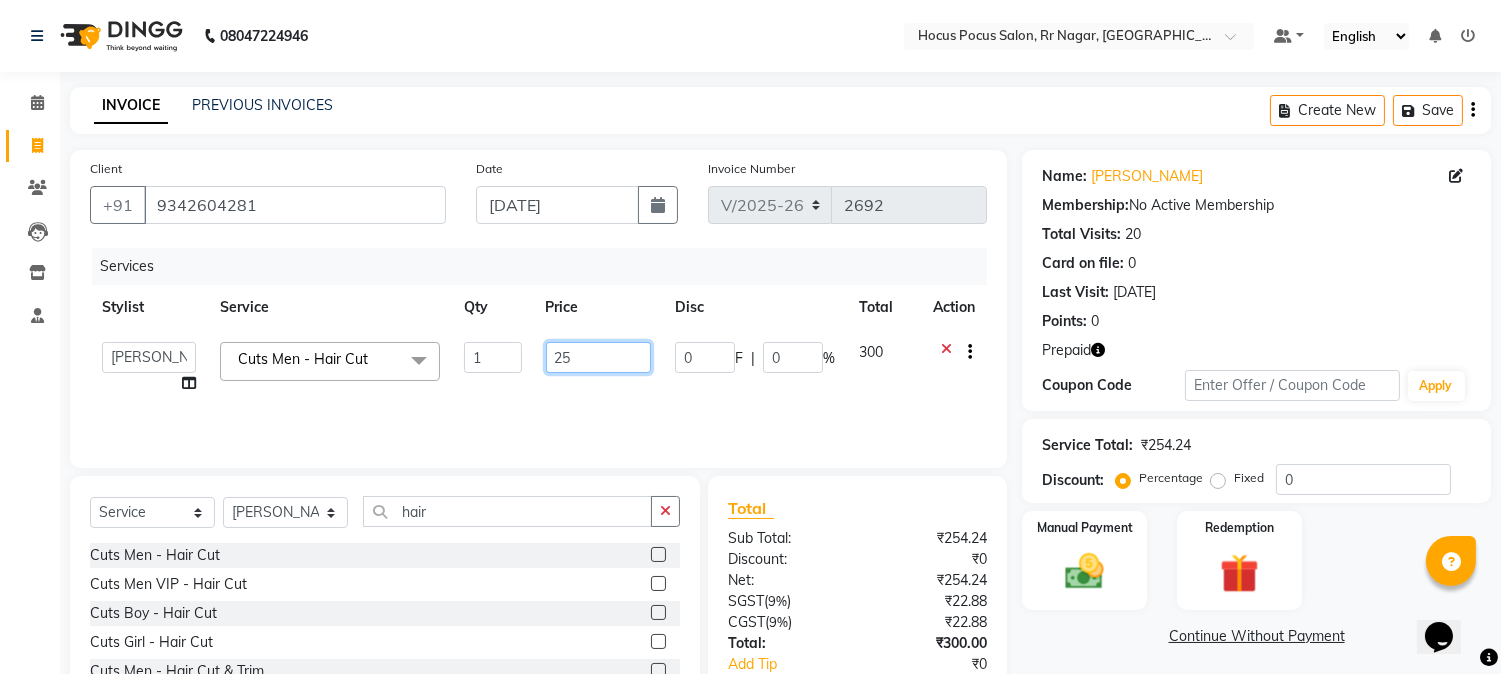 type on "2" 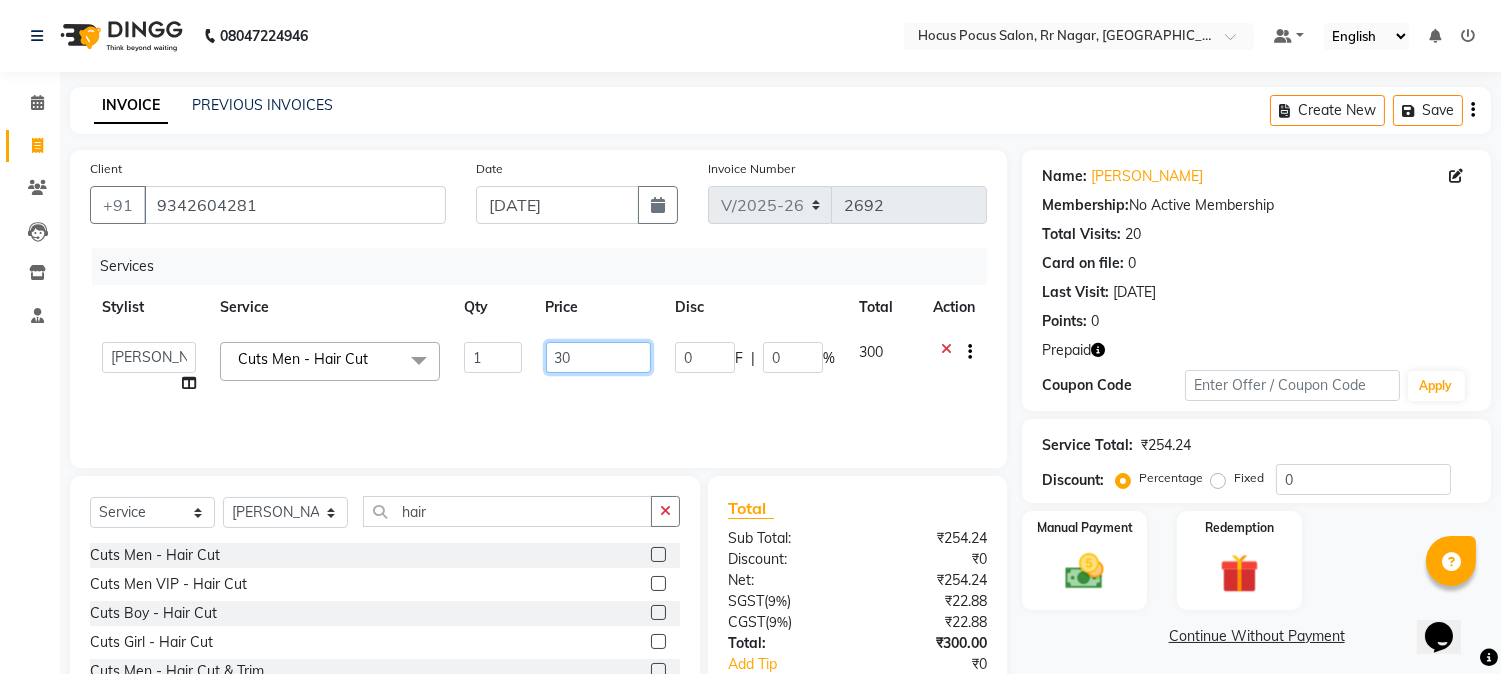 type on "300" 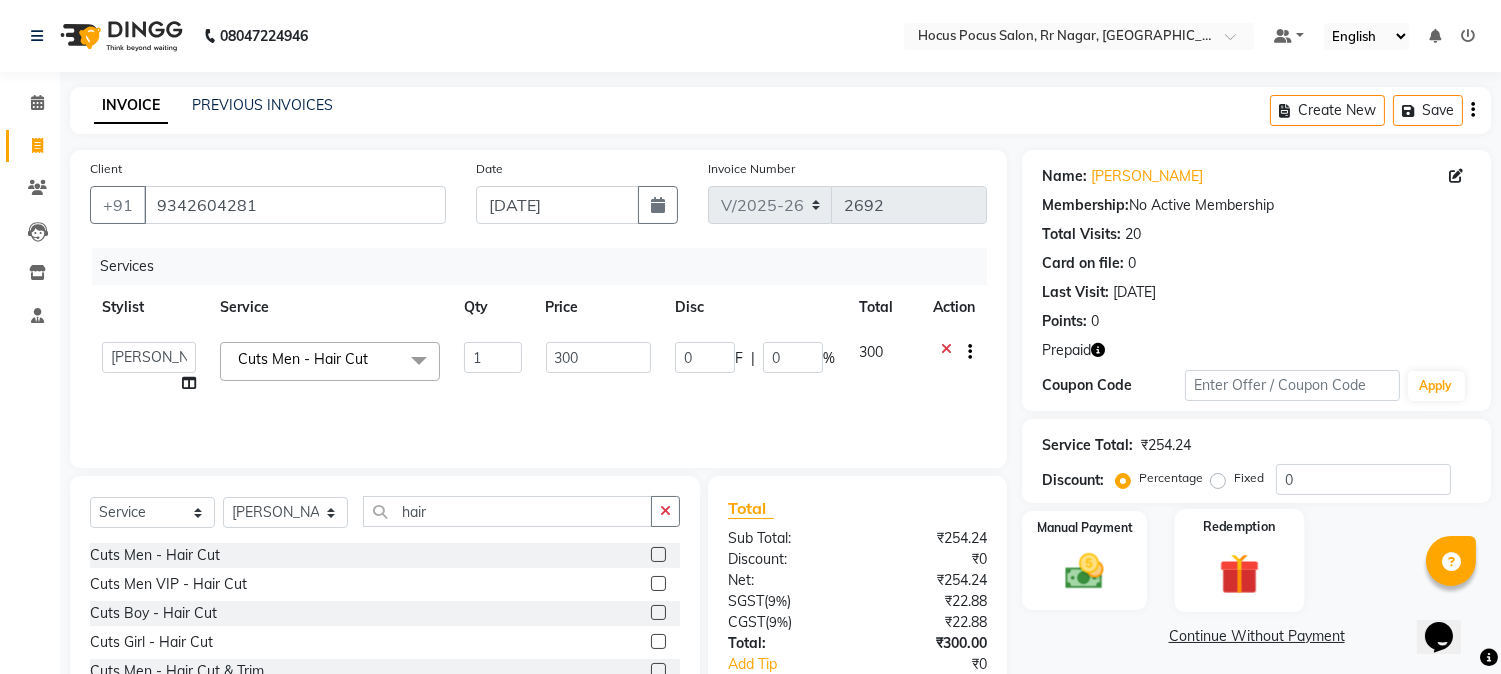 click 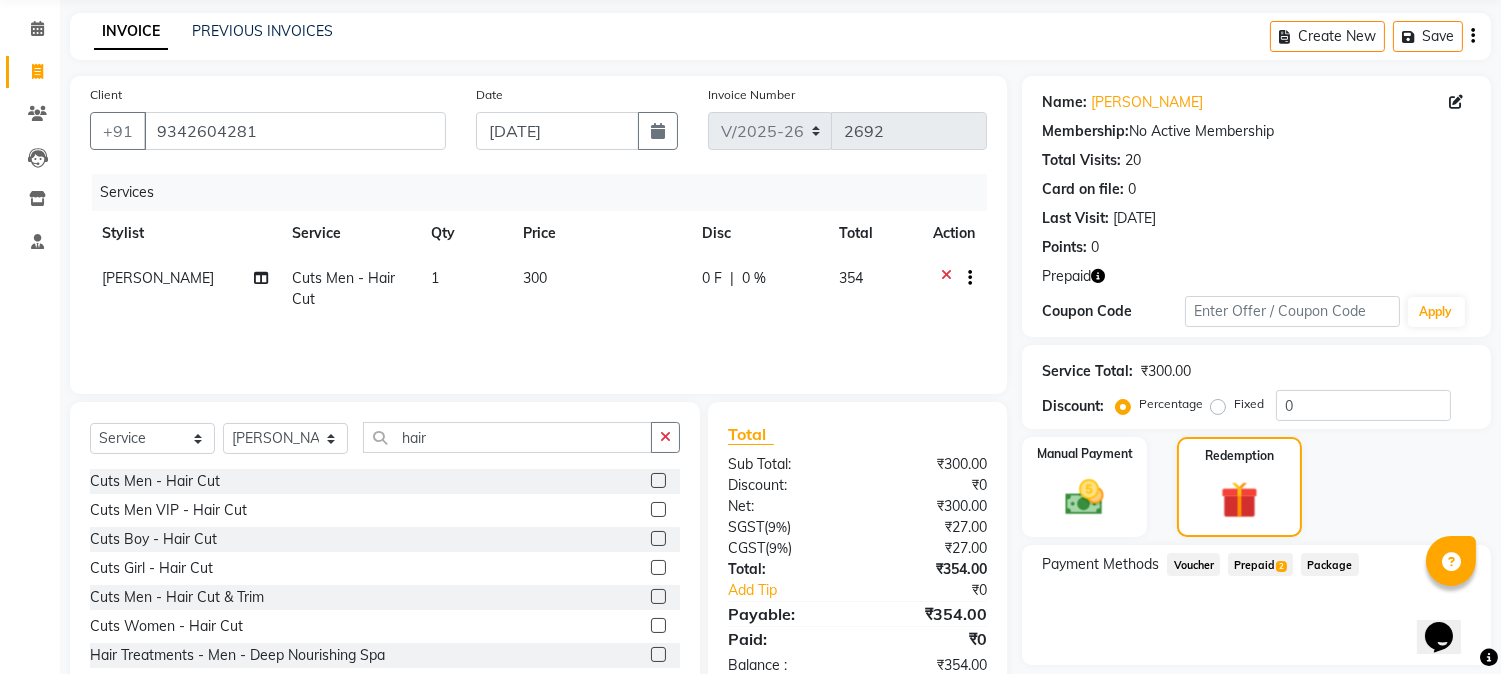 scroll, scrollTop: 134, scrollLeft: 0, axis: vertical 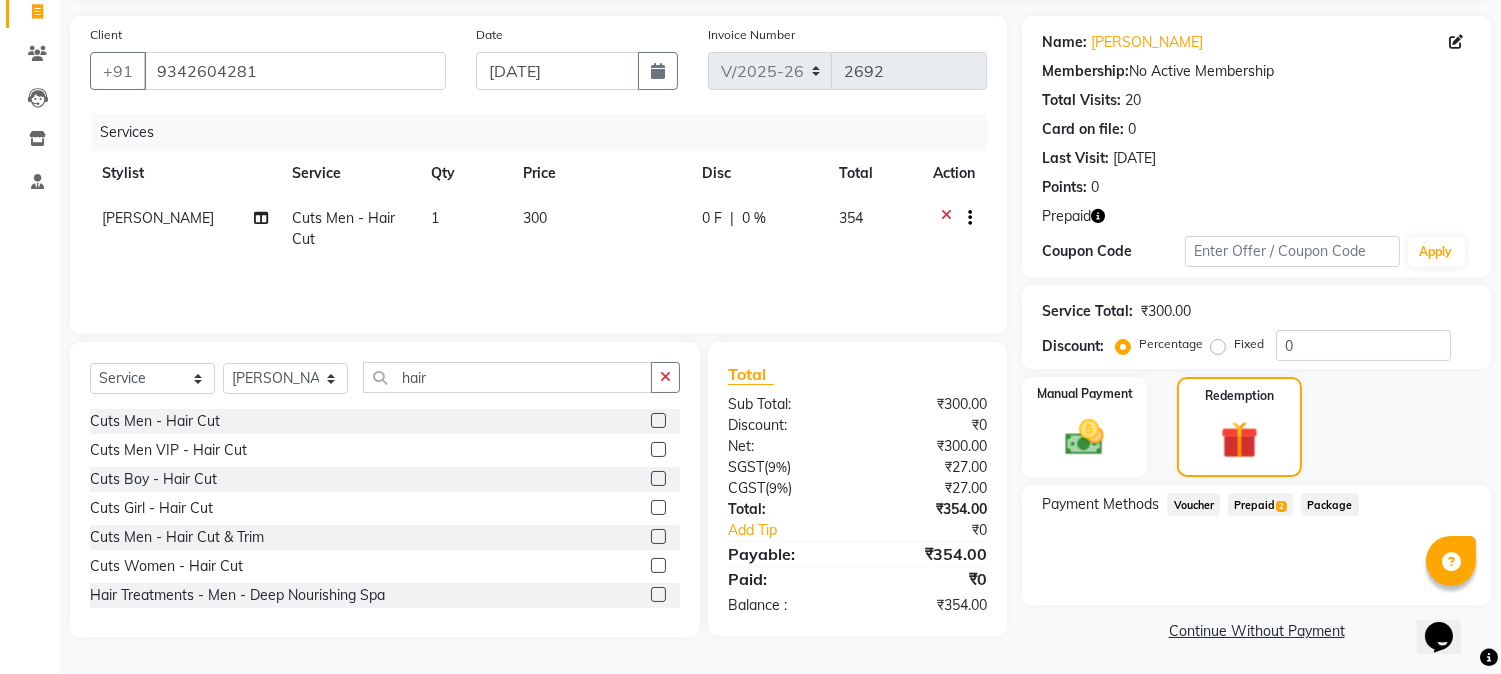 click on "Prepaid  2" 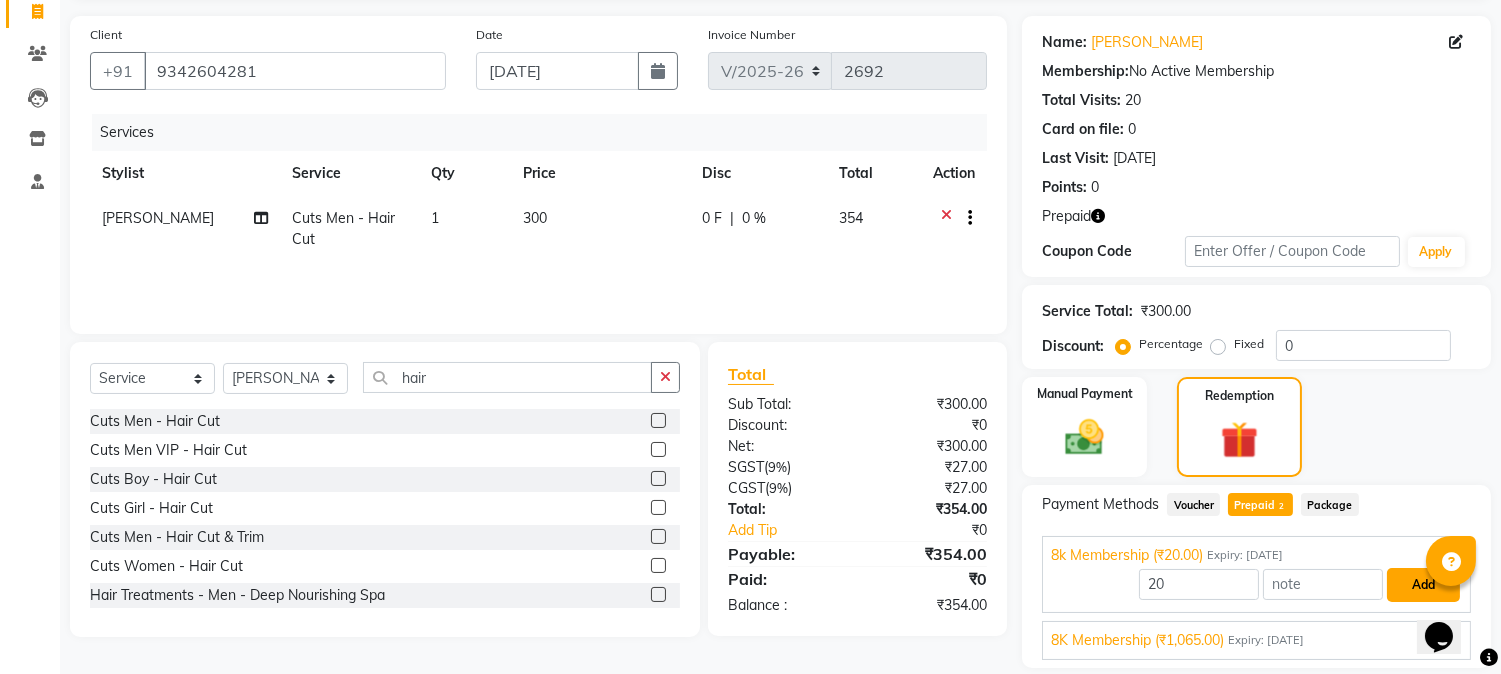click on "Add" at bounding box center [1423, 585] 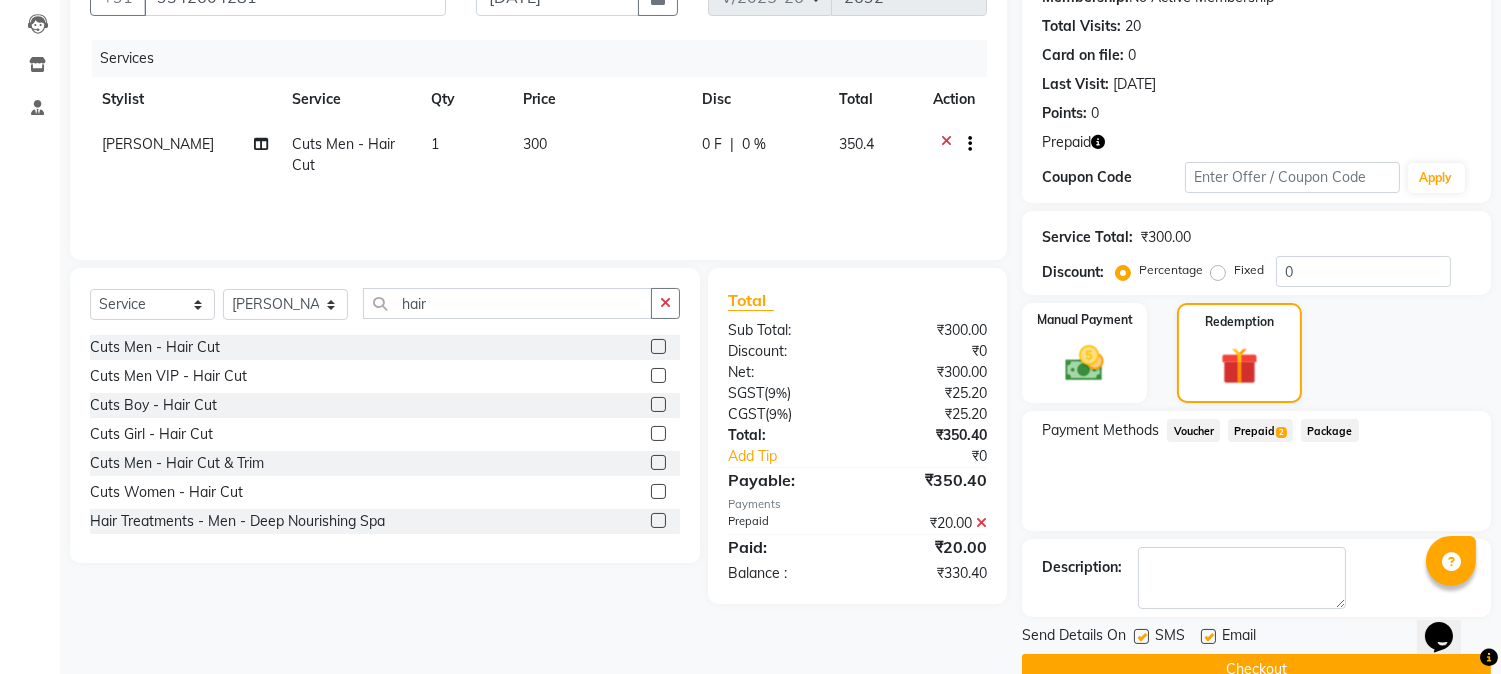 scroll, scrollTop: 247, scrollLeft: 0, axis: vertical 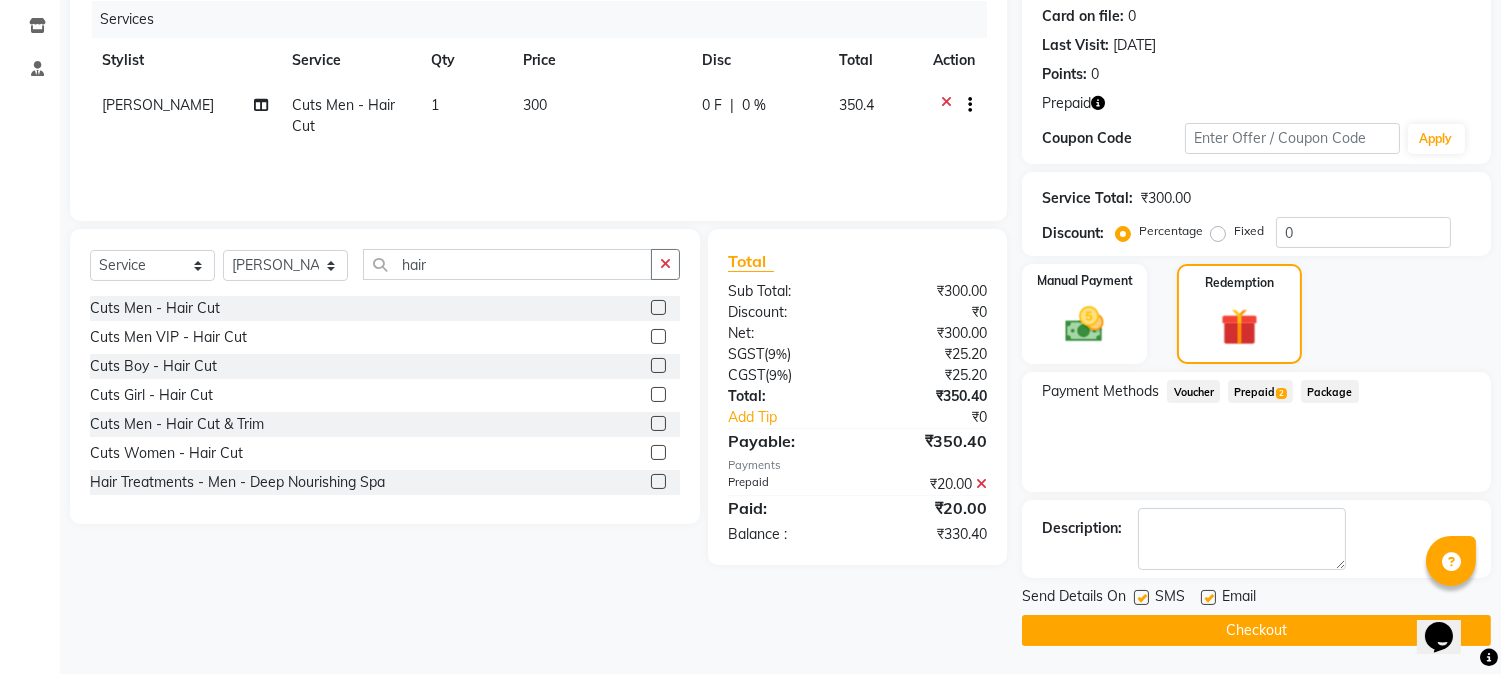 click 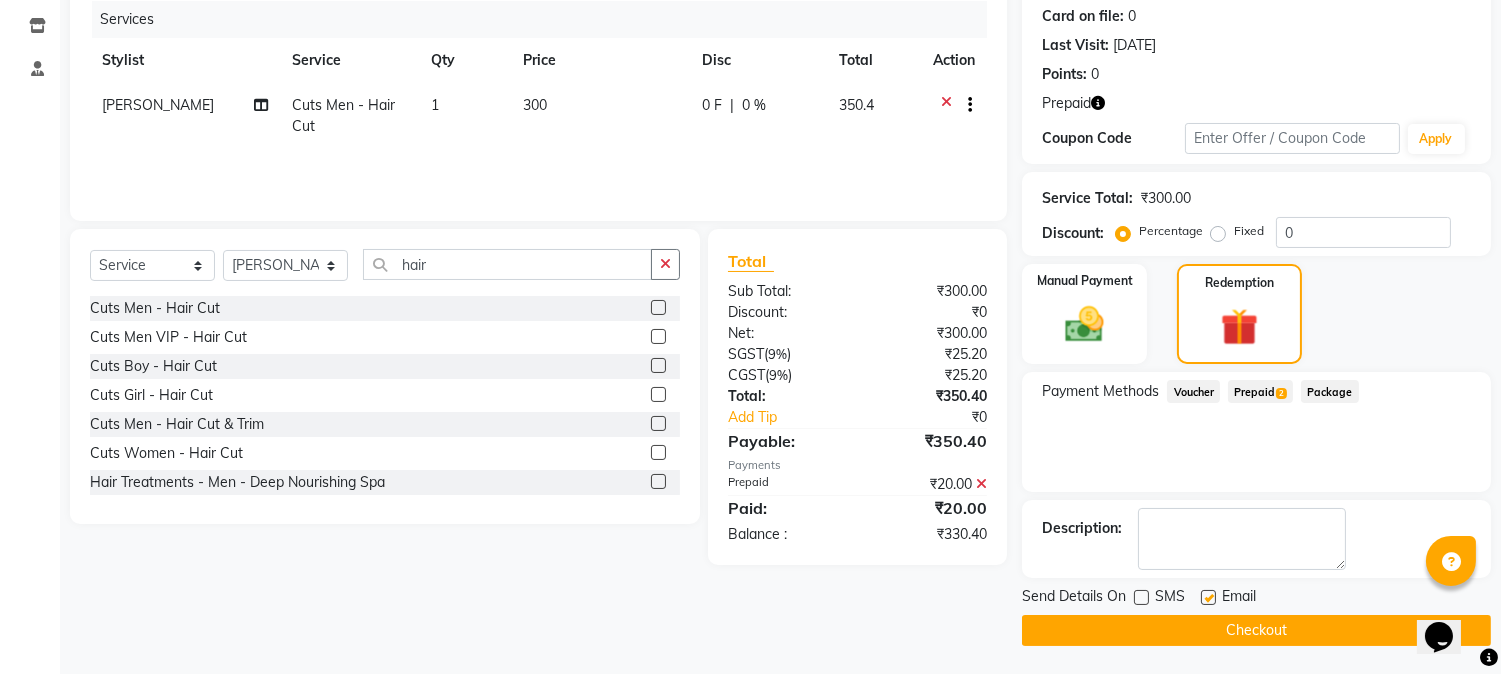 click on "Checkout" 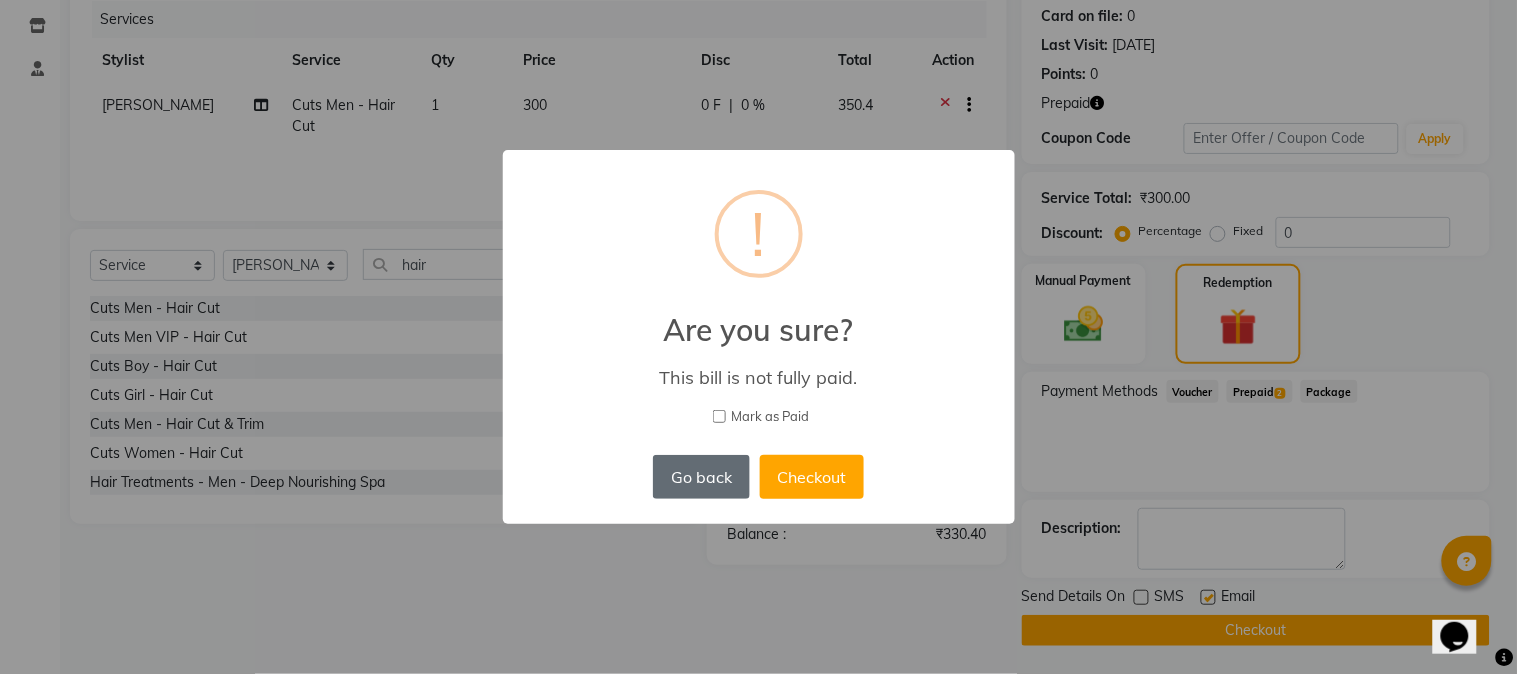click on "Go back" at bounding box center (701, 477) 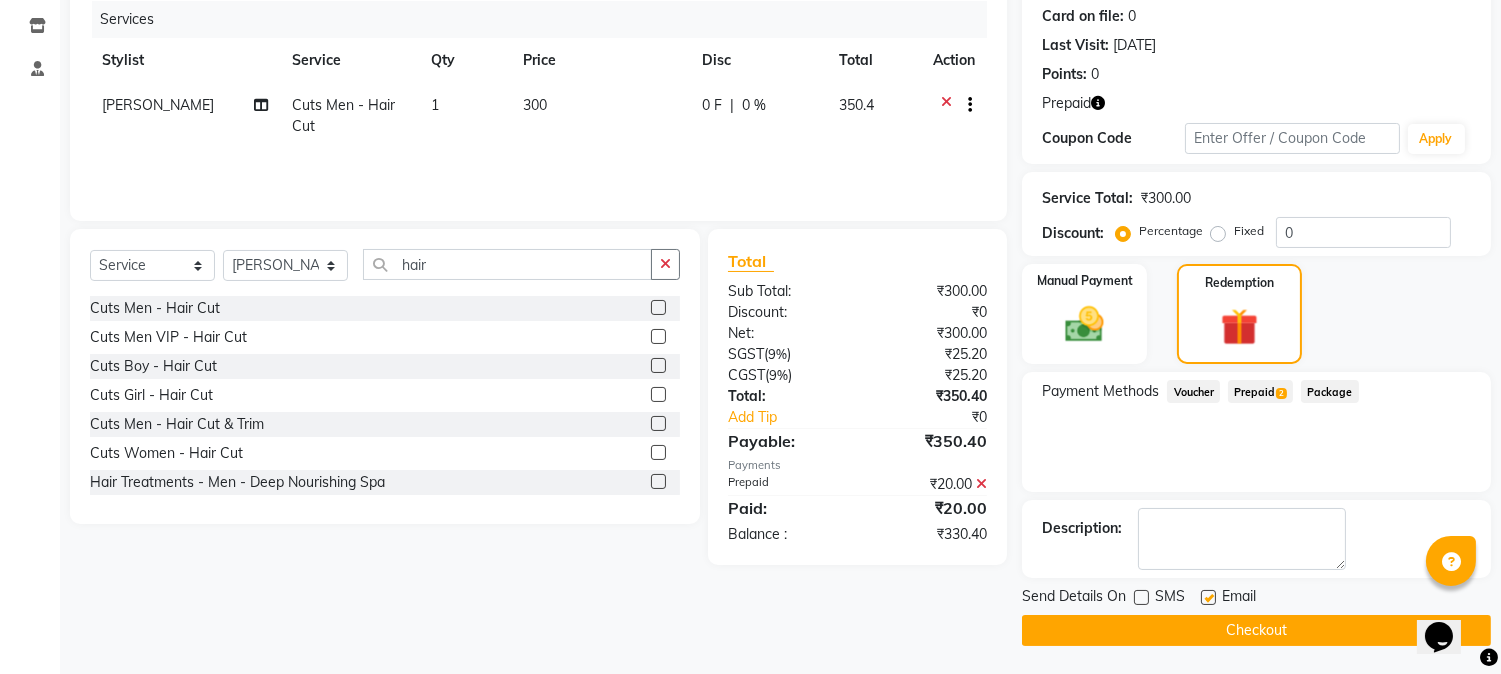 click 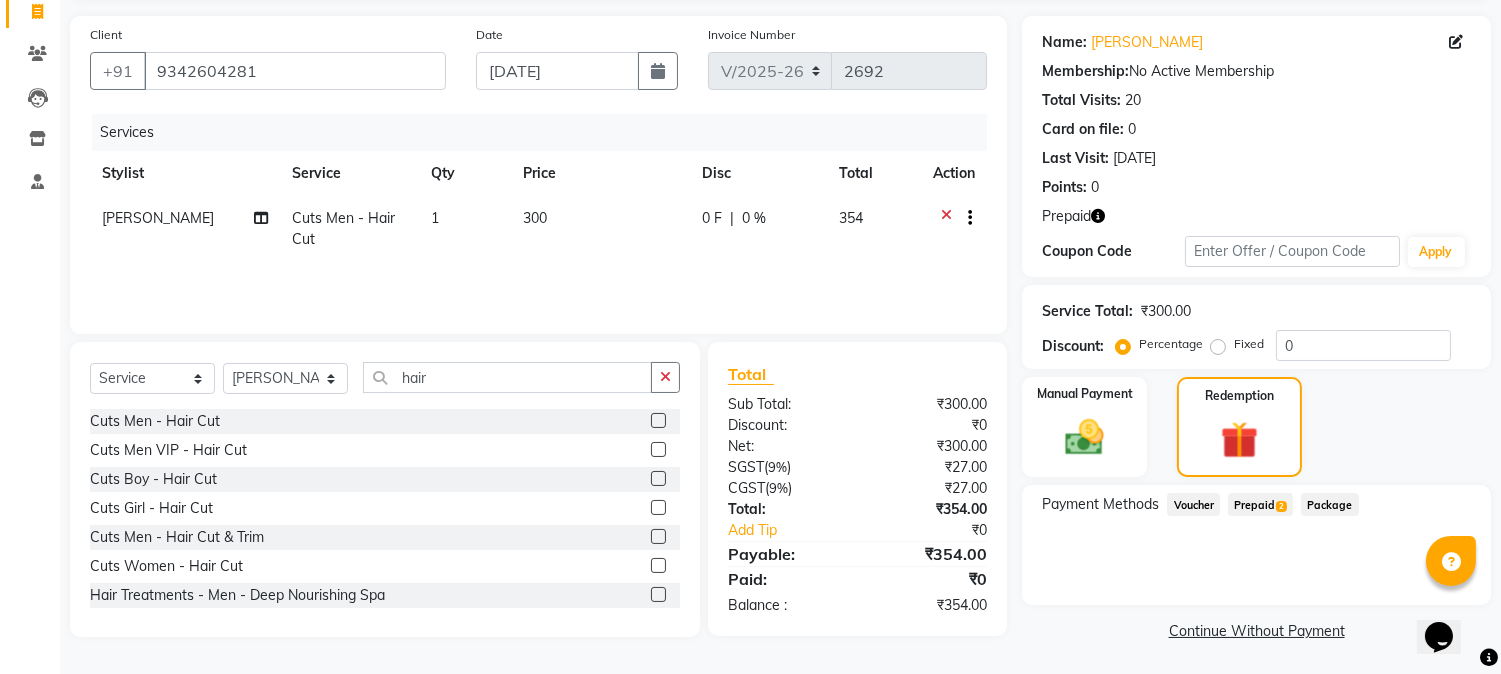 click on "Prepaid  2" 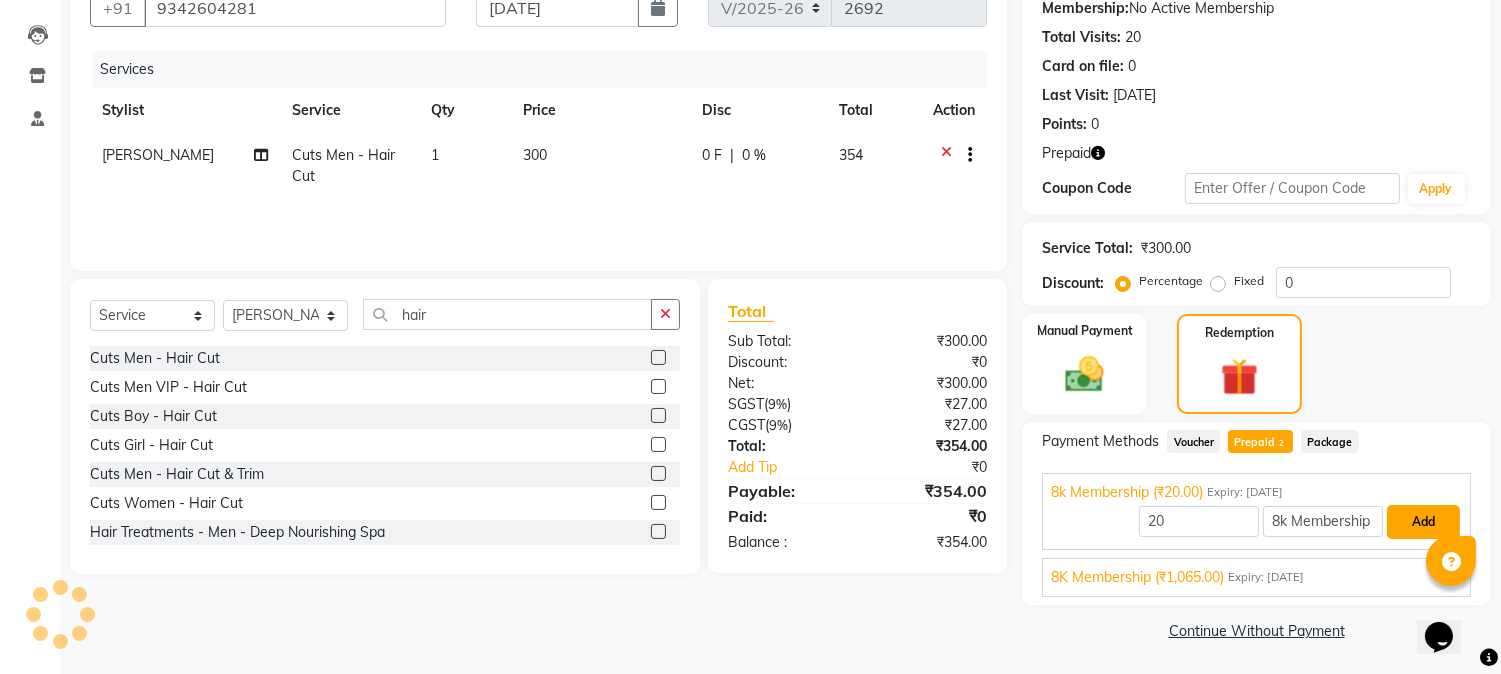 click on "Add" at bounding box center (1423, 522) 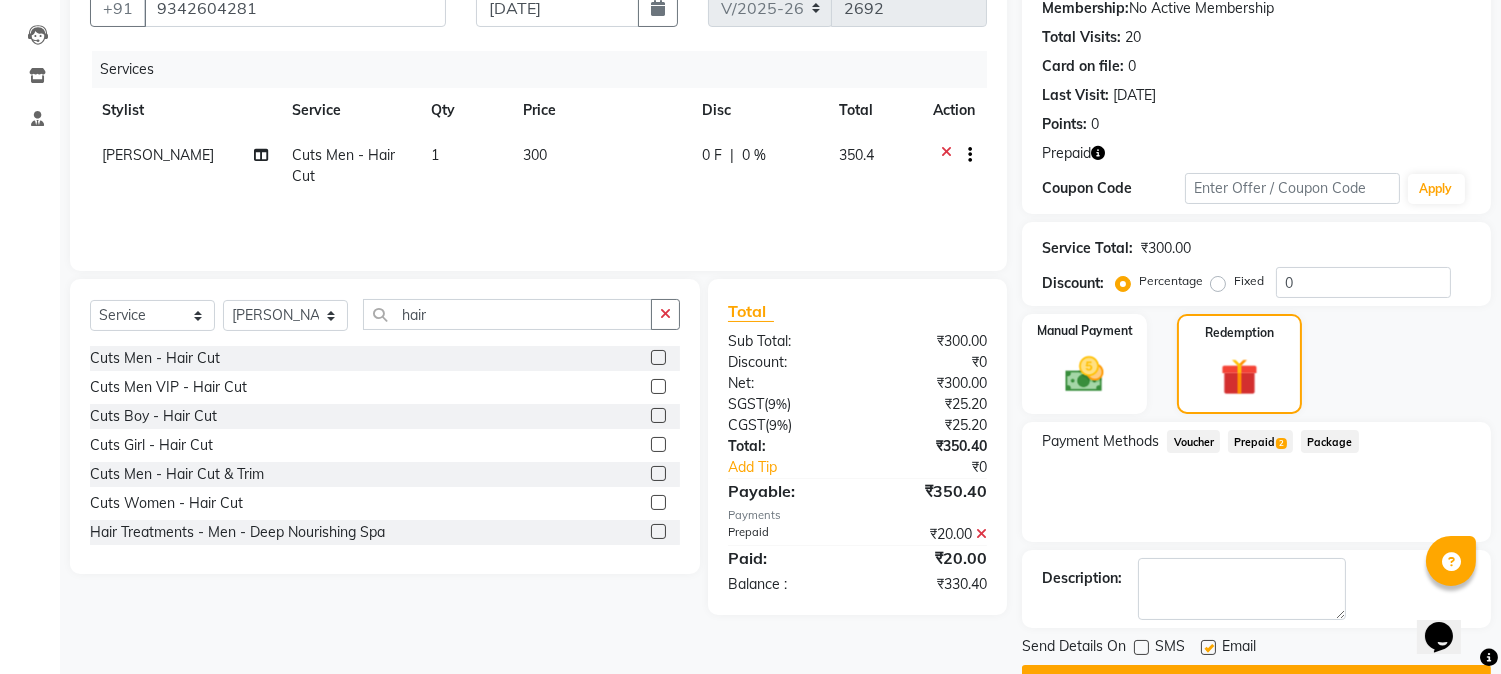 click 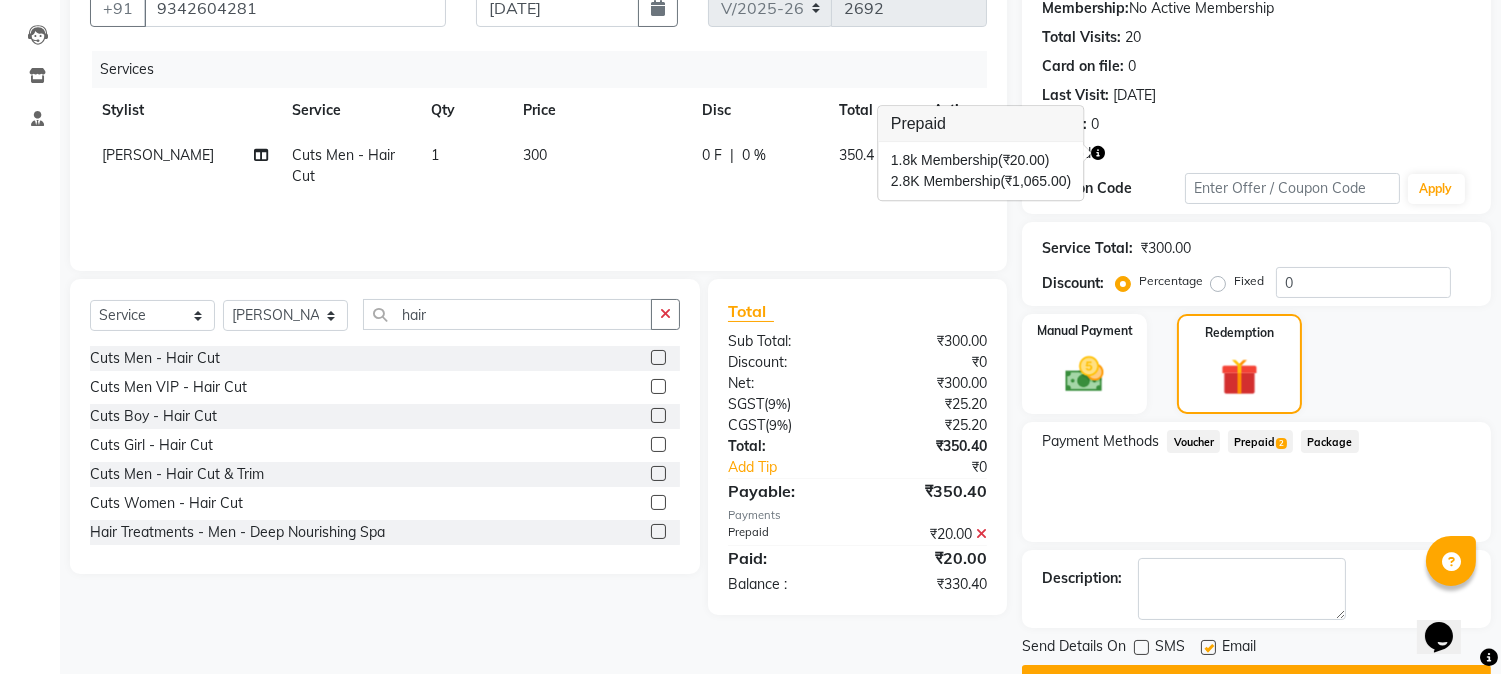 click on "Client +91 9342604281 Date 13-07-2025 Invoice Number V/2025 V/2025-26 2692 Services Stylist Service Qty Price Disc Total Action Ravi Cuts Men - Hair Cut 1 300 0 F | 0 % 350.4 Select  Service  Product  Membership  Package Voucher Prepaid Gift Card  Select Stylist Amar  Arjun Eliza hocus pocus Jonathan Maya Mona Ravi Salima Sonam hair Cuts Men - Hair Cut  Cuts Men VIP - Hair Cut  Cuts Boy - Hair Cut  Cuts Girl - Hair Cut  Cuts Men - Hair Cut & Trim  Cuts Women  - Hair Cut  Hair Treatments - Men  - Deep Nourishing Spa  Hair Treatments - Men  - Mythic Hair Spa  Hair Treatments - Men  - Moroccan Hair Spa  Hair Treatments - Men  - Scalp Massage (Coconut/Almond/Olive)  Hair Treatments - Men  - Scalp Massage (Aroma/Navratna)   Hair Treatments - Men  - Anti- Dandruff   Hair Treatments - Men  - Anti- Hair Loss  Hair Treatments - Women - Deep Nourishing Spa  Hair Treatments - Women - Mythic Hair Spa  Hair Treatments - Women - Moroccan Hair Spa  Hair Treatments - Women - Scalp Massage (Coconut/Almond/Olive)  Total ₹0 )" 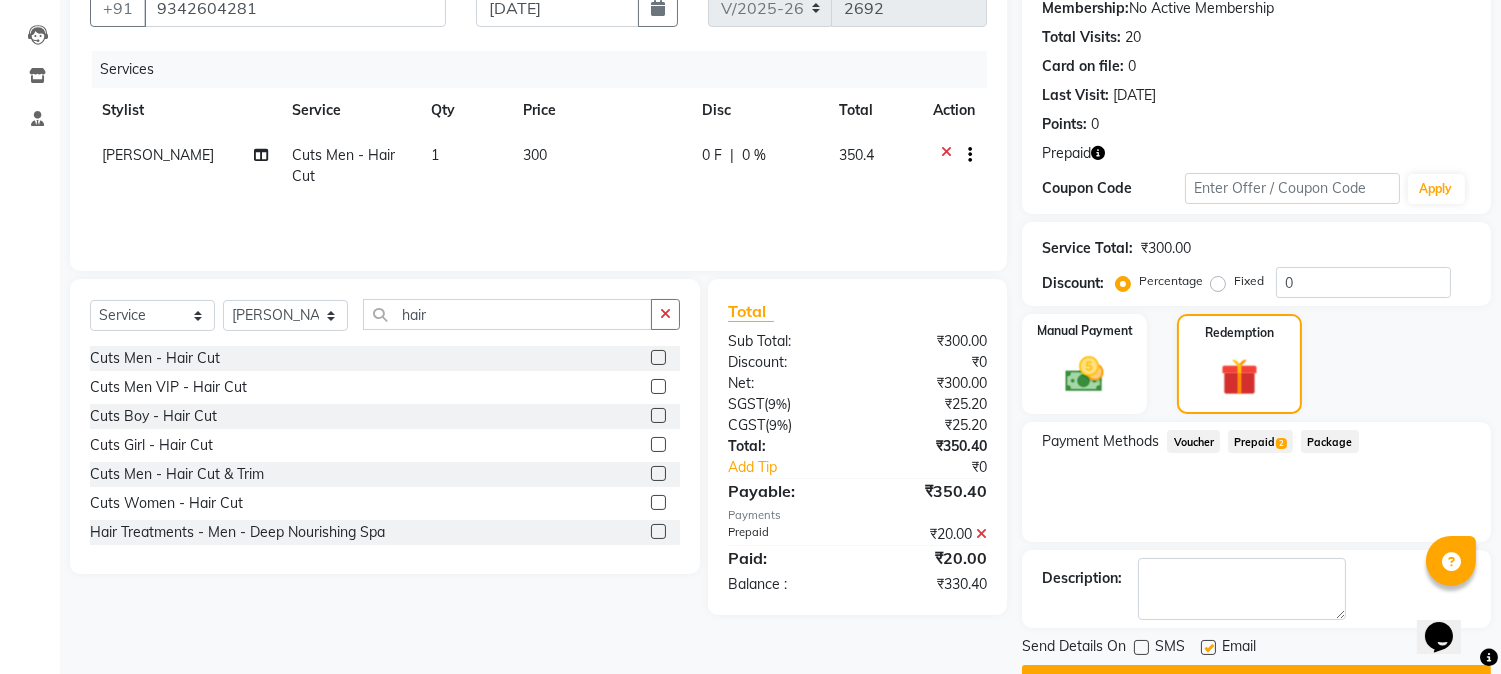 click on "Prepaid  2" 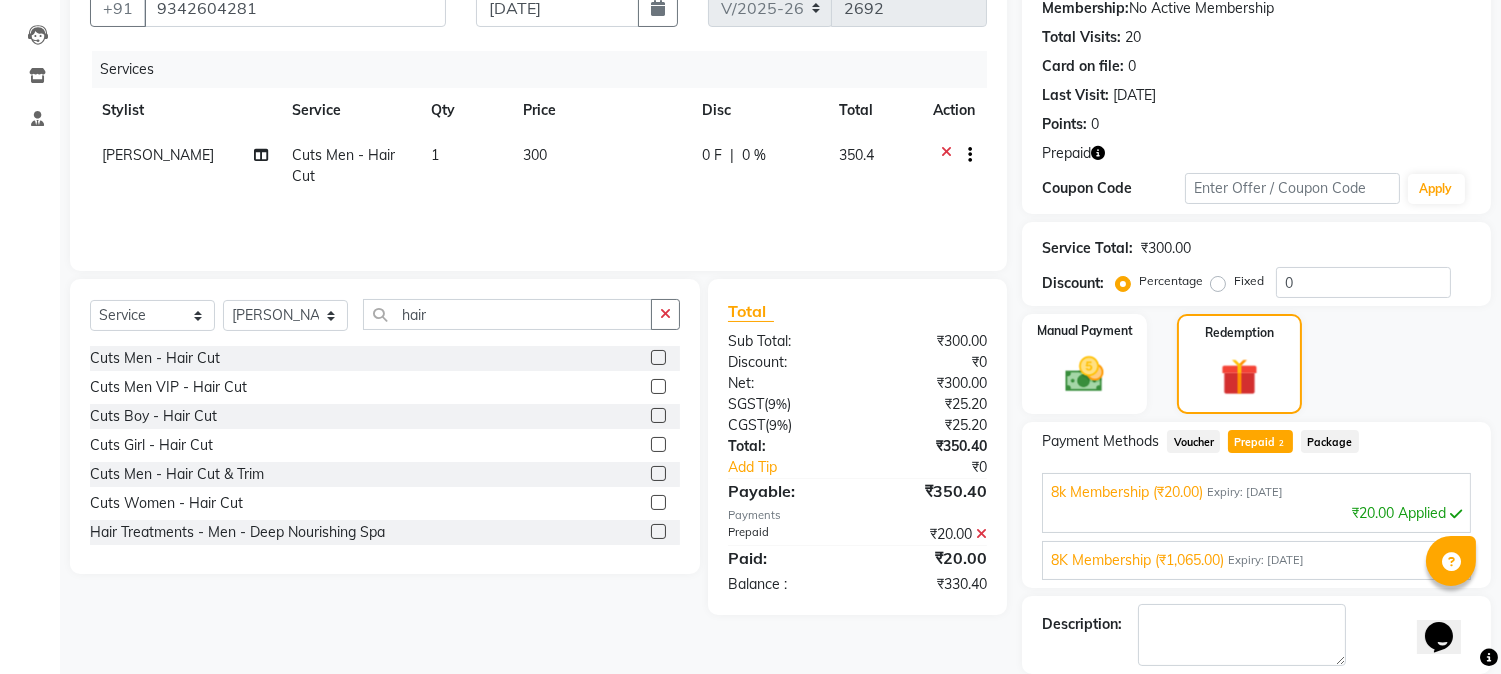 click on "8K Membership (₹1,065.00) Expiry: 06-06-2027 330.4 Add" at bounding box center [1256, 560] 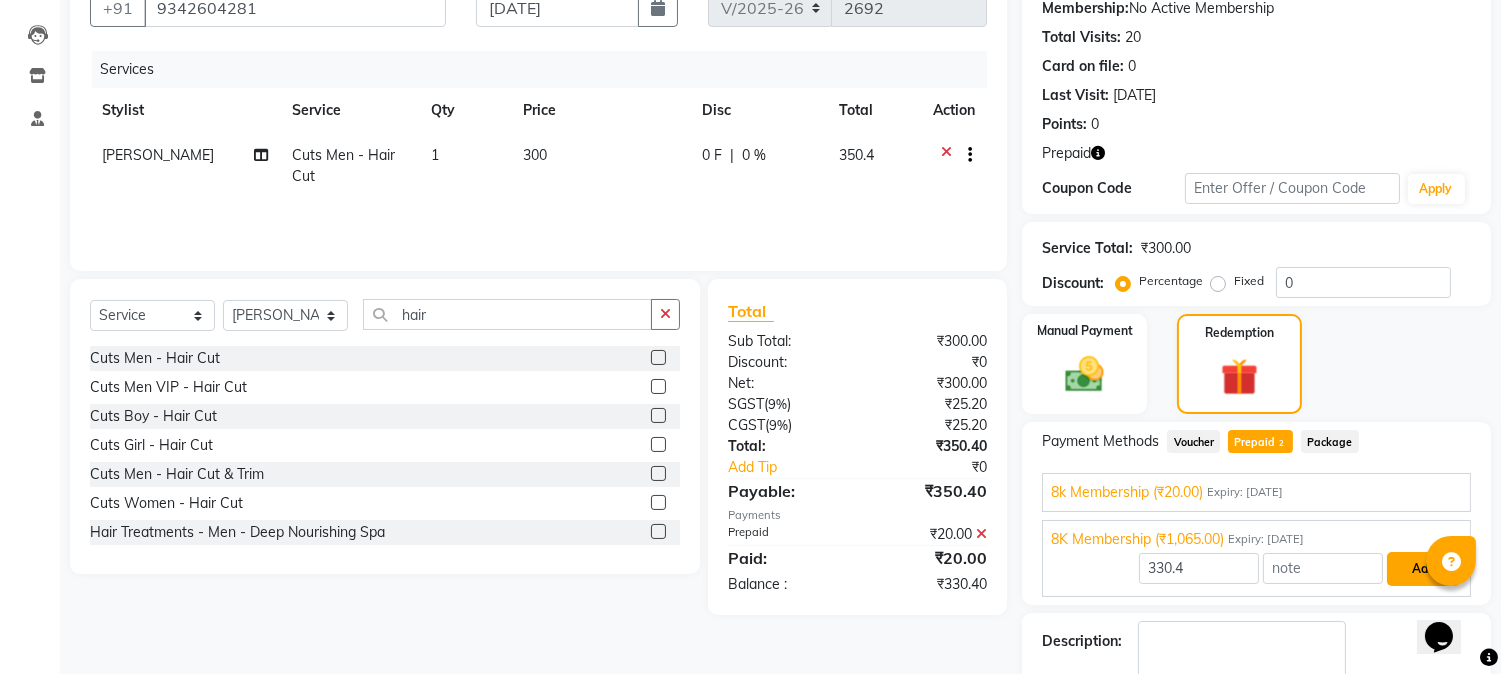 click on "Add" at bounding box center (1423, 569) 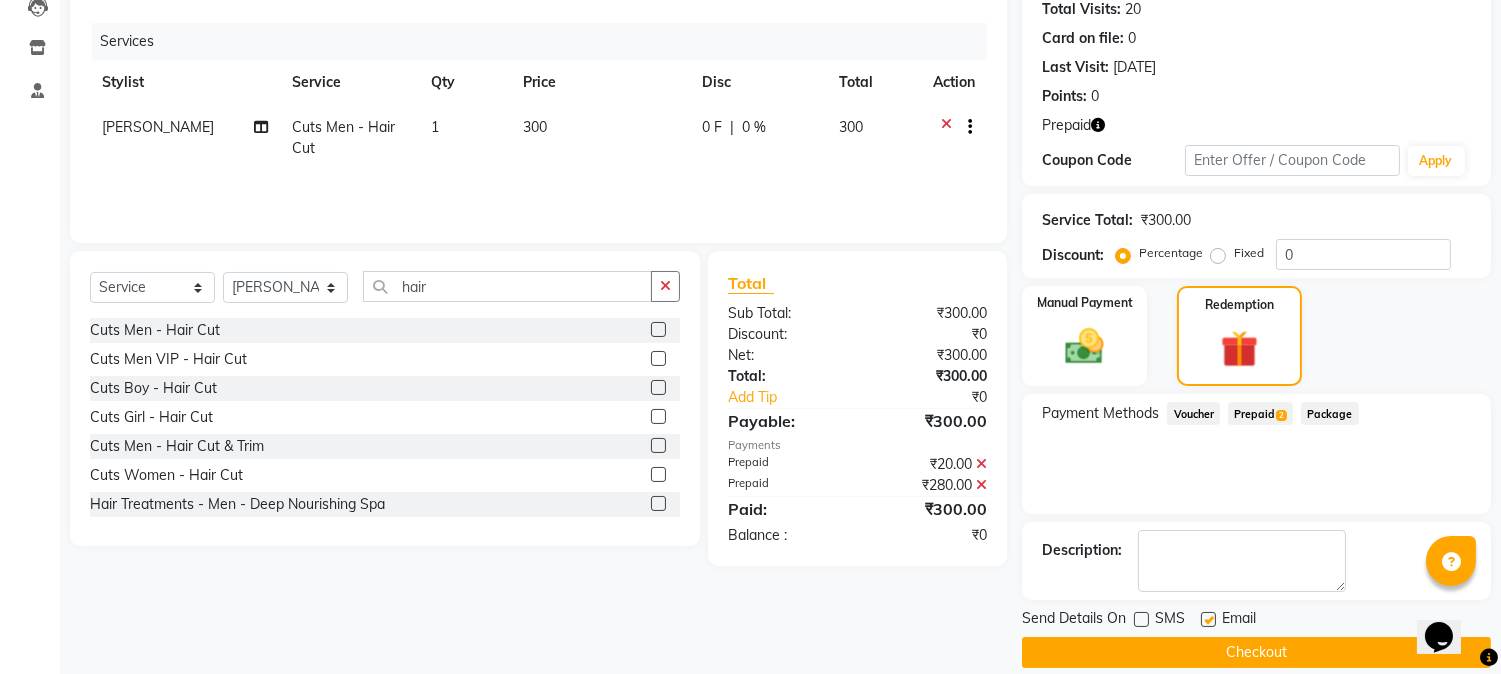 scroll, scrollTop: 247, scrollLeft: 0, axis: vertical 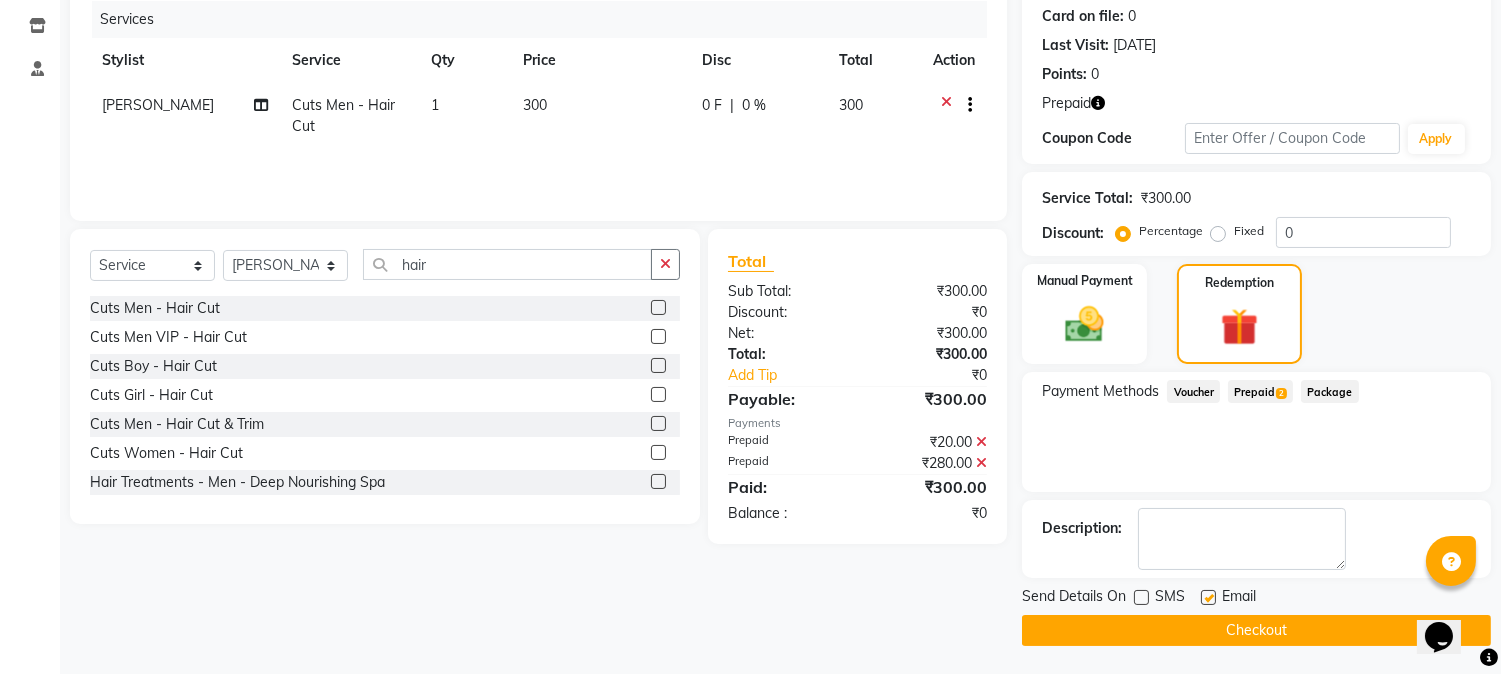 click on "Checkout" 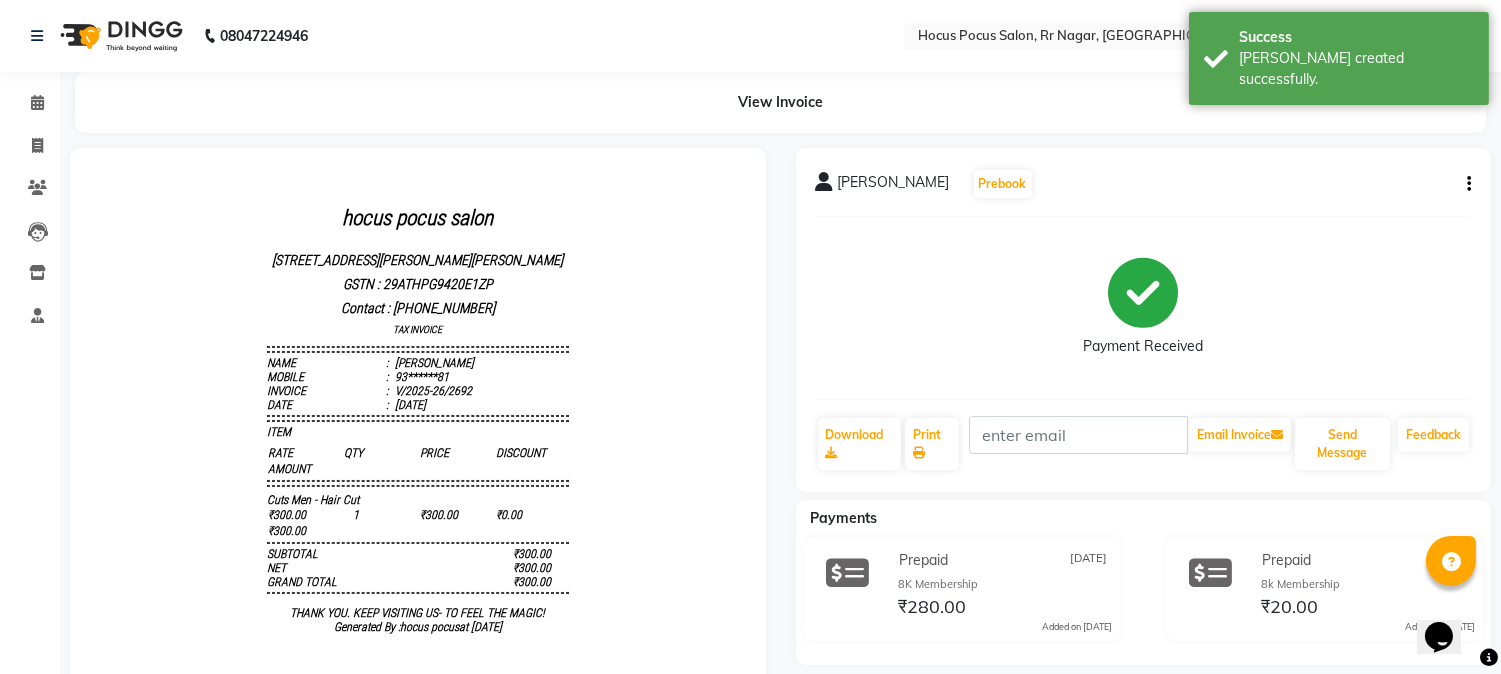 scroll, scrollTop: 0, scrollLeft: 0, axis: both 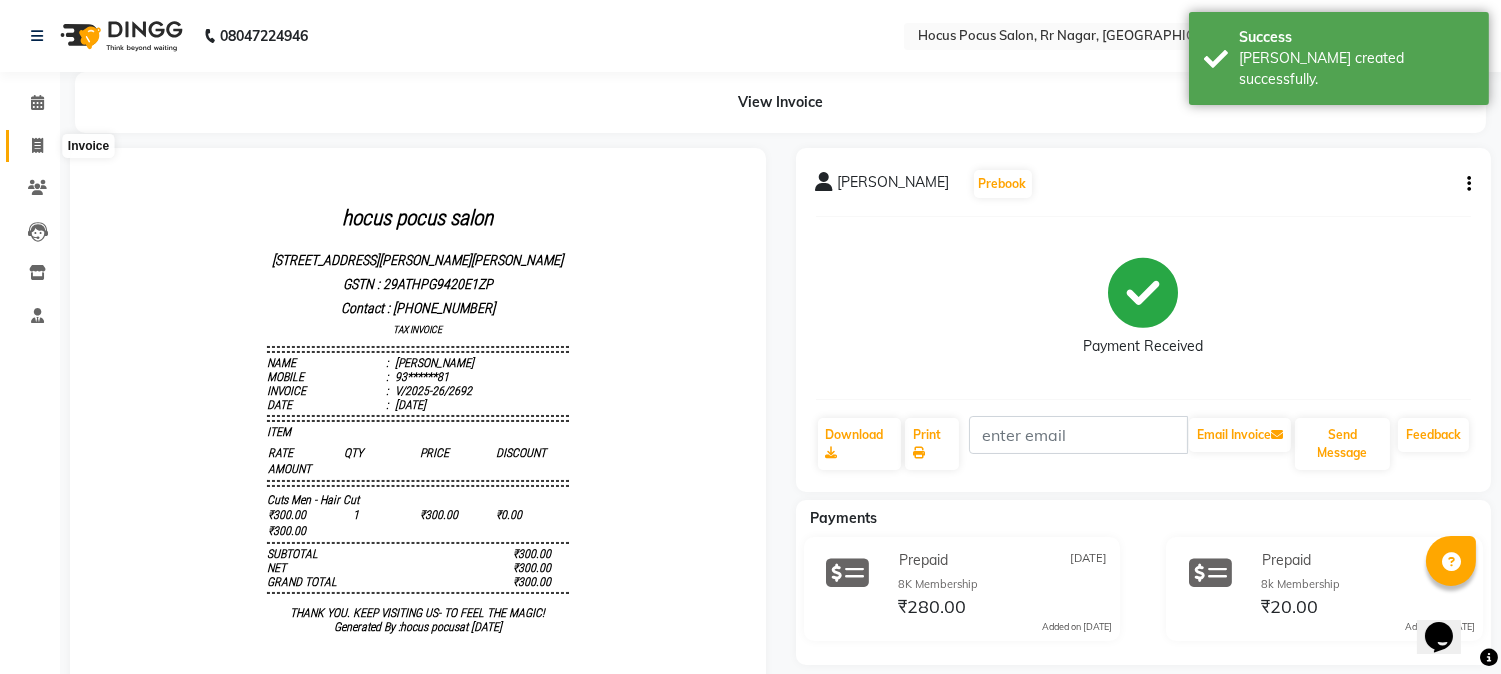 click 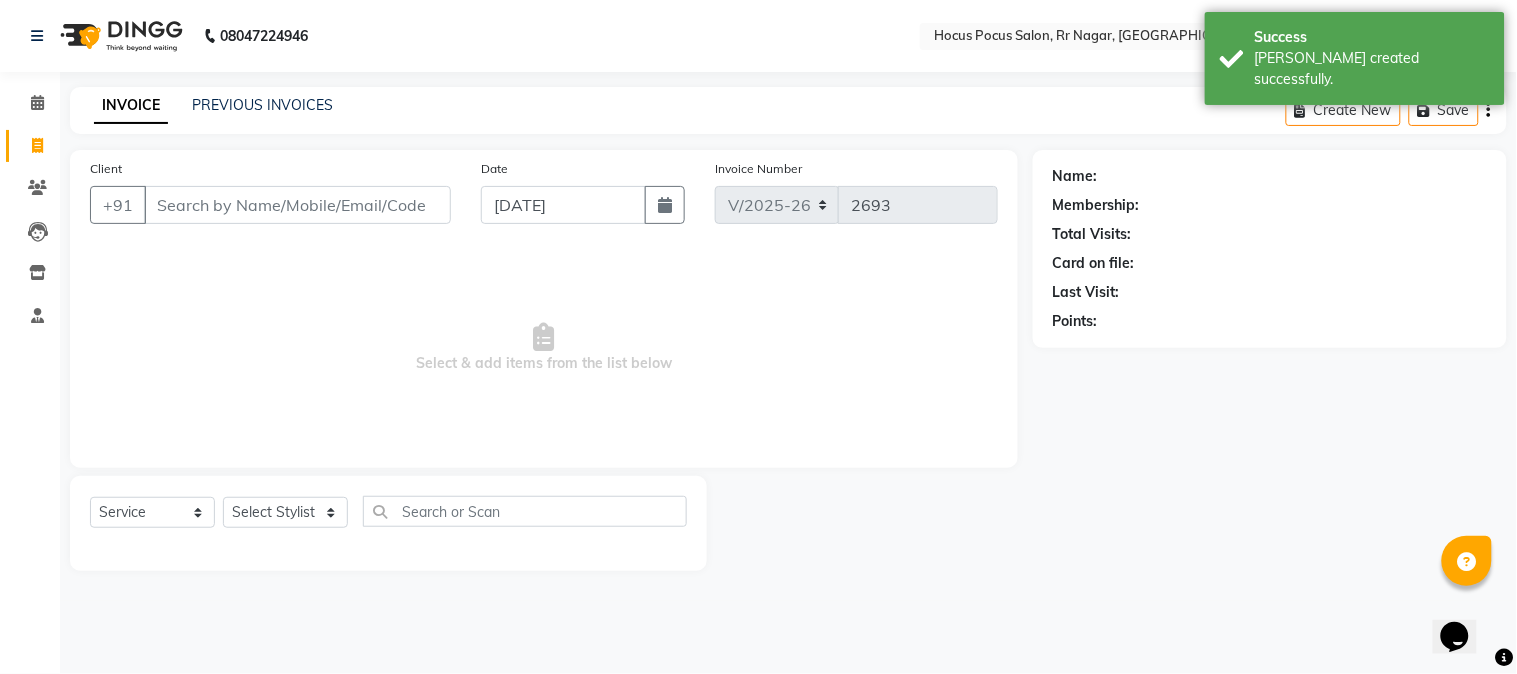 click on "Client" at bounding box center (297, 205) 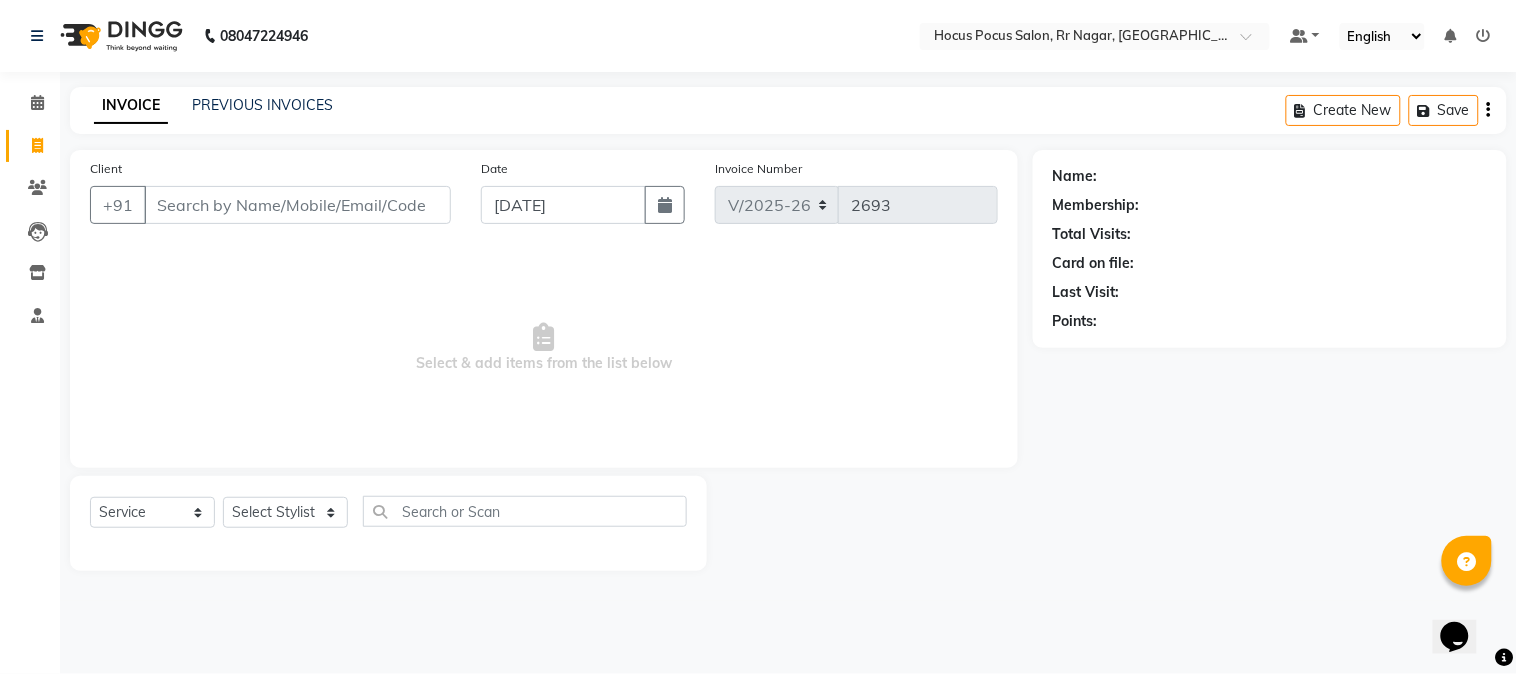 click on "Select  Service  Product  Membership  Package Voucher Prepaid Gift Card  Select Stylist Amar  Arjun Eliza hocus pocus Jonathan Maya Mona Ravi Salima Sonam" 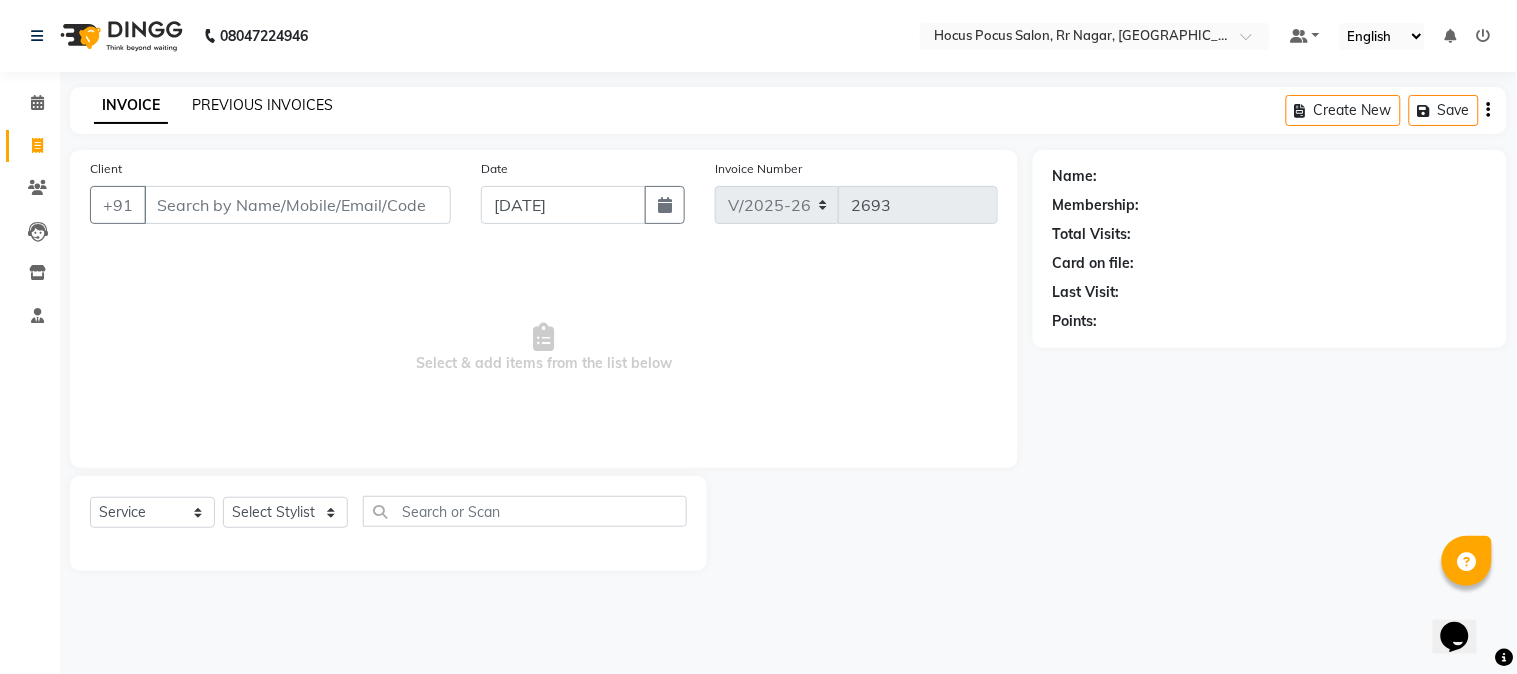 click on "PREVIOUS INVOICES" 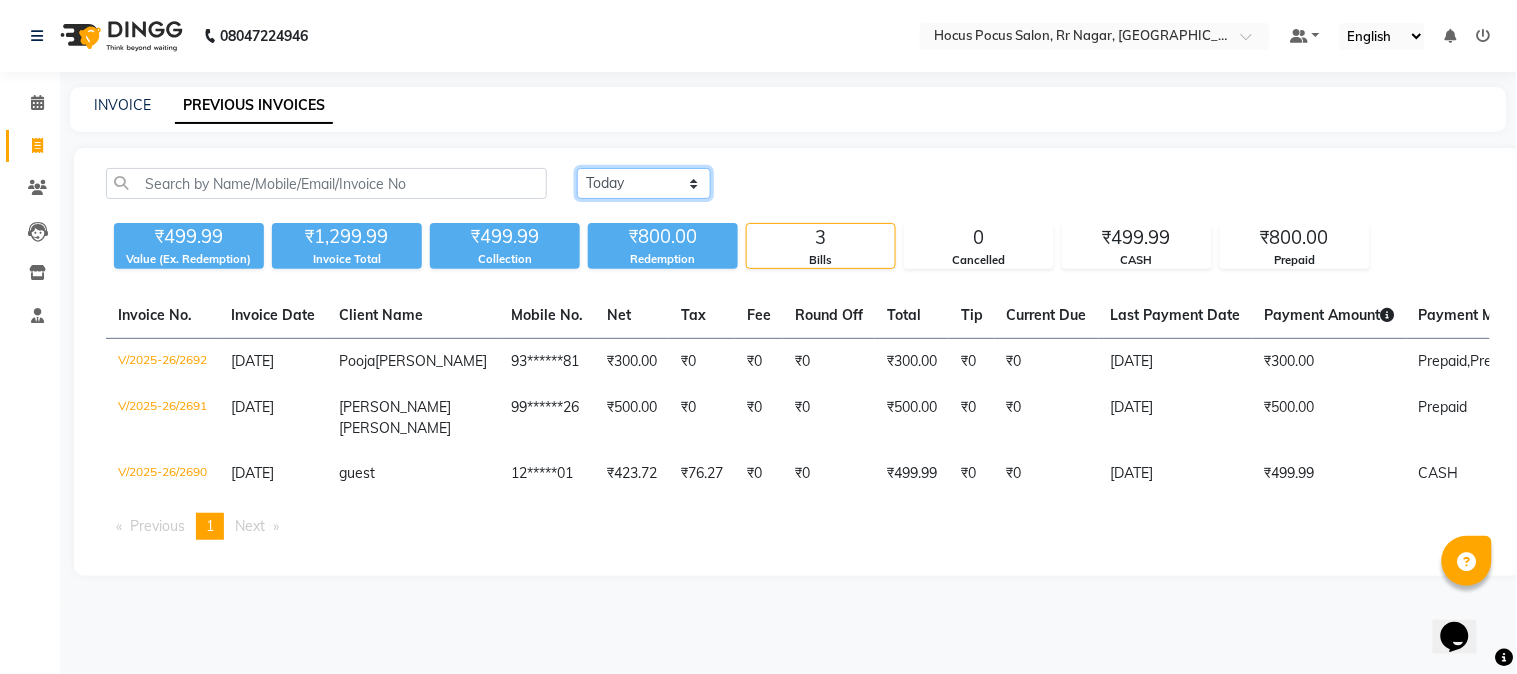 click on "Today Yesterday Custom Range" 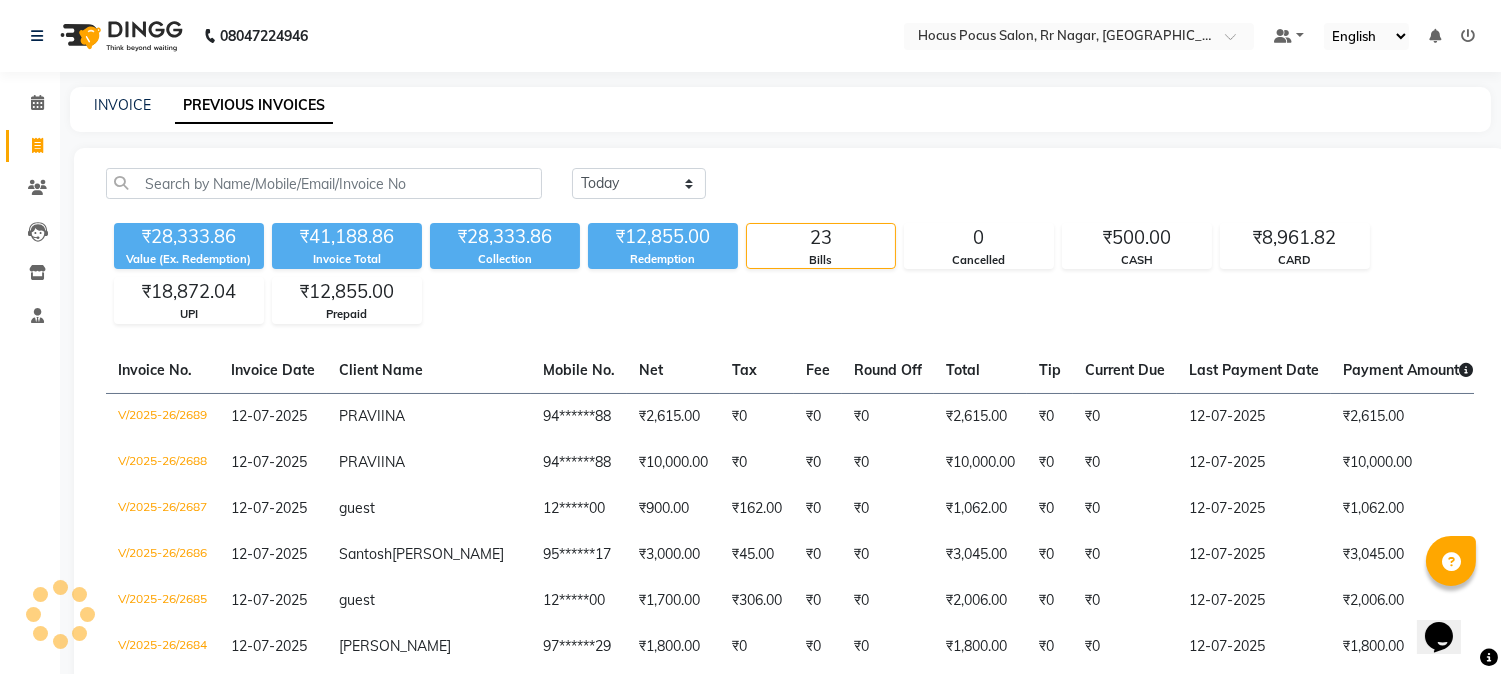 click on "Today Yesterday Custom Range ₹28,333.86 Value (Ex. Redemption) ₹41,188.86 Invoice Total  ₹28,333.86 Collection ₹12,855.00 Redemption 23 Bills 0 Cancelled ₹500.00 CASH ₹8,961.82 CARD ₹18,872.04 UPI ₹12,855.00 Prepaid  Invoice No.   Invoice Date   Client Name   Mobile No.   Net   Tax   Fee   Round Off   Total   Tip   Current Due   Last Payment Date   Payment Amount   Payment Methods   Cancel Reason   Status   V/2025-26/2689  12-07-2025 PRAVIINA   94******88 ₹2,615.00 ₹0  ₹0  ₹0 ₹2,615.00 ₹0 ₹0 12-07-2025 ₹2,615.00  Prepaid - PAID  V/2025-26/2688  12-07-2025 PRAVIINA   94******88 ₹10,000.00 ₹0  ₹0  ₹0 ₹10,000.00 ₹0 ₹0 12-07-2025 ₹10,000.00  UPI - PAID  V/2025-26/2687  12-07-2025 guest   12*****00 ₹900.00 ₹162.00  ₹0  ₹0 ₹1,062.00 ₹0 ₹0 12-07-2025 ₹1,062.00  CARD - PAID  V/2025-26/2686  12-07-2025 Santosh  Kumar 95******17 ₹3,000.00 ₹45.00  ₹0  ₹0 ₹3,045.00 ₹0 ₹0 12-07-2025 ₹3,045.00  Prepaid,  UPI - PAID  V/2025-26/2685  12-07-2025" 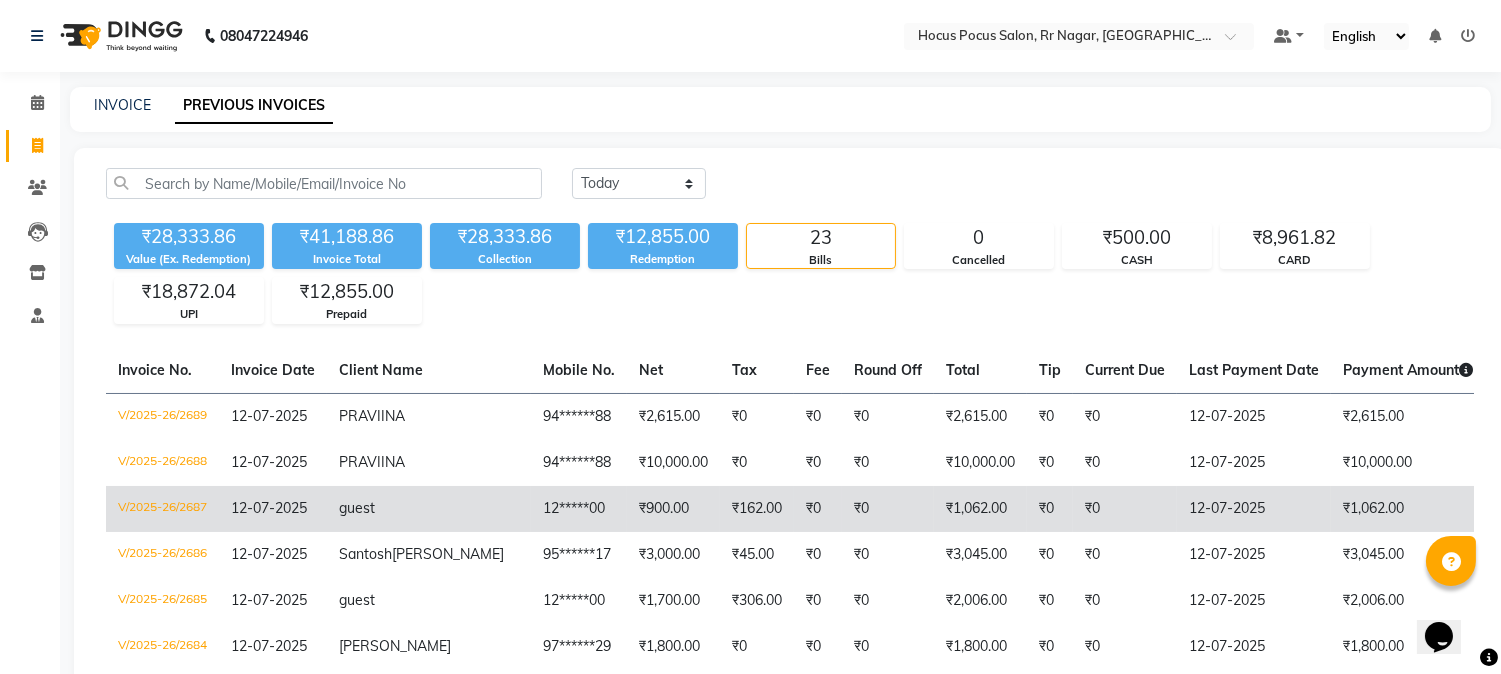 scroll, scrollTop: 111, scrollLeft: 0, axis: vertical 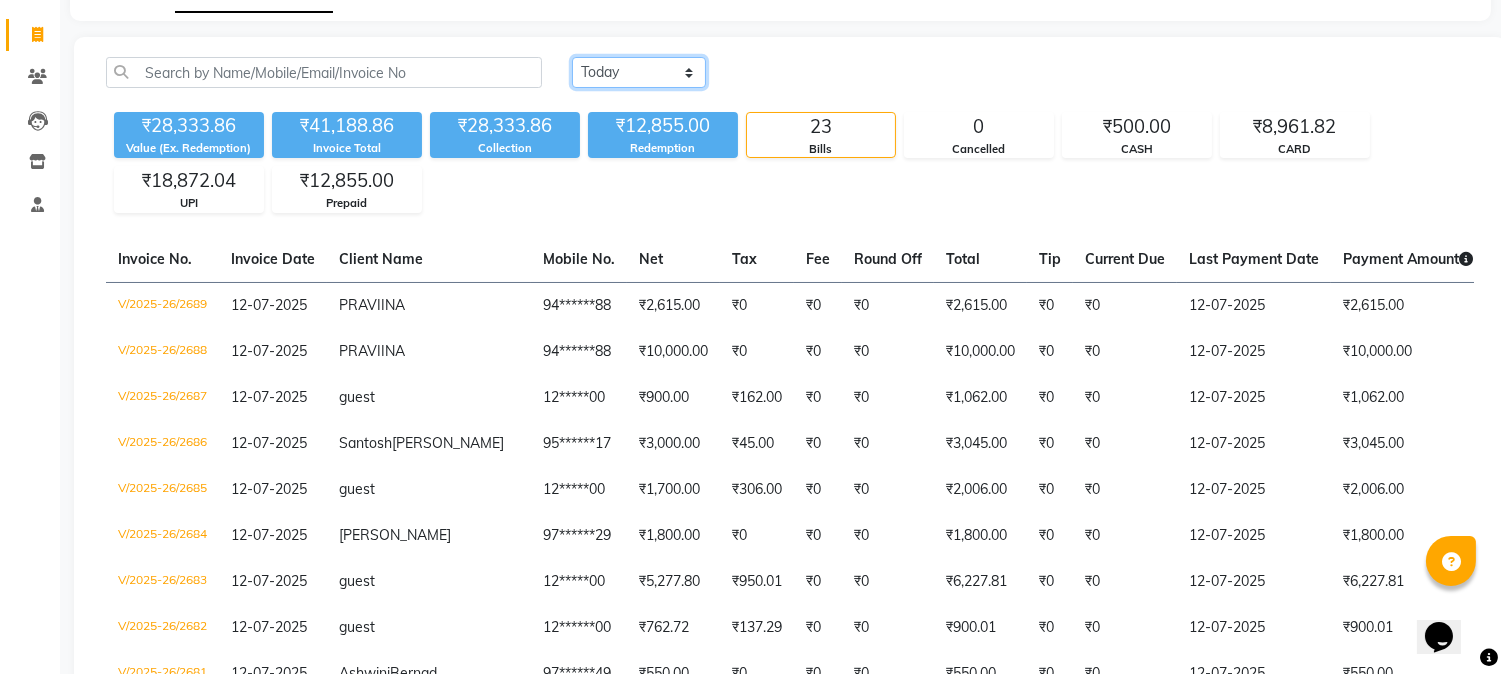 click on "Today Yesterday Custom Range" 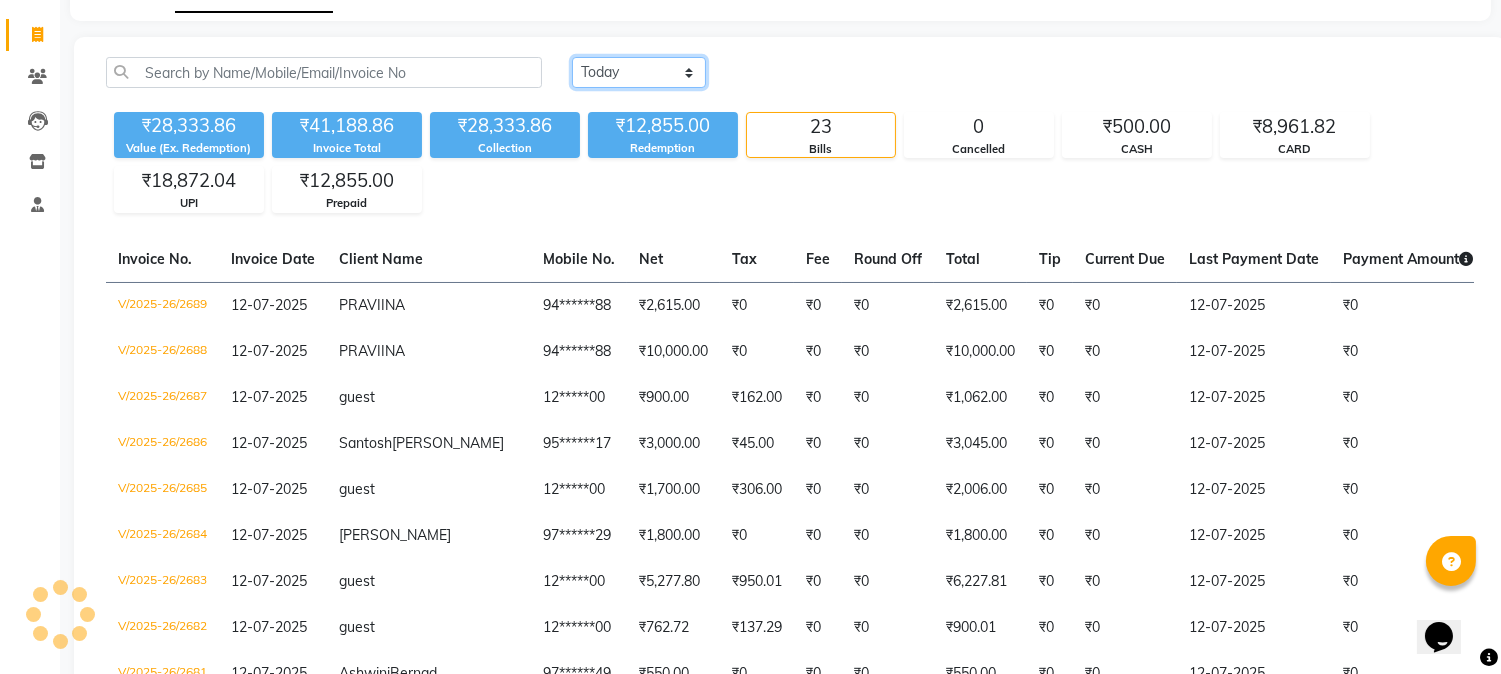 scroll, scrollTop: 0, scrollLeft: 0, axis: both 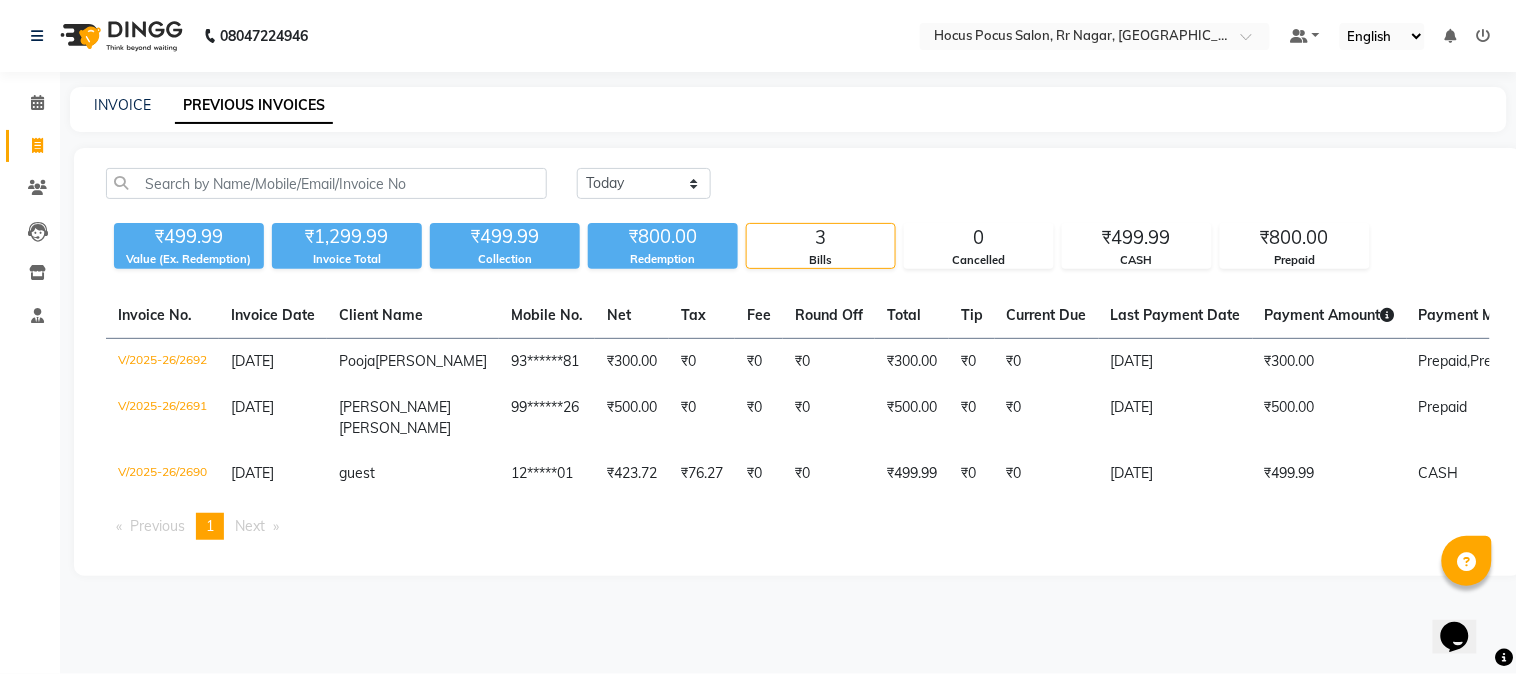 click on "08047224946 Select Location × Hocus Pocus Salon, Rr Nagar, Rr Nagar Default Panel My Panel English ENGLISH Español العربية मराठी हिंदी ગુજરાતી தமிழ் 中文 Notifications nothing to show" 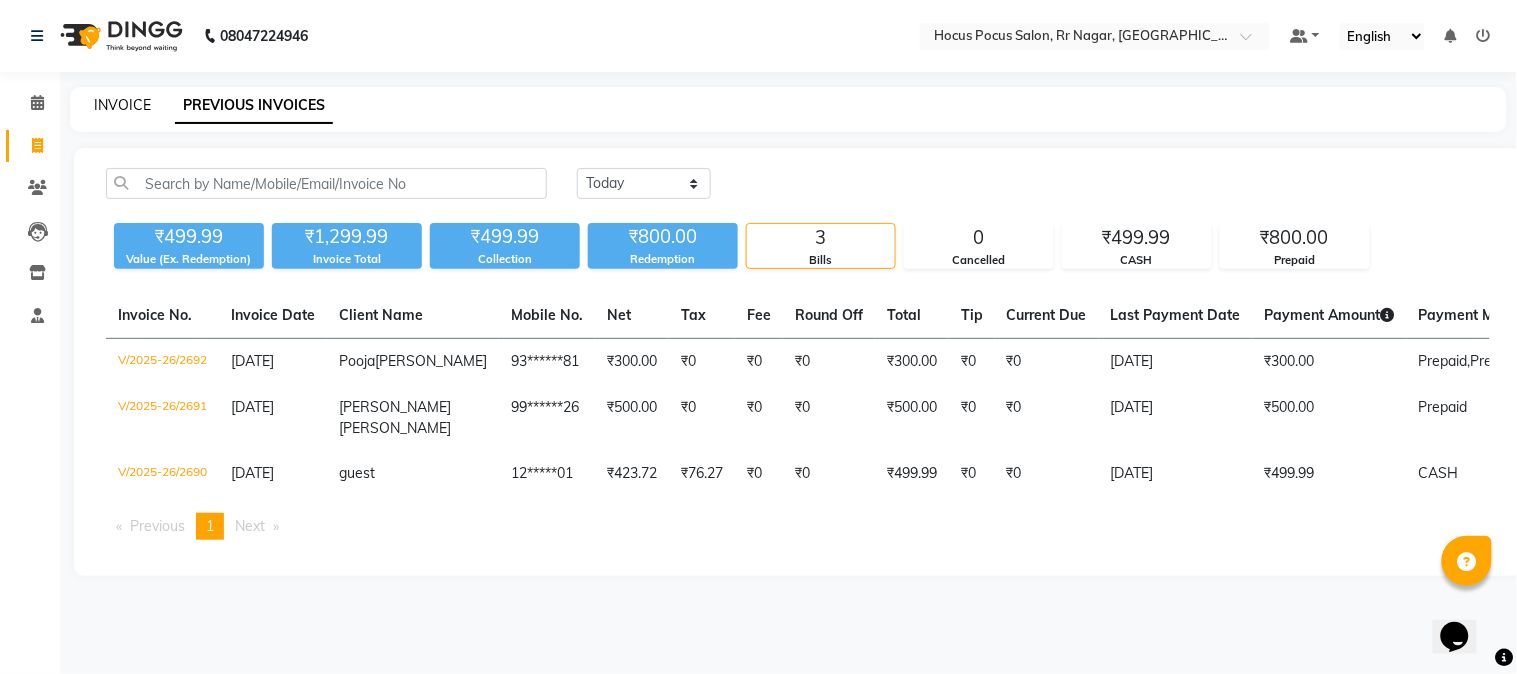 click on "INVOICE" 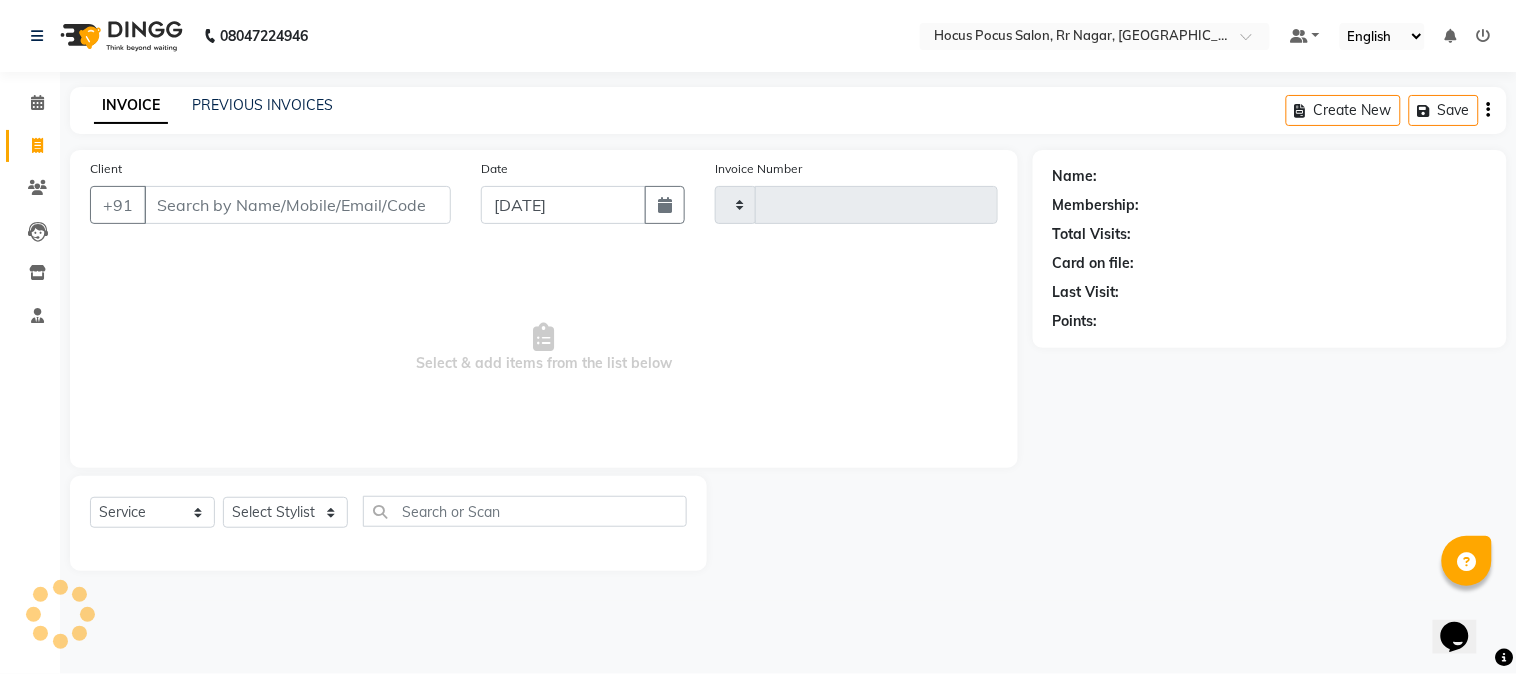 type on "2693" 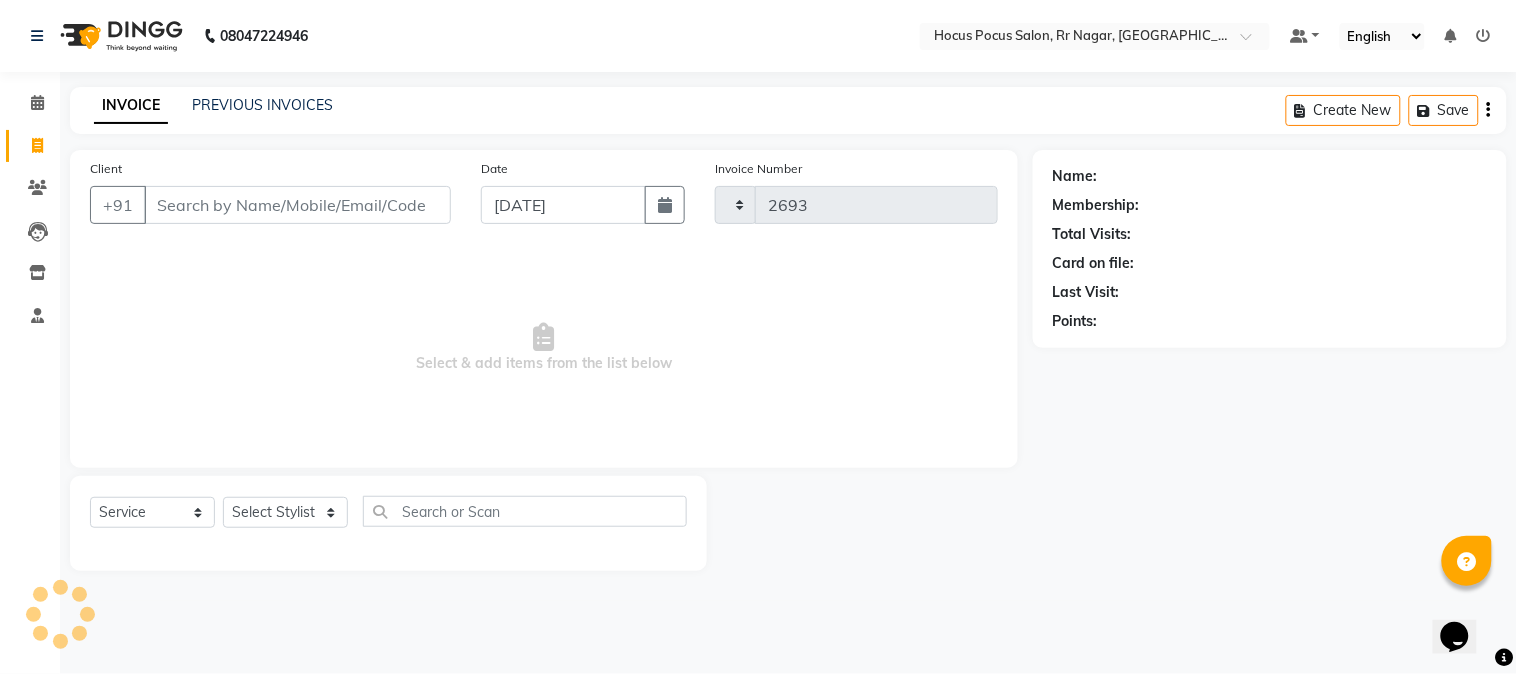select on "5019" 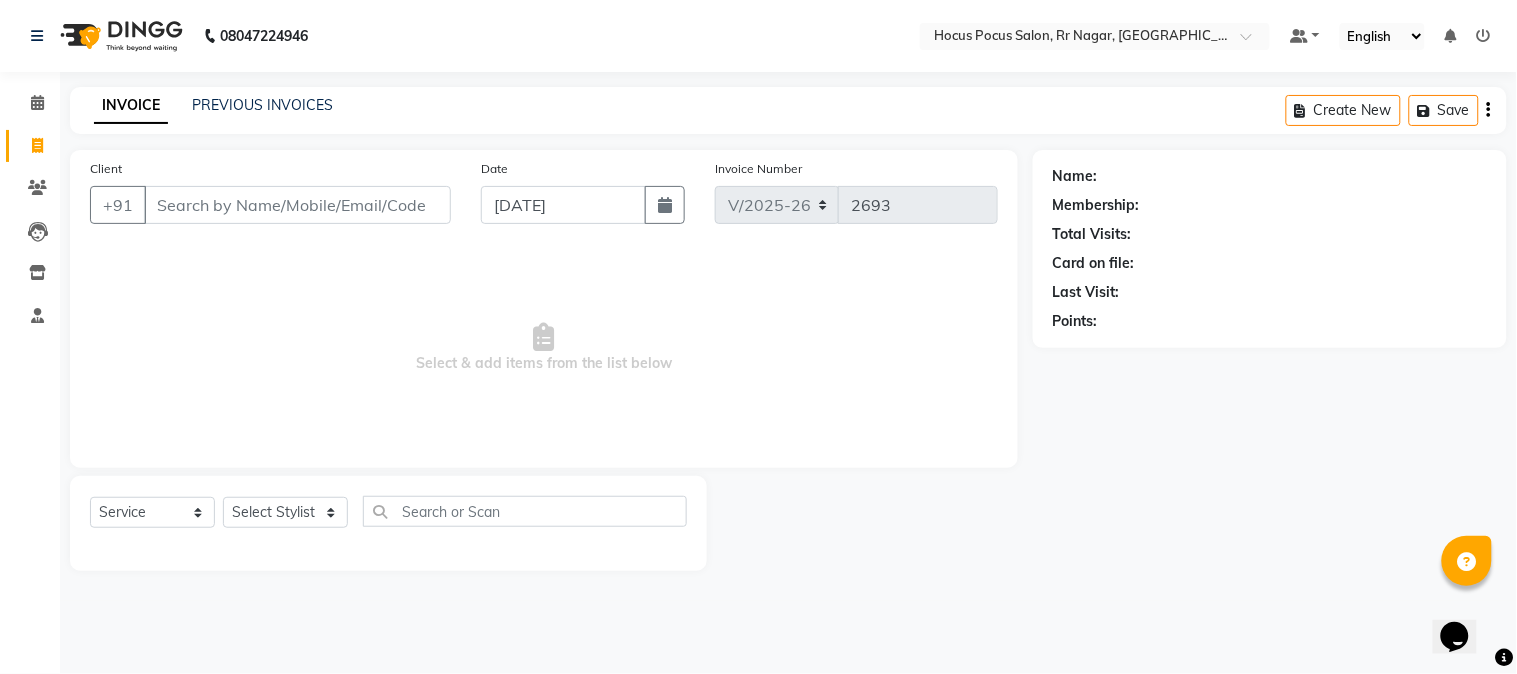 click on "Client" at bounding box center [297, 205] 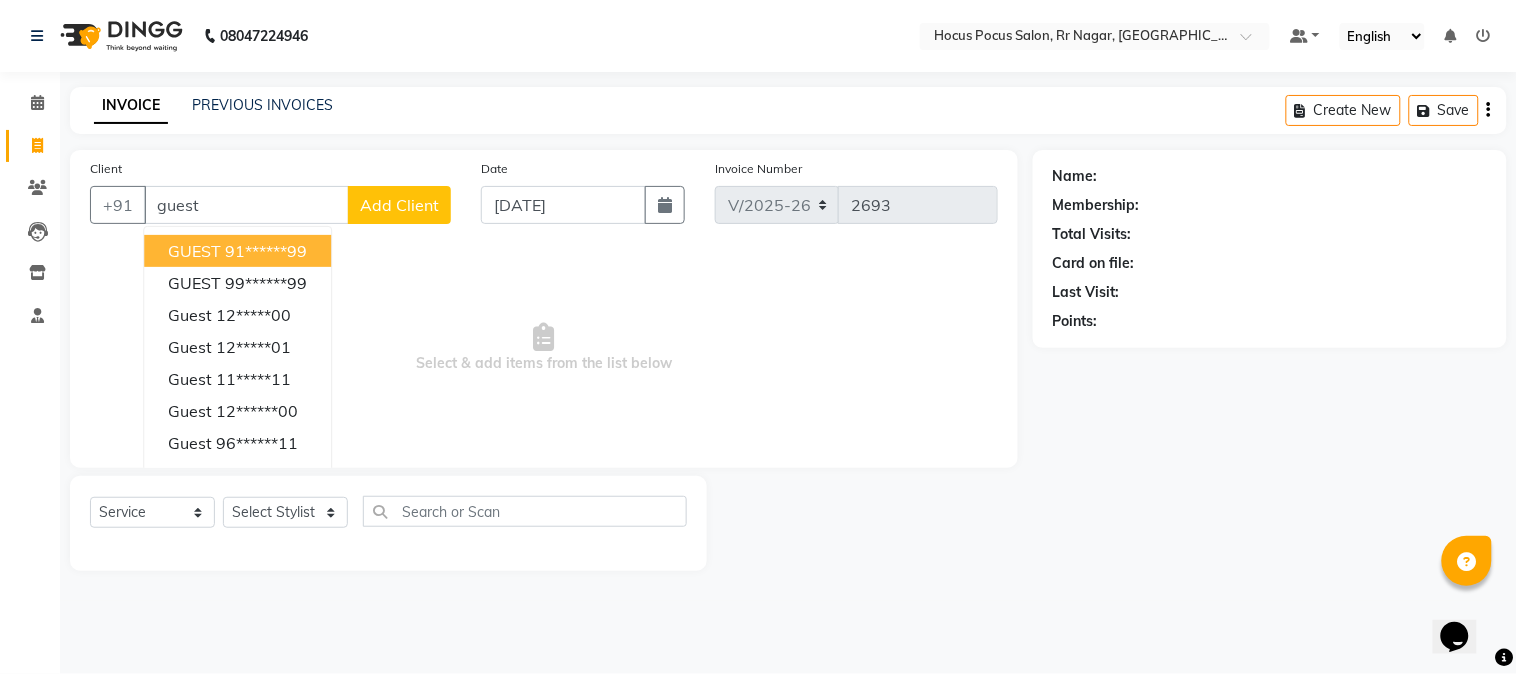 click on "GUEST" at bounding box center [194, 251] 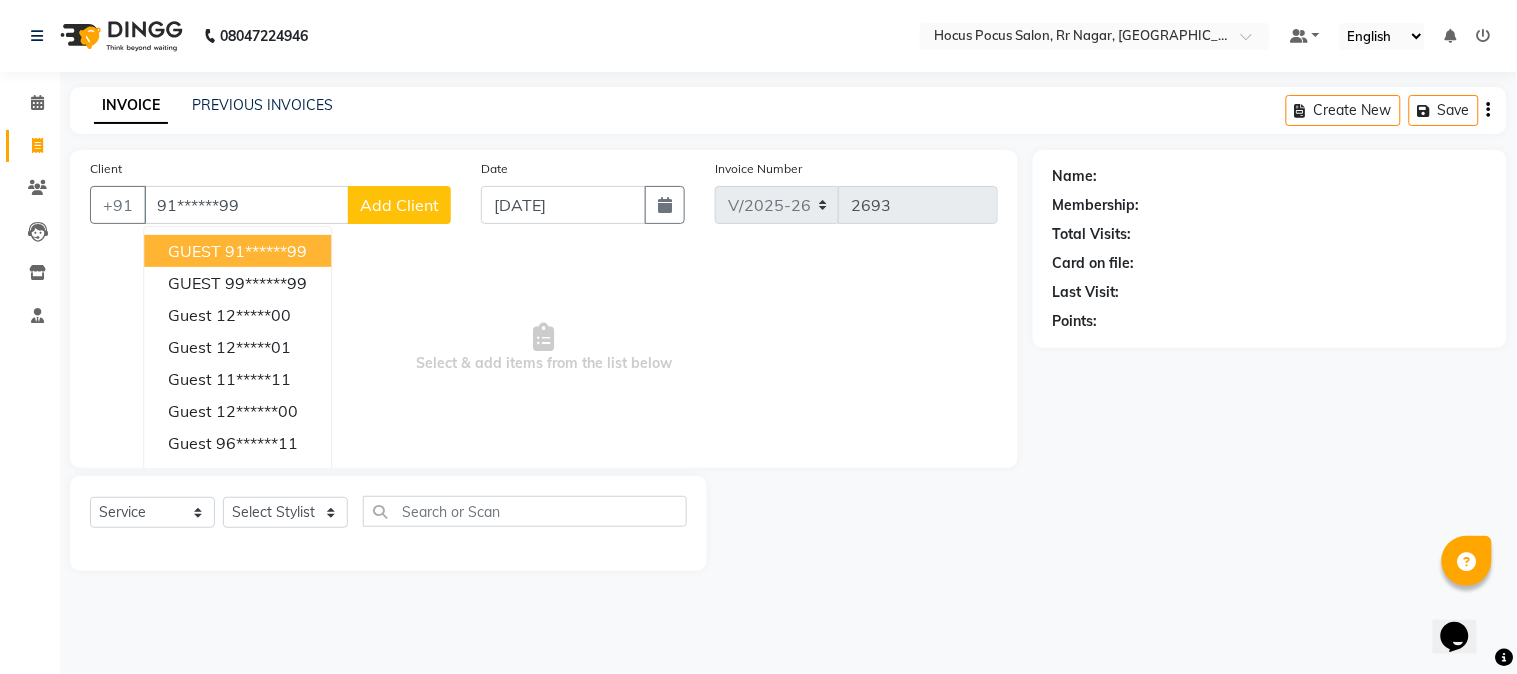 type on "91******99" 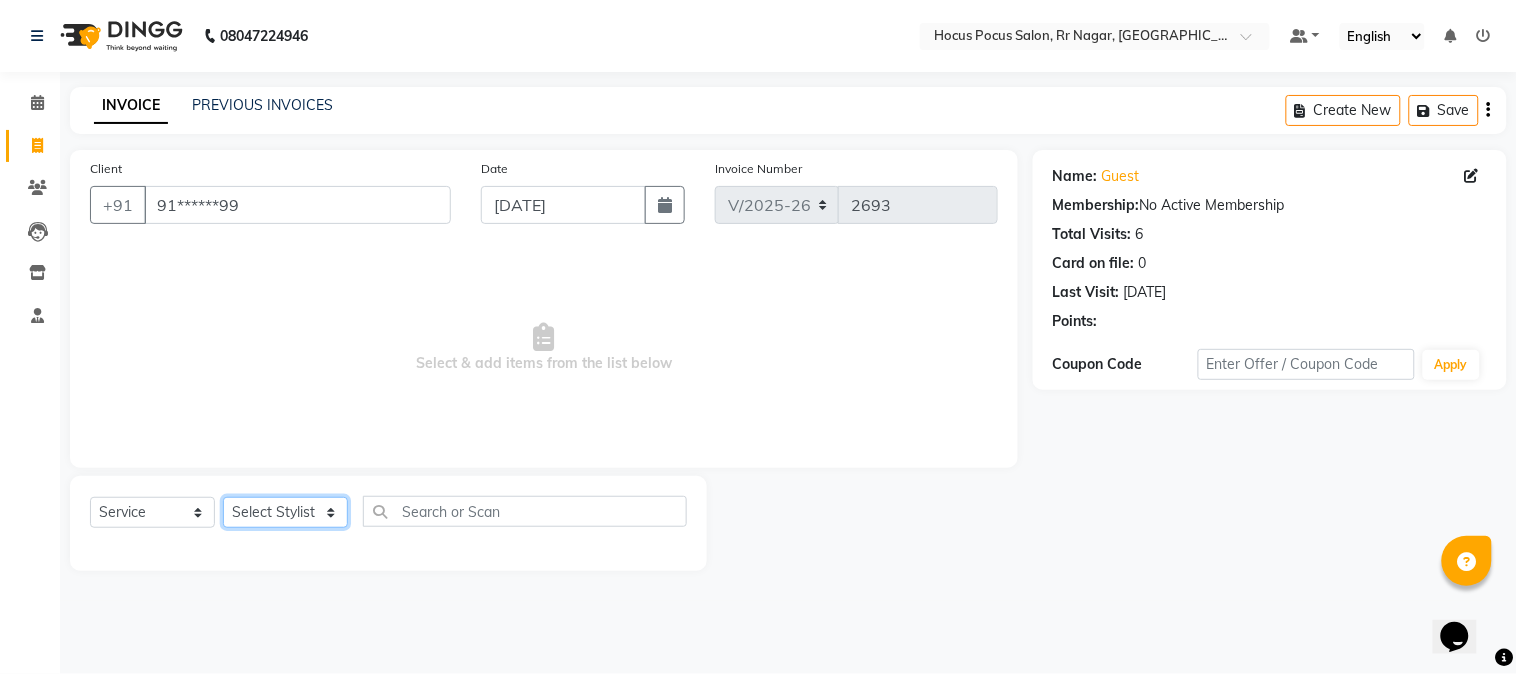 click on "Select Stylist [PERSON_NAME] hocus pocus [PERSON_NAME] [PERSON_NAME] [PERSON_NAME] [PERSON_NAME]" 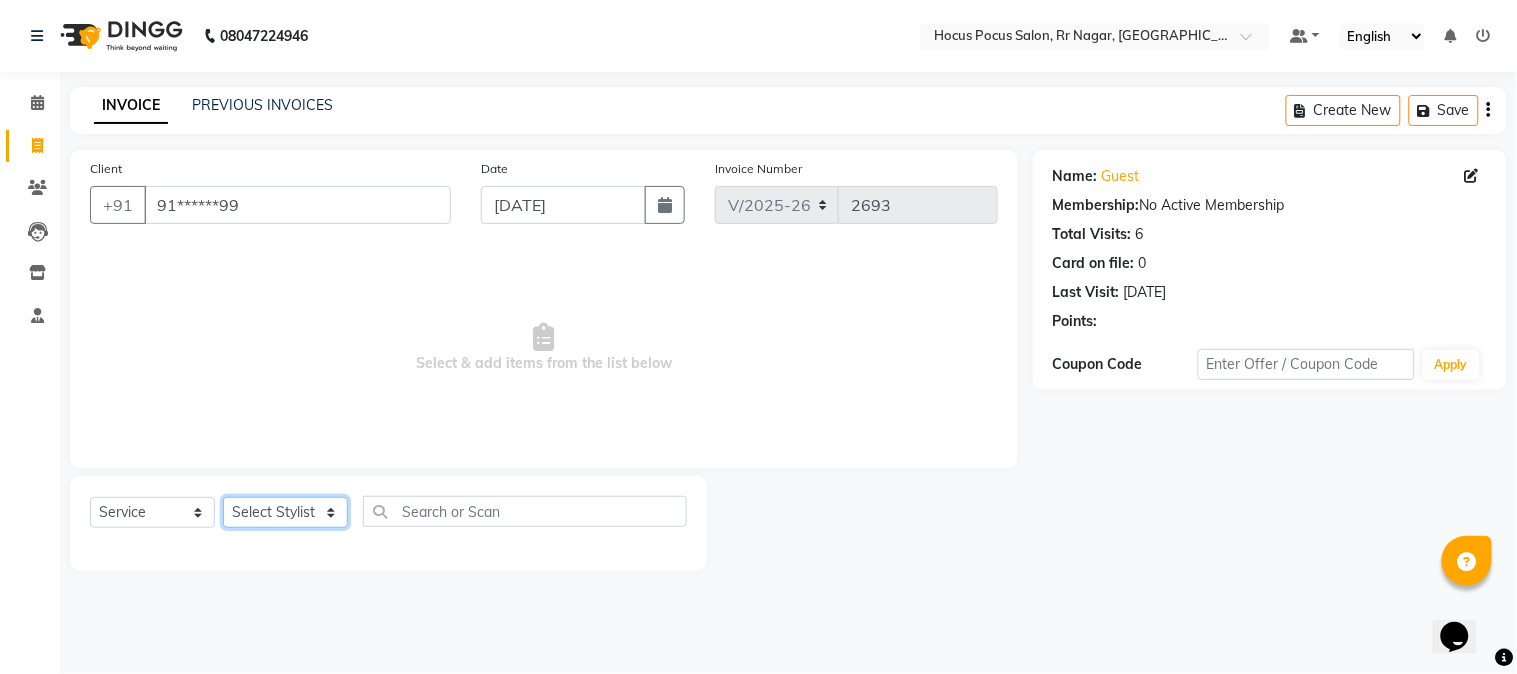 select on "85060" 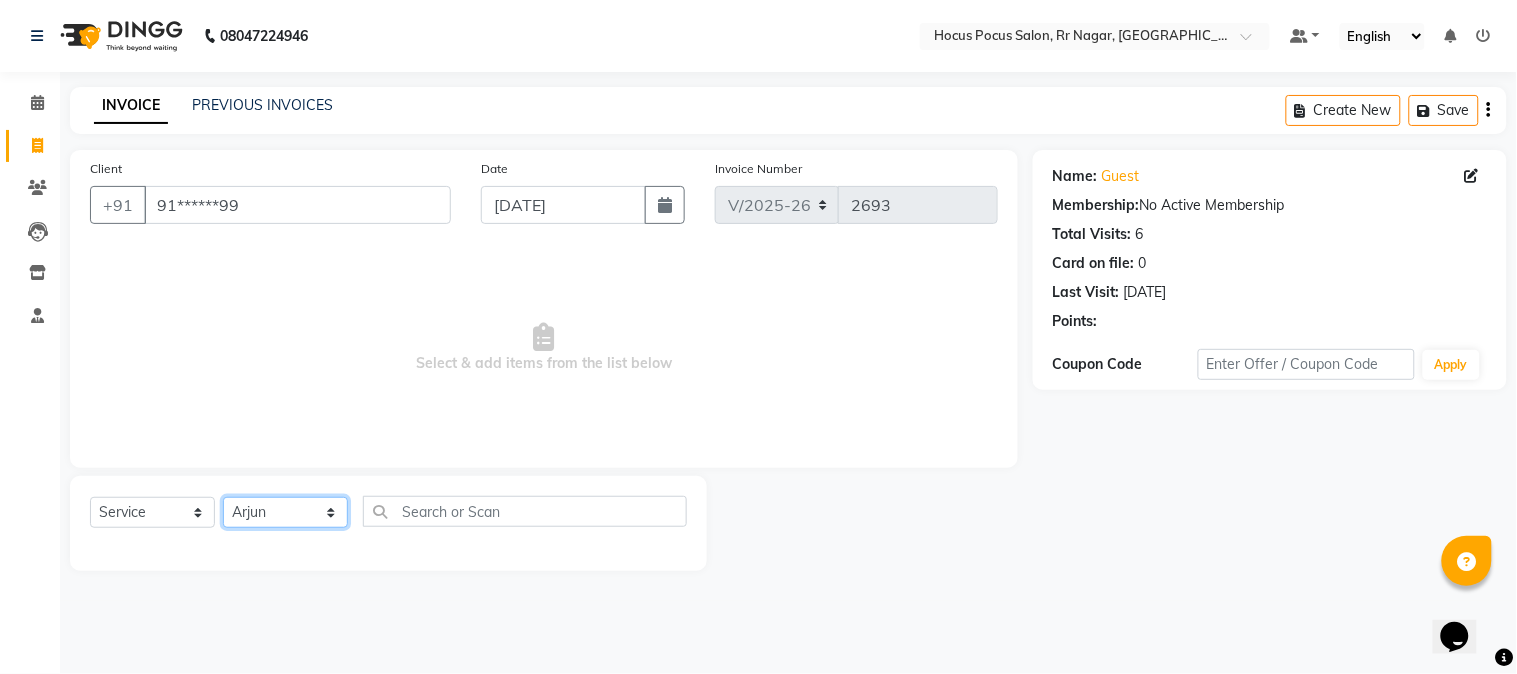 click on "Select Stylist [PERSON_NAME] hocus pocus [PERSON_NAME] [PERSON_NAME] [PERSON_NAME] [PERSON_NAME]" 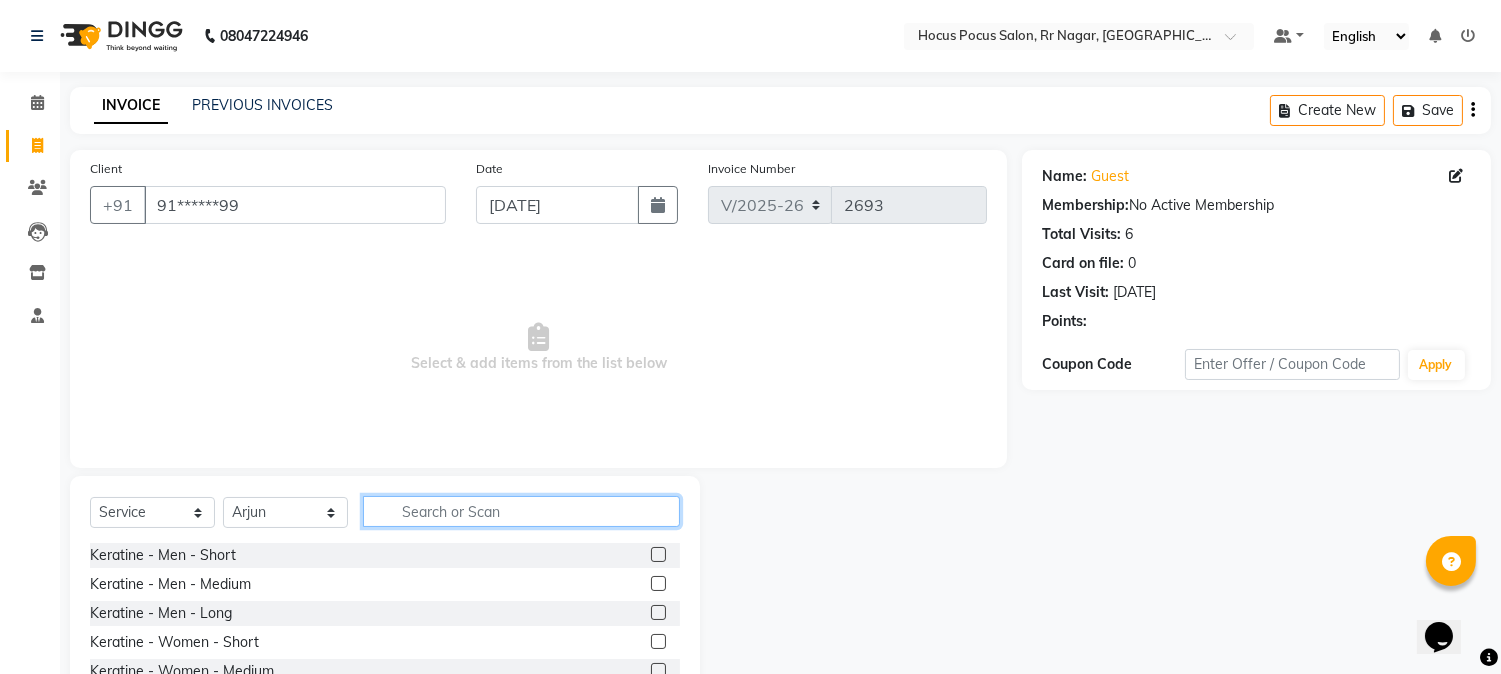 click 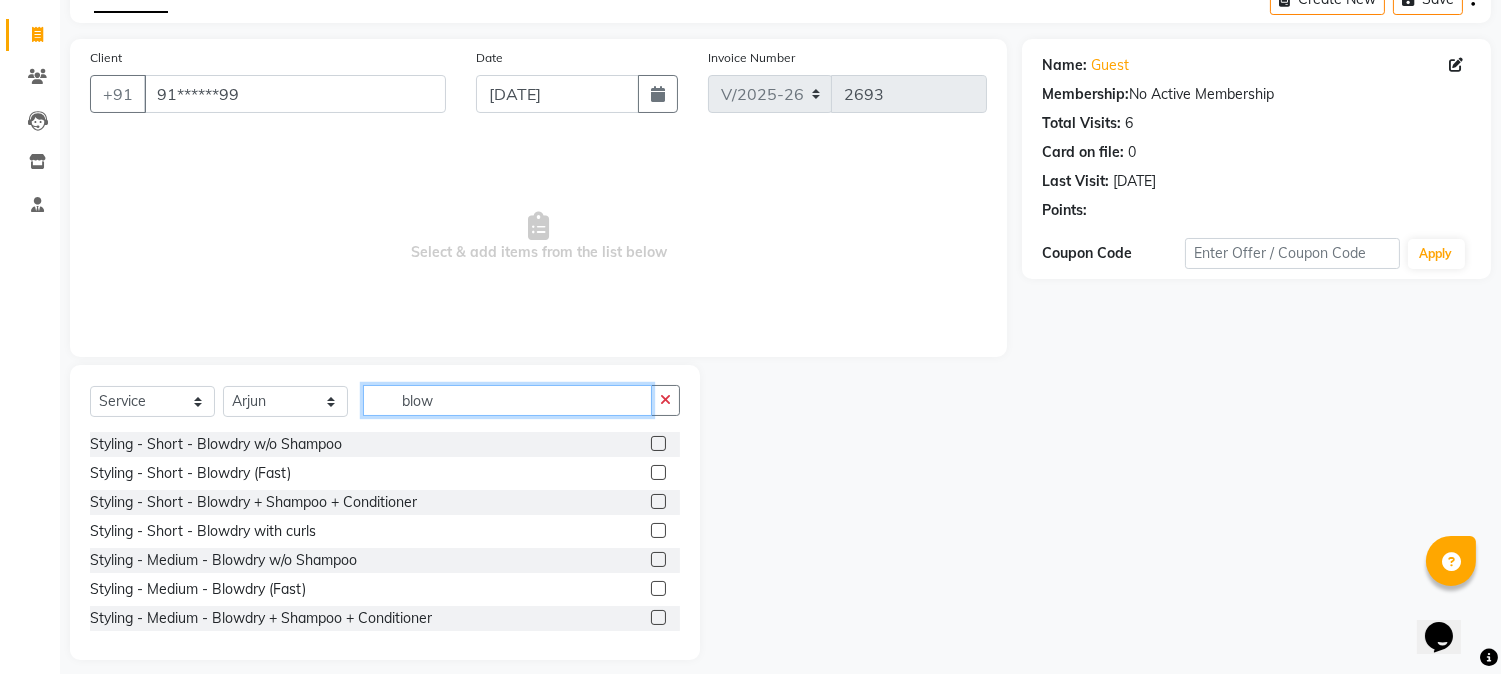 scroll, scrollTop: 0, scrollLeft: 0, axis: both 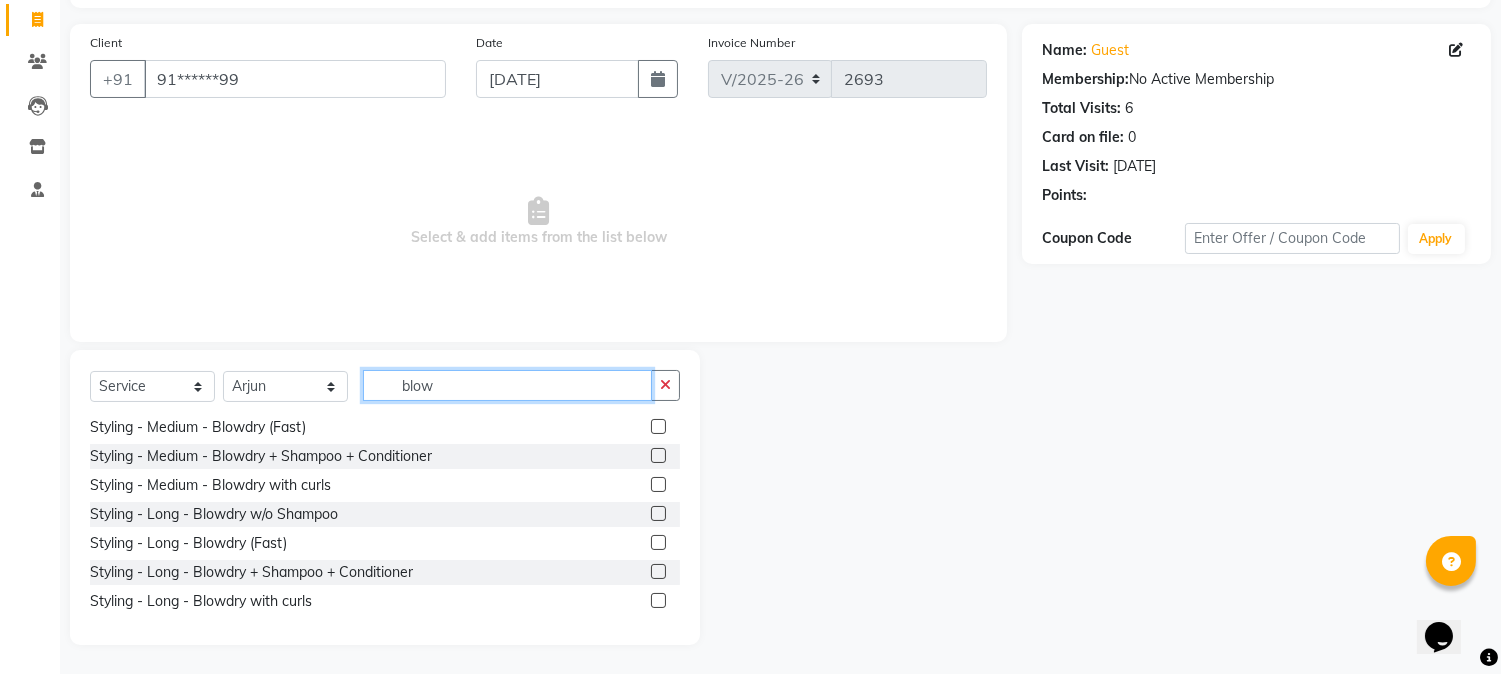 type on "blow" 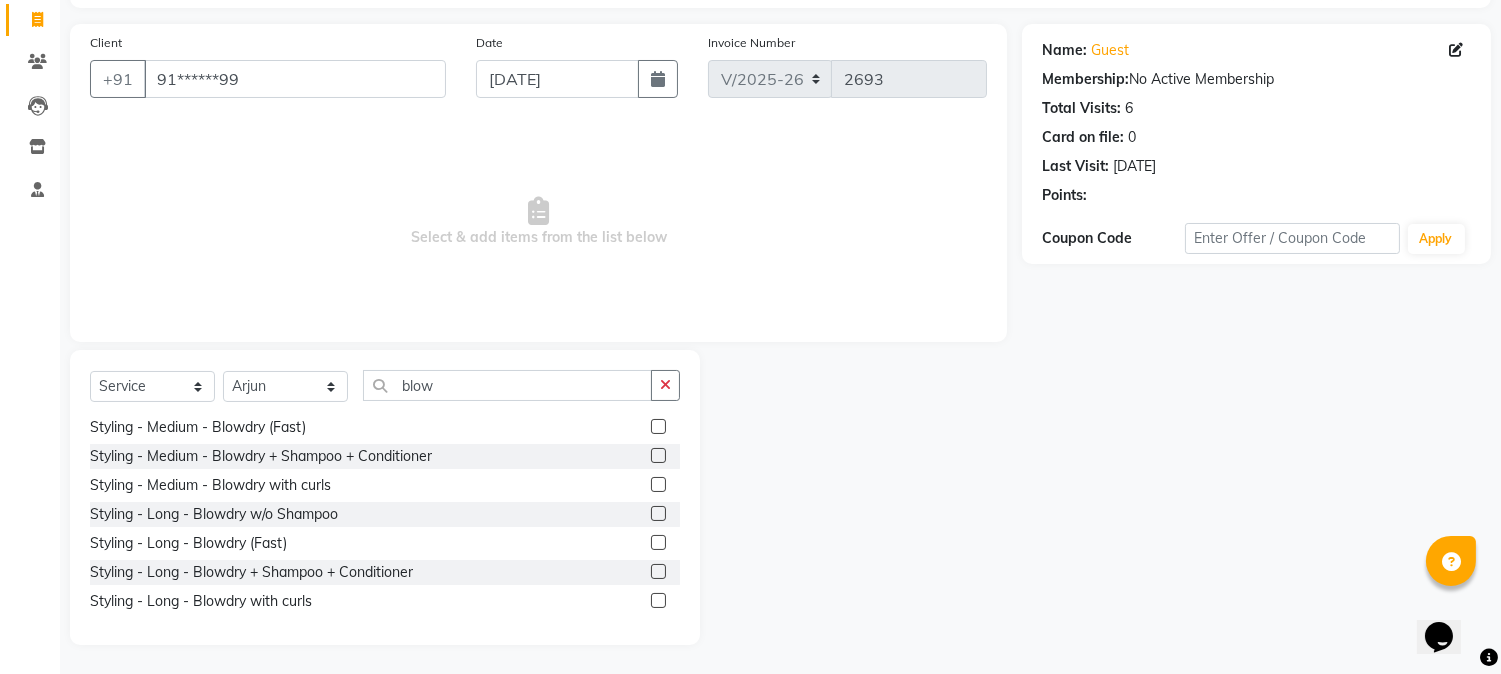 click 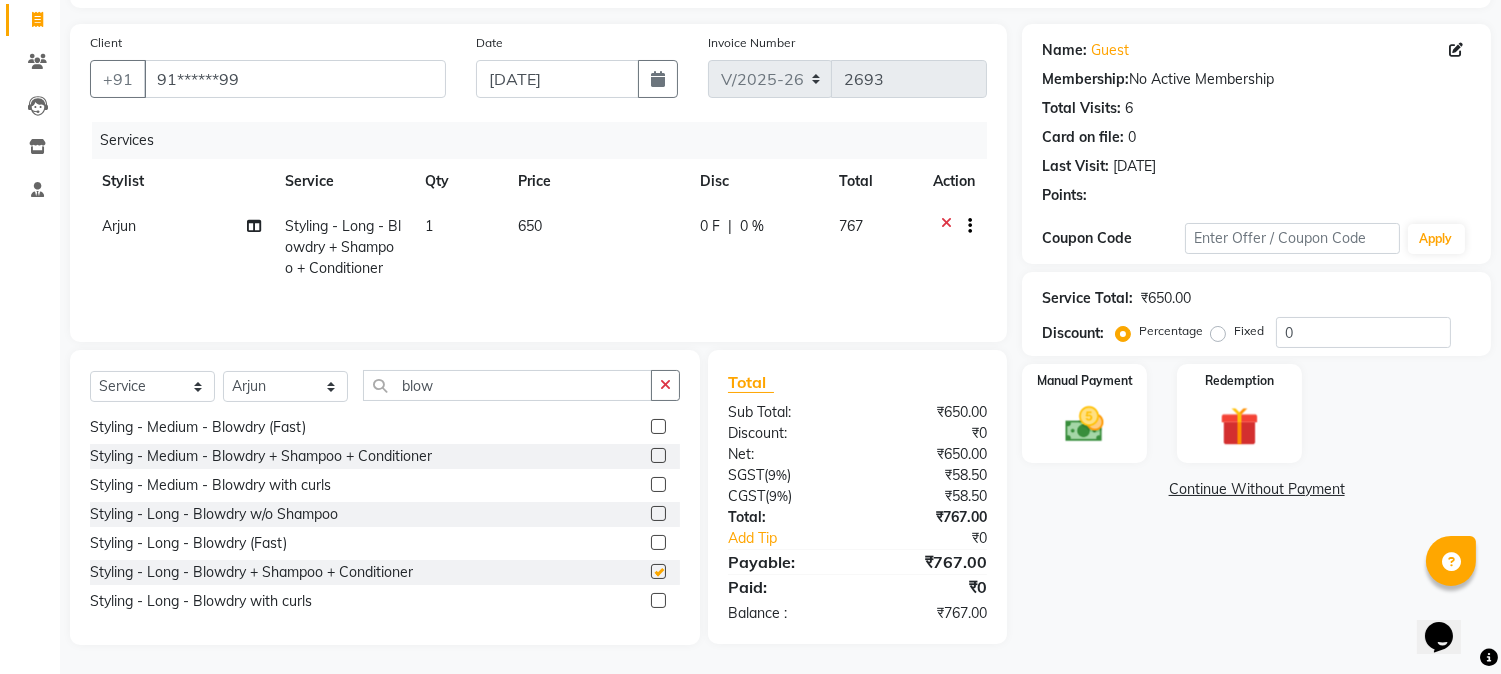 checkbox on "false" 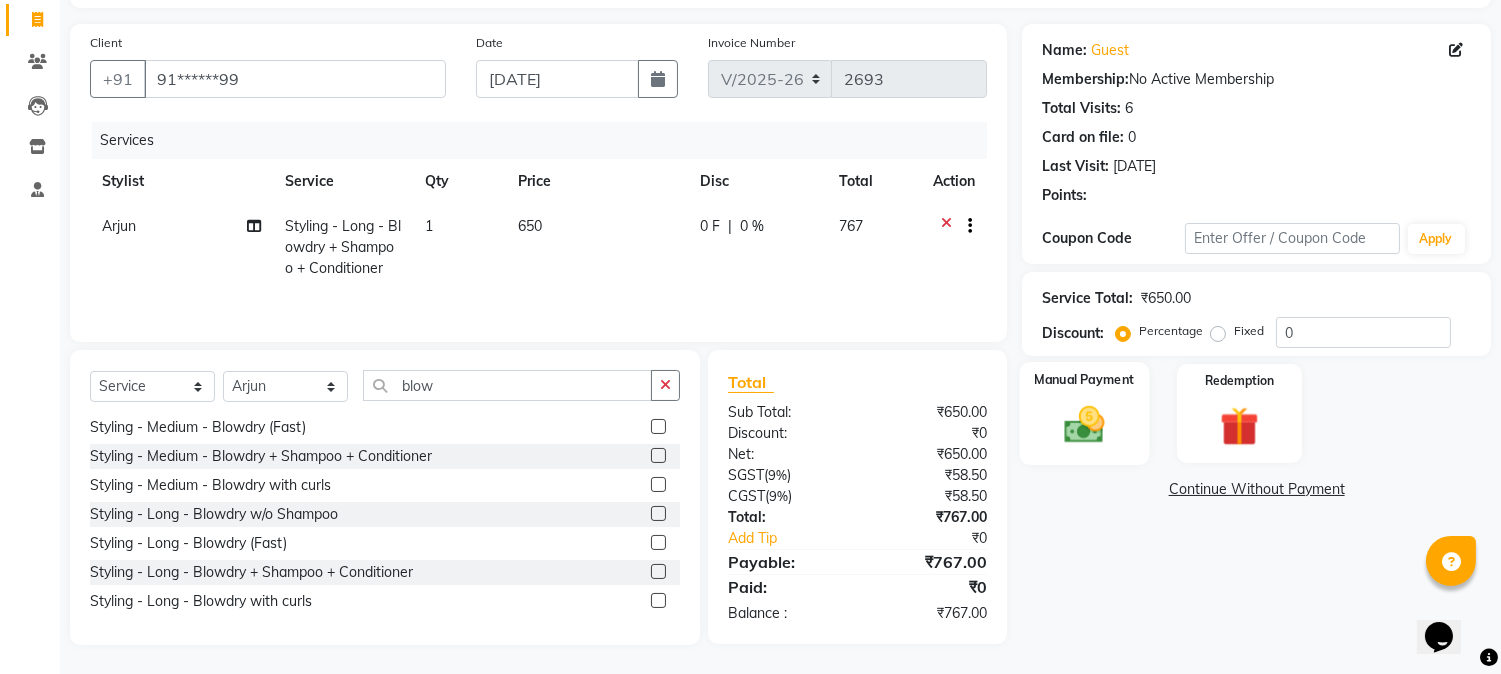 click 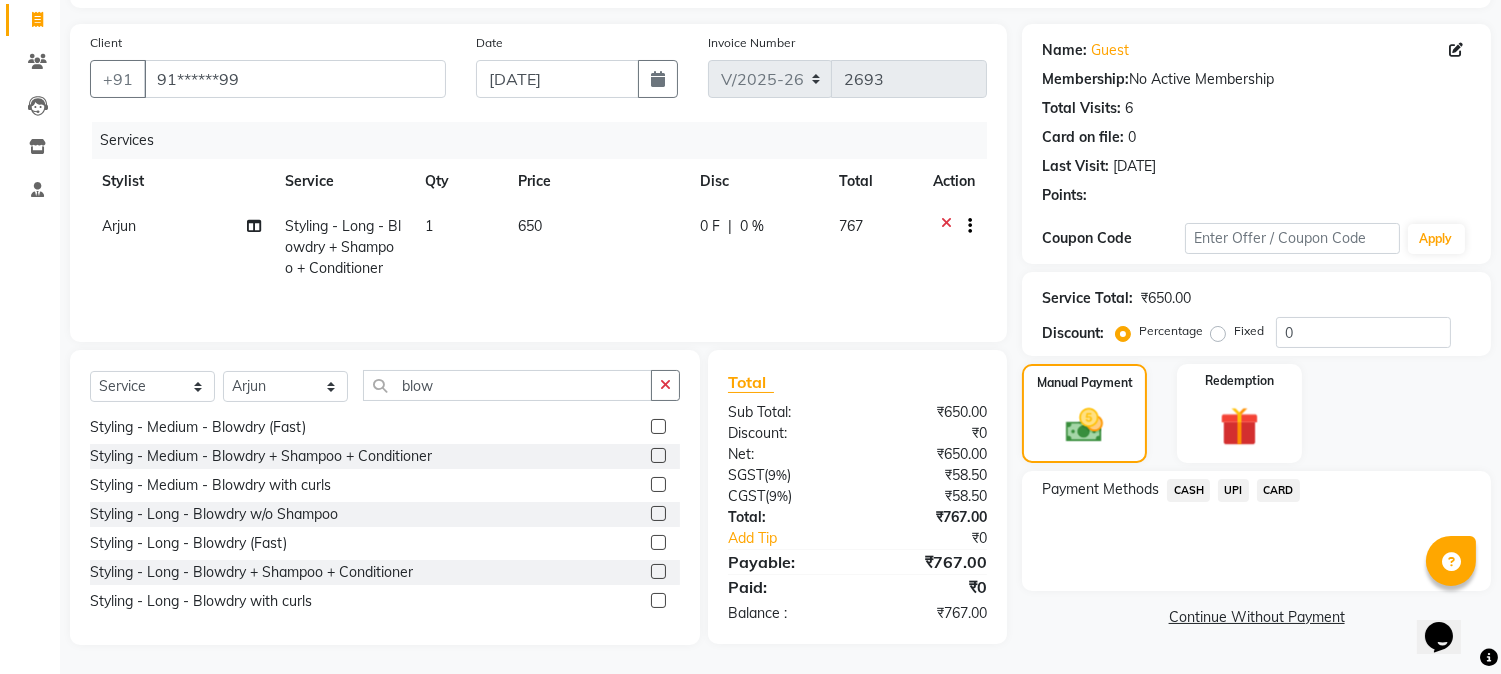 click on "UPI" 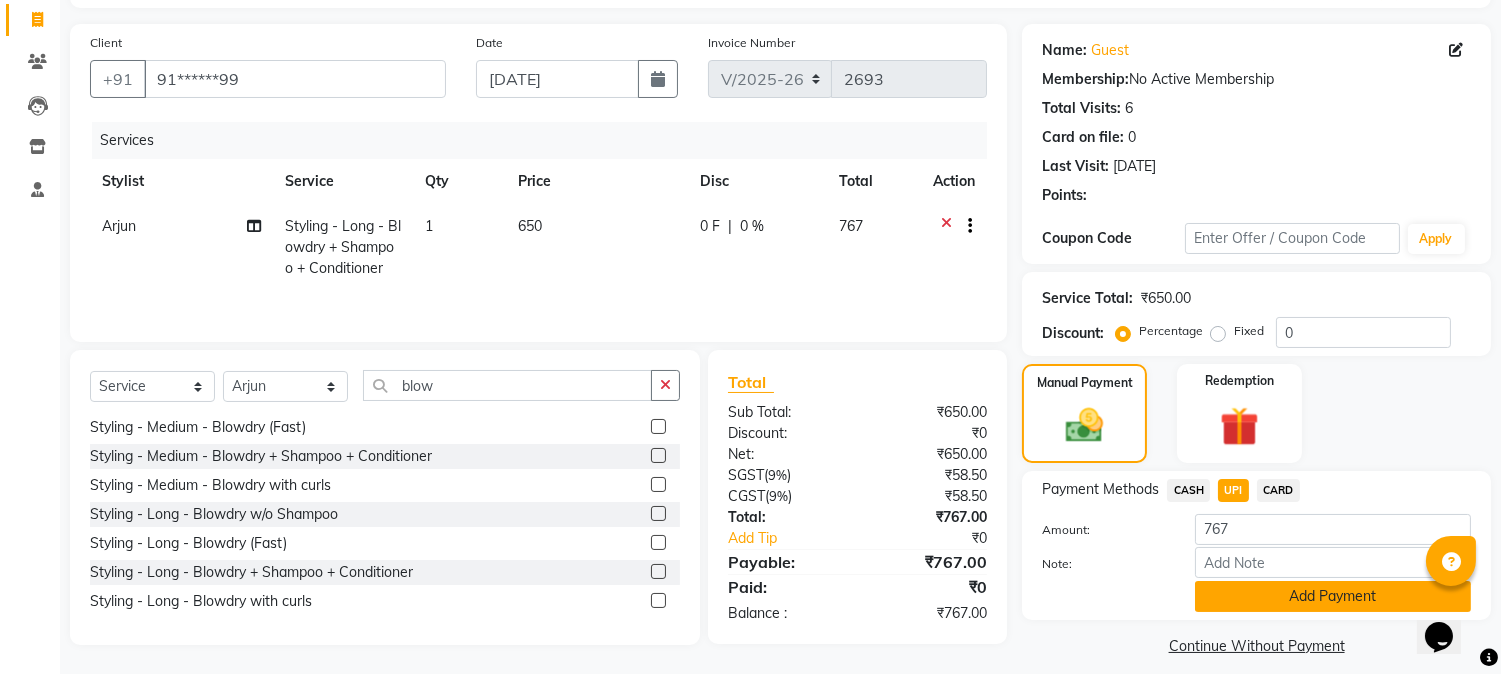 click on "Add Payment" 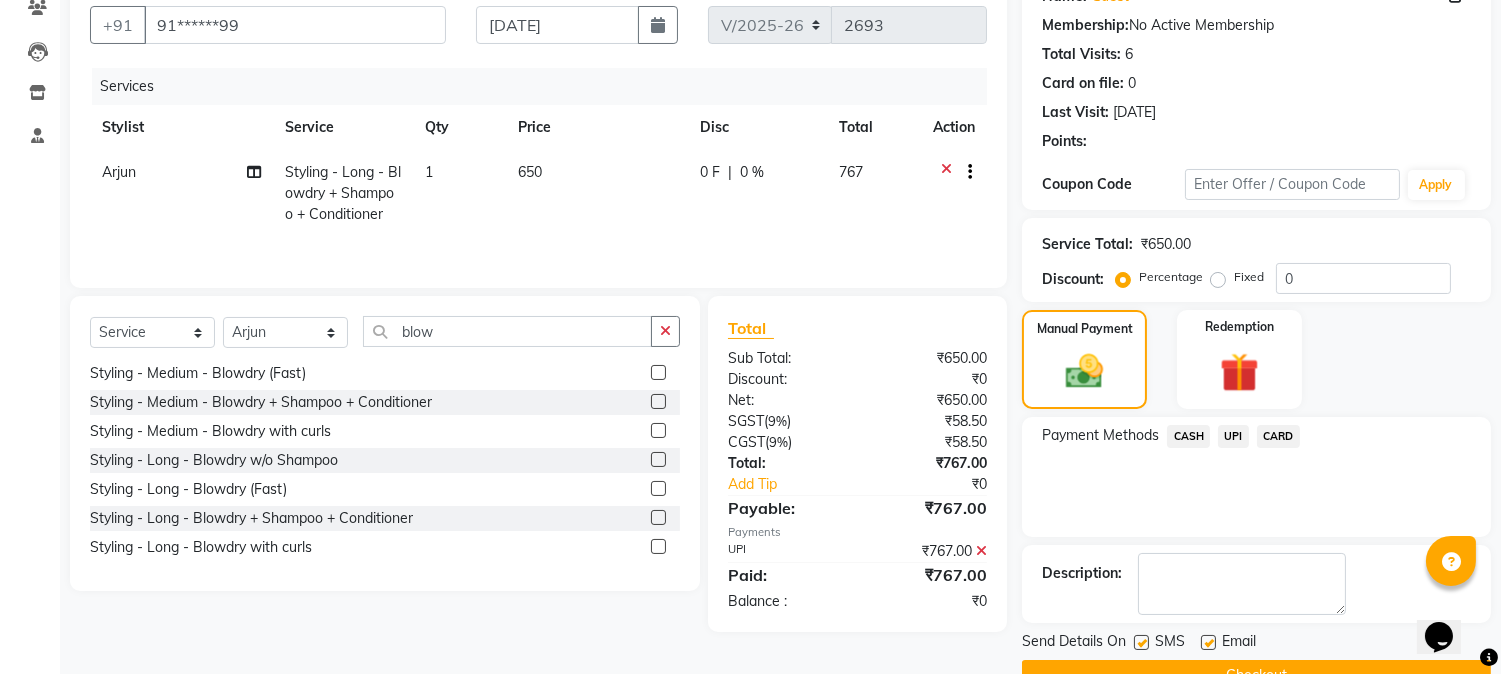 scroll, scrollTop: 225, scrollLeft: 0, axis: vertical 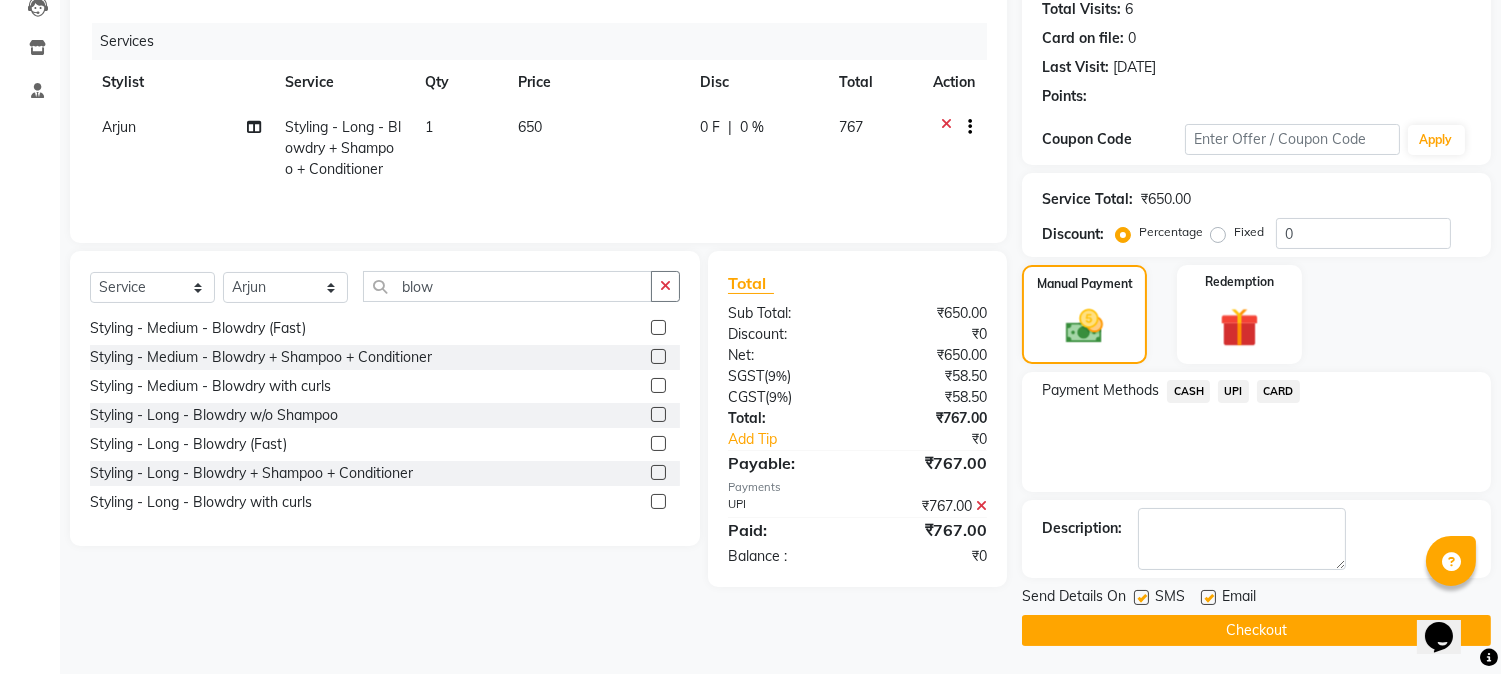 click on "Checkout" 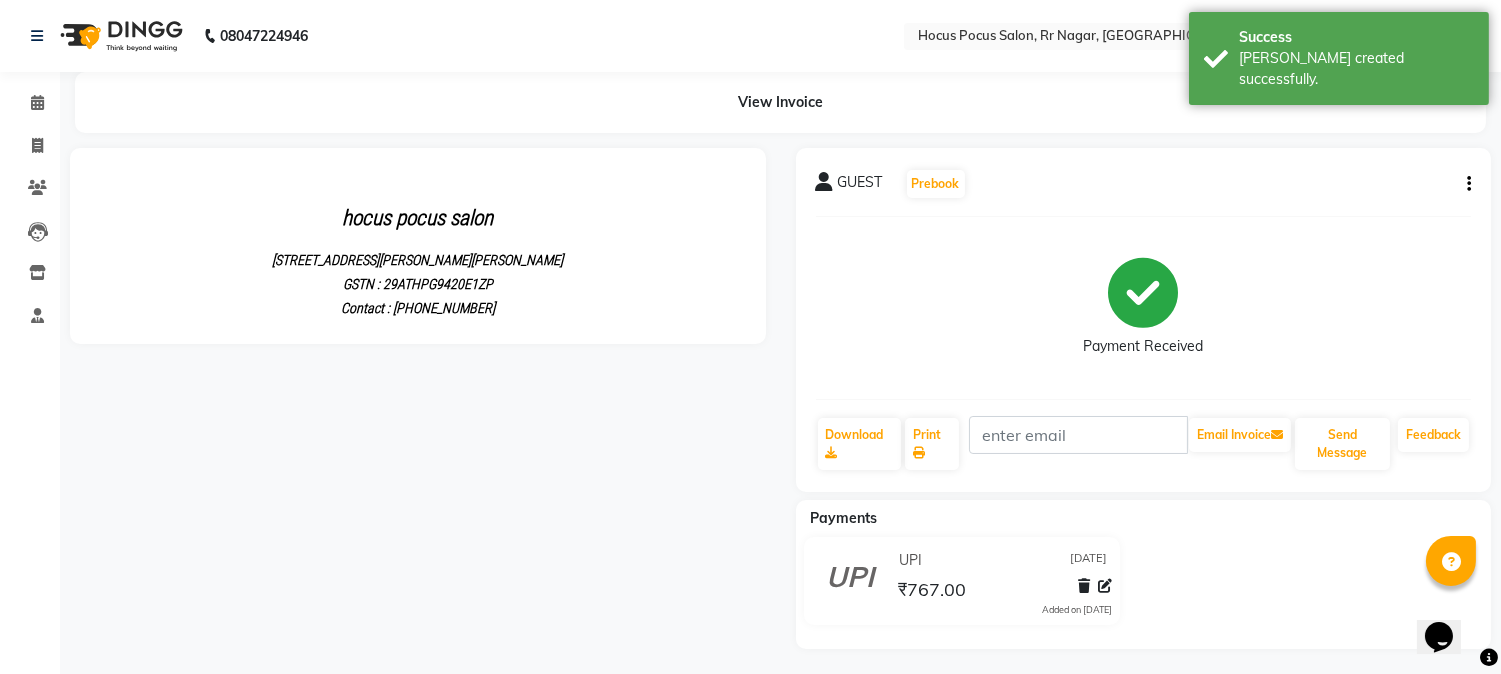 scroll, scrollTop: 0, scrollLeft: 0, axis: both 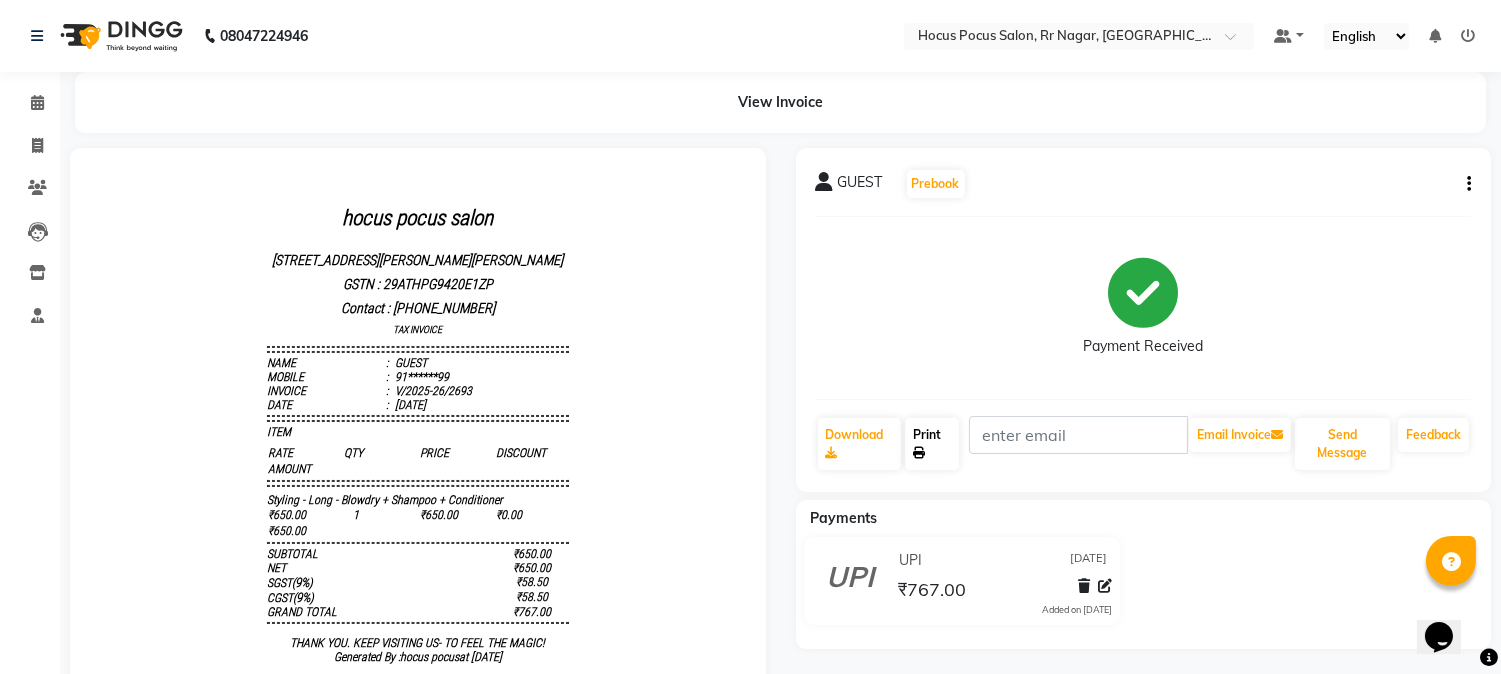 click on "Print" 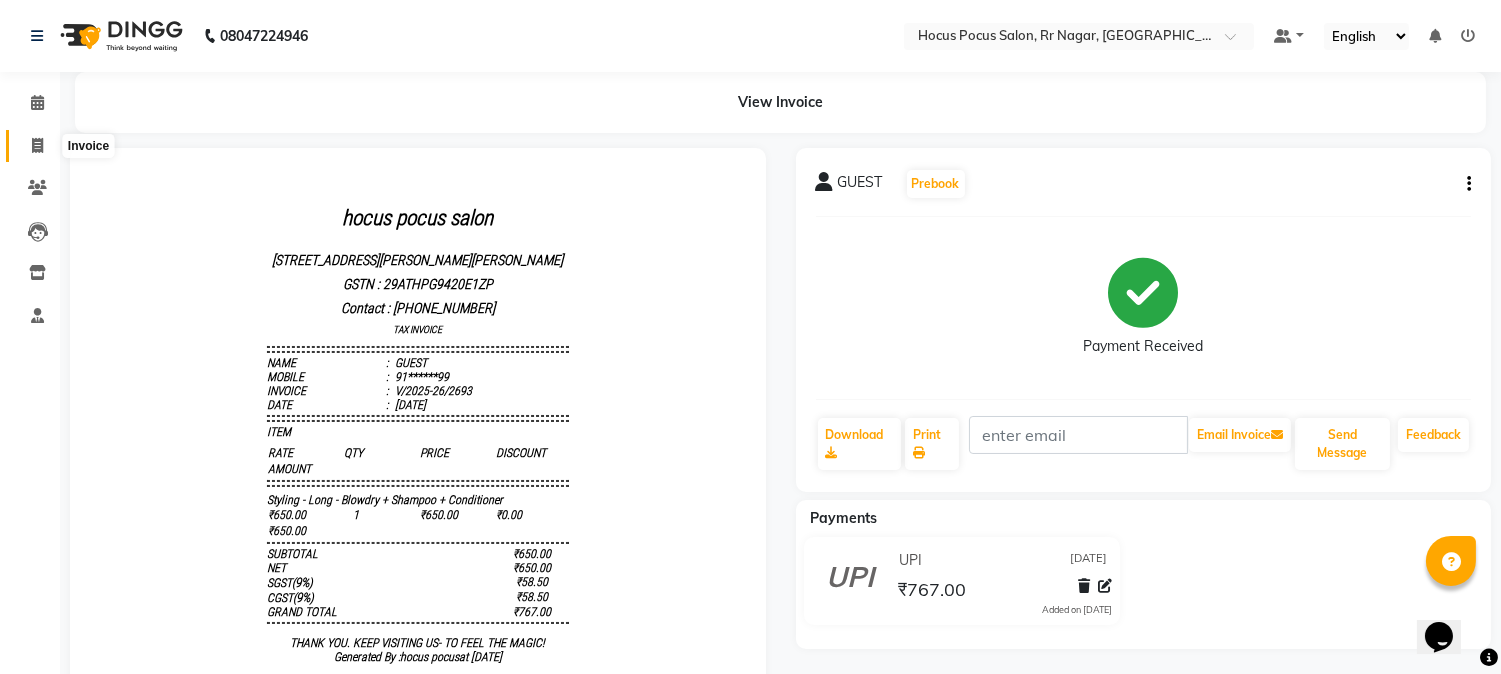 click 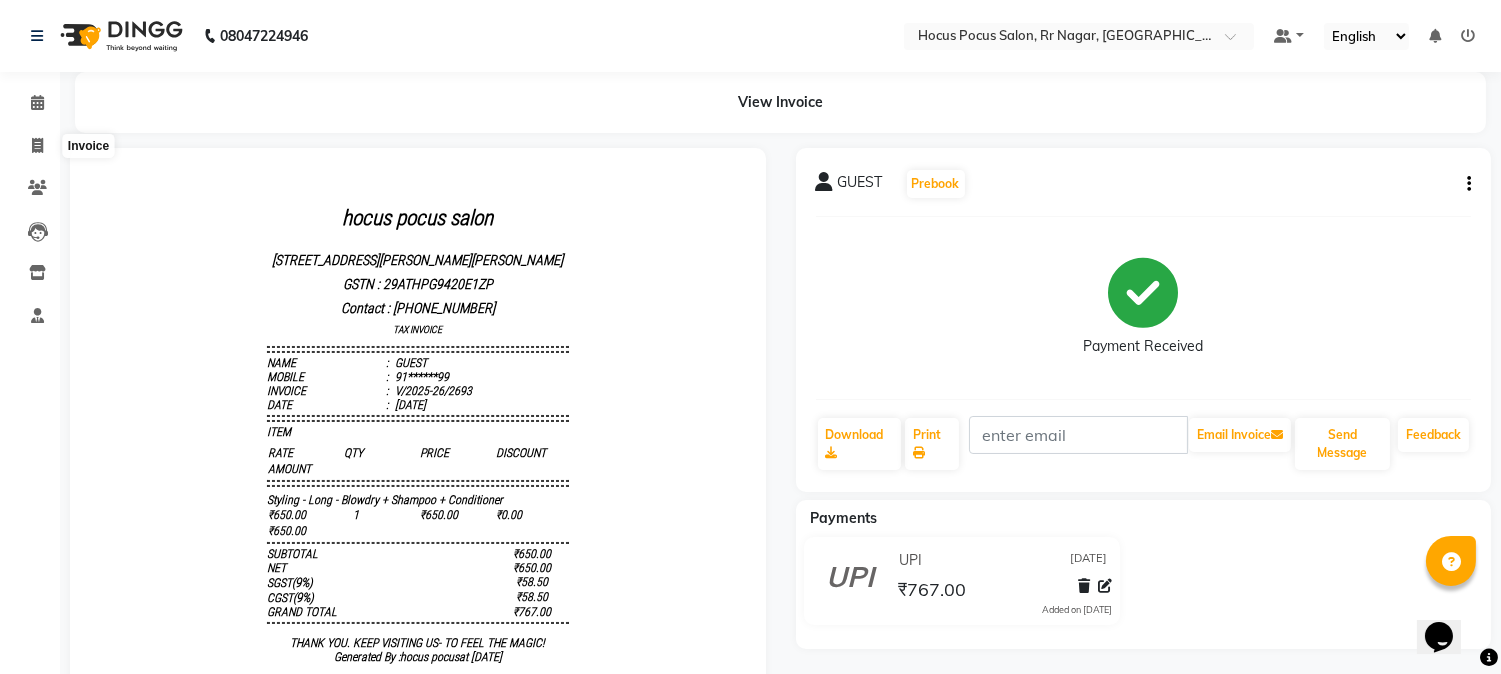 select on "service" 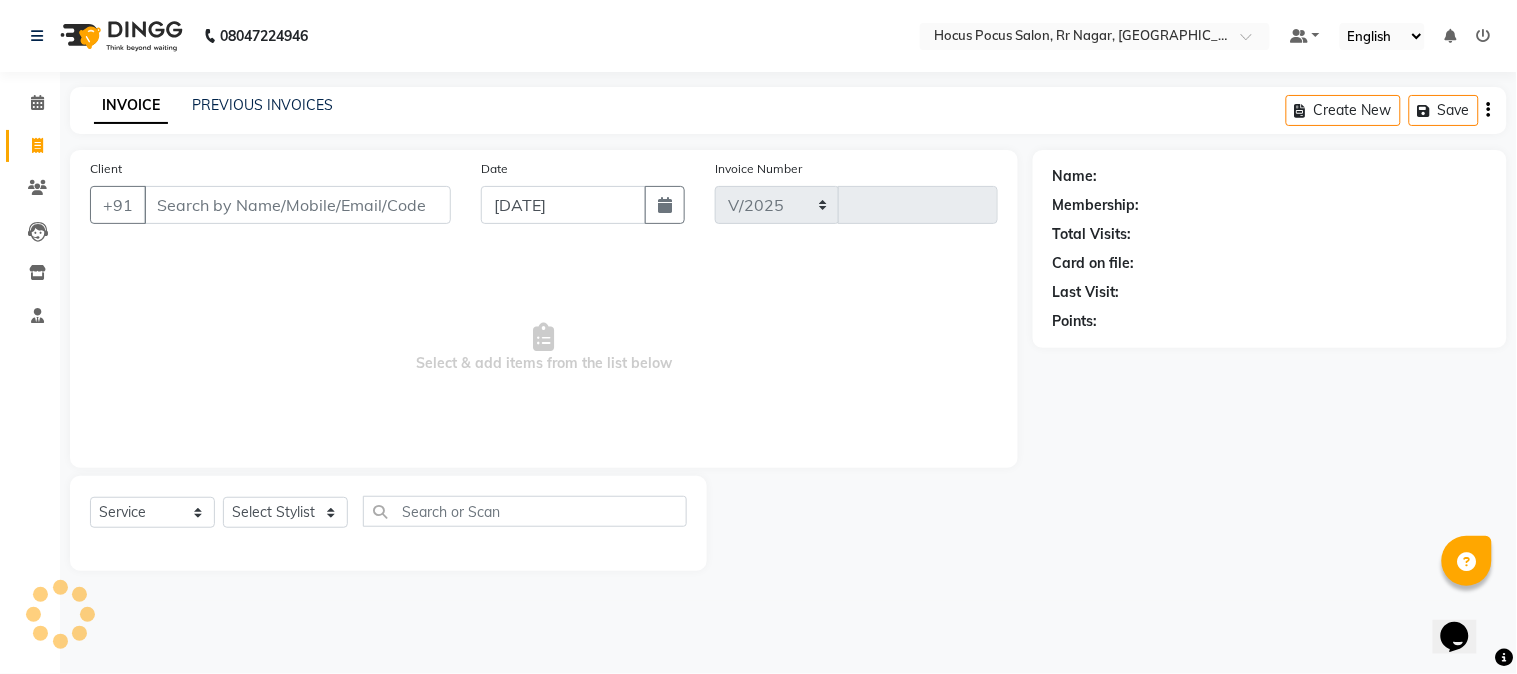 select on "5019" 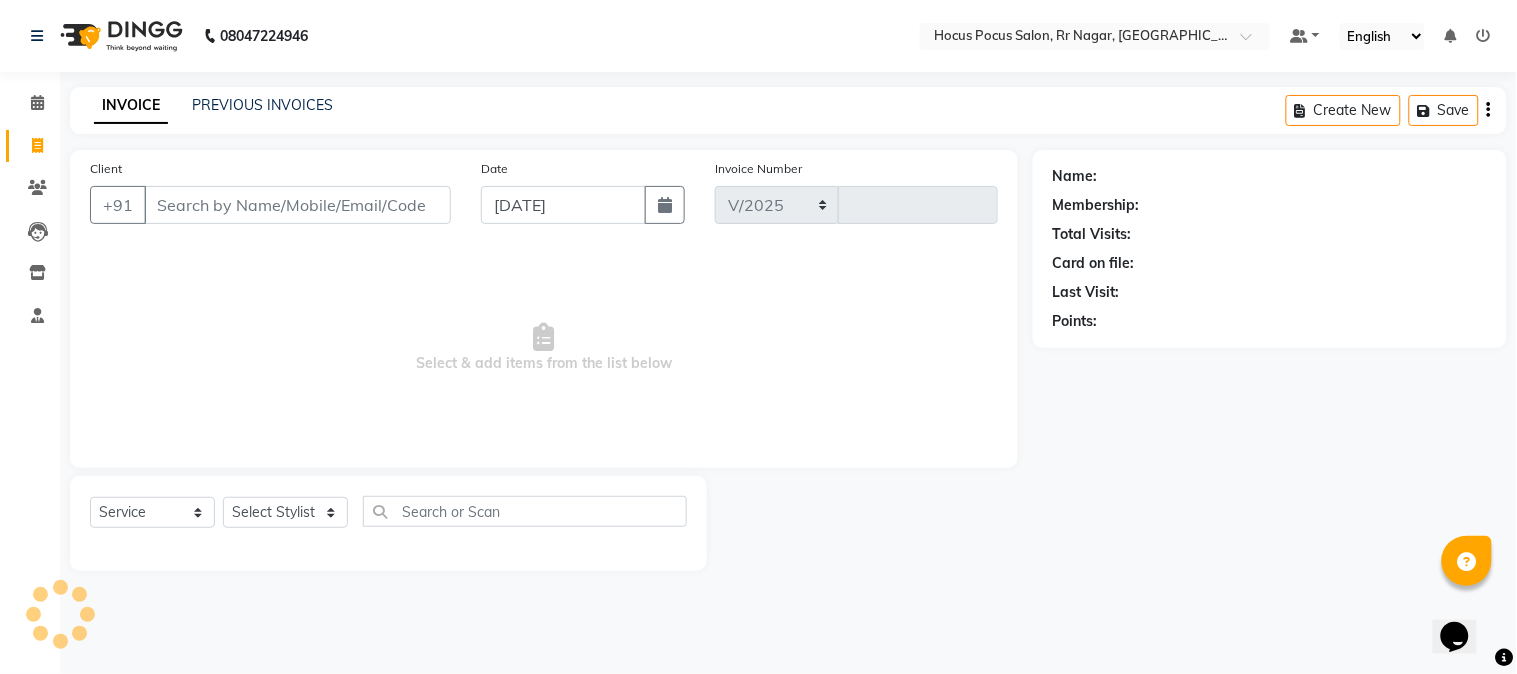 type on "2694" 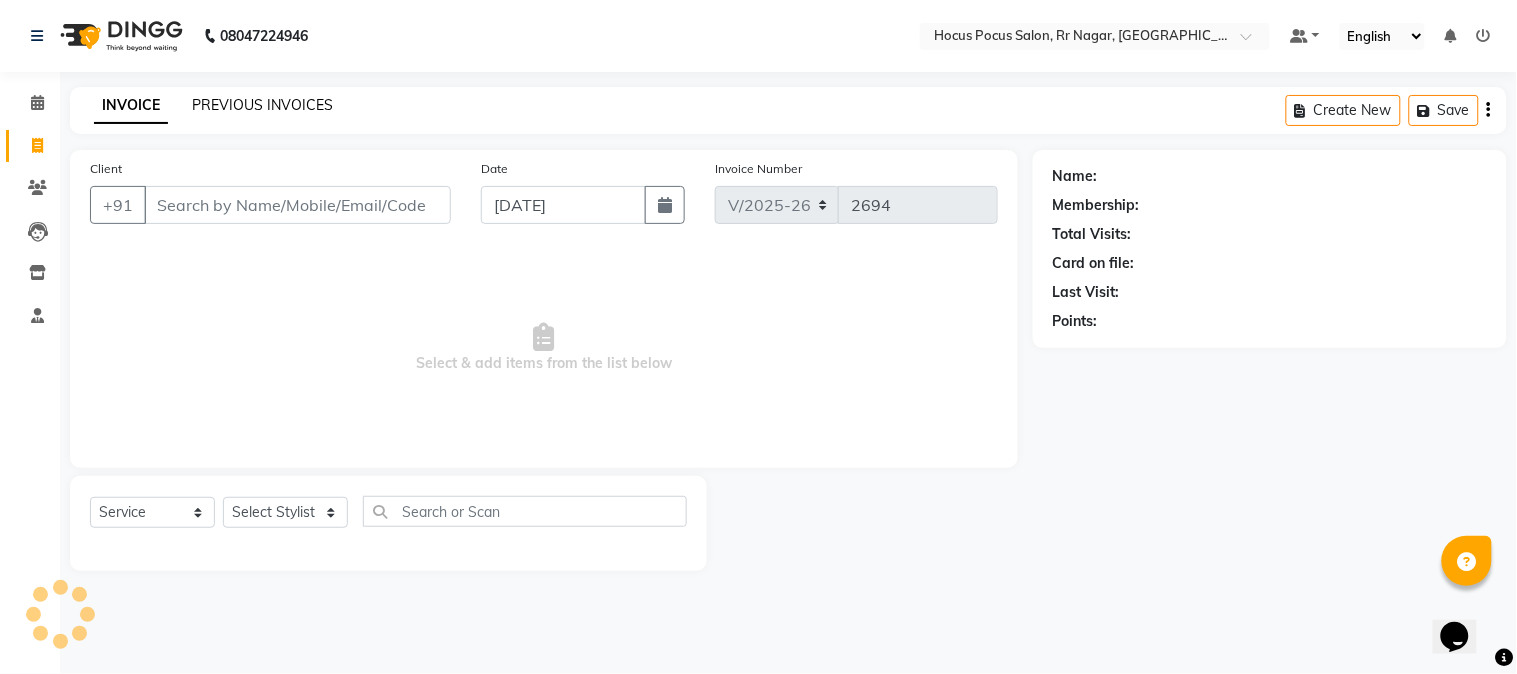 click on "PREVIOUS INVOICES" 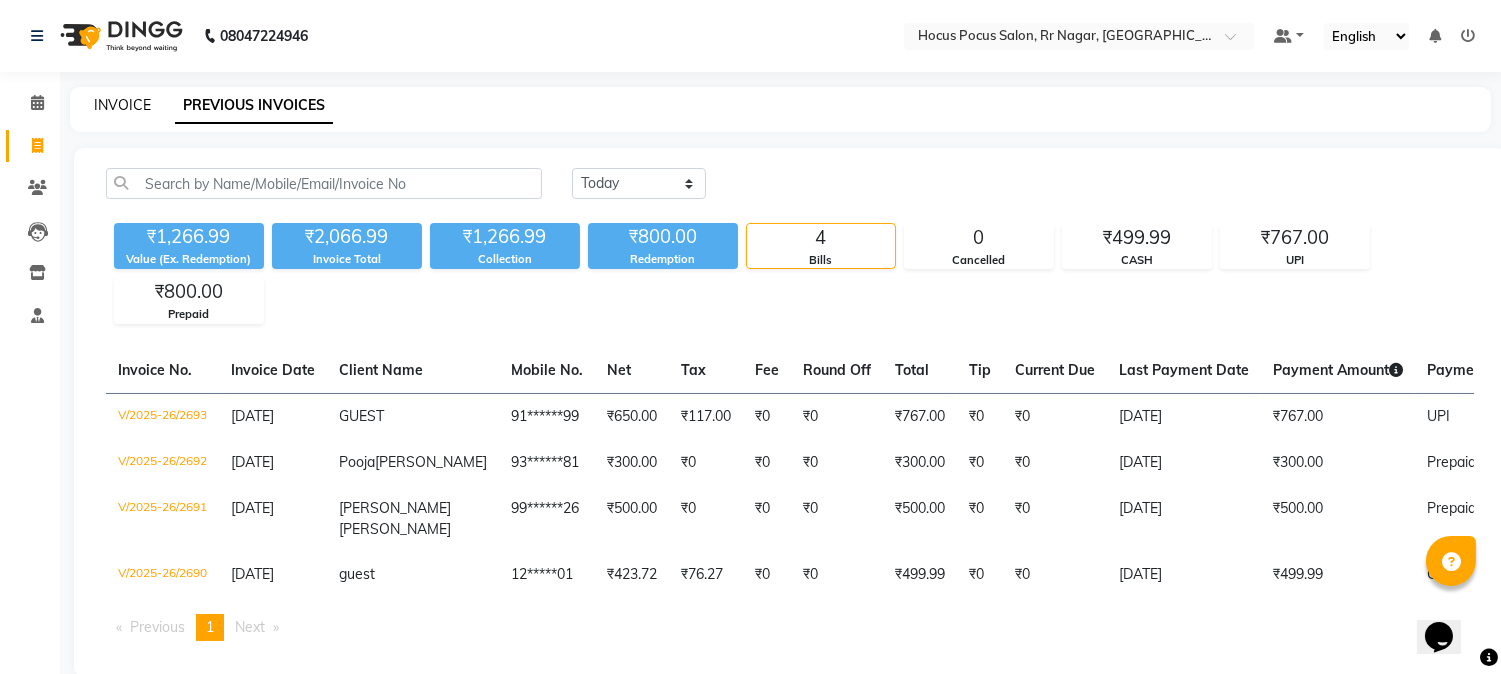 click on "INVOICE" 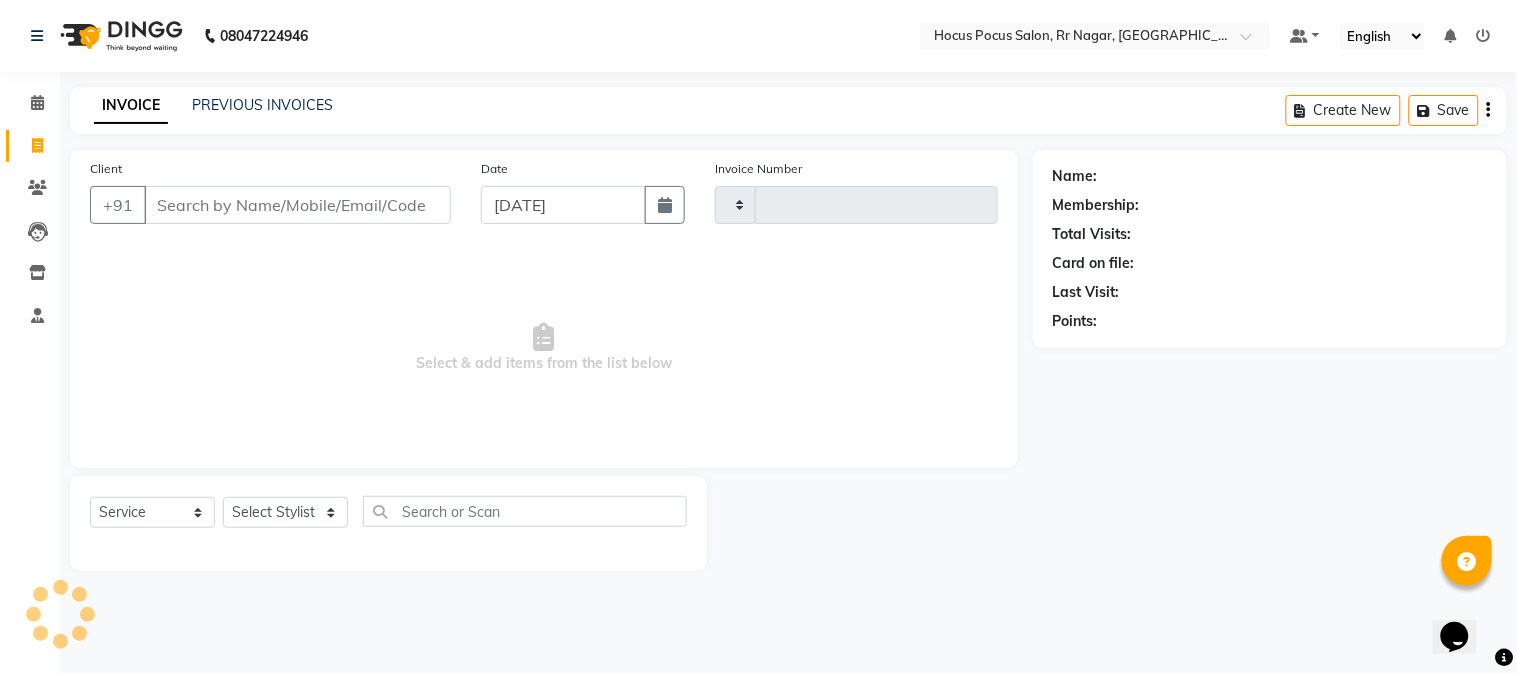 type on "2694" 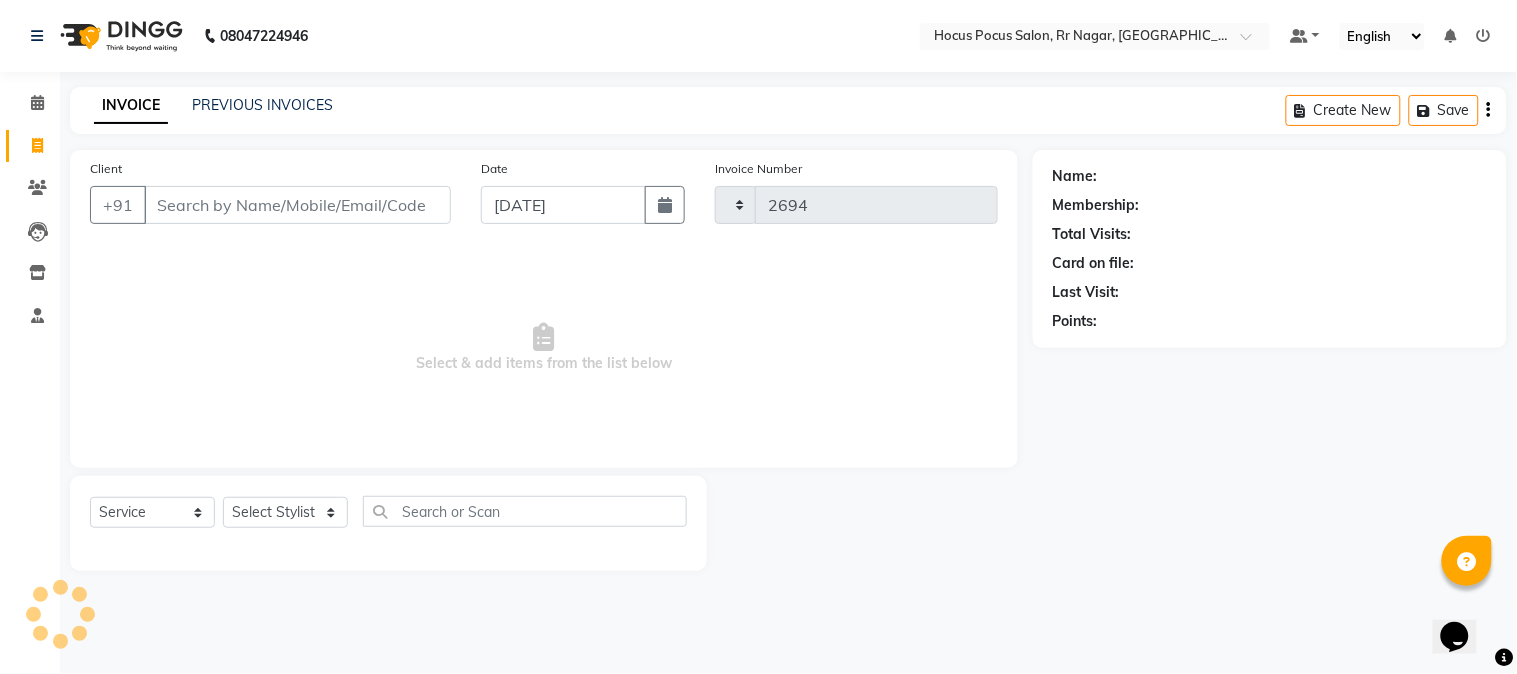 select on "5019" 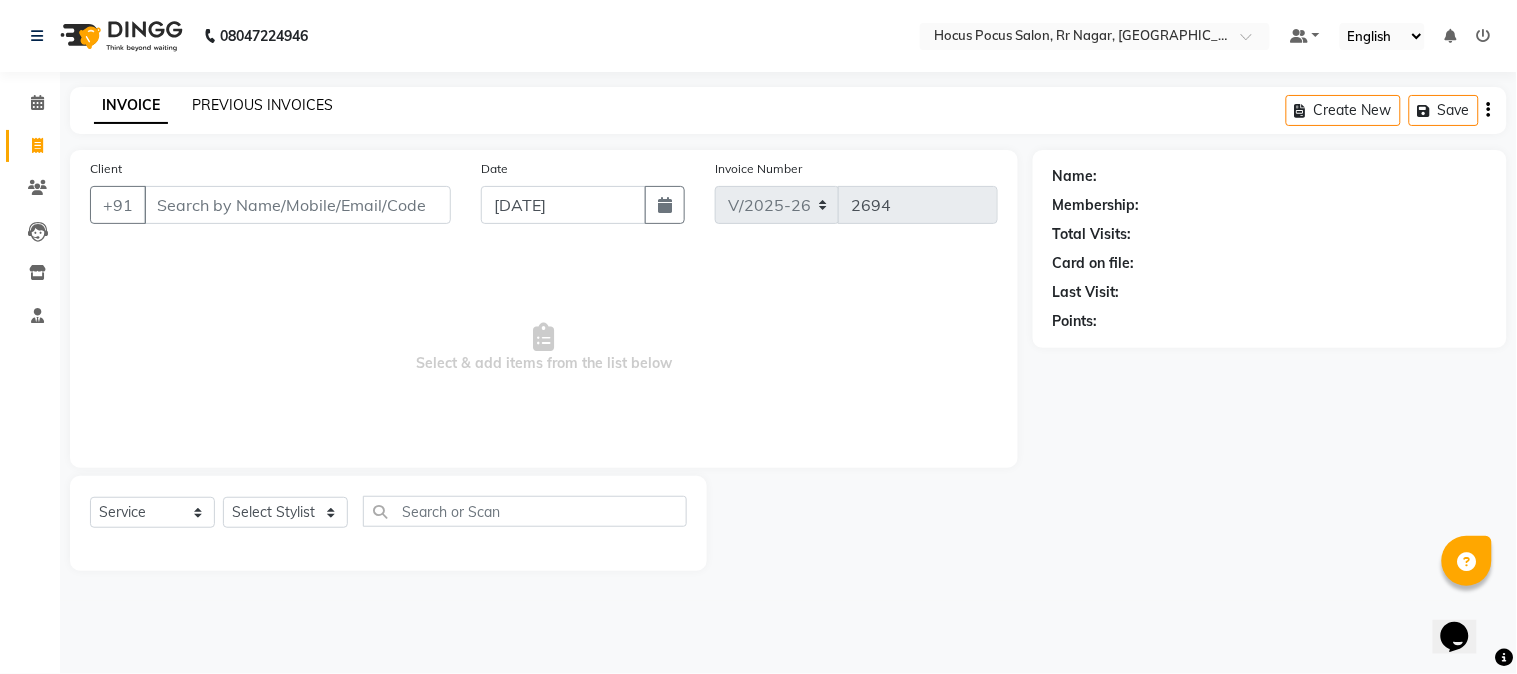 click on "PREVIOUS INVOICES" 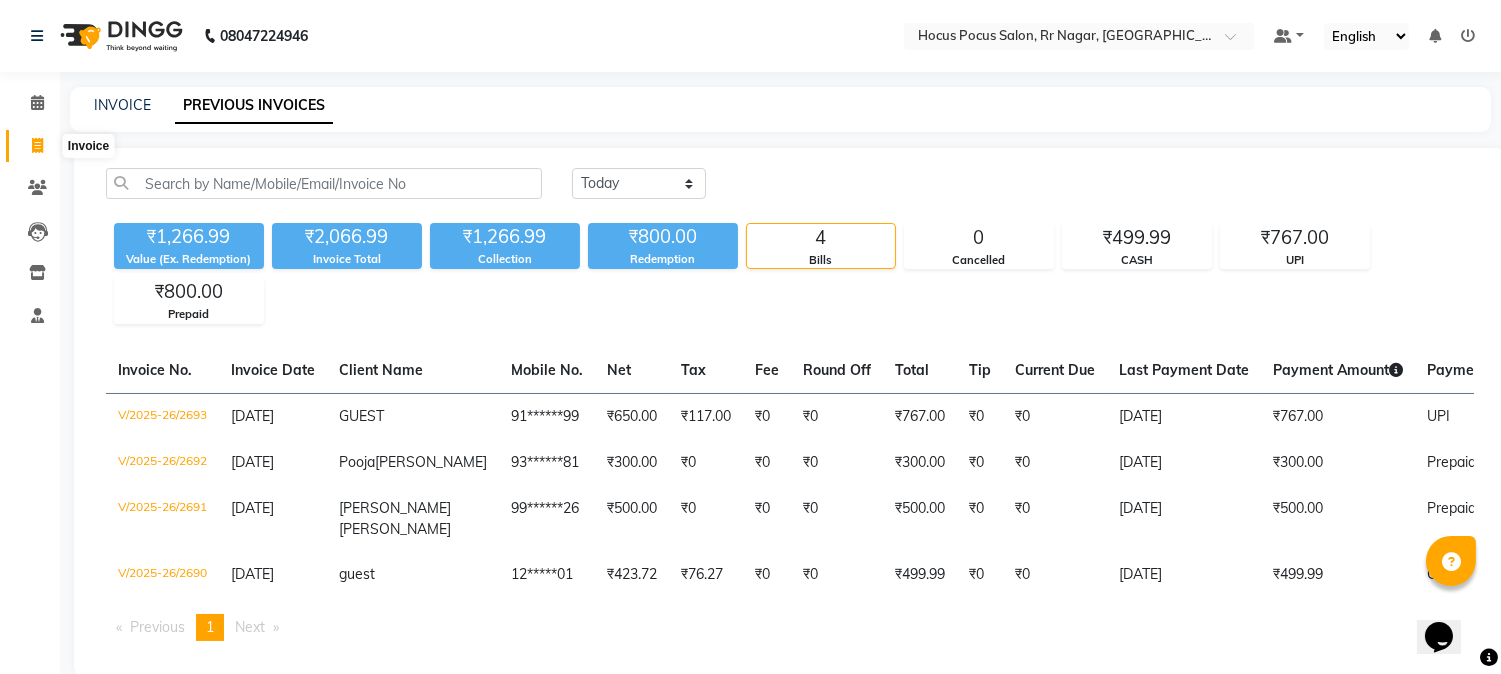 click 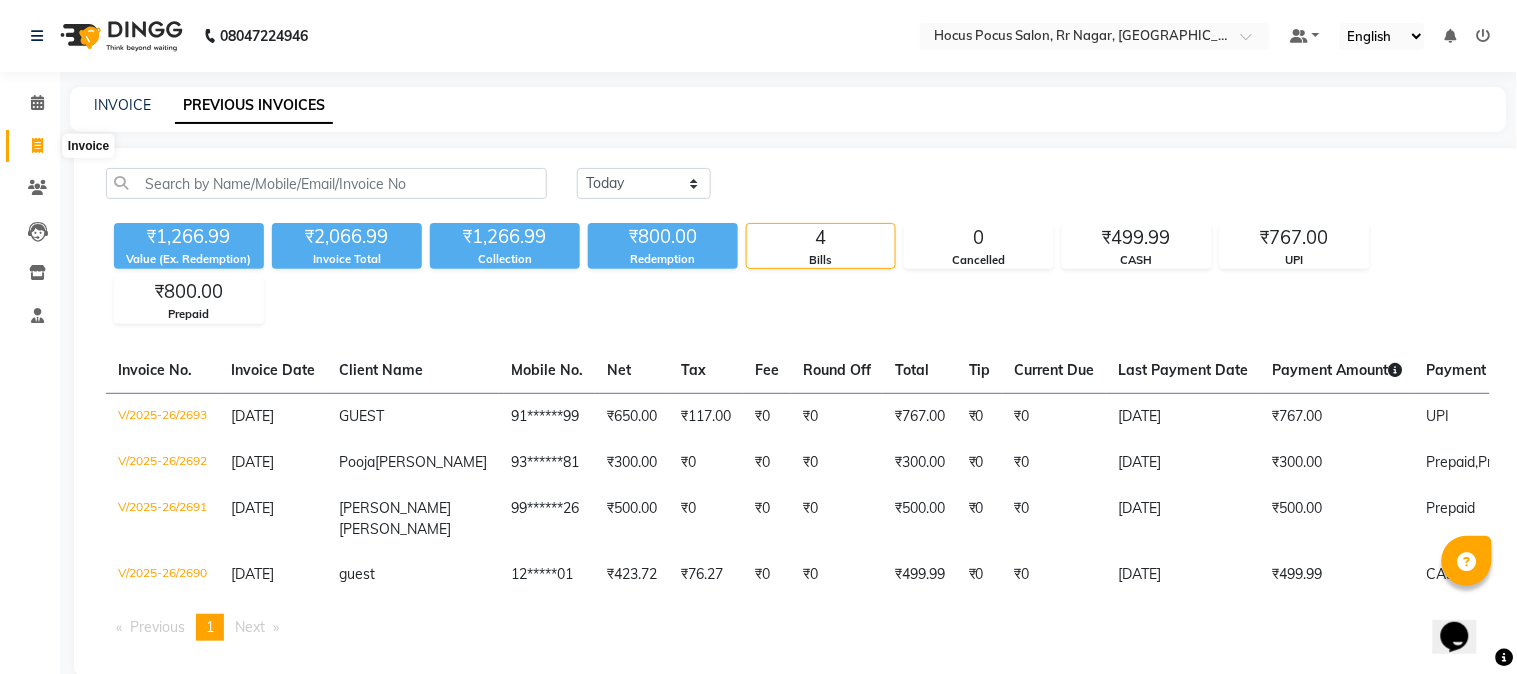 select on "5019" 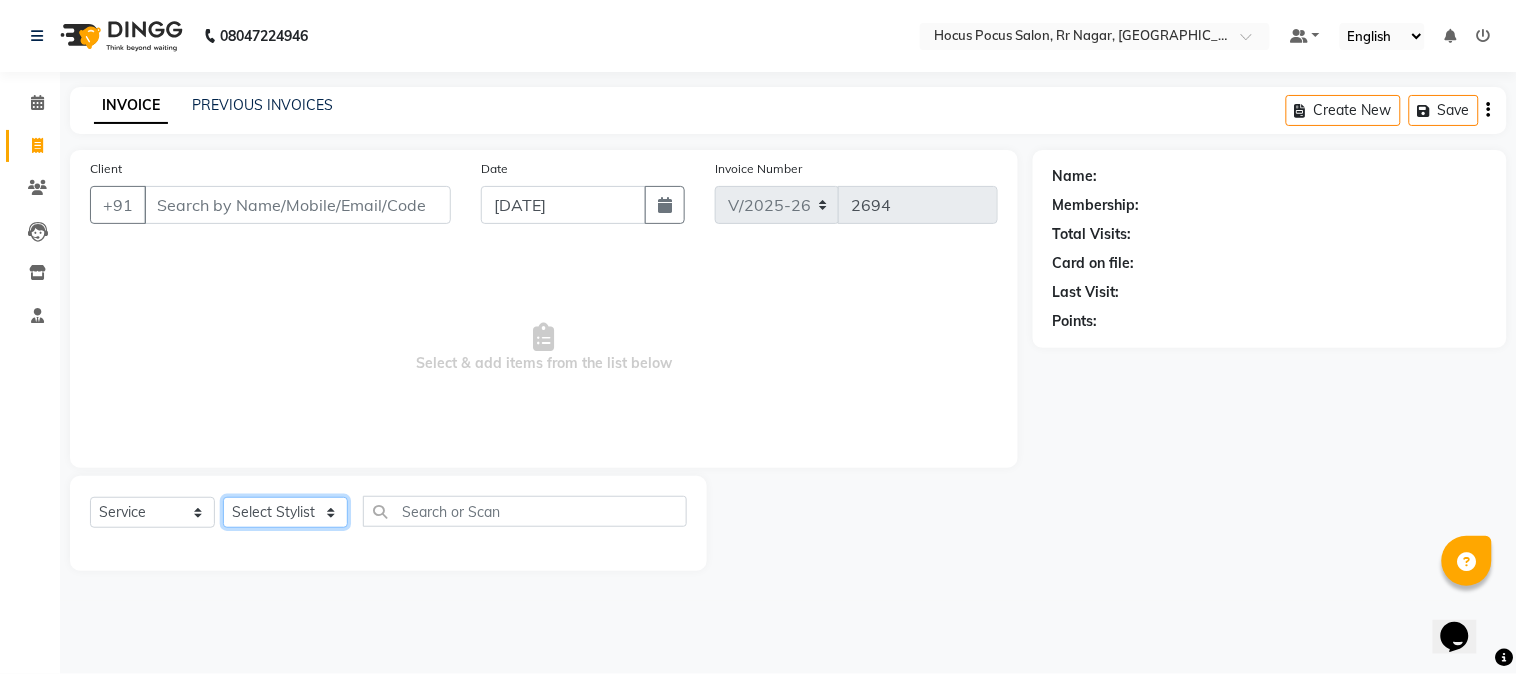 click on "Select Stylist [PERSON_NAME] hocus pocus [PERSON_NAME] [PERSON_NAME] [PERSON_NAME] [PERSON_NAME]" 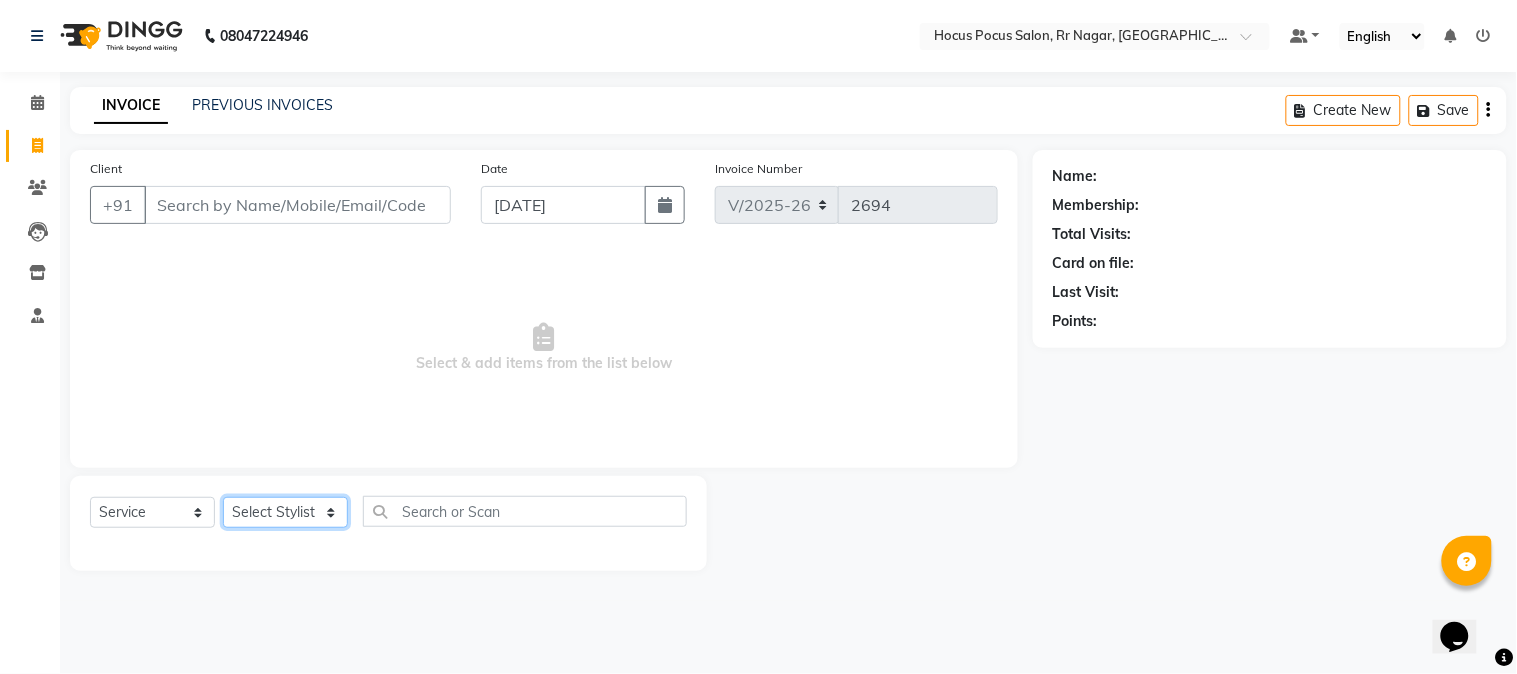 select on "71486" 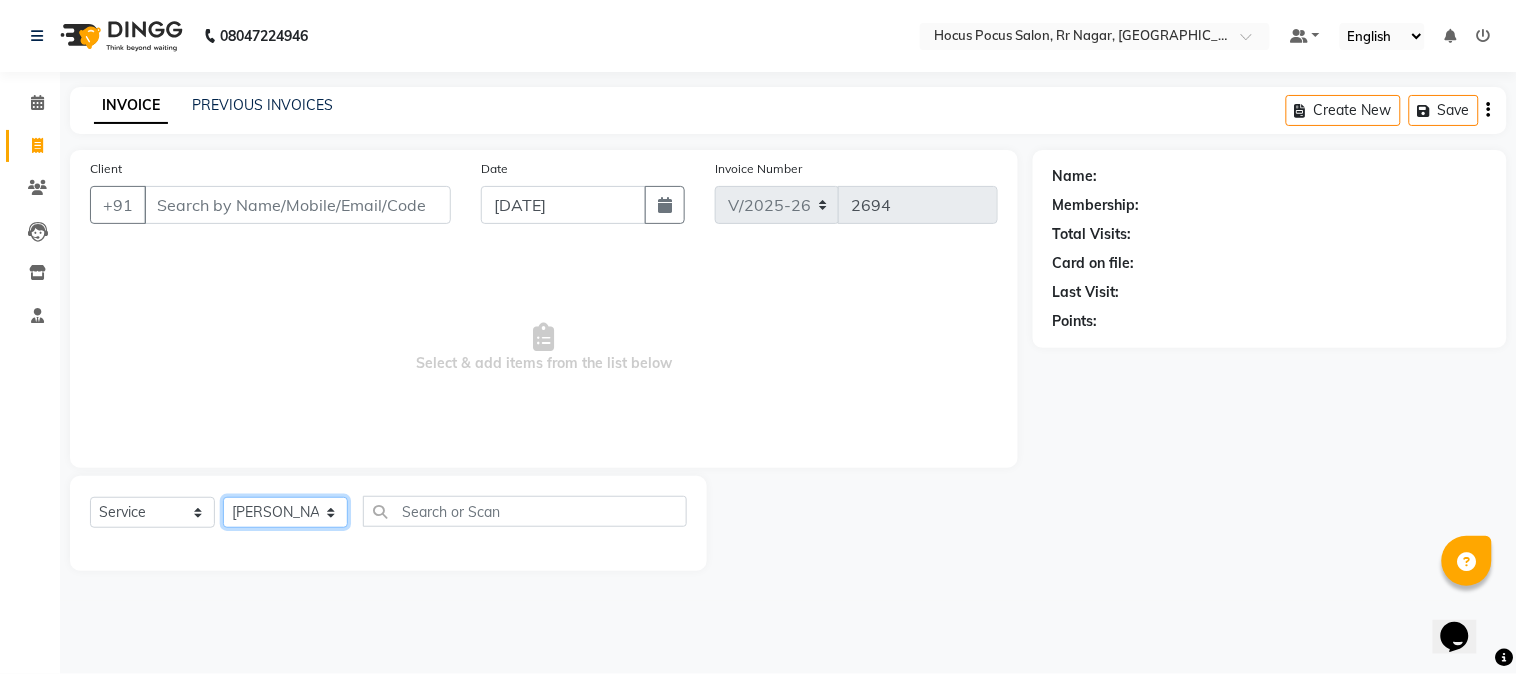 click on "Select Stylist [PERSON_NAME] hocus pocus [PERSON_NAME] [PERSON_NAME] [PERSON_NAME] [PERSON_NAME]" 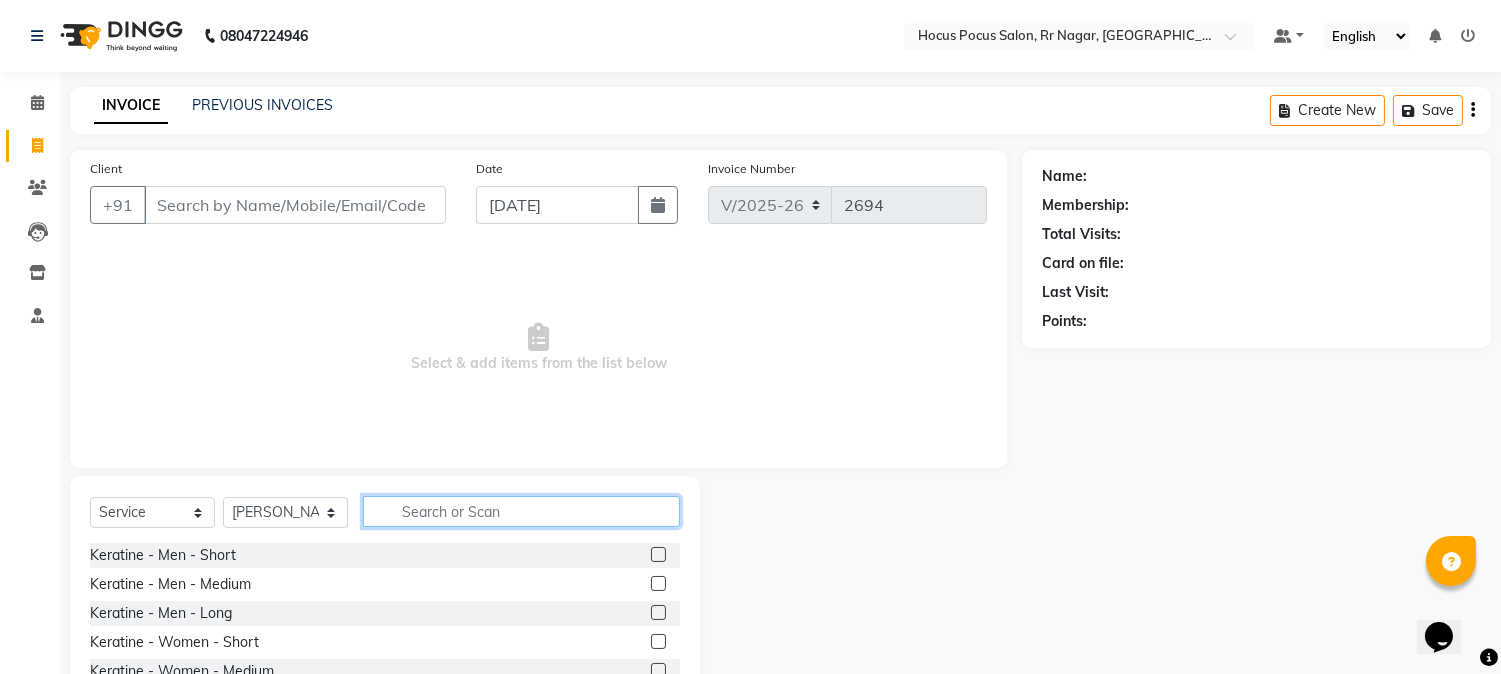click 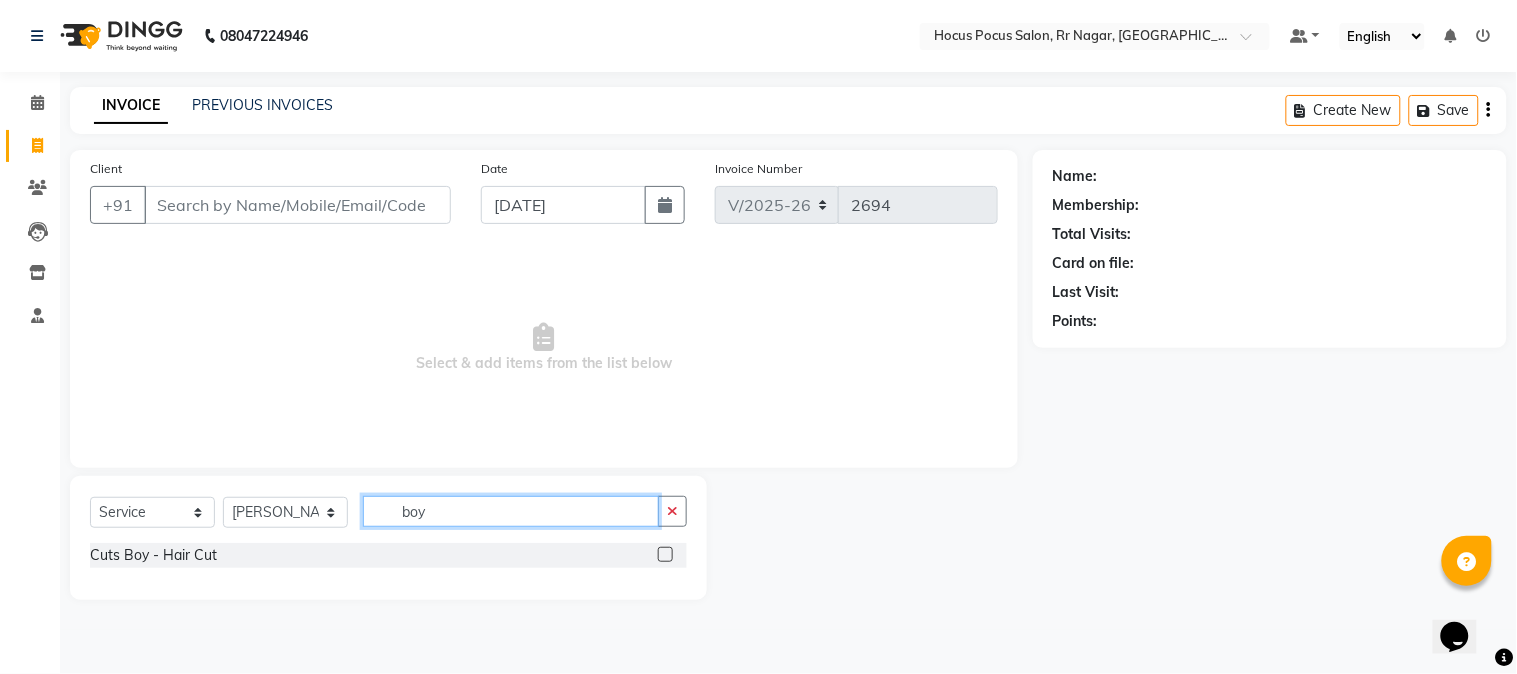 type on "boy" 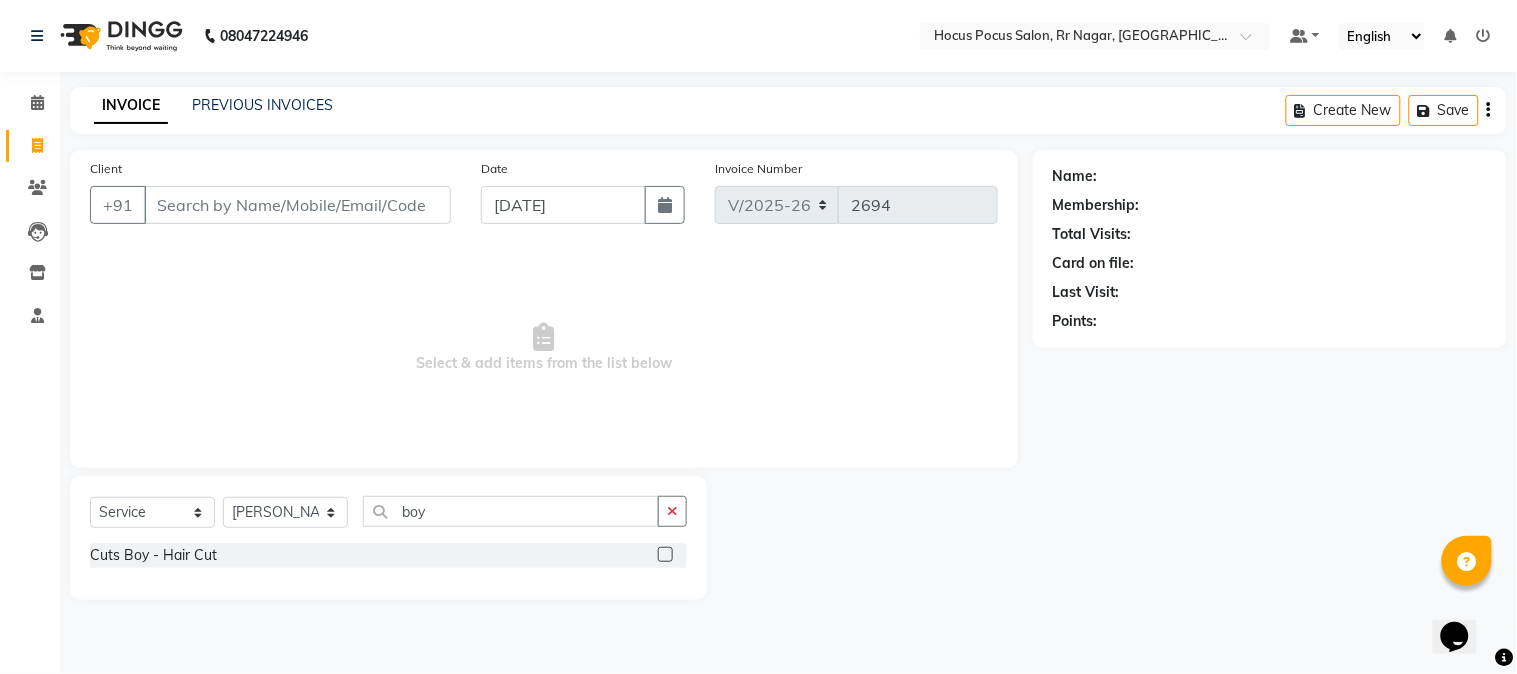 click 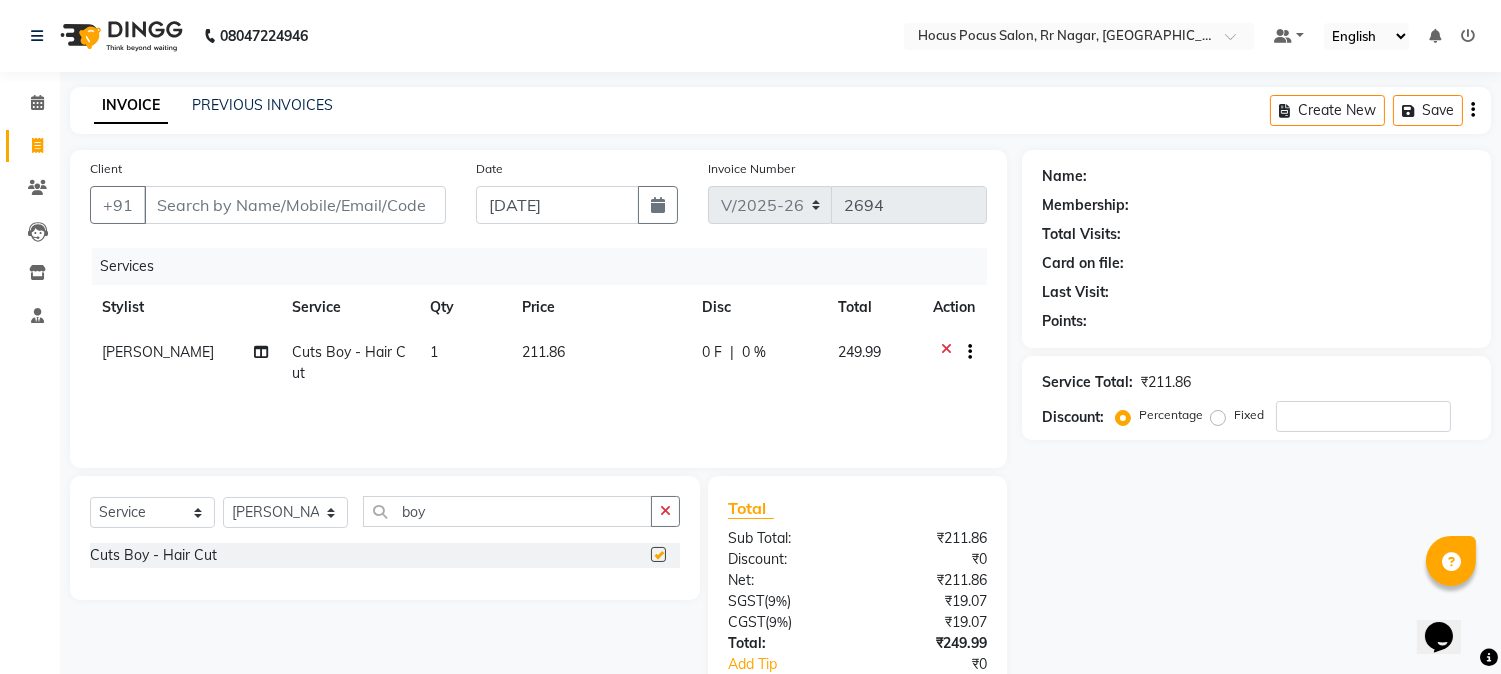 checkbox on "false" 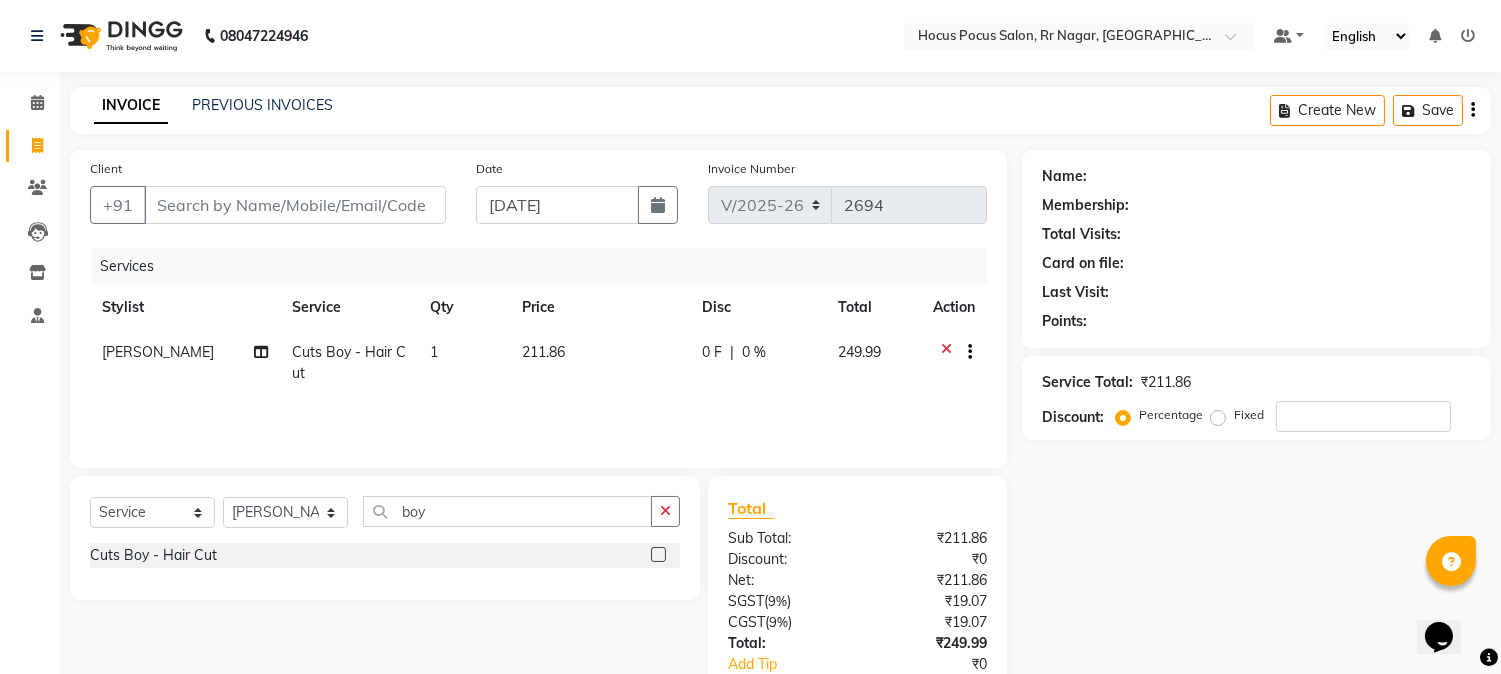 click 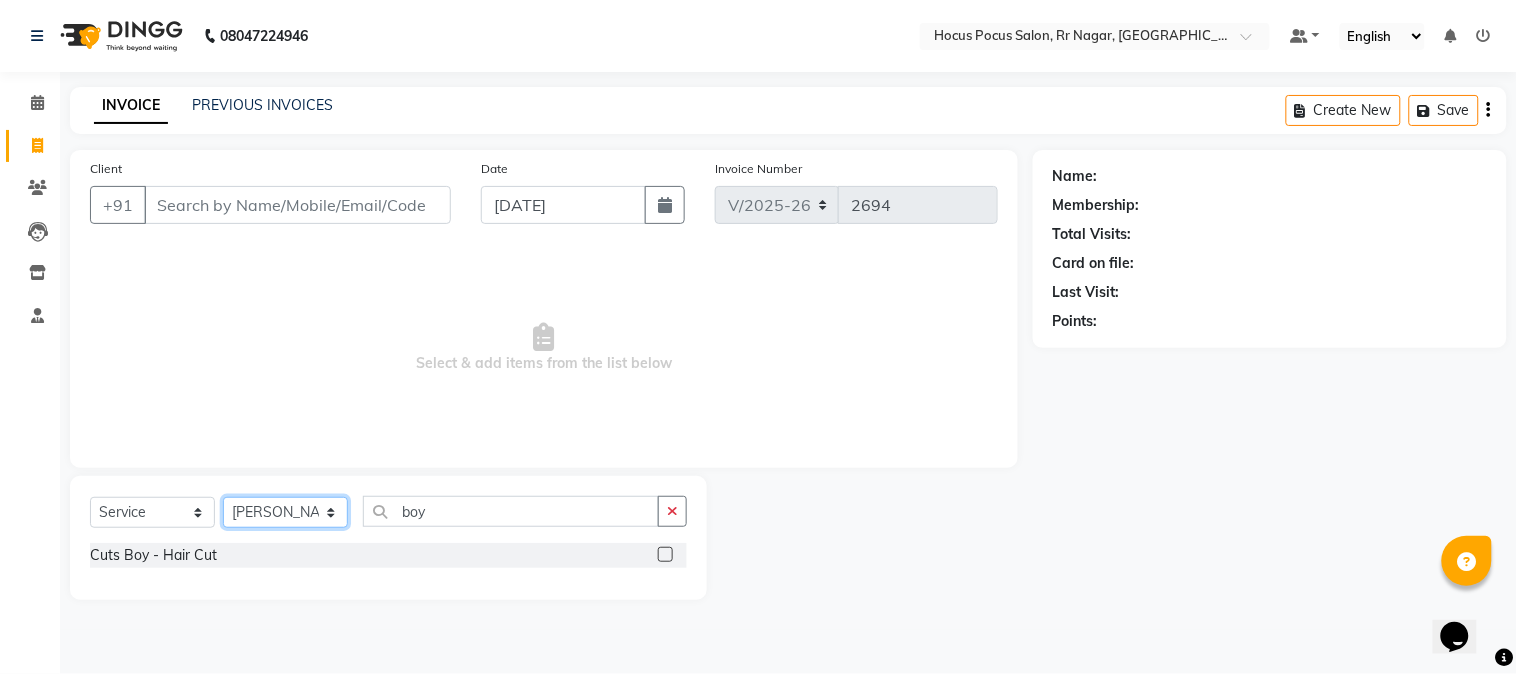 click on "Select Stylist [PERSON_NAME] hocus pocus [PERSON_NAME] [PERSON_NAME] [PERSON_NAME] [PERSON_NAME]" 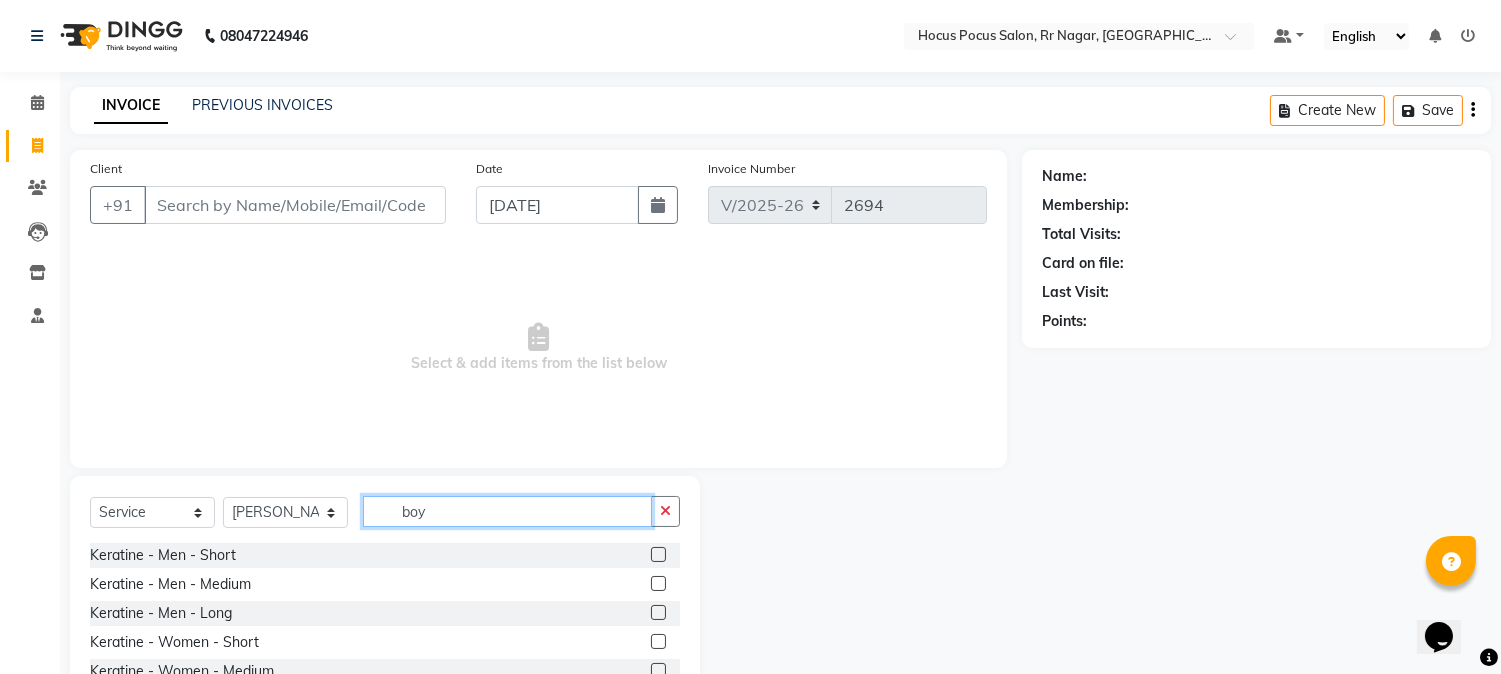 click on "boy" 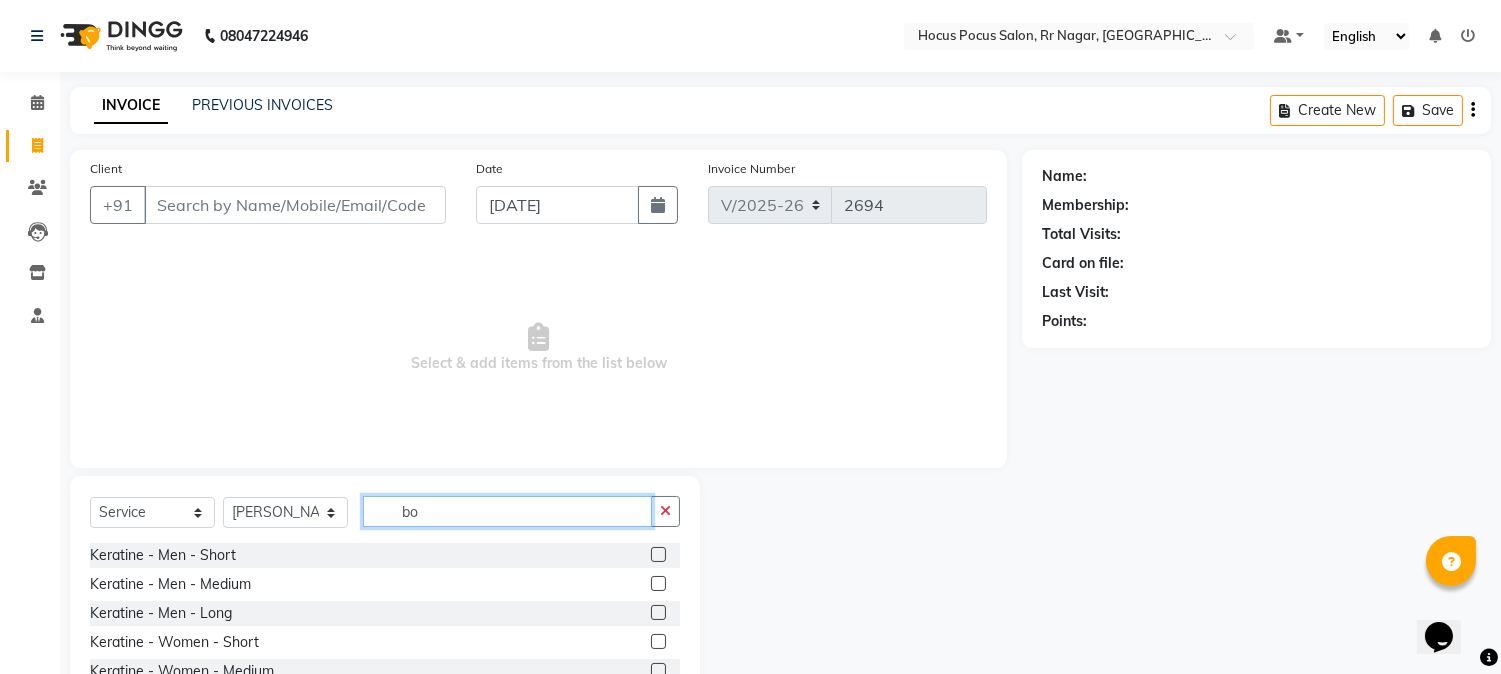 type on "b" 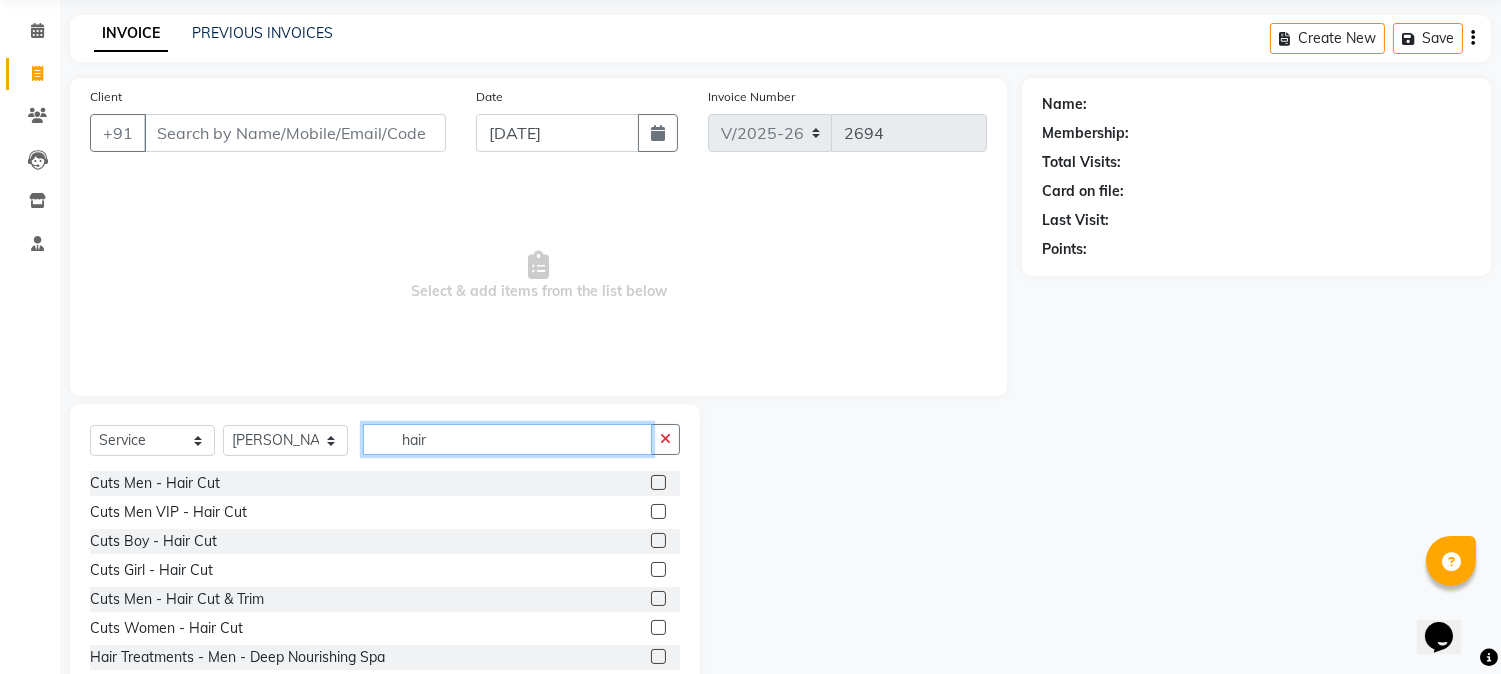 scroll, scrollTop: 111, scrollLeft: 0, axis: vertical 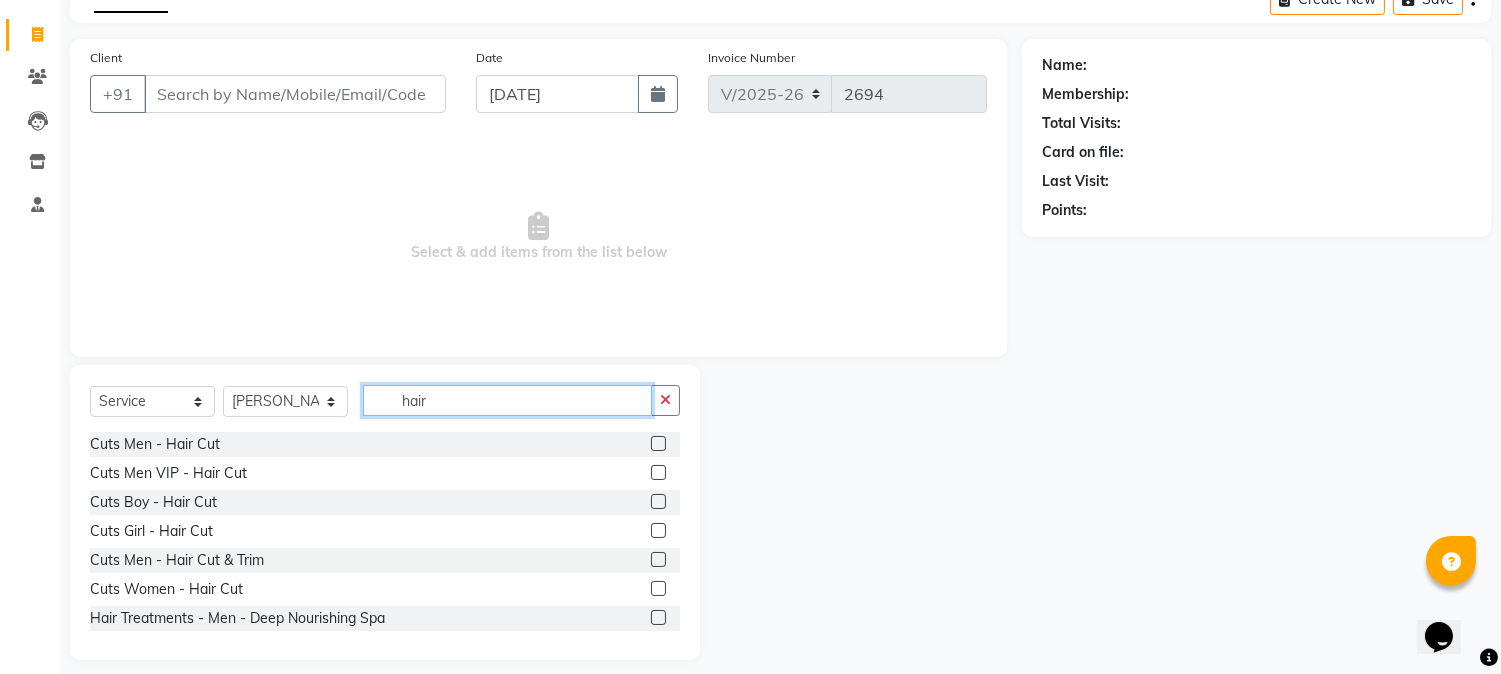 type on "hair" 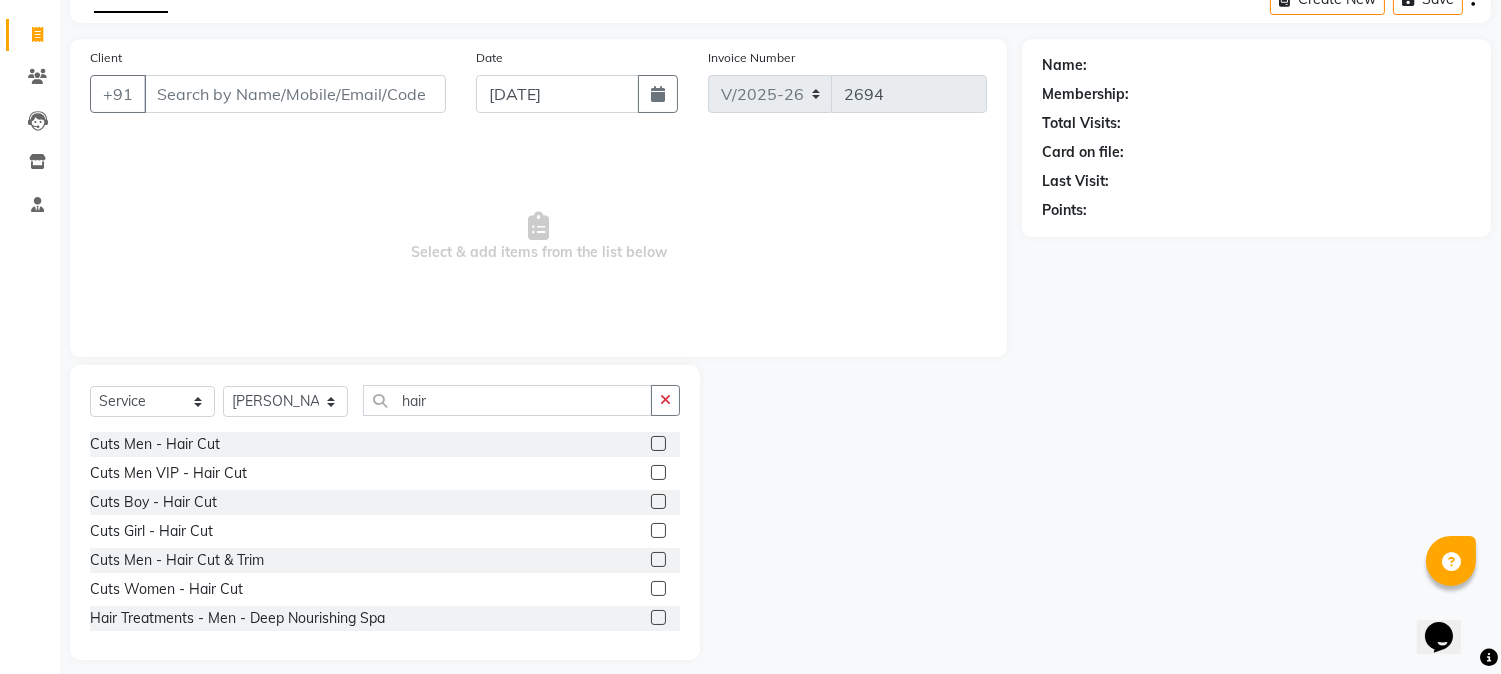 click 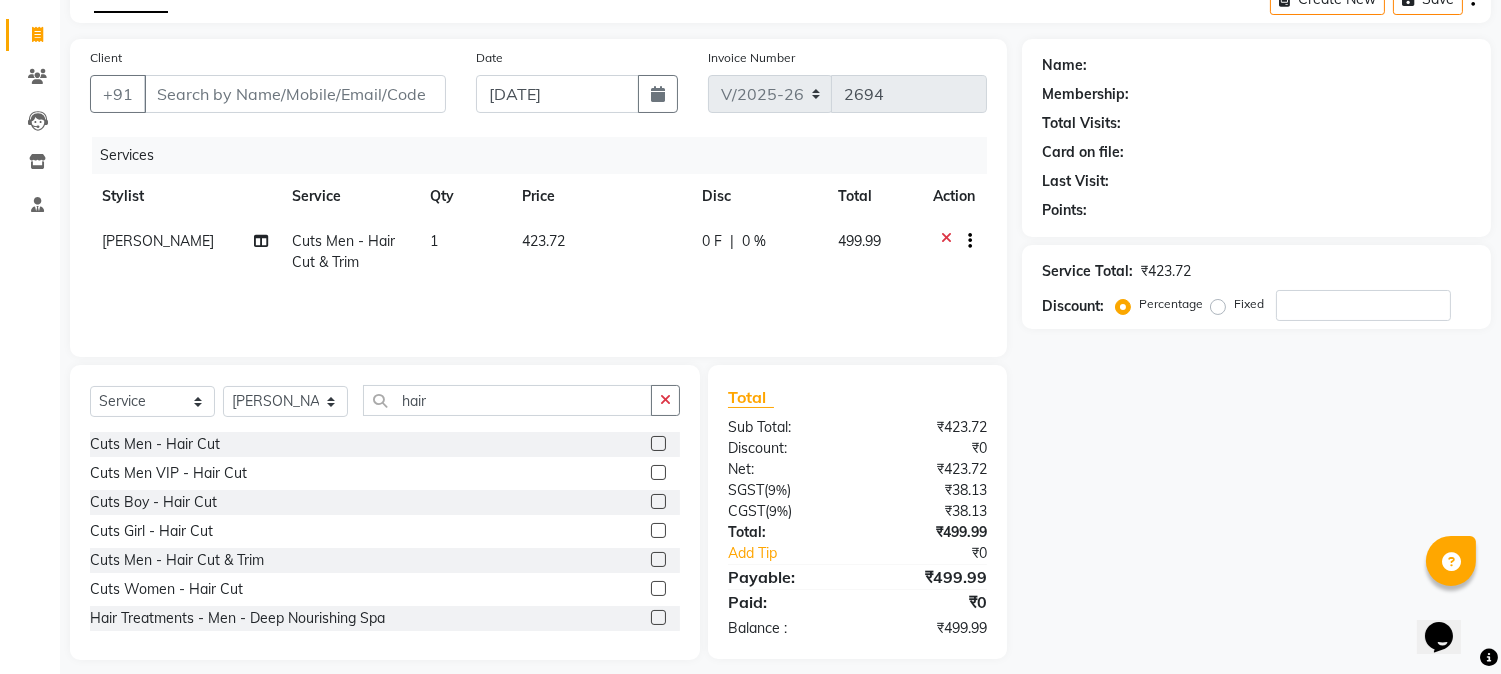 click 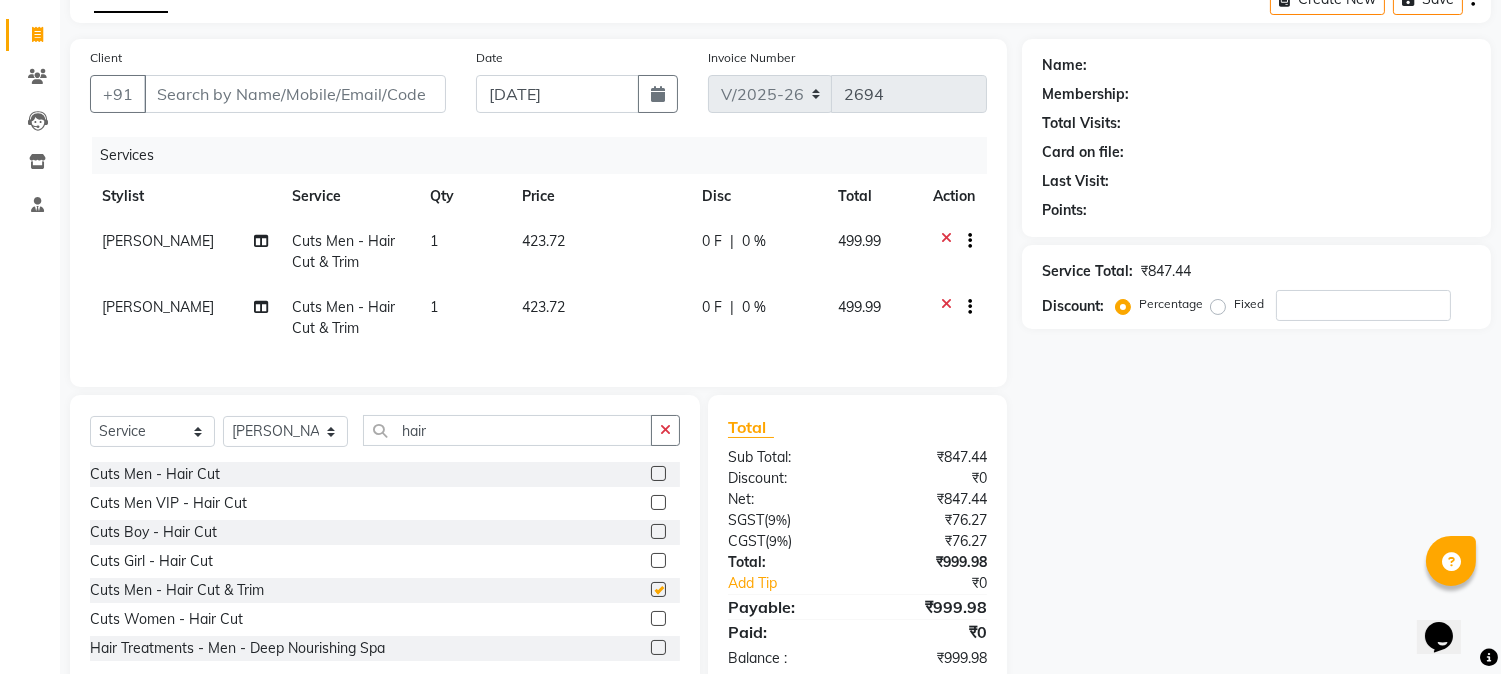 checkbox on "false" 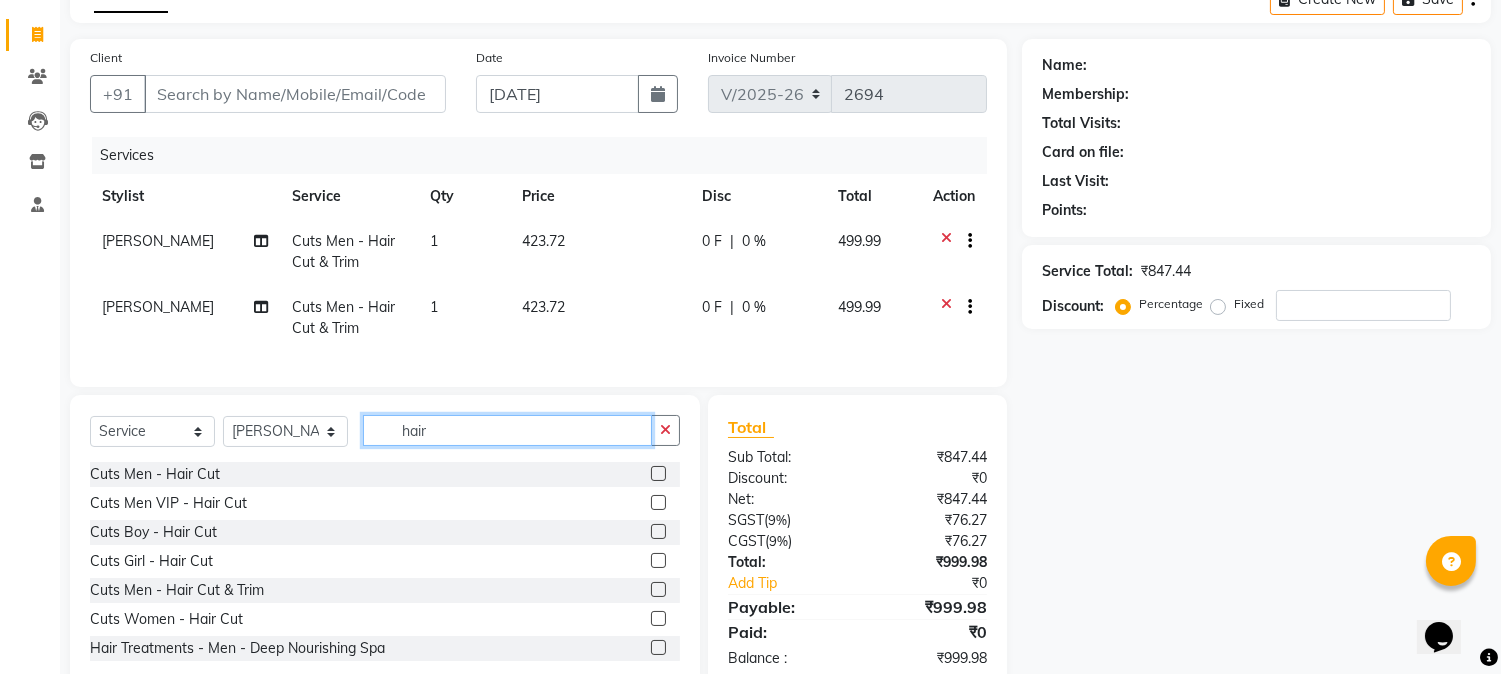 click on "hair" 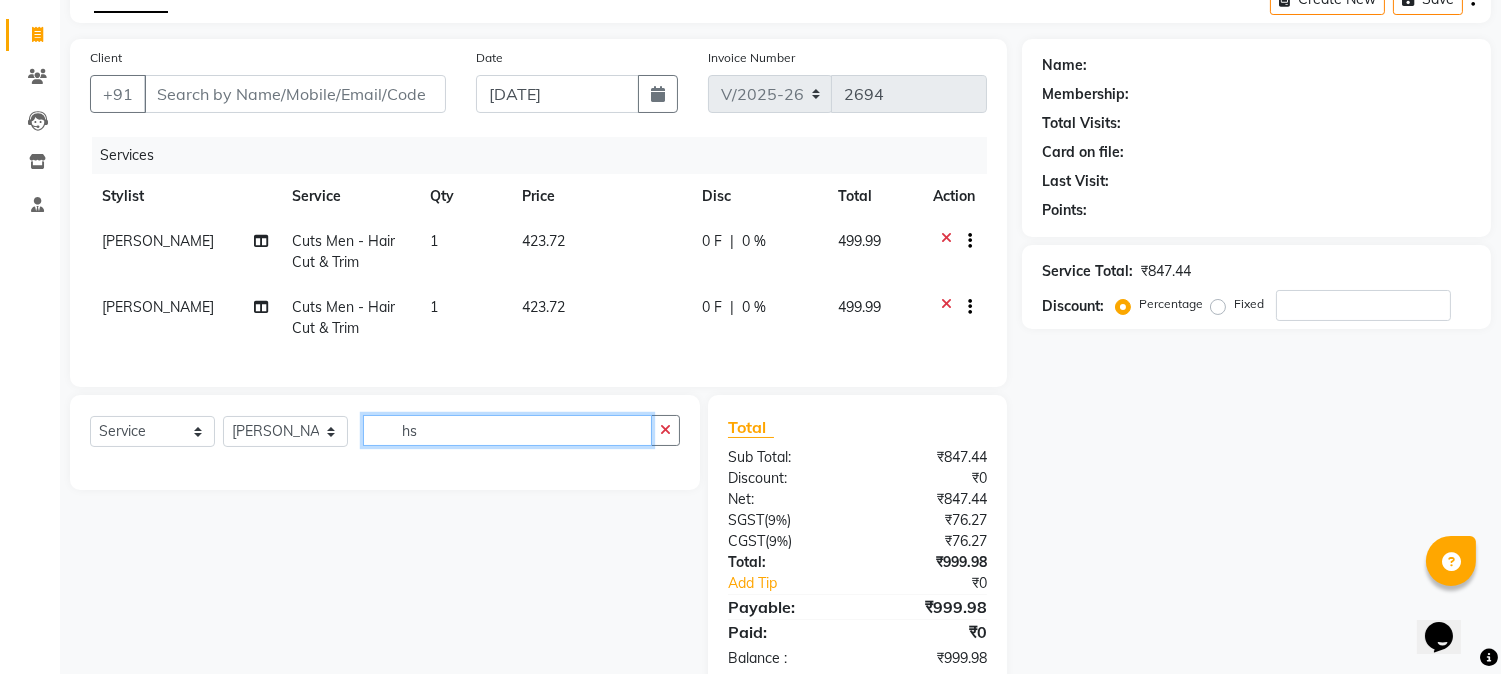 type on "h" 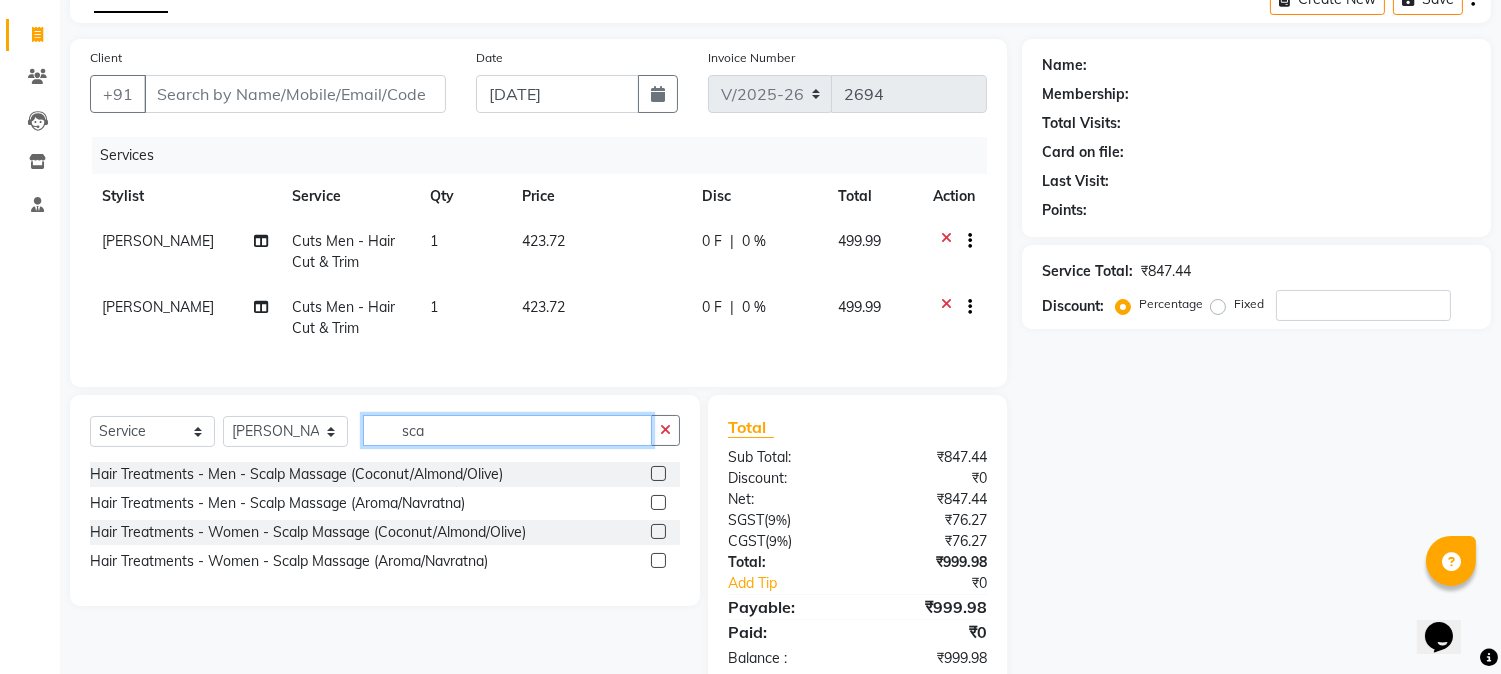 type on "sca" 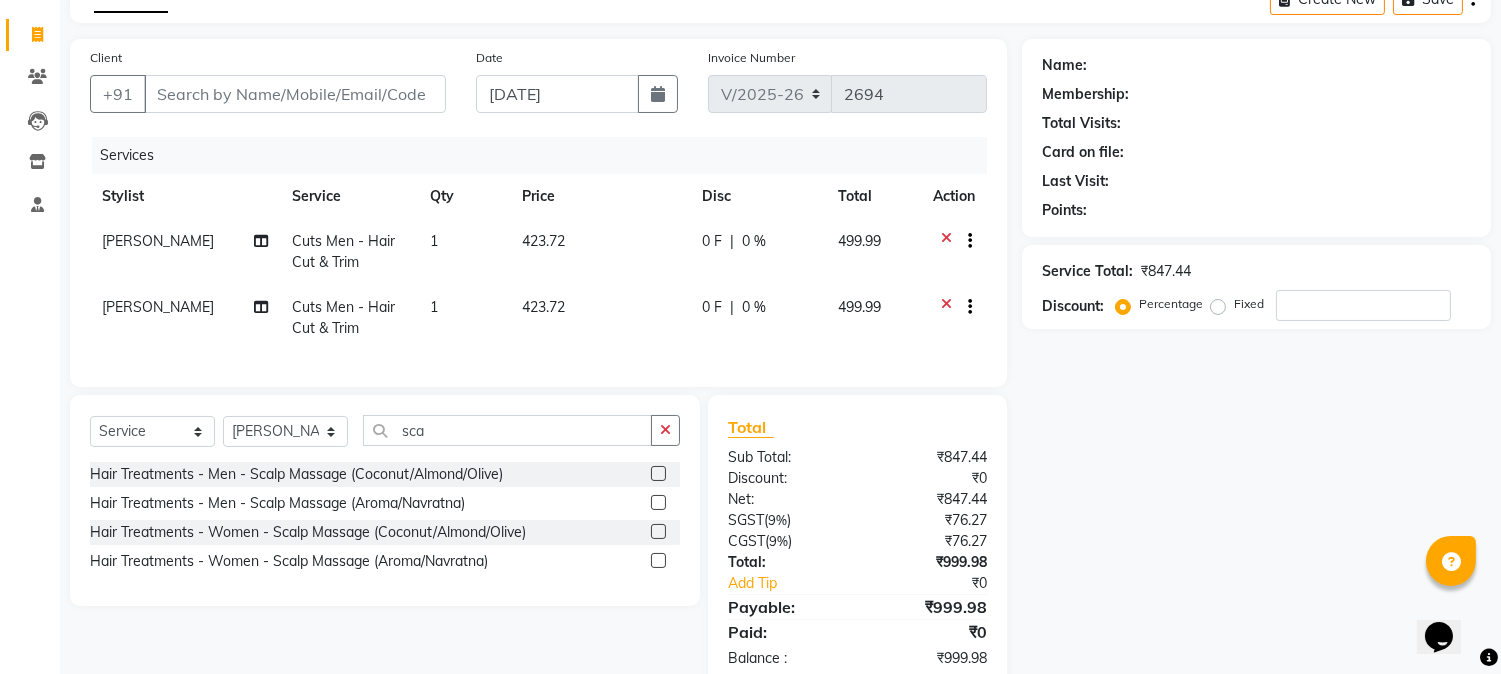 click 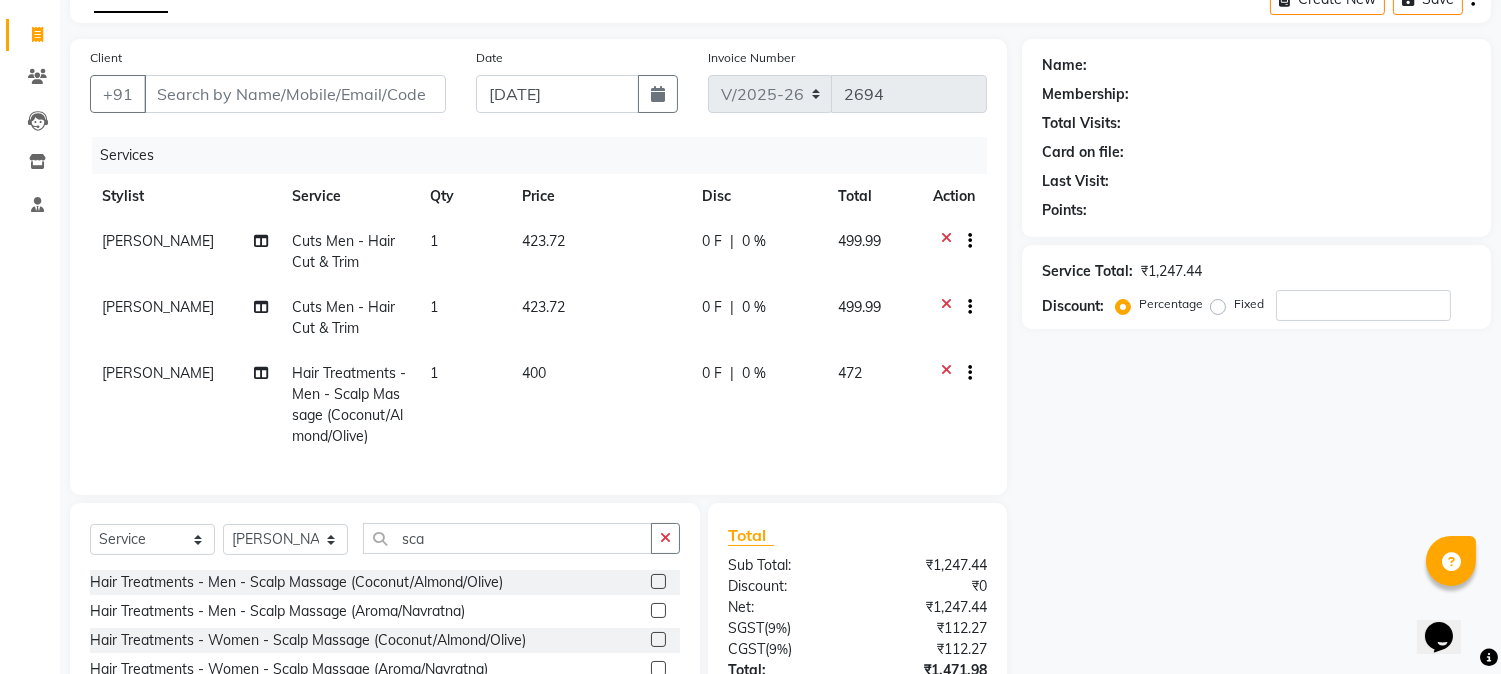 click 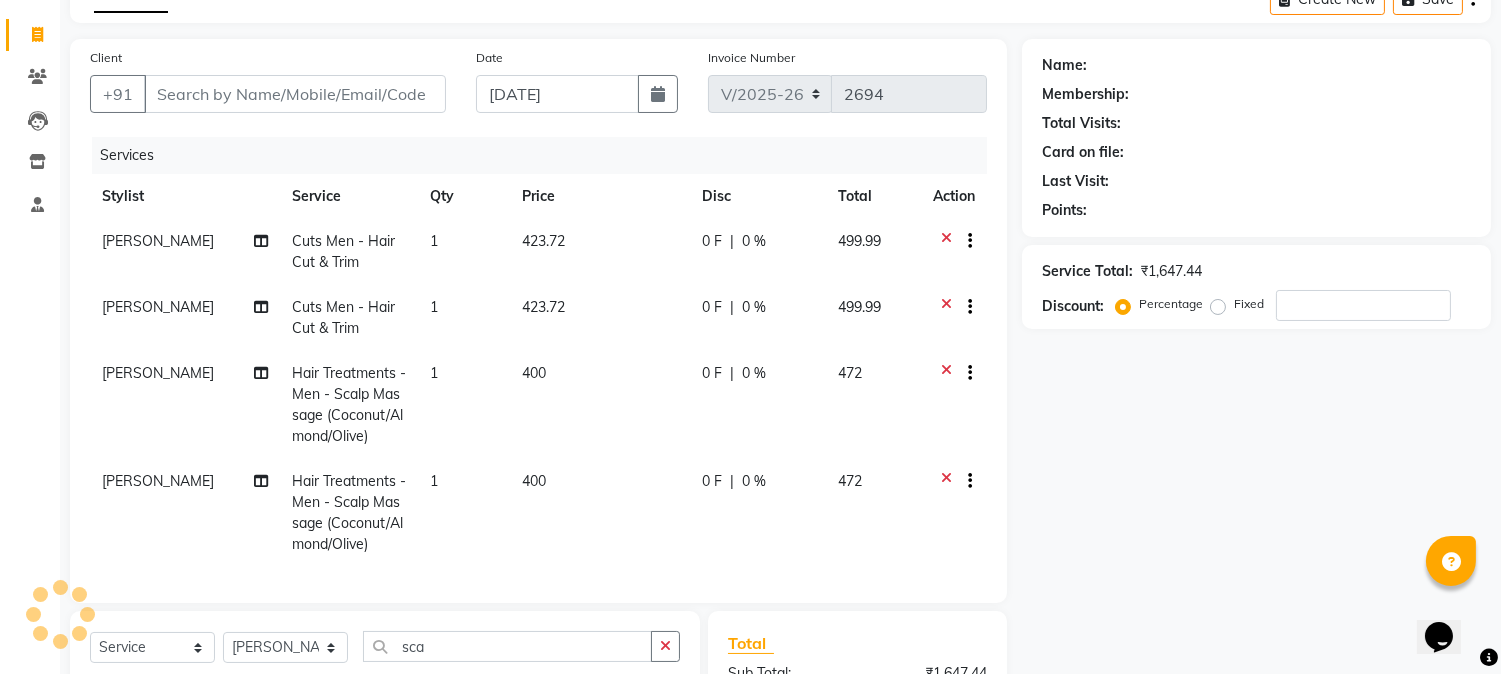 checkbox on "false" 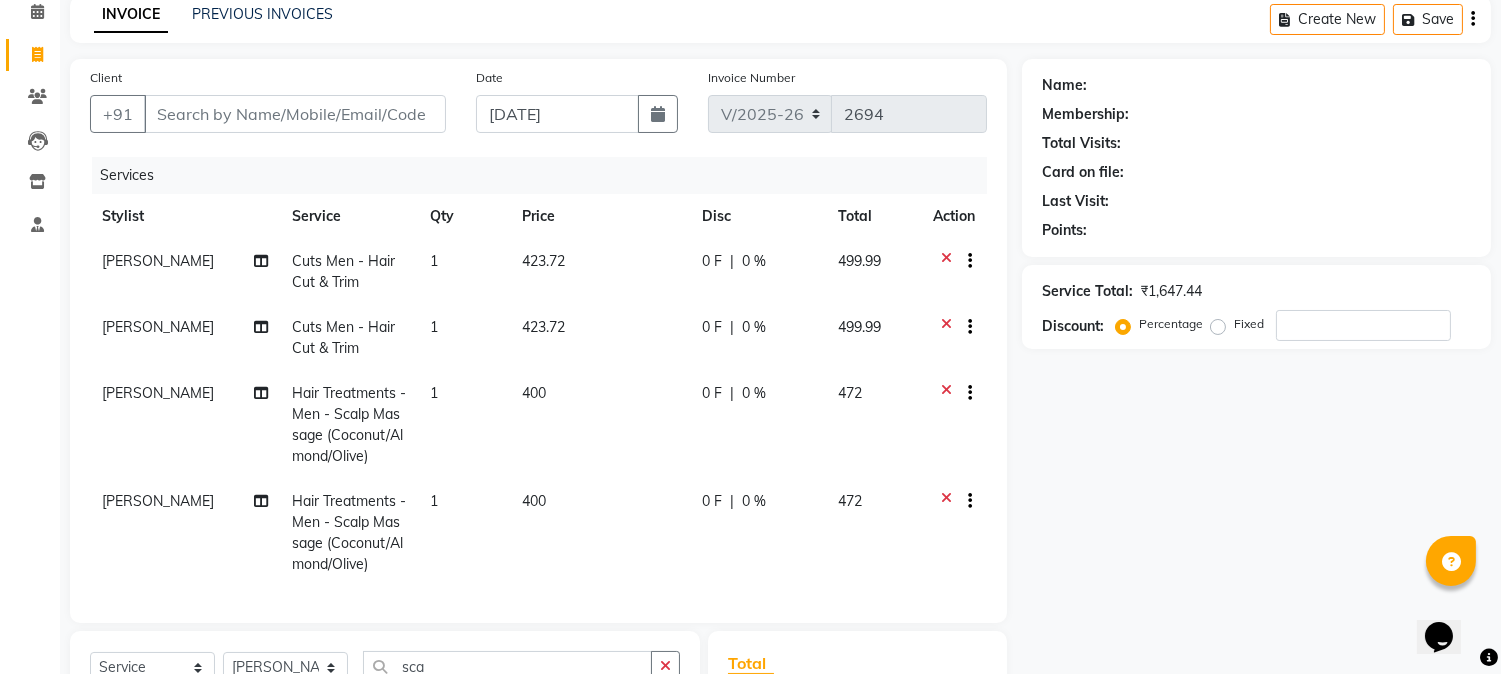 scroll, scrollTop: 111, scrollLeft: 0, axis: vertical 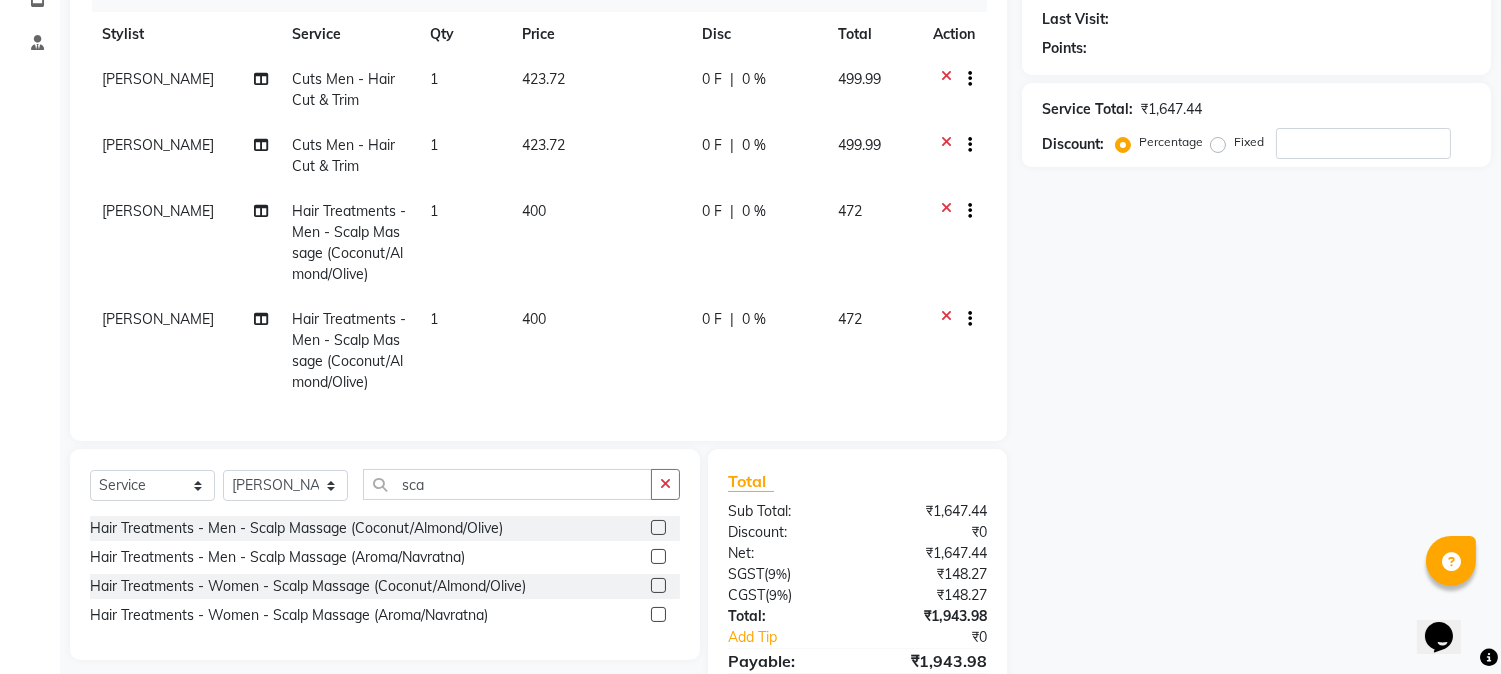 click on "[PERSON_NAME]" 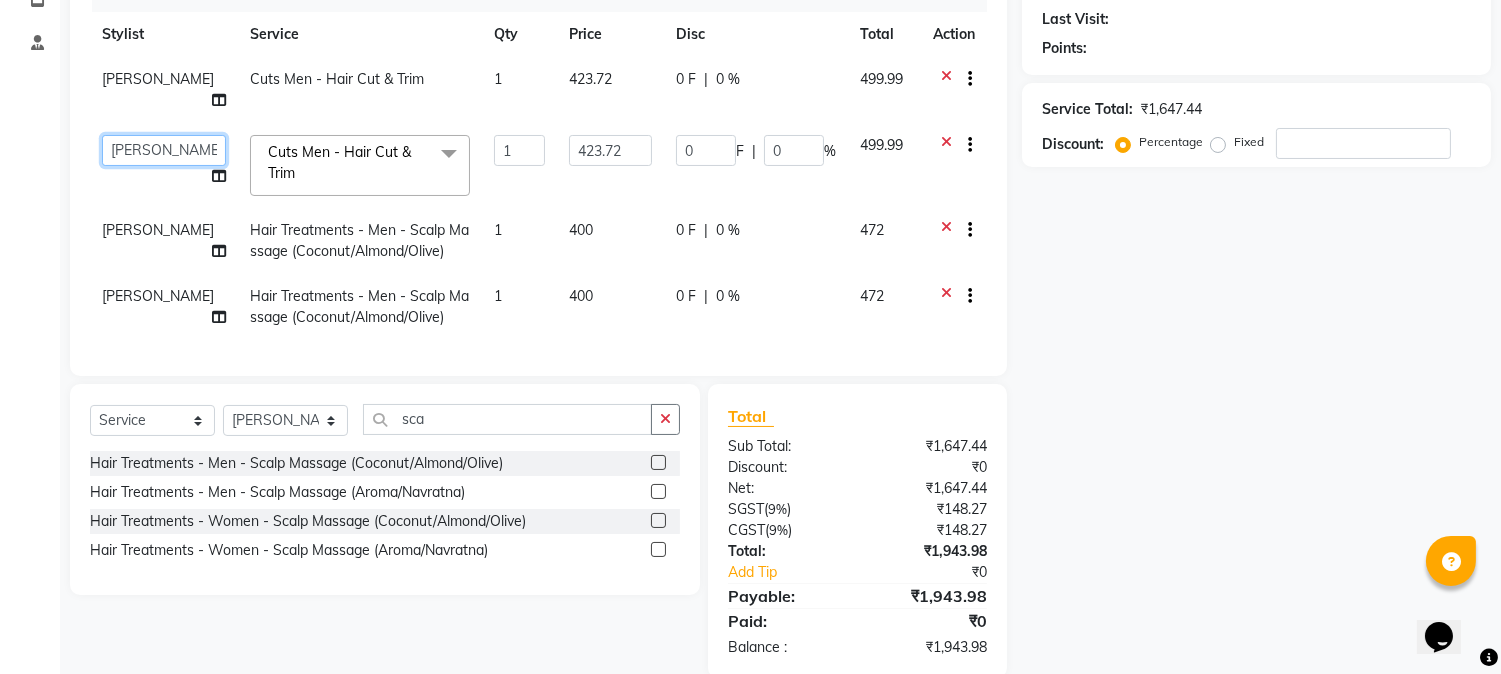 click on "Amar    Arjun   Eliza   hocus pocus   Jonathan   Maya   Mona   Ravi   Salima   Sonam" 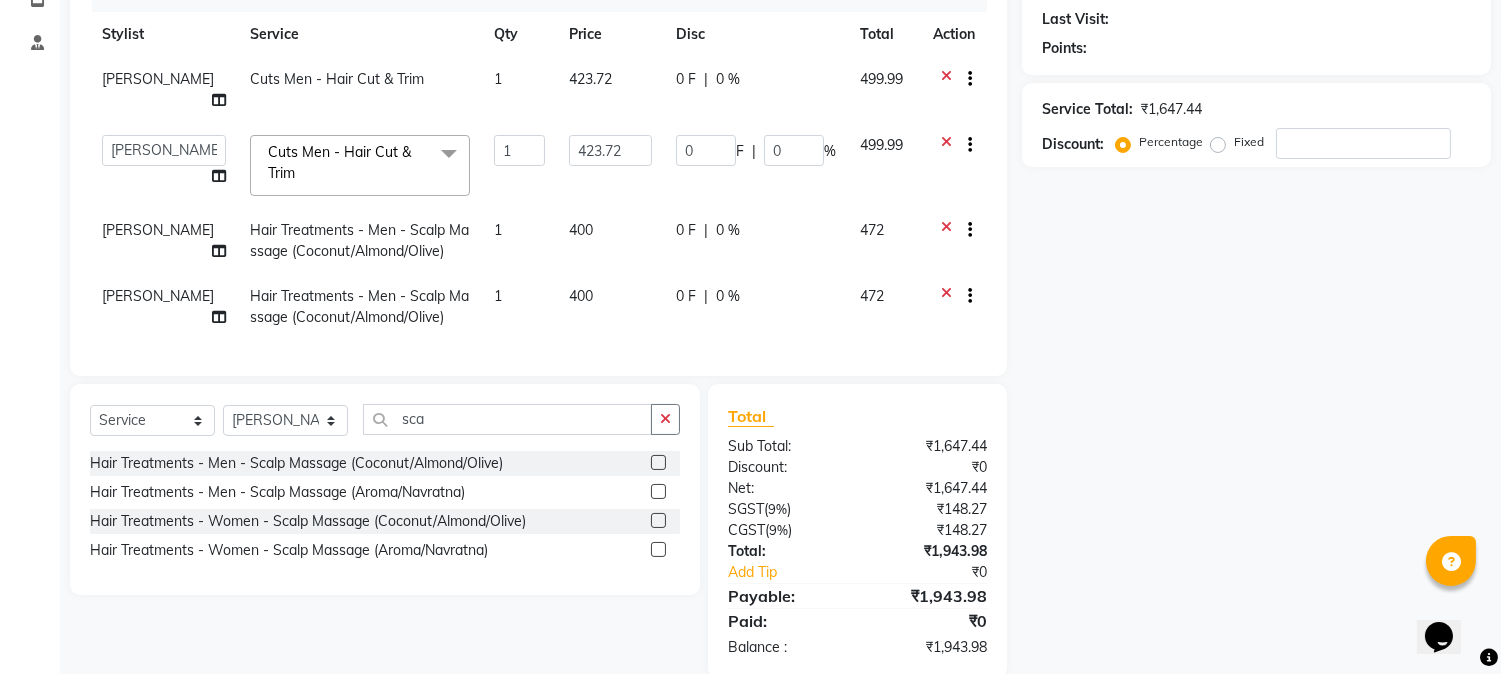 select on "71486" 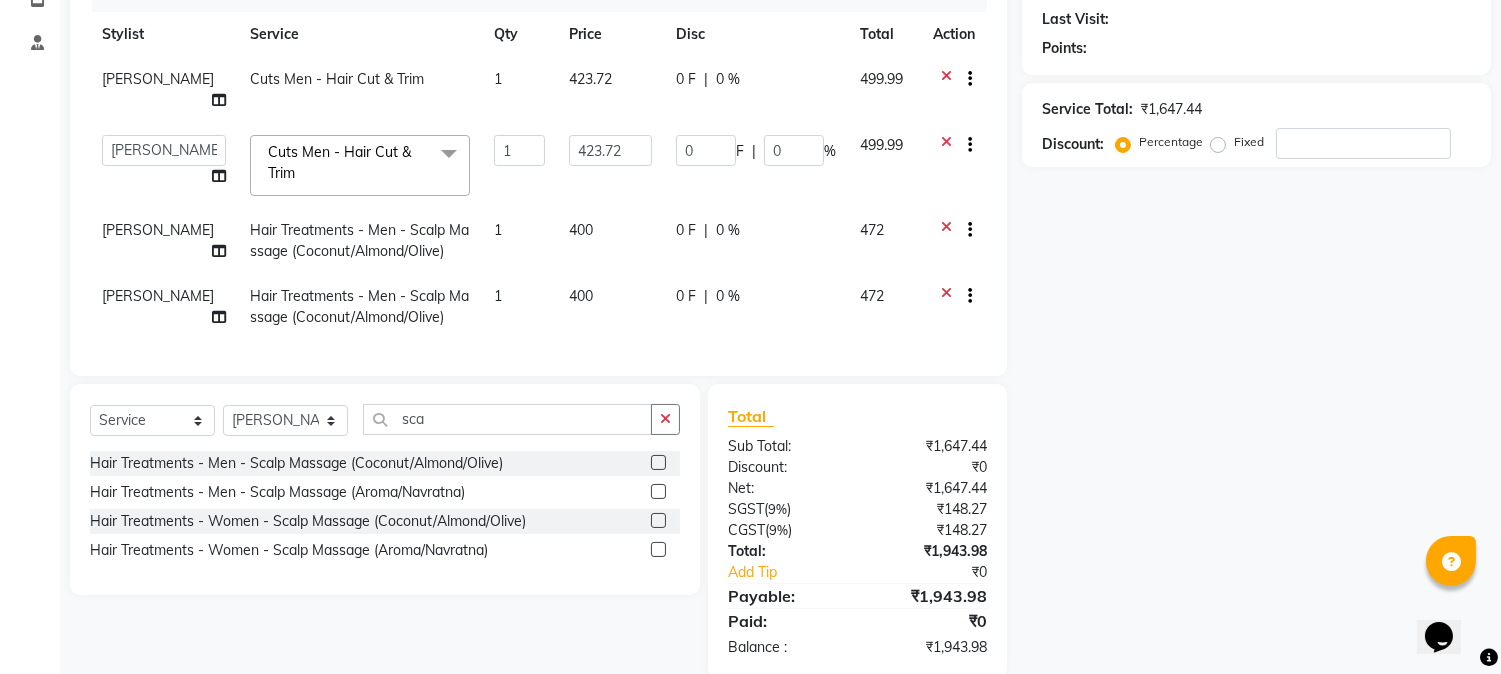 click on "[PERSON_NAME]" 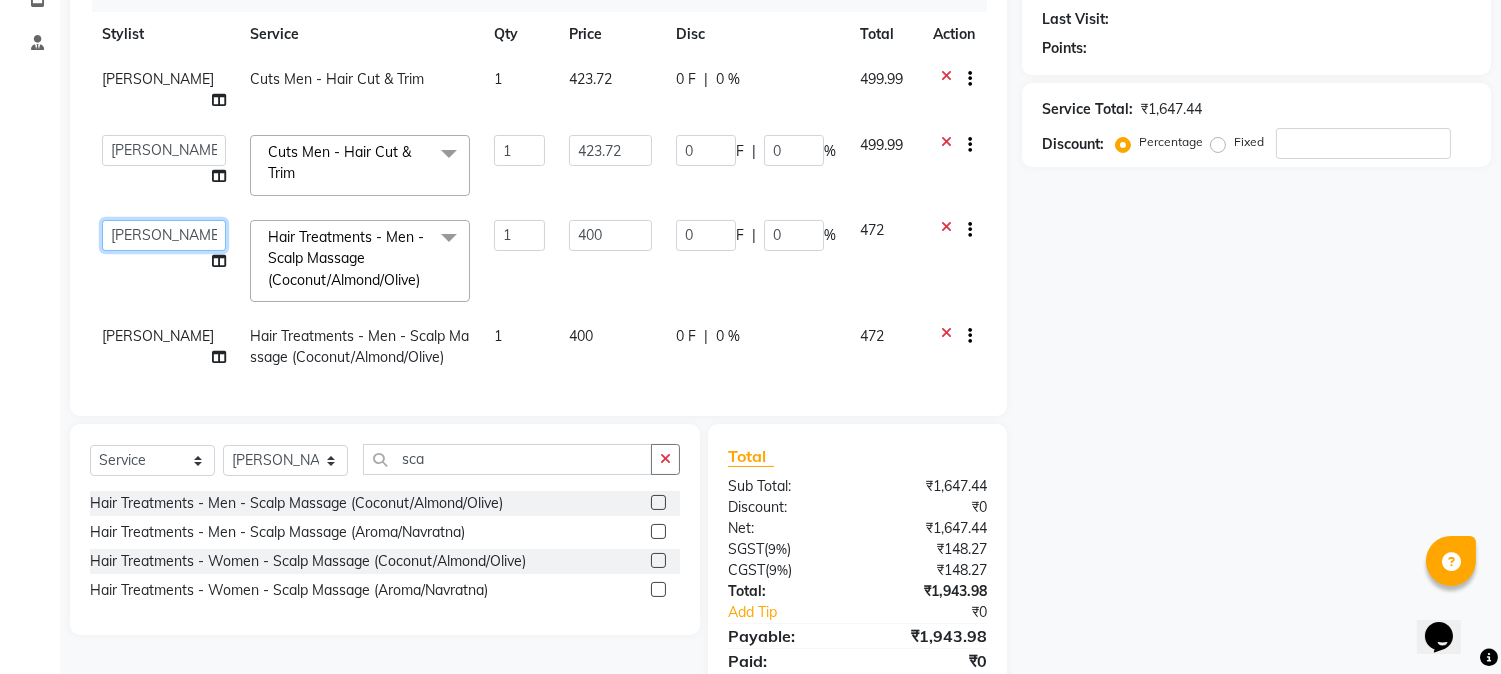 click on "Amar    Arjun   Eliza   hocus pocus   Jonathan   Maya   Mona   Ravi   Salima   Sonam" 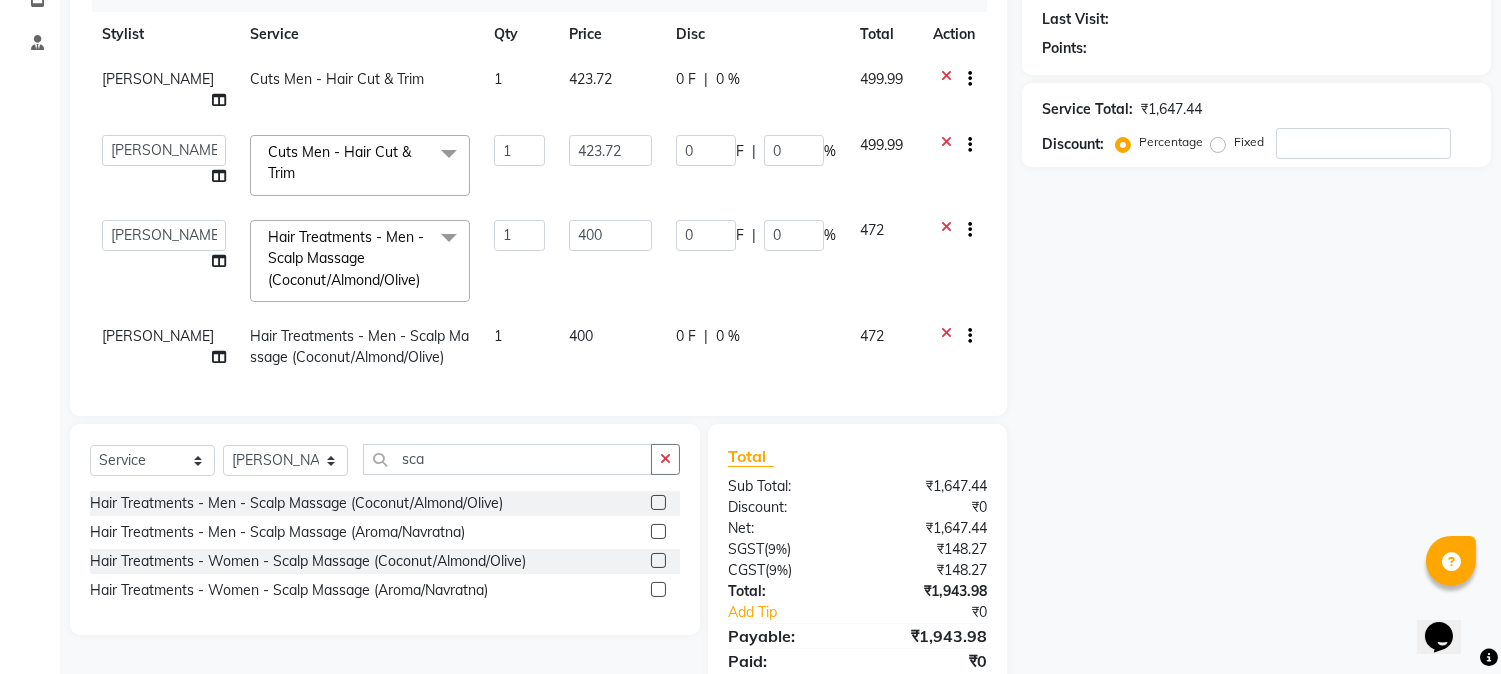 select on "43787" 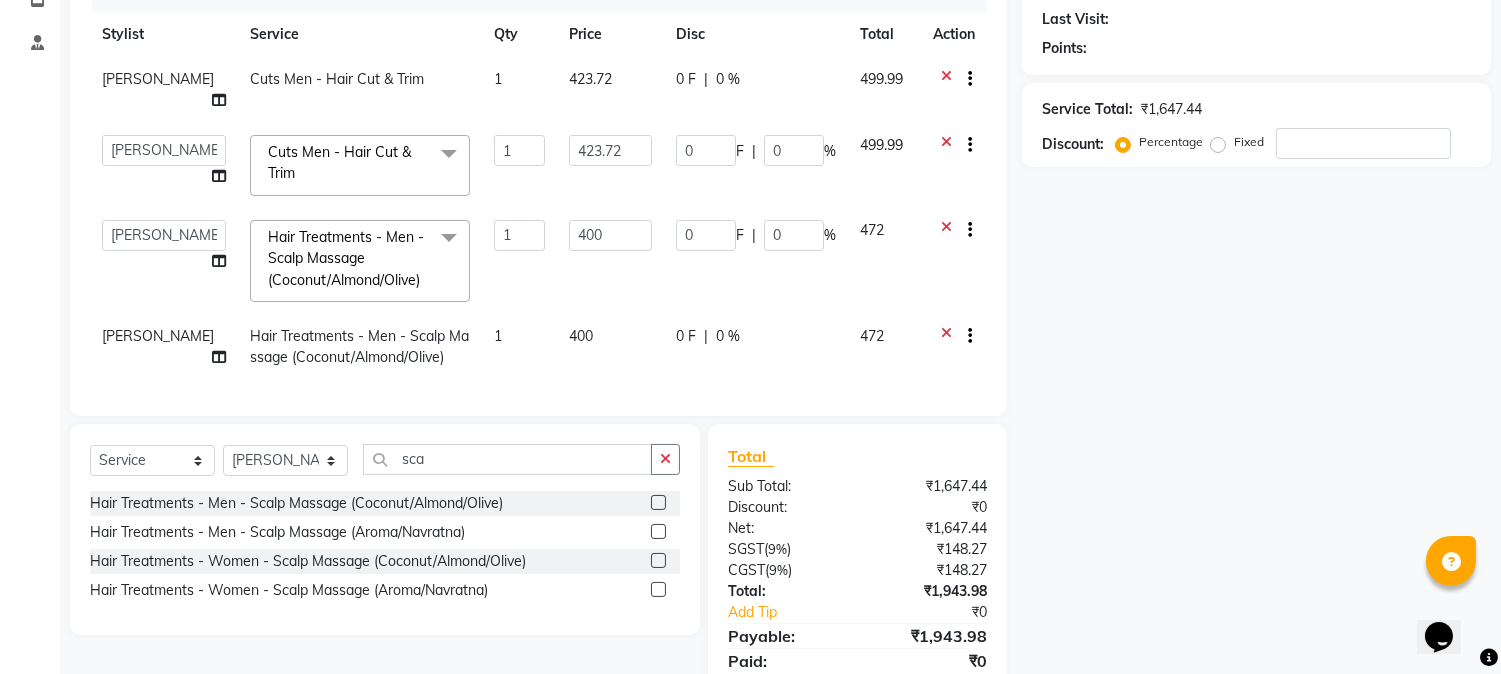 click on "[PERSON_NAME]" 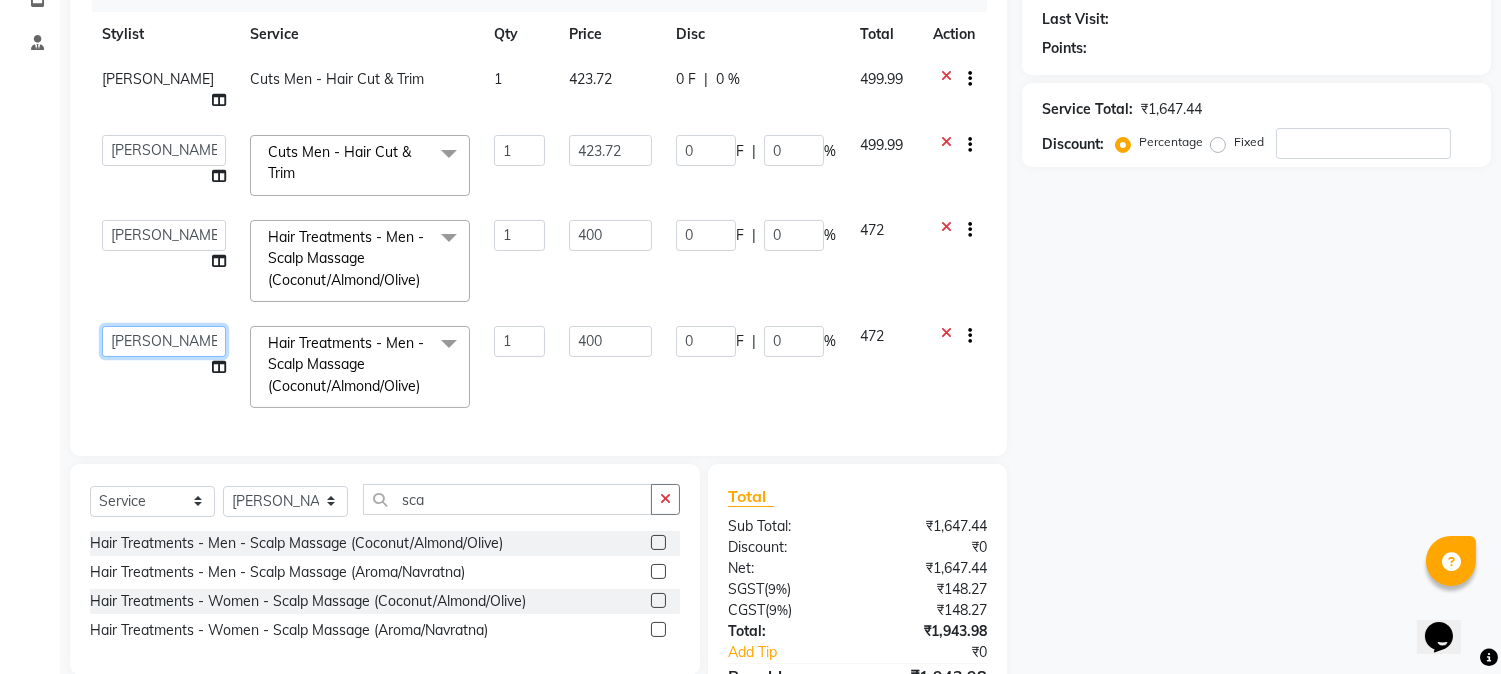 click on "Amar    Arjun   Eliza   hocus pocus   Jonathan   Maya   Mona   Ravi   Salima   Sonam" 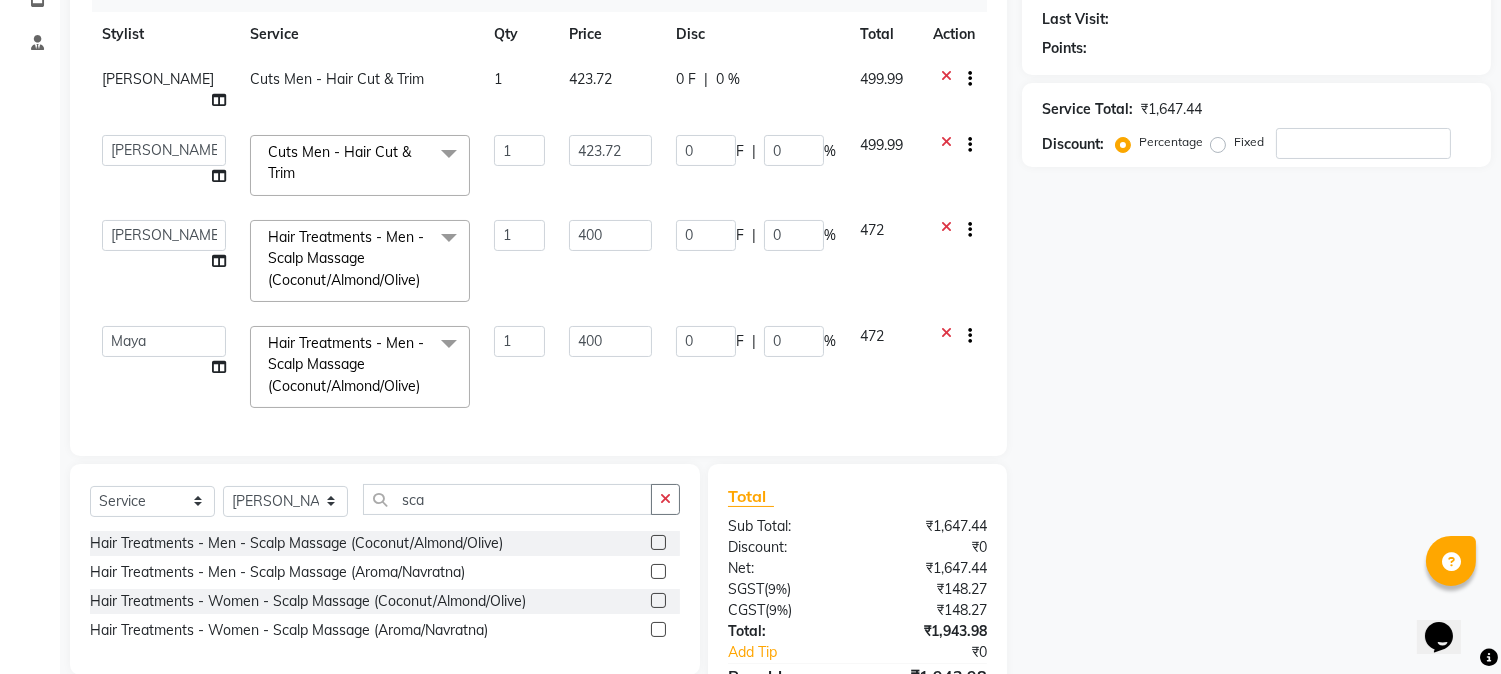 select on "32988" 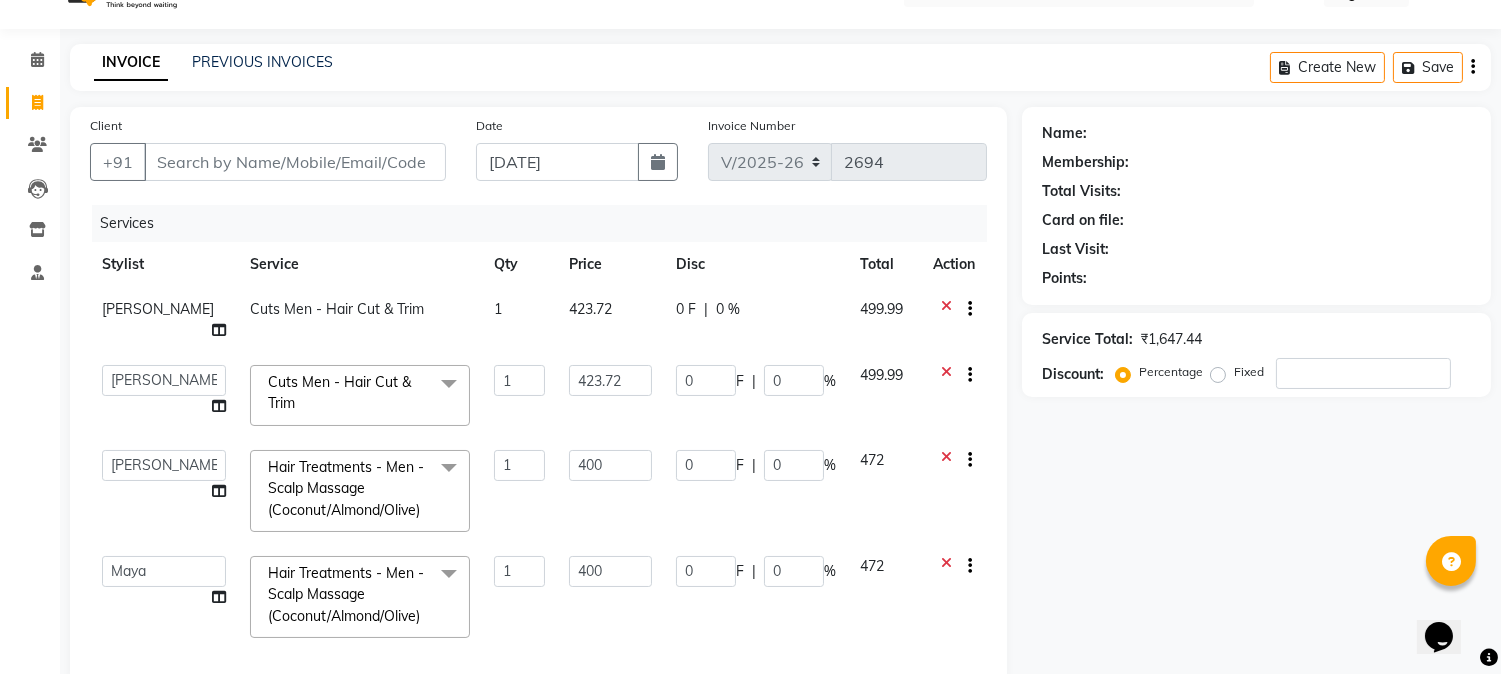 scroll, scrollTop: 36, scrollLeft: 0, axis: vertical 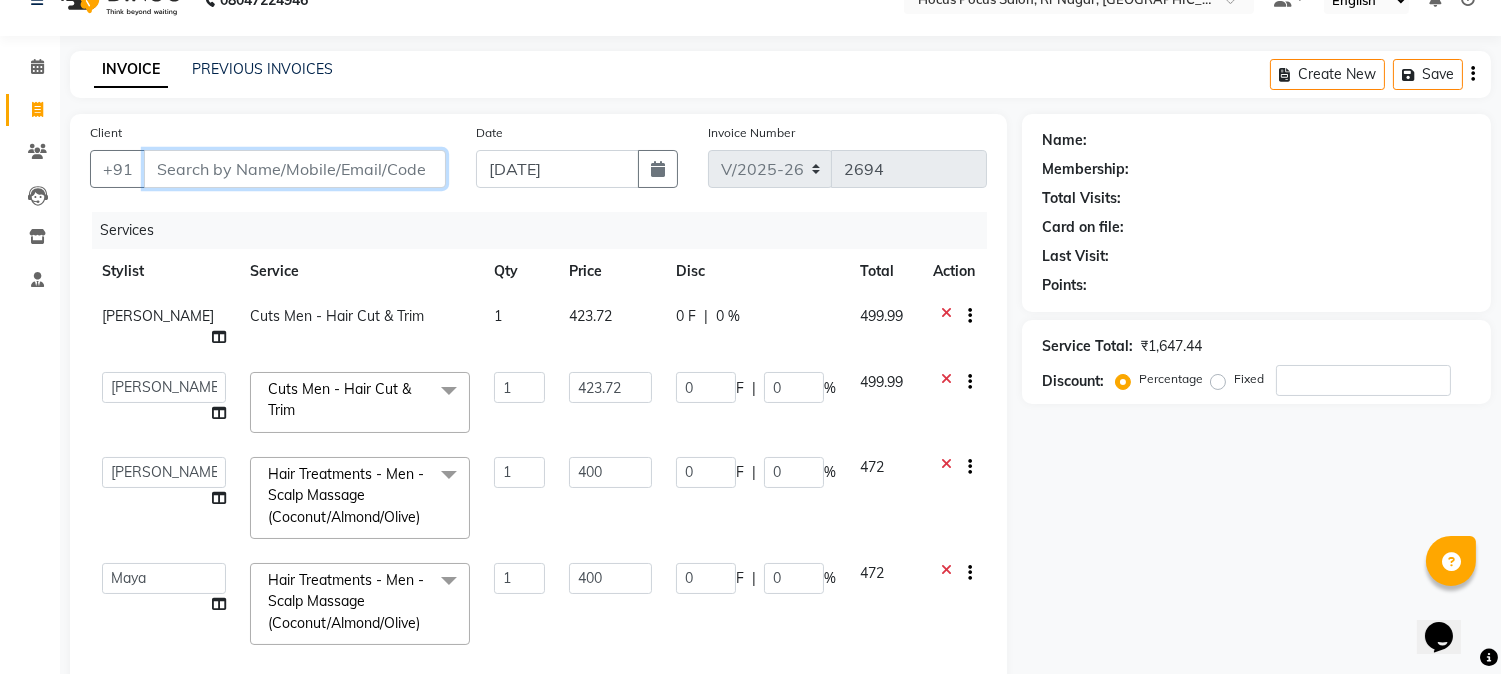 click on "Client" at bounding box center (295, 169) 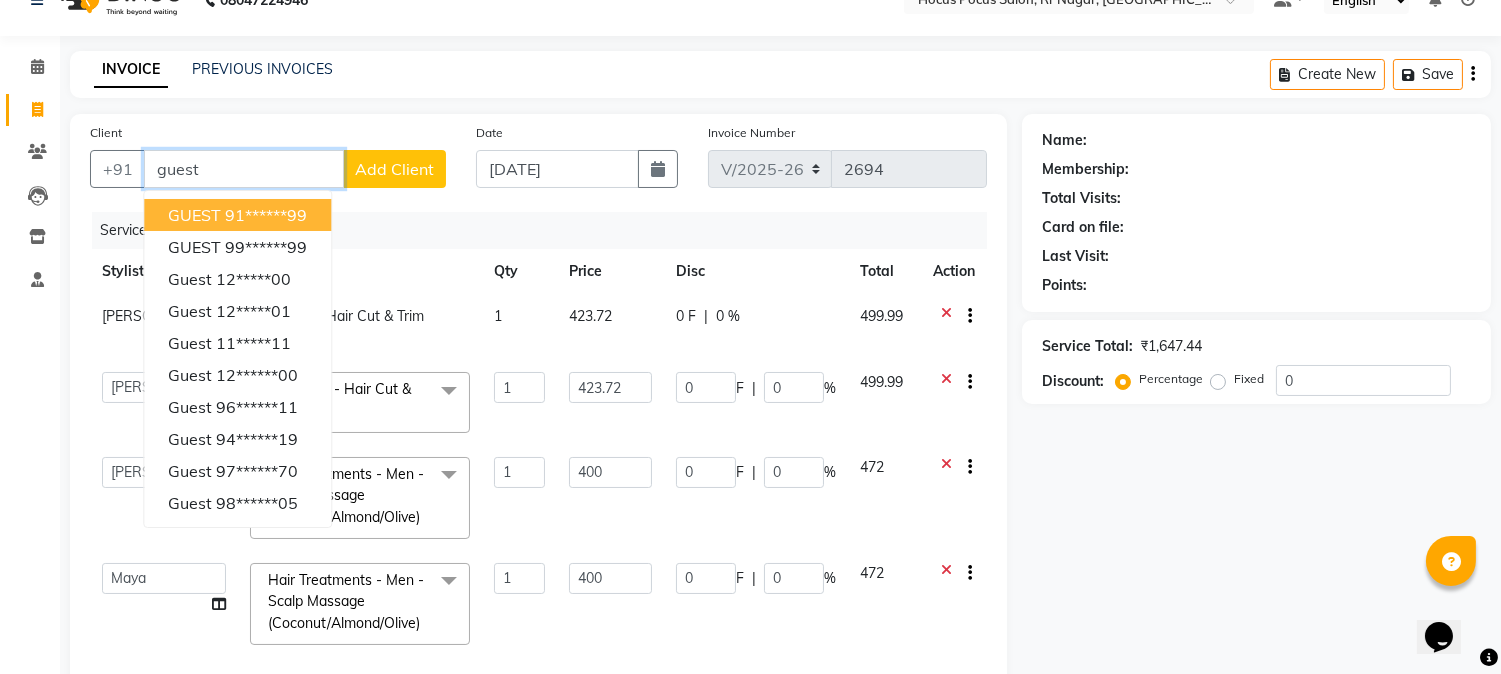 click on "91******99" at bounding box center (266, 215) 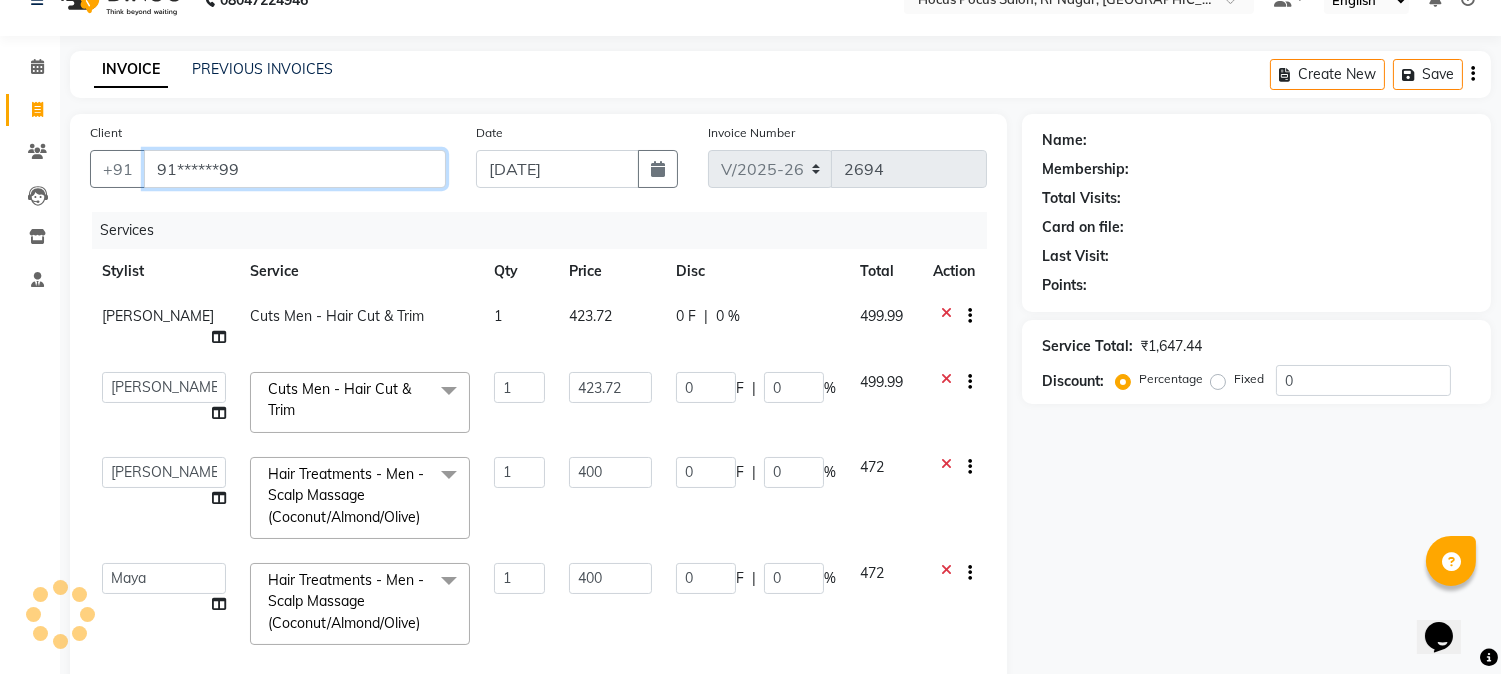 type on "91******99" 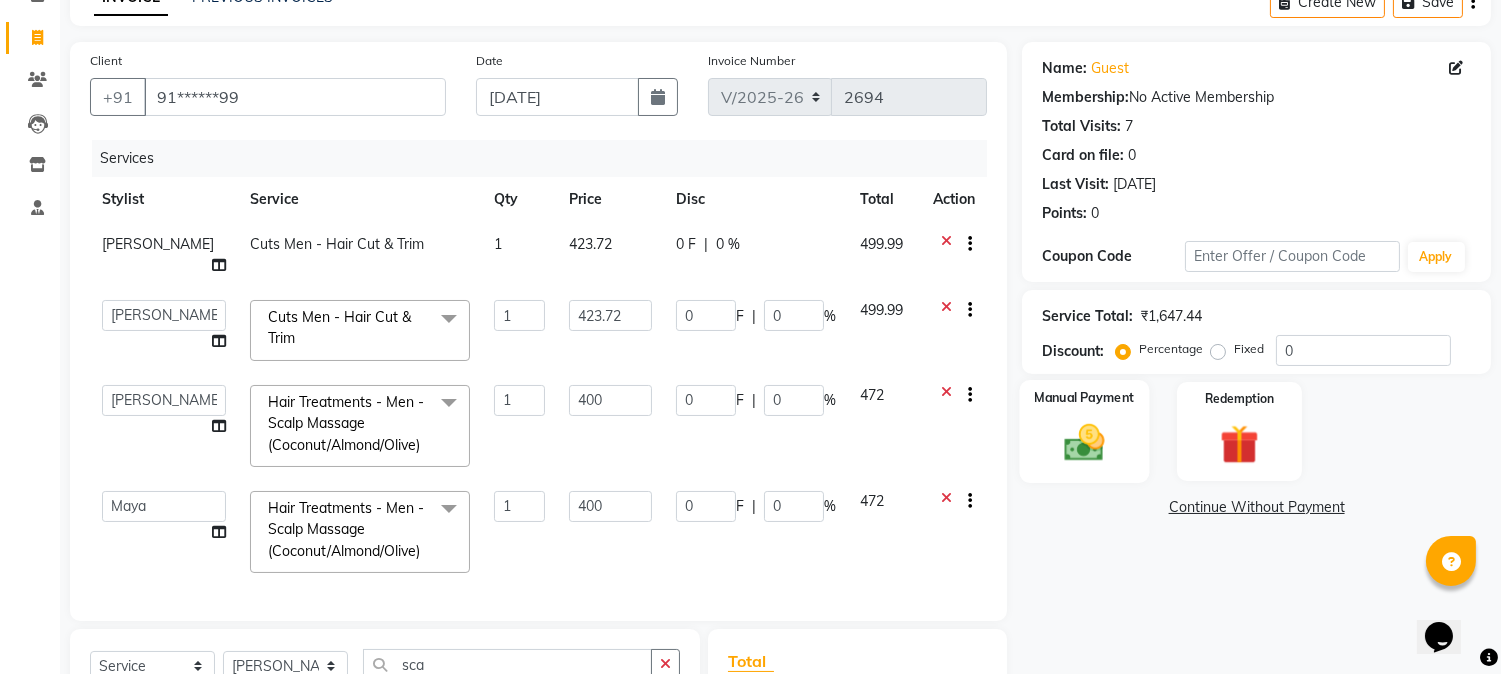 scroll, scrollTop: 147, scrollLeft: 0, axis: vertical 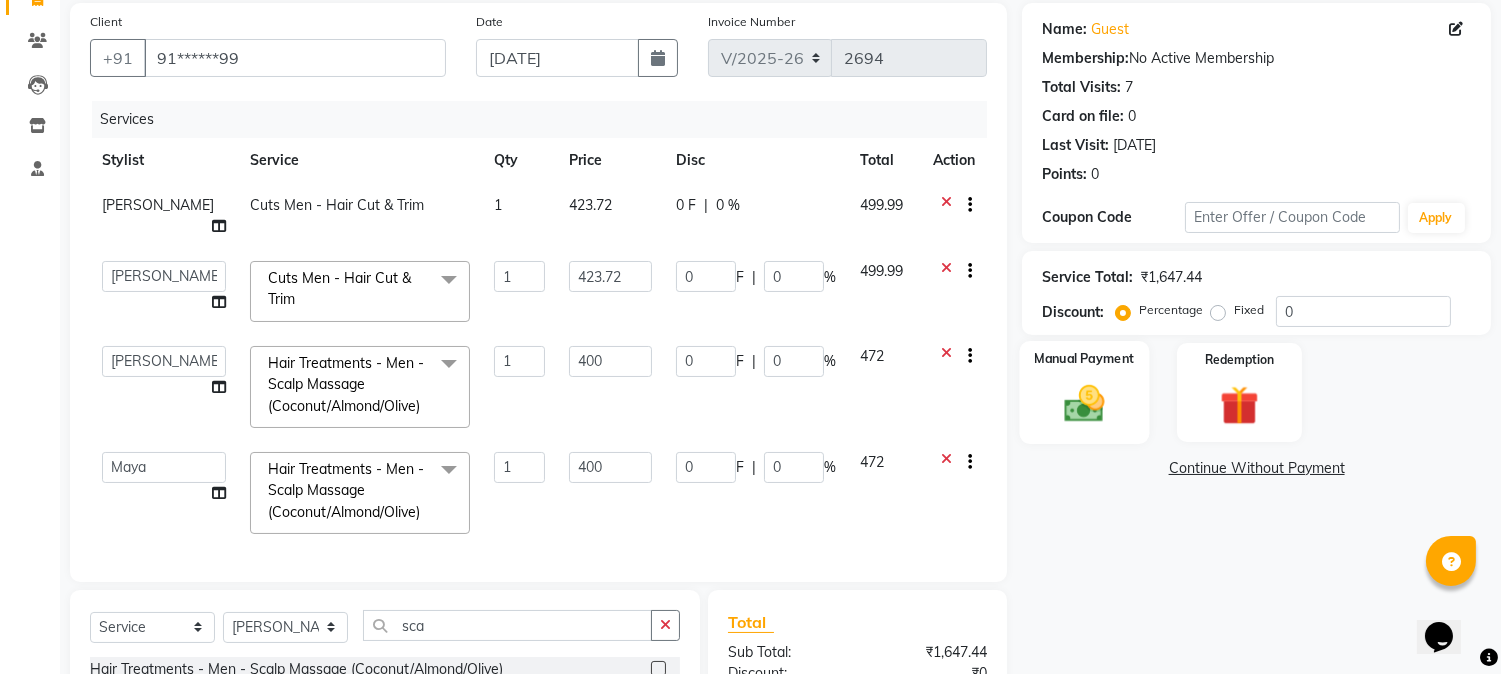 click 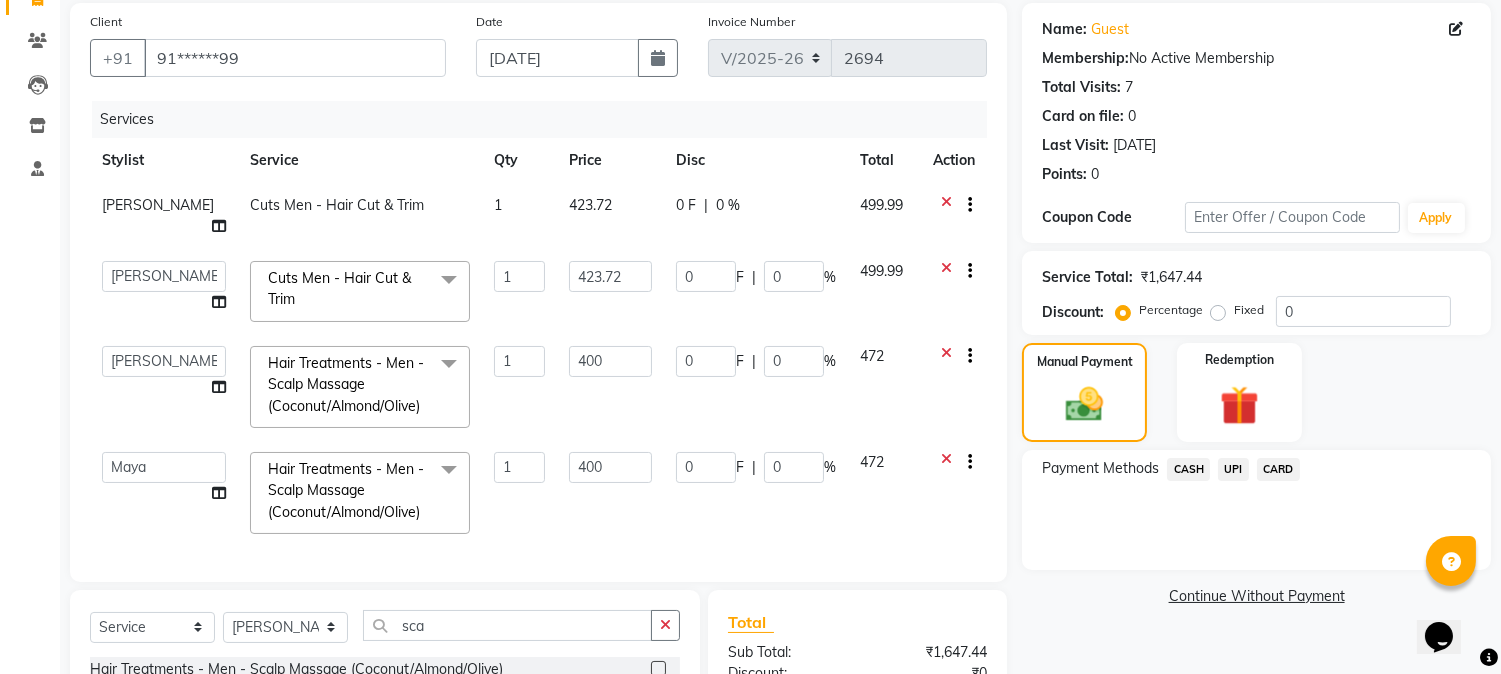 click on "UPI" 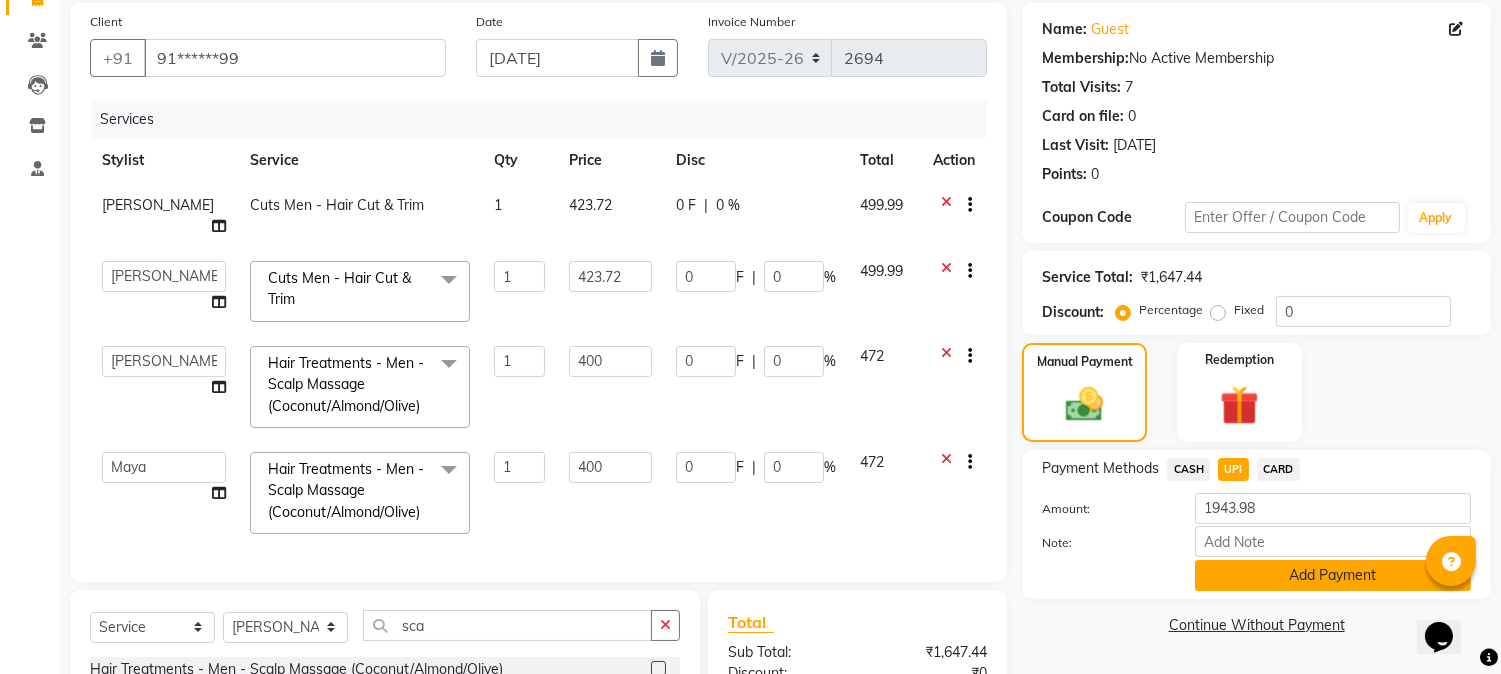 click on "Add Payment" 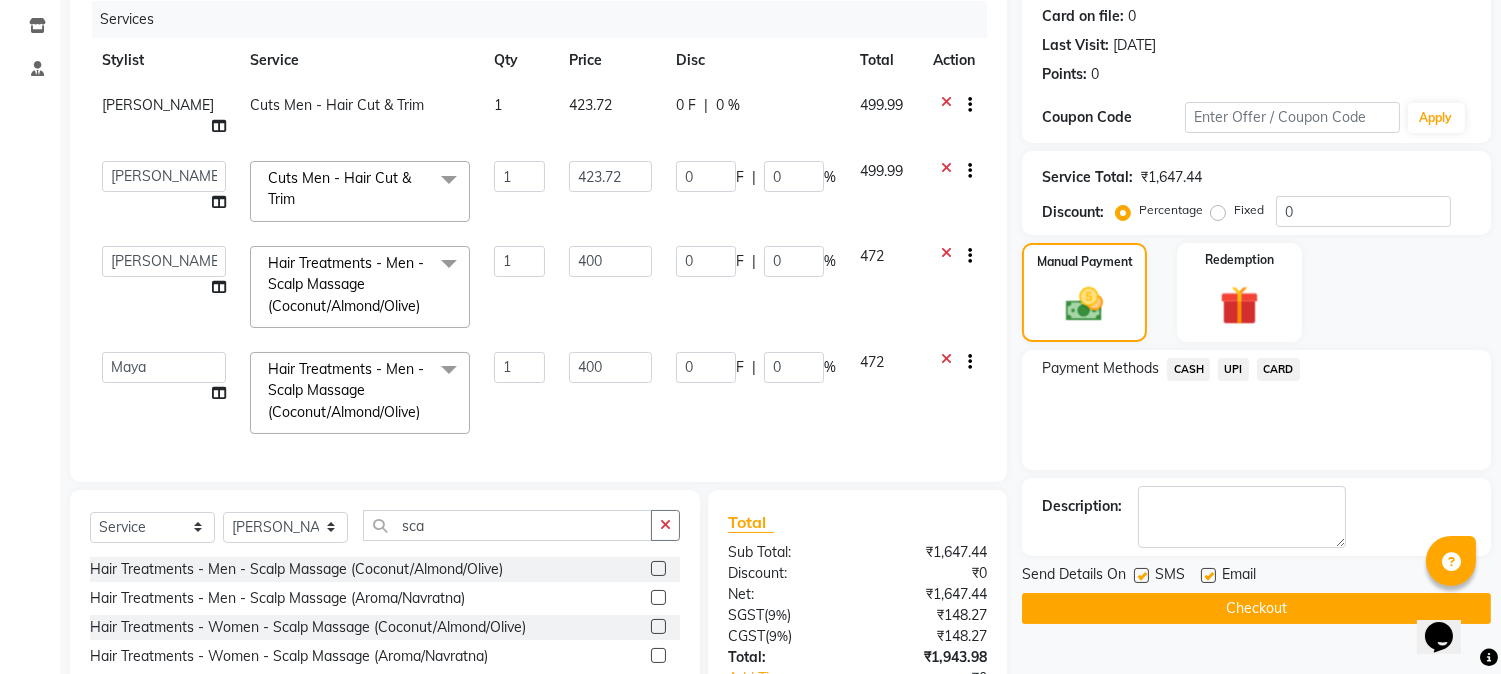 scroll, scrollTop: 370, scrollLeft: 0, axis: vertical 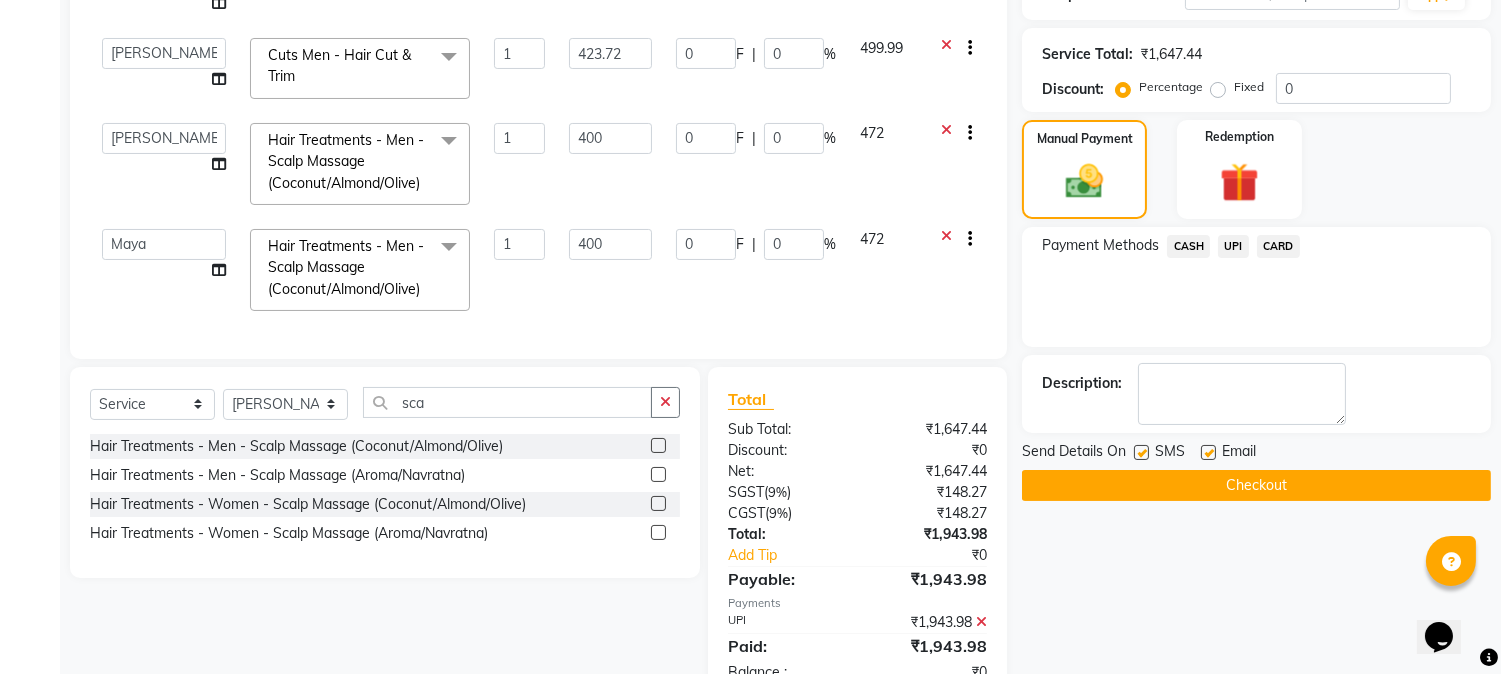 click 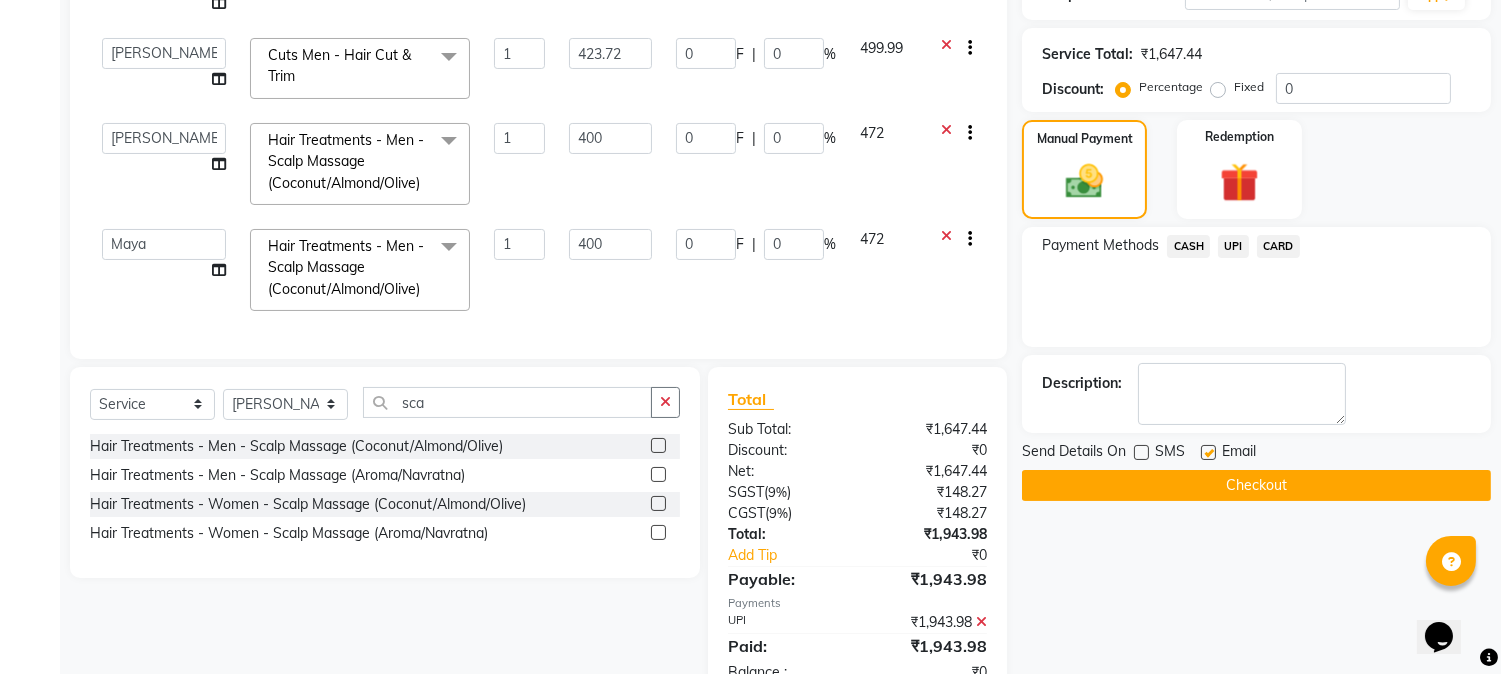 click on "Checkout" 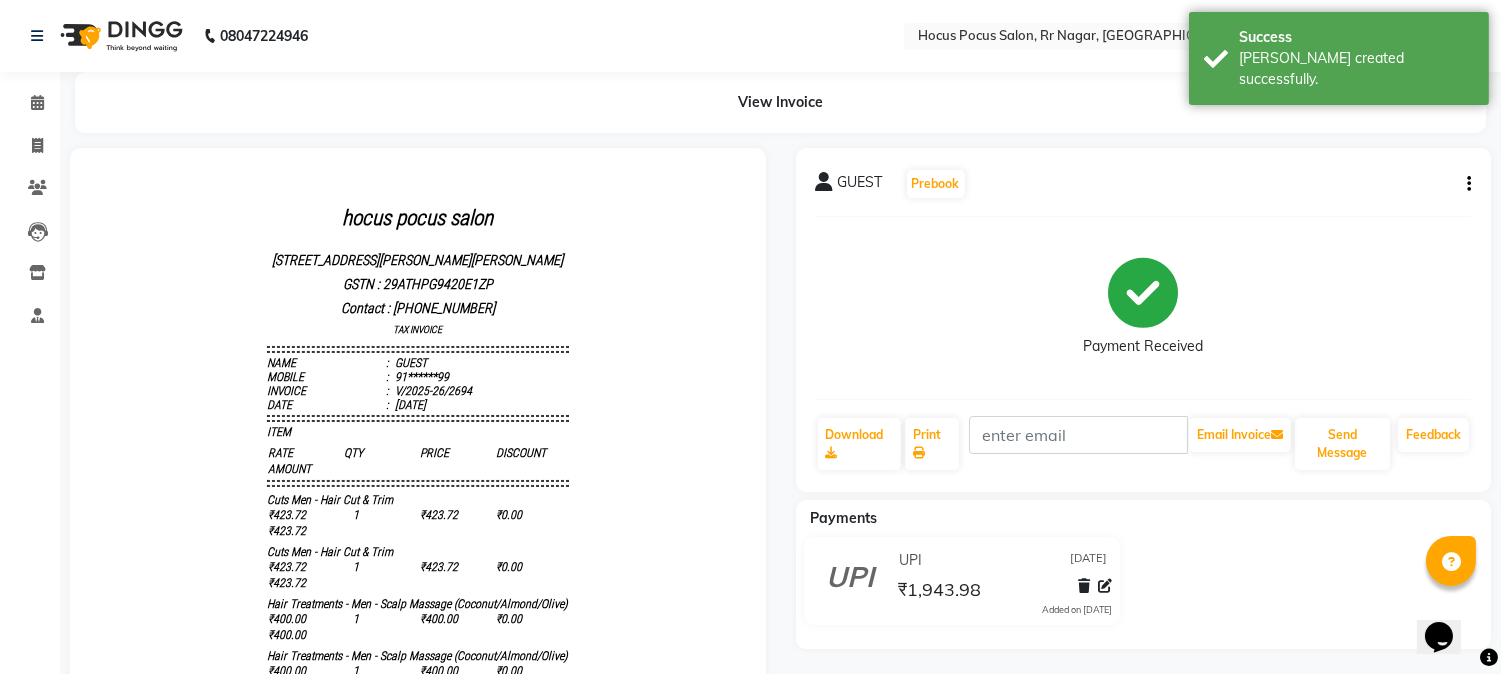 scroll, scrollTop: 0, scrollLeft: 0, axis: both 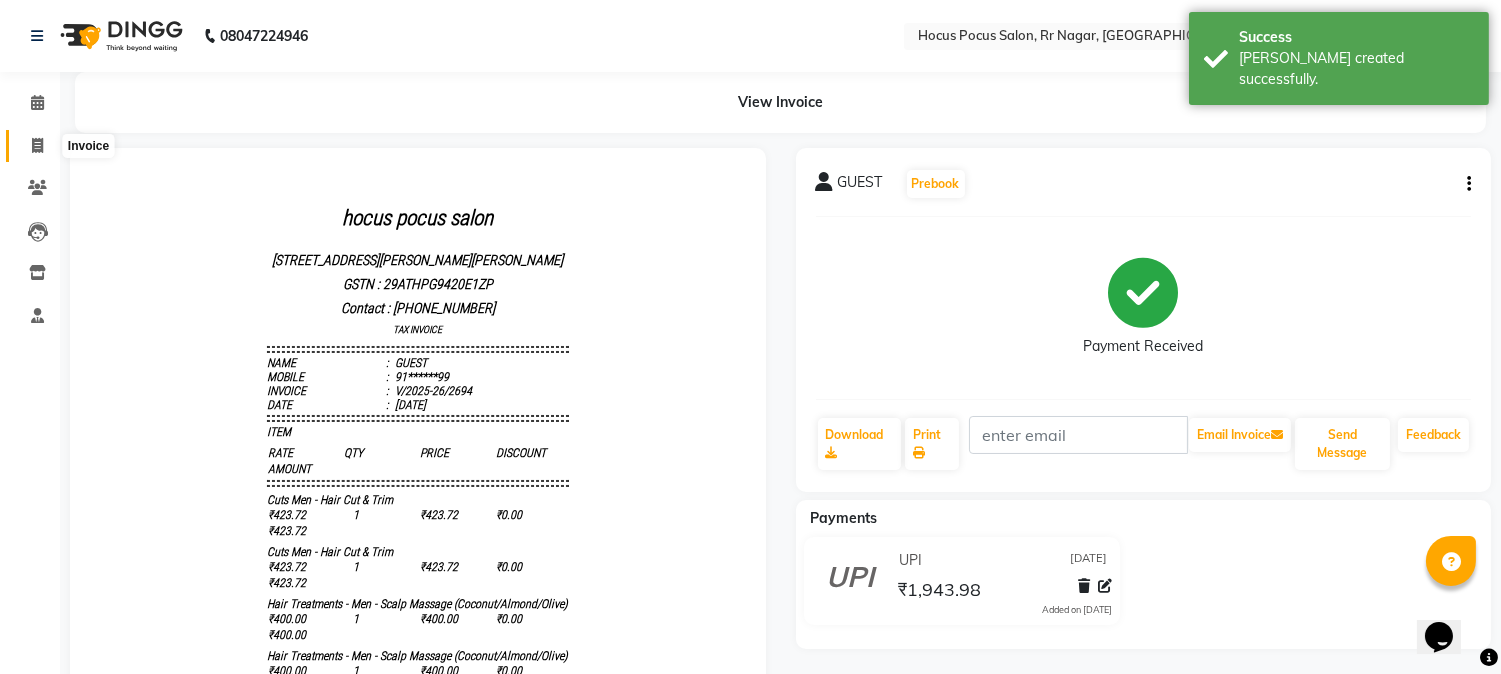 click 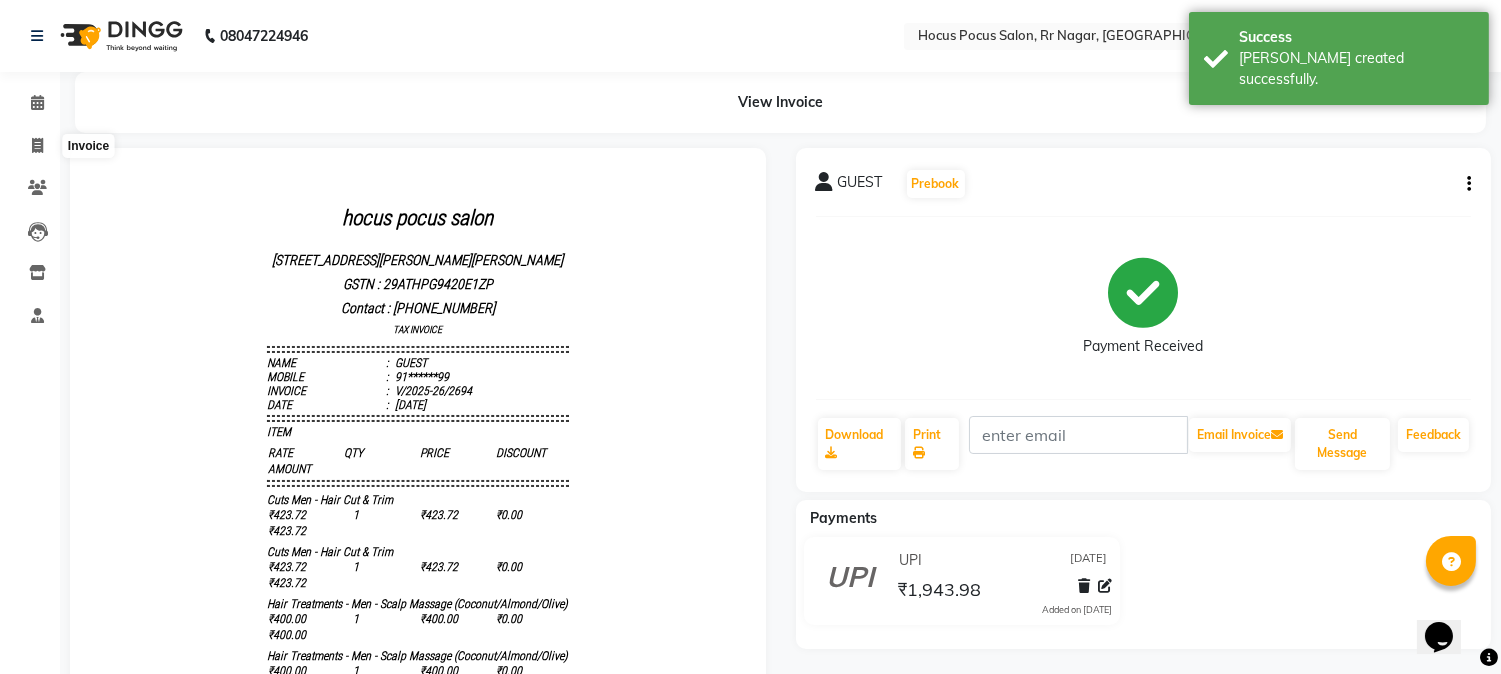 select on "5019" 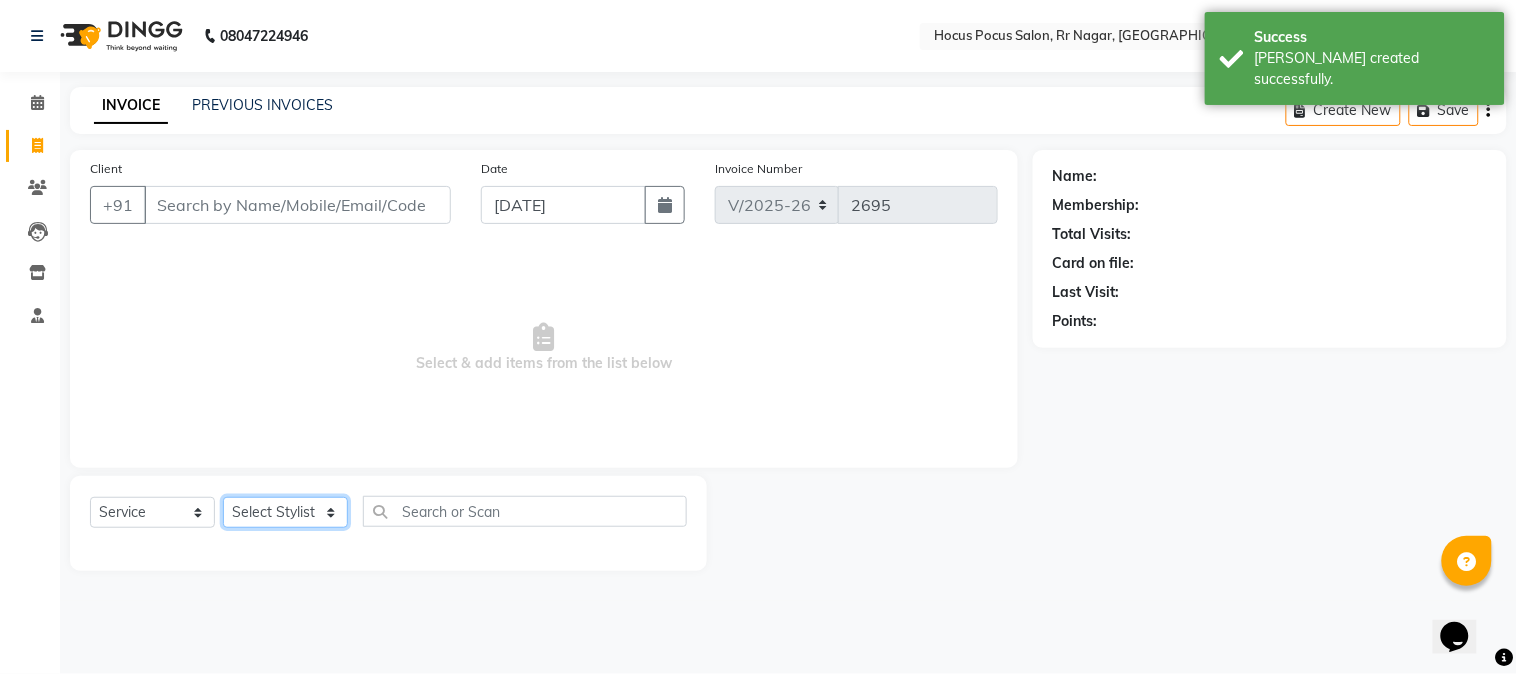 click on "Select Stylist [PERSON_NAME] hocus pocus [PERSON_NAME] [PERSON_NAME] [PERSON_NAME] [PERSON_NAME]" 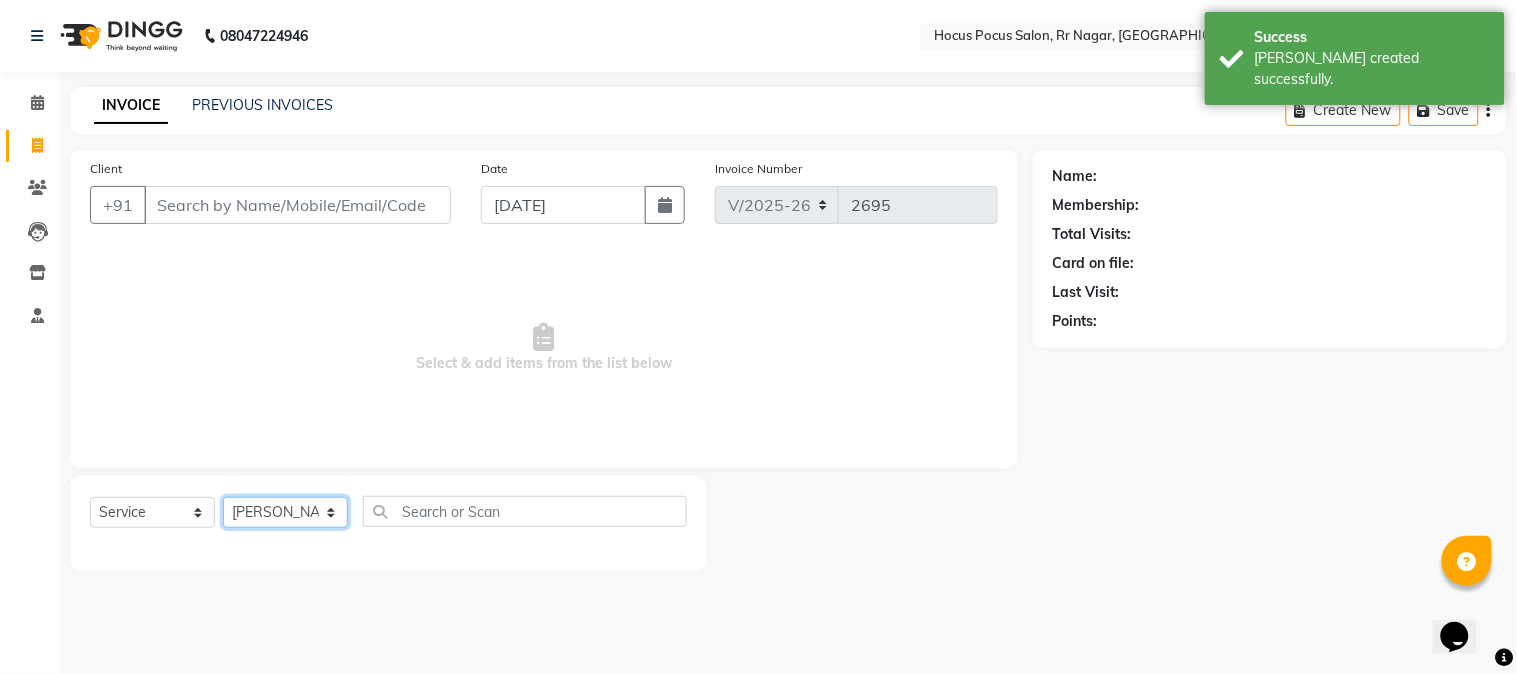 click on "Select Stylist [PERSON_NAME] hocus pocus [PERSON_NAME] [PERSON_NAME] [PERSON_NAME] [PERSON_NAME]" 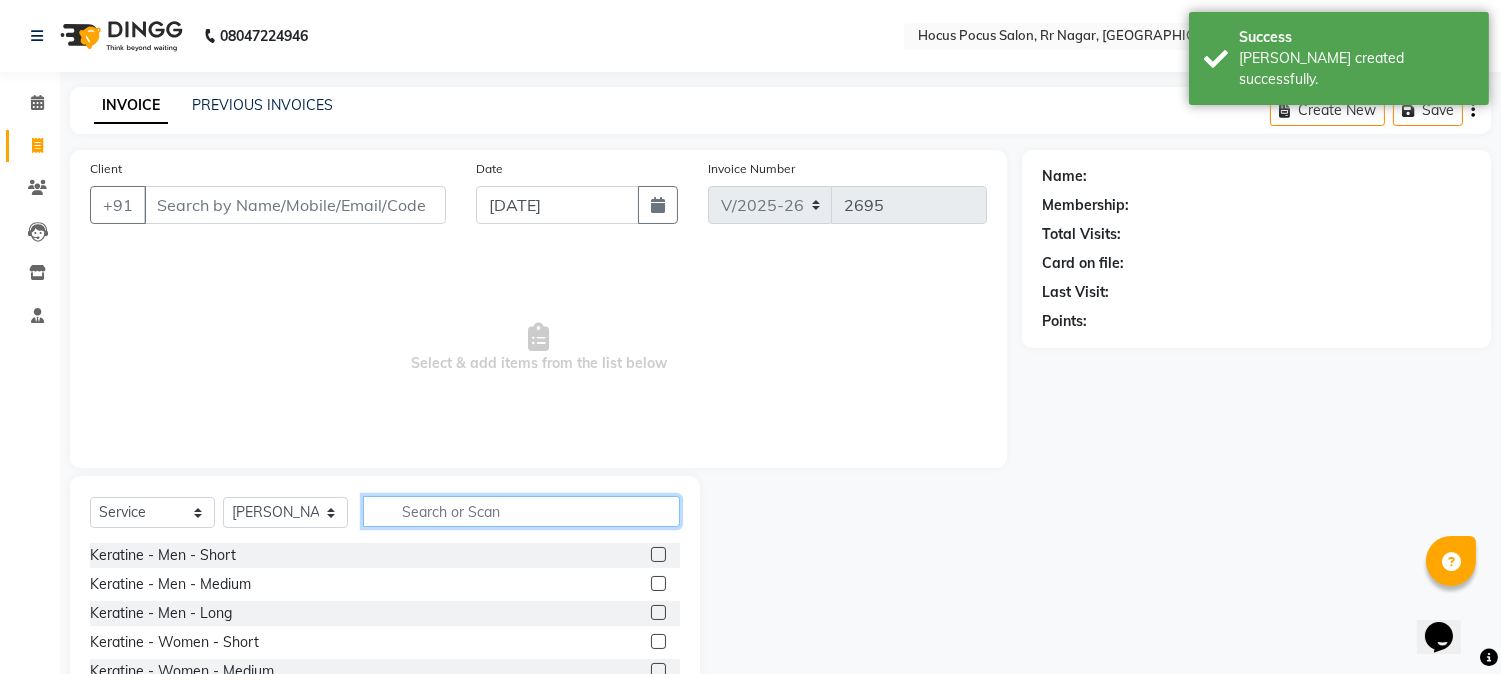 click 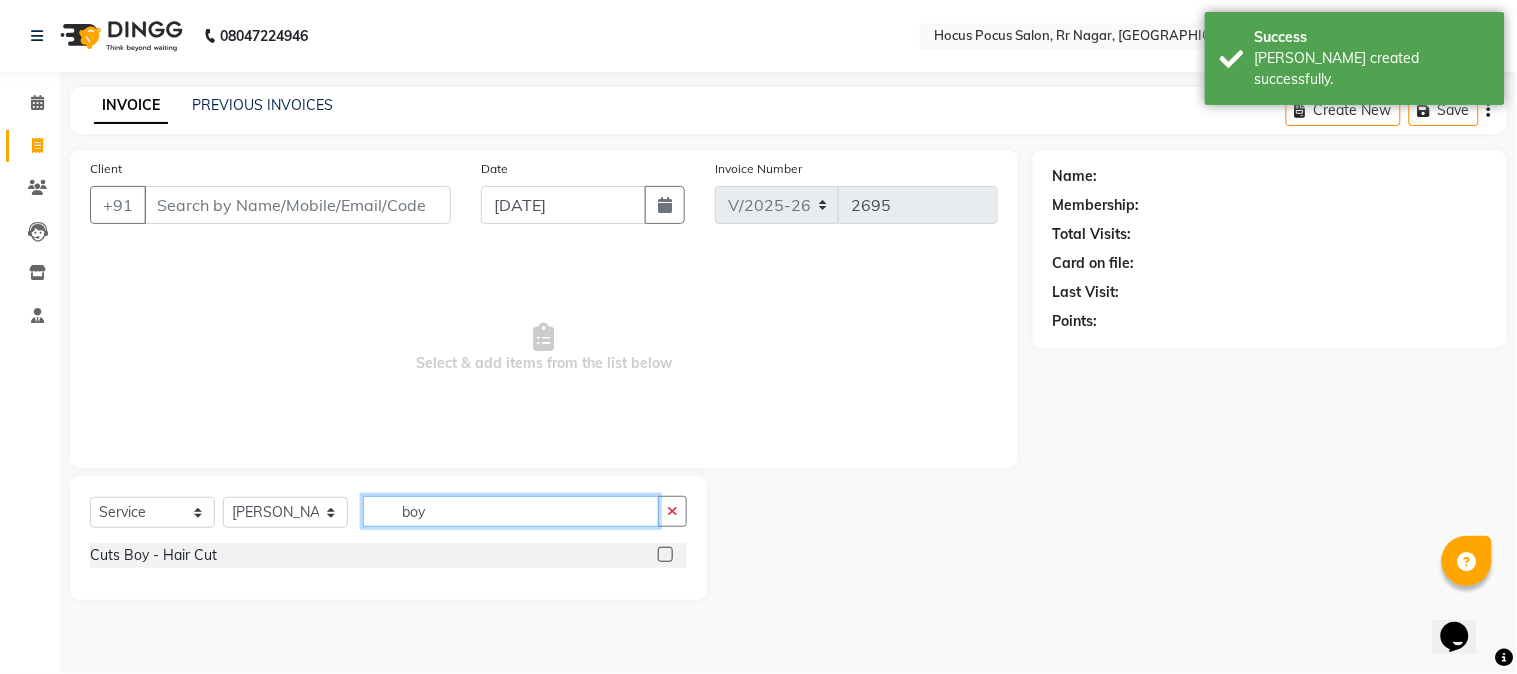 type on "boy" 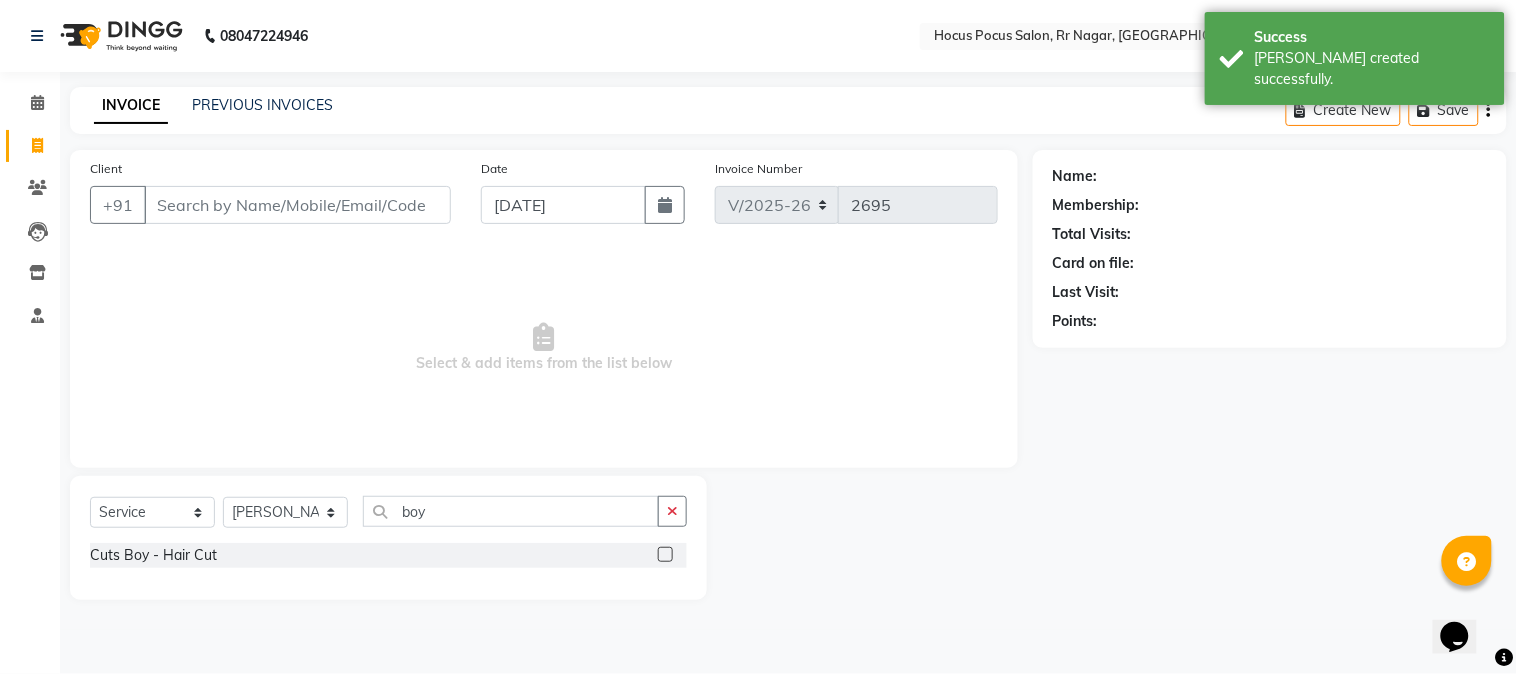 click 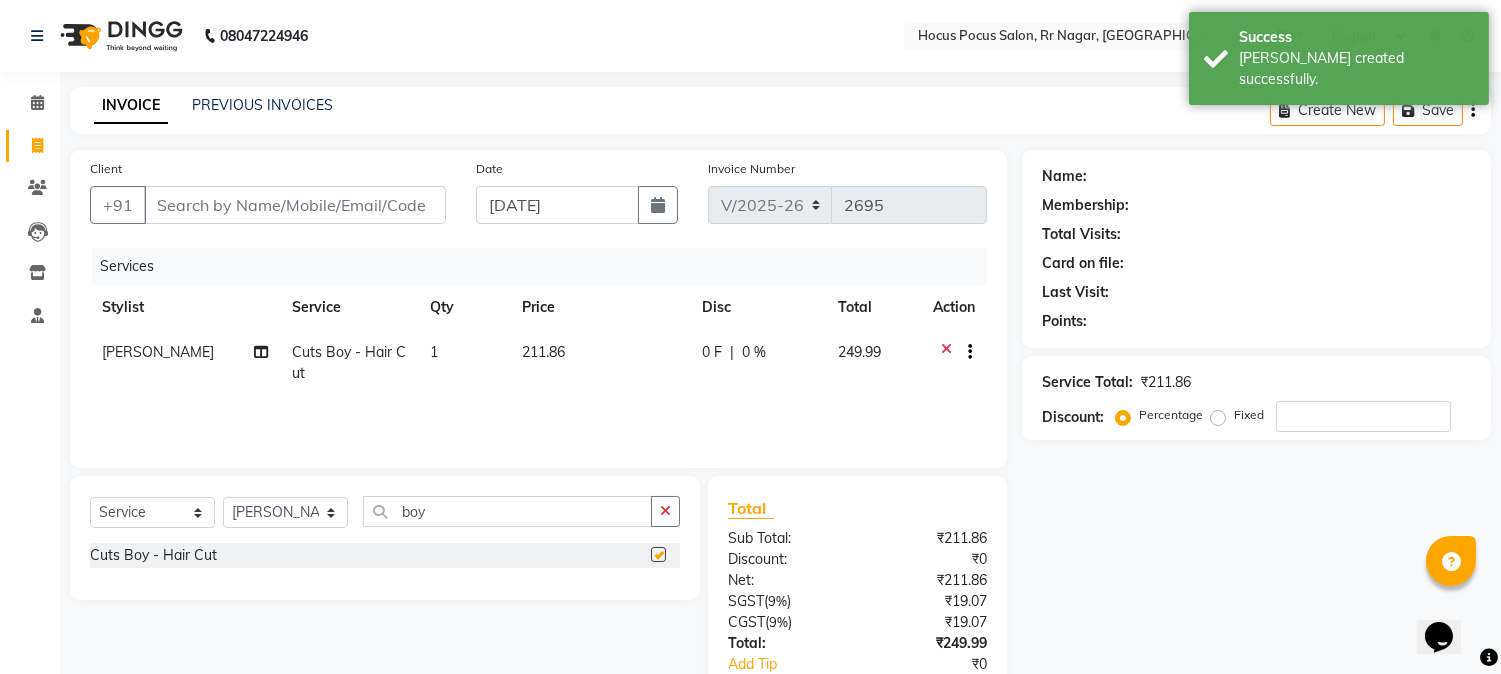 checkbox on "false" 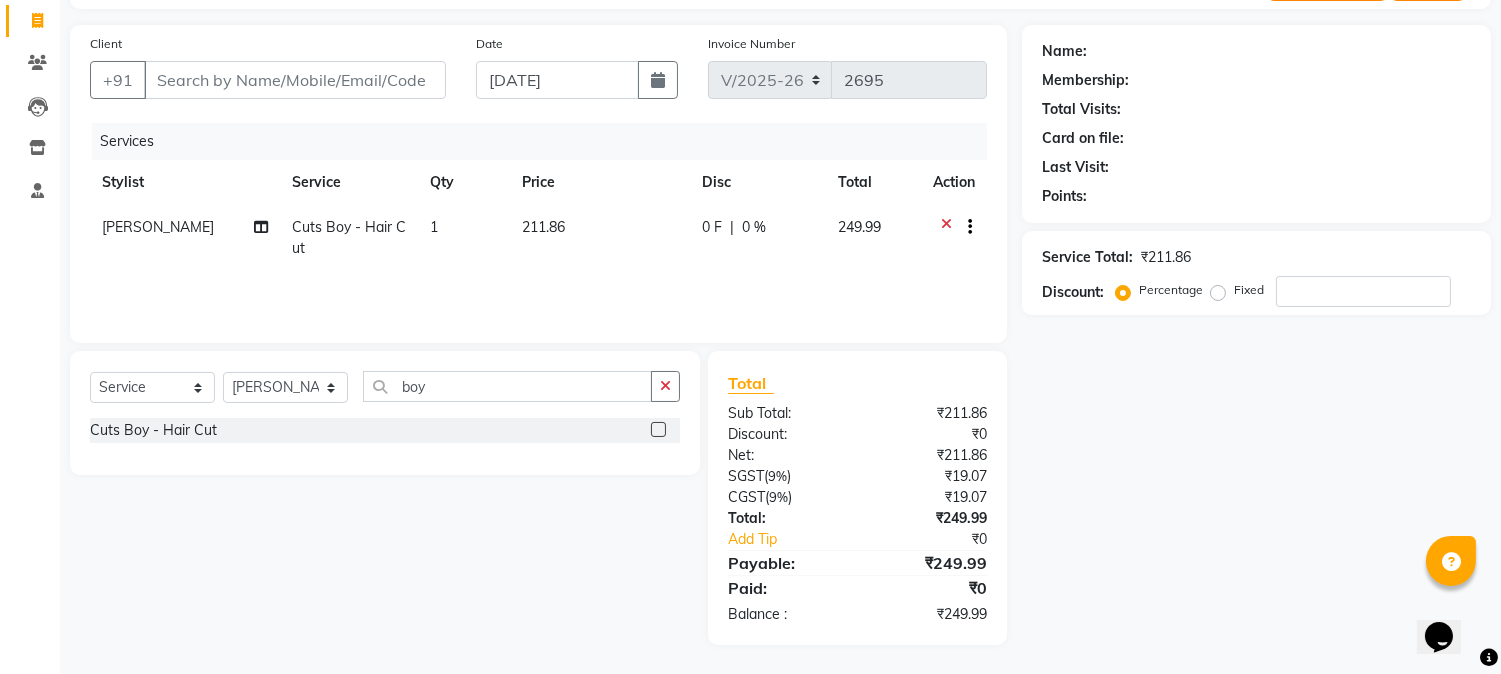 scroll, scrollTop: 14, scrollLeft: 0, axis: vertical 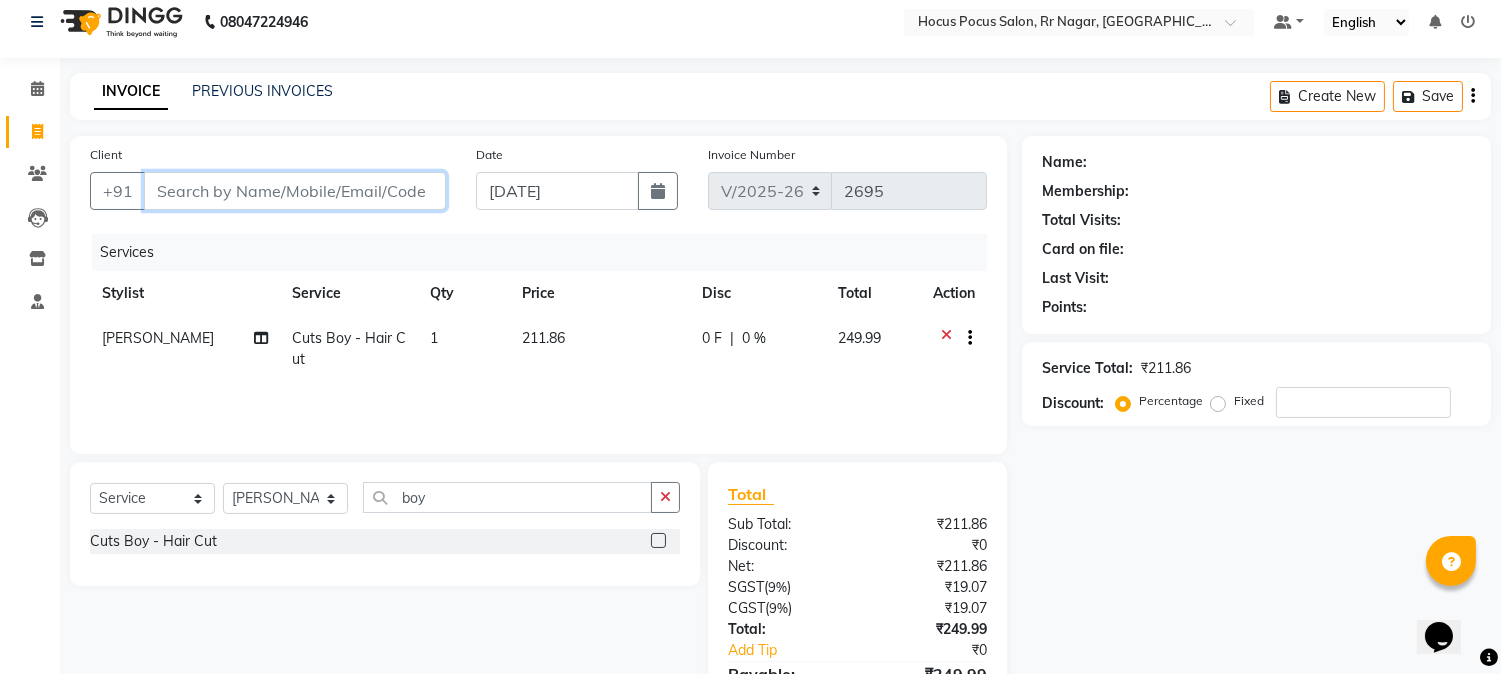click on "Client" at bounding box center (295, 191) 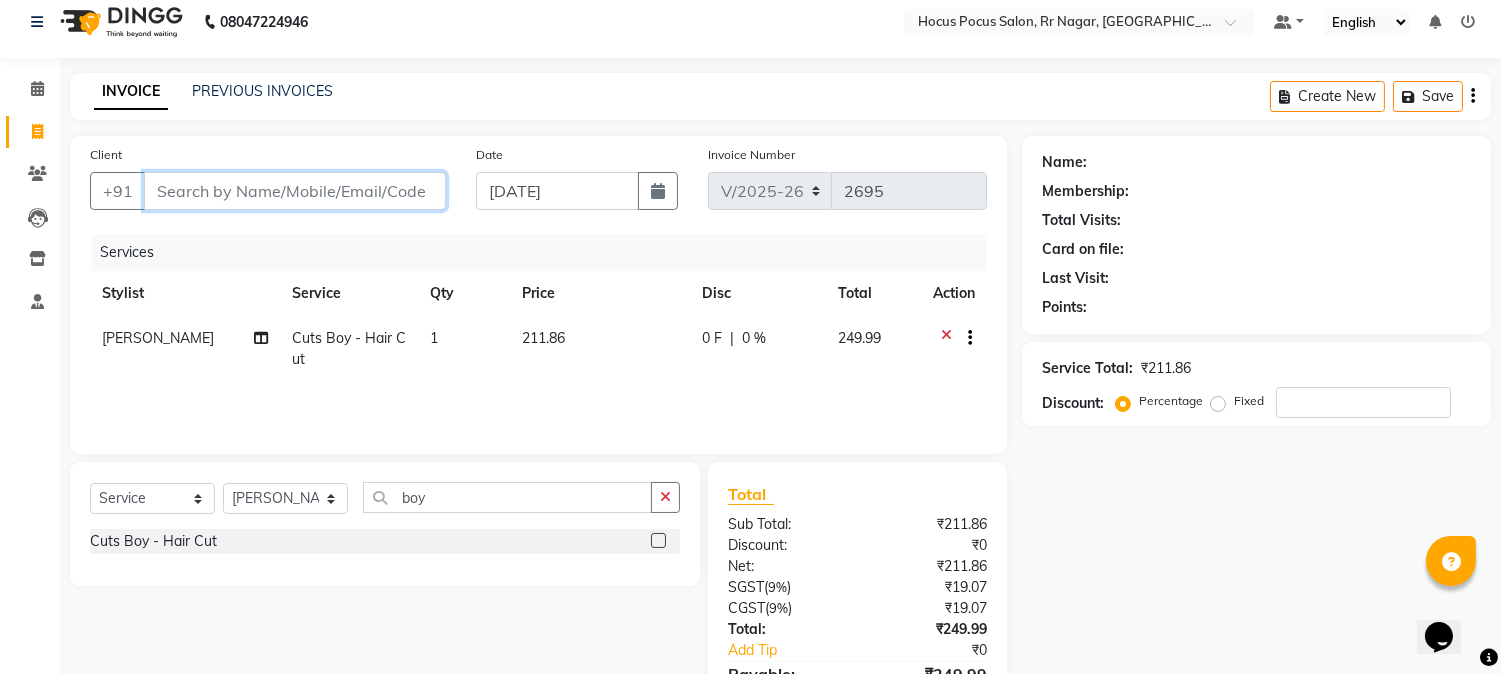 click on "Client" at bounding box center [295, 191] 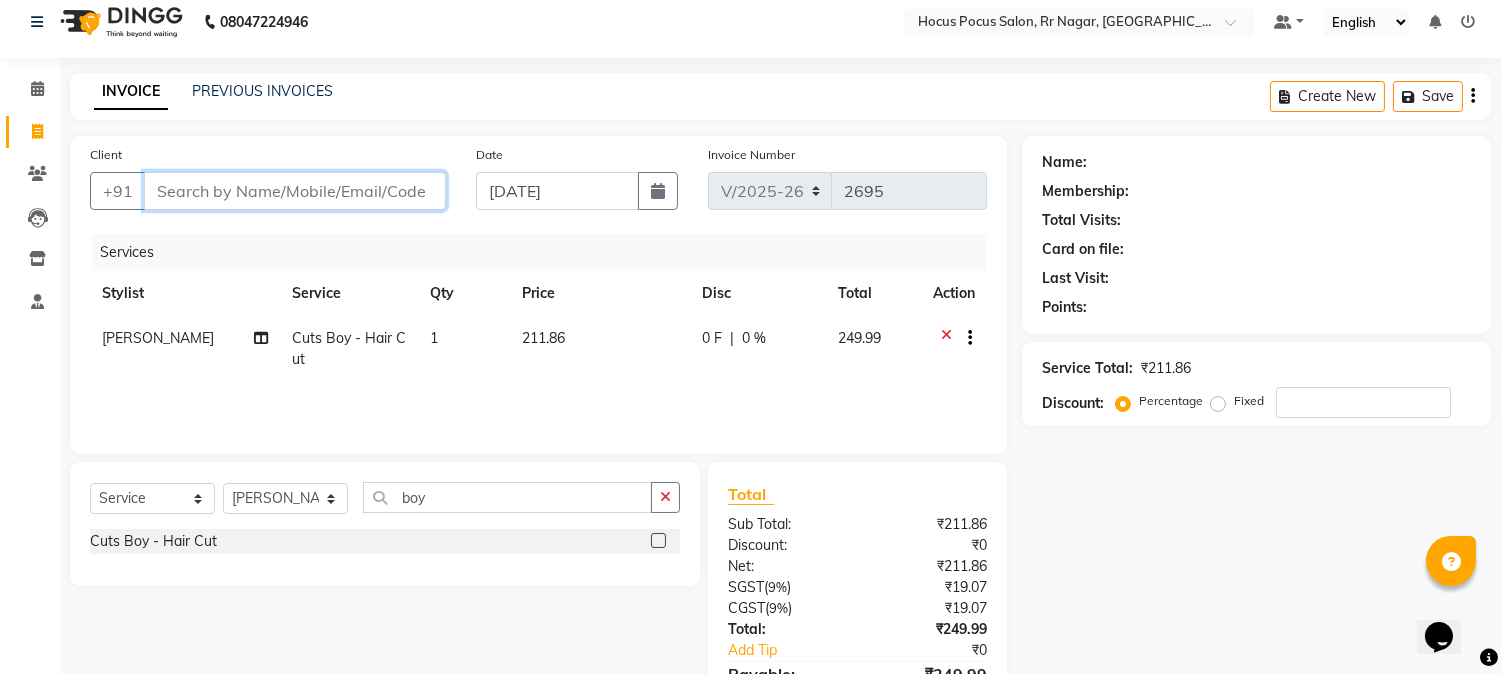 type on "k" 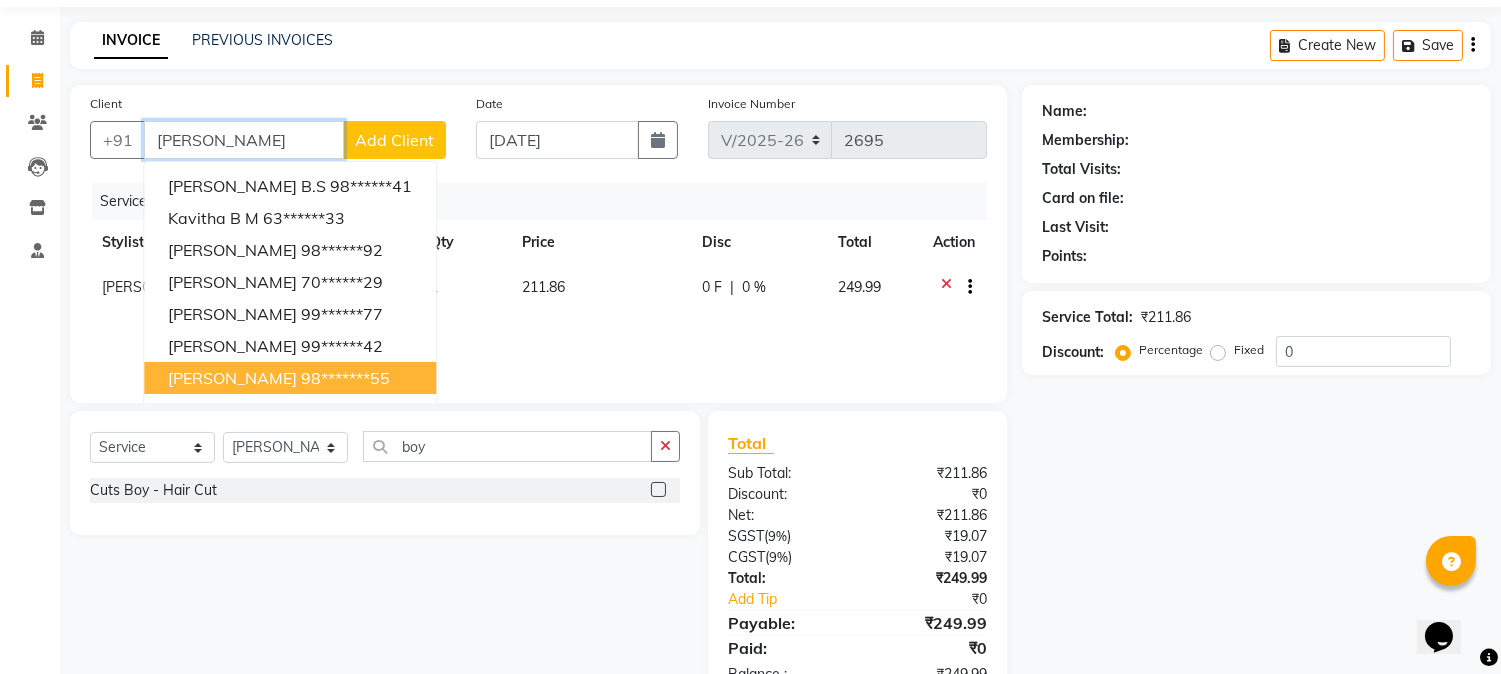 scroll, scrollTop: 14, scrollLeft: 0, axis: vertical 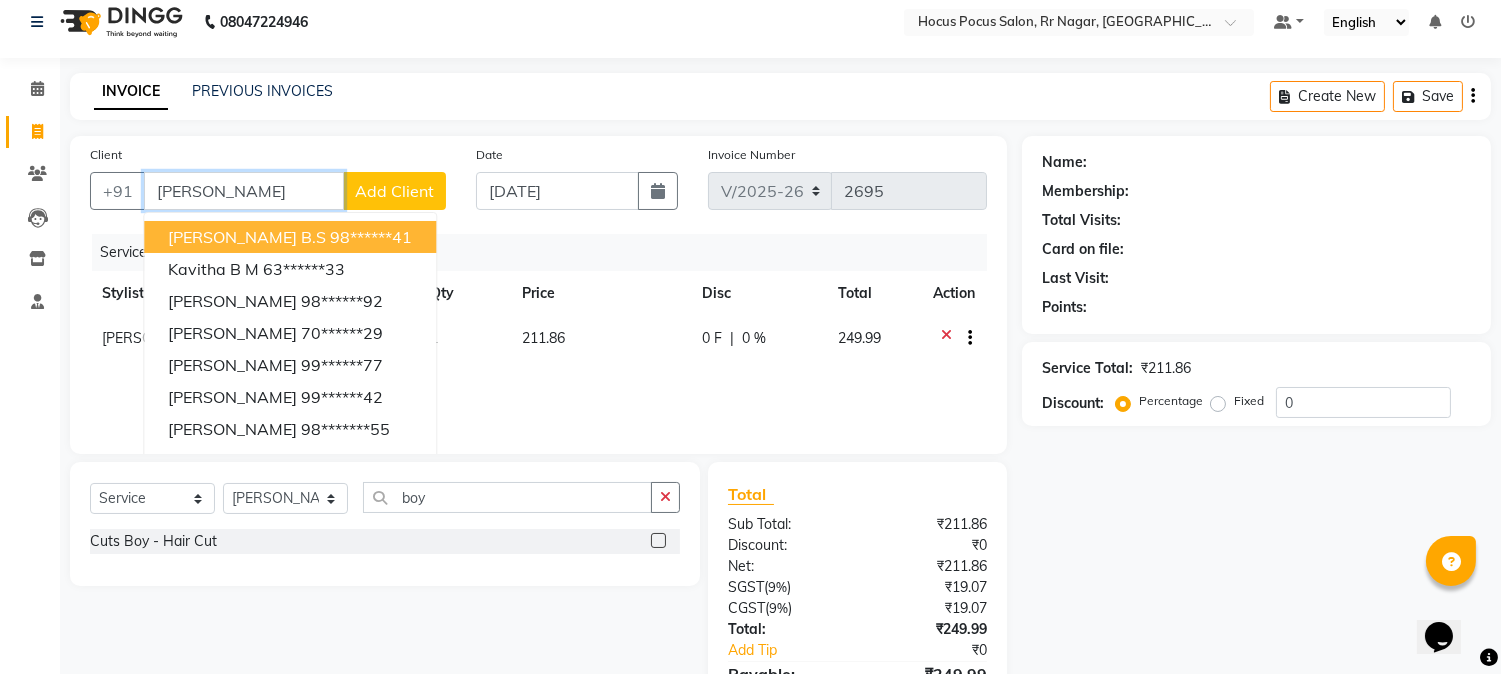 click on "kavit" at bounding box center (244, 191) 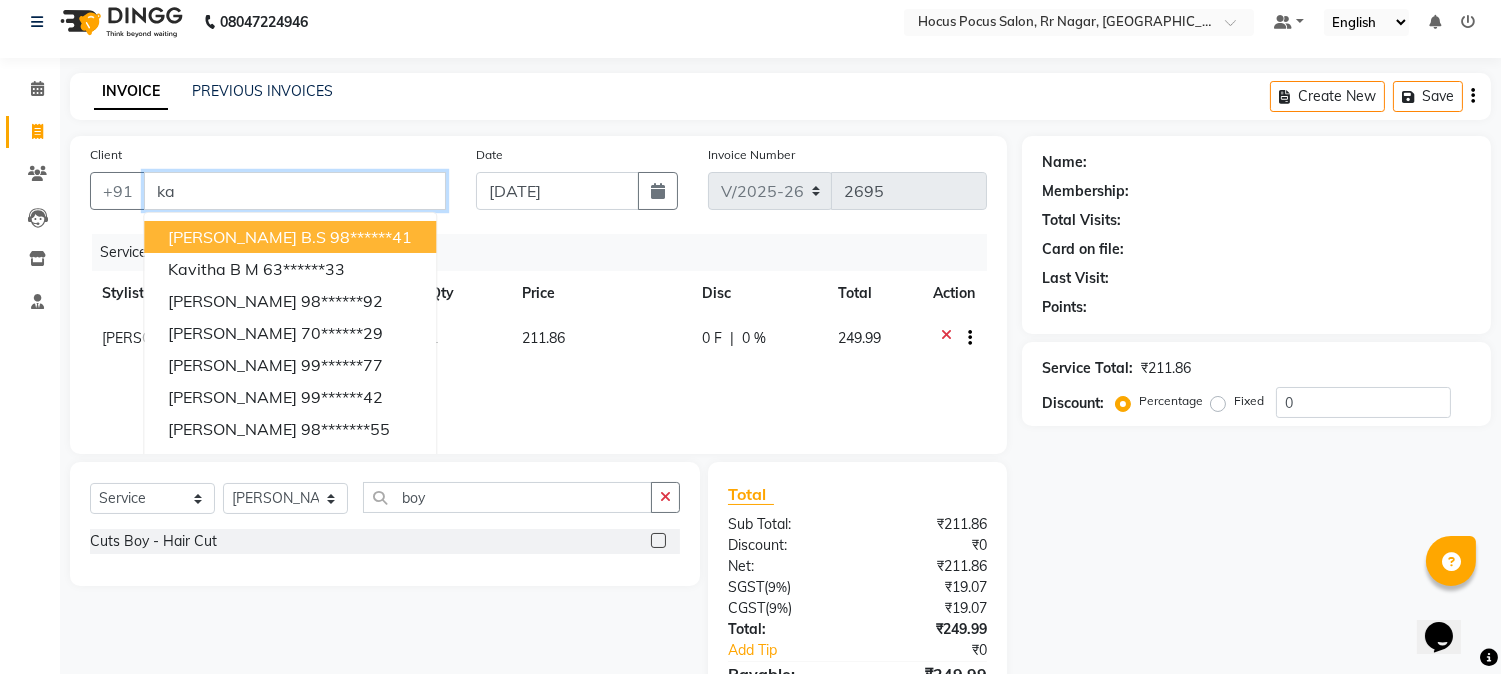 type on "k" 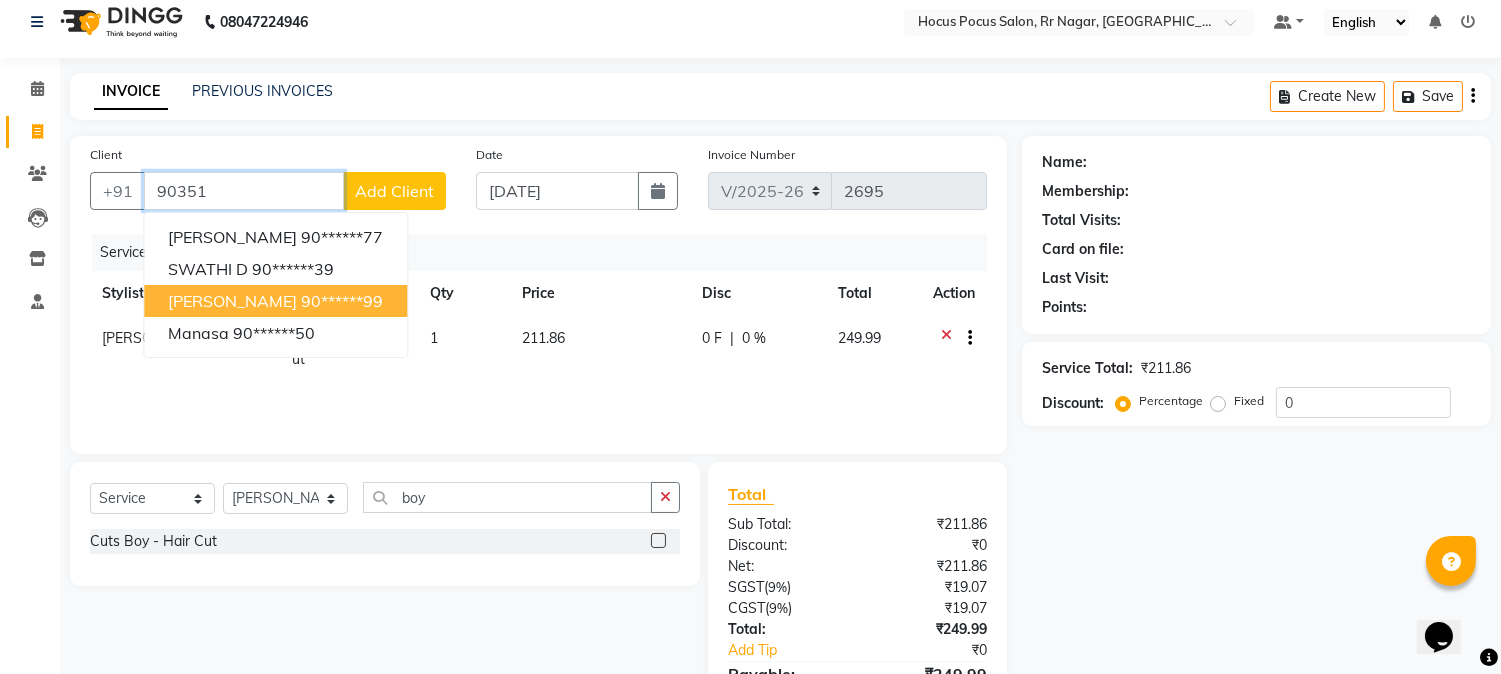 click on "90******99" at bounding box center (342, 301) 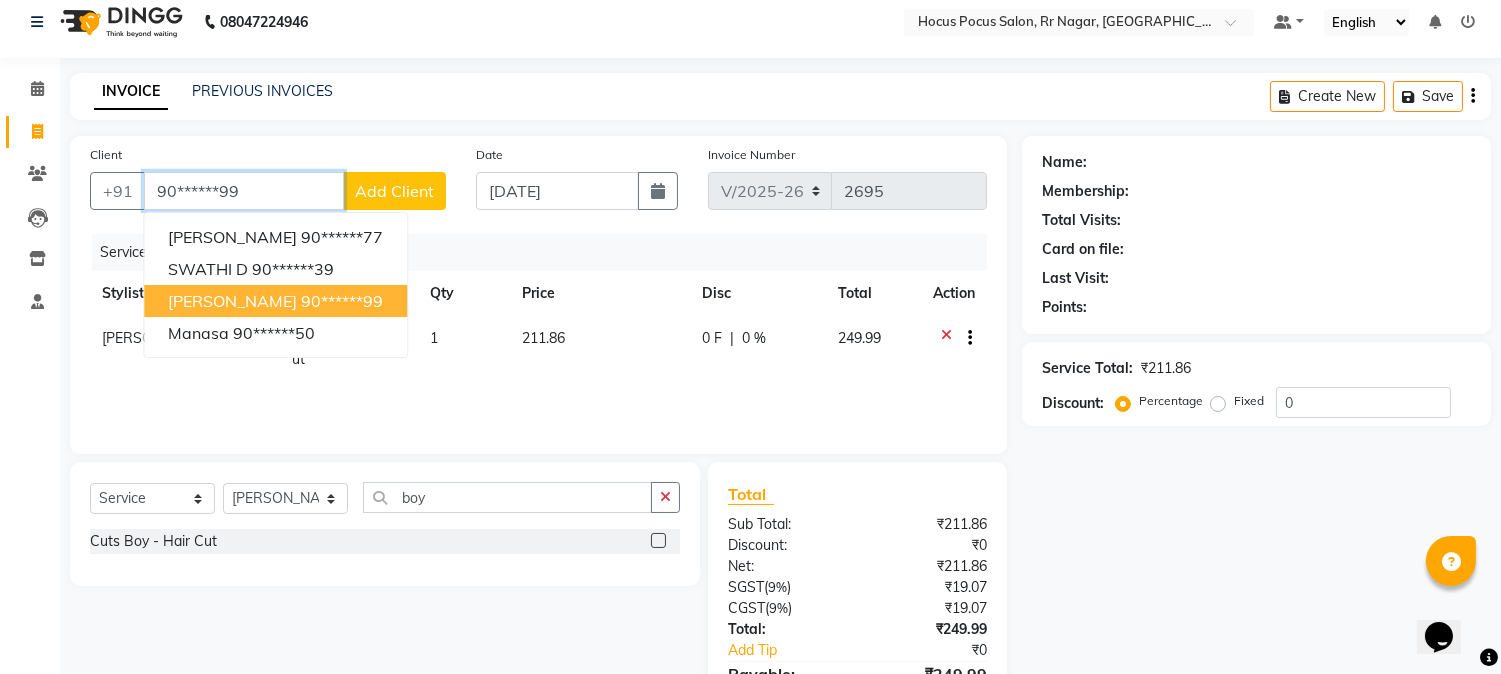 type on "90******99" 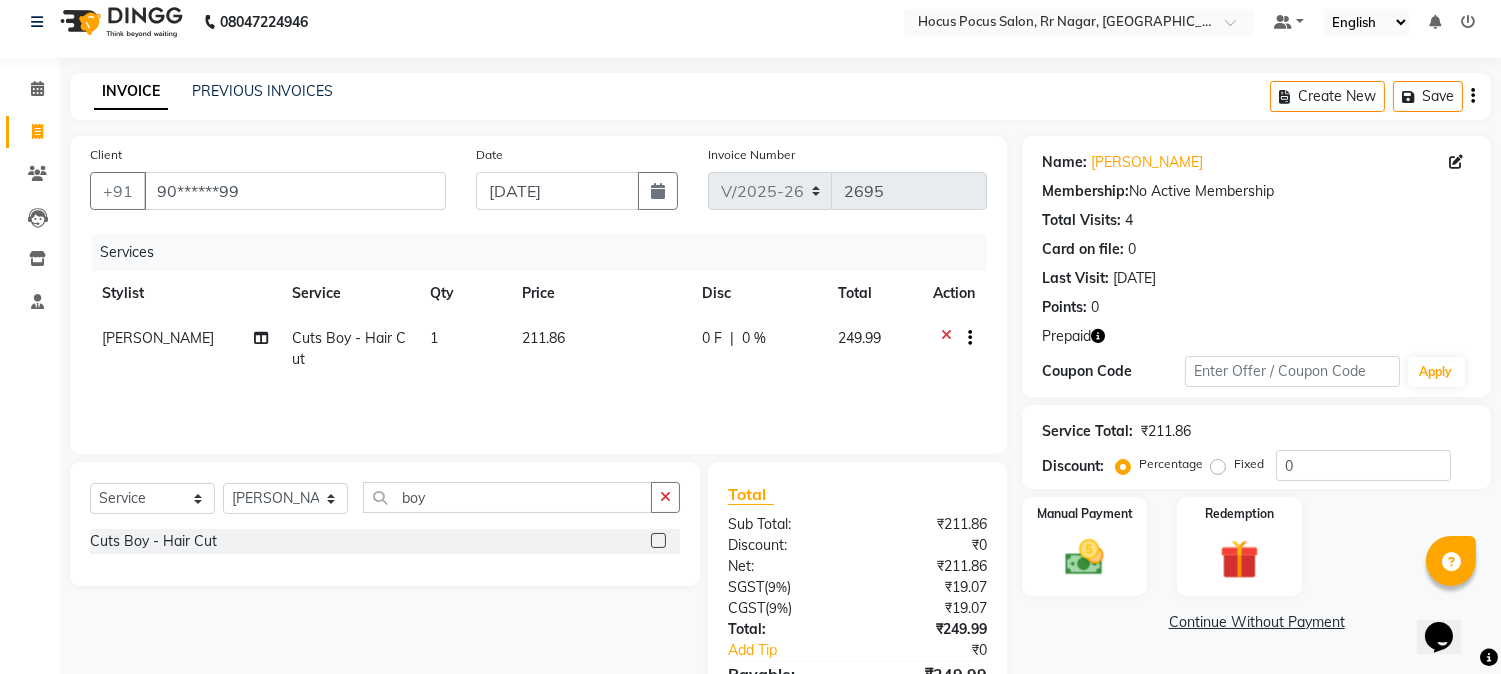 click 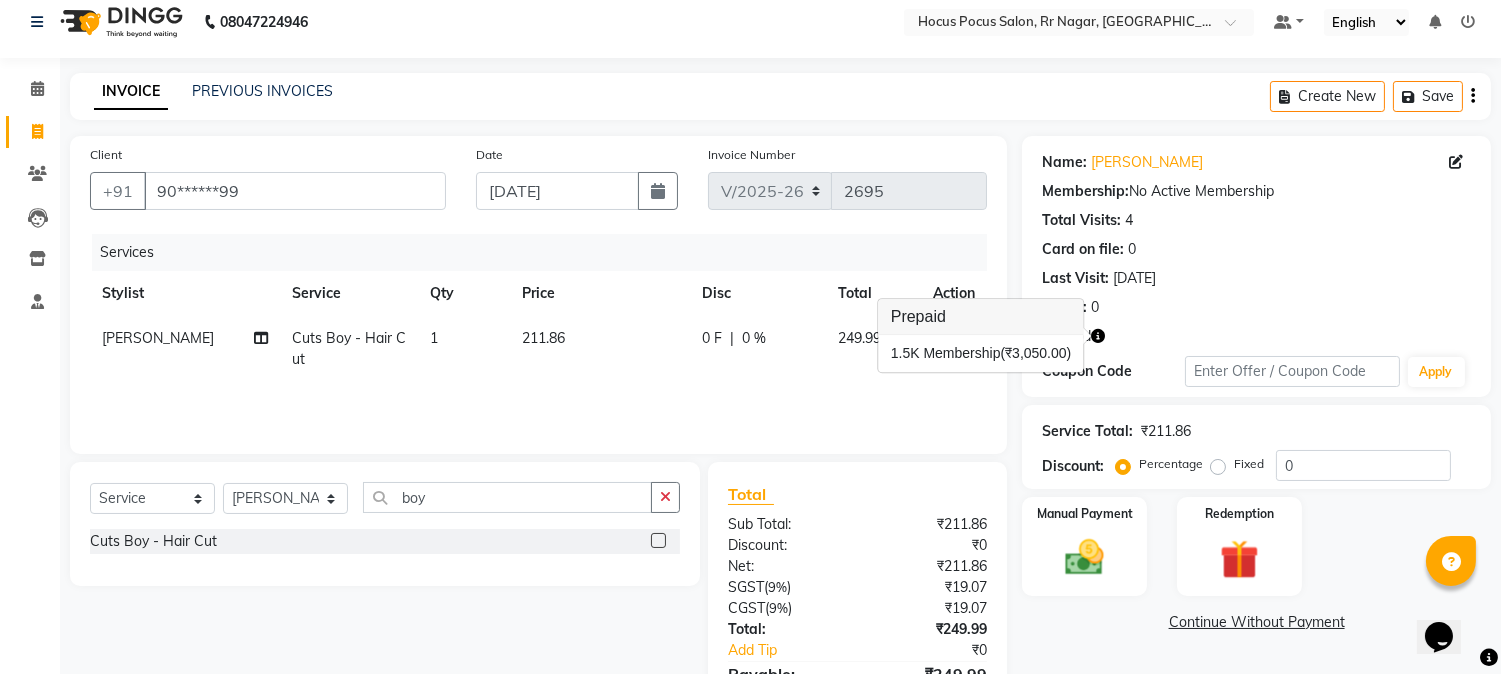 click on "Client +91 90******99 Date 13-07-2025 Invoice Number V/2025 V/2025-26 2695 Services Stylist Service Qty Price Disc Total Action Jonathan Cuts Boy - Hair Cut 1 211.86 0 F | 0 % 249.99 Select  Service  Product  Membership  Package Voucher Prepaid Gift Card  Select Stylist Amar  Arjun Eliza hocus pocus Jonathan Maya Mona Ravi Salima Sonam boy Cuts Boy - Hair Cut  Total Sub Total: ₹211.86 Discount: ₹0 Net: ₹211.86 SGST  ( 9% ) ₹19.07 CGST  ( 9% ) ₹19.07 Total: ₹249.99 Add Tip ₹0 Payable: ₹249.99 Paid: ₹0 Balance   : ₹249.99" 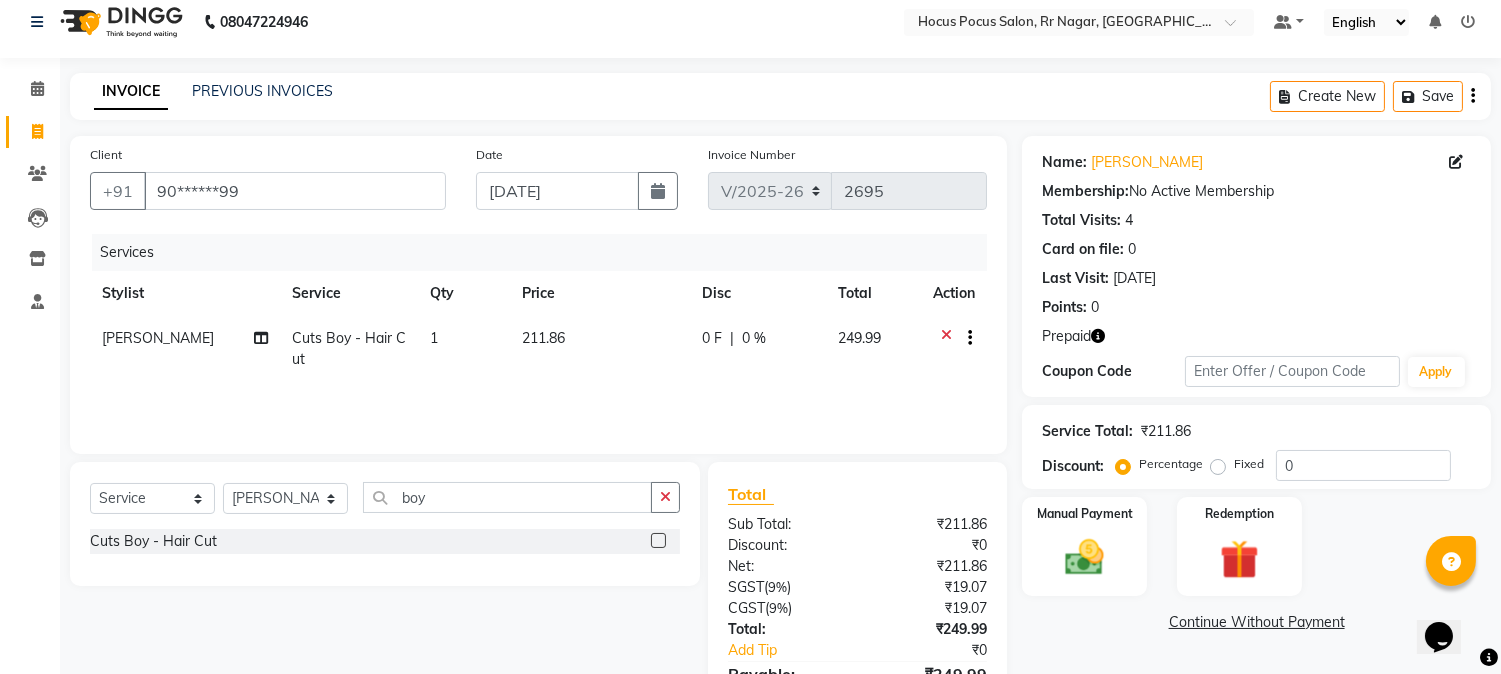 click on "211.86" 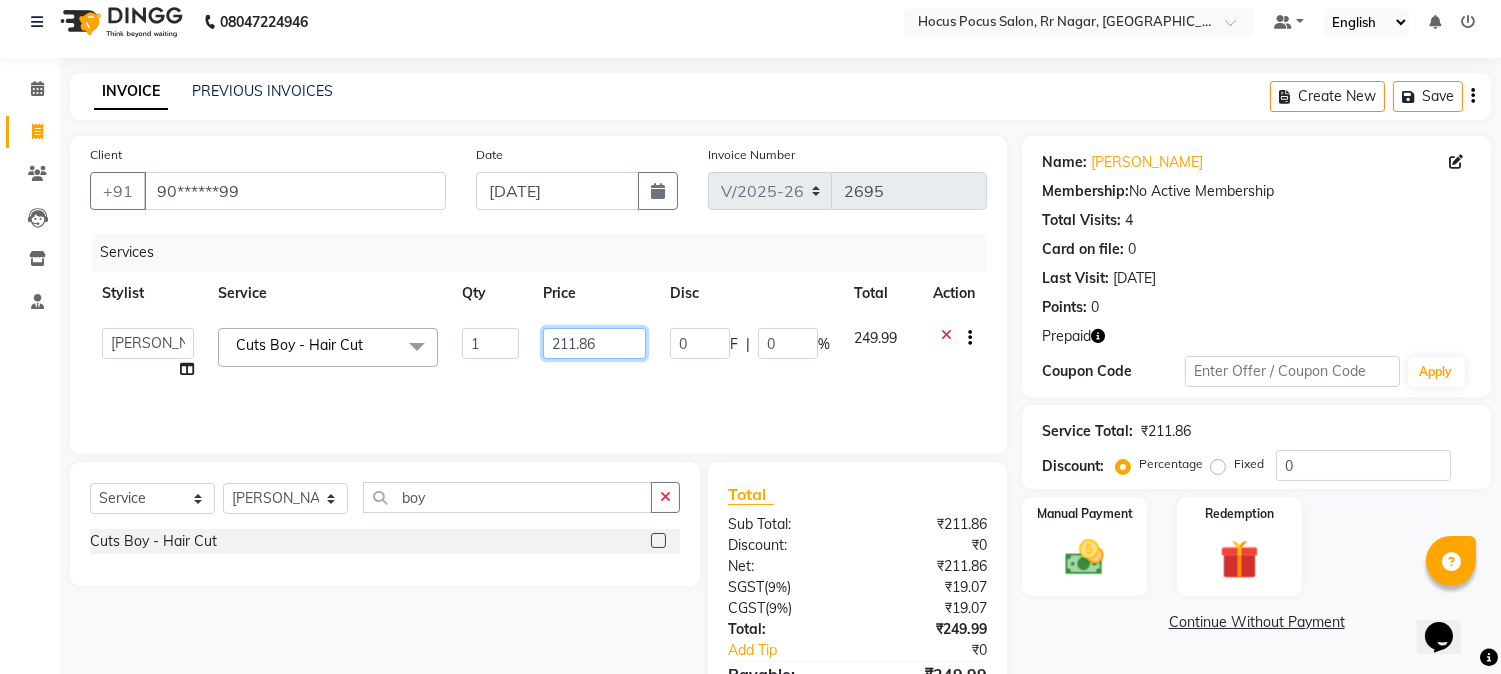 click on "211.86" 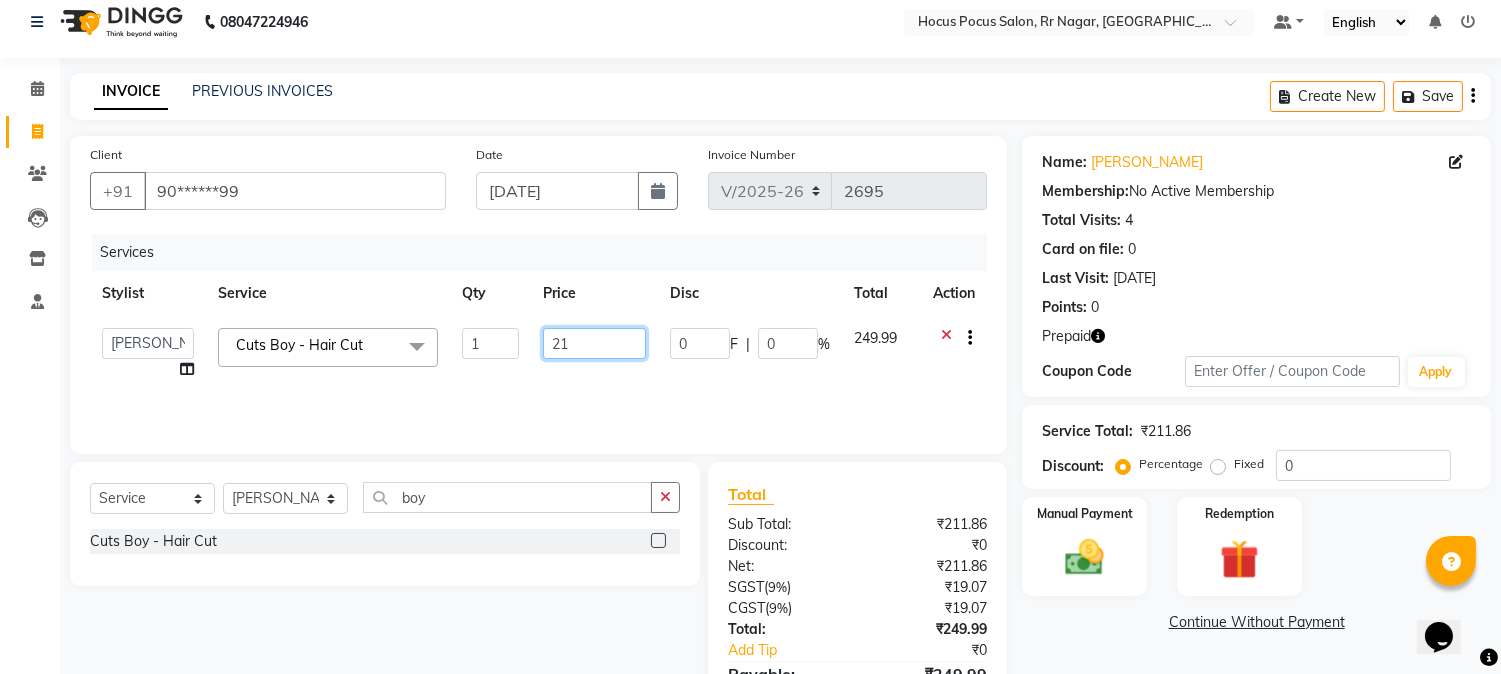type on "2" 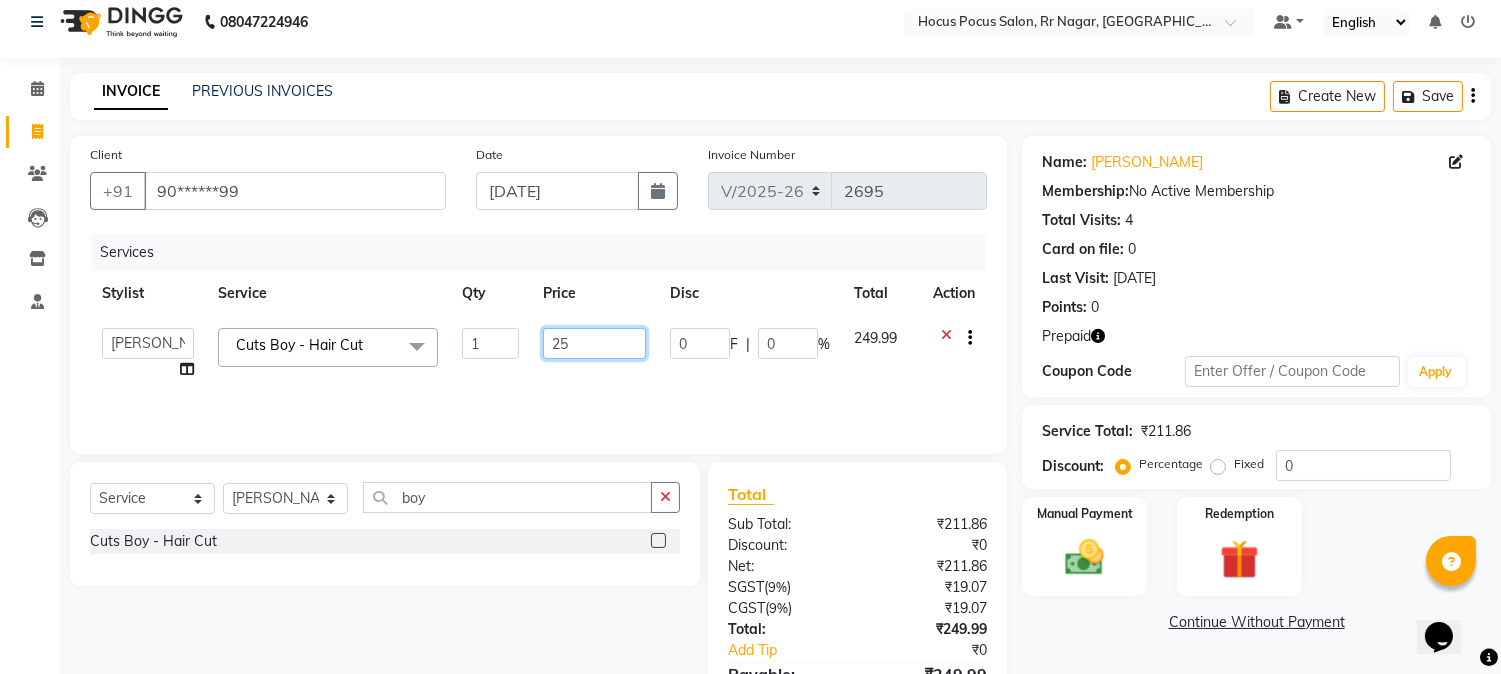 type on "250" 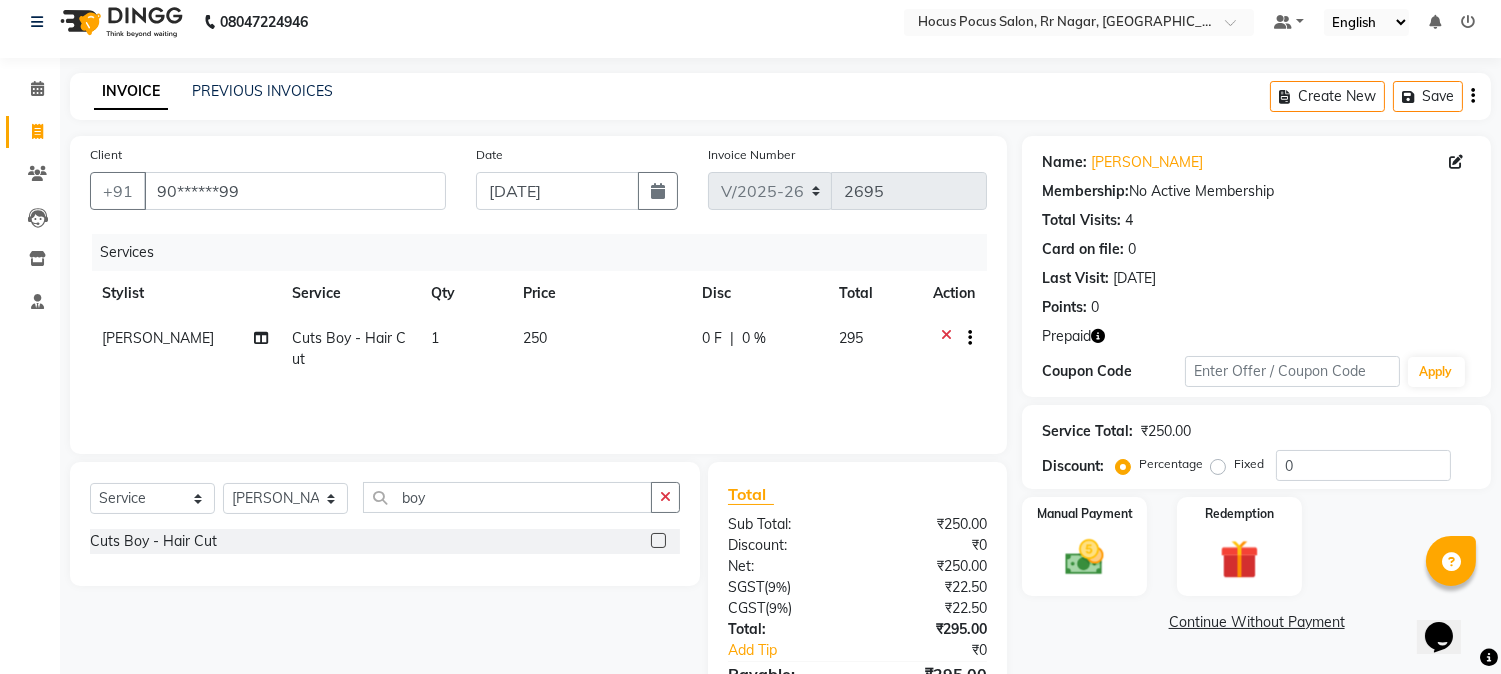 click on "295" 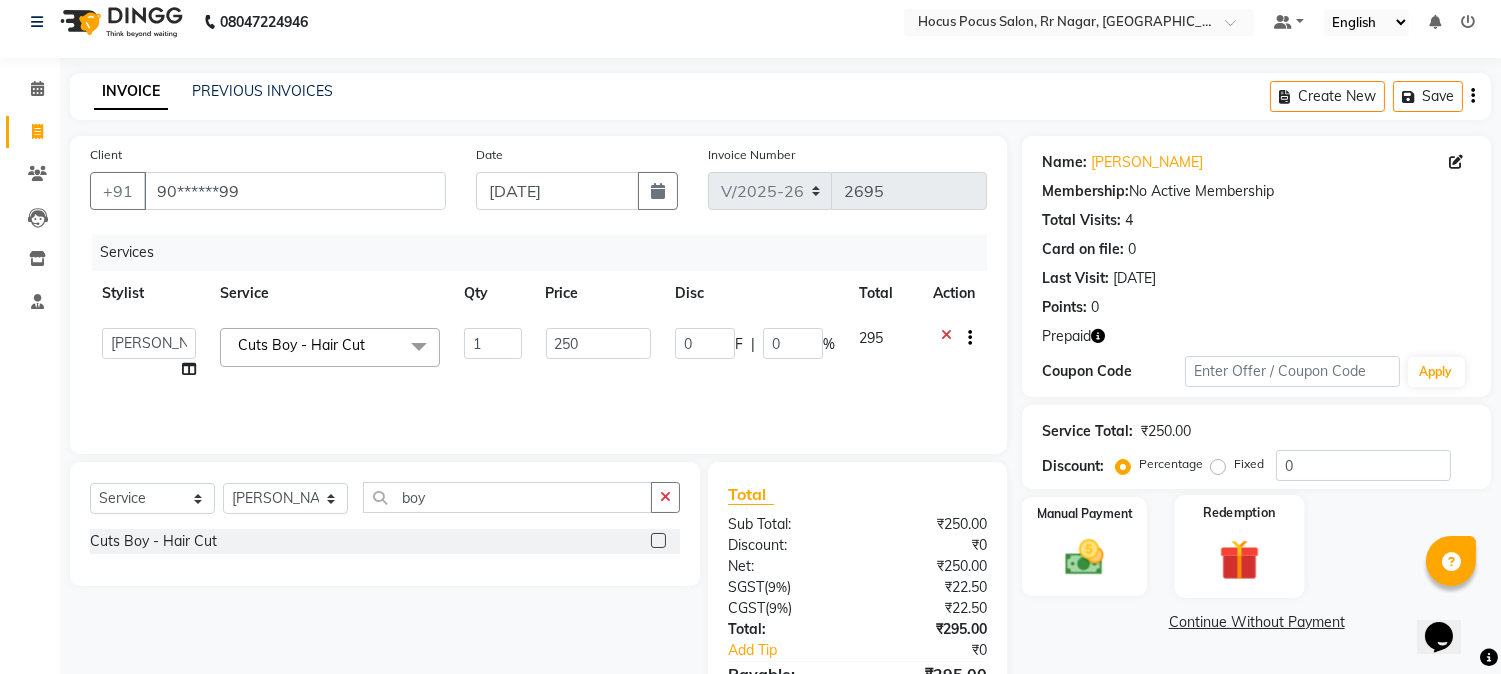 click 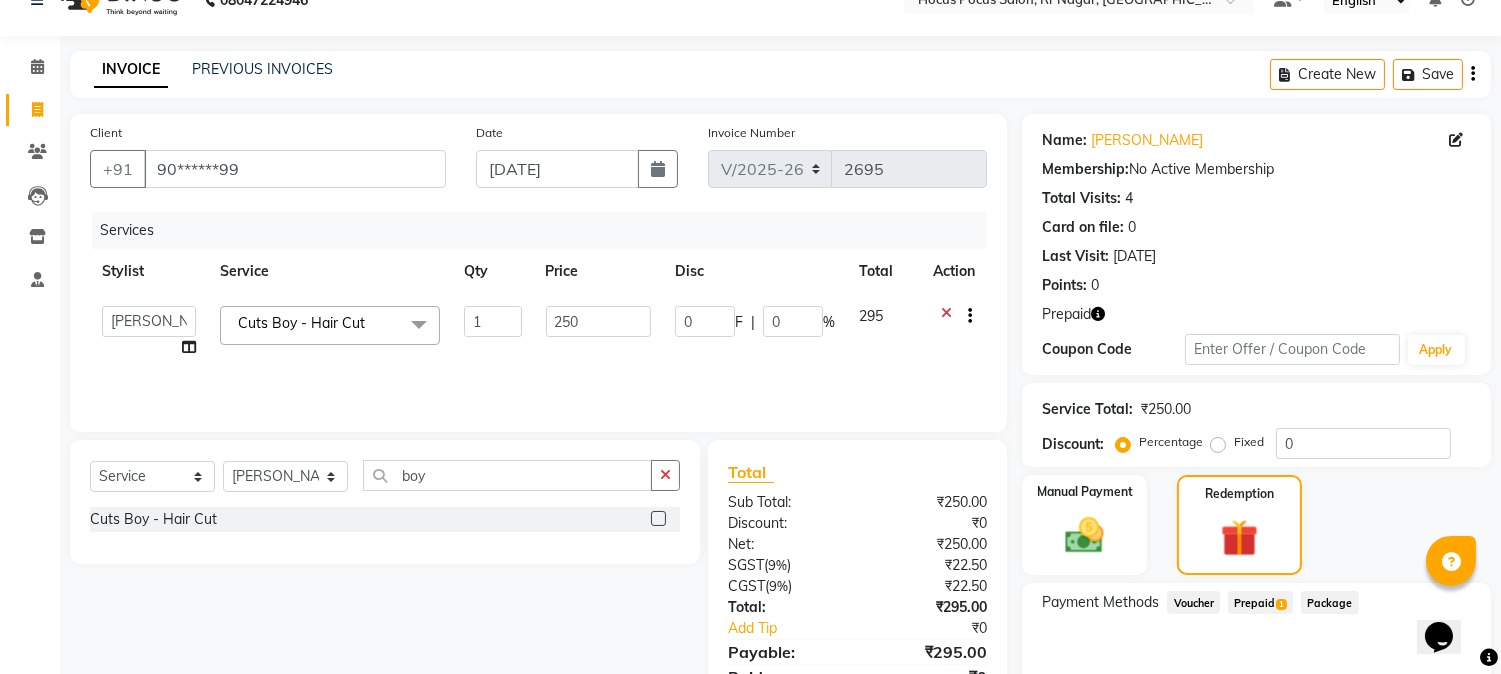 scroll, scrollTop: 23, scrollLeft: 0, axis: vertical 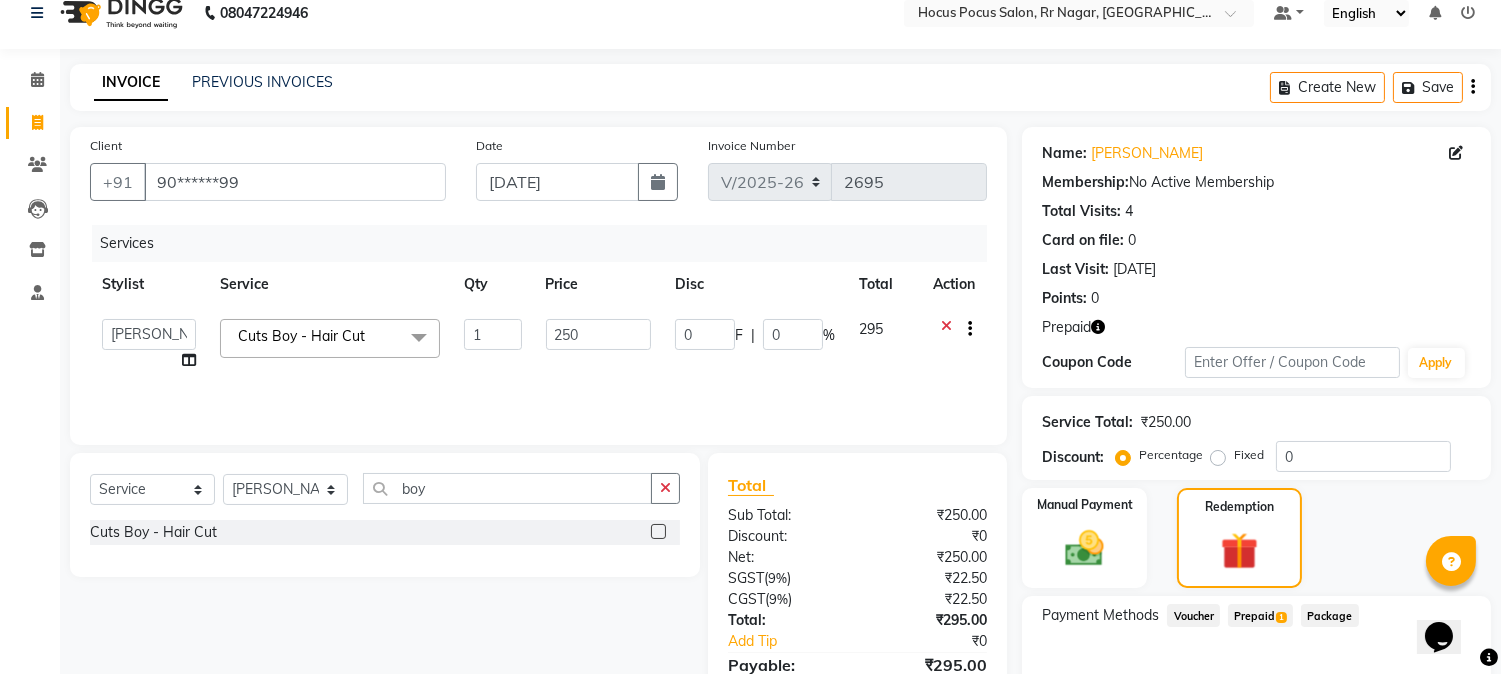 click on "Prepaid  1" 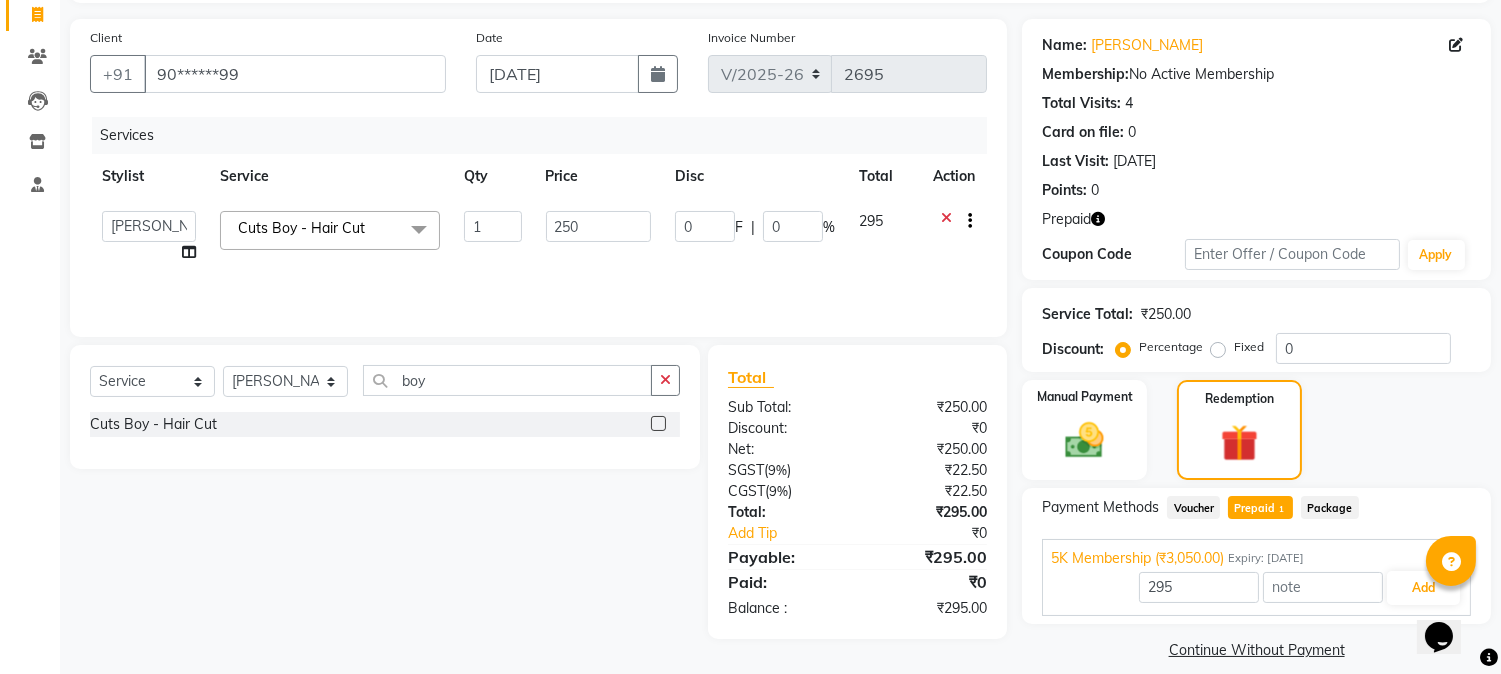 scroll, scrollTop: 134, scrollLeft: 0, axis: vertical 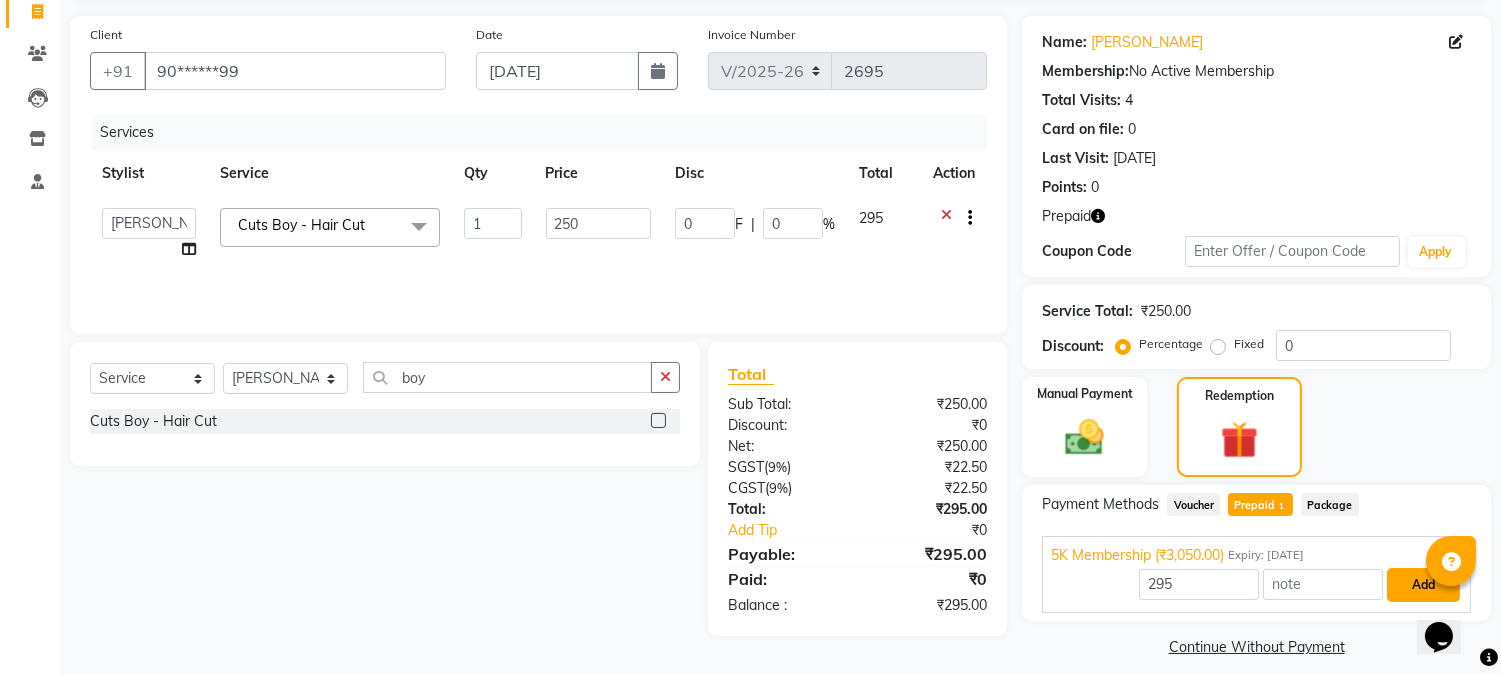 click on "Add" at bounding box center (1423, 585) 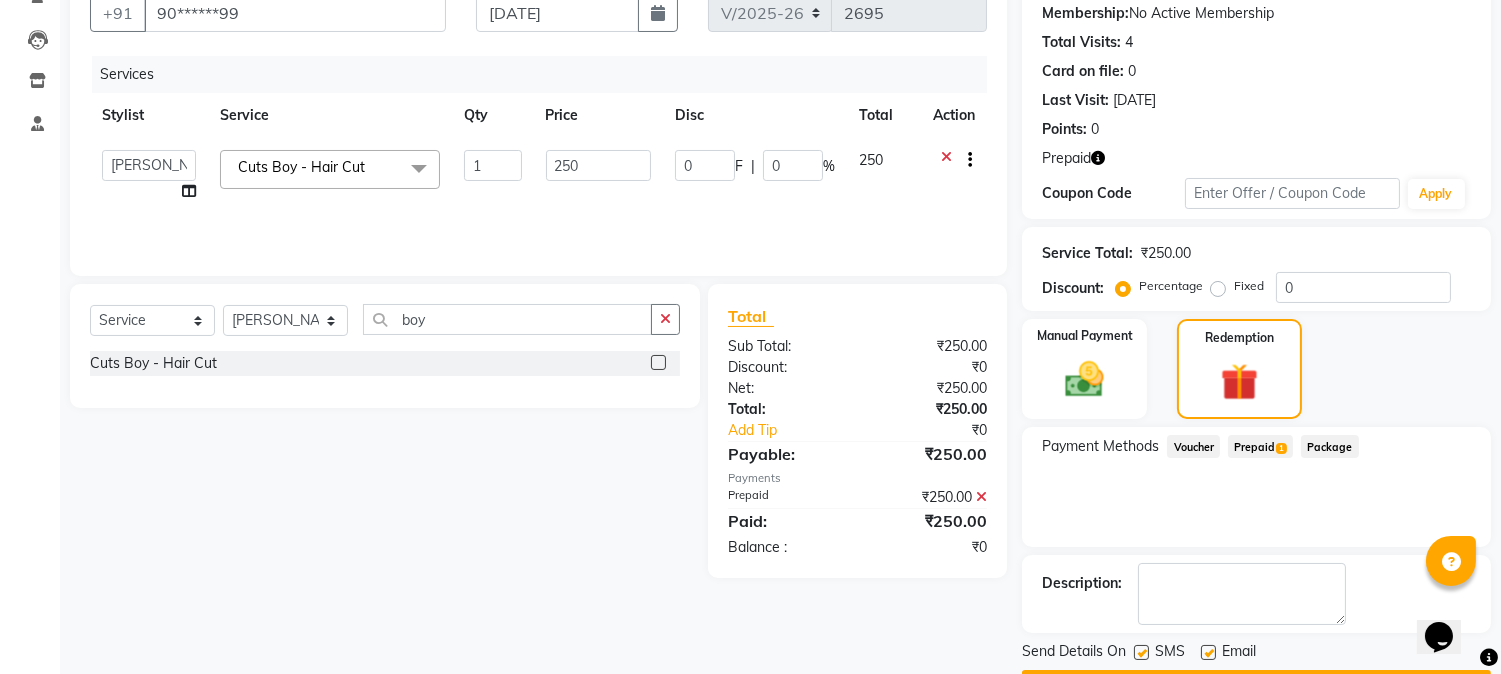 scroll, scrollTop: 247, scrollLeft: 0, axis: vertical 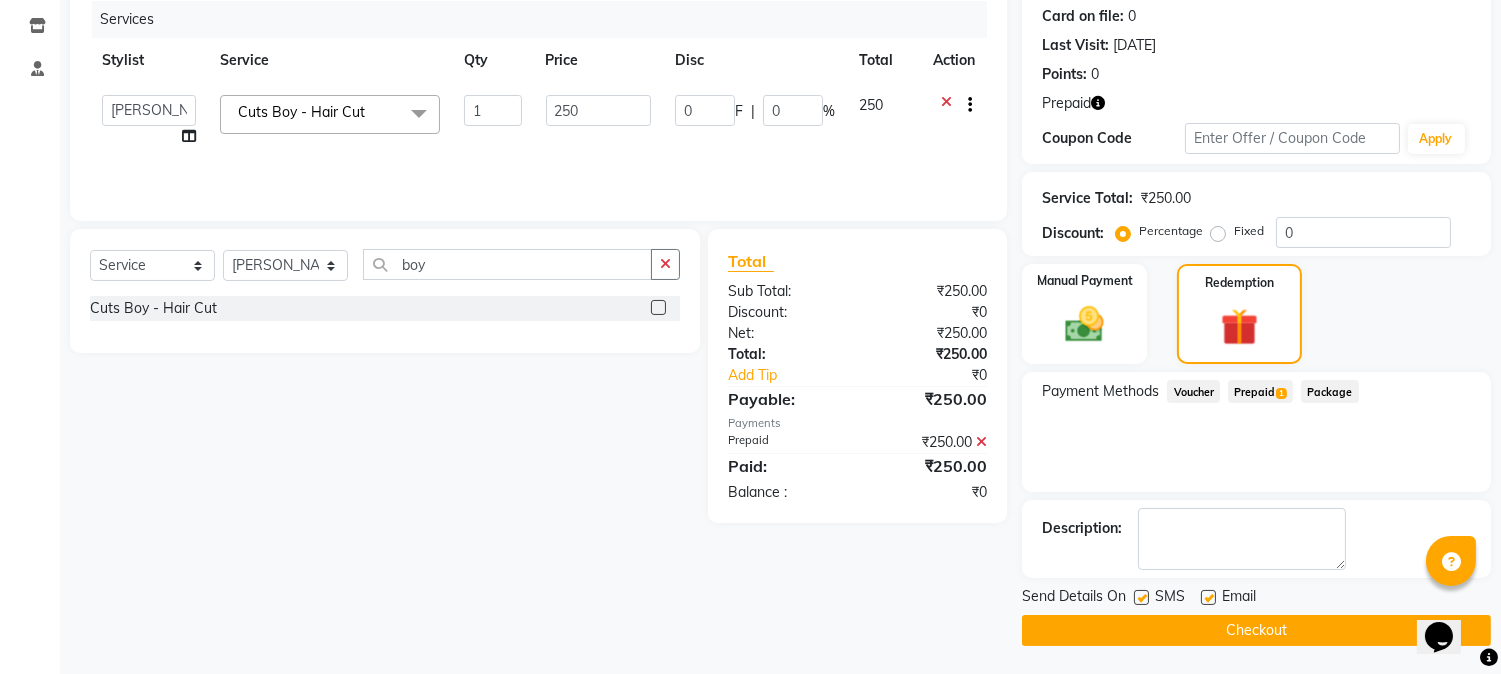 click 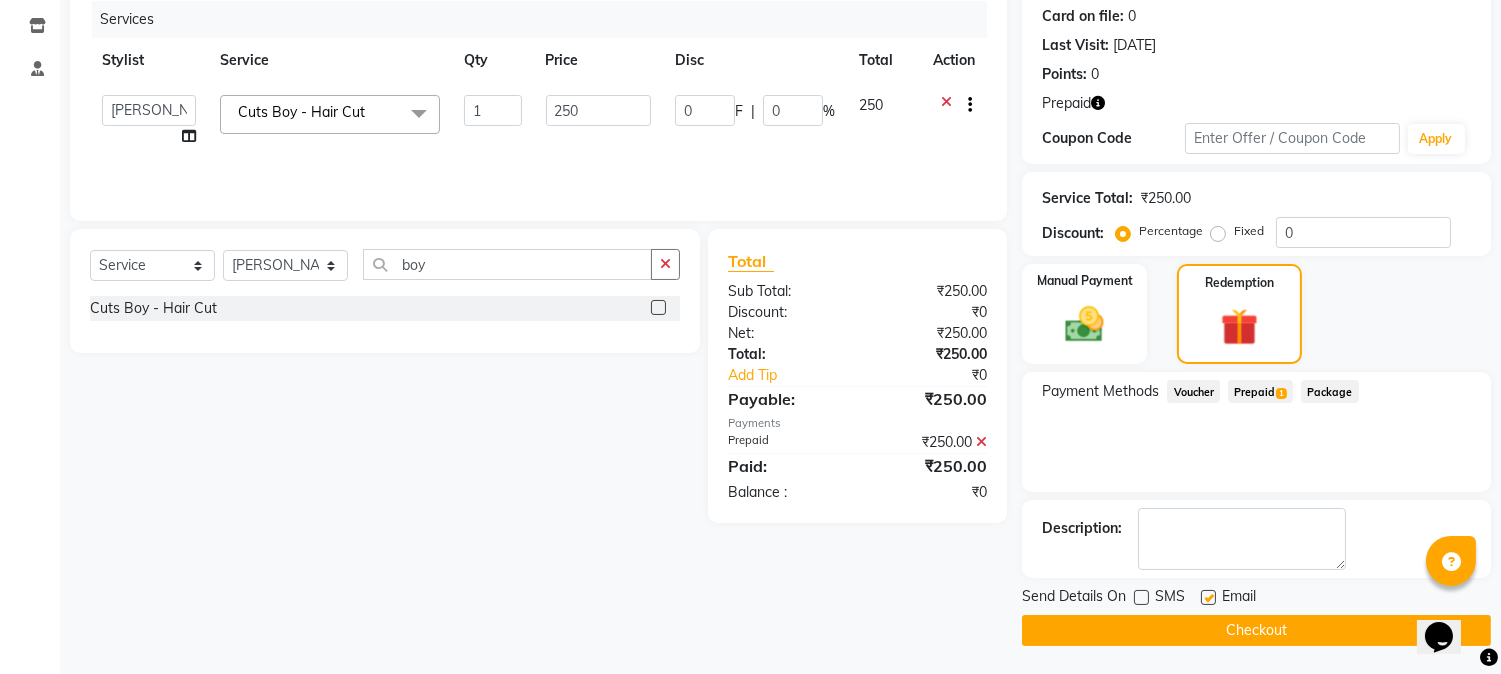 click on "Checkout" 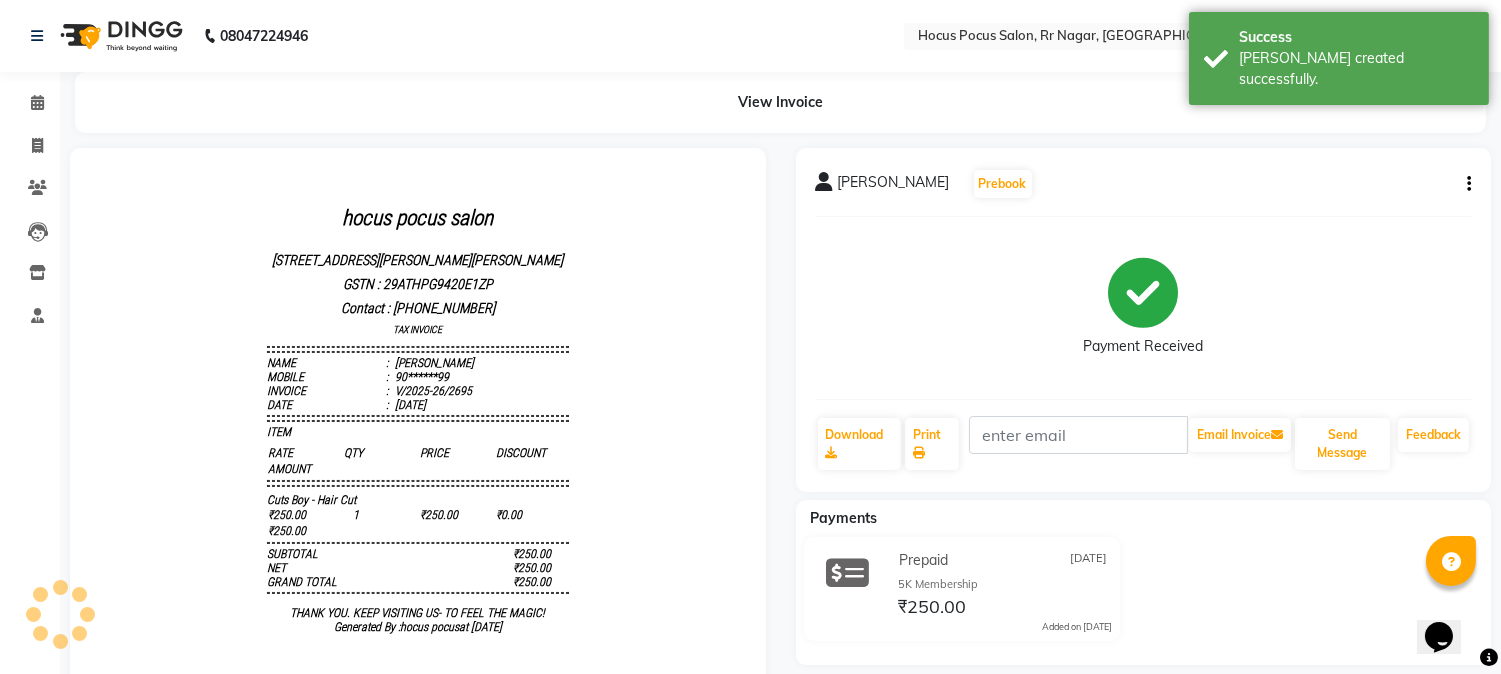scroll, scrollTop: 0, scrollLeft: 0, axis: both 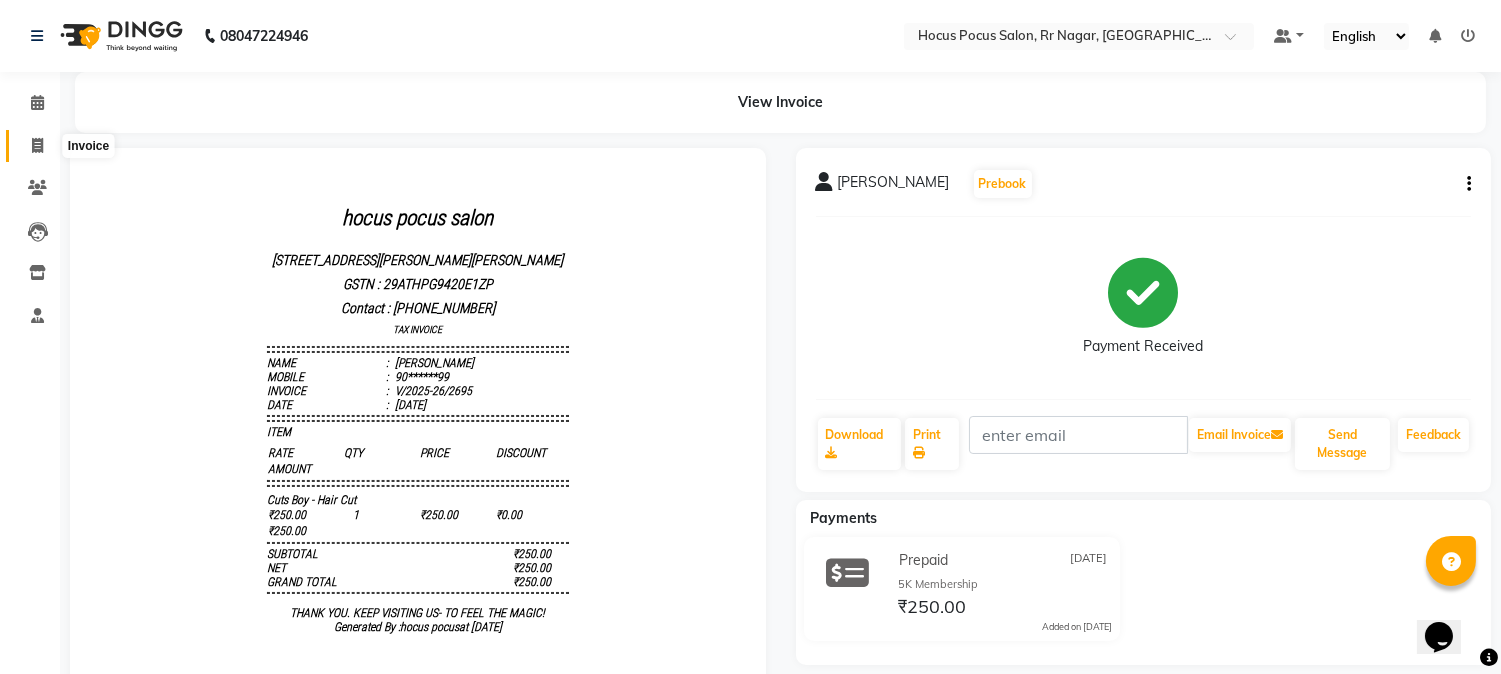 click 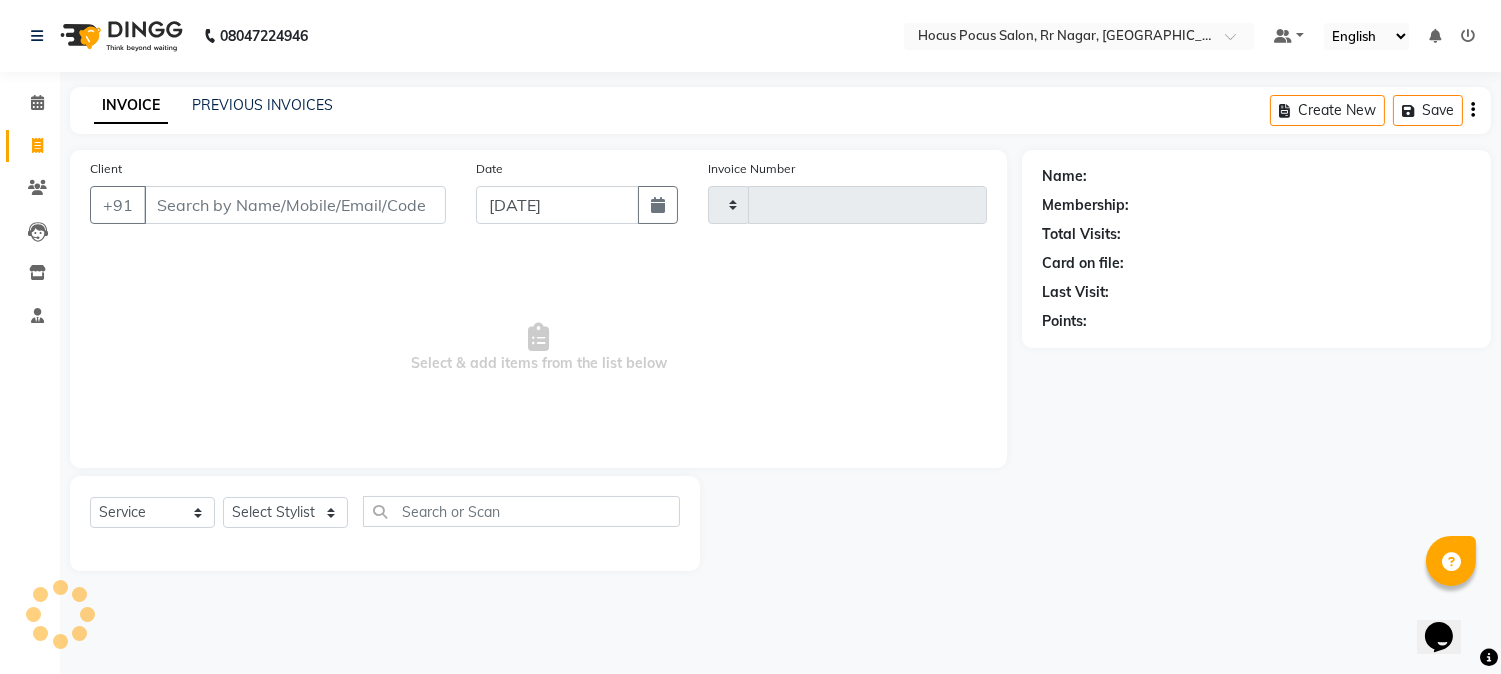 type on "2696" 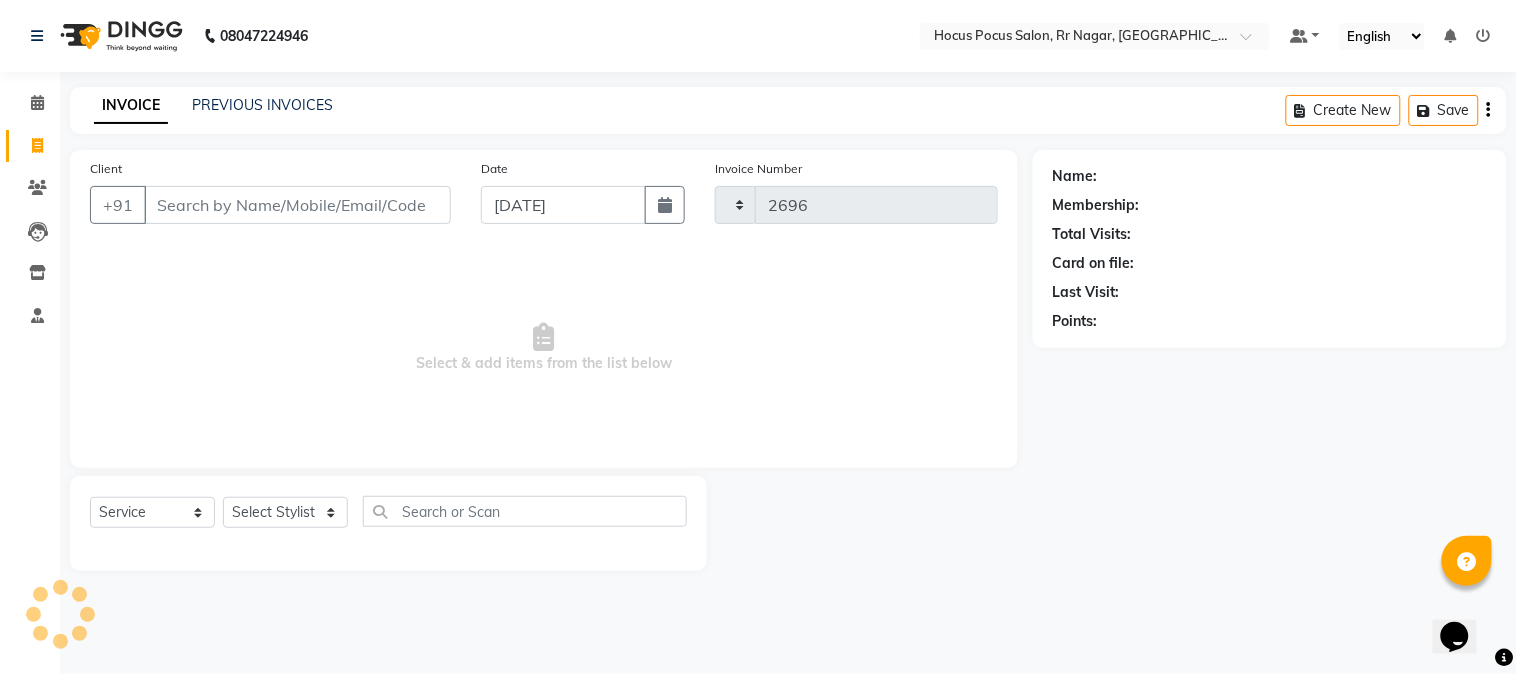 select on "5019" 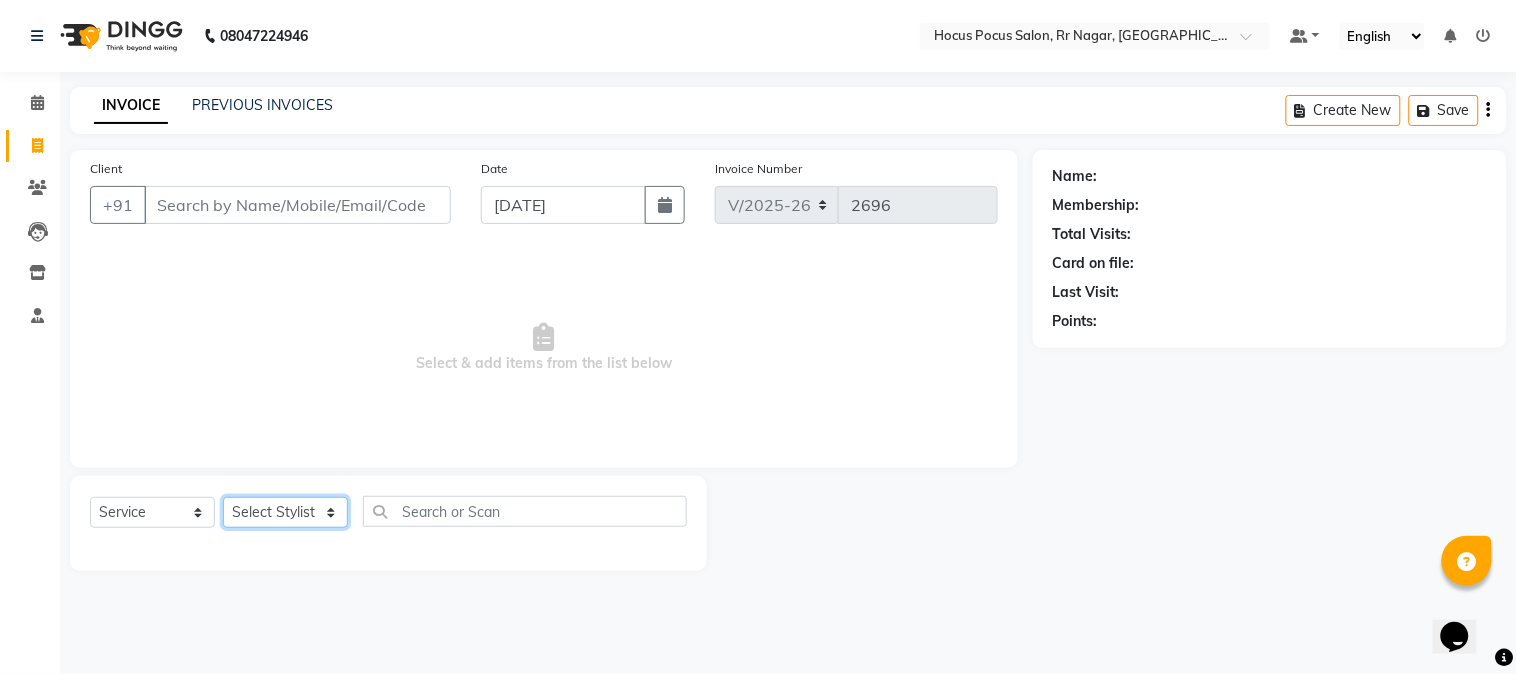 click on "Select Stylist [PERSON_NAME] hocus pocus [PERSON_NAME] [PERSON_NAME] [PERSON_NAME] [PERSON_NAME]" 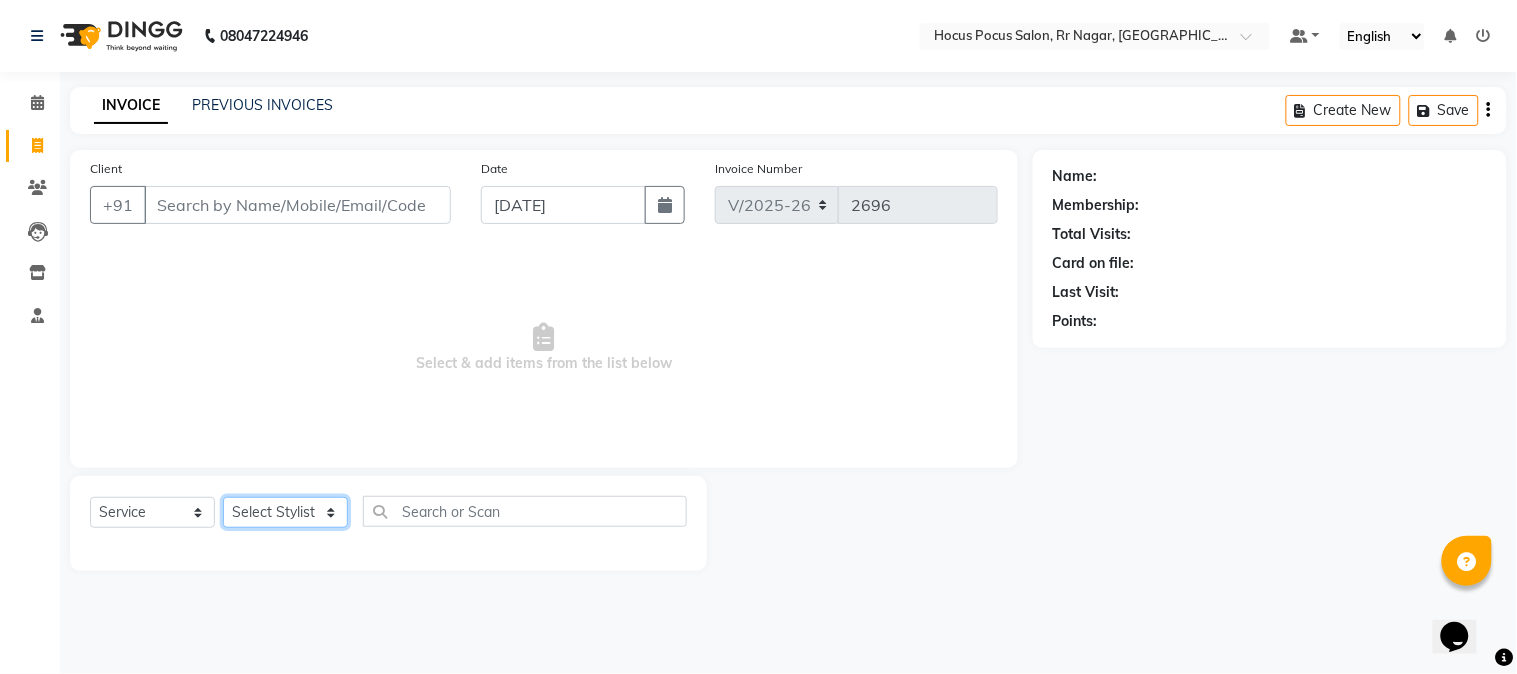 select on "32995" 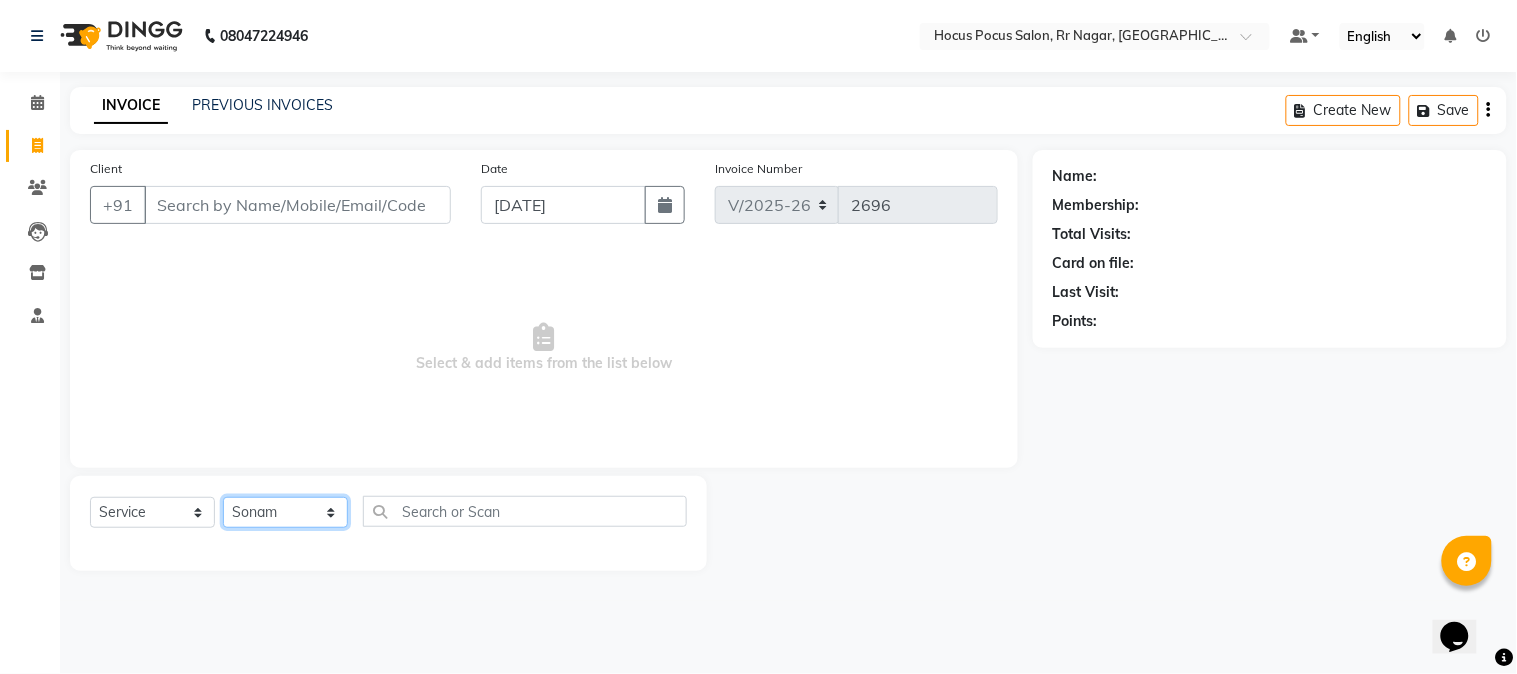 click on "Select Stylist [PERSON_NAME] hocus pocus [PERSON_NAME] [PERSON_NAME] [PERSON_NAME] [PERSON_NAME]" 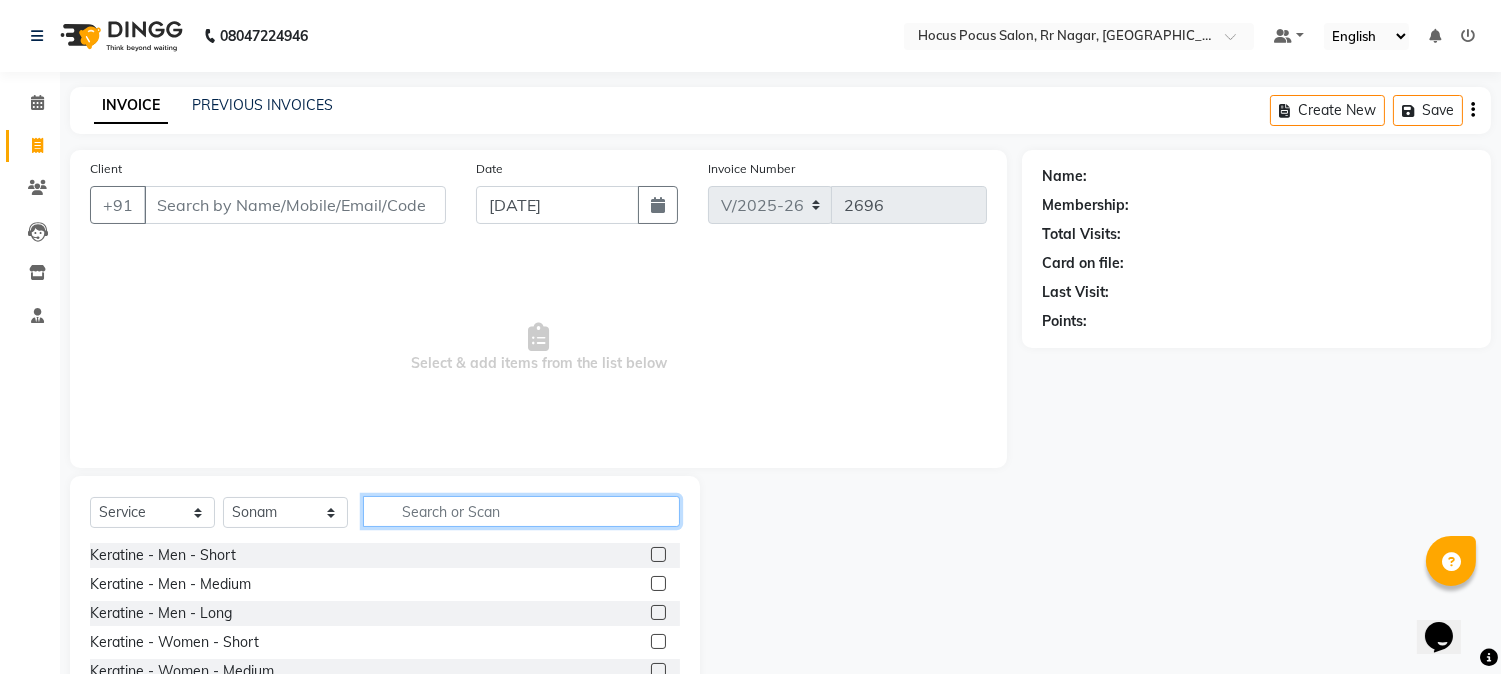 click 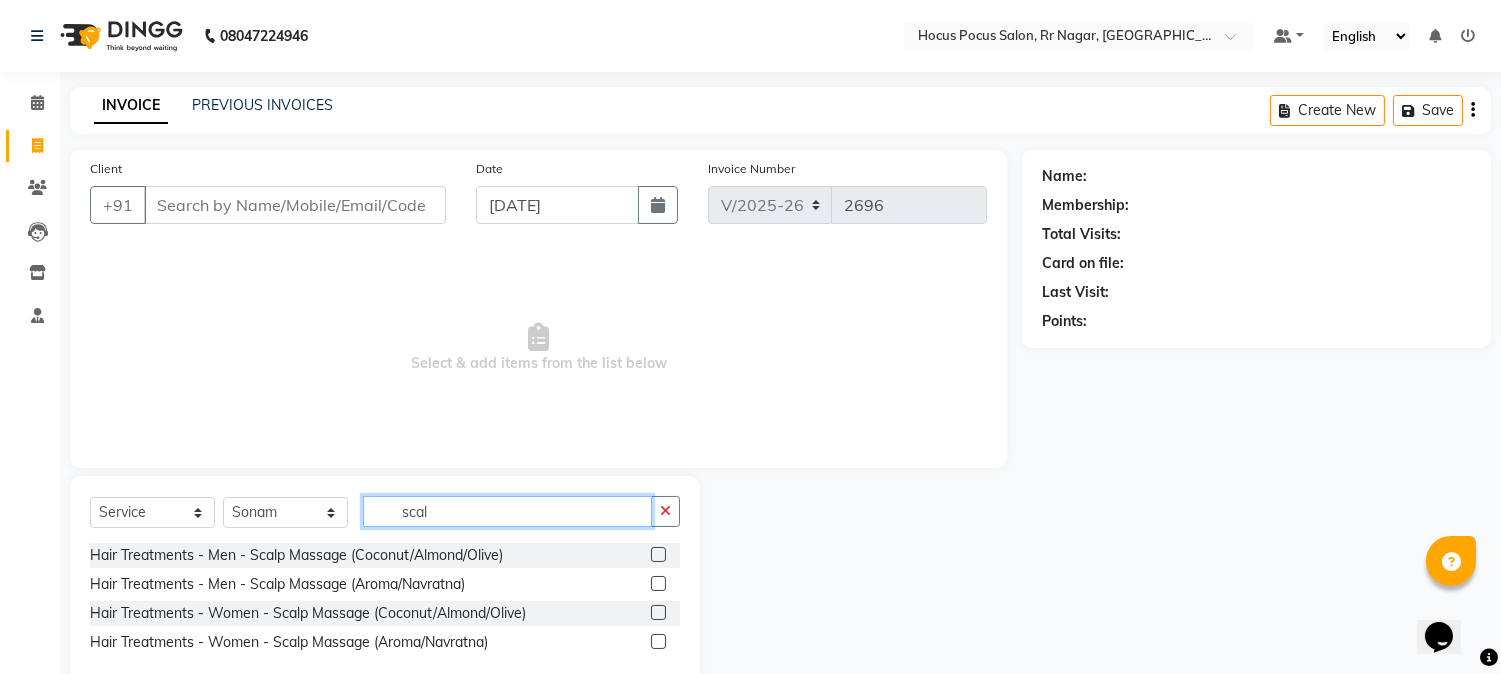 type on "scal" 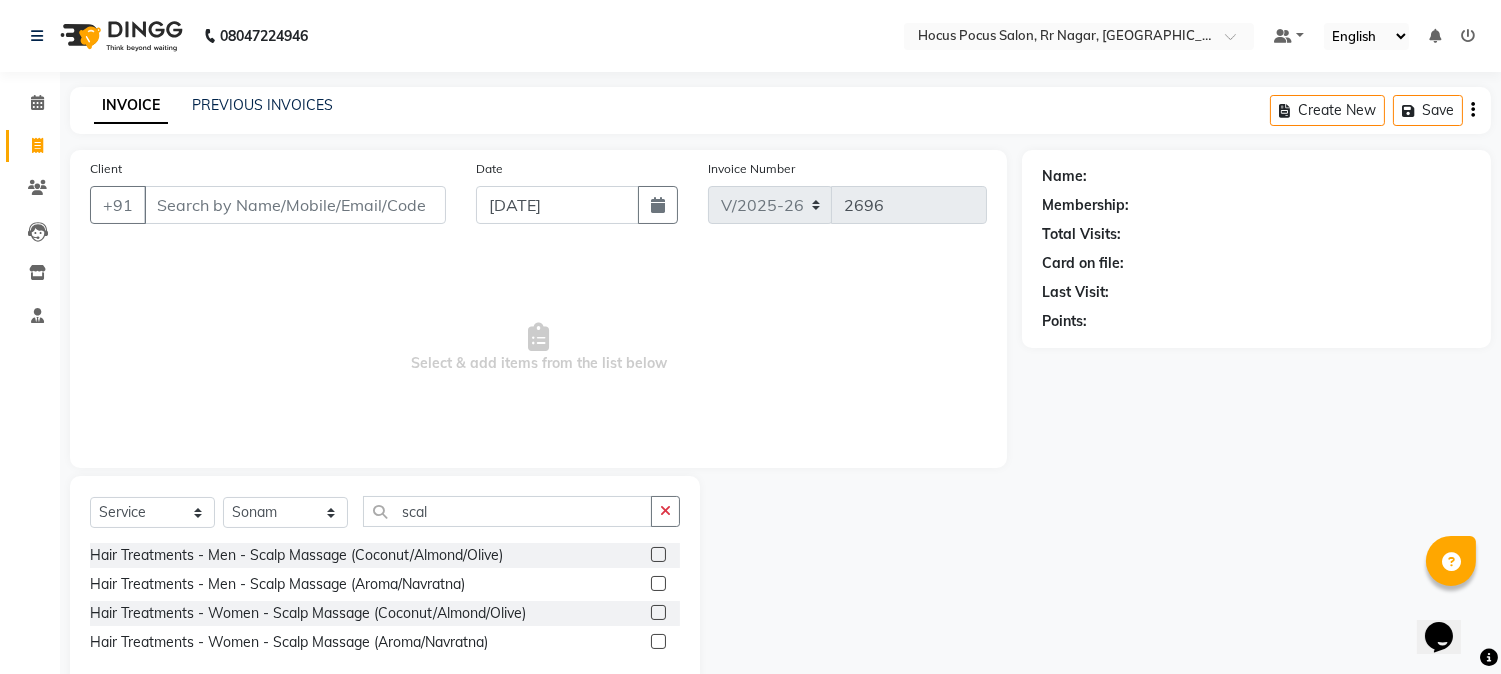 click 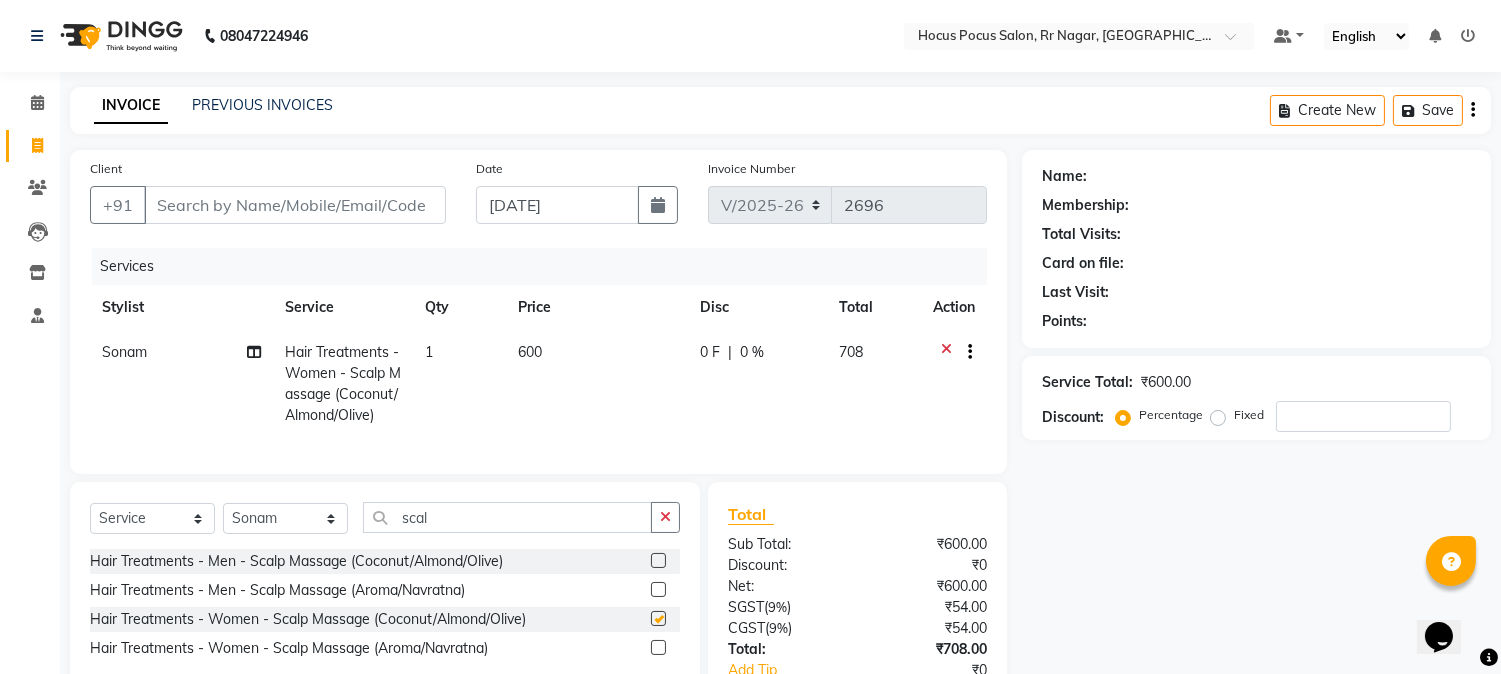 checkbox on "false" 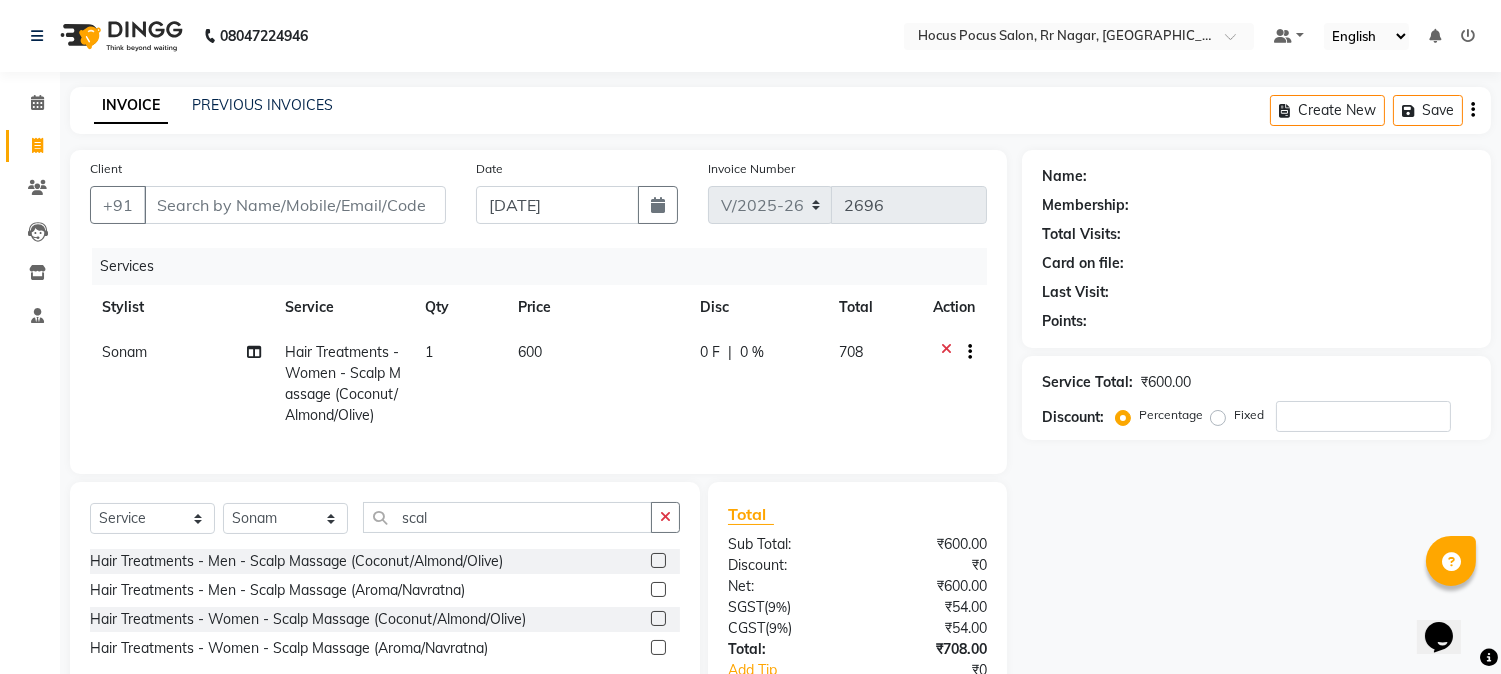 click 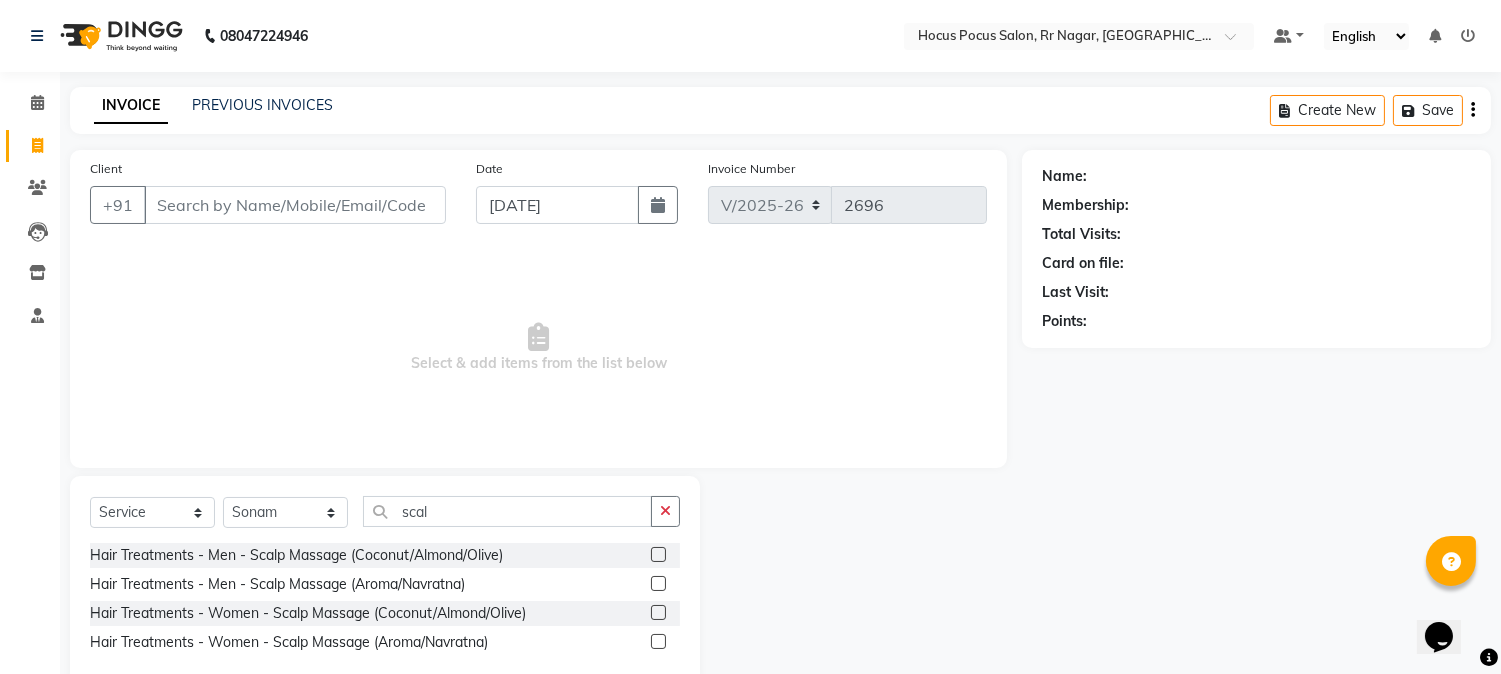 click 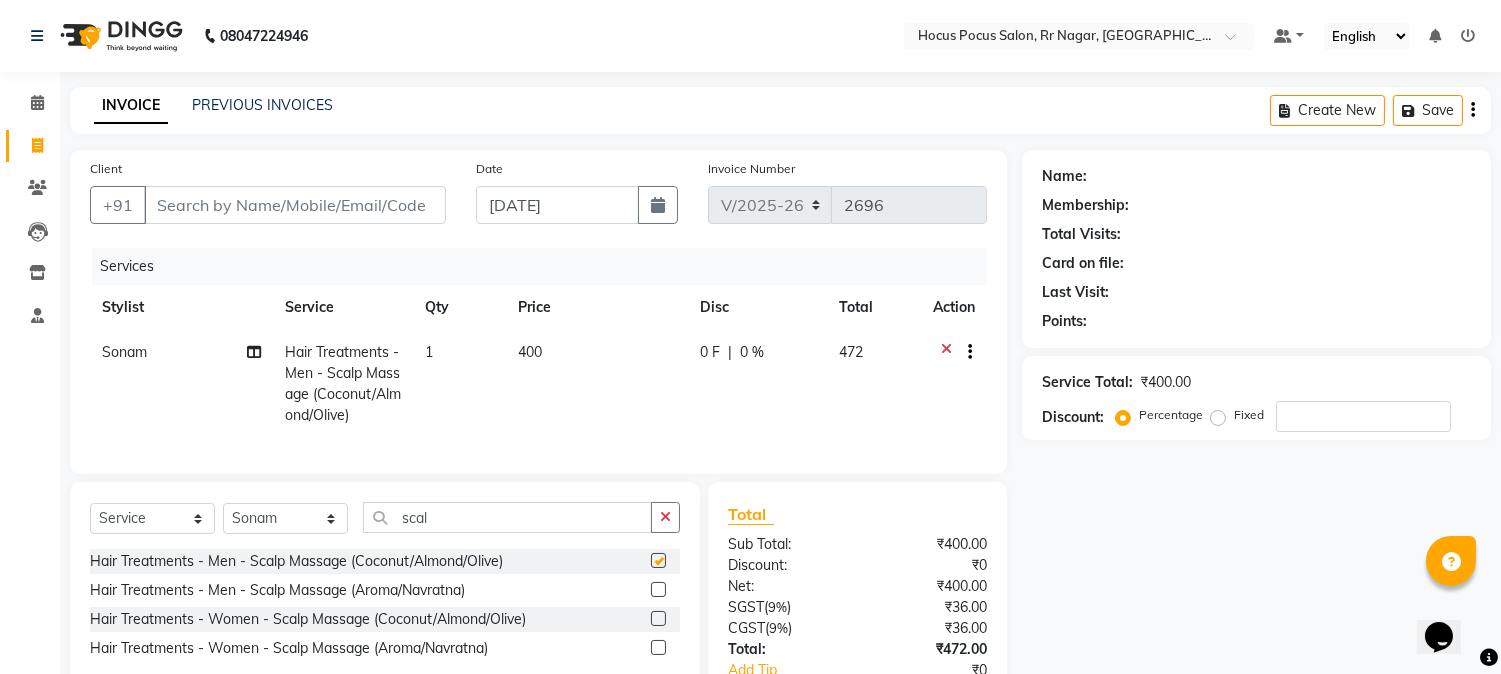 checkbox on "false" 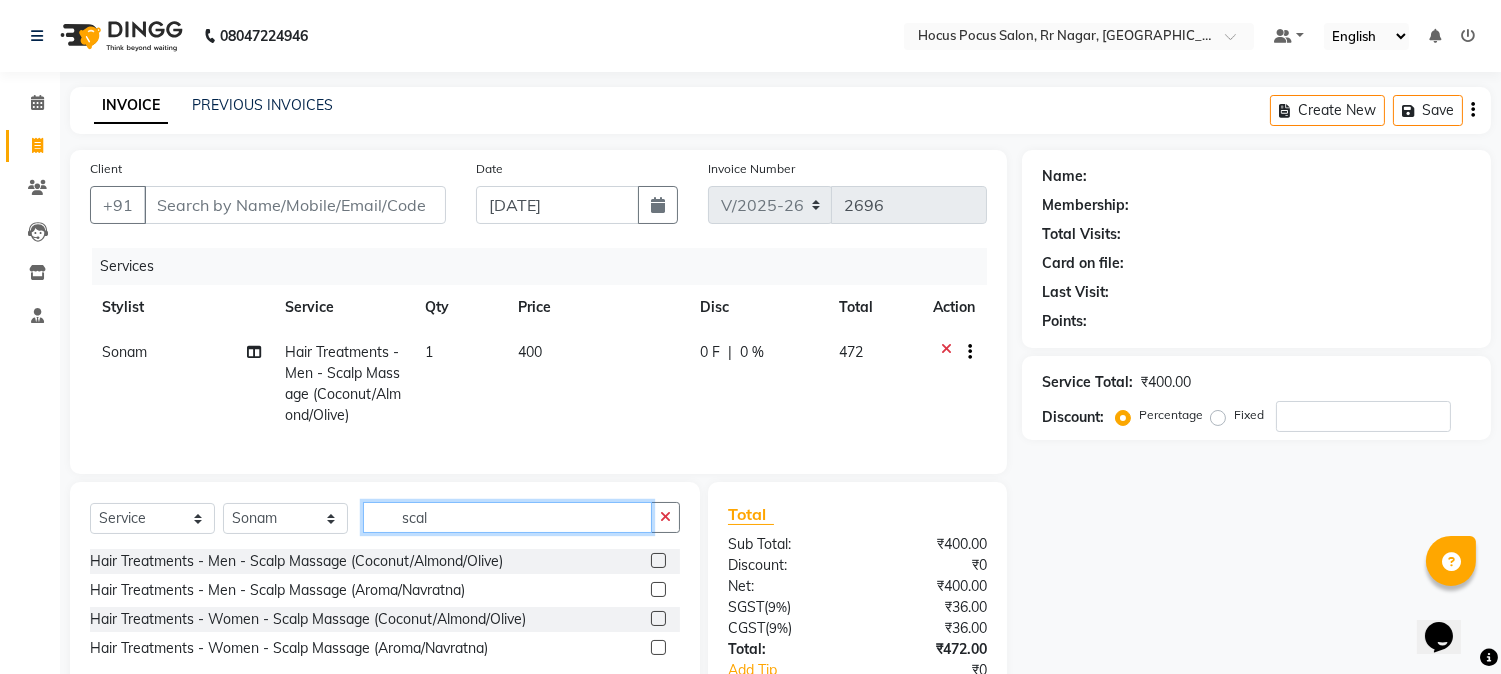 click on "scal" 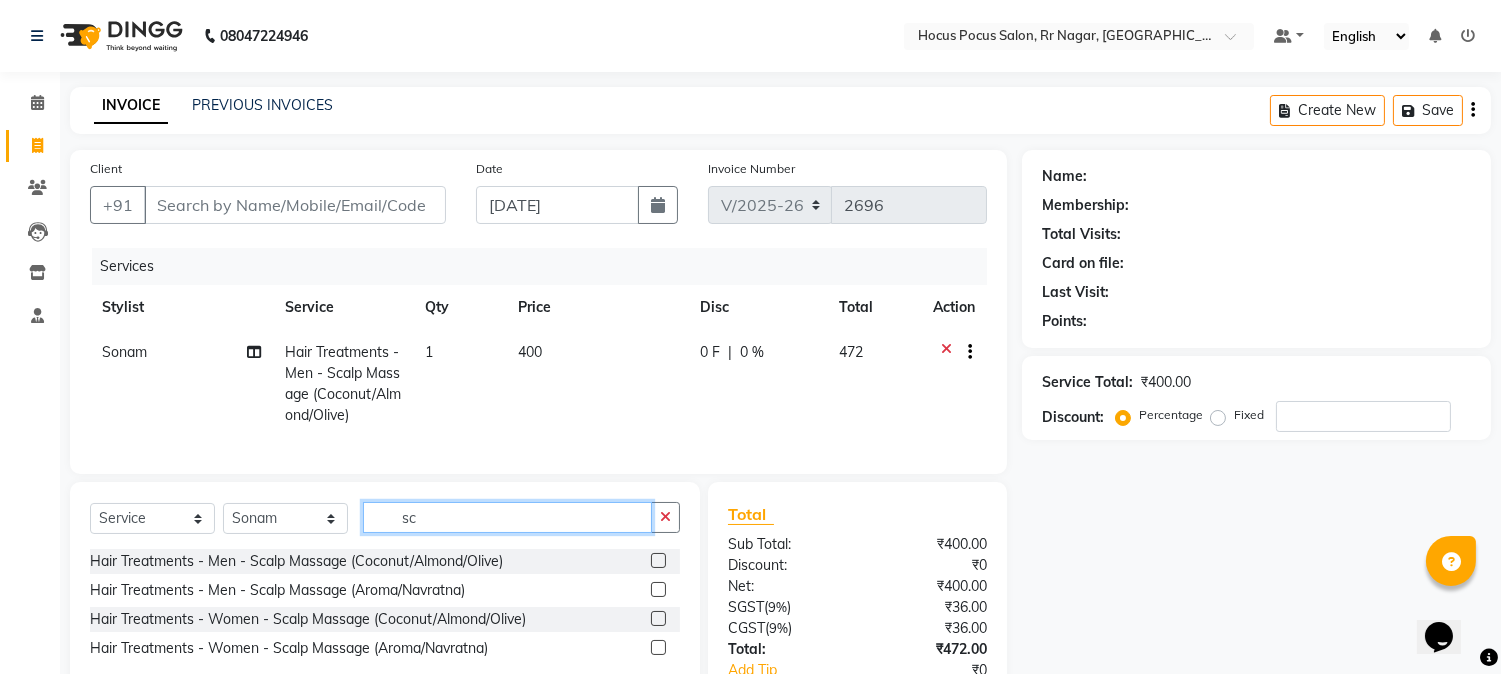 type on "s" 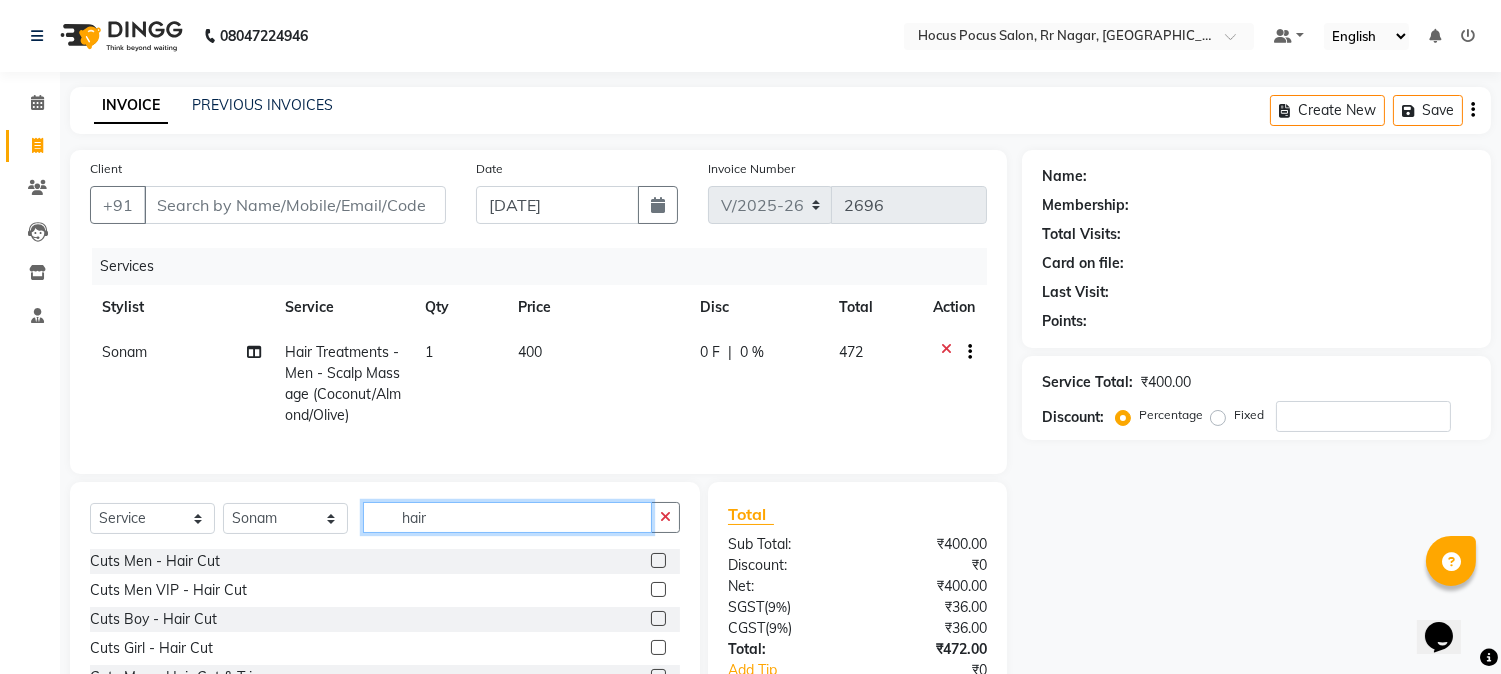 scroll, scrollTop: 111, scrollLeft: 0, axis: vertical 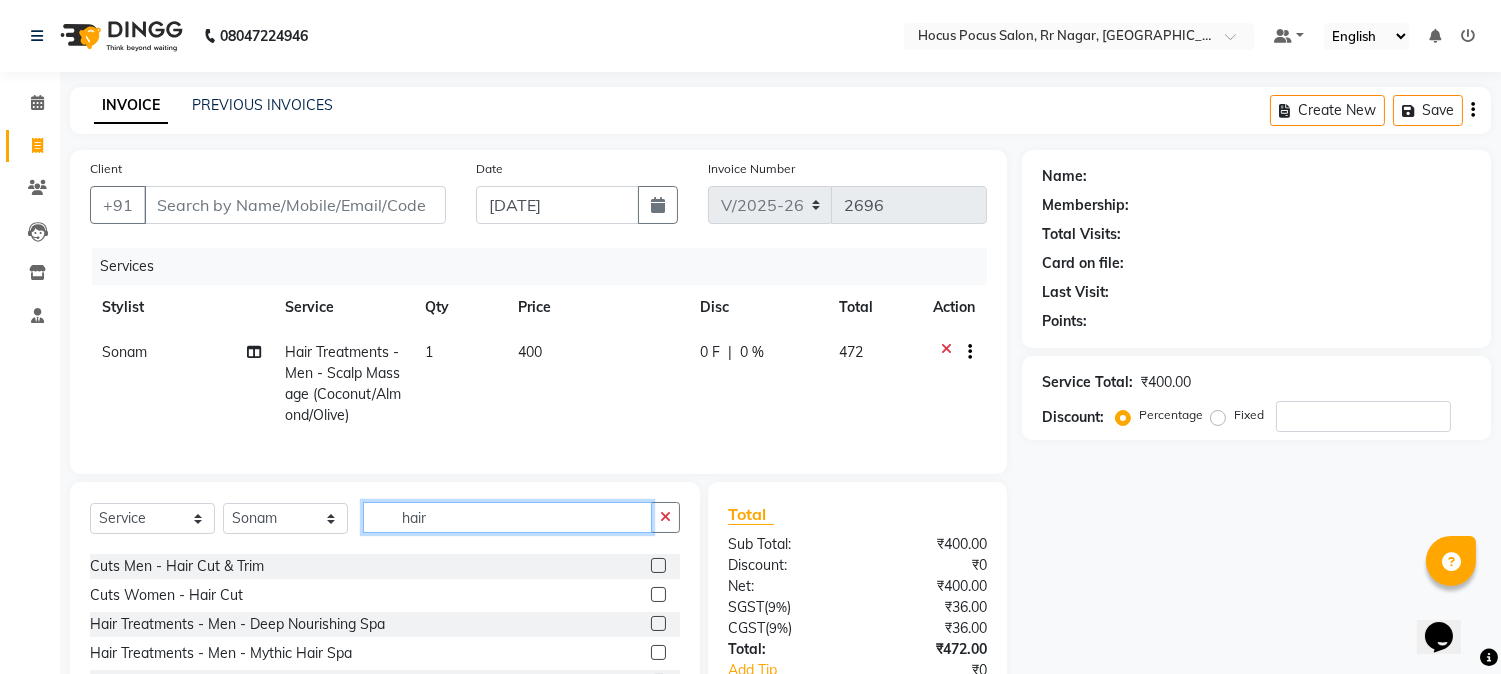 type on "hair" 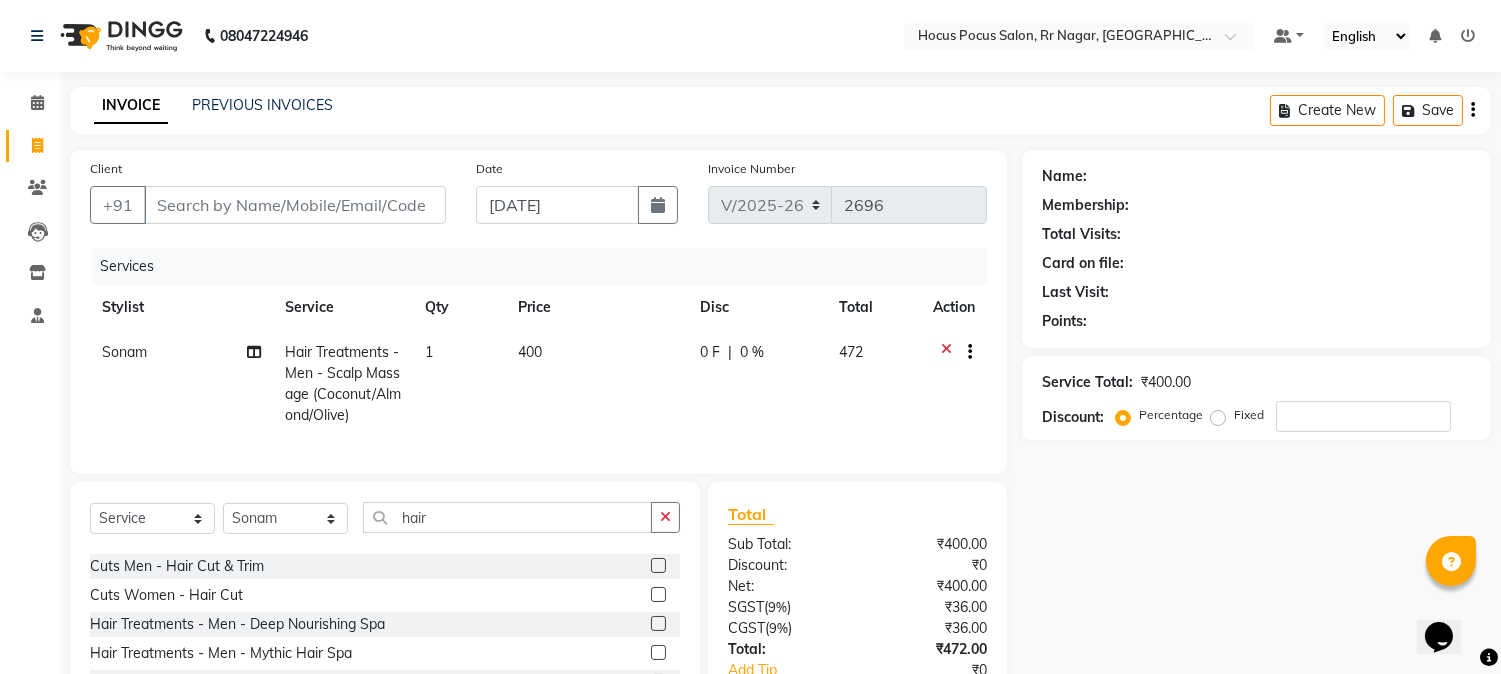 click 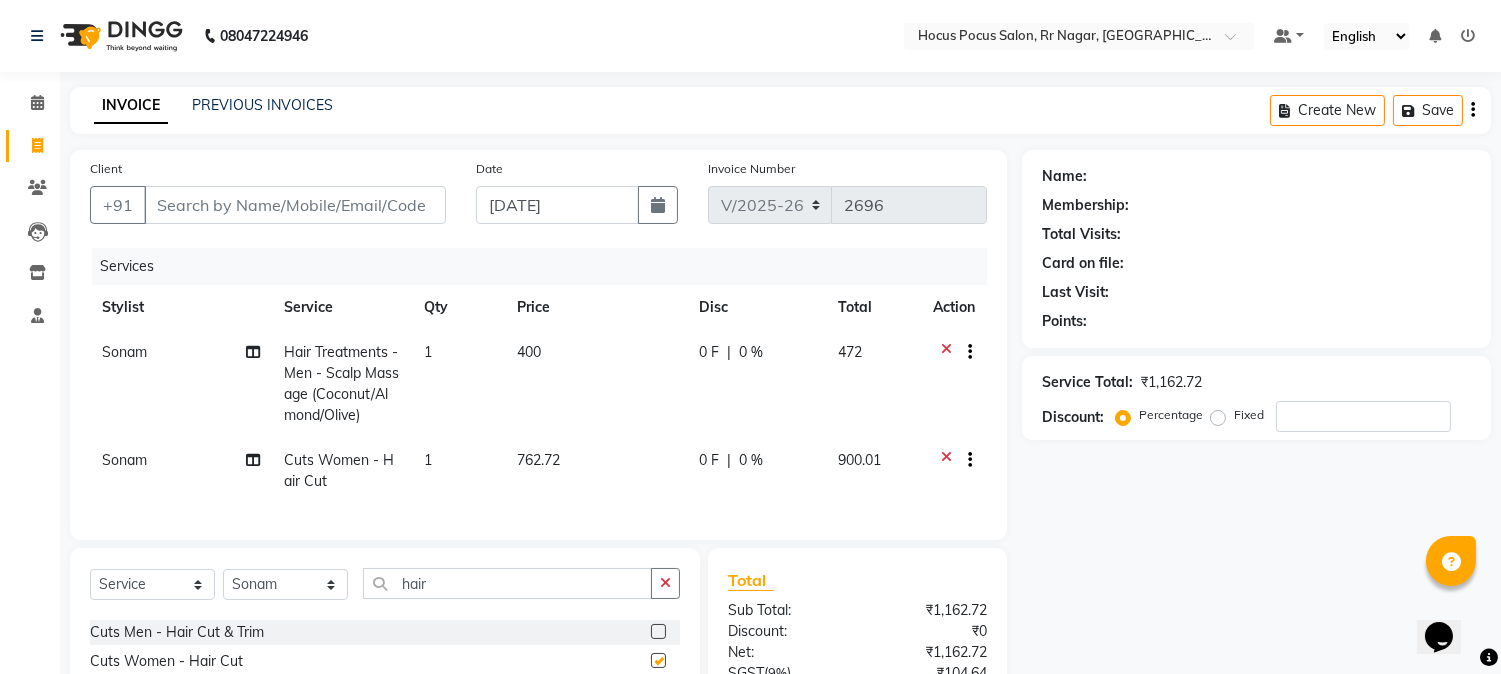 checkbox on "false" 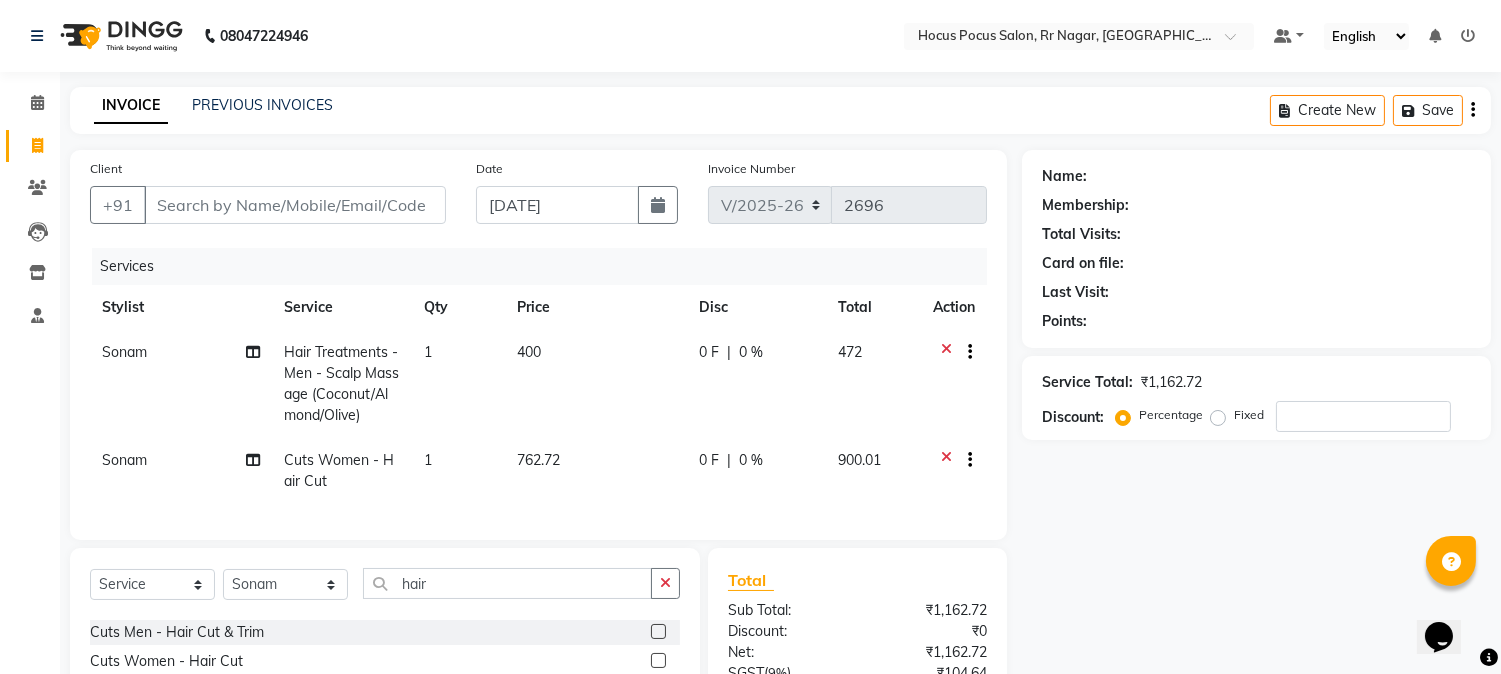 click 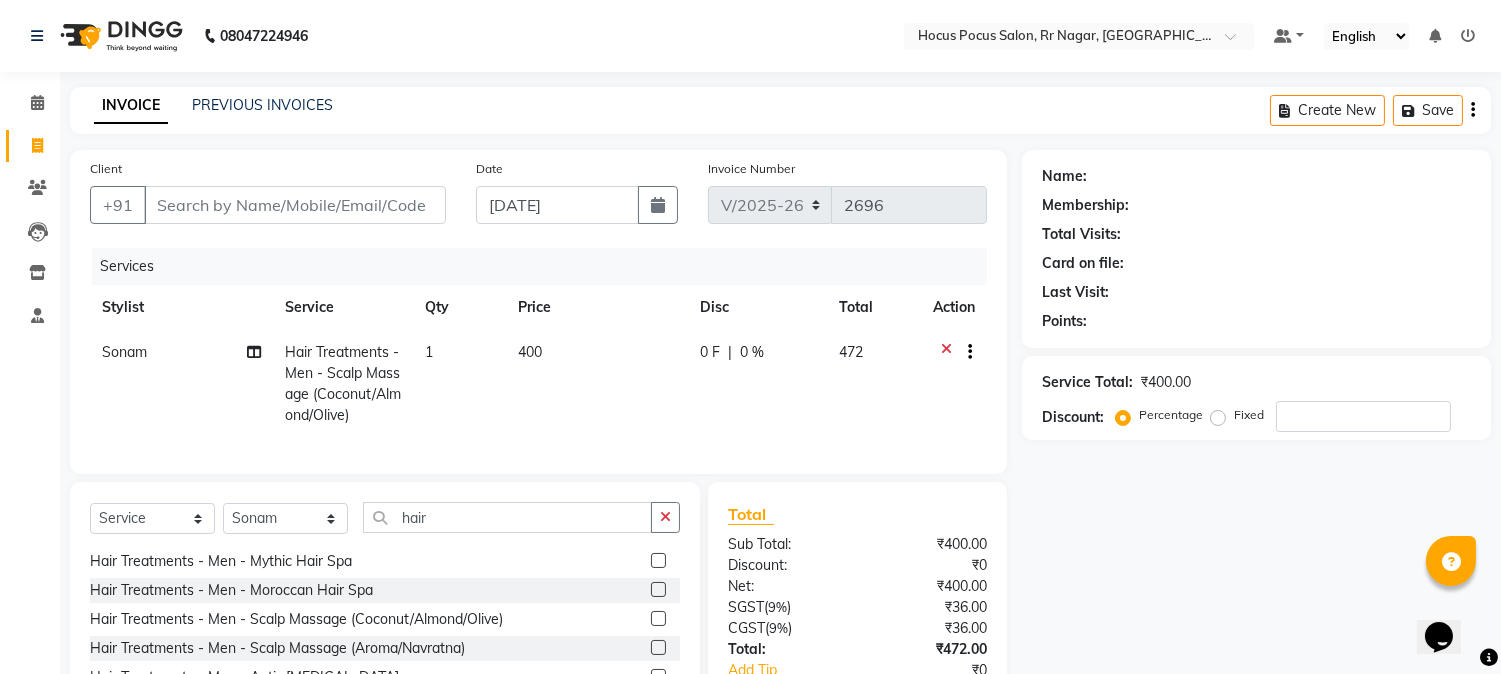 scroll, scrollTop: 222, scrollLeft: 0, axis: vertical 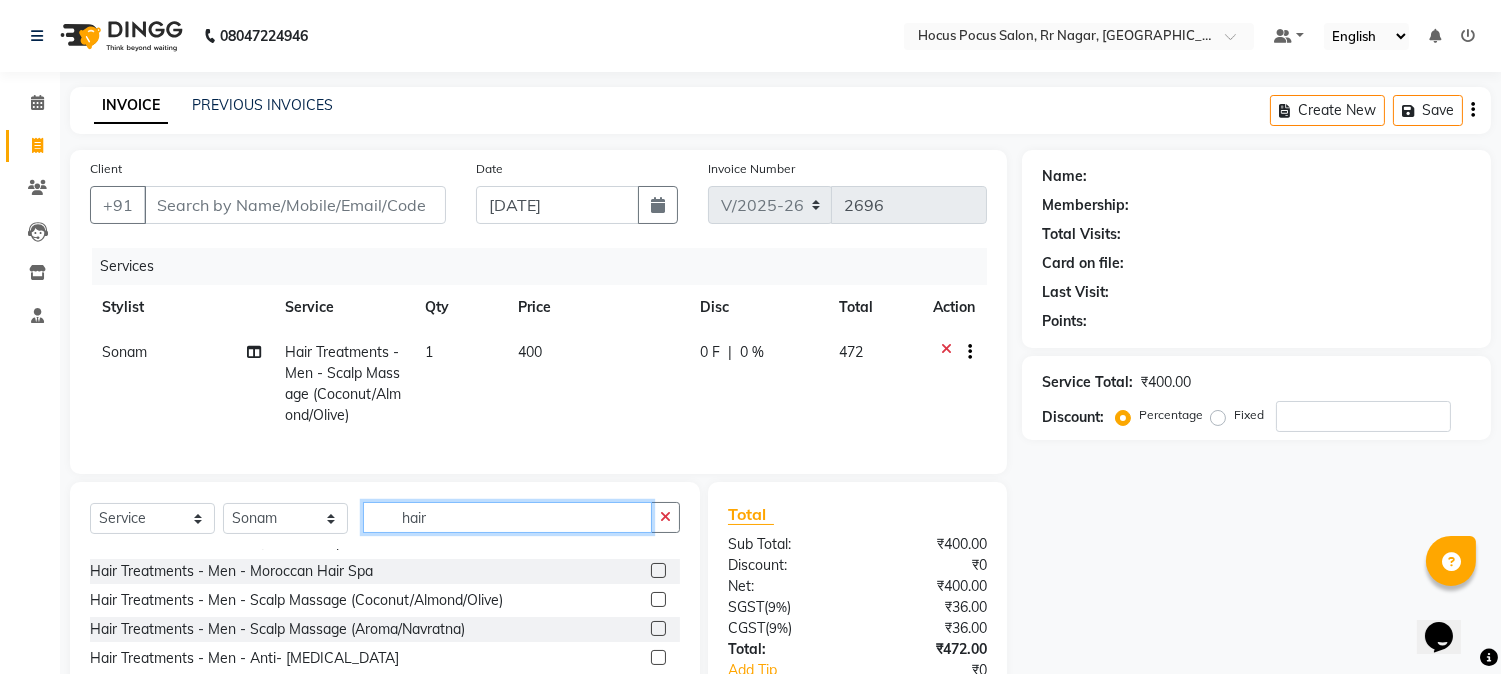 click on "hair" 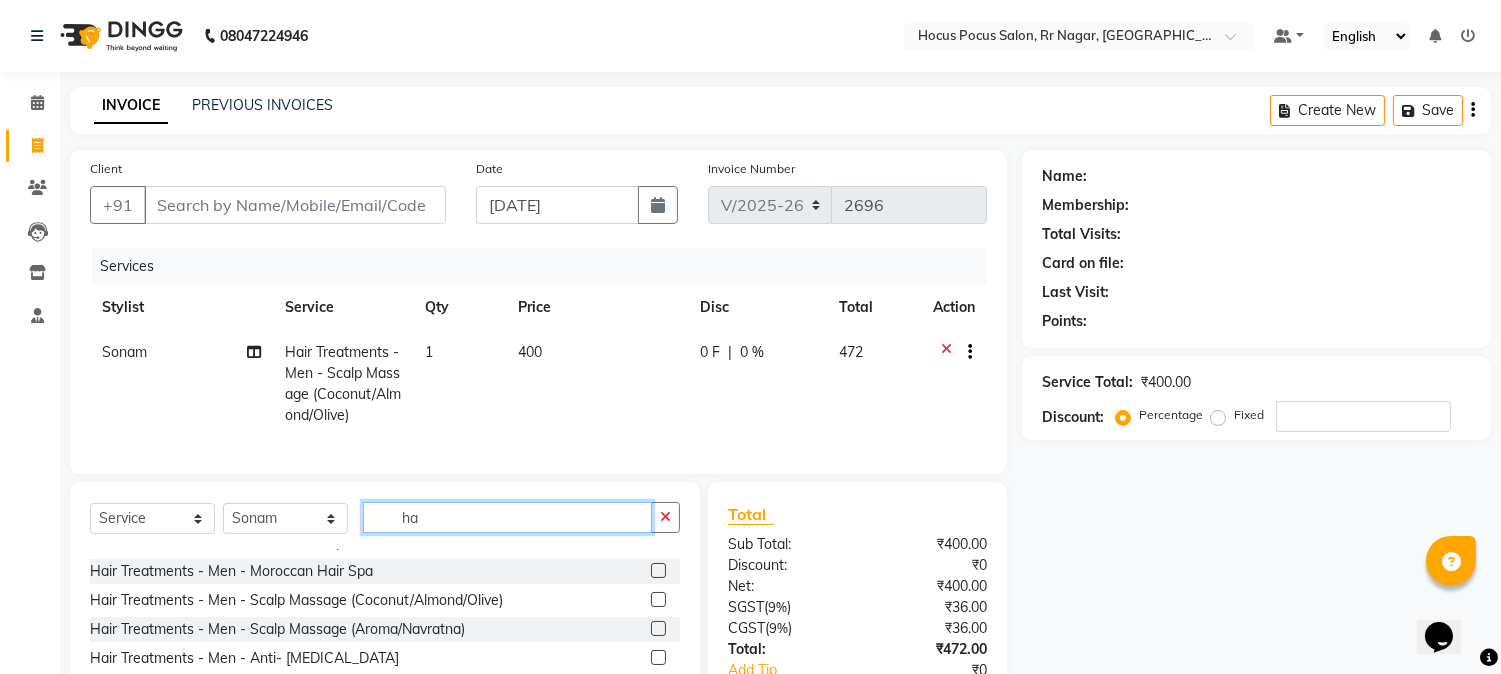 type on "h" 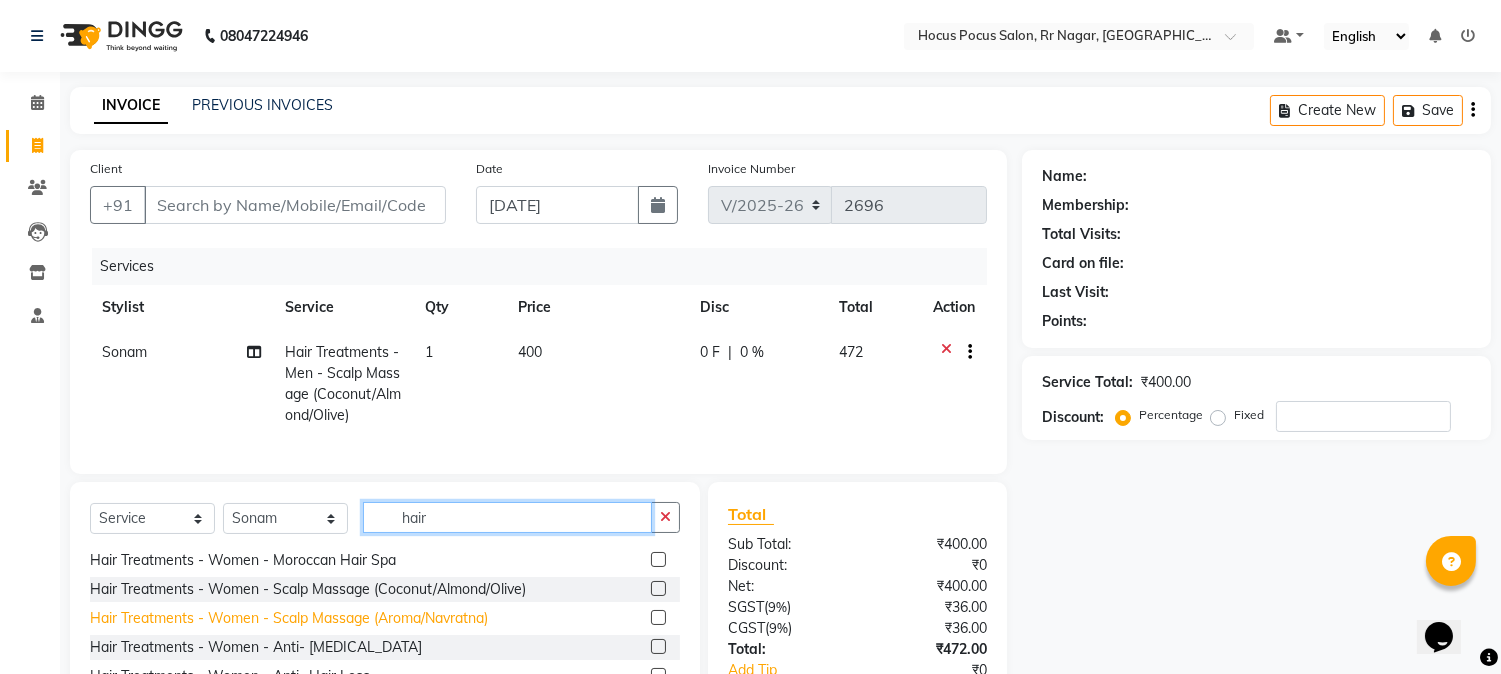 scroll, scrollTop: 437, scrollLeft: 0, axis: vertical 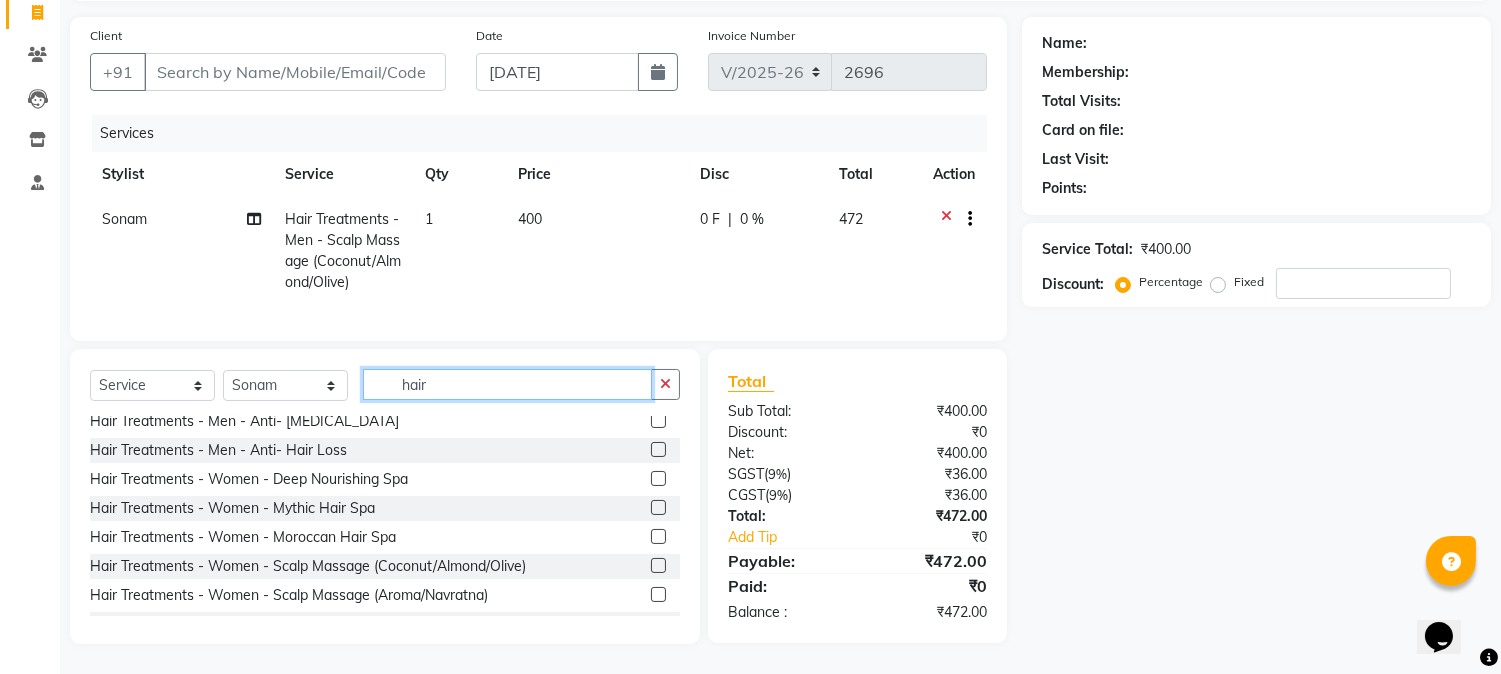 click on "hair" 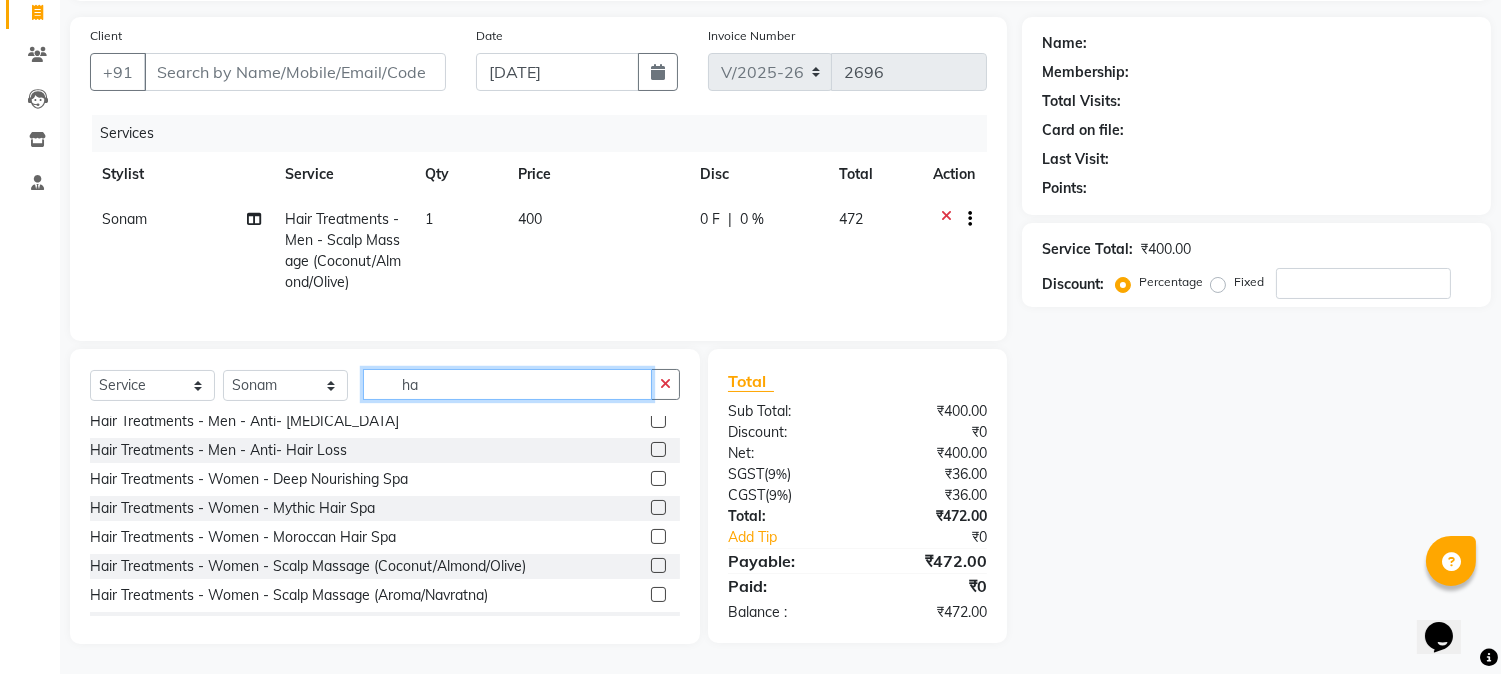 scroll, scrollTop: 615, scrollLeft: 0, axis: vertical 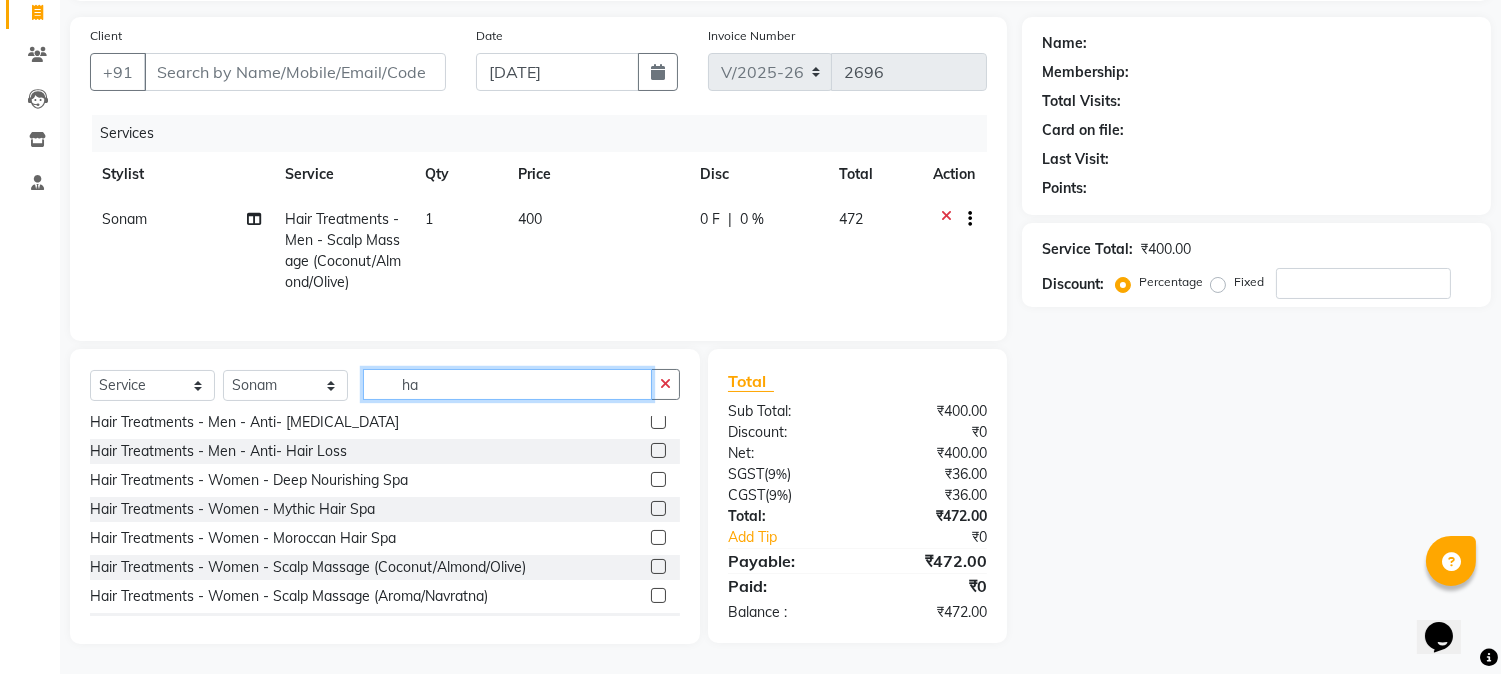 type on "h" 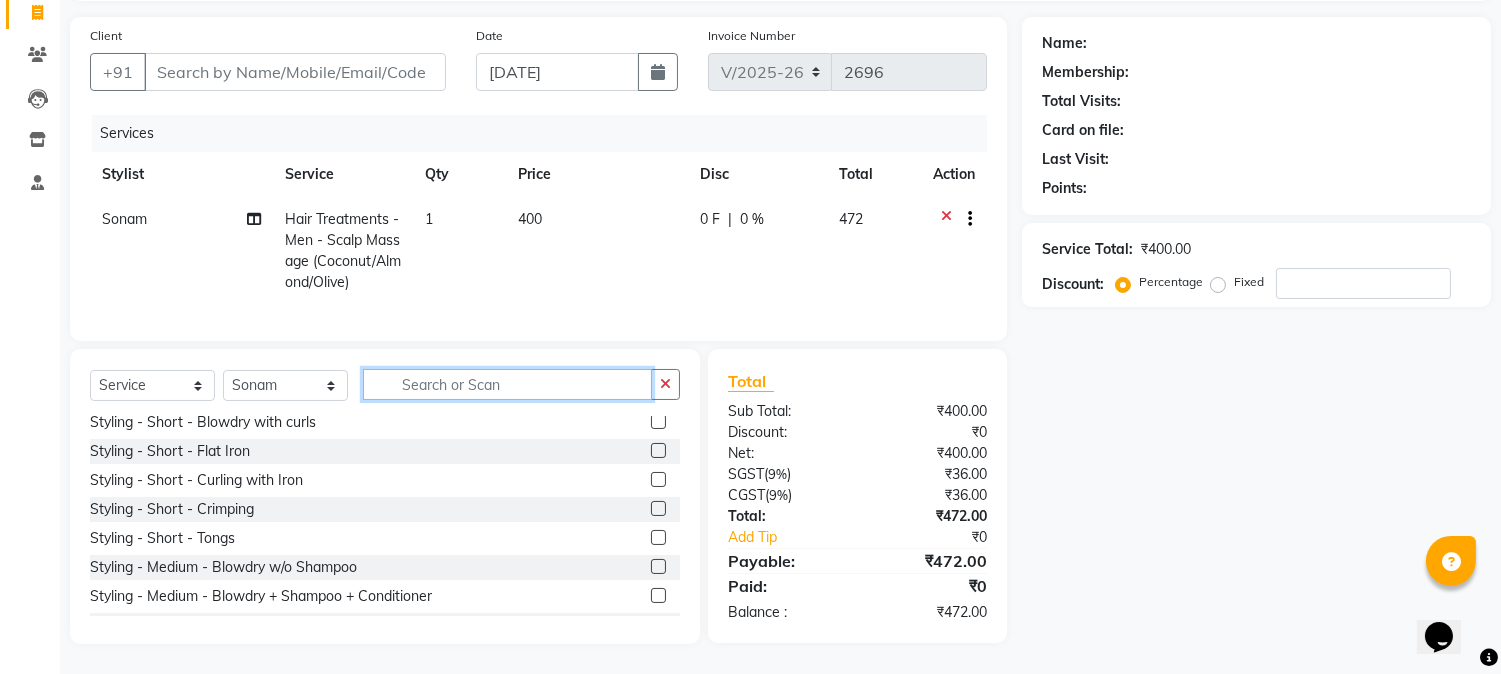 scroll, scrollTop: 148, scrollLeft: 0, axis: vertical 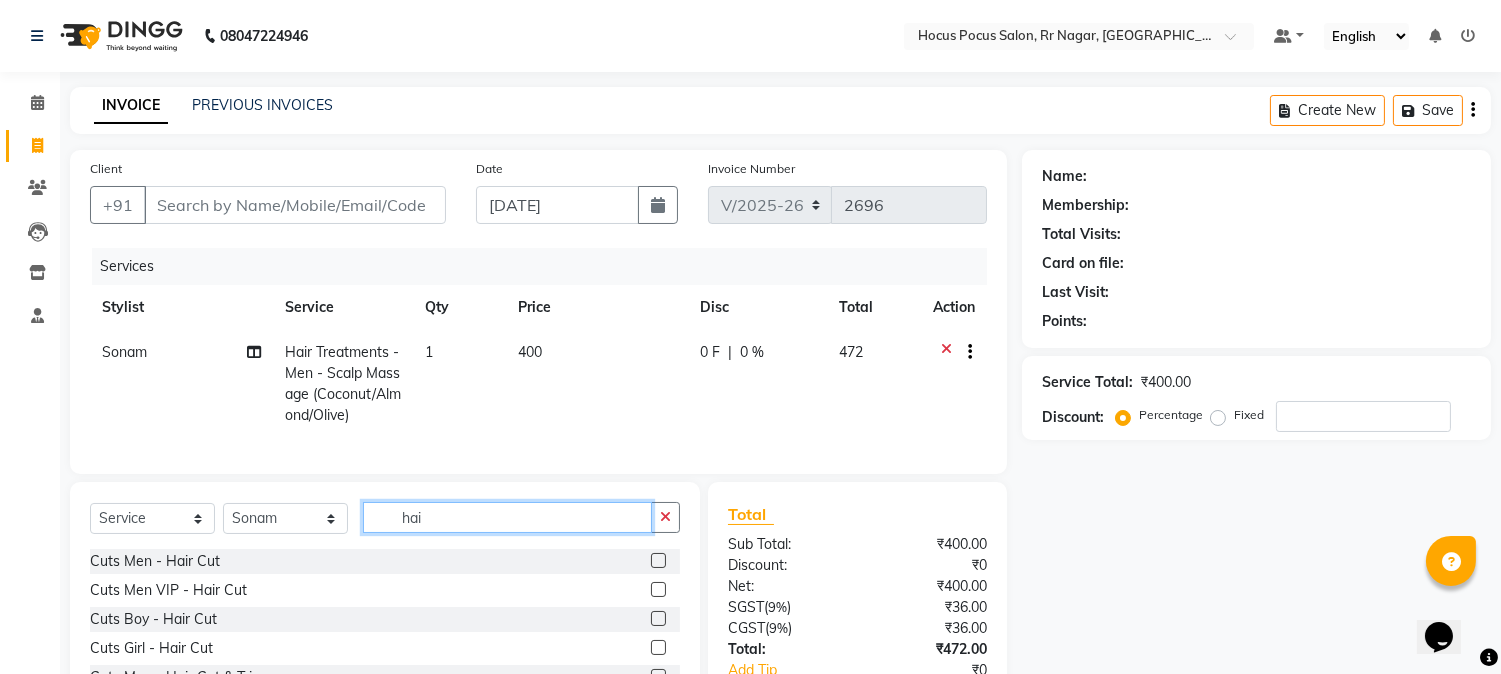 type on "hai" 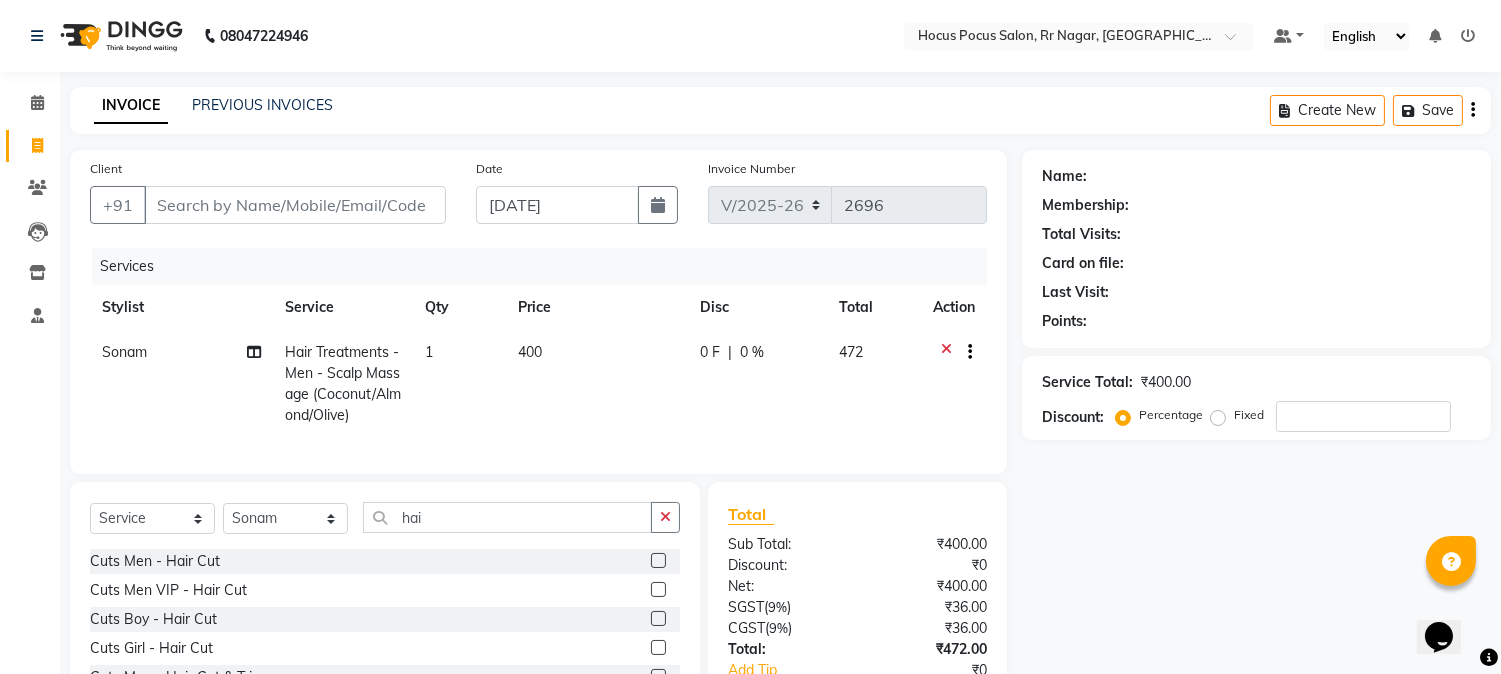 click 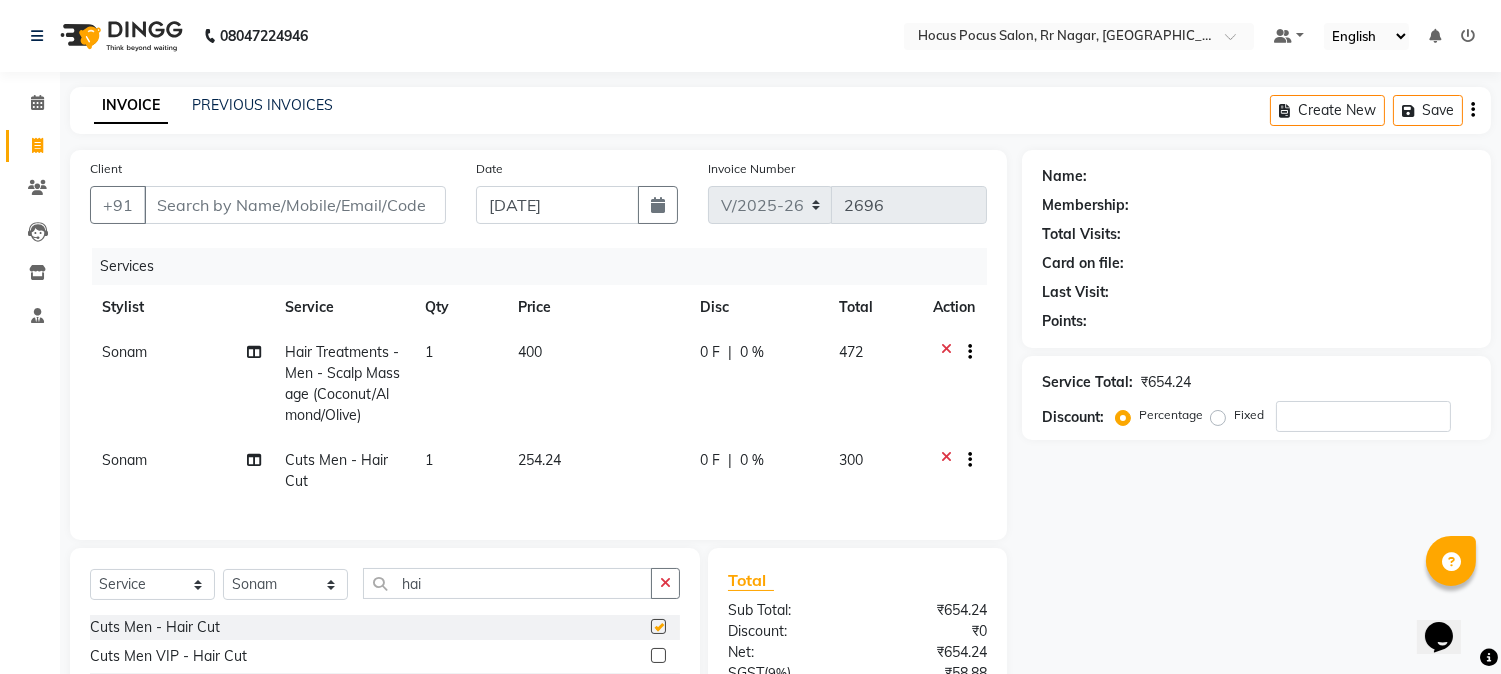 checkbox on "false" 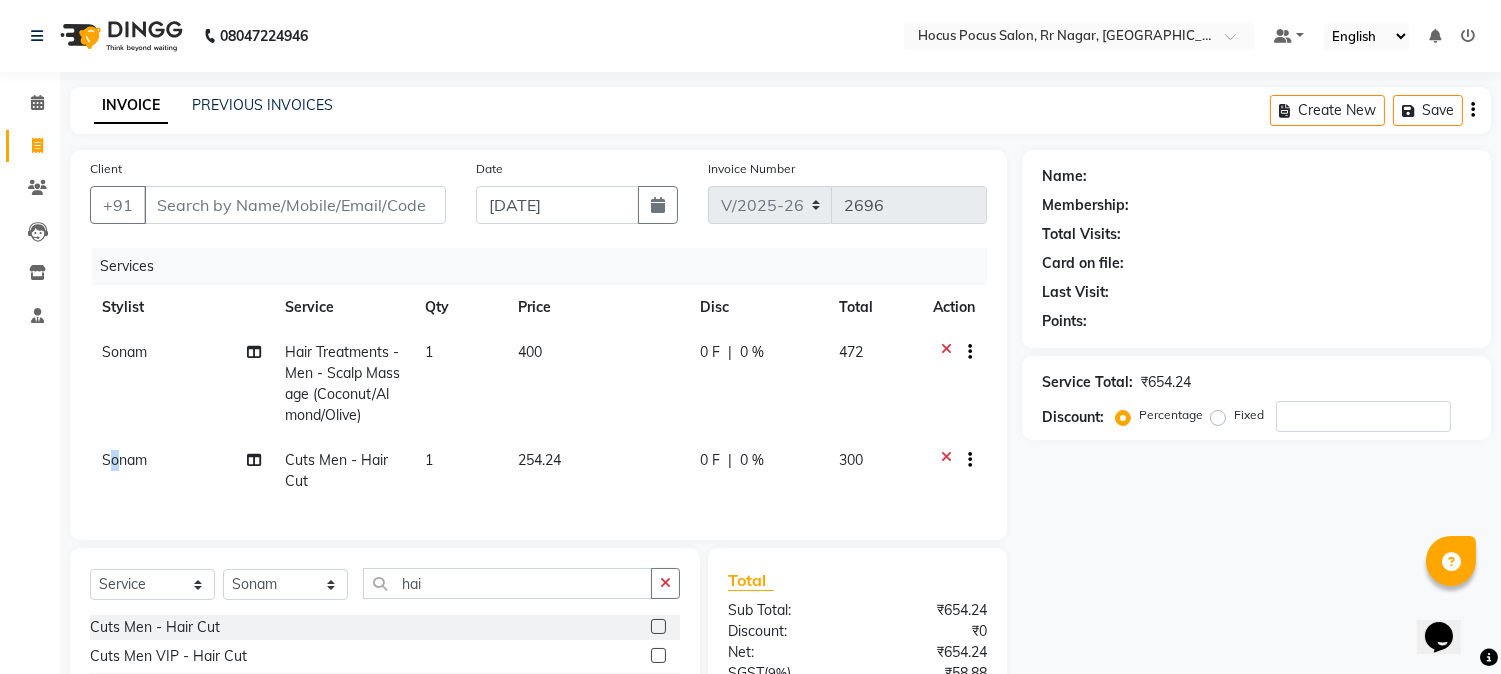 click on "Sonam" 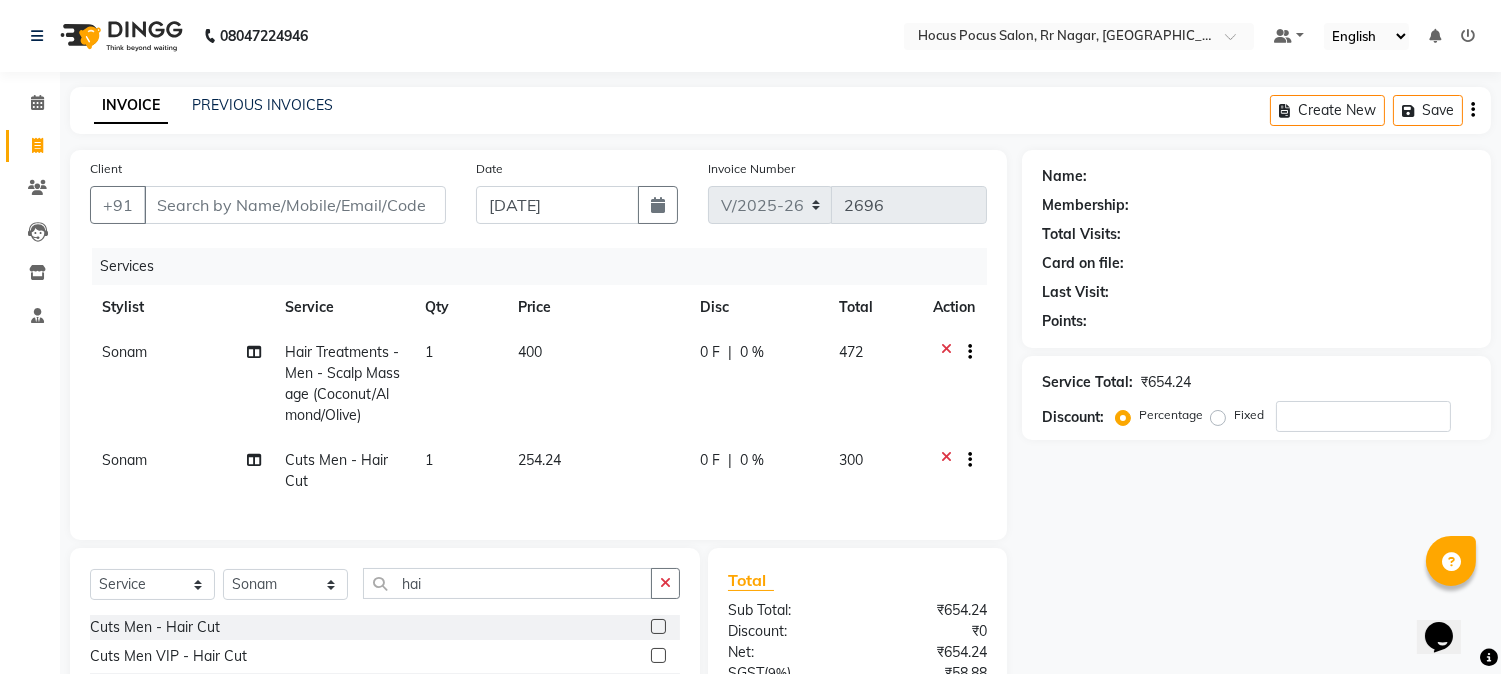 select on "32995" 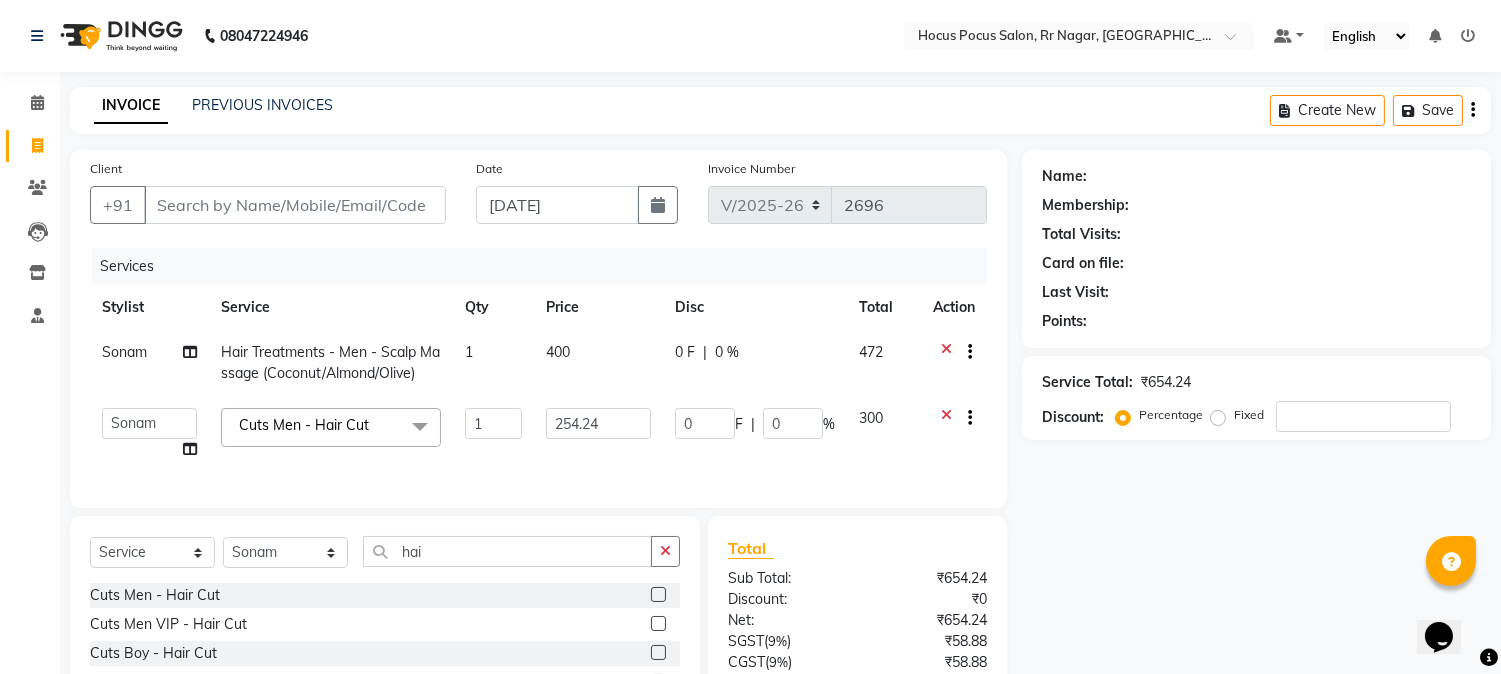 click on "Amar    Arjun   Eliza   hocus pocus   Jonathan   Maya   Mona   Ravi   Salima   Sonam" 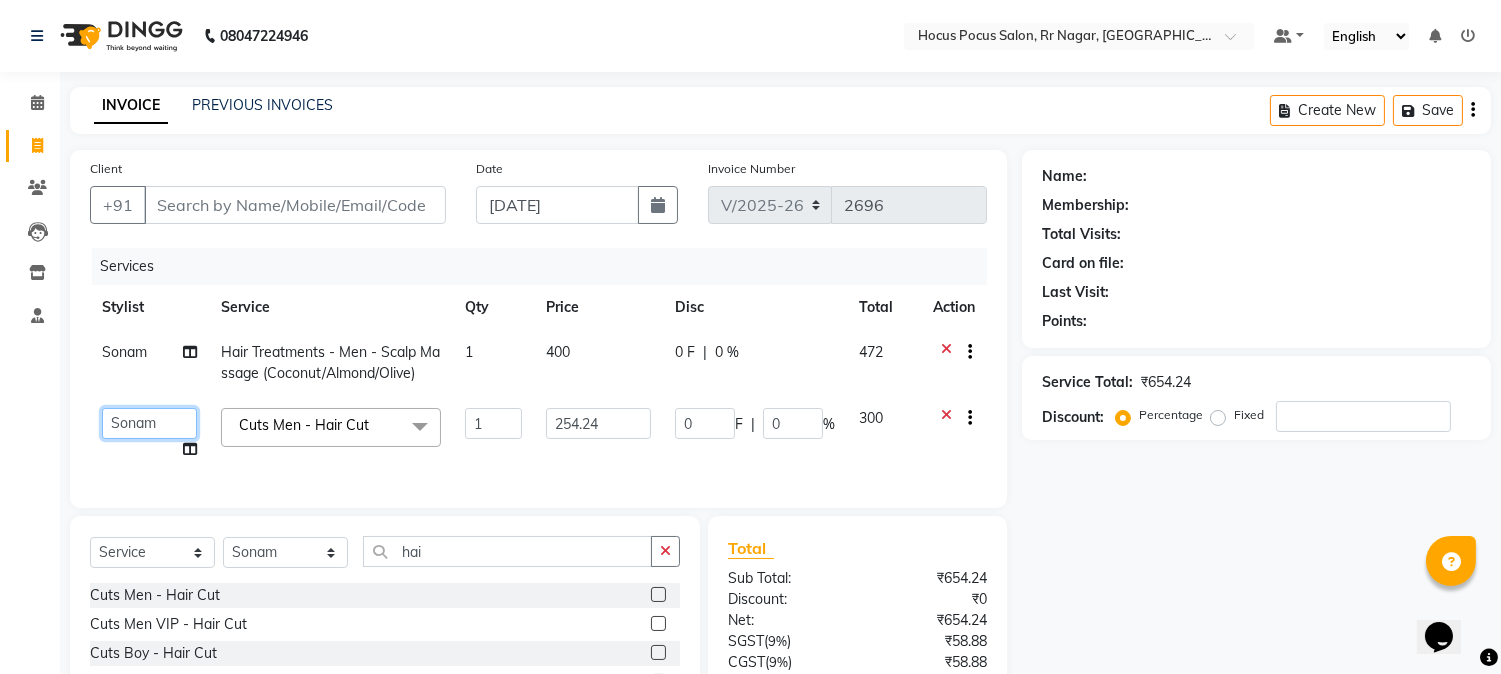 click on "Amar    Arjun   Eliza   hocus pocus   Jonathan   Maya   Mona   Ravi   Salima   Sonam" 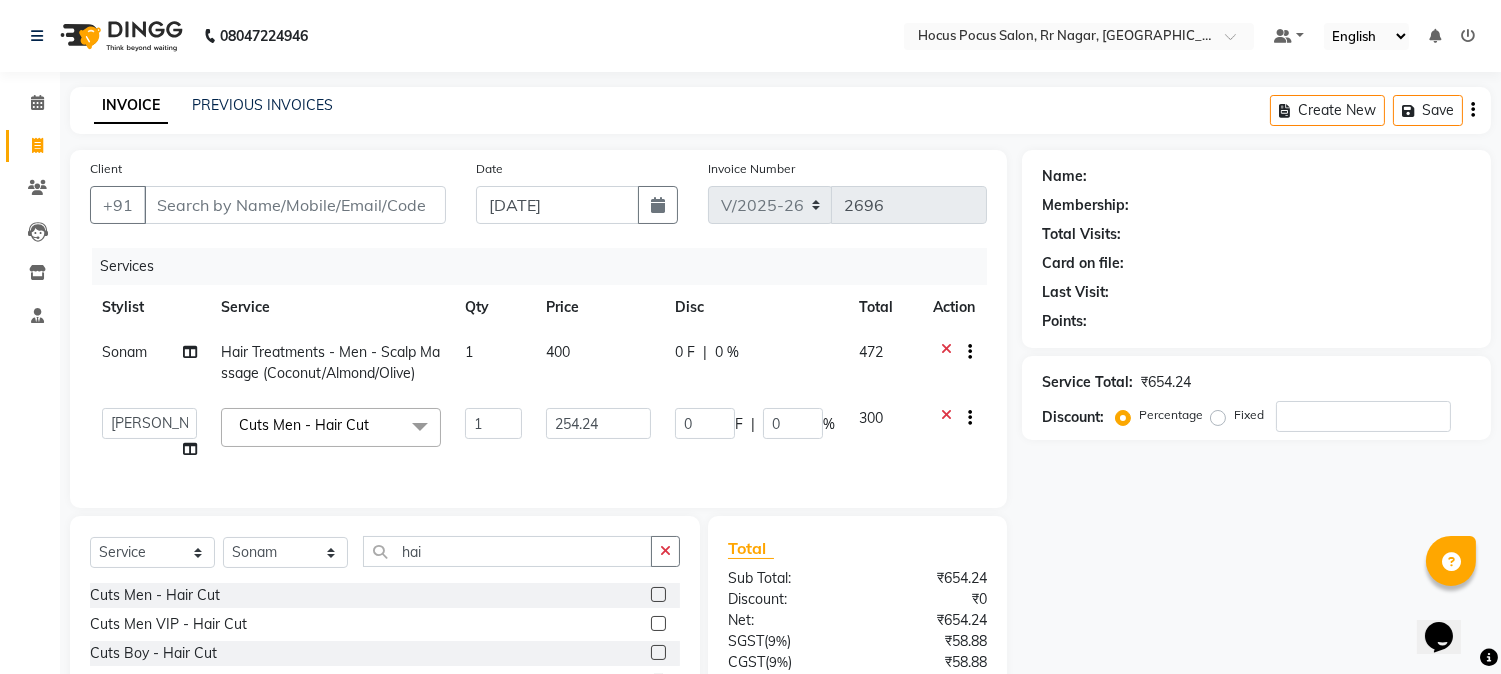select on "32993" 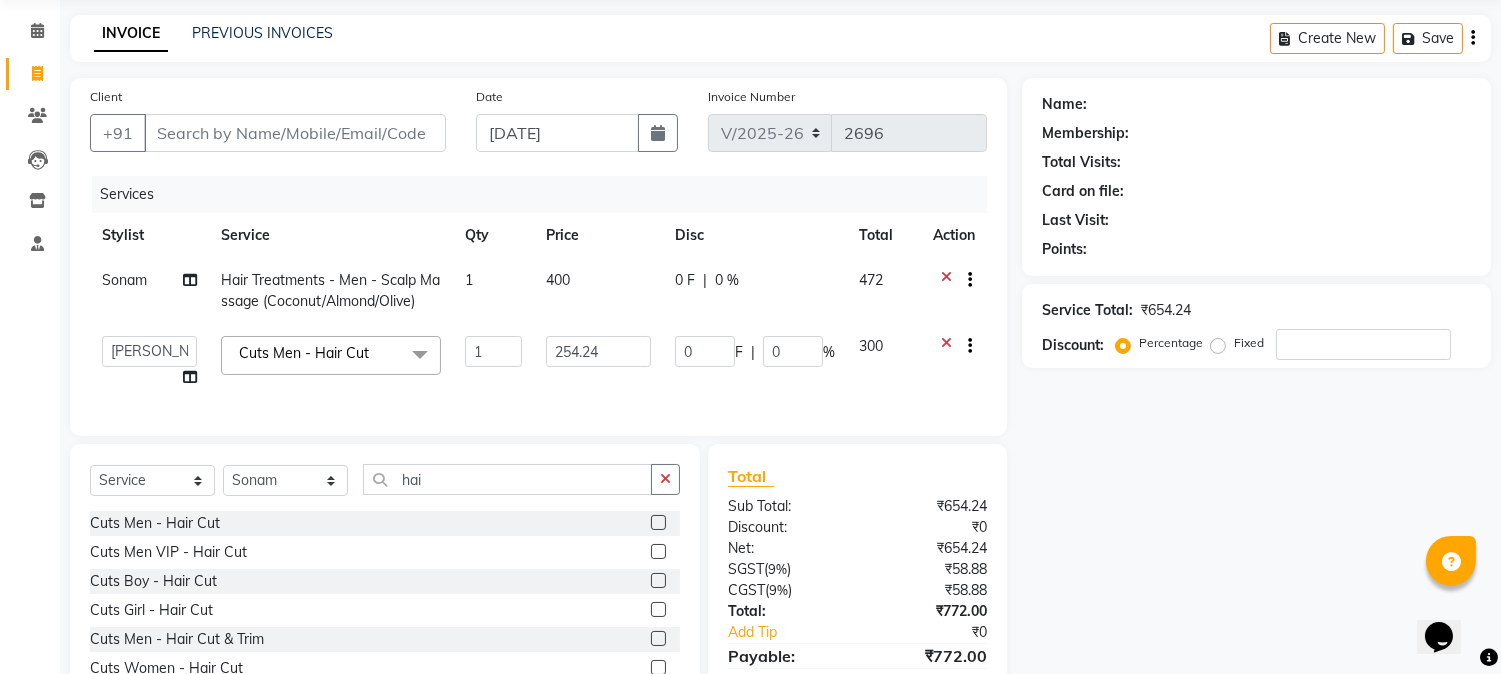 scroll, scrollTop: 111, scrollLeft: 0, axis: vertical 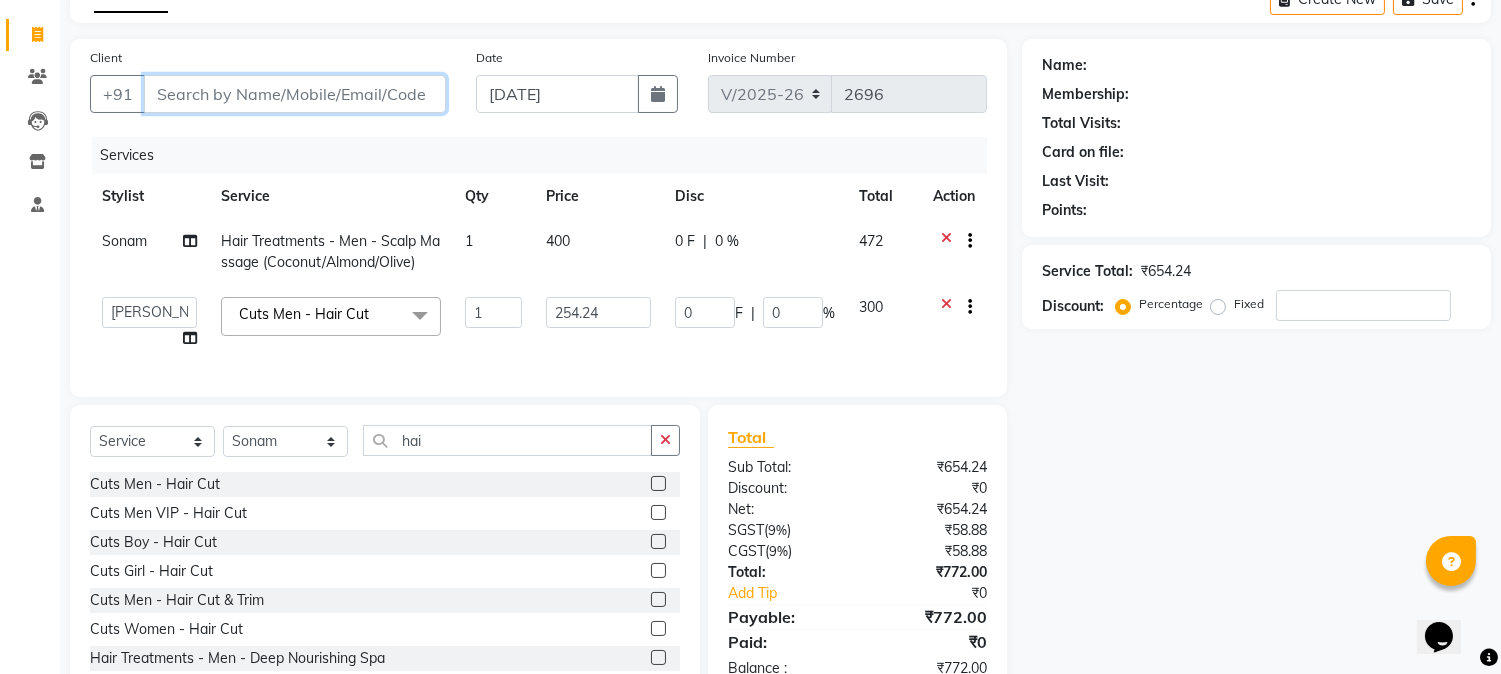 click on "Client" at bounding box center (295, 94) 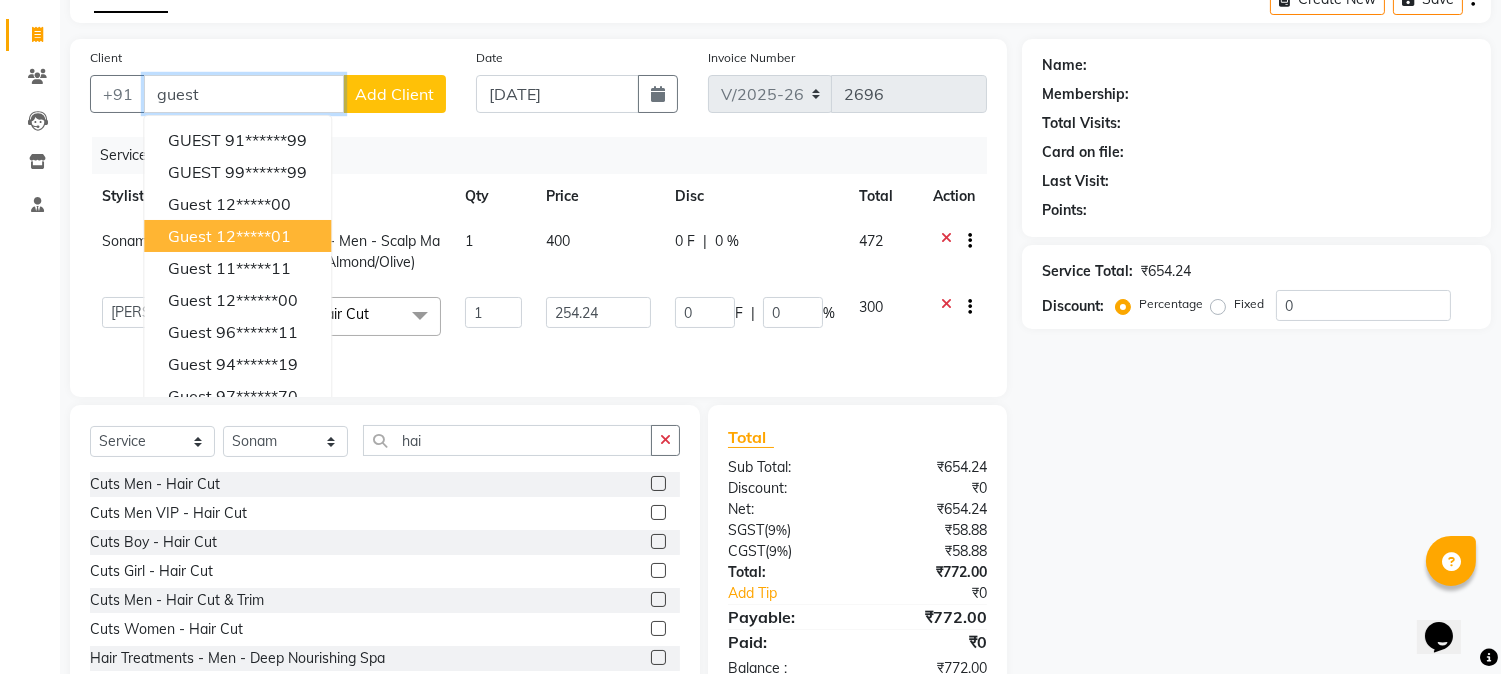 click on "12*****01" at bounding box center (253, 236) 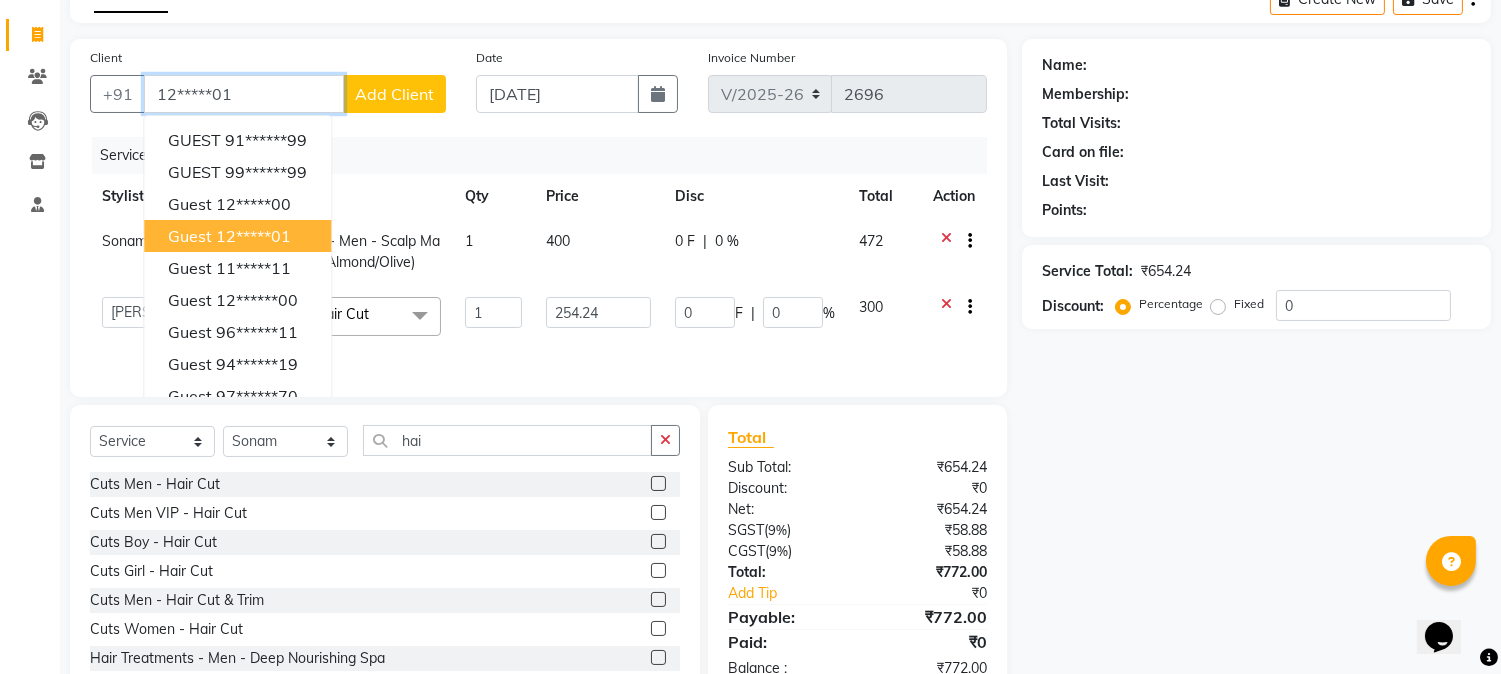type on "12*****01" 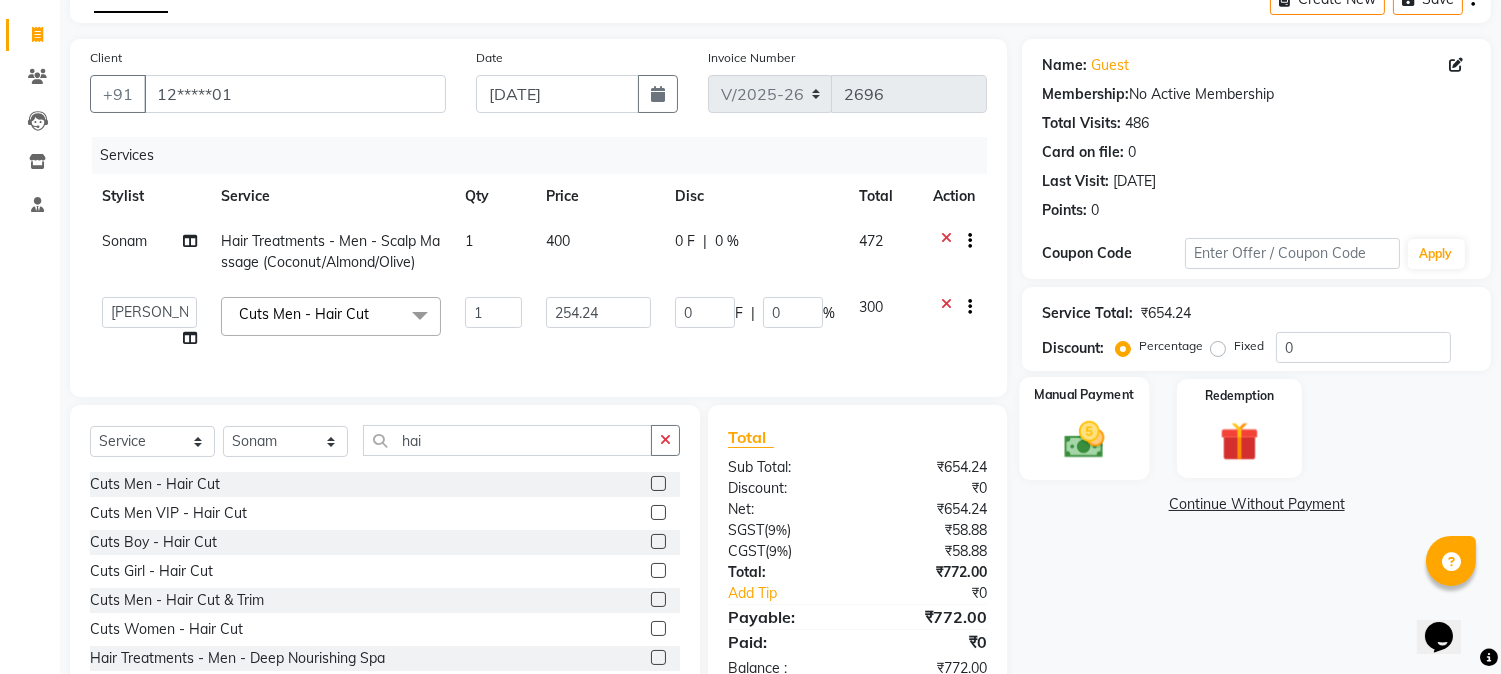 click 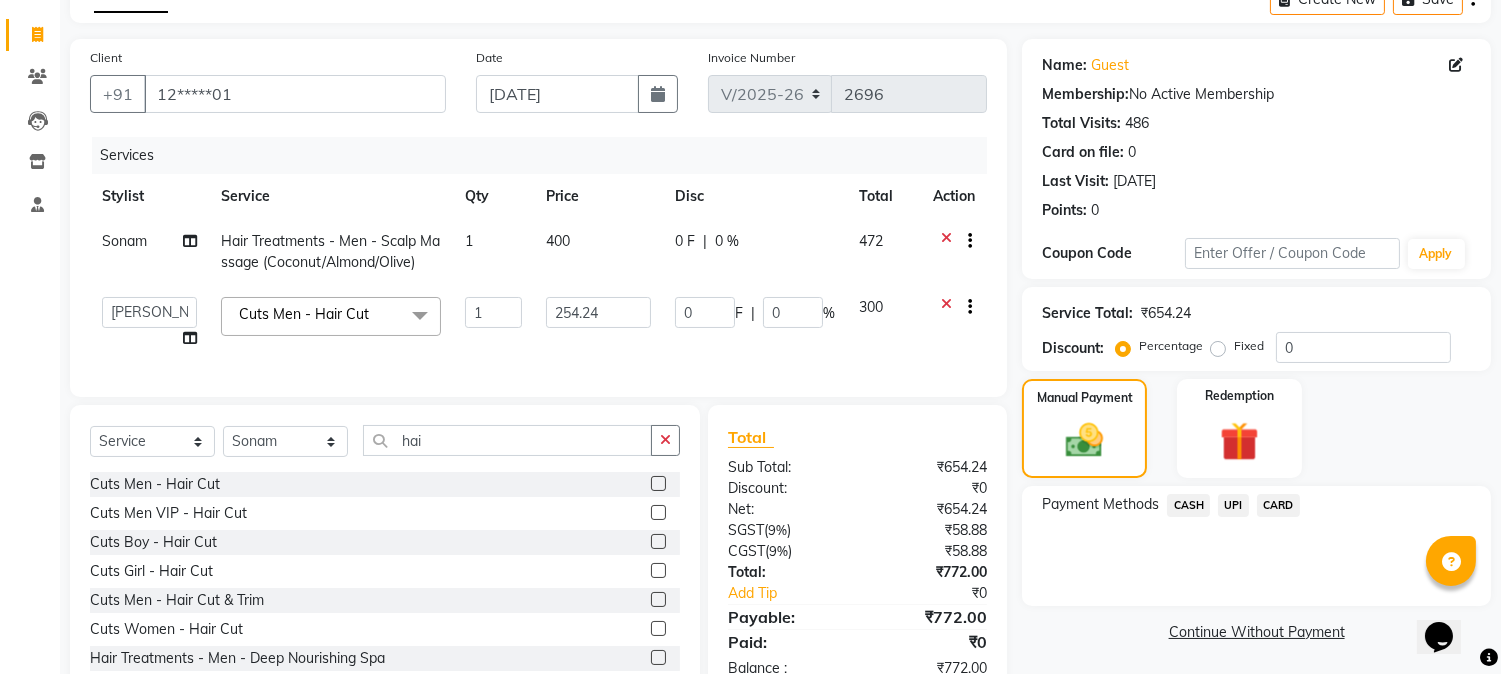 click on "UPI" 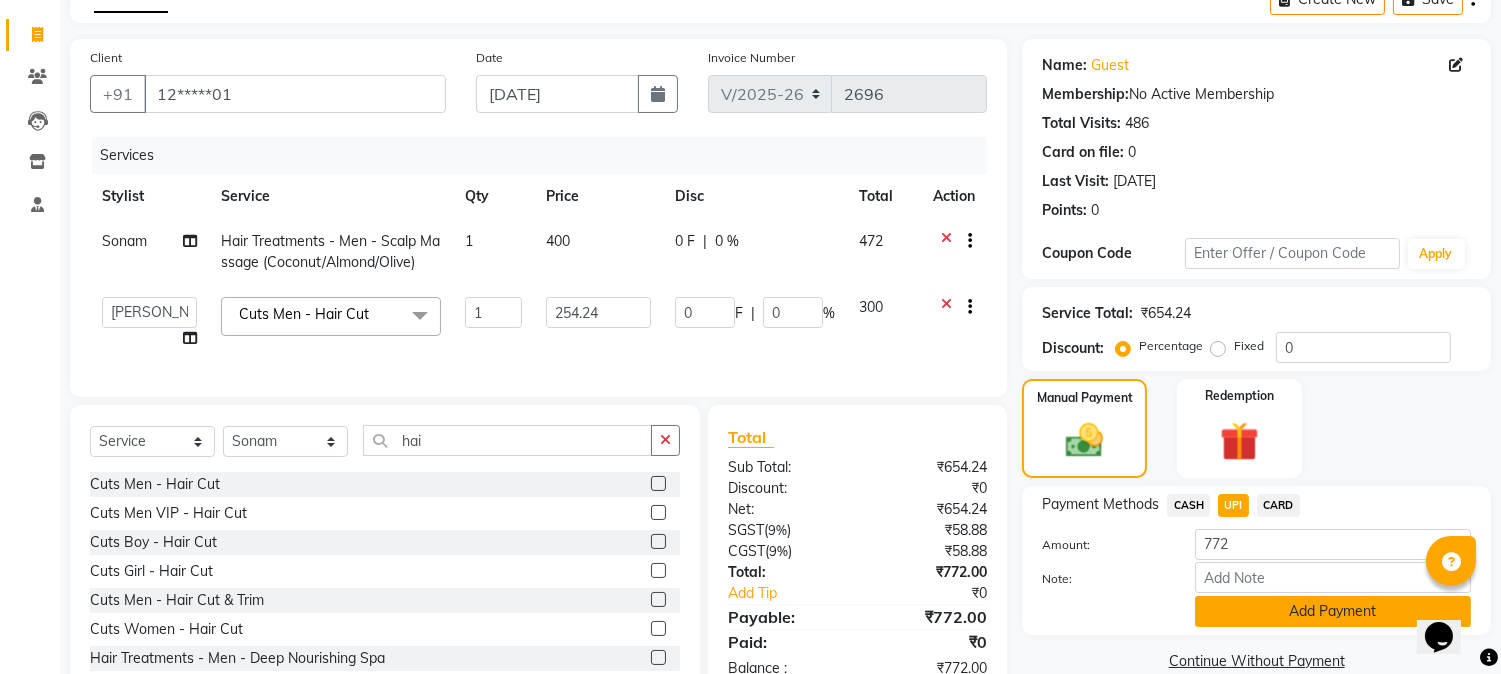 click on "Add Payment" 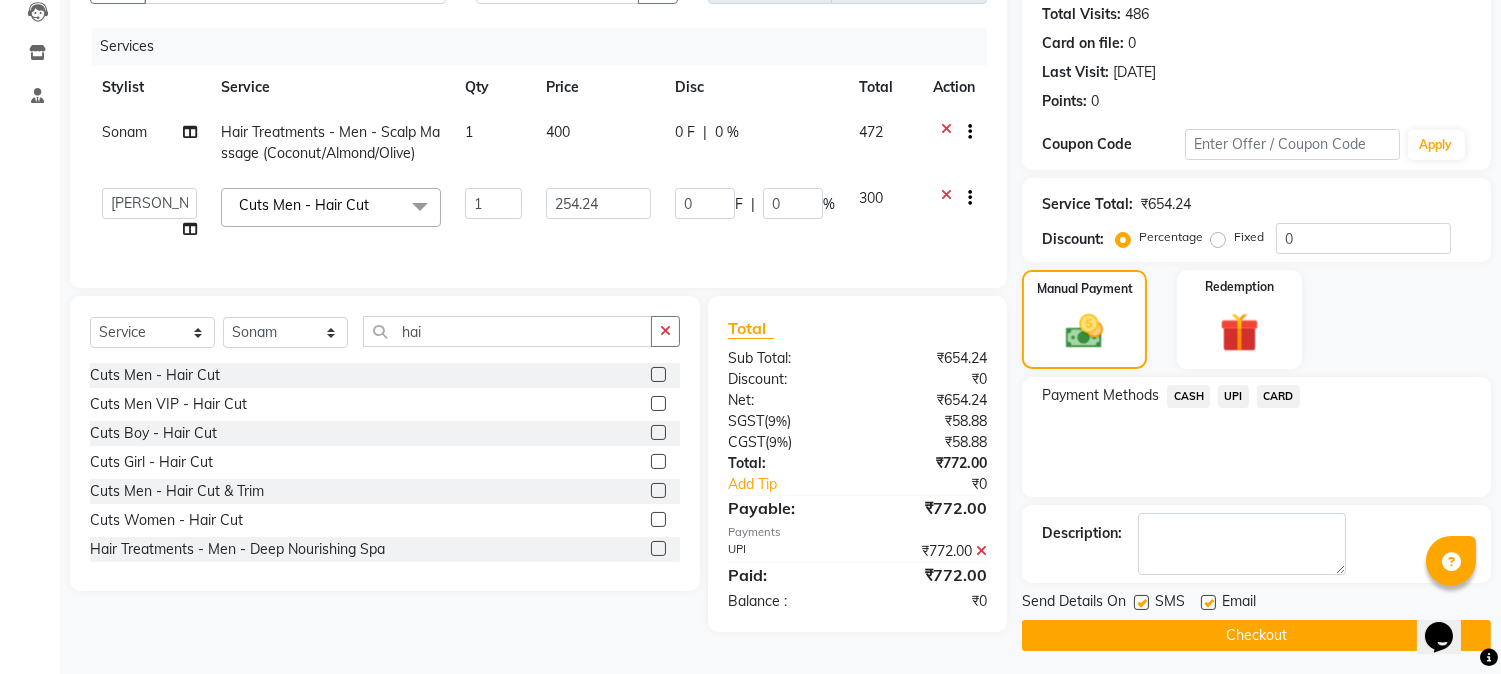 scroll, scrollTop: 225, scrollLeft: 0, axis: vertical 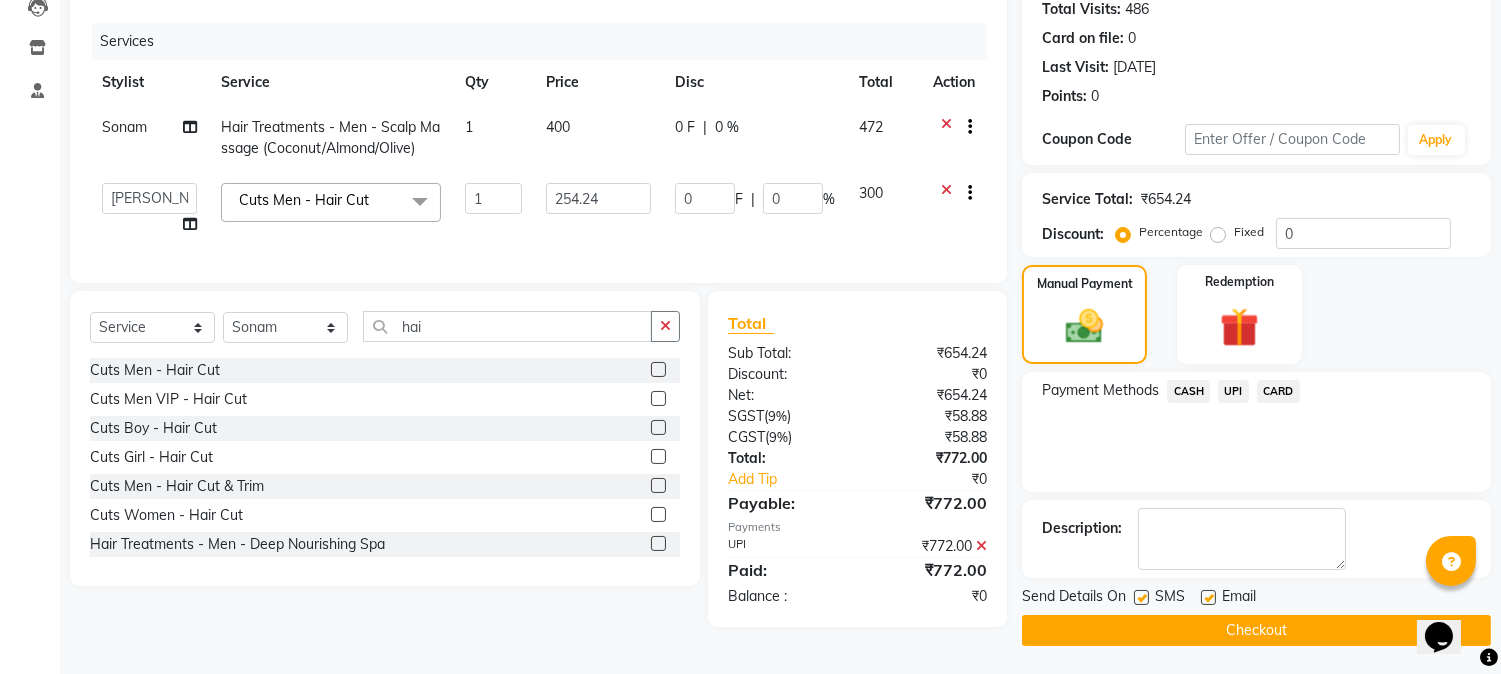 click 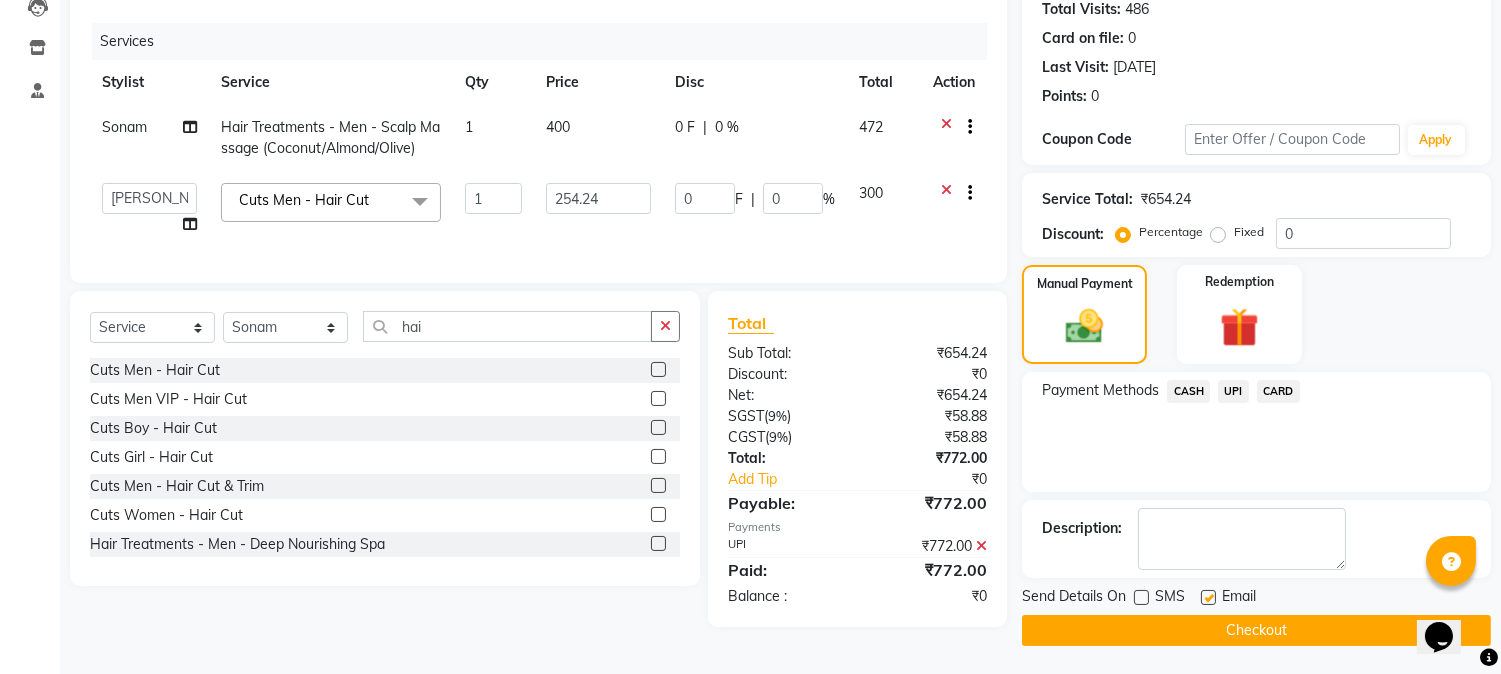 click on "Checkout" 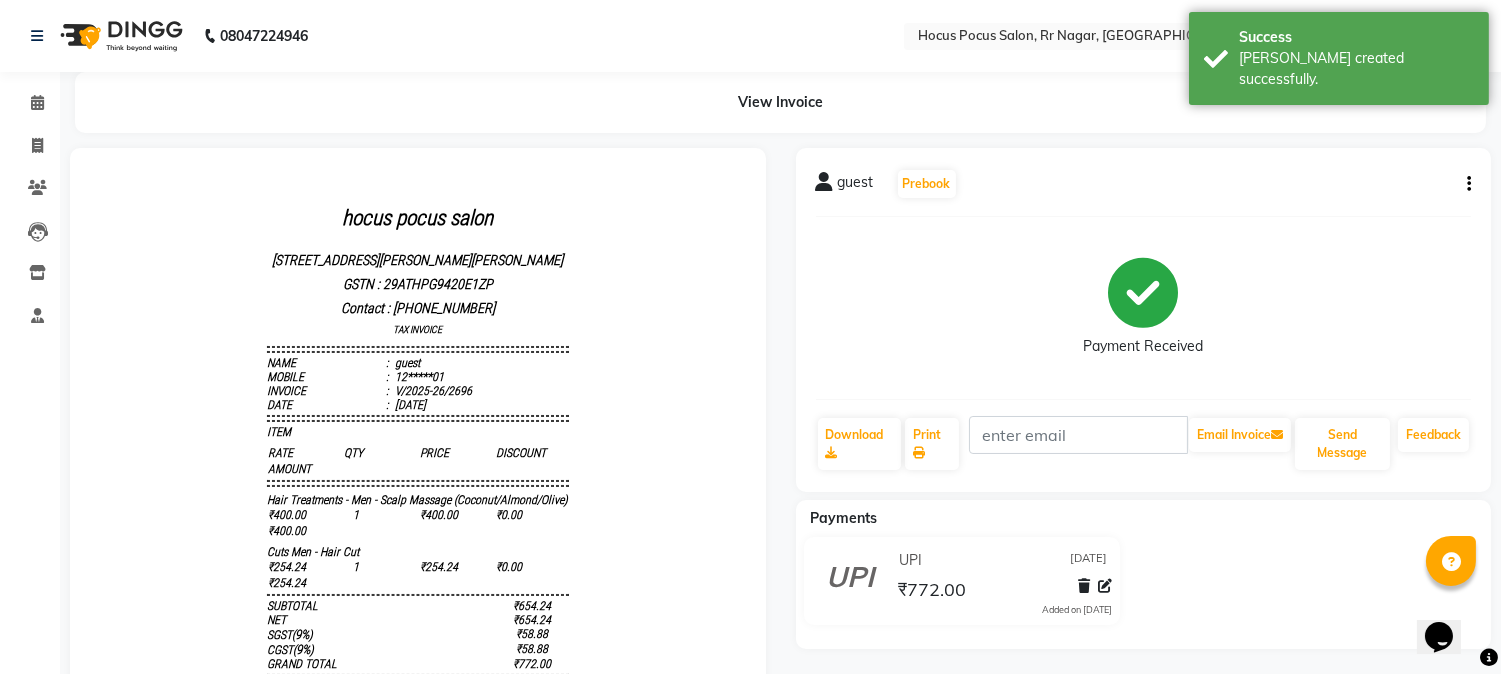 scroll, scrollTop: 0, scrollLeft: 0, axis: both 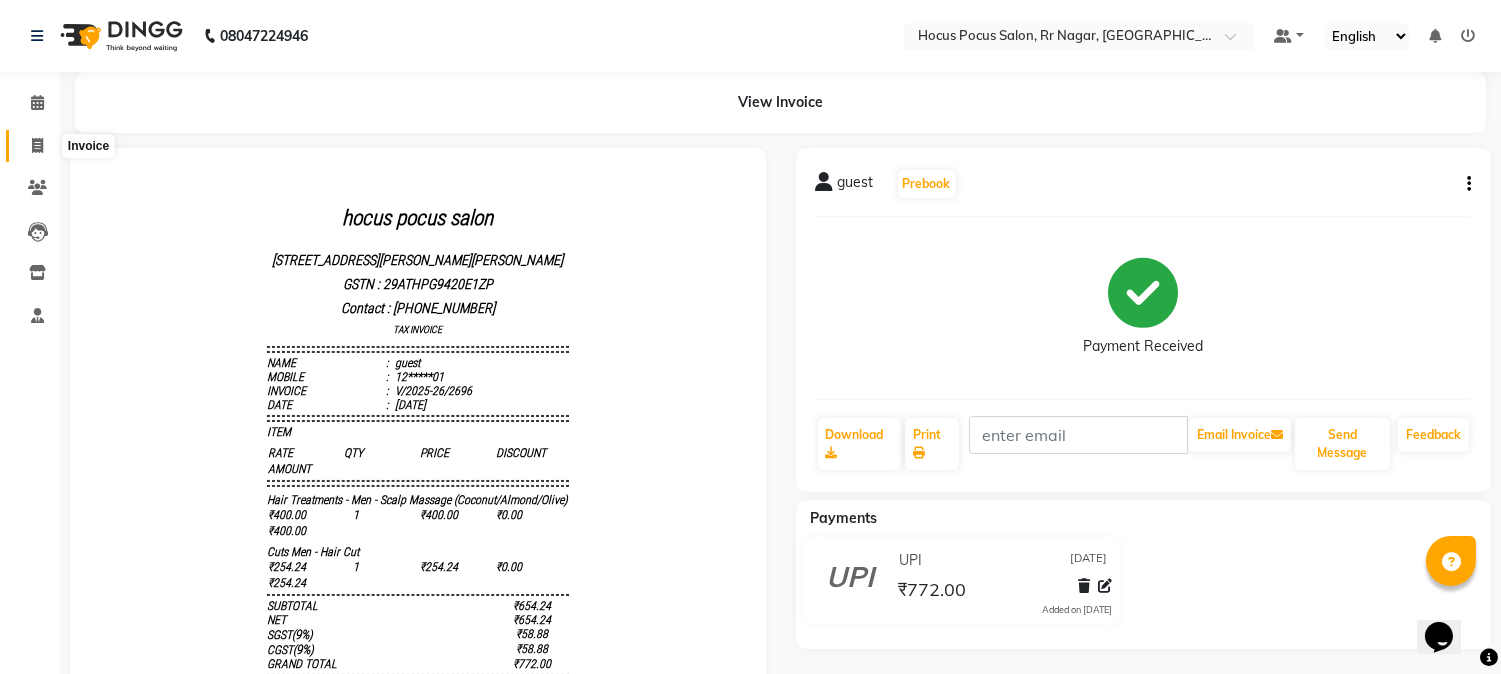 click 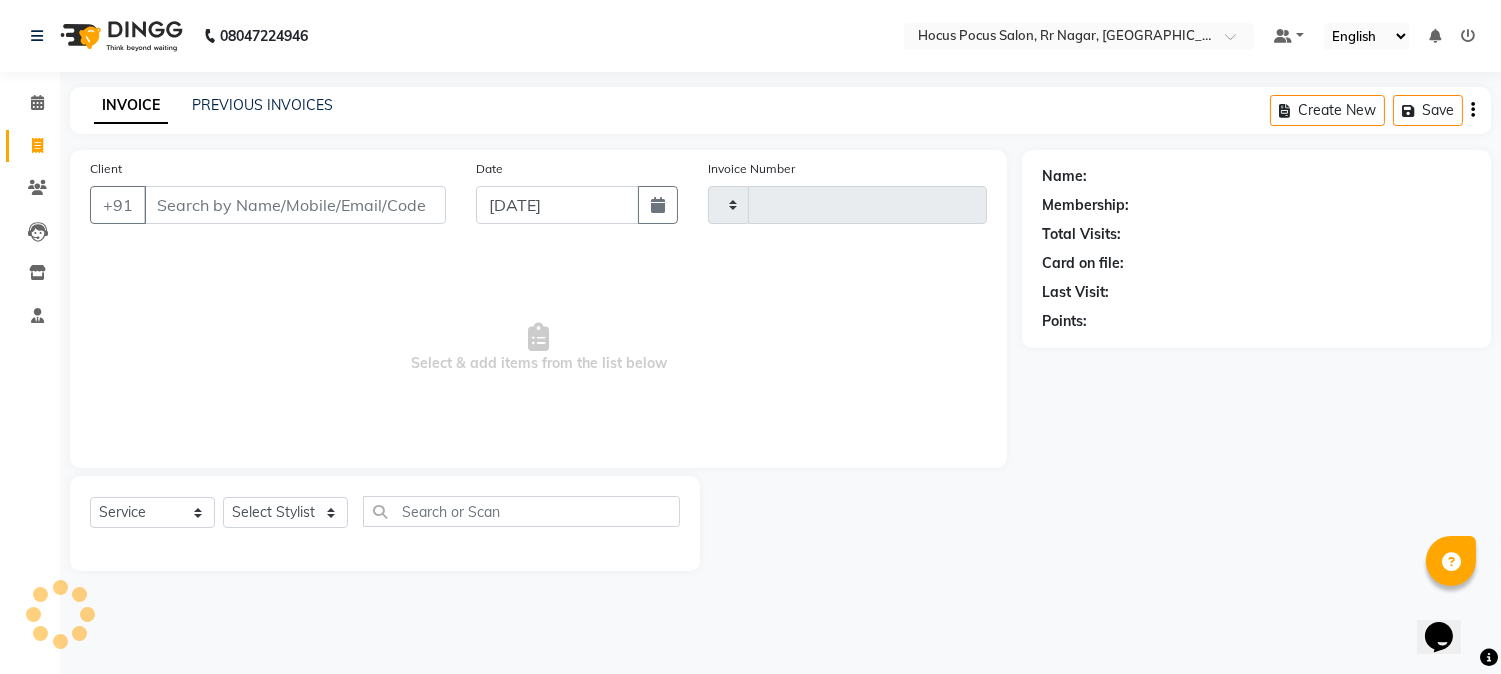 type on "2697" 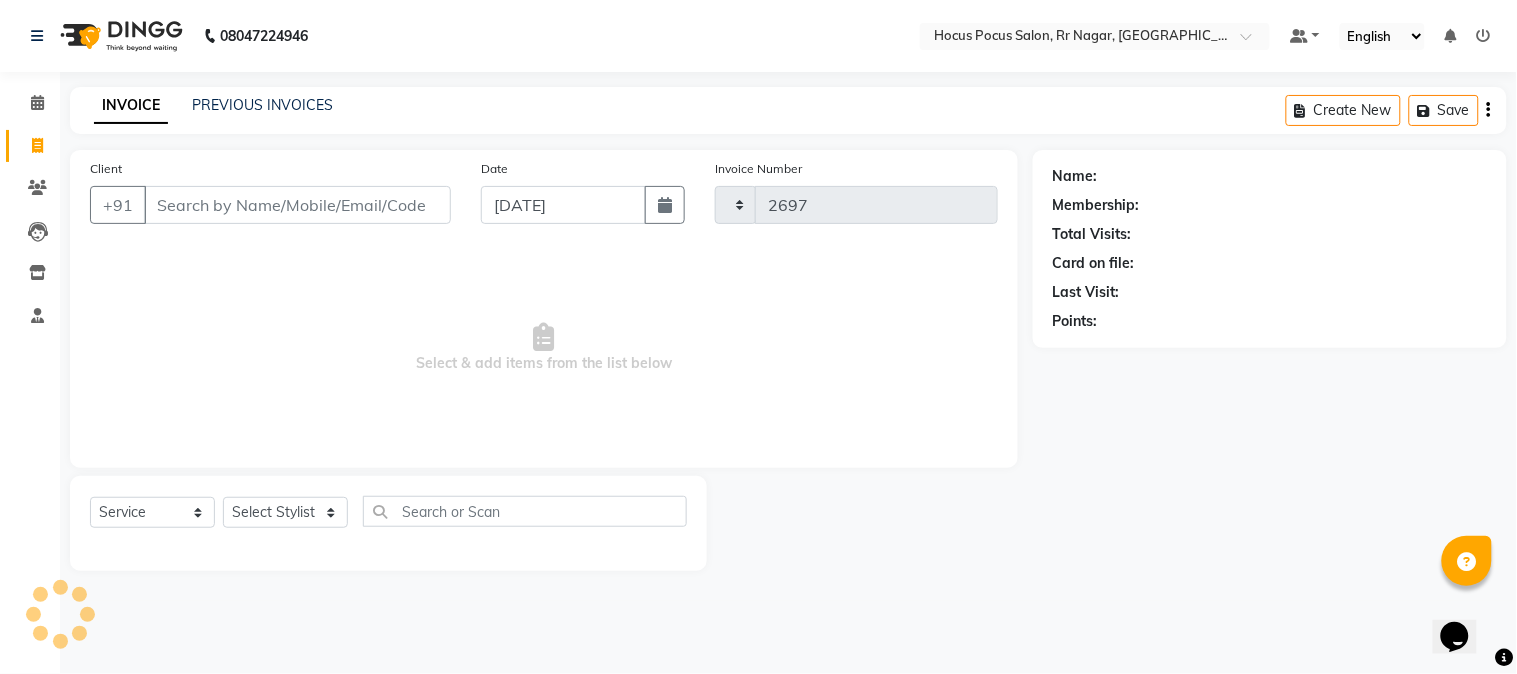 select on "5019" 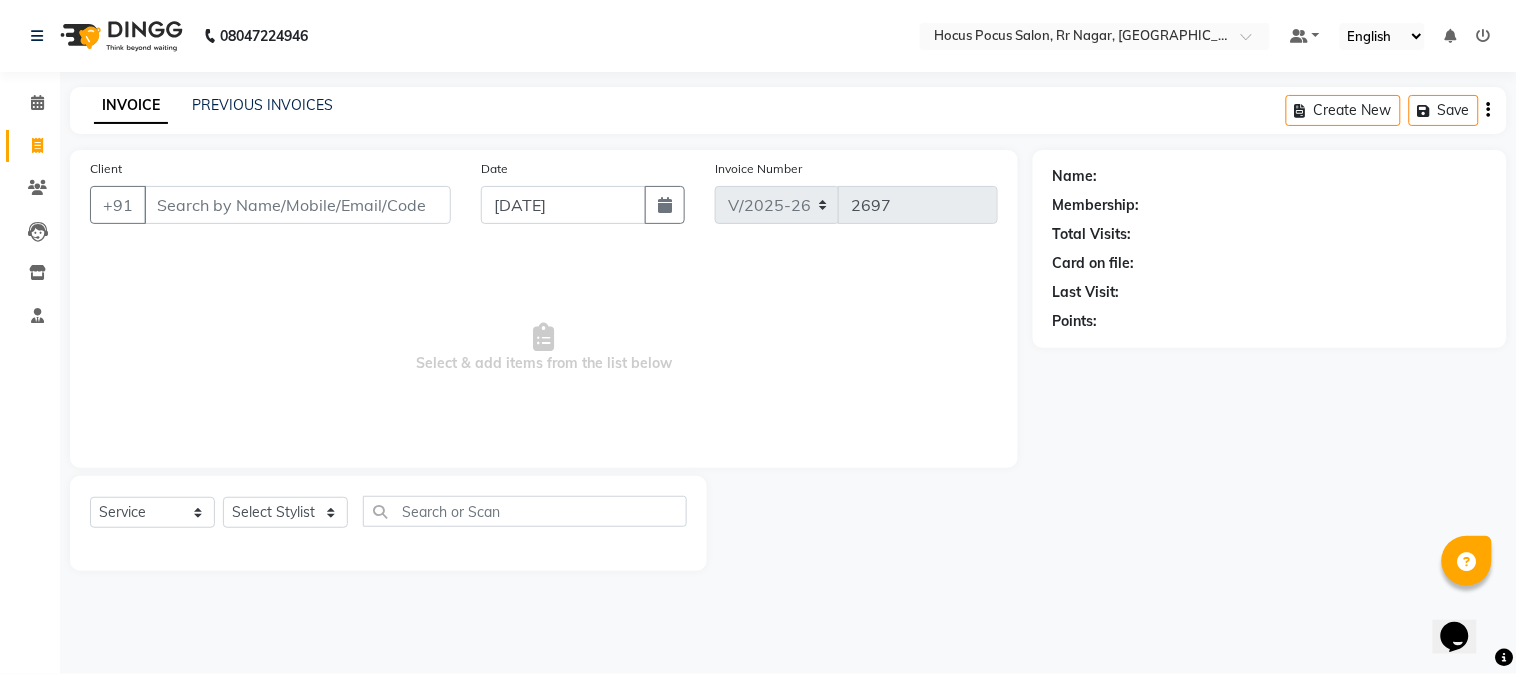 click on "Client" at bounding box center [297, 205] 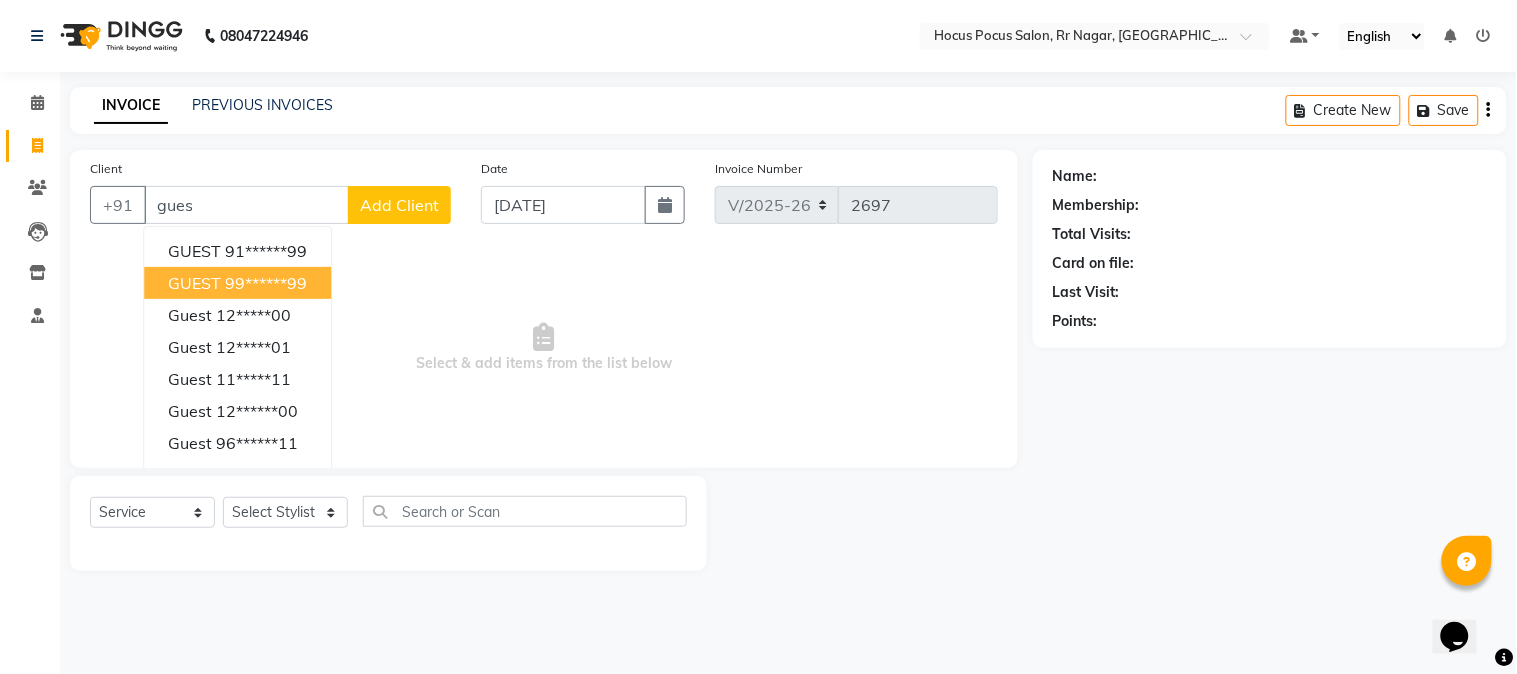 click on "99******99" at bounding box center (266, 283) 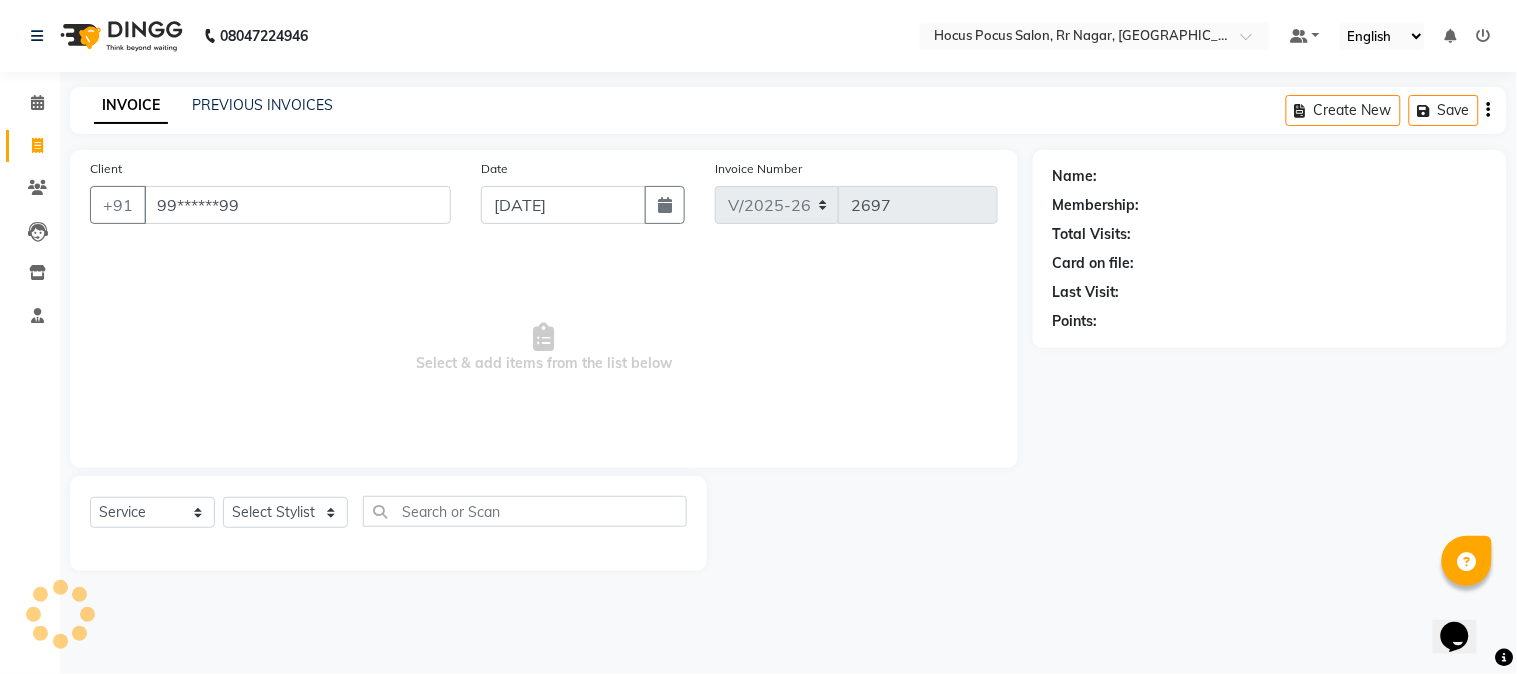 type on "99******99" 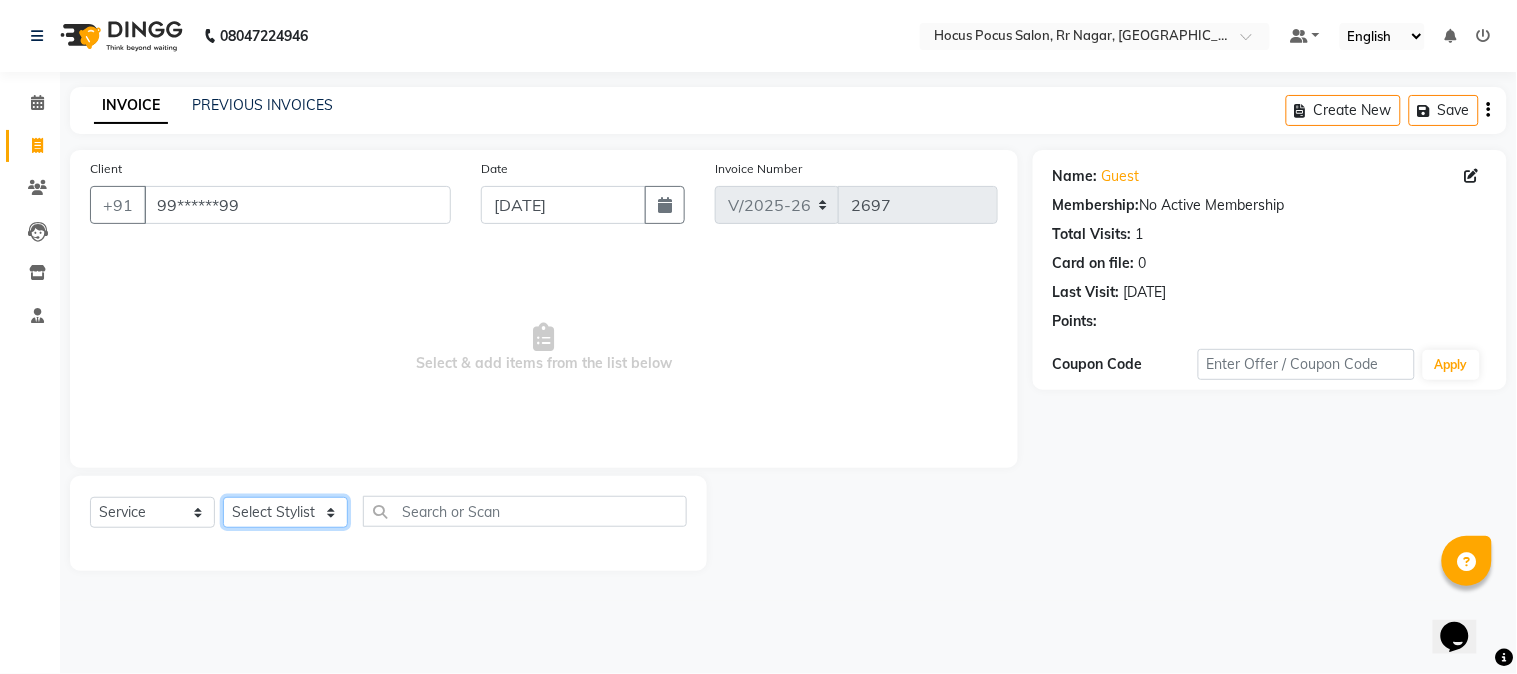 click on "Select Stylist [PERSON_NAME] hocus pocus [PERSON_NAME] [PERSON_NAME] [PERSON_NAME] [PERSON_NAME]" 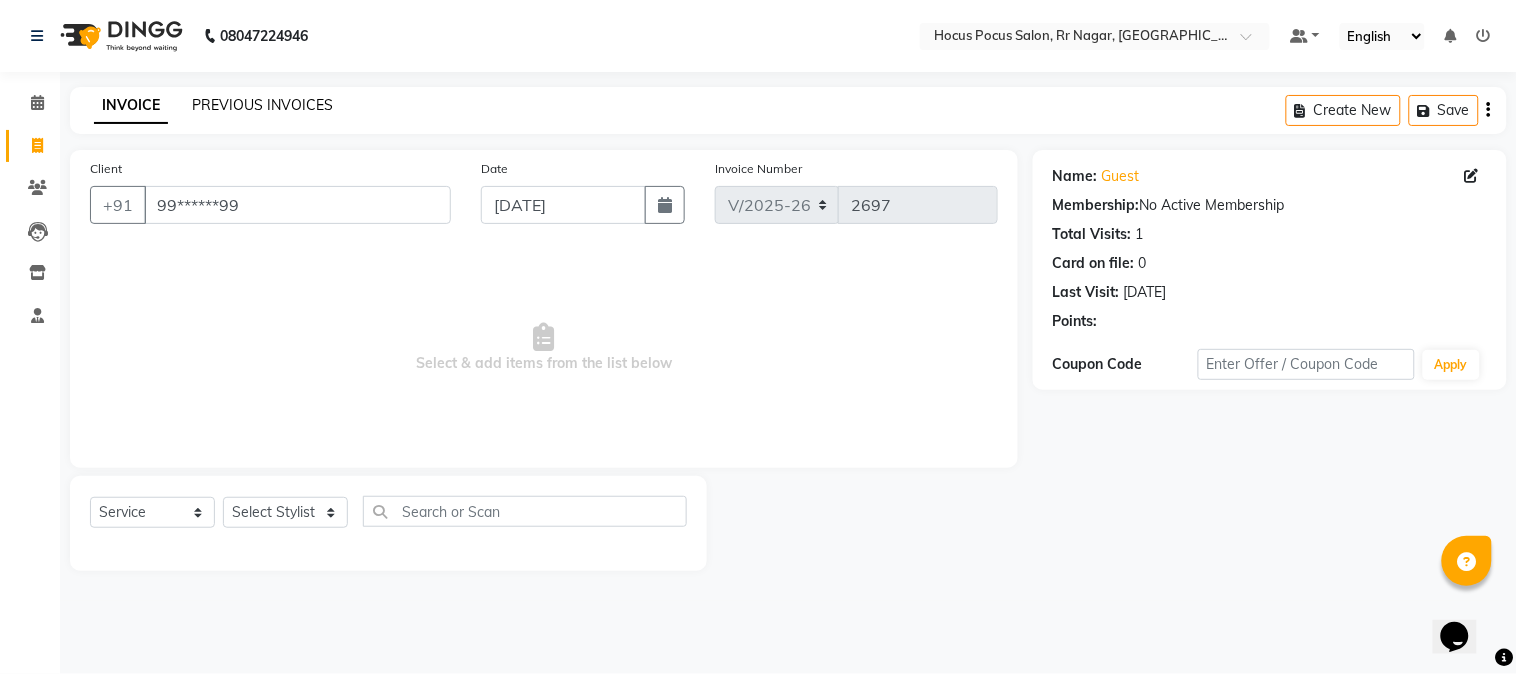 click on "PREVIOUS INVOICES" 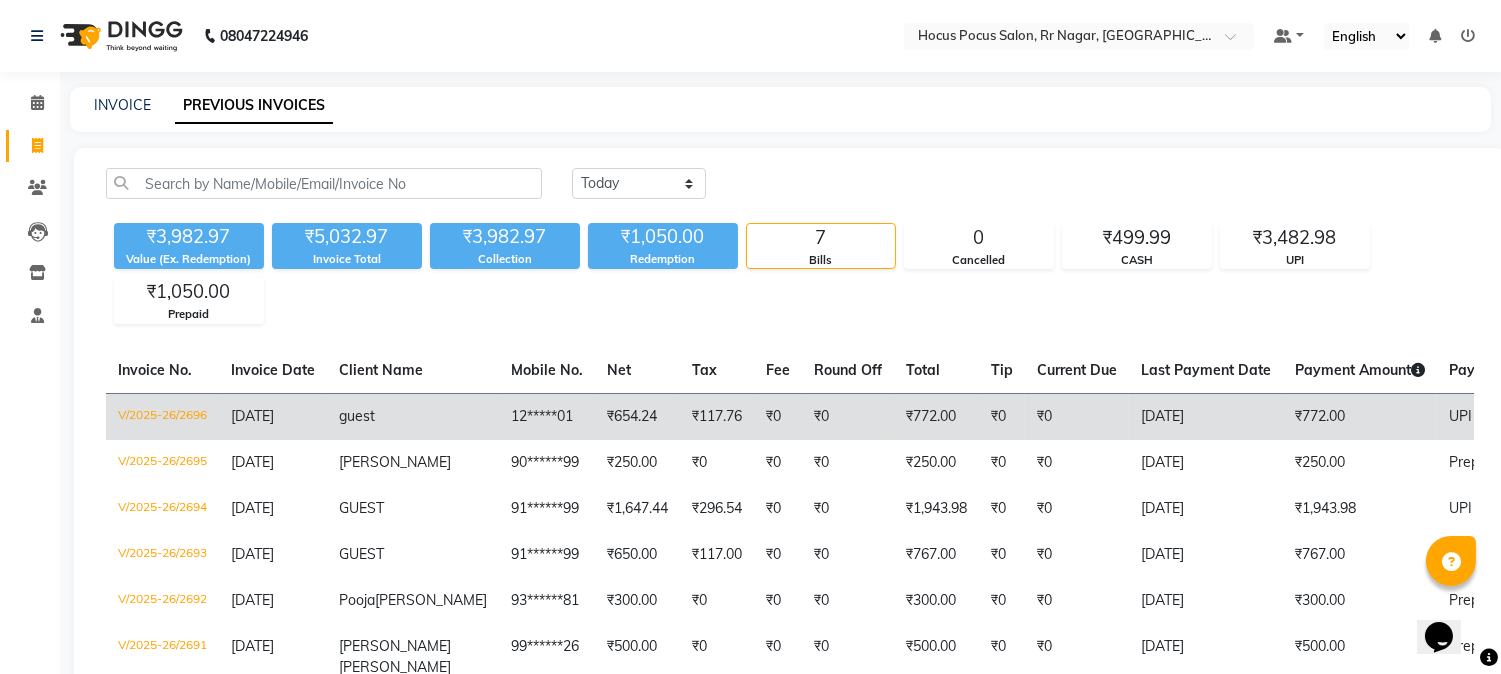 click on "₹117.76" 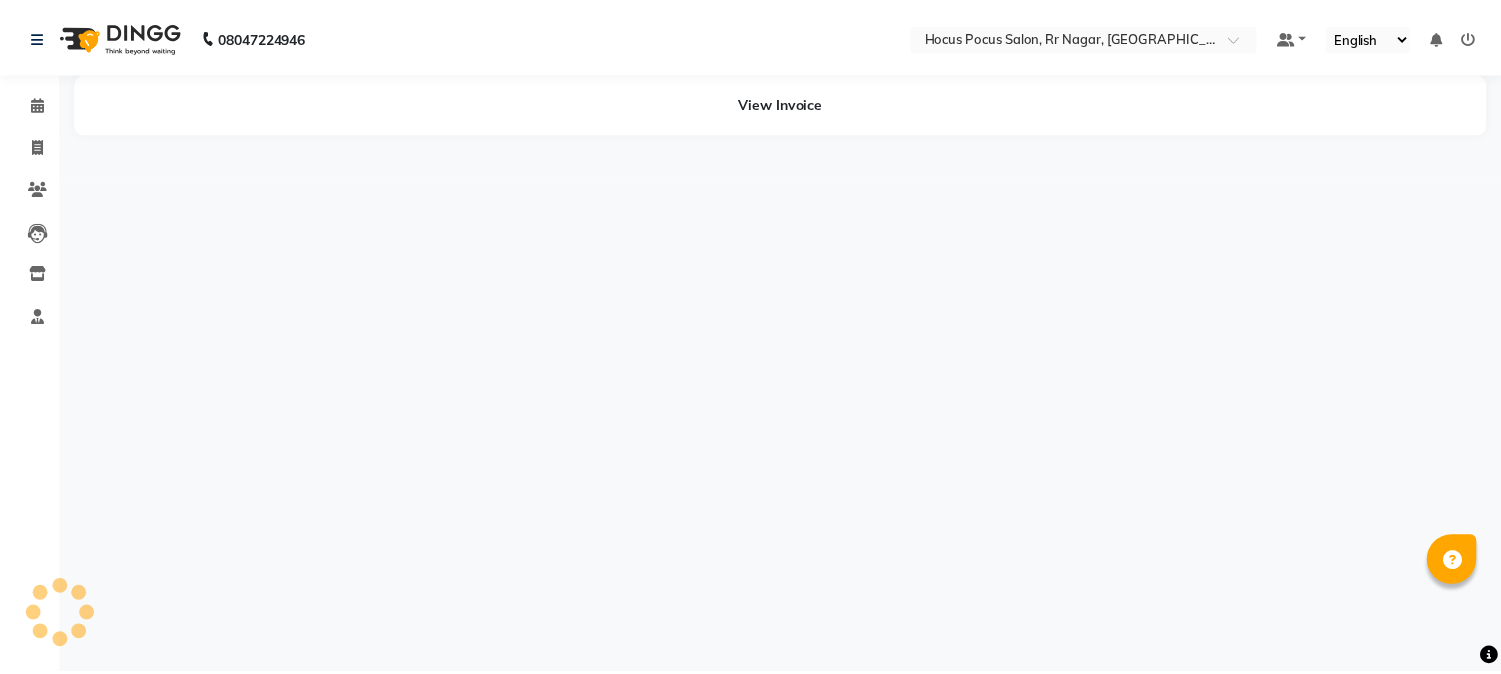 scroll, scrollTop: 0, scrollLeft: 0, axis: both 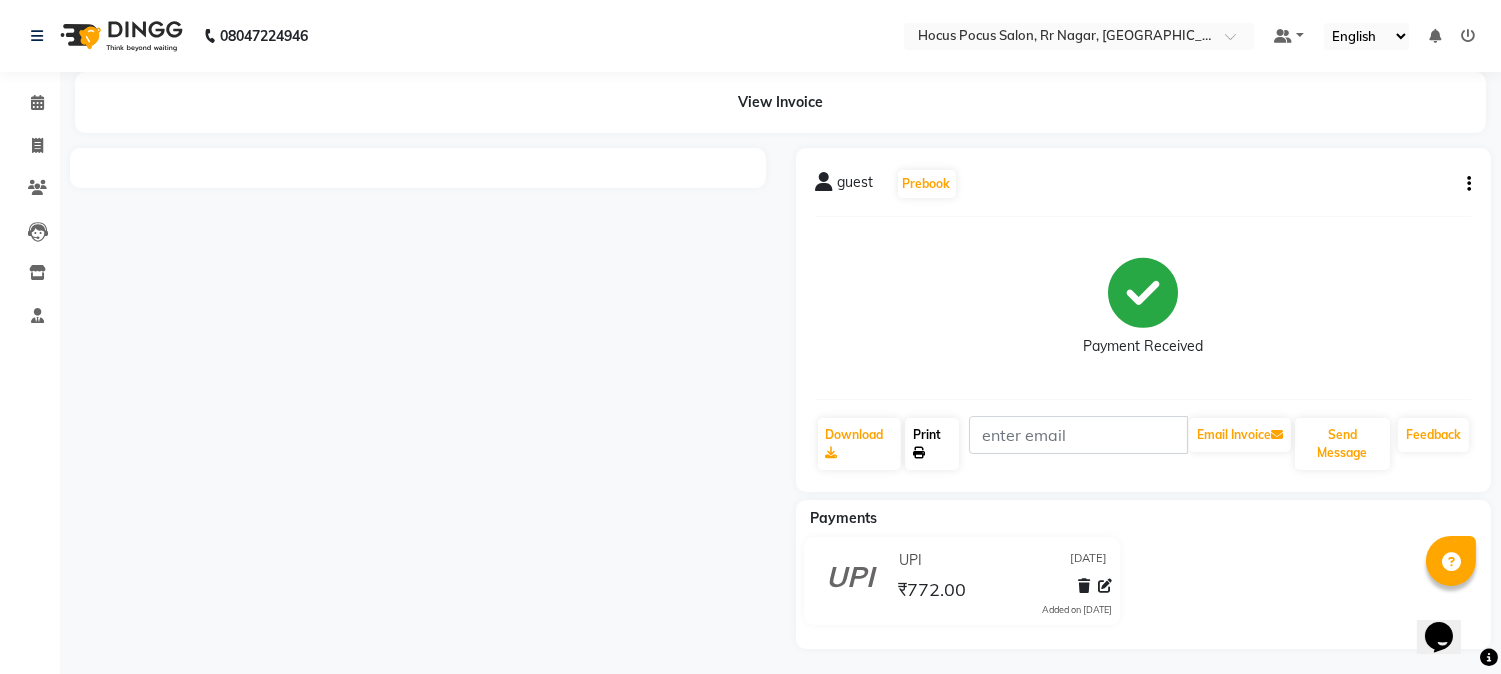click on "Print" 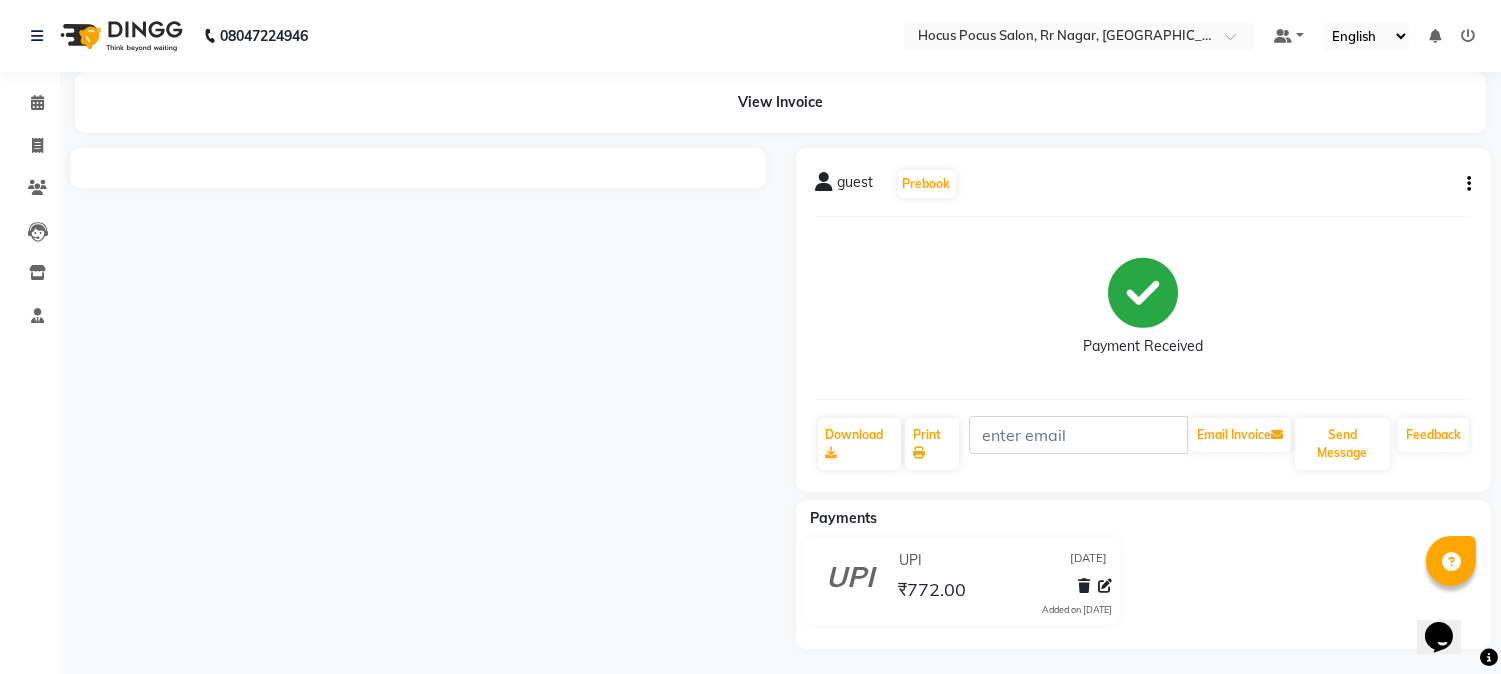 click at bounding box center (418, 398) 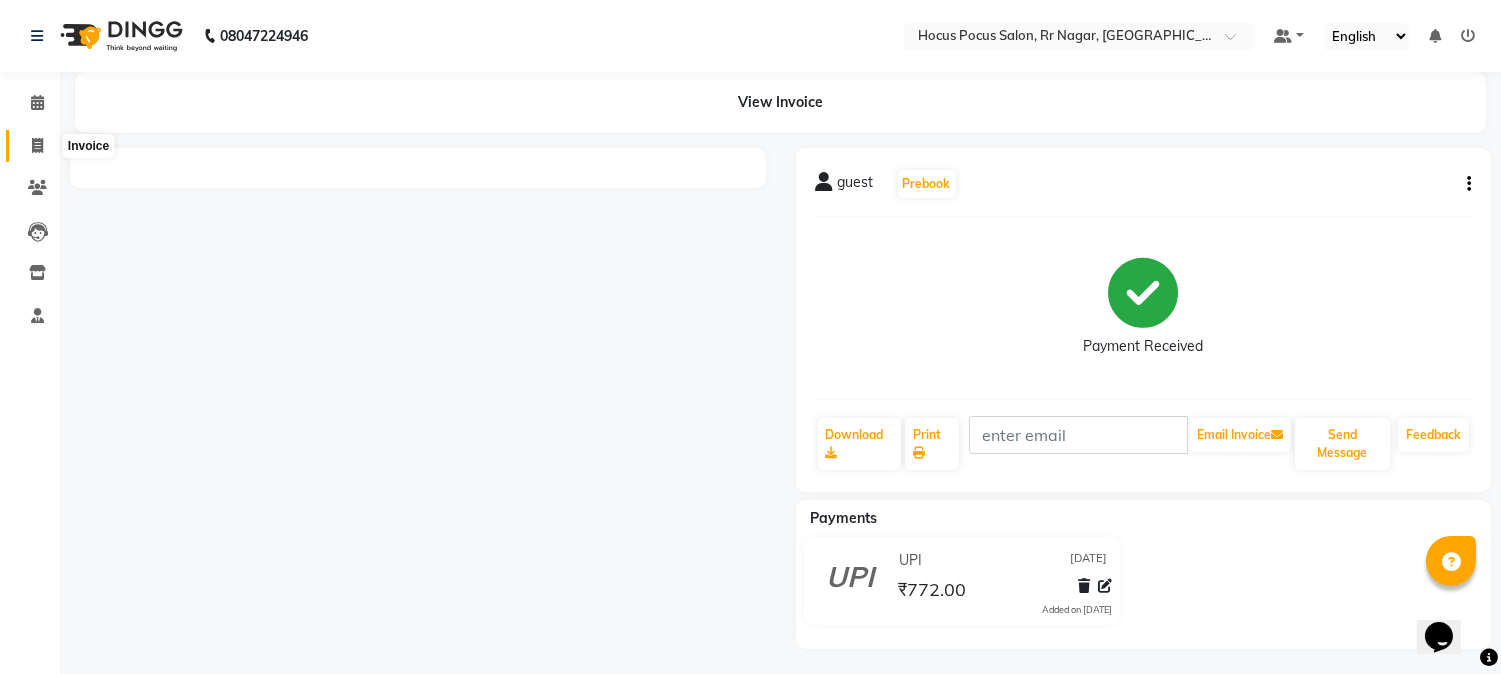 click 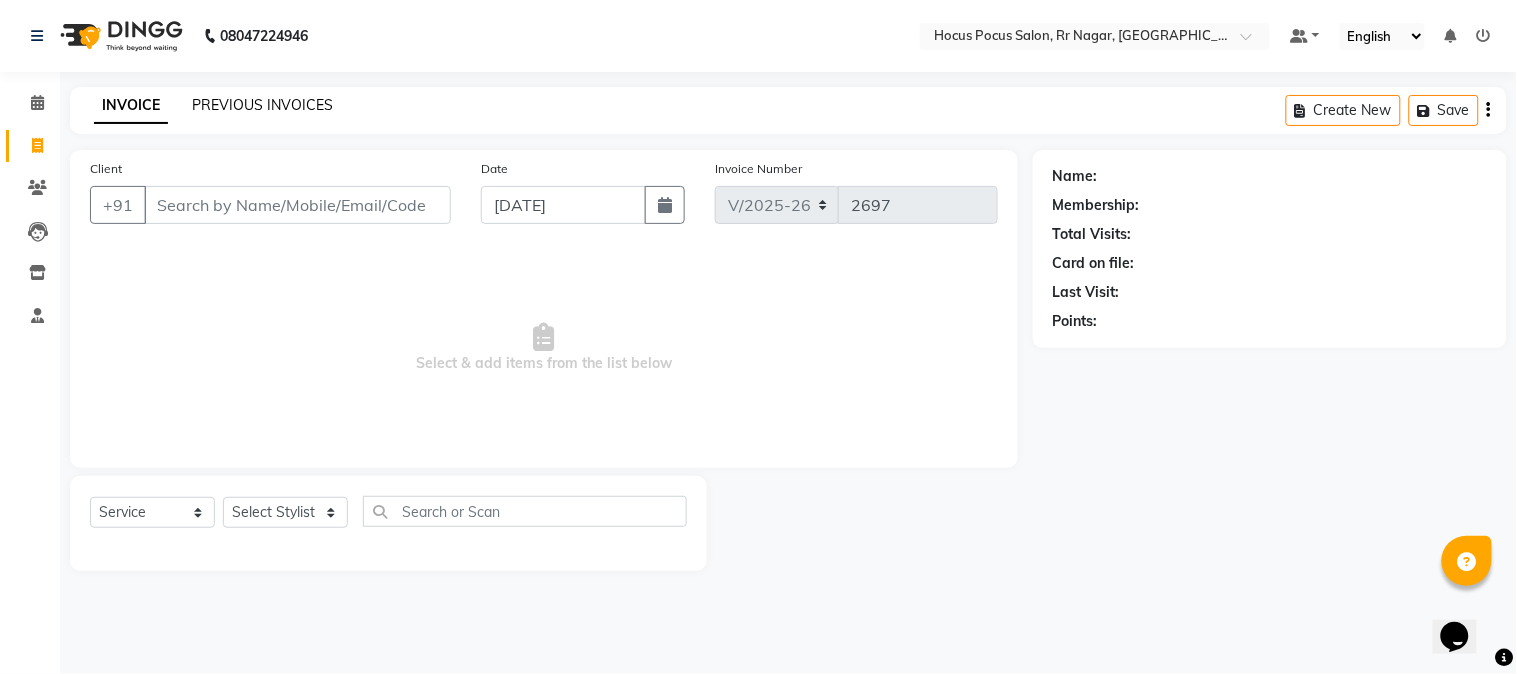 click on "PREVIOUS INVOICES" 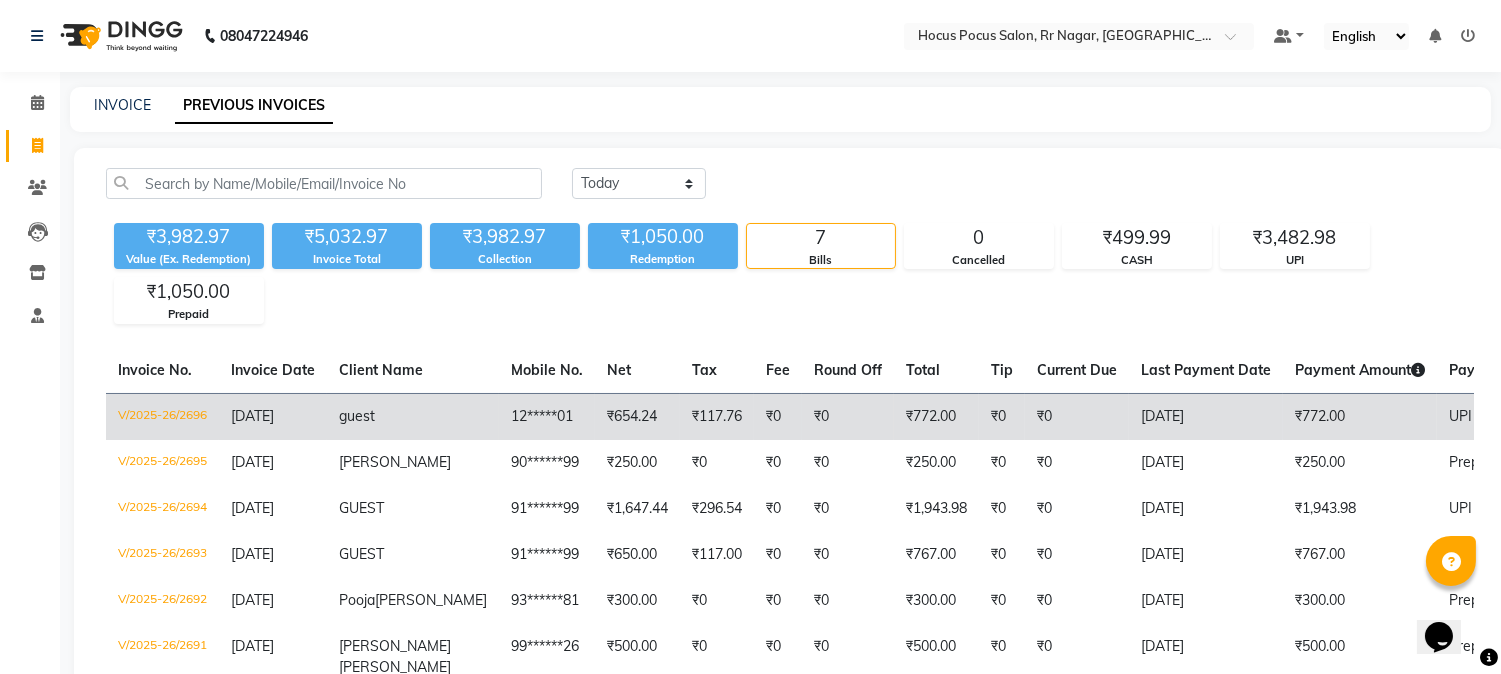 click on "₹654.24" 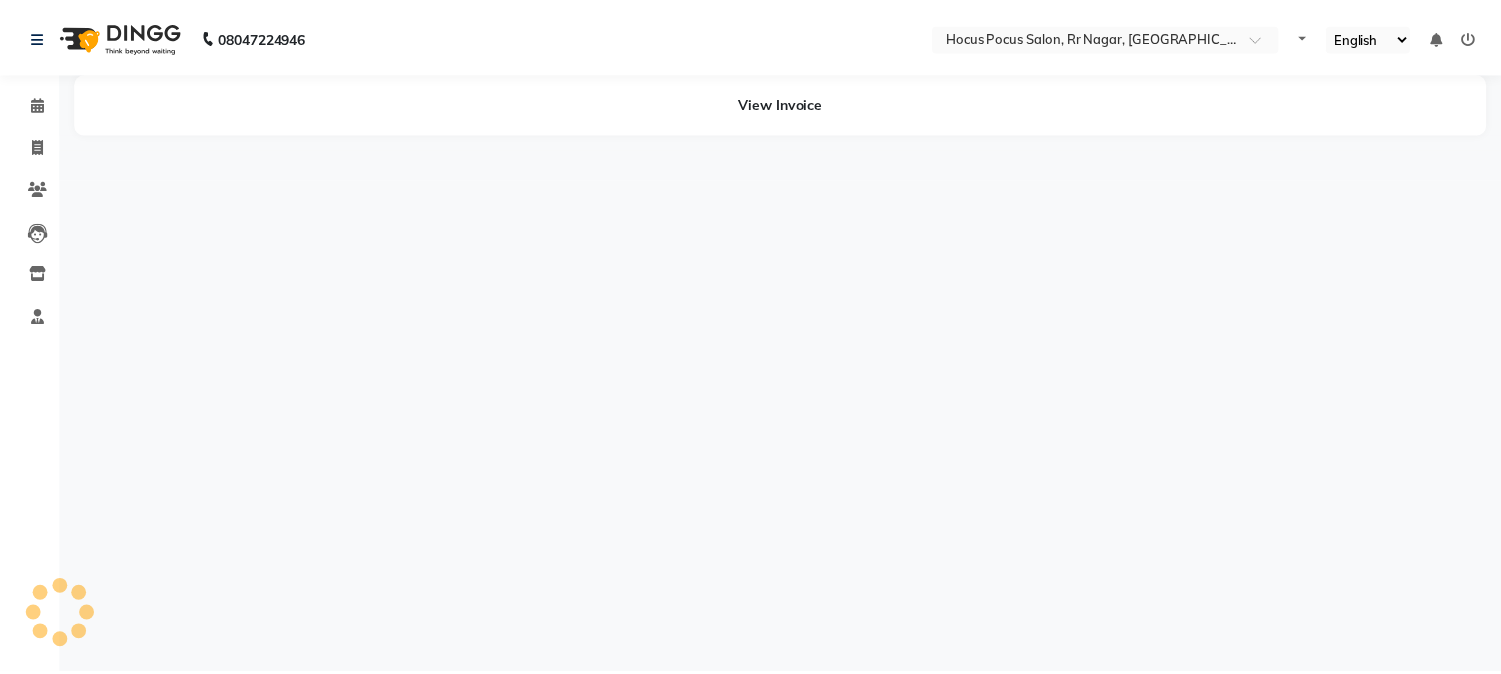 scroll, scrollTop: 0, scrollLeft: 0, axis: both 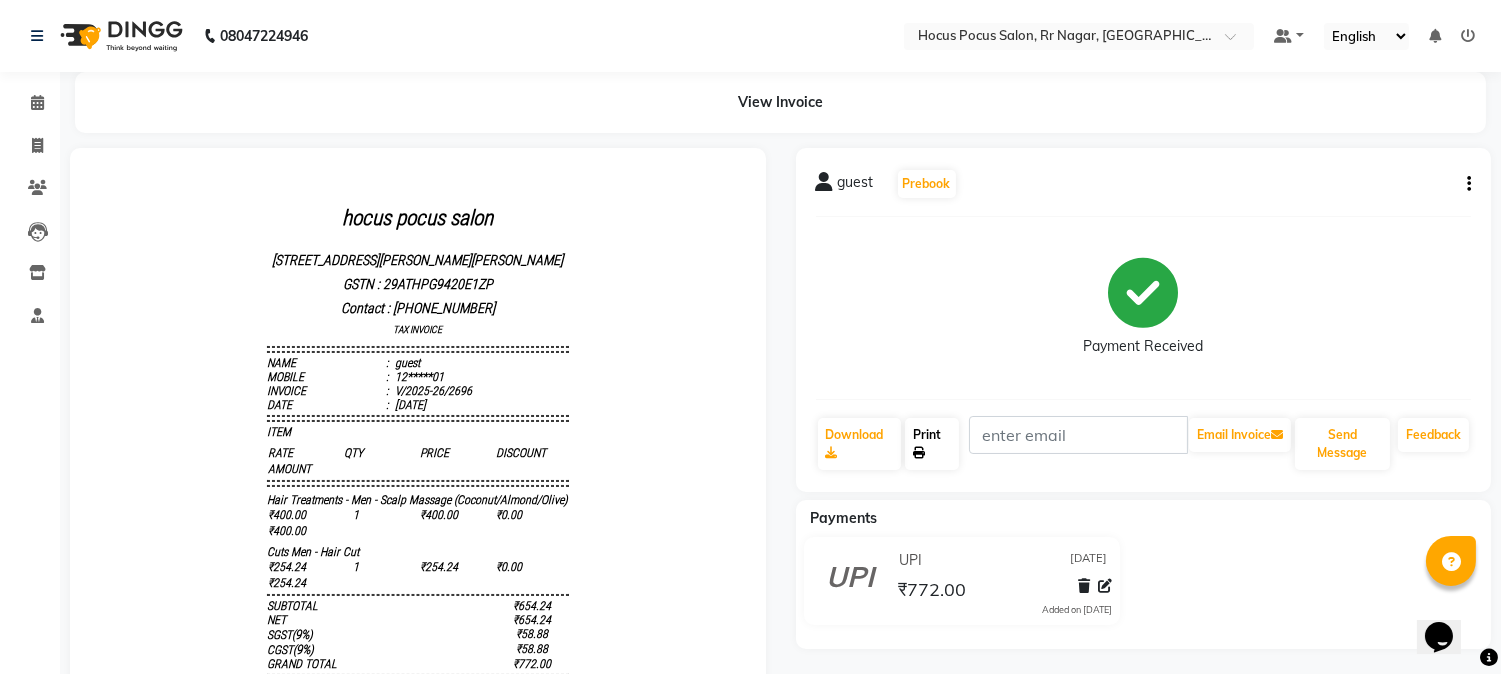 click on "Print" 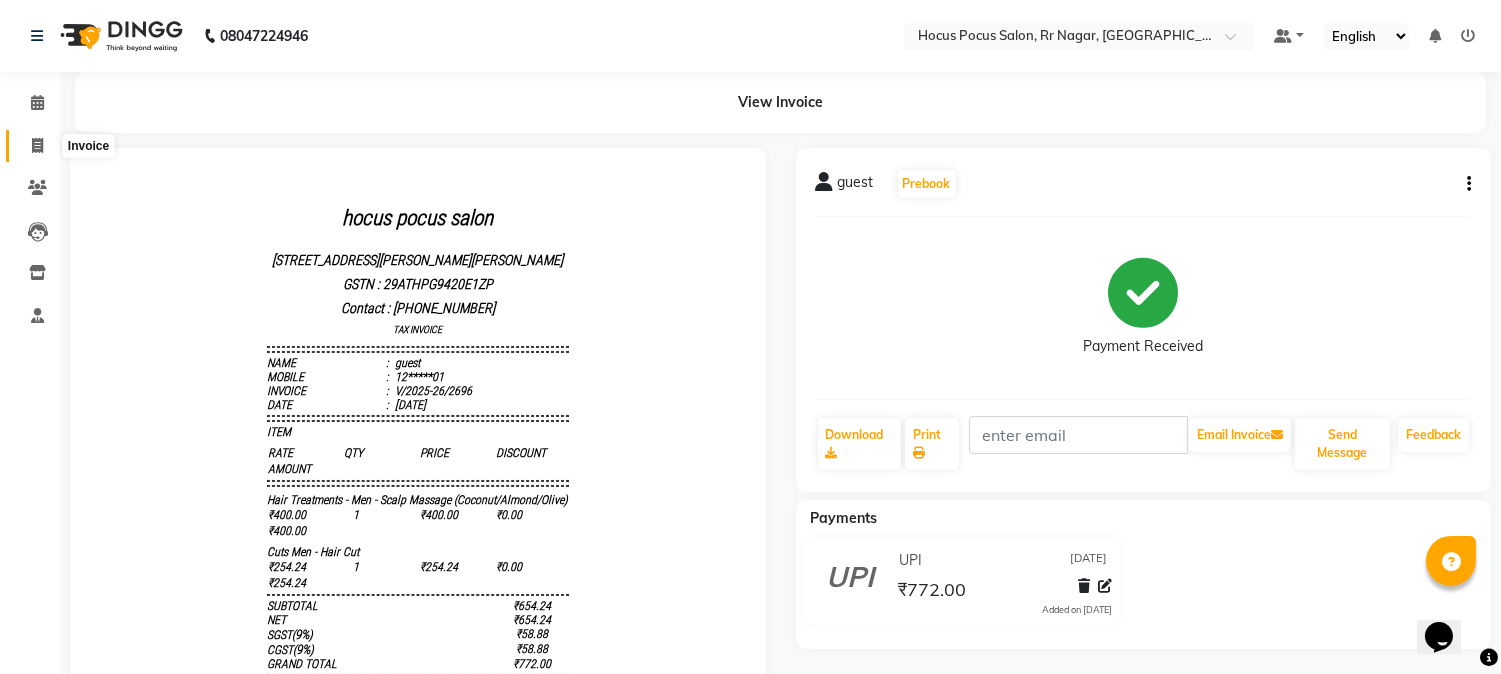 click 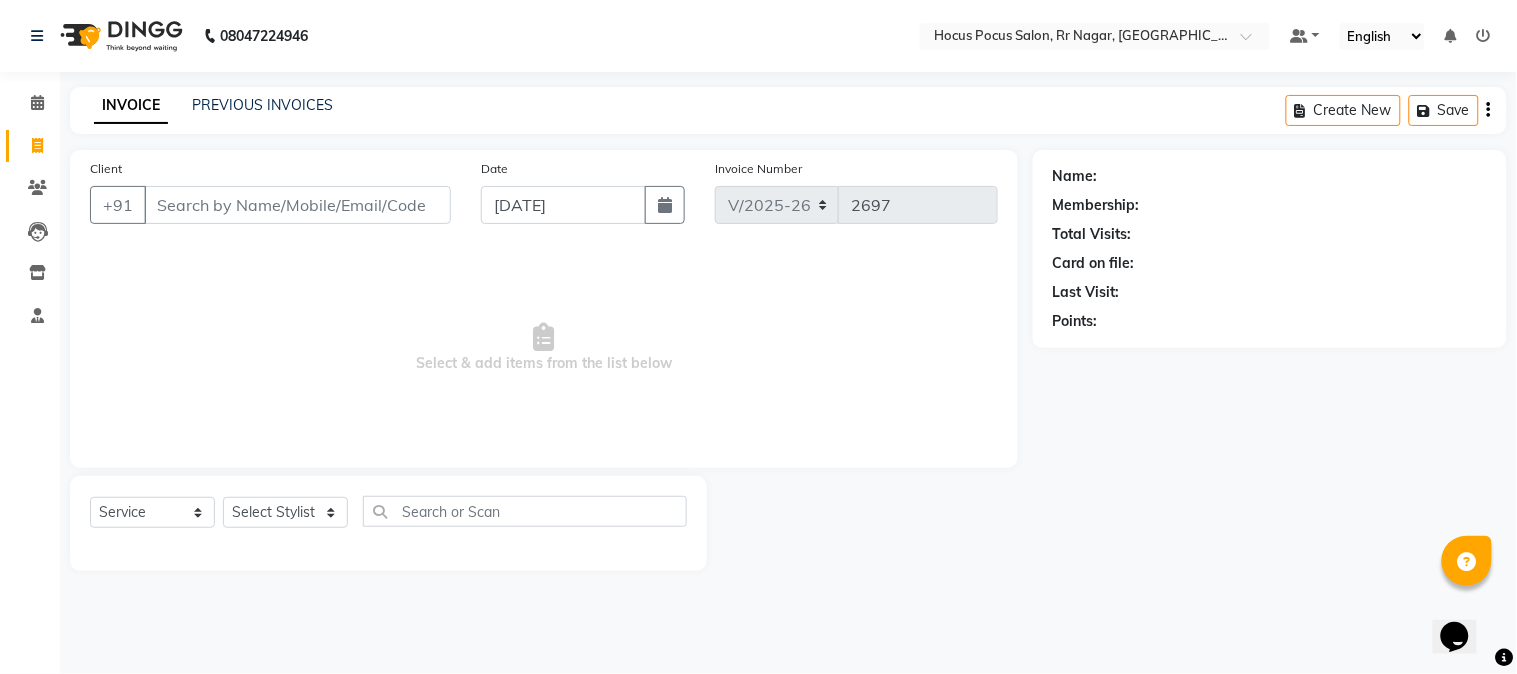 click on "Client" at bounding box center (297, 205) 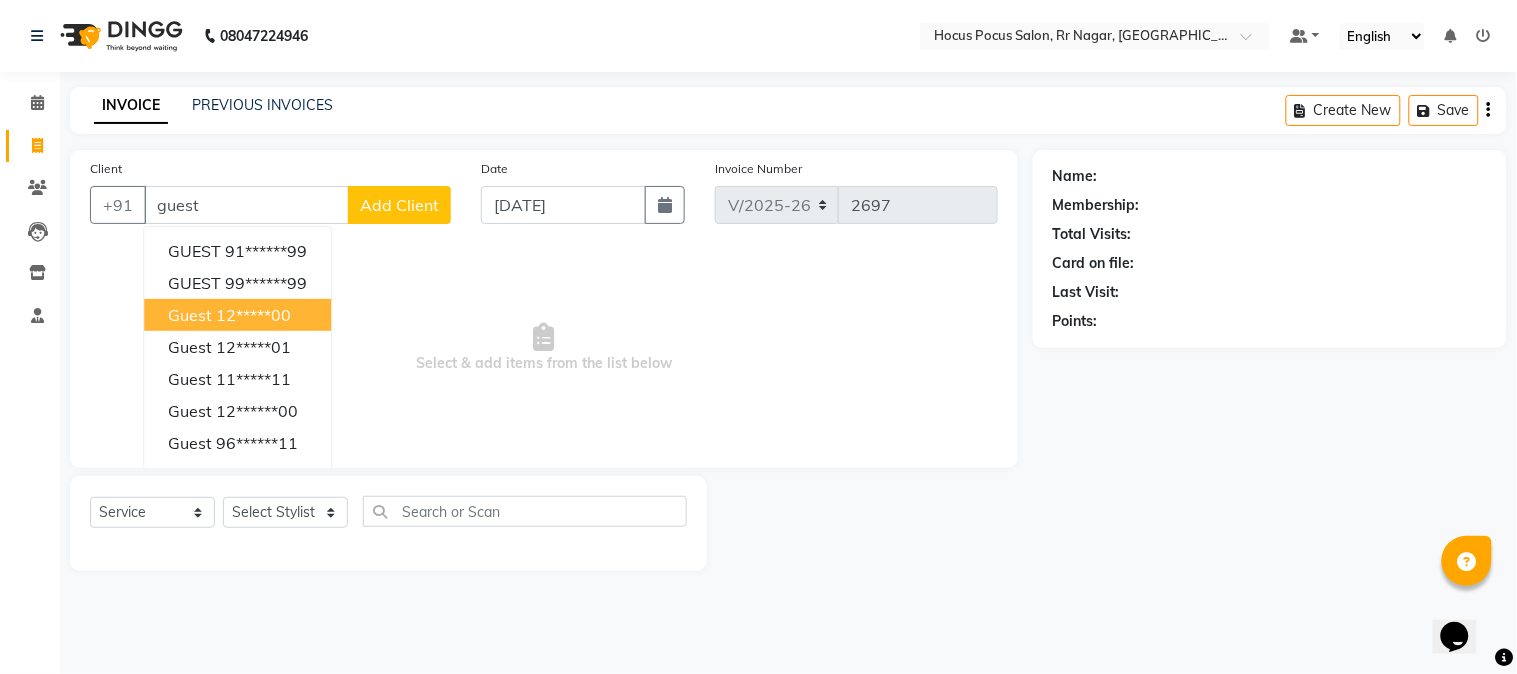 click on "12*****00" at bounding box center [253, 315] 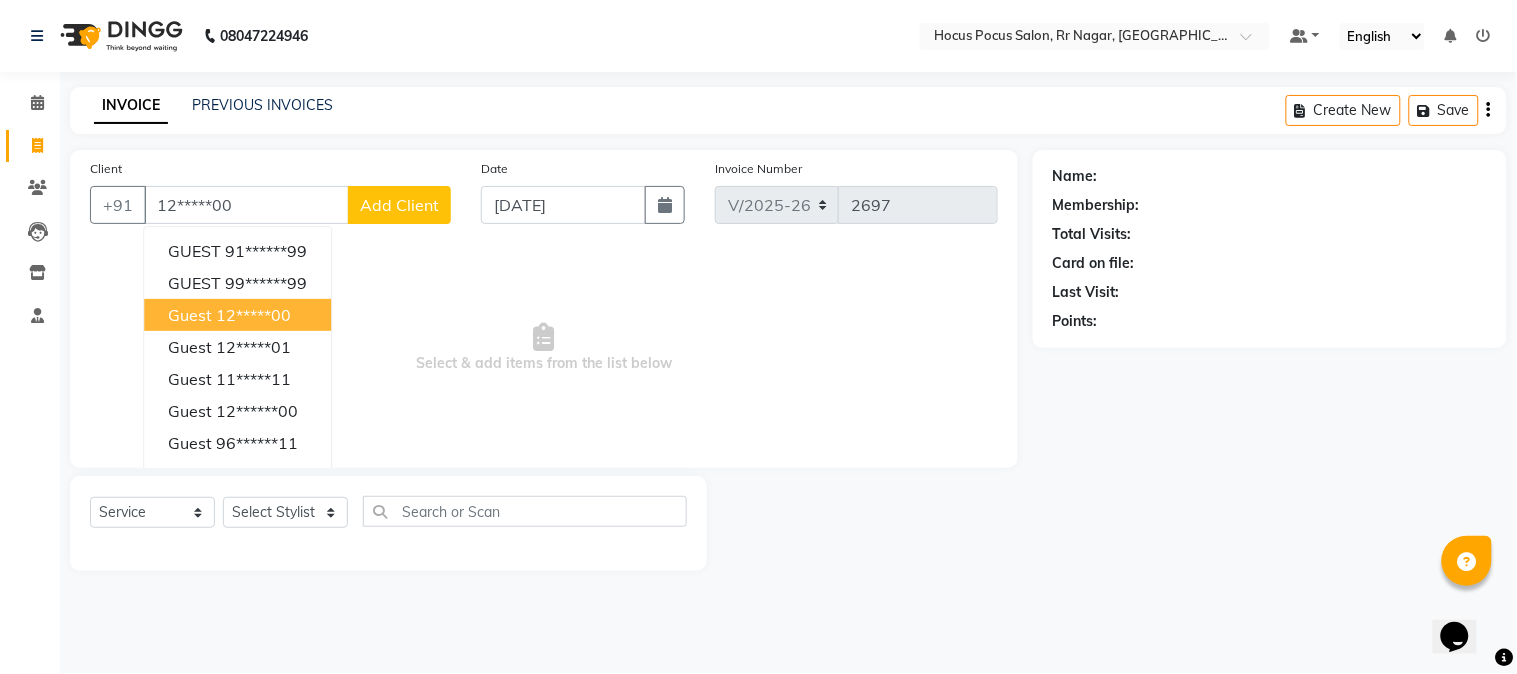 type on "12*****00" 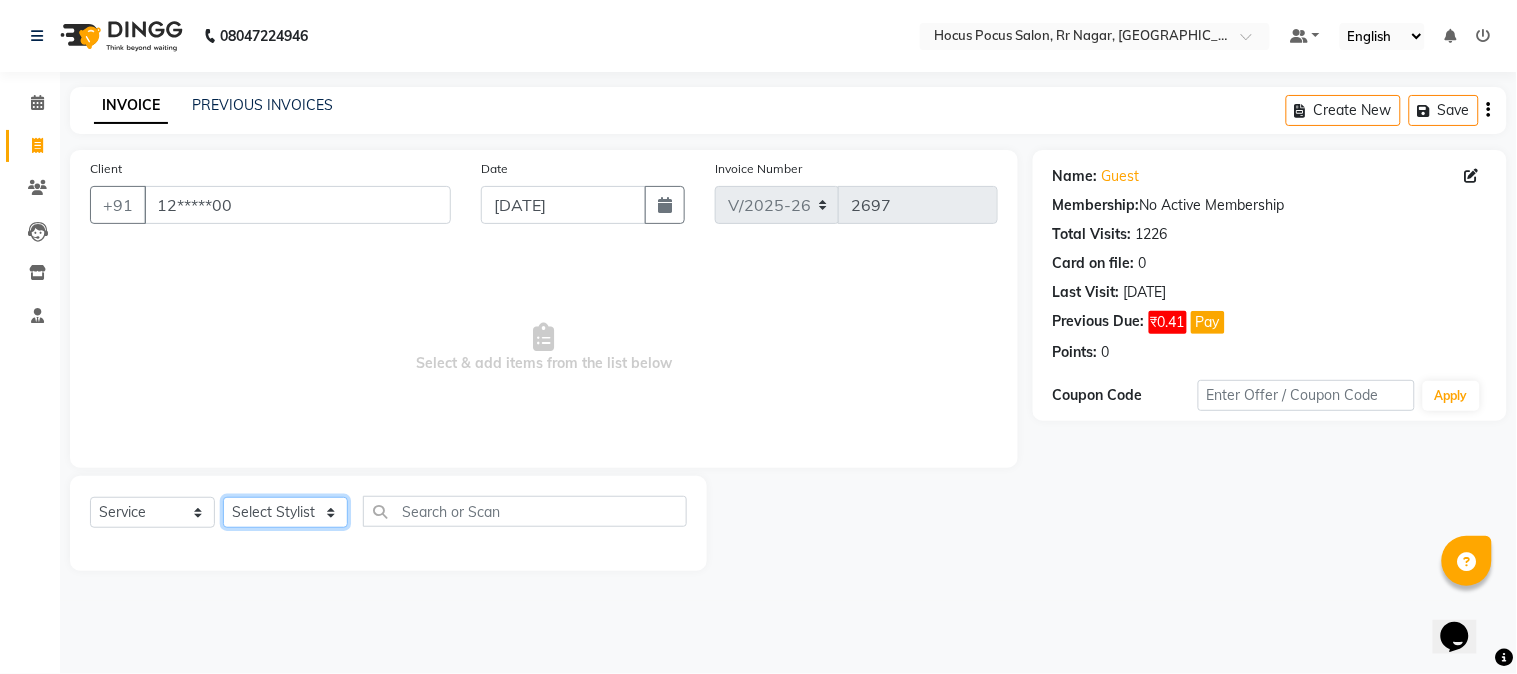 click on "Select Stylist [PERSON_NAME] hocus pocus [PERSON_NAME] [PERSON_NAME] [PERSON_NAME] [PERSON_NAME]" 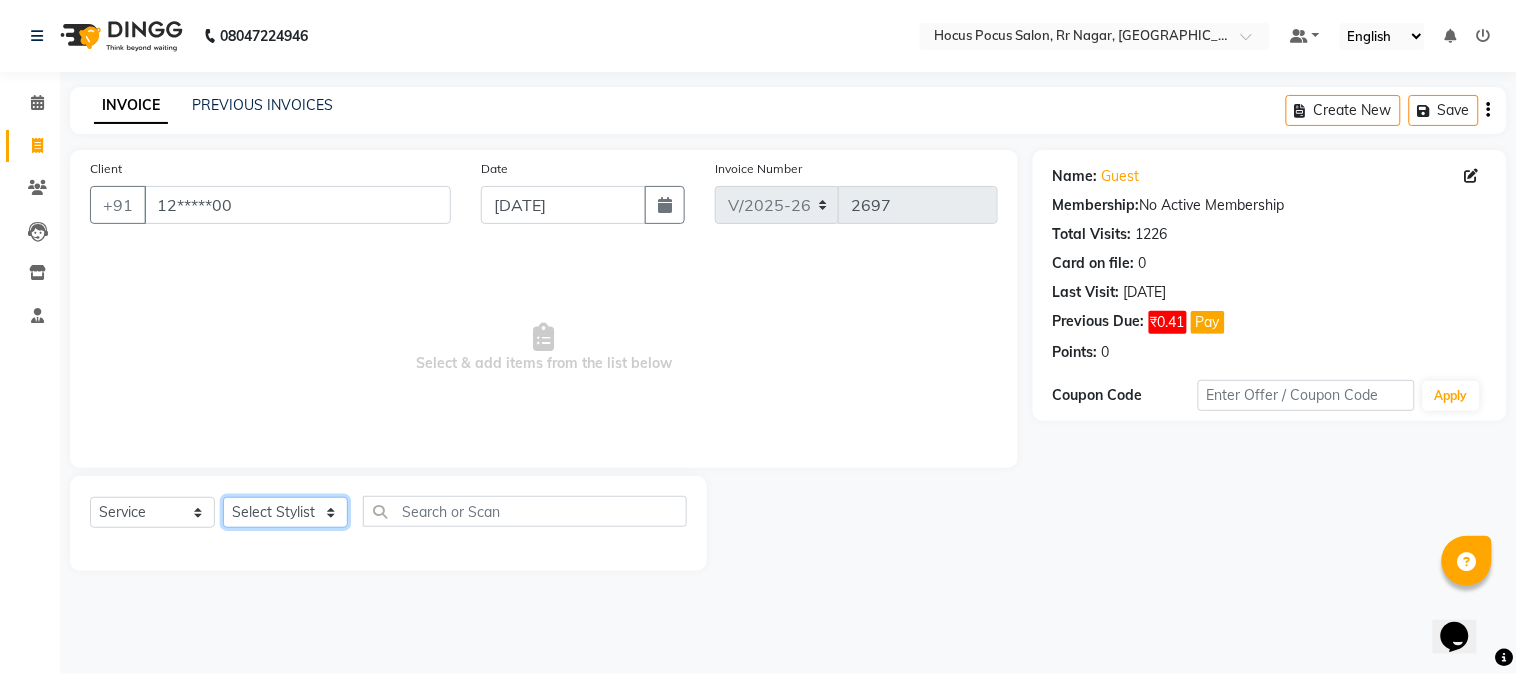 select on "32993" 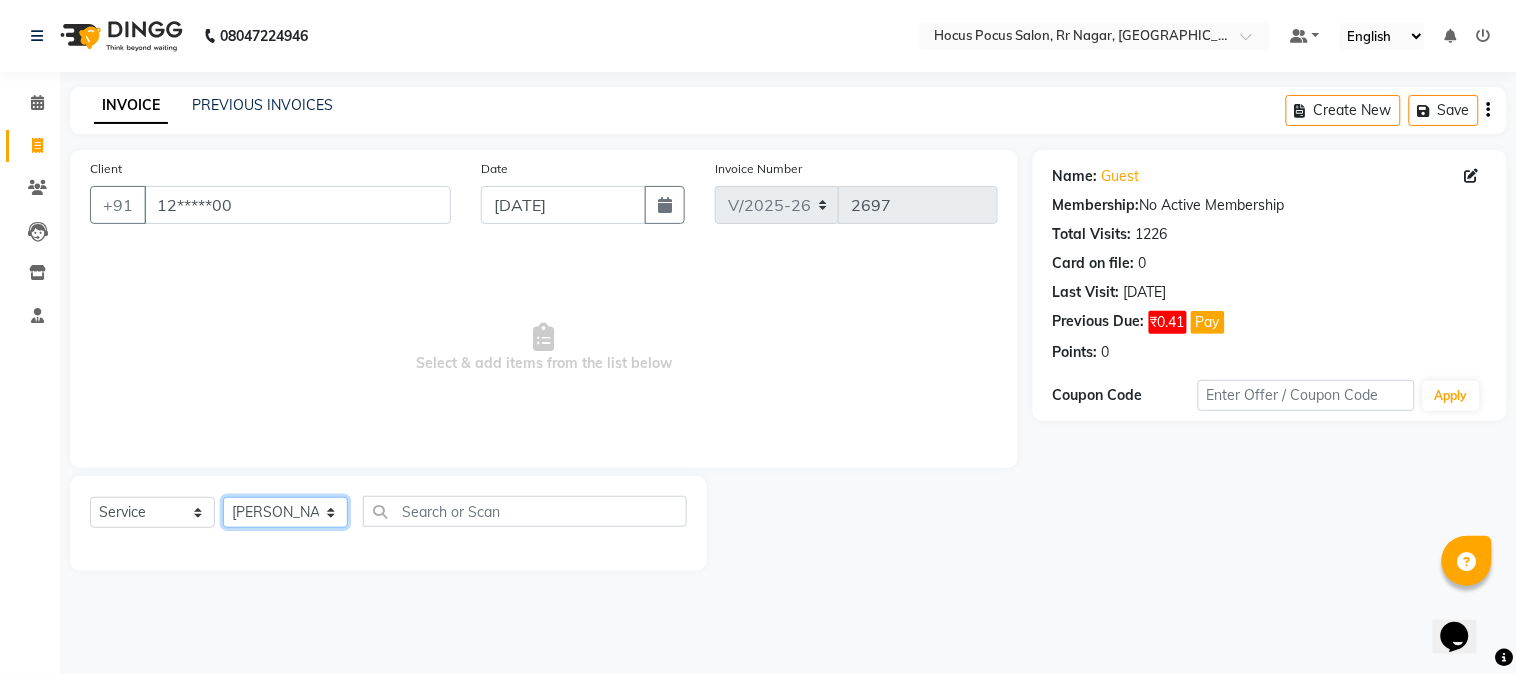 click on "Select Stylist [PERSON_NAME] hocus pocus [PERSON_NAME] [PERSON_NAME] [PERSON_NAME] [PERSON_NAME]" 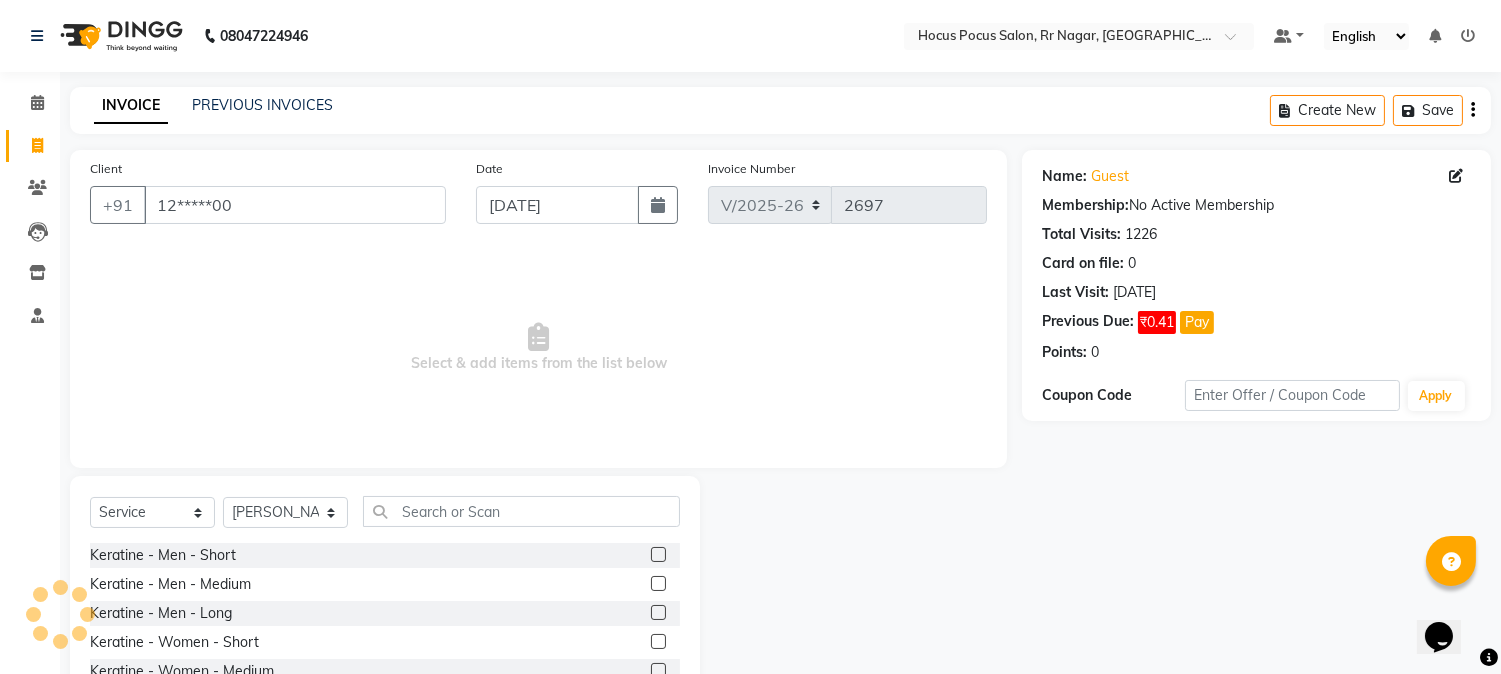 click on "Select  Service  Product  Membership  Package Voucher Prepaid Gift Card  Select Stylist Amar  Arjun Eliza hocus pocus Jonathan Maya Mona Ravi Salima Sonam Keratine - Men - Short  Keratine - Men - Medium  Keratine - Men - Long  Keratine - Women - Short  Keratine - Women - Medium  Keratine - Women - Long  Keratine - Women - Very Long  Smoothing Treatment - Men  - Short  Smoothing Treatment - Men  - Medium  Smoothing Treatment - Men  - Long  Rebounding/Smoothening/Straightening - Women  - Short  Rebounding/Smoothening/Straightening - Women  - Medium  Rebounding/Smoothening/Straightening - Women  - Long  Rebounding/Smoothening/Straightening - Women  - Very Long  Fringe - Short  Fringe - Medium  Fringe - Long  Fringe - Very Long  Cuts Men - Hair Cut  Cuts Men - Head Shave  Cuts Men - Beard Shave/Trim/Styling  Cuts Men VIP - Hair Cut  Cuts Boy - Hair Cut  Cuts Girl - Hair Cut  Cuts Men - Hair Cut & Trim  Cuts Women  - Hair Cut  Cuts Women  - Fringe Cut  Styling - Short  - Blowdry w/o Shampoo  Colour   - Men Beard" 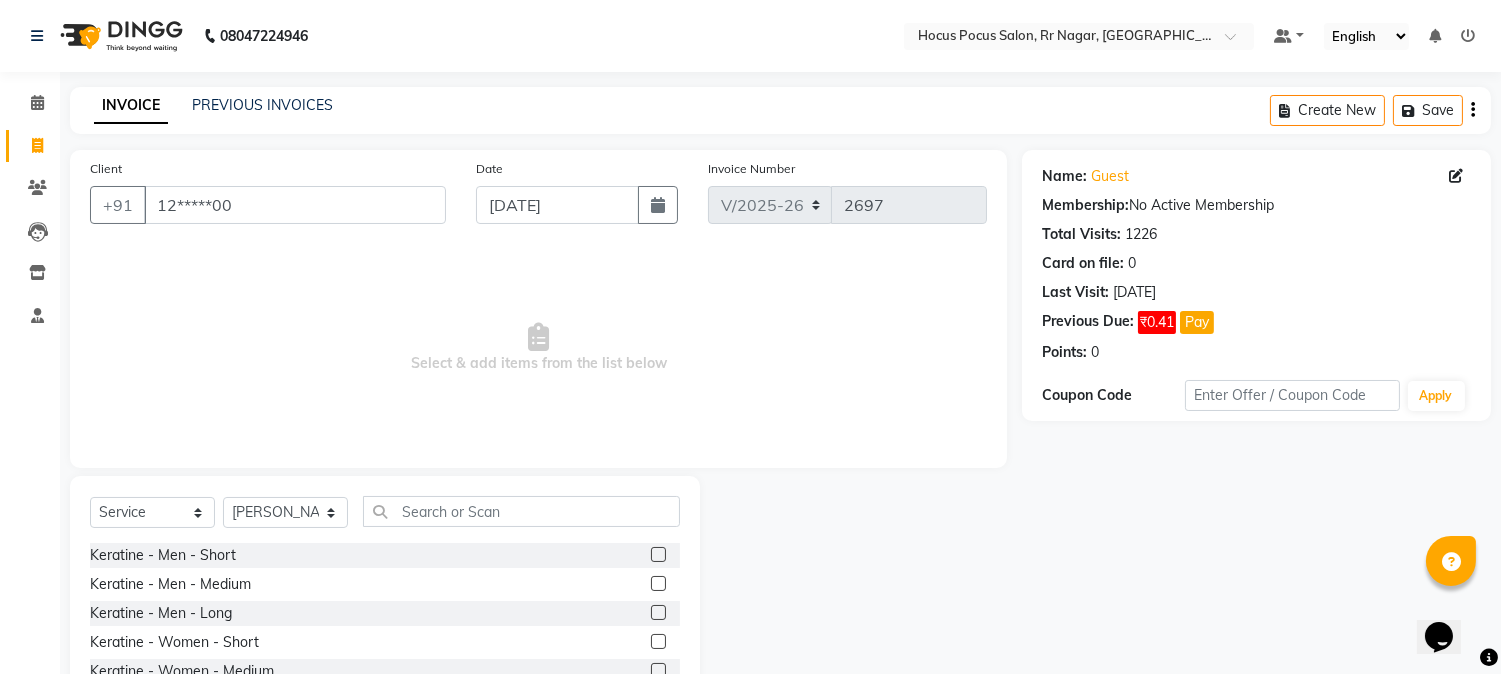 click on "Keratine - Men - Short" 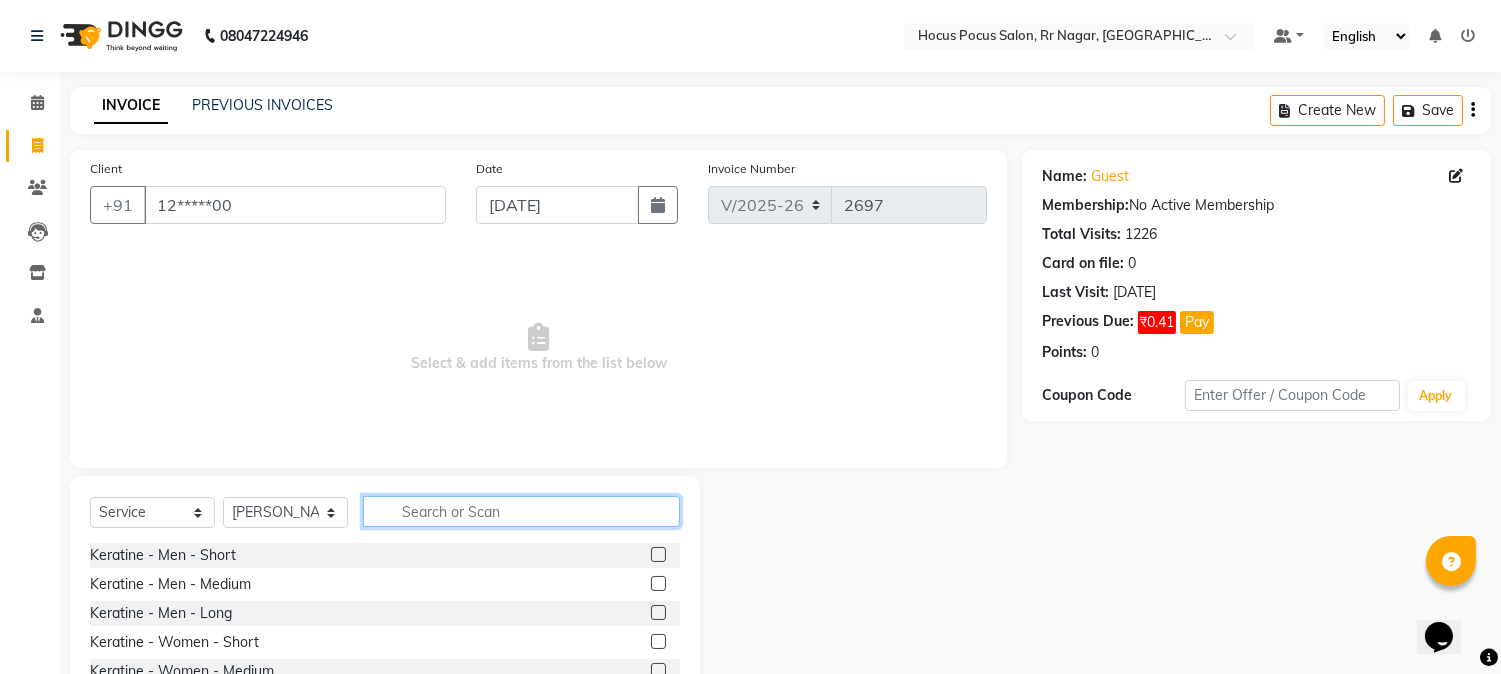 click 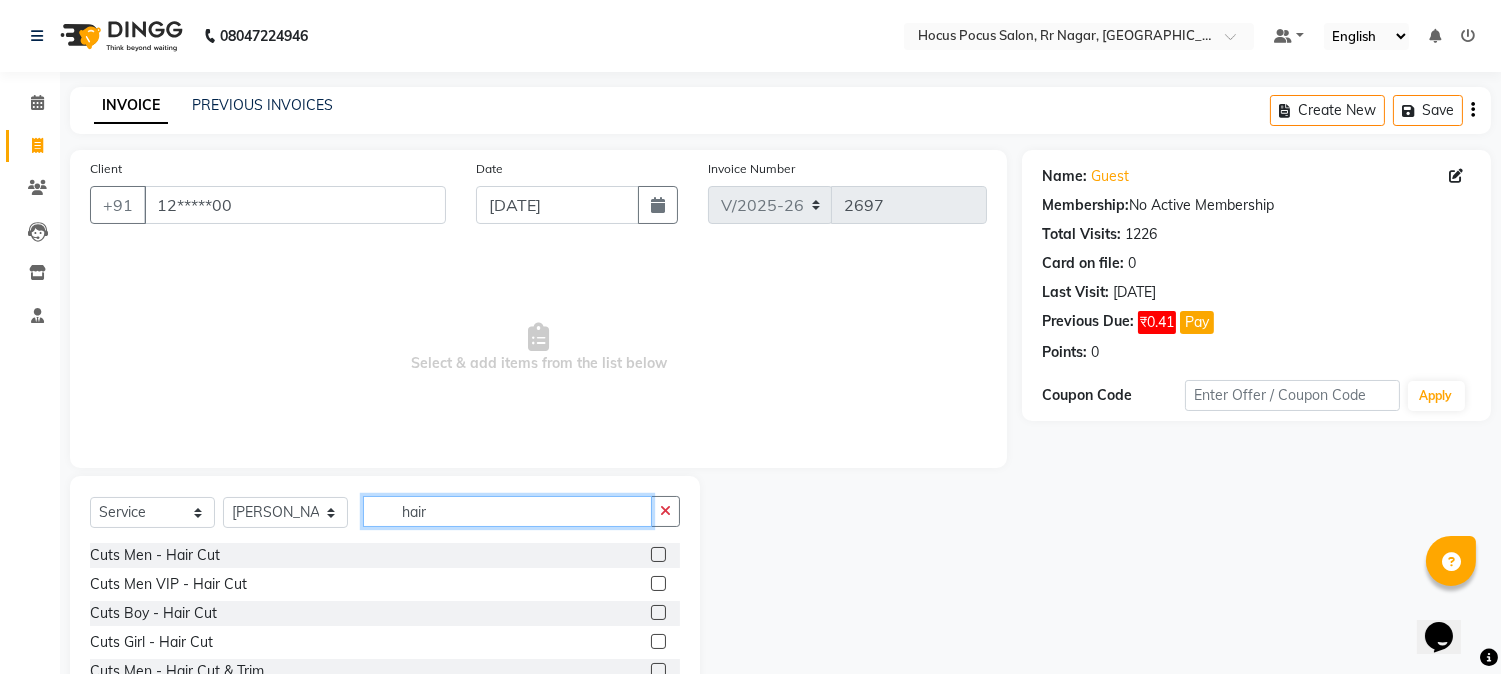 type on "hair" 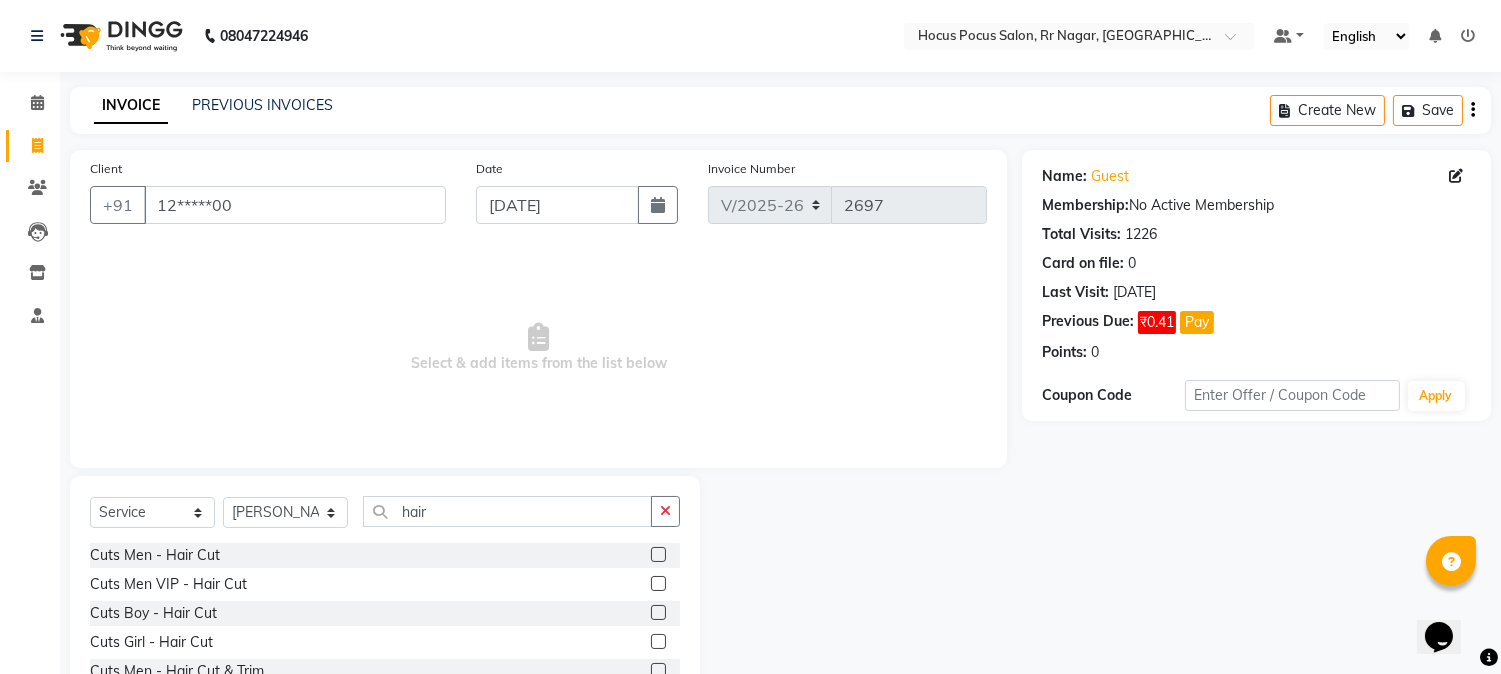 click 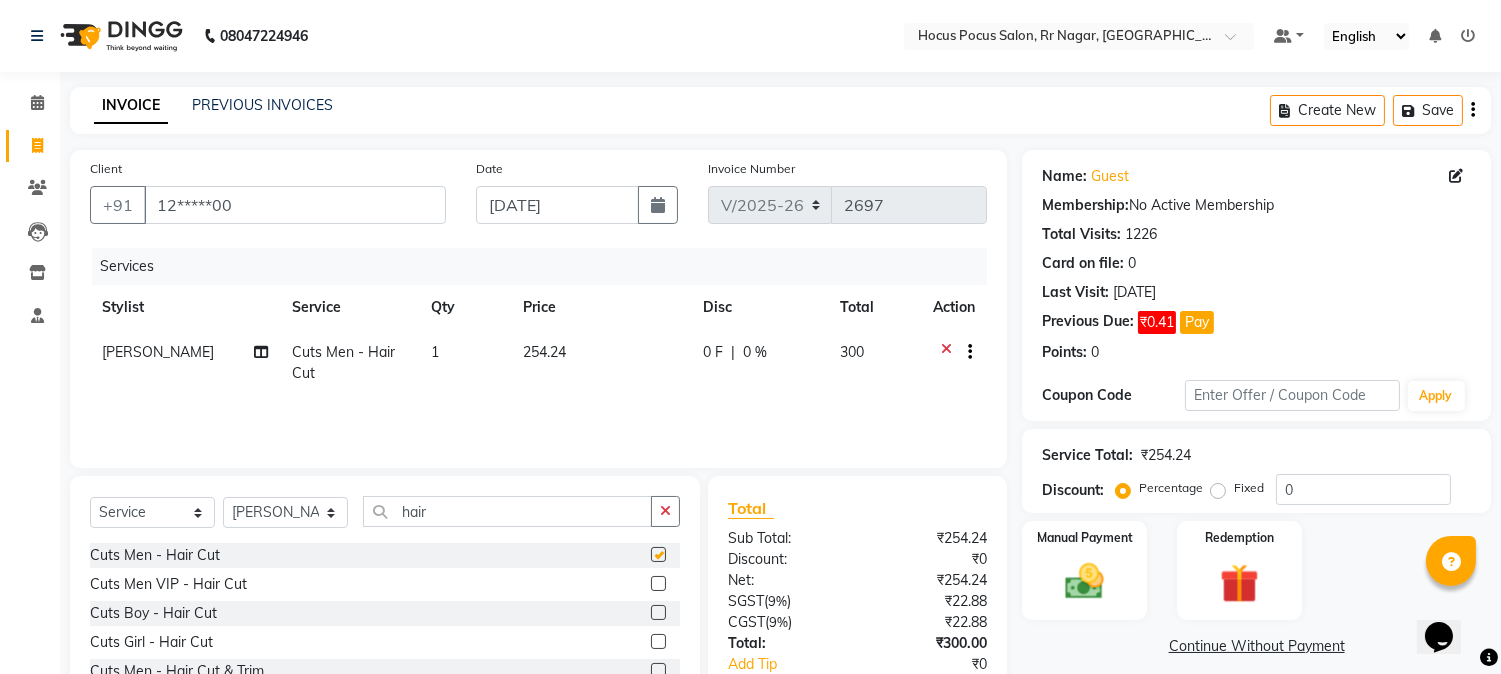 checkbox on "false" 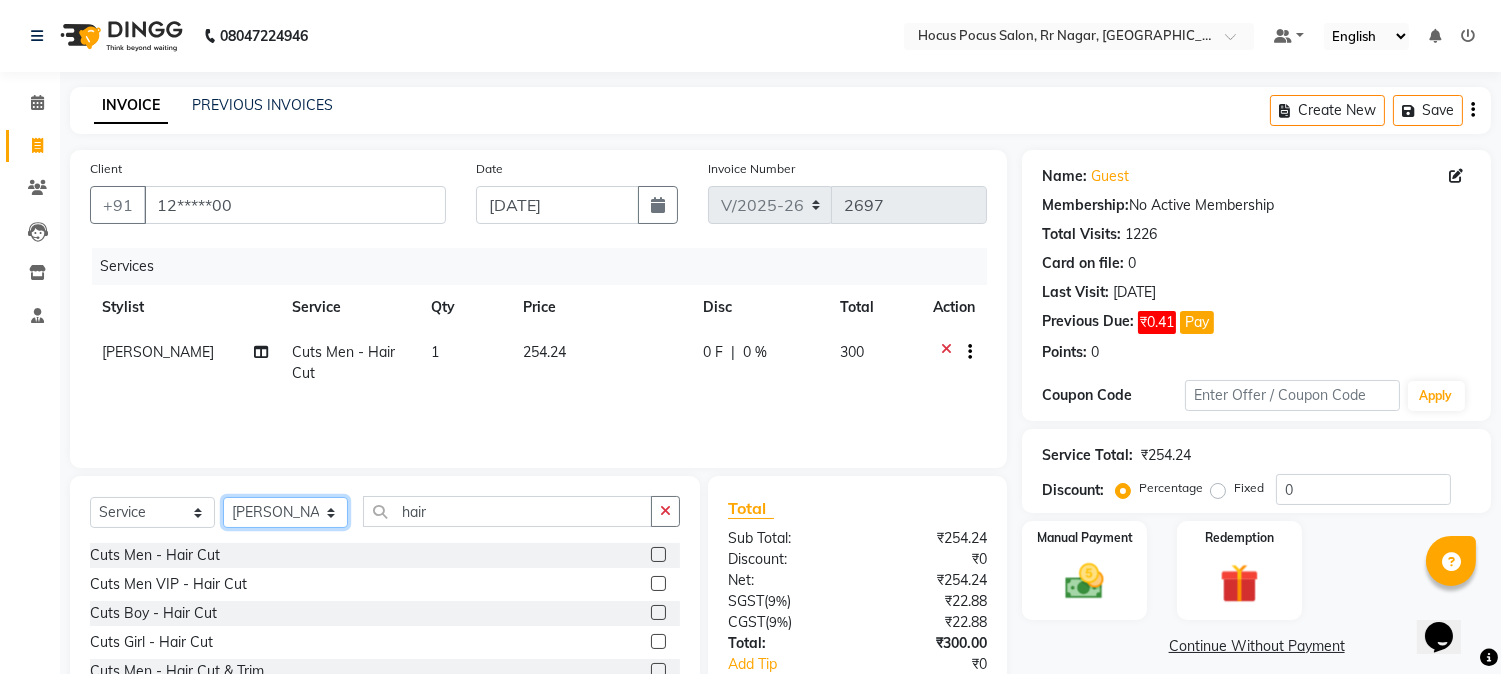 click on "Select Stylist [PERSON_NAME] hocus pocus [PERSON_NAME] [PERSON_NAME] [PERSON_NAME] [PERSON_NAME]" 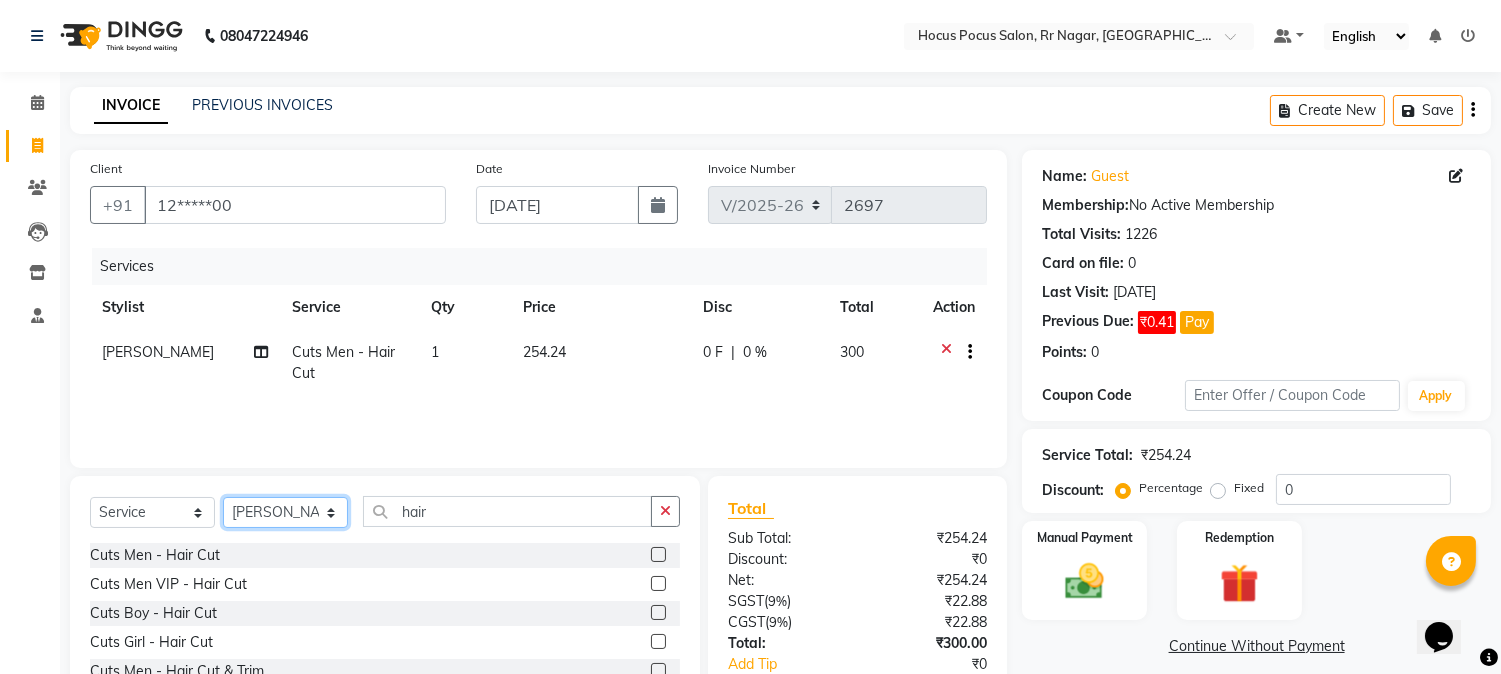 select on "71486" 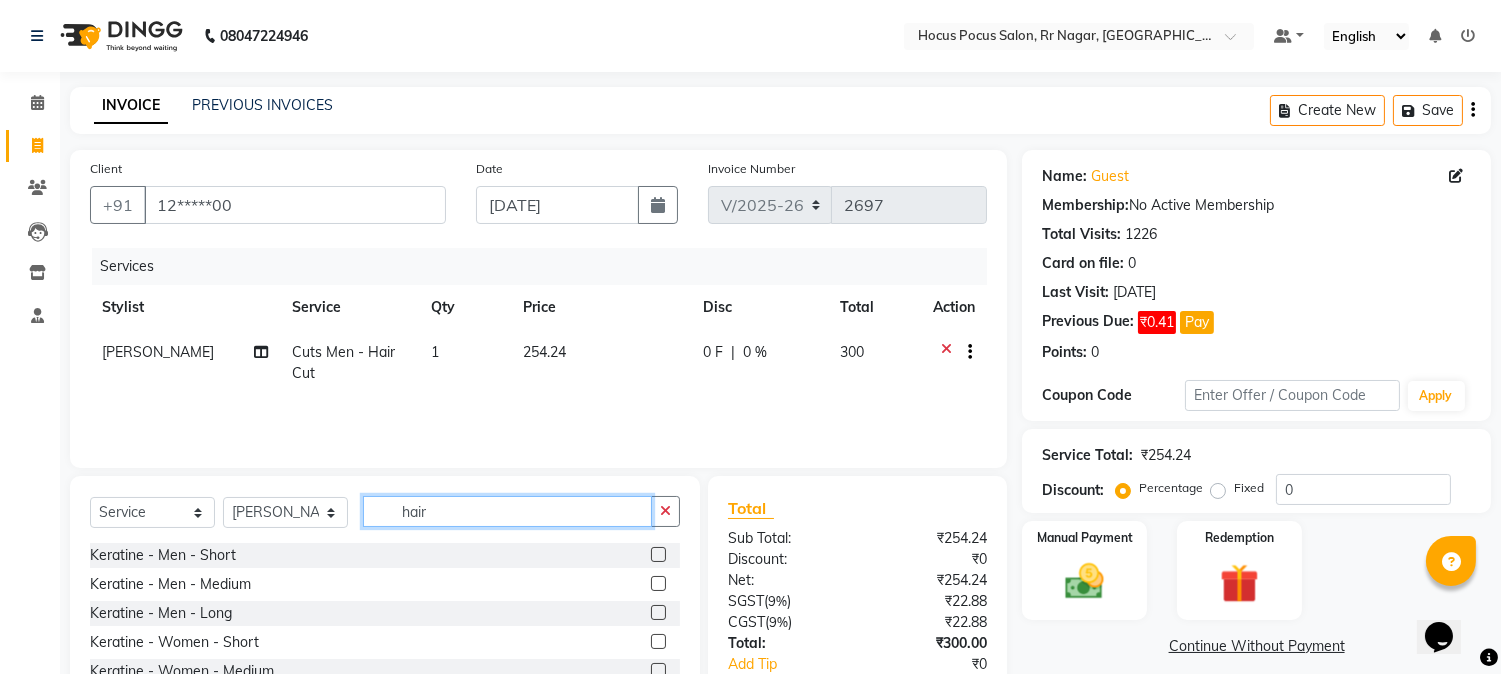click on "hair" 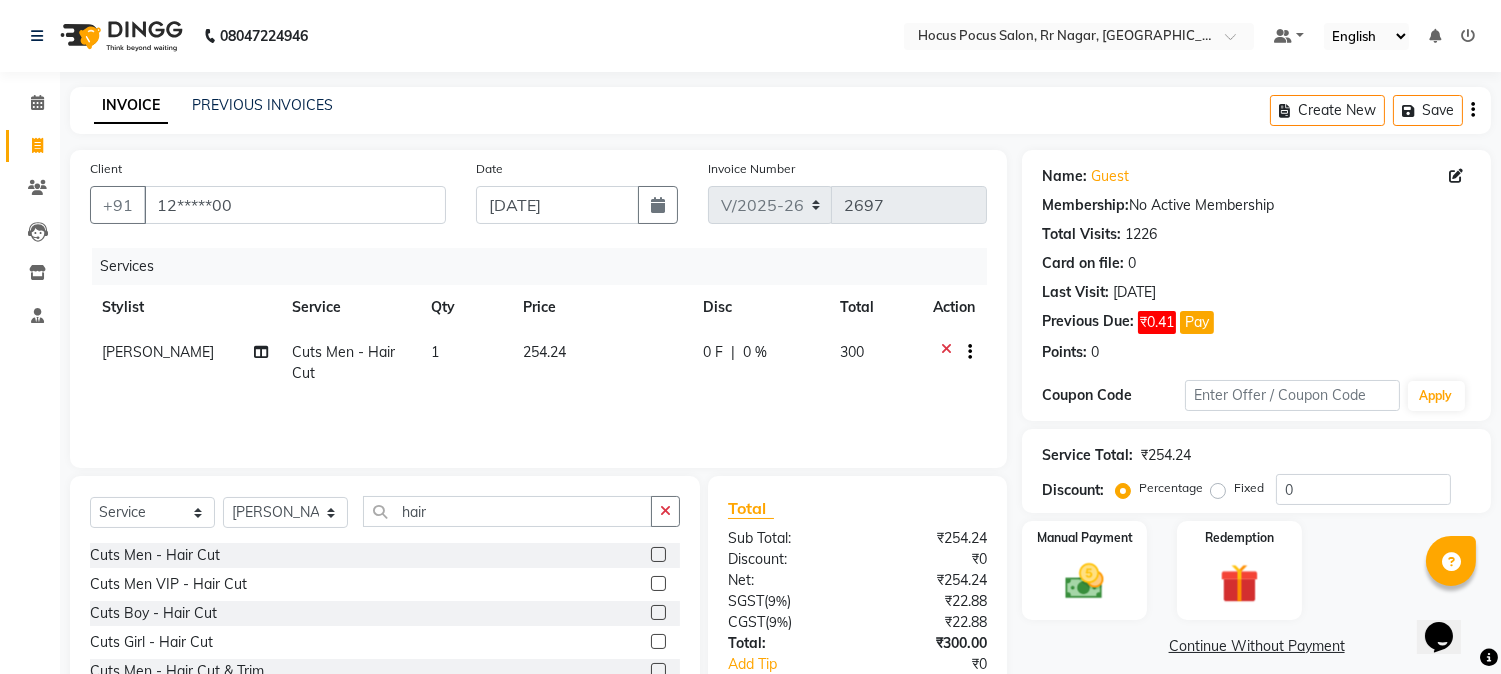 click 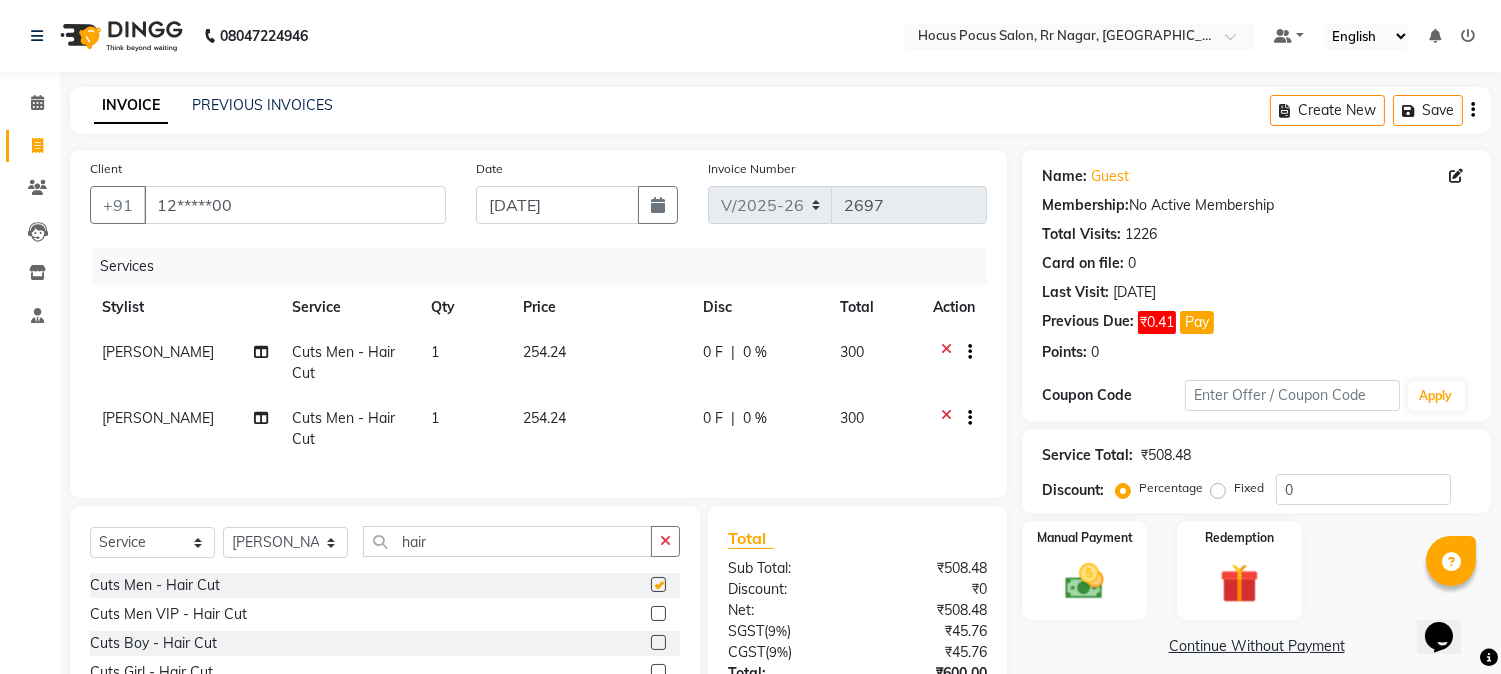 checkbox on "false" 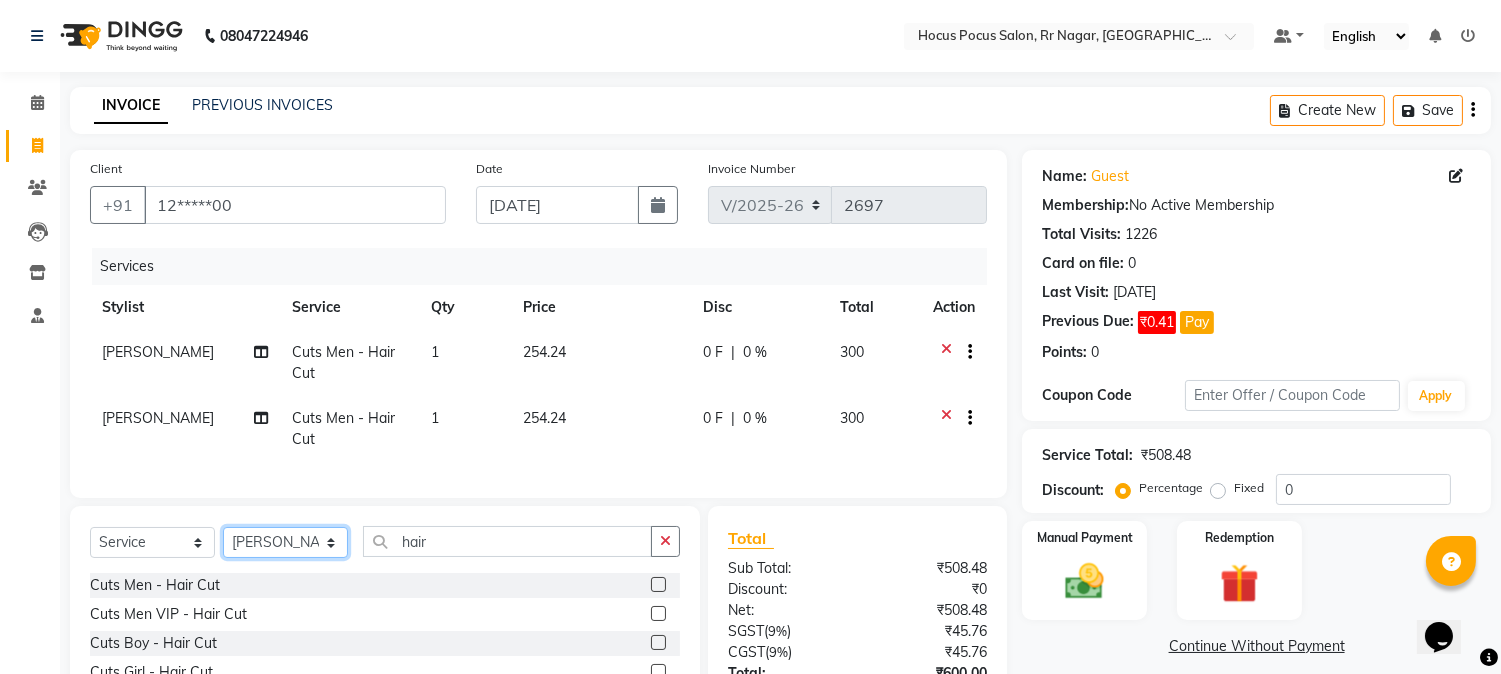 click on "Select Stylist [PERSON_NAME] hocus pocus [PERSON_NAME] [PERSON_NAME] [PERSON_NAME] [PERSON_NAME]" 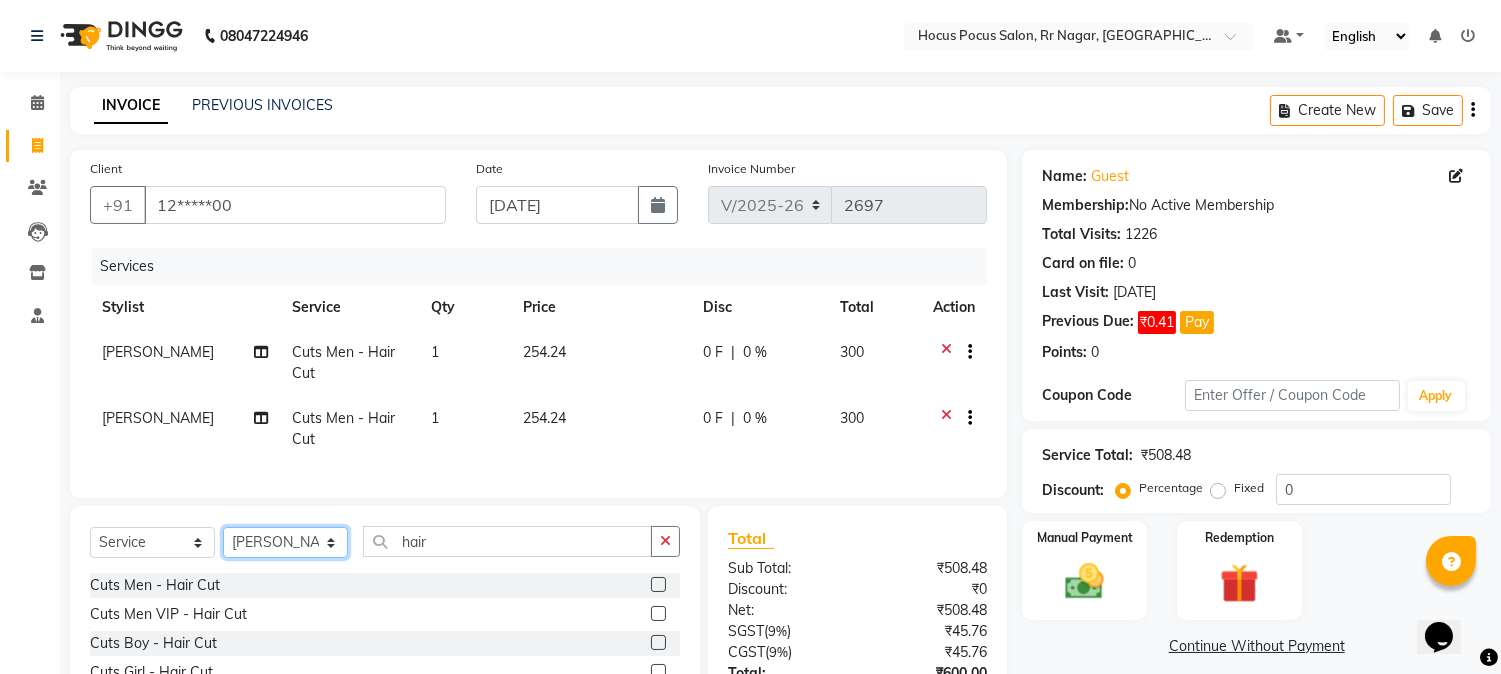 select on "43787" 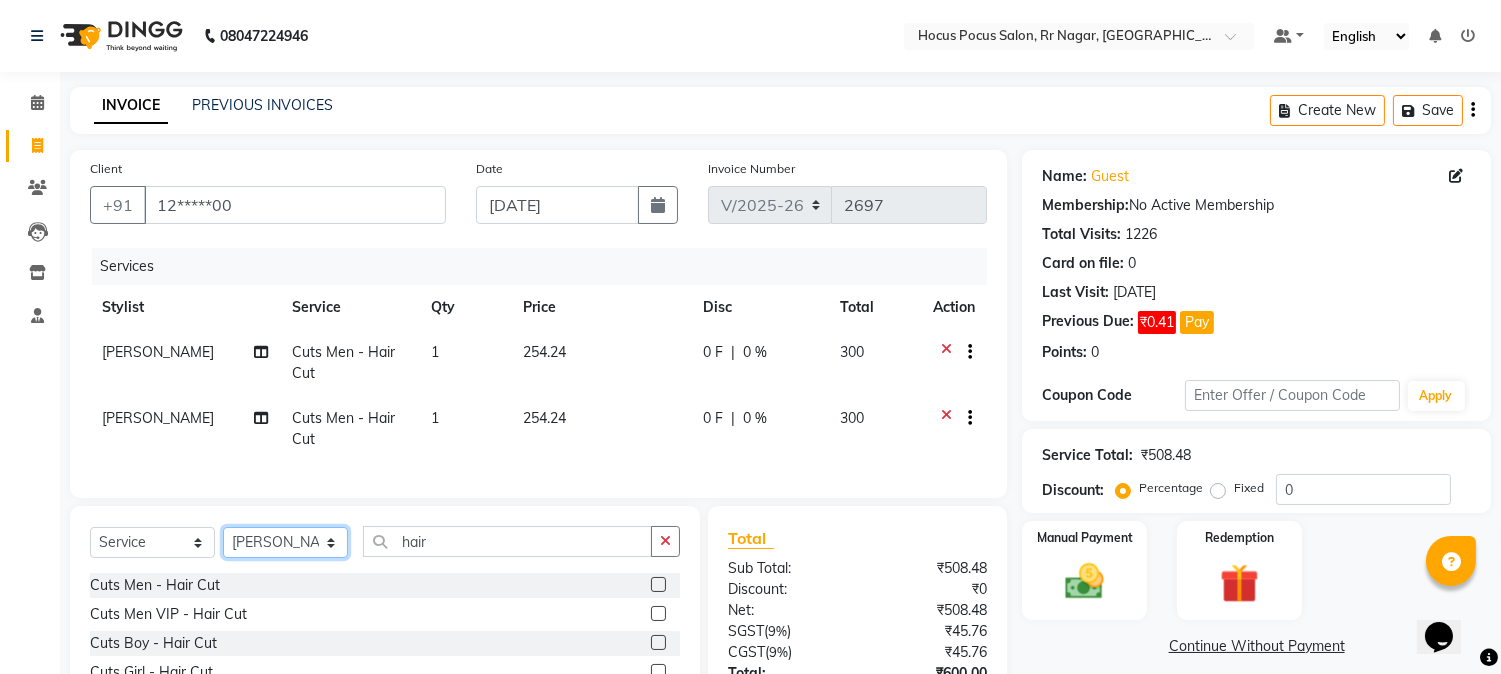 click on "Select Stylist [PERSON_NAME] hocus pocus [PERSON_NAME] [PERSON_NAME] [PERSON_NAME] [PERSON_NAME]" 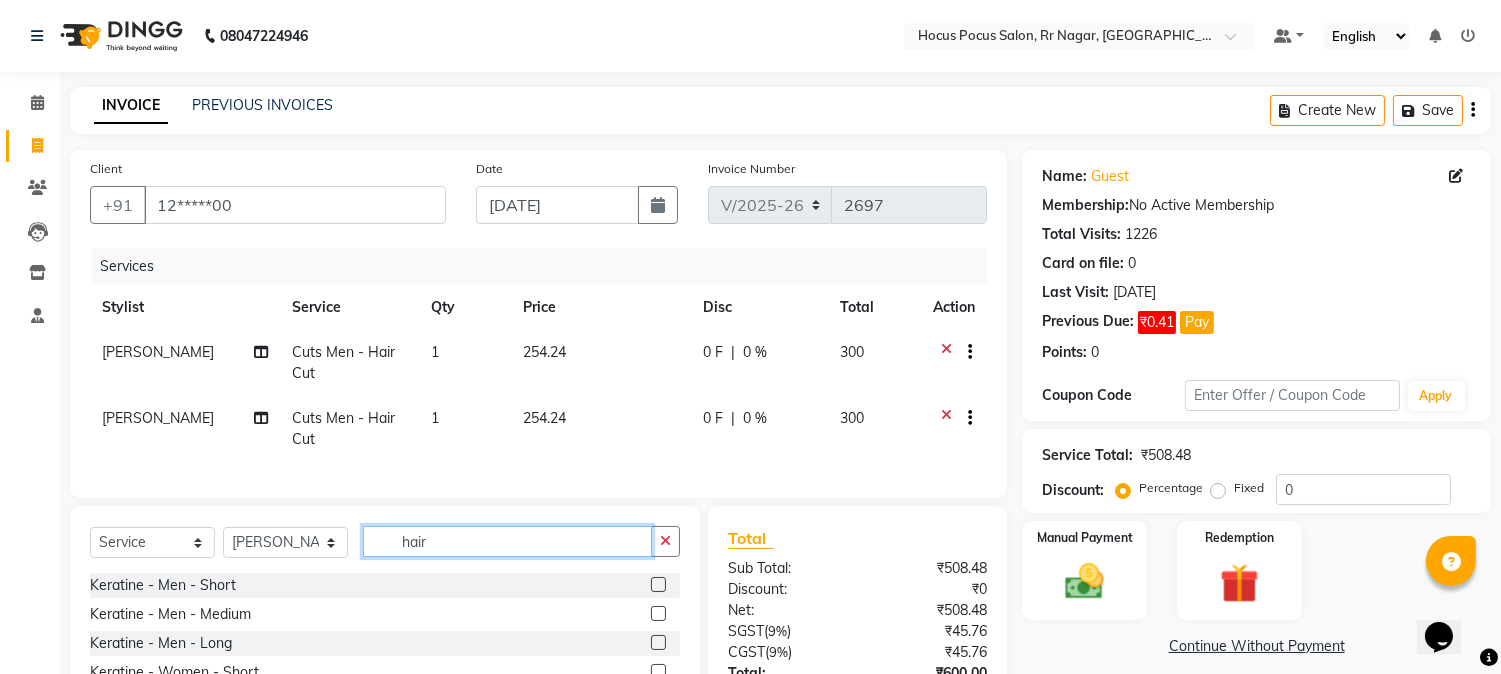 click on "hair" 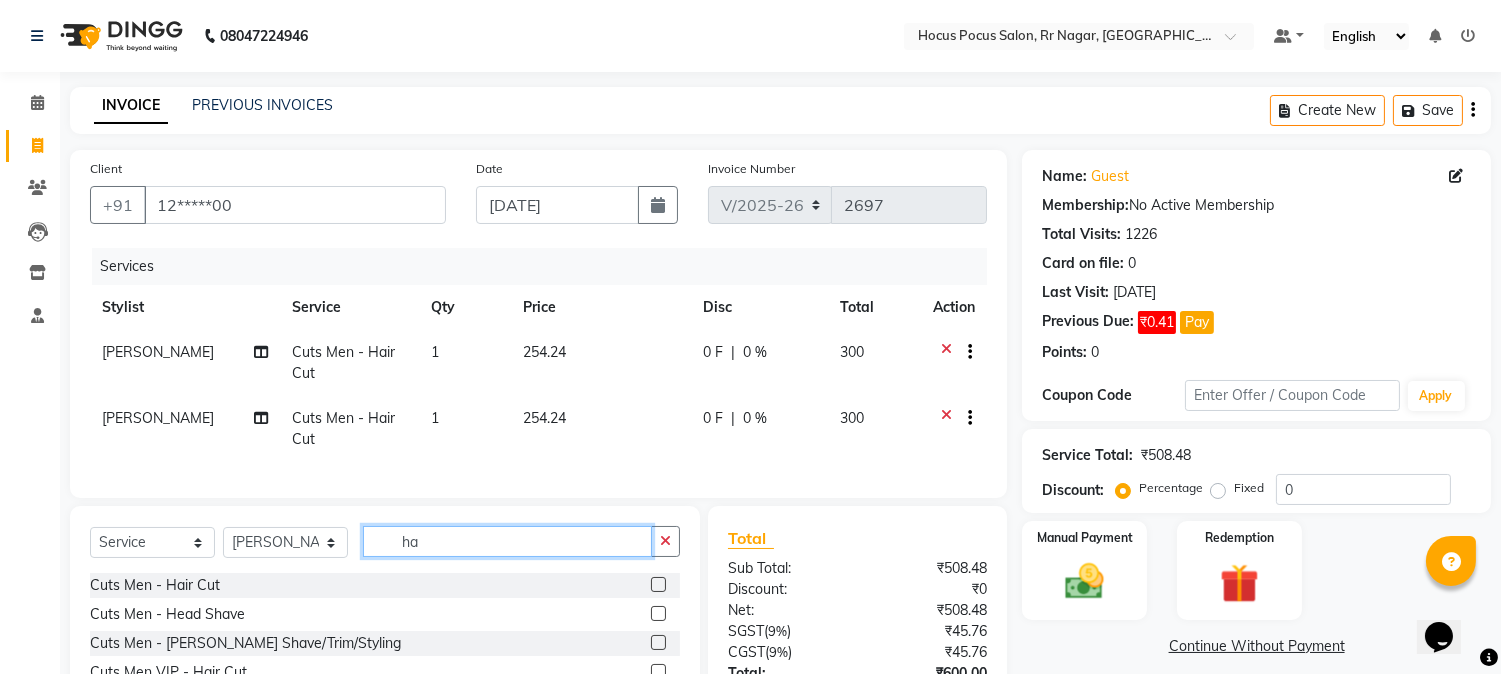 type on "h" 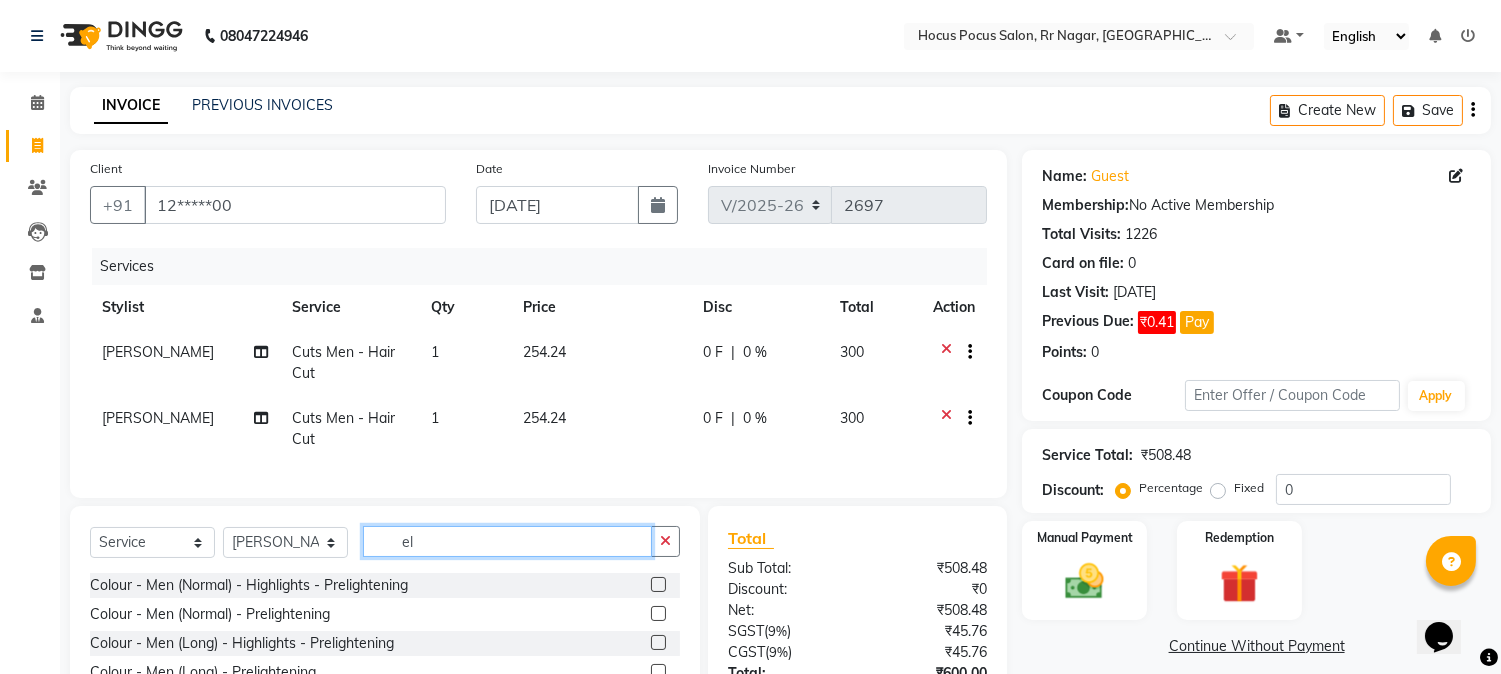 type on "e" 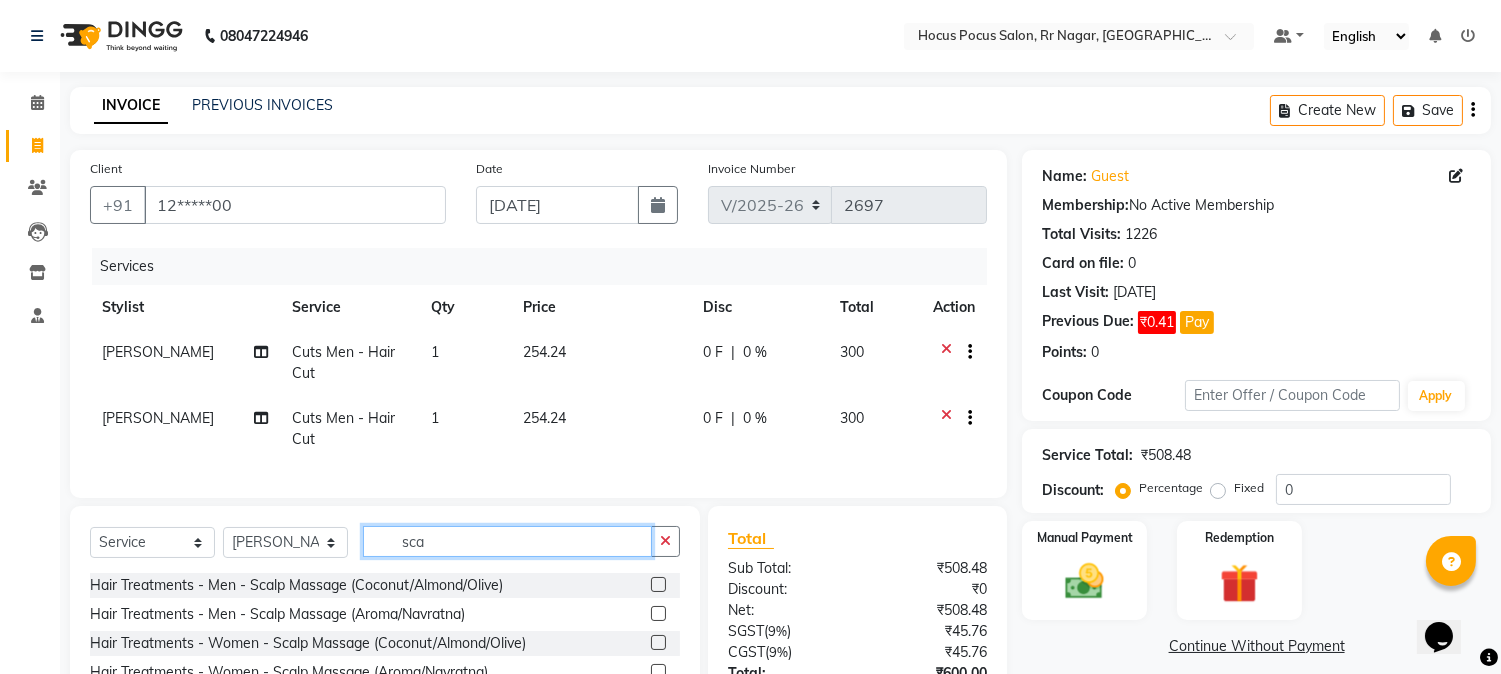 type on "sca" 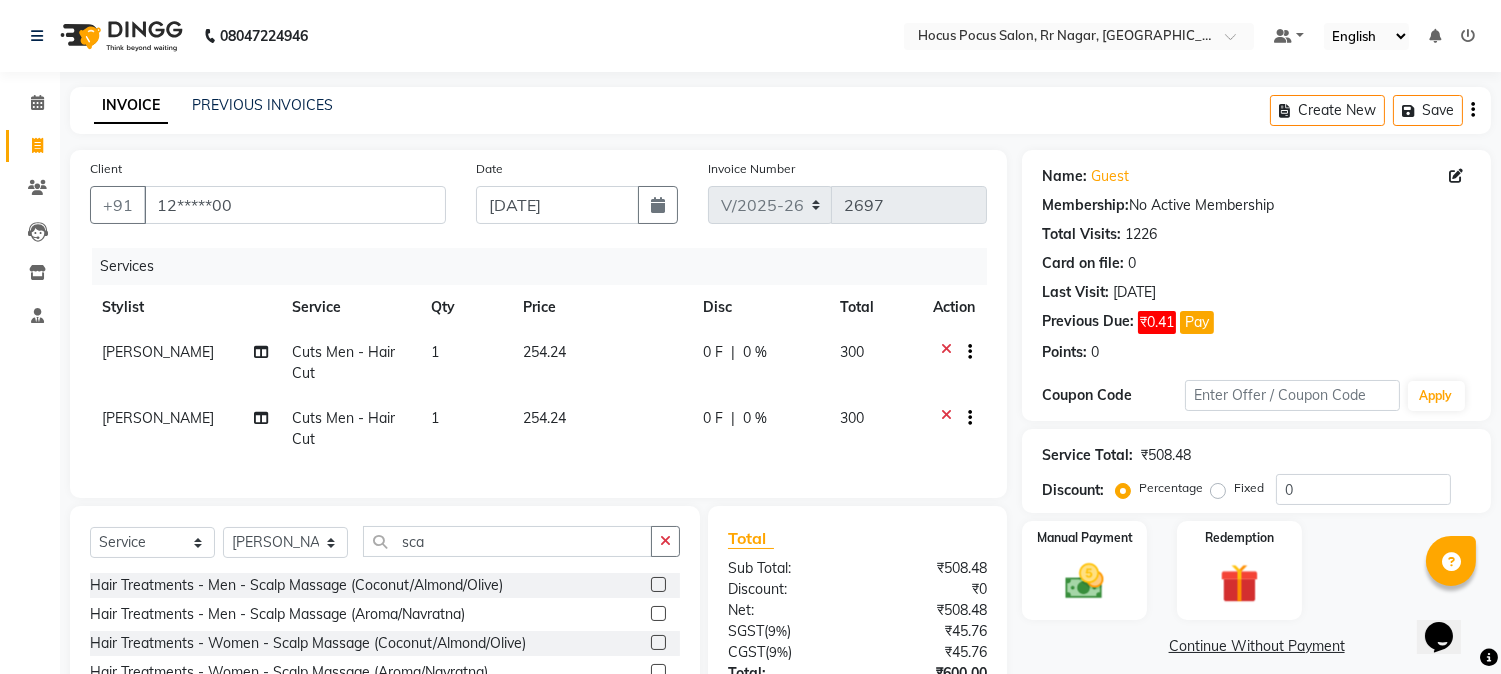 click 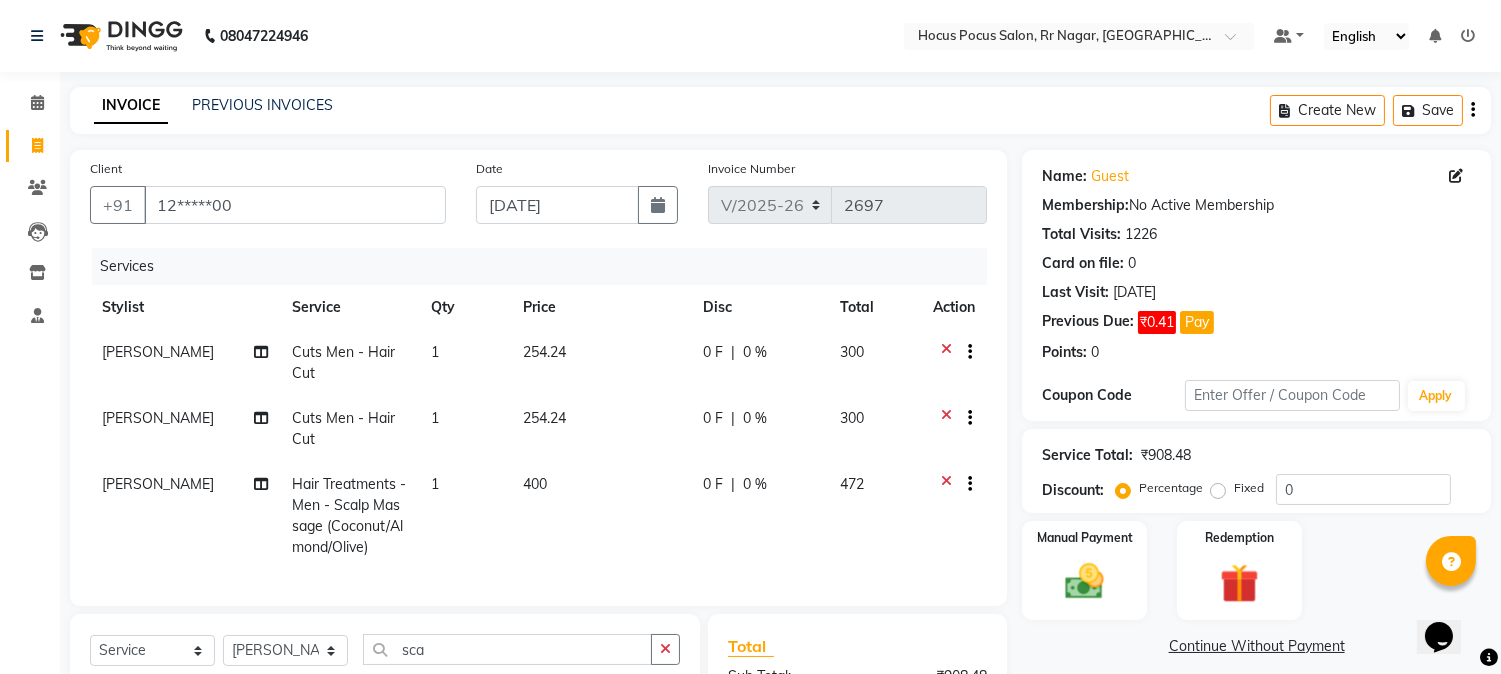 checkbox on "false" 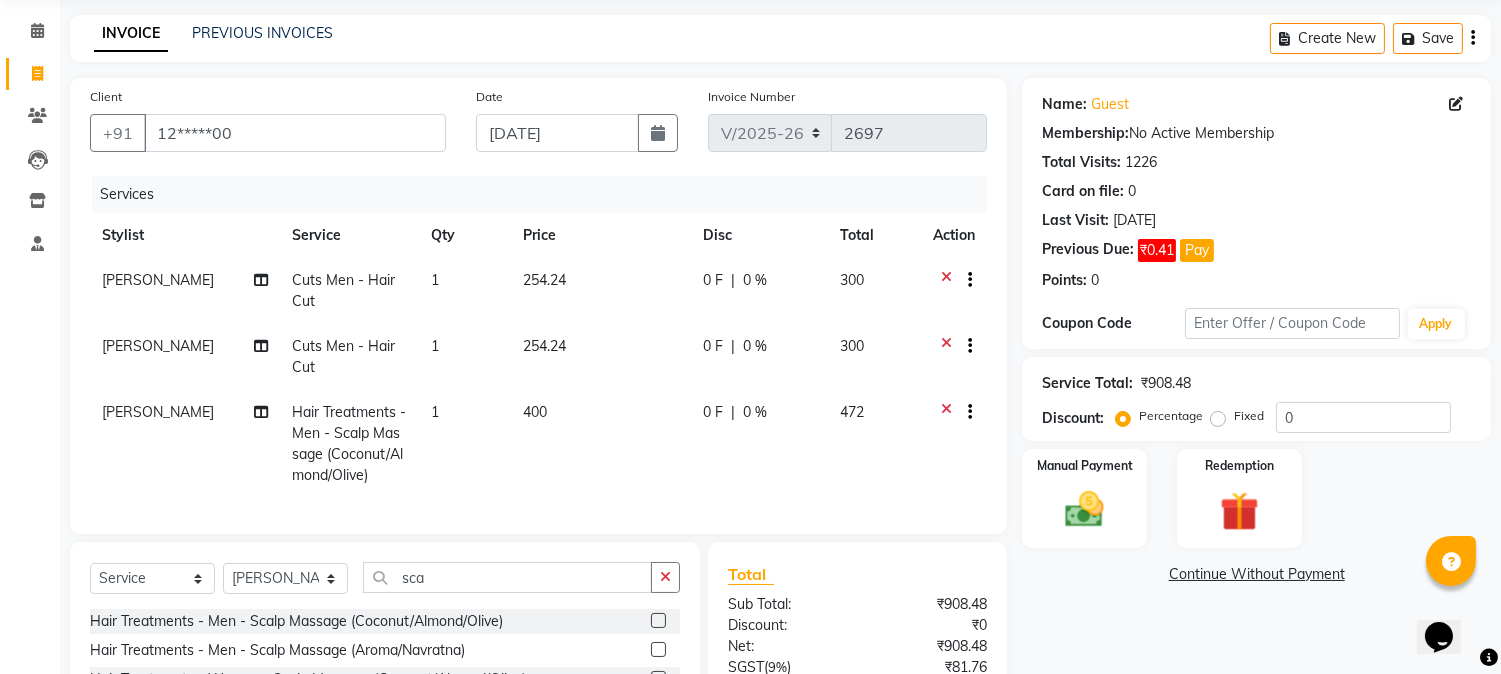 scroll, scrollTop: 111, scrollLeft: 0, axis: vertical 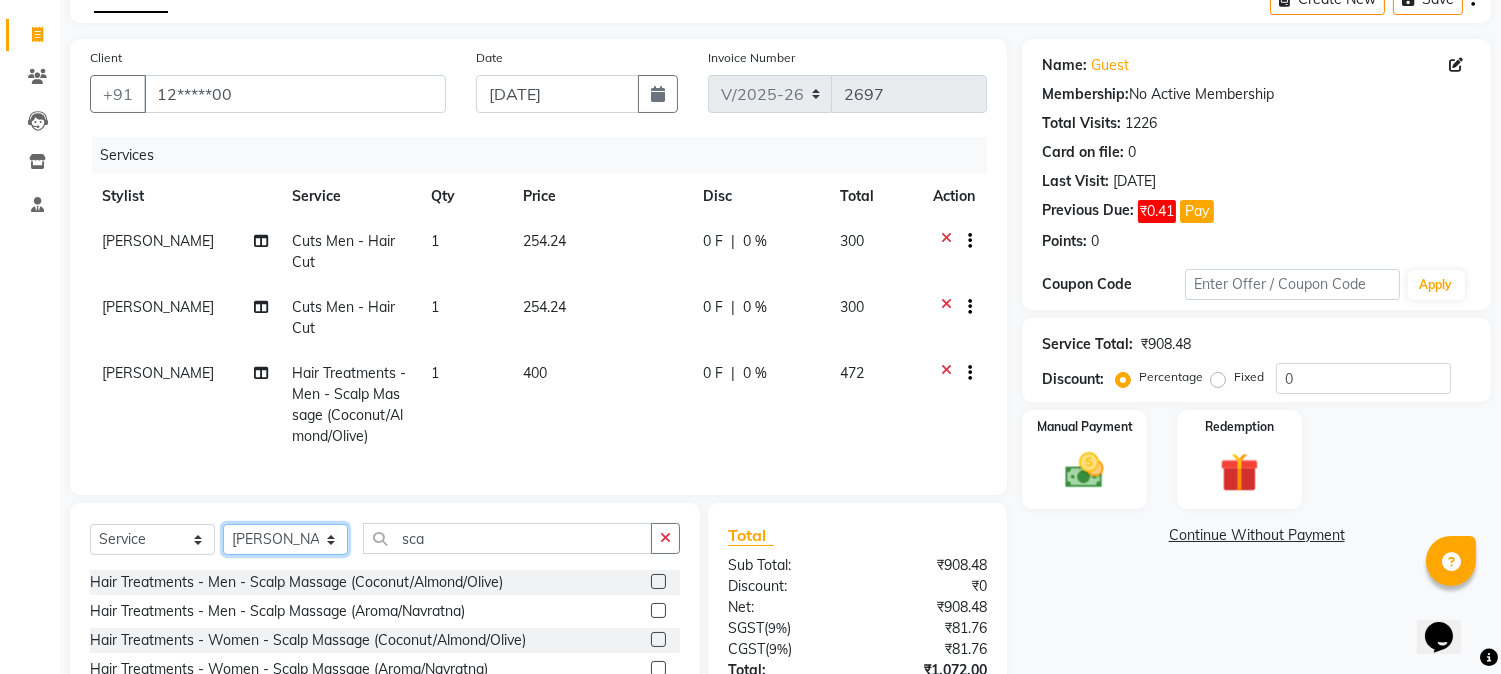 click on "Select Stylist [PERSON_NAME] hocus pocus [PERSON_NAME] [PERSON_NAME] [PERSON_NAME] [PERSON_NAME]" 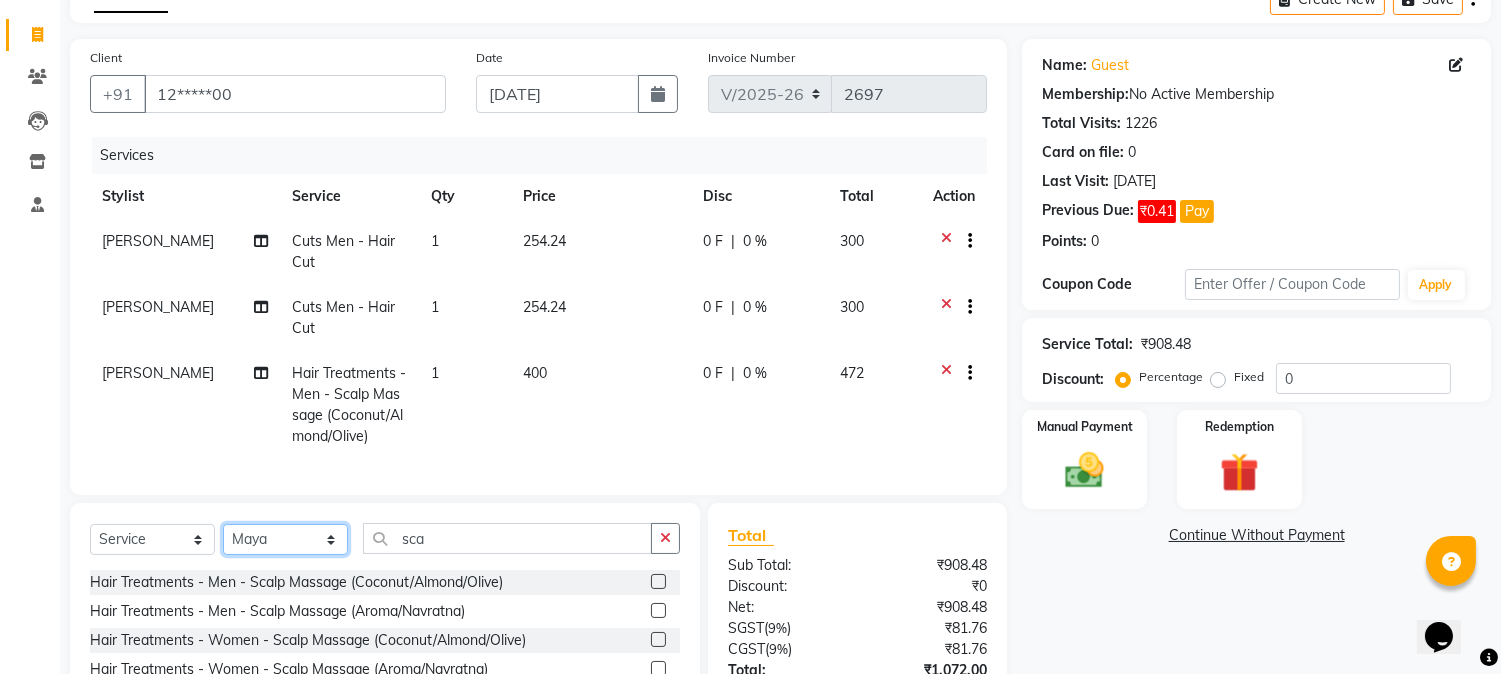 click on "Select Stylist [PERSON_NAME] hocus pocus [PERSON_NAME] [PERSON_NAME] [PERSON_NAME] [PERSON_NAME]" 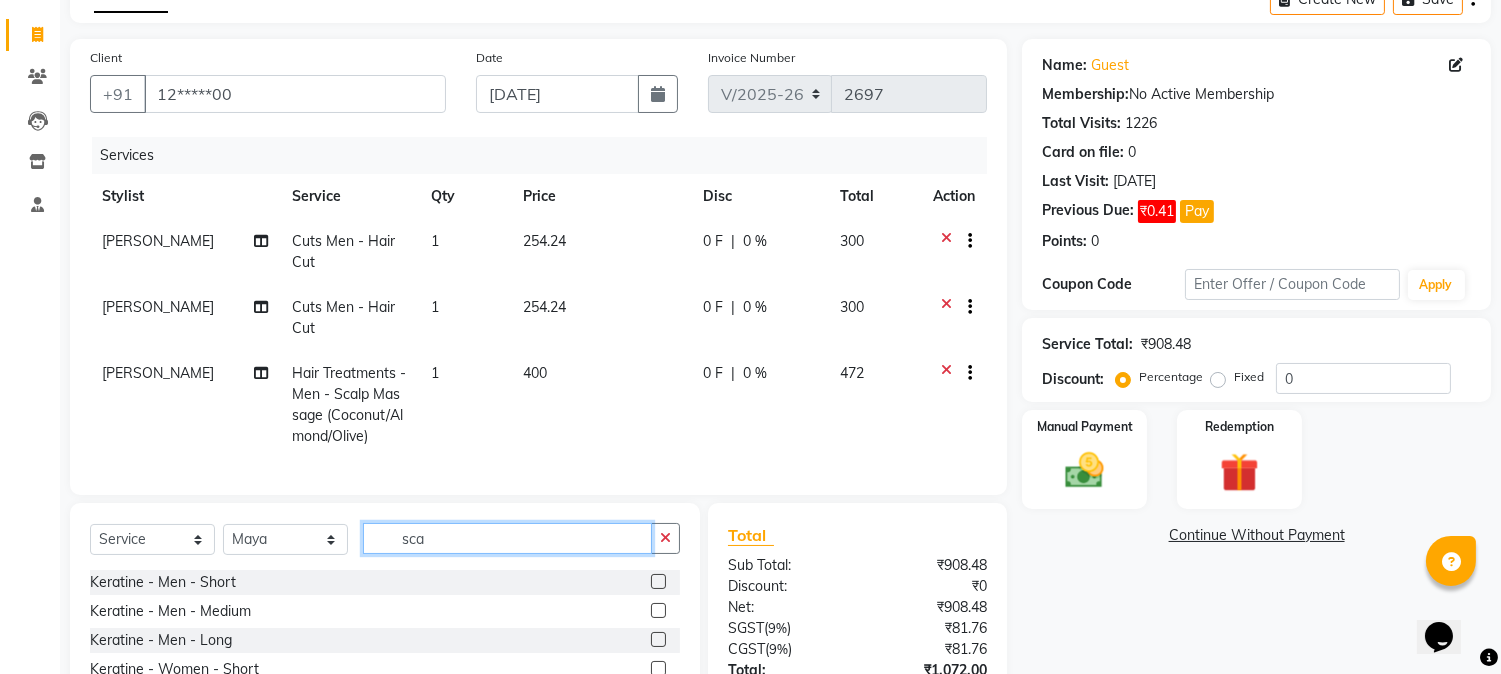 click on "sca" 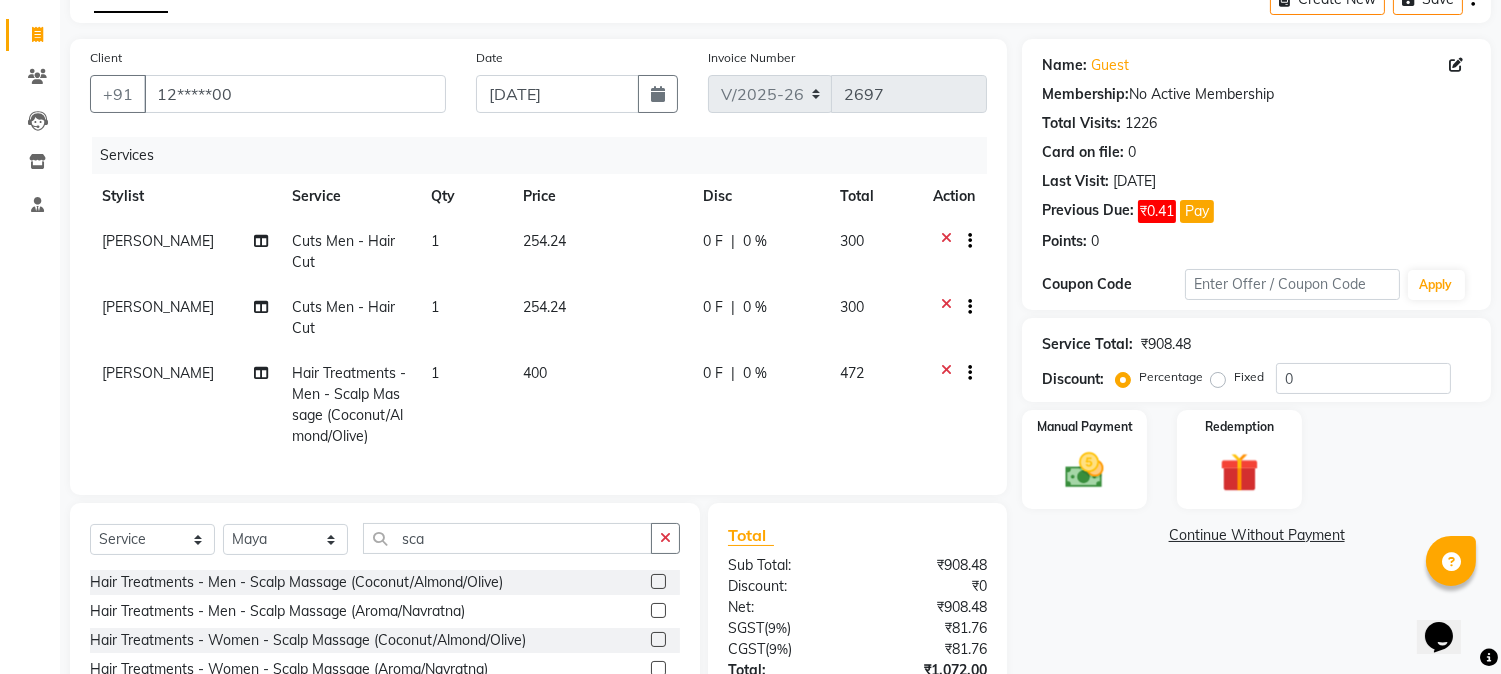click 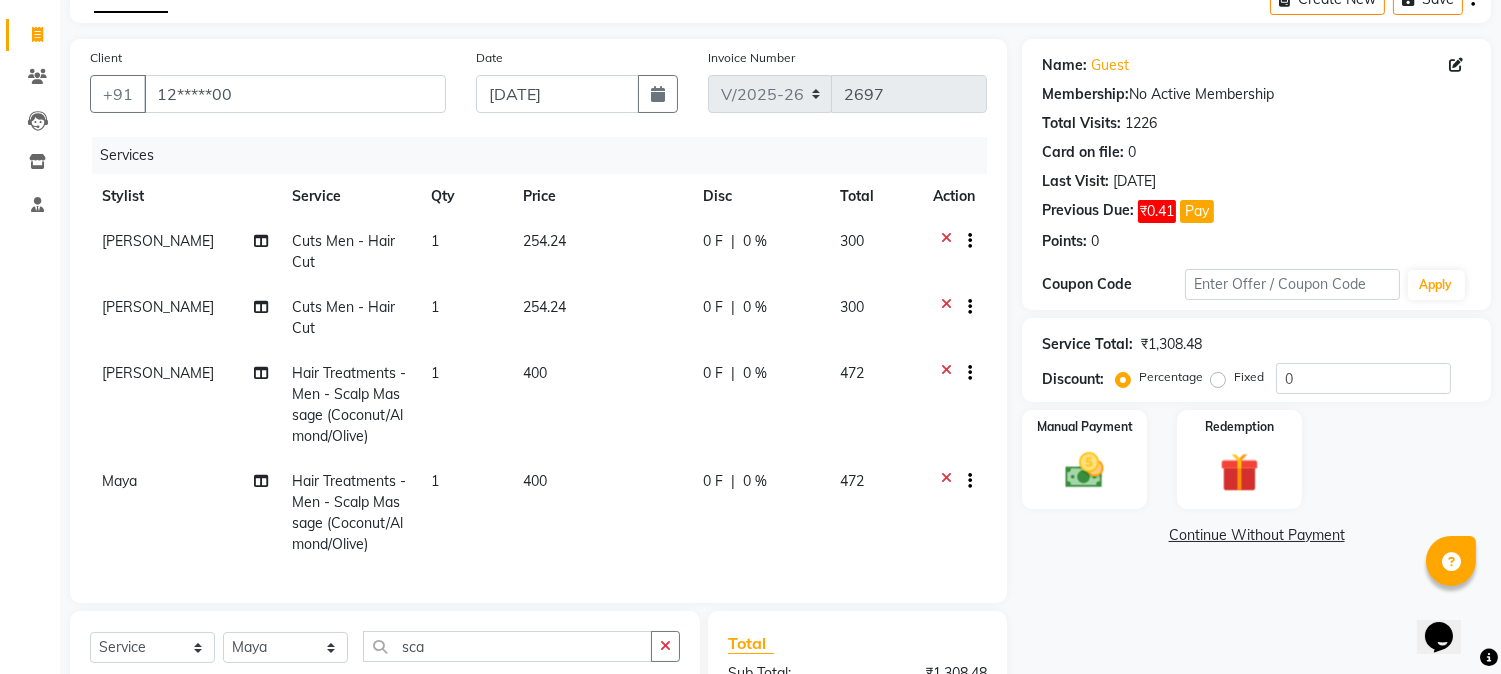 checkbox on "false" 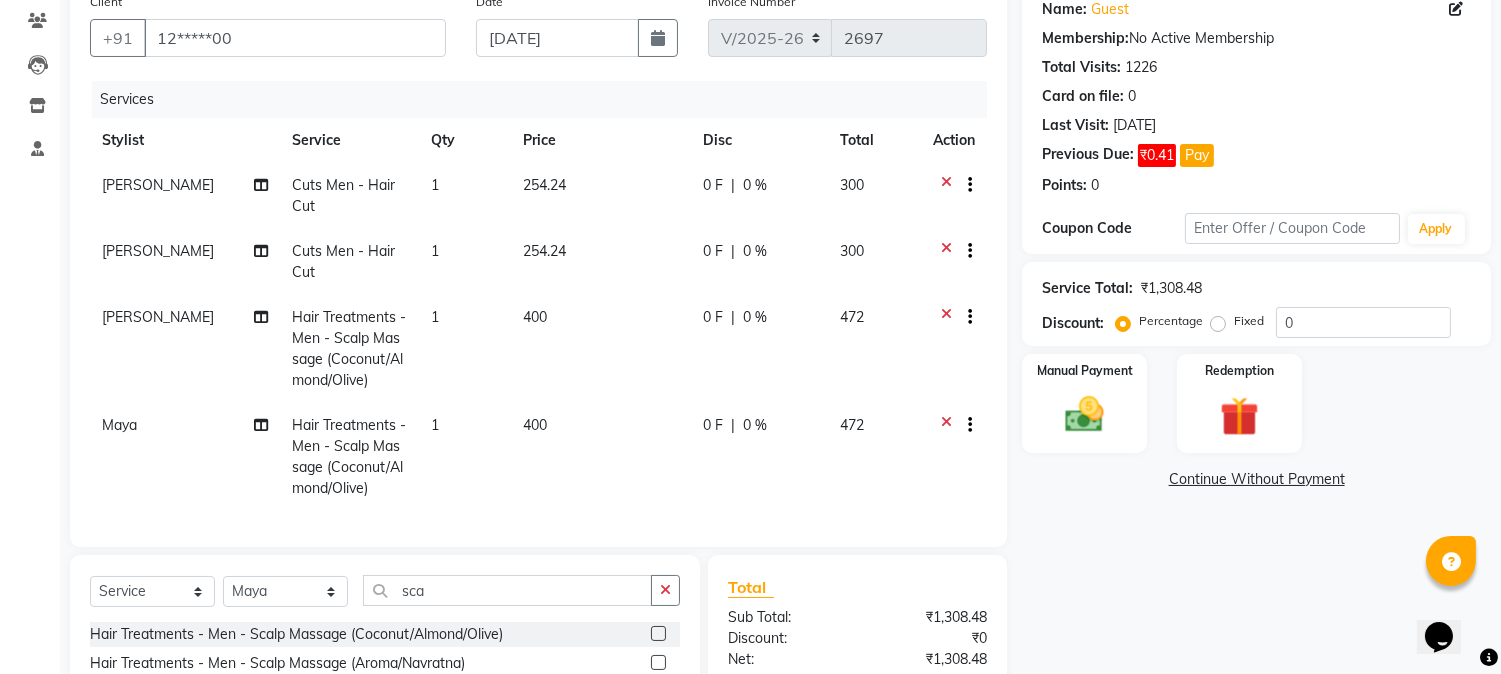 scroll, scrollTop: 166, scrollLeft: 0, axis: vertical 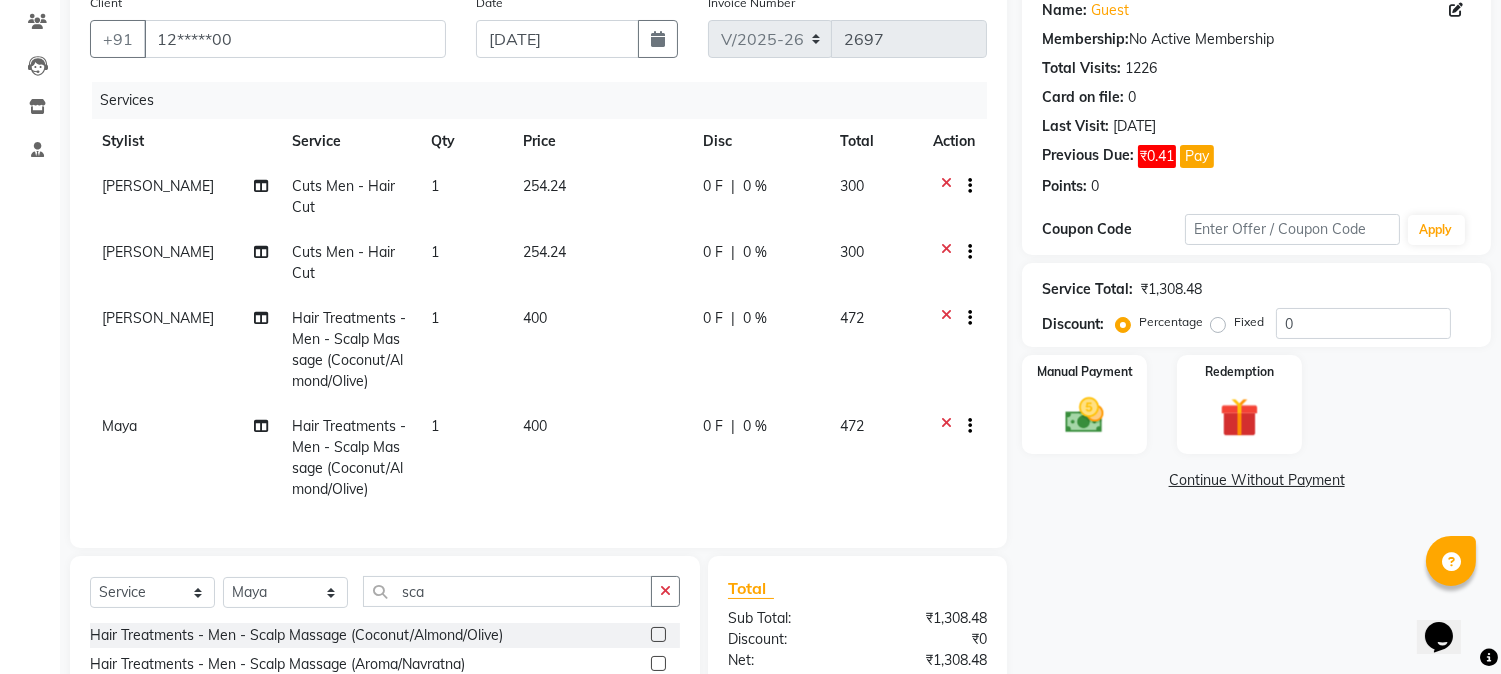 click on "Client +91 12*****00 Date 13-07-2025 Invoice Number V/2025 V/2025-26 2697 Services Stylist Service Qty Price Disc Total Action Ravi Cuts Men - Hair Cut 1 254.24 0 F | 0 % 300 Jonathan Cuts Men - Hair Cut 1 254.24 0 F | 0 % 300 Eliza Hair Treatments - Men  - Scalp Massage (Coconut/Almond/Olive) 1 400 0 F | 0 % 472 Maya Hair Treatments - Men  - Scalp Massage (Coconut/Almond/Olive) 1 400 0 F | 0 % 472" 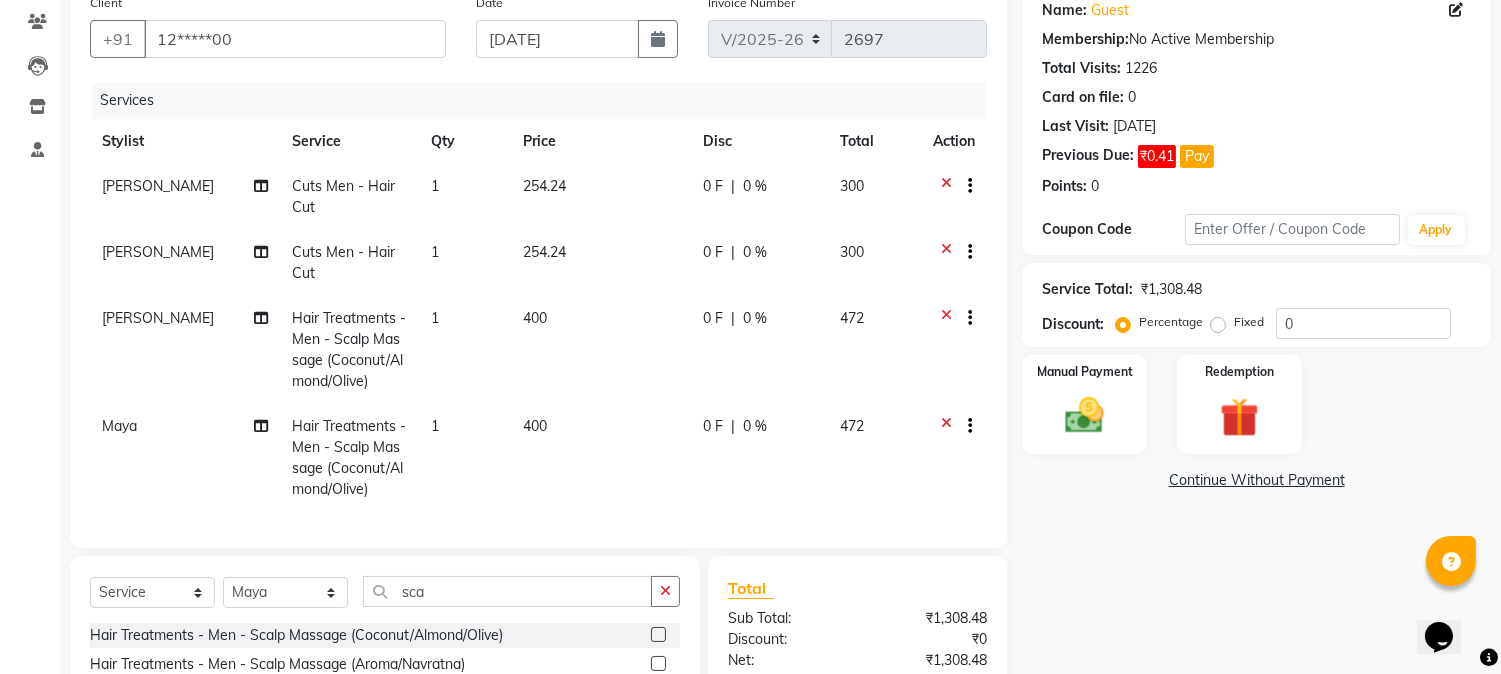click on "Calendar  Invoice  Clients  Leads   Inventory  Staff Completed InProgress Upcoming Dropped Tentative Check-In Confirm Bookings Segments Page Builder" 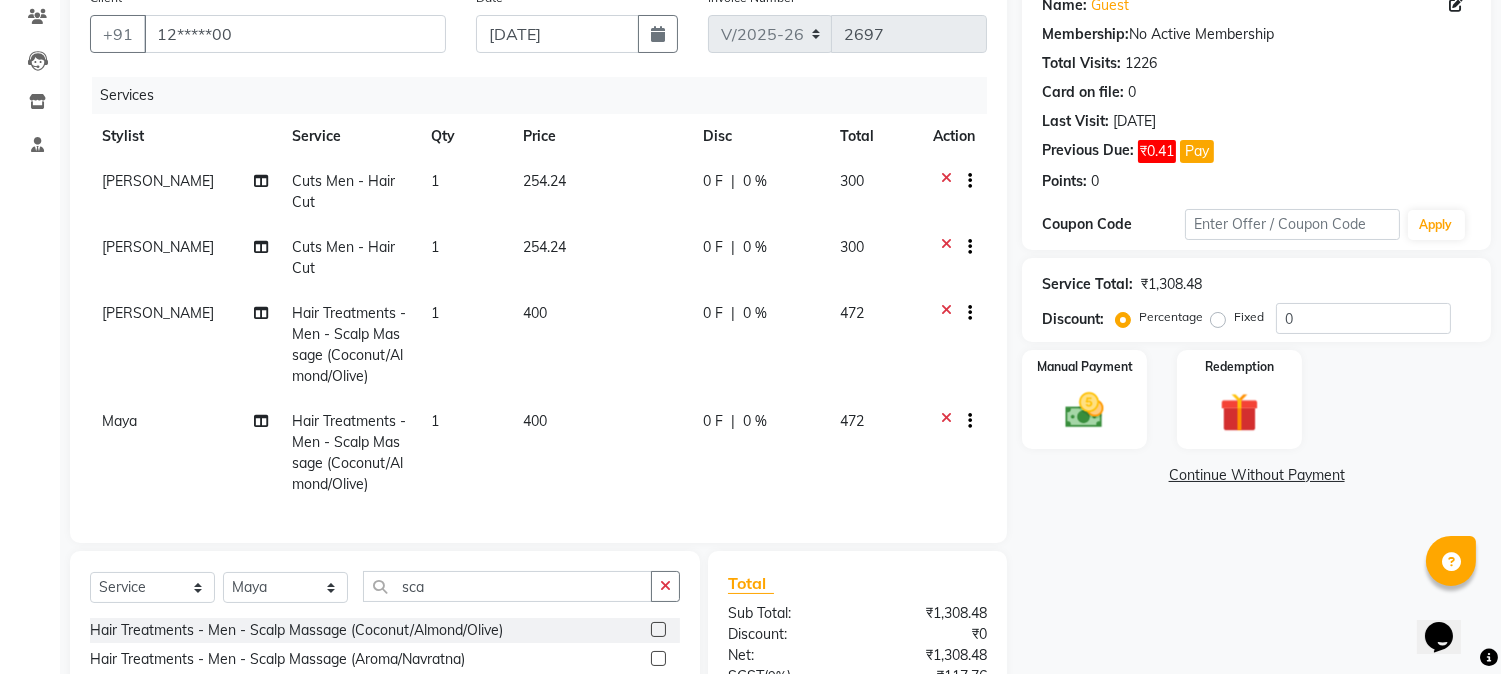scroll, scrollTop: 166, scrollLeft: 0, axis: vertical 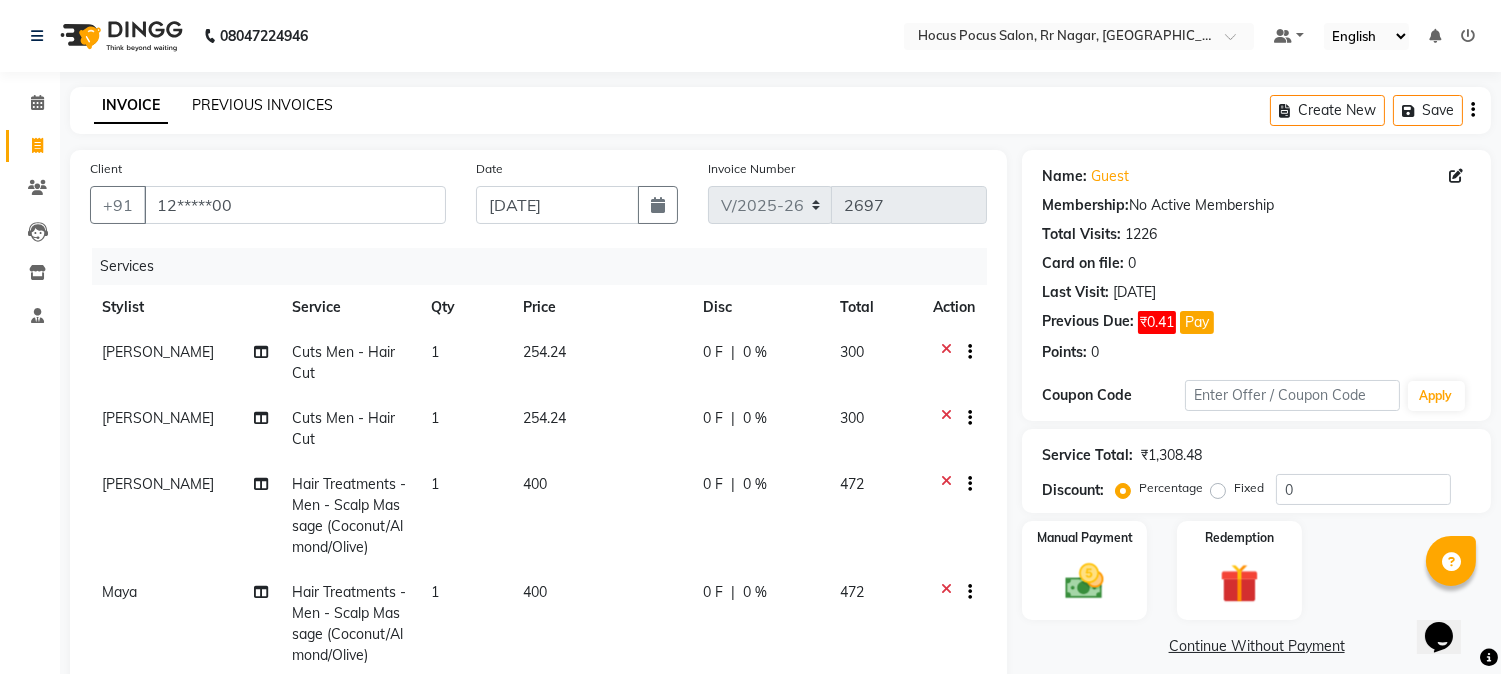 drag, startPoint x: 238, startPoint y: 83, endPoint x: 238, endPoint y: 100, distance: 17 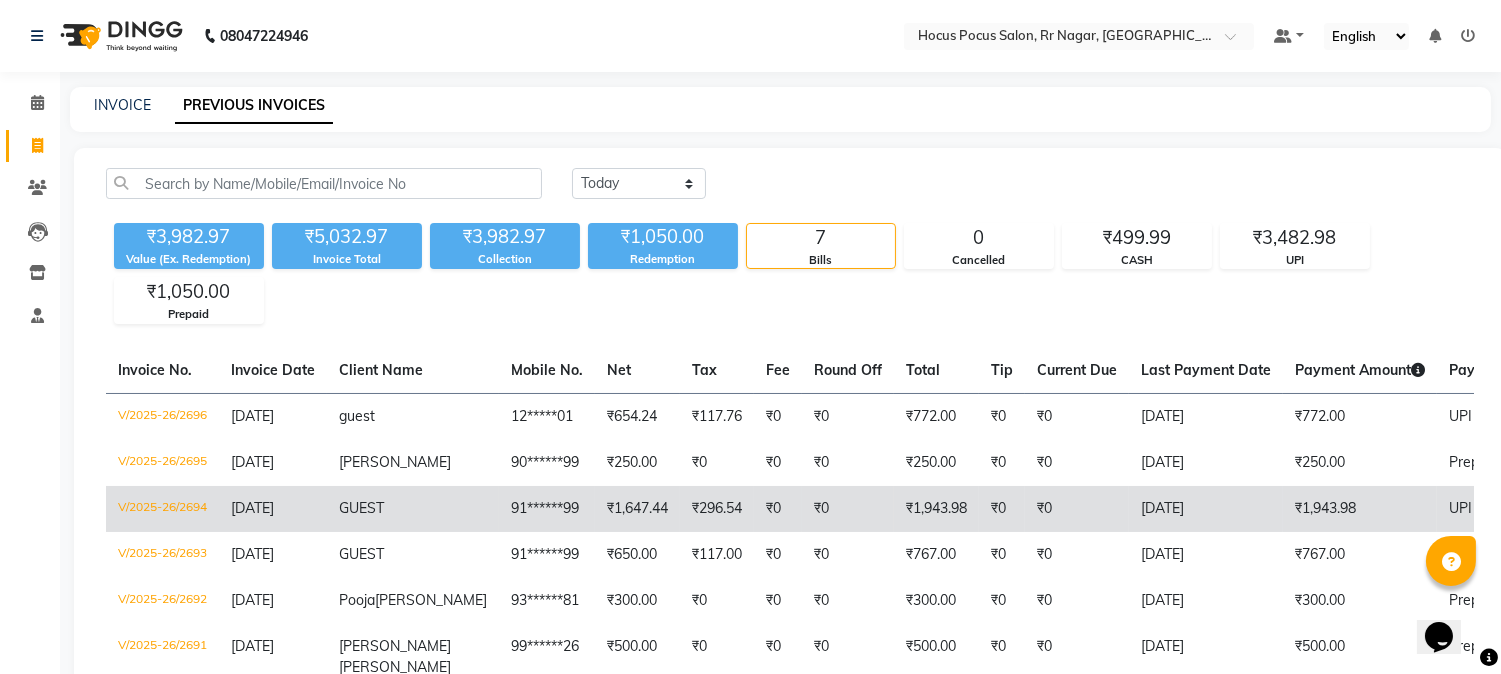 click on "₹0" 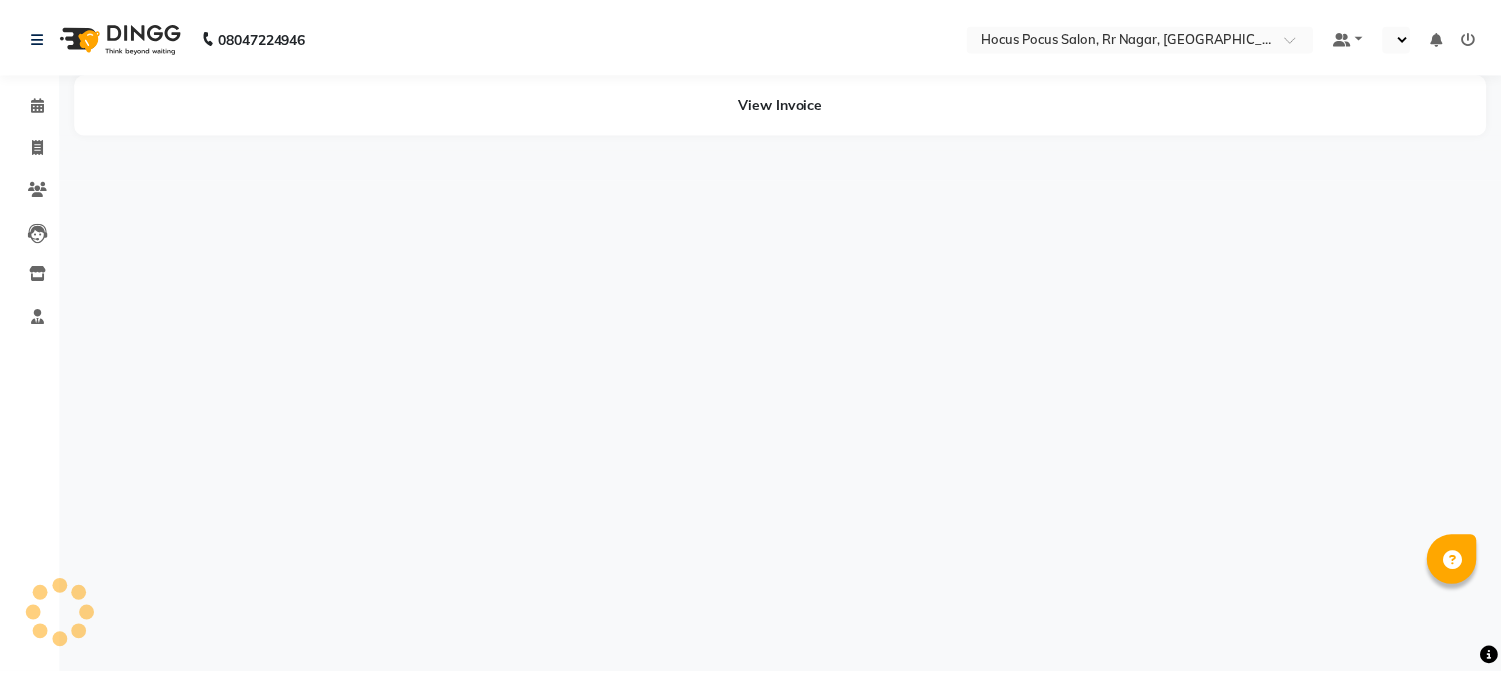 scroll, scrollTop: 0, scrollLeft: 0, axis: both 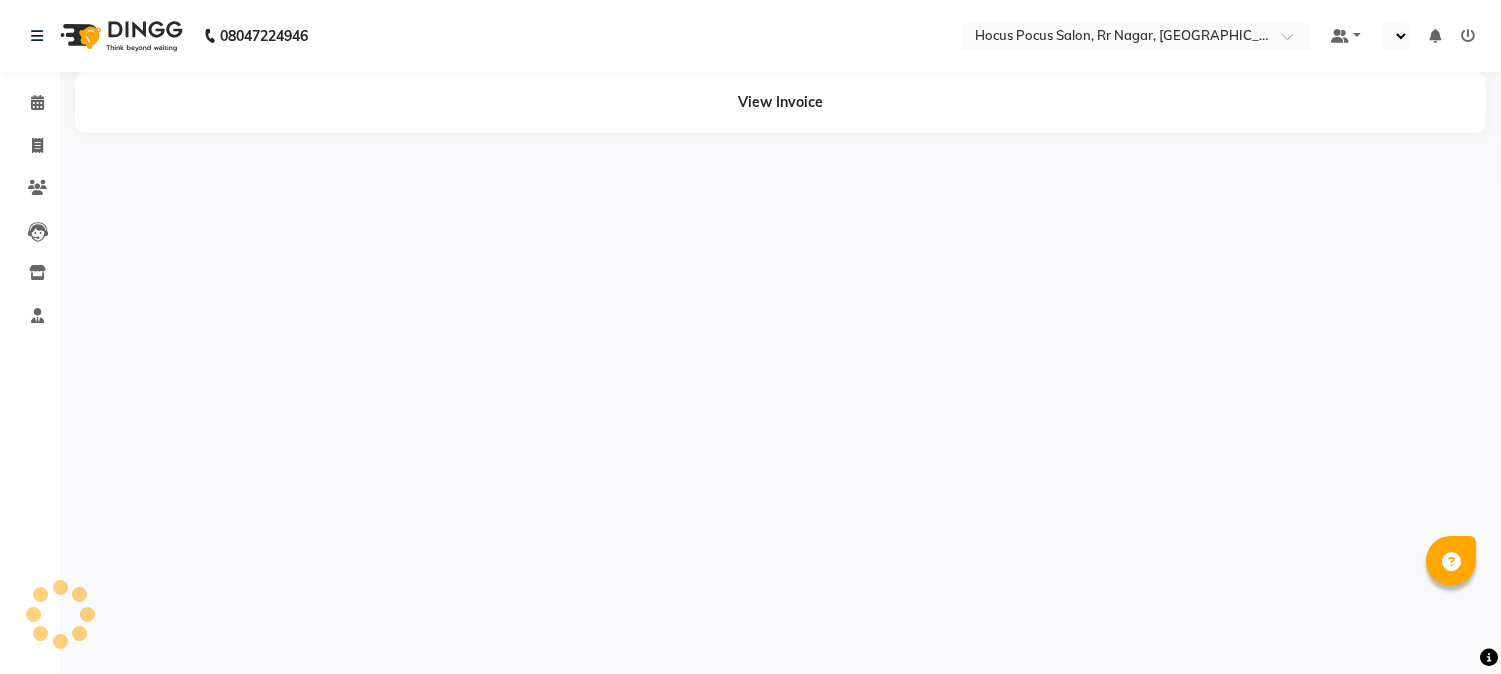 select on "en" 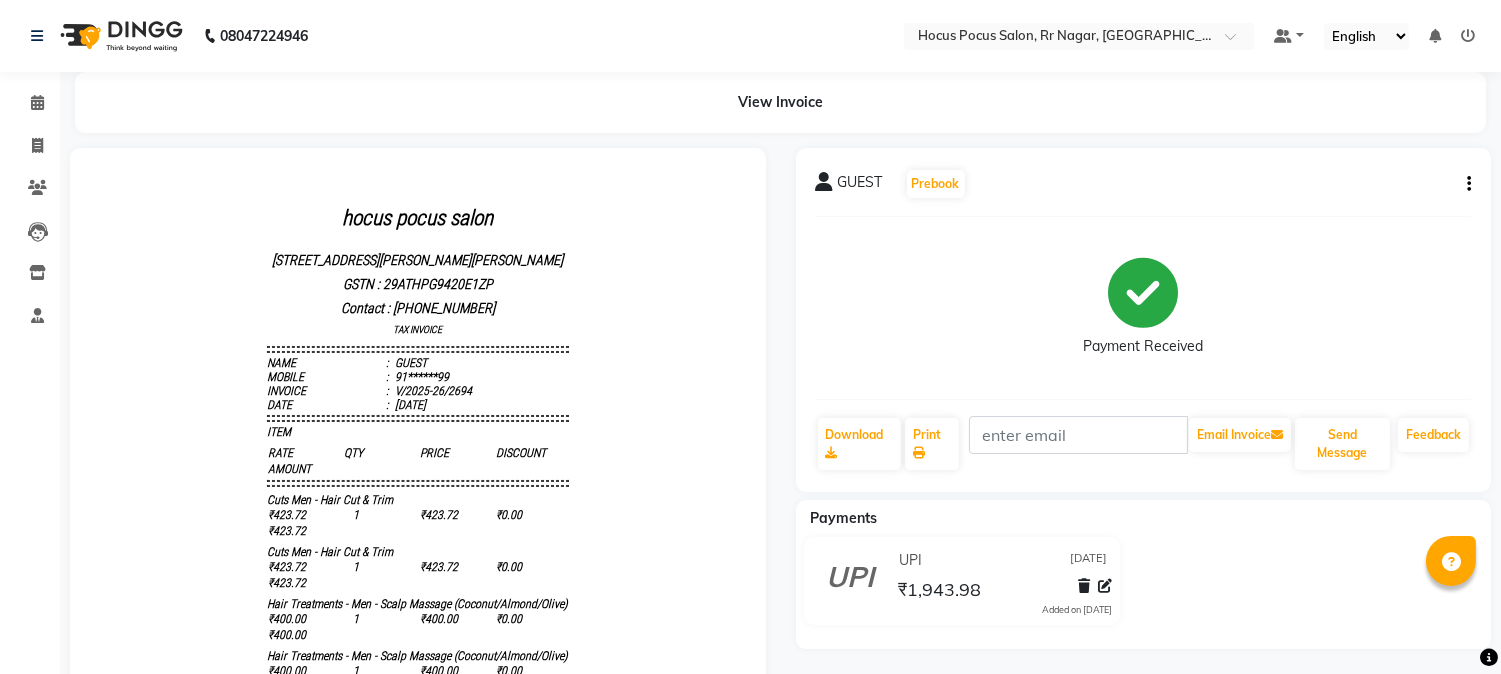 scroll, scrollTop: 0, scrollLeft: 0, axis: both 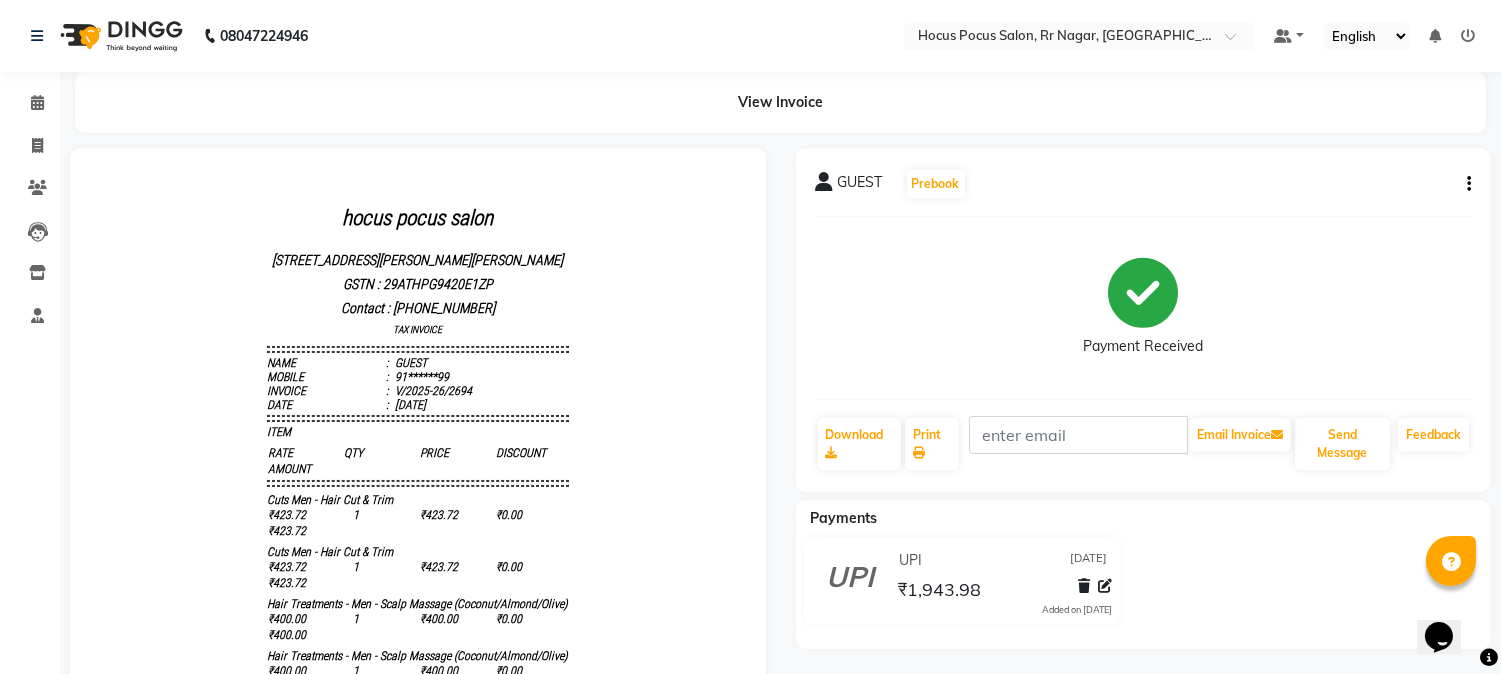 click 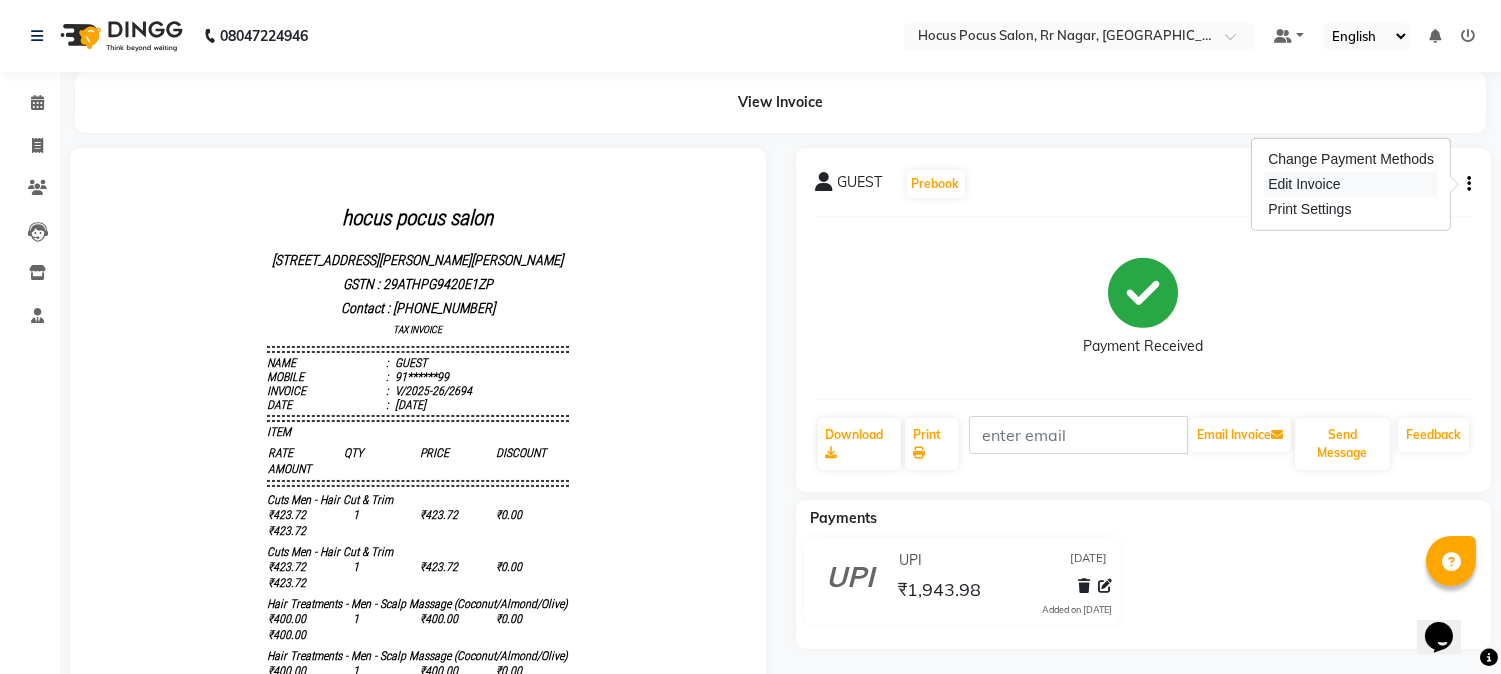 click on "Edit Invoice" at bounding box center (1351, 184) 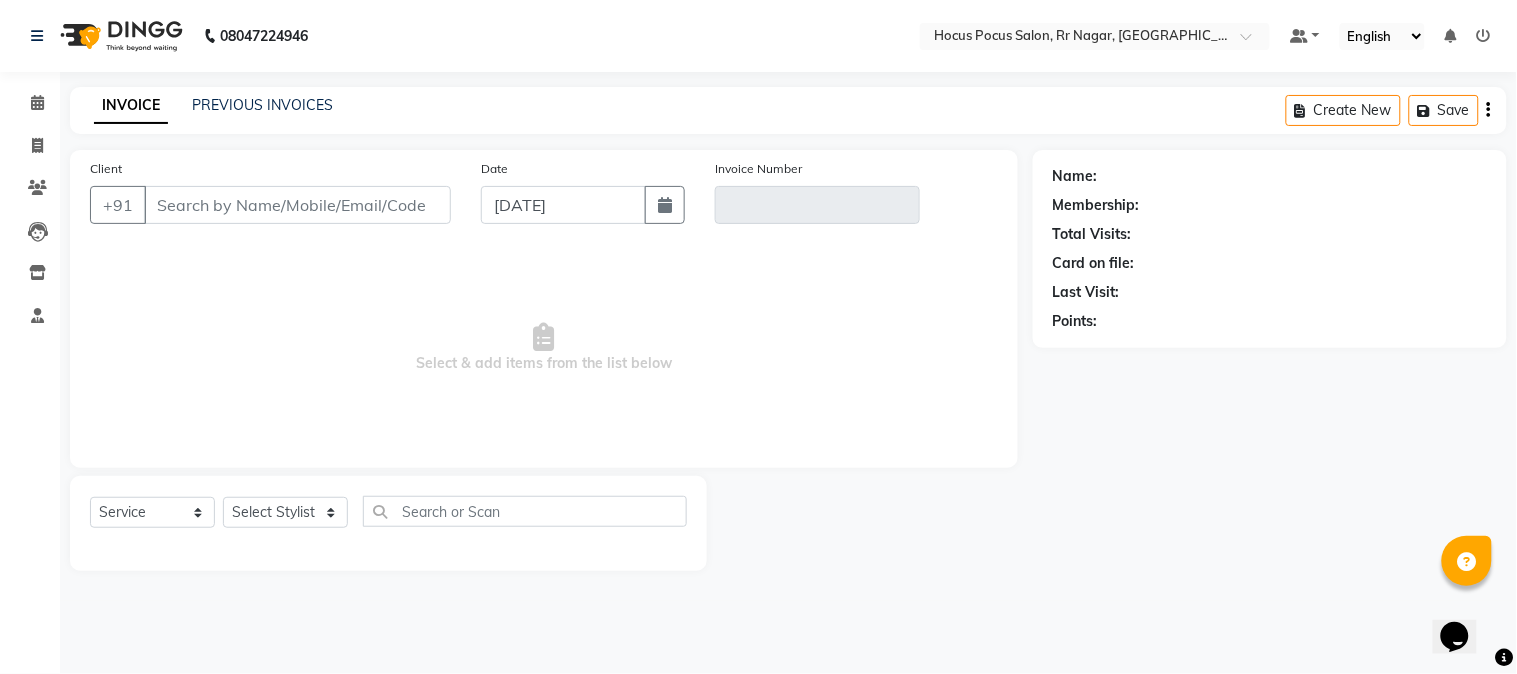 type on "91******99" 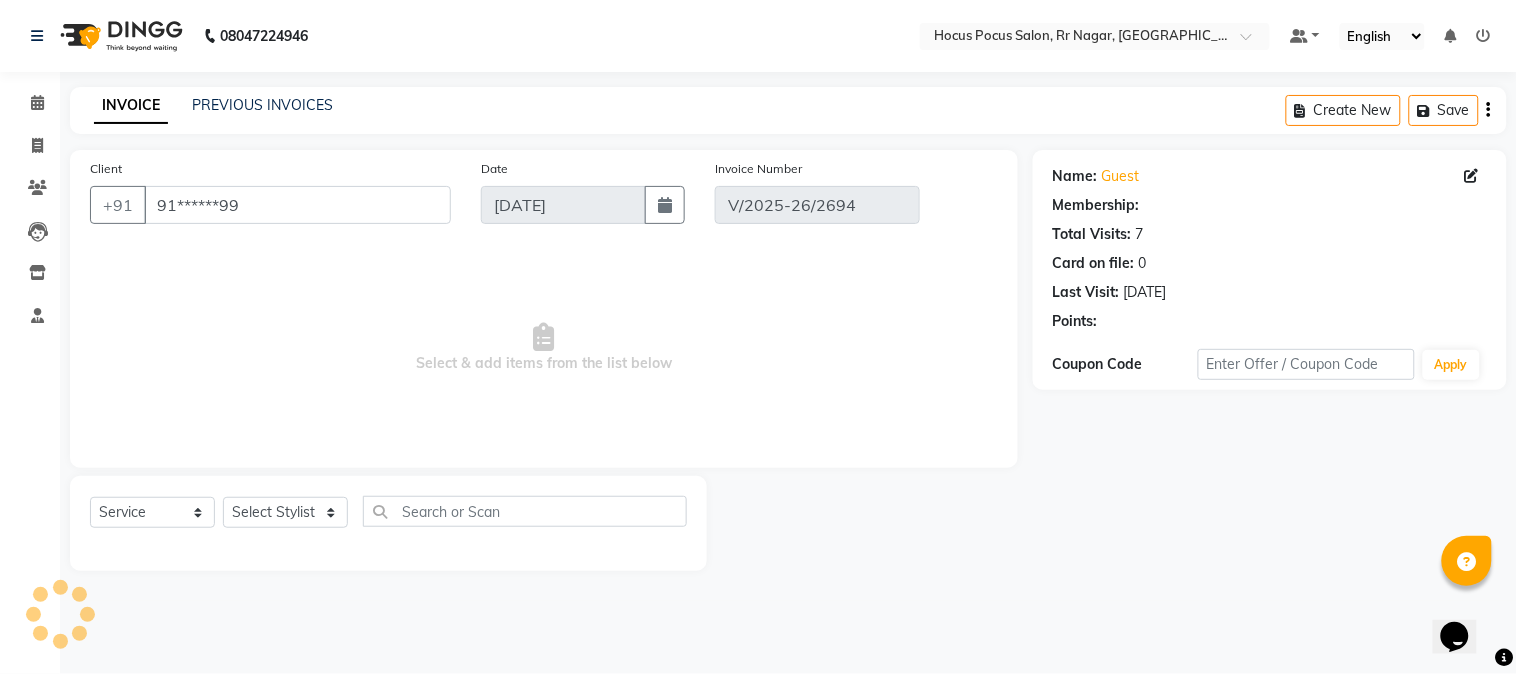 select on "select" 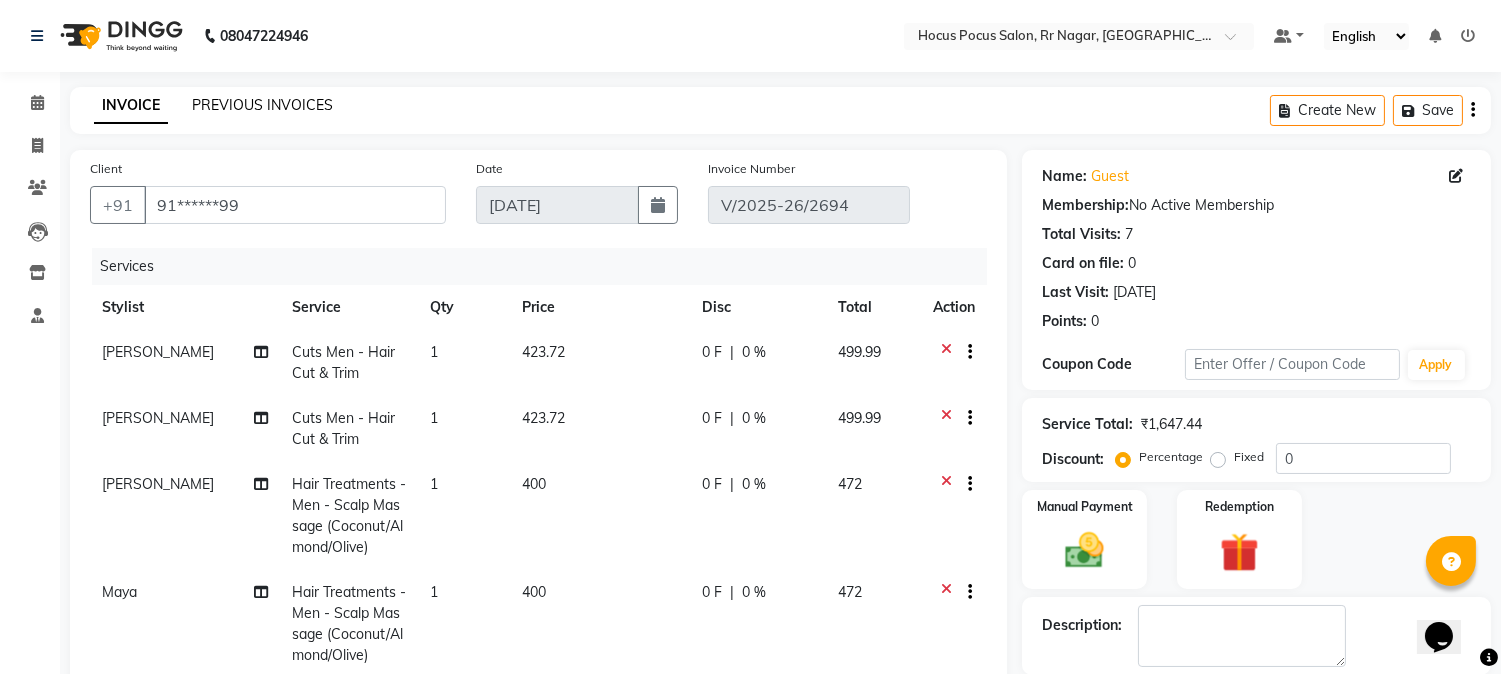 click on "PREVIOUS INVOICES" 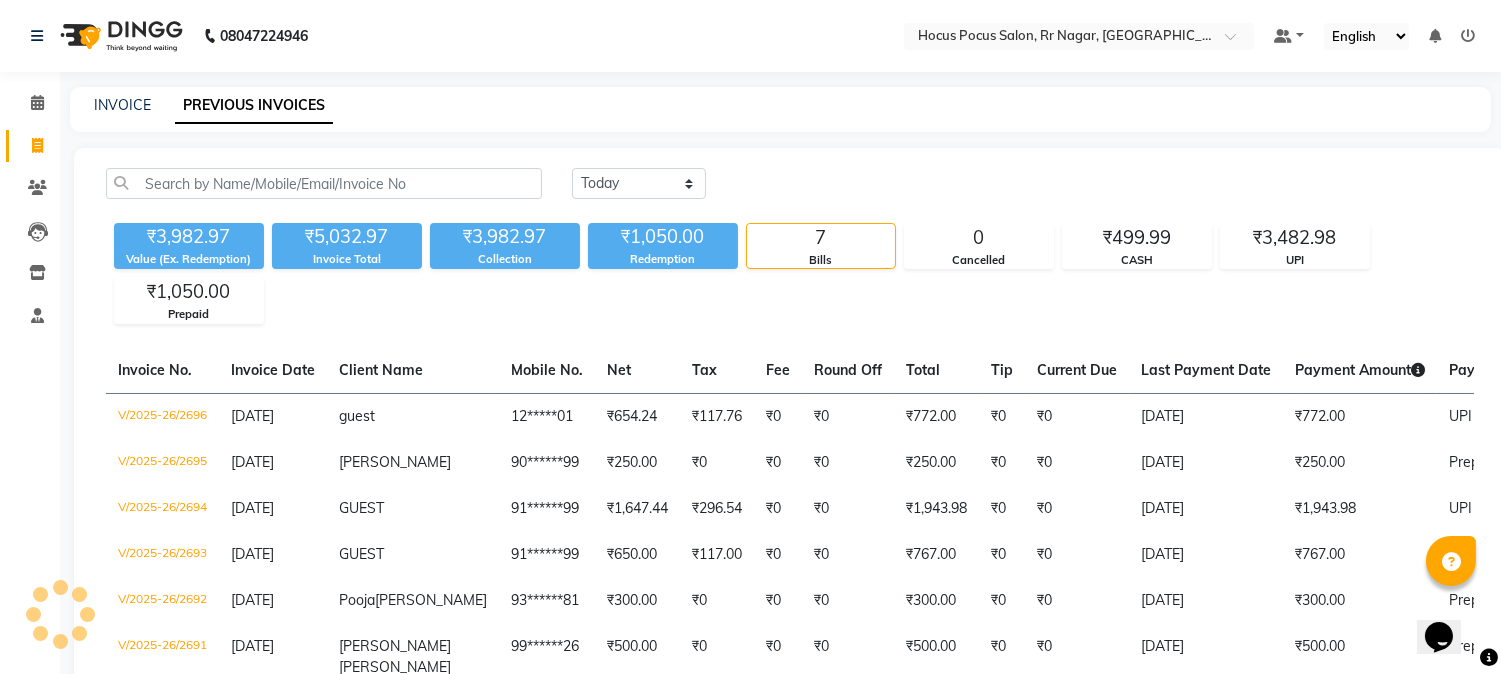 click on "INVOICE PREVIOUS INVOICES" 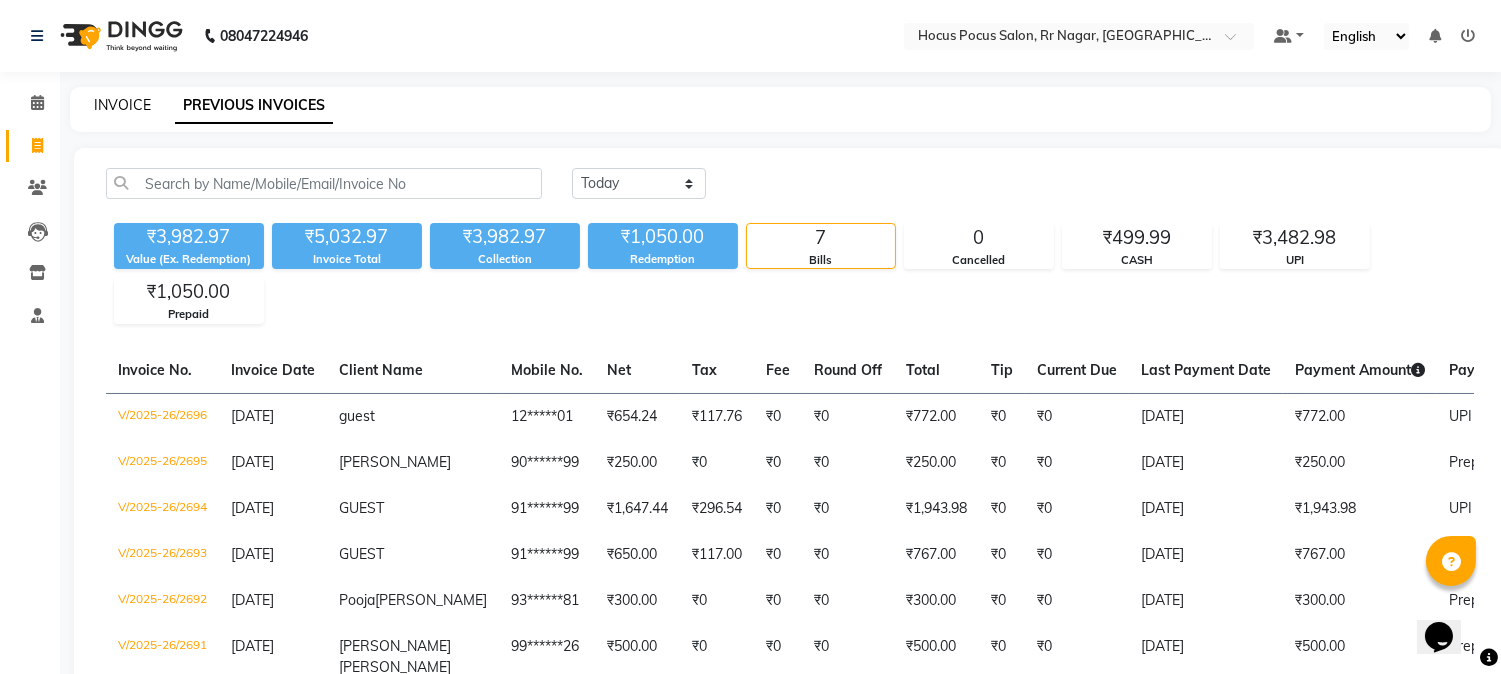 click on "INVOICE" 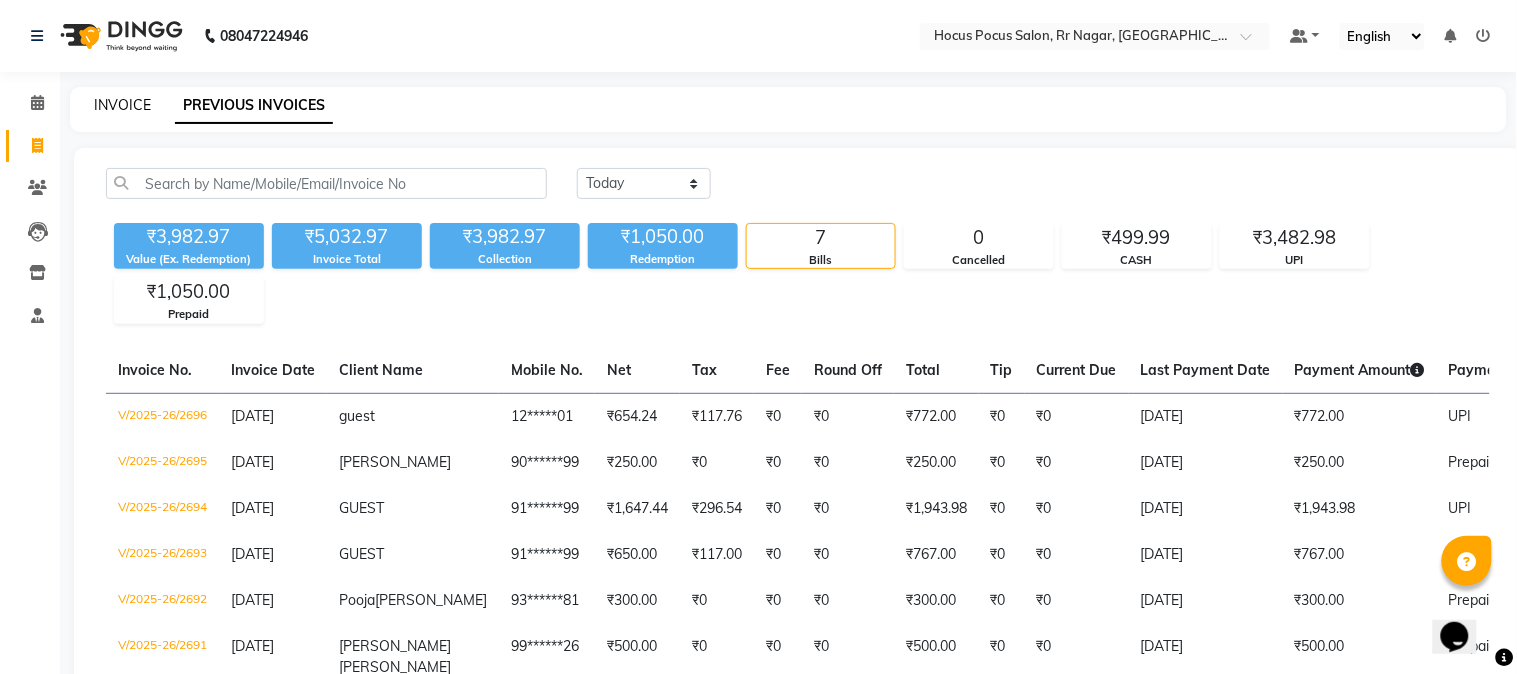 select on "5019" 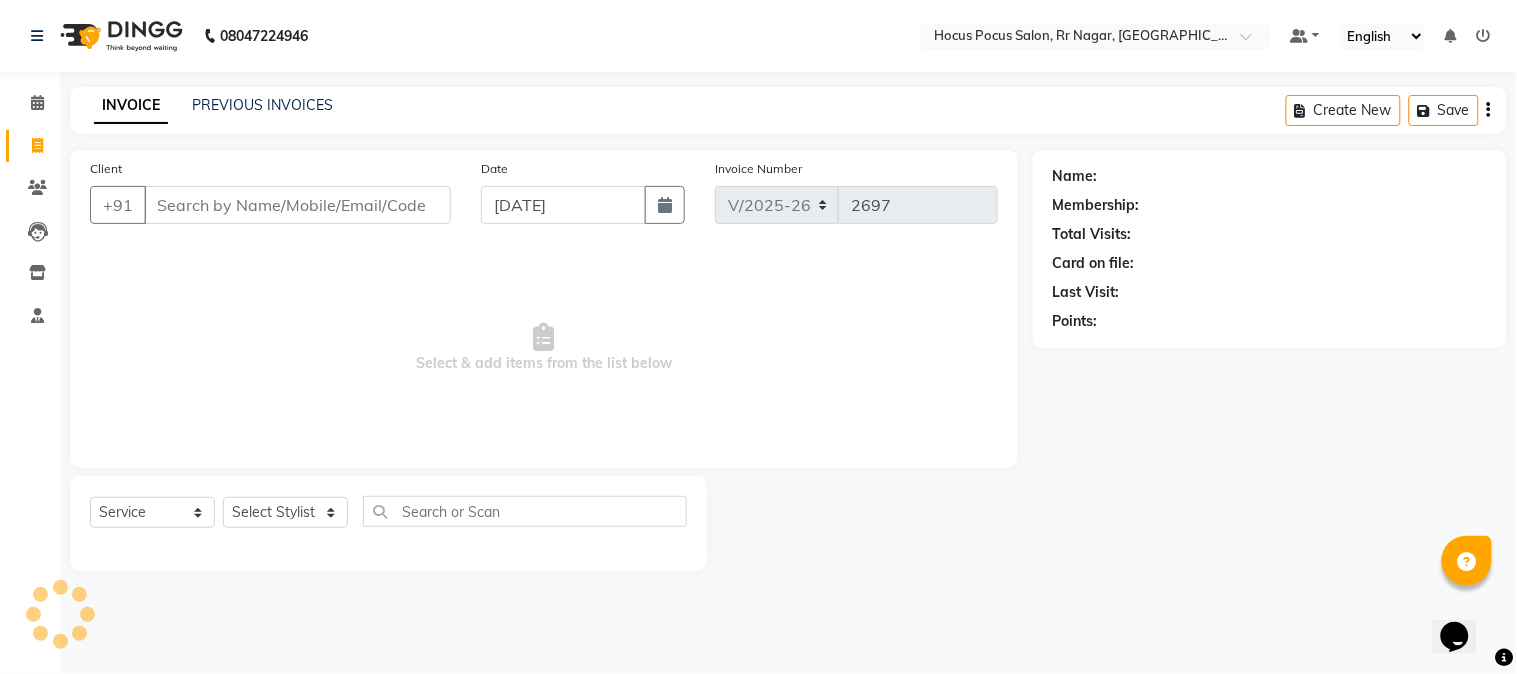 click on "Client" at bounding box center [297, 205] 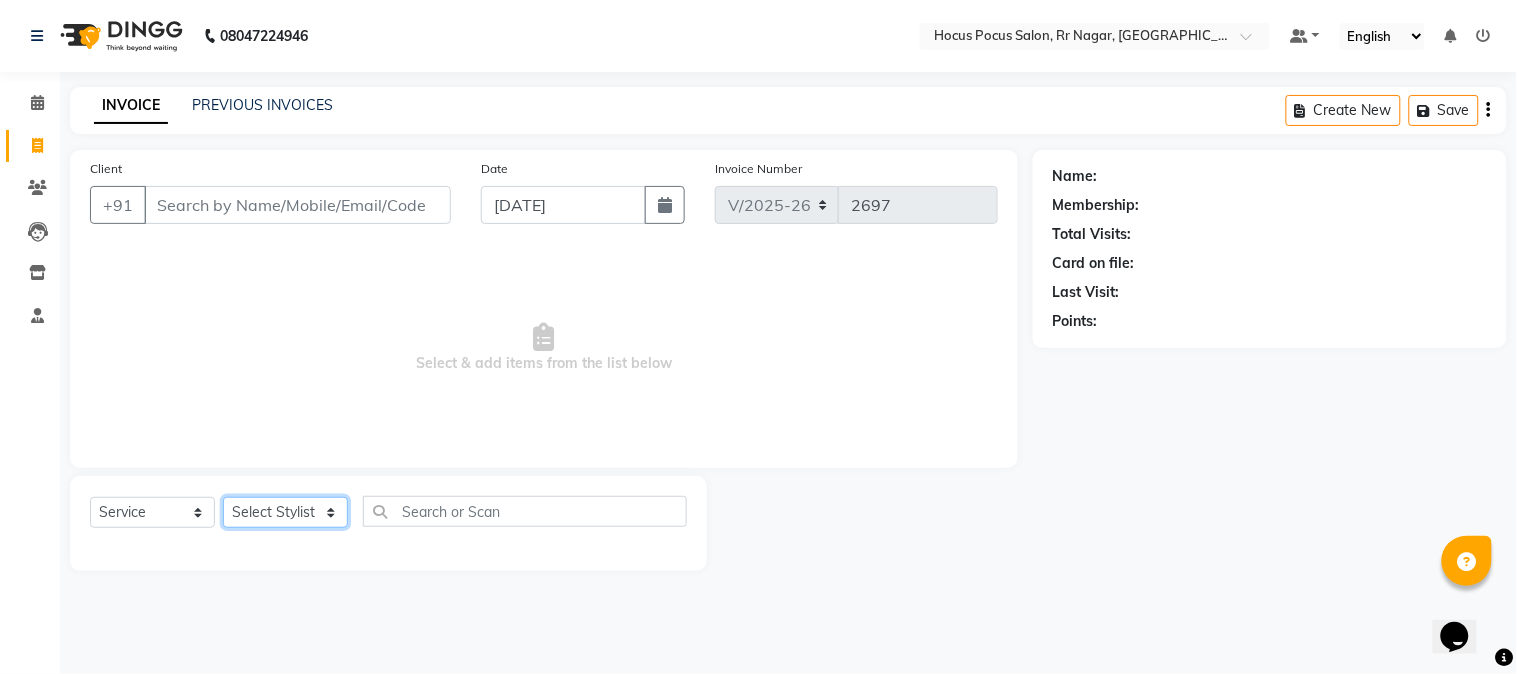 click on "Select Stylist [PERSON_NAME] hocus pocus [PERSON_NAME] [PERSON_NAME] [PERSON_NAME] [PERSON_NAME]" 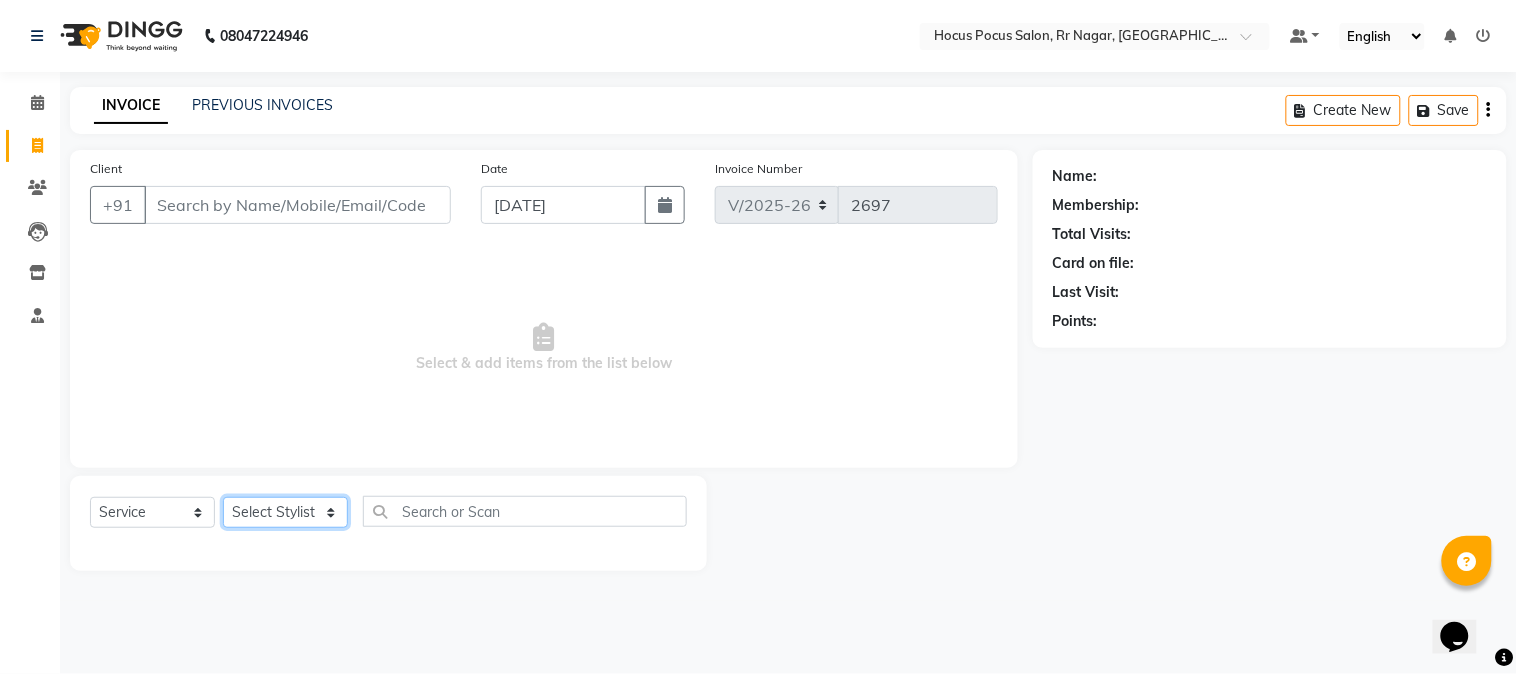 select on "32993" 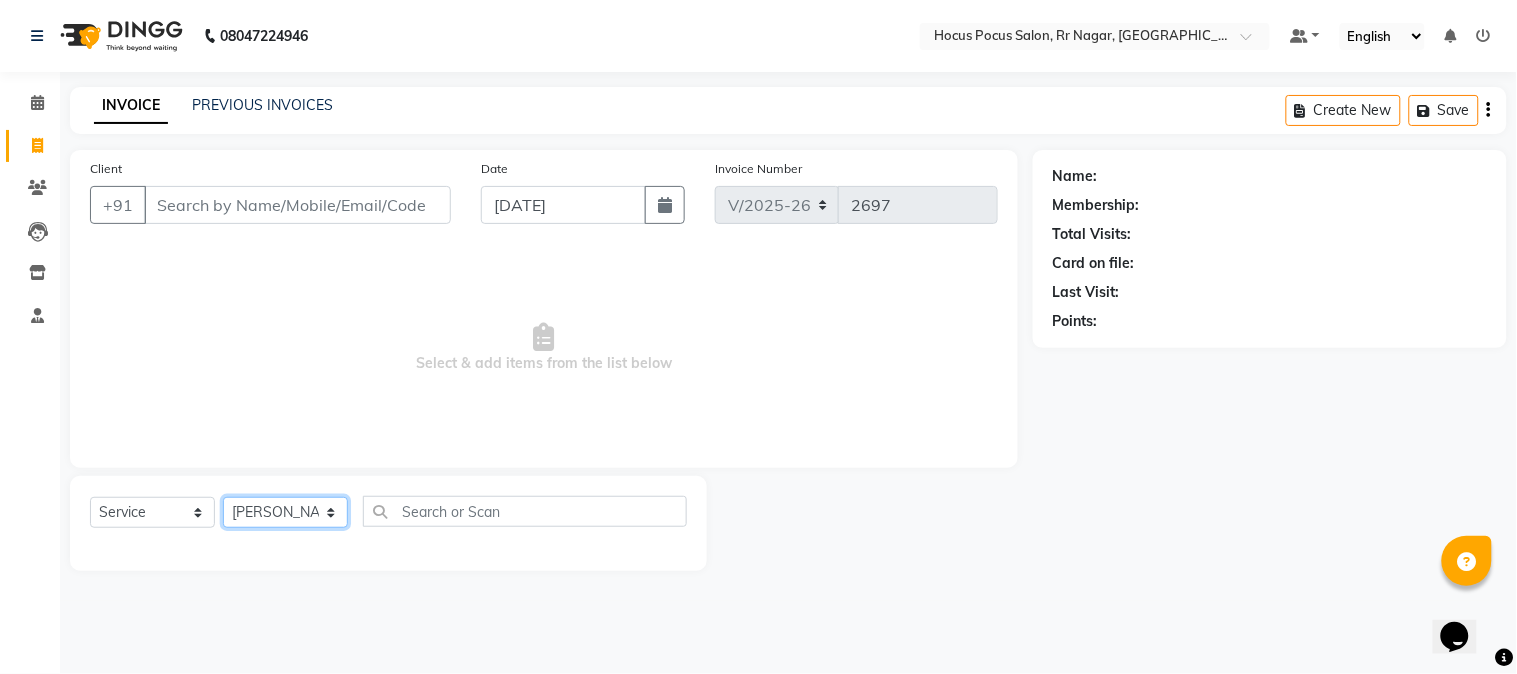 click on "Select Stylist [PERSON_NAME] hocus pocus [PERSON_NAME] [PERSON_NAME] [PERSON_NAME] [PERSON_NAME]" 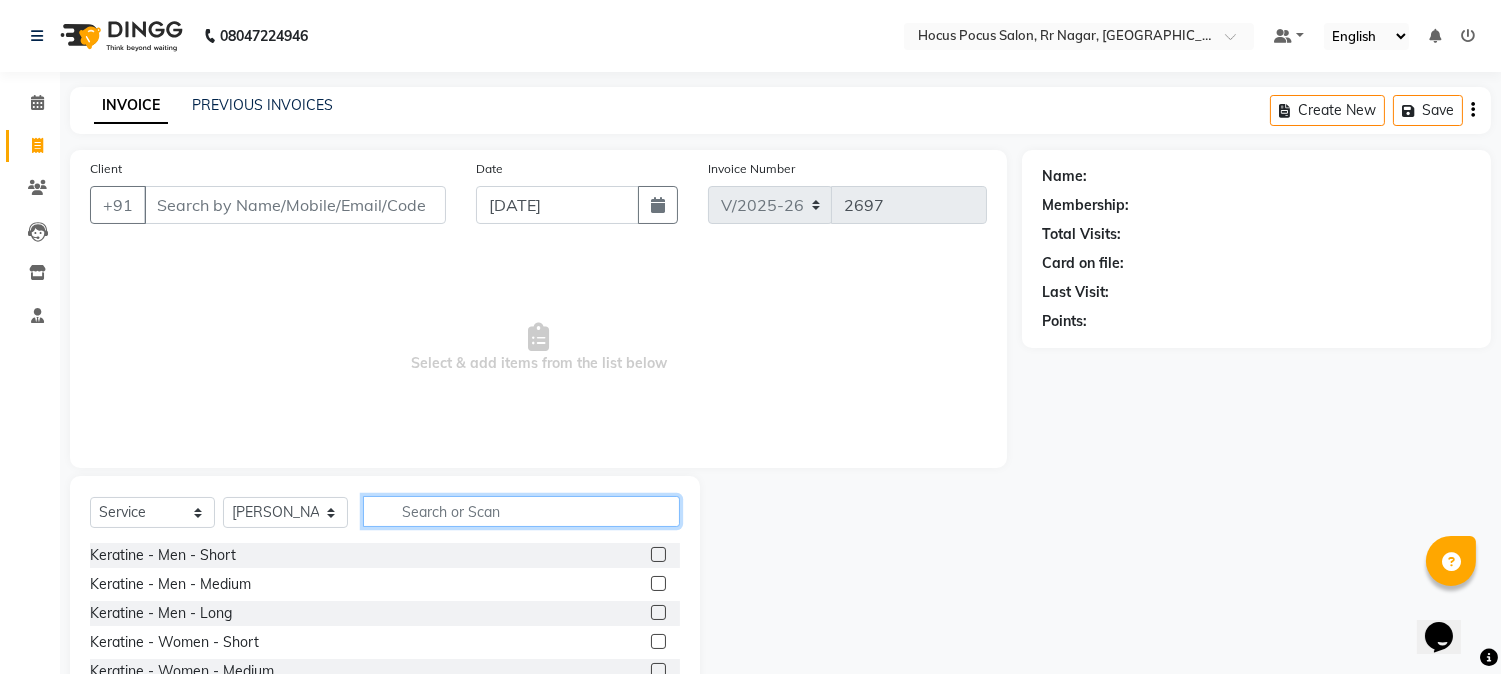 click 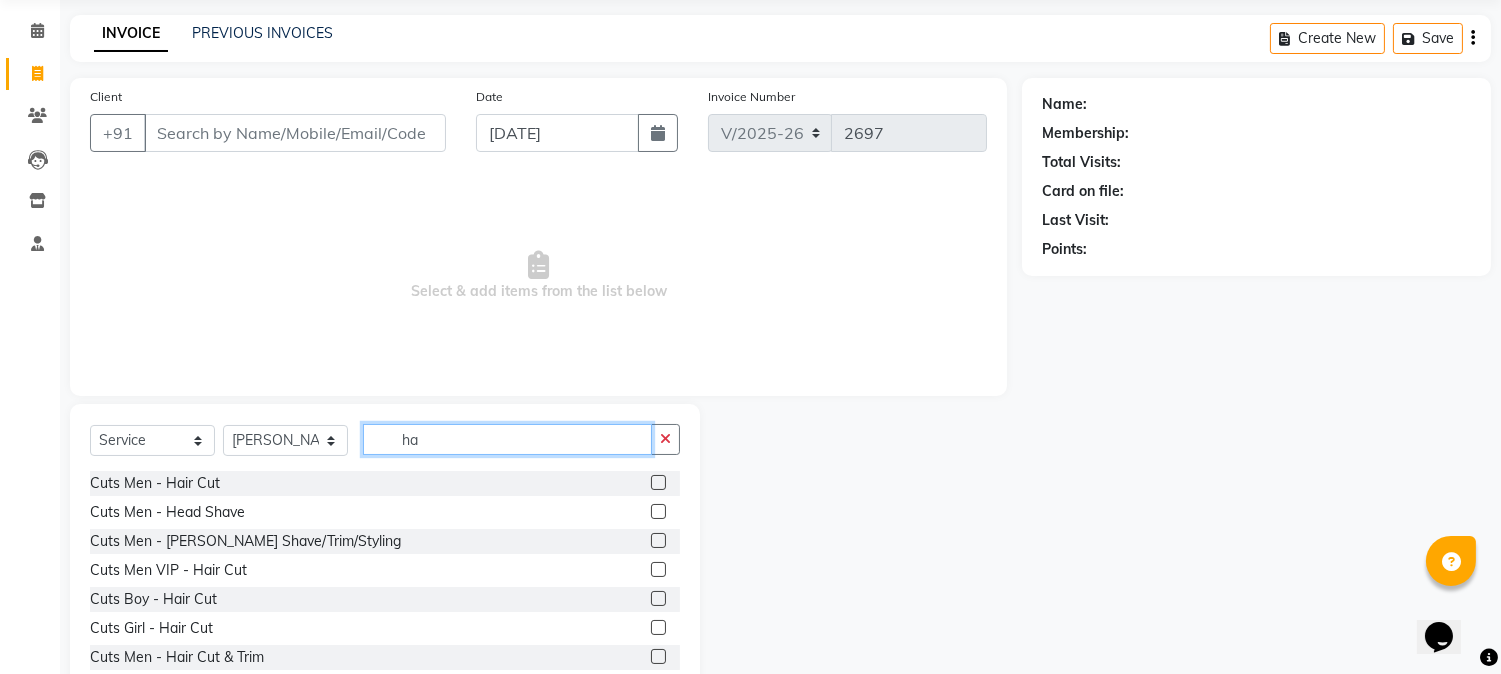 scroll, scrollTop: 111, scrollLeft: 0, axis: vertical 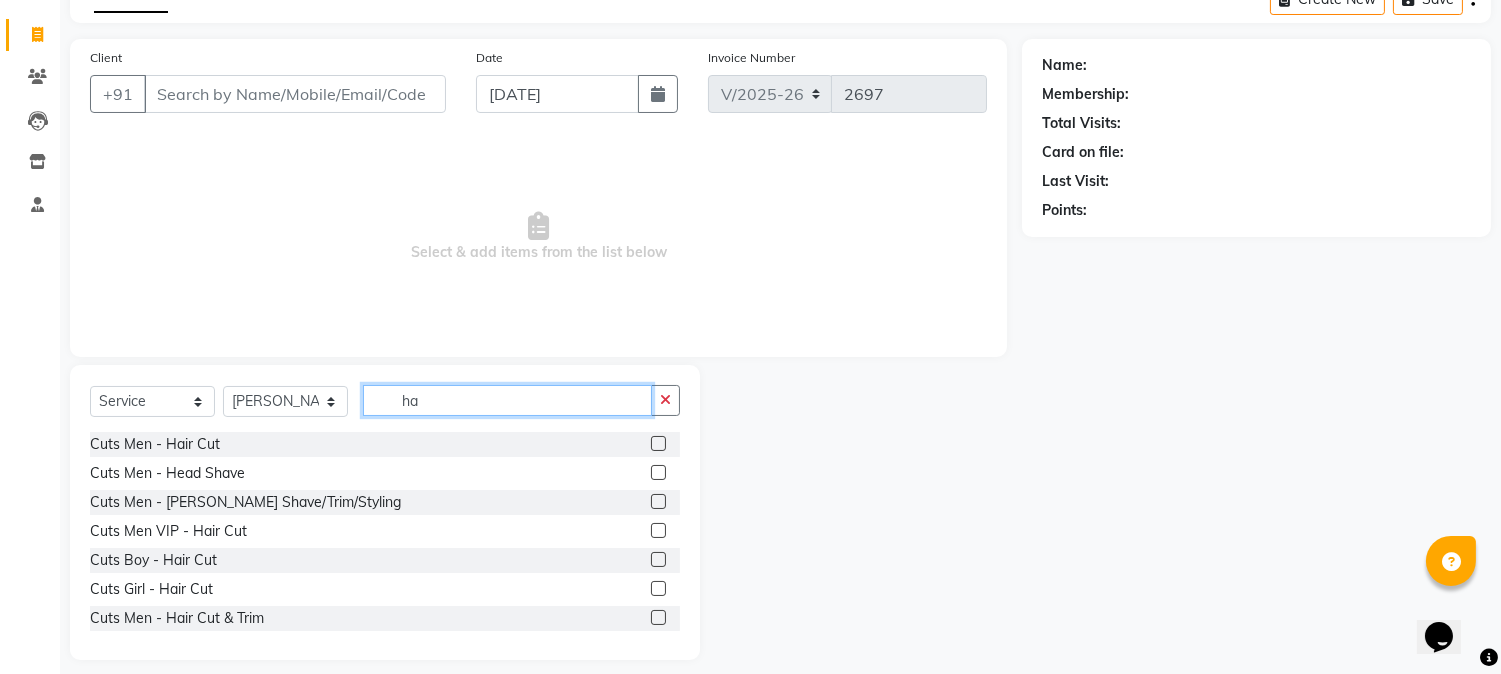 type on "ha" 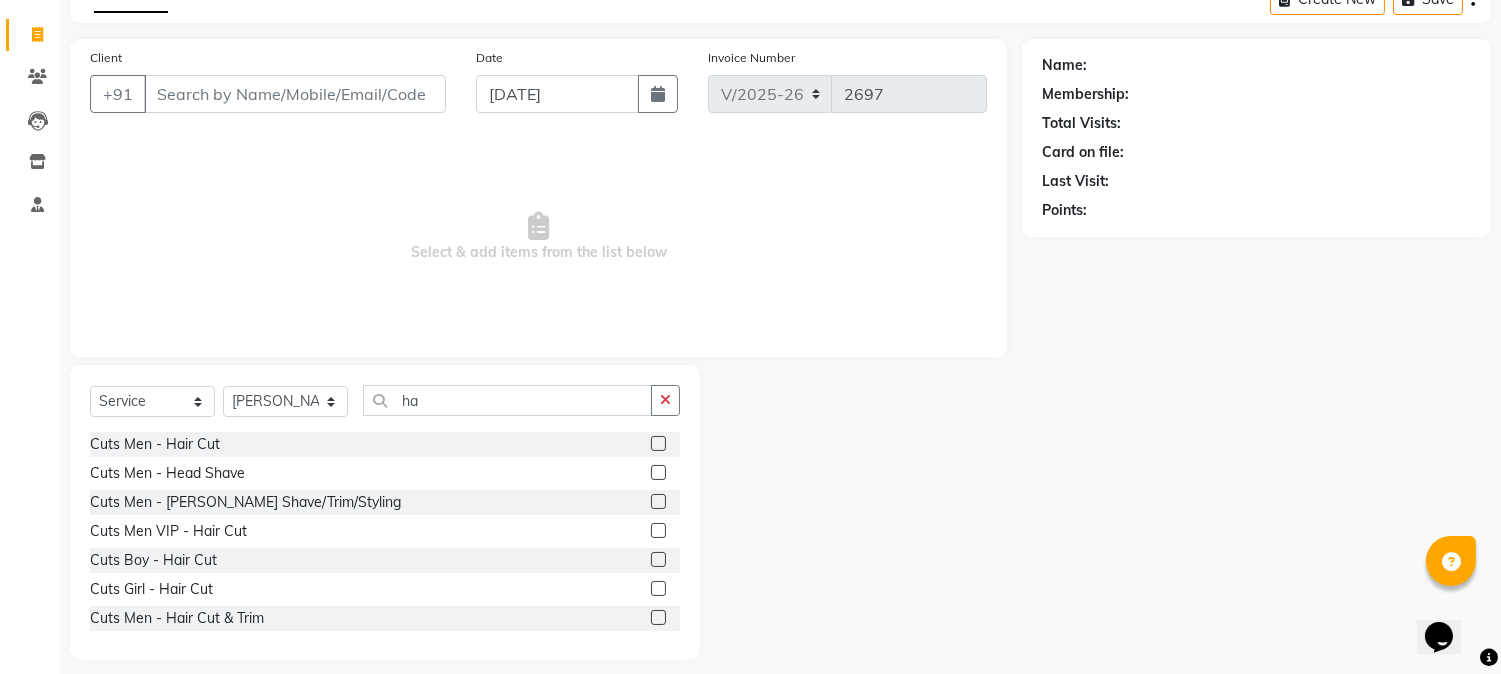 click 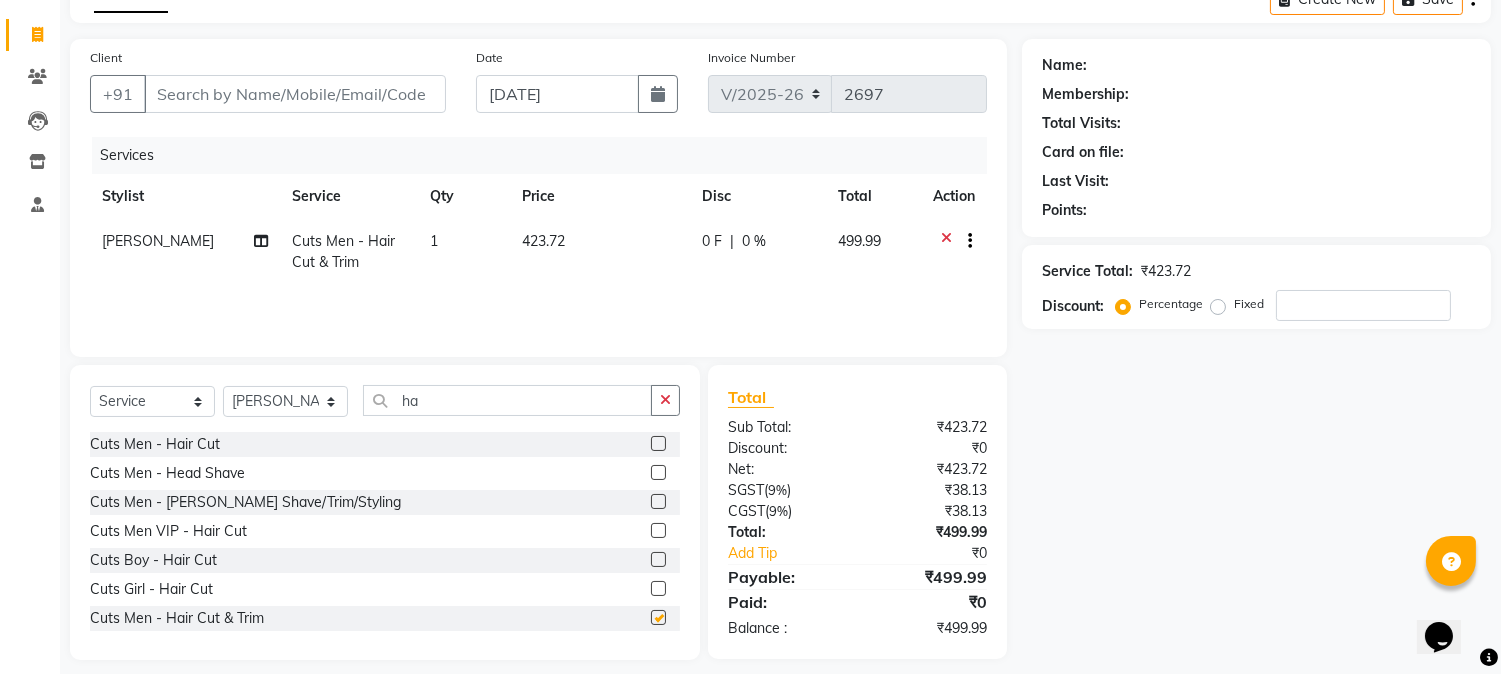 checkbox on "false" 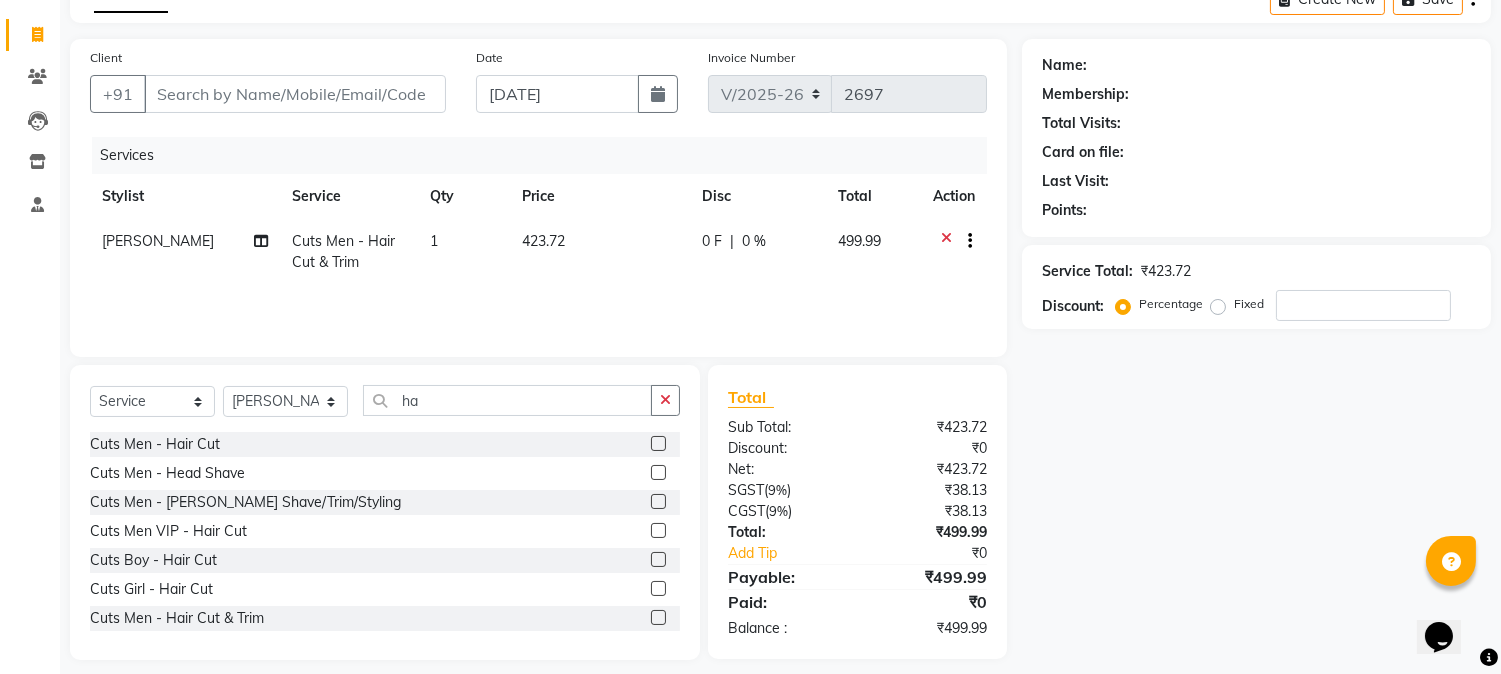 click on "Total Visits:" 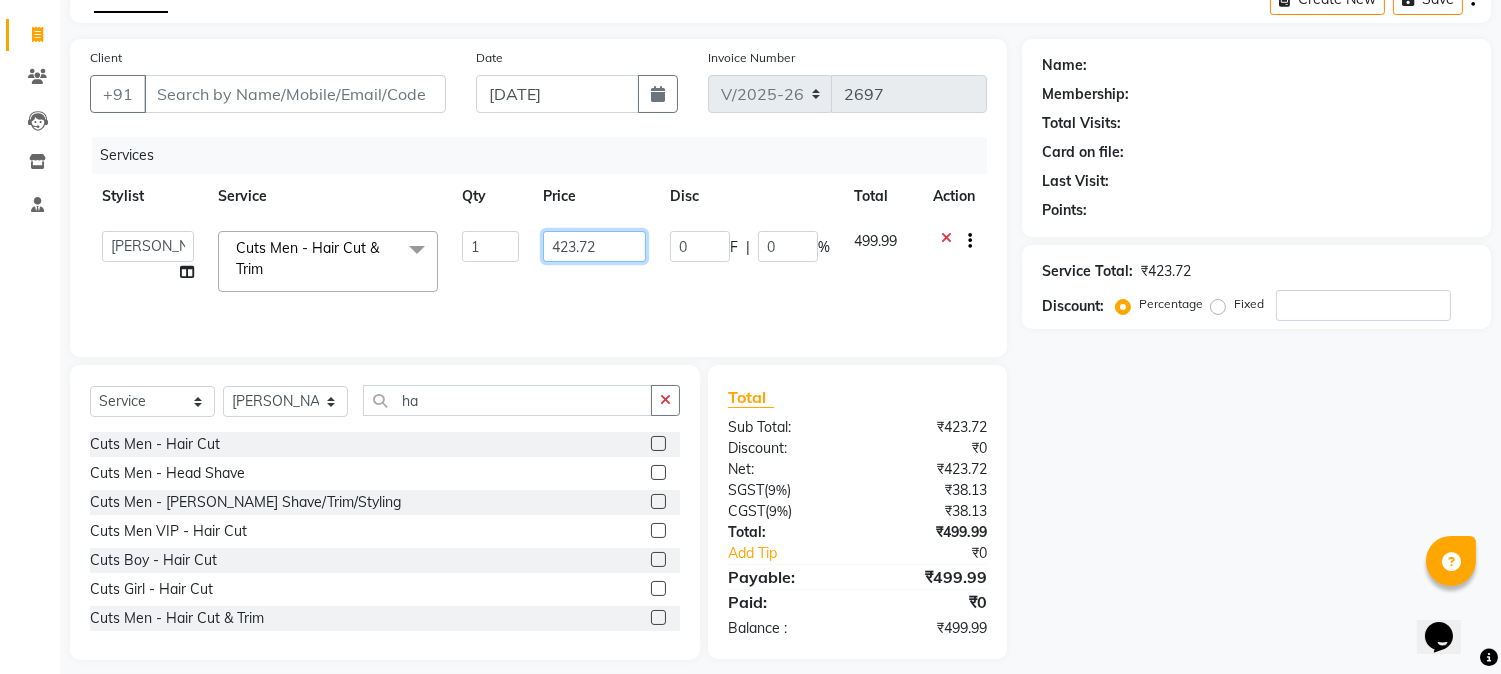 click on "423.72" 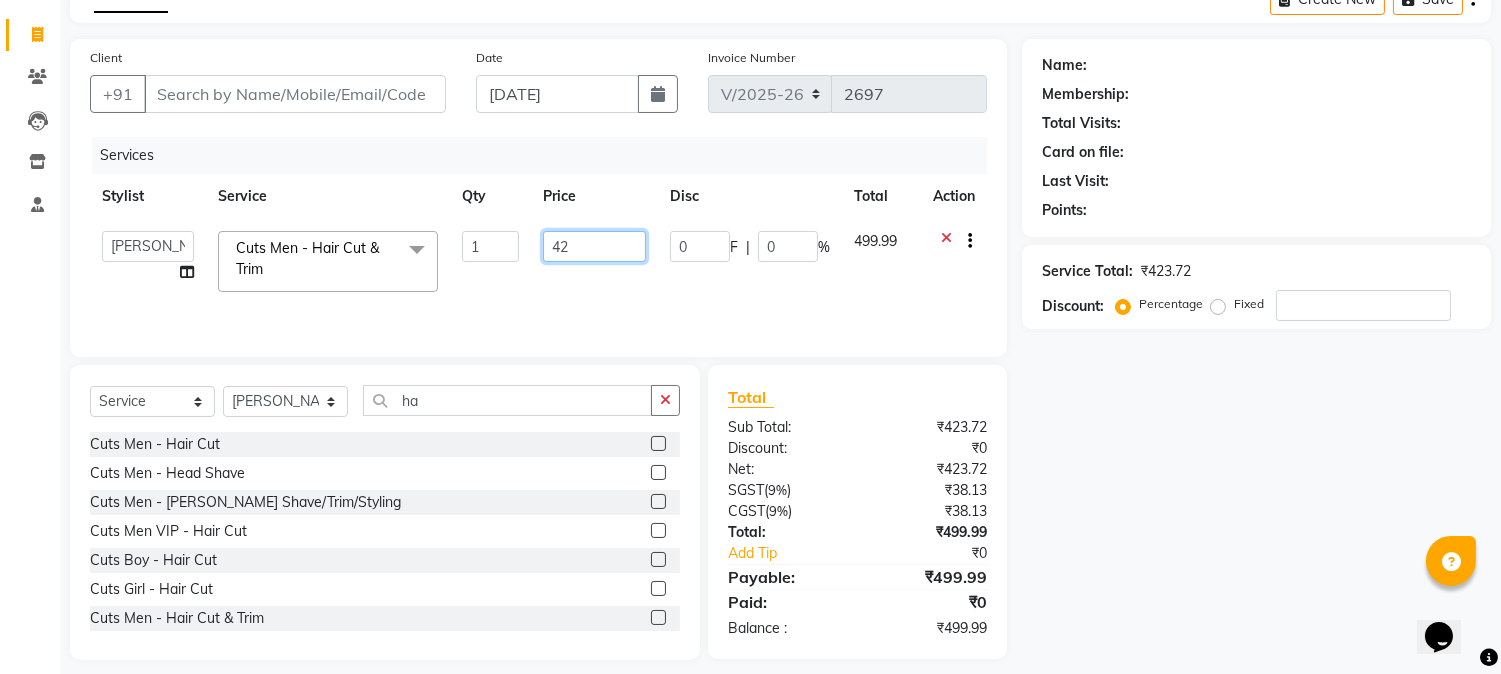 type on "4" 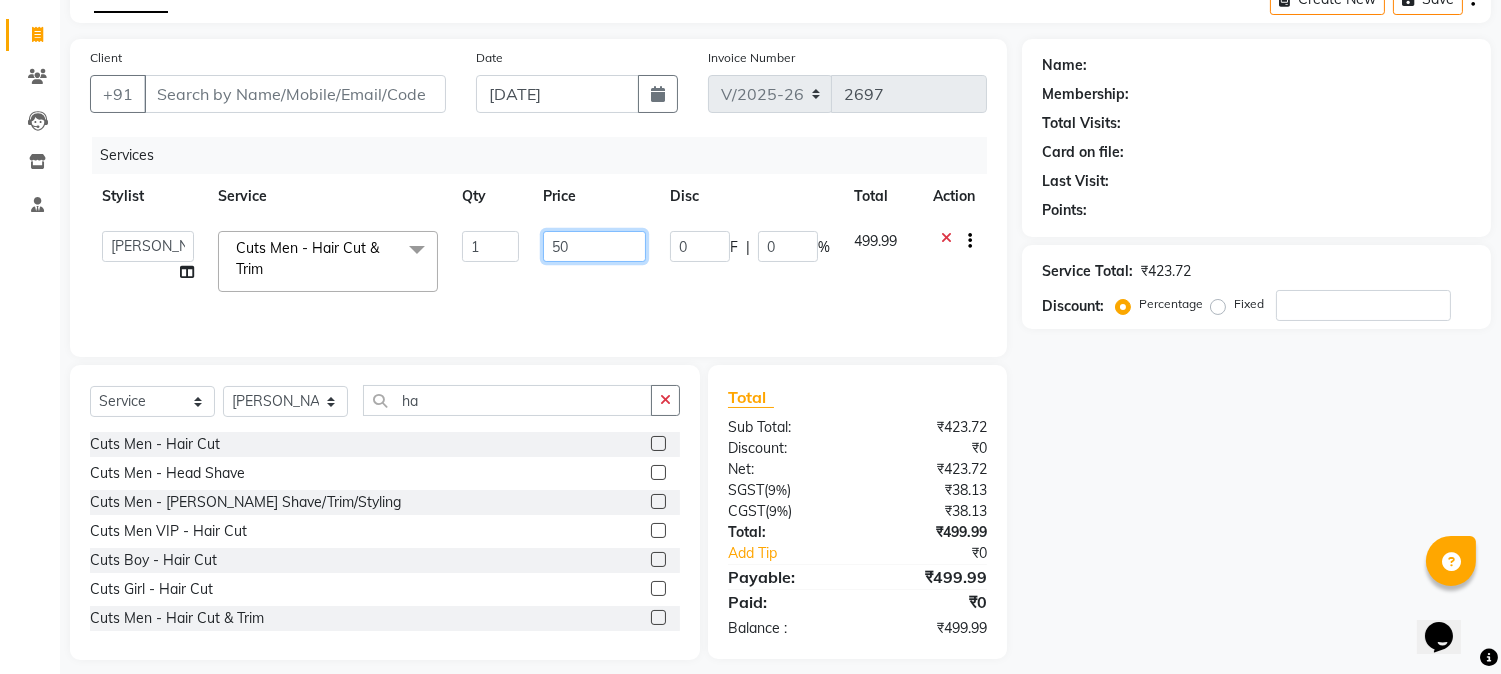 type on "500" 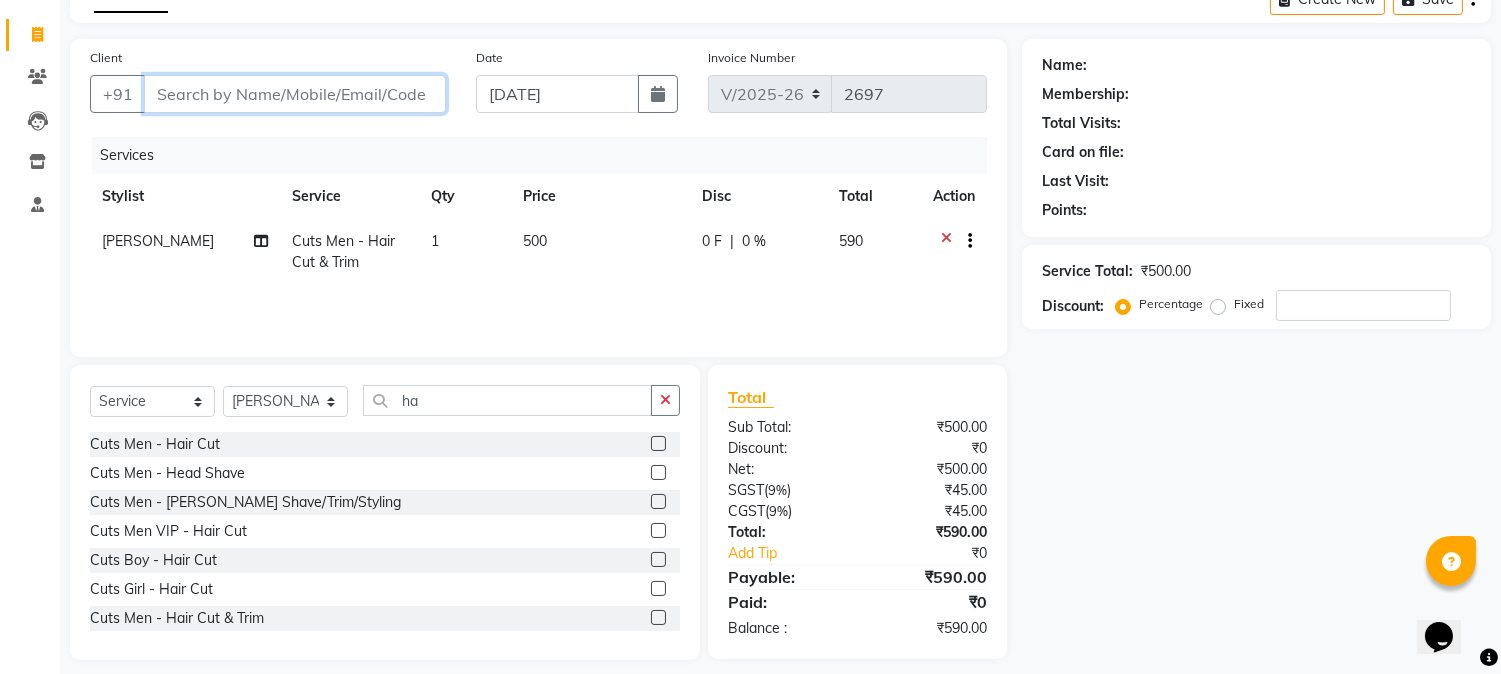 click on "Client" at bounding box center [295, 94] 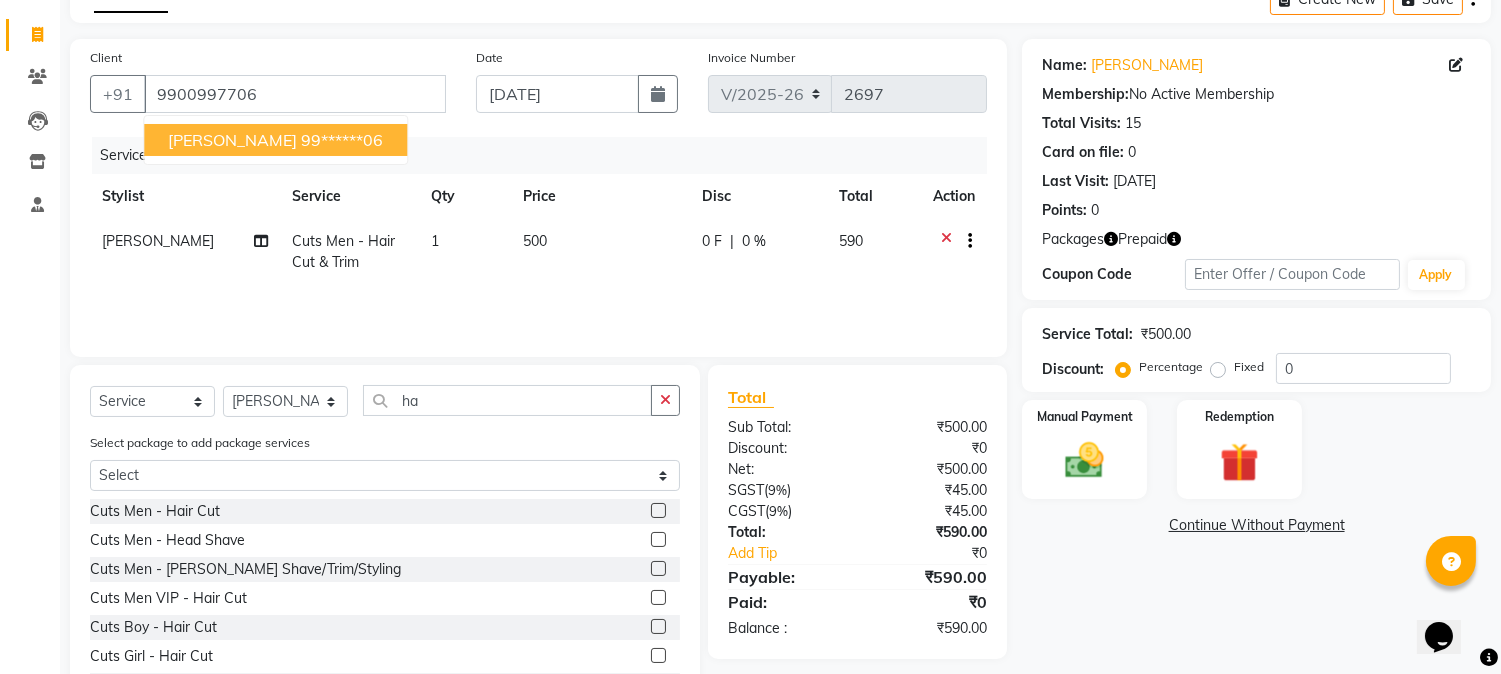 click on "99******06" at bounding box center [342, 140] 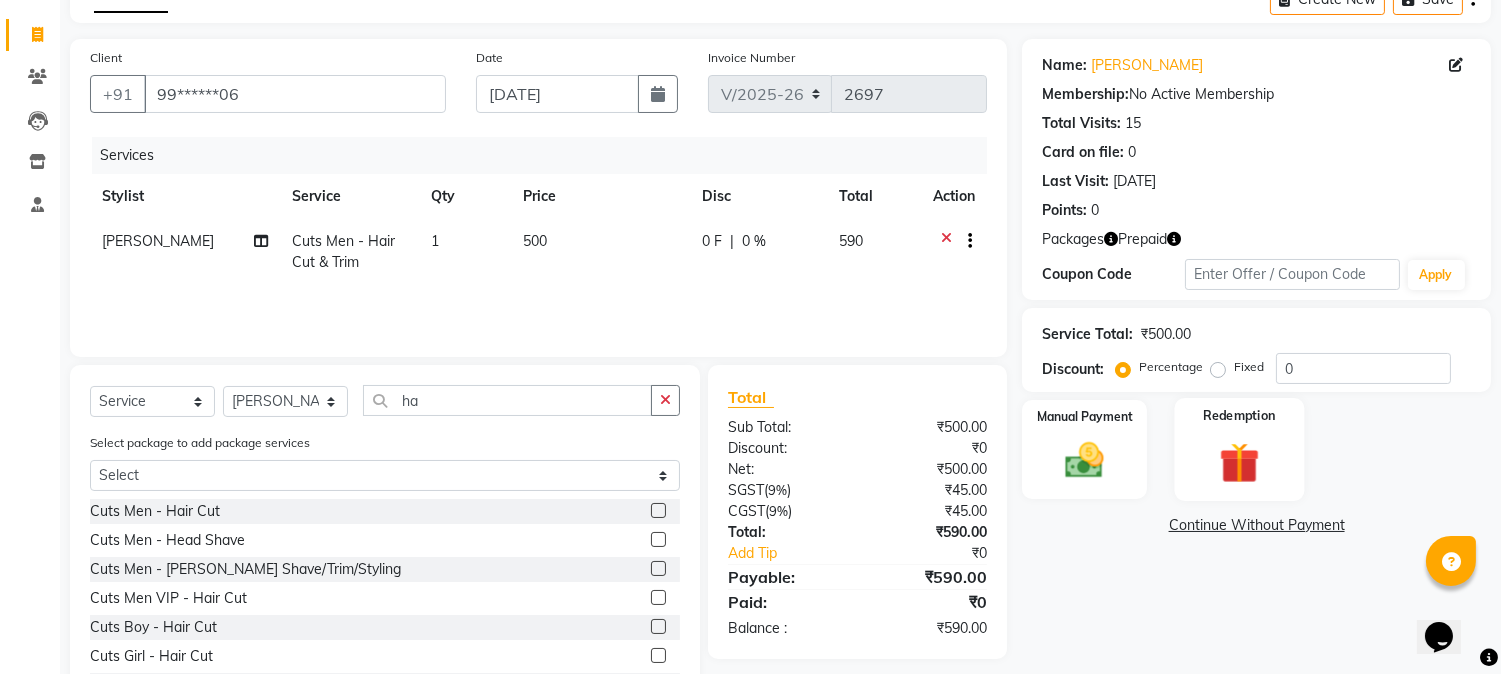 click 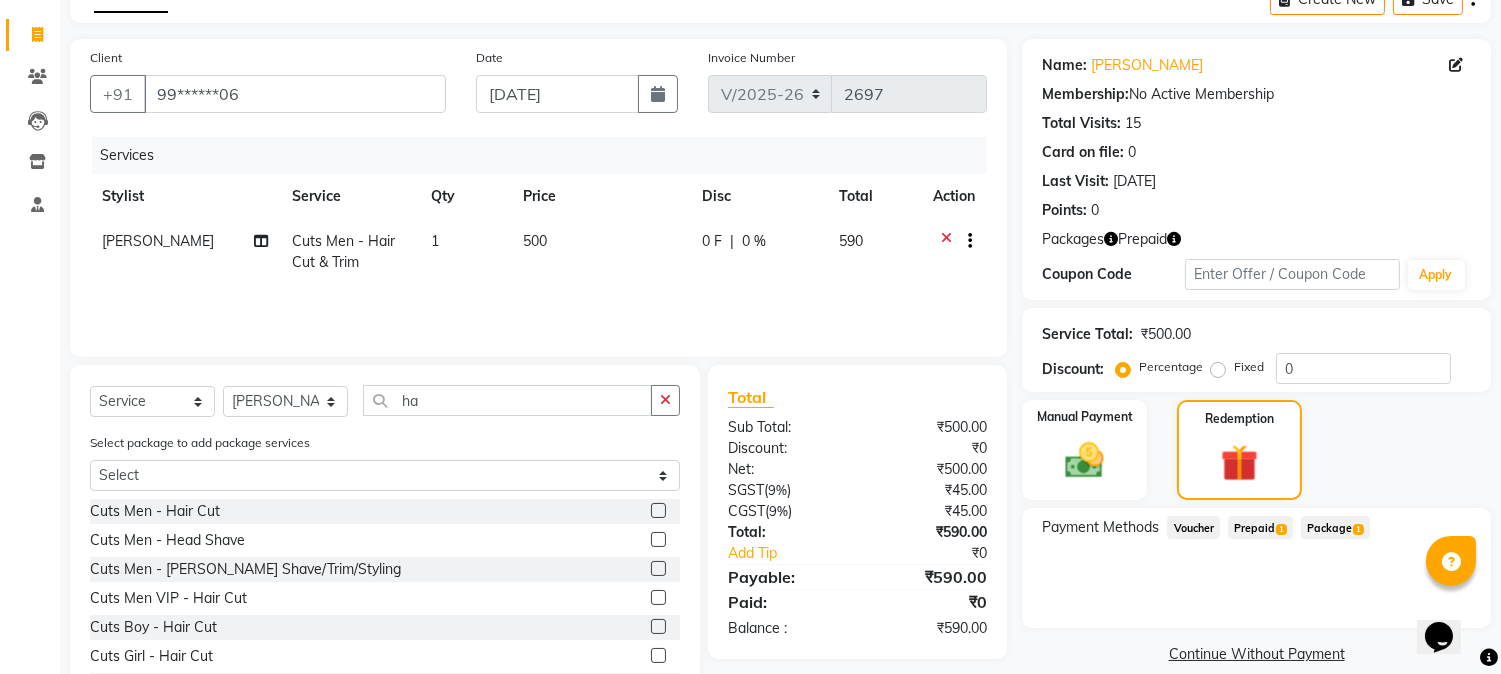 click on "Prepaid  1" 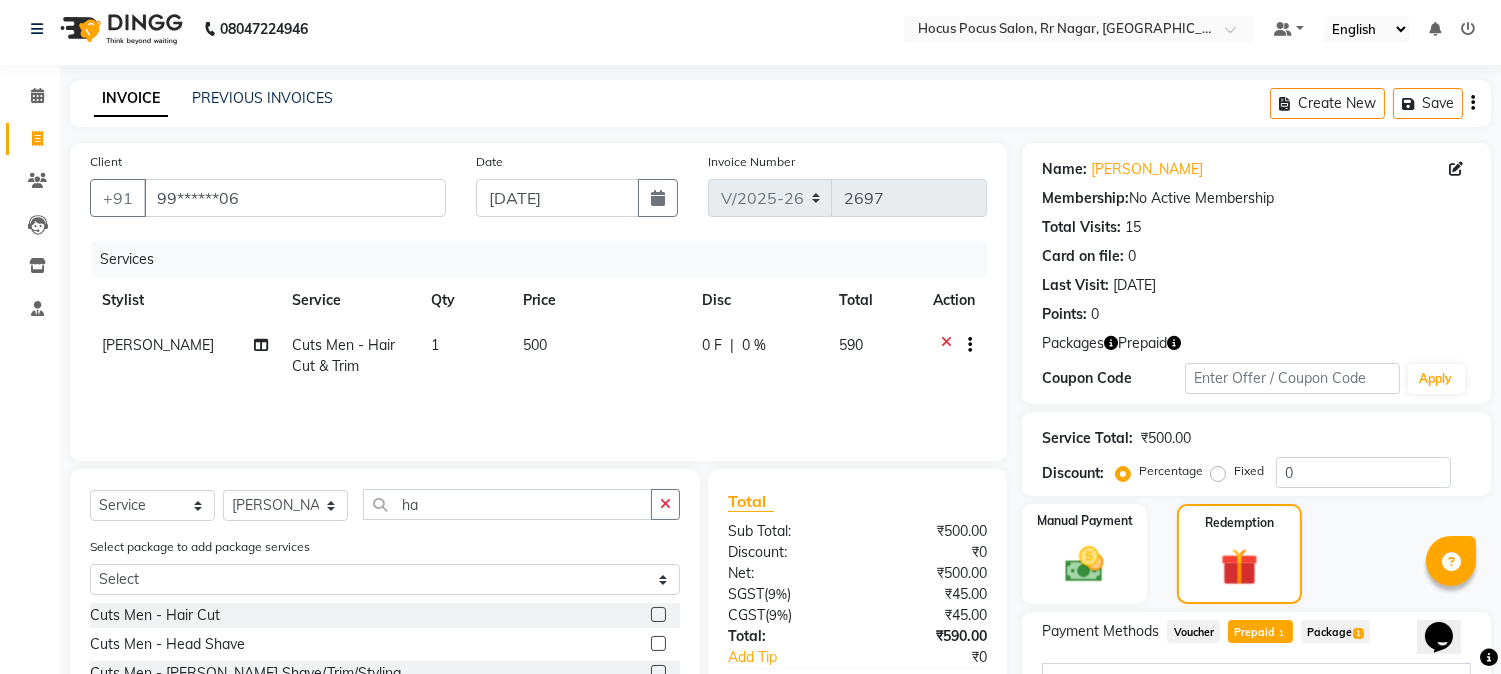 scroll, scrollTop: 111, scrollLeft: 0, axis: vertical 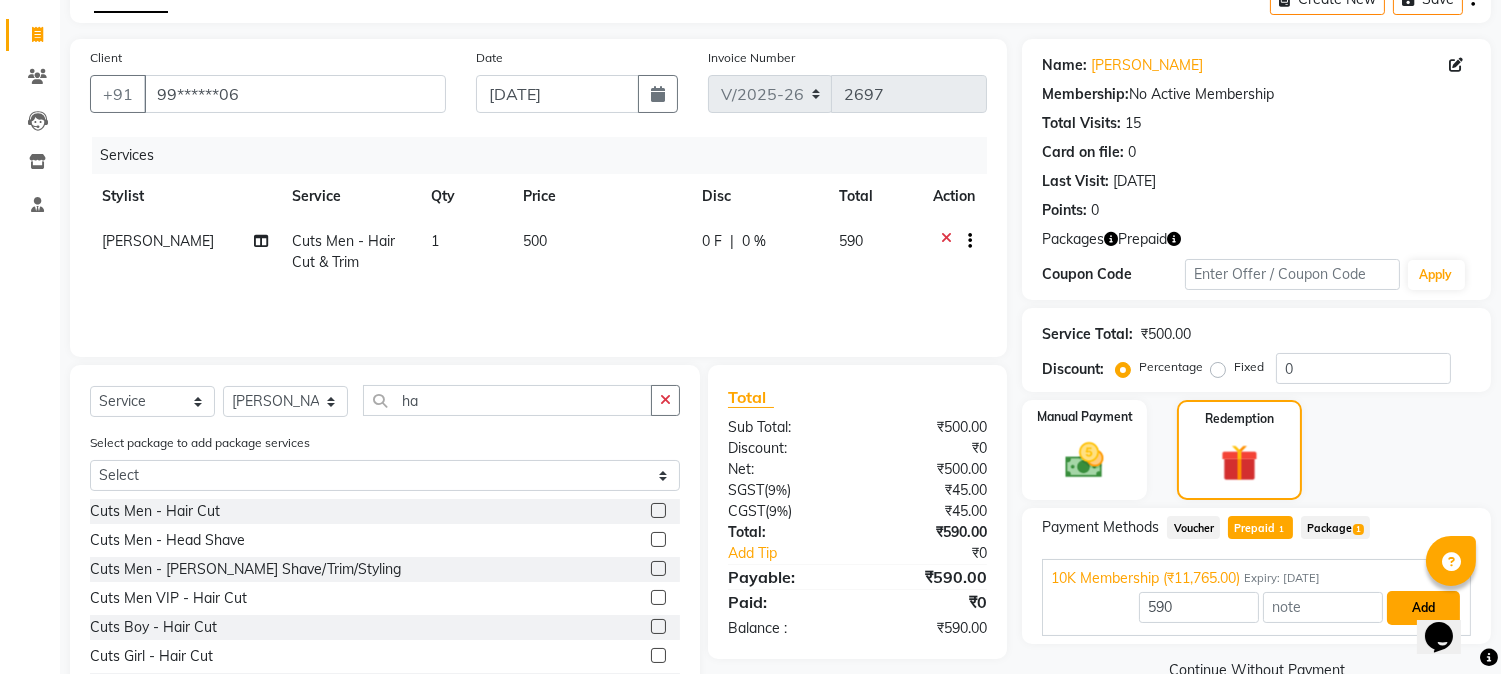 click on "Add" at bounding box center (1423, 608) 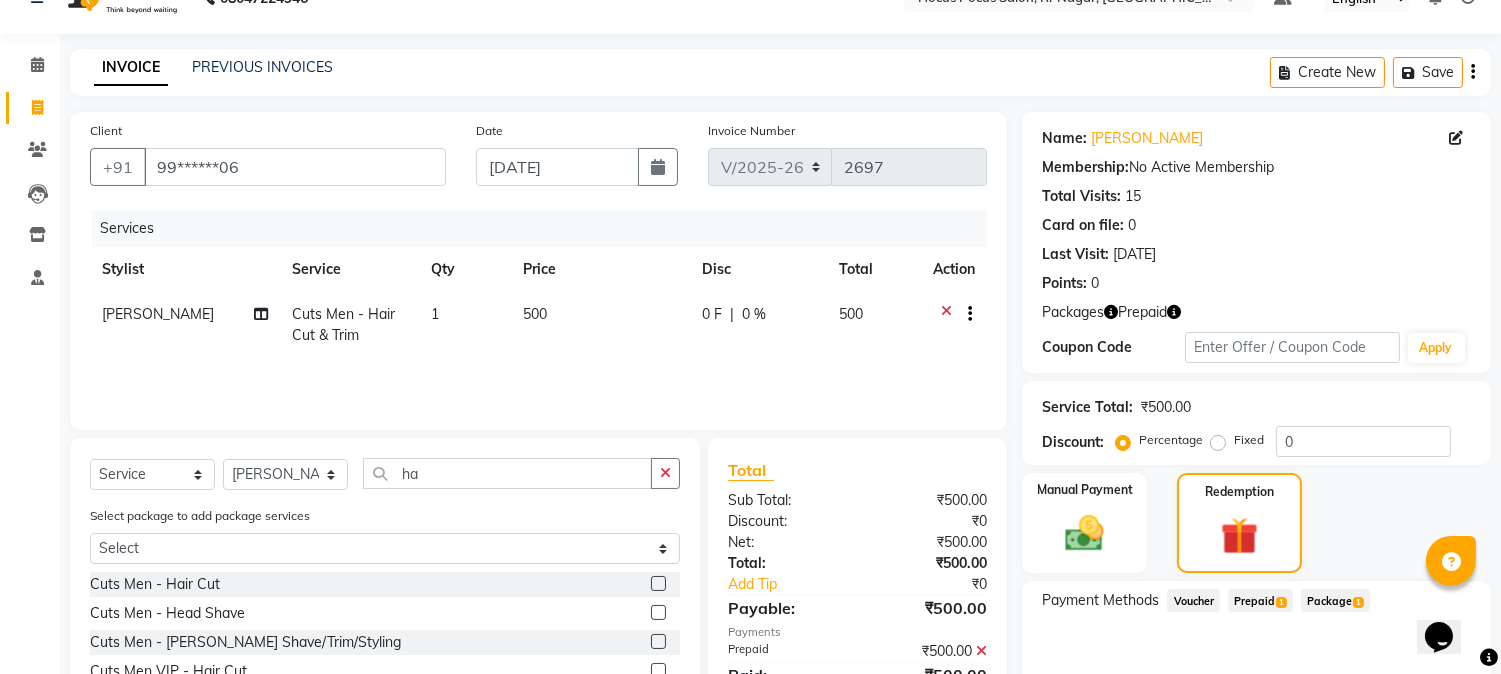 scroll, scrollTop: 0, scrollLeft: 0, axis: both 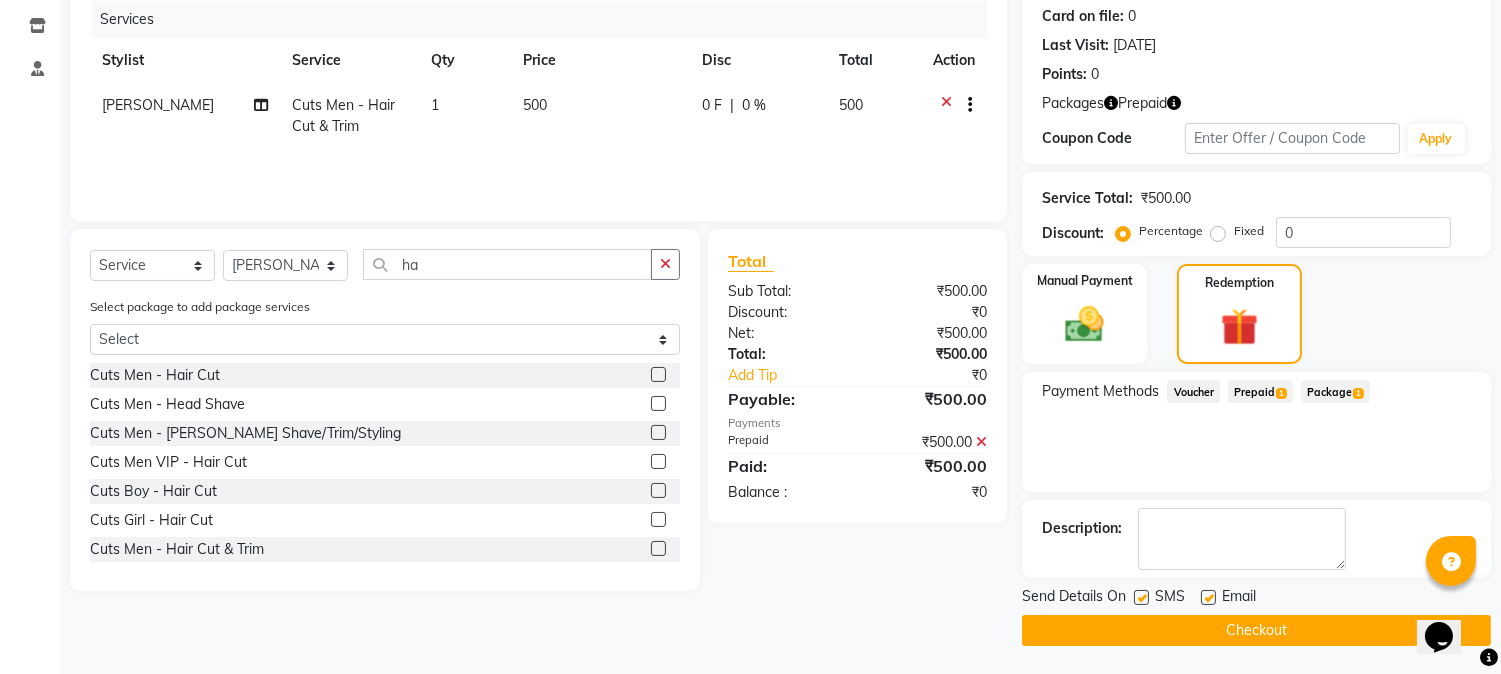 drag, startPoint x: 1141, startPoint y: 596, endPoint x: 1142, endPoint y: 606, distance: 10.049875 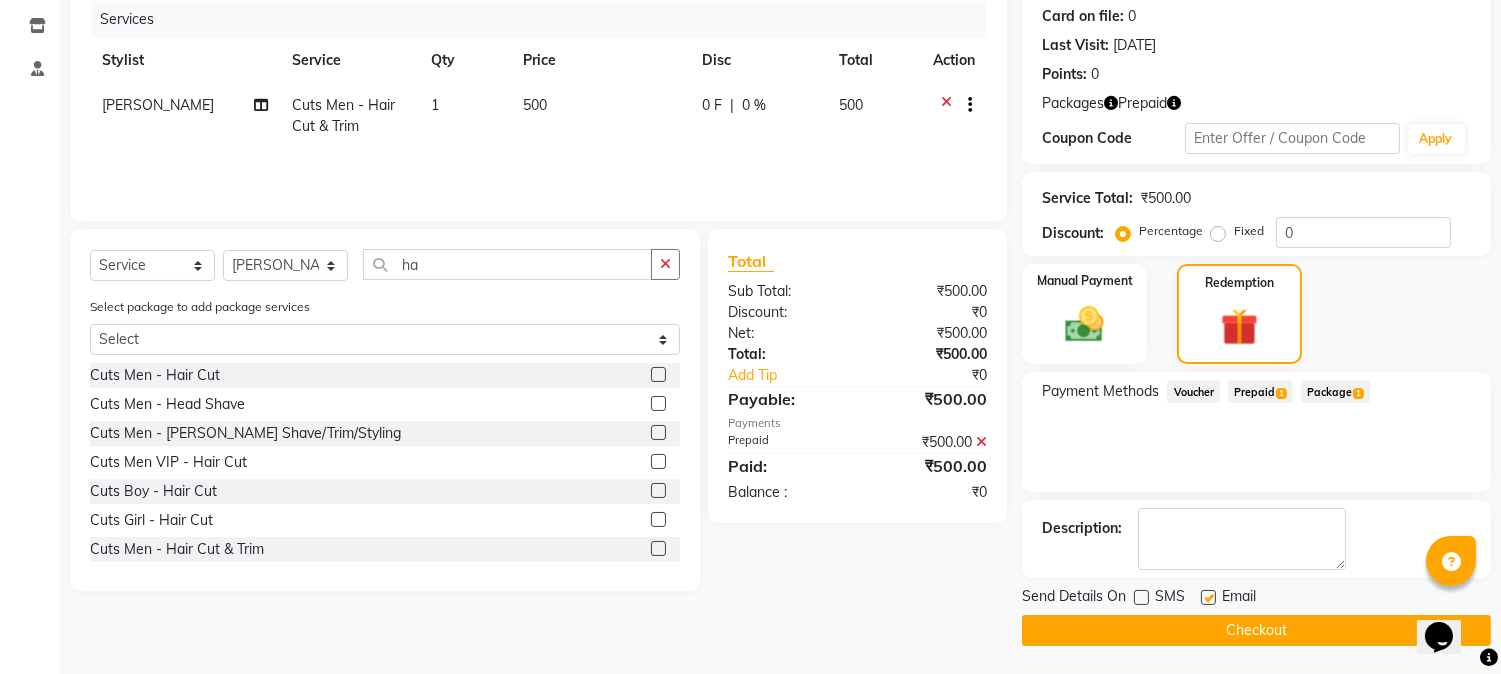 click on "Checkout" 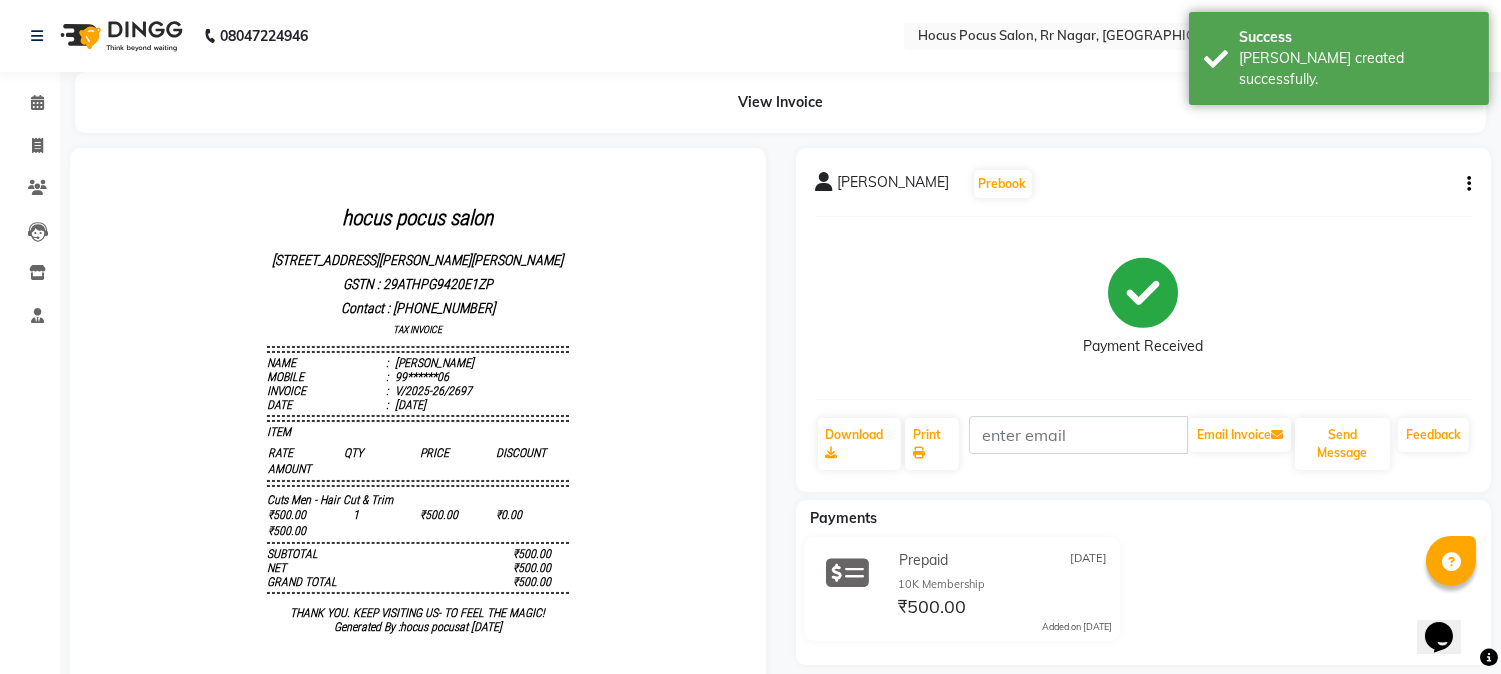 scroll, scrollTop: 0, scrollLeft: 0, axis: both 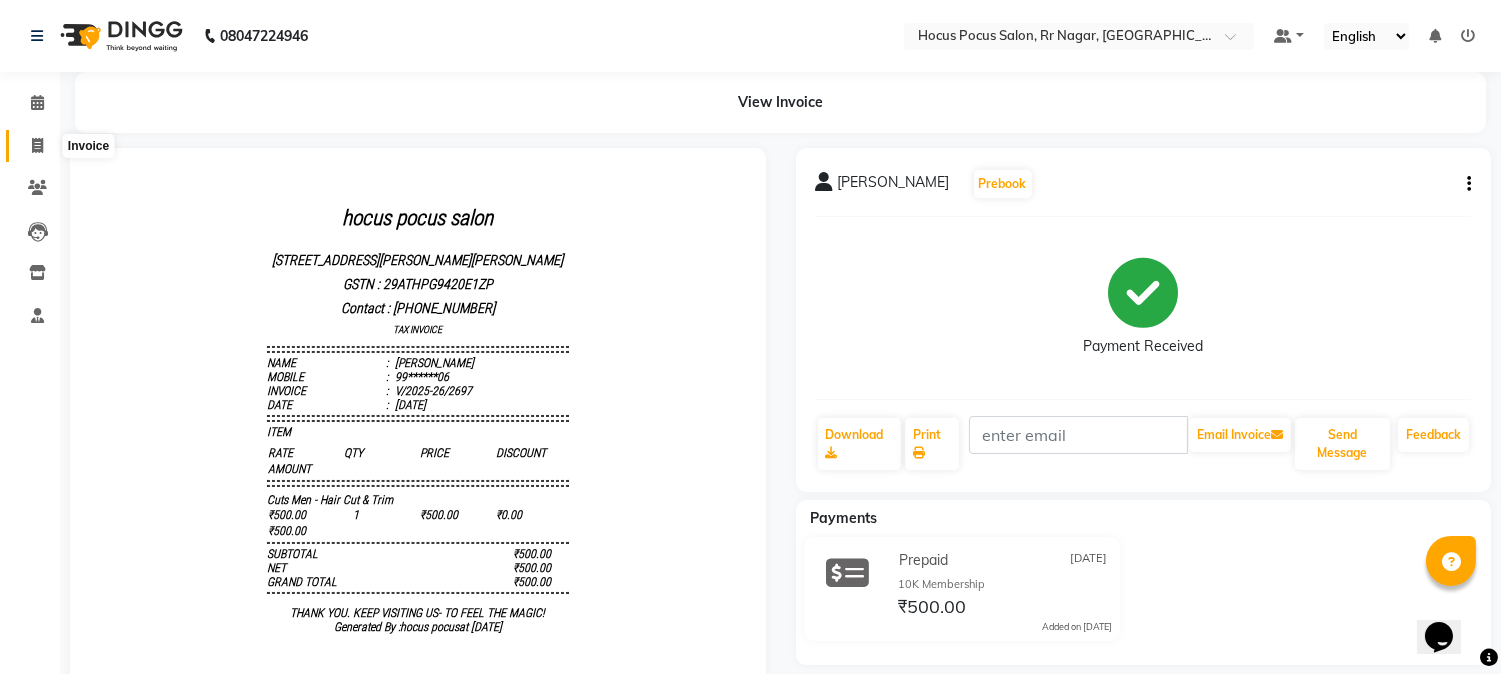 click 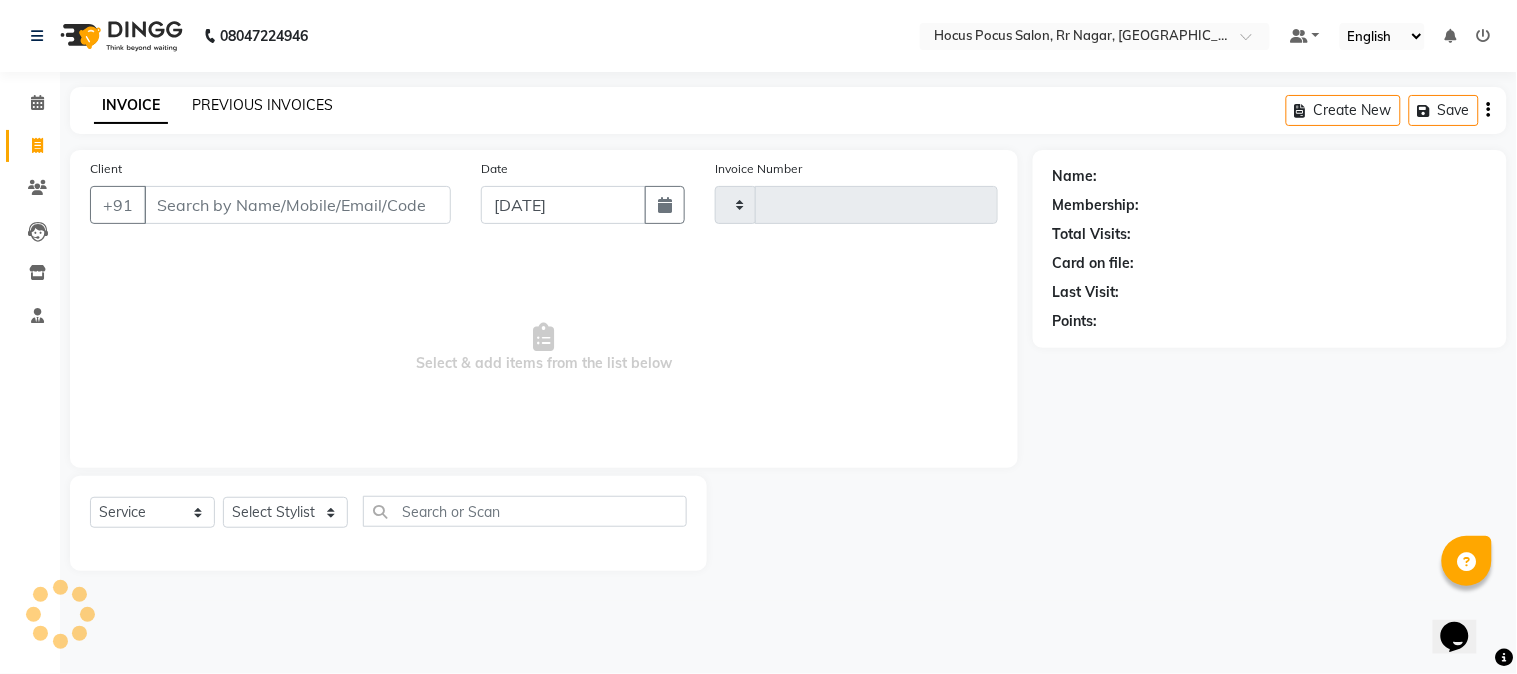 type on "2698" 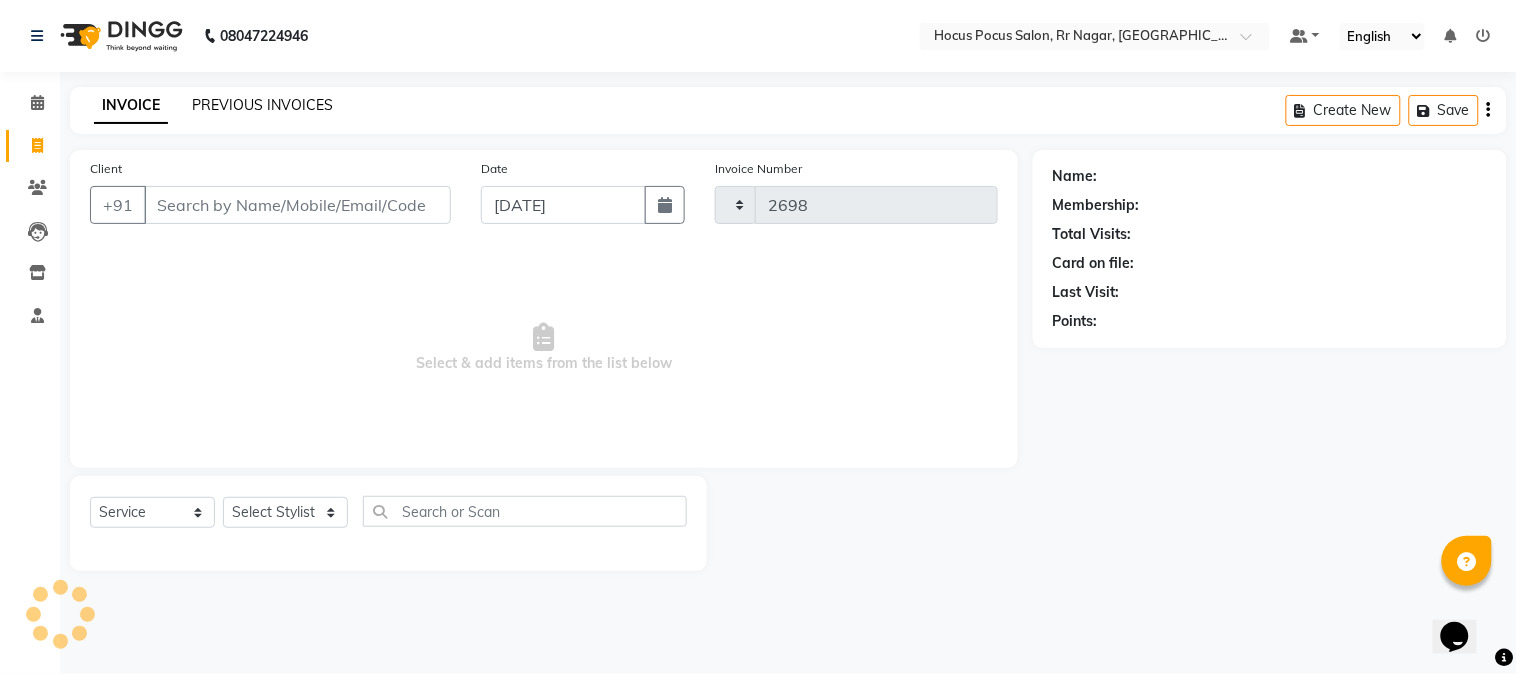 select on "5019" 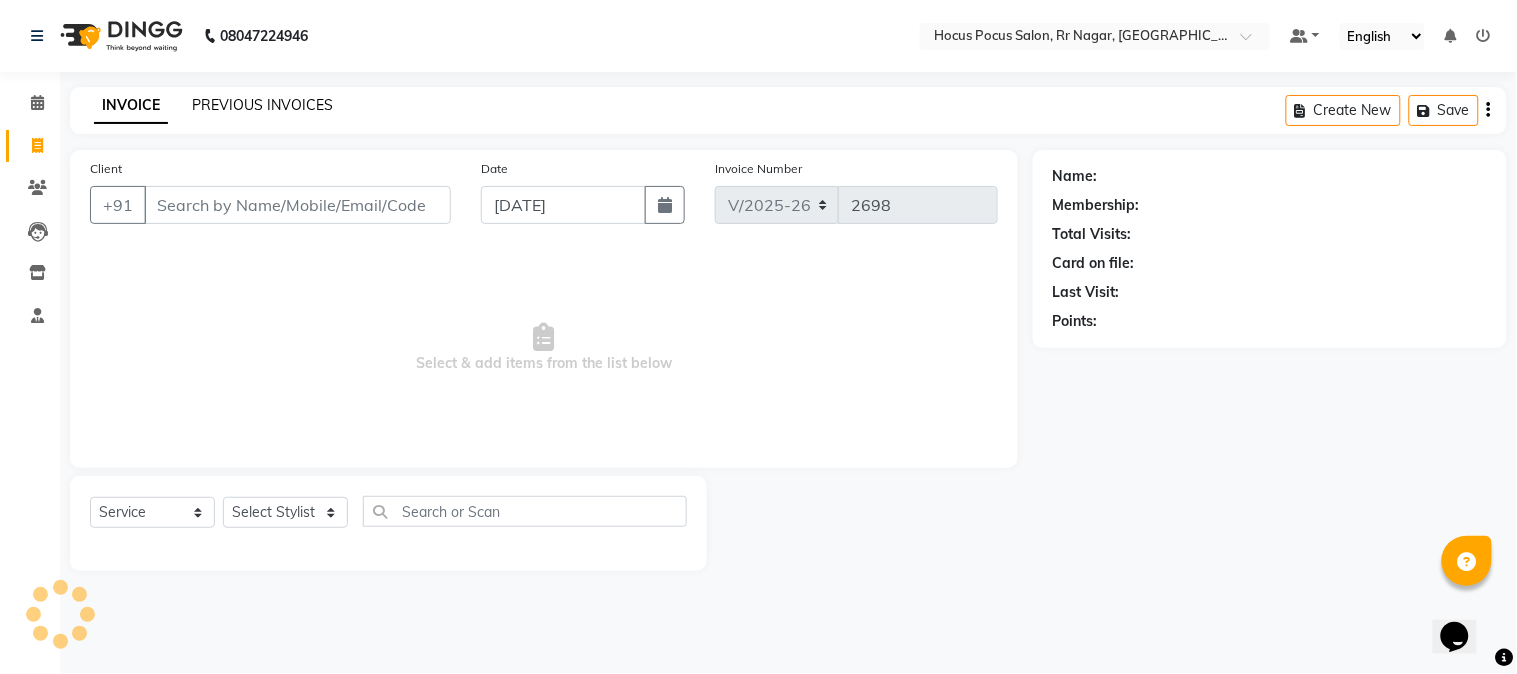 click on "PREVIOUS INVOICES" 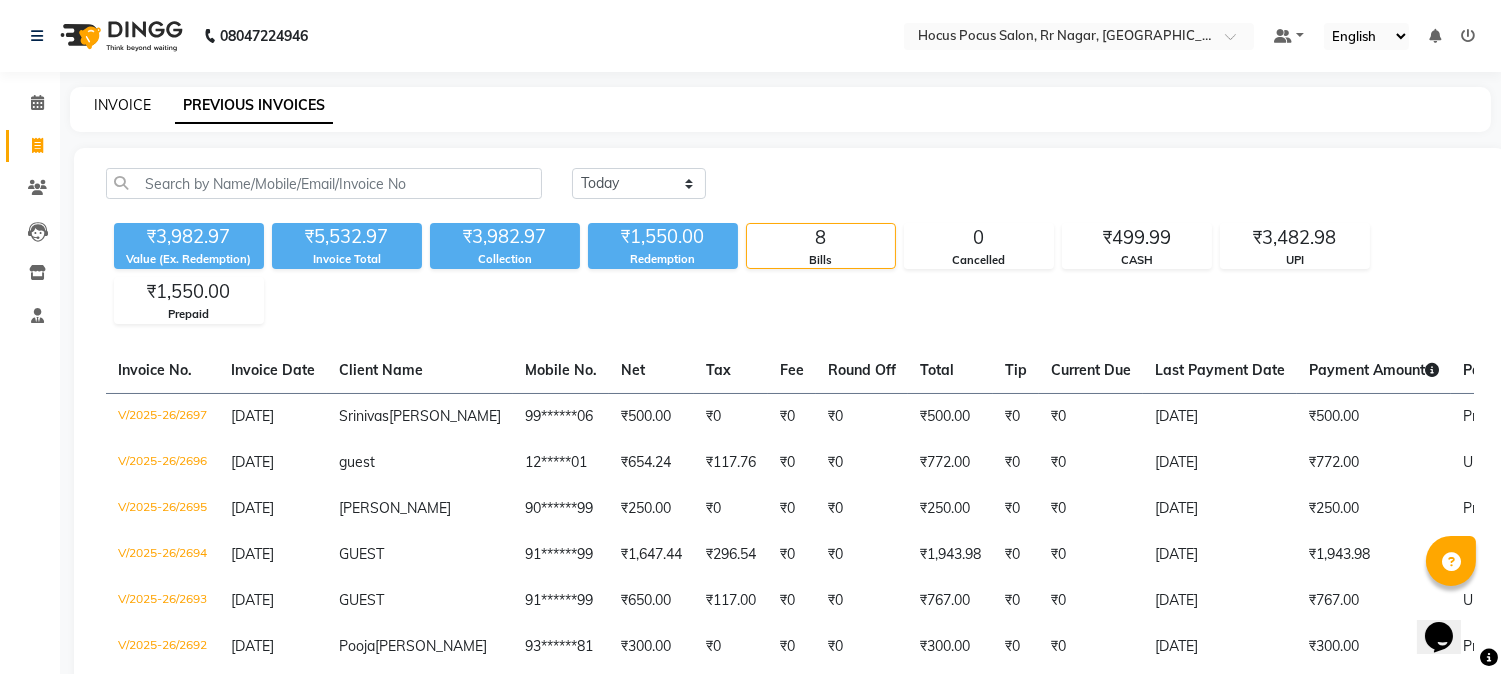 click on "INVOICE" 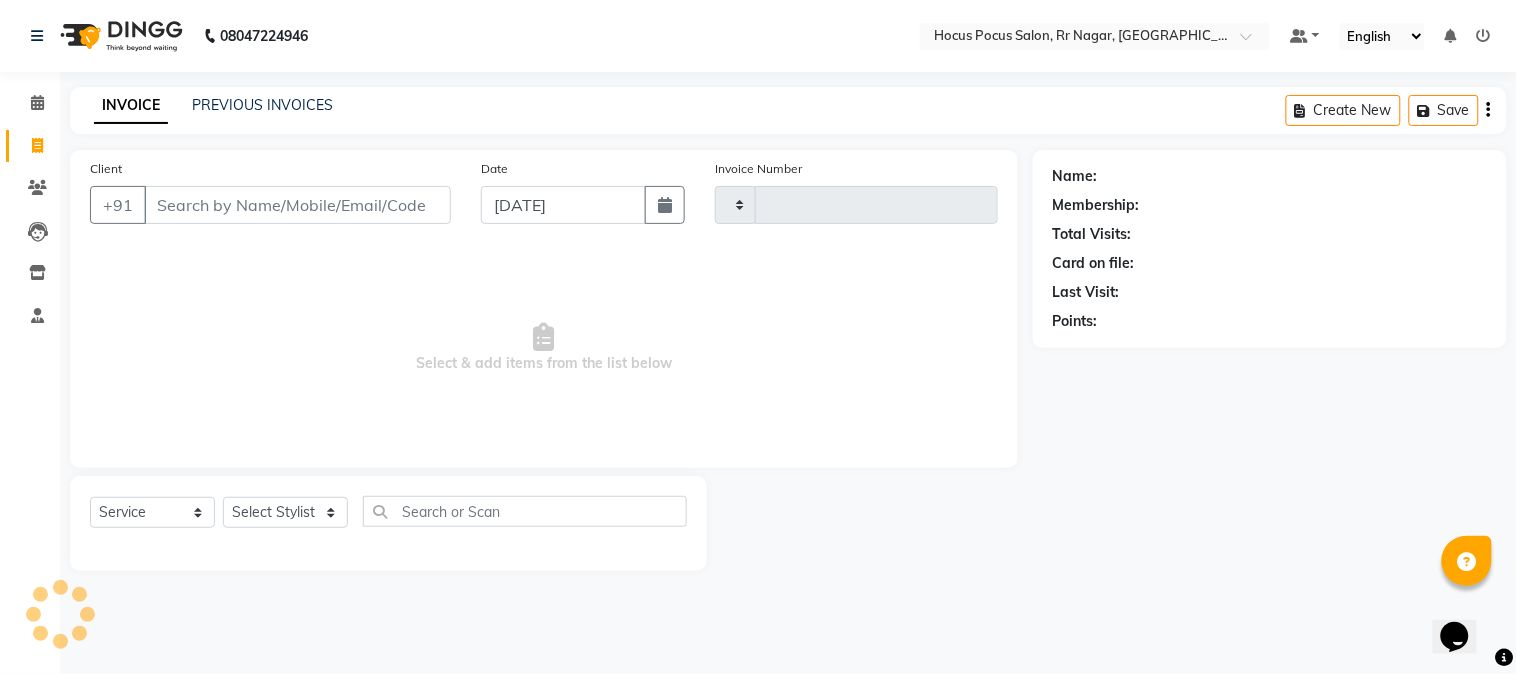 type on "2698" 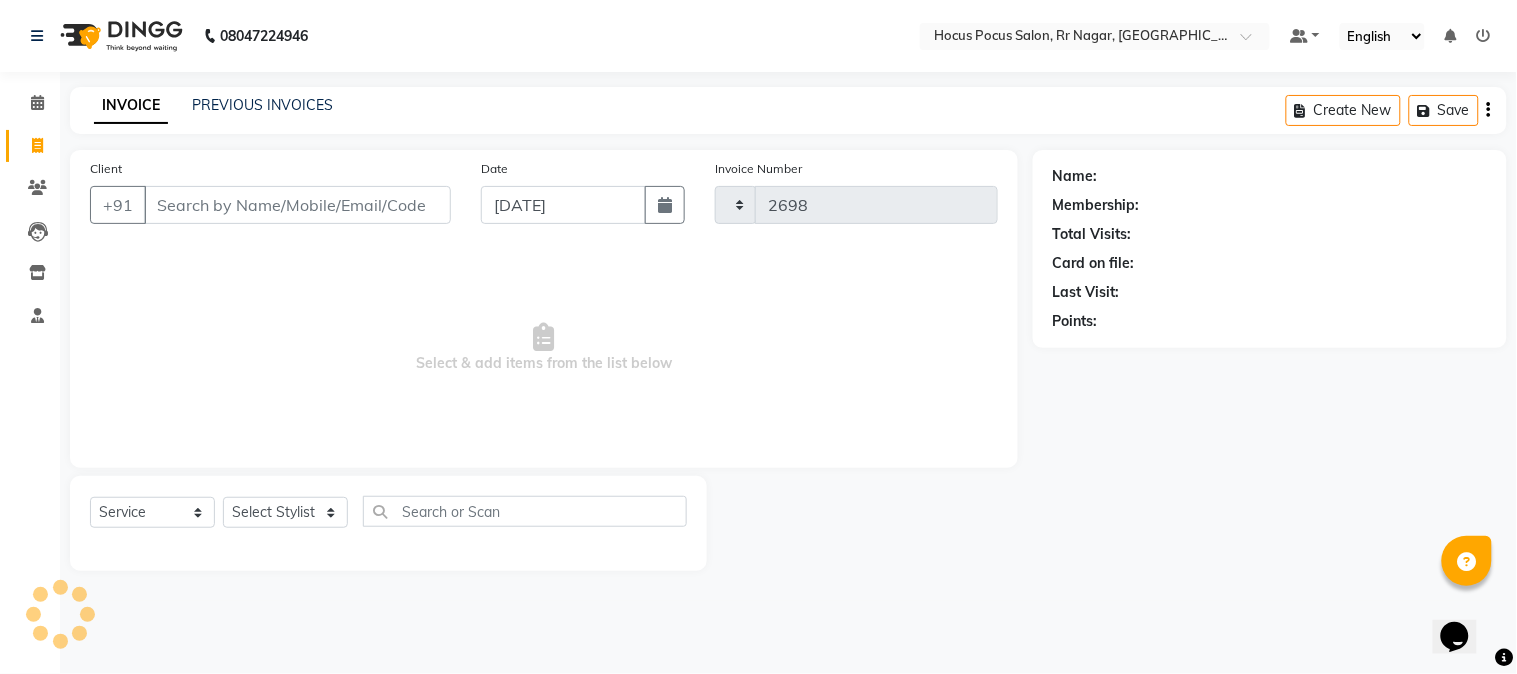 select on "5019" 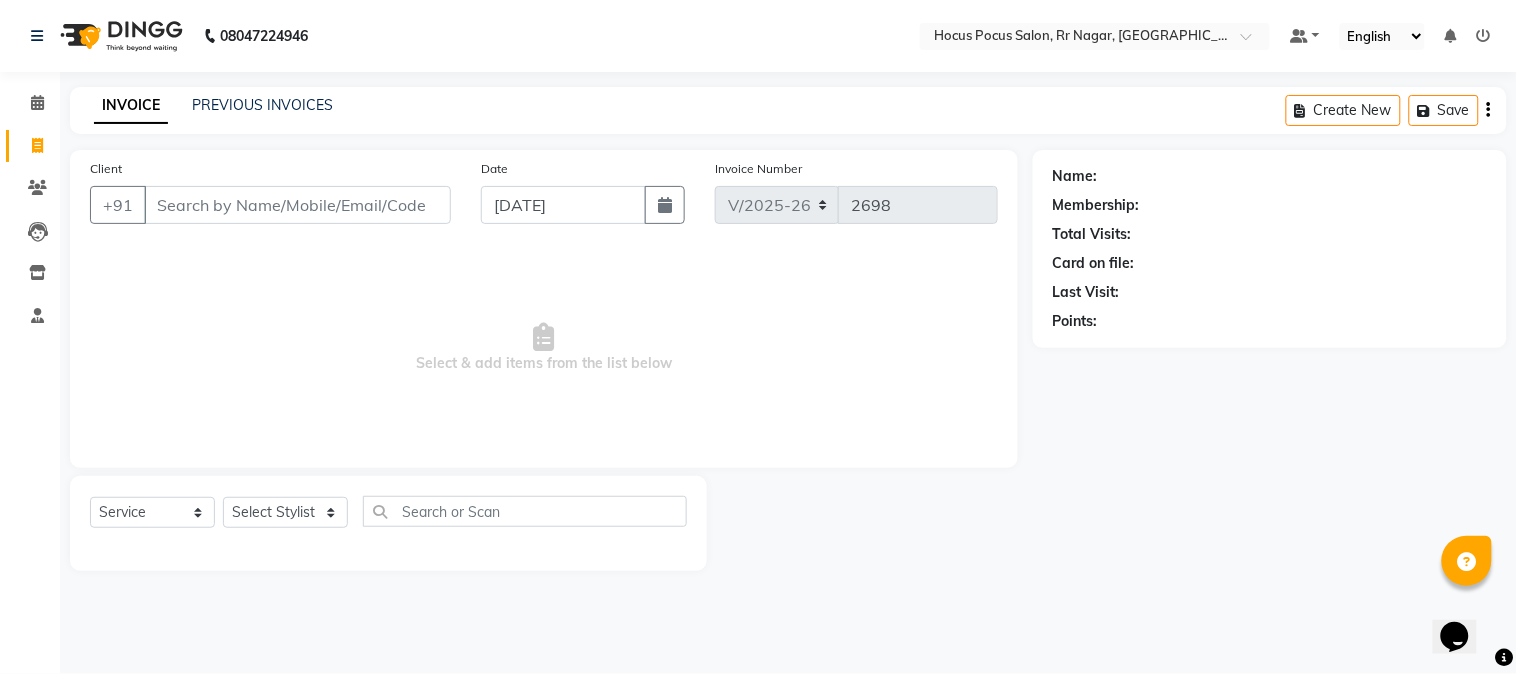 drag, startPoint x: 210, startPoint y: 204, endPoint x: 207, endPoint y: 355, distance: 151.0298 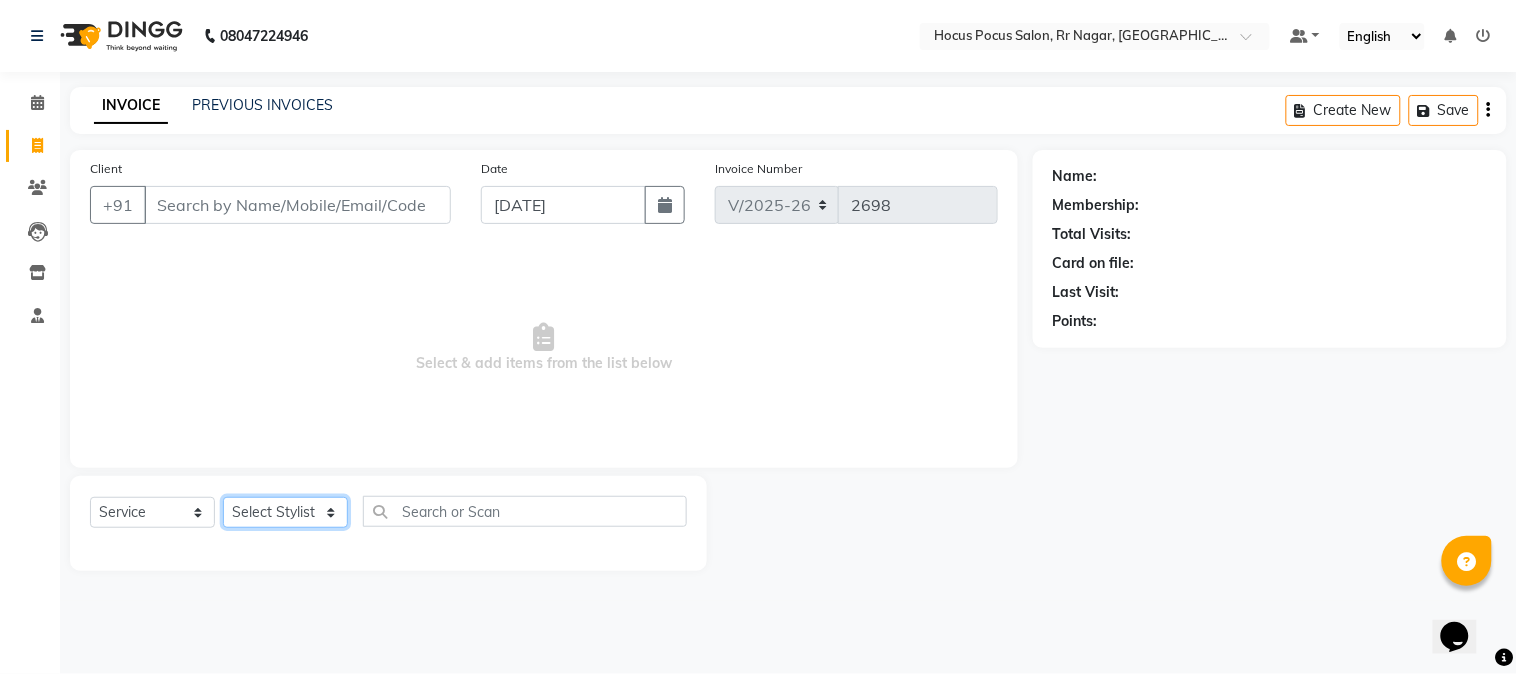 click on "Select Stylist [PERSON_NAME] hocus pocus [PERSON_NAME] [PERSON_NAME] [PERSON_NAME] [PERSON_NAME]" 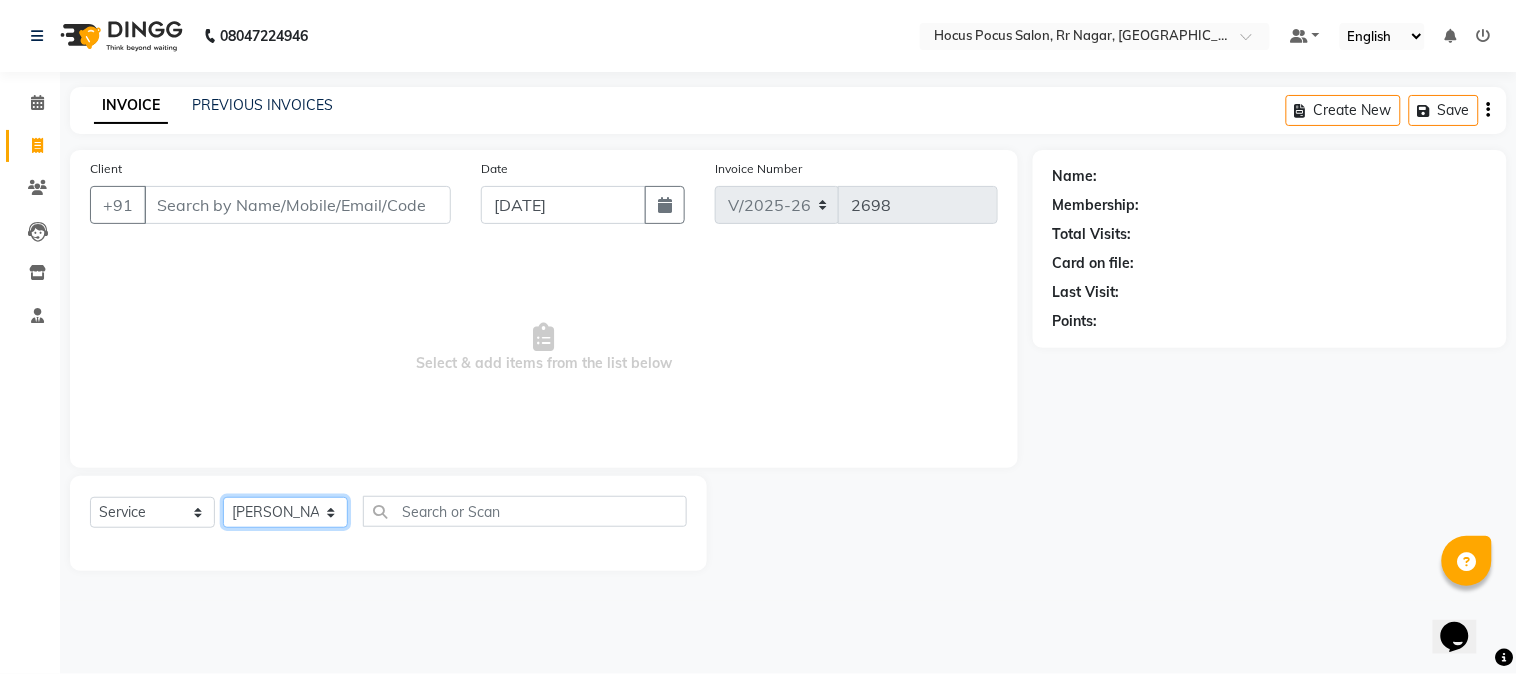 click on "Select Stylist [PERSON_NAME] hocus pocus [PERSON_NAME] [PERSON_NAME] [PERSON_NAME] [PERSON_NAME]" 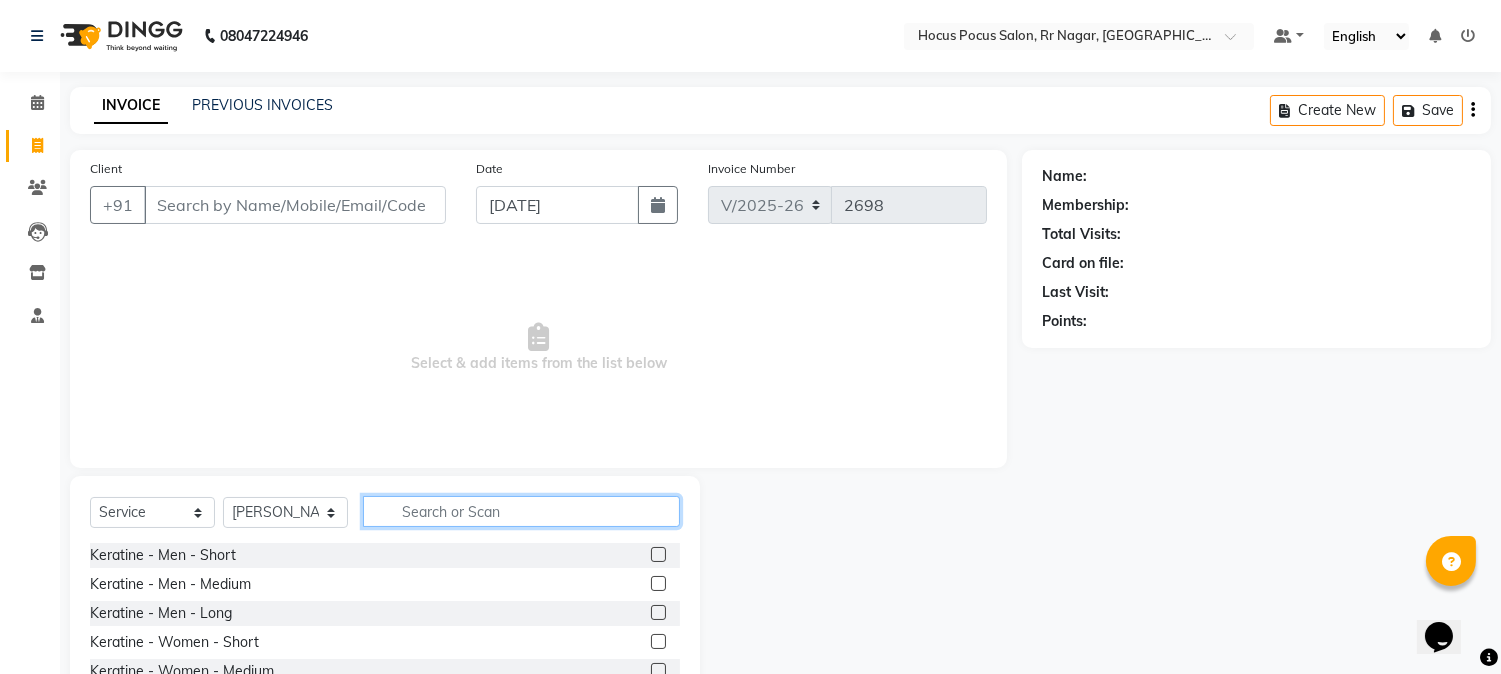 click 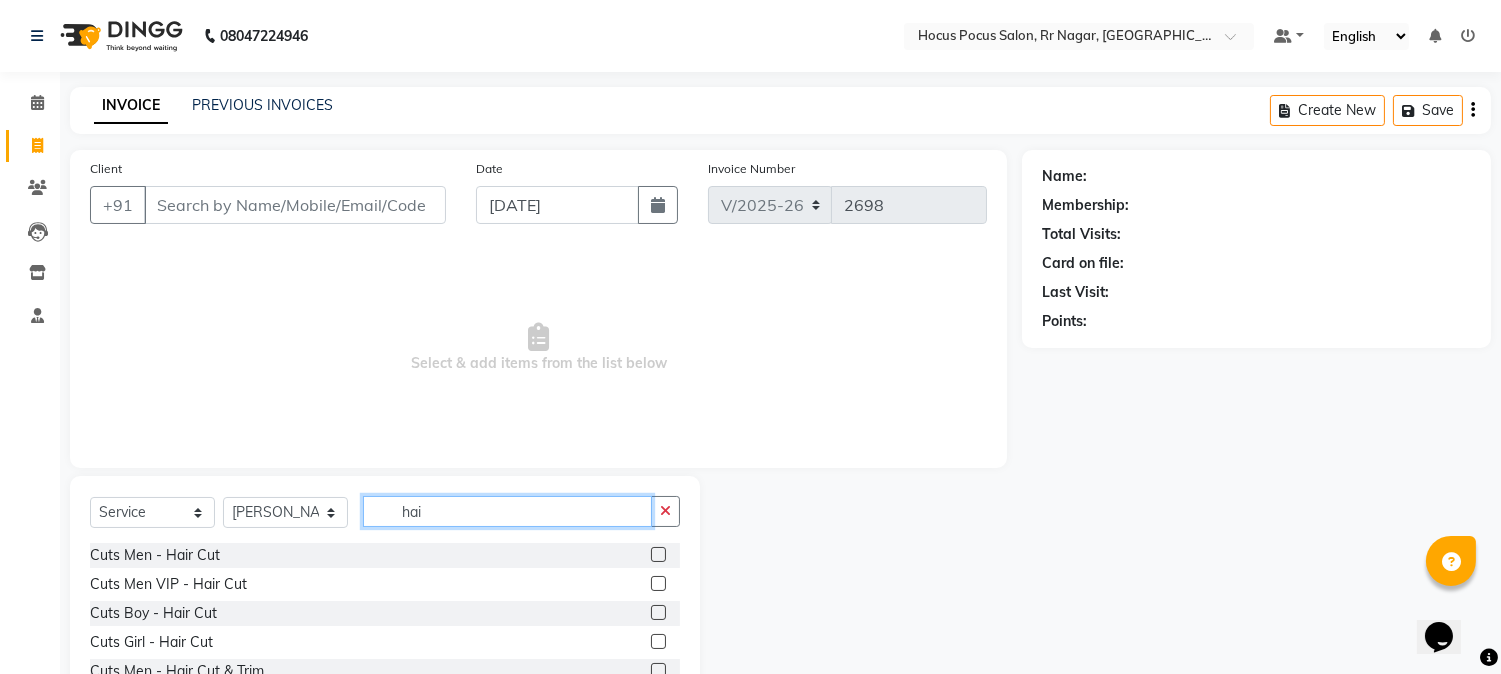 type on "hai" 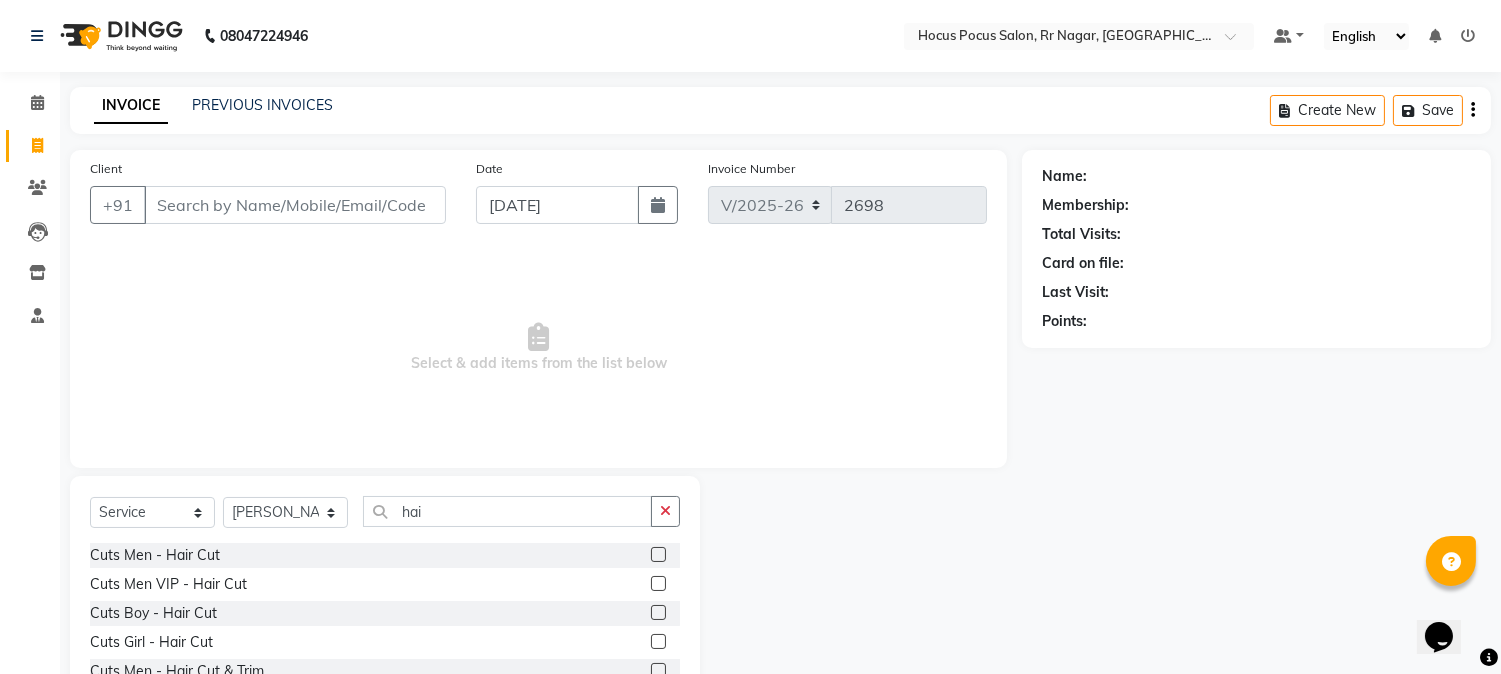 click 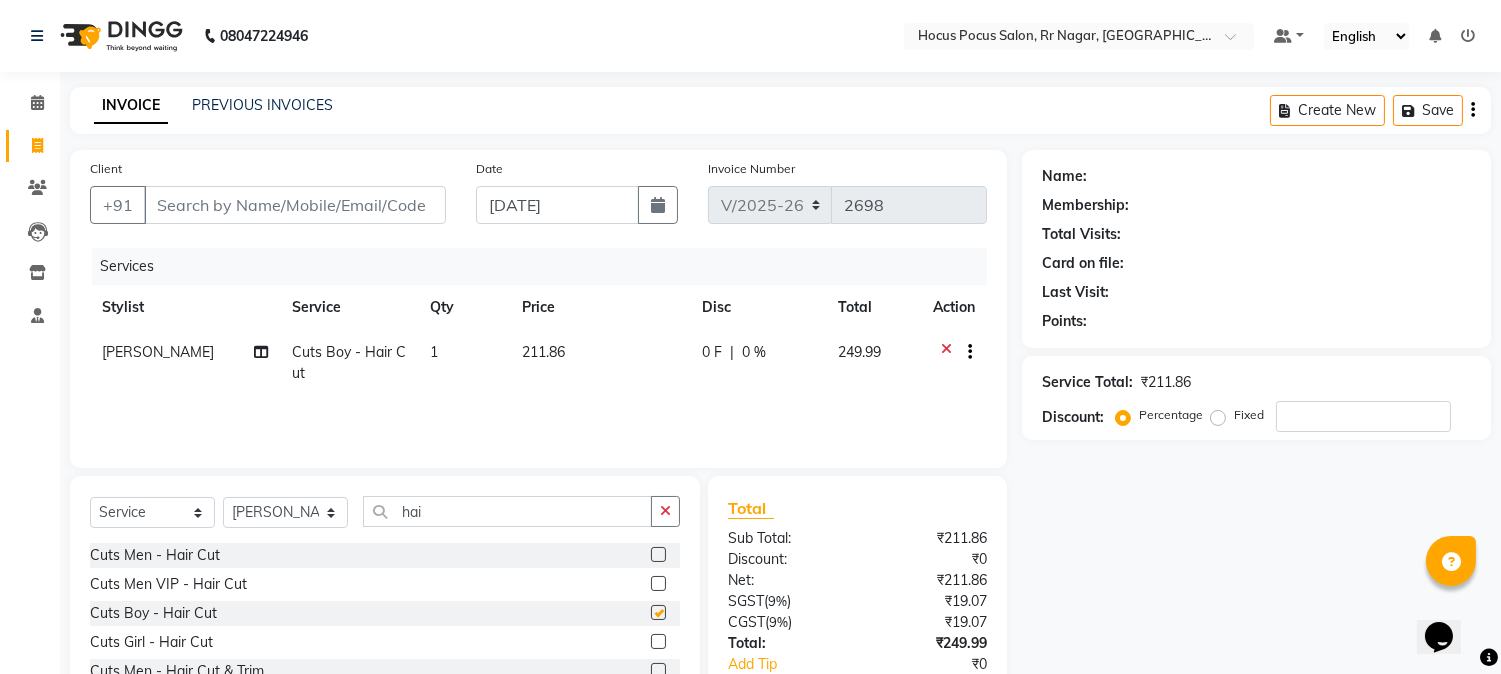 checkbox on "false" 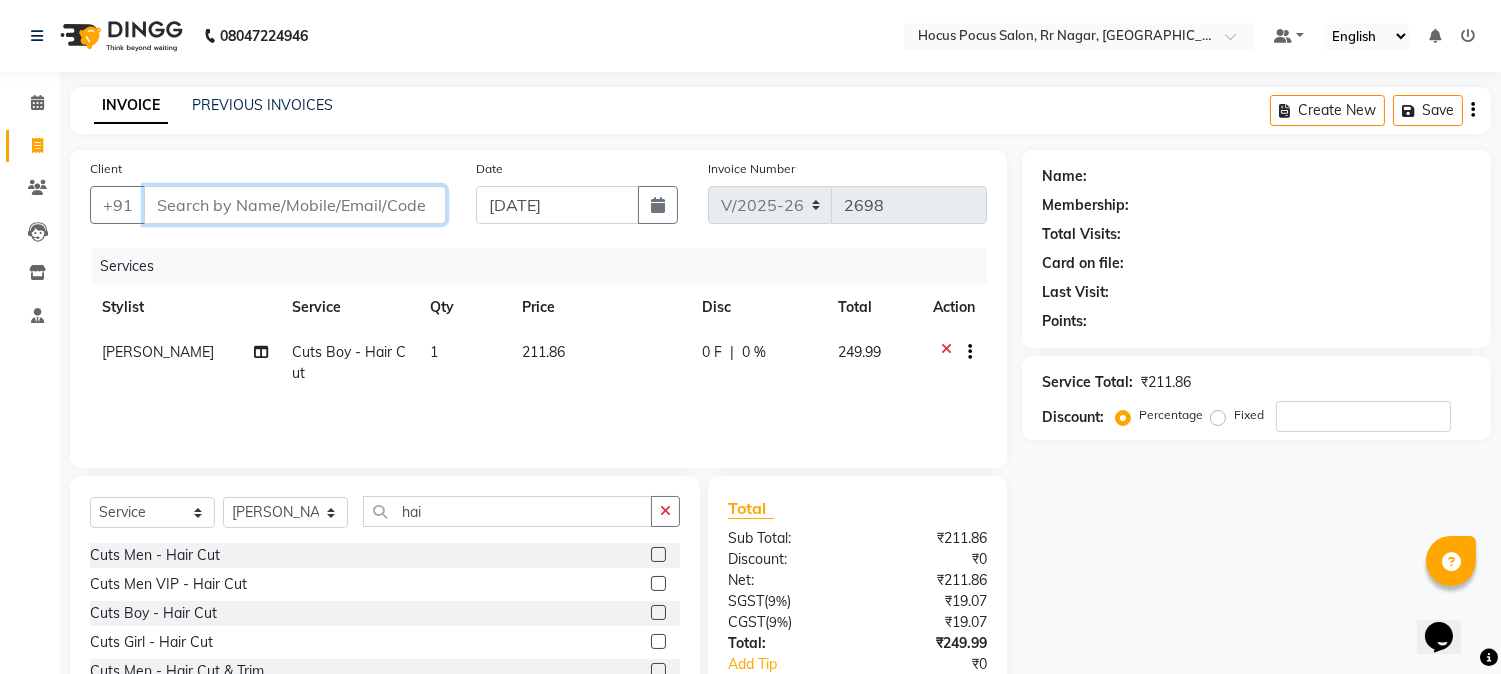 click on "Client" at bounding box center (295, 205) 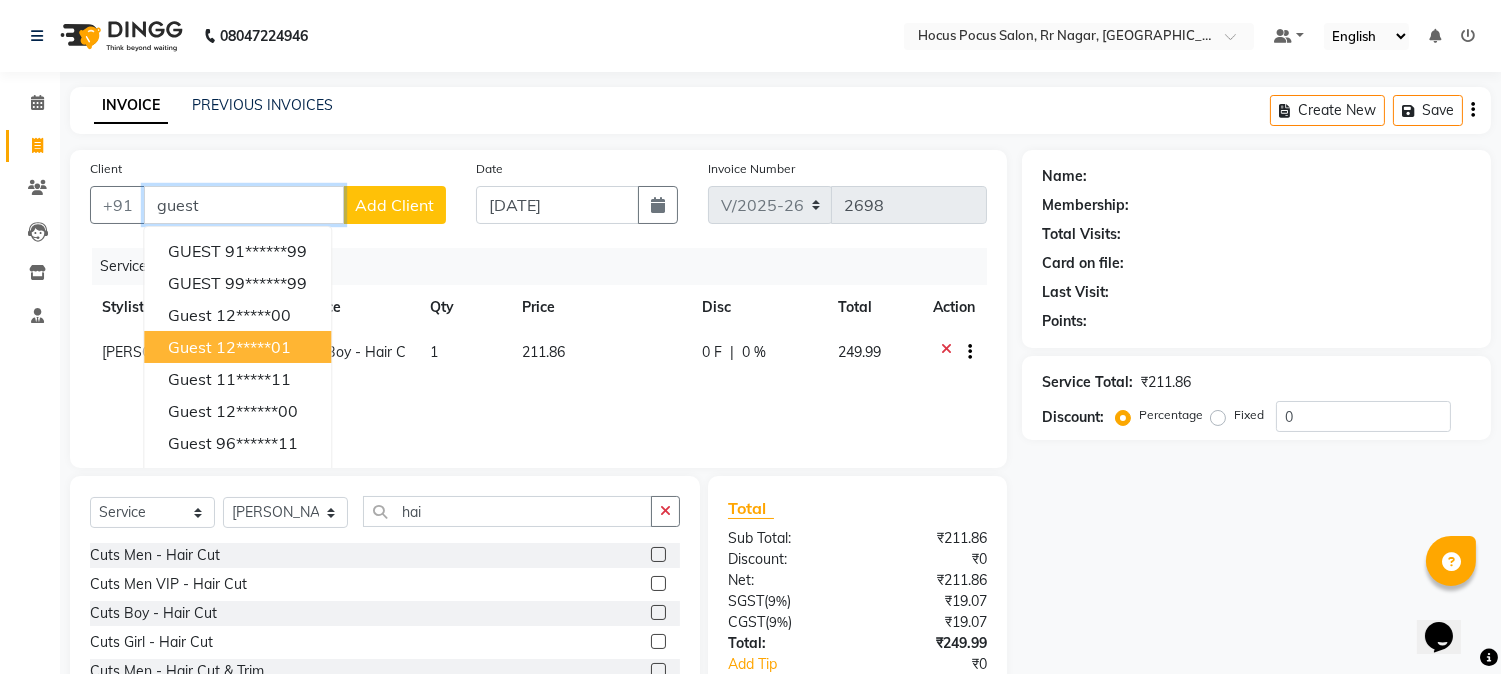 click on "12*****01" at bounding box center (253, 347) 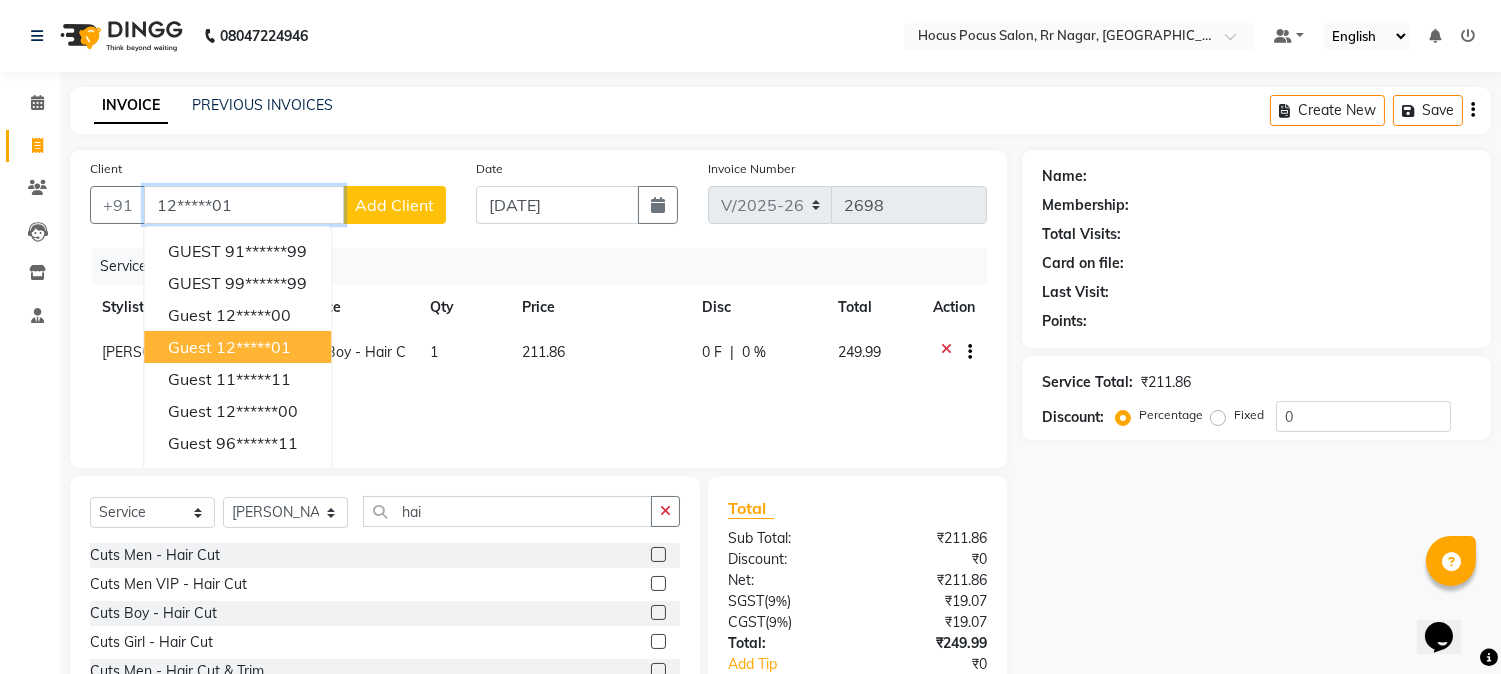 type on "12*****01" 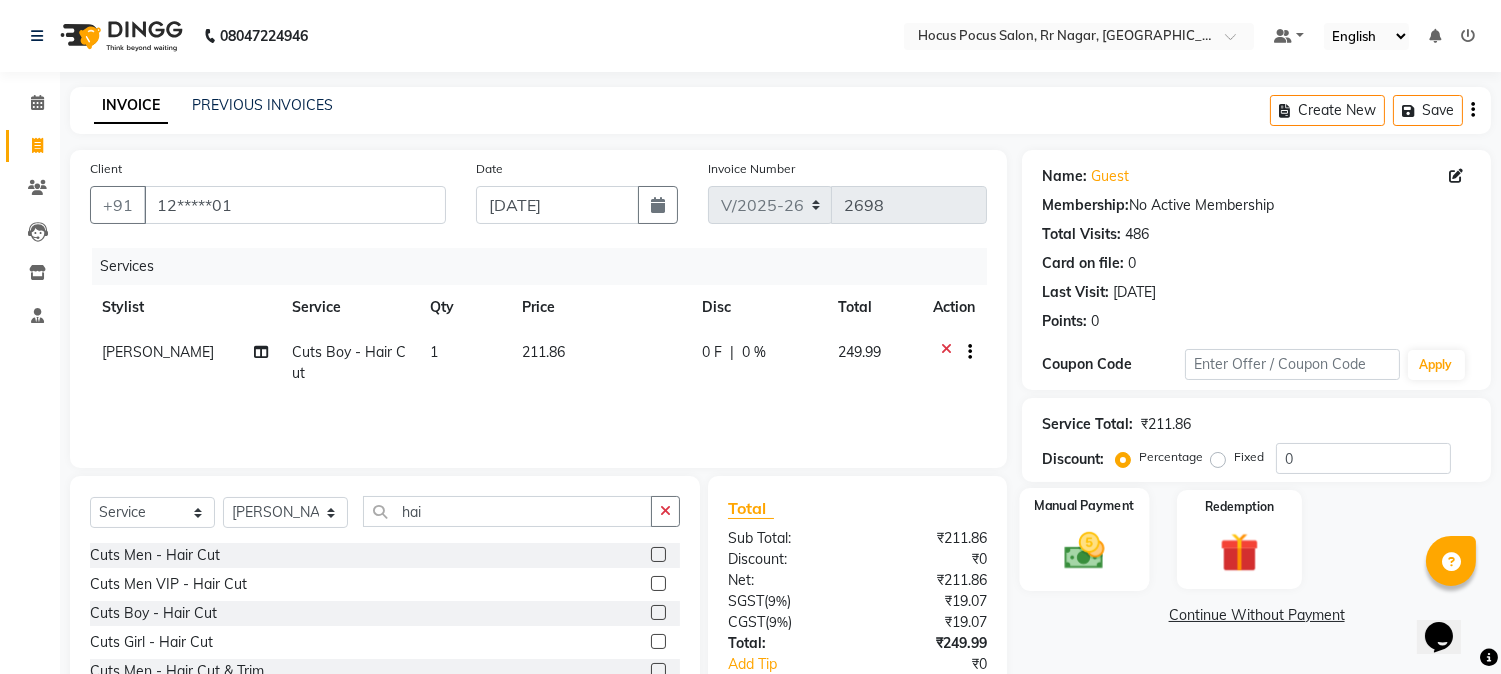 click 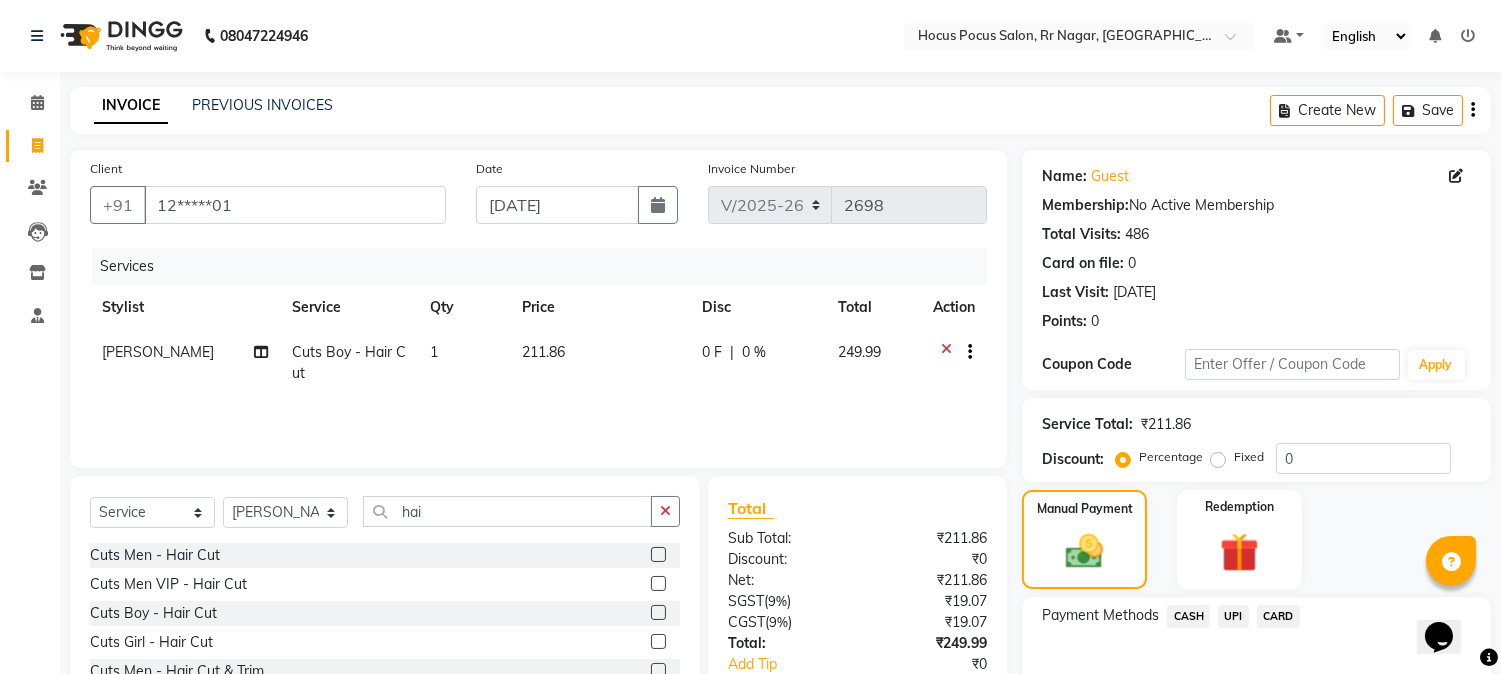 click on "UPI" 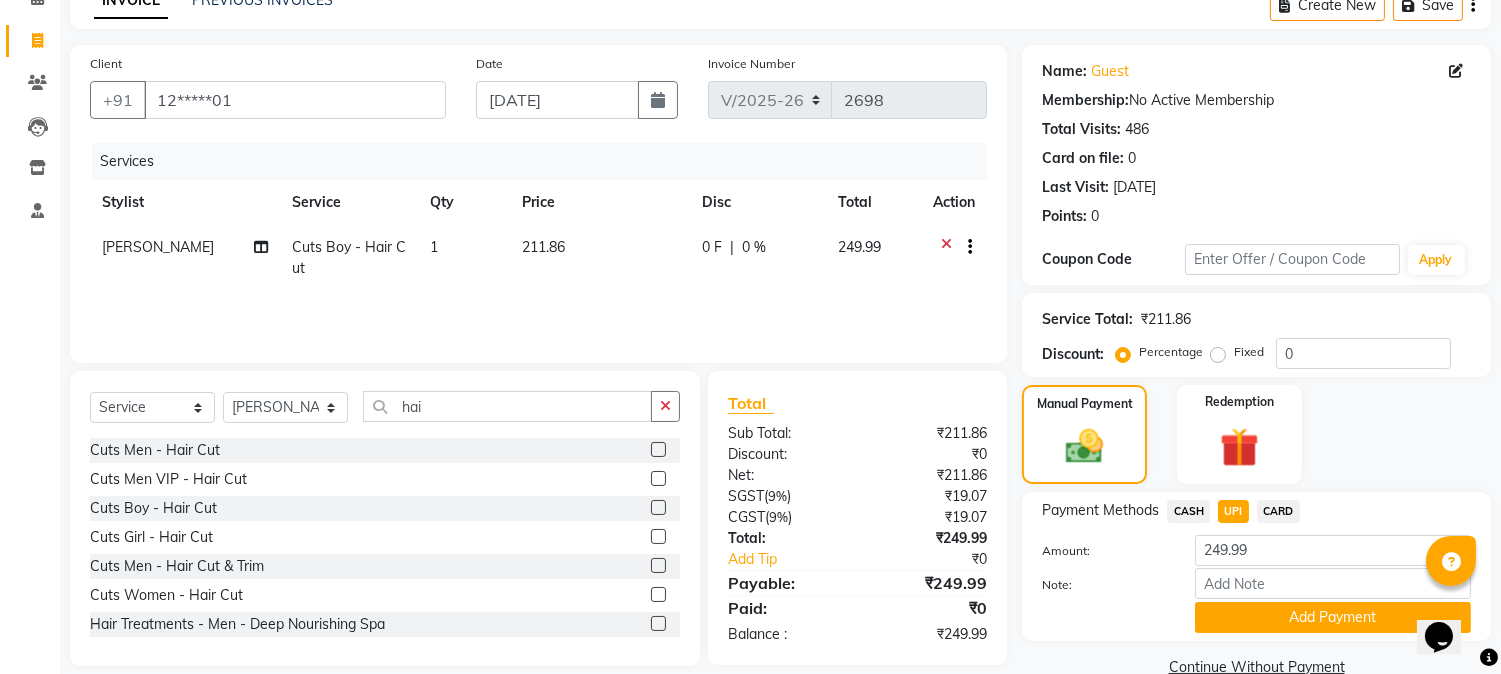 scroll, scrollTop: 111, scrollLeft: 0, axis: vertical 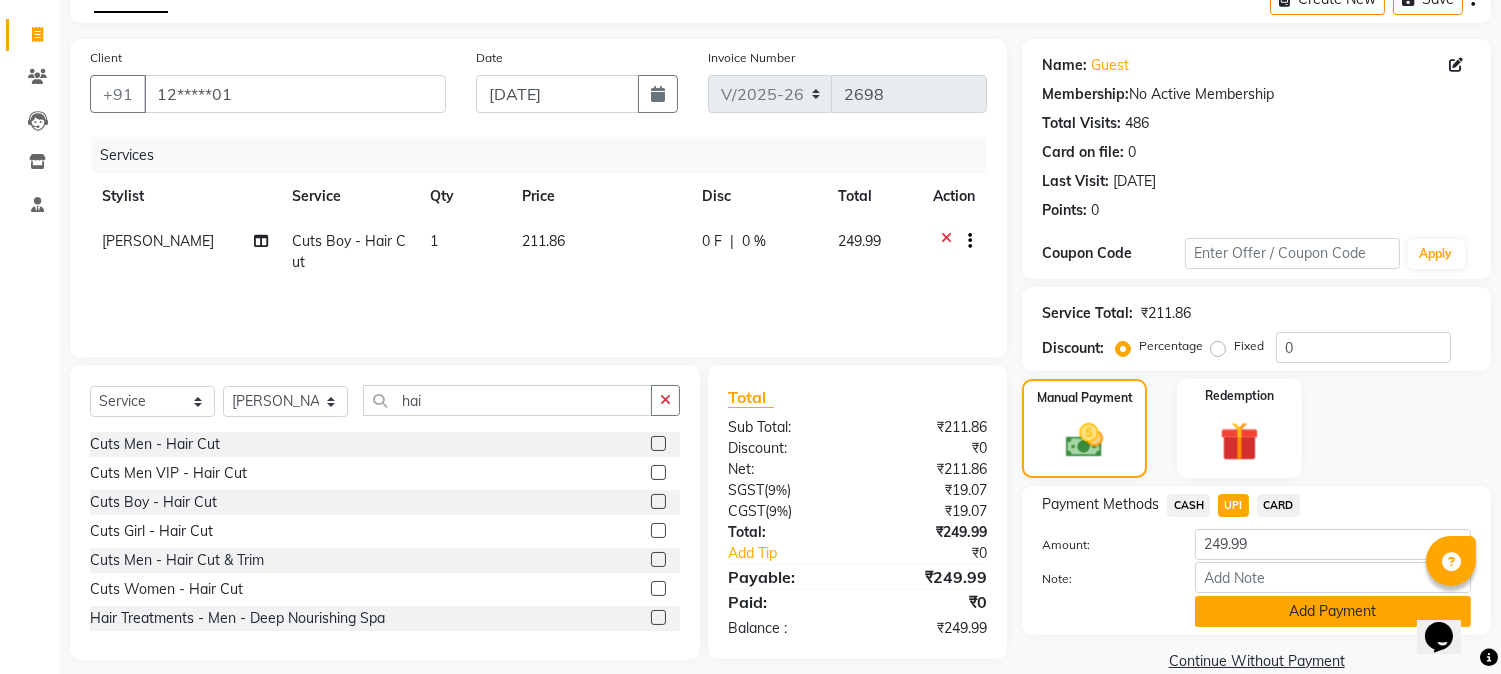 click on "Add Payment" 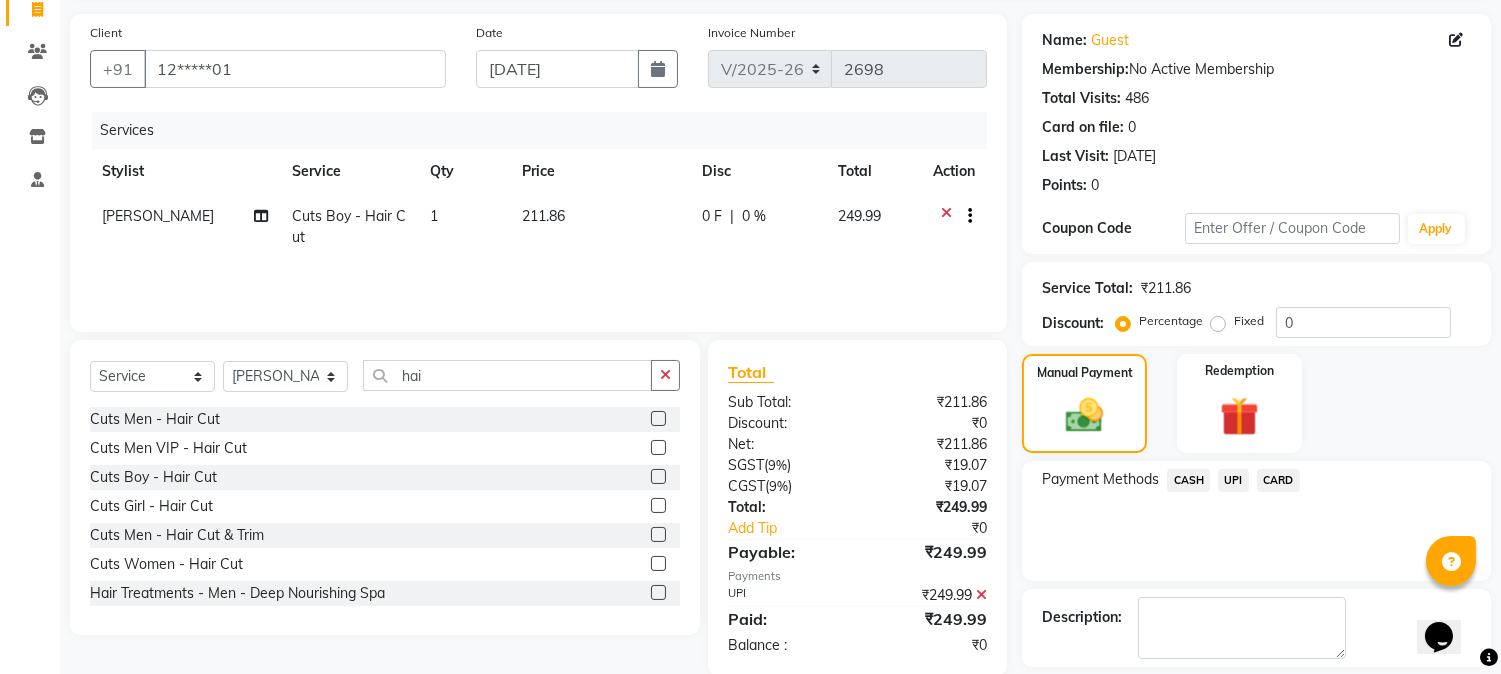 scroll, scrollTop: 225, scrollLeft: 0, axis: vertical 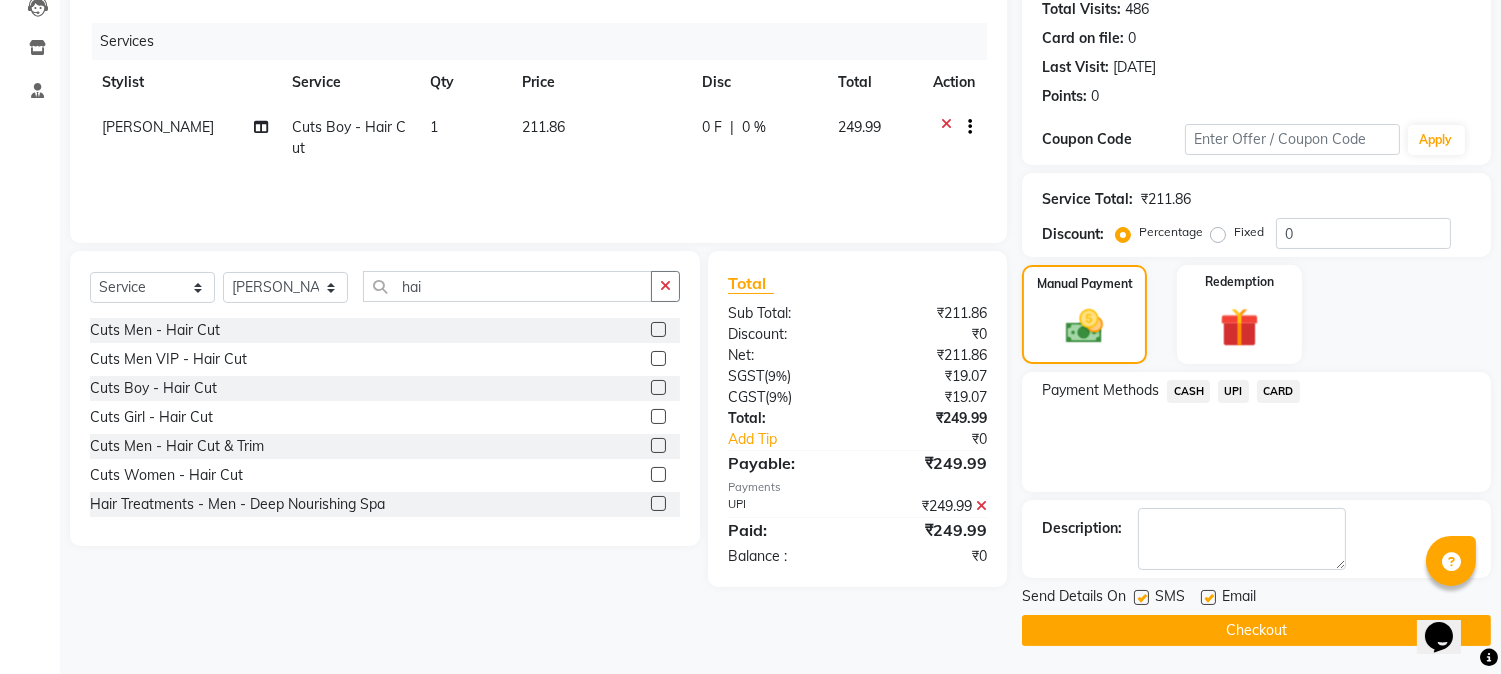 click 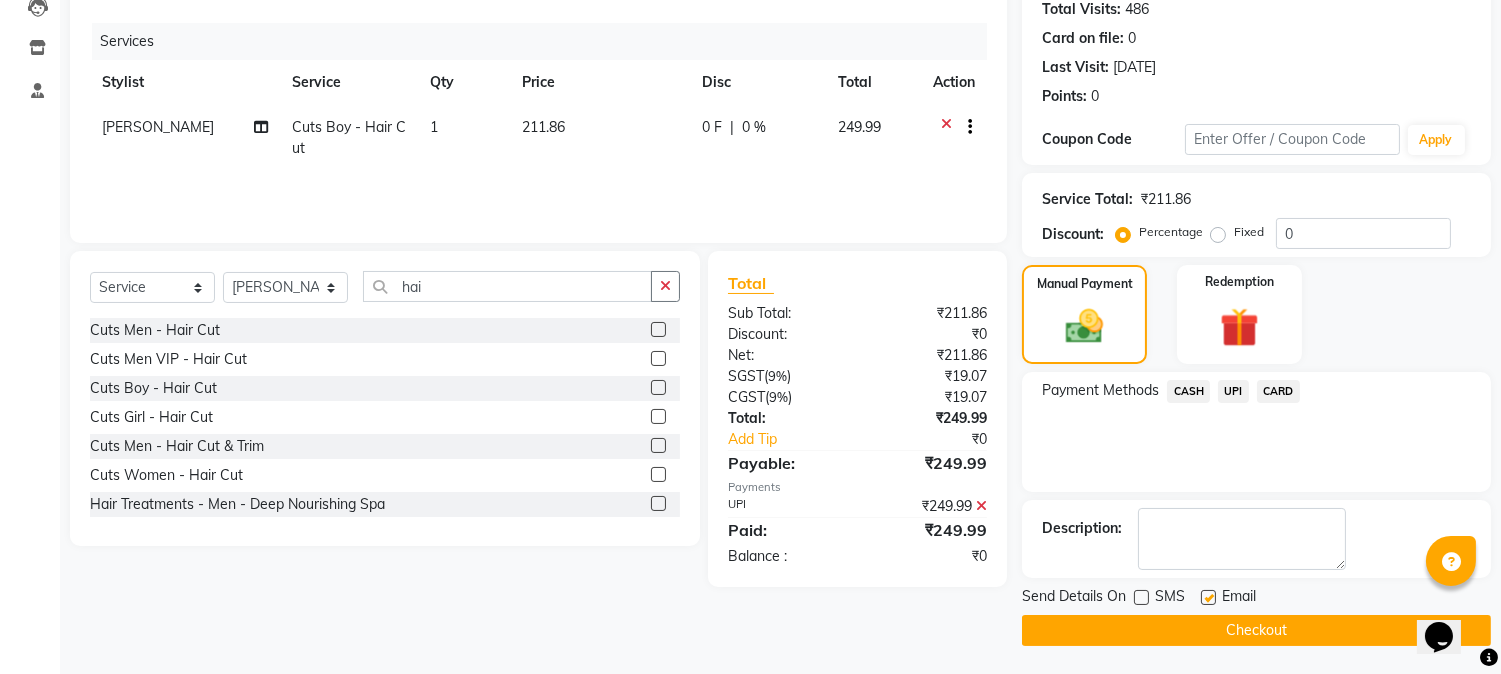 click on "Checkout" 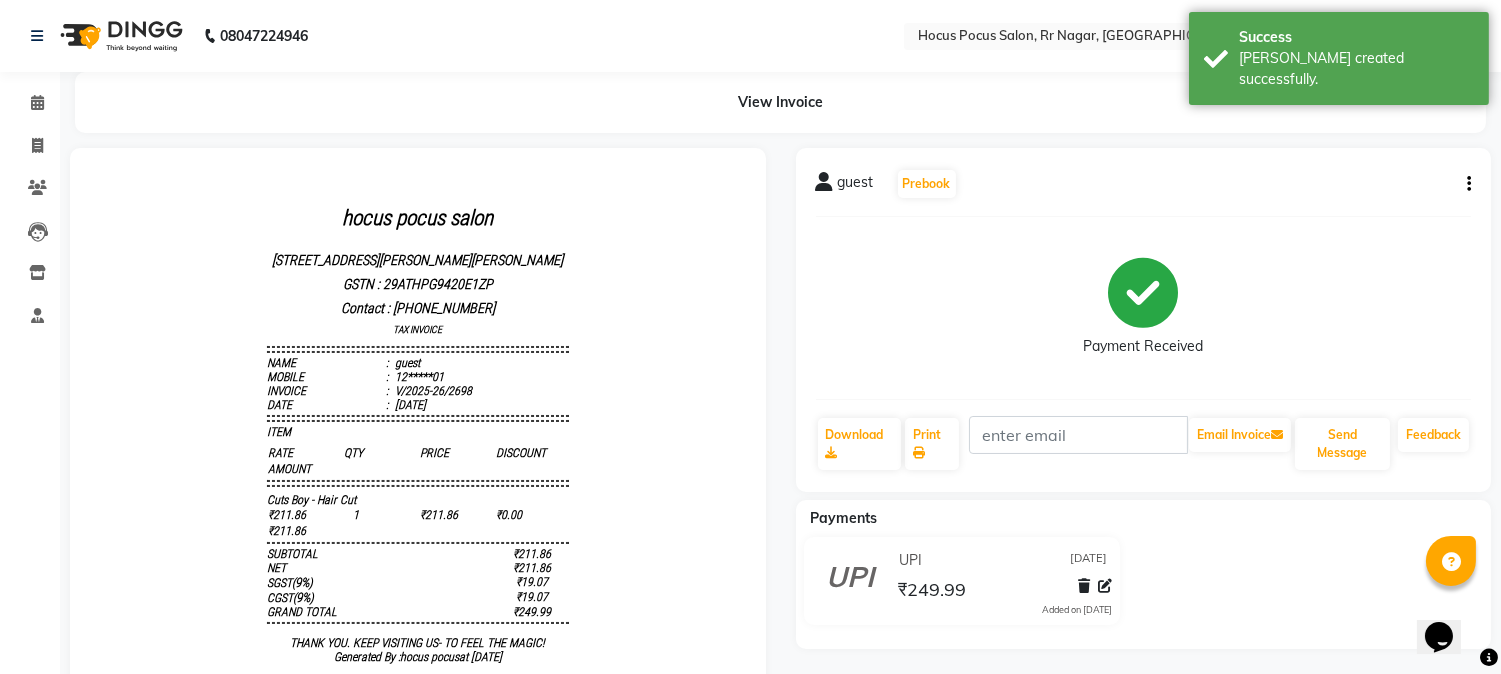 scroll, scrollTop: 0, scrollLeft: 0, axis: both 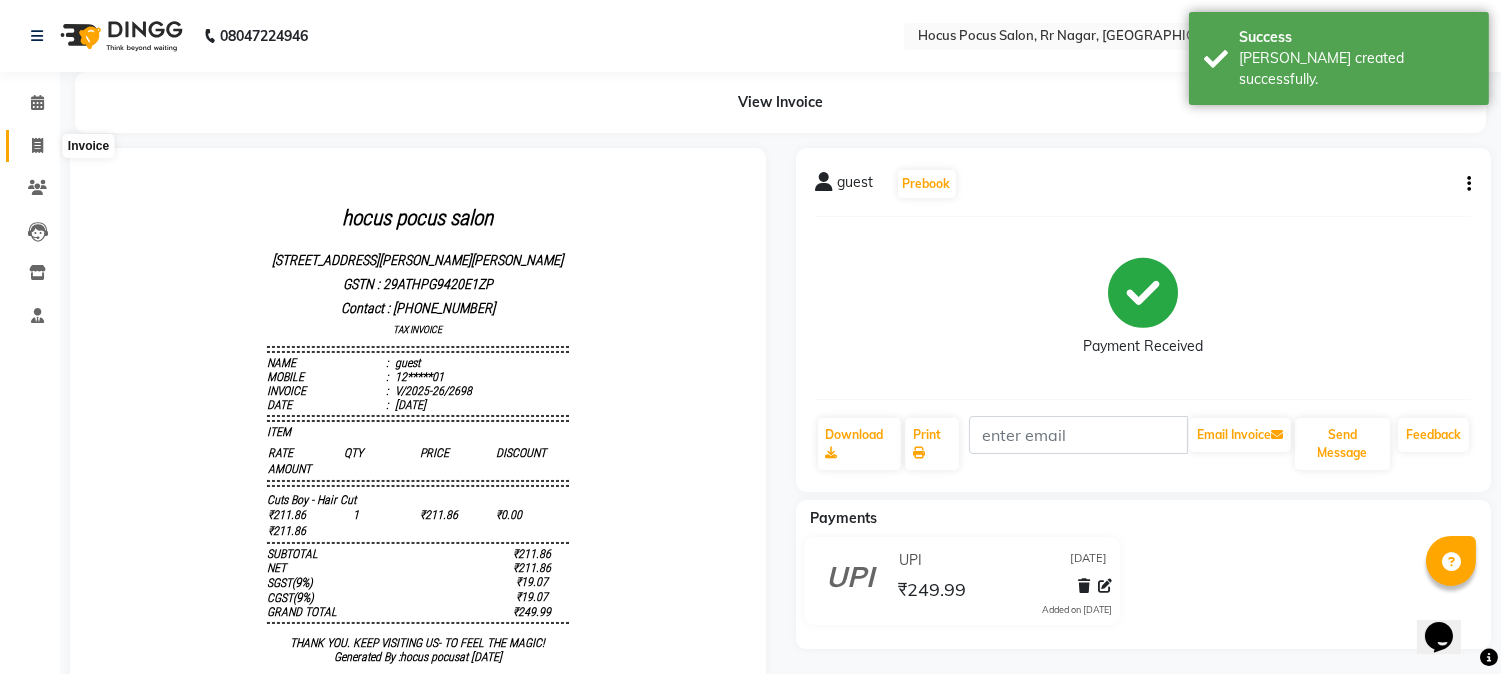 click 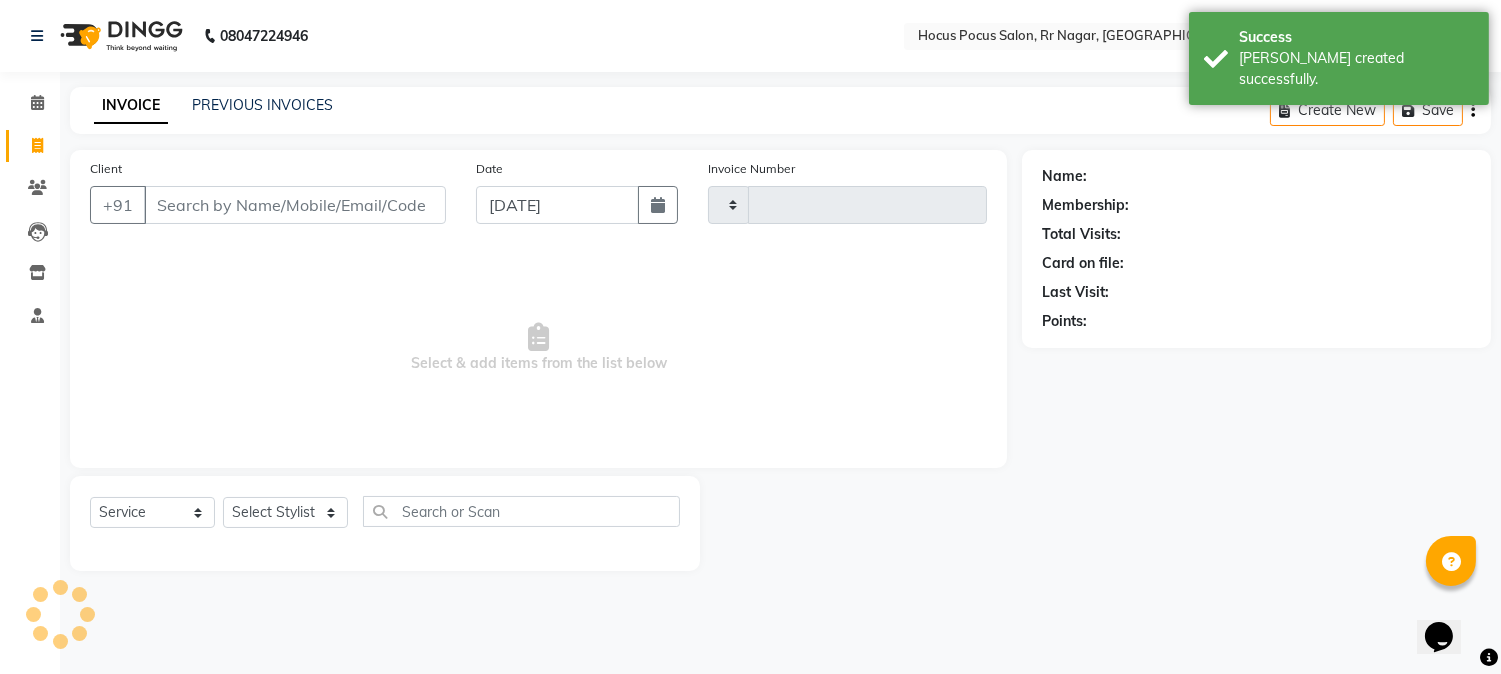 type on "2699" 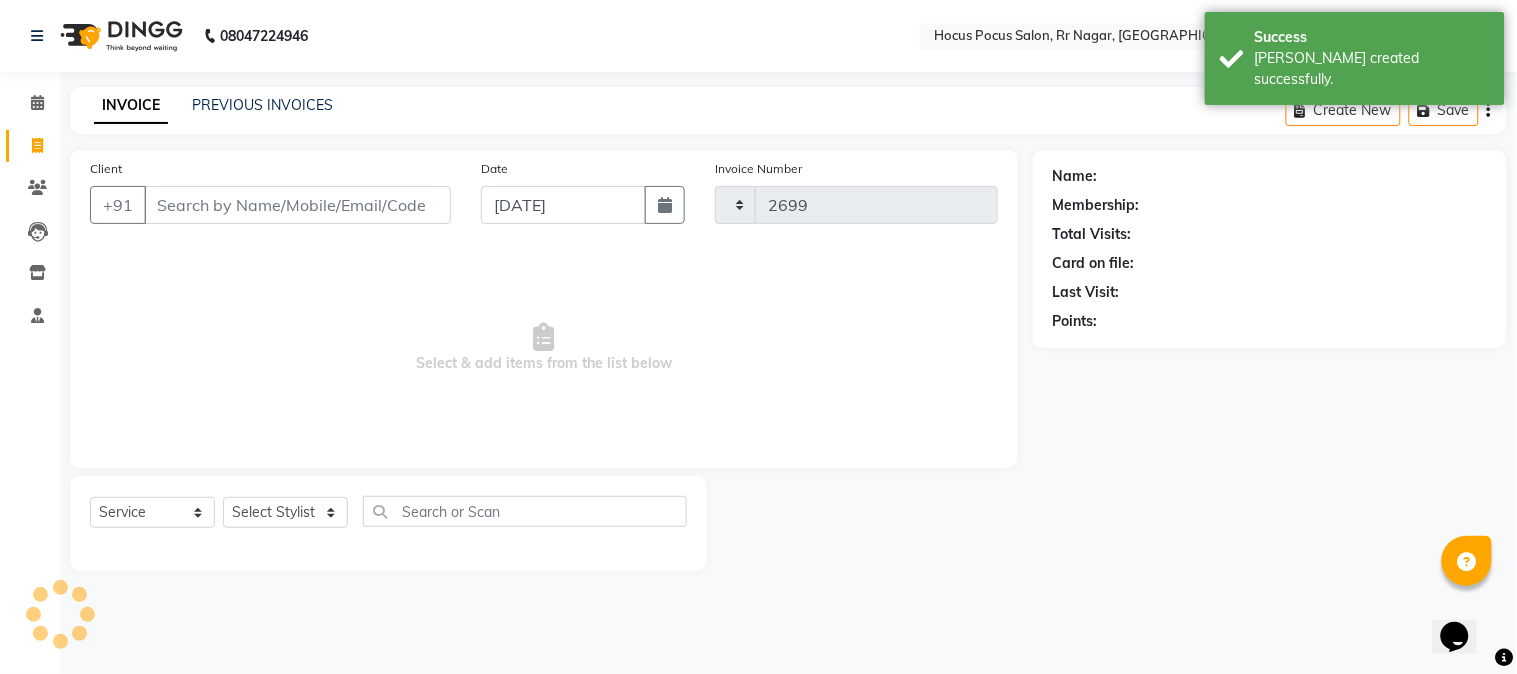select on "5019" 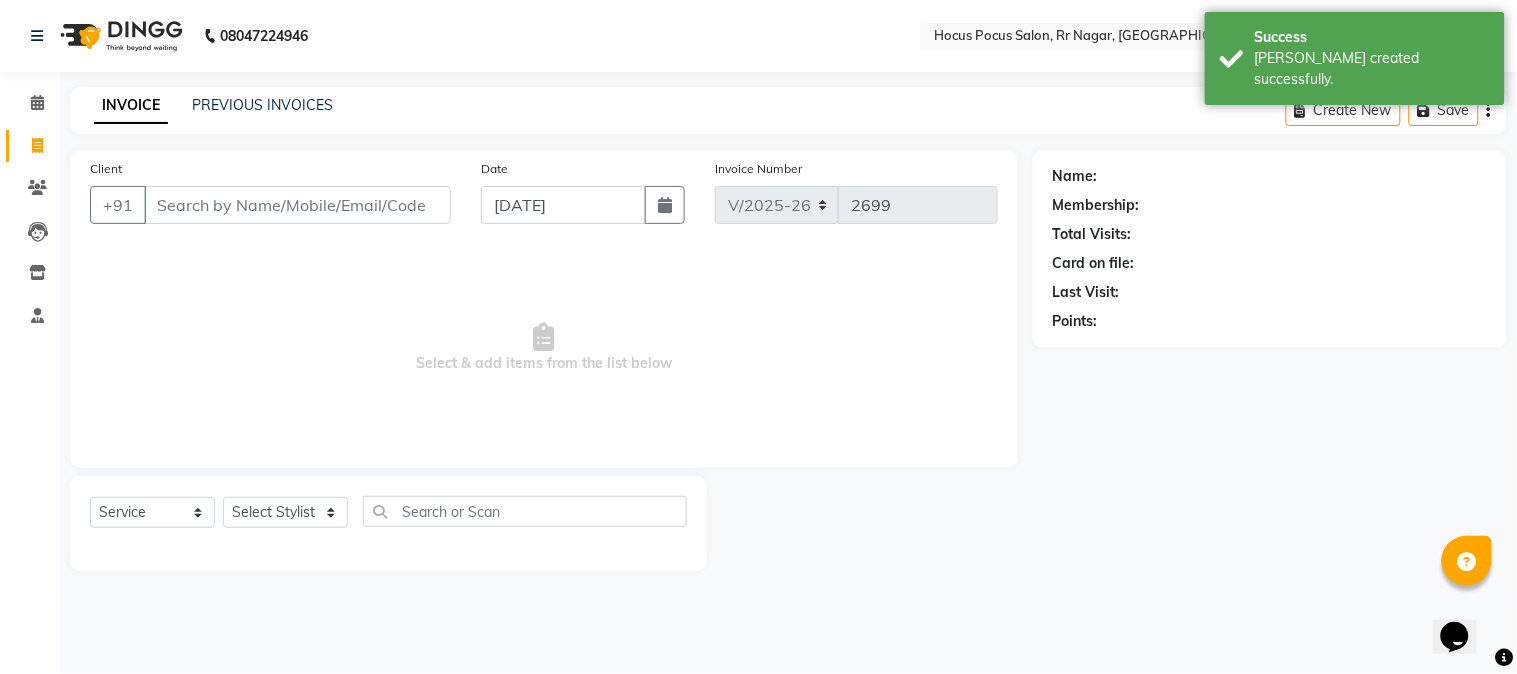 click on "Client" at bounding box center (297, 205) 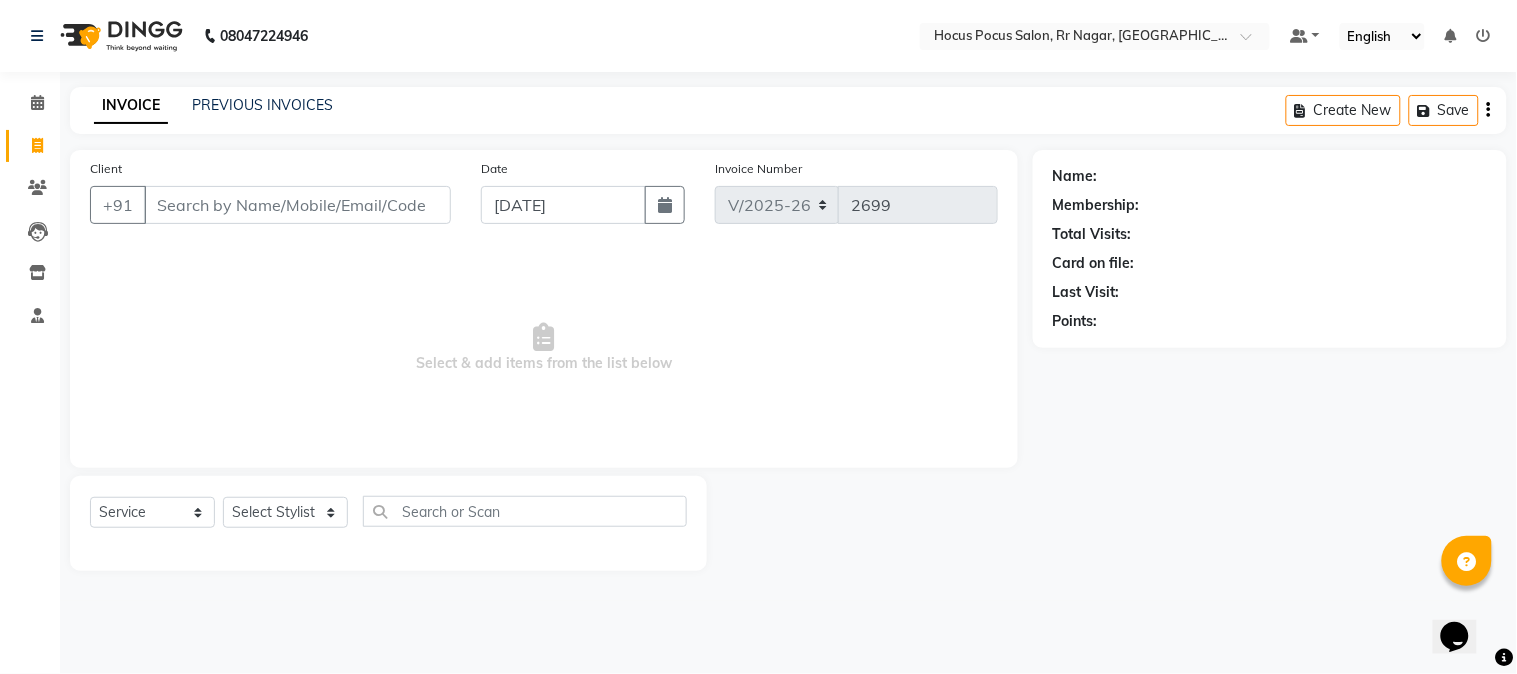 click on "Client" at bounding box center [297, 205] 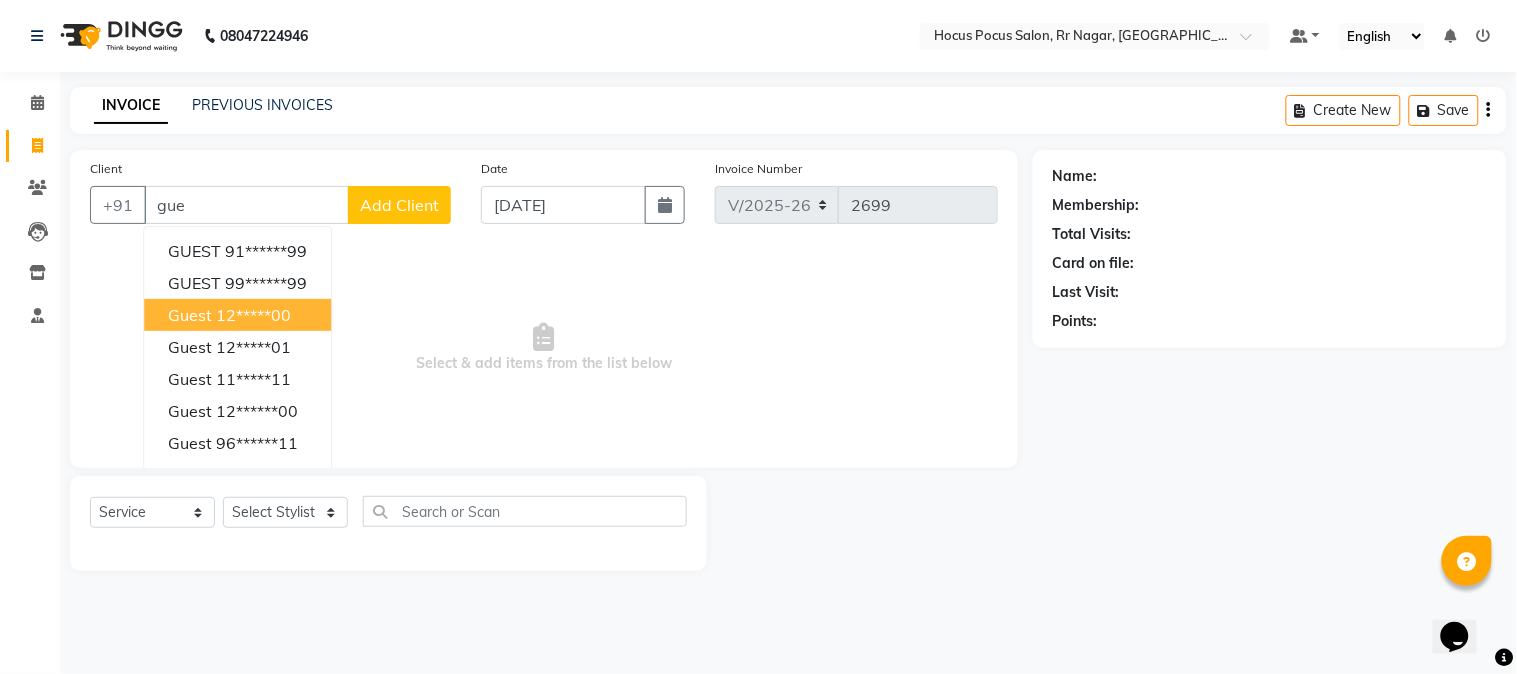 click on "guest  12*****00" at bounding box center (237, 315) 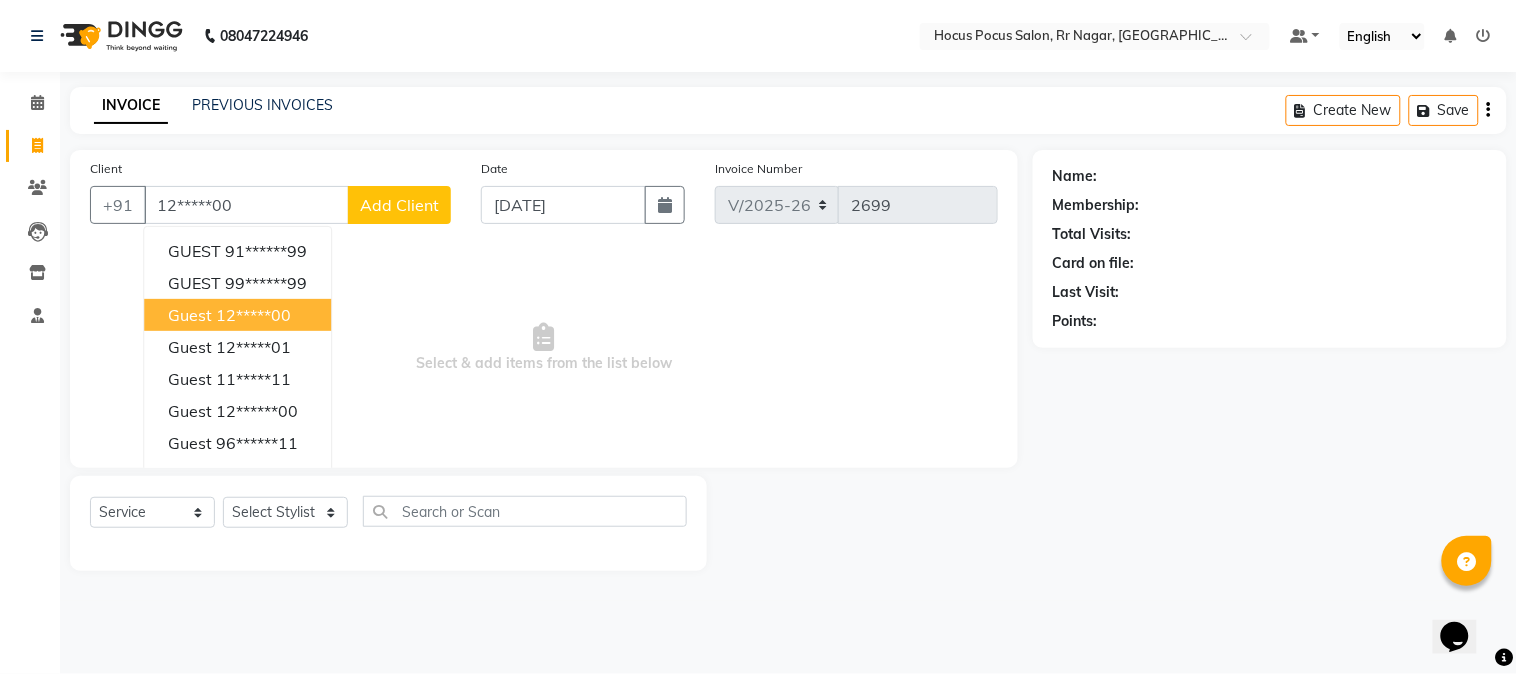 type on "12*****00" 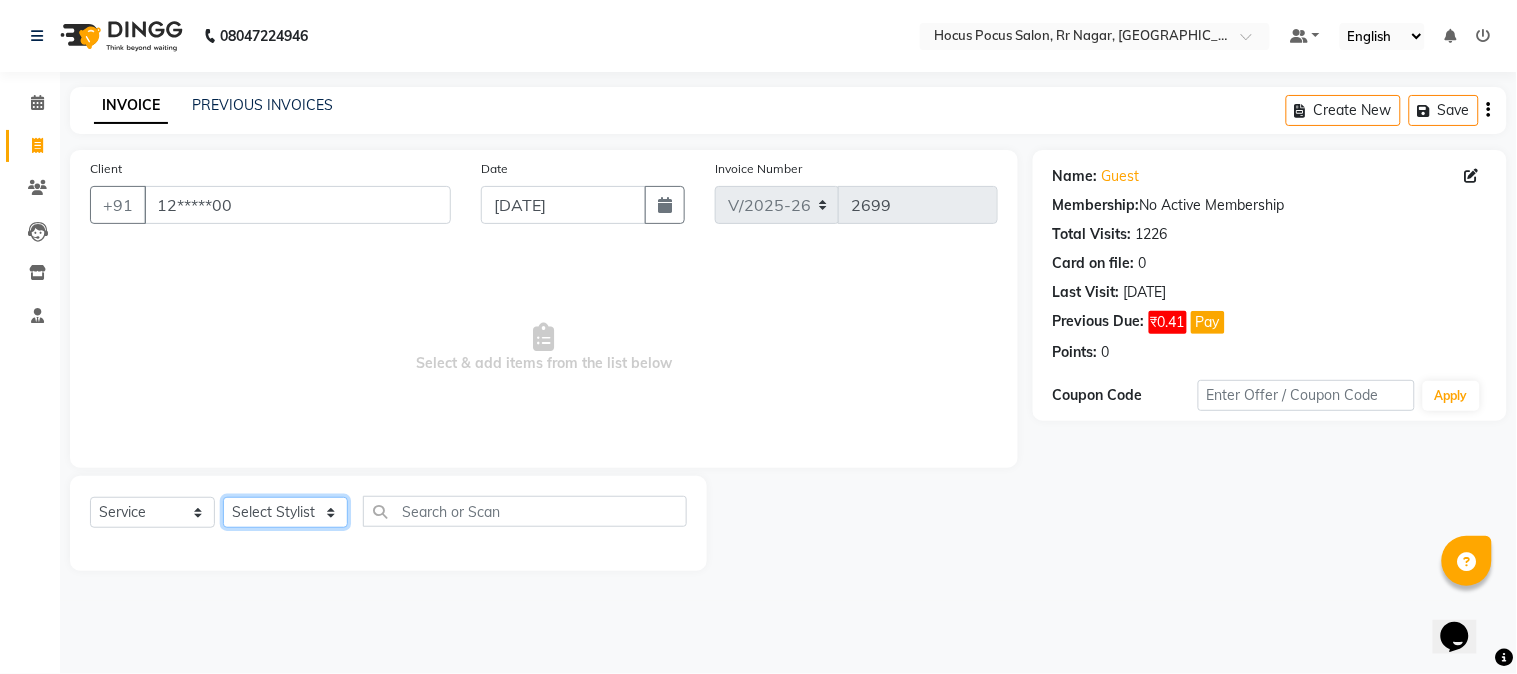 click on "Select Stylist [PERSON_NAME] hocus pocus [PERSON_NAME] [PERSON_NAME] [PERSON_NAME] [PERSON_NAME]" 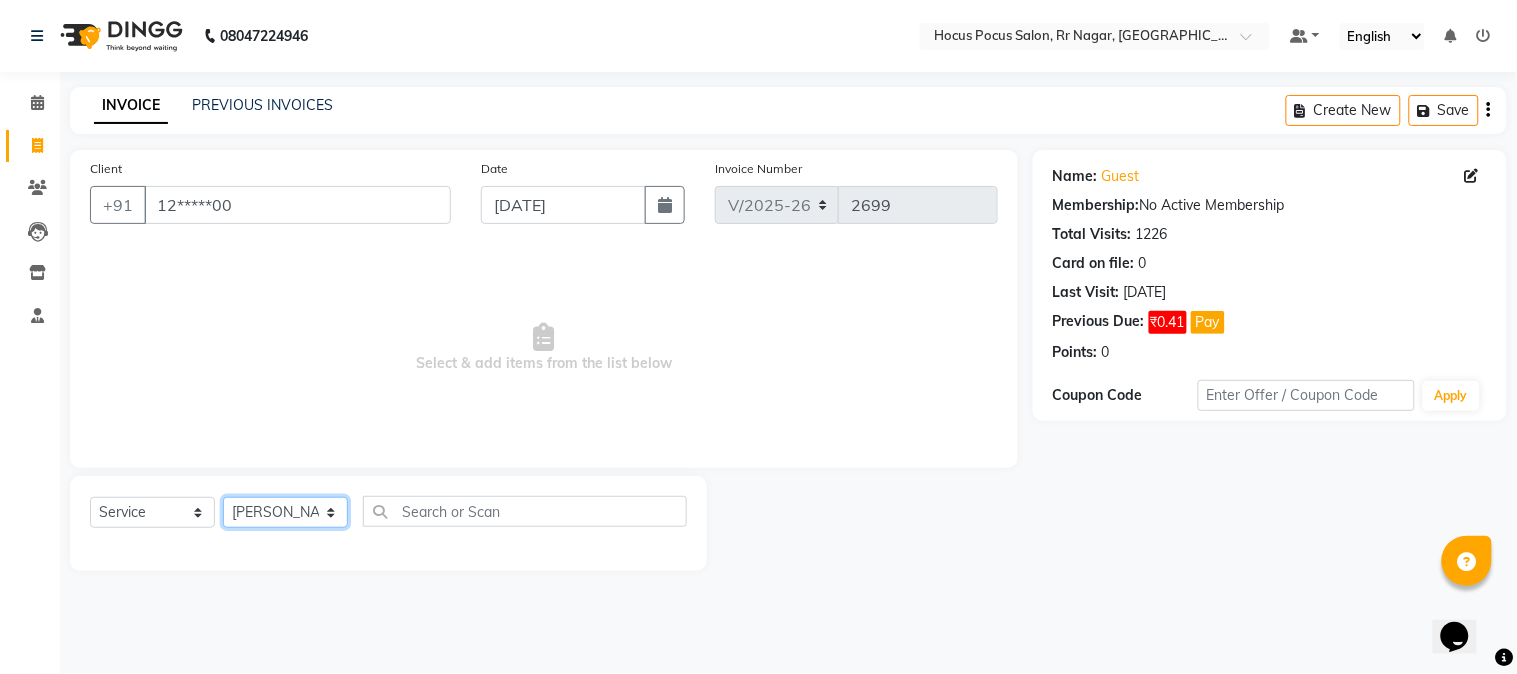 click on "Select Stylist [PERSON_NAME] hocus pocus [PERSON_NAME] [PERSON_NAME] [PERSON_NAME] [PERSON_NAME]" 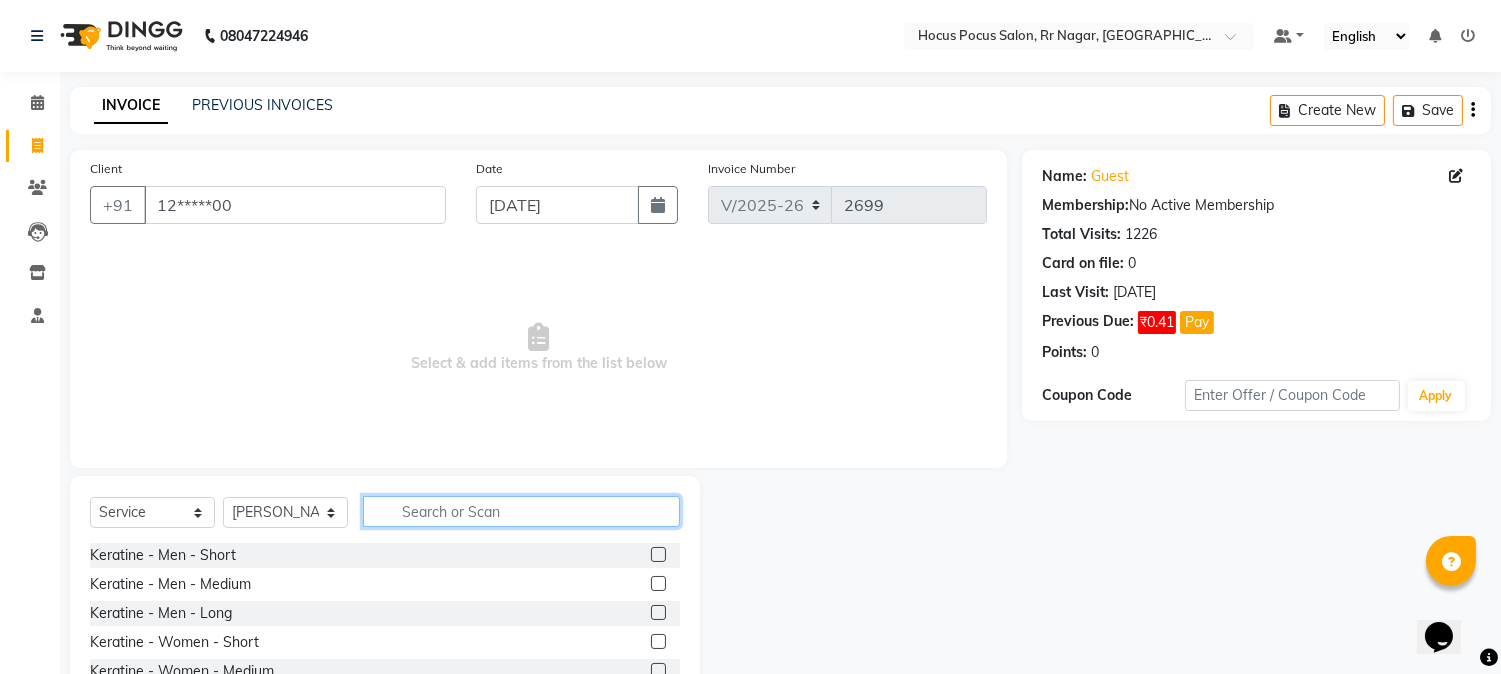 click 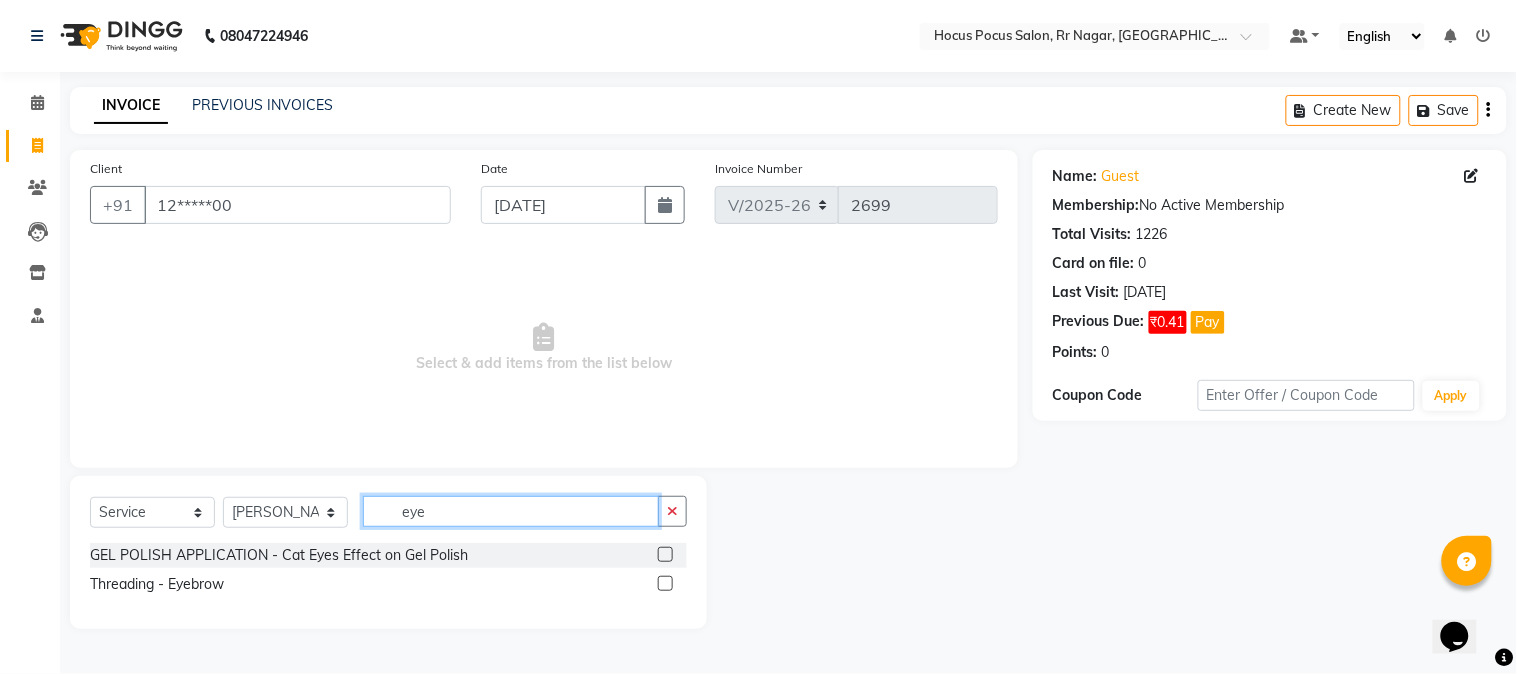 type on "eye" 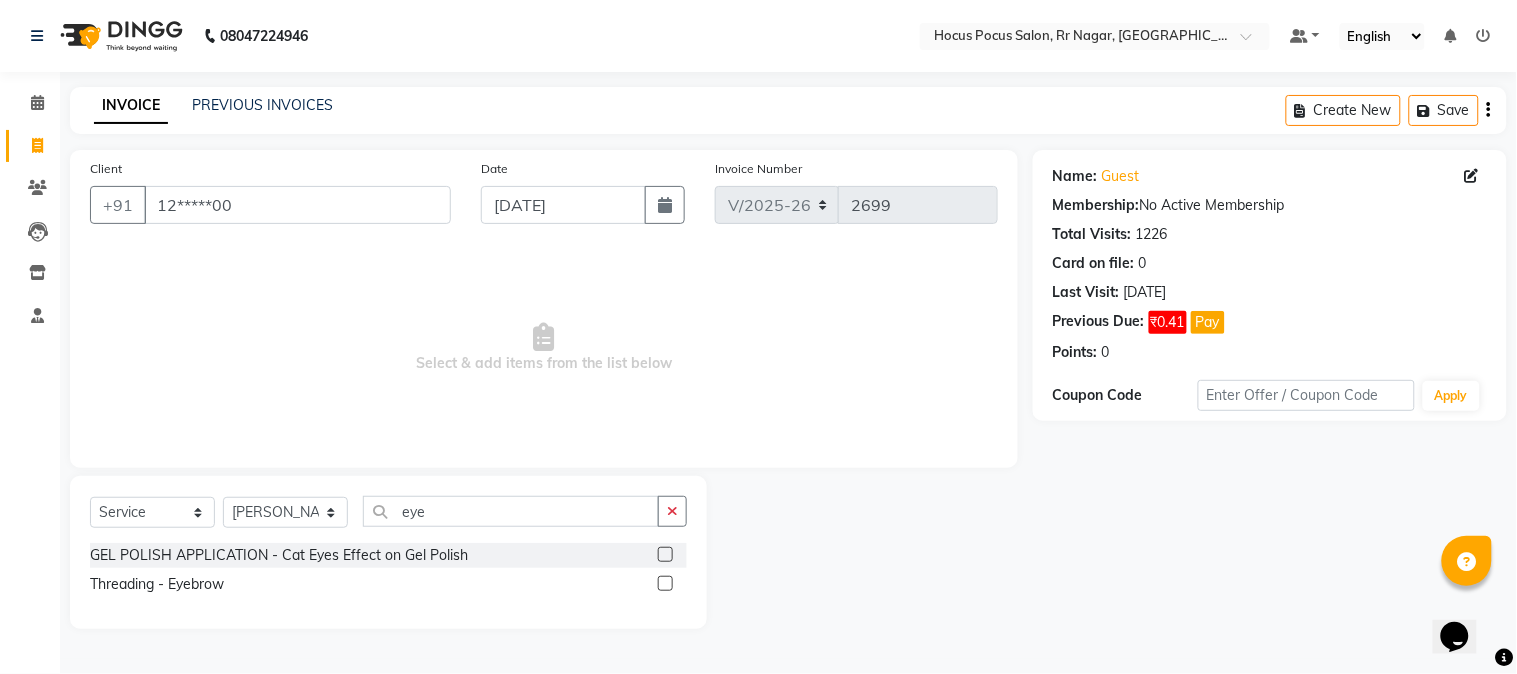 click 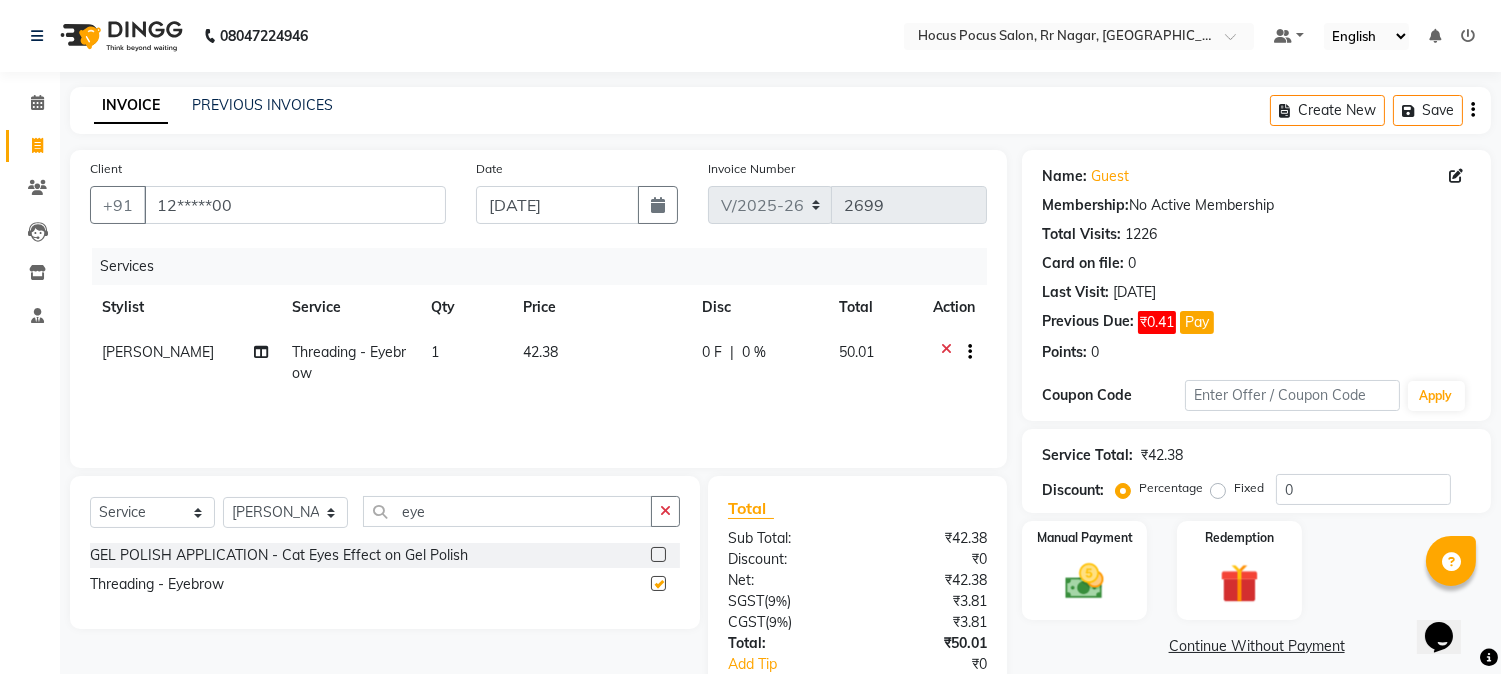 checkbox on "false" 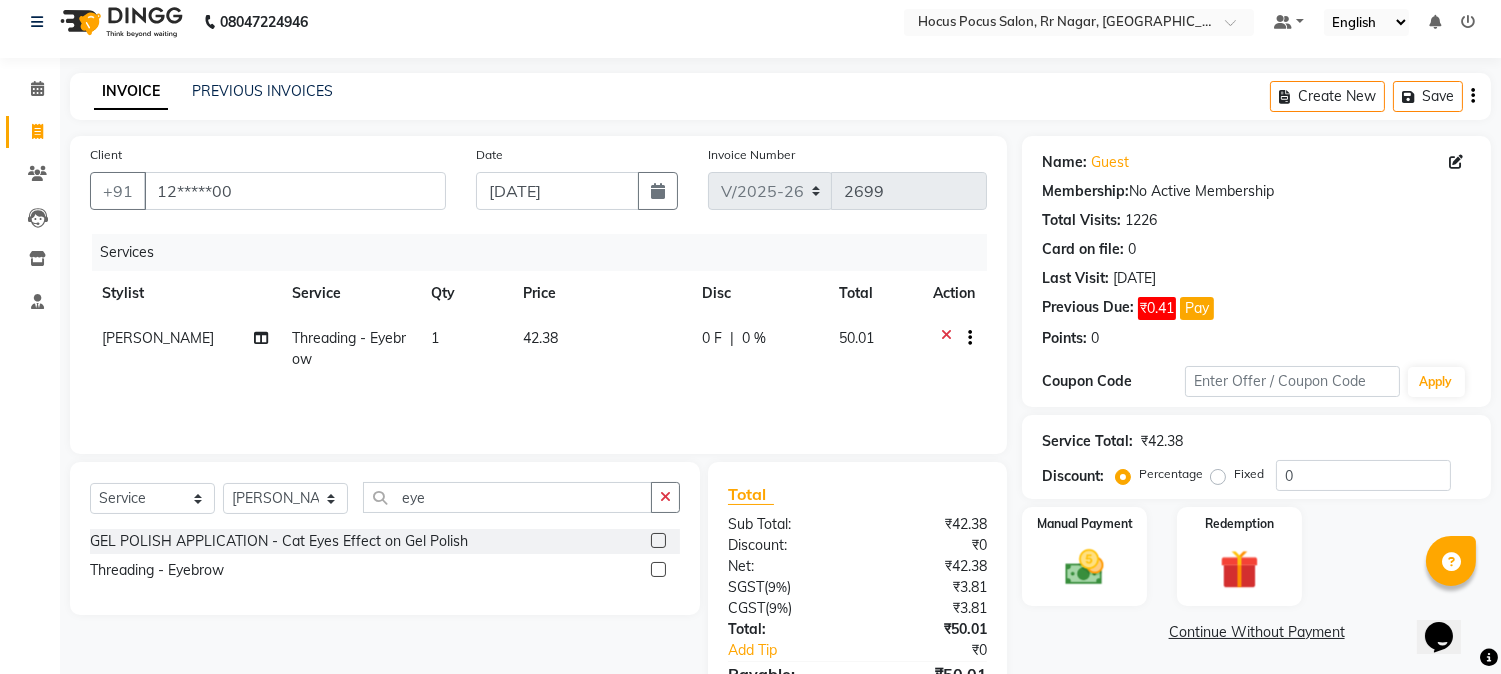 scroll, scrollTop: 125, scrollLeft: 0, axis: vertical 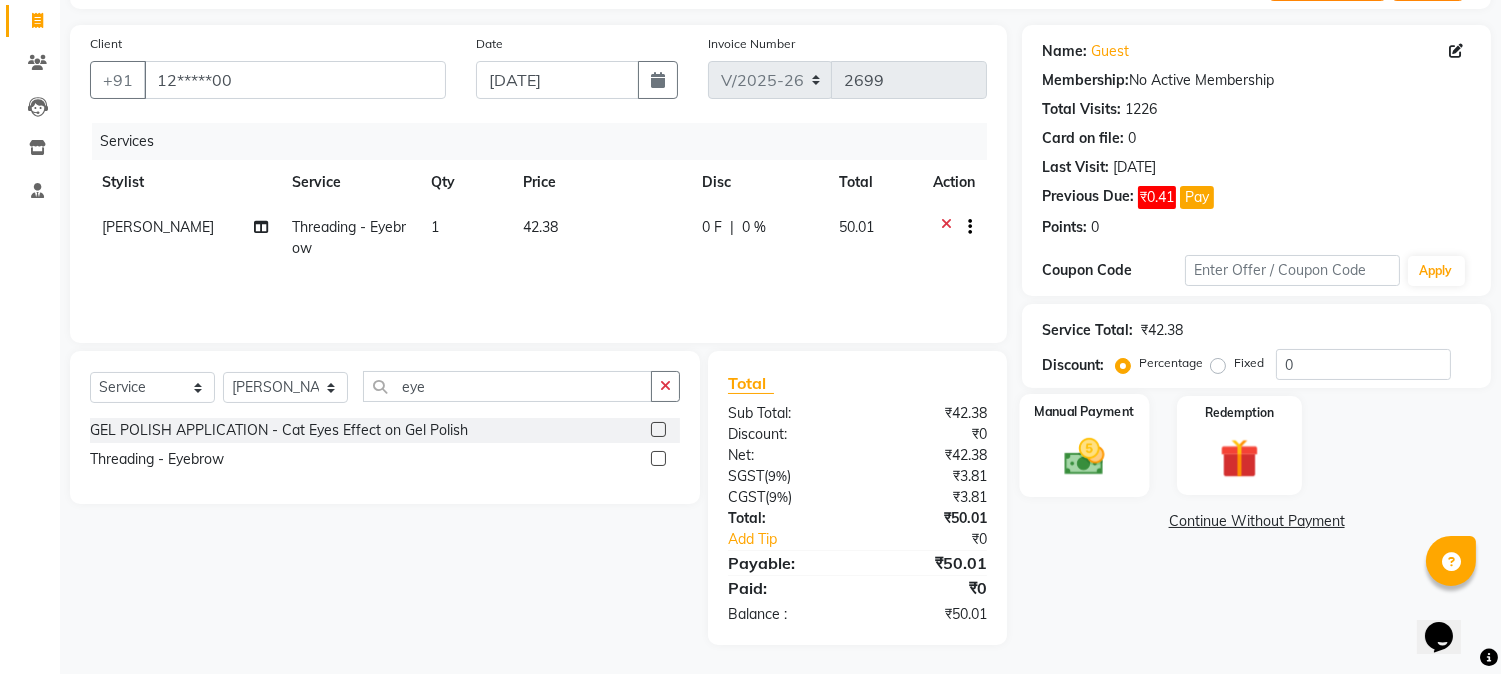 click 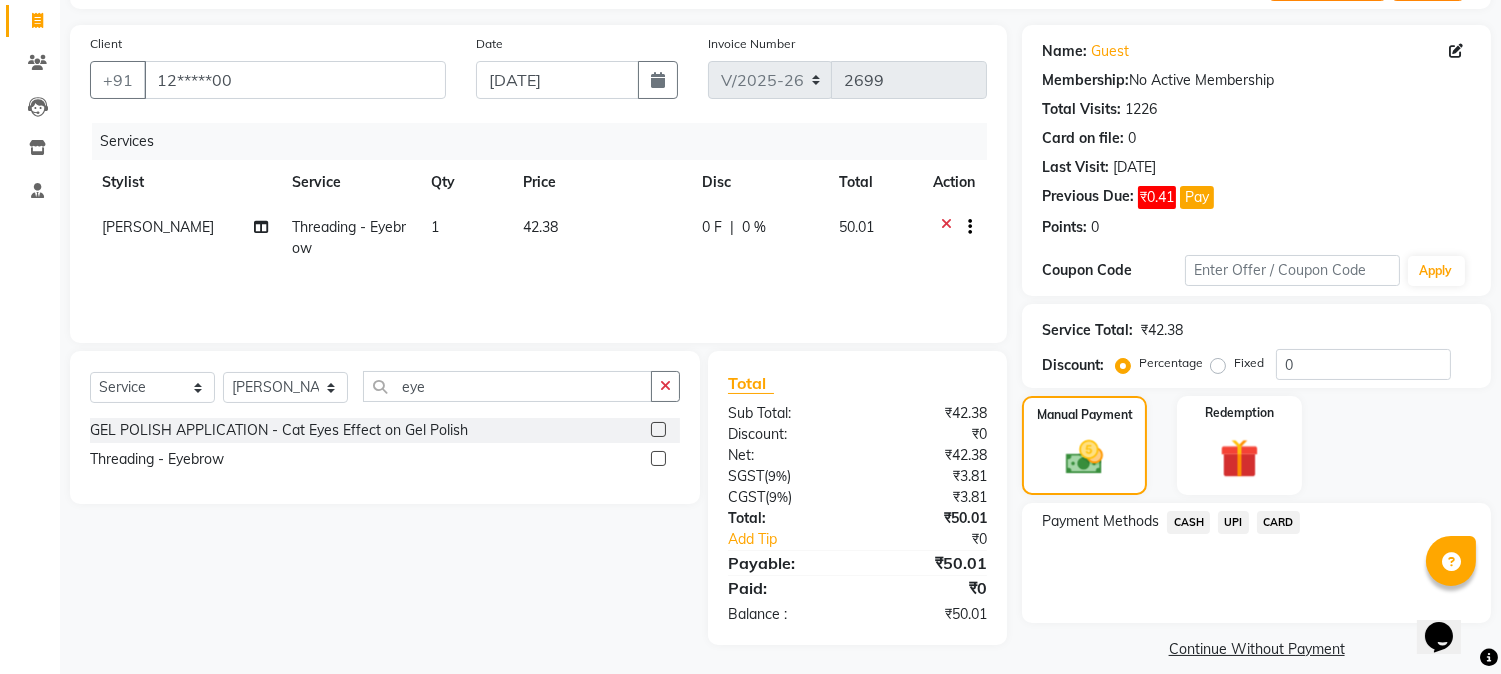 click on "UPI" 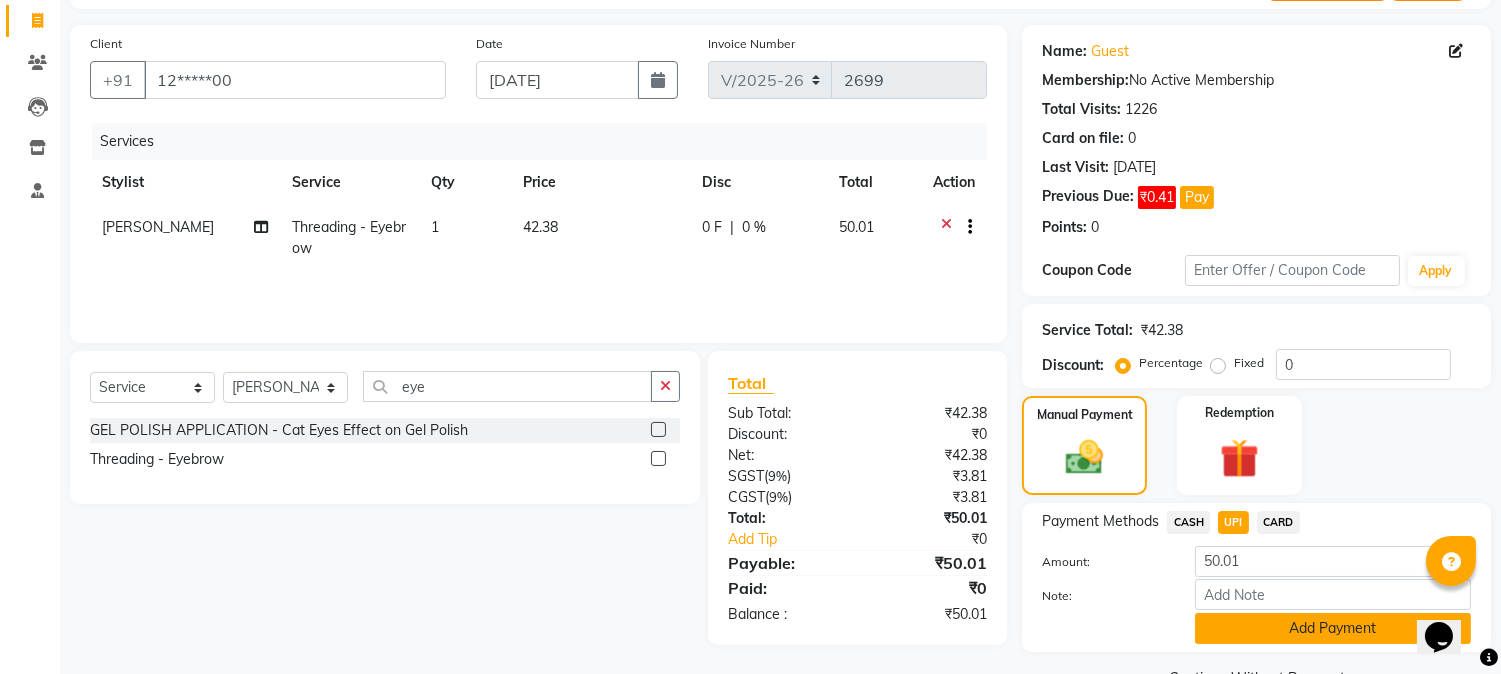 click on "Add Payment" 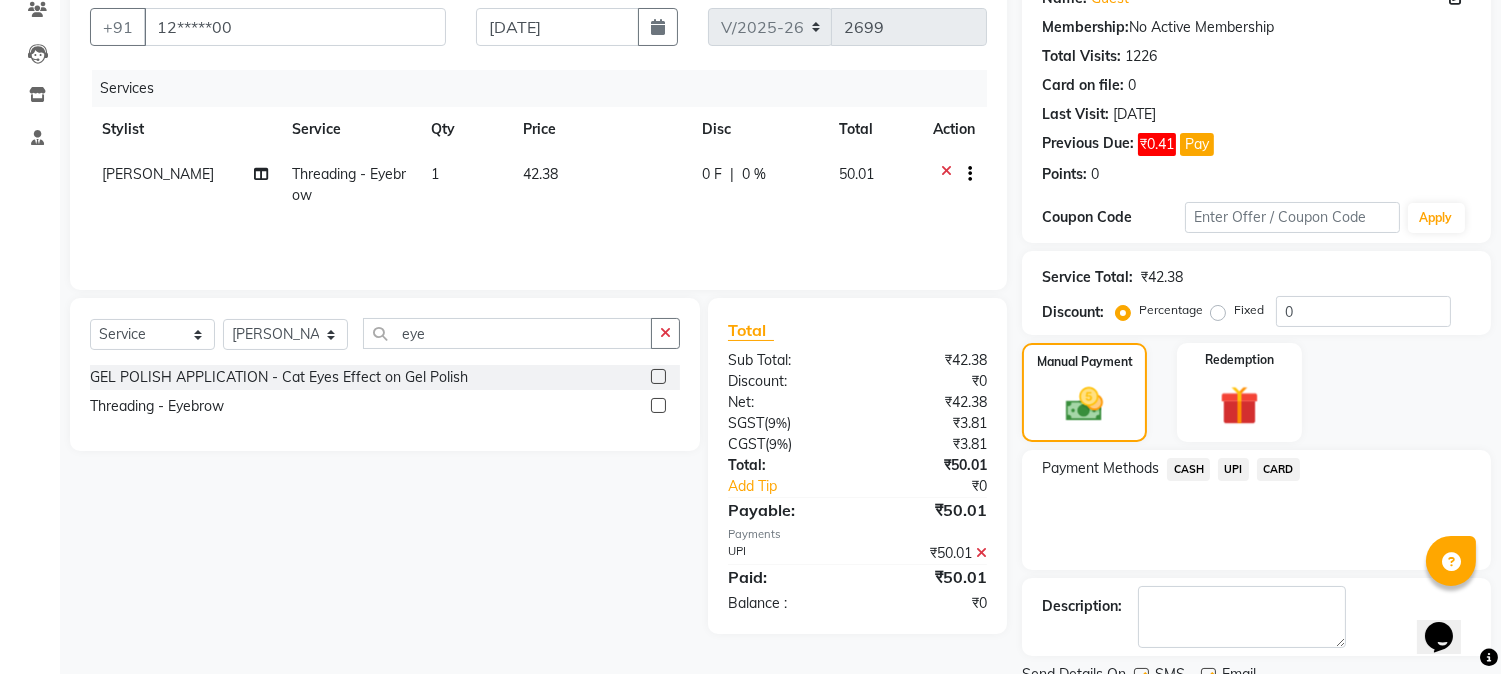 scroll, scrollTop: 257, scrollLeft: 0, axis: vertical 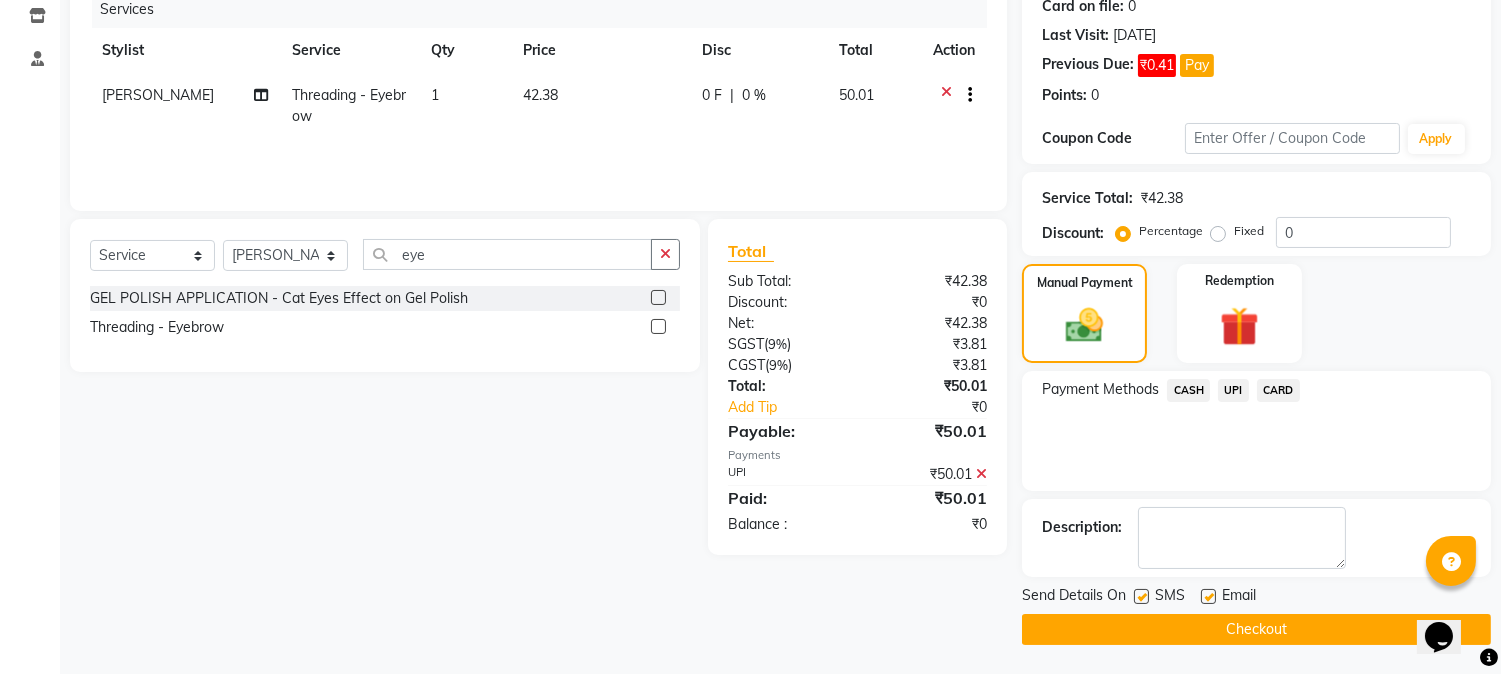 click on "Send Details On SMS Email" 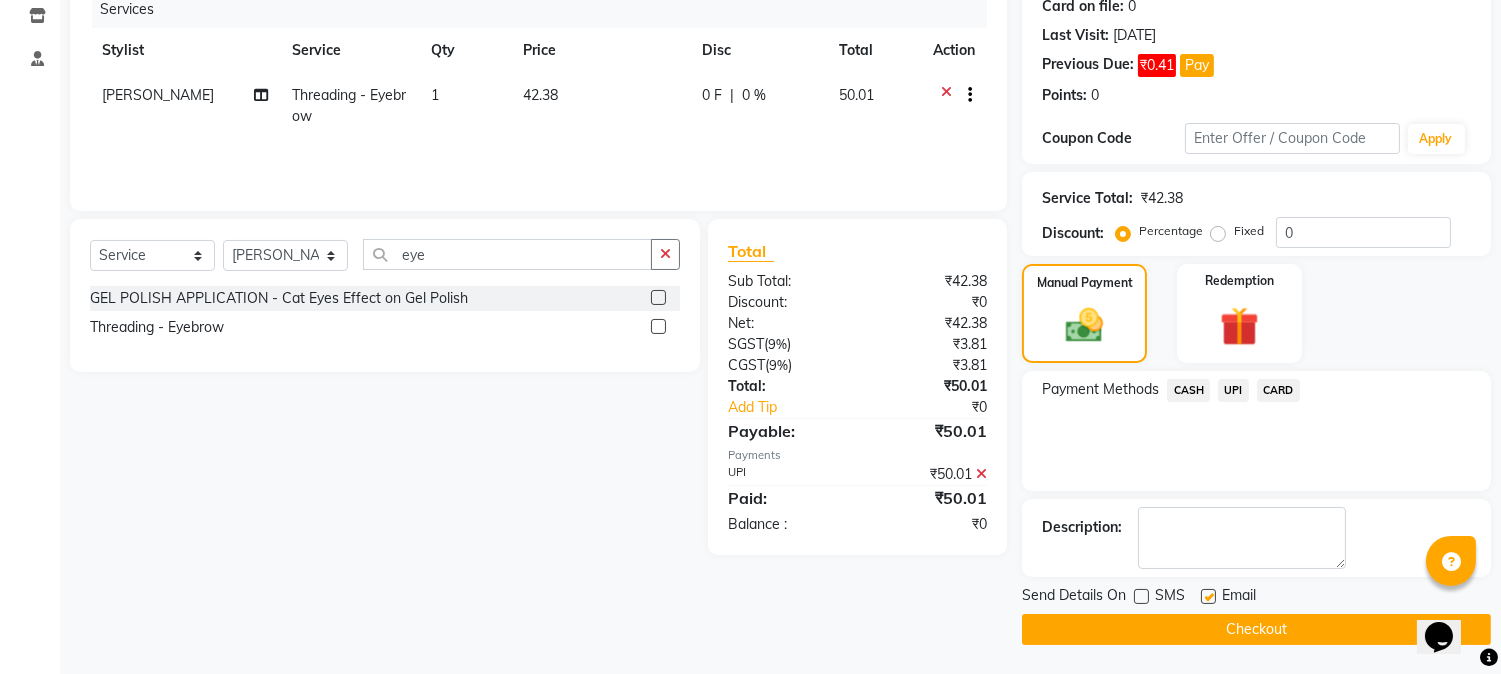 click on "Checkout" 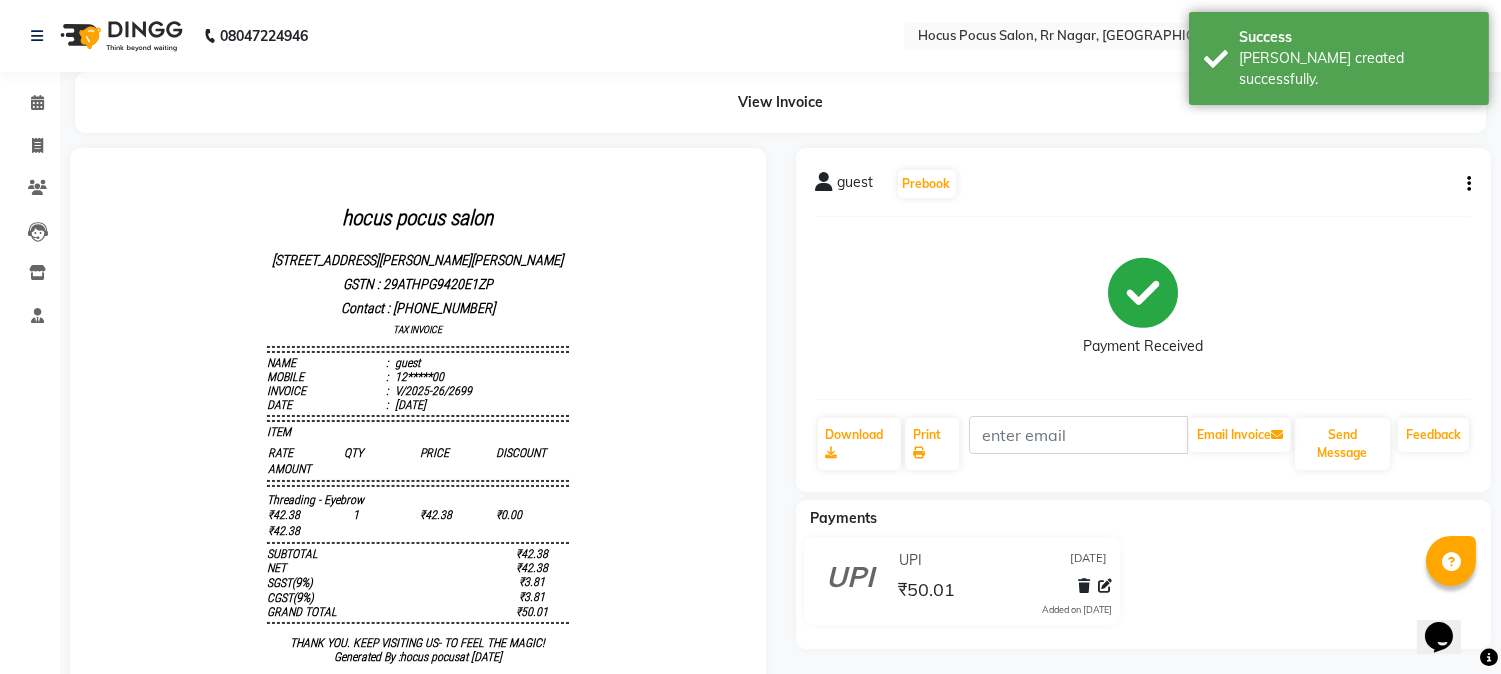 scroll, scrollTop: 0, scrollLeft: 0, axis: both 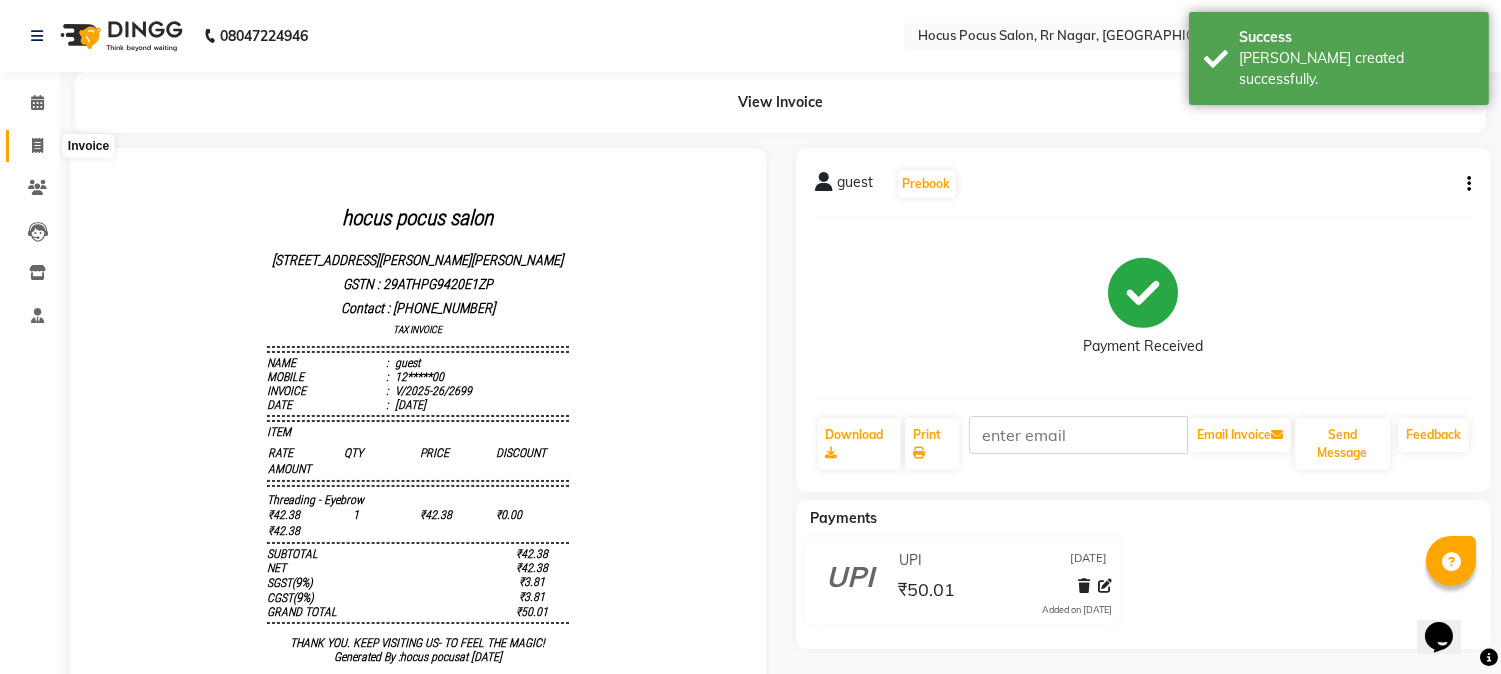 click 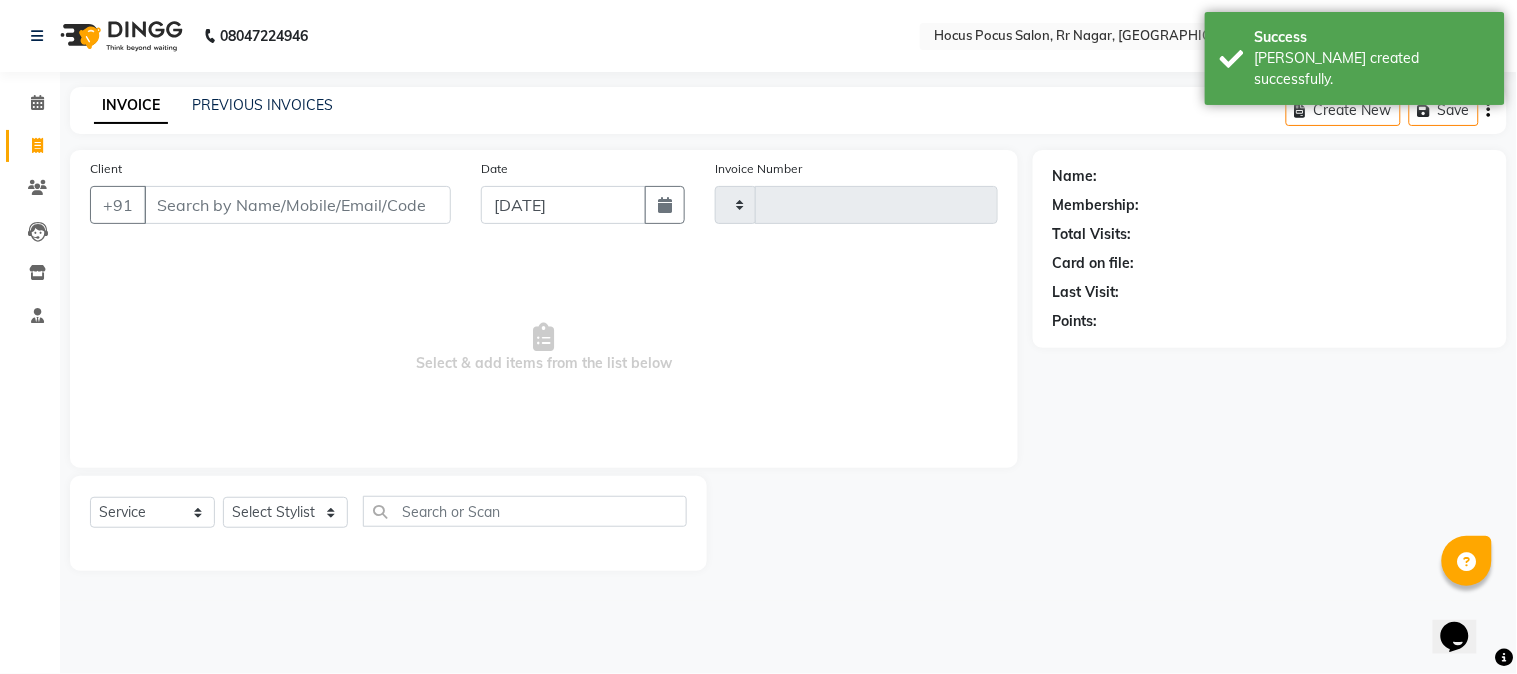type on "2700" 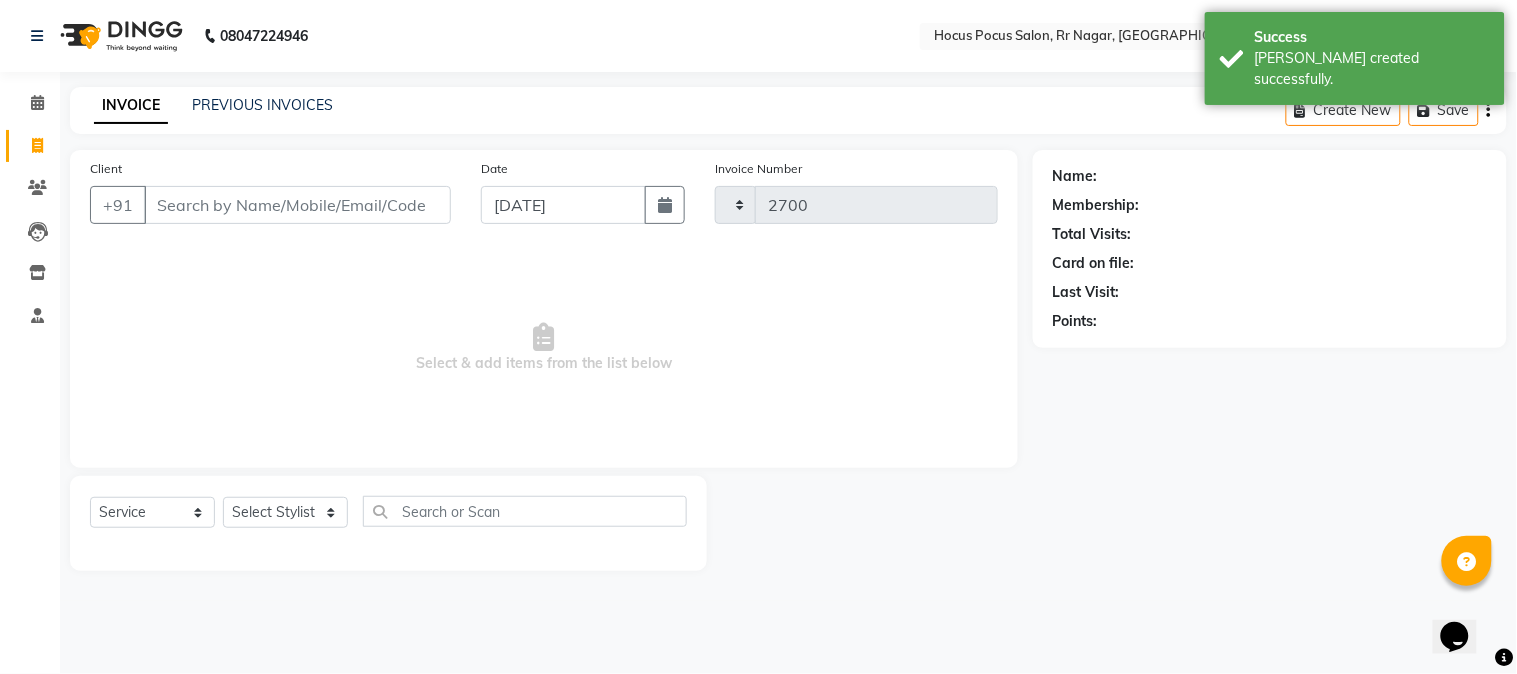 select on "5019" 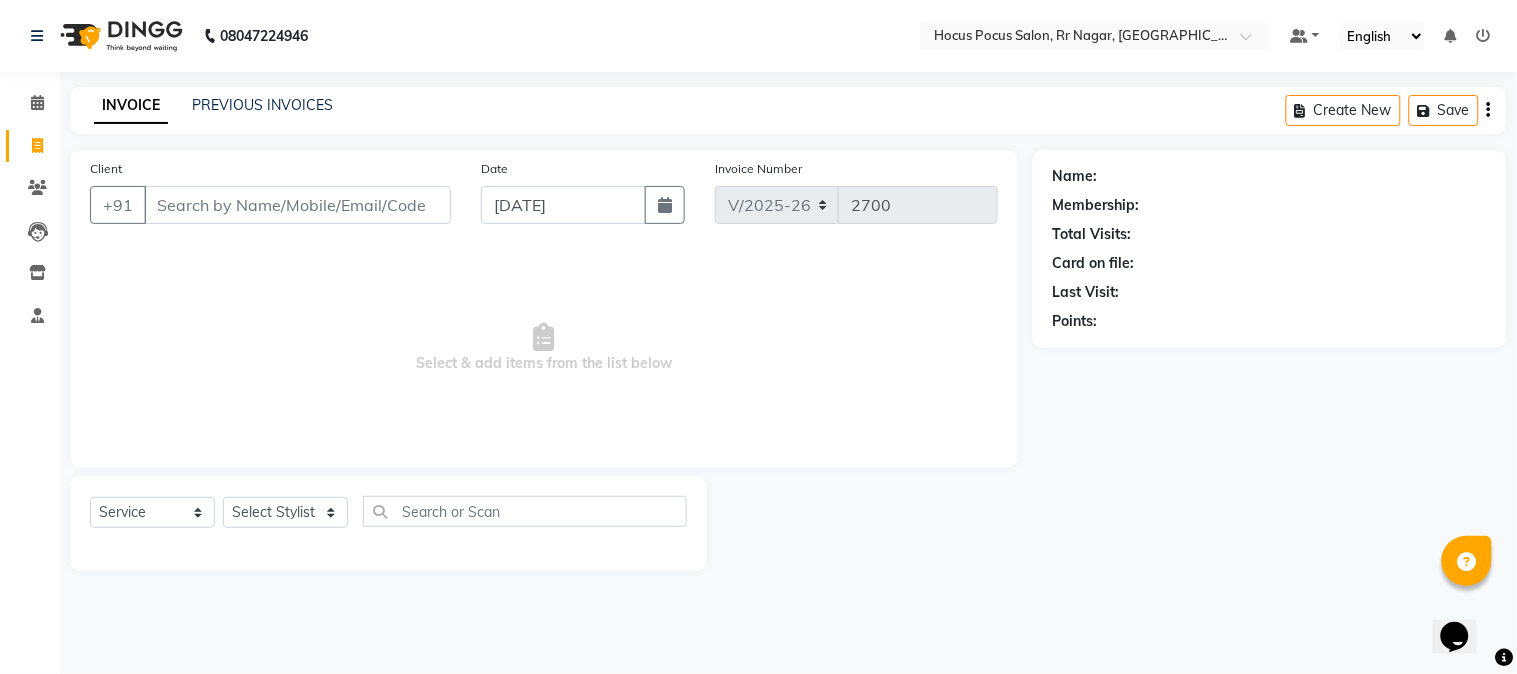 click on "Client" at bounding box center (297, 205) 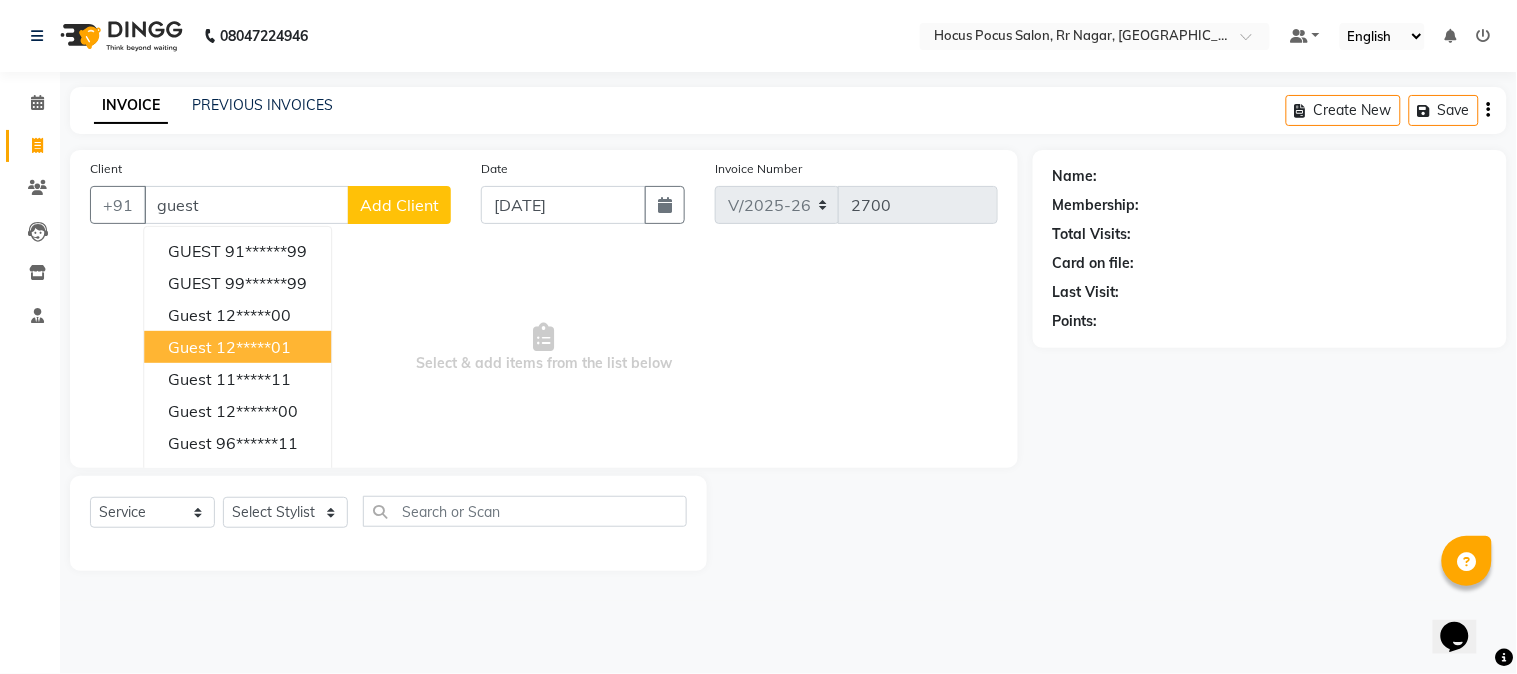 click on "guest  12*****01" at bounding box center (237, 347) 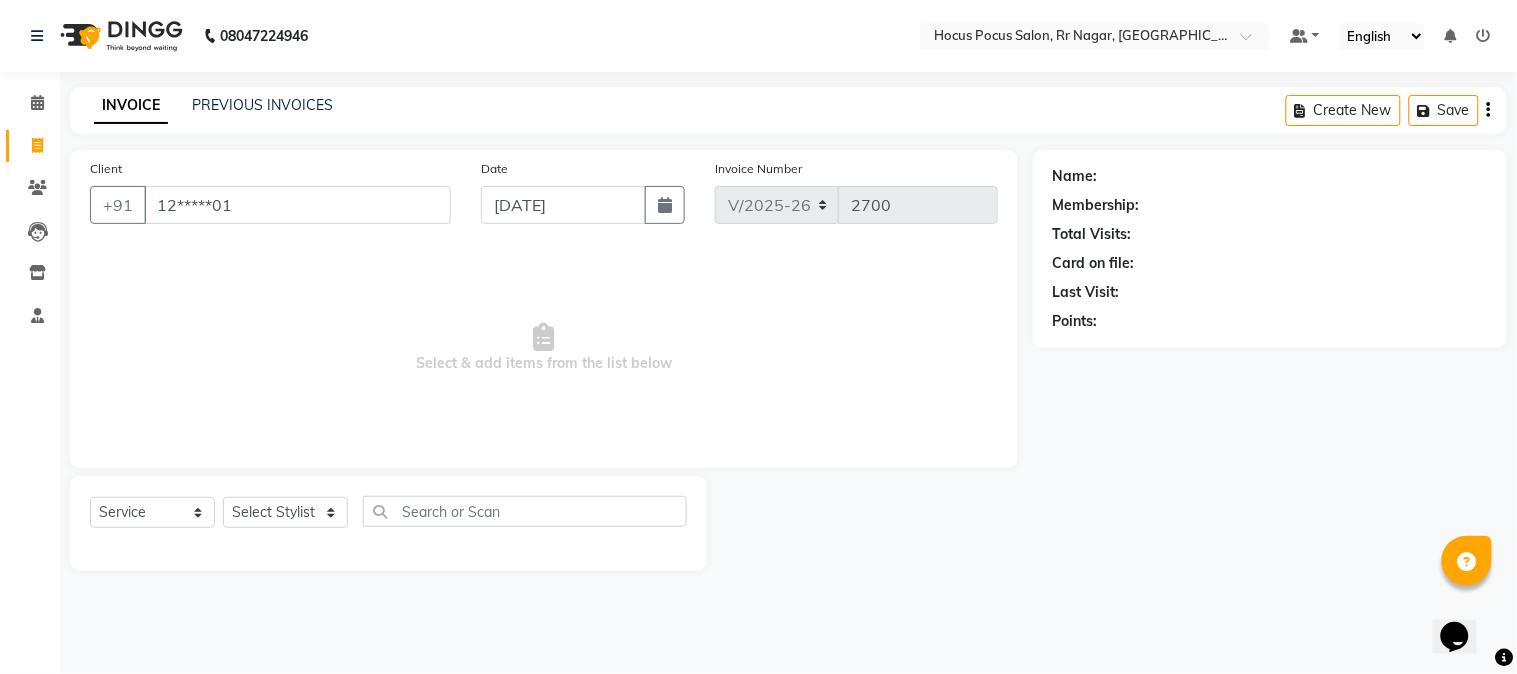 type on "12*****01" 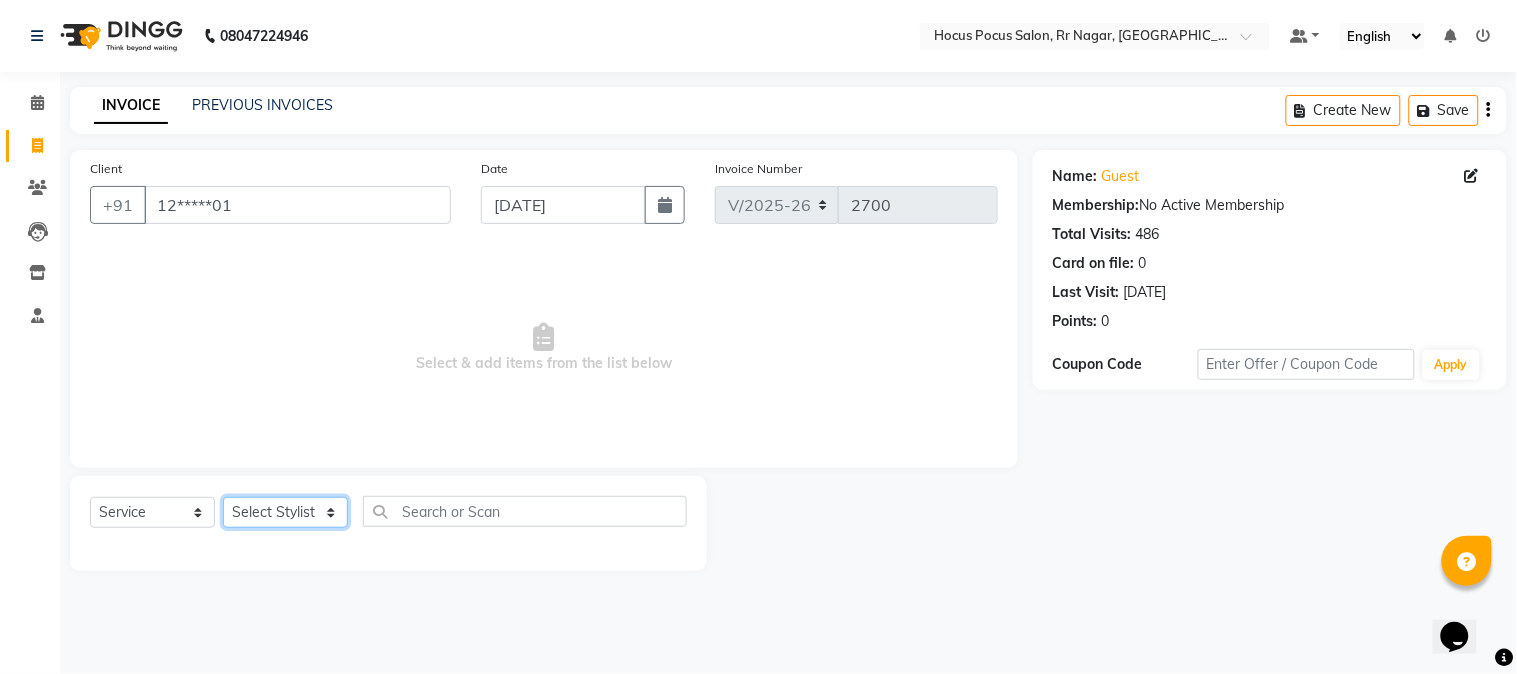 click on "Select Stylist [PERSON_NAME] hocus pocus [PERSON_NAME] [PERSON_NAME] [PERSON_NAME] [PERSON_NAME]" 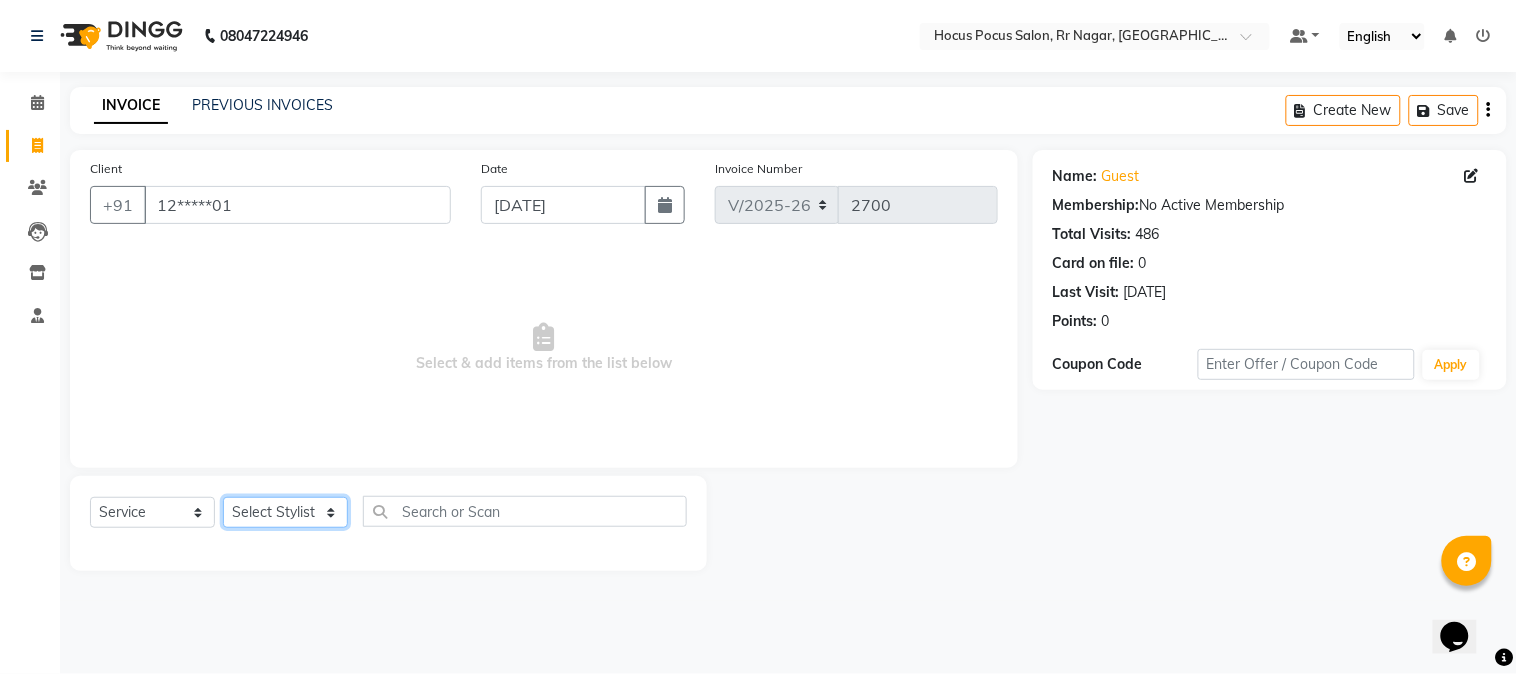 select on "71486" 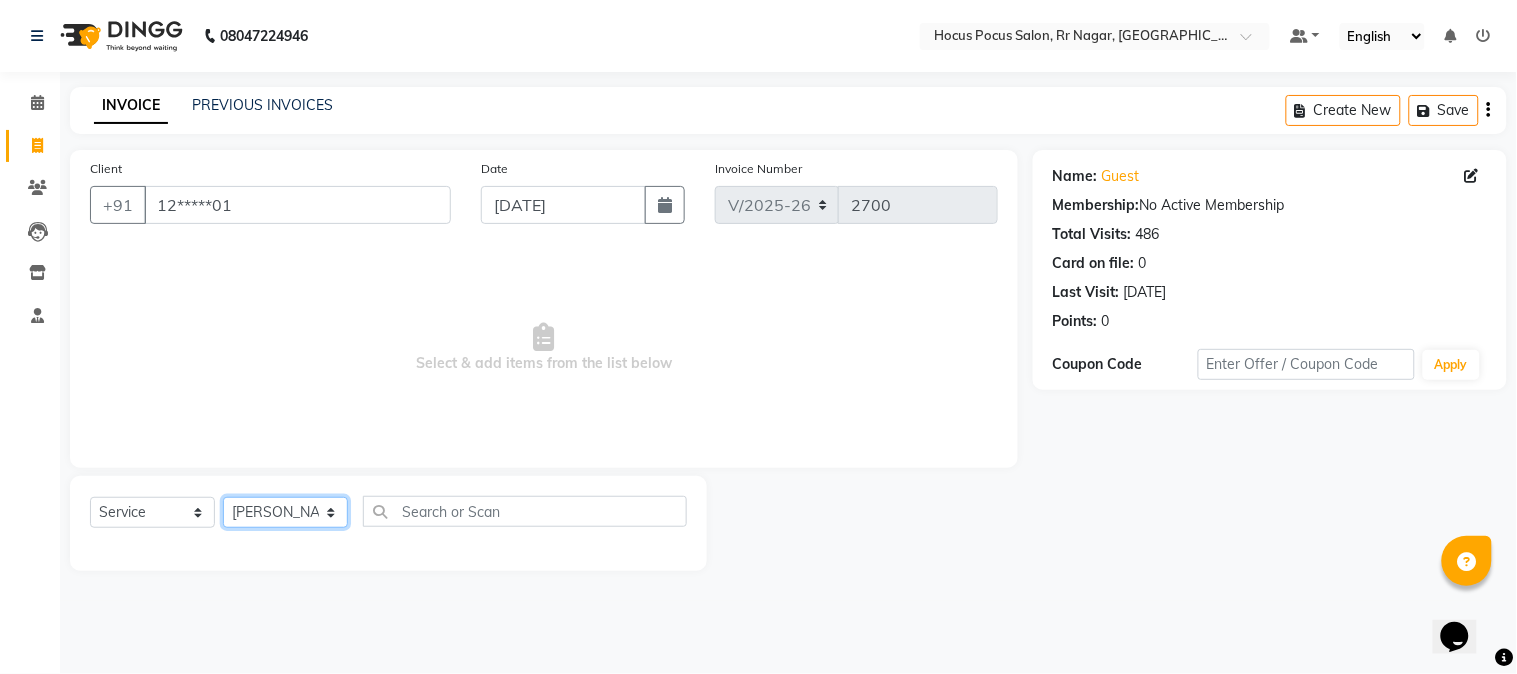 click on "Select Stylist [PERSON_NAME] hocus pocus [PERSON_NAME] [PERSON_NAME] [PERSON_NAME] [PERSON_NAME]" 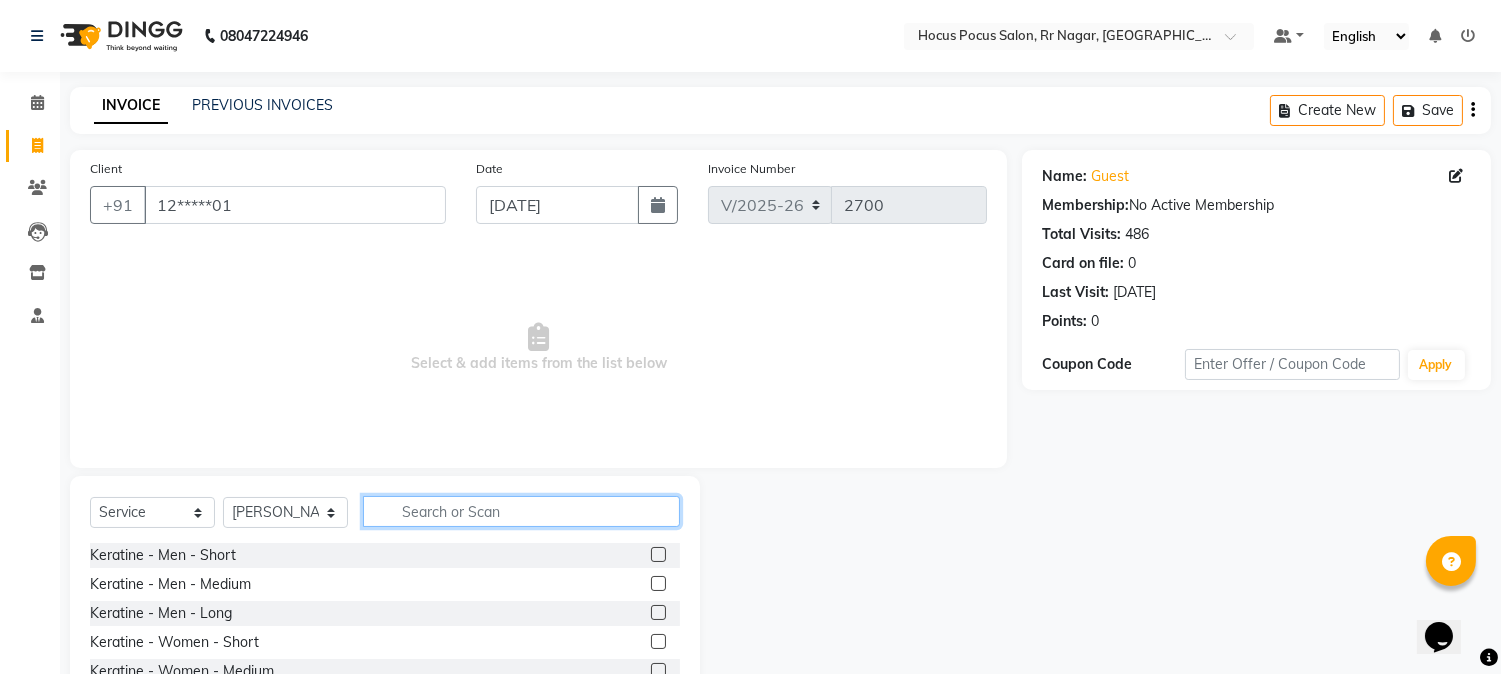 click 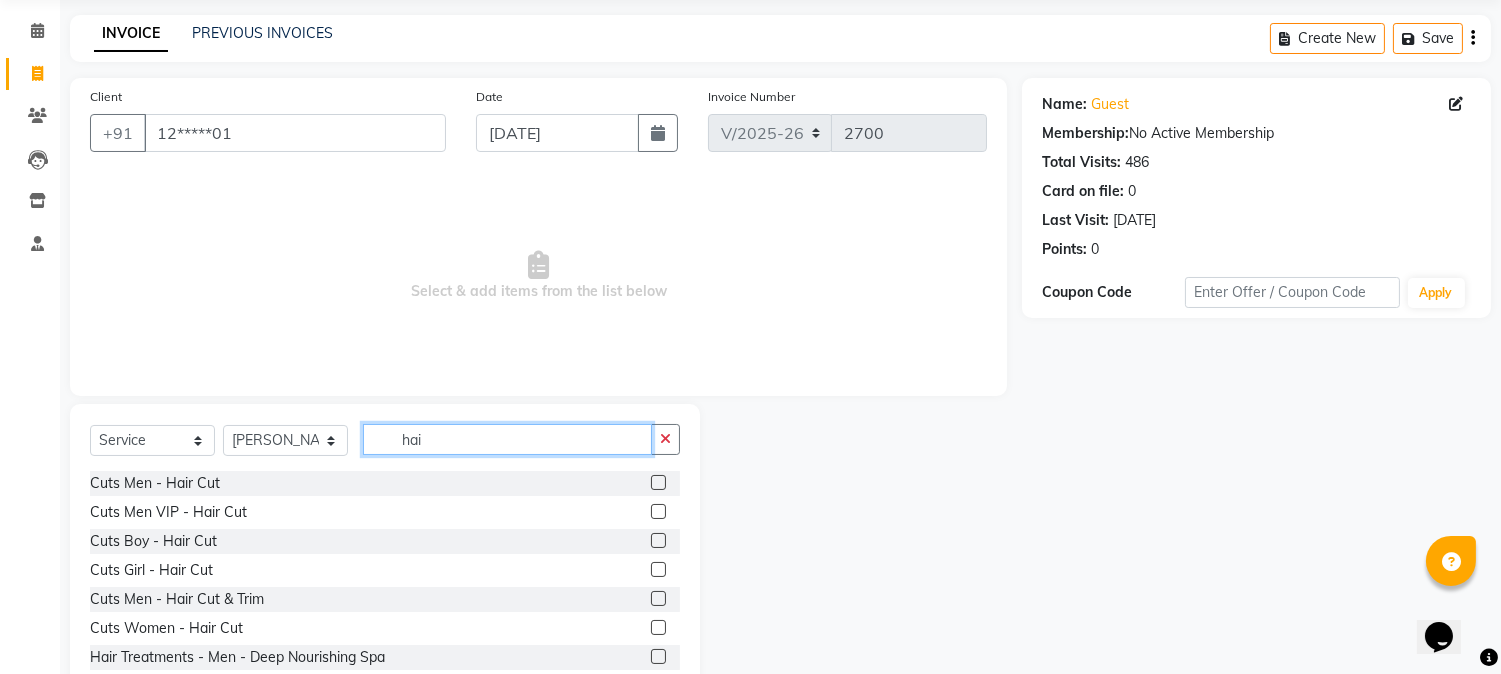 scroll, scrollTop: 111, scrollLeft: 0, axis: vertical 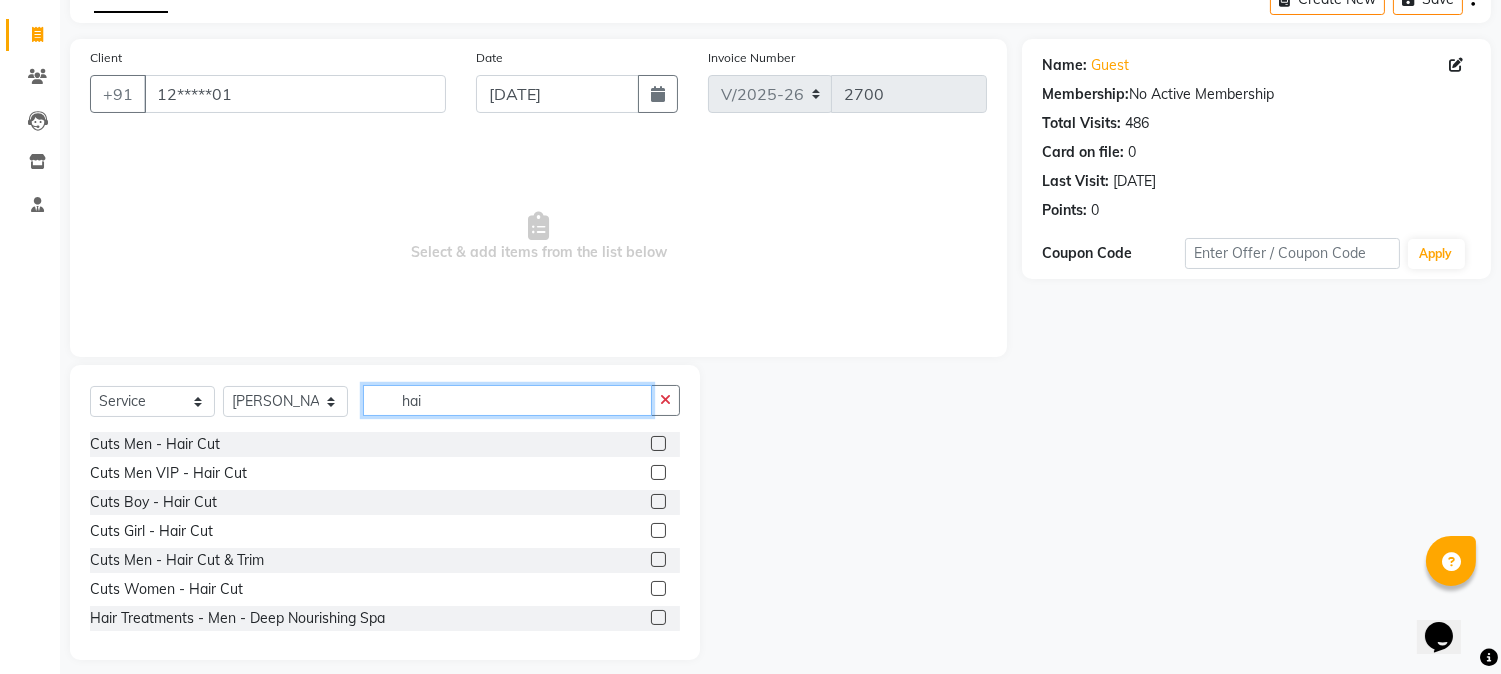 type on "hai" 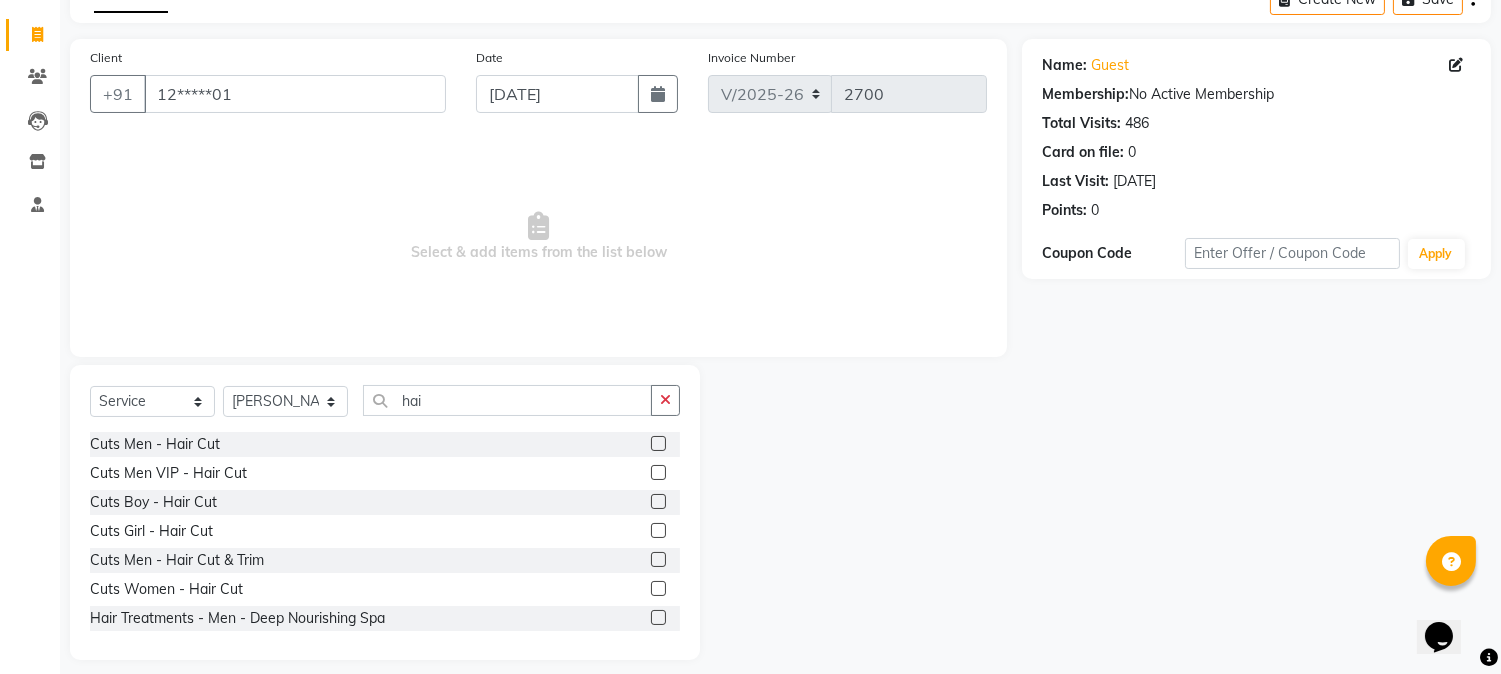 click 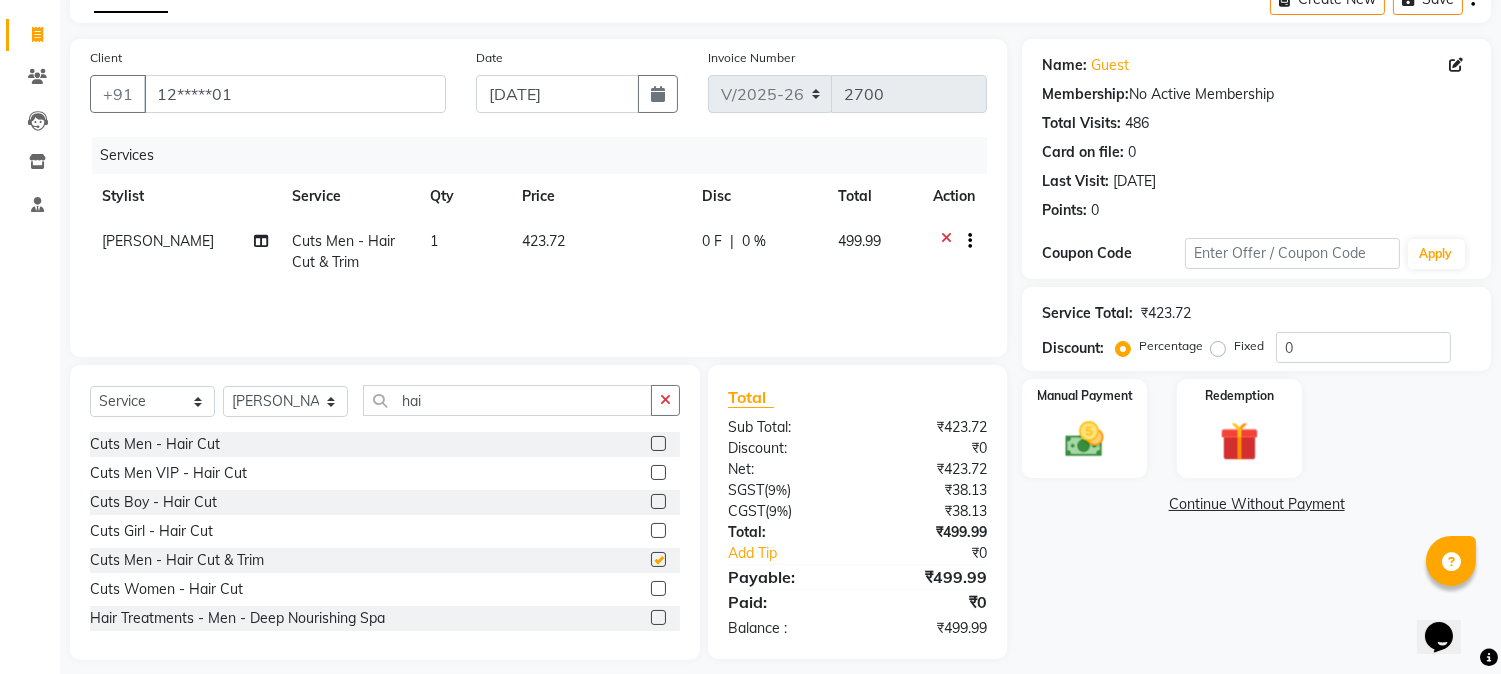 checkbox on "false" 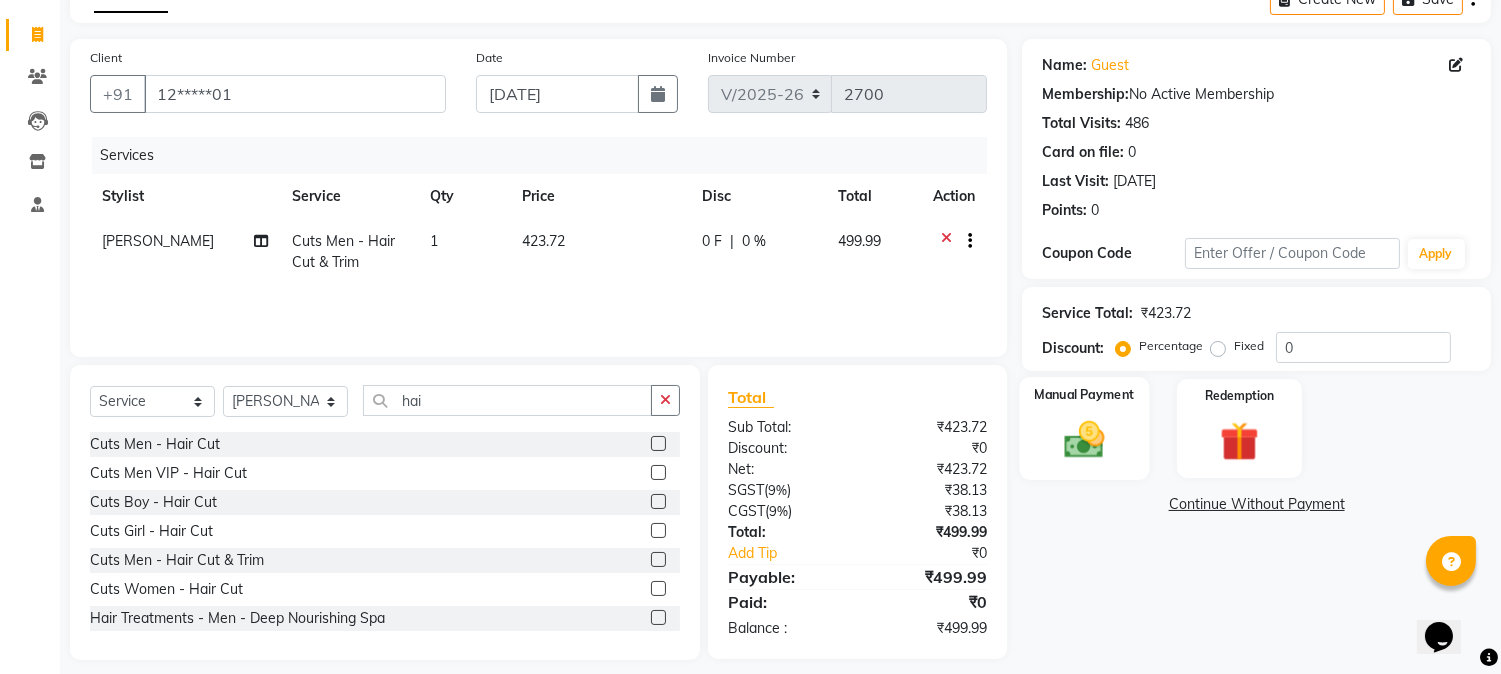 click 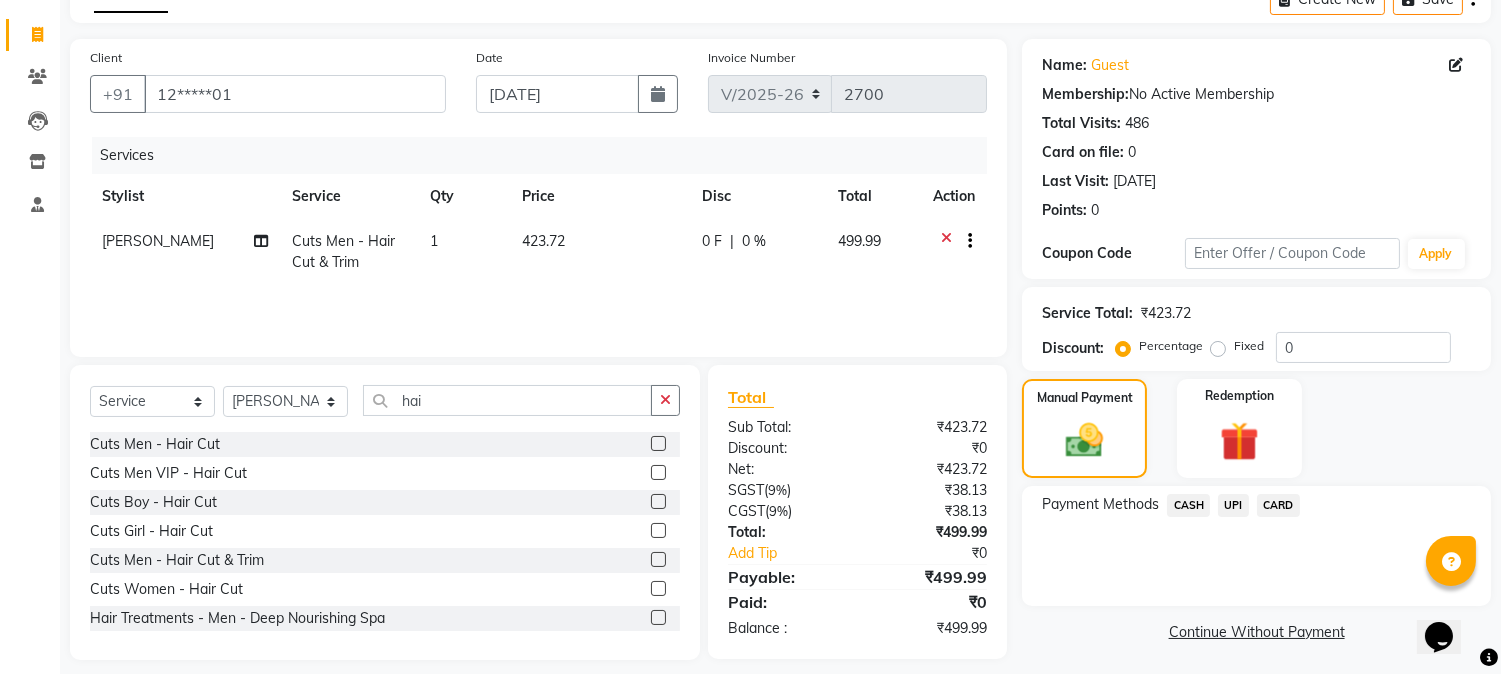 click on "UPI" 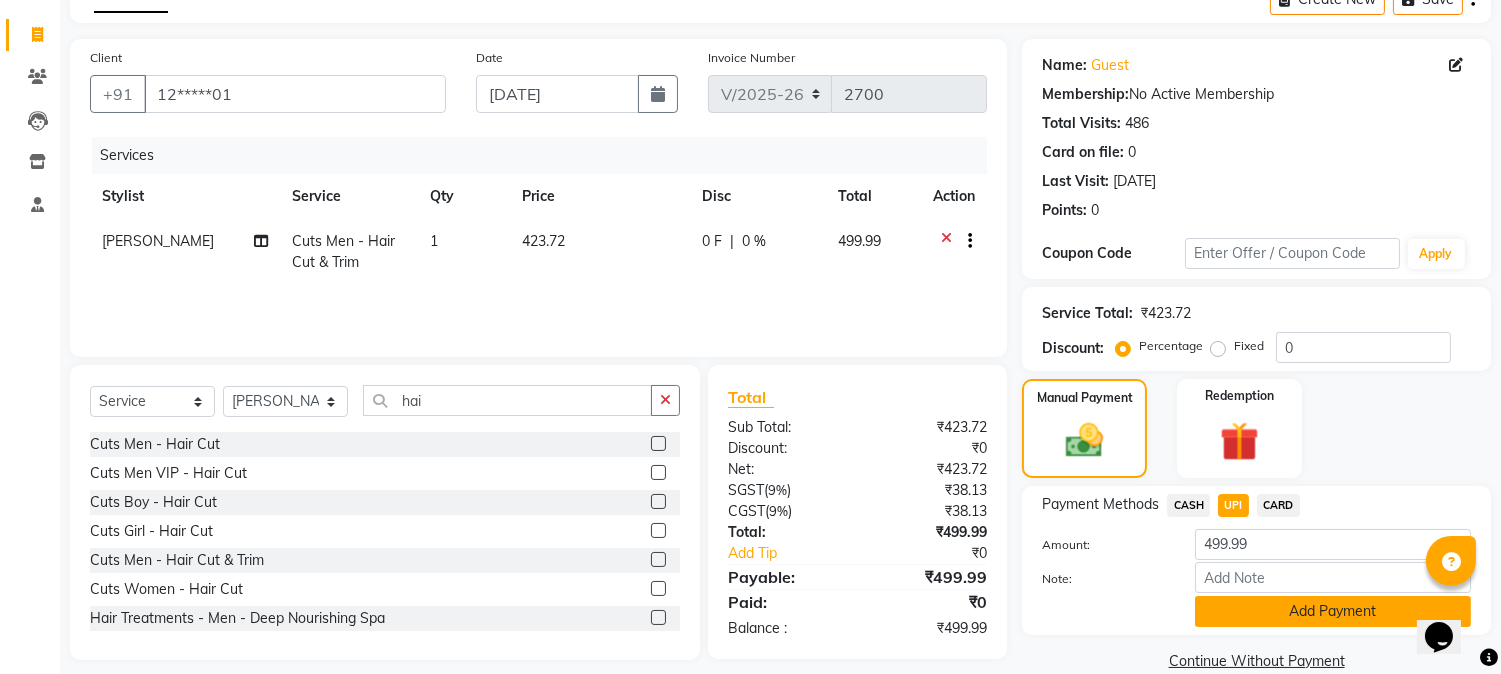 click on "Add Payment" 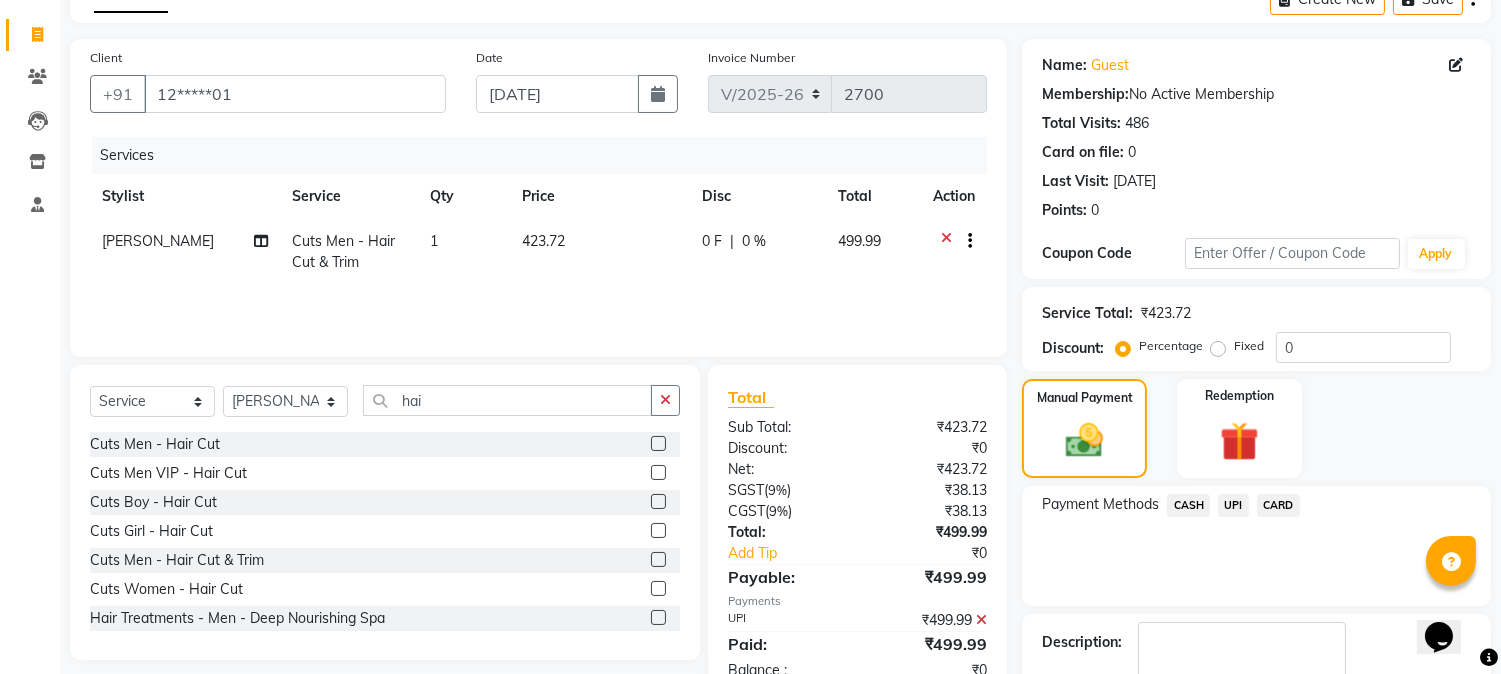 scroll, scrollTop: 0, scrollLeft: 0, axis: both 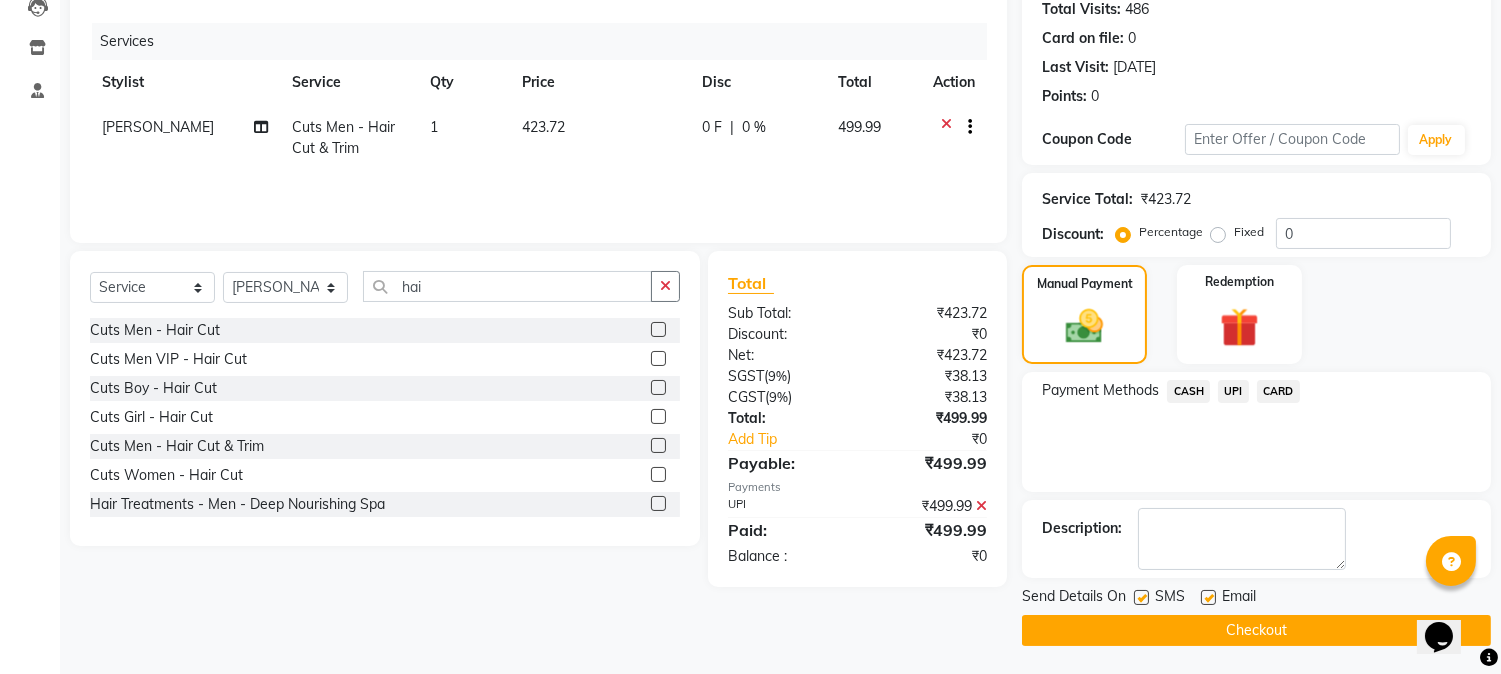 click 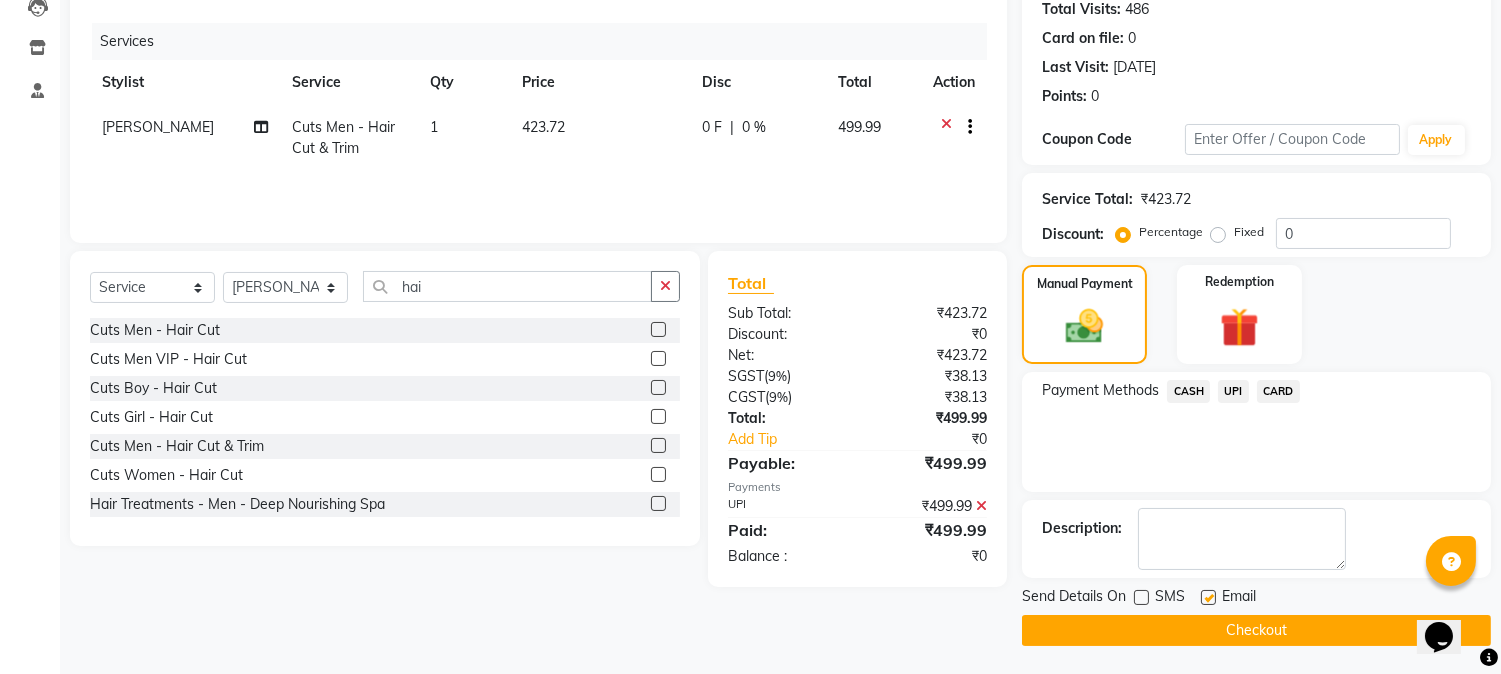 click on "Checkout" 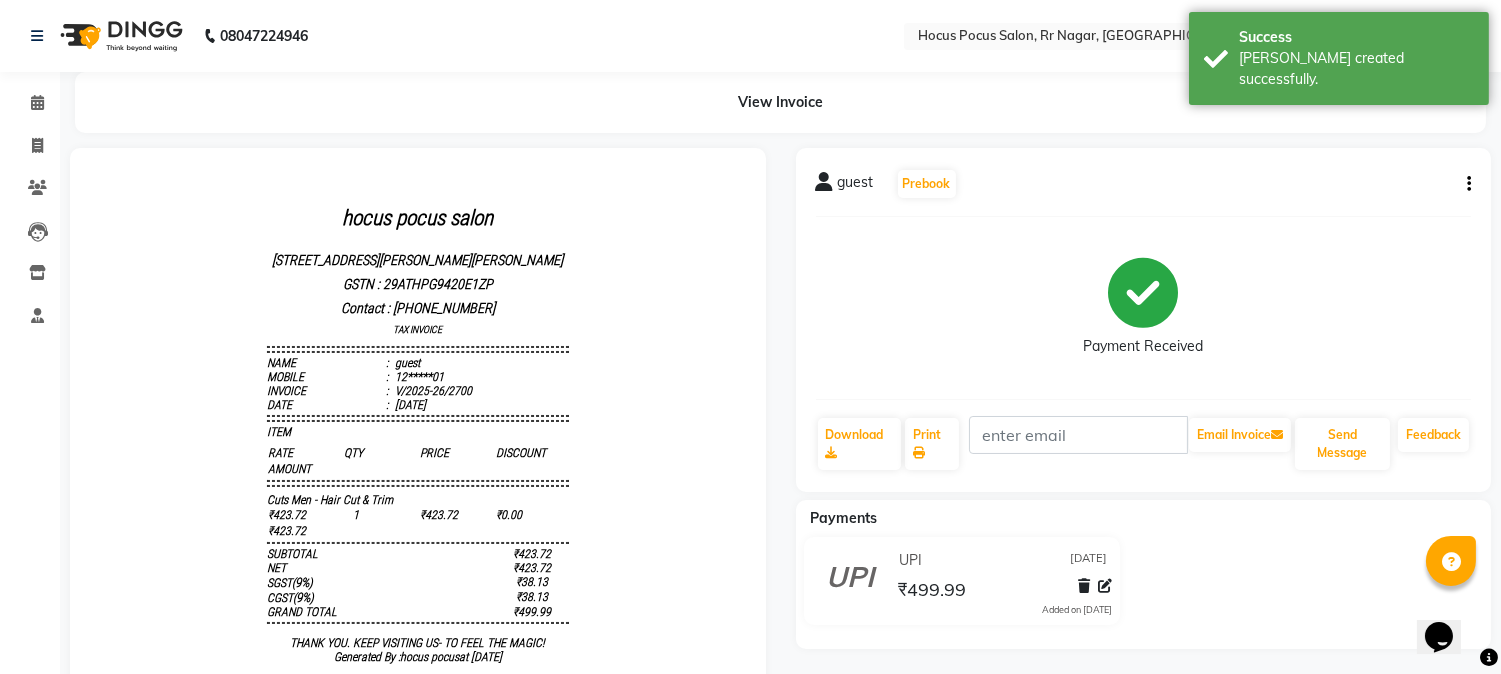 scroll, scrollTop: 0, scrollLeft: 0, axis: both 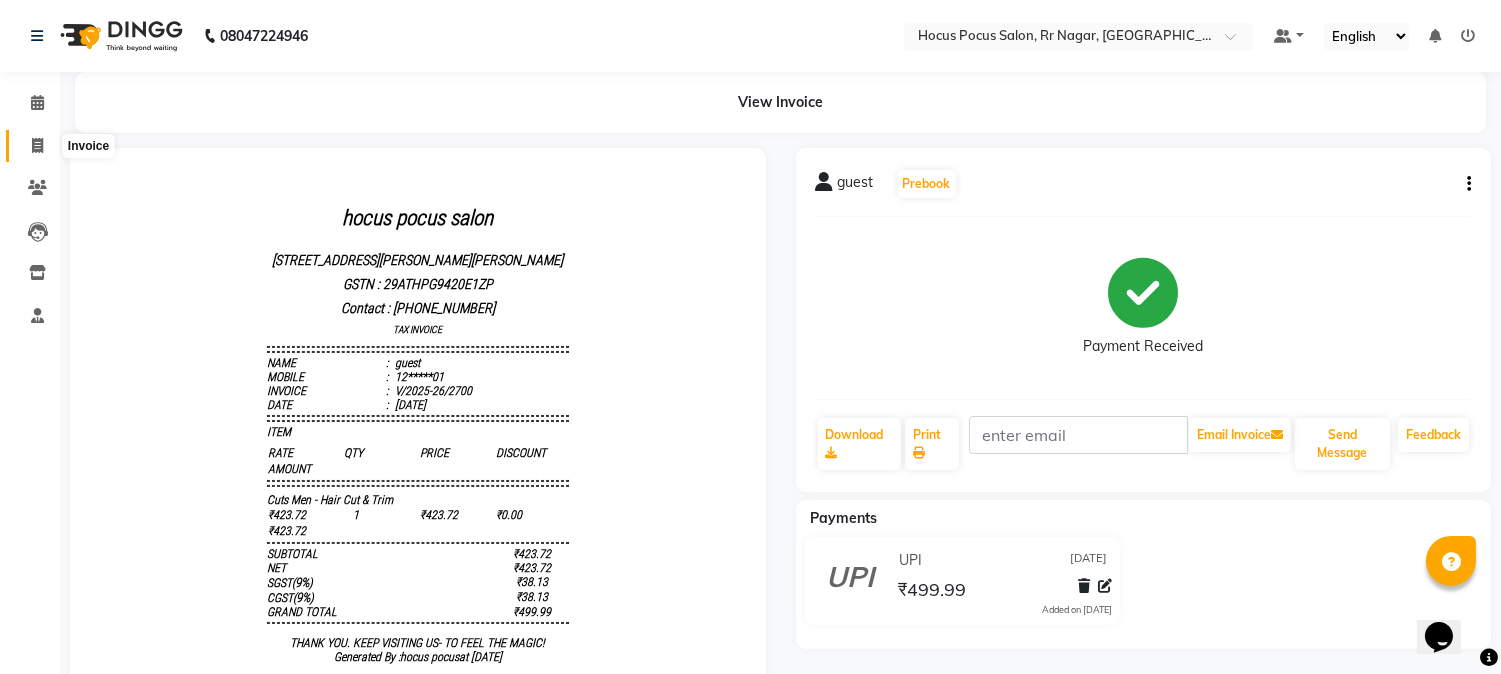 click 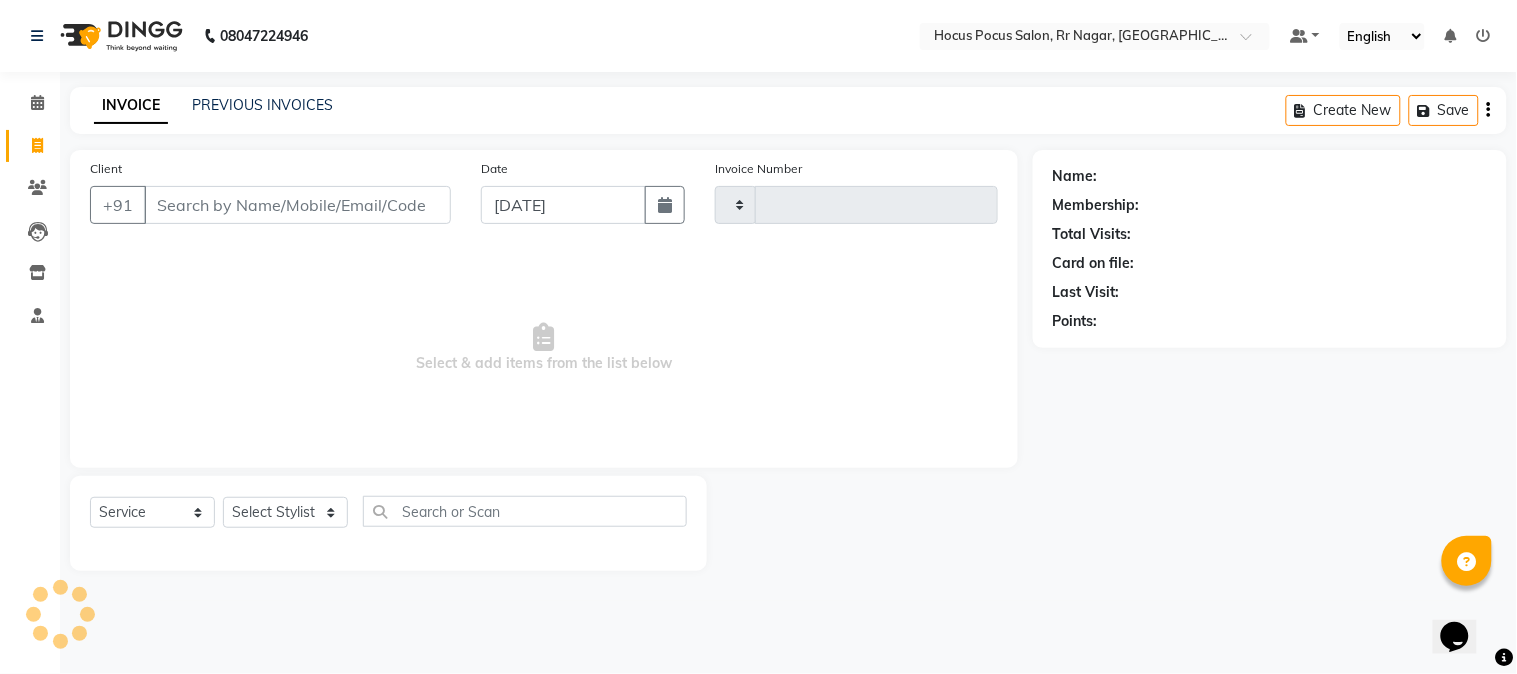 type on "2701" 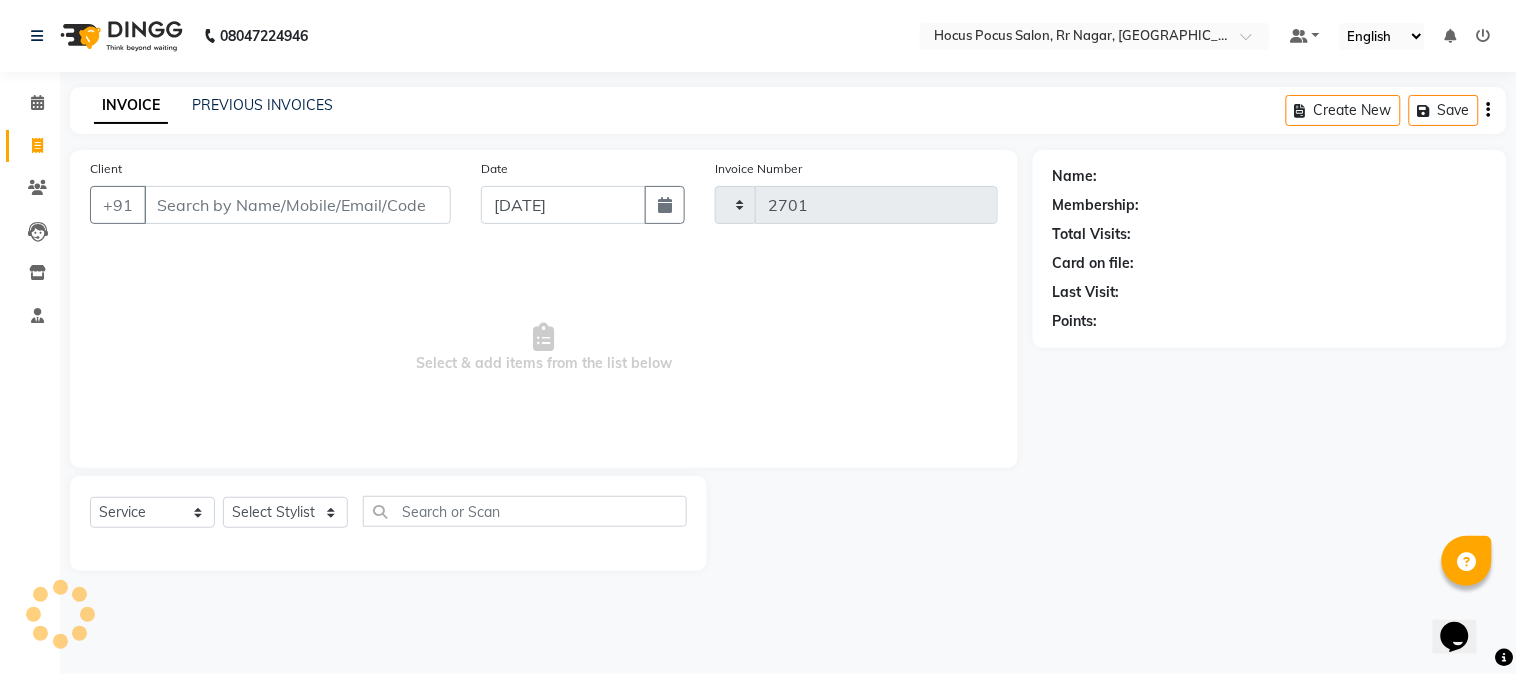 select on "5019" 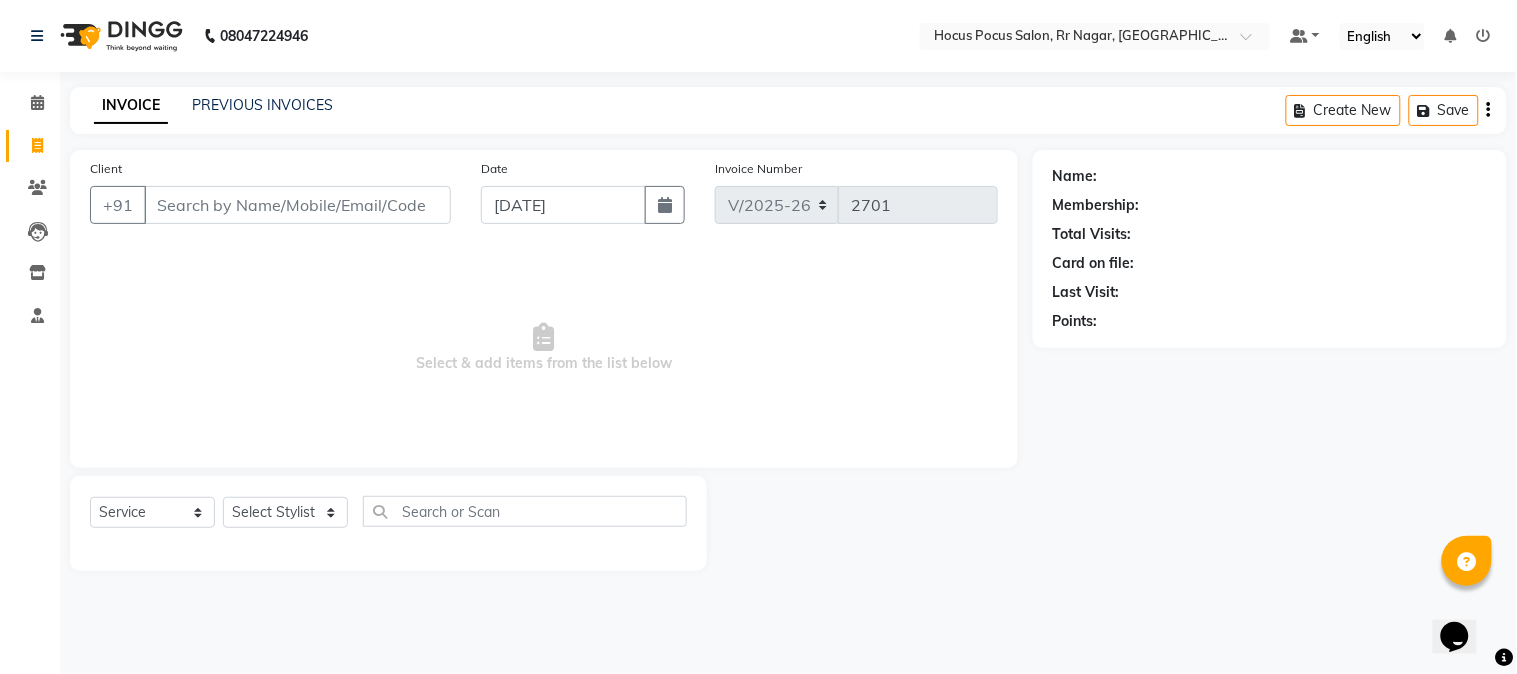 click on "Client" at bounding box center (297, 205) 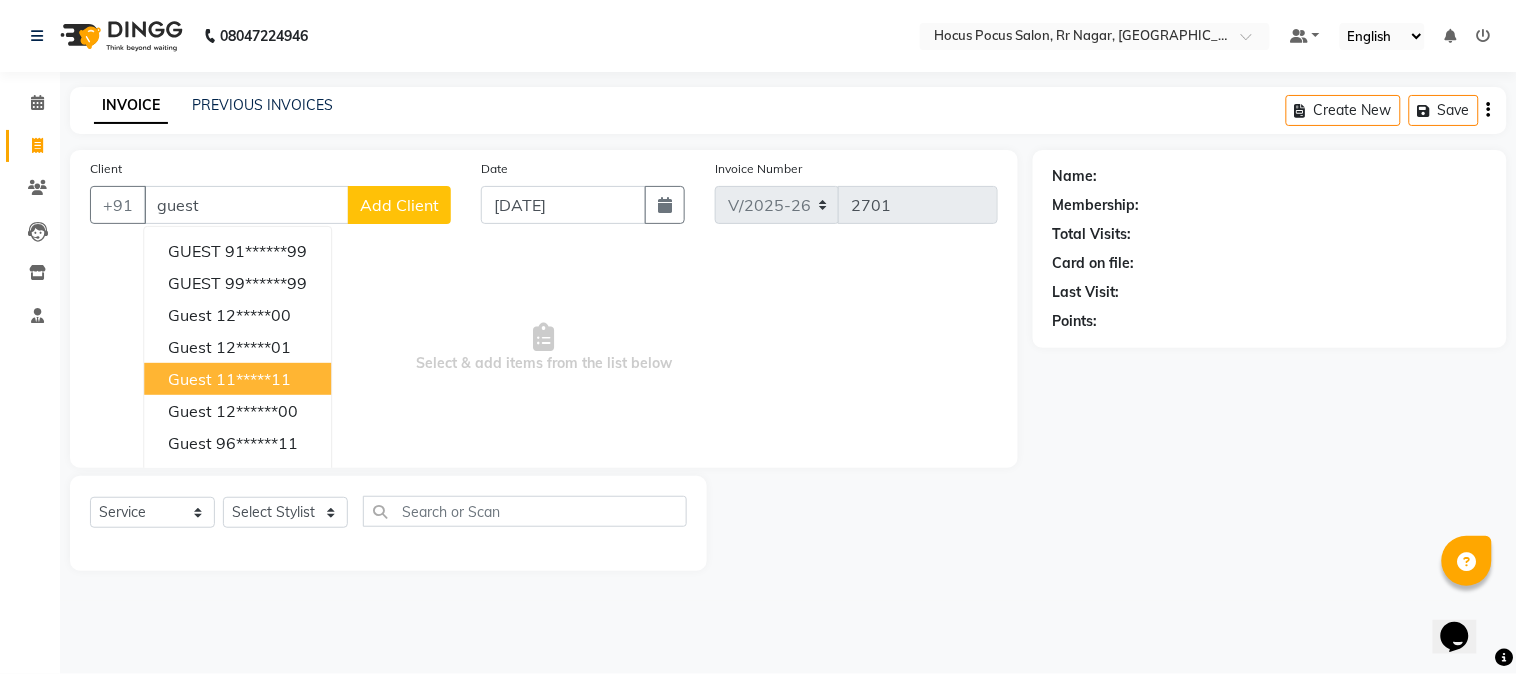 drag, startPoint x: 242, startPoint y: 372, endPoint x: 241, endPoint y: 535, distance: 163.00307 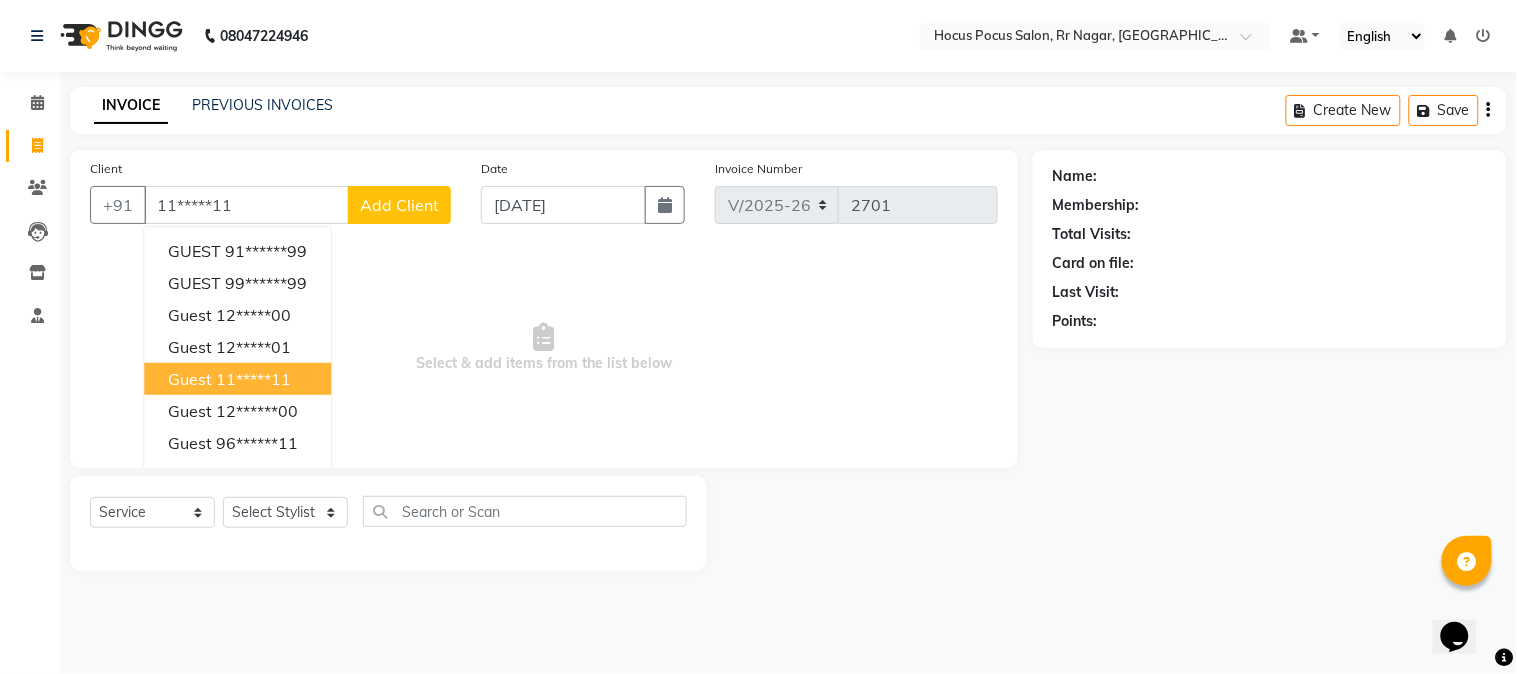 type on "11*****11" 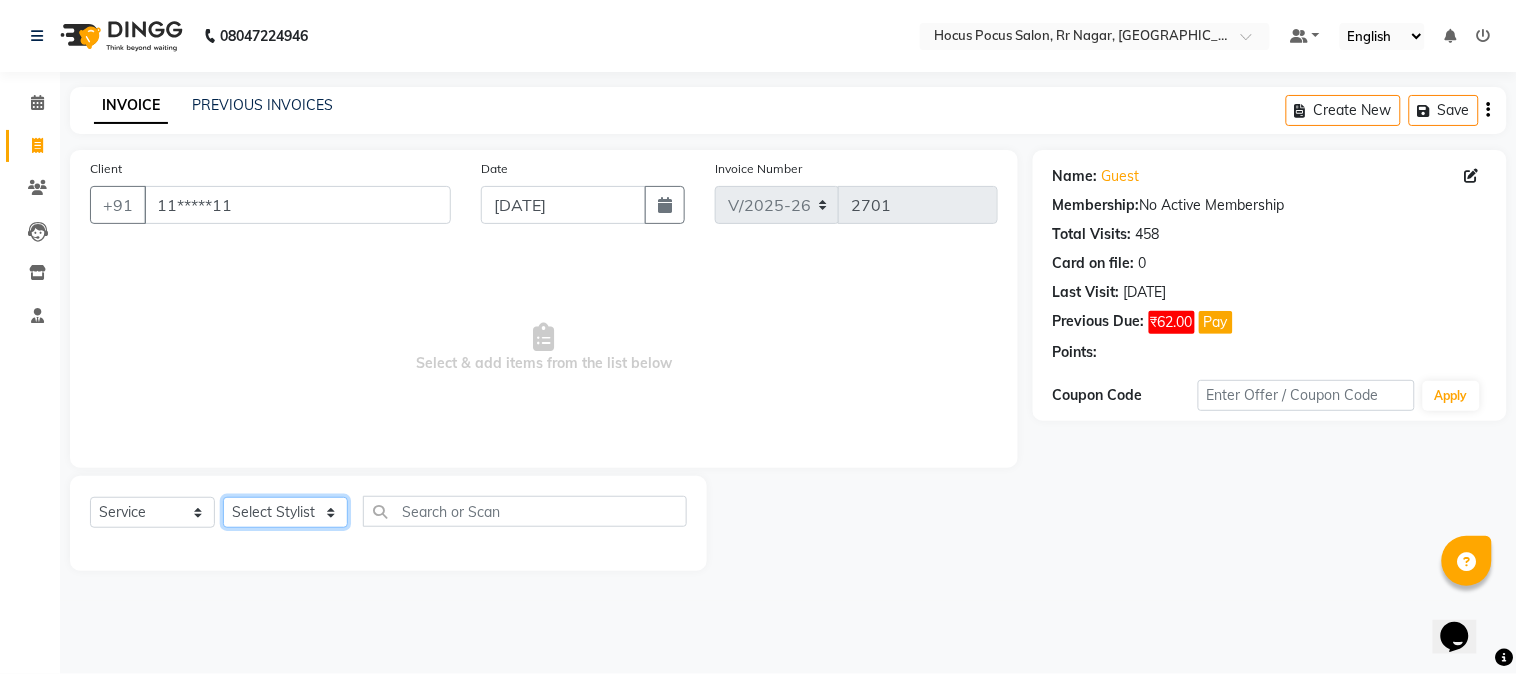click on "Select Stylist [PERSON_NAME] hocus pocus [PERSON_NAME] [PERSON_NAME] [PERSON_NAME] [PERSON_NAME]" 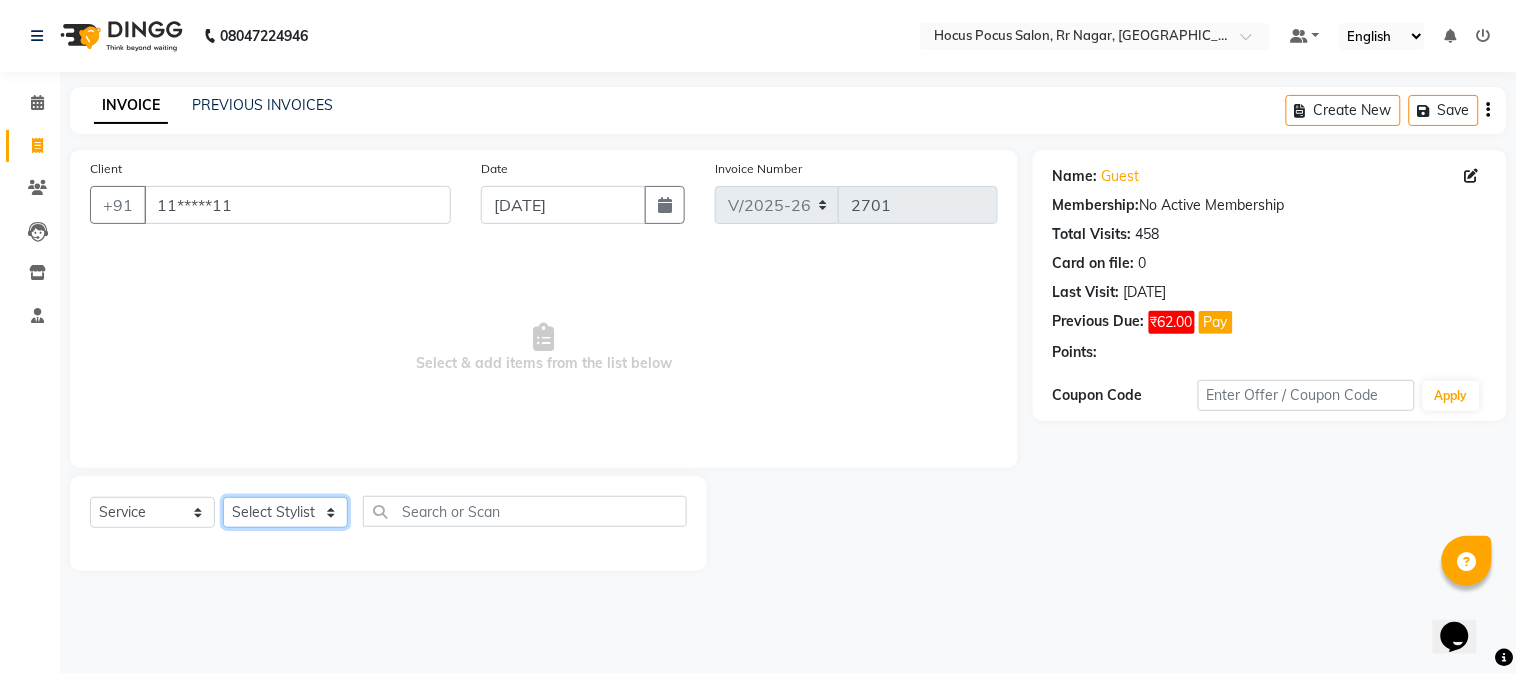 select on "32987" 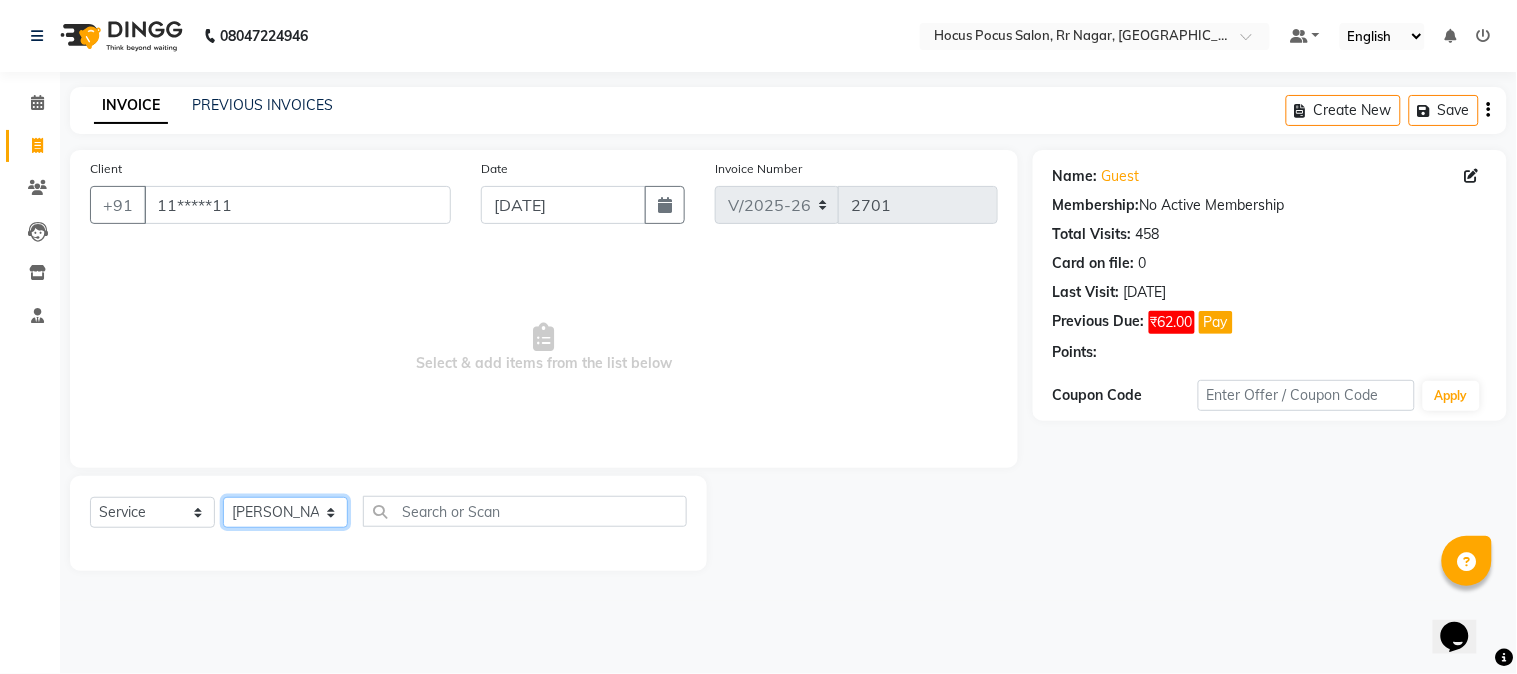 click on "Select Stylist [PERSON_NAME] hocus pocus [PERSON_NAME] [PERSON_NAME] [PERSON_NAME] [PERSON_NAME]" 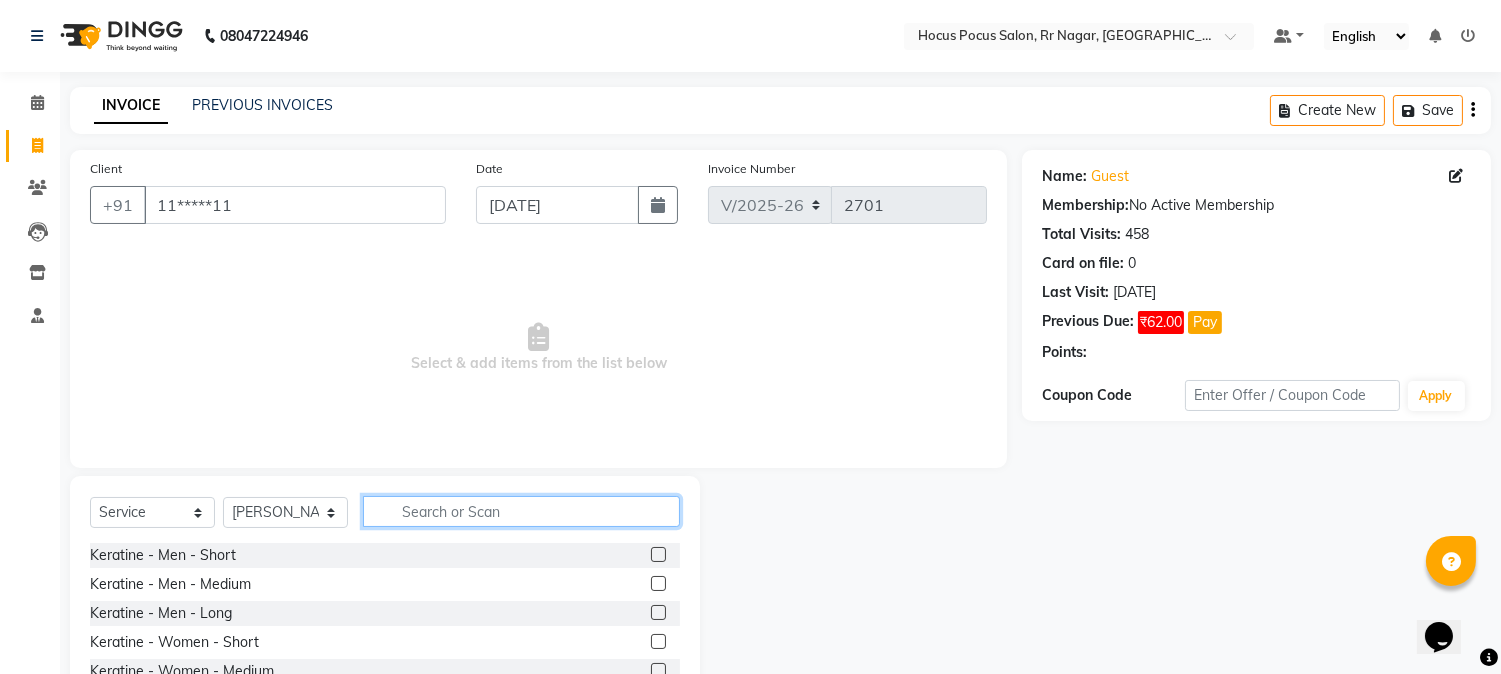click 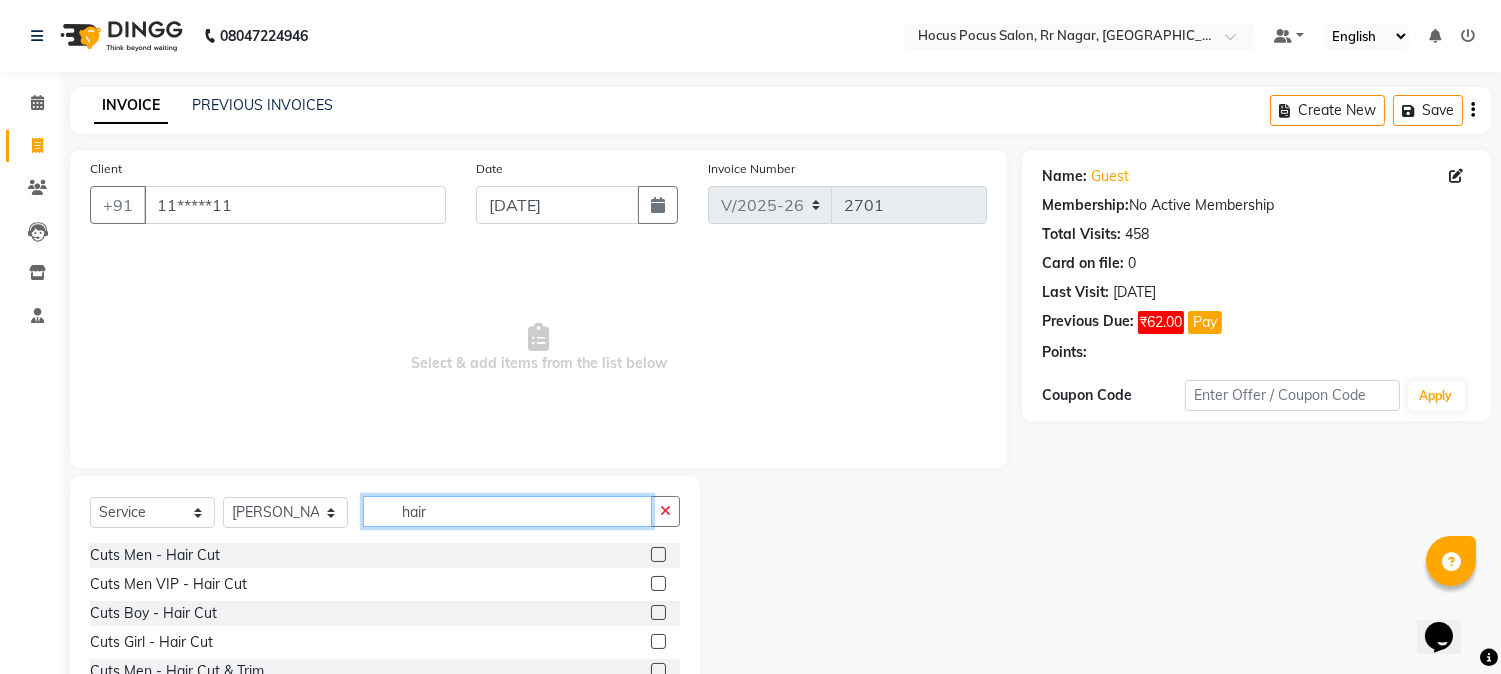 type on "hair" 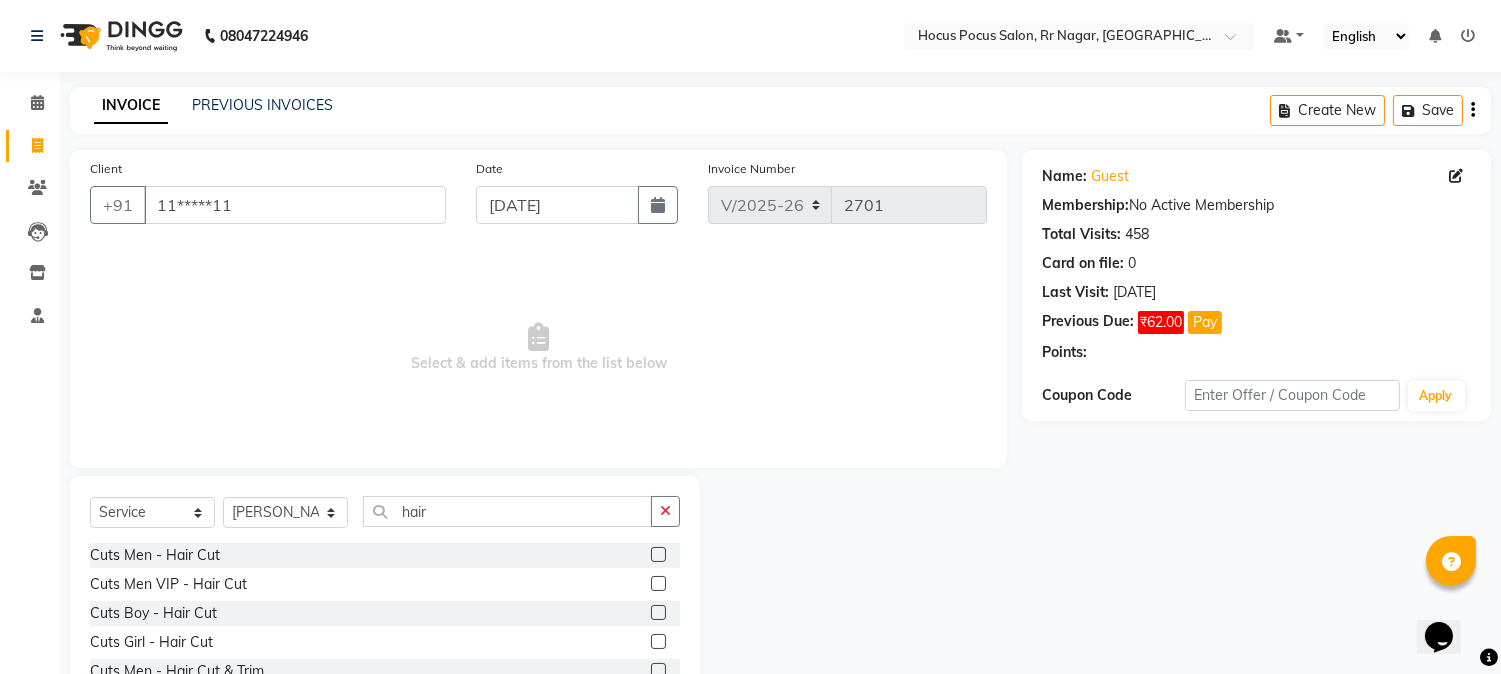 click 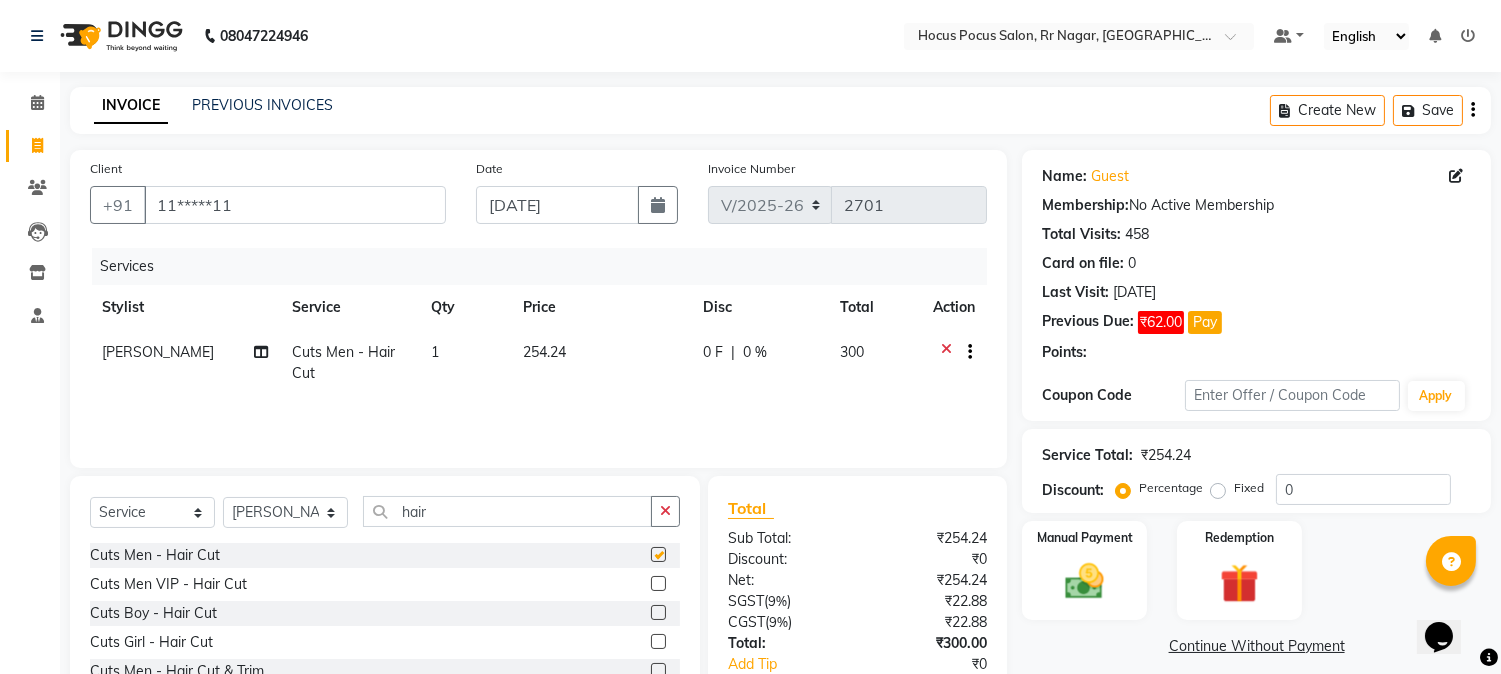 checkbox on "false" 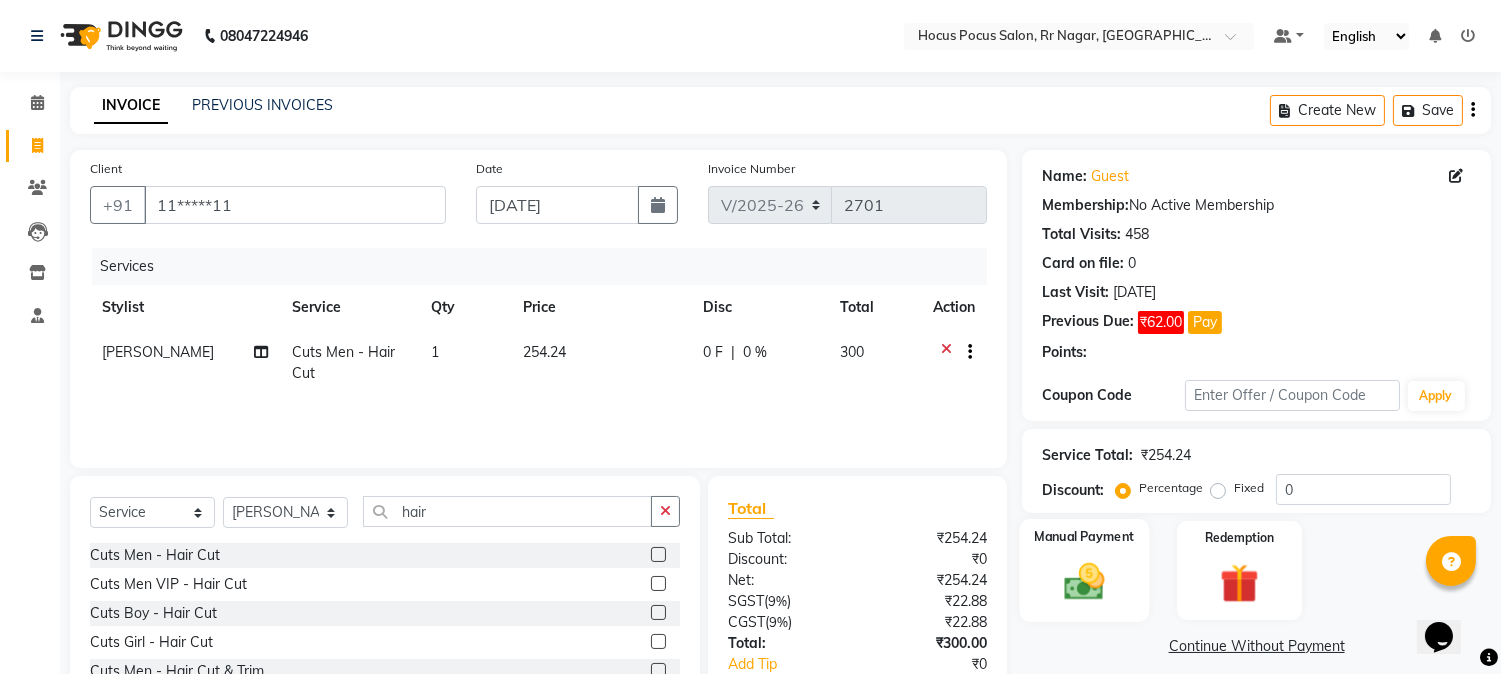 click 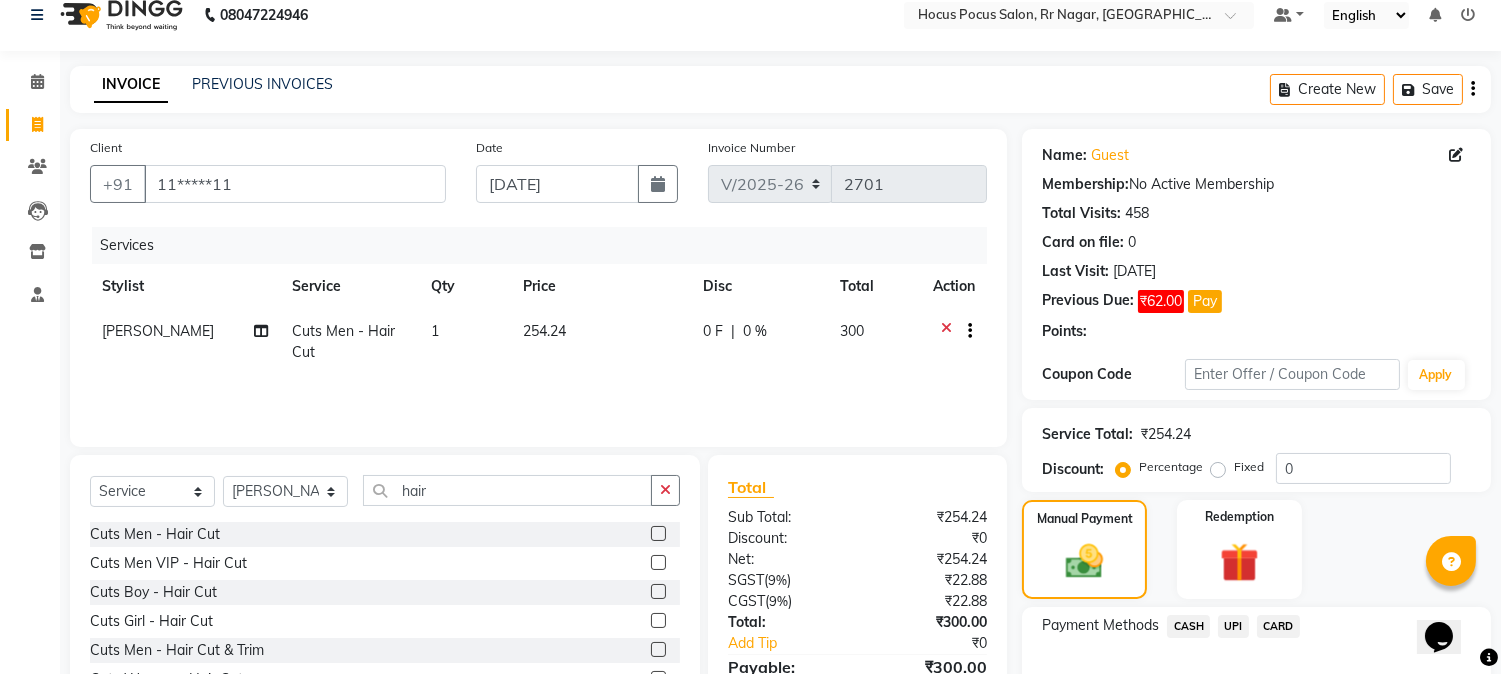 click on "Payment Methods  CASH   UPI   CARD" 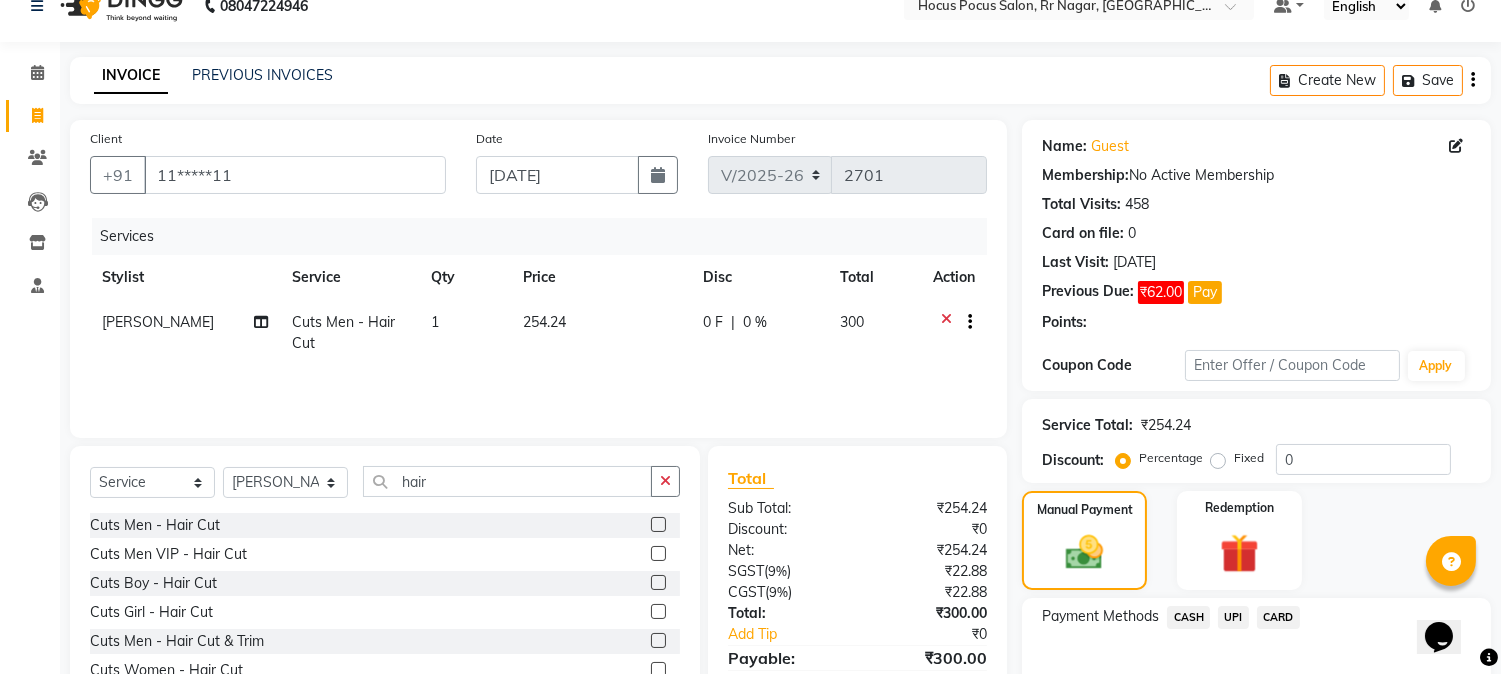 click on "CARD" 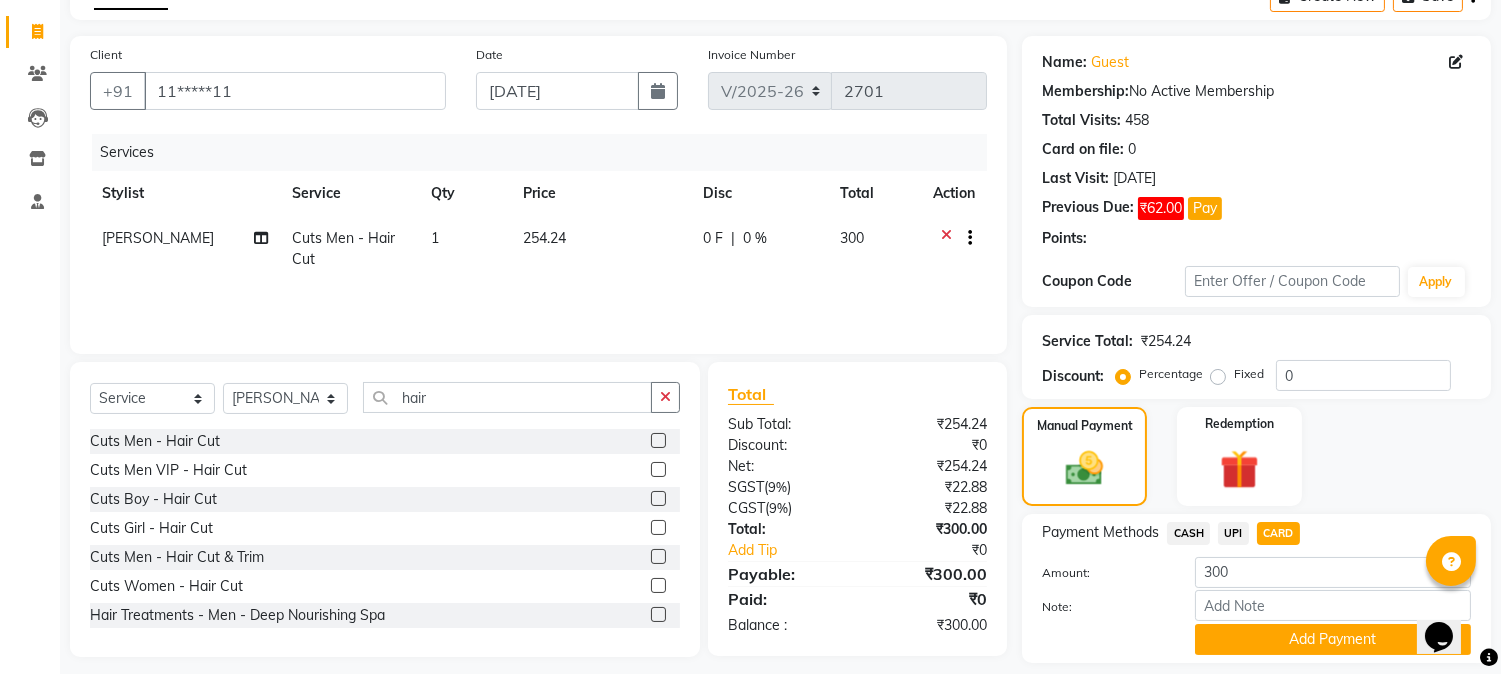 scroll, scrollTop: 173, scrollLeft: 0, axis: vertical 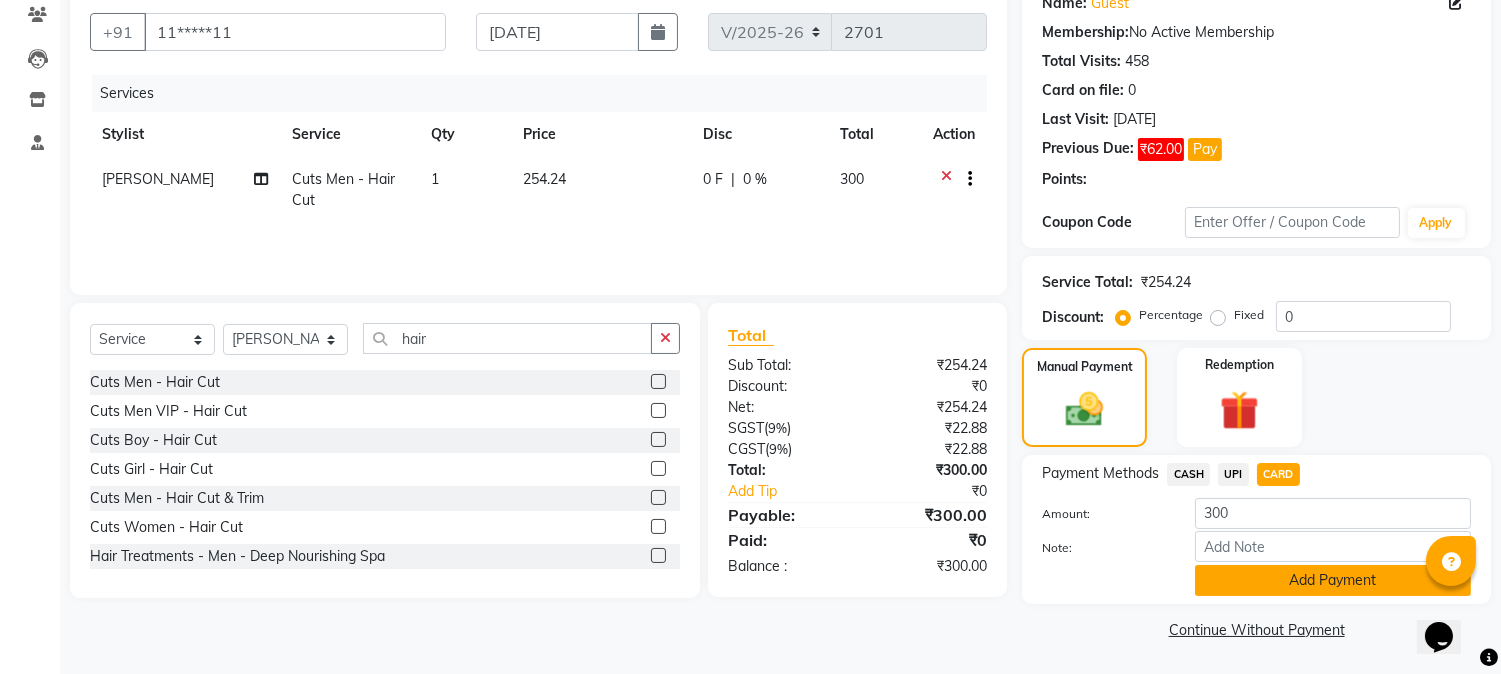 click on "Add Payment" 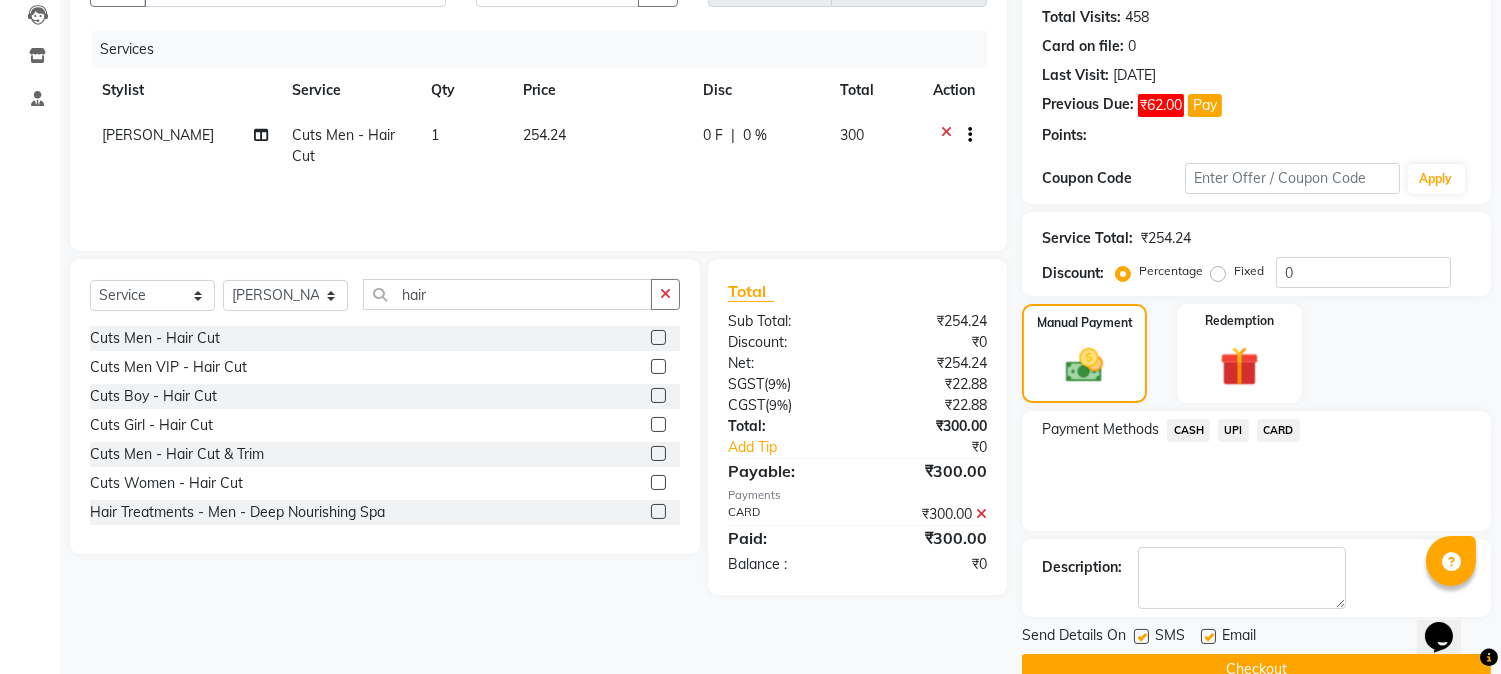 scroll, scrollTop: 257, scrollLeft: 0, axis: vertical 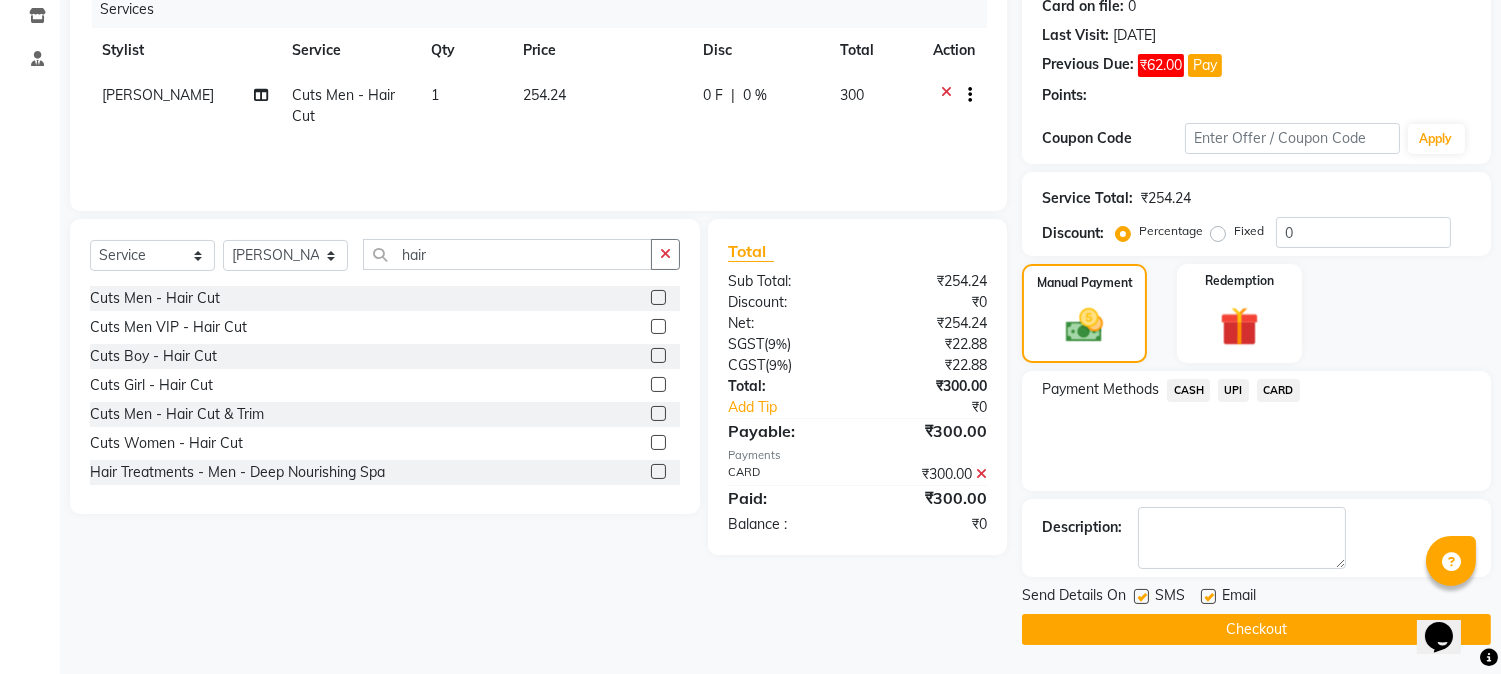 click 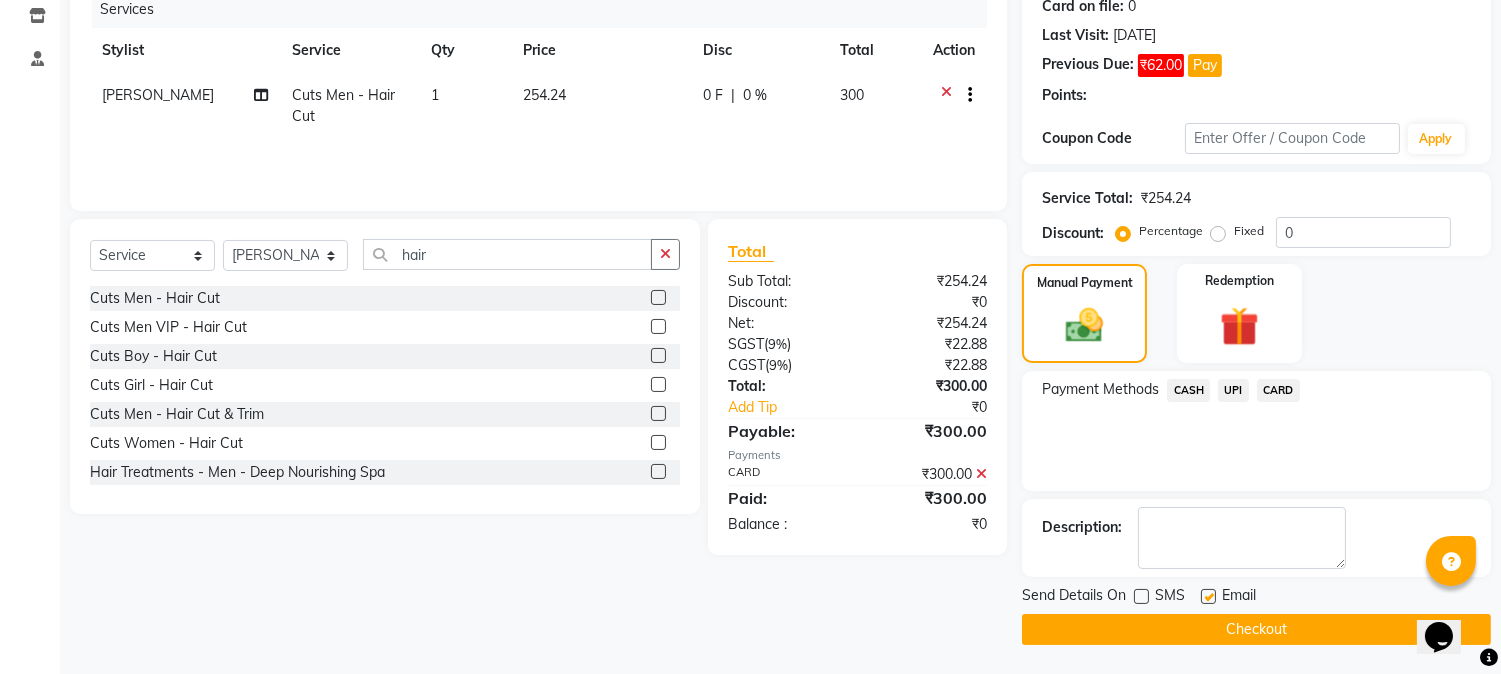 click on "Checkout" 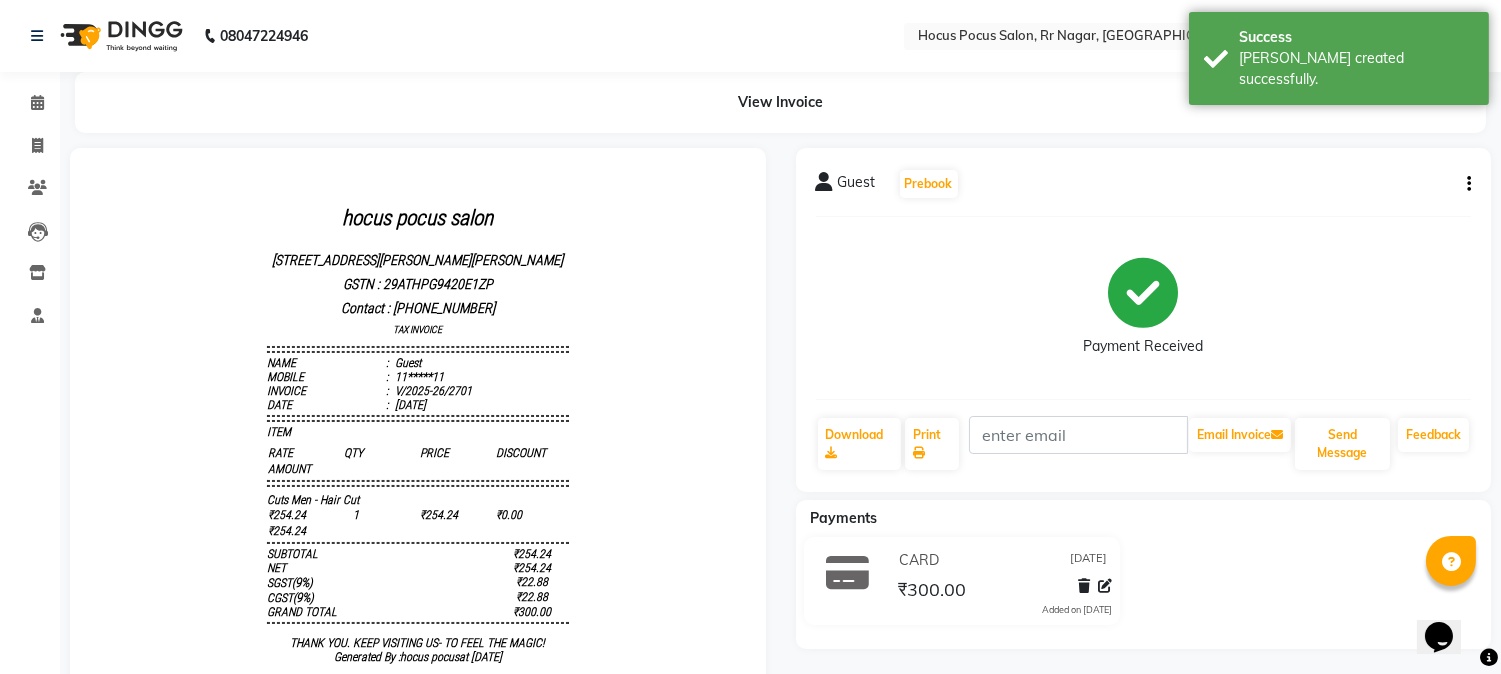 scroll, scrollTop: 0, scrollLeft: 0, axis: both 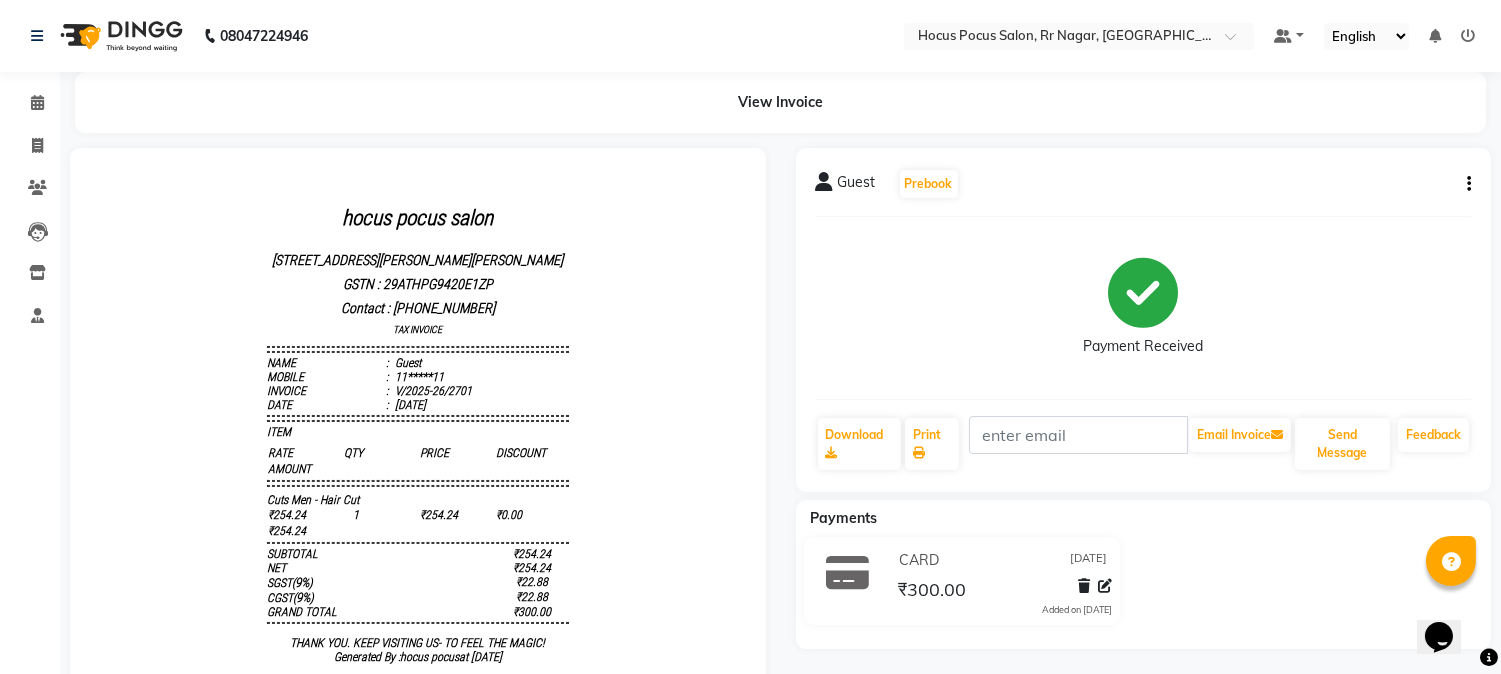 click 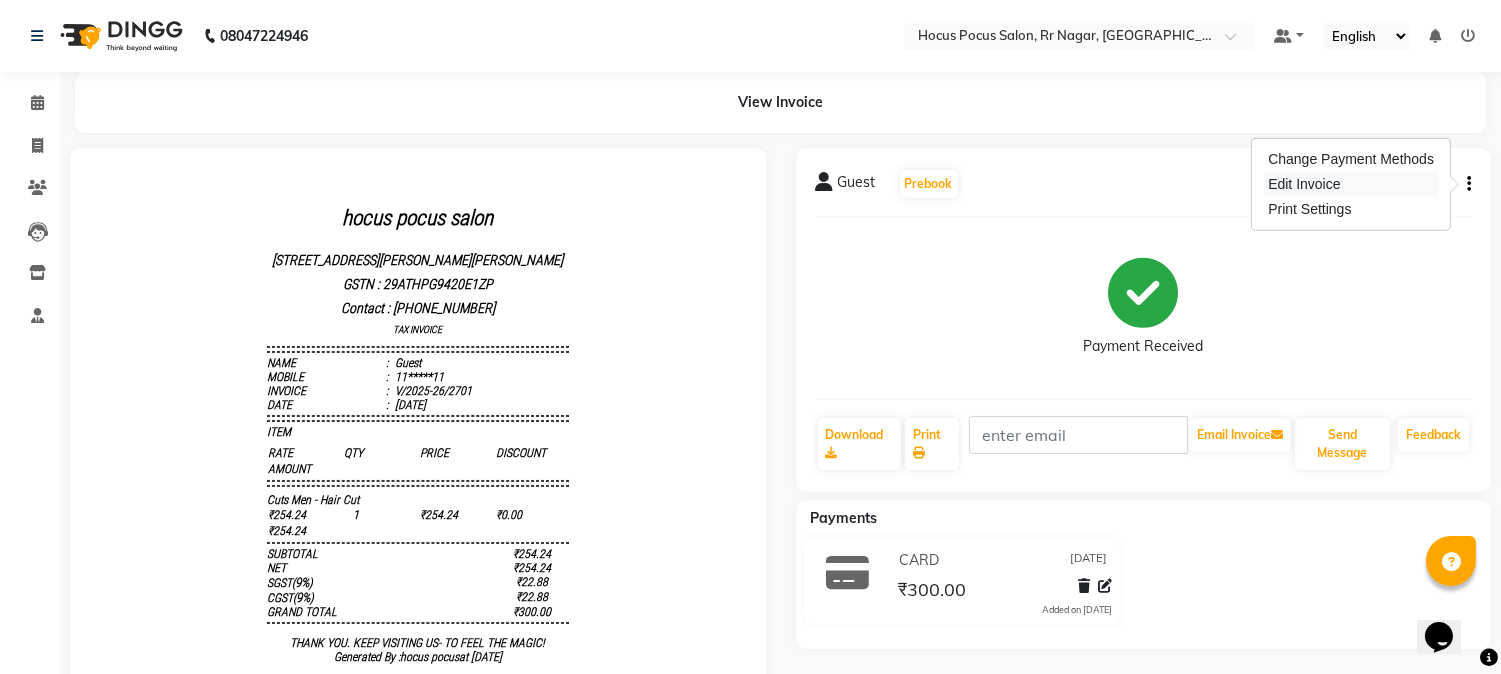 click on "Edit Invoice" at bounding box center (1351, 184) 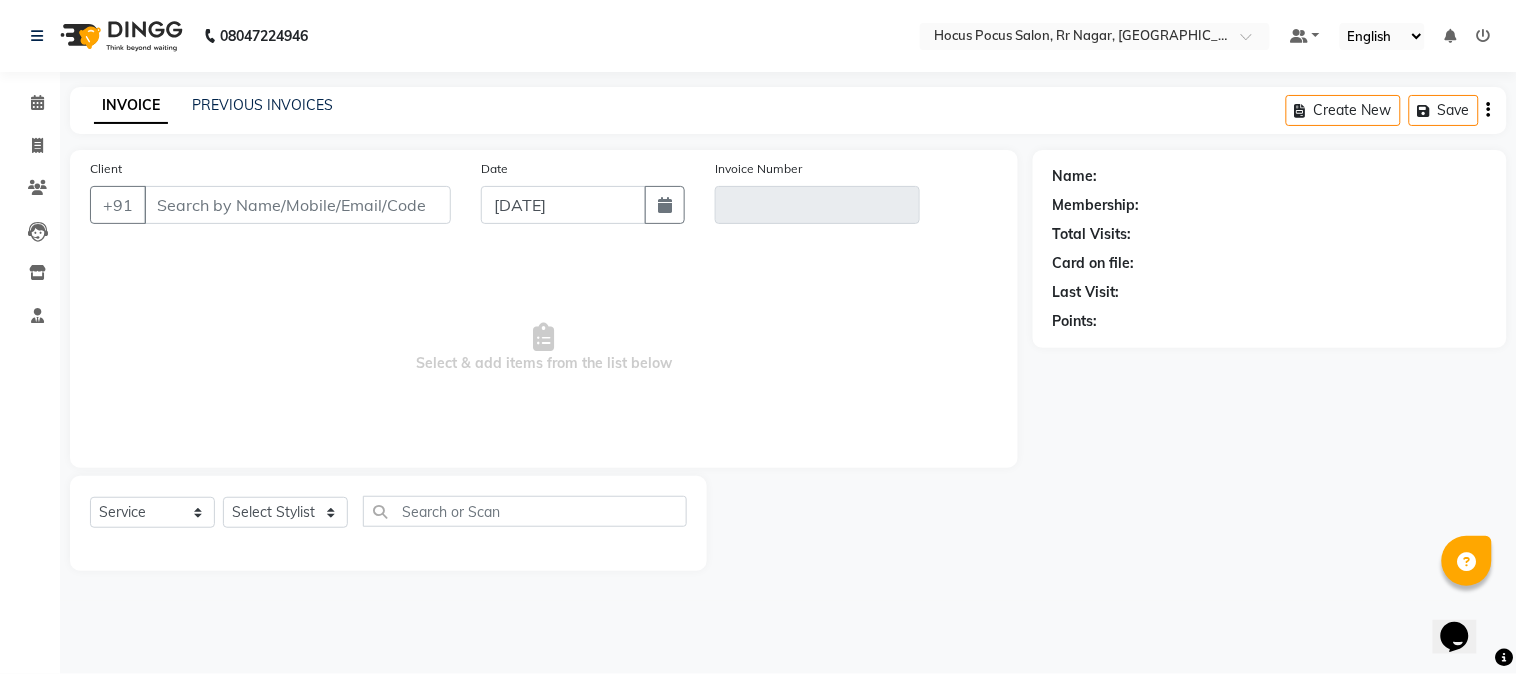 type on "11*****11" 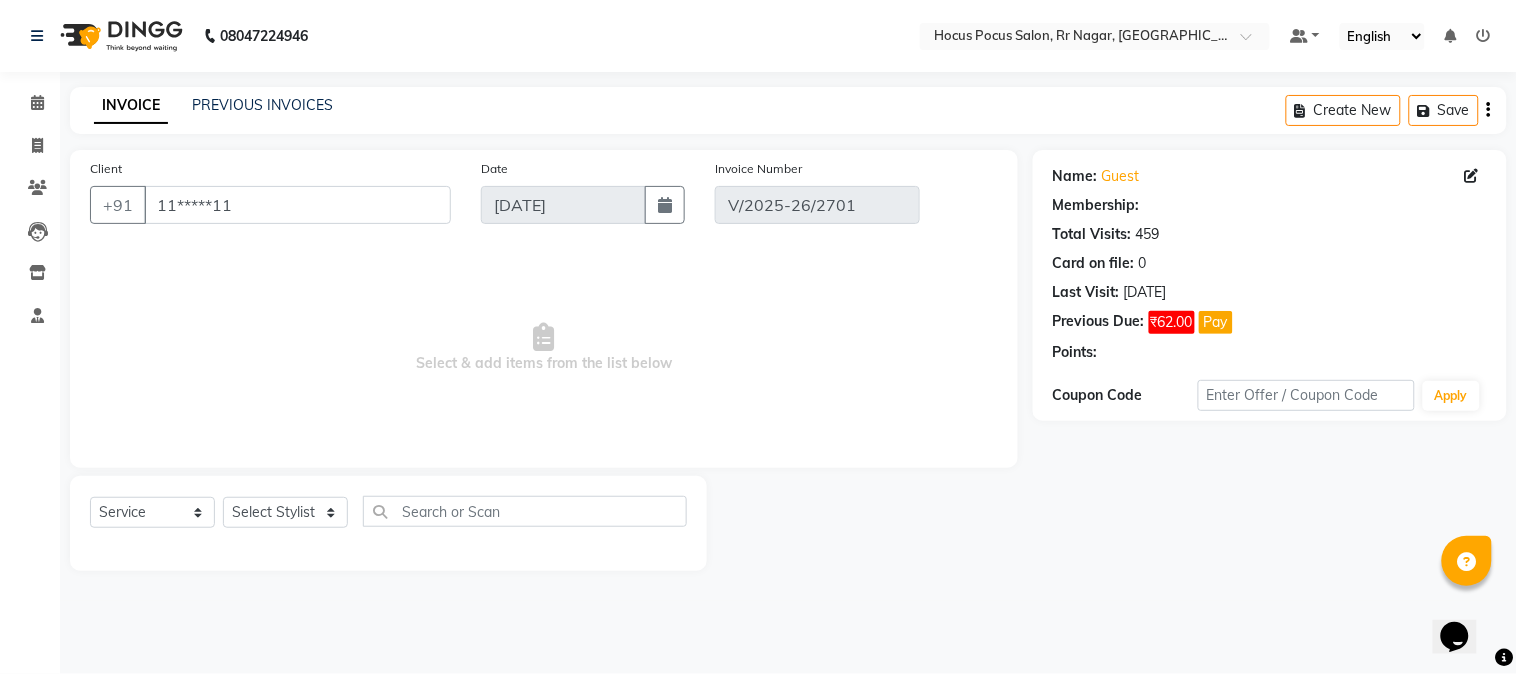 select on "select" 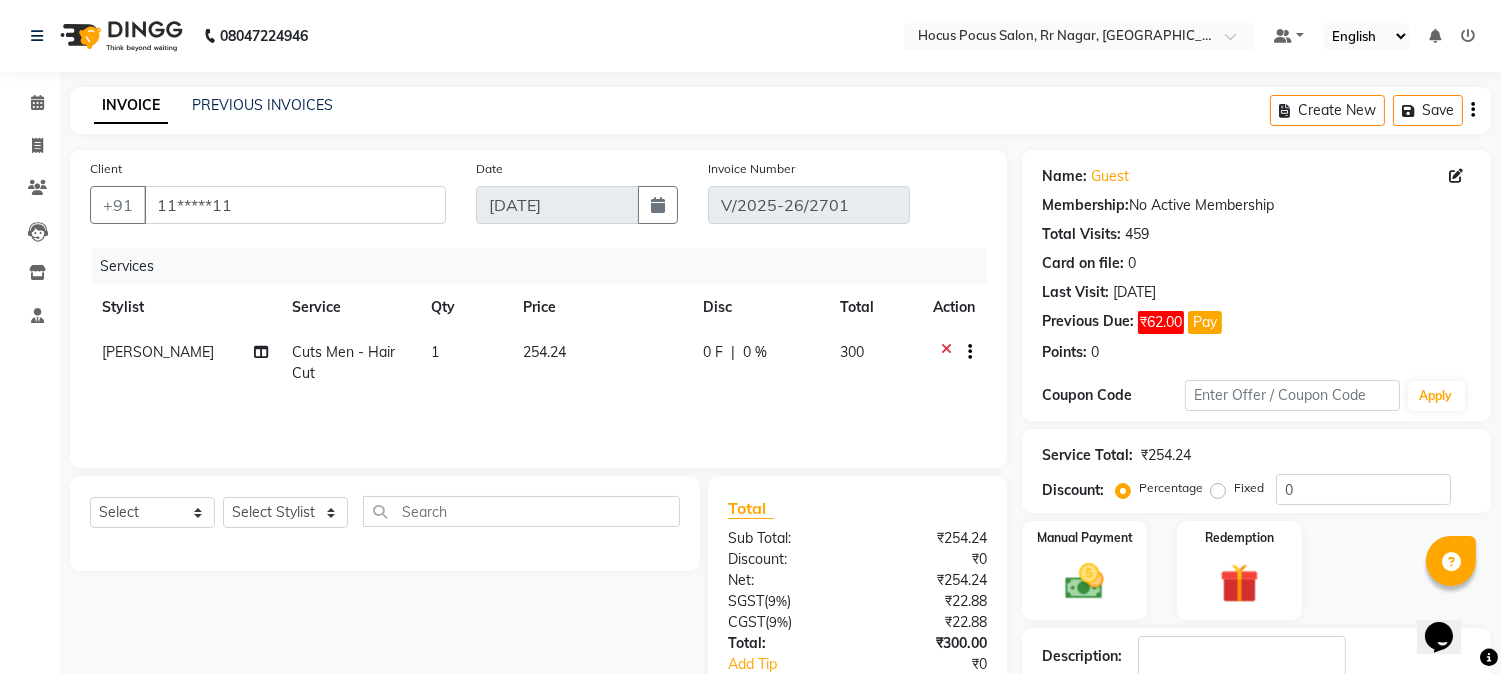 click 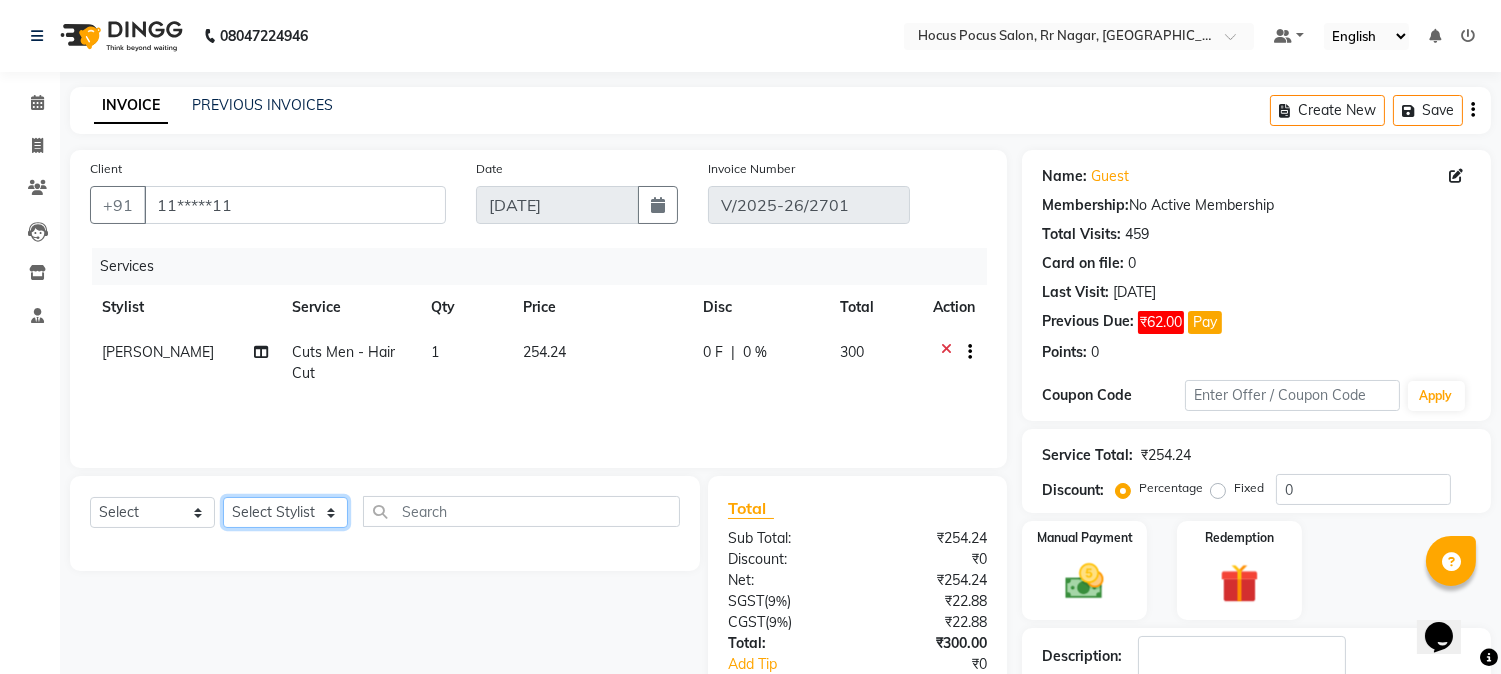 click on "Select Stylist [PERSON_NAME] hocus pocus [PERSON_NAME] [PERSON_NAME] [PERSON_NAME] [PERSON_NAME]" 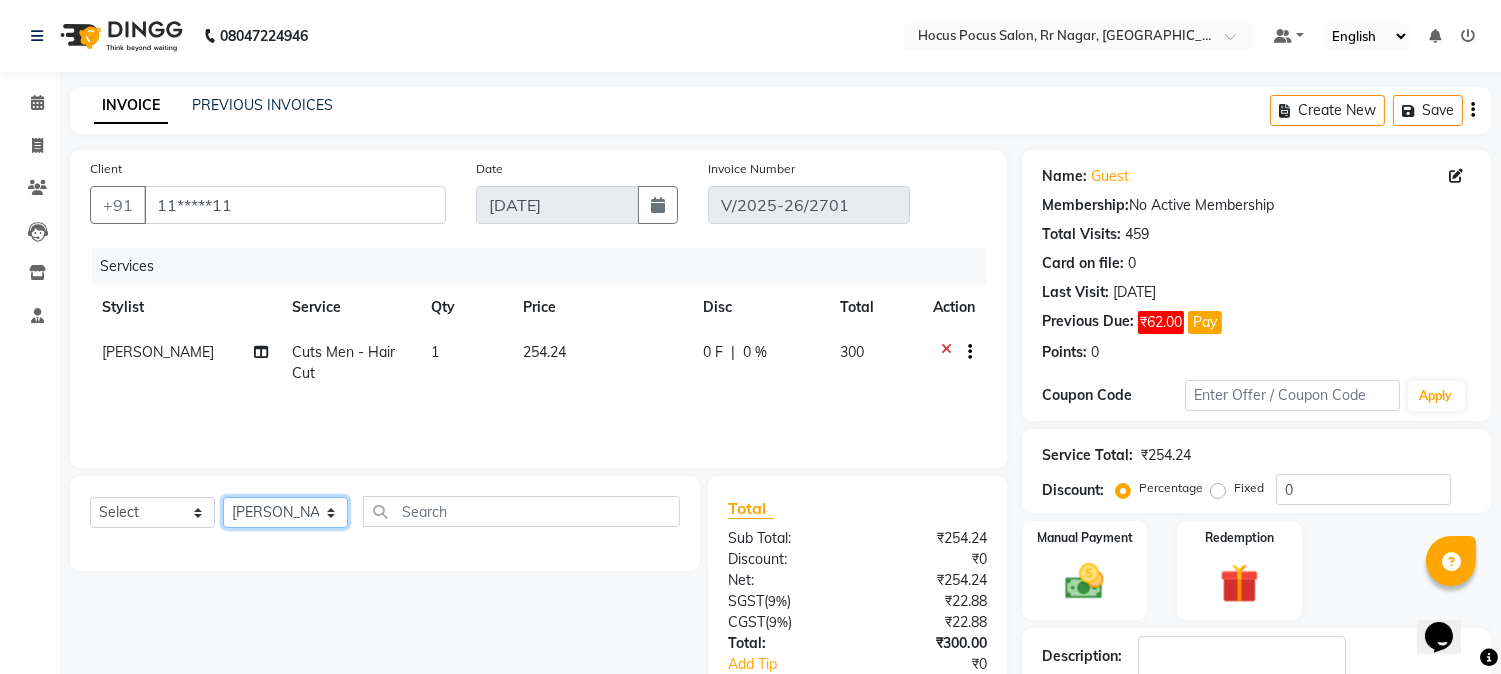 click on "Select Stylist [PERSON_NAME] hocus pocus [PERSON_NAME] [PERSON_NAME] [PERSON_NAME] [PERSON_NAME]" 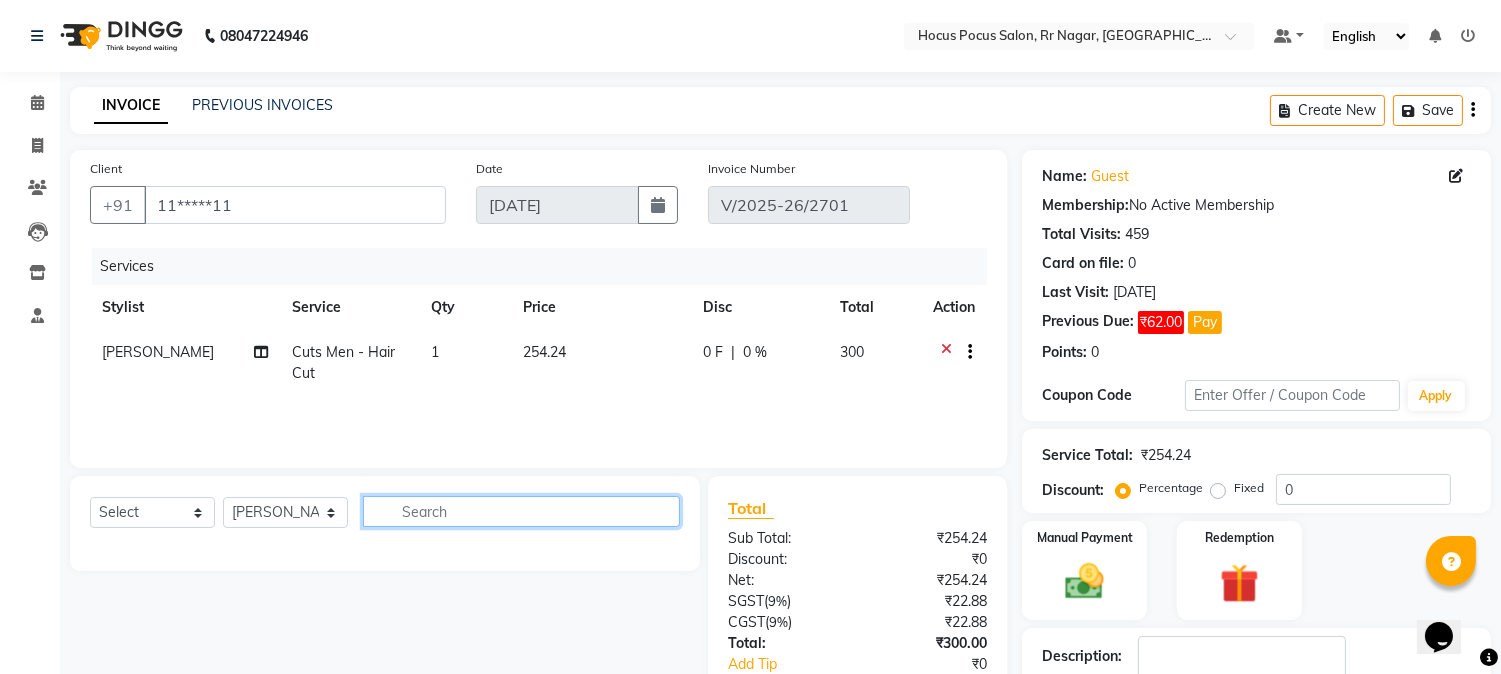 click 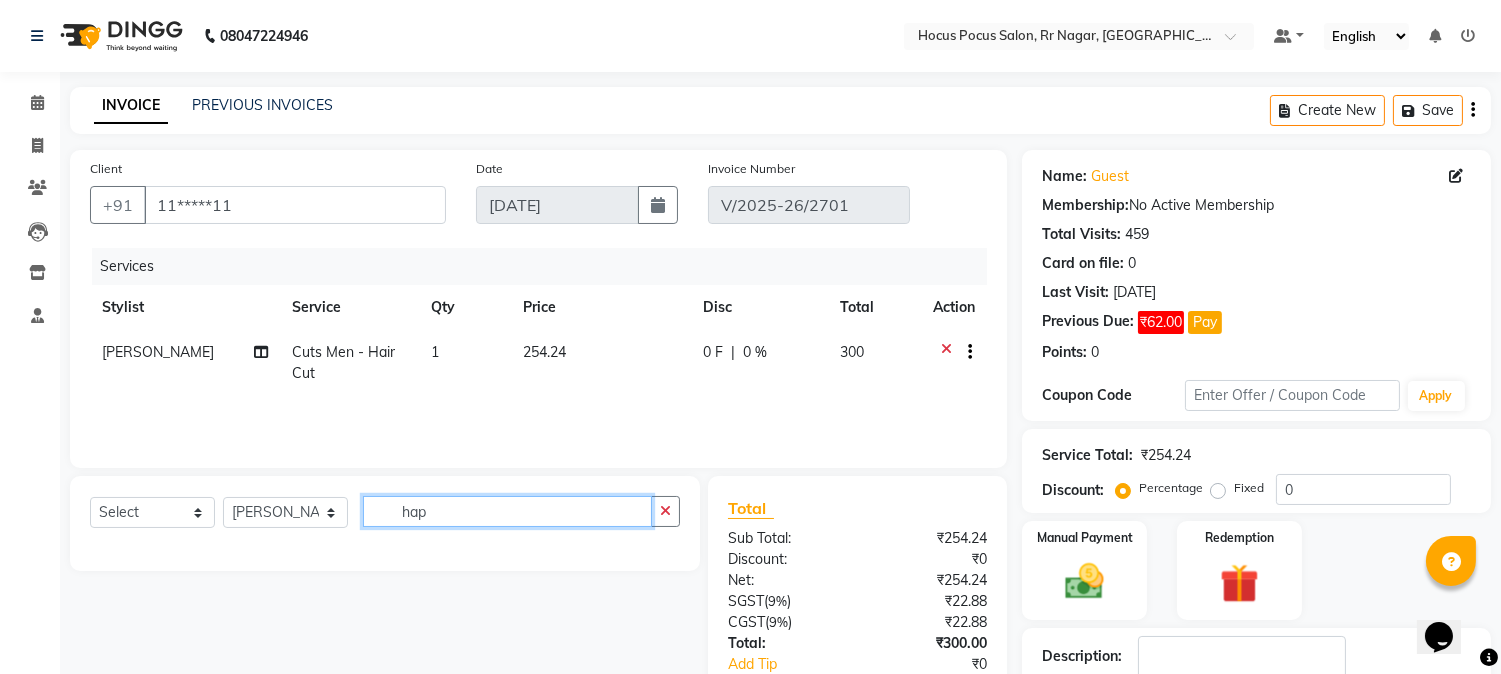 type on "hap" 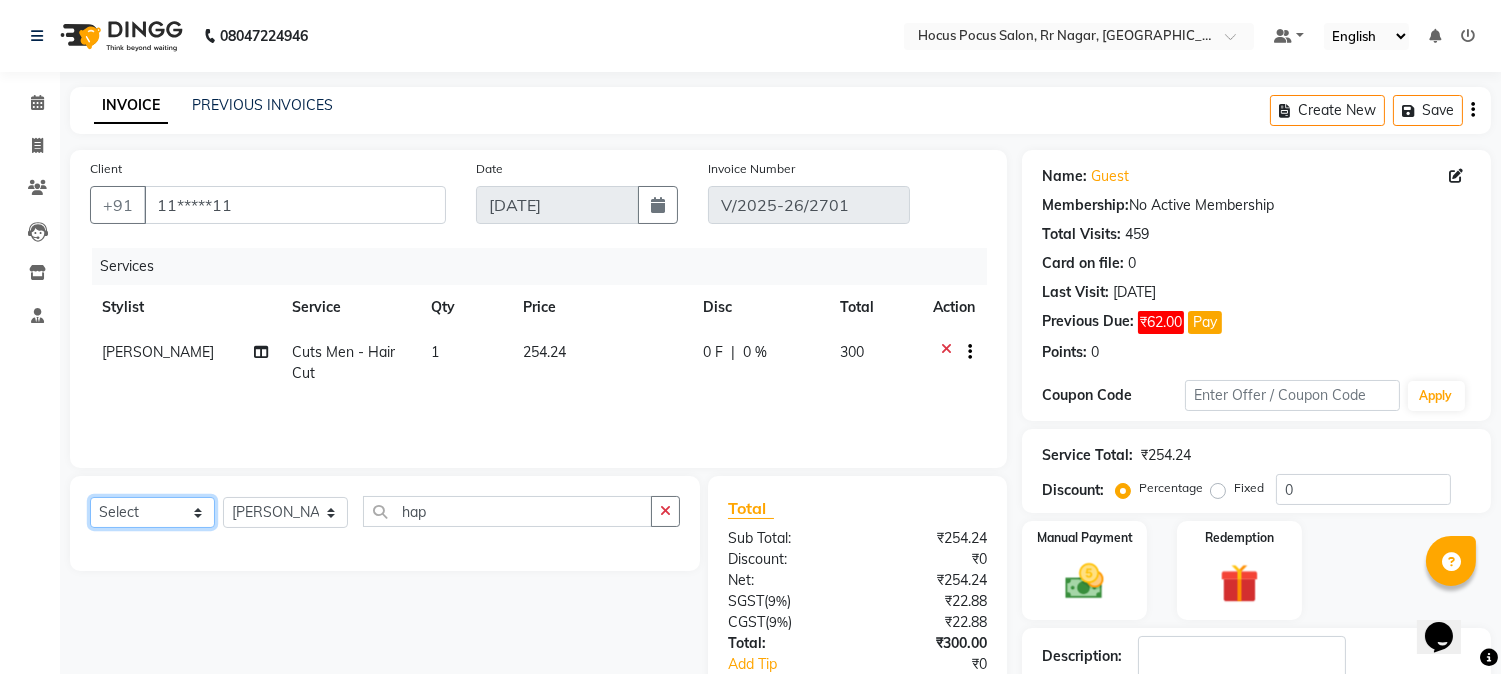 click on "Select  Service  Product  Membership  Package Voucher Prepaid Gift Card" 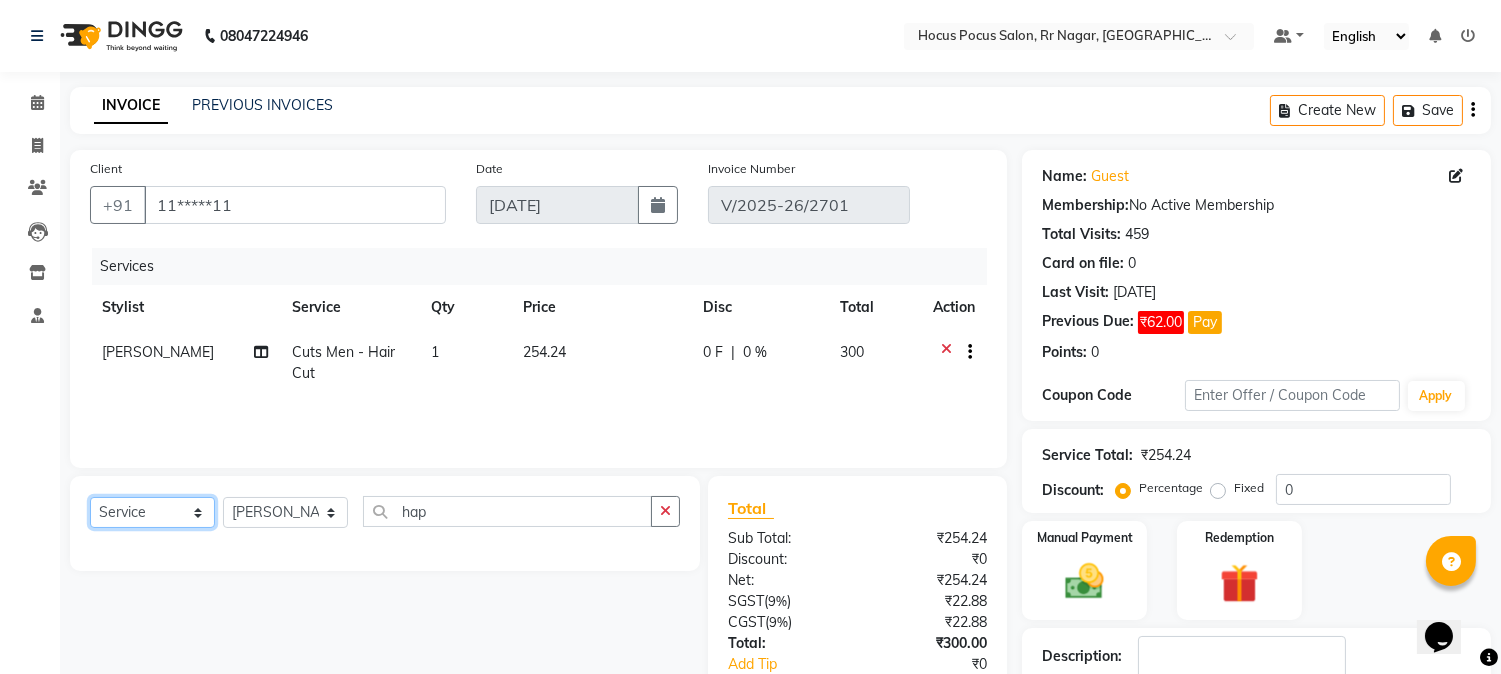 click on "Select  Service  Product  Membership  Package Voucher Prepaid Gift Card" 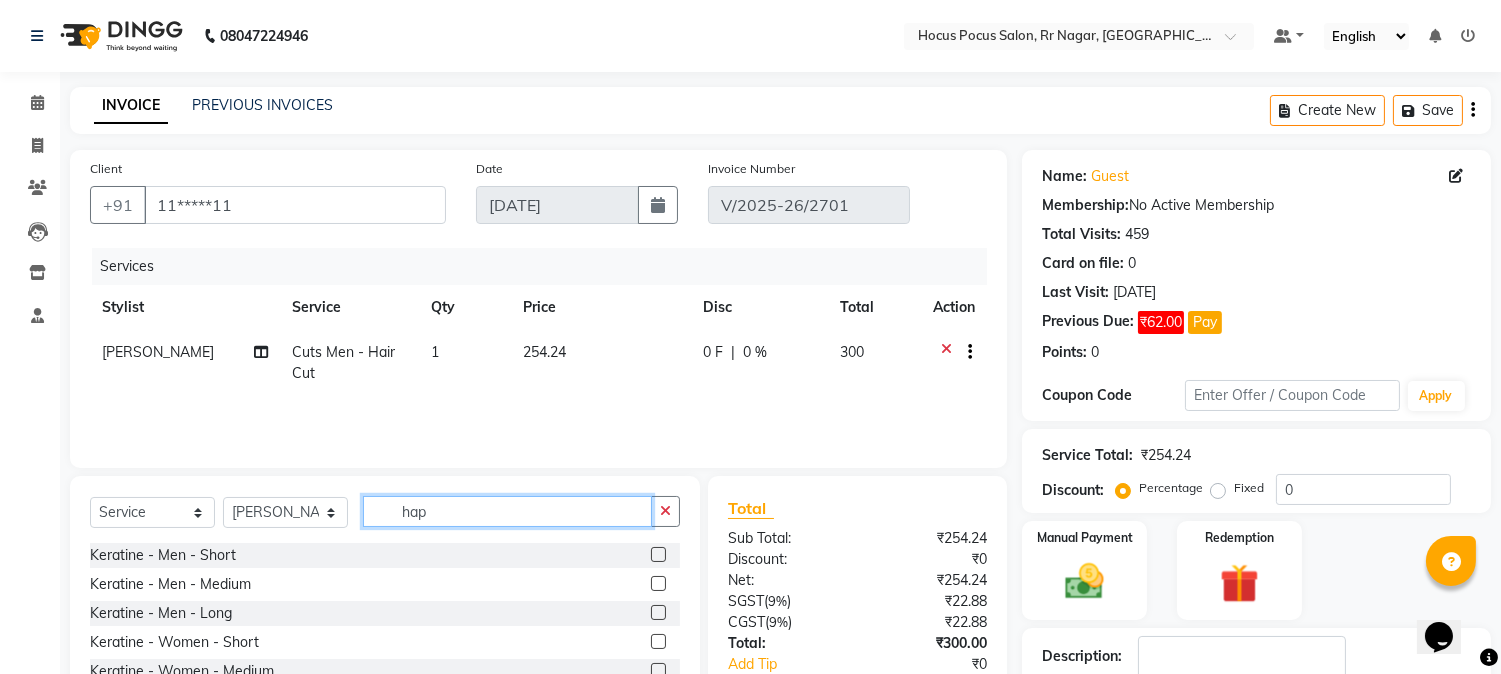 click on "hap" 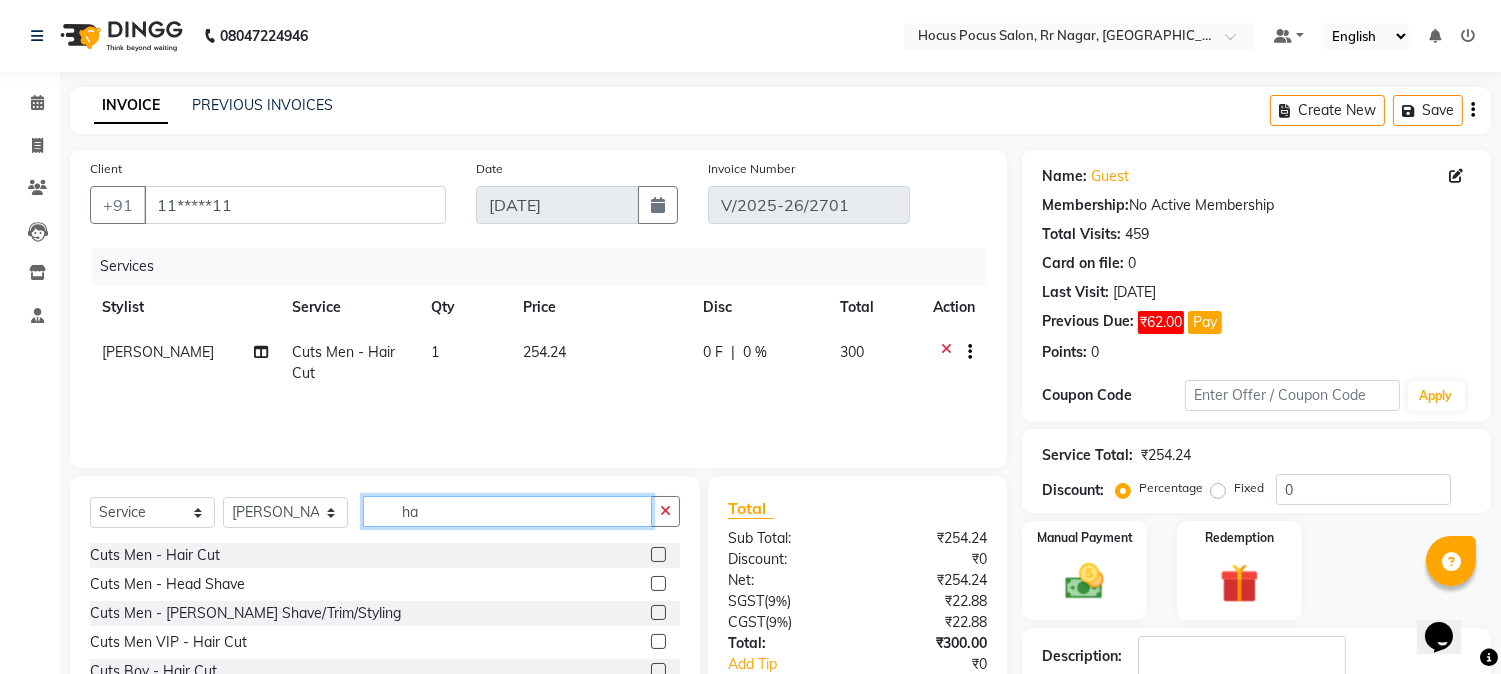 type on "ha" 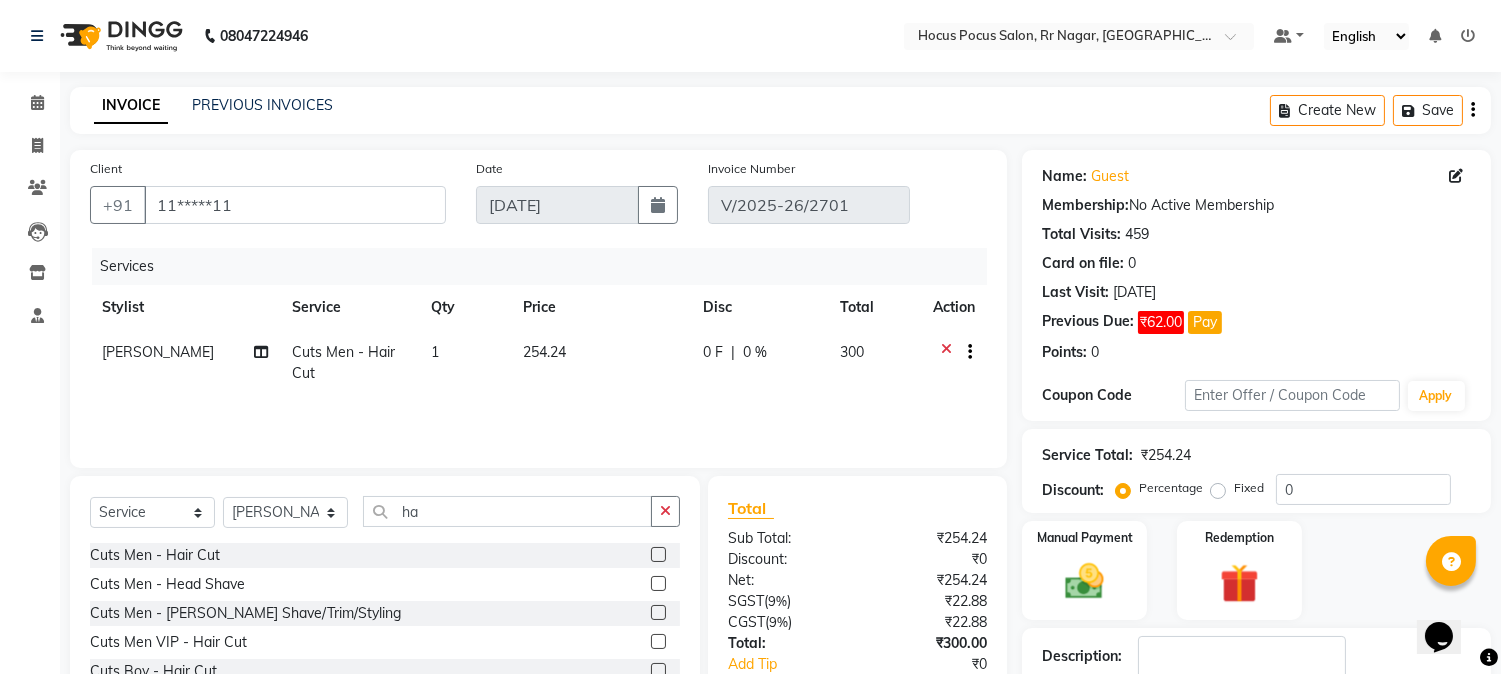 click on "08047224946 Select Location × Hocus Pocus Salon, Rr Nagar, Rr Nagar Default Panel My Panel English ENGLISH Español العربية मराठी हिंदी ગુજરાતી தமிழ் 中文 Notifications nothing to show ☀ hocus pocus salon, rr nagar, RR Nagar  Calendar  Invoice  Clients  Leads   Inventory  Staff Completed InProgress Upcoming Dropped Tentative Check-In Confirm Bookings Segments Page Builder INVOICE PREVIOUS INVOICES Create New   Save  Client +91 11*****11 Date 13-07-2025 Invoice Number V/2025-26/2701 Services Stylist Service Qty Price Disc Total Action Salima Cuts Men - Hair Cut 1 254.24 0 F | 0 % 300 Select  Service  Product  Membership  Package Voucher Prepaid Gift Card  Select Stylist Amar  Arjun Eliza hocus pocus Jonathan Maya Mona Ravi Salima Sonam ha Cuts Men - Hair Cut  Cuts Men - Head Shave  Cuts Men - Beard Shave/Trim/Styling  Cuts Men VIP - Hair Cut  Cuts Boy - Hair Cut  Cuts Girl - Hair Cut  Cuts Men - Hair Cut & Trim  Cuts Women  - Hair Cut  Total )" at bounding box center (750, 337) 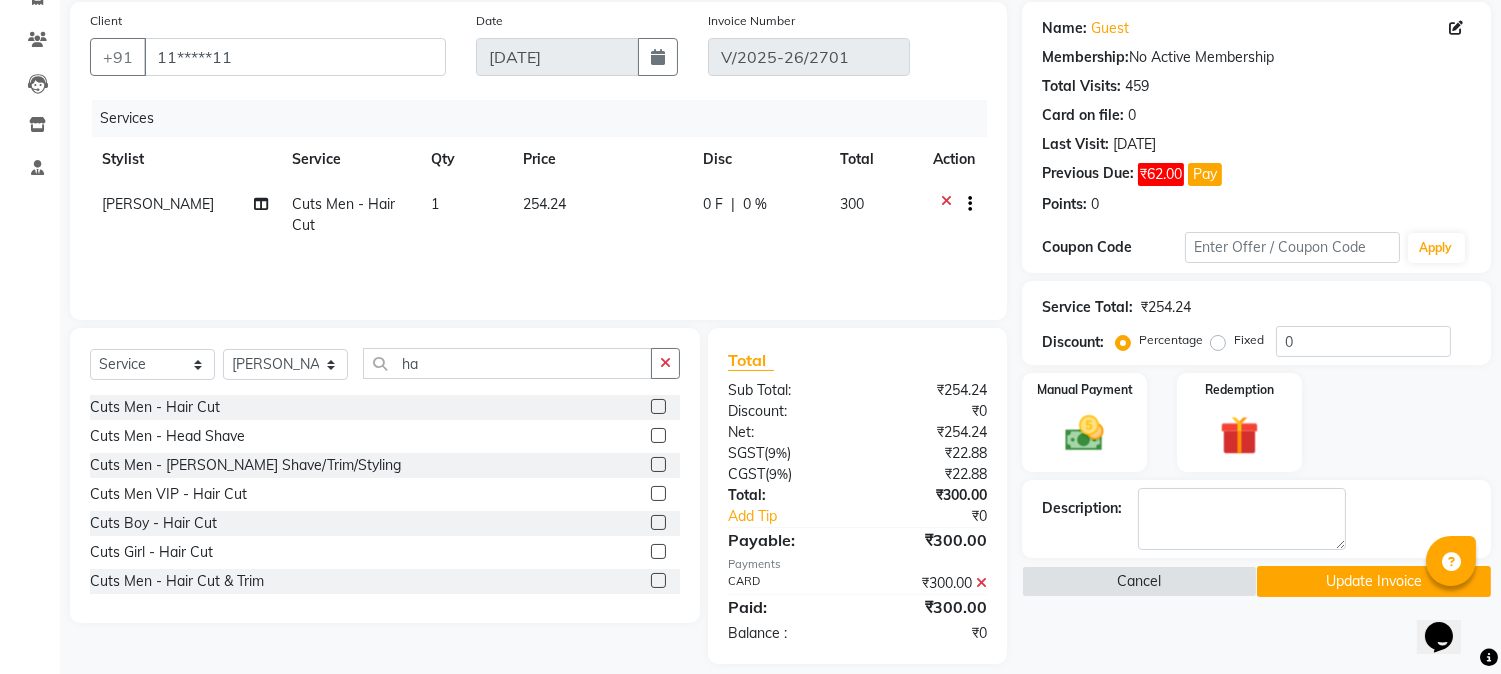 scroll, scrollTop: 167, scrollLeft: 0, axis: vertical 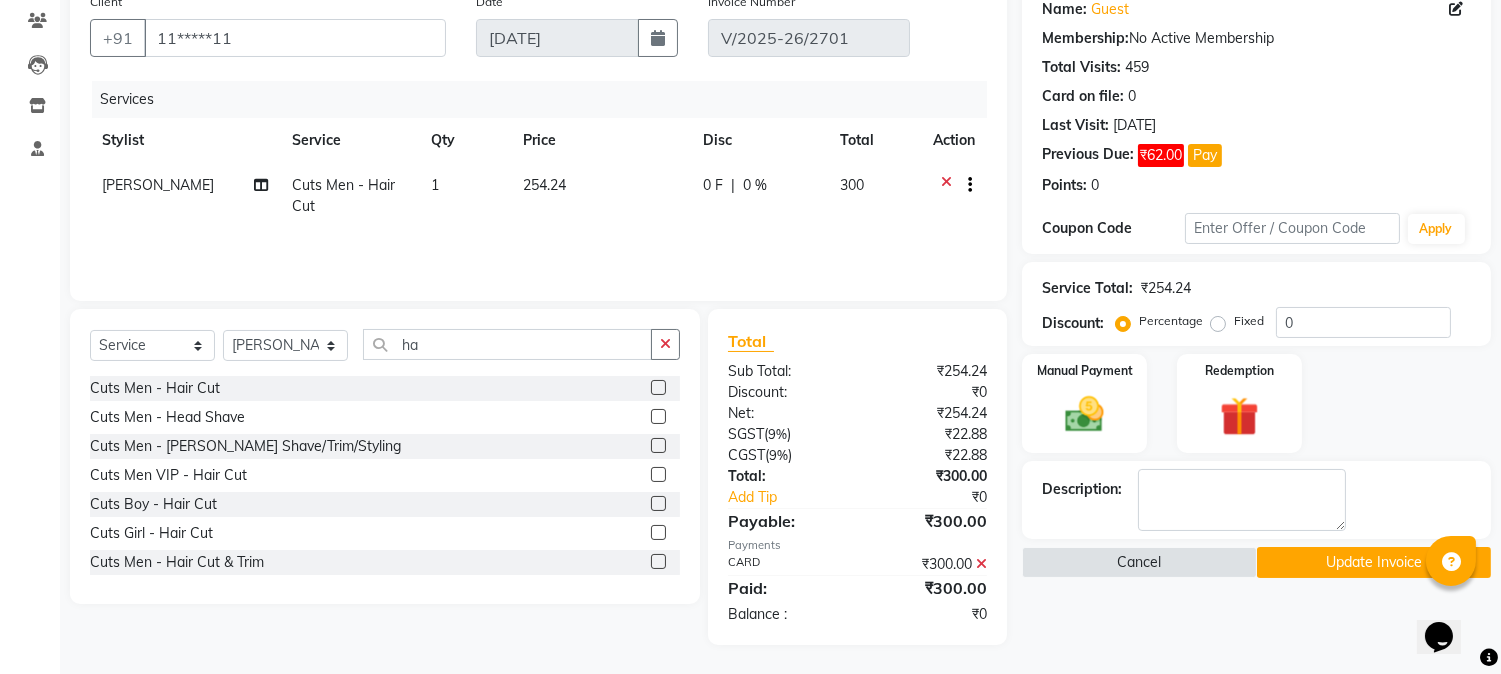 click 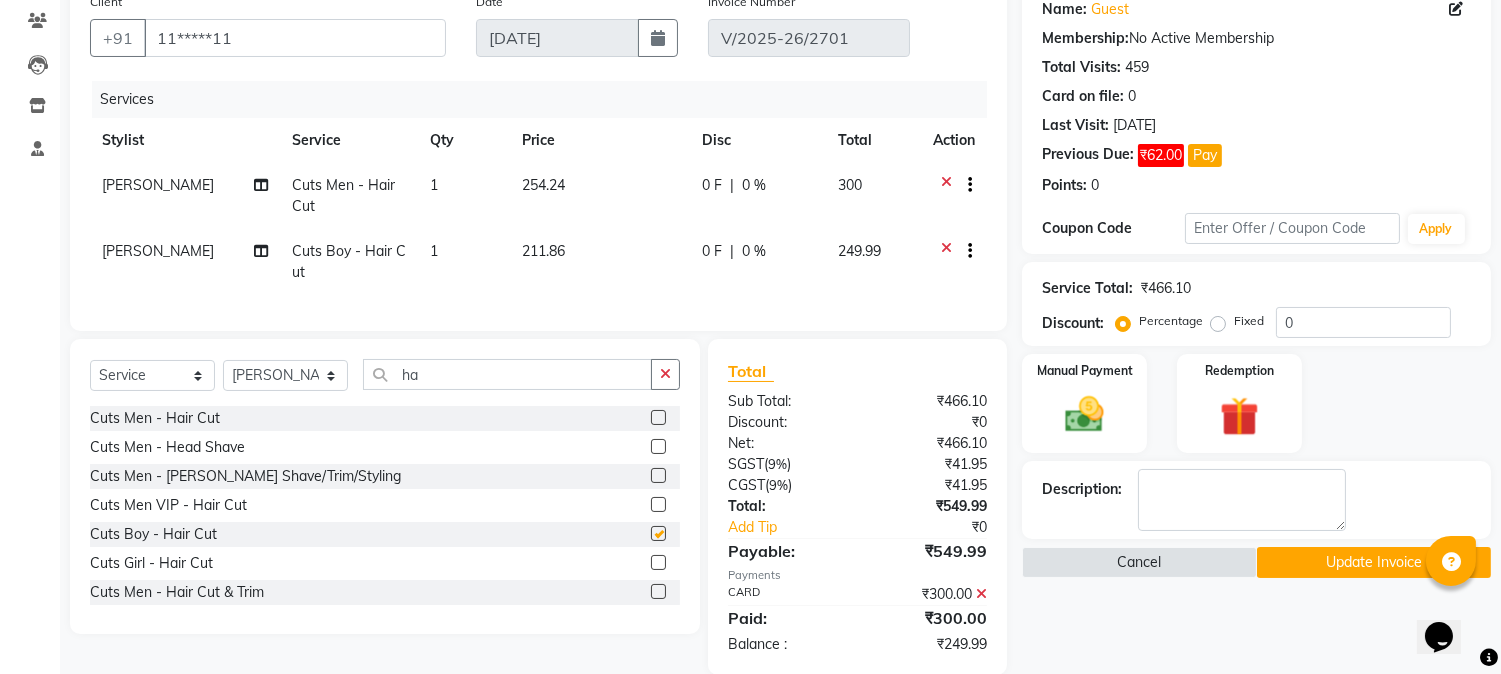checkbox on "false" 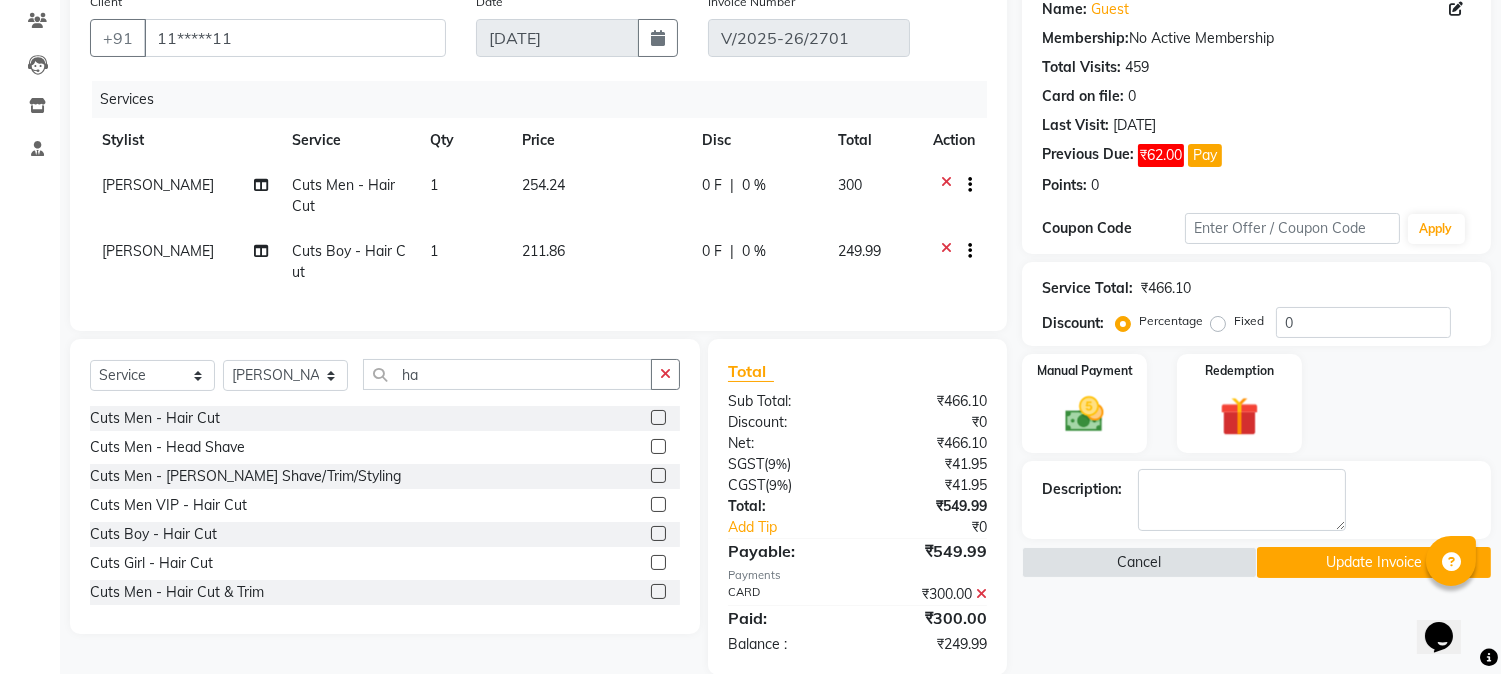 click 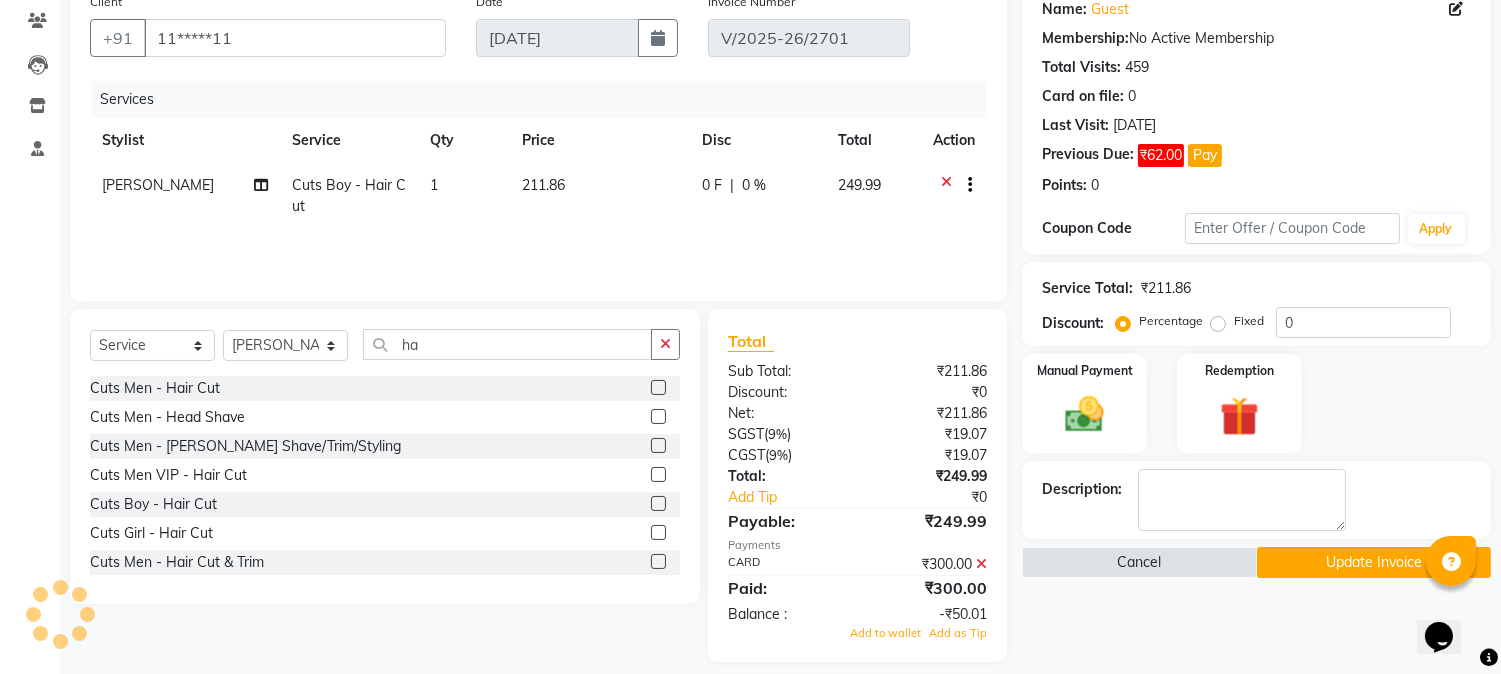 click on "Update Invoice" 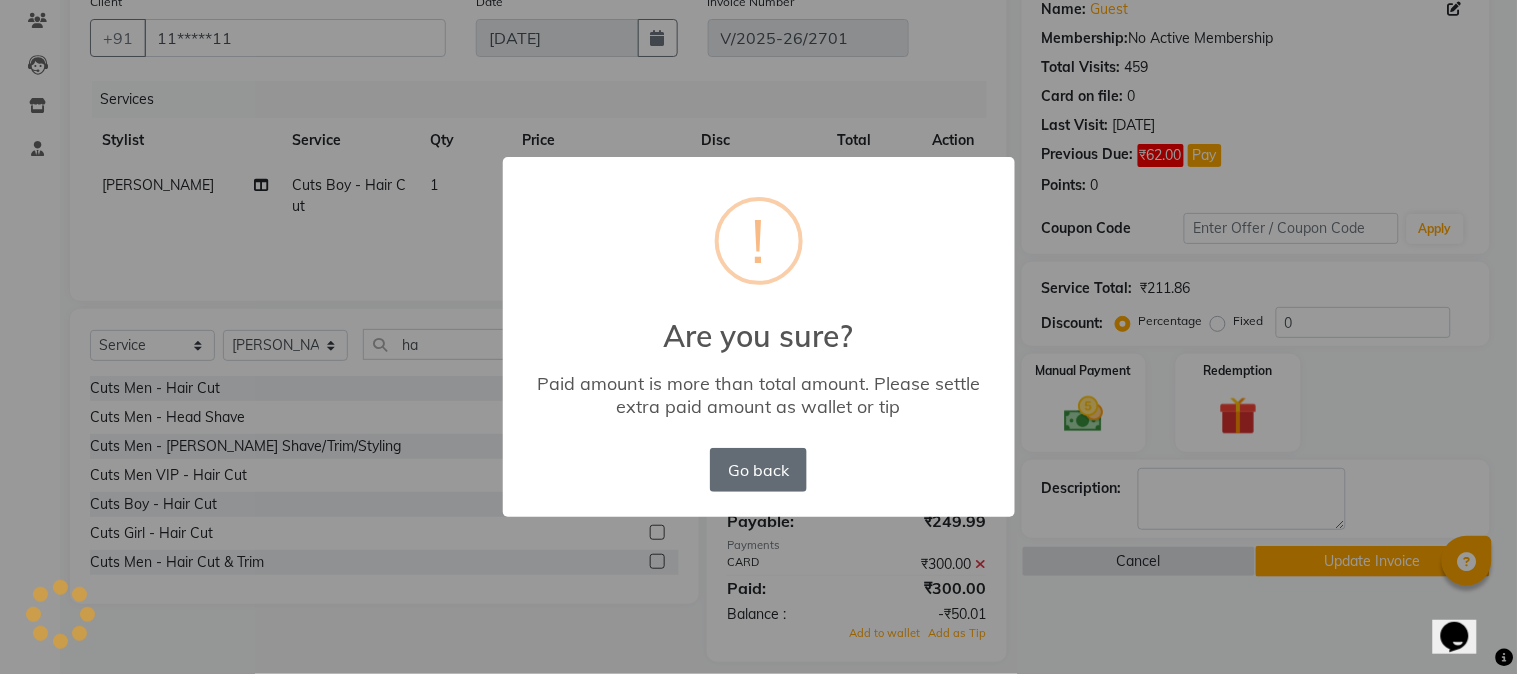 click on "Go back" at bounding box center [758, 470] 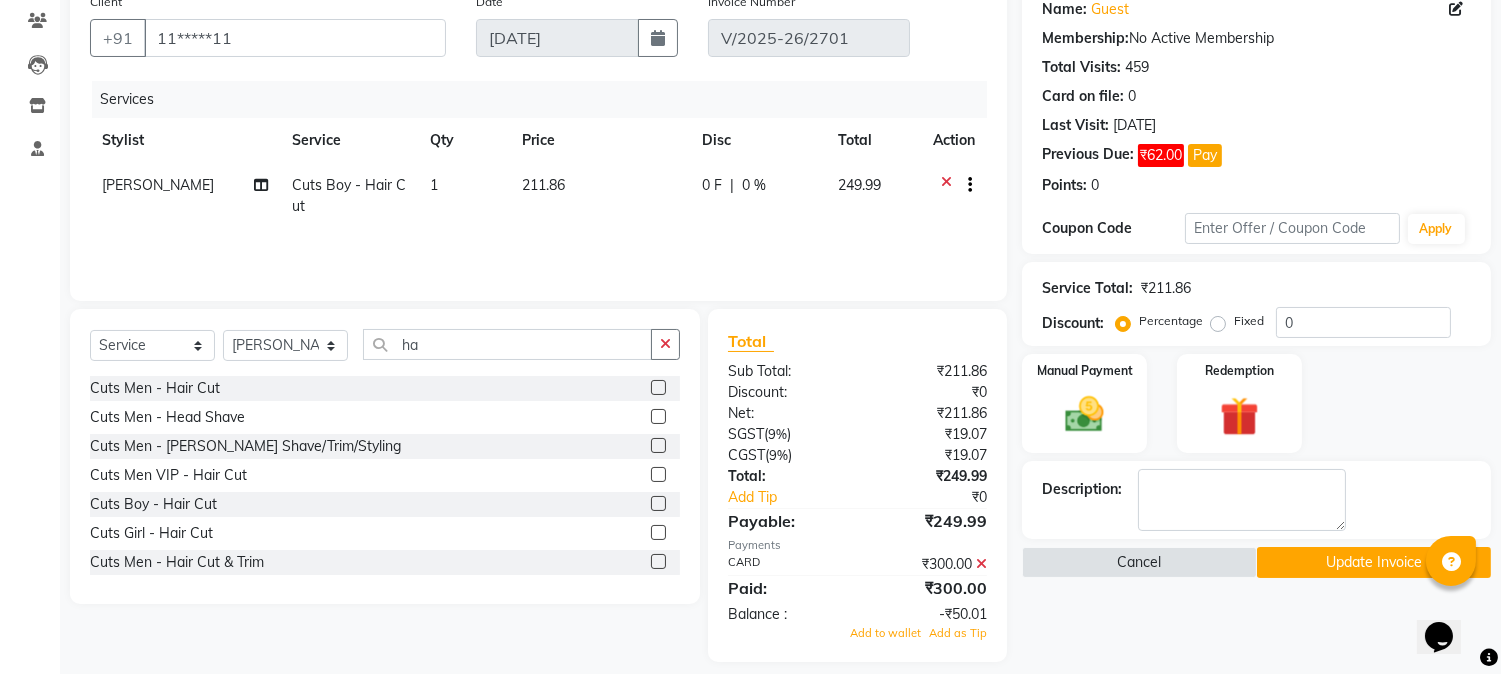 click 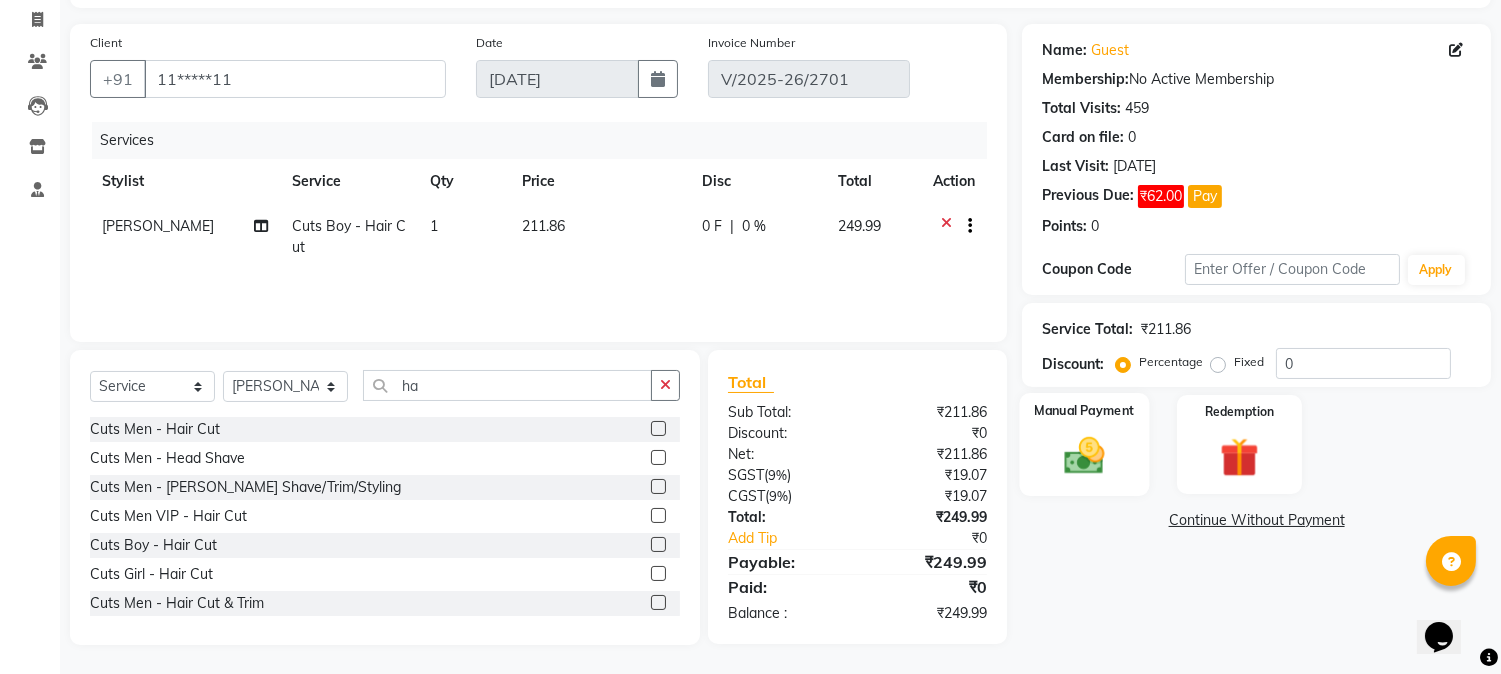 click 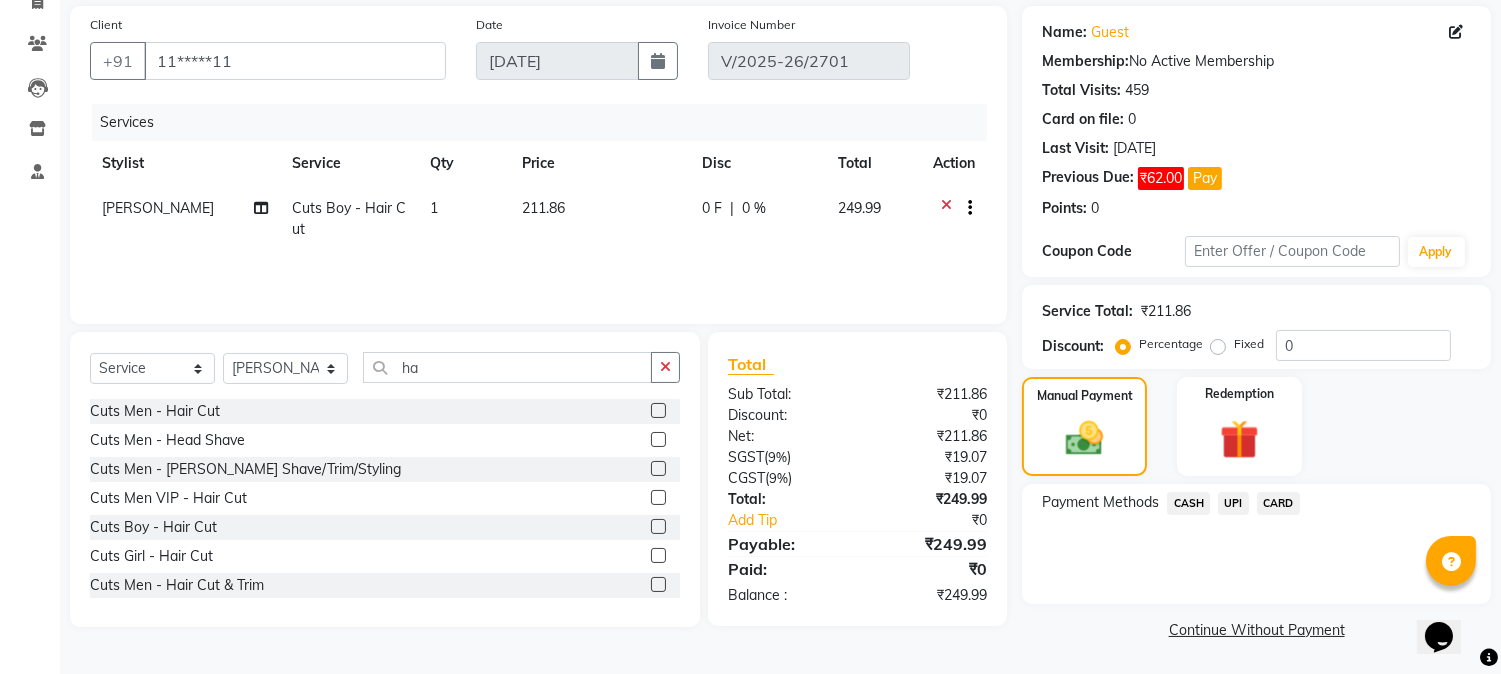 click on "CARD" 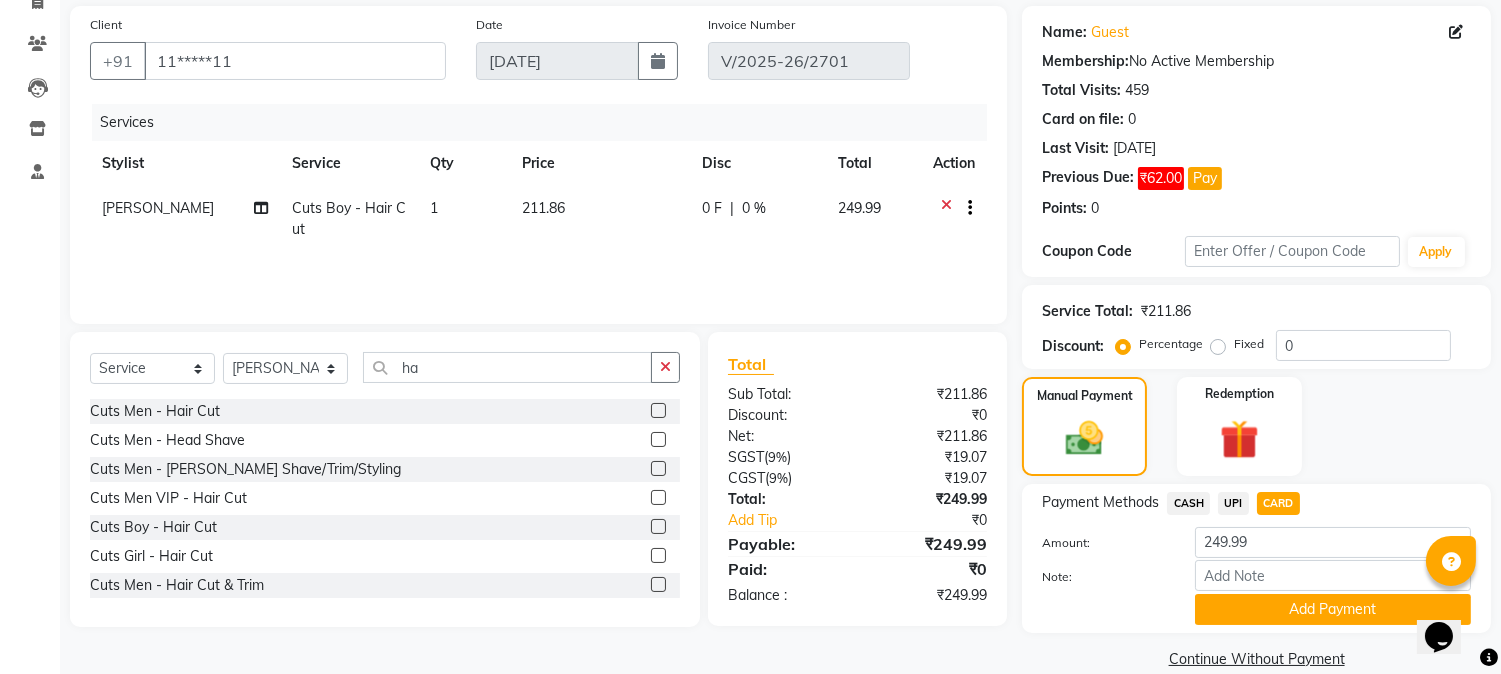 scroll, scrollTop: 167, scrollLeft: 0, axis: vertical 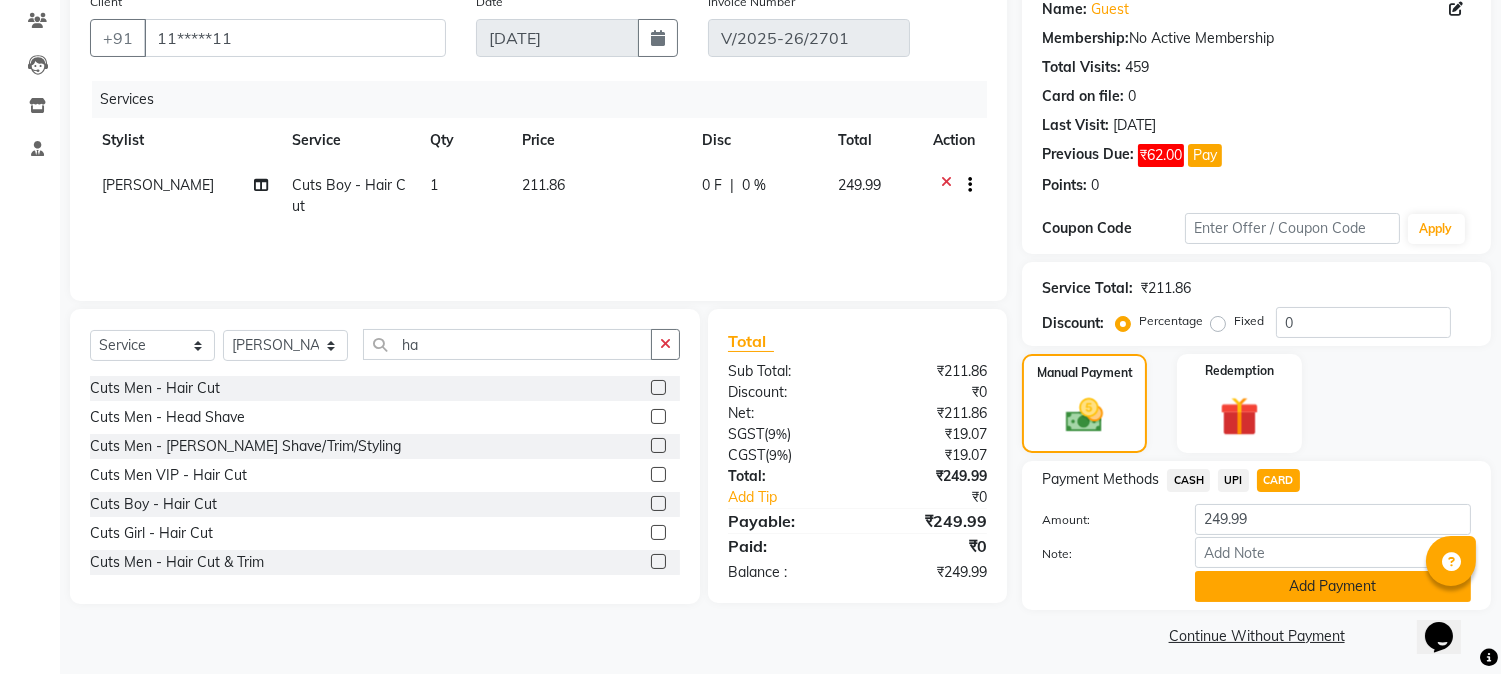 click on "Add Payment" 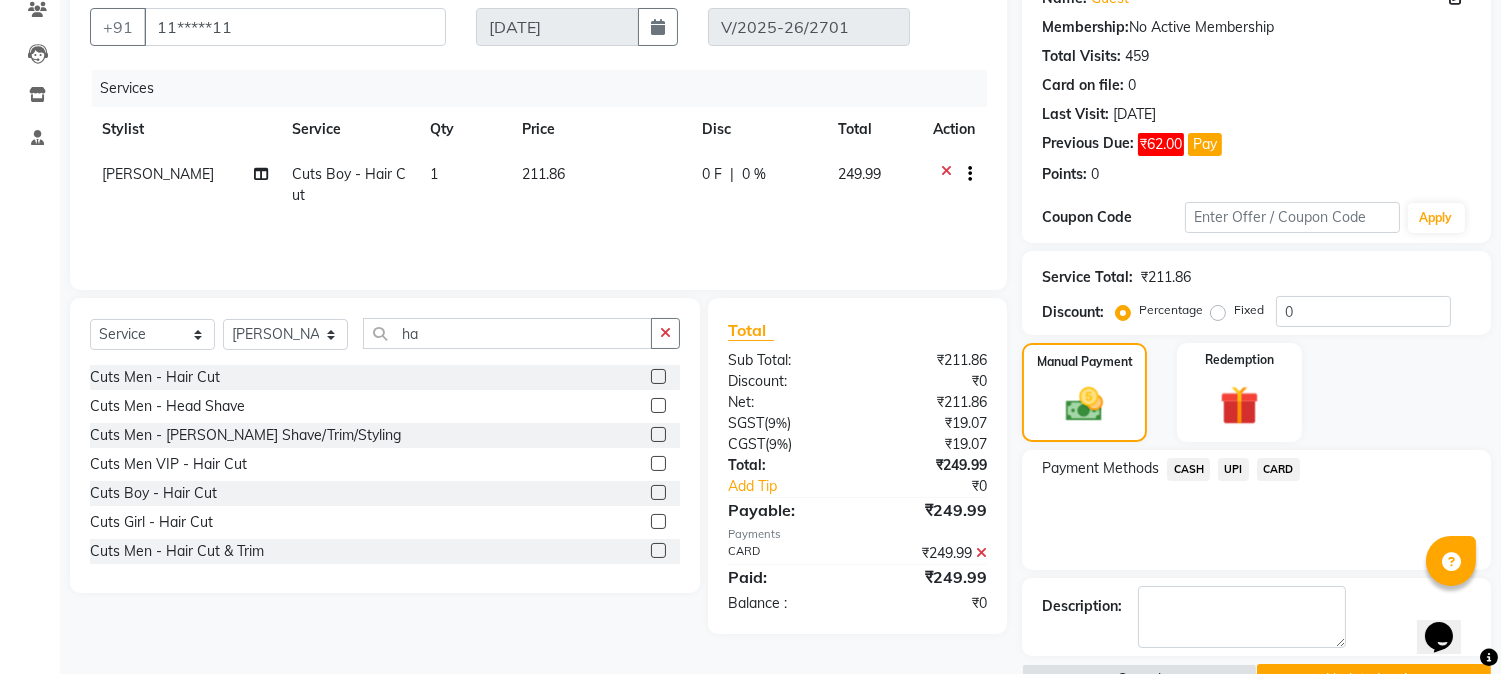 scroll, scrollTop: 227, scrollLeft: 0, axis: vertical 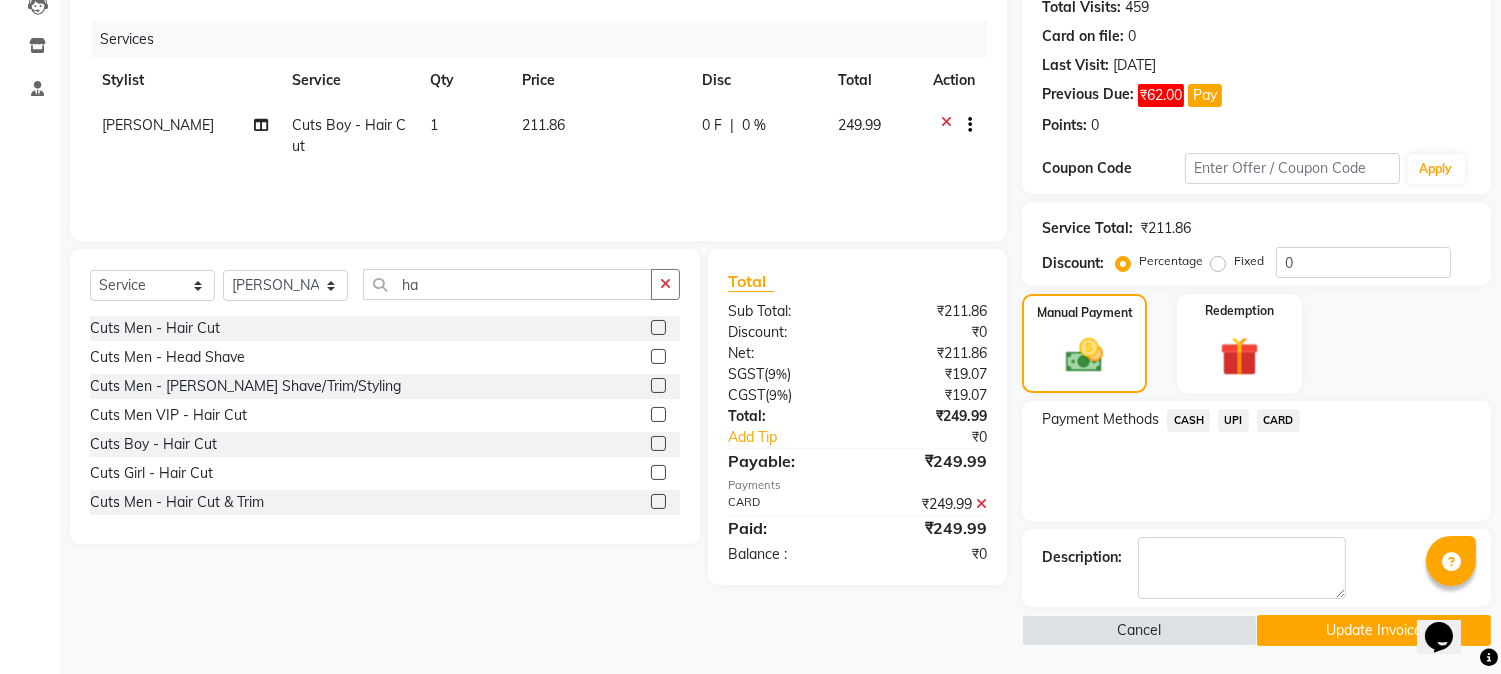 click on "Update Invoice" 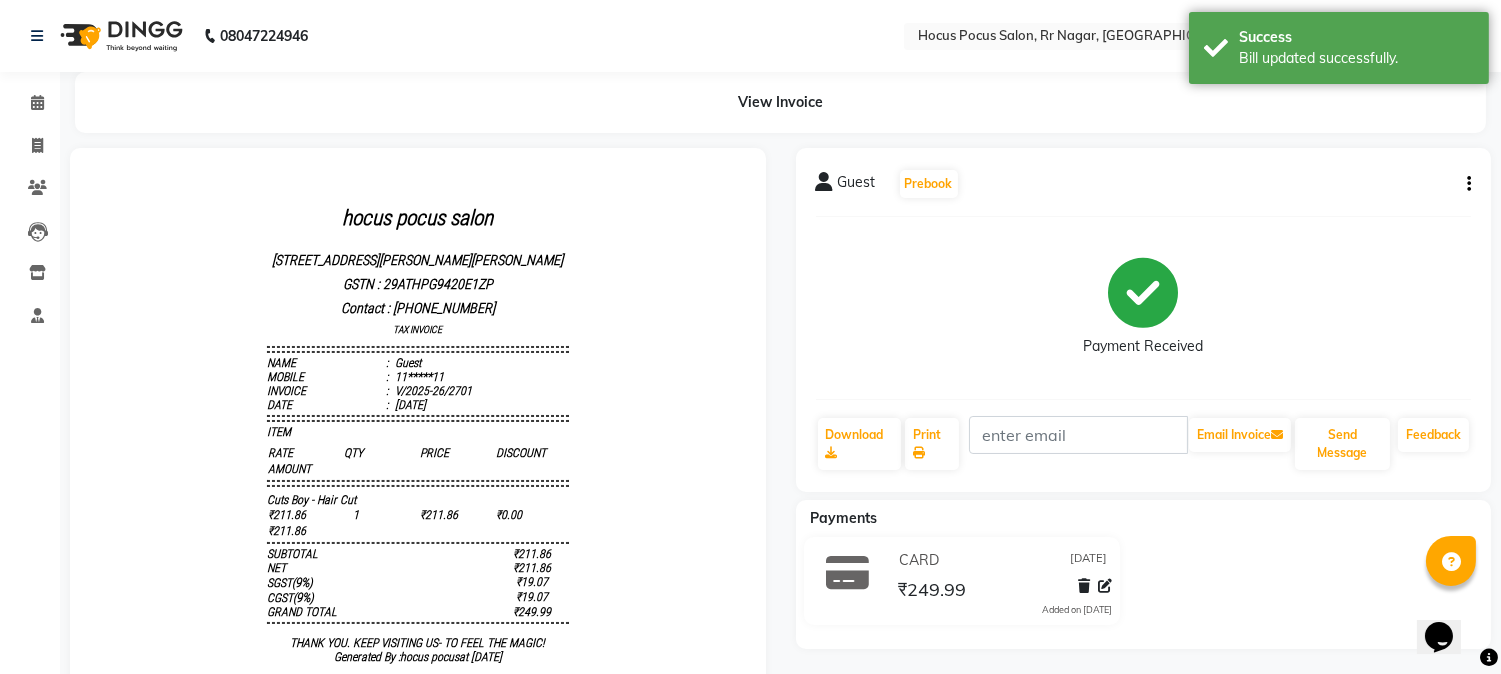 scroll, scrollTop: 0, scrollLeft: 0, axis: both 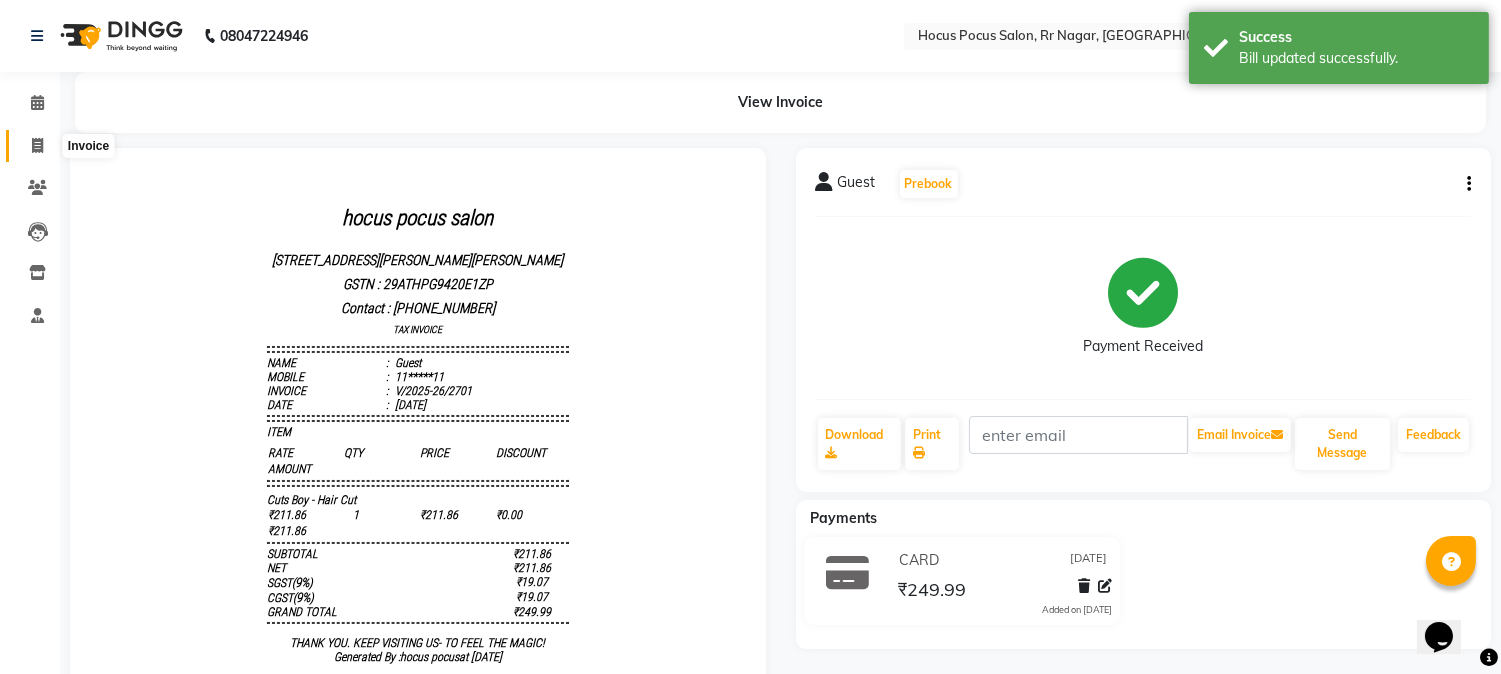 click 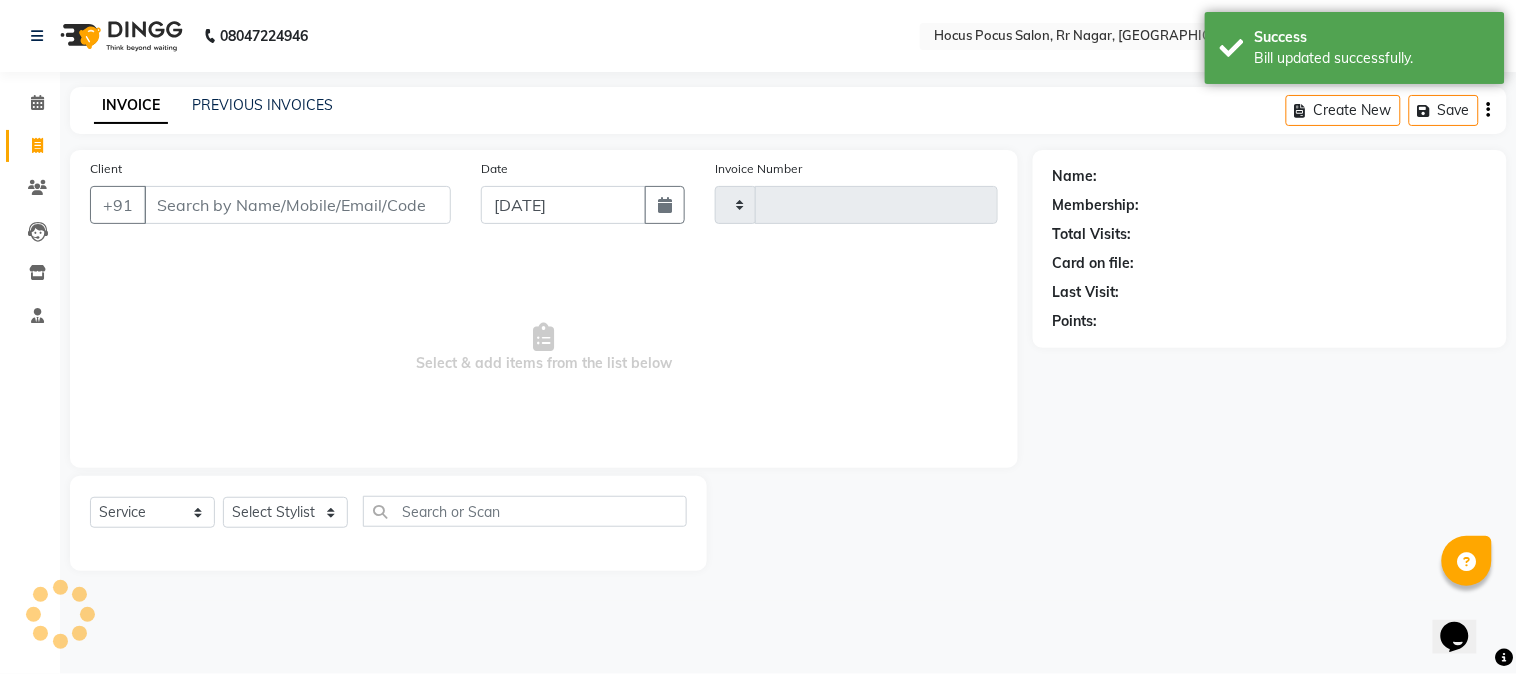 type on "2702" 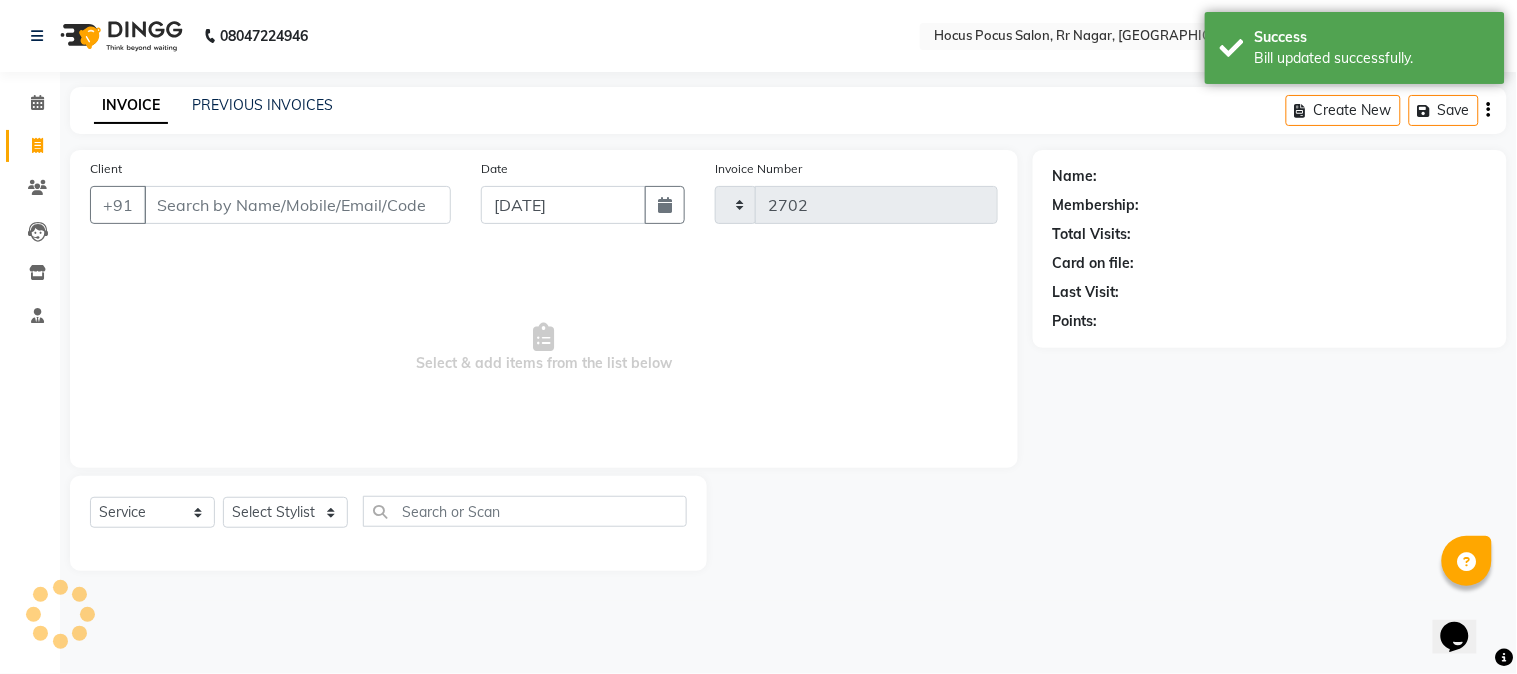 select on "5019" 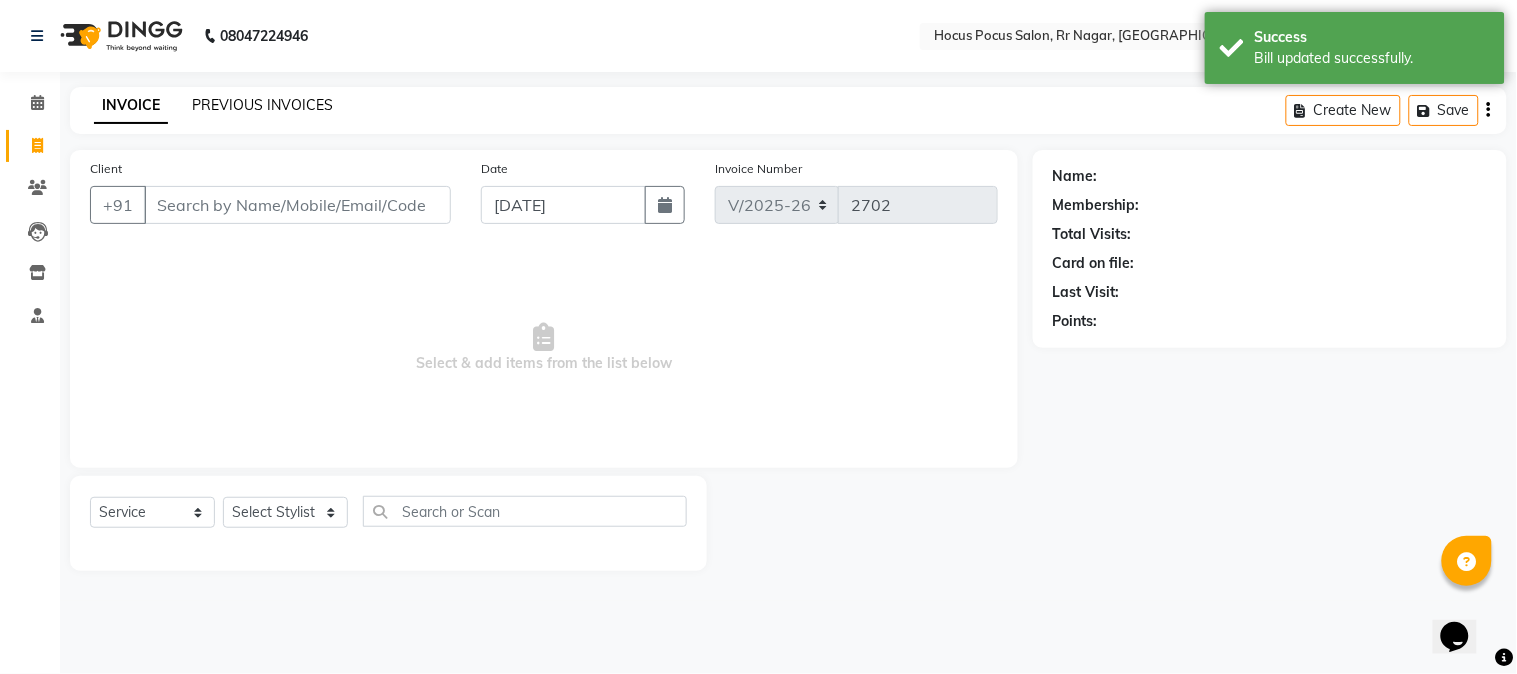 click on "PREVIOUS INVOICES" 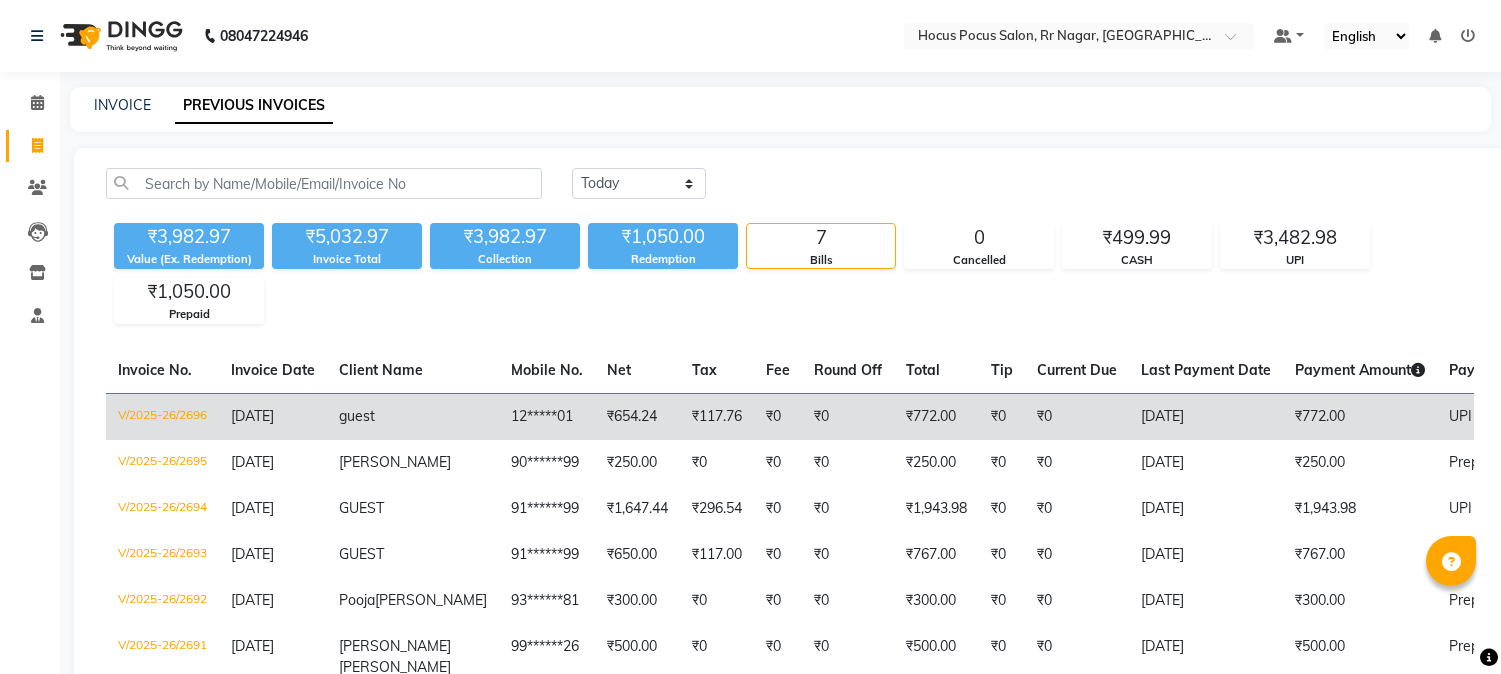 scroll, scrollTop: 0, scrollLeft: 0, axis: both 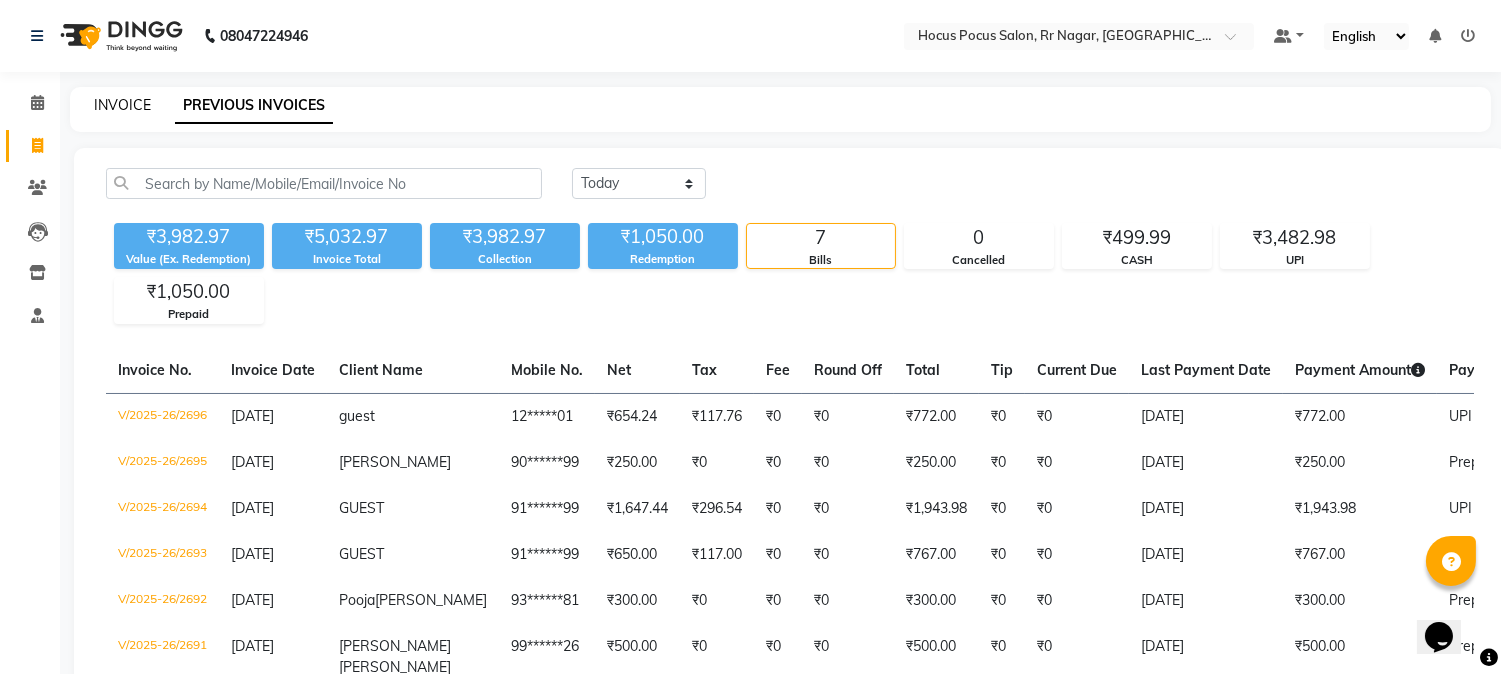 drag, startPoint x: 120, startPoint y: 76, endPoint x: 123, endPoint y: 106, distance: 30.149628 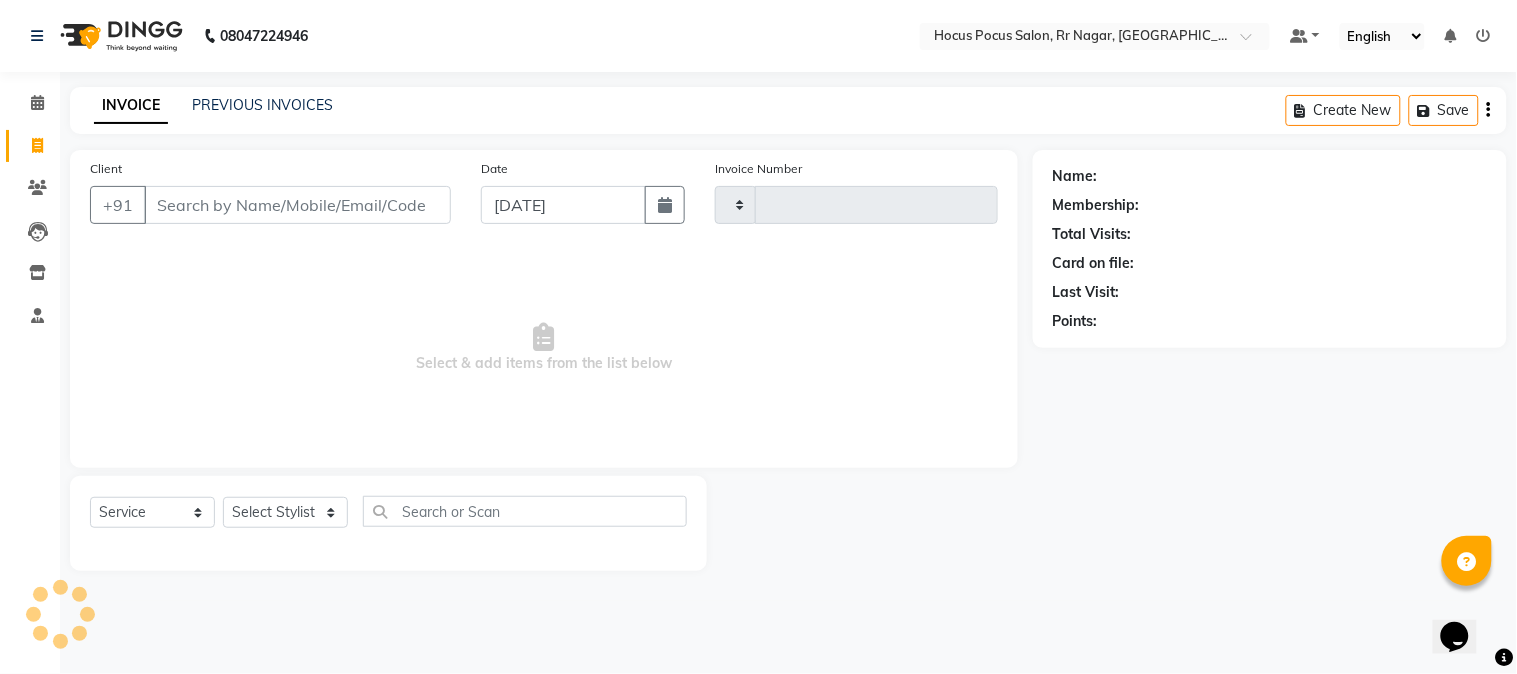 type on "2702" 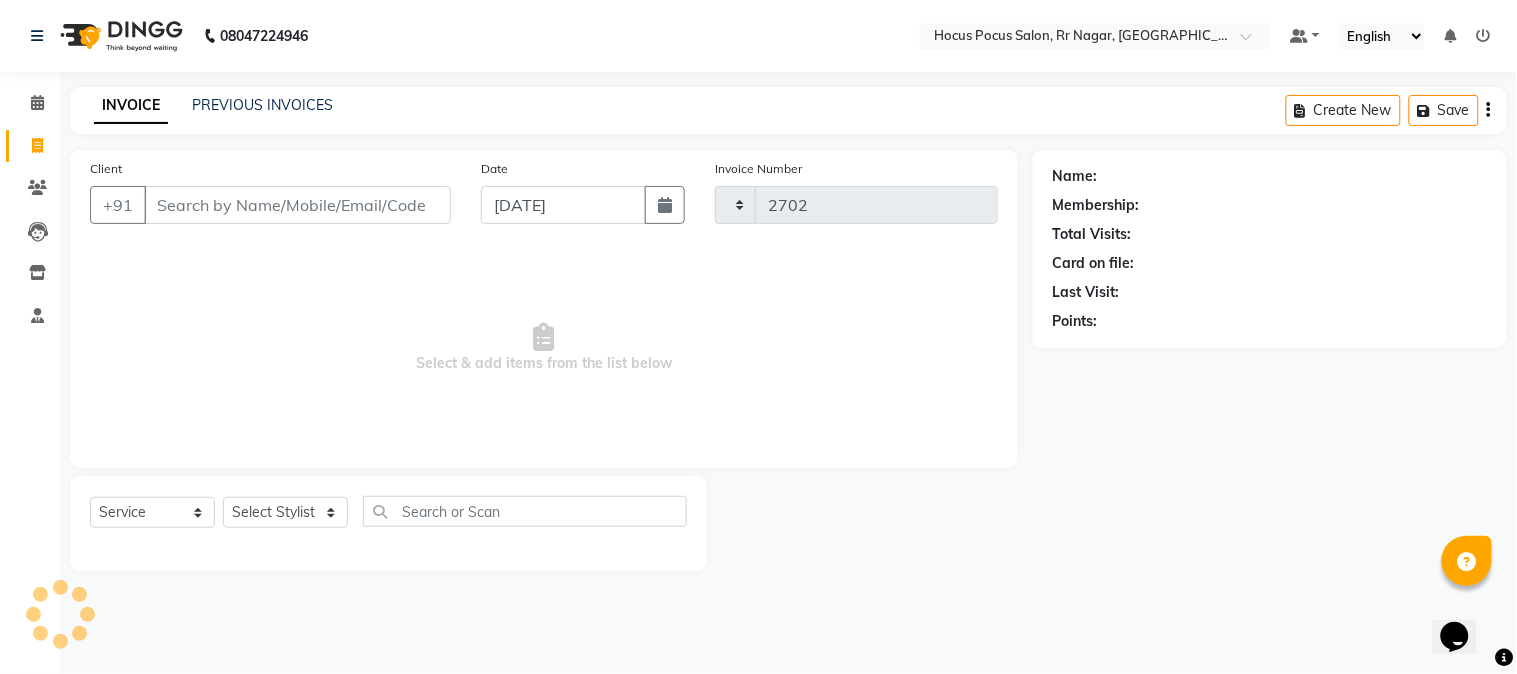 select on "5019" 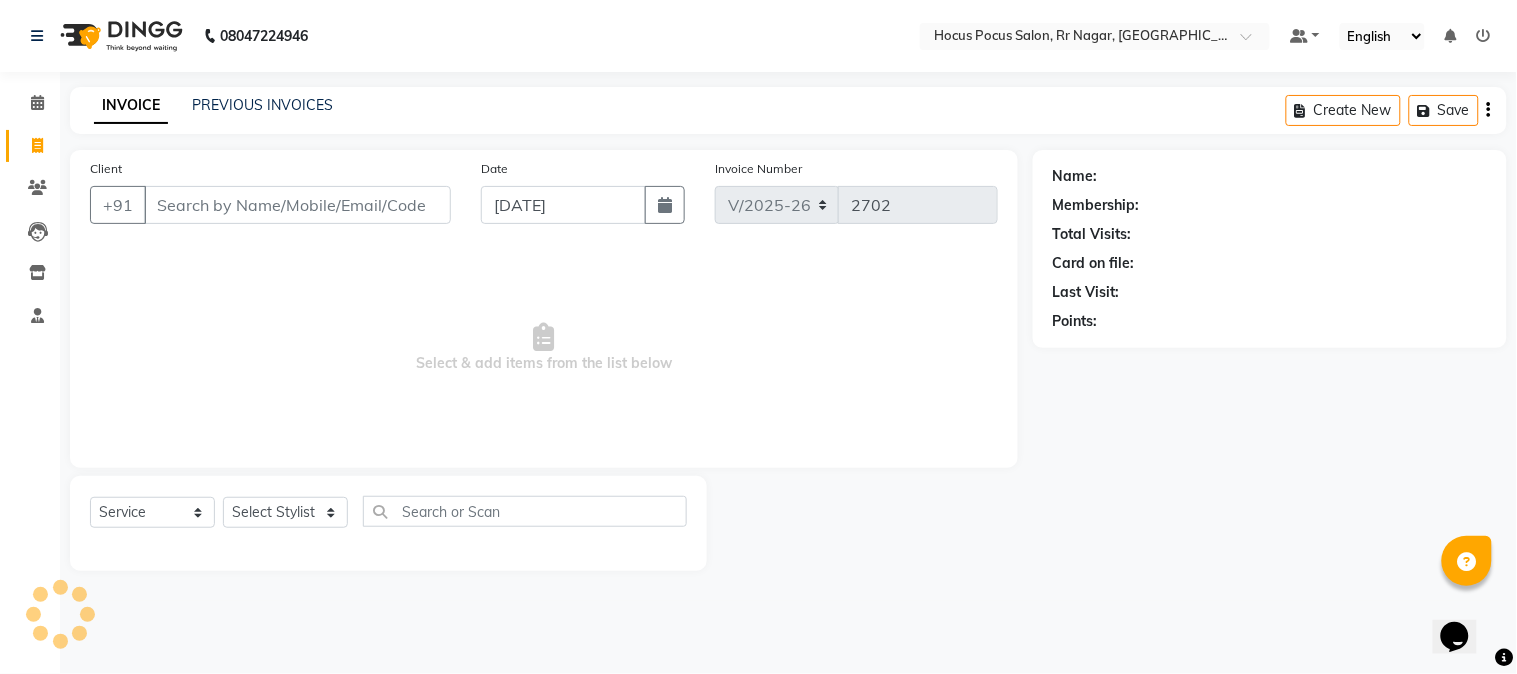 click on "Client +91" 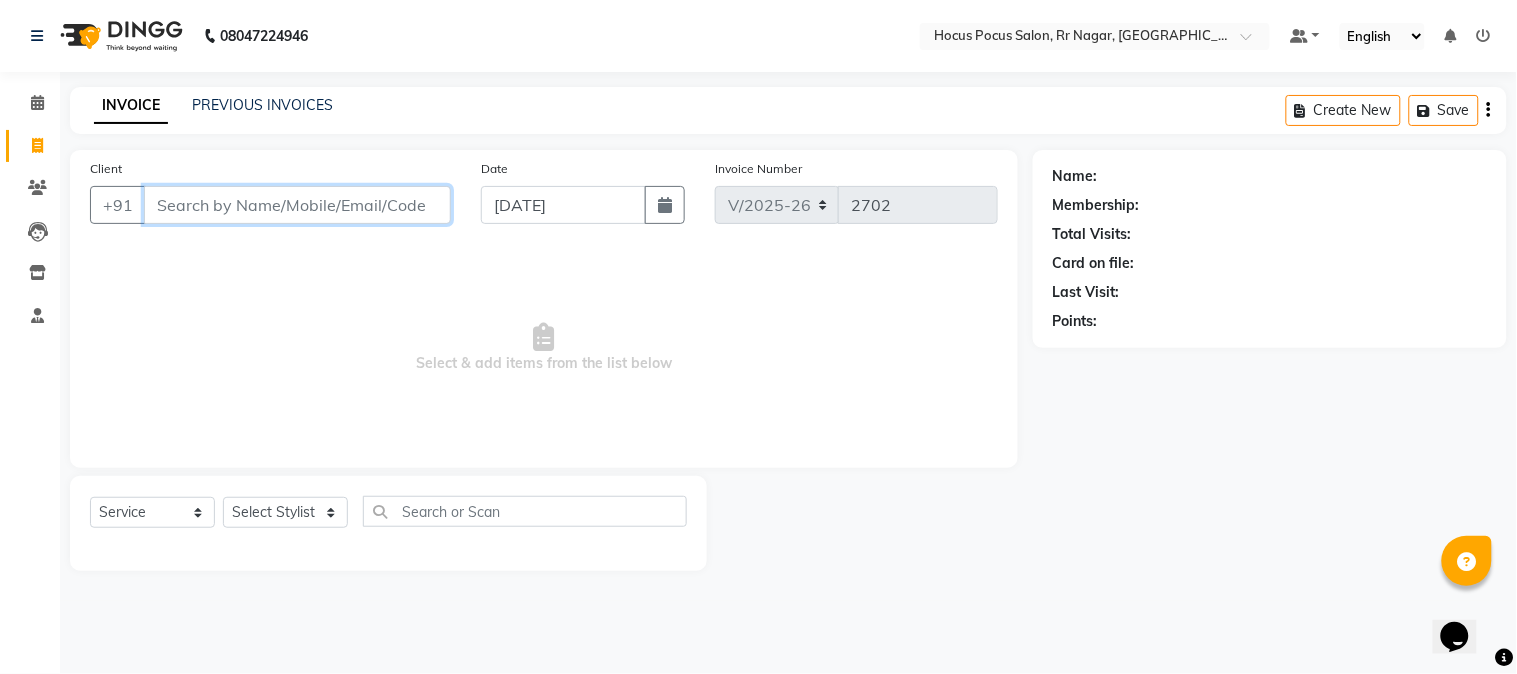 click on "Client" at bounding box center (297, 205) 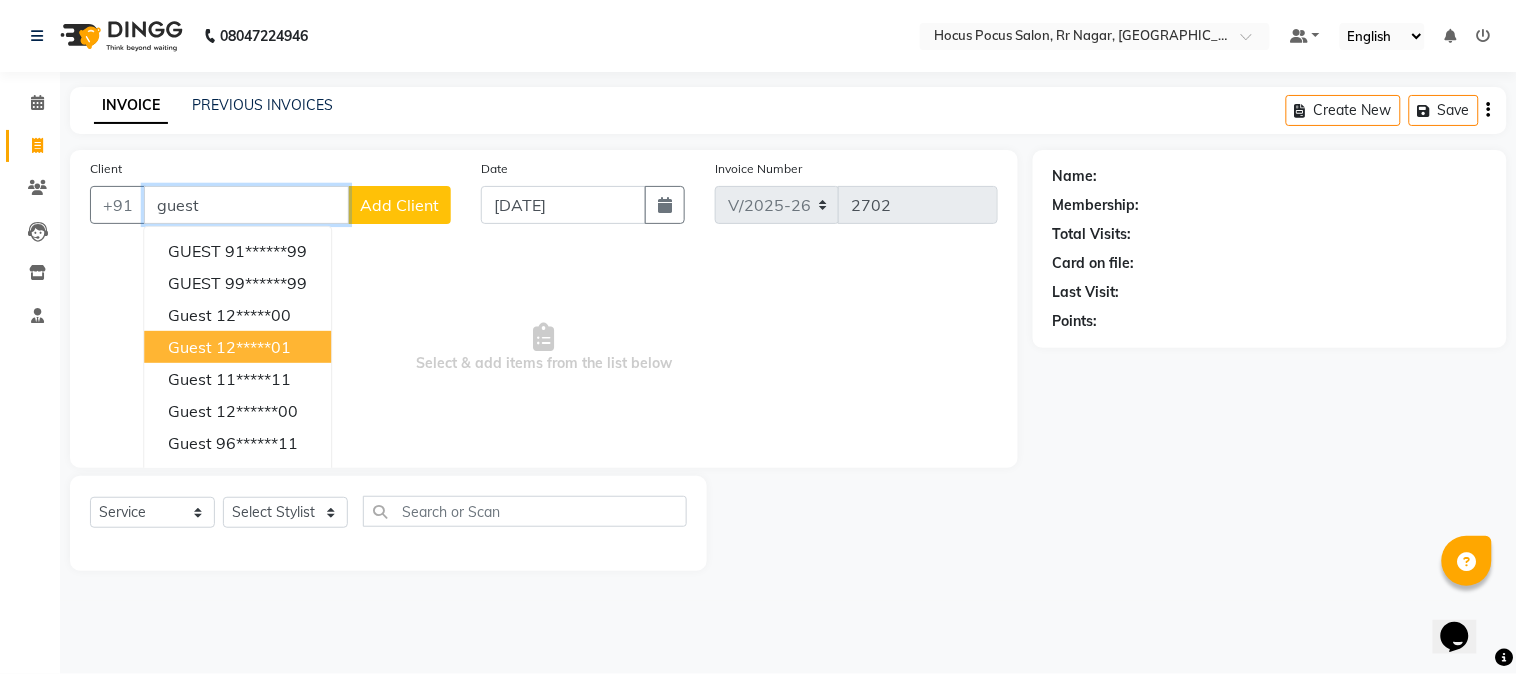 click on "12*****01" at bounding box center (253, 347) 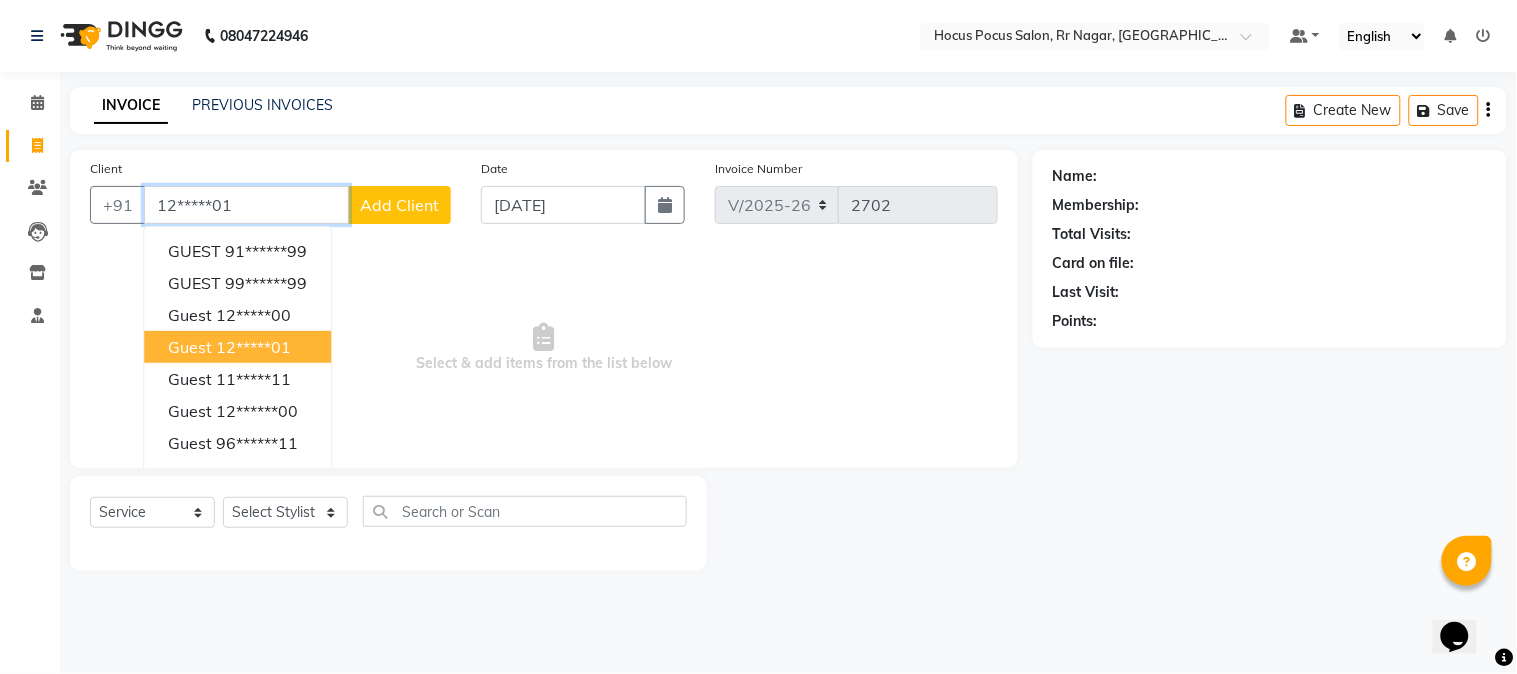 type on "12*****01" 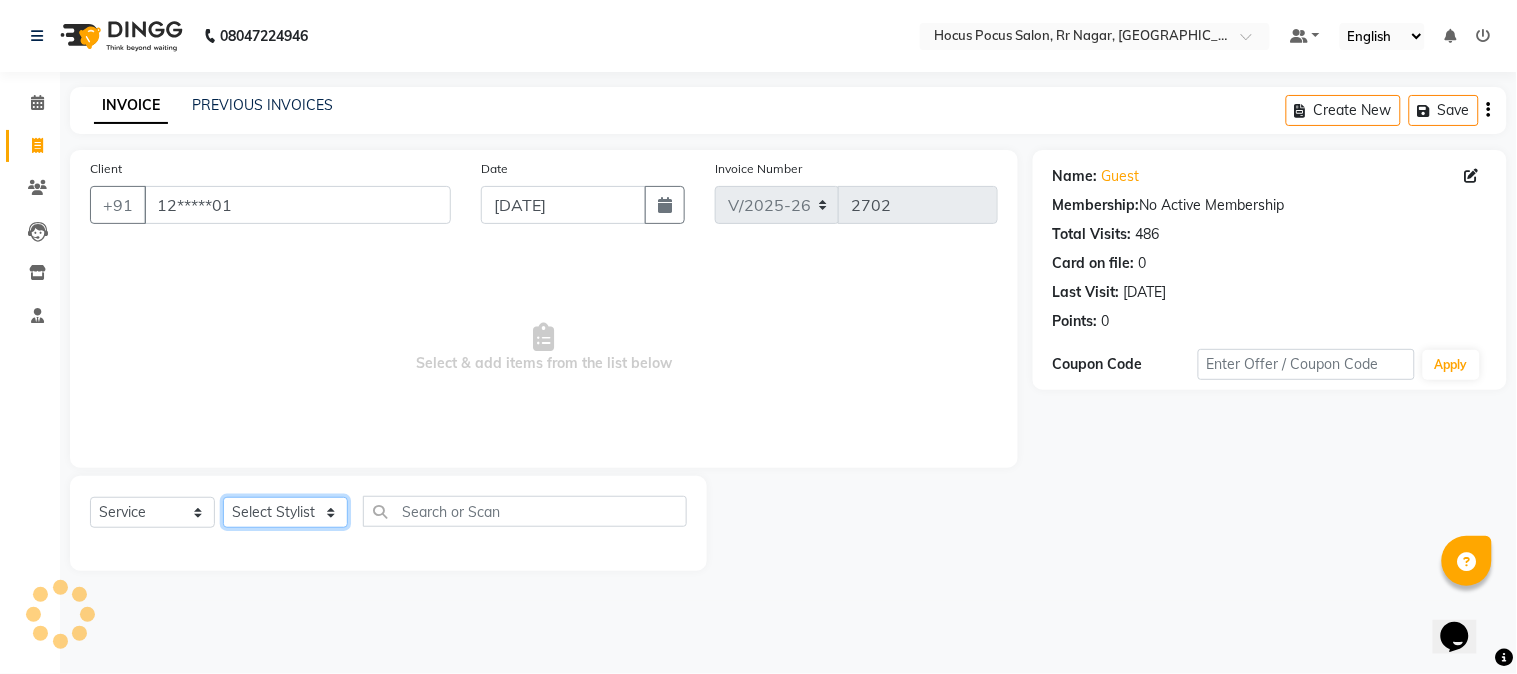 click on "Select Stylist [PERSON_NAME] hocus pocus [PERSON_NAME] [PERSON_NAME] [PERSON_NAME] [PERSON_NAME]" 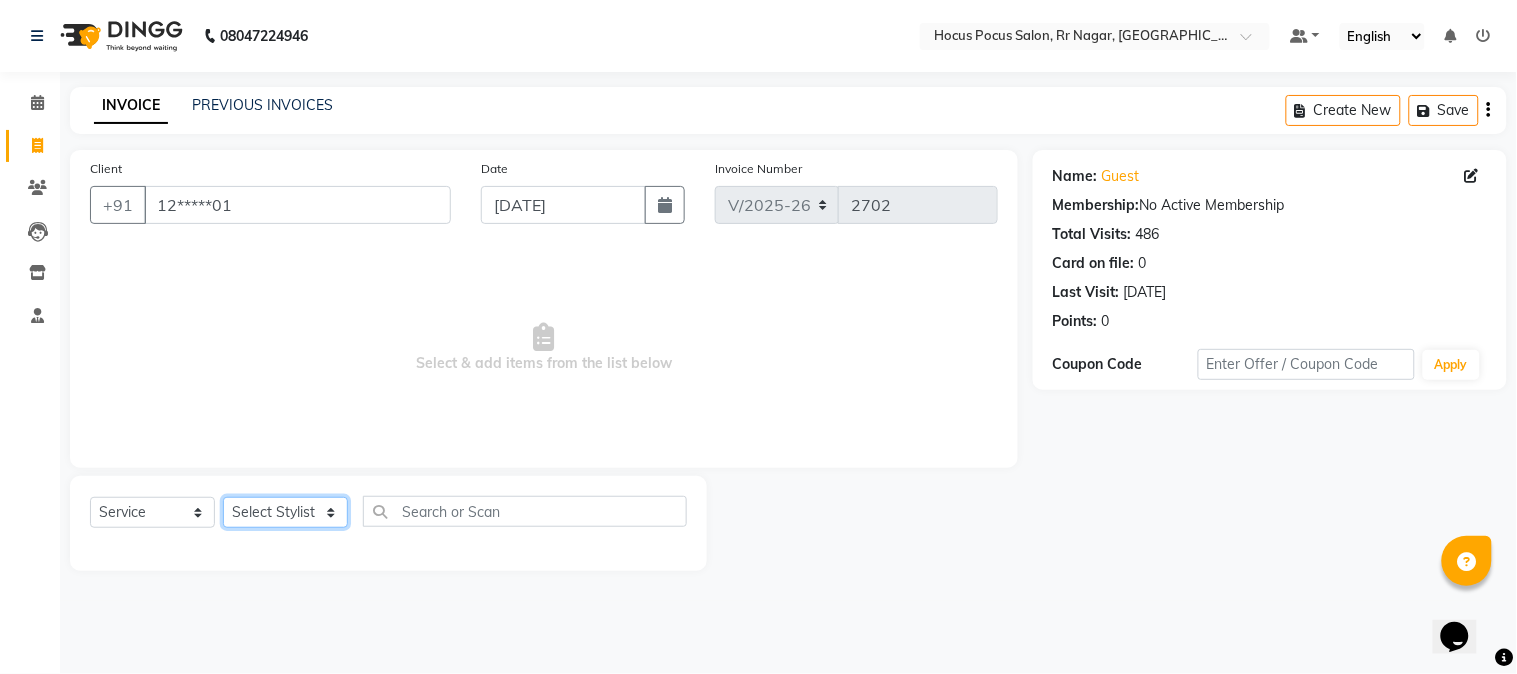 select on "32993" 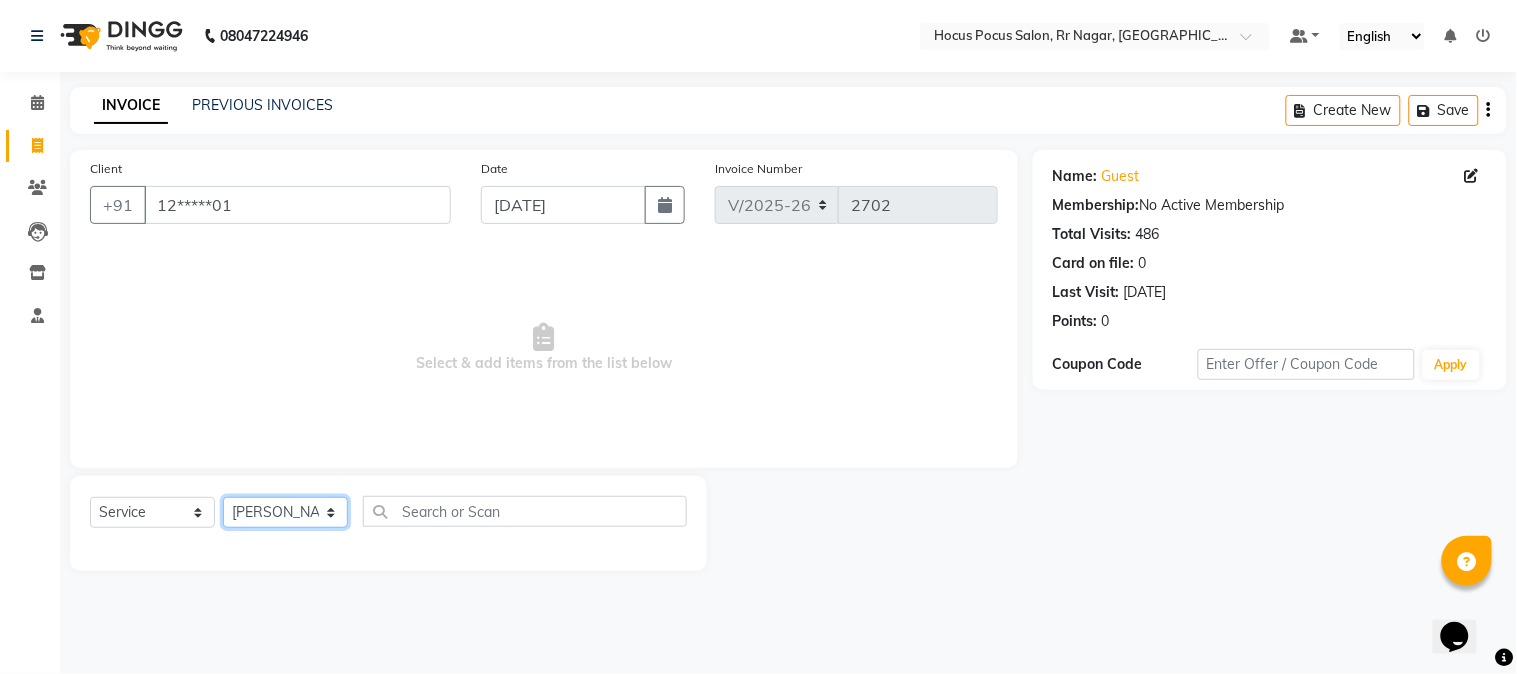 click on "Select Stylist [PERSON_NAME] hocus pocus [PERSON_NAME] [PERSON_NAME] [PERSON_NAME] [PERSON_NAME]" 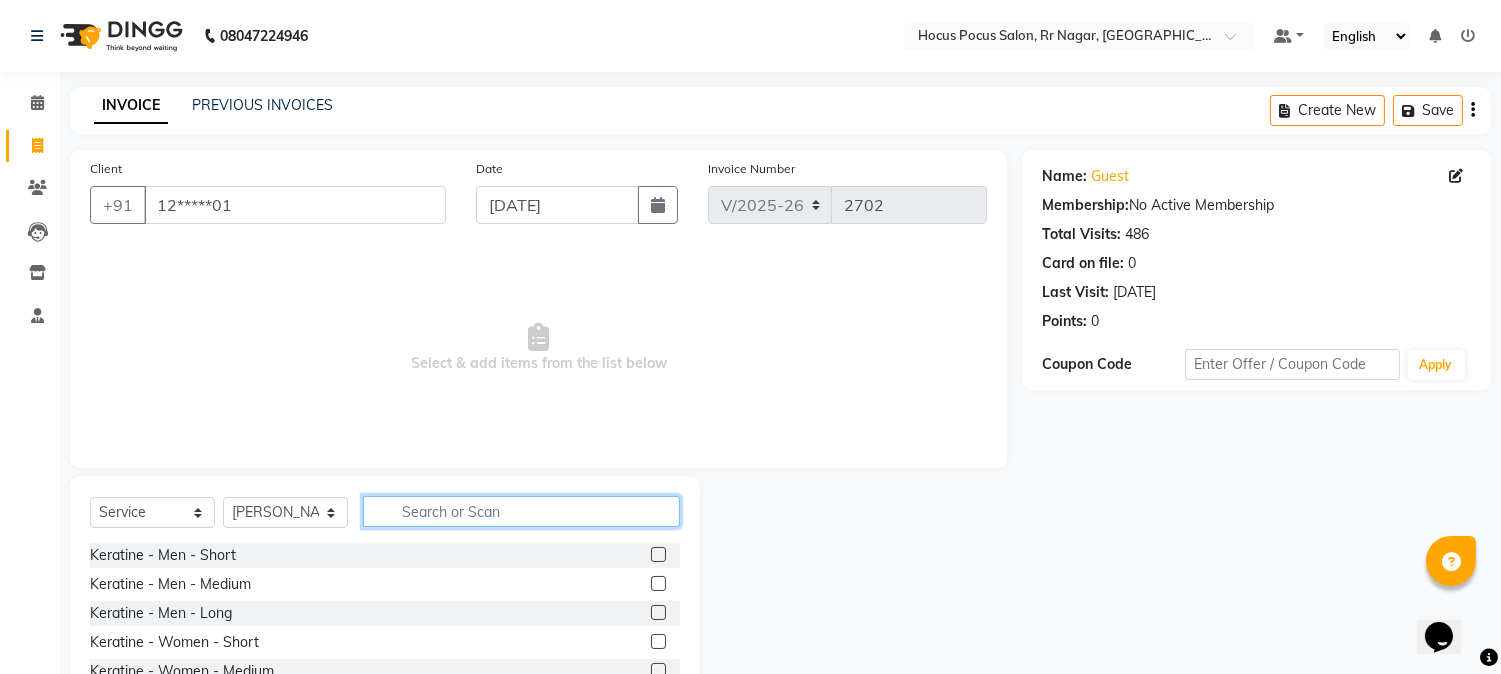click 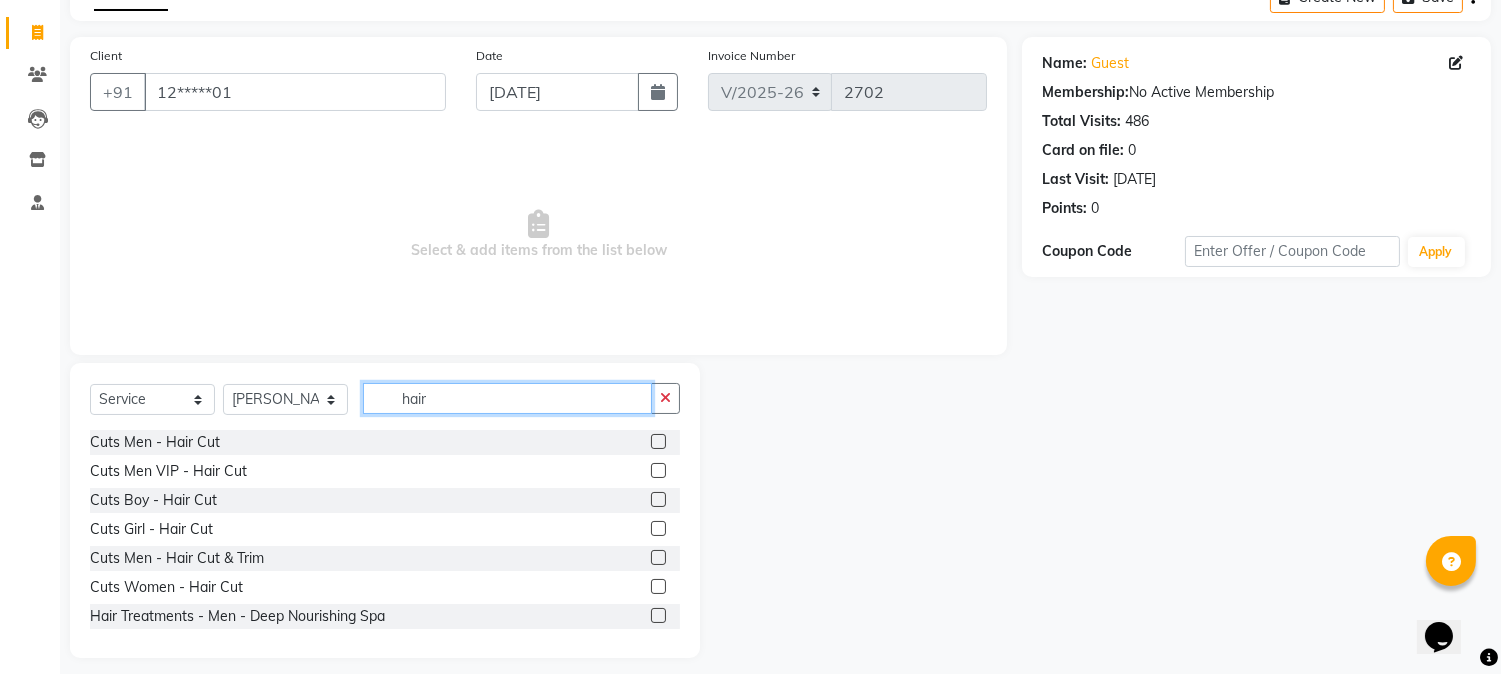 scroll, scrollTop: 126, scrollLeft: 0, axis: vertical 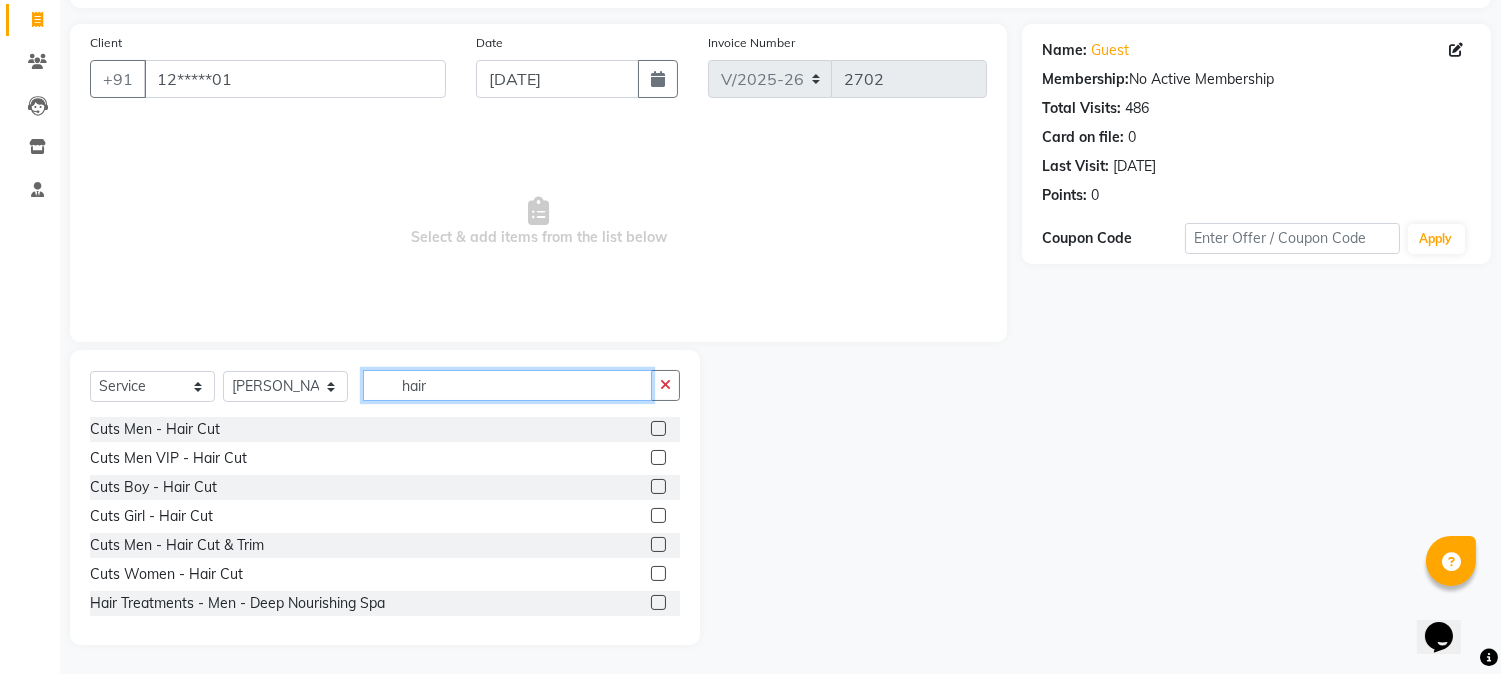 type on "hair" 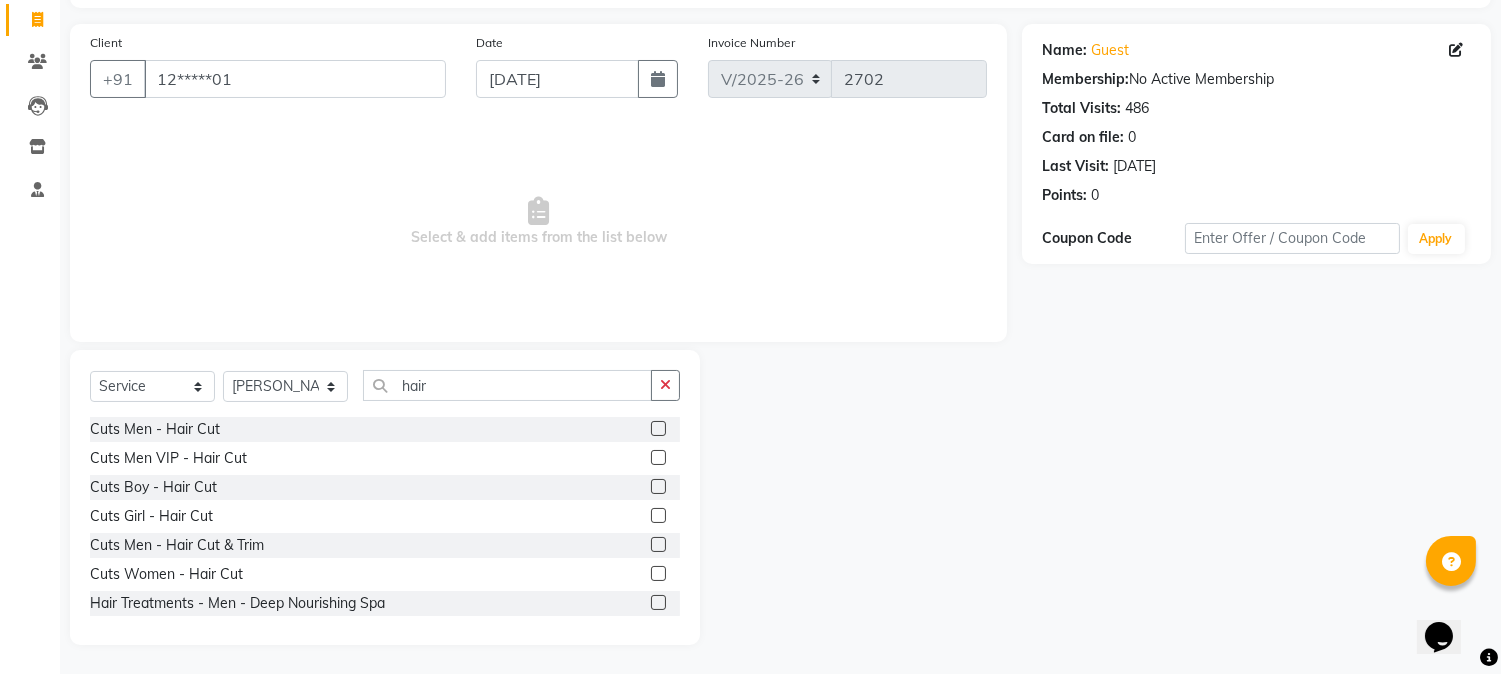 click 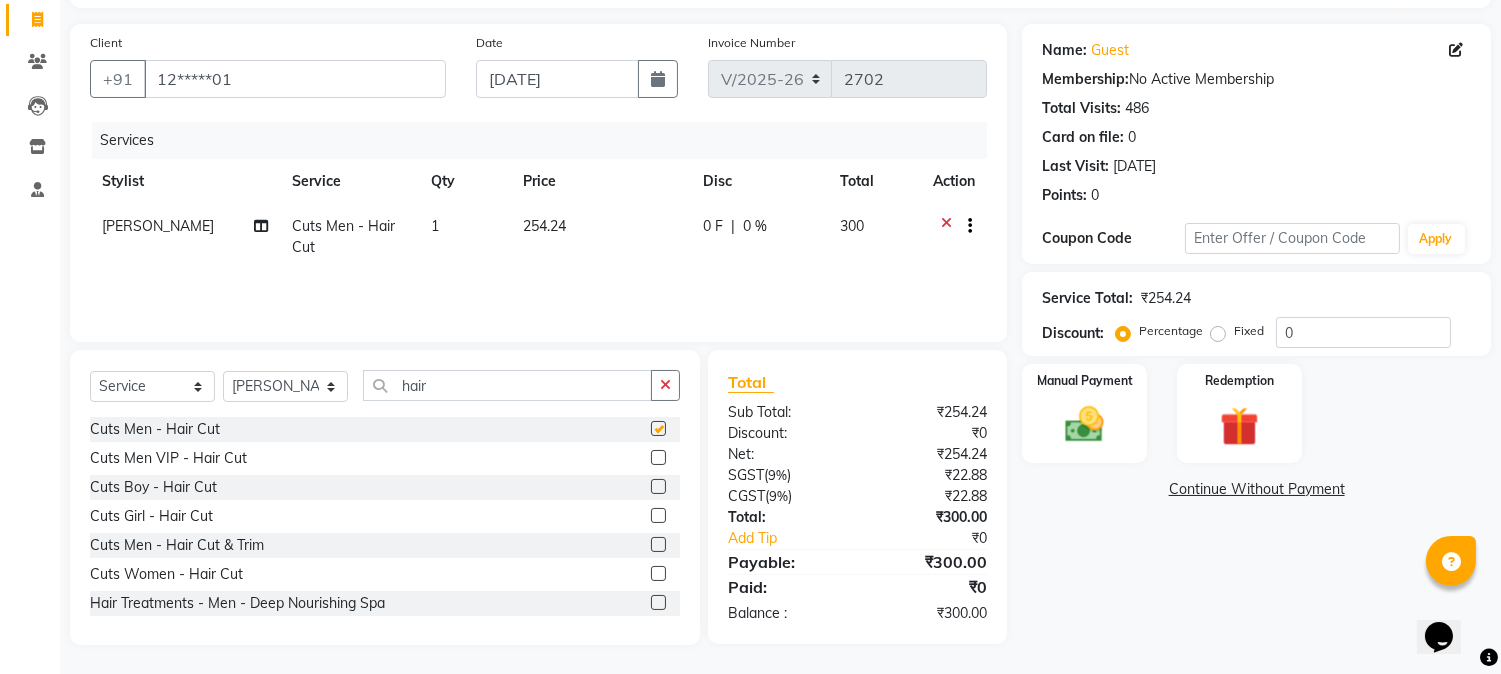 checkbox on "false" 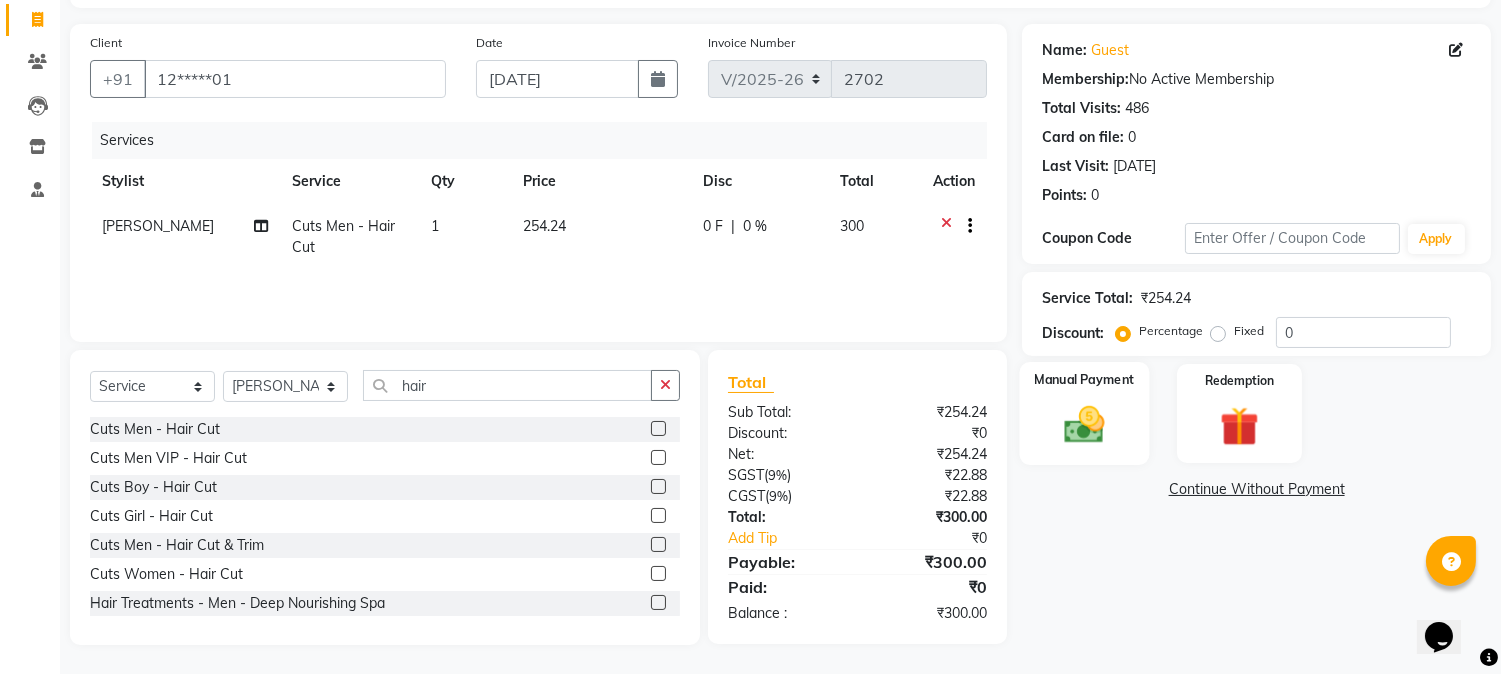 click 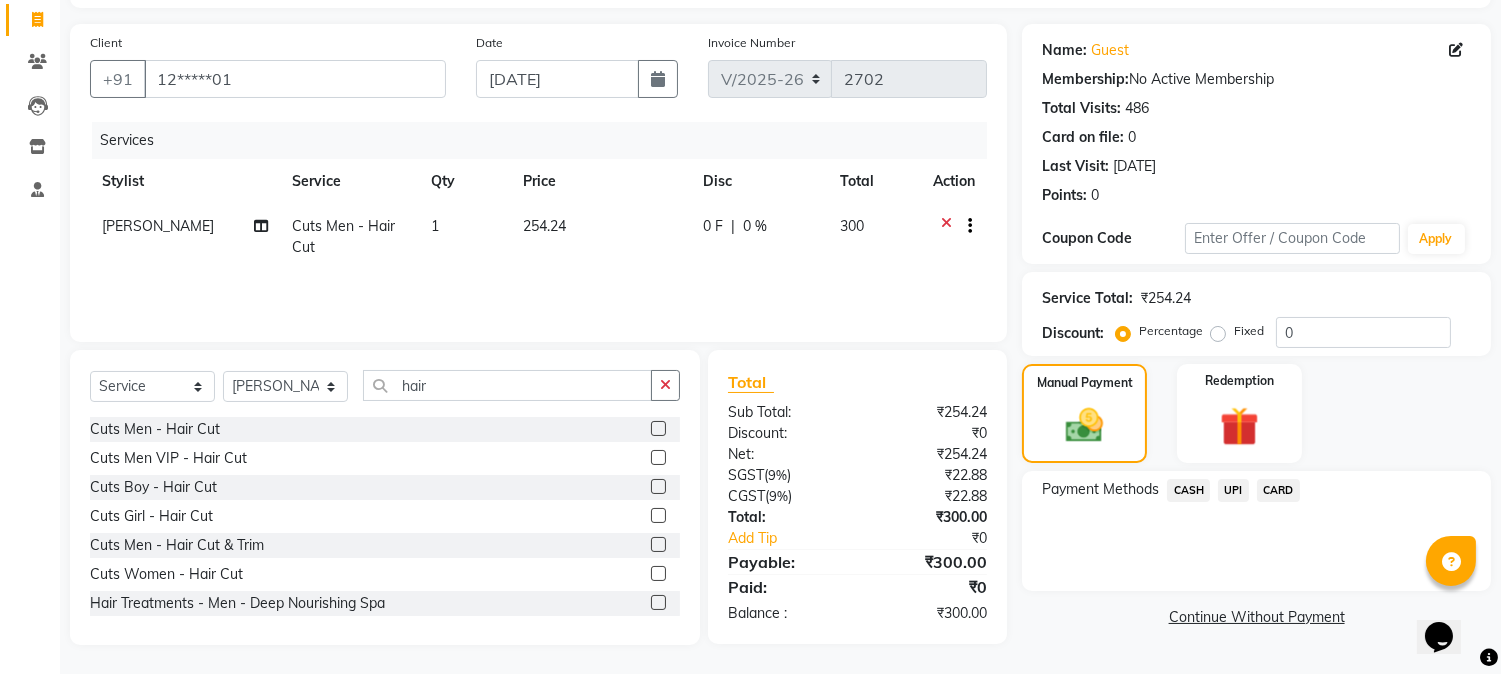 click on "UPI" 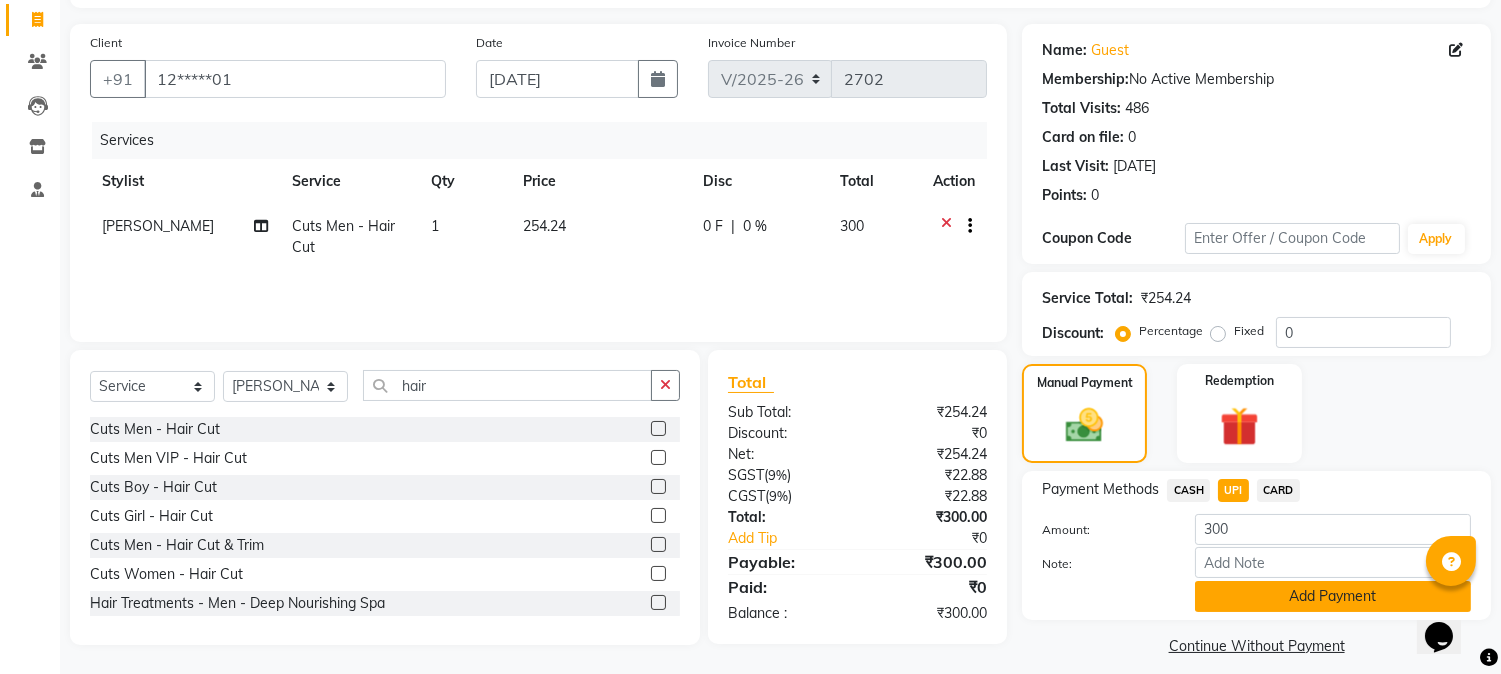 click on "Add Payment" 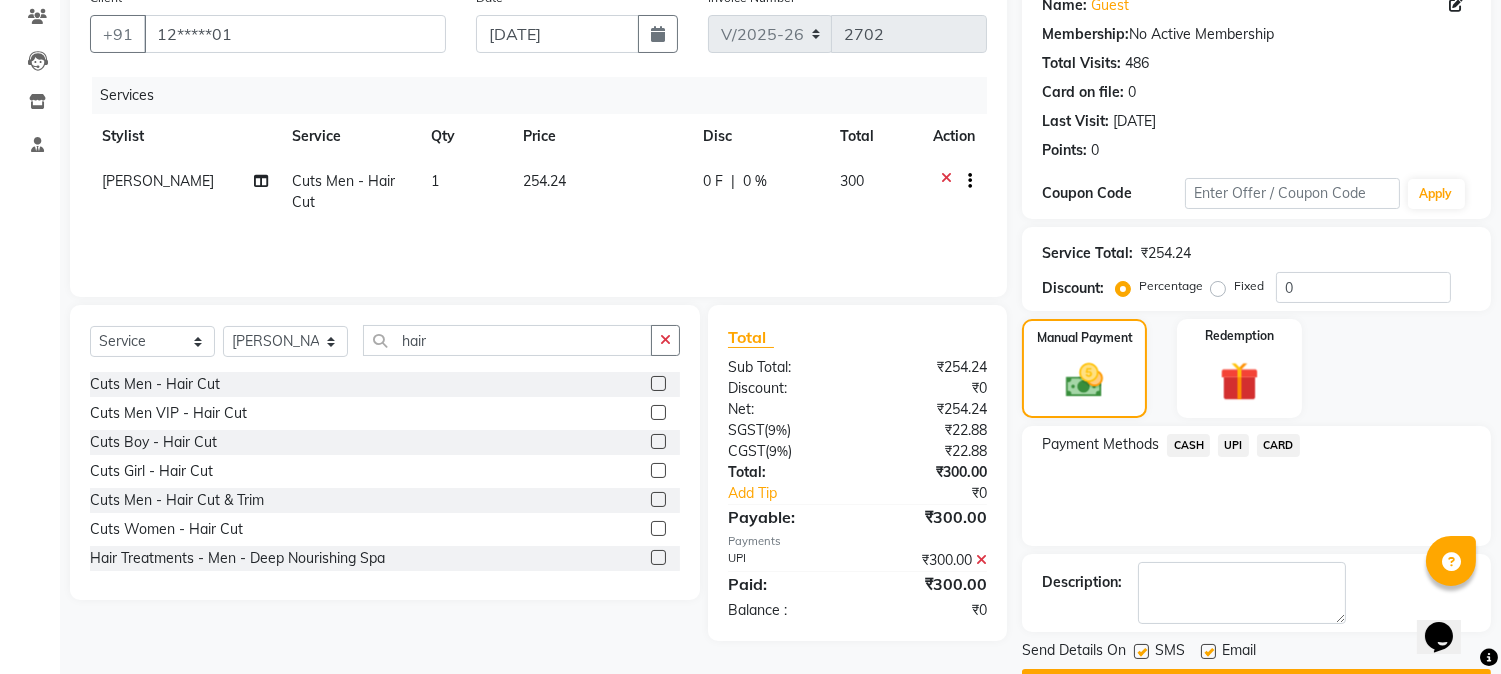 scroll, scrollTop: 225, scrollLeft: 0, axis: vertical 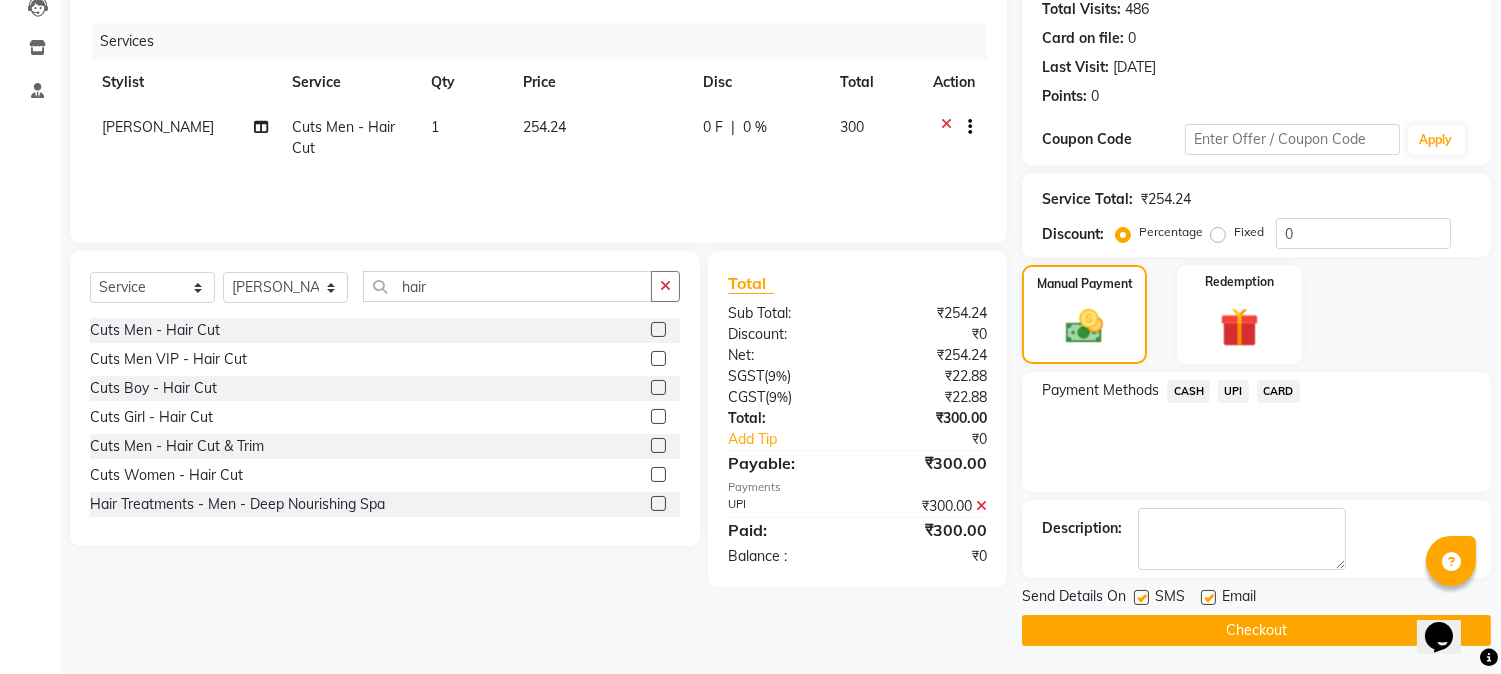 click 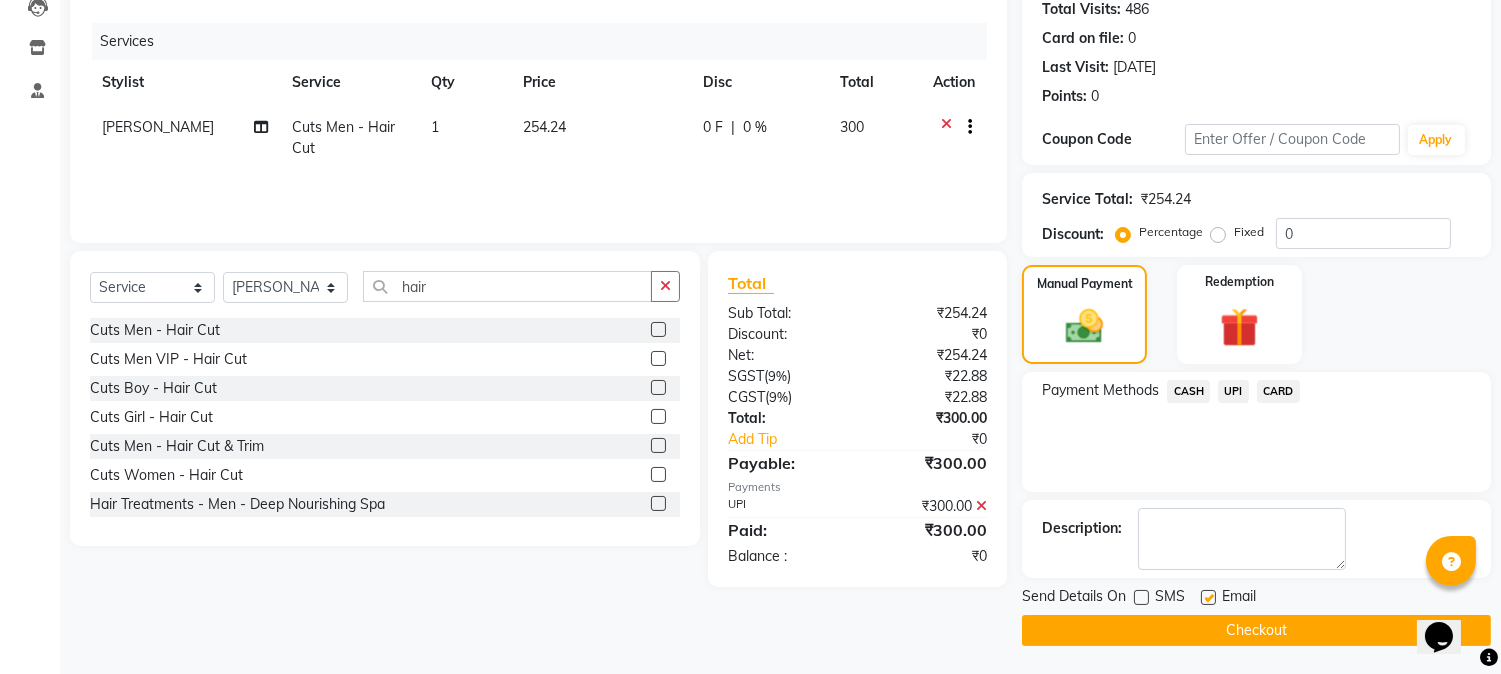 click on "Checkout" 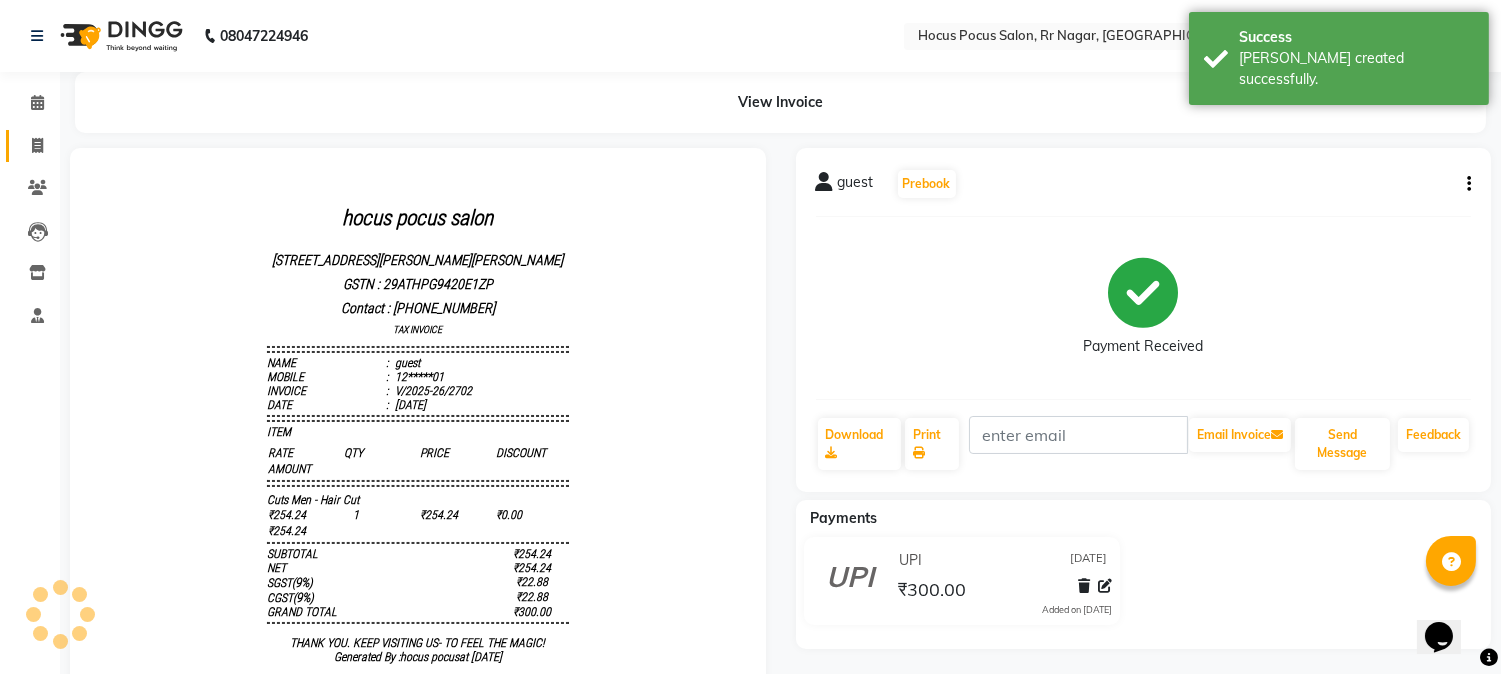 scroll, scrollTop: 0, scrollLeft: 0, axis: both 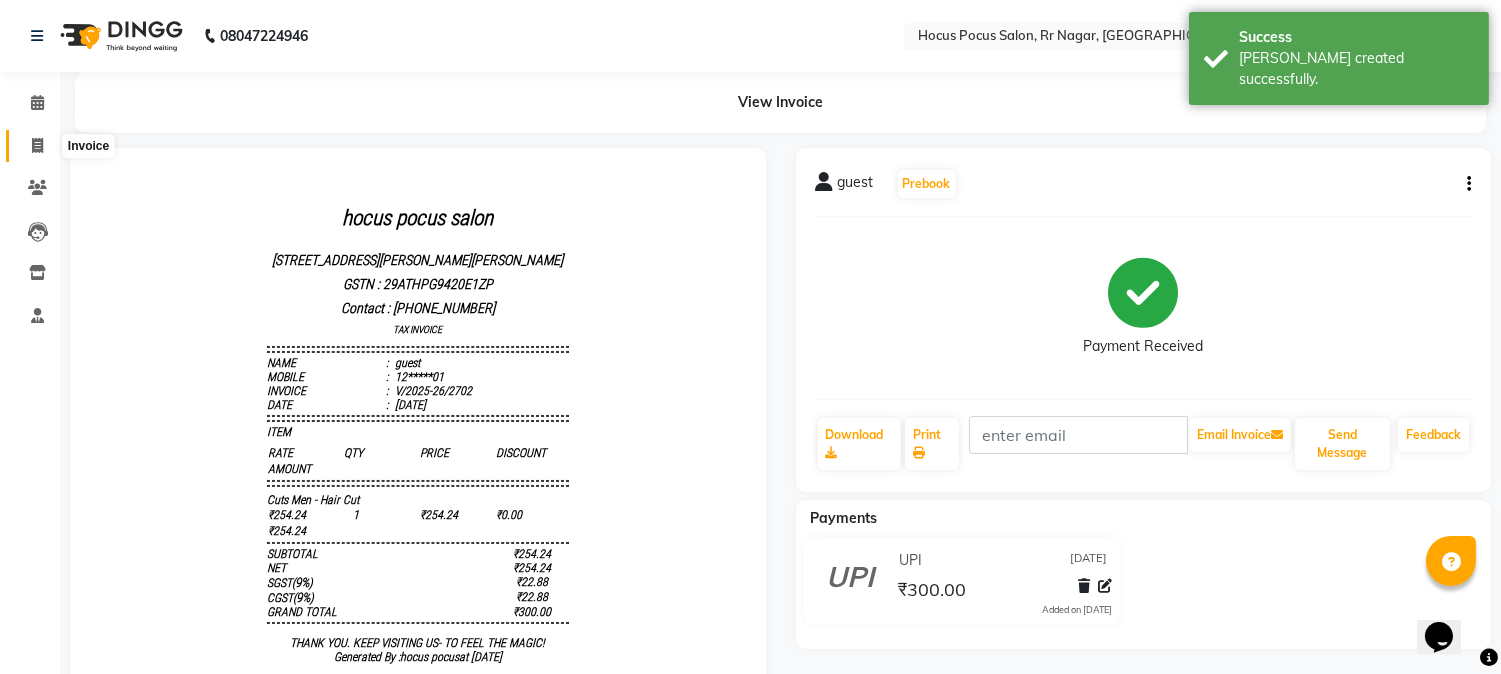 click 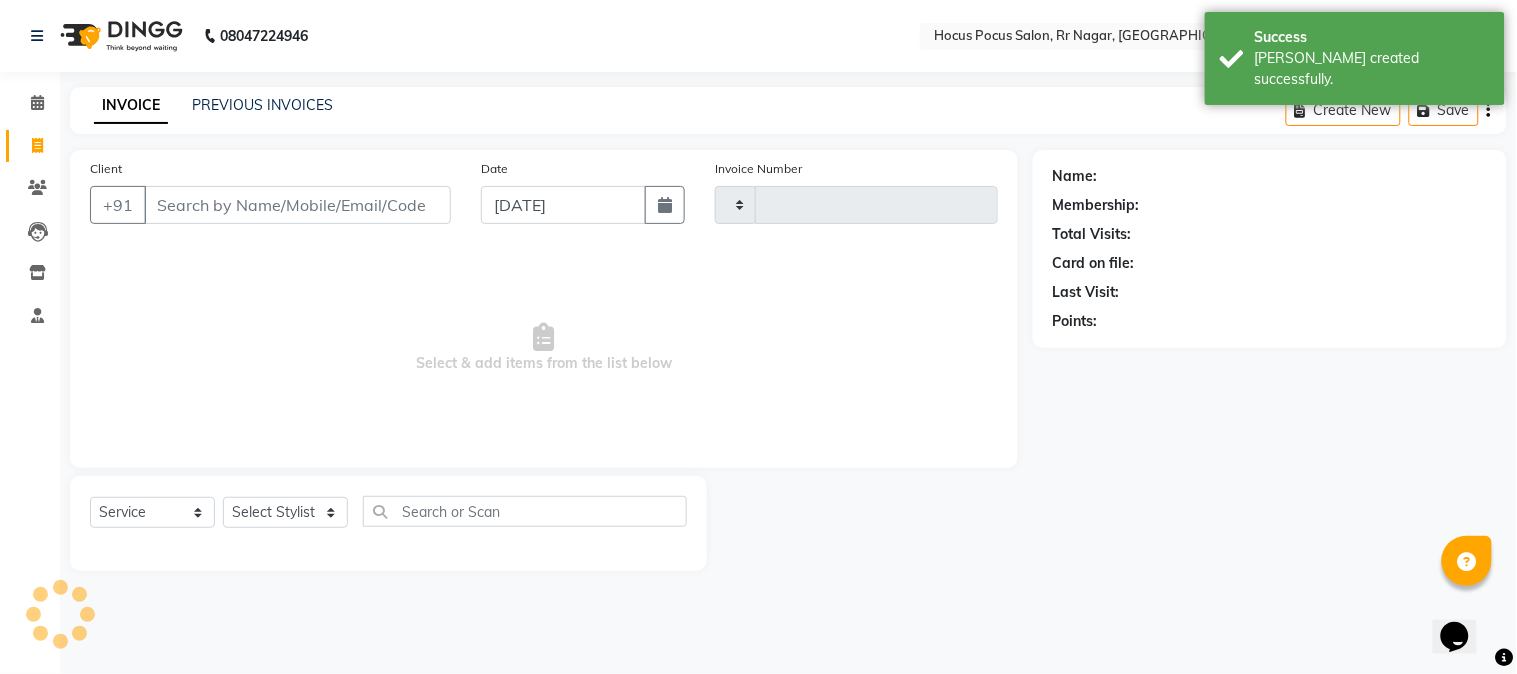 type on "2703" 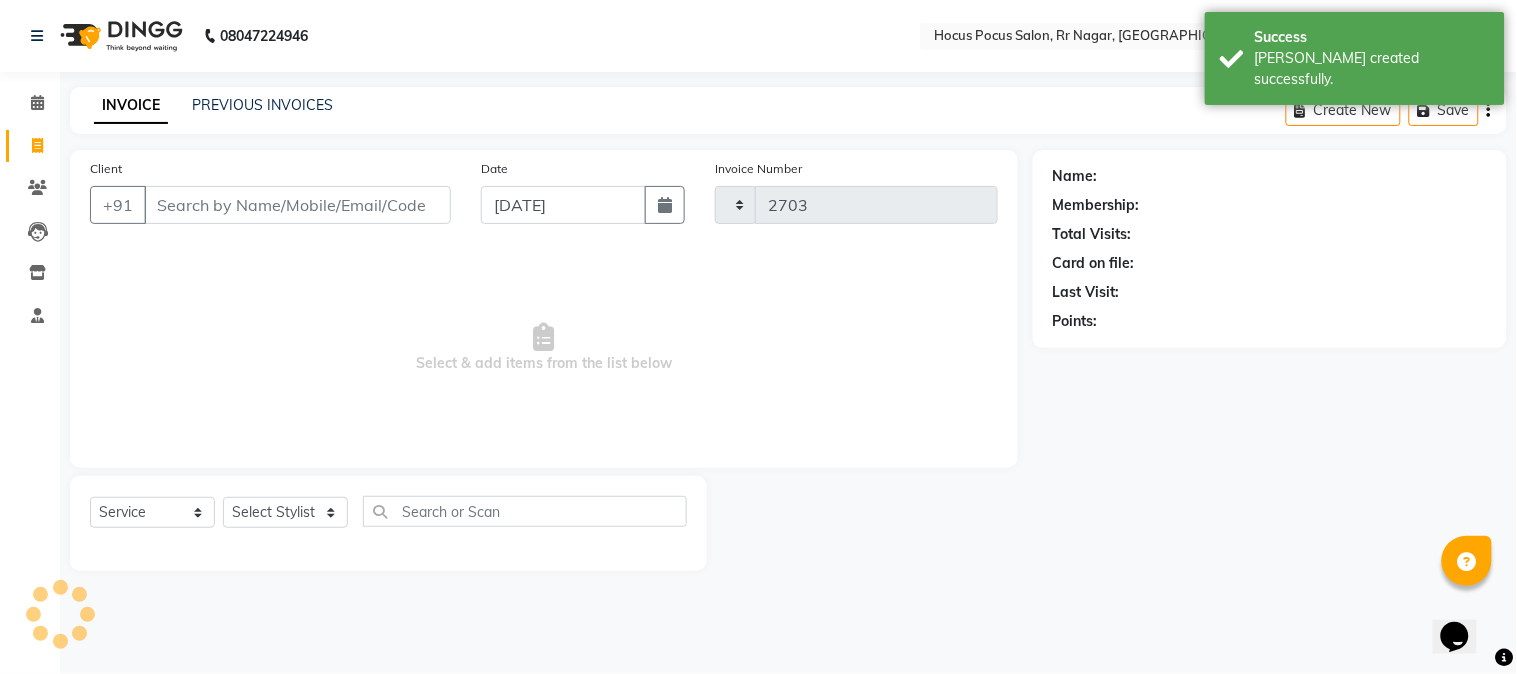 select on "5019" 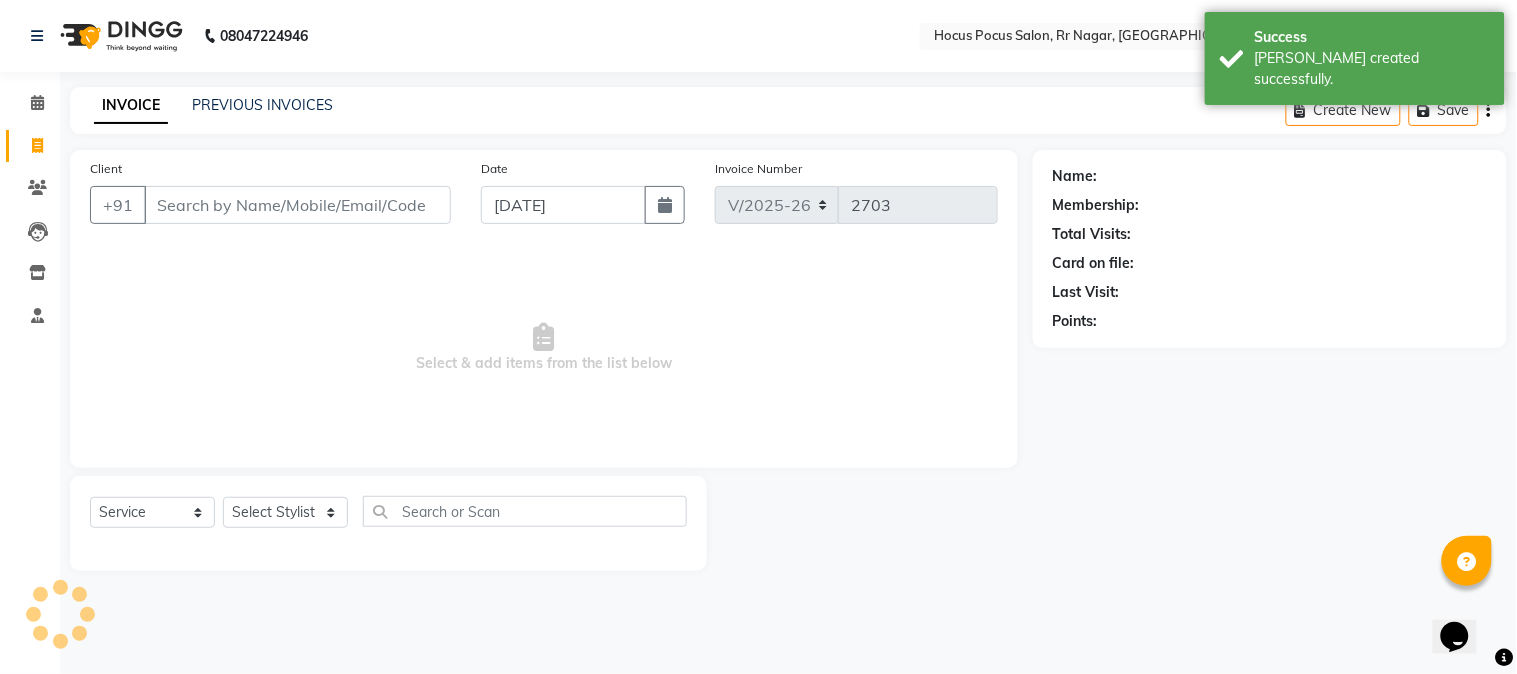 click on "Client" at bounding box center [297, 205] 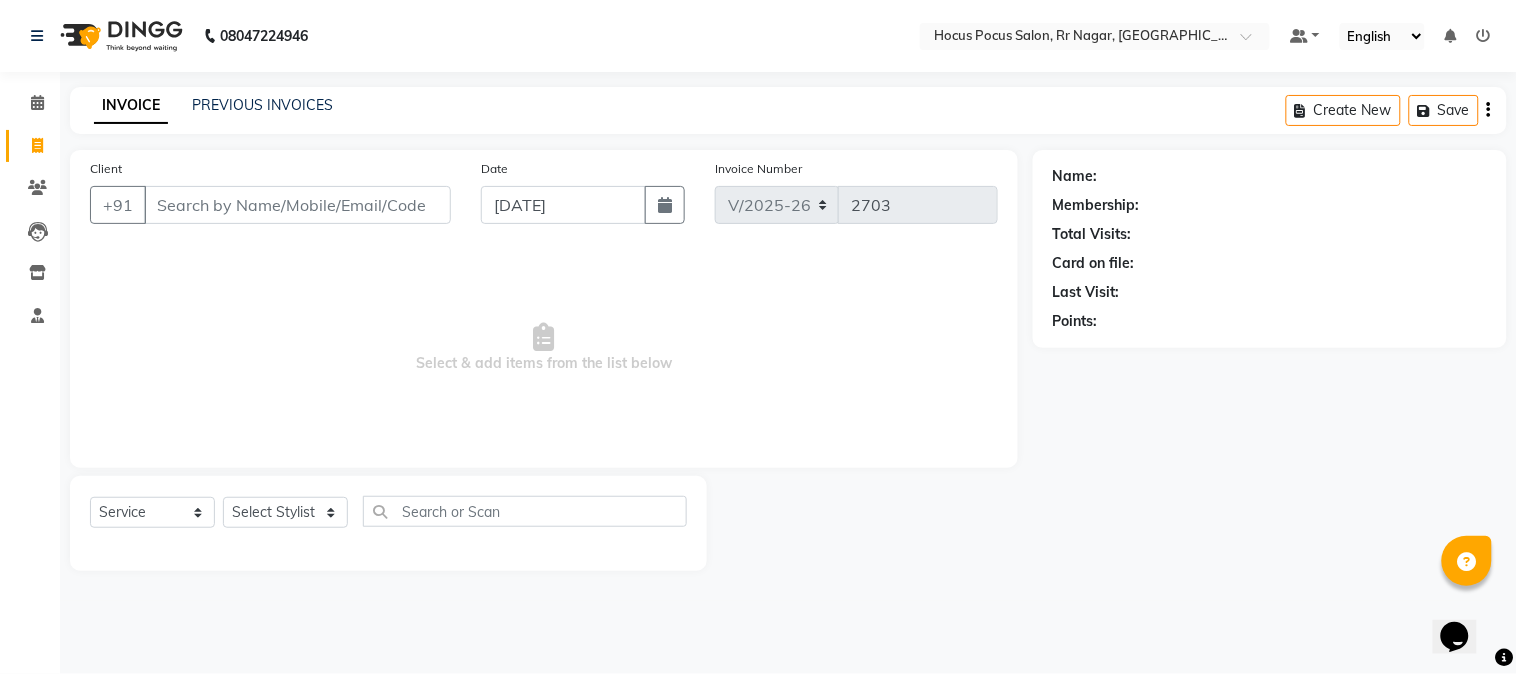 click on "Client" at bounding box center (297, 205) 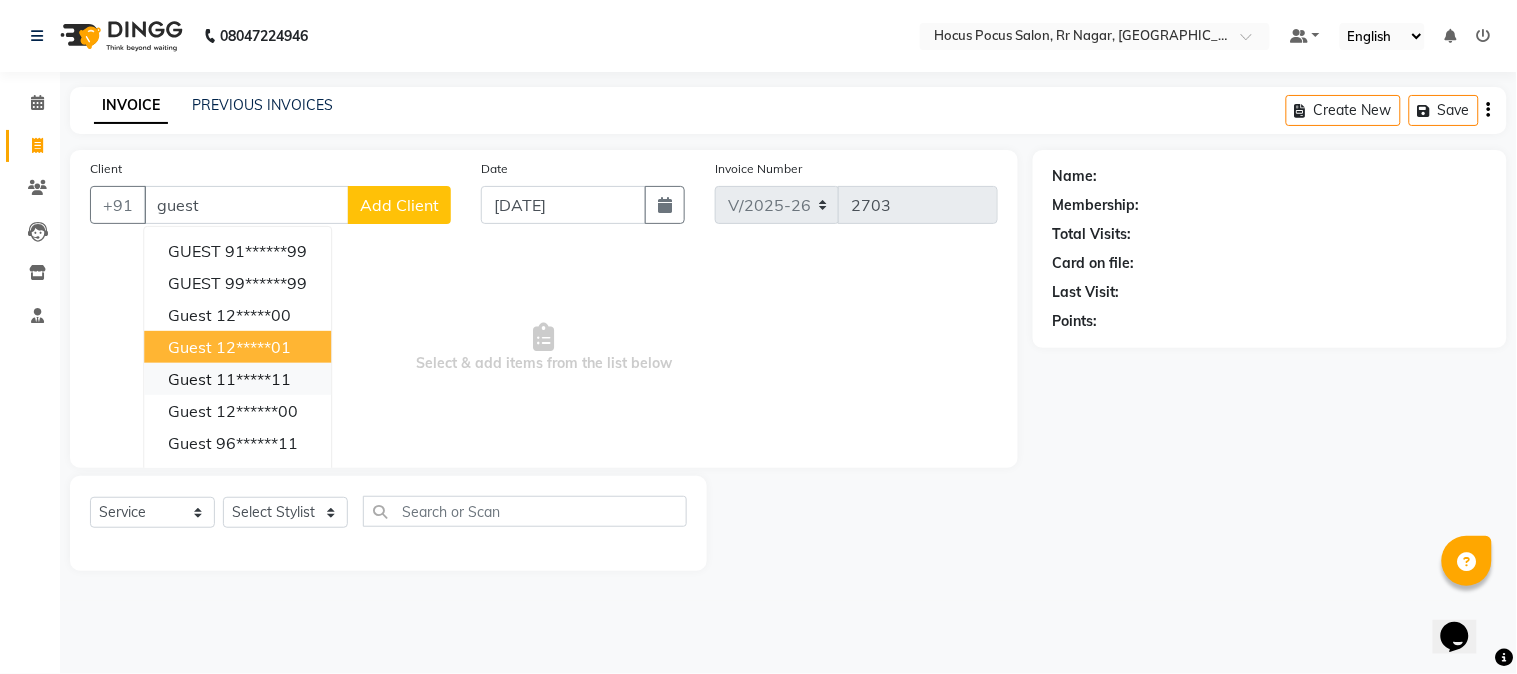 drag, startPoint x: 282, startPoint y: 356, endPoint x: 285, endPoint y: 366, distance: 10.440307 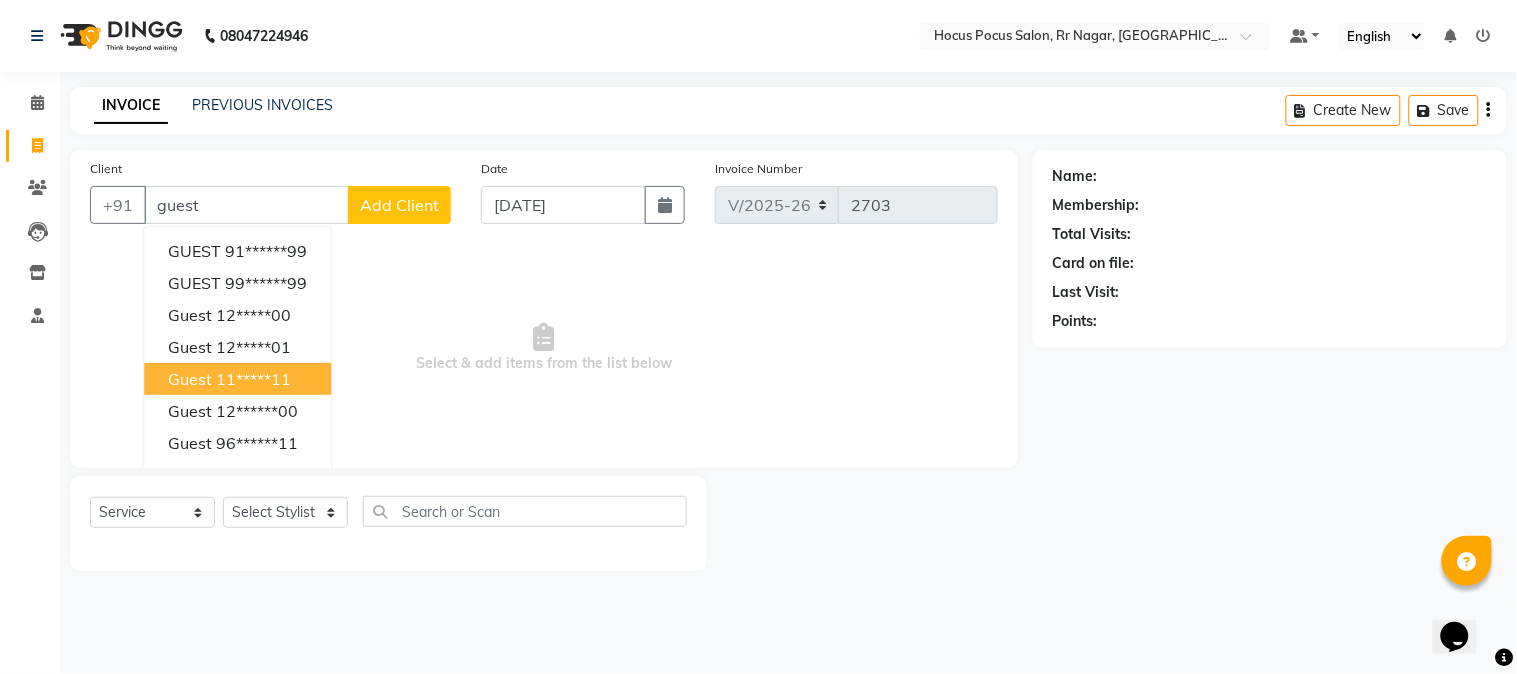 click on "Guest  11*****11" at bounding box center [237, 379] 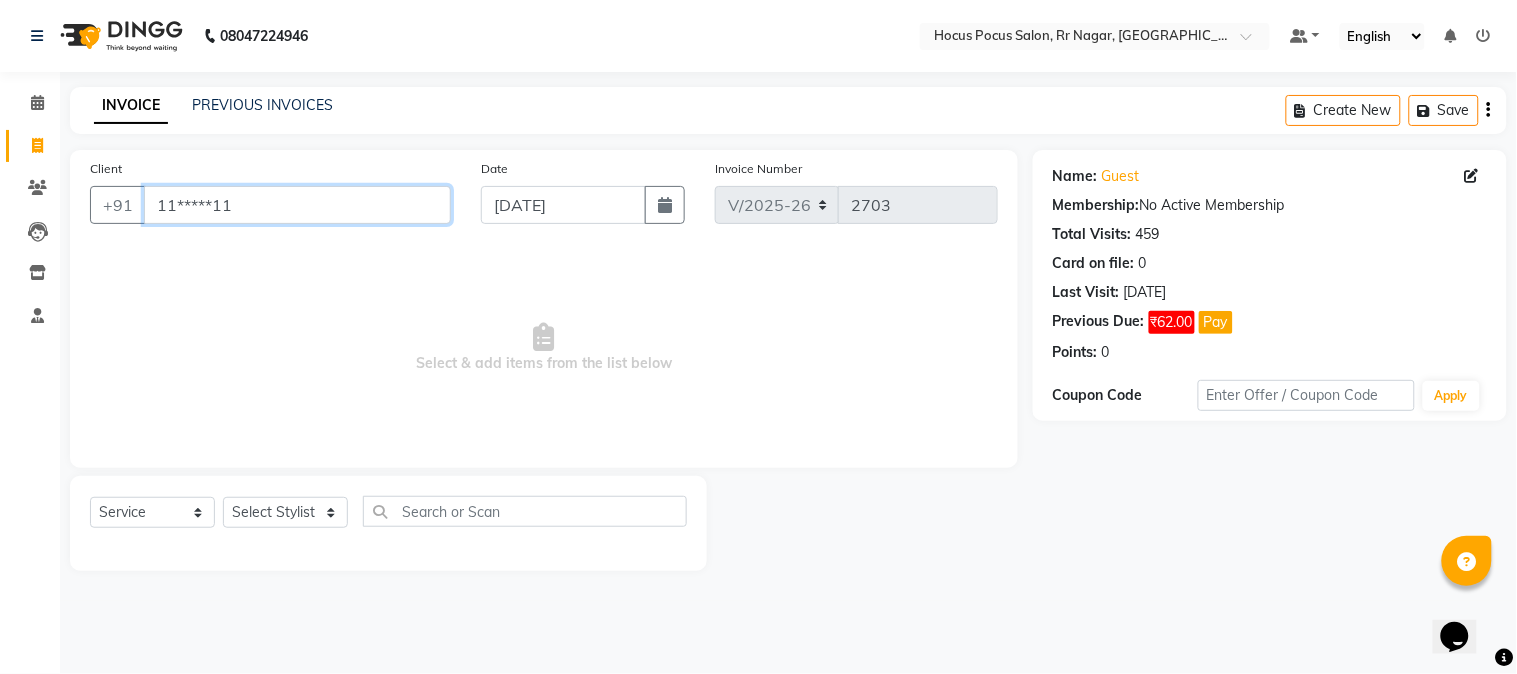 click on "11*****11" at bounding box center [297, 205] 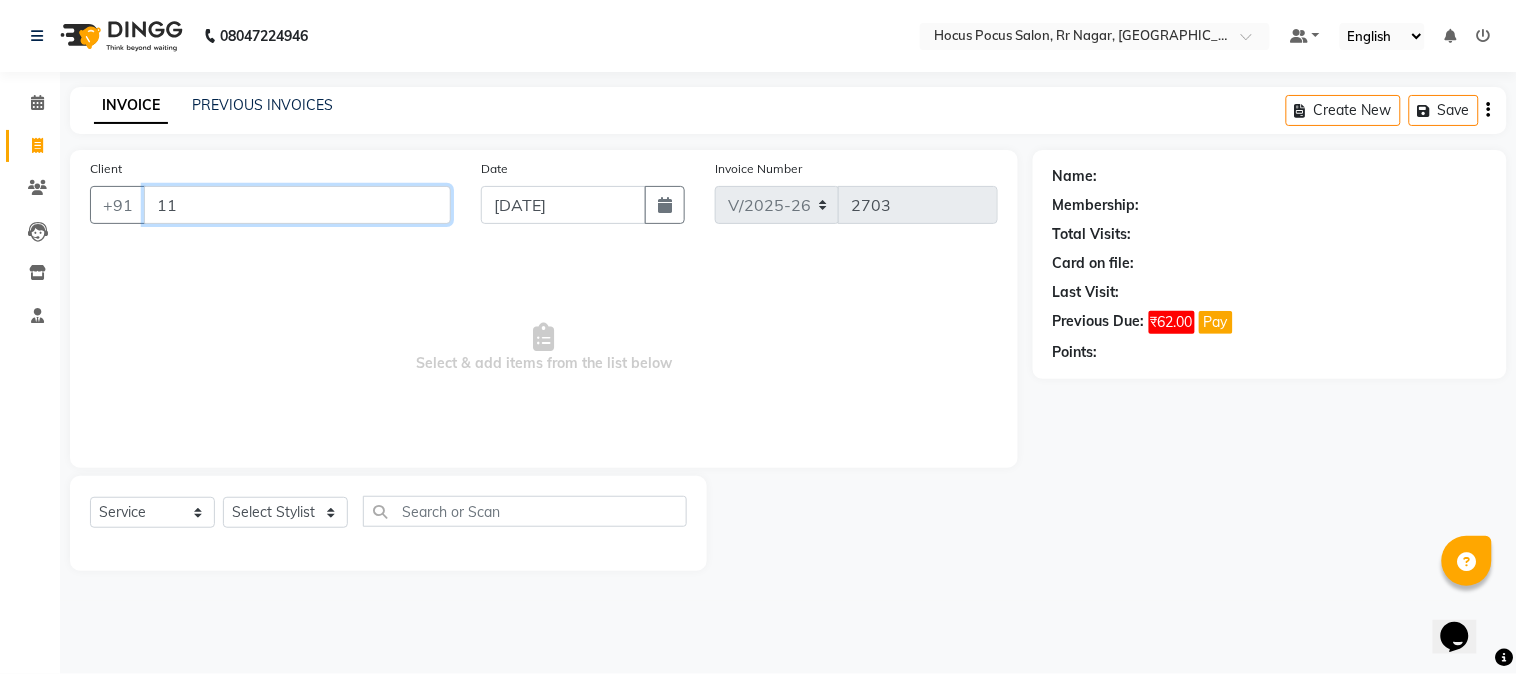 type on "1" 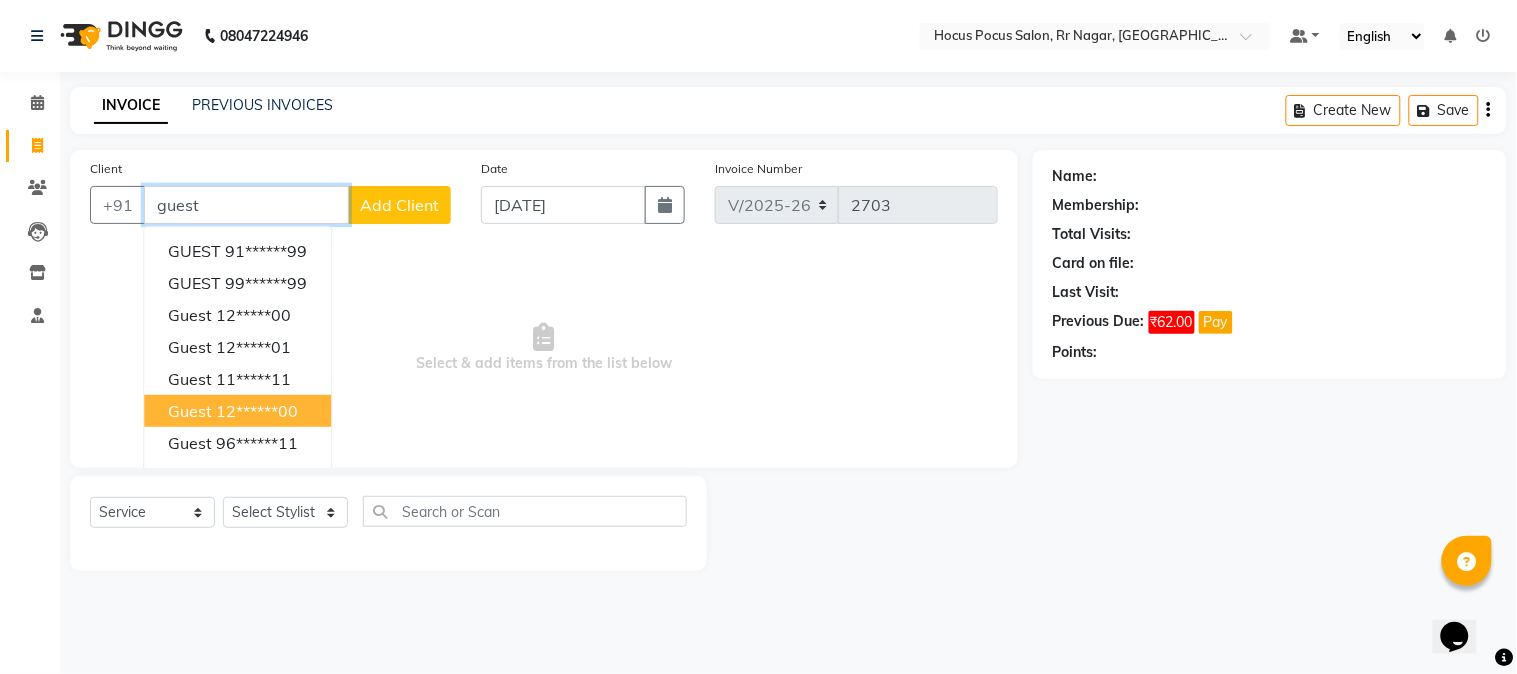 click on "12******00" at bounding box center [257, 411] 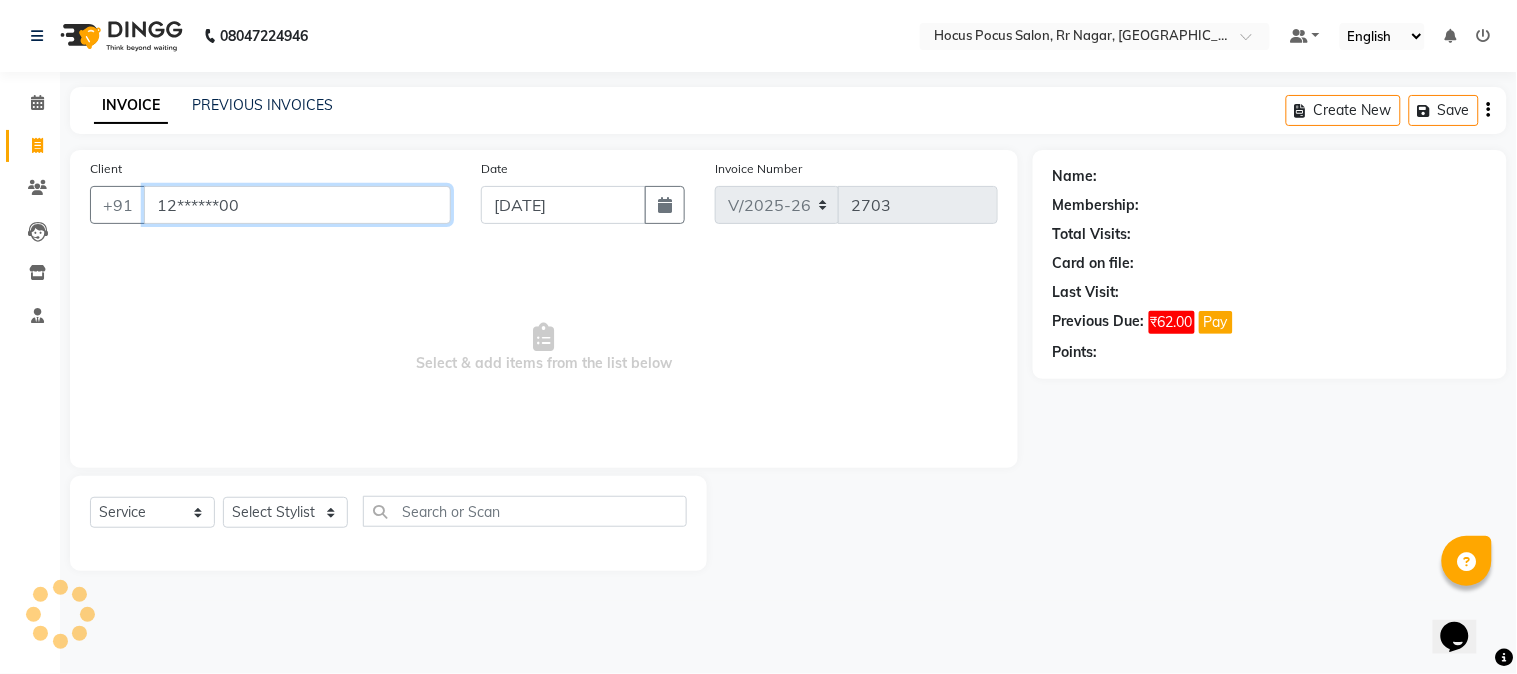 type on "12******00" 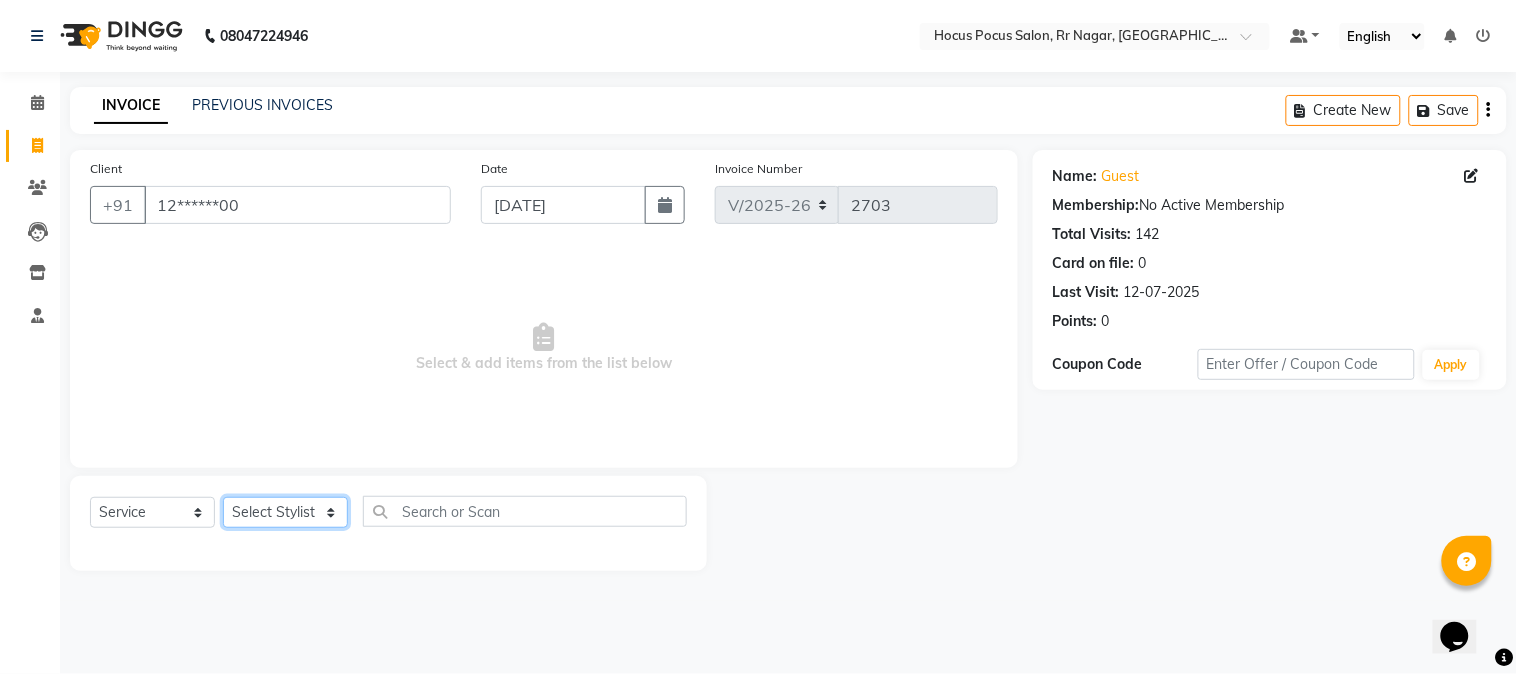 click on "Select Stylist [PERSON_NAME] hocus pocus [PERSON_NAME] [PERSON_NAME] [PERSON_NAME] [PERSON_NAME]" 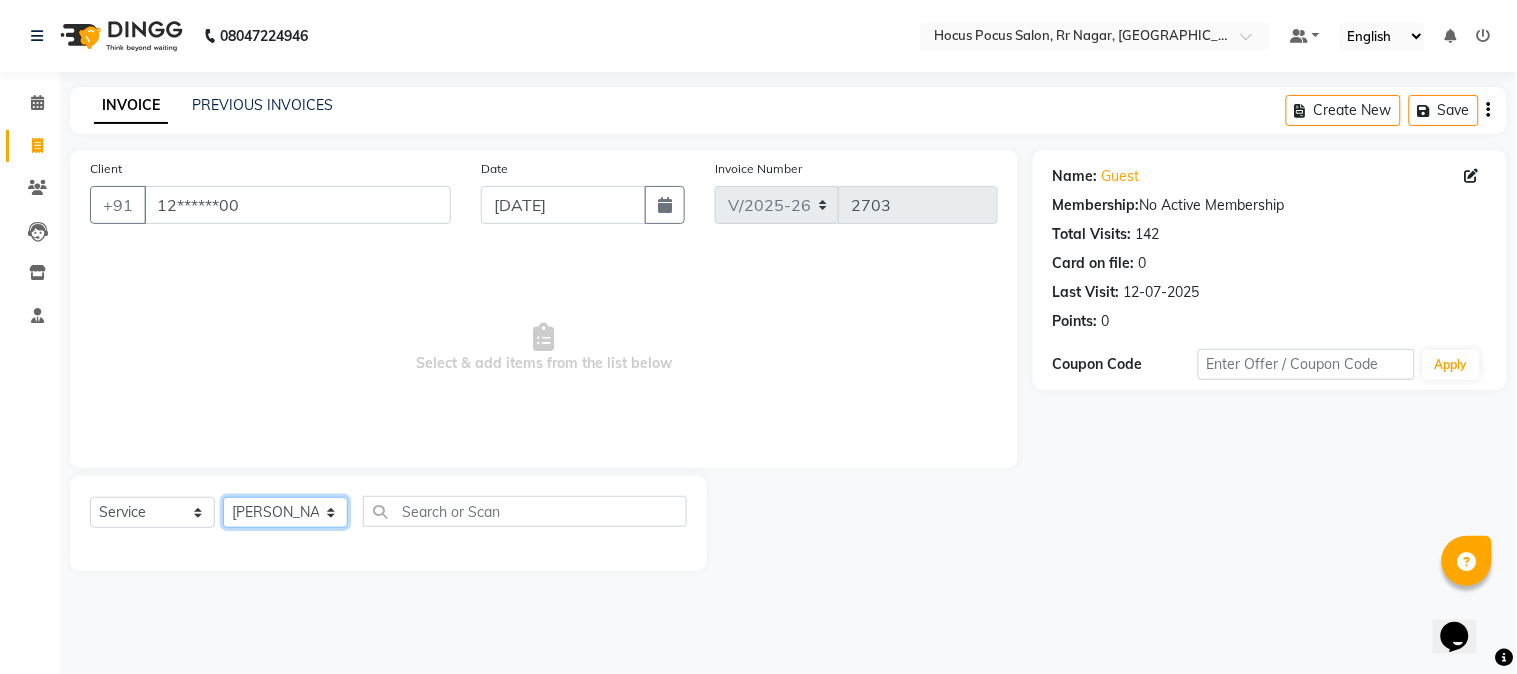 click on "Select Stylist [PERSON_NAME] hocus pocus [PERSON_NAME] [PERSON_NAME] [PERSON_NAME] [PERSON_NAME]" 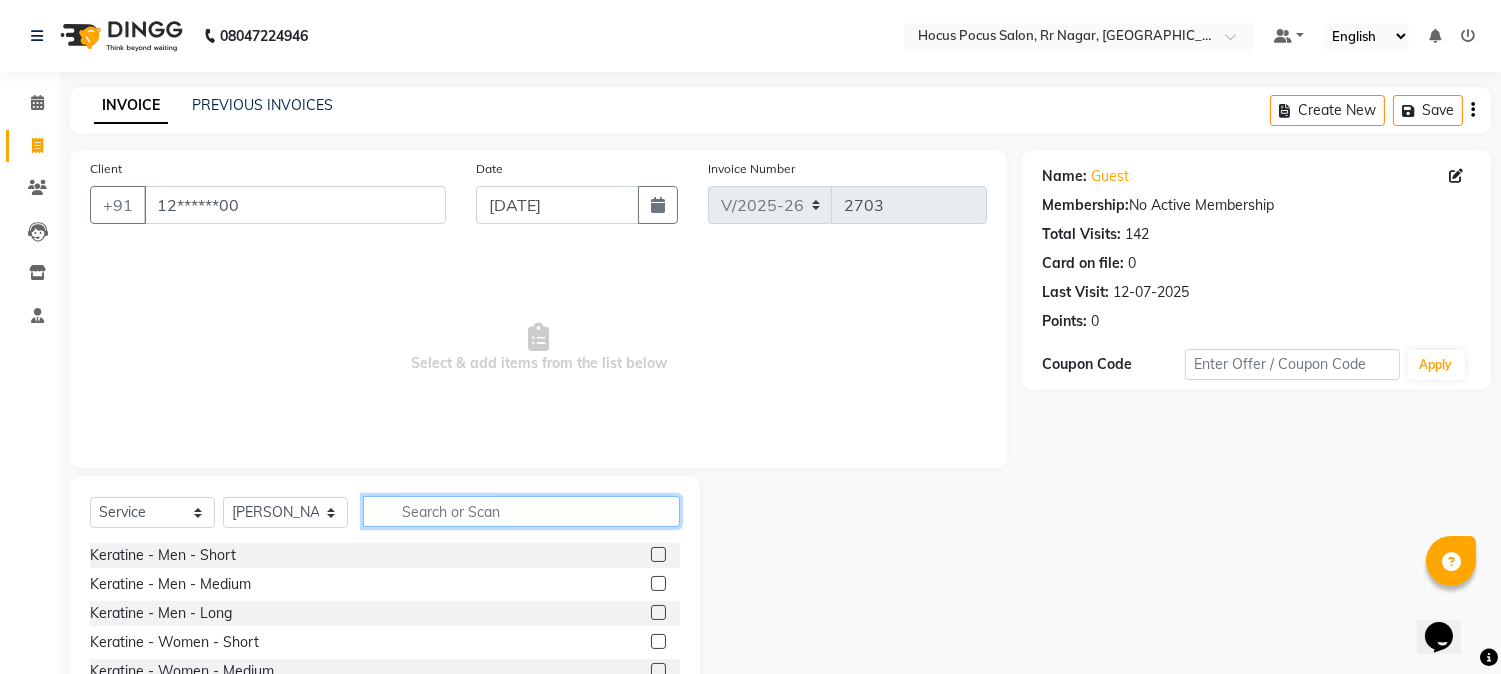 click 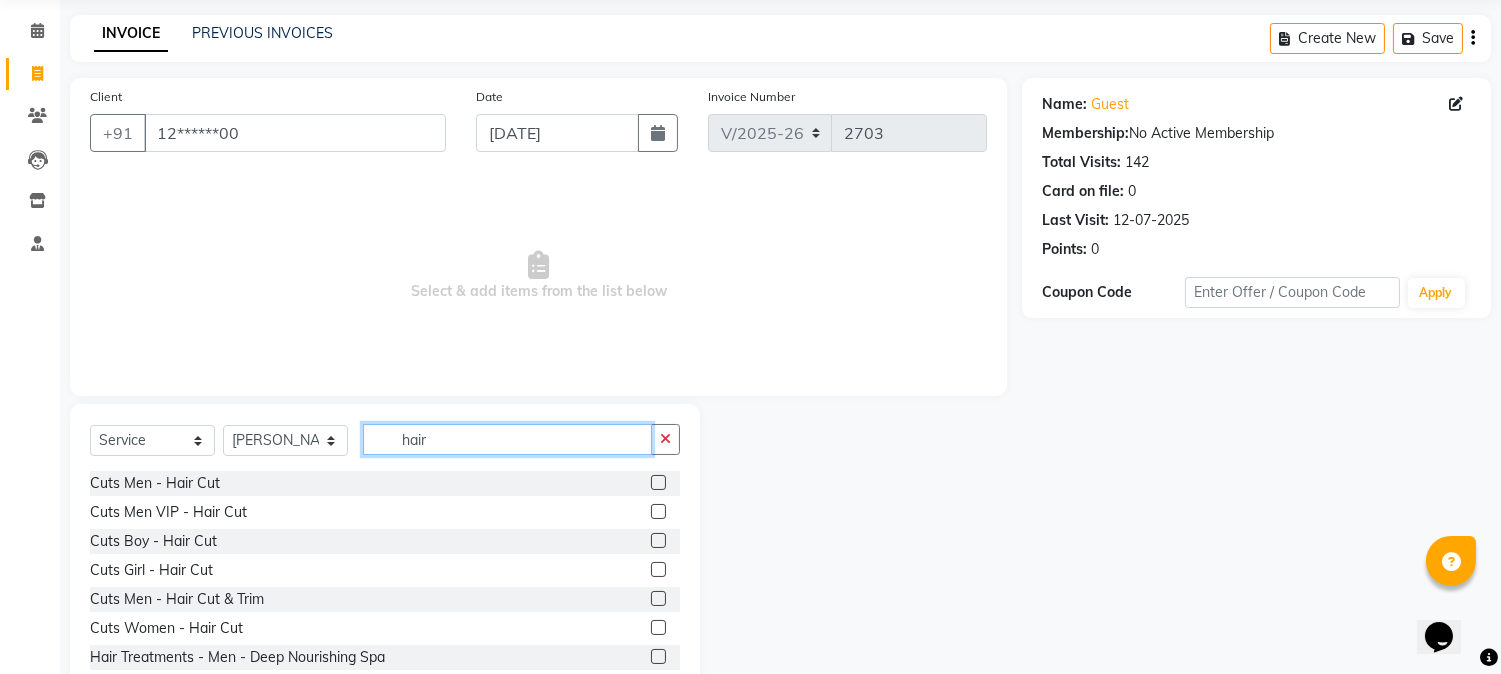 scroll, scrollTop: 111, scrollLeft: 0, axis: vertical 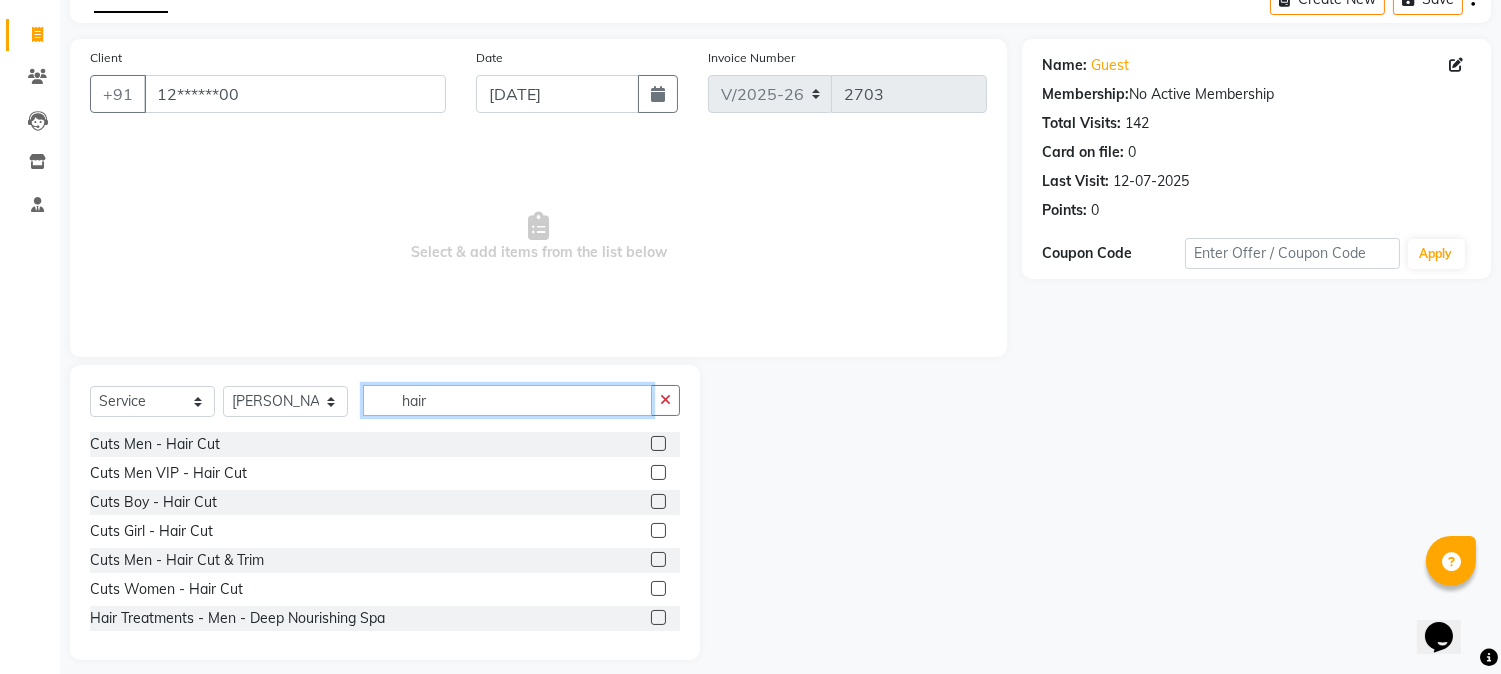 type on "hair" 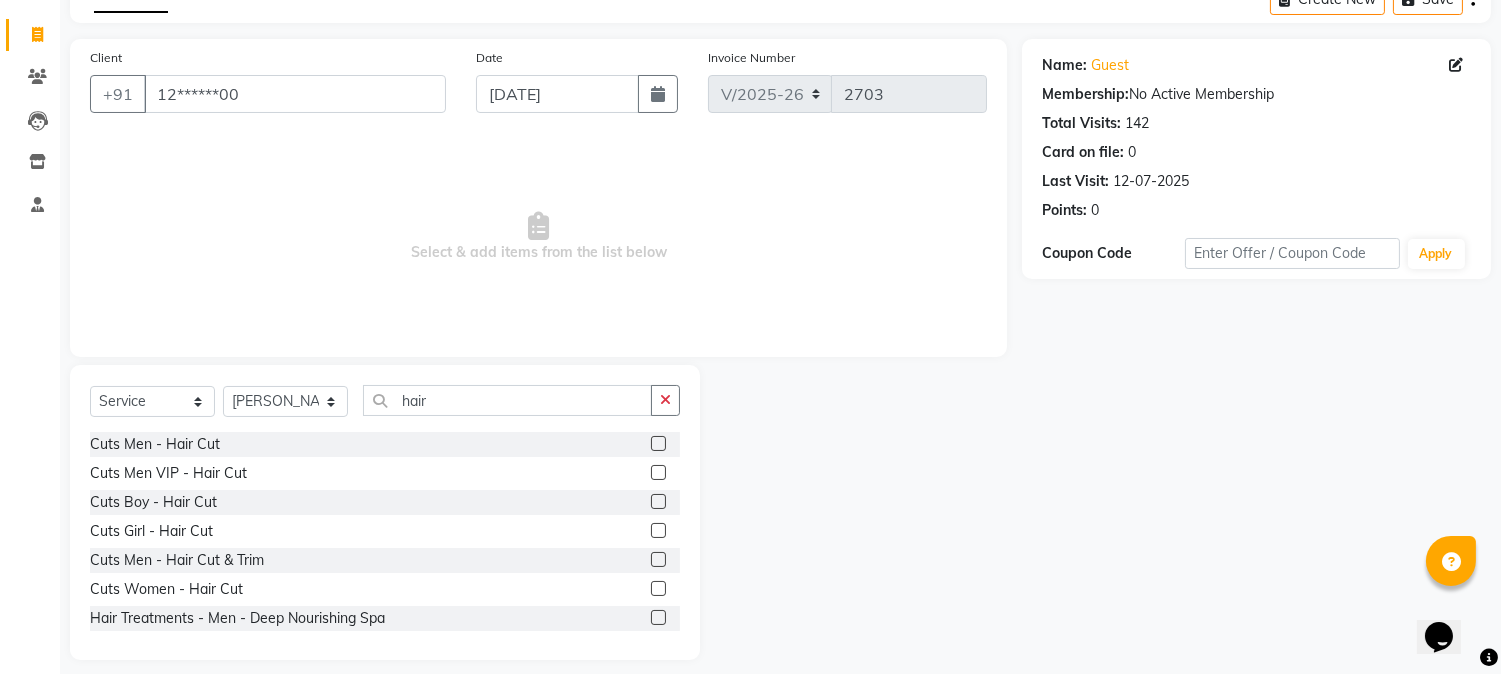 click 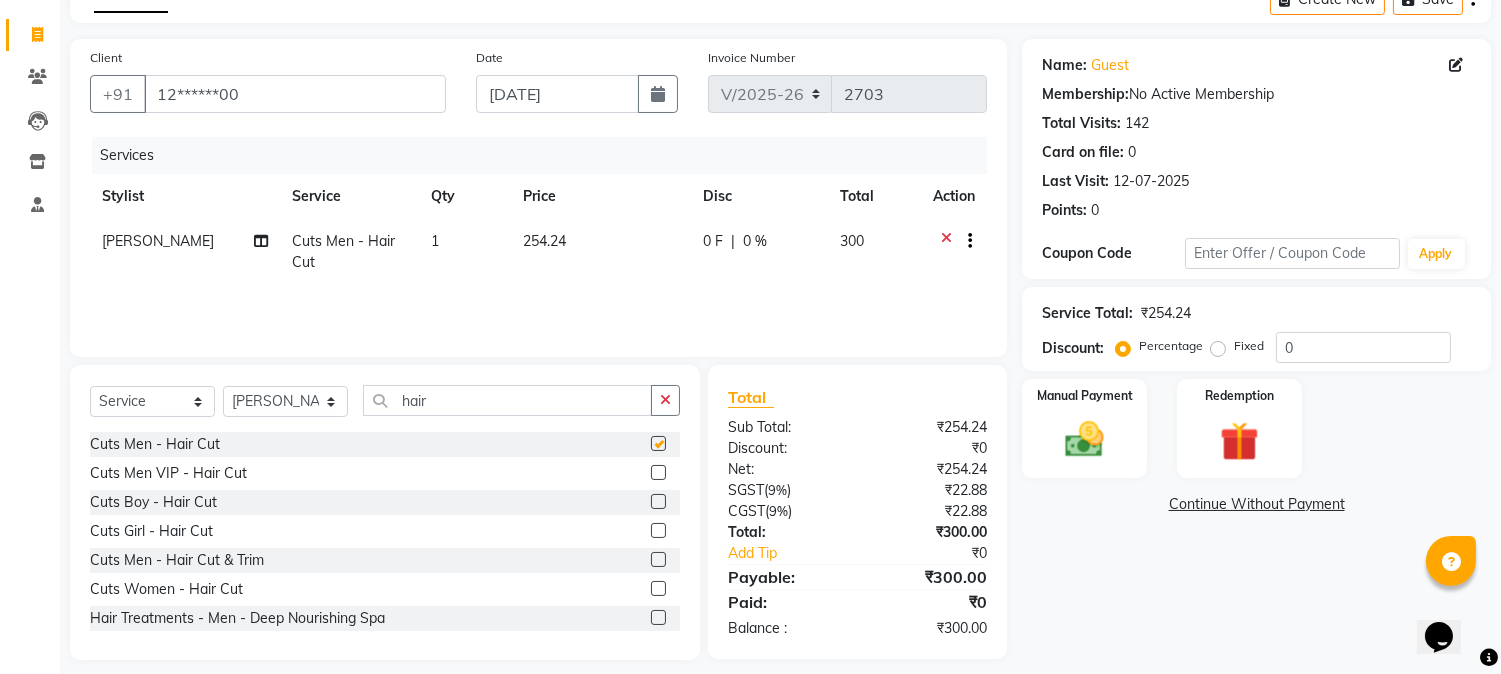 checkbox on "false" 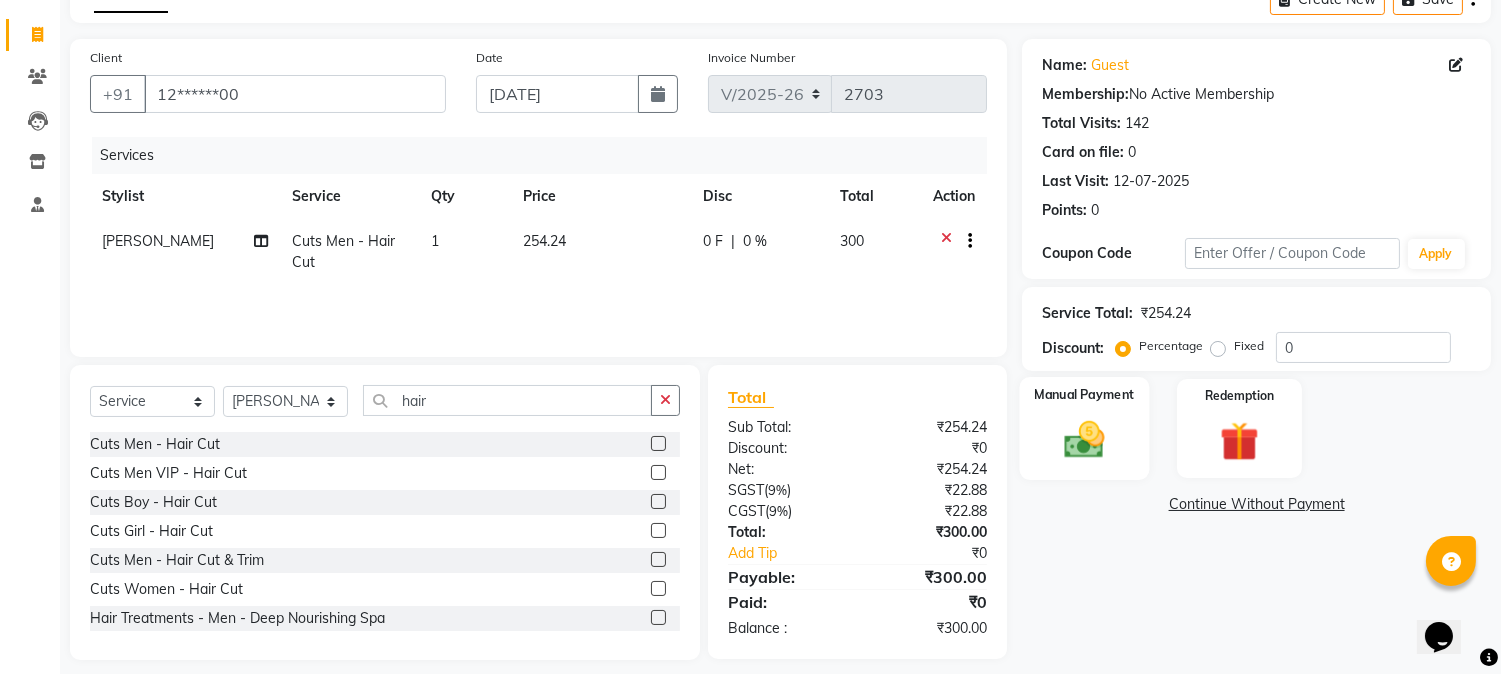 click 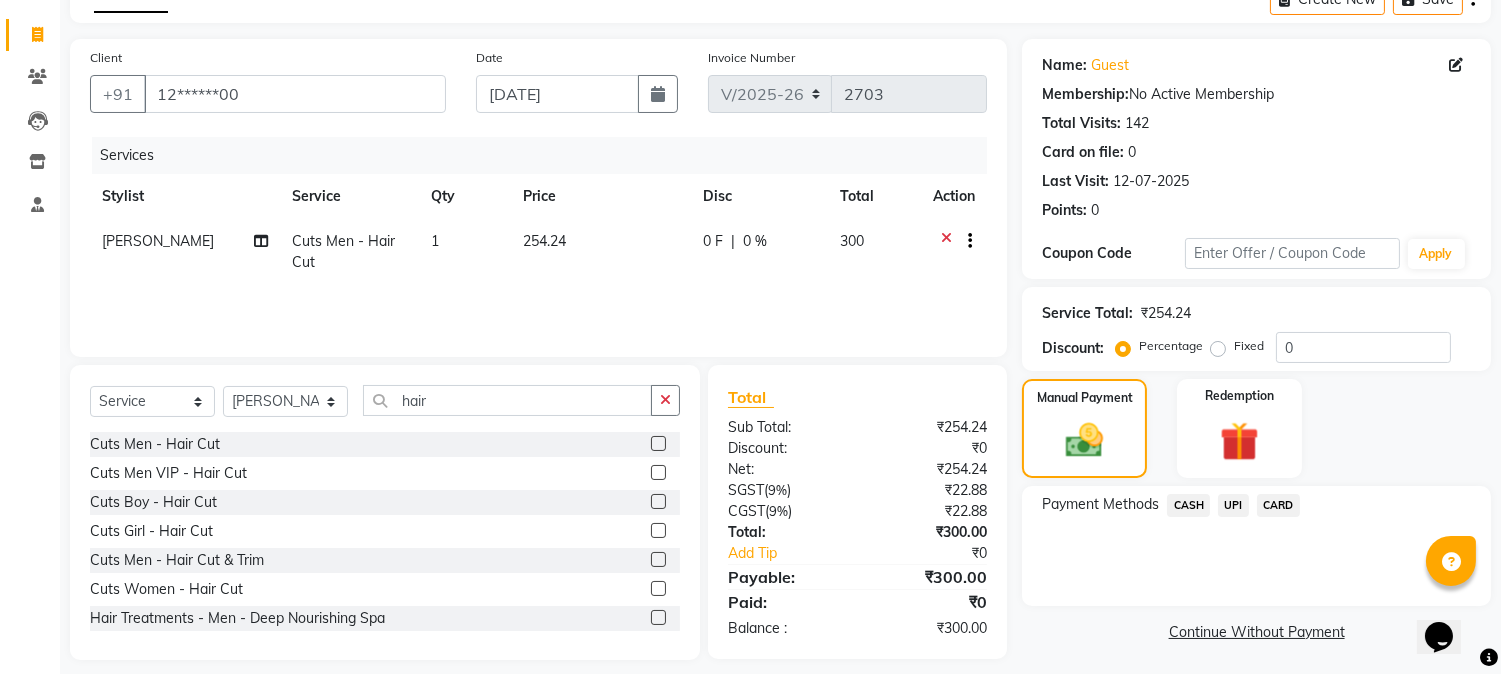 click on "CASH" 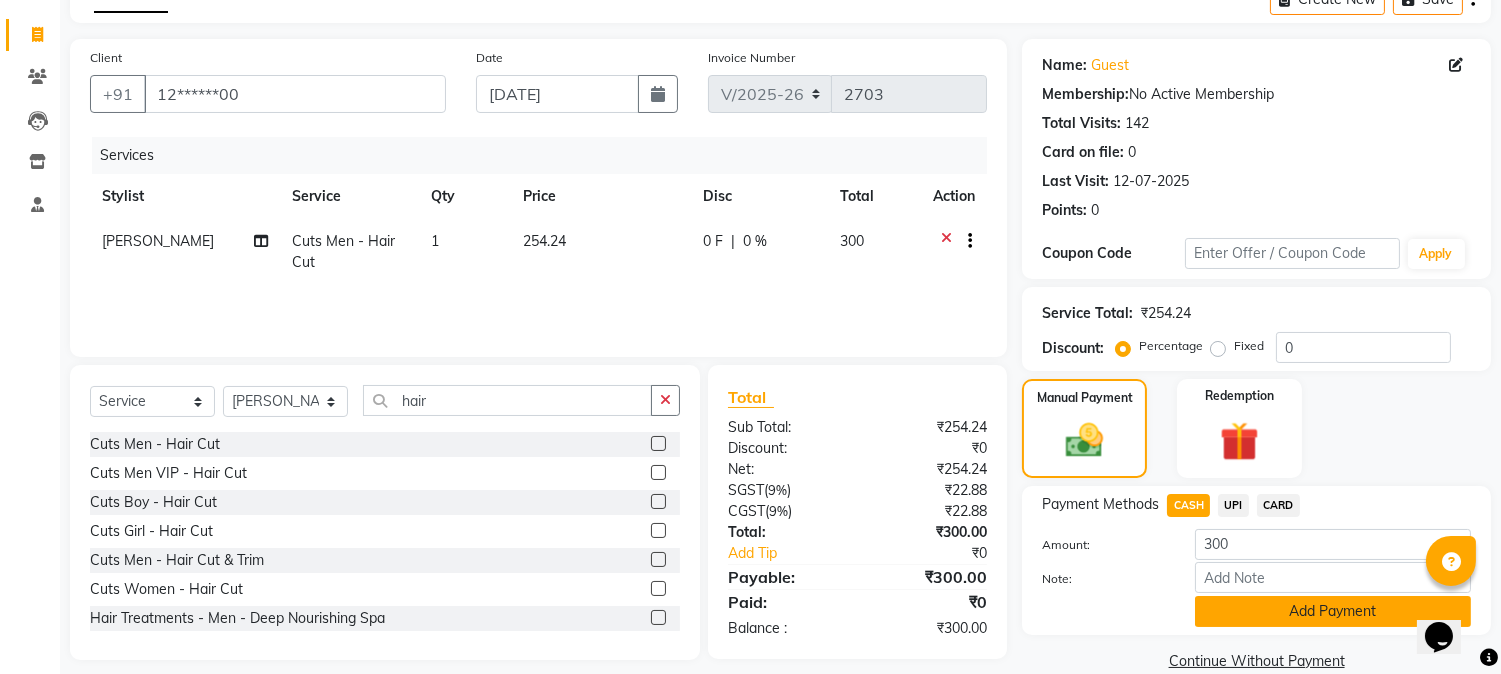 click on "Add Payment" 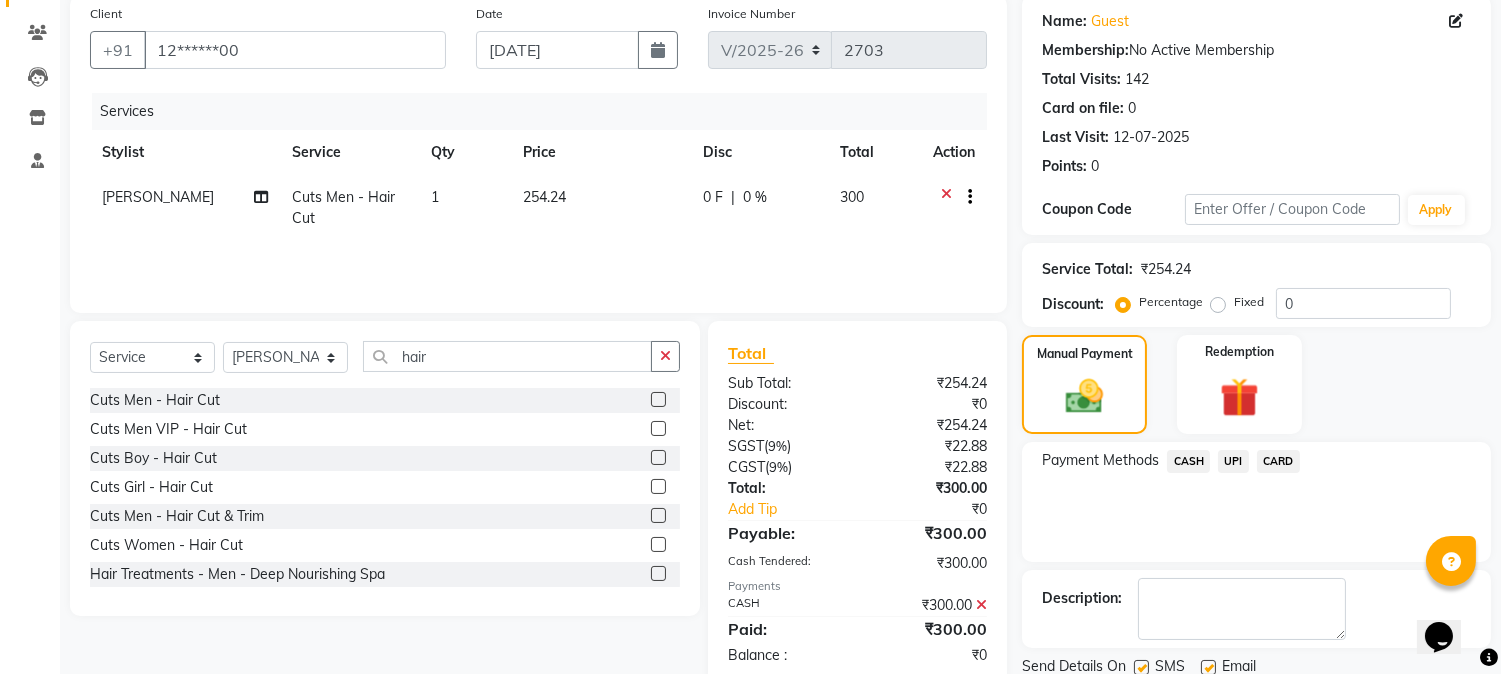 scroll, scrollTop: 225, scrollLeft: 0, axis: vertical 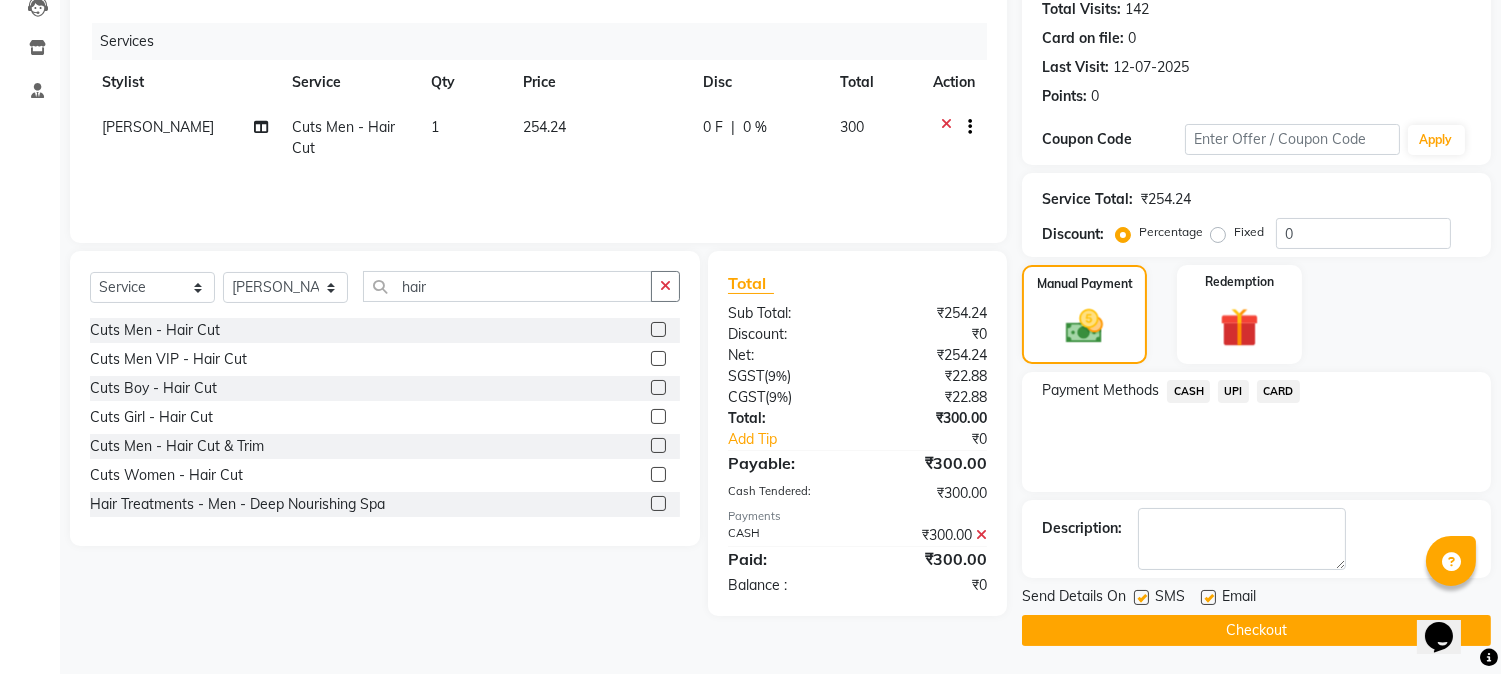 click 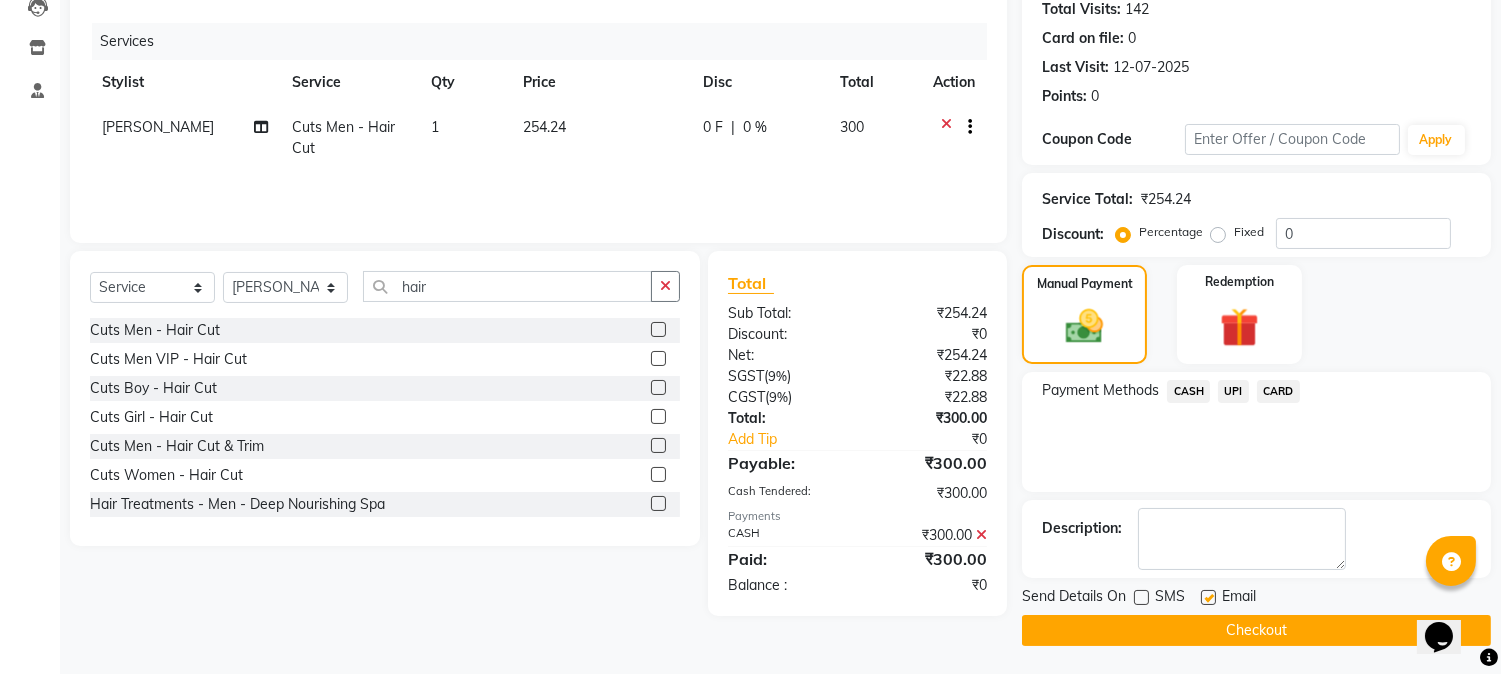click on "Checkout" 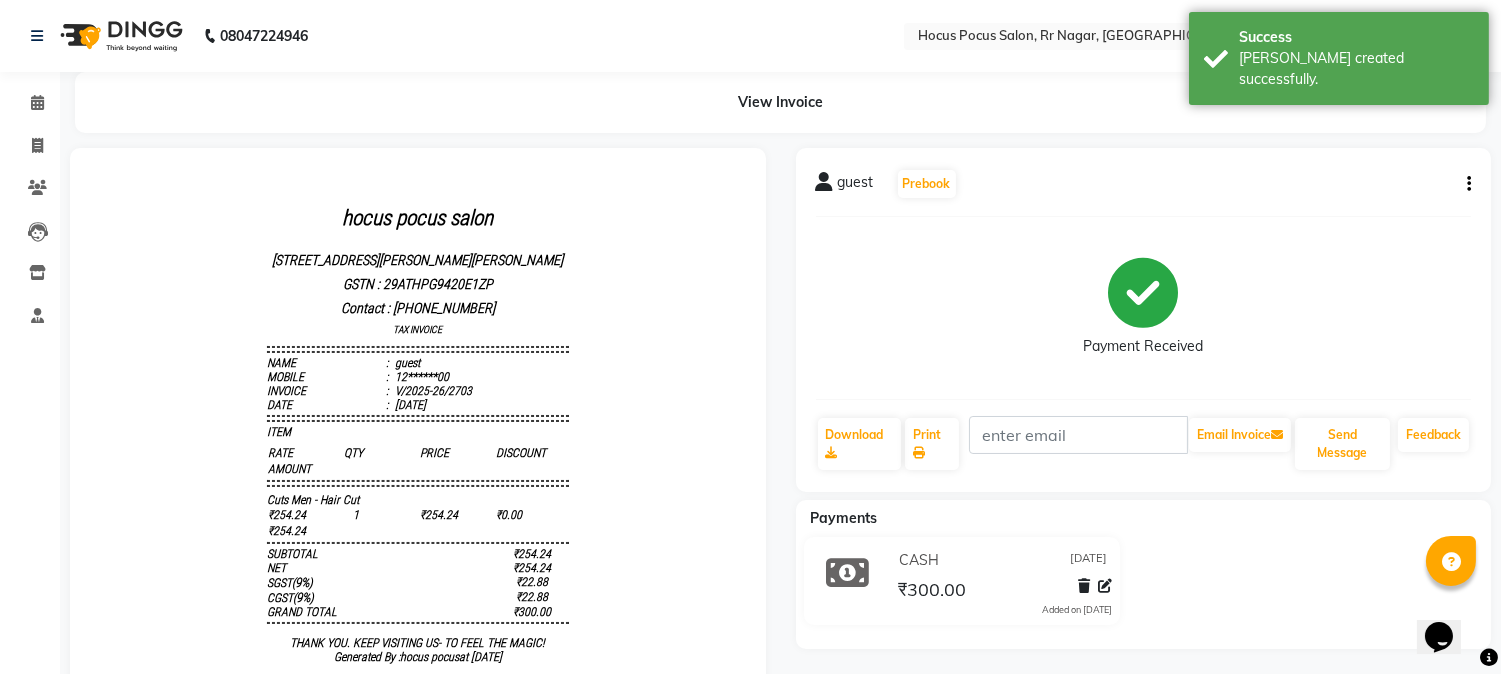 scroll, scrollTop: 0, scrollLeft: 0, axis: both 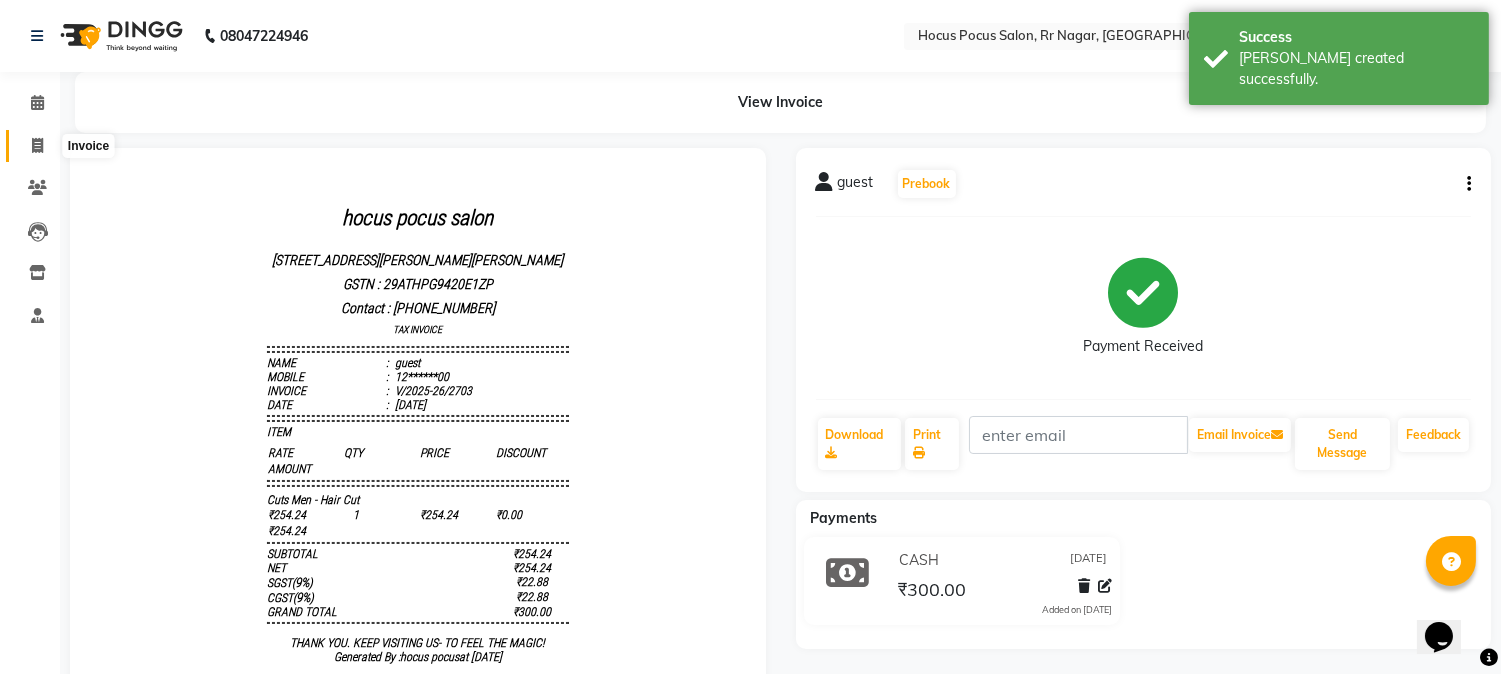 click 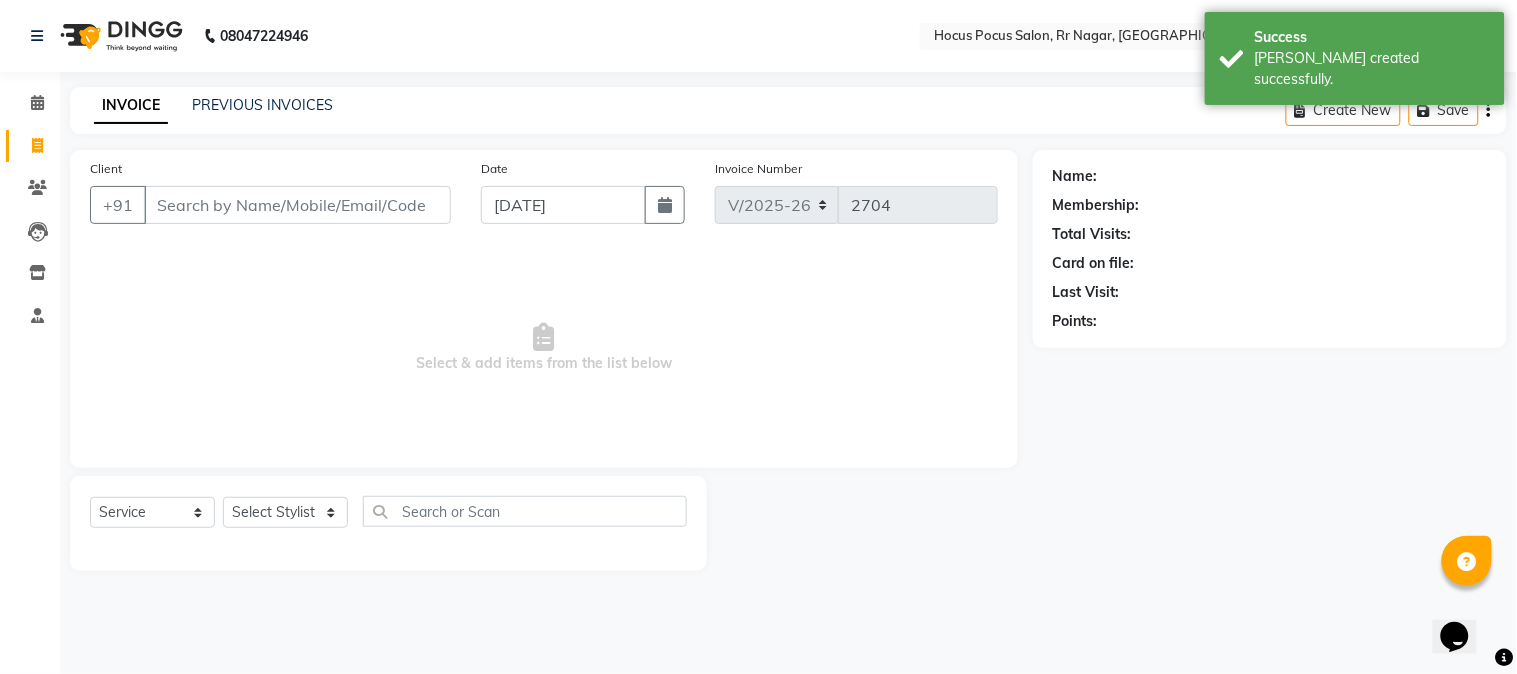 click on "Client" at bounding box center [297, 205] 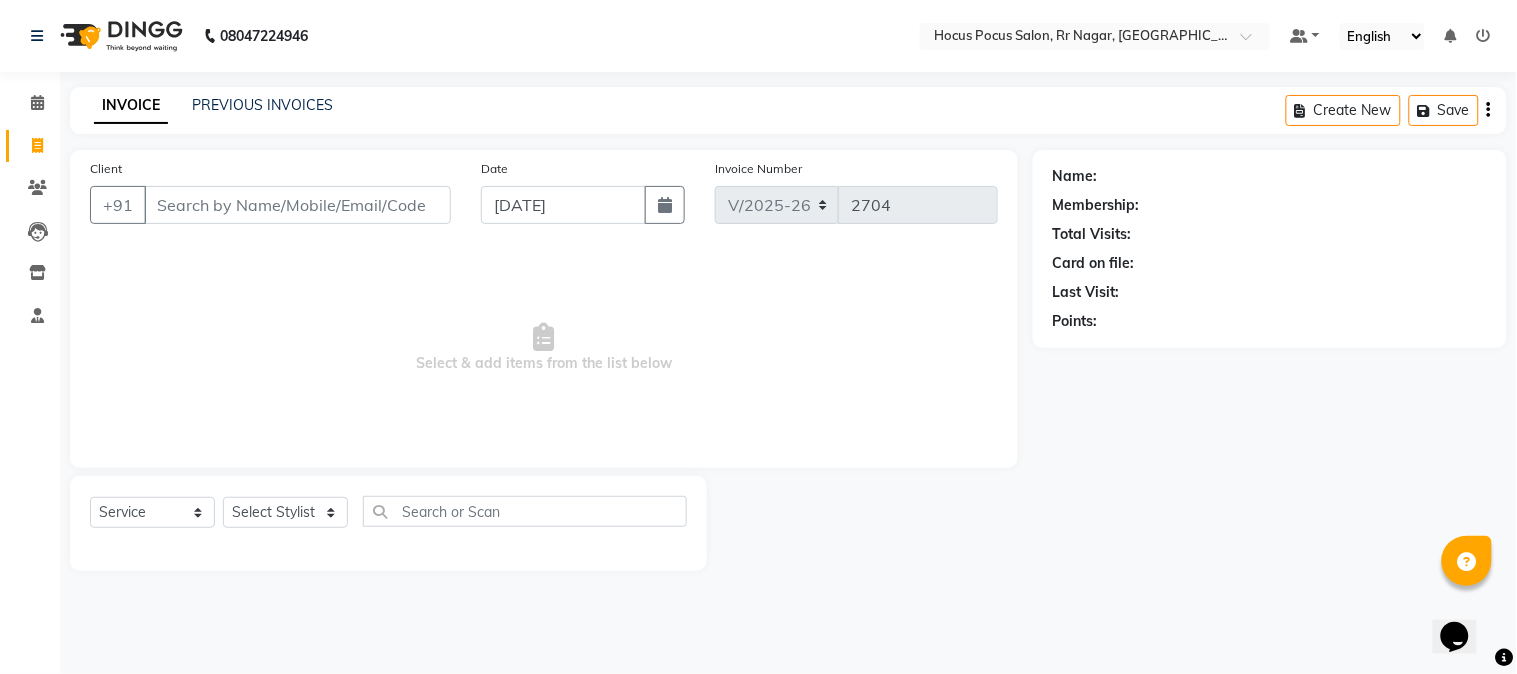 click on "Client" at bounding box center (297, 205) 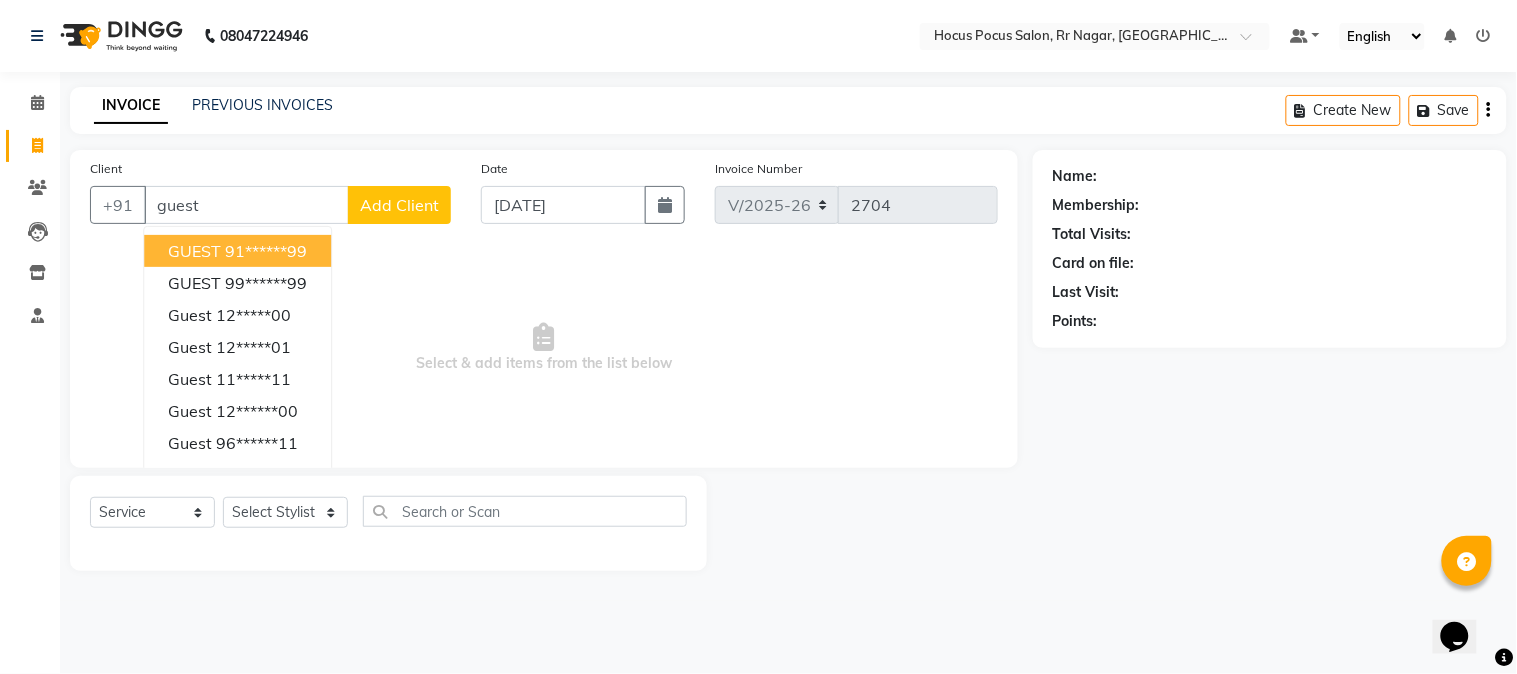 click on "GUEST" at bounding box center [194, 251] 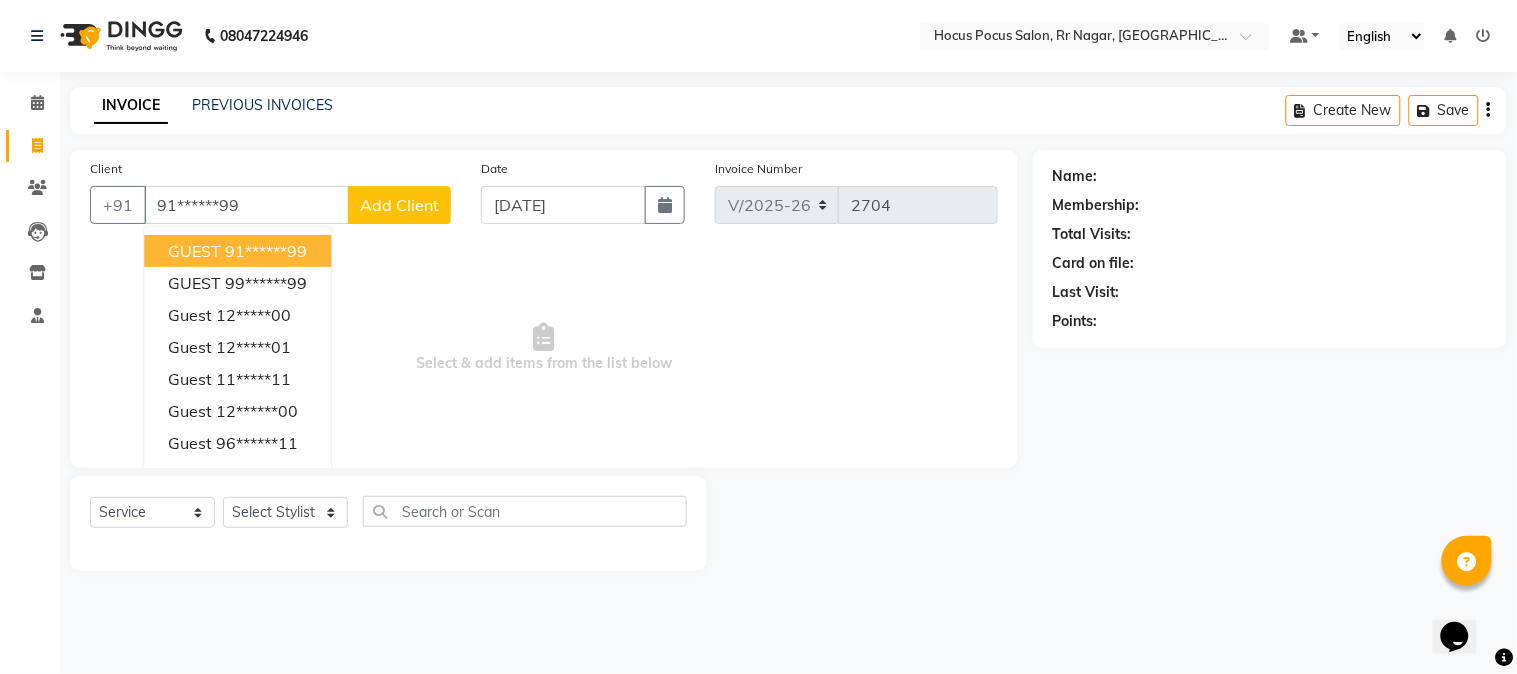 type on "91******99" 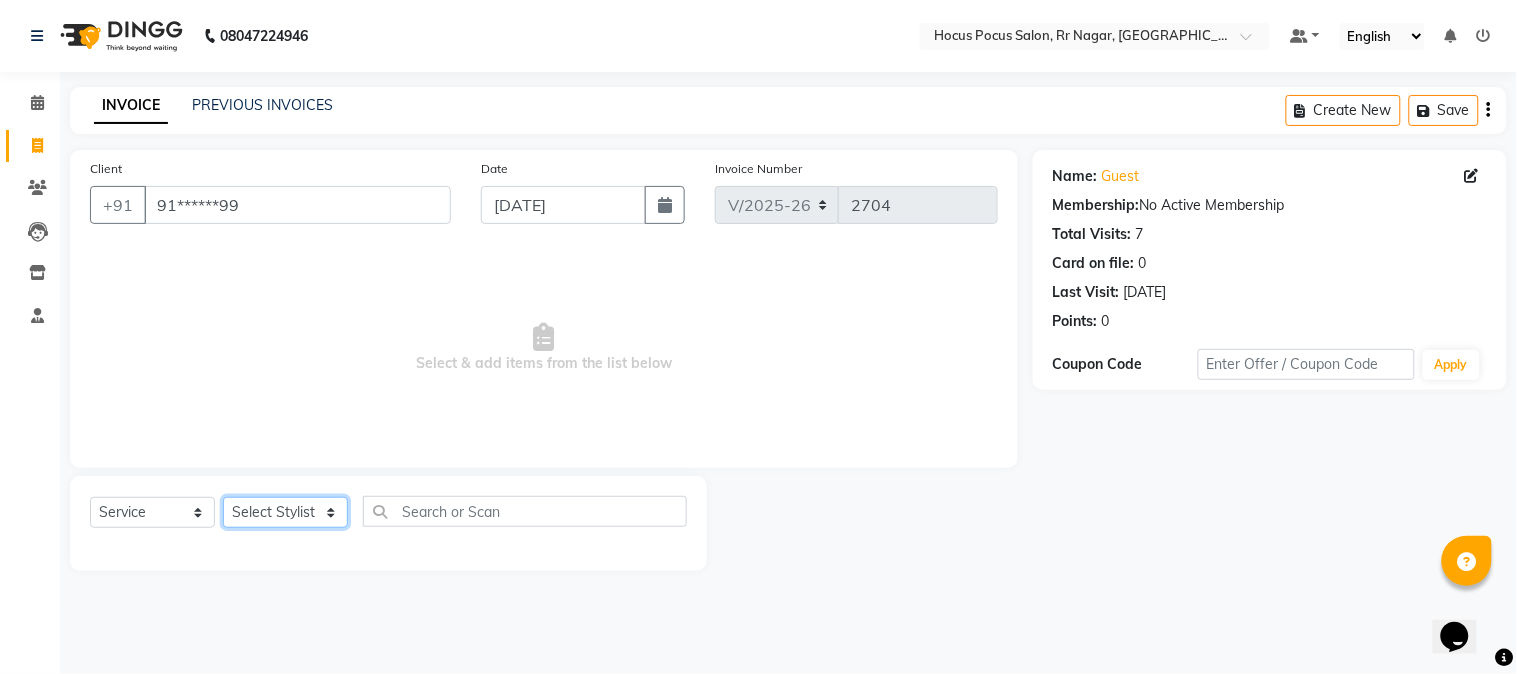 click on "Select Stylist [PERSON_NAME] hocus pocus [PERSON_NAME] [PERSON_NAME] [PERSON_NAME] [PERSON_NAME]" 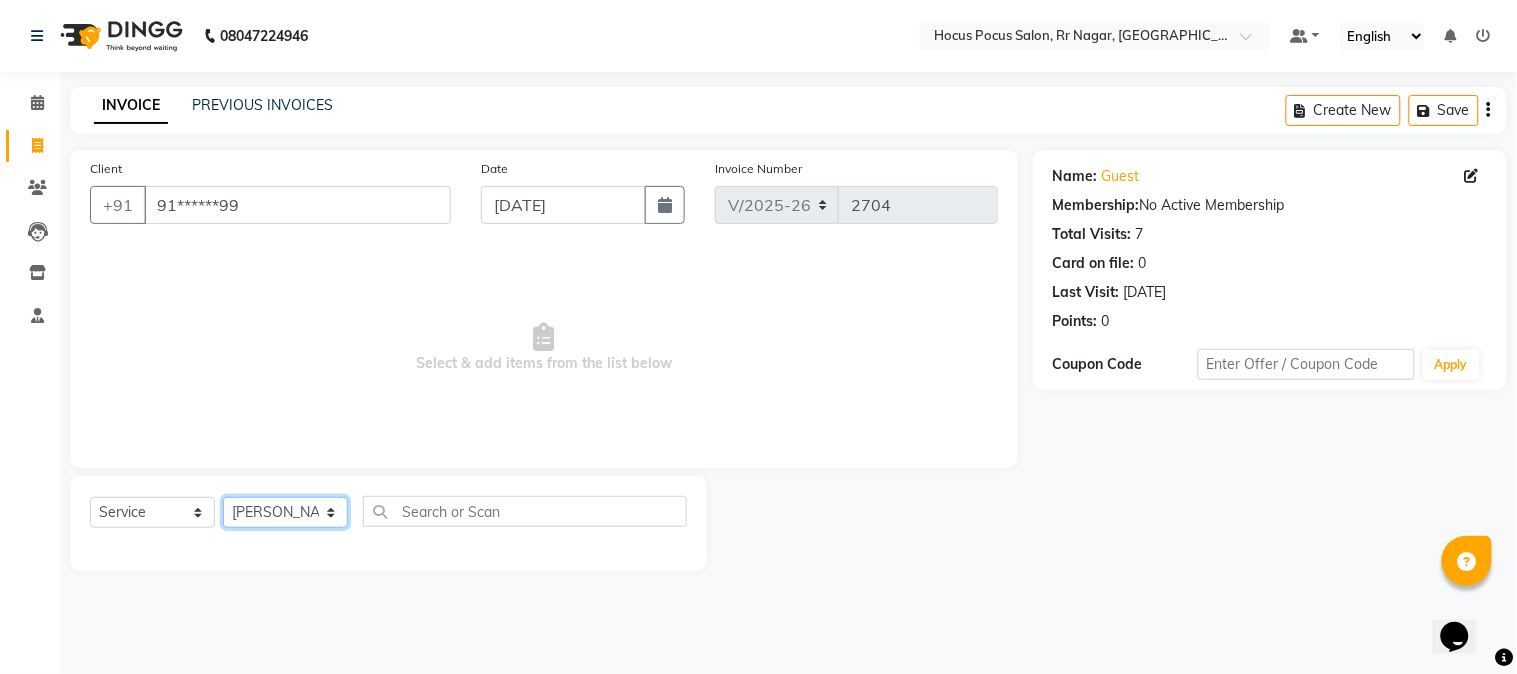 click on "Select Stylist [PERSON_NAME] hocus pocus [PERSON_NAME] [PERSON_NAME] [PERSON_NAME] [PERSON_NAME]" 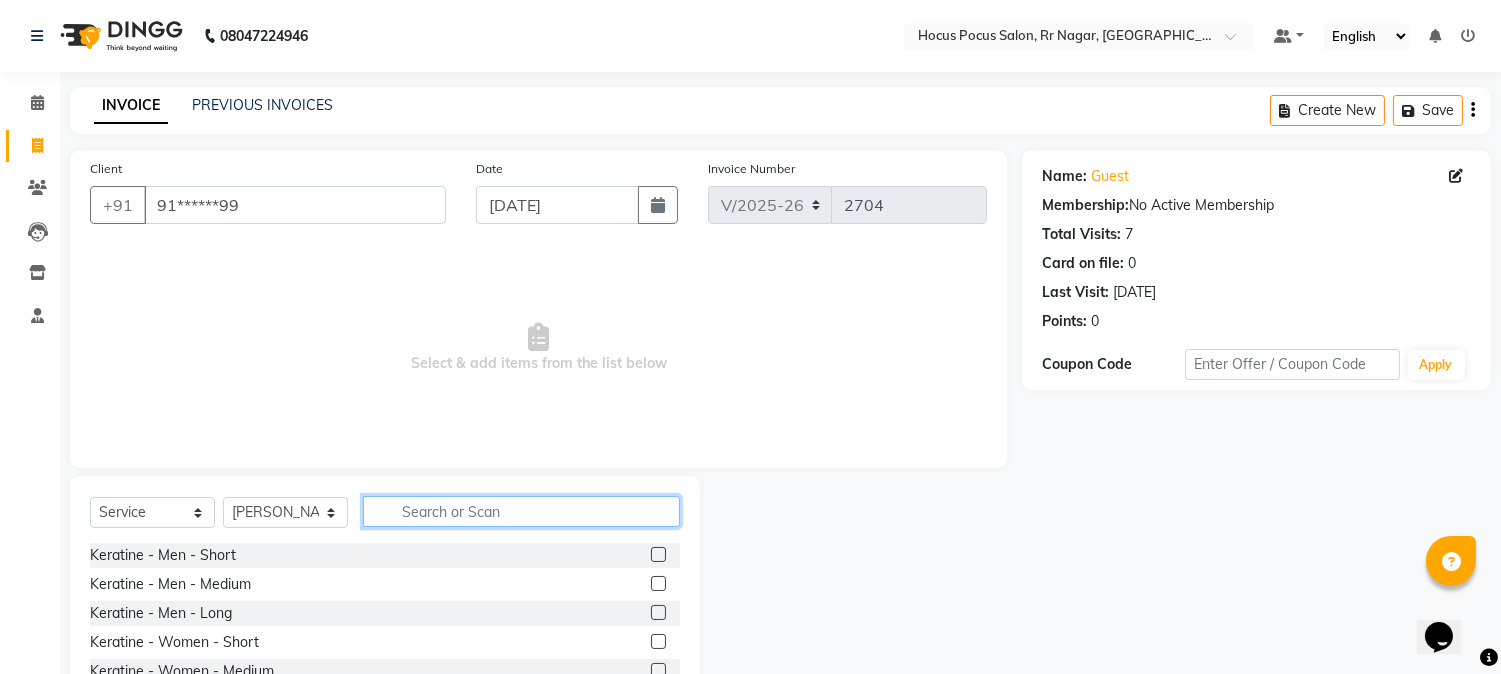 click 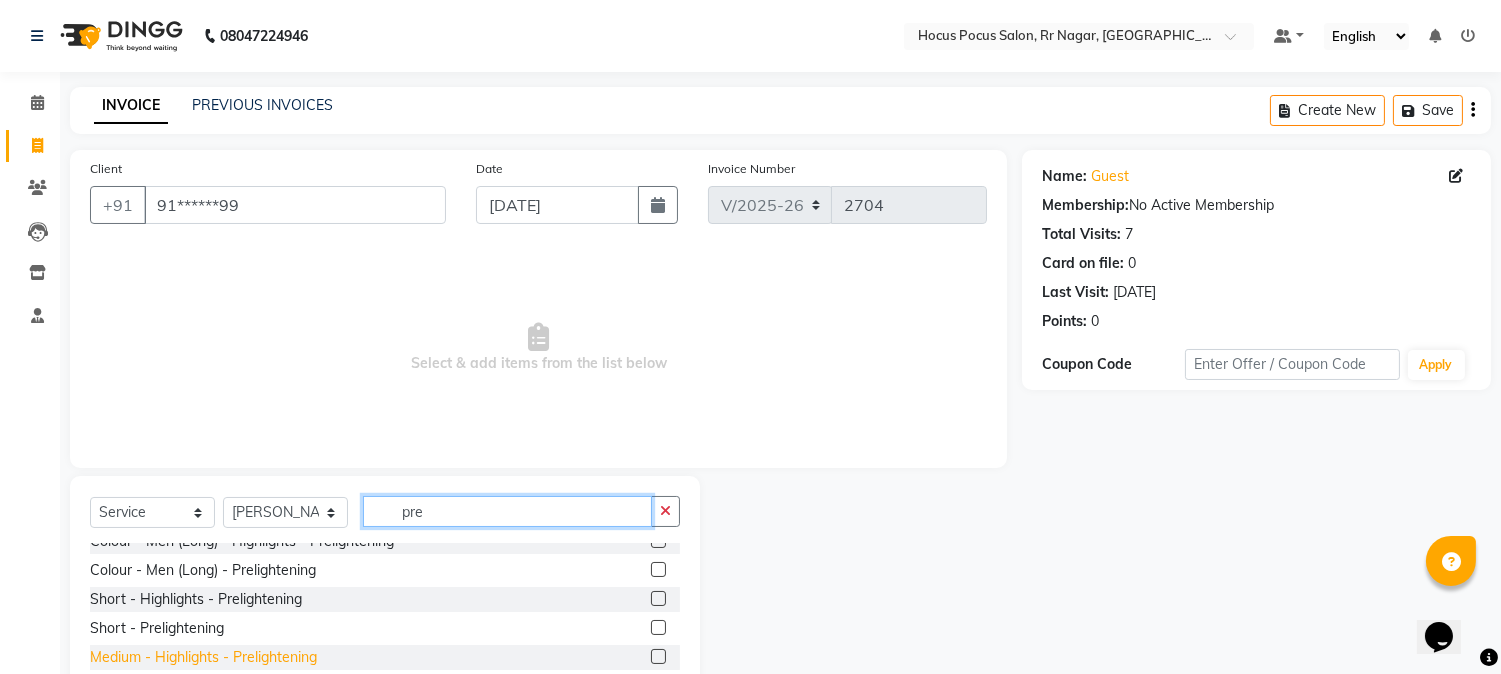 scroll, scrollTop: 111, scrollLeft: 0, axis: vertical 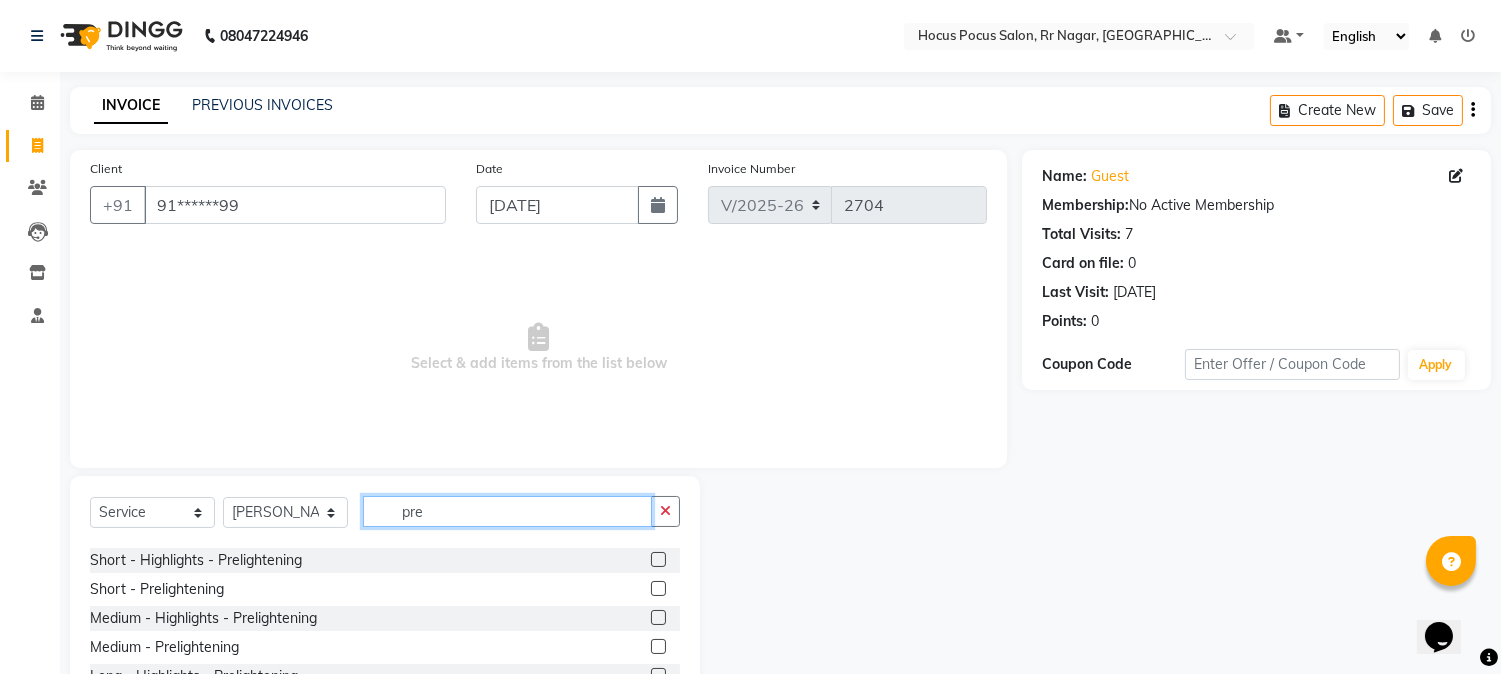 click on "pre" 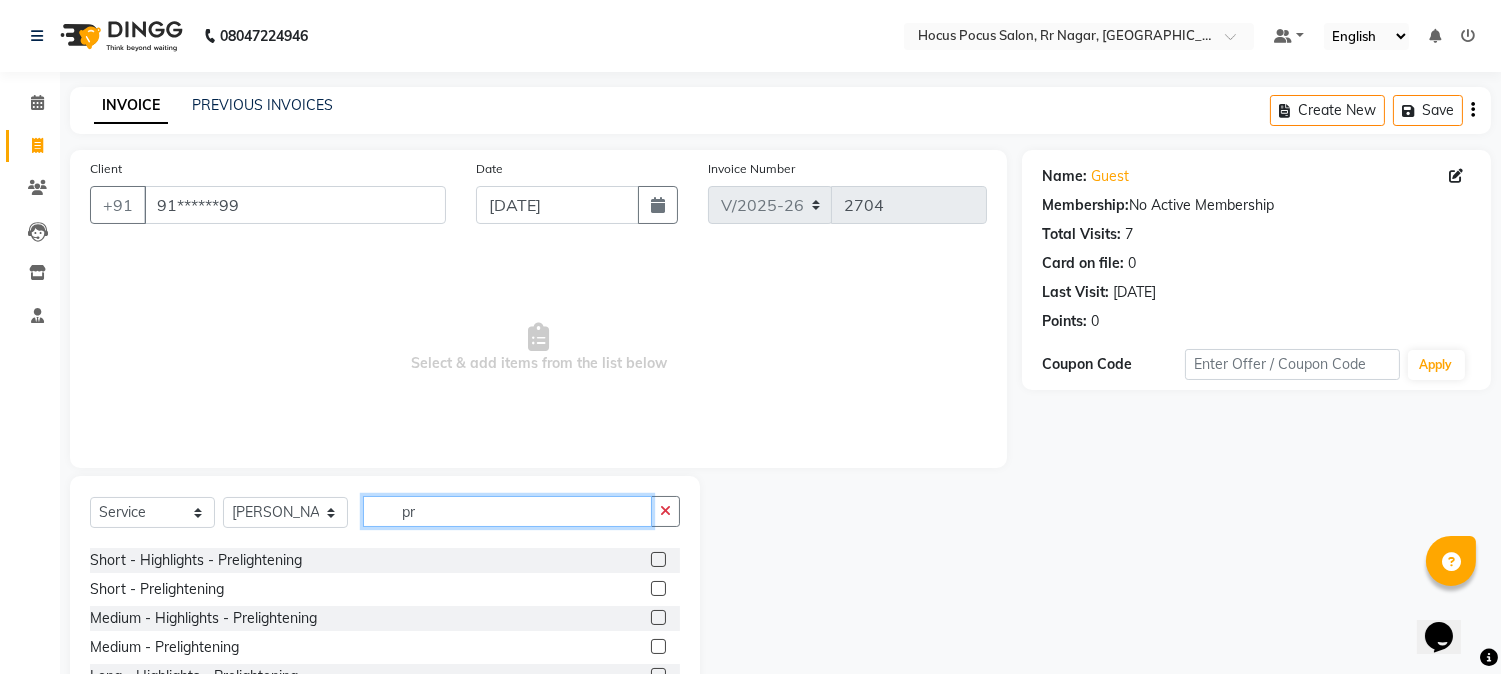 type on "p" 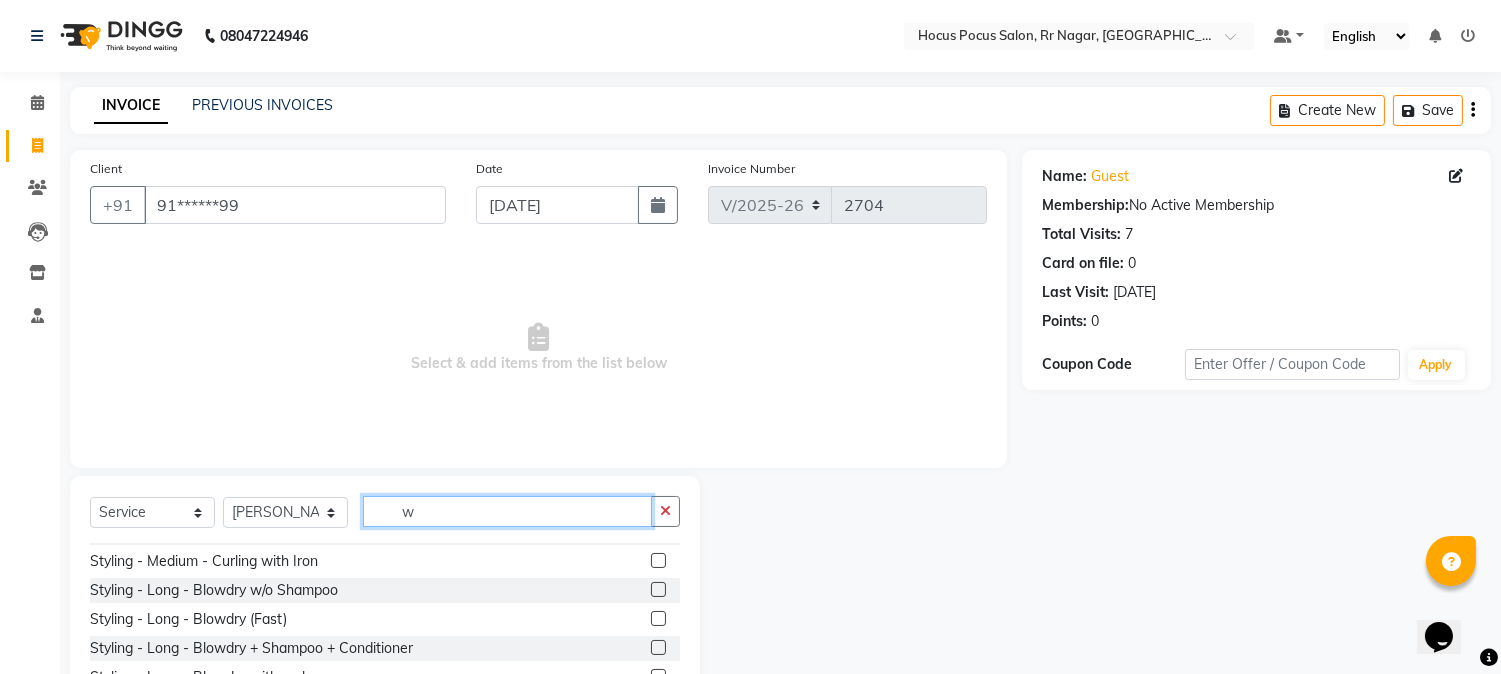 scroll, scrollTop: 52, scrollLeft: 0, axis: vertical 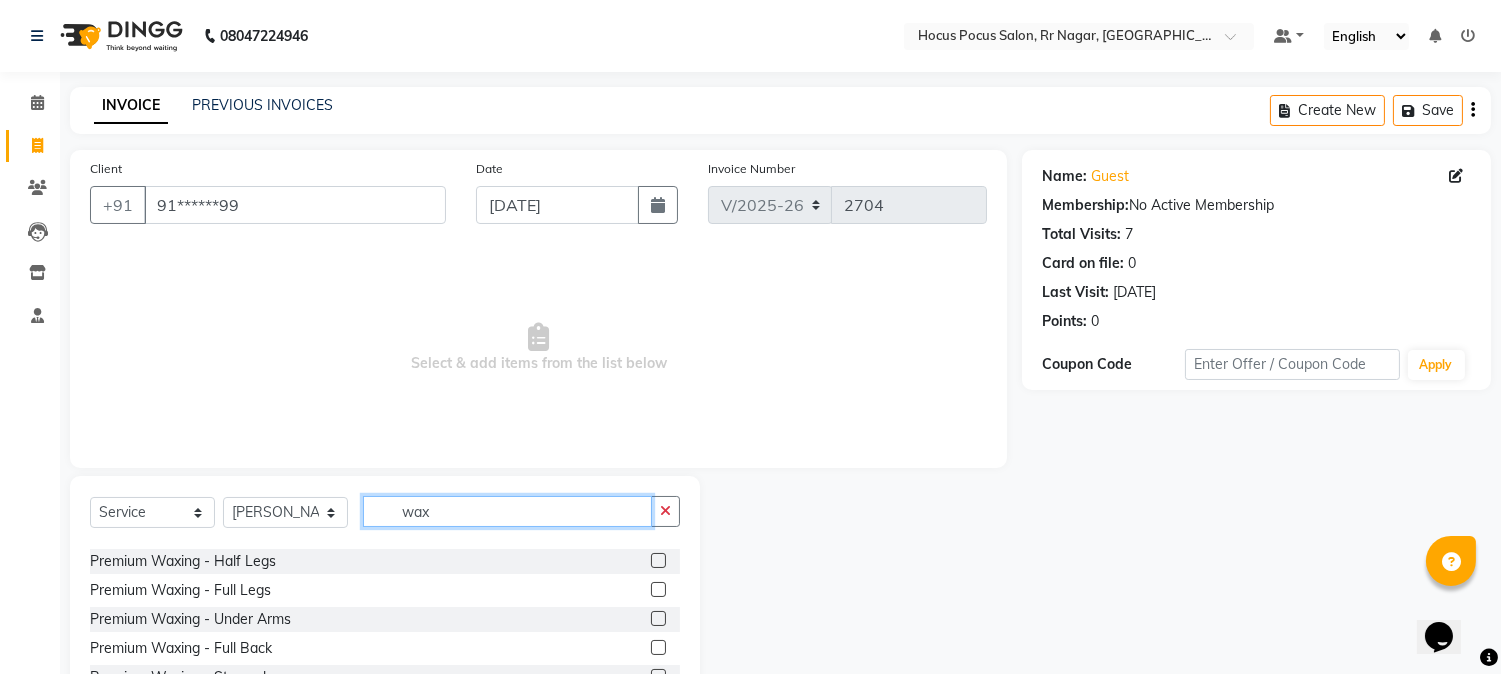 type on "wax" 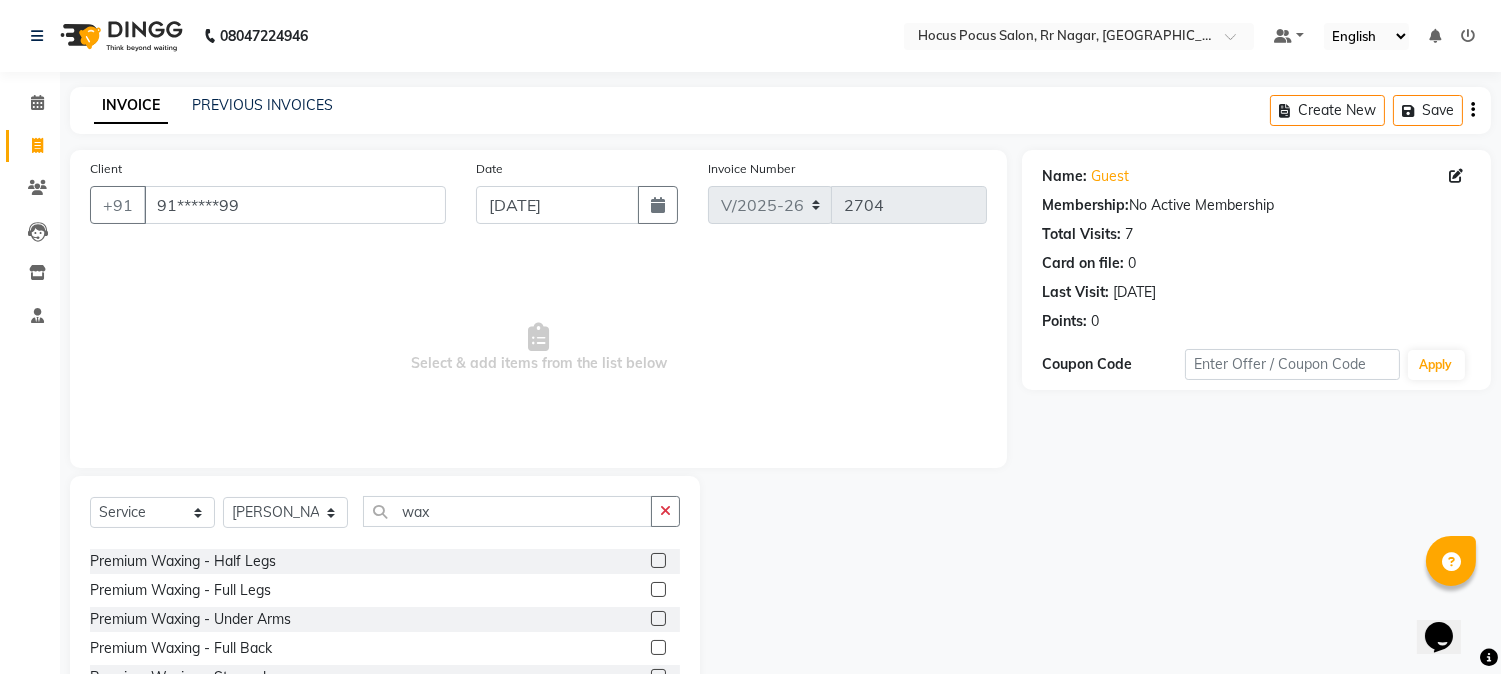 click 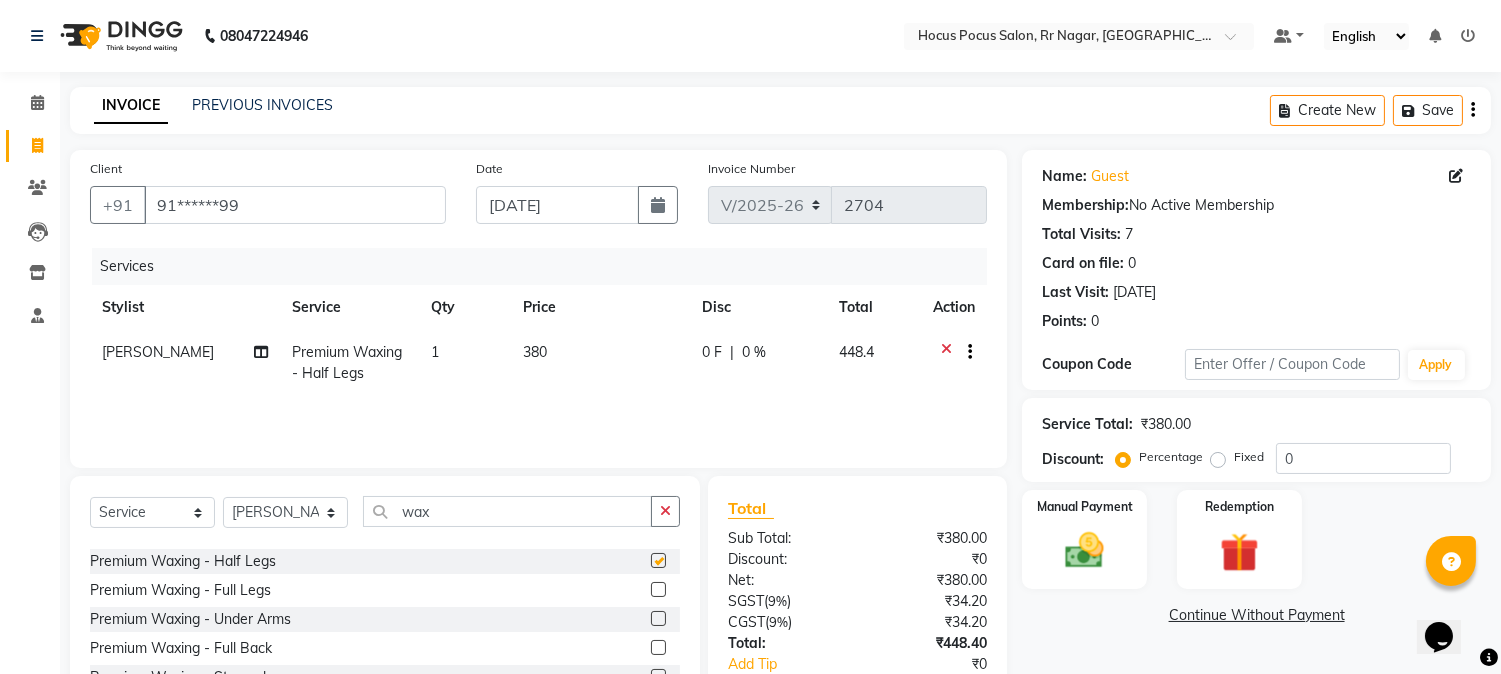 checkbox on "false" 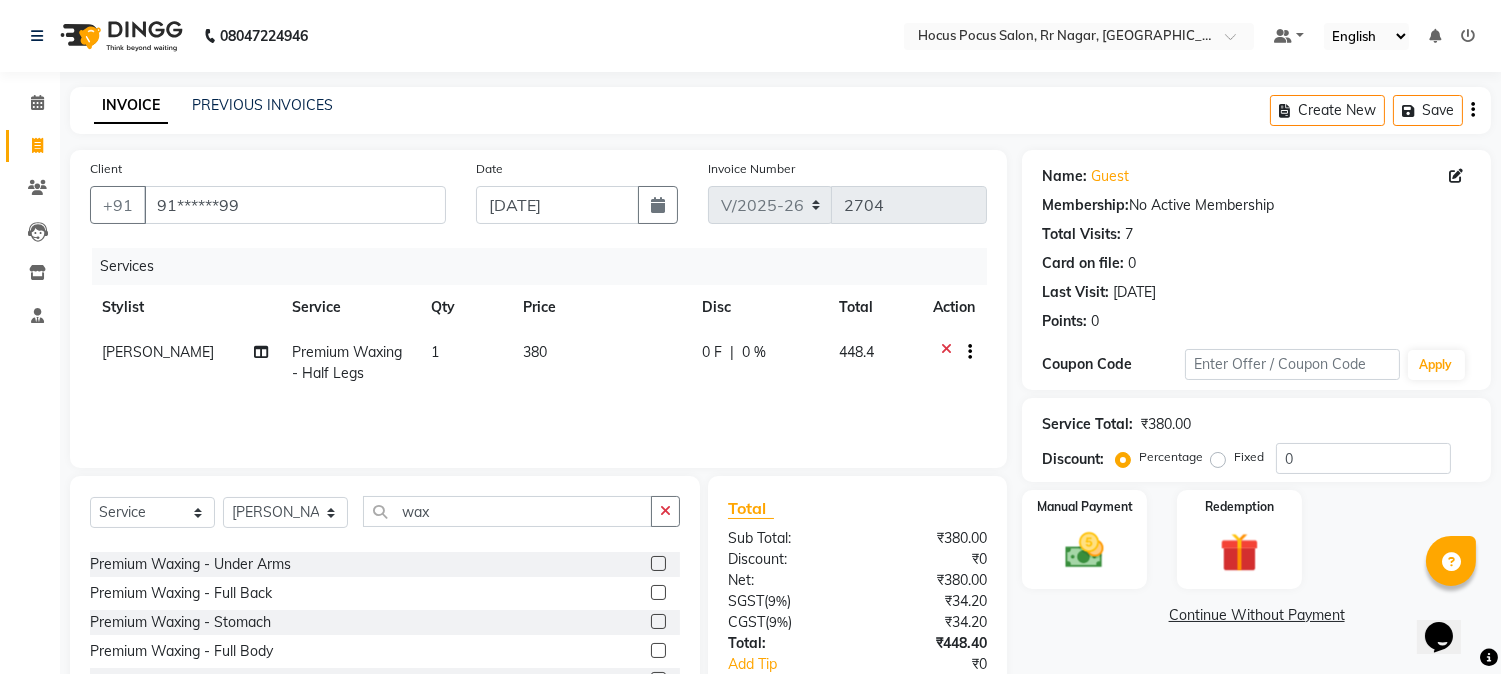 scroll, scrollTop: 111, scrollLeft: 0, axis: vertical 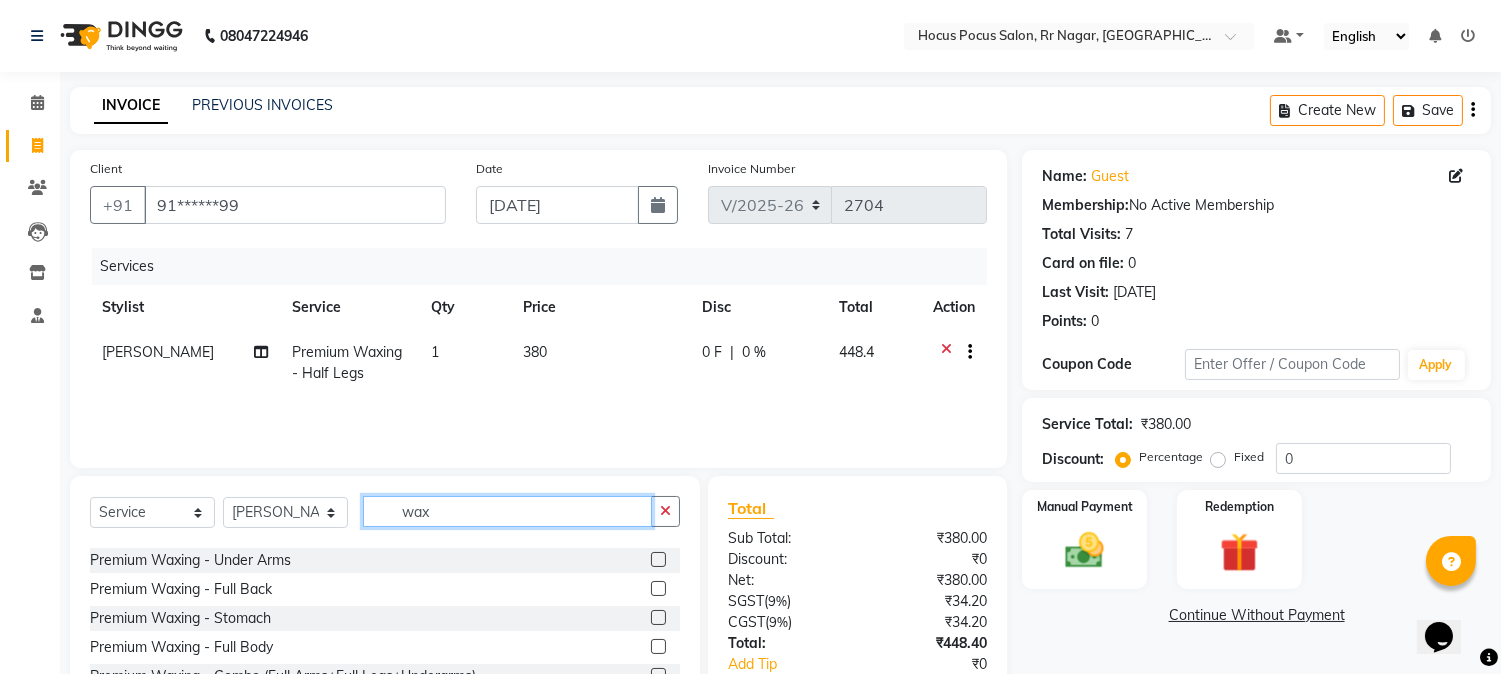 click on "wax" 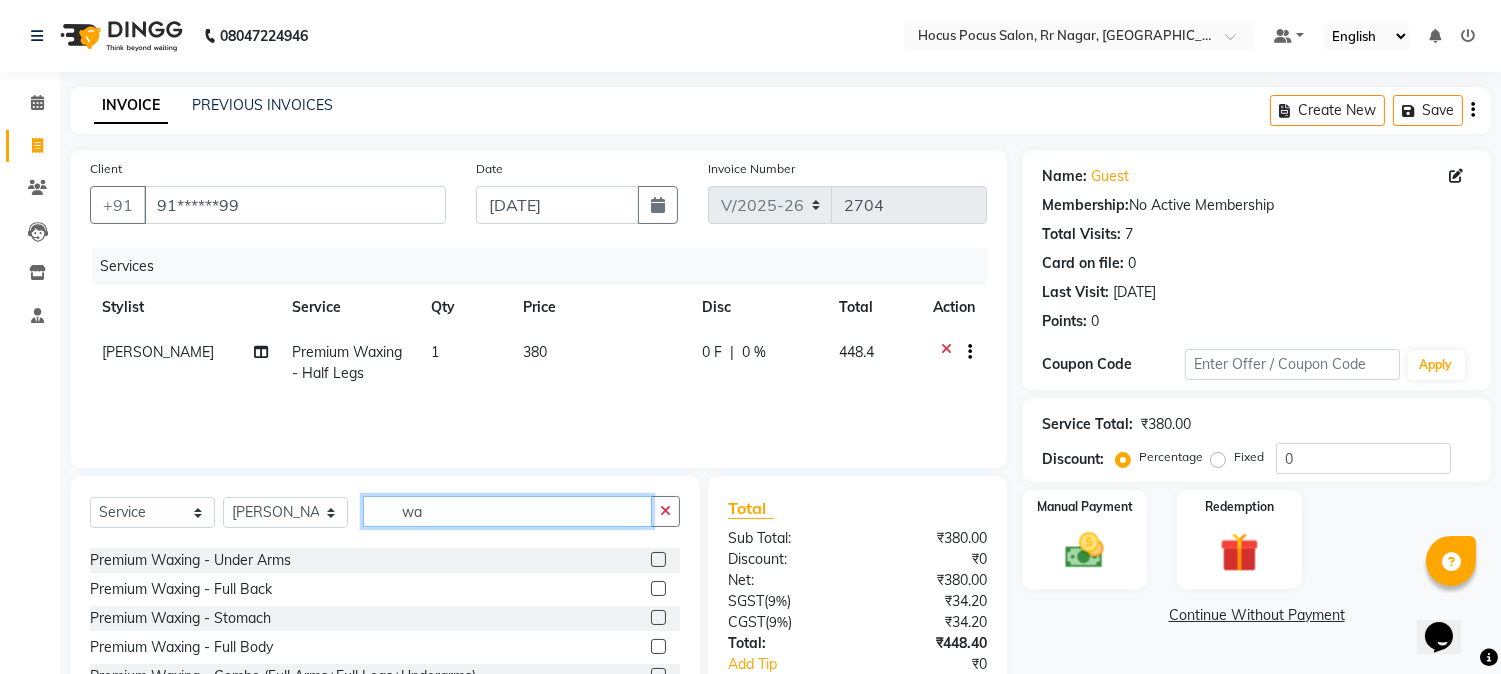type on "w" 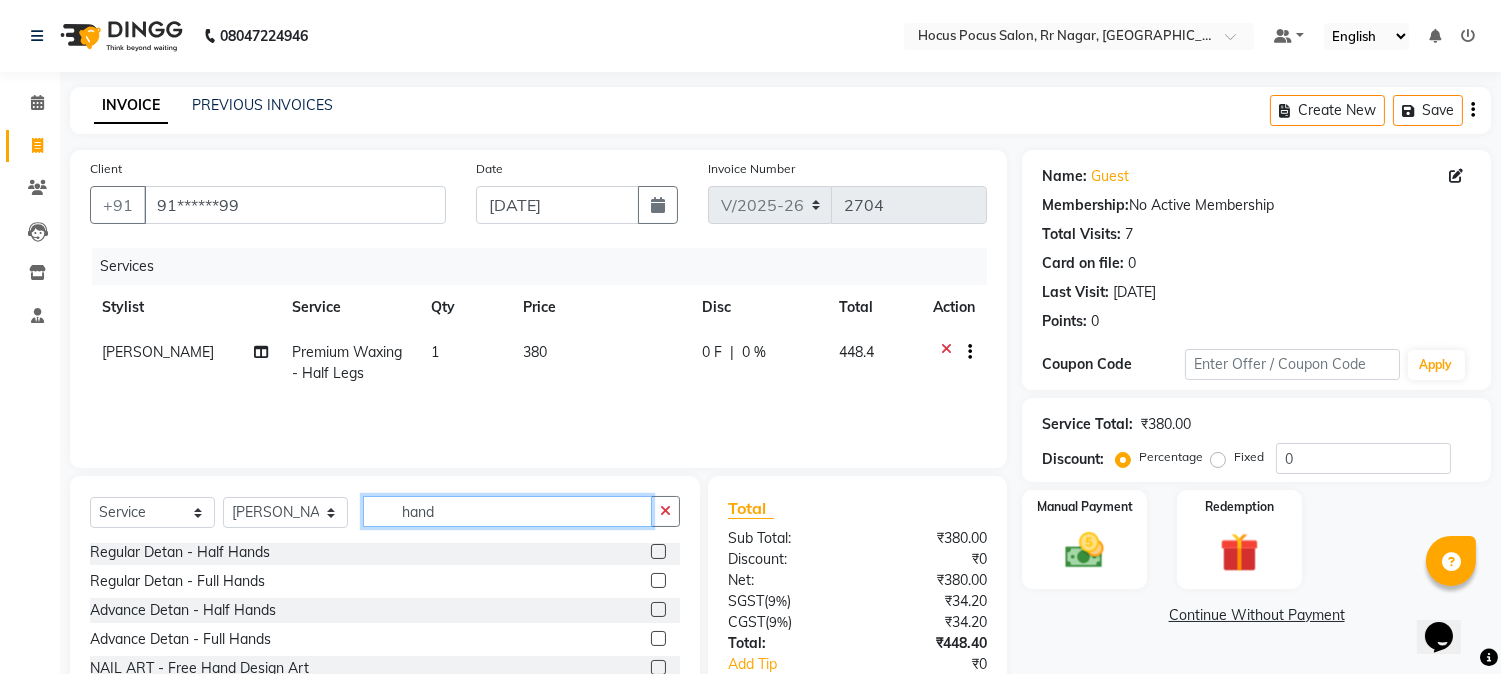 scroll, scrollTop: 0, scrollLeft: 0, axis: both 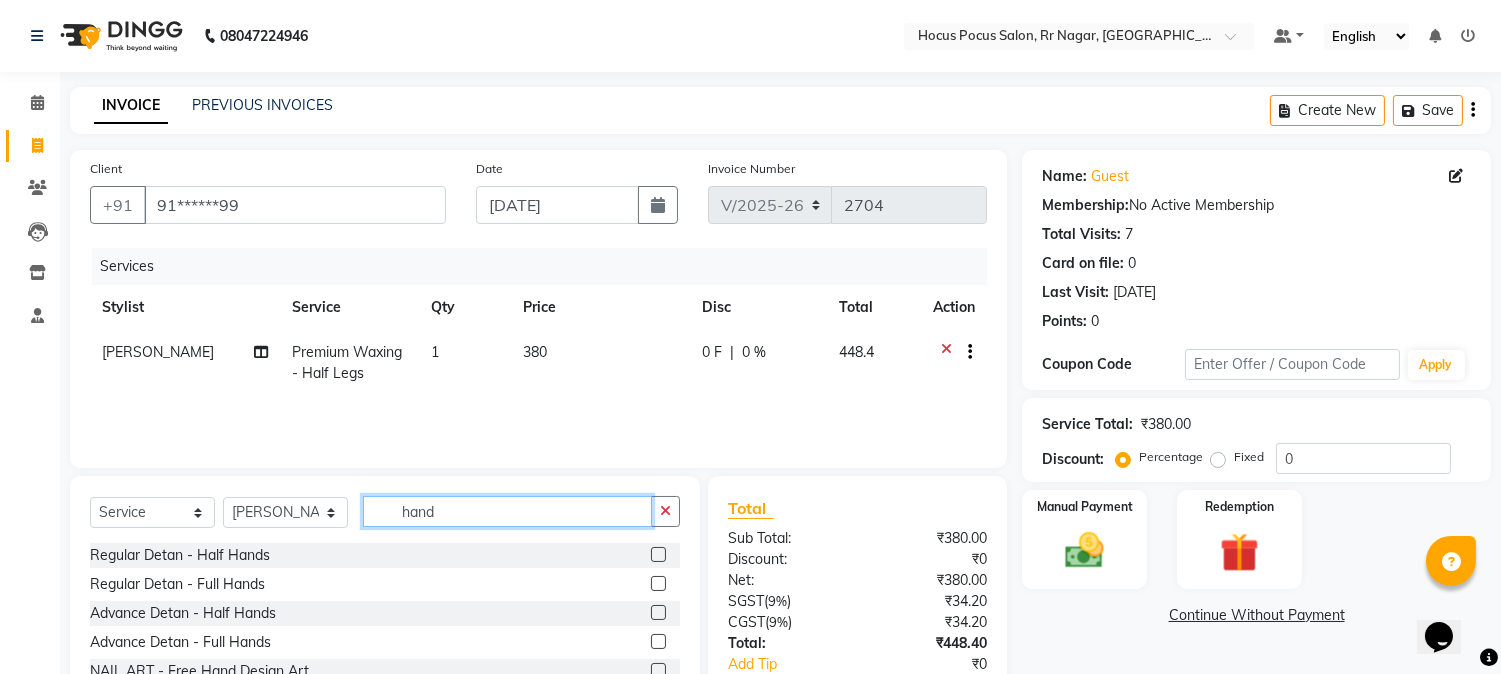 click on "hand" 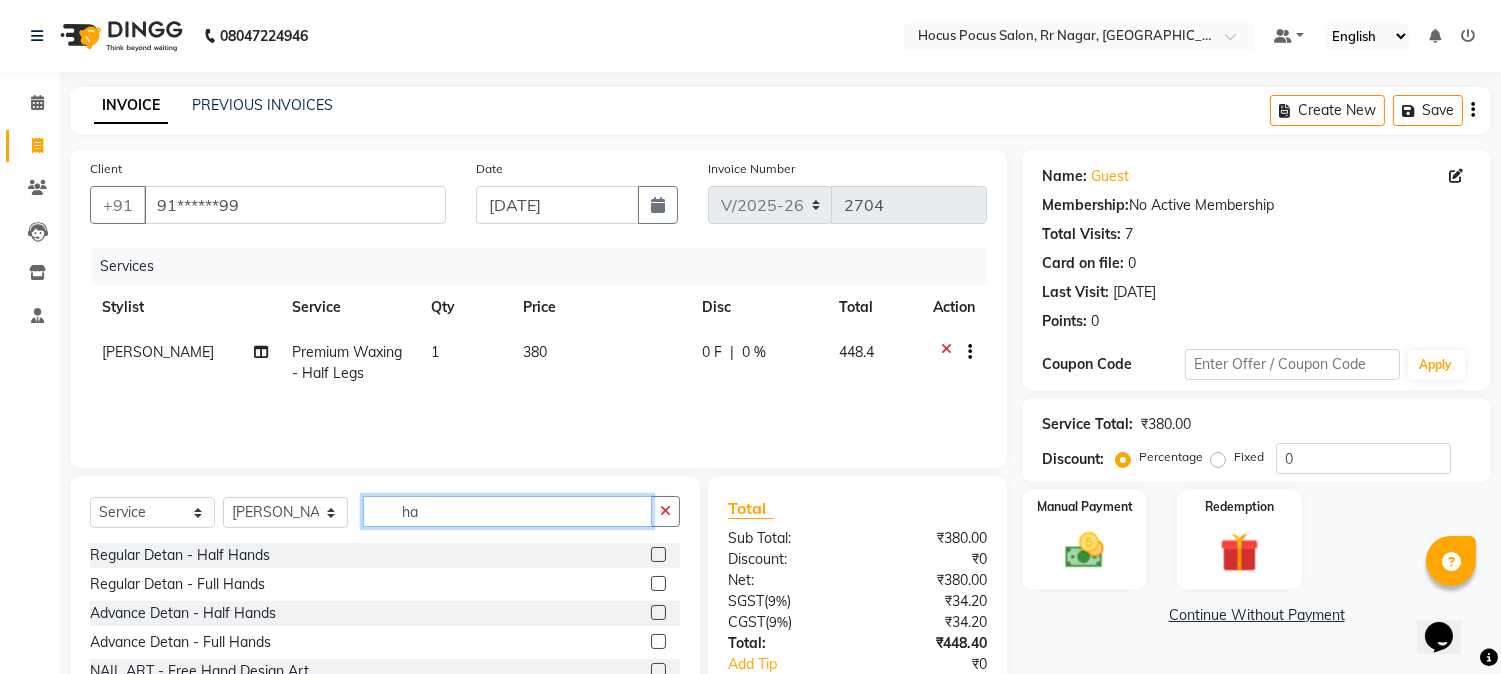 type on "h" 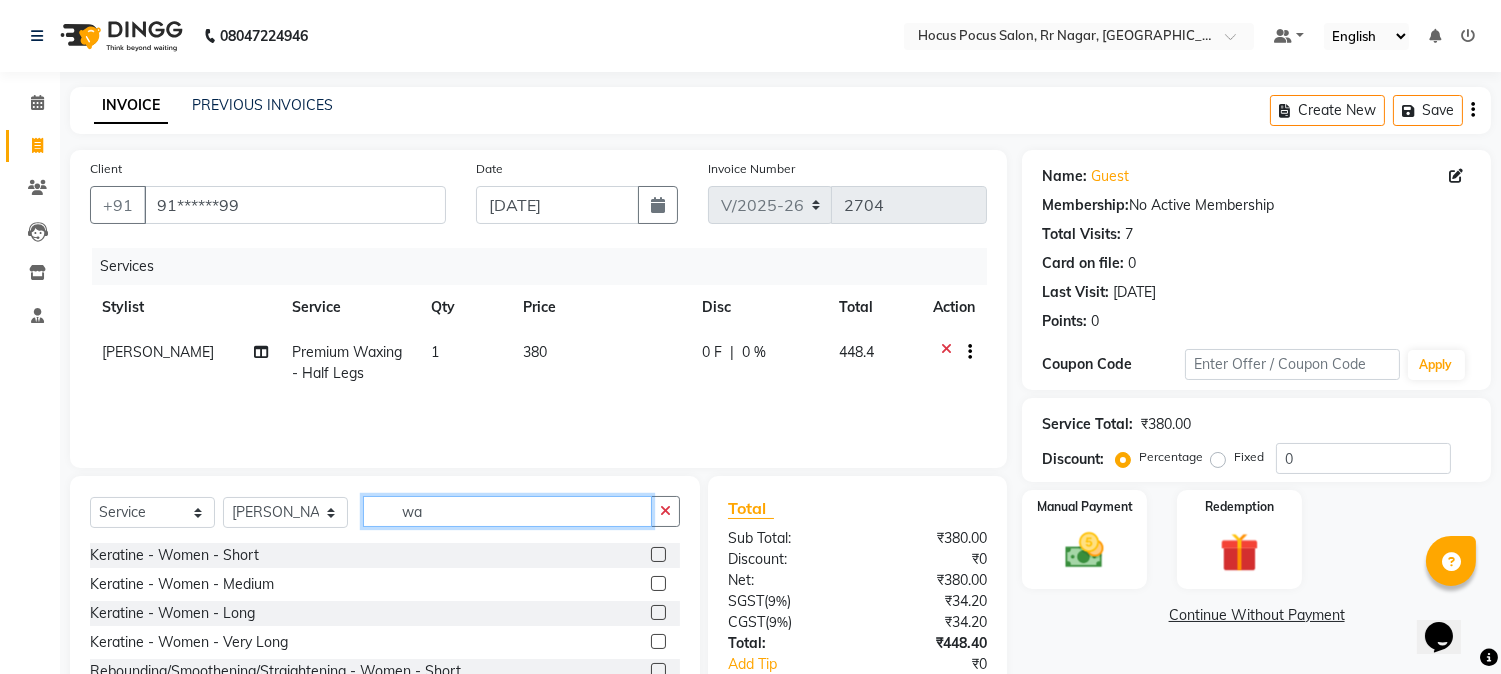 type on "wax" 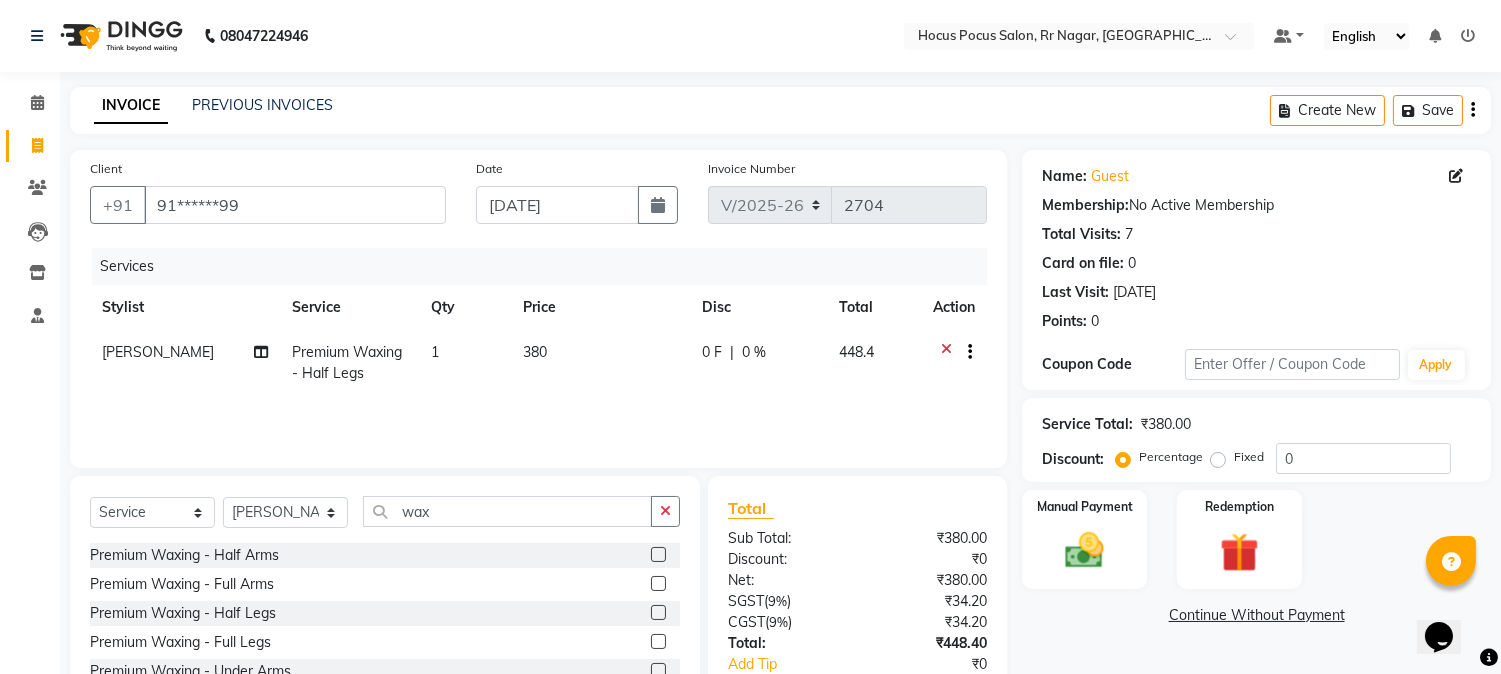 click 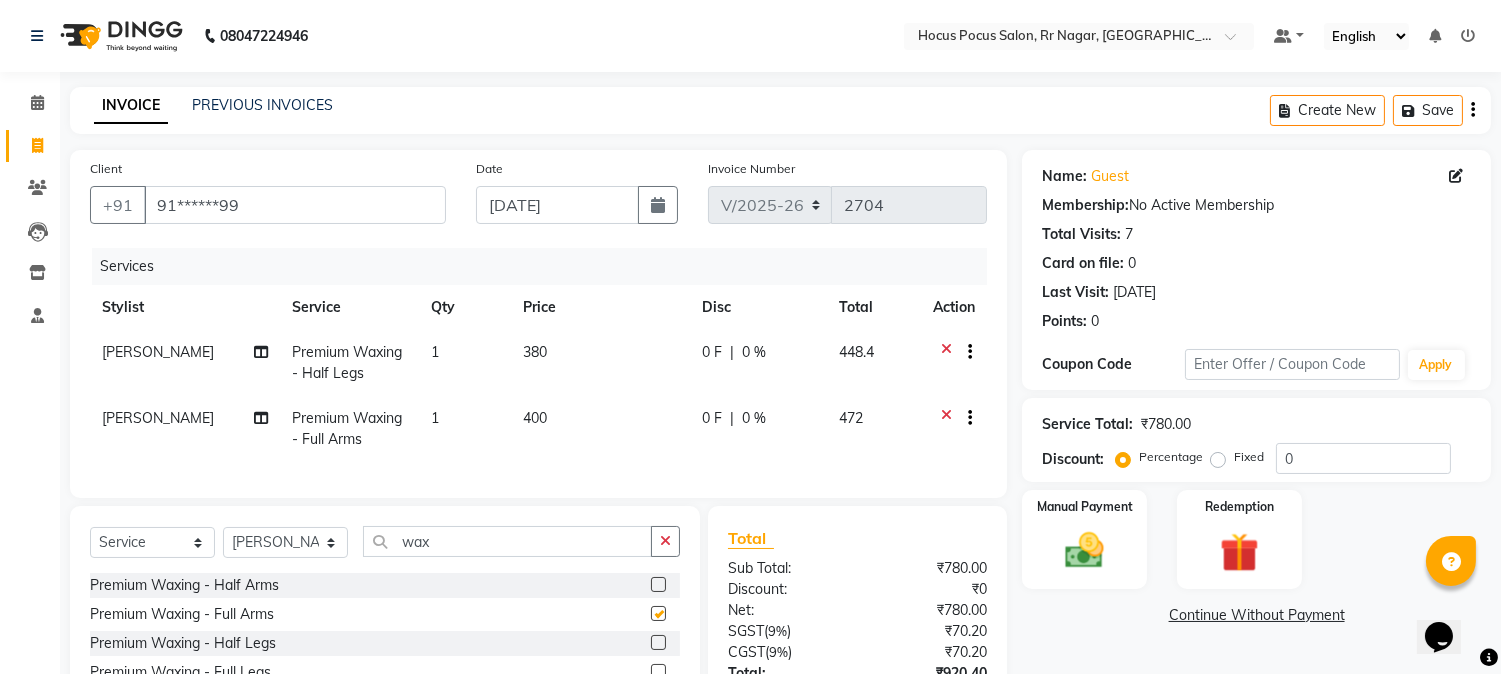 checkbox on "false" 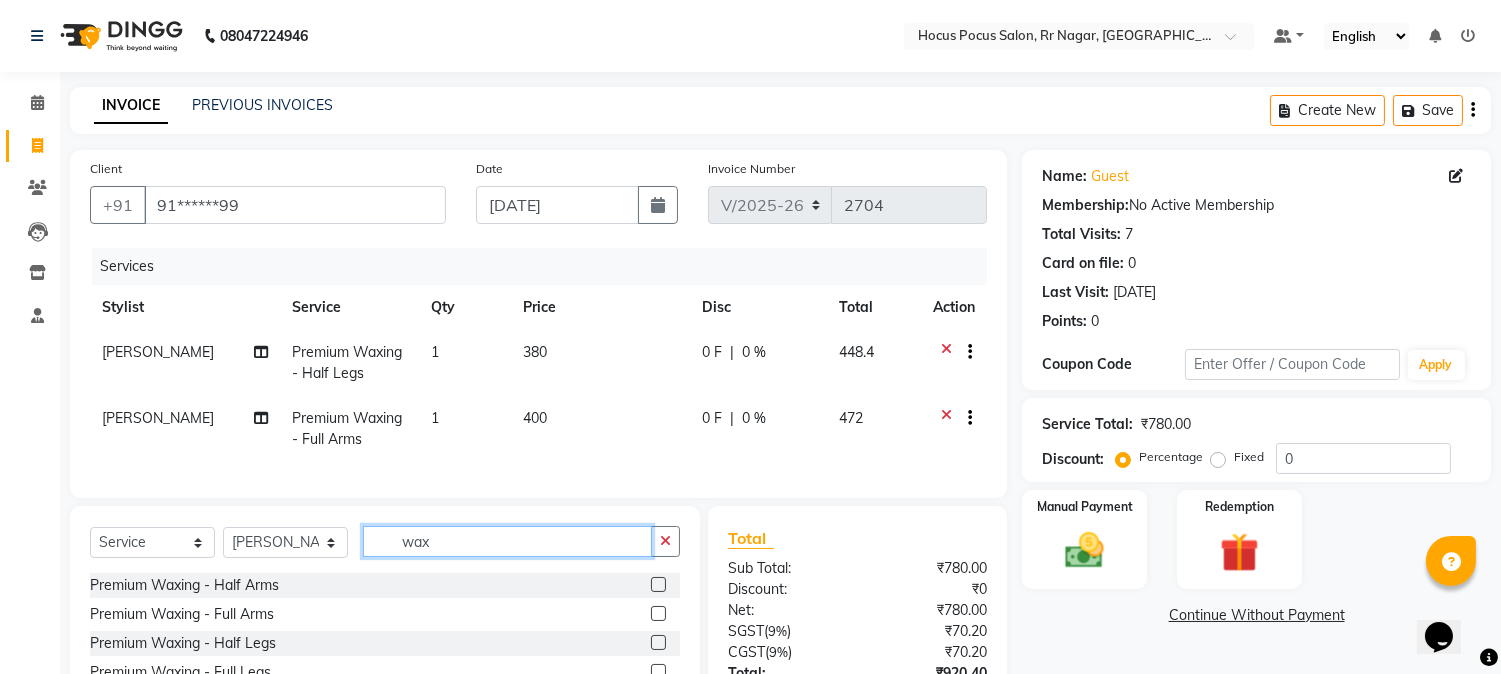 click on "wax" 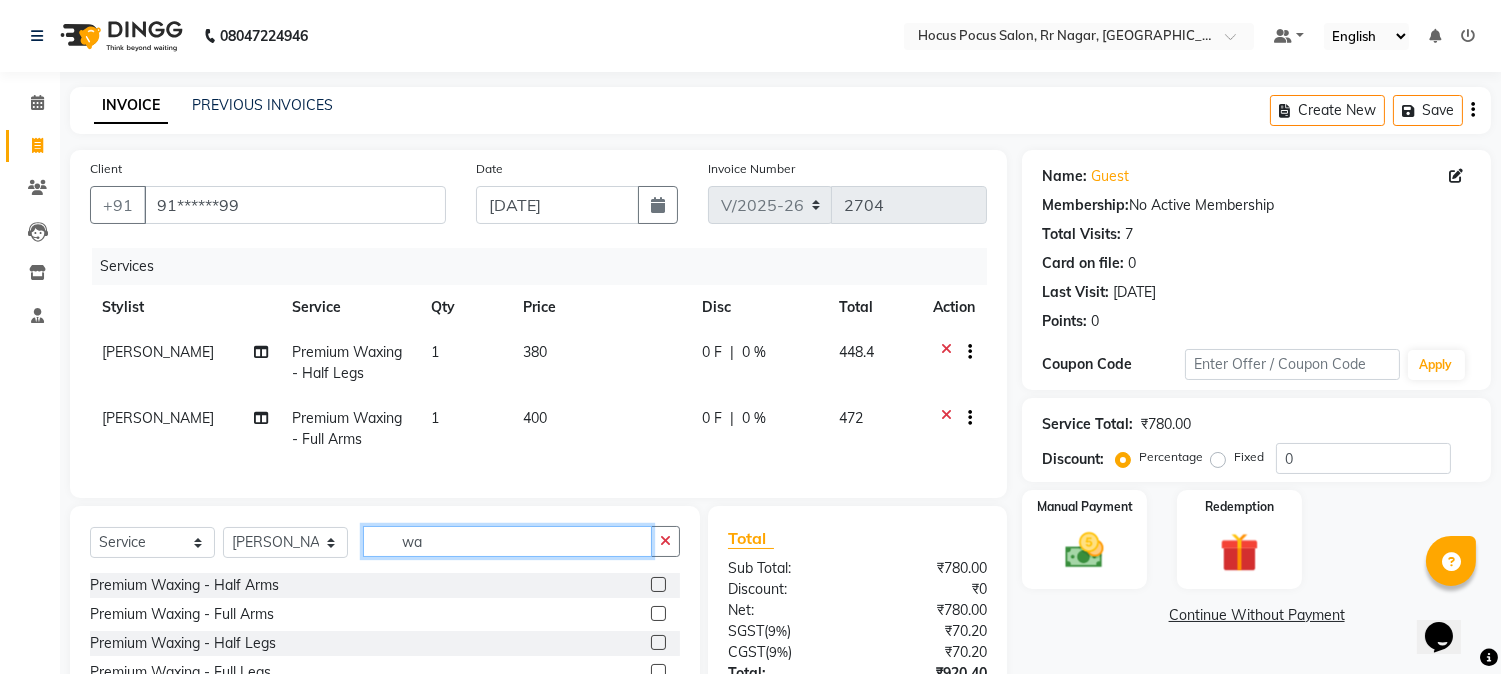 type on "w" 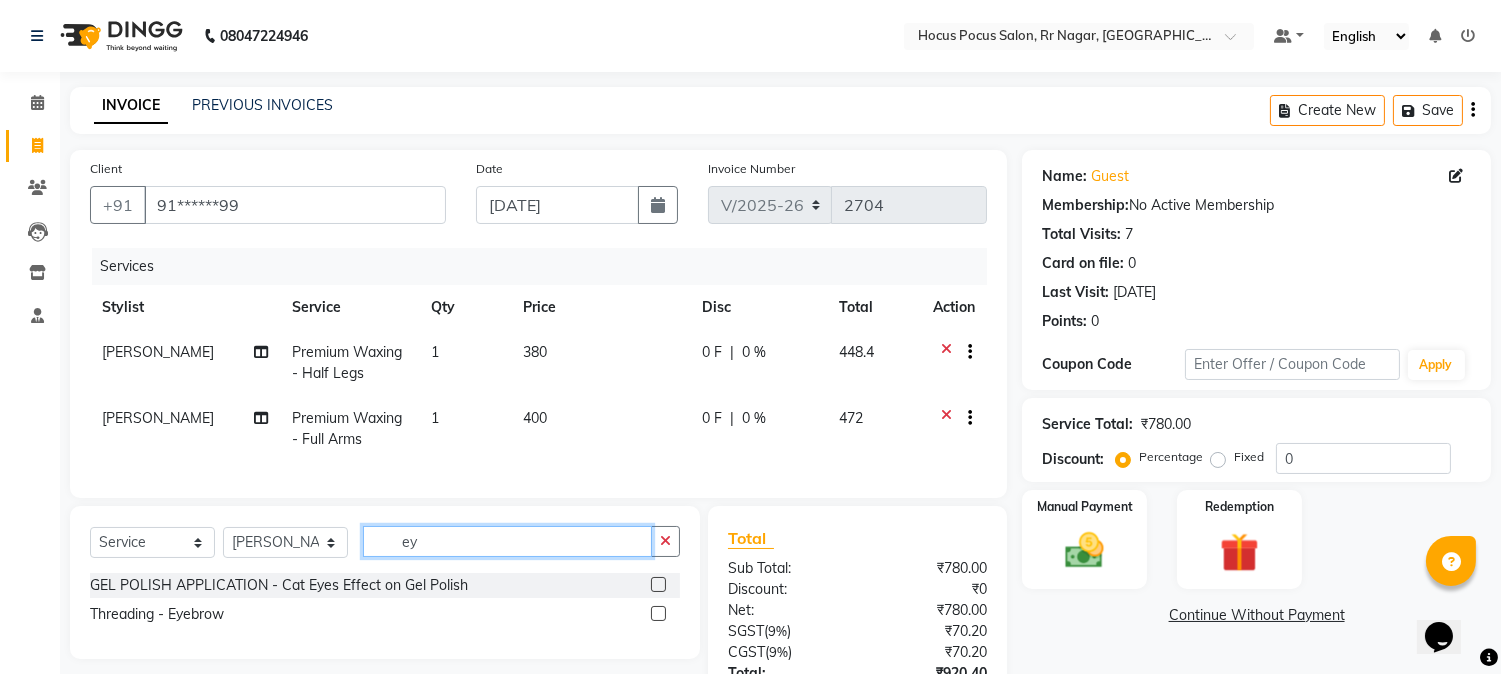 type on "ey" 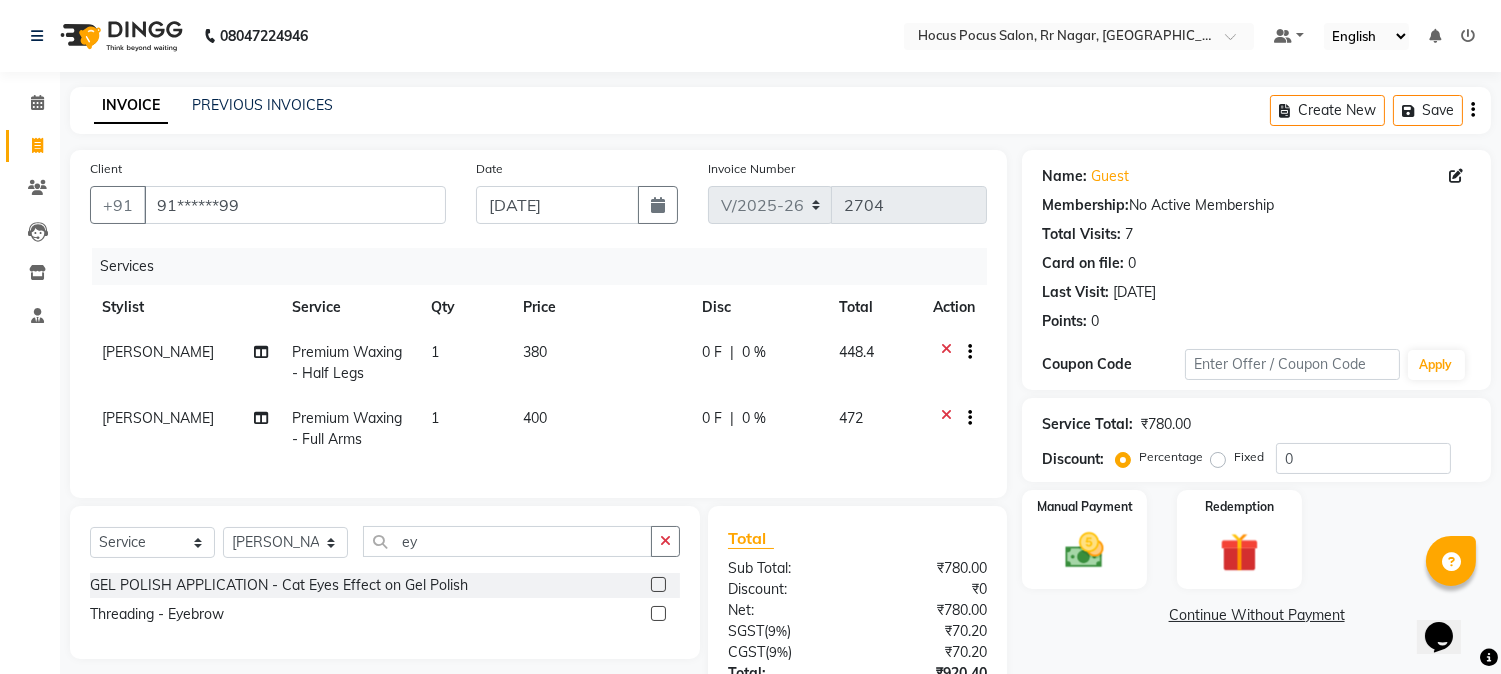 click 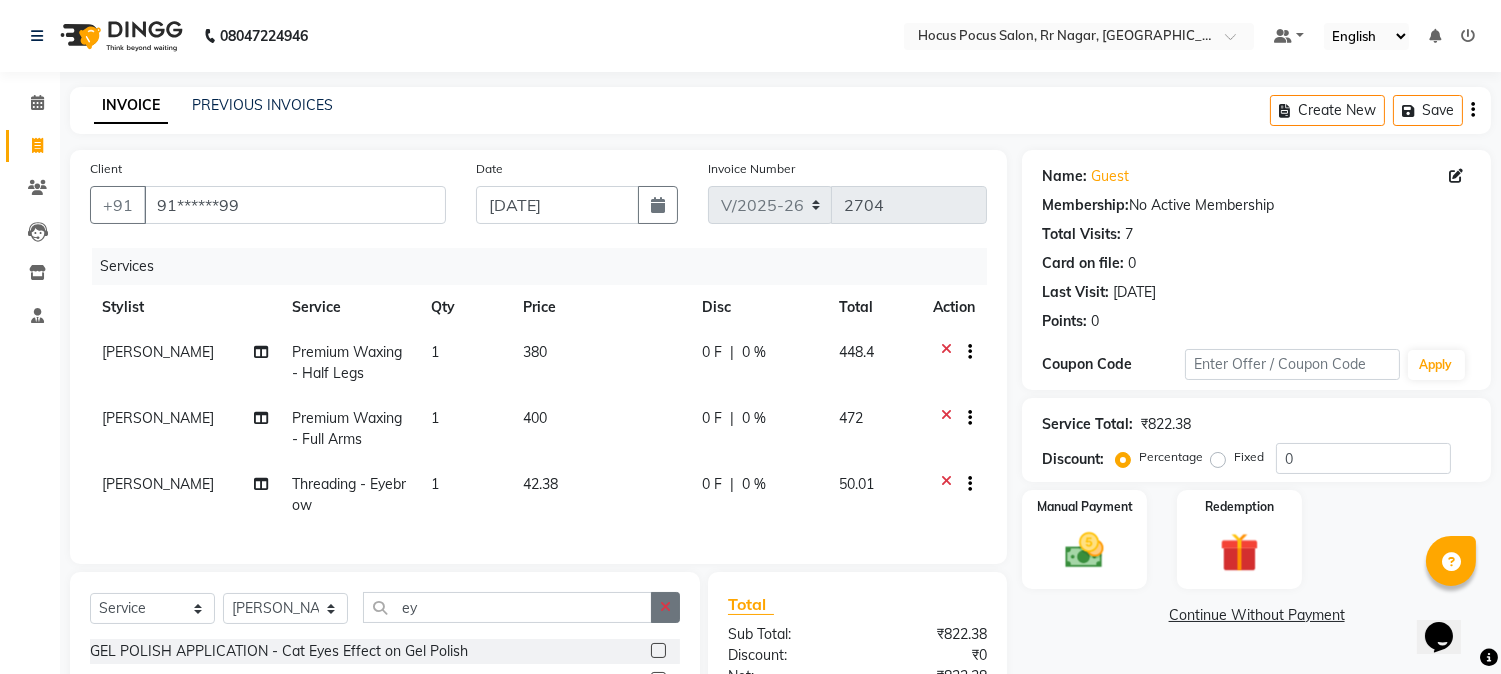 checkbox on "false" 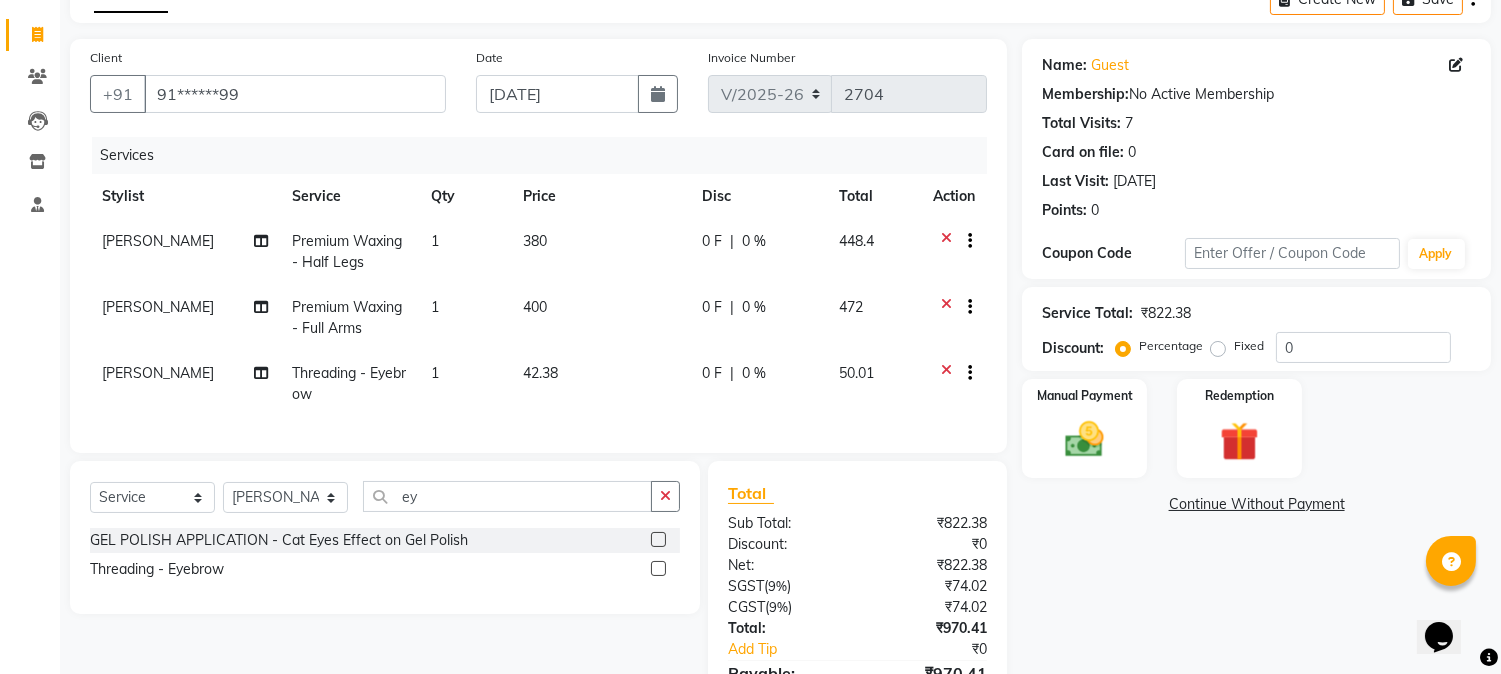 scroll, scrollTop: 0, scrollLeft: 0, axis: both 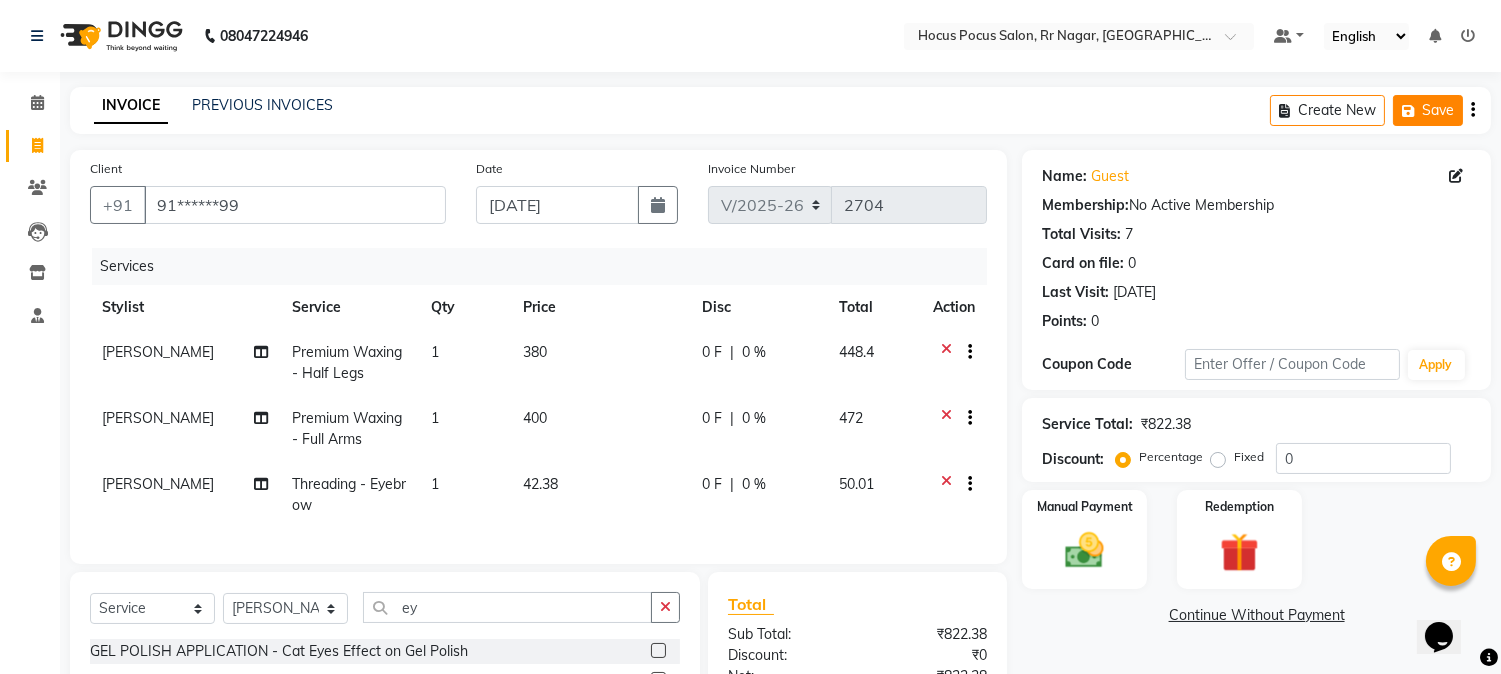 click on "Save" 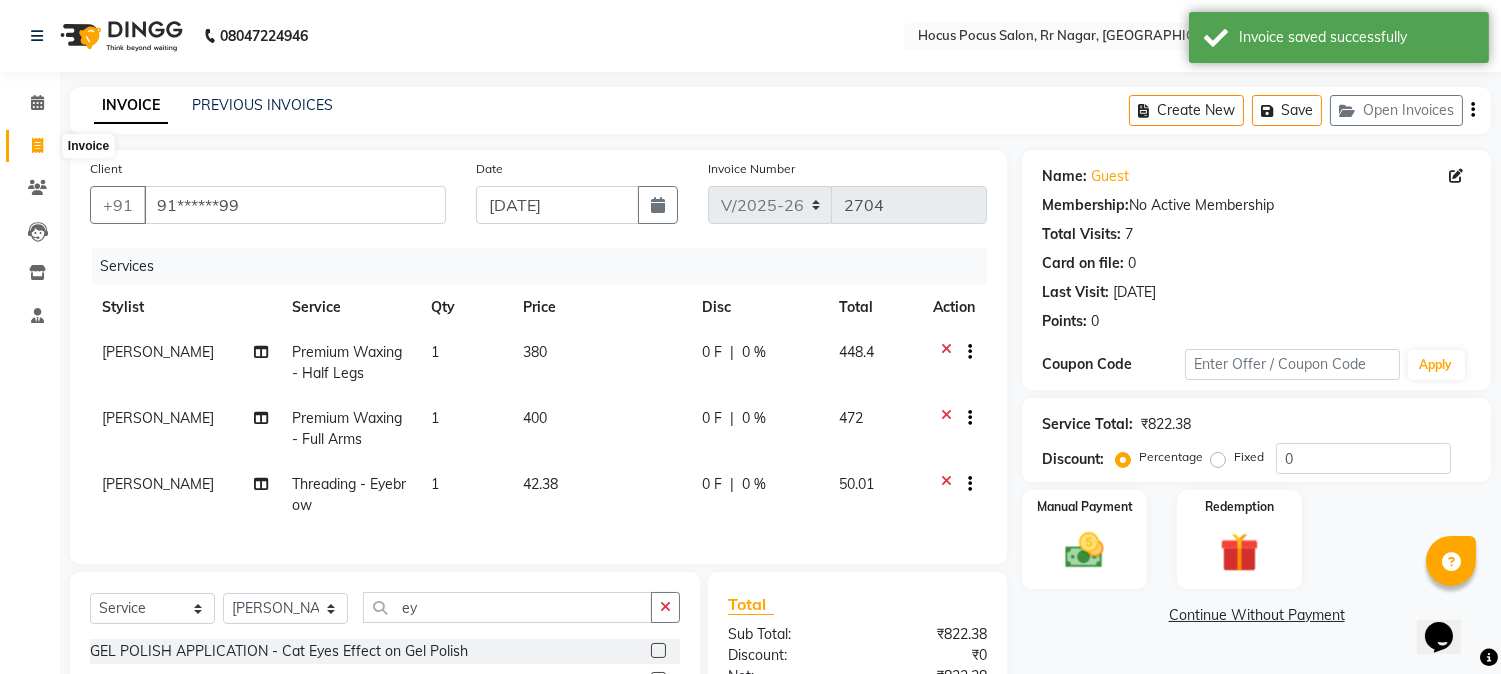 click 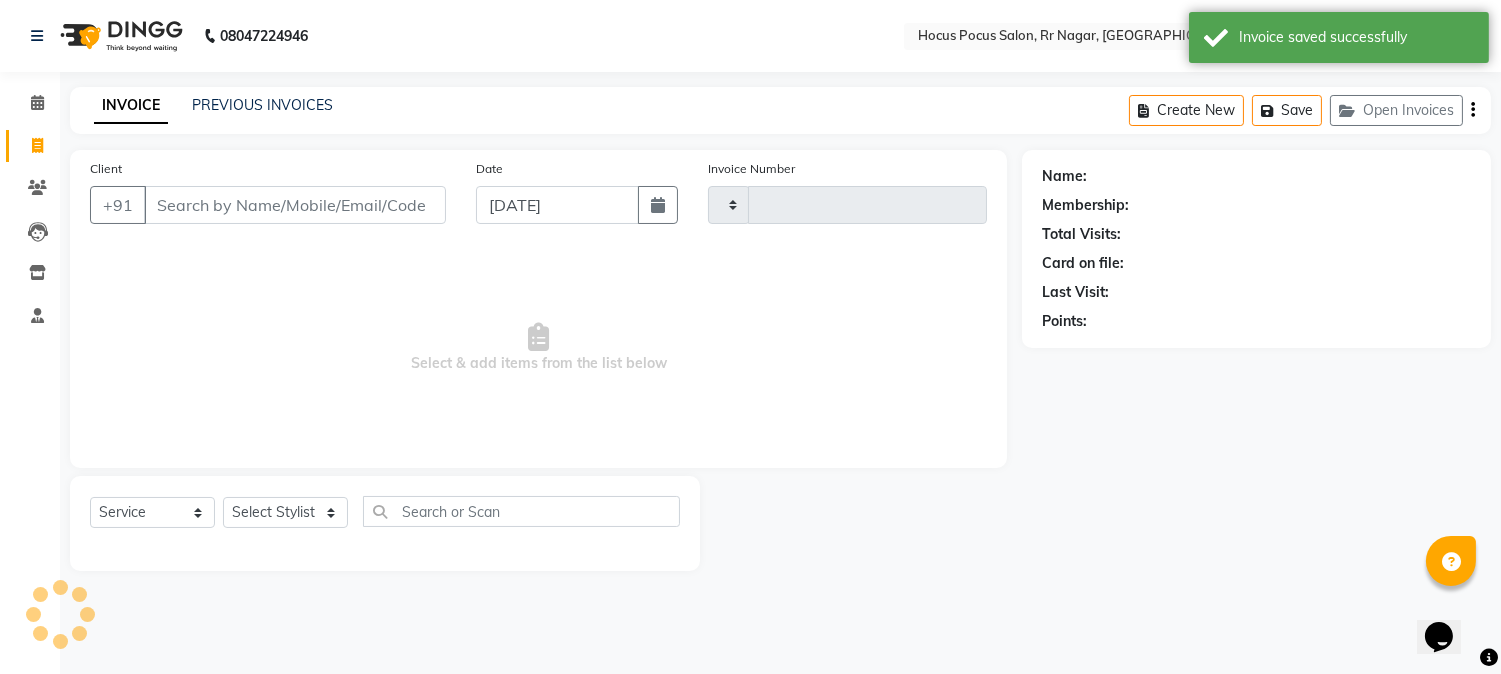 type on "2704" 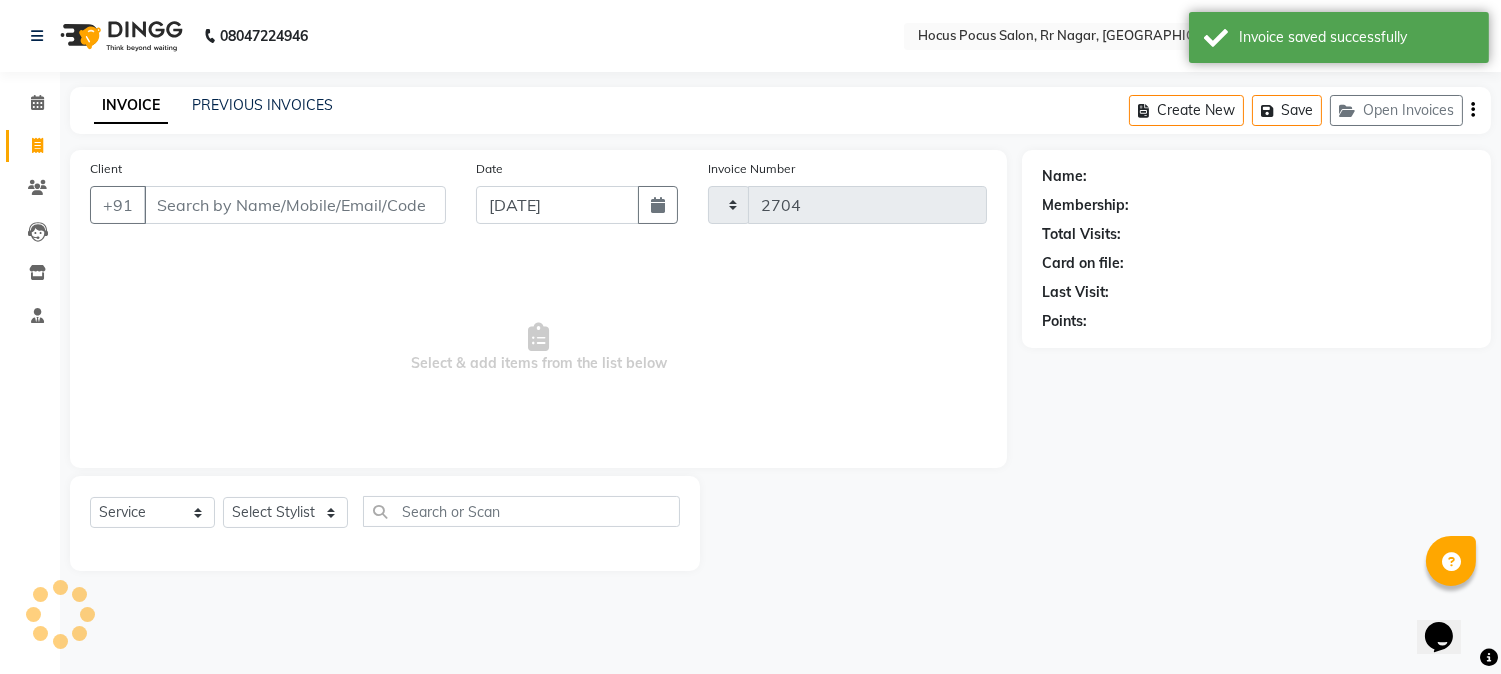 select on "5019" 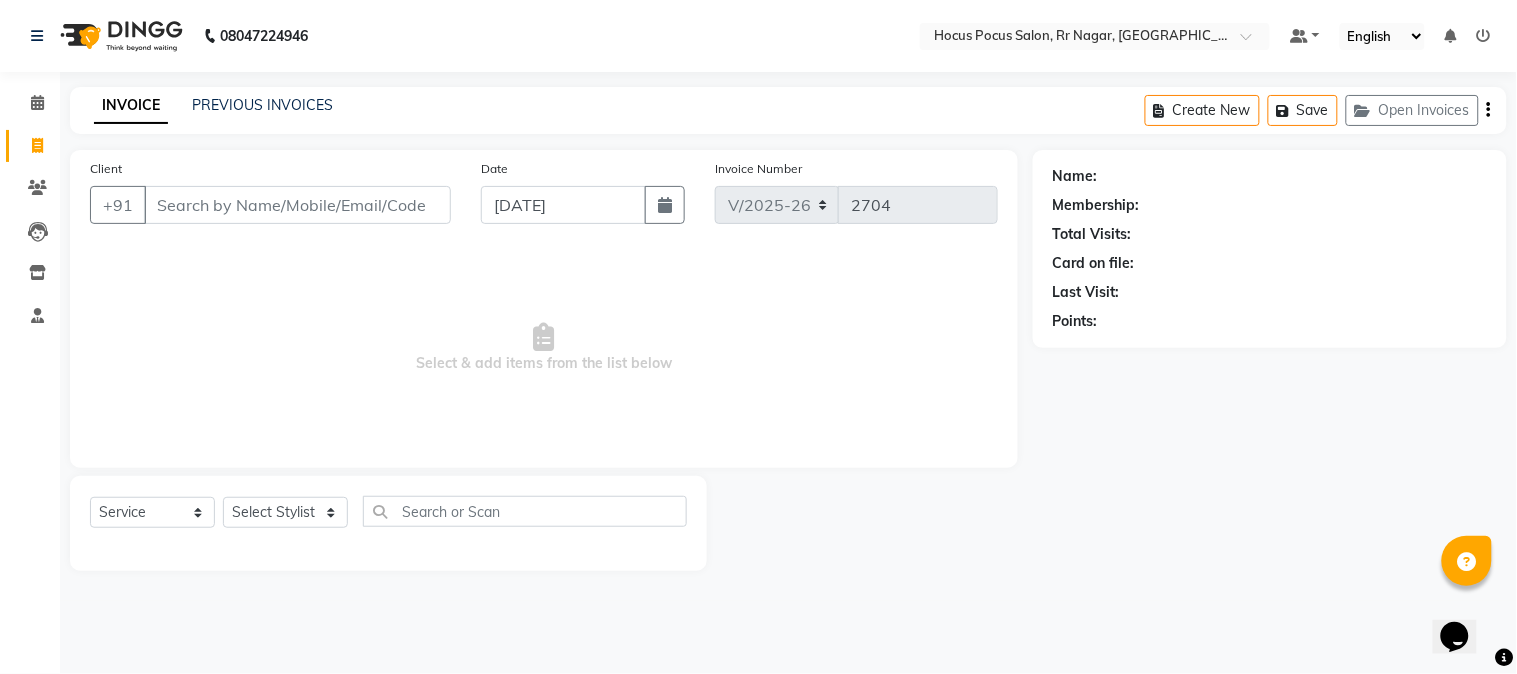 click on "Client" at bounding box center [297, 205] 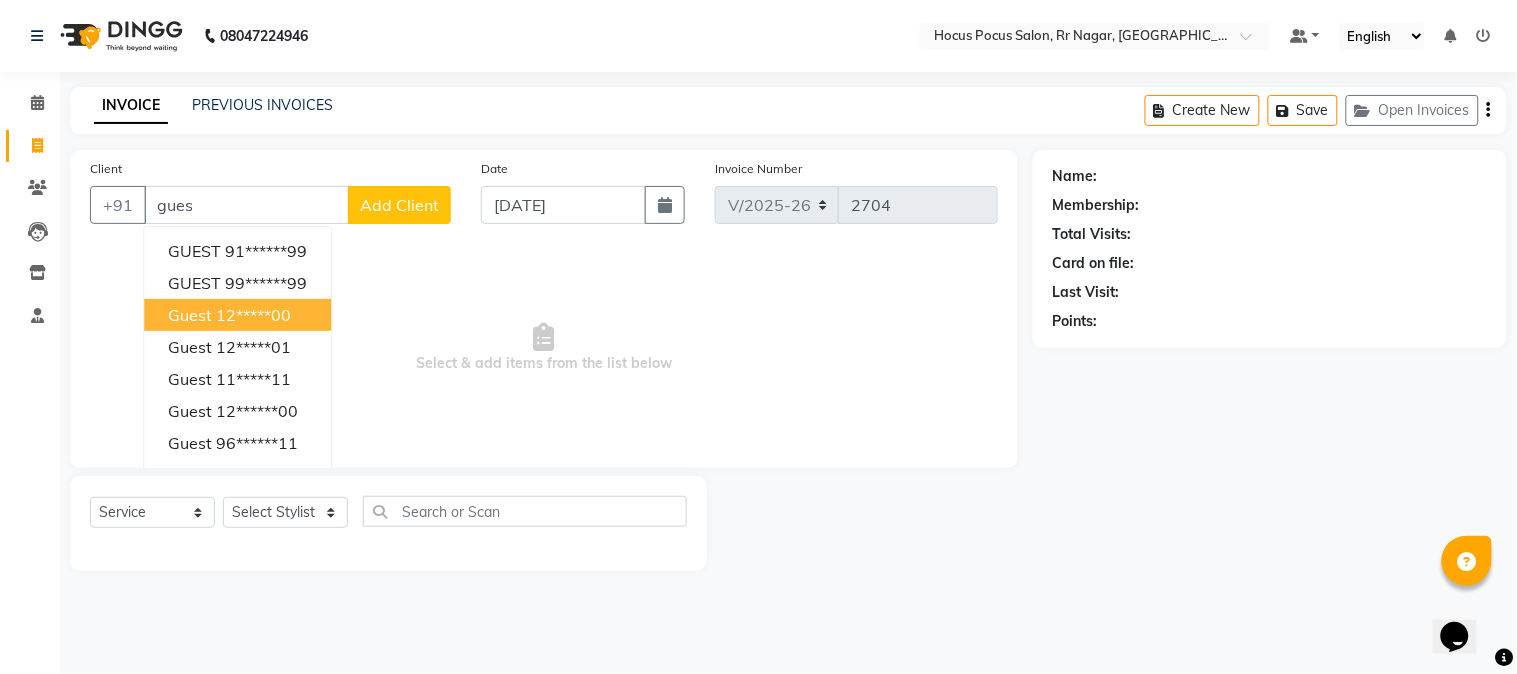 click on "12*****00" at bounding box center [253, 315] 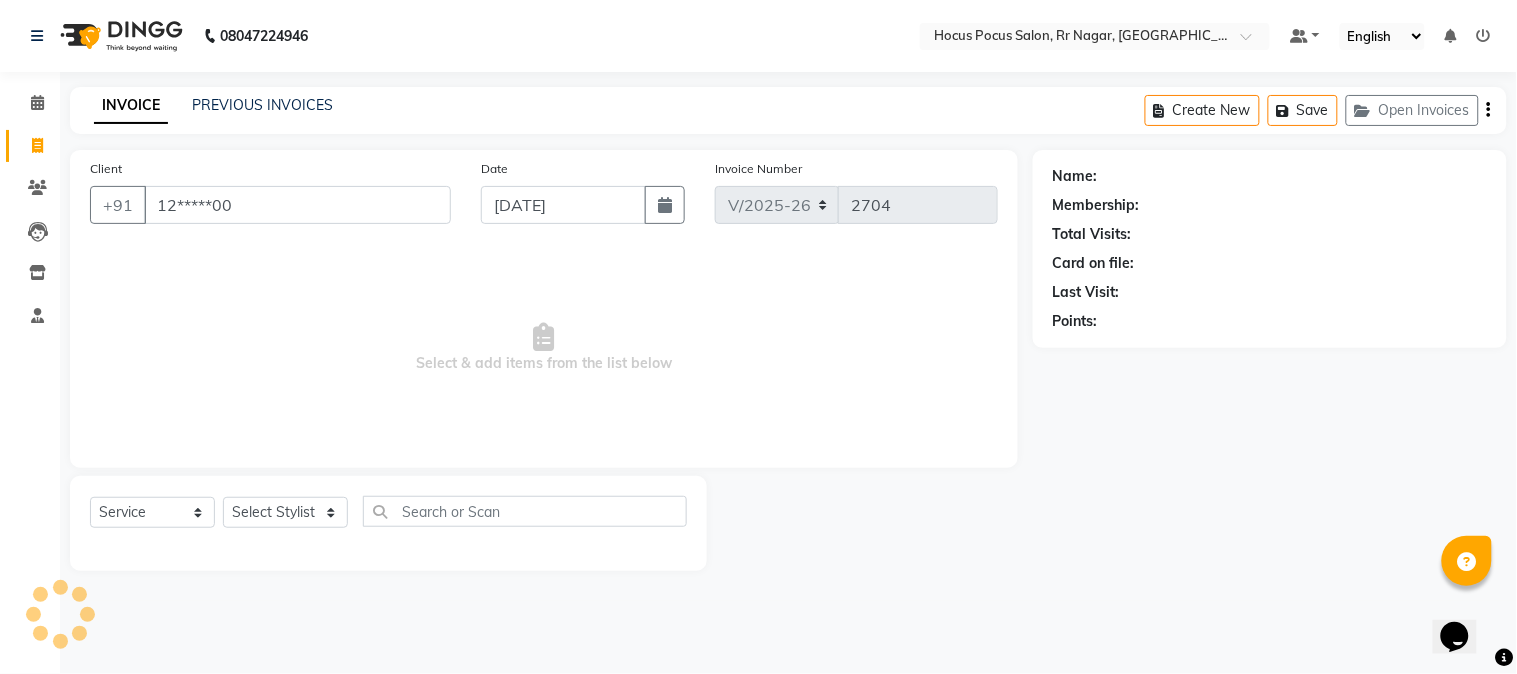 type on "12*****00" 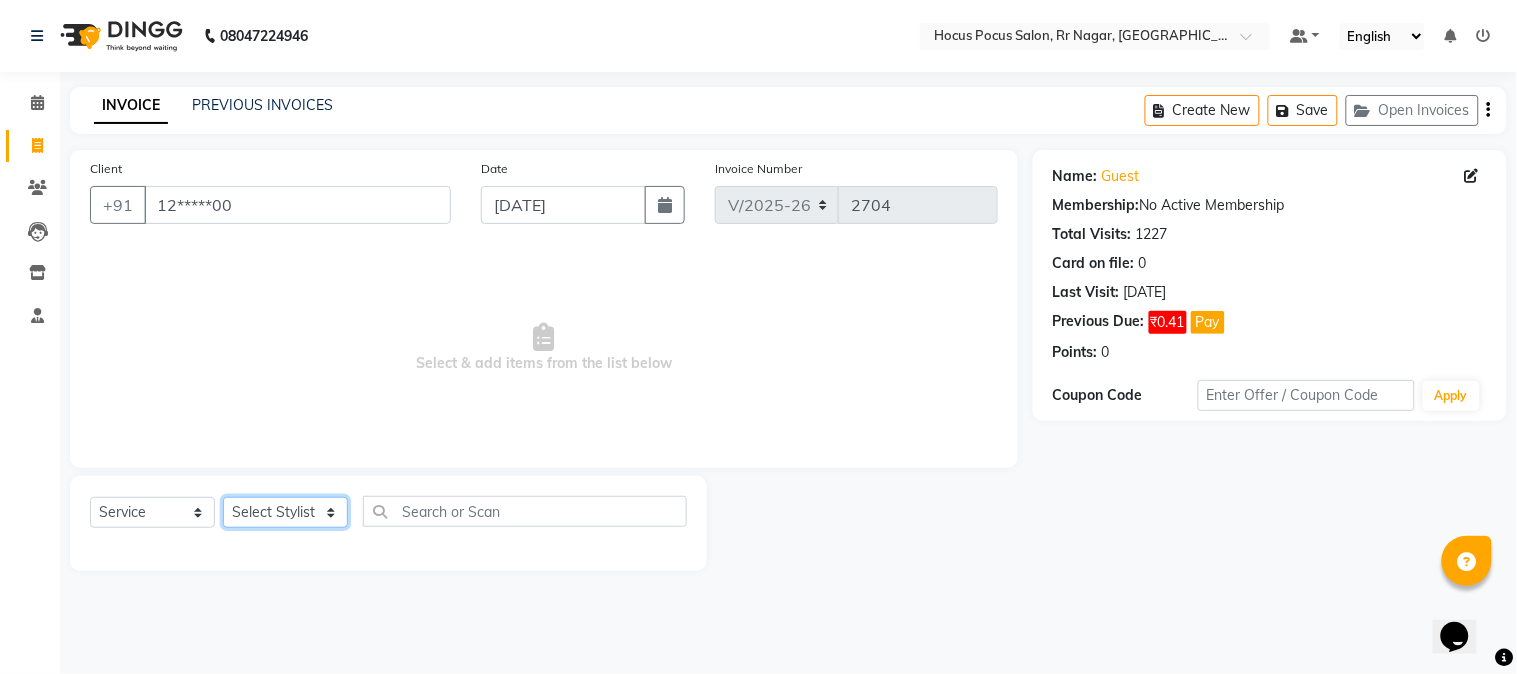 click on "Select Stylist [PERSON_NAME] hocus pocus [PERSON_NAME] [PERSON_NAME] [PERSON_NAME] [PERSON_NAME]" 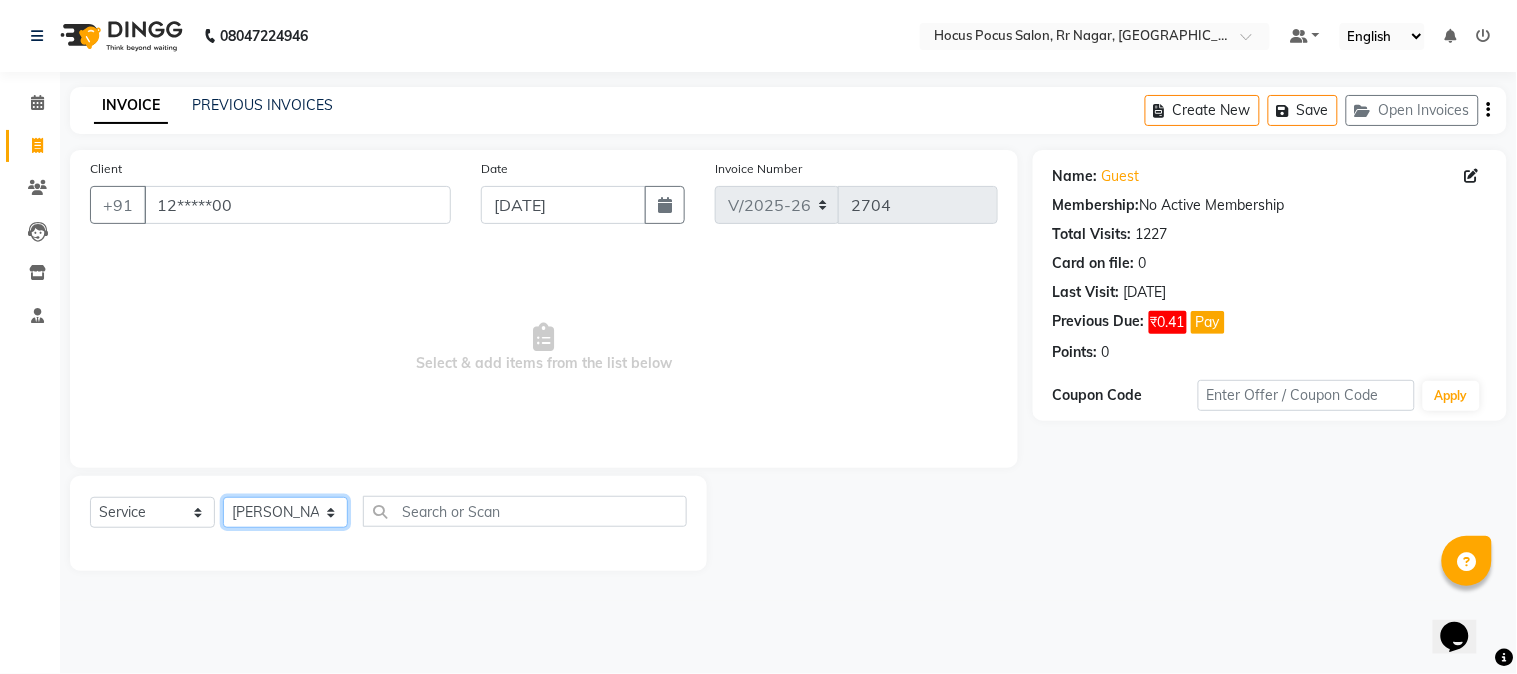 click on "Select Stylist [PERSON_NAME] hocus pocus [PERSON_NAME] [PERSON_NAME] [PERSON_NAME] [PERSON_NAME]" 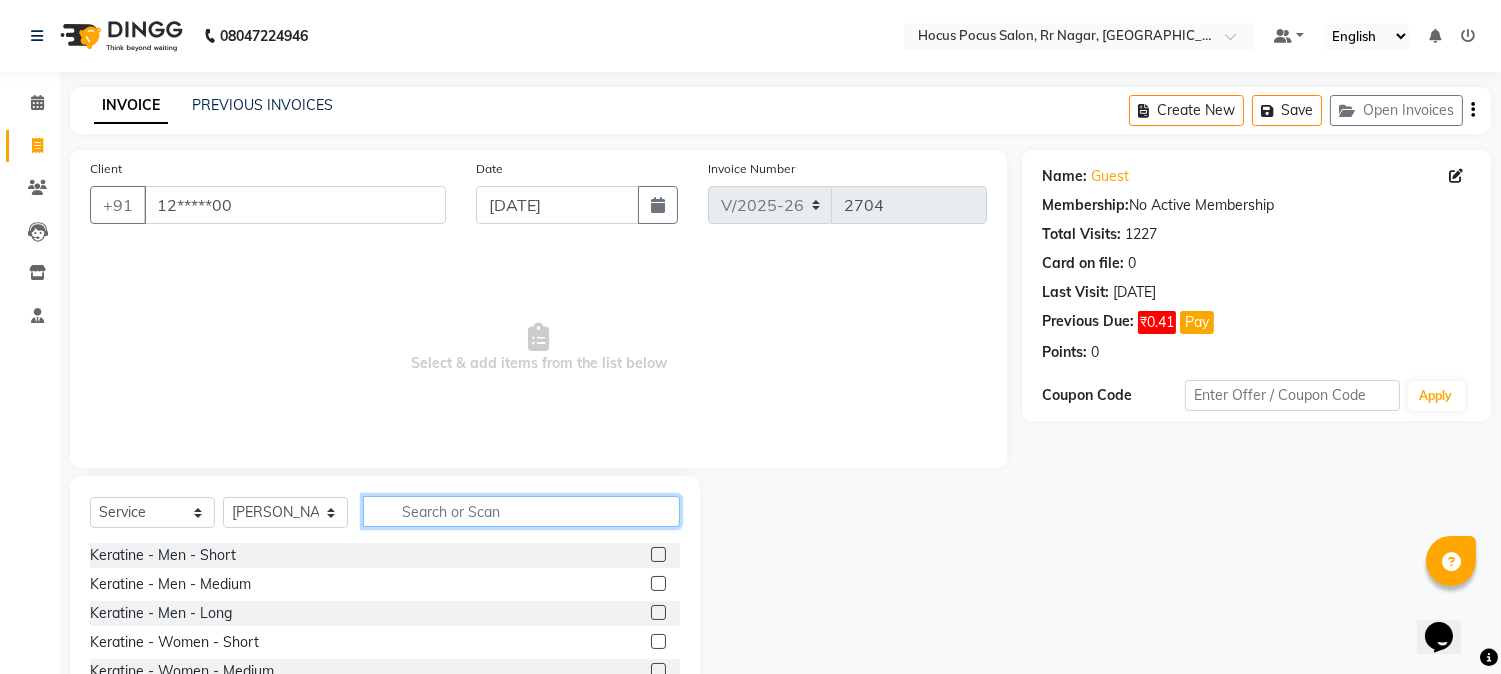 click 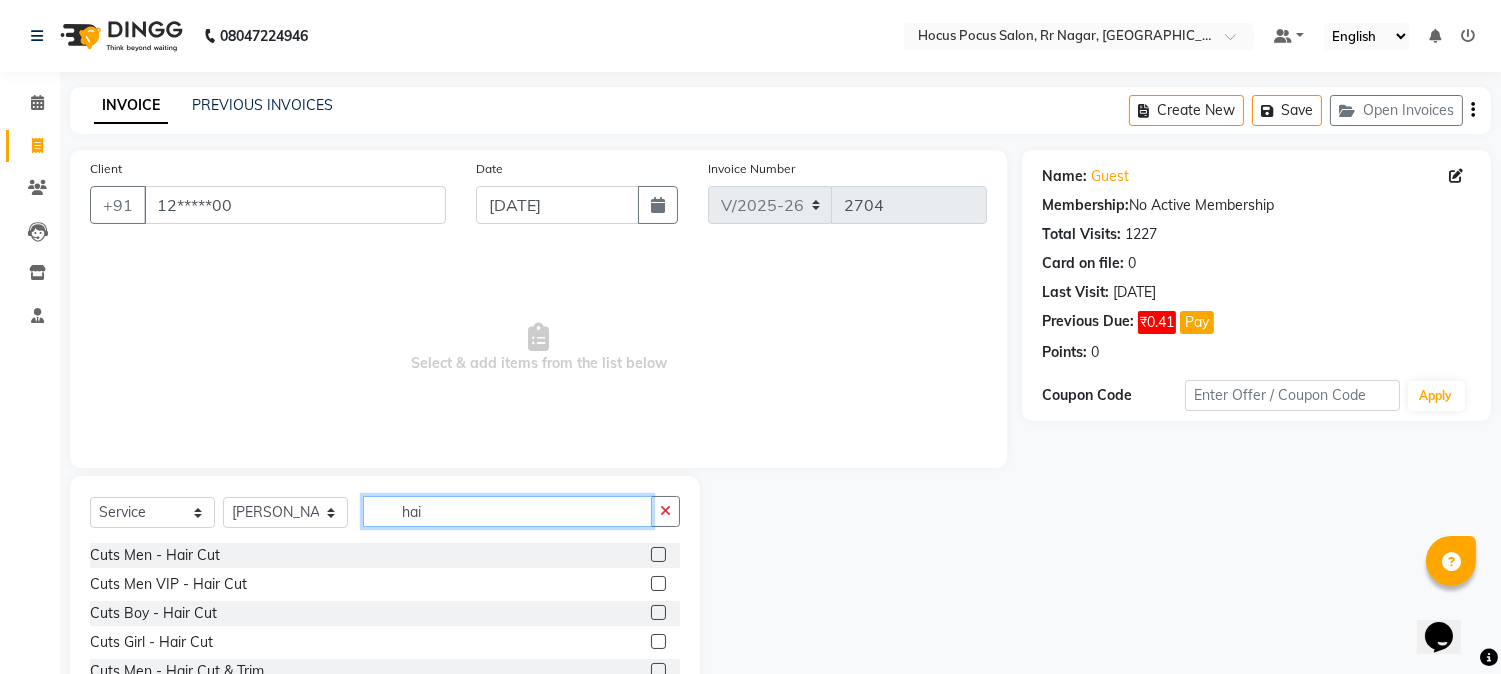 type on "hai" 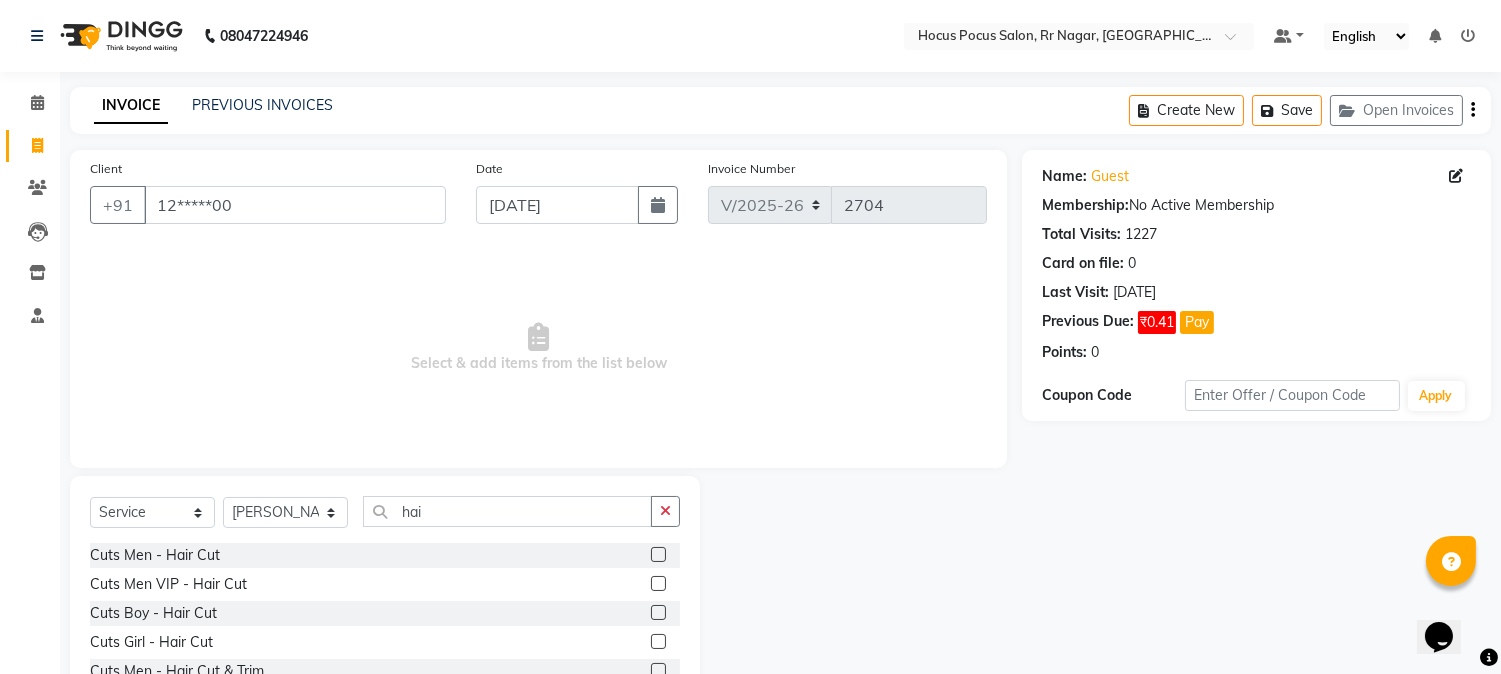 click 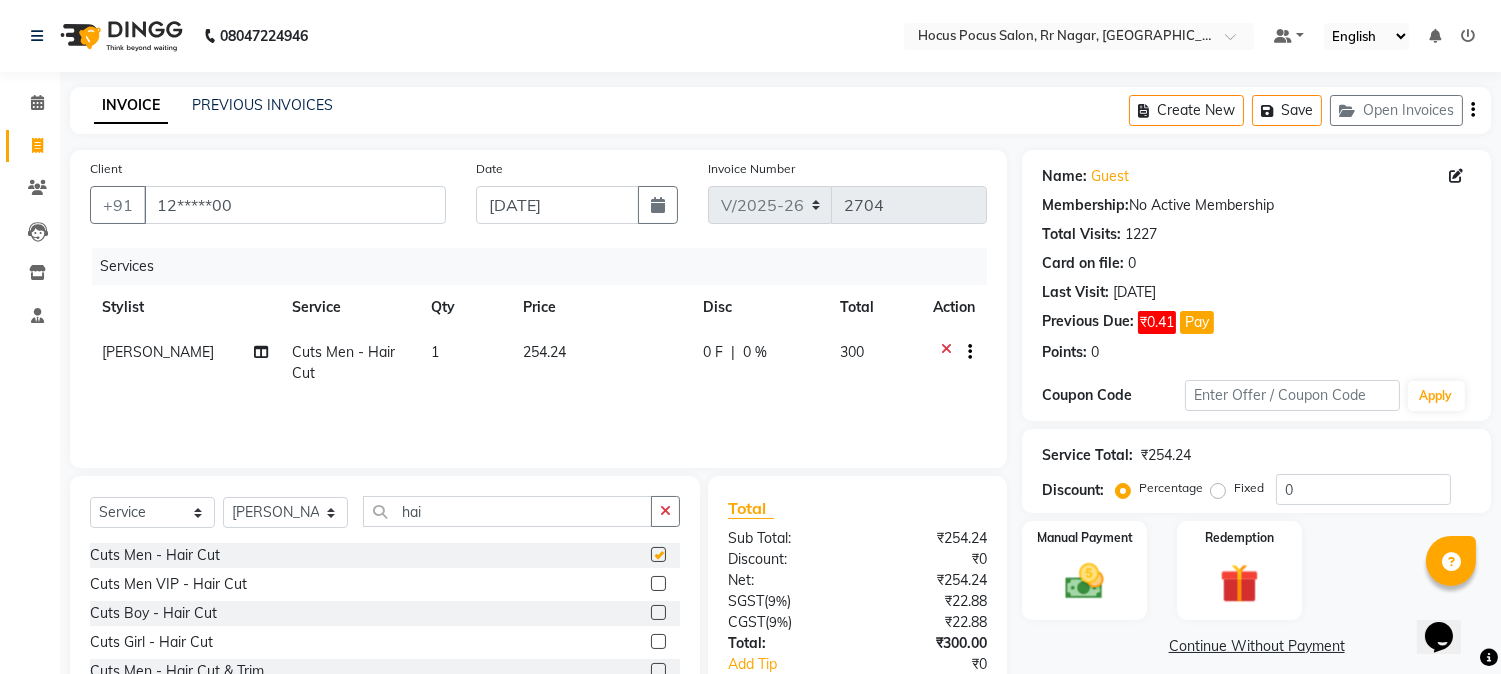 checkbox on "false" 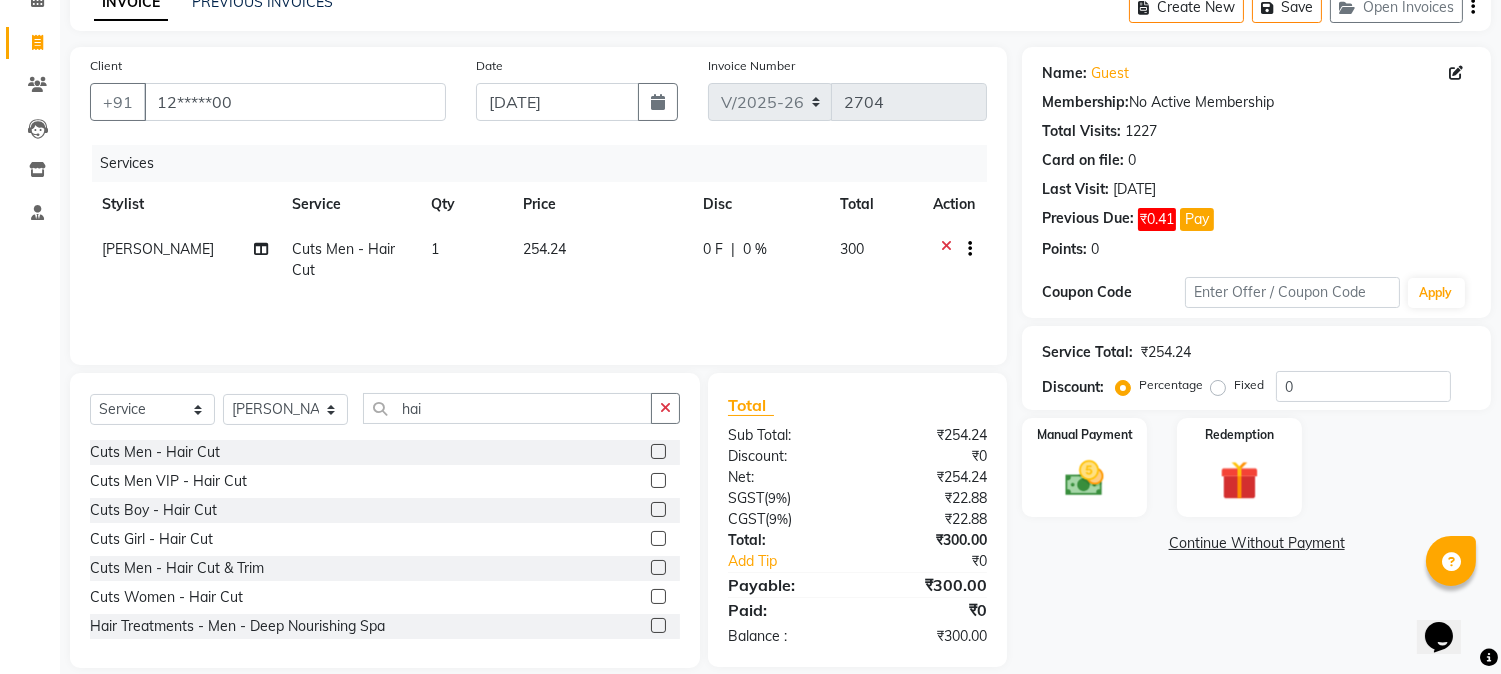 scroll, scrollTop: 126, scrollLeft: 0, axis: vertical 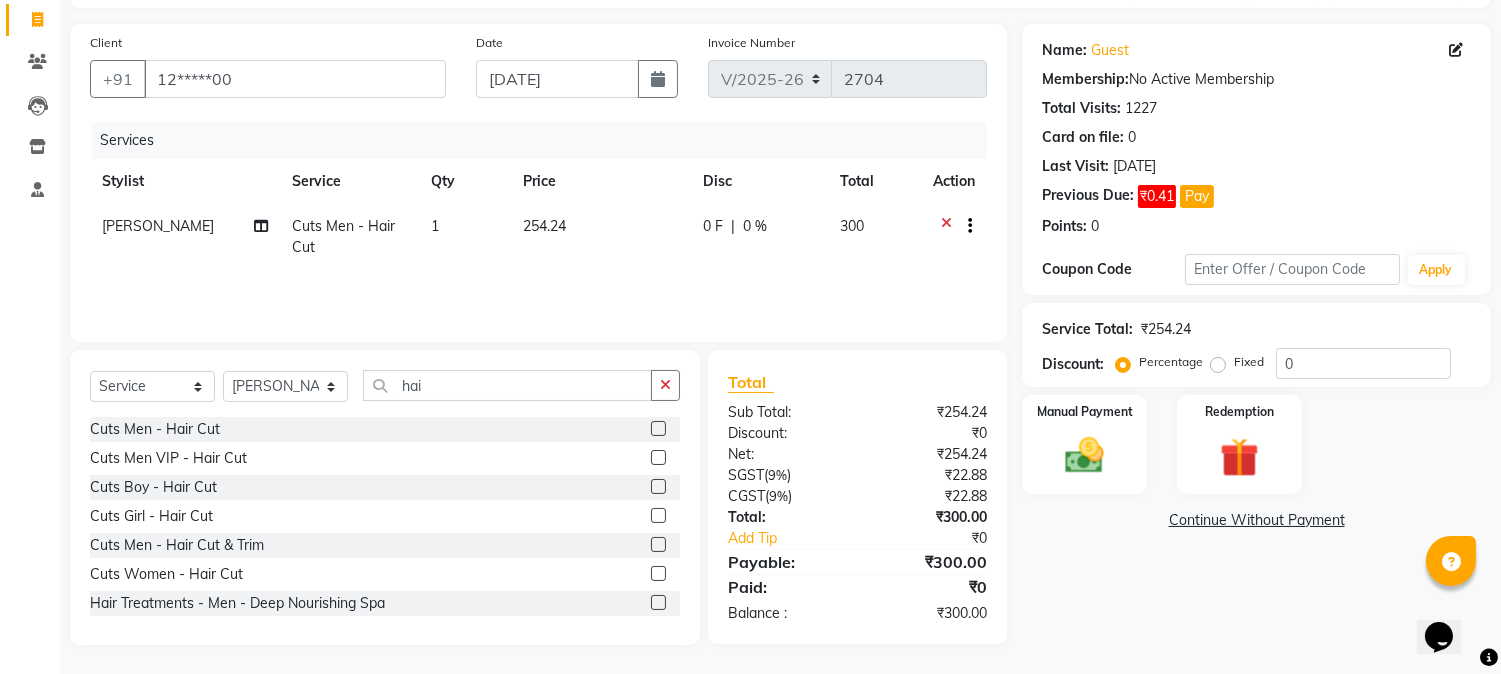 click 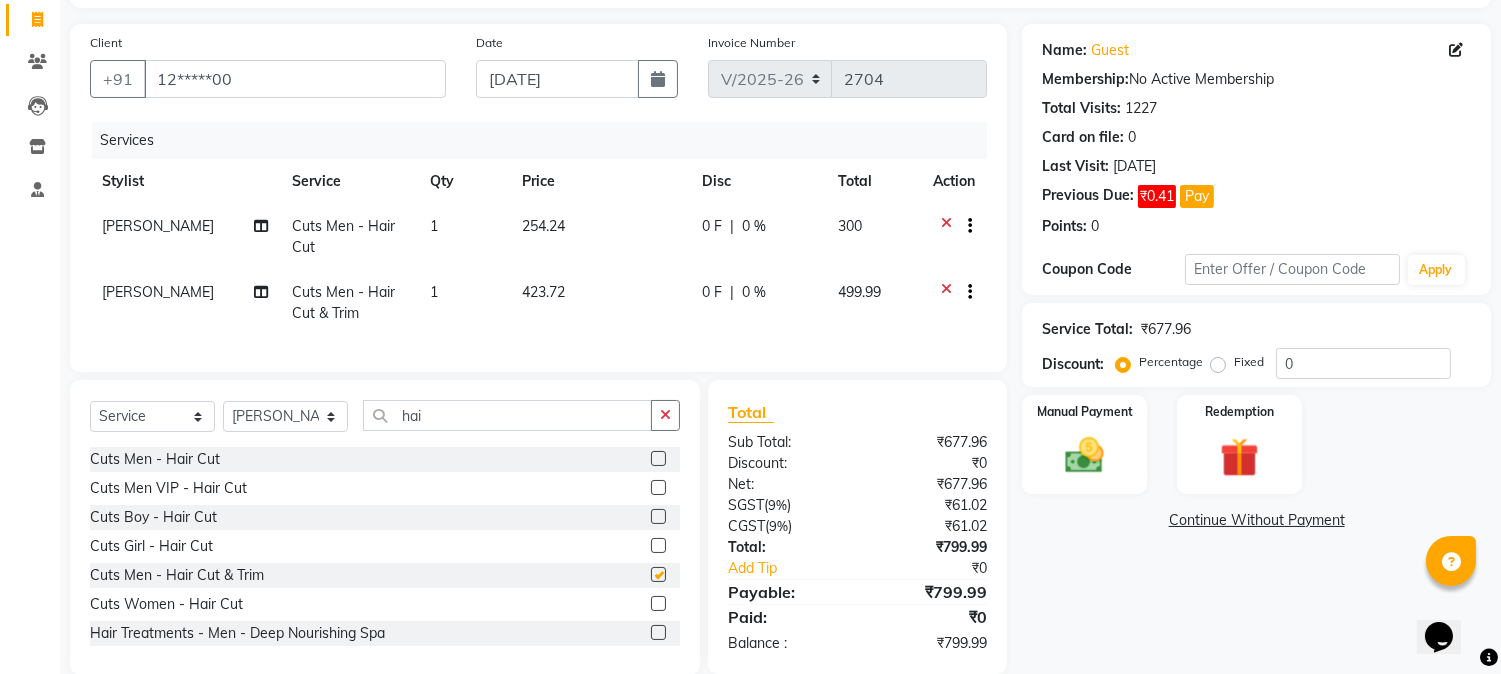 checkbox on "false" 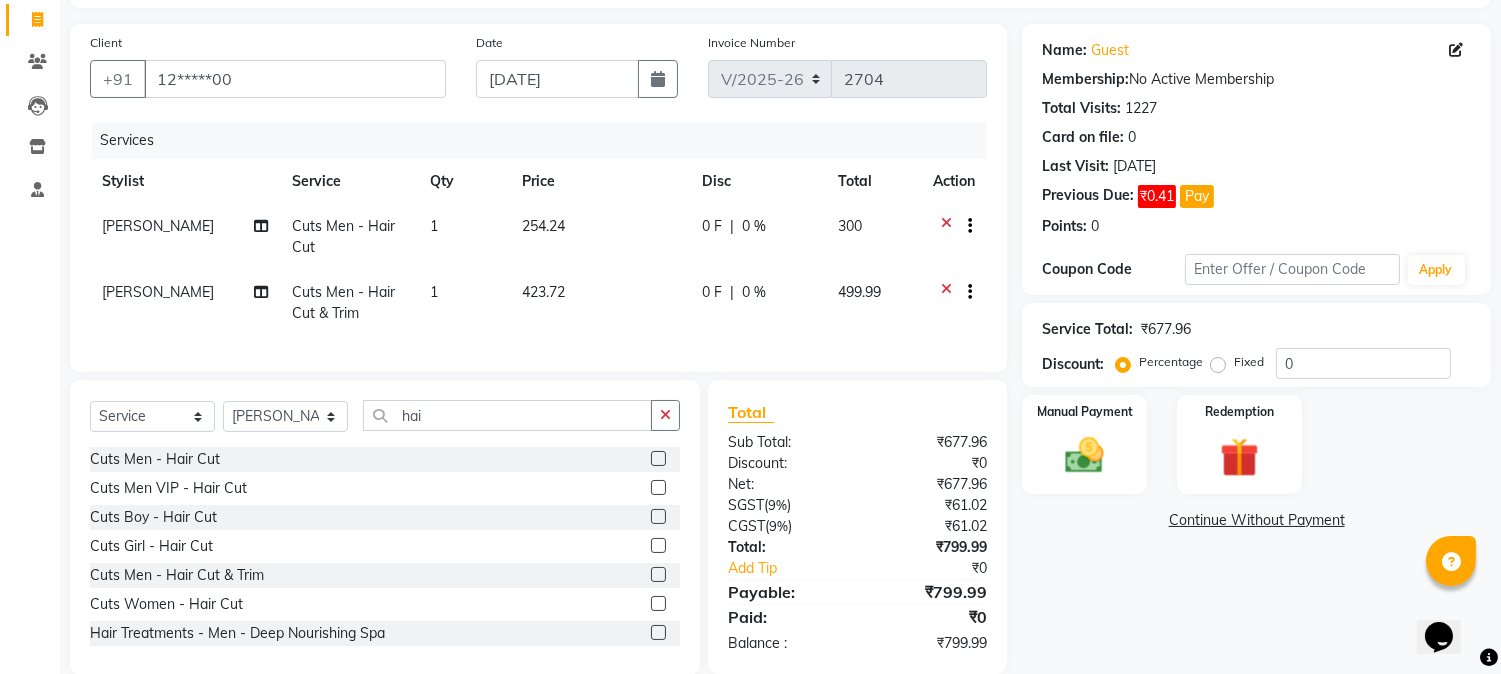 click 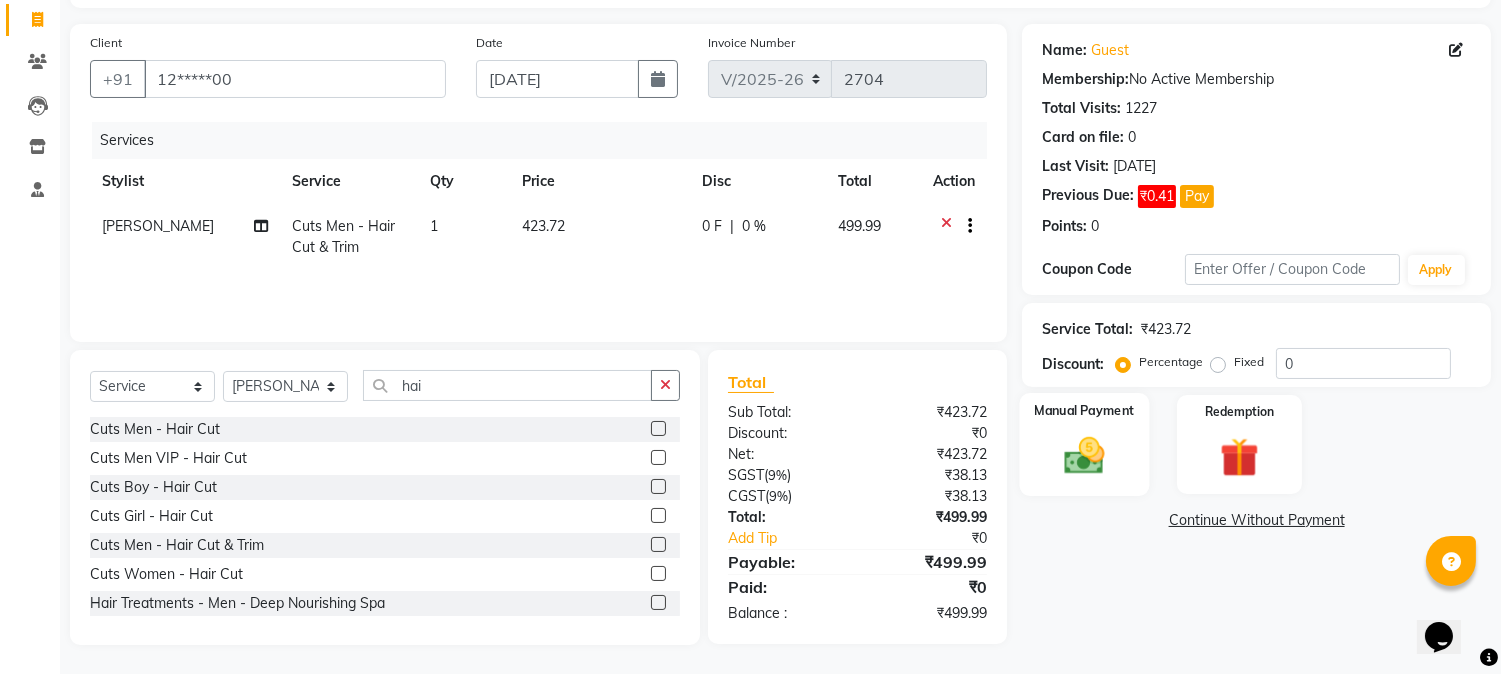 click 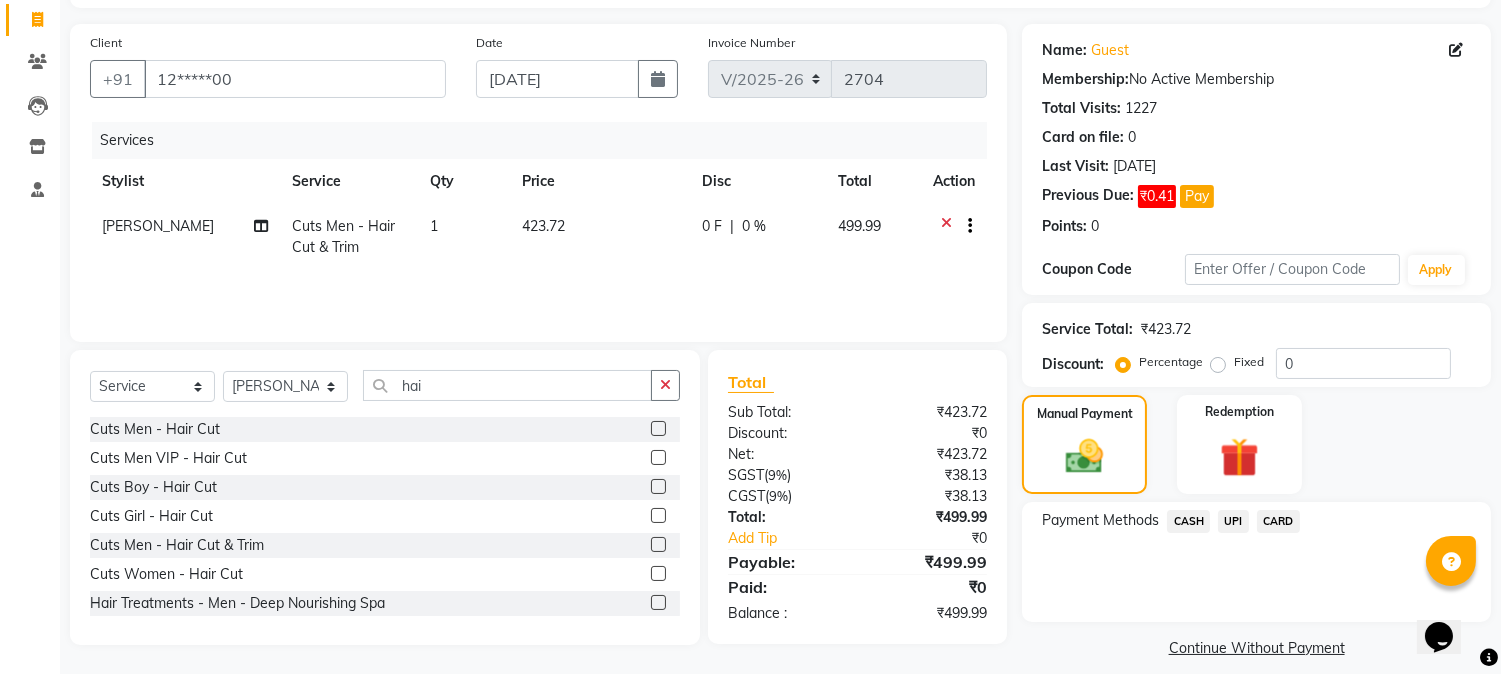 click on "UPI" 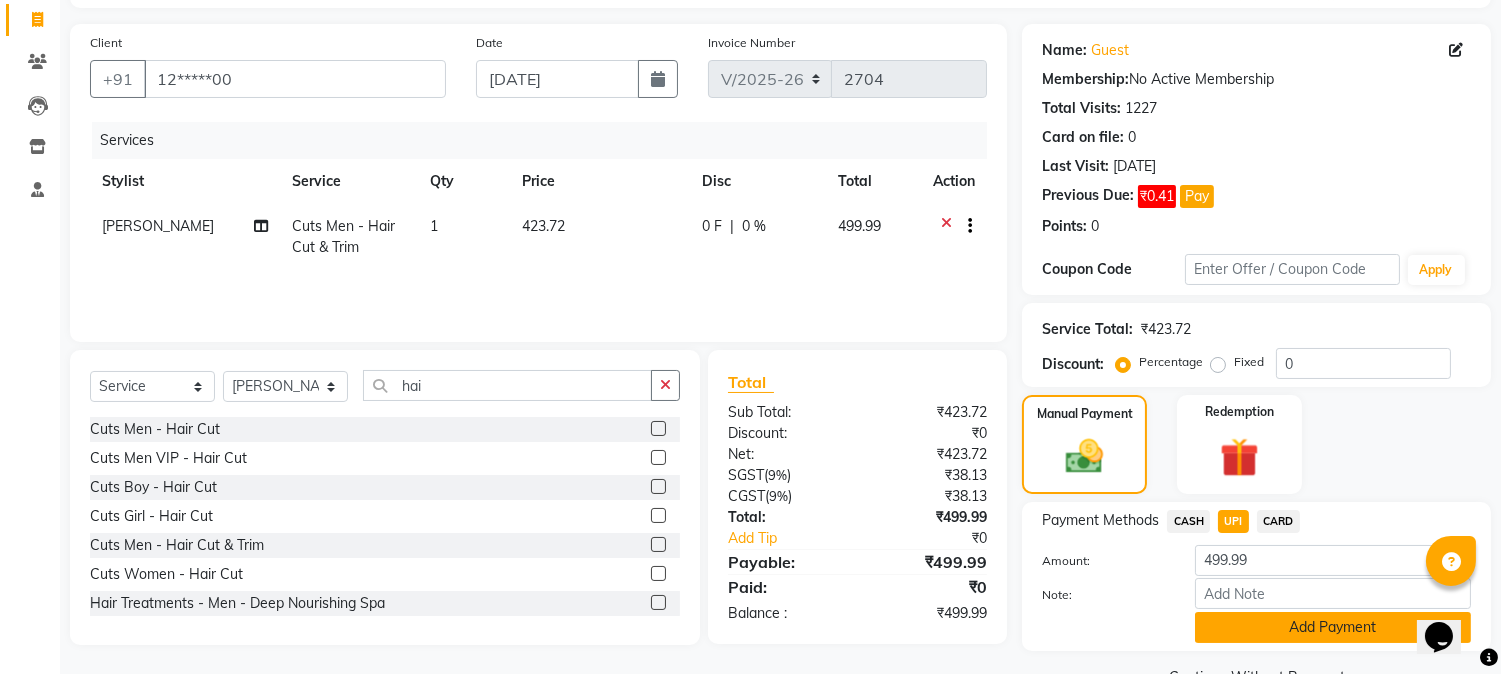 click on "Add Payment" 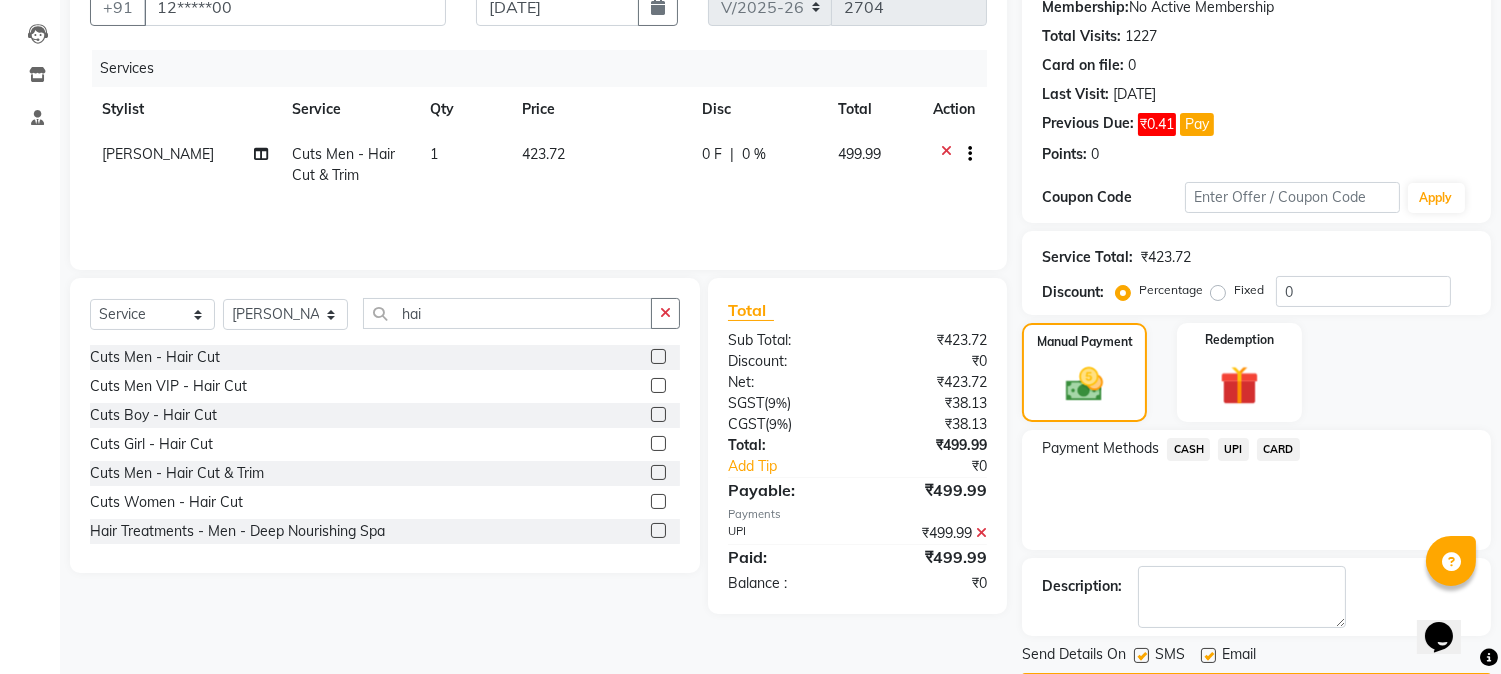 scroll, scrollTop: 237, scrollLeft: 0, axis: vertical 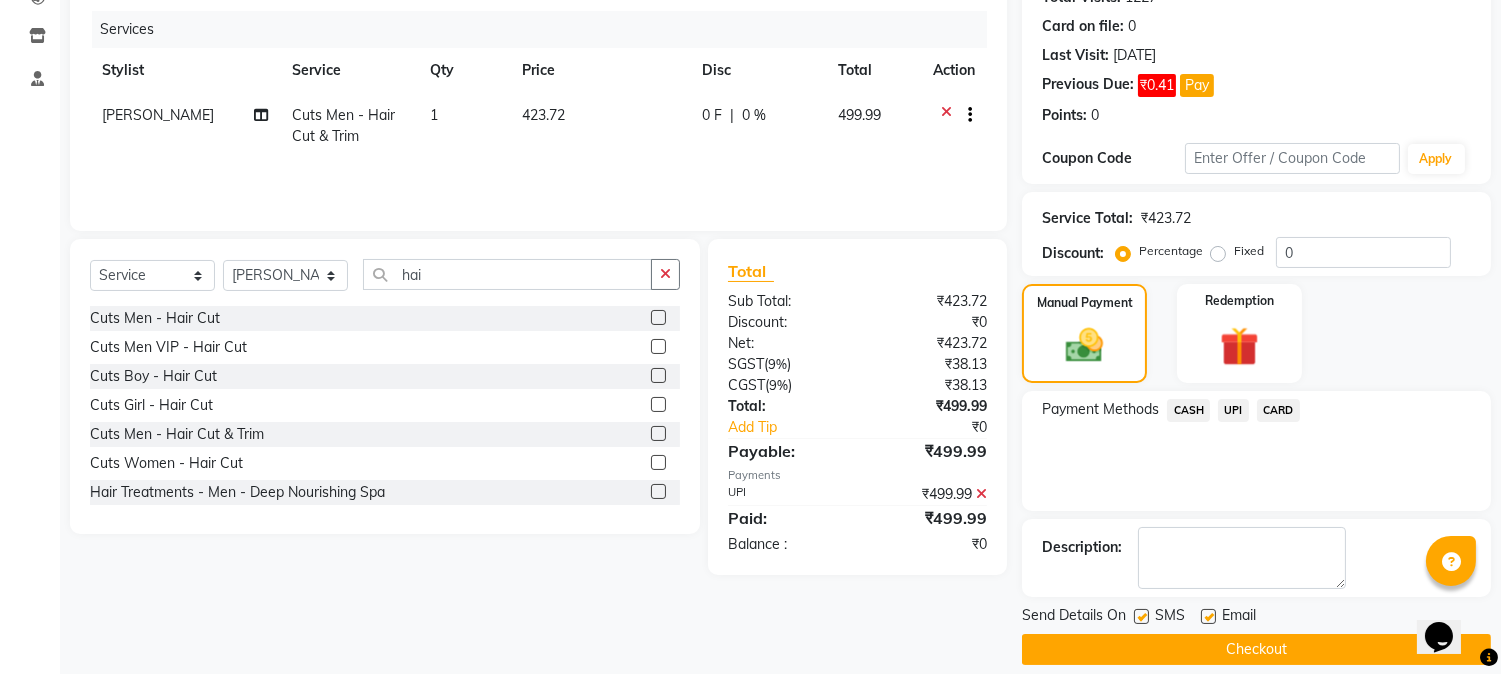 click 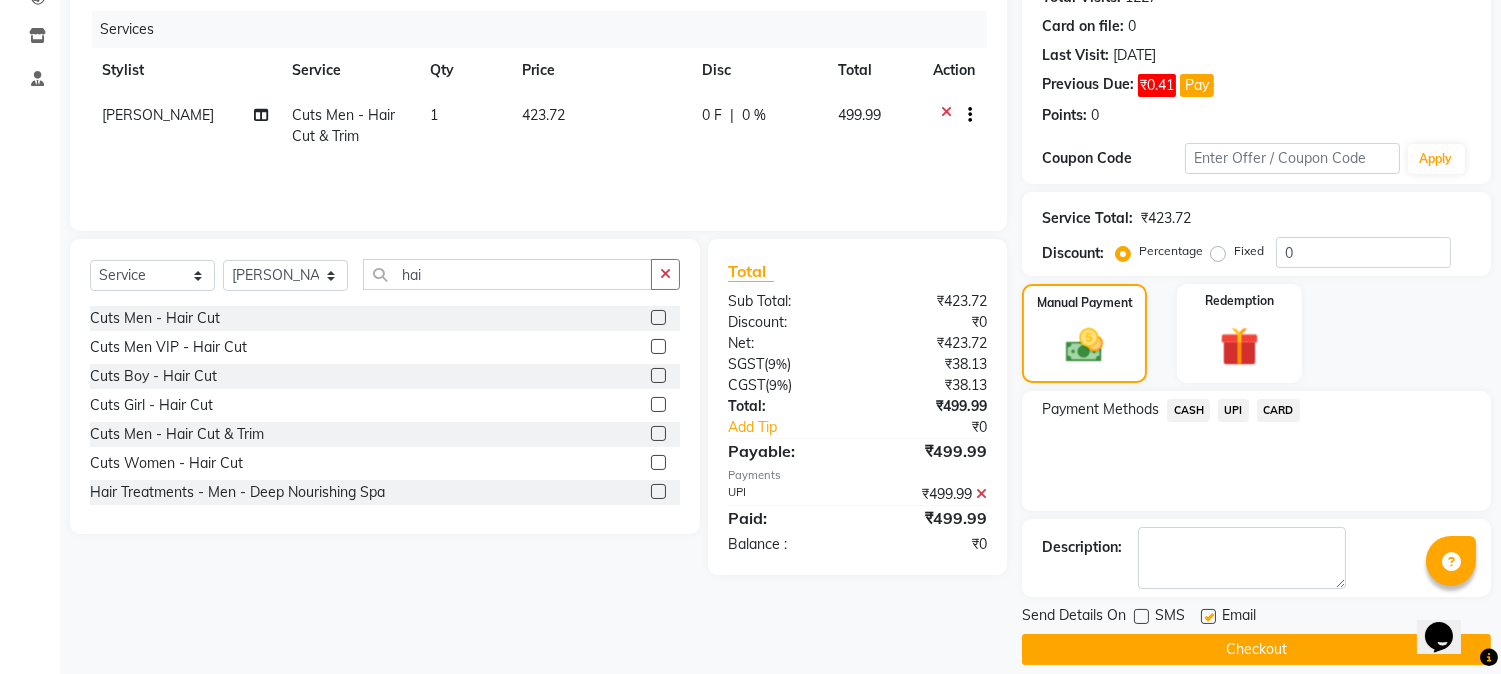 click on "Checkout" 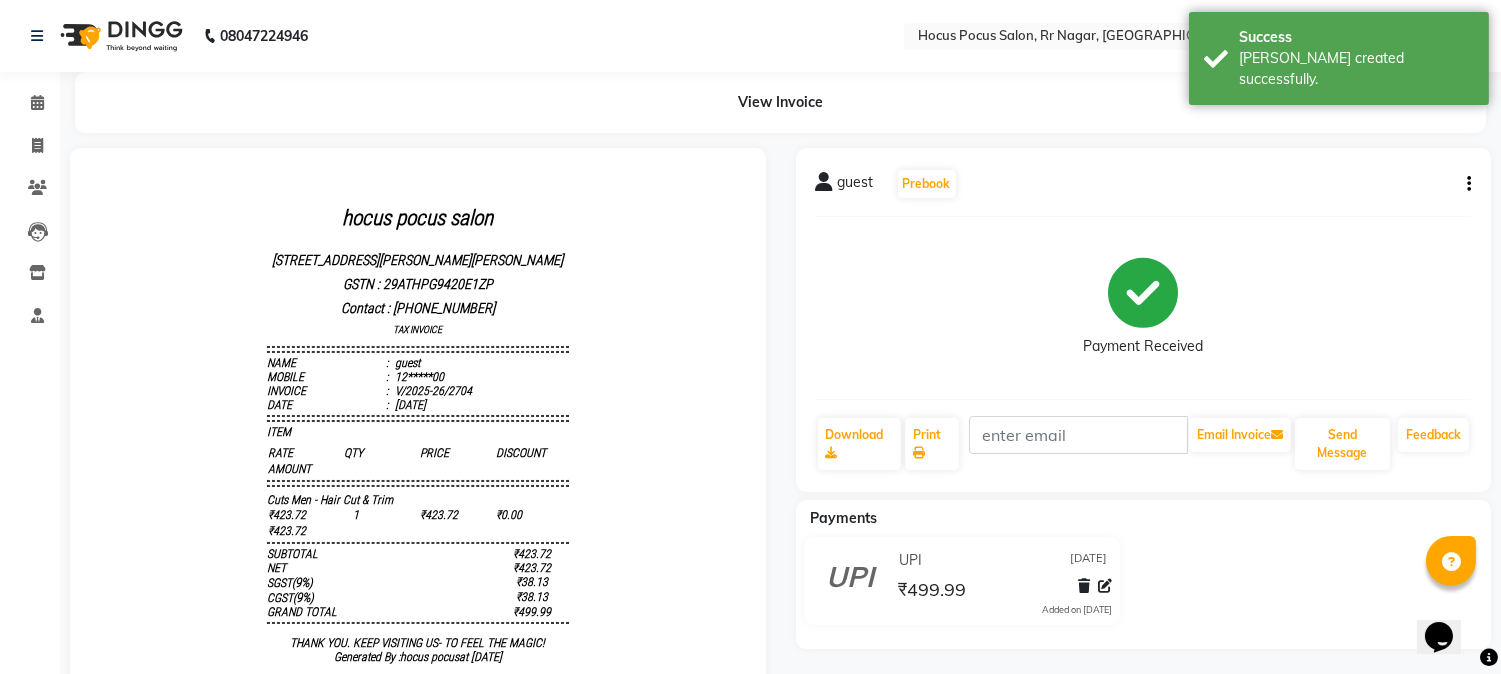 scroll, scrollTop: 0, scrollLeft: 0, axis: both 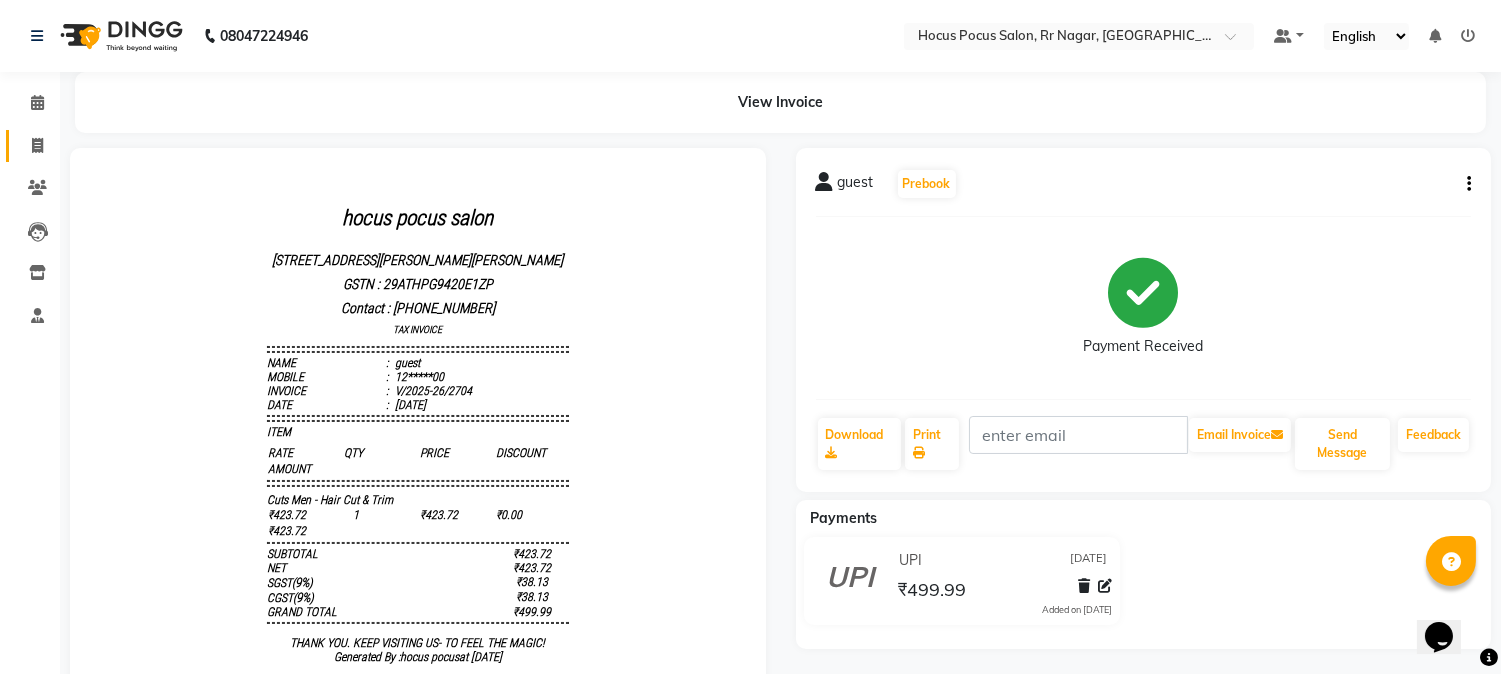 click on "Invoice" 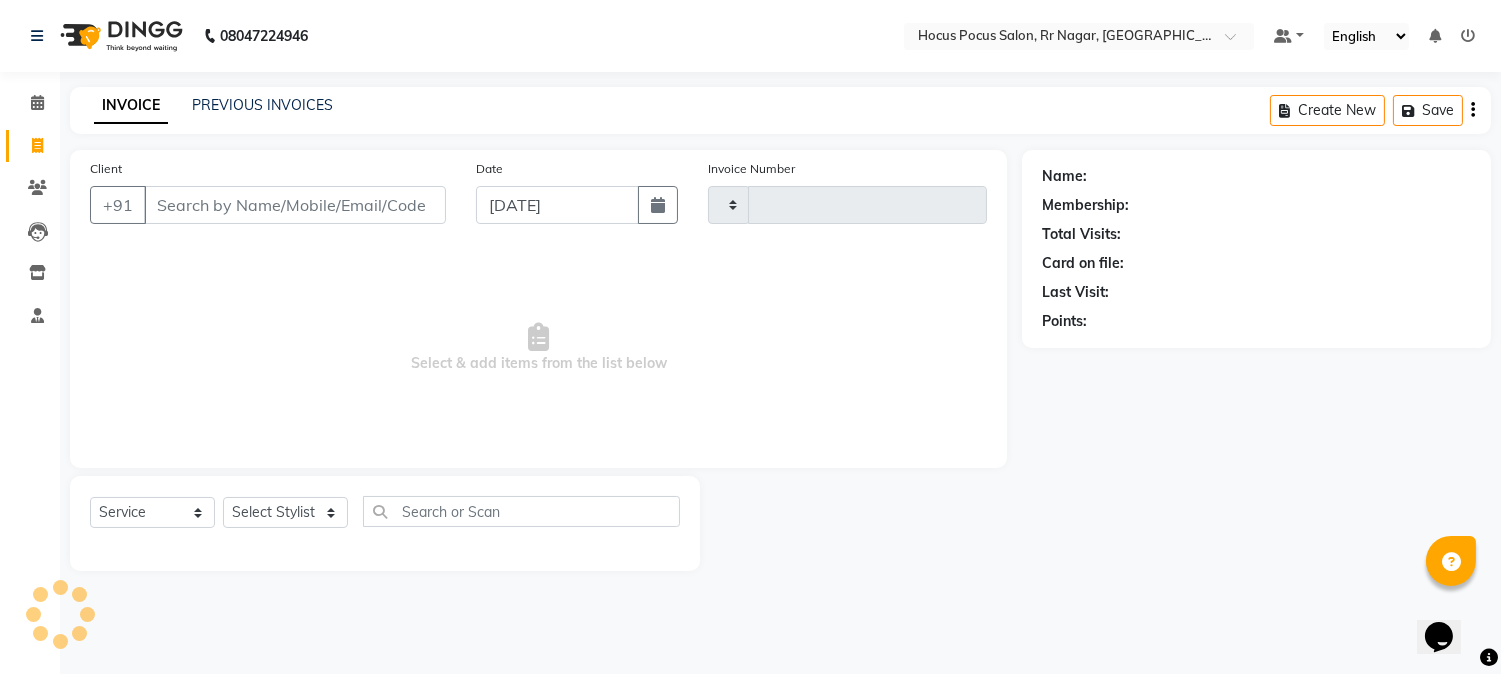 type on "2705" 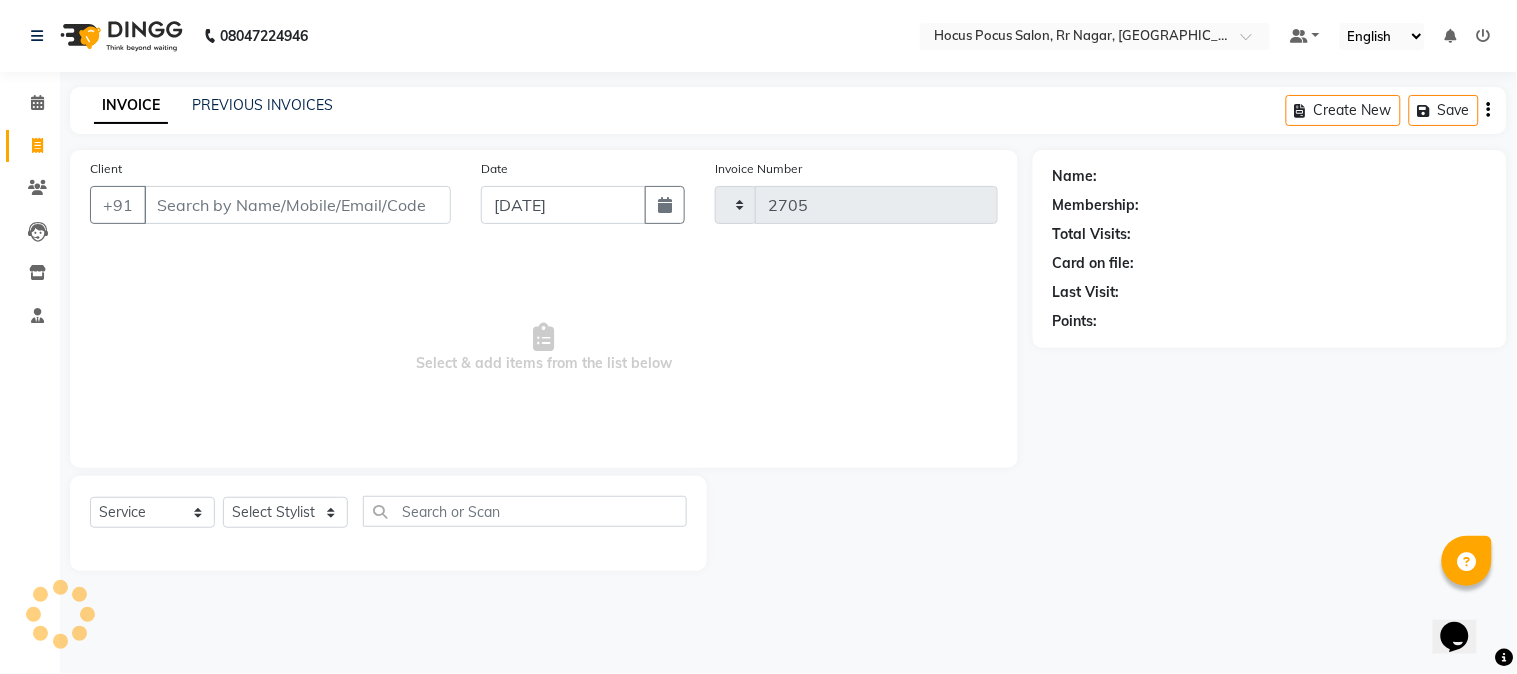 select on "5019" 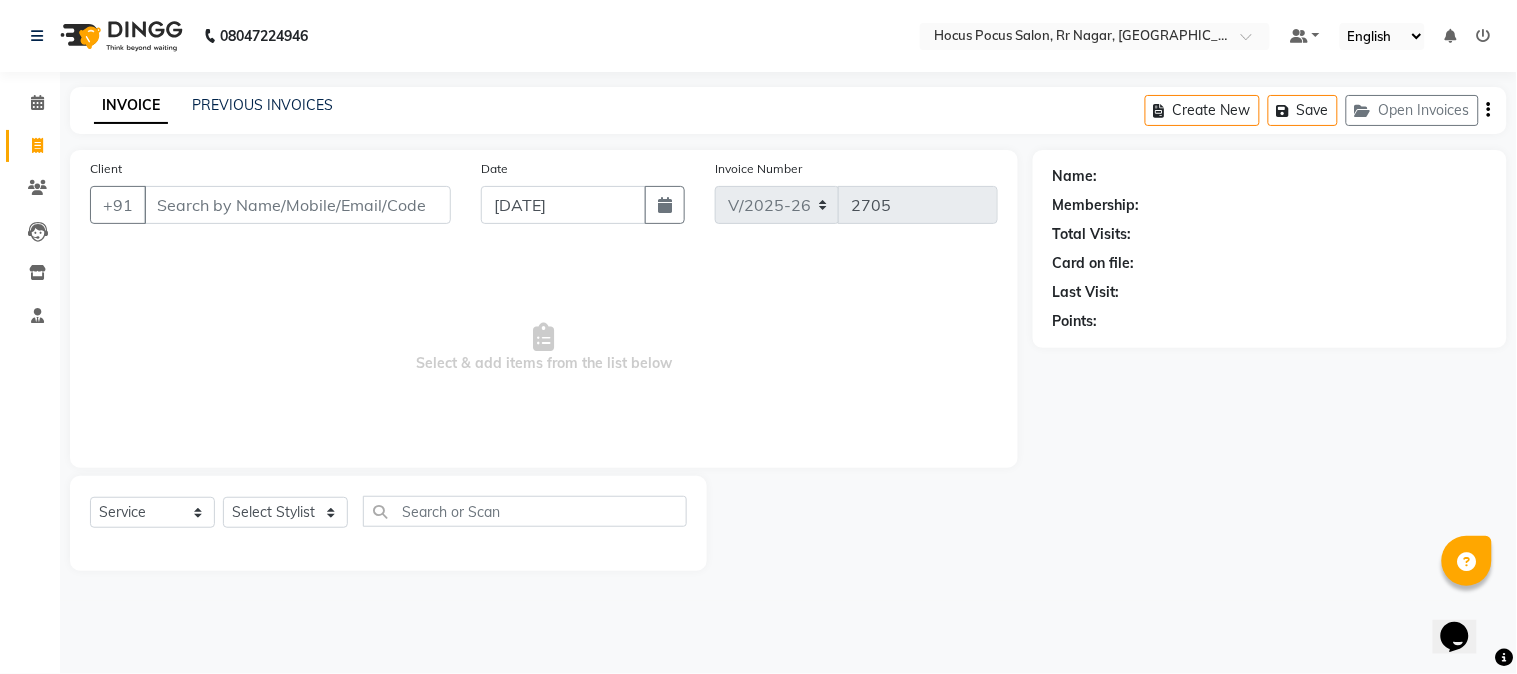click on "Client" at bounding box center [297, 205] 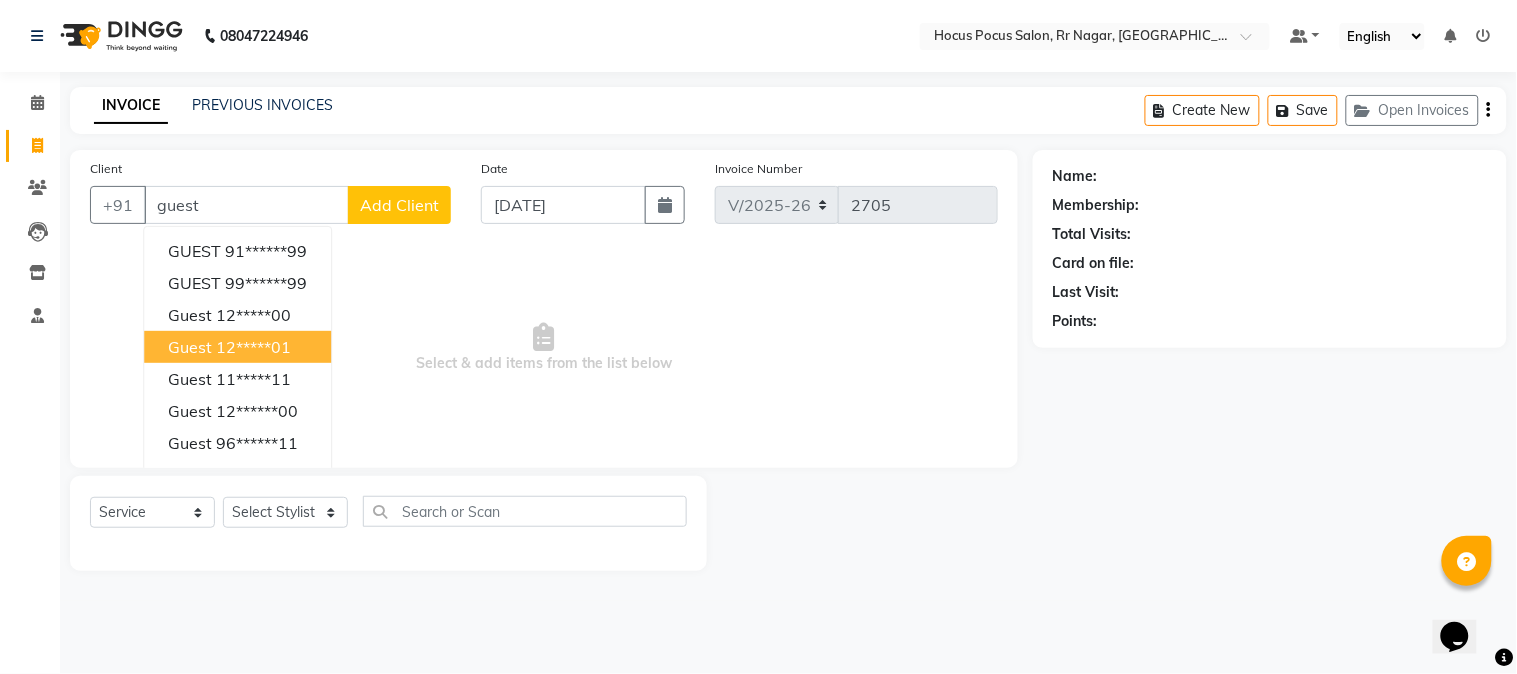 click on "12*****01" at bounding box center (253, 347) 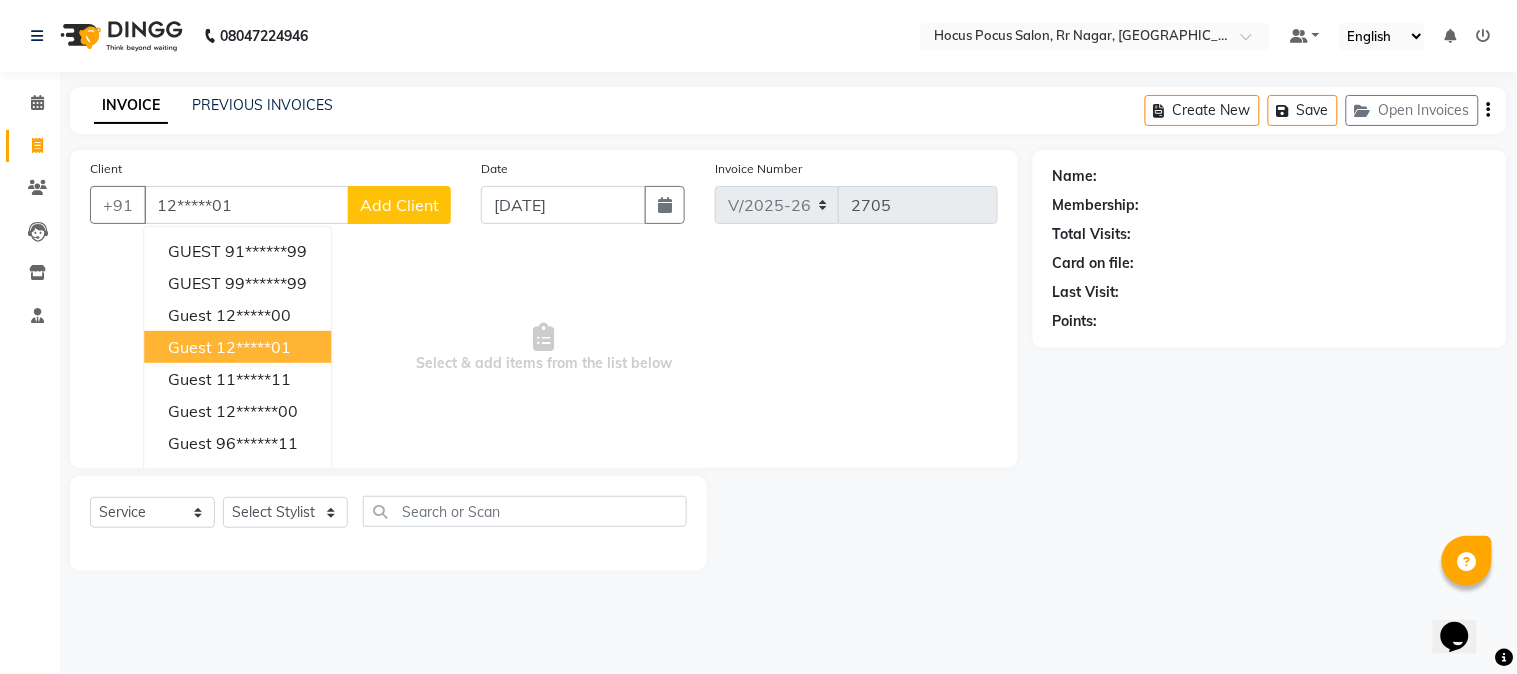 type on "12*****01" 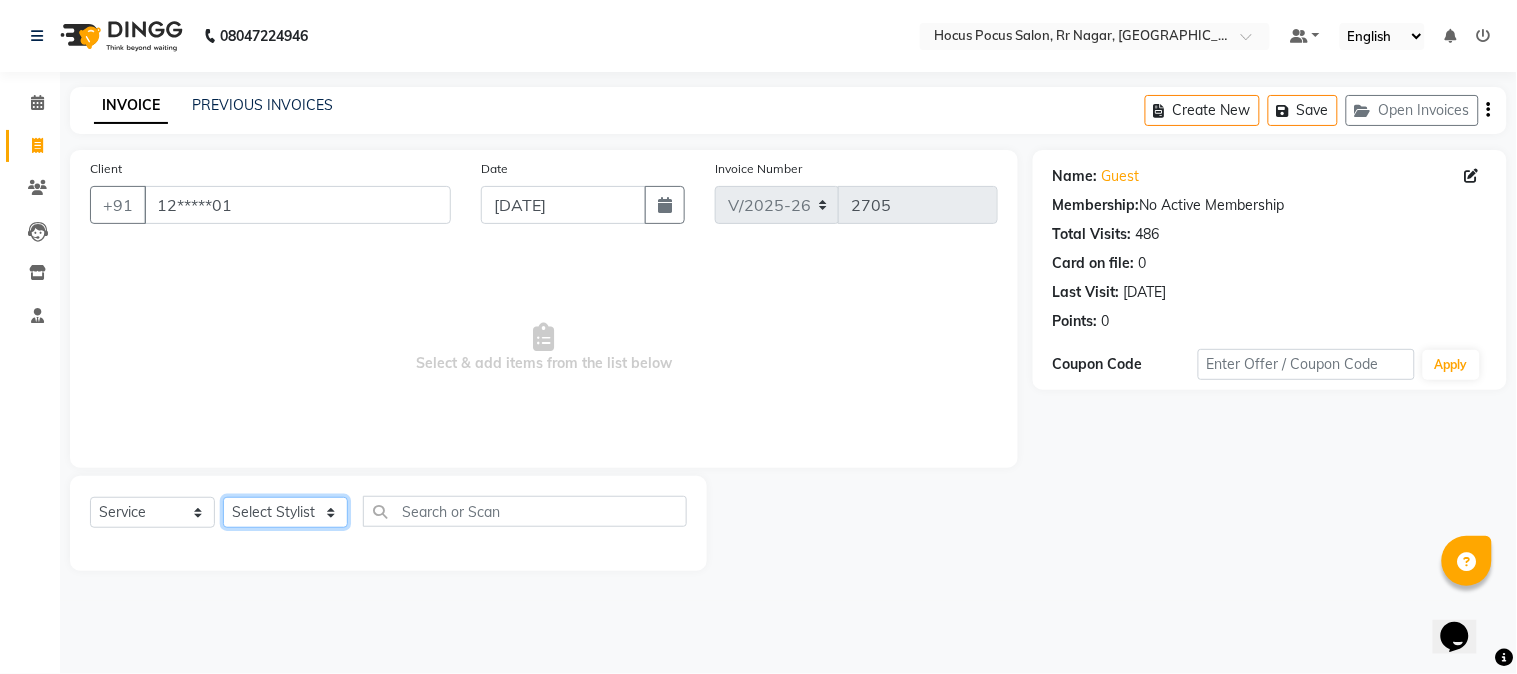 click on "Select Stylist Amar  Arjun Eliza hocus pocus Jonathan Maya Mona Ravi Salima Sonam" 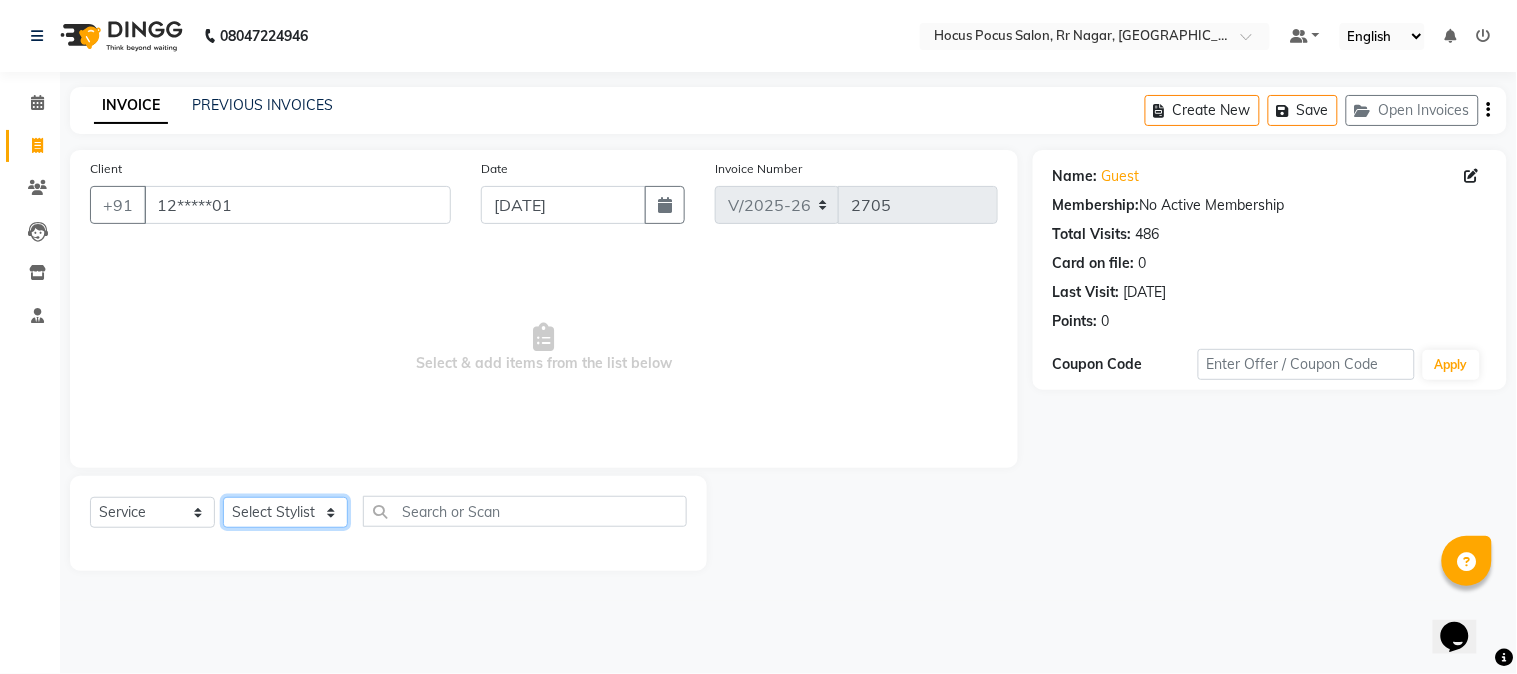 select on "85060" 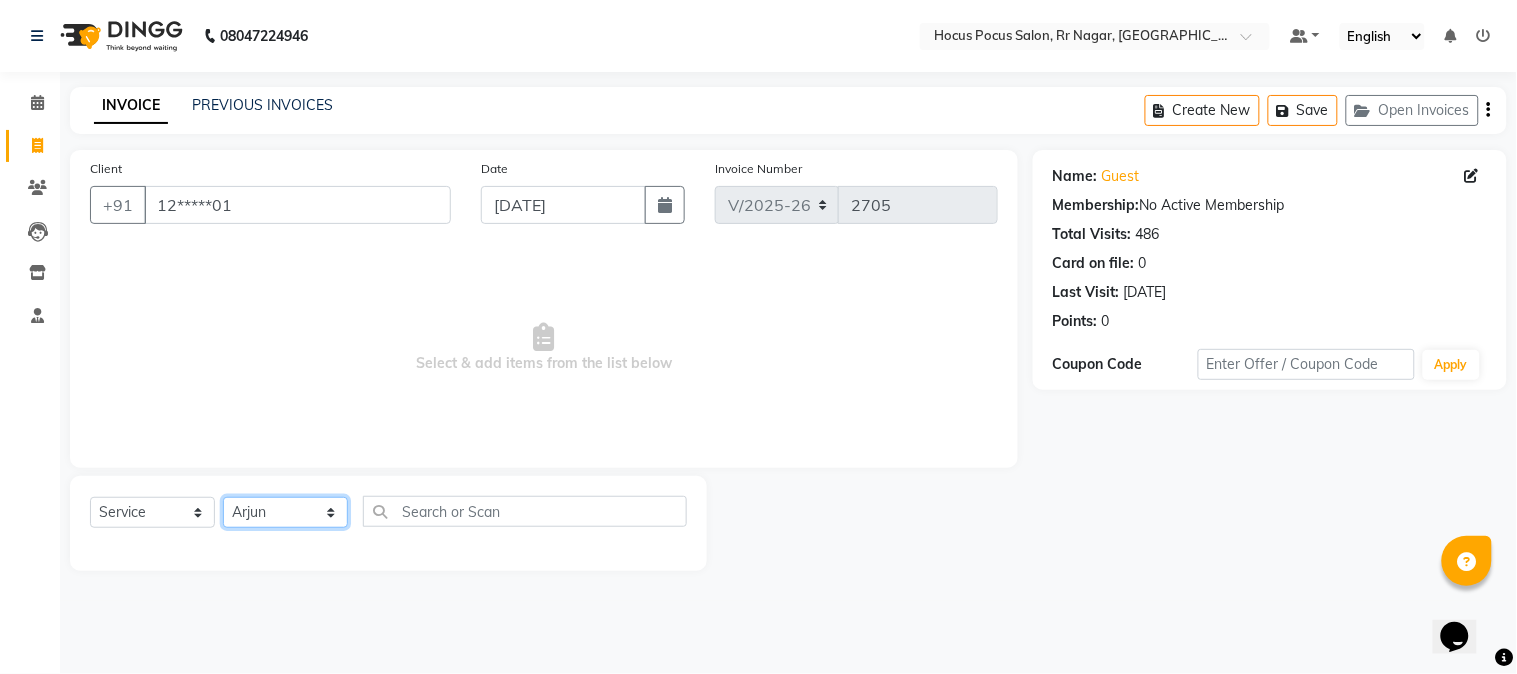 click on "Select Stylist Amar  Arjun Eliza hocus pocus Jonathan Maya Mona Ravi Salima Sonam" 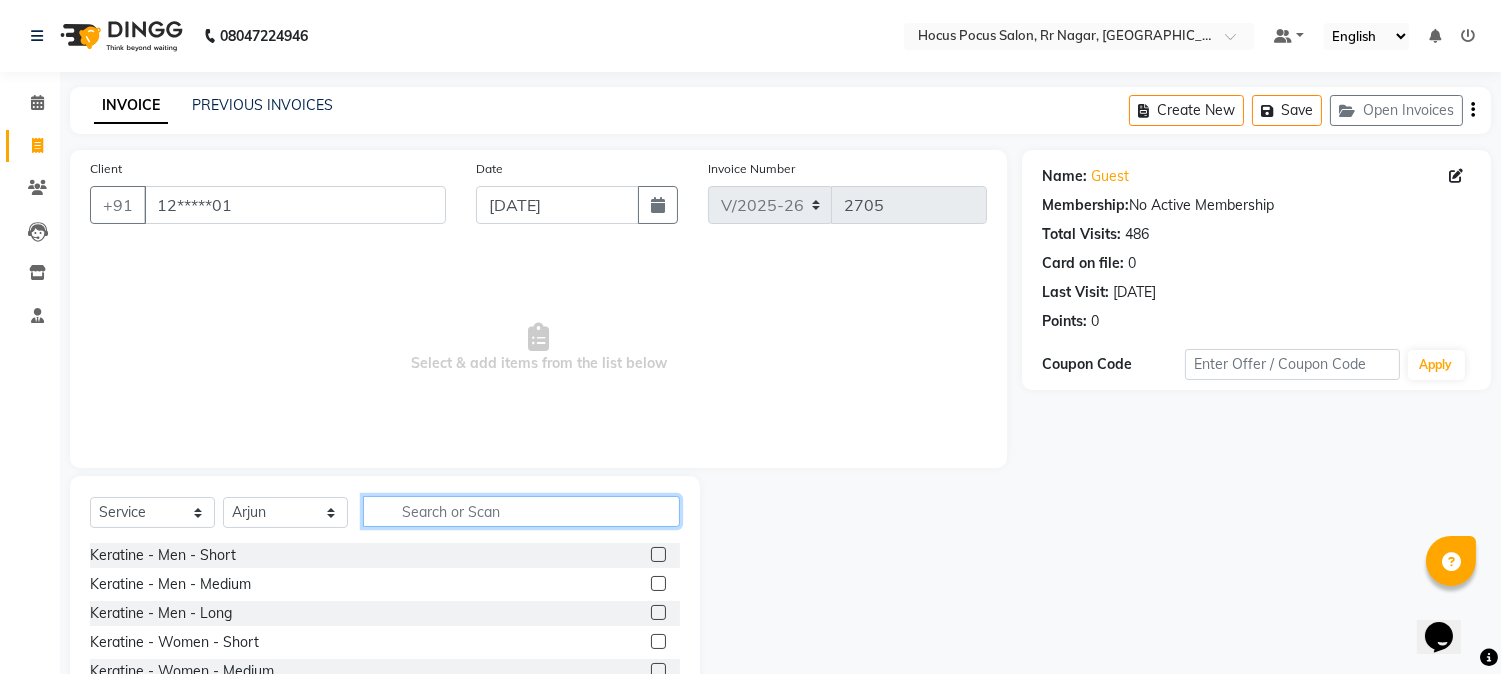 click 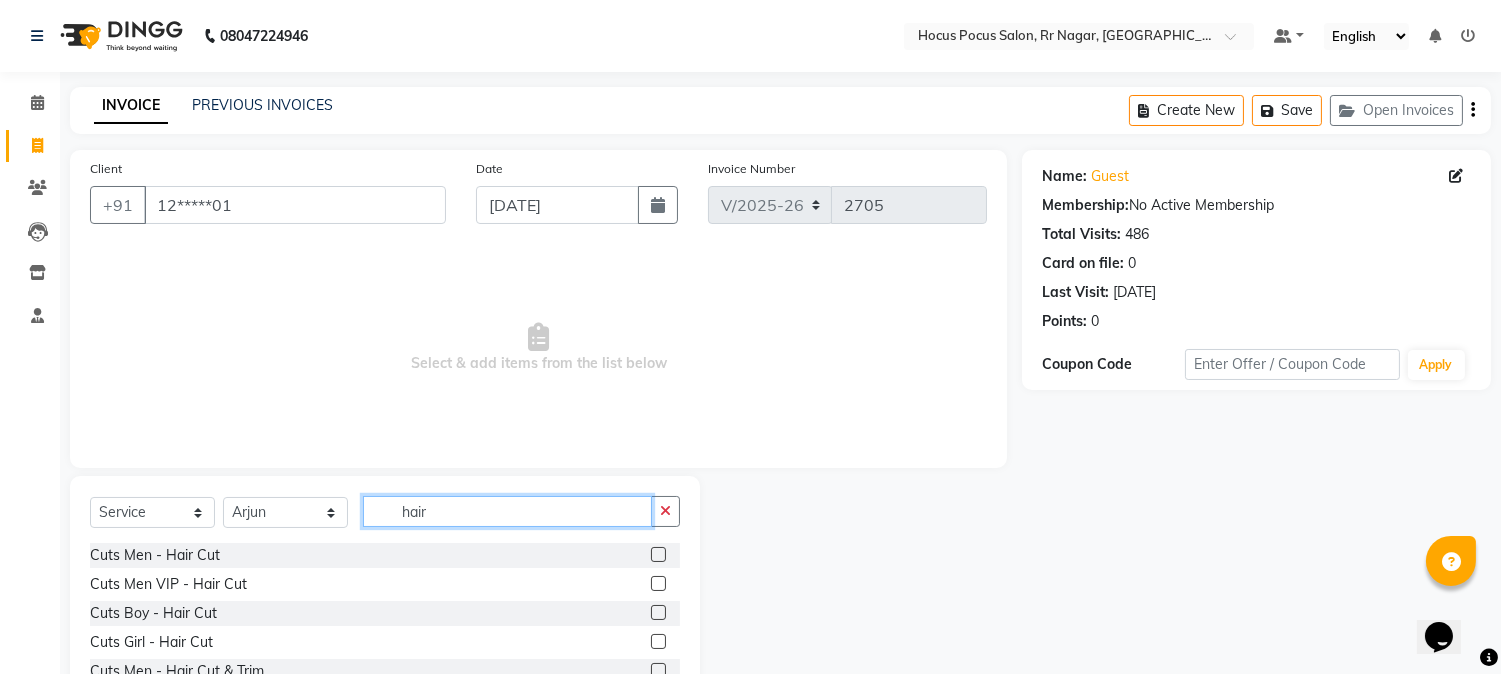 type on "hair" 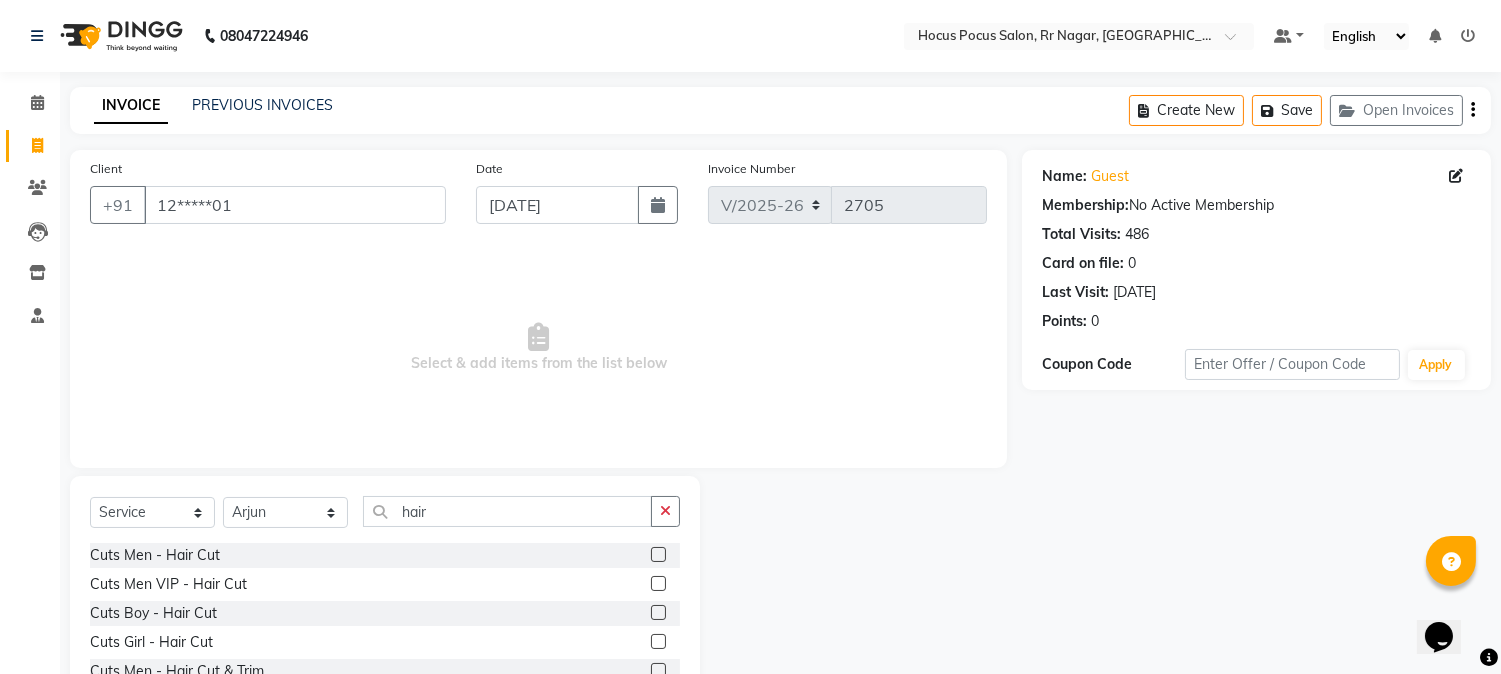 click 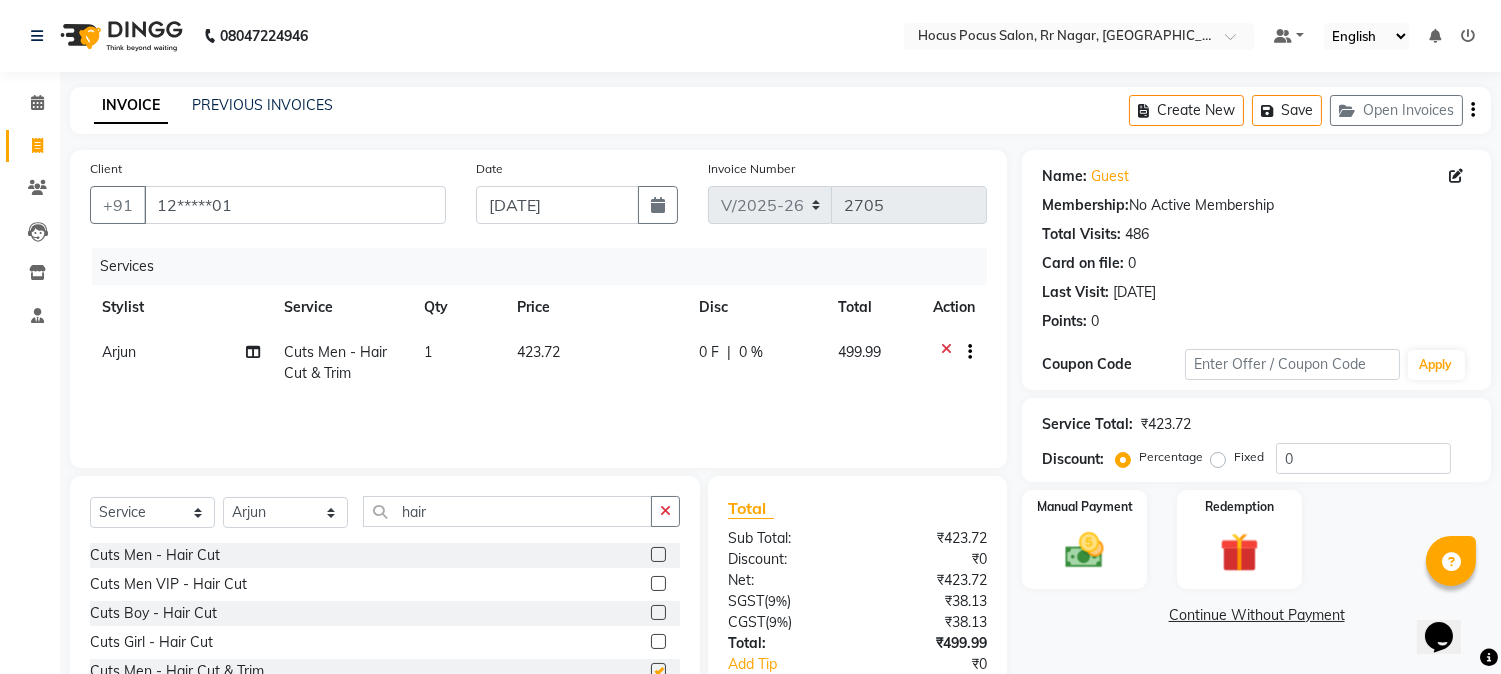 checkbox on "false" 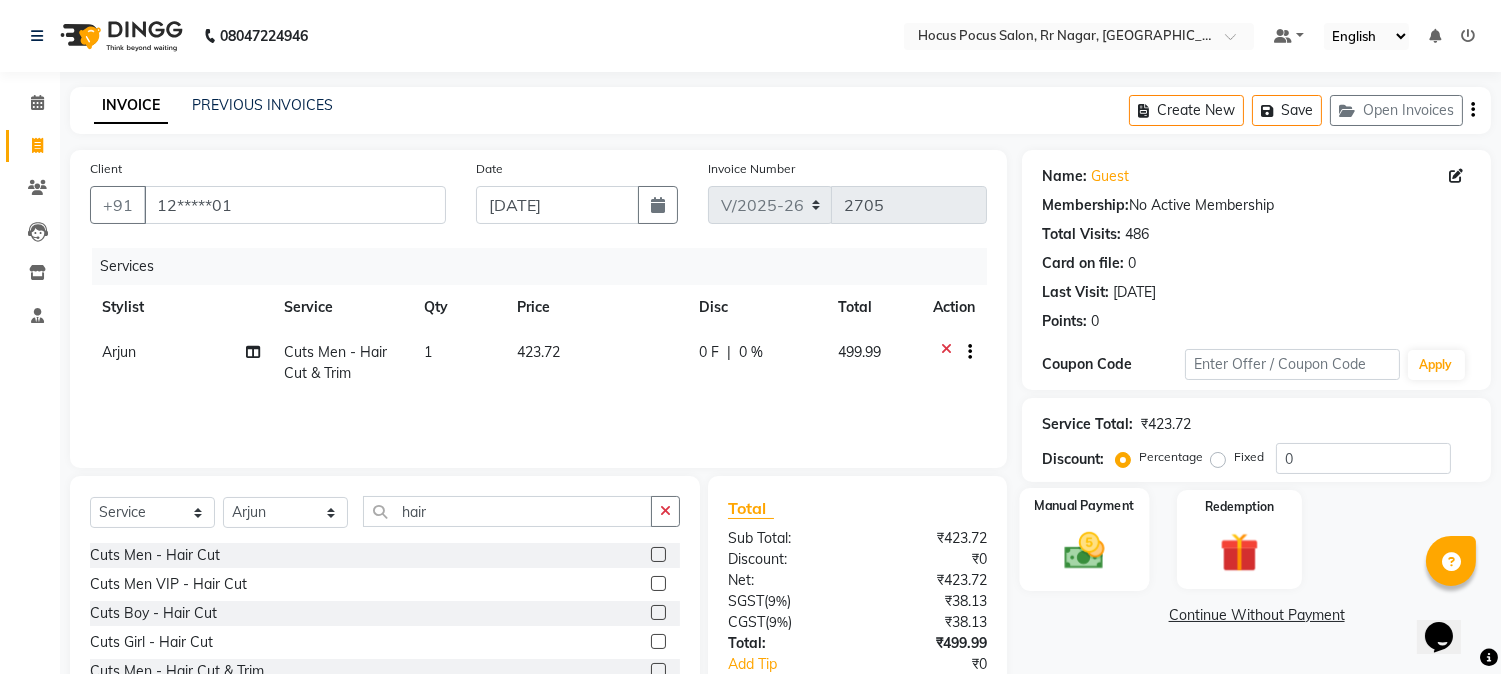 click 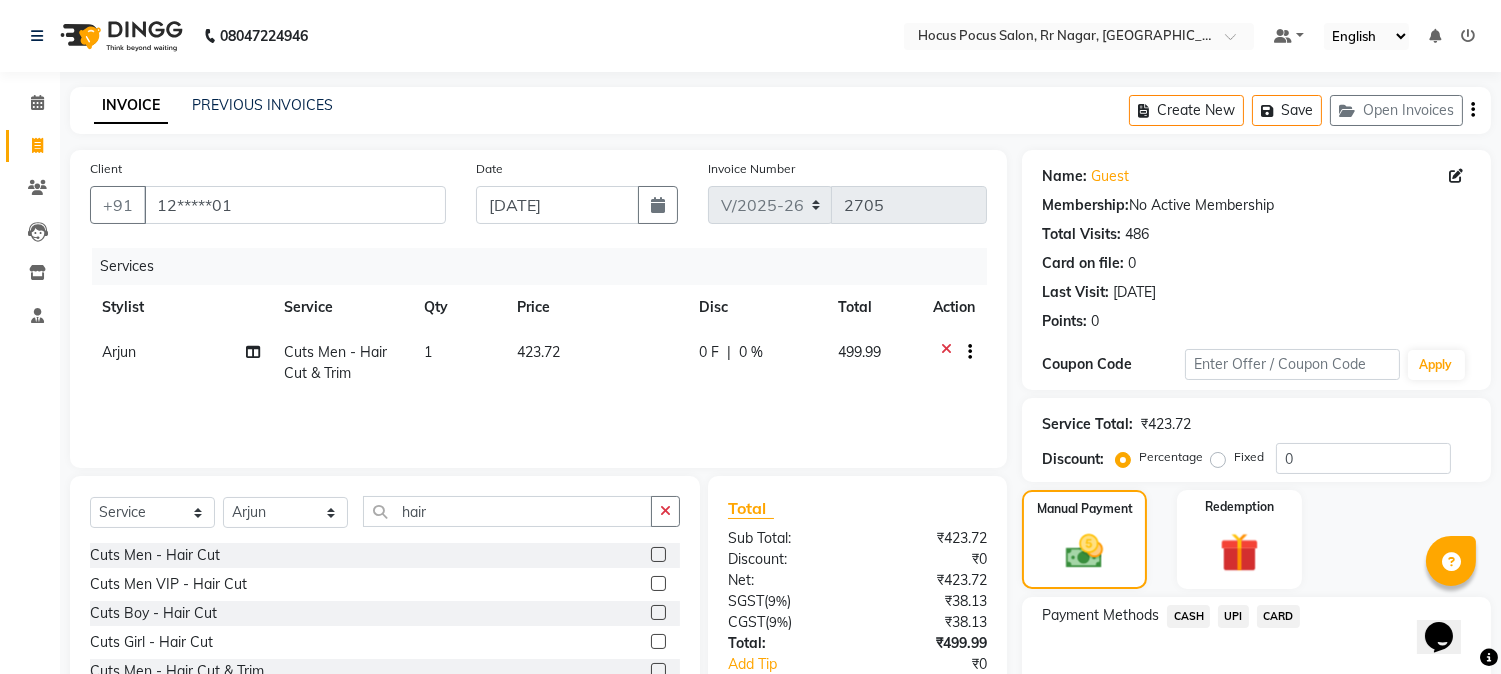 click on "CARD" 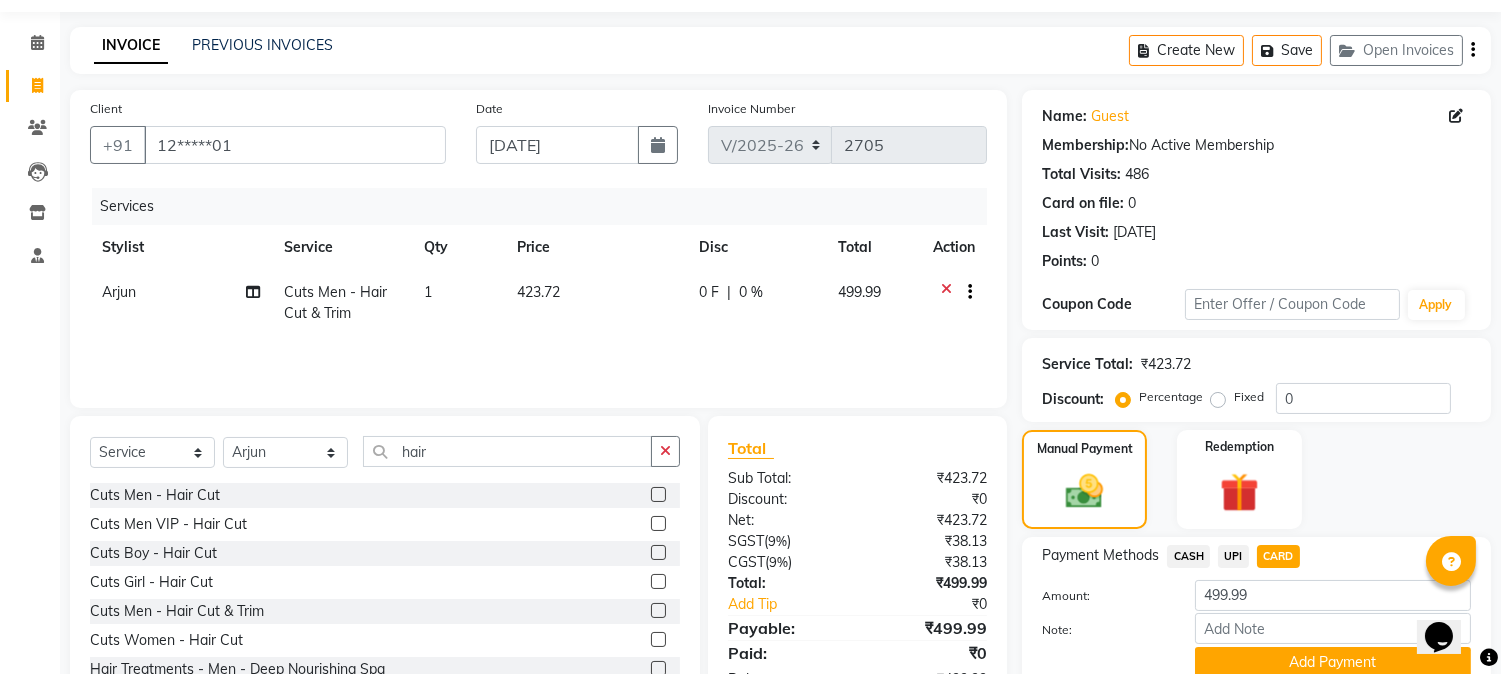 scroll, scrollTop: 111, scrollLeft: 0, axis: vertical 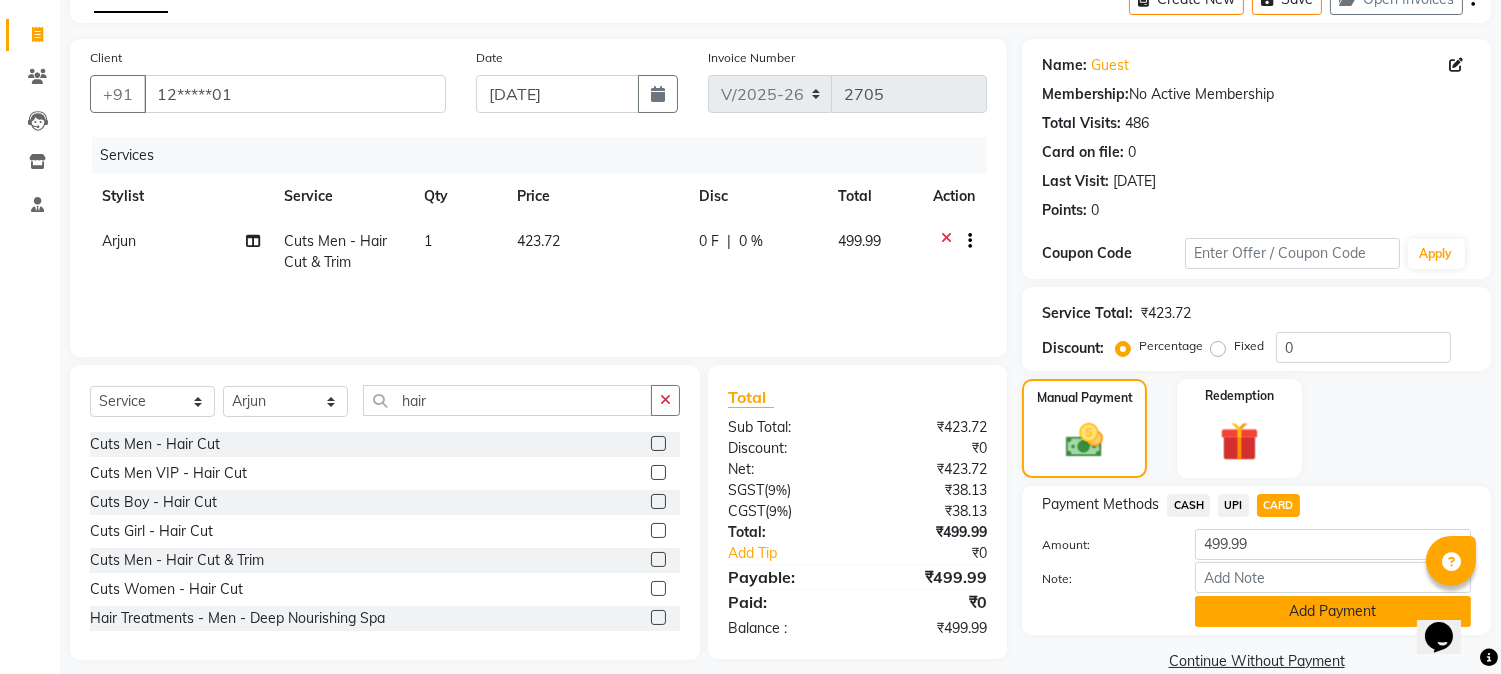 click on "Add Payment" 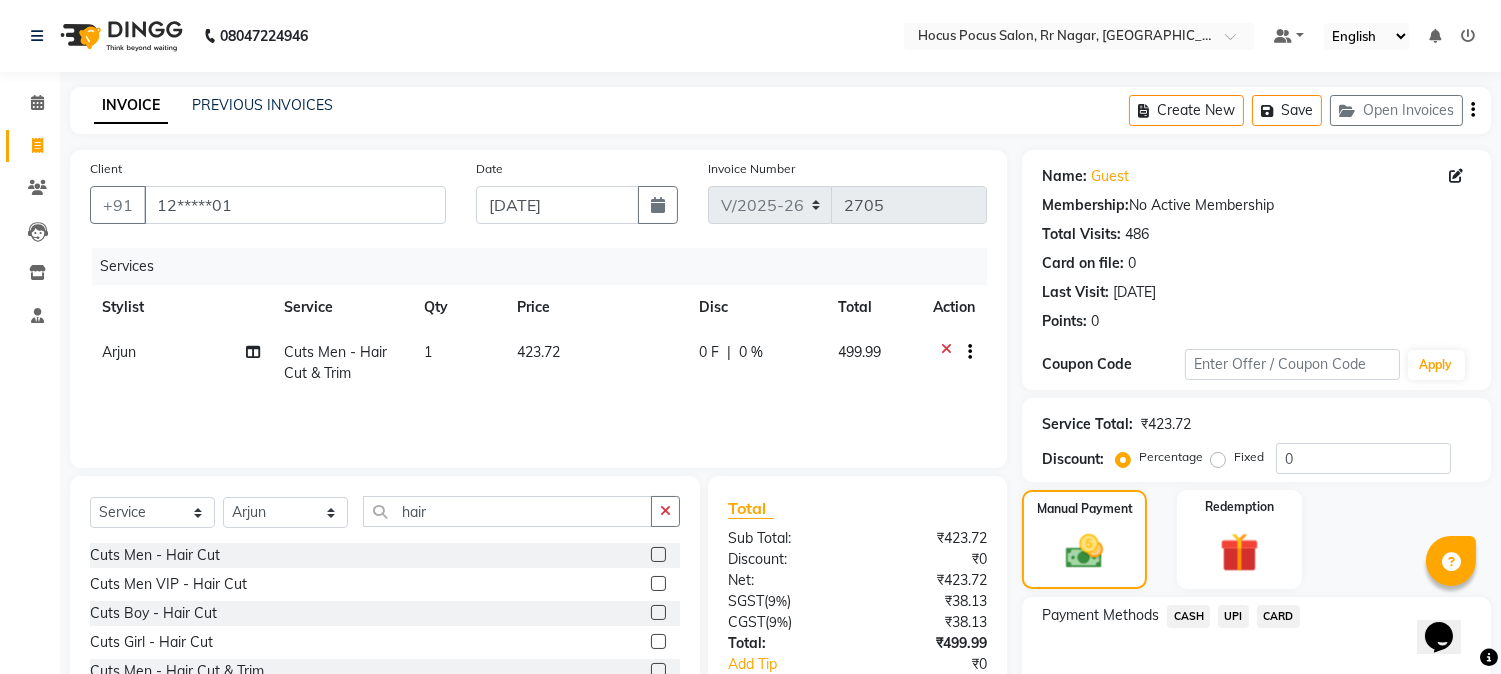 scroll, scrollTop: 111, scrollLeft: 0, axis: vertical 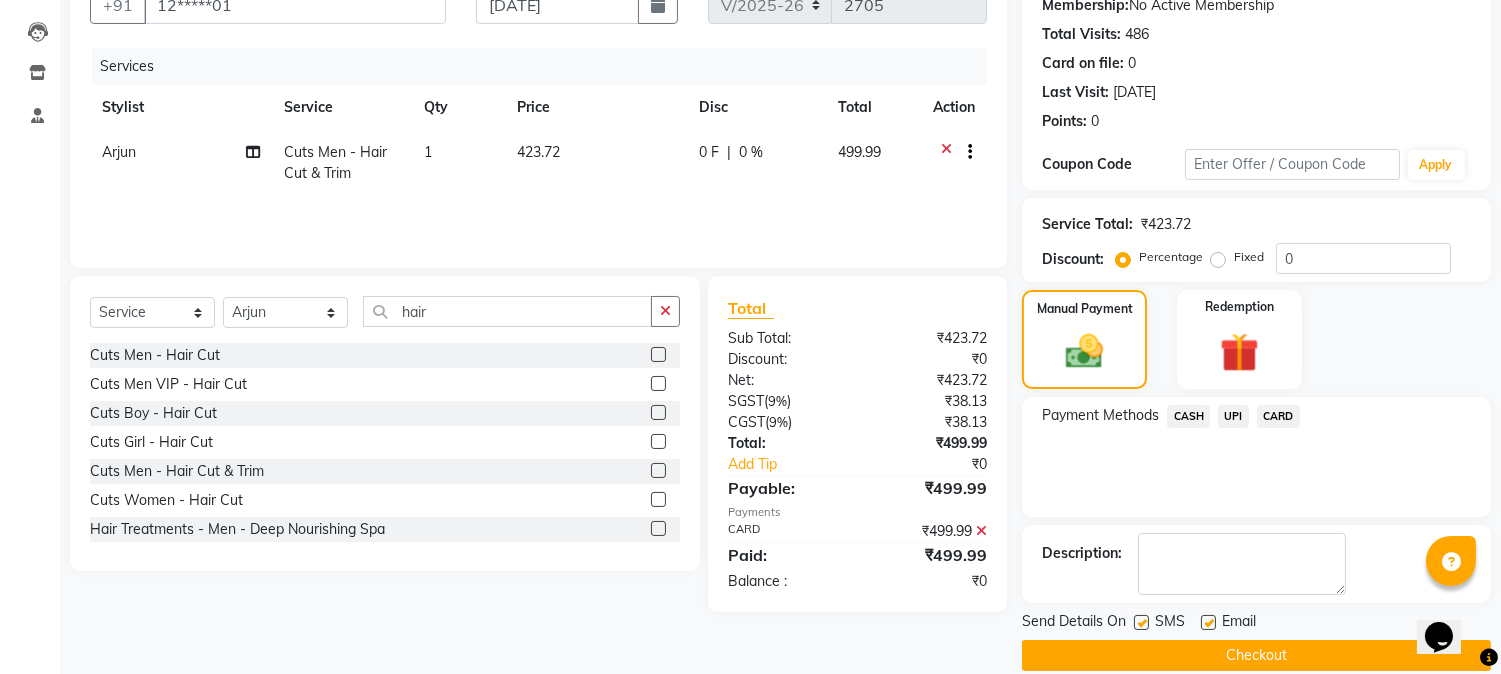 click 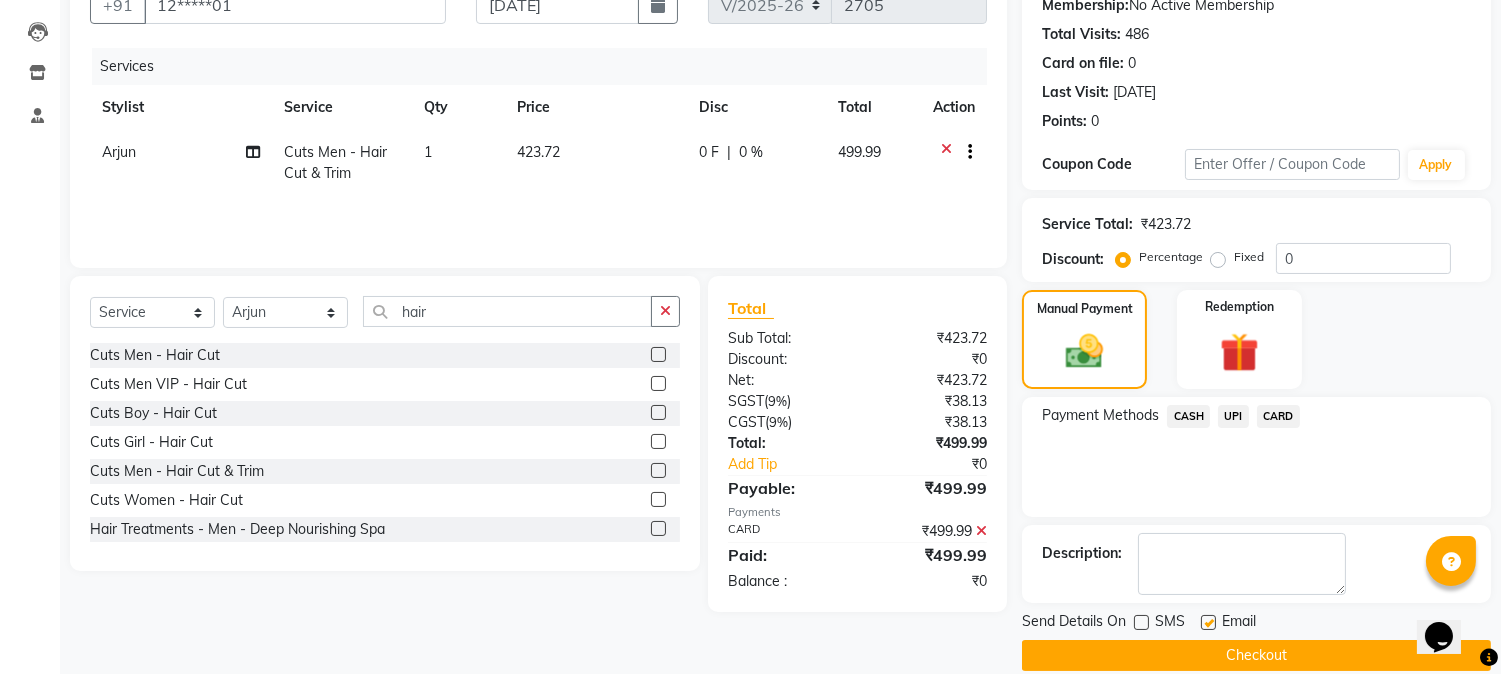 click on "Checkout" 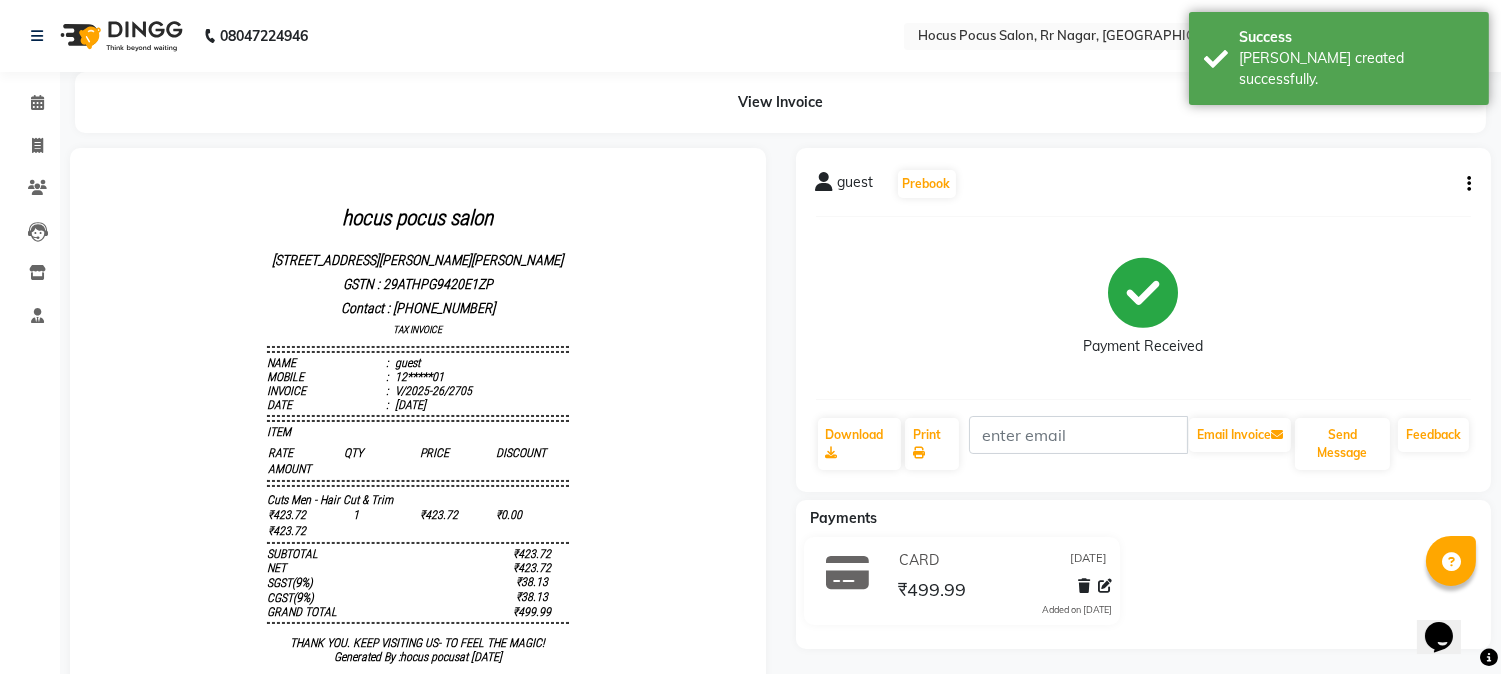 scroll, scrollTop: 0, scrollLeft: 0, axis: both 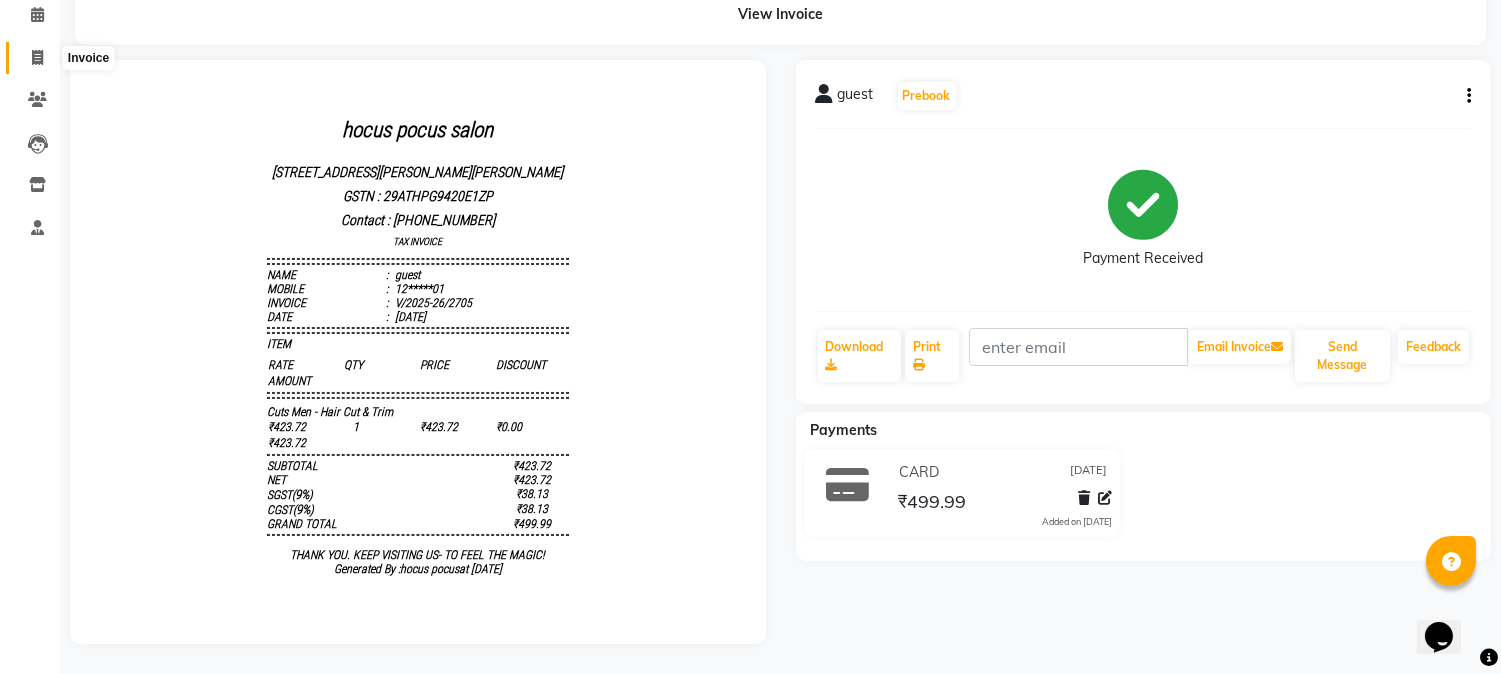 click 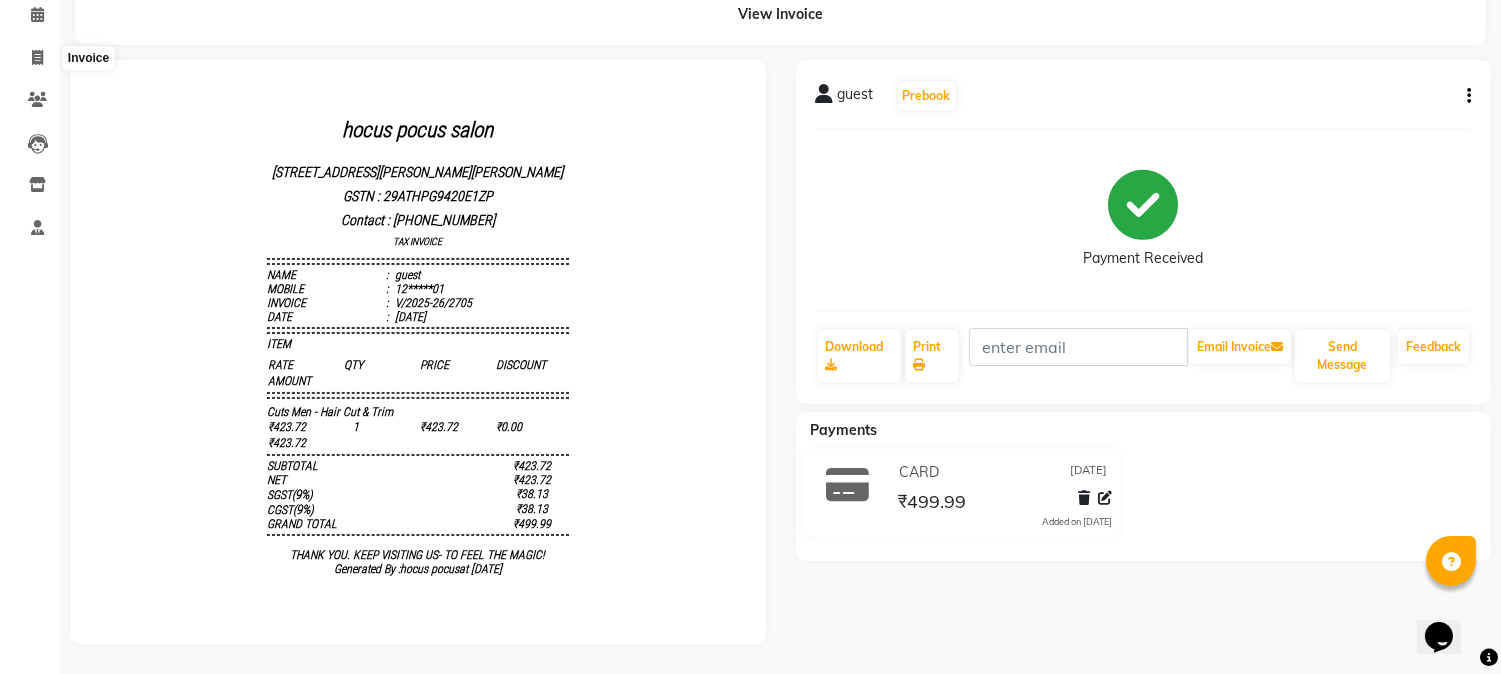 select on "service" 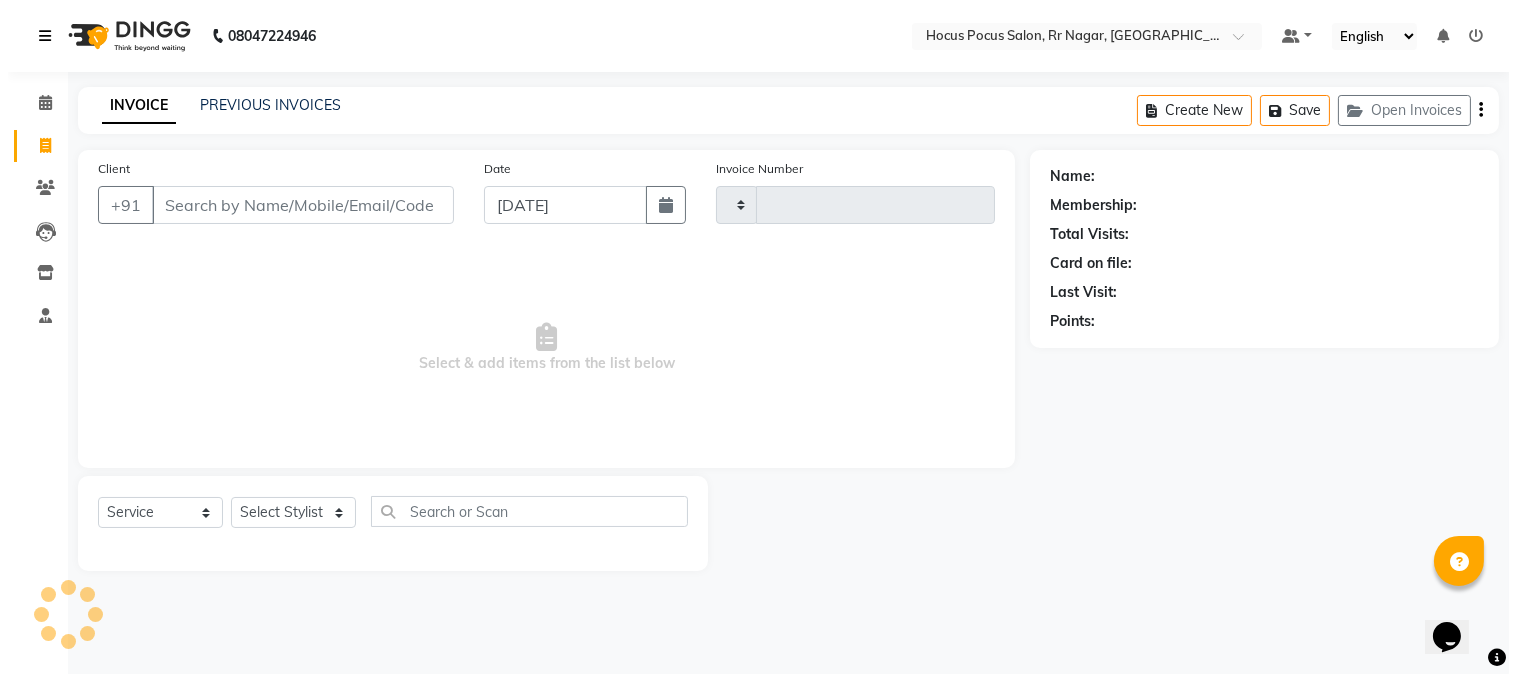 scroll, scrollTop: 0, scrollLeft: 0, axis: both 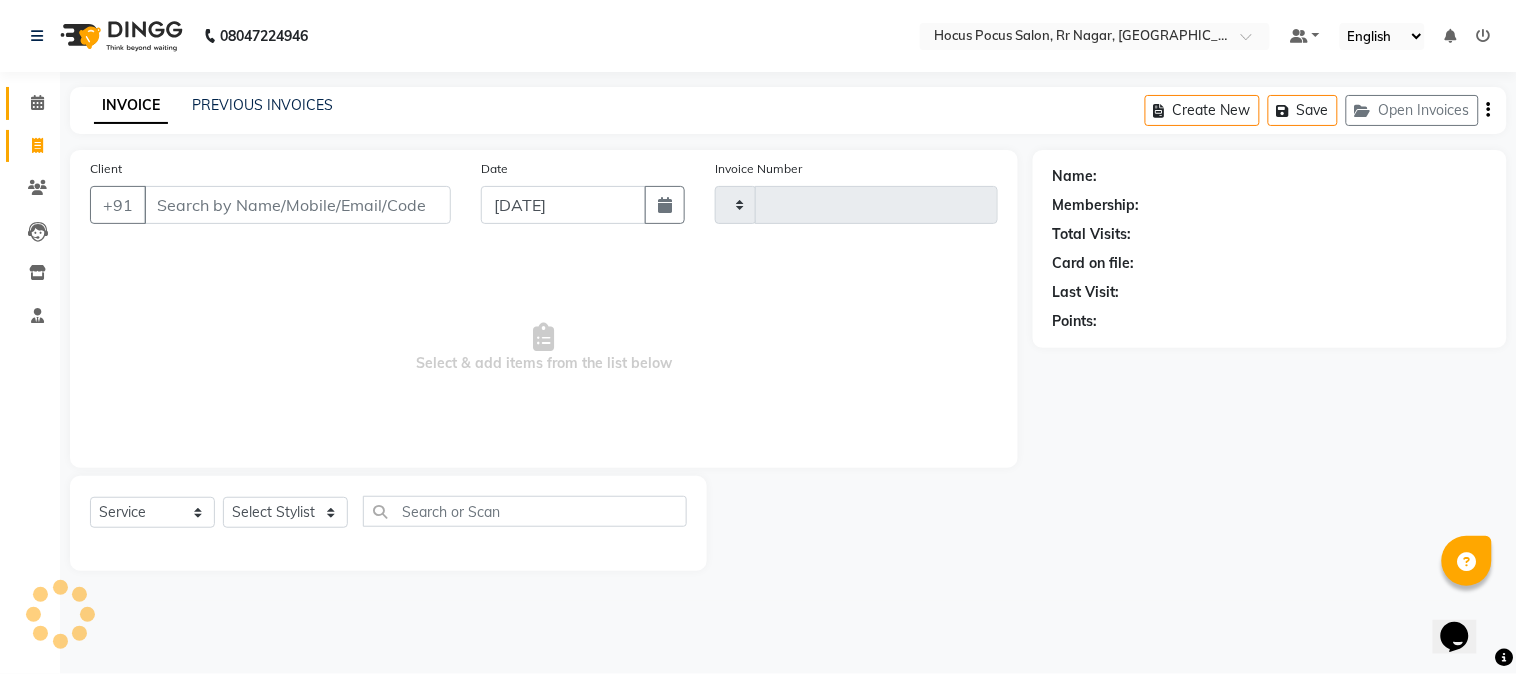 type on "2706" 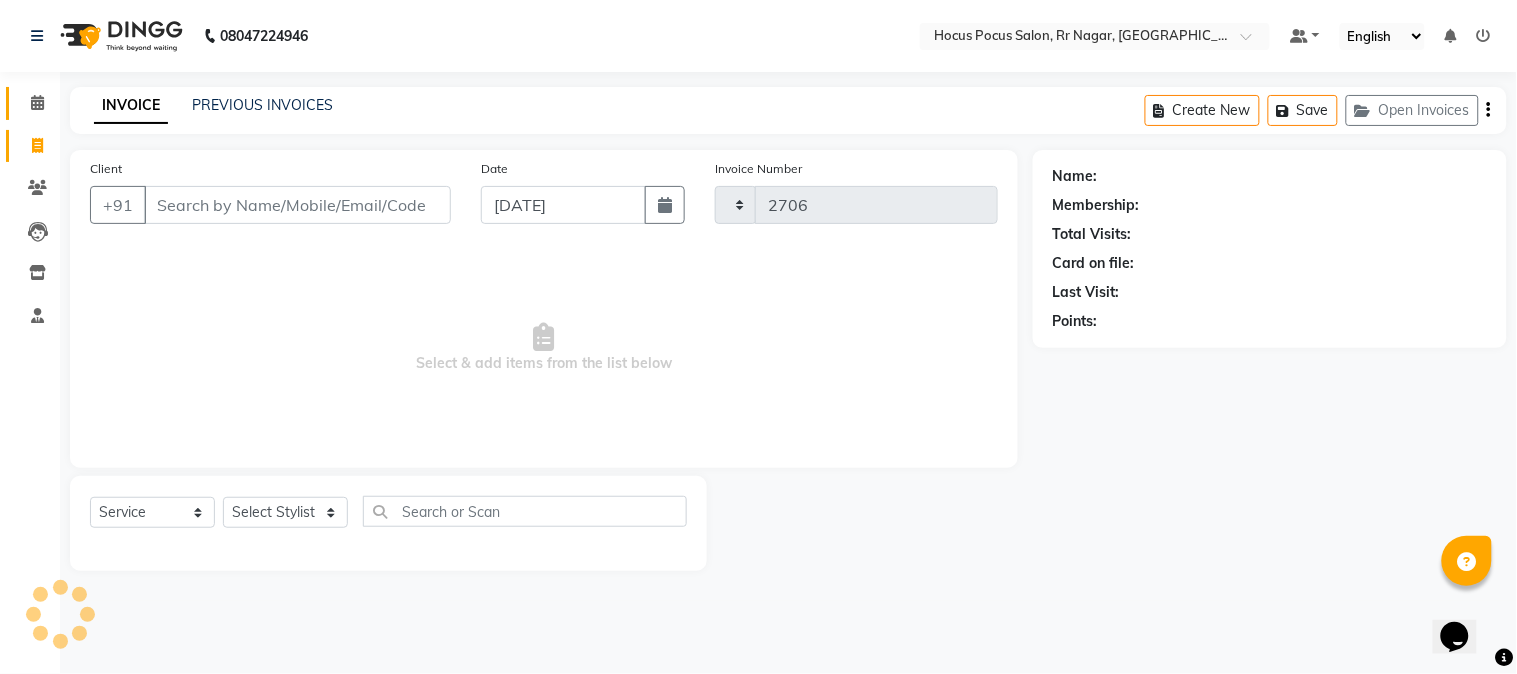 select on "5019" 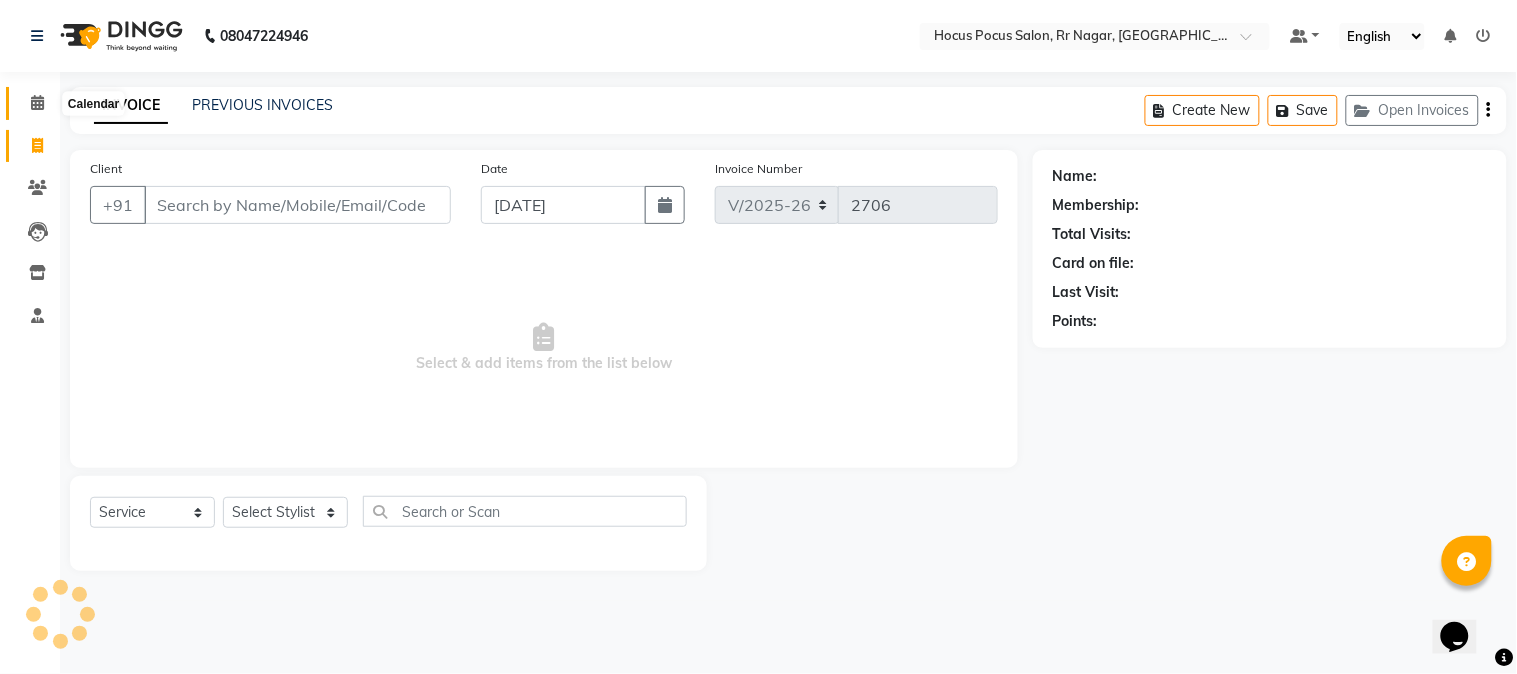click 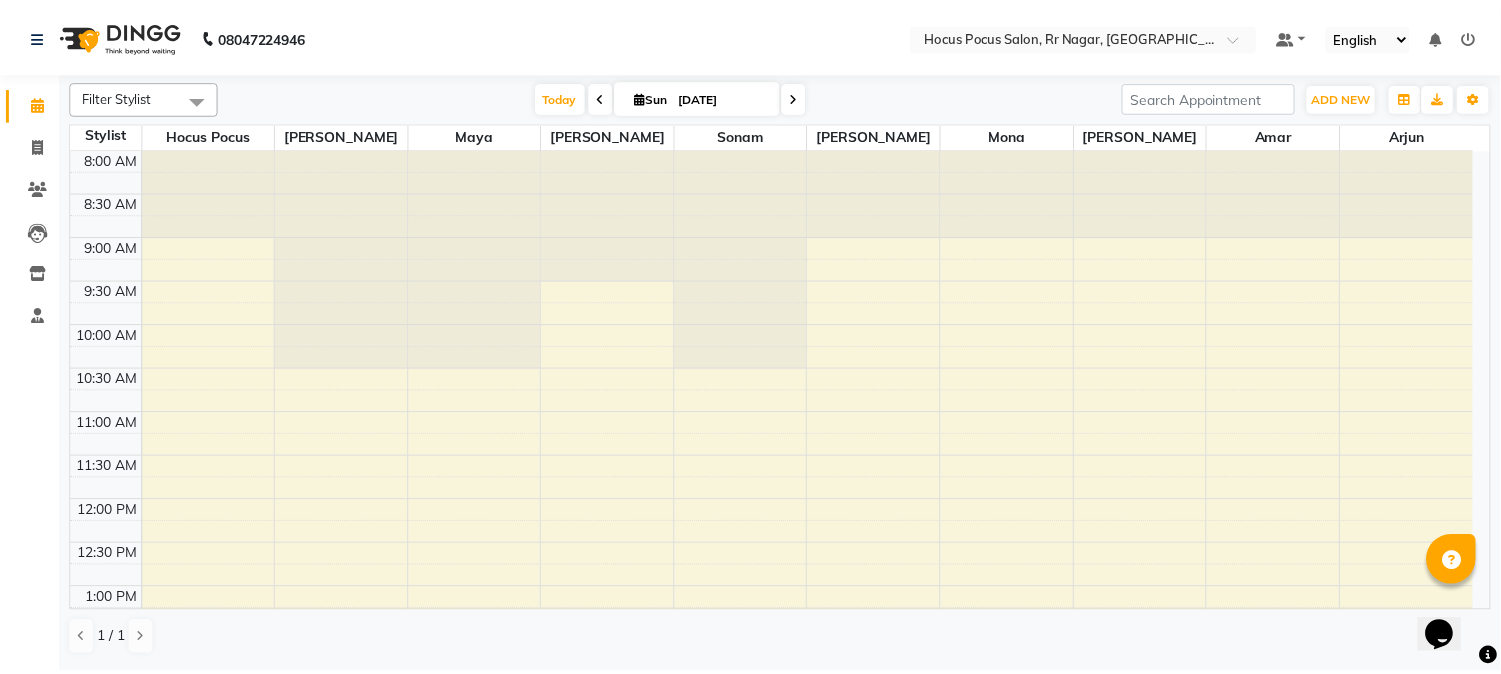 scroll, scrollTop: 0, scrollLeft: 0, axis: both 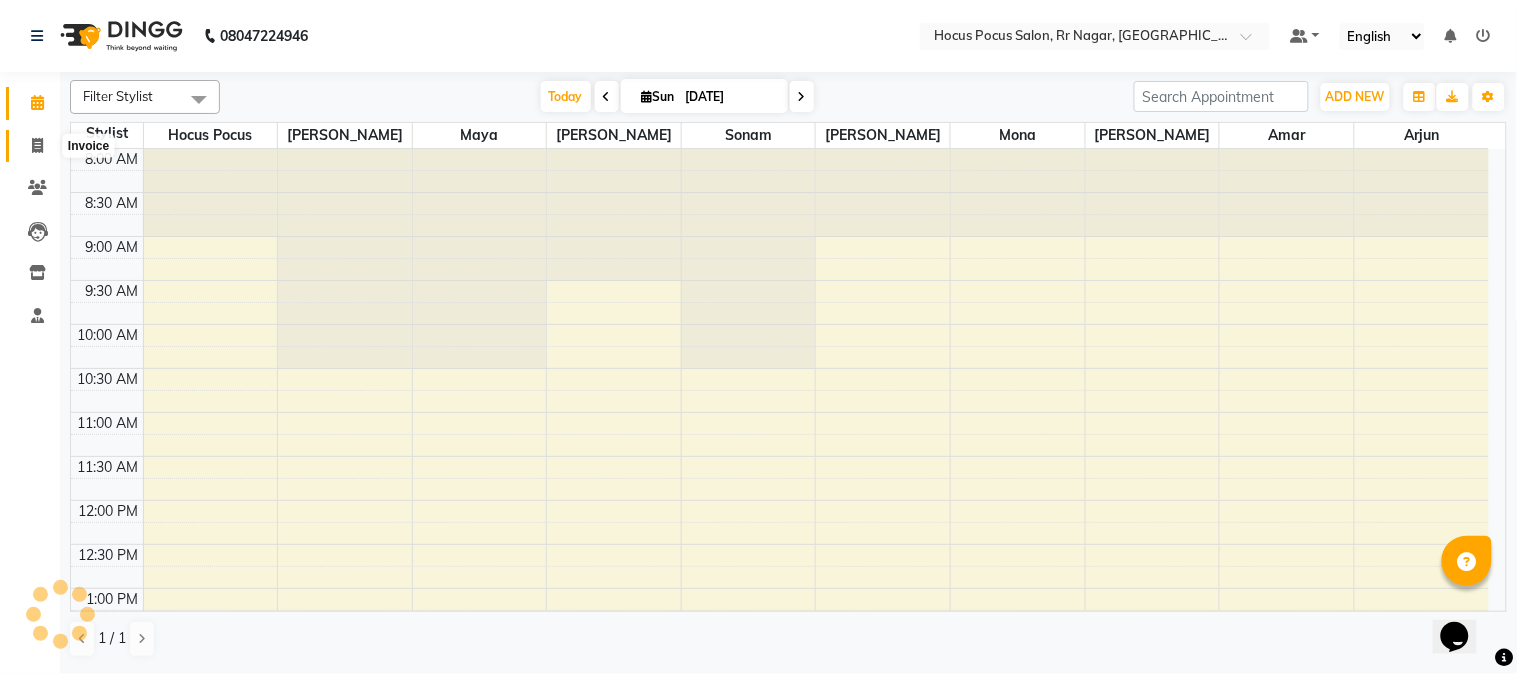 click 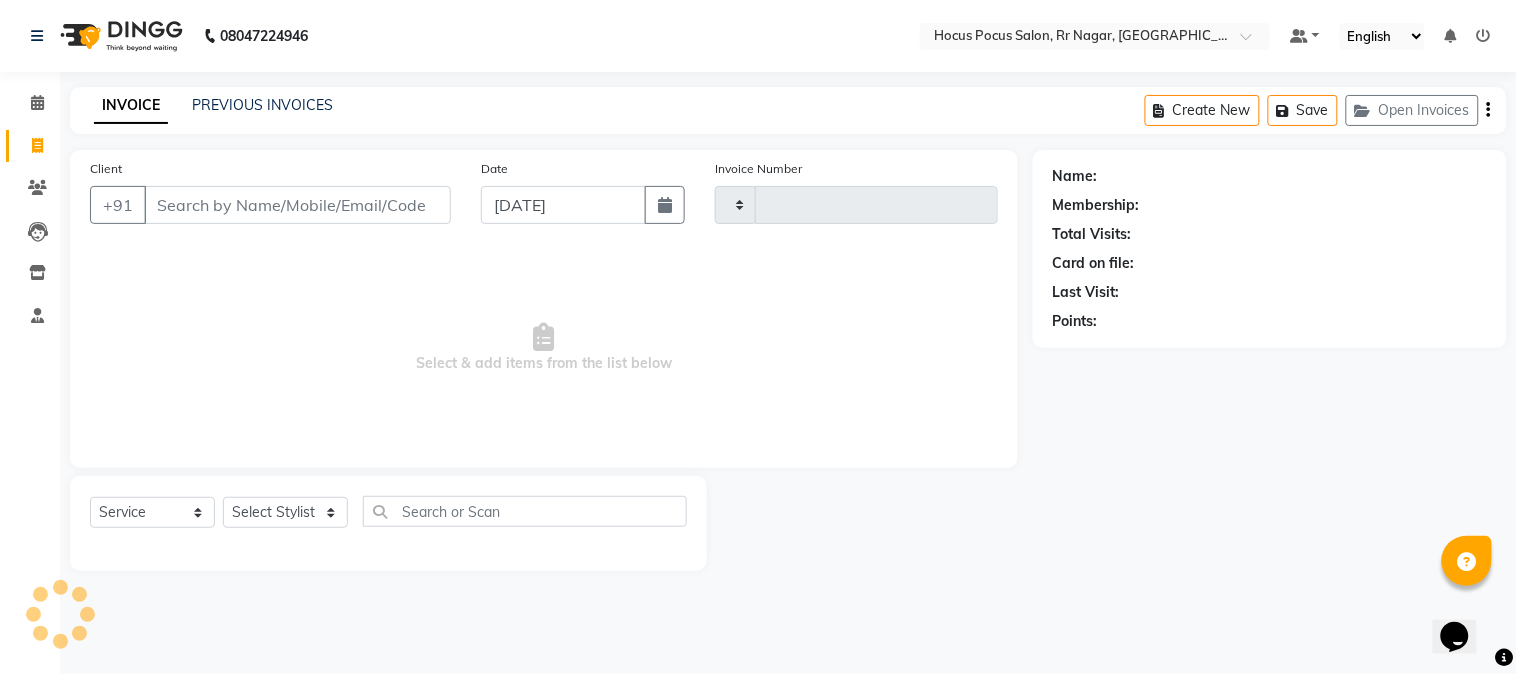 type on "2706" 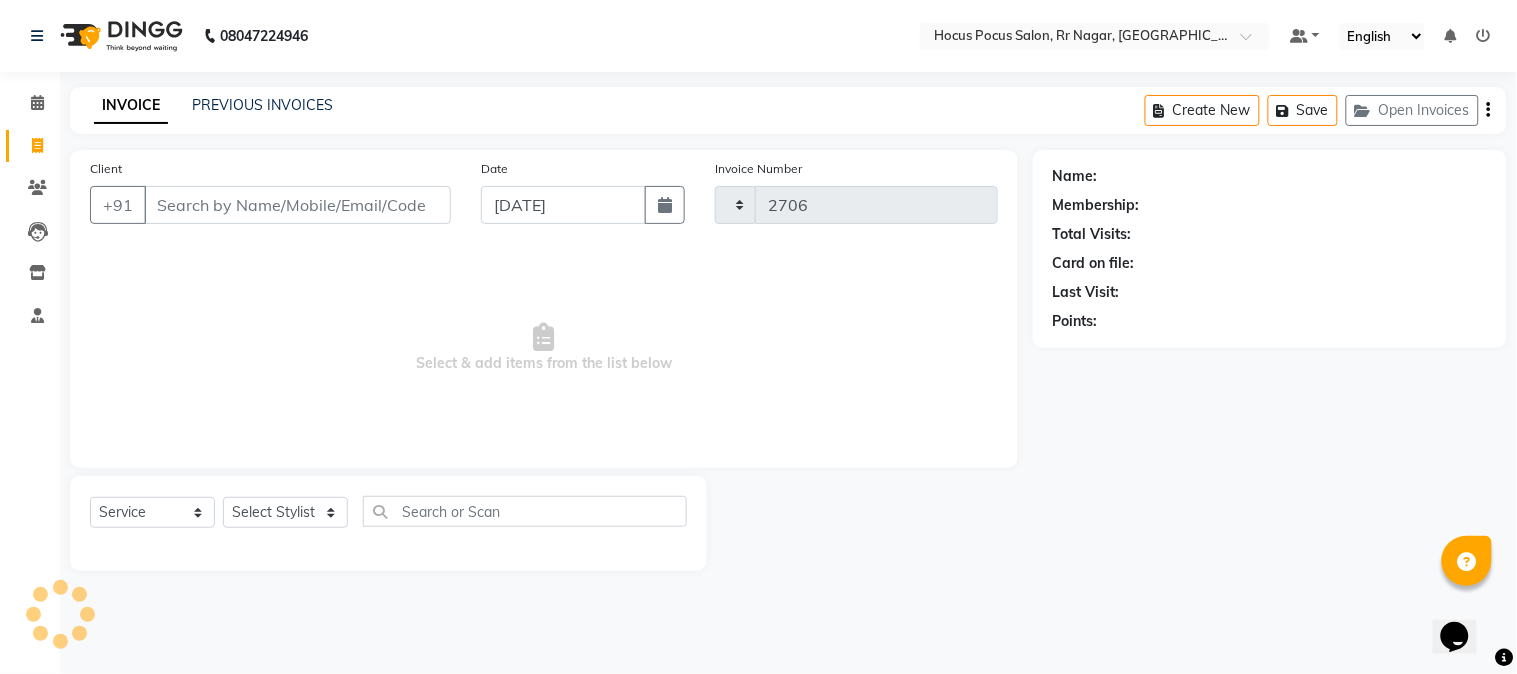 select on "5019" 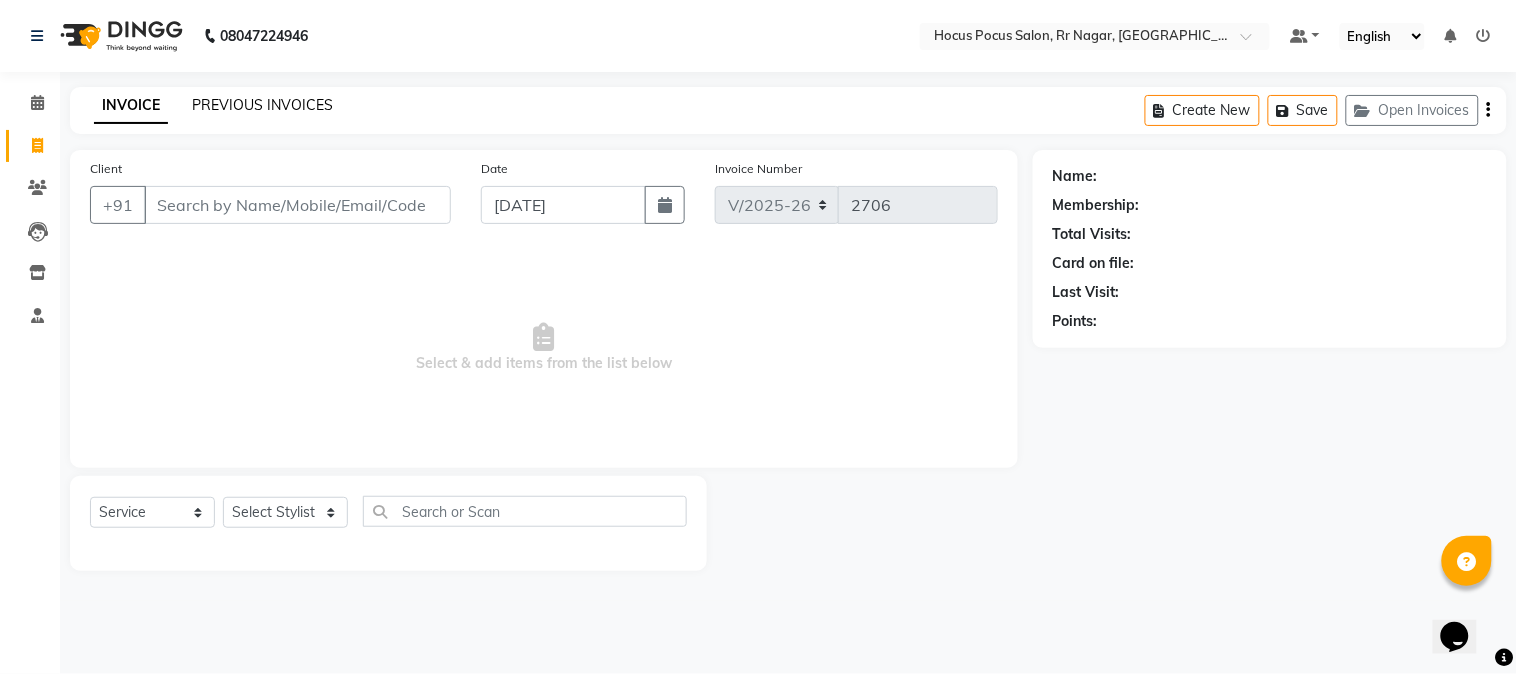 click on "PREVIOUS INVOICES" 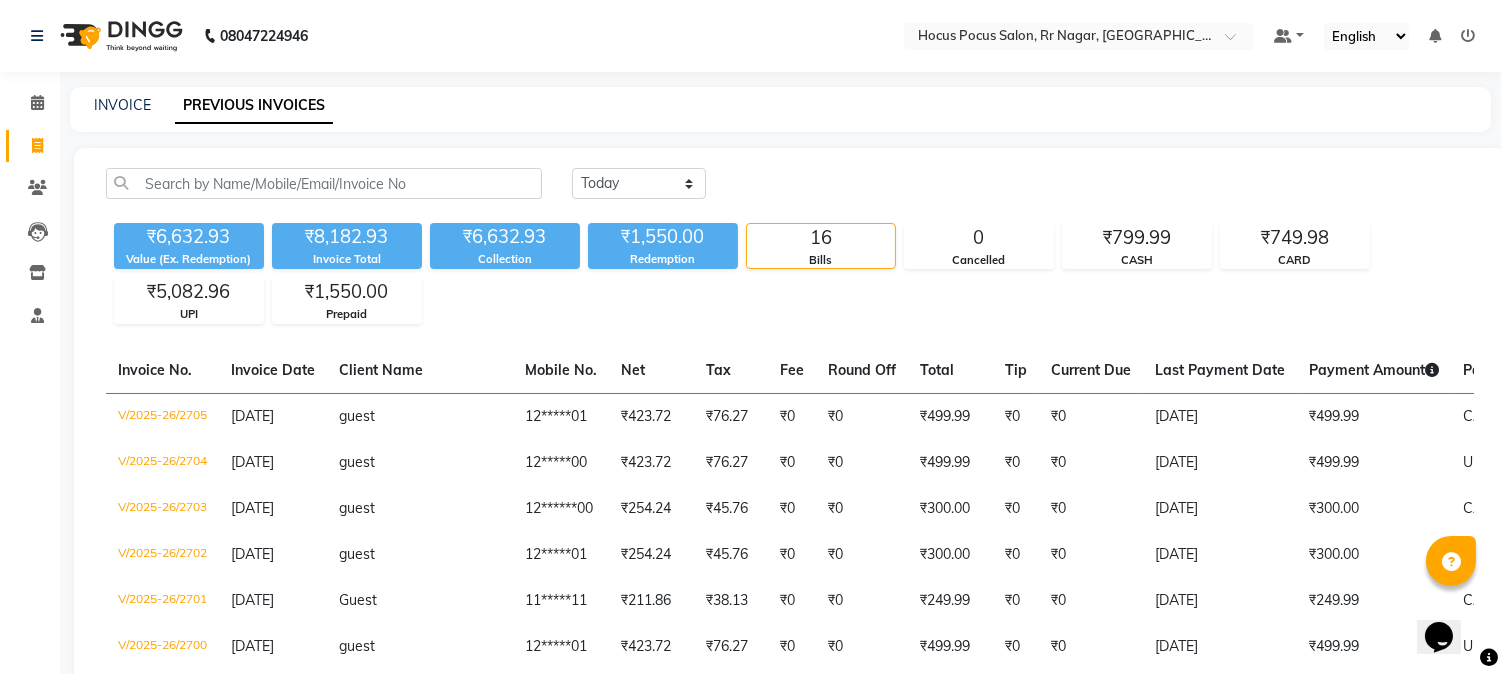 click on "INVOICE PREVIOUS INVOICES" 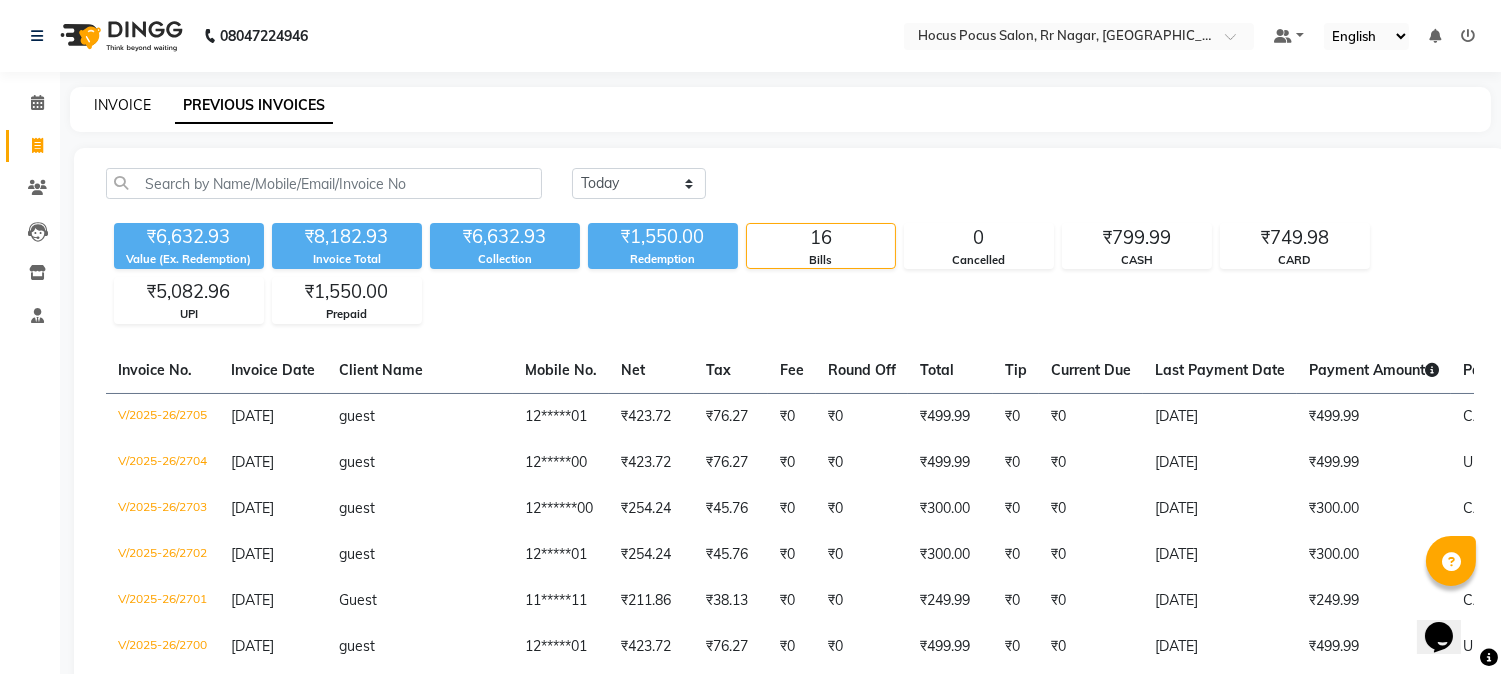 click on "INVOICE" 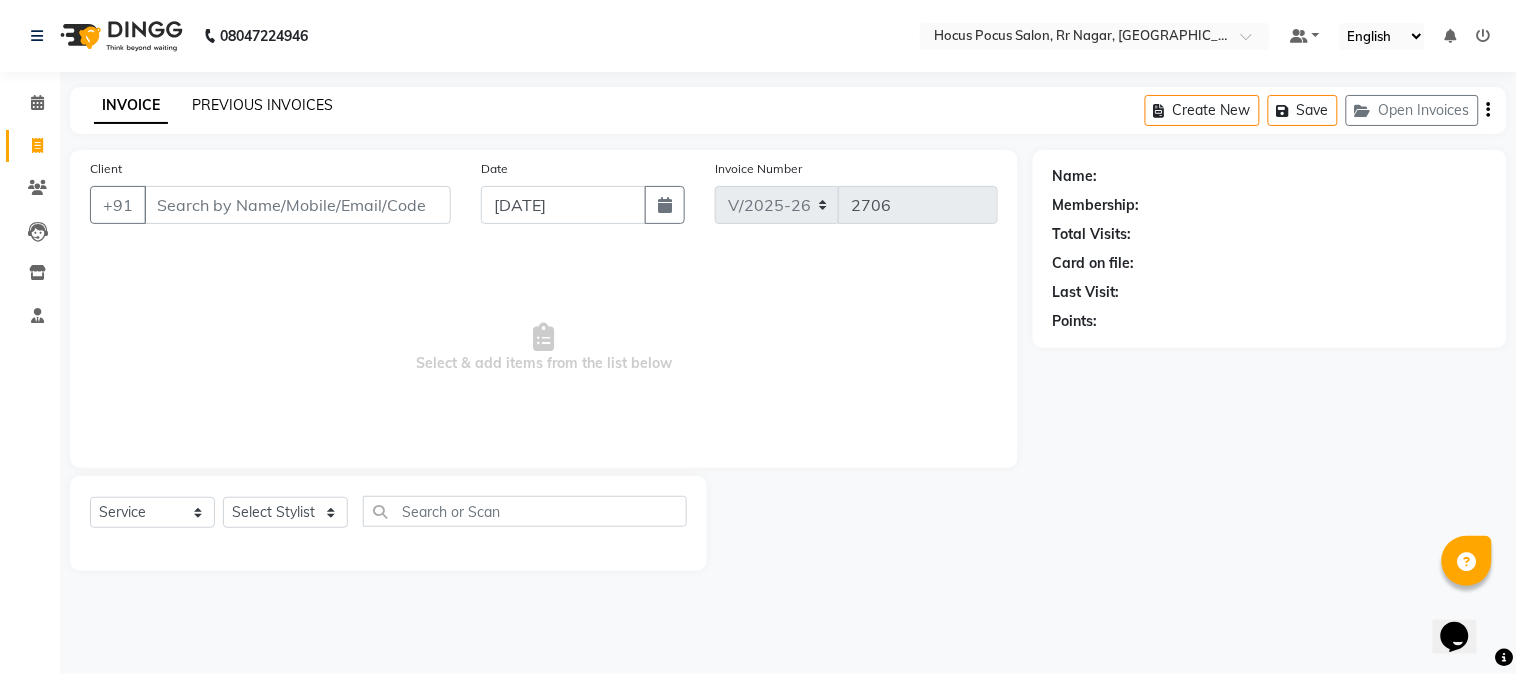 click on "PREVIOUS INVOICES" 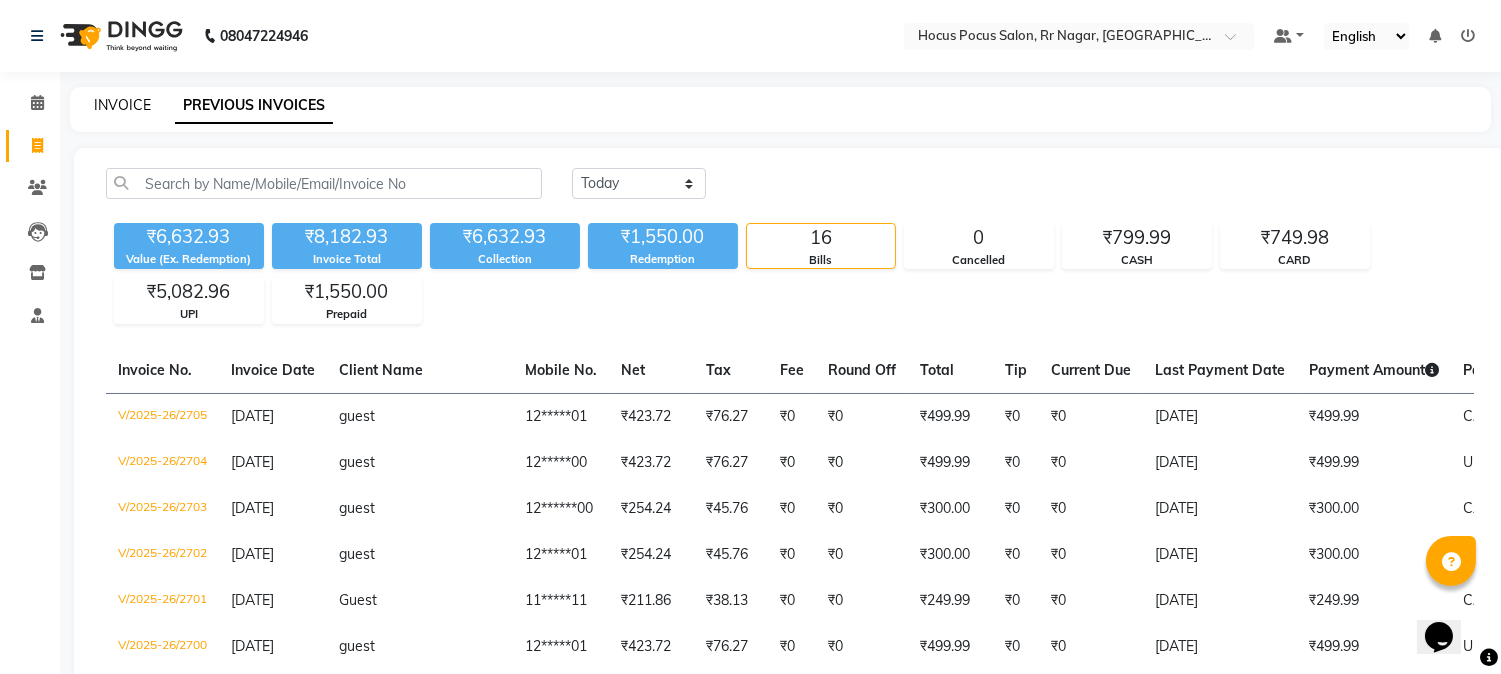 click on "INVOICE" 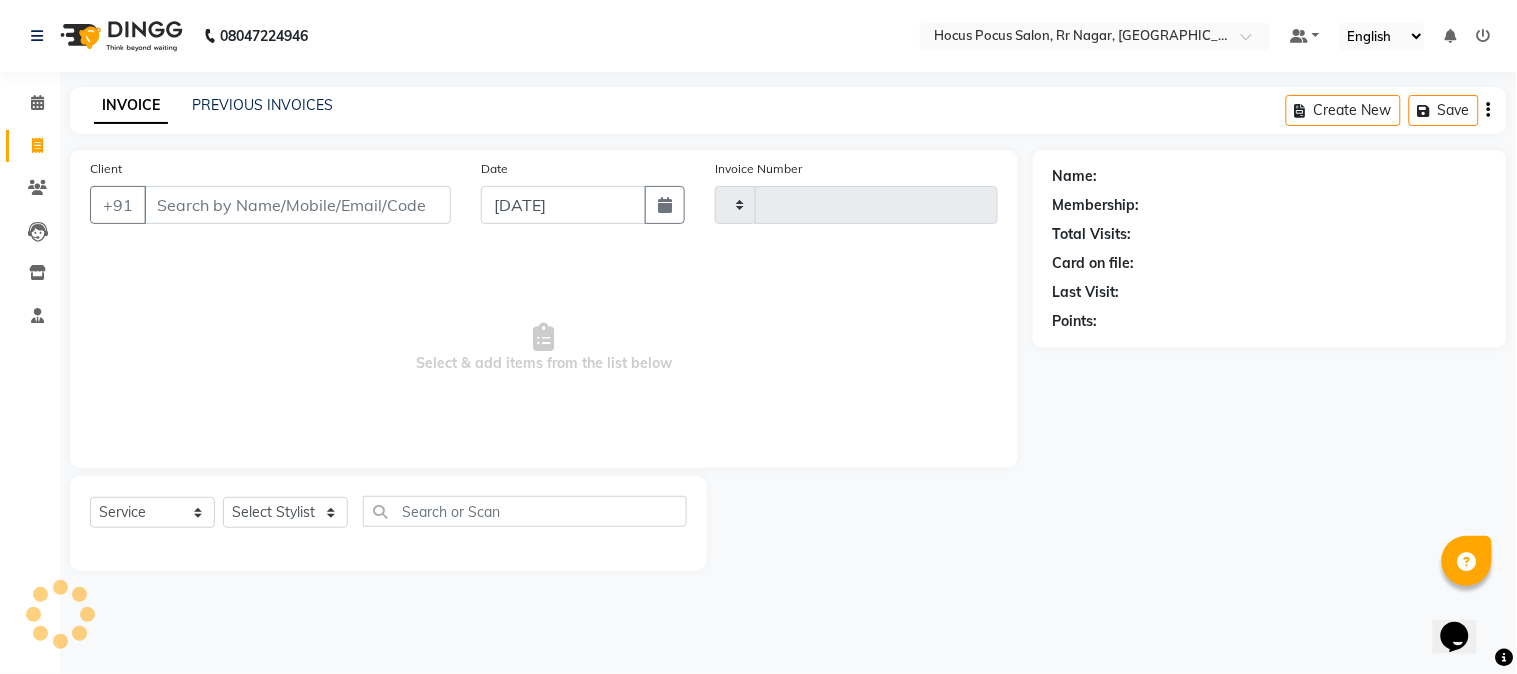 type on "2706" 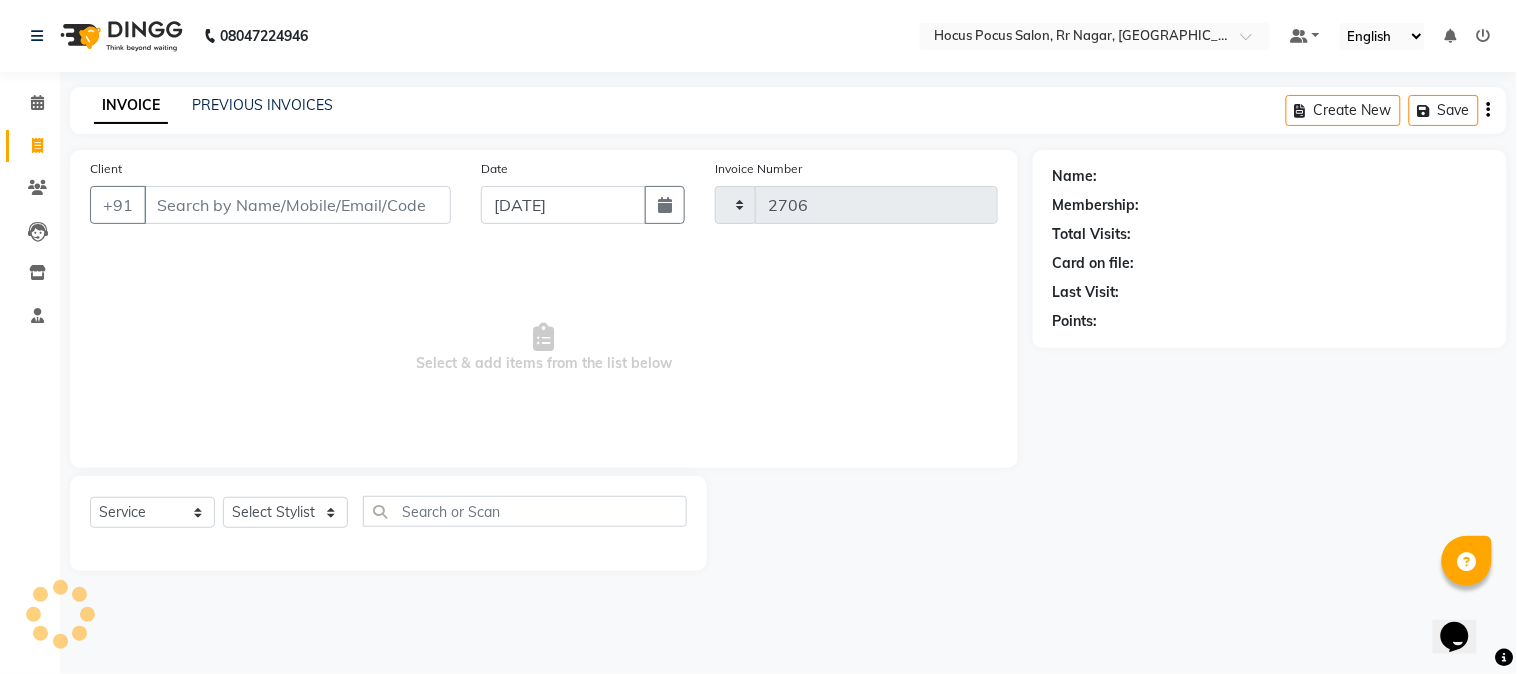 select on "5019" 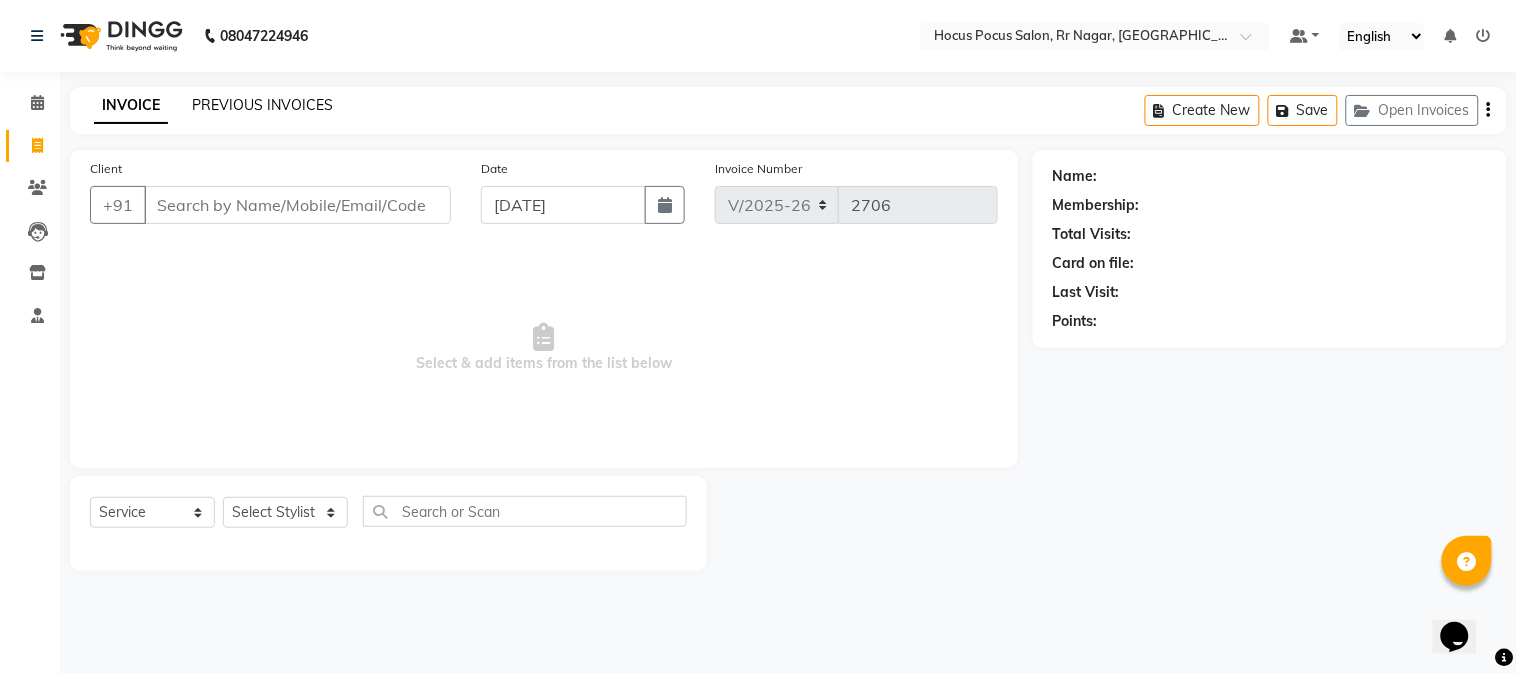click on "PREVIOUS INVOICES" 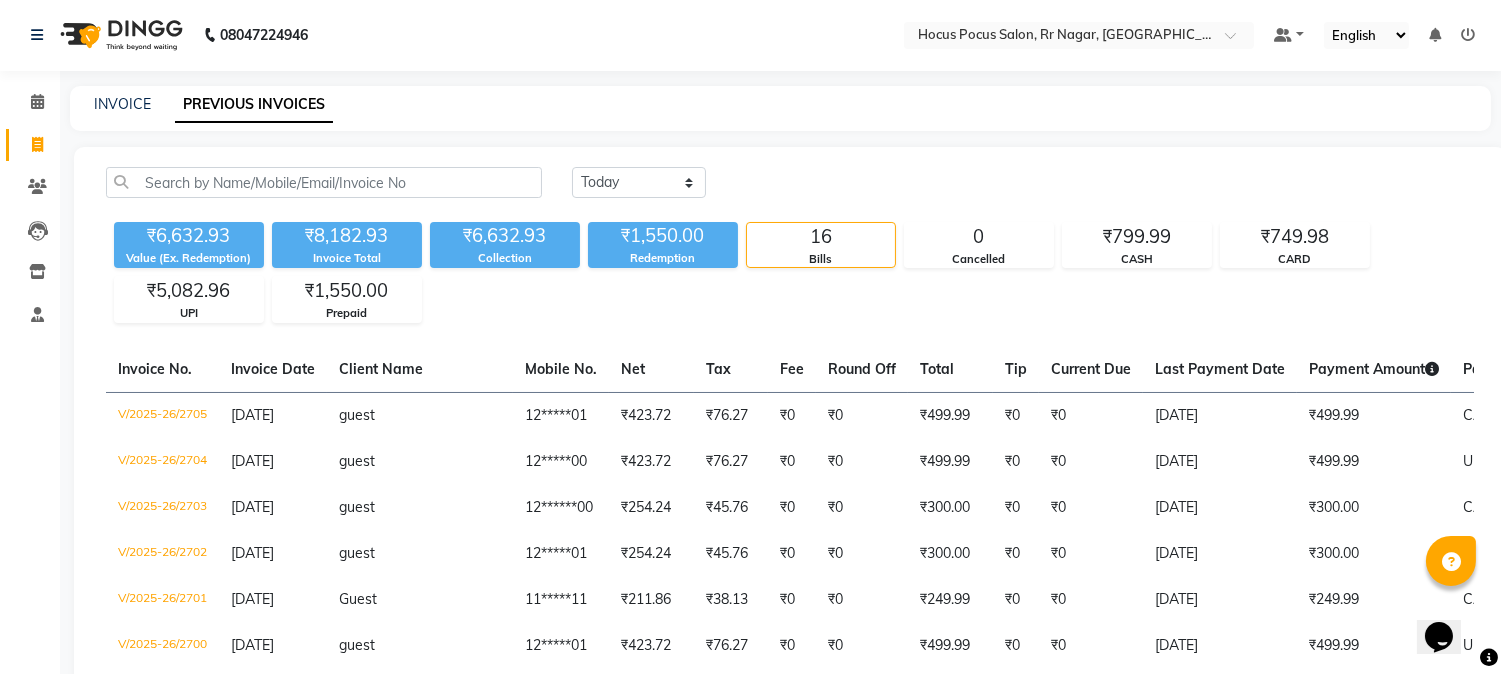 scroll, scrollTop: 0, scrollLeft: 0, axis: both 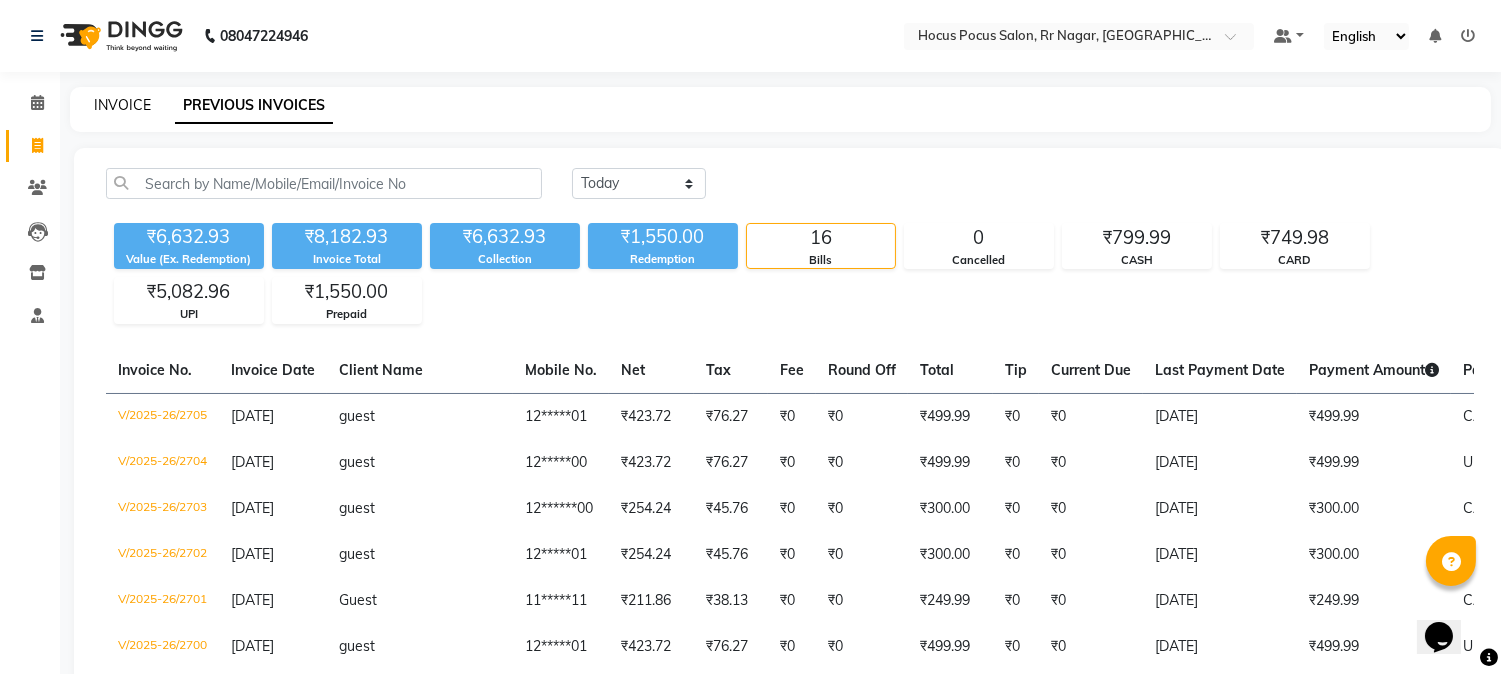click on "INVOICE" 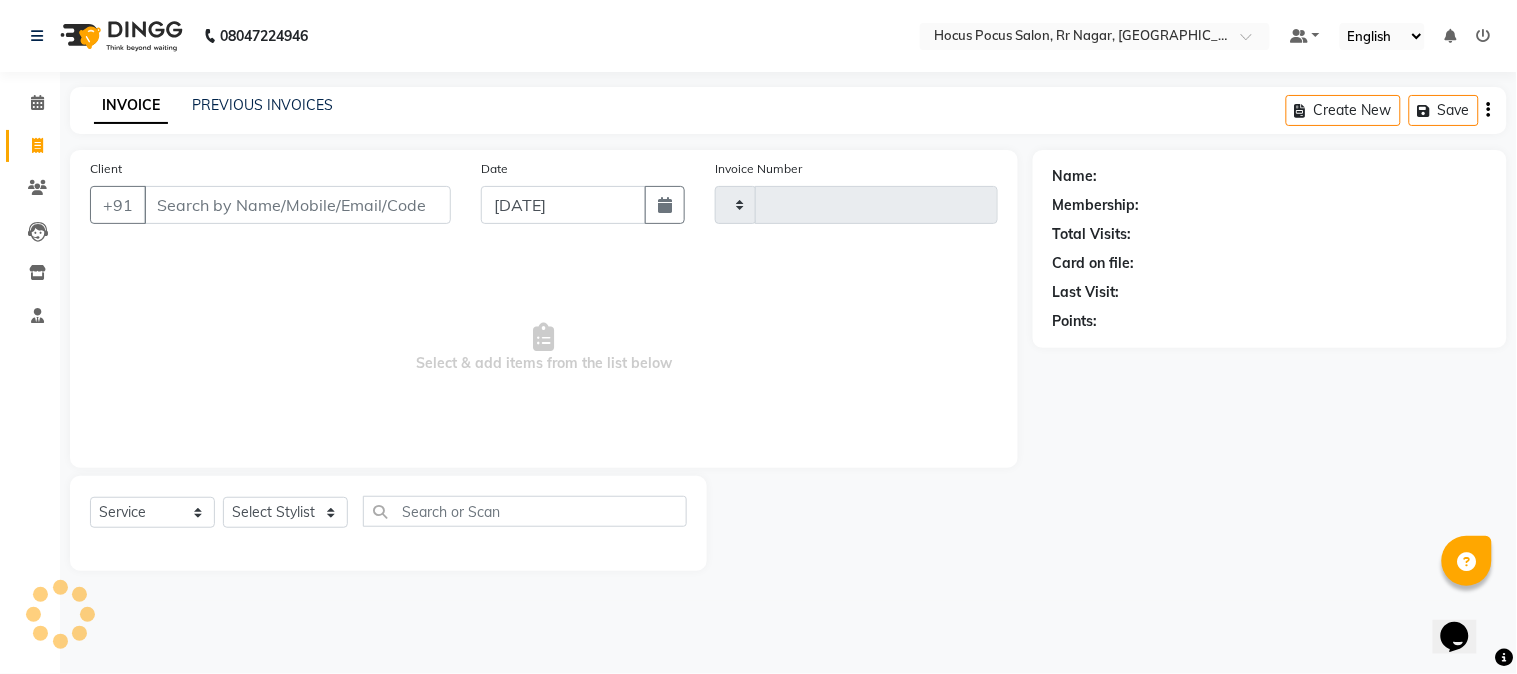 type on "2706" 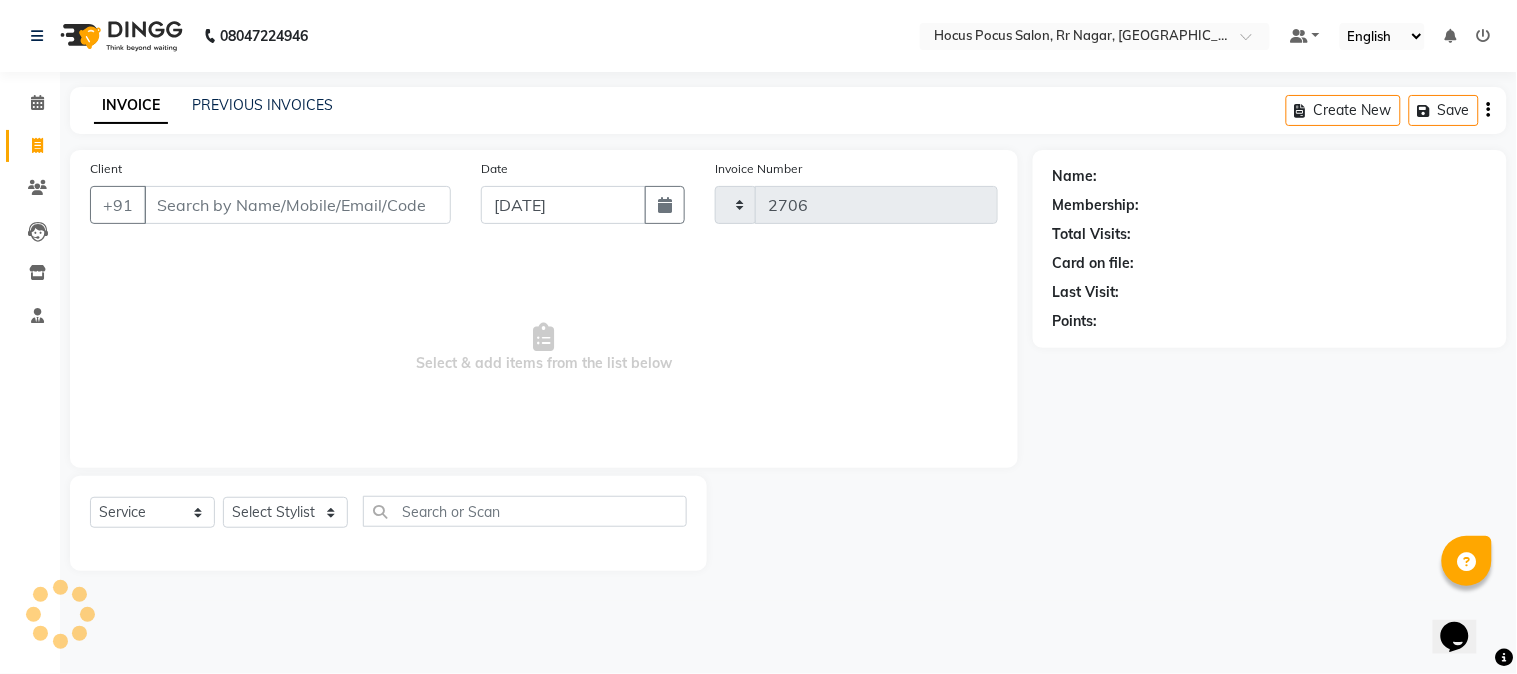 select on "5019" 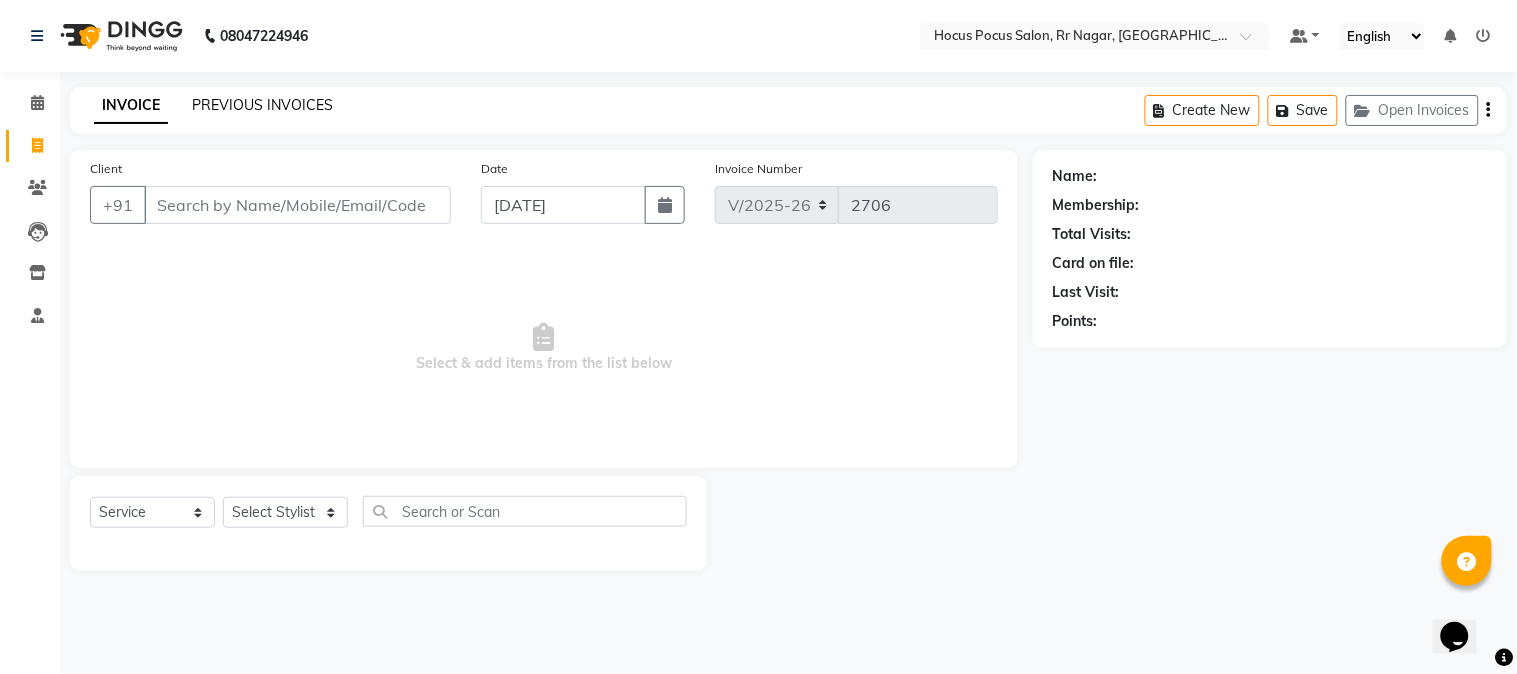 click on "PREVIOUS INVOICES" 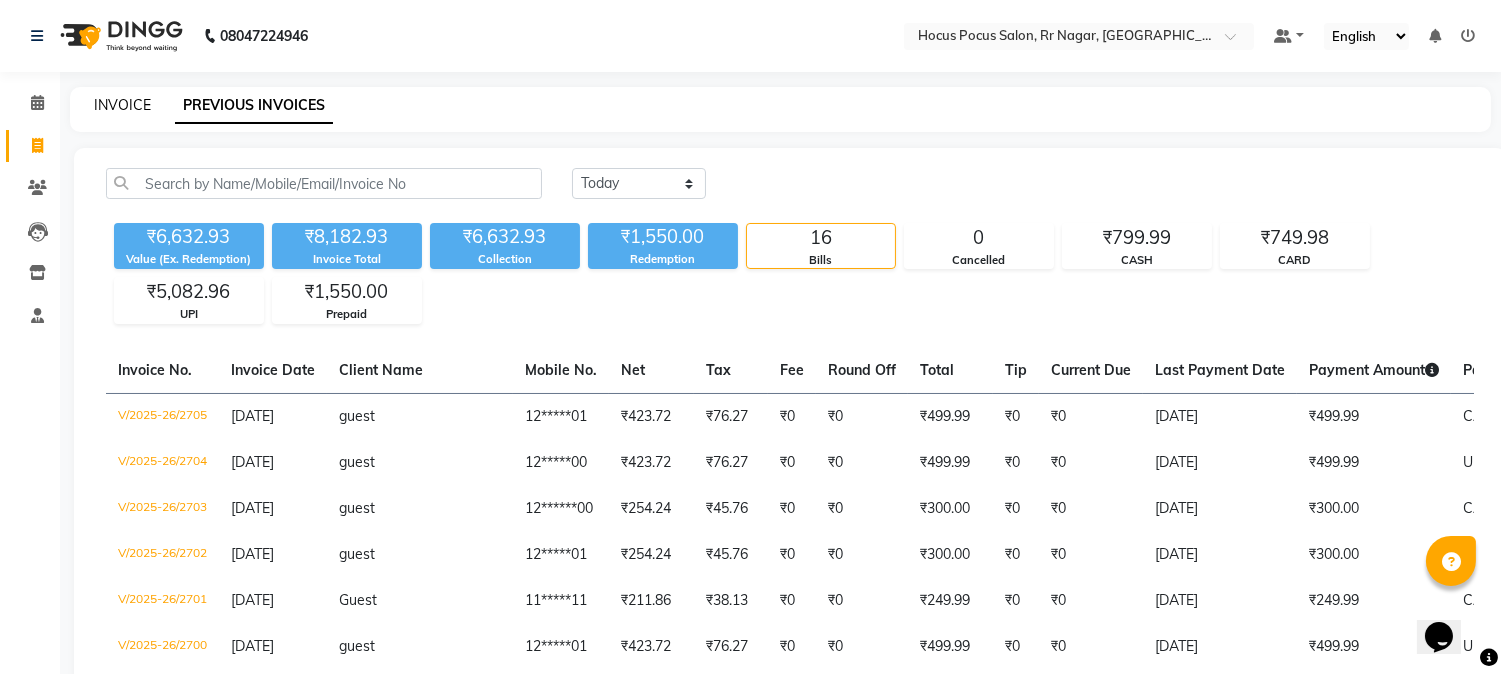 drag, startPoint x: 105, startPoint y: 106, endPoint x: 1023, endPoint y: 80, distance: 918.3681 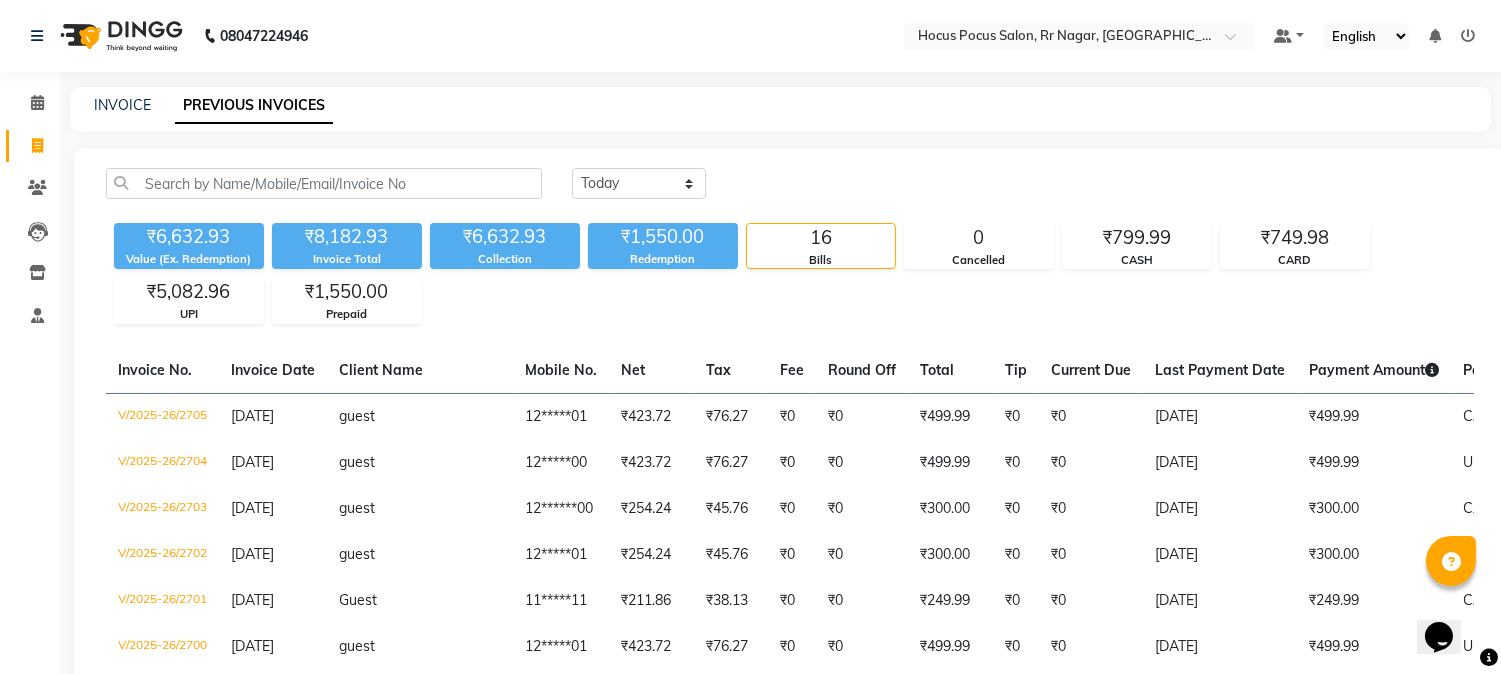 select on "5019" 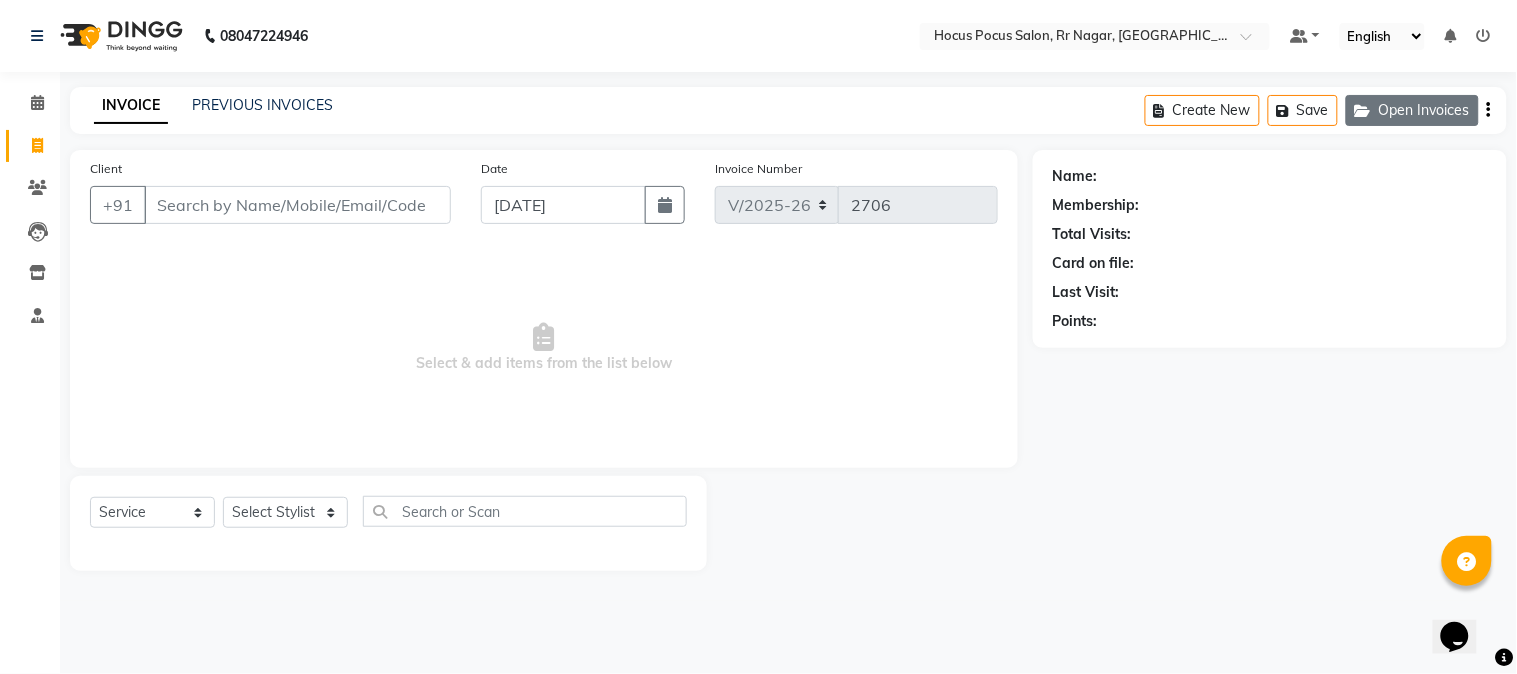 click on "Open Invoices" 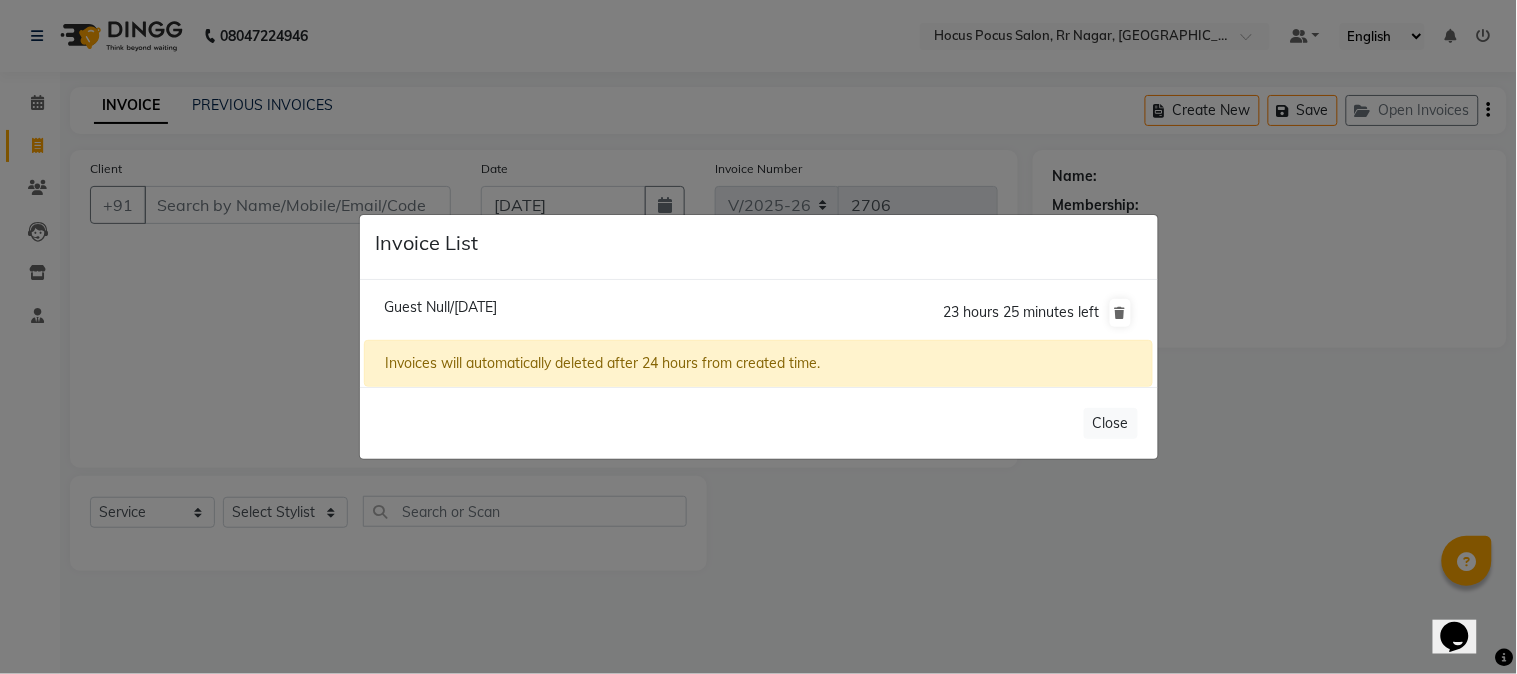 click on "Guest Null/13 July 2025" 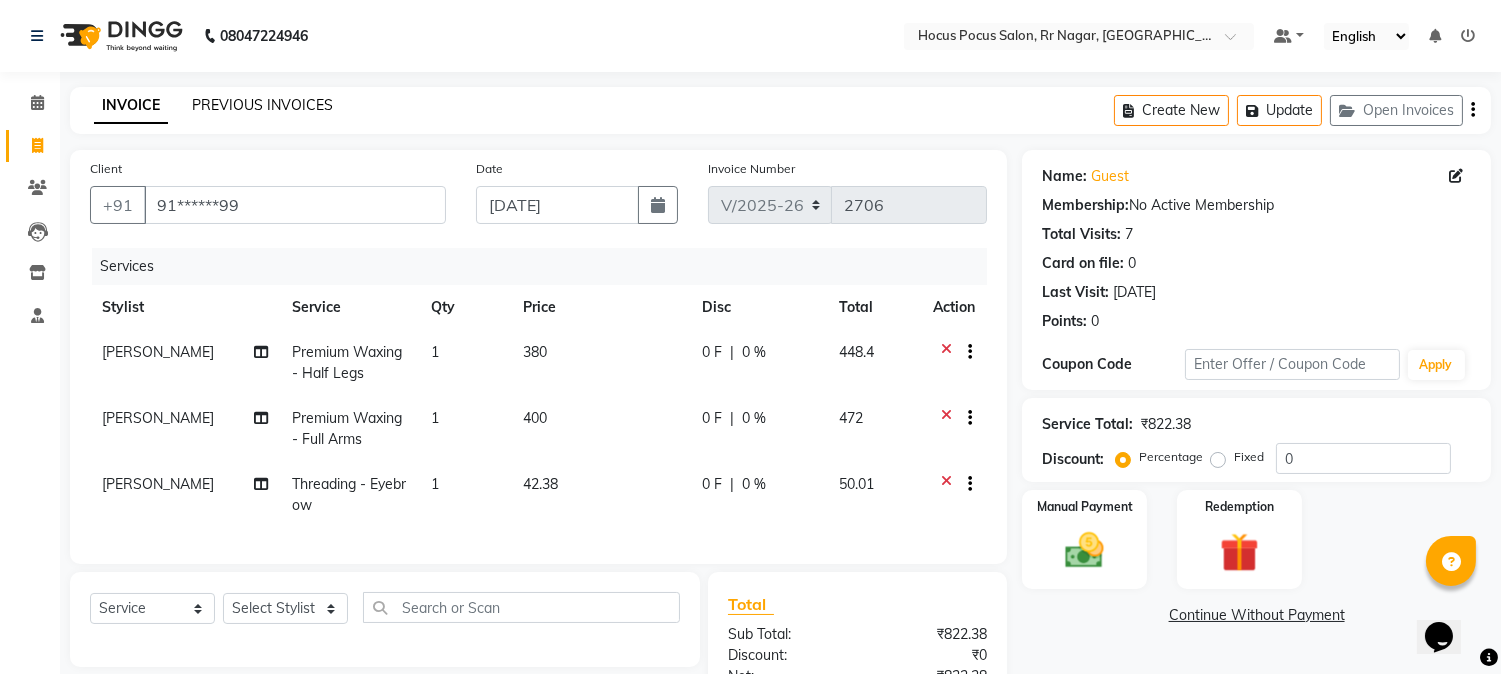 click on "PREVIOUS INVOICES" 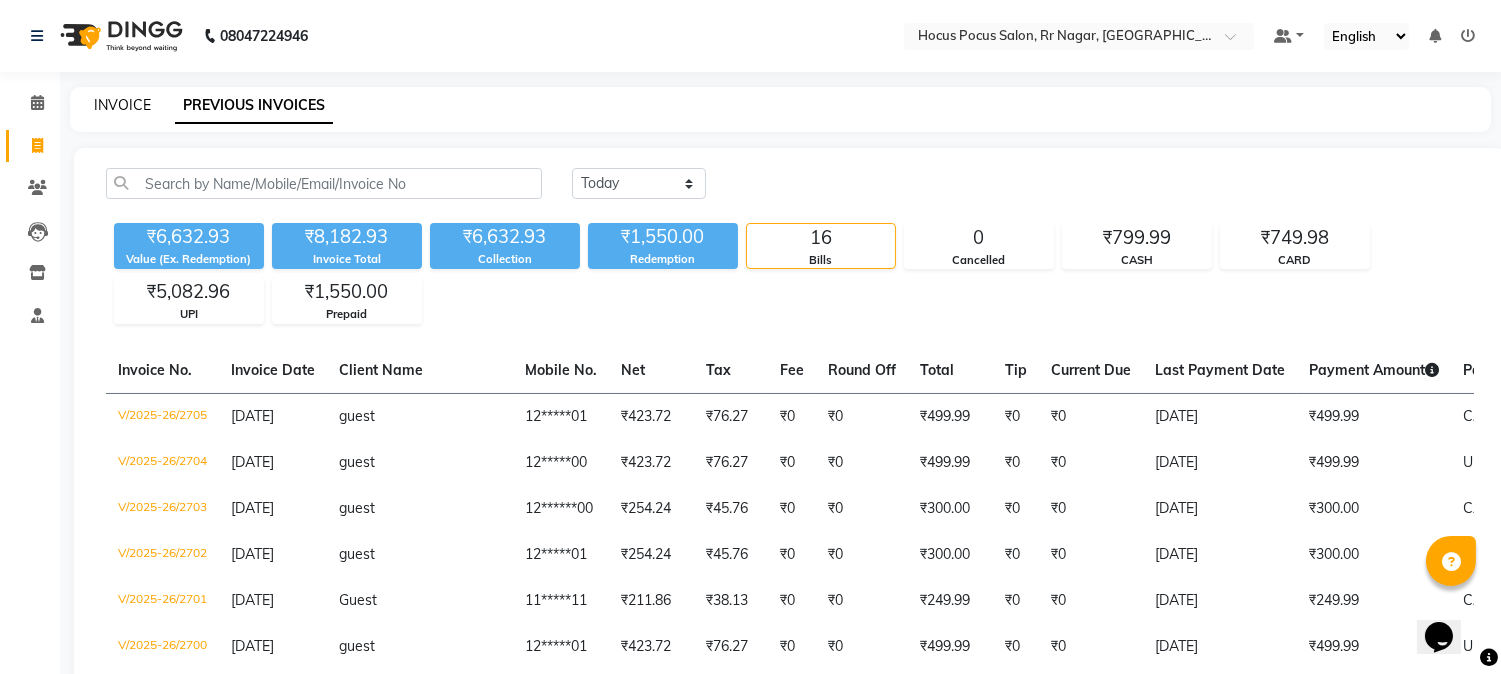 click on "INVOICE" 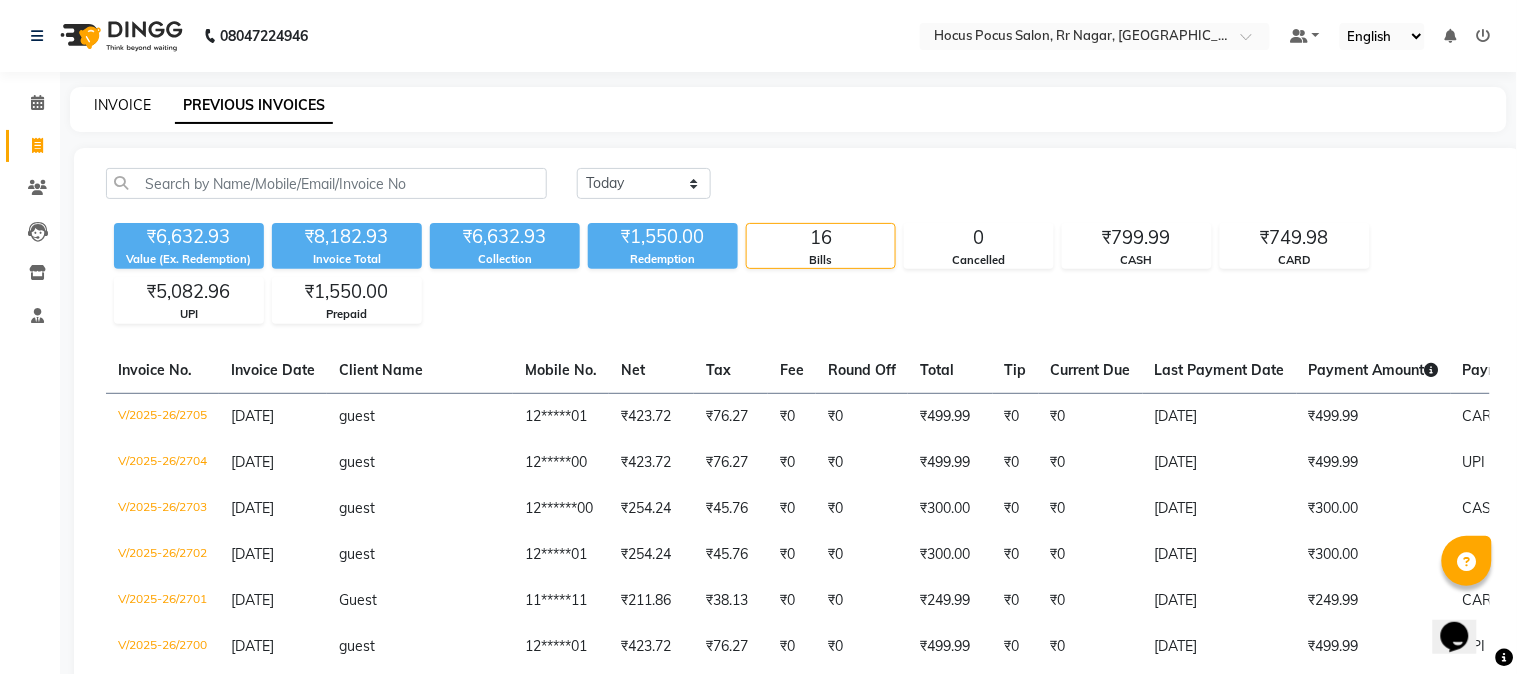 select on "5019" 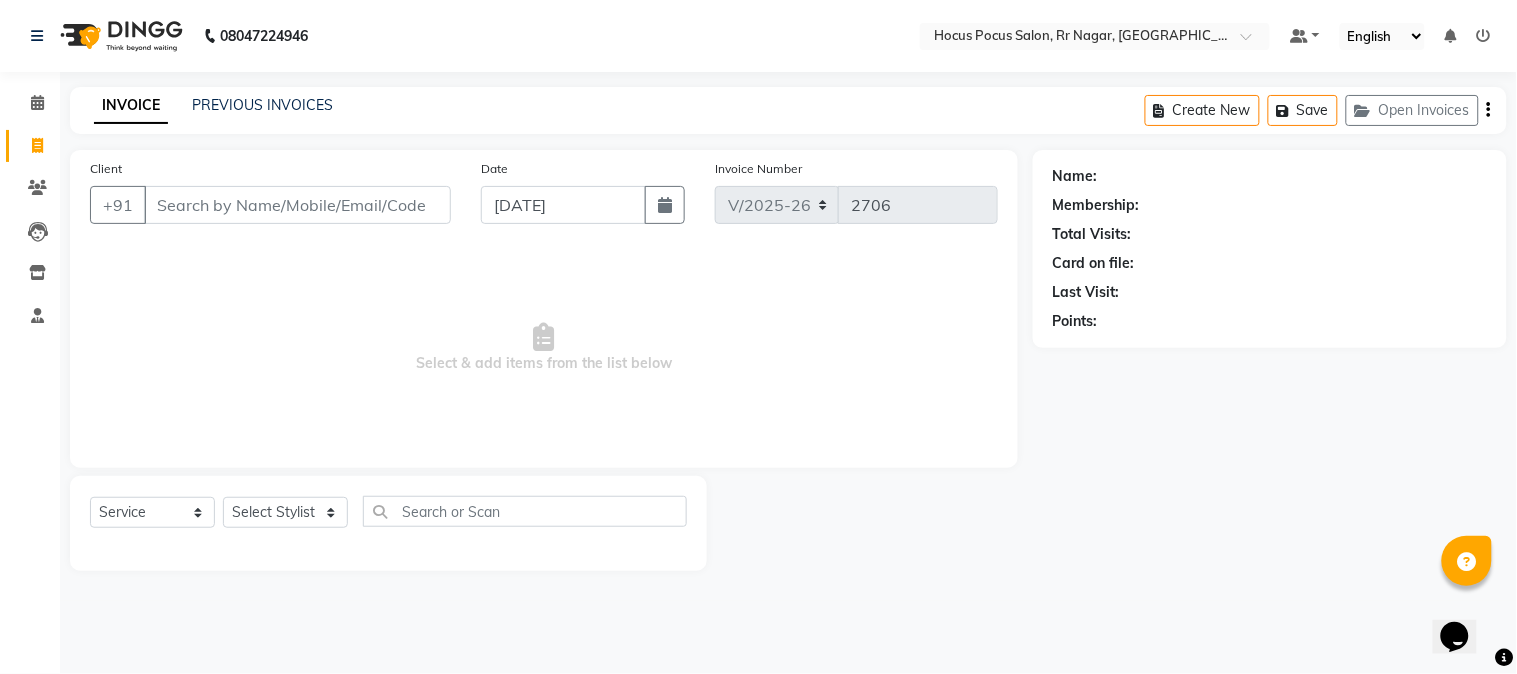click on "Client" at bounding box center (297, 205) 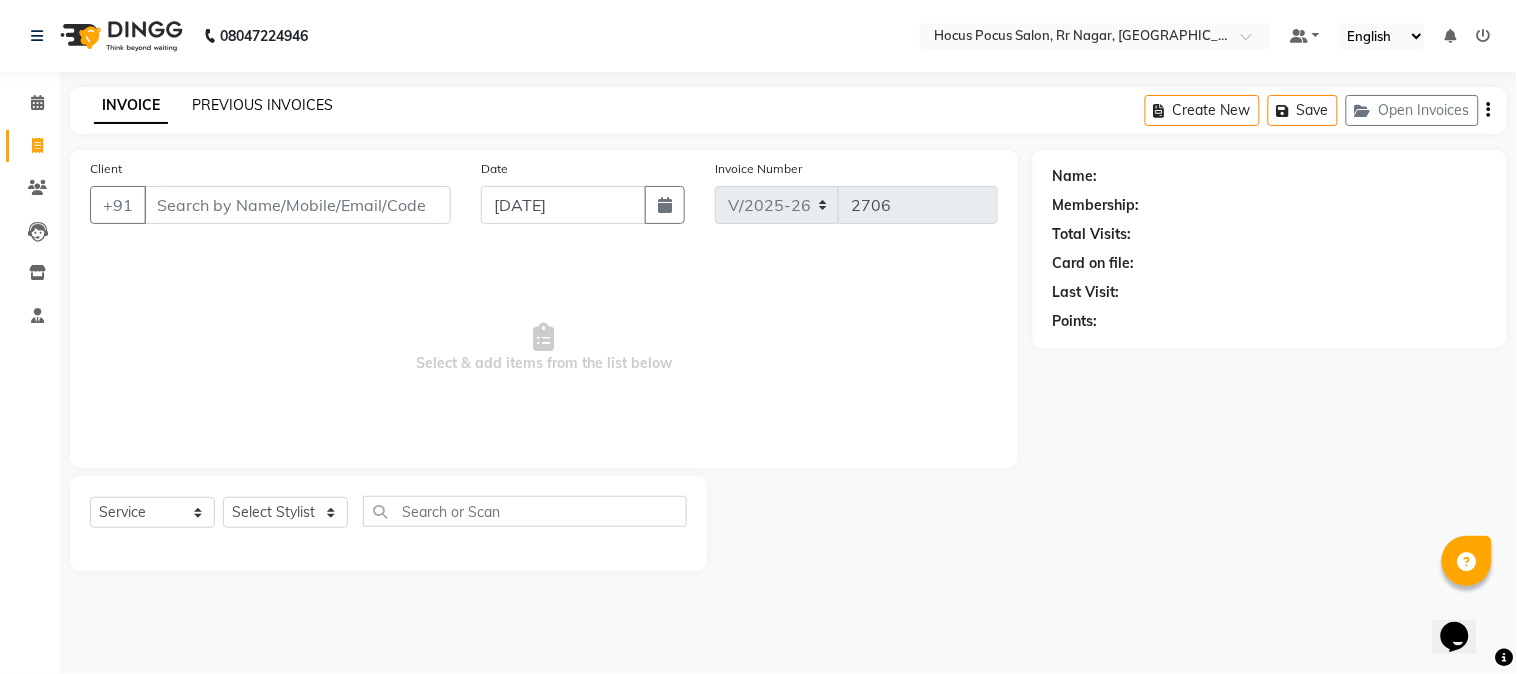 click on "PREVIOUS INVOICES" 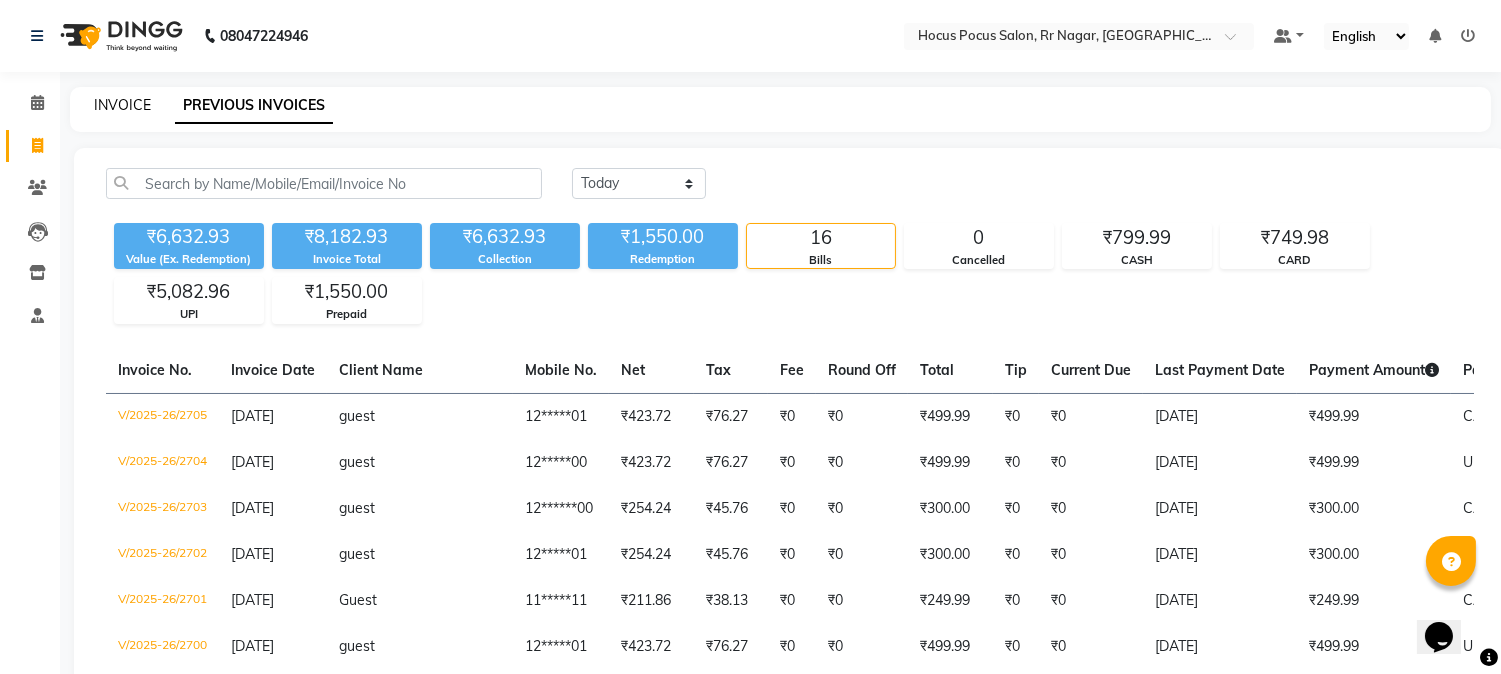 click on "INVOICE" 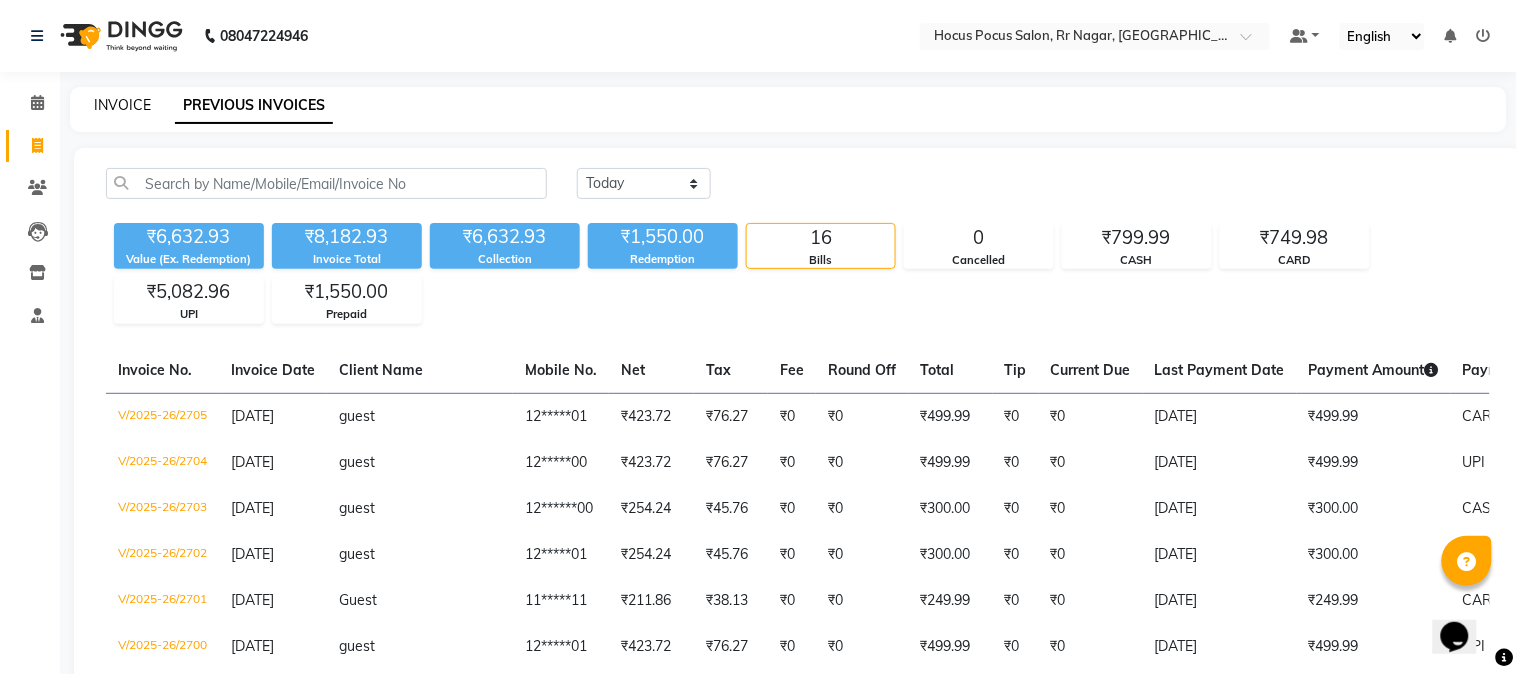 select on "5019" 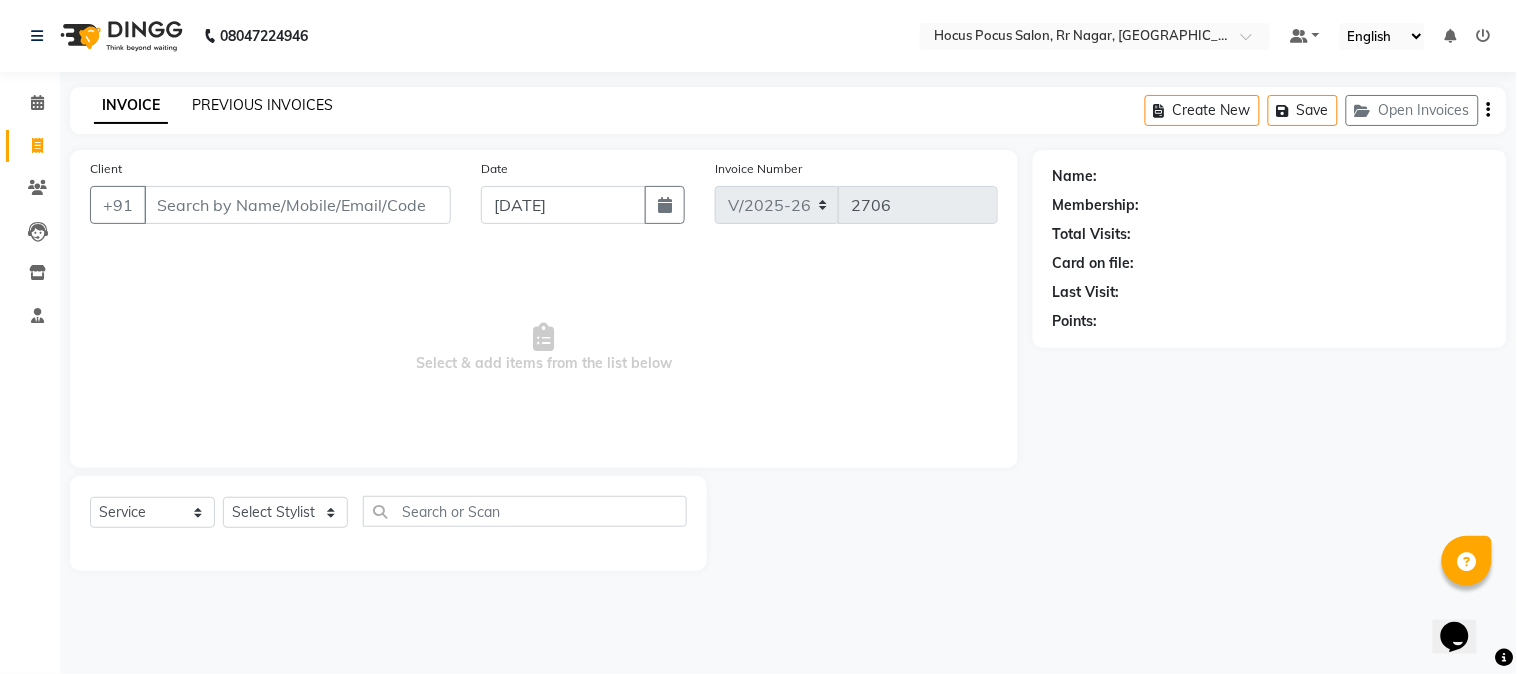 click on "PREVIOUS INVOICES" 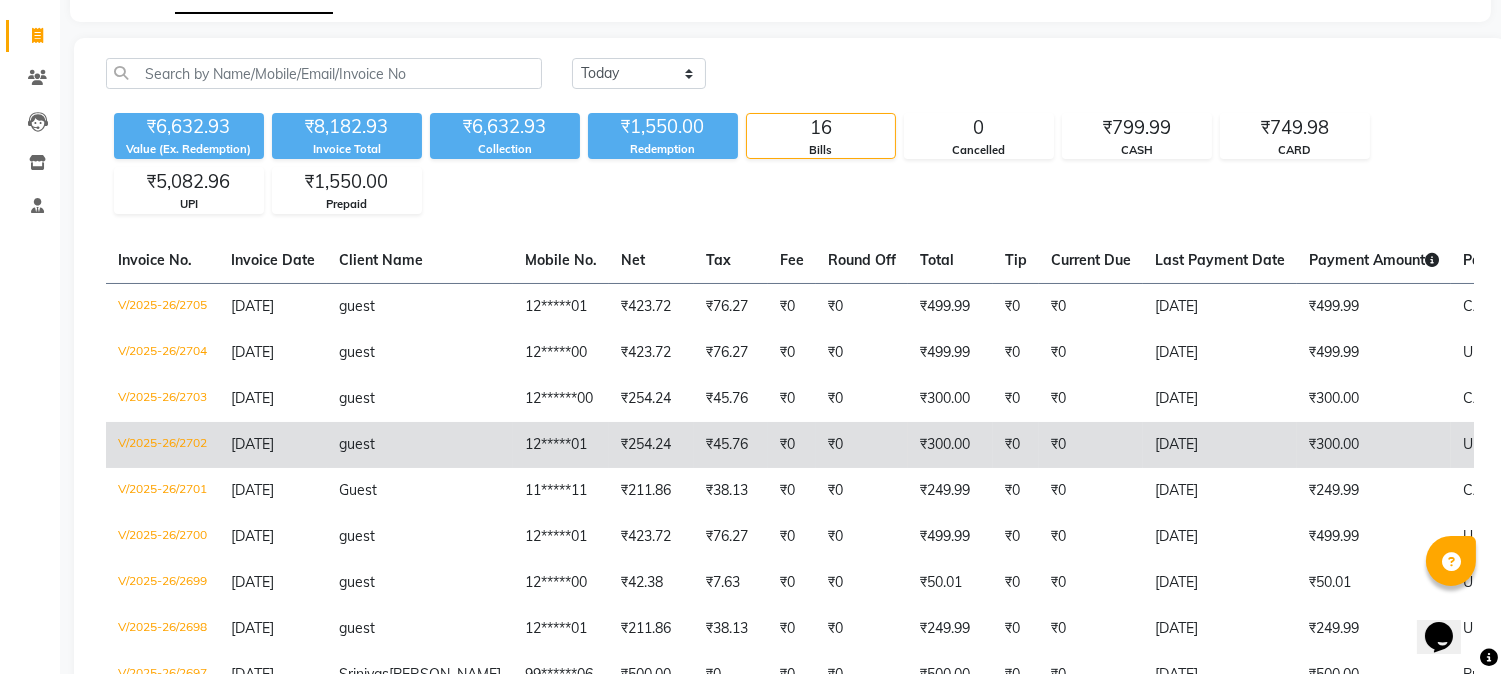 scroll, scrollTop: 111, scrollLeft: 0, axis: vertical 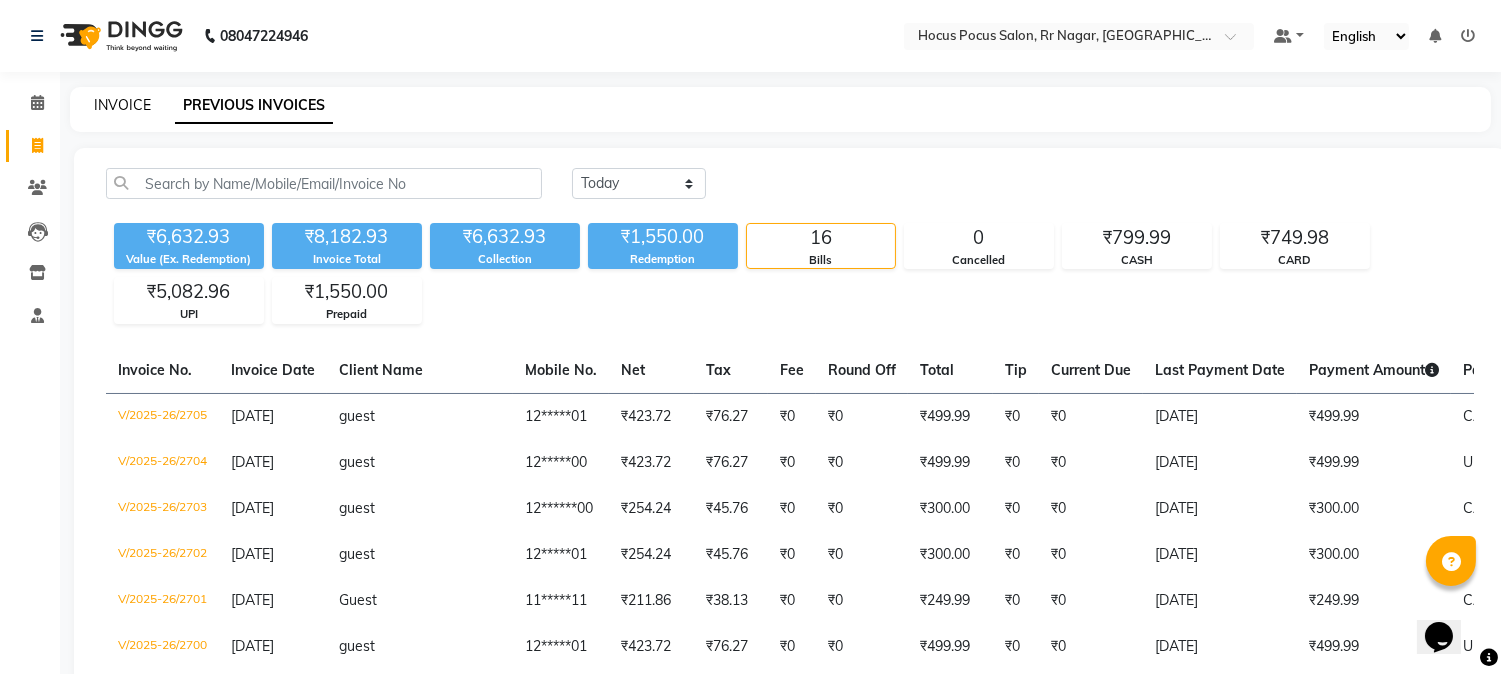 click on "INVOICE" 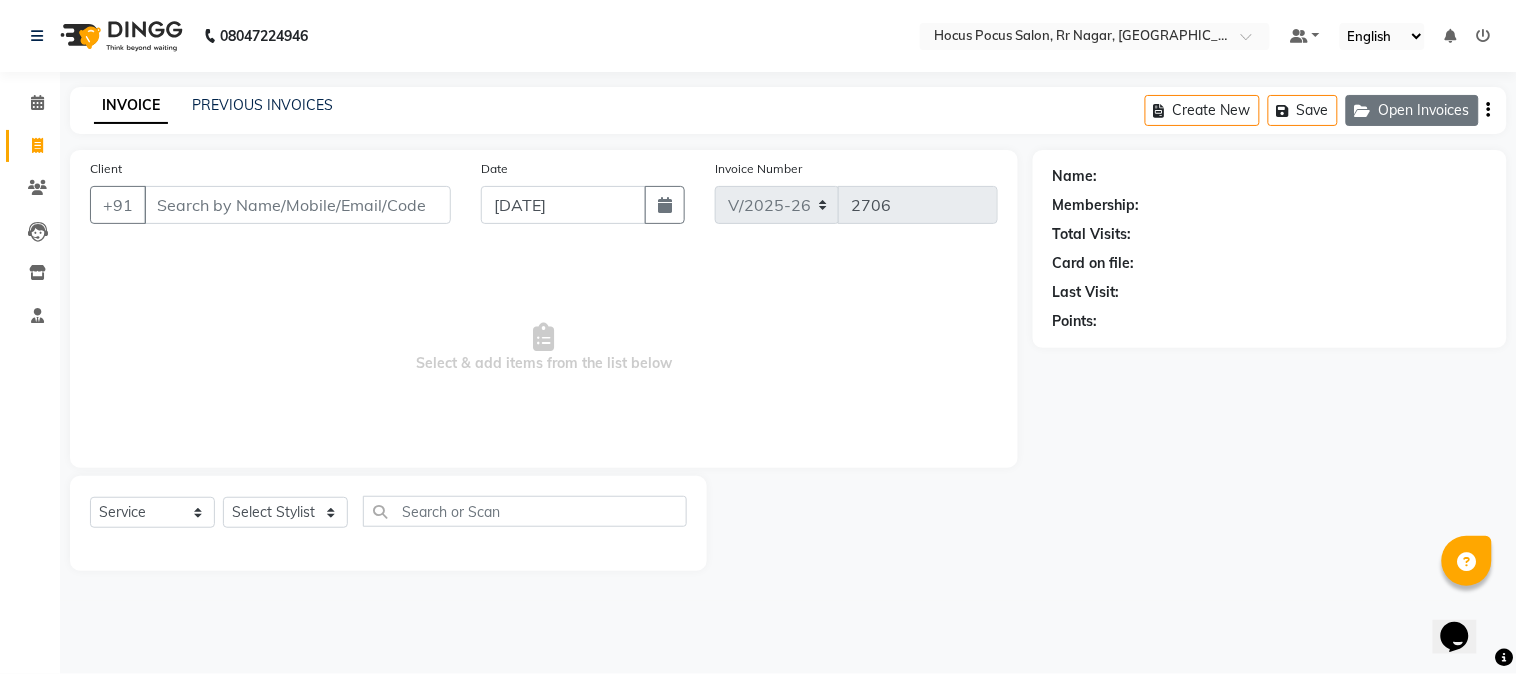 click on "Open Invoices" 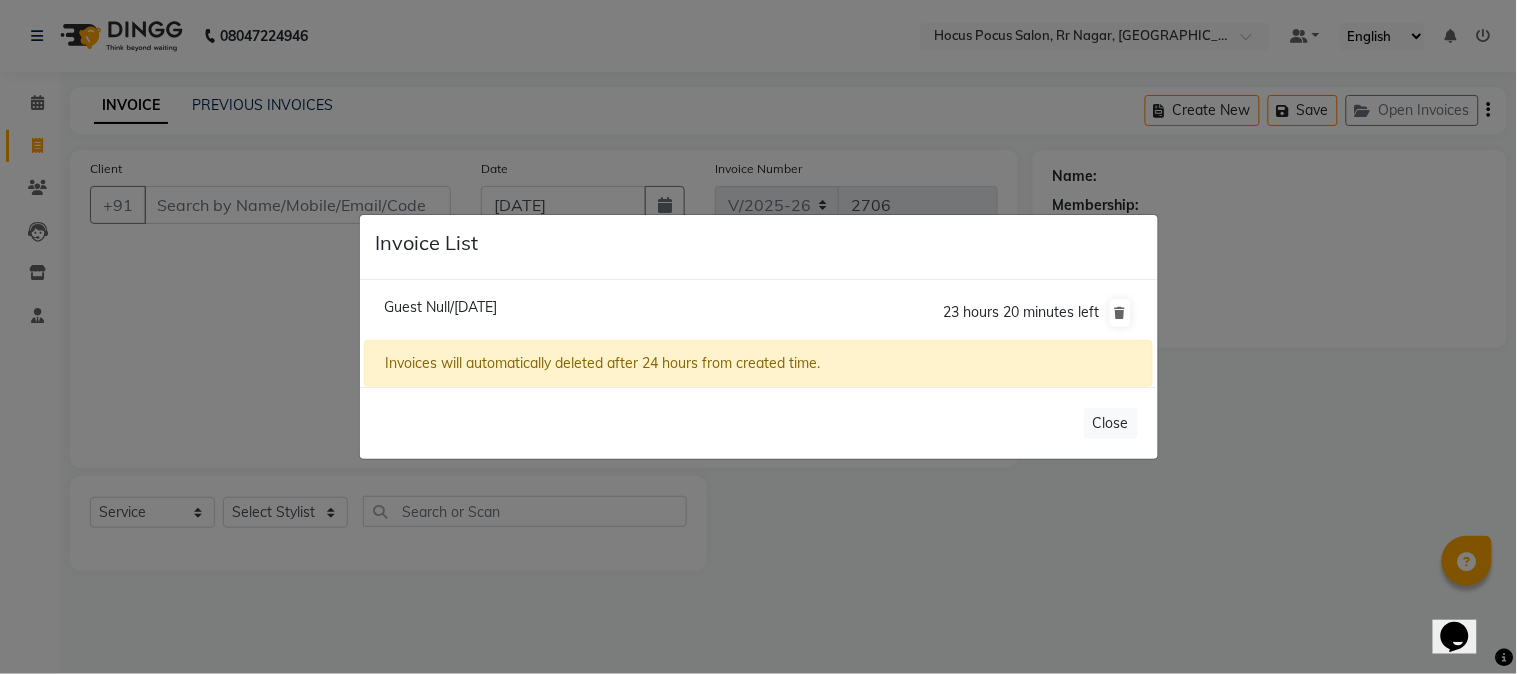 click on "Guest Null/13 July 2025" 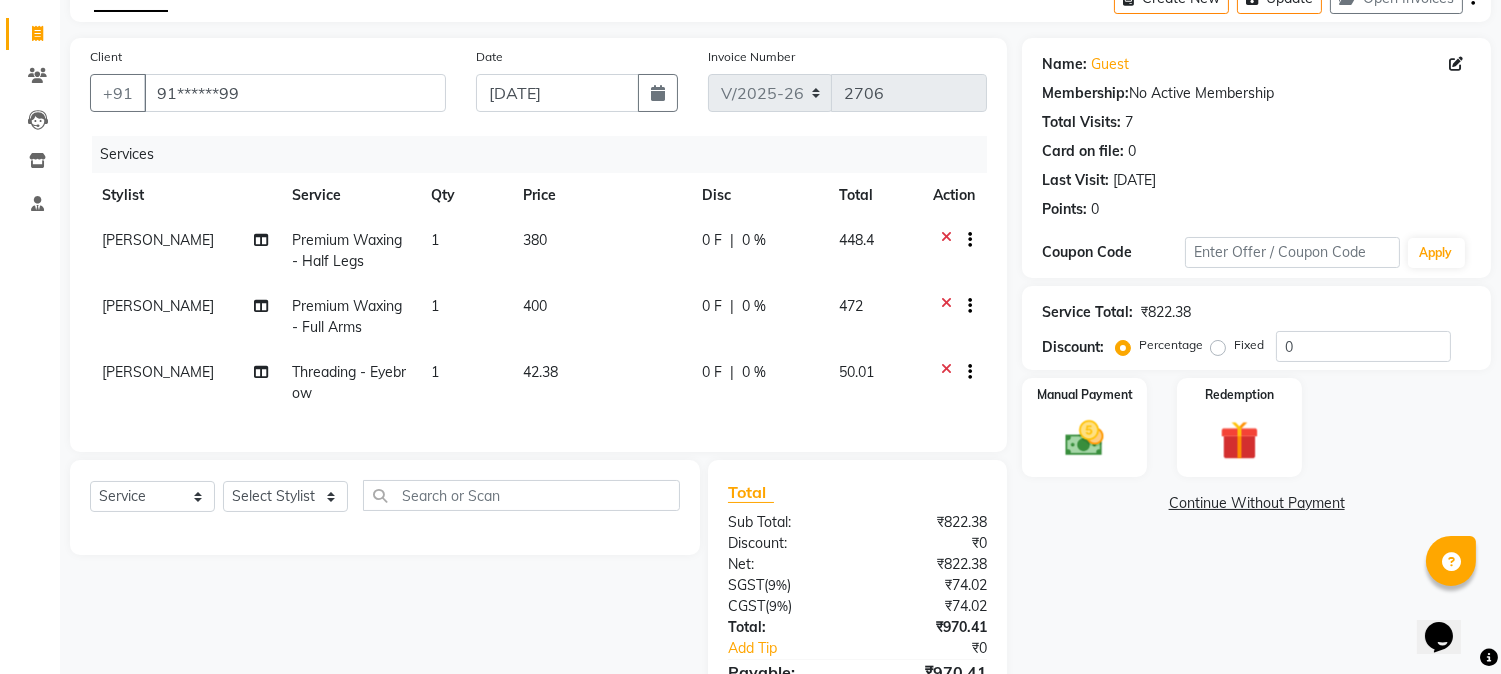 scroll, scrollTop: 222, scrollLeft: 0, axis: vertical 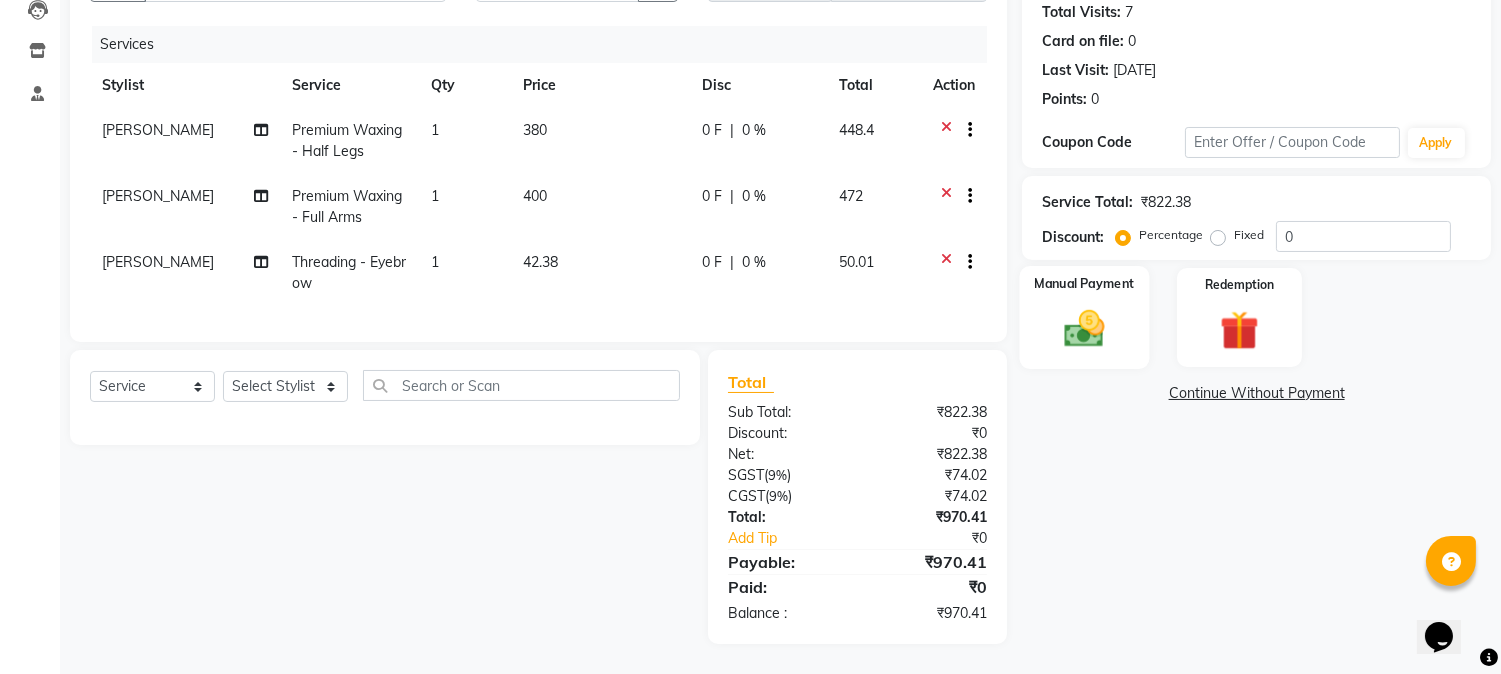 click 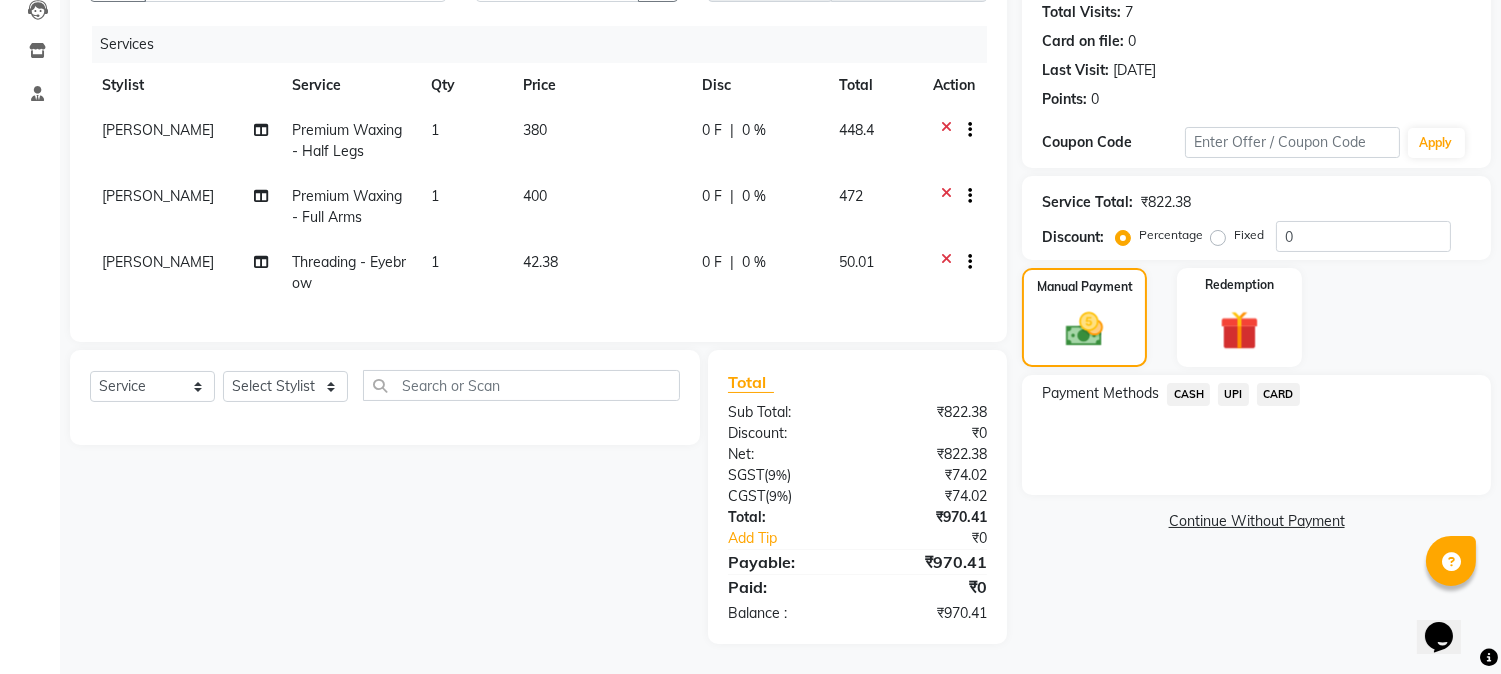 click on "UPI" 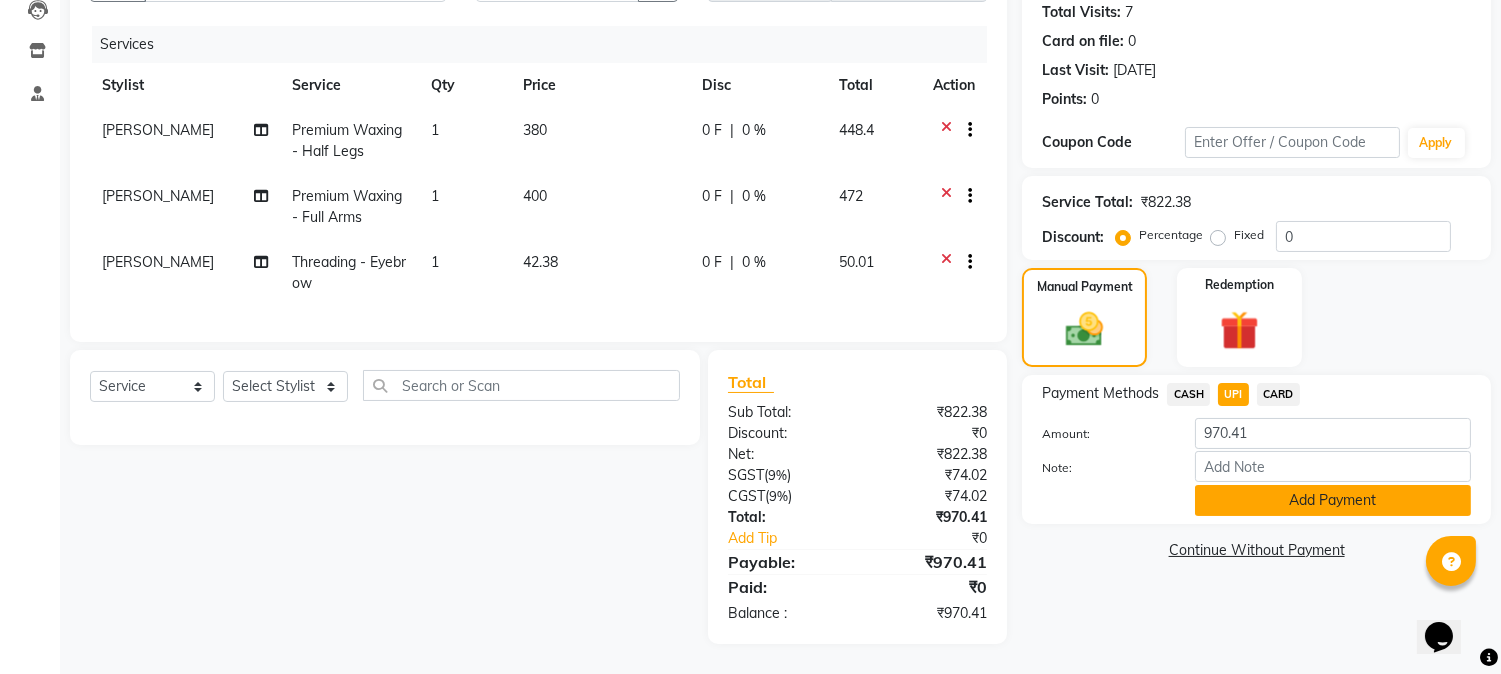 click on "Add Payment" 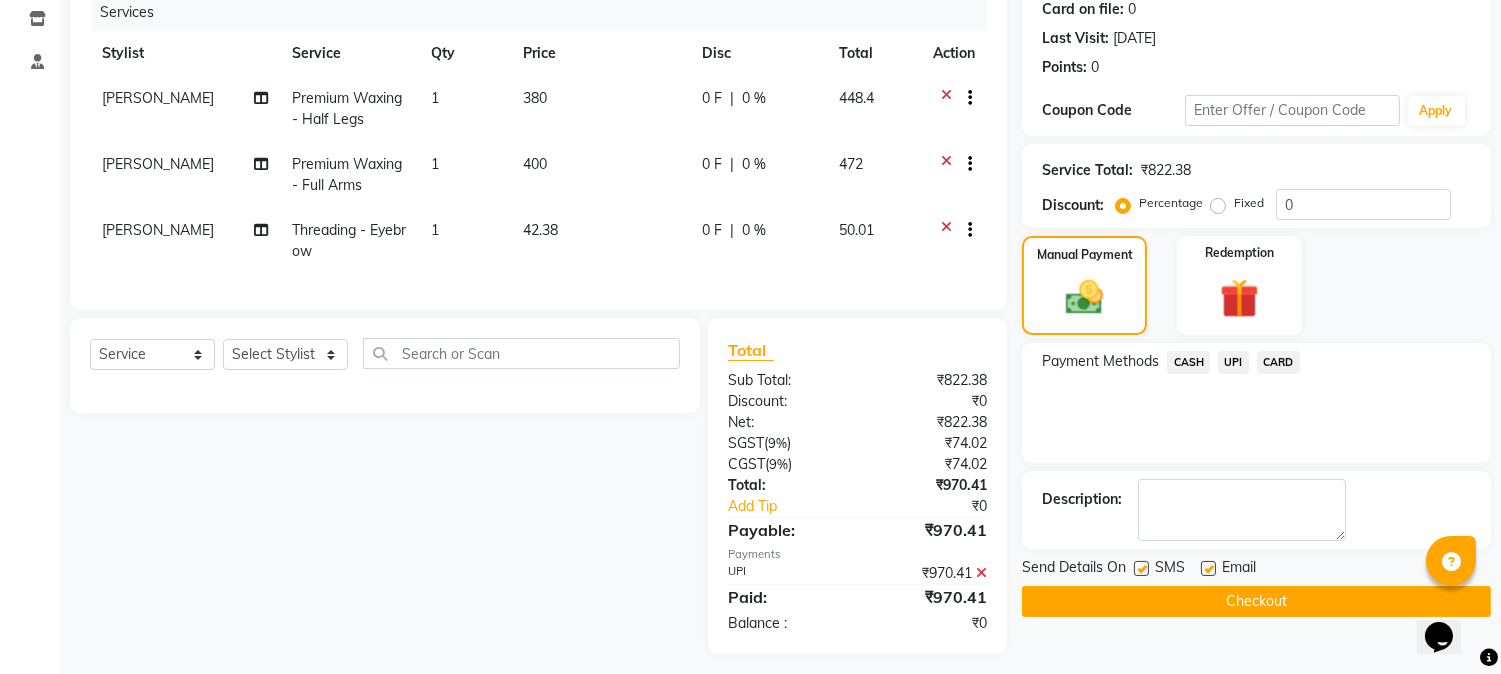 scroll, scrollTop: 280, scrollLeft: 0, axis: vertical 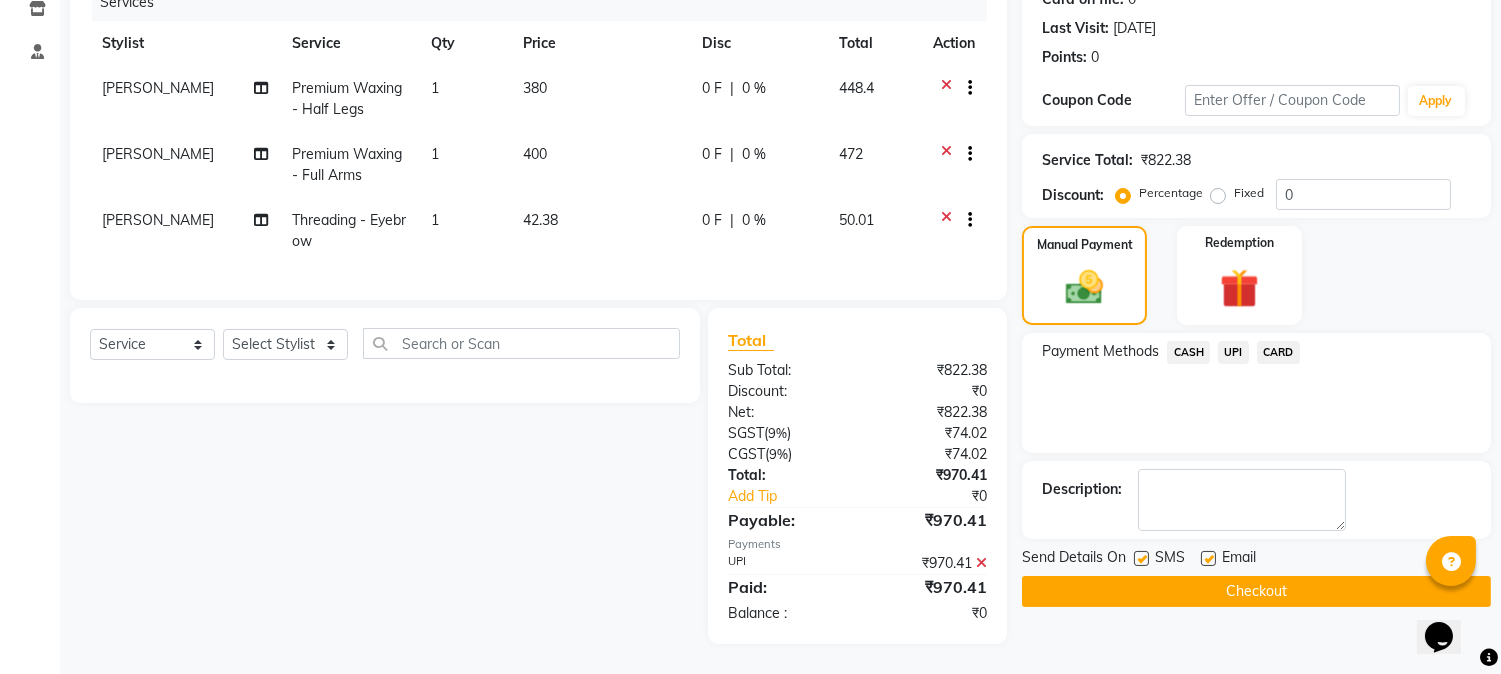 click 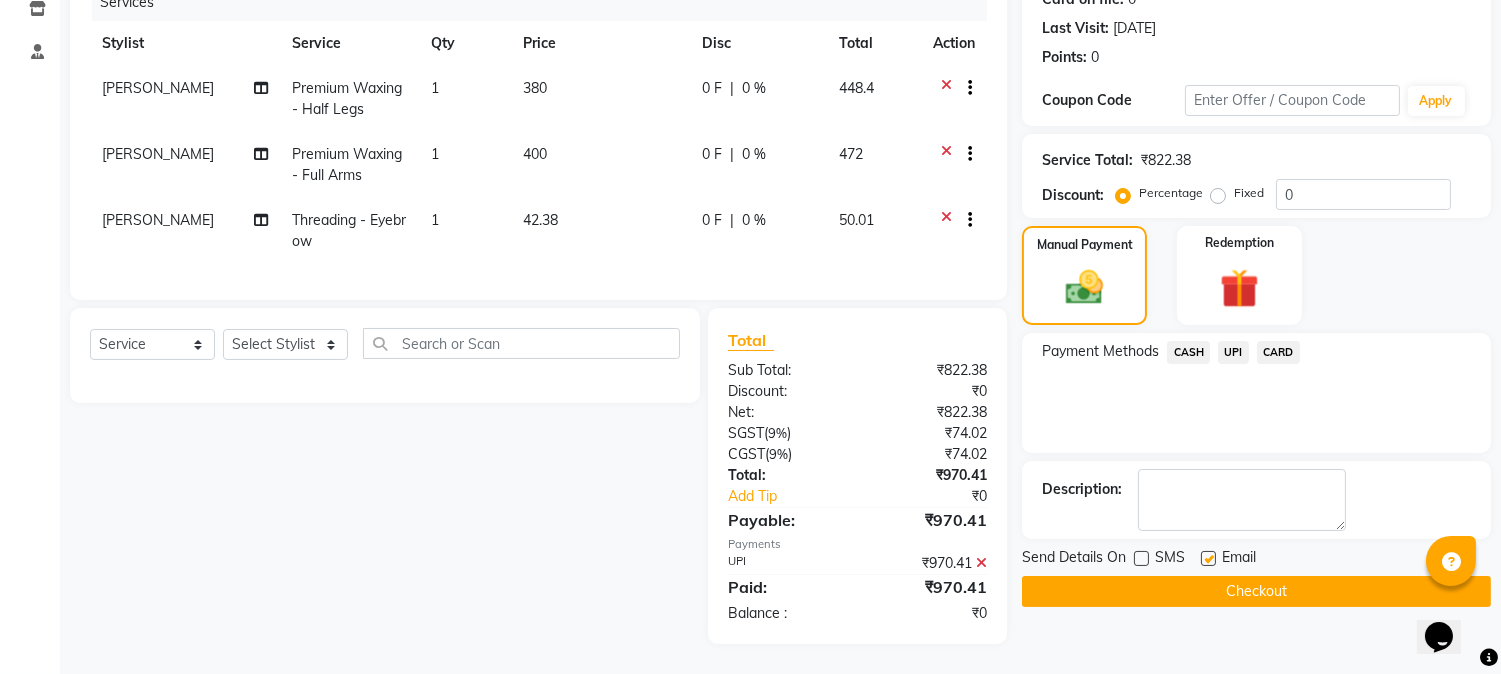 click on "CARD" 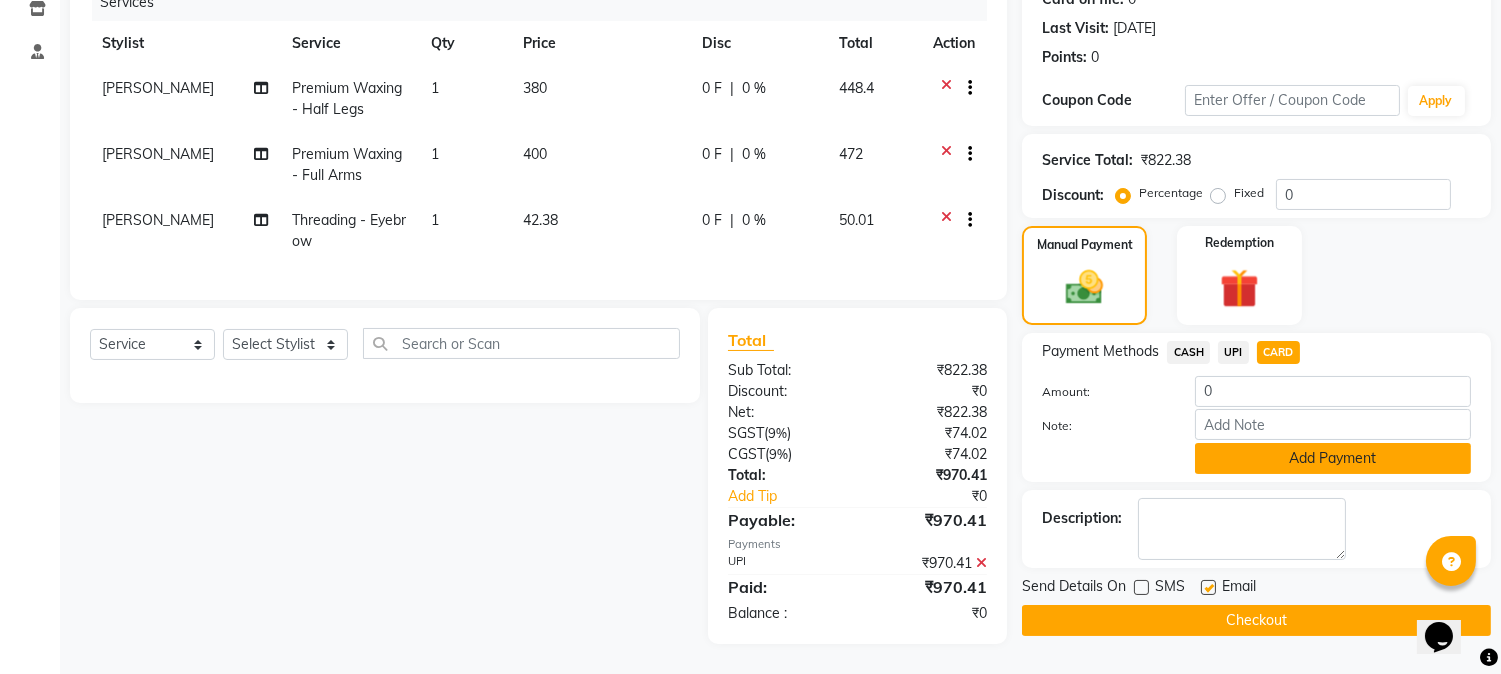 click on "Add Payment" 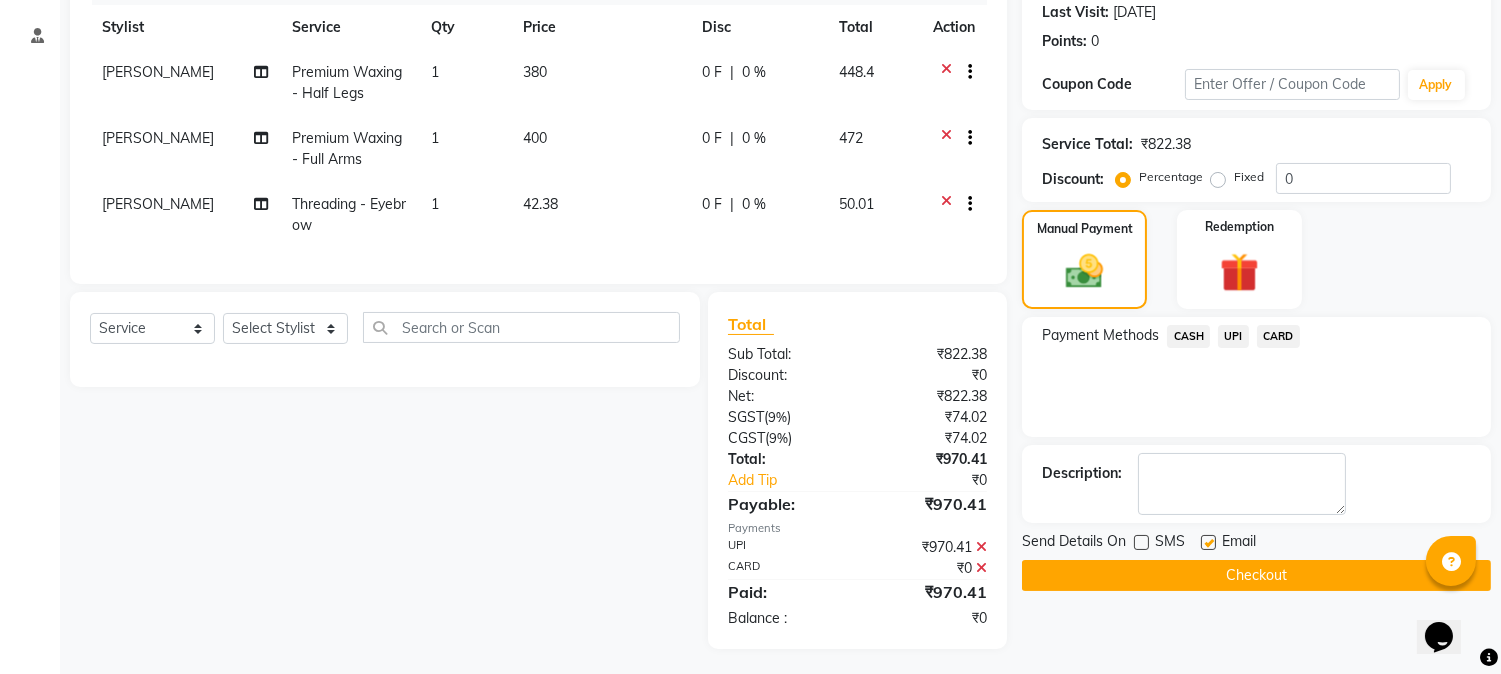 click on "Checkout" 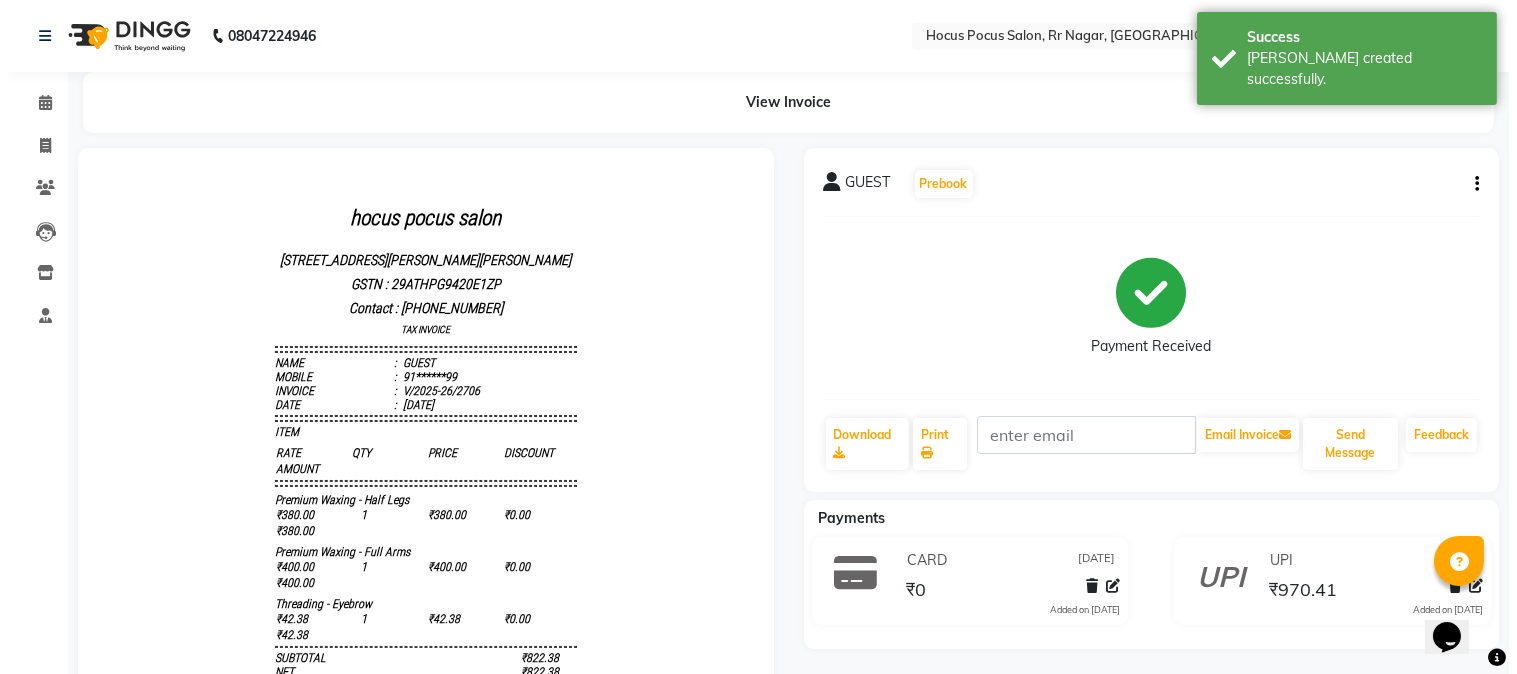 scroll, scrollTop: 0, scrollLeft: 0, axis: both 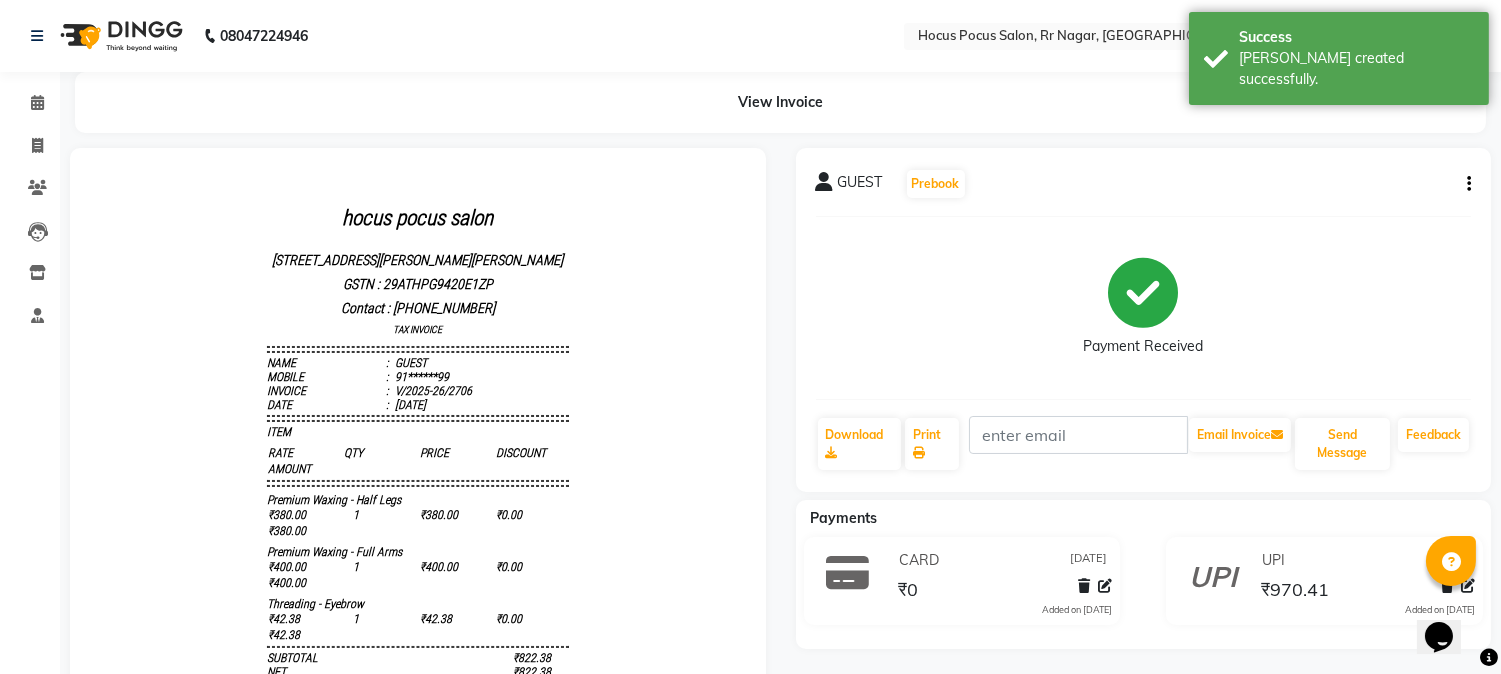 click 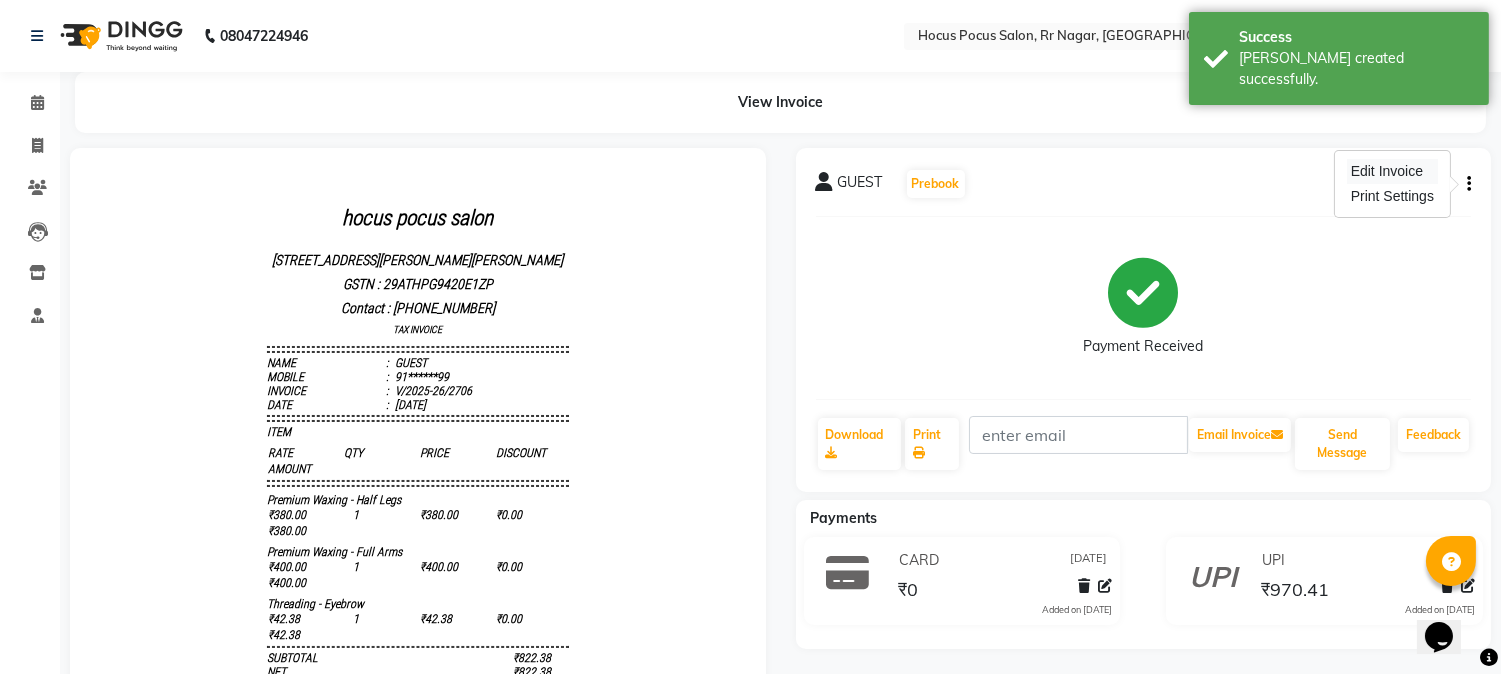 click on "Edit Invoice" at bounding box center [1392, 171] 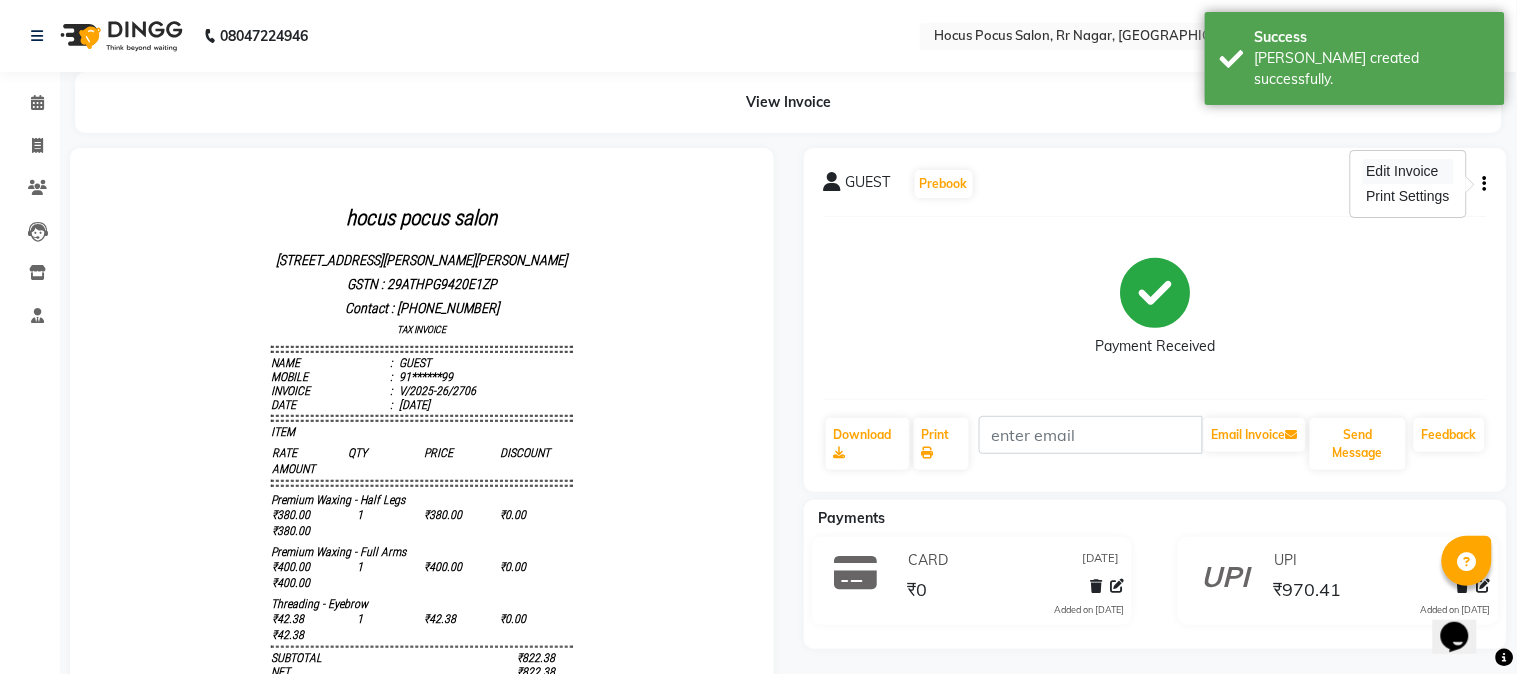 select on "service" 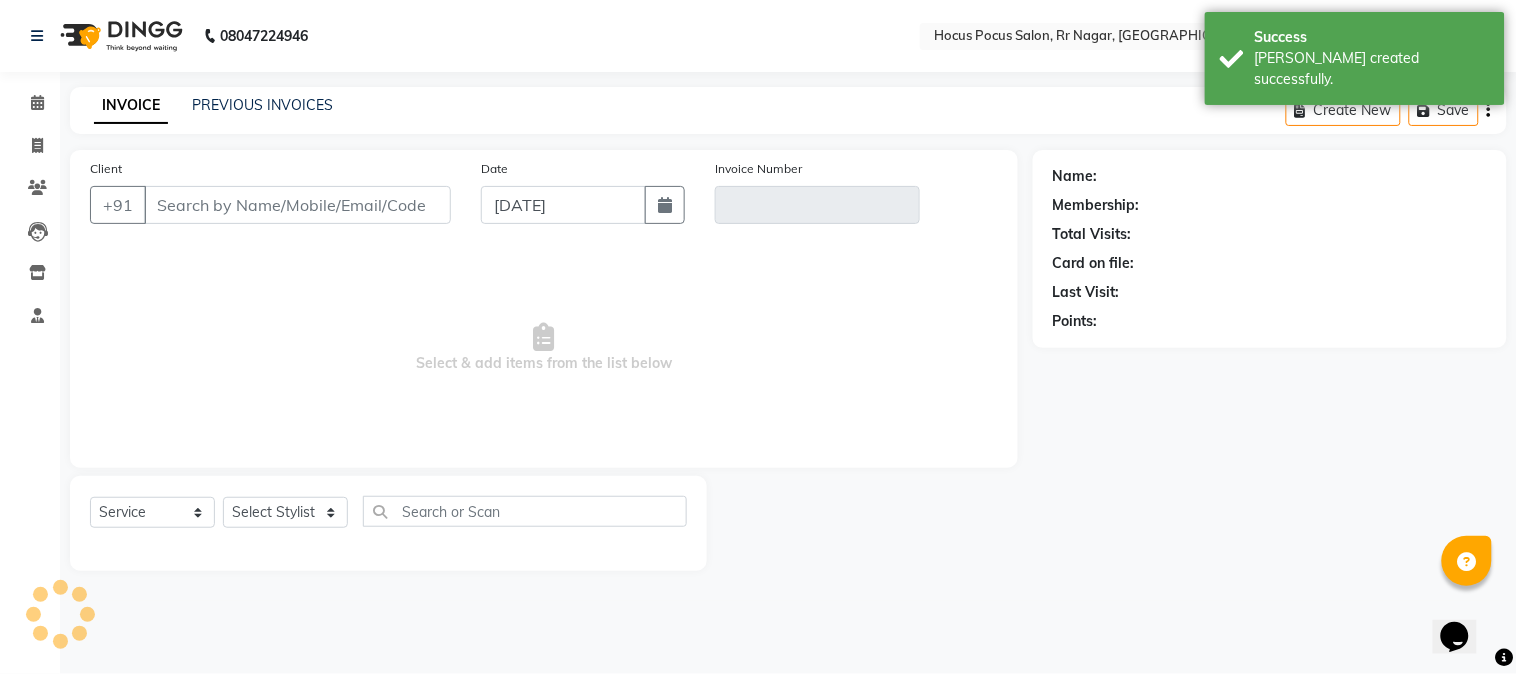 type on "91******99" 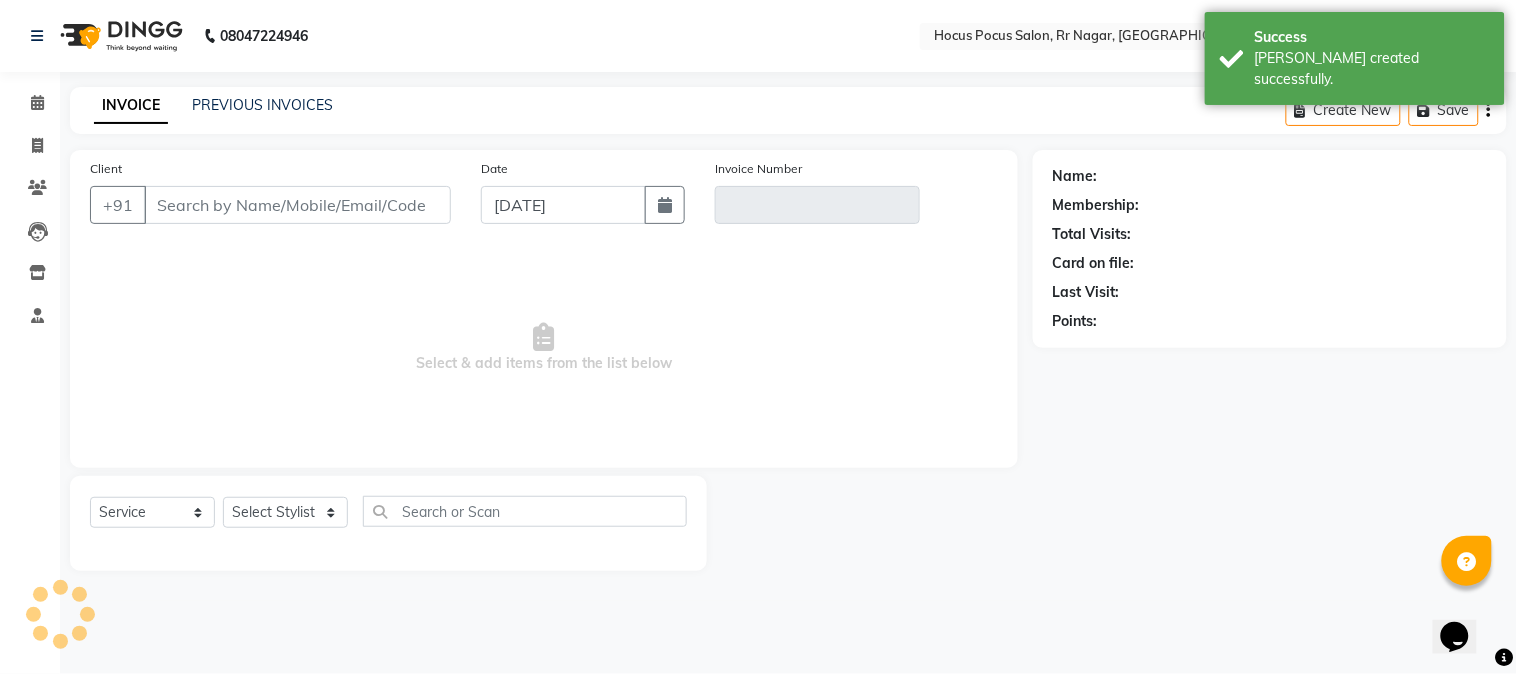 type on "V/2025-26/2706" 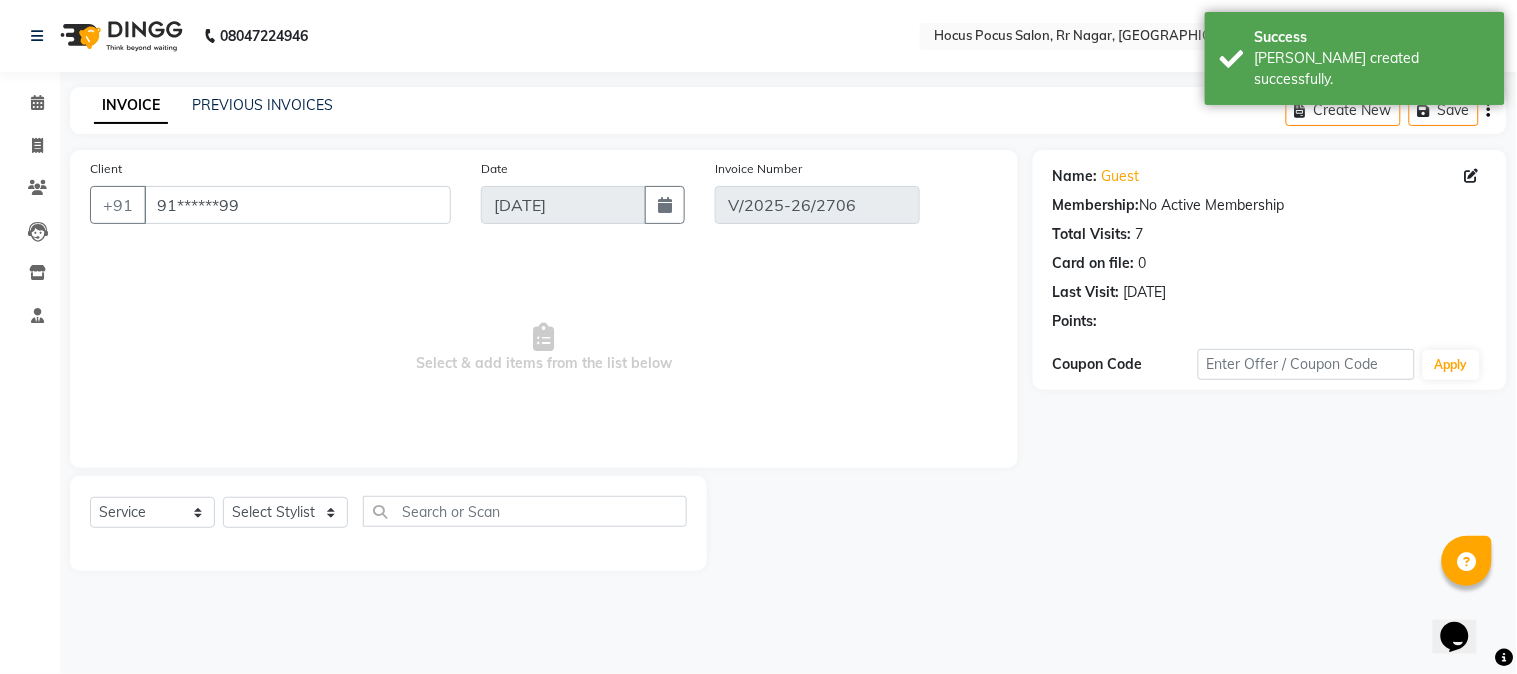 select on "select" 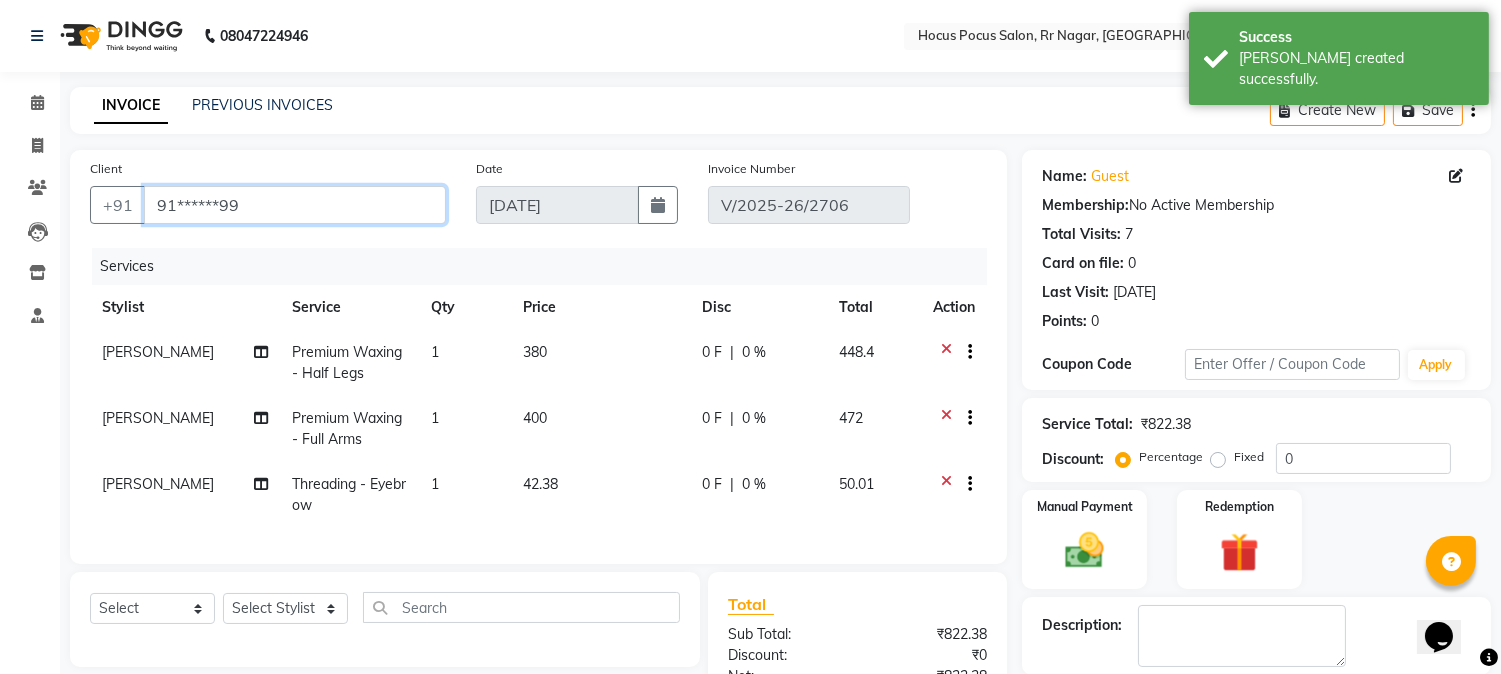 click on "91******99" at bounding box center (295, 205) 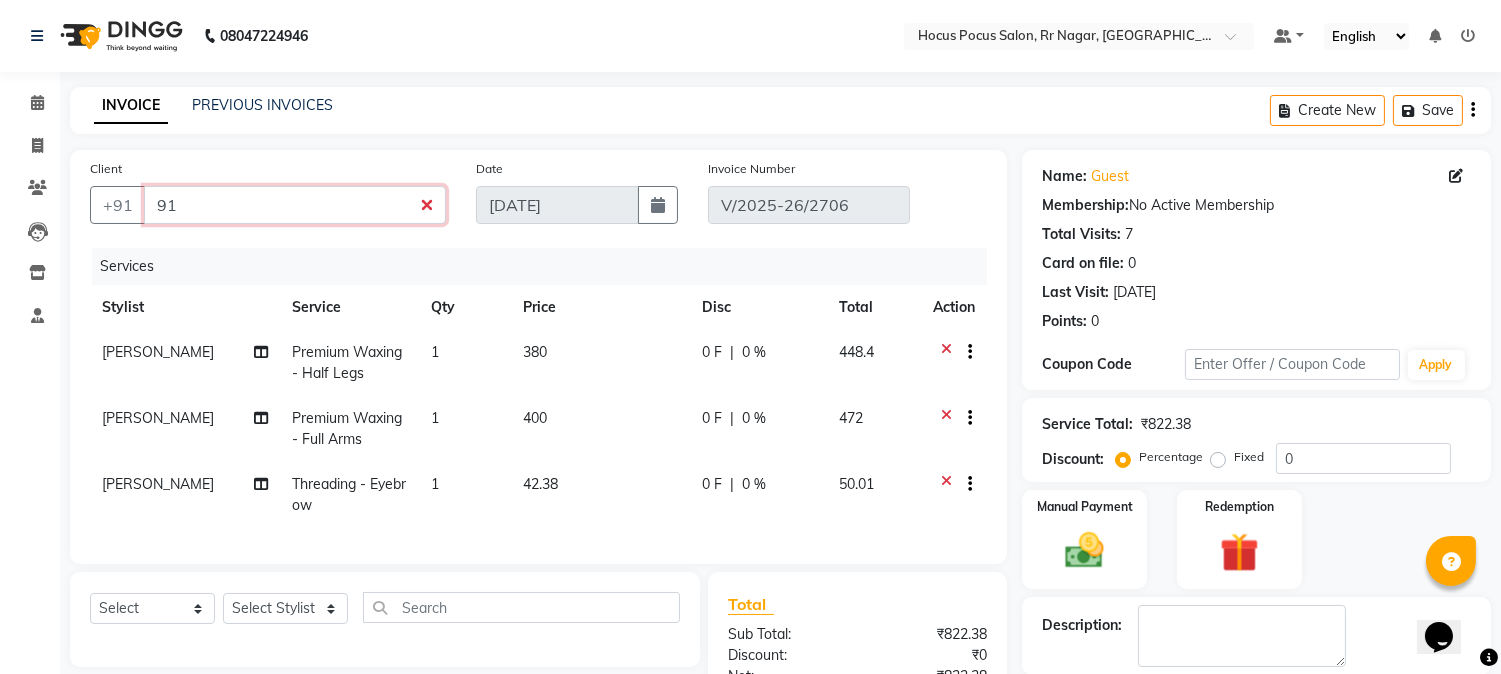 type on "9" 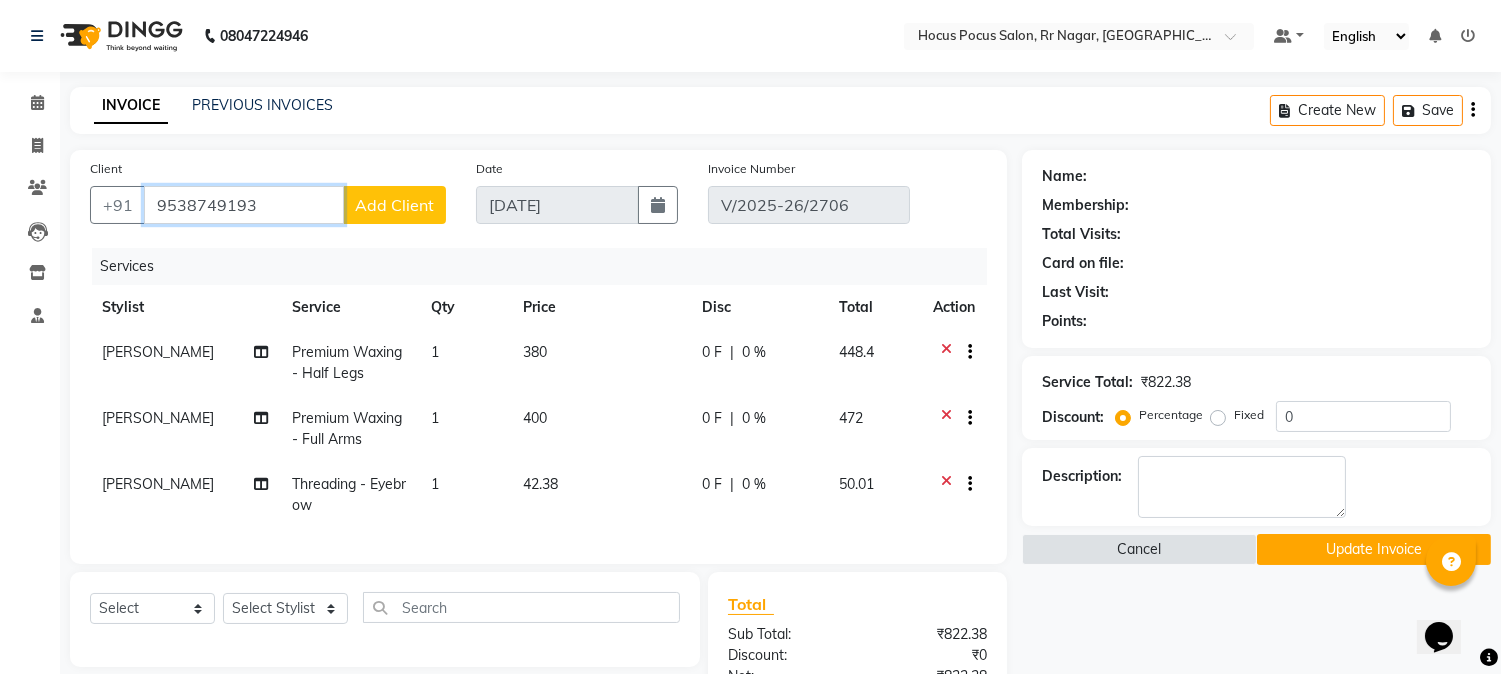type on "9538749193" 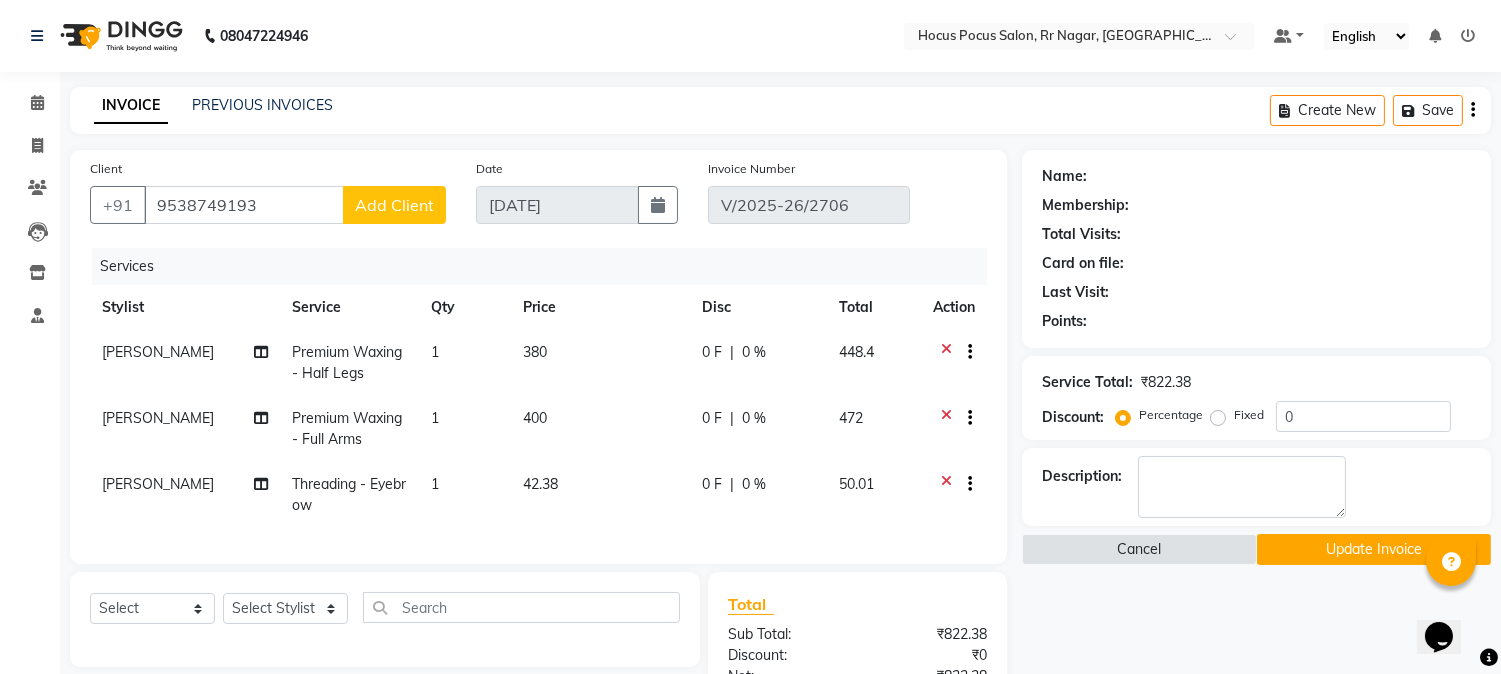 click on "Add Client" 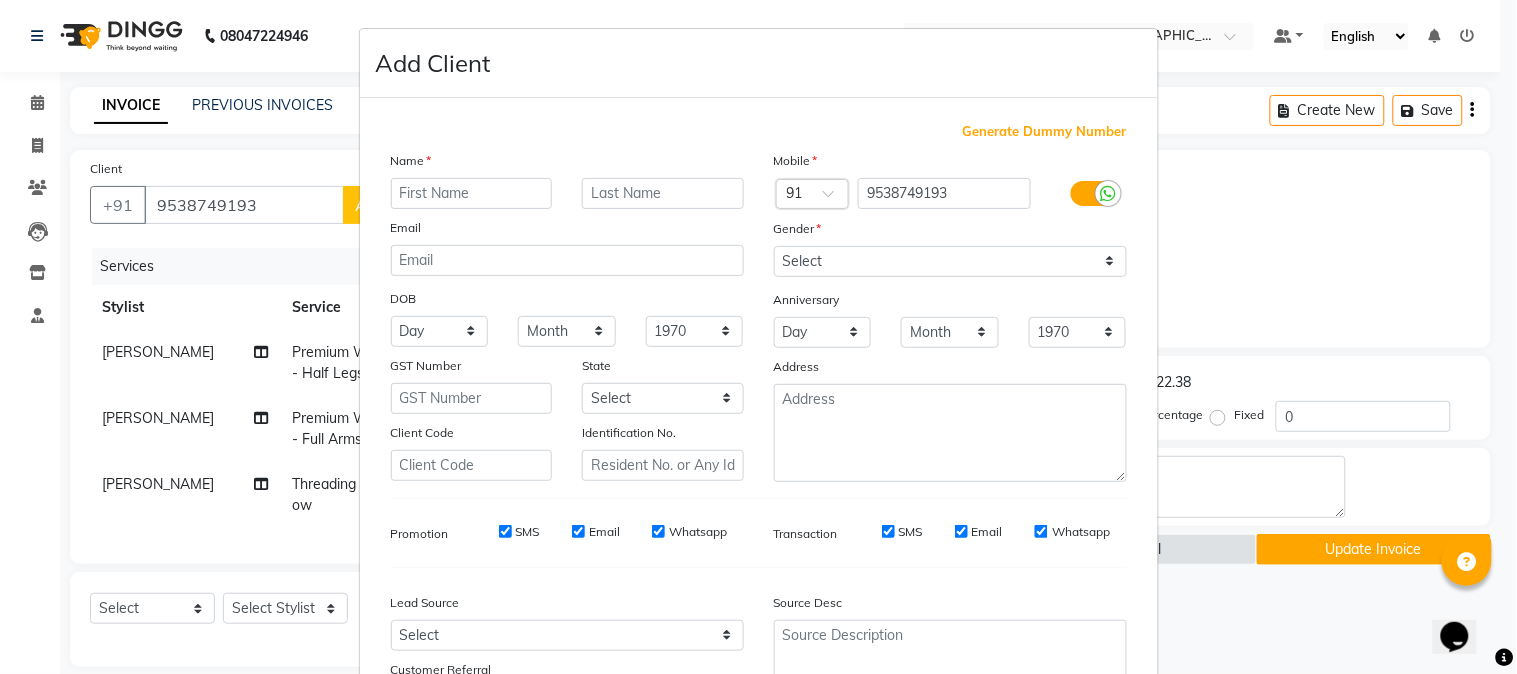 click at bounding box center (472, 193) 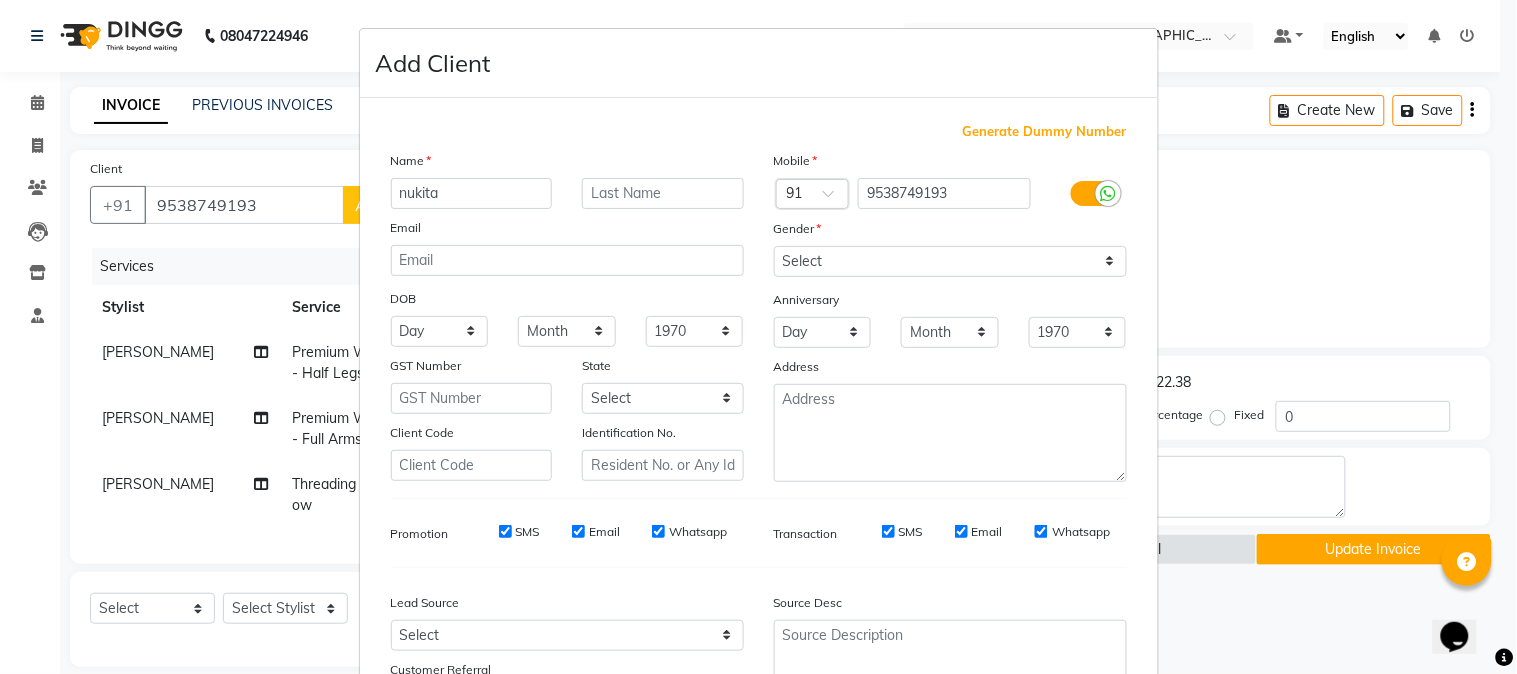 type on "nukita" 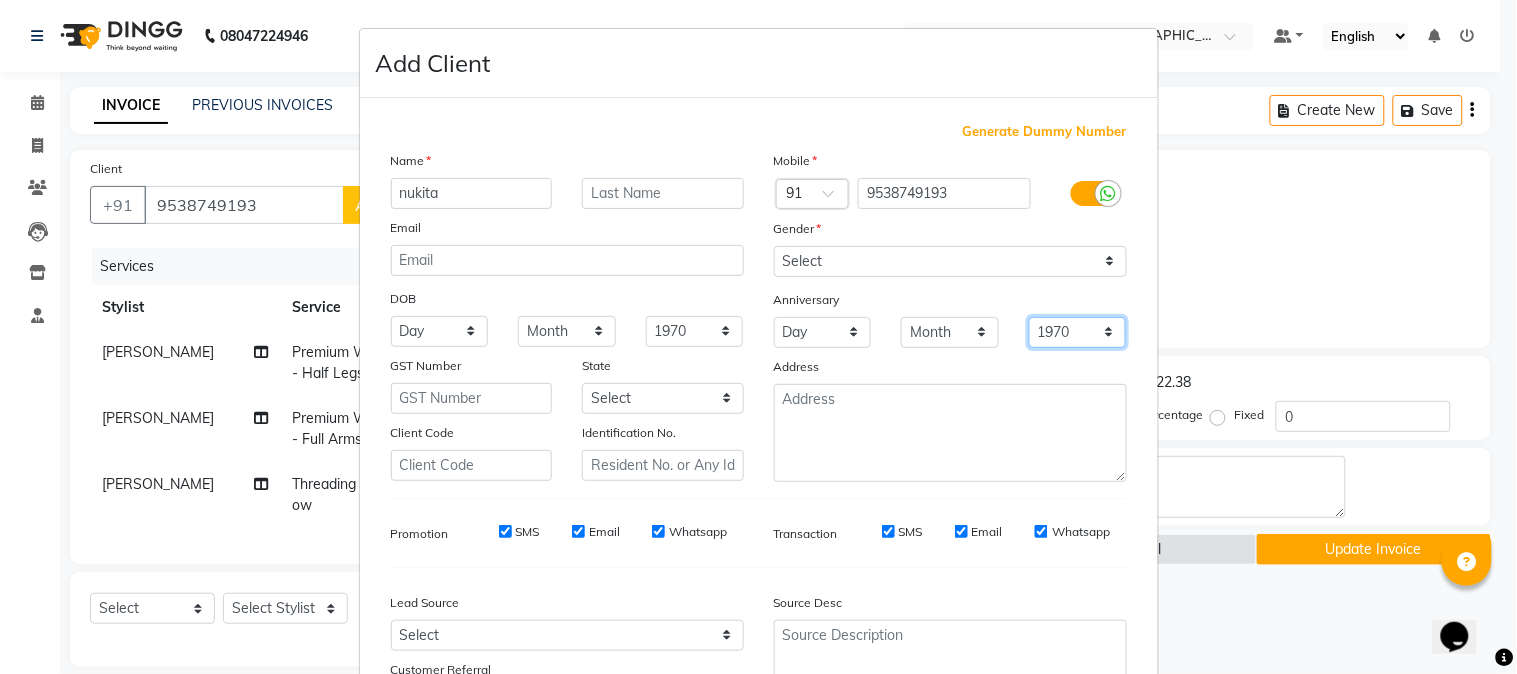 click on "1970 1971 1972 1973 1974 1975 1976 1977 1978 1979 1980 1981 1982 1983 1984 1985 1986 1987 1988 1989 1990 1991 1992 1993 1994 1995 1996 1997 1998 1999 2000 2001 2002 2003 2004 2005 2006 2007 2008 2009 2010 2011 2012 2013 2014 2015 2016 2017 2018 2019 2020 2021 2022 2023 2024 2025" at bounding box center [1078, 332] 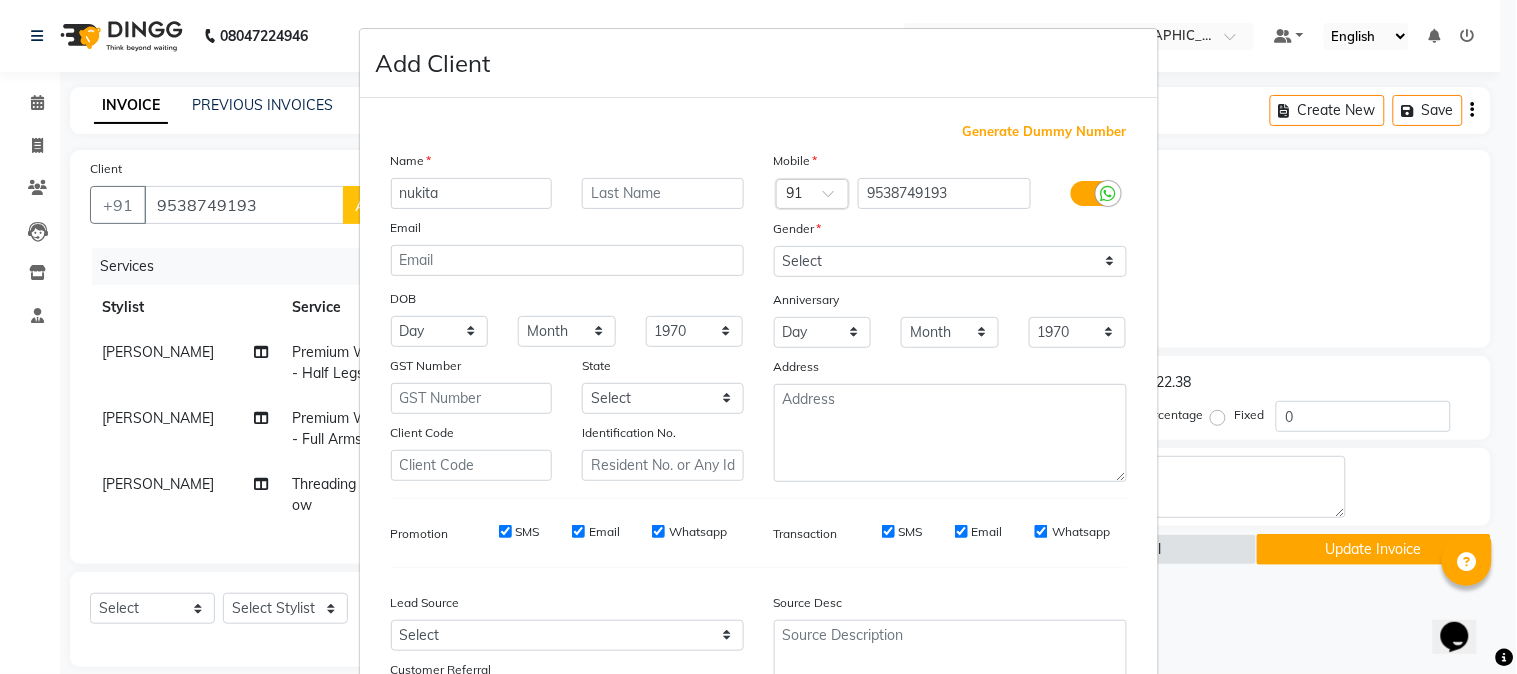 click on "Address" at bounding box center [950, 370] 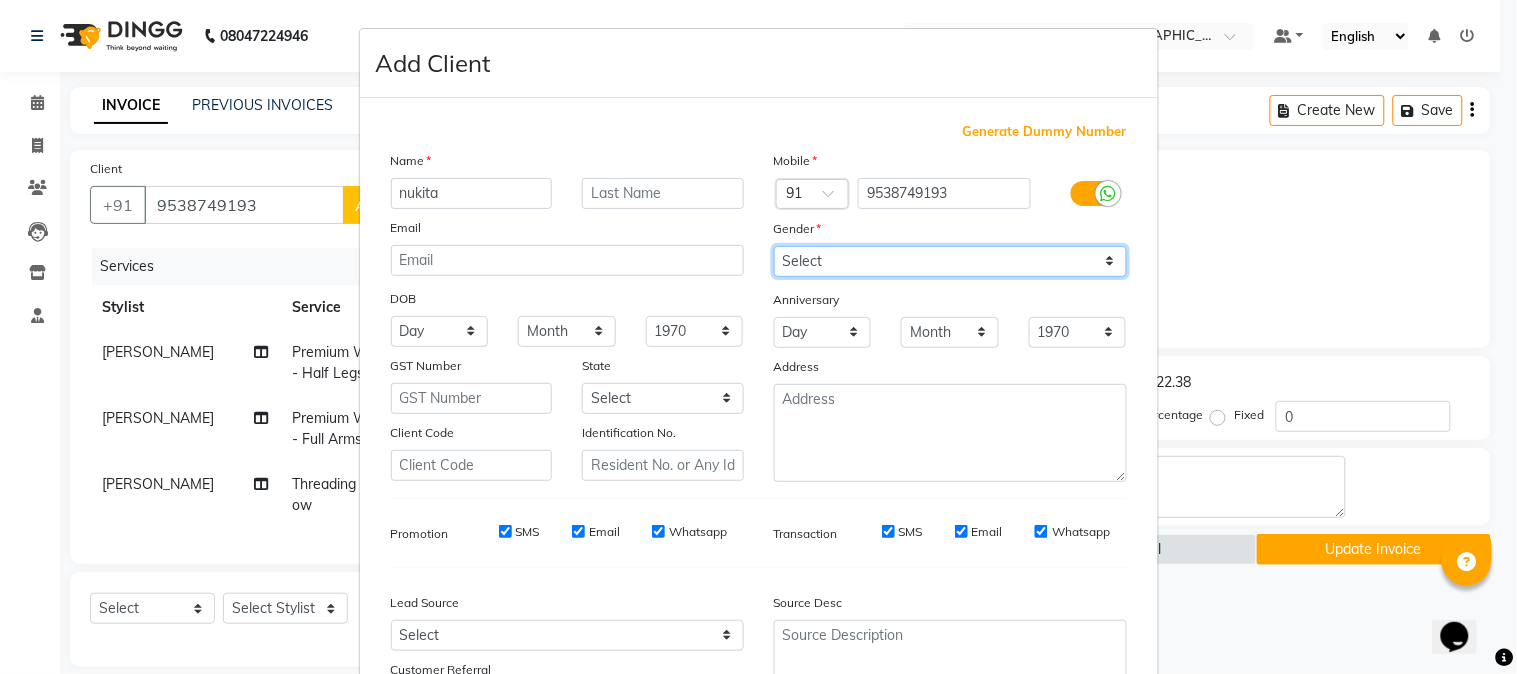click on "Select Male Female Other Prefer Not To Say" at bounding box center (950, 261) 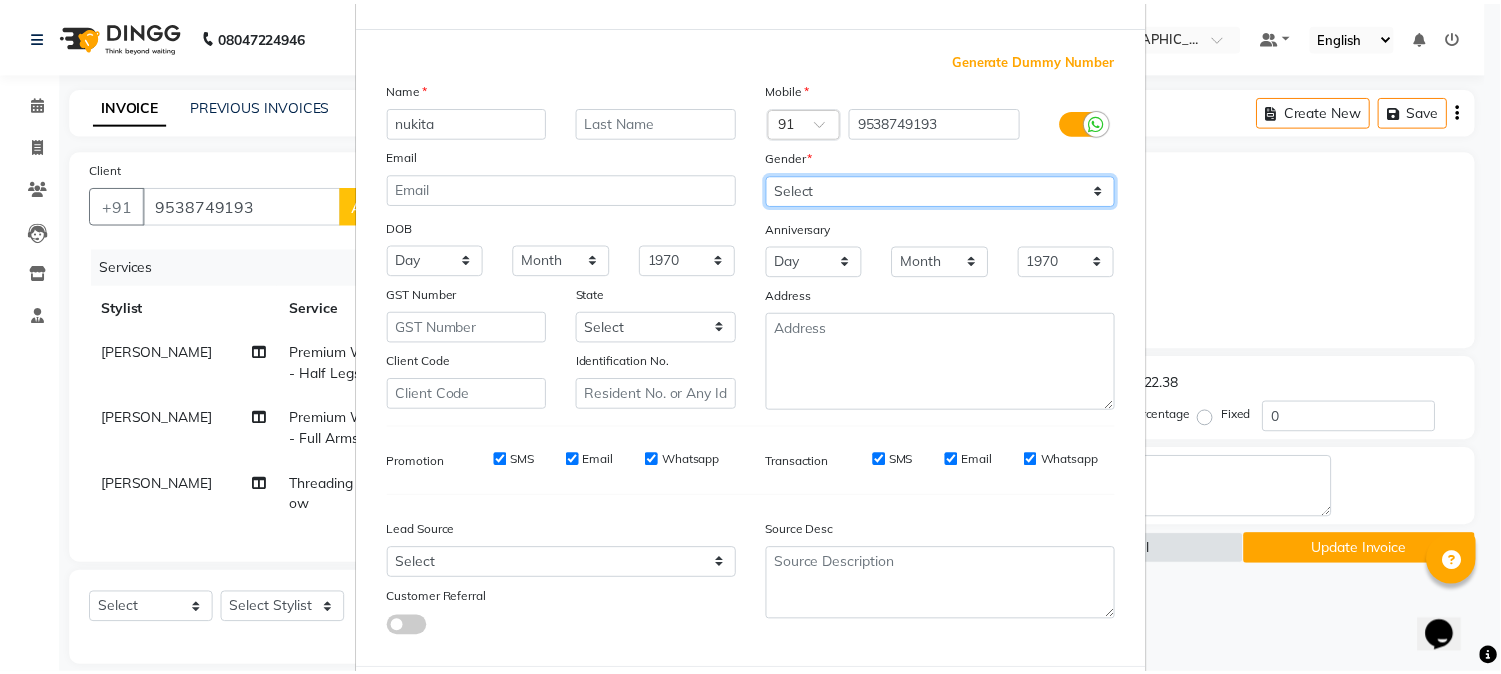 scroll, scrollTop: 111, scrollLeft: 0, axis: vertical 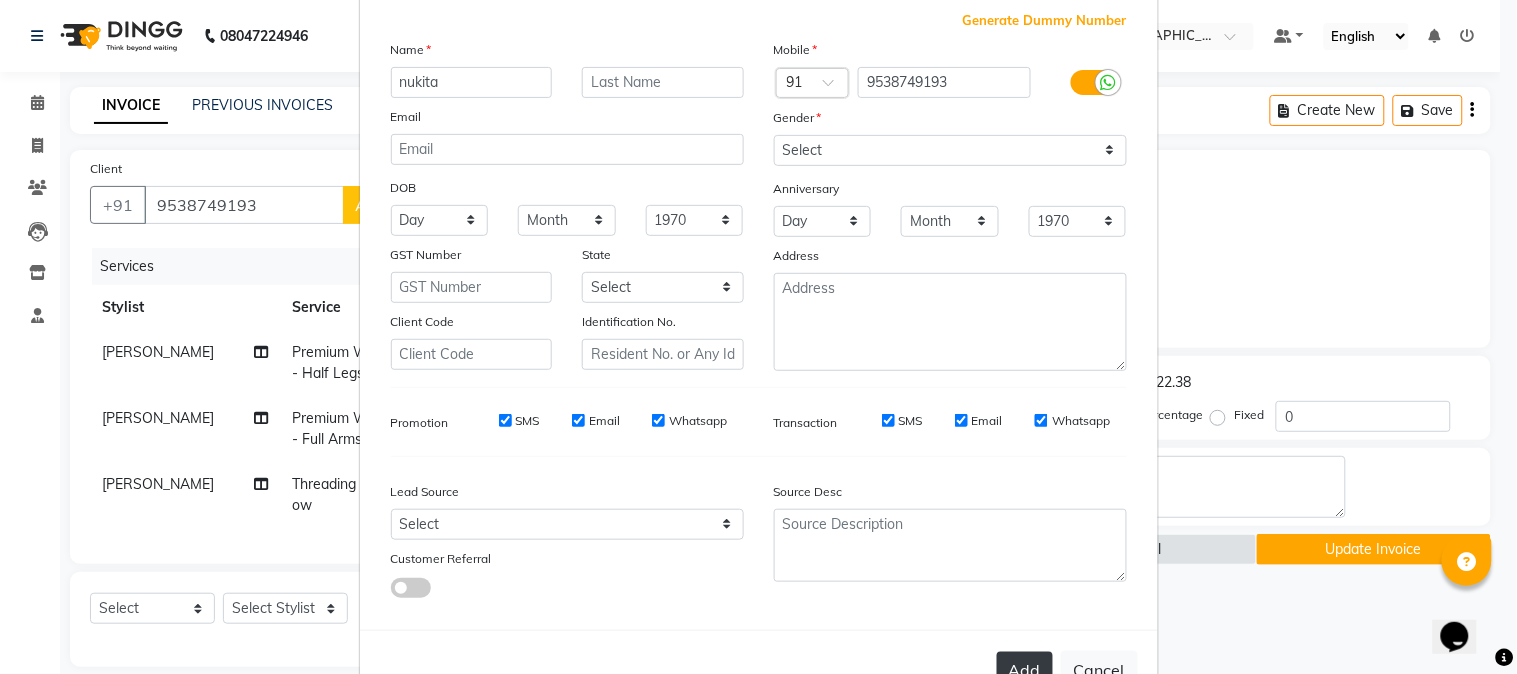 click on "Add" at bounding box center (1025, 670) 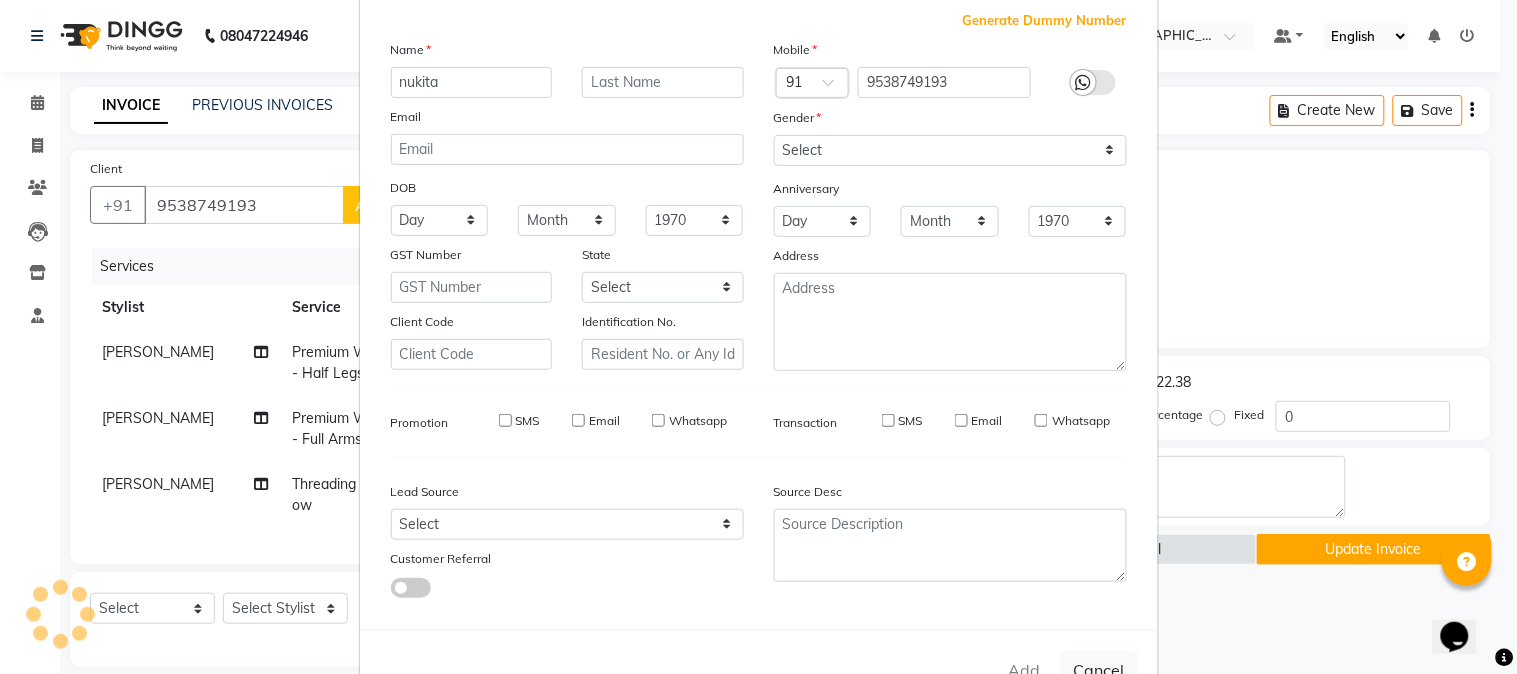 type on "95******93" 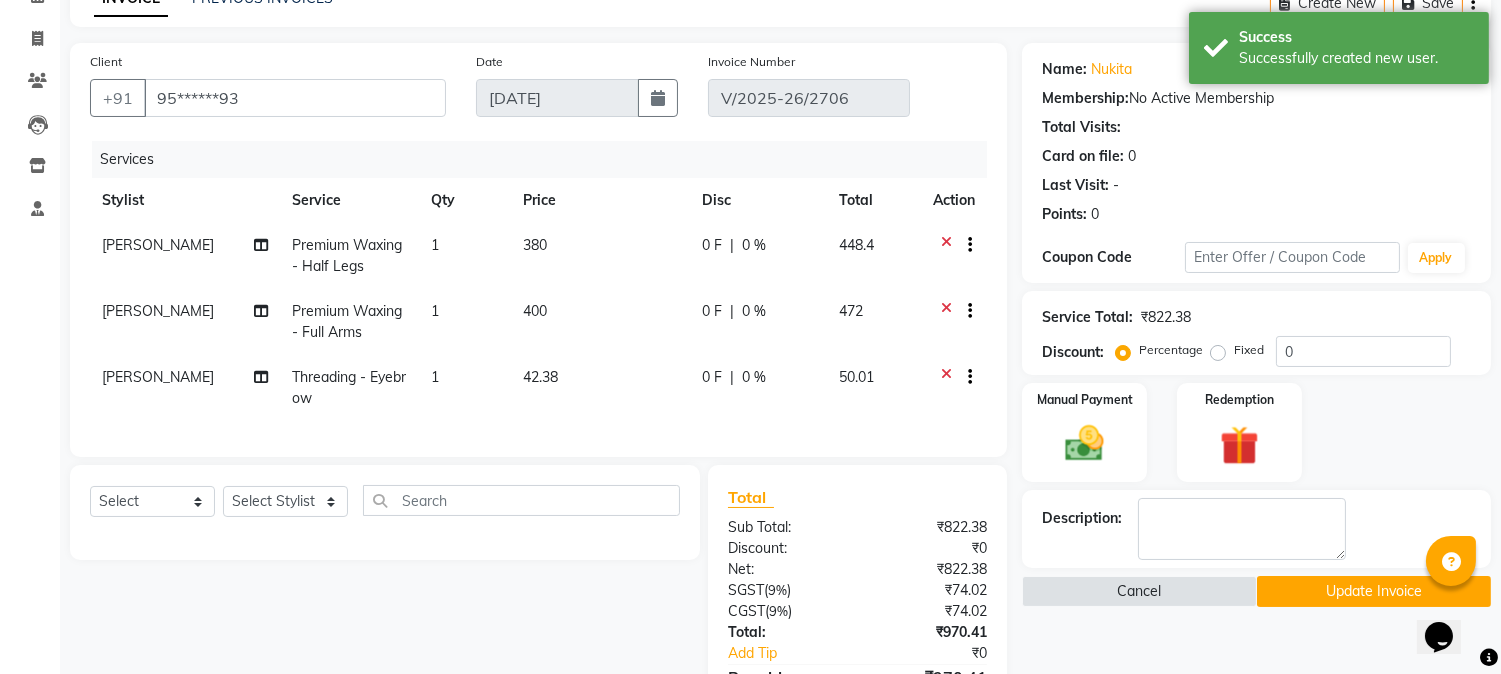 scroll, scrollTop: 111, scrollLeft: 0, axis: vertical 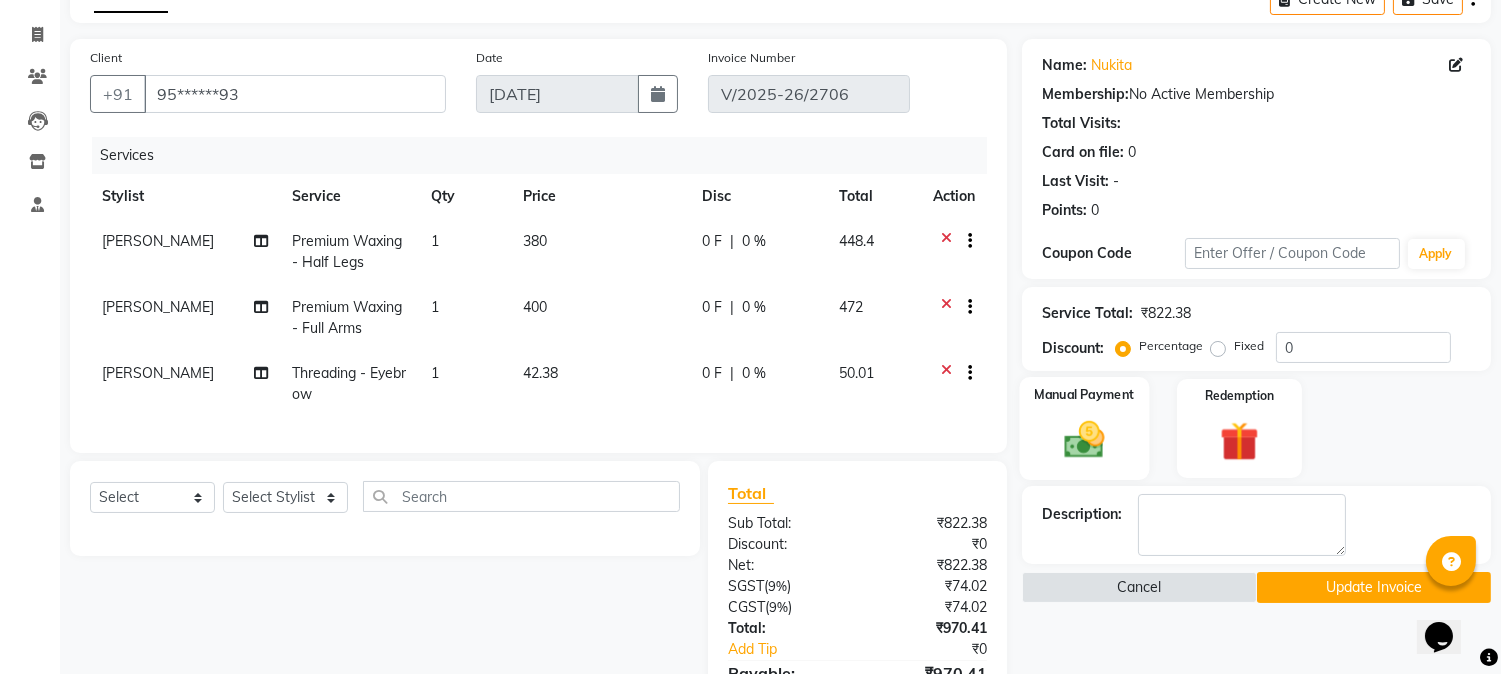 click 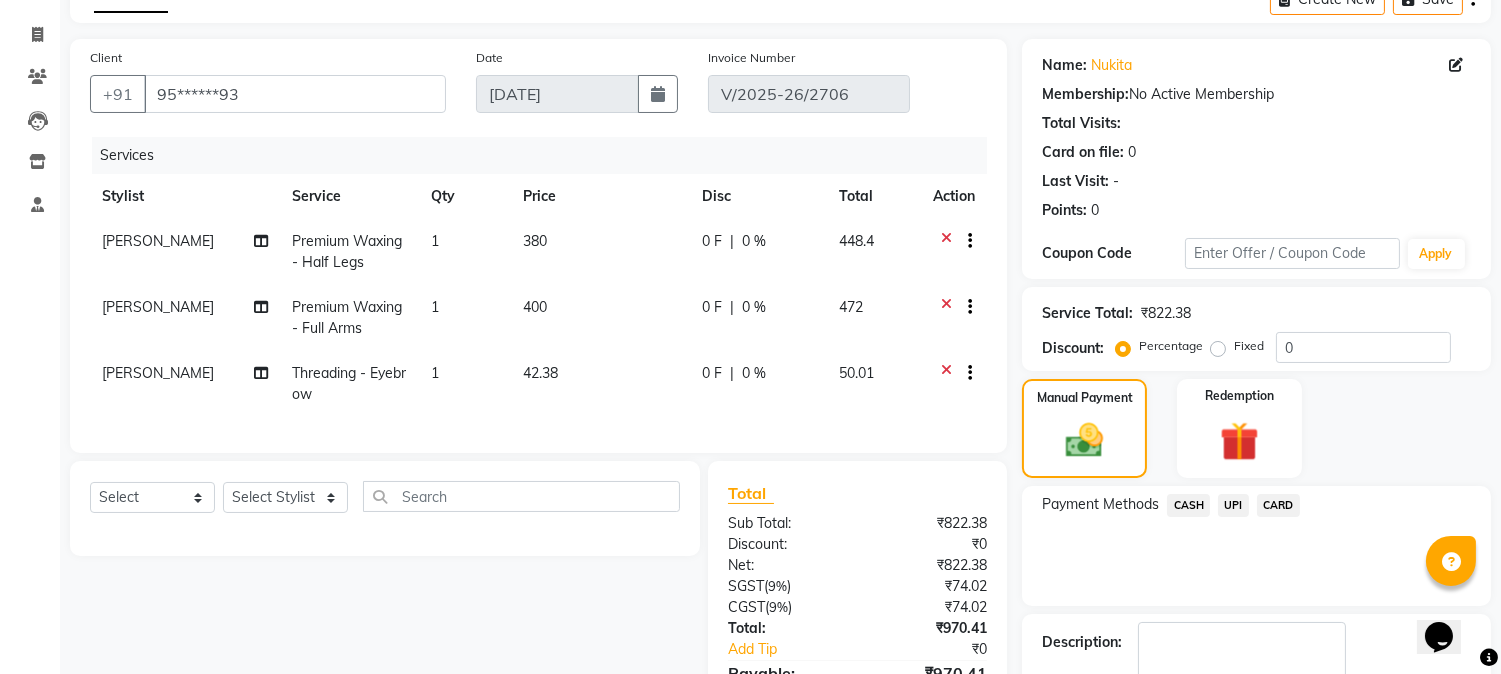 click on "CARD" 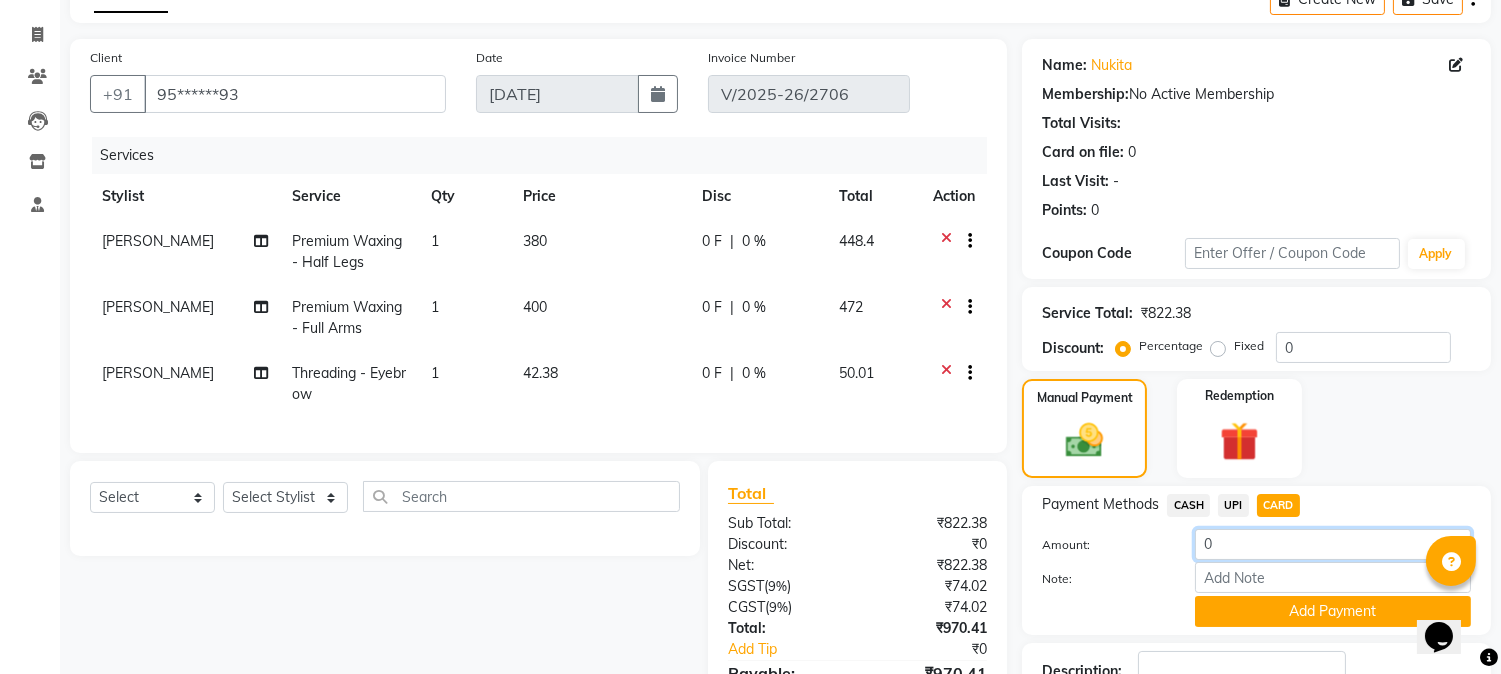 click on "0" 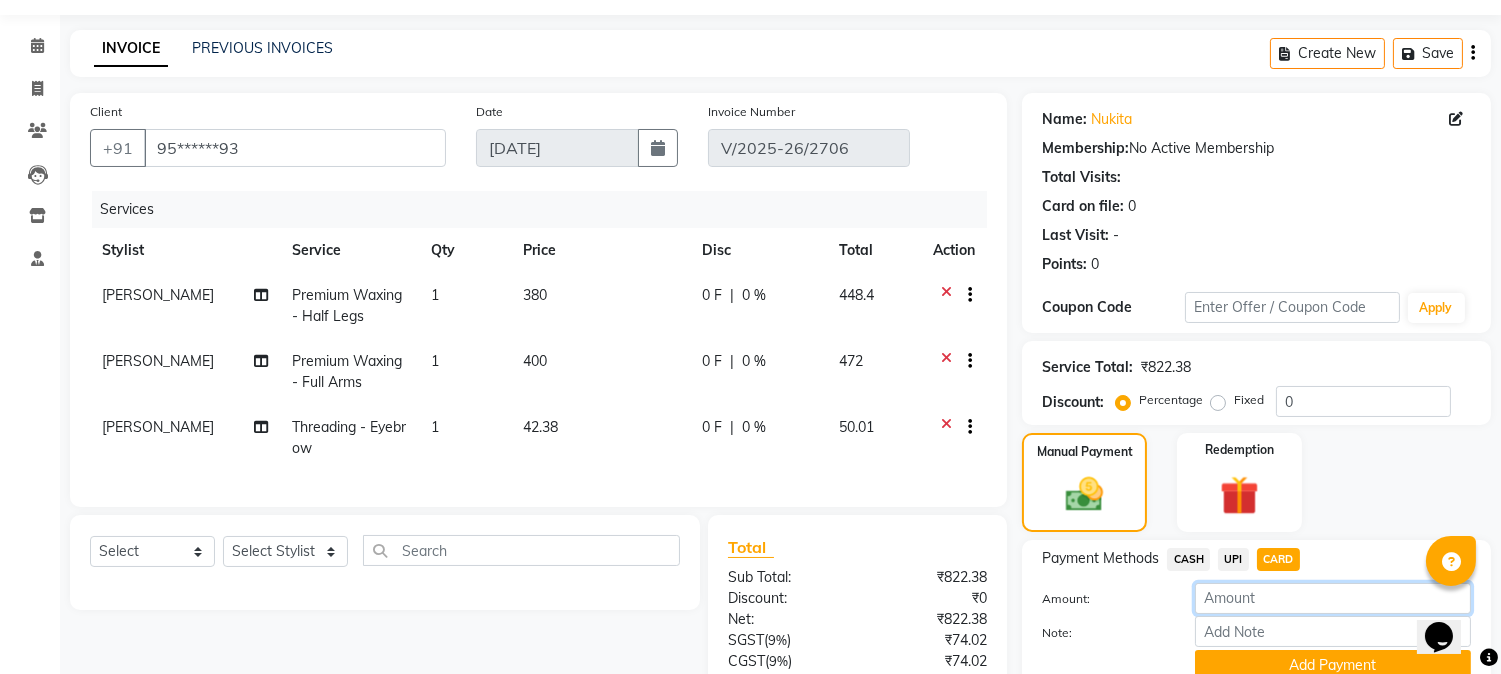 scroll, scrollTop: 111, scrollLeft: 0, axis: vertical 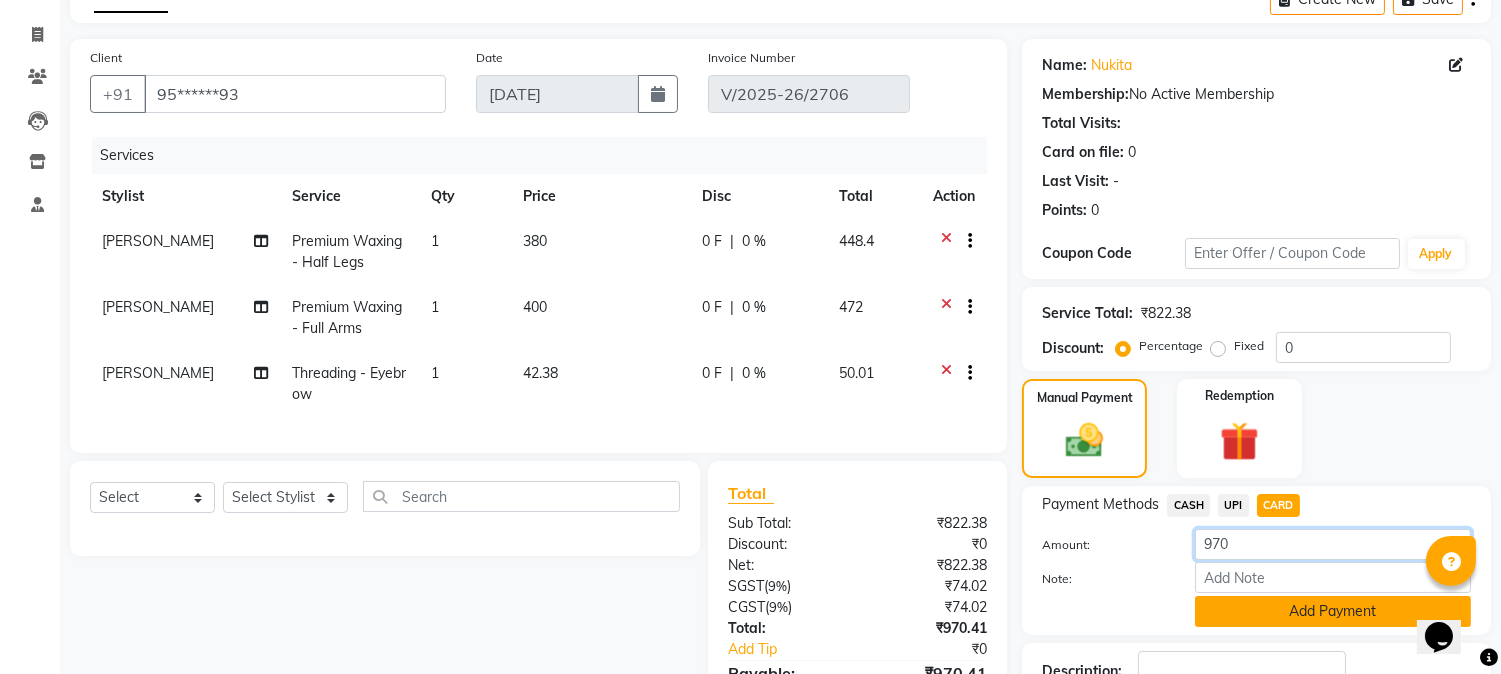 type on "970" 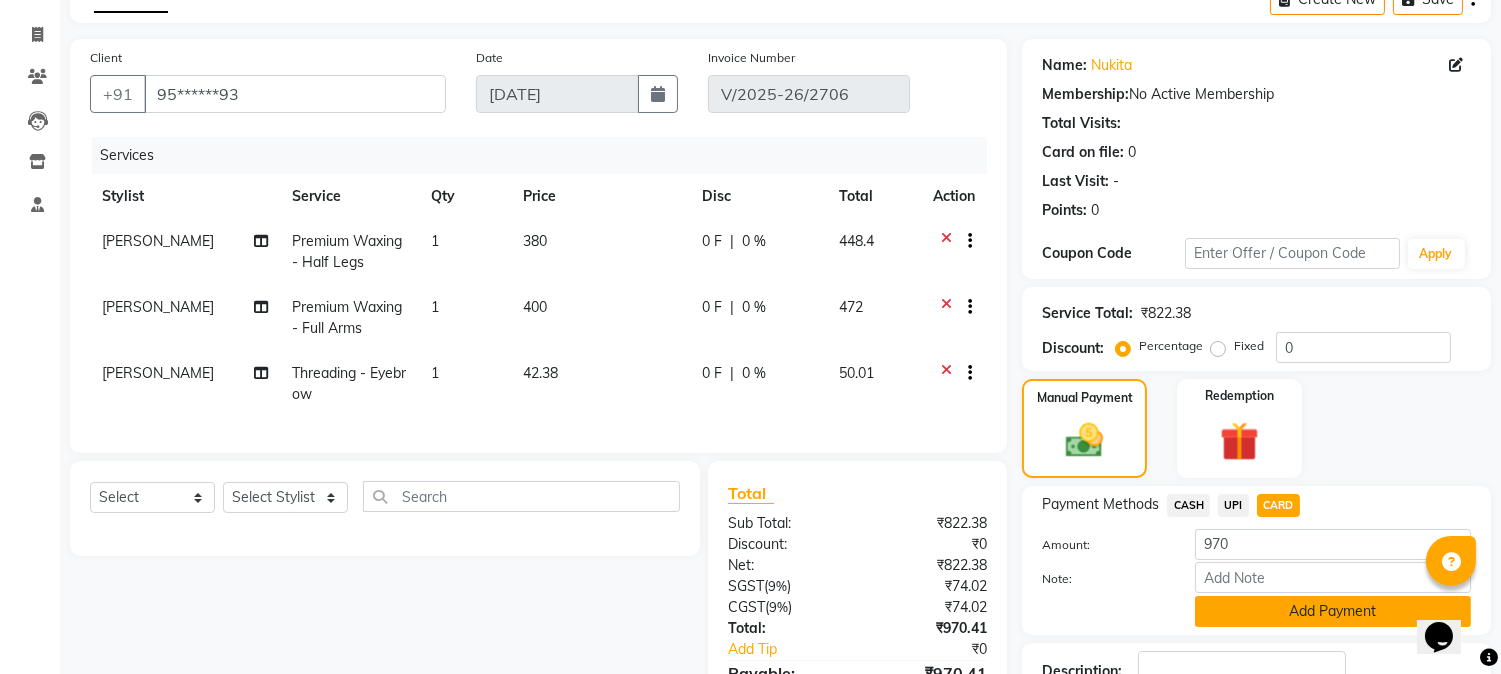 click on "Add Payment" 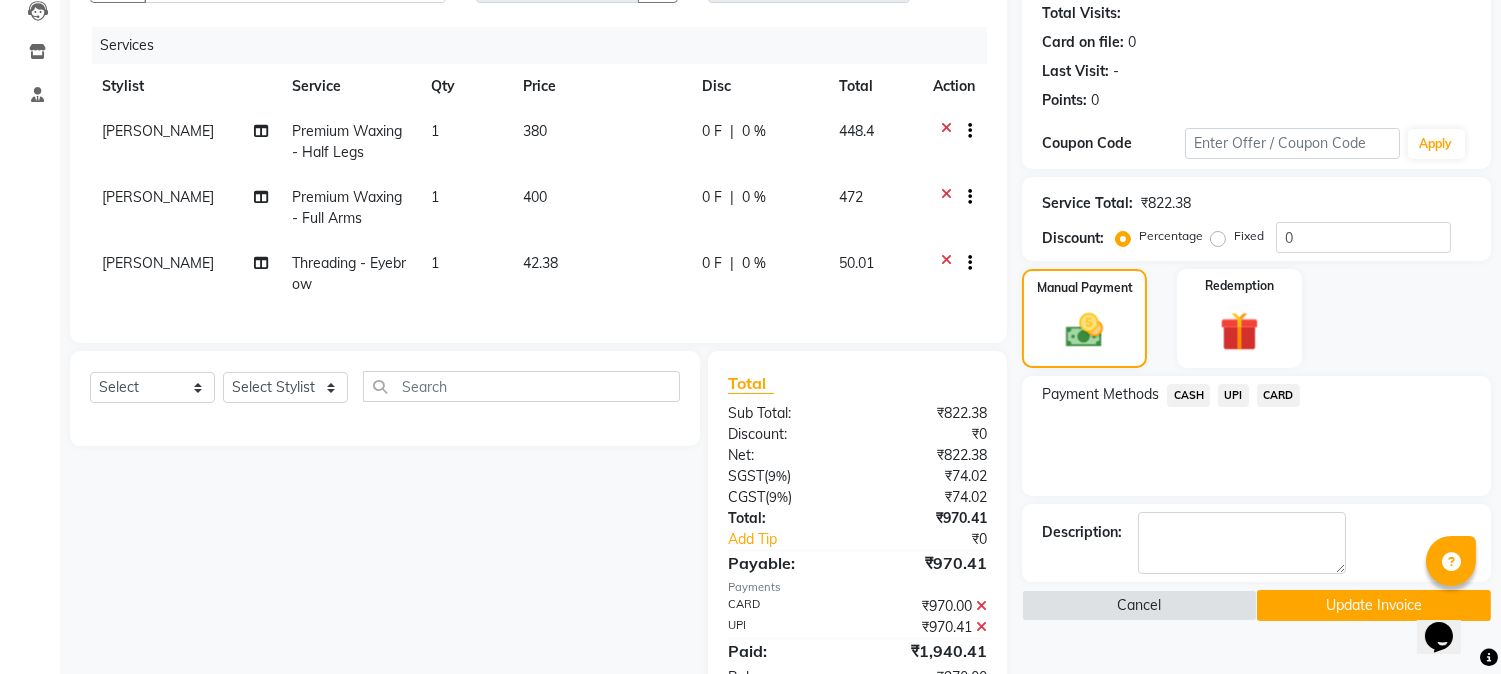 scroll, scrollTop: 222, scrollLeft: 0, axis: vertical 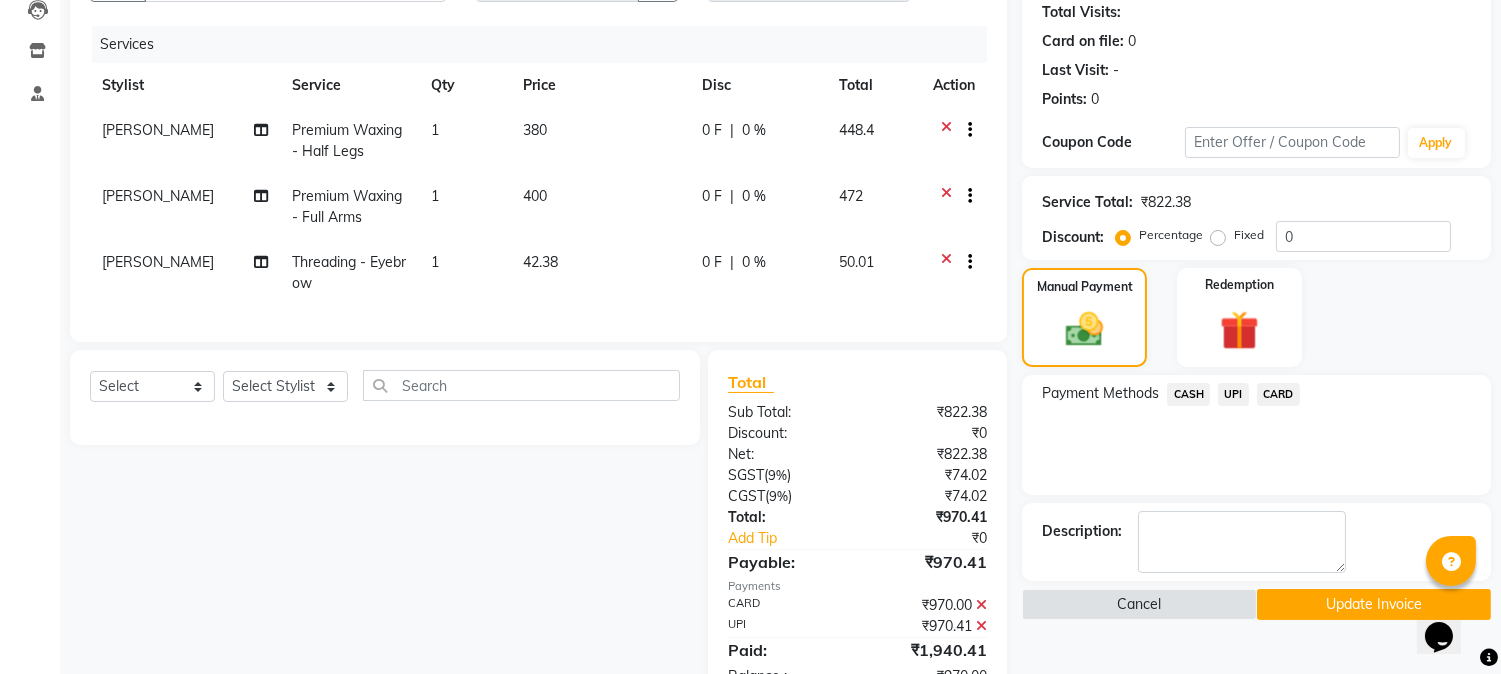 click 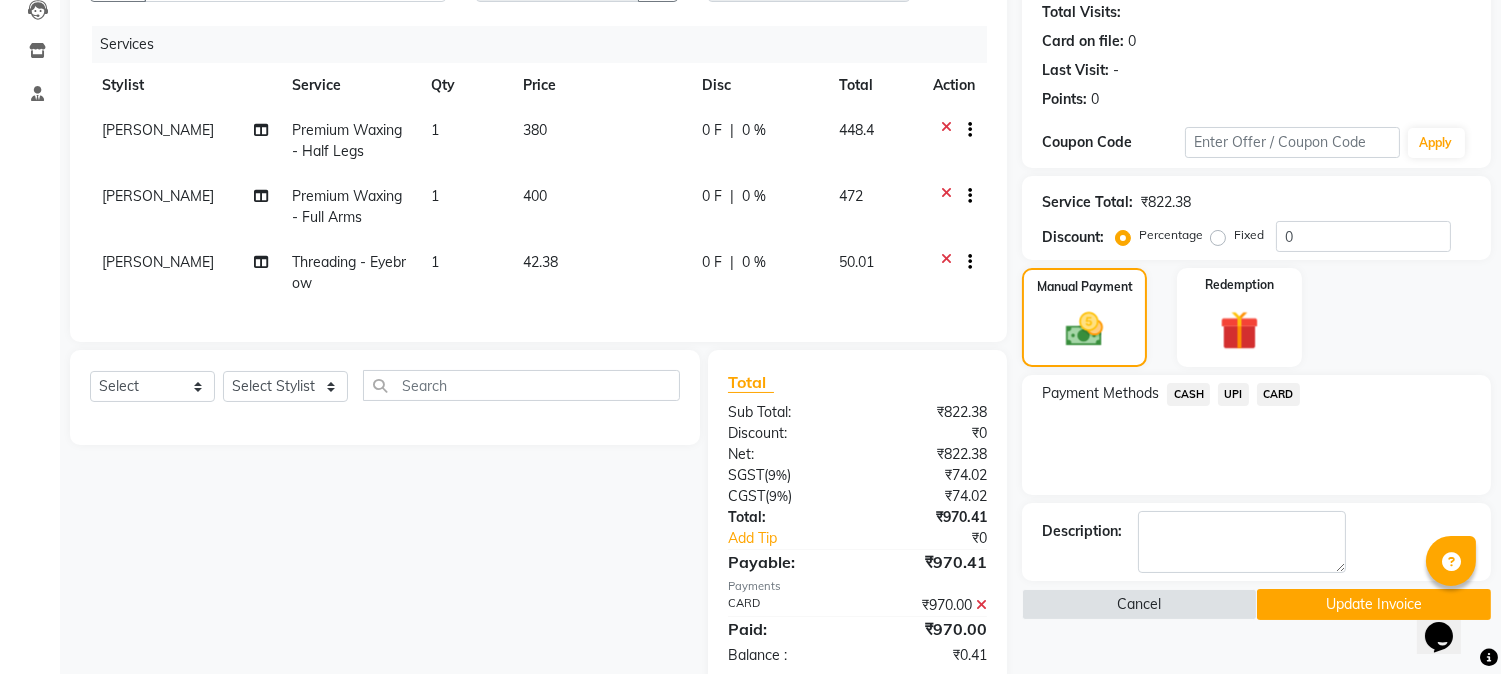 click 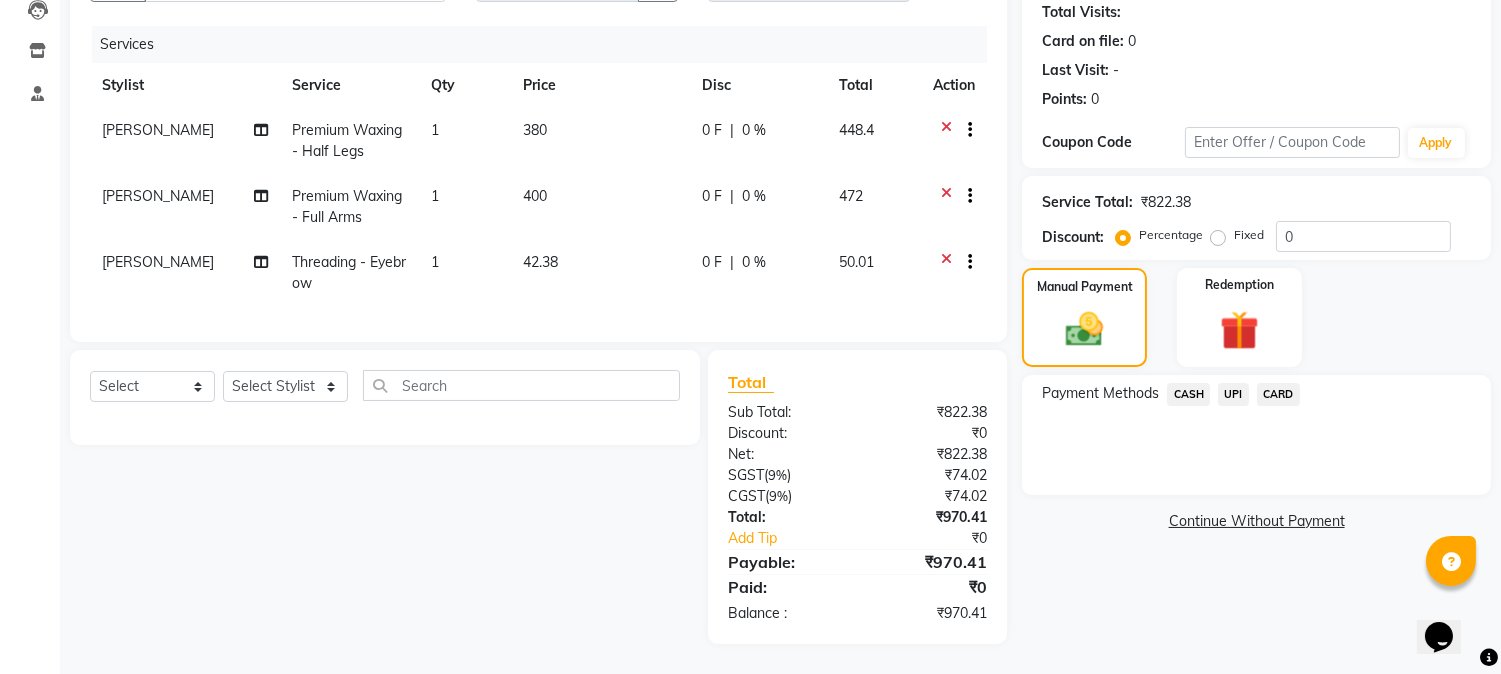click on "CARD" 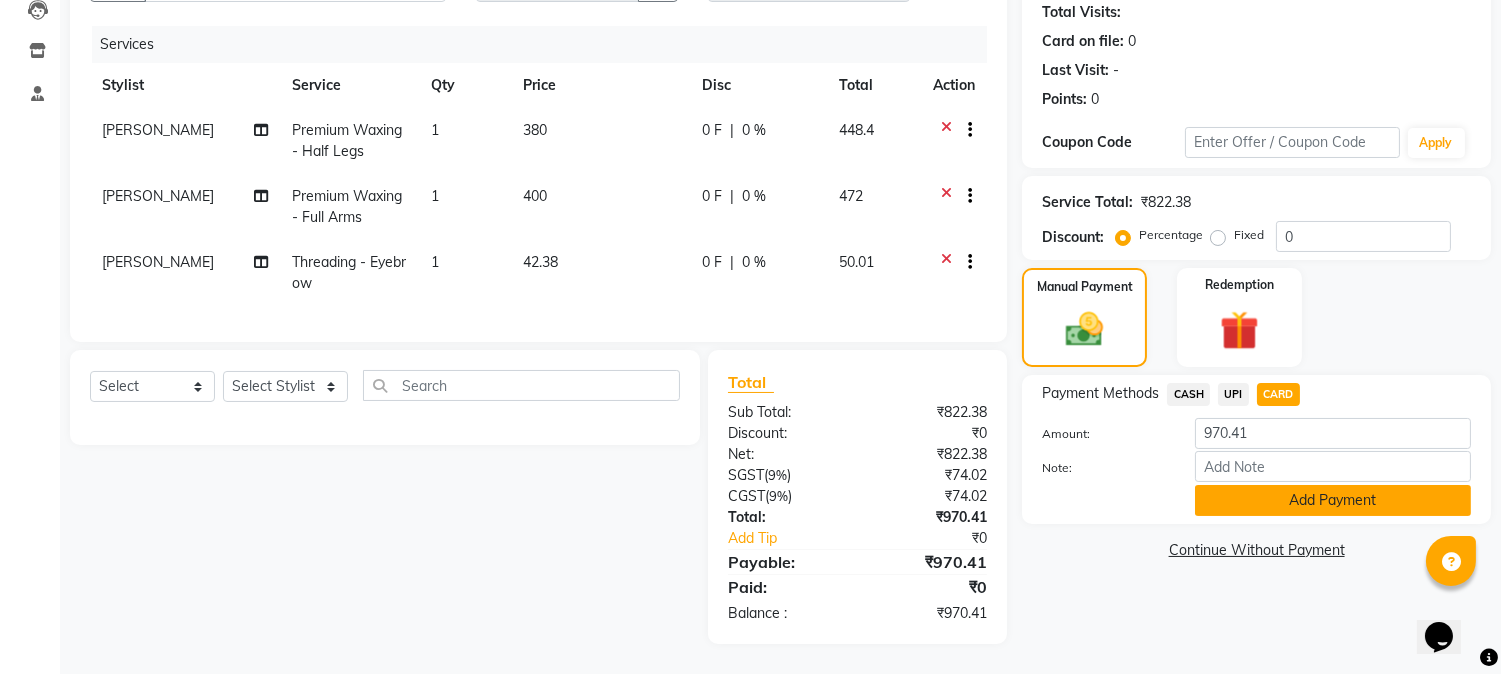 click on "Add Payment" 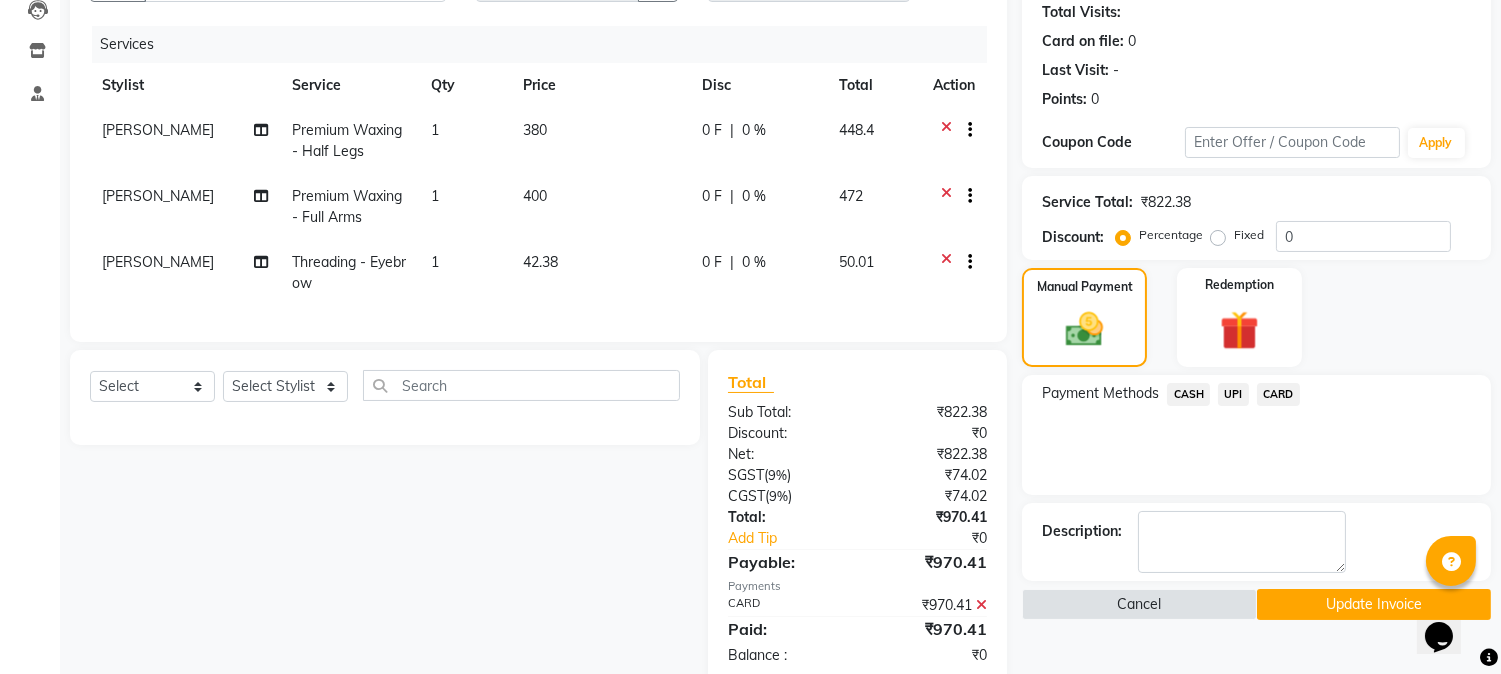 click on "Update Invoice" 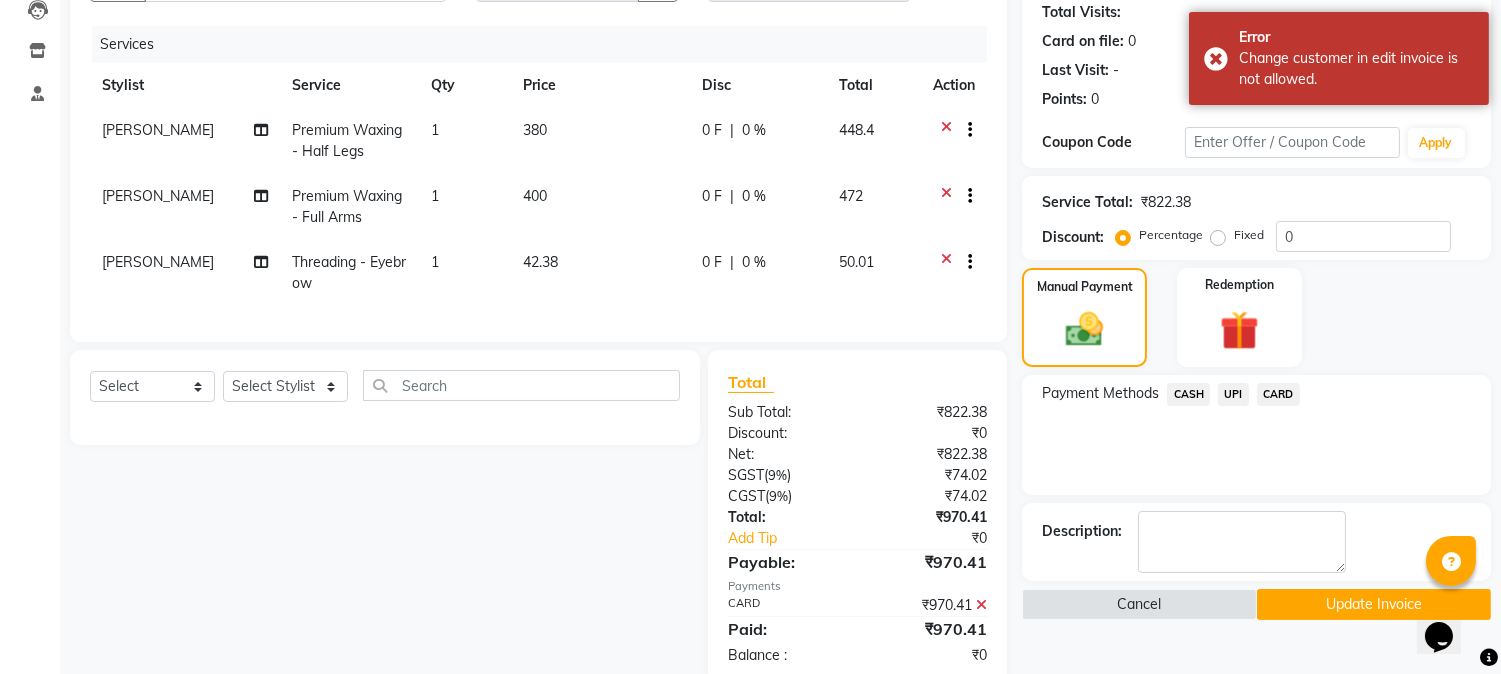 click on "Update Invoice" 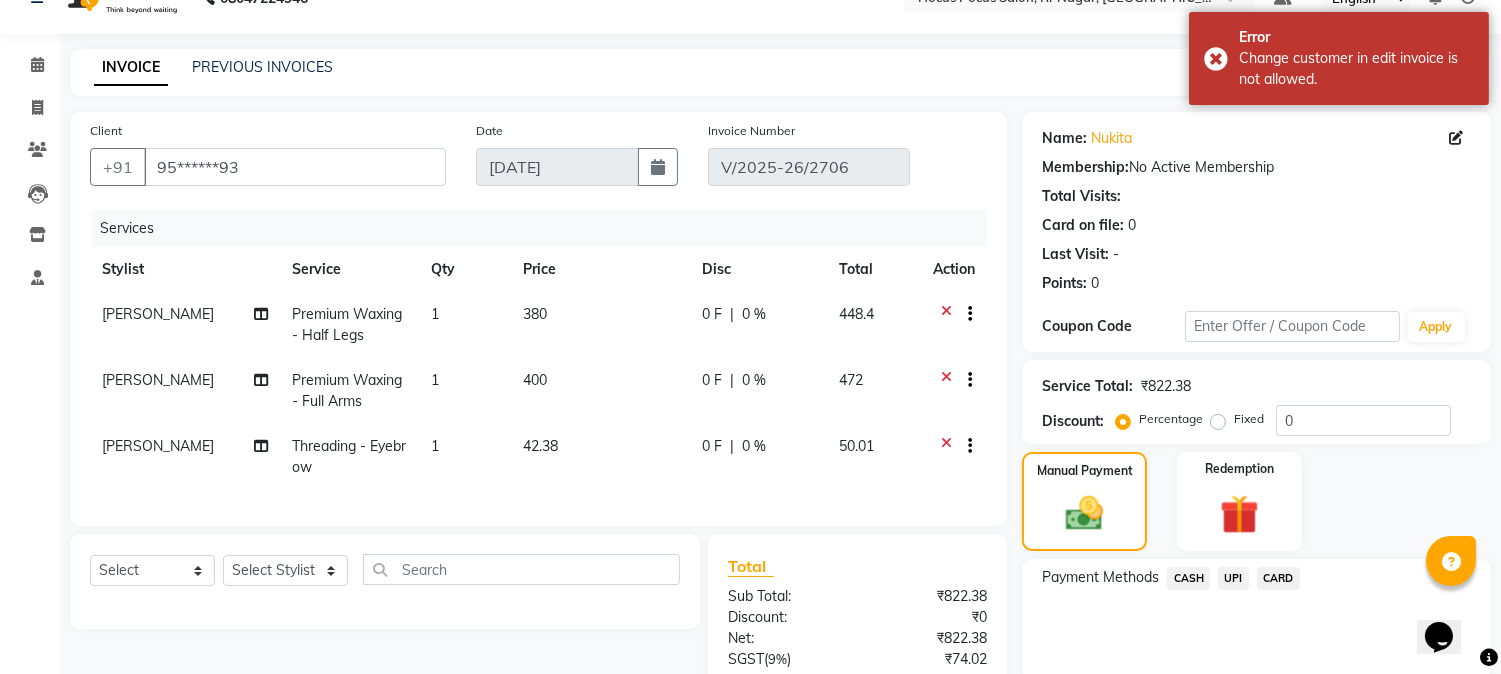 scroll, scrollTop: 0, scrollLeft: 0, axis: both 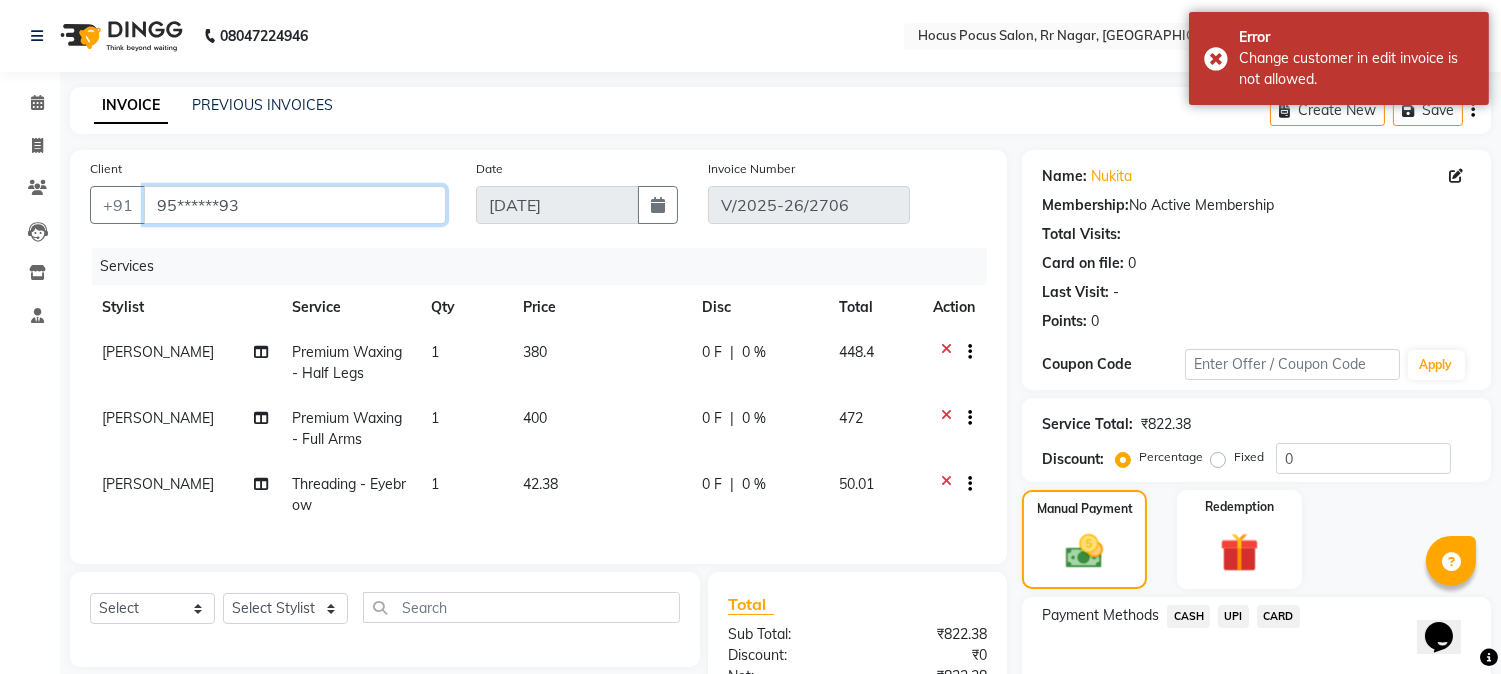 click on "95******93" at bounding box center [295, 205] 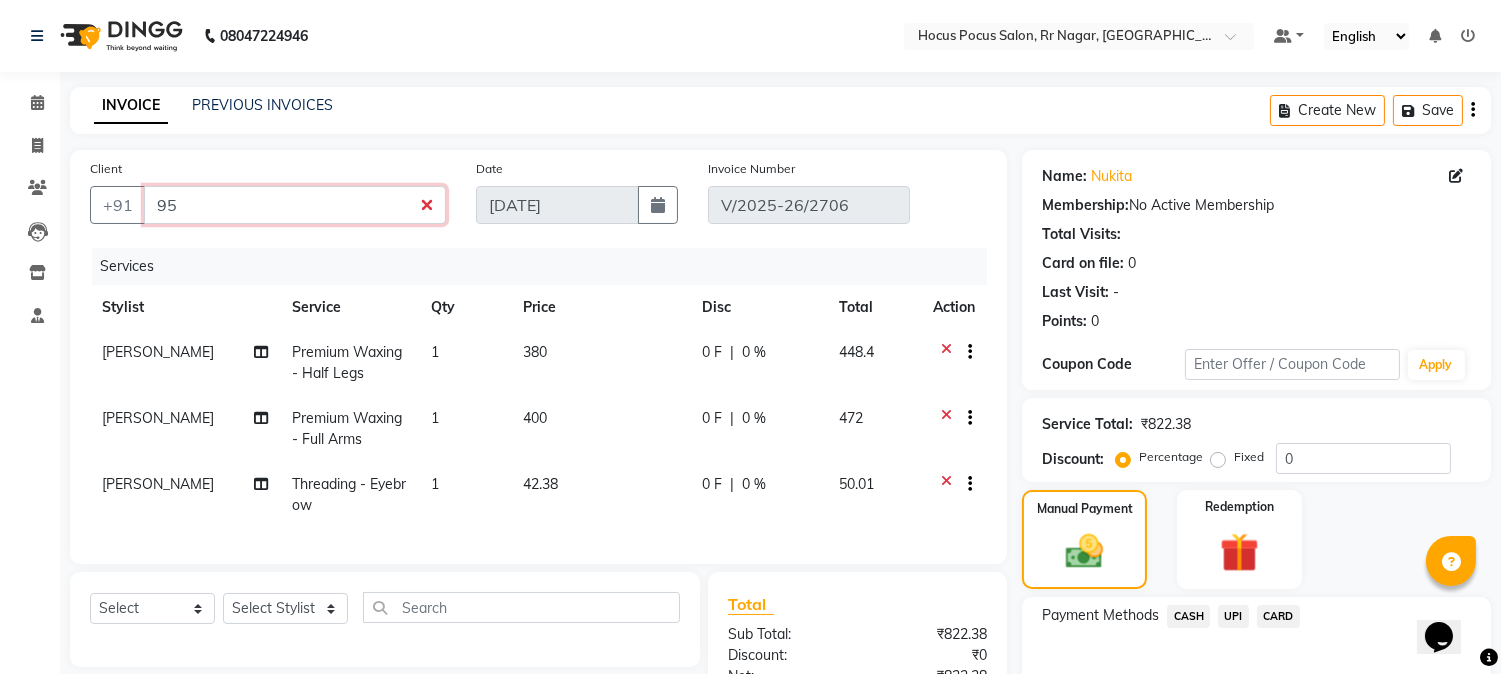 type on "9" 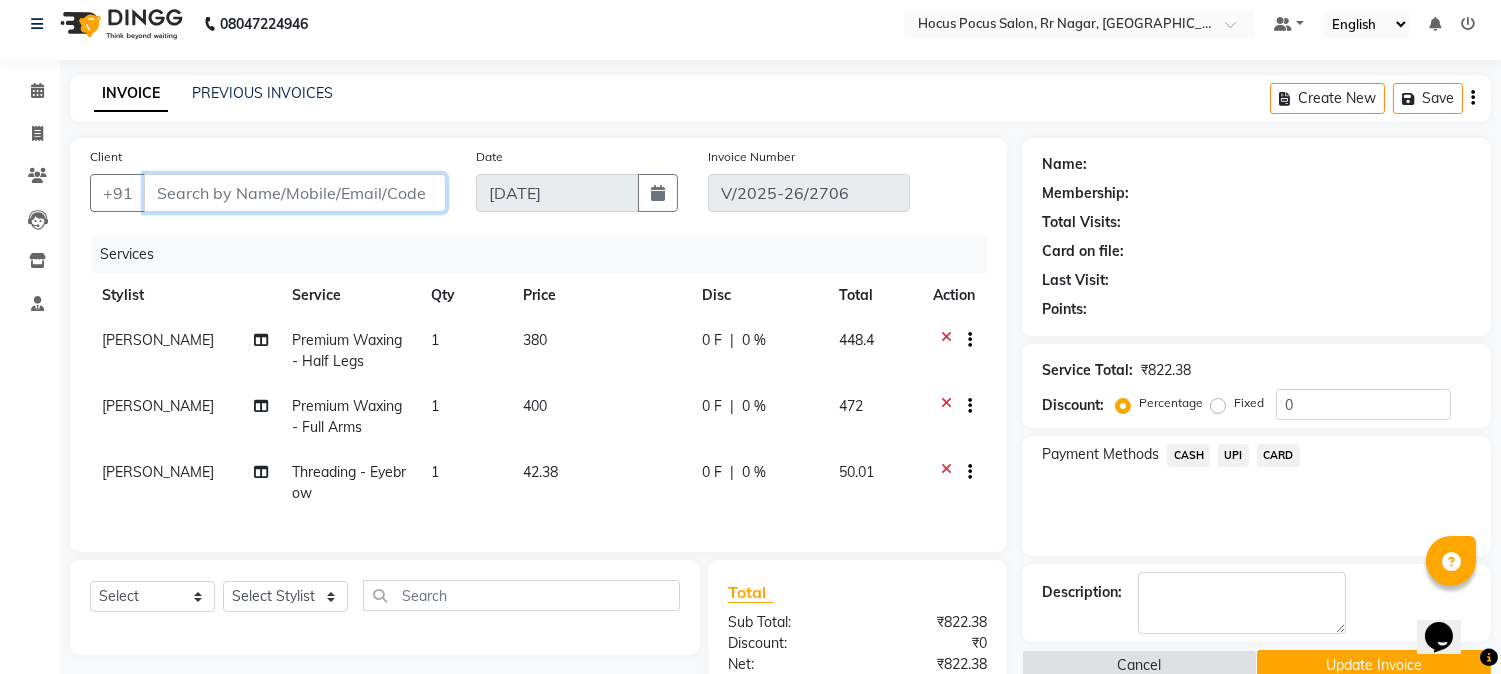 scroll, scrollTop: 0, scrollLeft: 0, axis: both 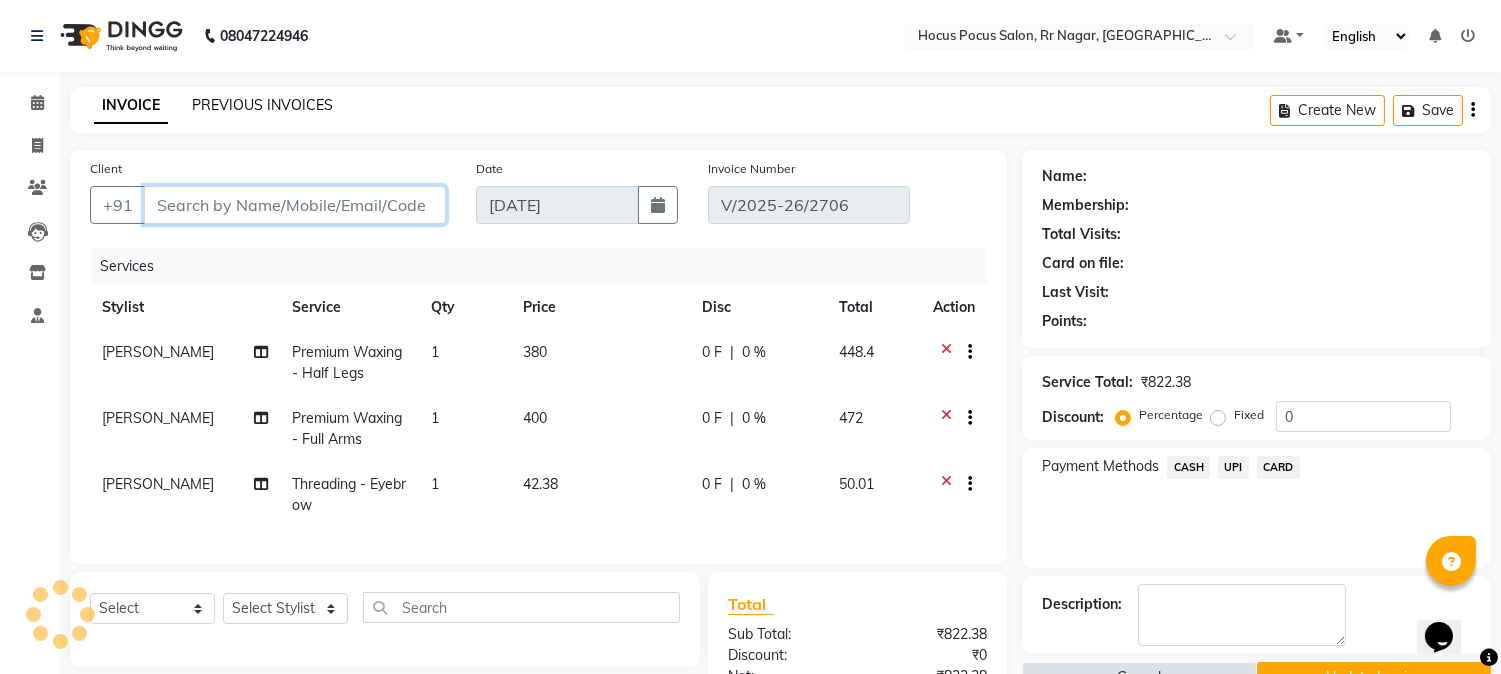 type 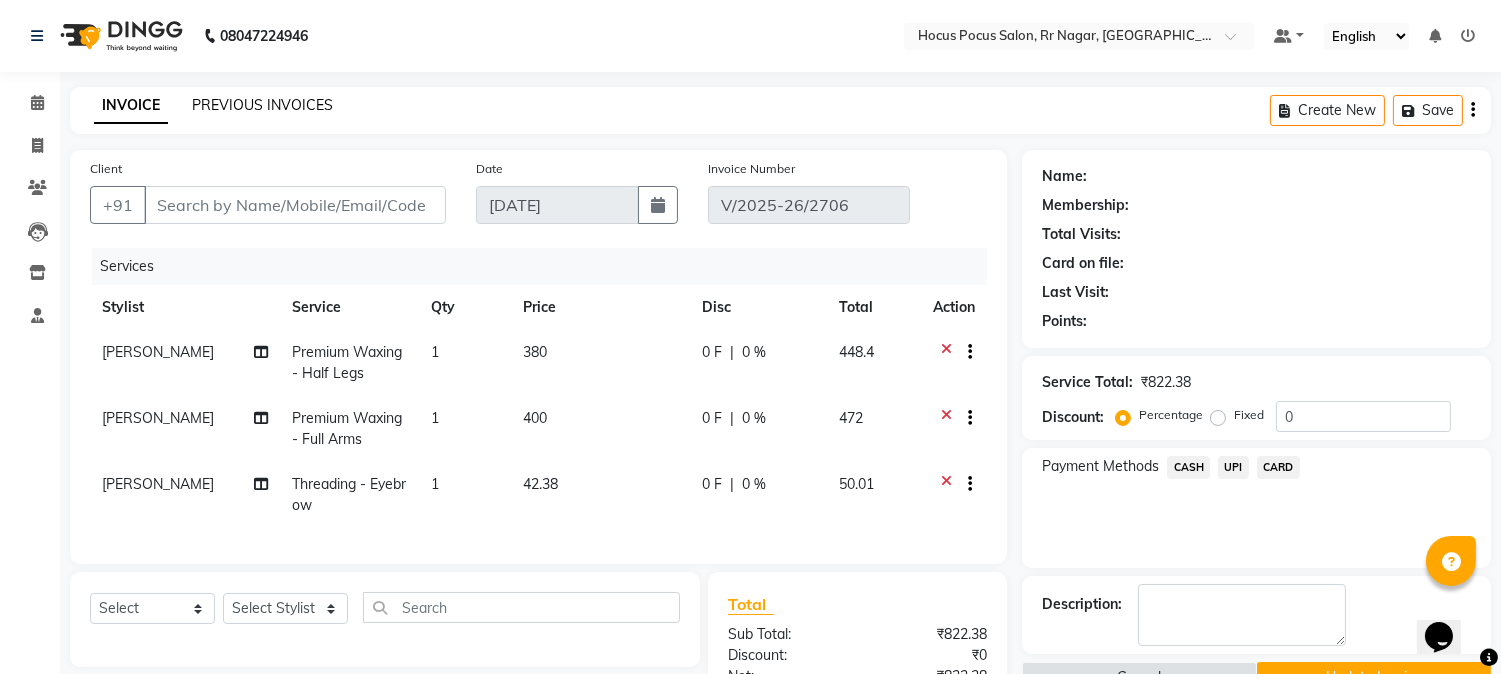 click on "PREVIOUS INVOICES" 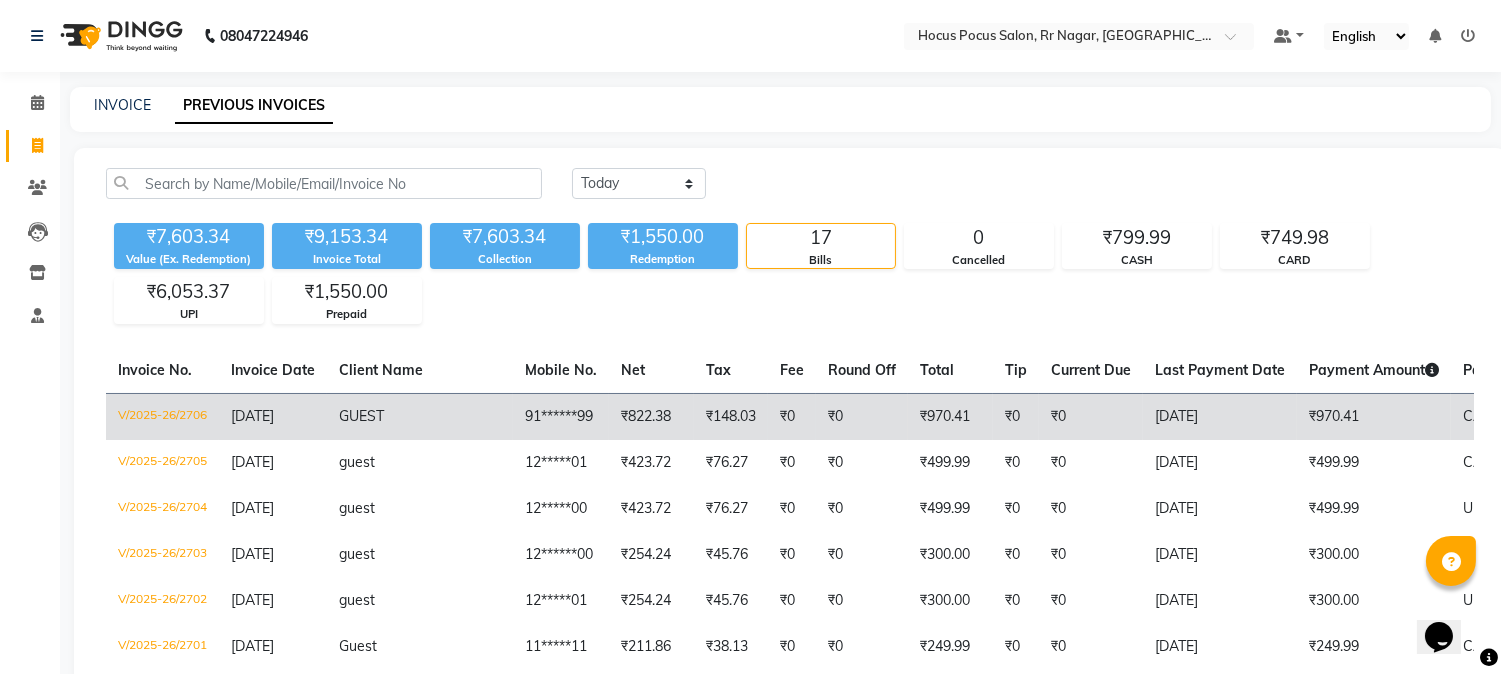 click on "₹0" 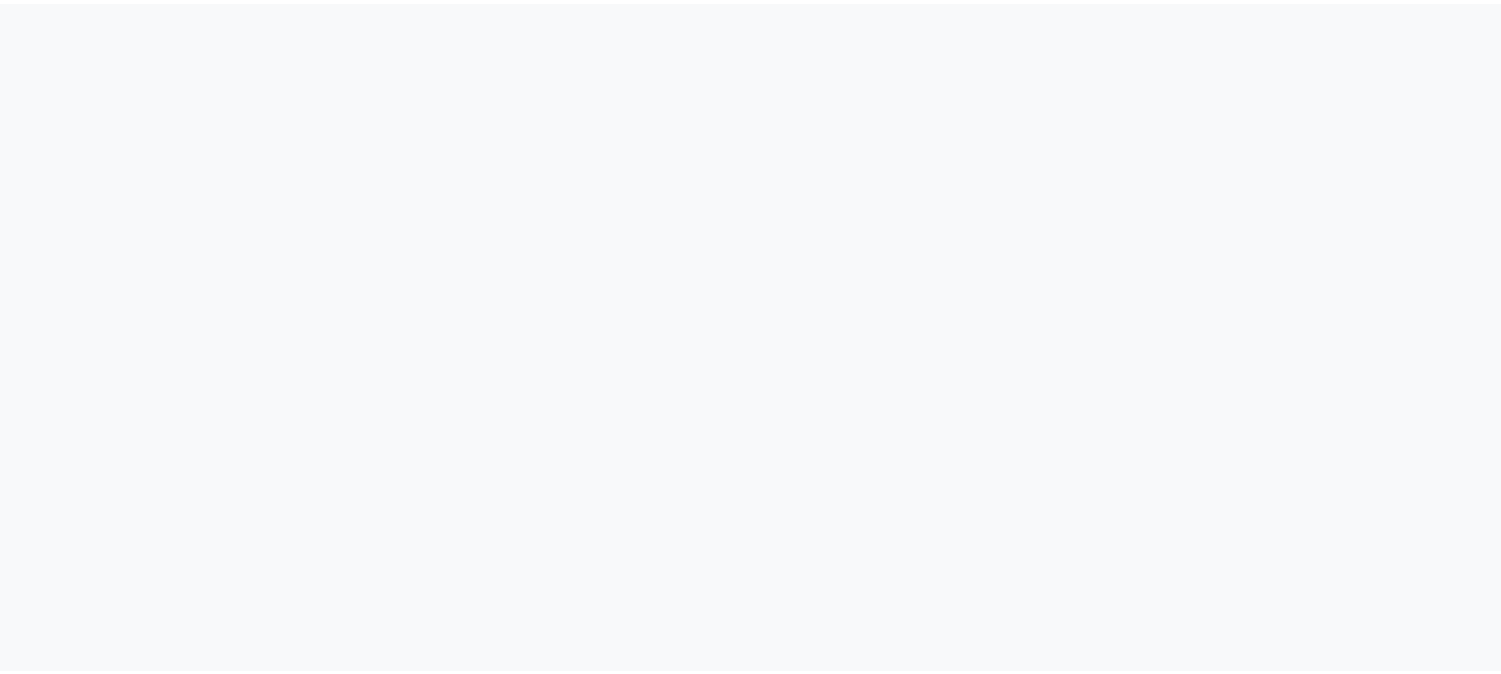 scroll, scrollTop: 0, scrollLeft: 0, axis: both 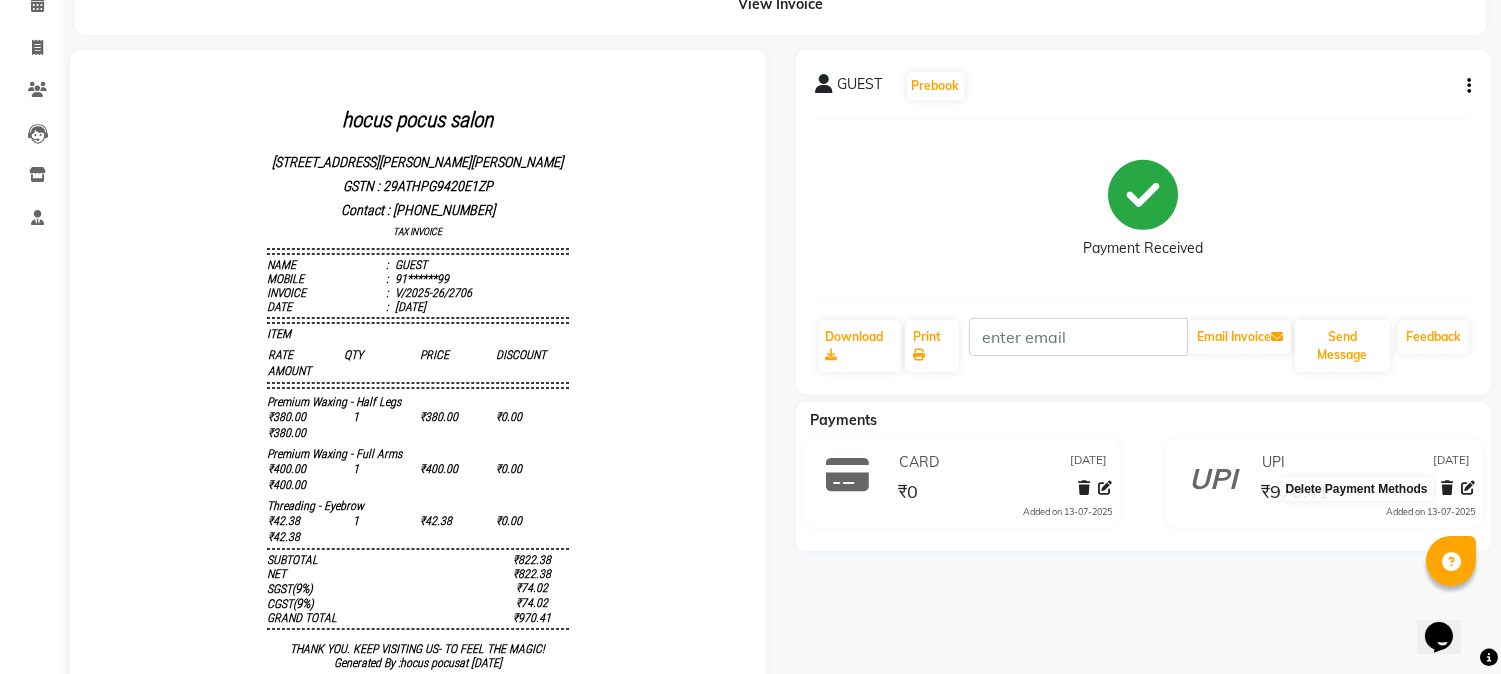 click 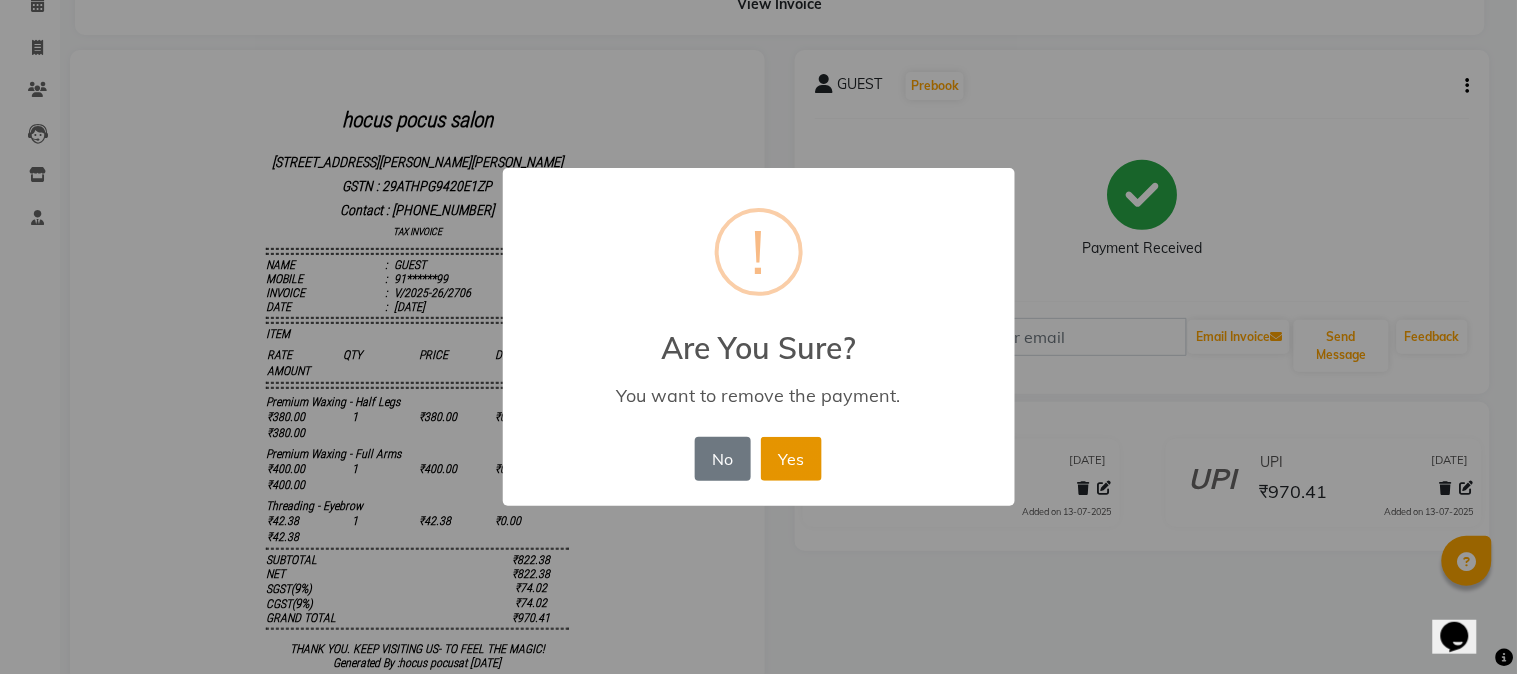 click on "Yes" at bounding box center (791, 459) 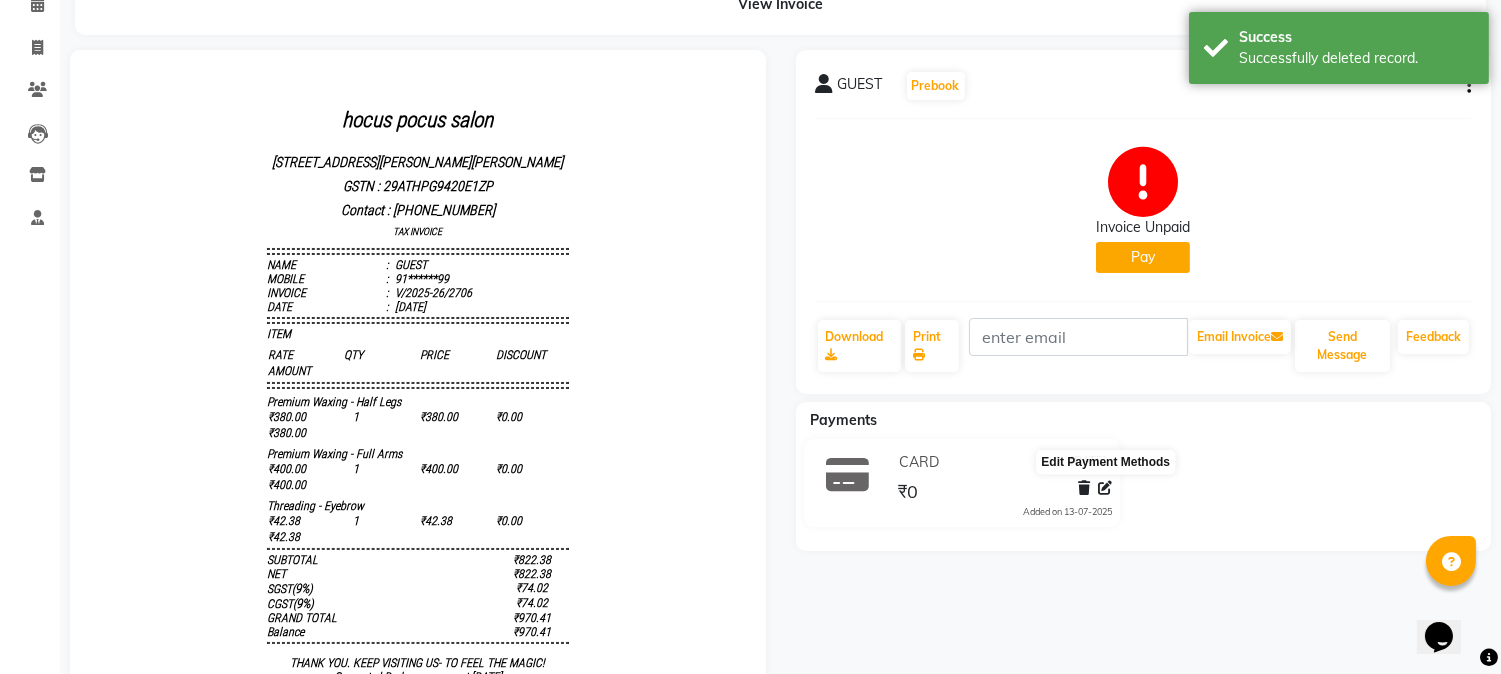 click 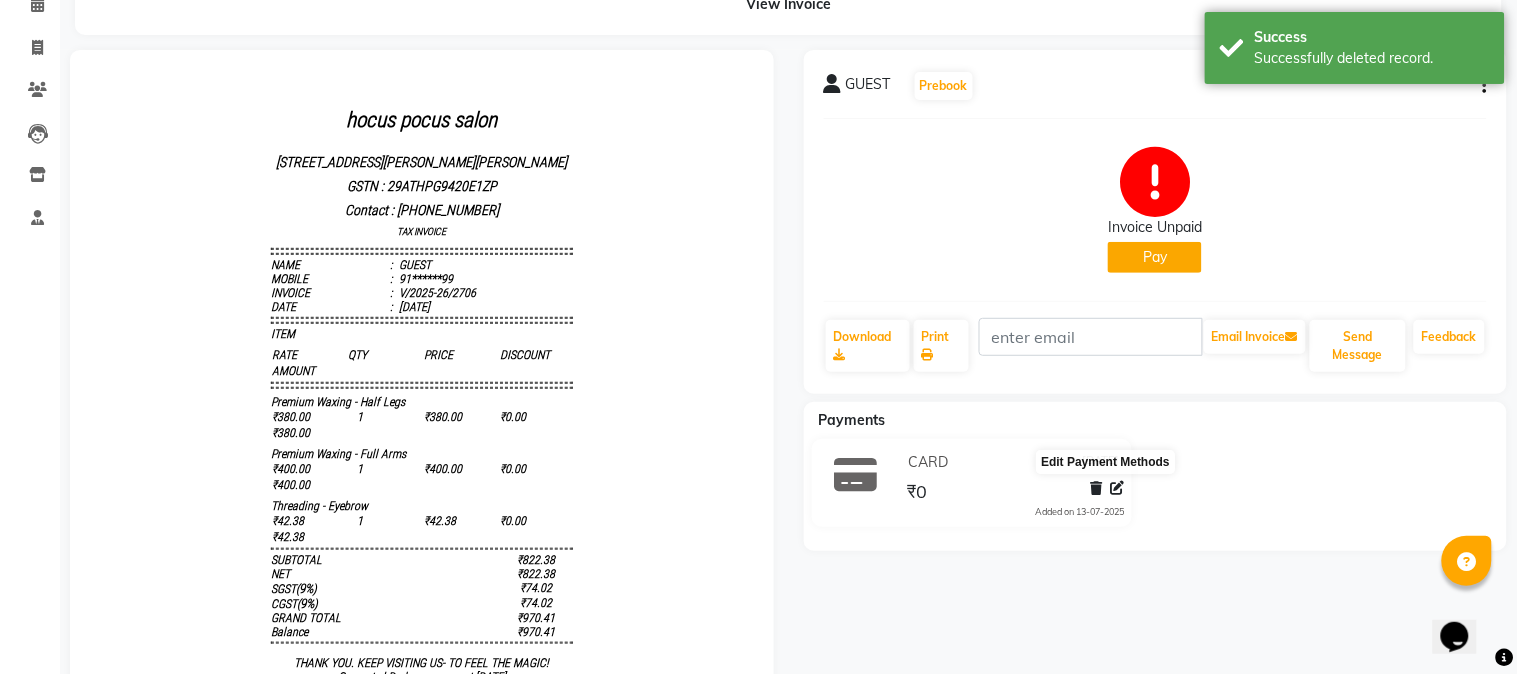 select on "2" 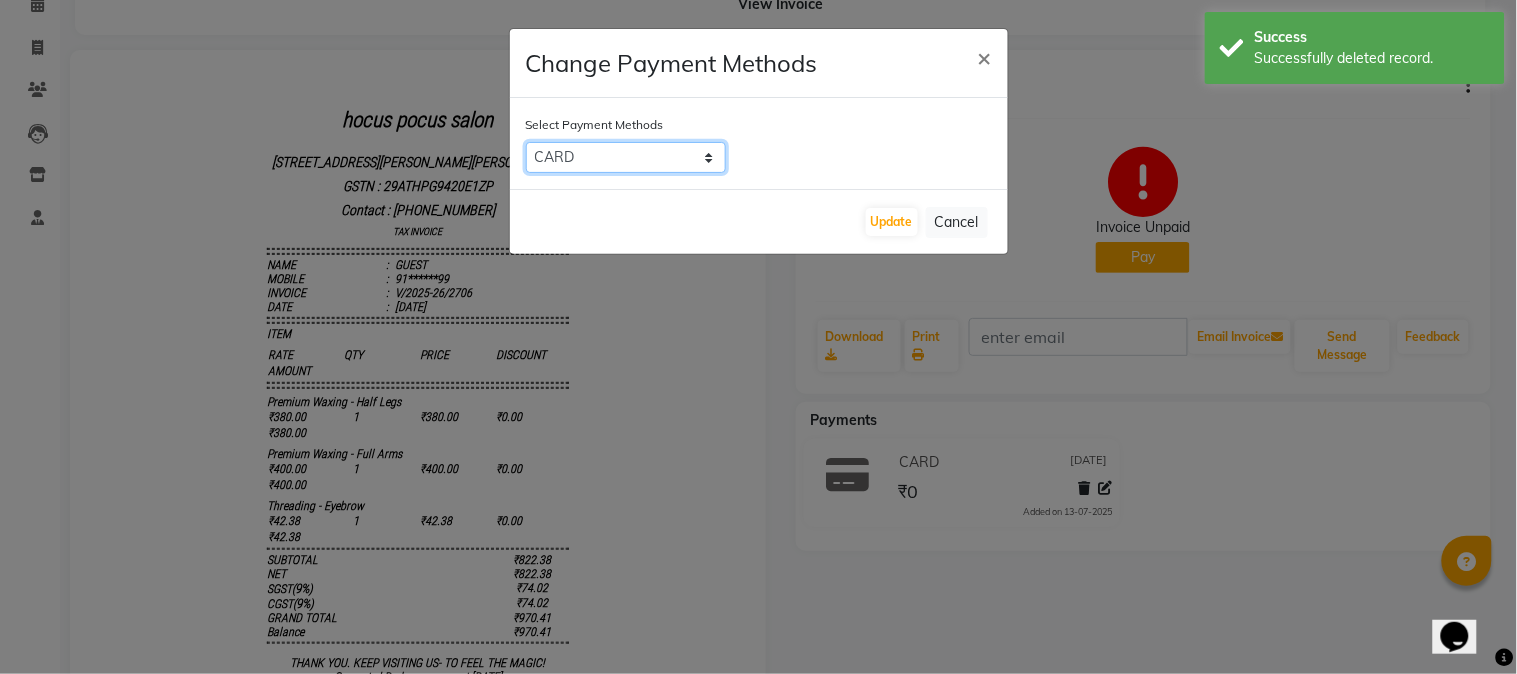 click on "CASH   UPI   CARD" 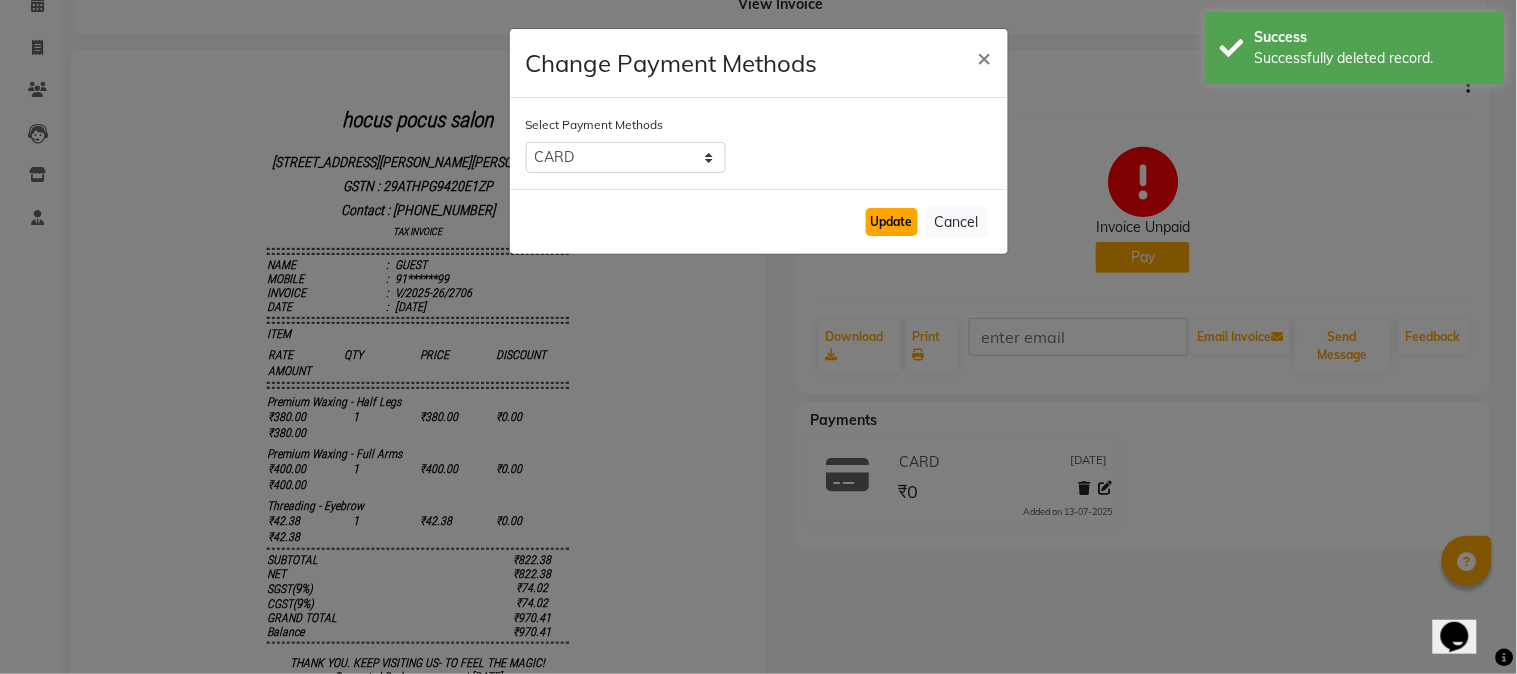click on "Update" 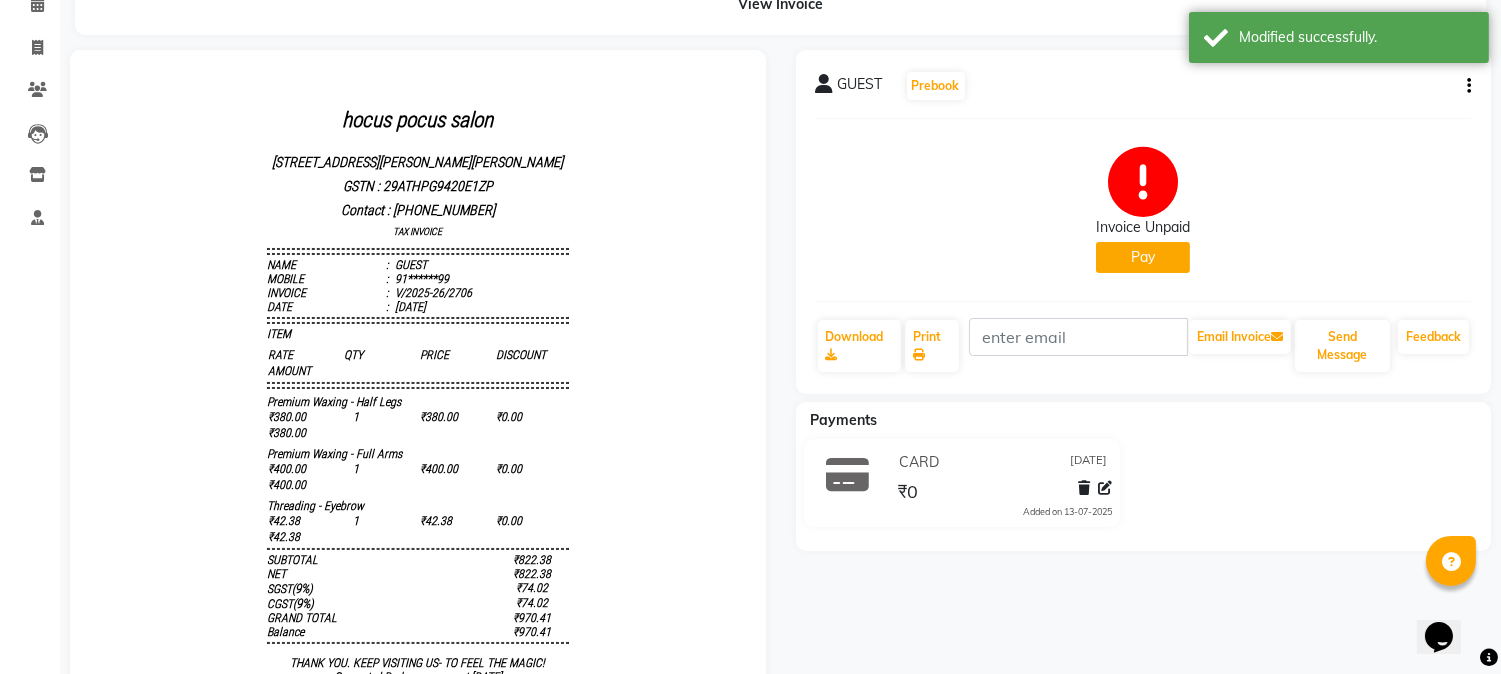 click 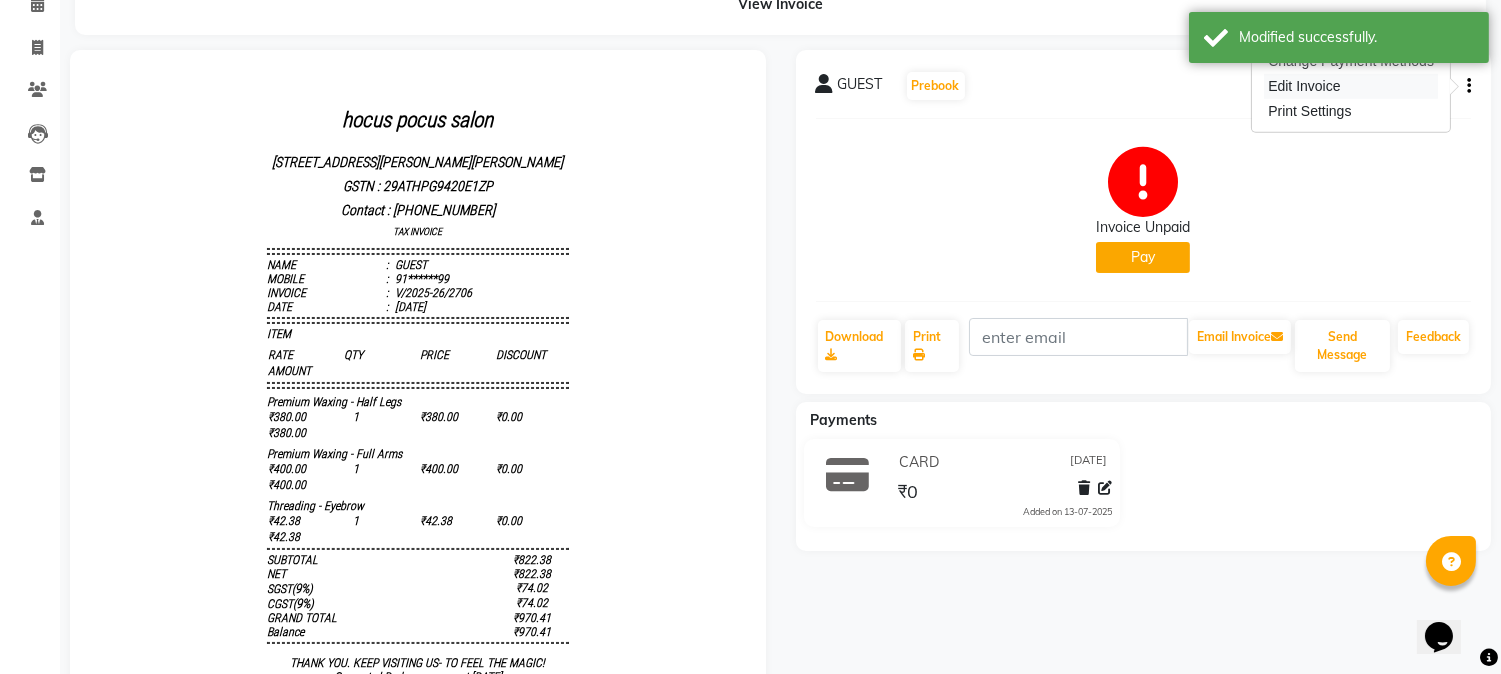click on "Edit Invoice" at bounding box center [1351, 86] 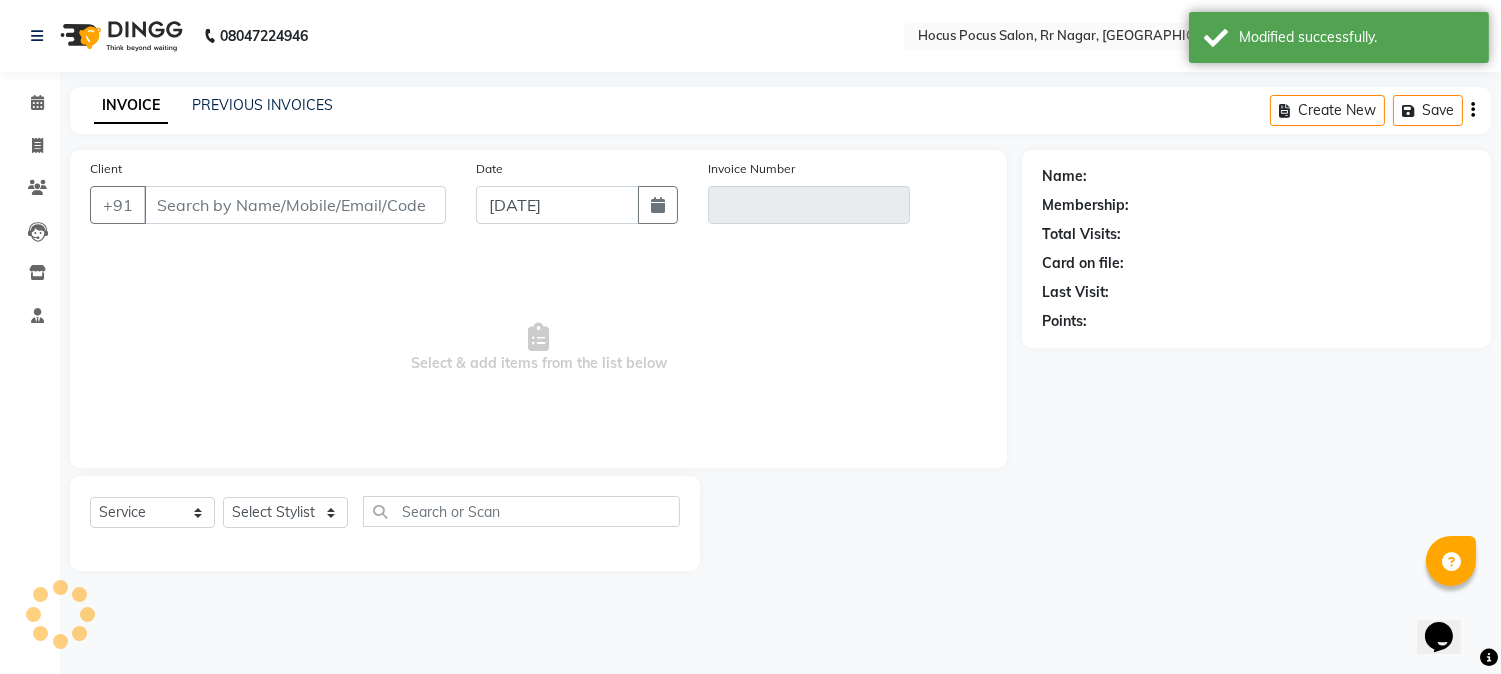 scroll, scrollTop: 0, scrollLeft: 0, axis: both 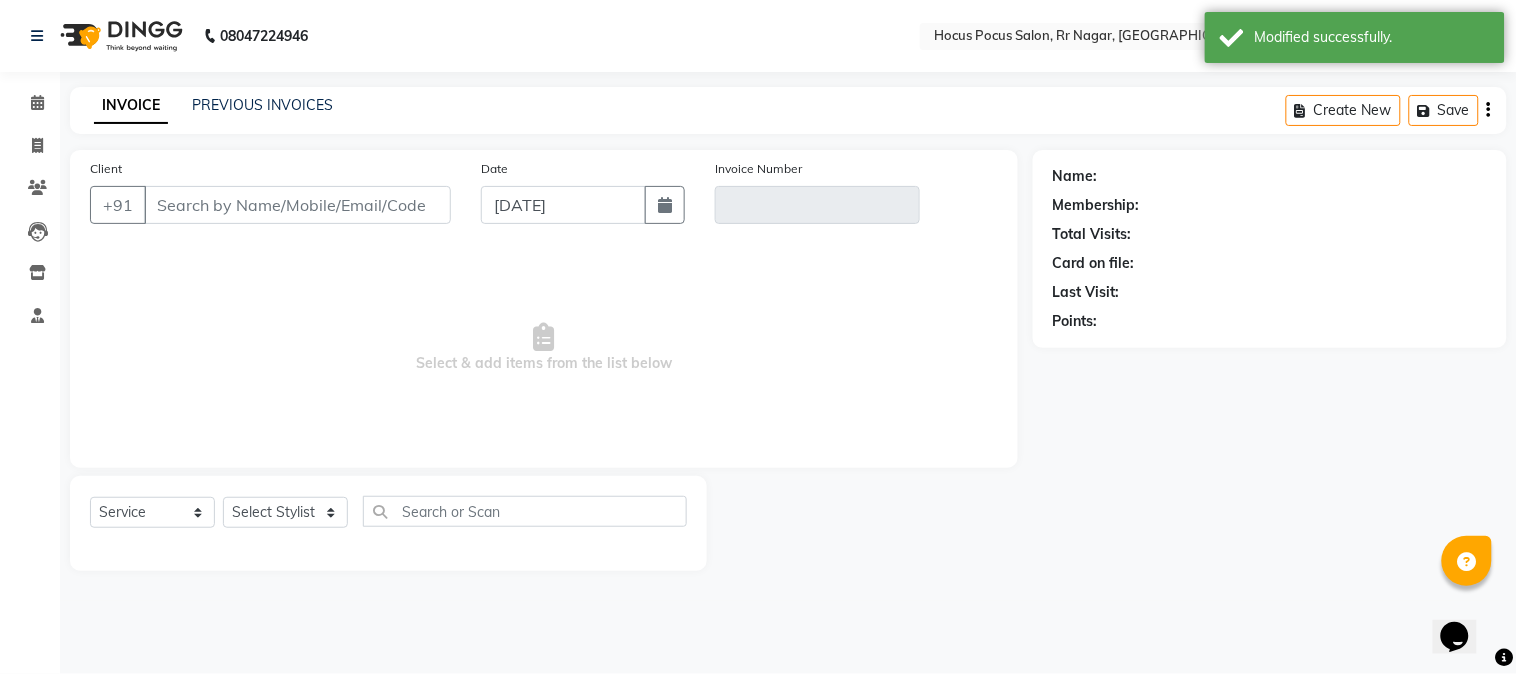 type on "91******99" 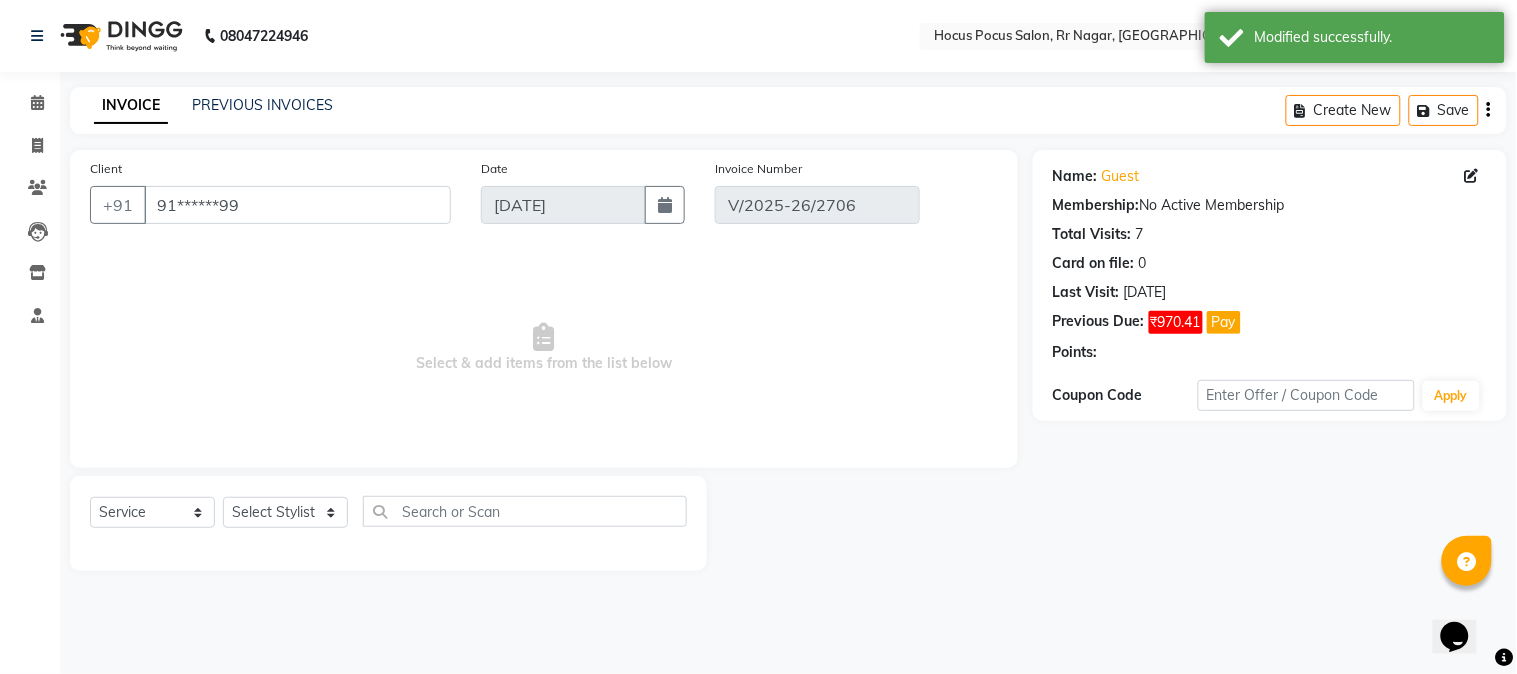 select on "select" 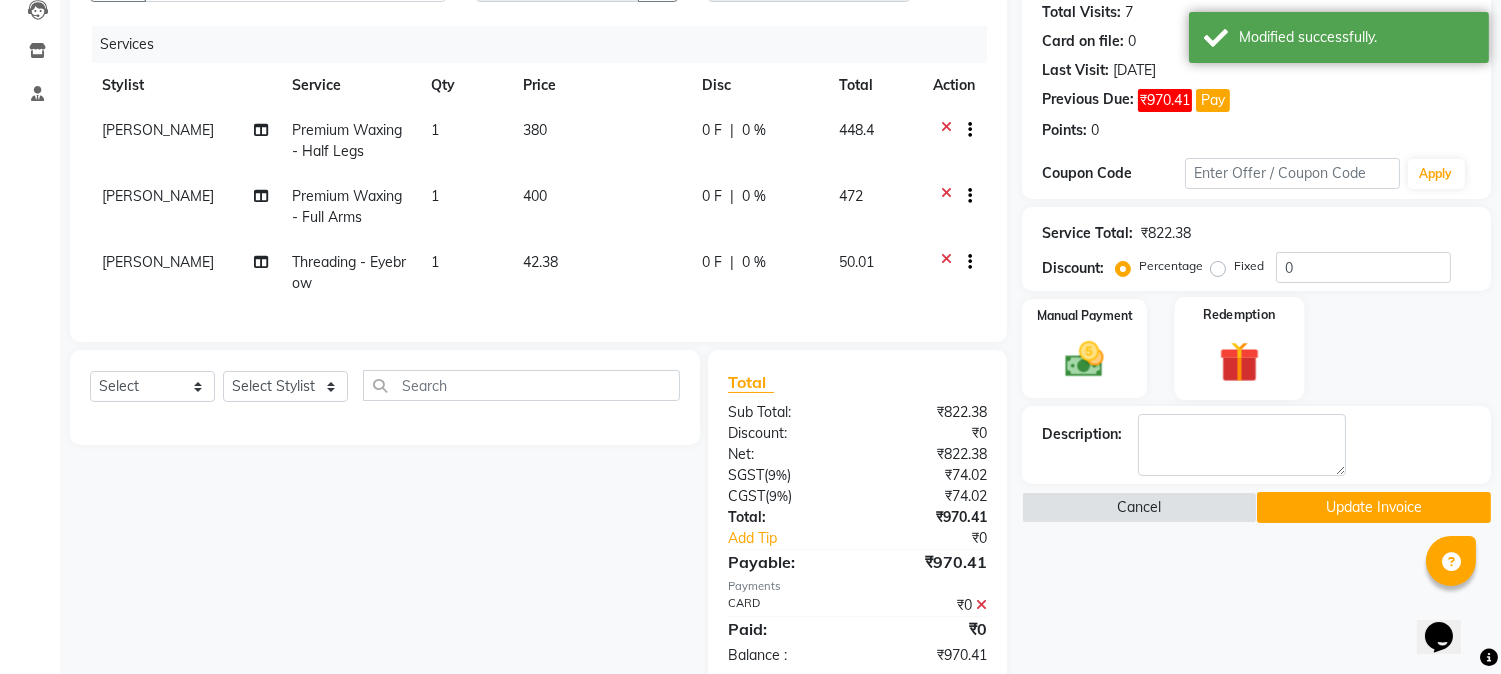 scroll, scrollTop: 280, scrollLeft: 0, axis: vertical 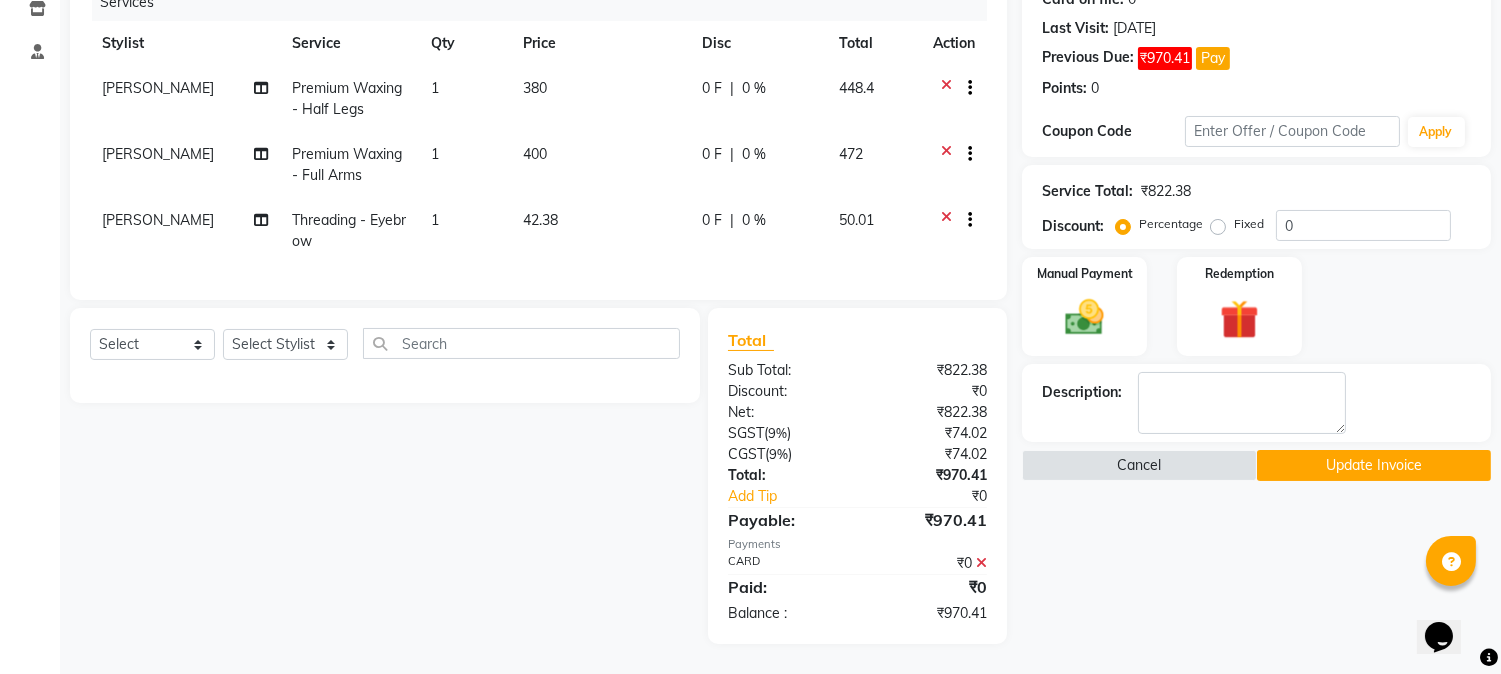 click on "Update Invoice" 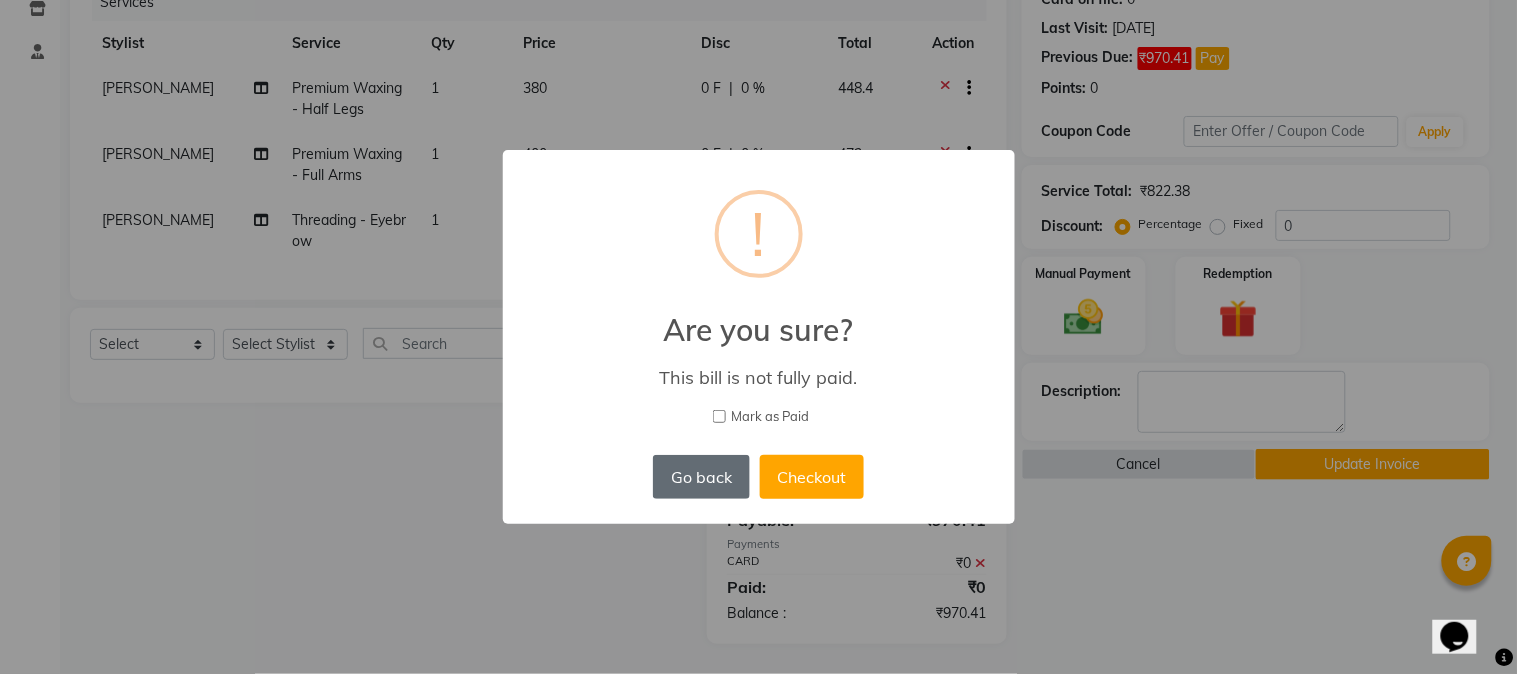 click on "Go back" at bounding box center [701, 477] 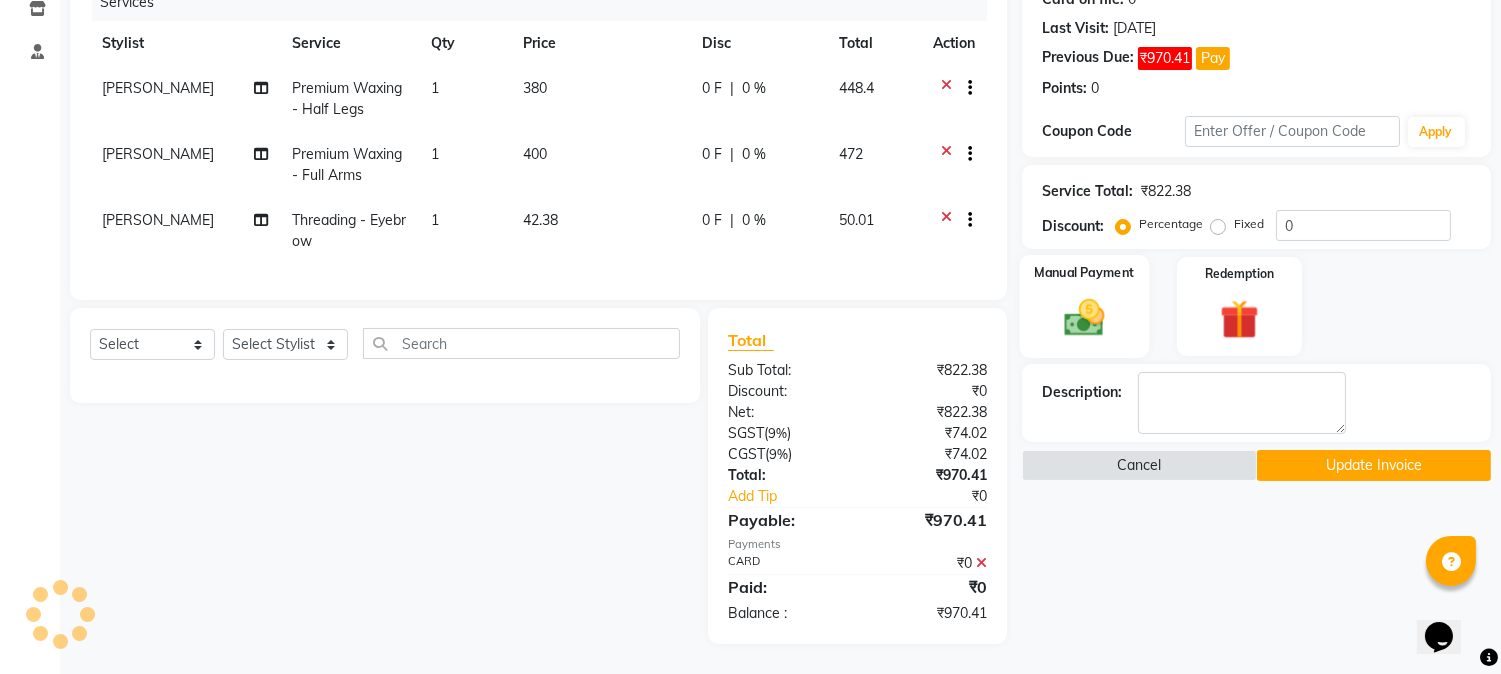 click 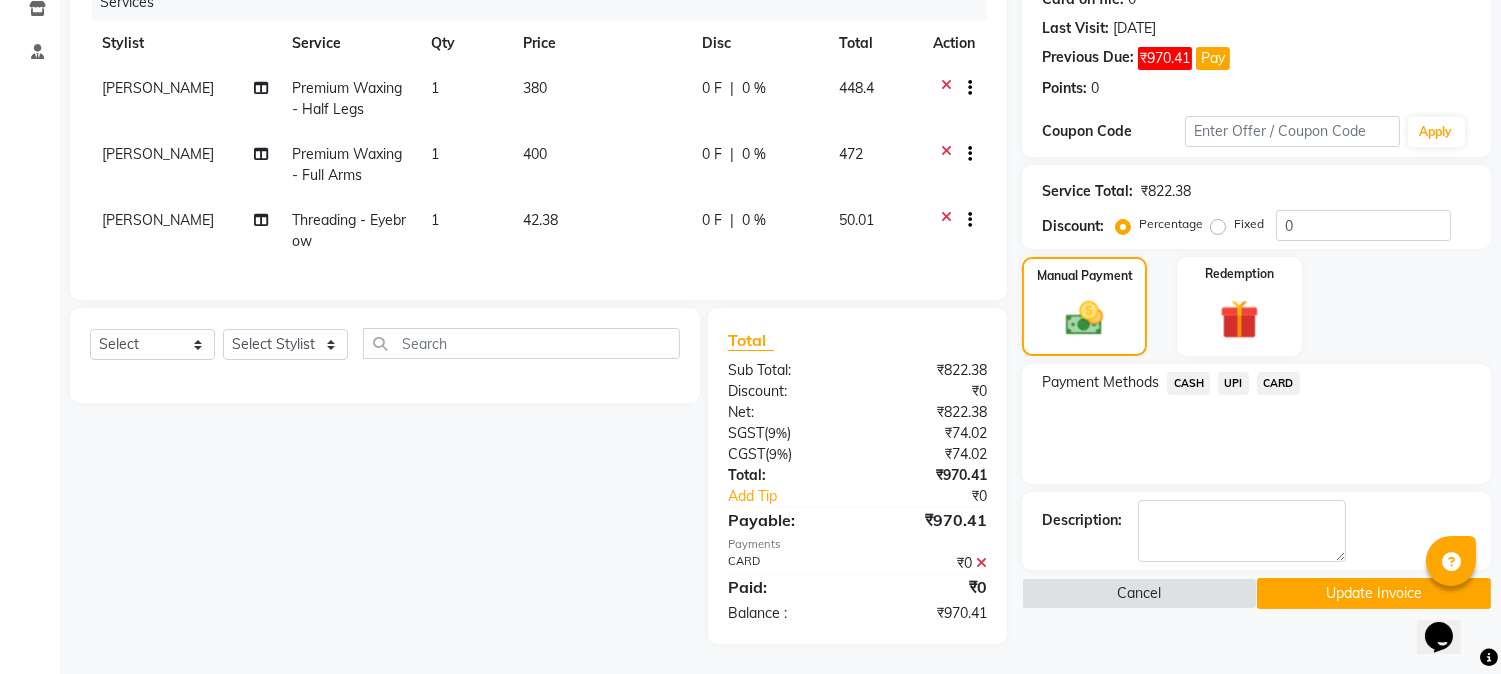 click on "CARD" 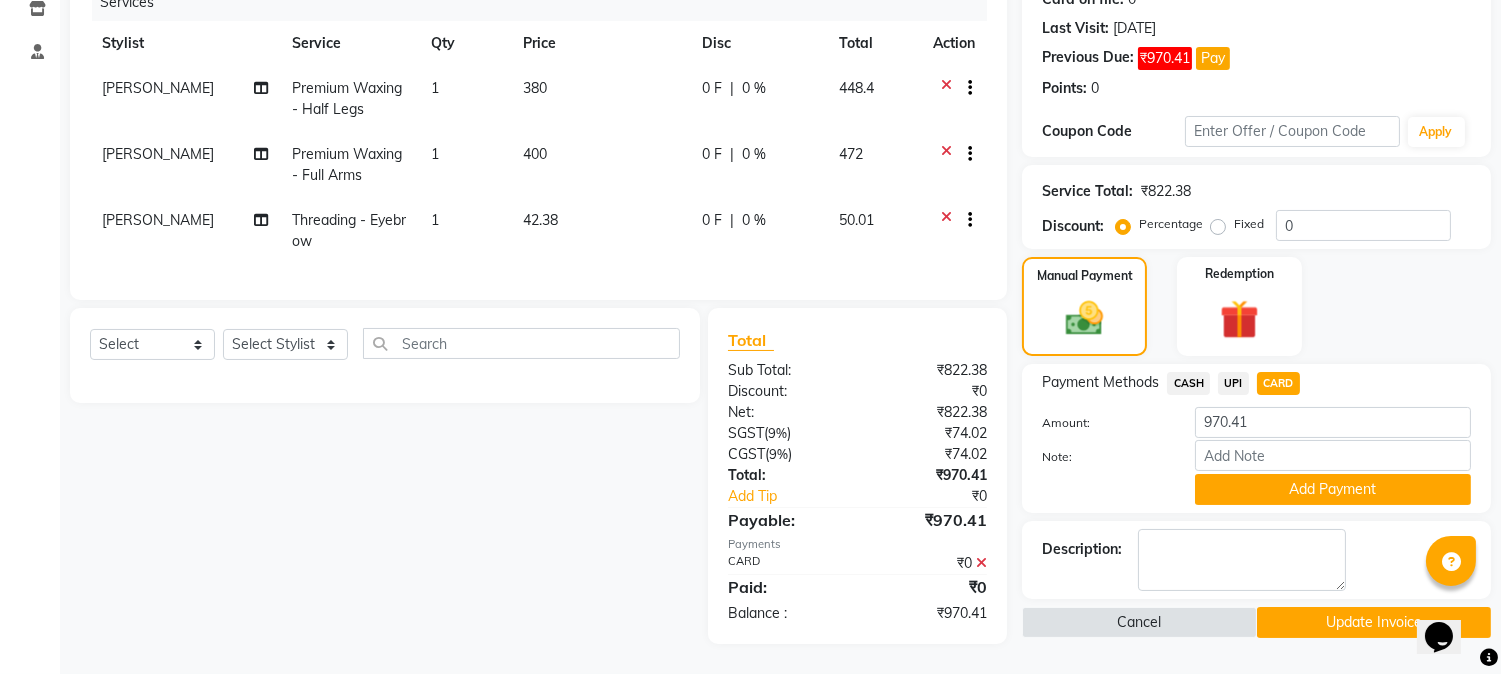 click on "Add Payment" 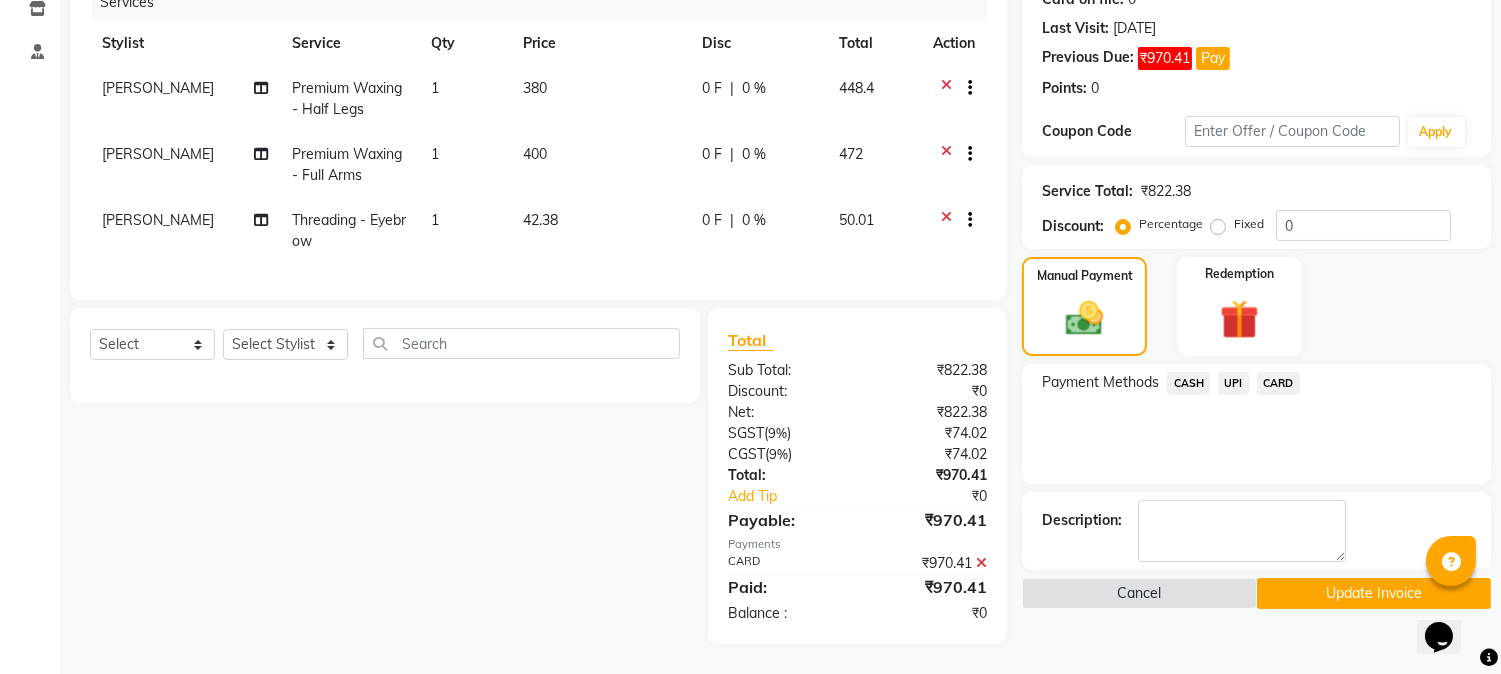 click on "Update Invoice" 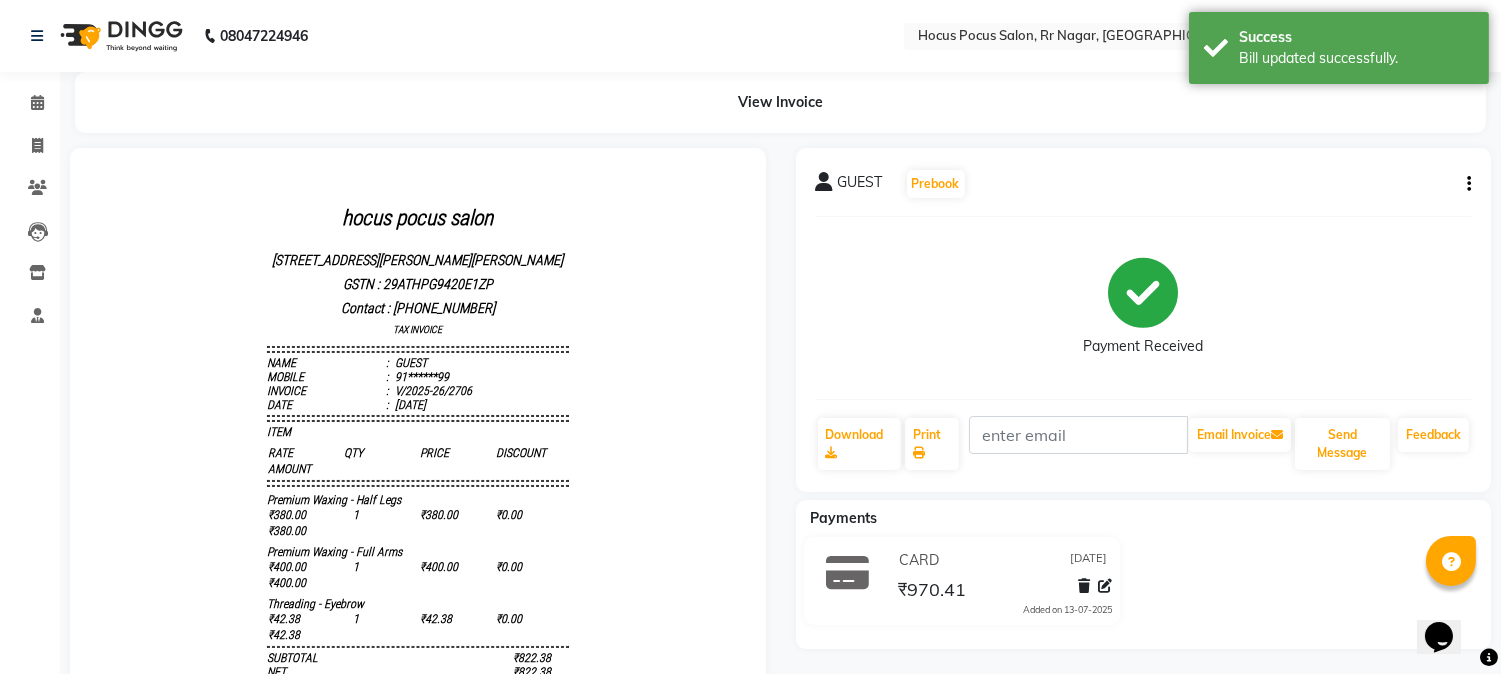 scroll, scrollTop: 0, scrollLeft: 0, axis: both 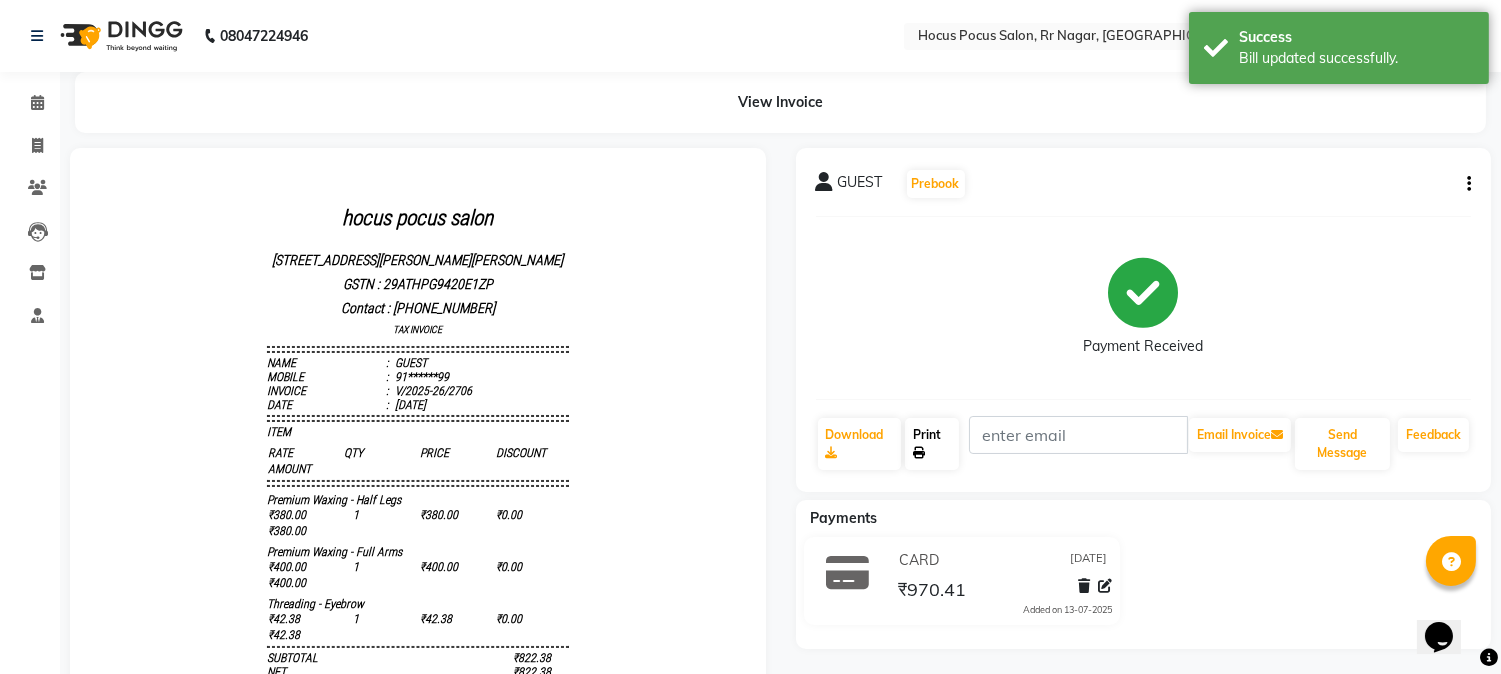 click on "Print" 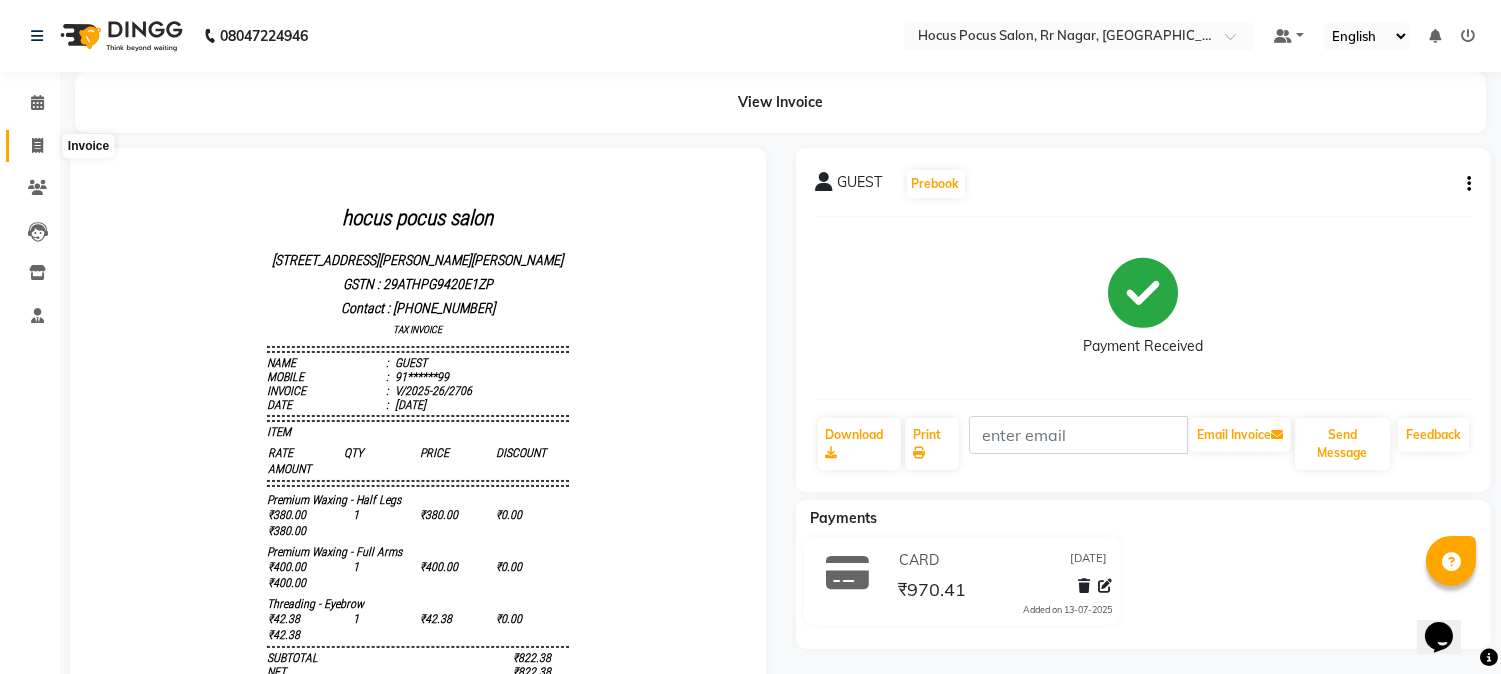 click 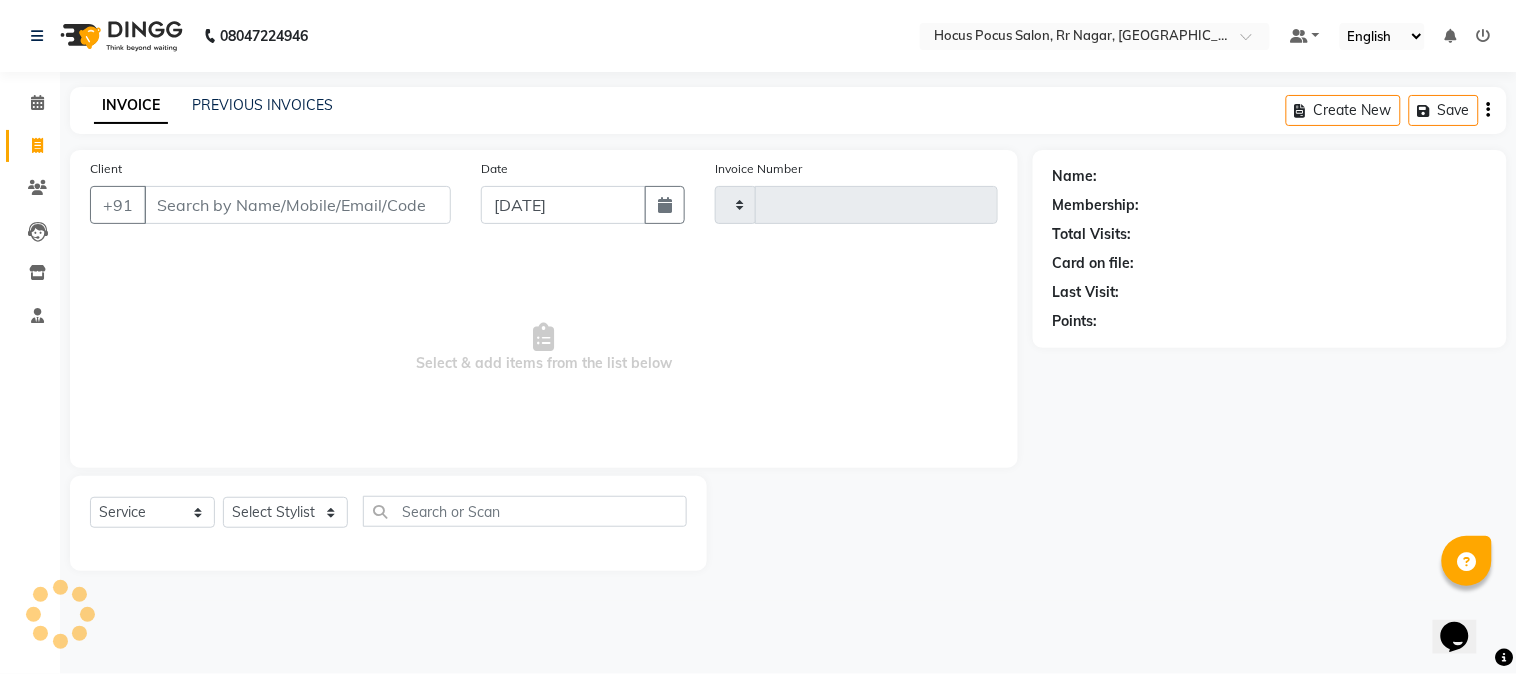 type on "2707" 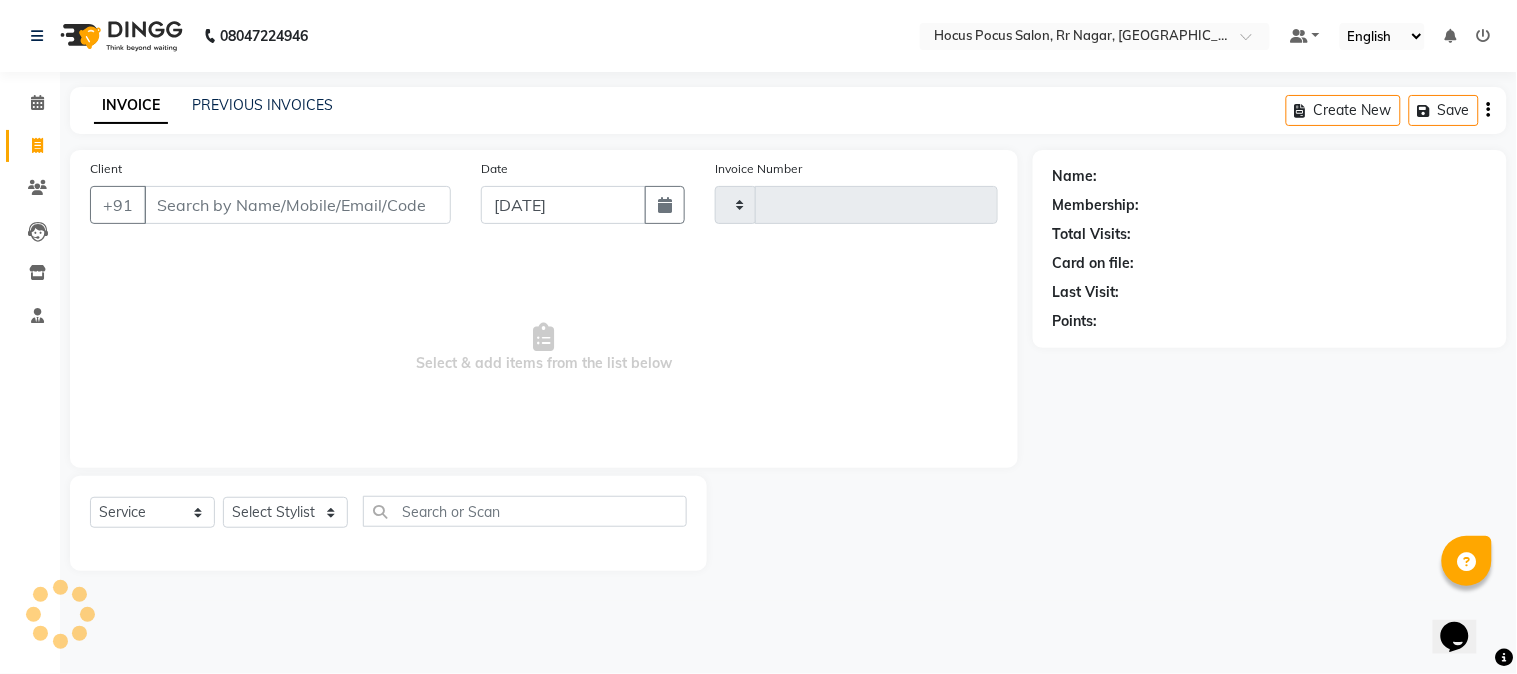 select on "5019" 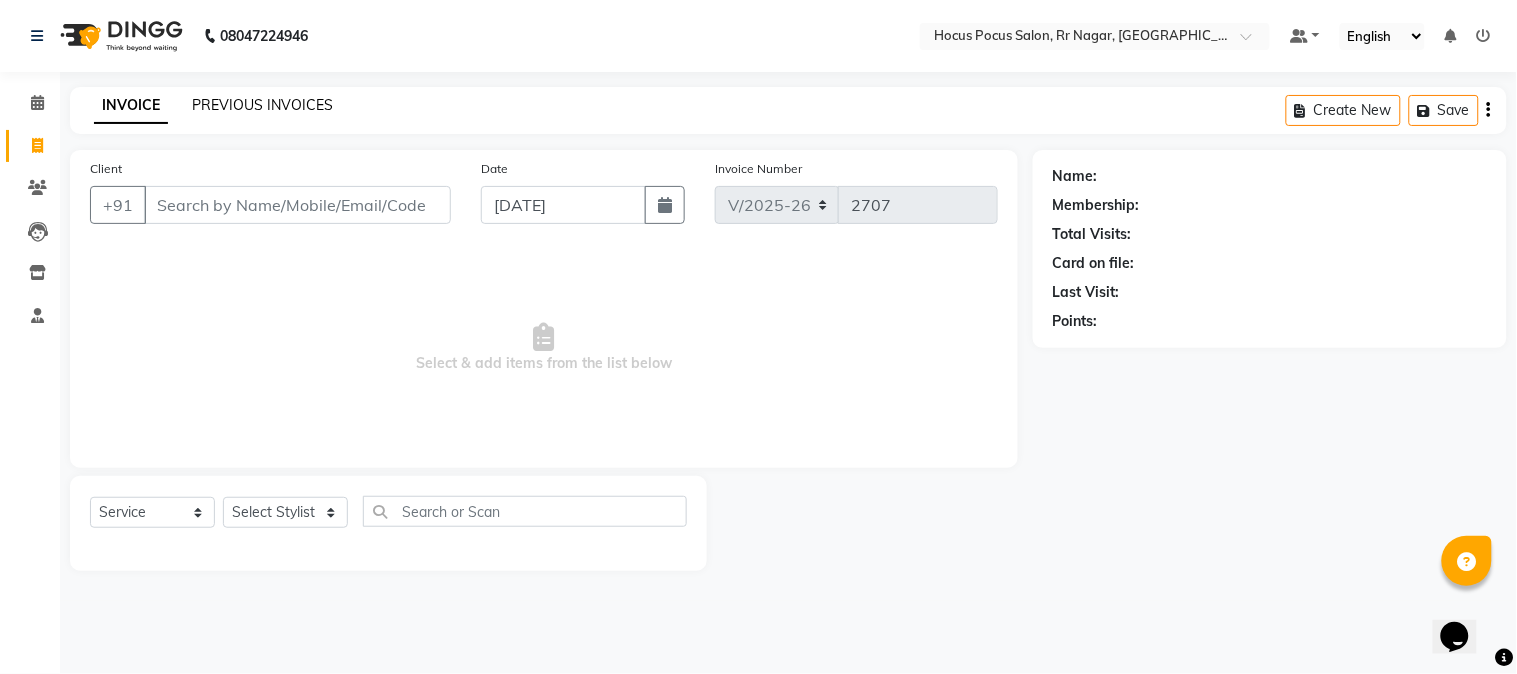 click on "PREVIOUS INVOICES" 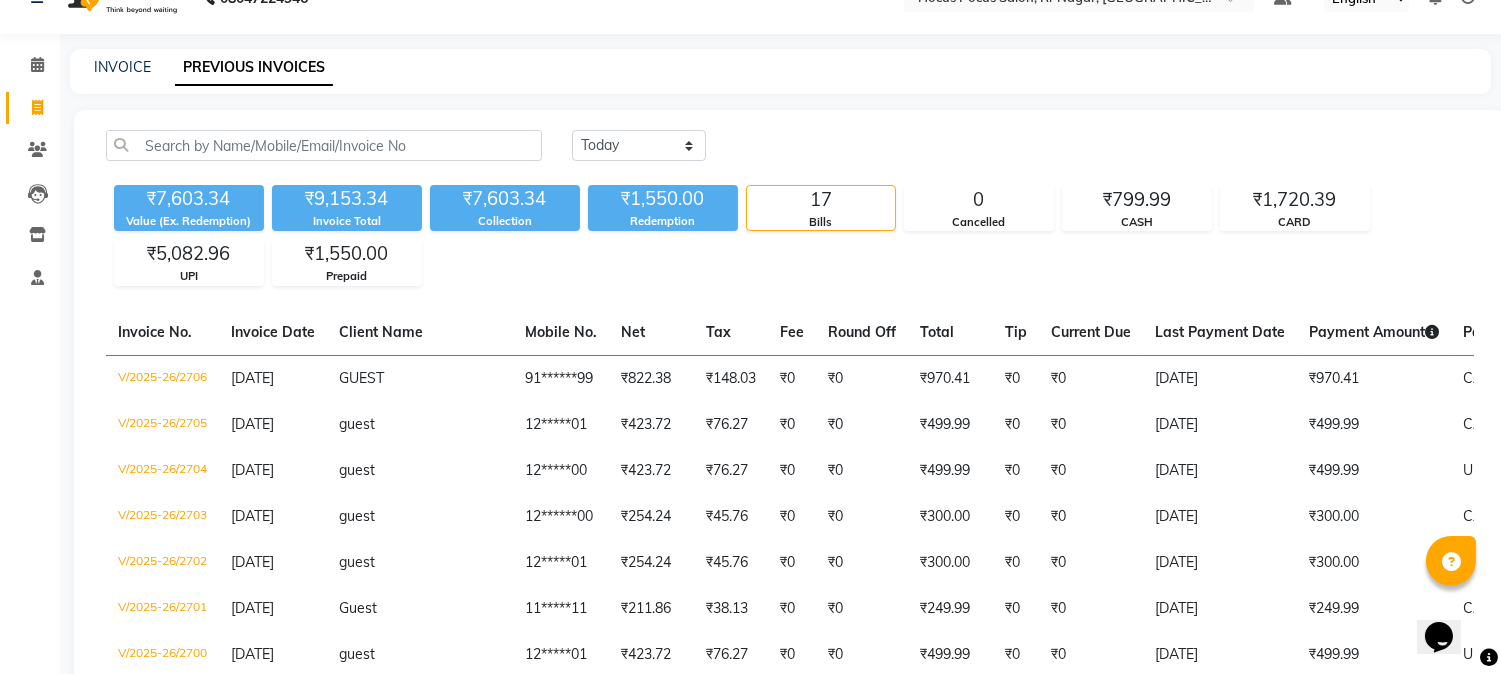 scroll, scrollTop: 0, scrollLeft: 0, axis: both 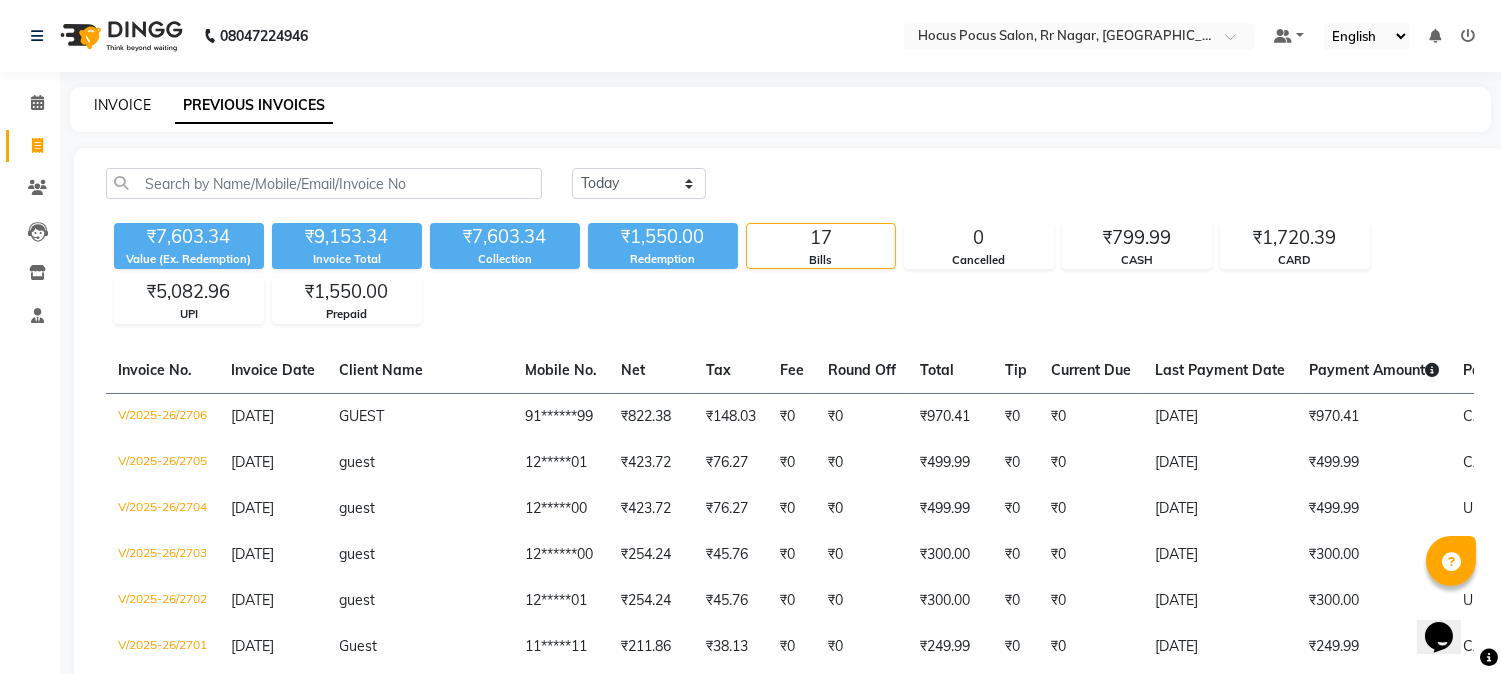 click on "INVOICE" 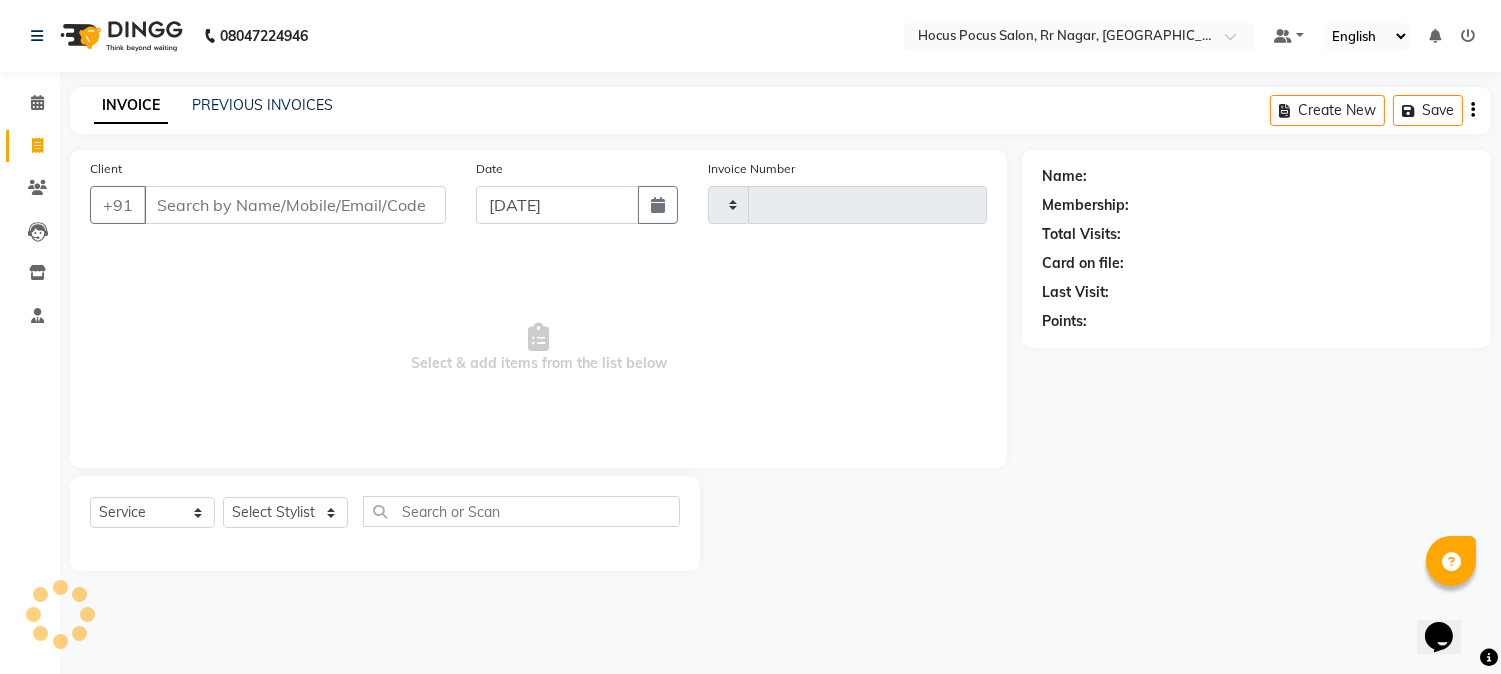 type on "2707" 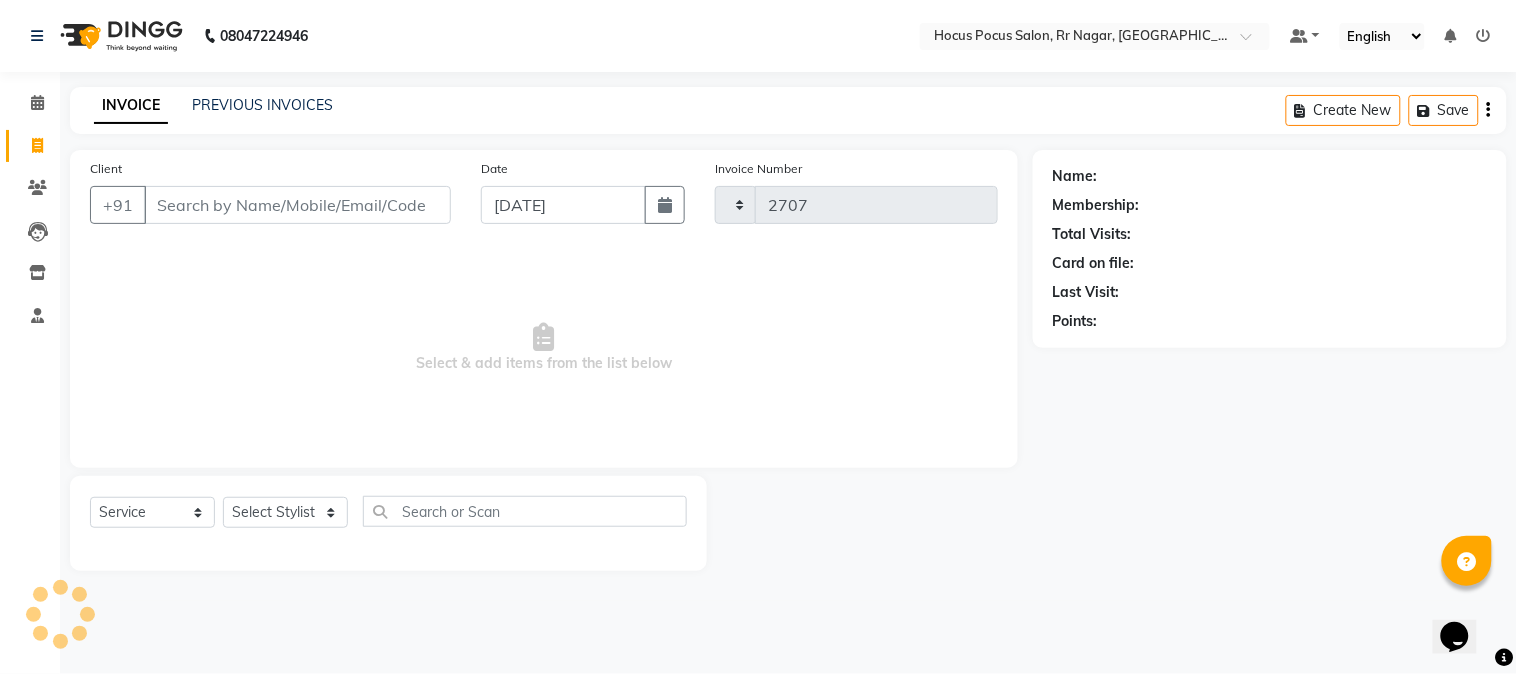 select on "5019" 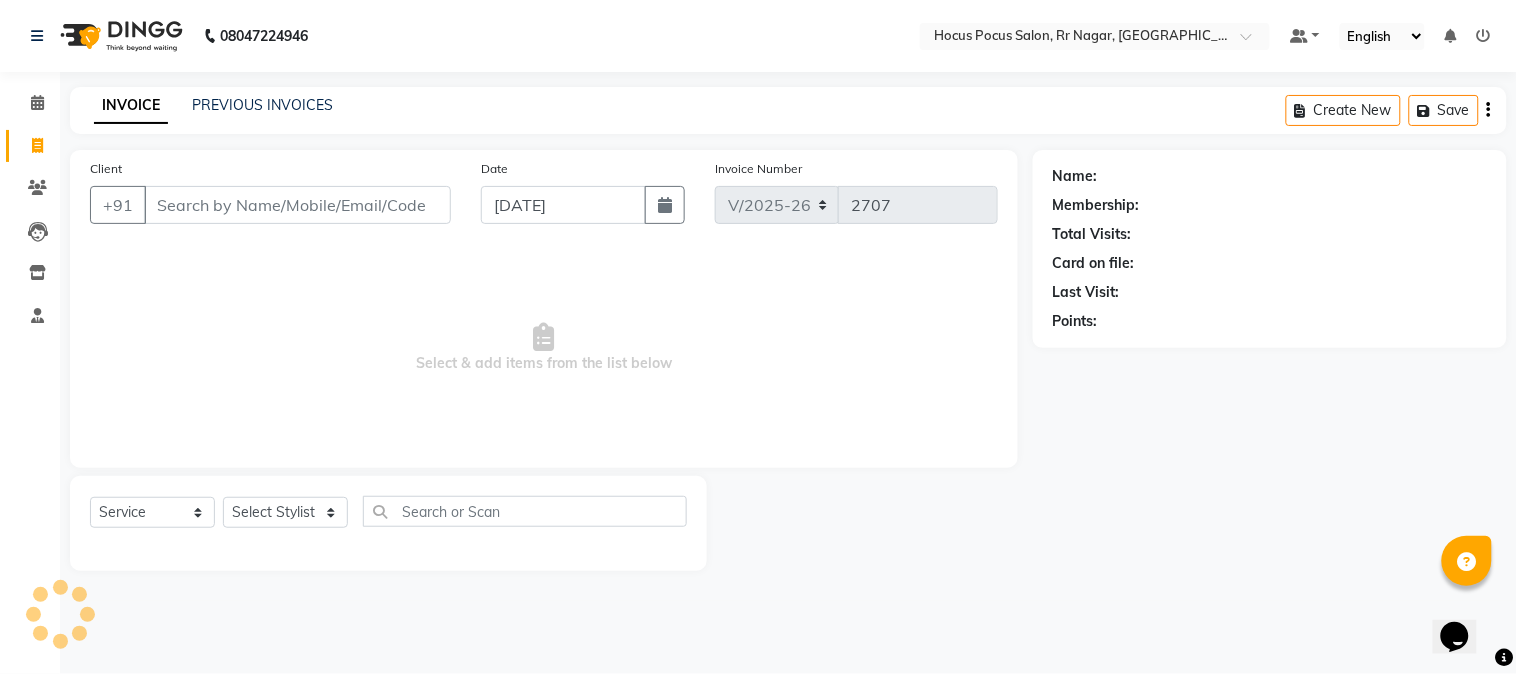 click on "Client" at bounding box center [297, 205] 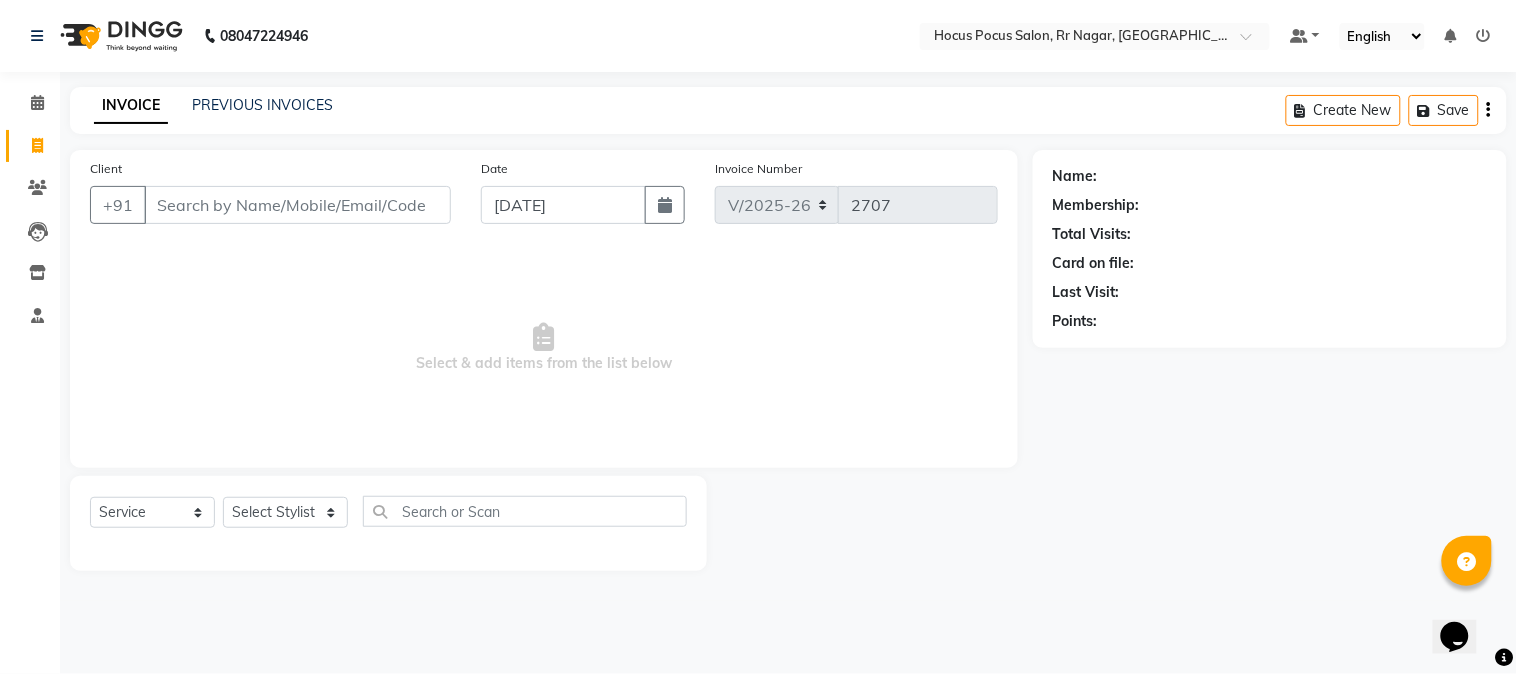 click on "Client" at bounding box center (297, 205) 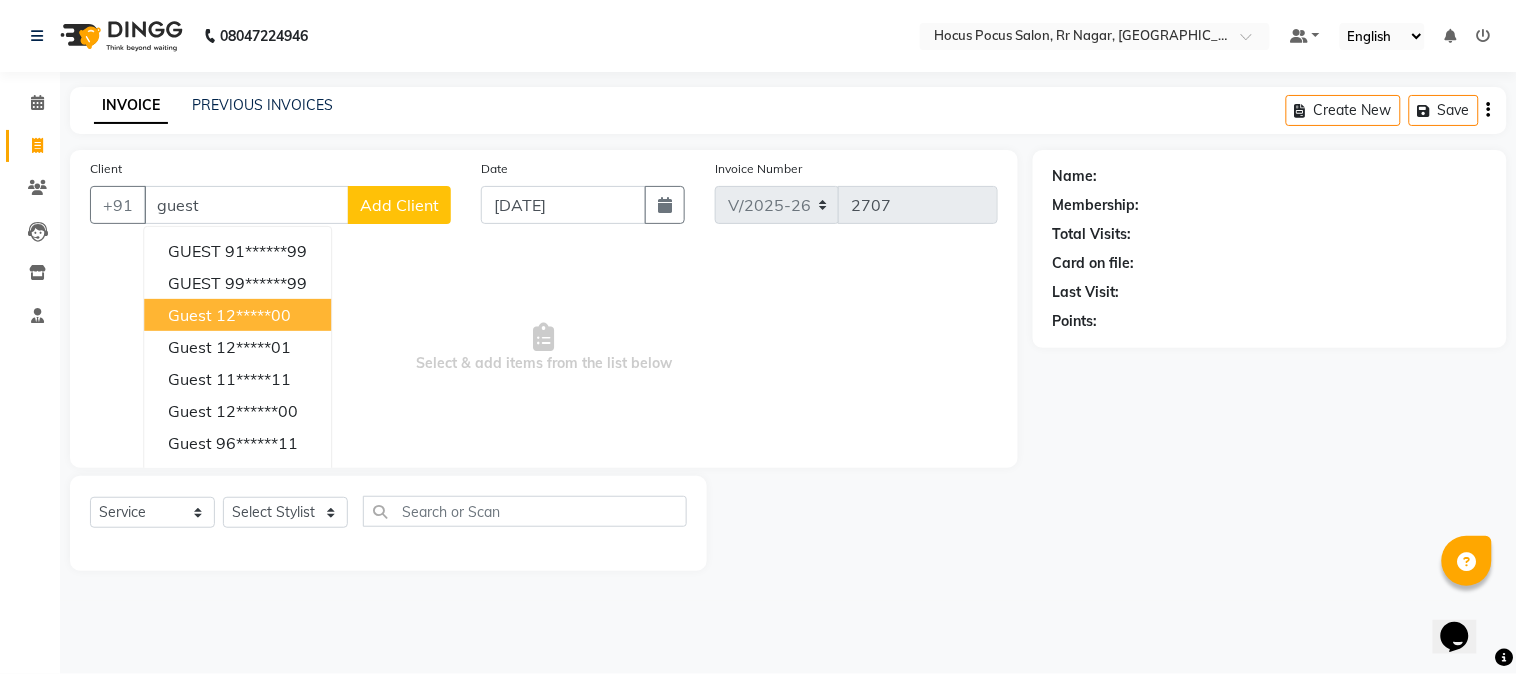 click on "12*****00" at bounding box center (253, 315) 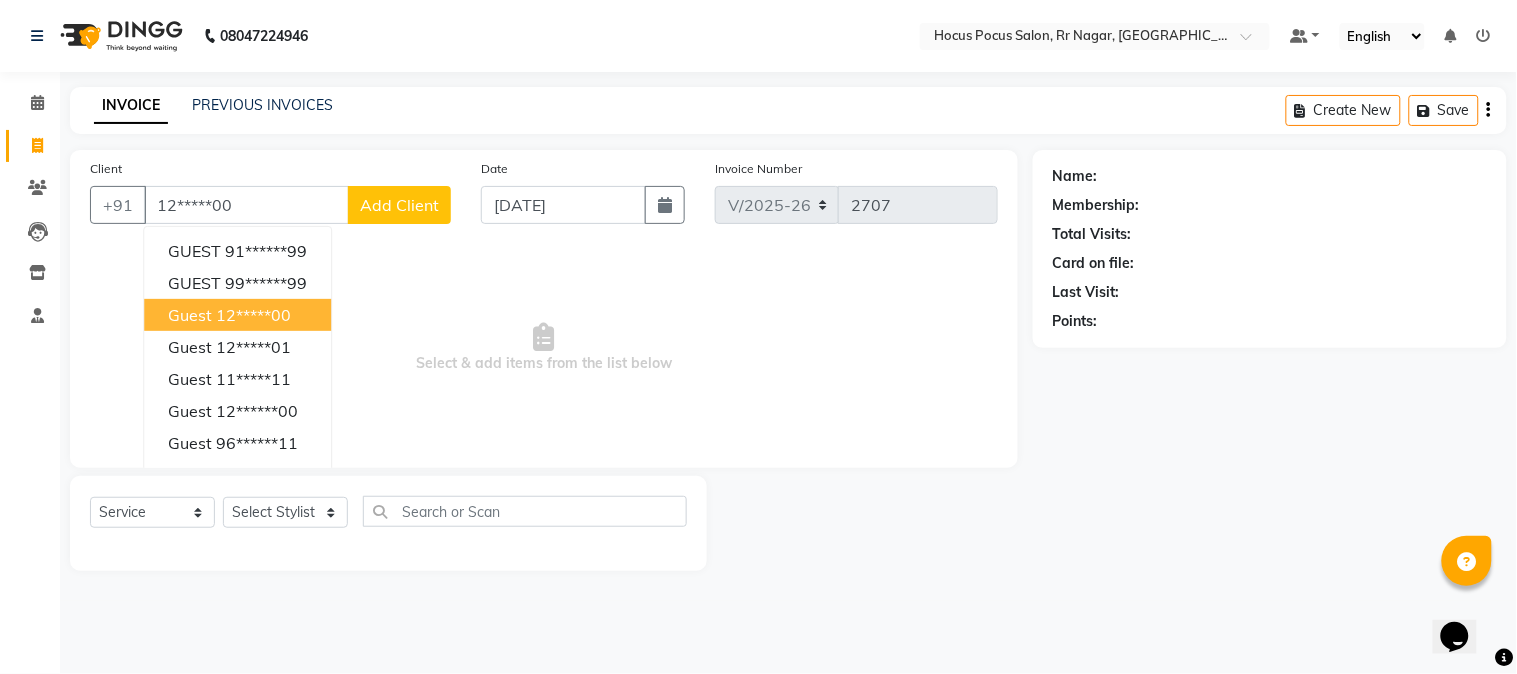 type on "12*****00" 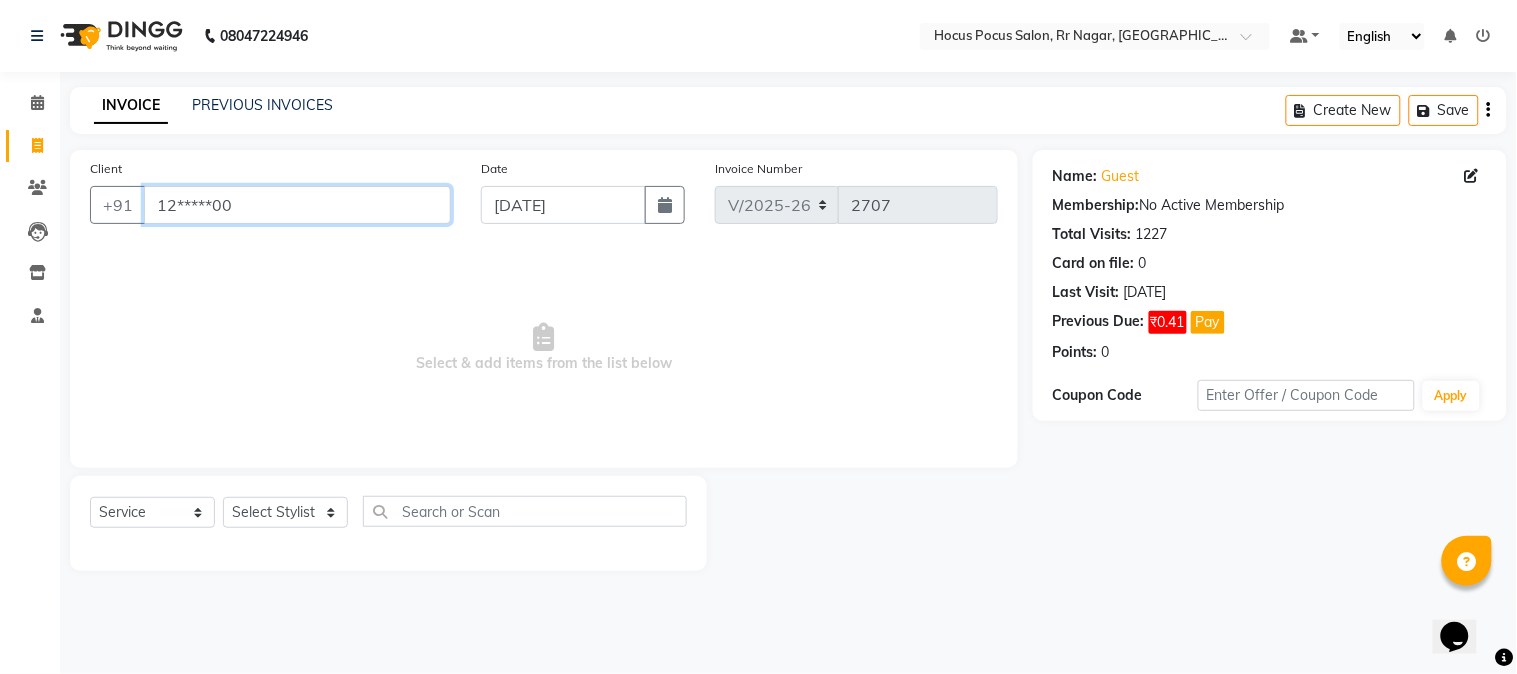 click on "12*****00" at bounding box center [297, 205] 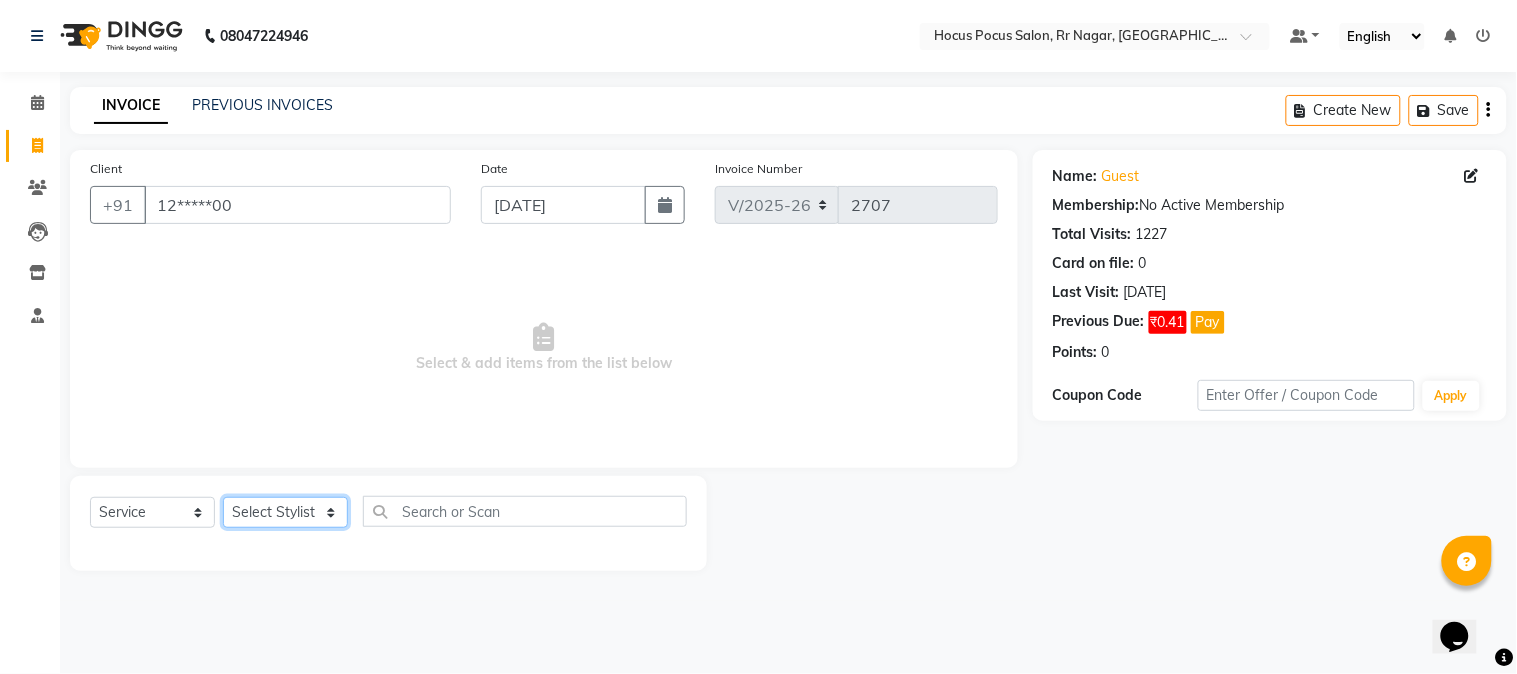 click on "Select Stylist [PERSON_NAME] hocus pocus [PERSON_NAME] [PERSON_NAME] [PERSON_NAME] [PERSON_NAME]" 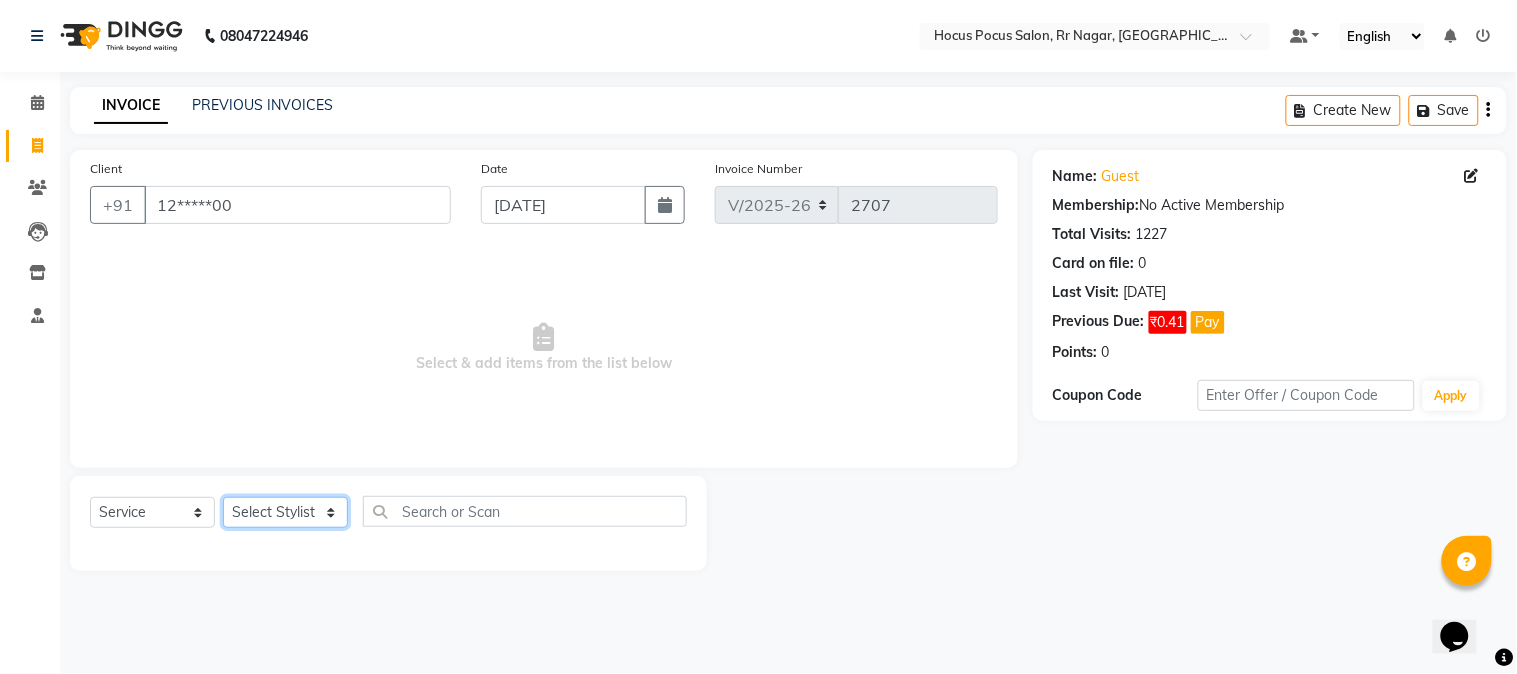 select on "85060" 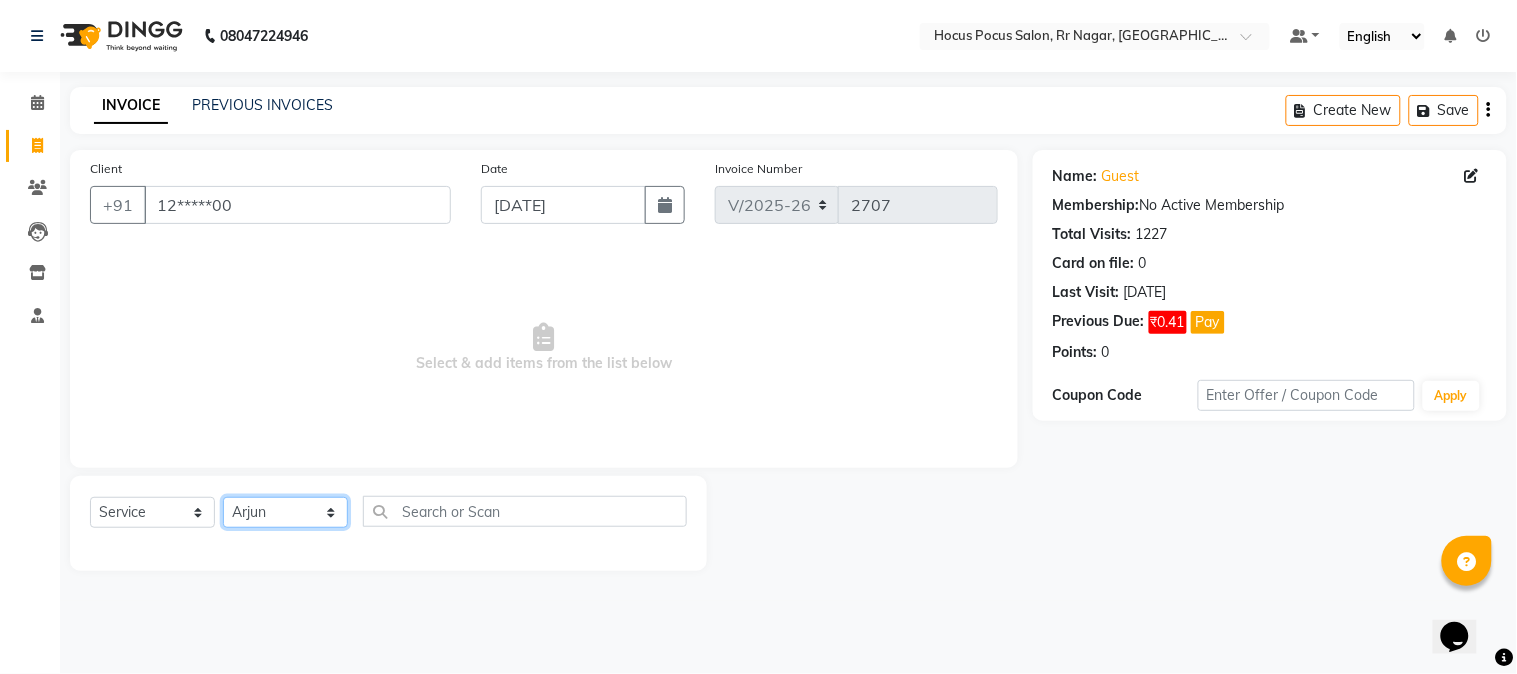 click on "Select Stylist [PERSON_NAME] hocus pocus [PERSON_NAME] [PERSON_NAME] [PERSON_NAME] [PERSON_NAME]" 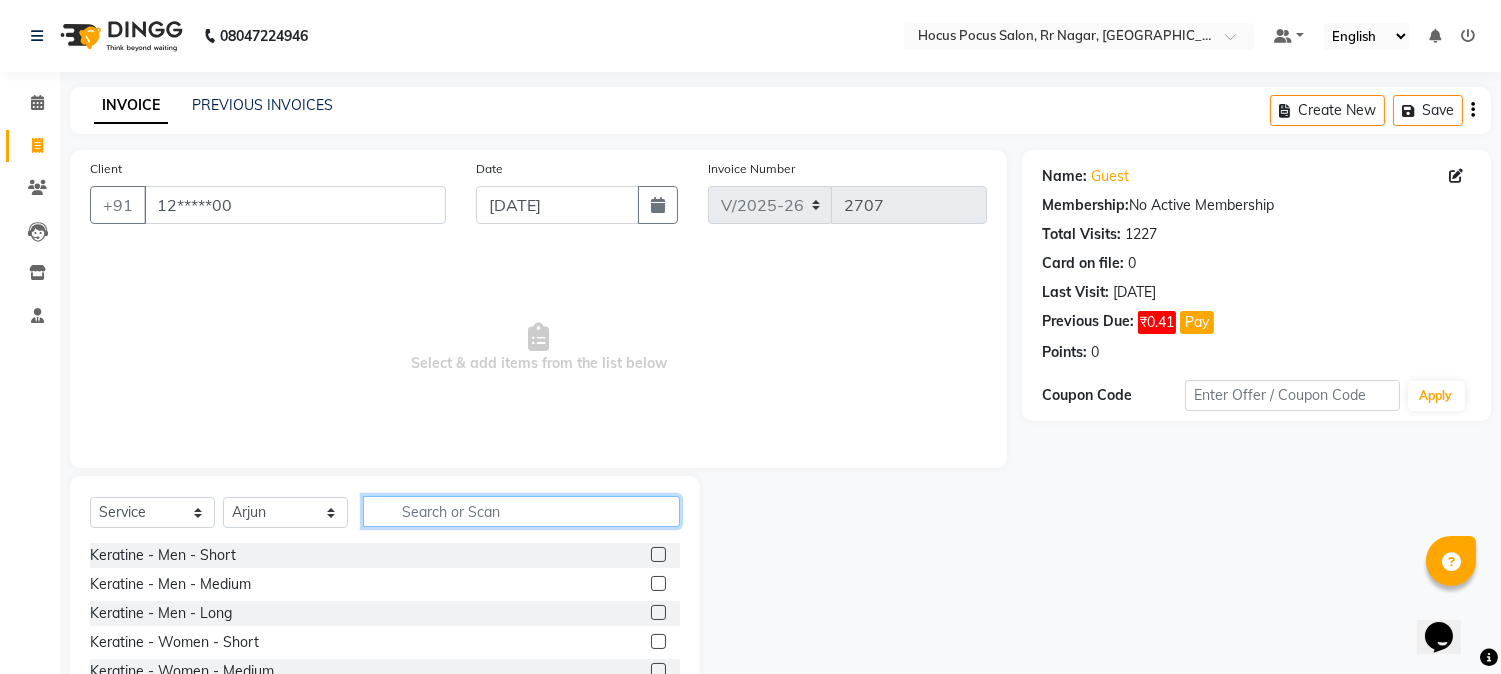 click 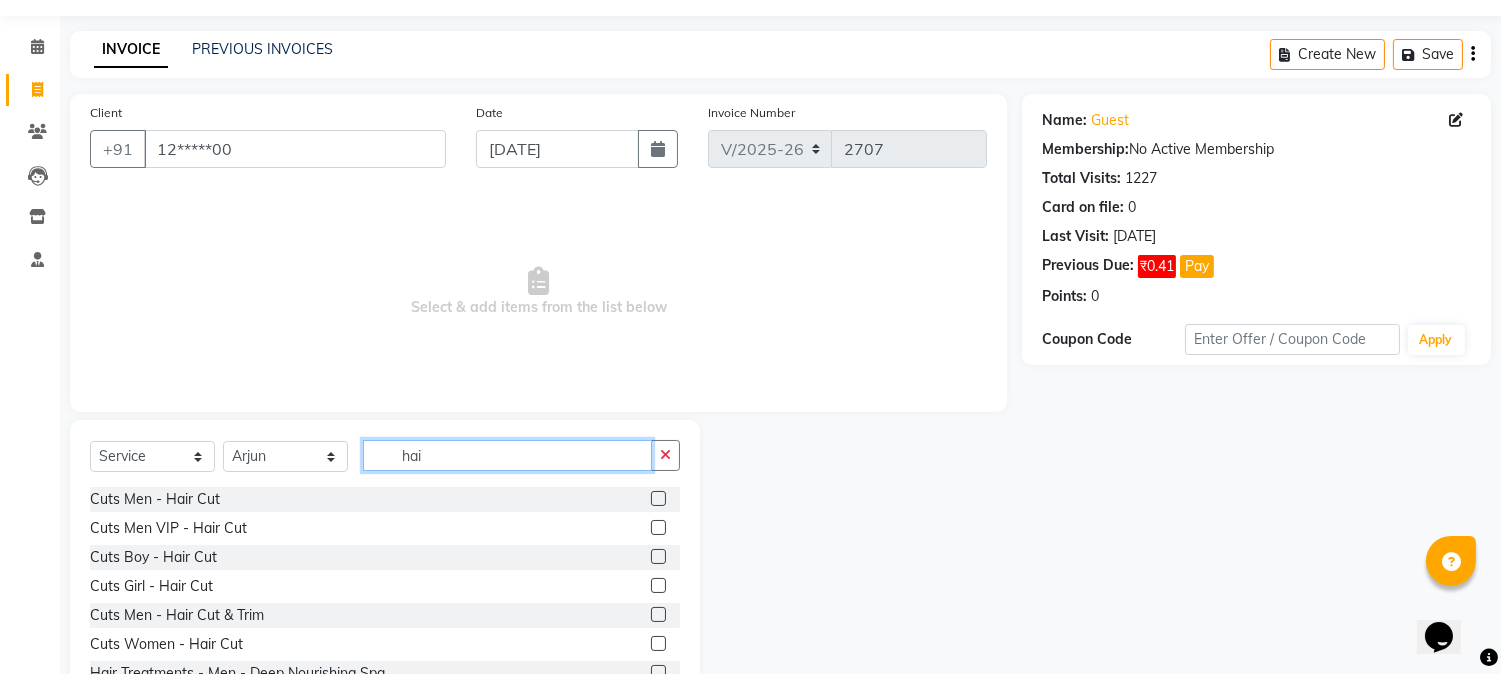 scroll, scrollTop: 111, scrollLeft: 0, axis: vertical 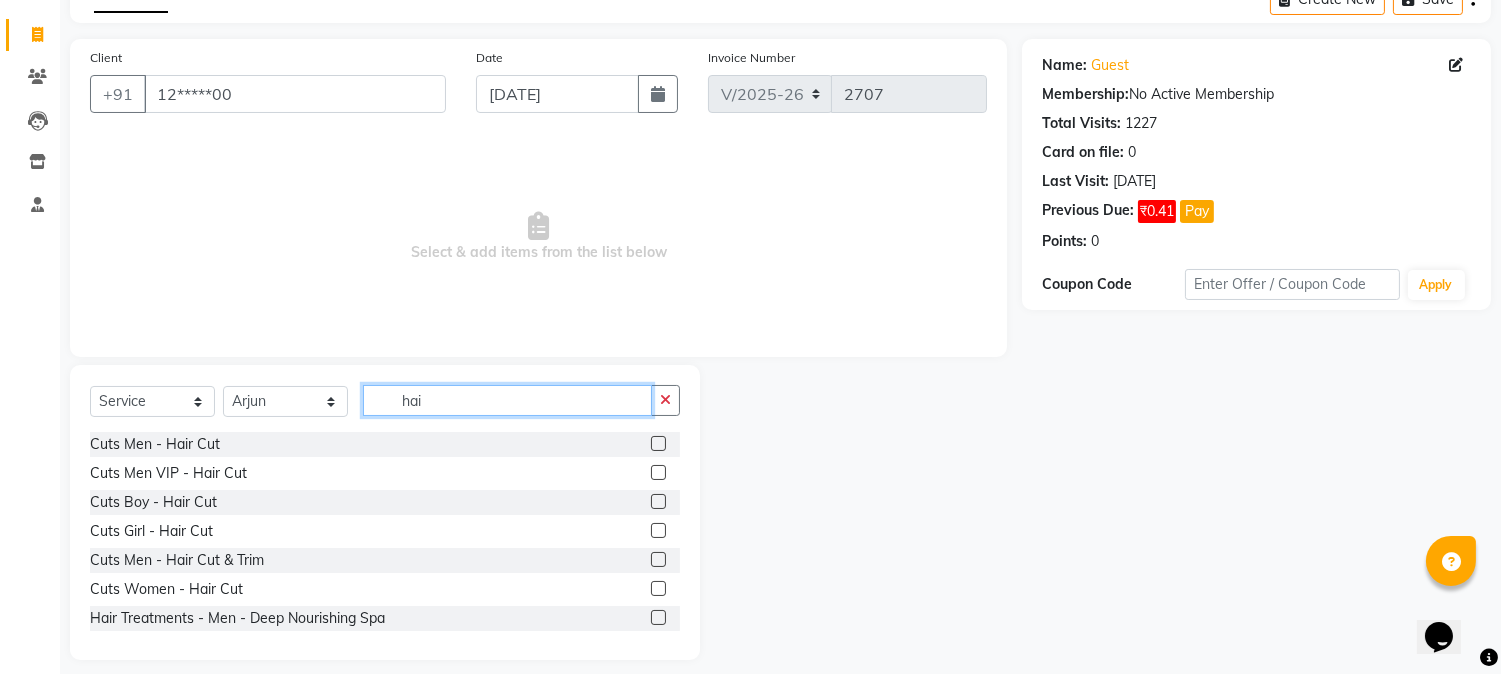 type on "hai" 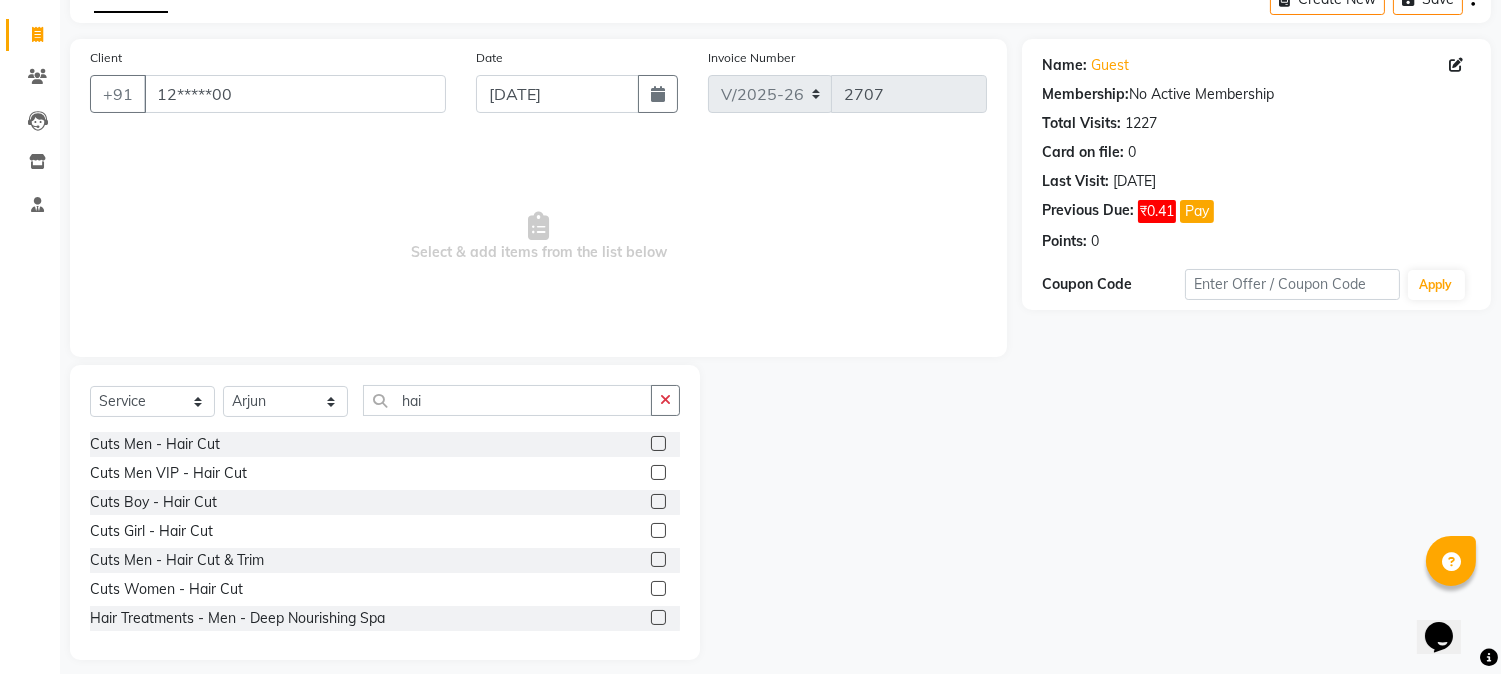 click 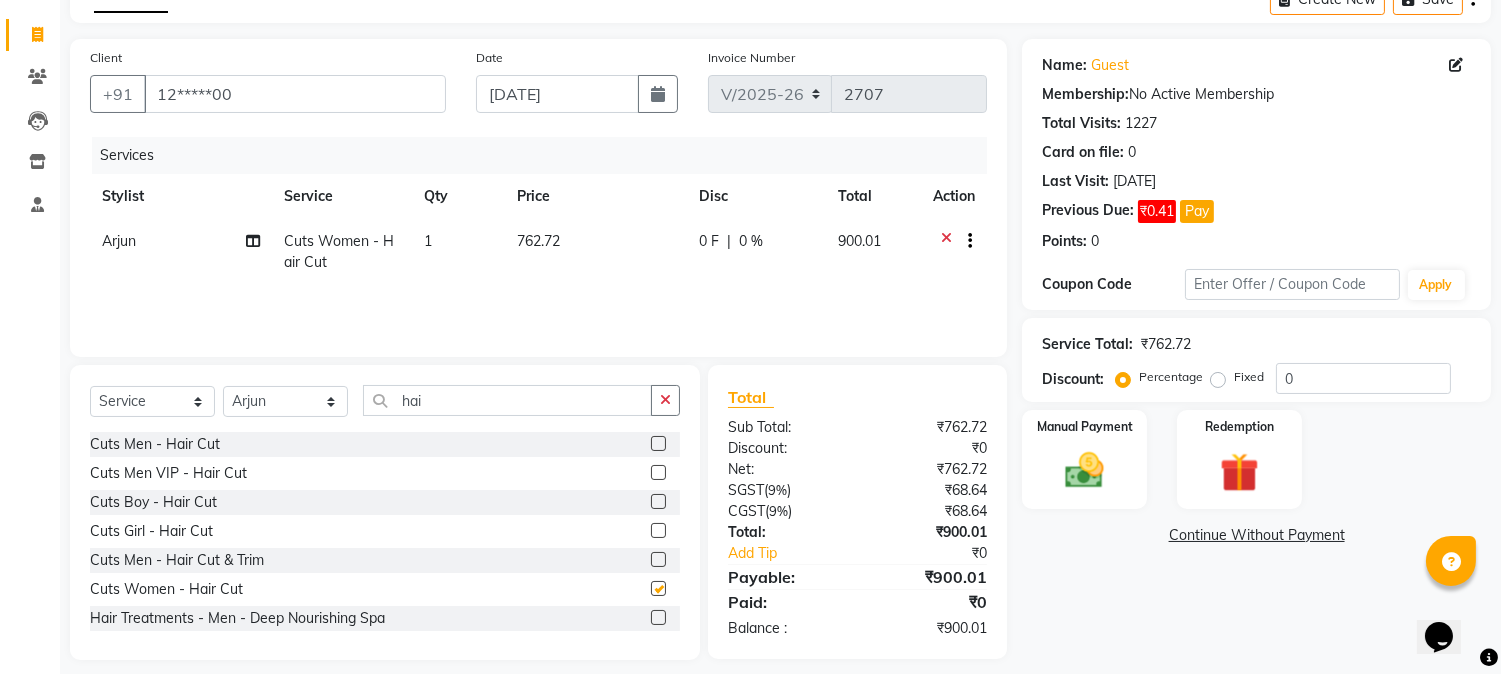 checkbox on "false" 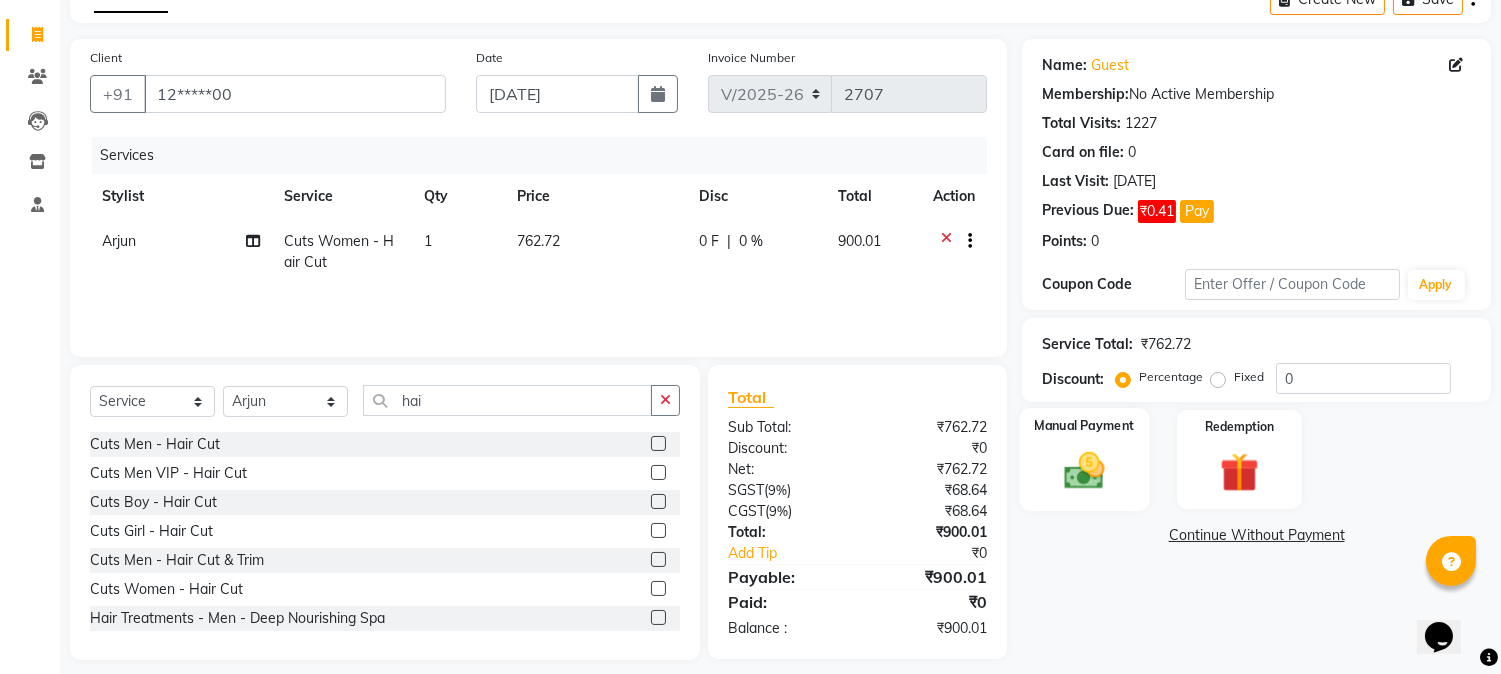 click 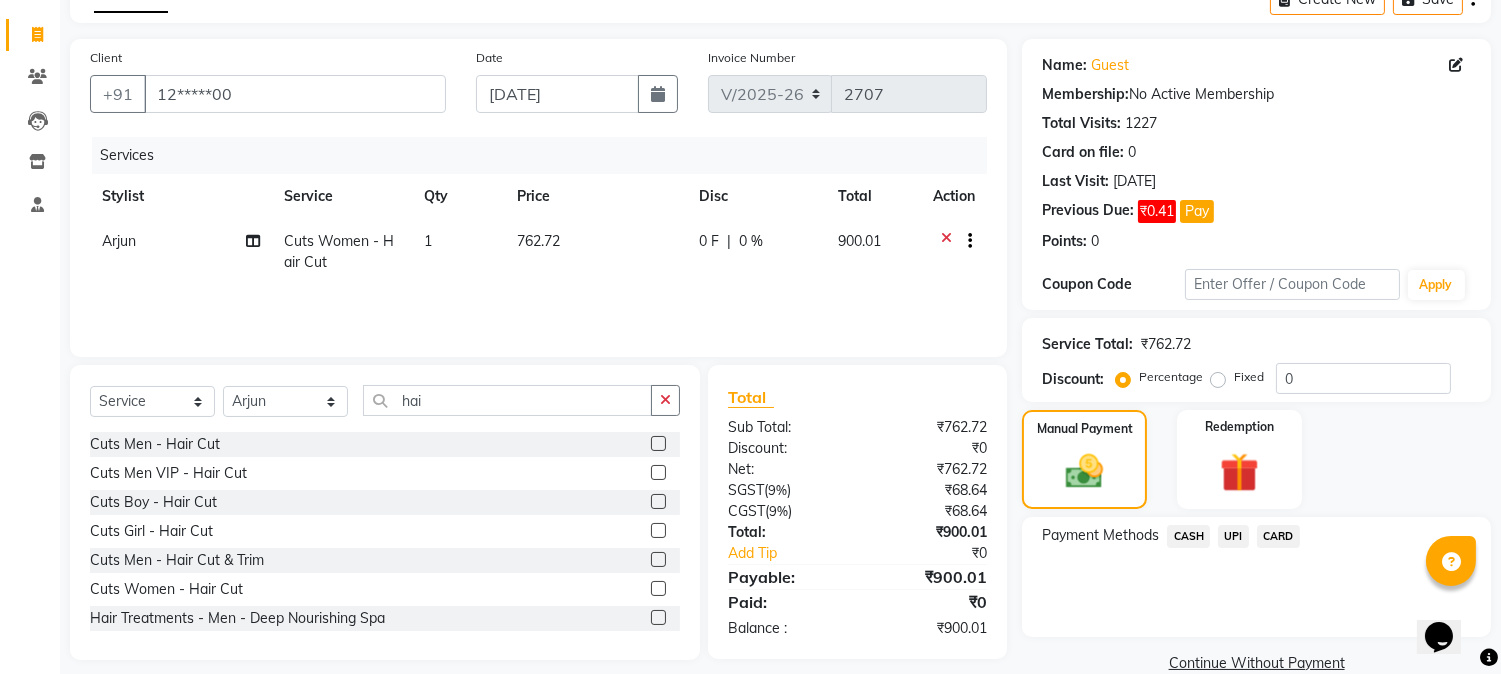click on "CASH" 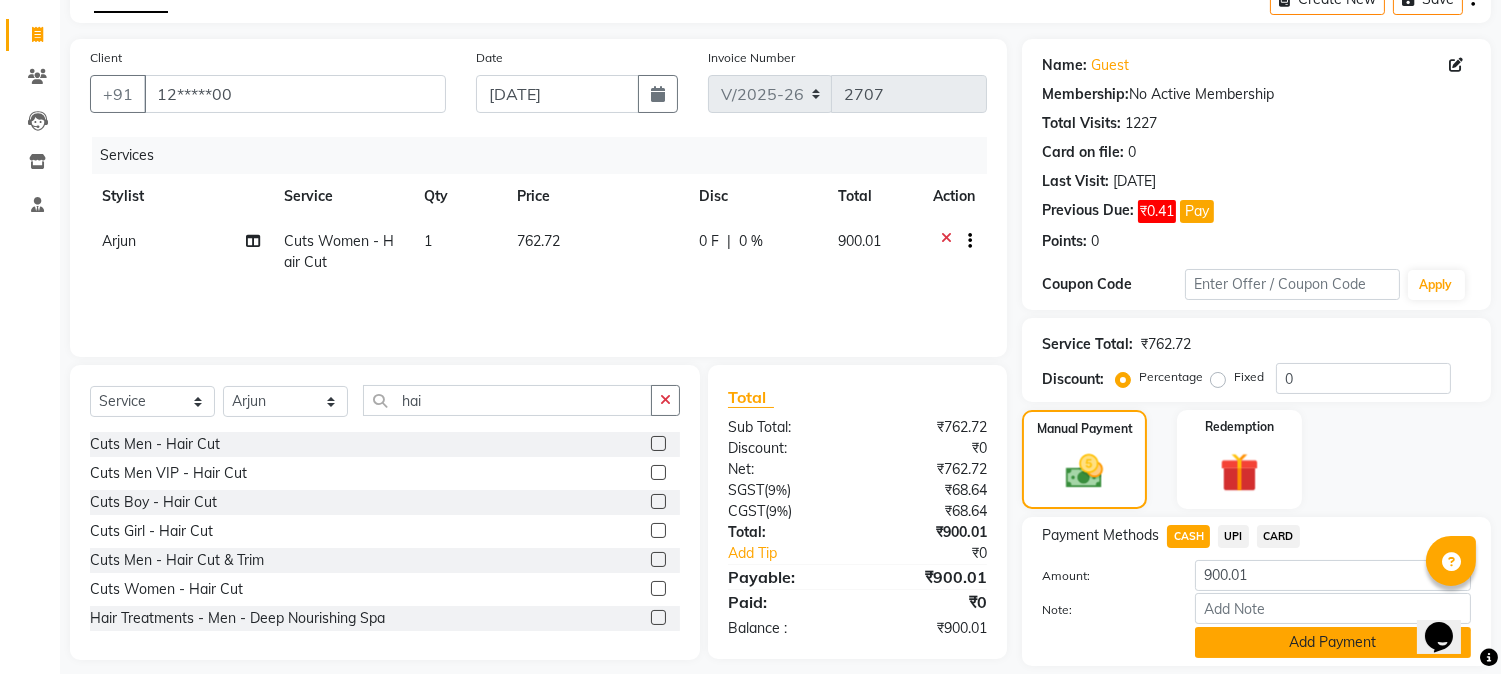 click on "Add Payment" 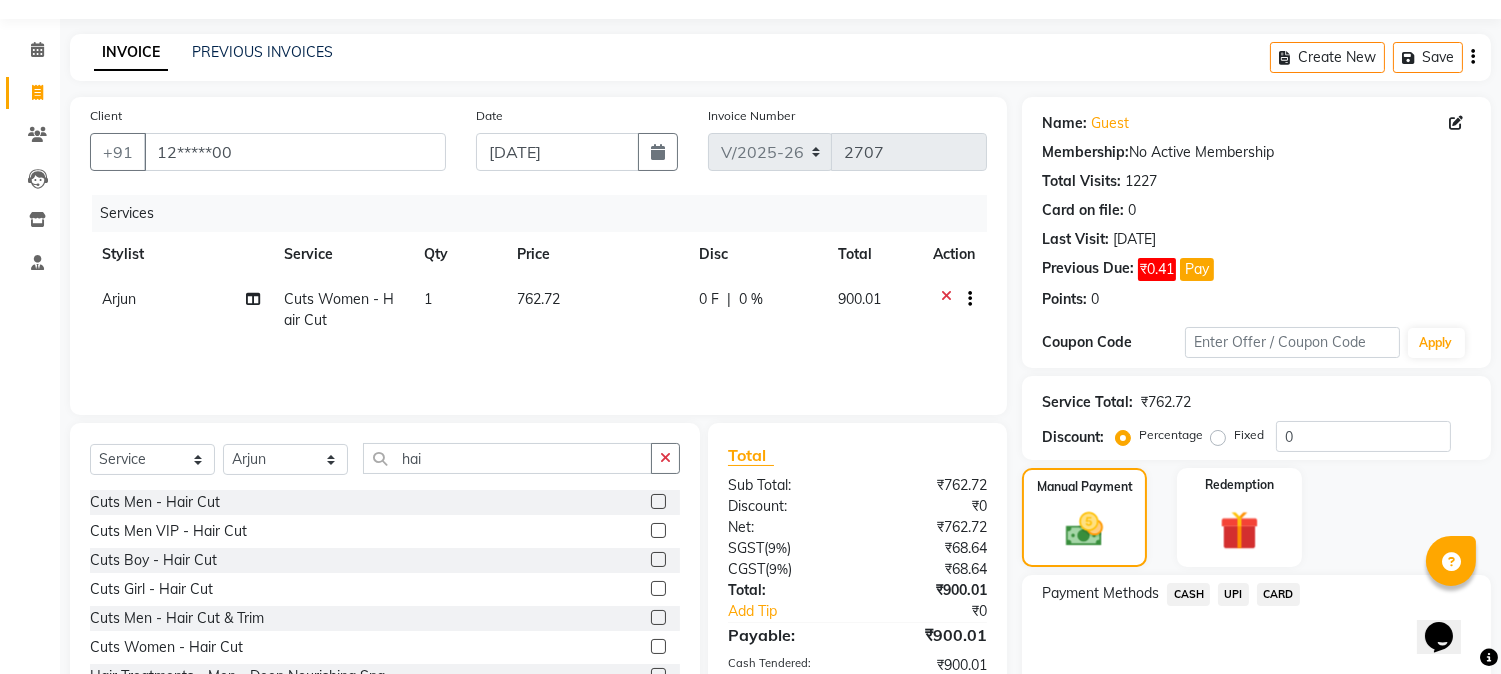 scroll, scrollTop: 0, scrollLeft: 0, axis: both 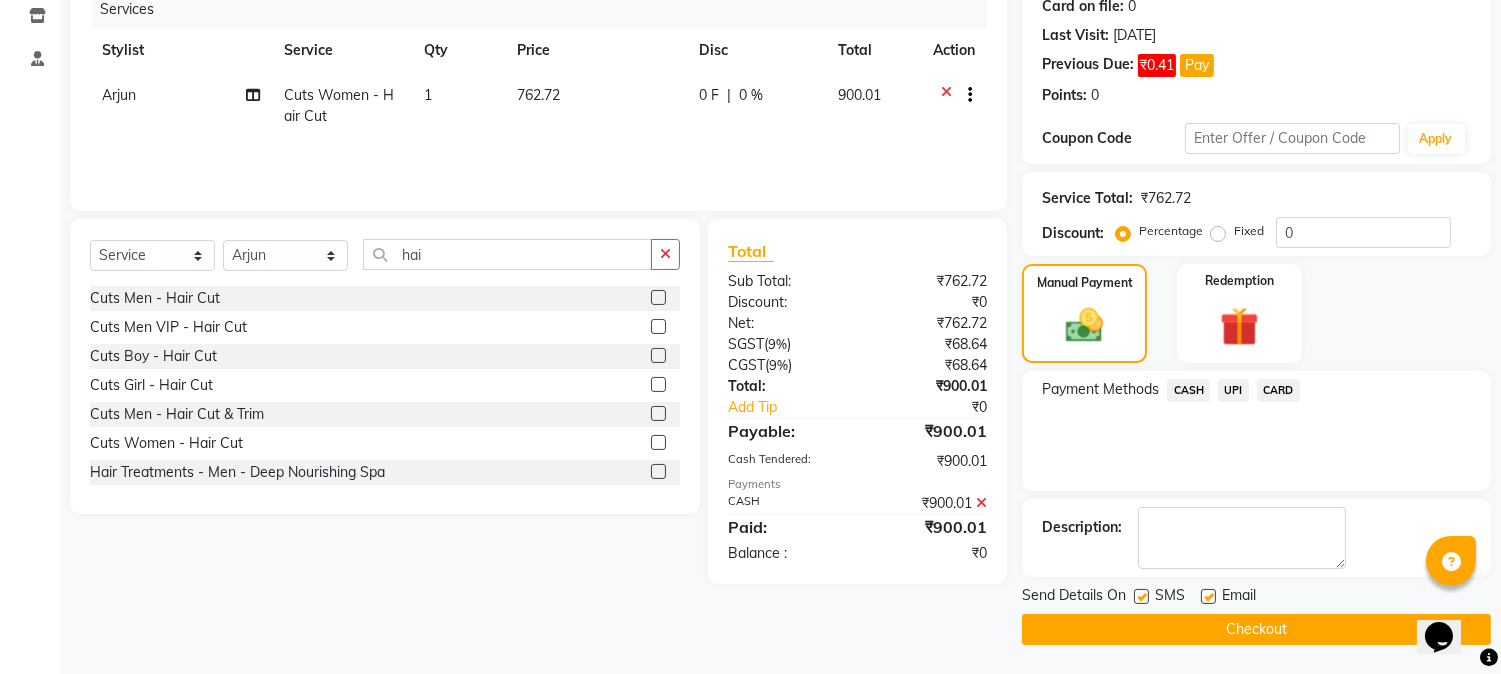 click 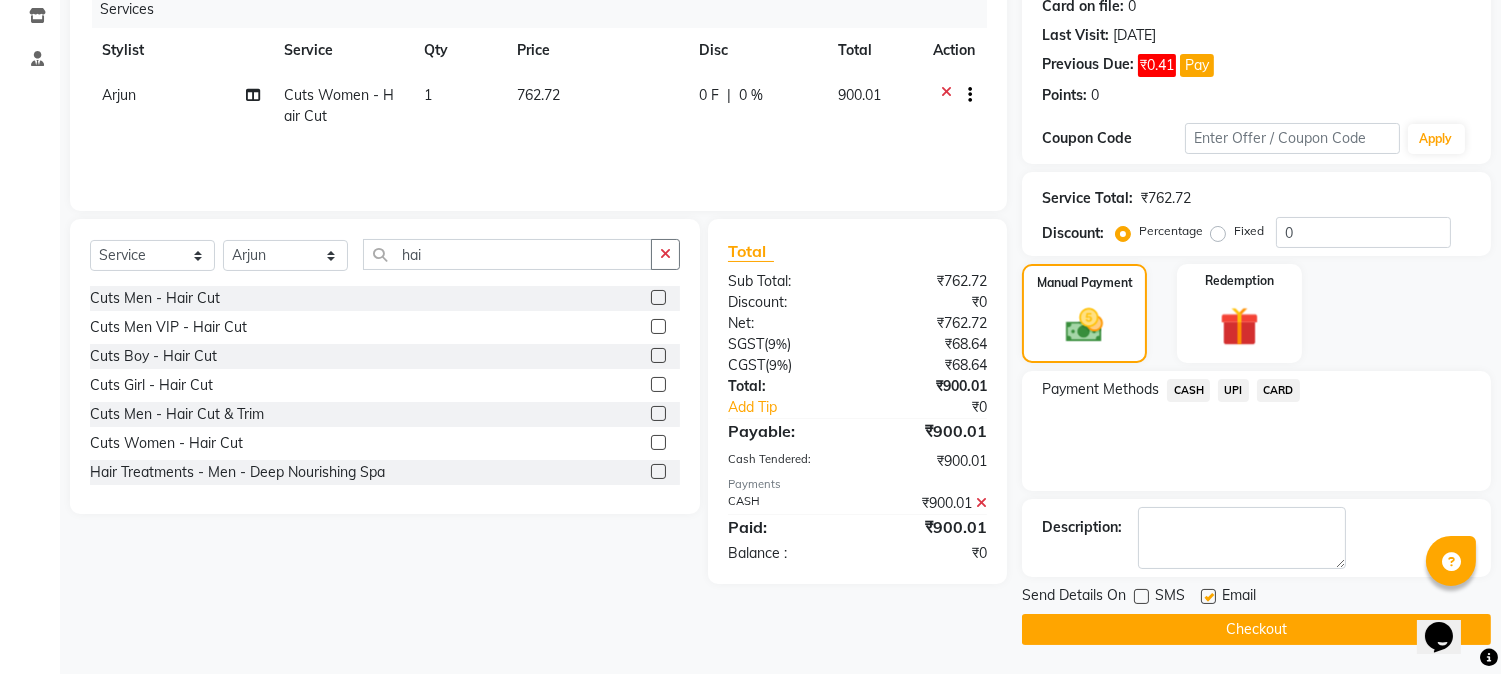 click on "Checkout" 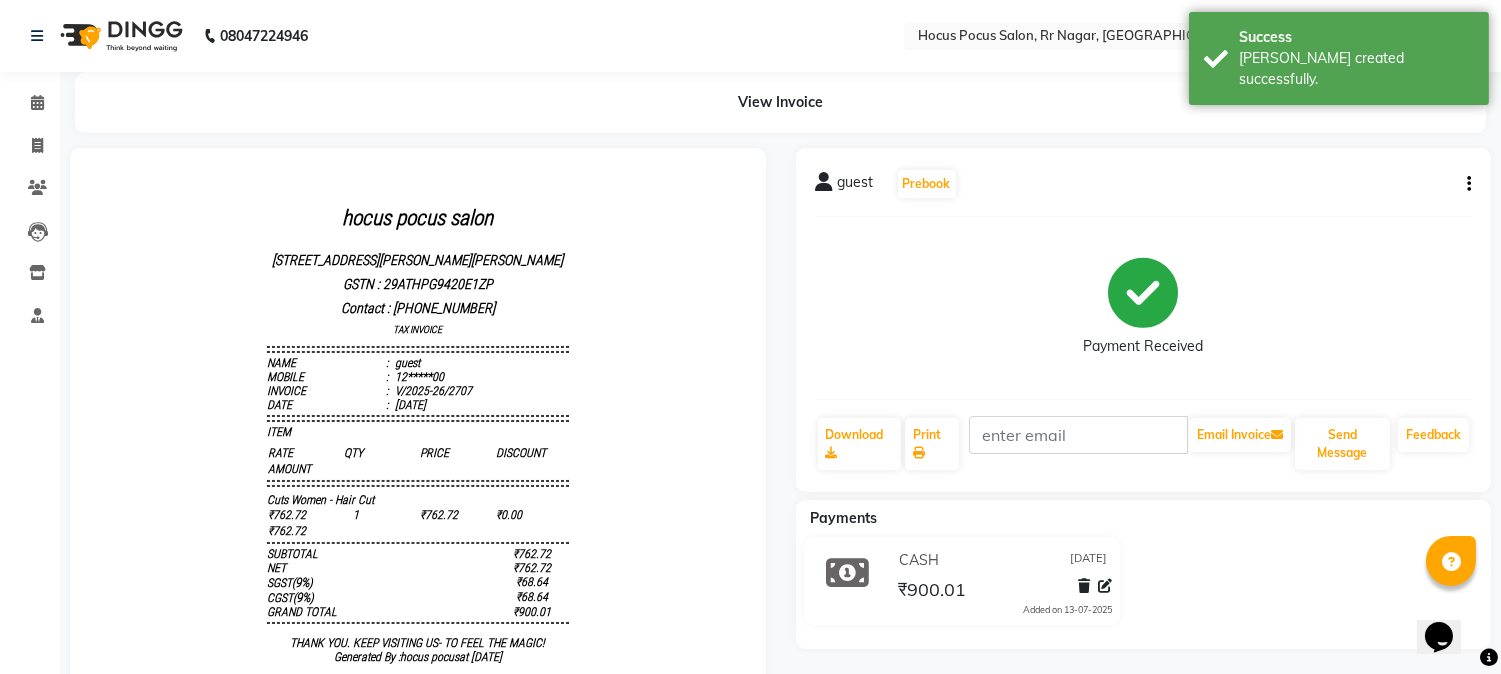scroll, scrollTop: 0, scrollLeft: 0, axis: both 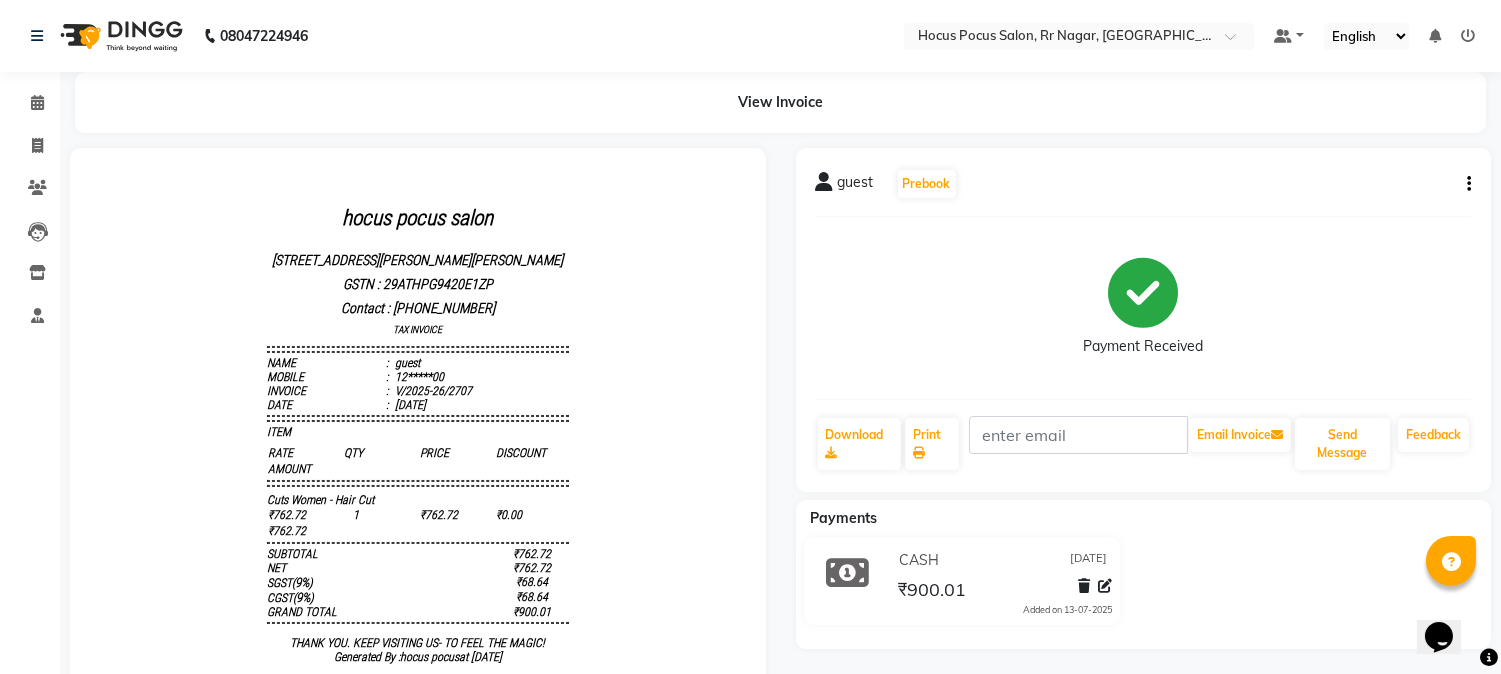 click on "₹900.01" 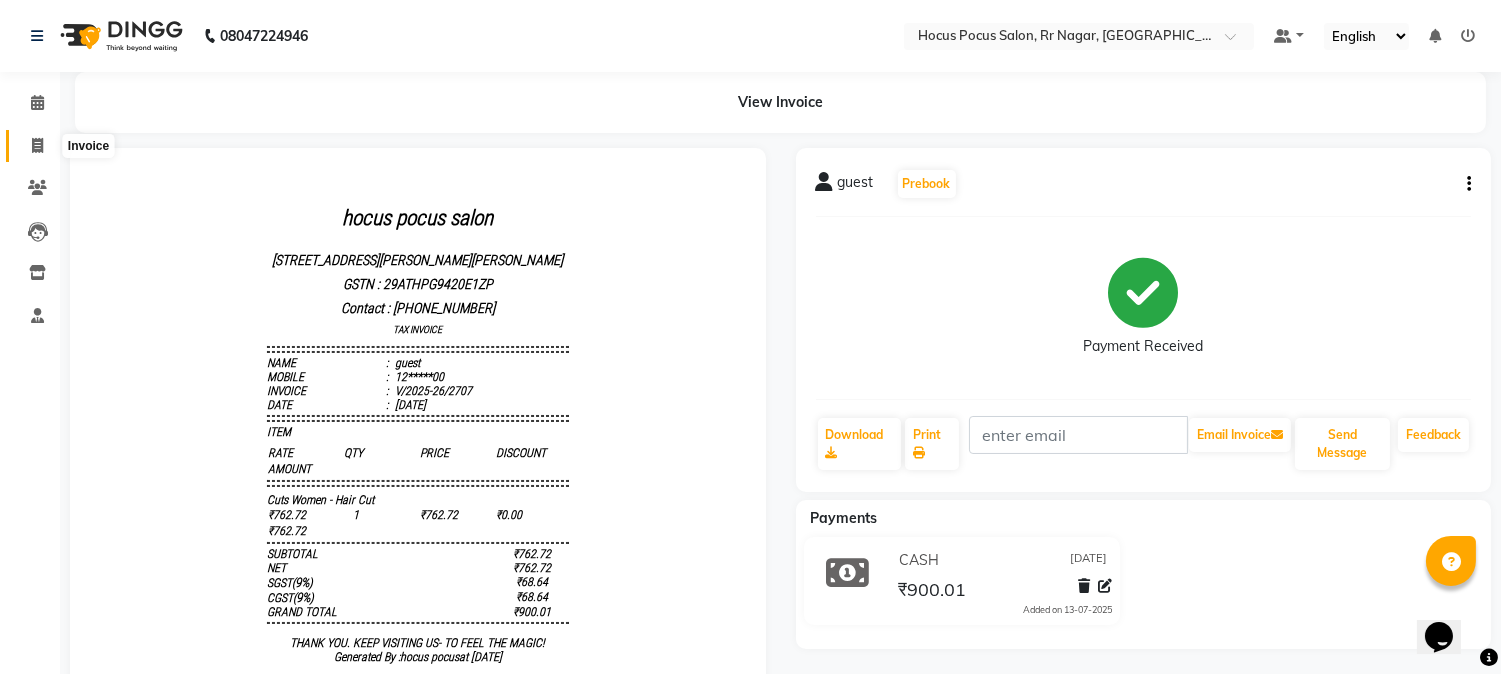 click 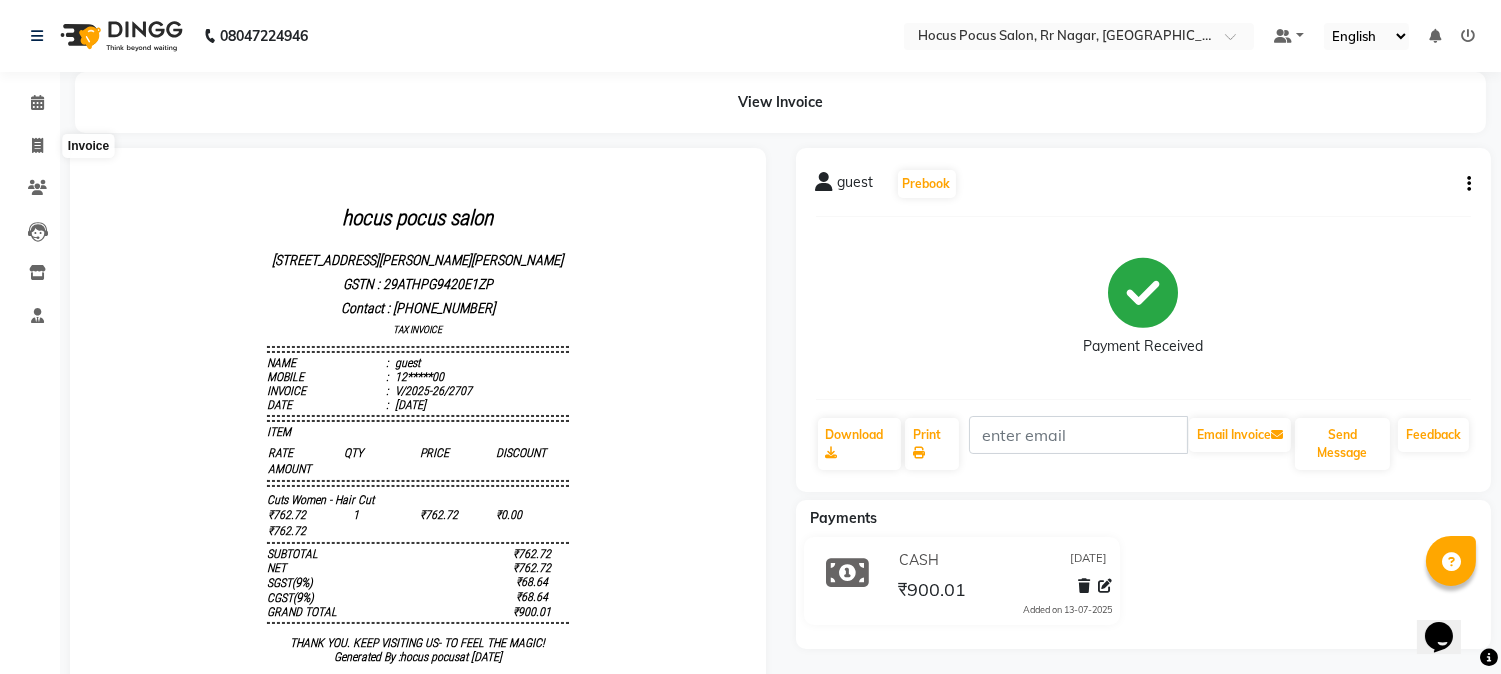 select on "5019" 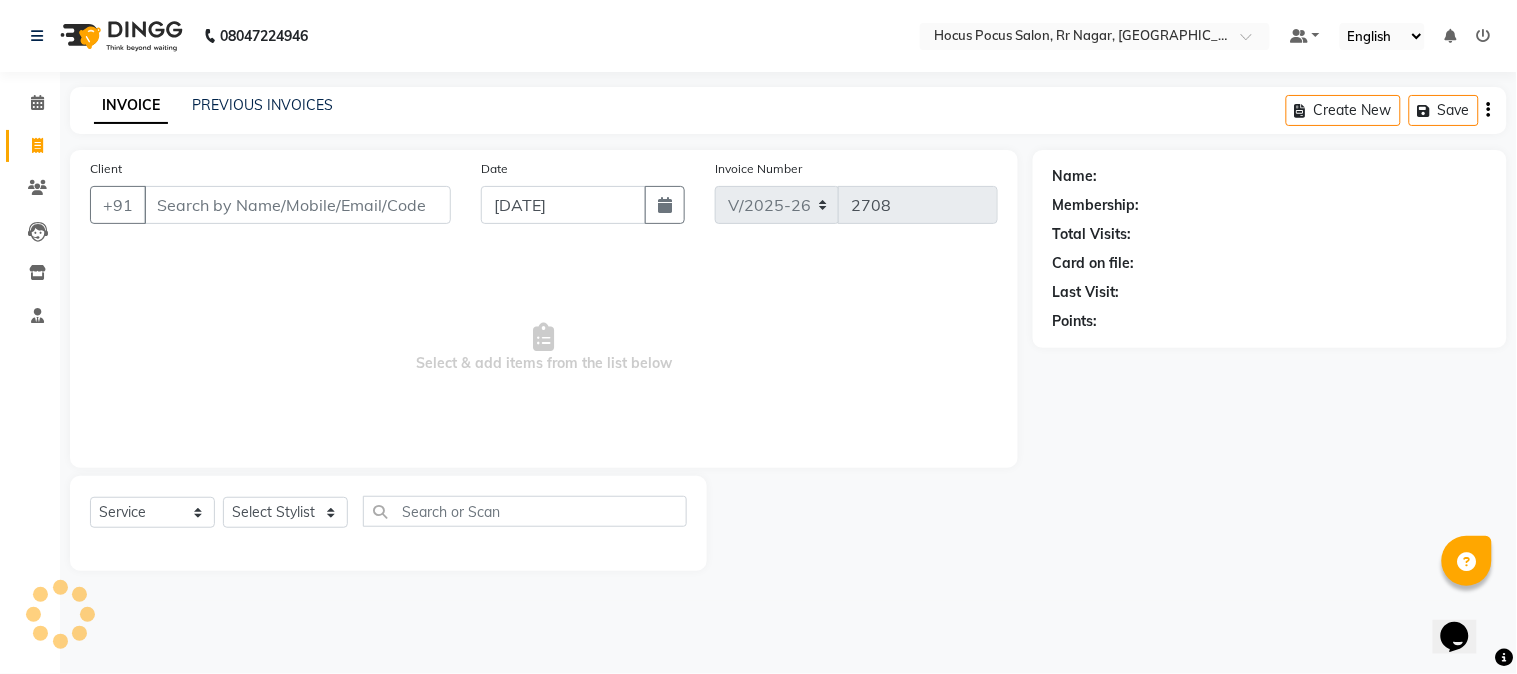click on "Client" at bounding box center (297, 205) 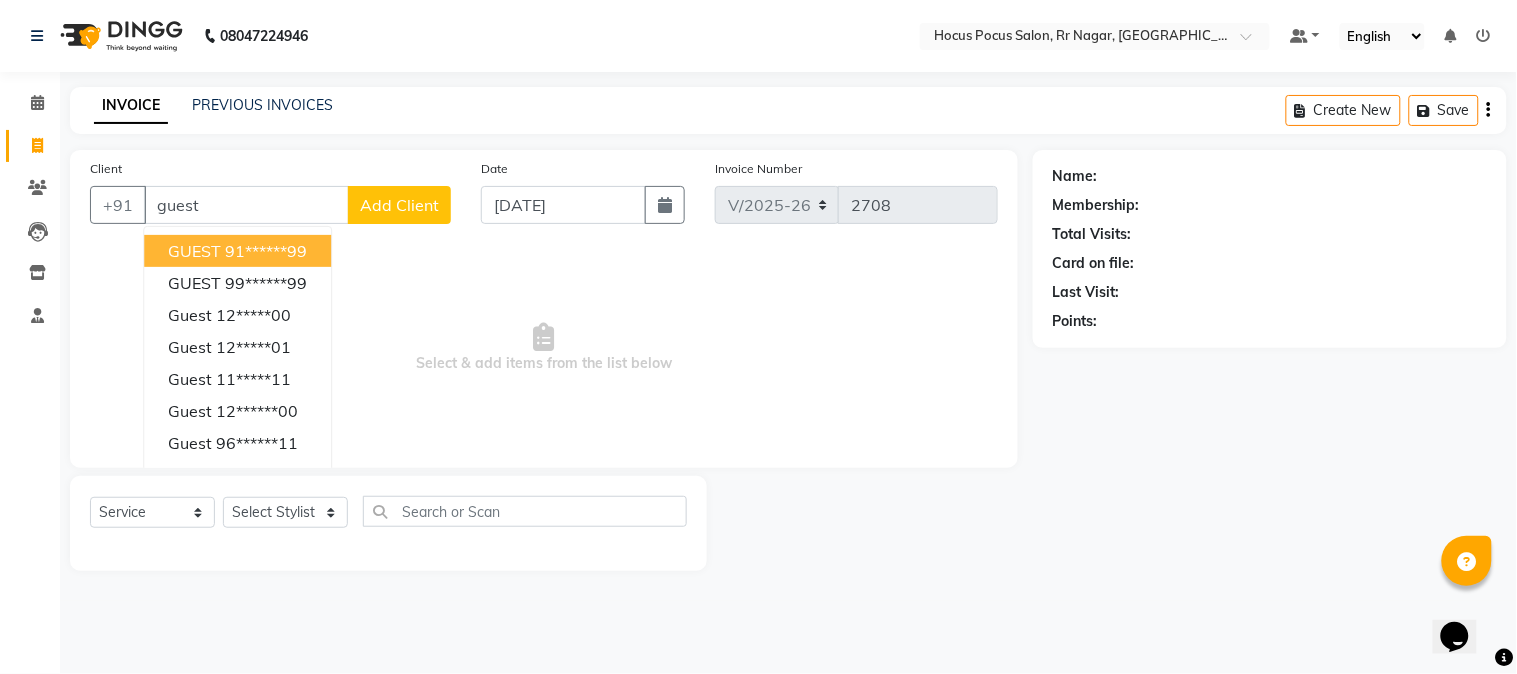 click on "GUEST  91******99" at bounding box center [237, 251] 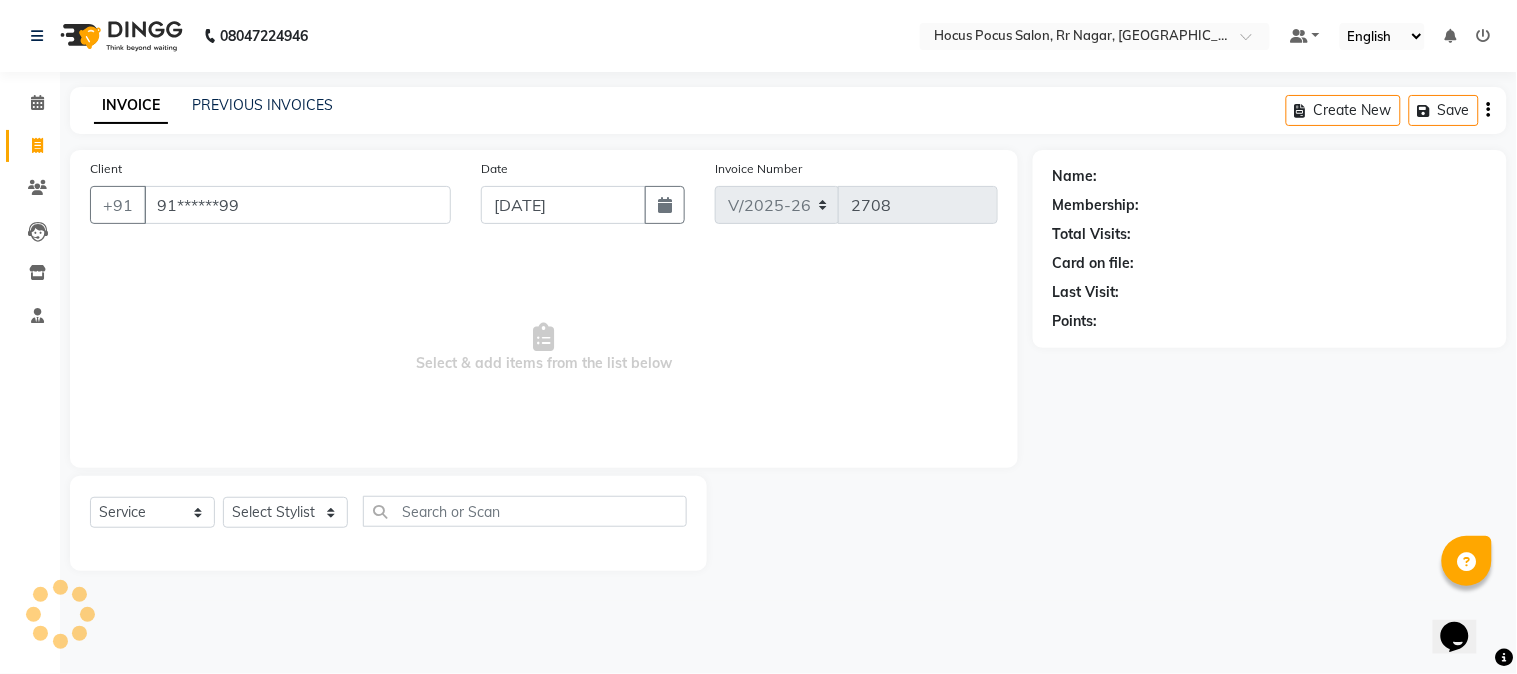 type on "91******99" 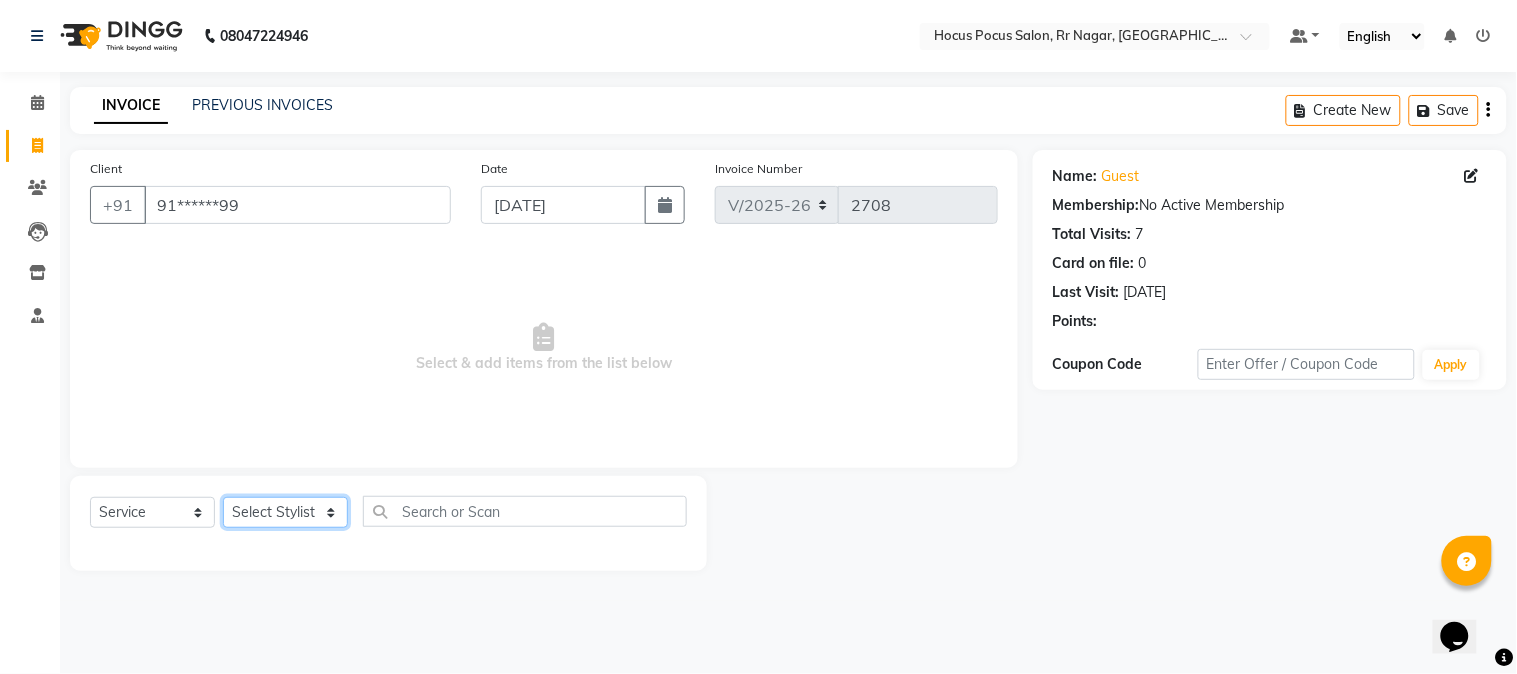 click on "Select Stylist [PERSON_NAME] hocus pocus [PERSON_NAME] [PERSON_NAME] [PERSON_NAME] [PERSON_NAME]" 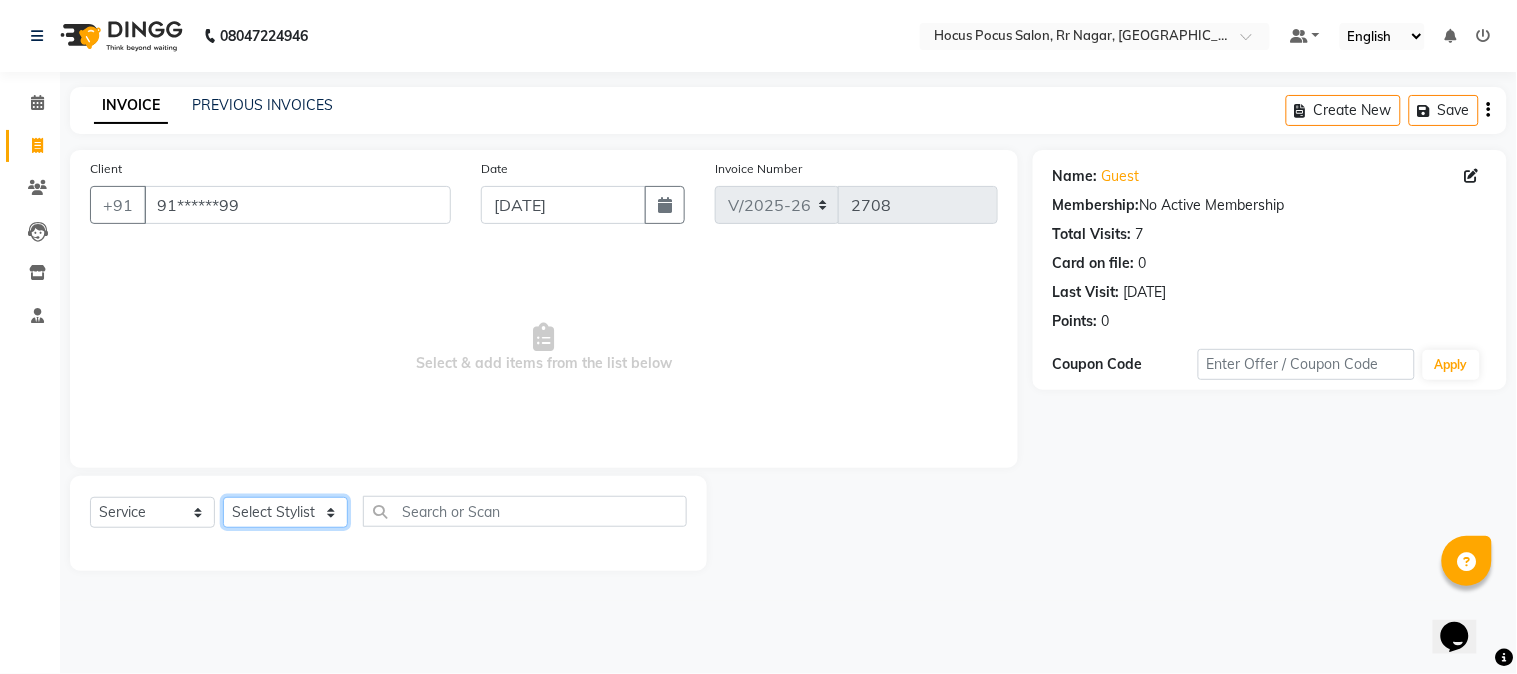 select on "32988" 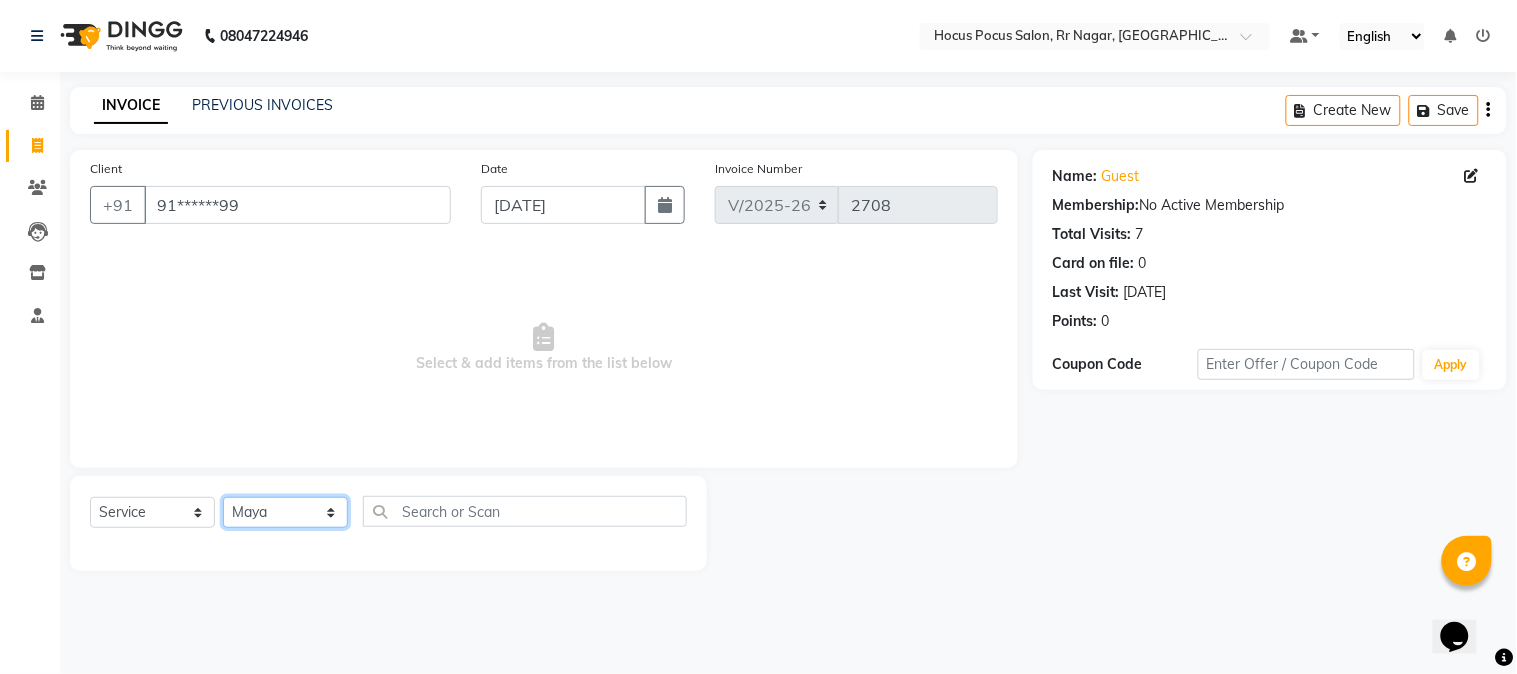 click on "Select Stylist [PERSON_NAME] hocus pocus [PERSON_NAME] [PERSON_NAME] [PERSON_NAME] [PERSON_NAME]" 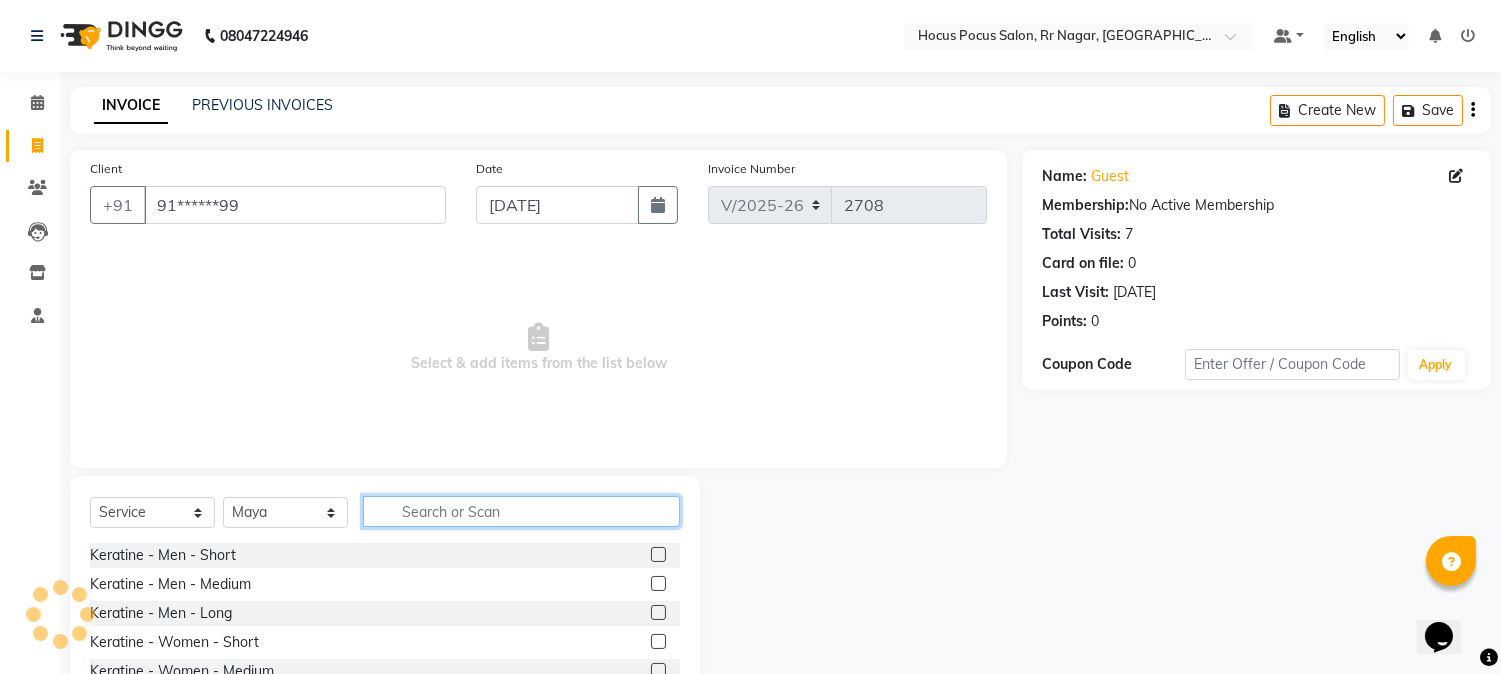click 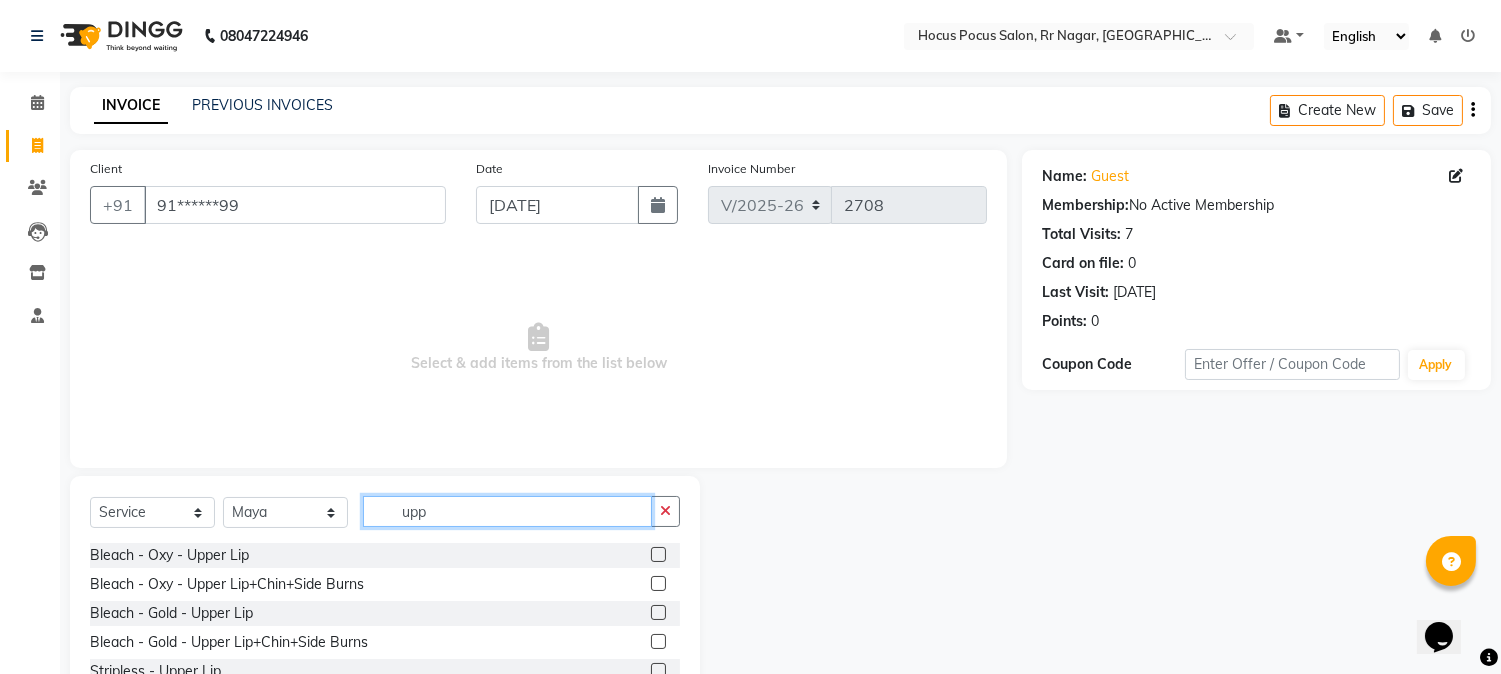scroll, scrollTop: 101, scrollLeft: 0, axis: vertical 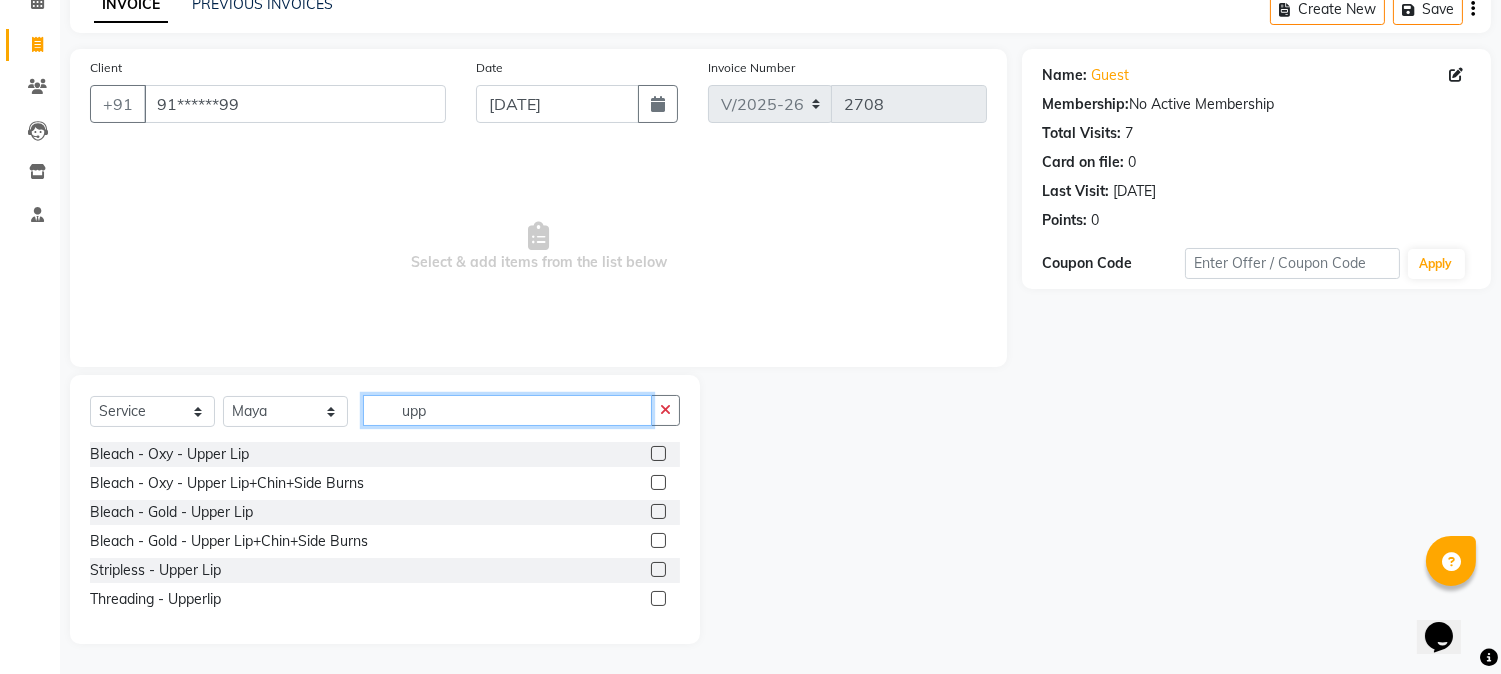 type on "upp" 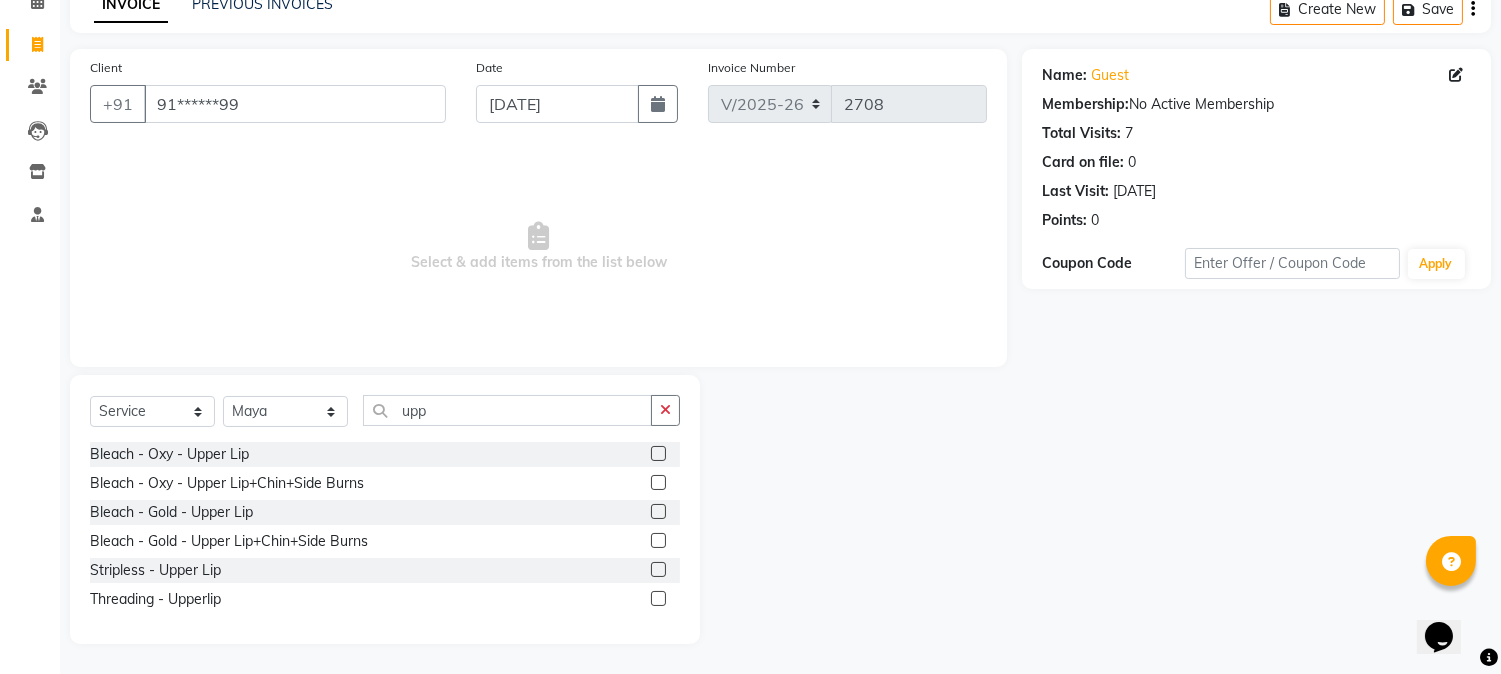 click 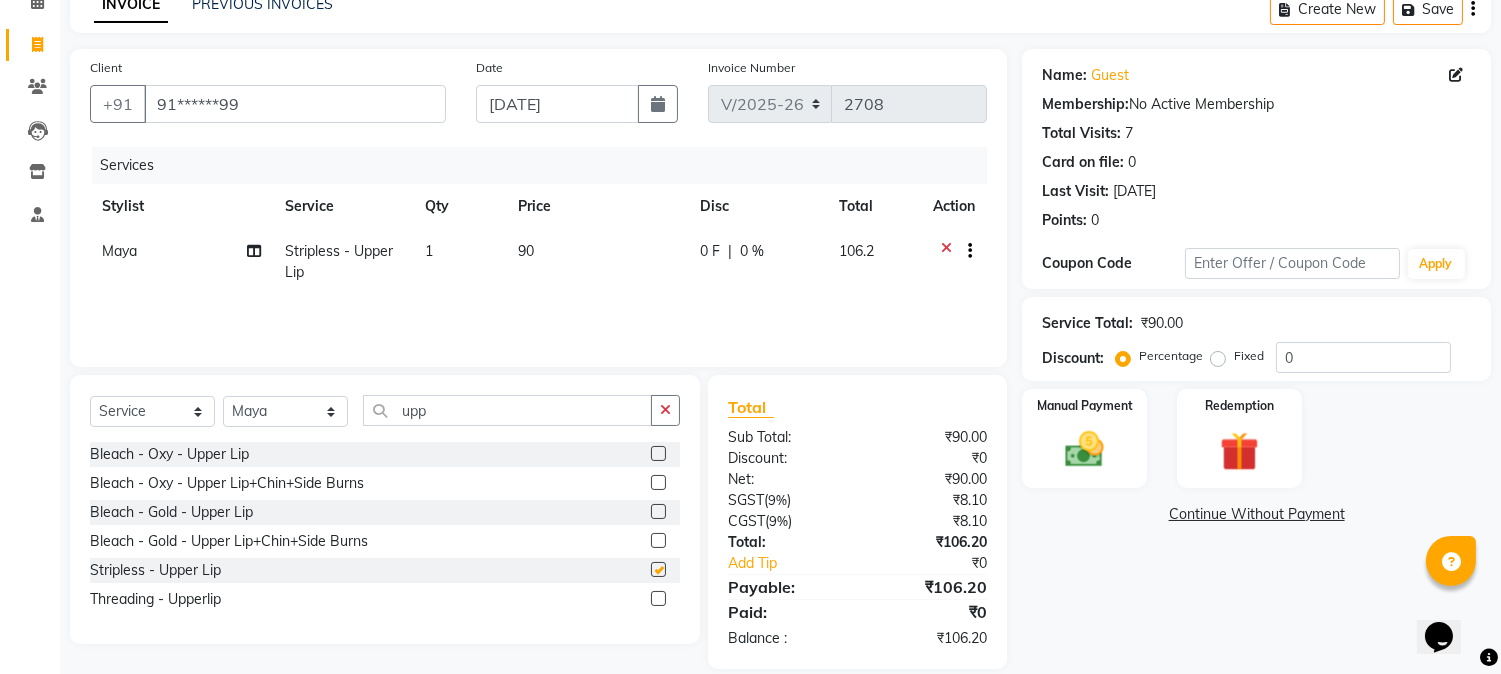 checkbox on "false" 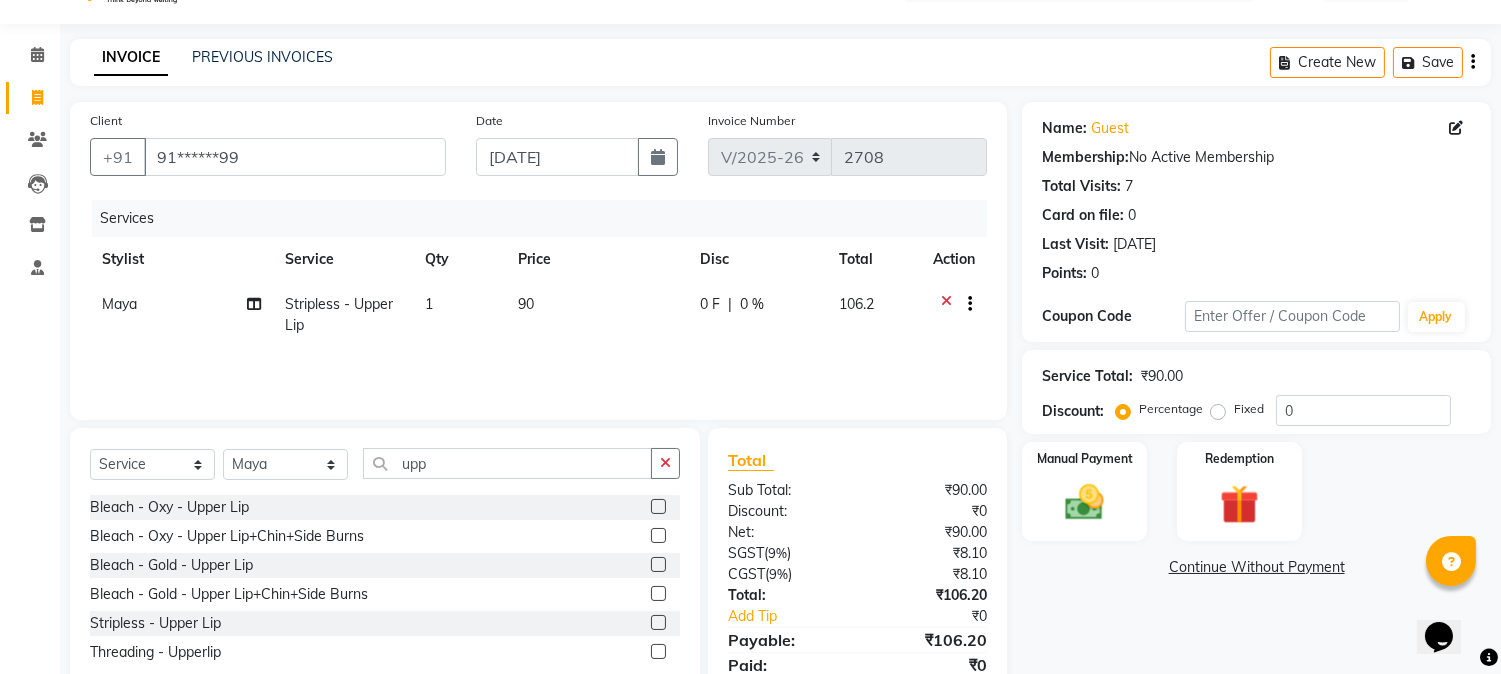 scroll, scrollTop: 0, scrollLeft: 0, axis: both 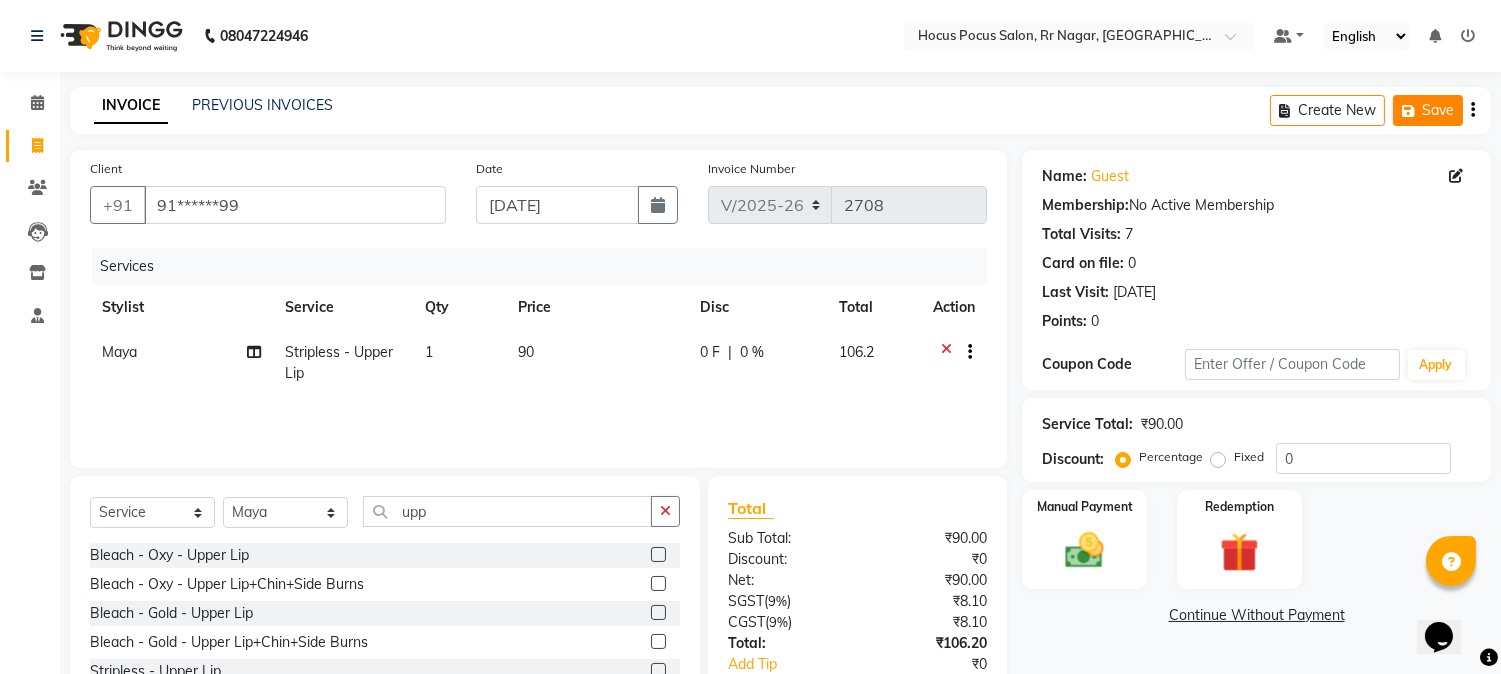 click on "Save" 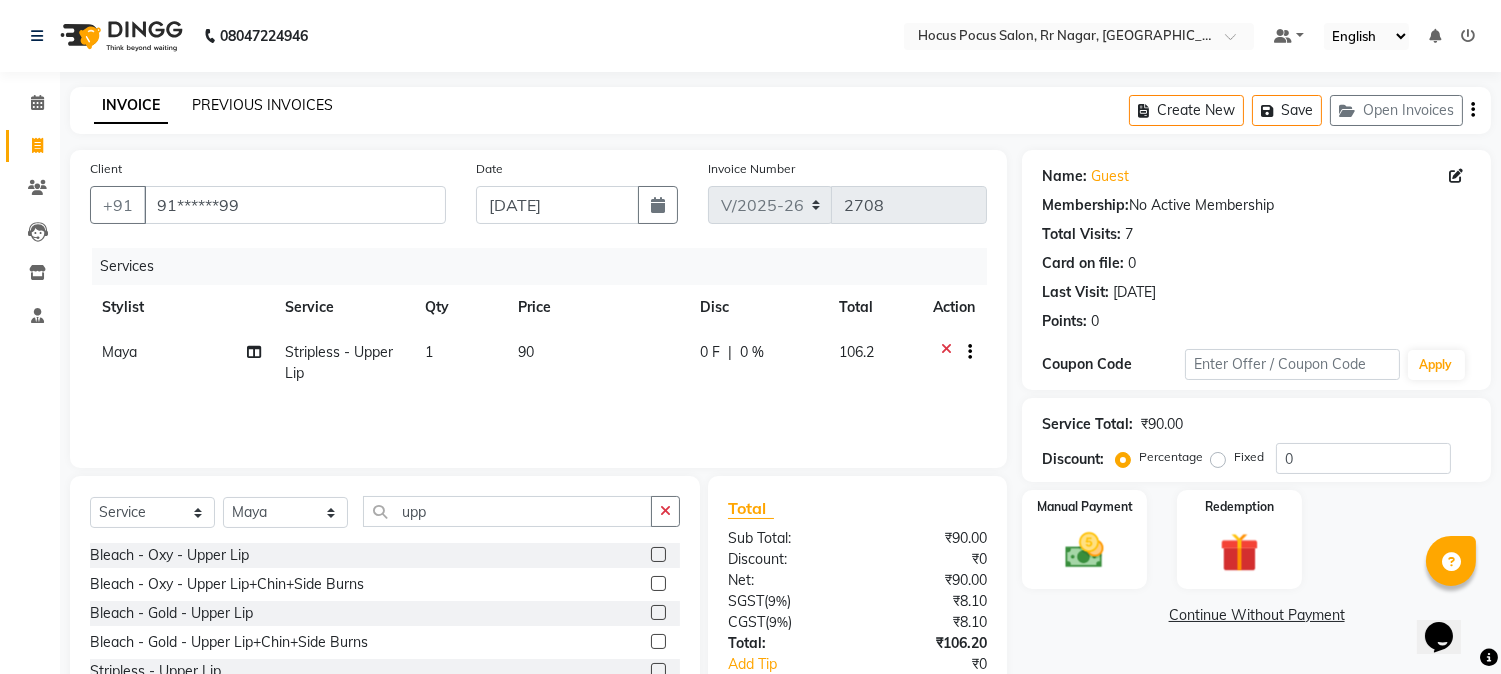 click on "PREVIOUS INVOICES" 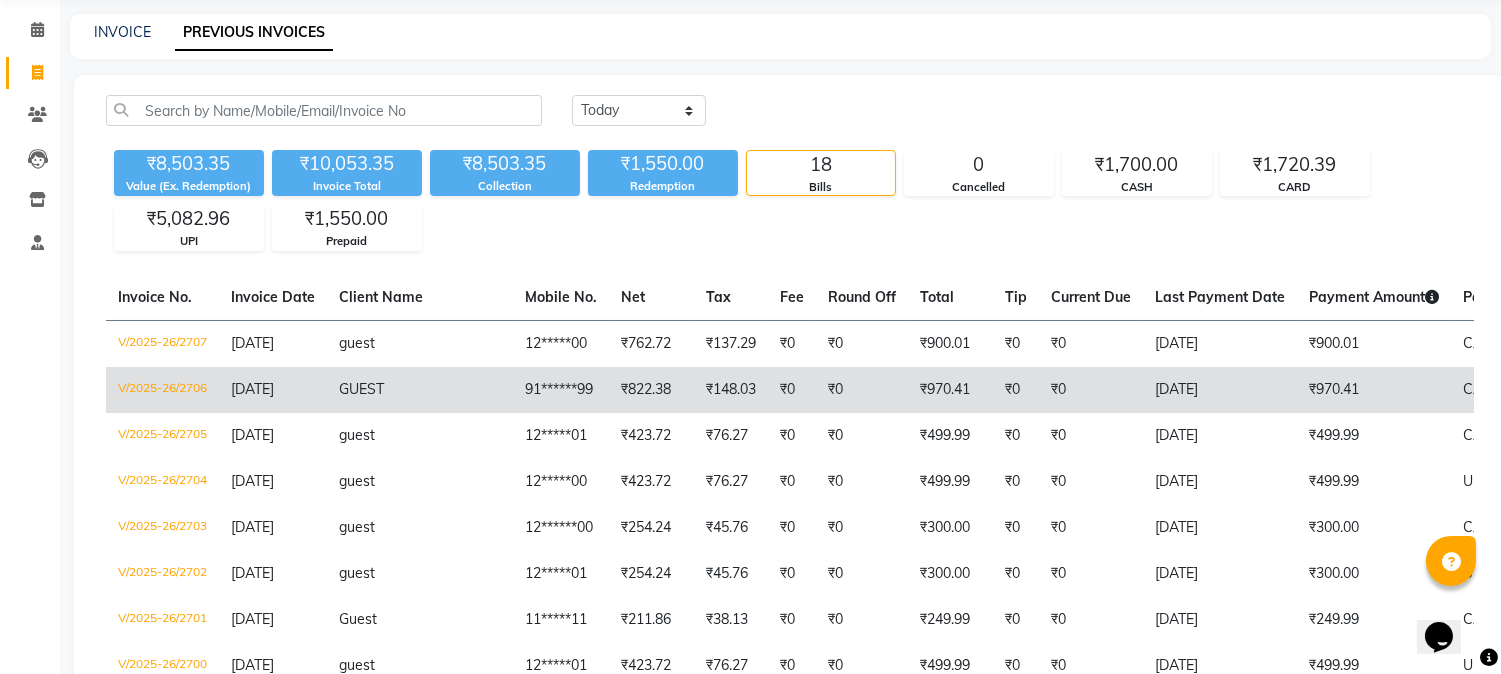 scroll, scrollTop: 222, scrollLeft: 0, axis: vertical 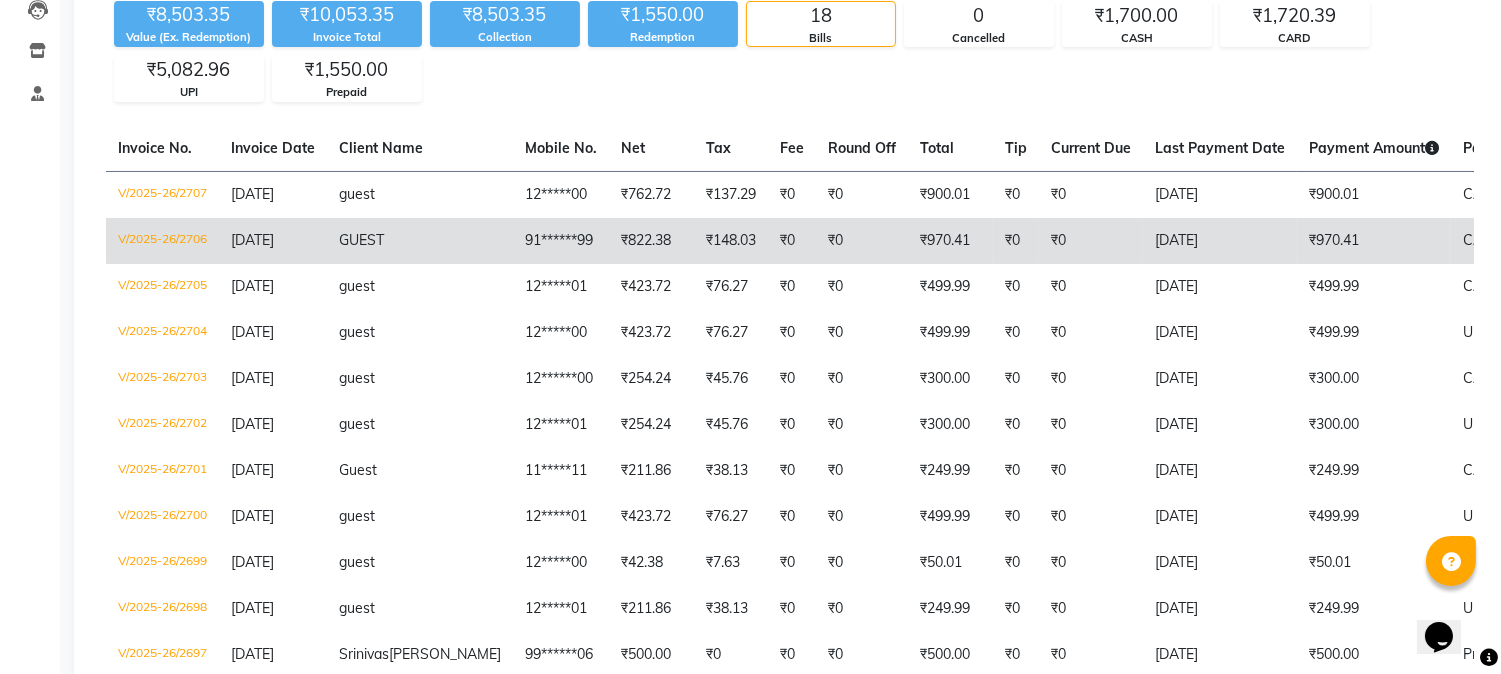 click on "₹970.41" 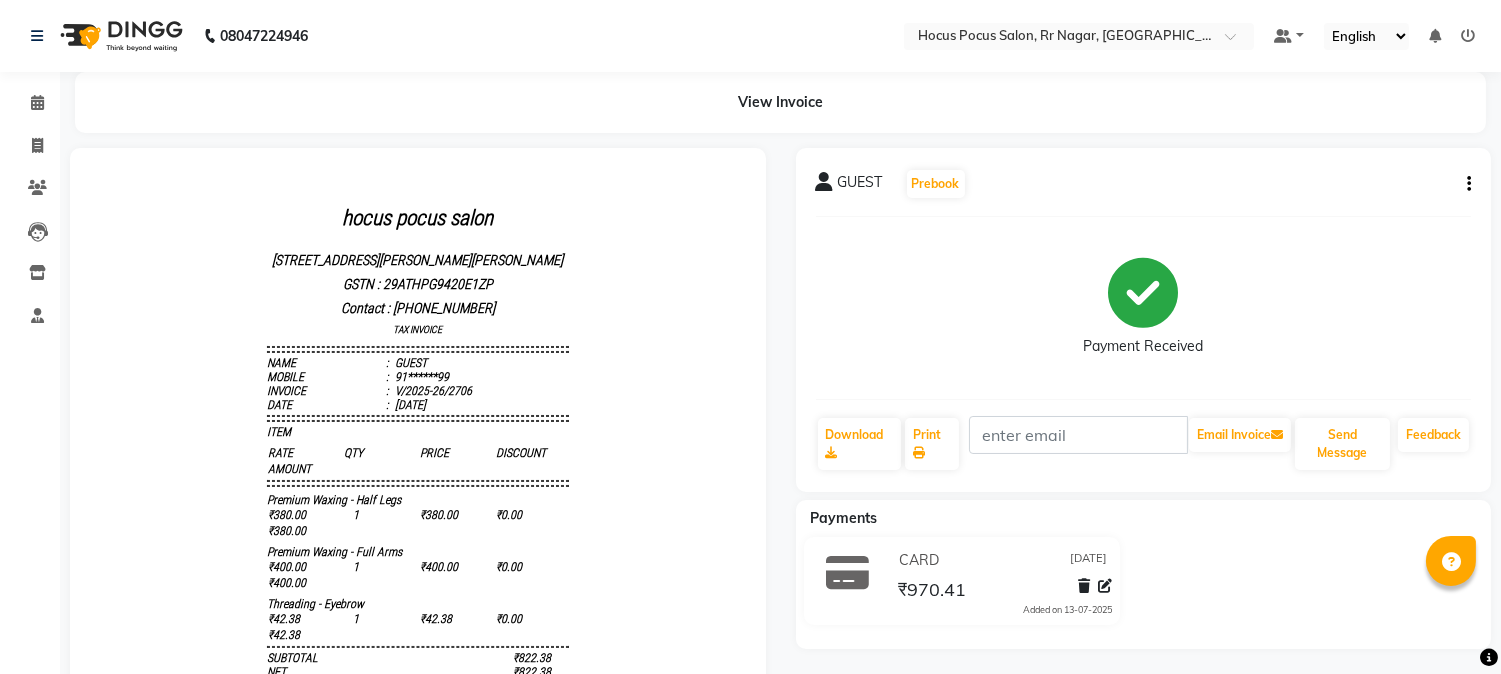 scroll, scrollTop: 0, scrollLeft: 0, axis: both 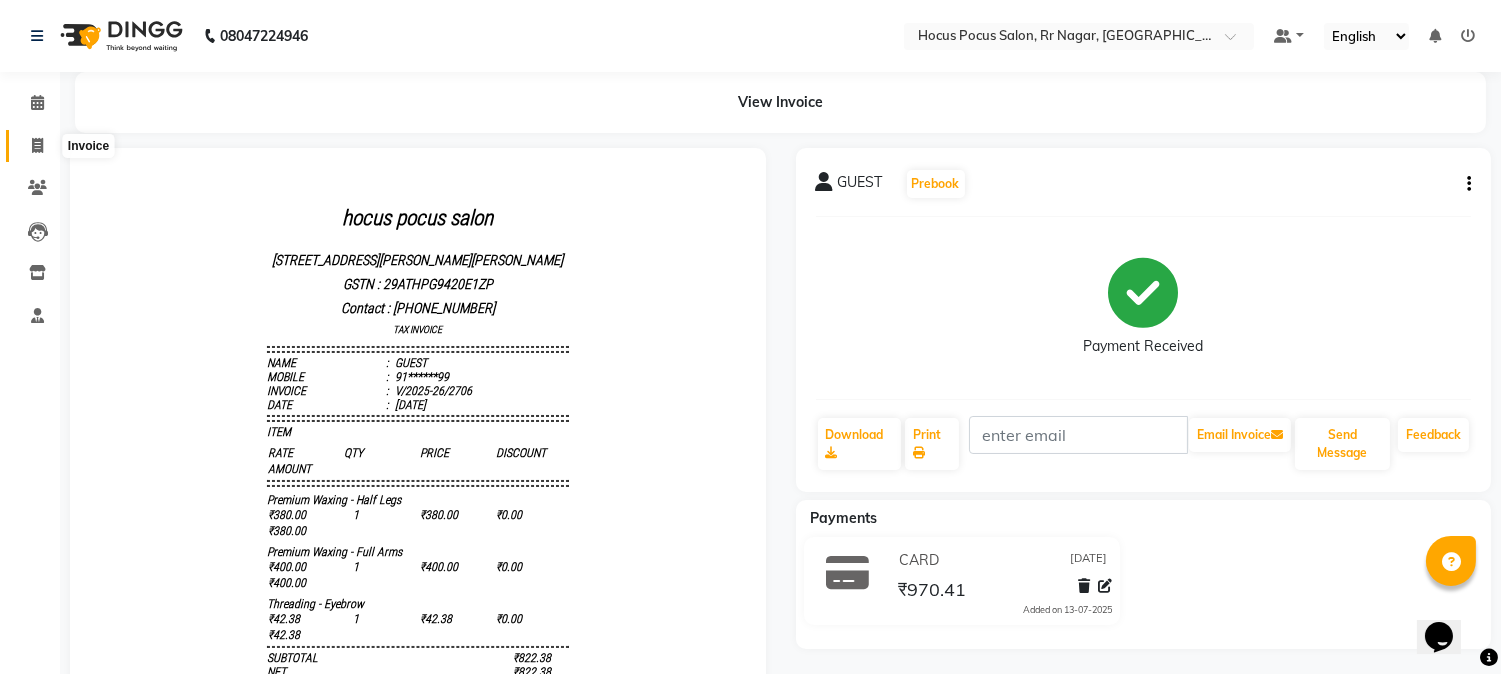 click 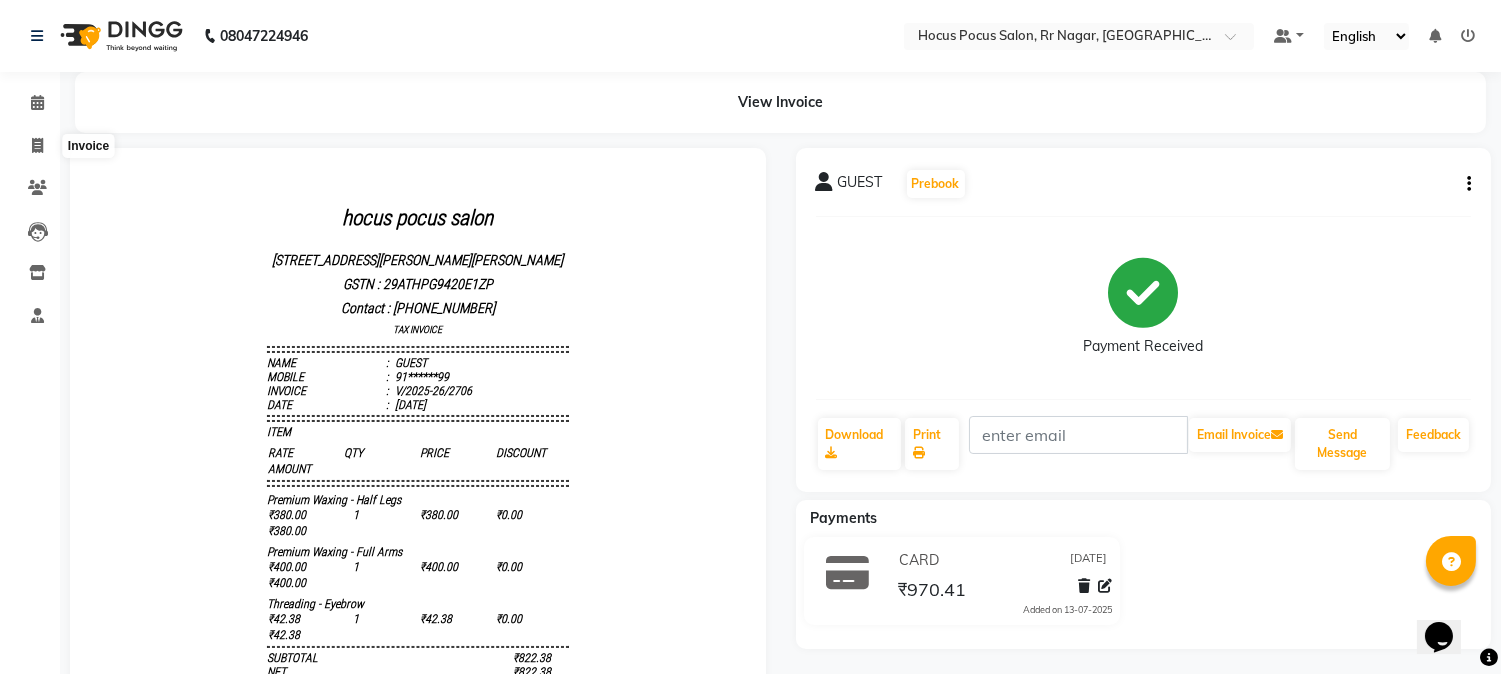select on "5019" 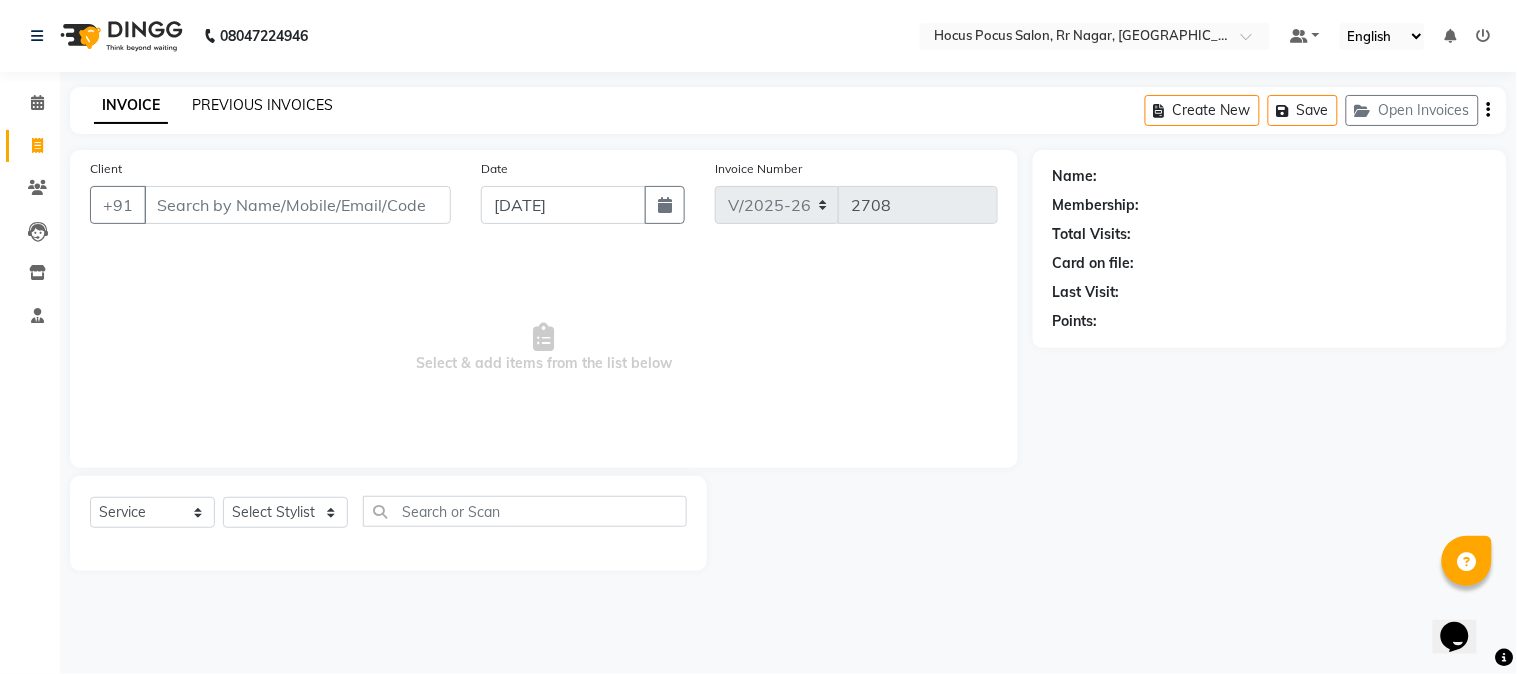 click on "PREVIOUS INVOICES" 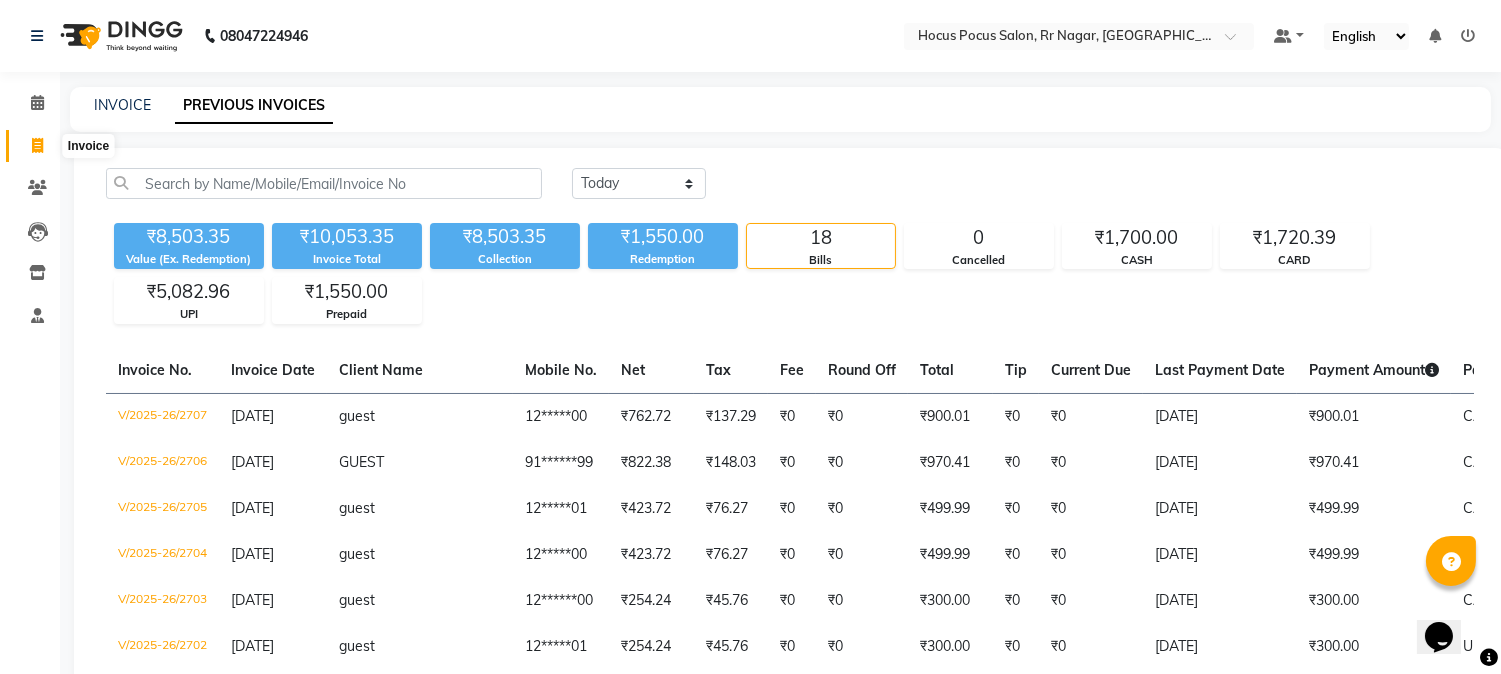 drag, startPoint x: 38, startPoint y: 146, endPoint x: 47, endPoint y: 140, distance: 10.816654 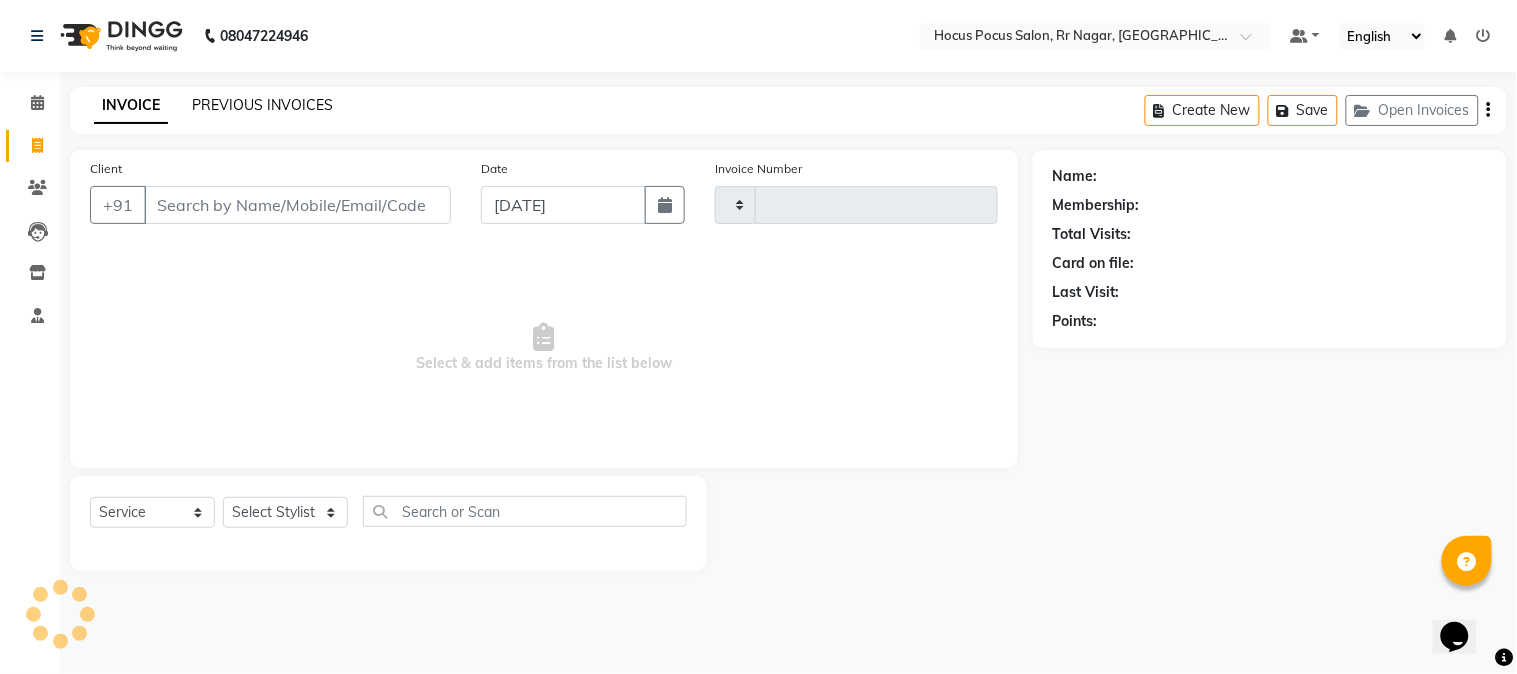 type on "2708" 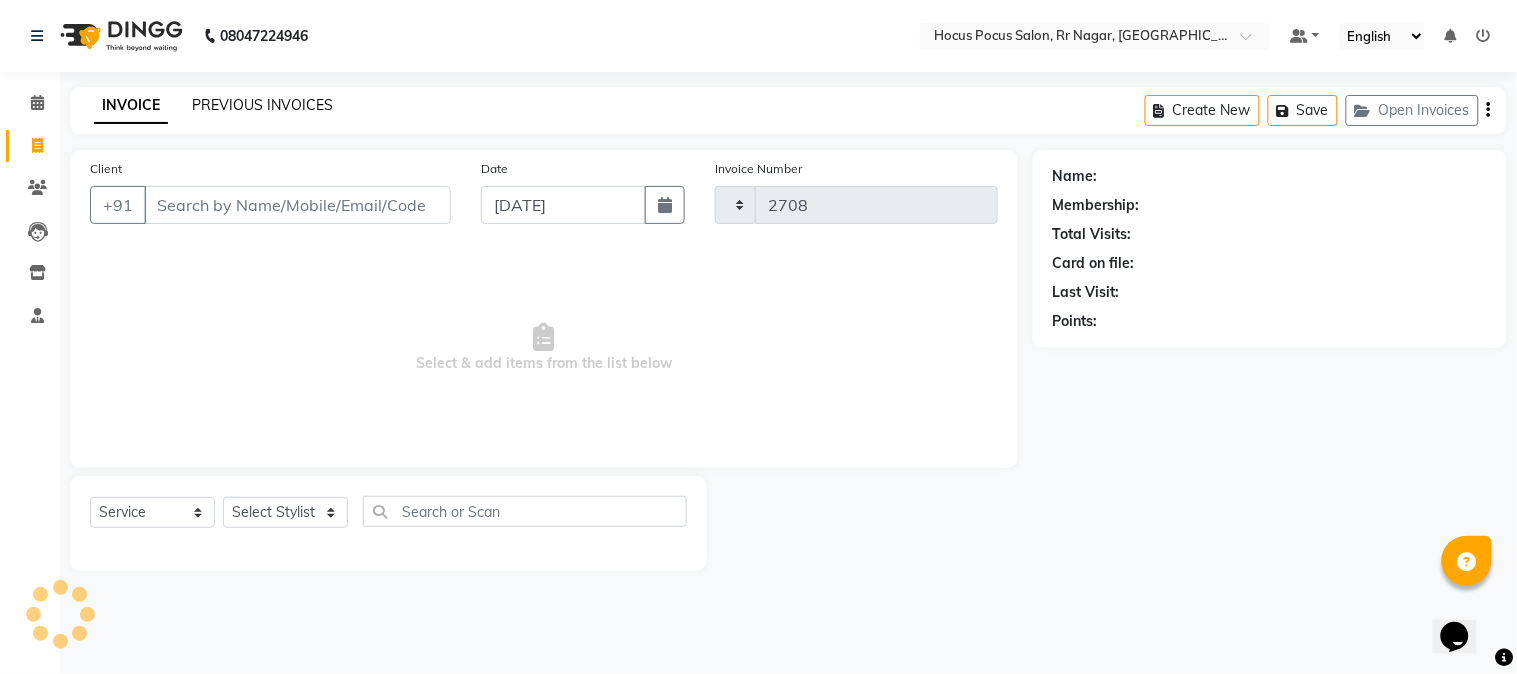 select on "5019" 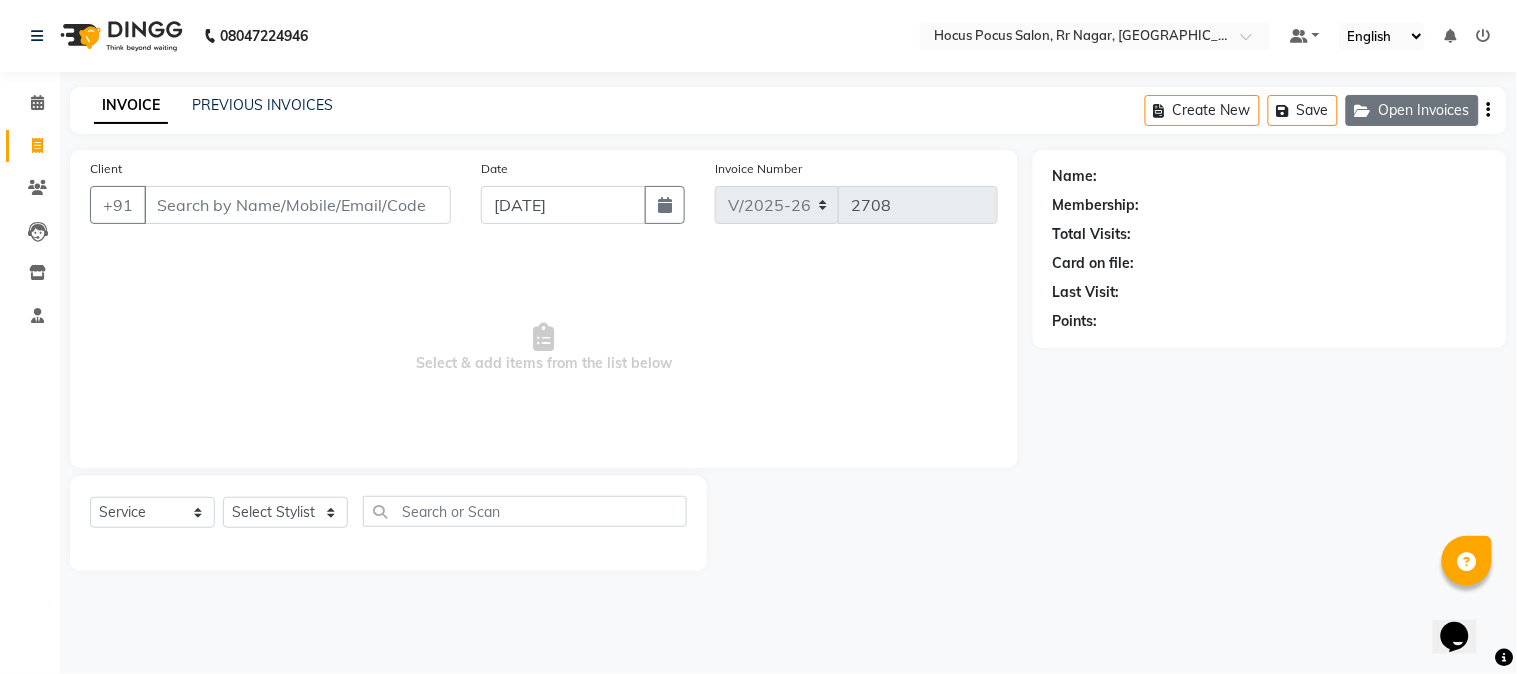 click on "Open Invoices" 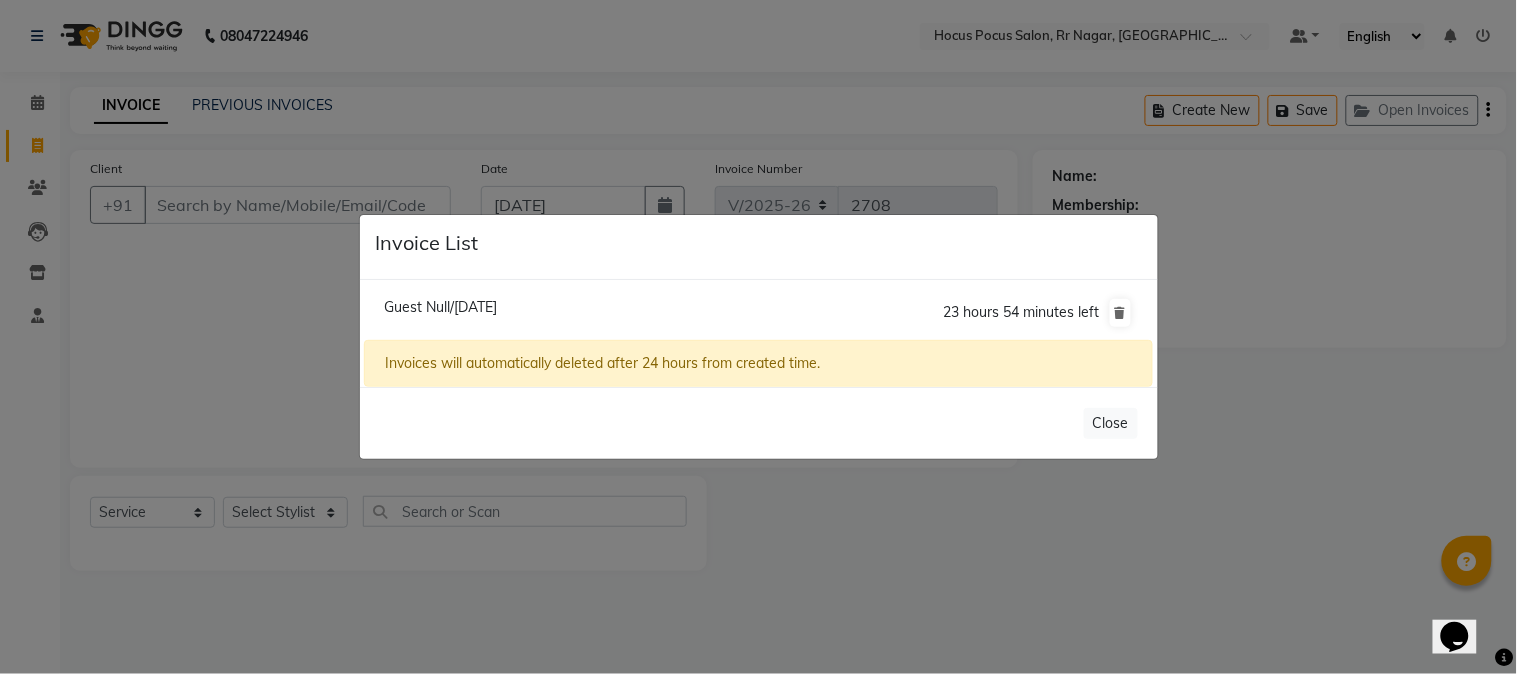 click on "Guest Null/[DATE]" 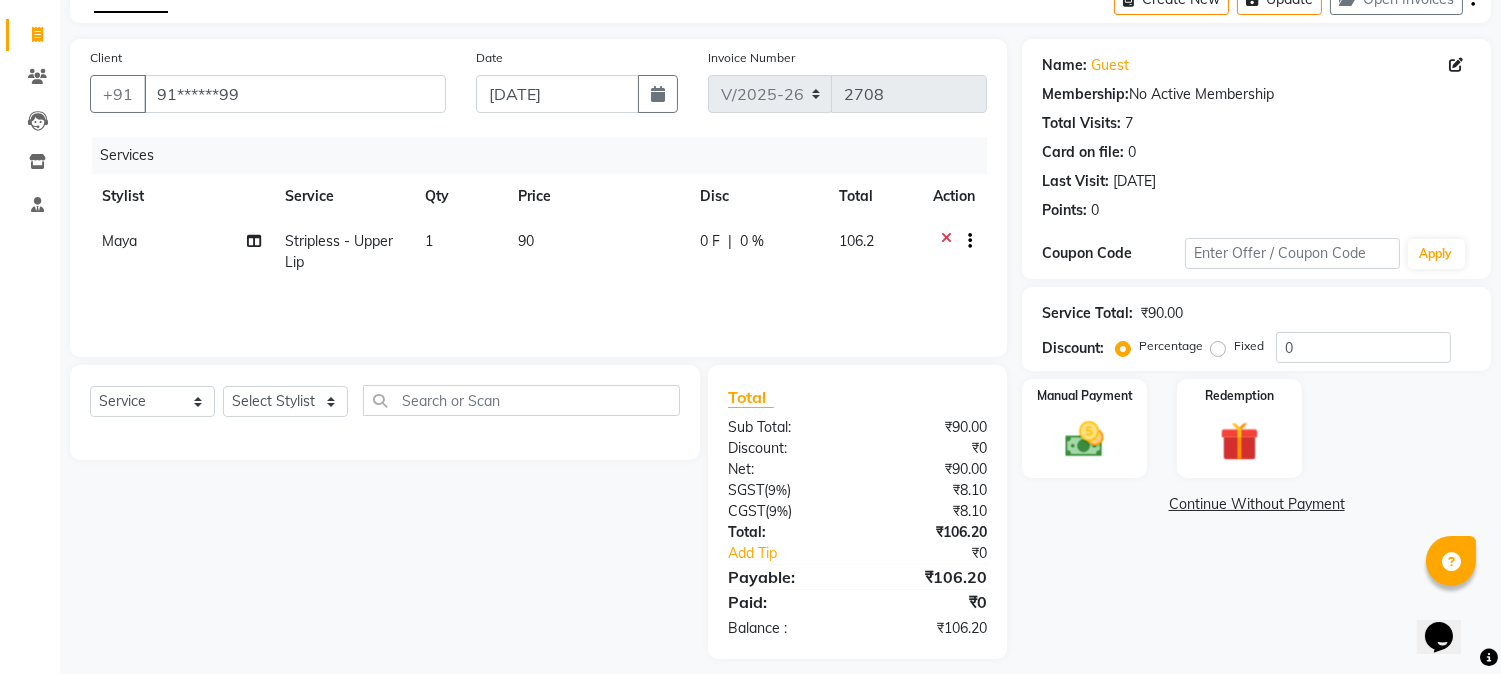 scroll, scrollTop: 0, scrollLeft: 0, axis: both 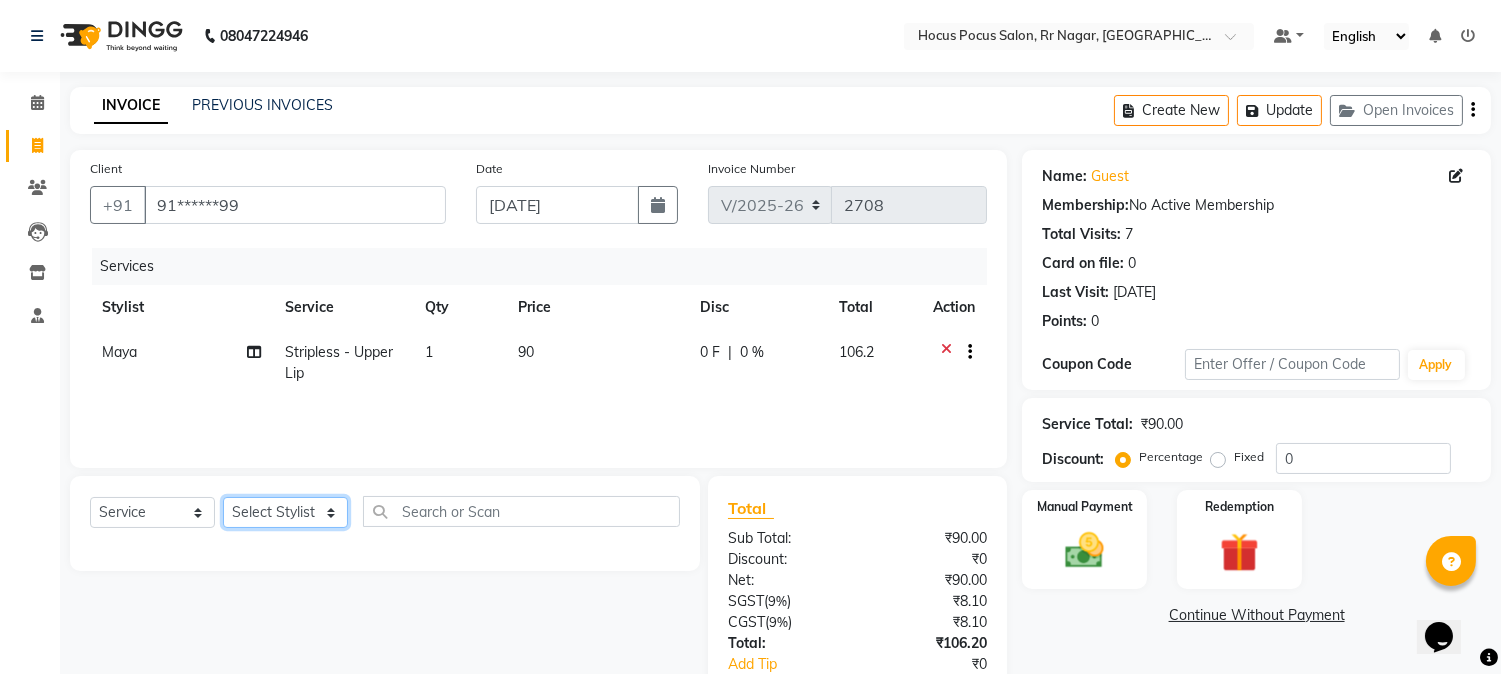 click on "Select Stylist [PERSON_NAME] hocus pocus [PERSON_NAME] [PERSON_NAME] [PERSON_NAME] [PERSON_NAME]" 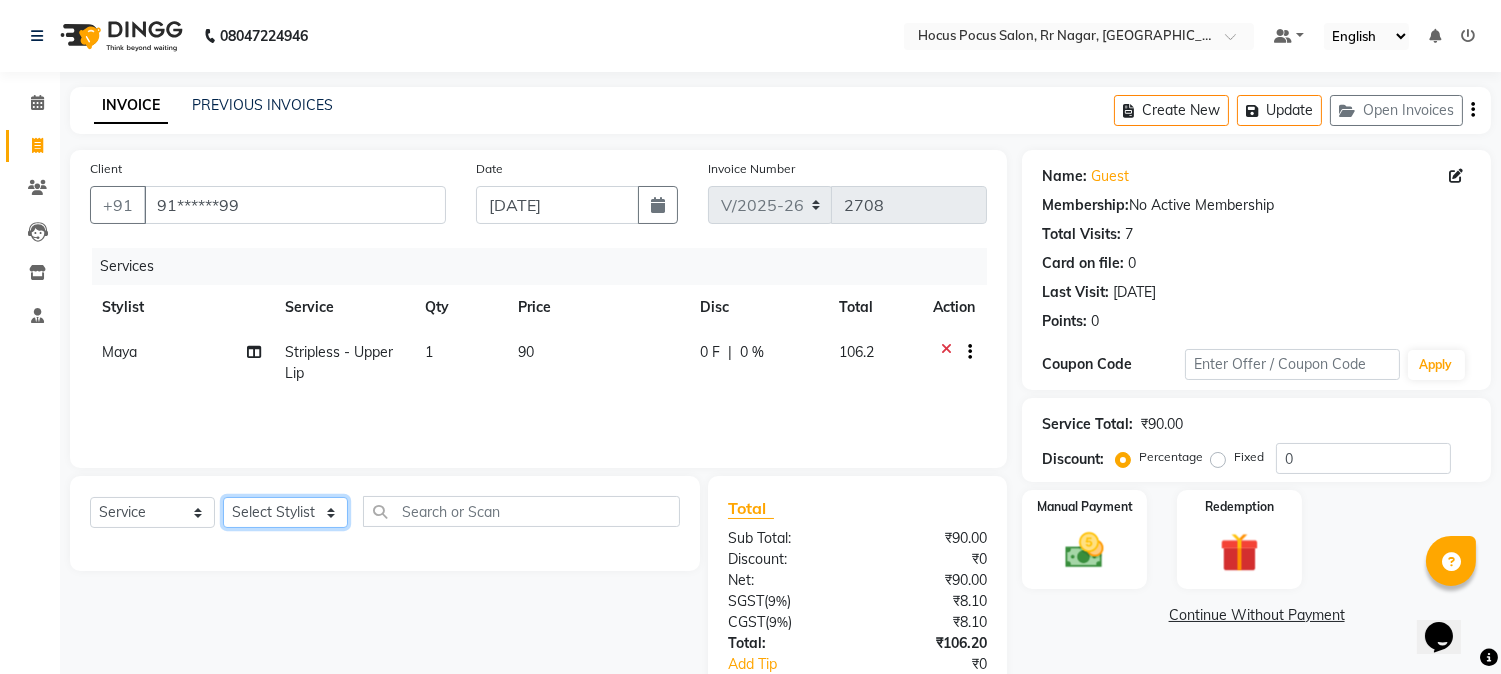 select on "32988" 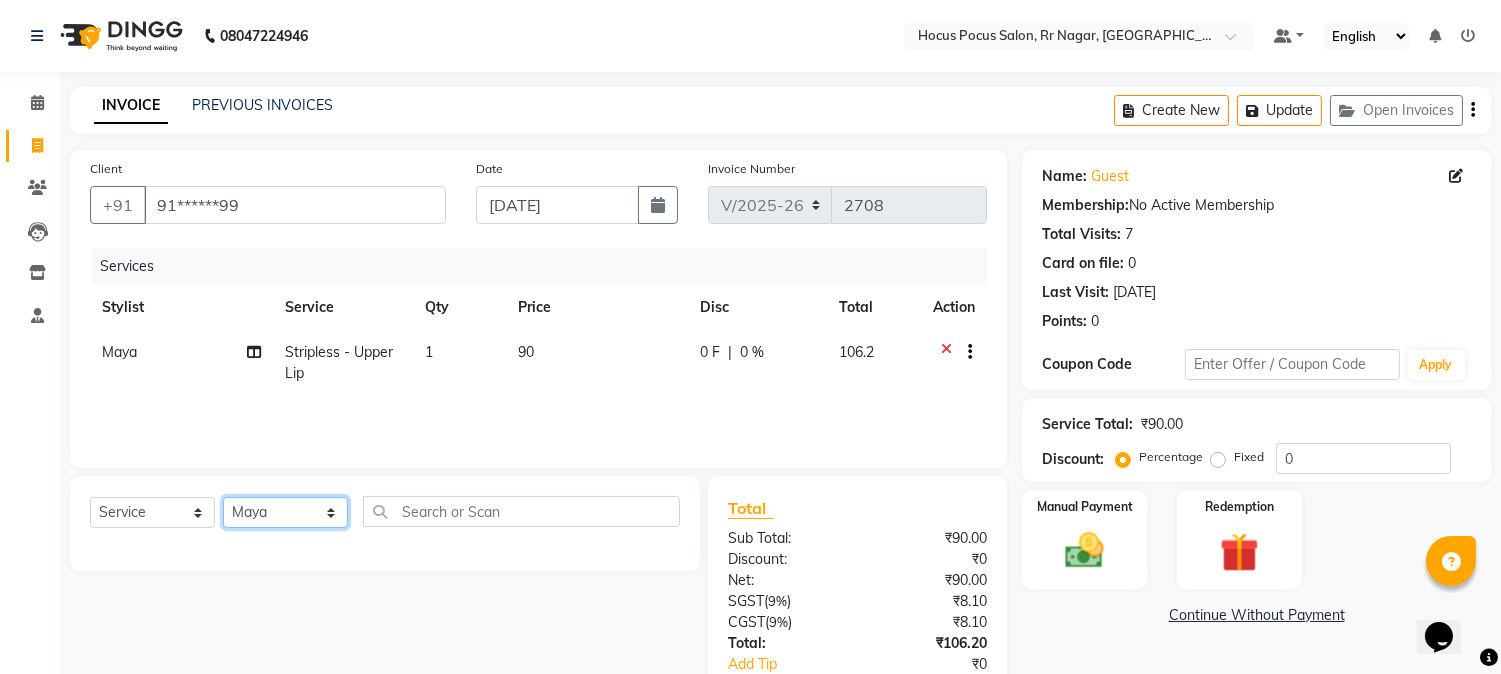 click on "Select Stylist [PERSON_NAME] hocus pocus [PERSON_NAME] [PERSON_NAME] [PERSON_NAME] [PERSON_NAME]" 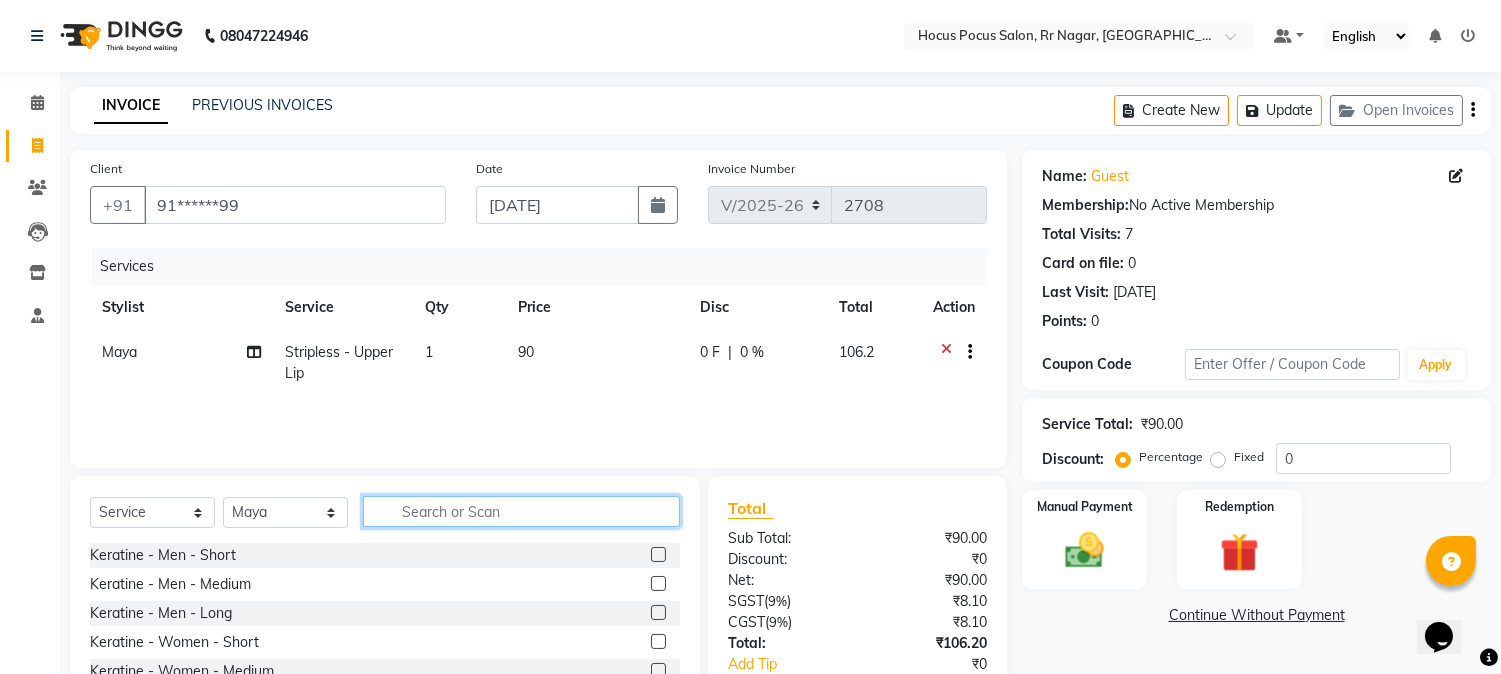 click 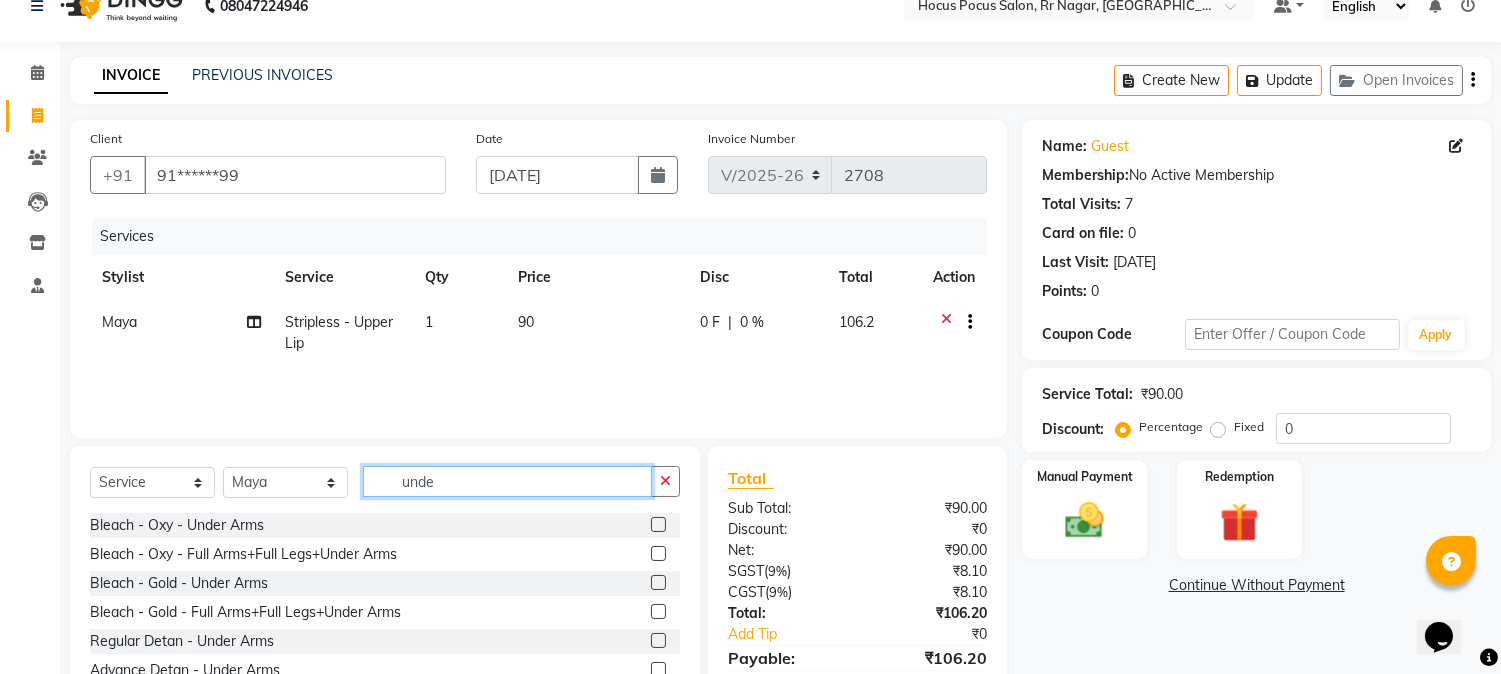 scroll, scrollTop: 111, scrollLeft: 0, axis: vertical 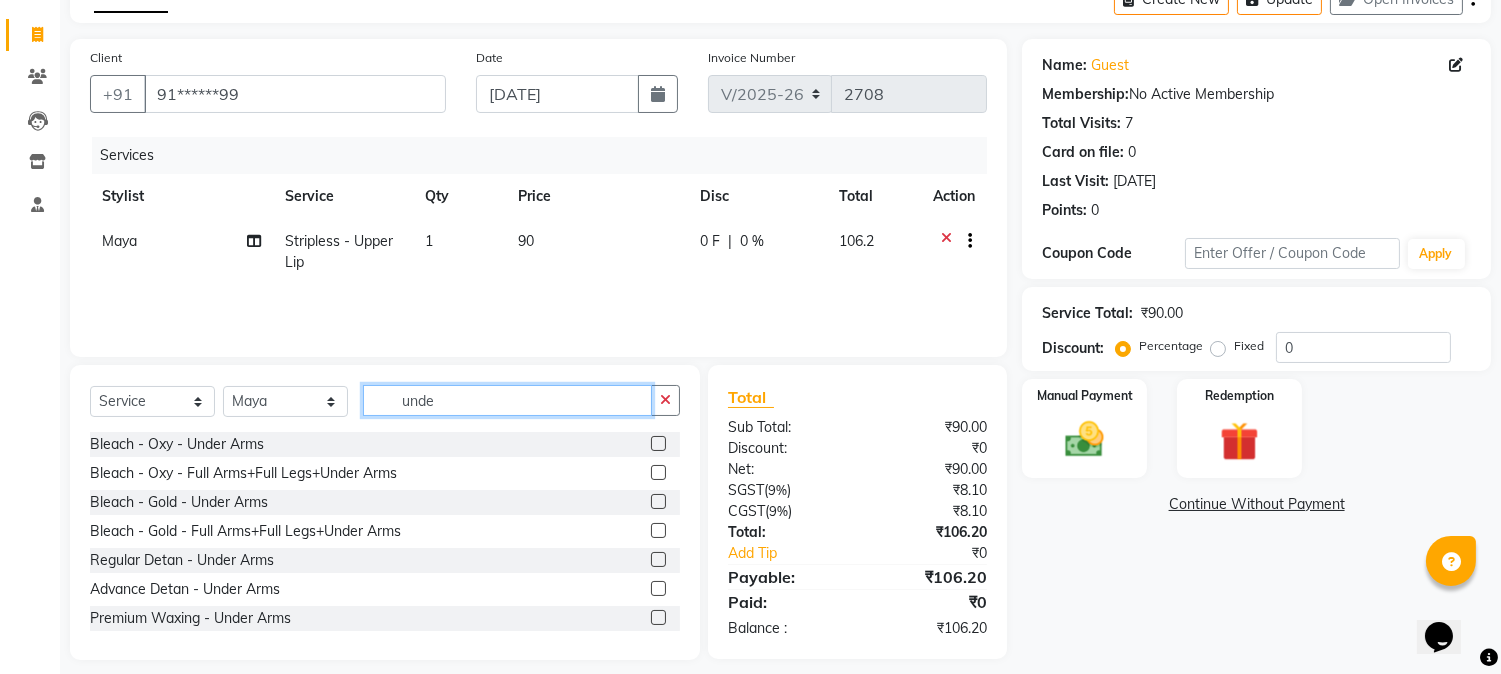 click on "unde" 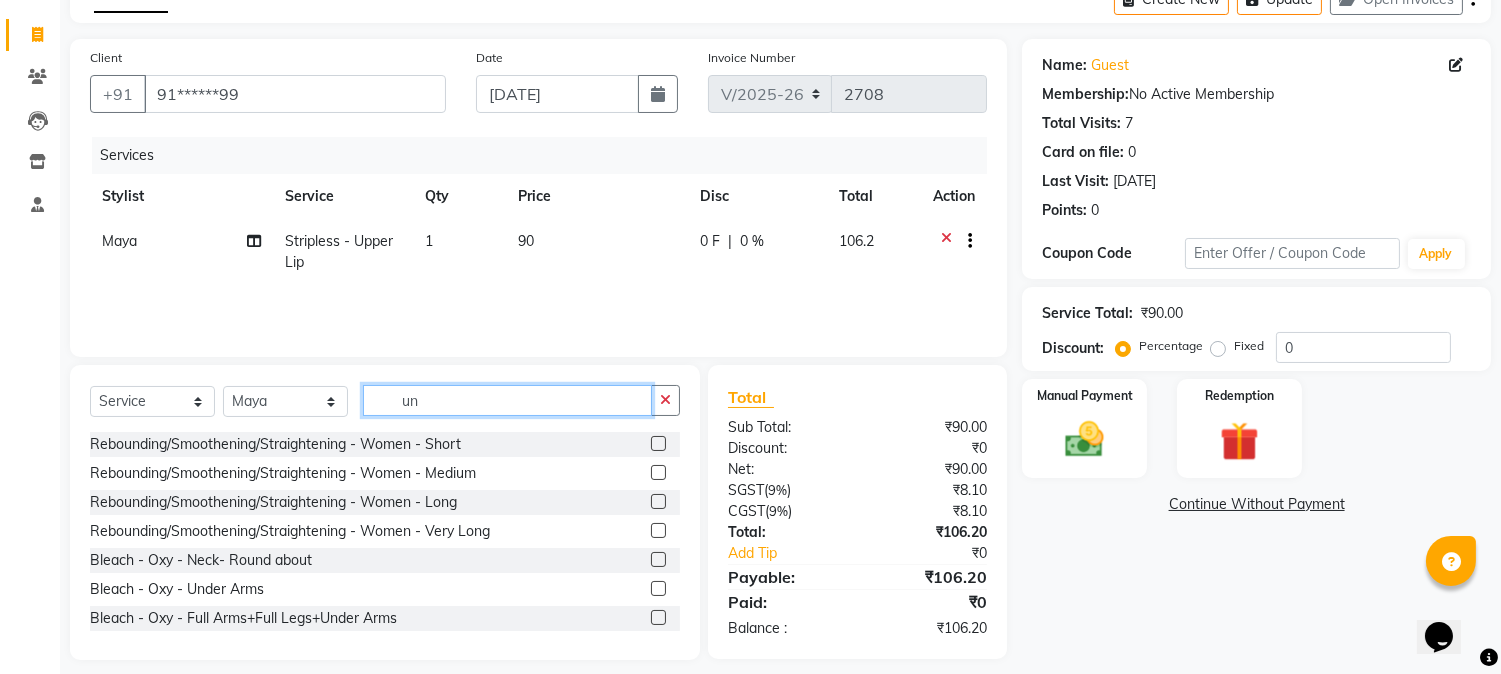type on "u" 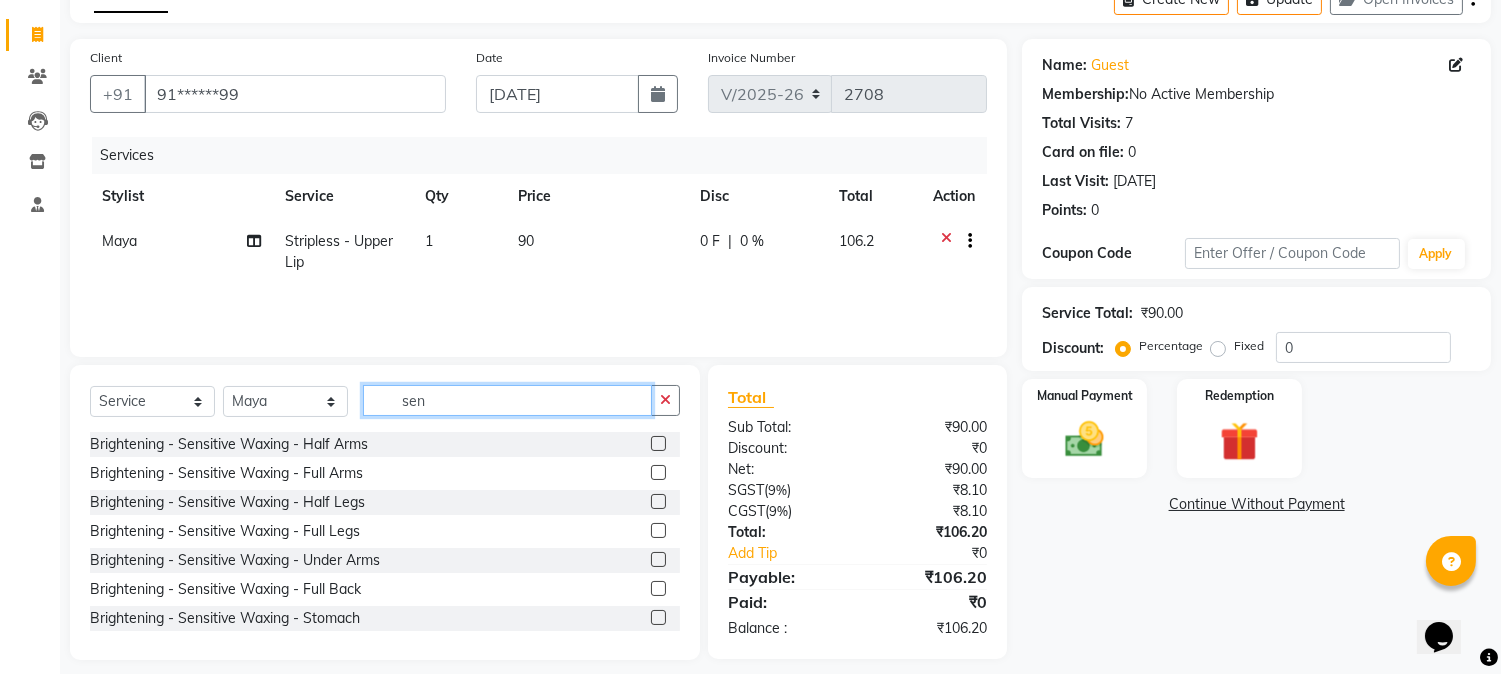 type on "sen" 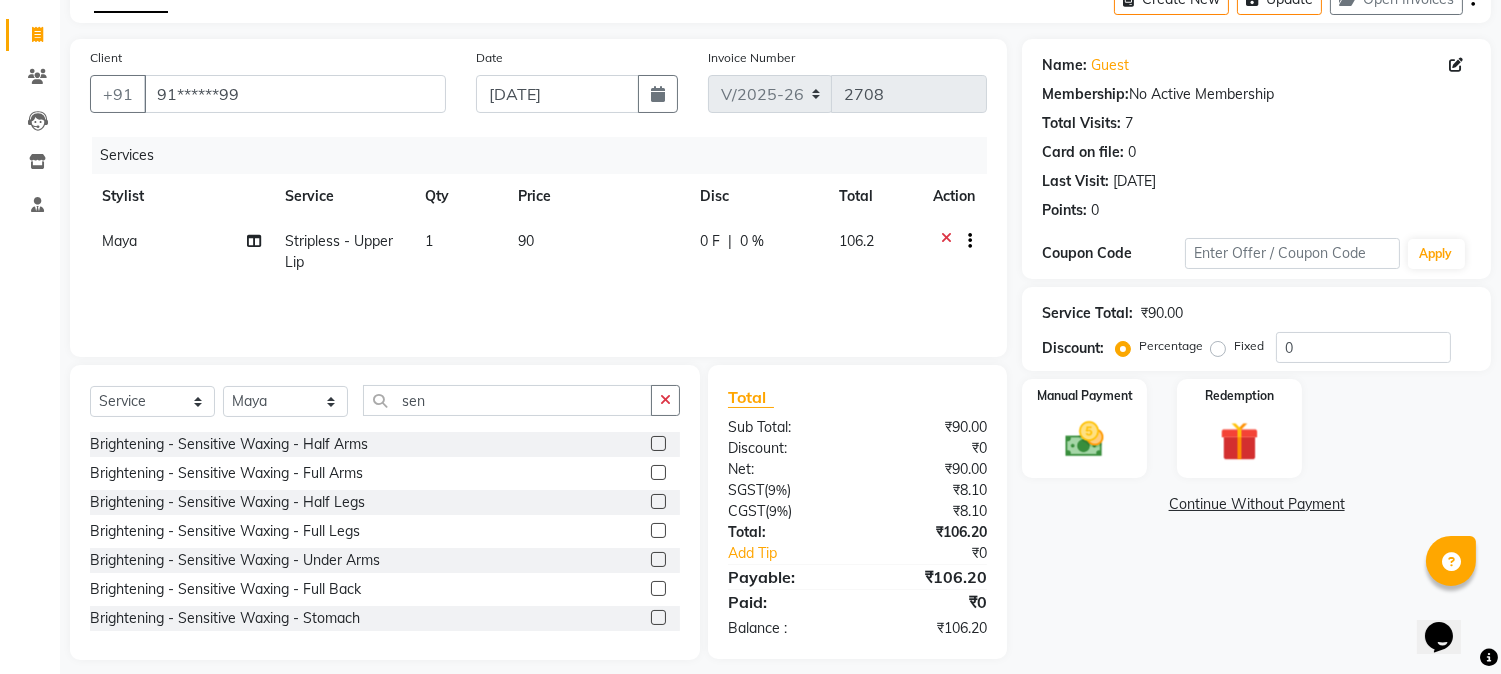 click 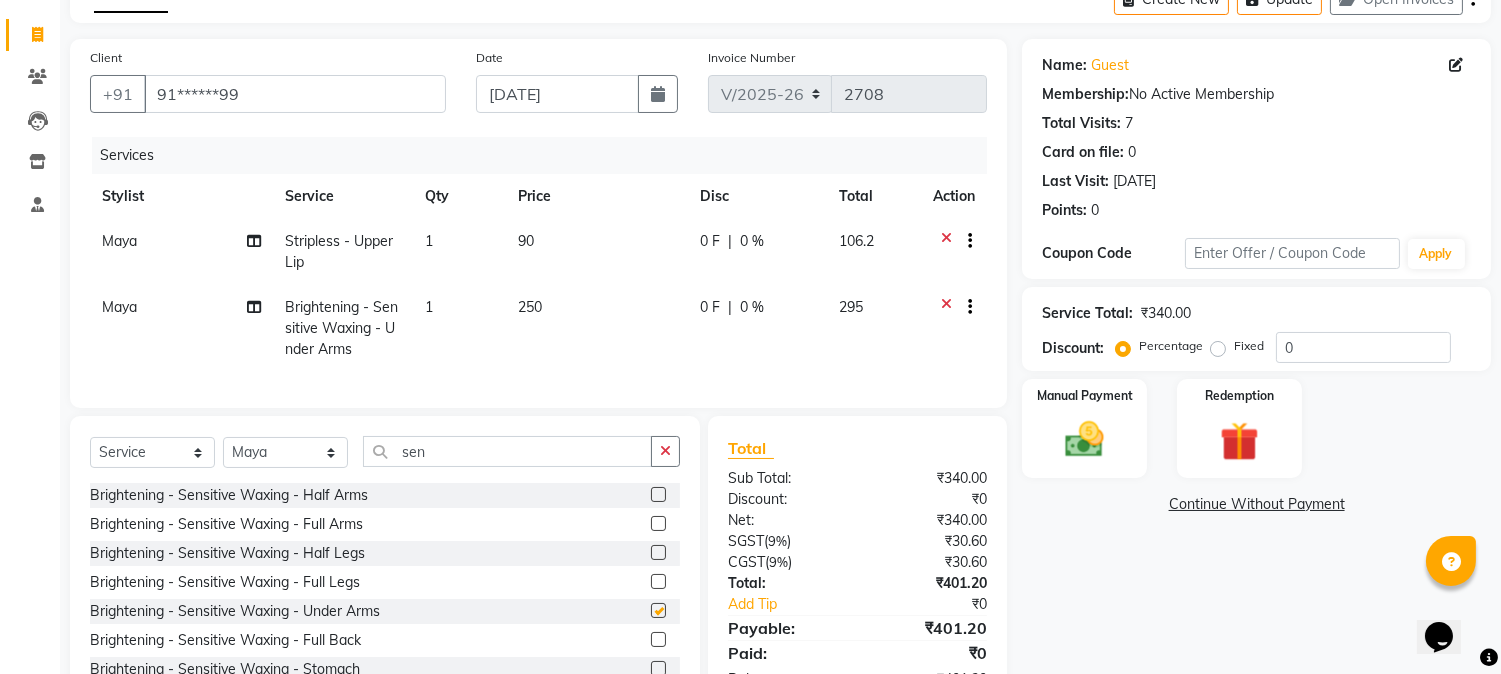 checkbox on "false" 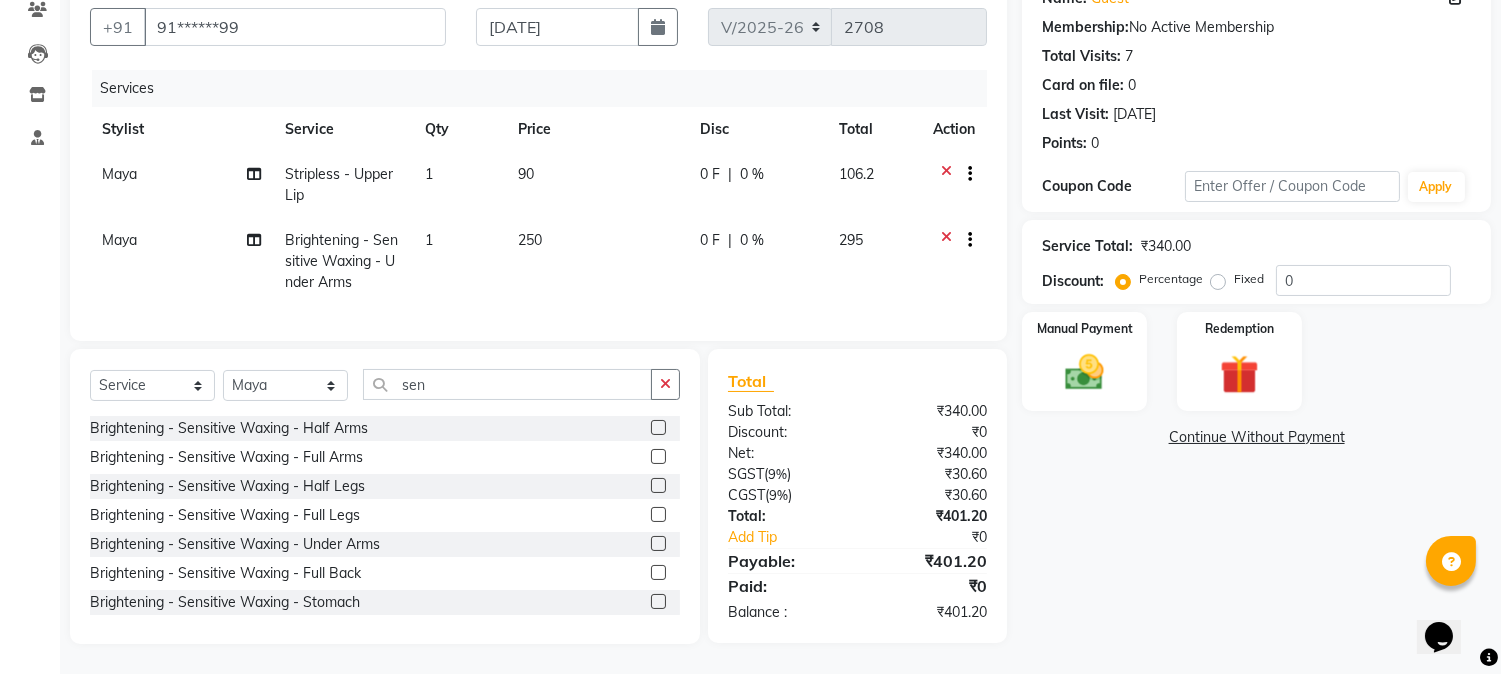 scroll, scrollTop: 194, scrollLeft: 0, axis: vertical 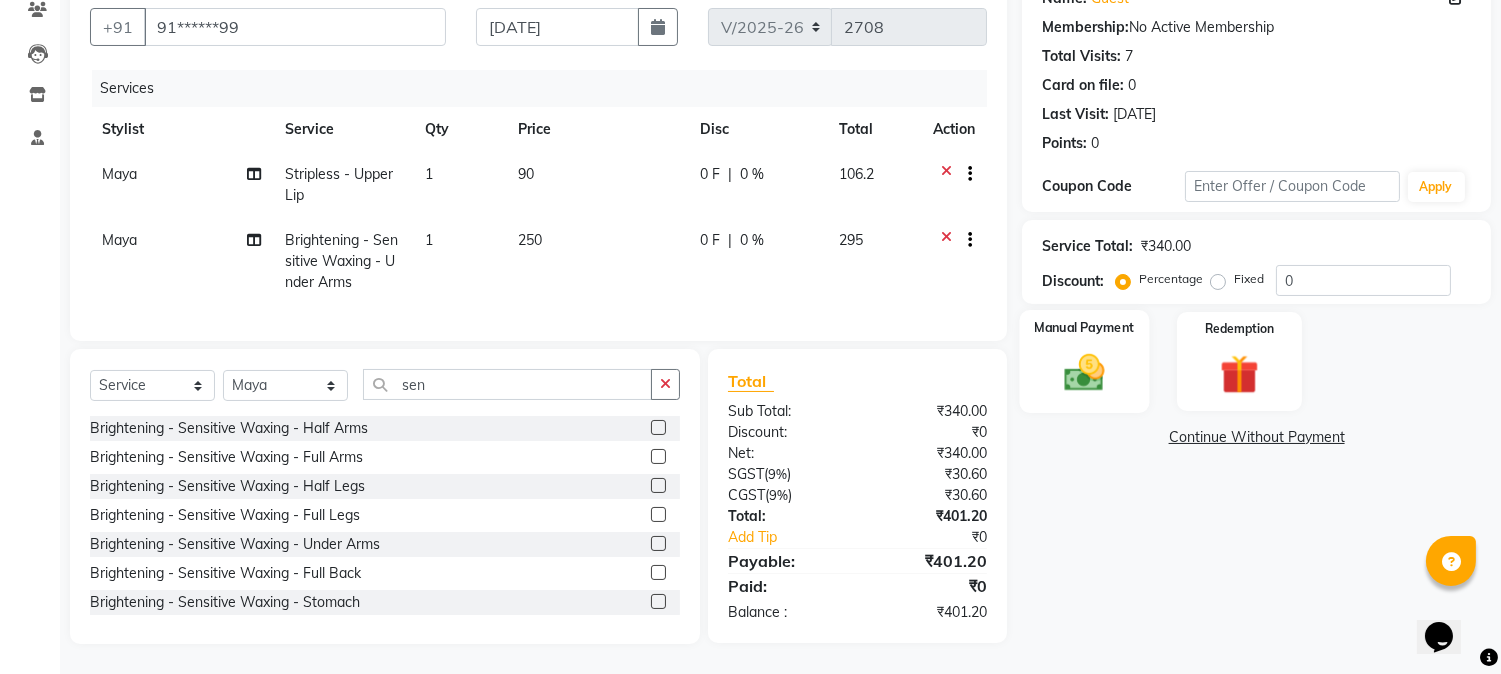 click 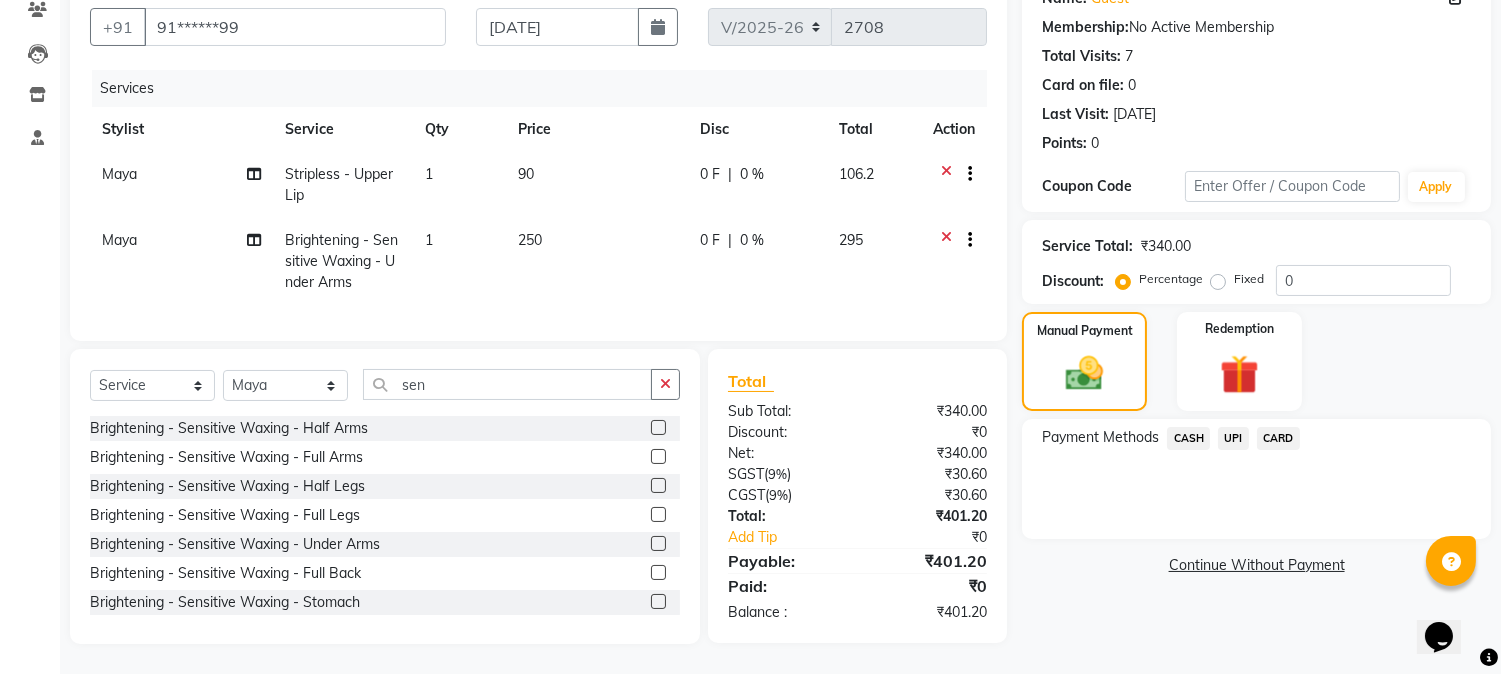click on "CASH" 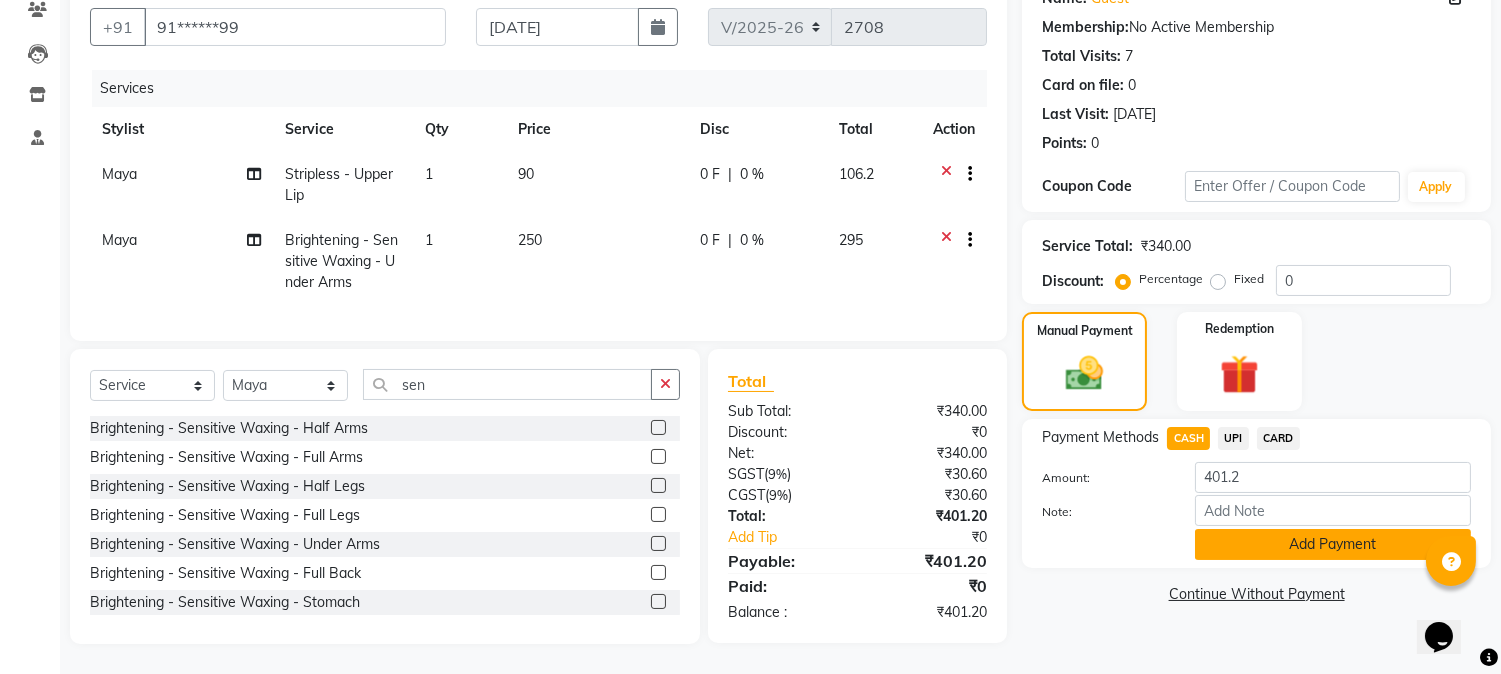 click on "Add Payment" 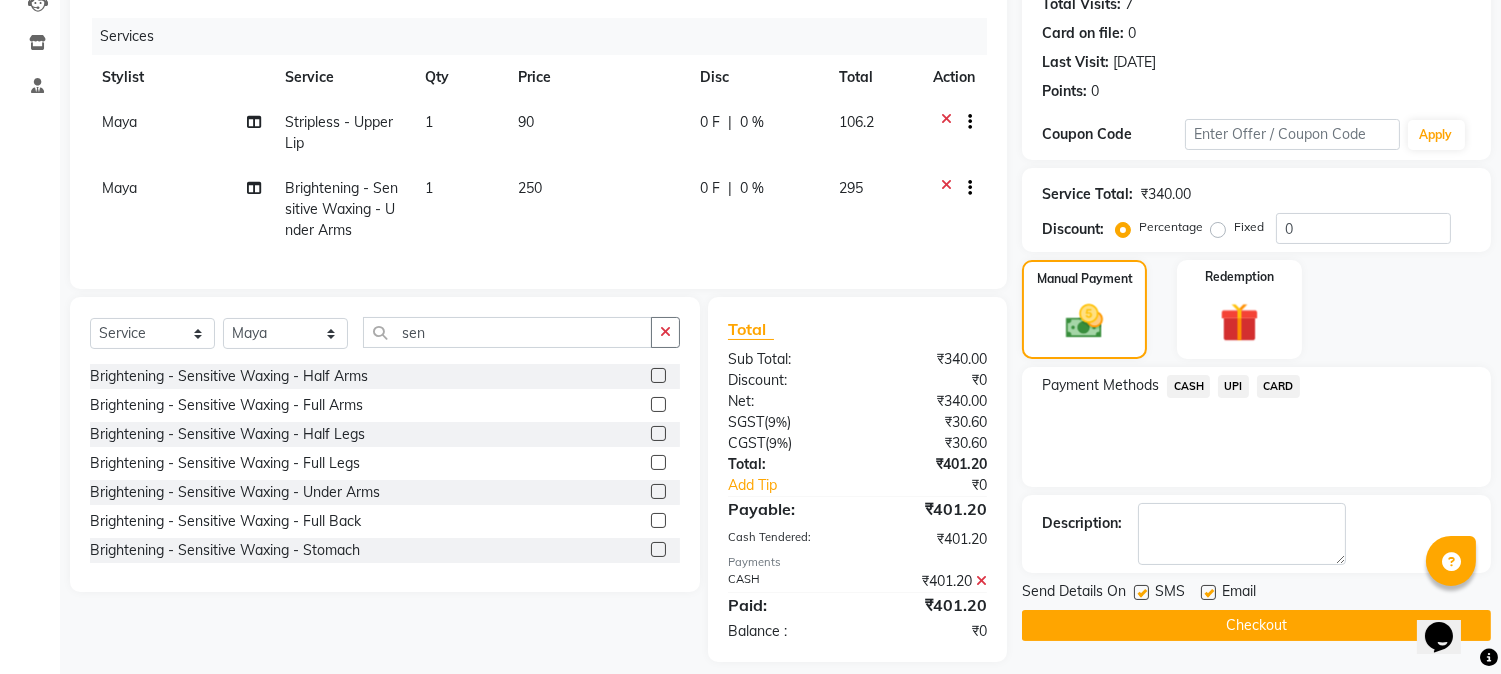 scroll, scrollTop: 264, scrollLeft: 0, axis: vertical 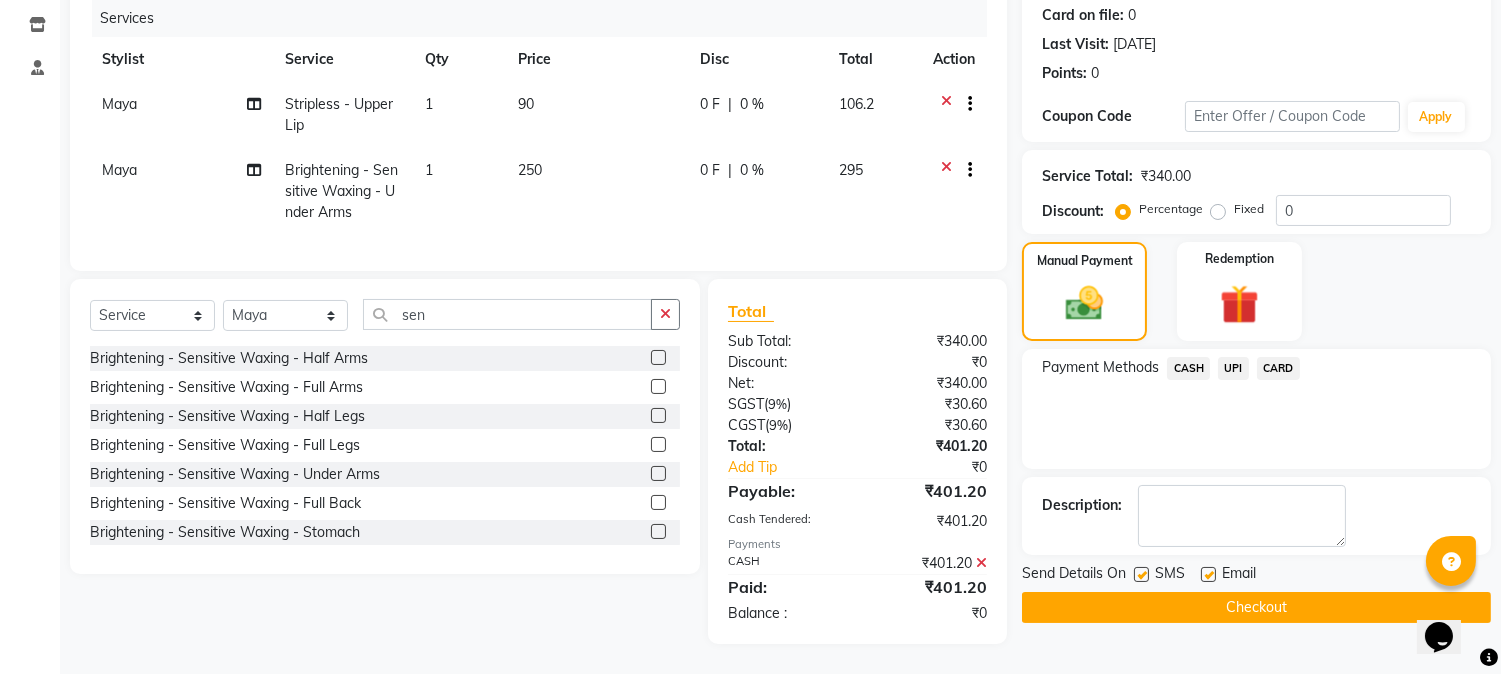 drag, startPoint x: 1137, startPoint y: 550, endPoint x: 1155, endPoint y: 582, distance: 36.71512 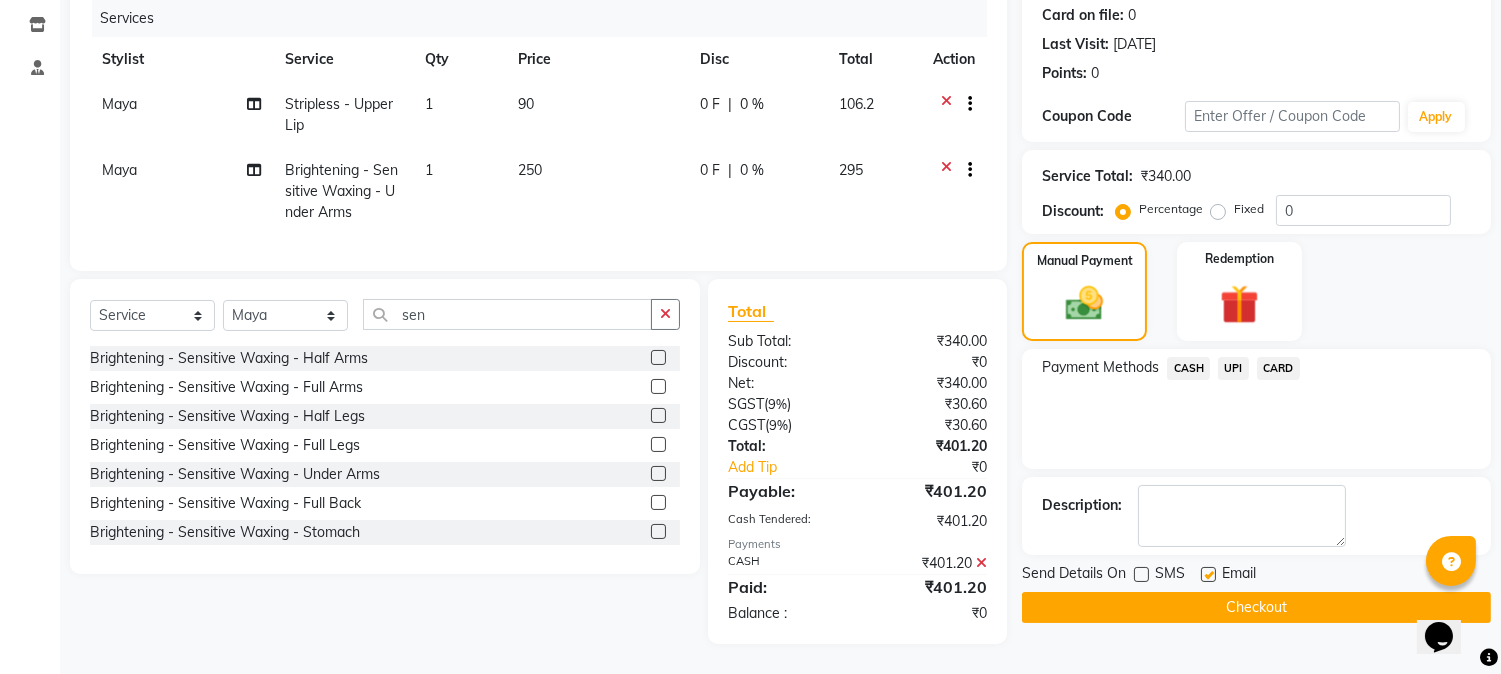 click on "Checkout" 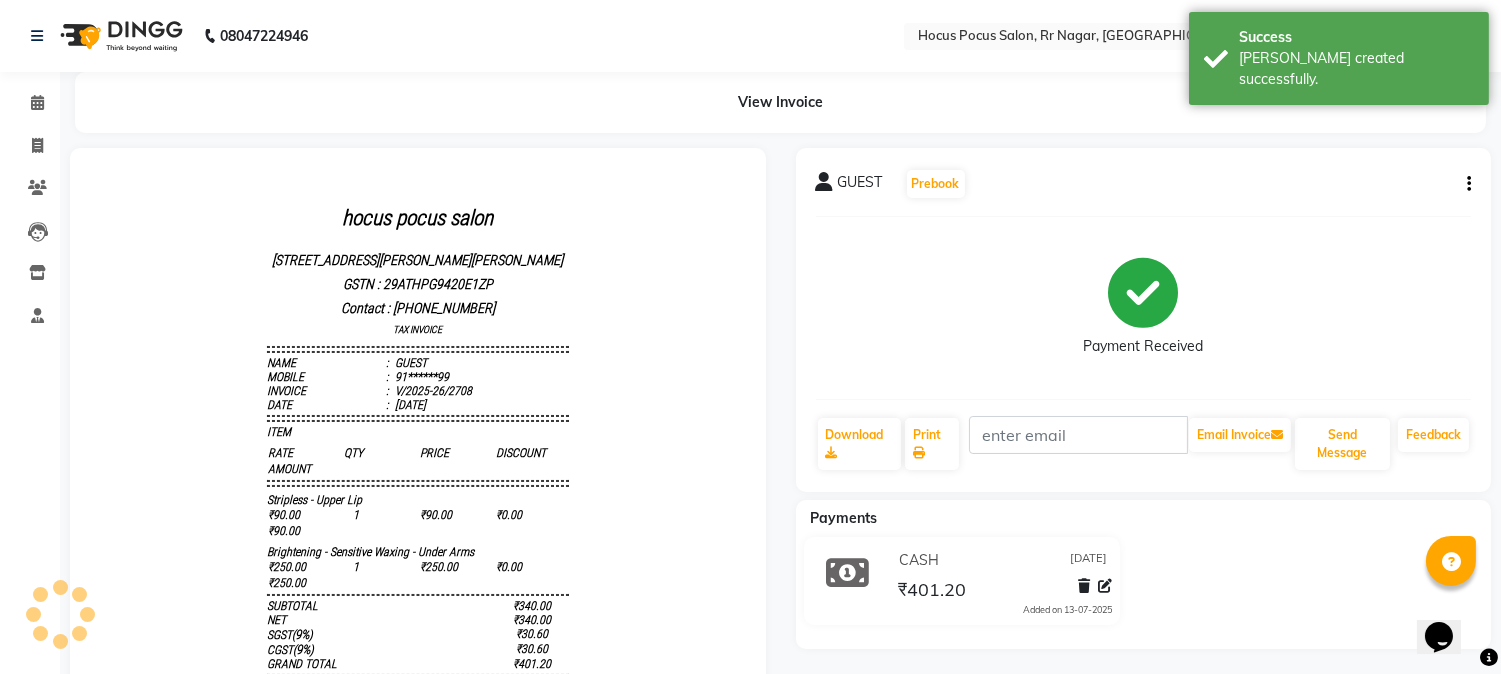 scroll, scrollTop: 0, scrollLeft: 0, axis: both 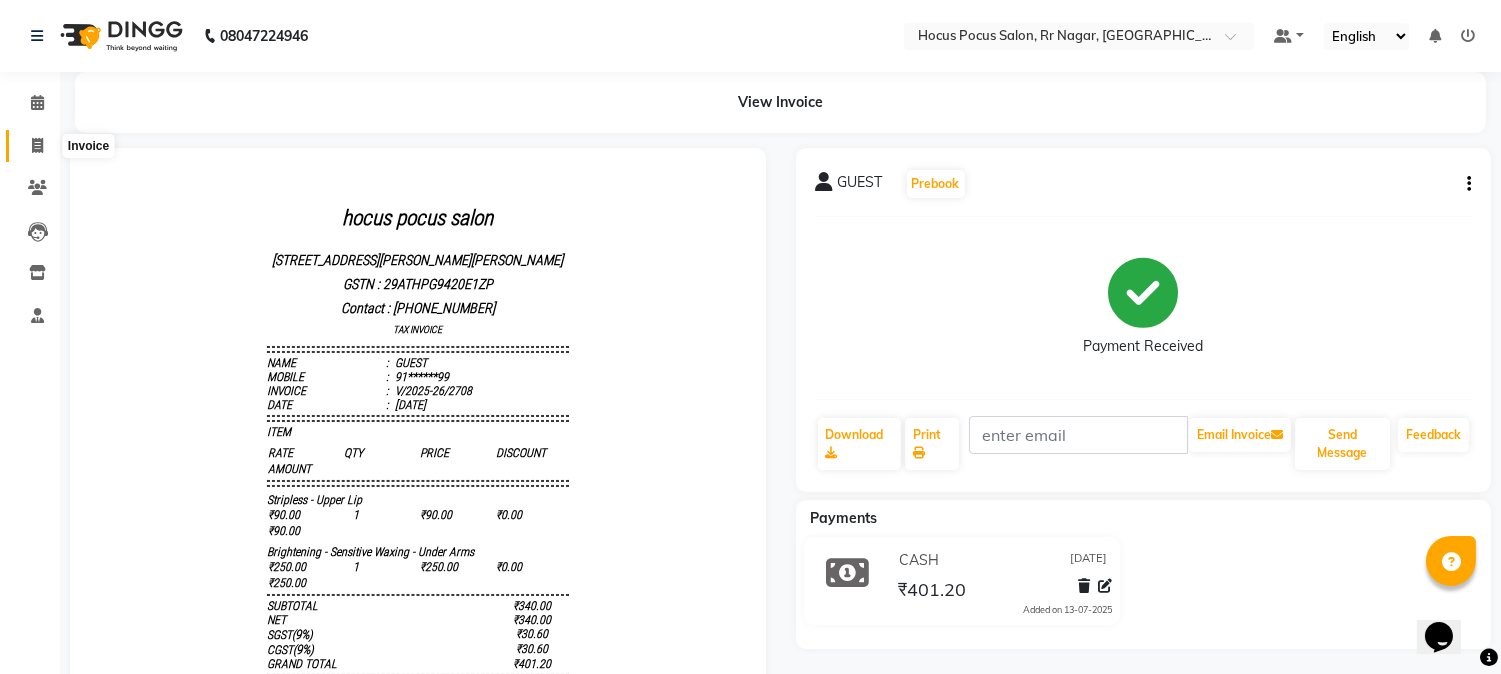 click 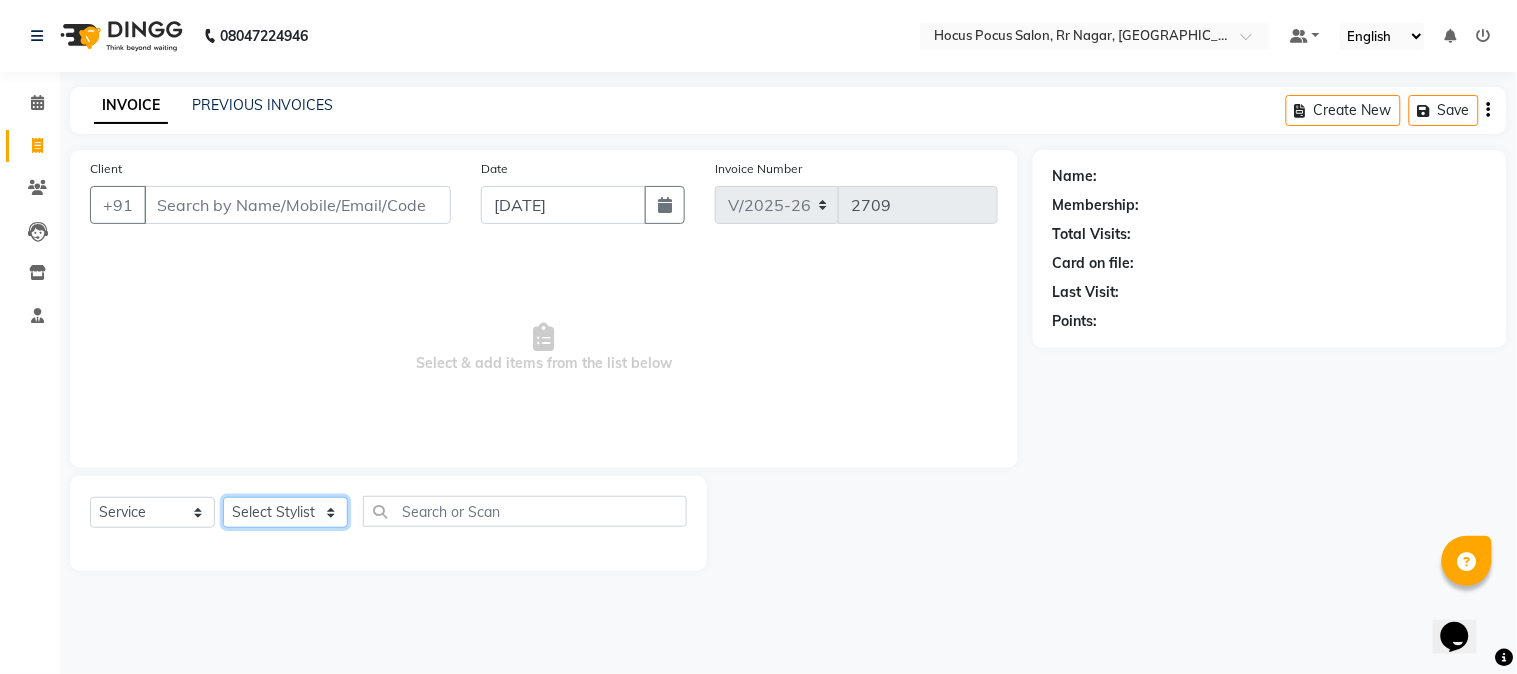 click on "Select Stylist [PERSON_NAME] hocus pocus [PERSON_NAME] [PERSON_NAME] [PERSON_NAME] [PERSON_NAME]" 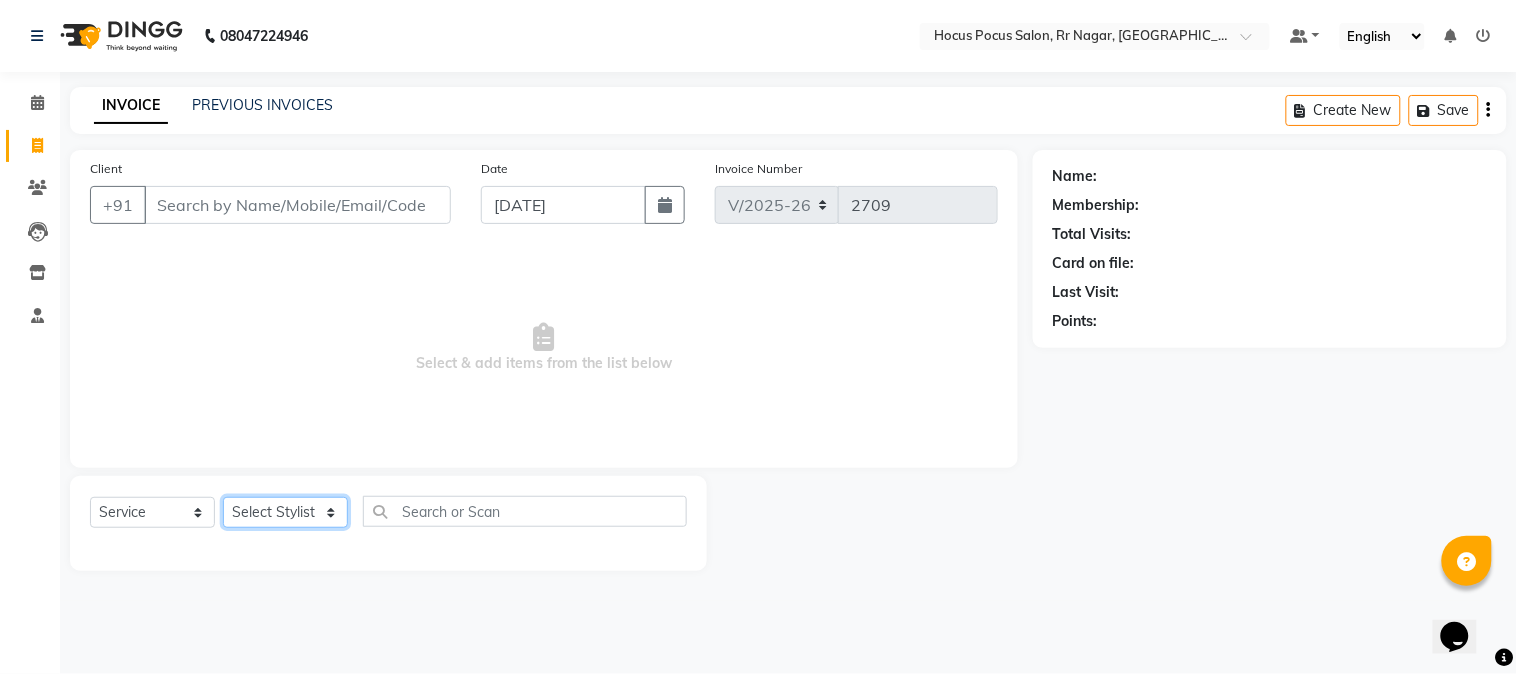 select on "32993" 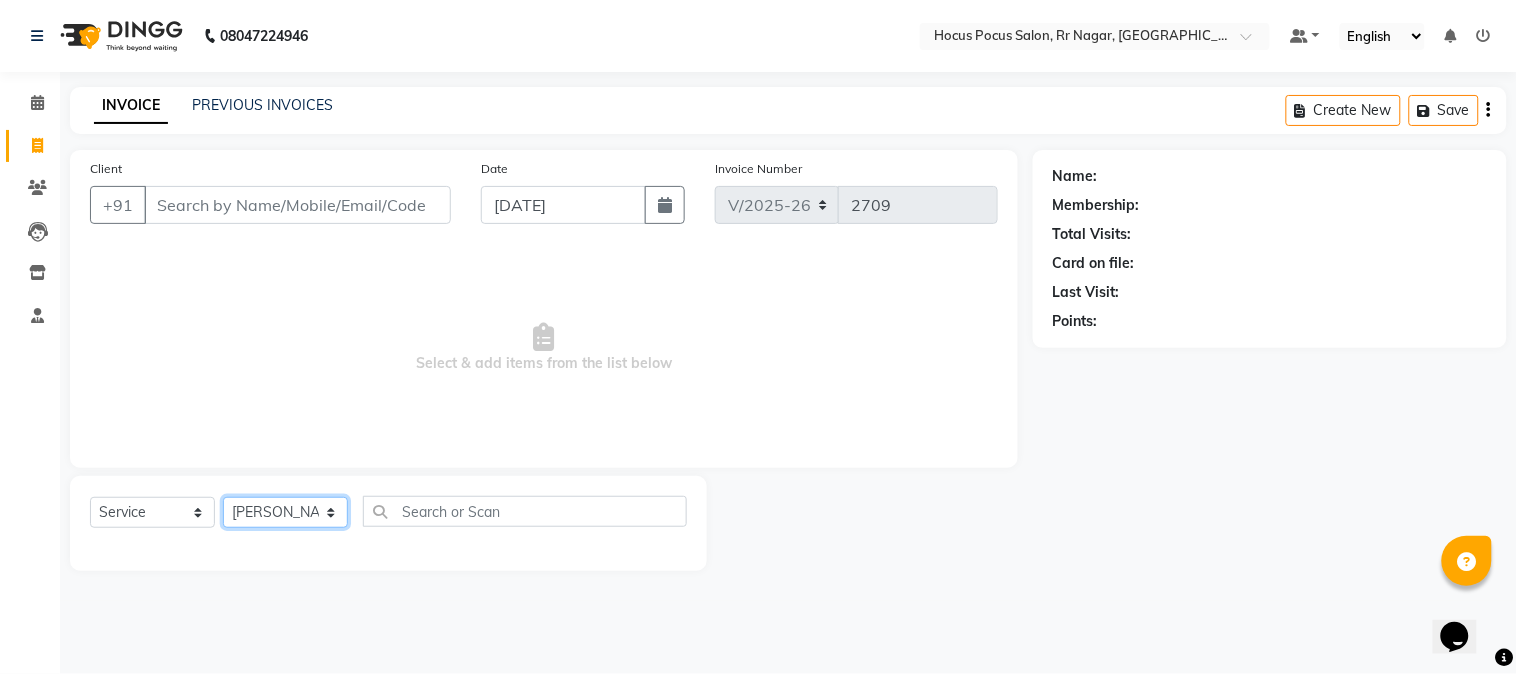 click on "Select Stylist [PERSON_NAME] hocus pocus [PERSON_NAME] [PERSON_NAME] [PERSON_NAME] [PERSON_NAME]" 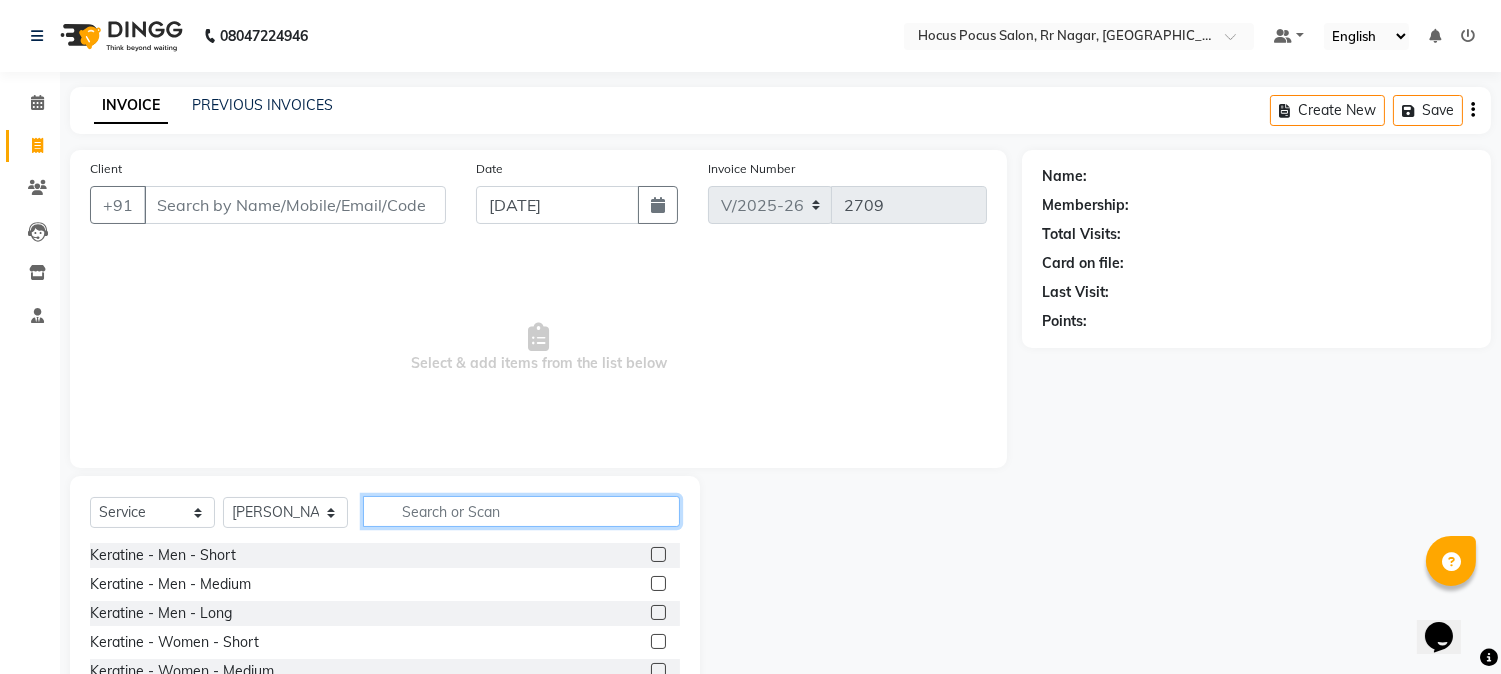 click 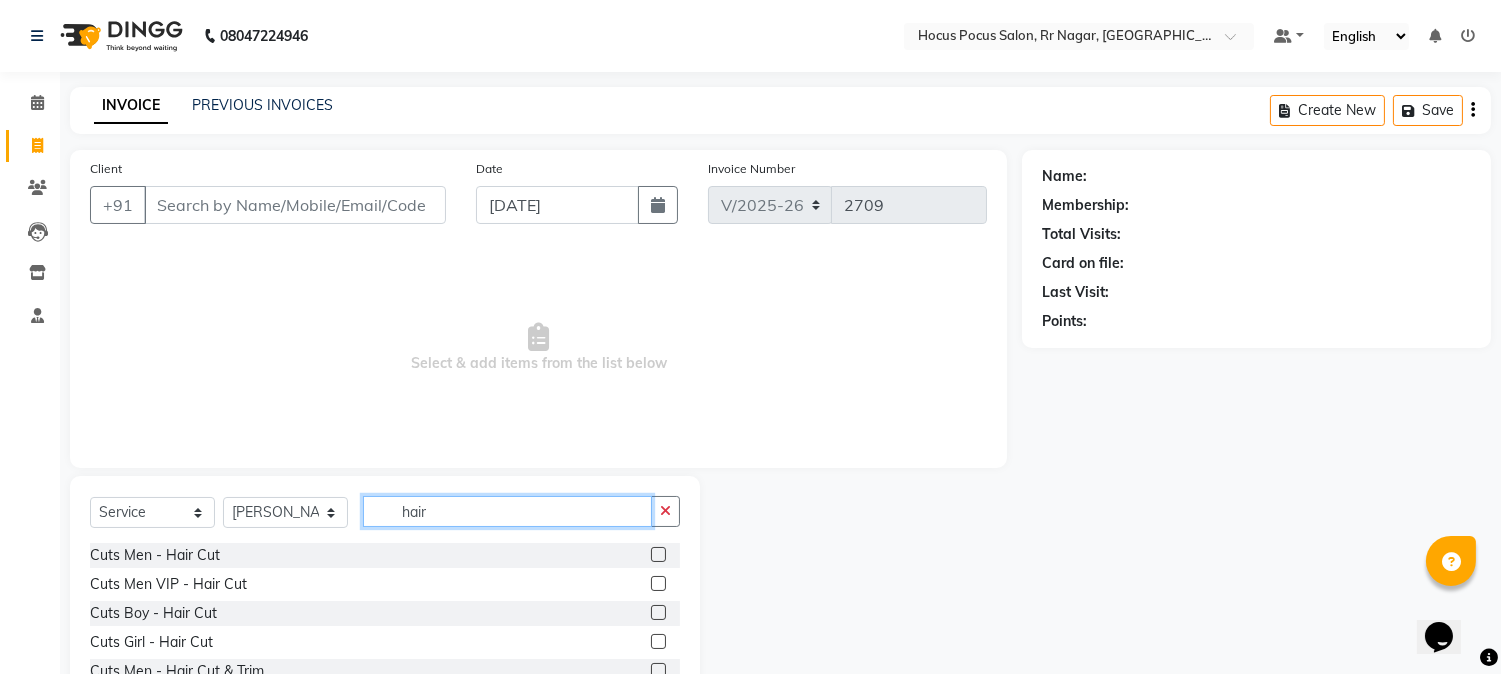 scroll, scrollTop: 111, scrollLeft: 0, axis: vertical 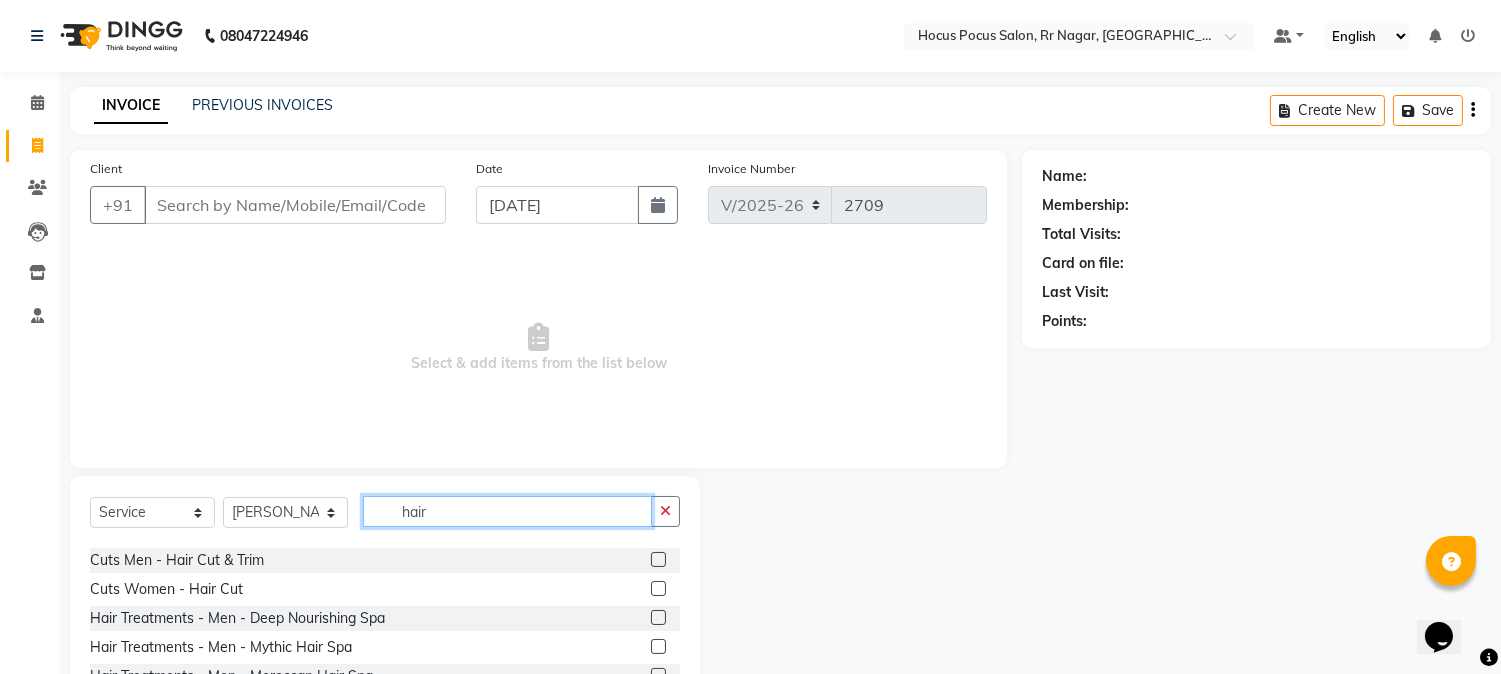 type on "hair" 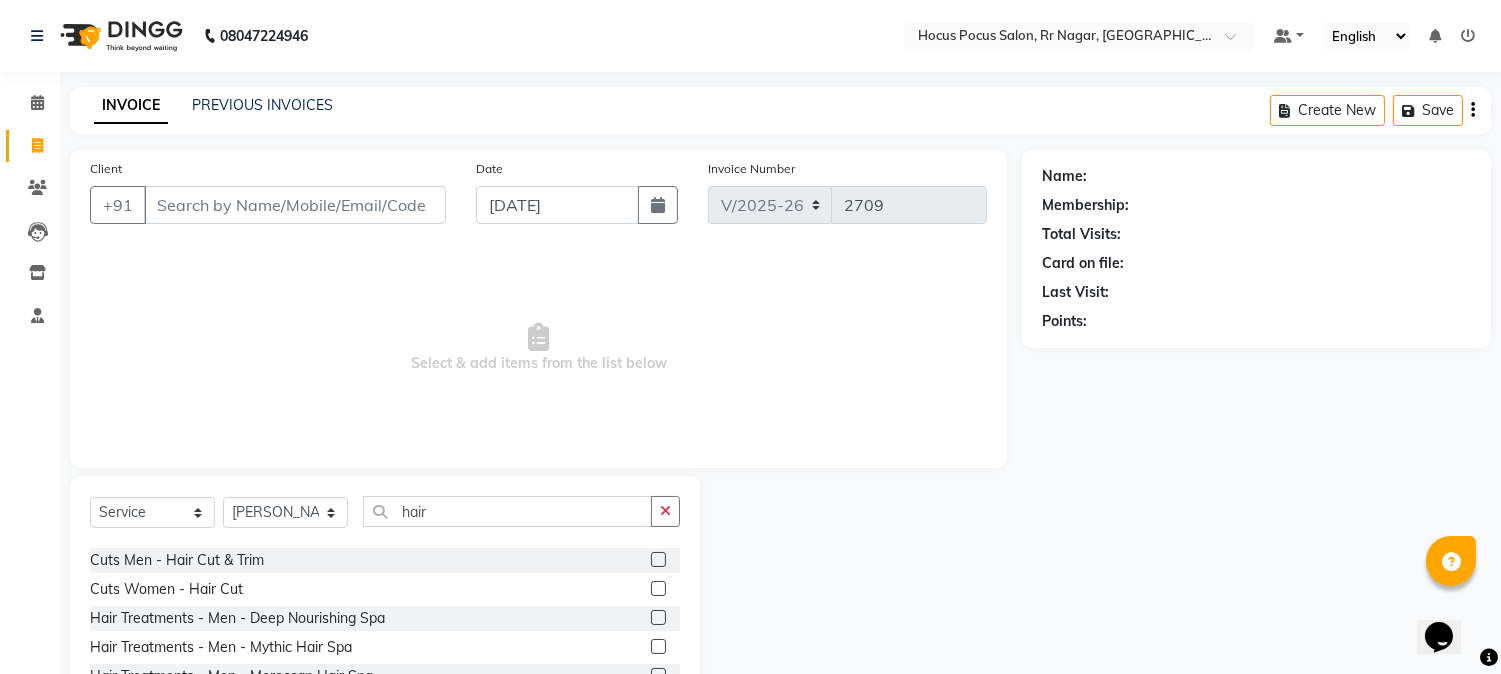 click 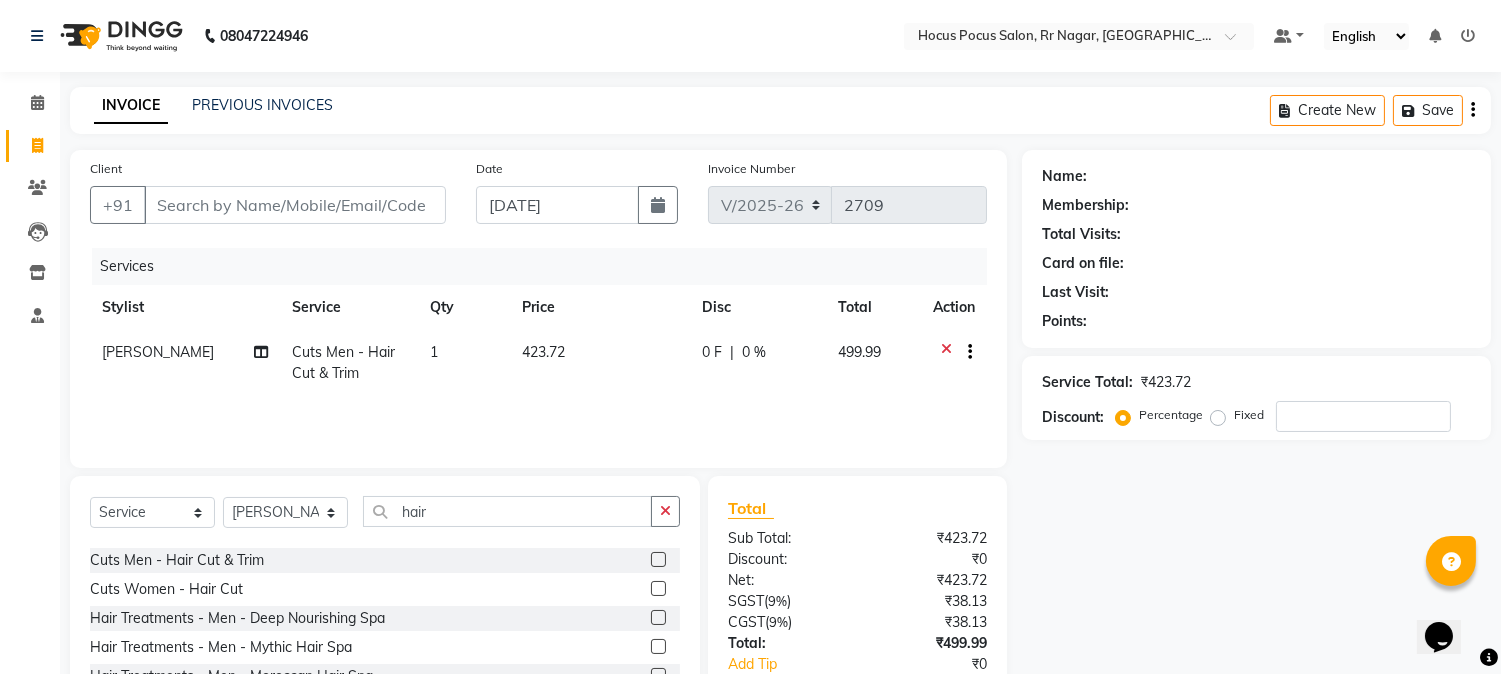 click 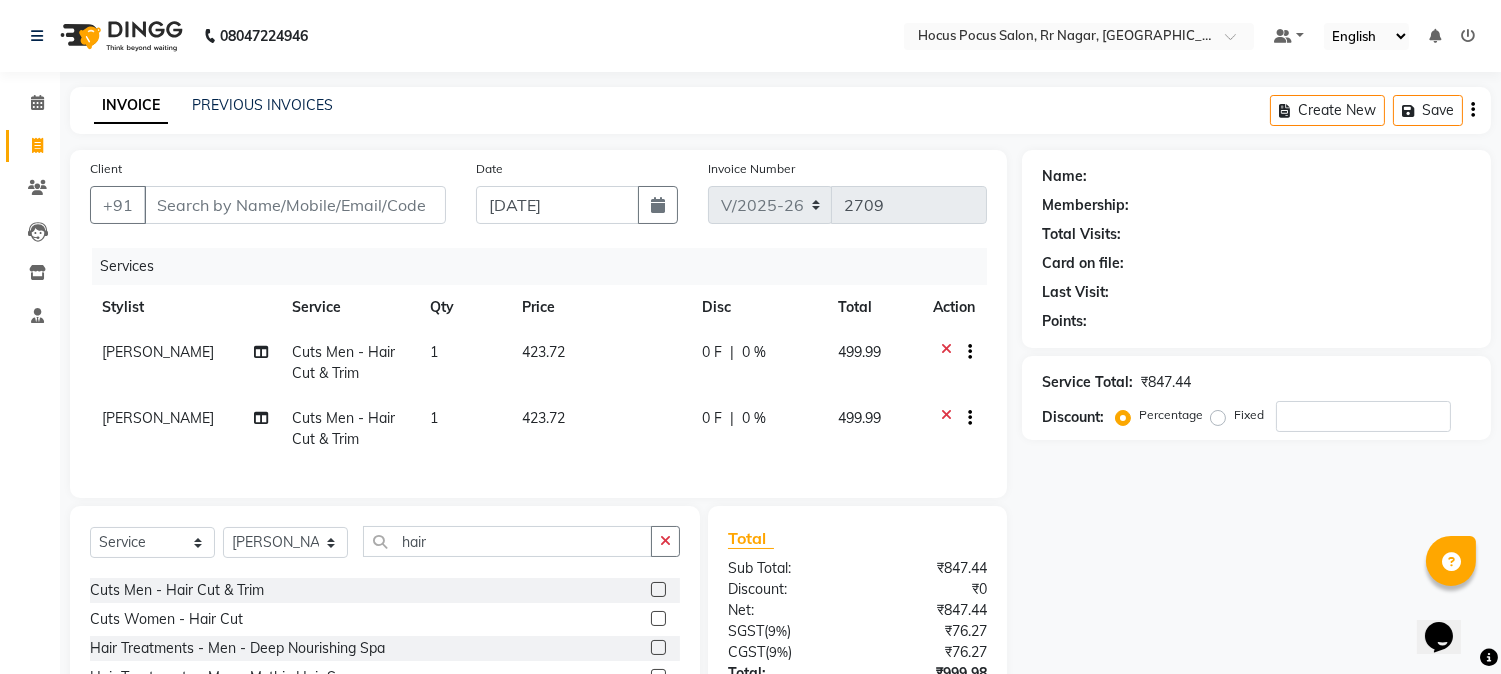 click 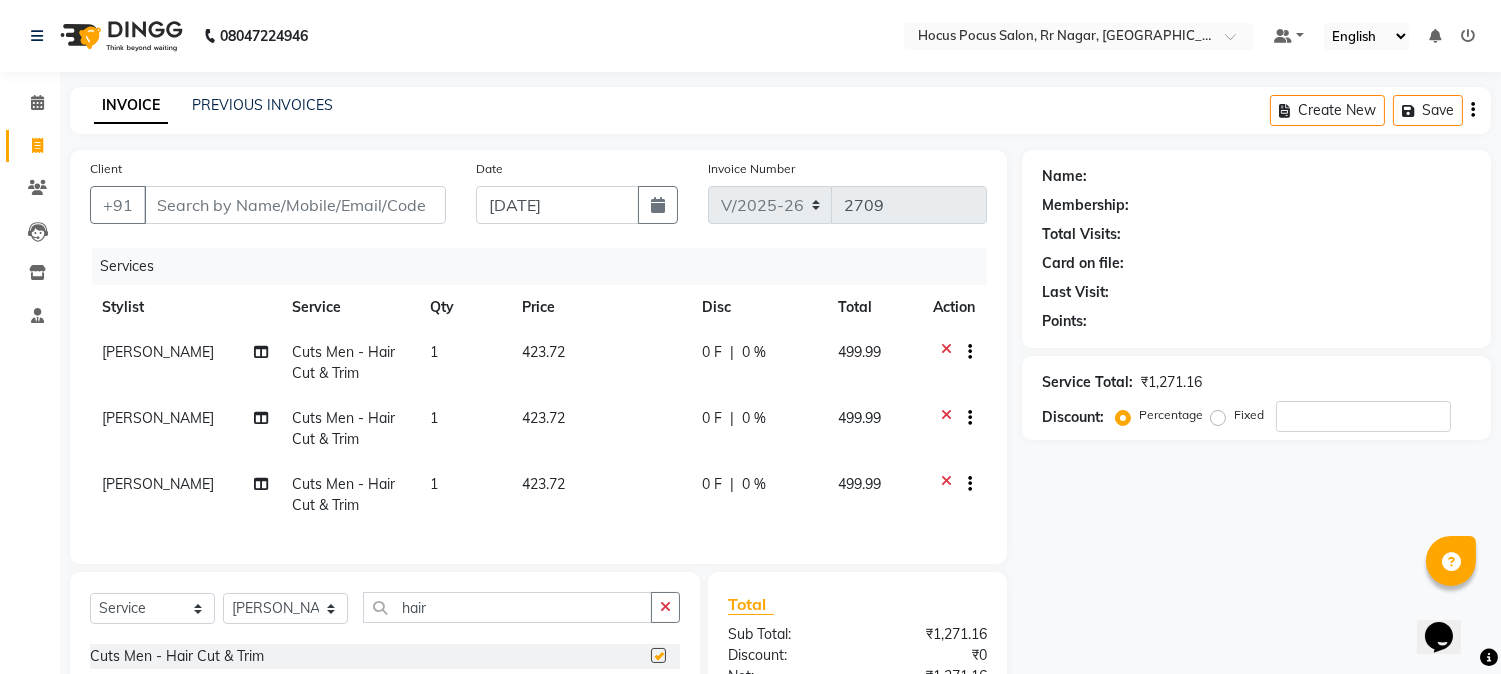 checkbox on "false" 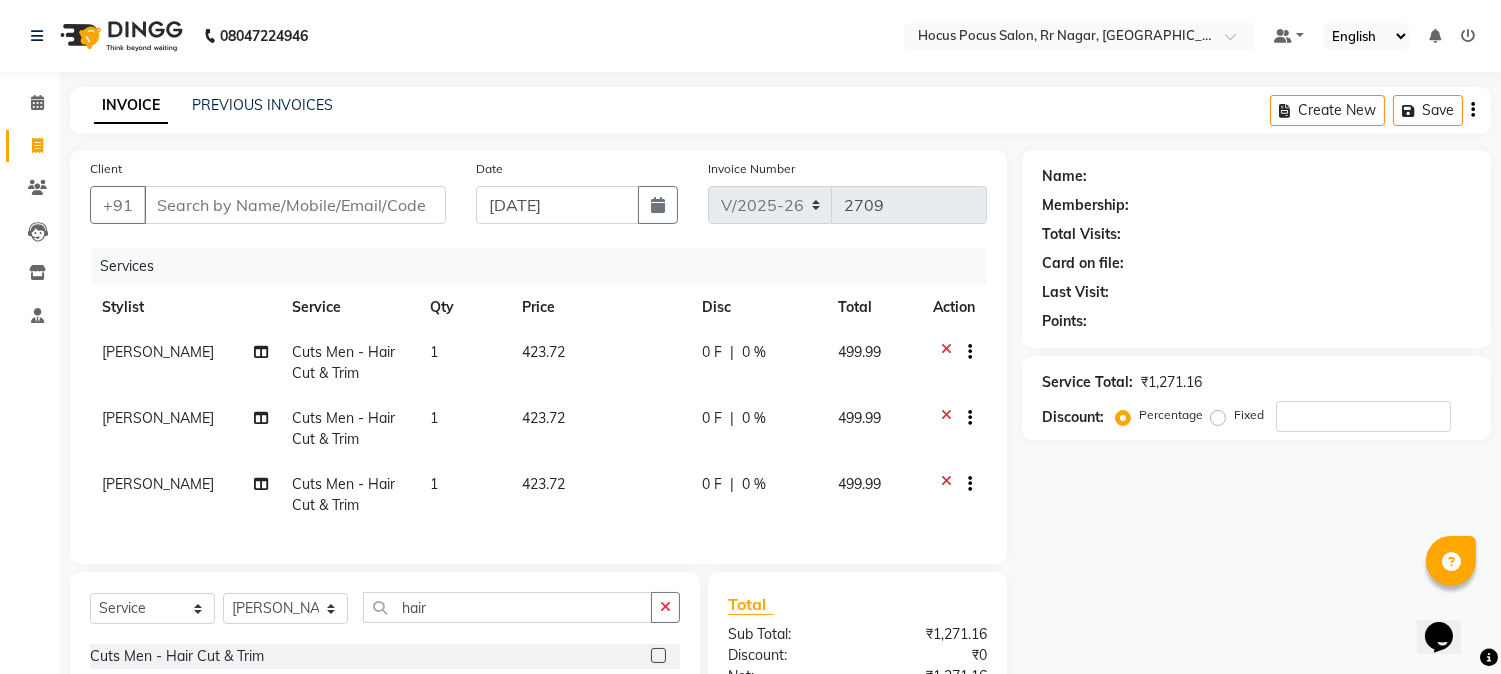 click on "423.72" 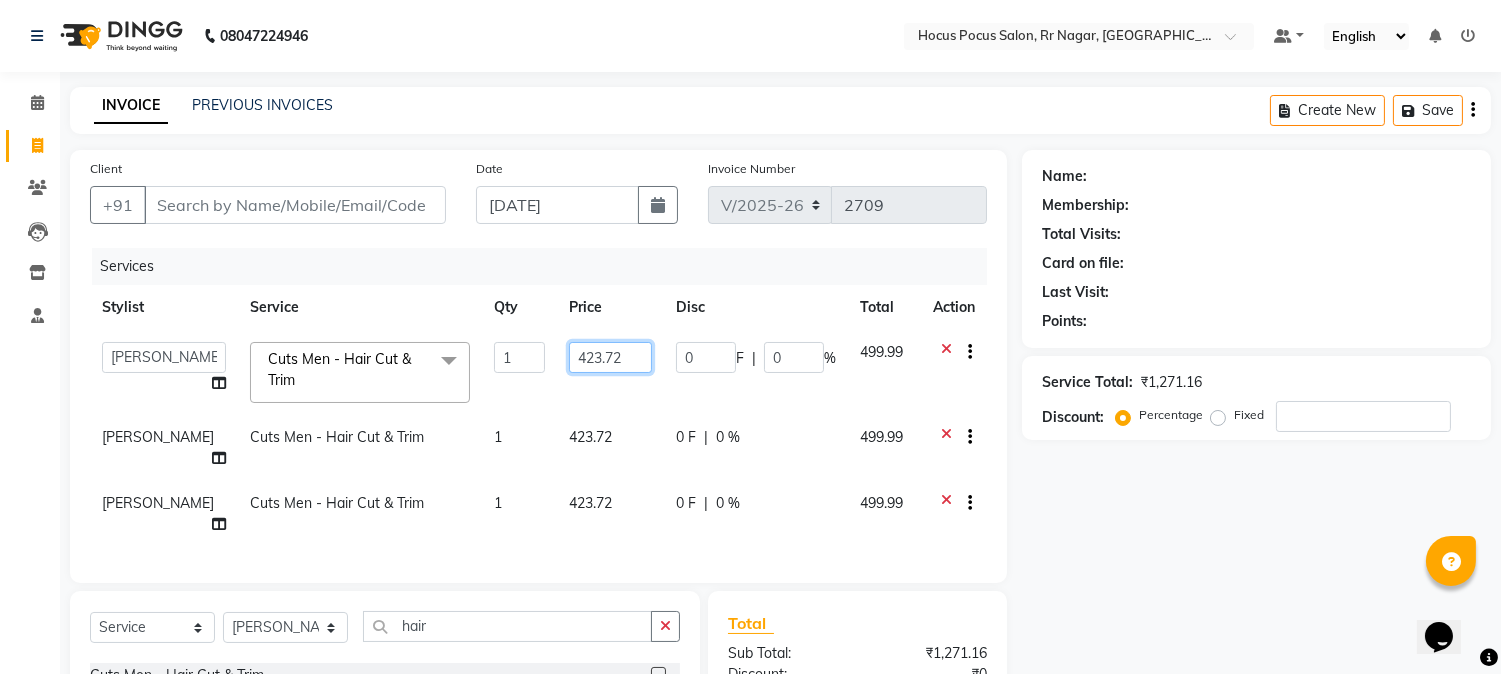 click on "423.72" 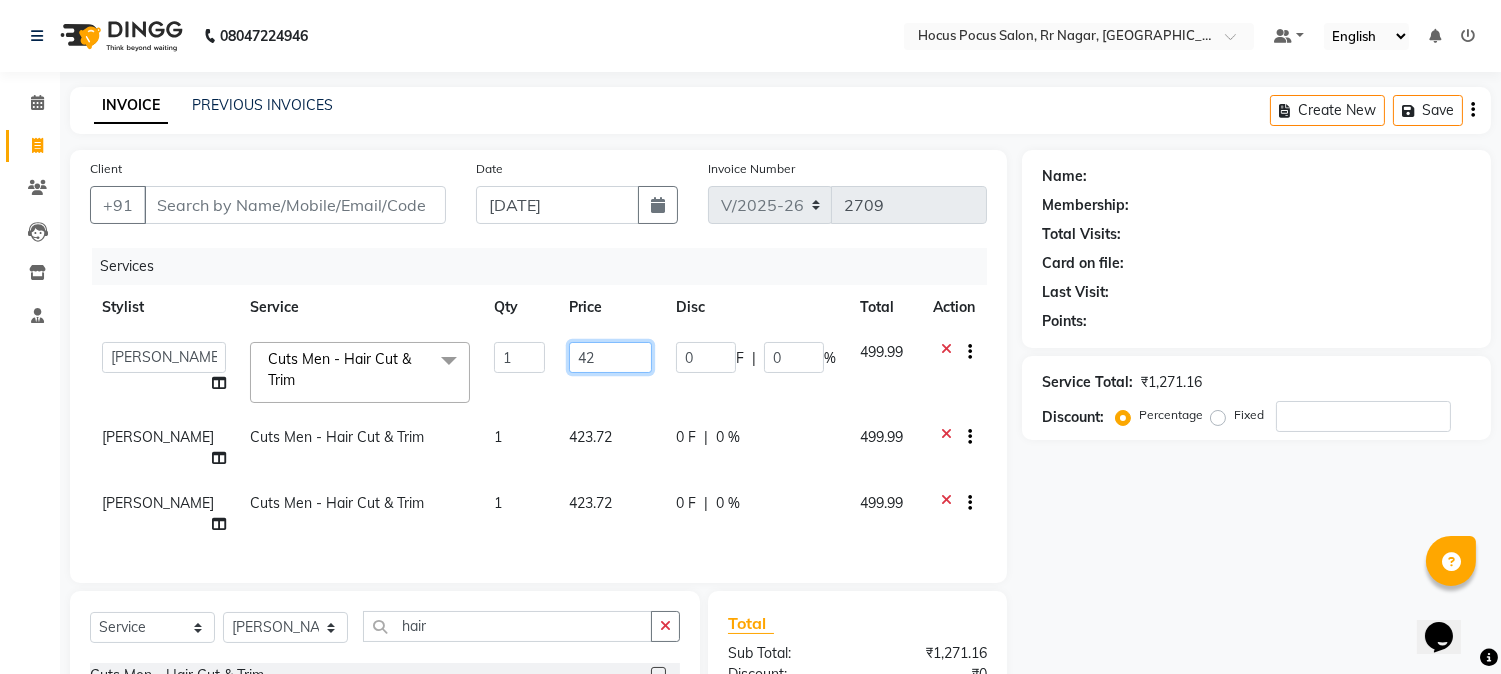 type on "4" 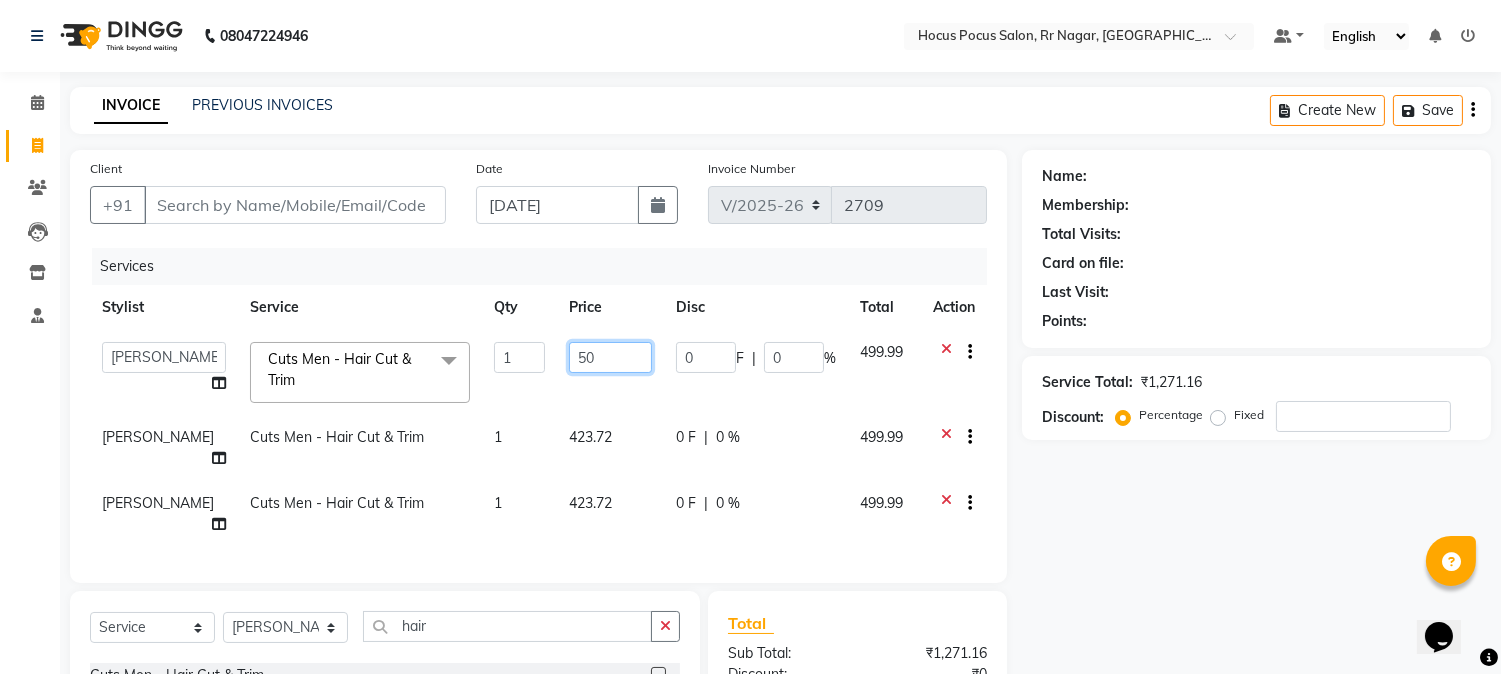 type on "500" 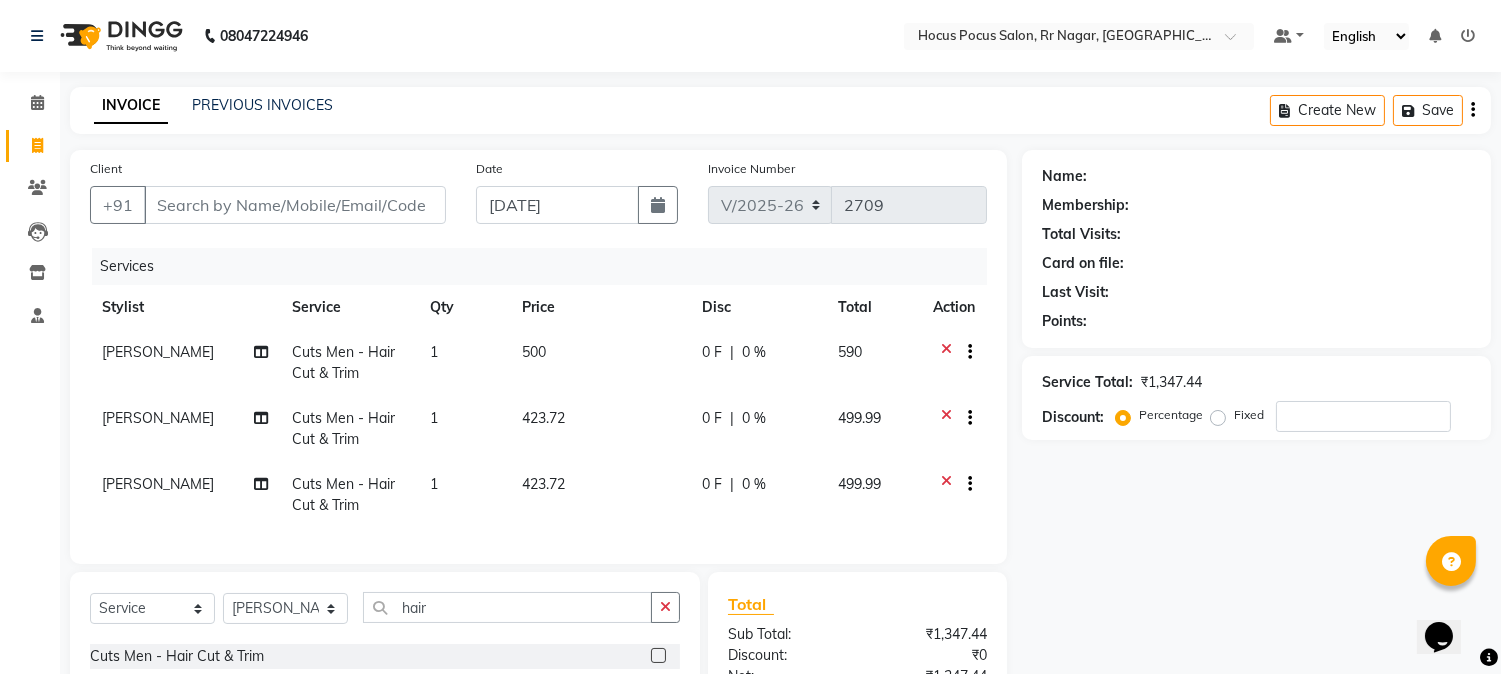 click on "423.72" 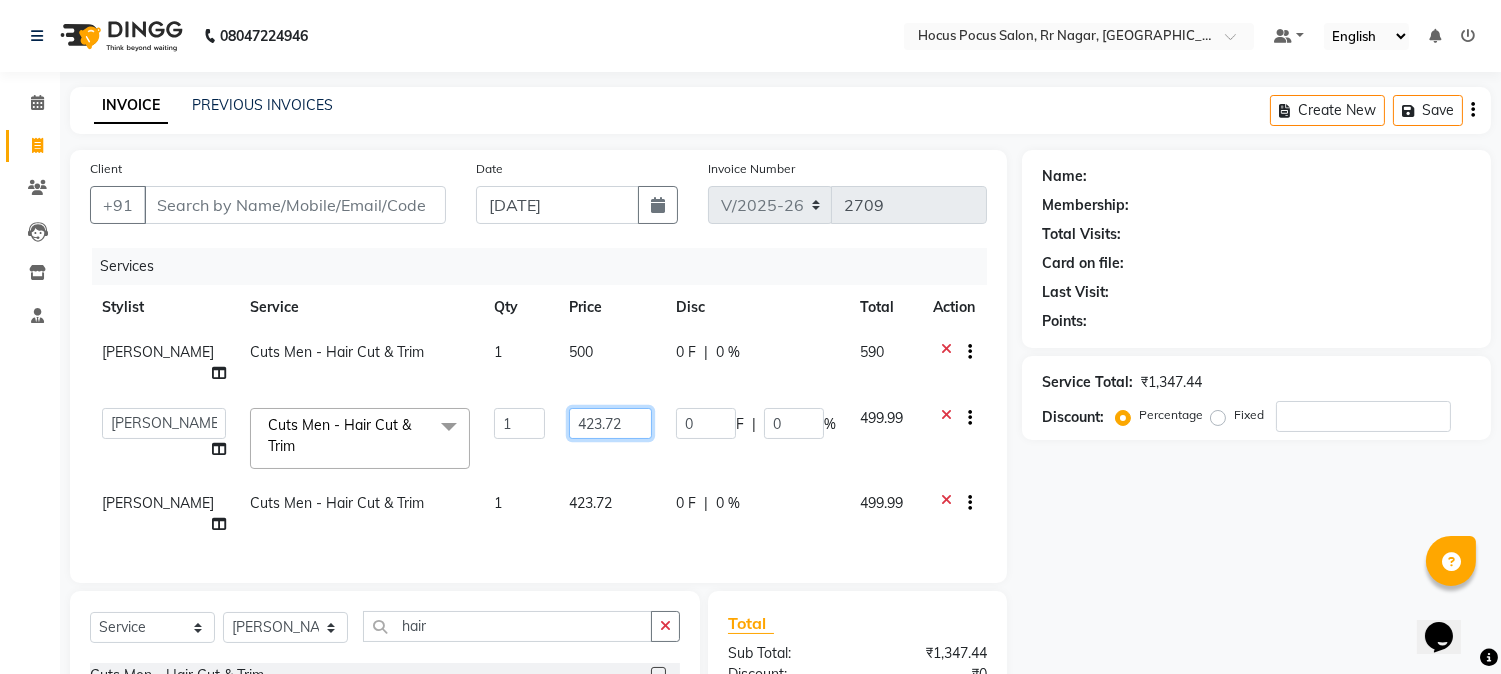 click on "423.72" 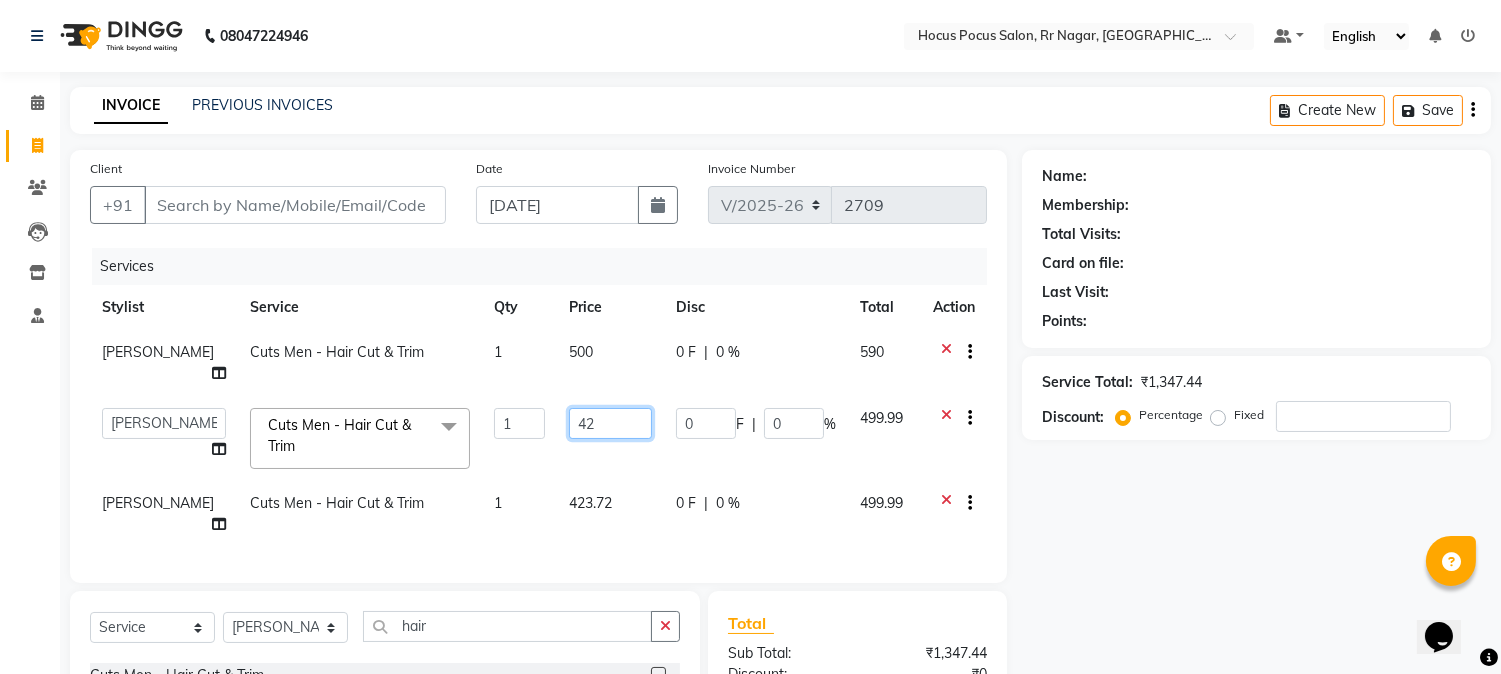 type on "4" 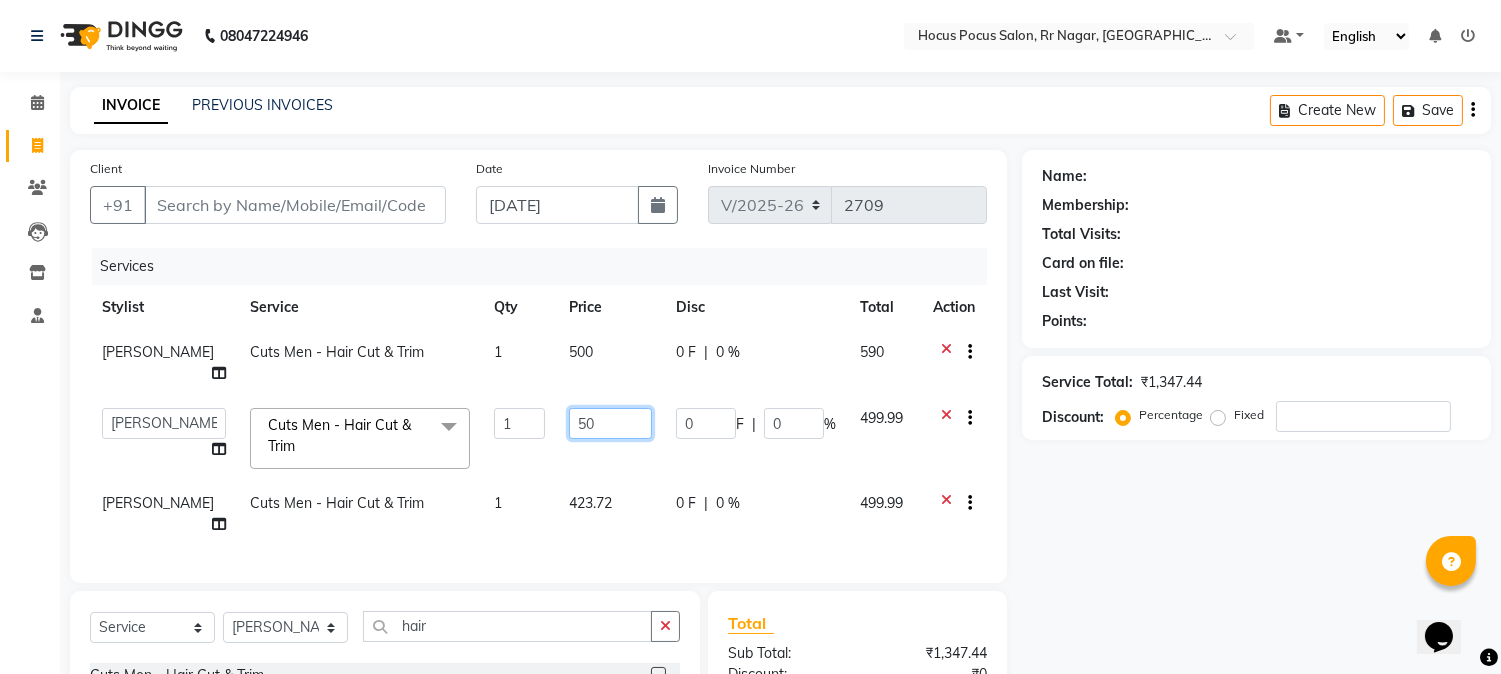 type on "500" 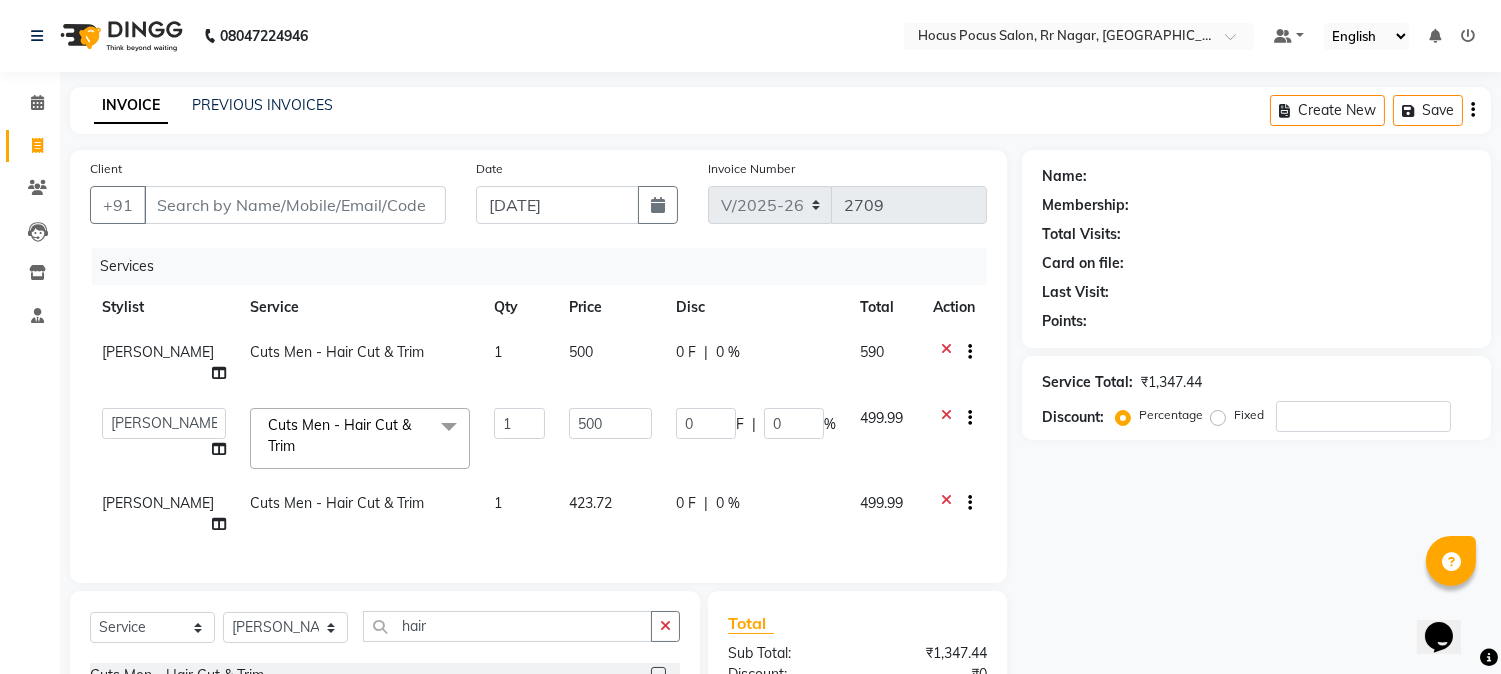 click on "499.99" 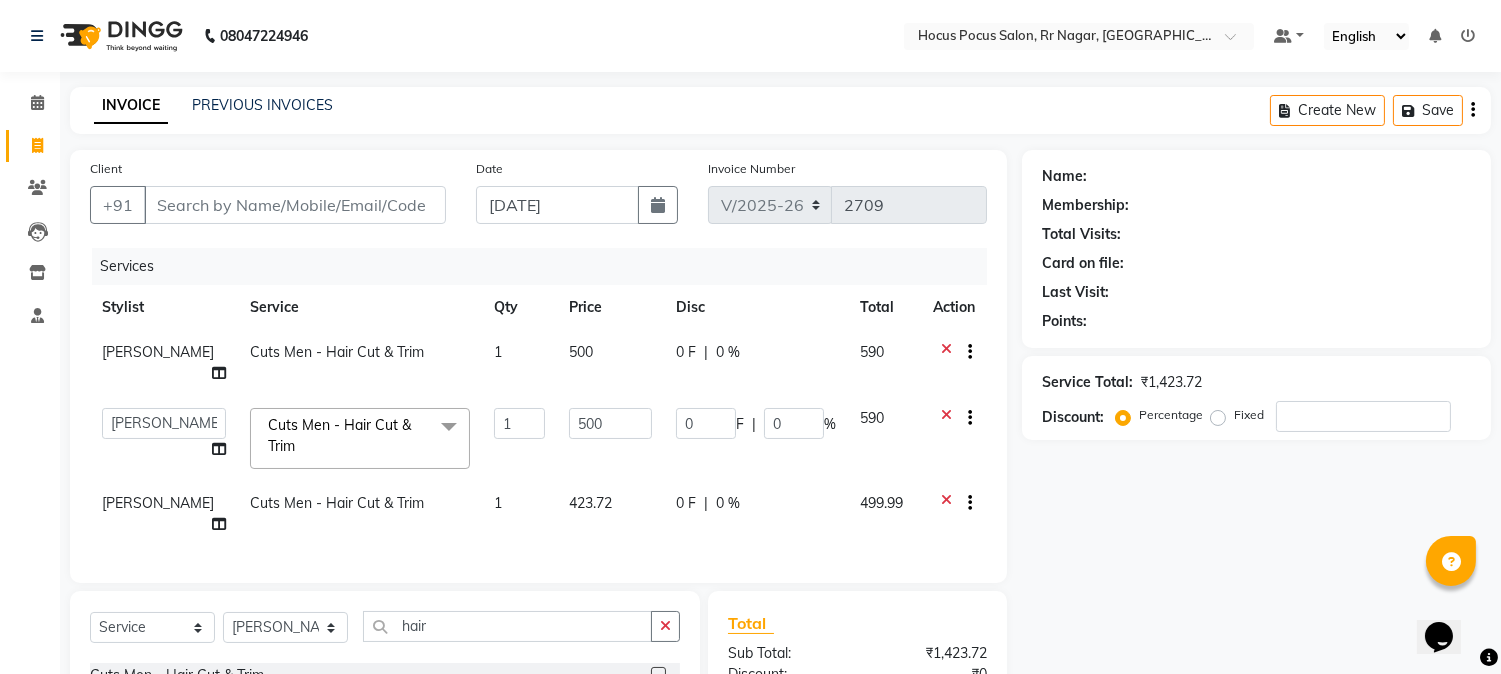 click on "423.72" 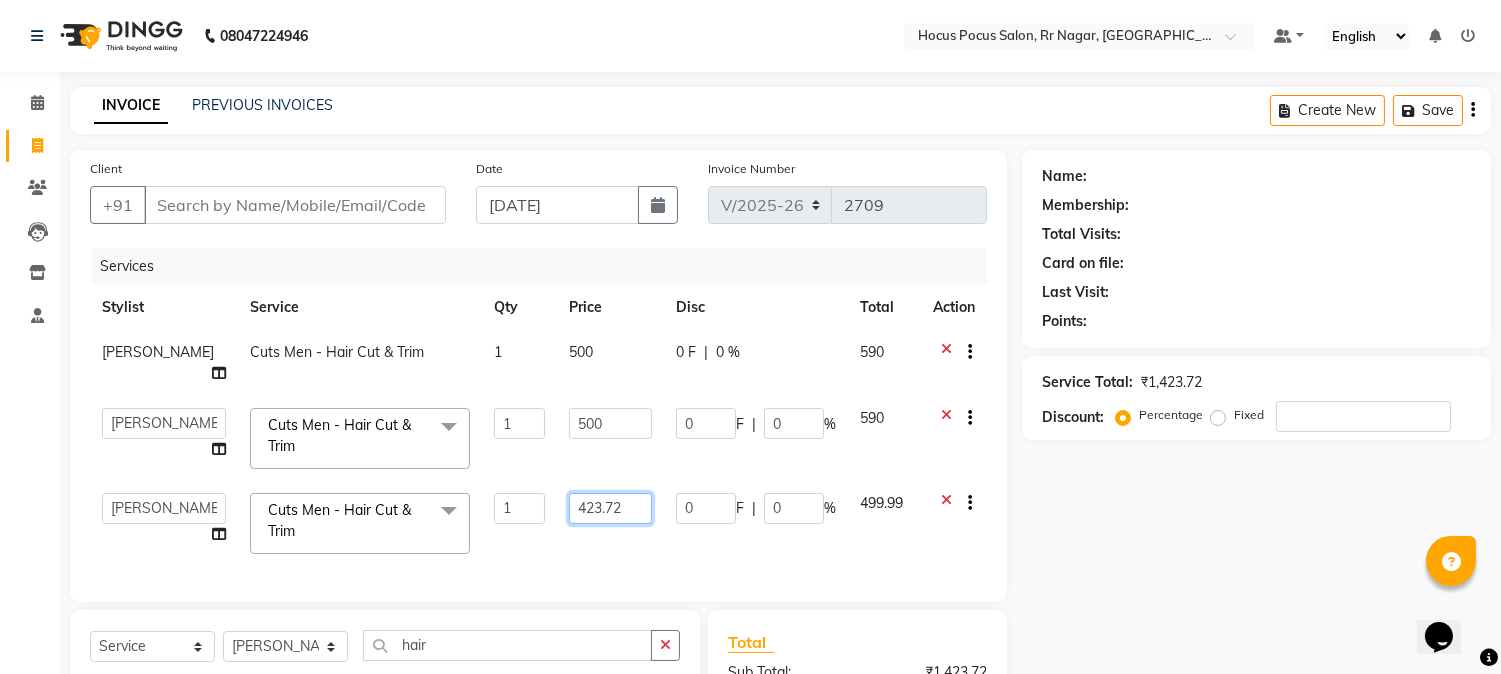 click on "423.72" 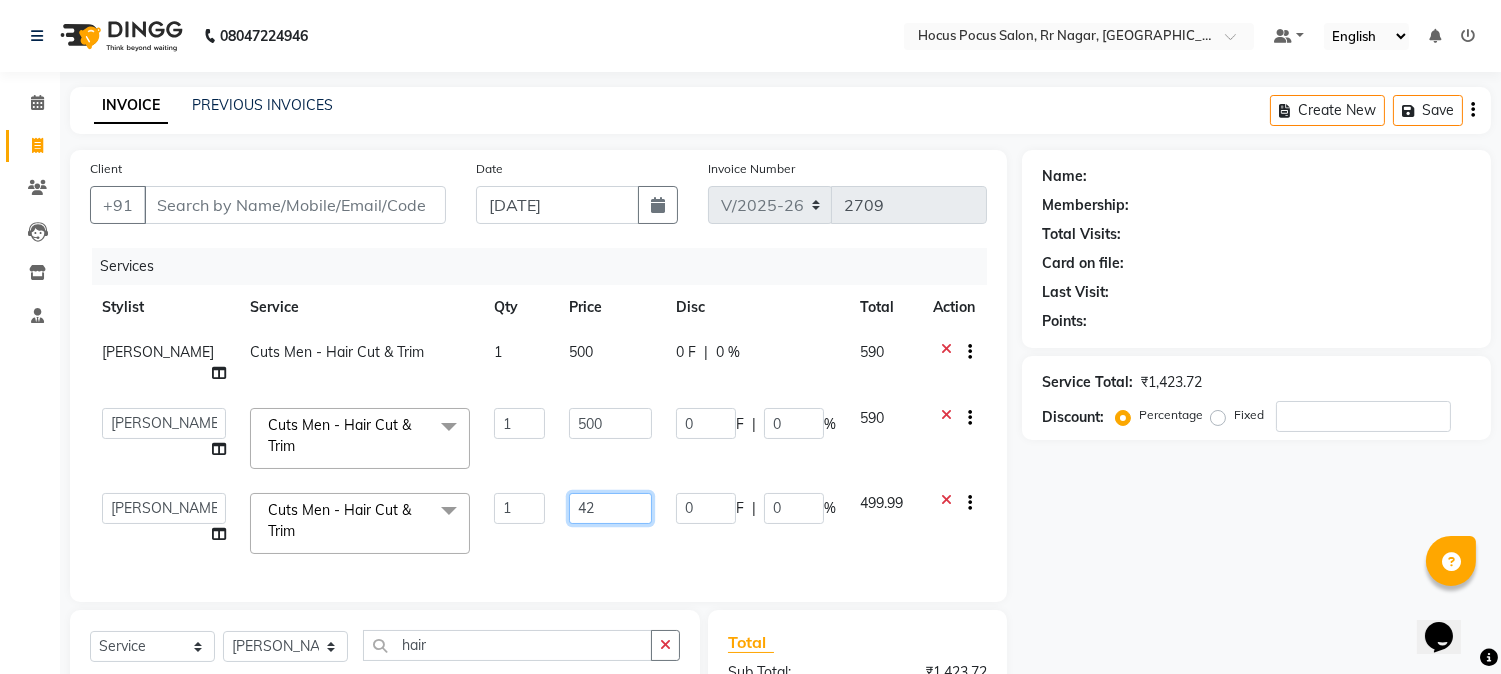 type on "4" 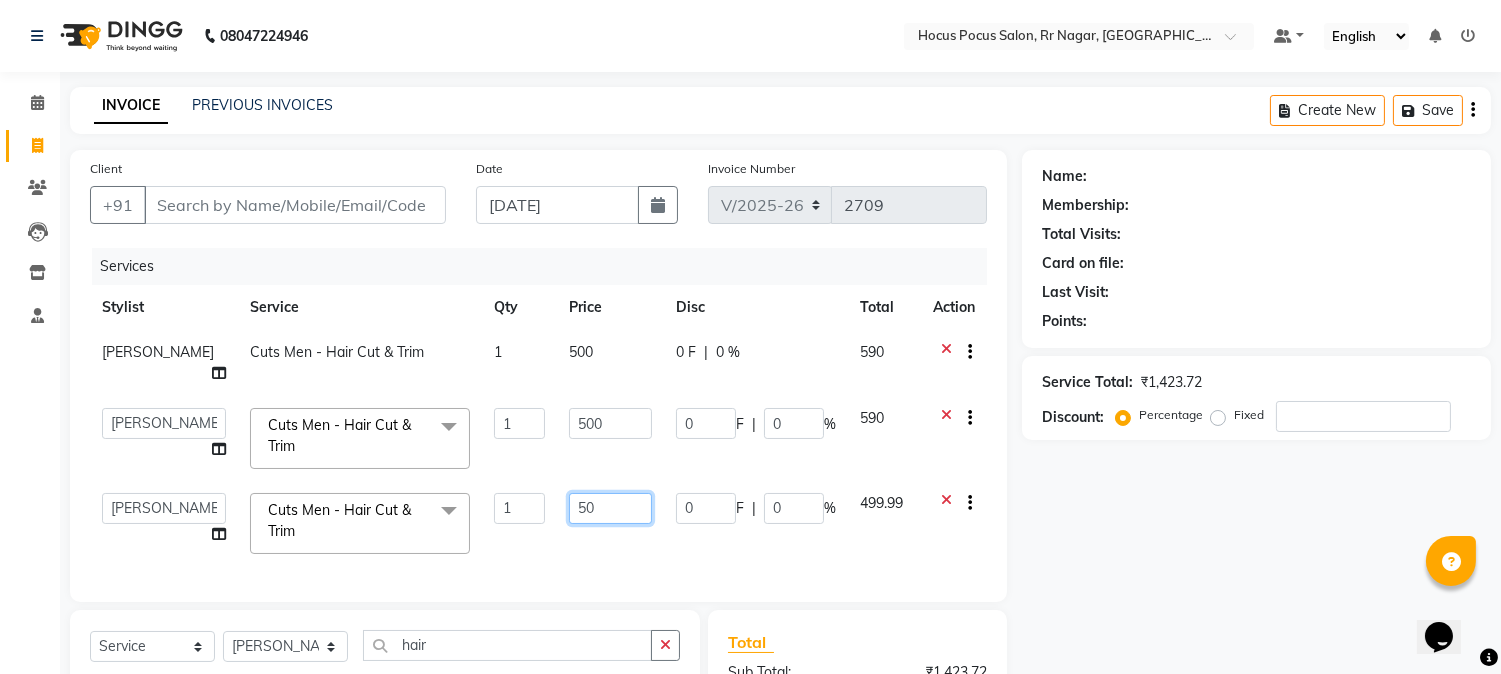 type on "500" 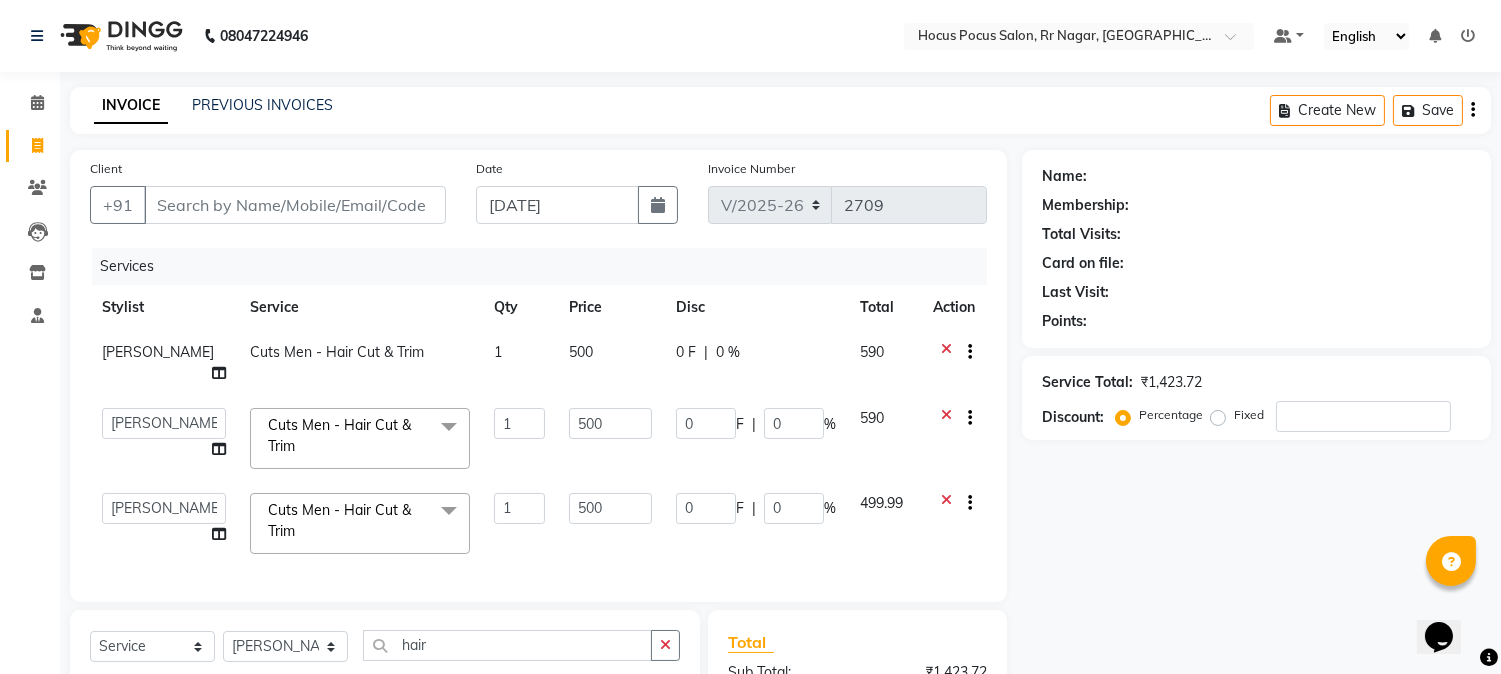 click 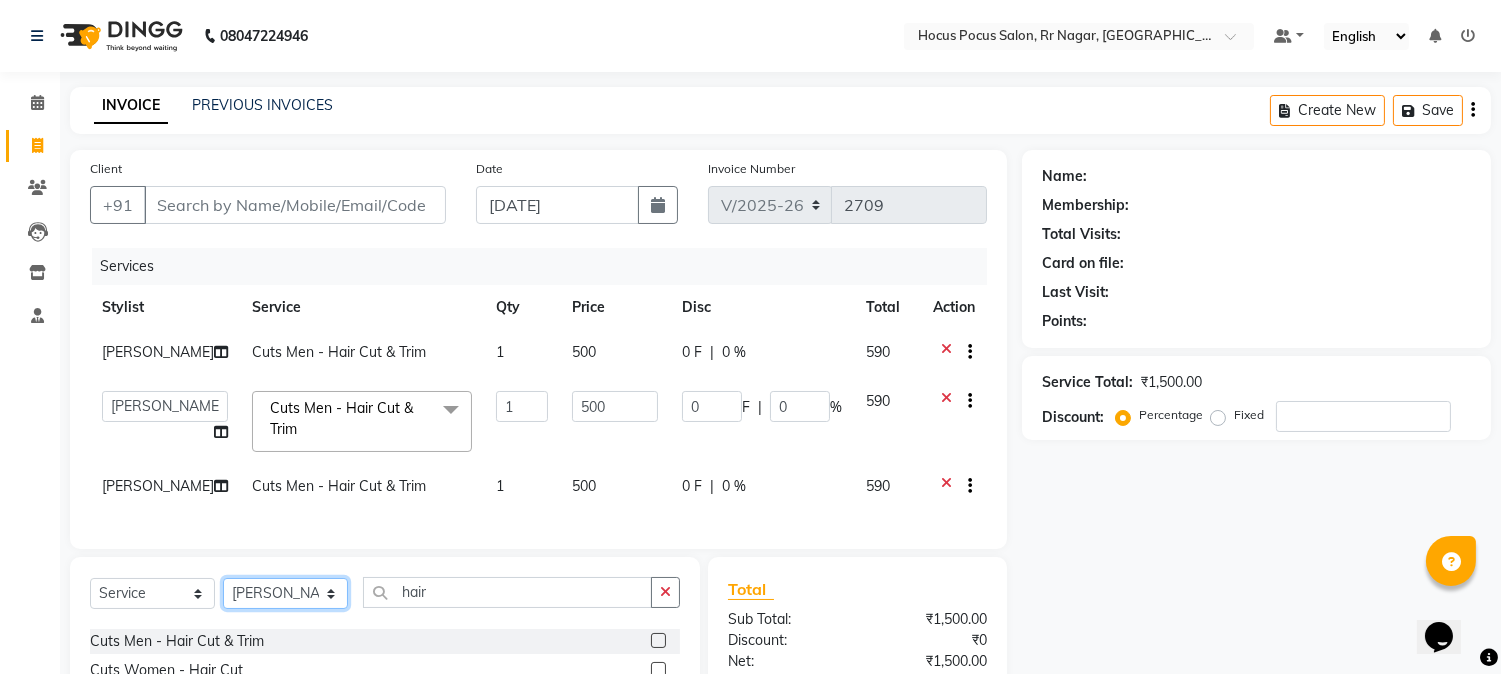 click on "Select Stylist [PERSON_NAME] hocus pocus [PERSON_NAME] [PERSON_NAME] [PERSON_NAME] [PERSON_NAME]" 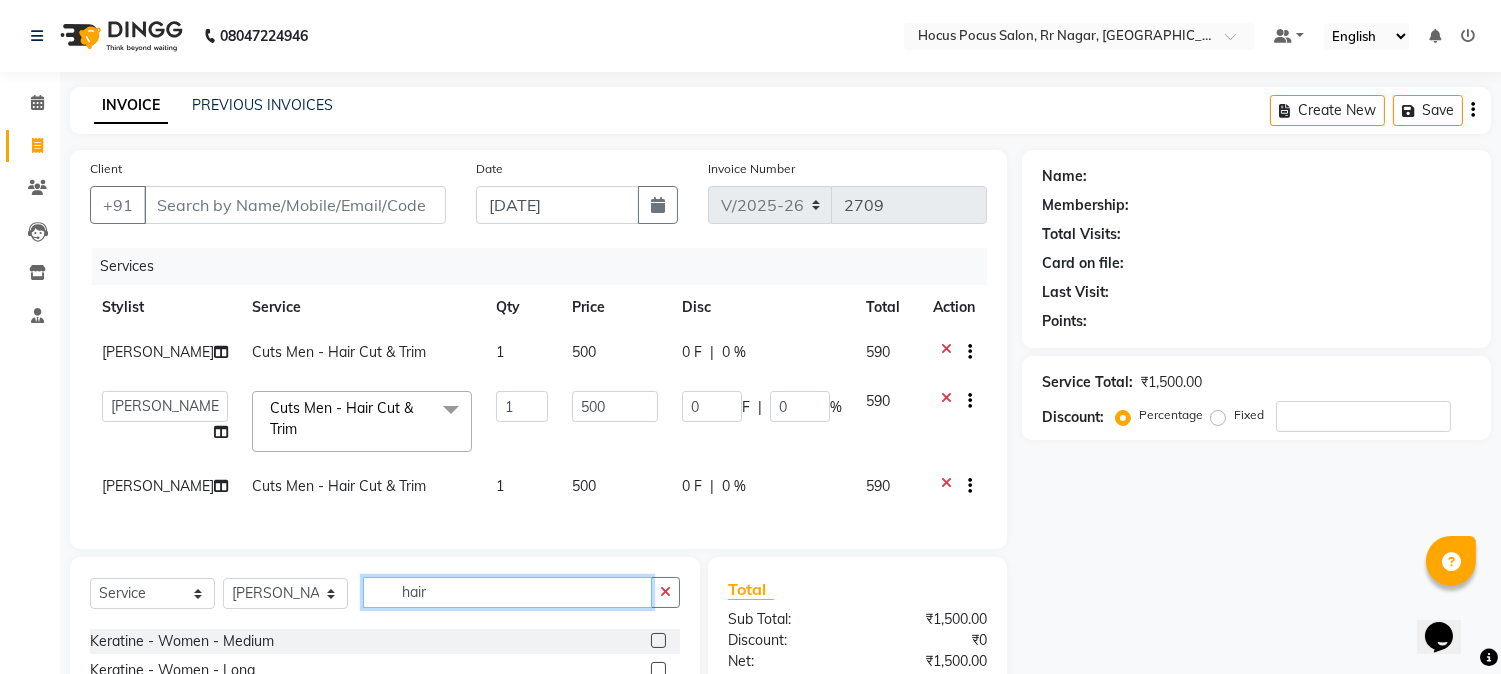 click on "hair" 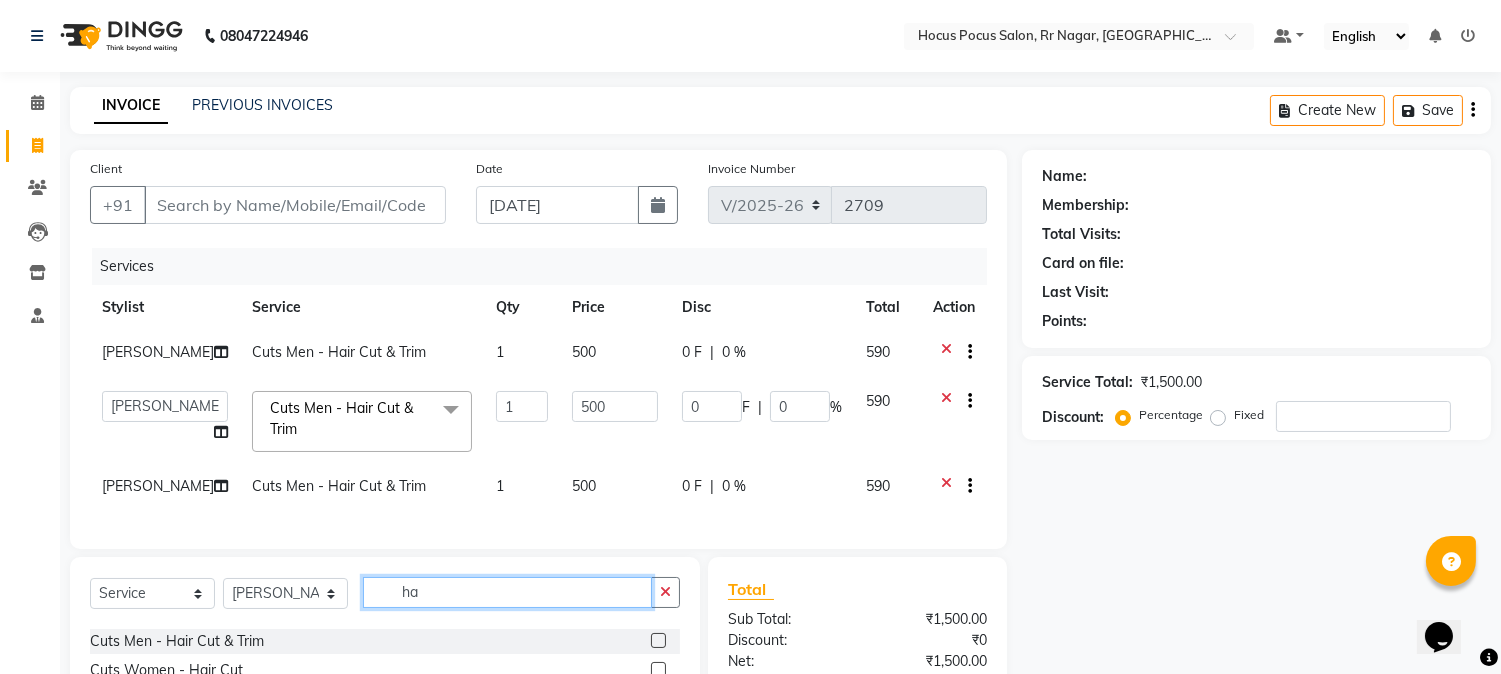 type on "h" 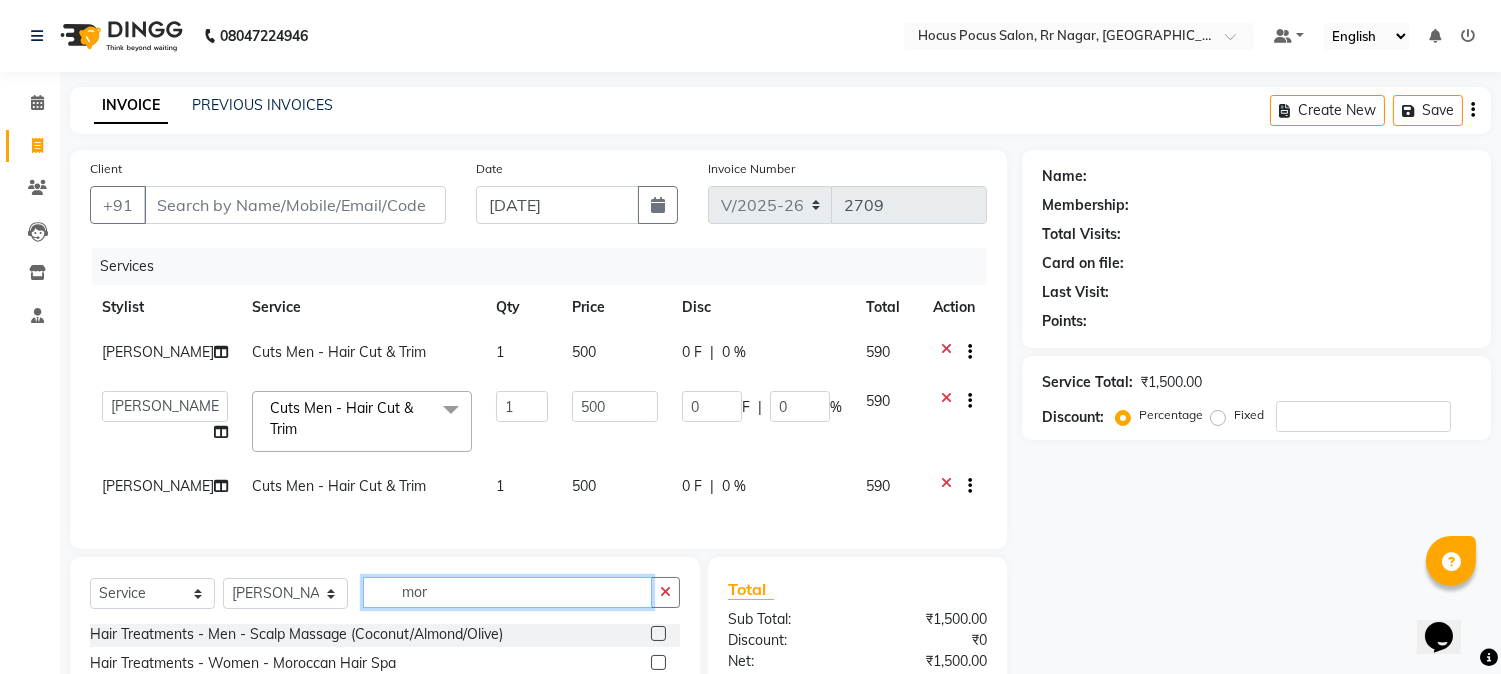 scroll, scrollTop: 0, scrollLeft: 0, axis: both 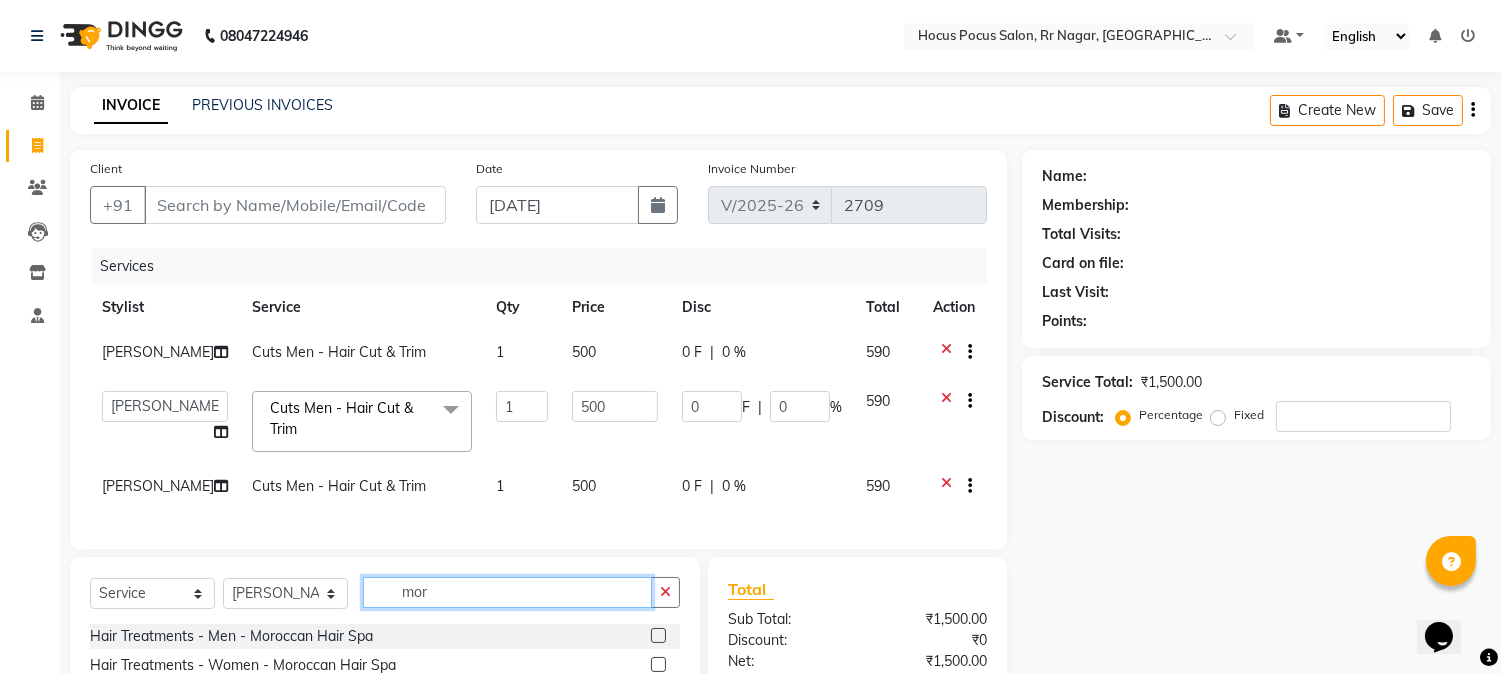 type on "mor" 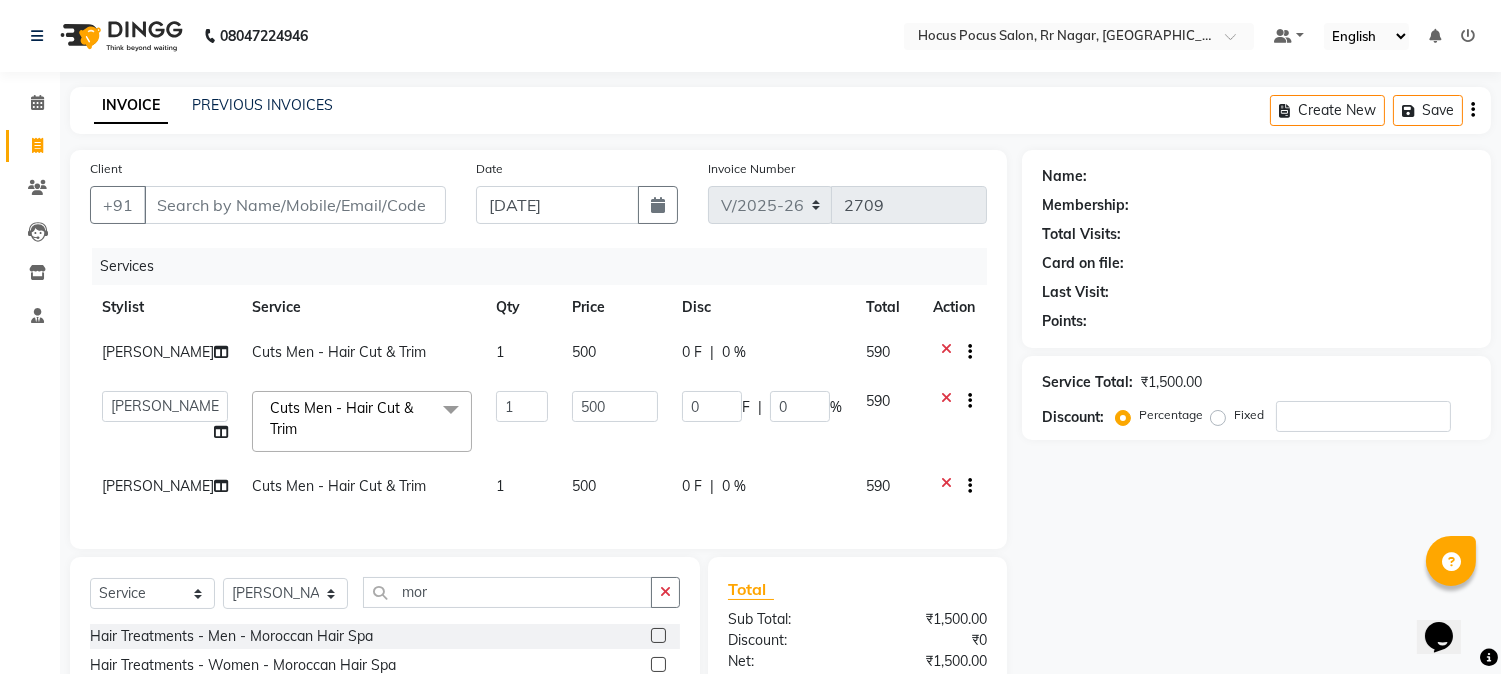click 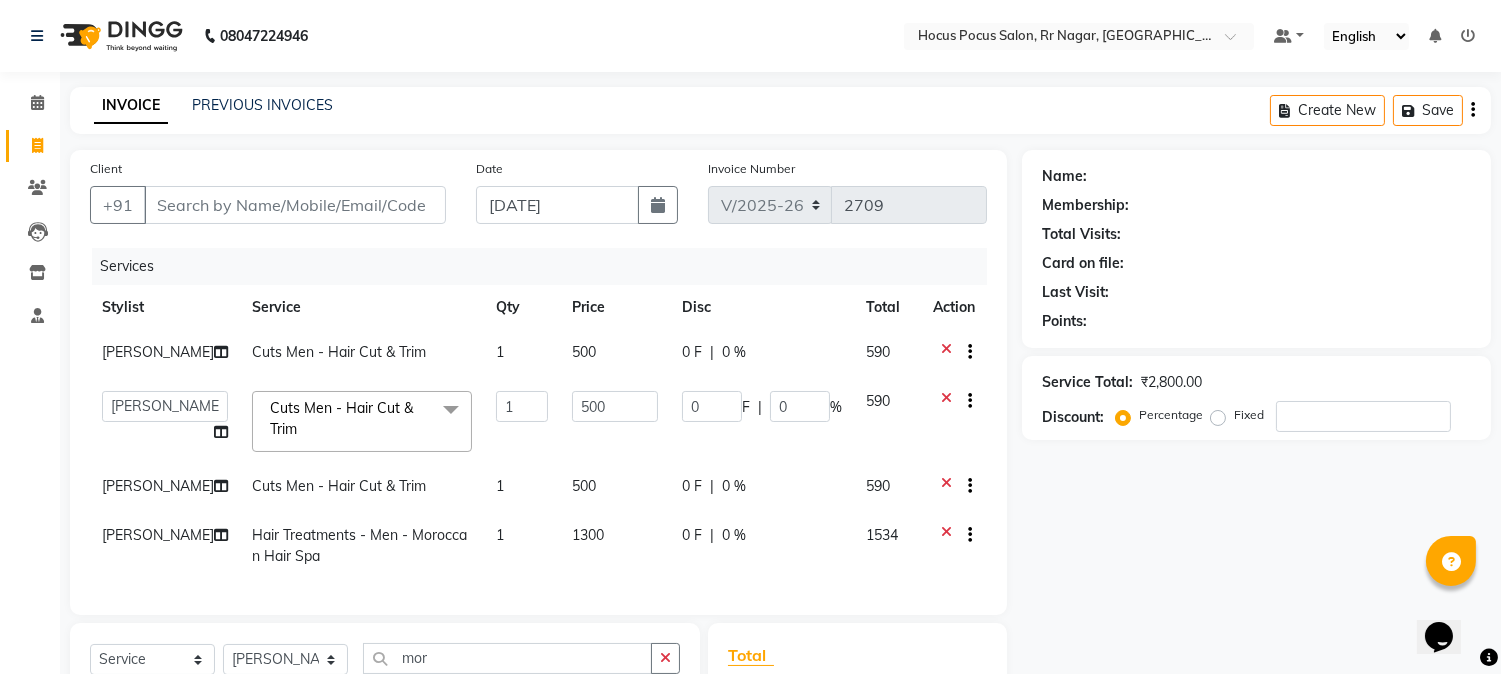 checkbox on "false" 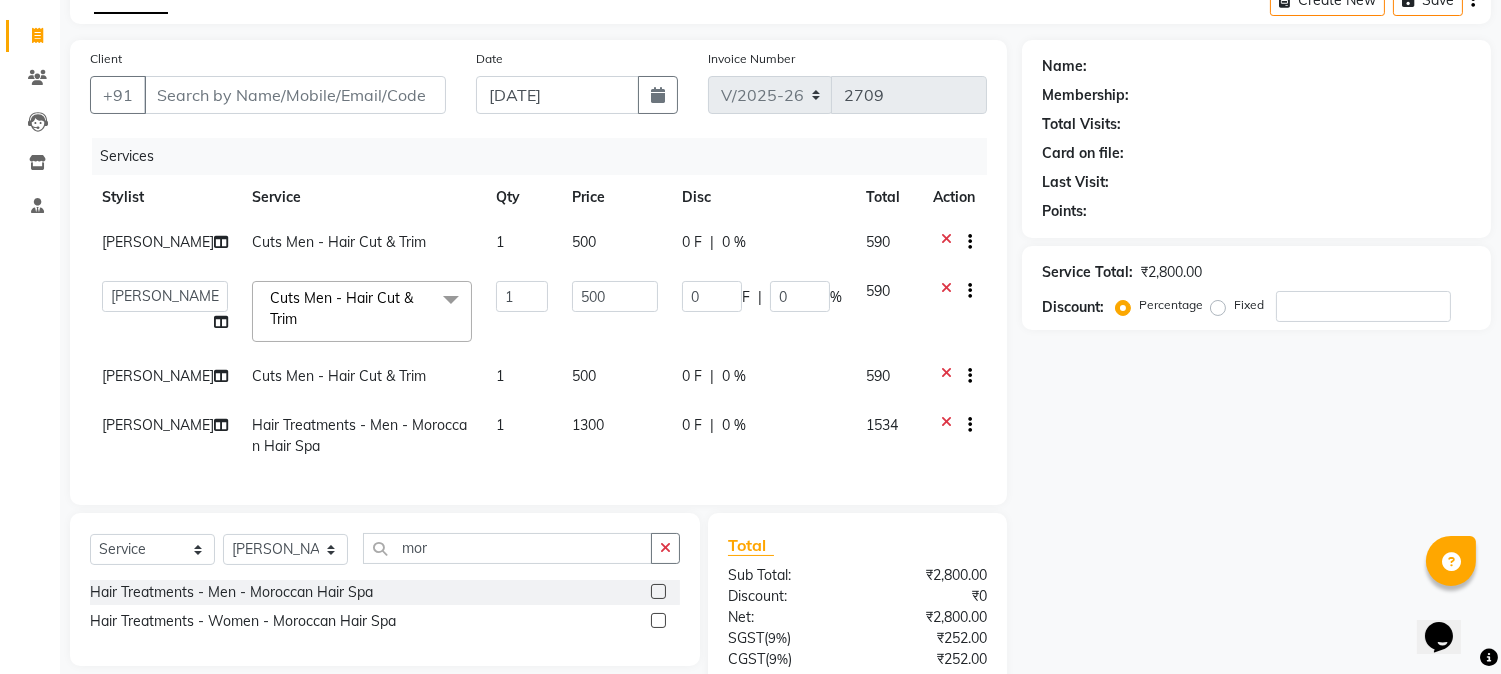 scroll, scrollTop: 111, scrollLeft: 0, axis: vertical 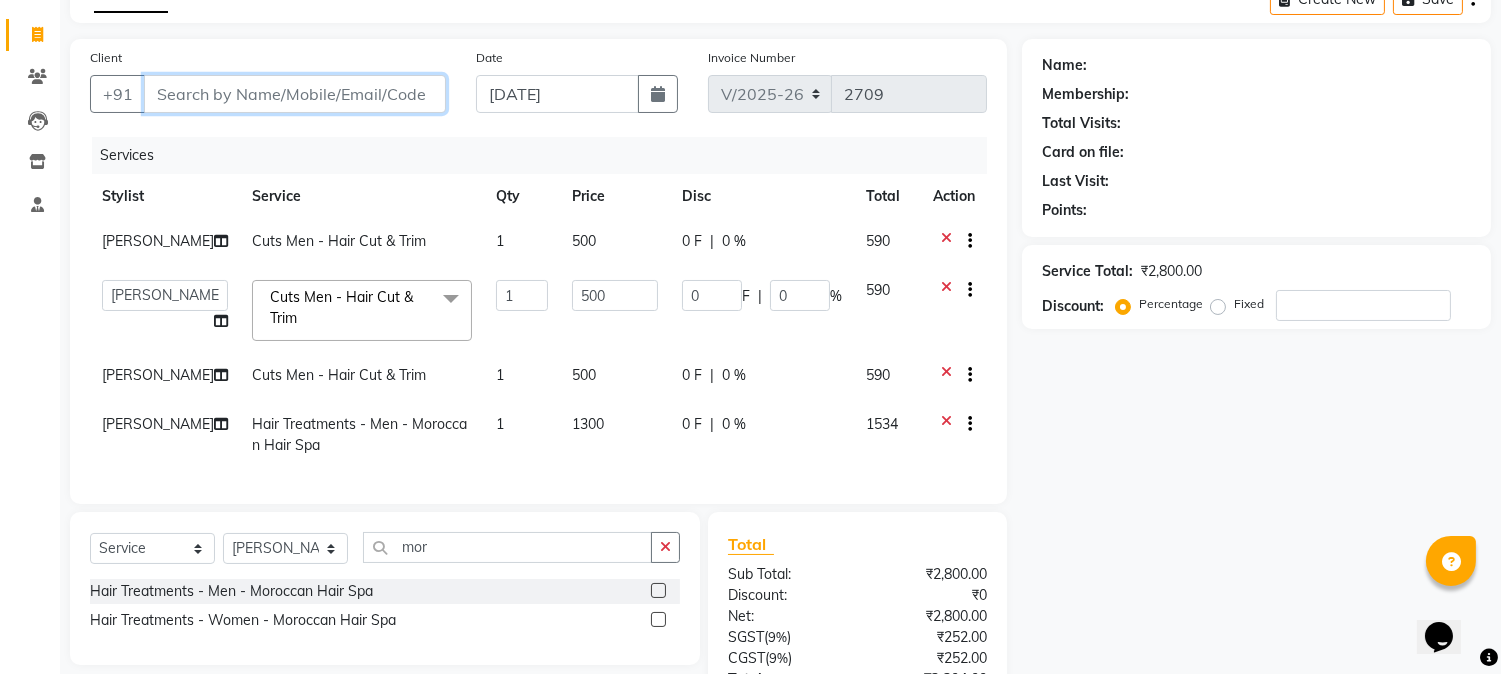 click on "Client" at bounding box center [295, 94] 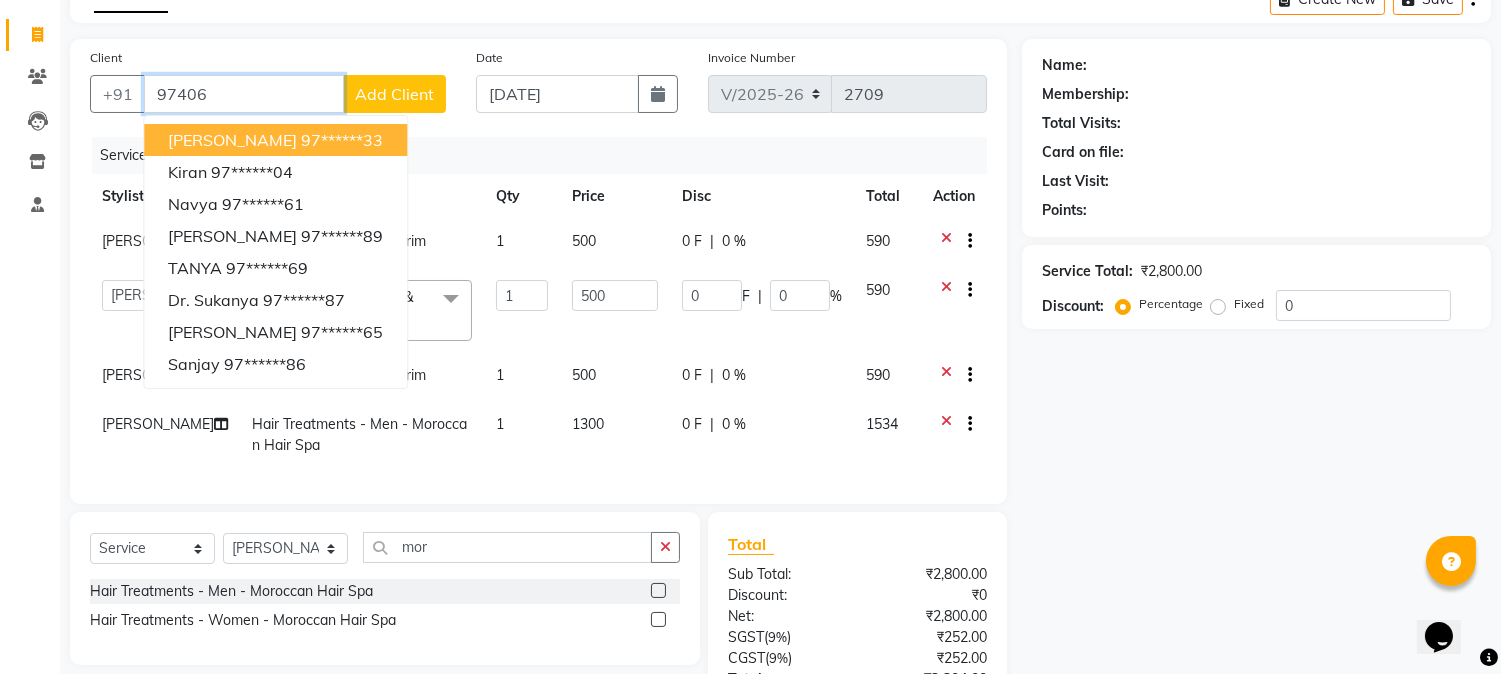 click on "97******33" at bounding box center [342, 140] 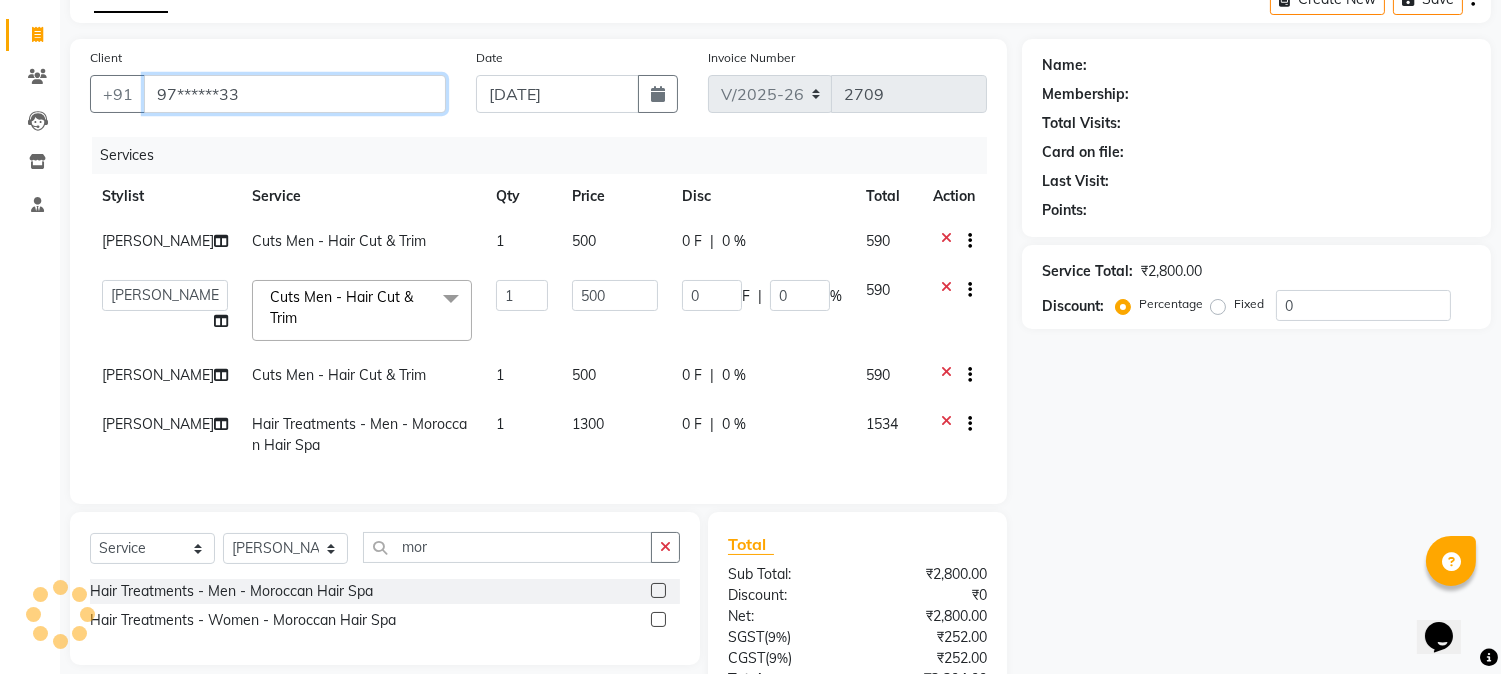 type on "97******33" 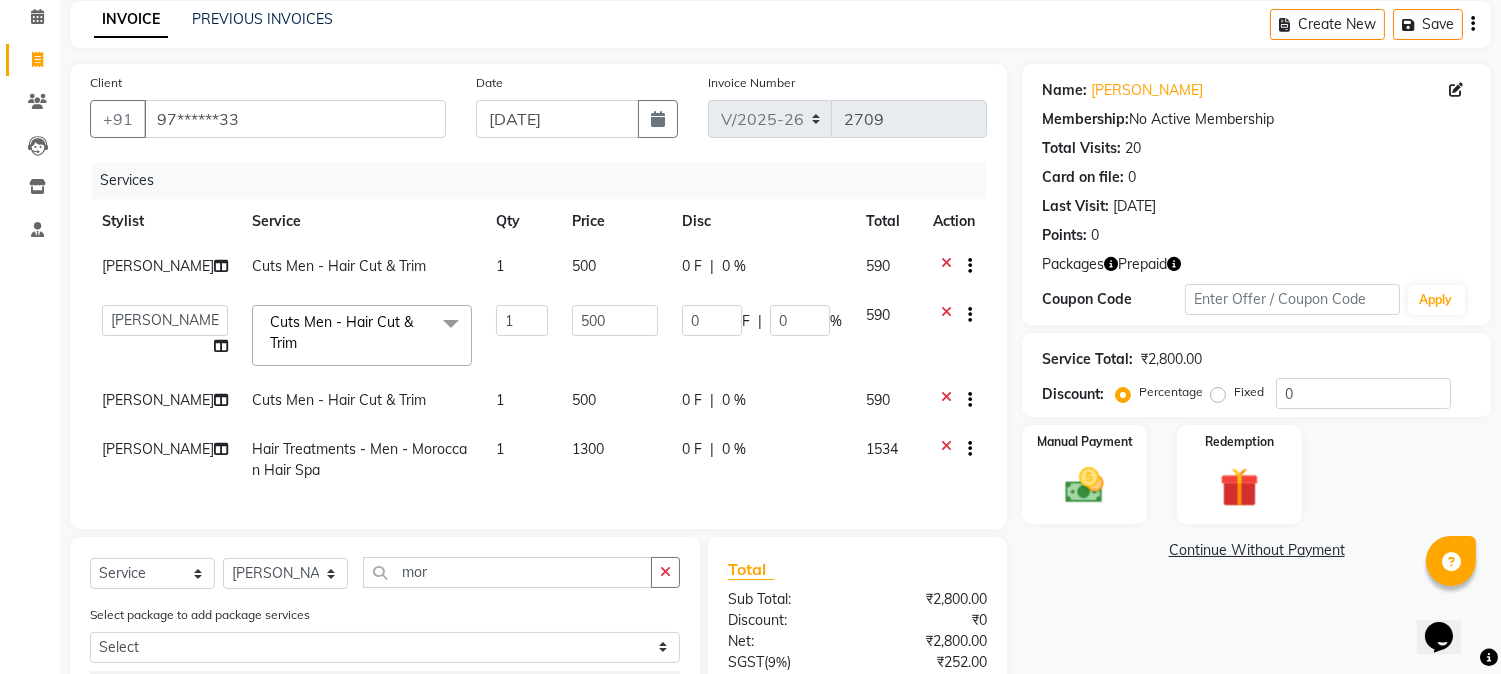 scroll, scrollTop: 111, scrollLeft: 0, axis: vertical 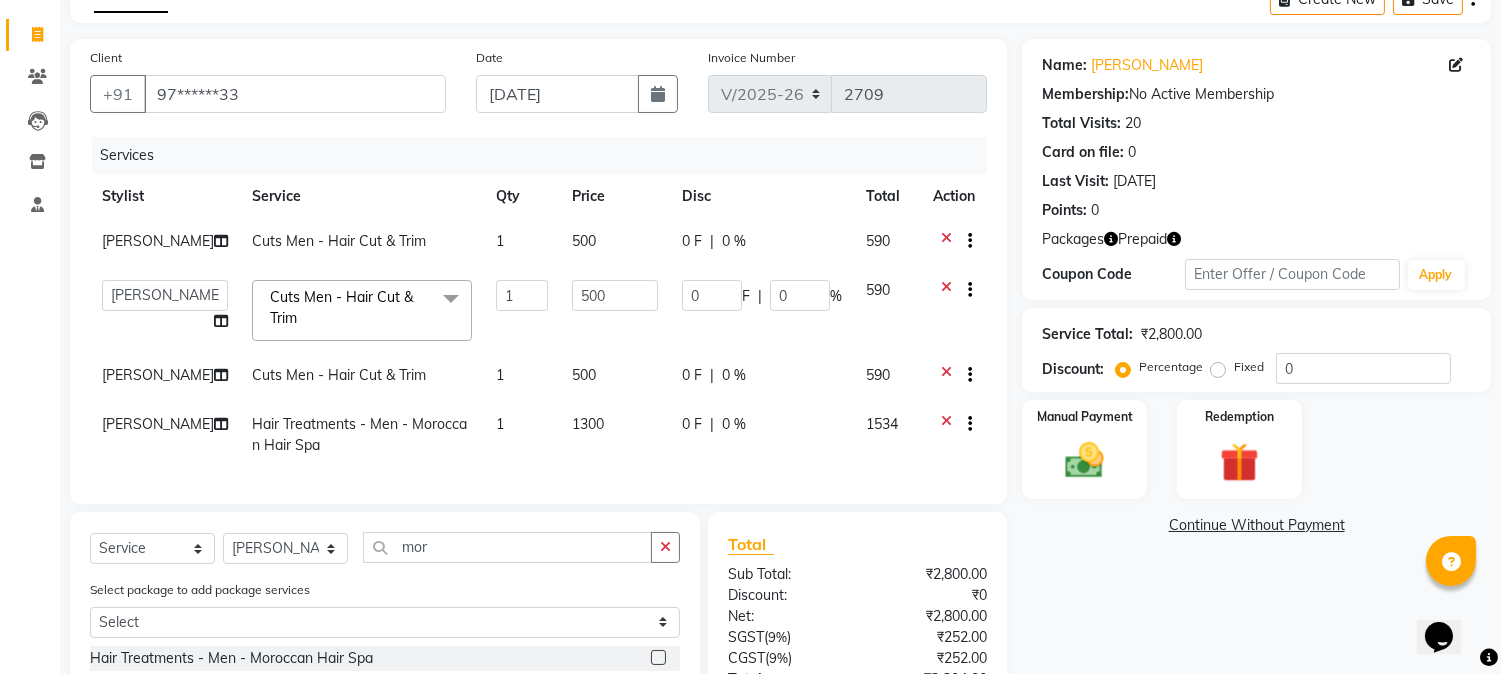 click 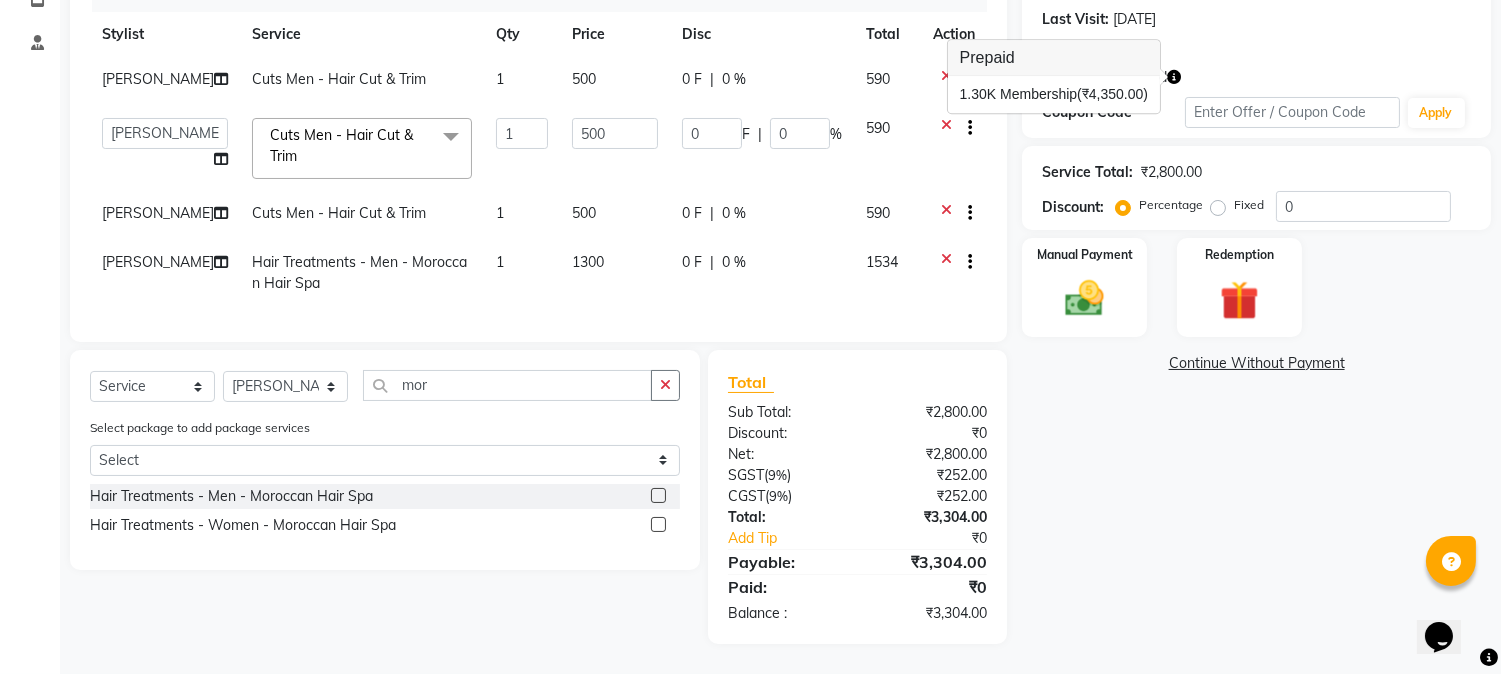scroll, scrollTop: 290, scrollLeft: 0, axis: vertical 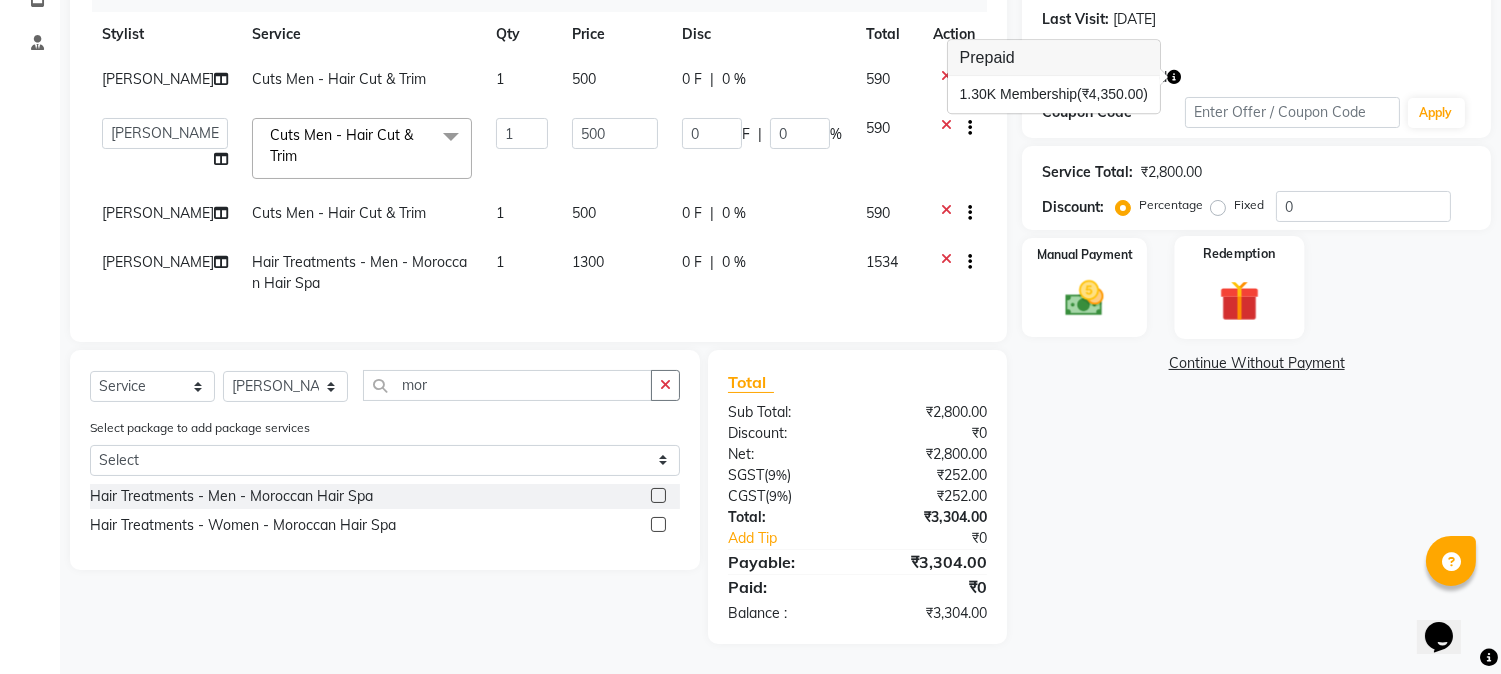 click 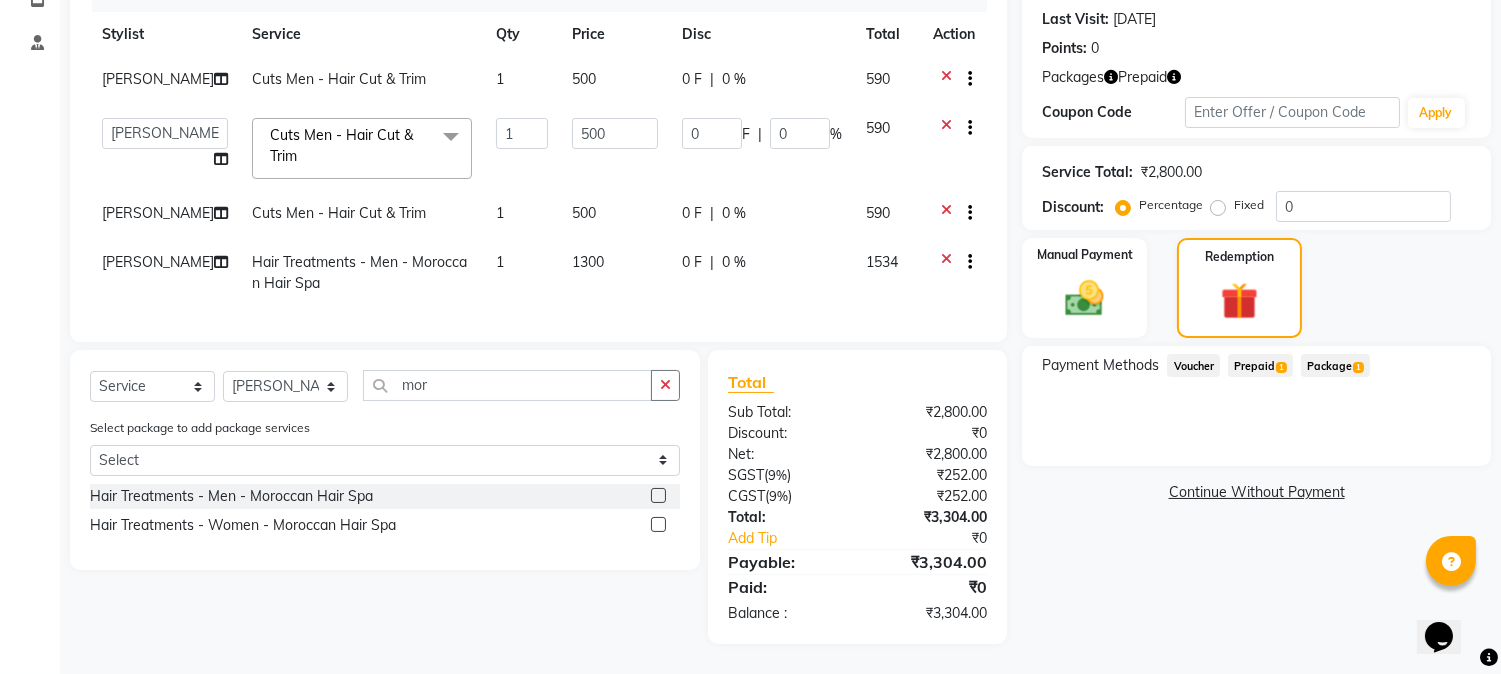 click on "Prepaid  1" 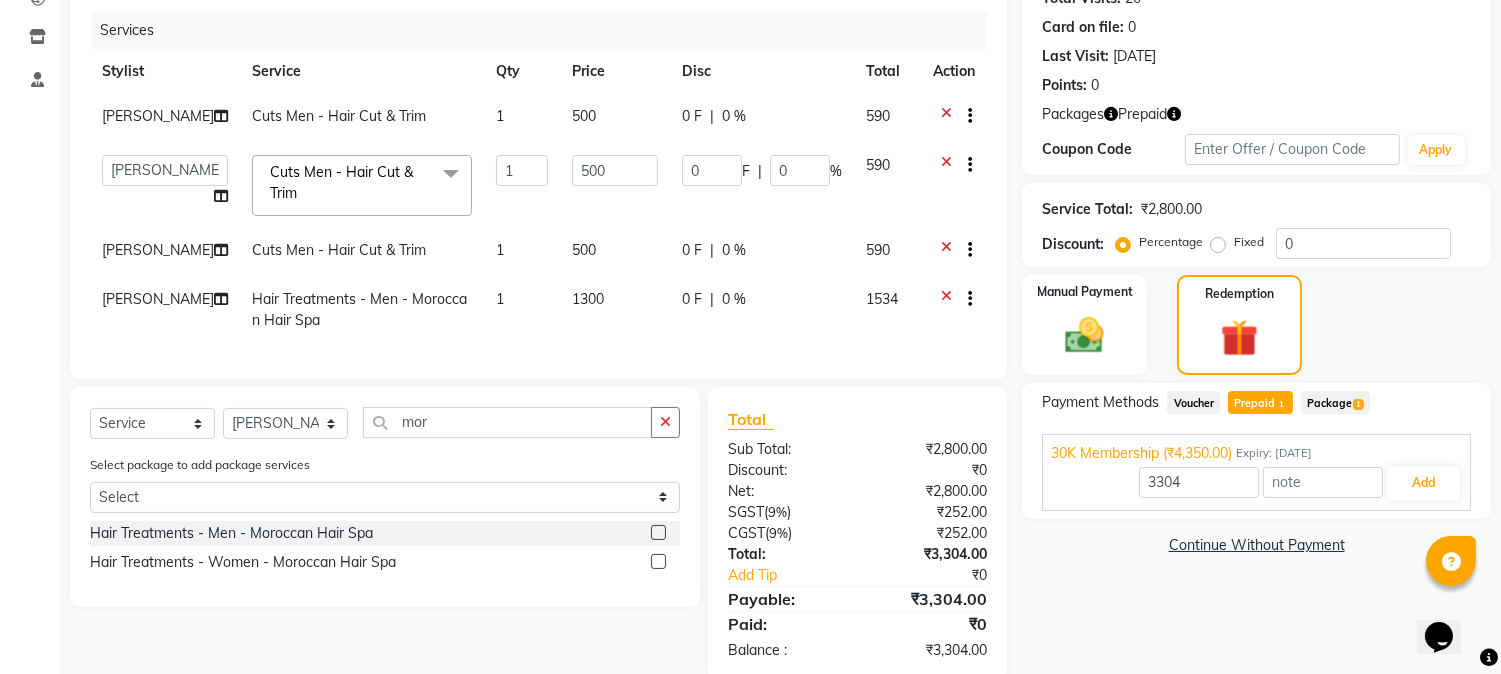 scroll, scrollTop: 290, scrollLeft: 0, axis: vertical 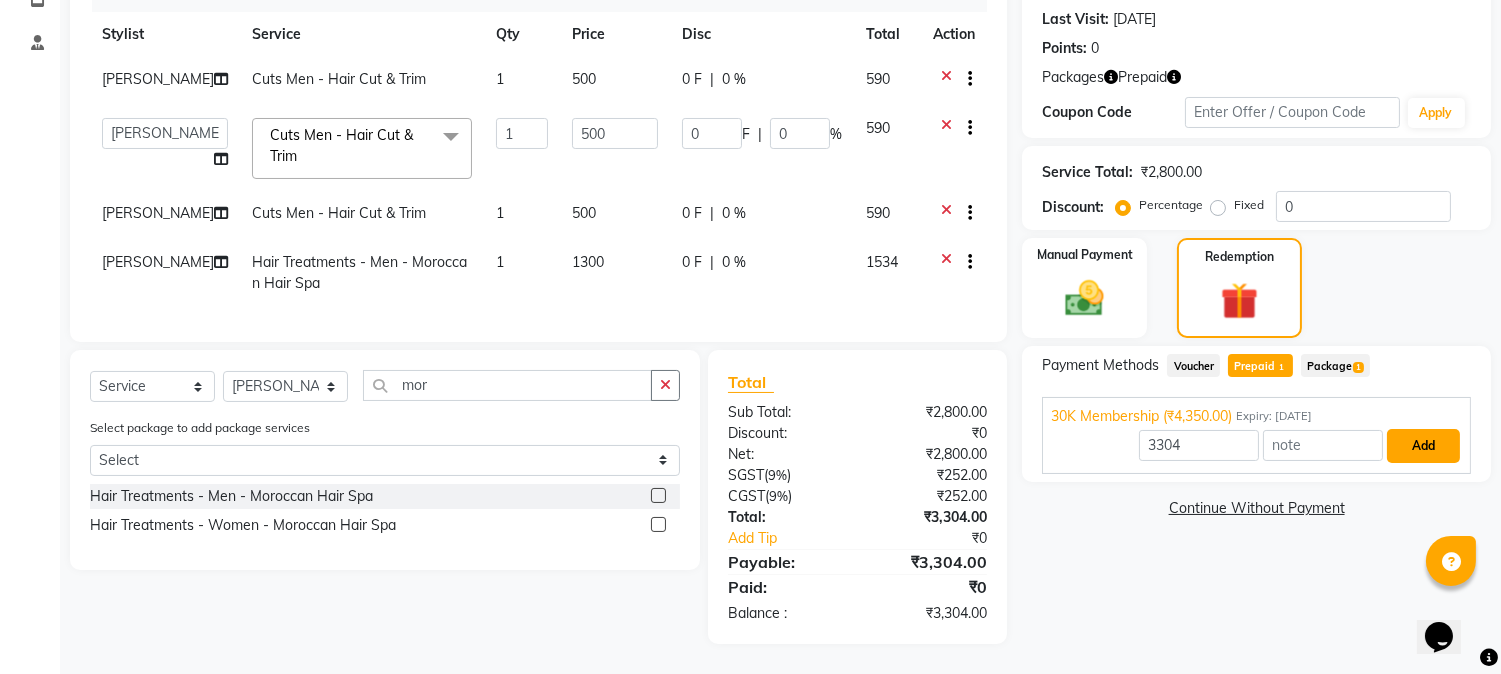 click on "Add" at bounding box center (1423, 446) 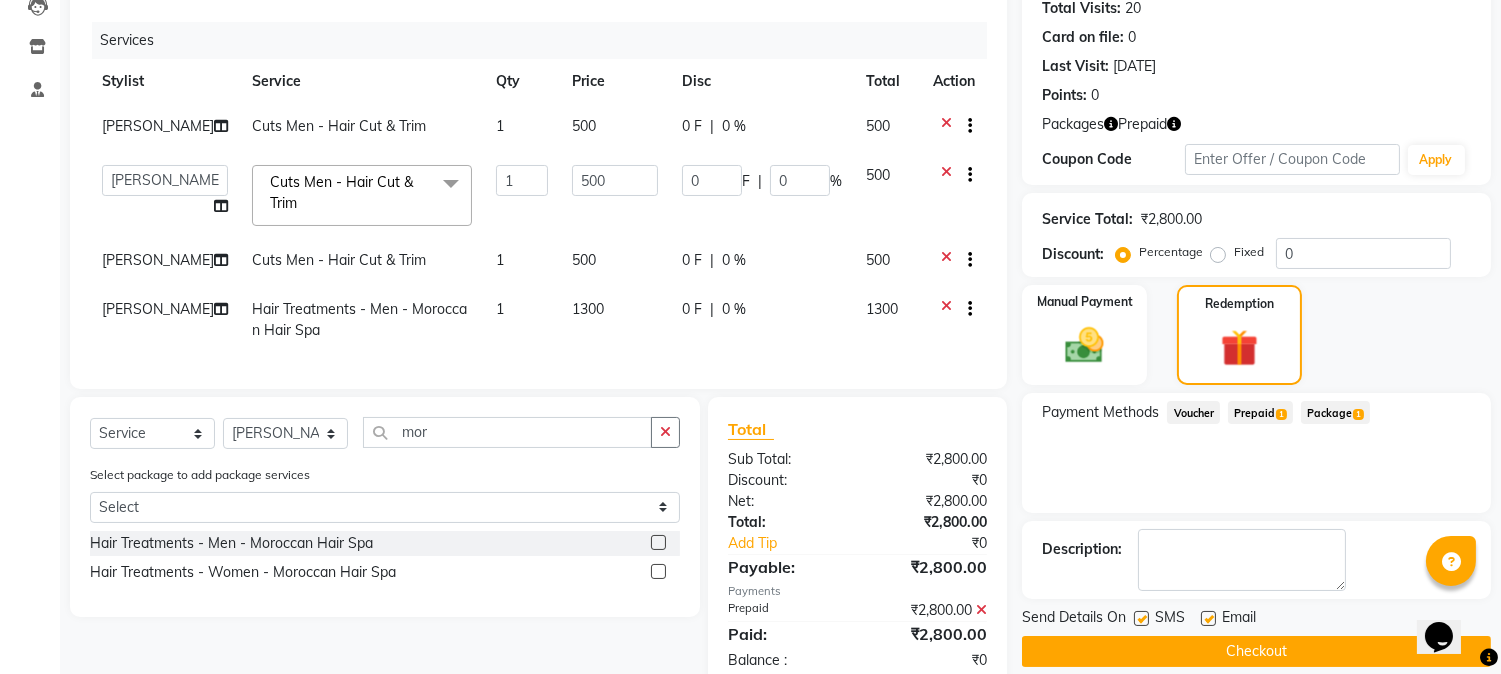 scroll, scrollTop: 288, scrollLeft: 0, axis: vertical 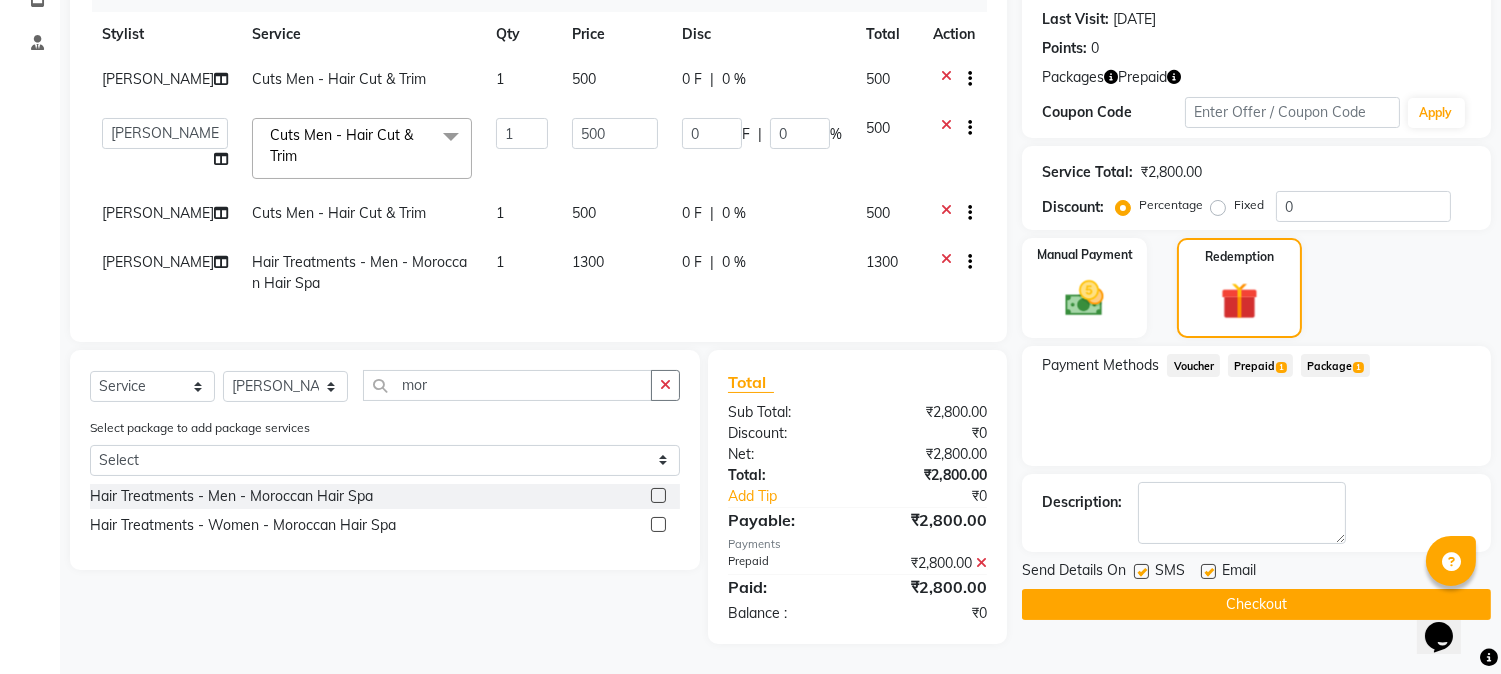 click 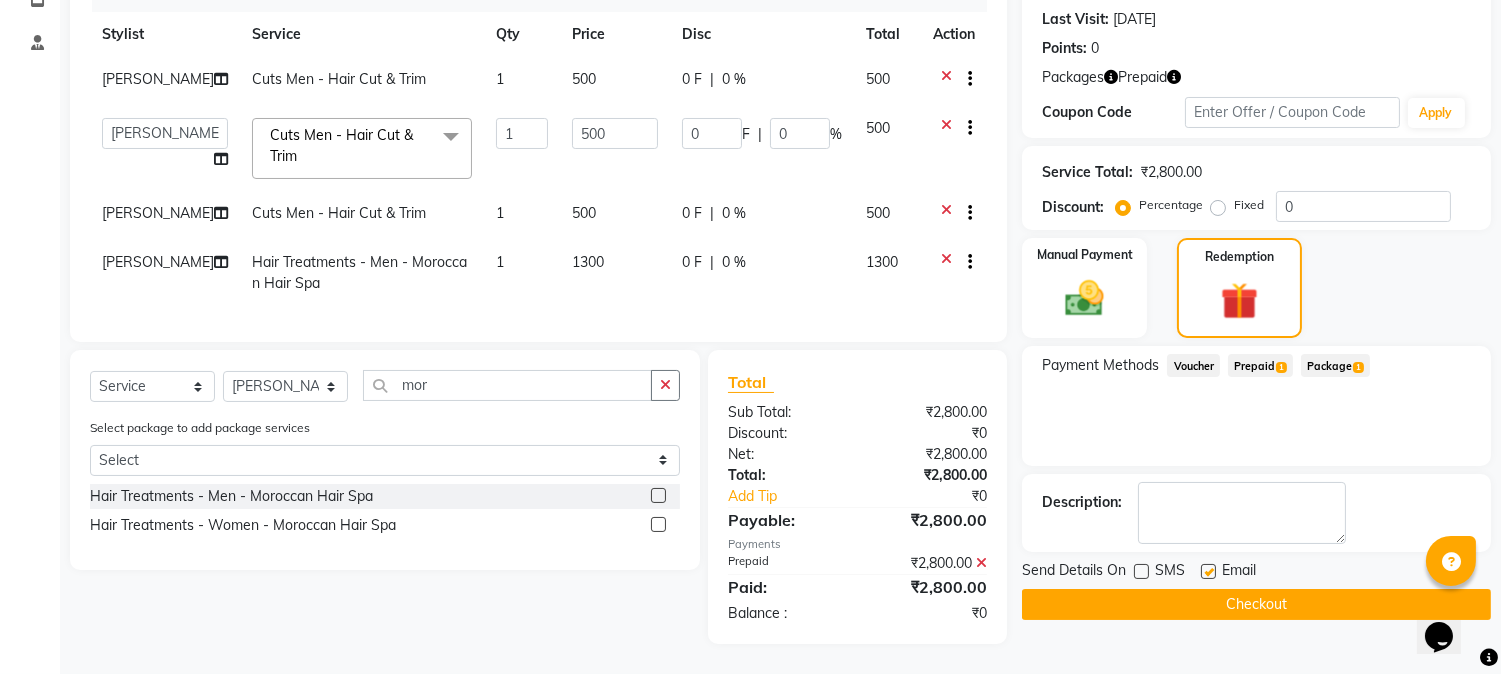 click on "Checkout" 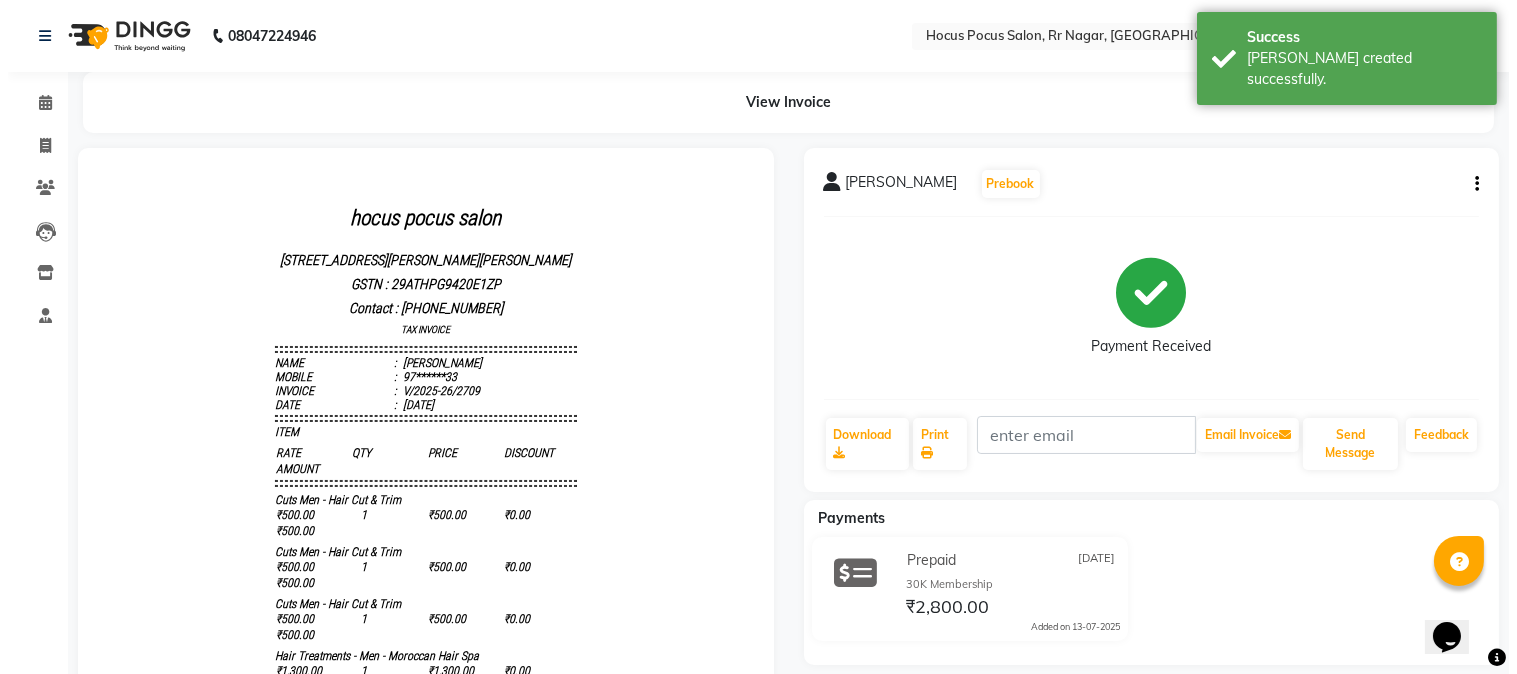 scroll, scrollTop: 0, scrollLeft: 0, axis: both 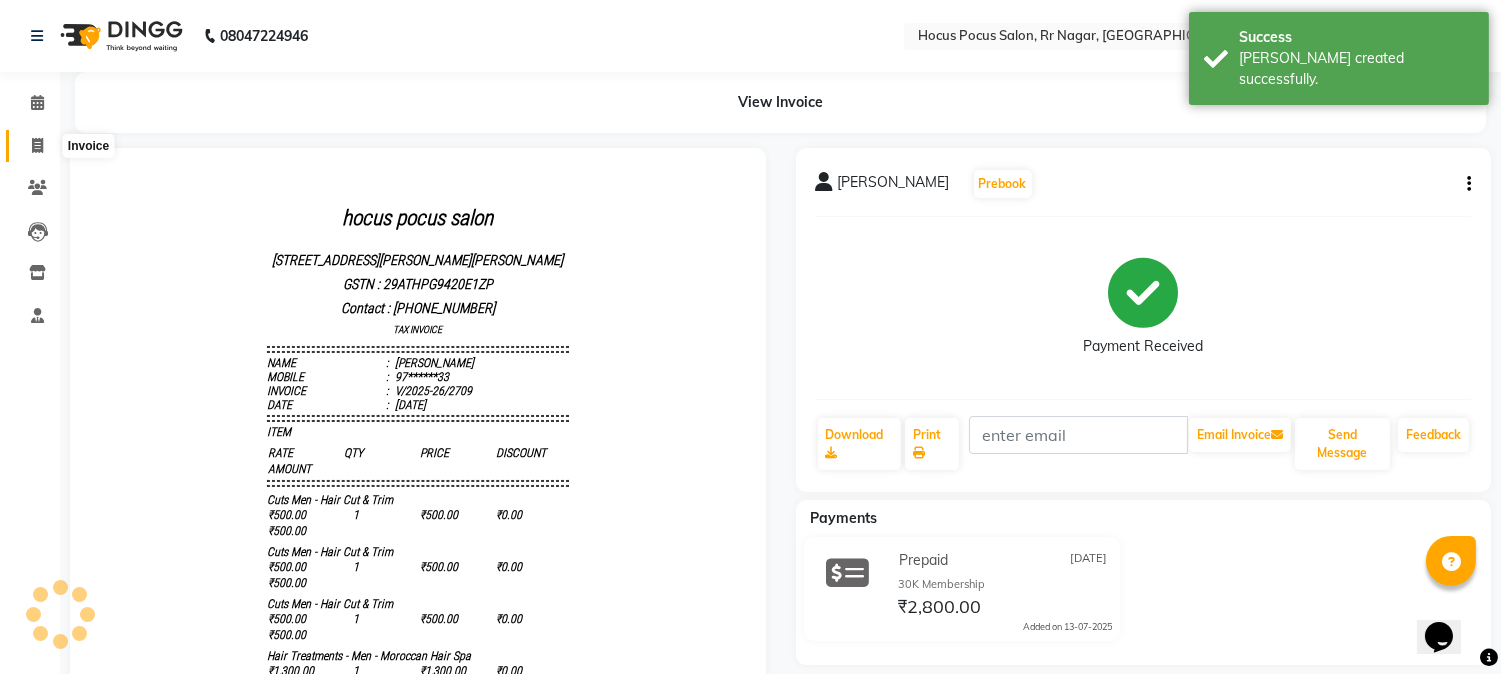 click 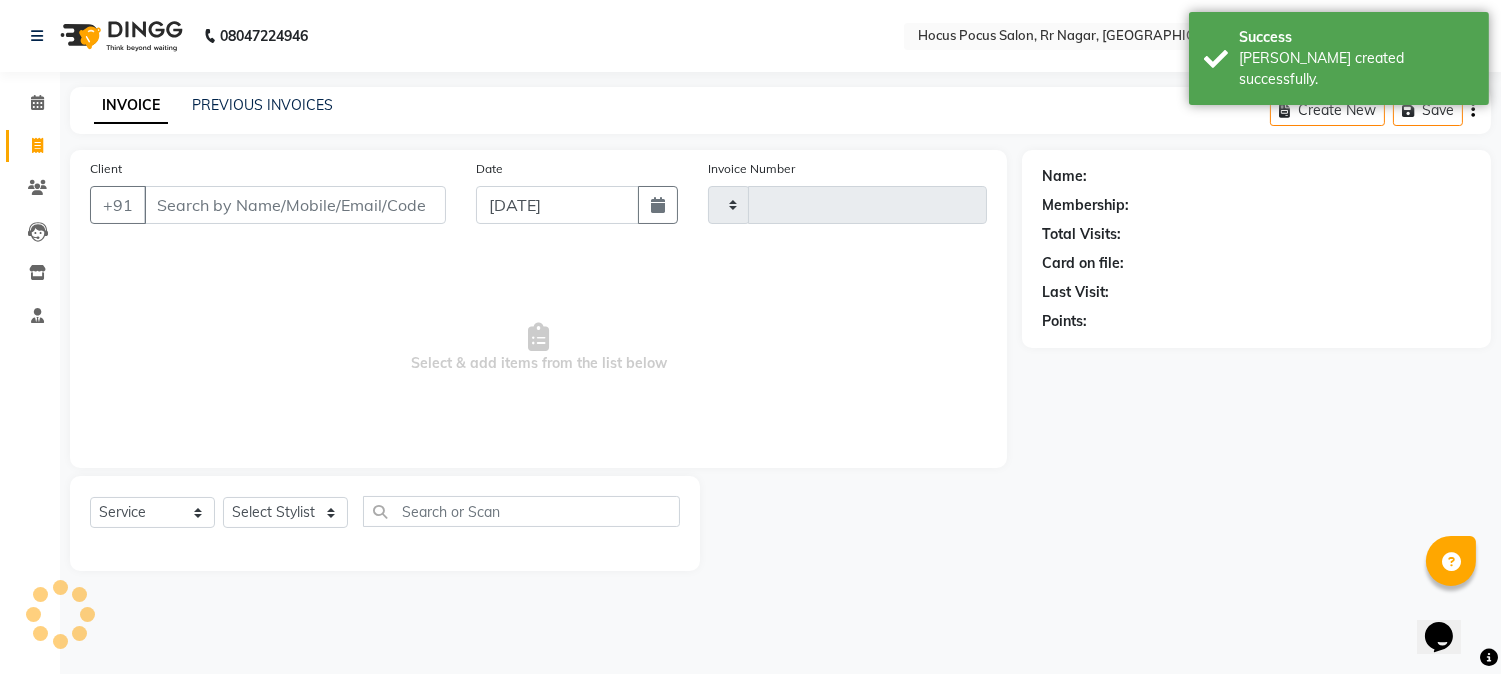 type on "2710" 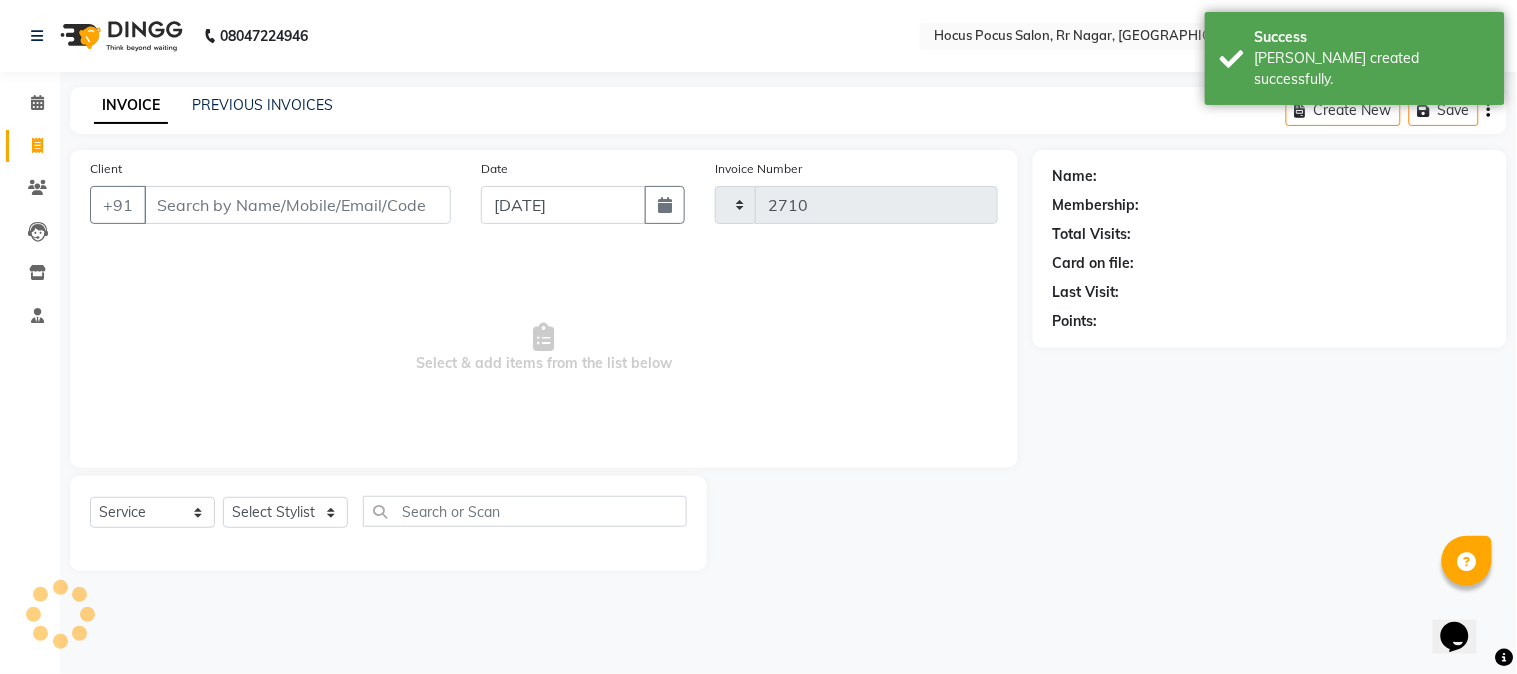 select on "5019" 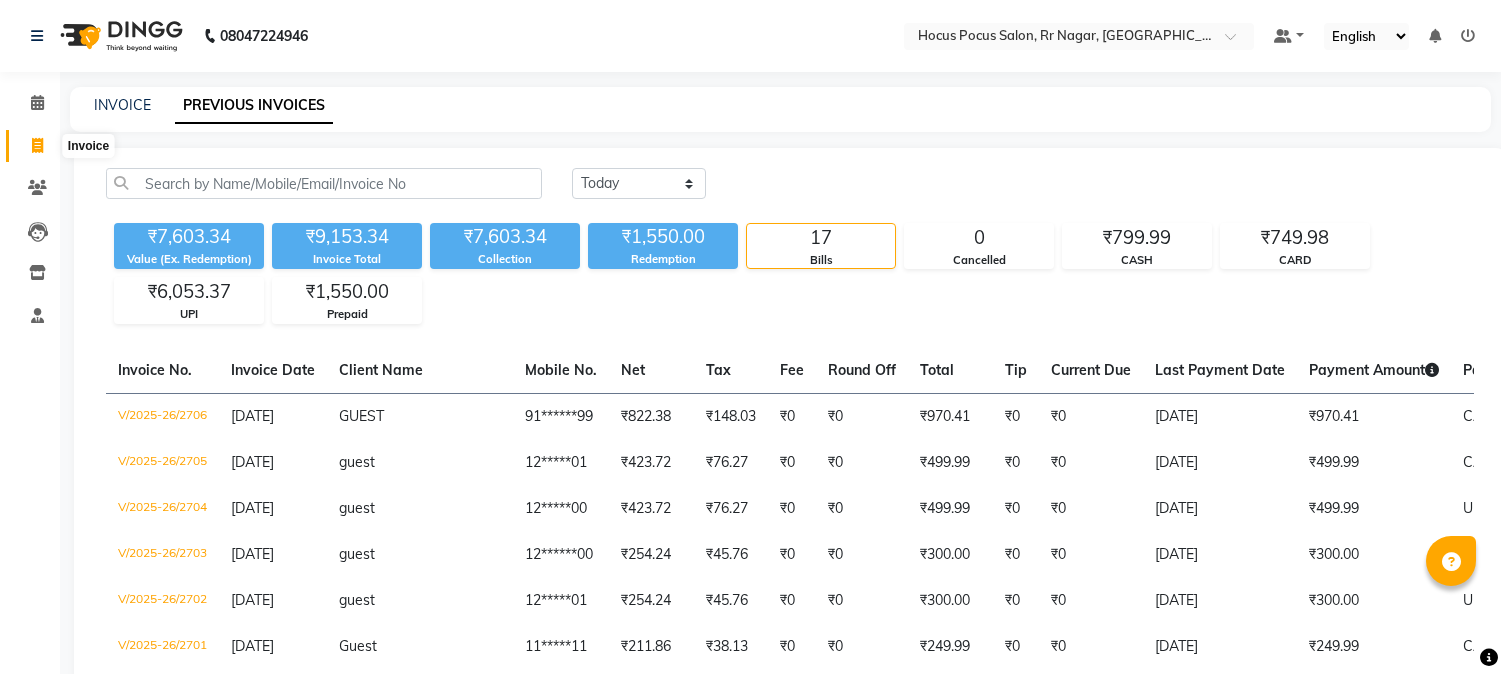 scroll, scrollTop: 0, scrollLeft: 0, axis: both 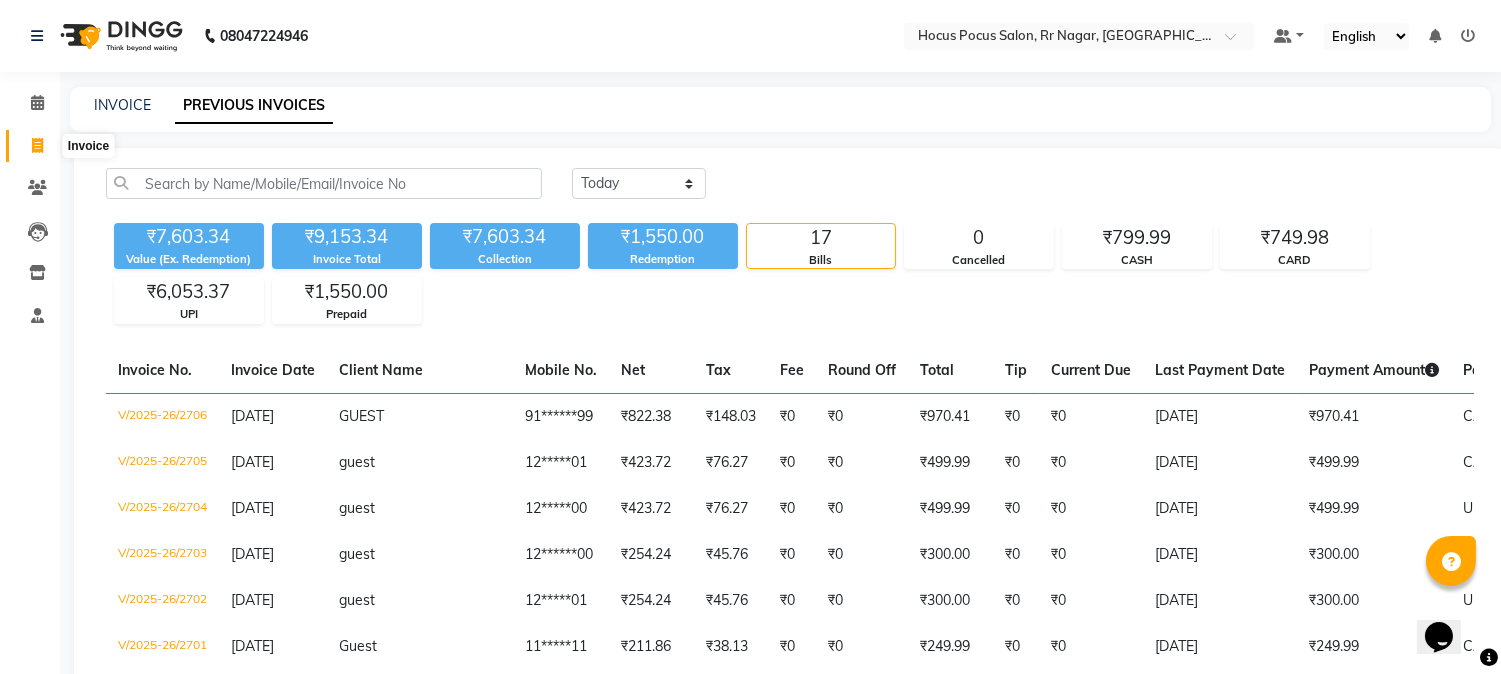 click 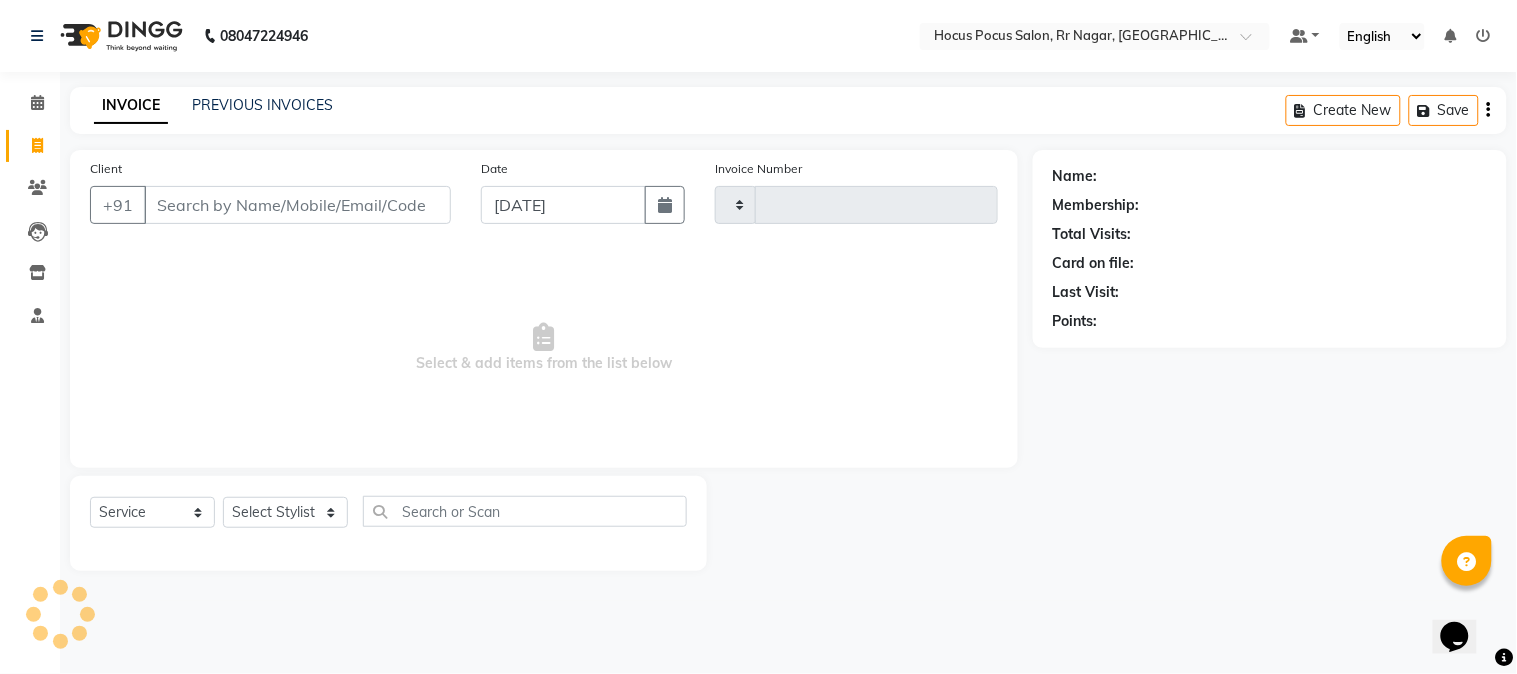 type on "2710" 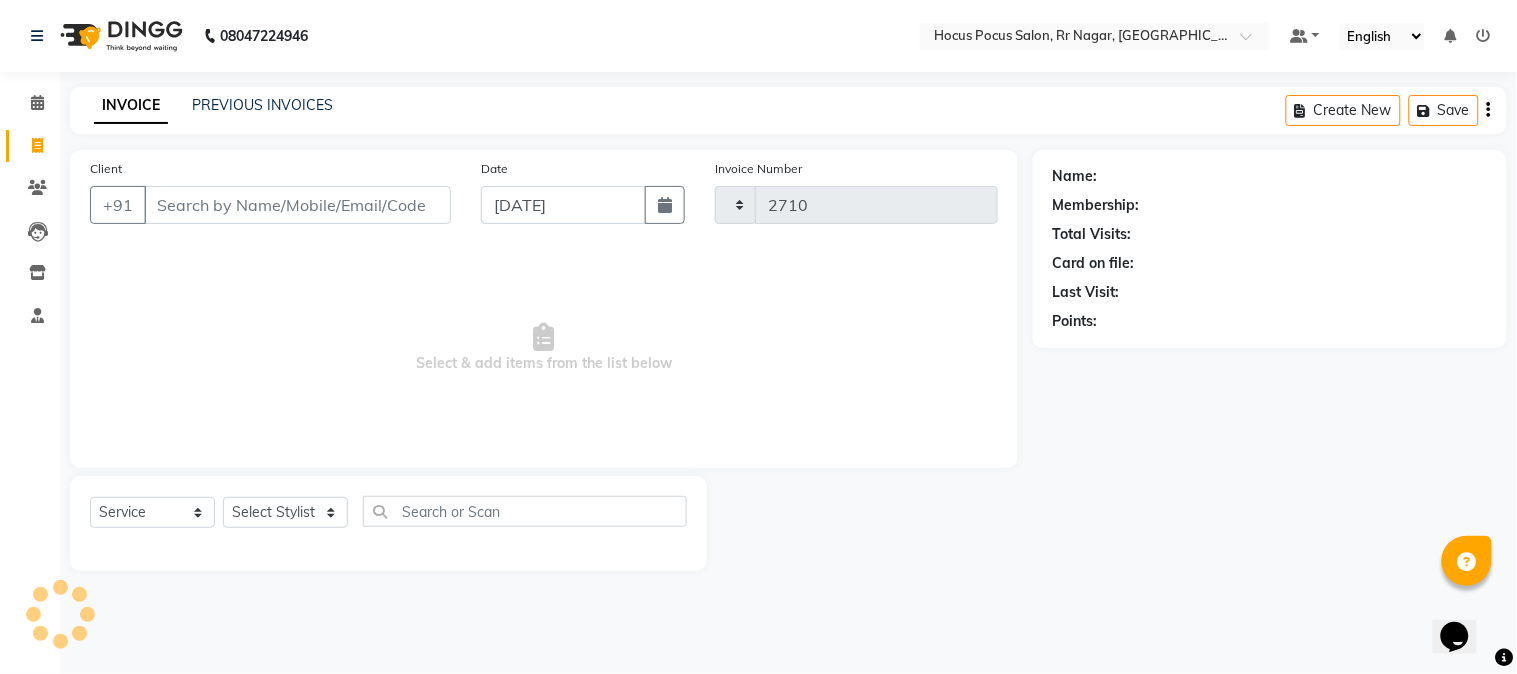 select on "5019" 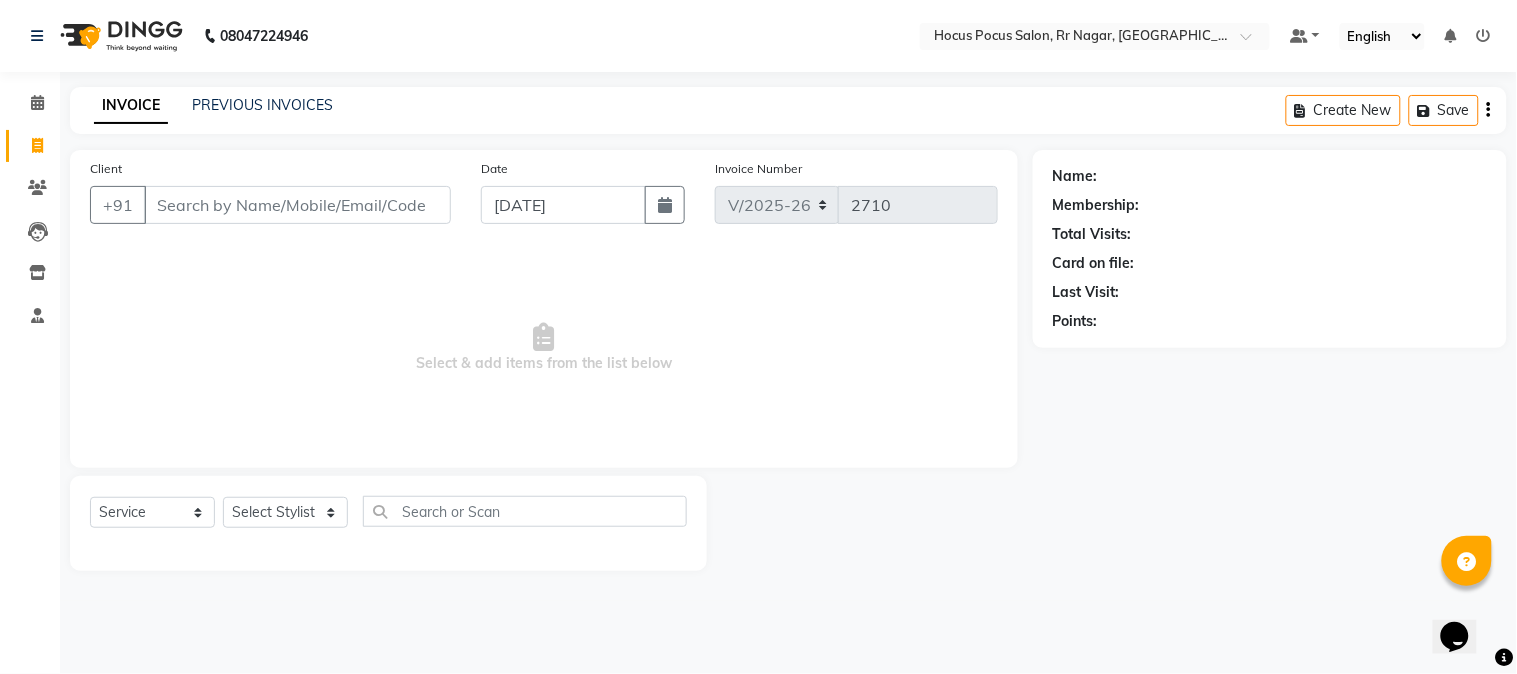 click on "Client +91" 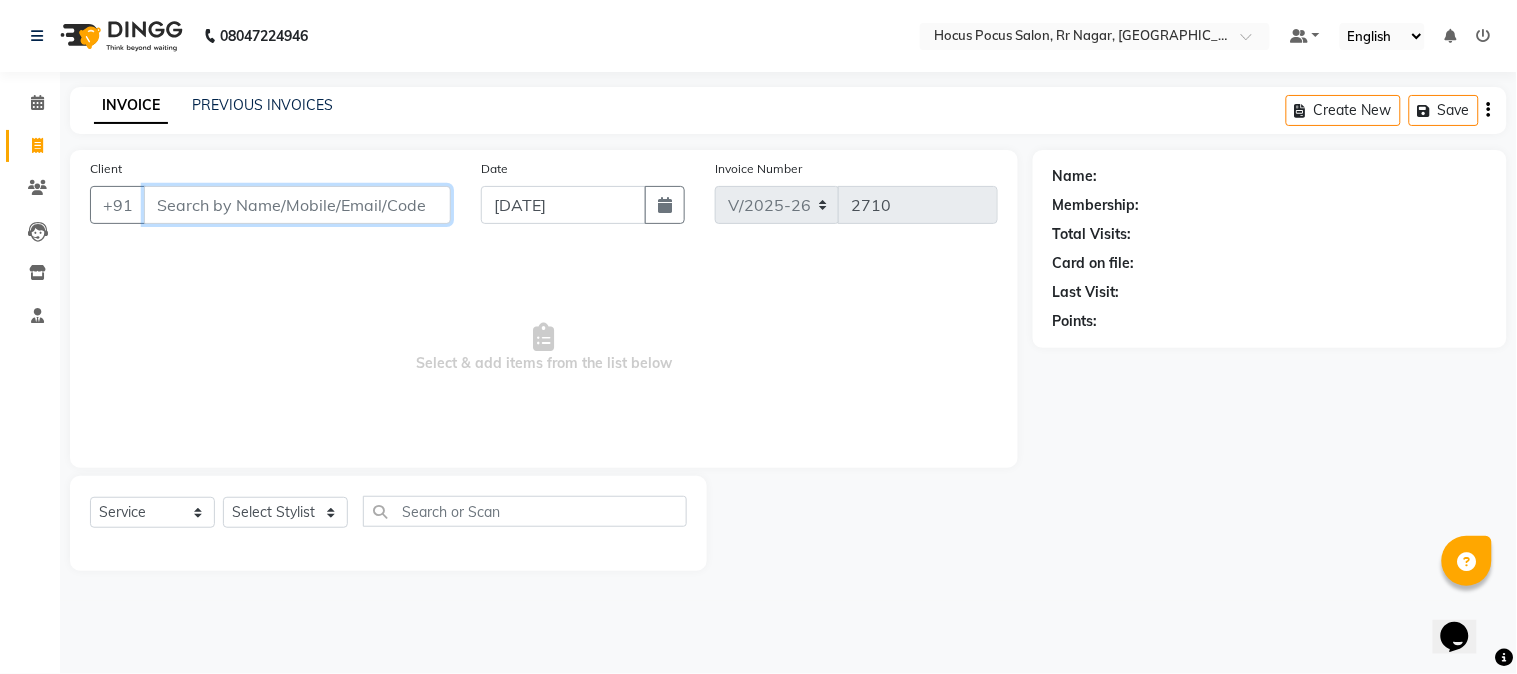 click on "Client" at bounding box center [297, 205] 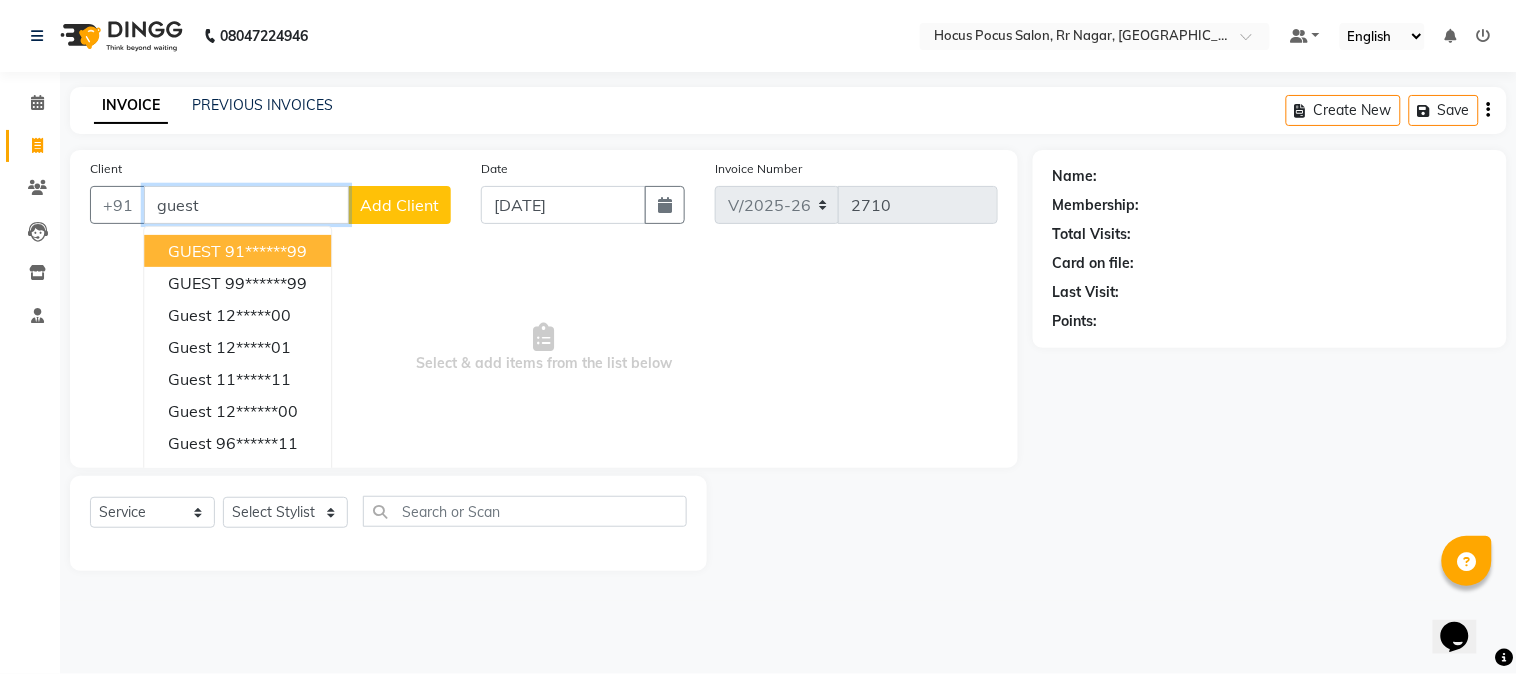 click on "GUEST" at bounding box center [194, 251] 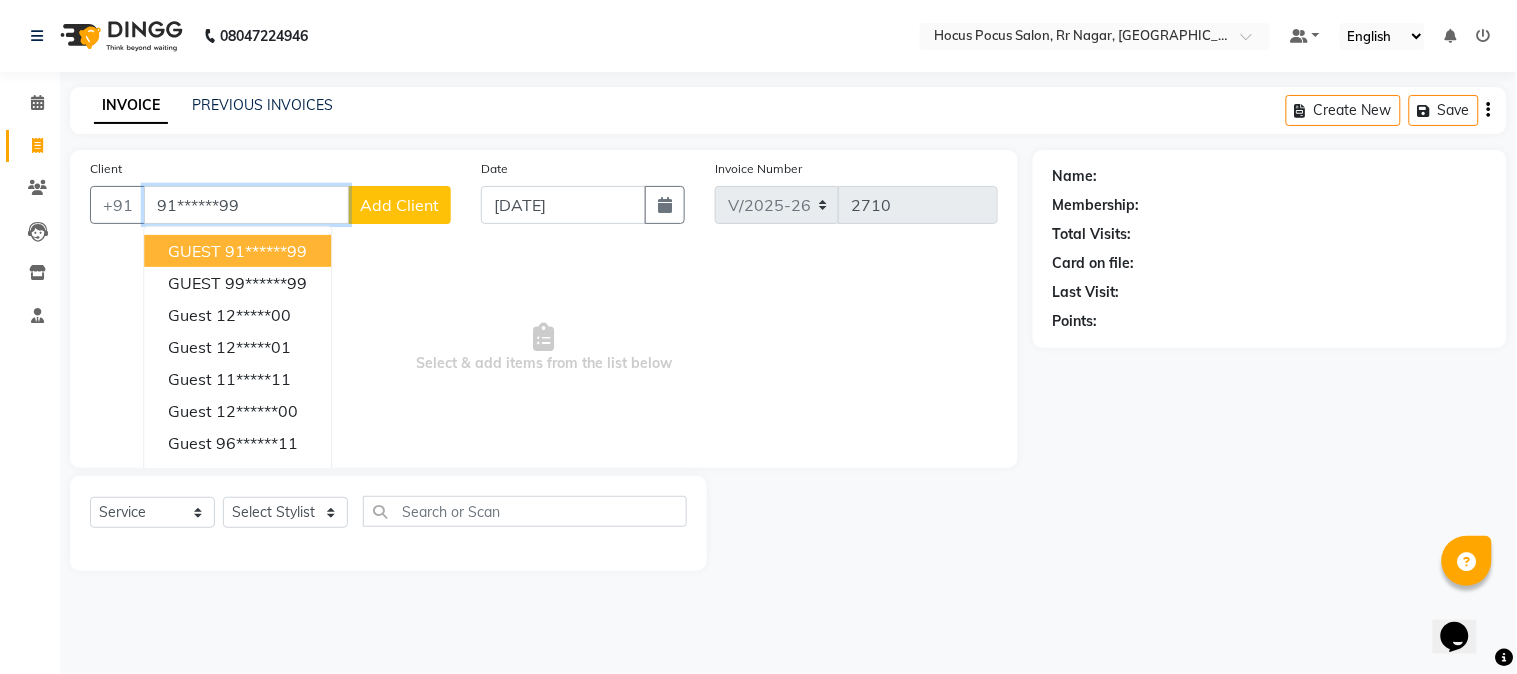 type on "91******99" 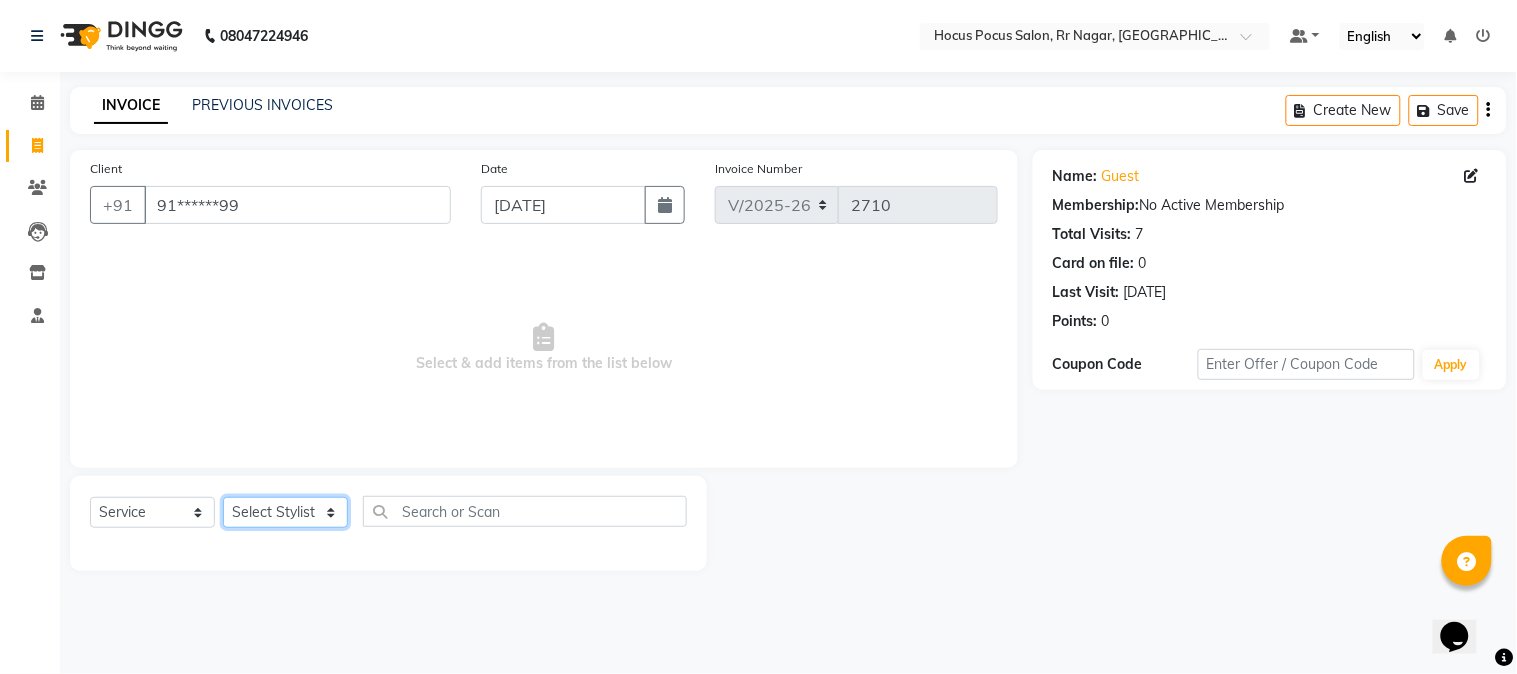 click on "Select Stylist [PERSON_NAME] hocus pocus [PERSON_NAME] [PERSON_NAME] [PERSON_NAME] [PERSON_NAME]" 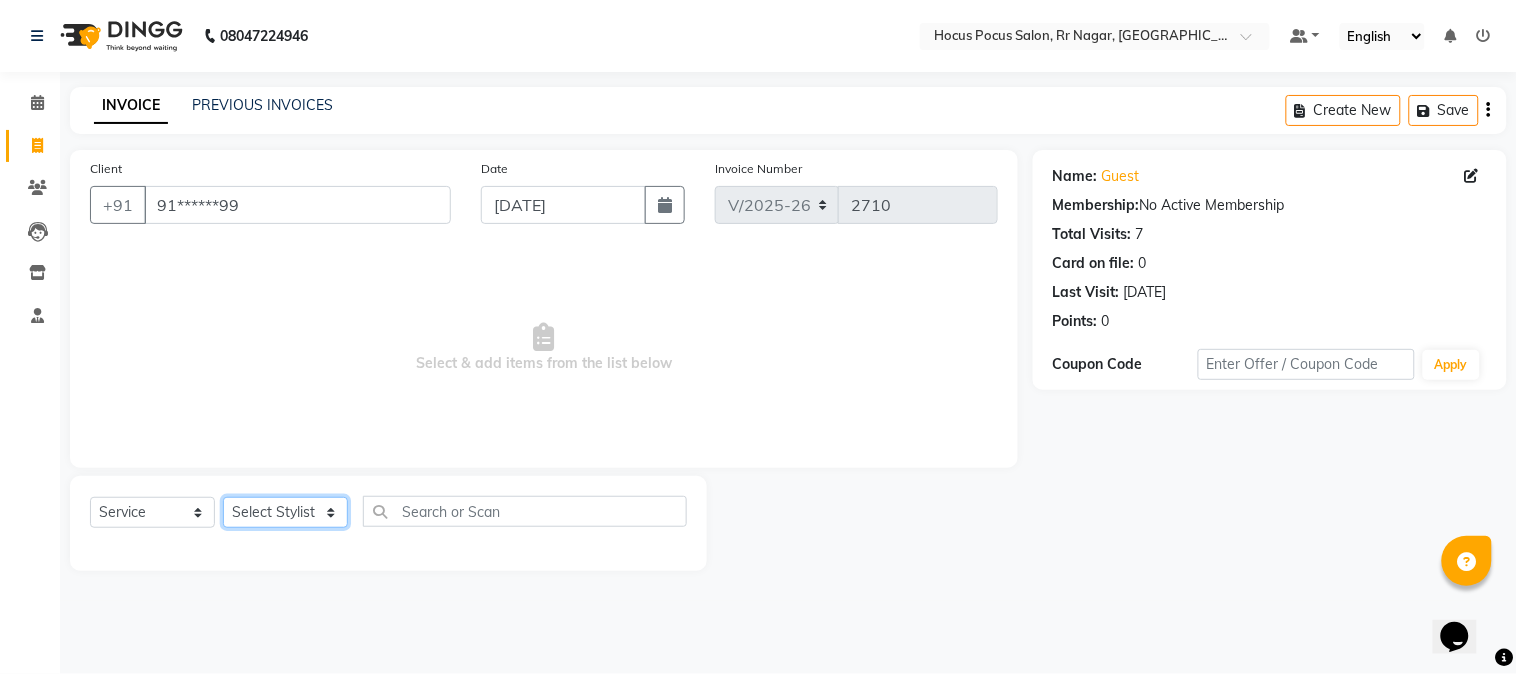 select on "85060" 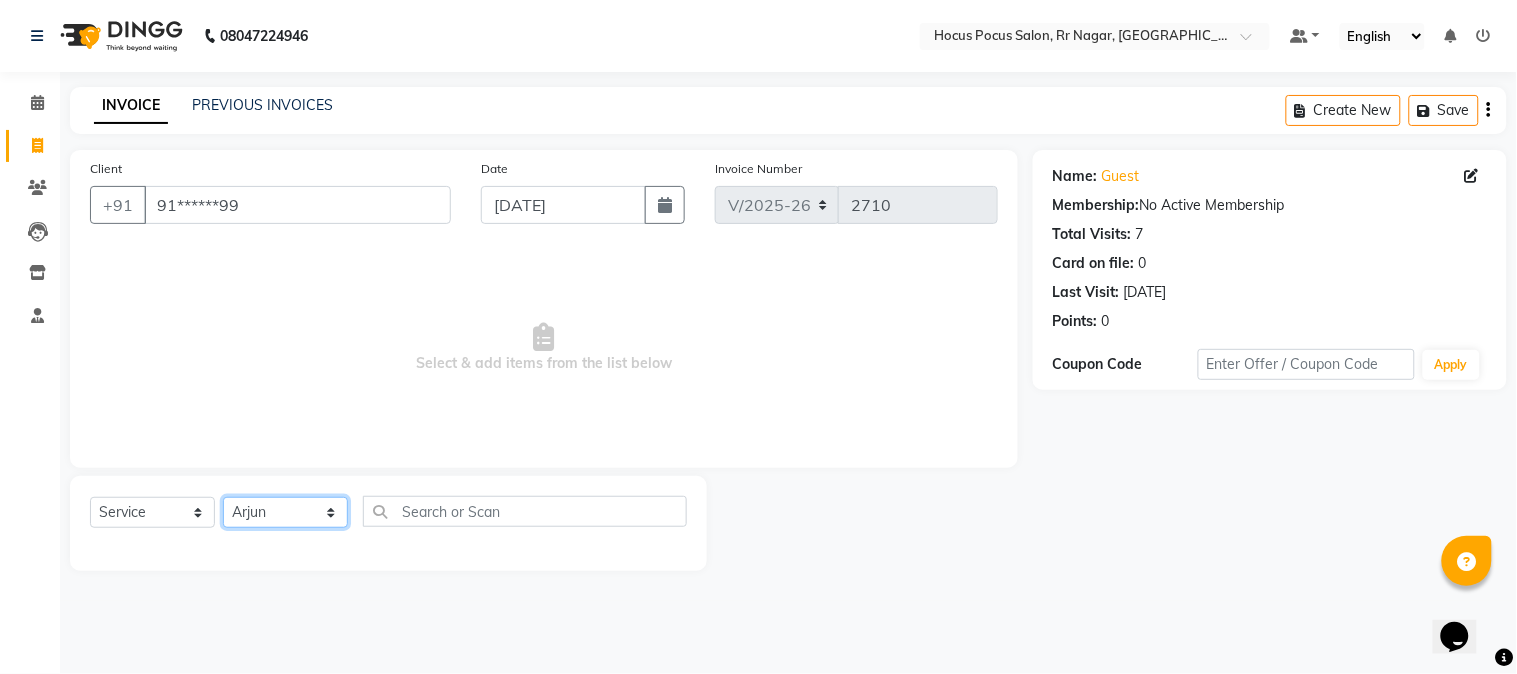 click on "Select Stylist [PERSON_NAME] hocus pocus [PERSON_NAME] [PERSON_NAME] [PERSON_NAME] [PERSON_NAME]" 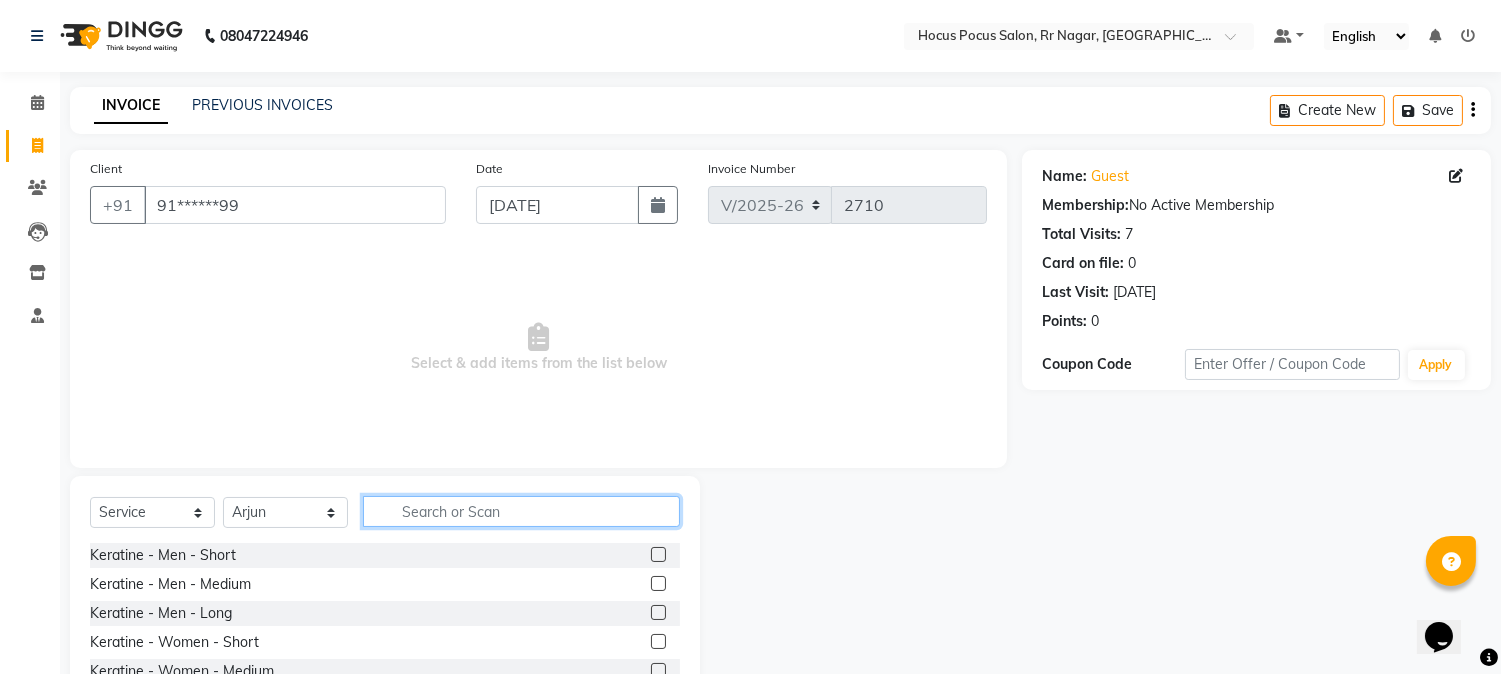 click 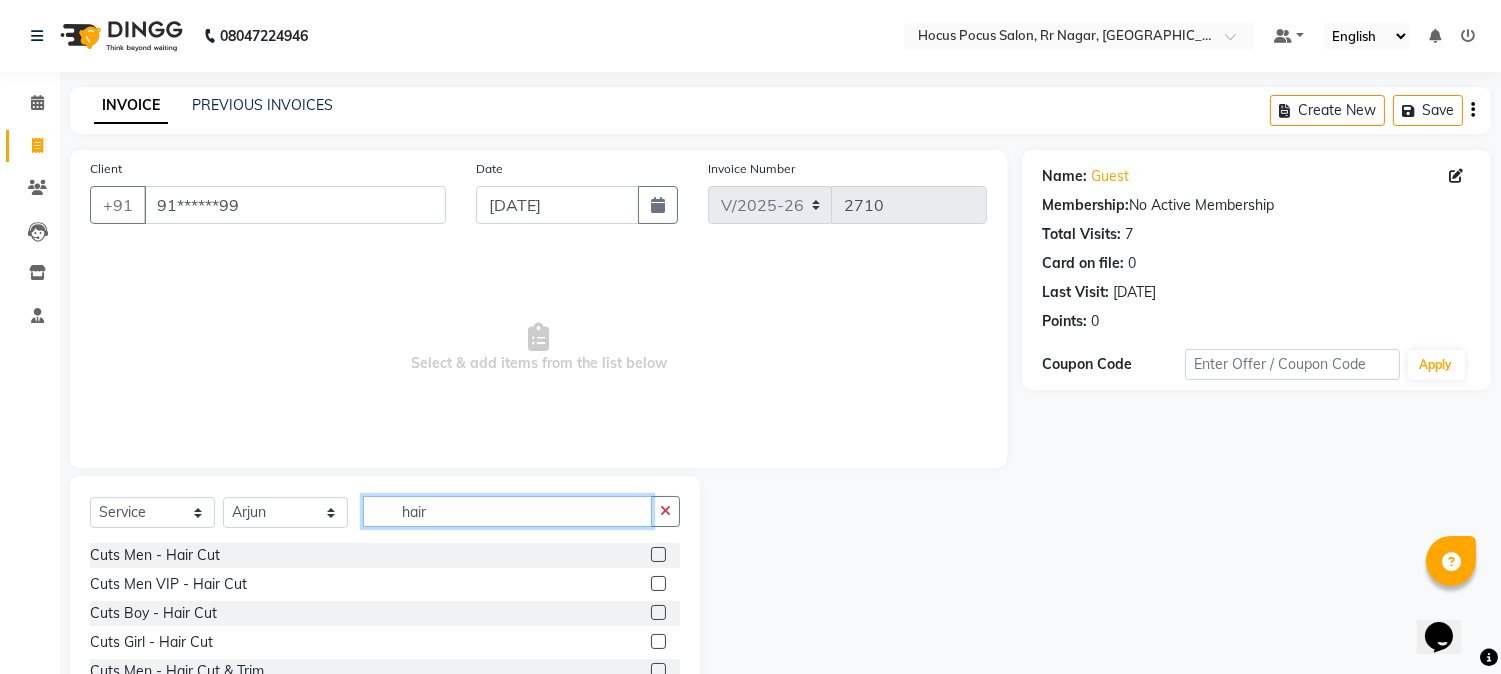 scroll, scrollTop: 111, scrollLeft: 0, axis: vertical 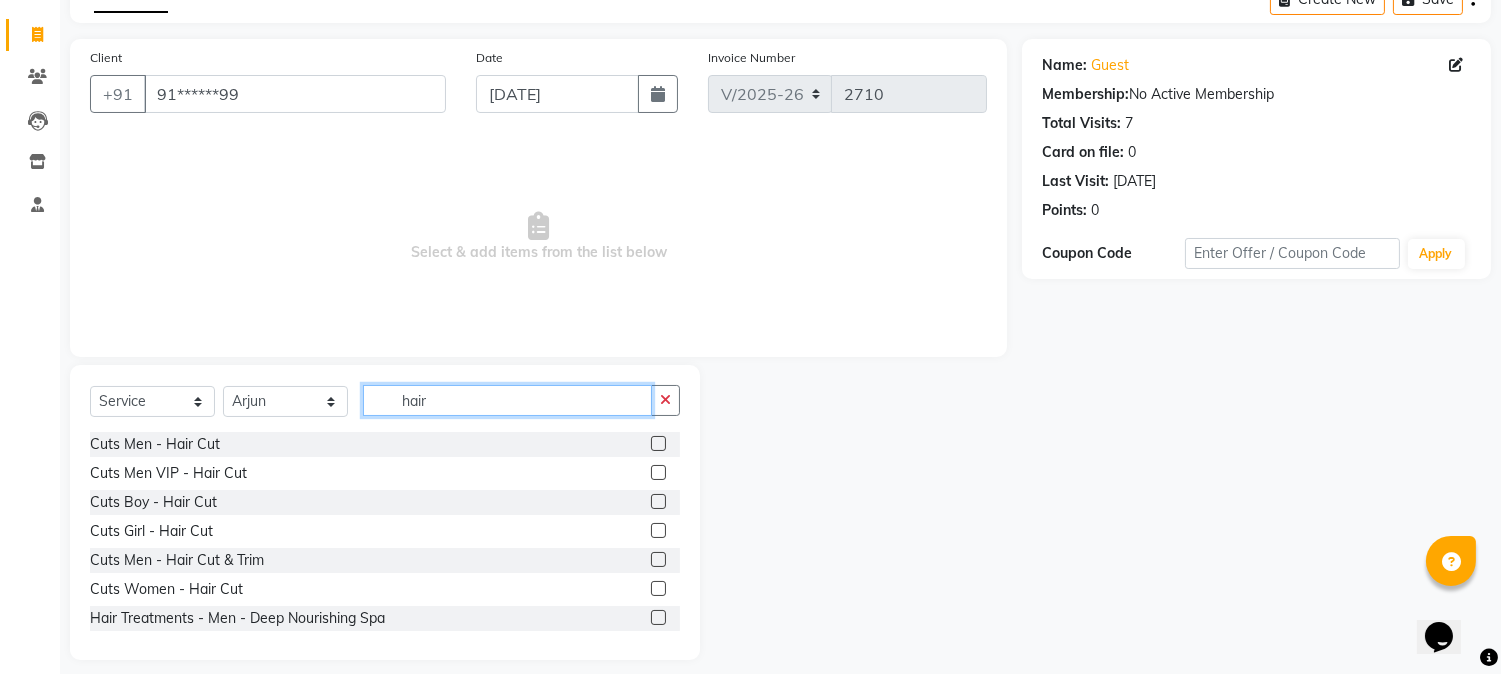 type on "hair" 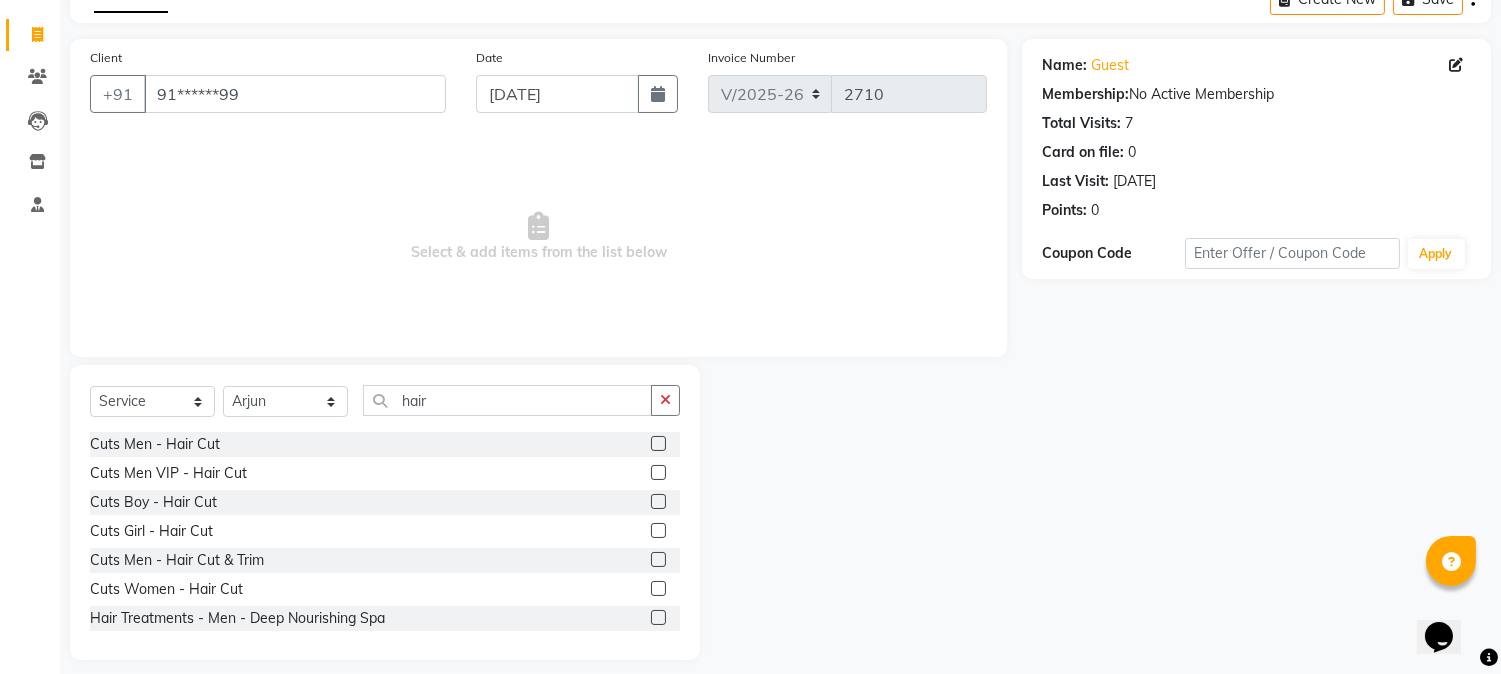 click 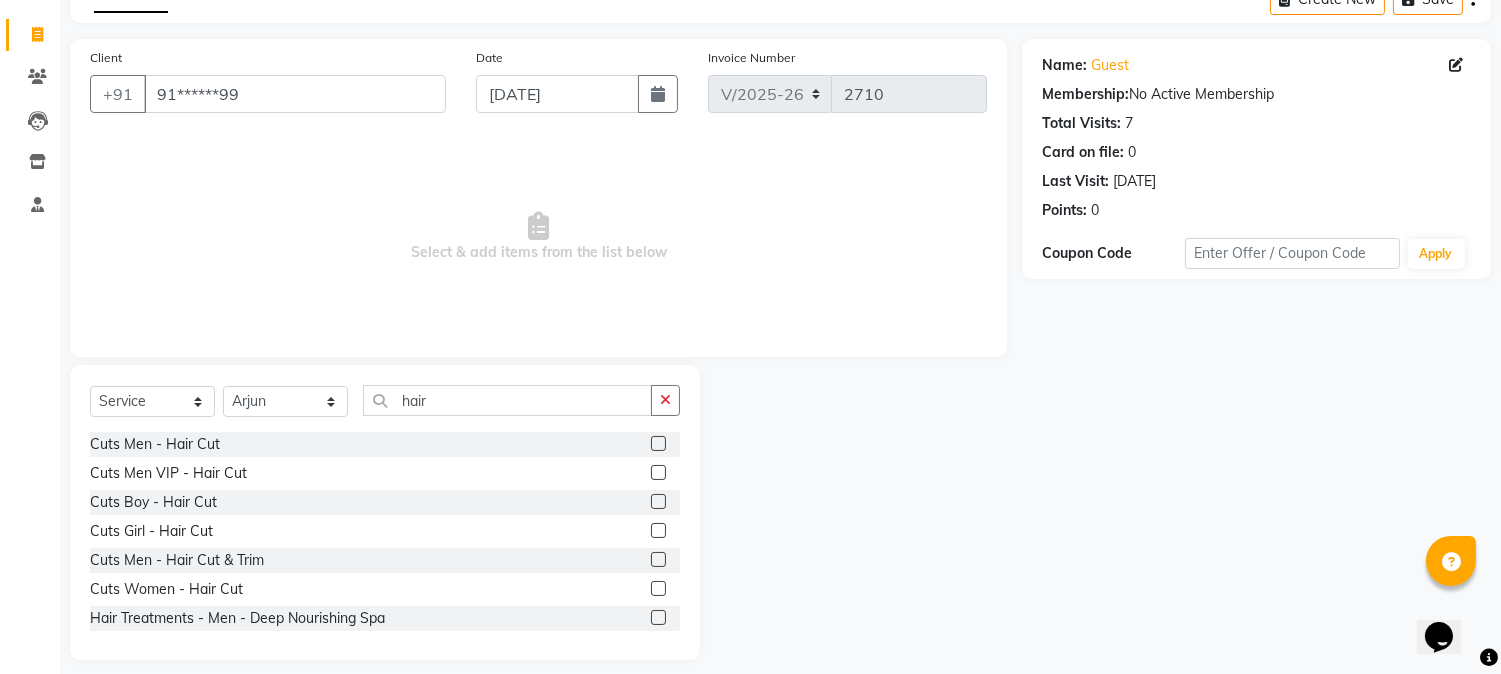 click 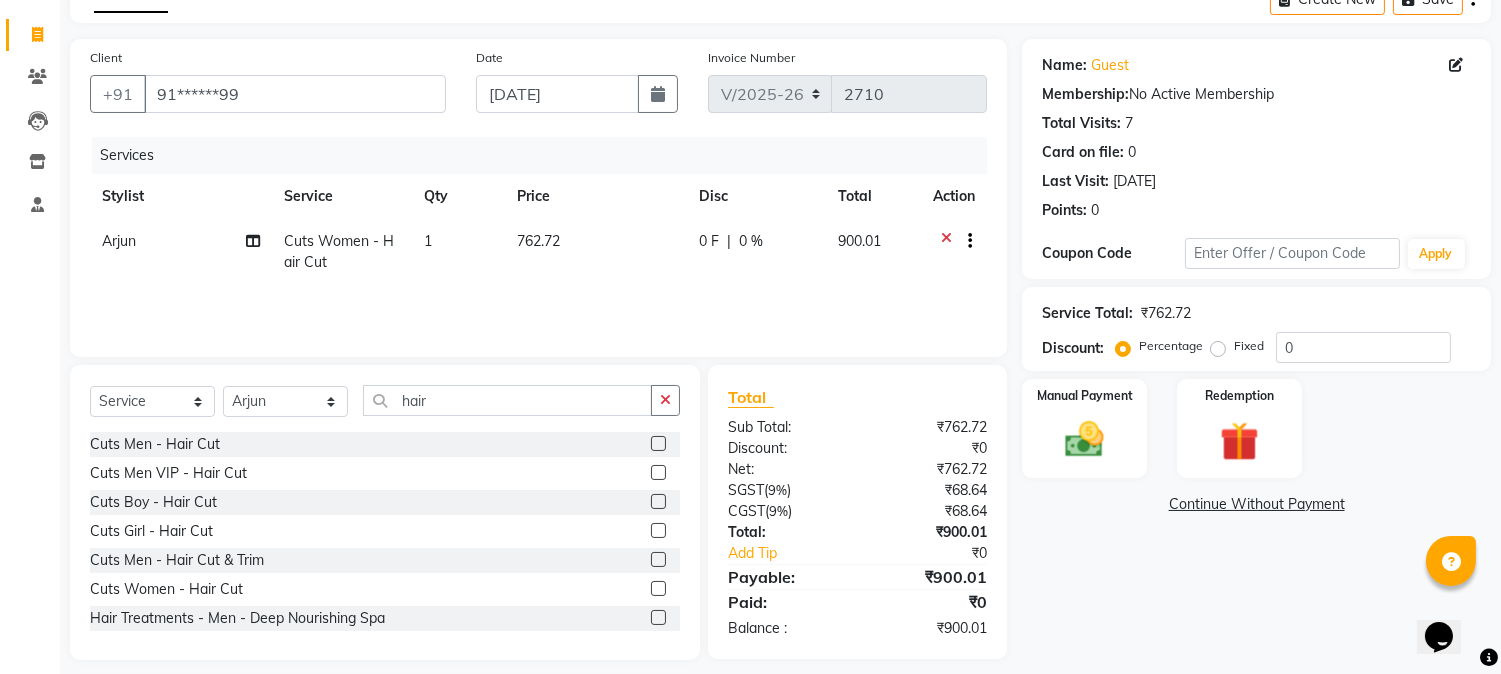 click 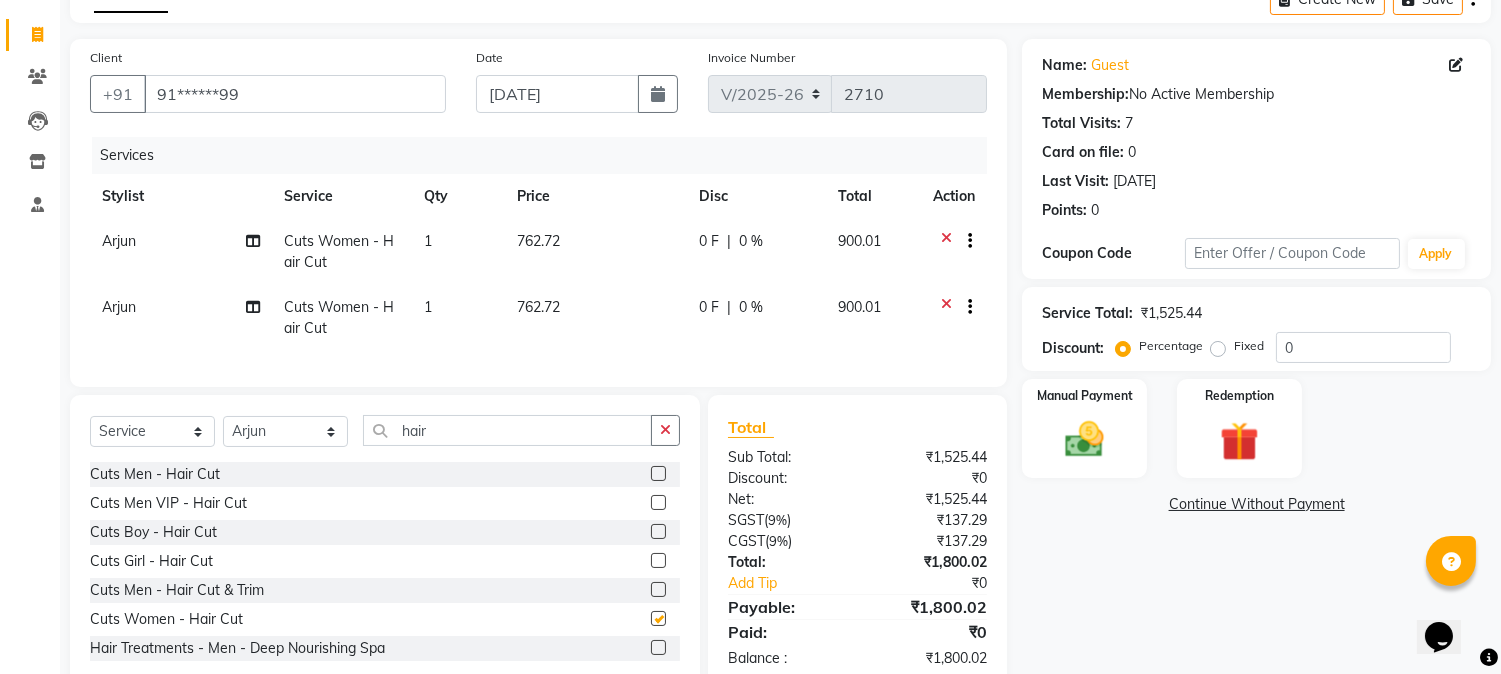 checkbox on "false" 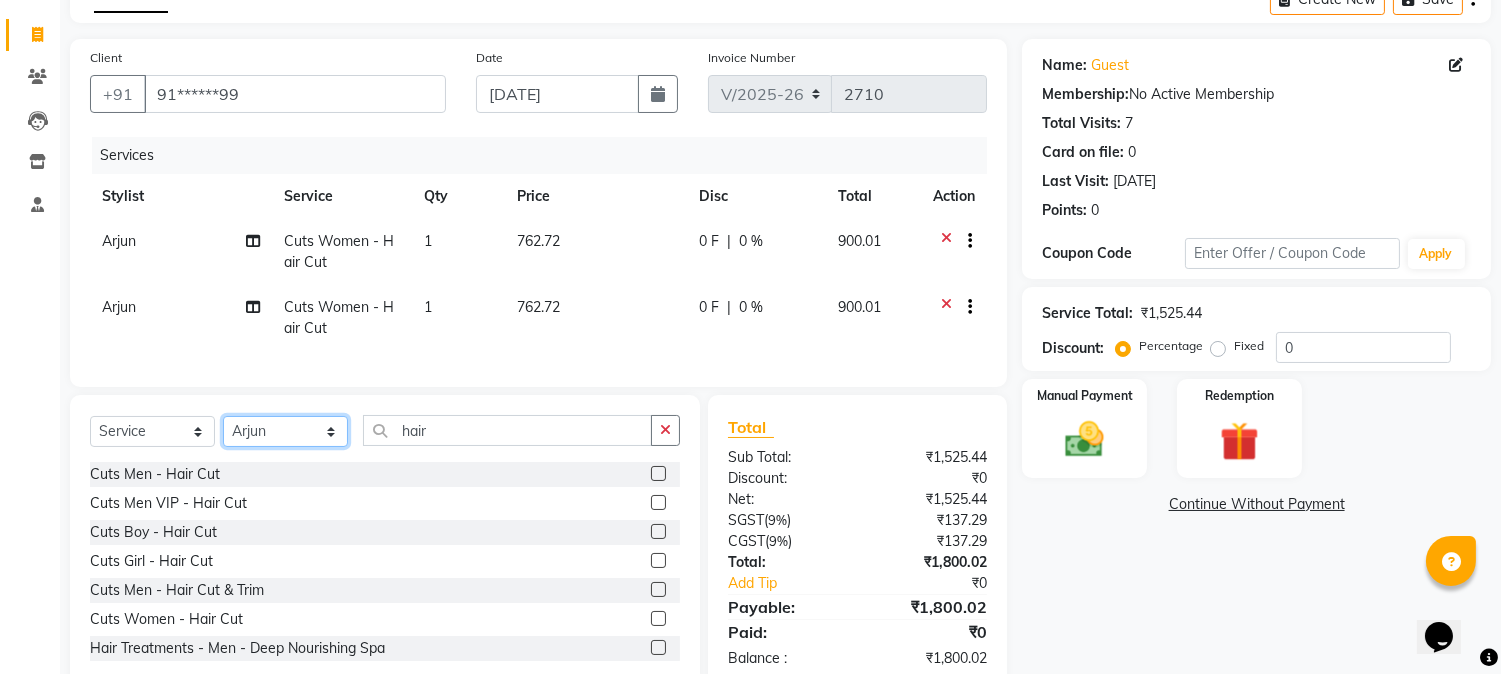 click on "Select Stylist [PERSON_NAME] hocus pocus [PERSON_NAME] [PERSON_NAME] [PERSON_NAME] [PERSON_NAME]" 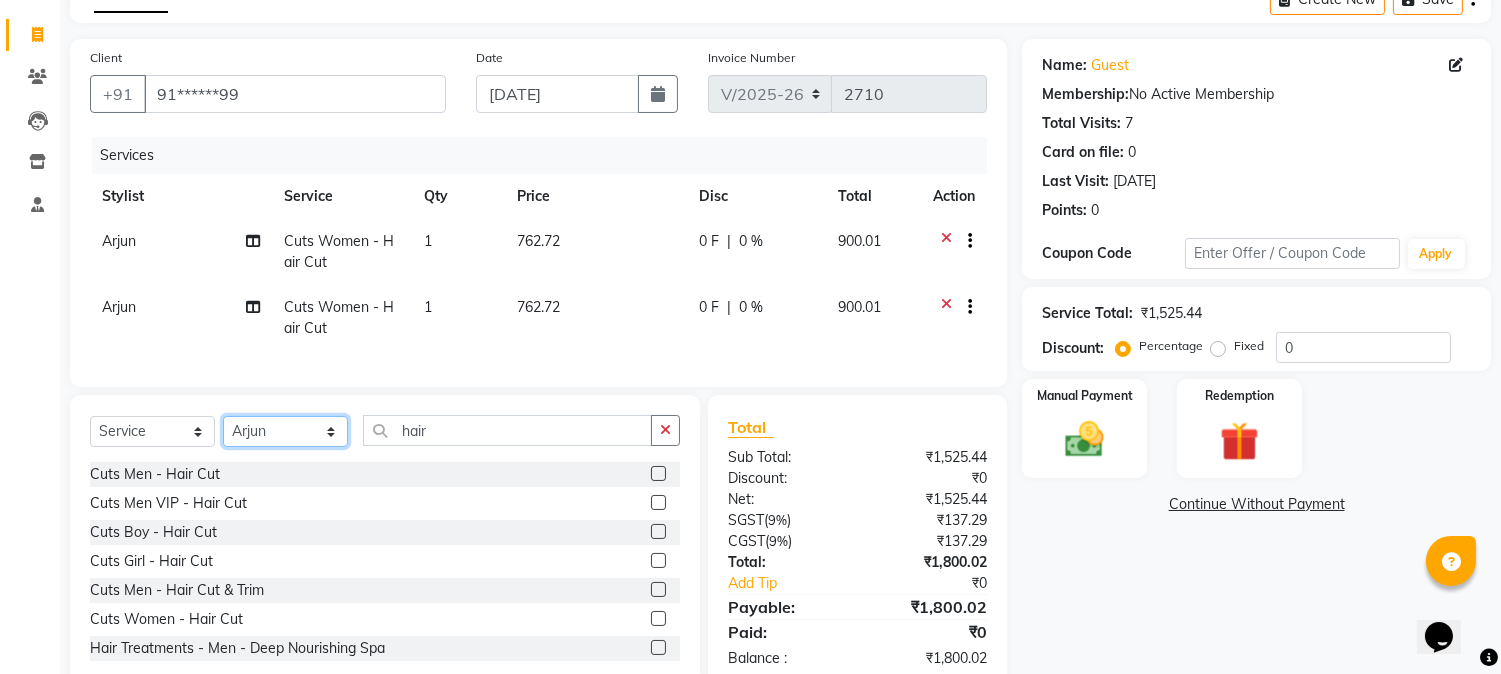 select on "71486" 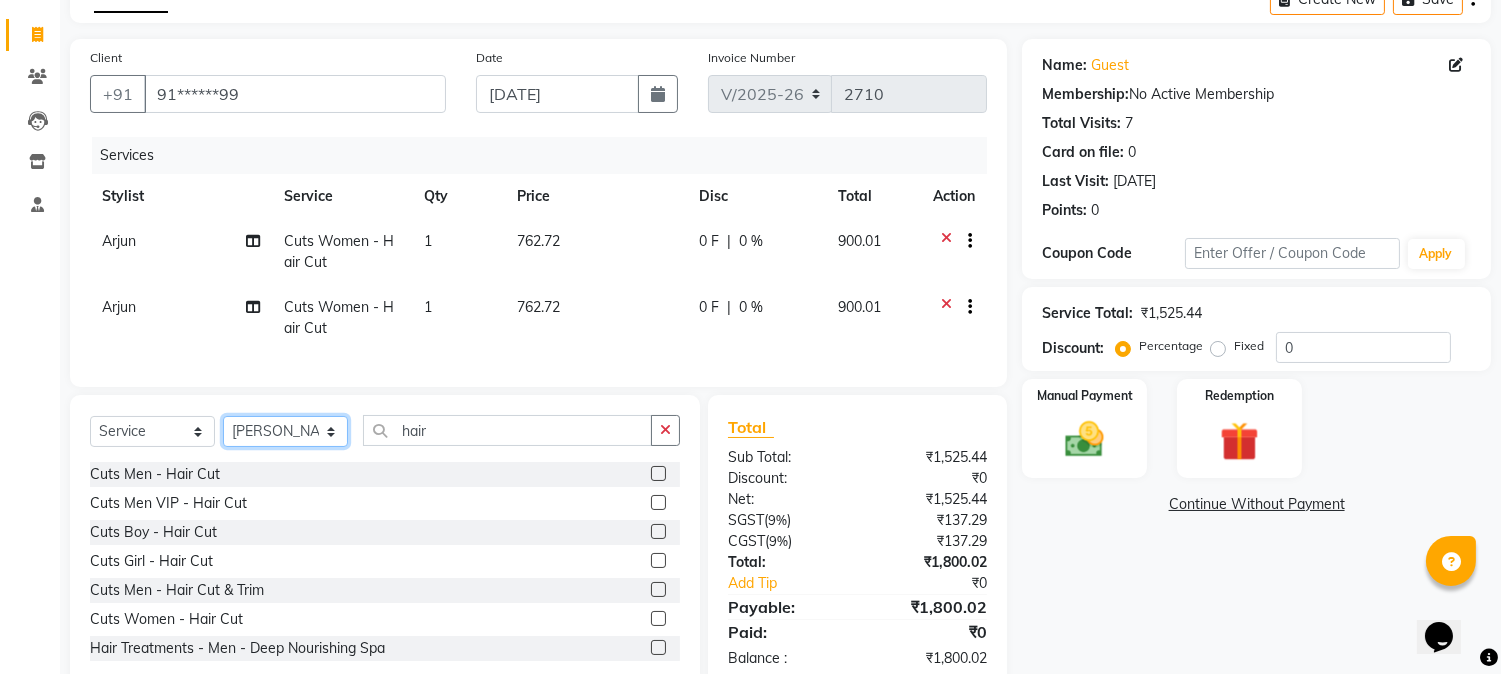 click on "Select Stylist [PERSON_NAME] hocus pocus [PERSON_NAME] [PERSON_NAME] [PERSON_NAME] [PERSON_NAME]" 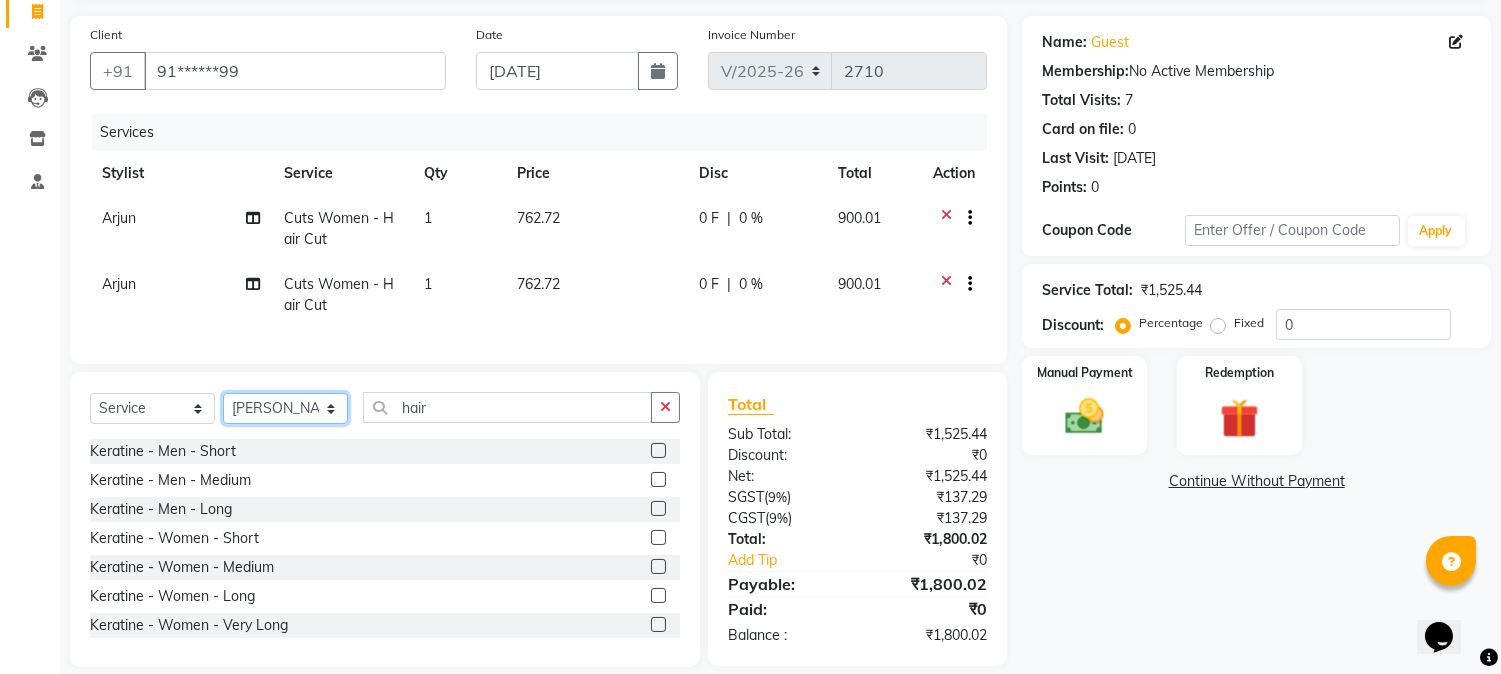 scroll, scrollTop: 173, scrollLeft: 0, axis: vertical 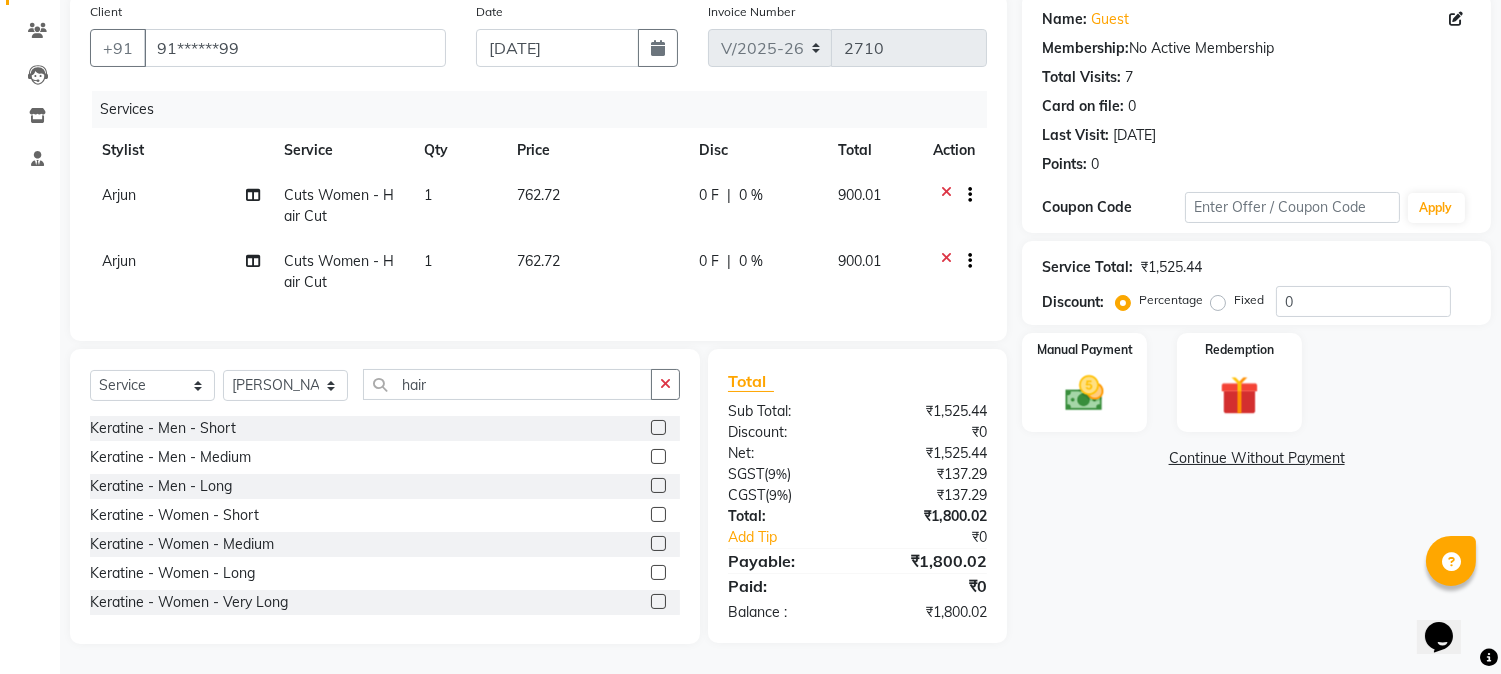 click on "Arjun" 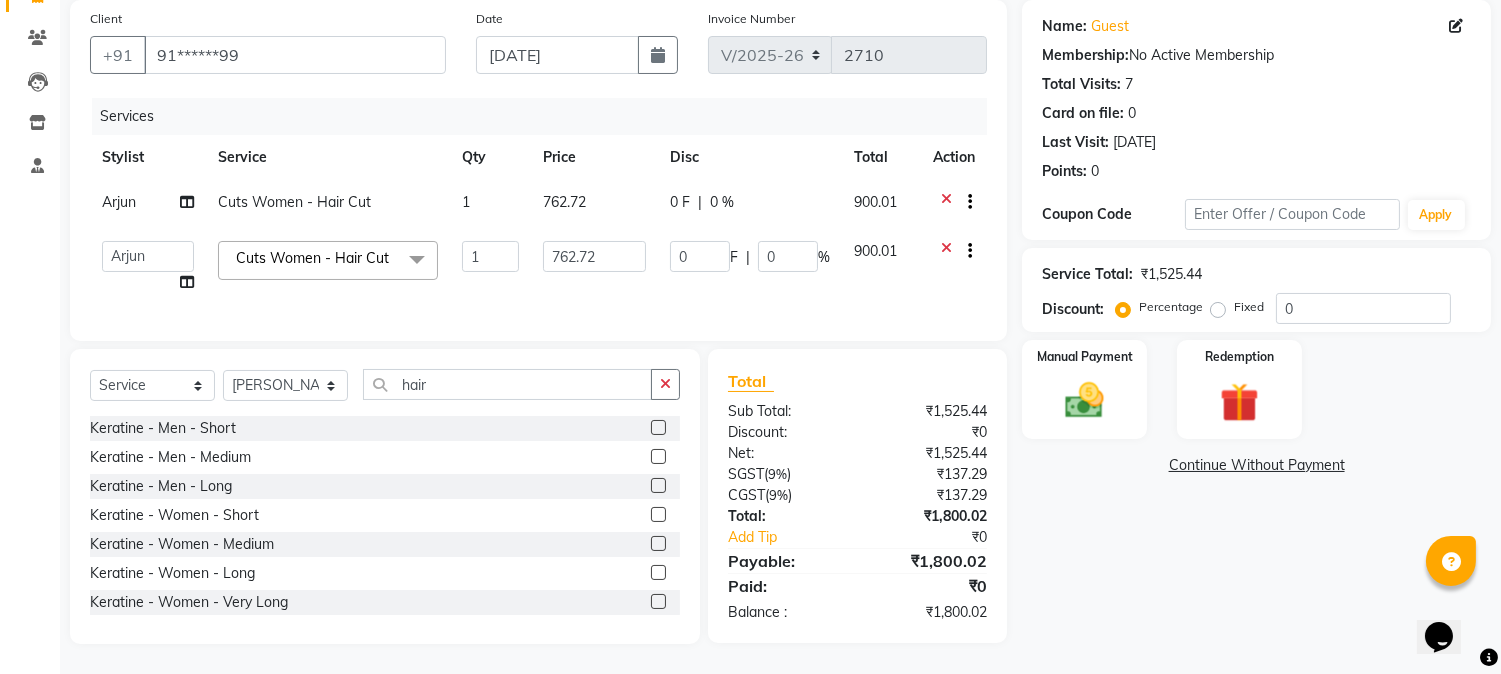 scroll, scrollTop: 166, scrollLeft: 0, axis: vertical 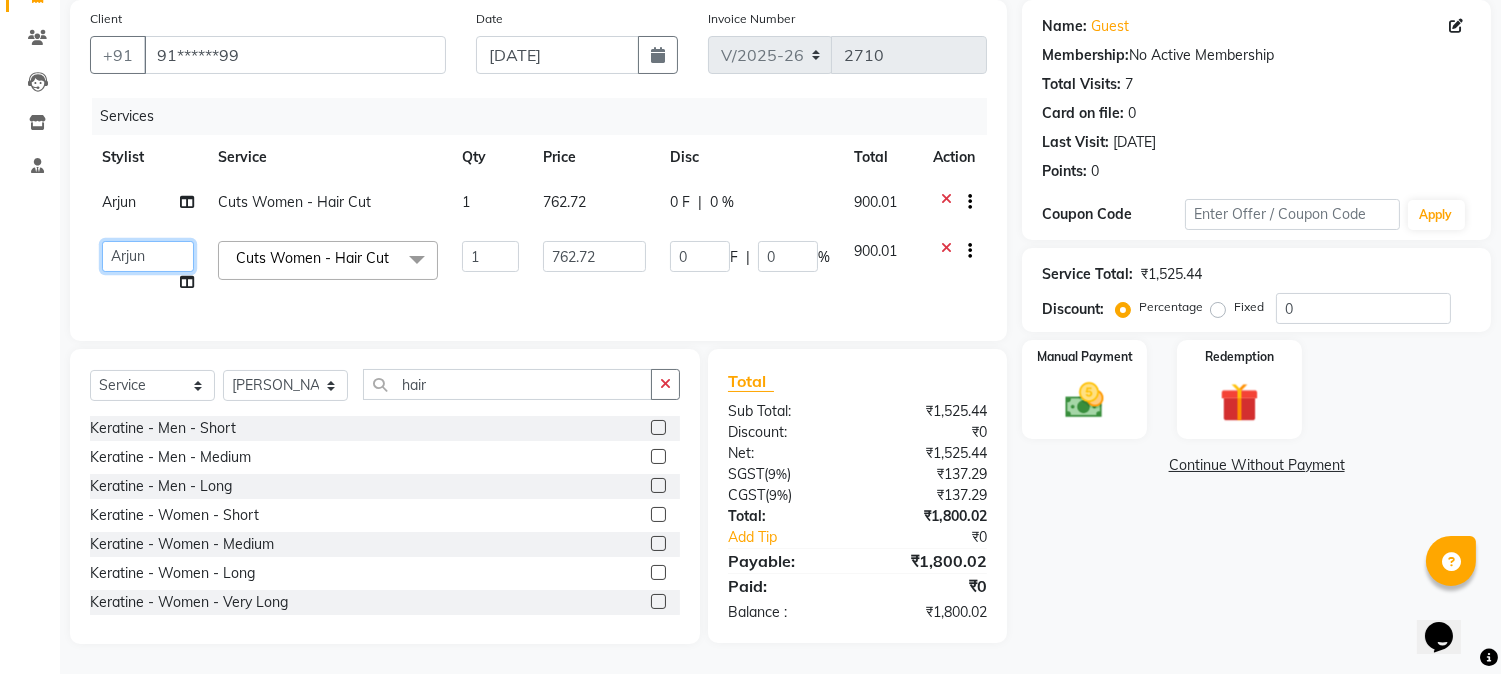 click on "[PERSON_NAME]   hocus pocus   [PERSON_NAME]   [PERSON_NAME]   [PERSON_NAME]   [PERSON_NAME]" 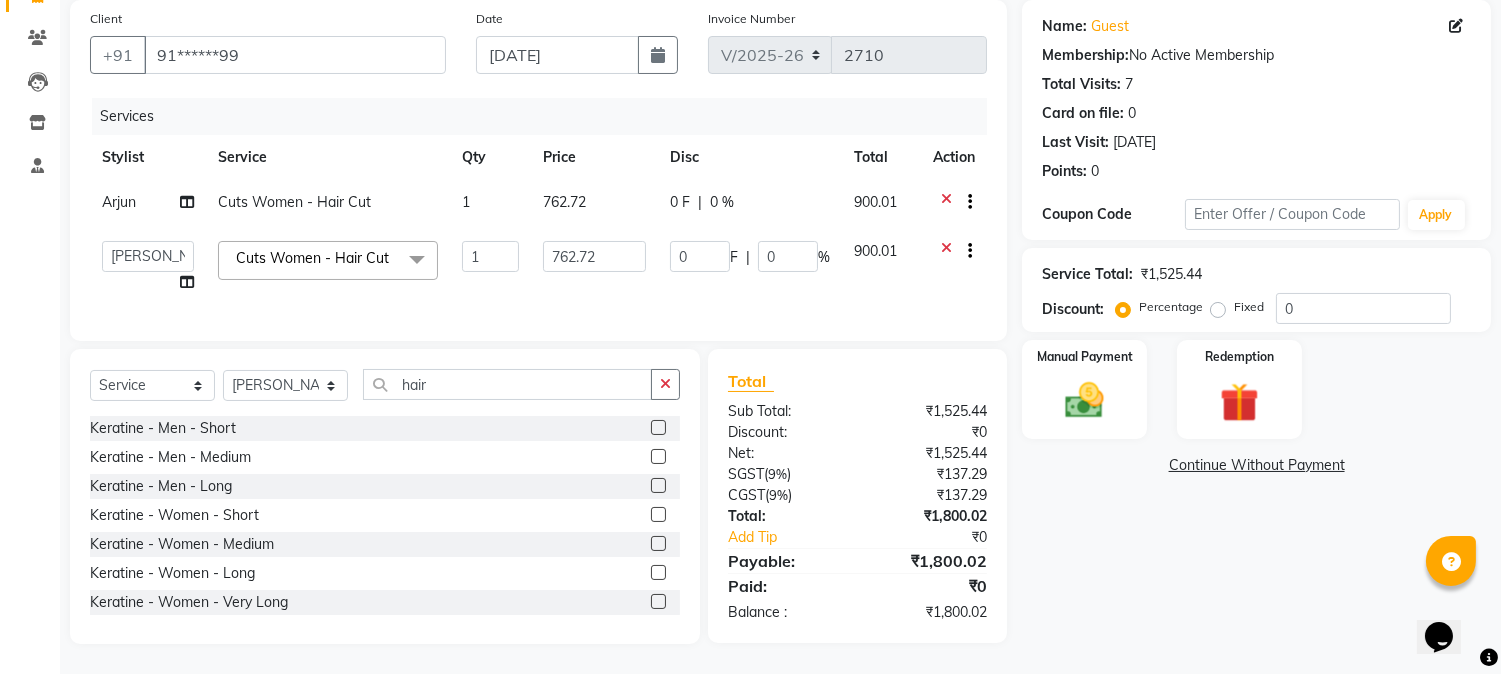 select on "71486" 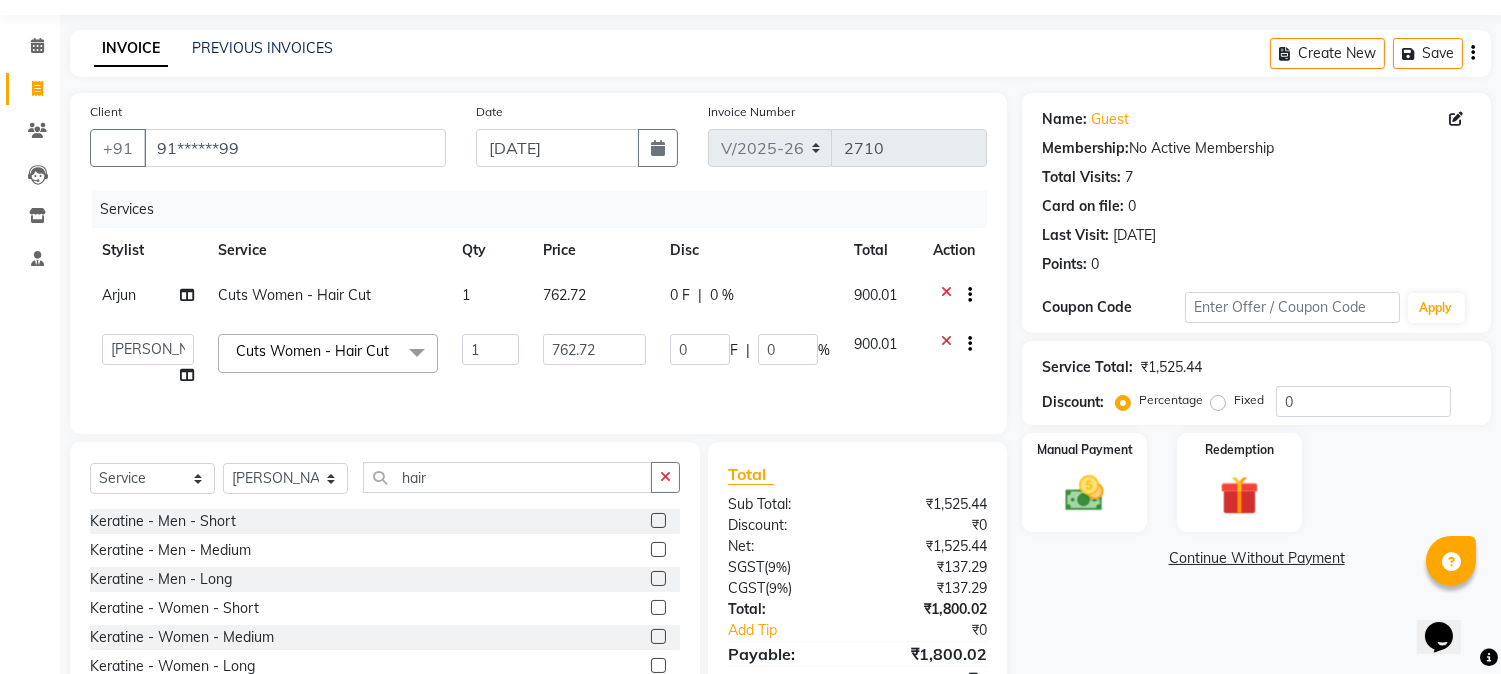 scroll, scrollTop: 0, scrollLeft: 0, axis: both 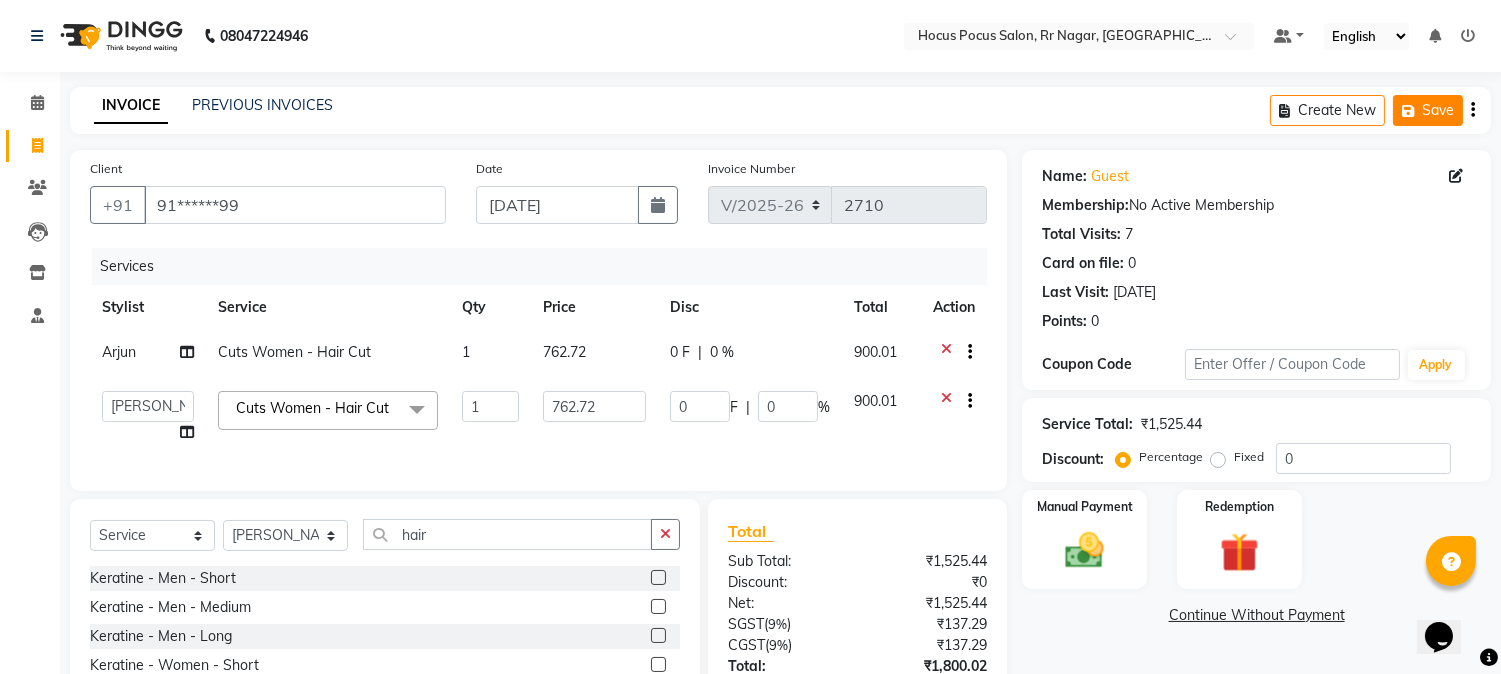 click on "Save" 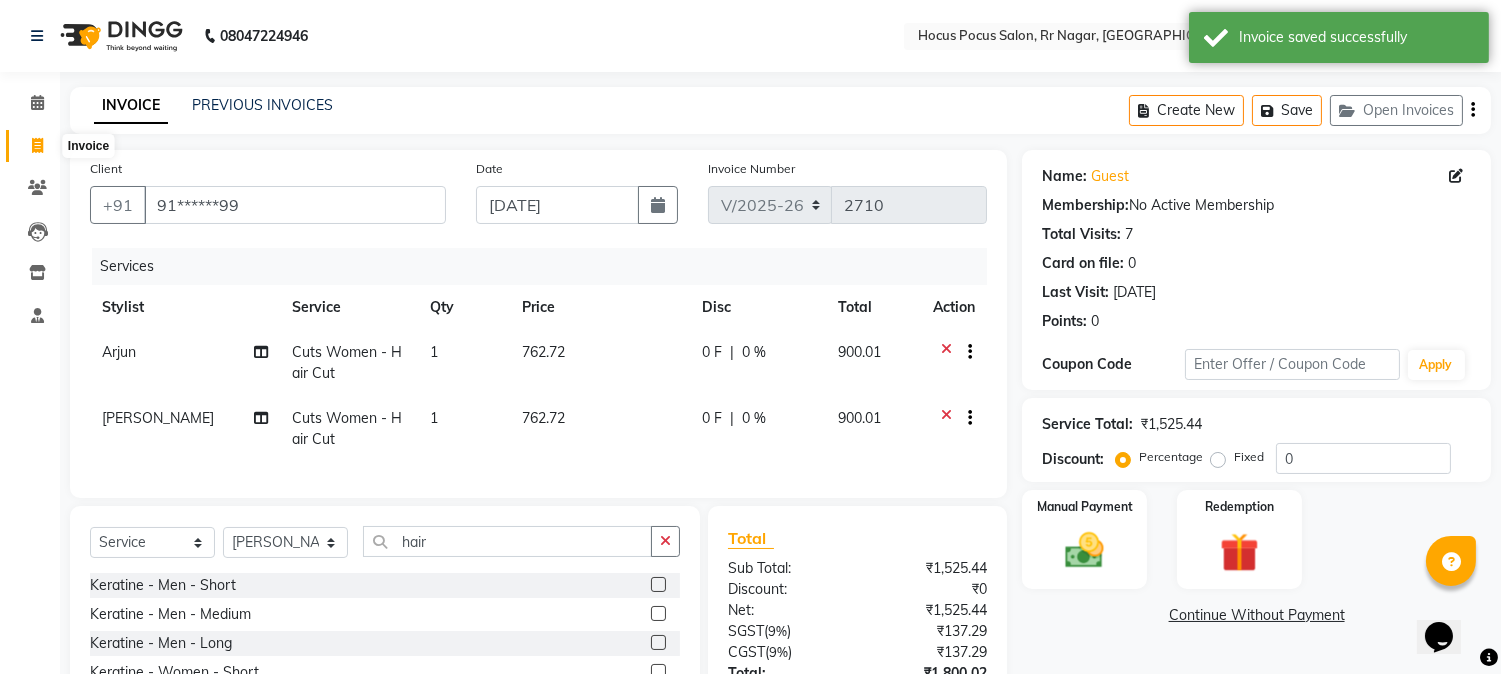 click 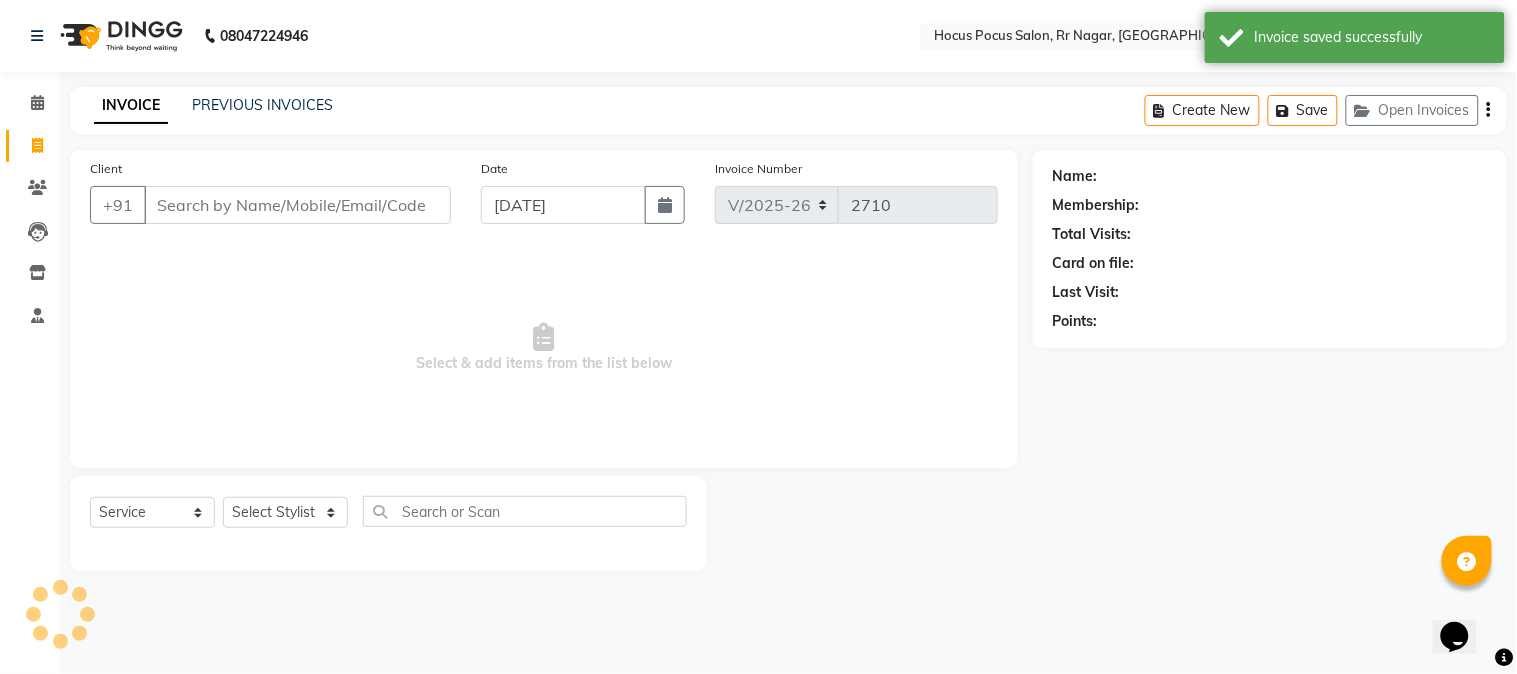 click on "Client" at bounding box center [297, 205] 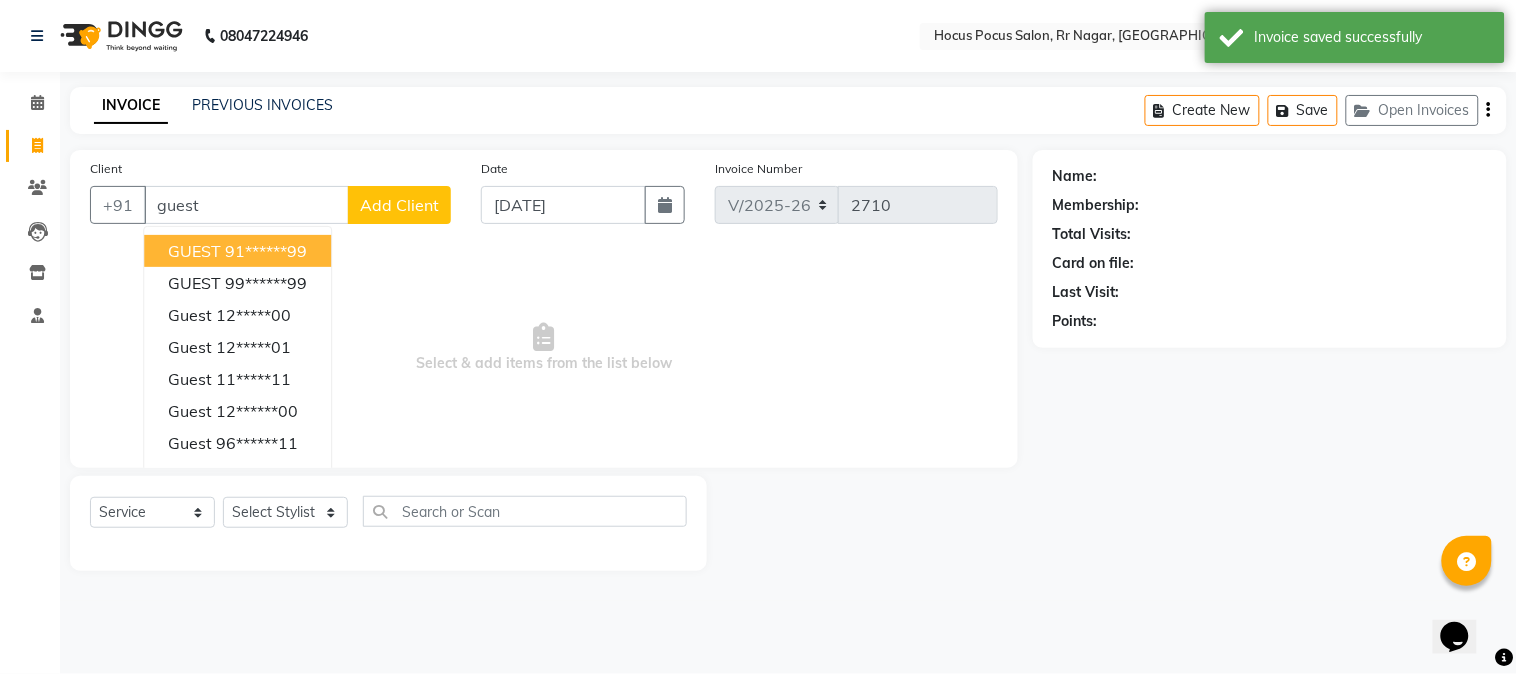 click on "GUEST" at bounding box center (194, 251) 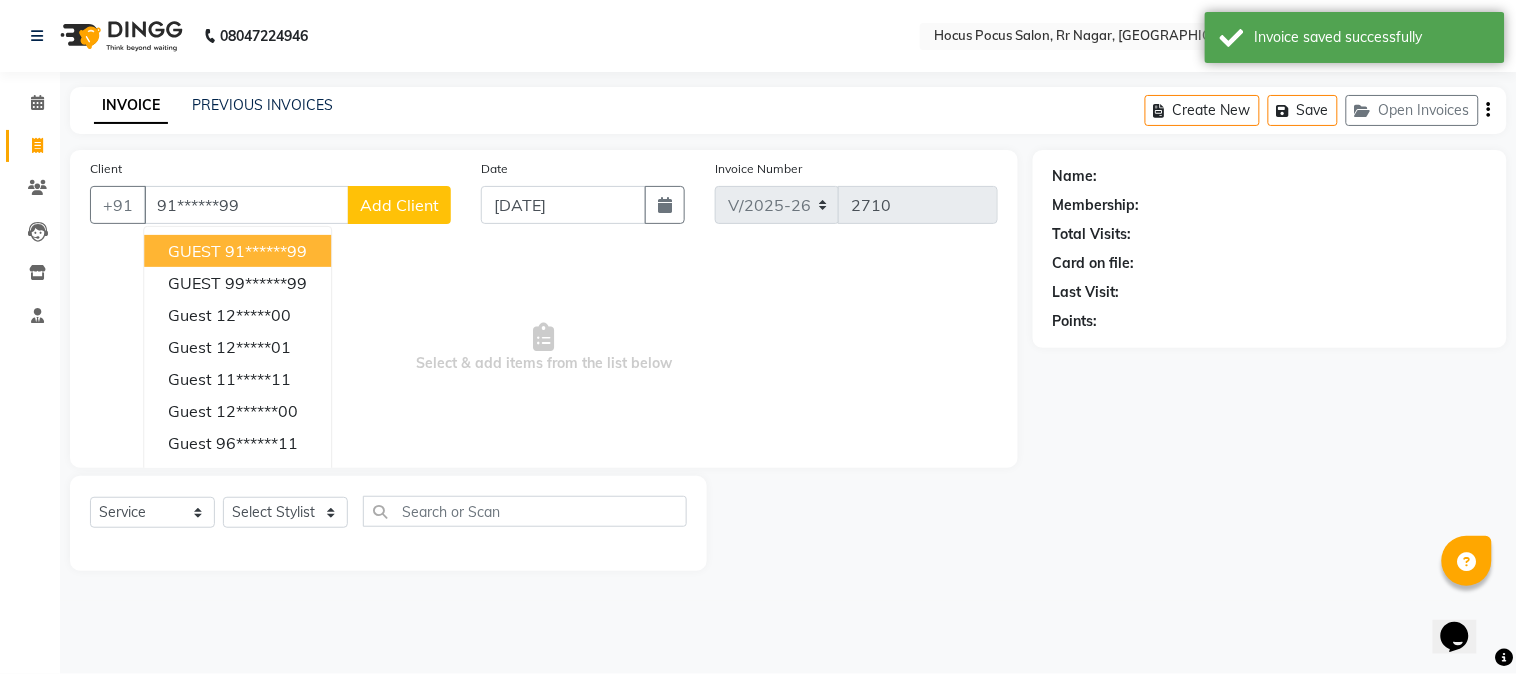 type on "91******99" 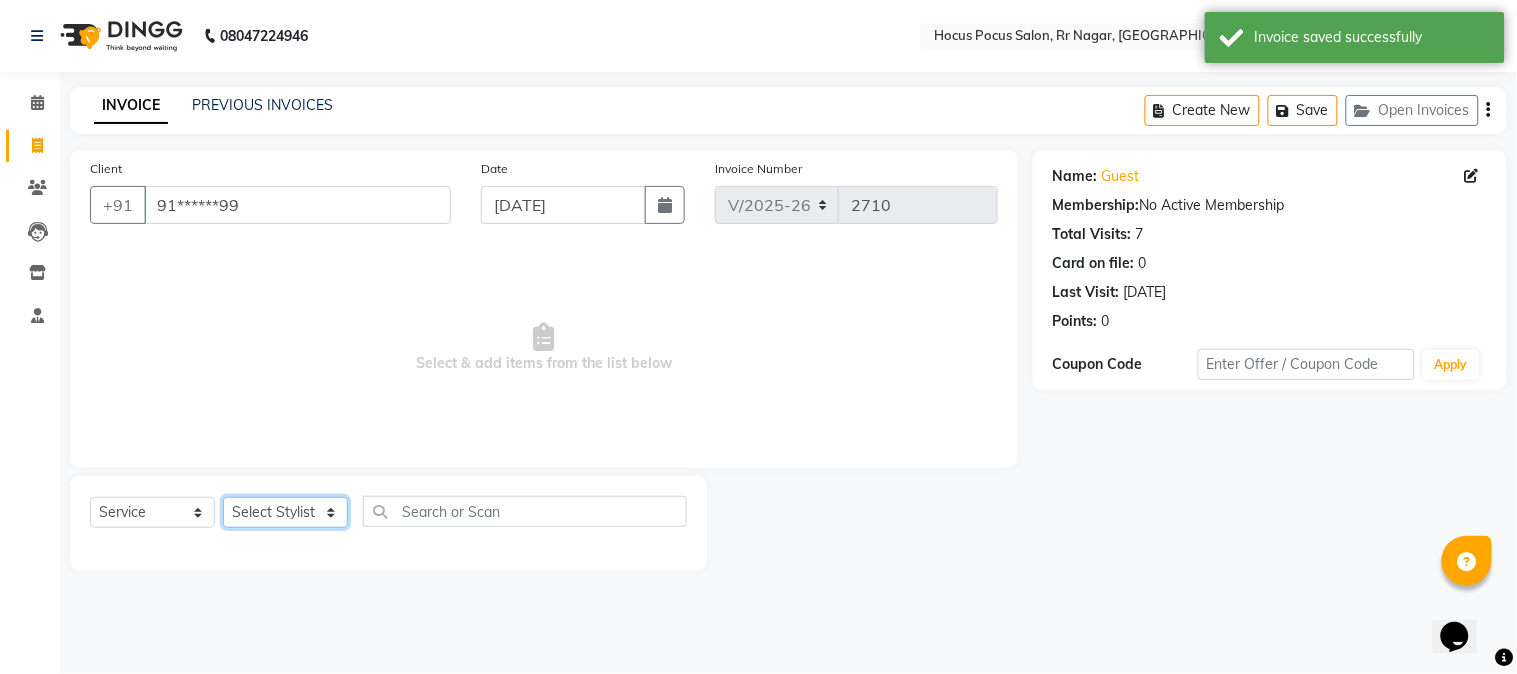 click on "Select Stylist Amar  Arjun Eliza hocus pocus Jonathan Maya Mona Ravi Salima Sonam" 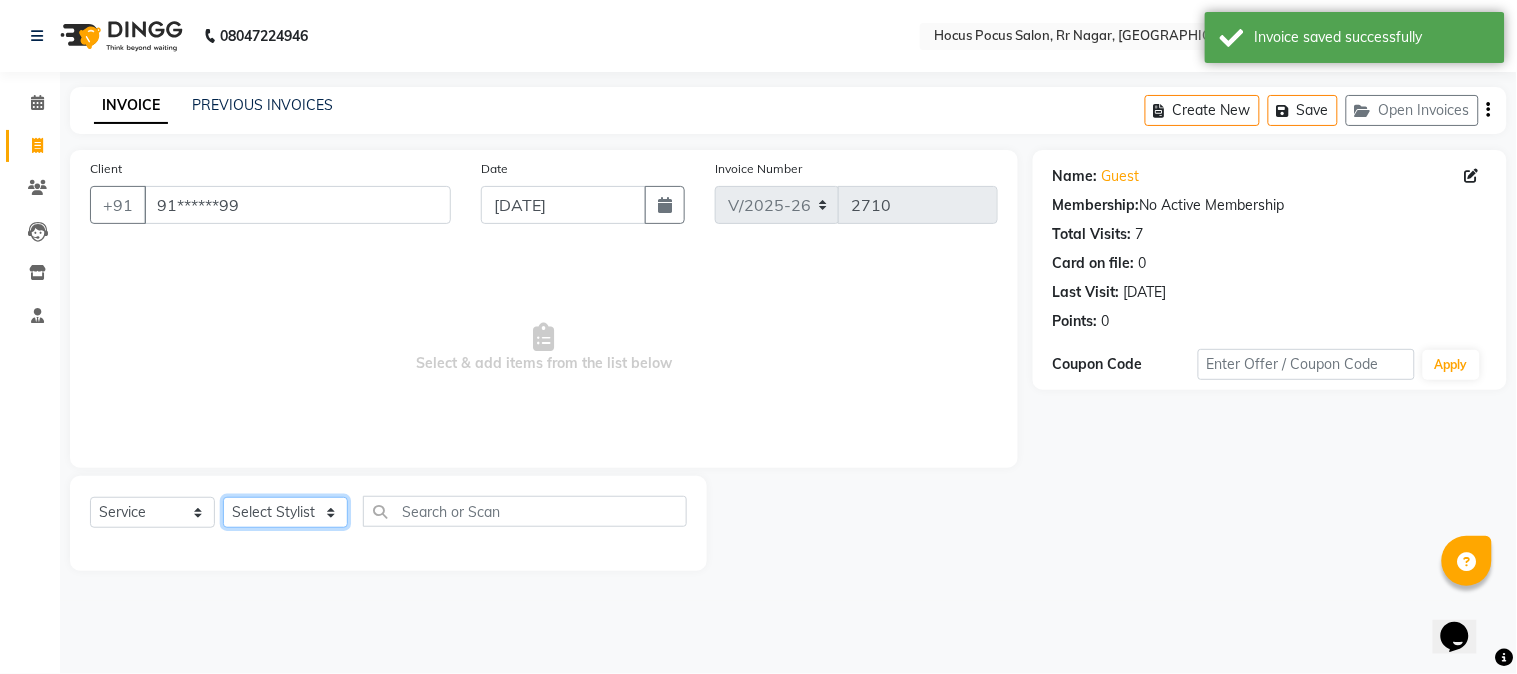 select on "31834" 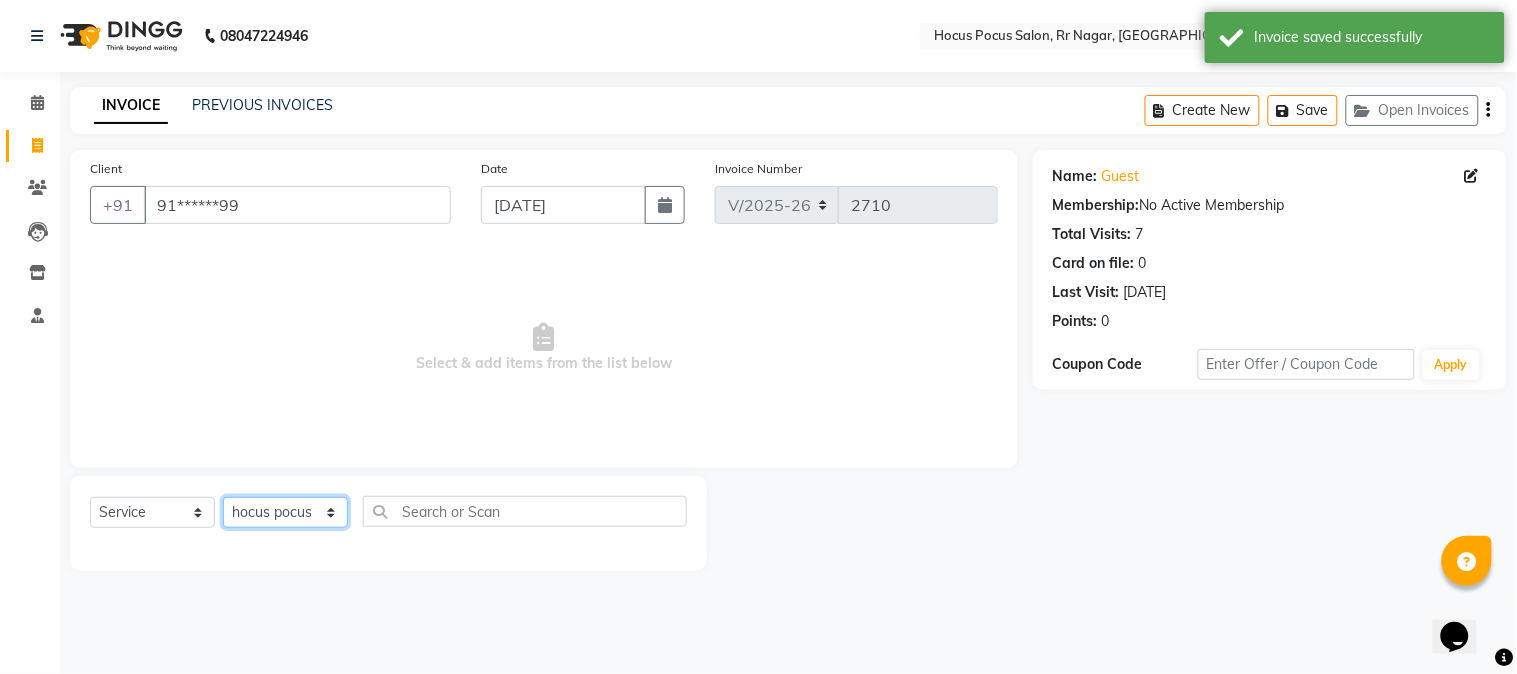 click on "Select Stylist Amar  Arjun Eliza hocus pocus Jonathan Maya Mona Ravi Salima Sonam" 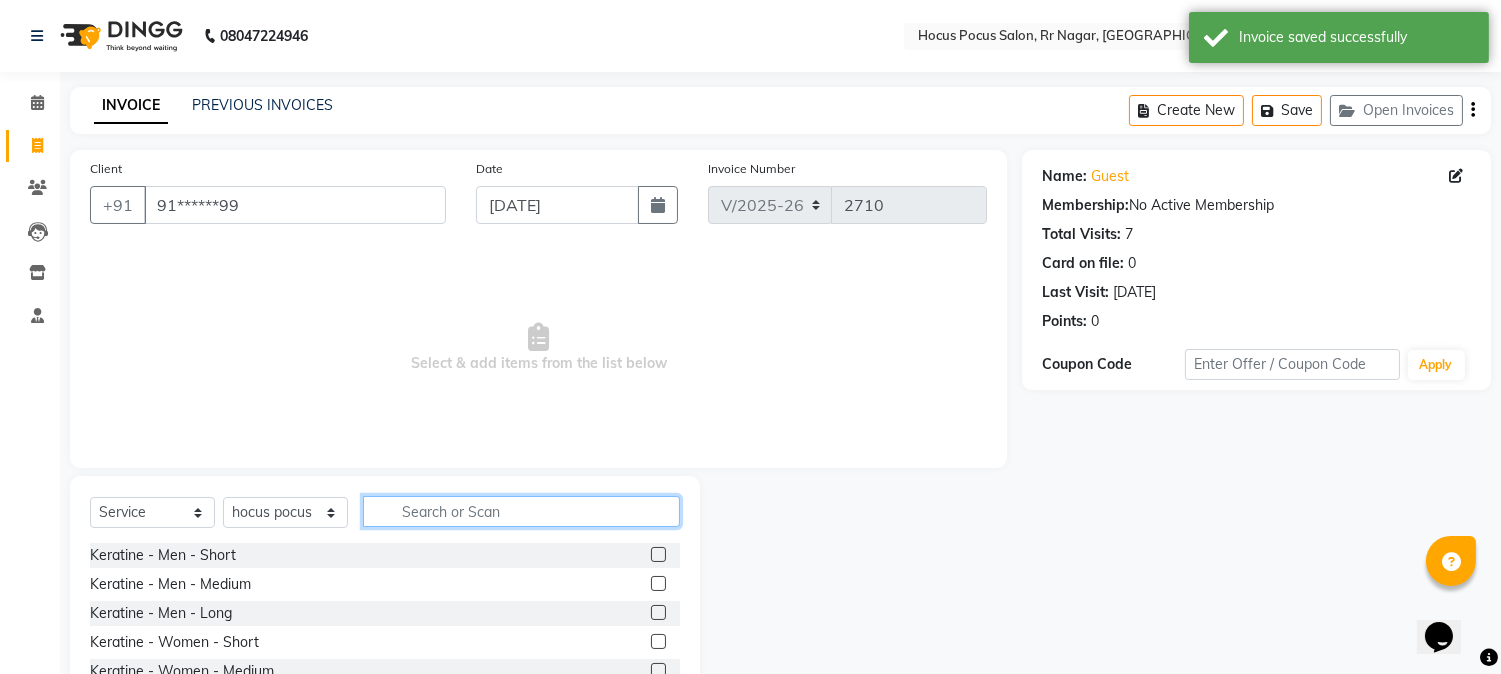 click 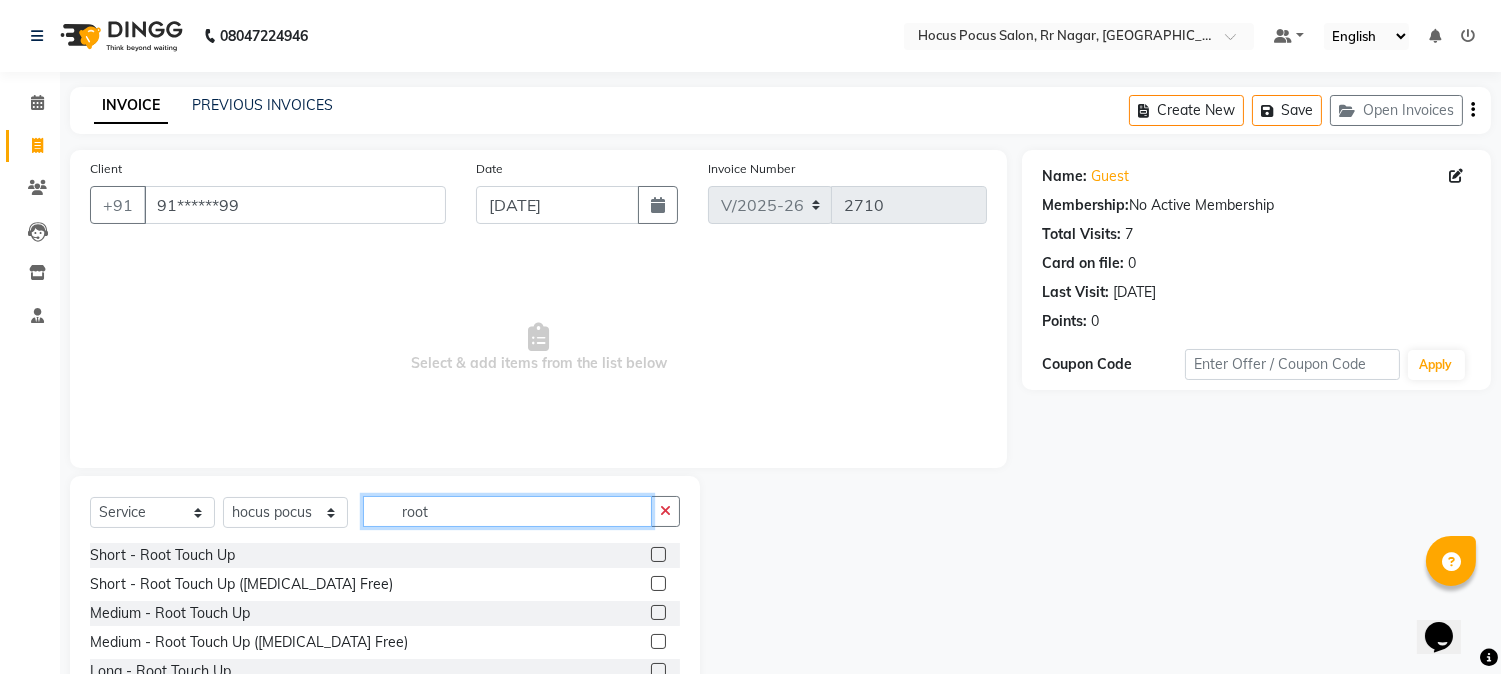 type on "root" 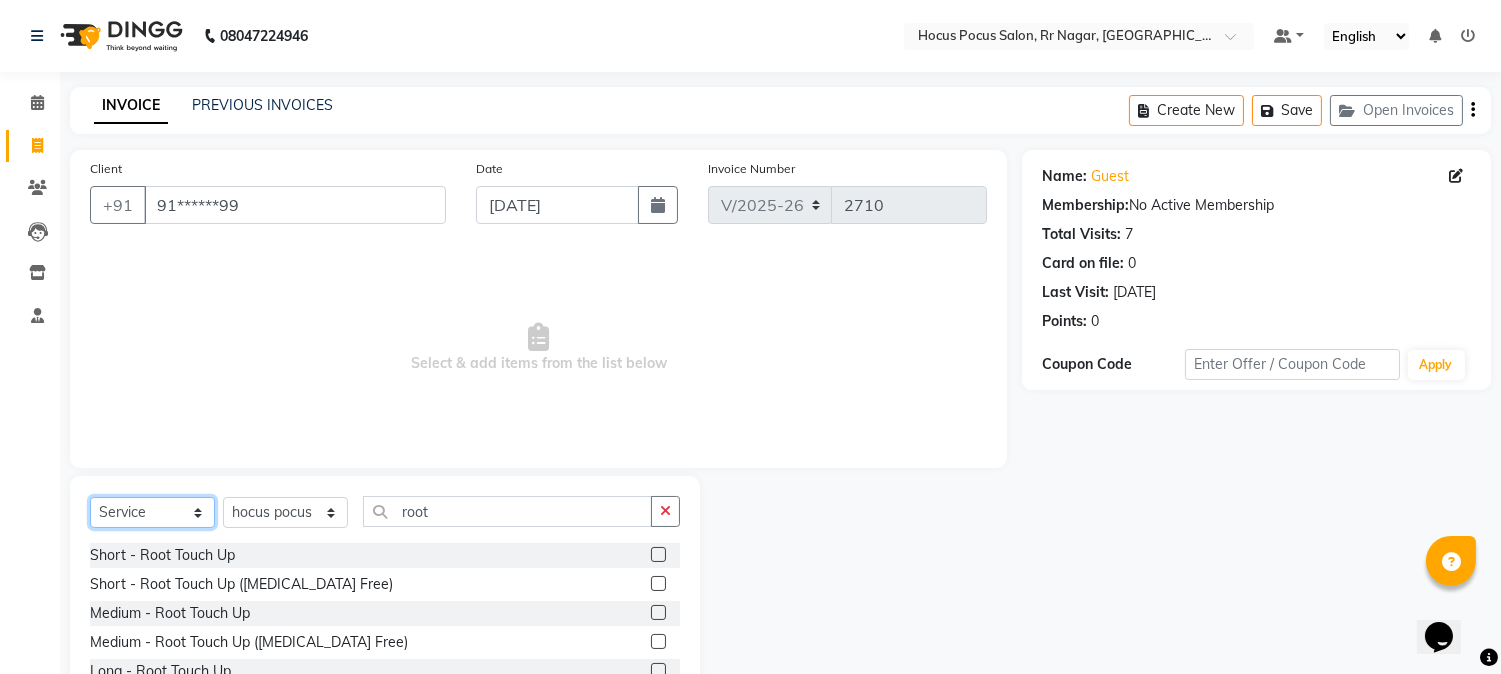 click on "Select  Service  Product  Membership  Package Voucher Prepaid Gift Card" 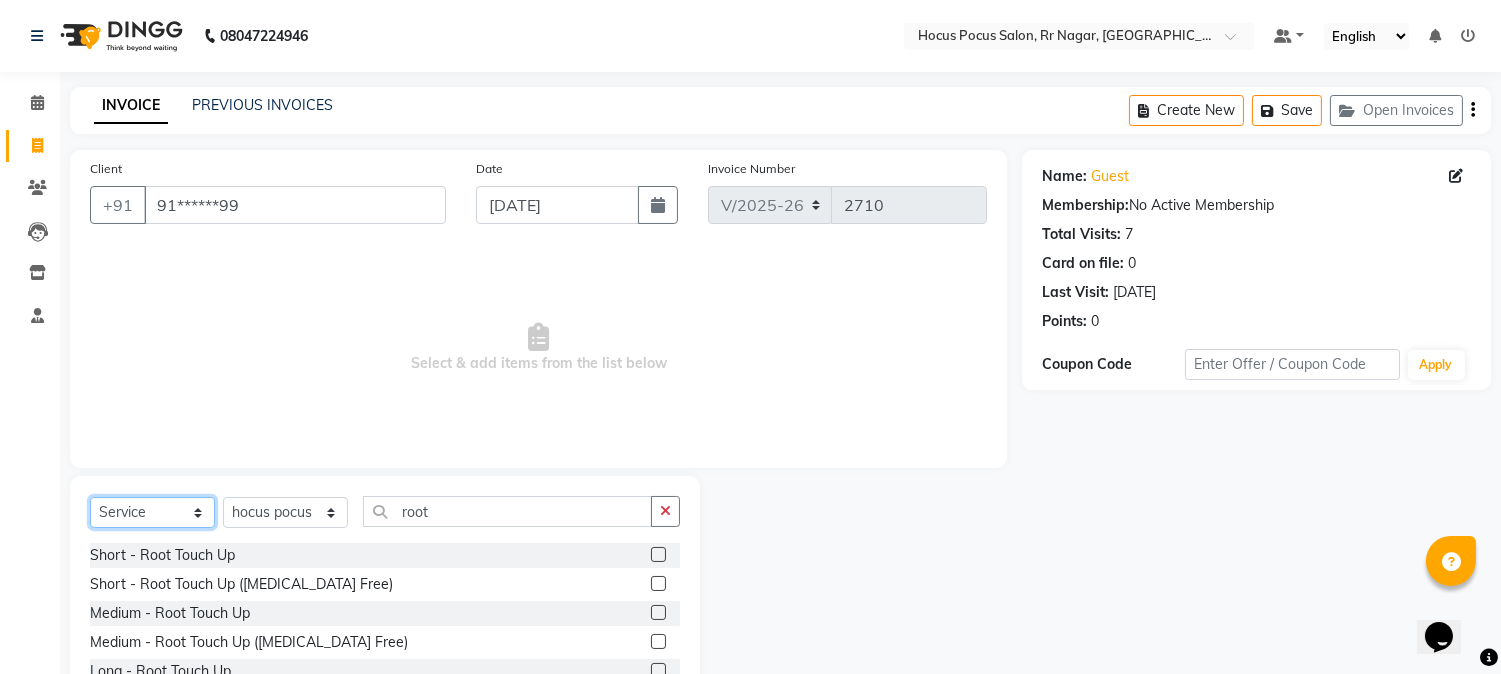 select on "product" 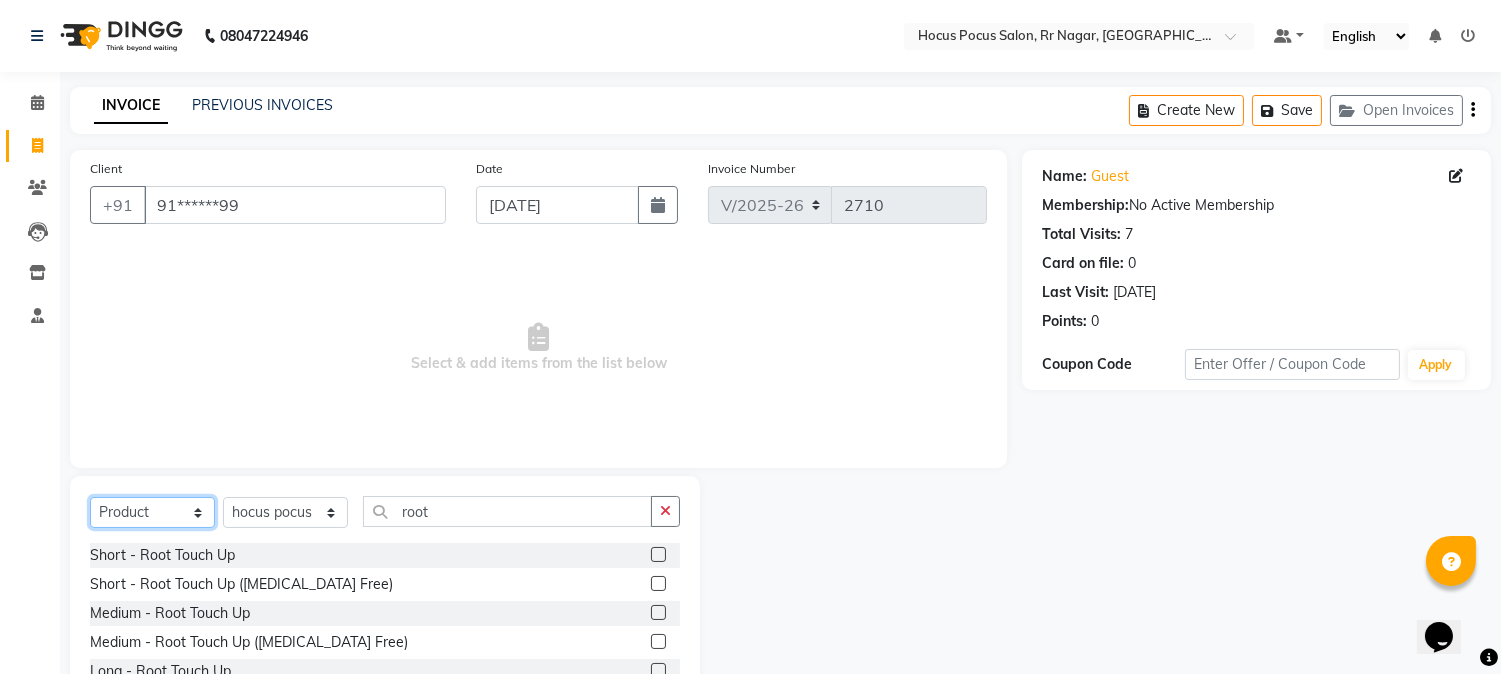 click on "Select  Service  Product  Membership  Package Voucher Prepaid Gift Card" 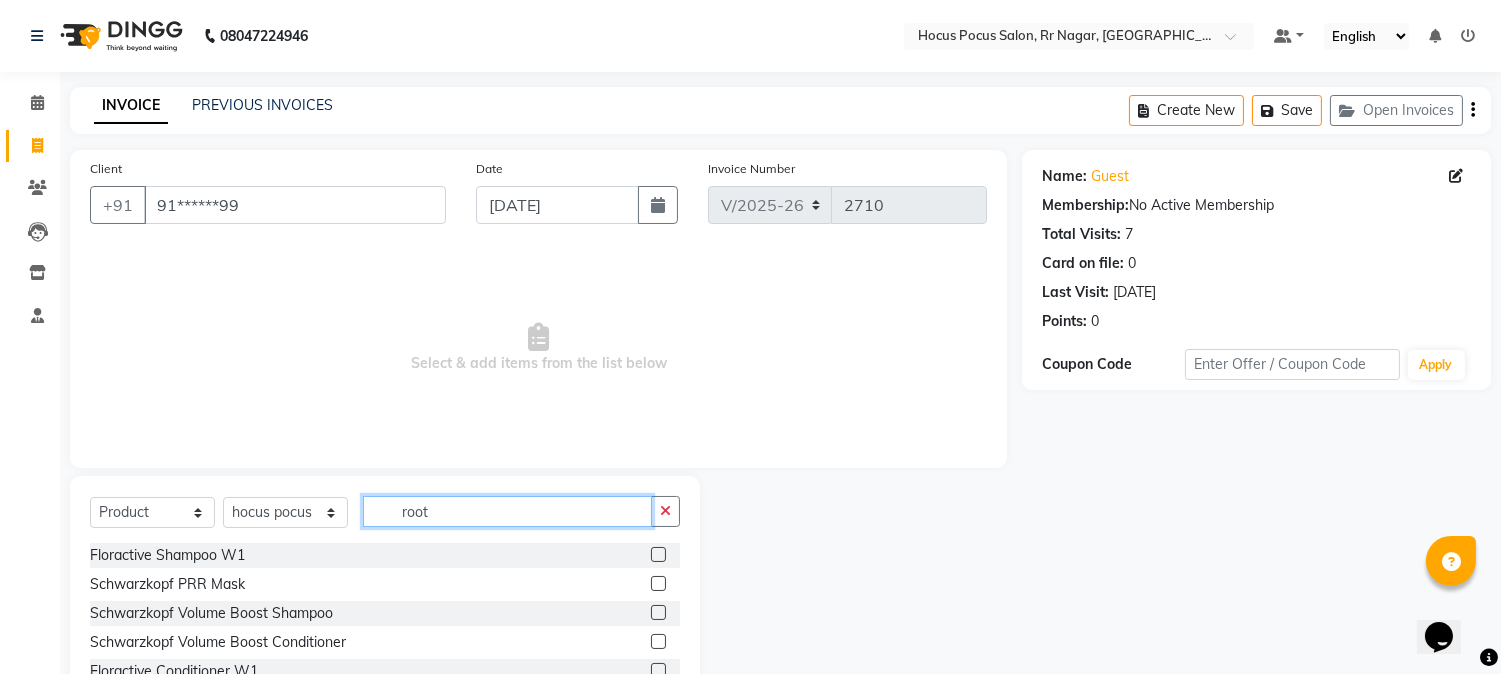 click on "root" 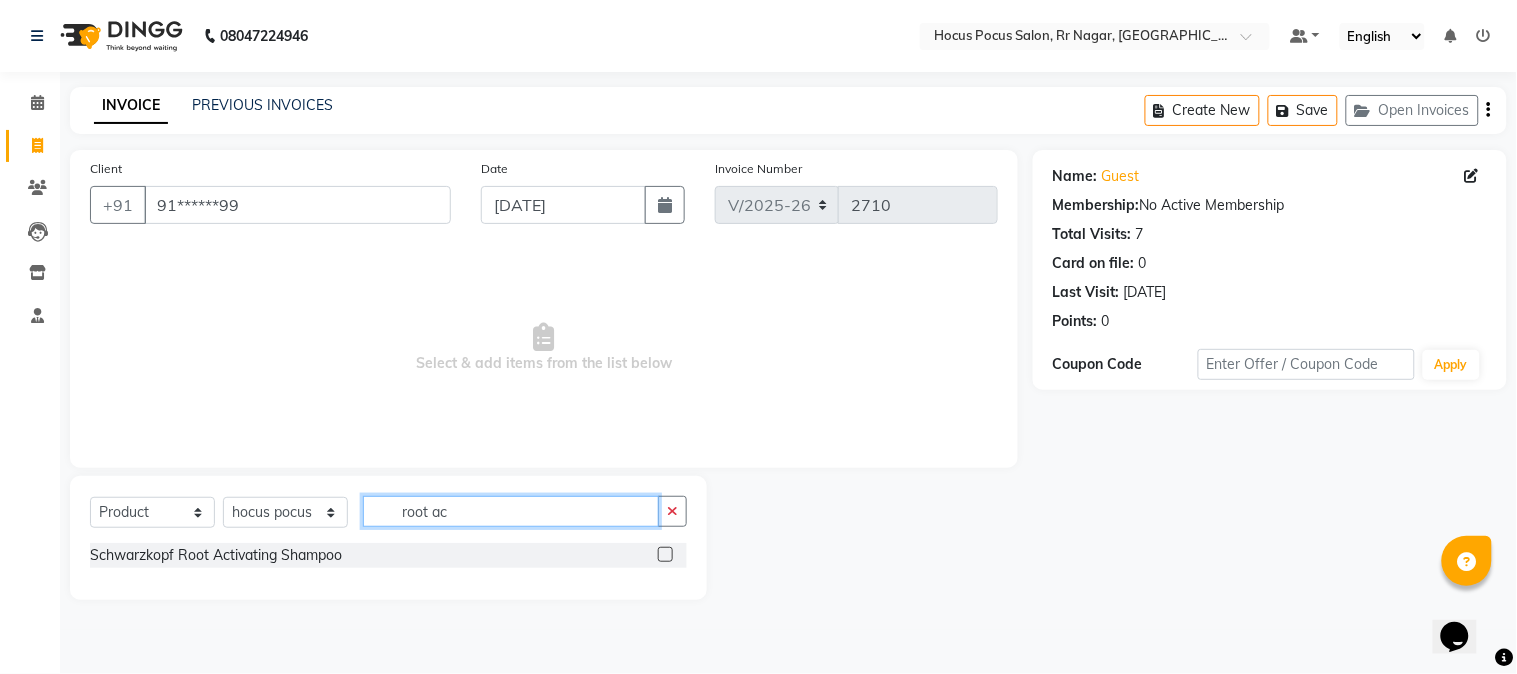 type on "root ac" 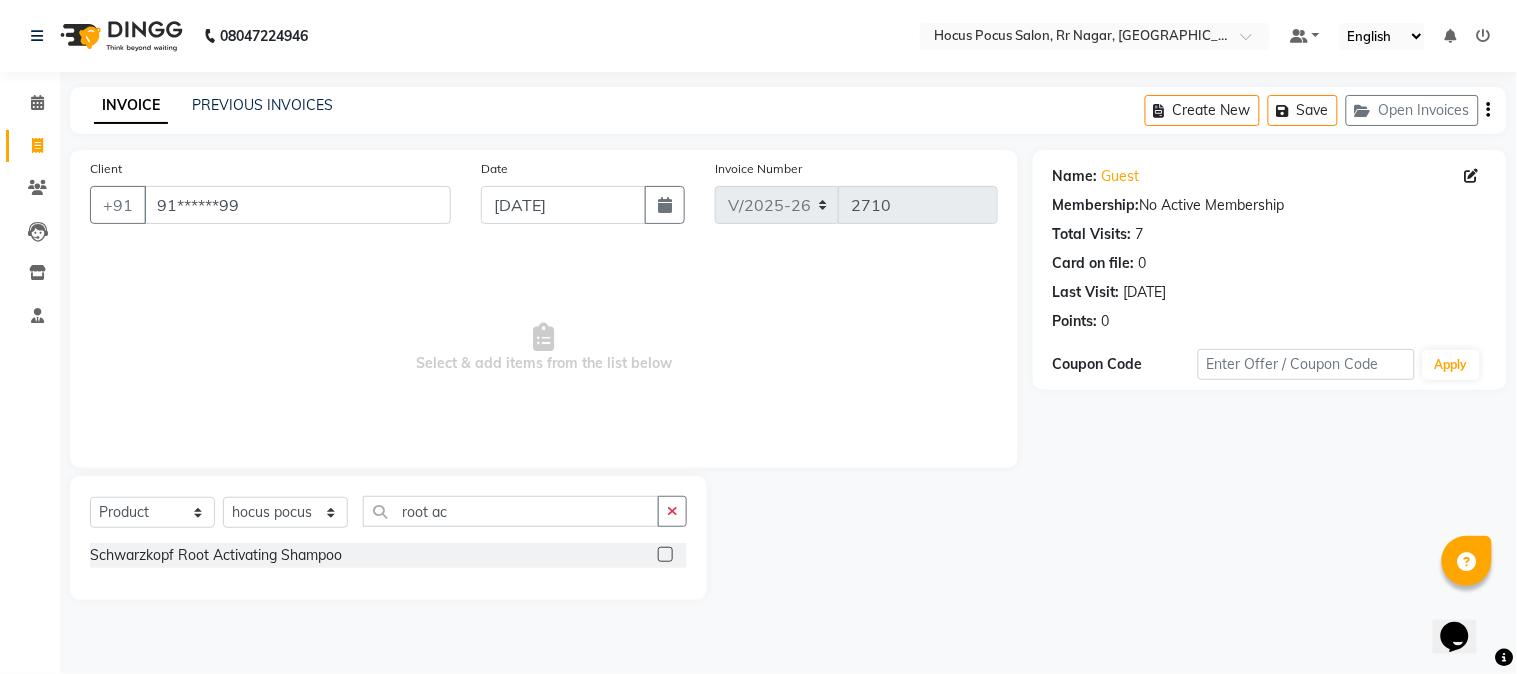 click 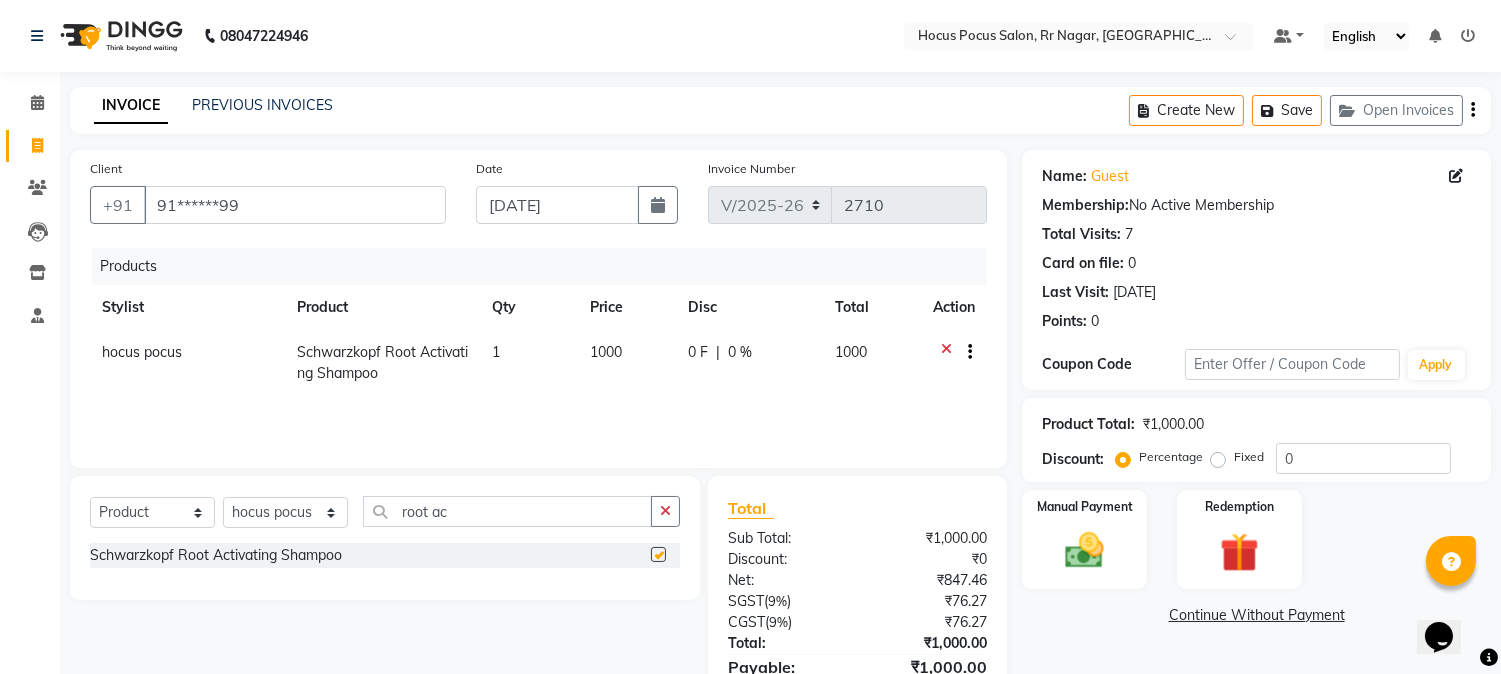 checkbox on "false" 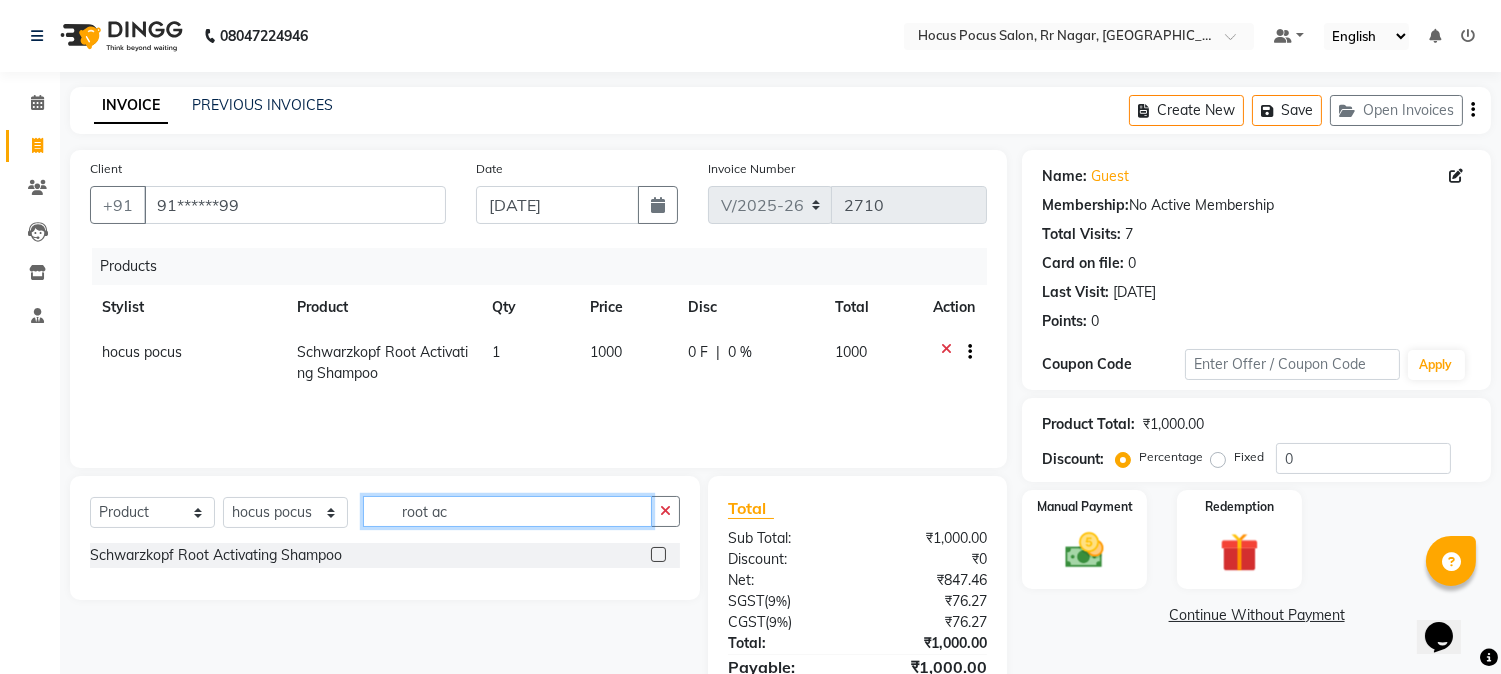 click on "root ac" 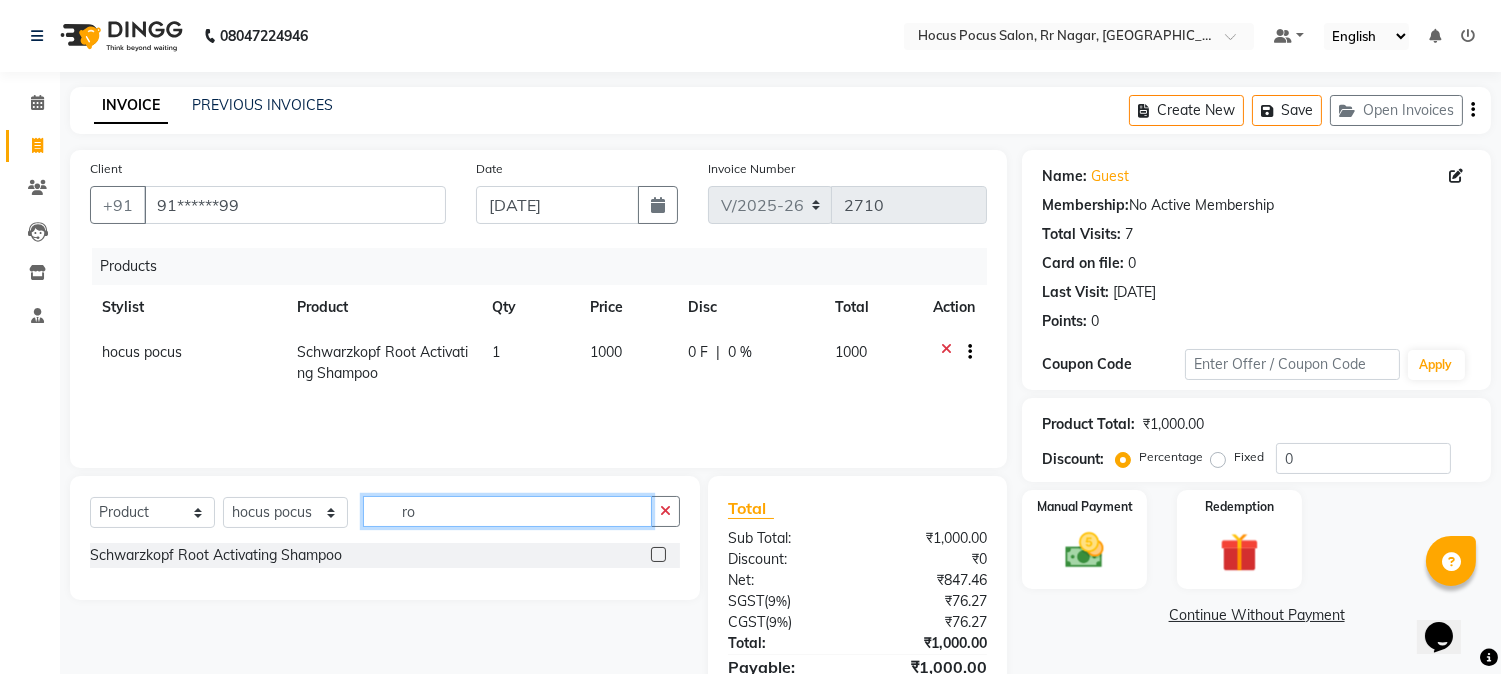 type on "r" 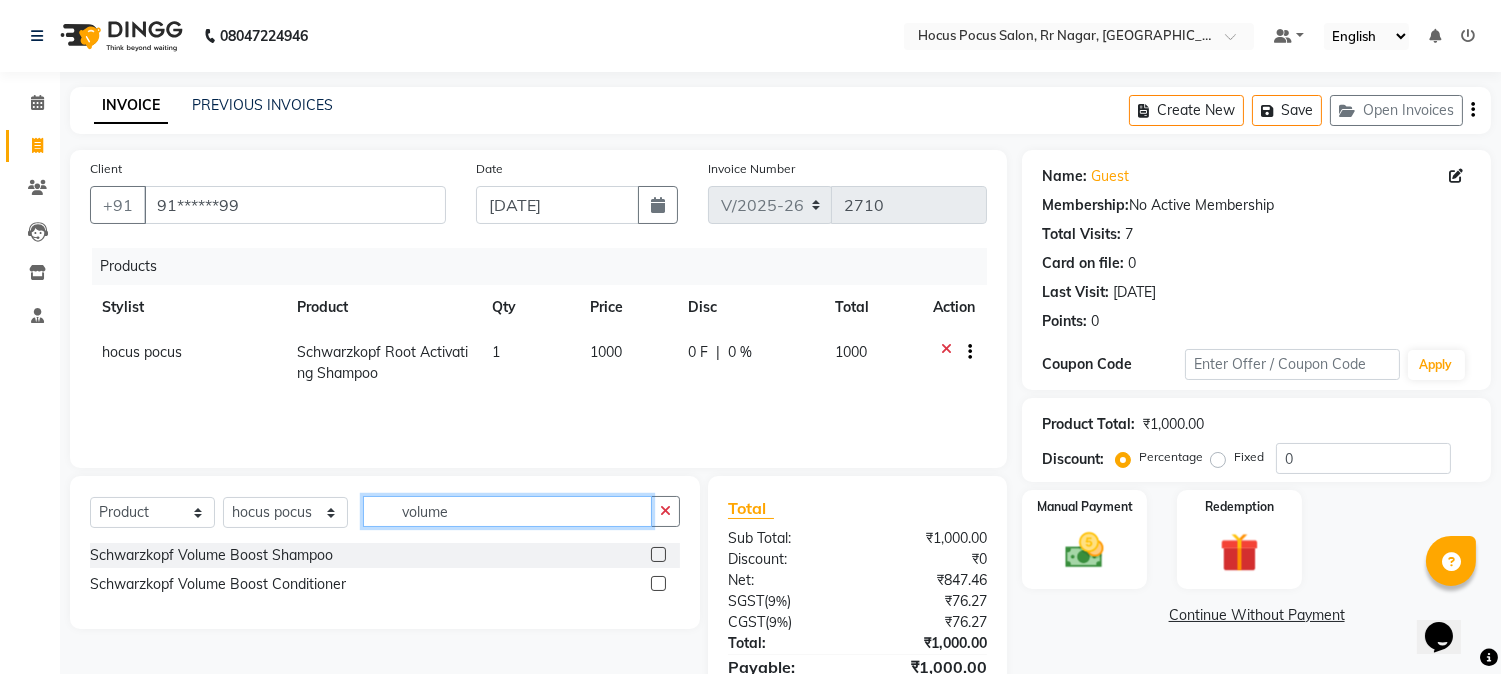 type on "volume" 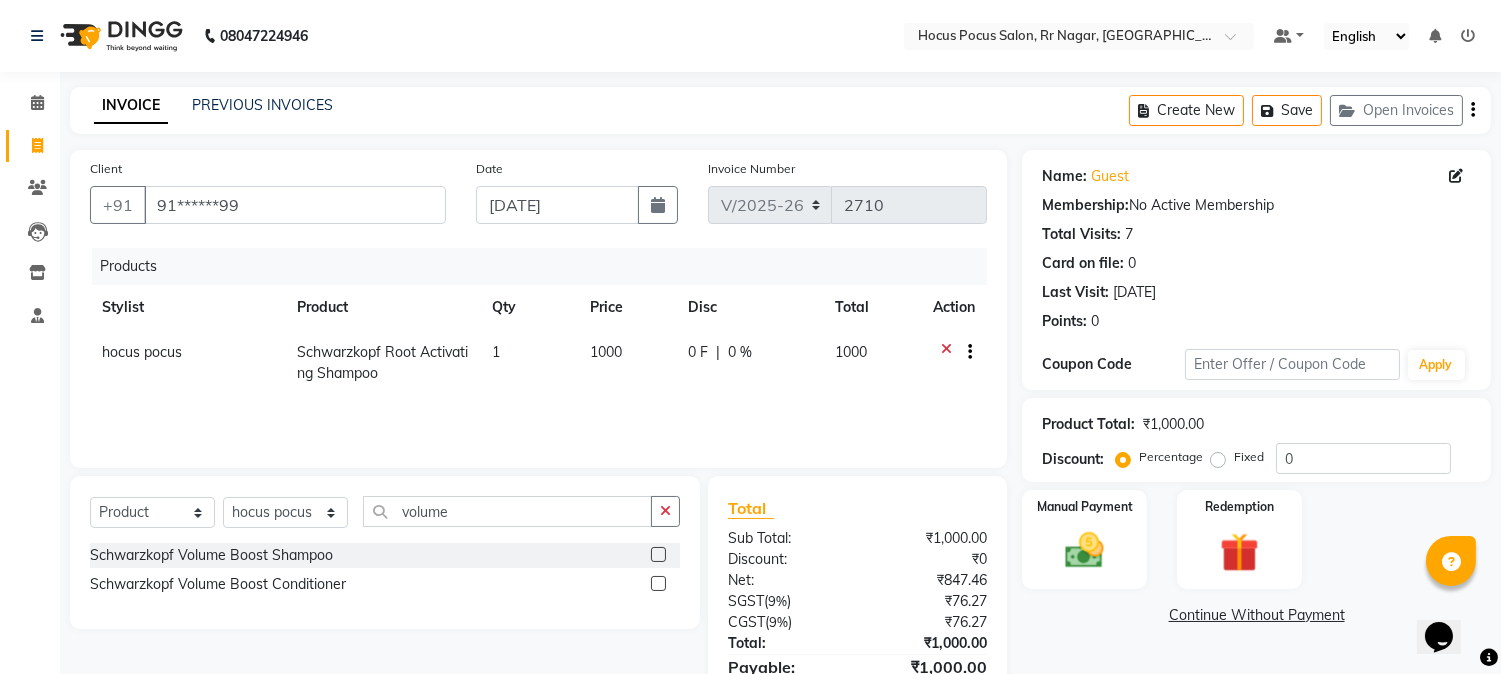 click 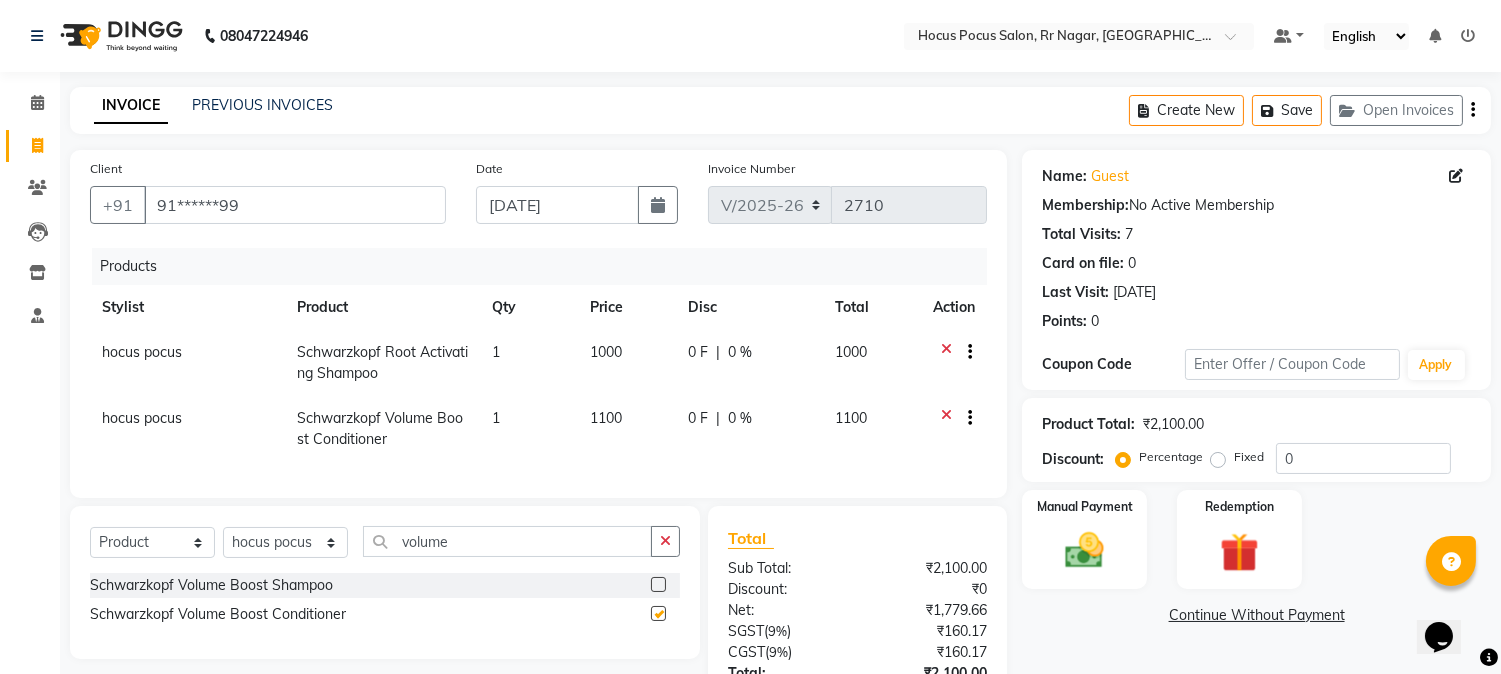 checkbox on "false" 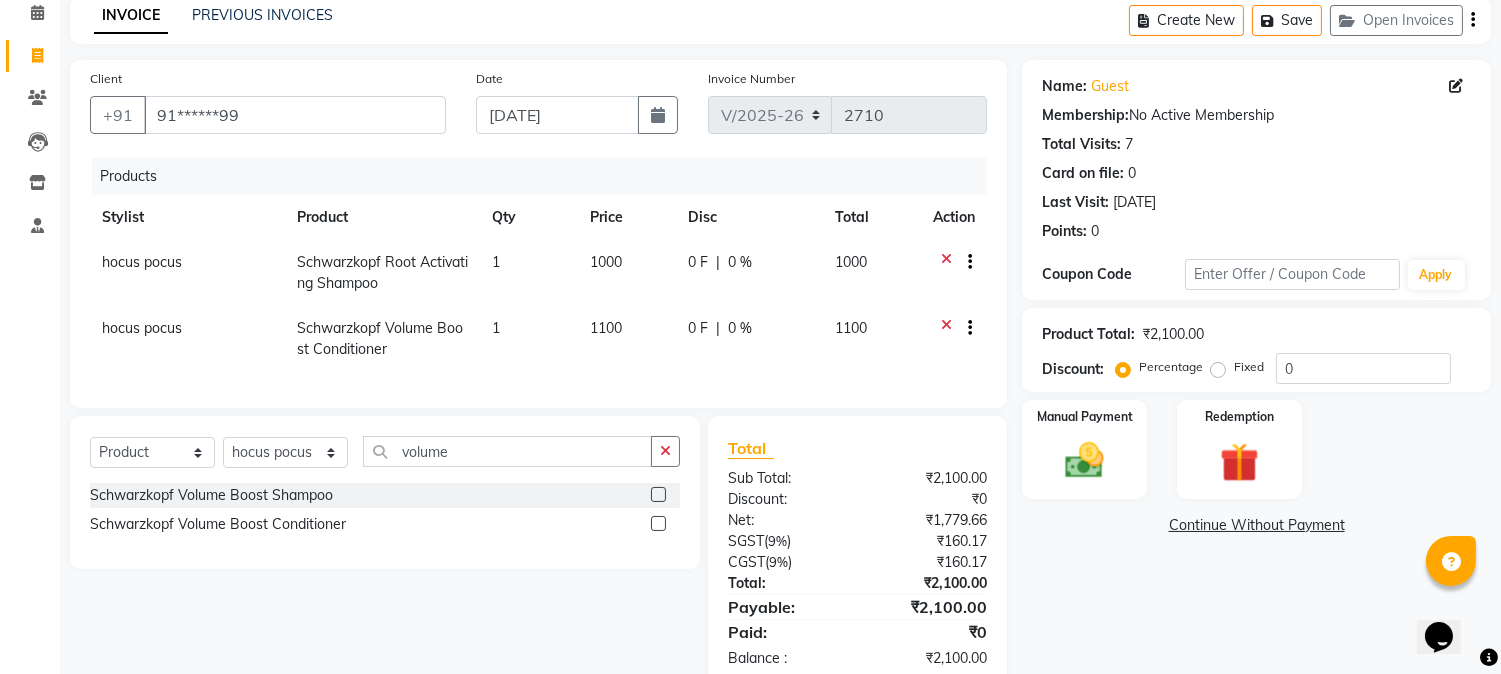 scroll, scrollTop: 40, scrollLeft: 0, axis: vertical 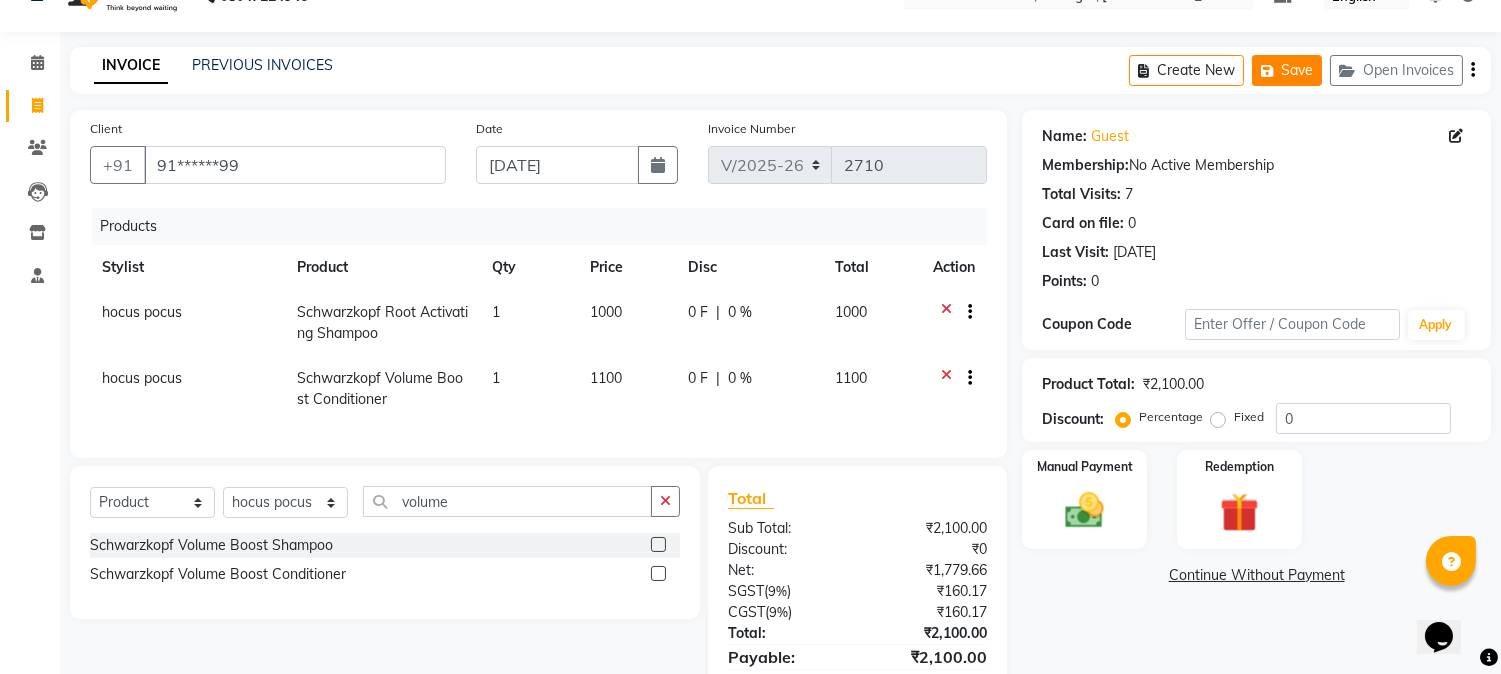 click on "Save" 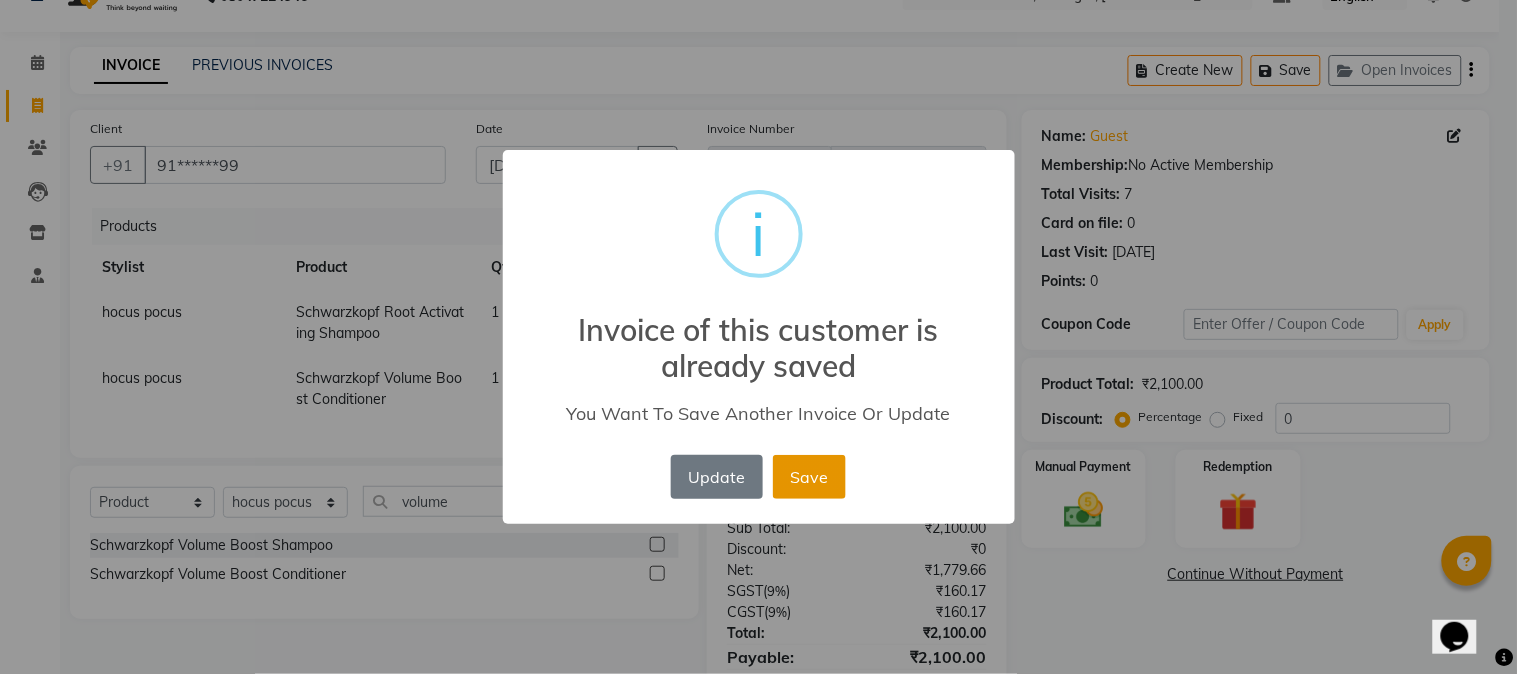 click on "Save" at bounding box center [809, 477] 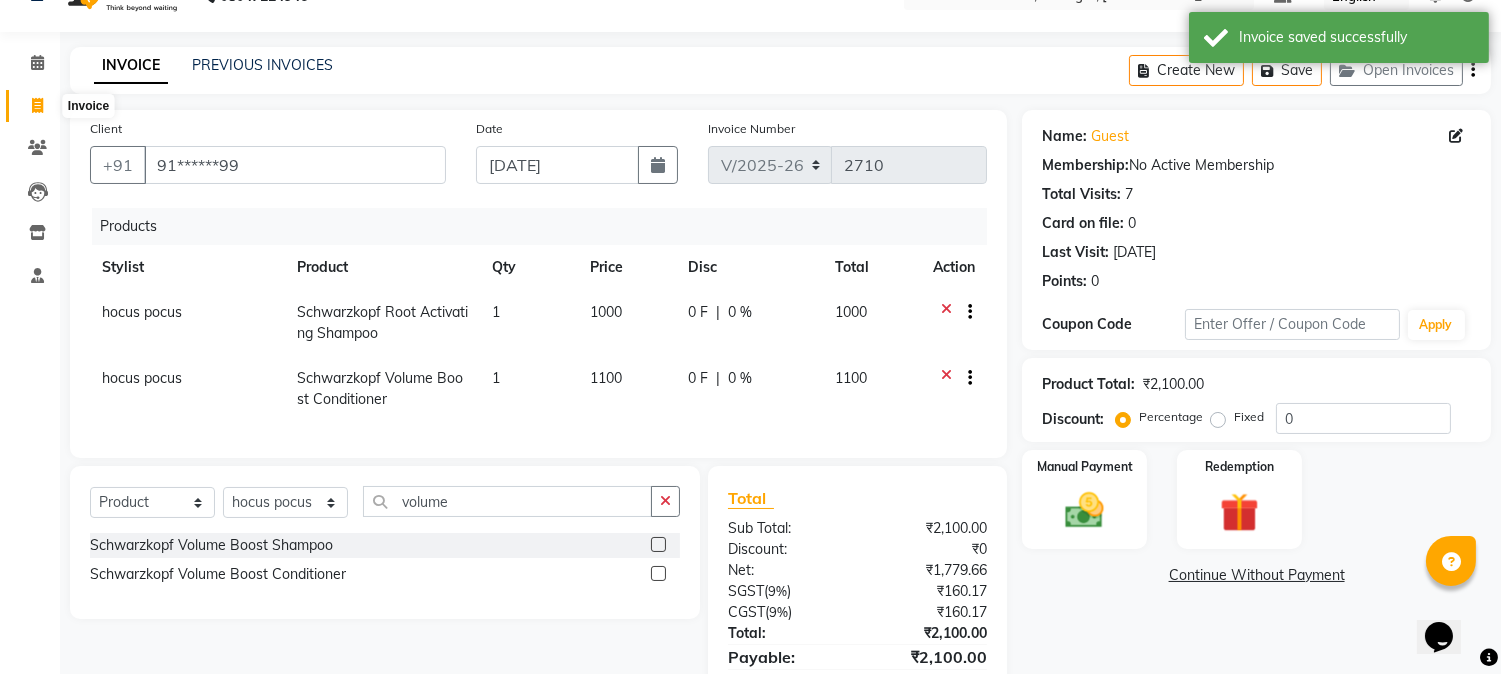 drag, startPoint x: 38, startPoint y: 110, endPoint x: 145, endPoint y: 85, distance: 109.88175 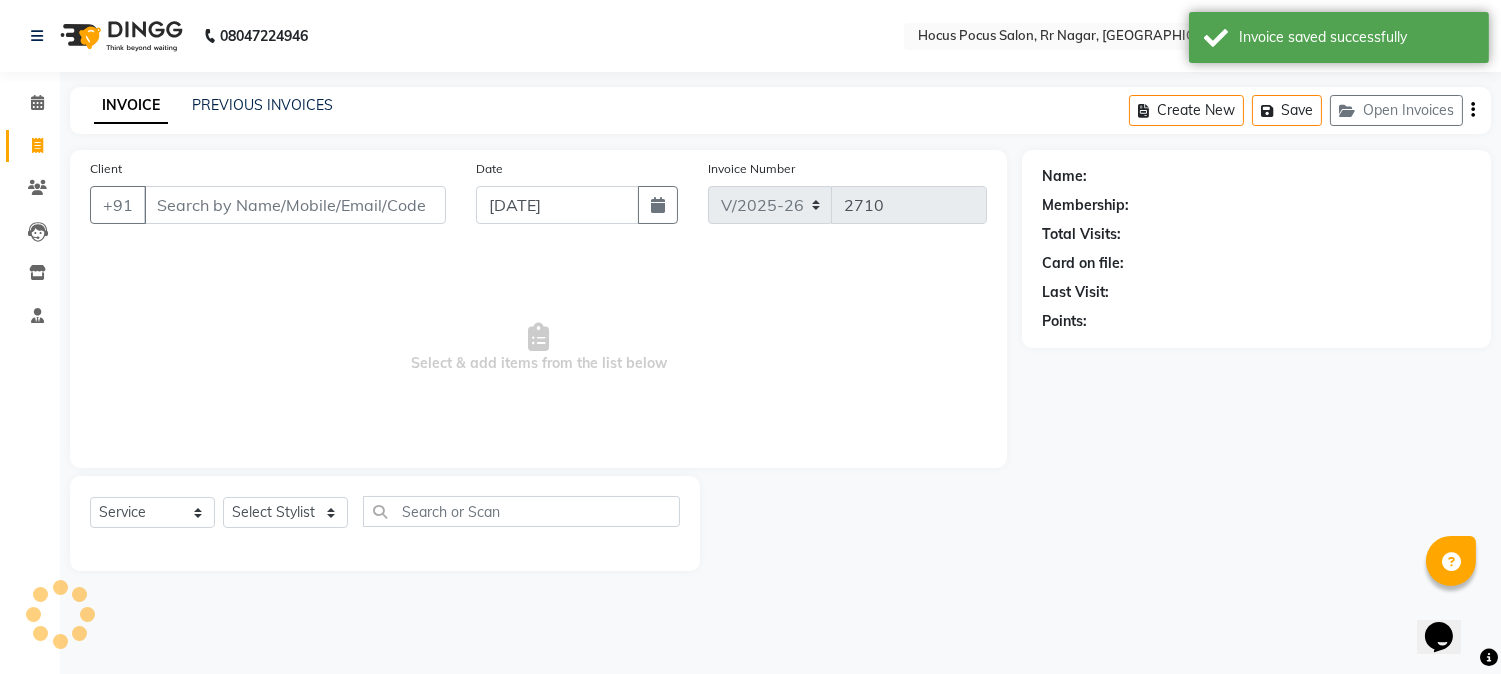 scroll, scrollTop: 0, scrollLeft: 0, axis: both 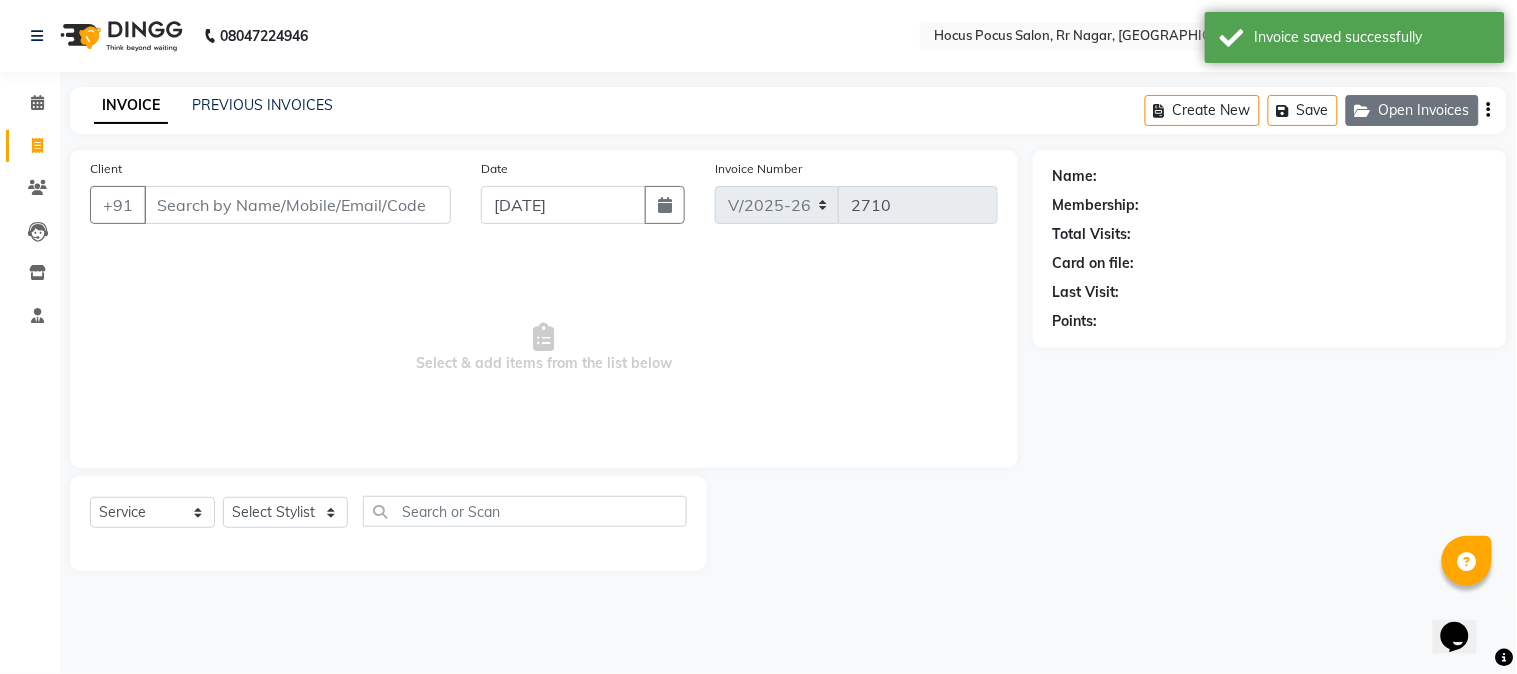 click on "Open Invoices" 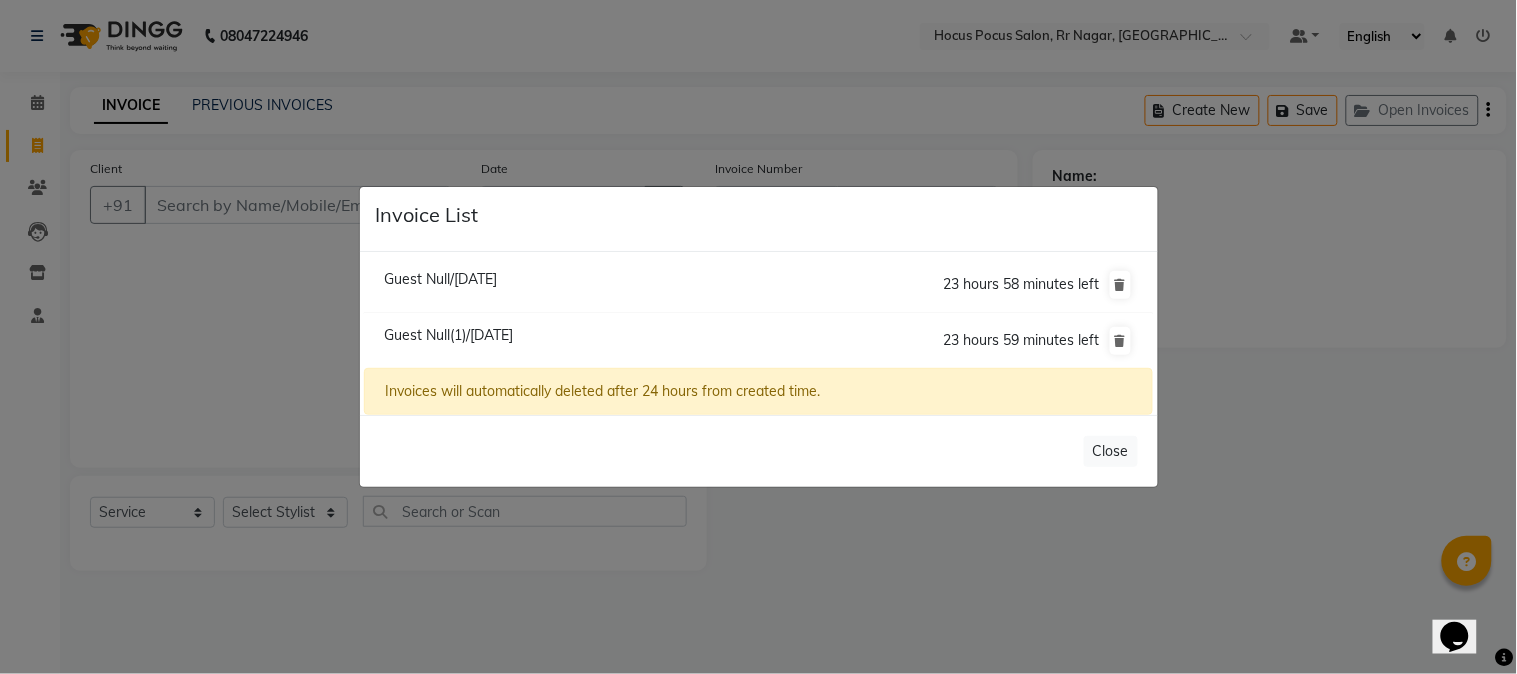 click on "Guest Null/13 July 2025" 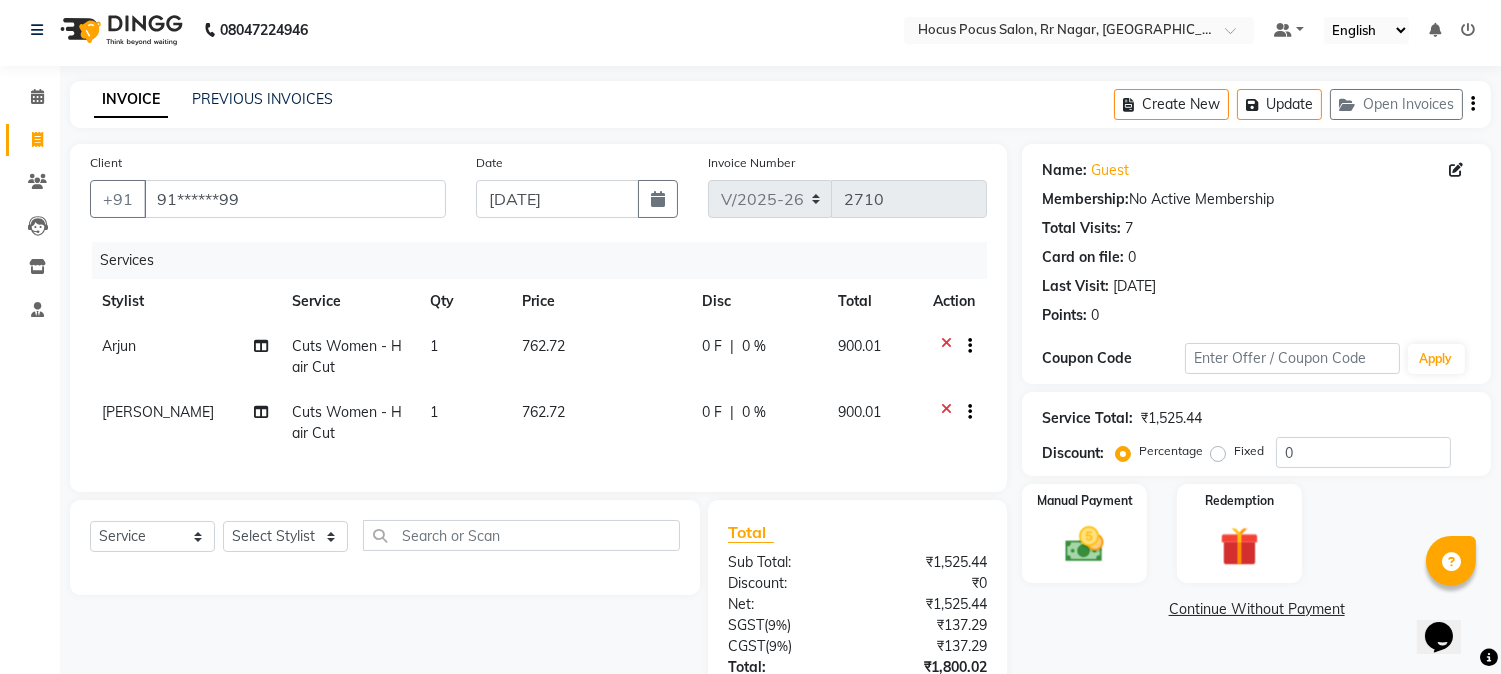 scroll, scrollTop: 0, scrollLeft: 0, axis: both 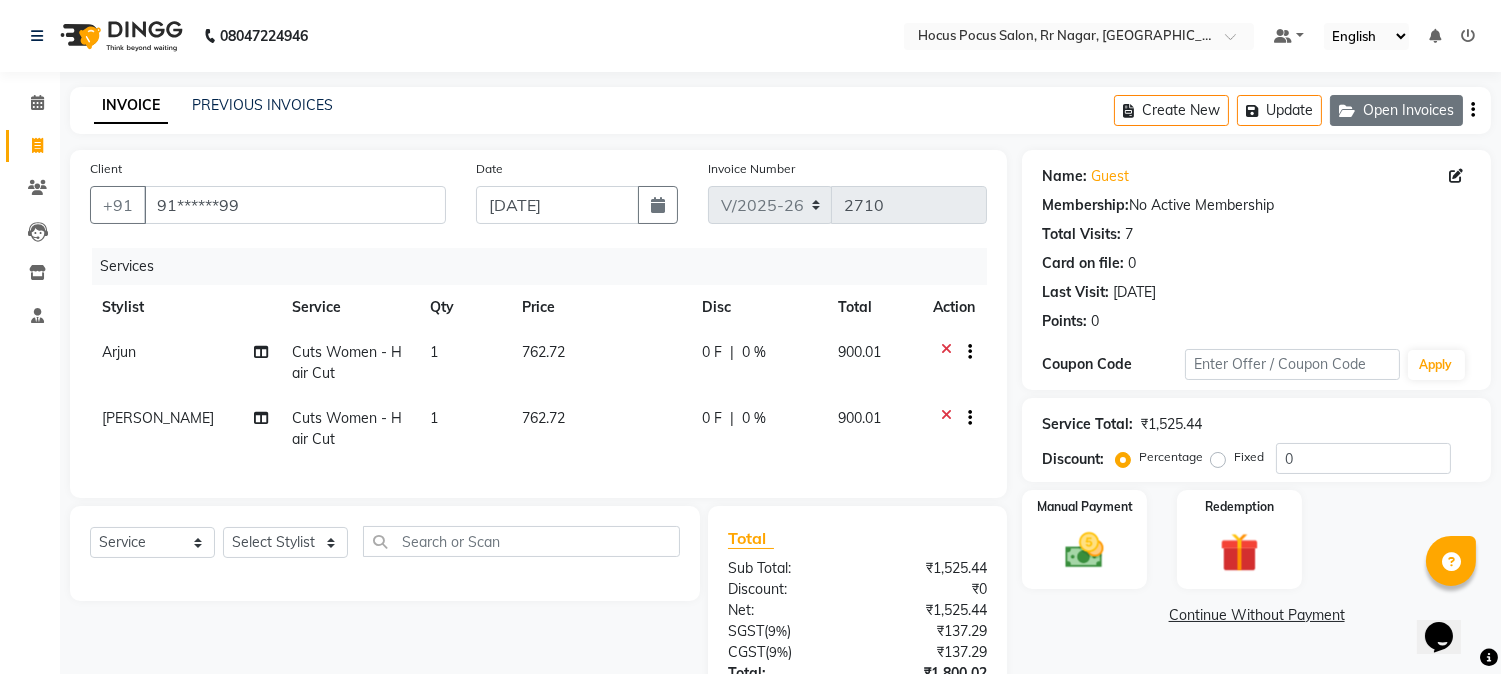 click on "Open Invoices" 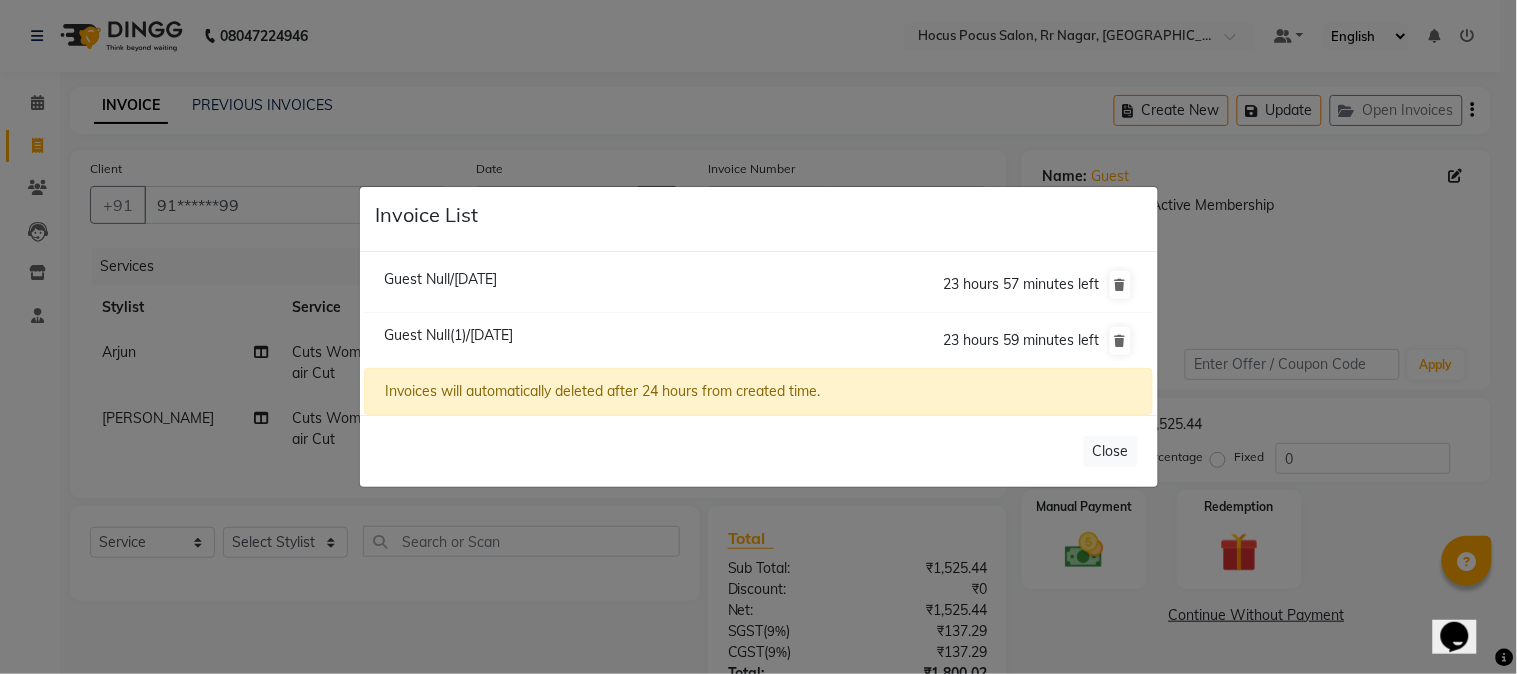 click on "Guest Null(1)/13 July 2025" 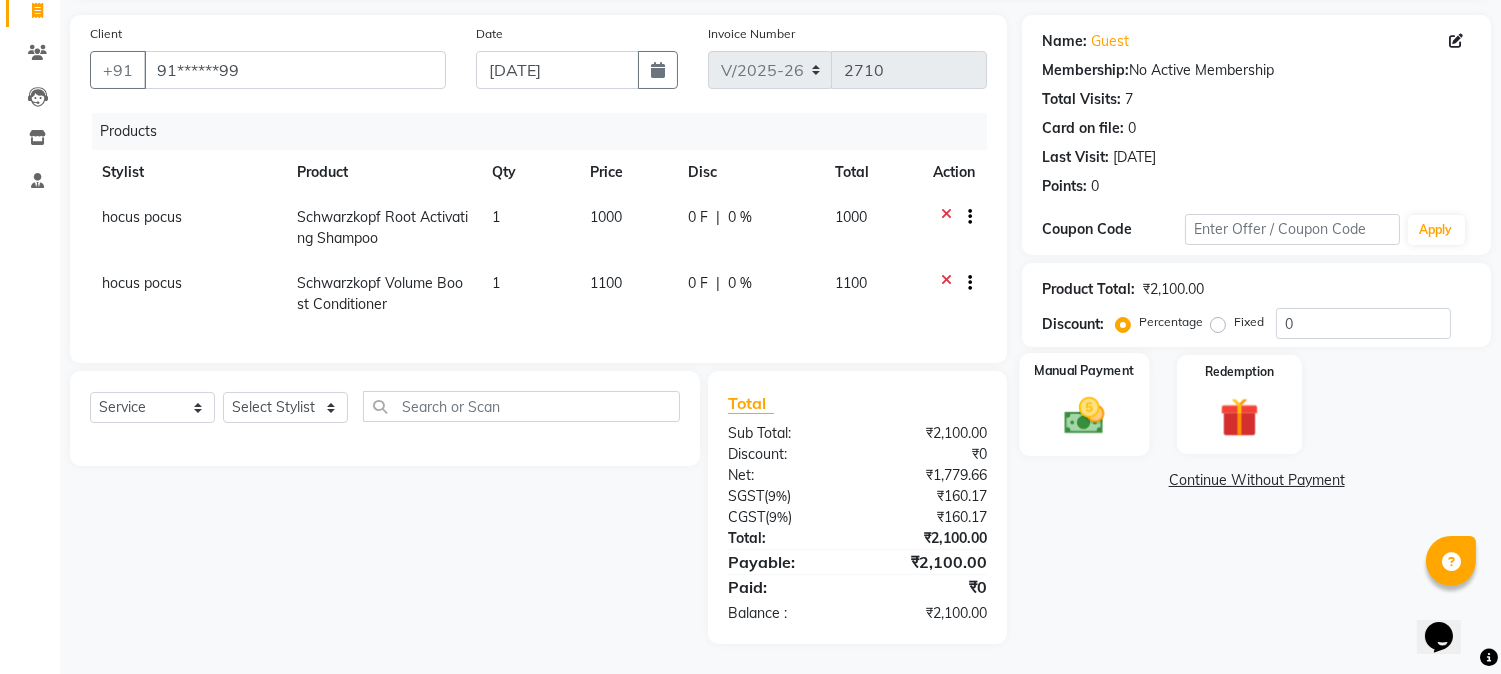 scroll, scrollTop: 151, scrollLeft: 0, axis: vertical 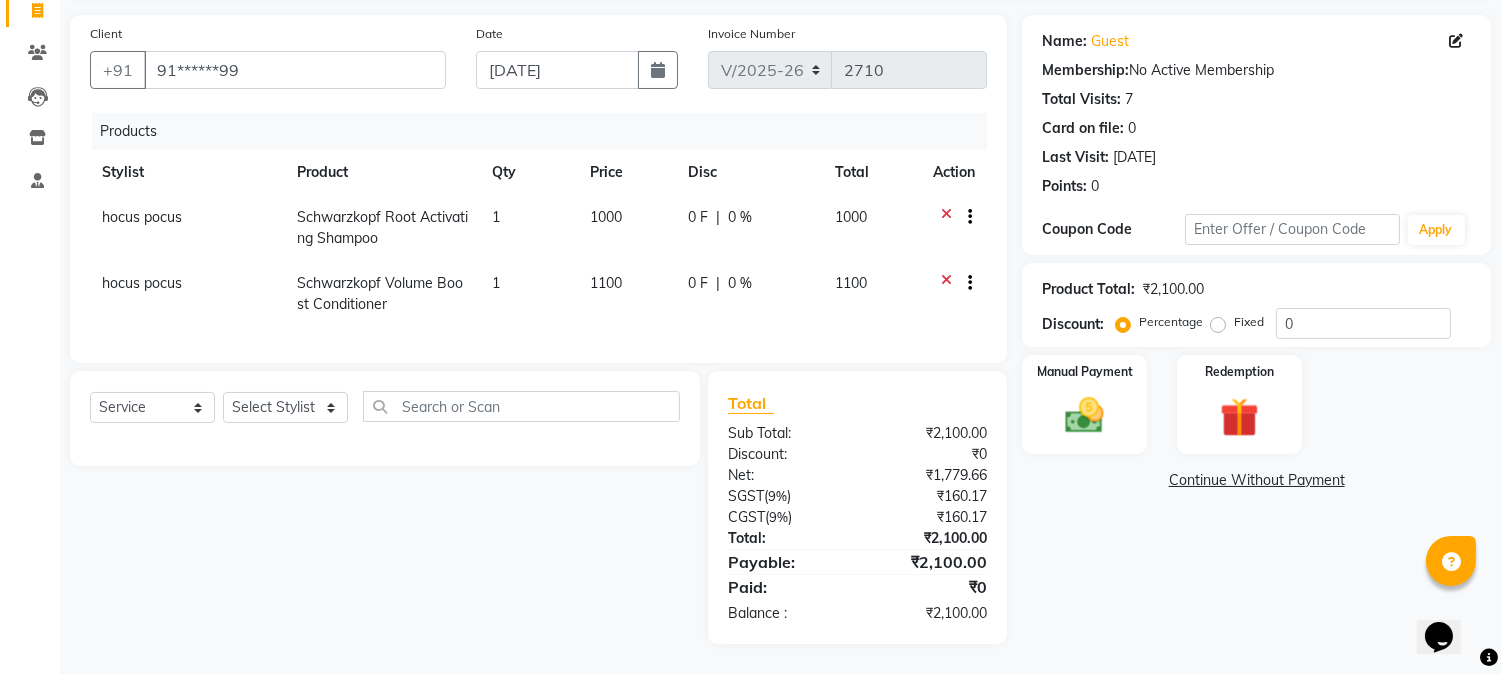 click on "1000" 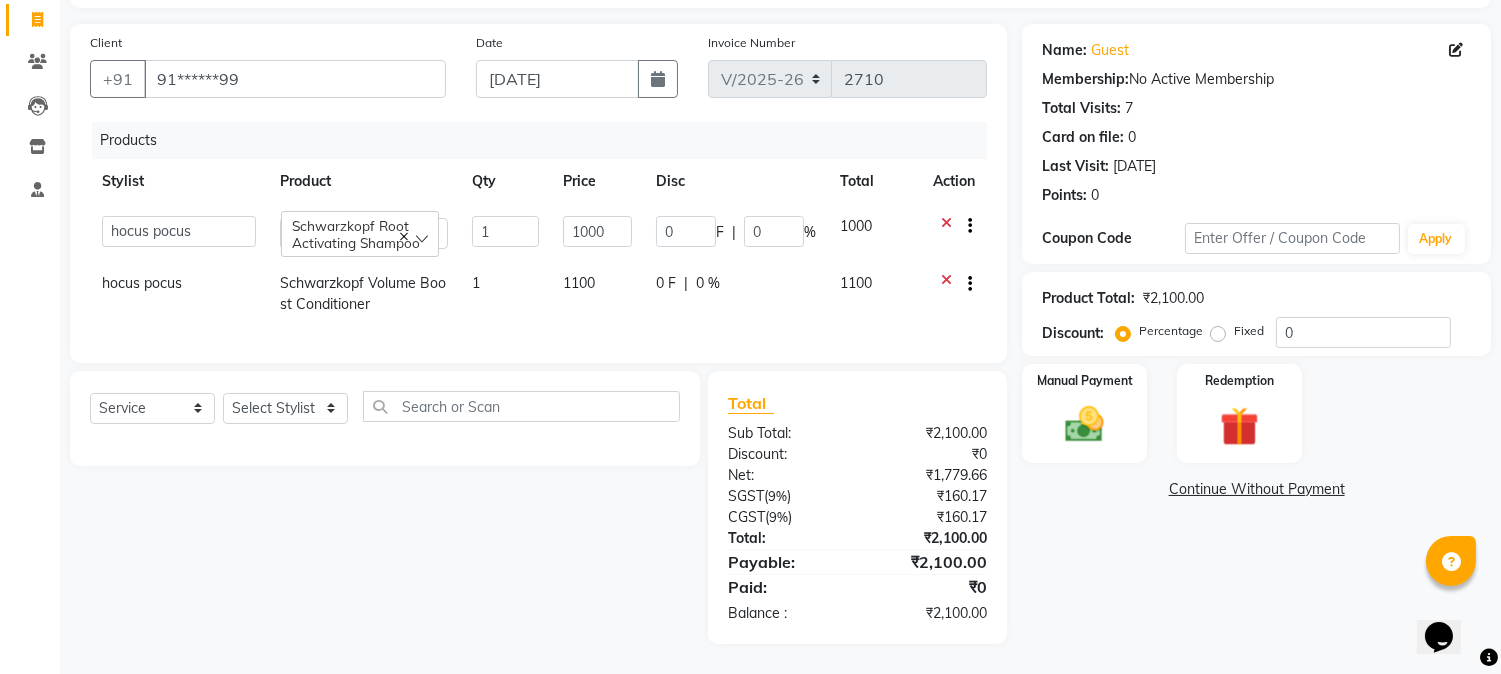 scroll, scrollTop: 144, scrollLeft: 0, axis: vertical 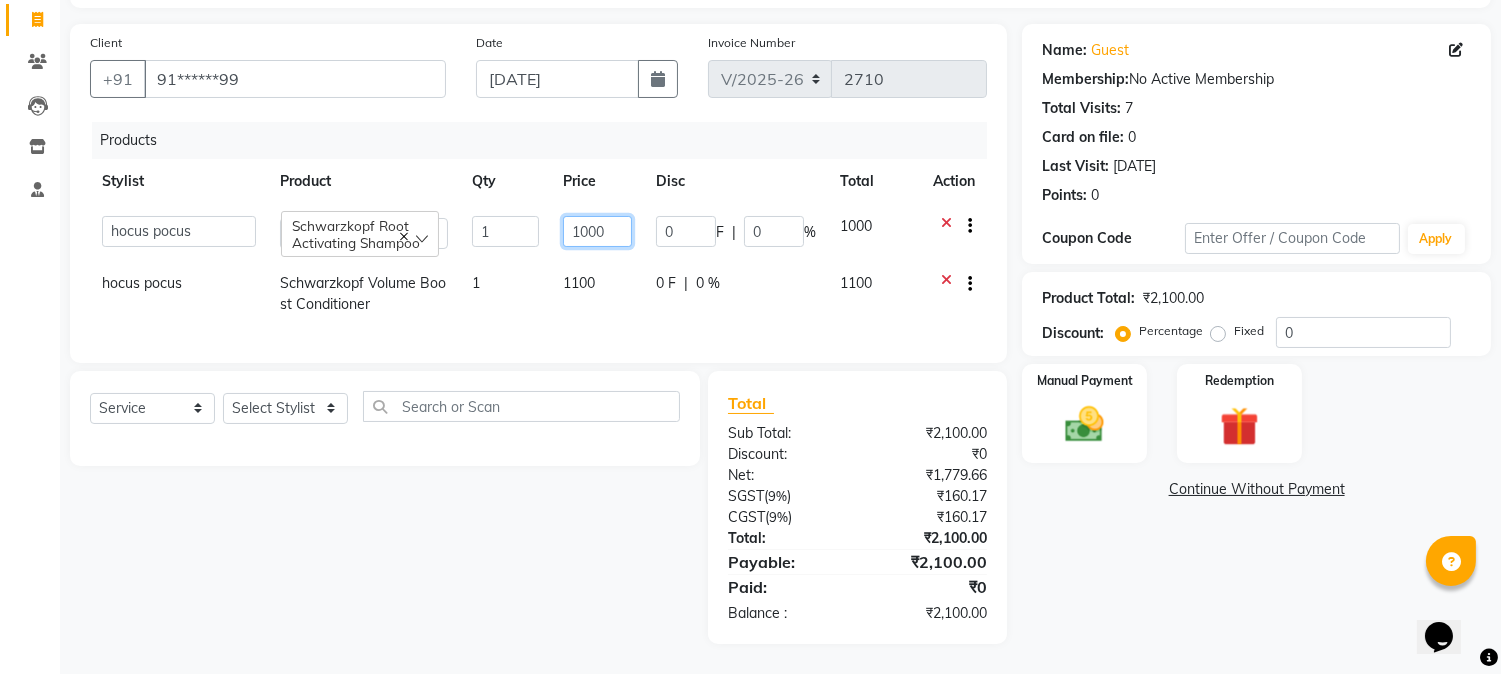 click on "1000" 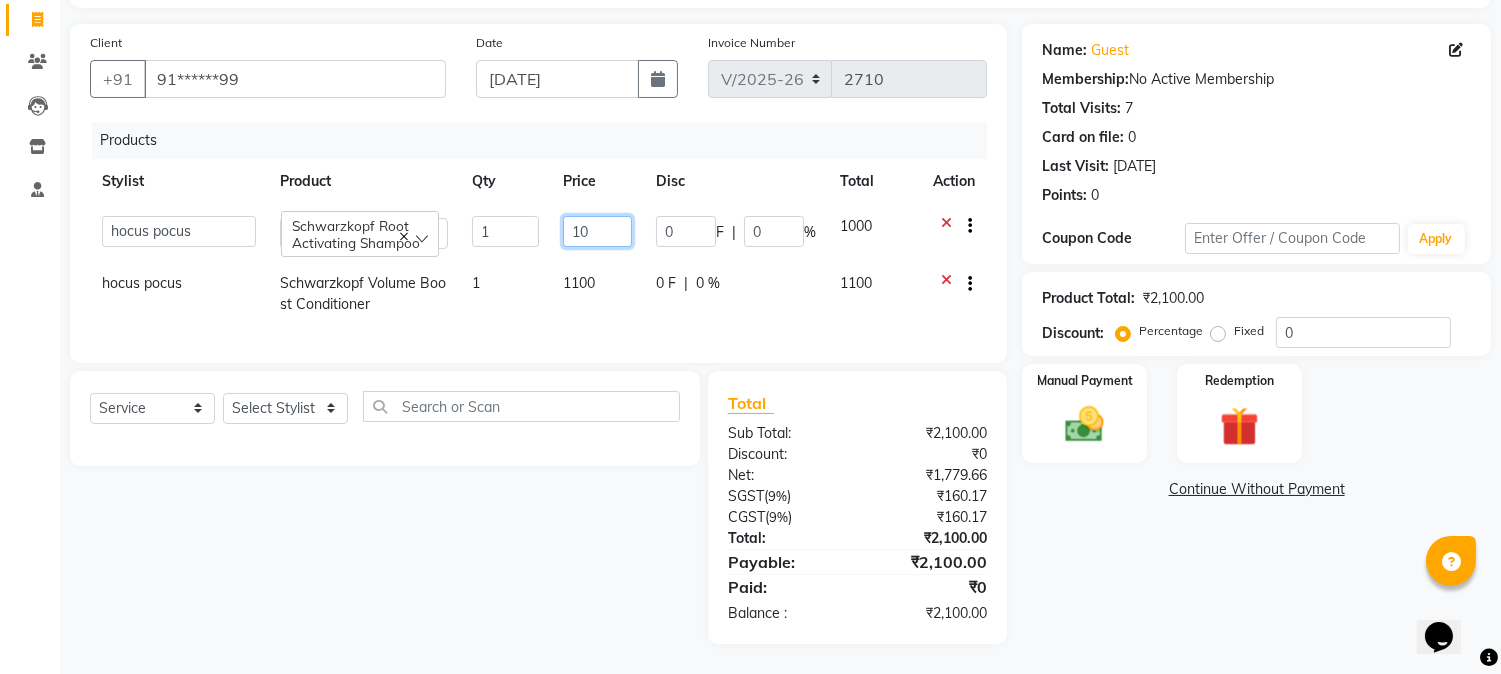 type on "1" 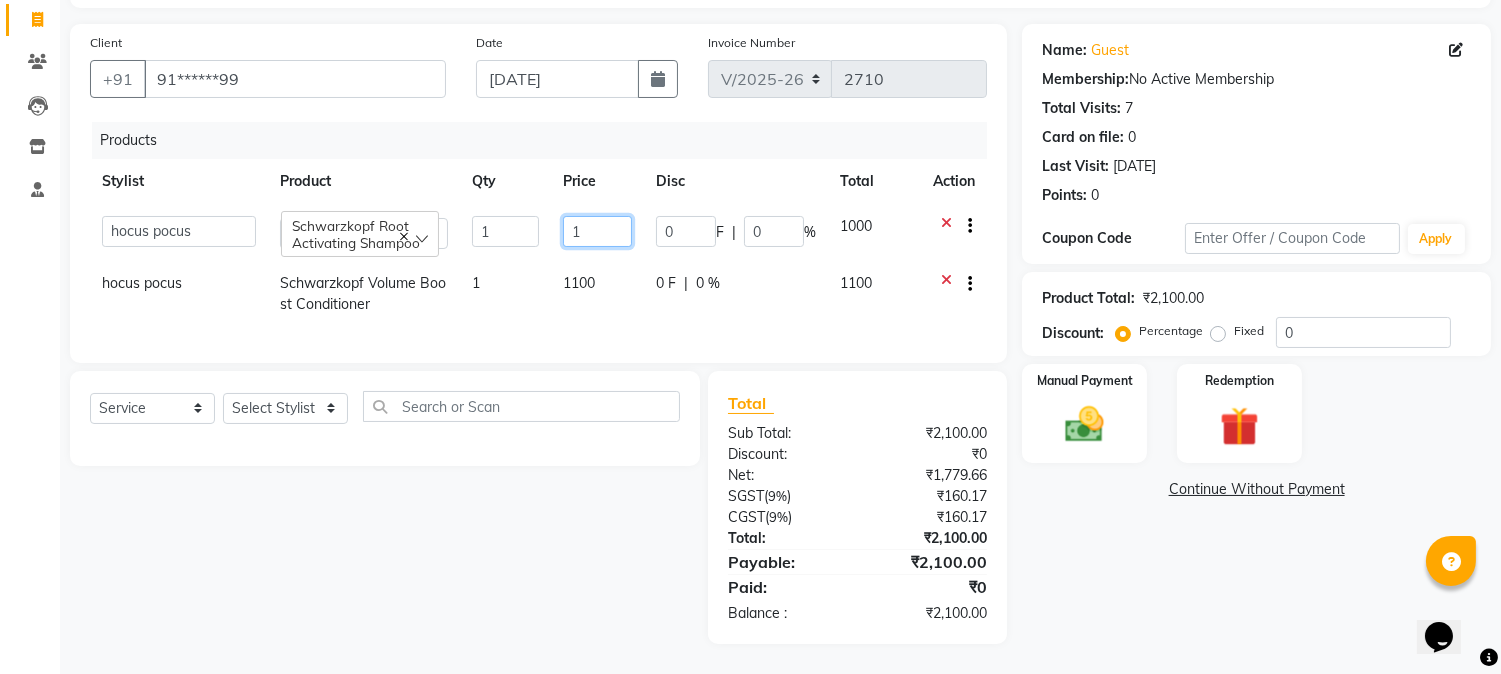 type on "13" 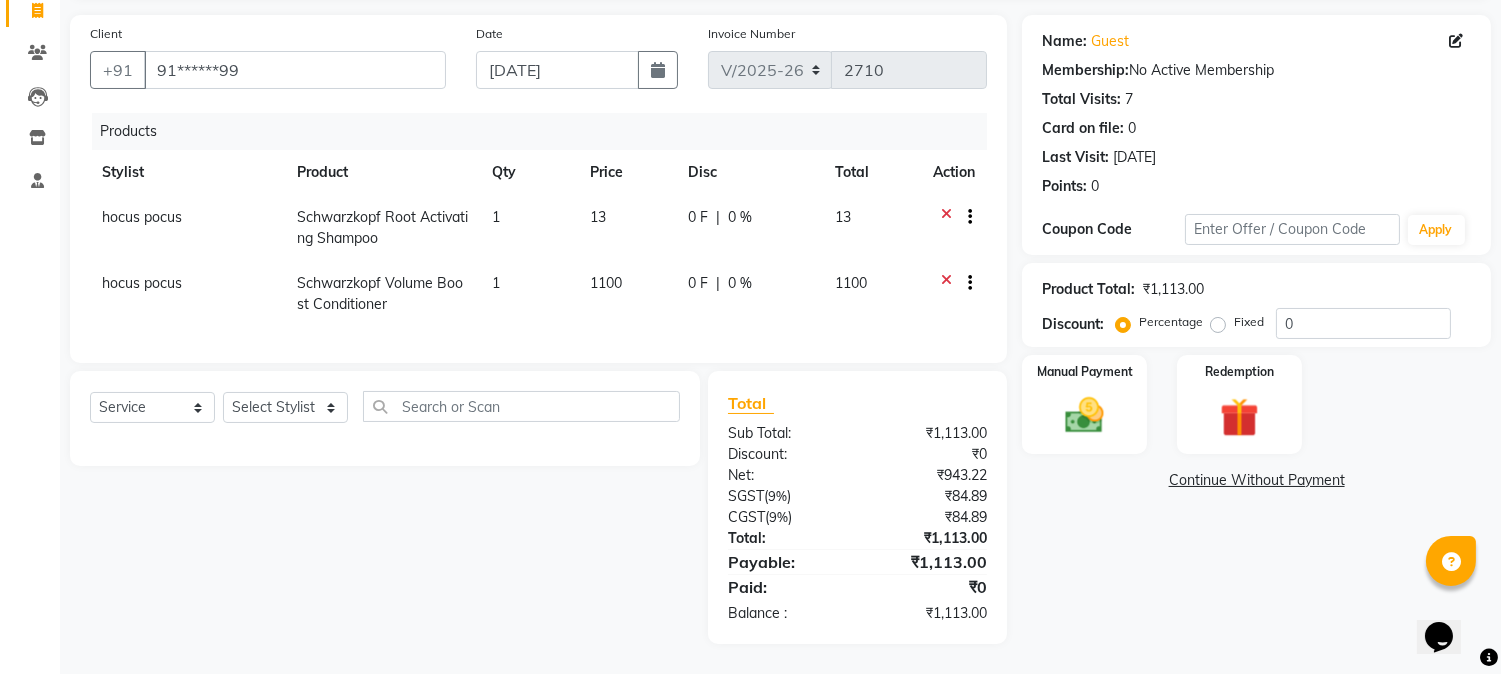 click 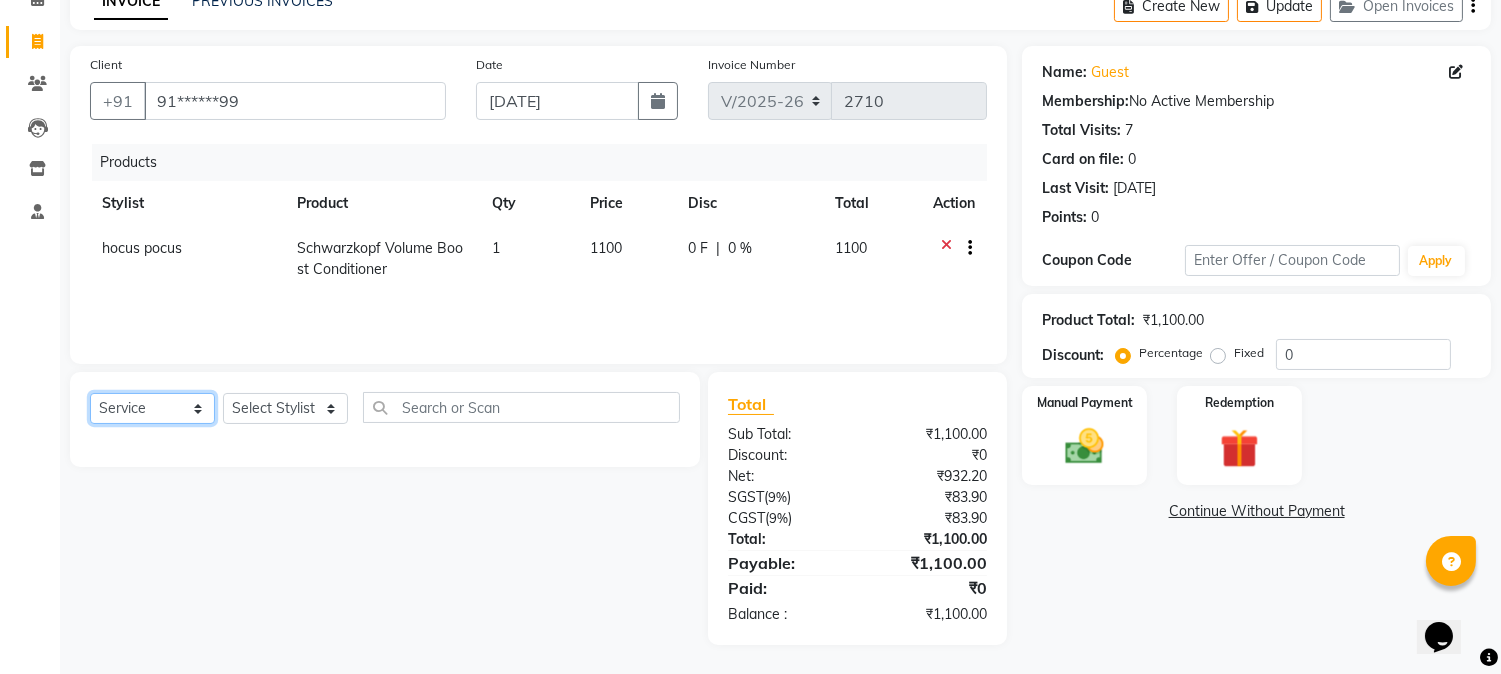click on "Select  Service  Product  Membership  Package Voucher Prepaid Gift Card" 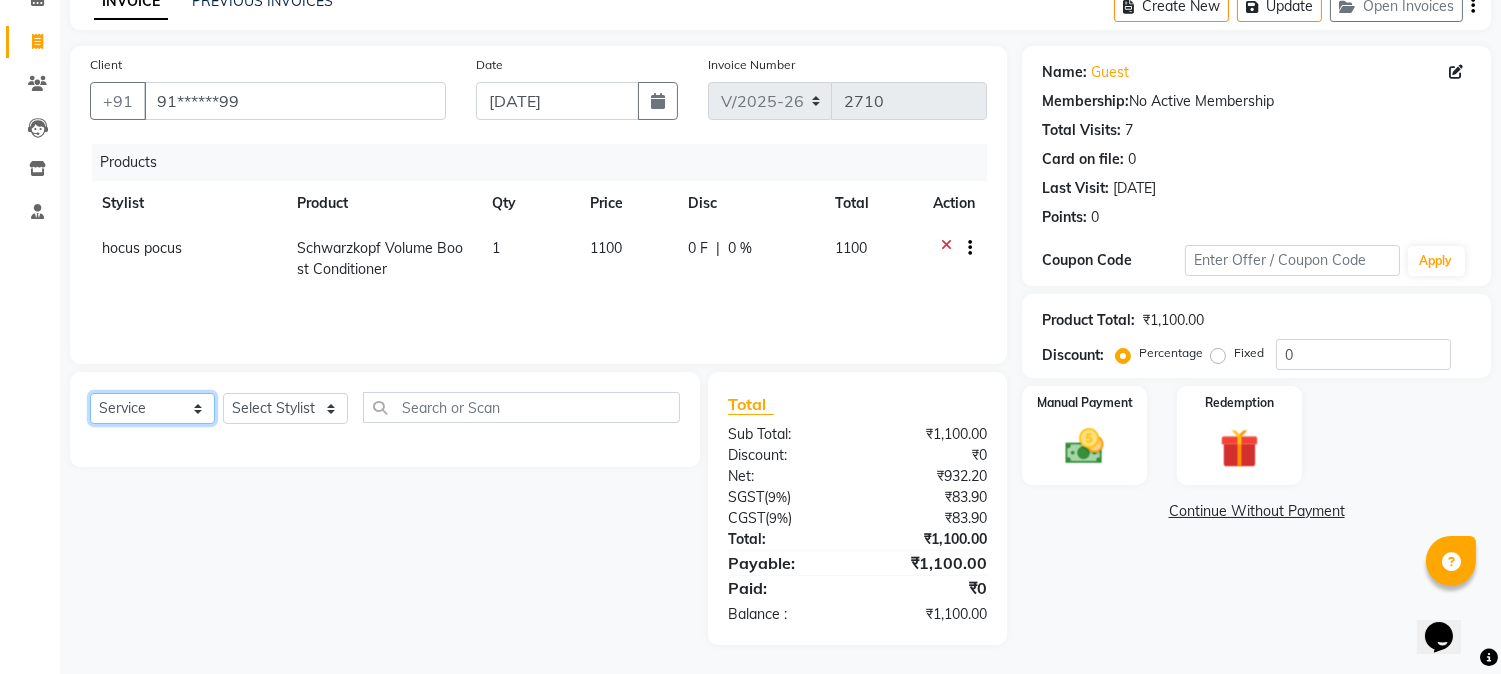 select on "product" 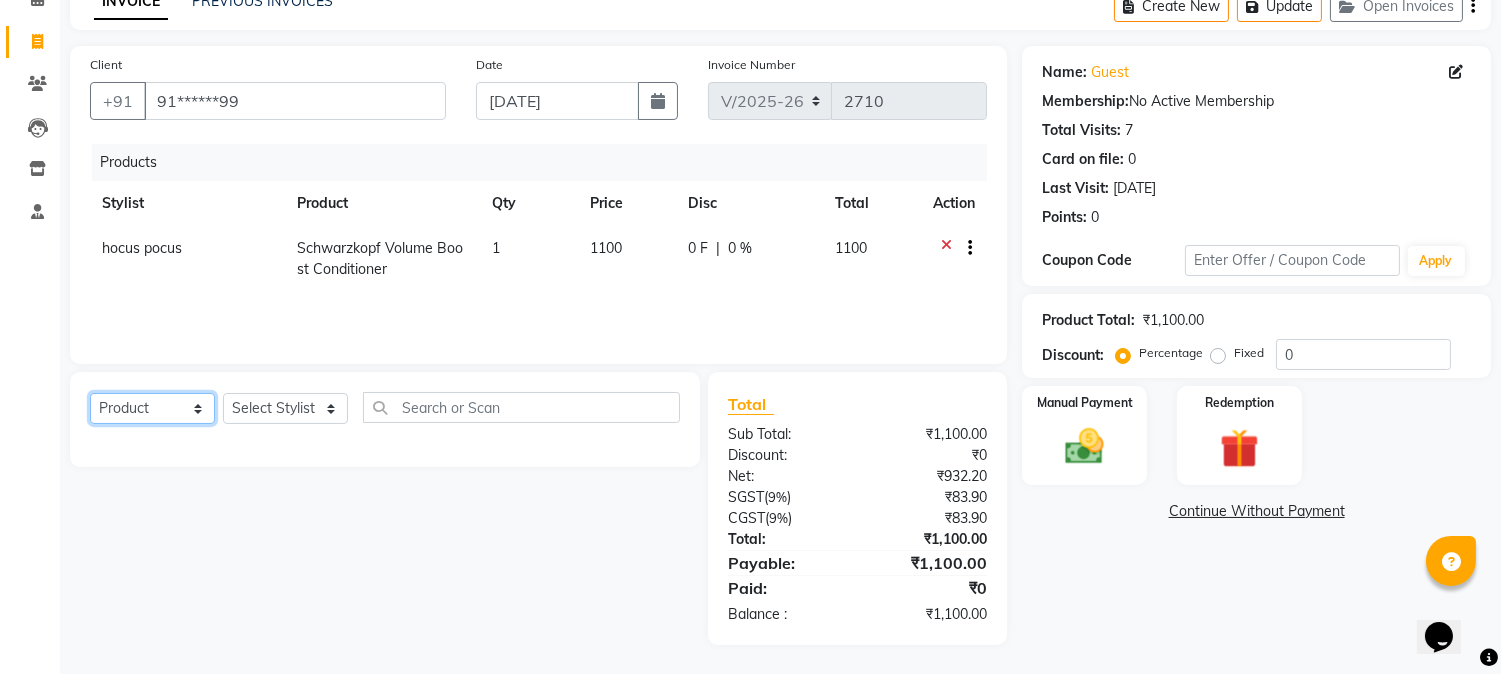 click on "Select  Service  Product  Membership  Package Voucher Prepaid Gift Card" 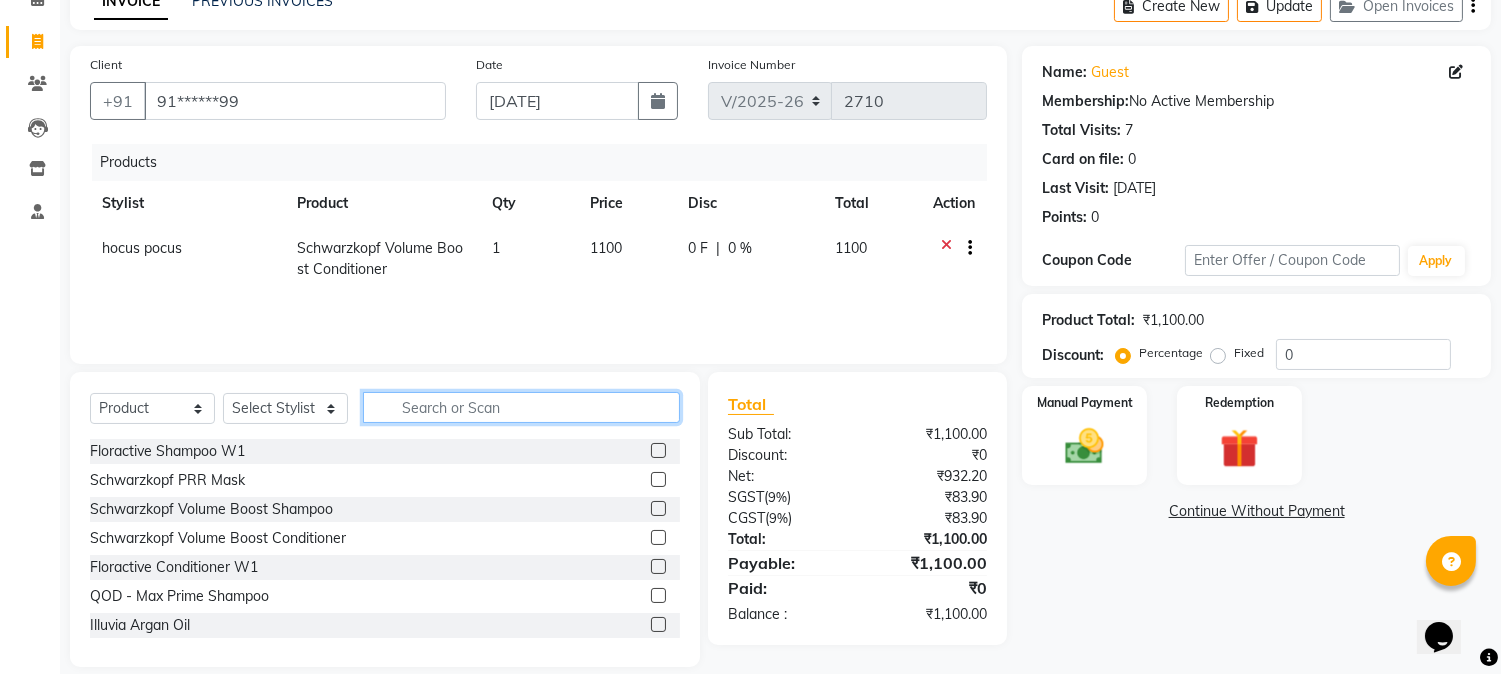 click 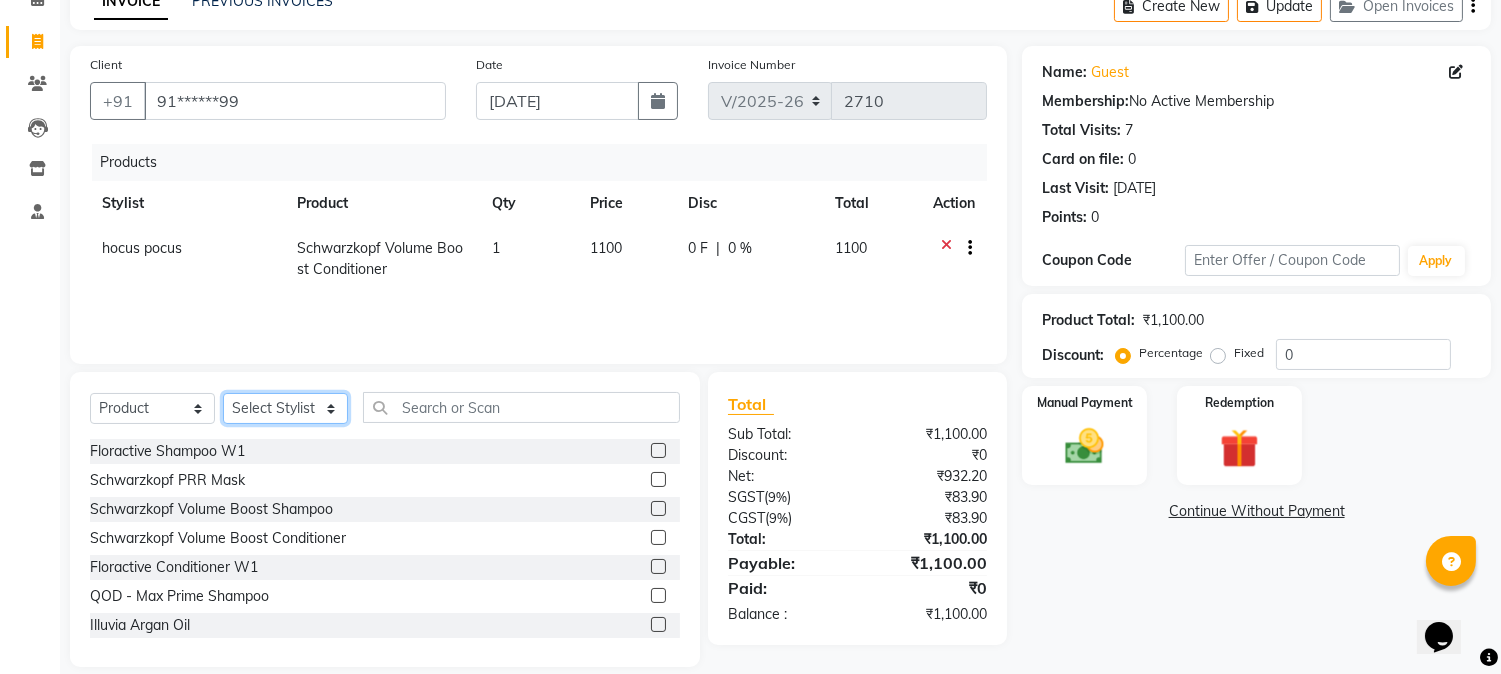 click on "Select Stylist [PERSON_NAME] hocus pocus [PERSON_NAME] [PERSON_NAME] [PERSON_NAME] [PERSON_NAME]" 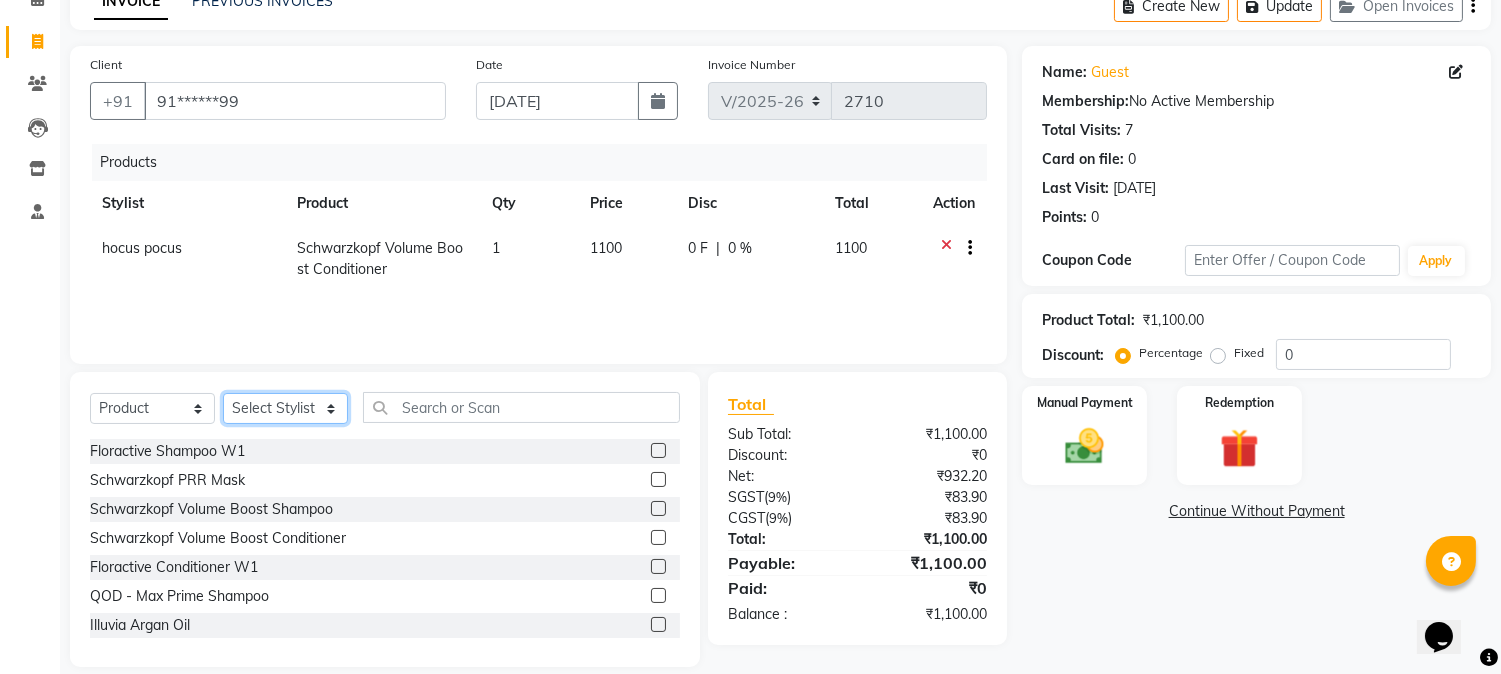 select on "31834" 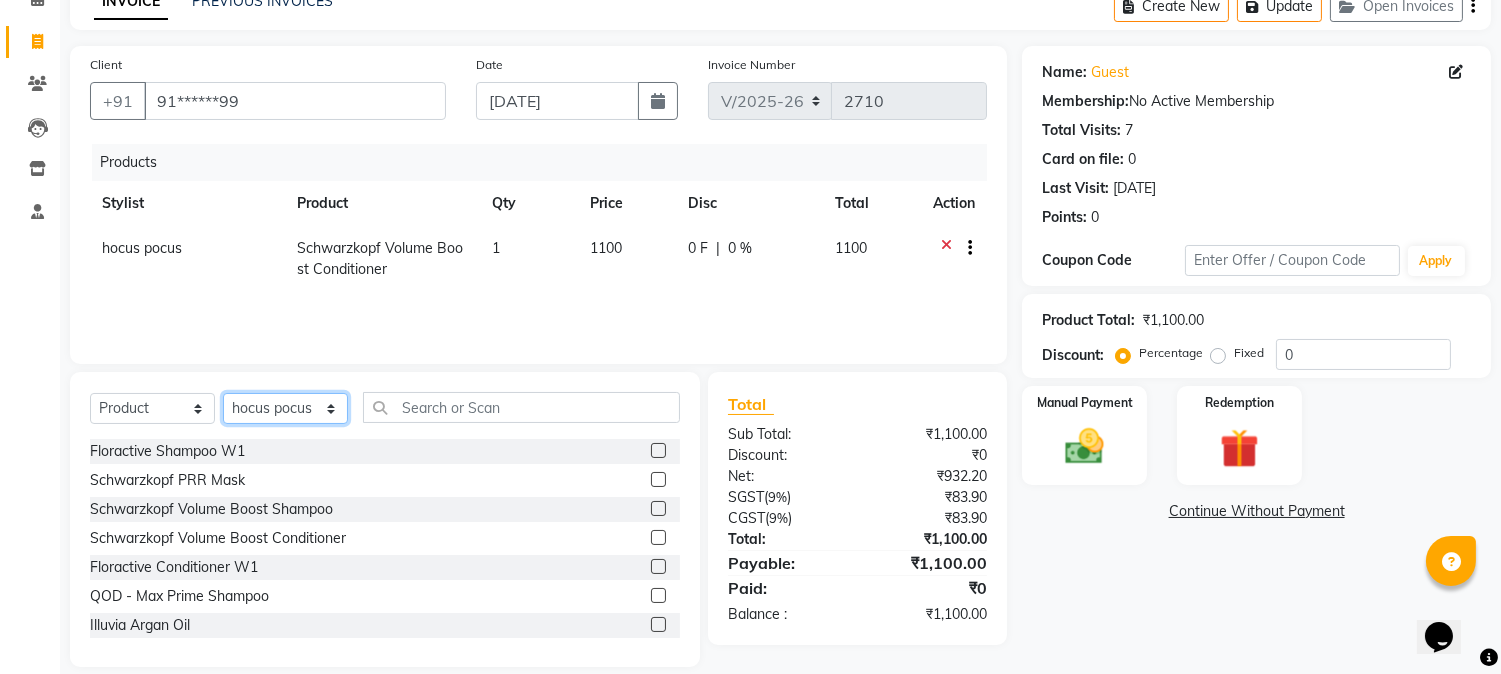 click on "Select Stylist [PERSON_NAME] hocus pocus [PERSON_NAME] [PERSON_NAME] [PERSON_NAME] [PERSON_NAME]" 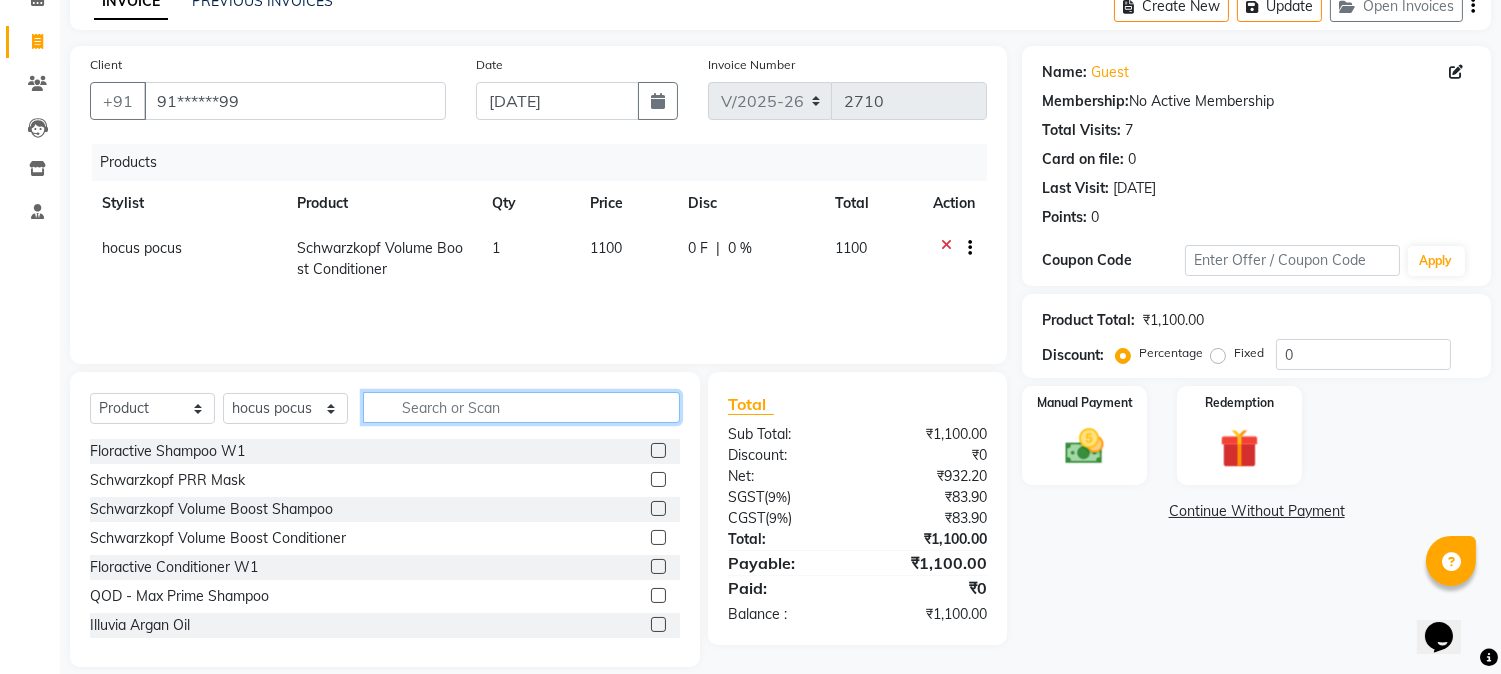 click 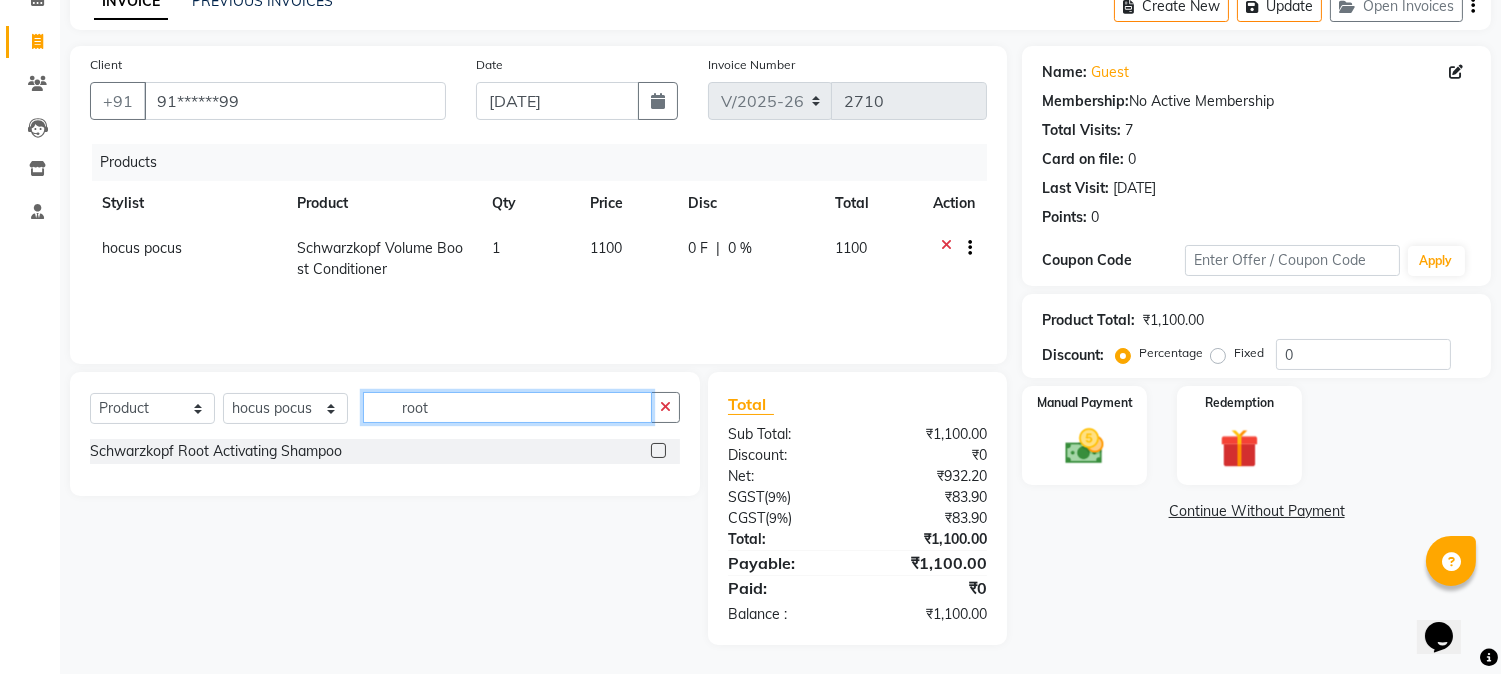 type on "root" 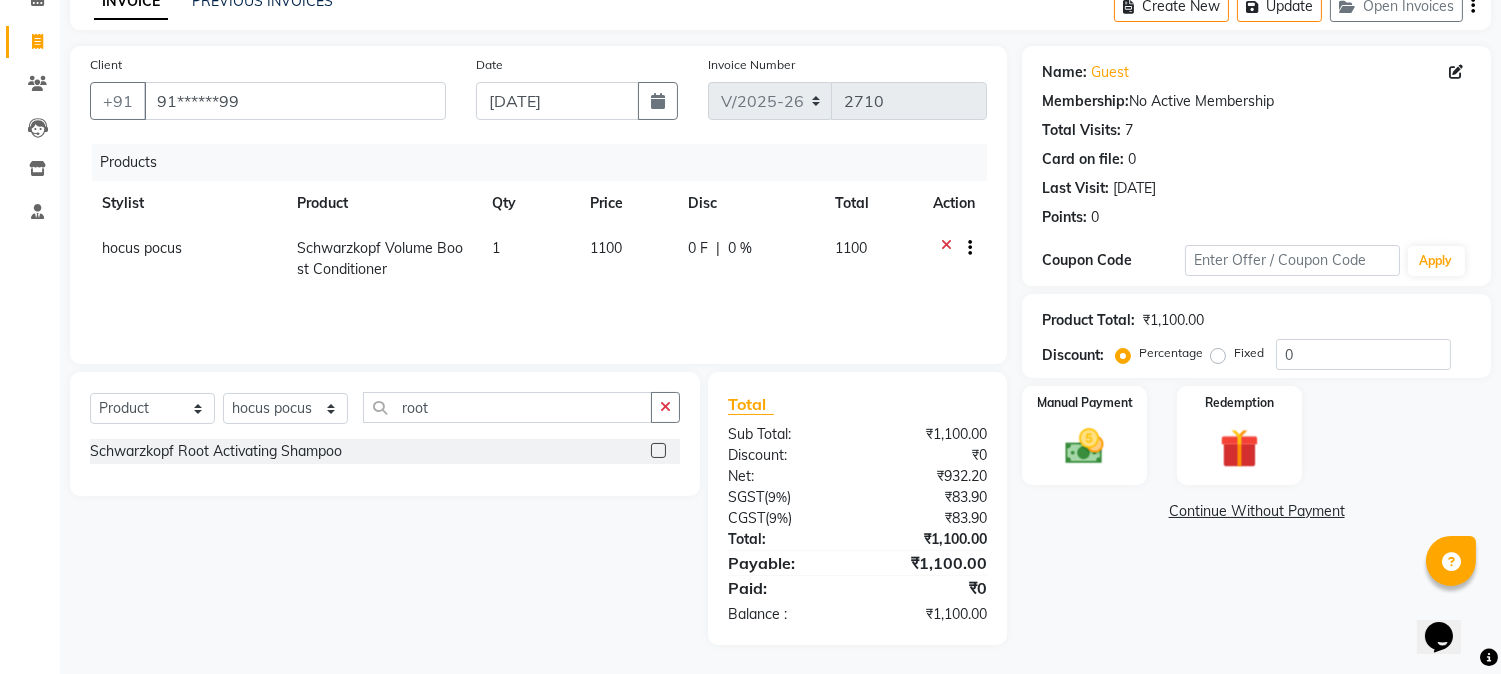 click 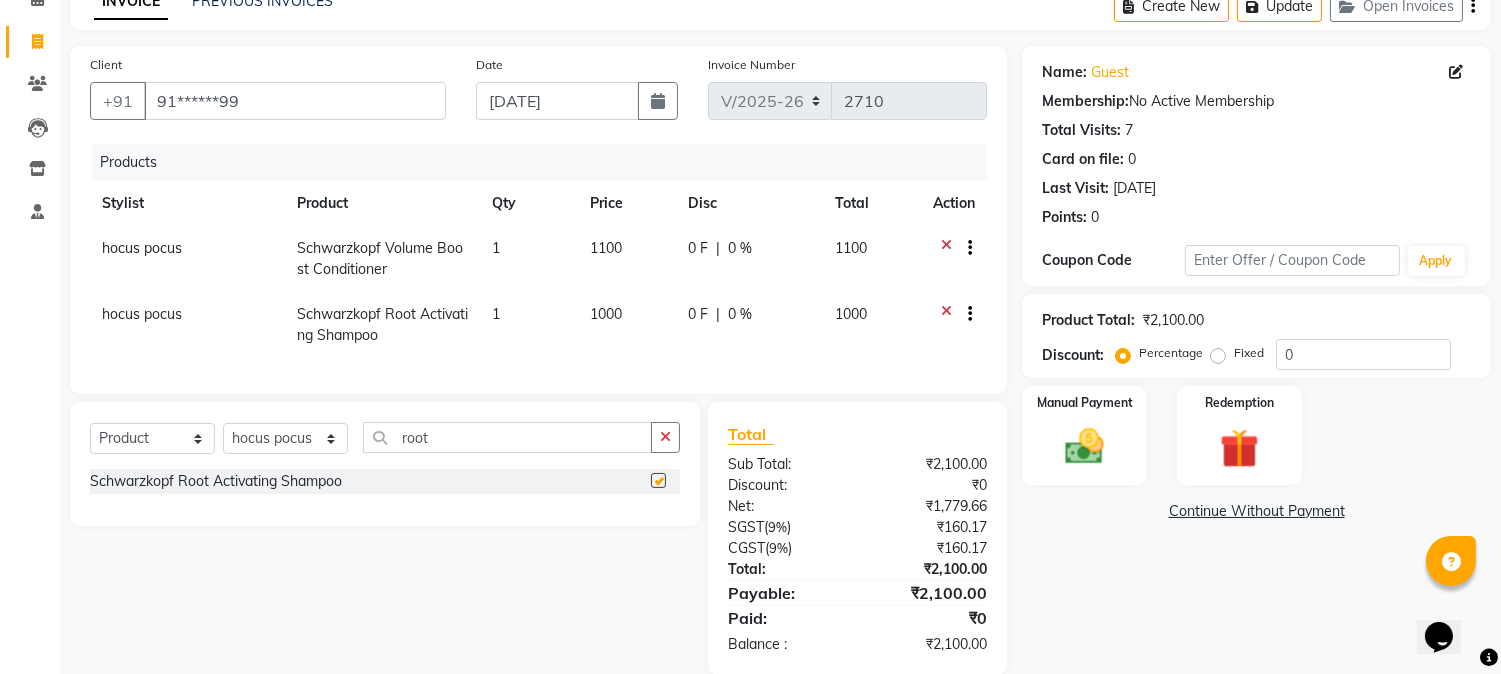 checkbox on "false" 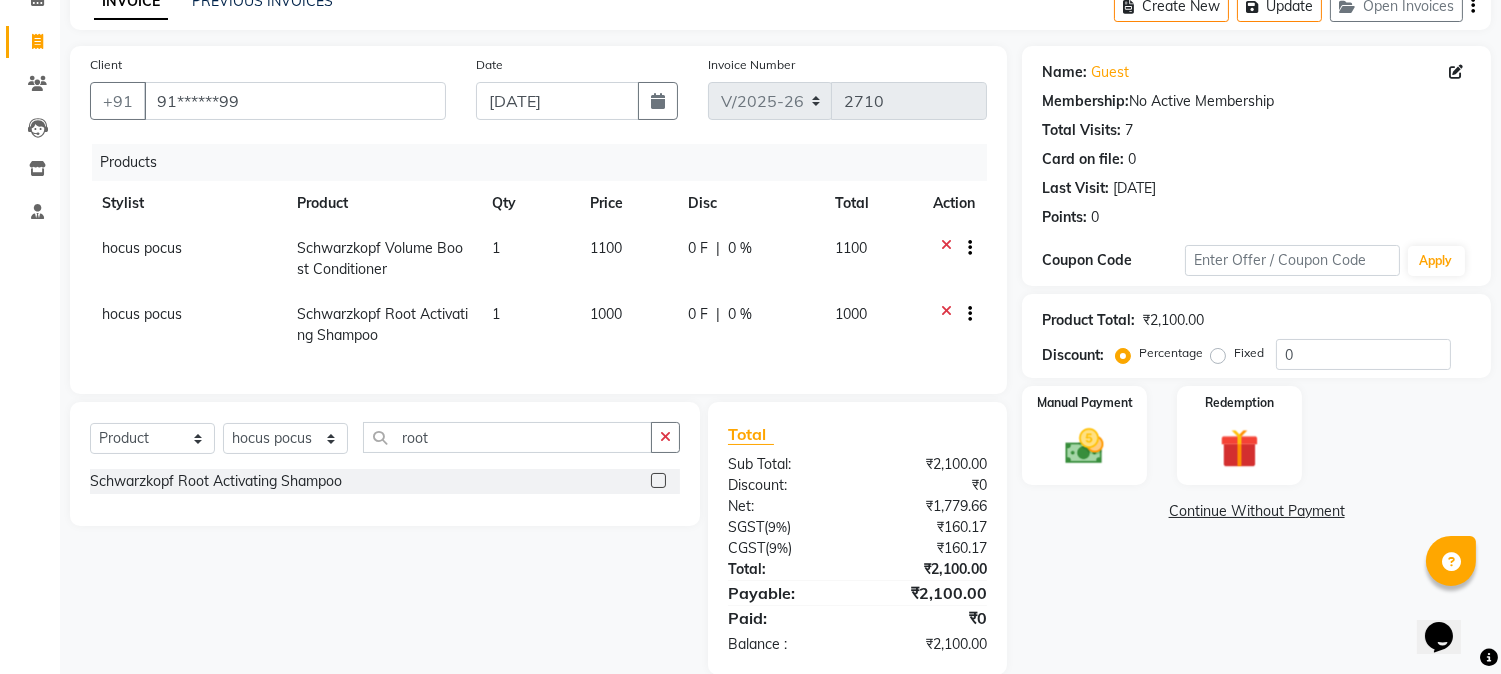 click on "1000" 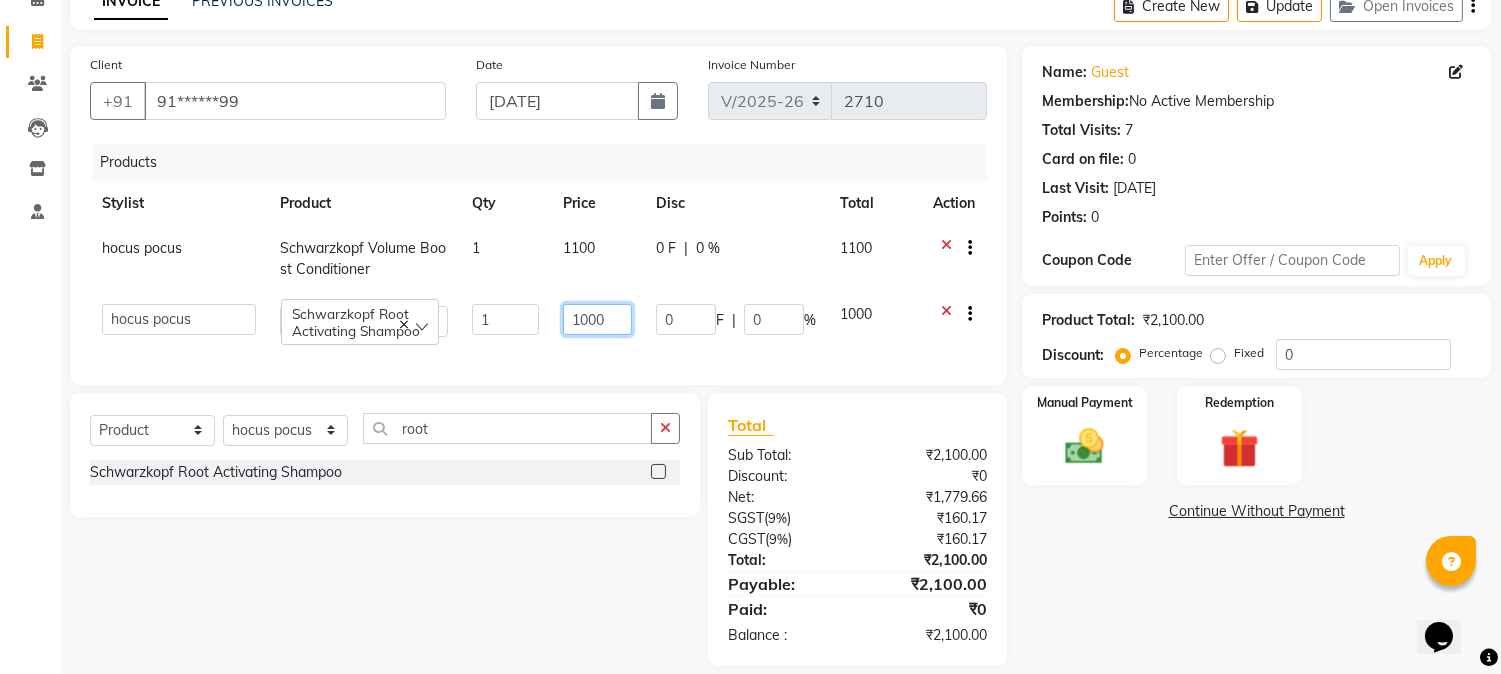 click on "1000" 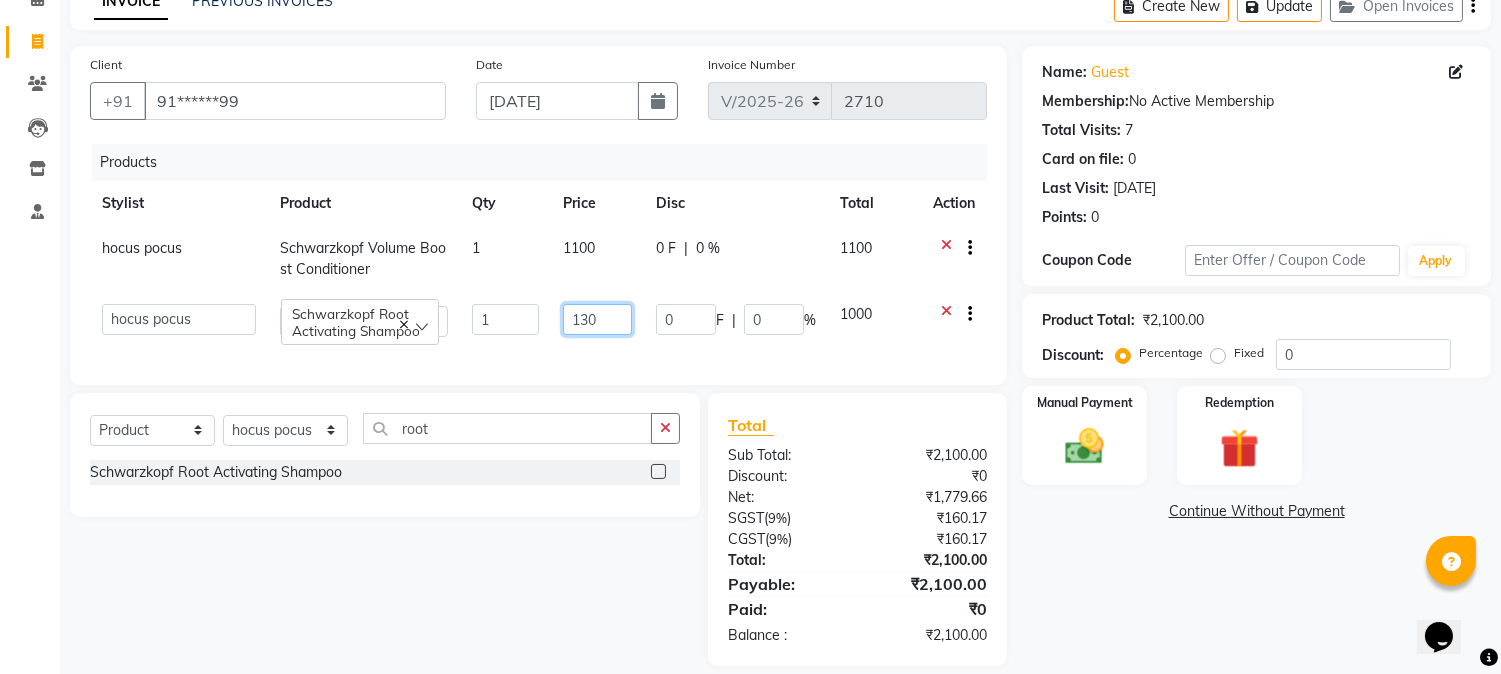 type on "1300" 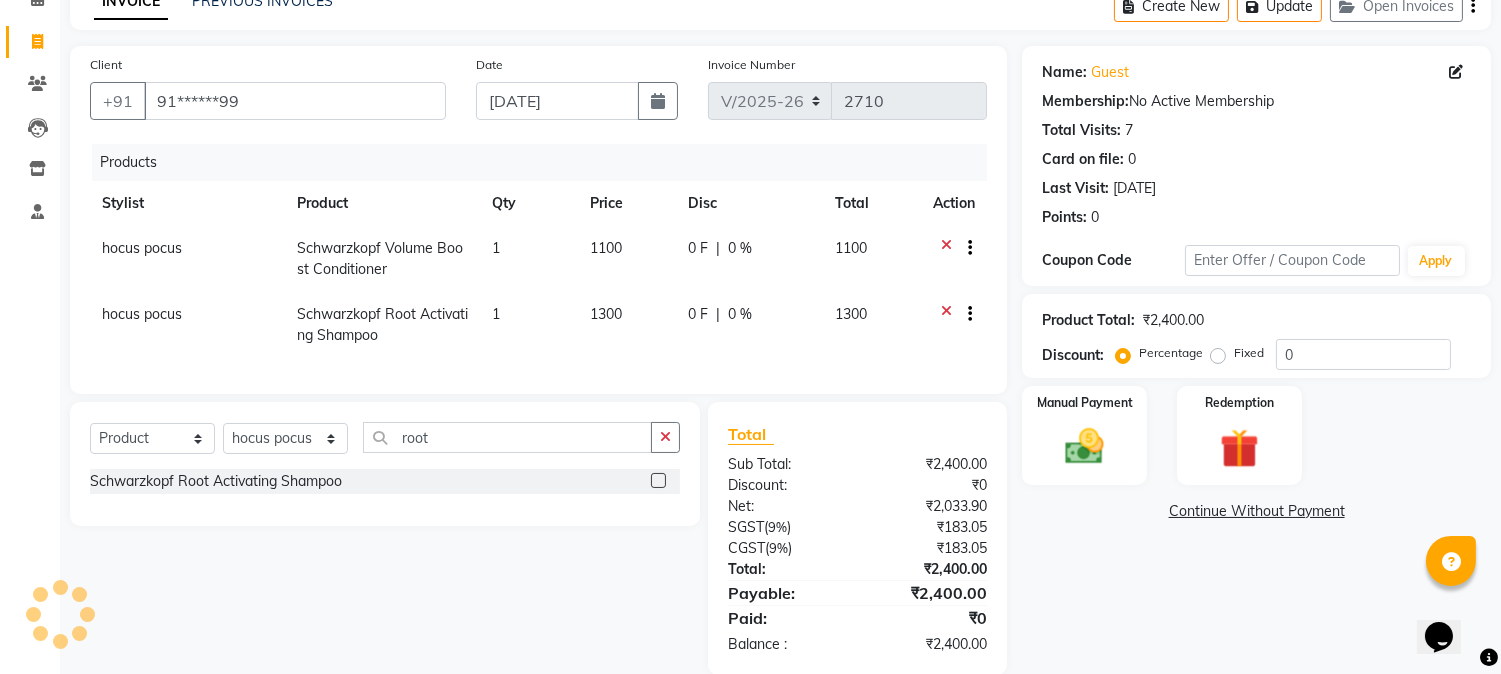 click on "1300" 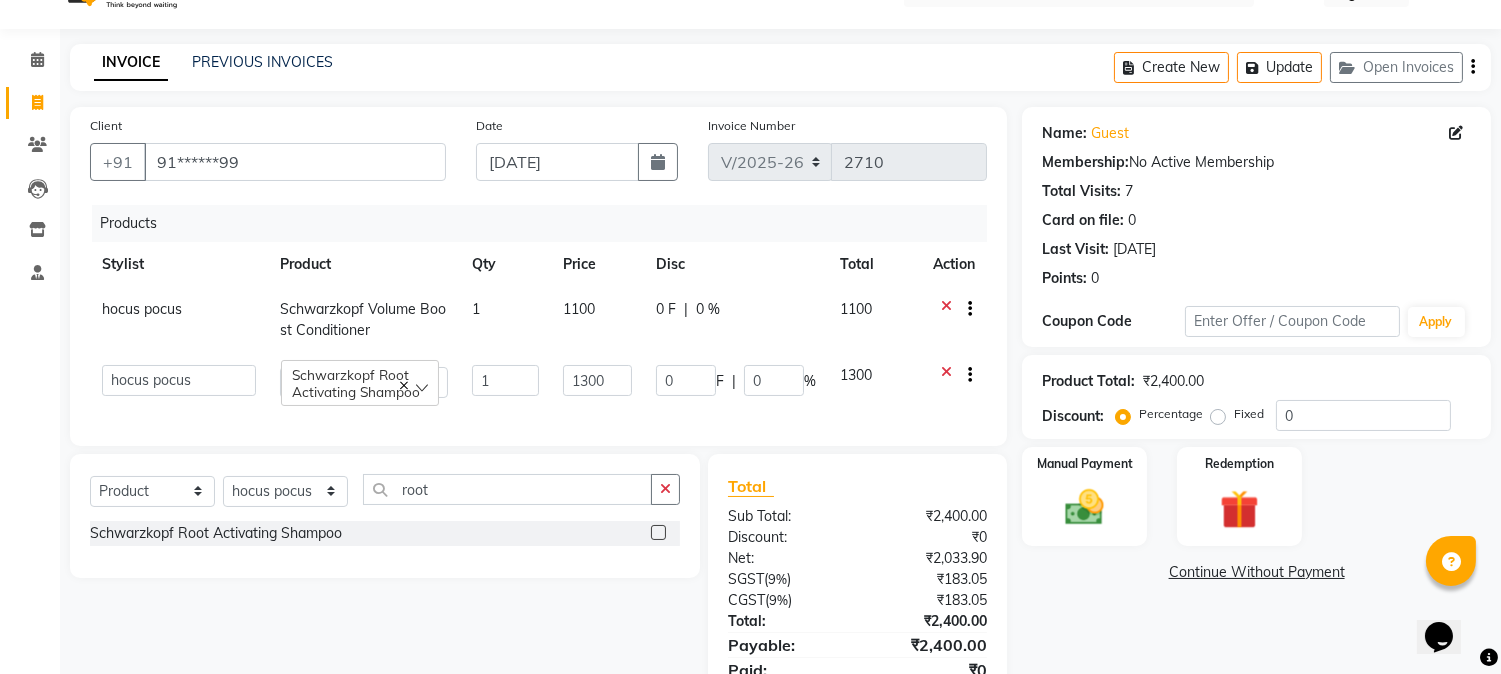 scroll, scrollTop: 33, scrollLeft: 0, axis: vertical 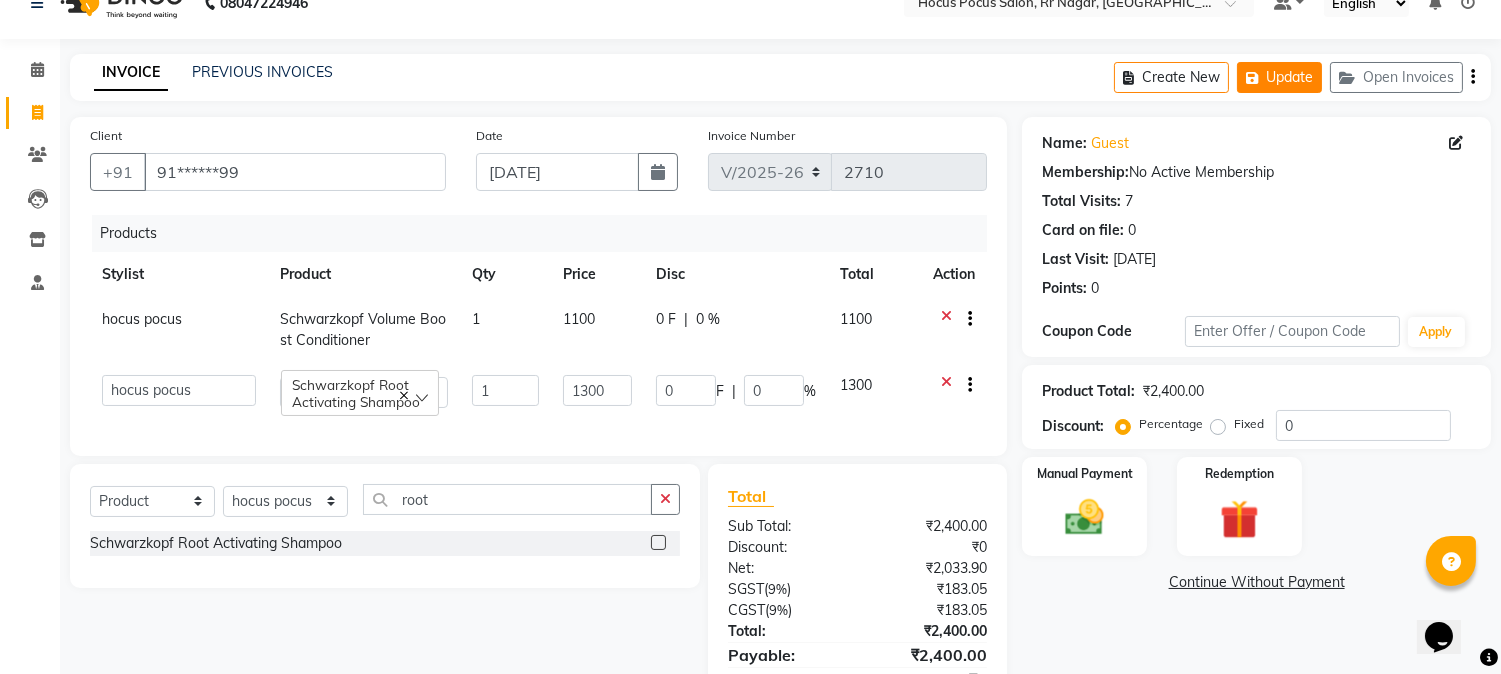 click on "Update" 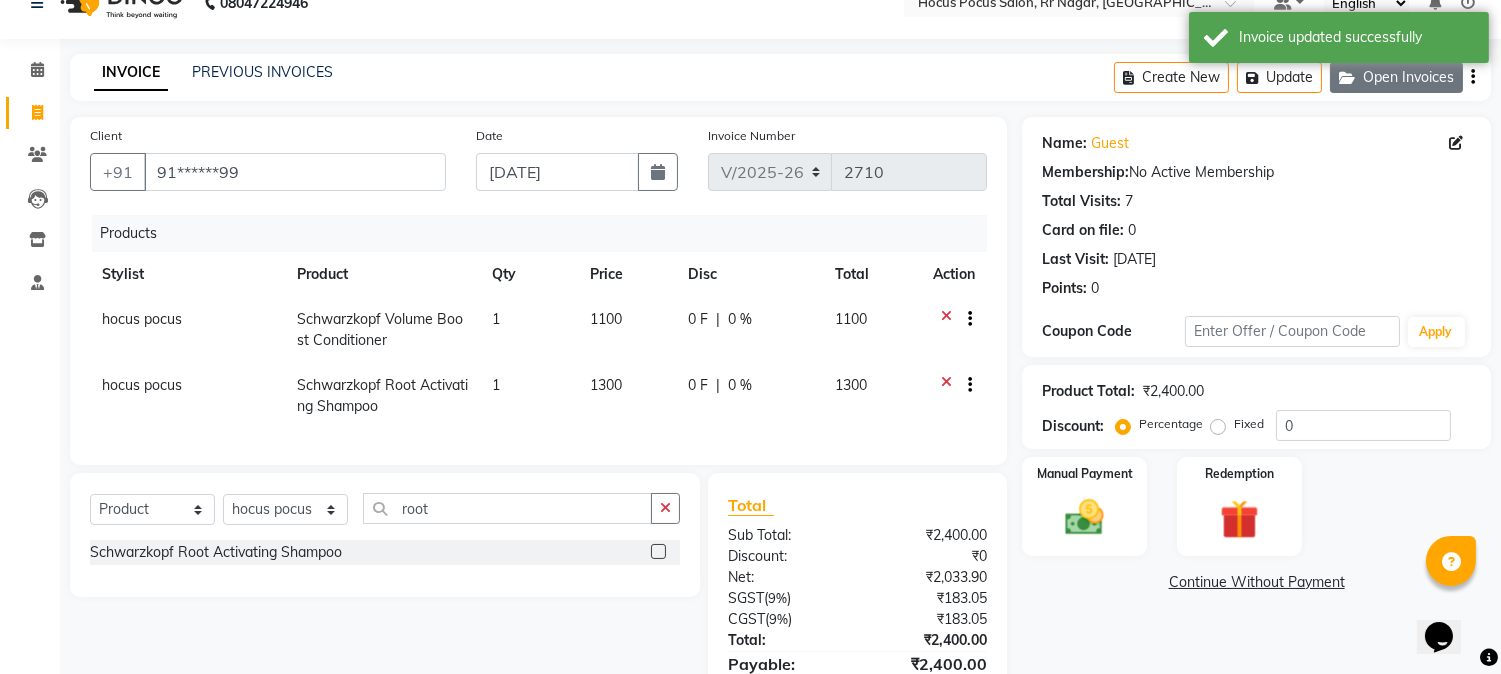 click on "Open Invoices" 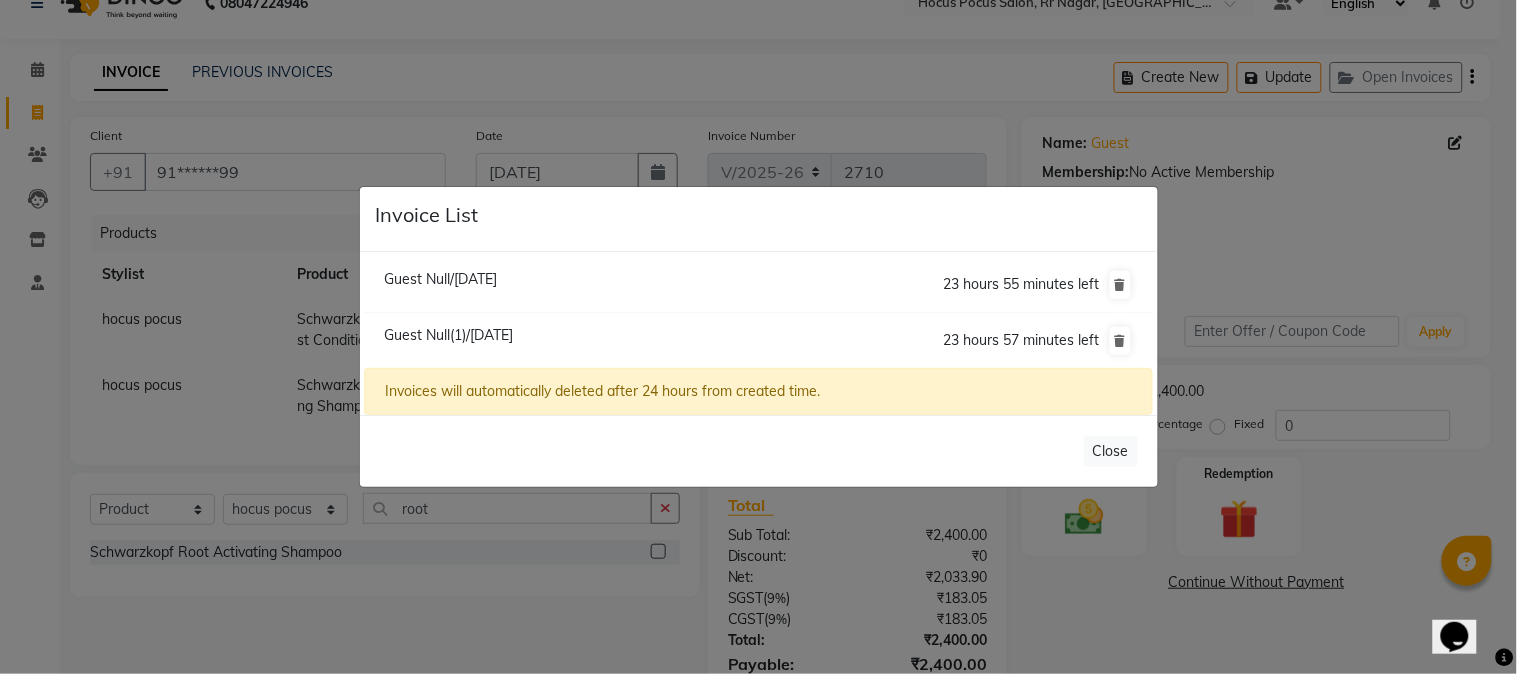 click on "Guest Null(1)/13 July 2025  23 hours 57 minutes left" 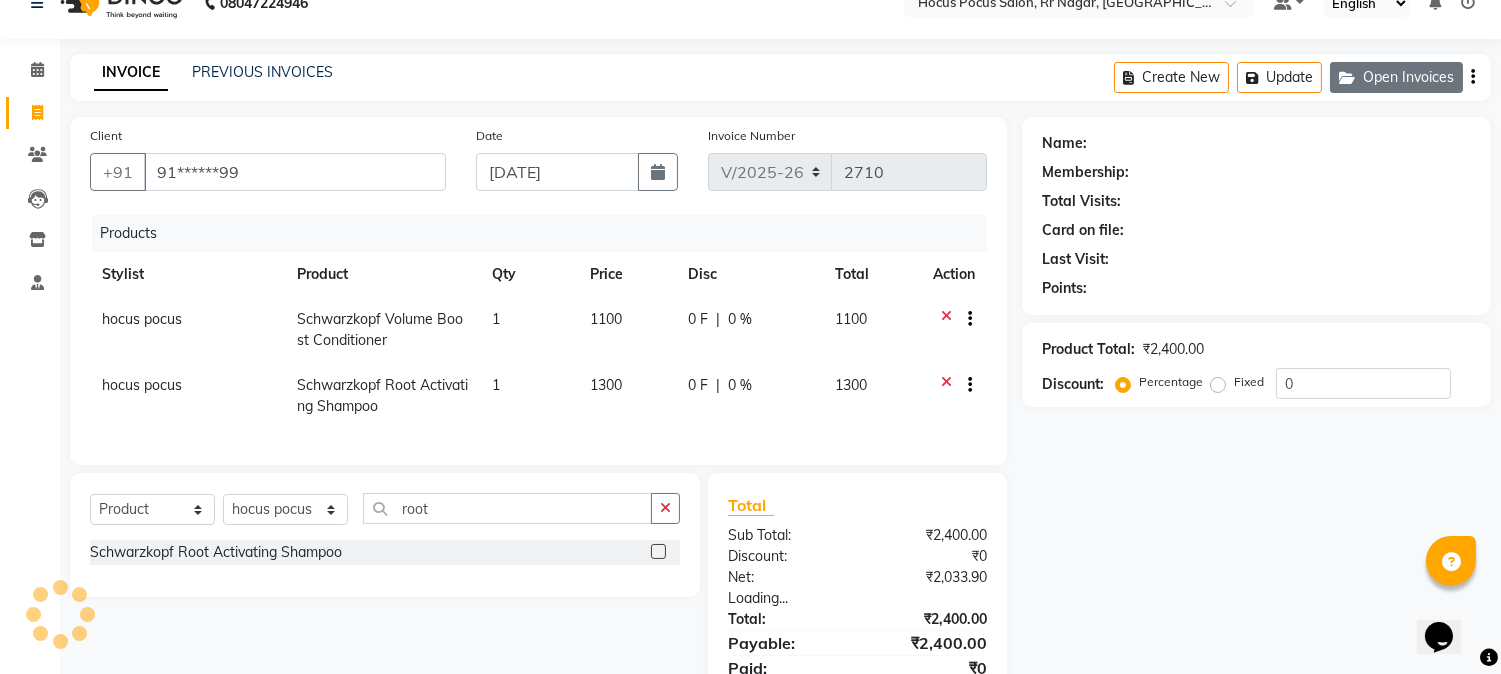 click on "Open Invoices" 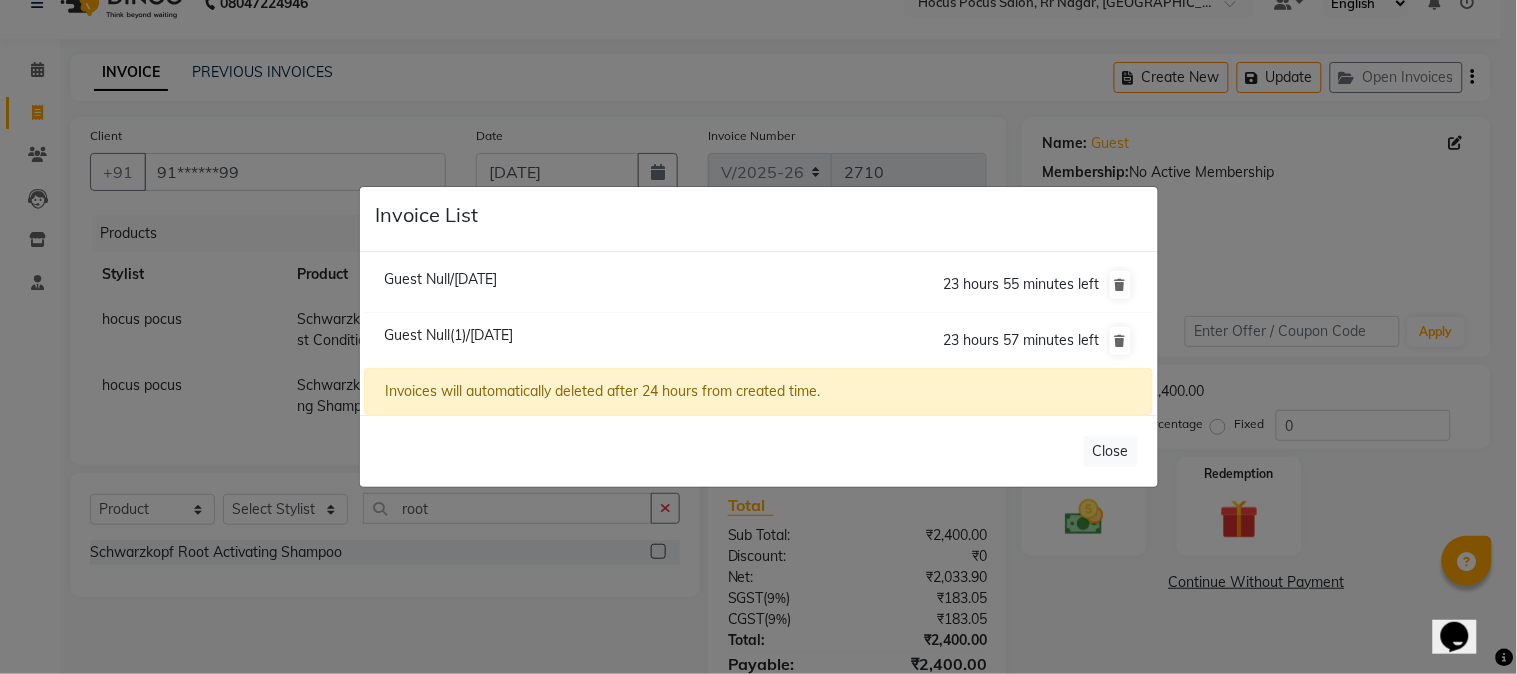 click on "Guest Null/13 July 2025" 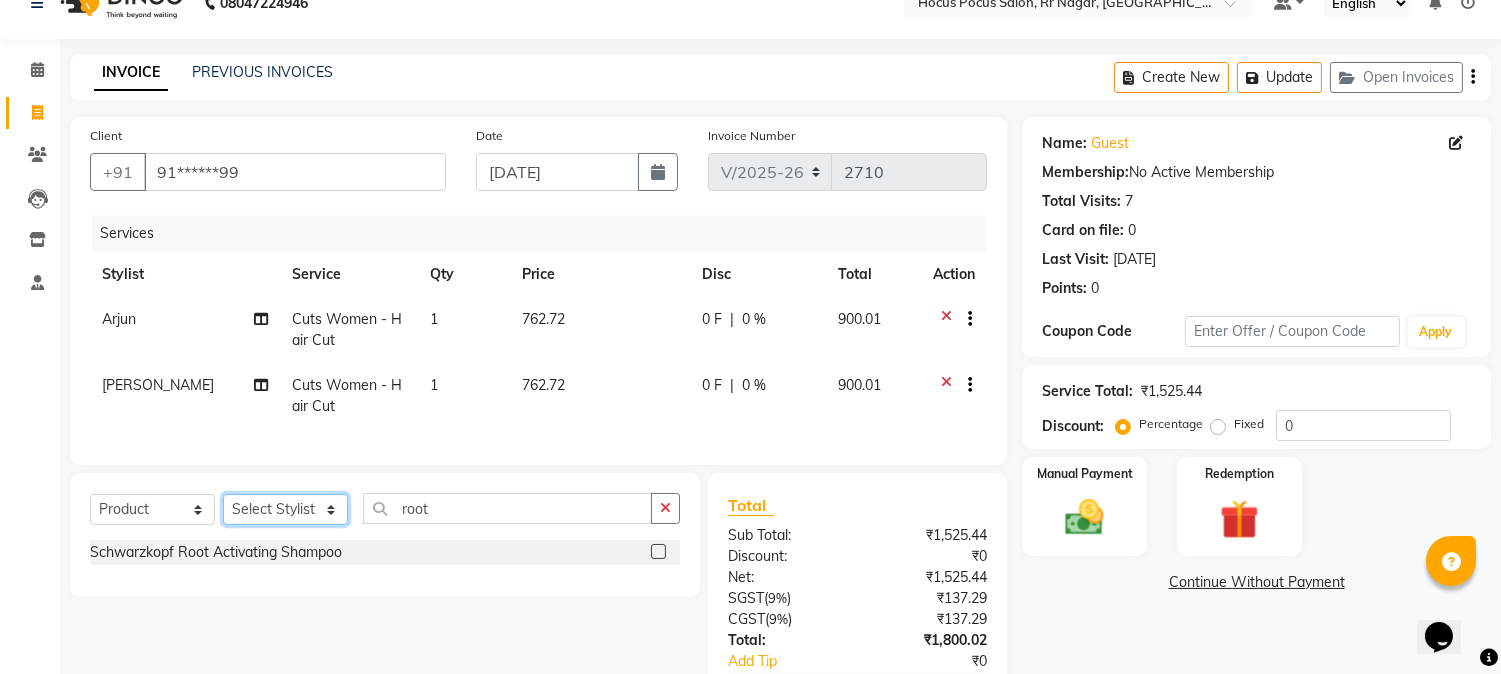 click on "Select Stylist [PERSON_NAME] hocus pocus [PERSON_NAME] [PERSON_NAME] [PERSON_NAME] [PERSON_NAME]" 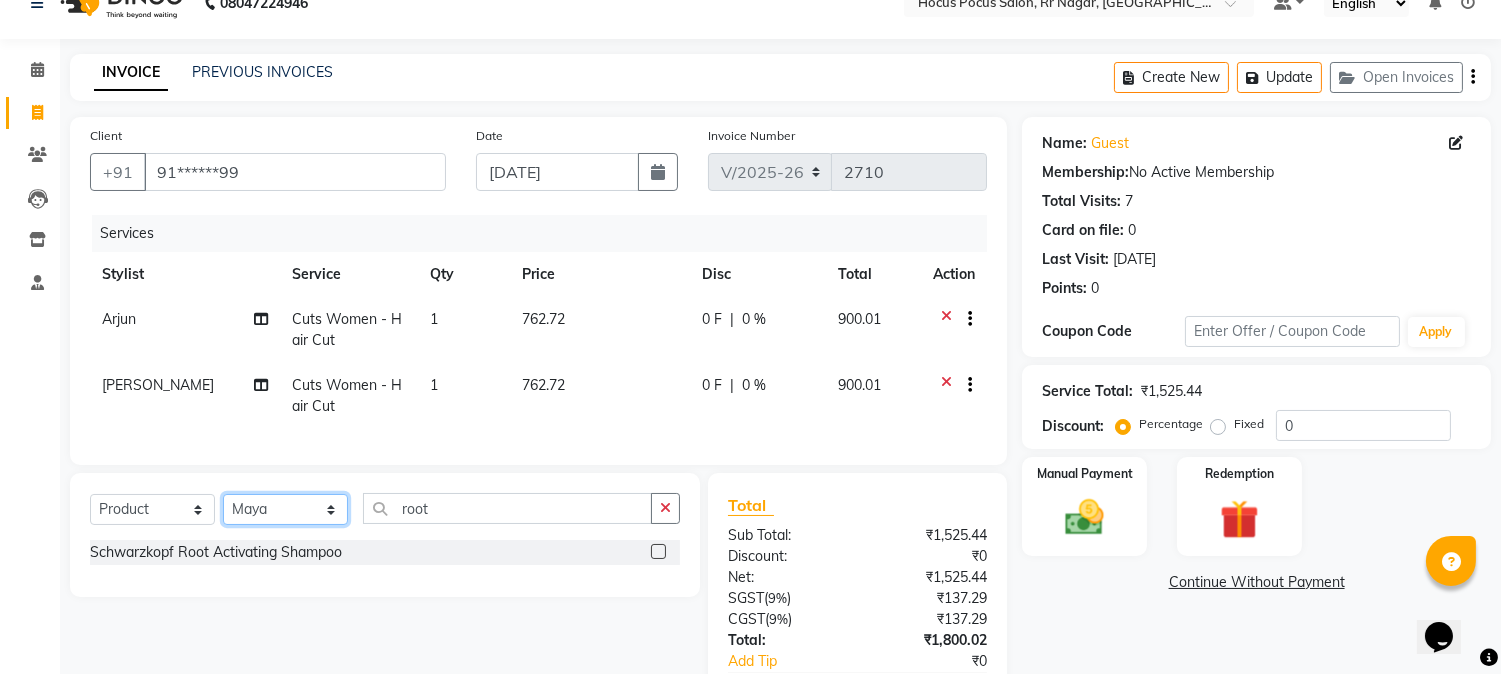 click on "Select Stylist [PERSON_NAME] hocus pocus [PERSON_NAME] [PERSON_NAME] [PERSON_NAME] [PERSON_NAME]" 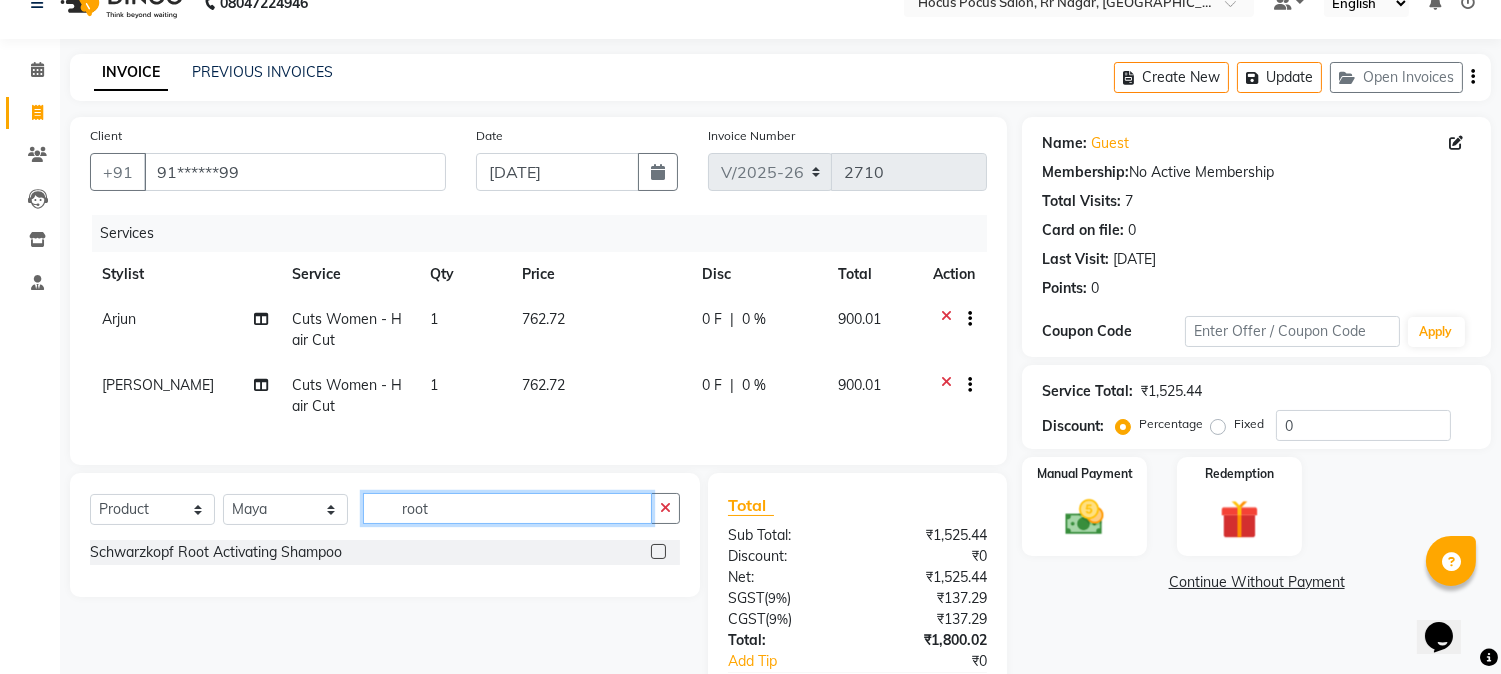 click on "root" 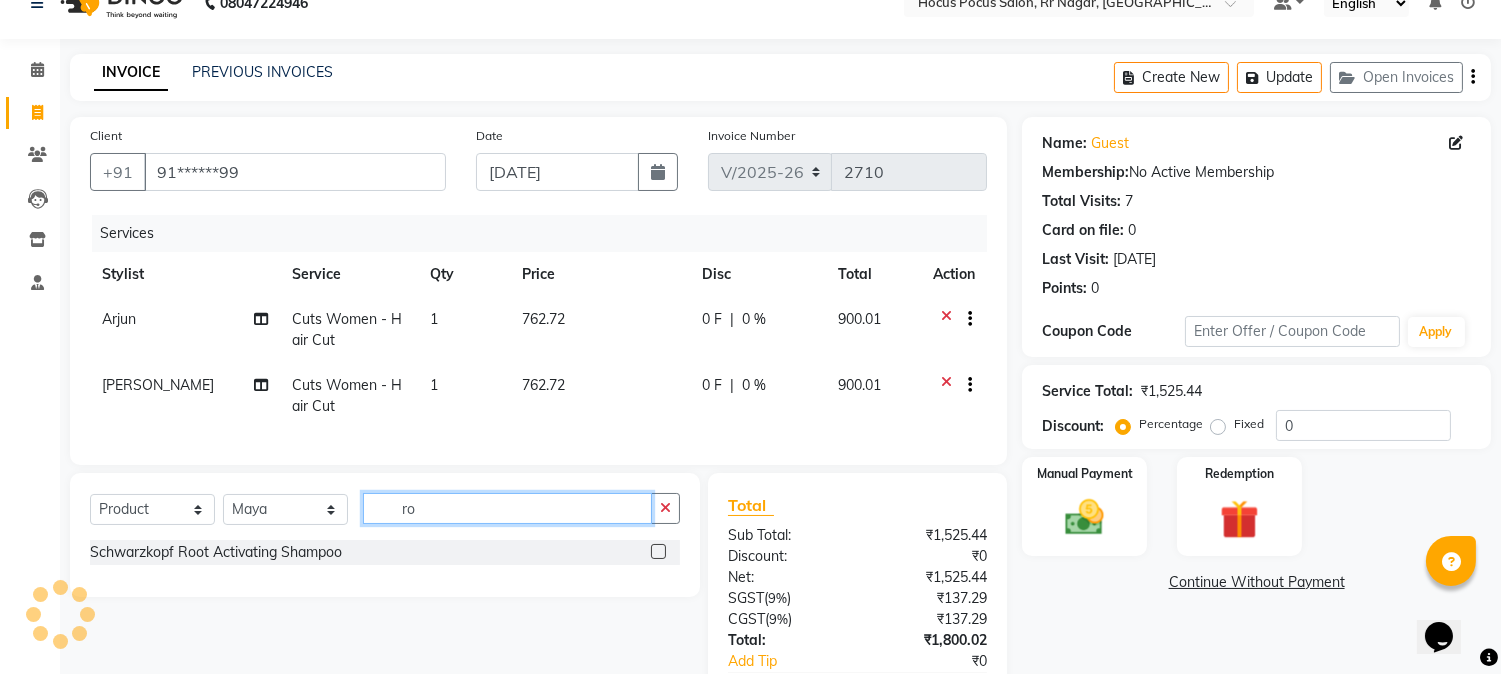 type on "r" 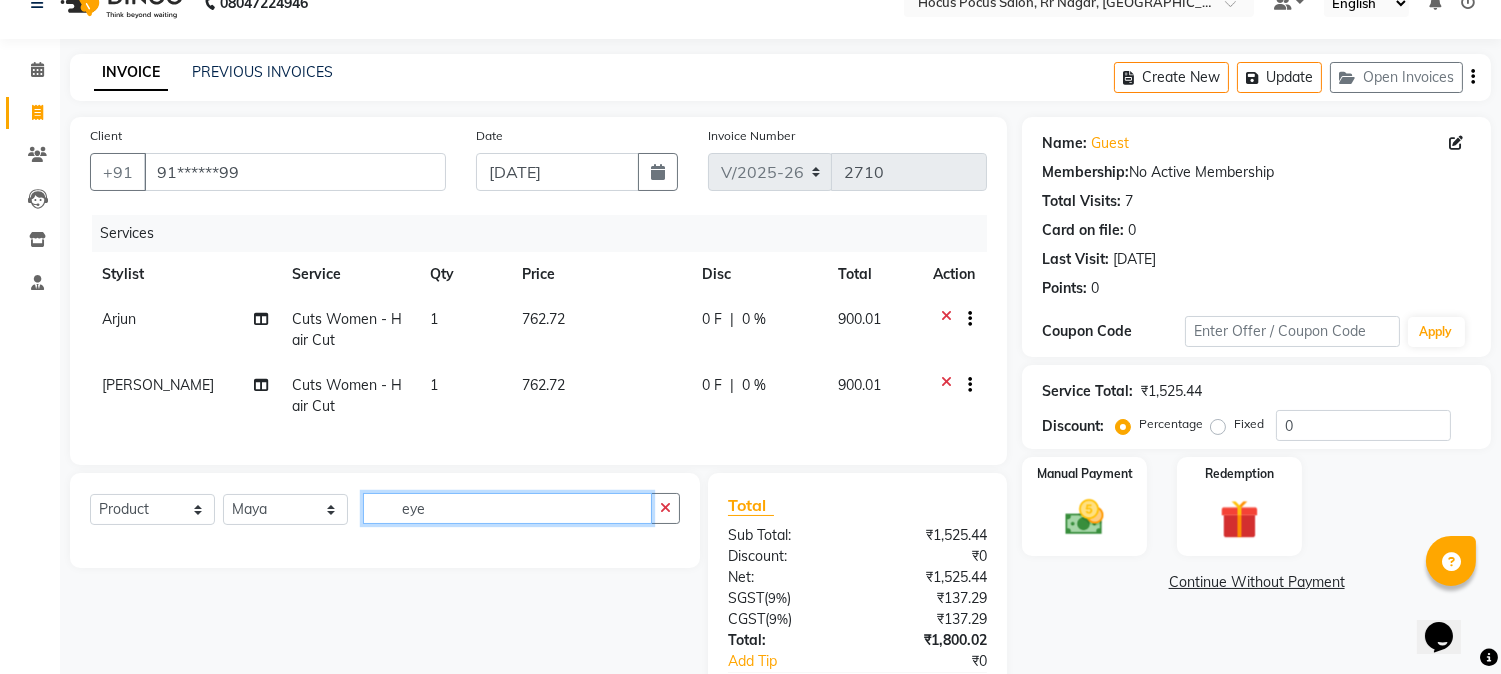 type on "eye" 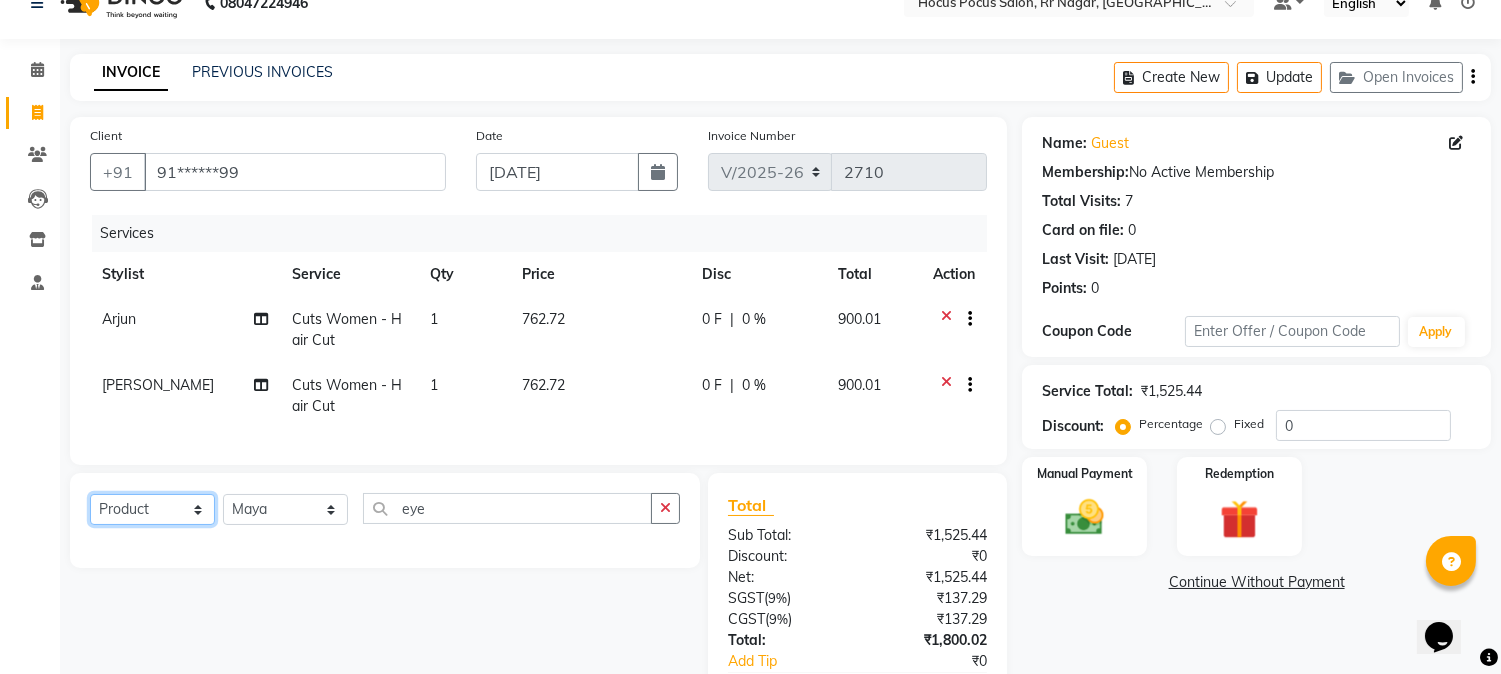 click on "Select  Service  Product  Membership  Package Voucher Prepaid Gift Card" 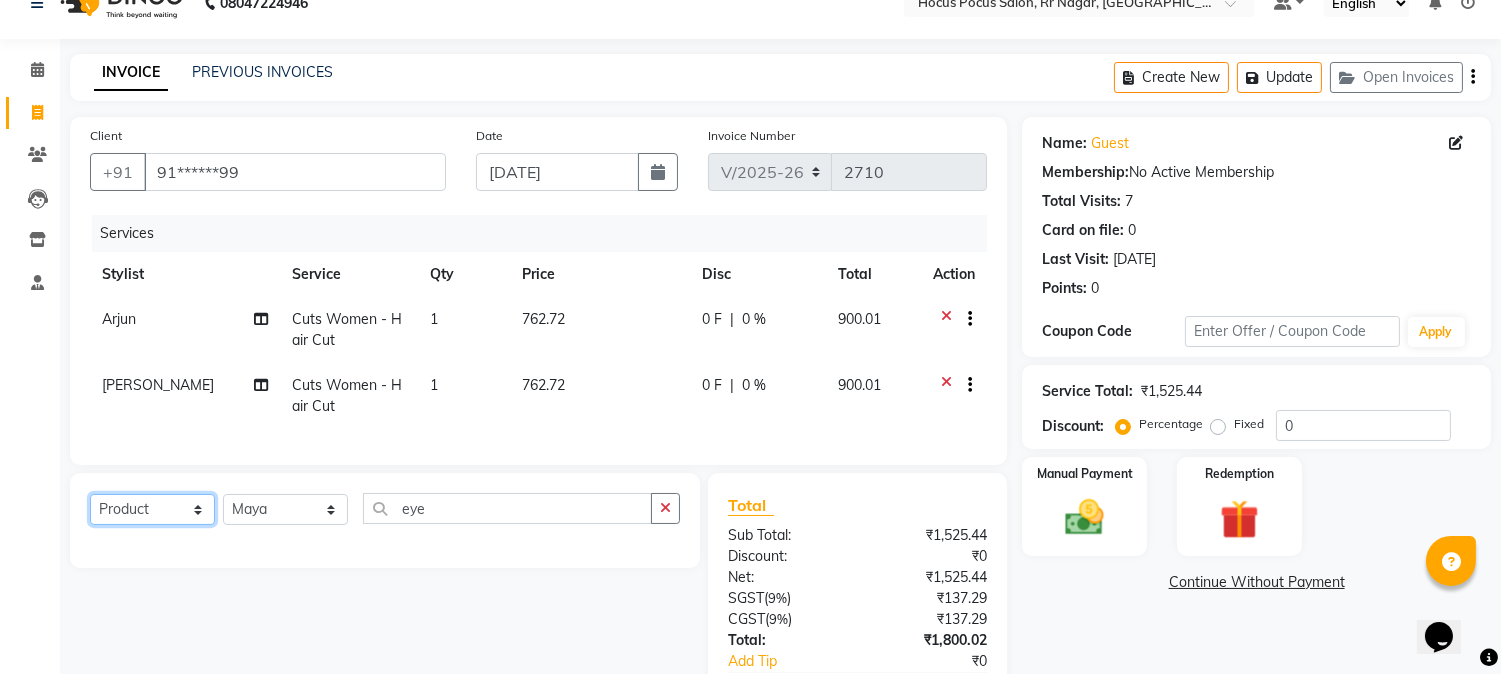 select on "service" 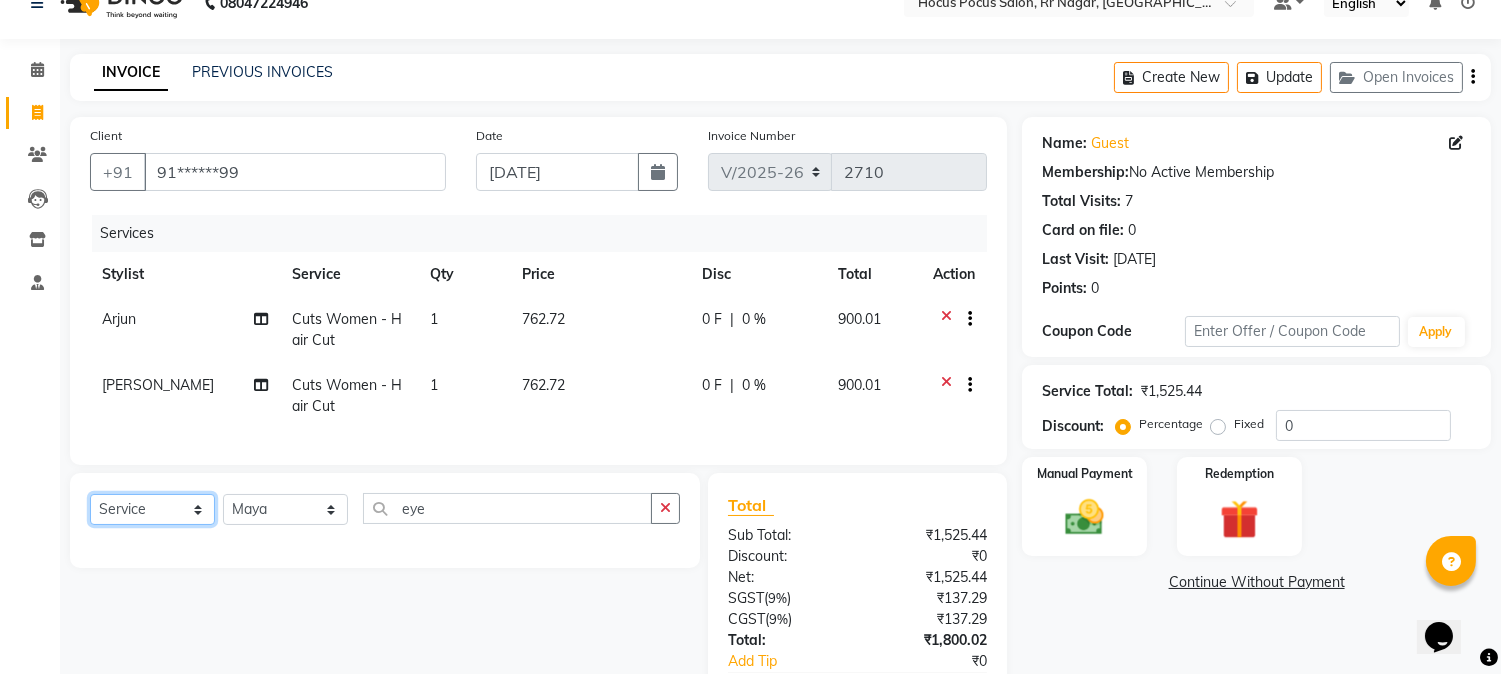 click on "Select  Service  Product  Membership  Package Voucher Prepaid Gift Card" 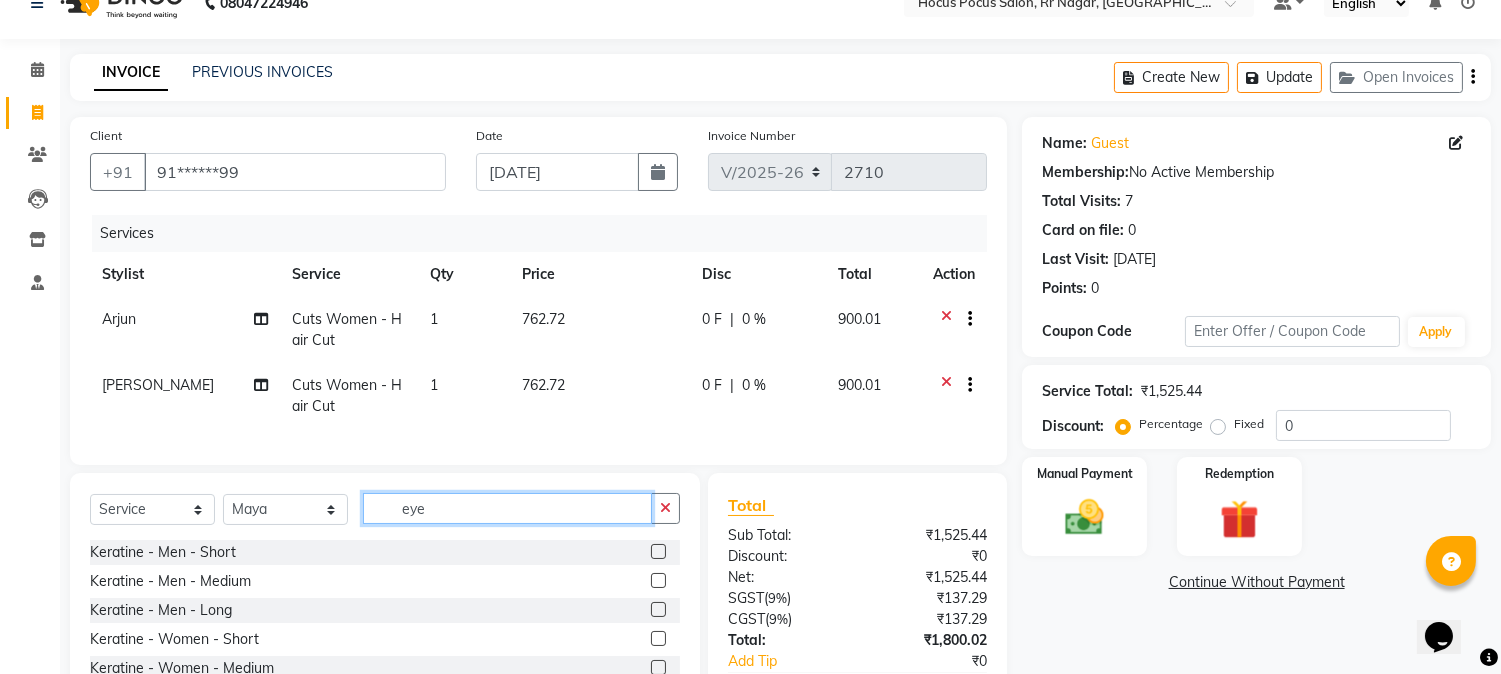 drag, startPoint x: 445, startPoint y: 528, endPoint x: 501, endPoint y: 542, distance: 57.72348 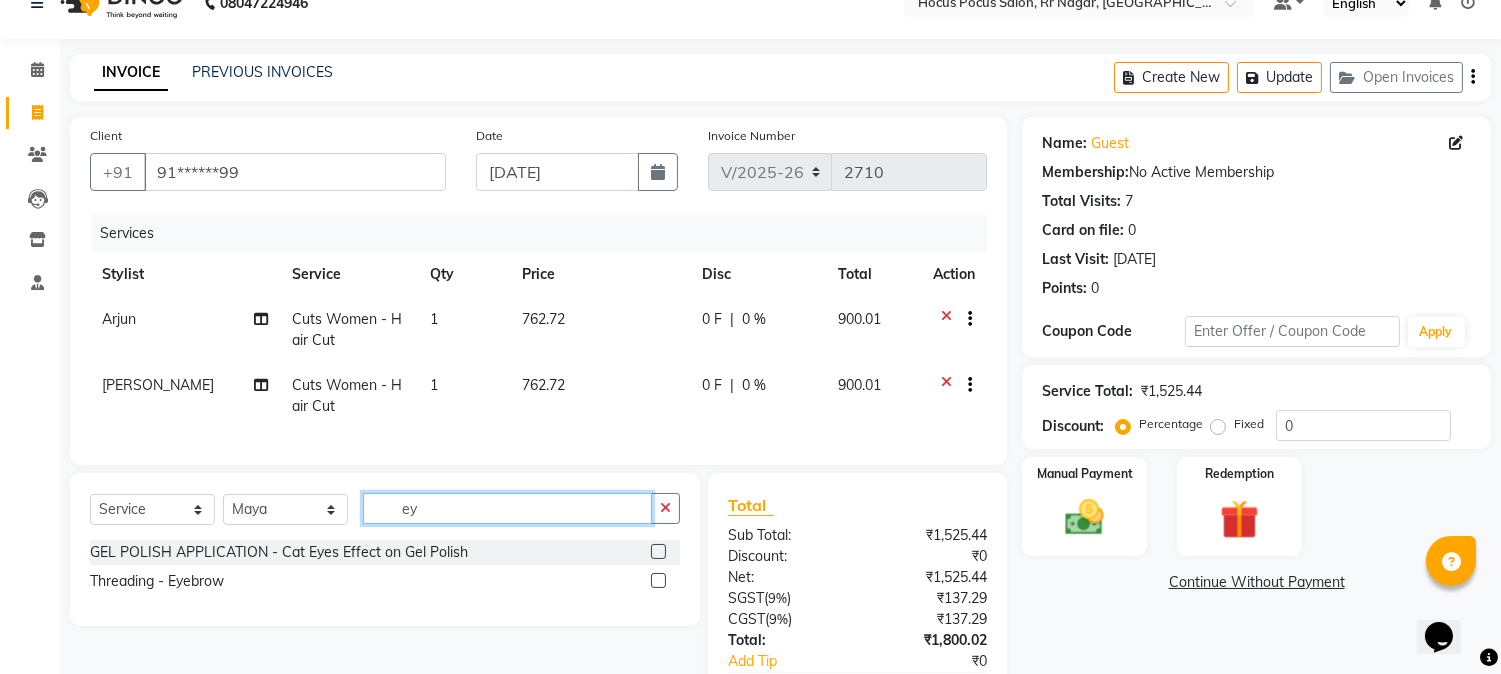 type on "ey" 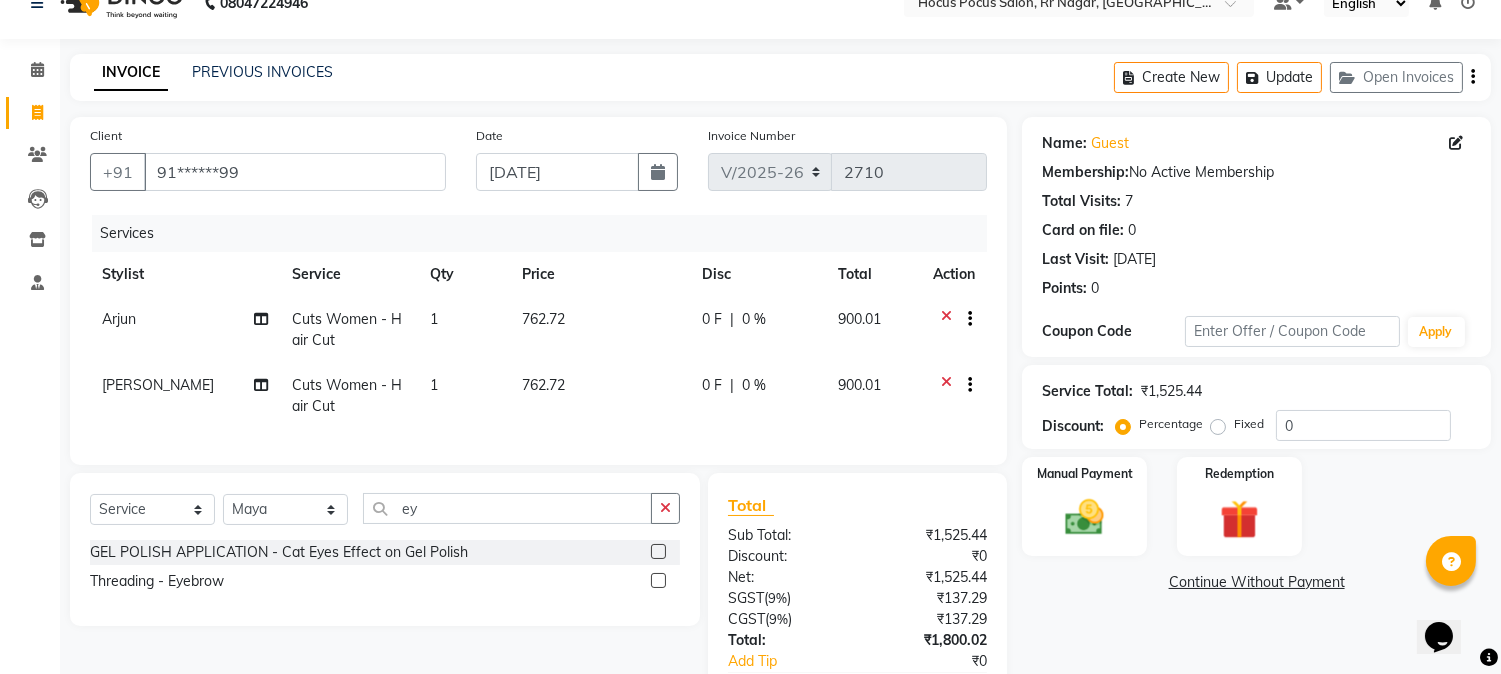 click 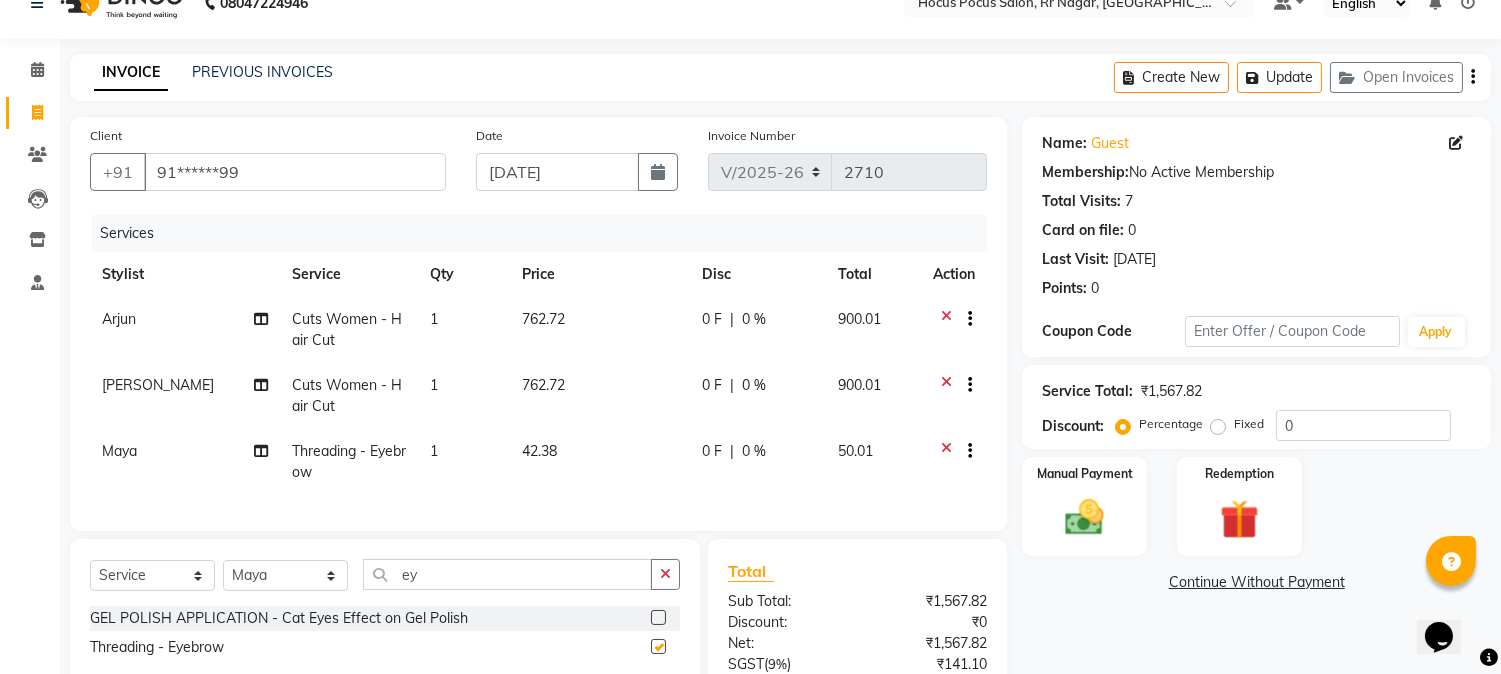 checkbox on "false" 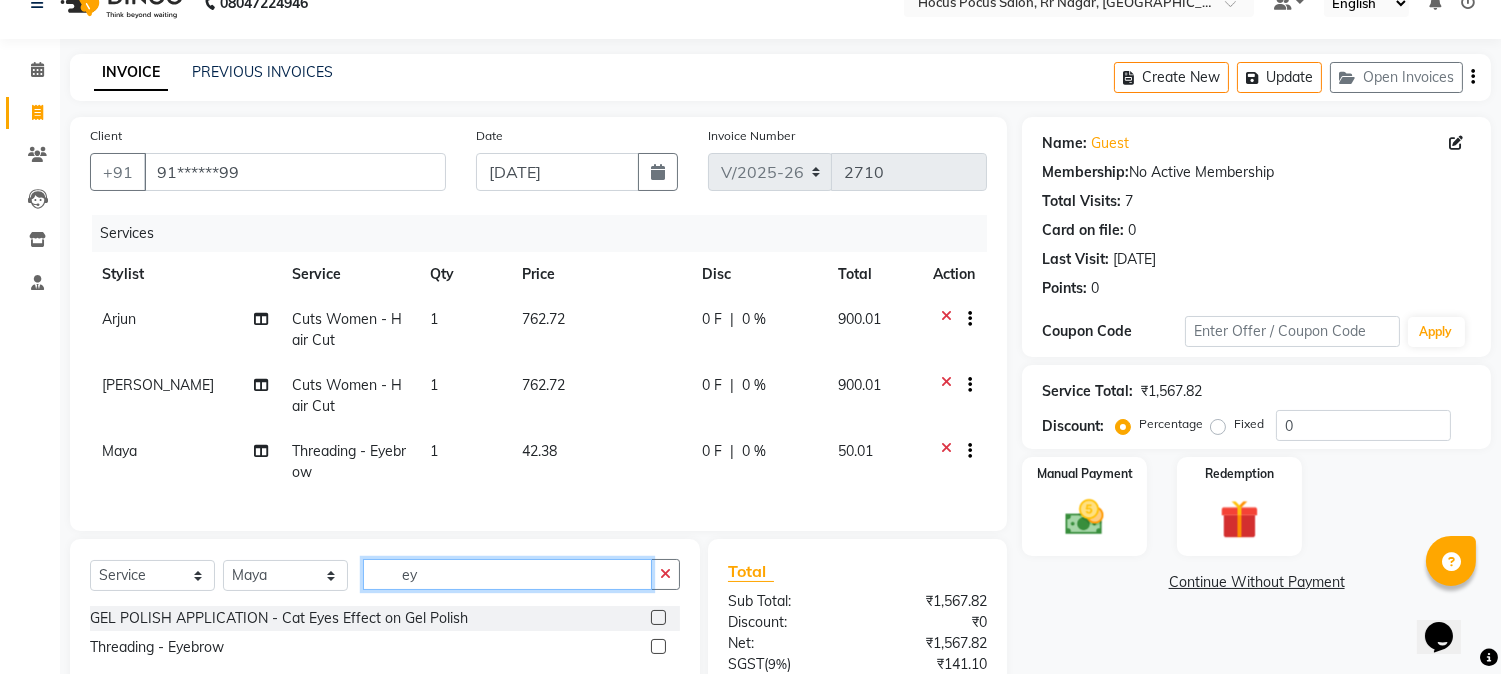 click on "ey" 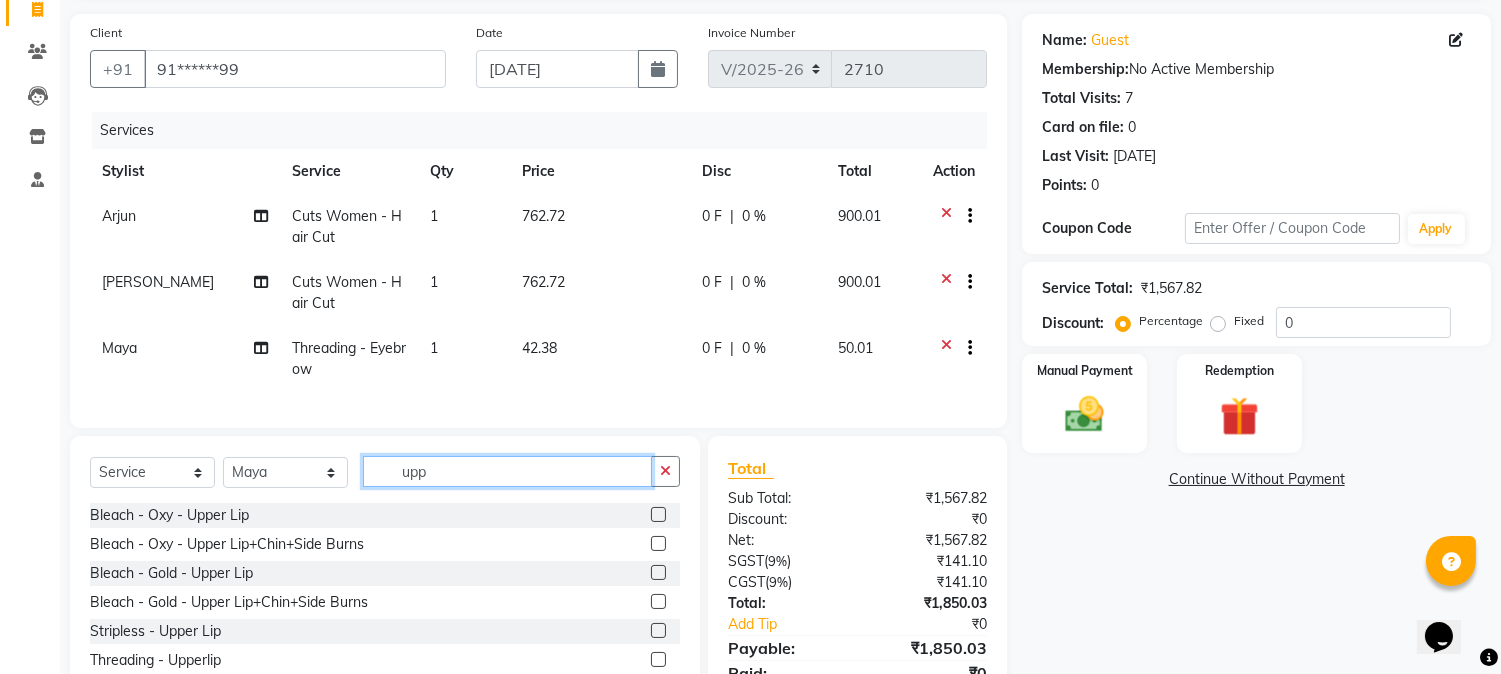 scroll, scrollTop: 238, scrollLeft: 0, axis: vertical 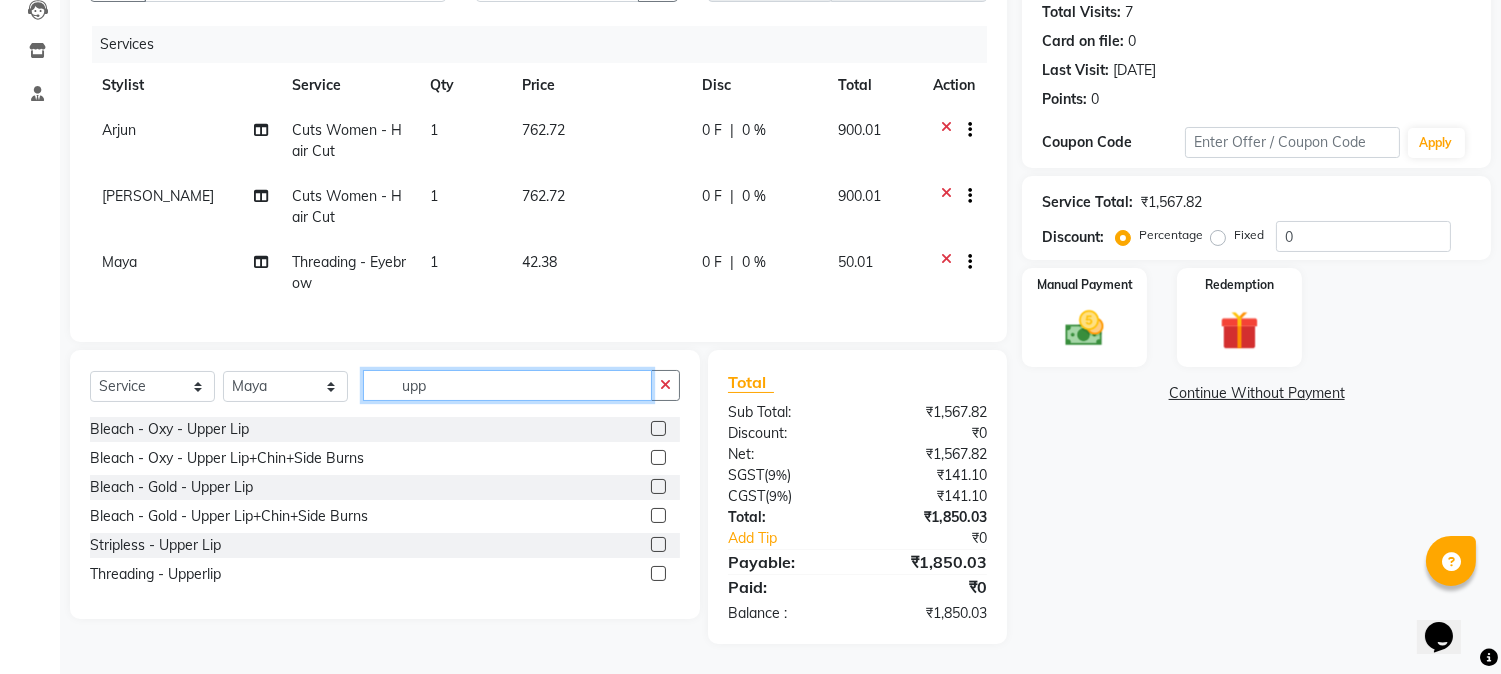 type on "upp" 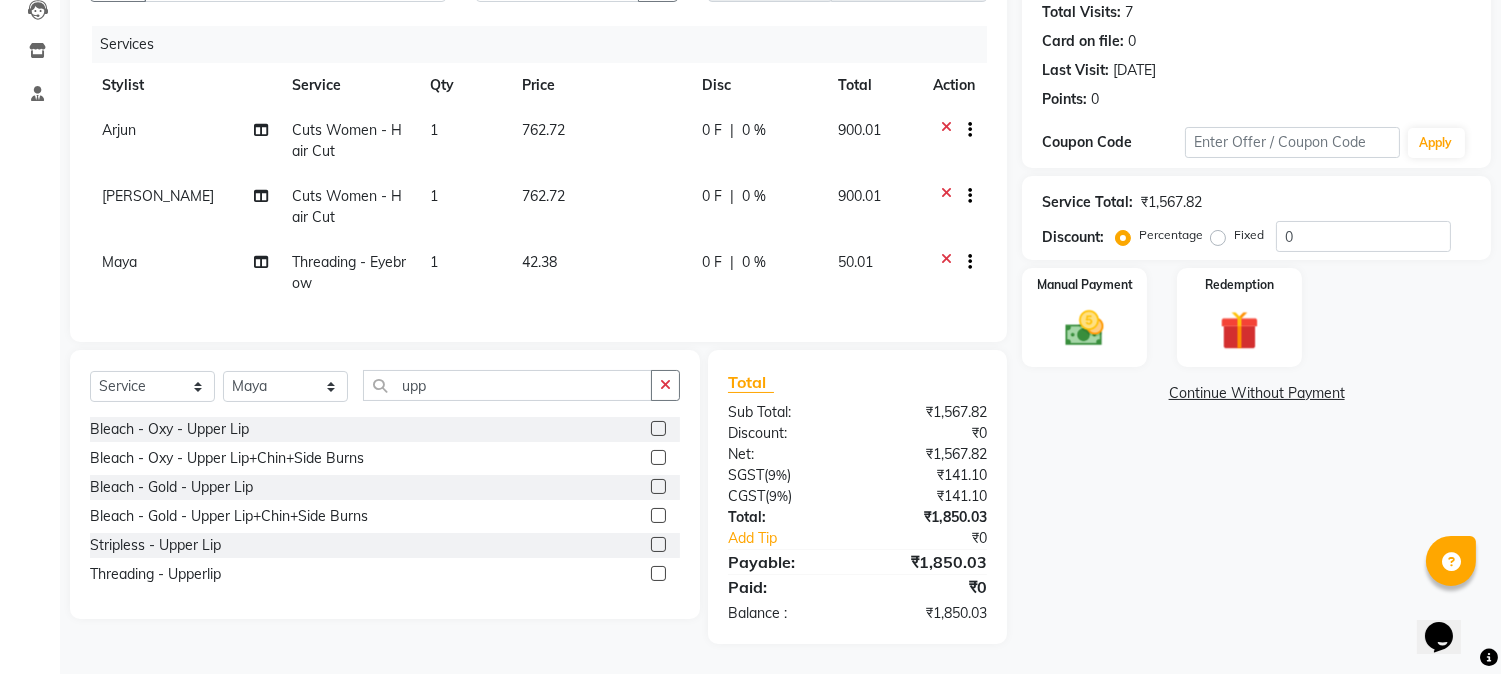 click 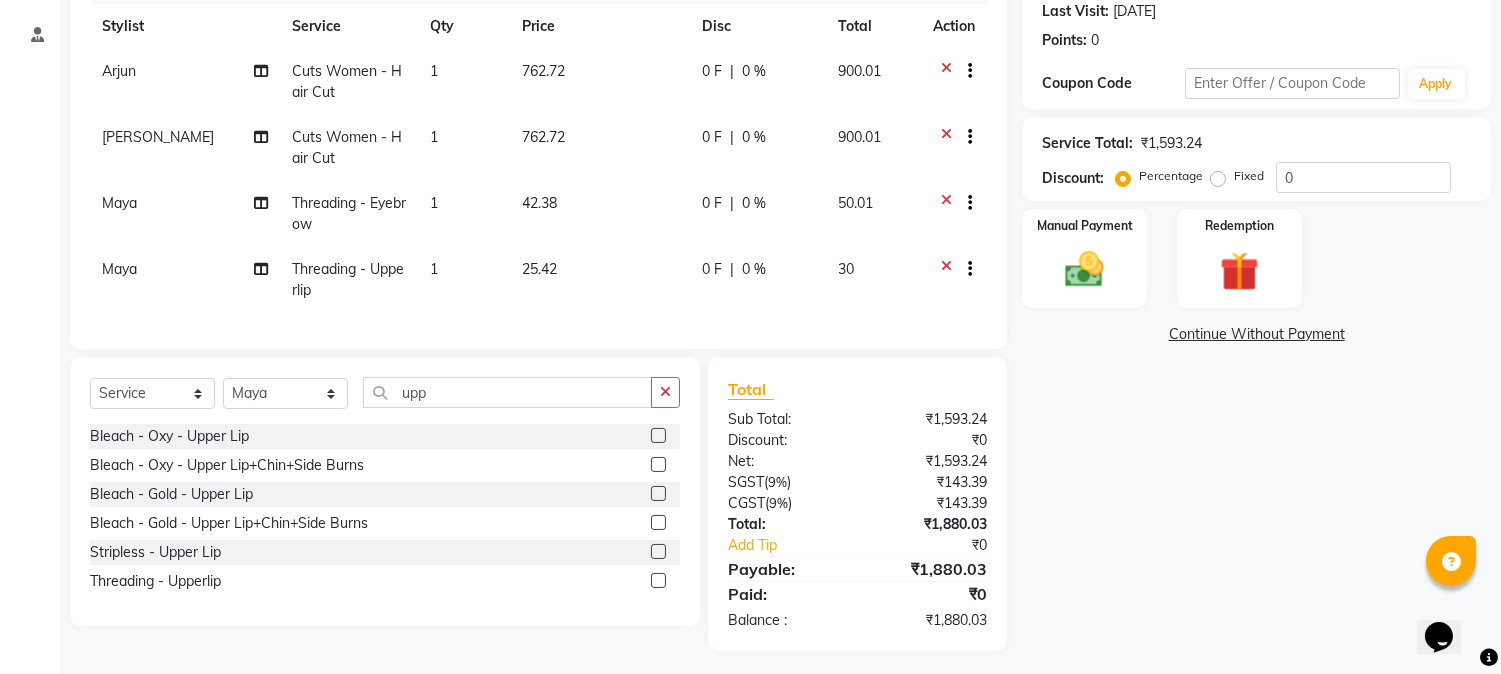 scroll, scrollTop: 304, scrollLeft: 0, axis: vertical 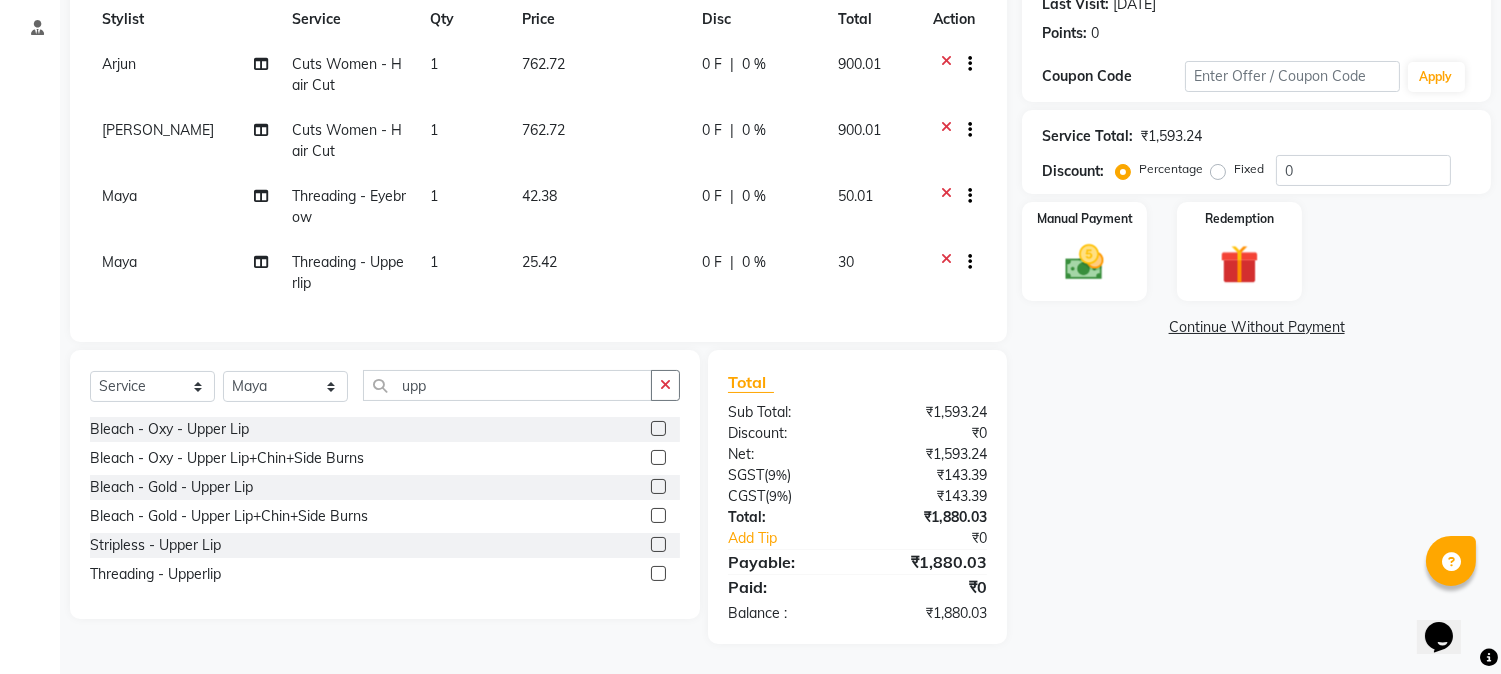 click 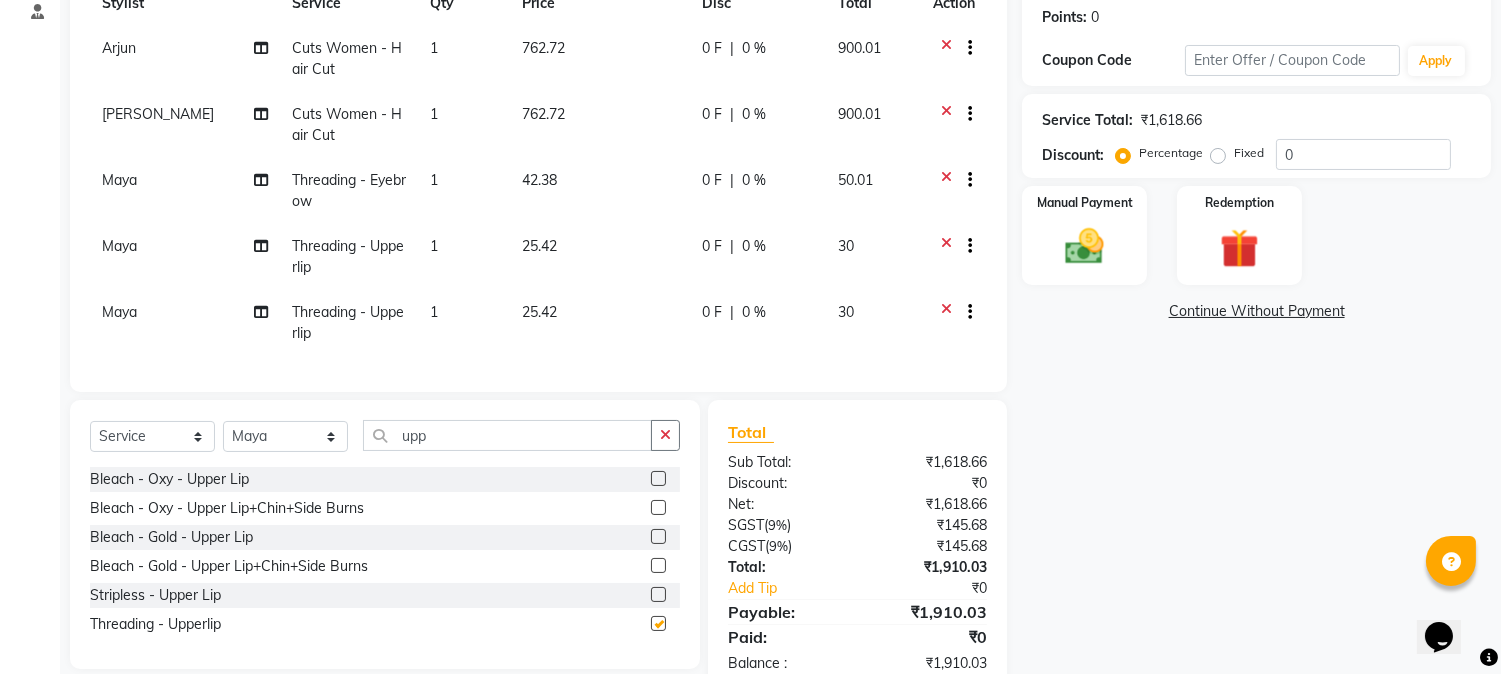 checkbox on "false" 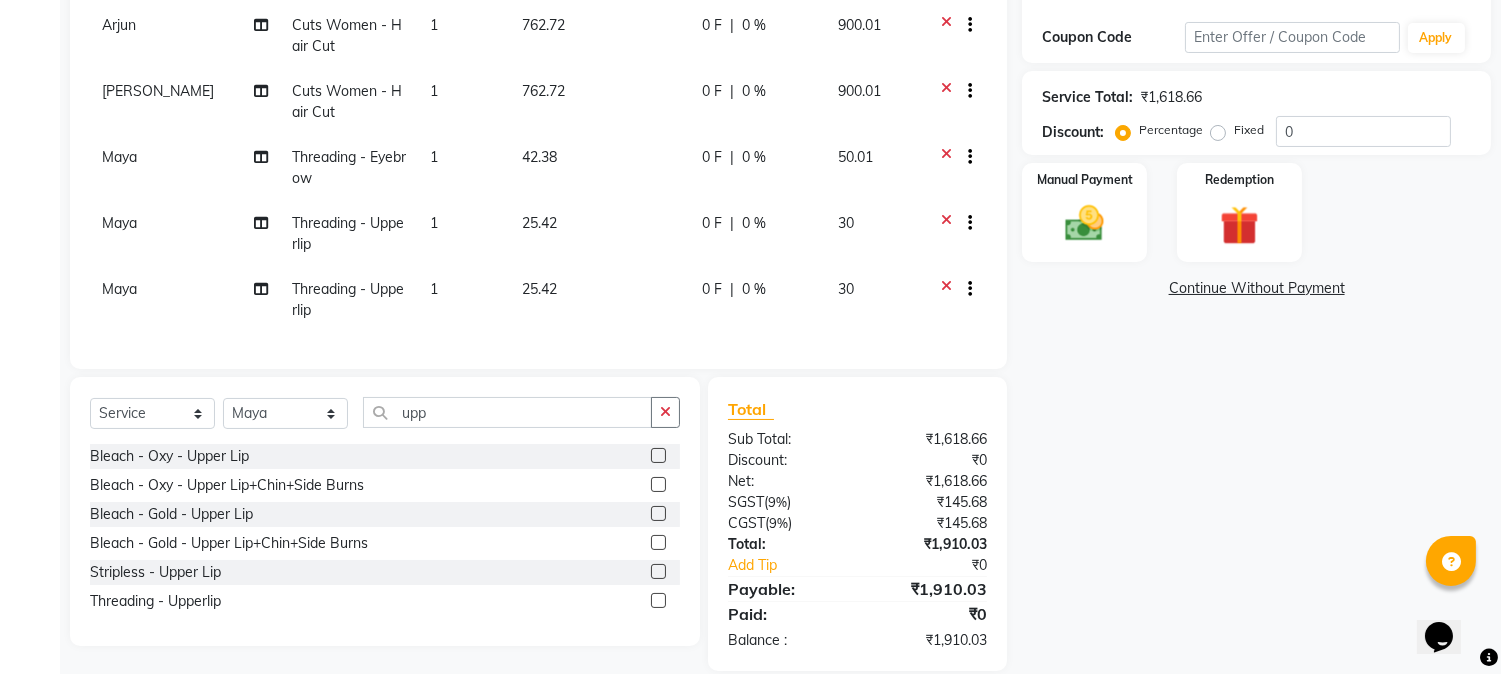 scroll, scrollTop: 370, scrollLeft: 0, axis: vertical 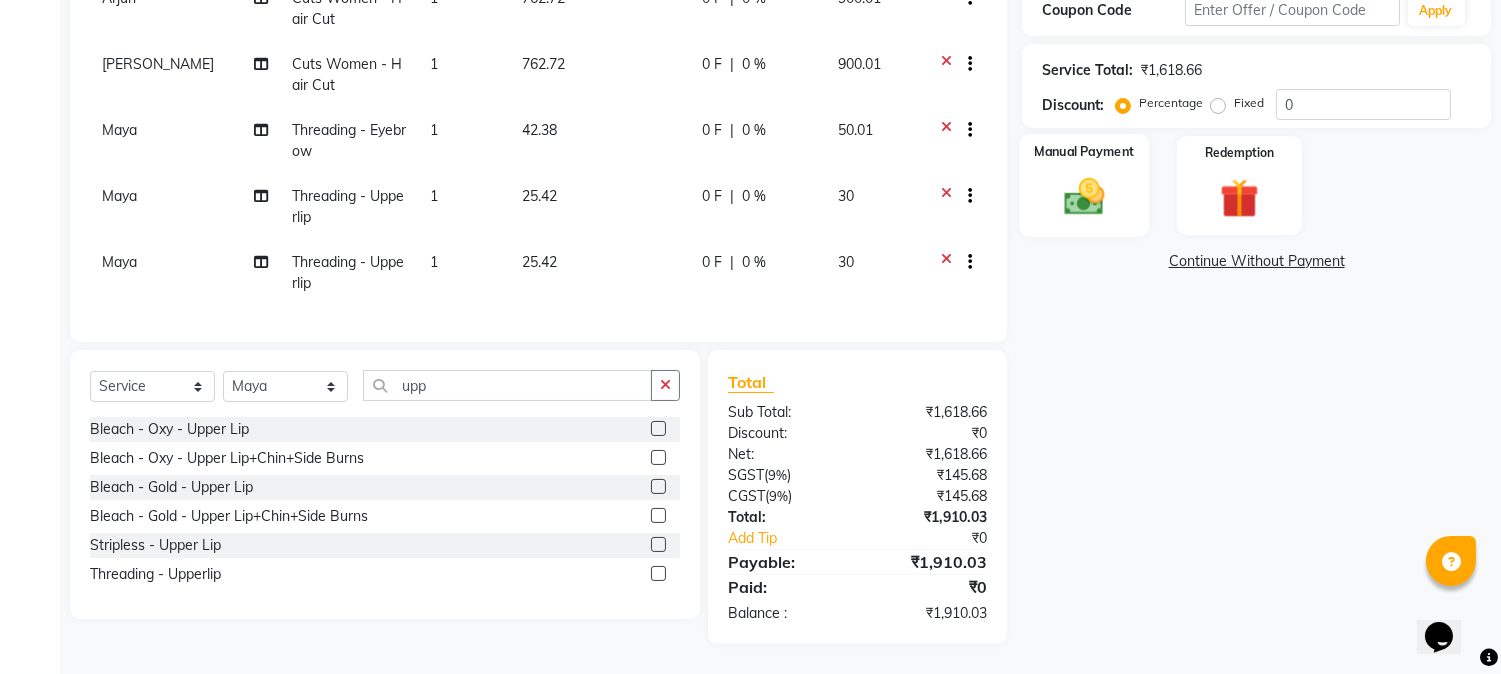 click 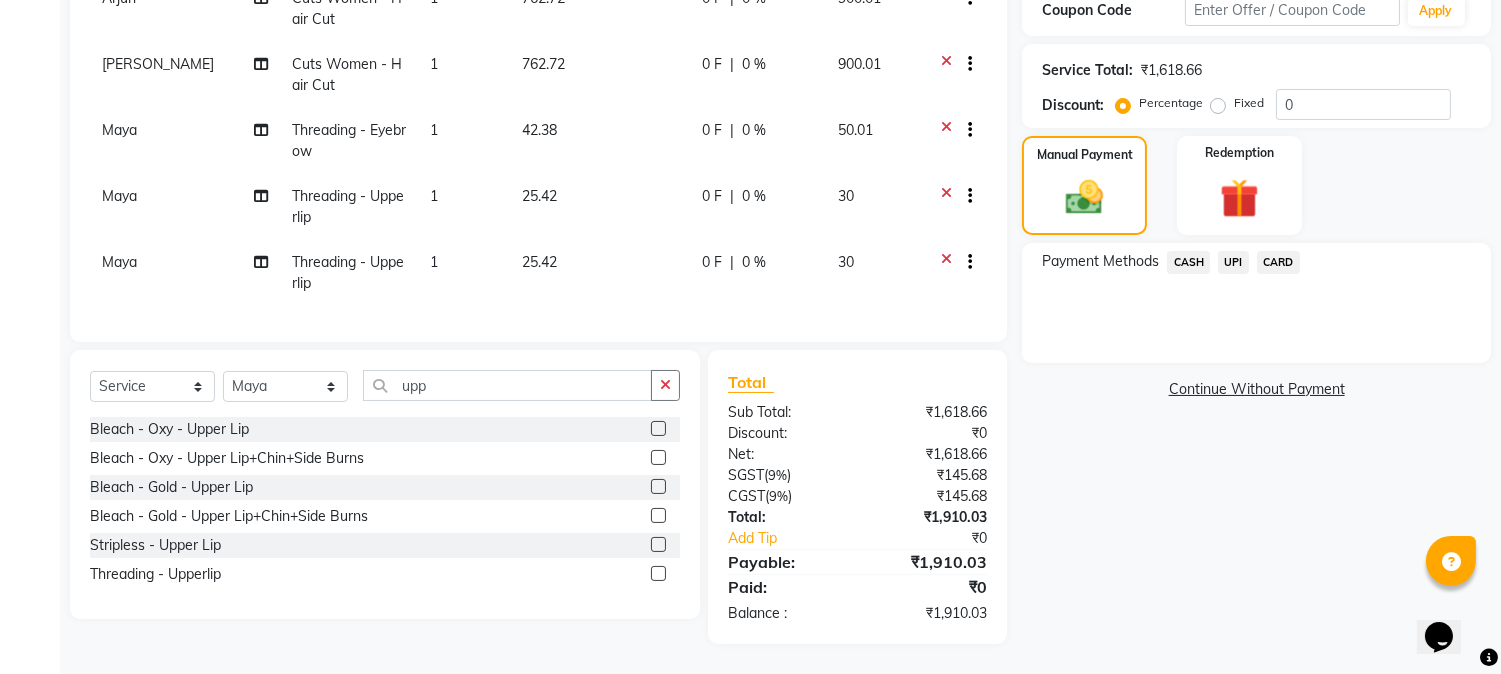 click on "CARD" 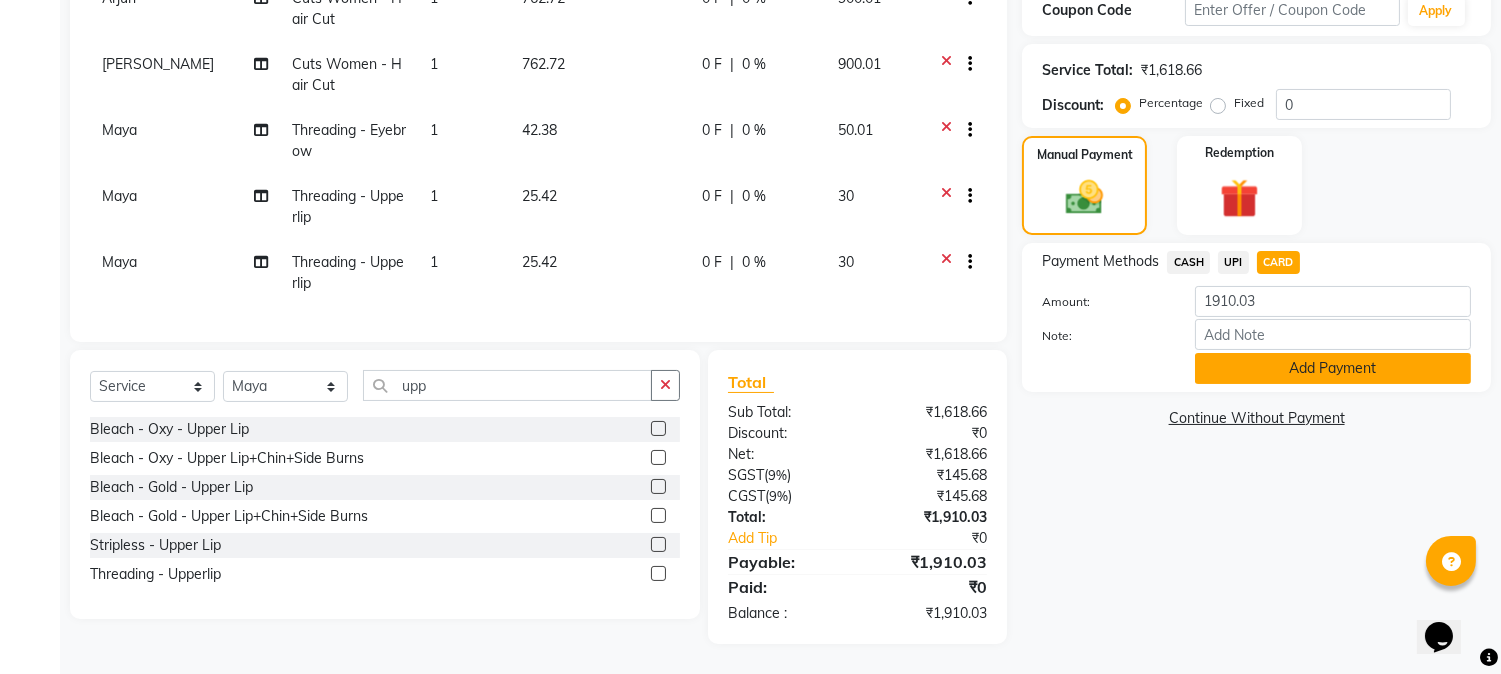 click on "Add Payment" 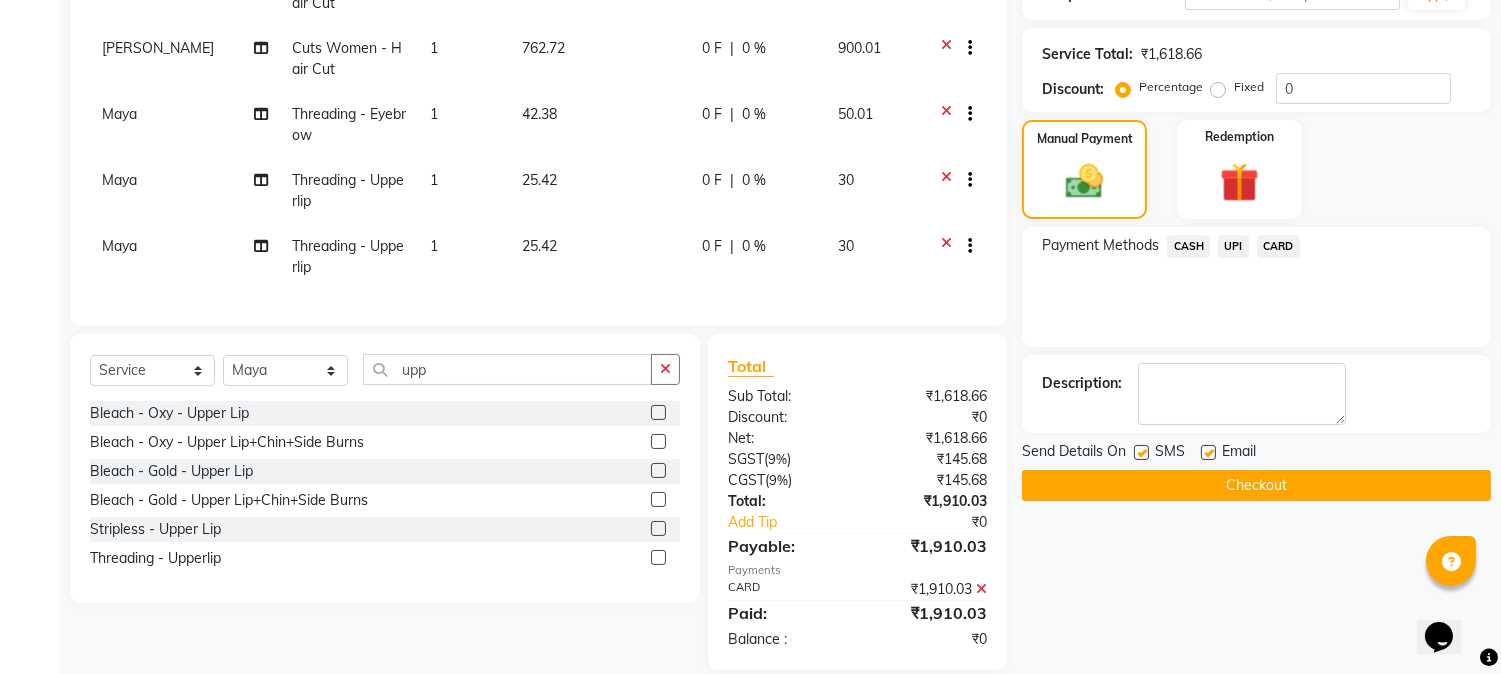 click 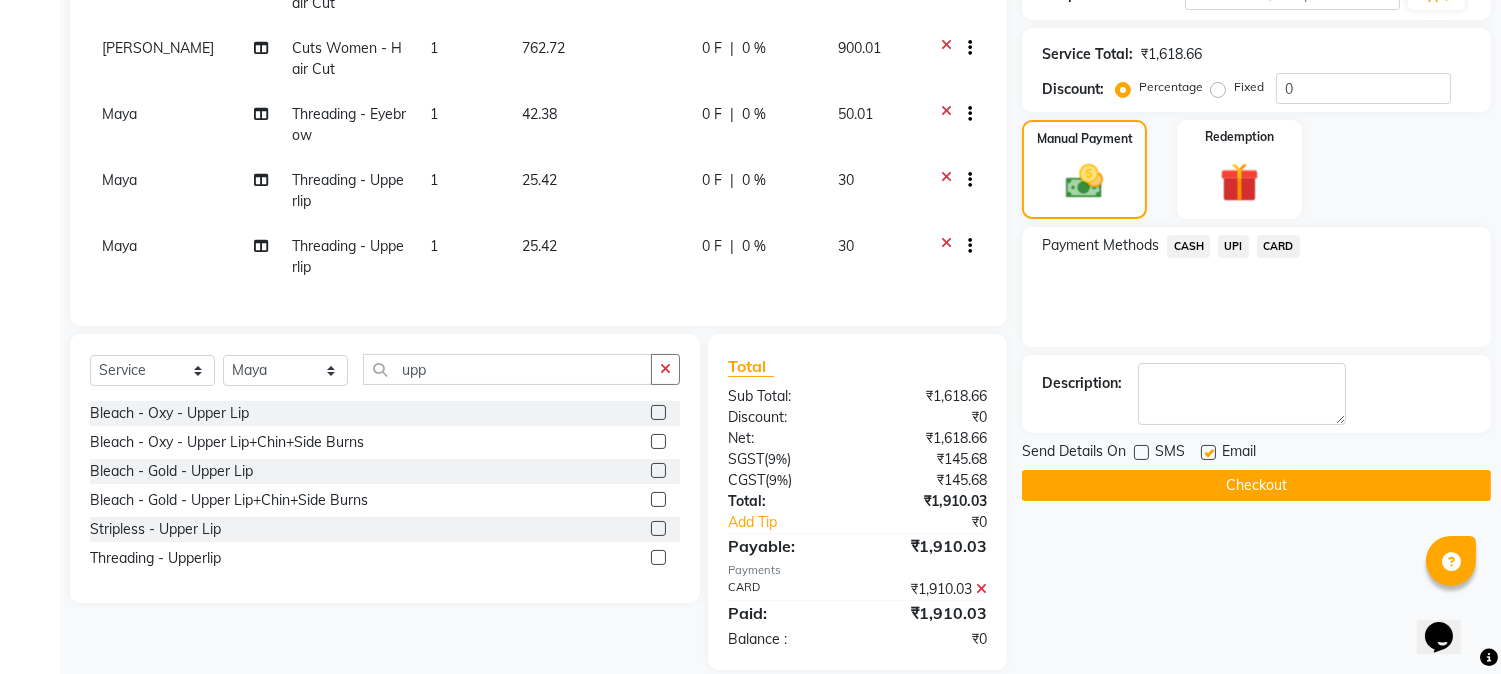 click on "Checkout" 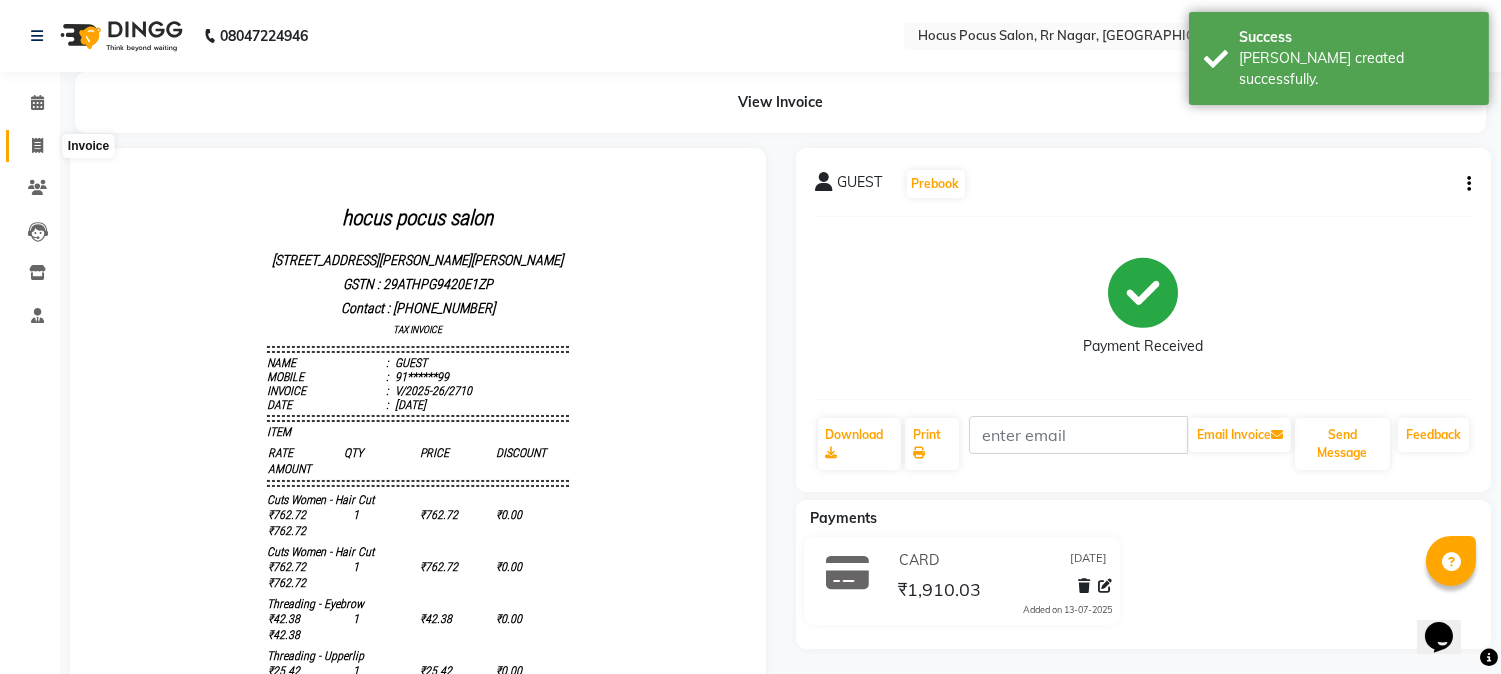 scroll, scrollTop: 0, scrollLeft: 0, axis: both 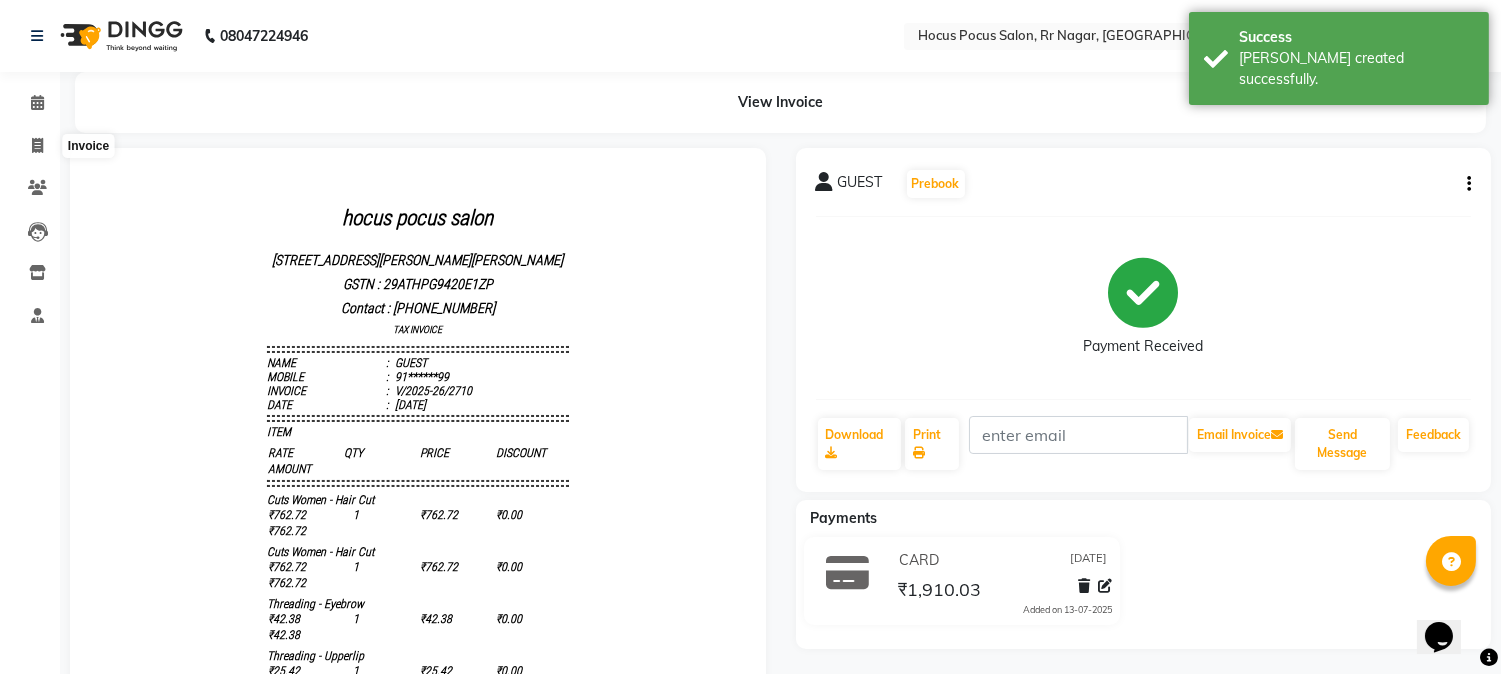 select on "5019" 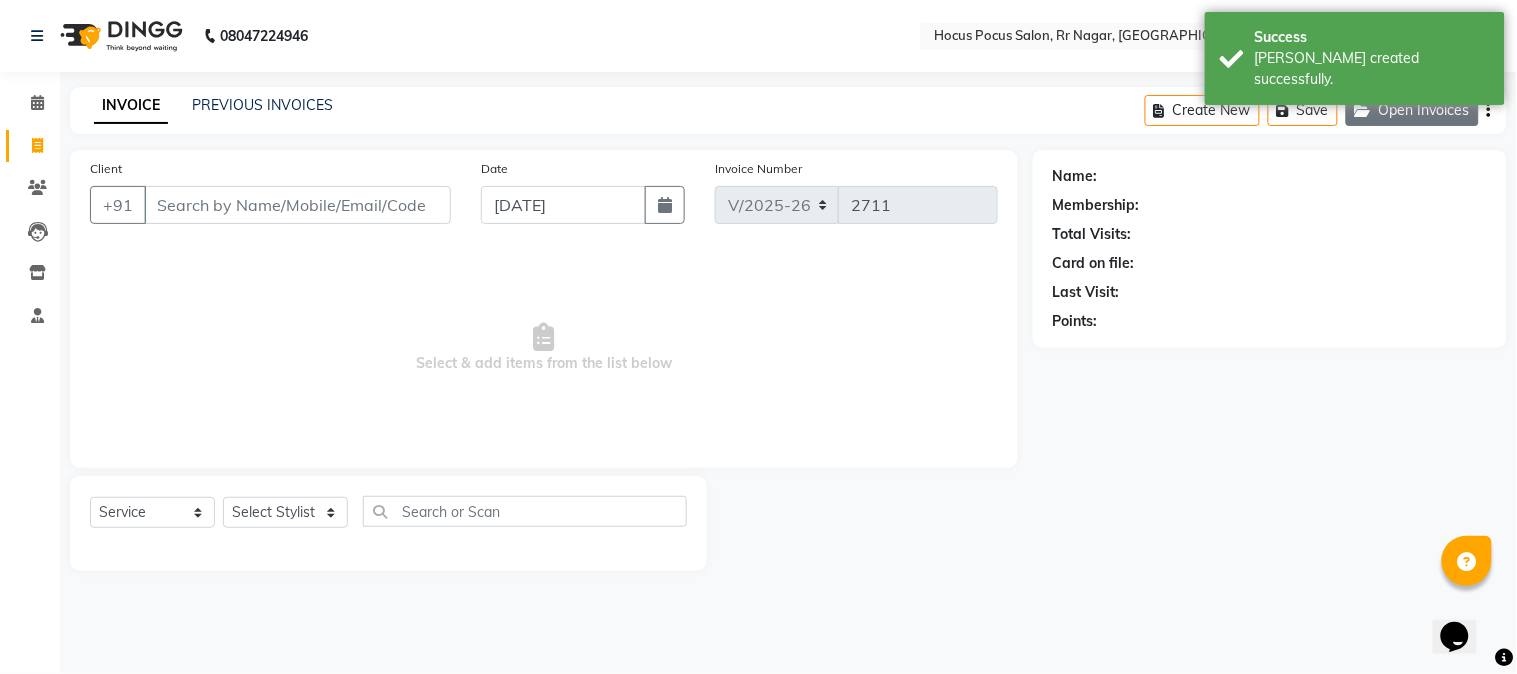 click on "Open Invoices" 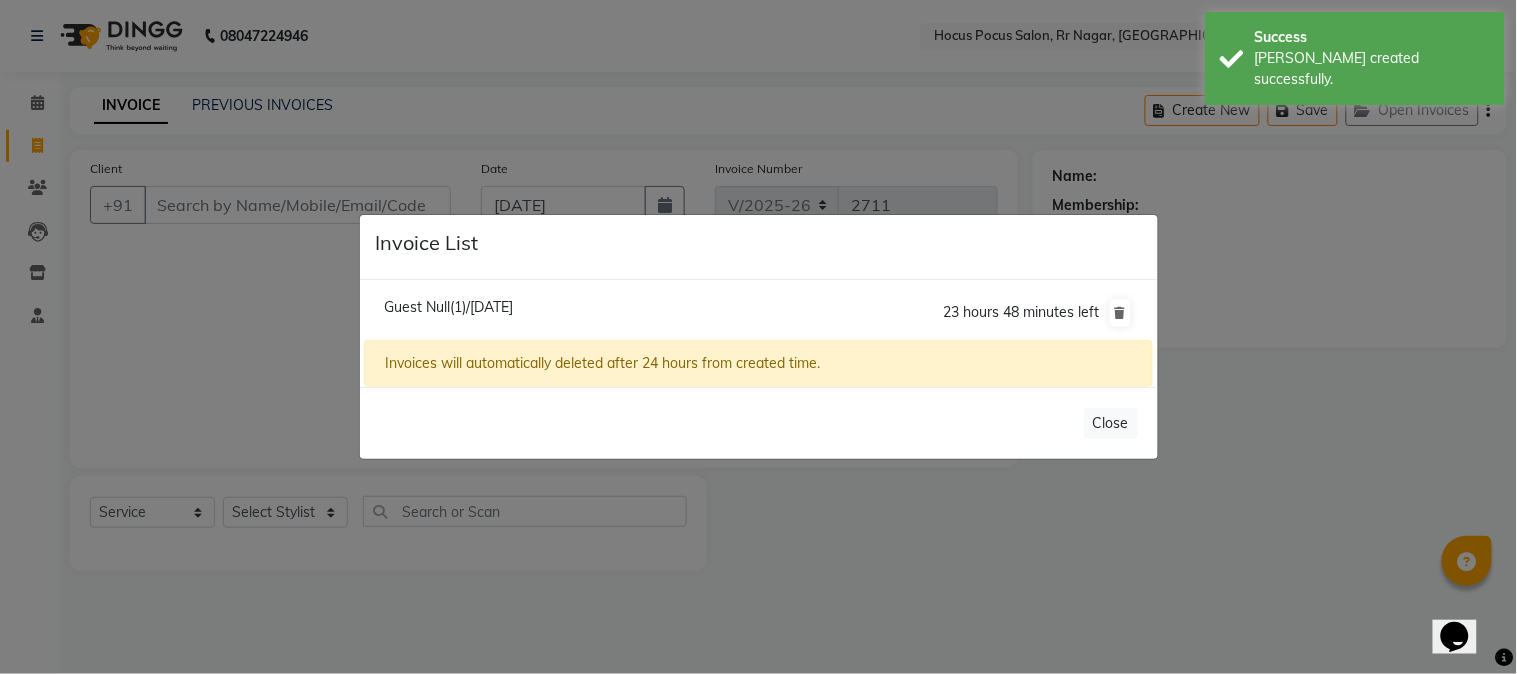 click on "Guest Null(1)/13 July 2025" 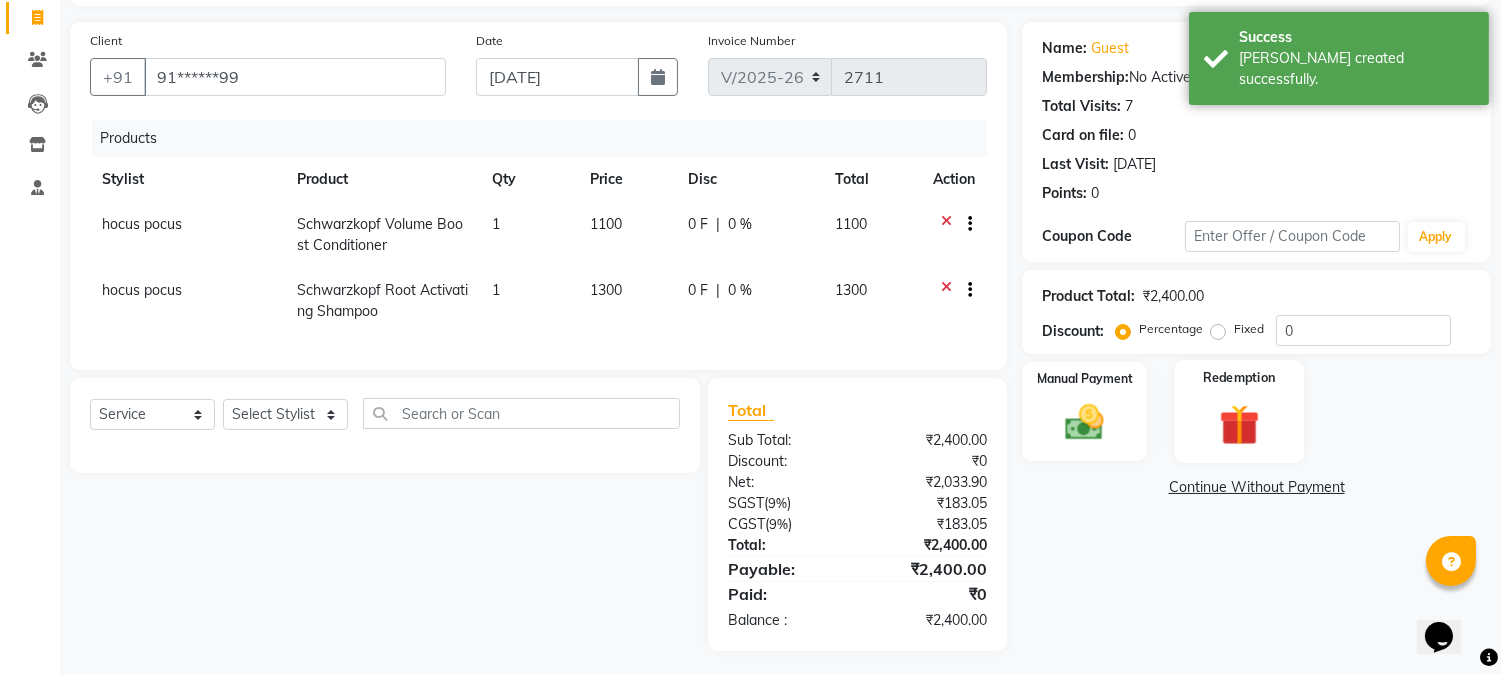 scroll, scrollTop: 151, scrollLeft: 0, axis: vertical 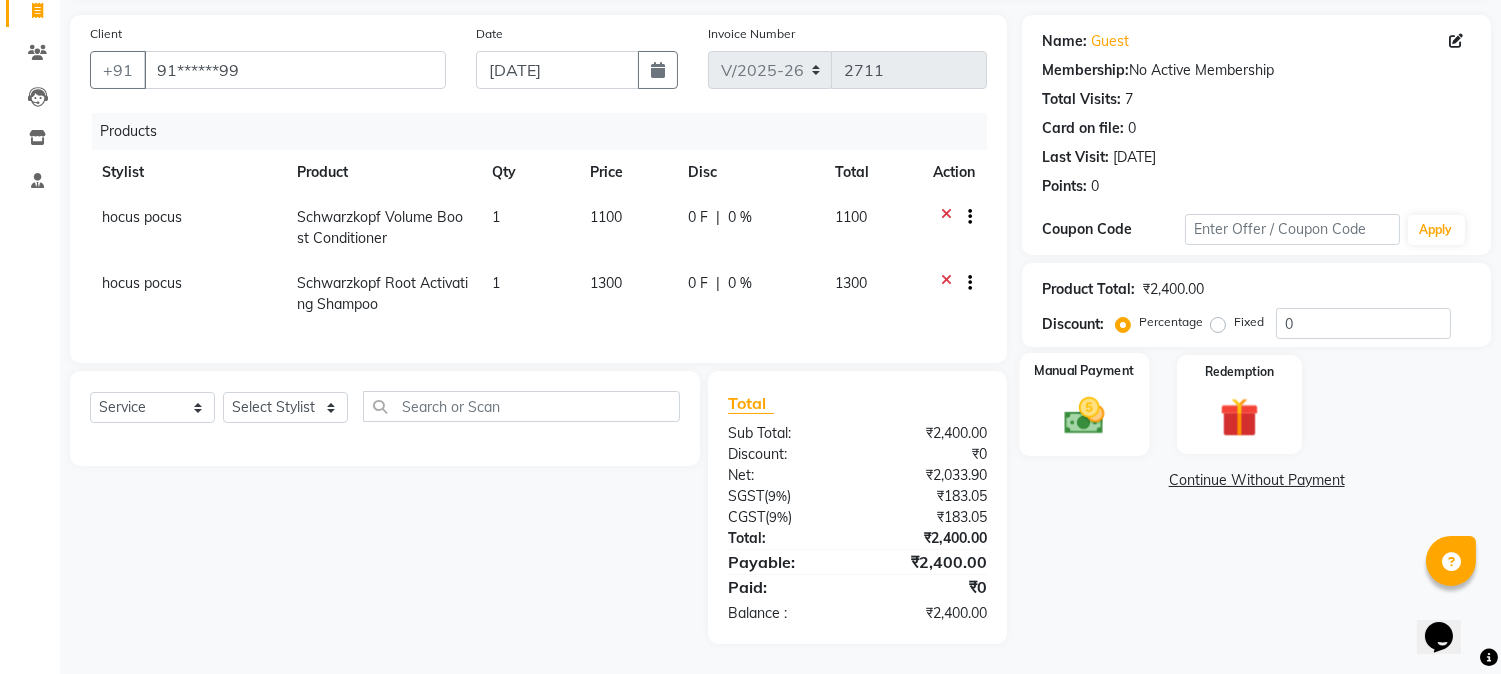 click 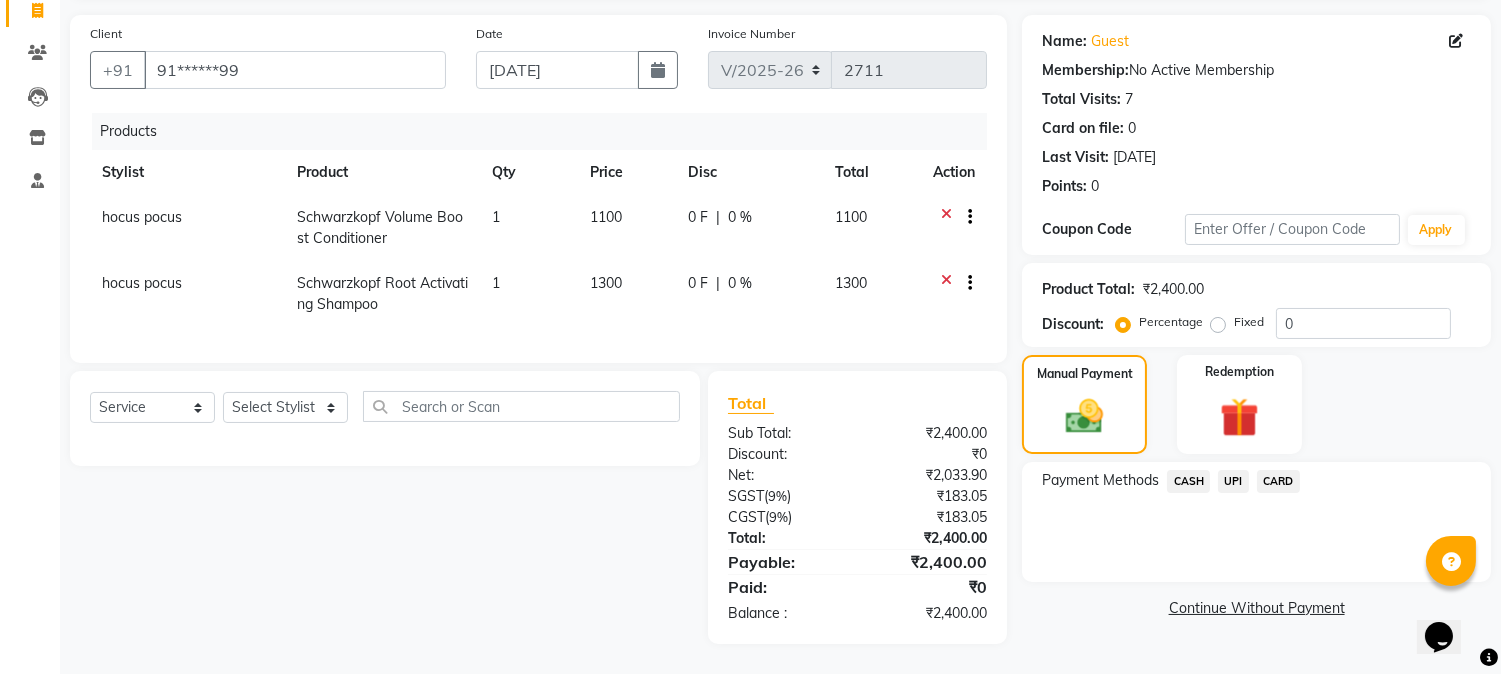 click on "CARD" 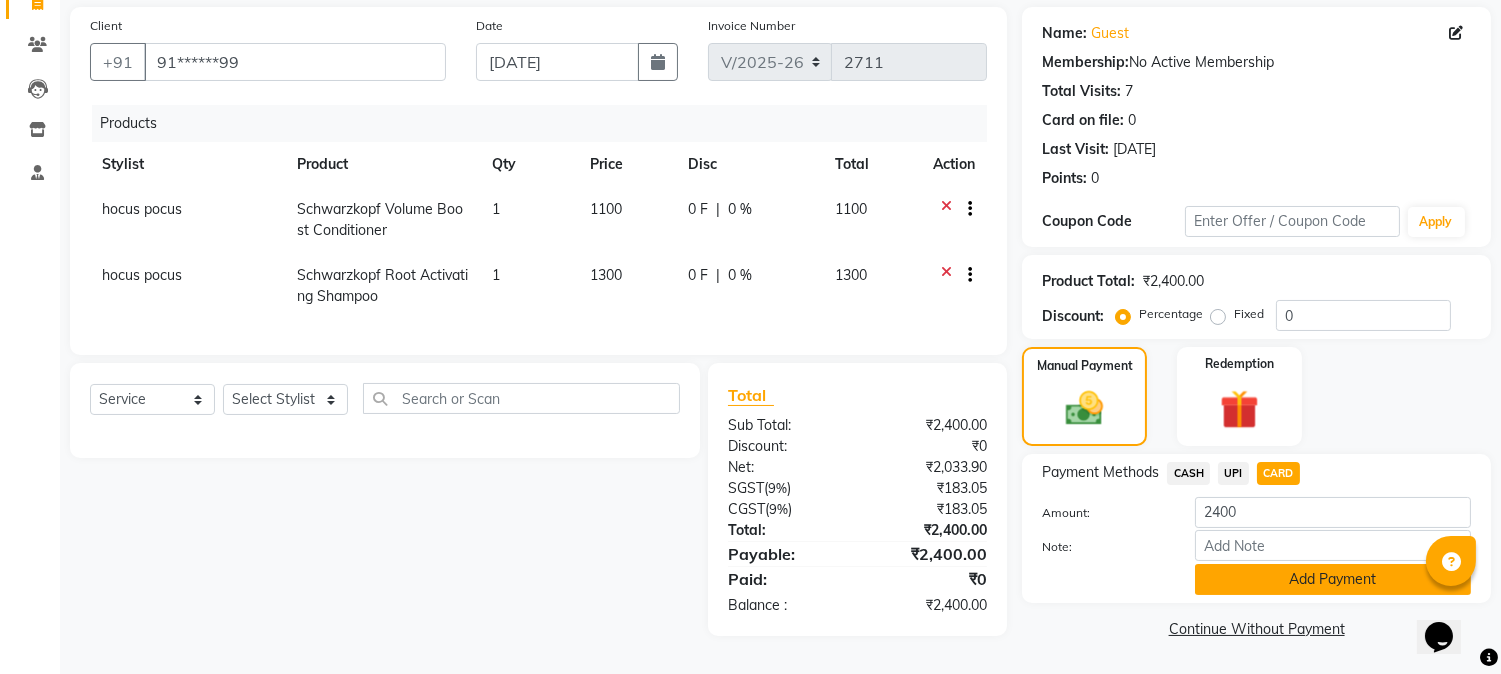 click on "Add Payment" 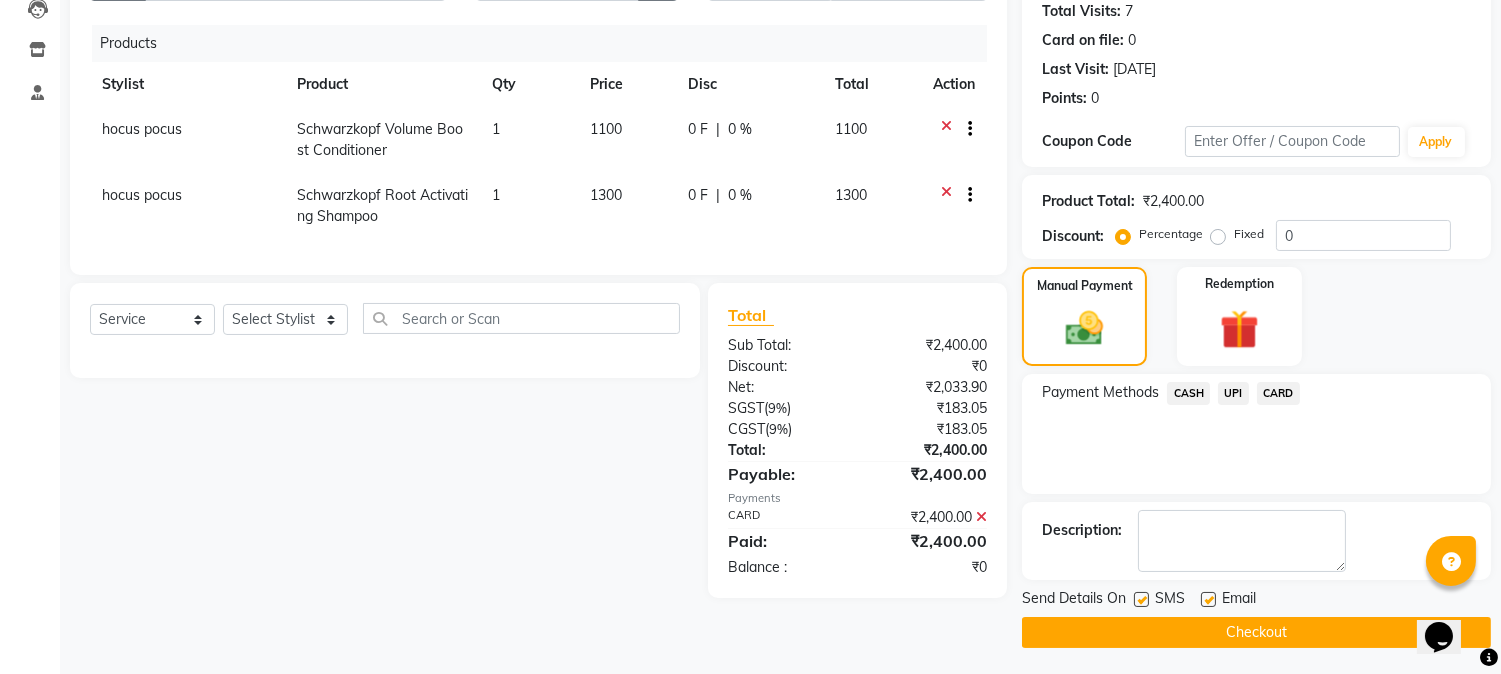 scroll, scrollTop: 225, scrollLeft: 0, axis: vertical 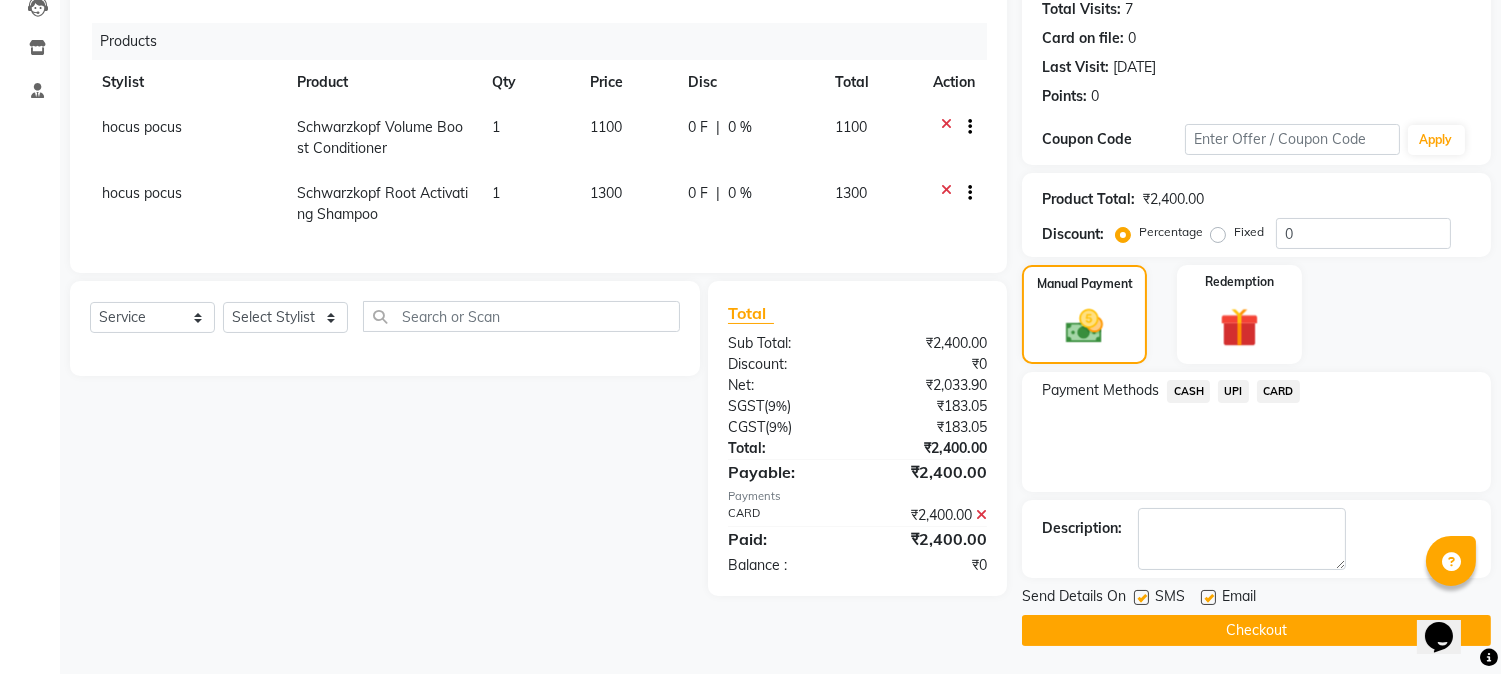 click 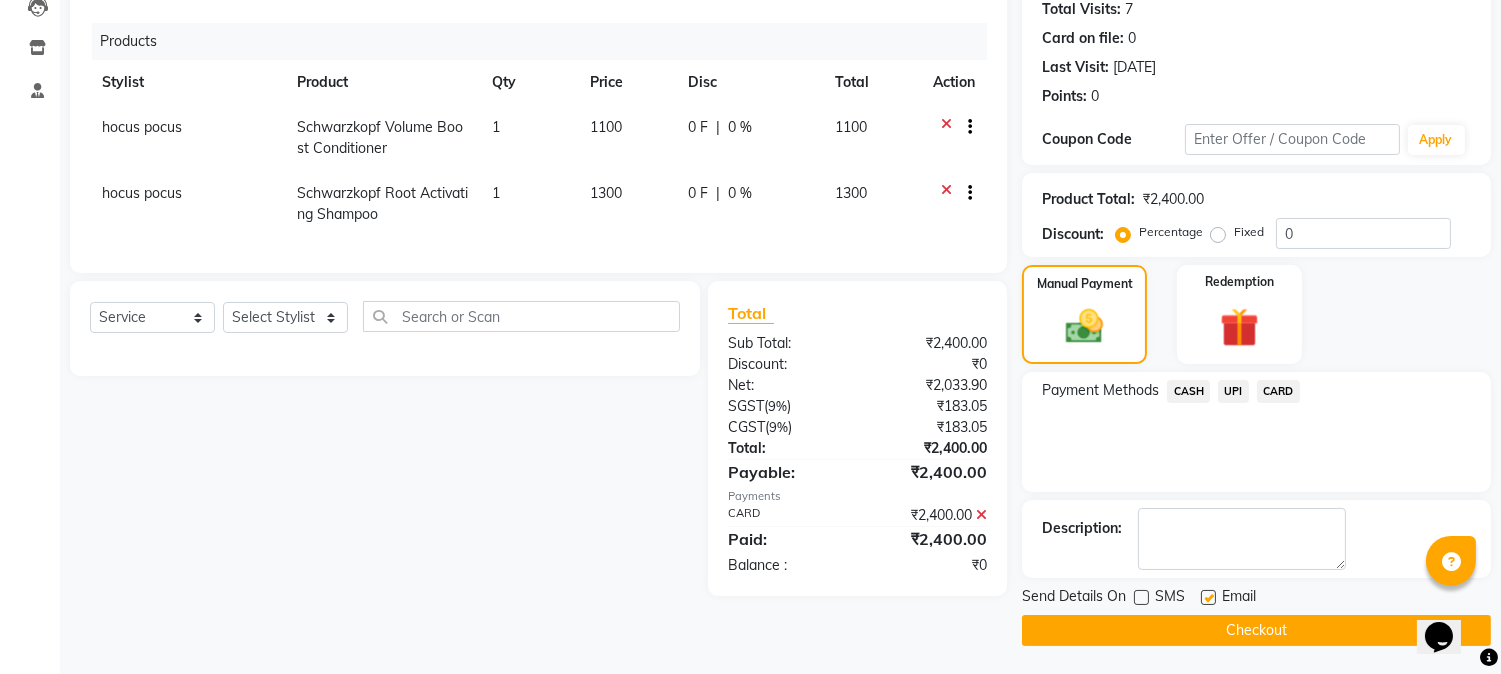 click on "Checkout" 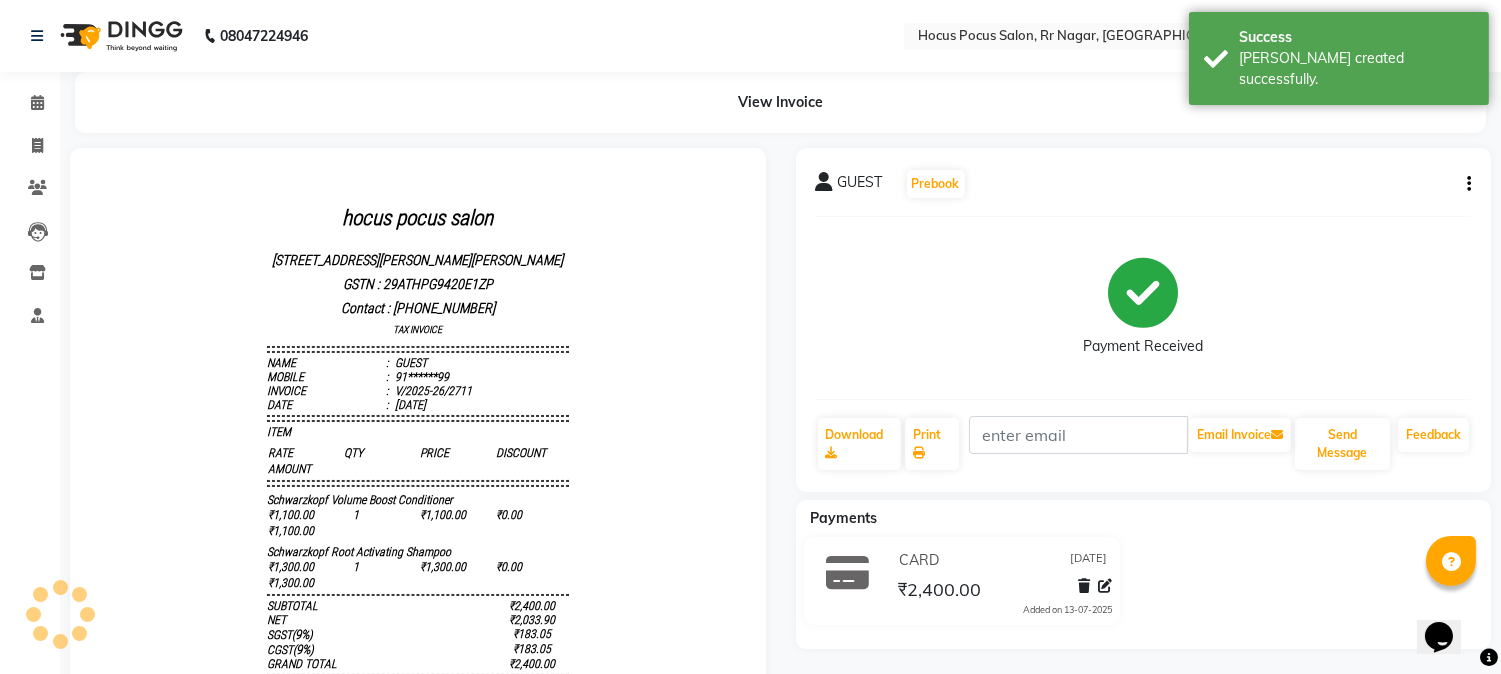 scroll, scrollTop: 0, scrollLeft: 0, axis: both 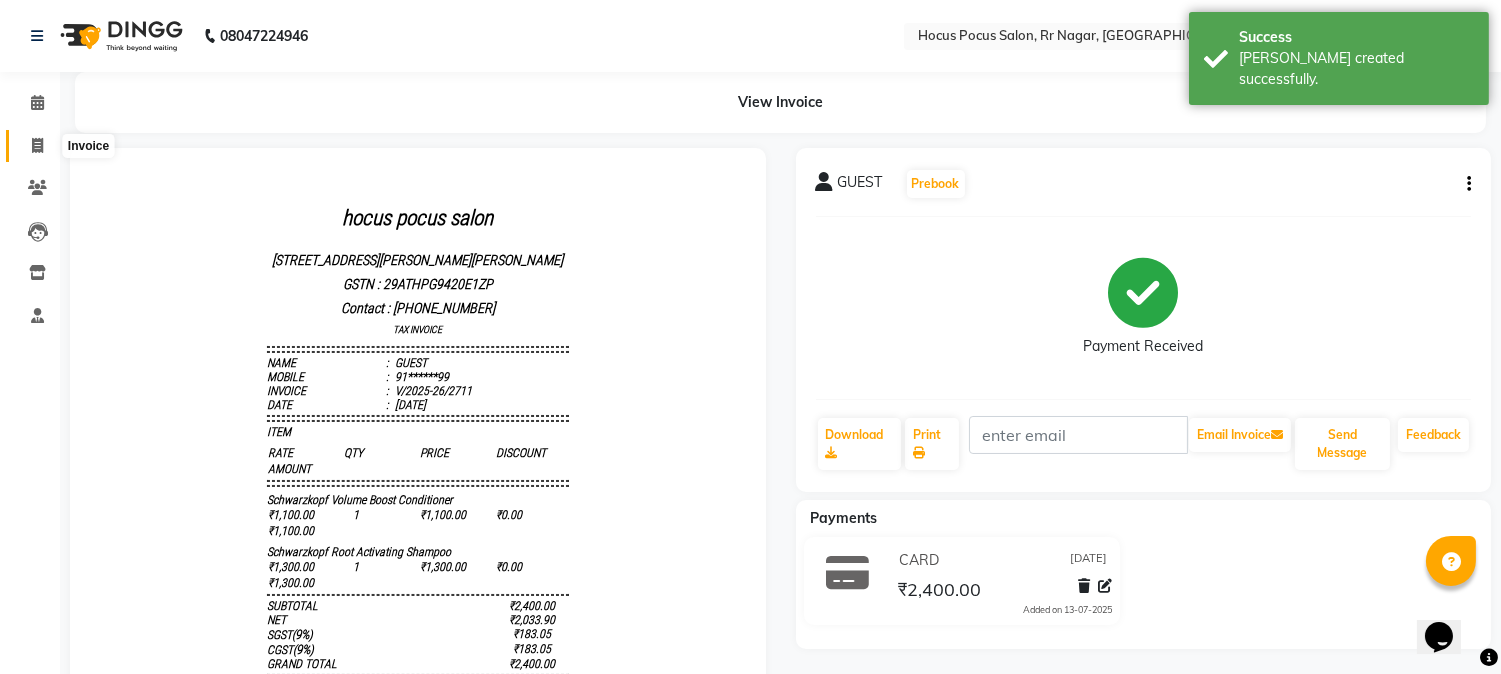 click 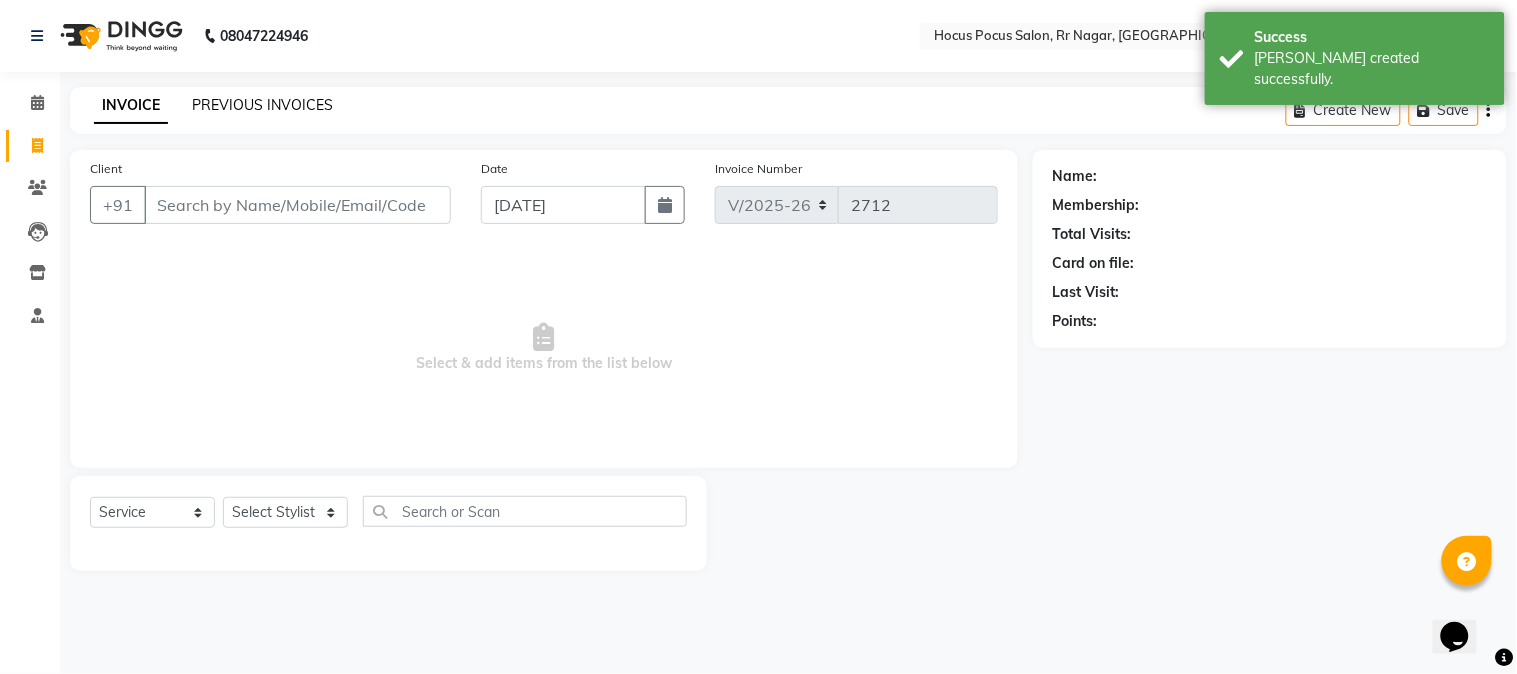 click on "PREVIOUS INVOICES" 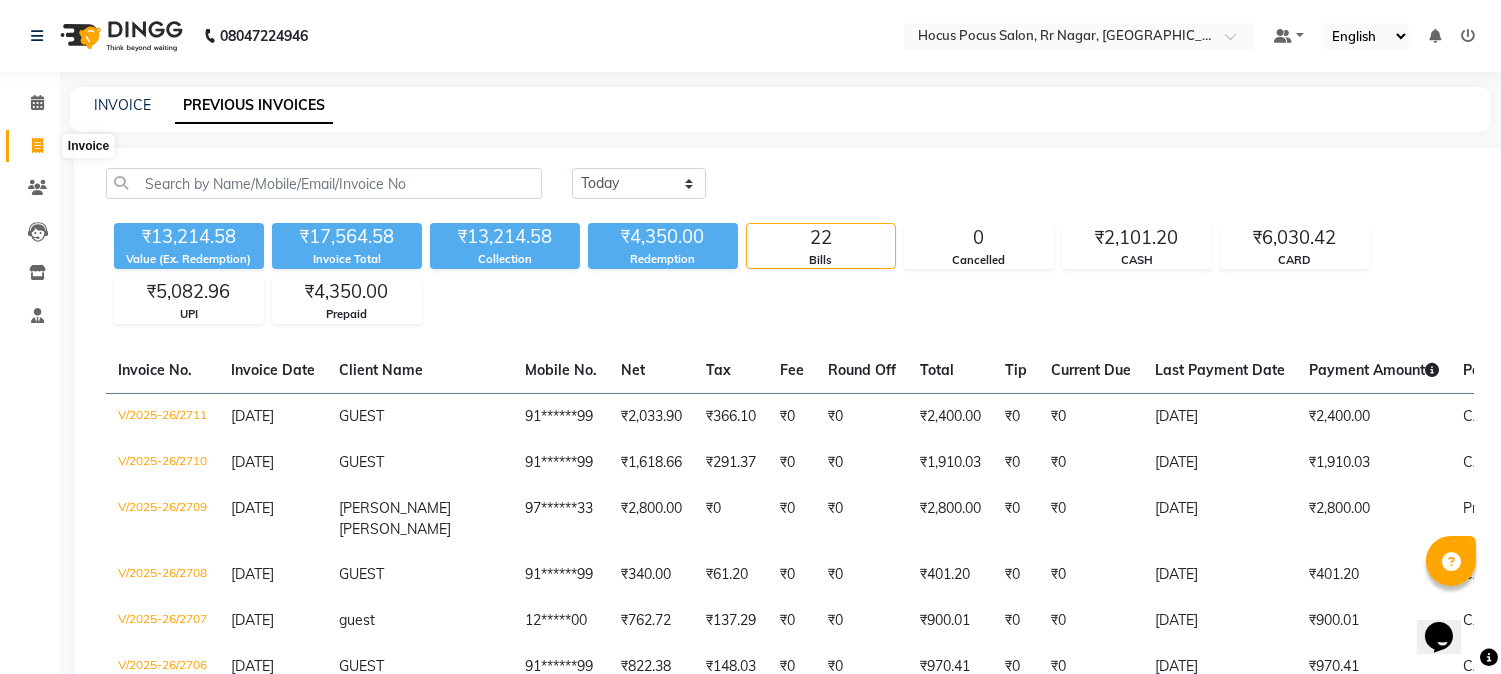 click 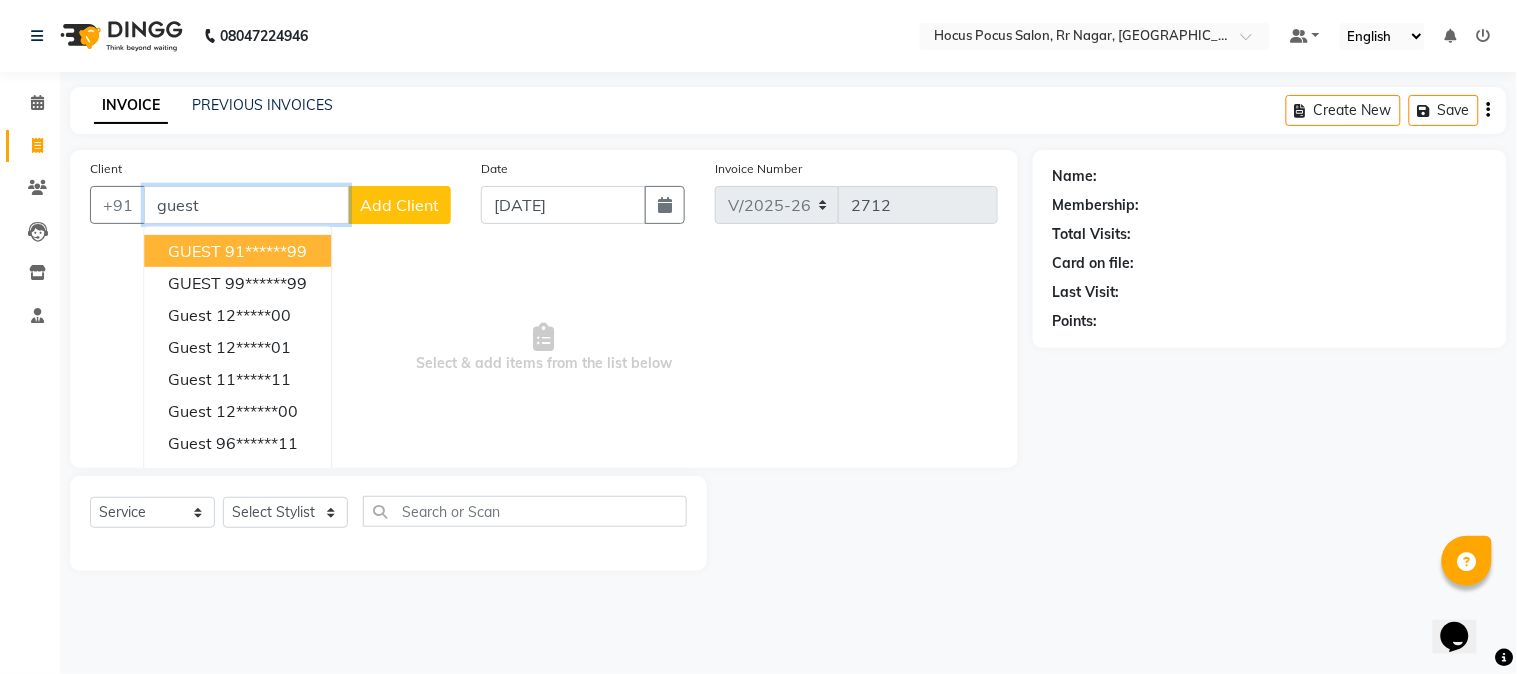 click on "91******99" at bounding box center [266, 251] 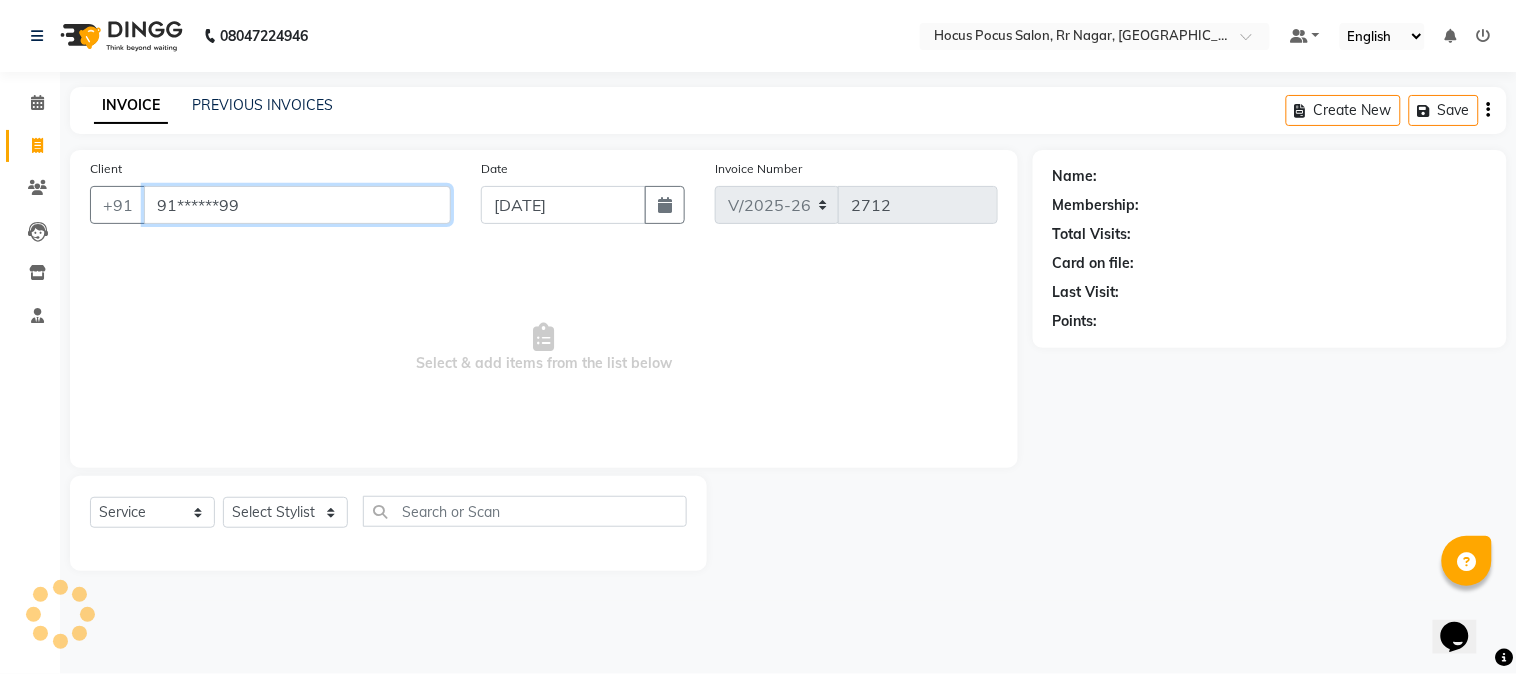 type on "91******99" 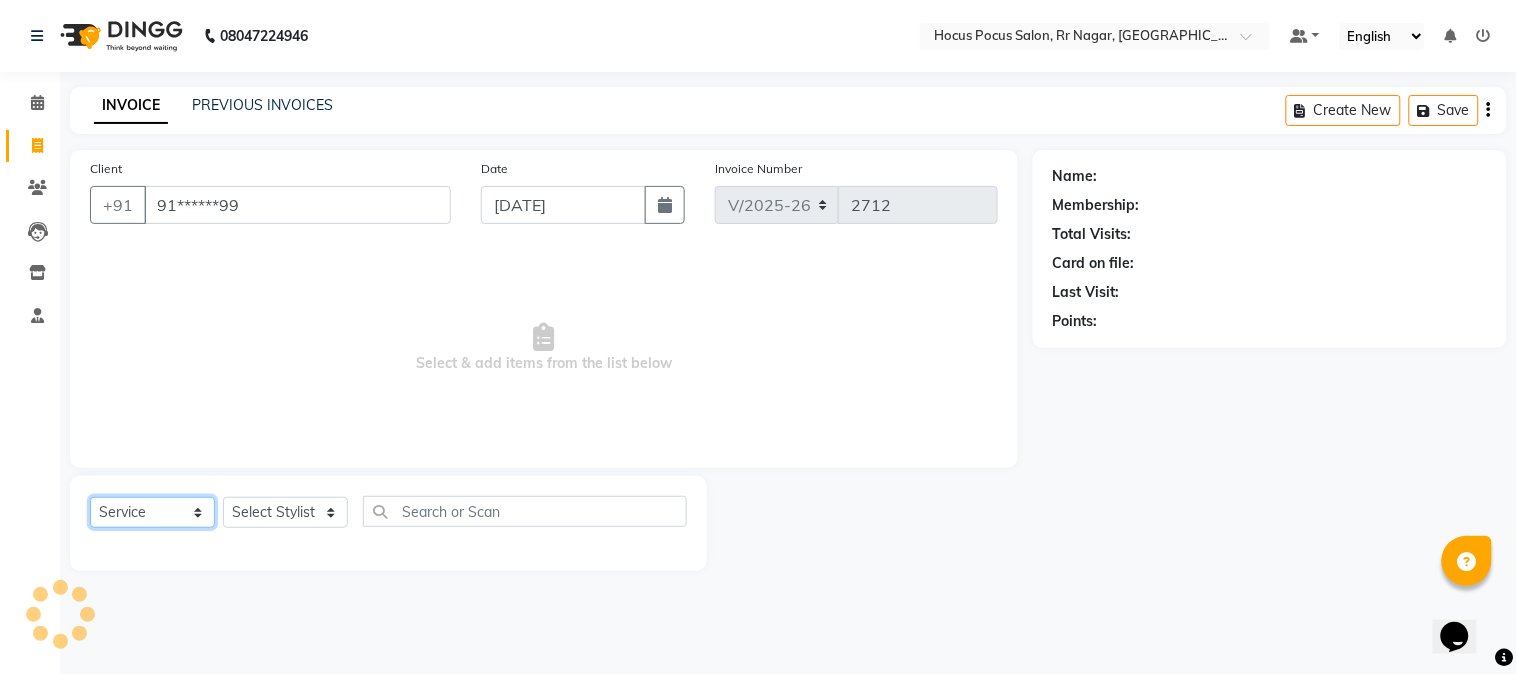 click on "Select  Service  Product  Membership  Package Voucher Prepaid Gift Card" 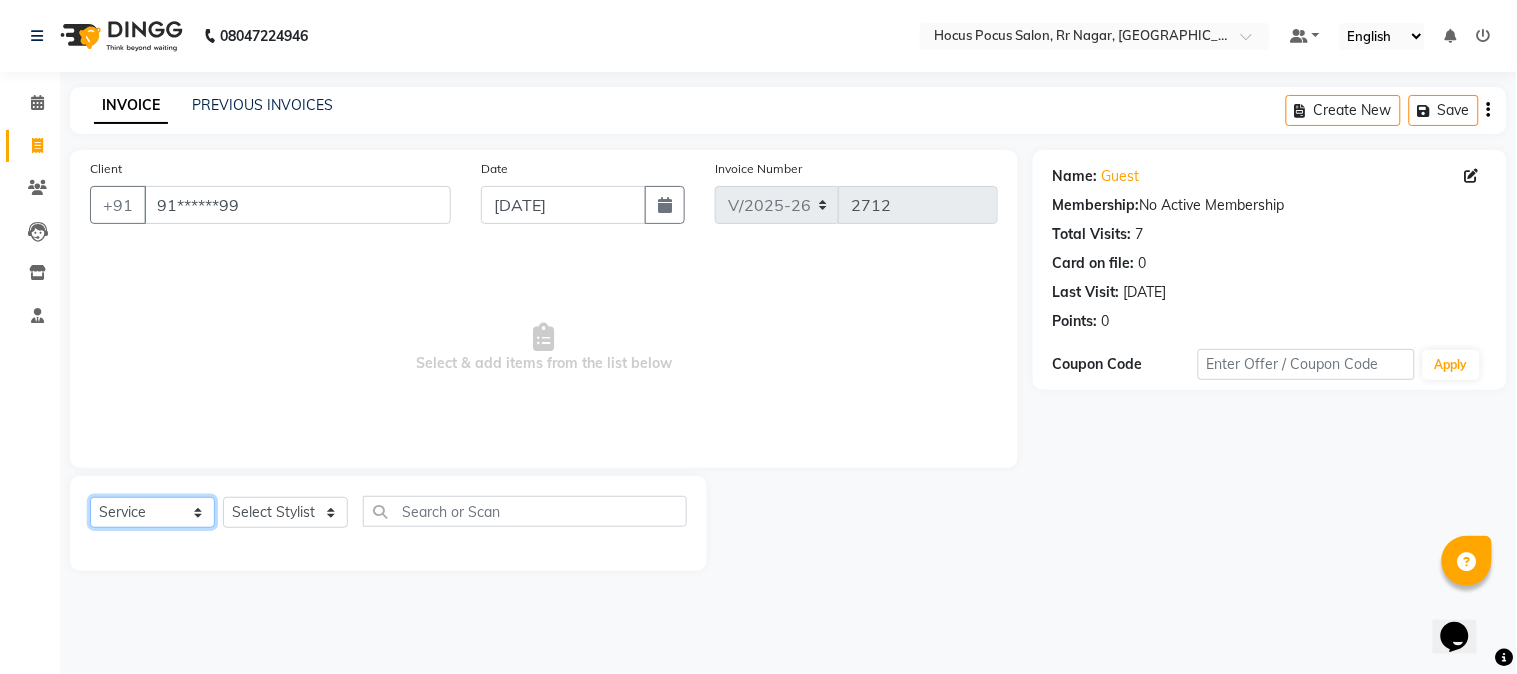 select on "package" 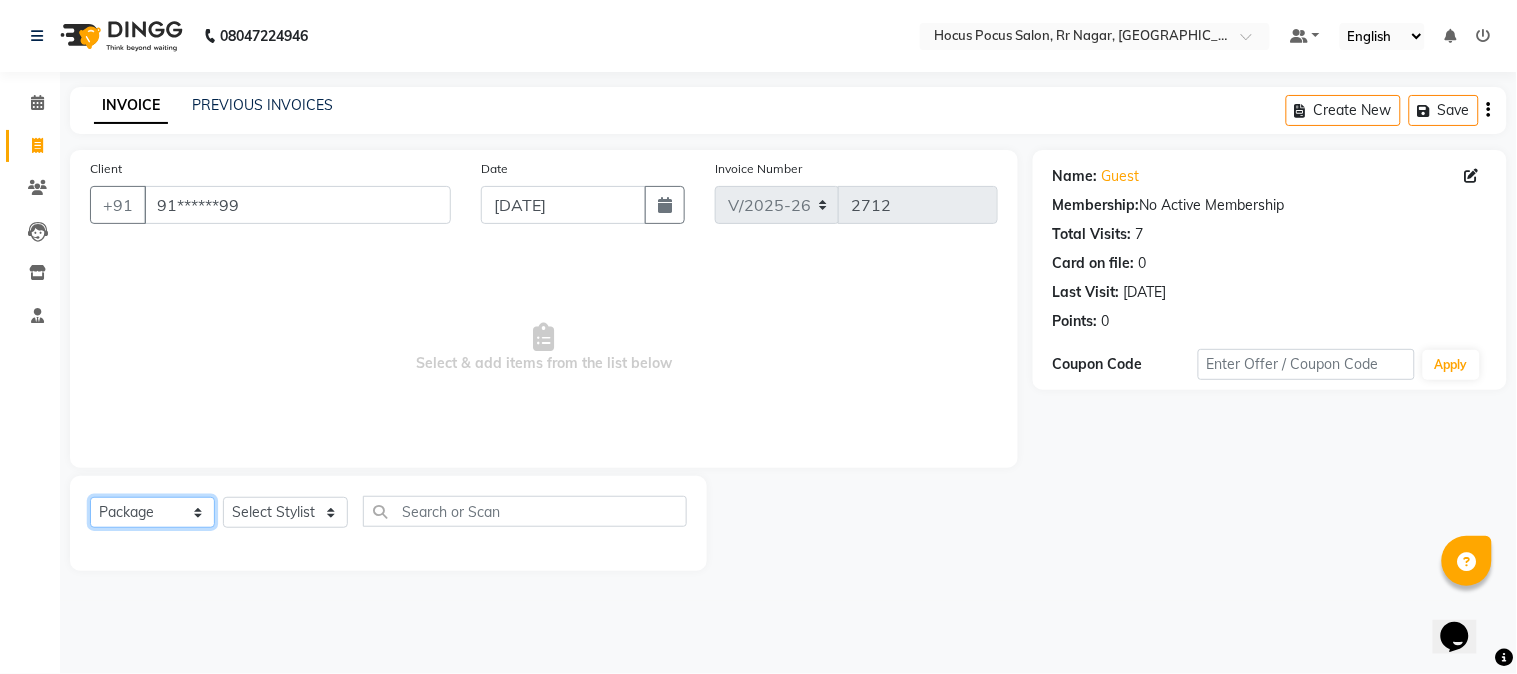 click on "Select  Service  Product  Membership  Package Voucher Prepaid Gift Card" 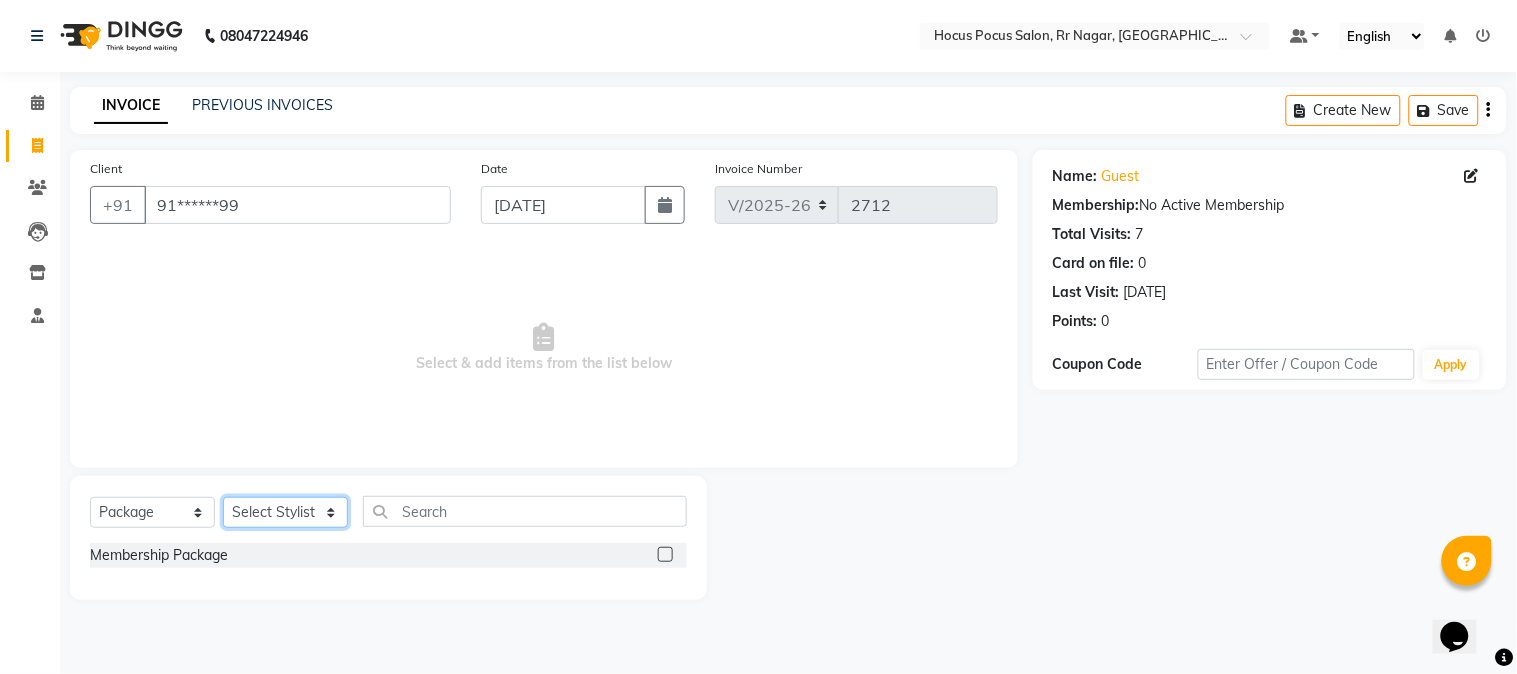 click on "Select Stylist Amar  Arjun Eliza hocus pocus Jonathan Maya Mona Ravi Salima Sonam" 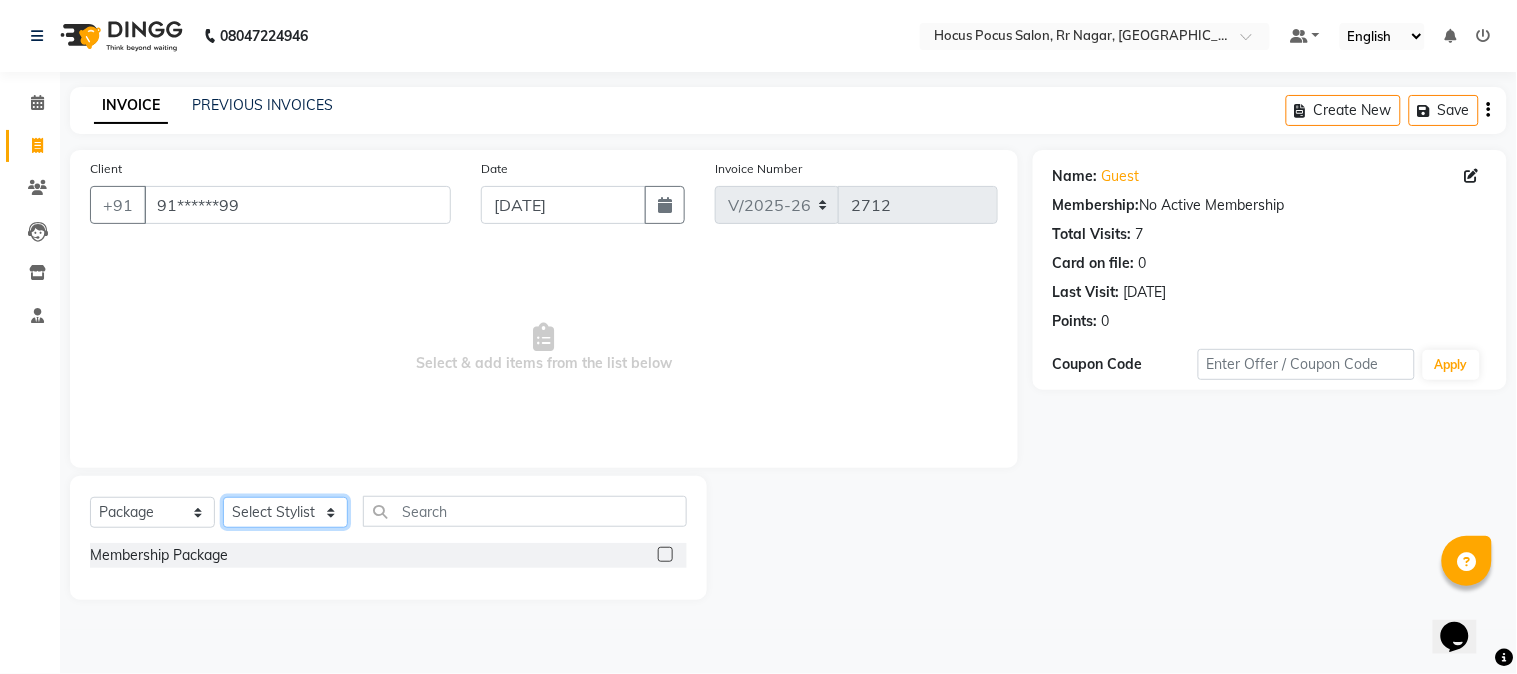 select on "32993" 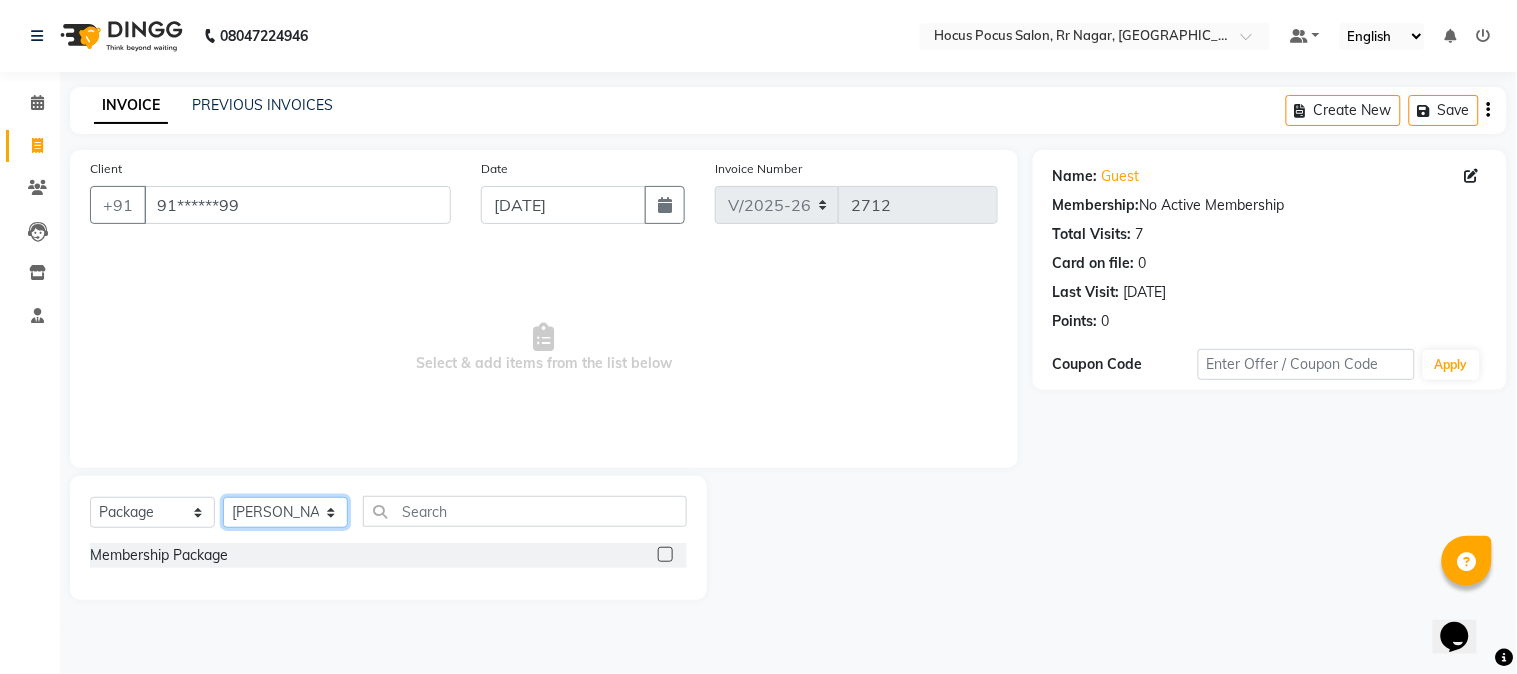 click on "Select Stylist Amar  Arjun Eliza hocus pocus Jonathan Maya Mona Ravi Salima Sonam" 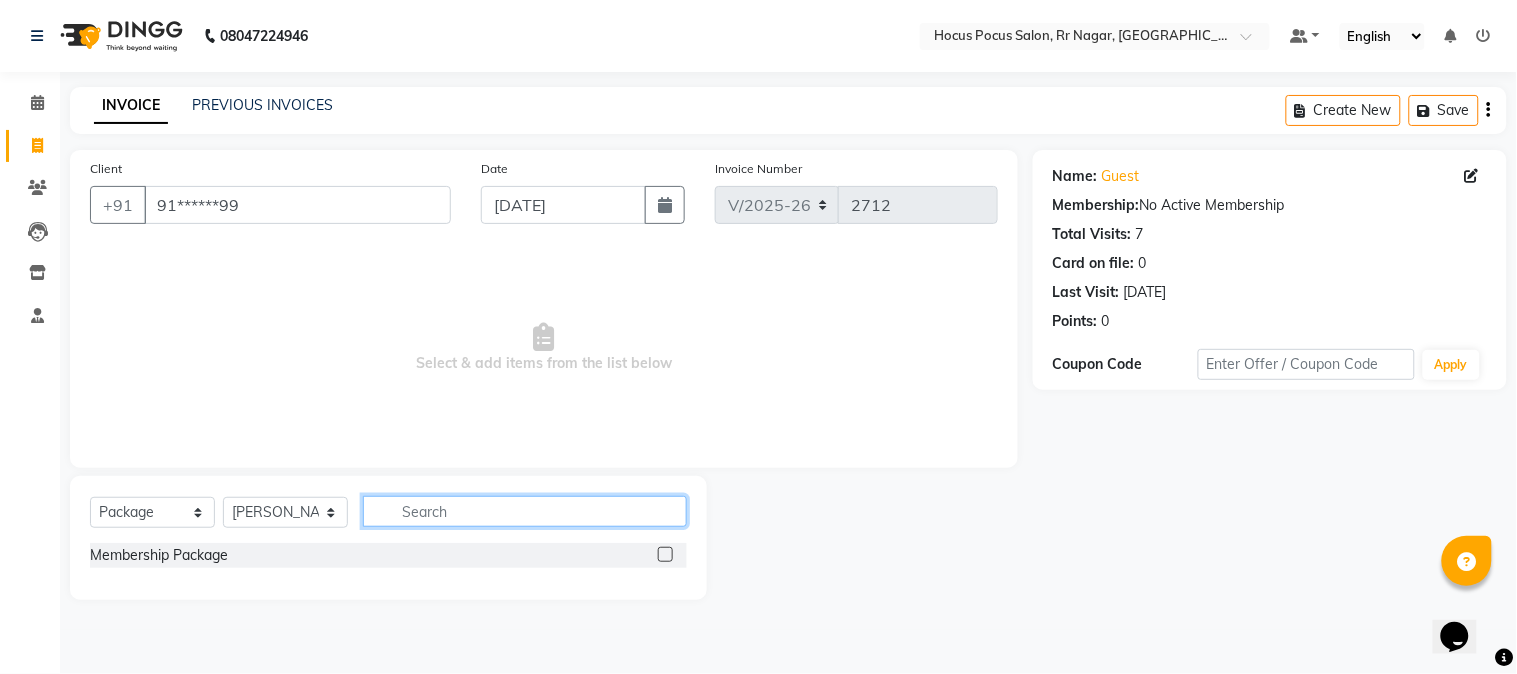 click 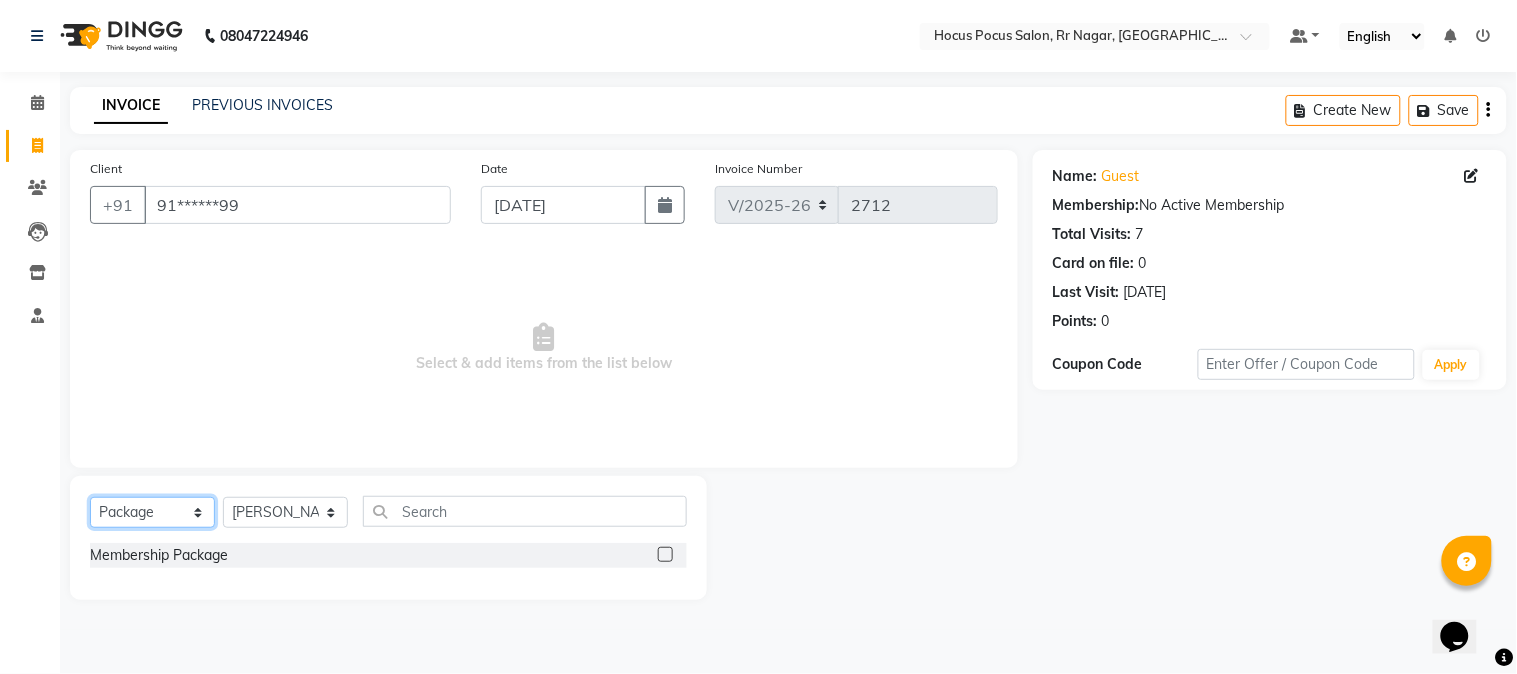 click on "Select  Service  Product  Membership  Package Voucher Prepaid Gift Card" 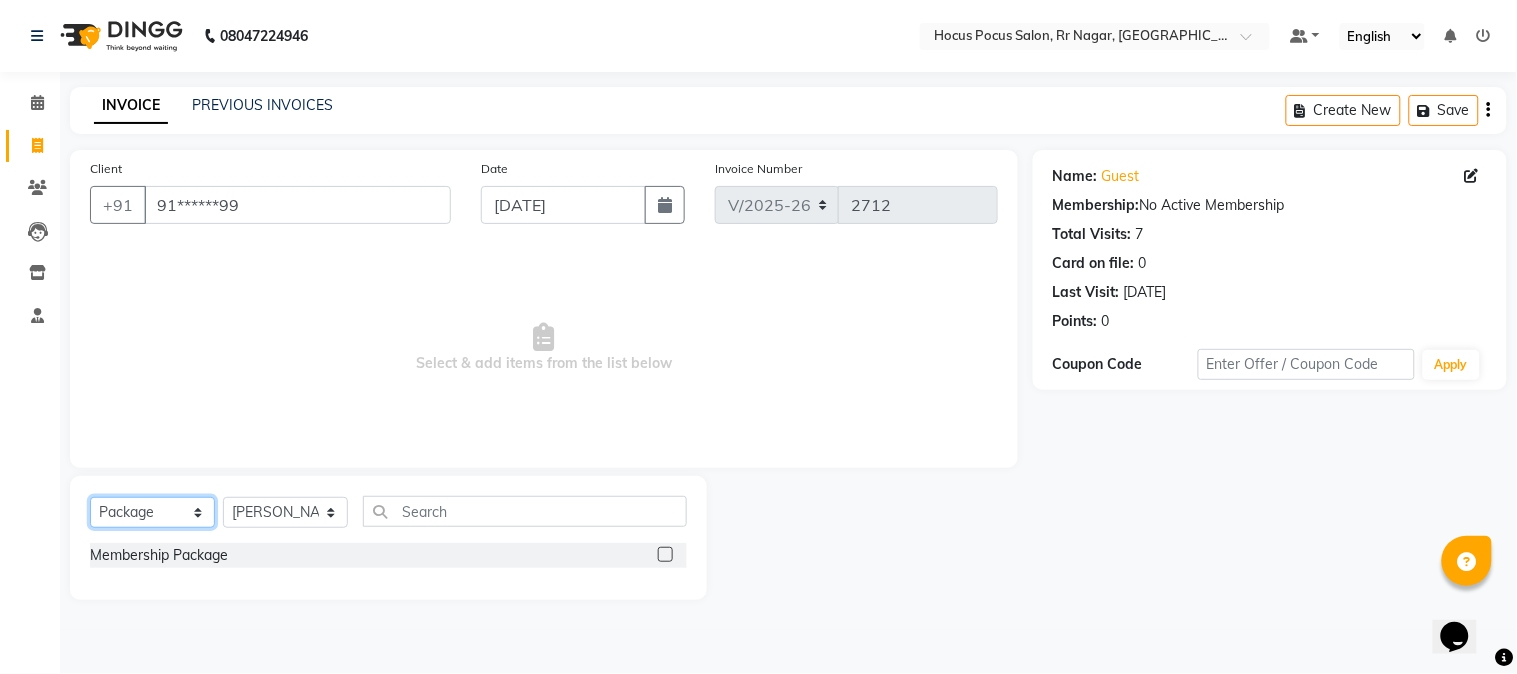 select on "P" 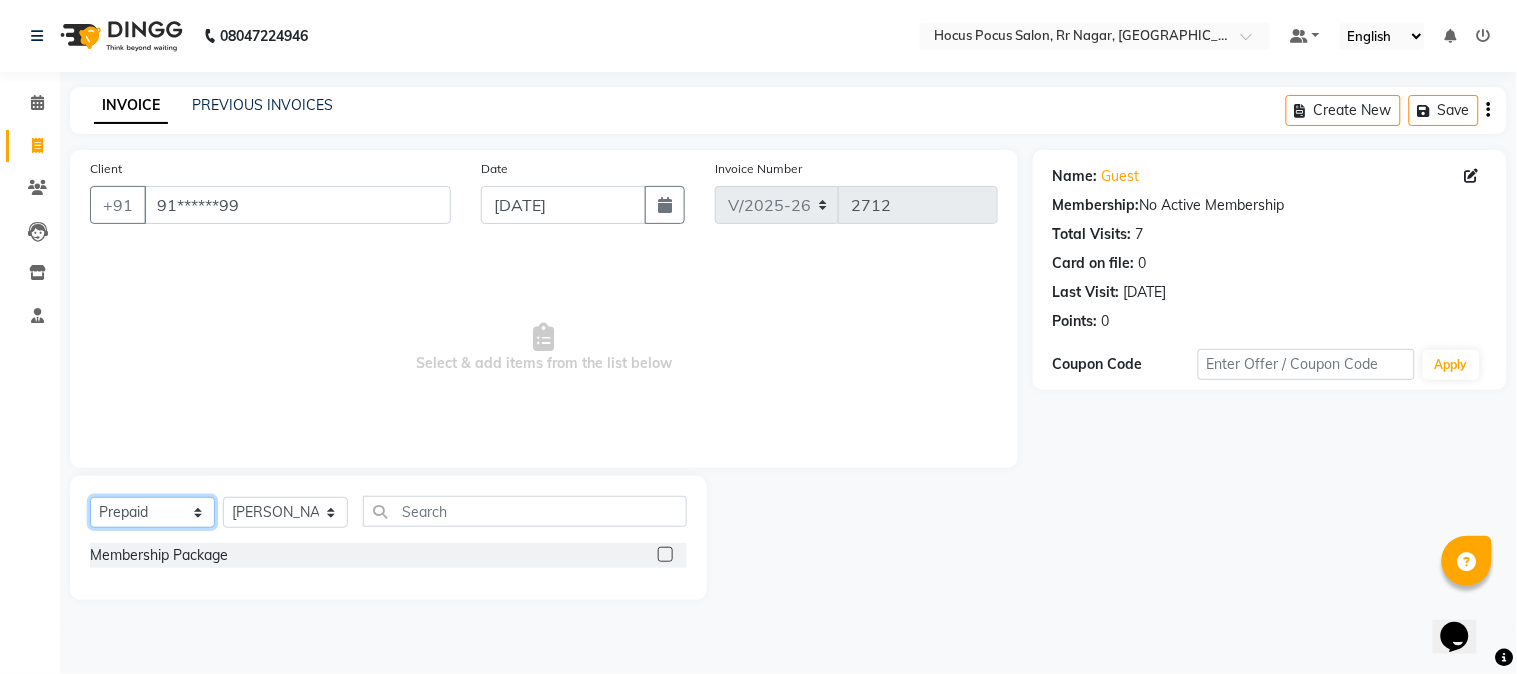 click on "Select  Service  Product  Membership  Package Voucher Prepaid Gift Card" 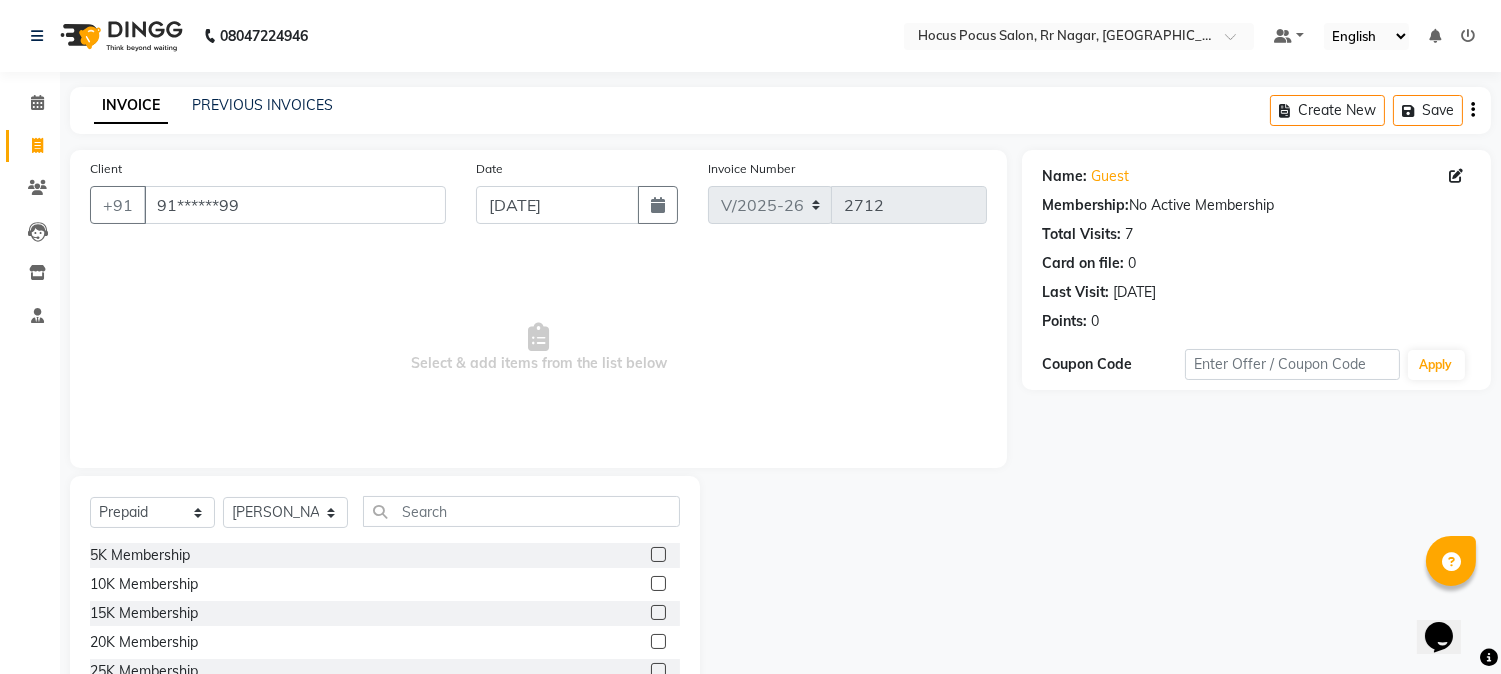 click 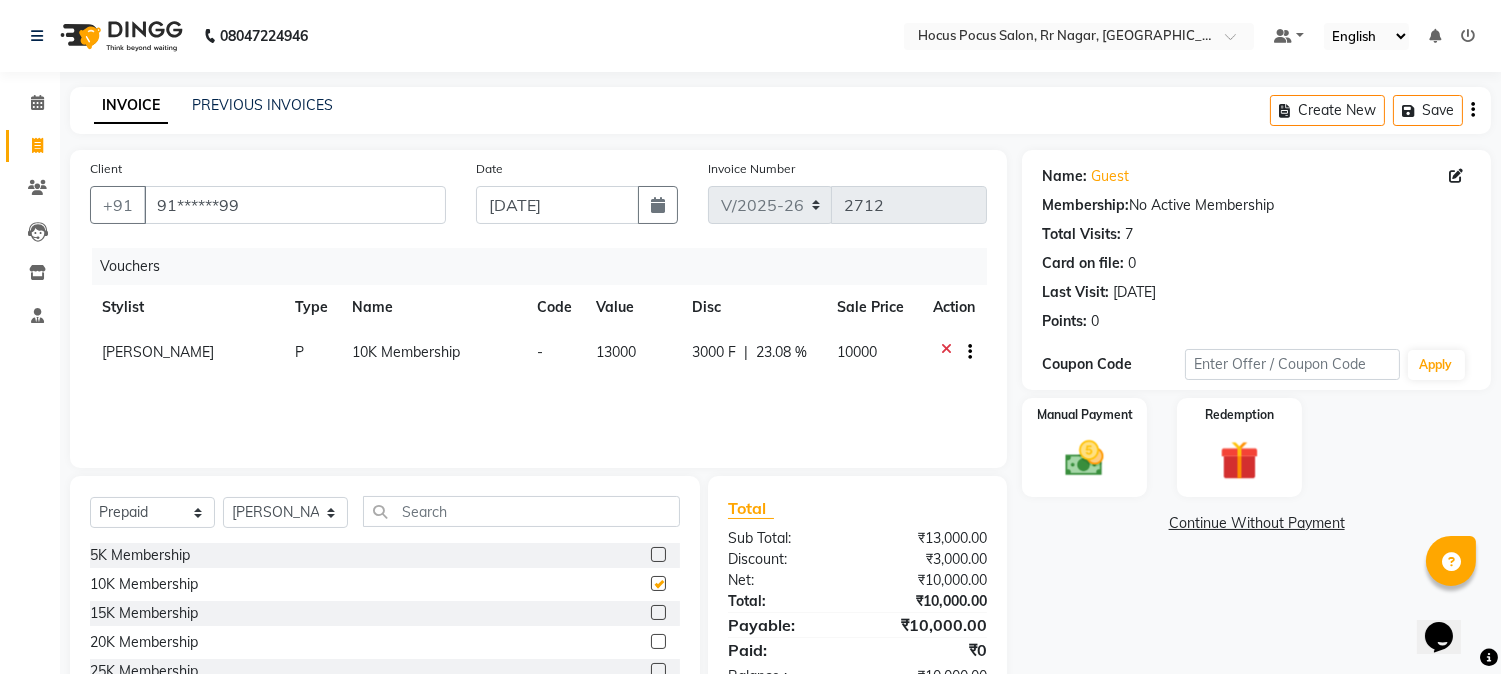 checkbox on "false" 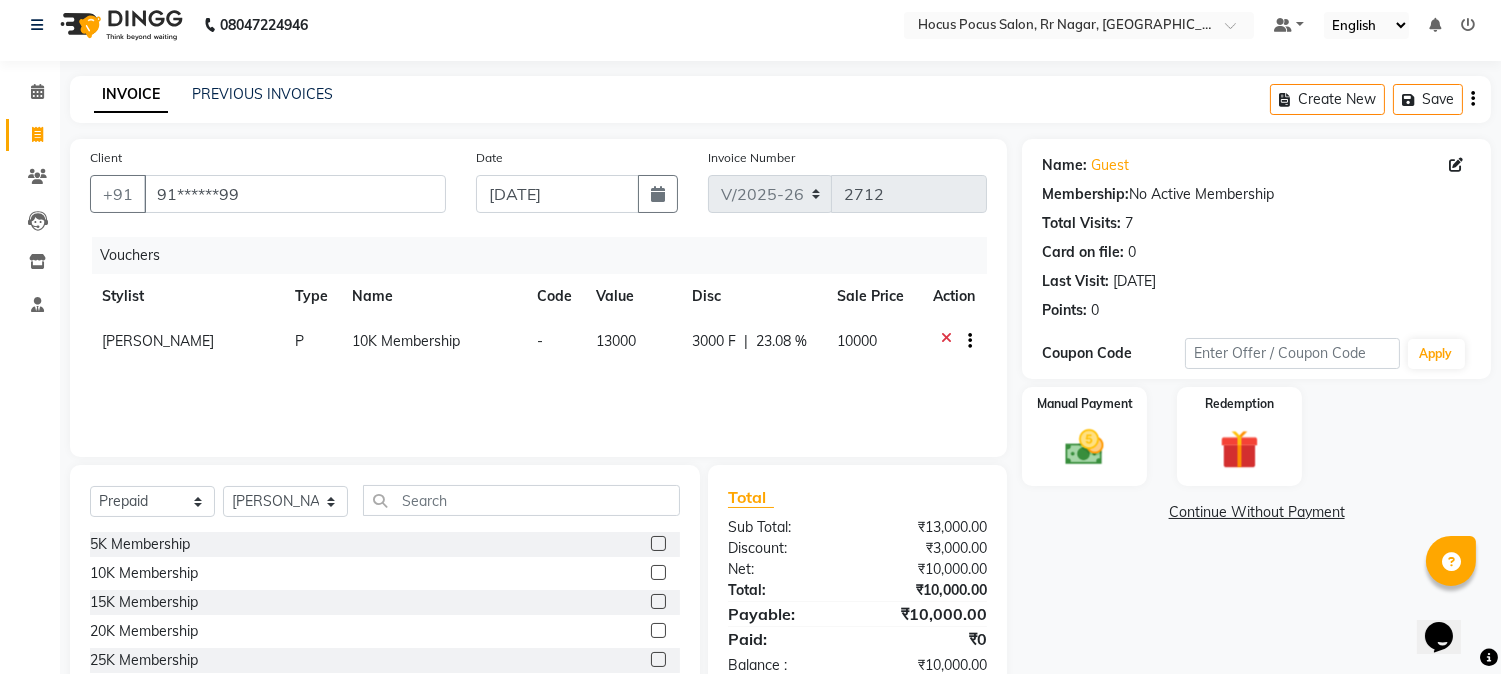 scroll, scrollTop: 0, scrollLeft: 0, axis: both 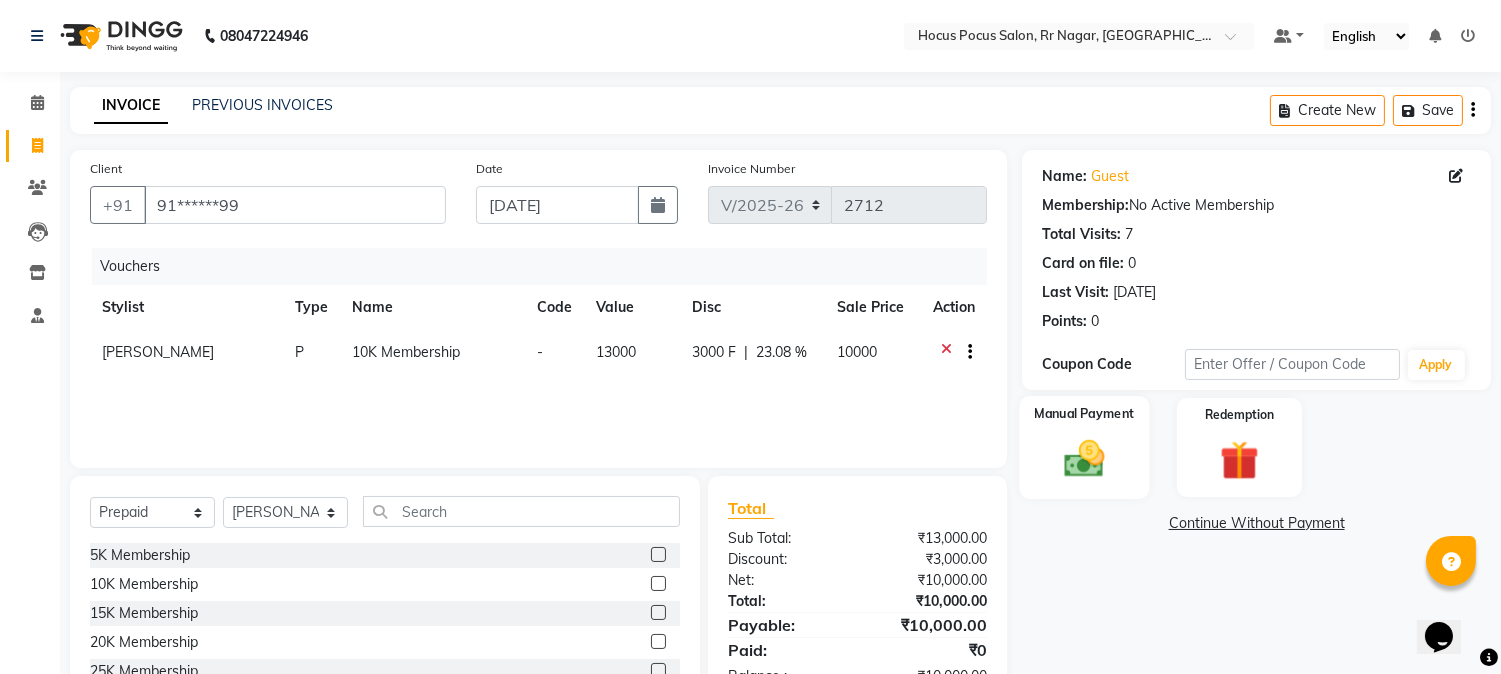 click on "Manual Payment" 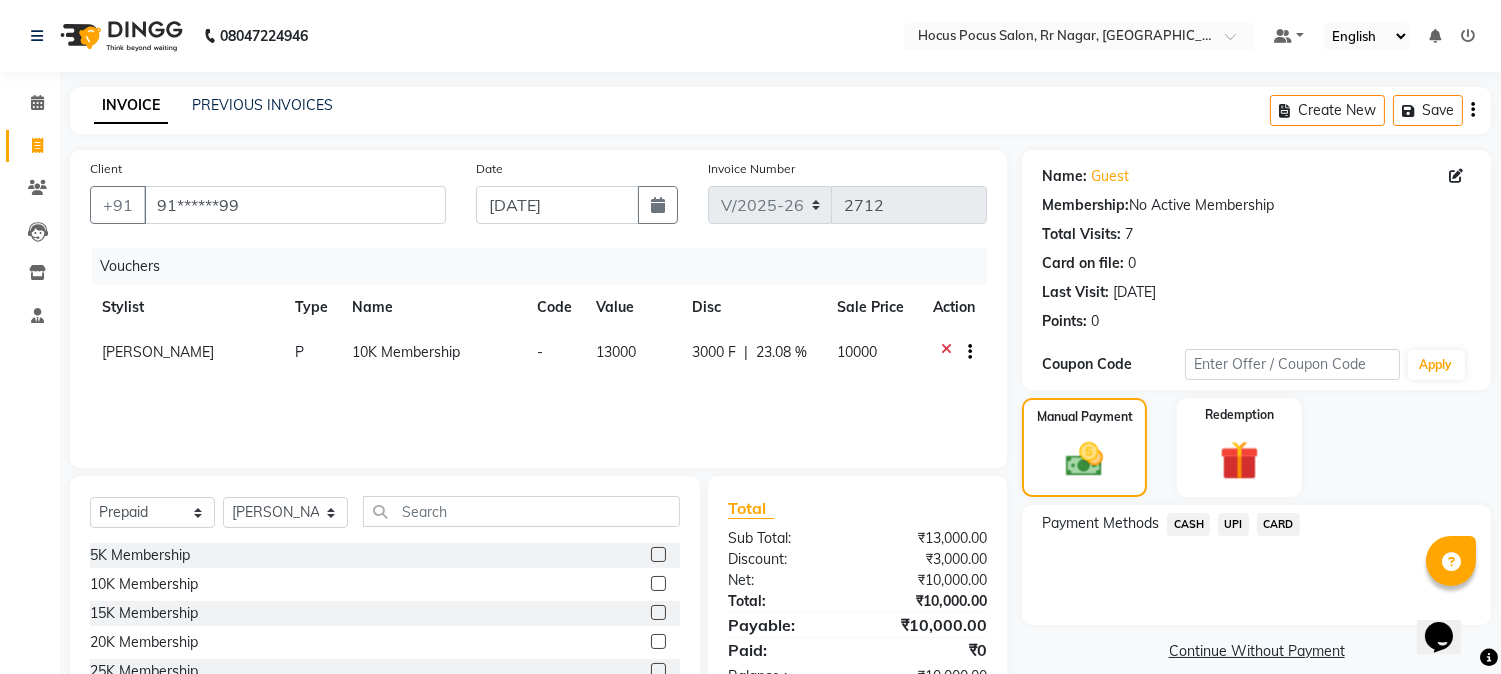 click on "CARD" 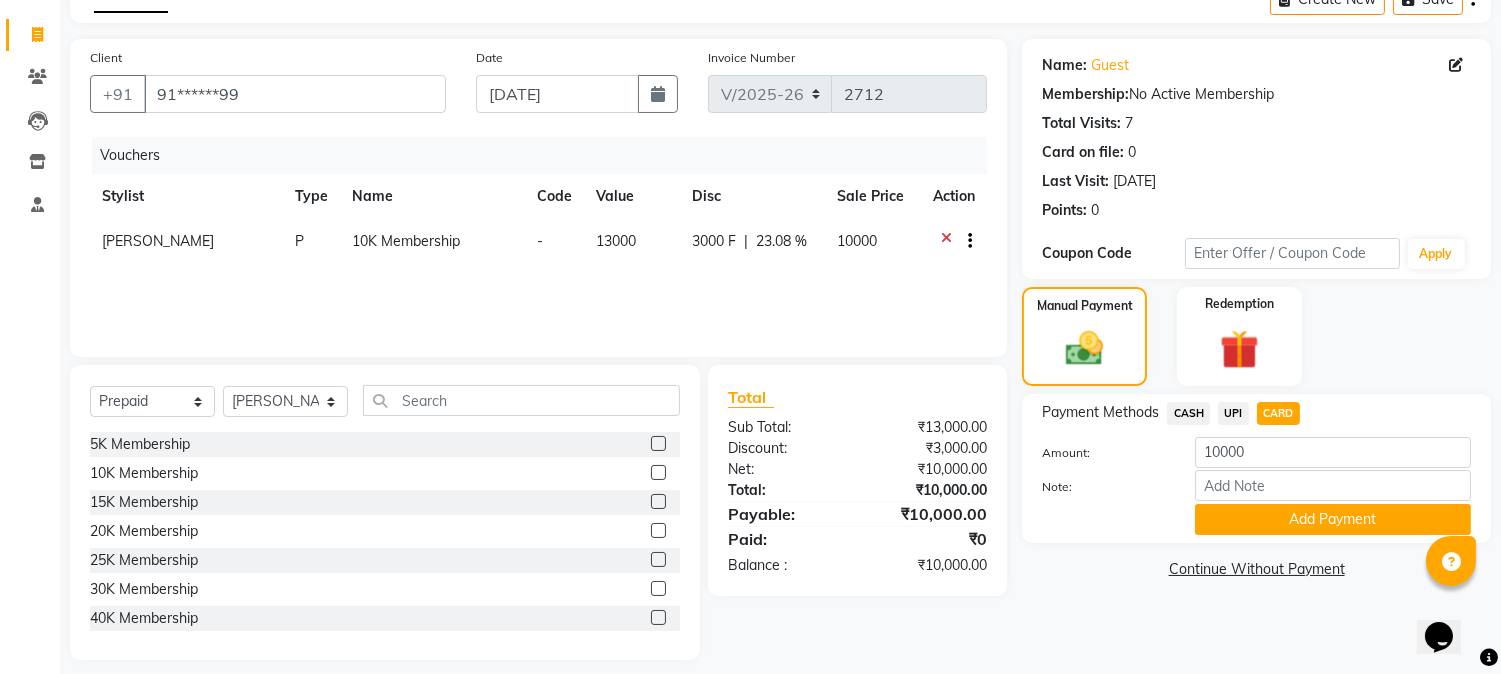 scroll, scrollTop: 0, scrollLeft: 0, axis: both 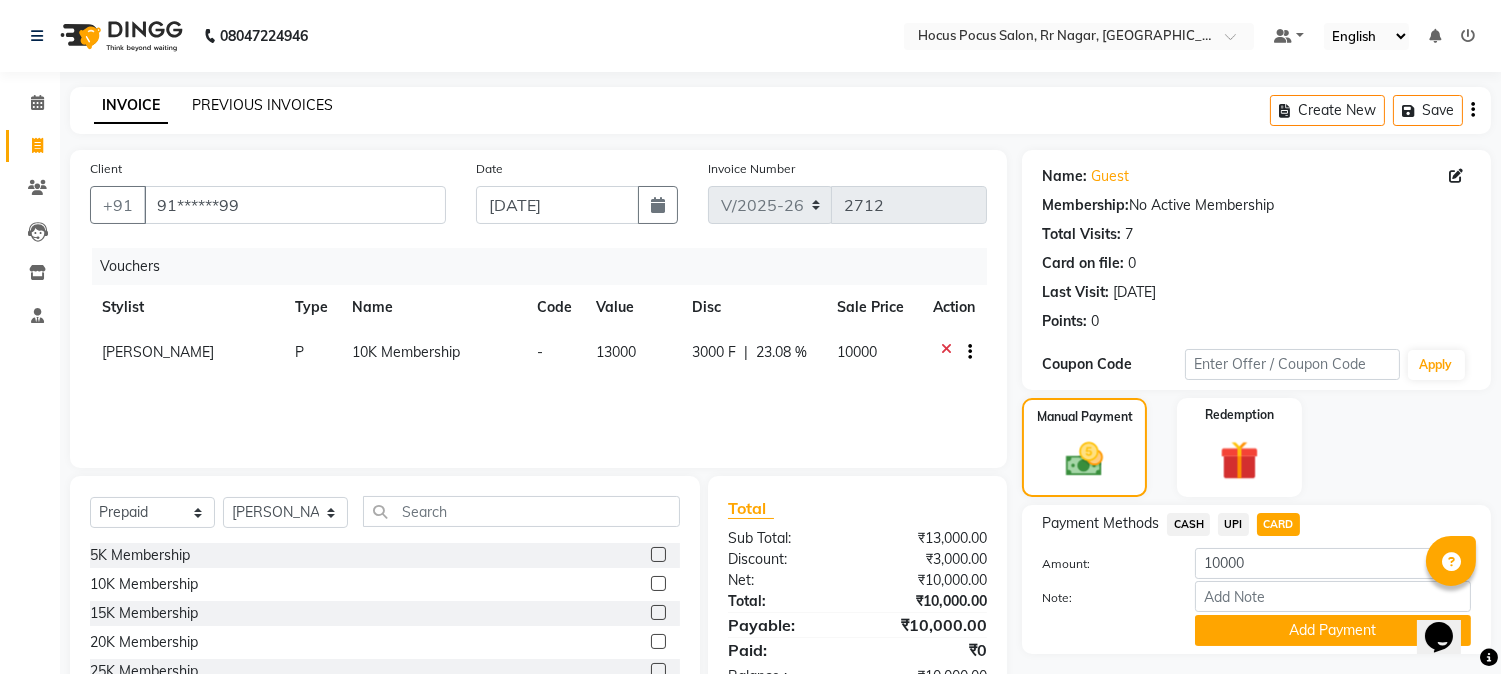 click on "PREVIOUS INVOICES" 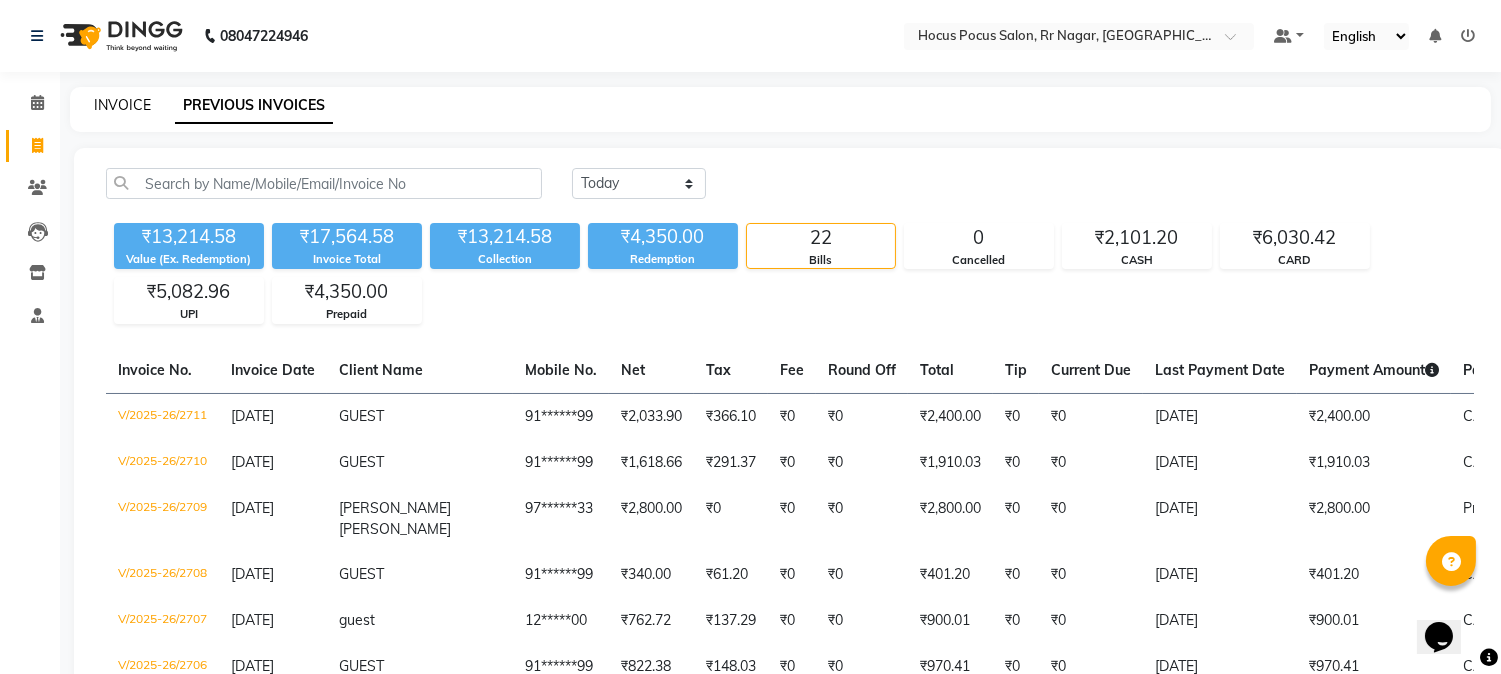 click on "INVOICE" 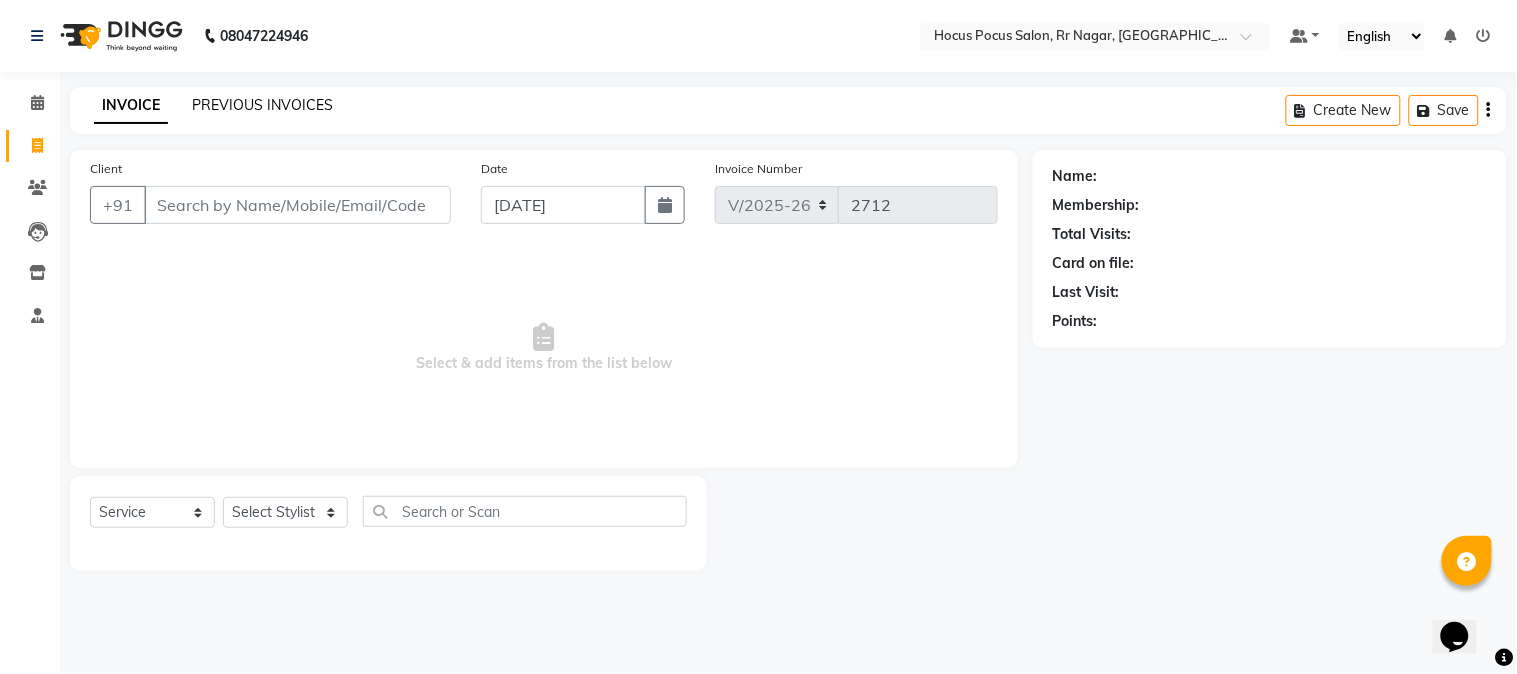 click on "PREVIOUS INVOICES" 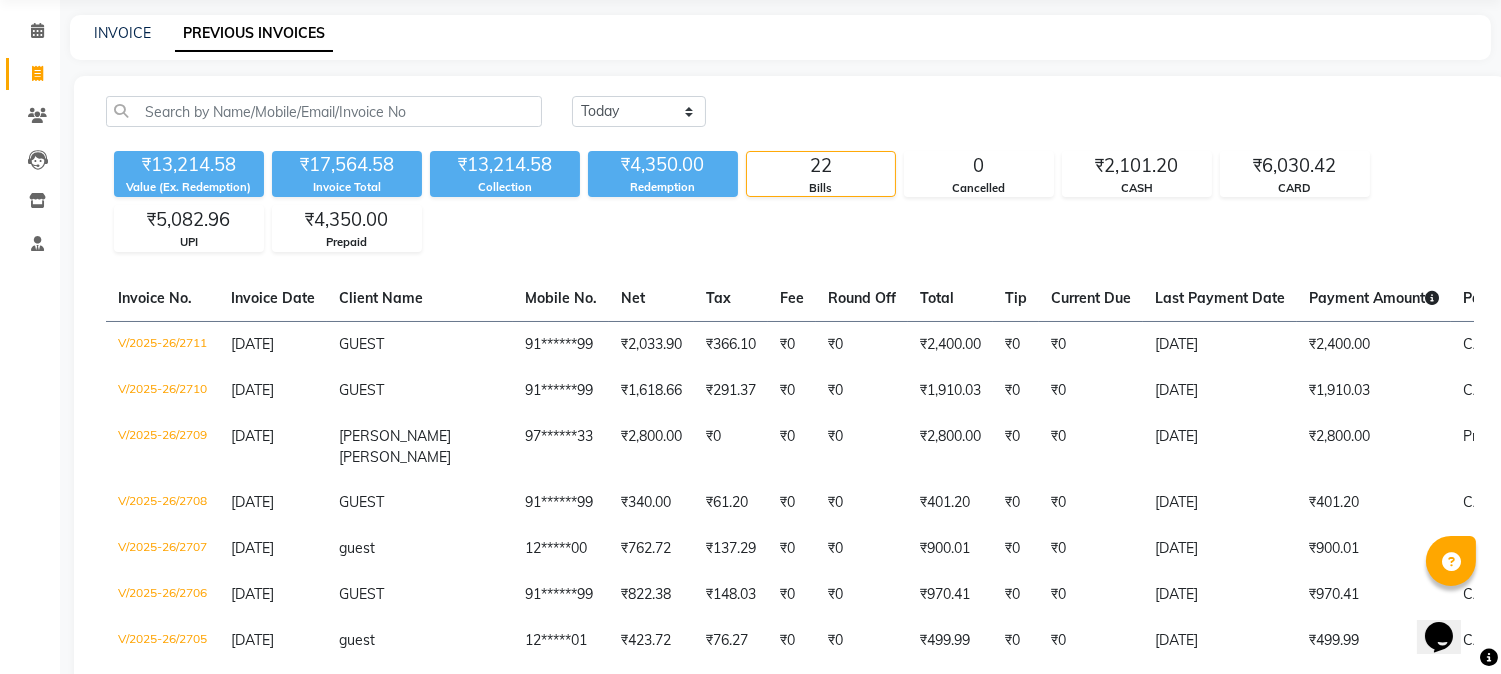 scroll, scrollTop: 111, scrollLeft: 0, axis: vertical 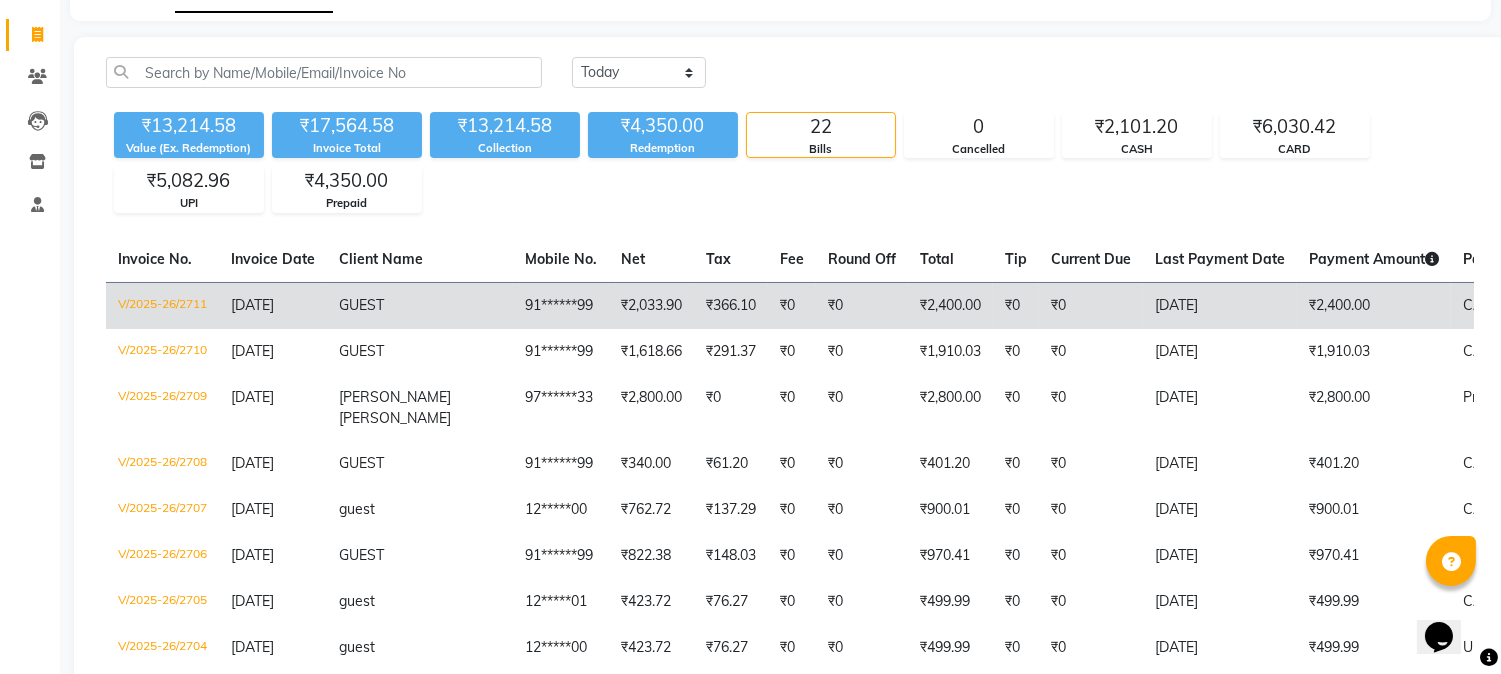 click on "₹366.10" 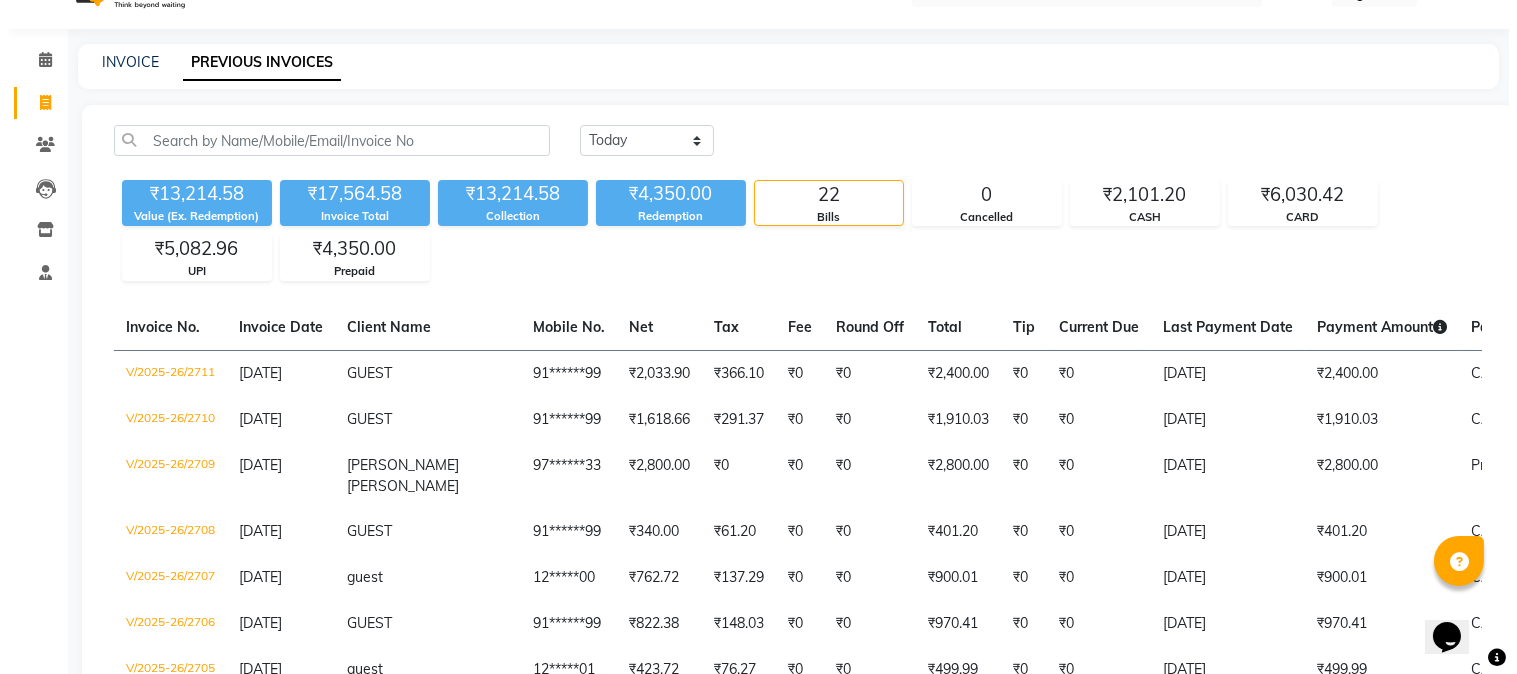 scroll, scrollTop: 0, scrollLeft: 0, axis: both 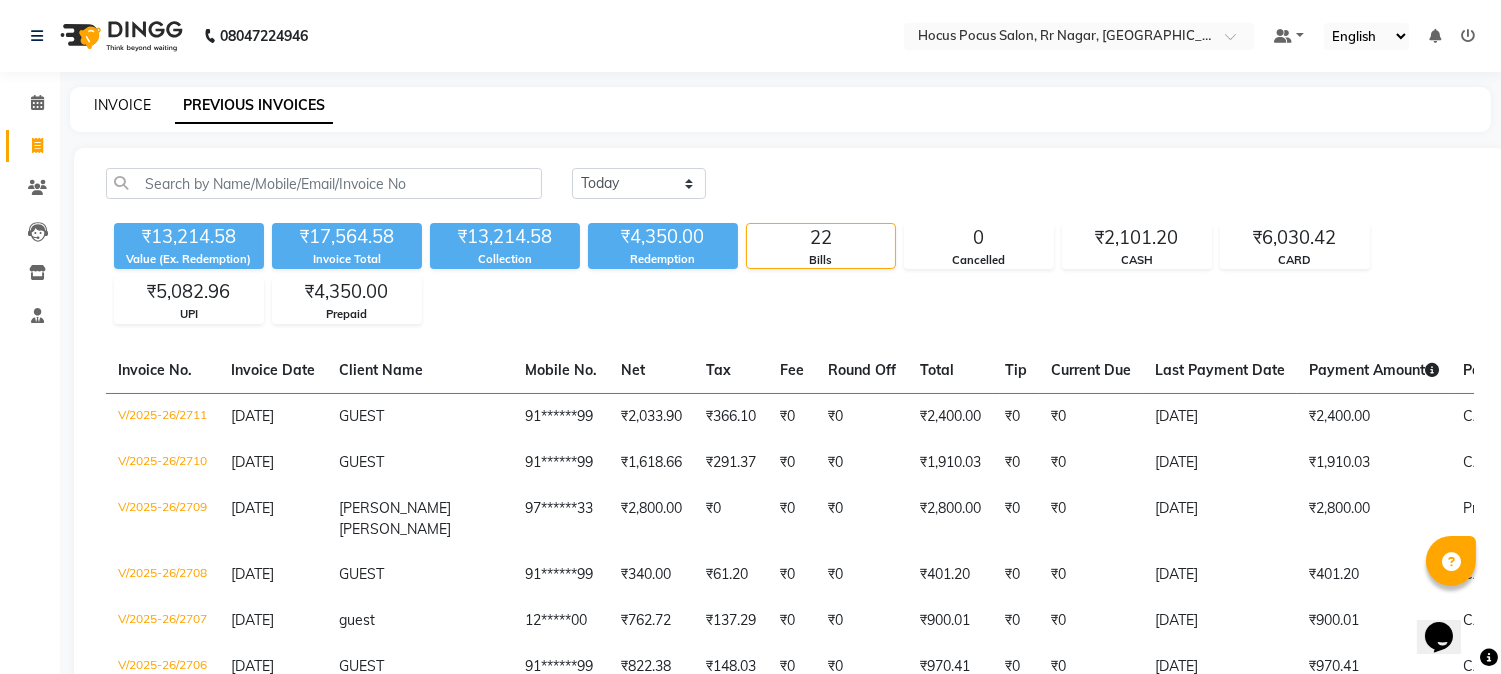 click on "INVOICE" 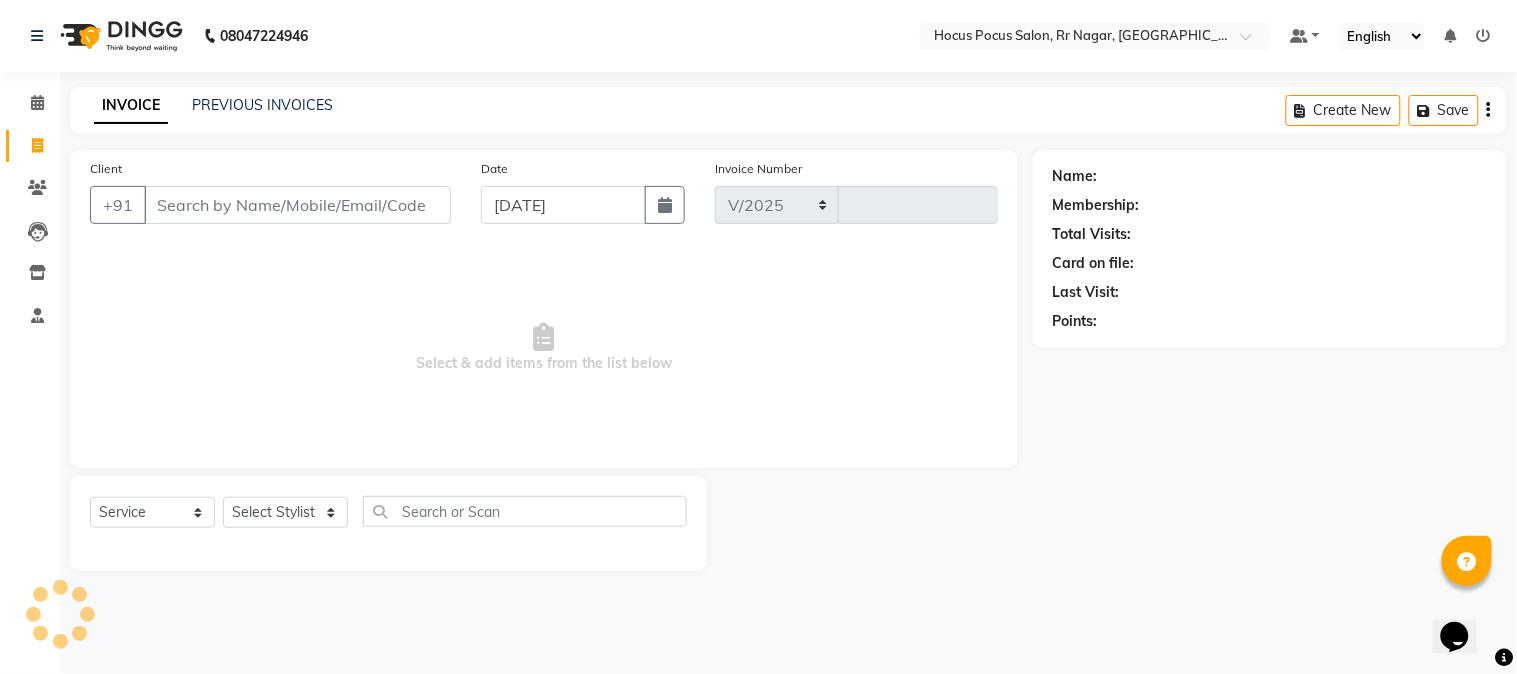 select on "5019" 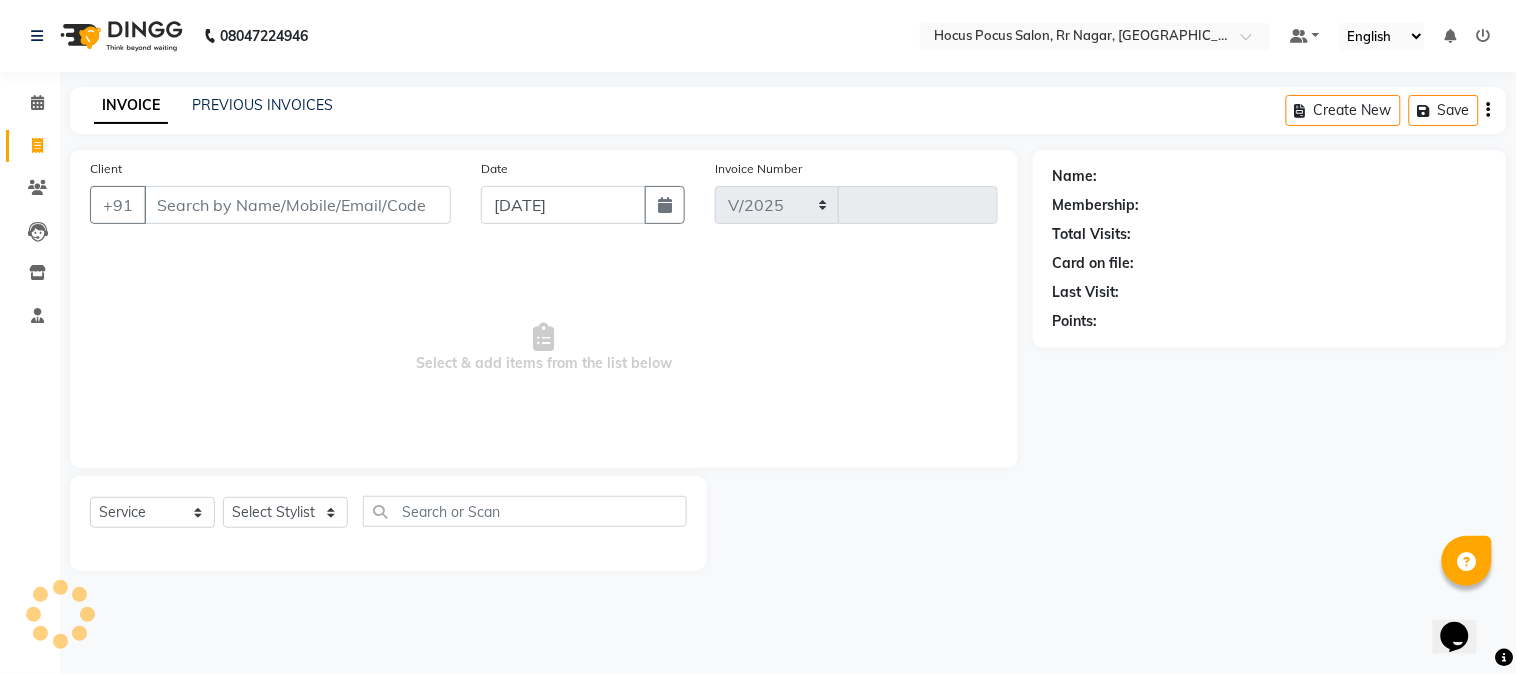 type on "2712" 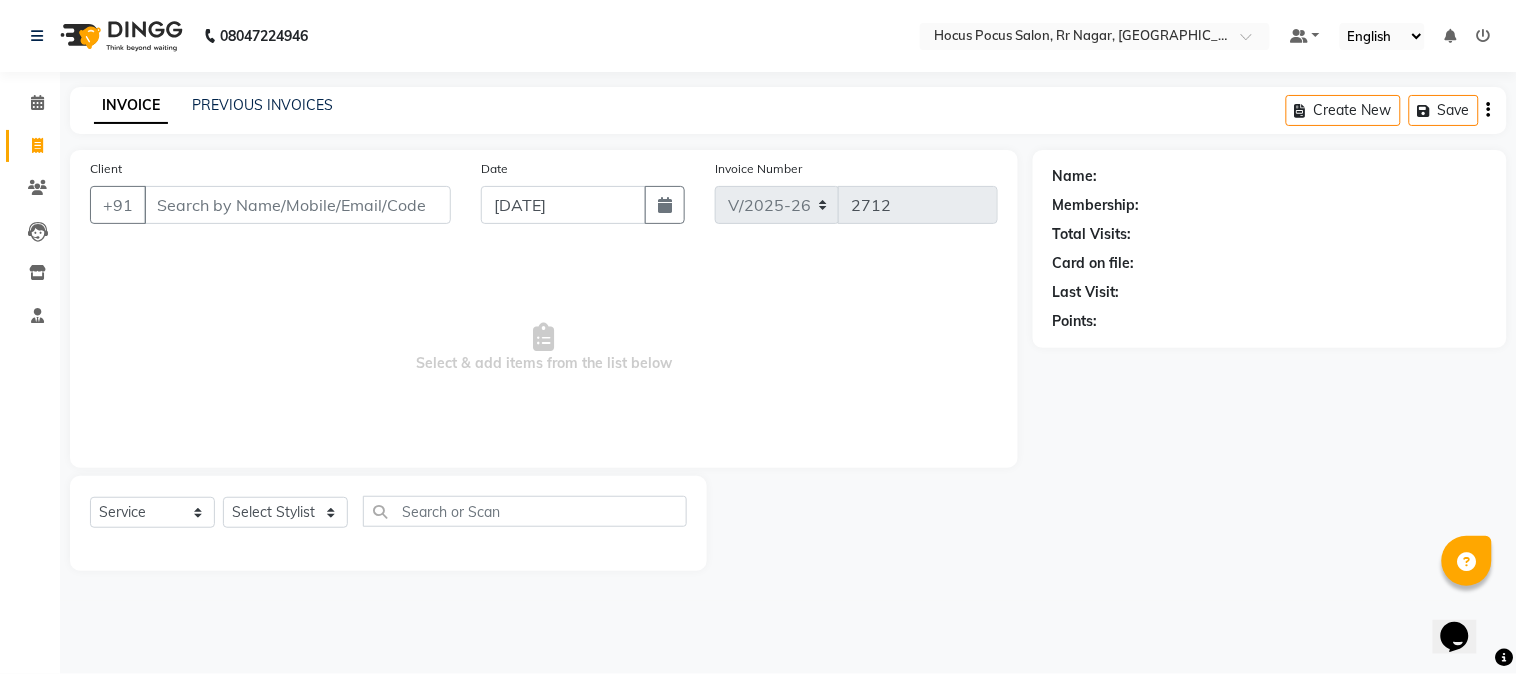 click on "Client" at bounding box center [297, 205] 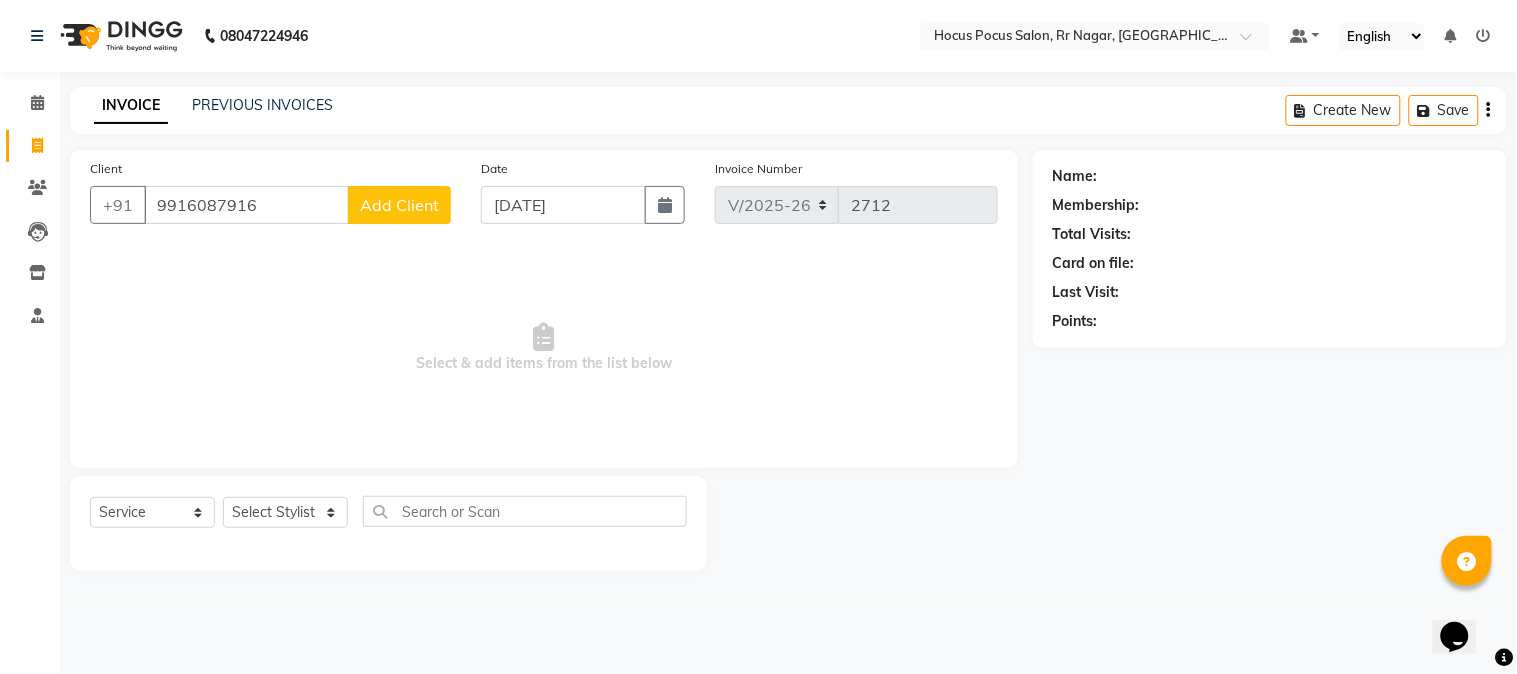 type on "9916087916" 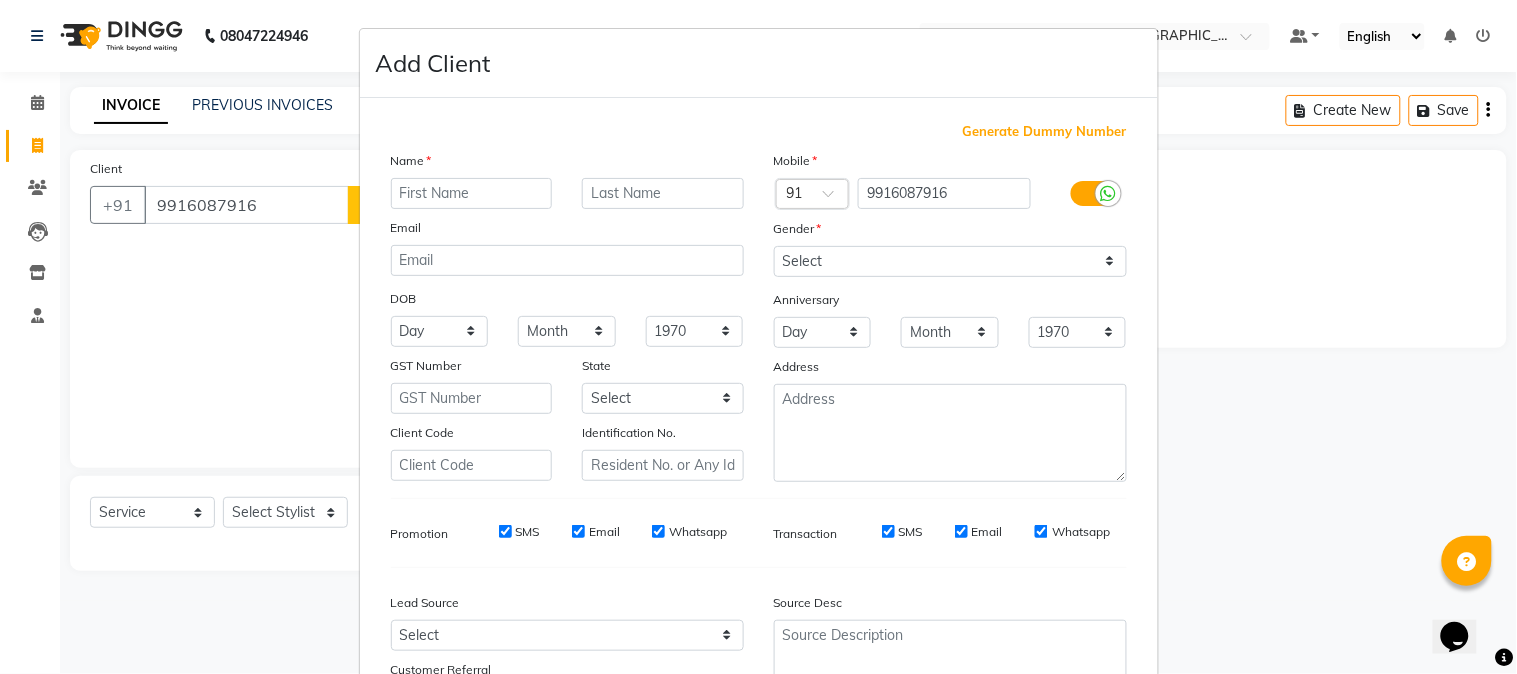 click at bounding box center (472, 193) 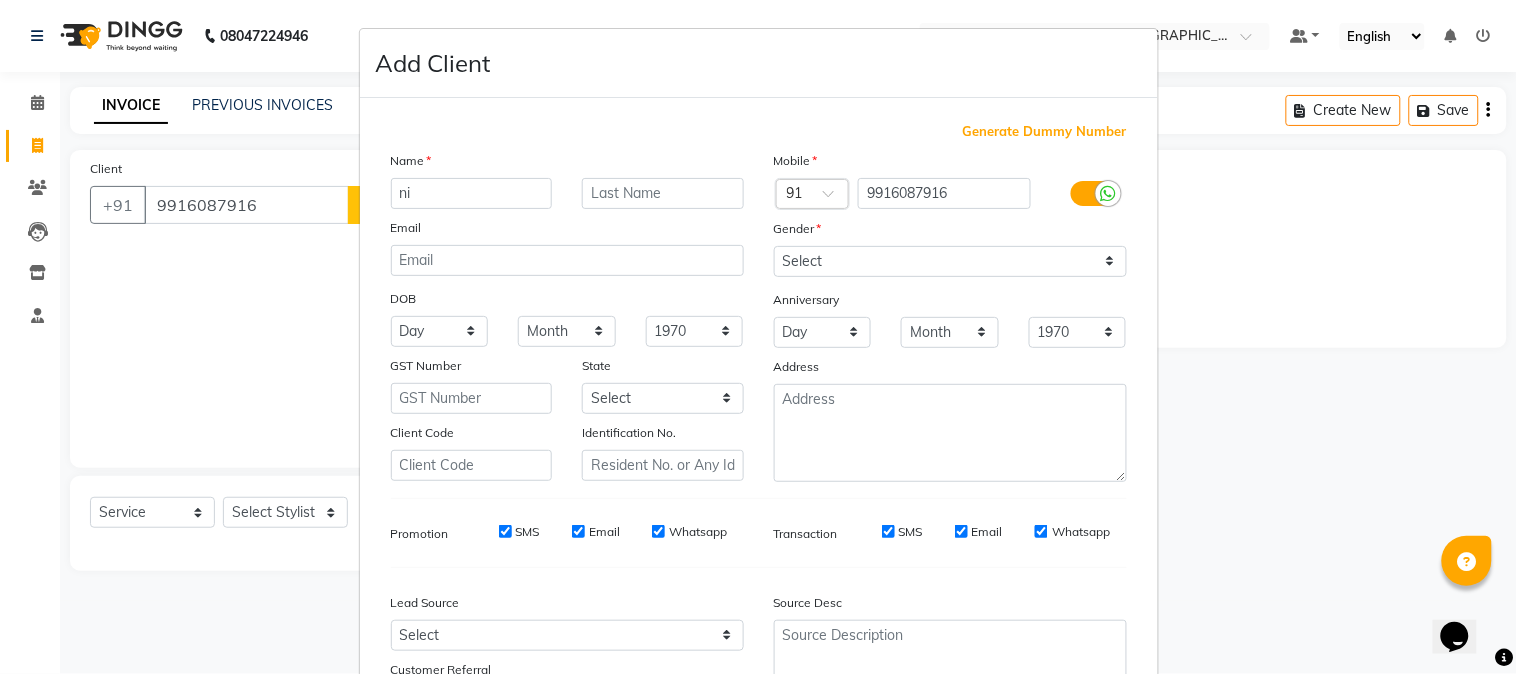 type on "n" 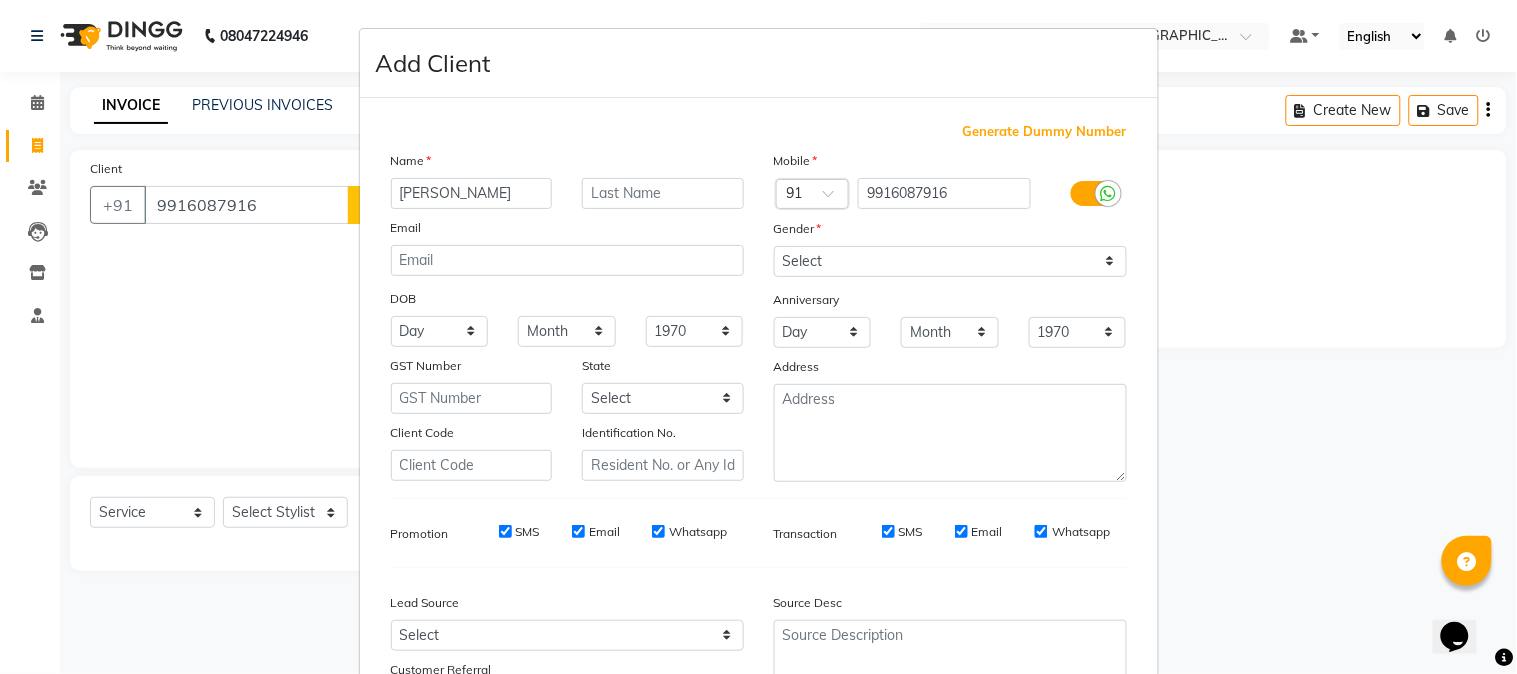 type on "[PERSON_NAME]" 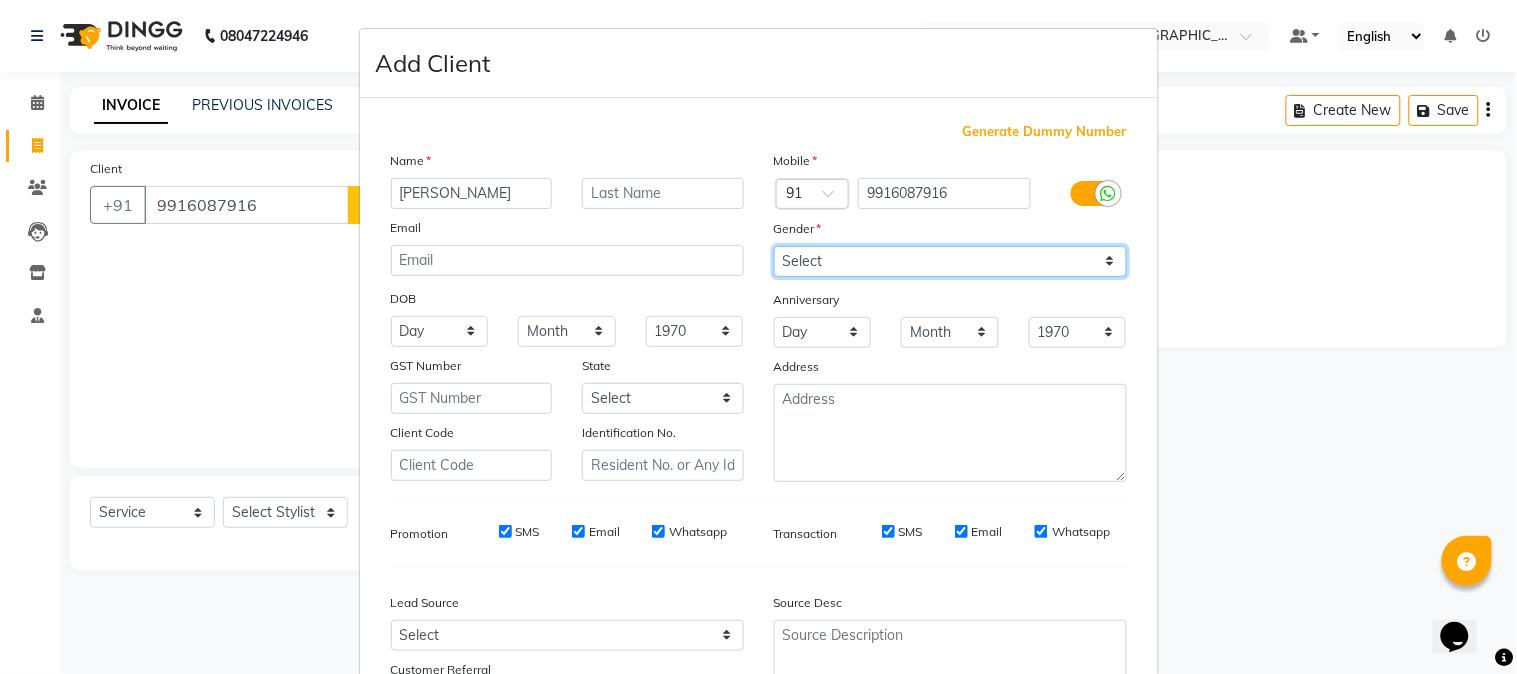 click on "Select Male Female Other Prefer Not To Say" at bounding box center (950, 261) 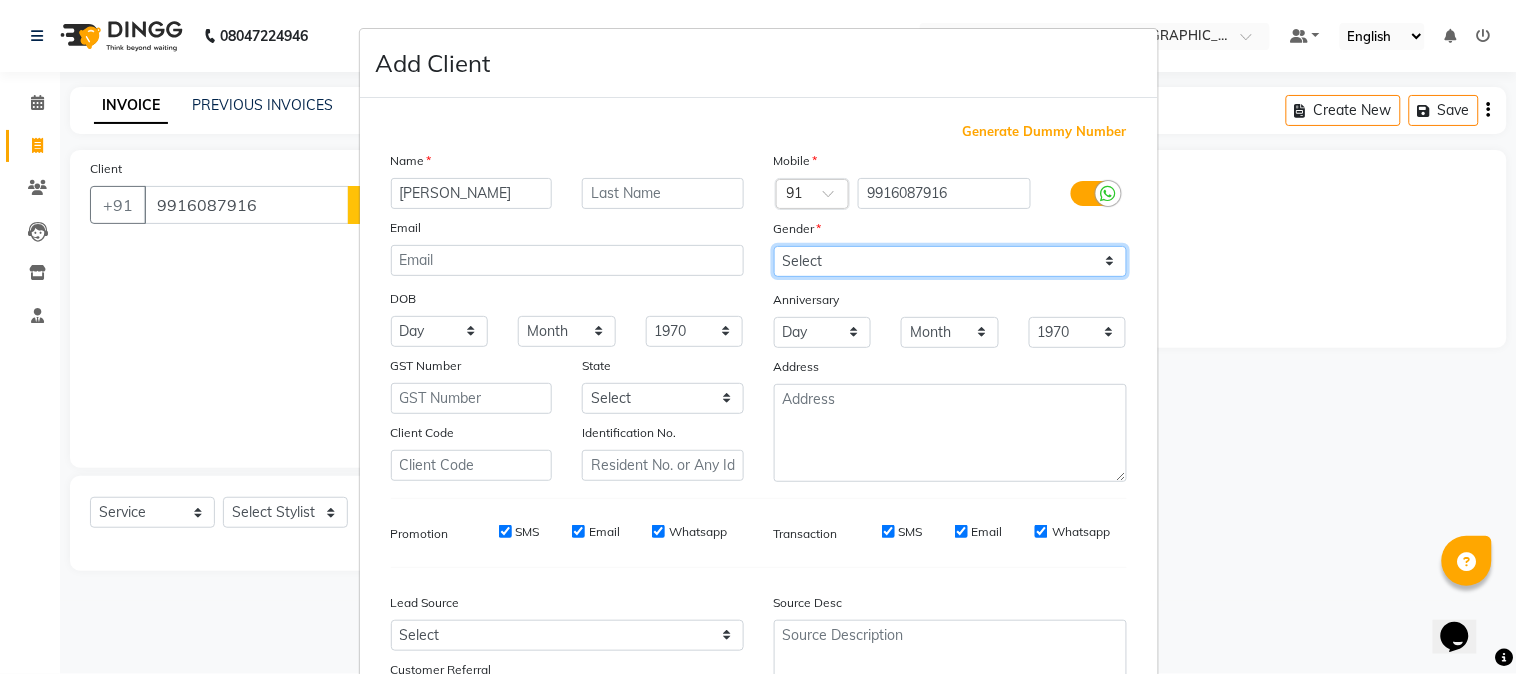select on "female" 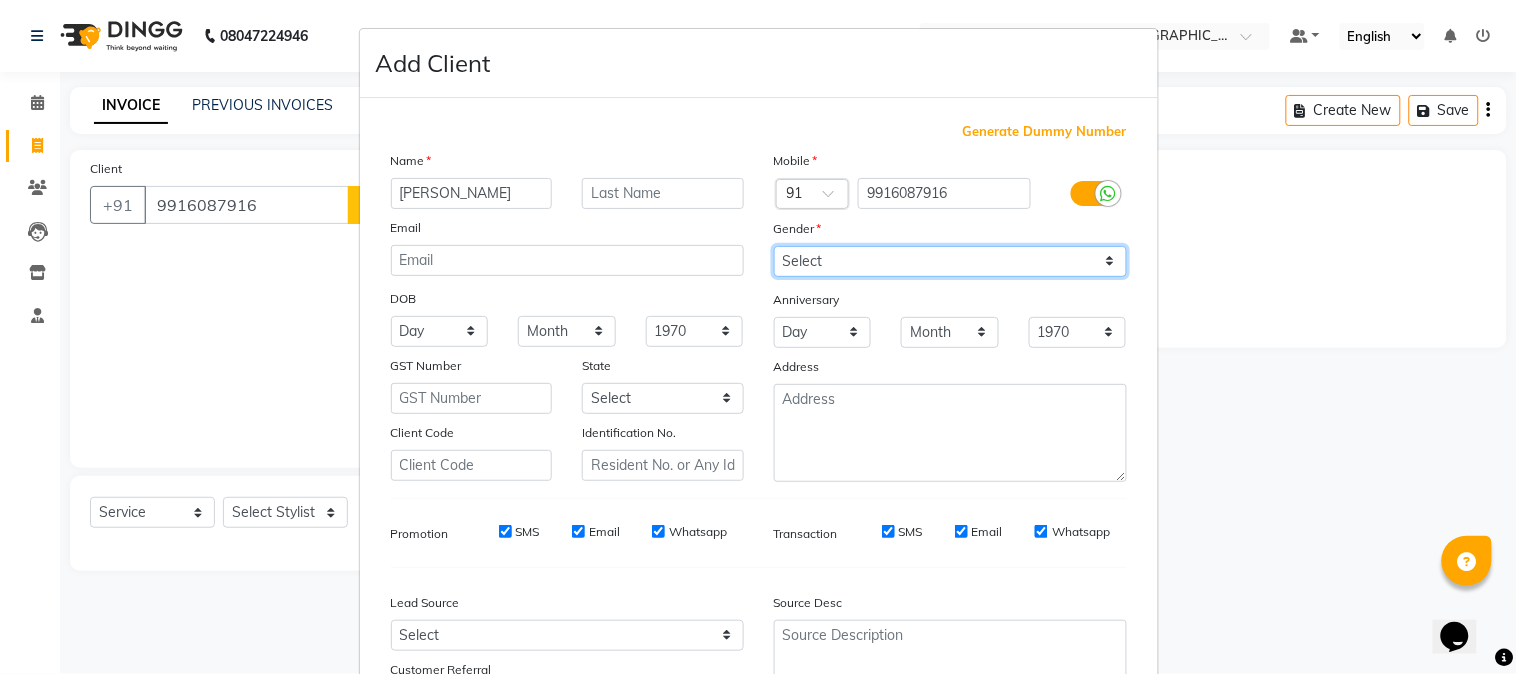 click on "Select Male Female Other Prefer Not To Say" at bounding box center [950, 261] 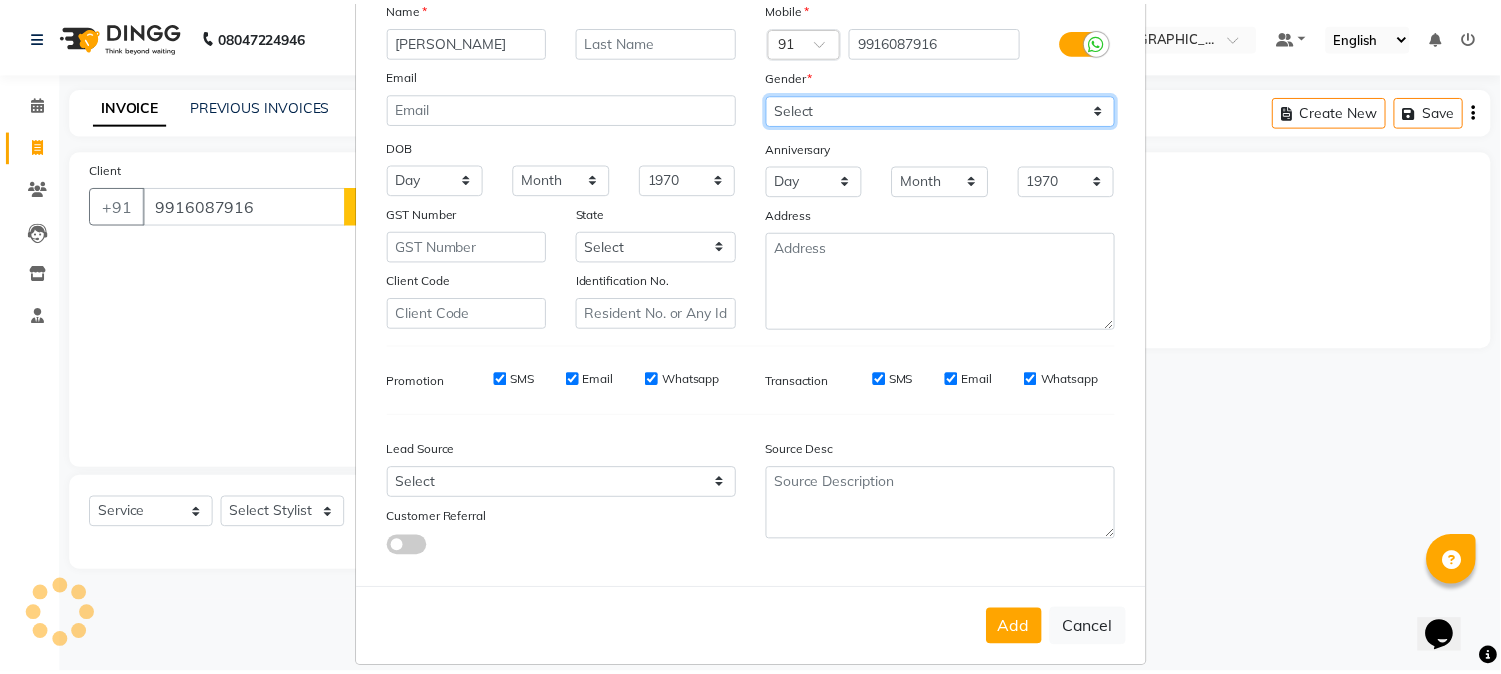 scroll, scrollTop: 176, scrollLeft: 0, axis: vertical 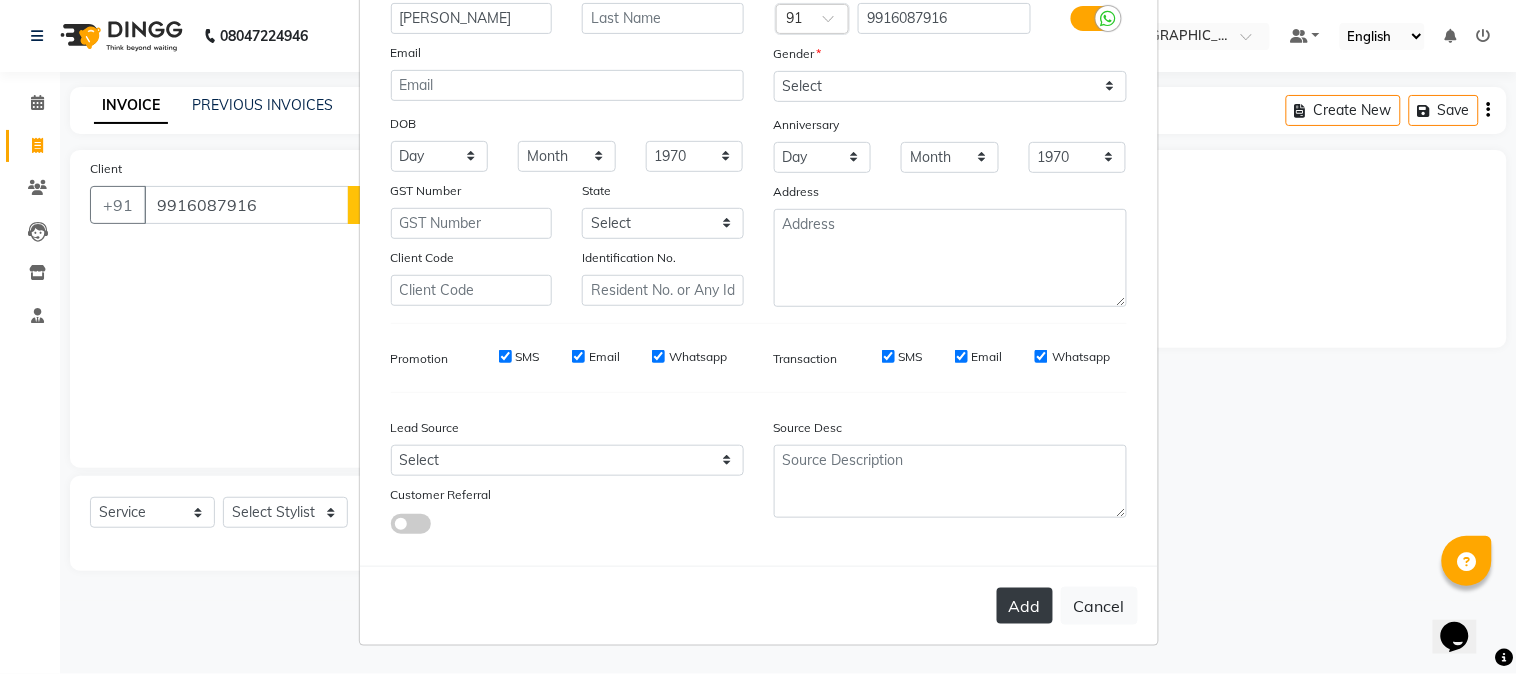 click on "Add" at bounding box center (1025, 606) 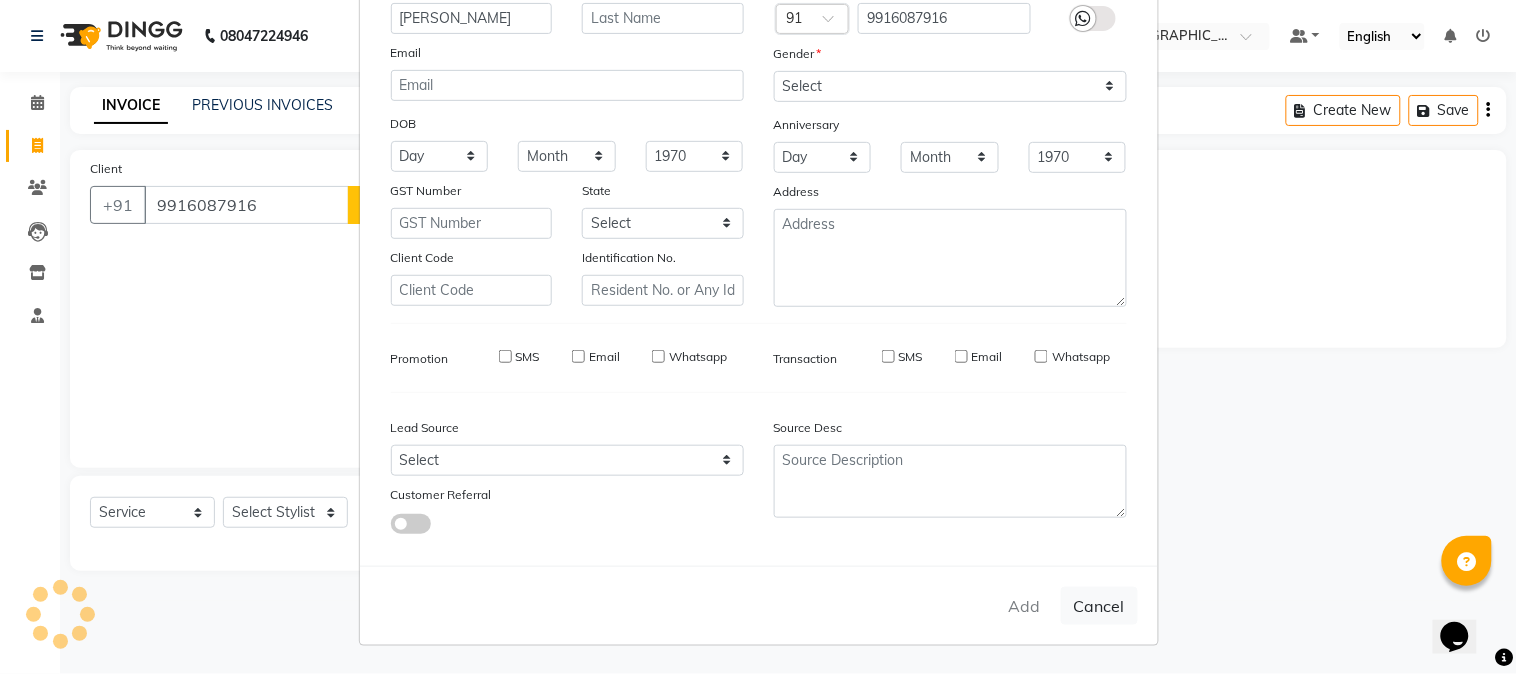 type on "99******16" 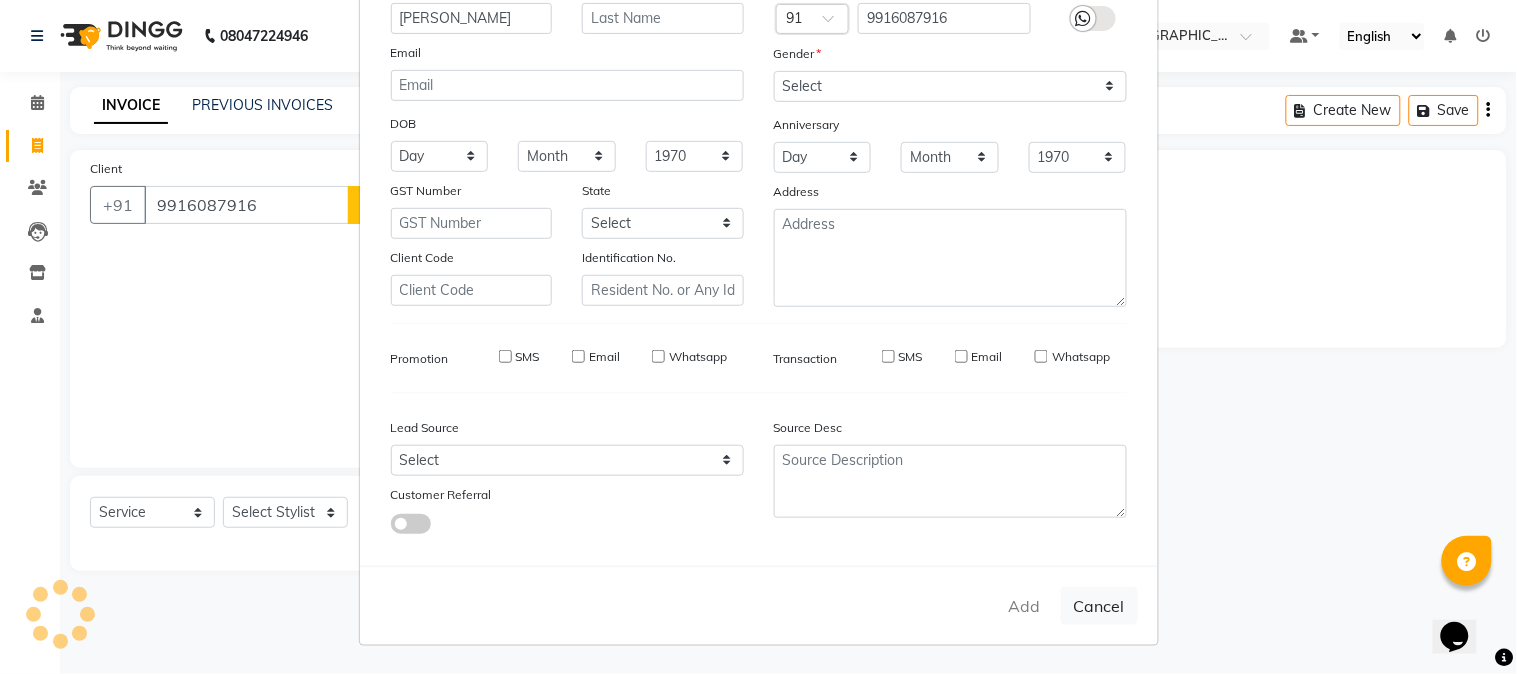 type 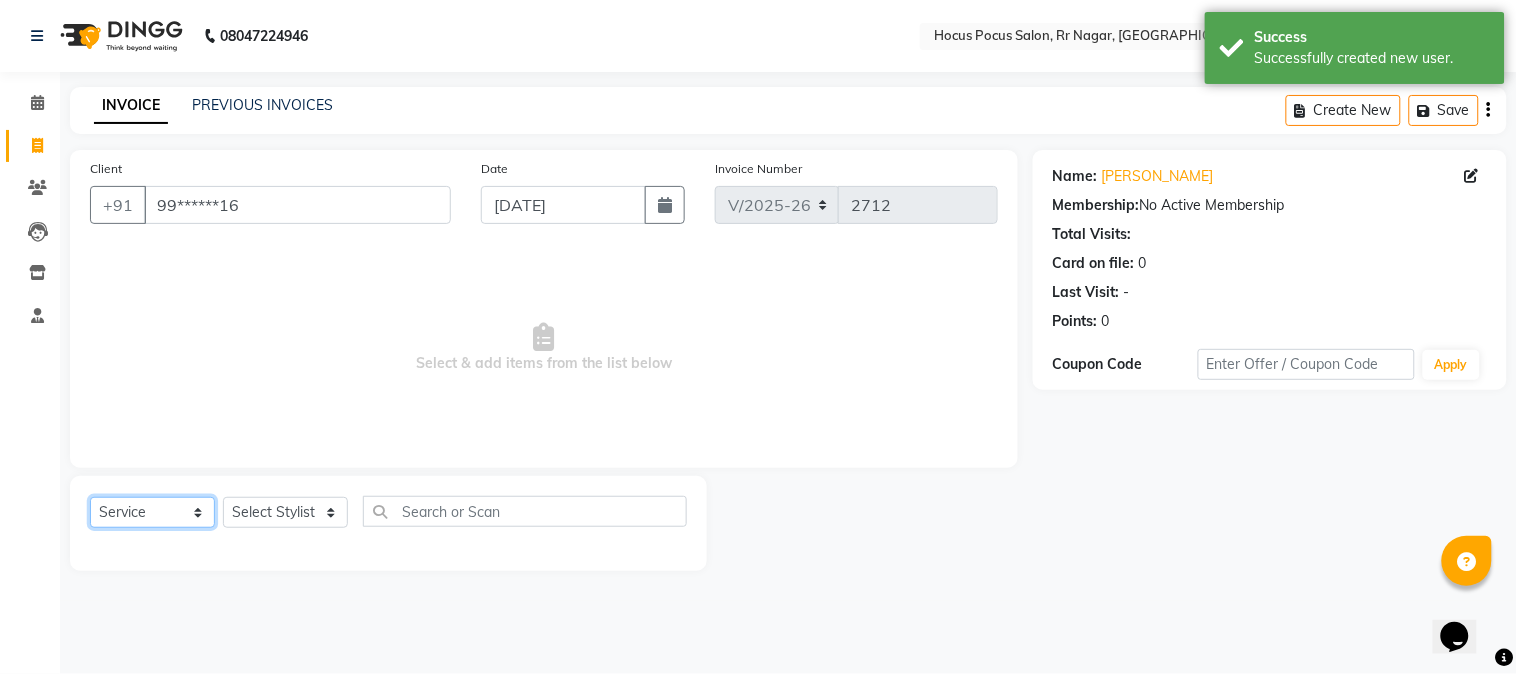 click on "Select  Service  Product  Membership  Package Voucher Prepaid Gift Card" 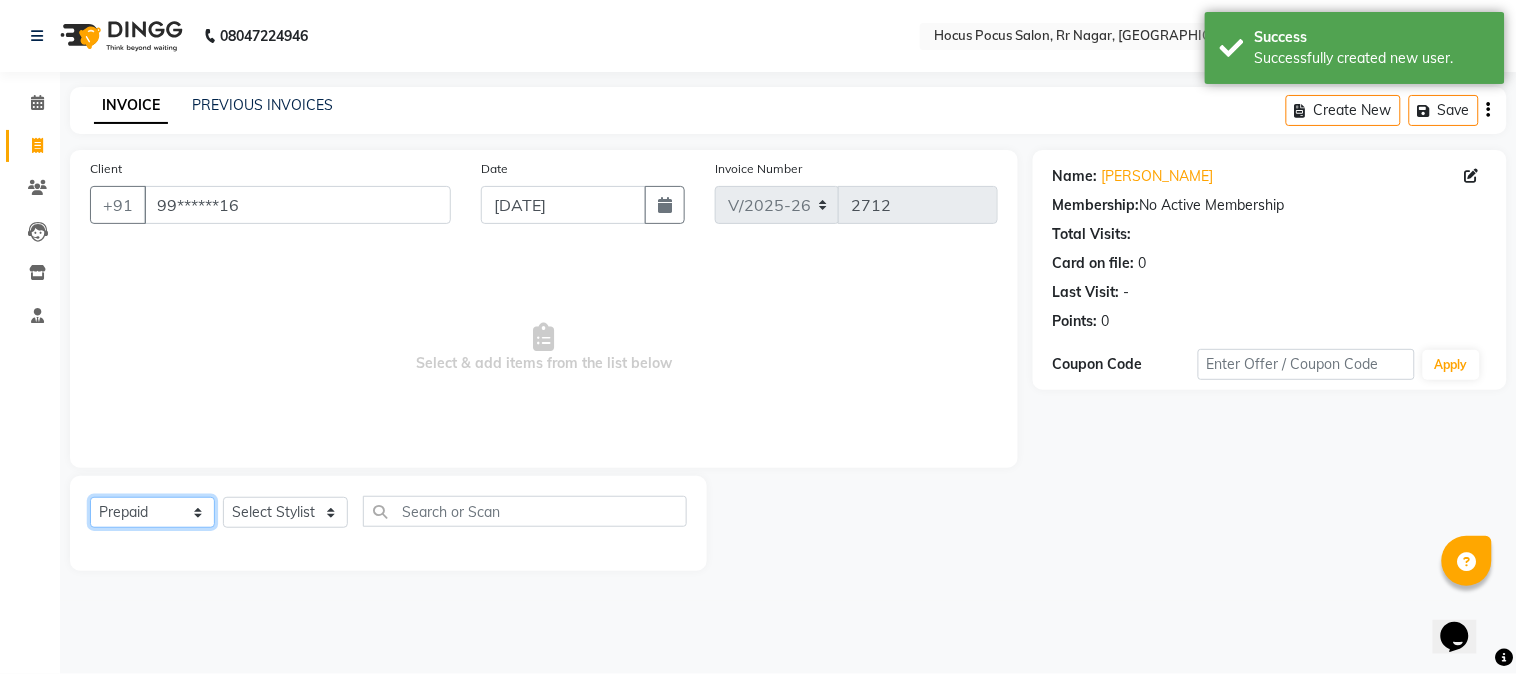click on "Select  Service  Product  Membership  Package Voucher Prepaid Gift Card" 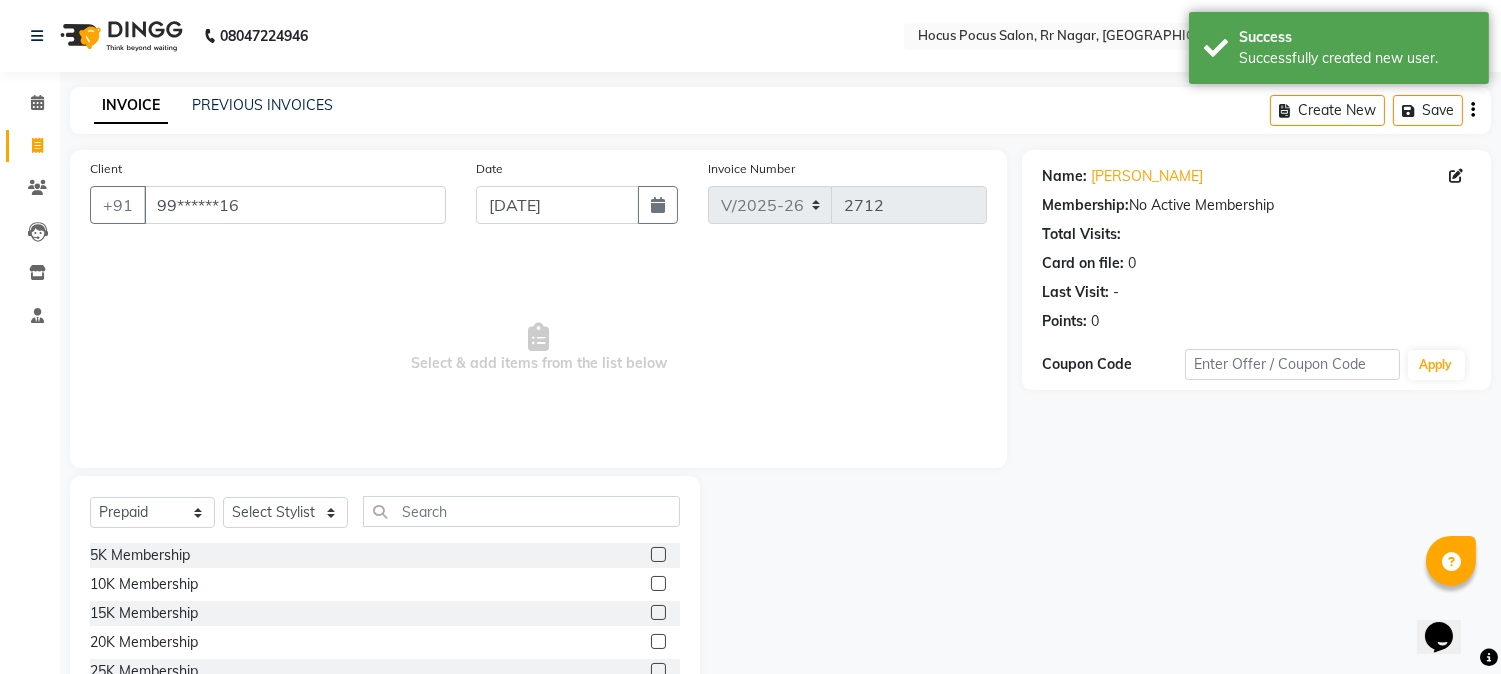 click 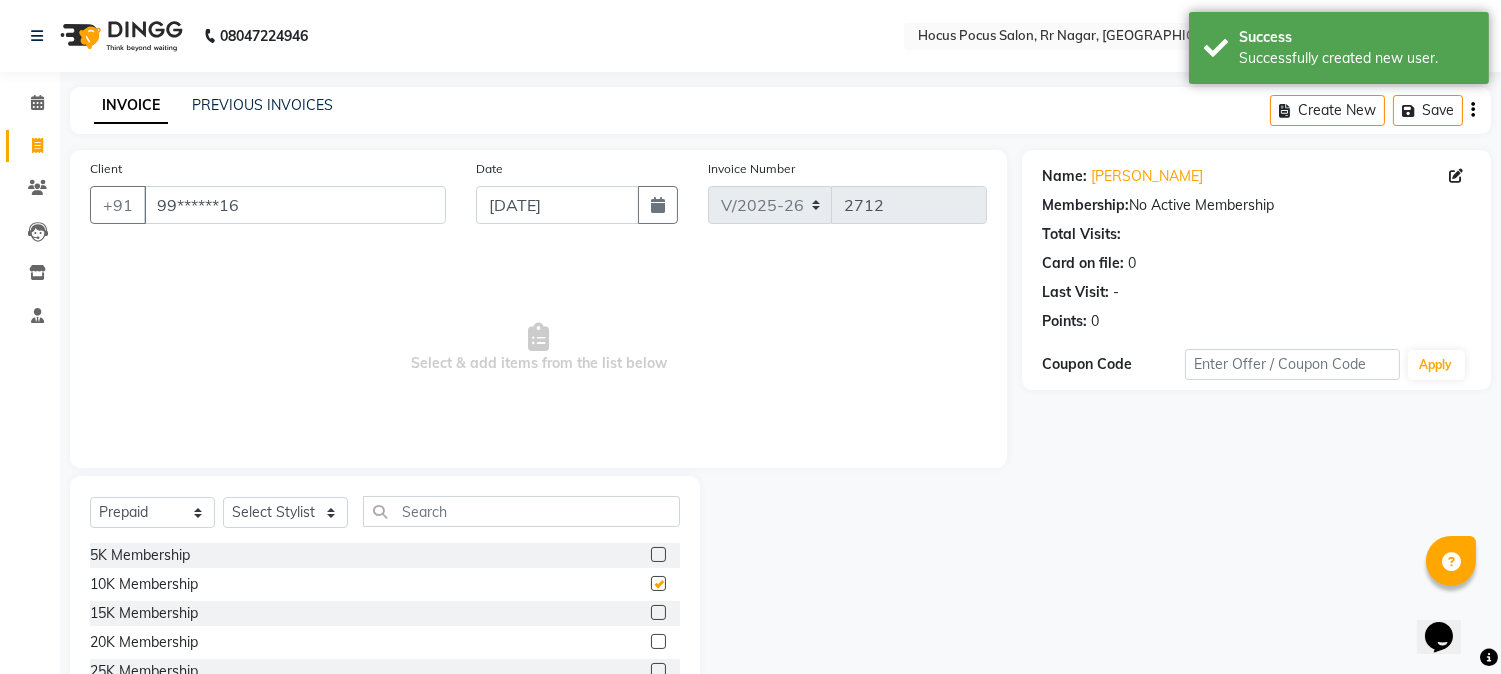 checkbox on "false" 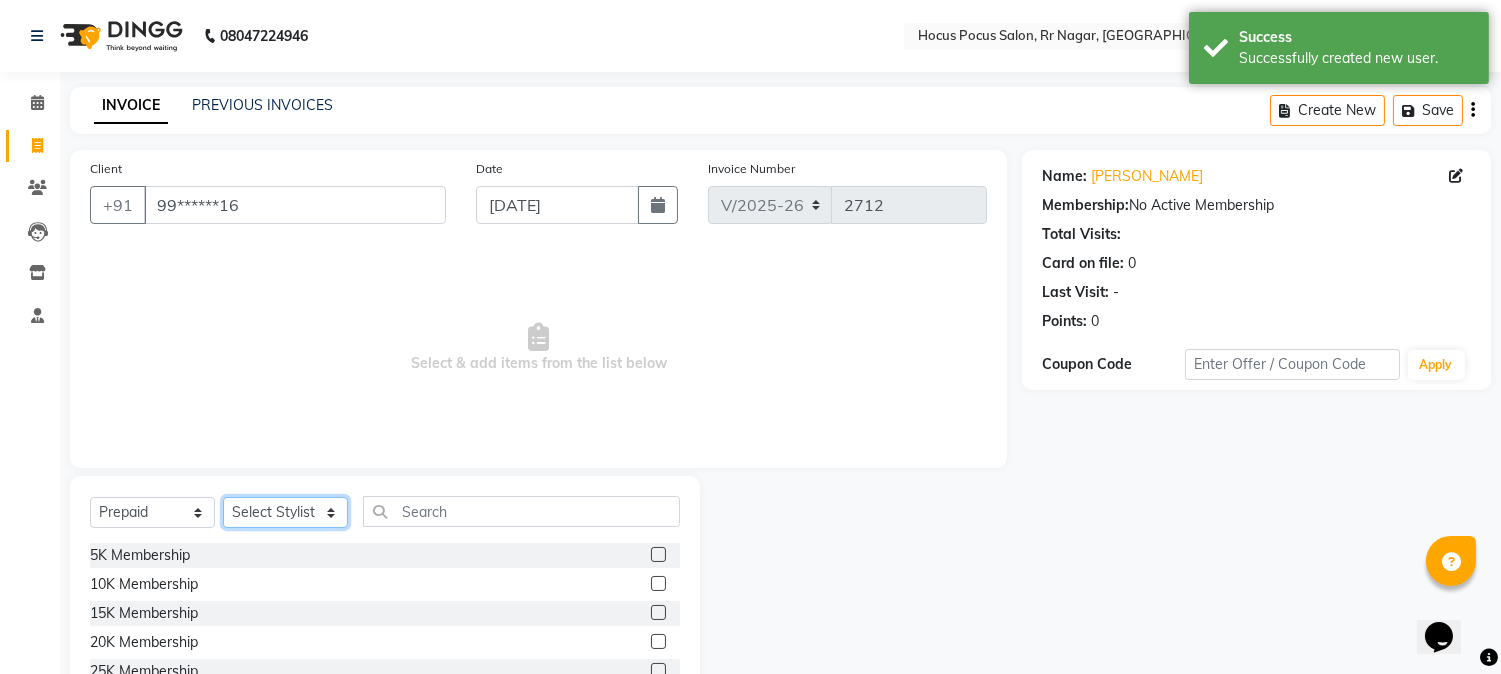 click on "Select Stylist Amar  Arjun Eliza hocus pocus Jonathan Maya Mona Ravi Salima Sonam" 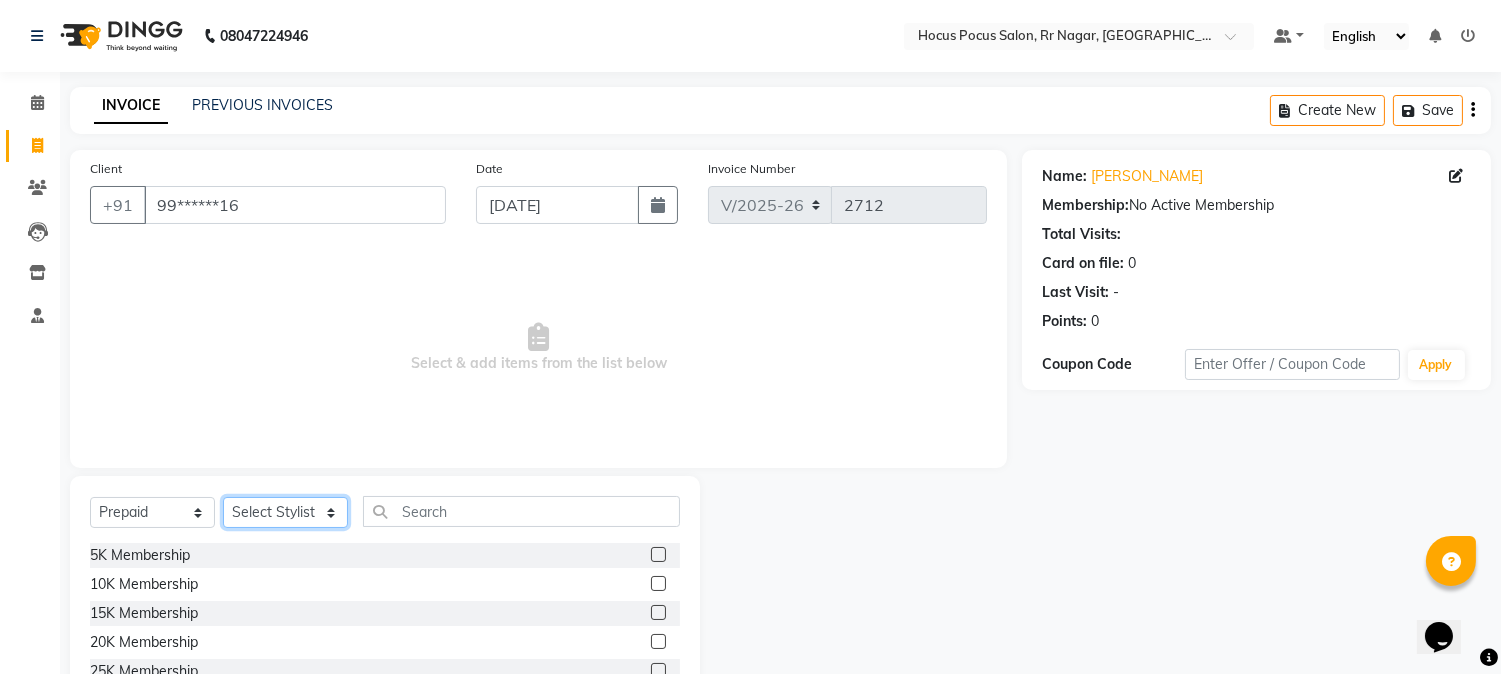 select on "31834" 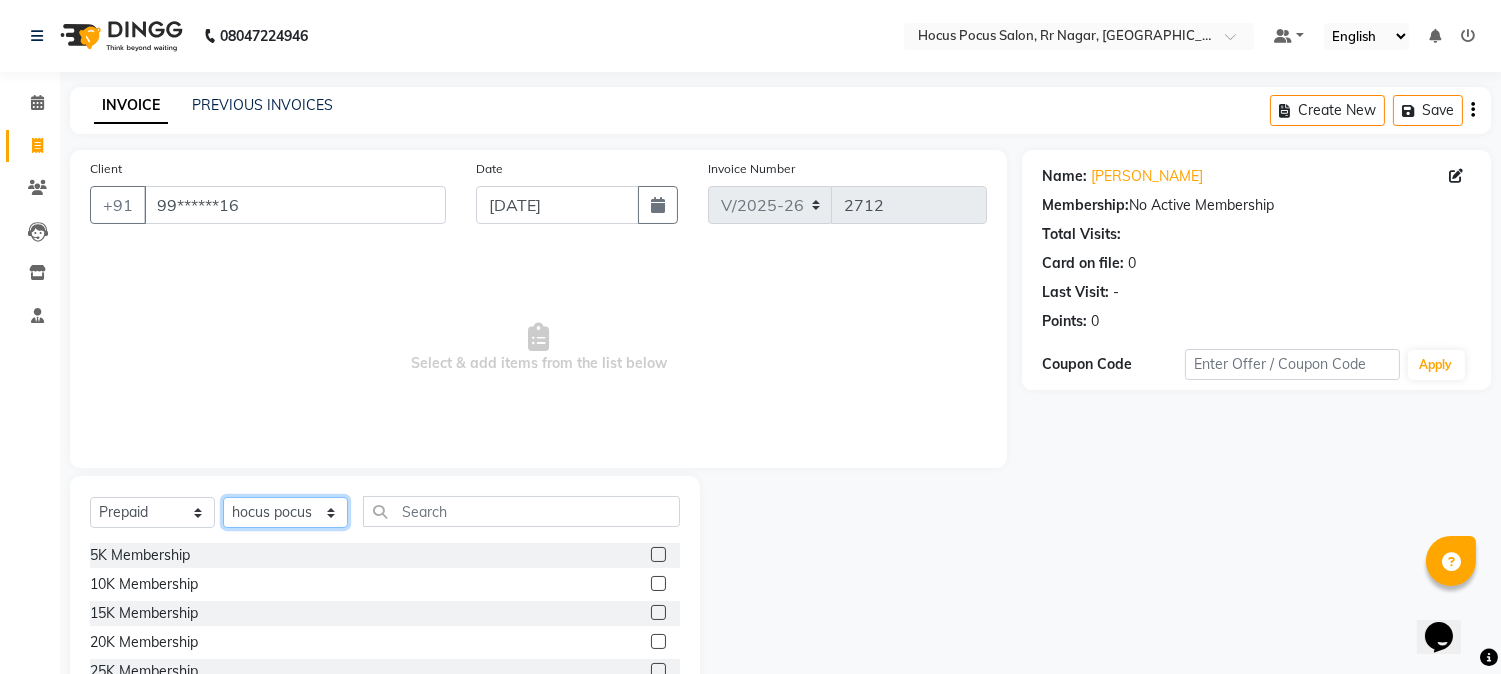 click on "Select Stylist Amar  Arjun Eliza hocus pocus Jonathan Maya Mona Ravi Salima Sonam" 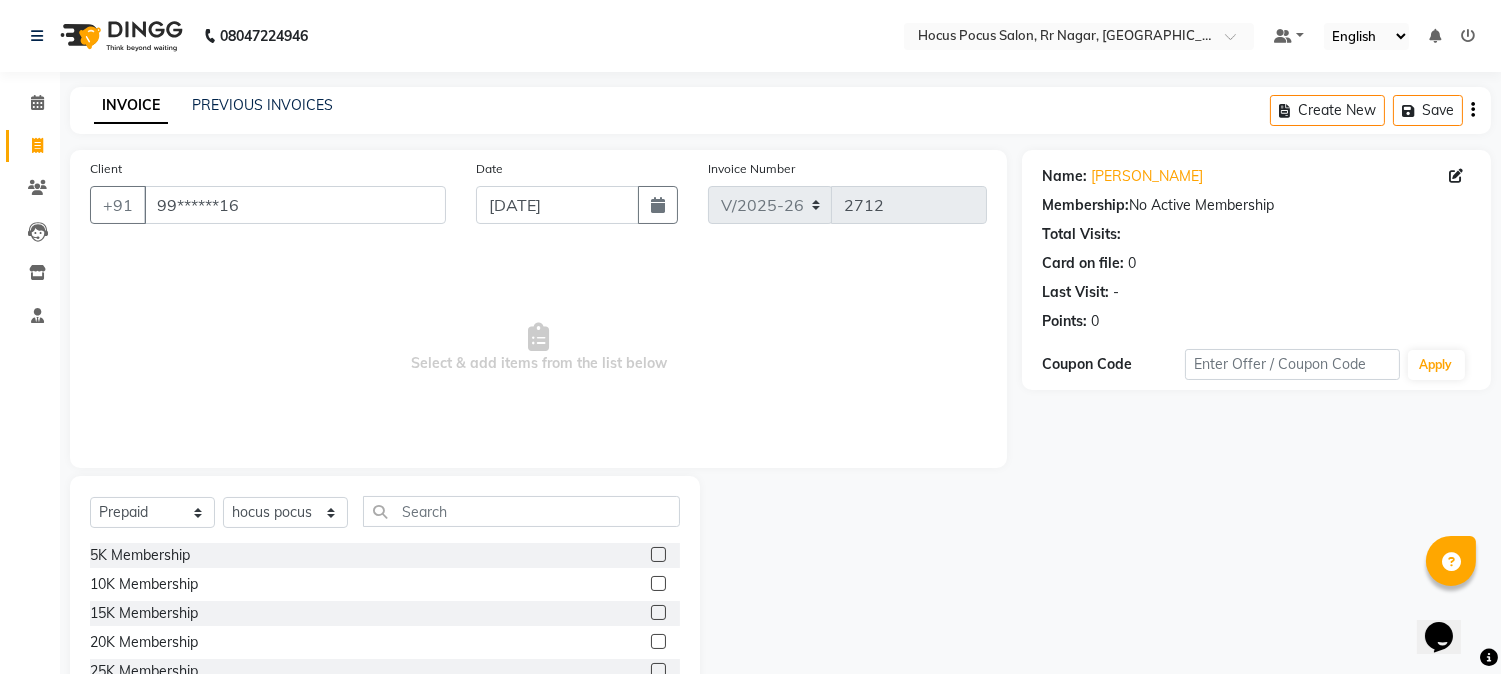 click 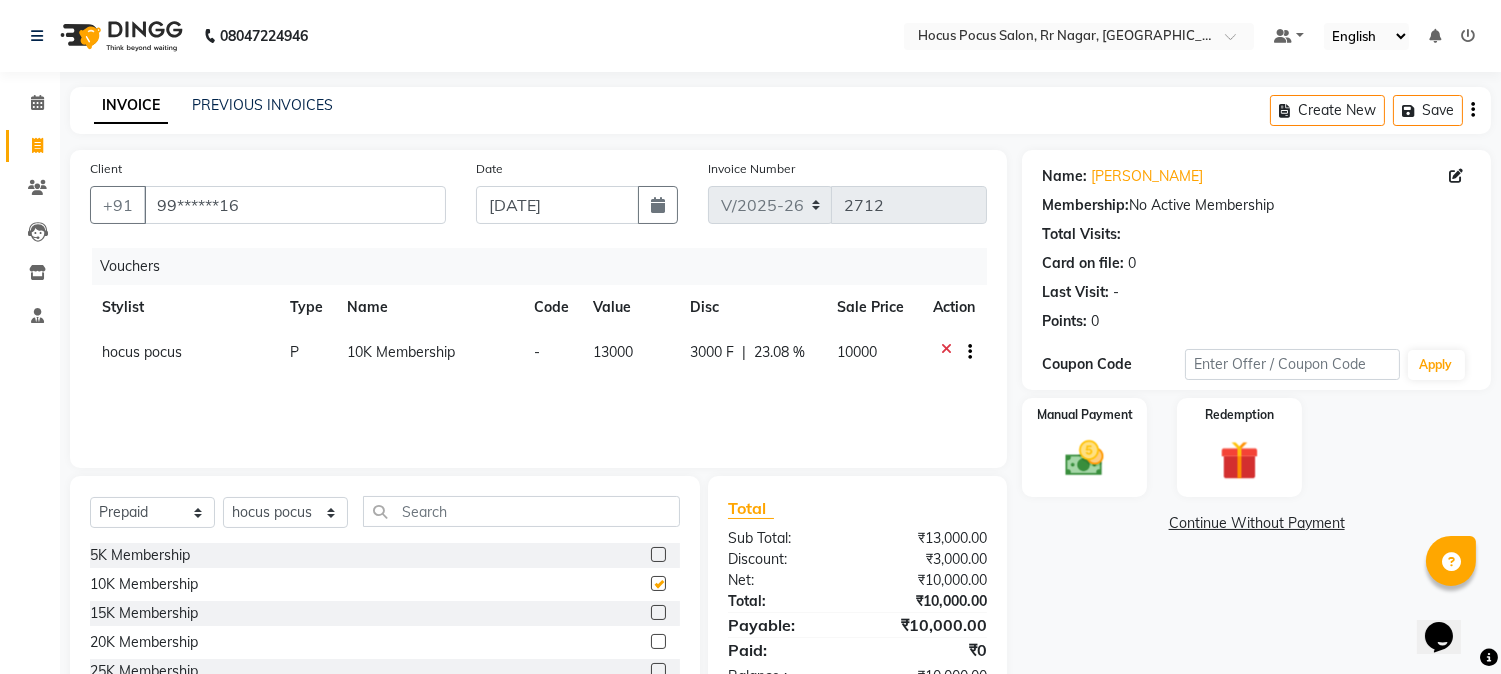 checkbox on "false" 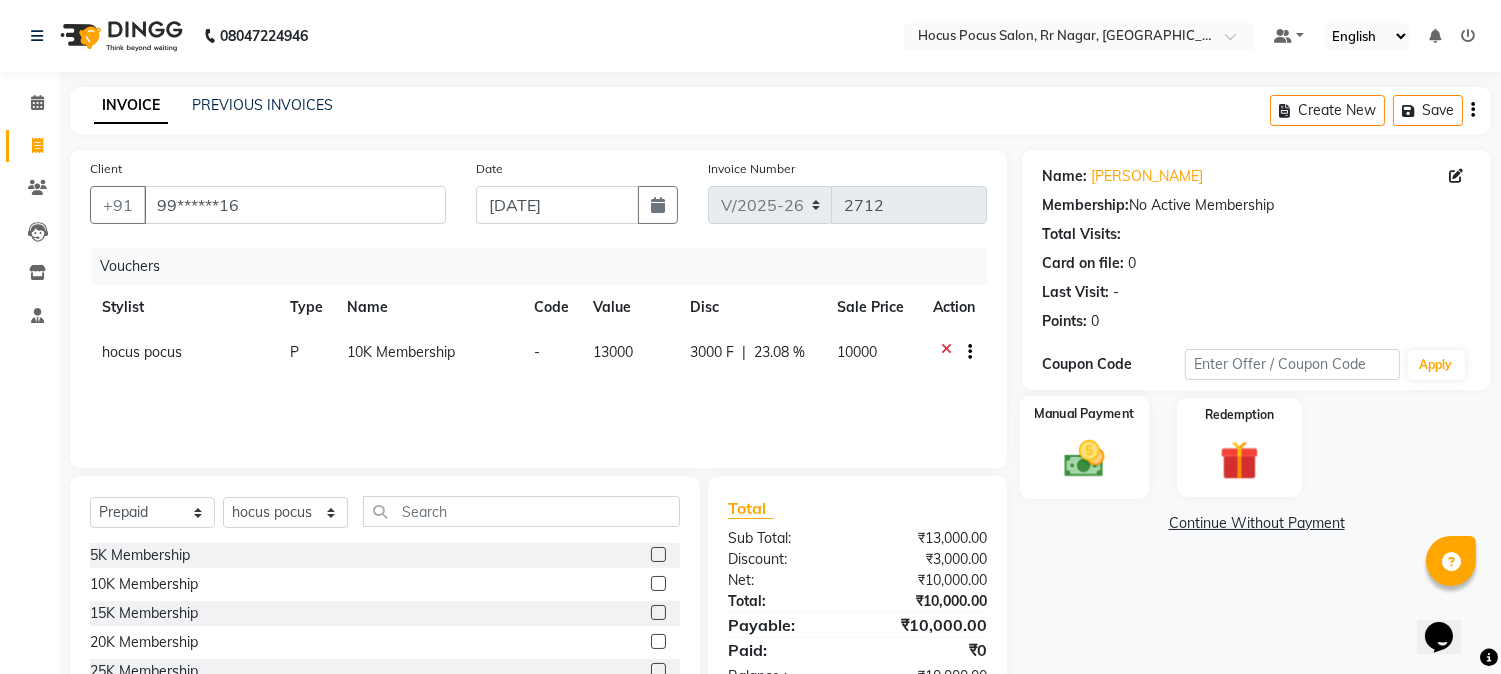 click on "Manual Payment" 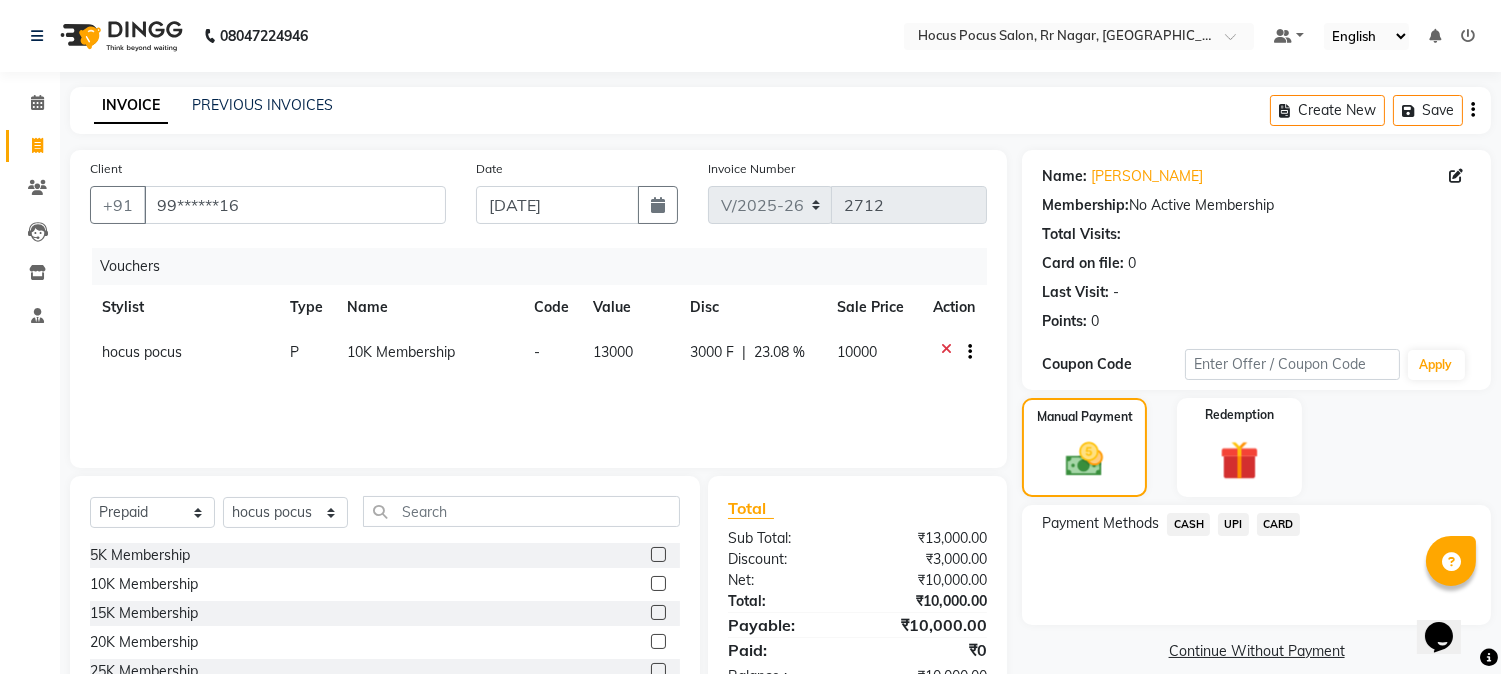 click on "UPI" 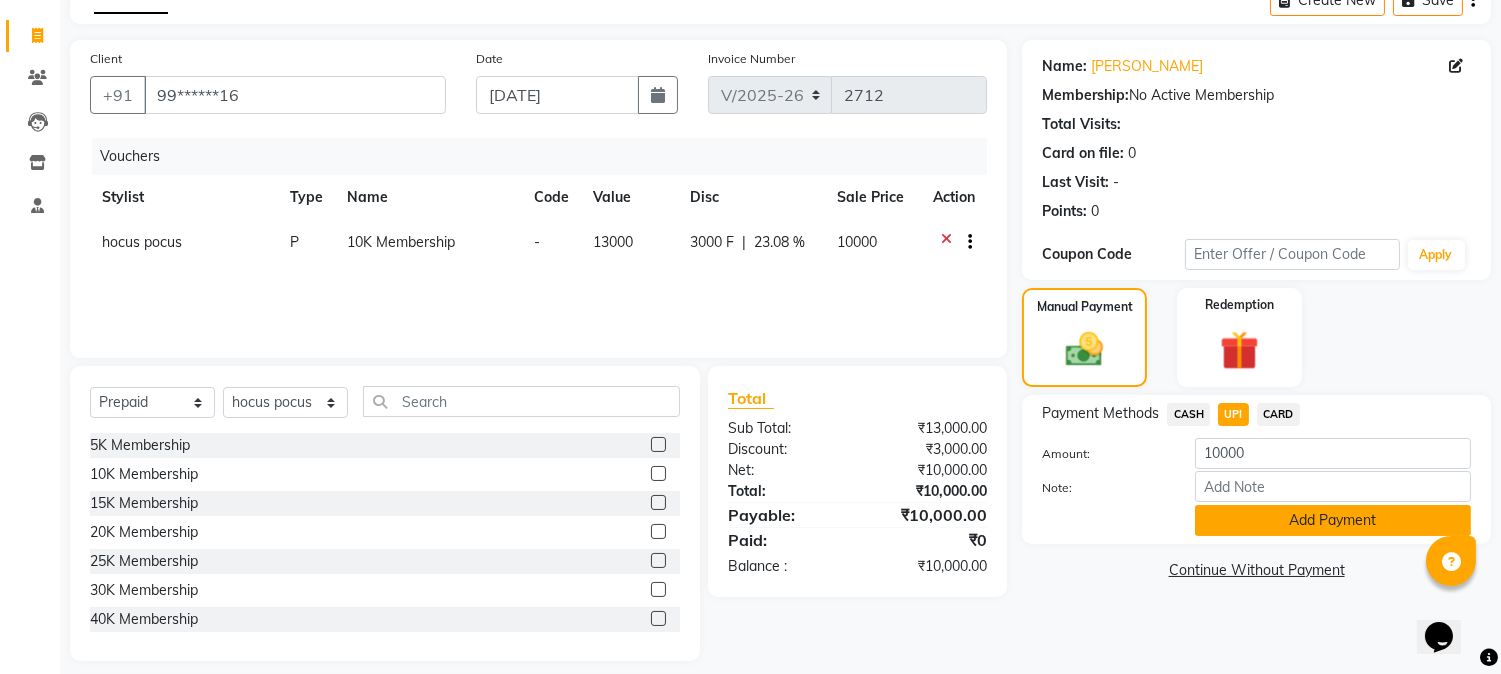 scroll, scrollTop: 111, scrollLeft: 0, axis: vertical 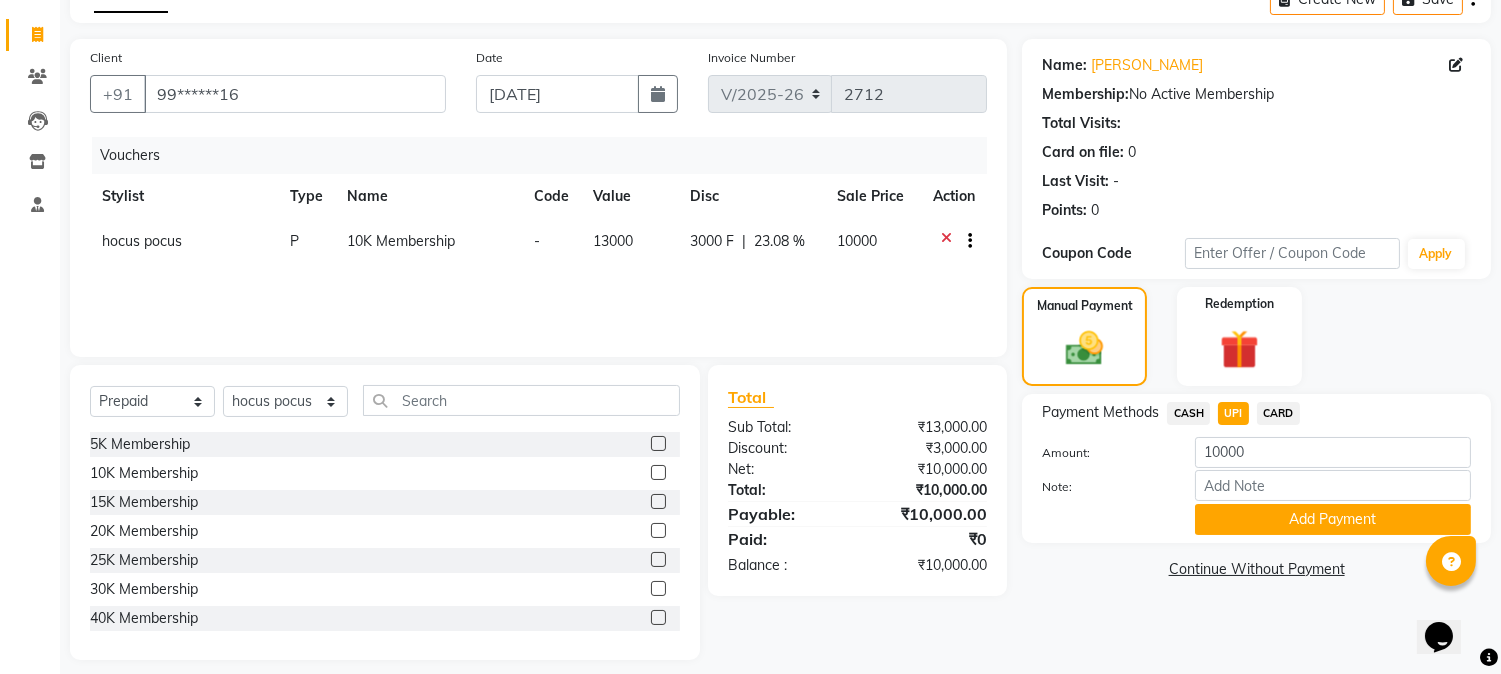 click on "CARD" 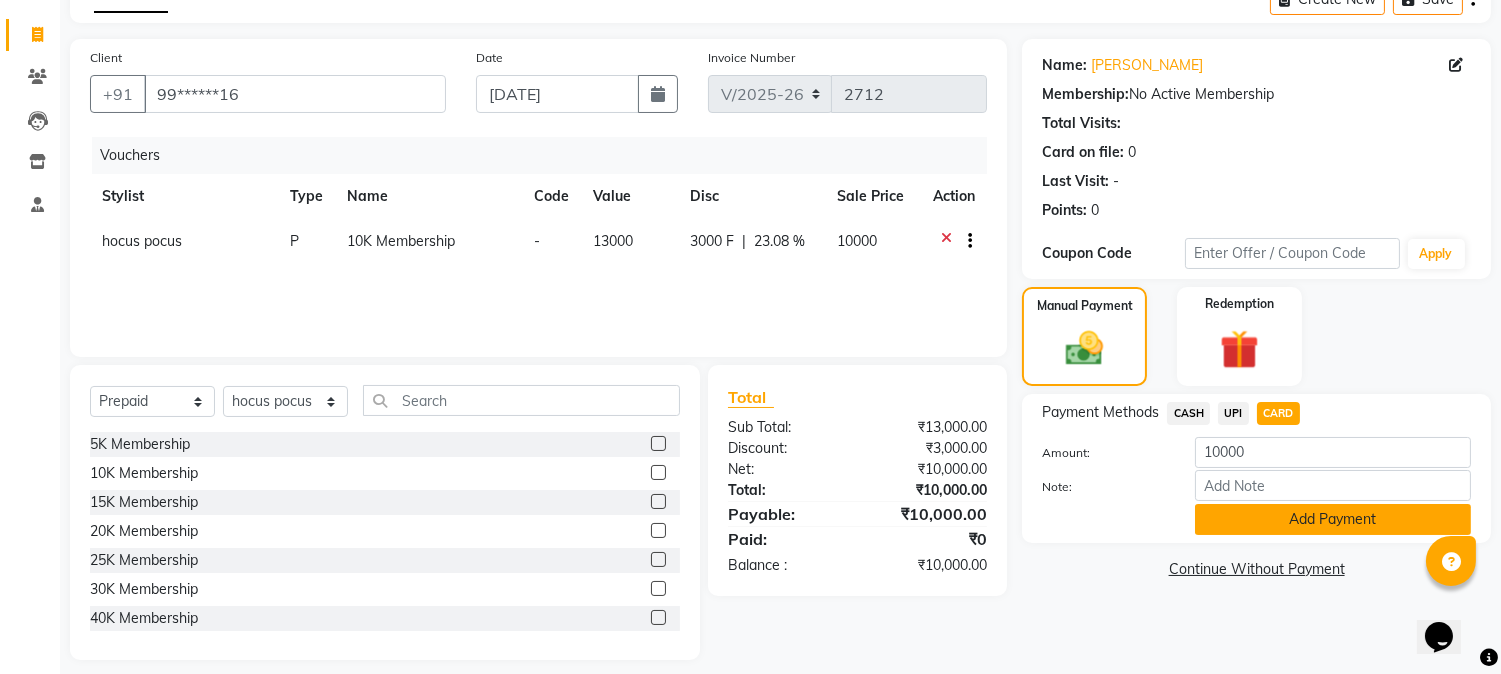 click on "Add Payment" 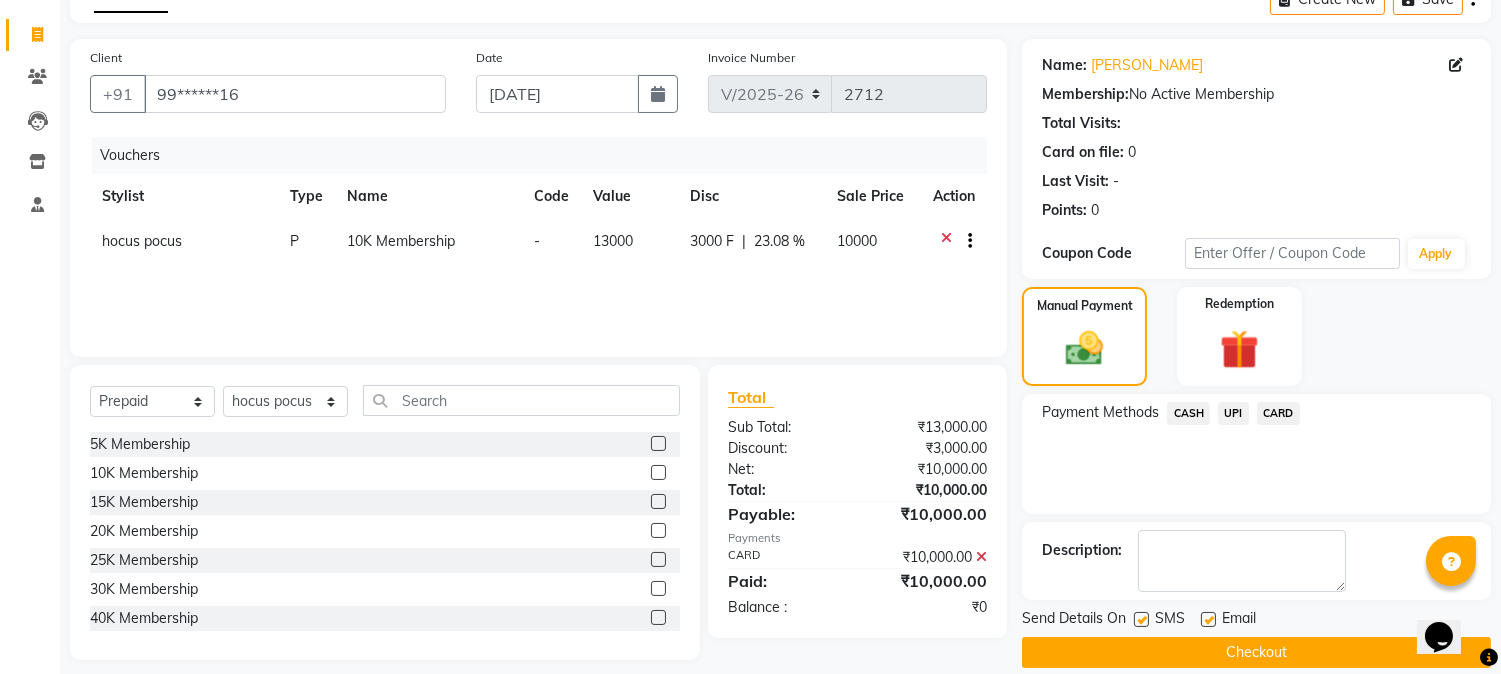 click 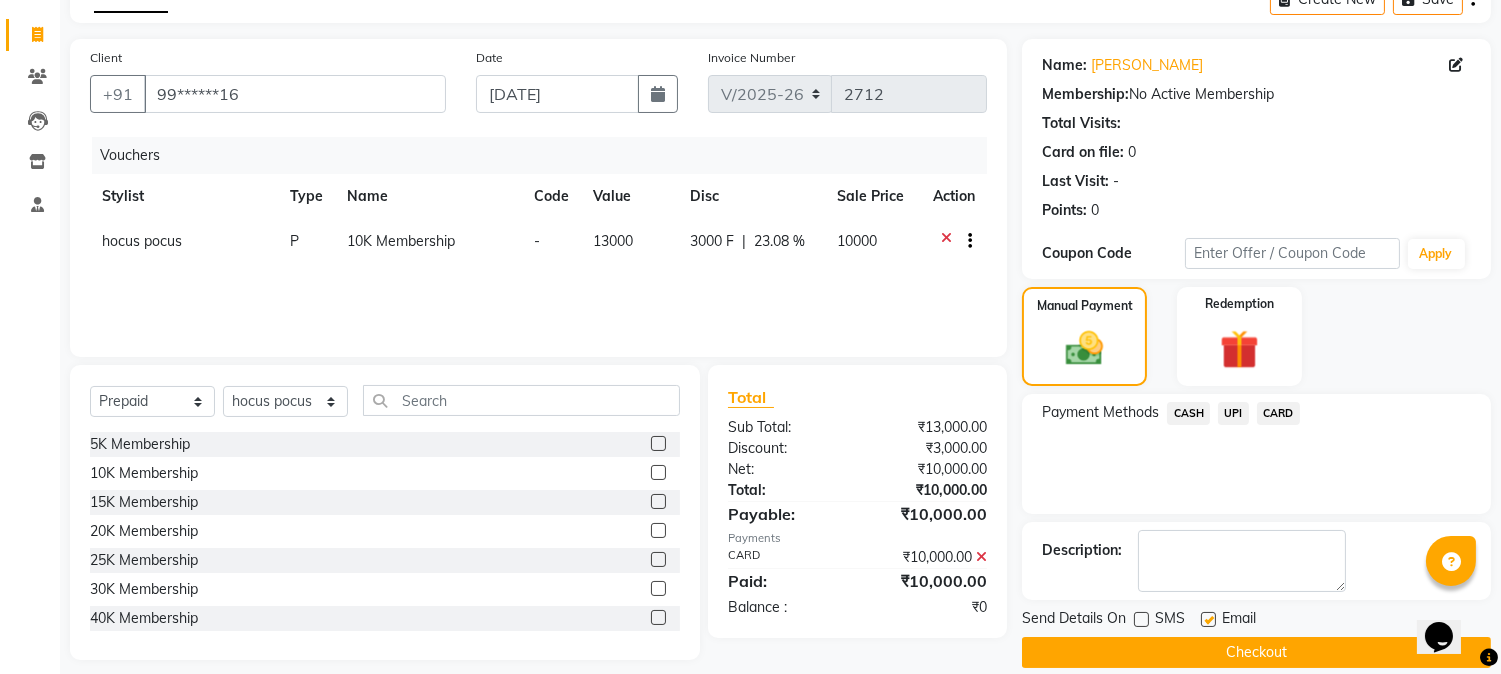 click on "Checkout" 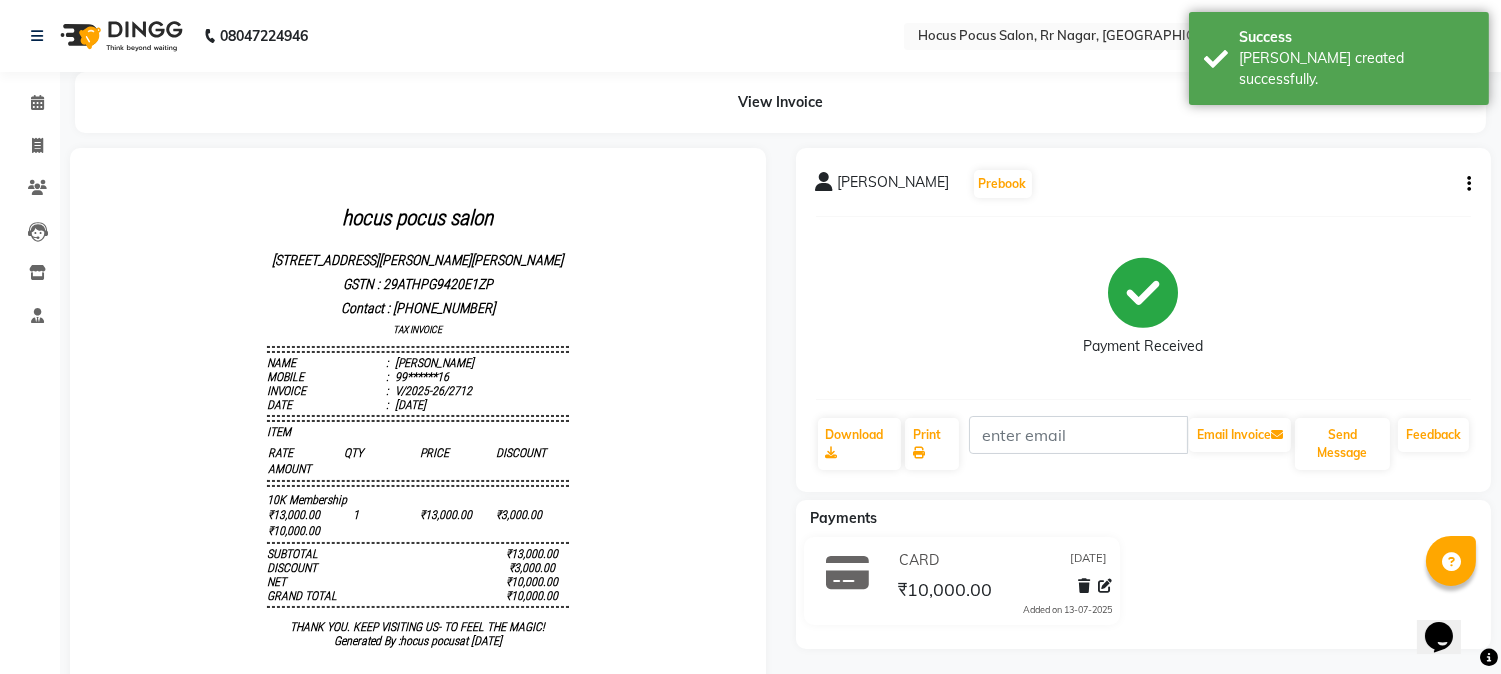 scroll, scrollTop: 15, scrollLeft: 0, axis: vertical 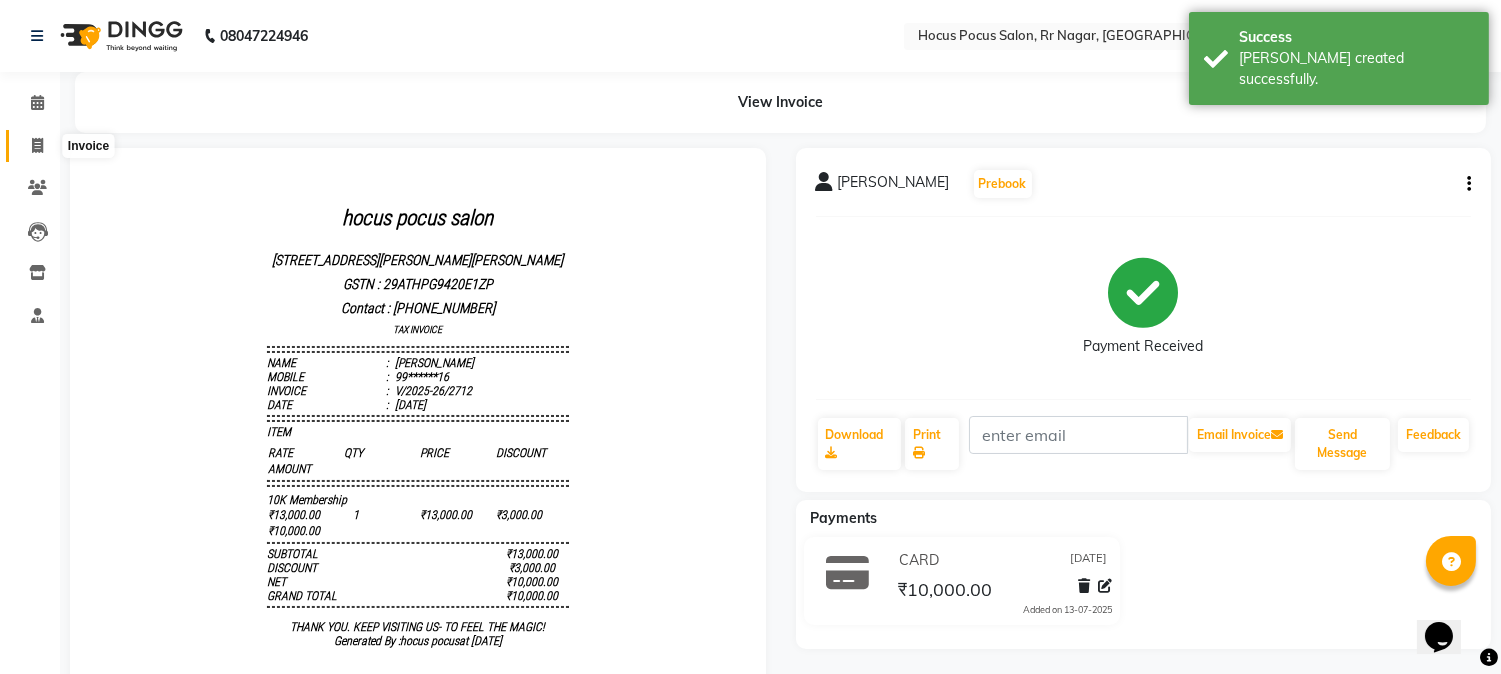 click 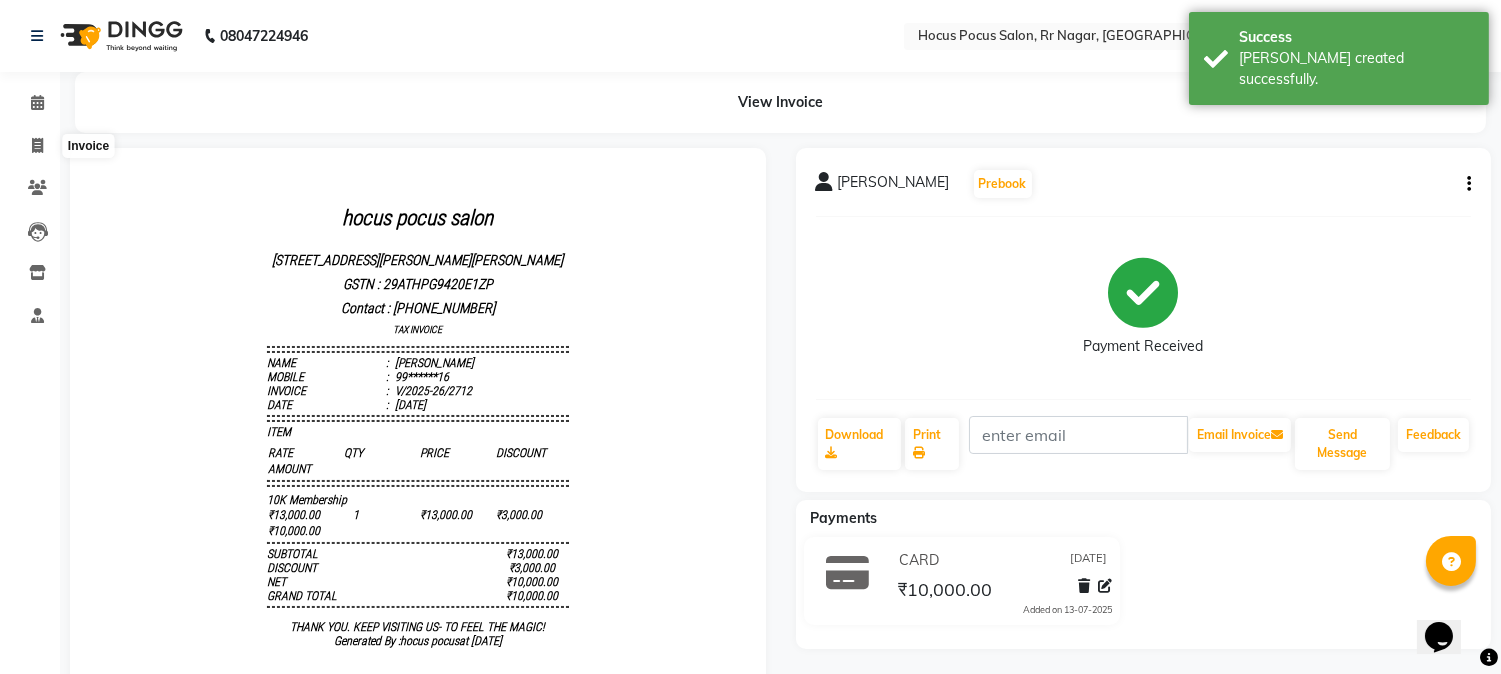 select on "5019" 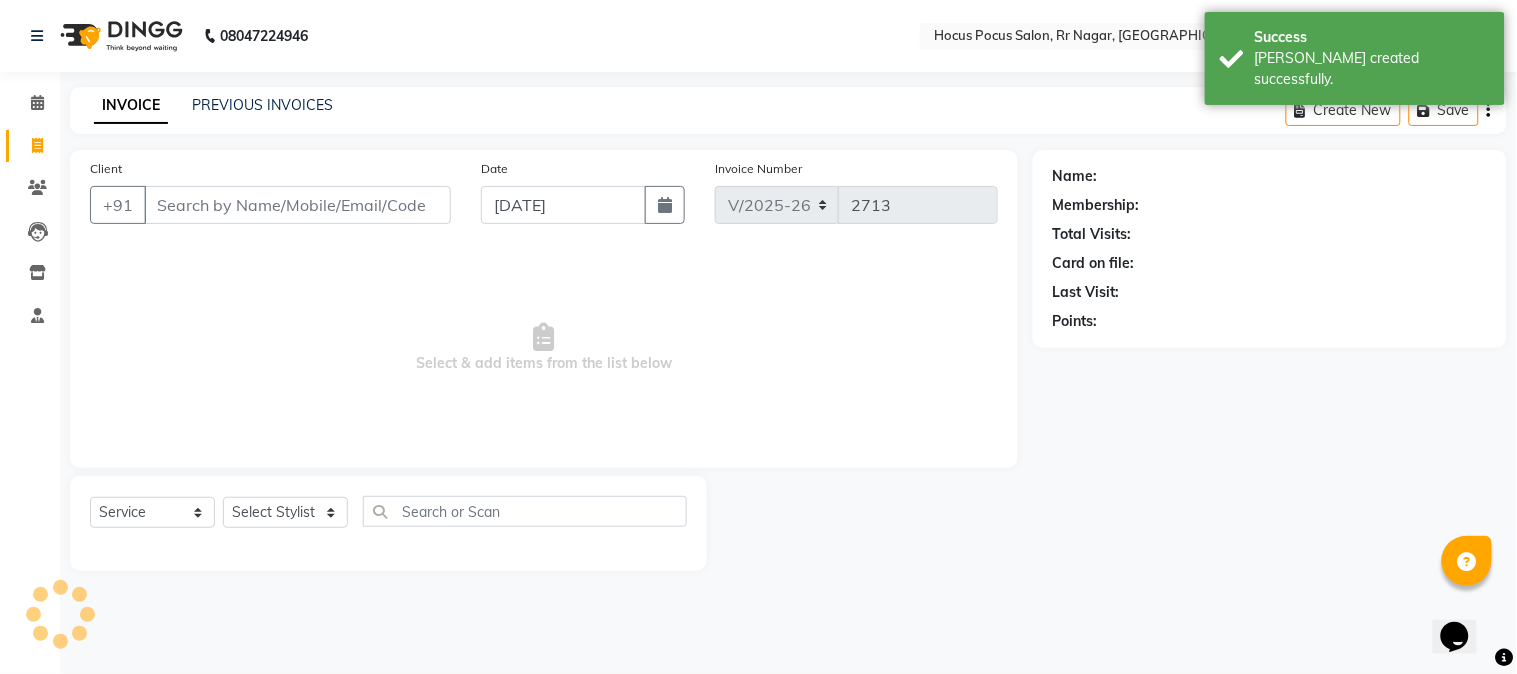 click on "Client" at bounding box center (297, 205) 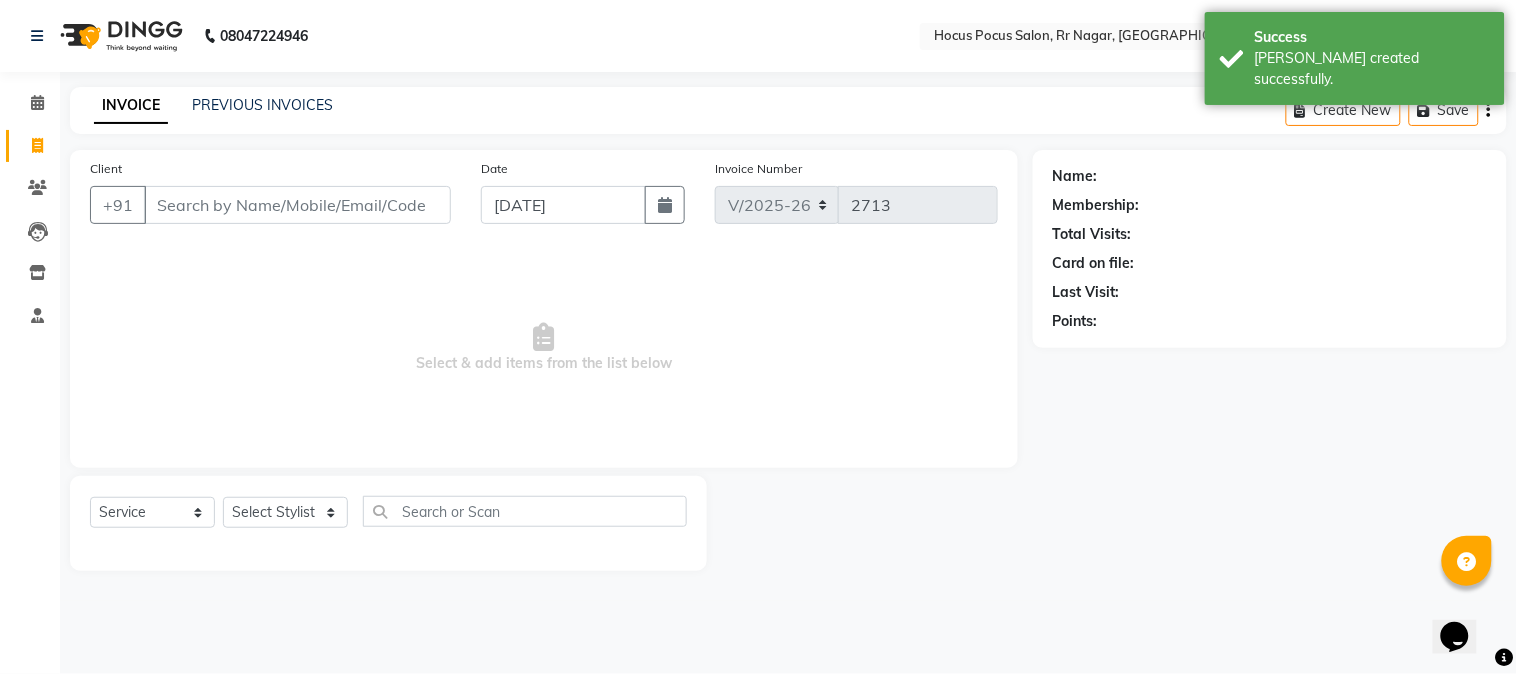 click on "Client" at bounding box center [297, 205] 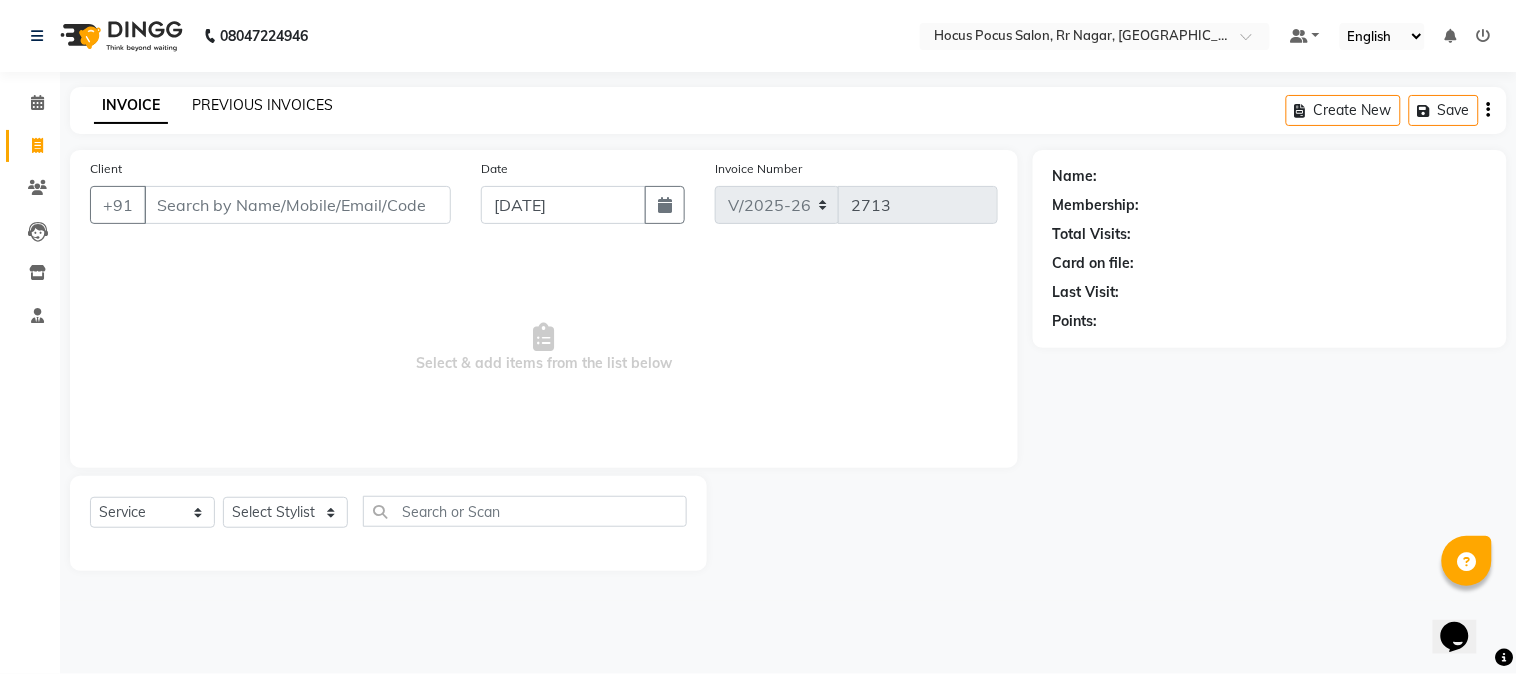 click on "PREVIOUS INVOICES" 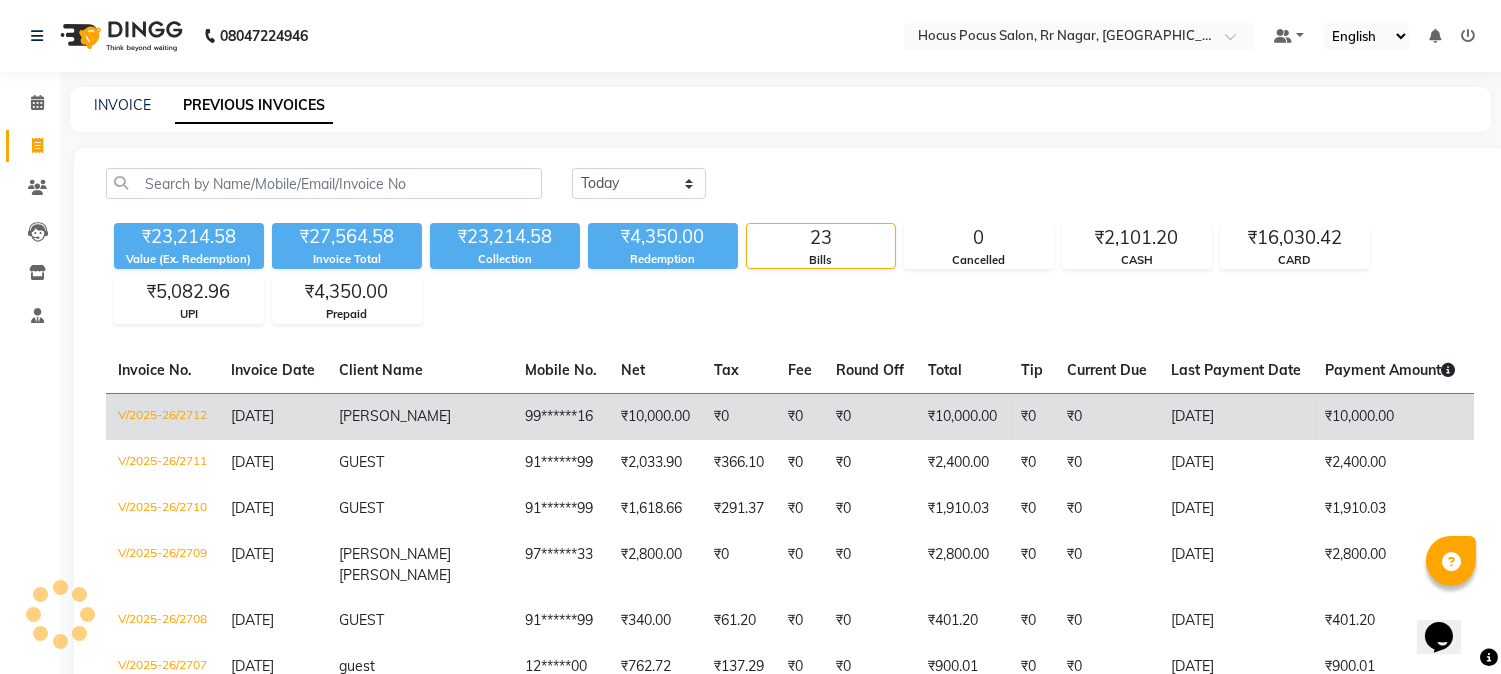 click on "₹10,000.00" 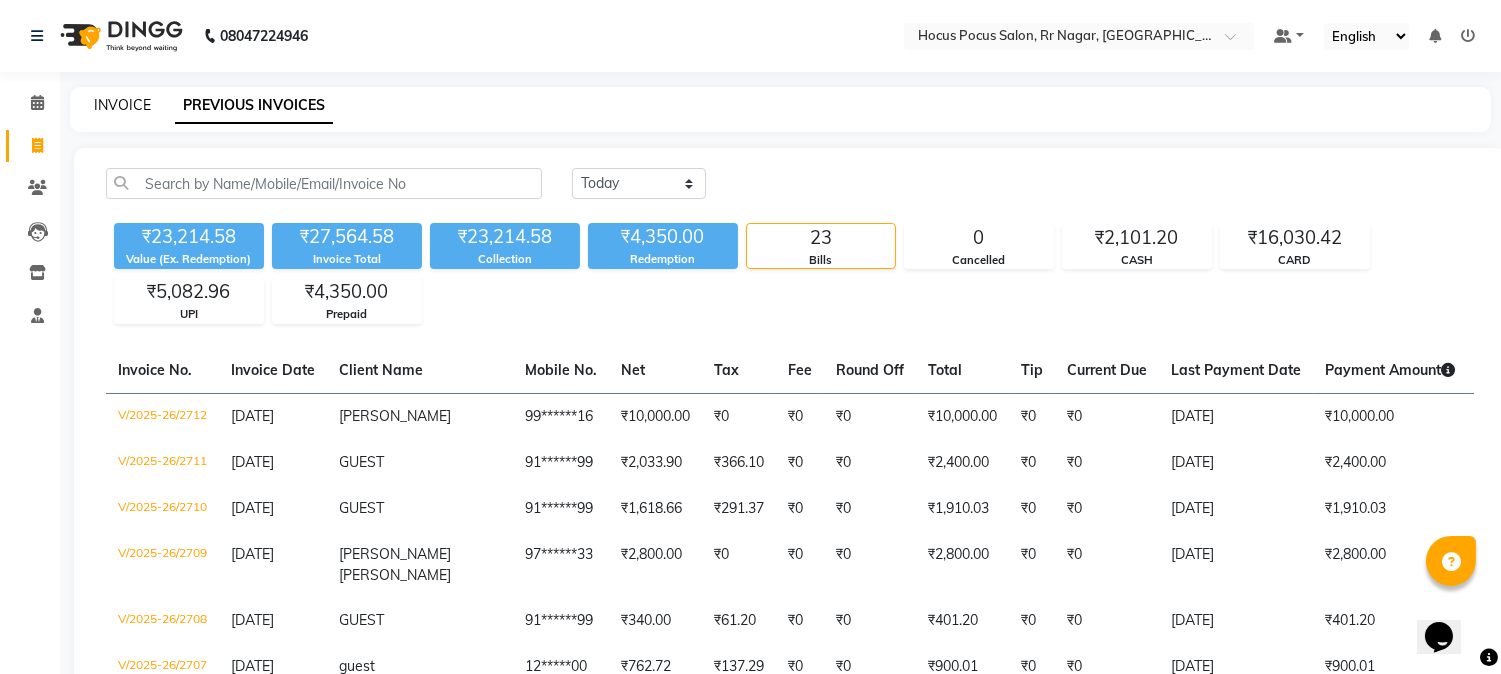 click on "INVOICE" 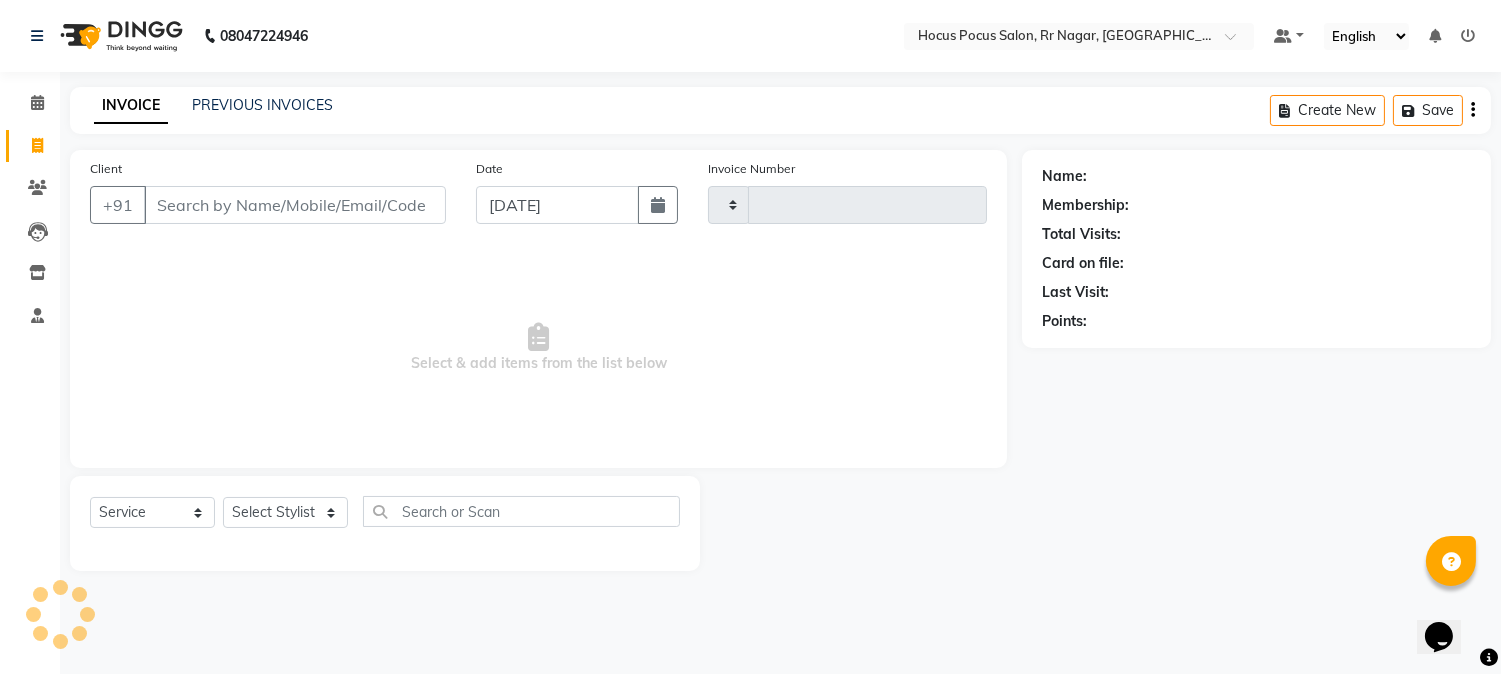 type on "2714" 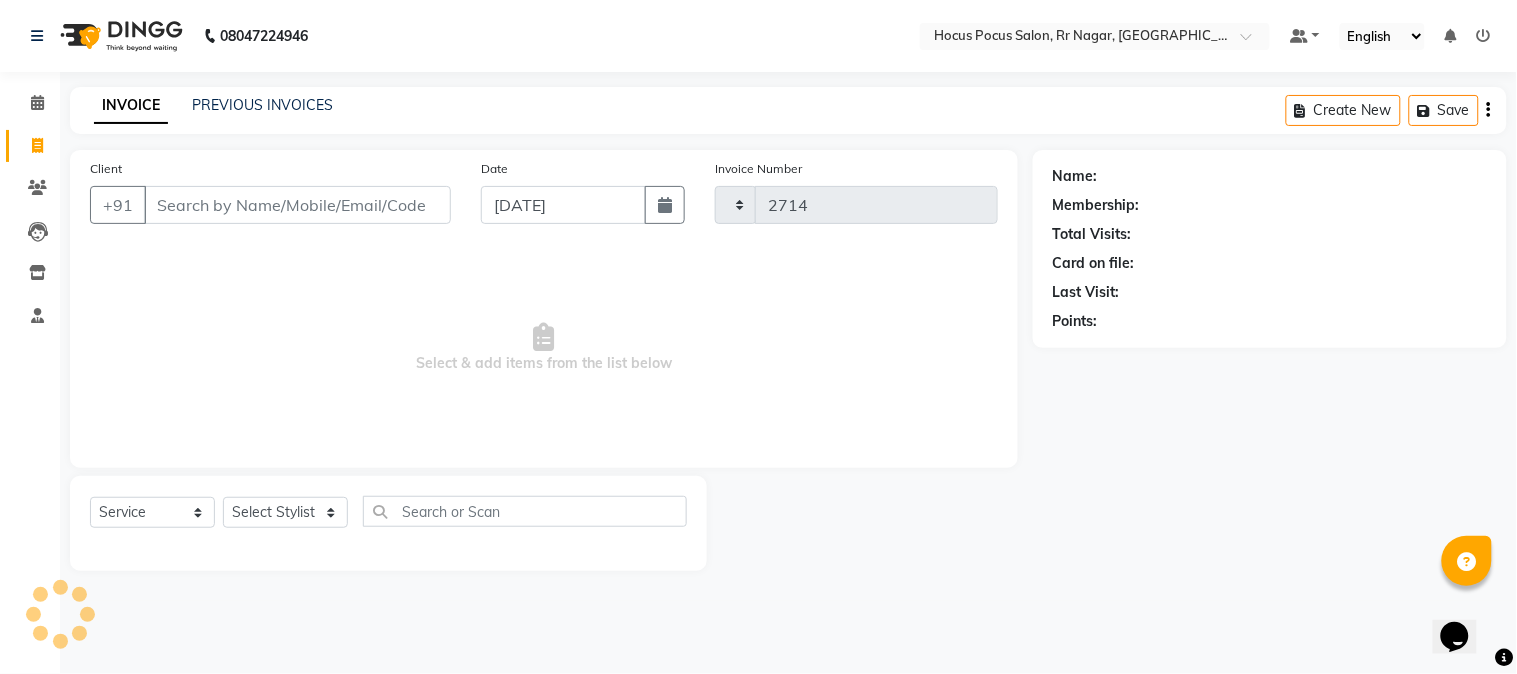 select on "5019" 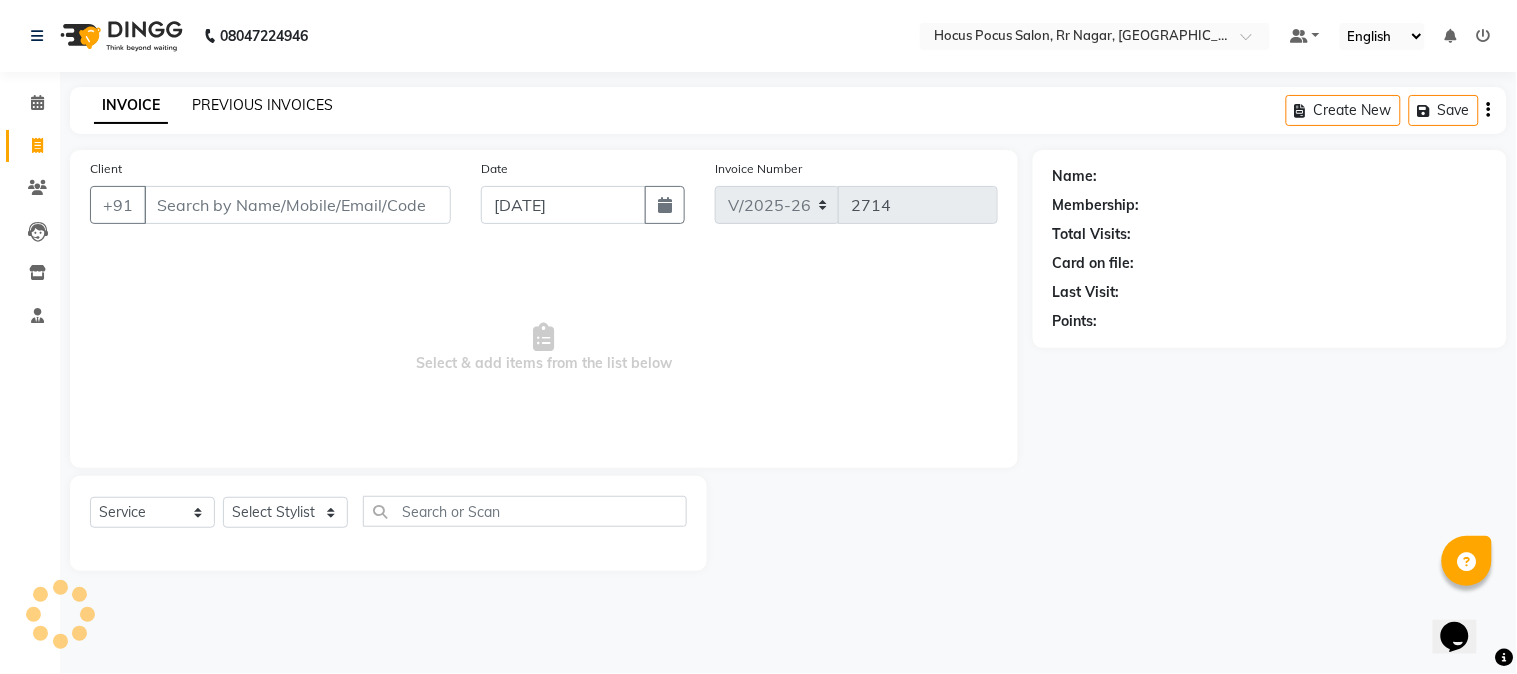 click on "PREVIOUS INVOICES" 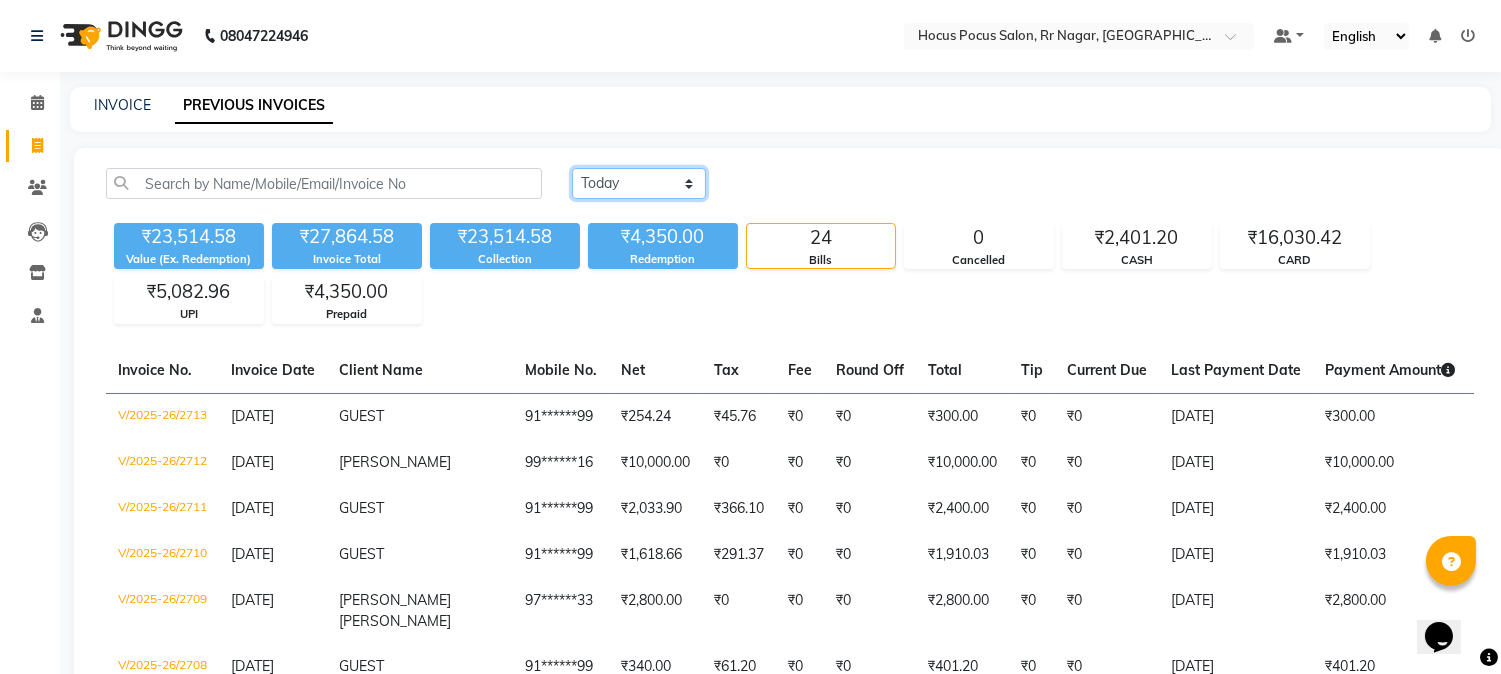 click on "Today Yesterday Custom Range" 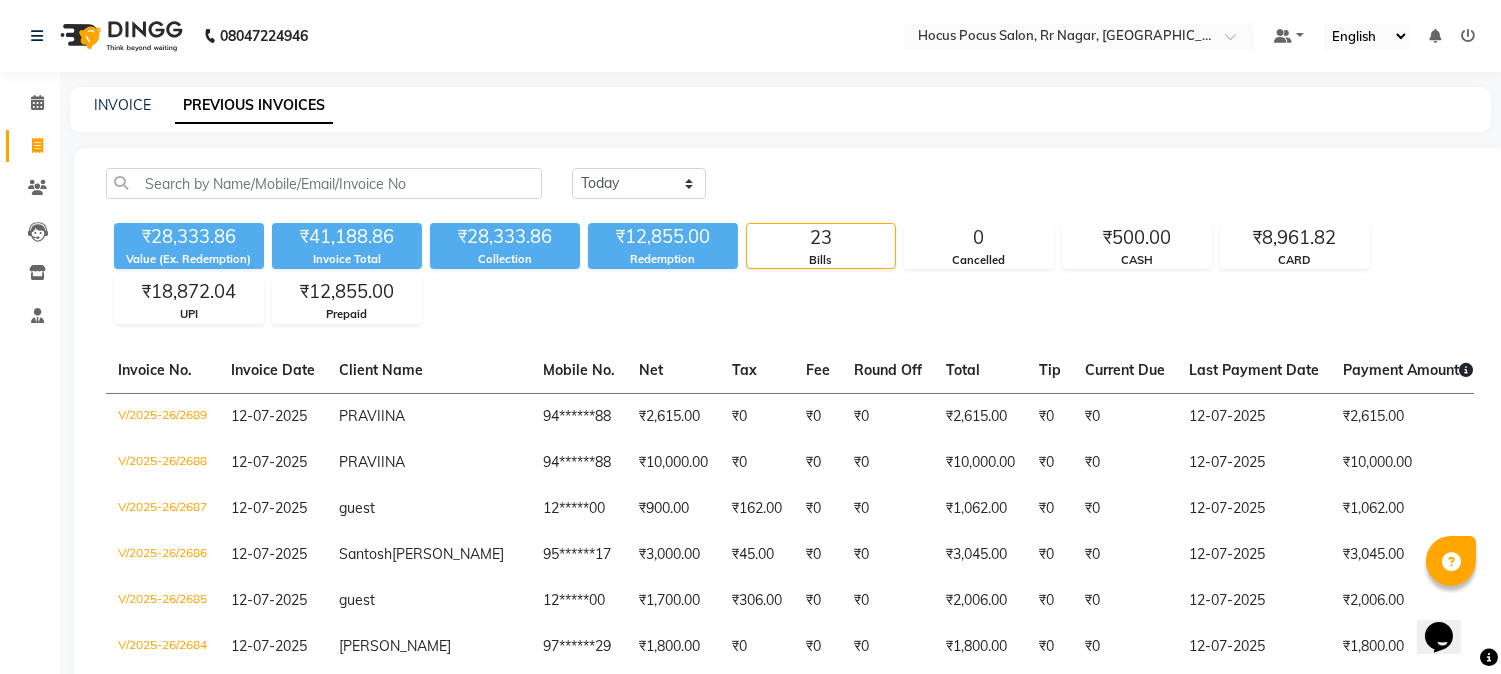 click on "Today Yesterday Custom Range ₹28,333.86 Value (Ex. Redemption) ₹41,188.86 Invoice Total  ₹28,333.86 Collection ₹12,855.00 Redemption 23 Bills 0 Cancelled ₹500.00 CASH ₹8,961.82 CARD ₹18,872.04 UPI ₹12,855.00 Prepaid  Invoice No.   Invoice Date   Client Name   Mobile No.   Net   Tax   Fee   Round Off   Total   Tip   Current Due   Last Payment Date   Payment Amount   Payment Methods   Cancel Reason   Status   V/2025-26/2689  12-07-2025 PRAVIINA   94******88 ₹2,615.00 ₹0  ₹0  ₹0 ₹2,615.00 ₹0 ₹0 12-07-2025 ₹2,615.00  Prepaid - PAID  V/2025-26/2688  12-07-2025 PRAVIINA   94******88 ₹10,000.00 ₹0  ₹0  ₹0 ₹10,000.00 ₹0 ₹0 12-07-2025 ₹10,000.00  UPI - PAID  V/2025-26/2687  12-07-2025 guest   12*****00 ₹900.00 ₹162.00  ₹0  ₹0 ₹1,062.00 ₹0 ₹0 12-07-2025 ₹1,062.00  CARD - PAID  V/2025-26/2686  12-07-2025 Santosh  Kumar 95******17 ₹3,000.00 ₹45.00  ₹0  ₹0 ₹3,045.00 ₹0 ₹0 12-07-2025 ₹3,045.00  Prepaid,  UPI - PAID  V/2025-26/2685  12-07-2025" 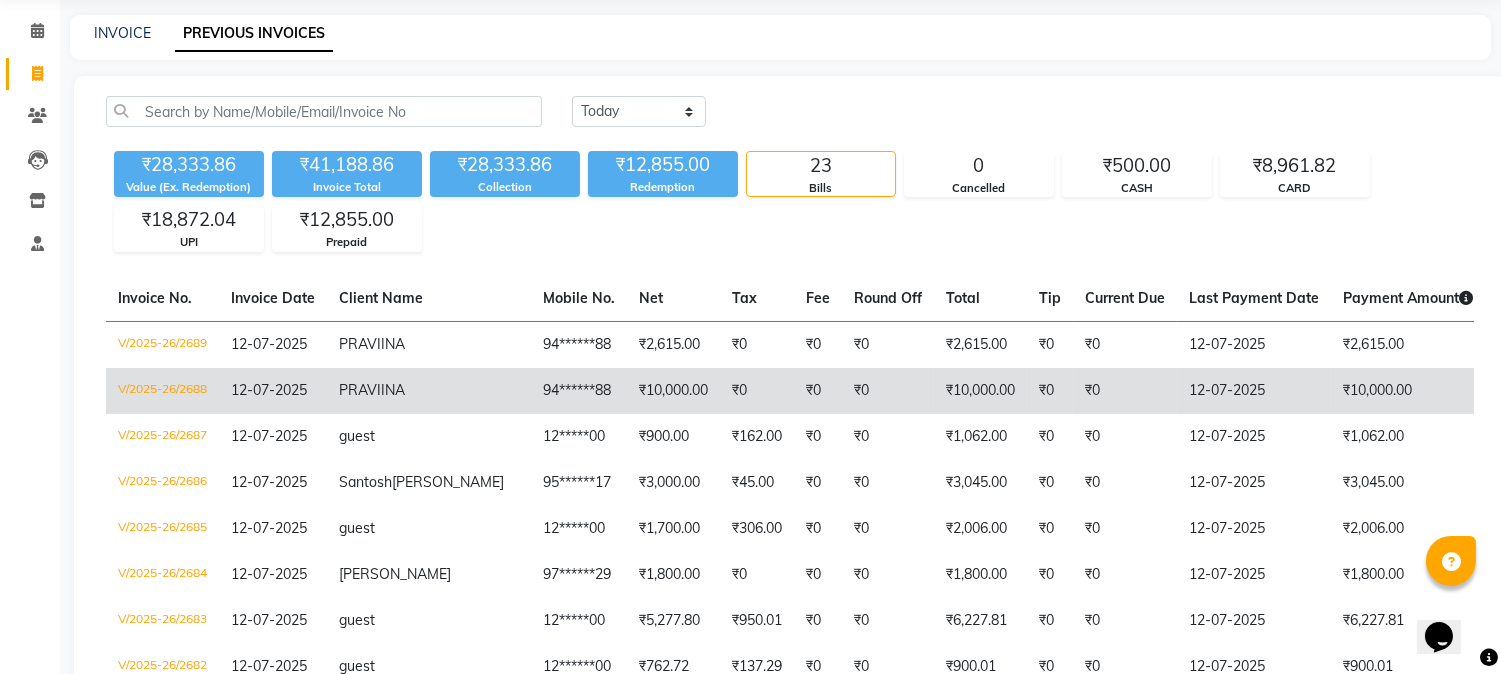 scroll, scrollTop: 111, scrollLeft: 0, axis: vertical 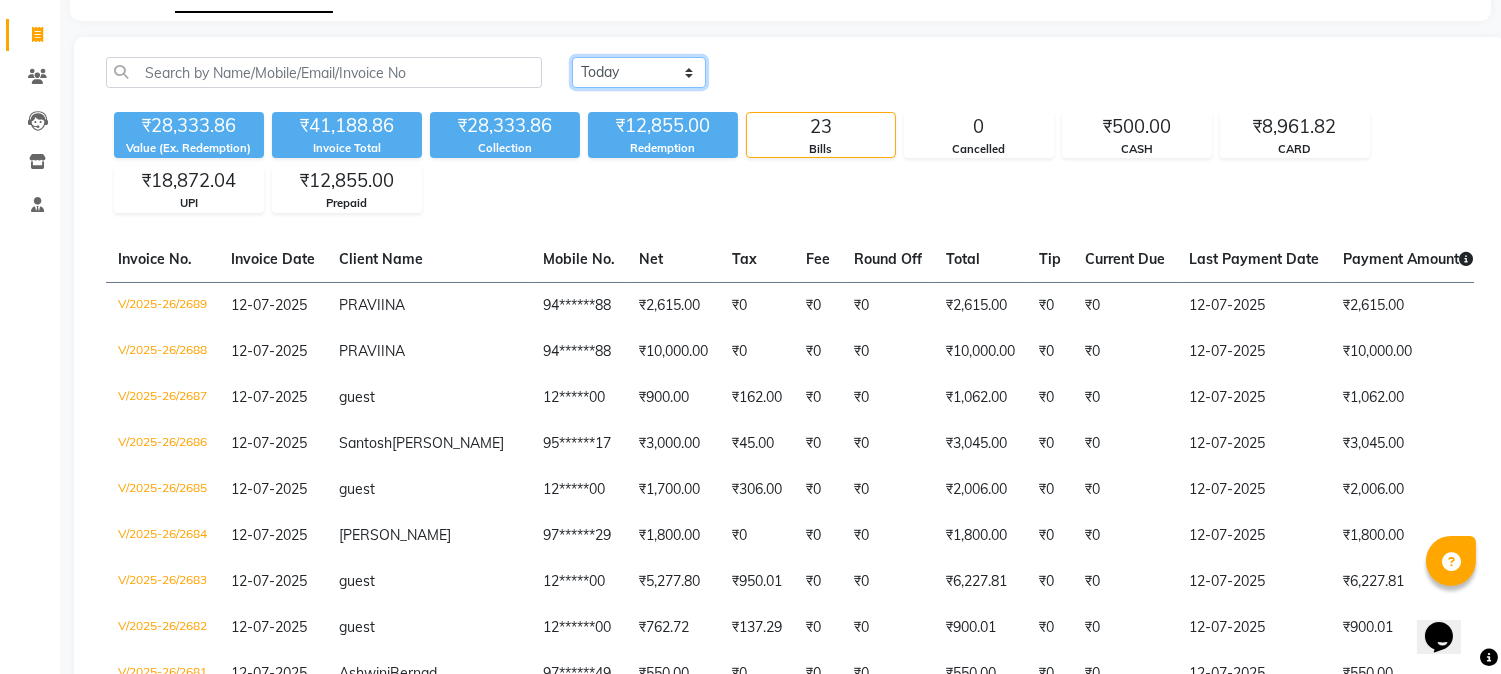 click on "Today Yesterday Custom Range" 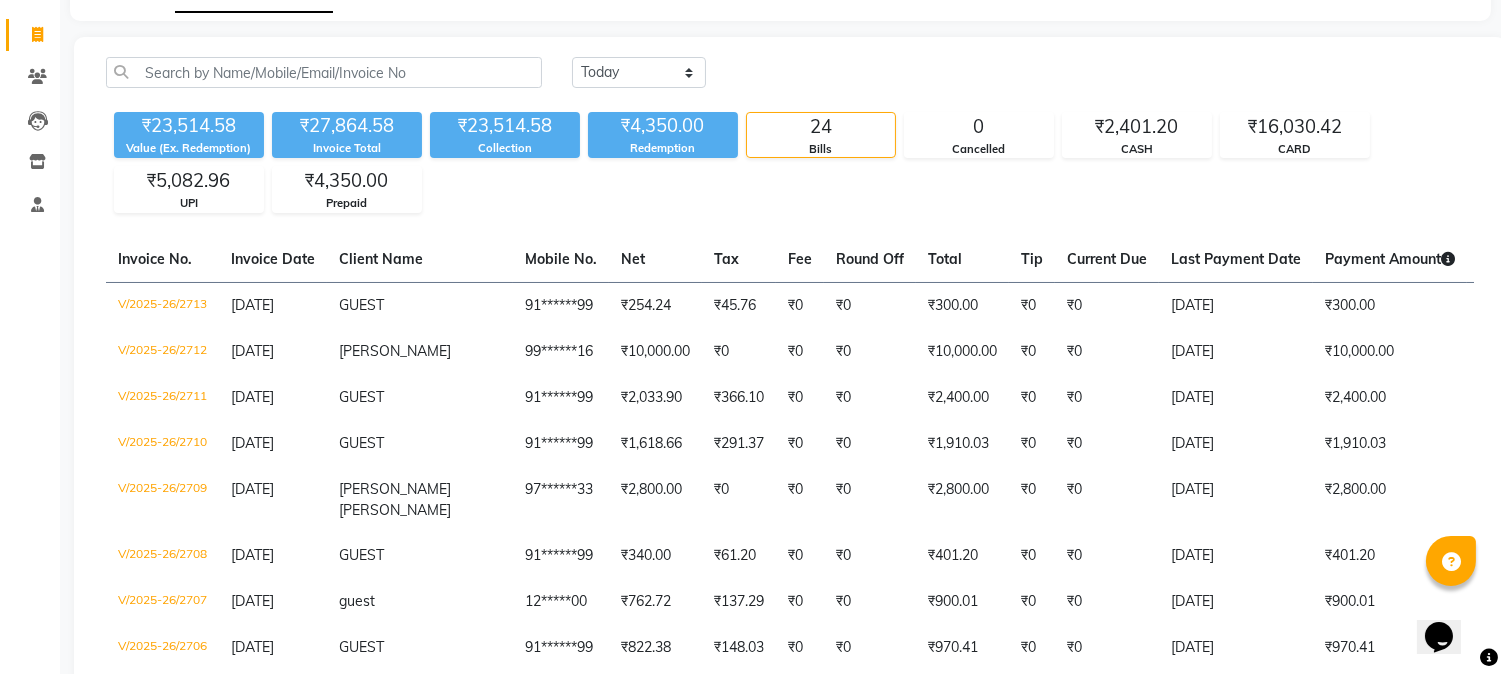 click on "Today Yesterday Custom Range ₹23,514.58 Value (Ex. Redemption) ₹27,864.58 Invoice Total  ₹23,514.58 Collection ₹4,350.00 Redemption 24 Bills 0 Cancelled ₹2,401.20 CASH ₹16,030.42 CARD ₹5,082.96 UPI ₹4,350.00 Prepaid  Invoice No.   Invoice Date   Client Name   Mobile No.   Net   Tax   Fee   Round Off   Total   Tip   Current Due   Last Payment Date   Payment Amount   Payment Methods   Cancel Reason   Status   V/2025-26/2713  13-07-2025 GUEST   91******99 ₹254.24 ₹45.76  ₹0  ₹0 ₹300.00 ₹0 ₹0 13-07-2025 ₹300.00  CASH - PAID  V/2025-26/2712  13-07-2025 nirmala sekaran   99******16 ₹10,000.00 ₹0  ₹0  ₹0 ₹10,000.00 ₹0 ₹0 13-07-2025 ₹10,000.00  CARD - PAID  V/2025-26/2711  13-07-2025 GUEST   91******99 ₹2,033.90 ₹366.10  ₹0  ₹0 ₹2,400.00 ₹0 ₹0 13-07-2025 ₹2,400.00  CARD - PAID  V/2025-26/2710  13-07-2025 GUEST   91******99 ₹1,618.66 ₹291.37  ₹0  ₹0 ₹1,910.03 ₹0 ₹0 13-07-2025 ₹1,910.03  CARD - PAID  V/2025-26/2709  13-07-2025 Gangadhar -" 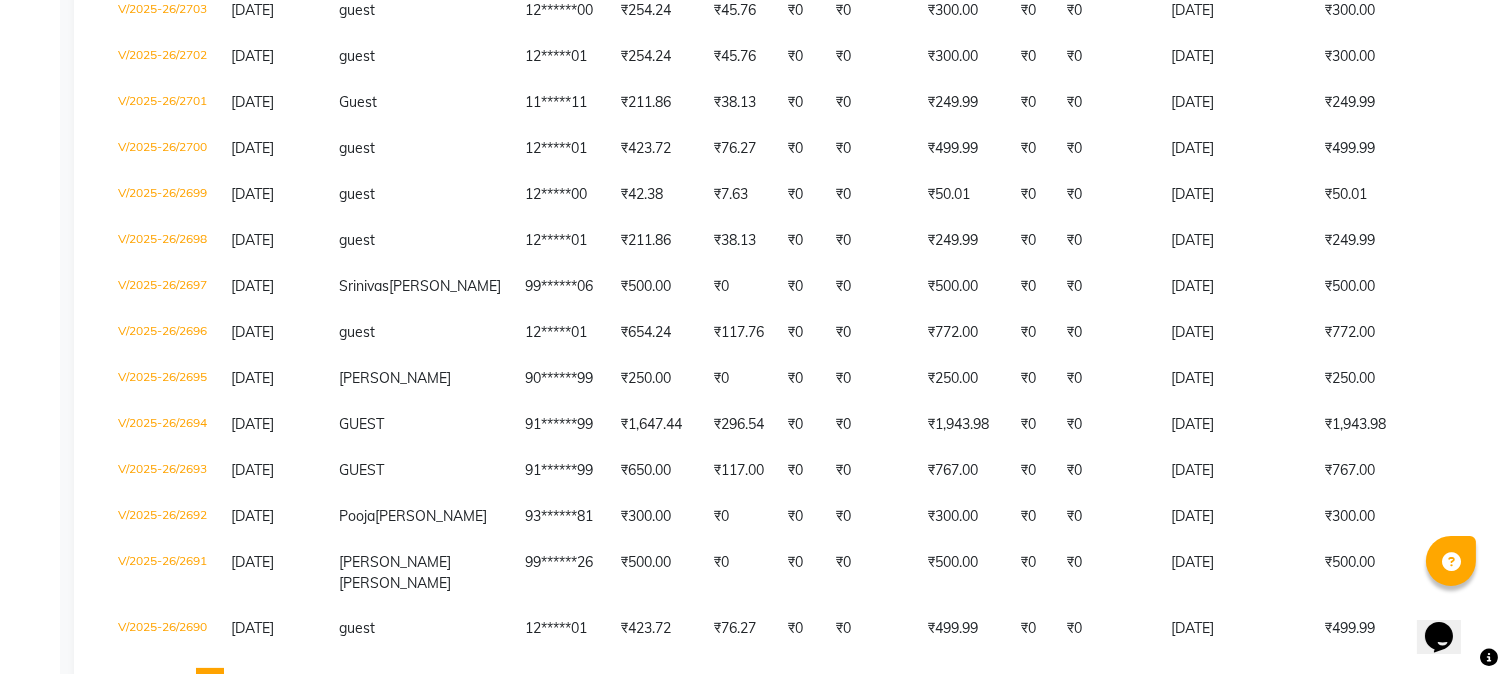 scroll, scrollTop: 1002, scrollLeft: 0, axis: vertical 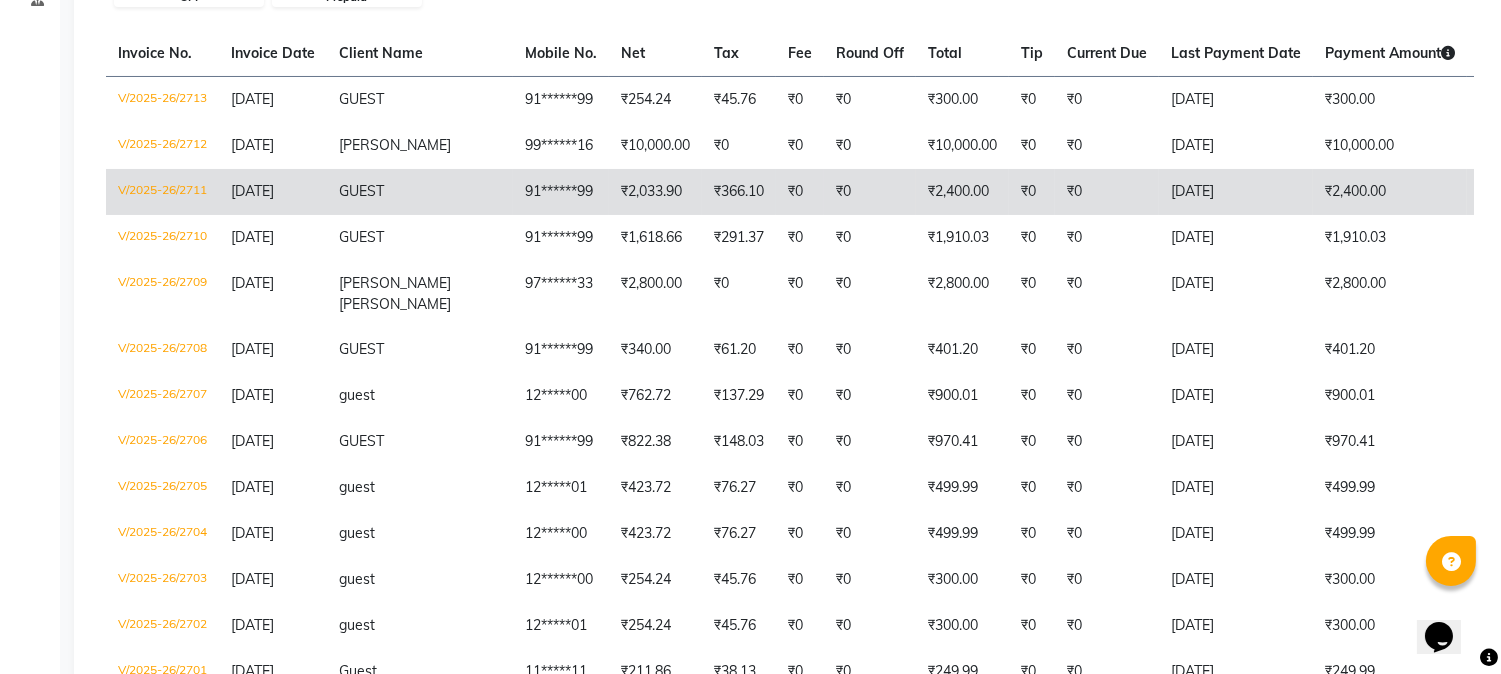 click on "₹0" 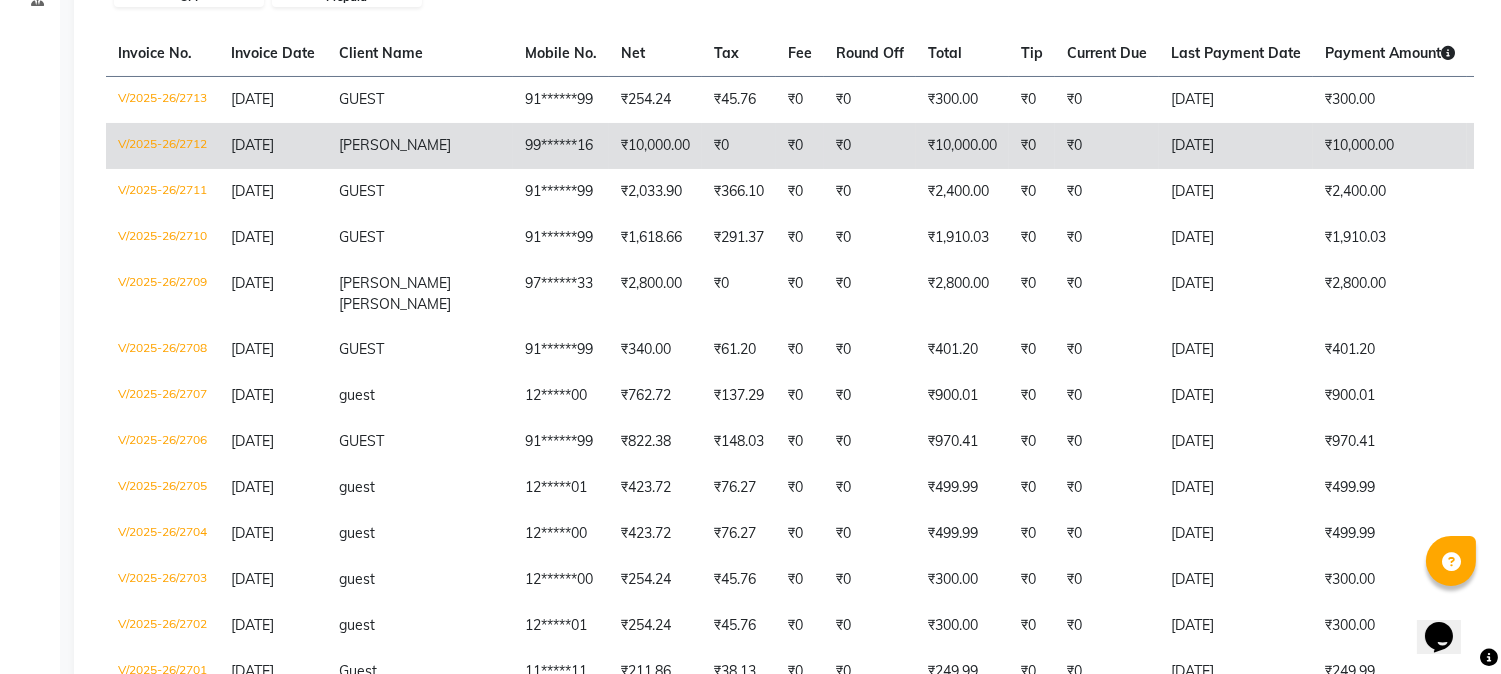 click on "₹0" 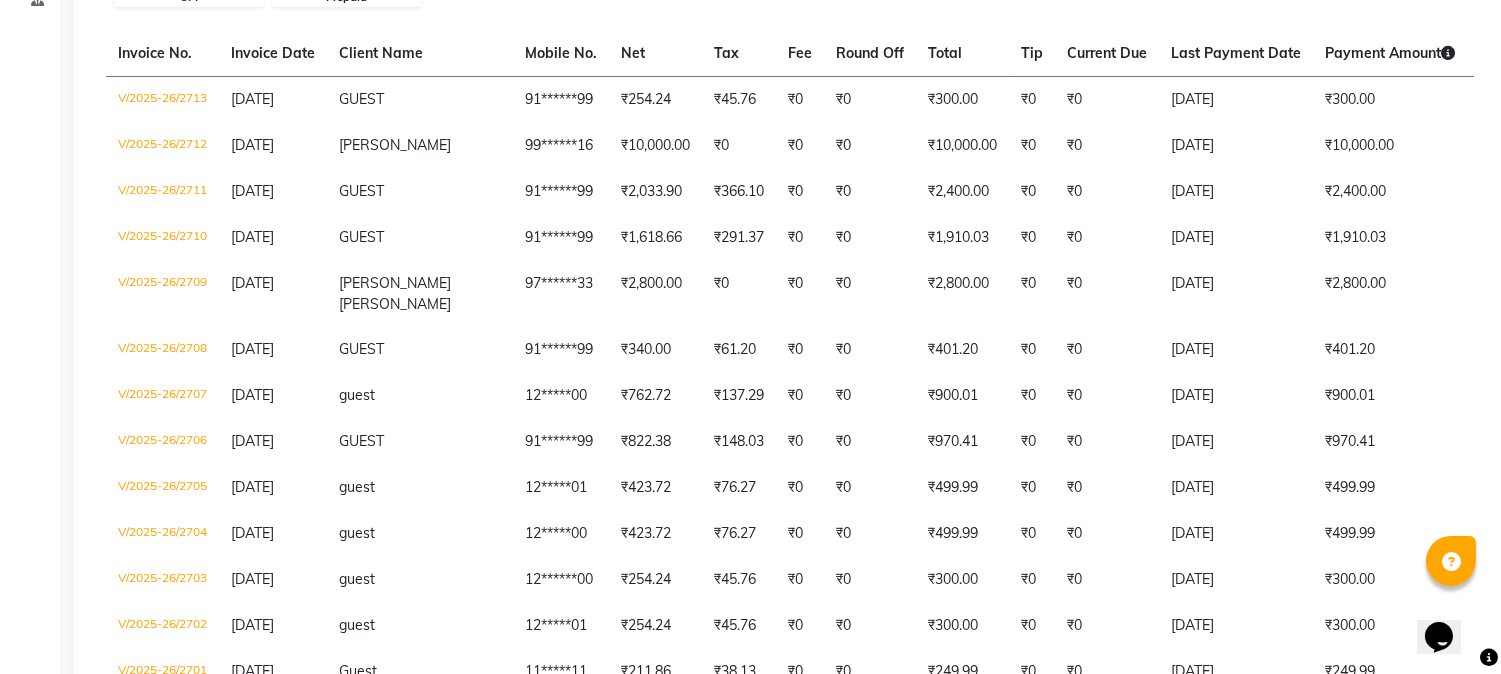scroll, scrollTop: 0, scrollLeft: 0, axis: both 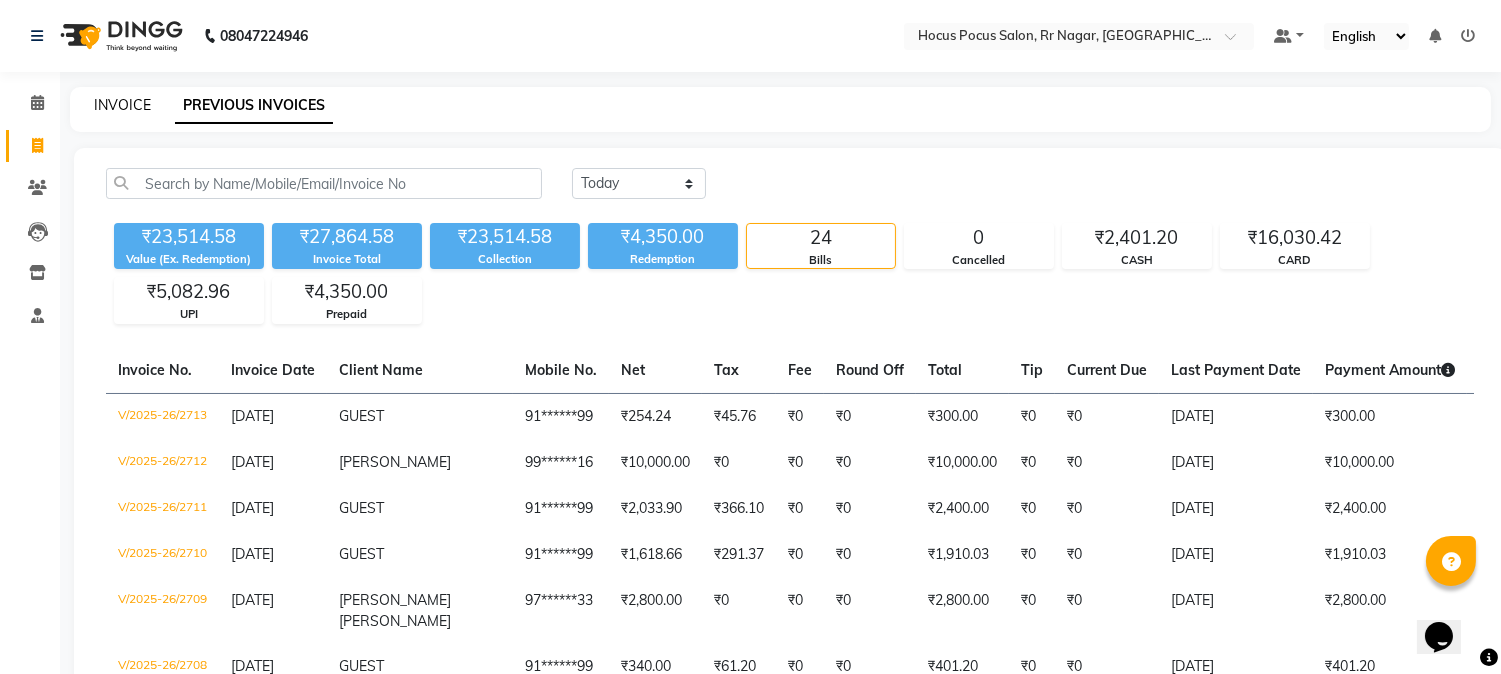 click on "INVOICE" 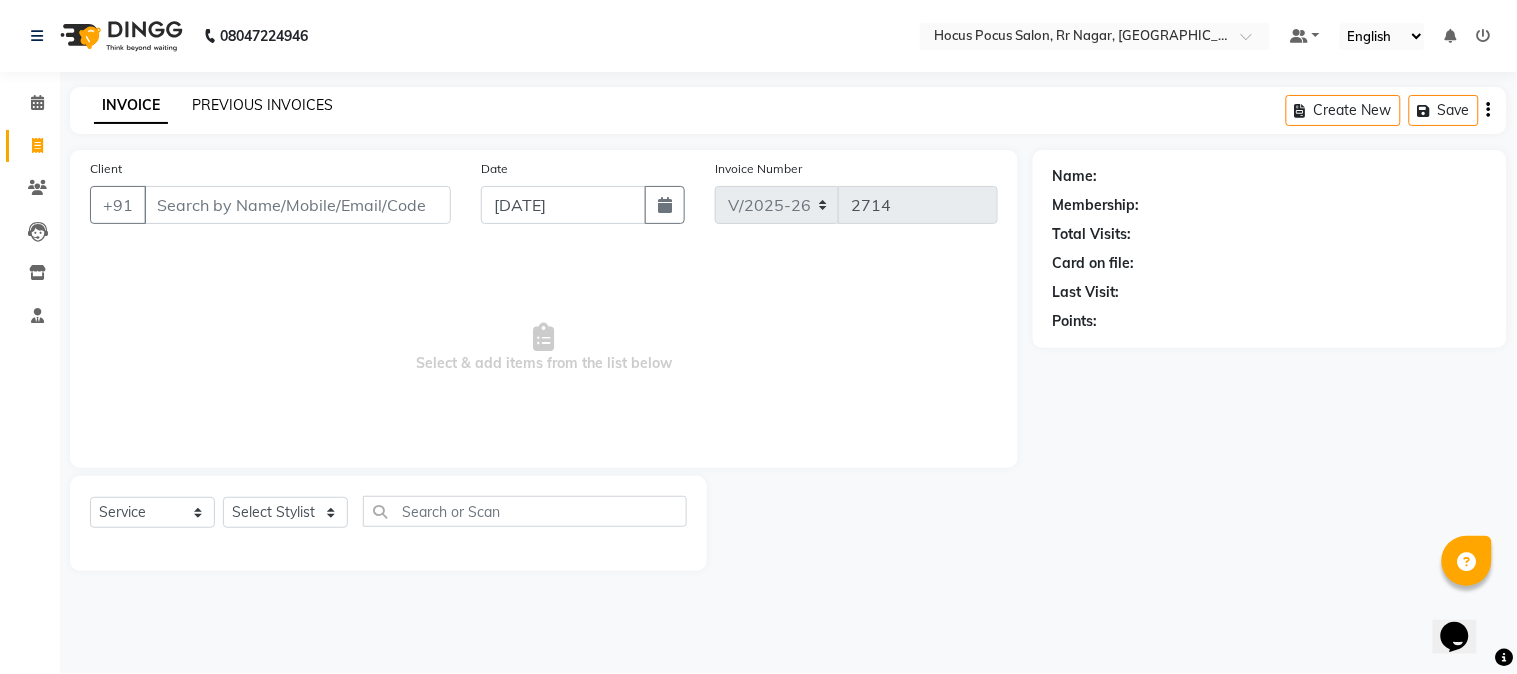 click on "PREVIOUS INVOICES" 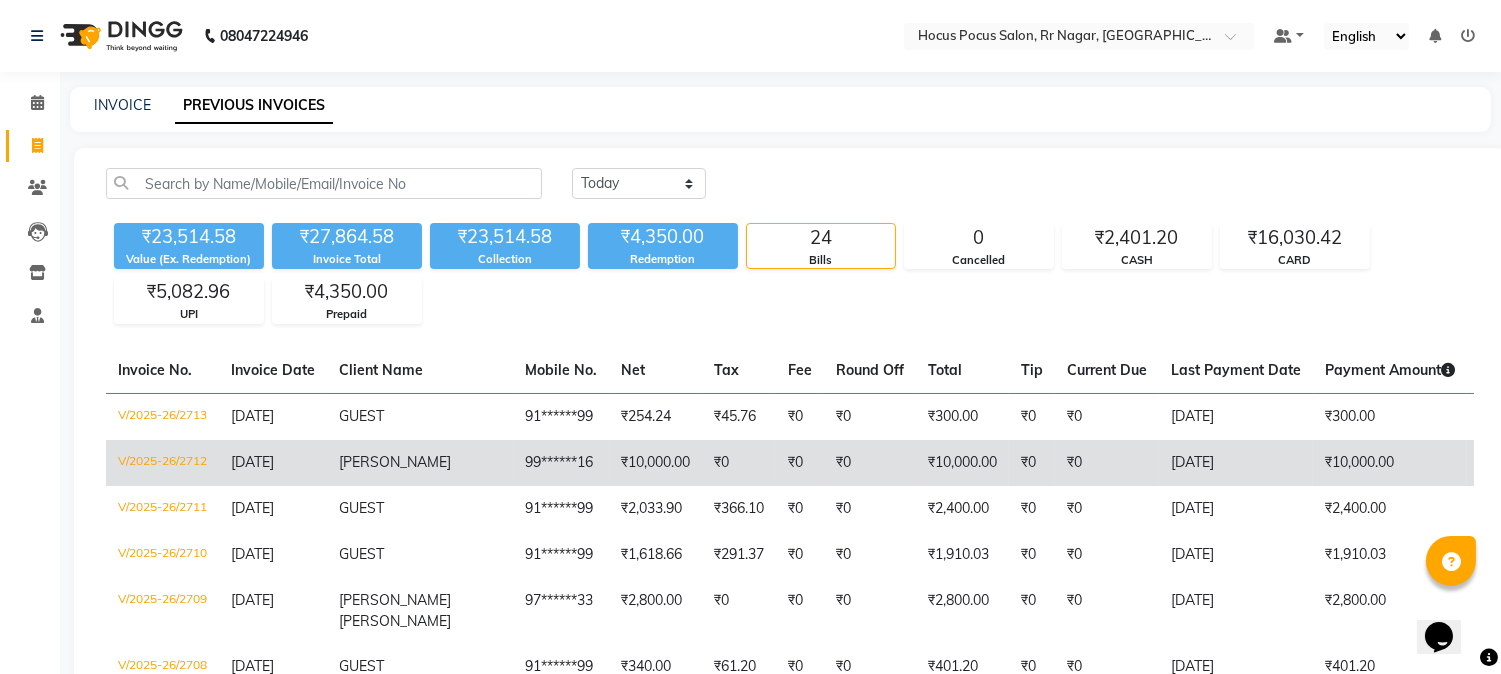 click on "99******16" 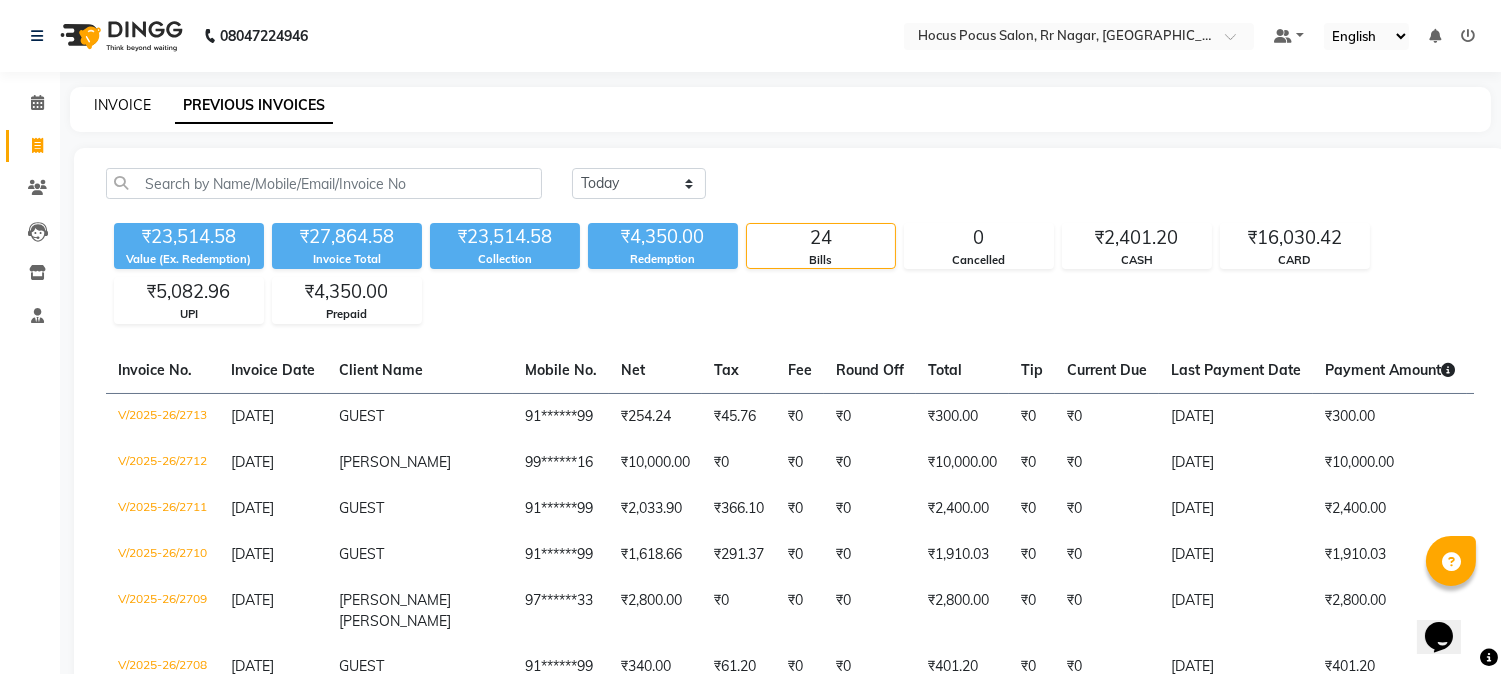 click on "INVOICE" 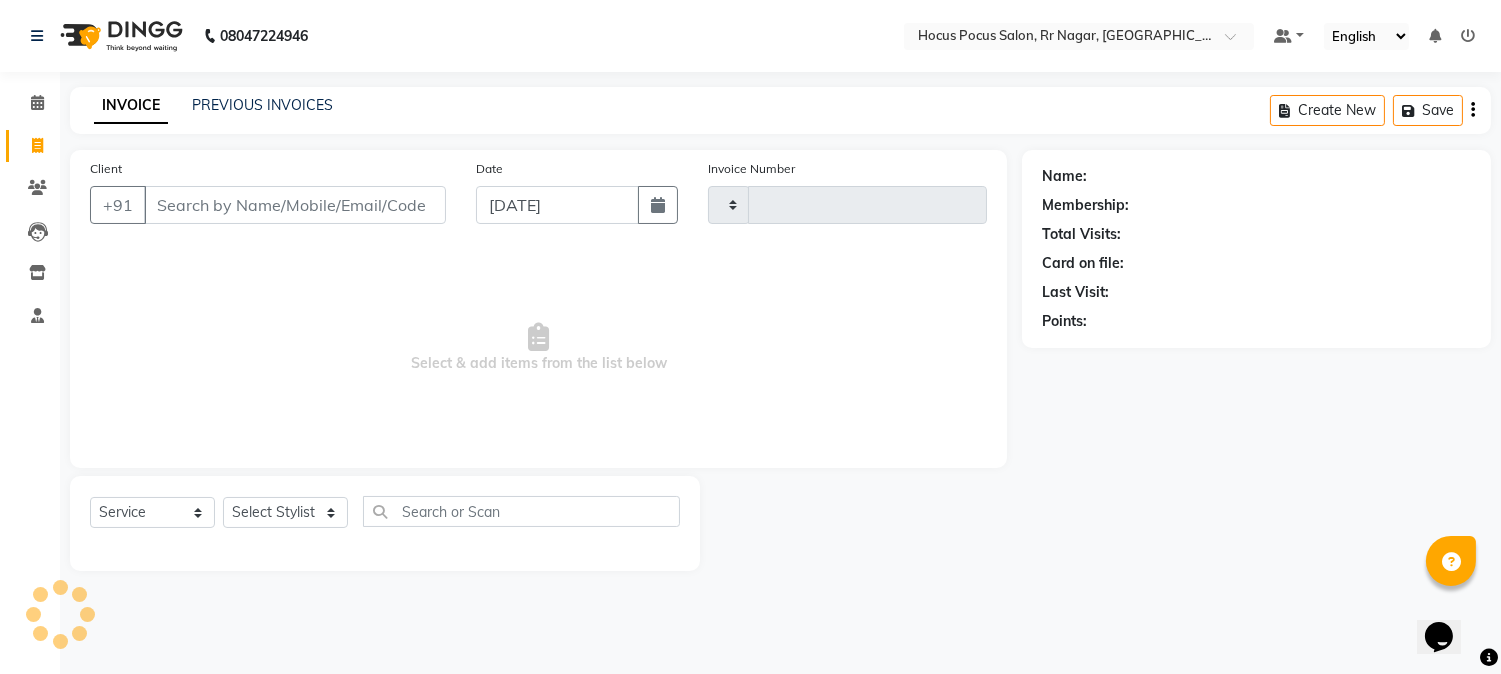 type on "2714" 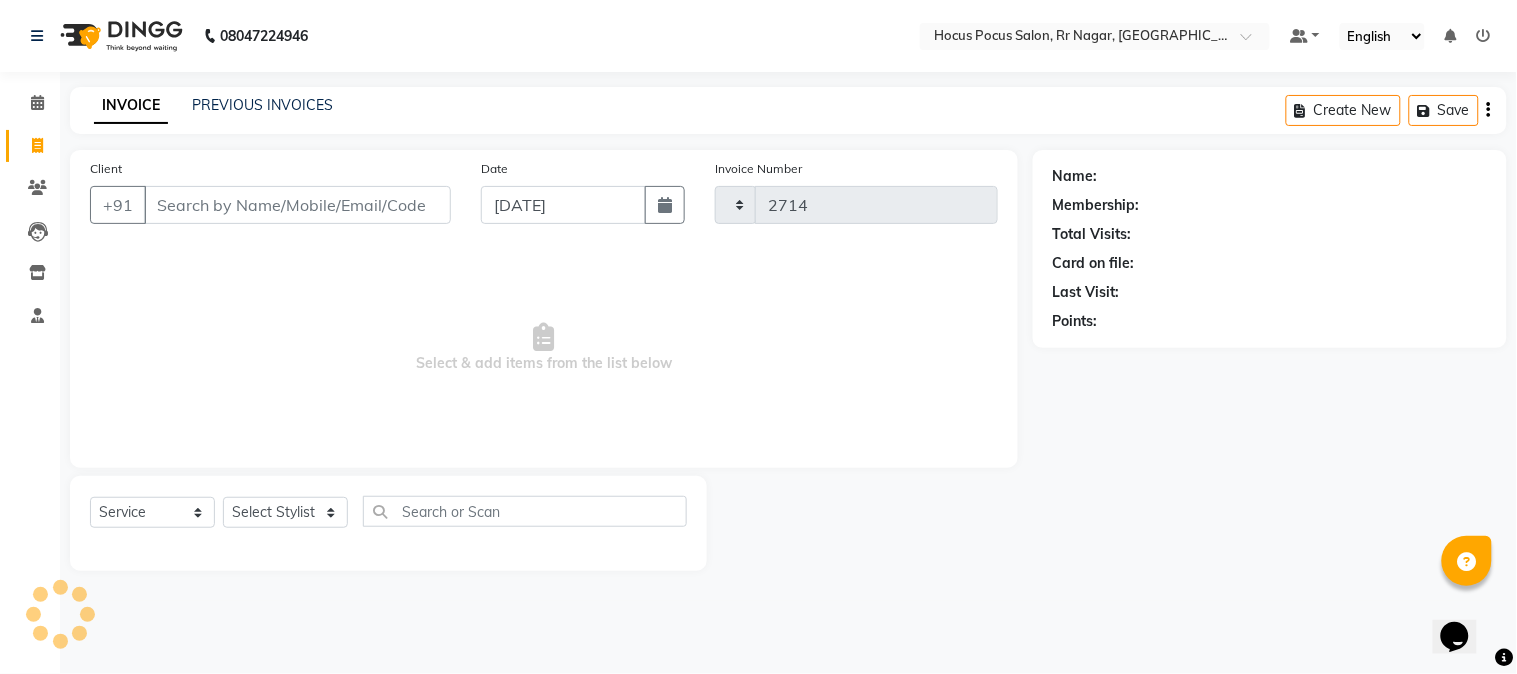 select on "5019" 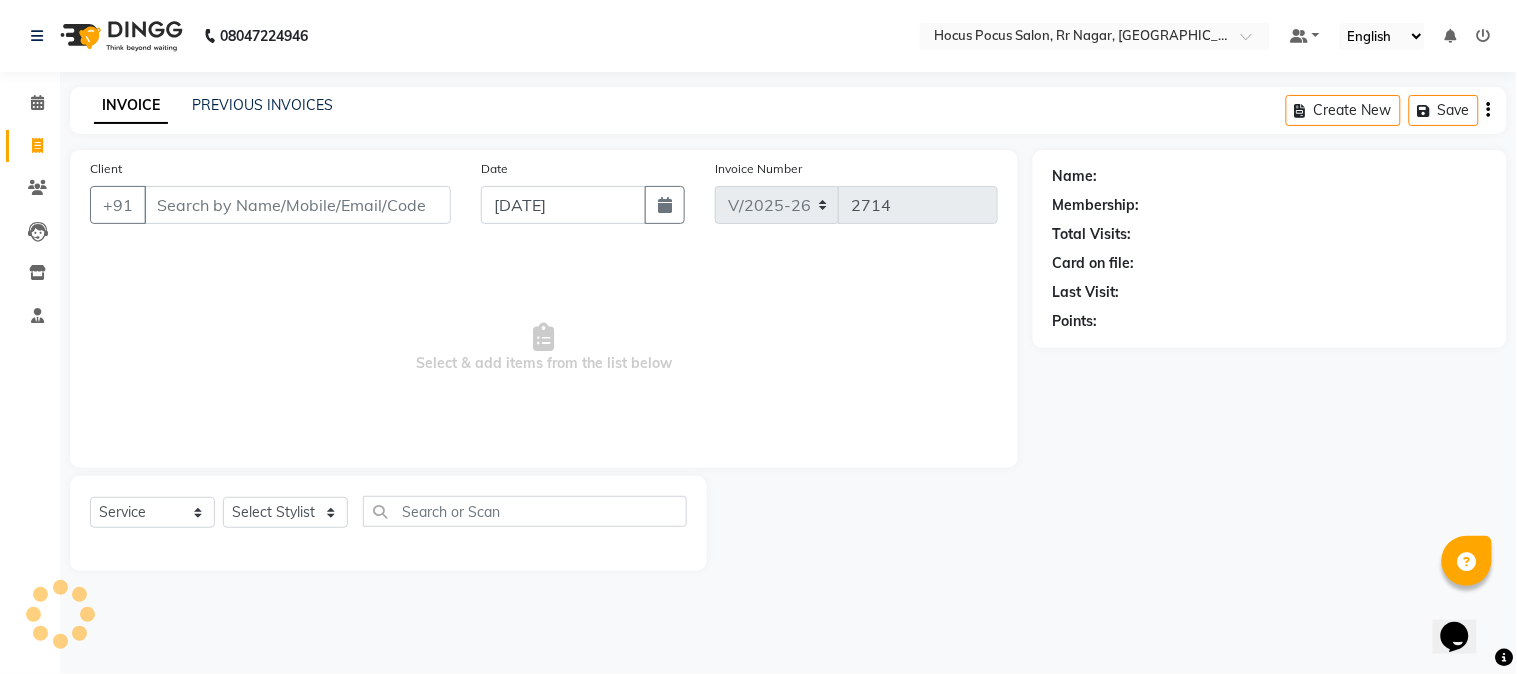 type on "sekaran" 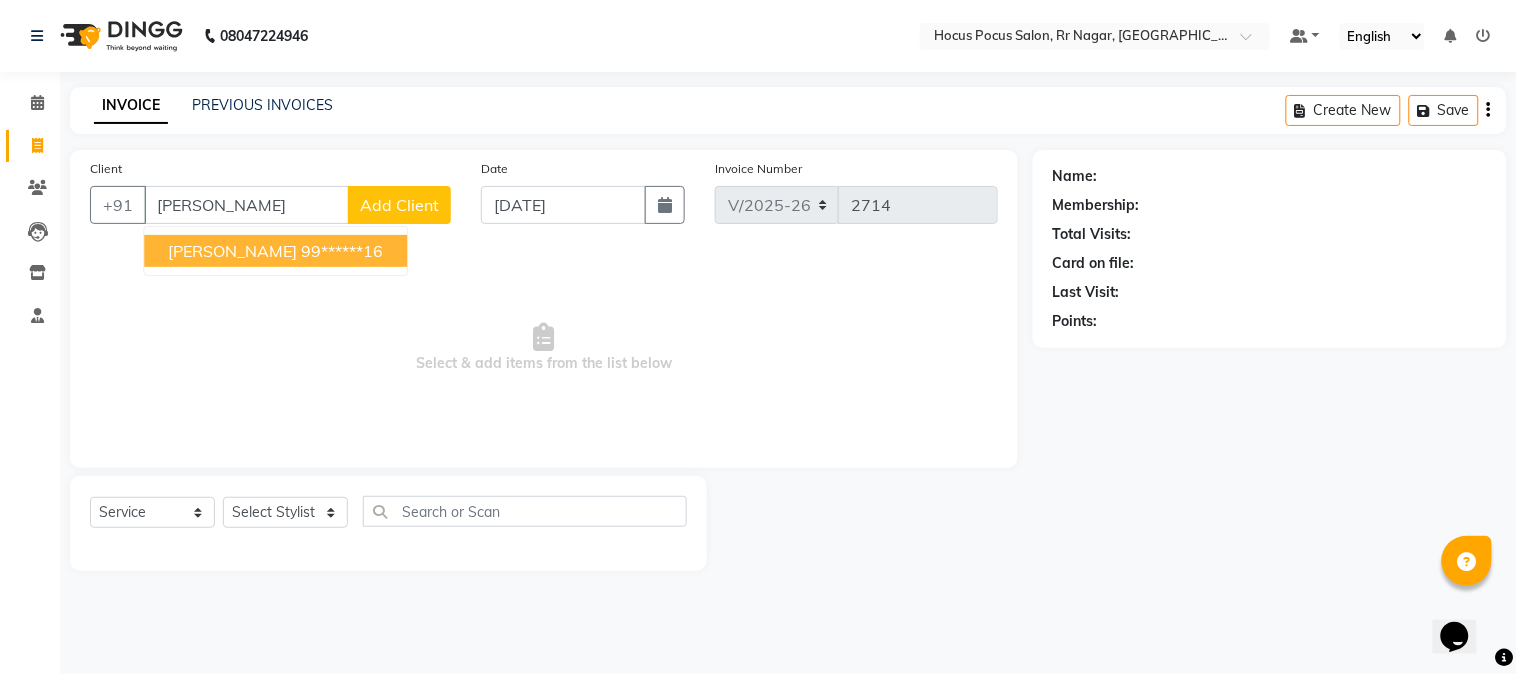 click on "Nirmala Sekaran" at bounding box center (232, 251) 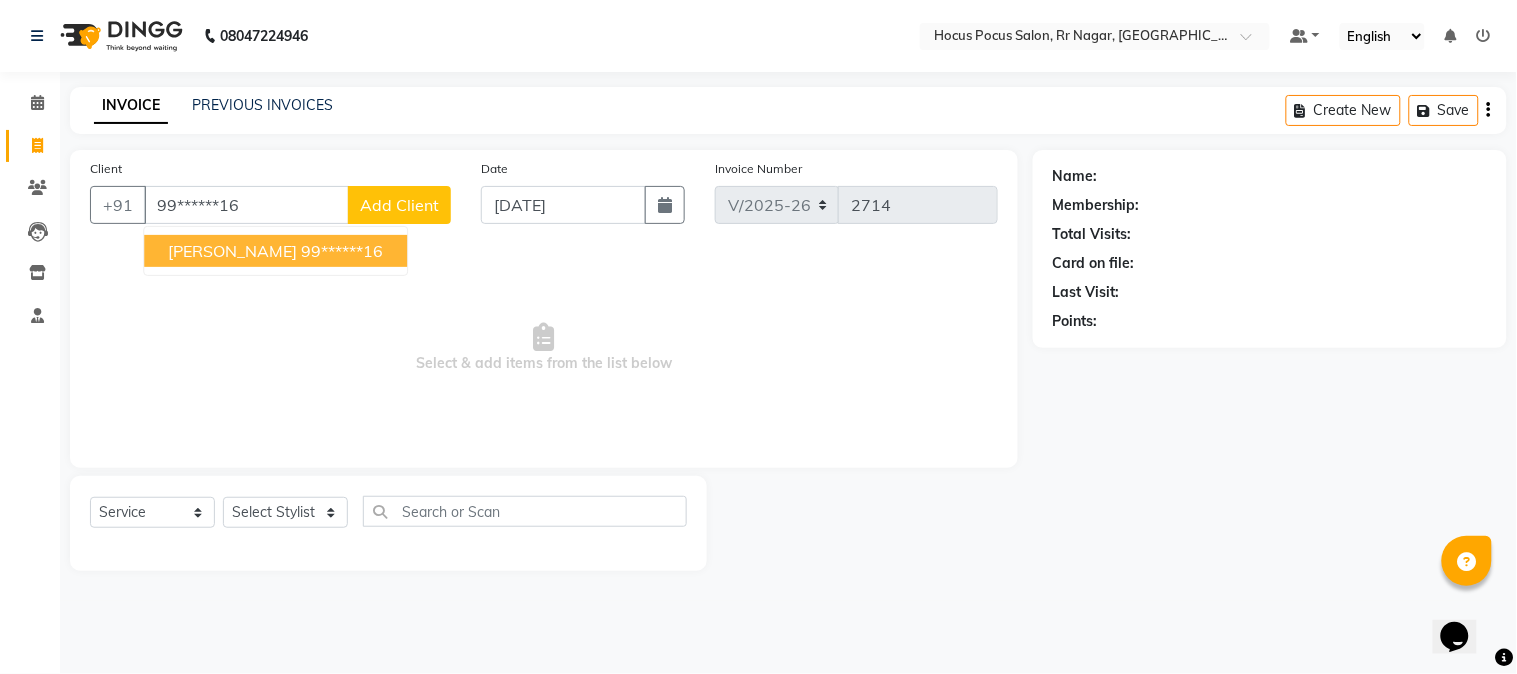 type on "99******16" 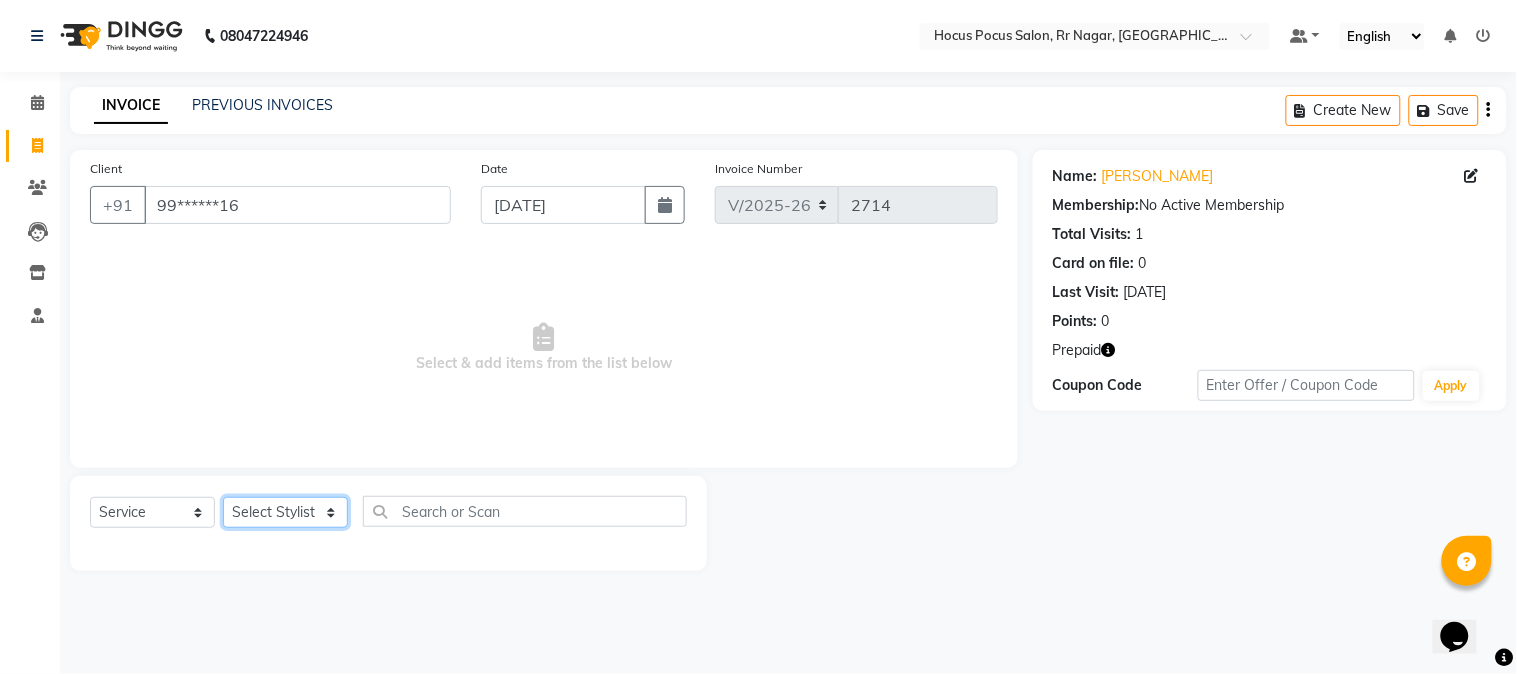 click on "Select Stylist Amar  Arjun Eliza hocus pocus Jonathan Maya Mona Ravi Salima Sonam" 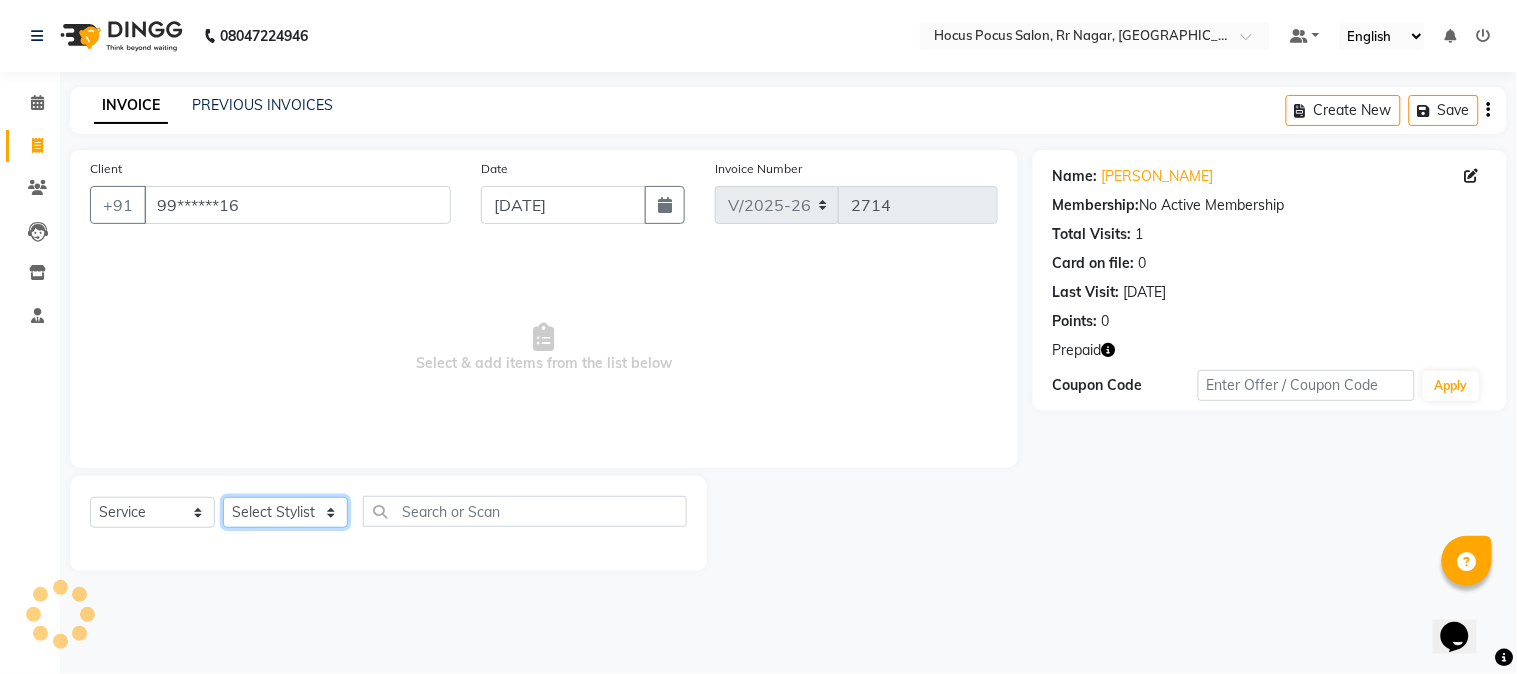select on "85060" 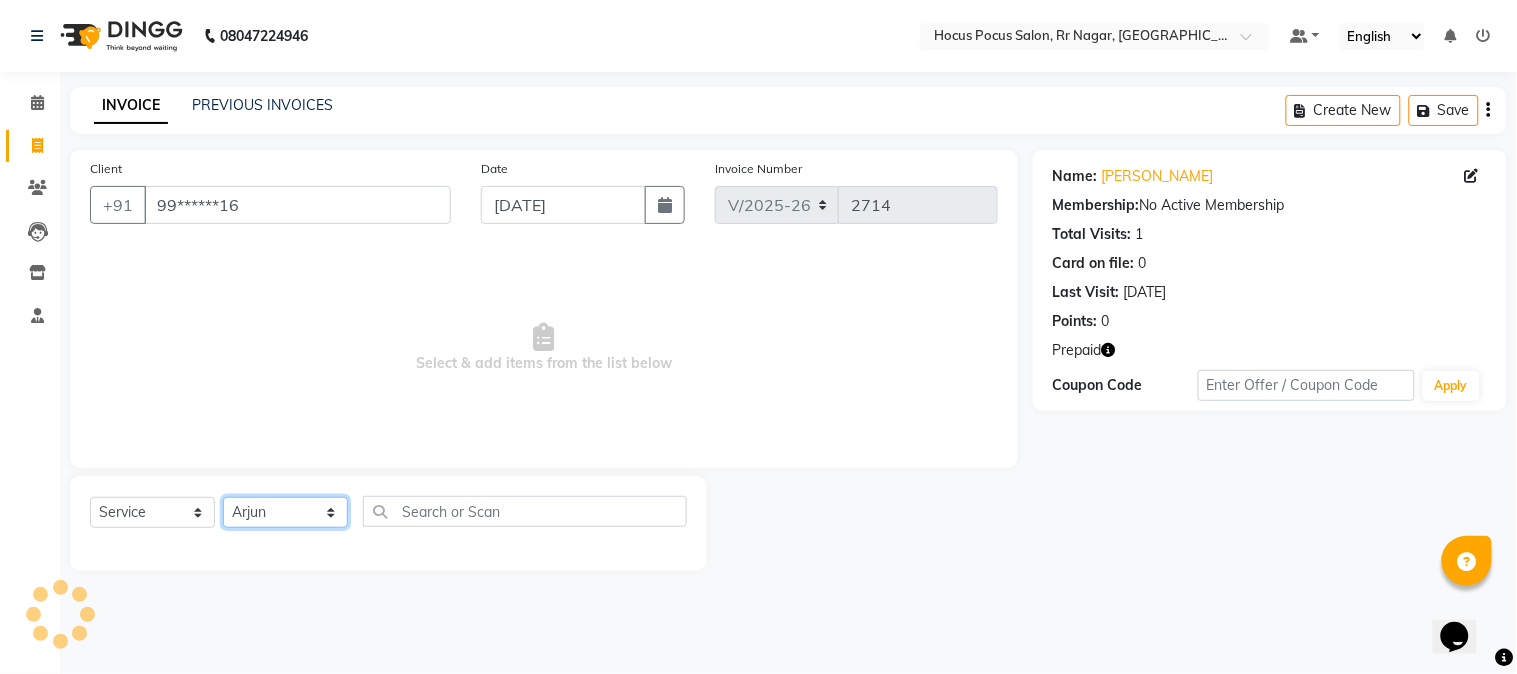 click on "Select Stylist Amar  Arjun Eliza hocus pocus Jonathan Maya Mona Ravi Salima Sonam" 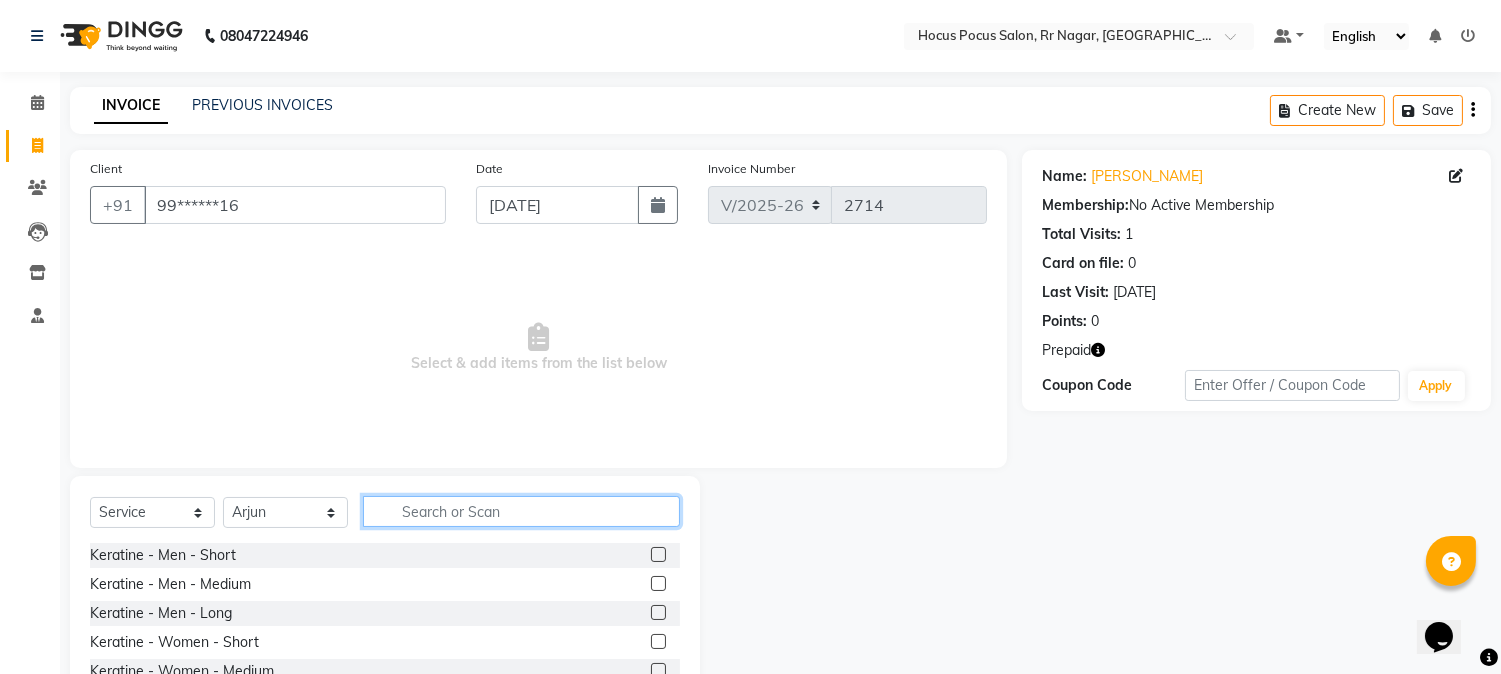 click 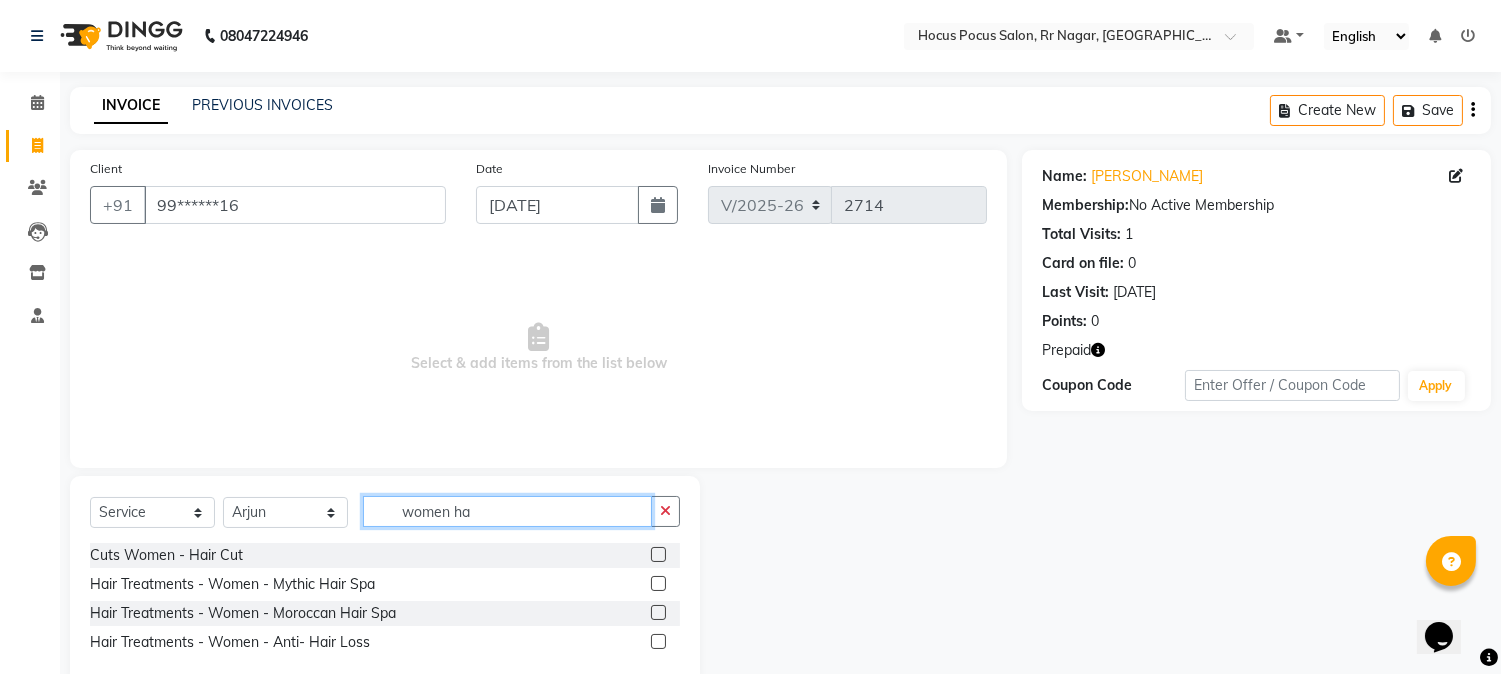 type on "women ha" 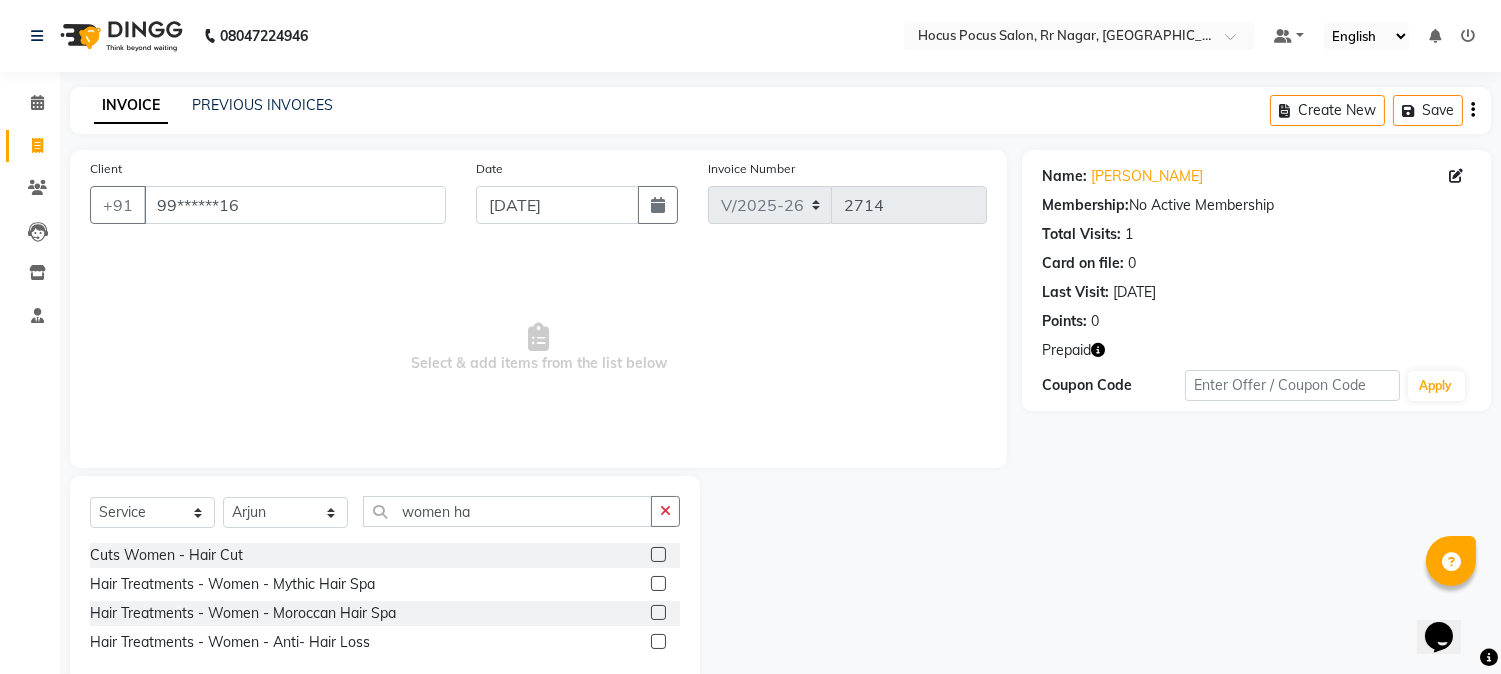 click 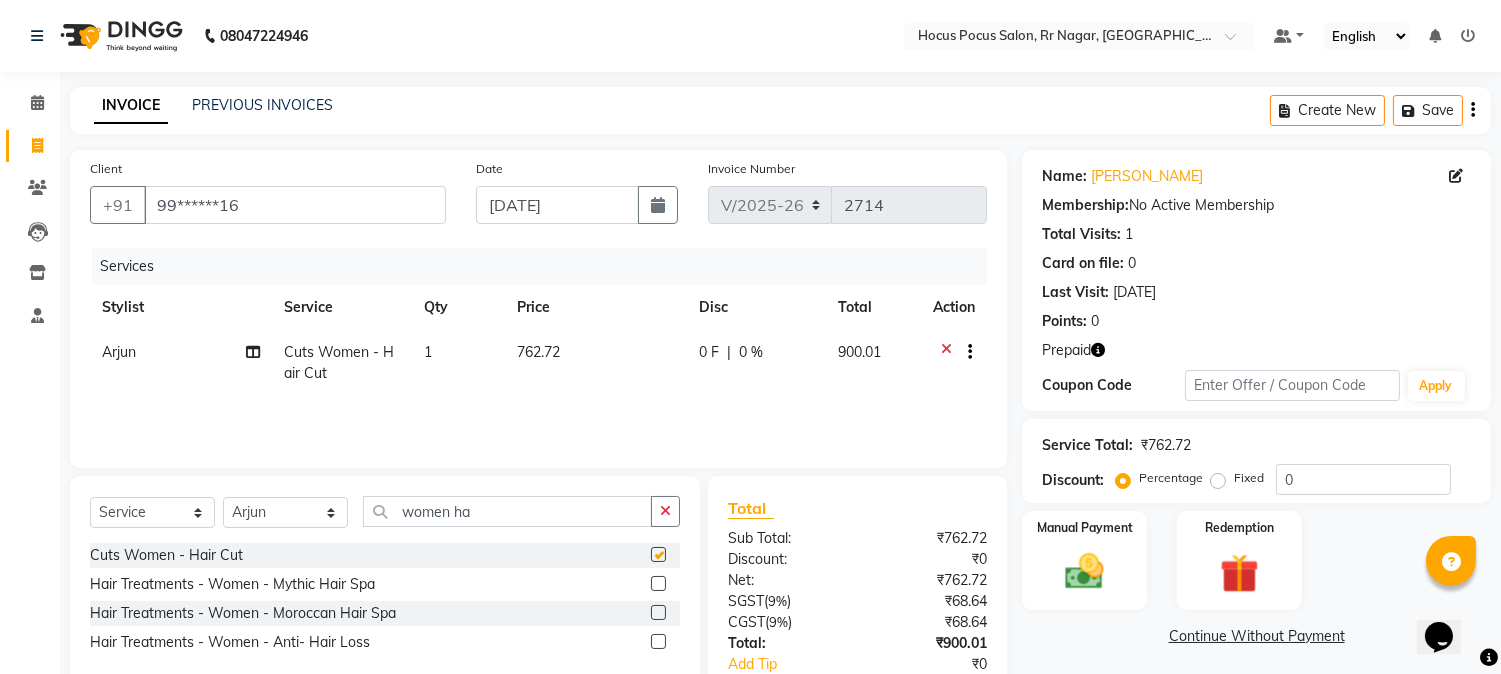 checkbox on "false" 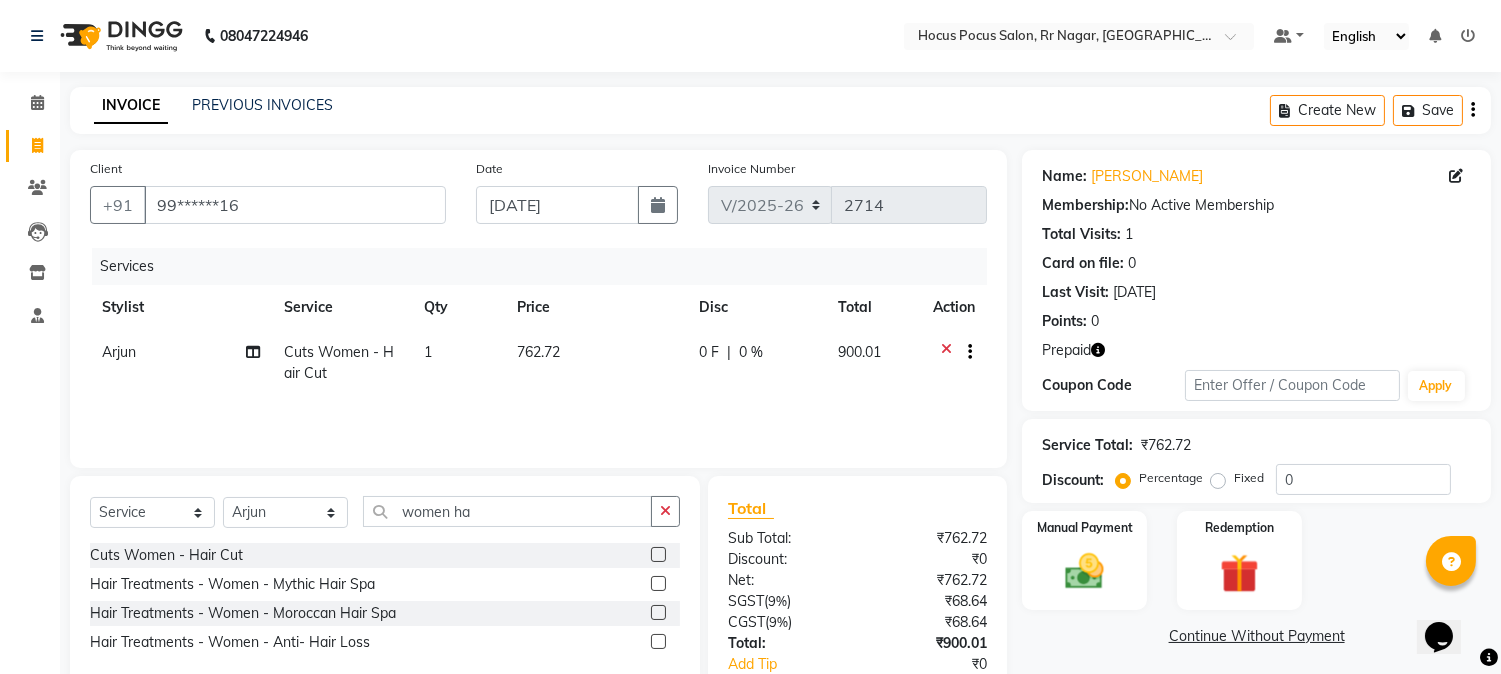 click on "762.72" 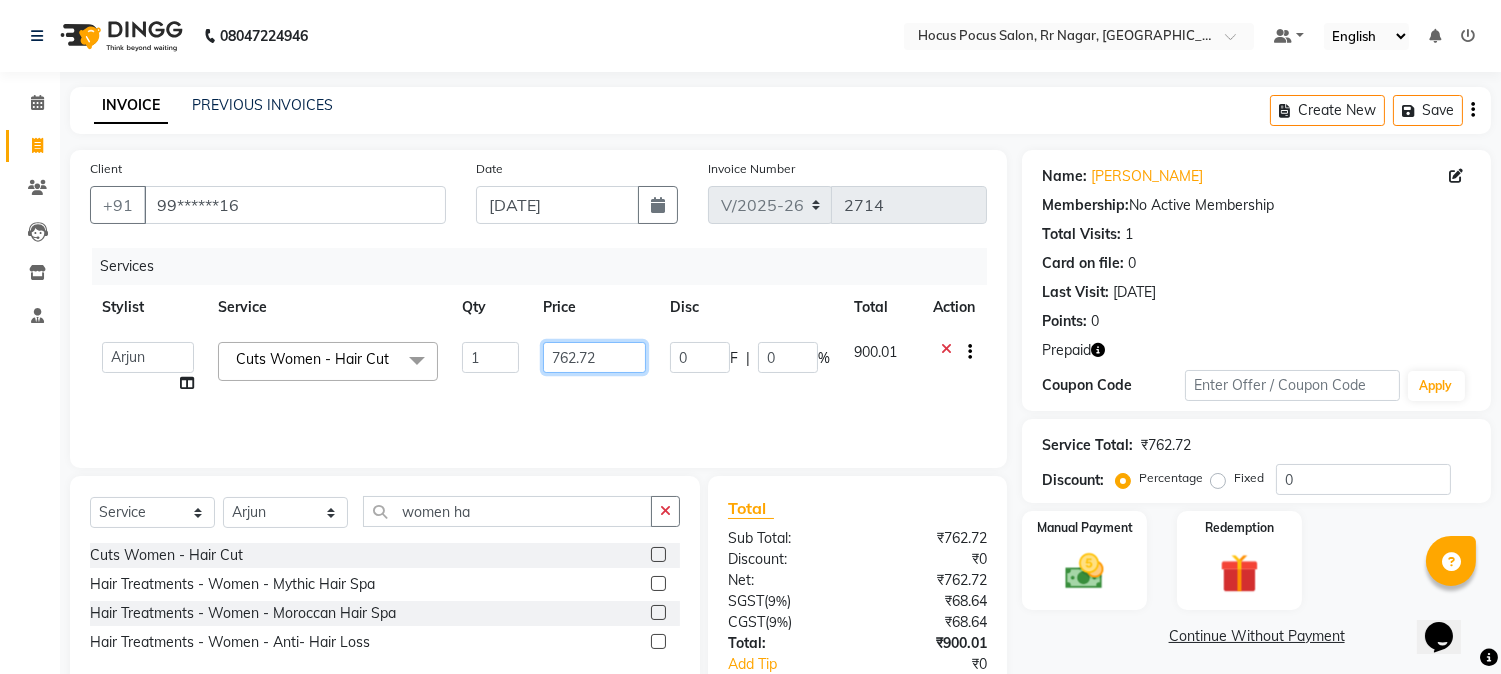 drag, startPoint x: 605, startPoint y: 355, endPoint x: 503, endPoint y: 356, distance: 102.0049 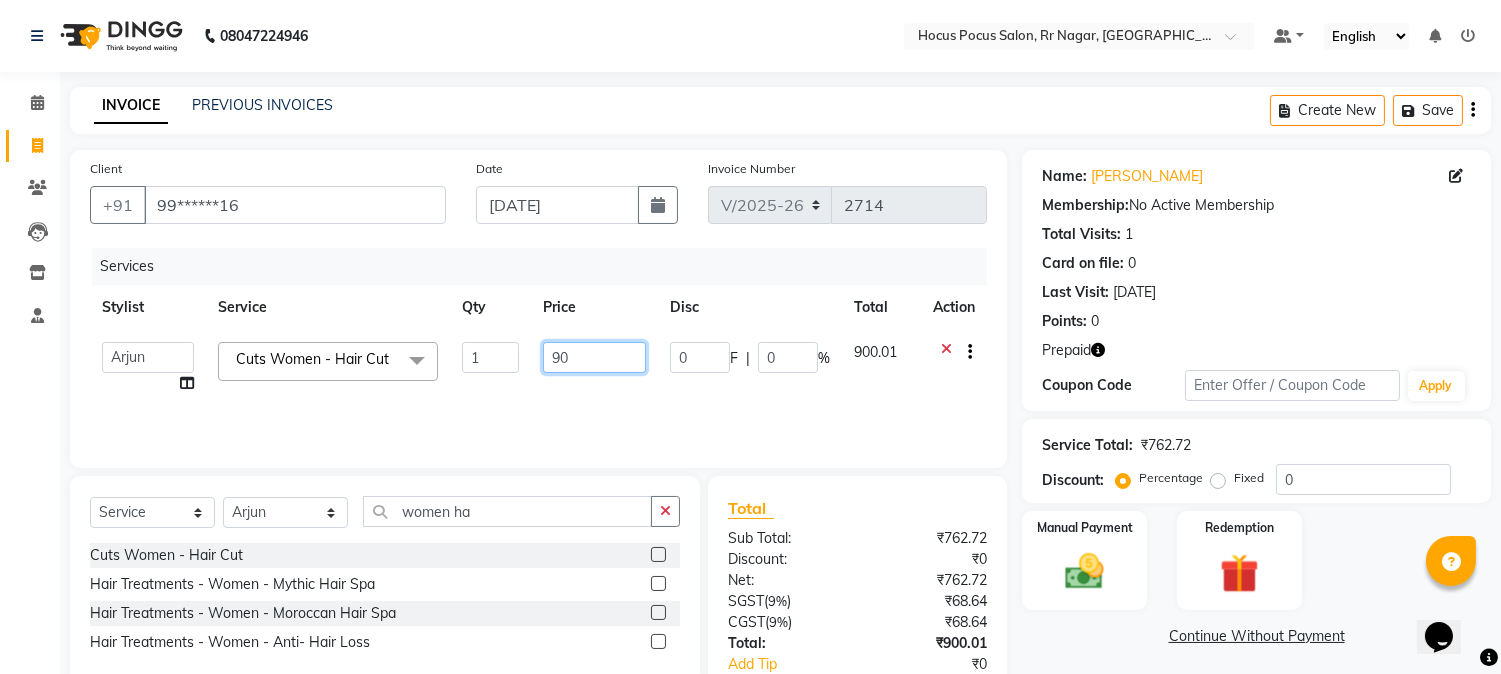 type on "900" 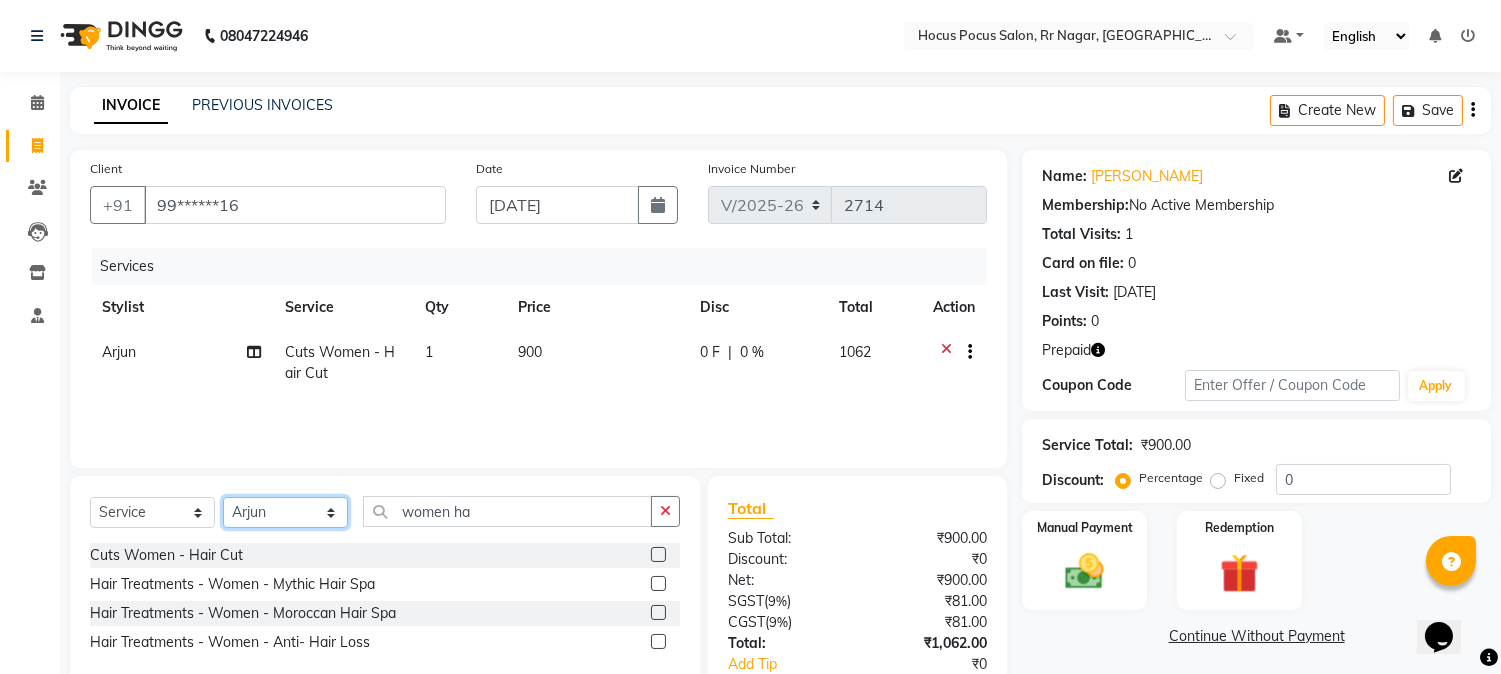 click on "Select Stylist Amar  Arjun Eliza hocus pocus Jonathan Maya Mona Ravi Salima Sonam" 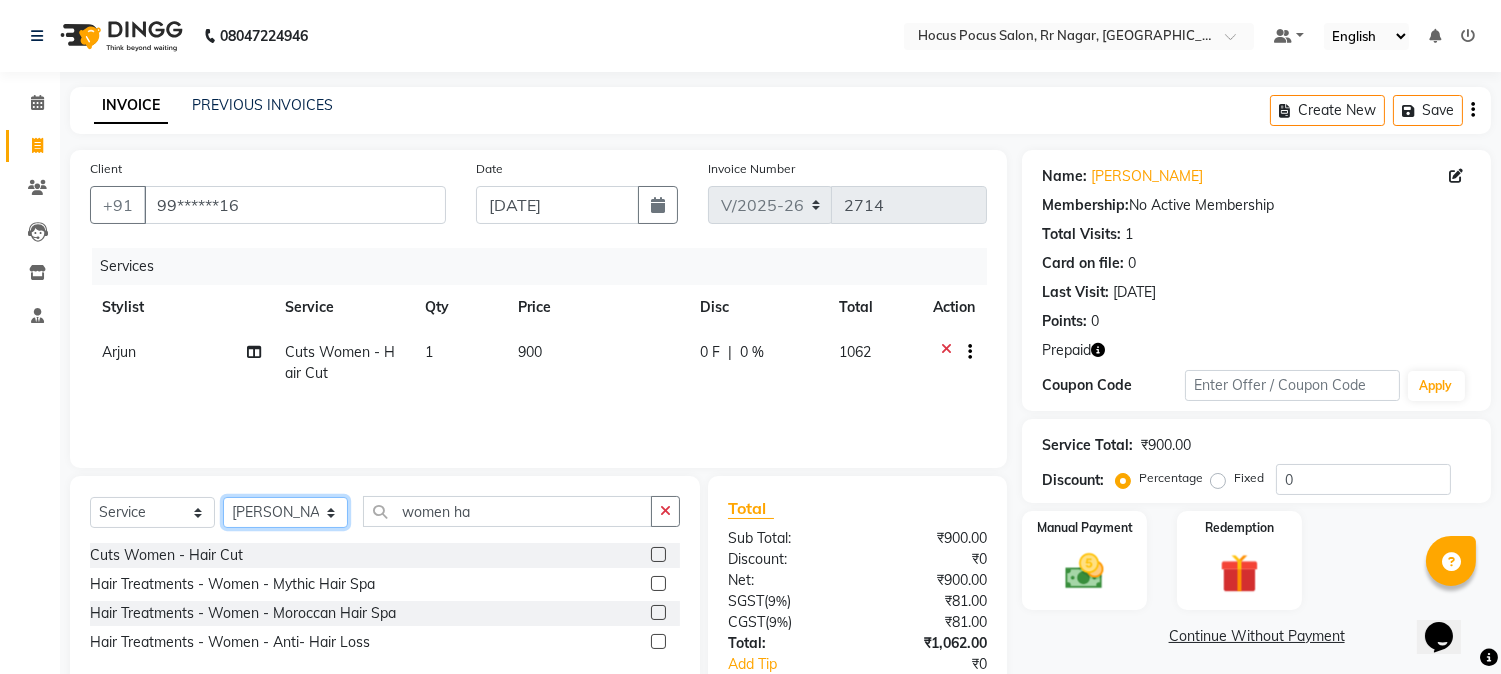 click on "Select Stylist Amar  Arjun Eliza hocus pocus Jonathan Maya Mona Ravi Salima Sonam" 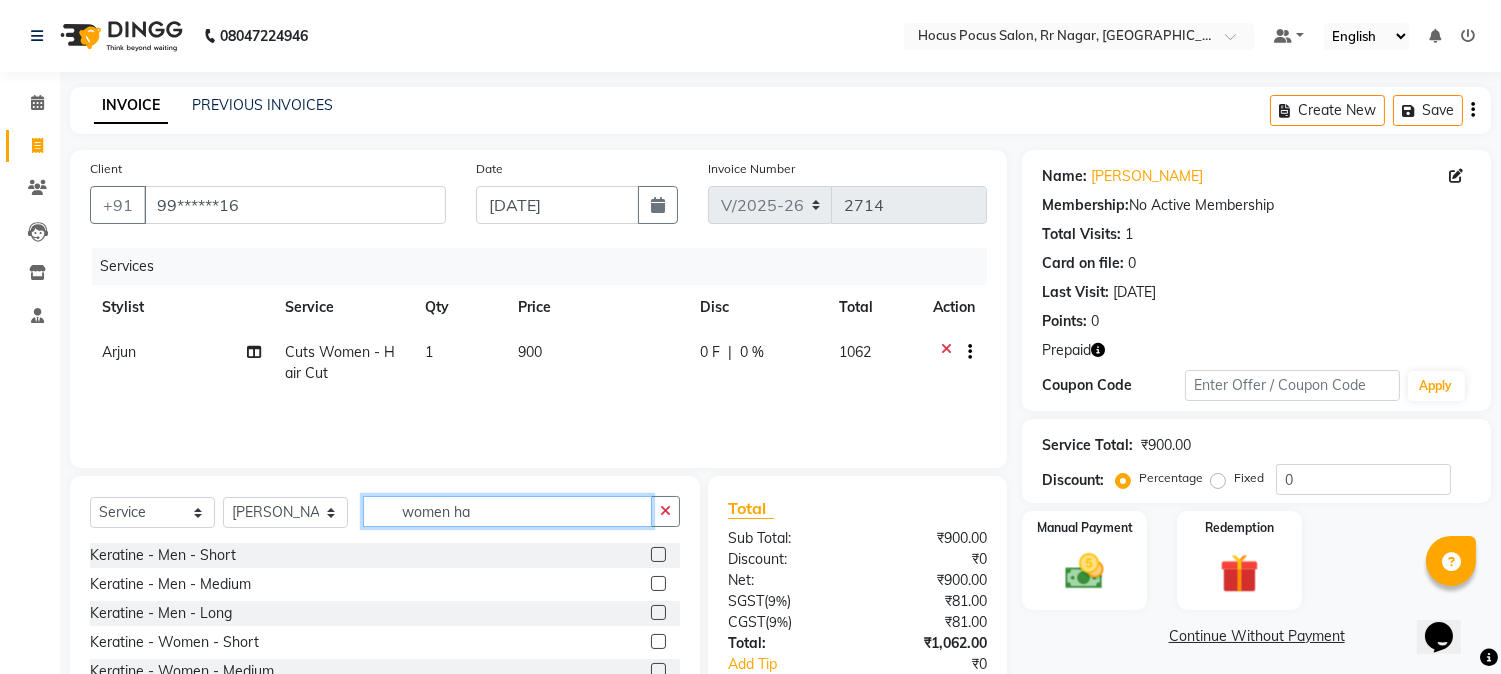 click on "women ha" 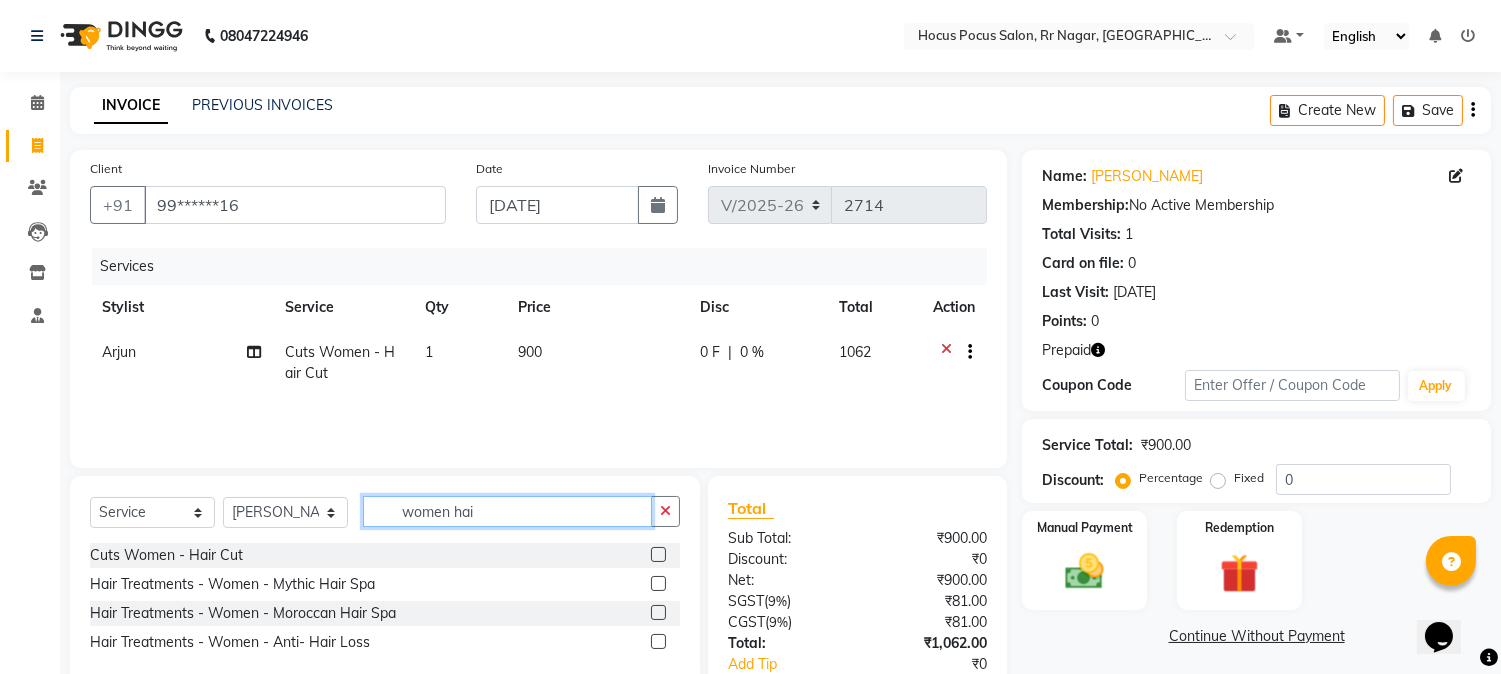 type on "women hai" 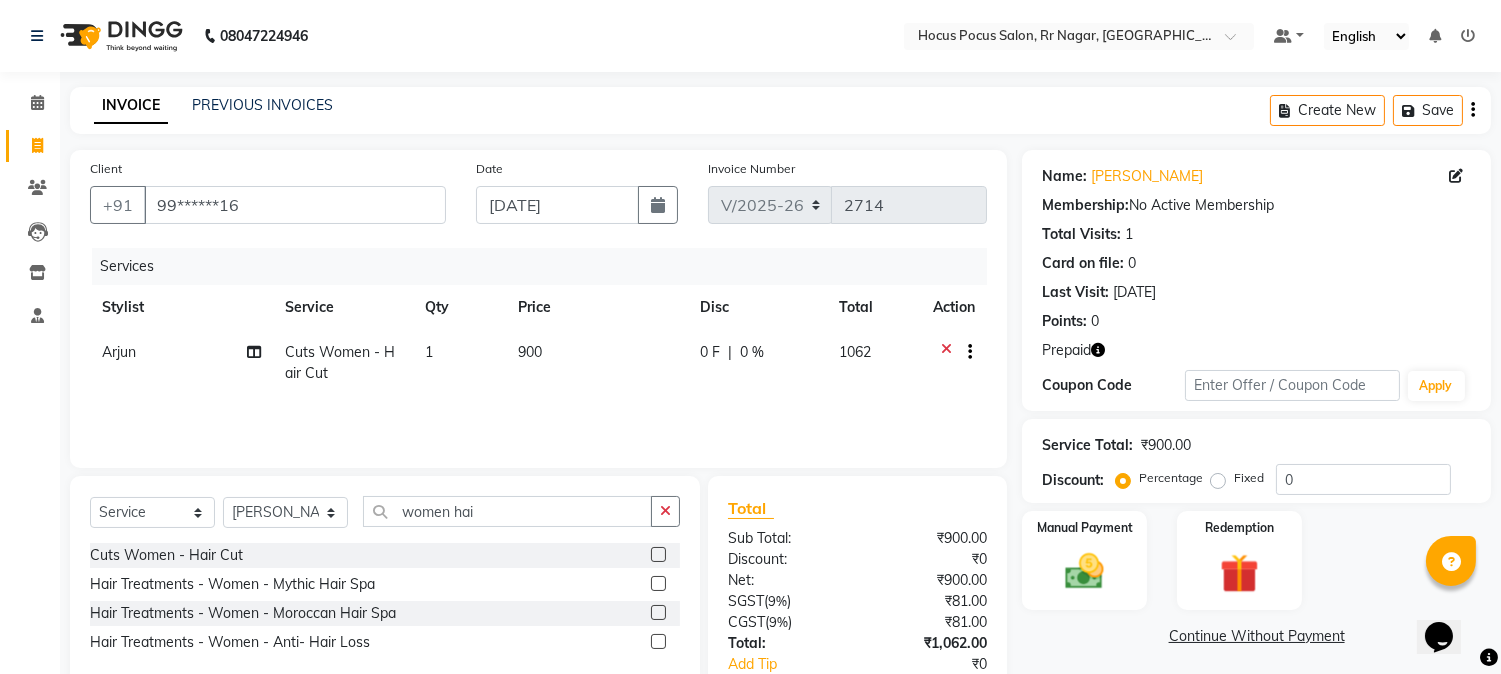 click 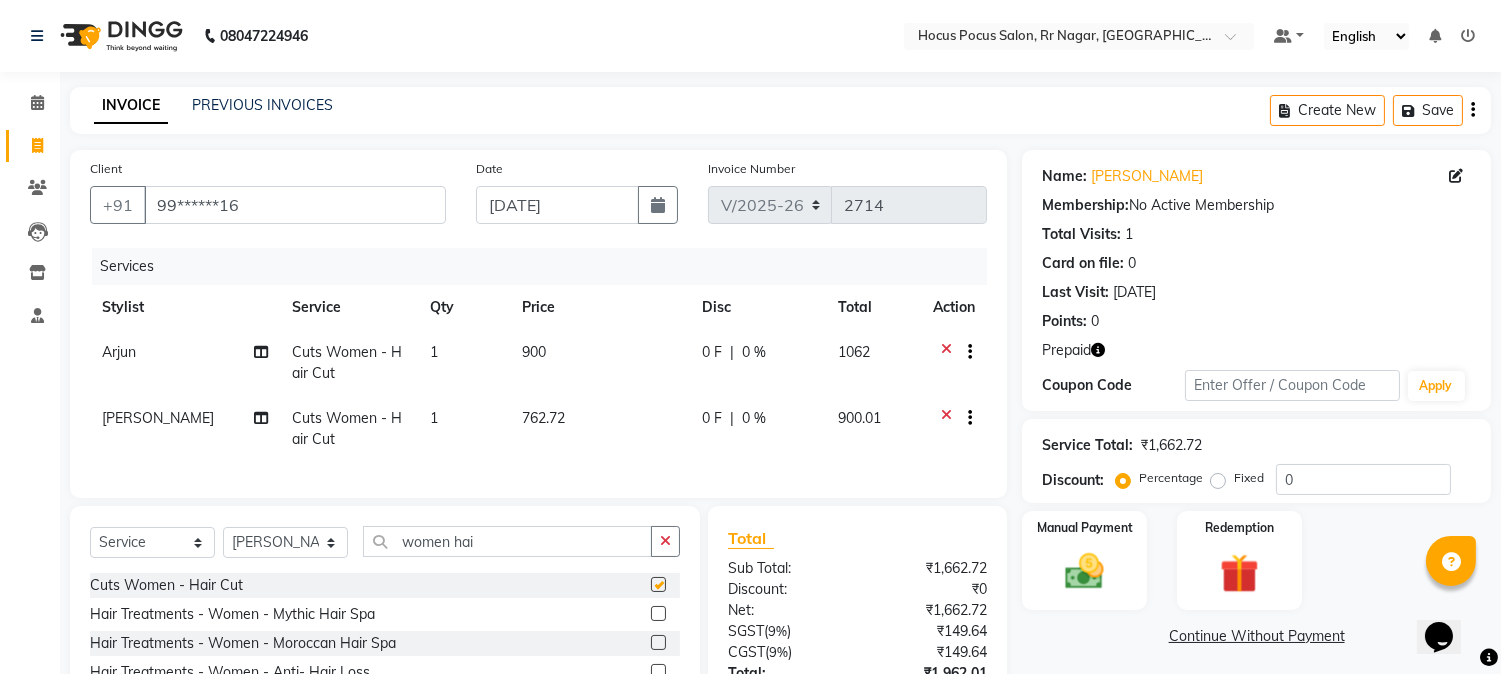 click on "762.72" 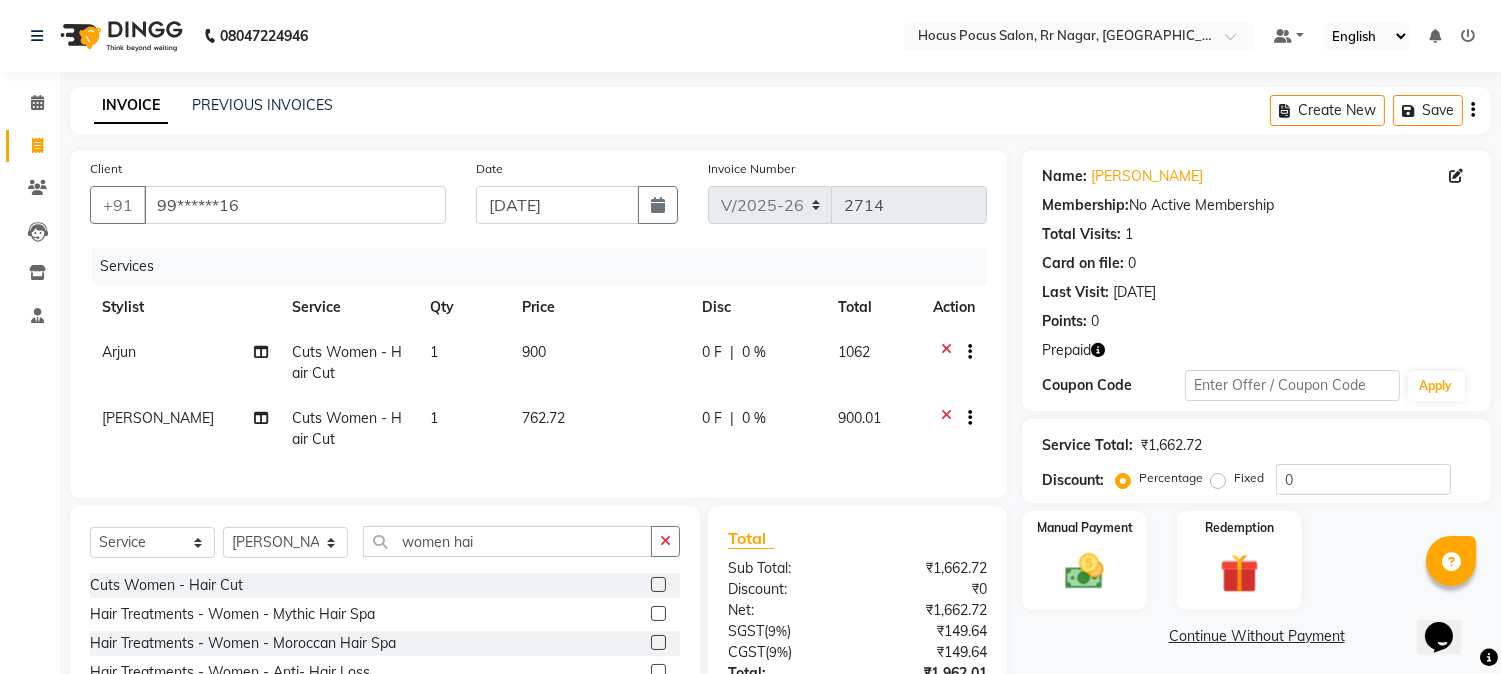 checkbox on "false" 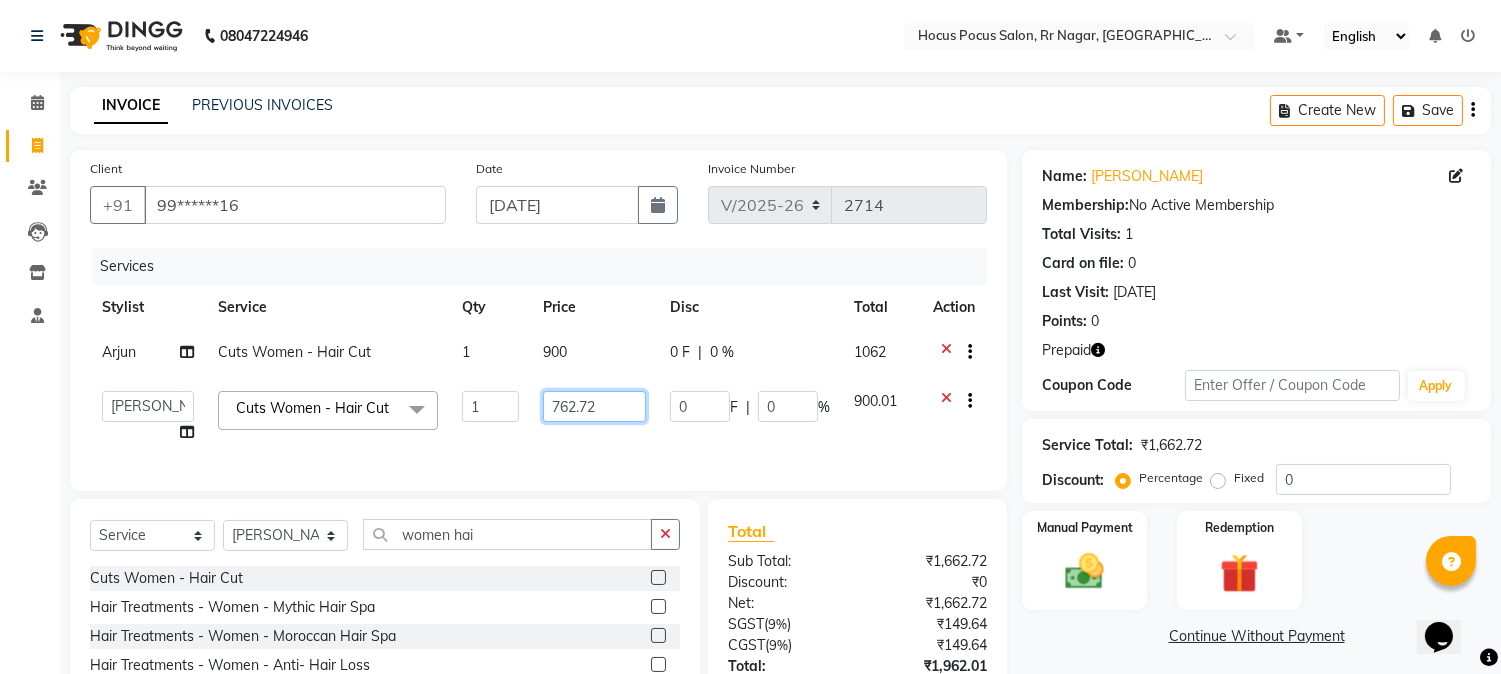 drag, startPoint x: 601, startPoint y: 416, endPoint x: 451, endPoint y: 413, distance: 150.03 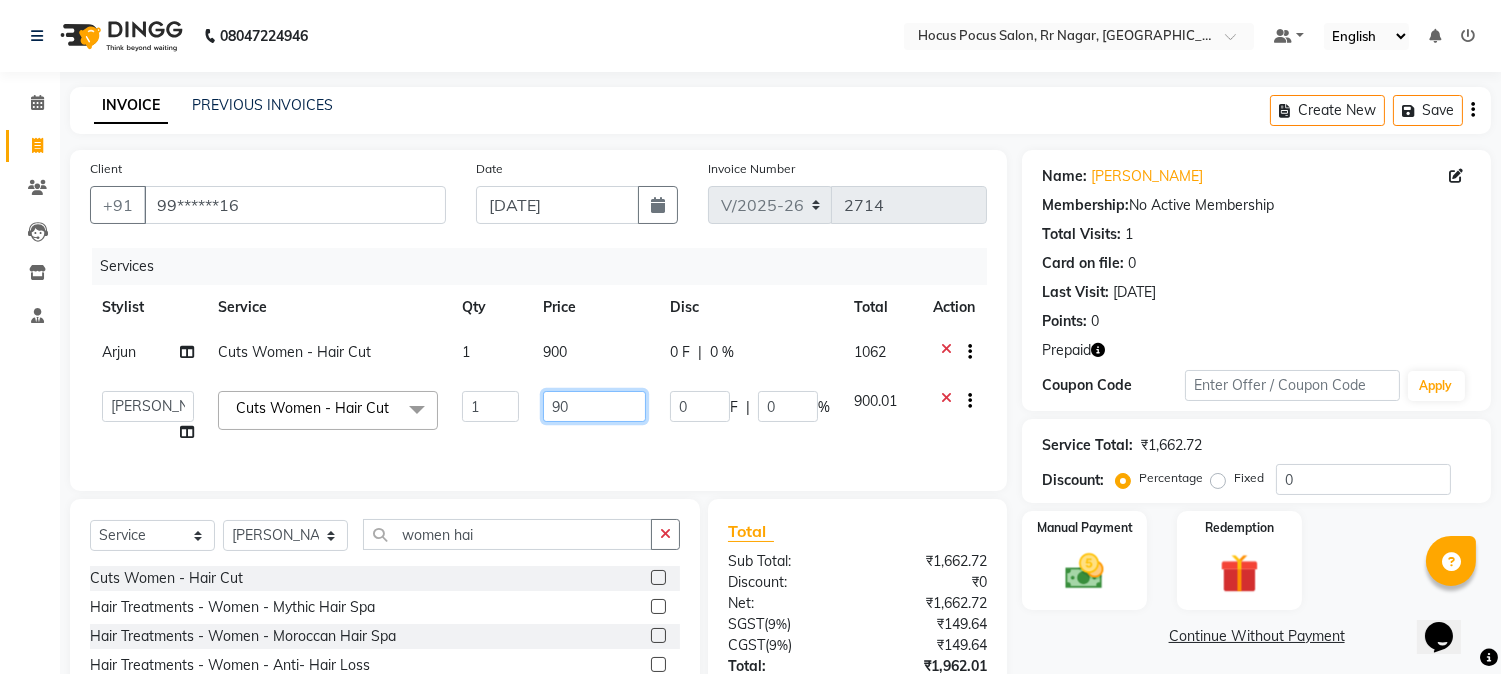 type on "900" 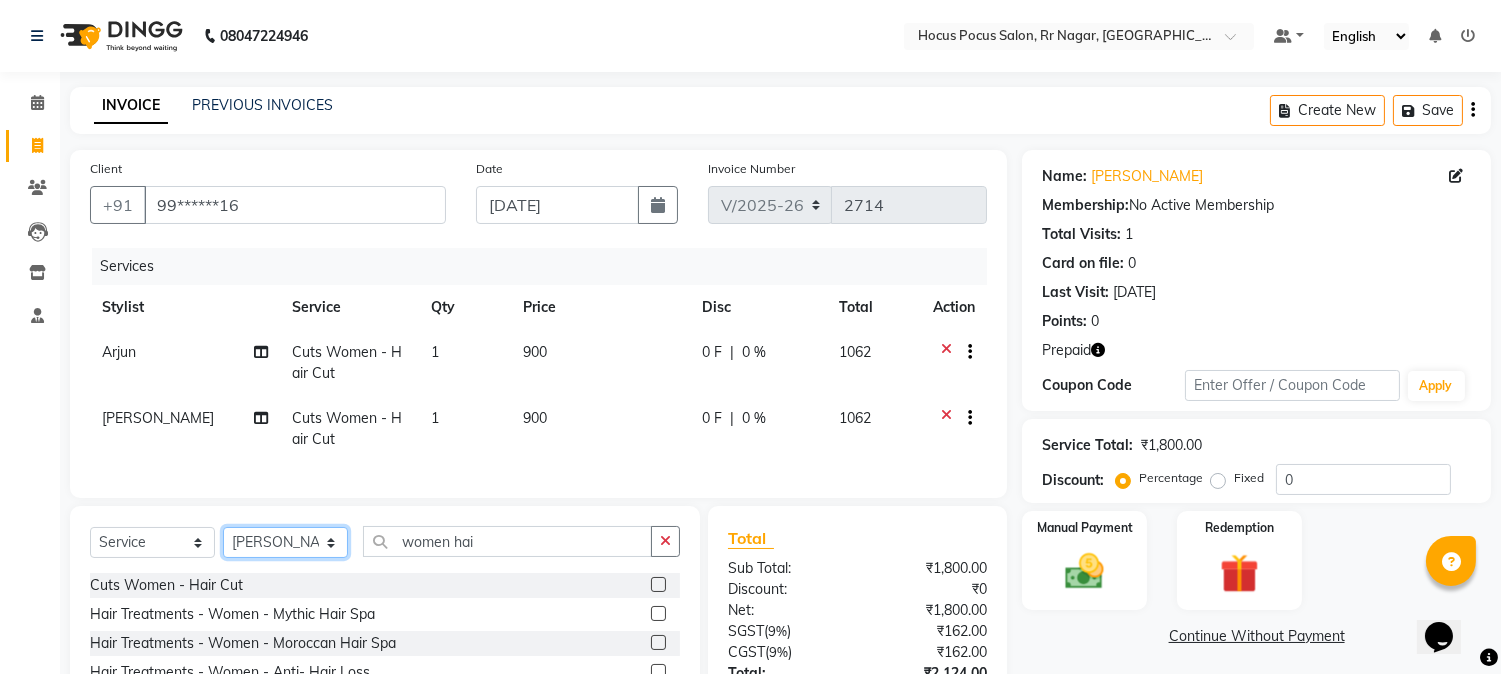 click on "Select Stylist Amar  Arjun Eliza hocus pocus Jonathan Maya Mona Ravi Salima Sonam" 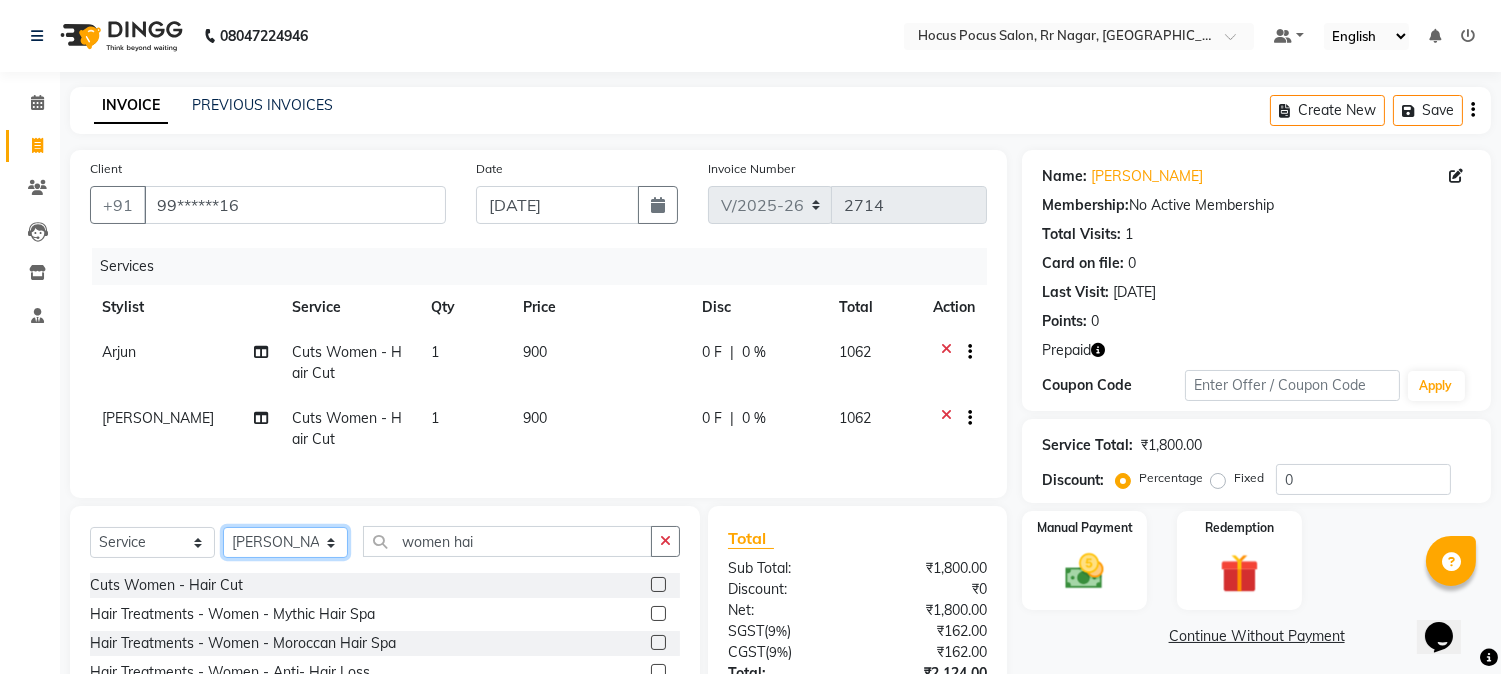 select on "32988" 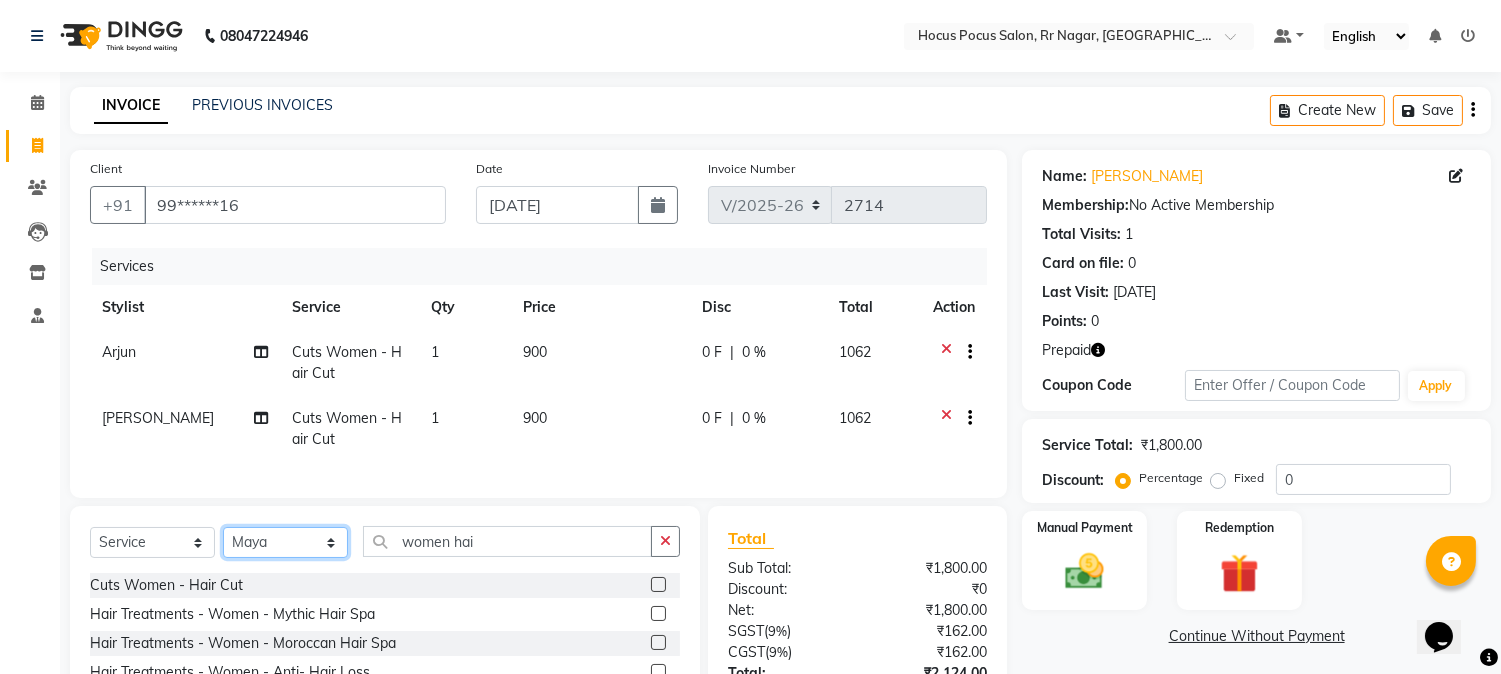 click on "Select Stylist Amar  Arjun Eliza hocus pocus Jonathan Maya Mona Ravi Salima Sonam" 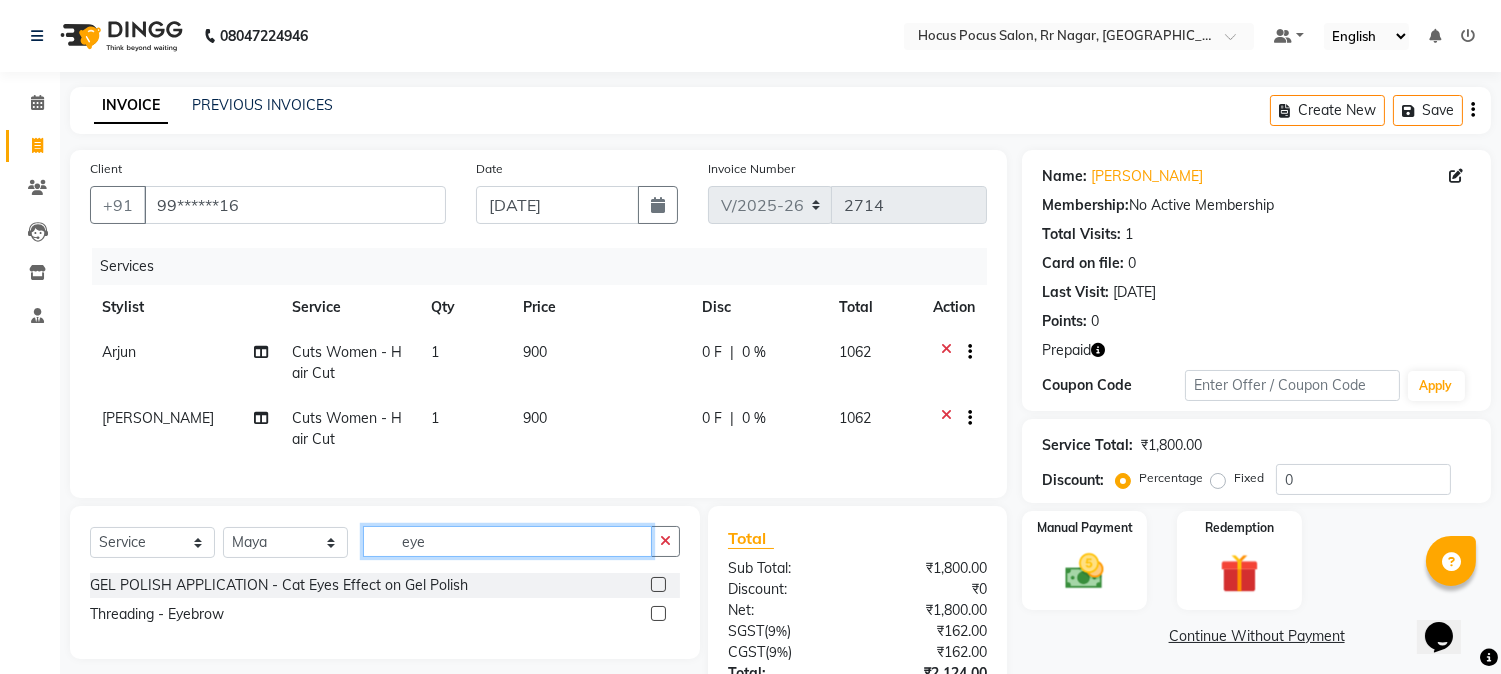 type on "eye" 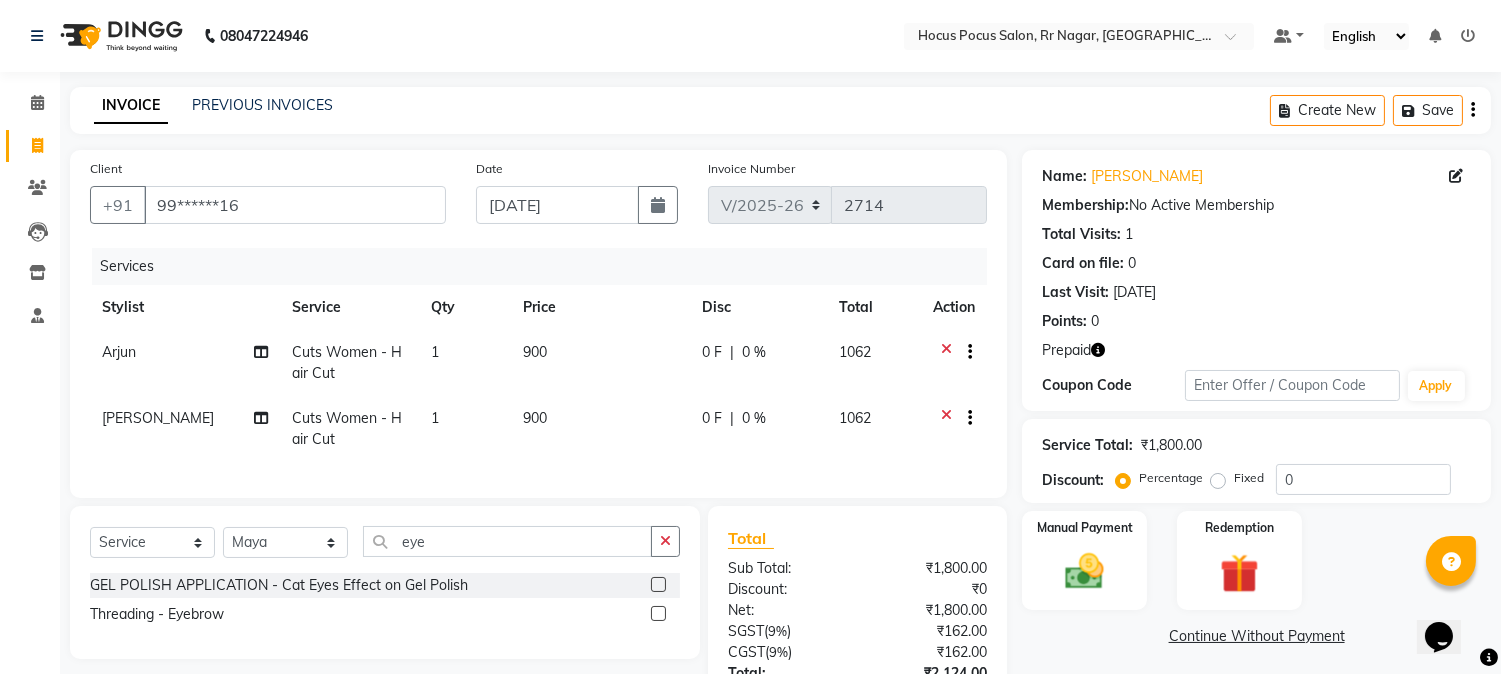 click 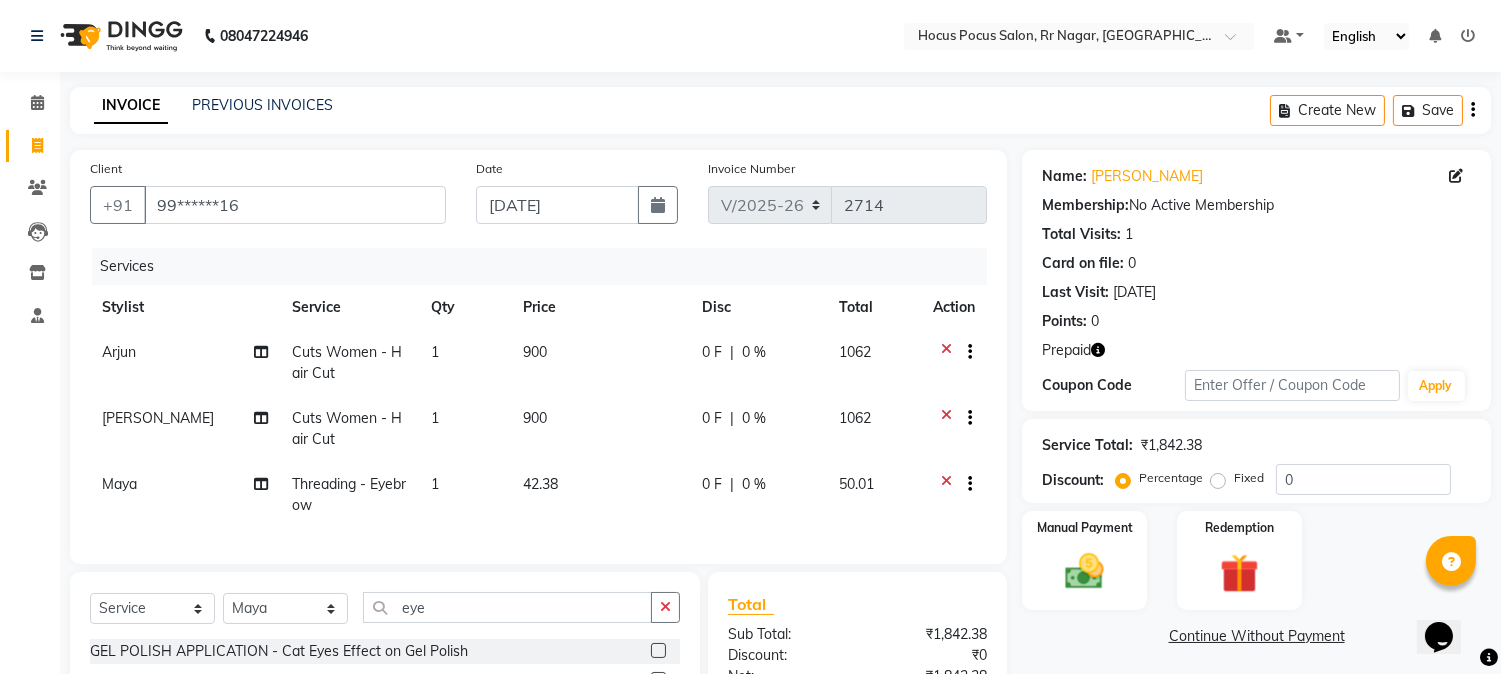 click on "42.38" 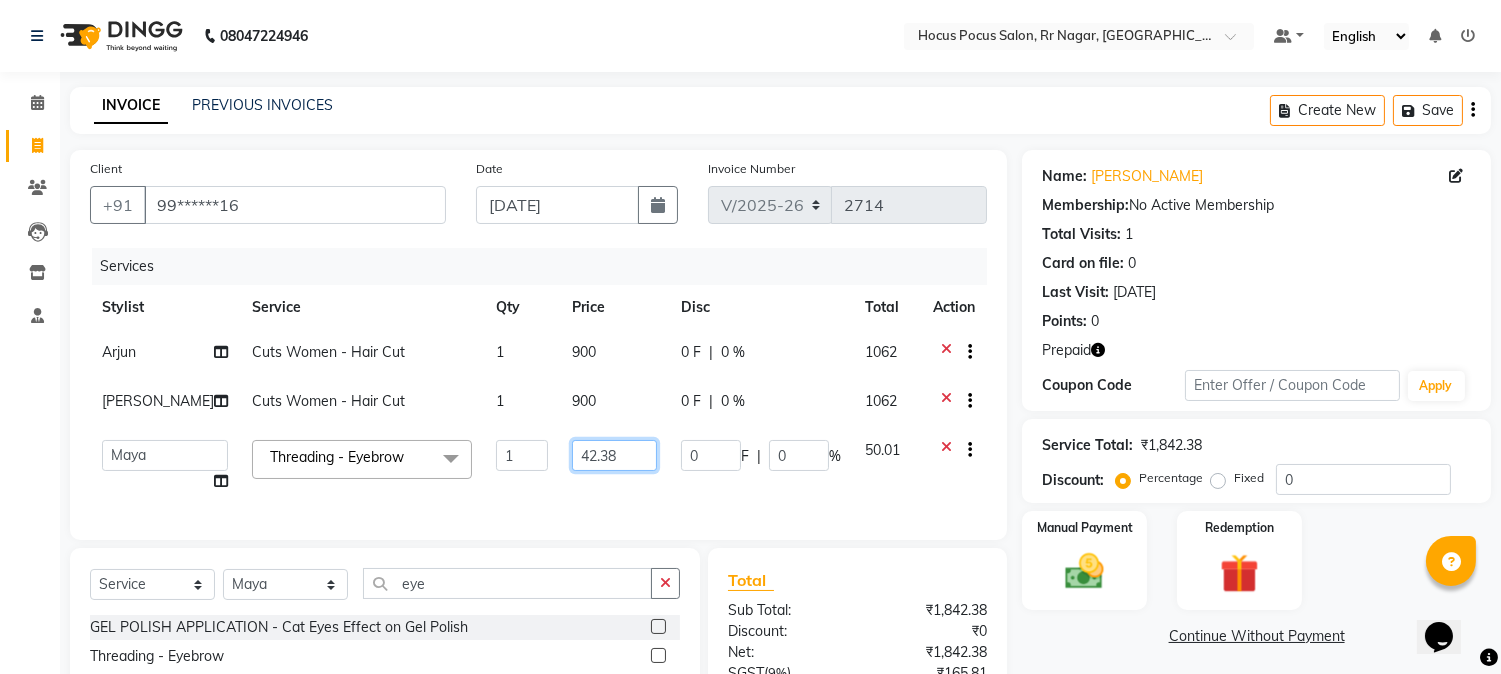drag, startPoint x: 600, startPoint y: 456, endPoint x: 493, endPoint y: 454, distance: 107.01869 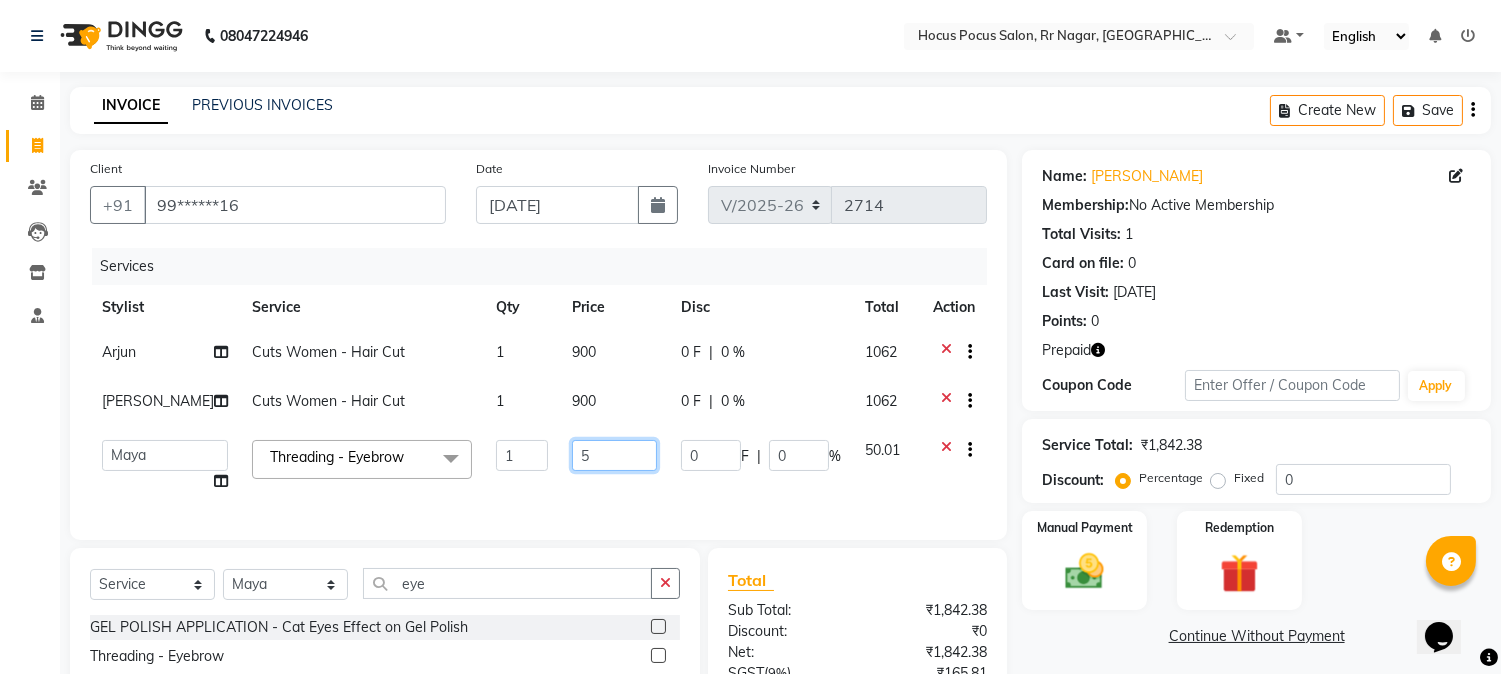 type on "50" 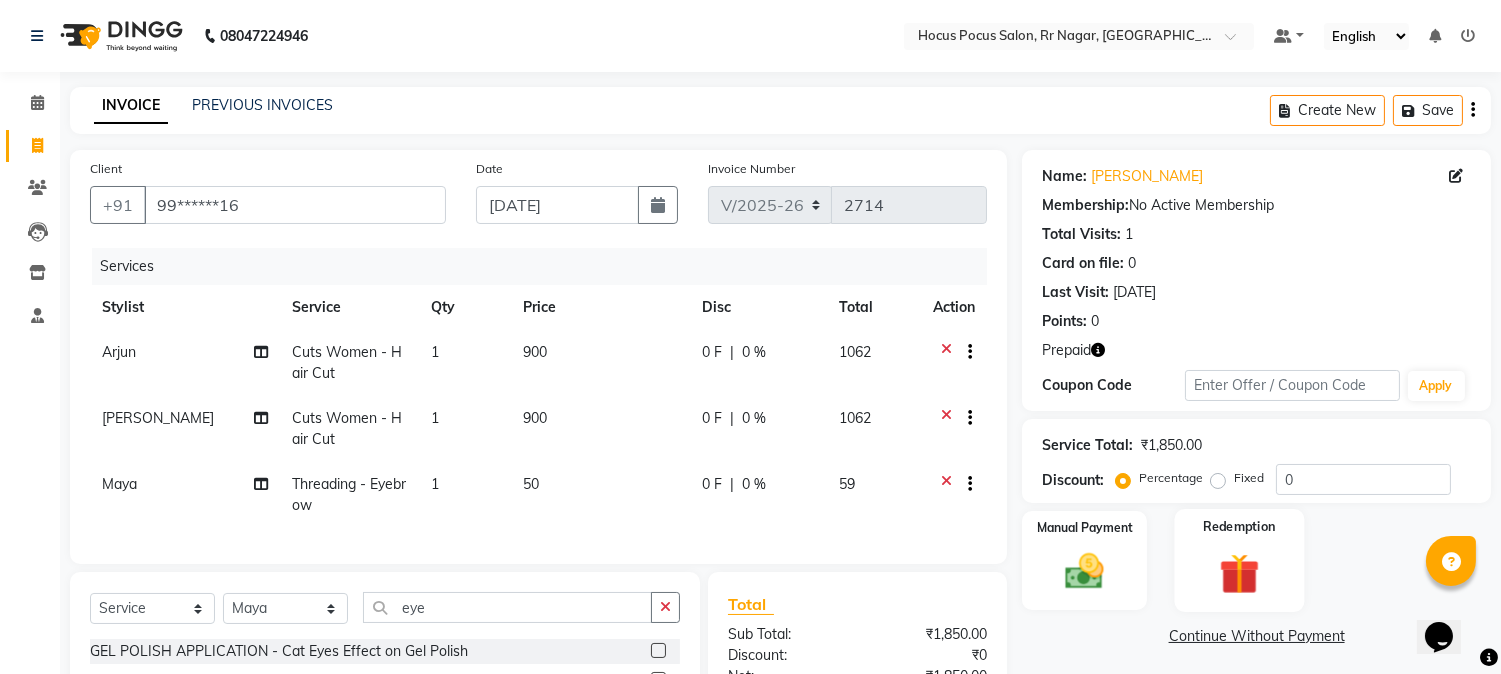 click 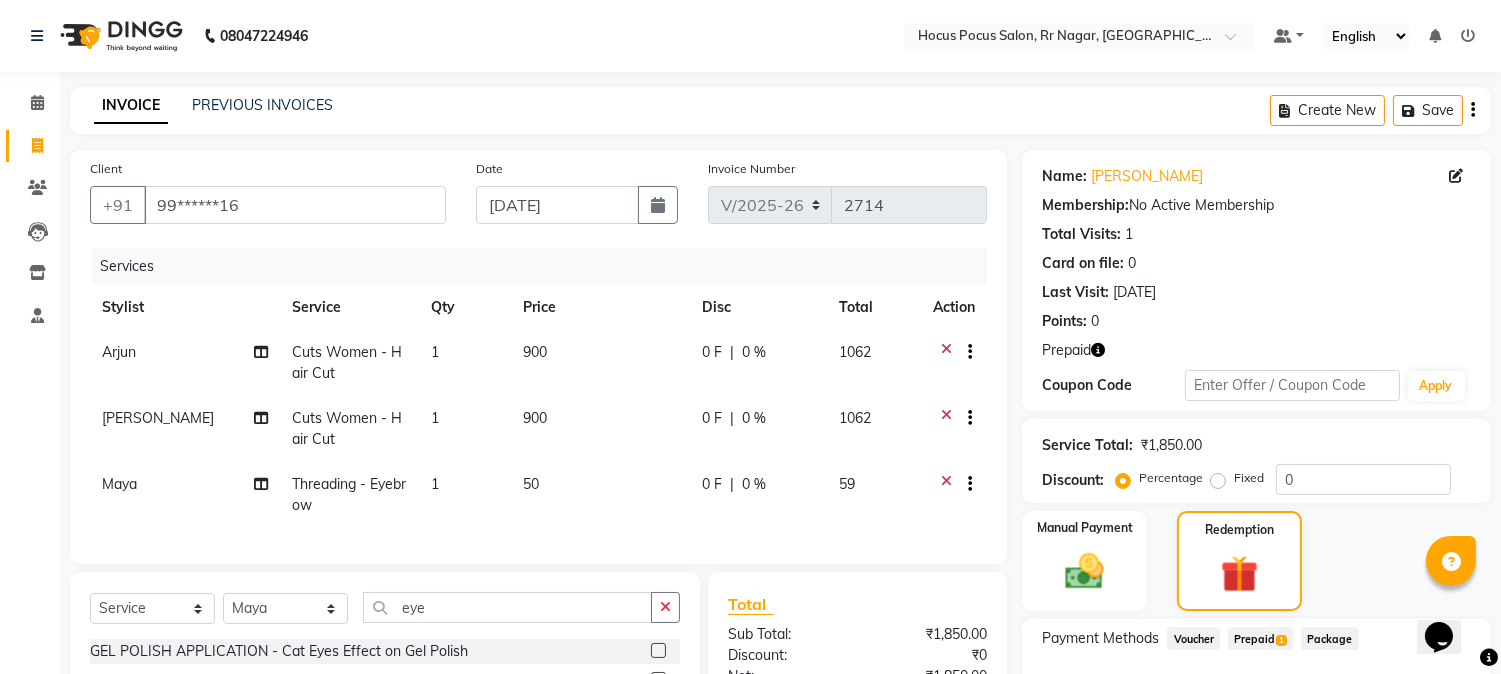 scroll, scrollTop: 200, scrollLeft: 0, axis: vertical 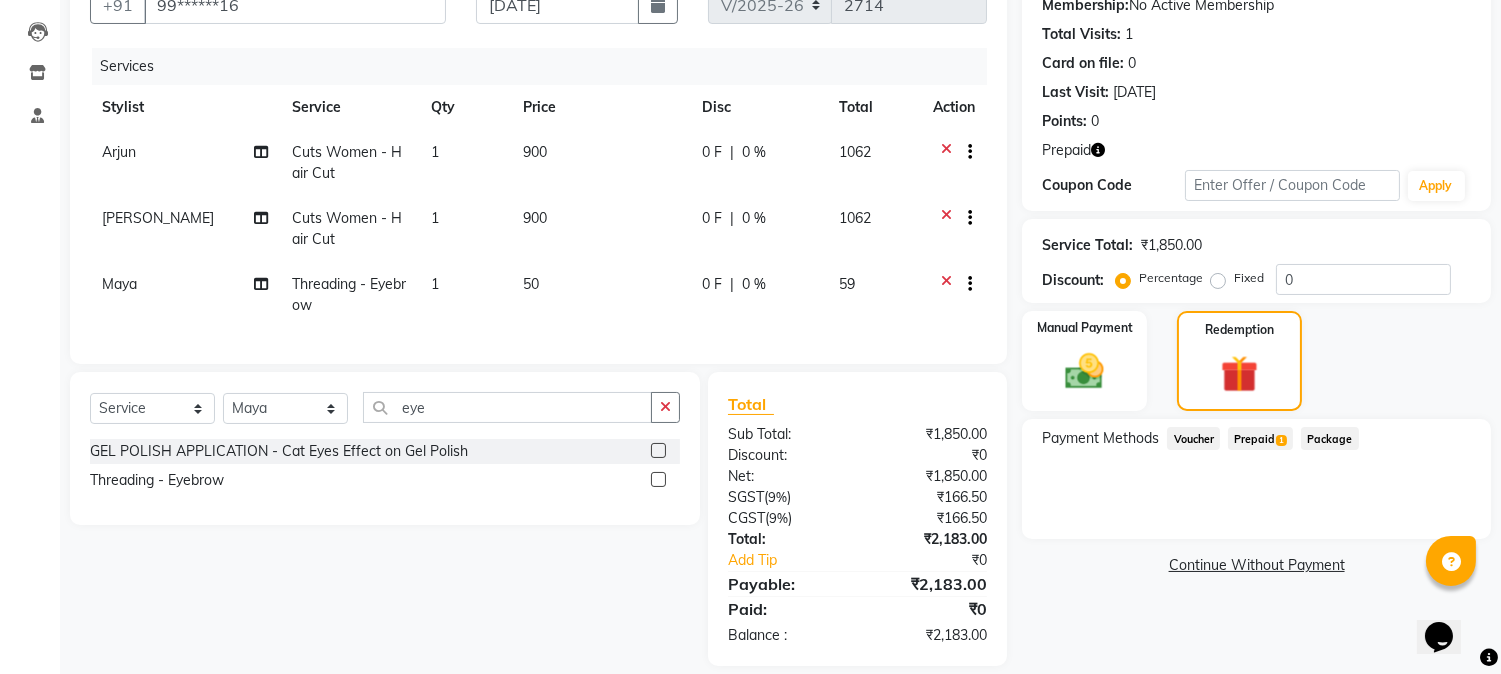 click on "Prepaid  1" 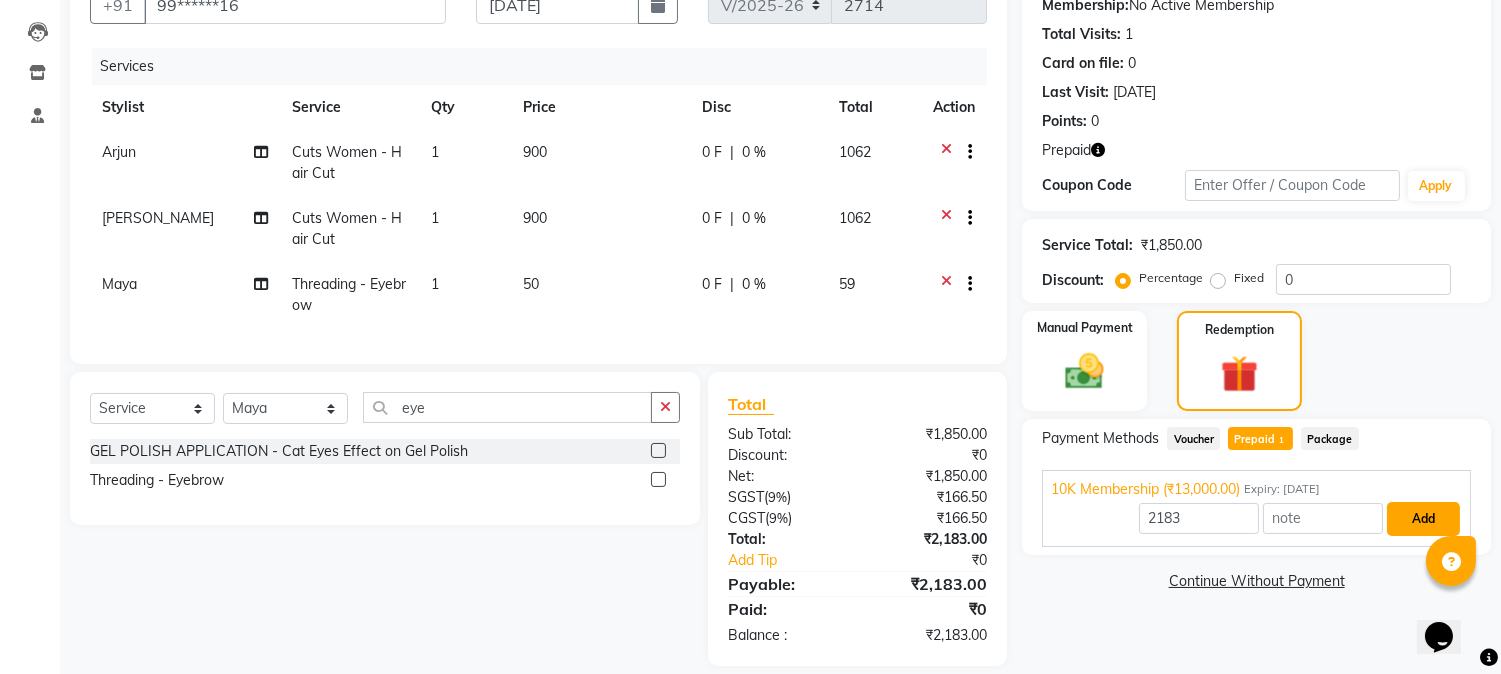 click on "Add" at bounding box center (1423, 519) 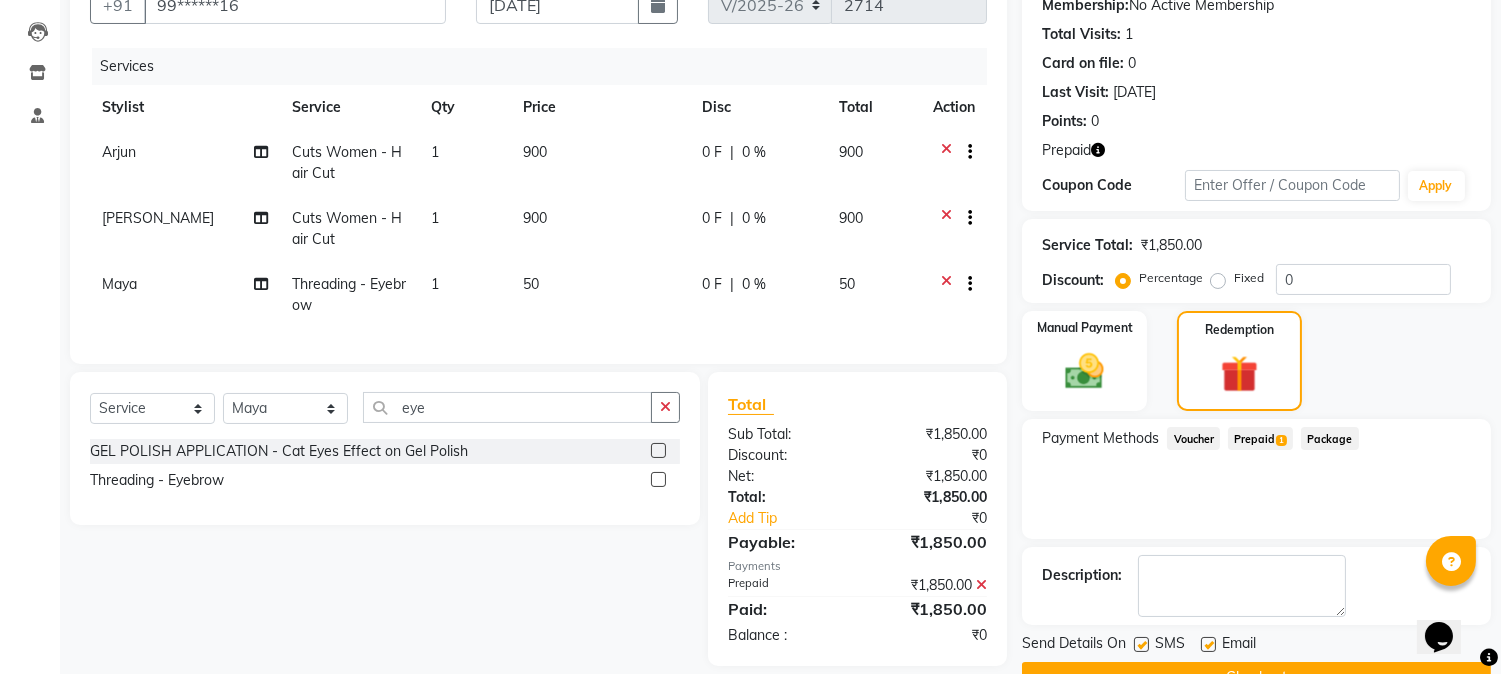 click 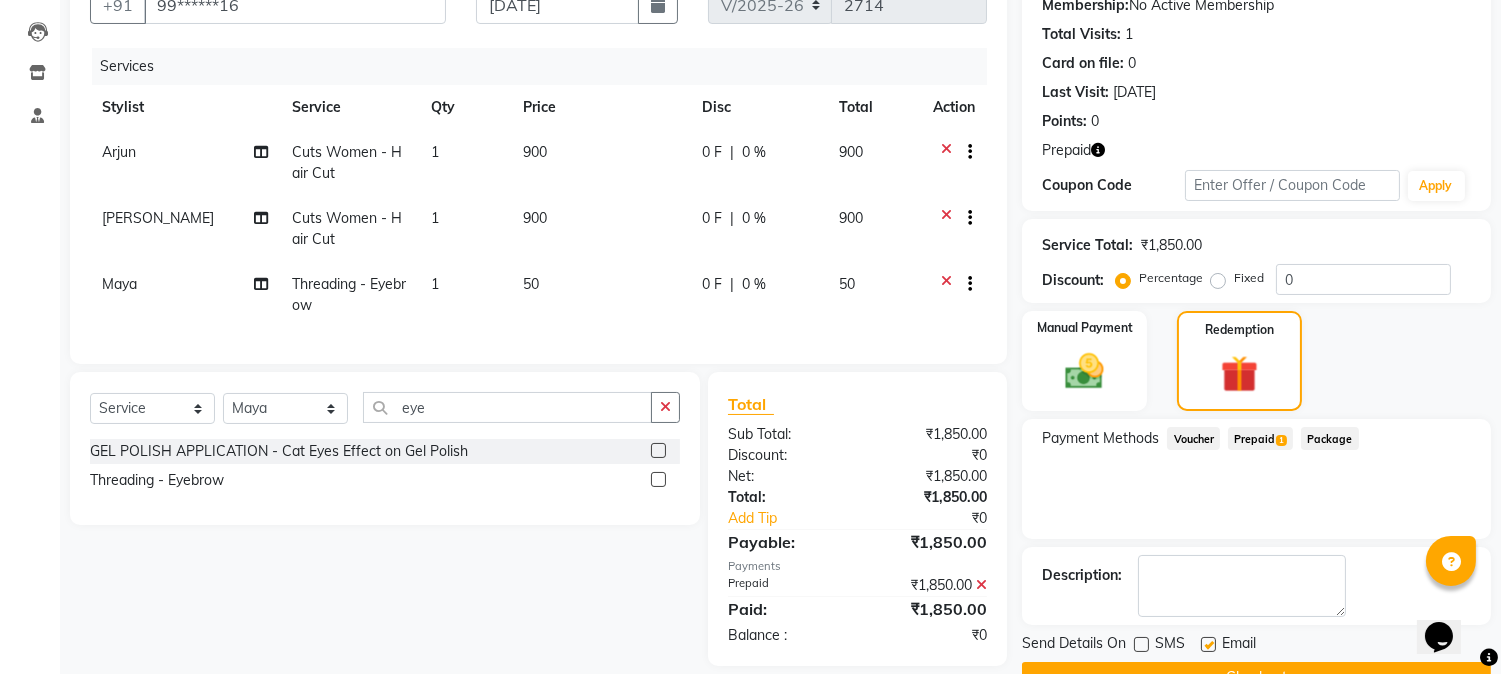 click on "Checkout" 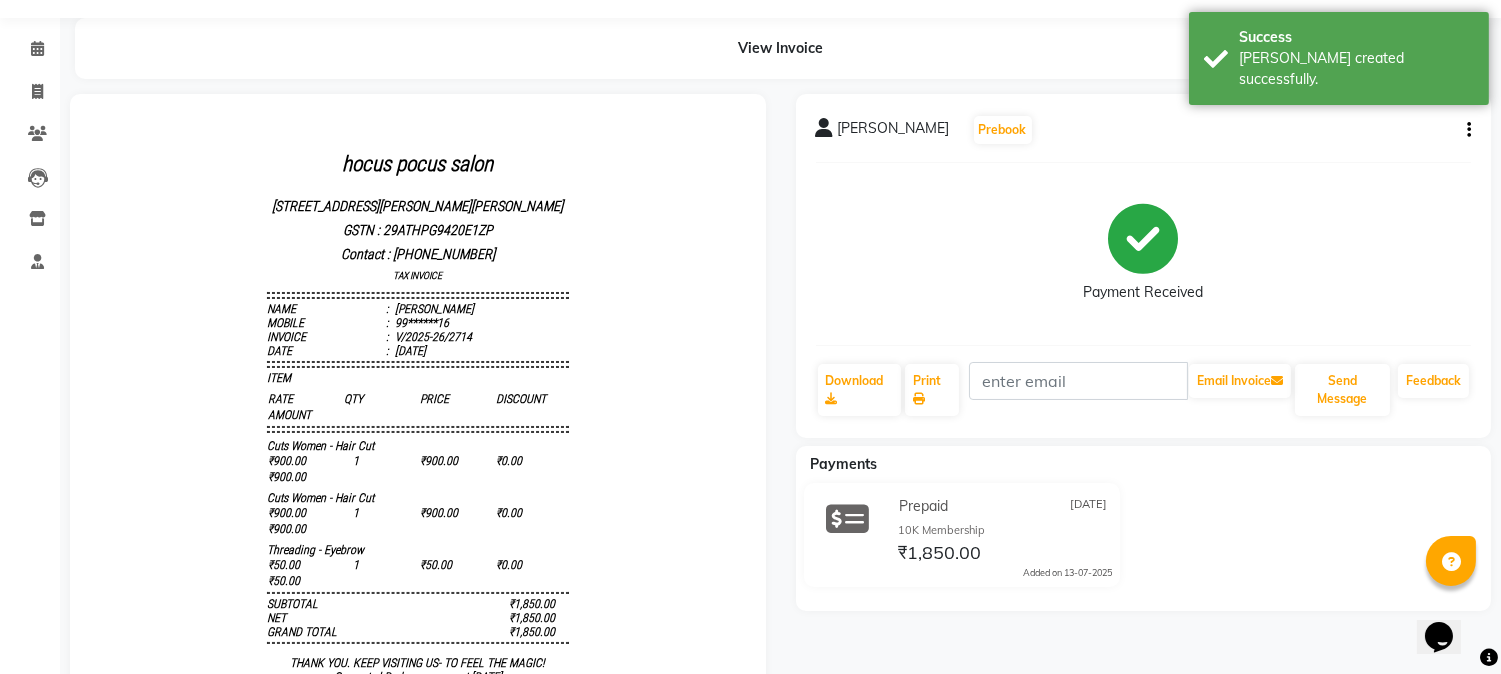scroll, scrollTop: 0, scrollLeft: 0, axis: both 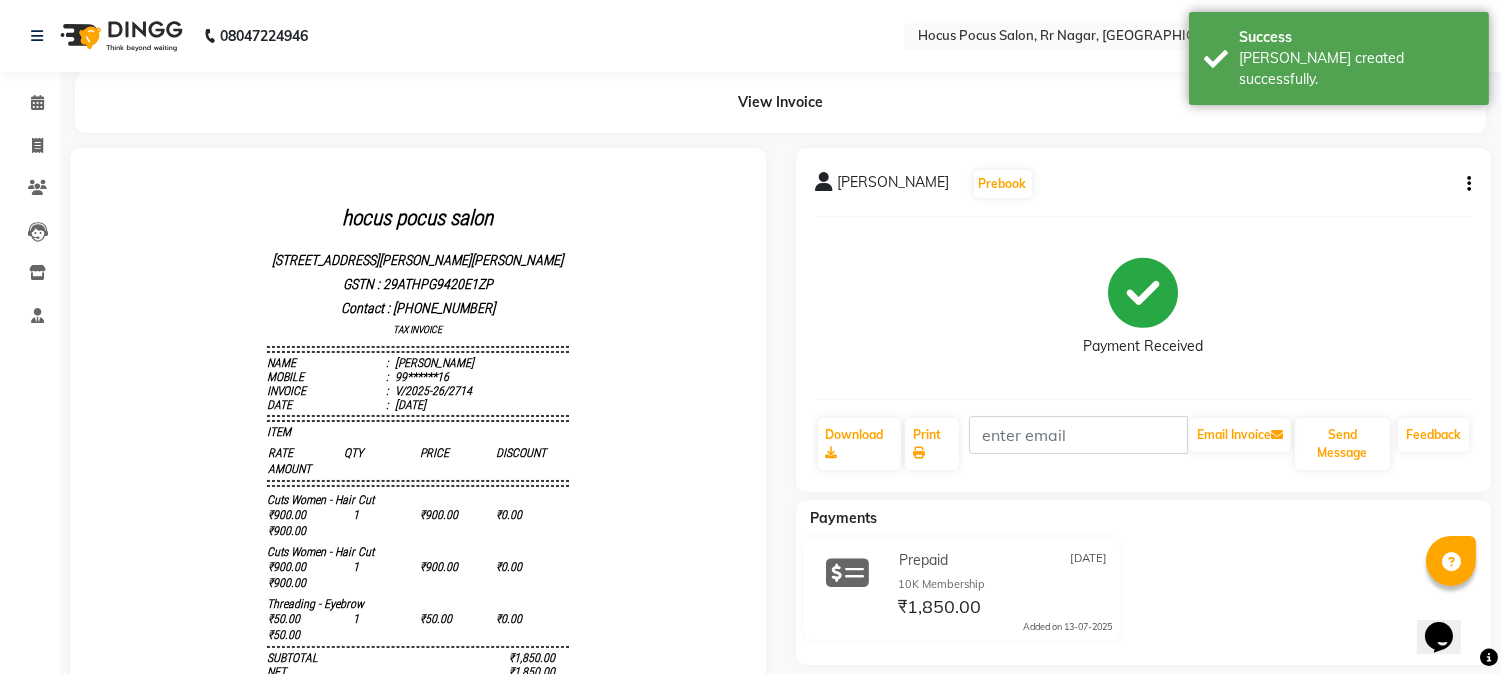 click 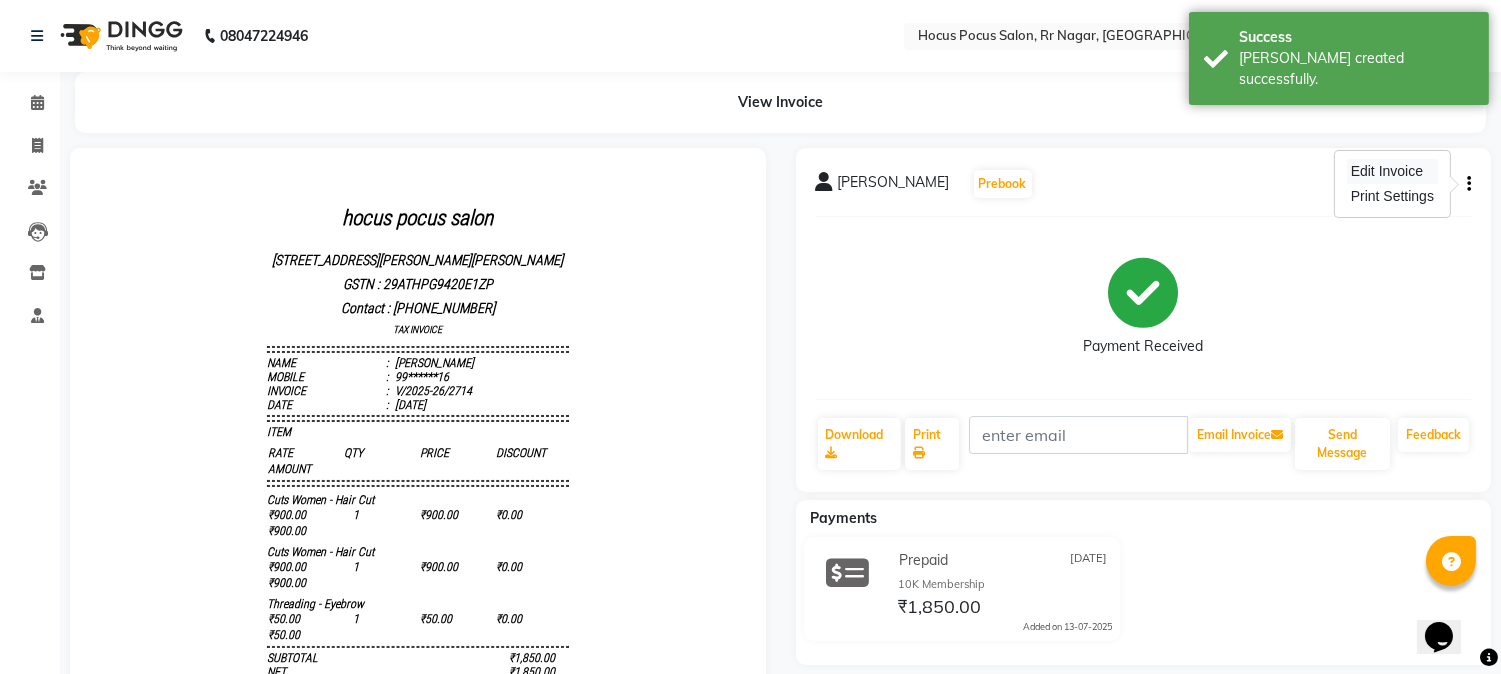 click on "Edit Invoice" at bounding box center [1392, 171] 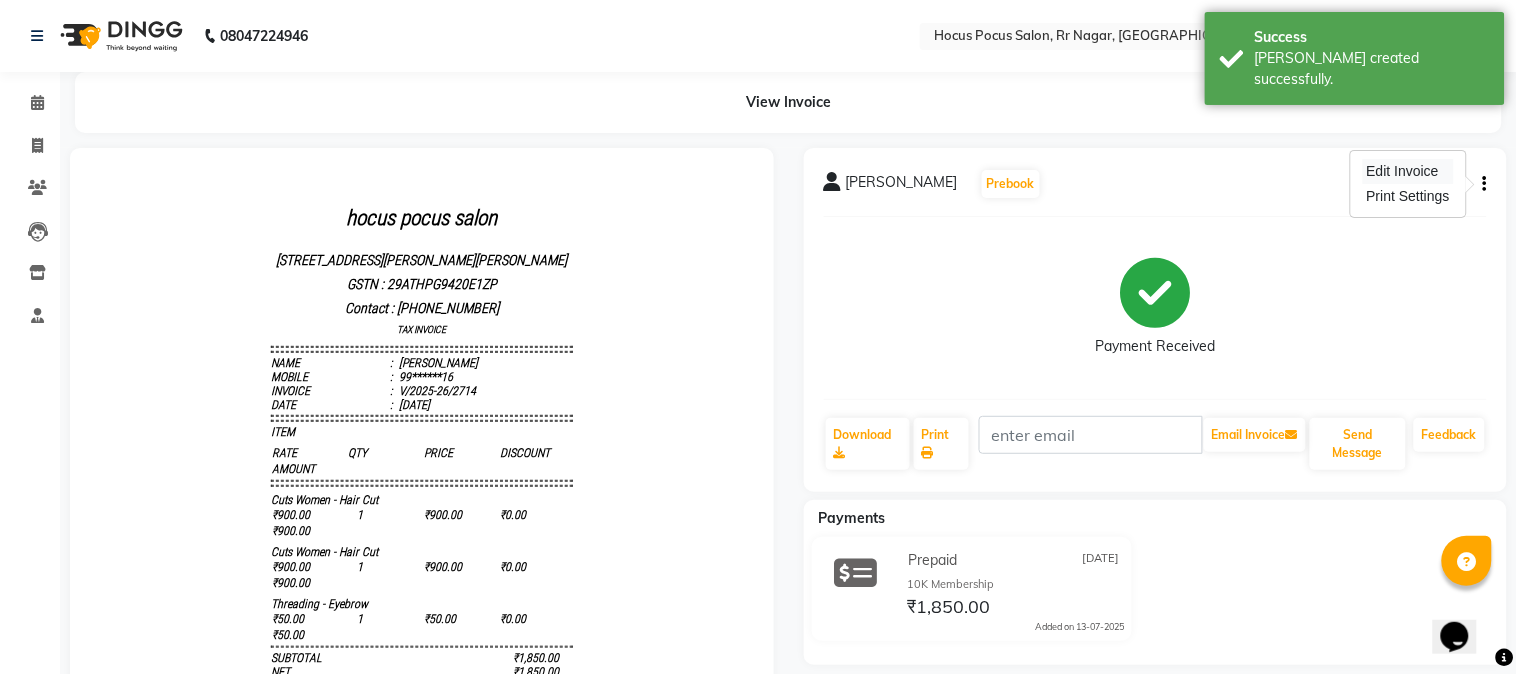 select on "service" 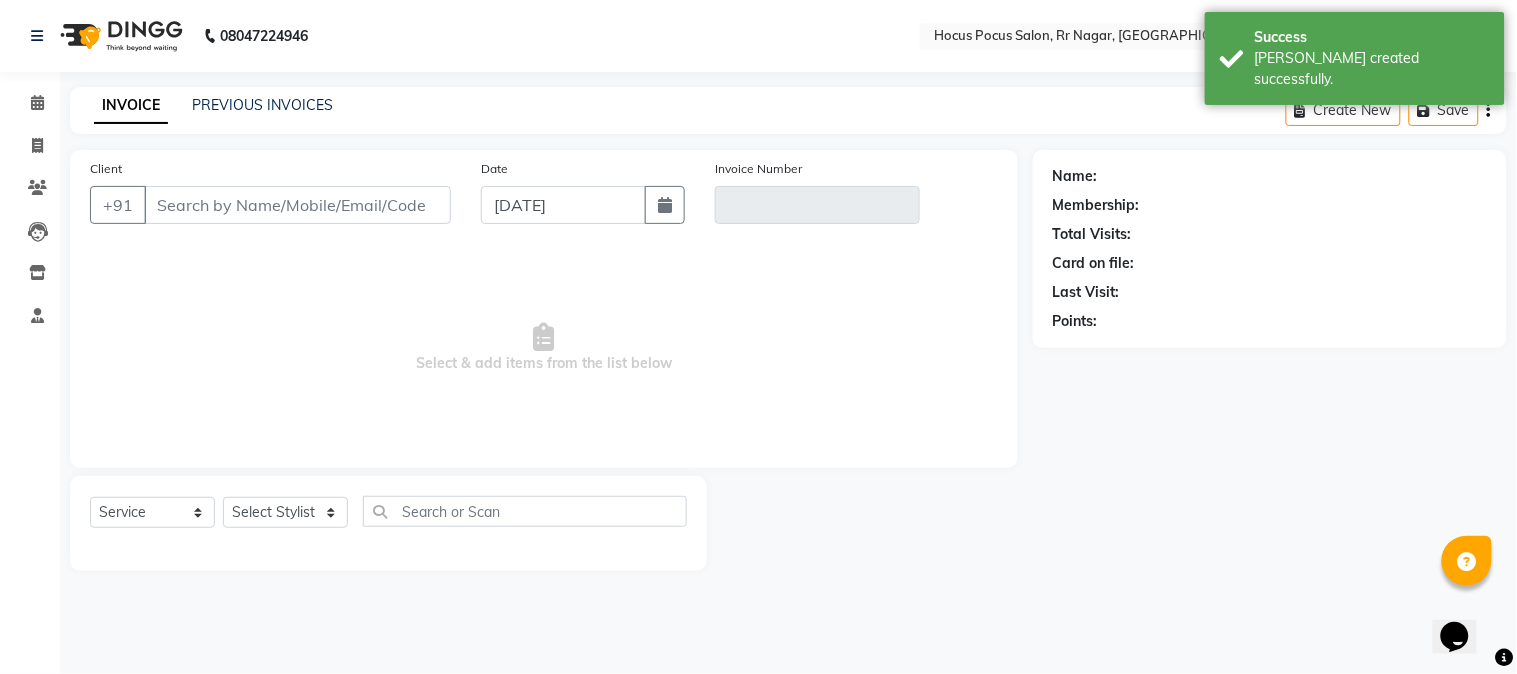 type on "99******16" 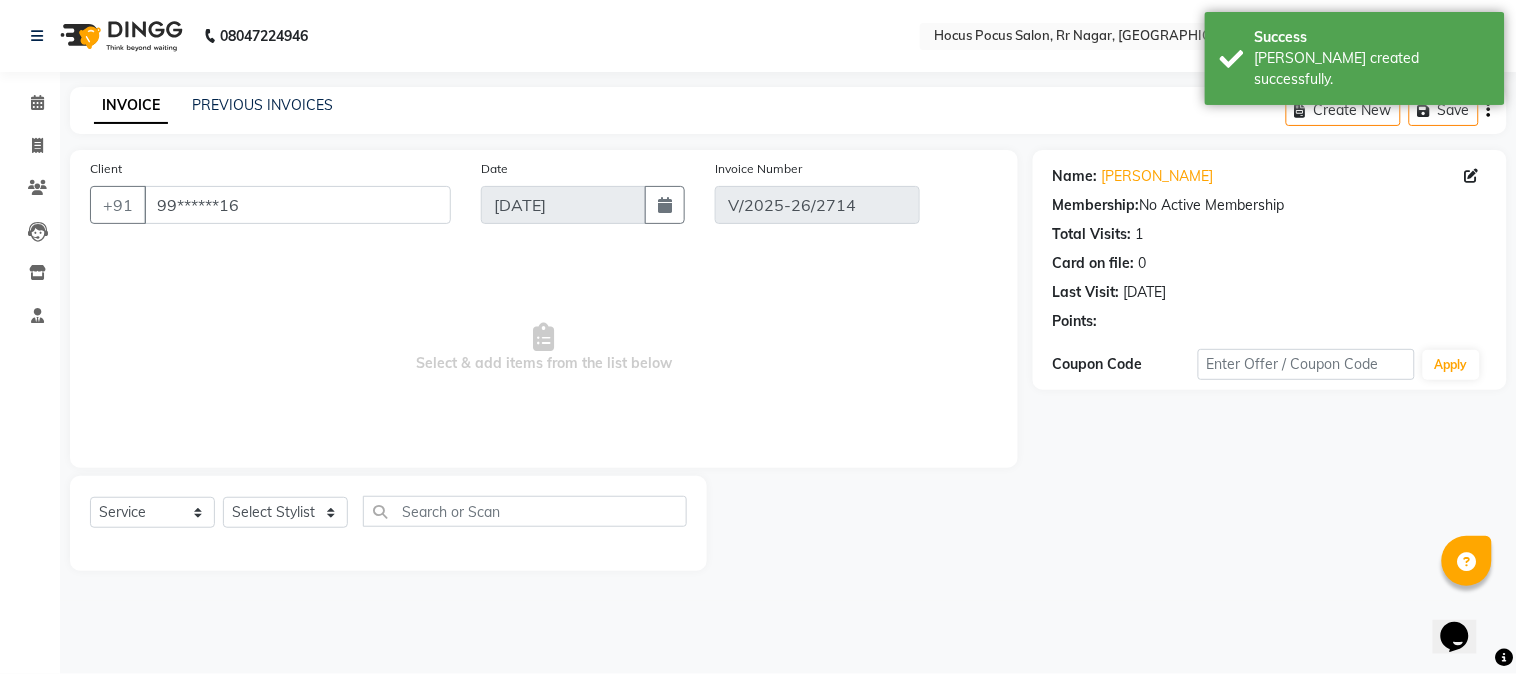 select on "select" 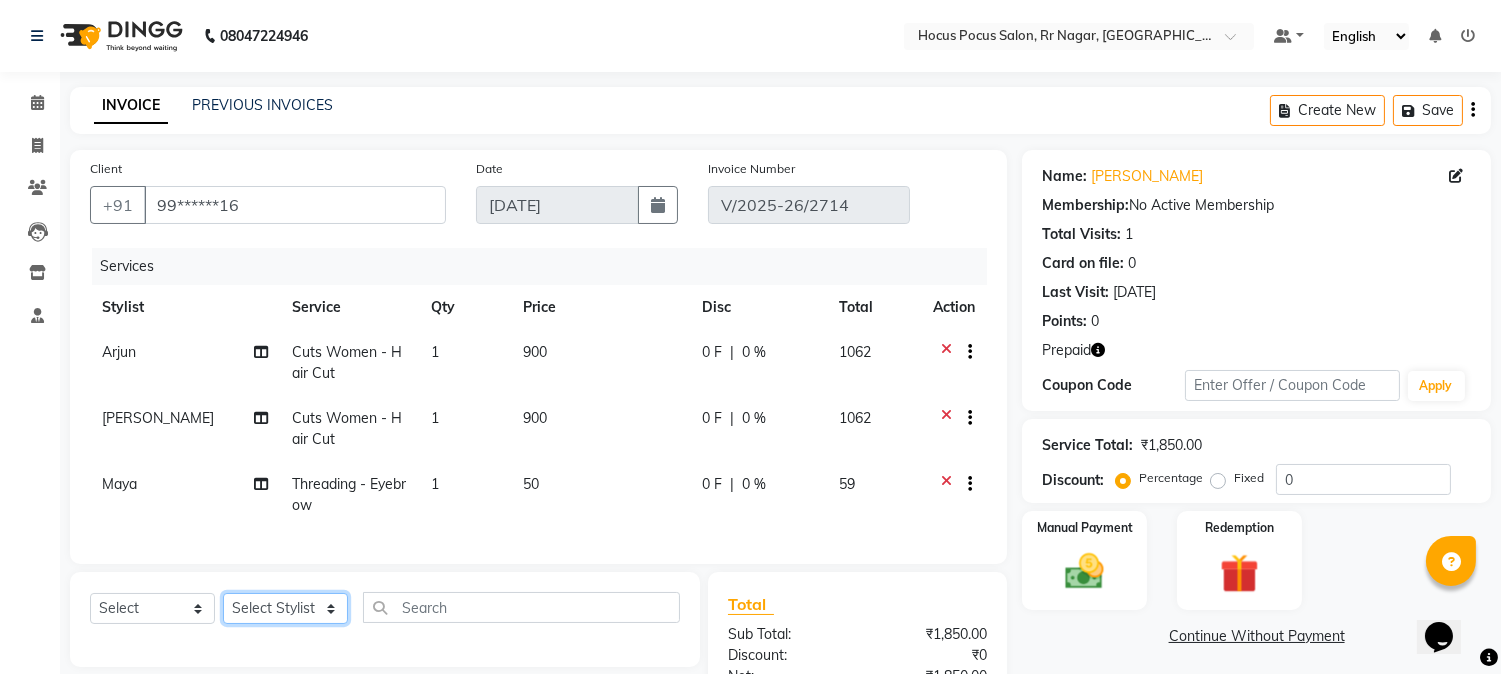 click on "Select Stylist Amar  Arjun Eliza hocus pocus Jonathan Maya Mona Ravi Salima Sonam" 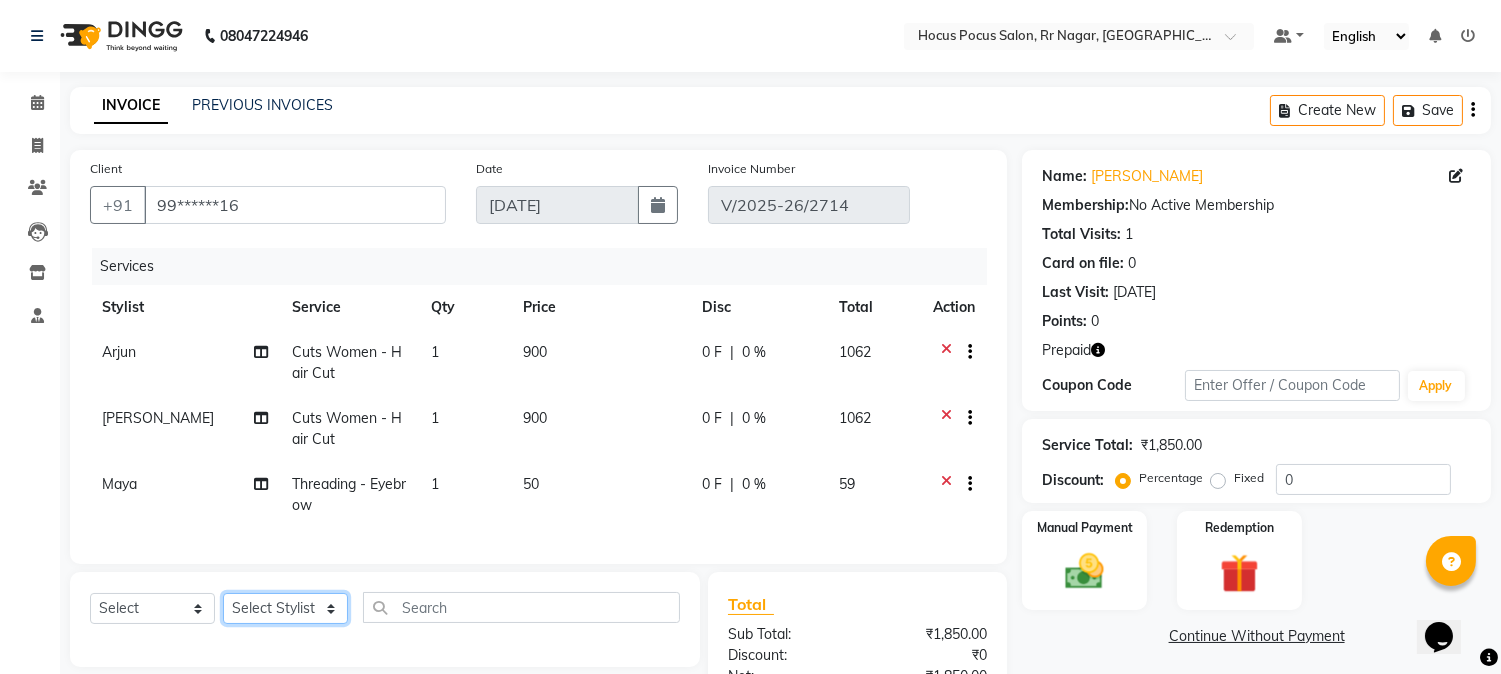select on "32988" 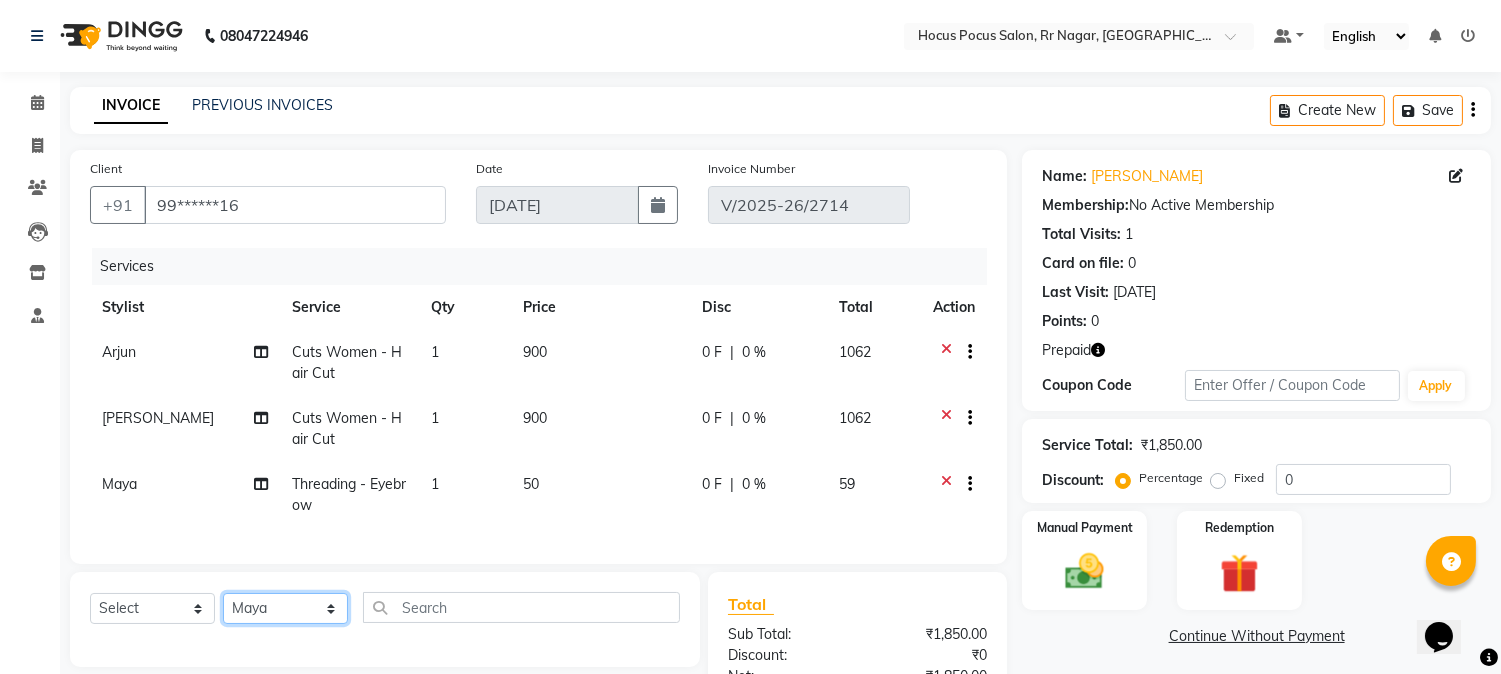click on "Select Stylist Amar  Arjun Eliza hocus pocus Jonathan Maya Mona Ravi Salima Sonam" 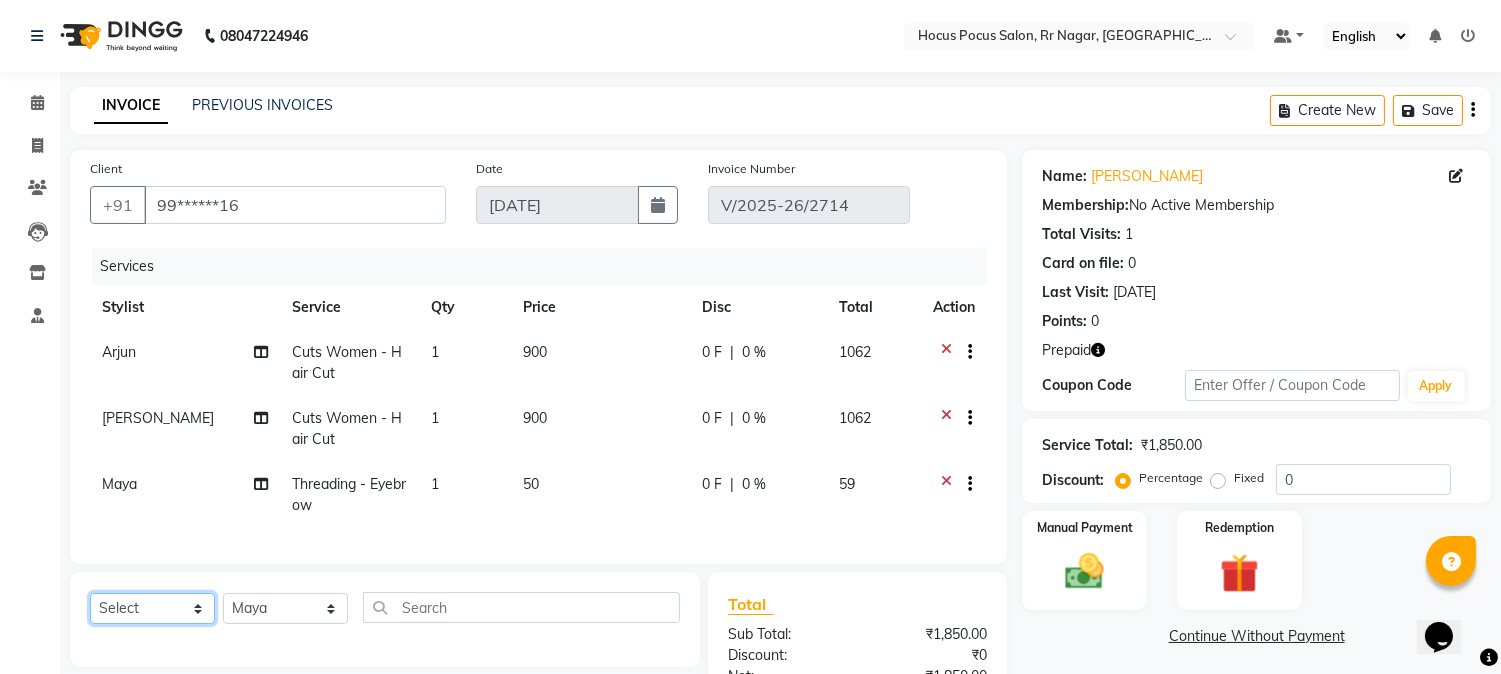 click on "Select  Service  Product  Membership  Package Voucher Prepaid Gift Card" 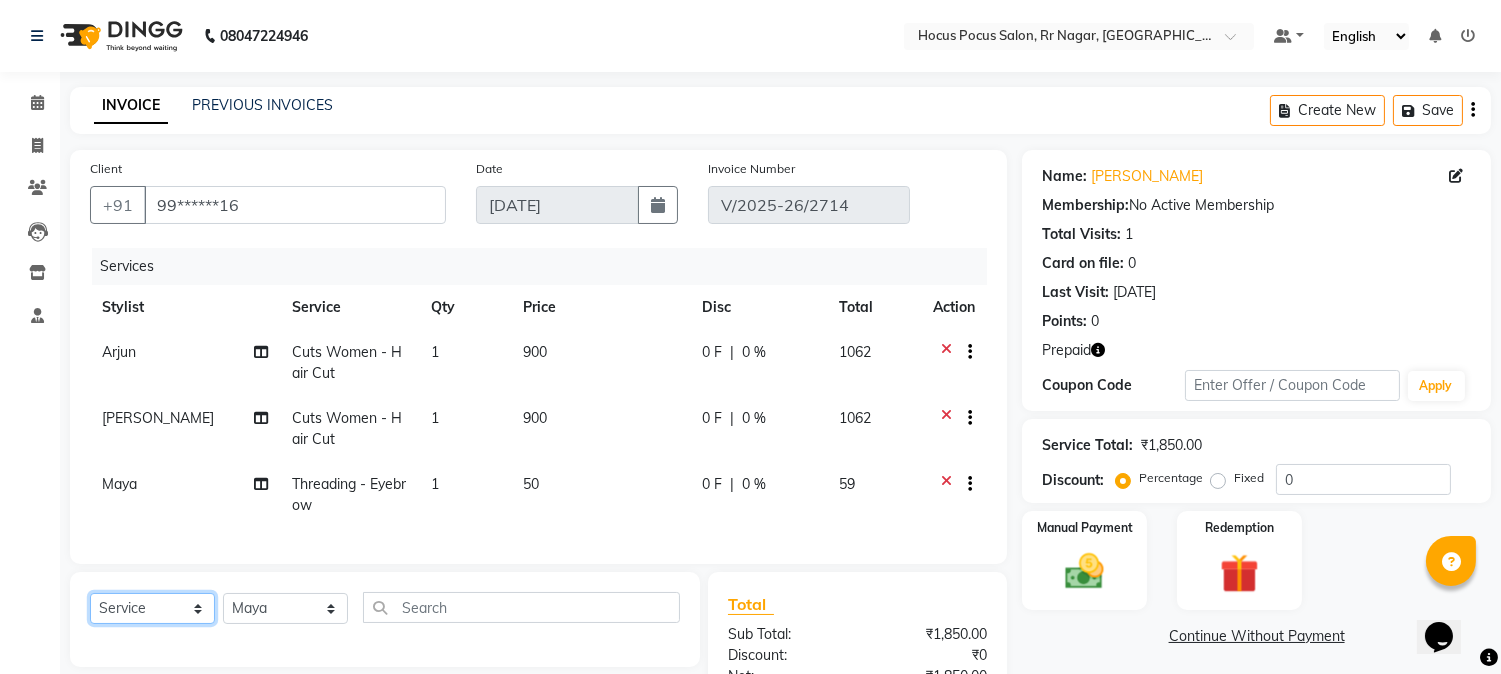 click on "Select  Service  Product  Membership  Package Voucher Prepaid Gift Card" 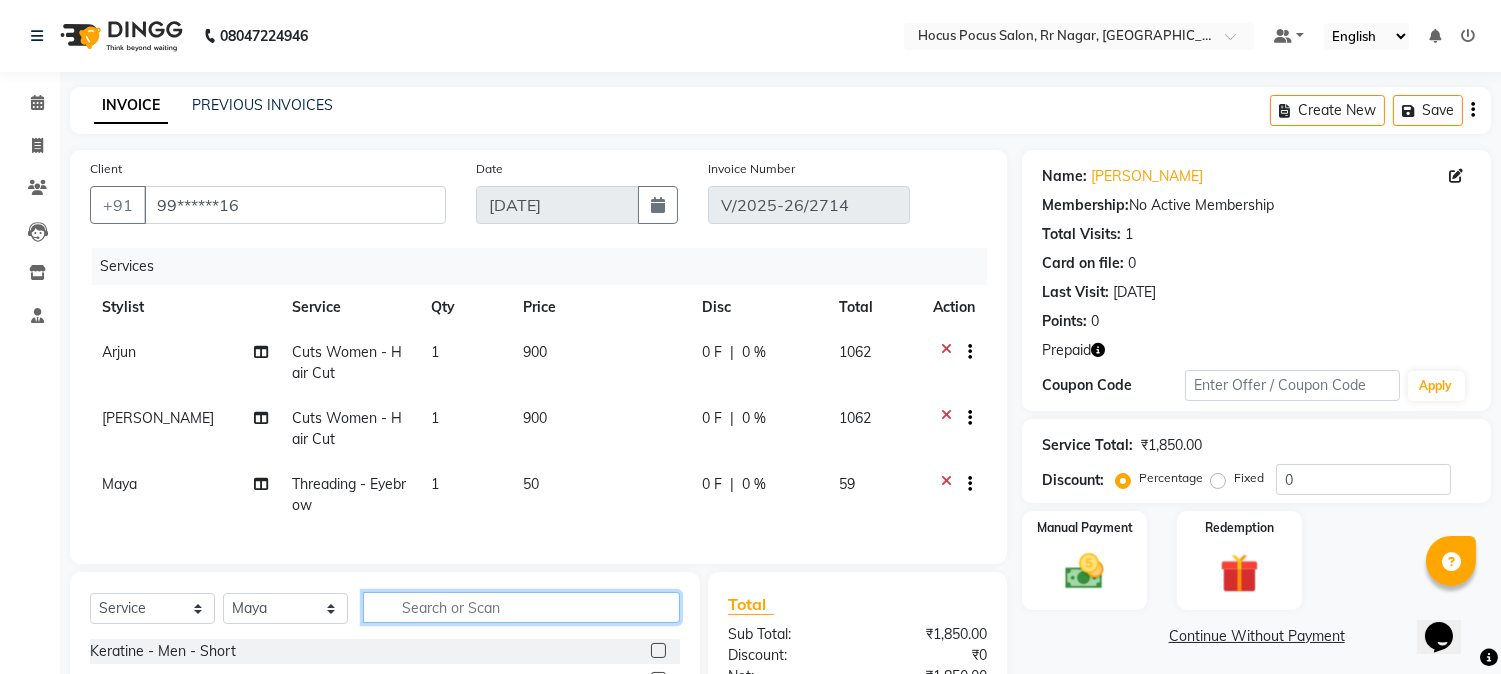 click 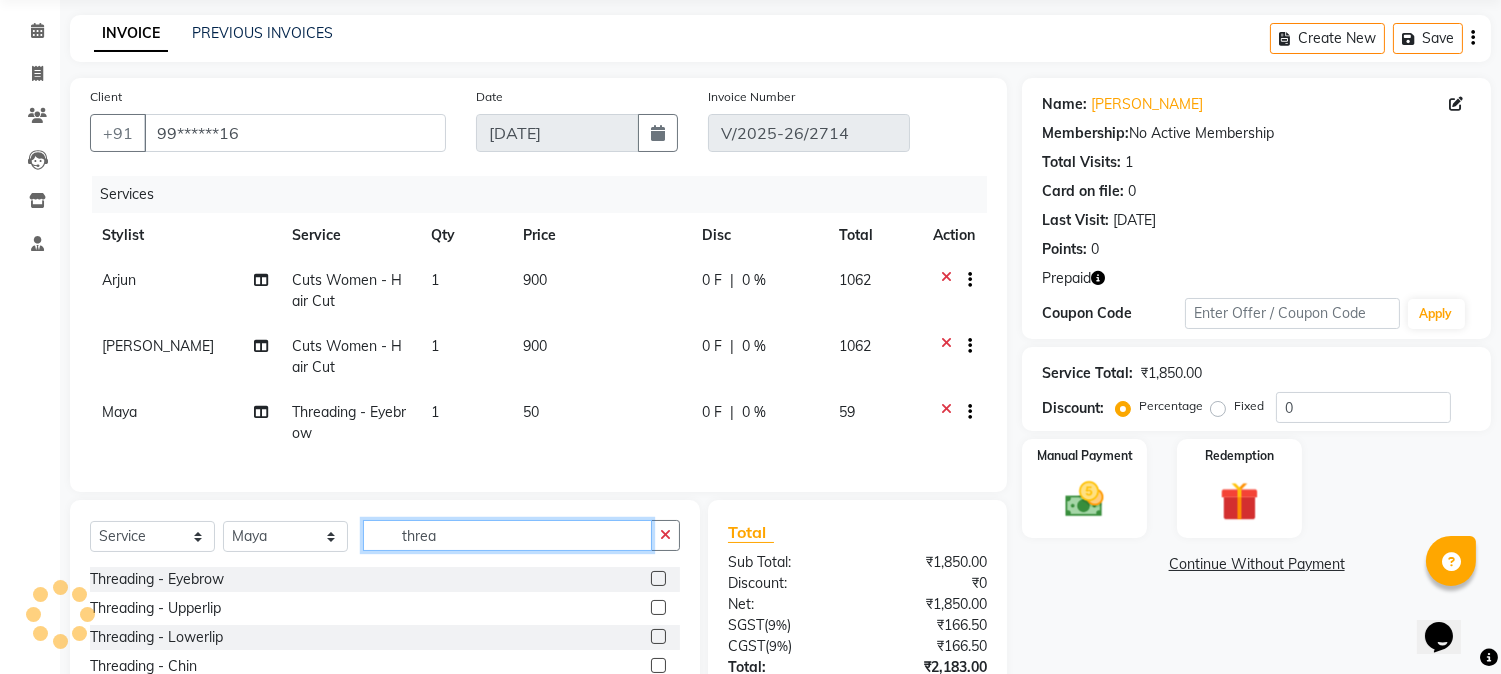 scroll, scrollTop: 111, scrollLeft: 0, axis: vertical 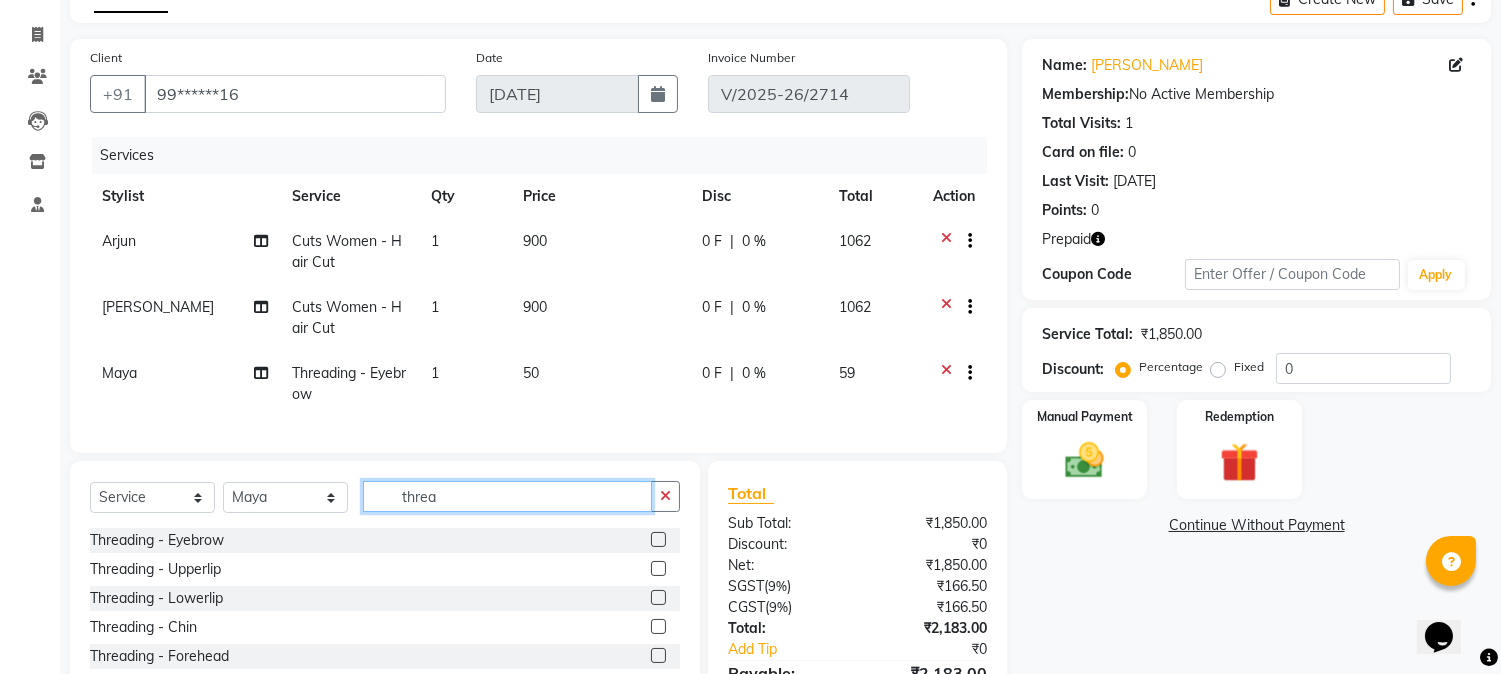 type on "threa" 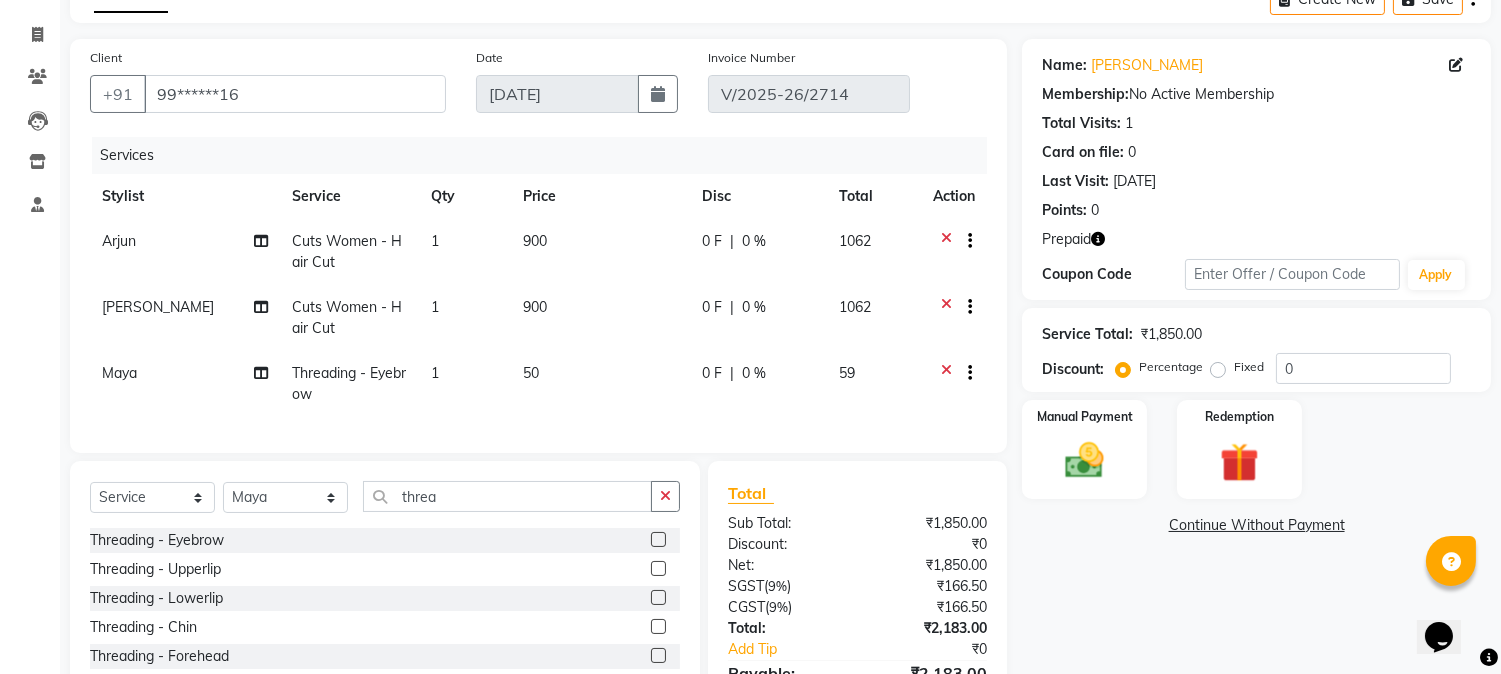 click 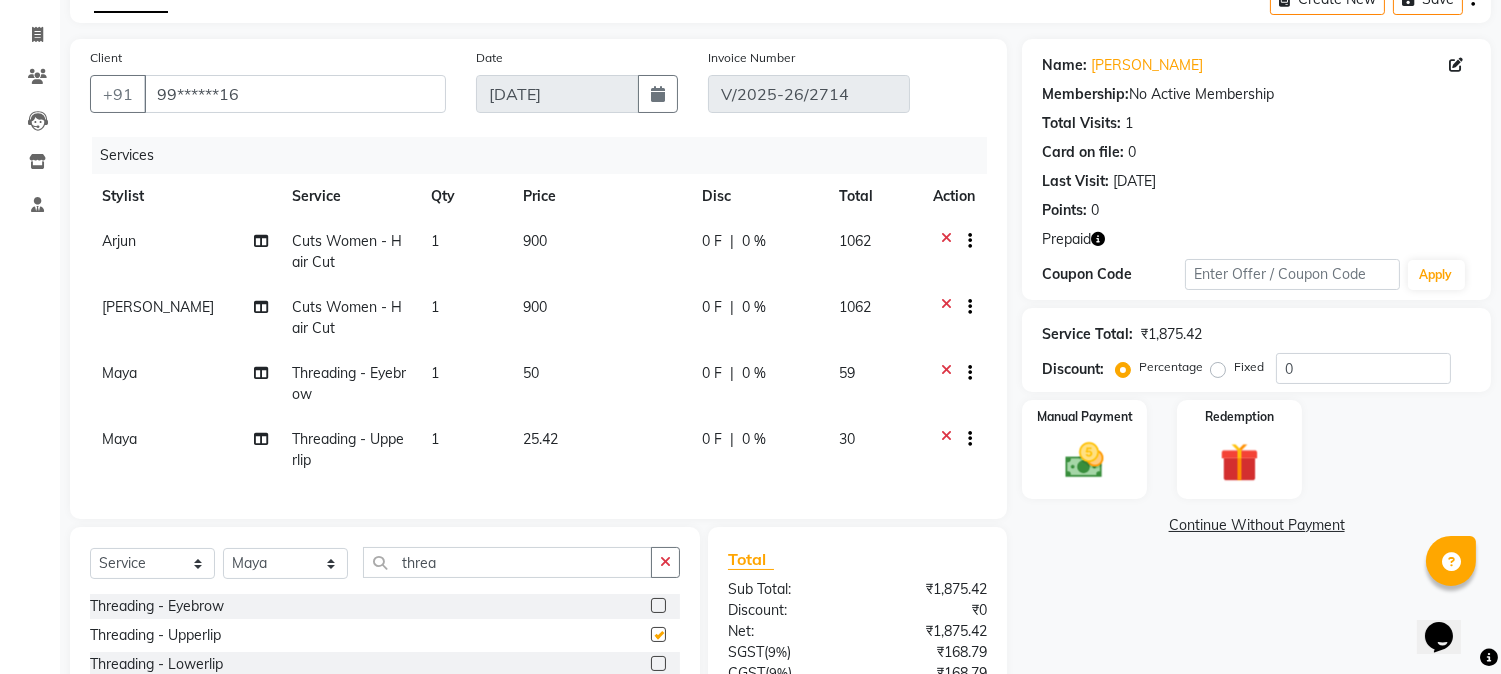 checkbox on "false" 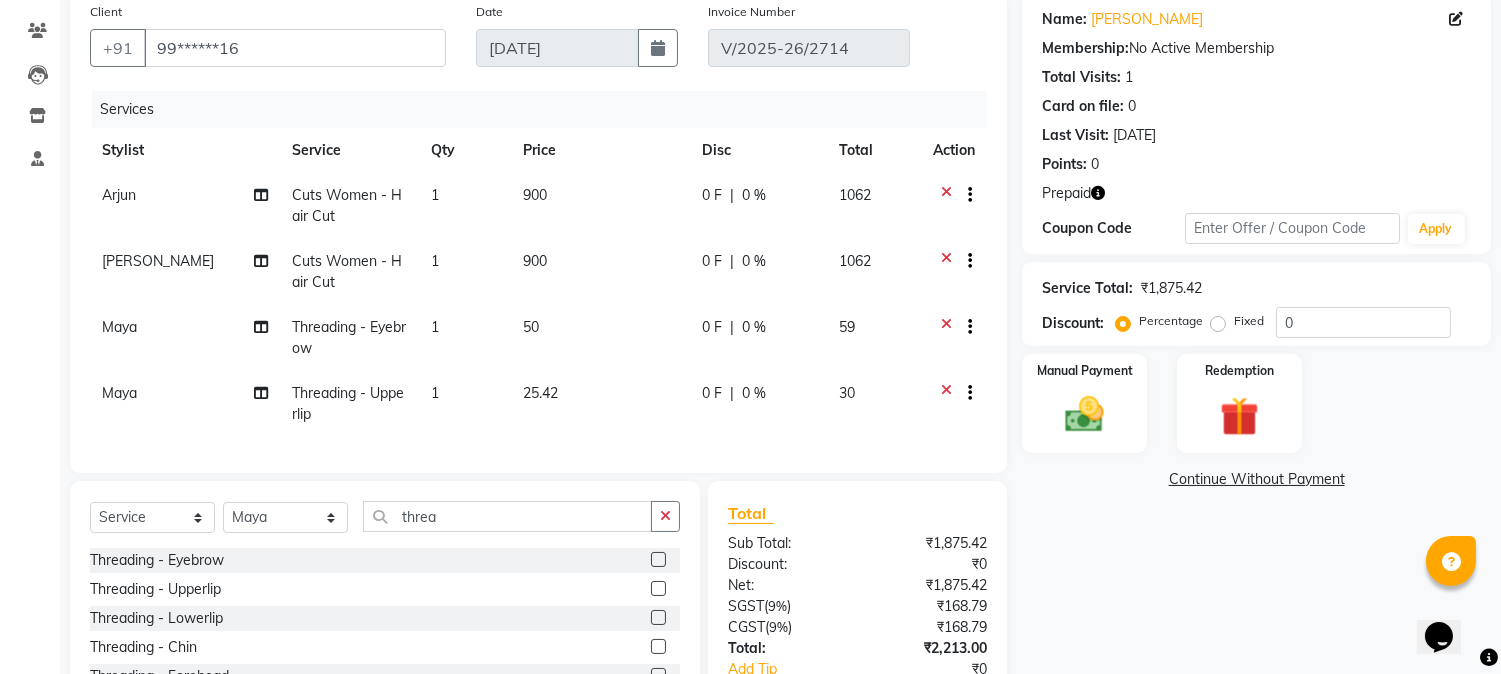 scroll, scrollTop: 231, scrollLeft: 0, axis: vertical 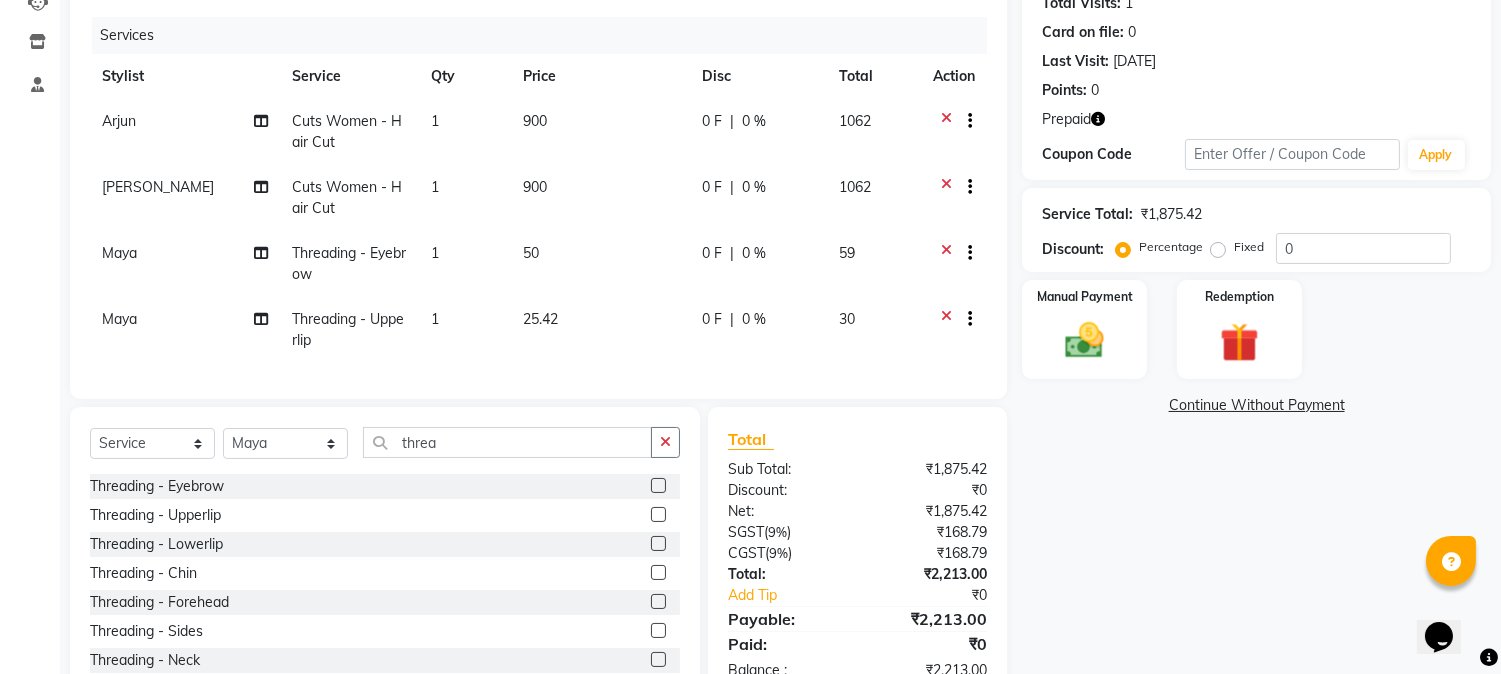click 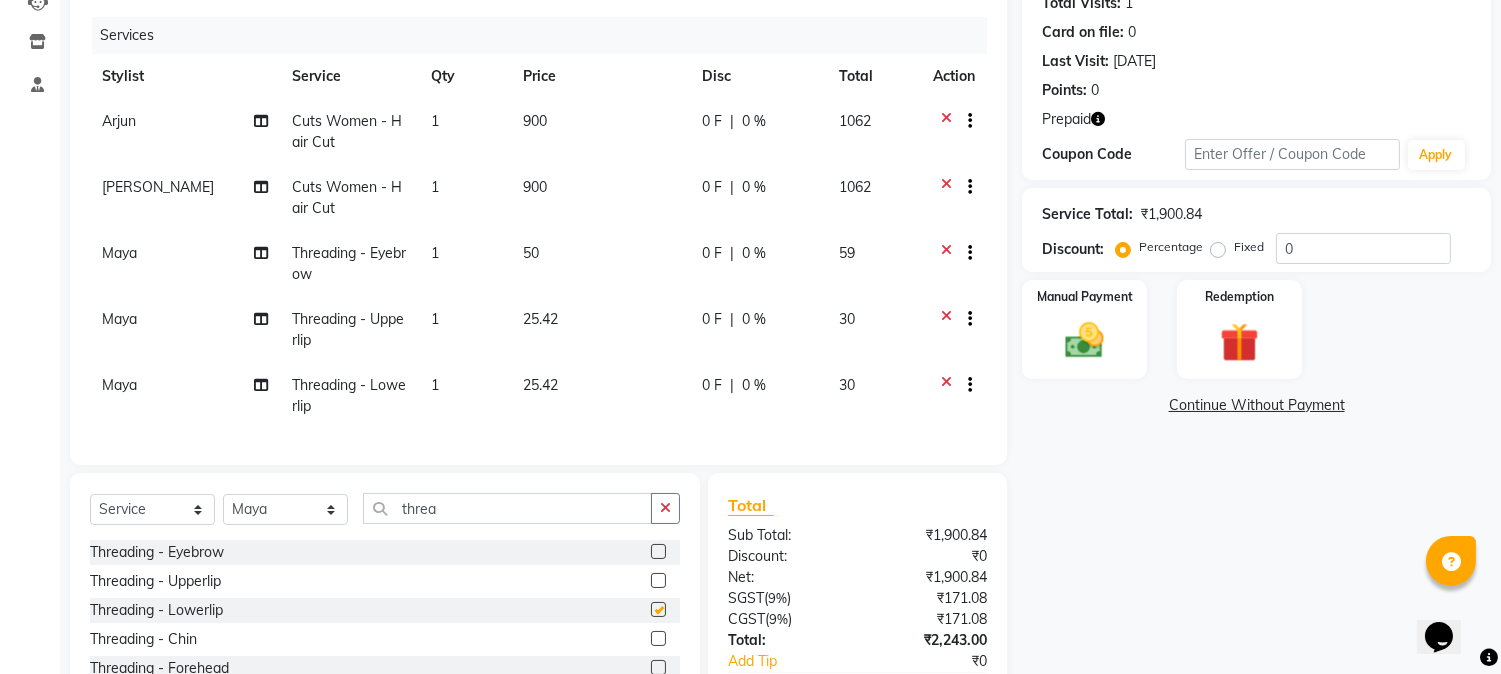 checkbox on "false" 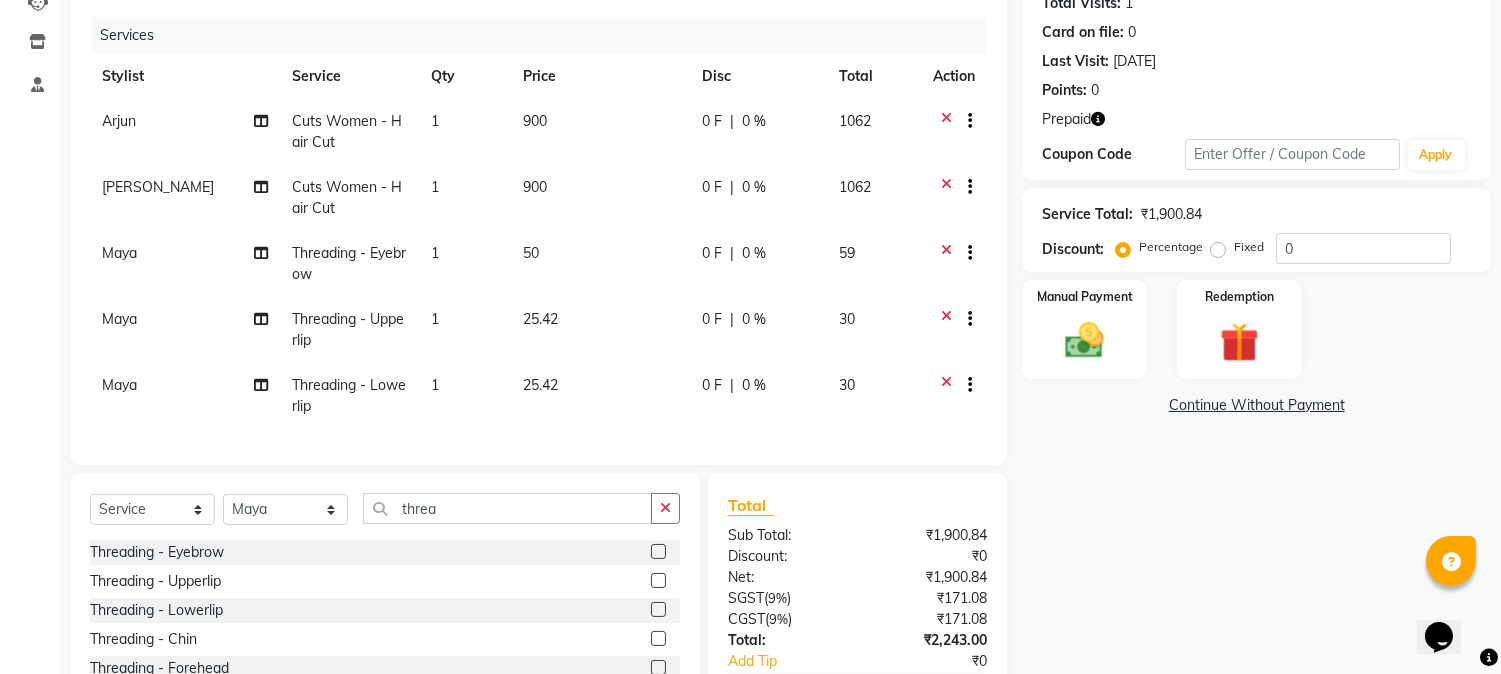 click on "1" 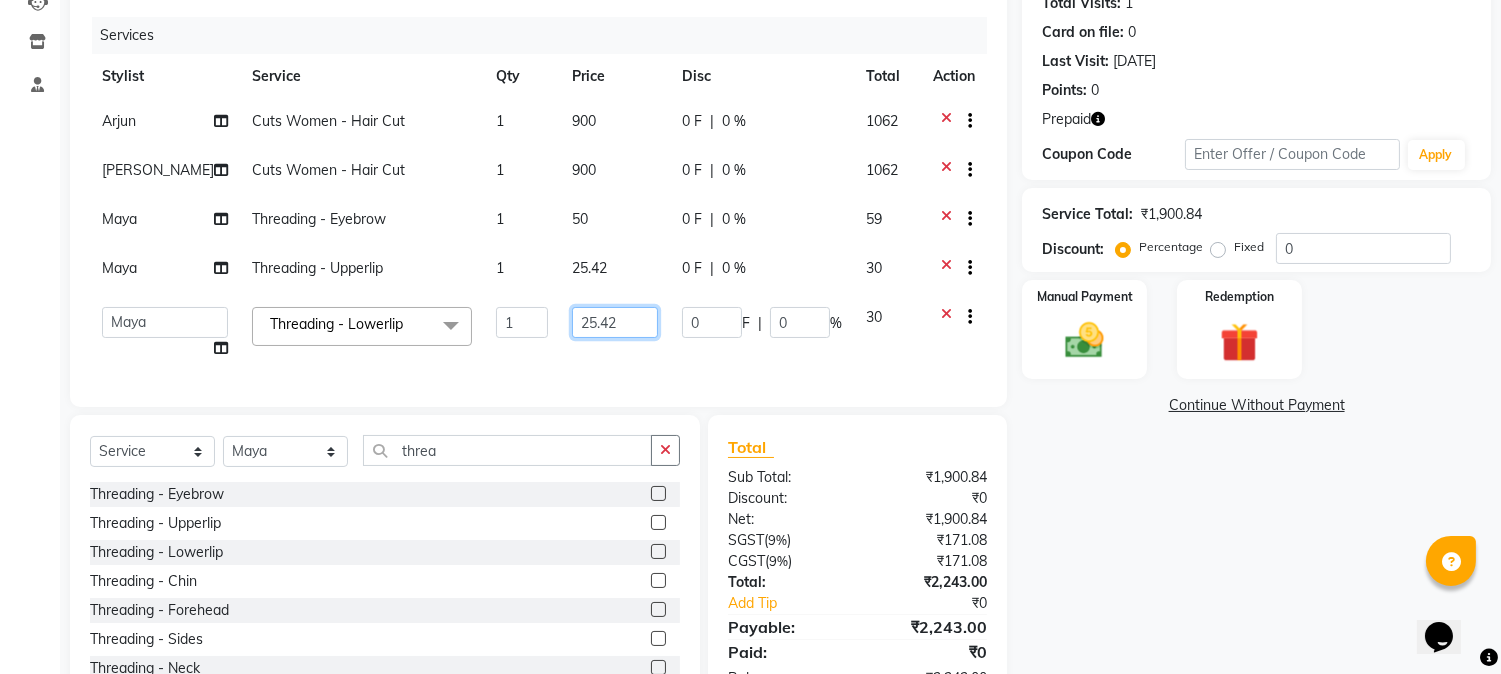 drag, startPoint x: 612, startPoint y: 331, endPoint x: 482, endPoint y: 330, distance: 130.00385 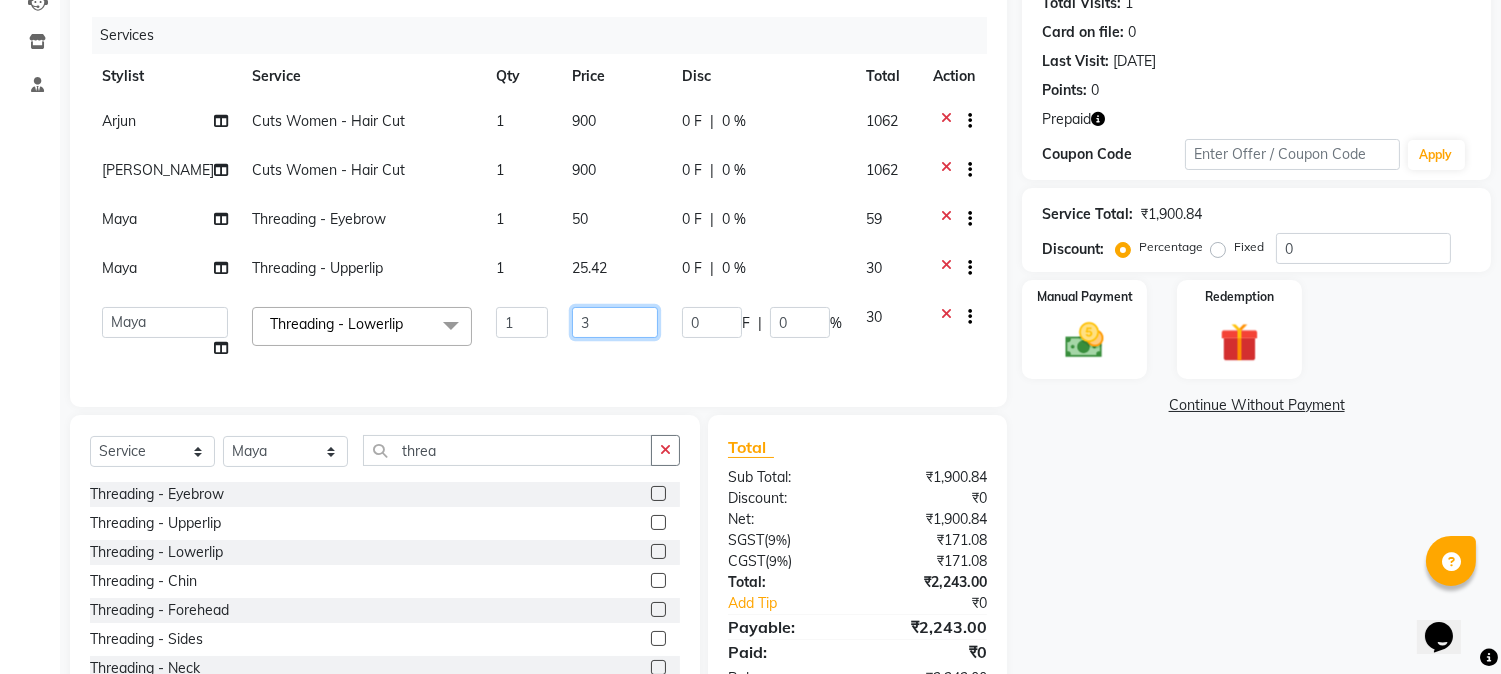 type on "30" 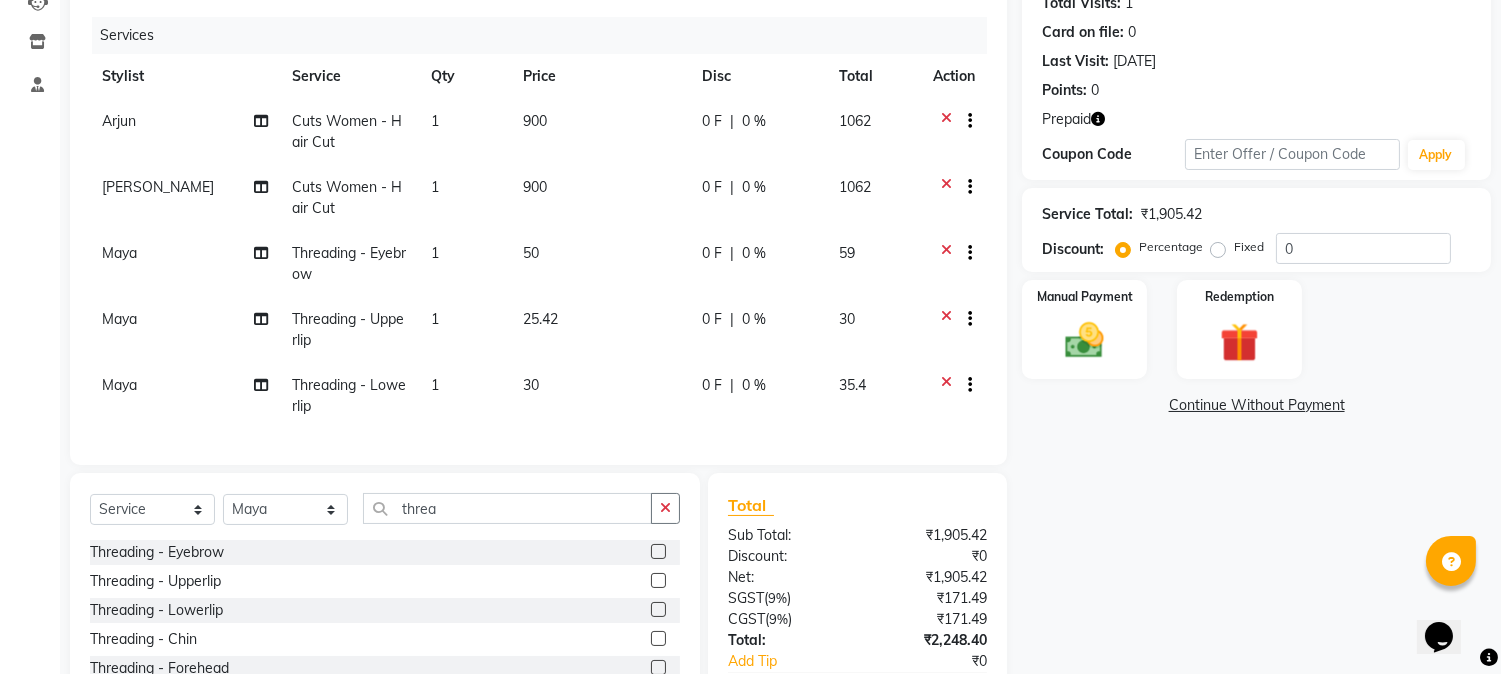 drag, startPoint x: 564, startPoint y: 278, endPoint x: 582, endPoint y: 277, distance: 18.027756 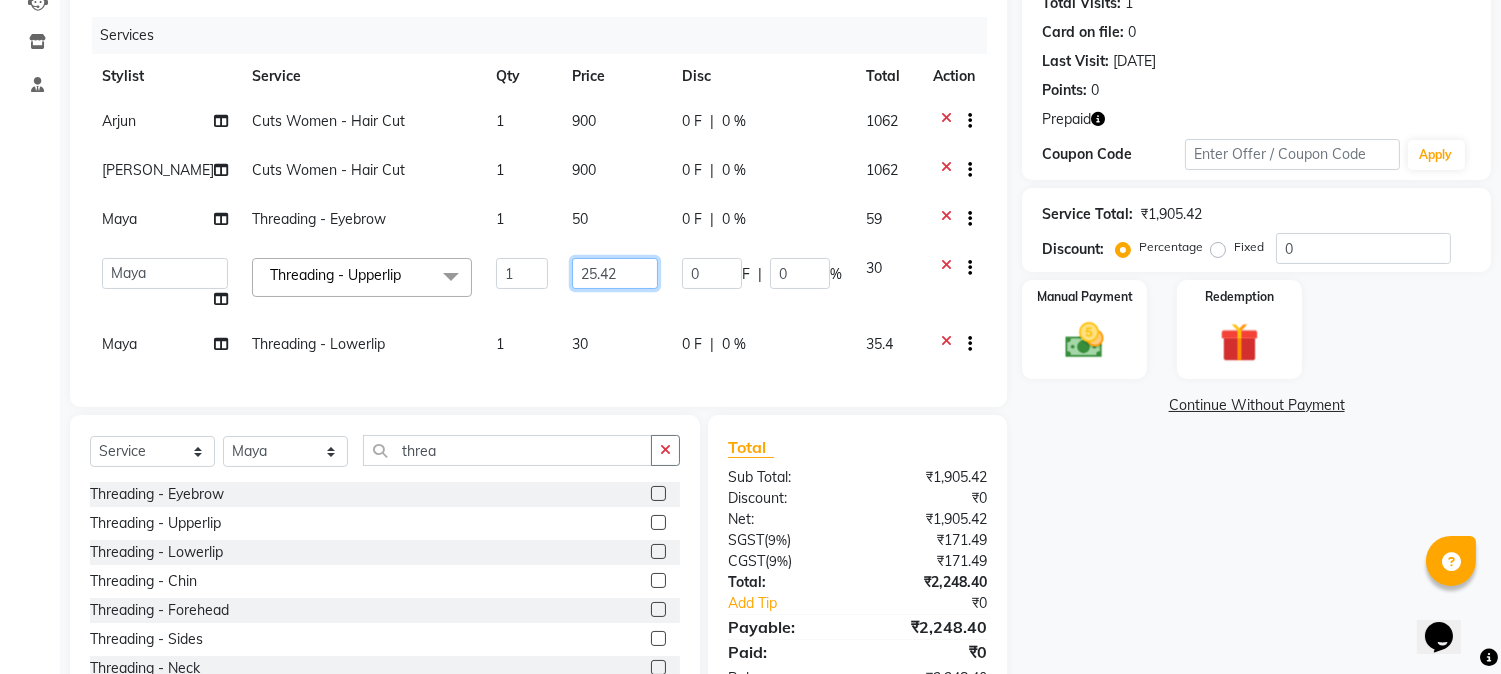 drag, startPoint x: 618, startPoint y: 276, endPoint x: 417, endPoint y: 264, distance: 201.3579 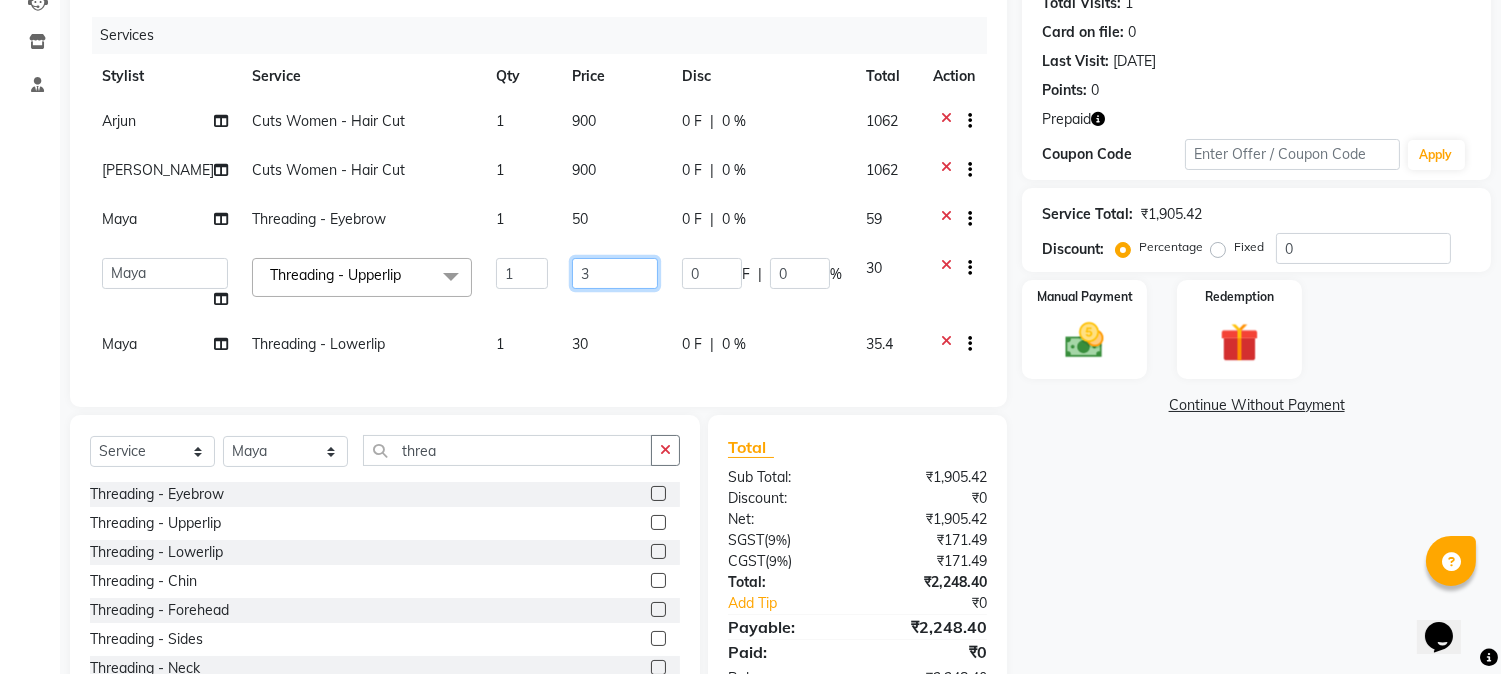 type on "30" 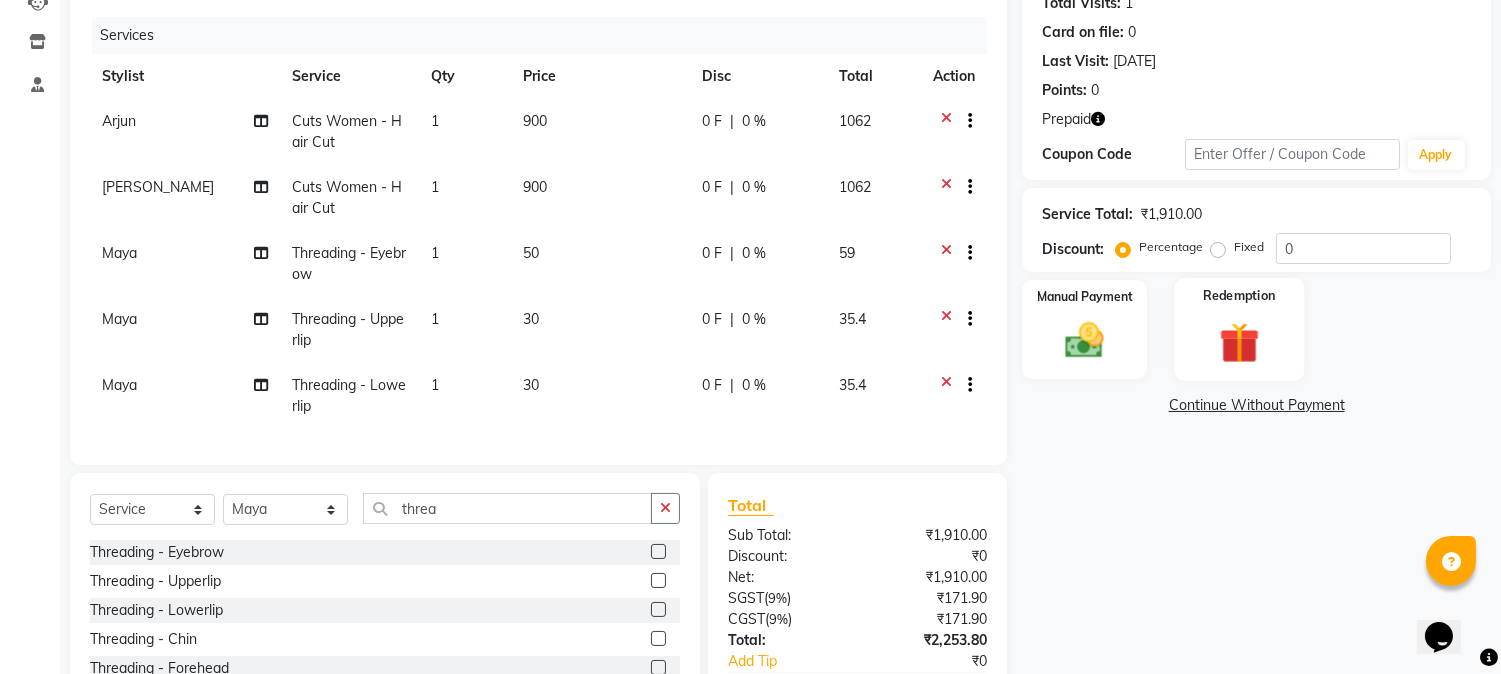 click 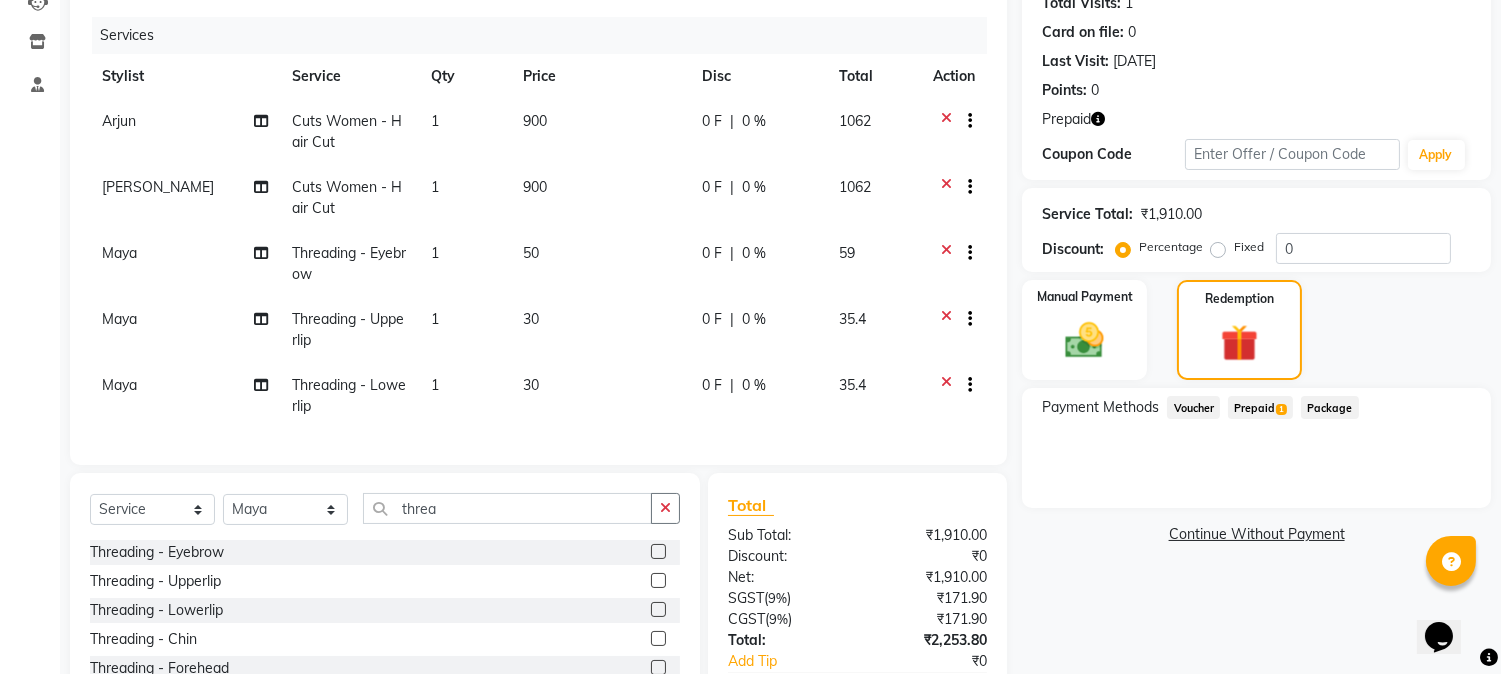 click on "Prepaid  1" 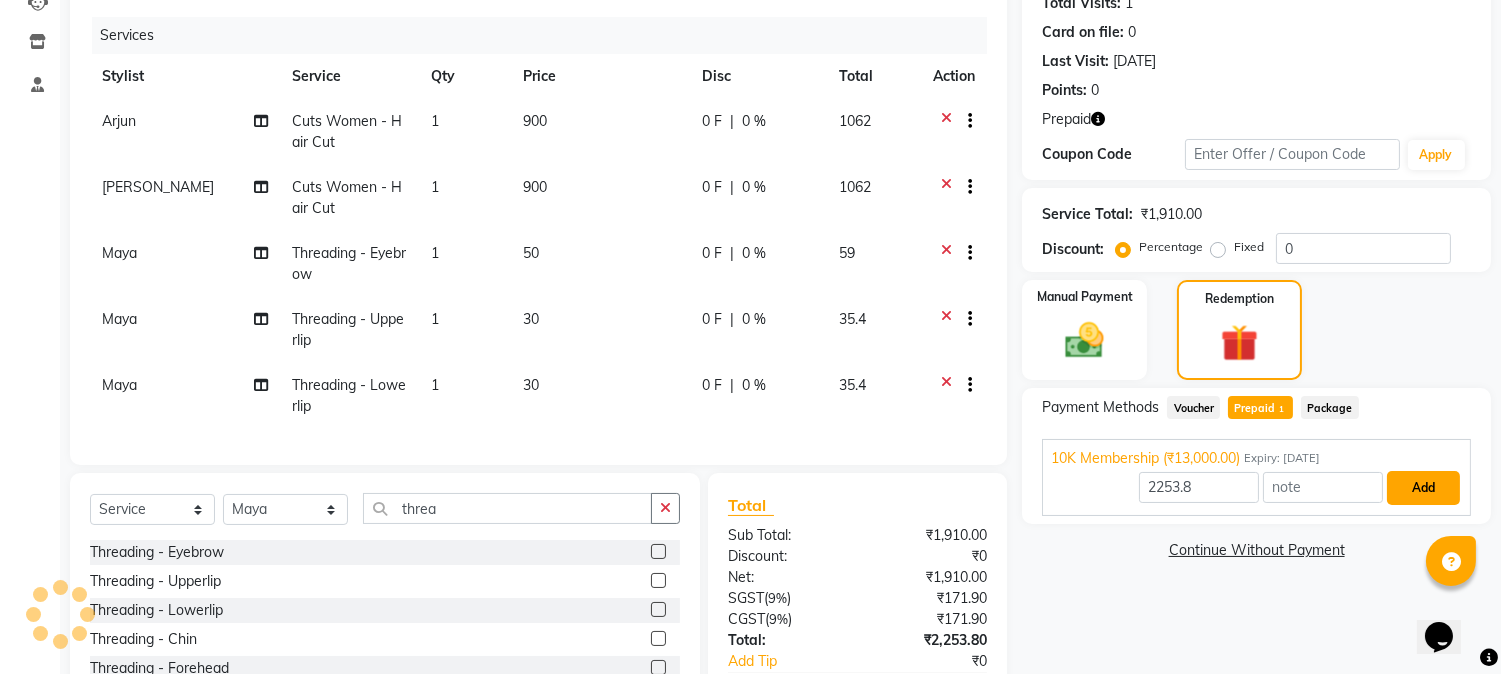 click on "Add" at bounding box center [1423, 488] 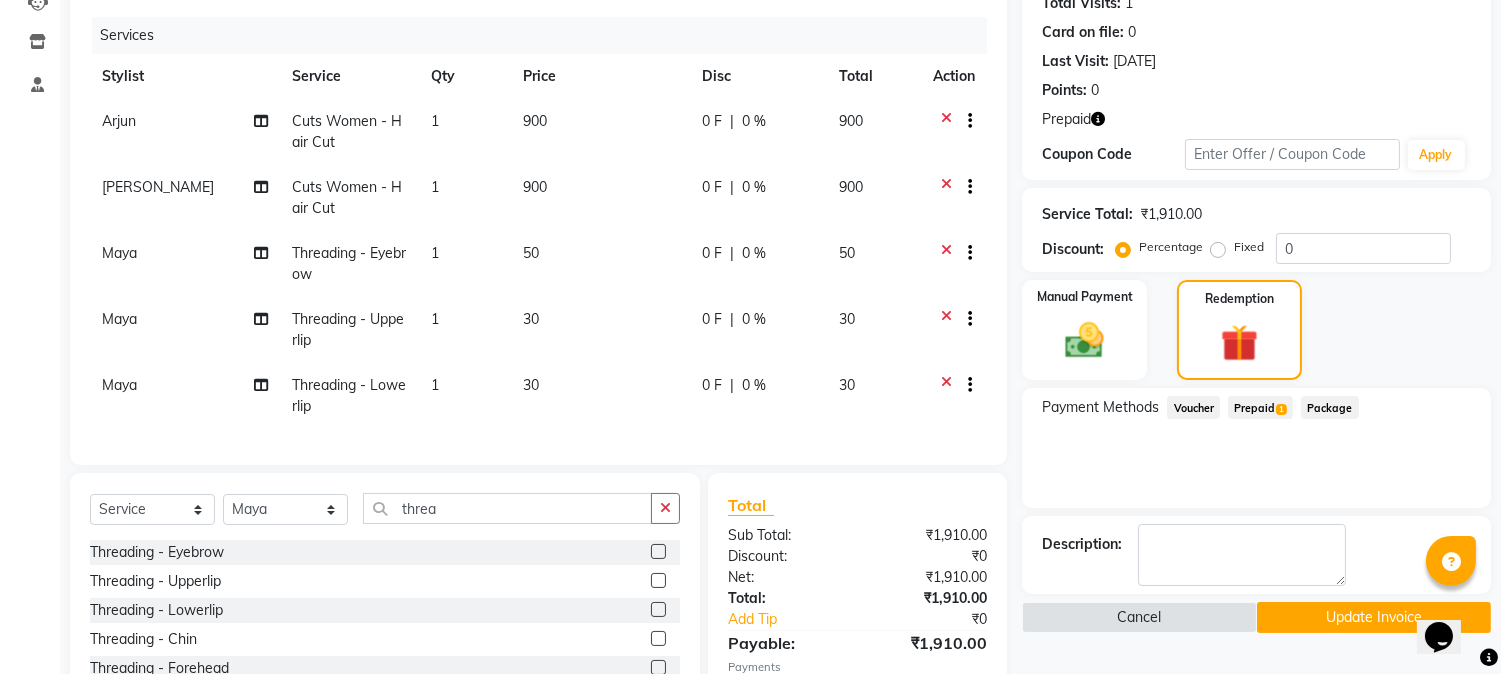 scroll, scrollTop: 371, scrollLeft: 0, axis: vertical 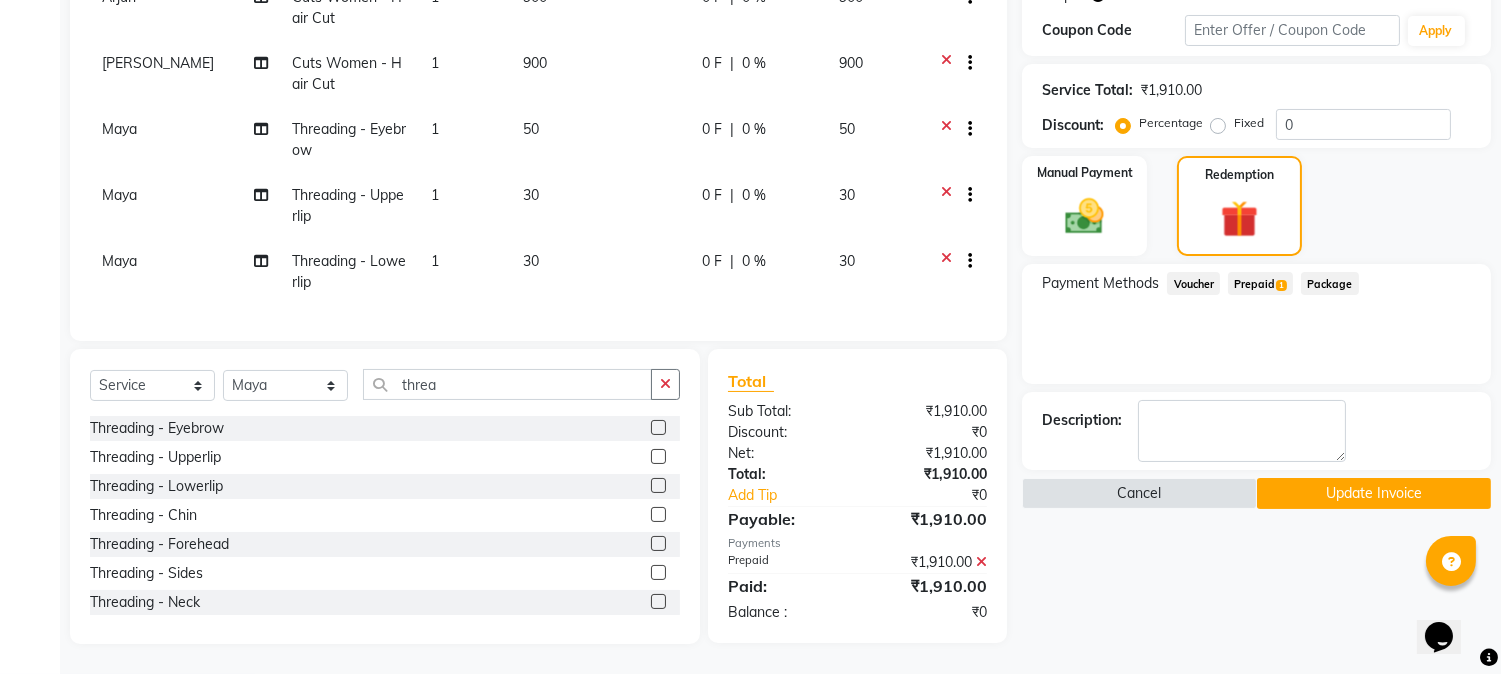 click on "Update Invoice" 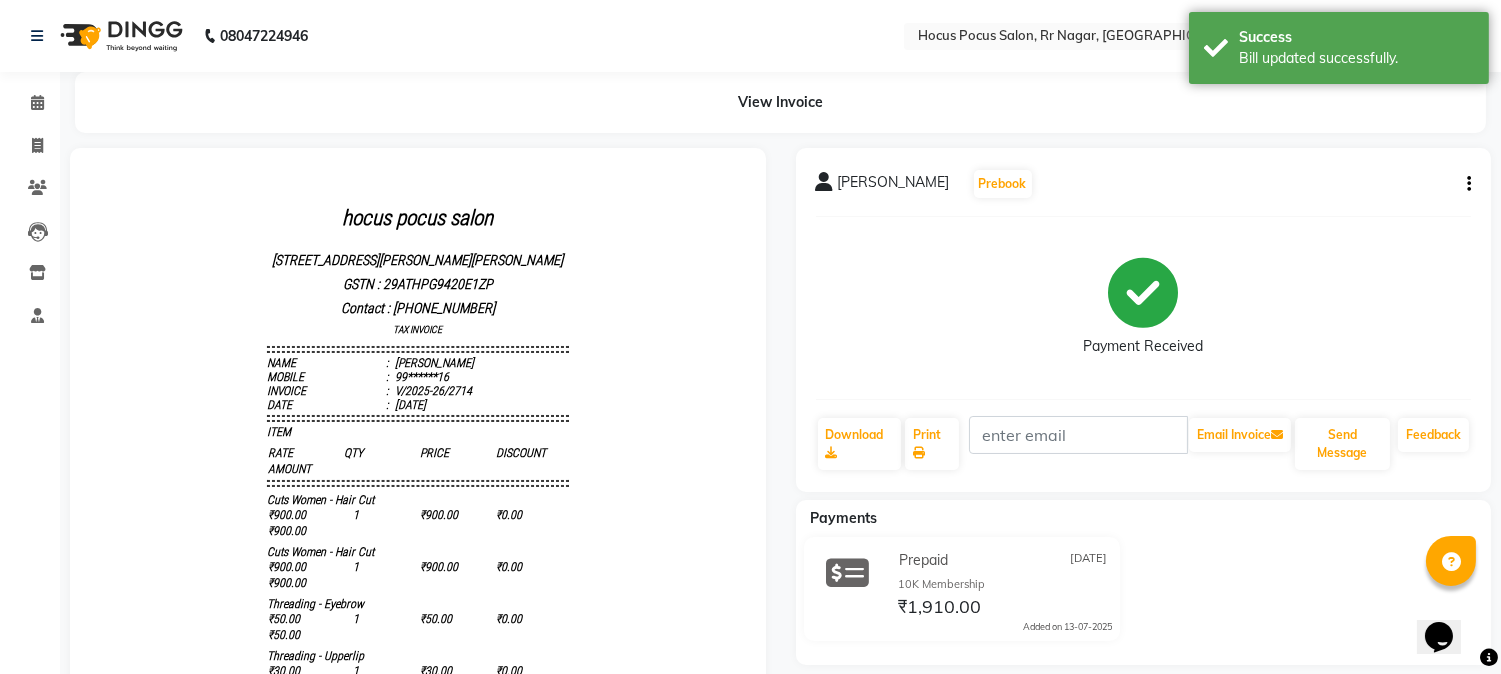scroll, scrollTop: 0, scrollLeft: 0, axis: both 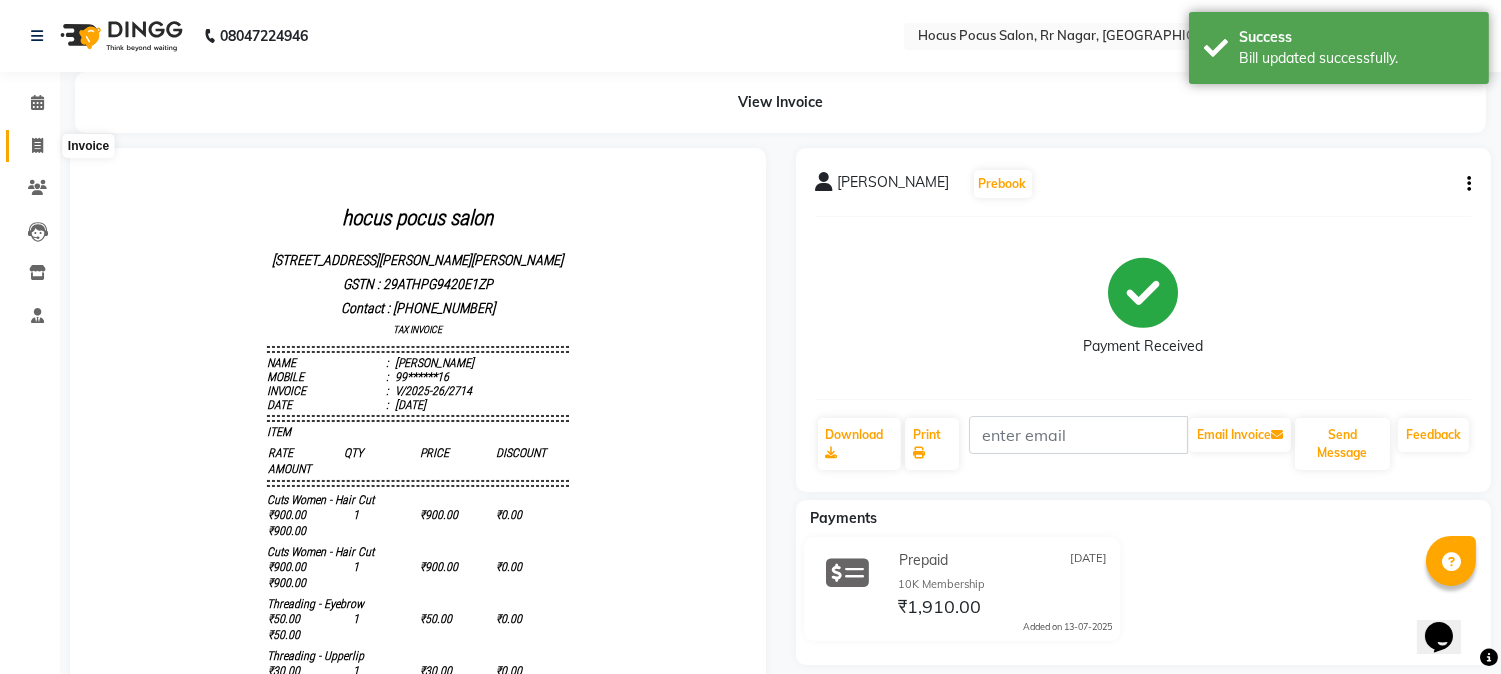 click 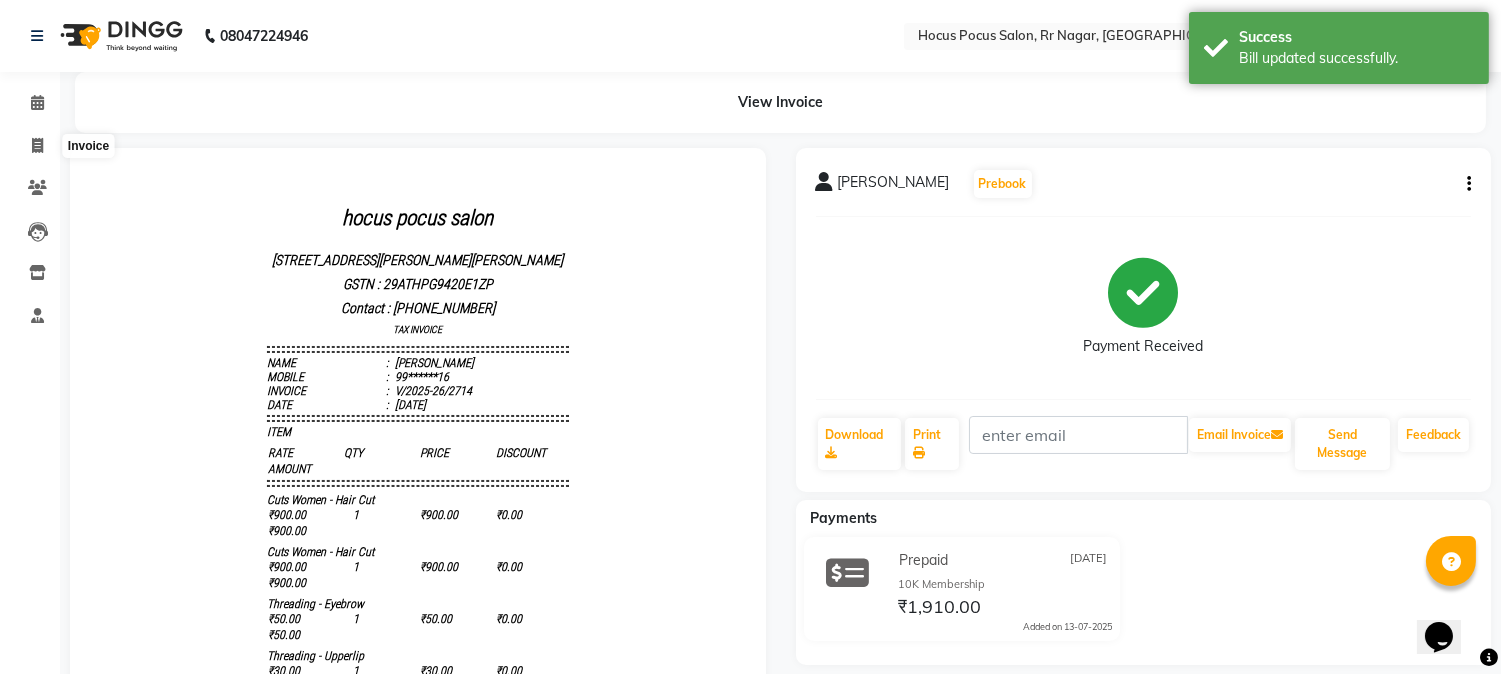 select on "5019" 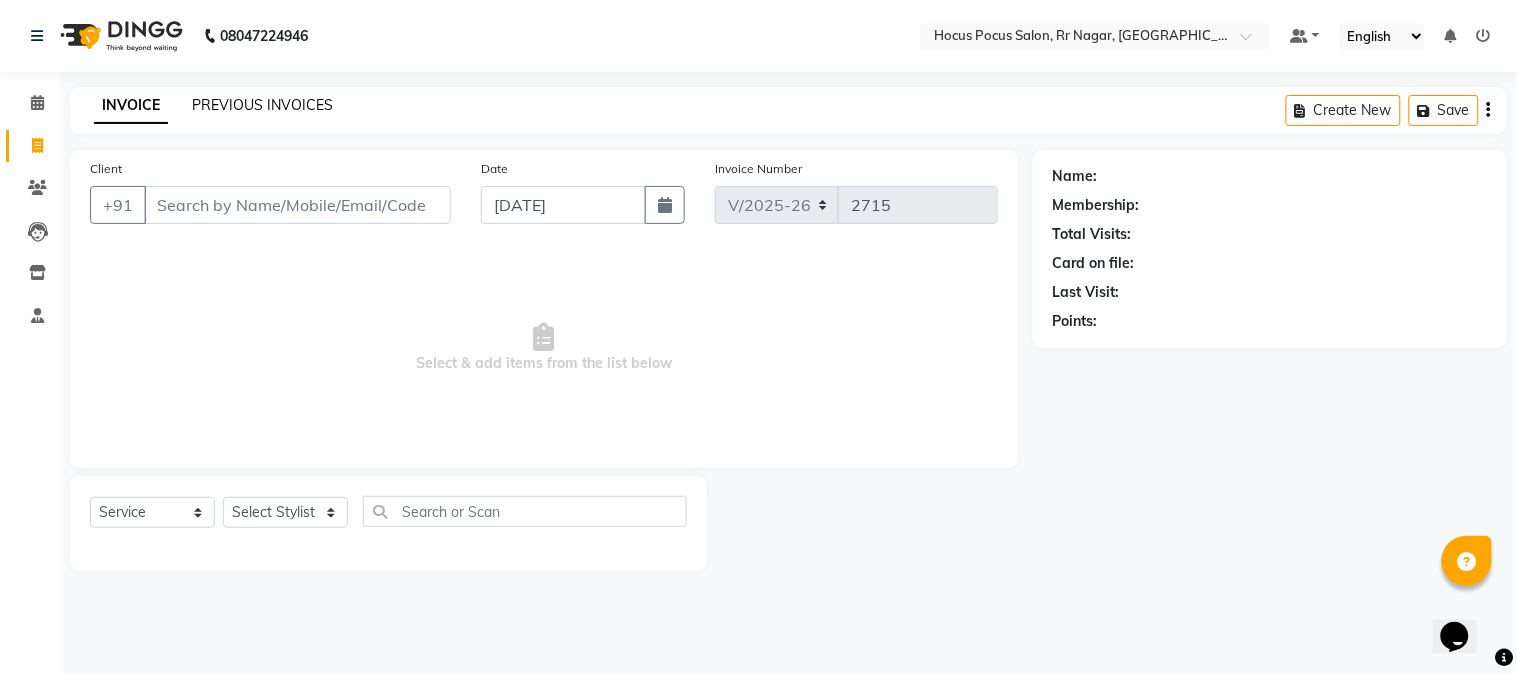 click on "PREVIOUS INVOICES" 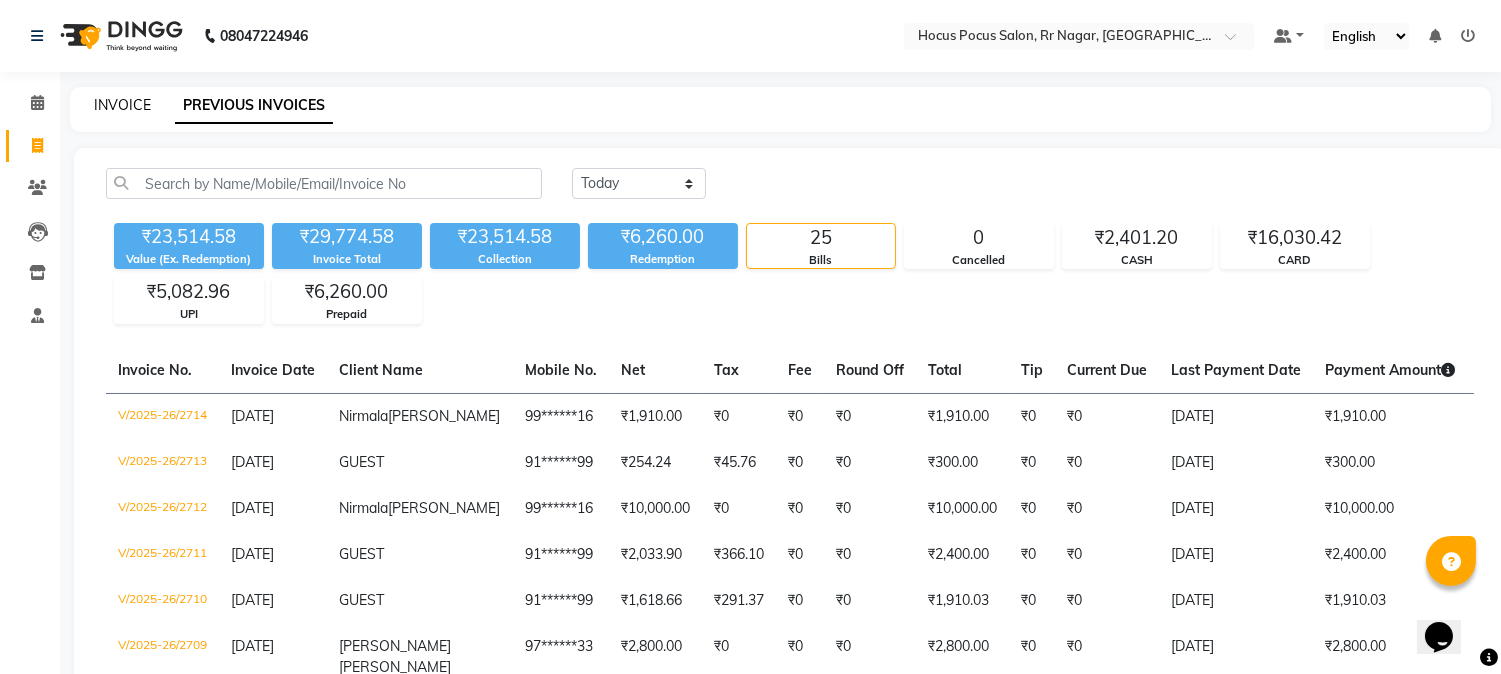 click on "INVOICE" 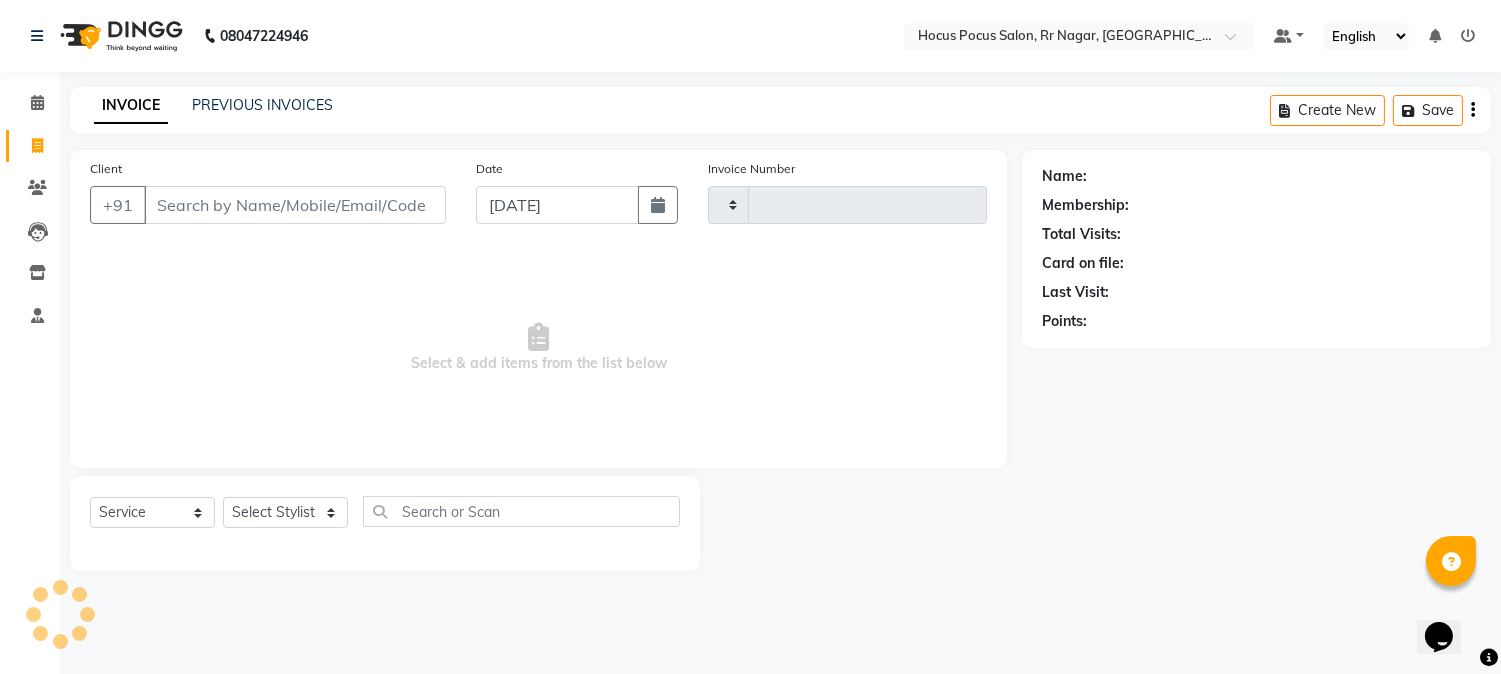 type on "2715" 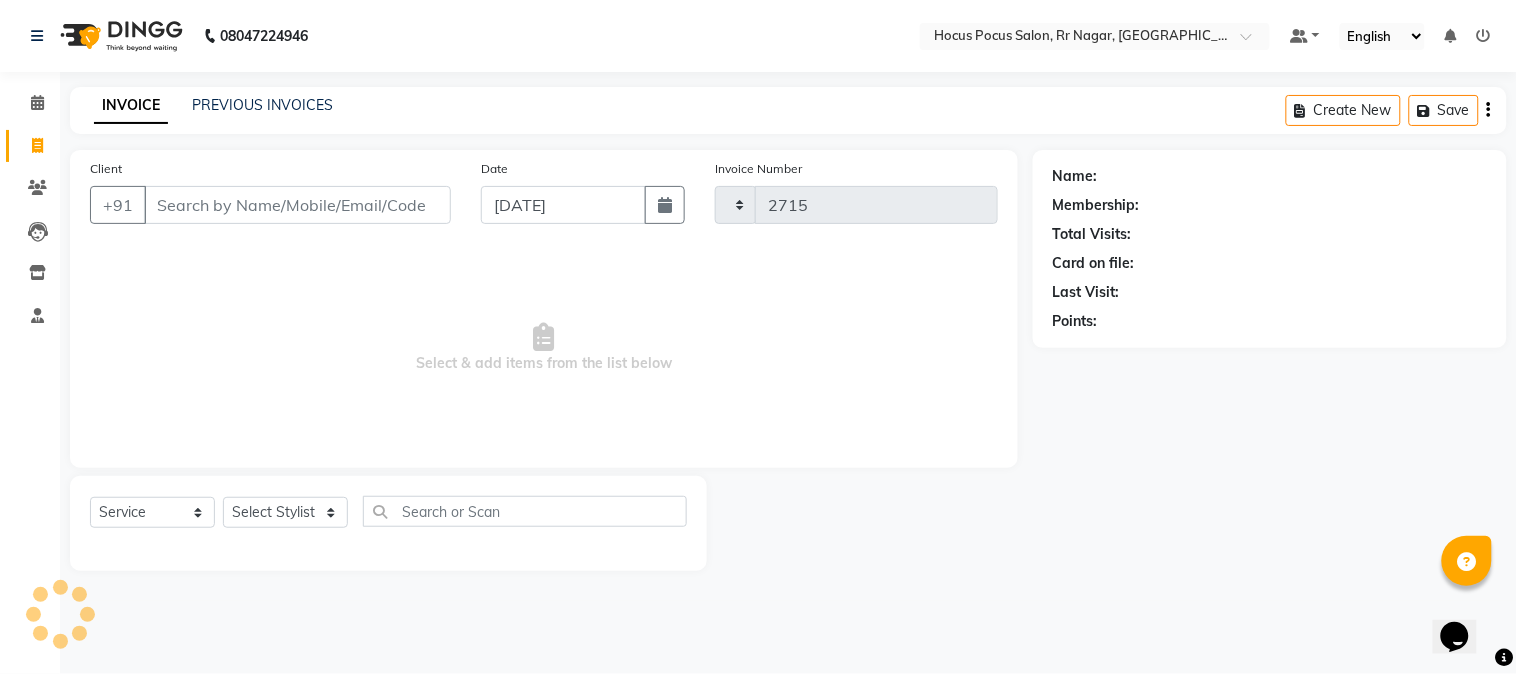 select on "5019" 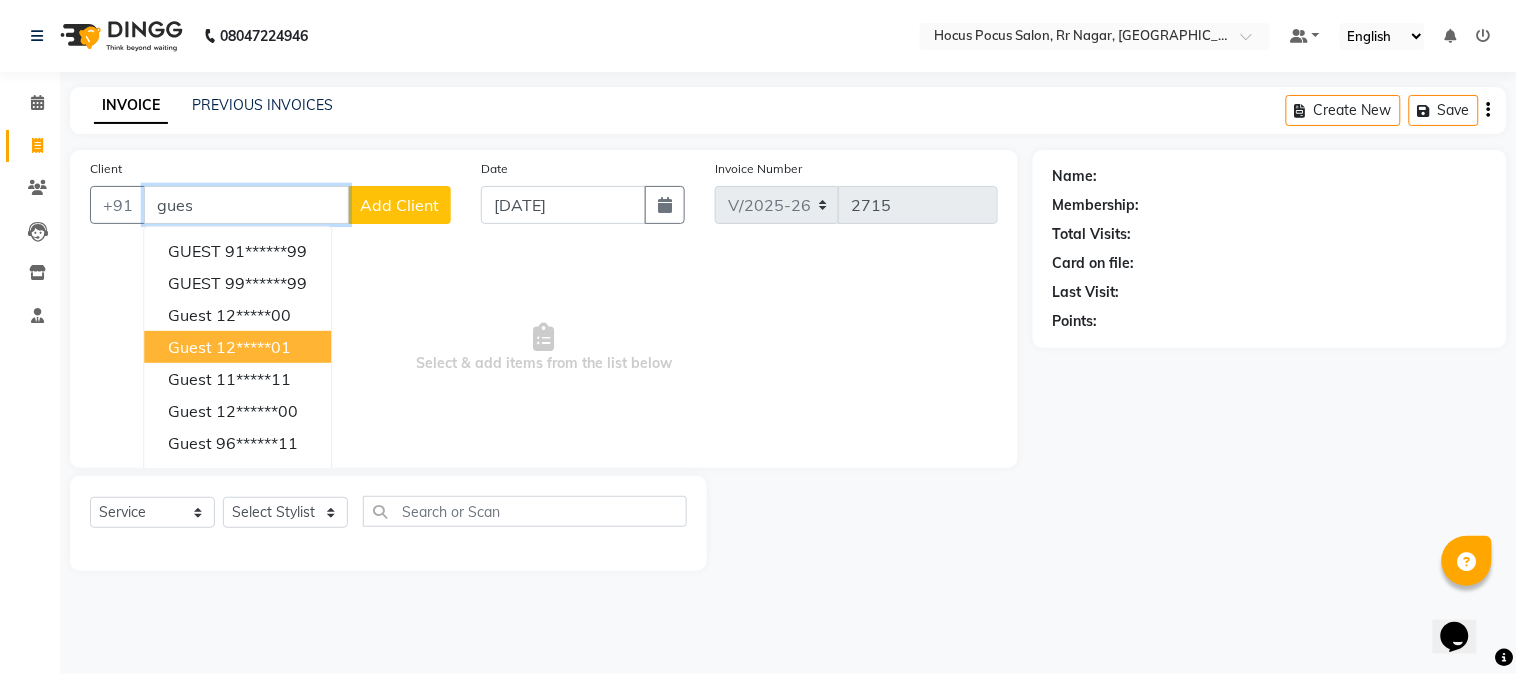 click on "12*****01" at bounding box center [253, 347] 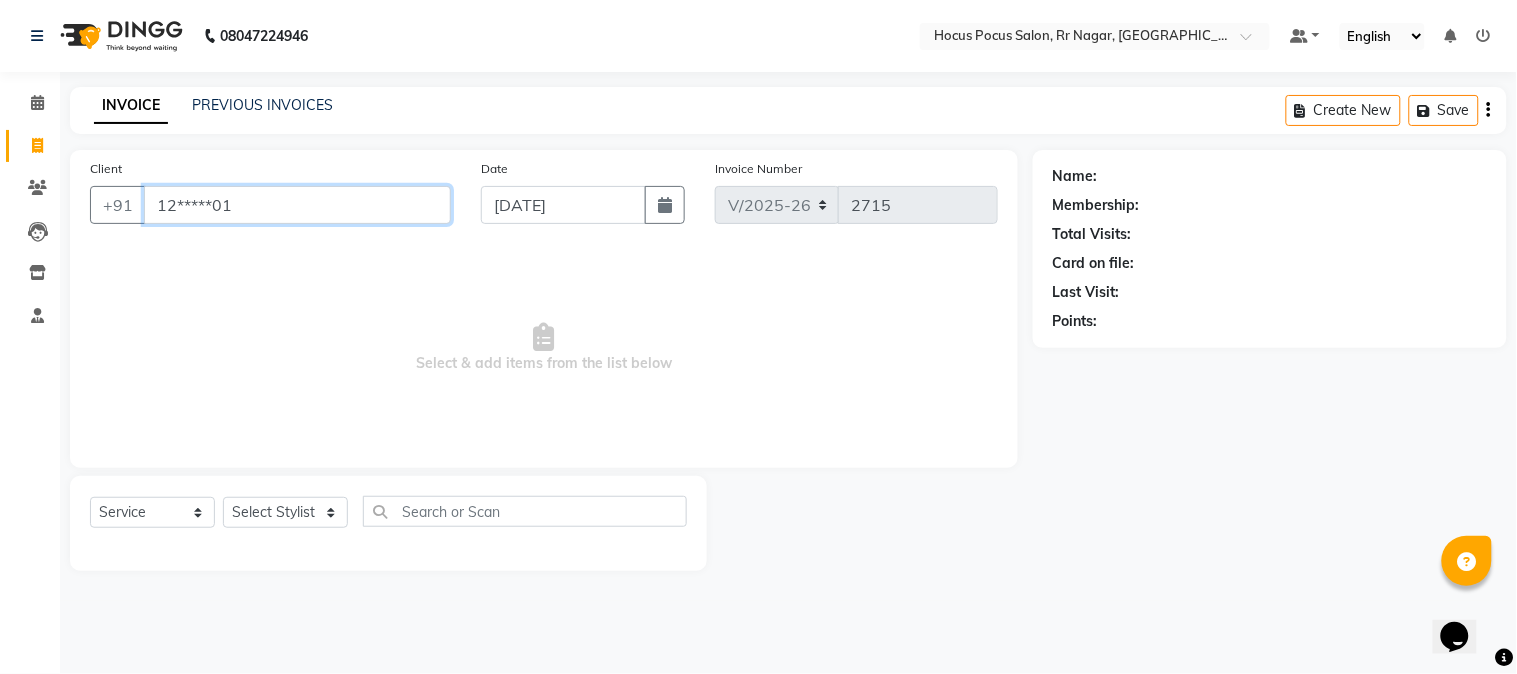 type on "12*****01" 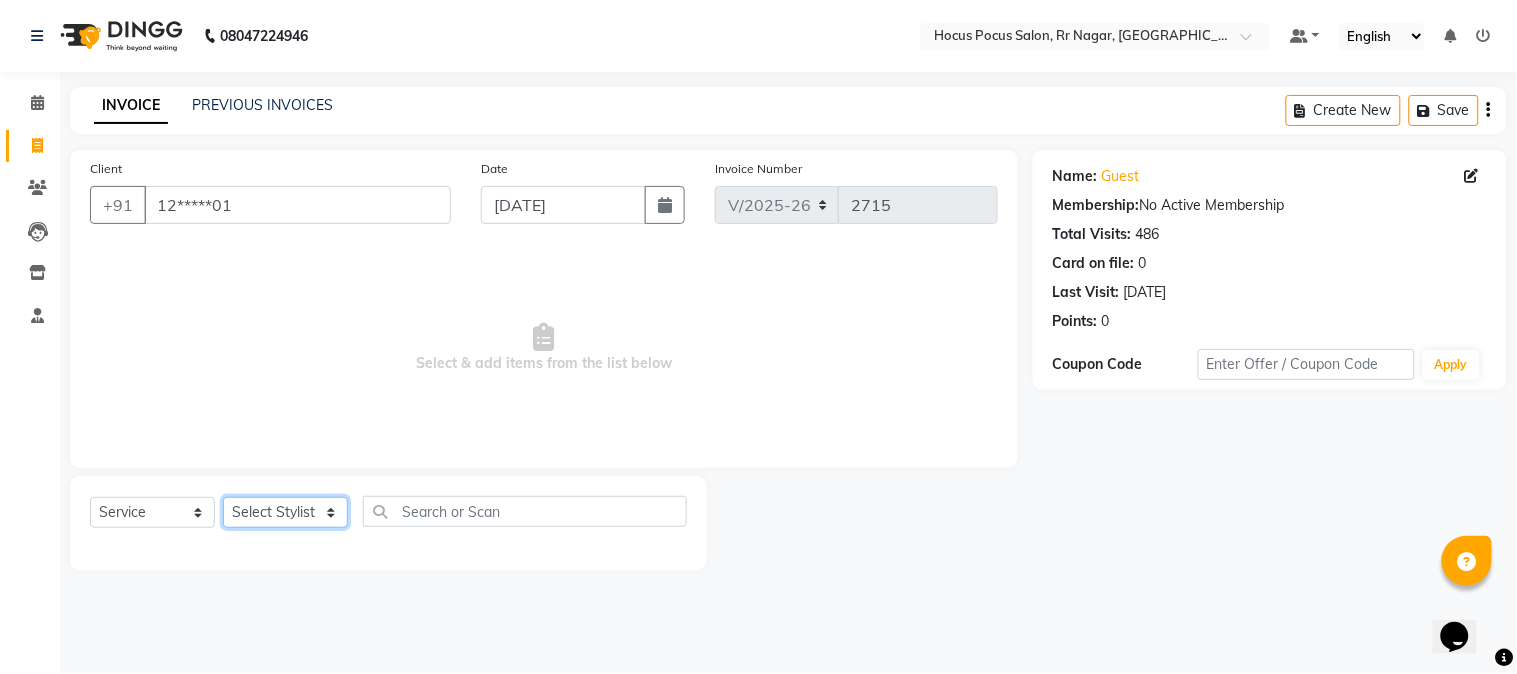 click on "Select Stylist Amar  Arjun Eliza hocus pocus Jonathan Maya Mona Ravi Salima Sonam" 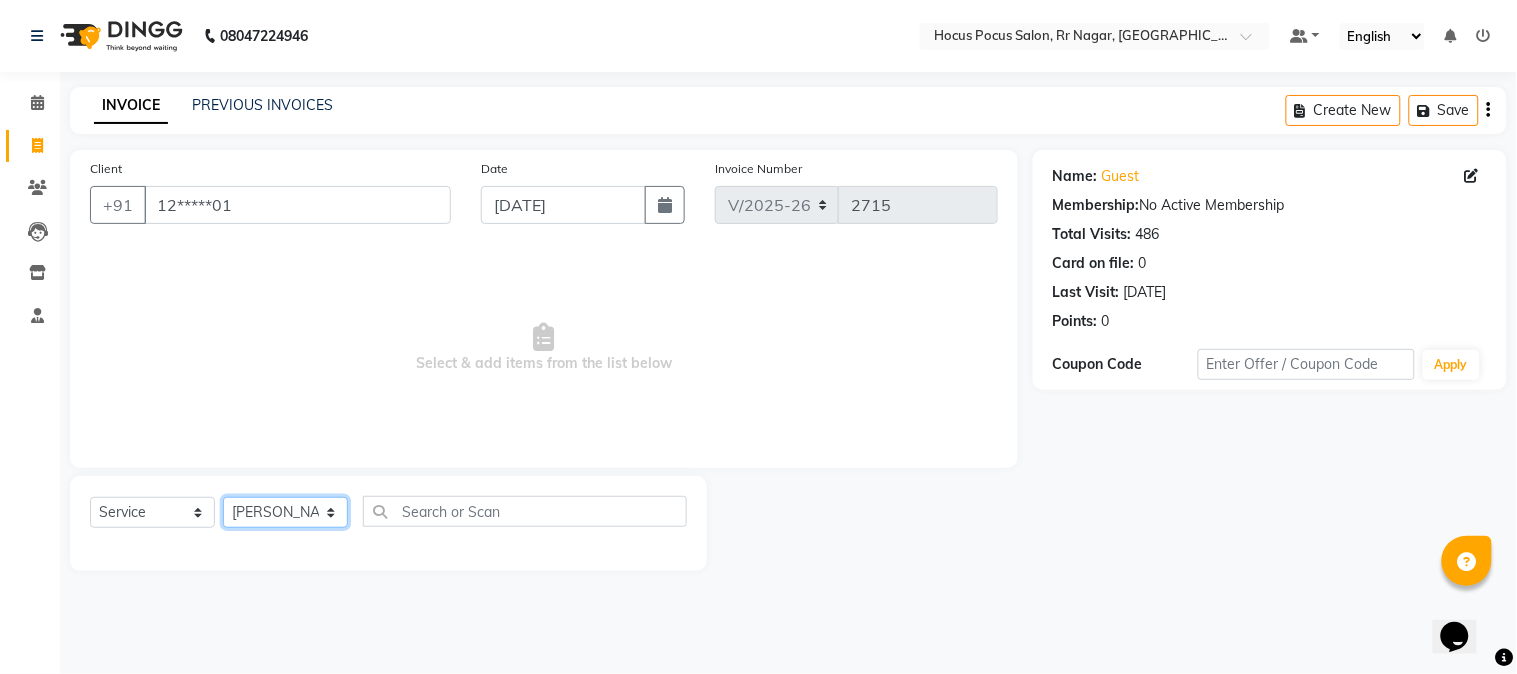 click on "Select Stylist Amar  Arjun Eliza hocus pocus Jonathan Maya Mona Ravi Salima Sonam" 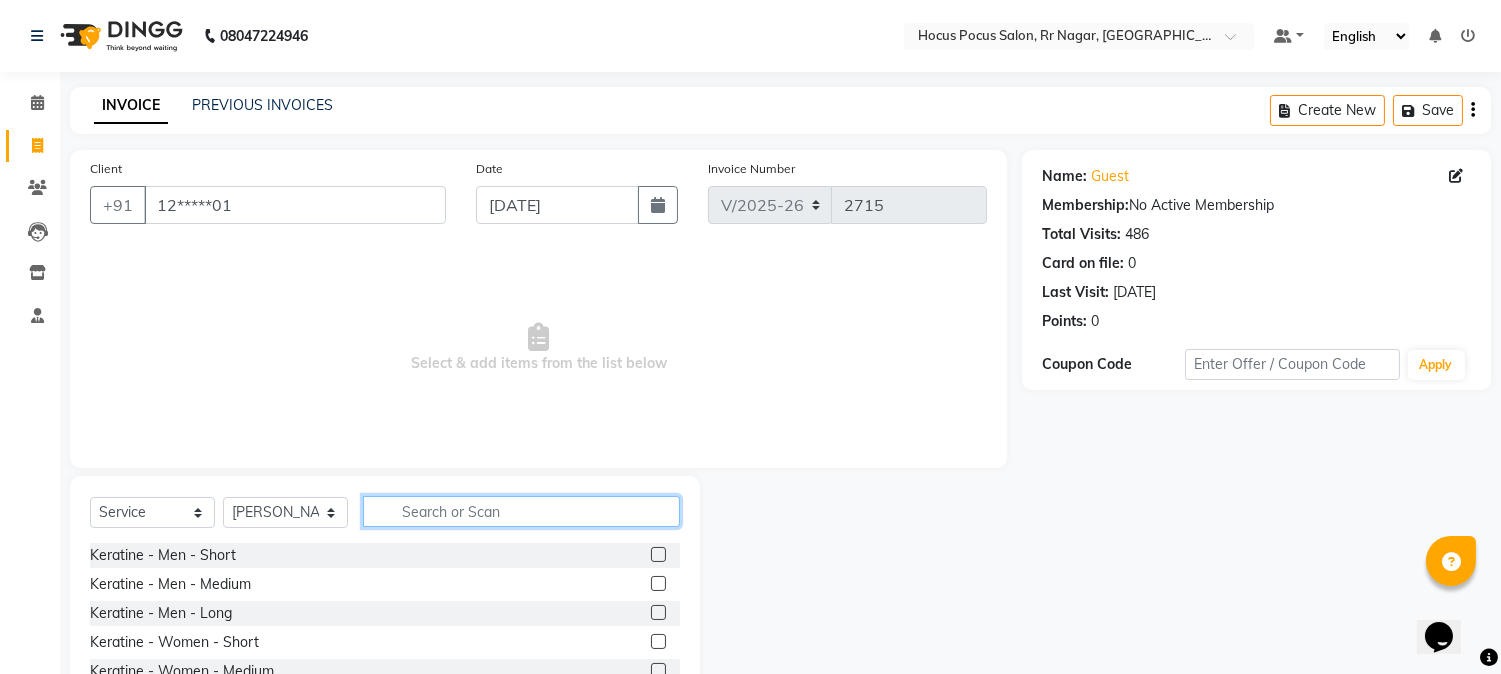 click 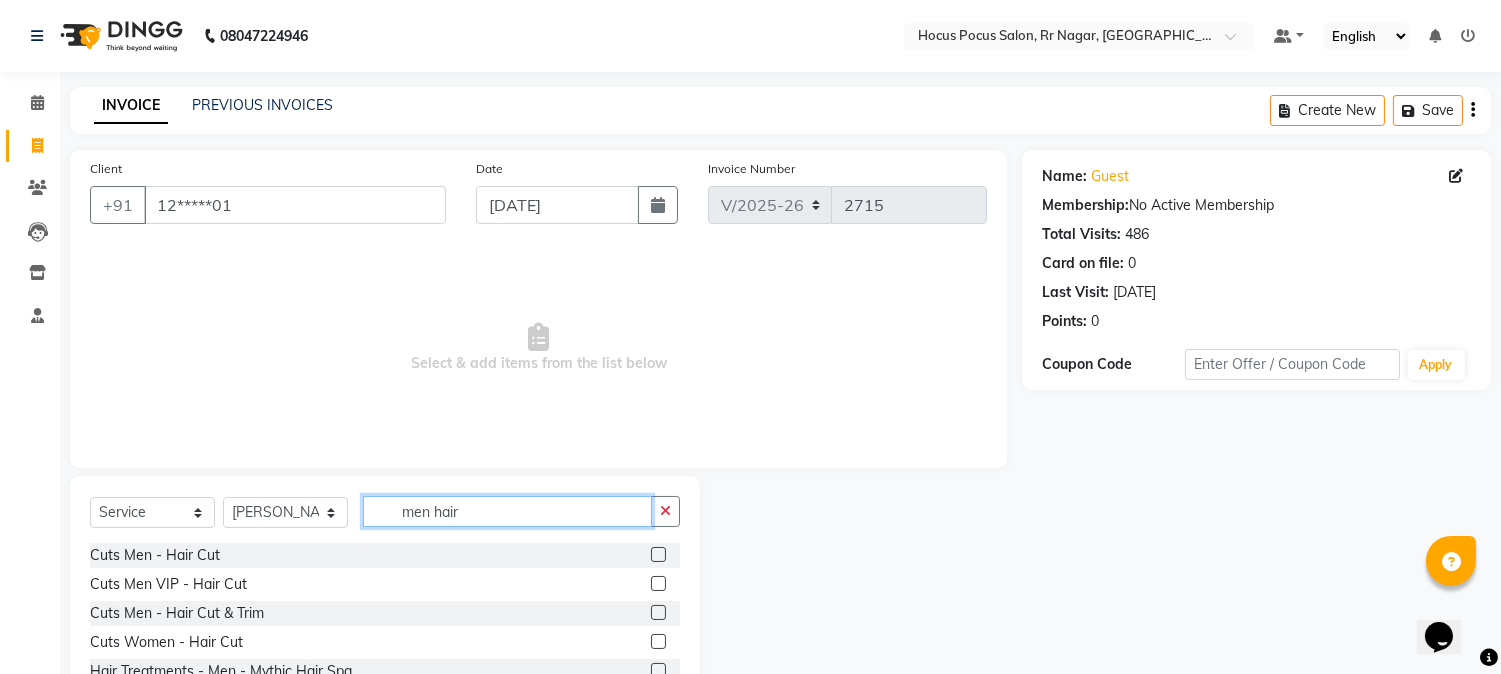 type on "men hair" 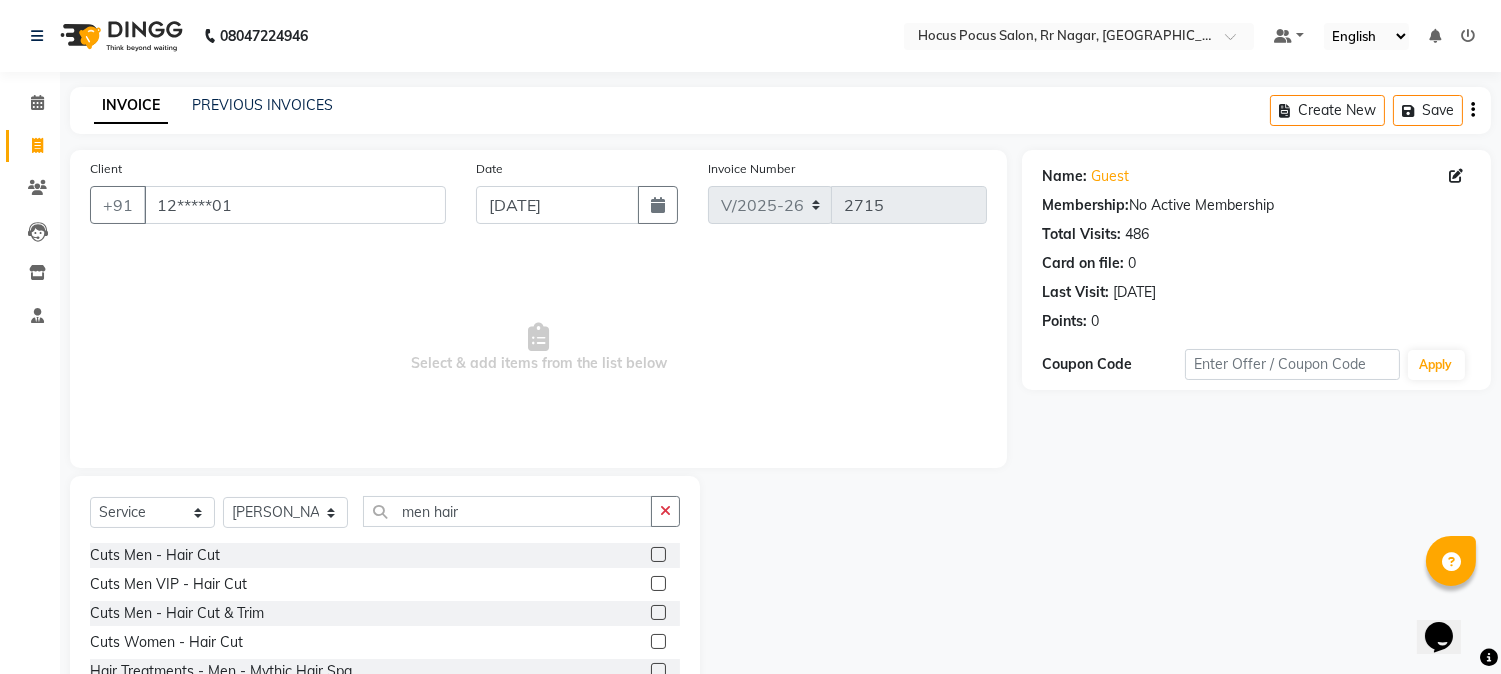 click 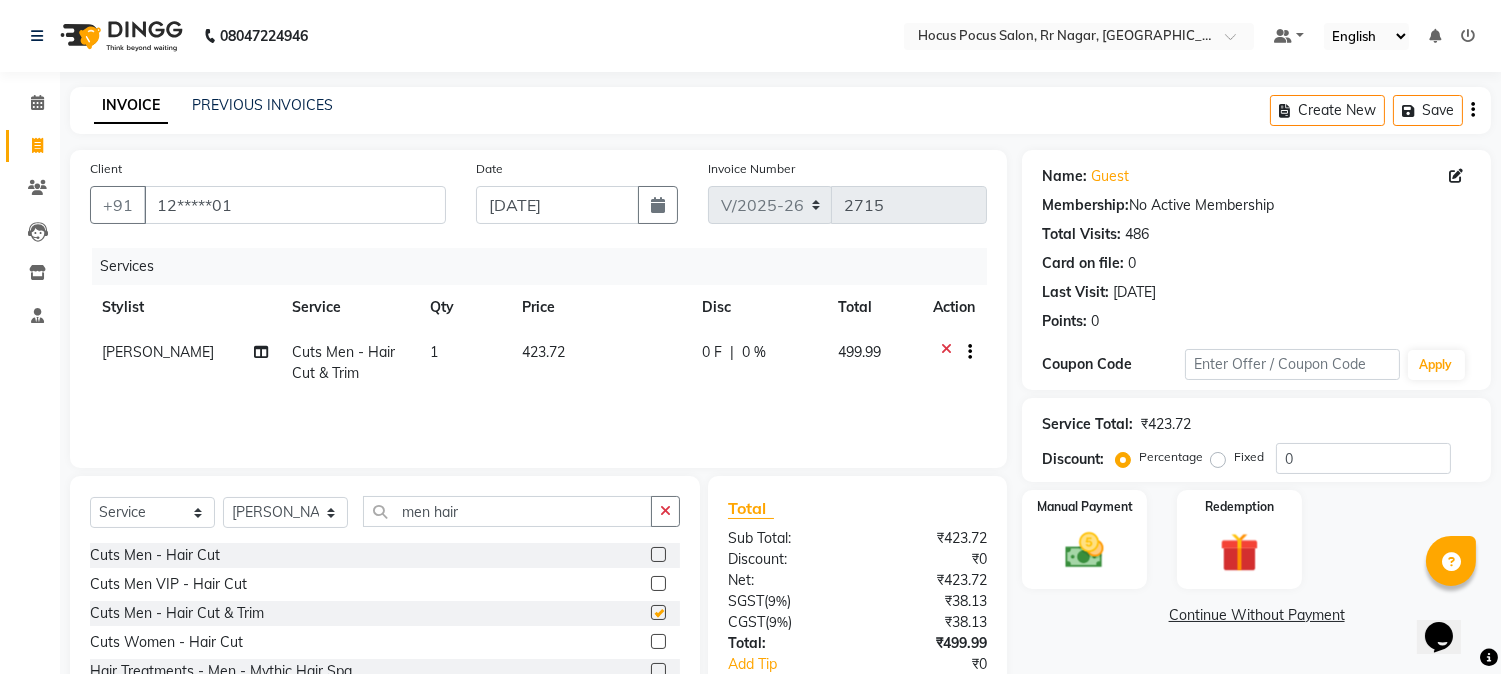 checkbox on "false" 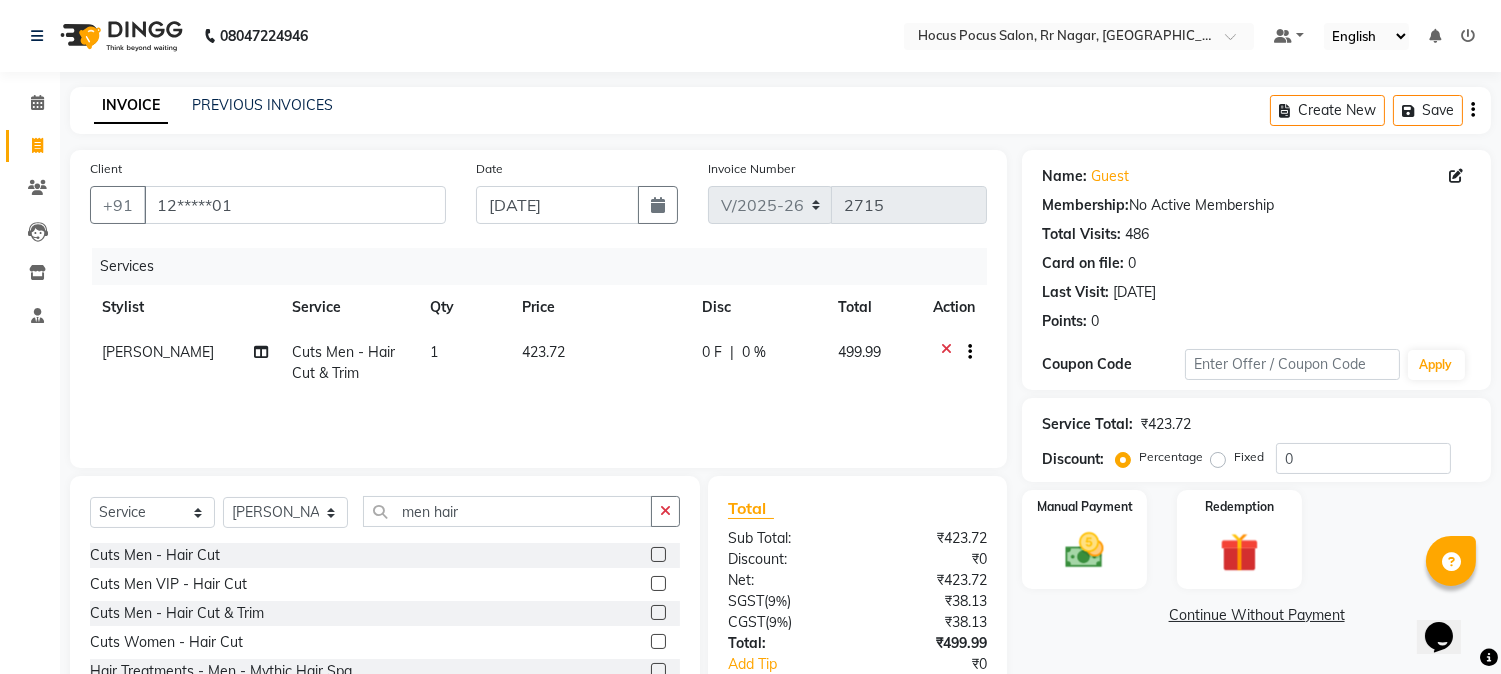 click on "423.72" 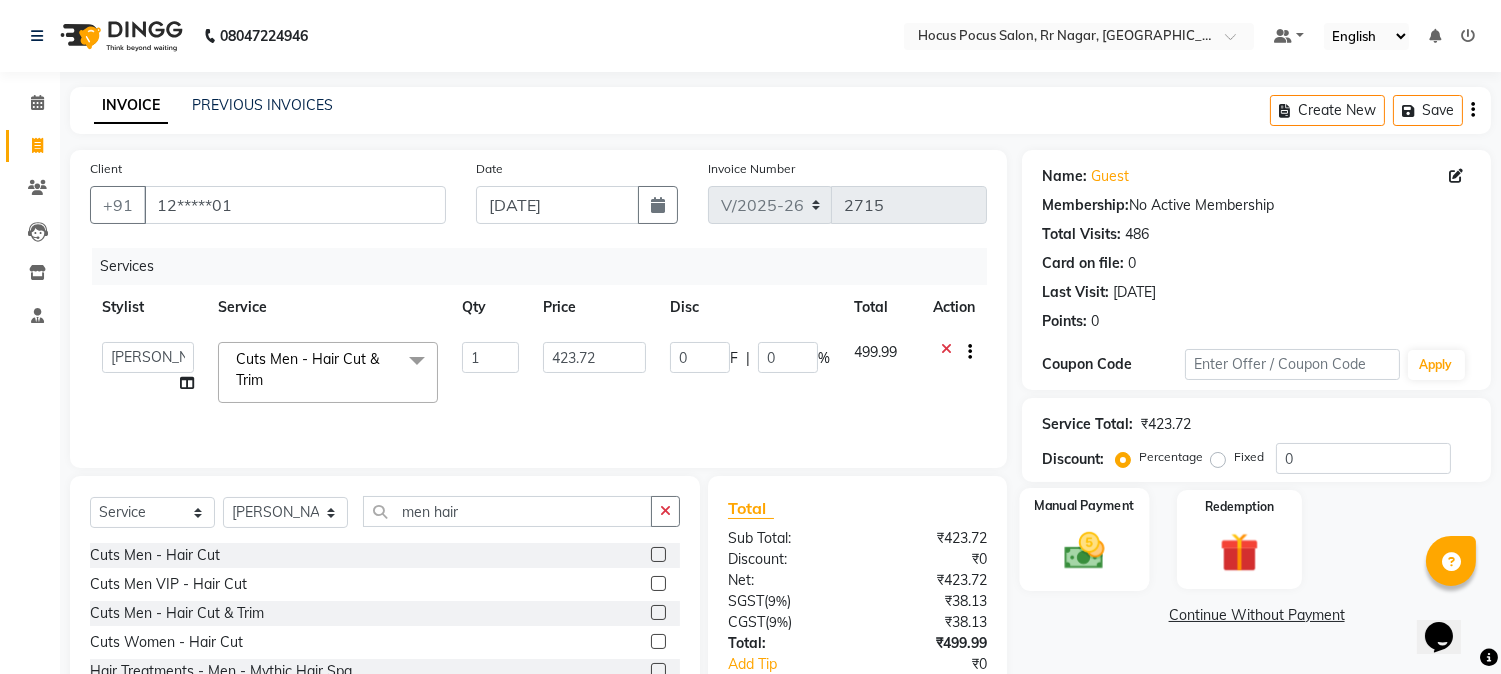 click on "Manual Payment" 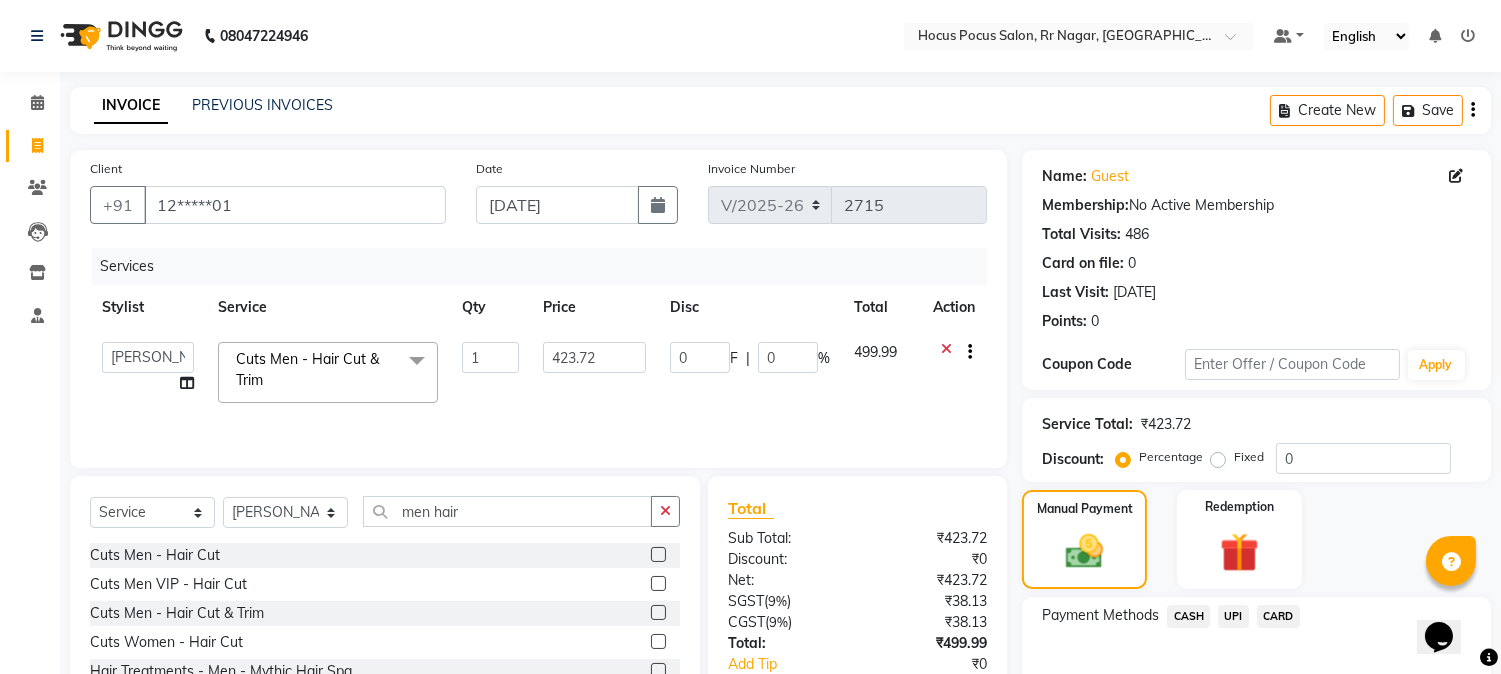 click on "CARD" 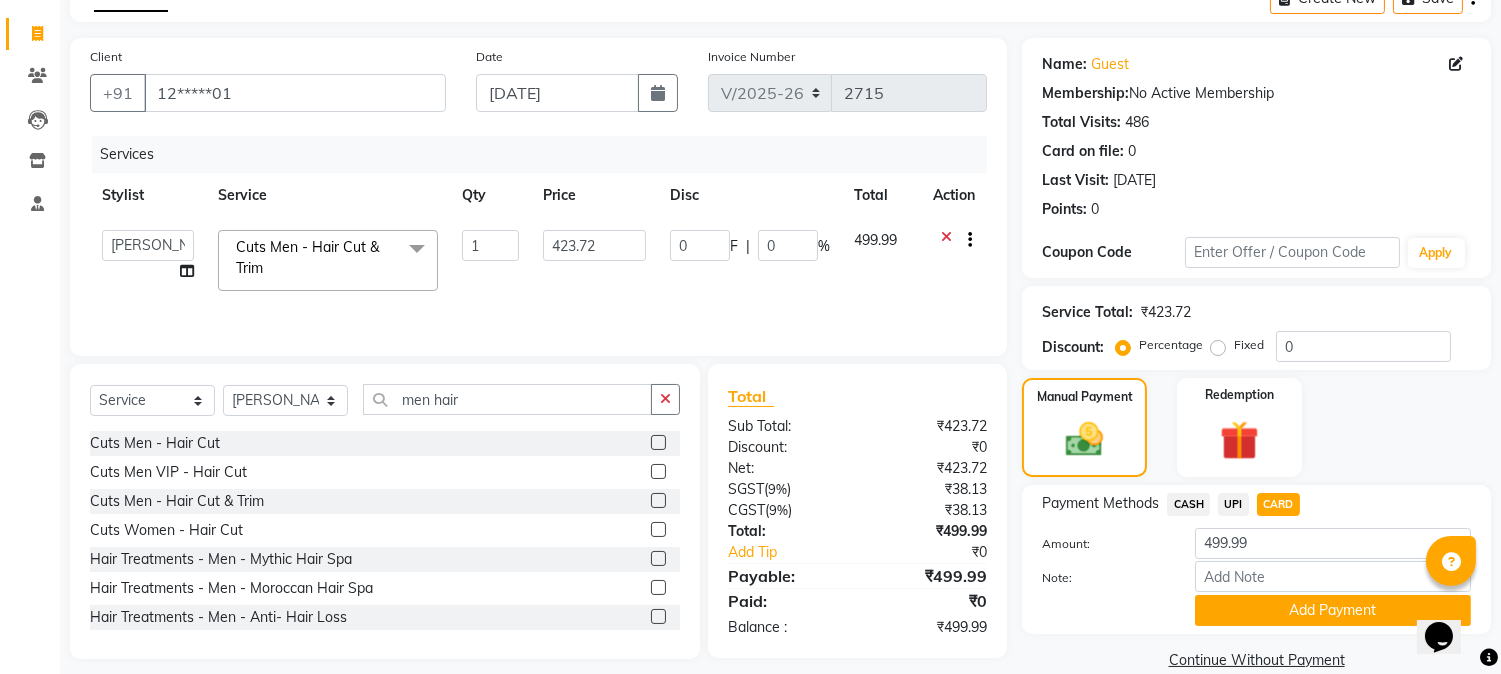scroll, scrollTop: 142, scrollLeft: 0, axis: vertical 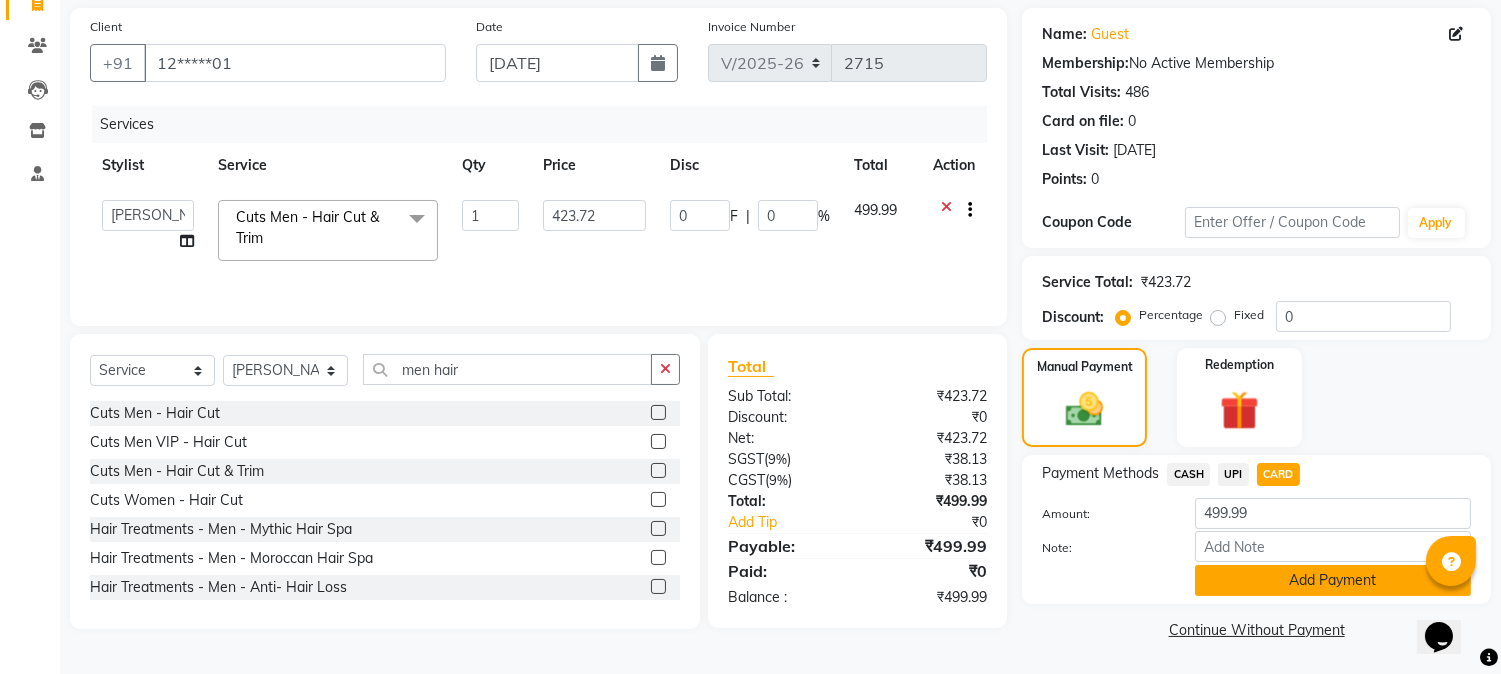 click on "Add Payment" 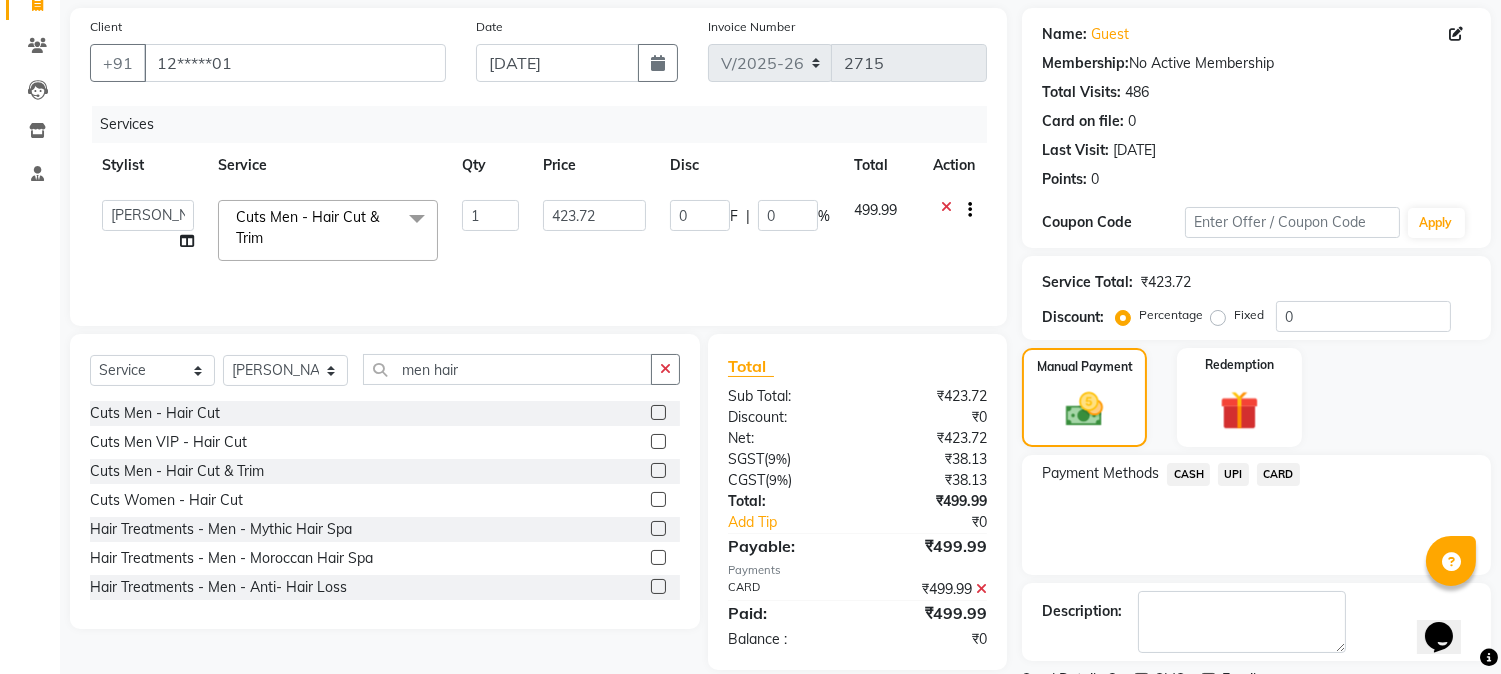 scroll, scrollTop: 225, scrollLeft: 0, axis: vertical 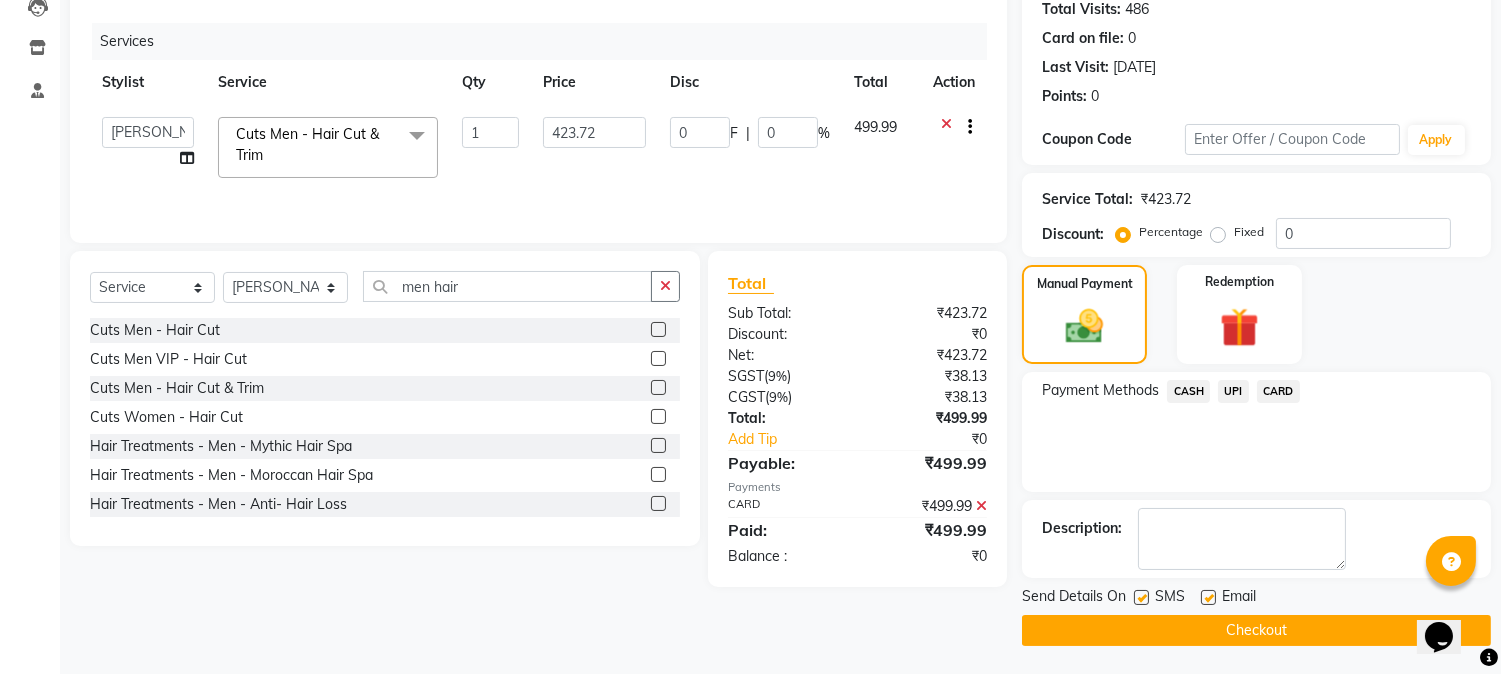 click on "Checkout" 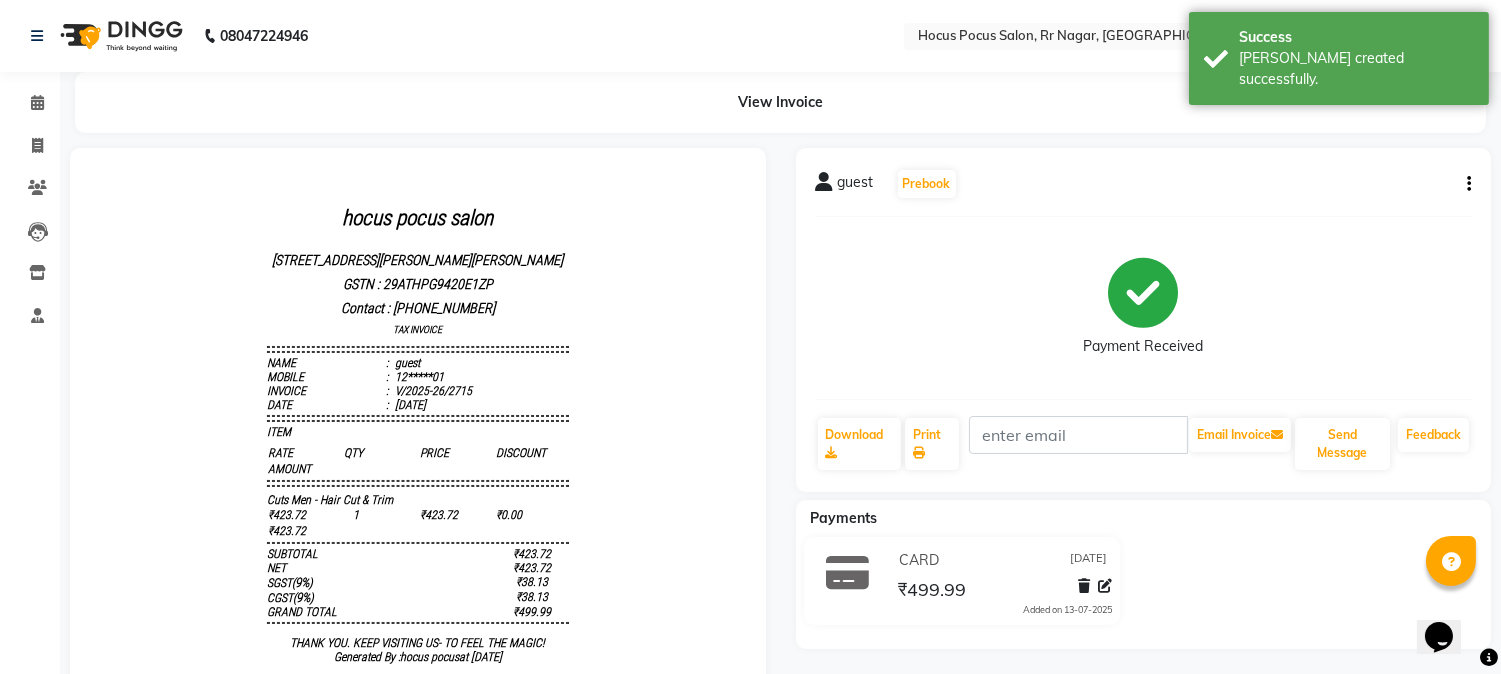 scroll, scrollTop: 0, scrollLeft: 0, axis: both 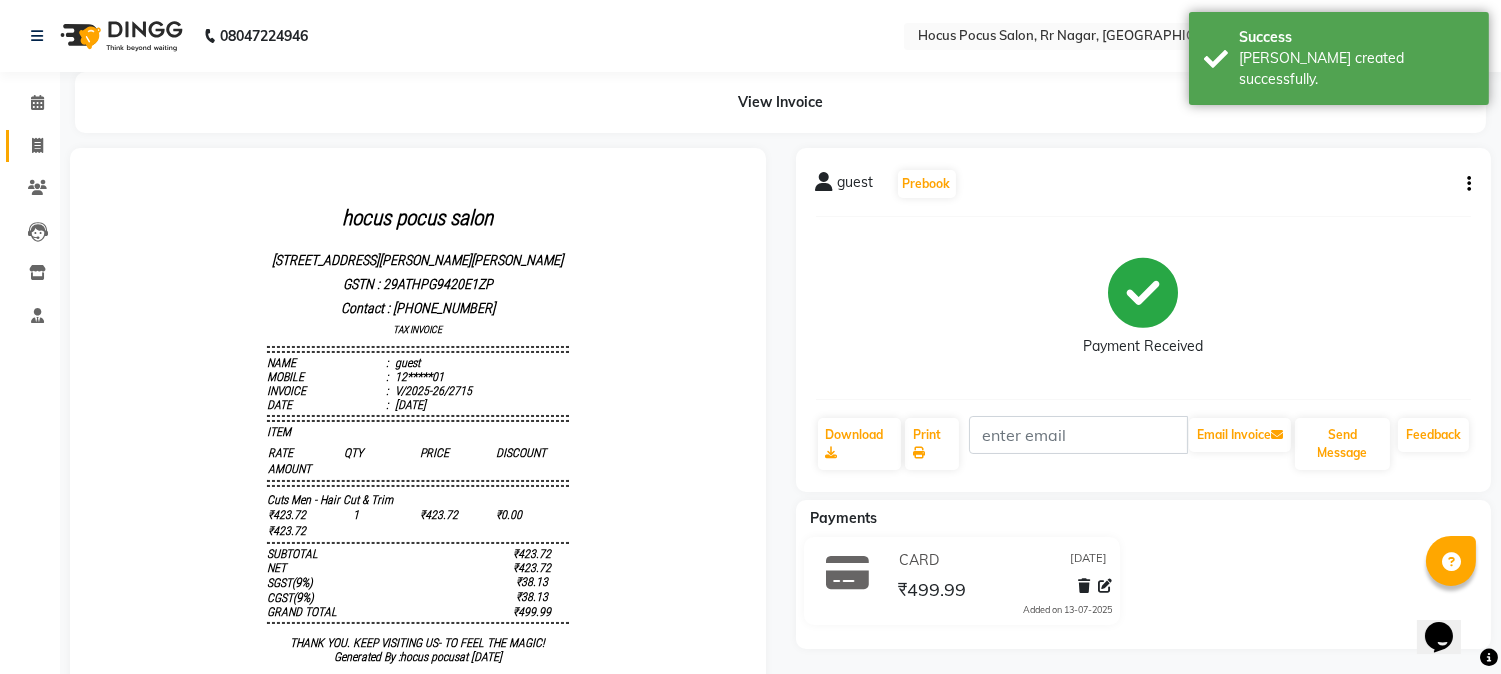 click 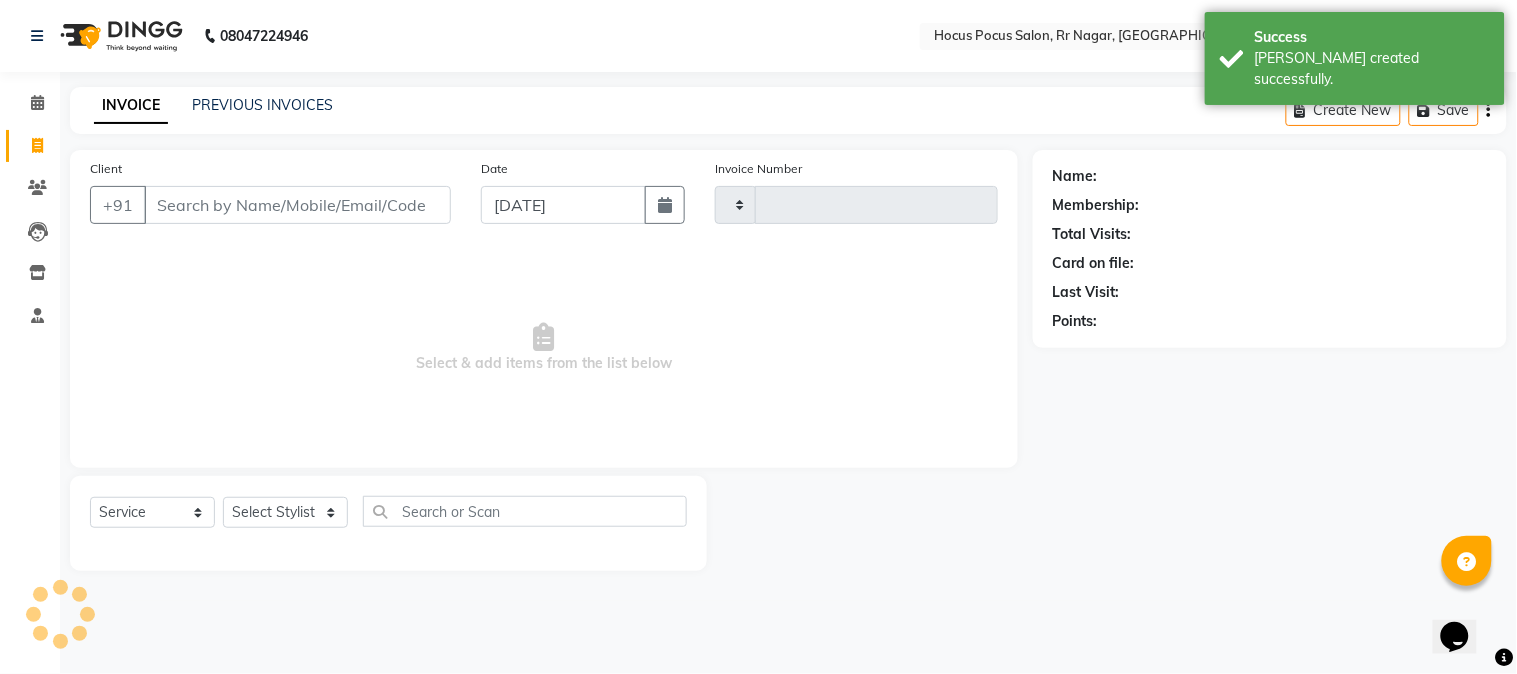 type on "2716" 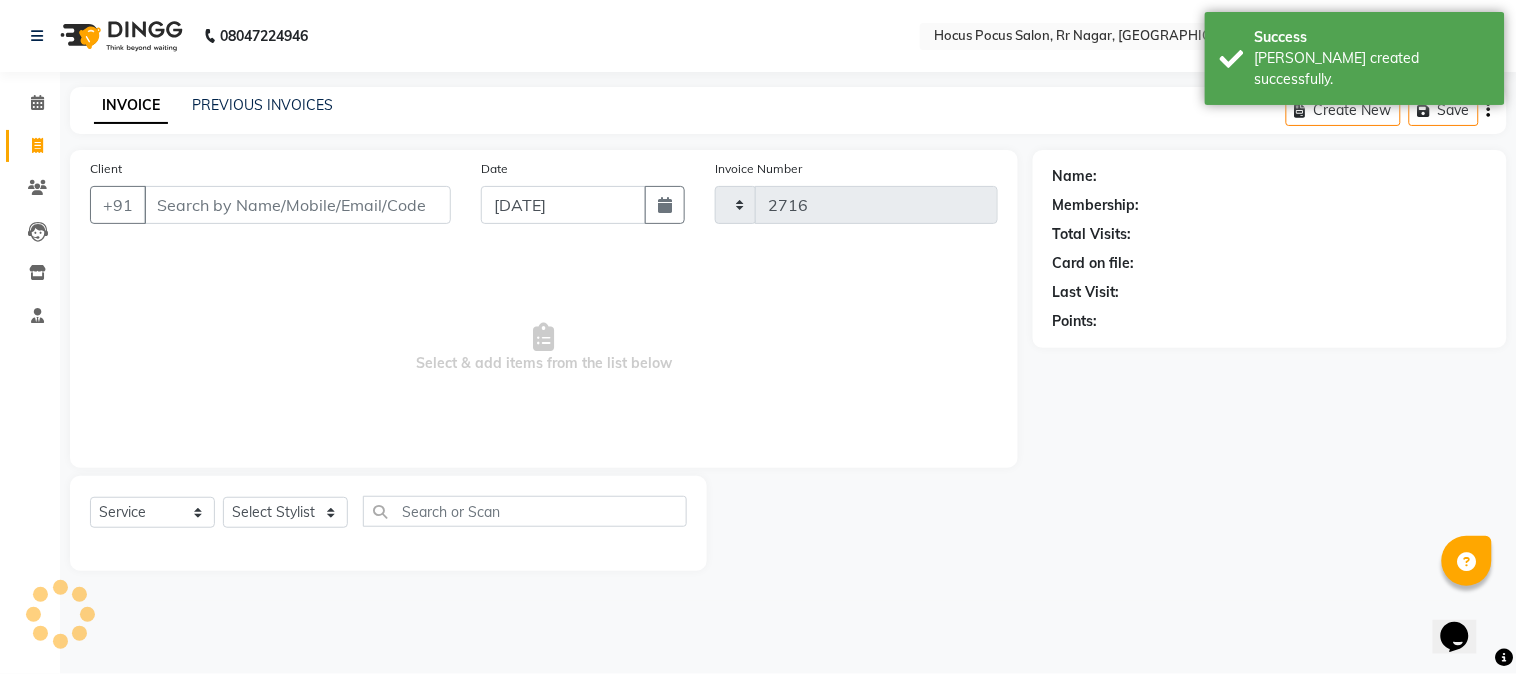 select on "5019" 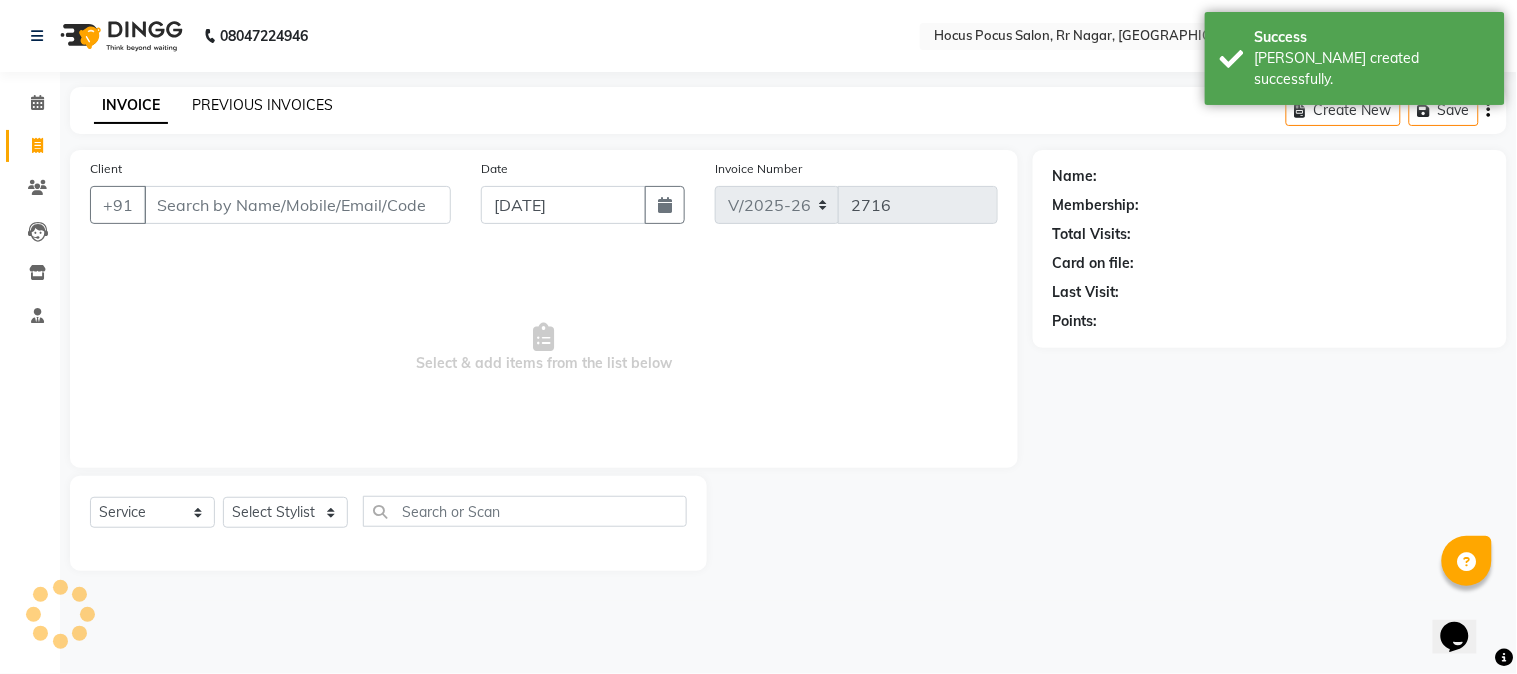 click on "PREVIOUS INVOICES" 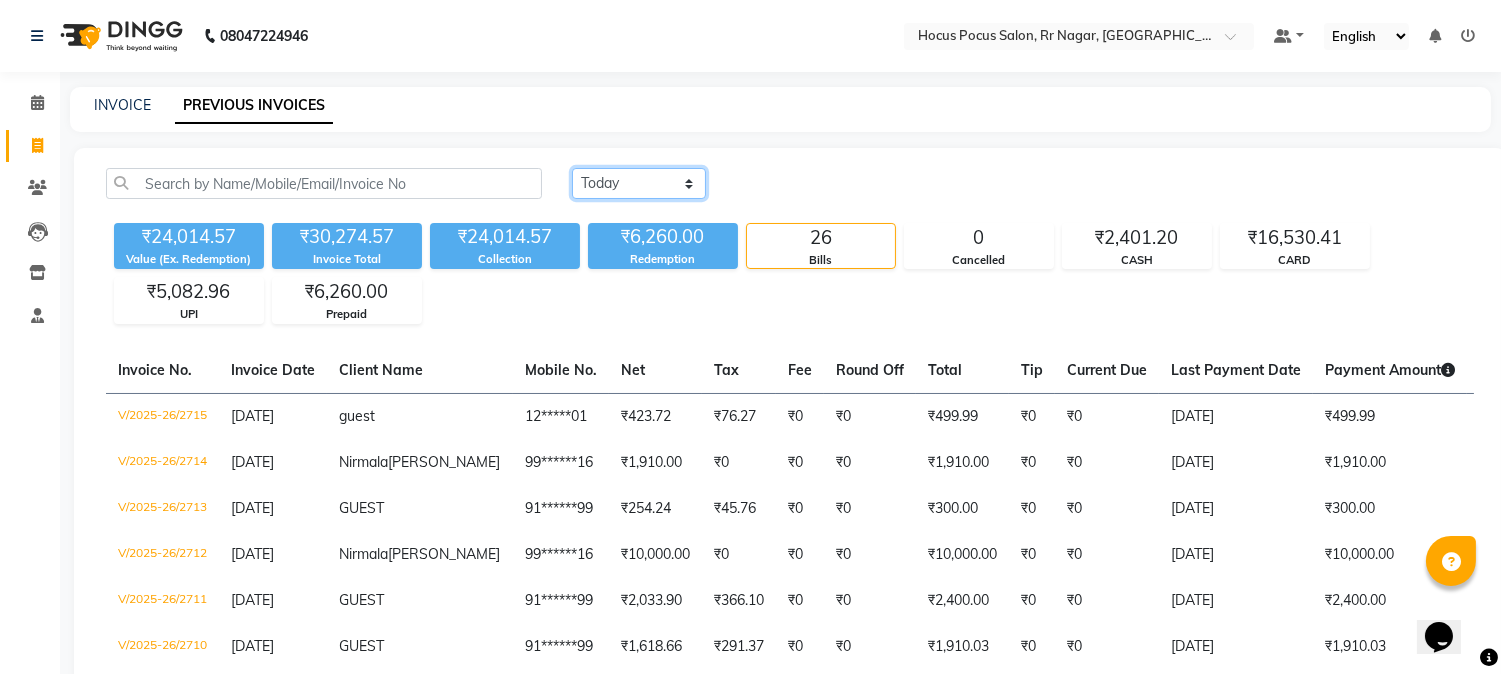 click on "Today Yesterday Custom Range" 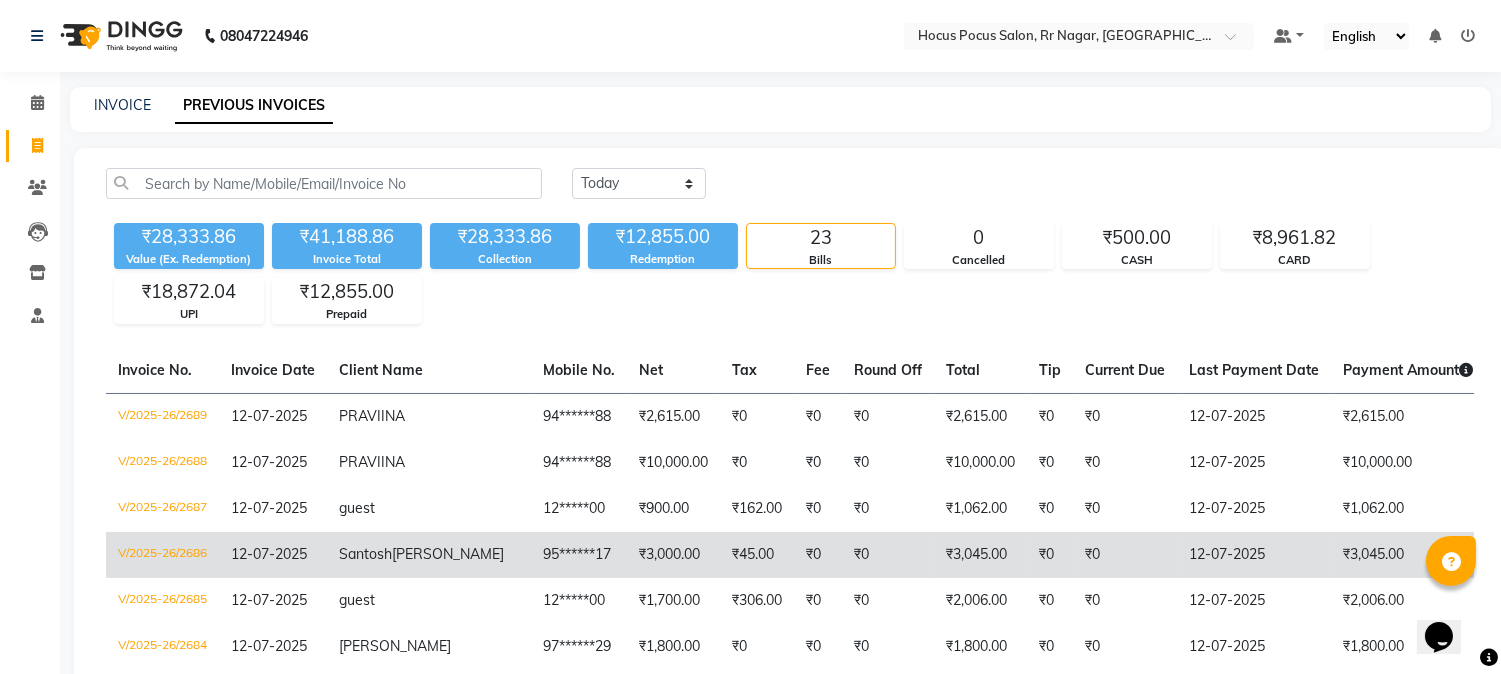 click on "₹3,045.00" 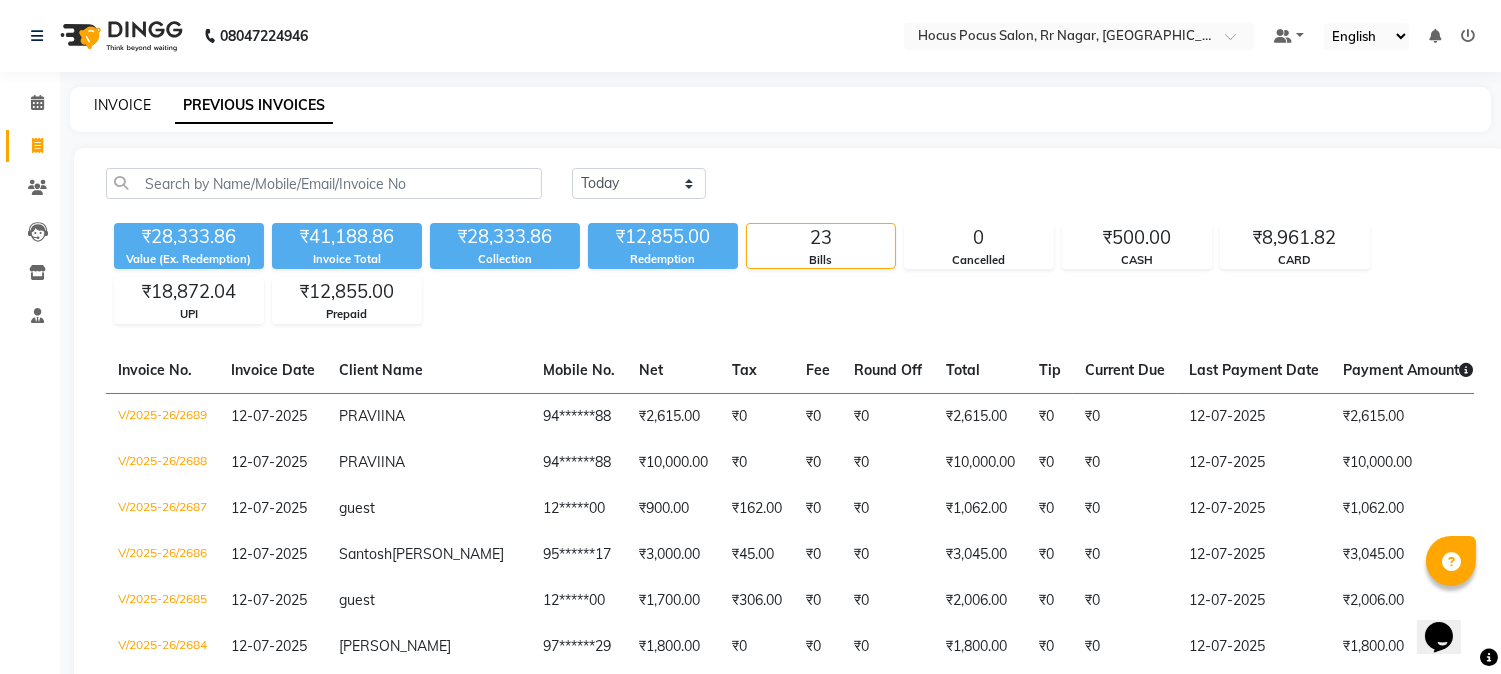 click on "INVOICE" 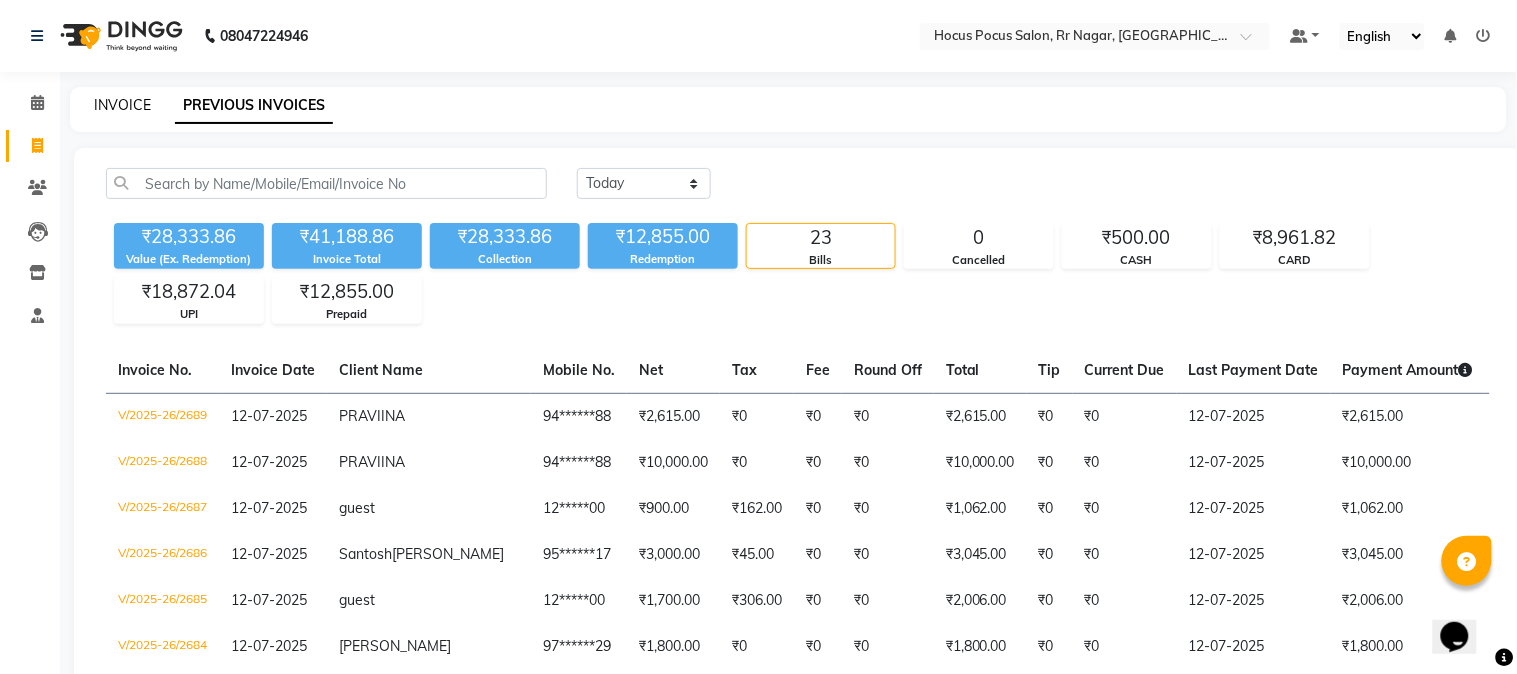 select on "5019" 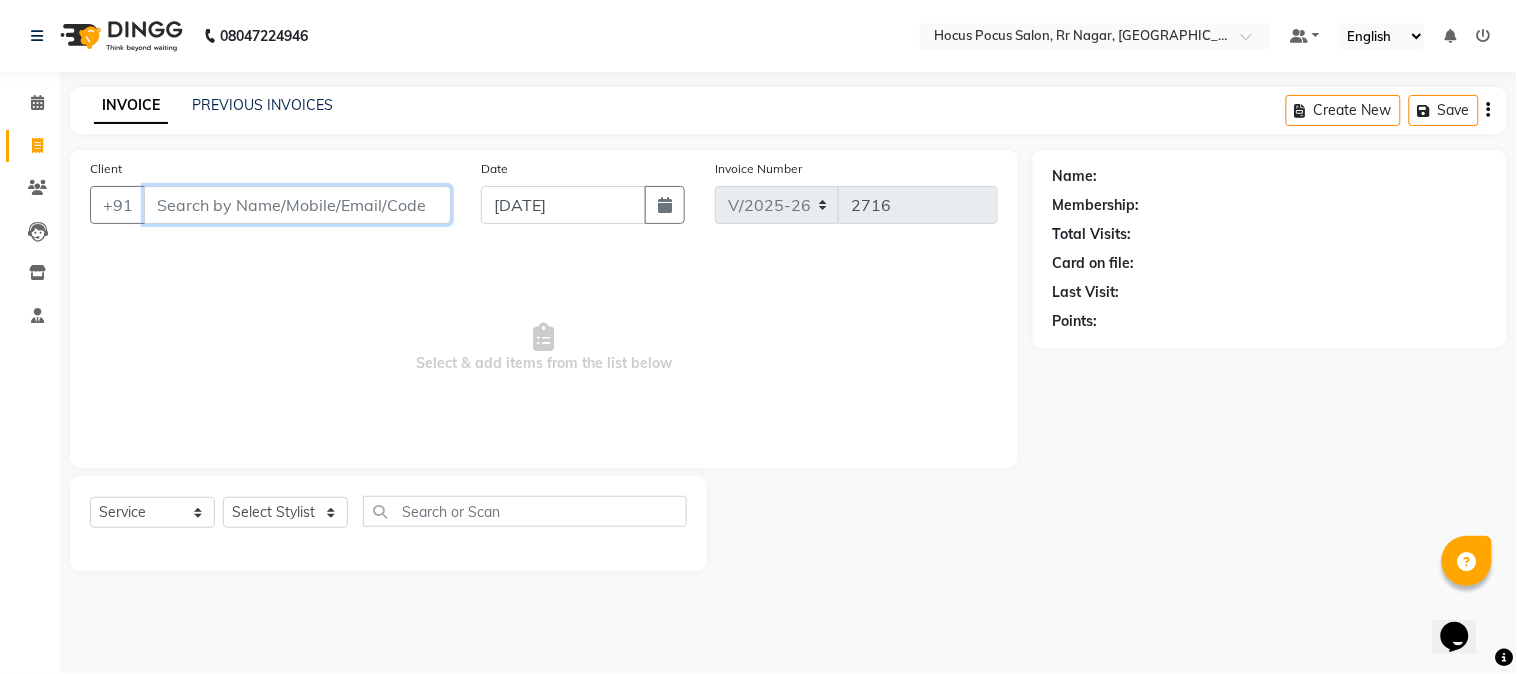 paste on "8553571050" 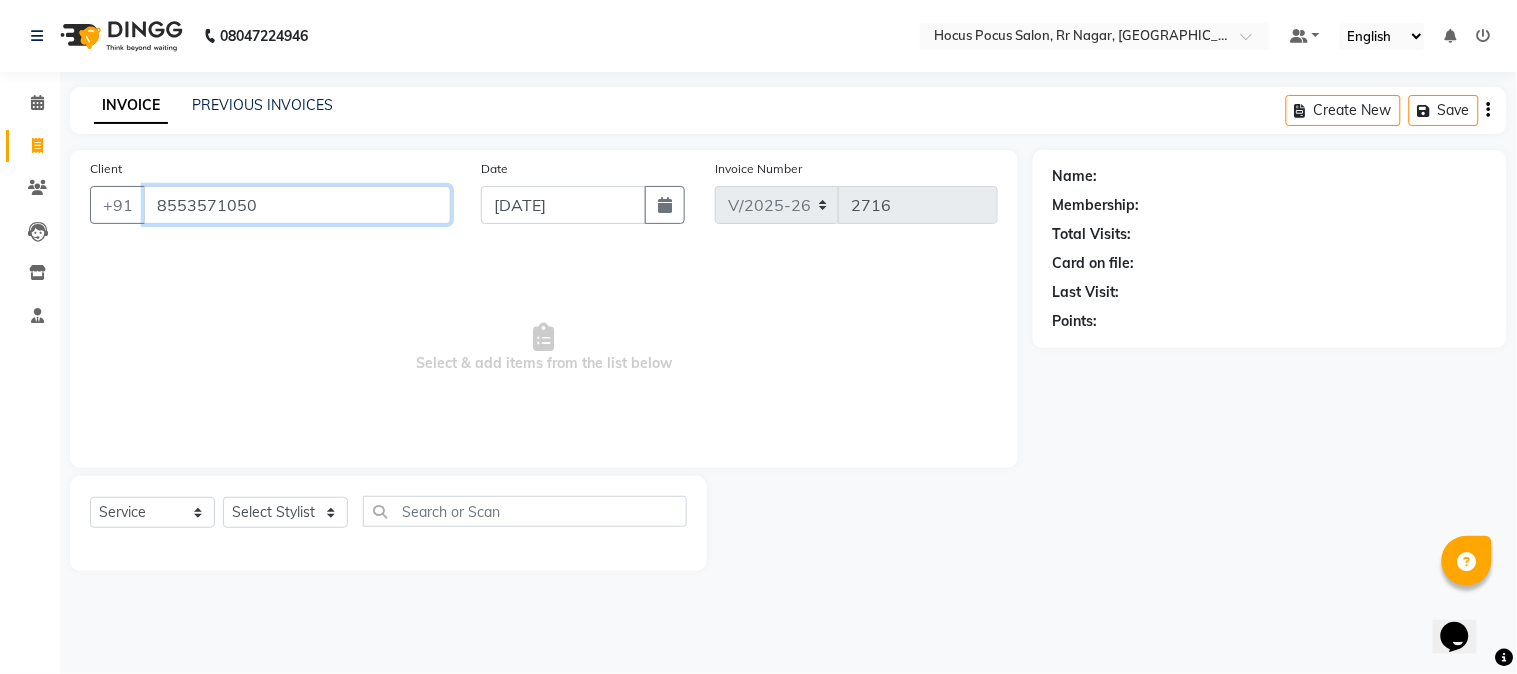 type on "8553571050" 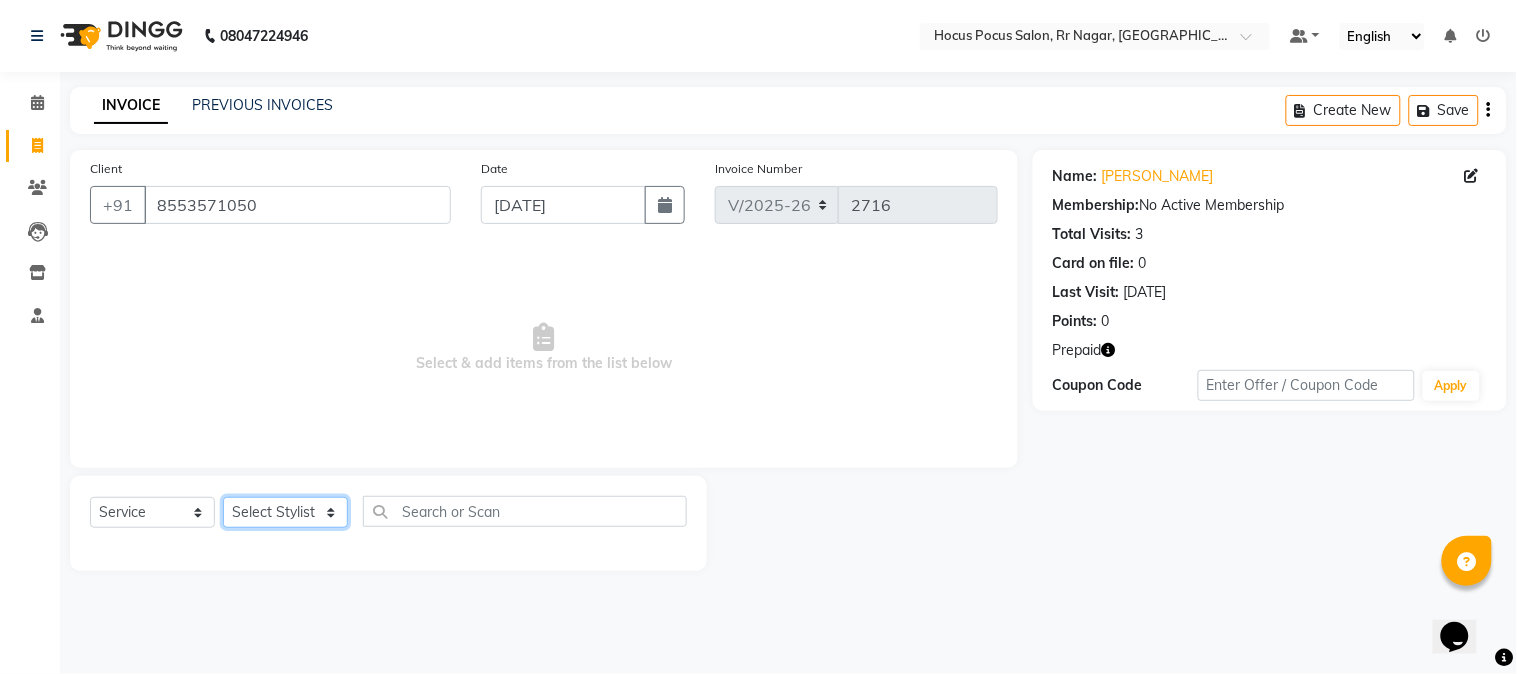 click on "Select Stylist Amar  Arjun Eliza hocus pocus Jonathan Maya Mona Ravi Salima Sonam" 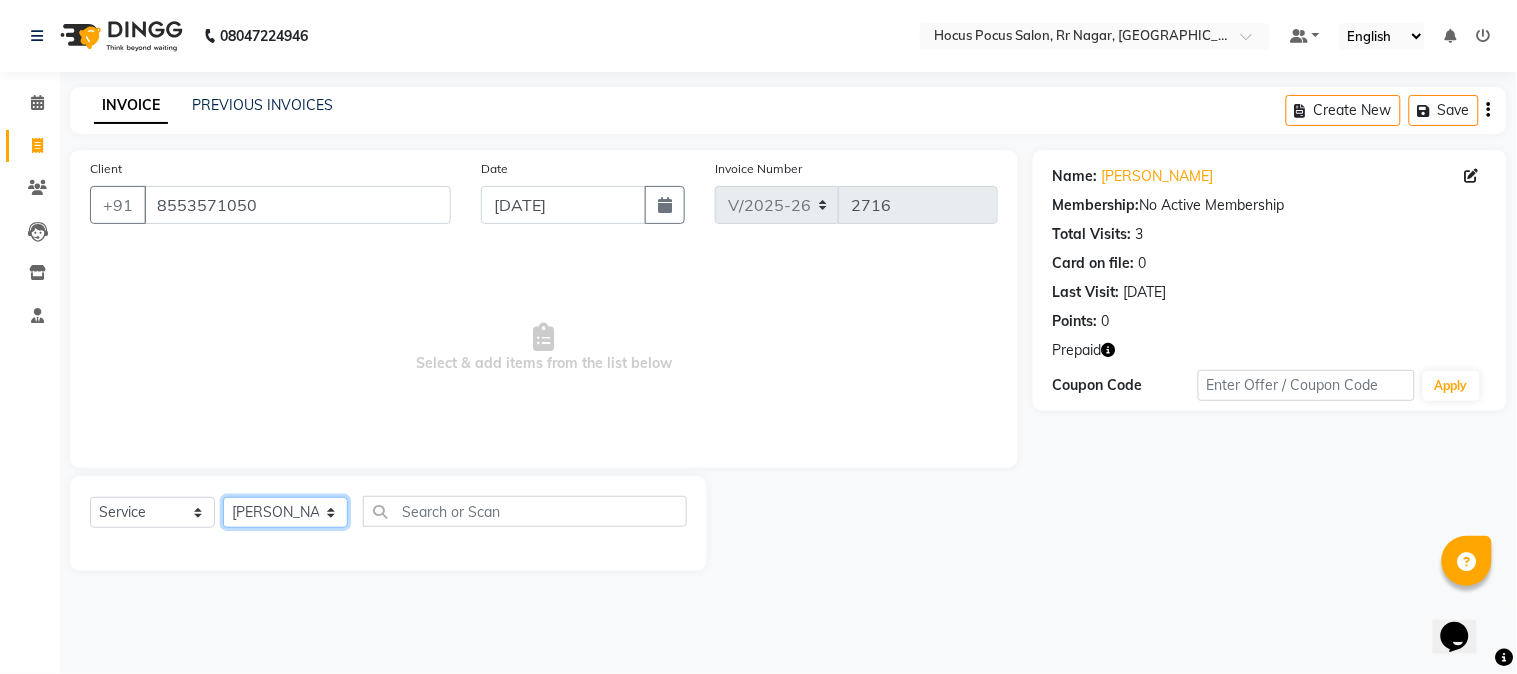 click on "Select Stylist Amar  Arjun Eliza hocus pocus Jonathan Maya Mona Ravi Salima Sonam" 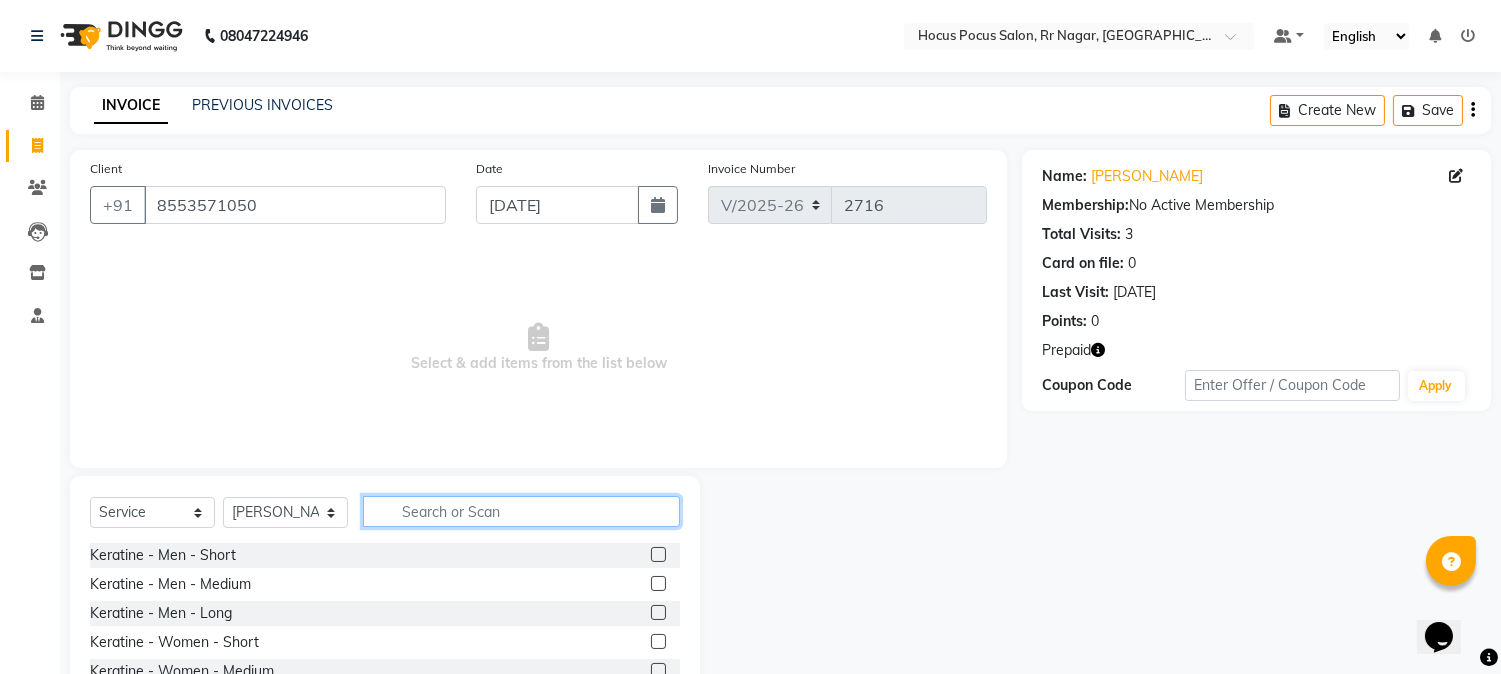 click 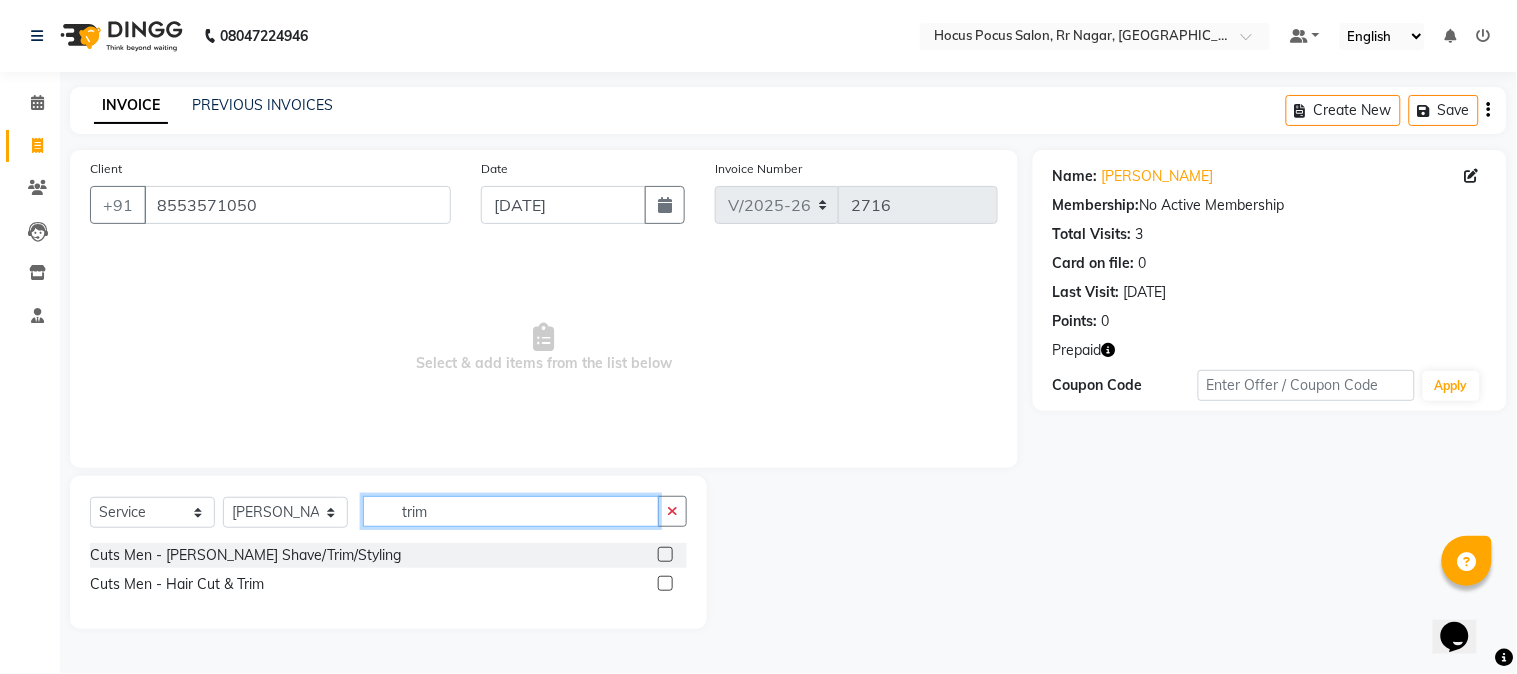 type on "trim" 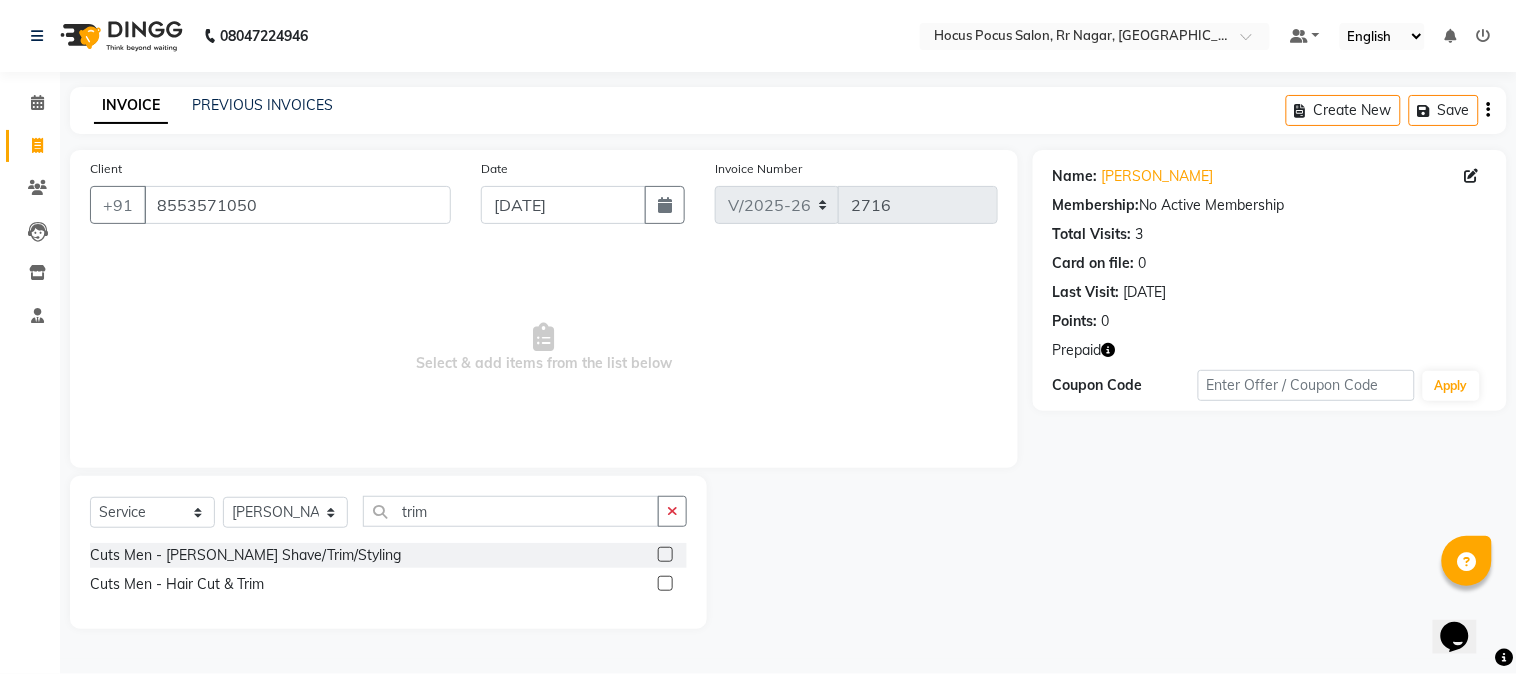click 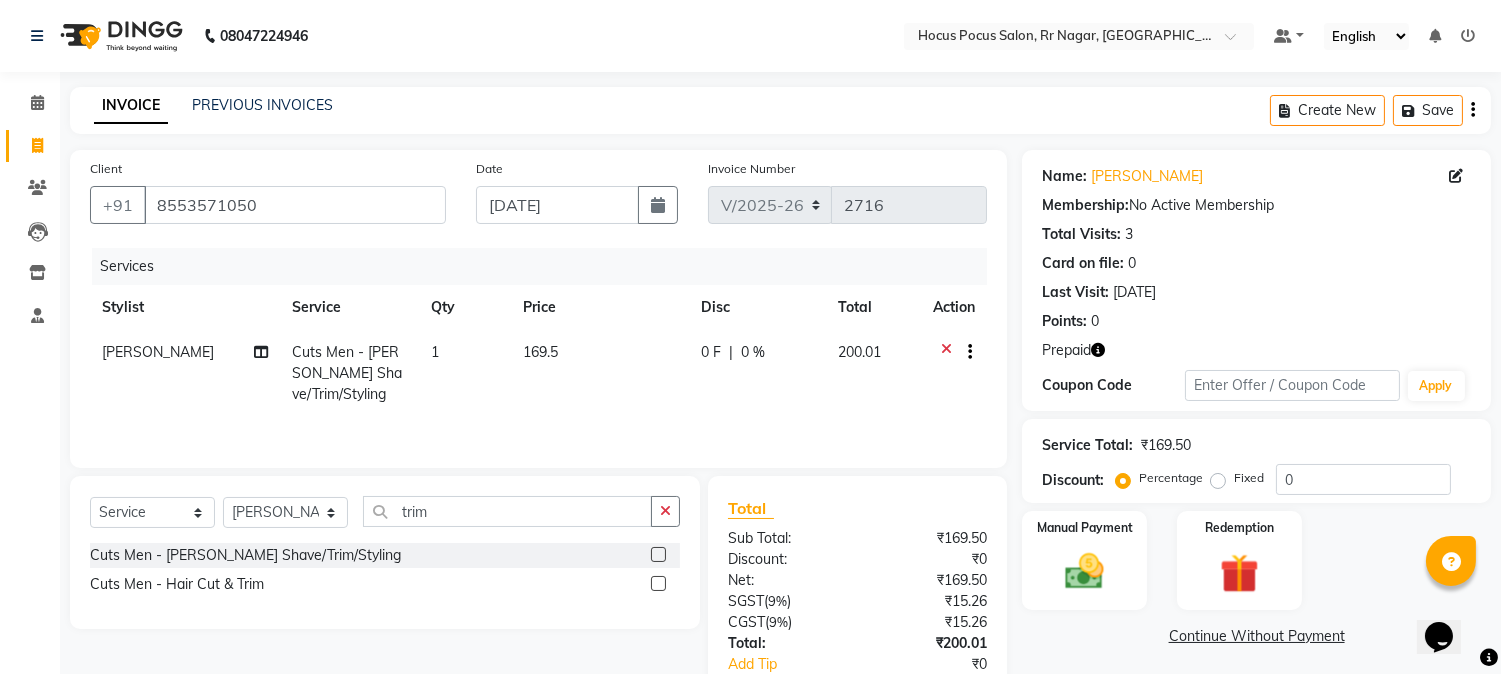 checkbox on "false" 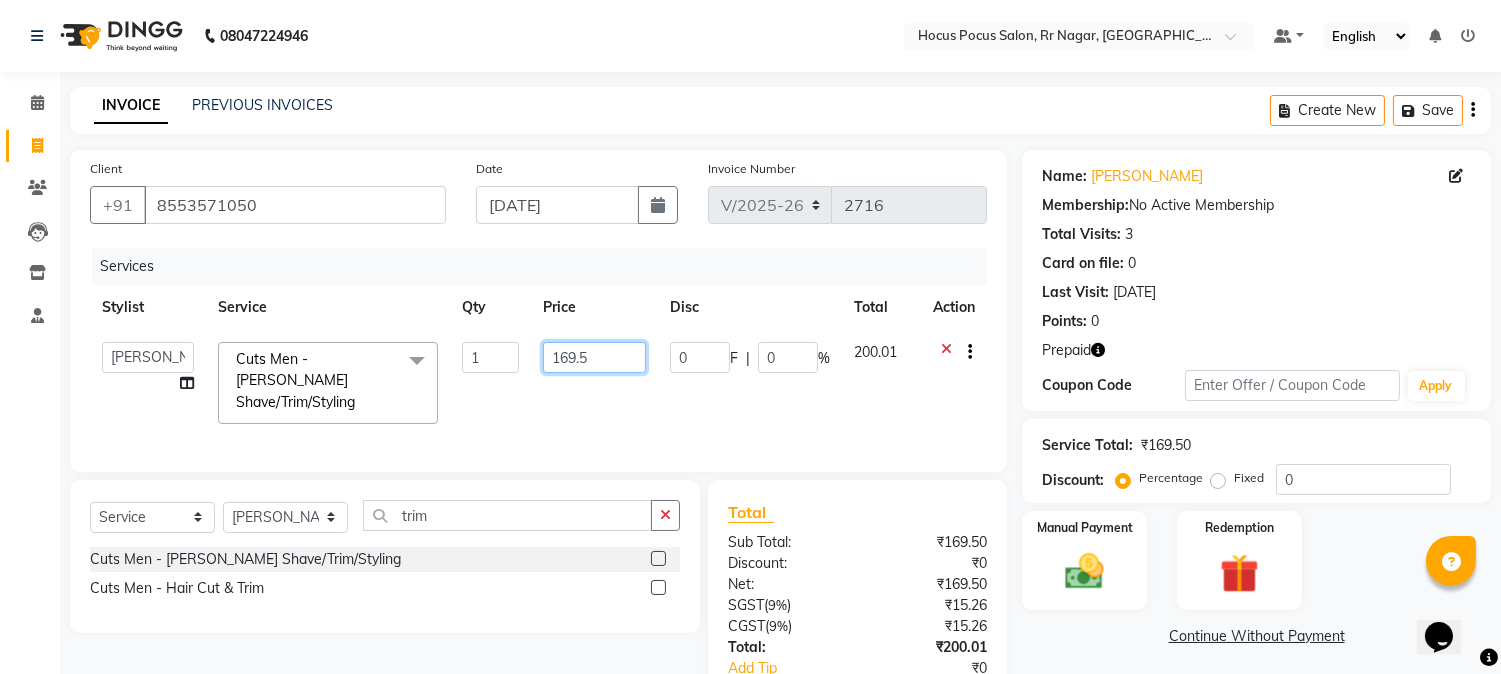 drag, startPoint x: 598, startPoint y: 351, endPoint x: 461, endPoint y: 344, distance: 137.17871 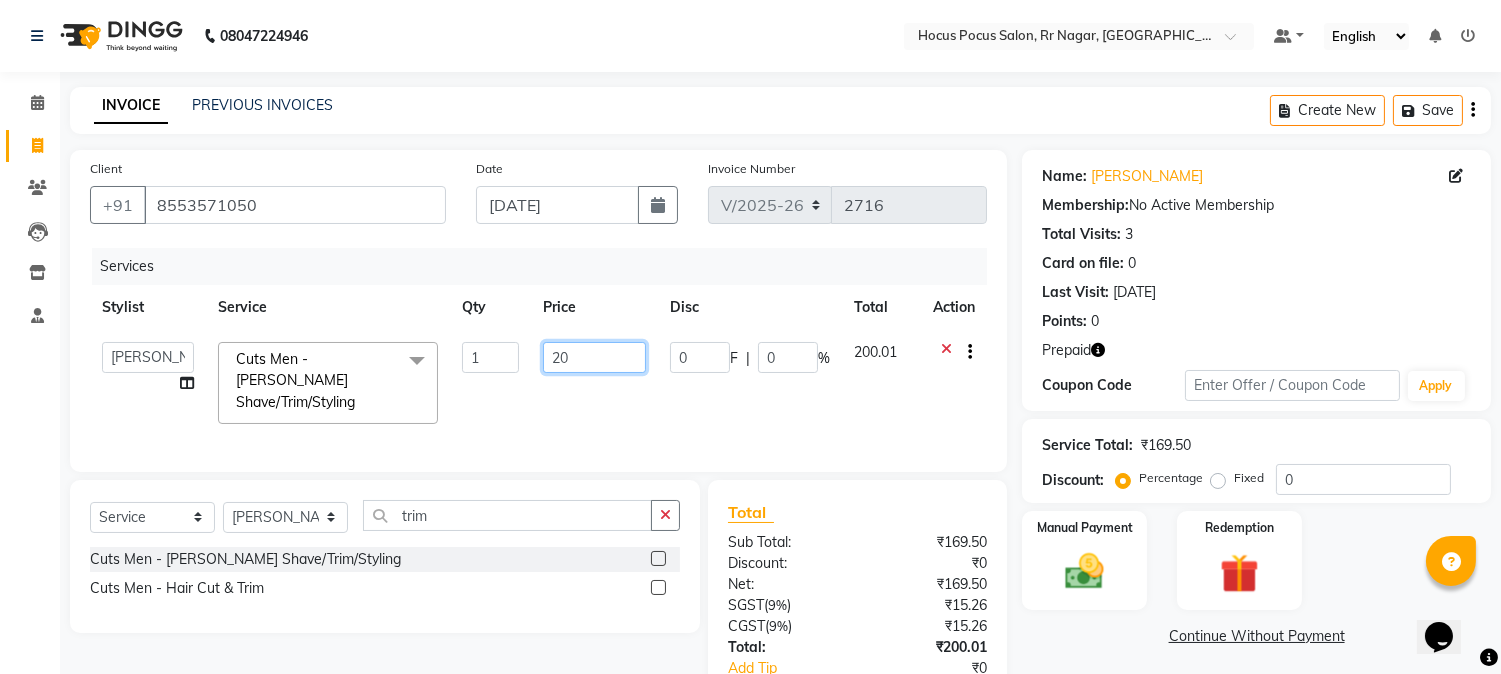 type on "200" 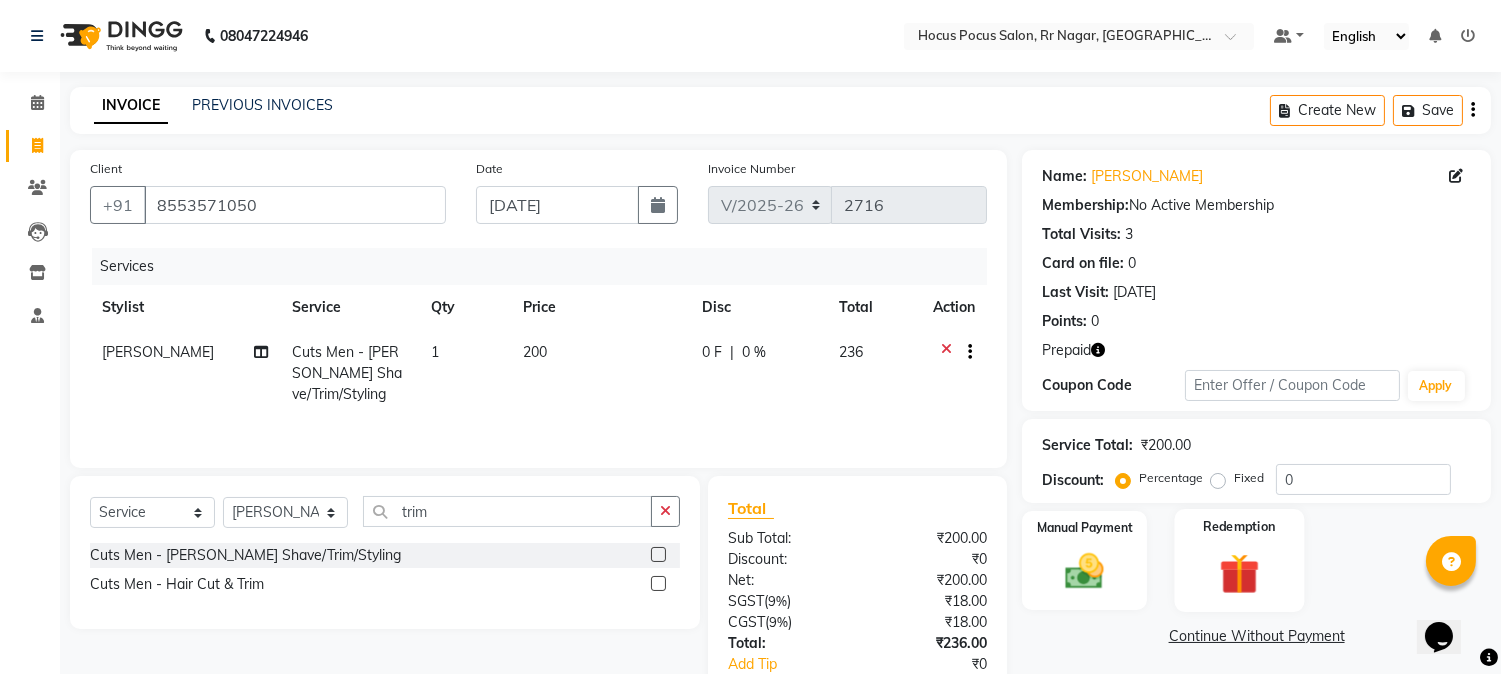 click on "Redemption" 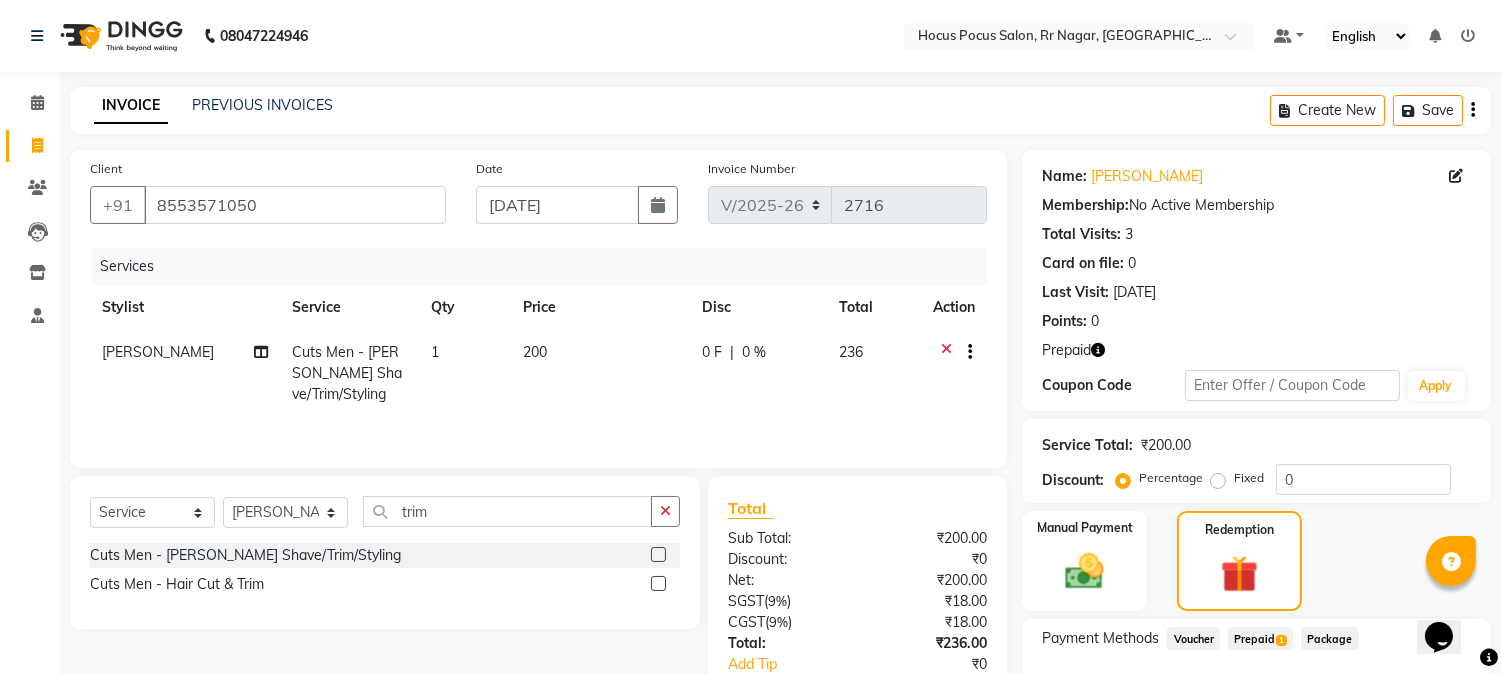 click on "1" 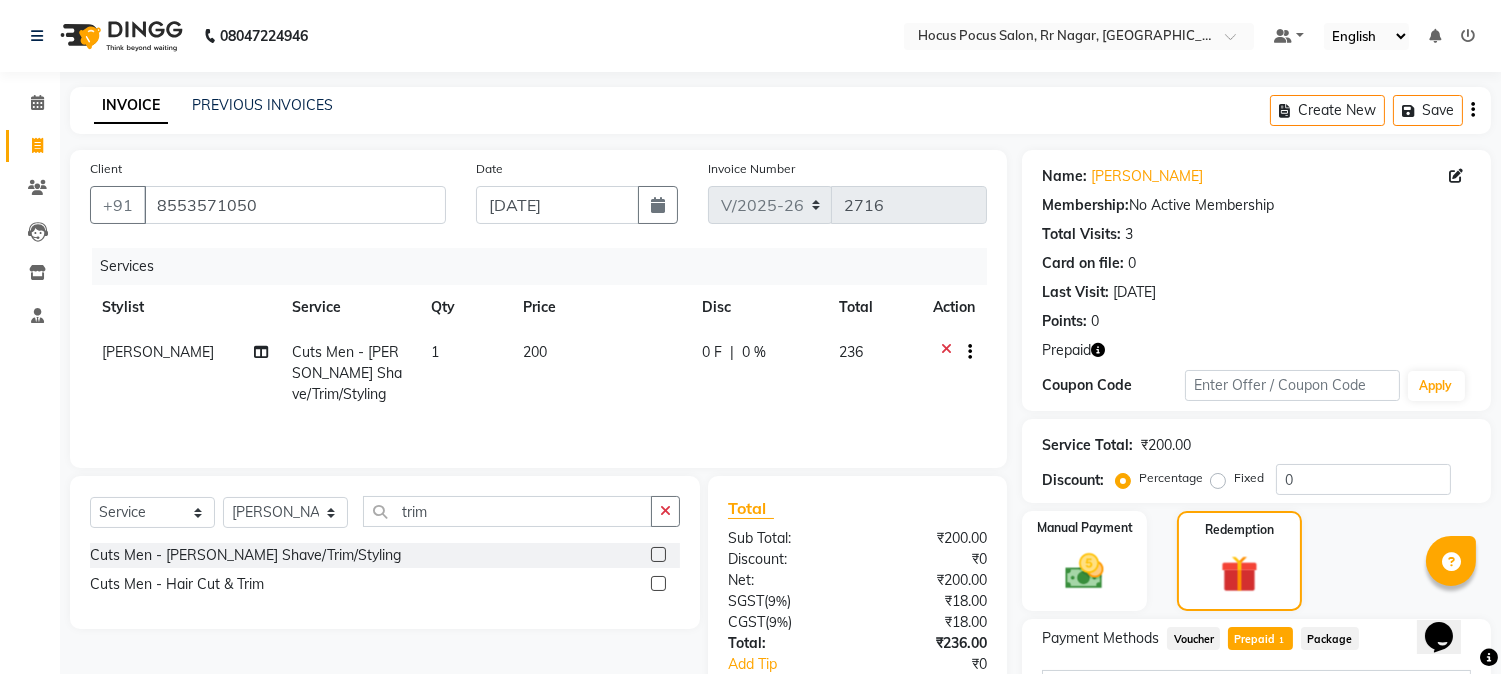 scroll, scrollTop: 94, scrollLeft: 0, axis: vertical 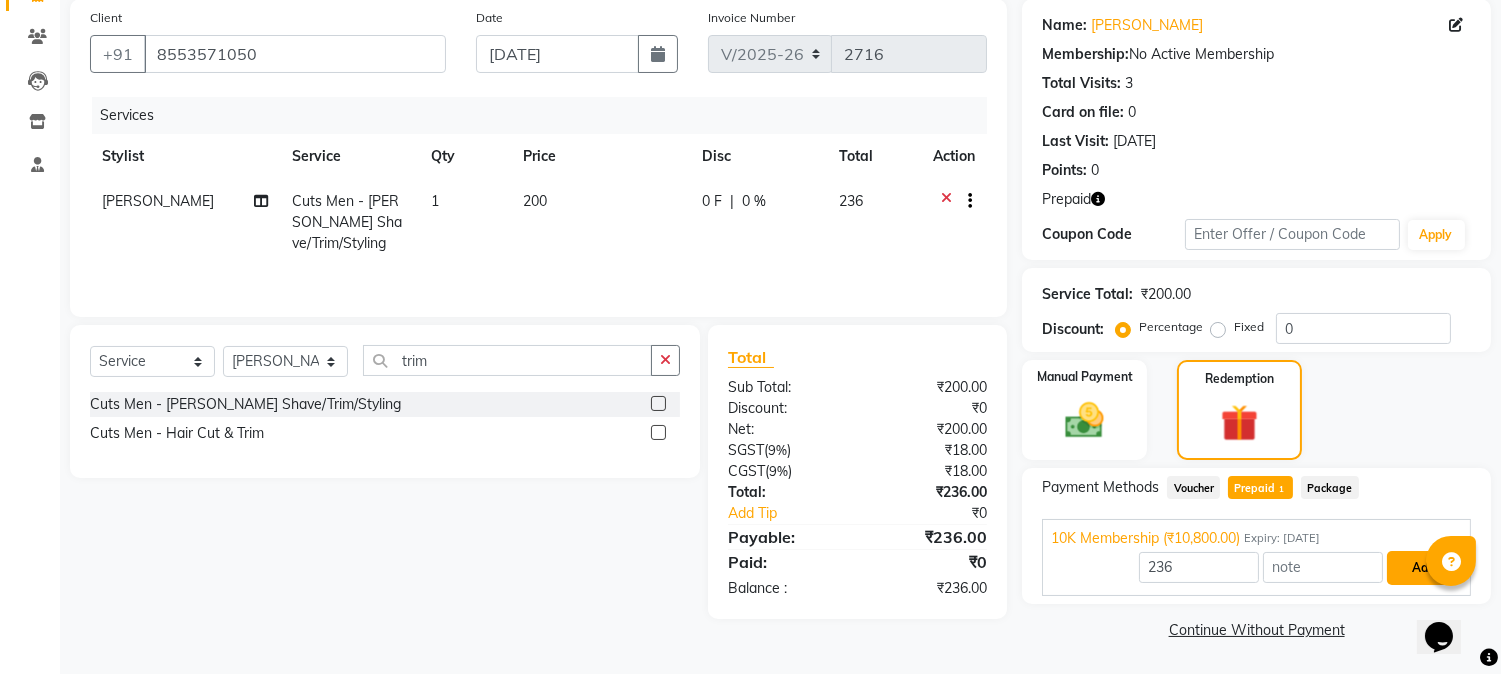 click on "Add" at bounding box center [1423, 568] 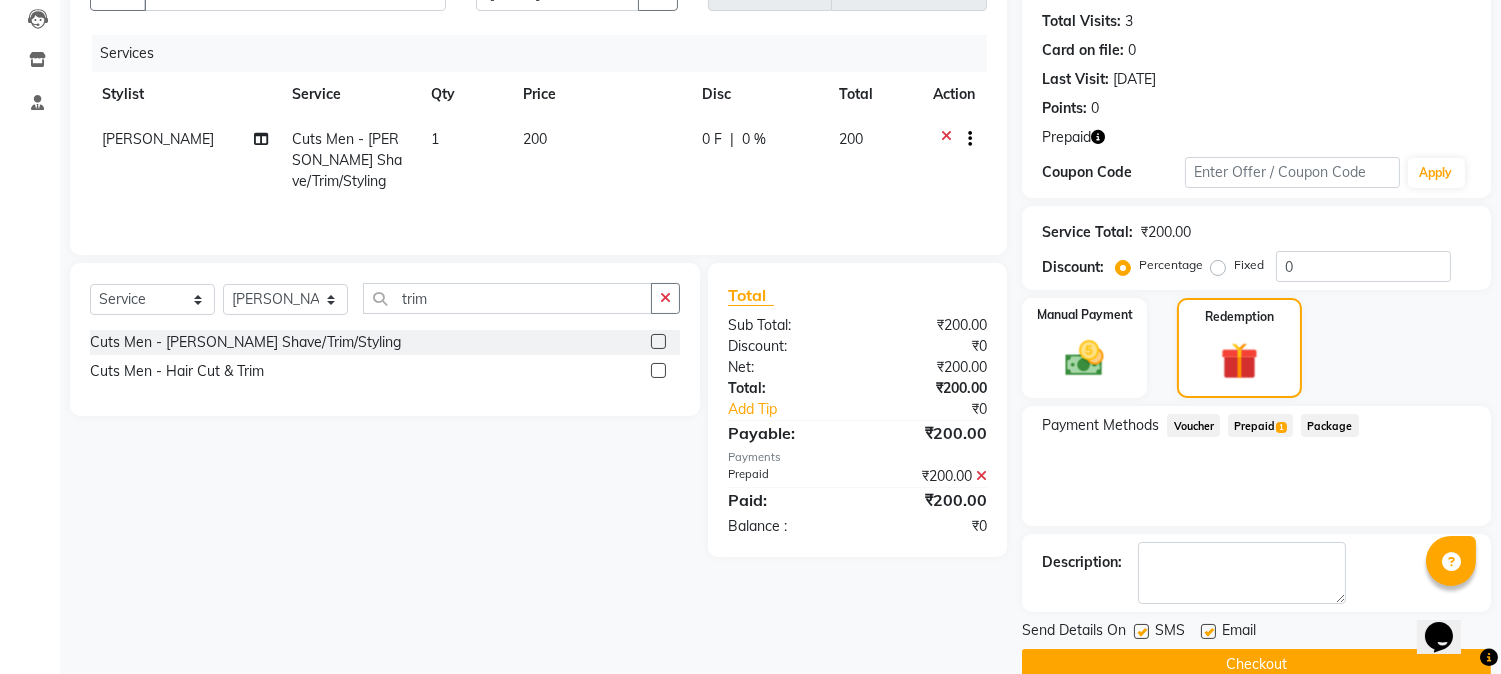 scroll, scrollTop: 247, scrollLeft: 0, axis: vertical 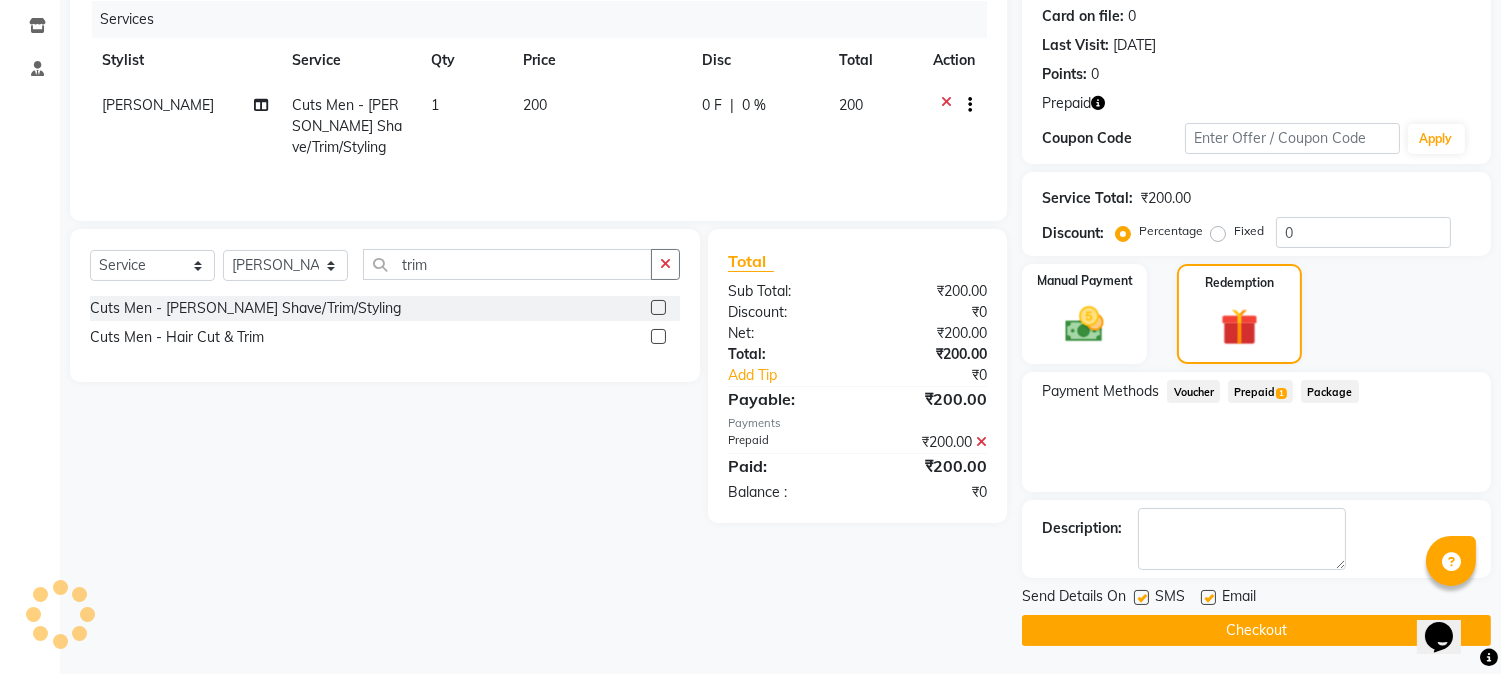 click 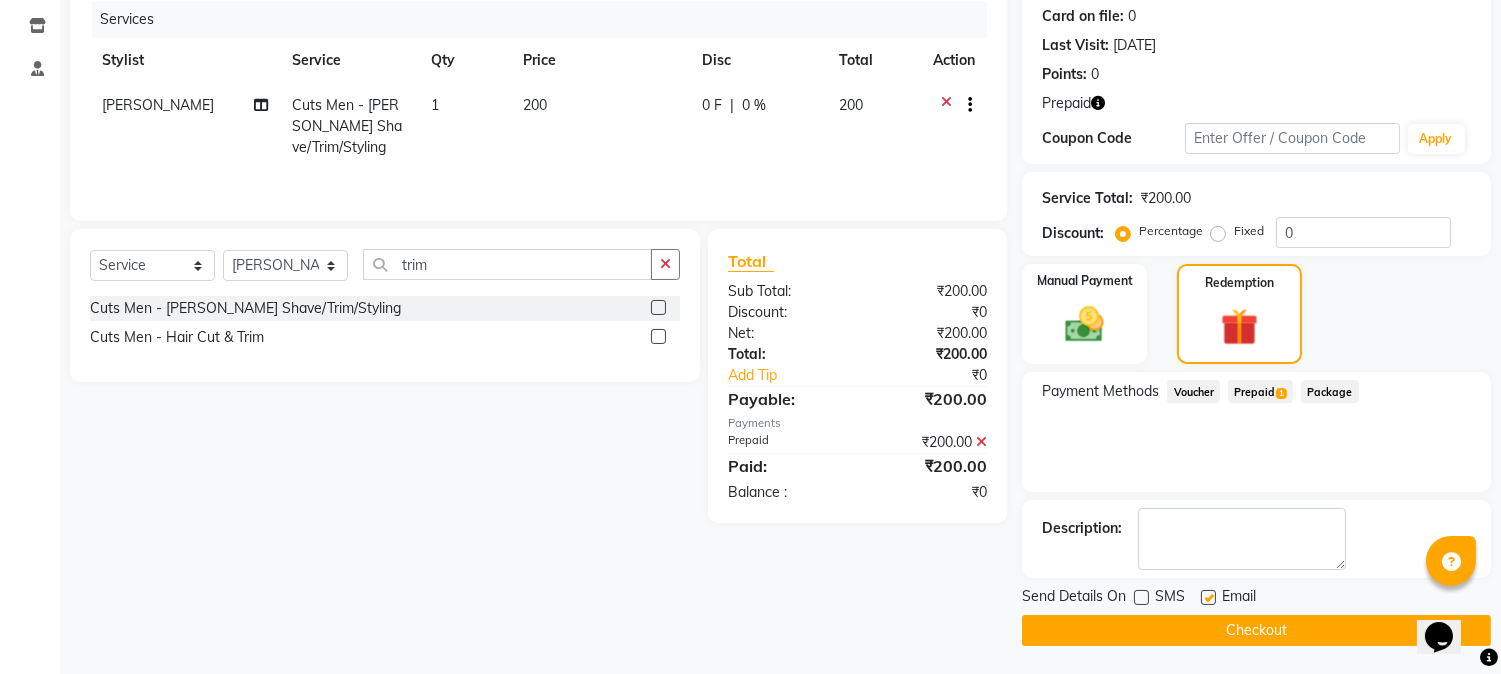 click on "Checkout" 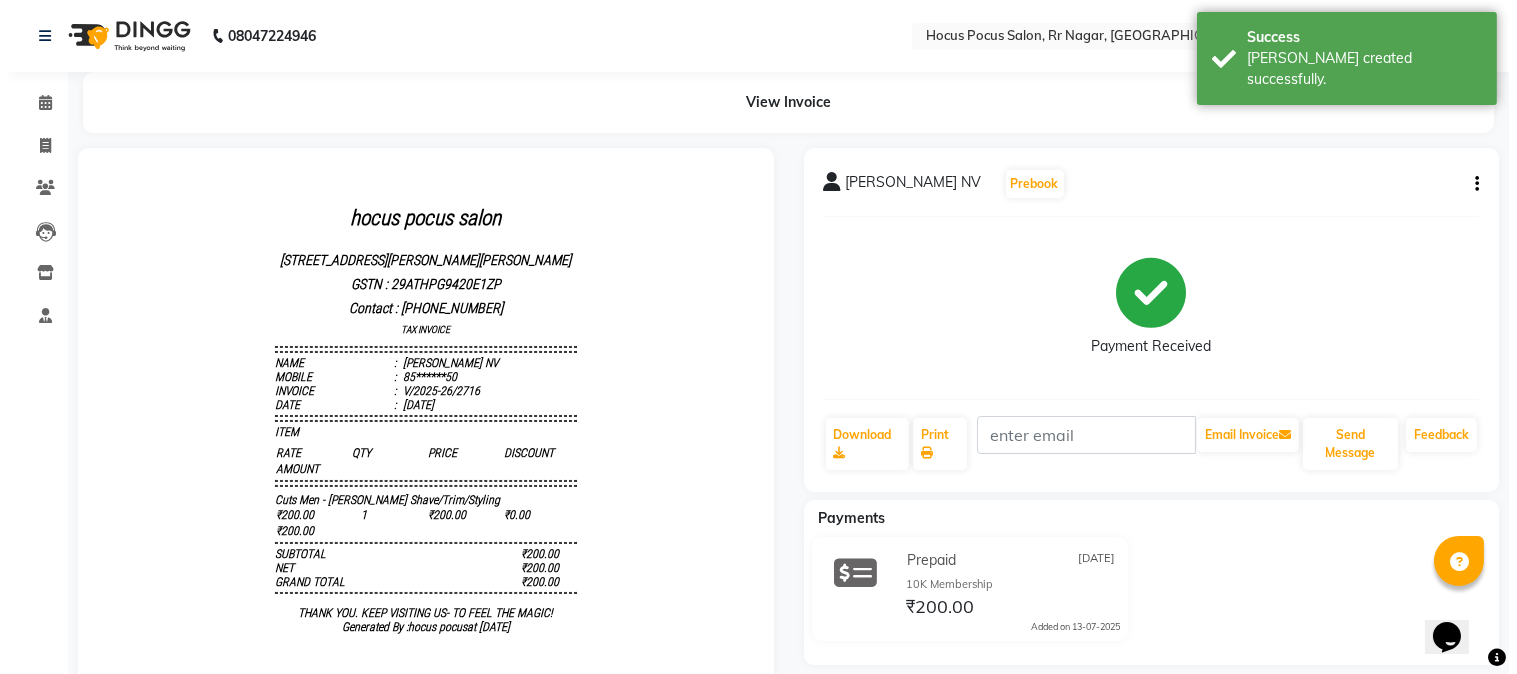 scroll, scrollTop: 0, scrollLeft: 0, axis: both 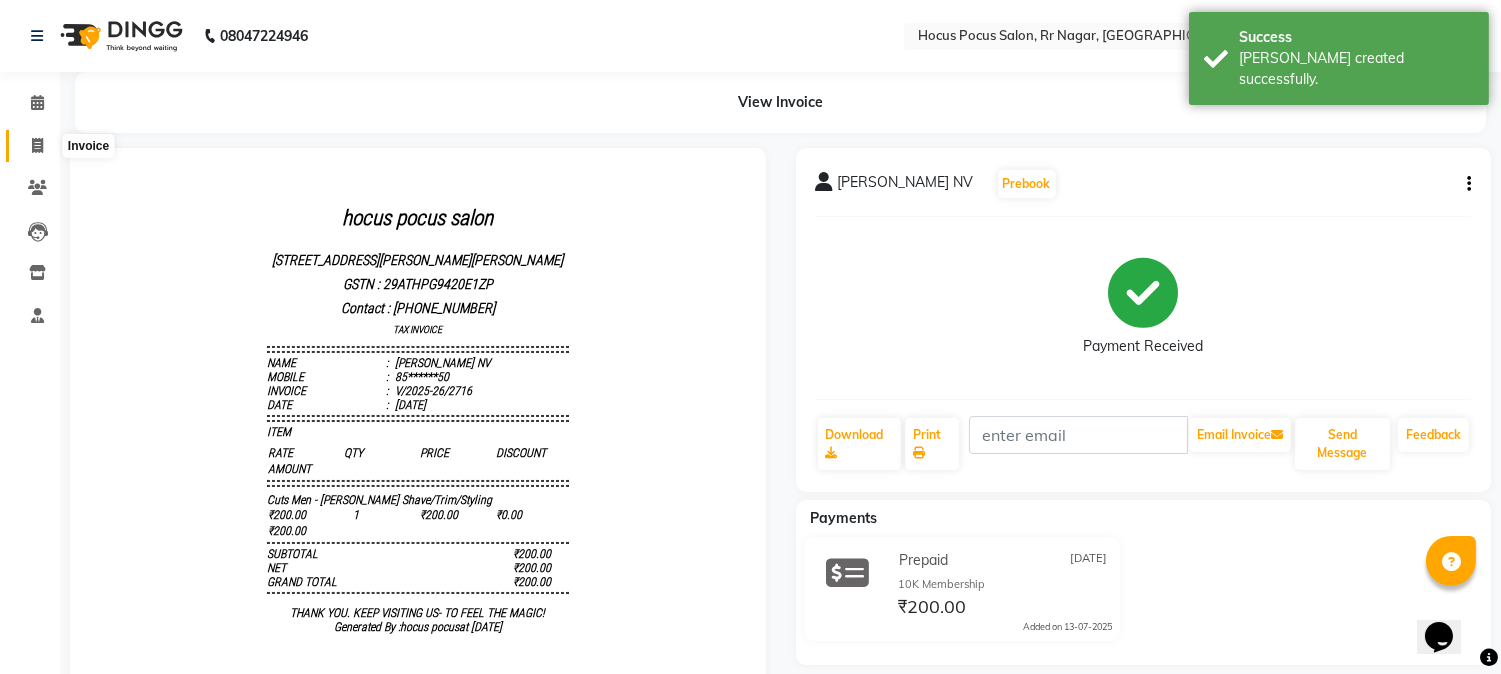 click 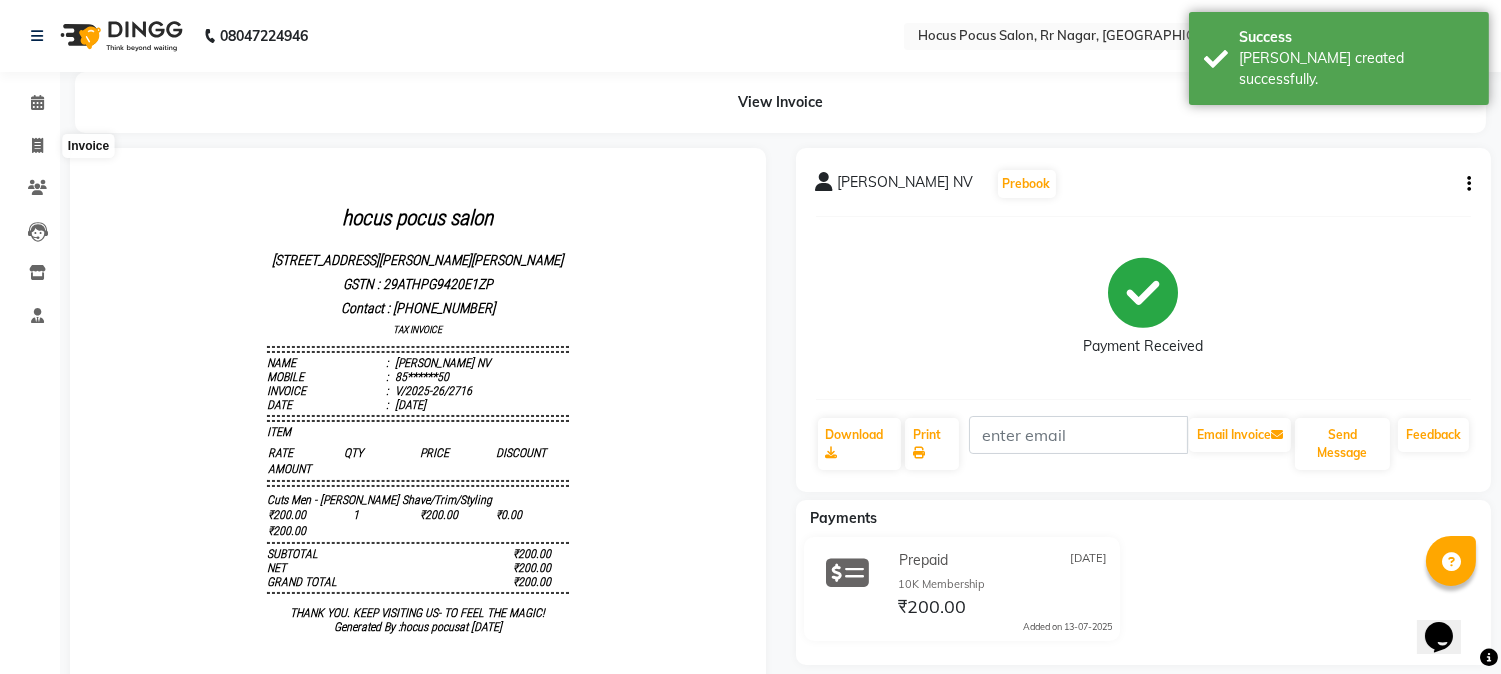 select on "5019" 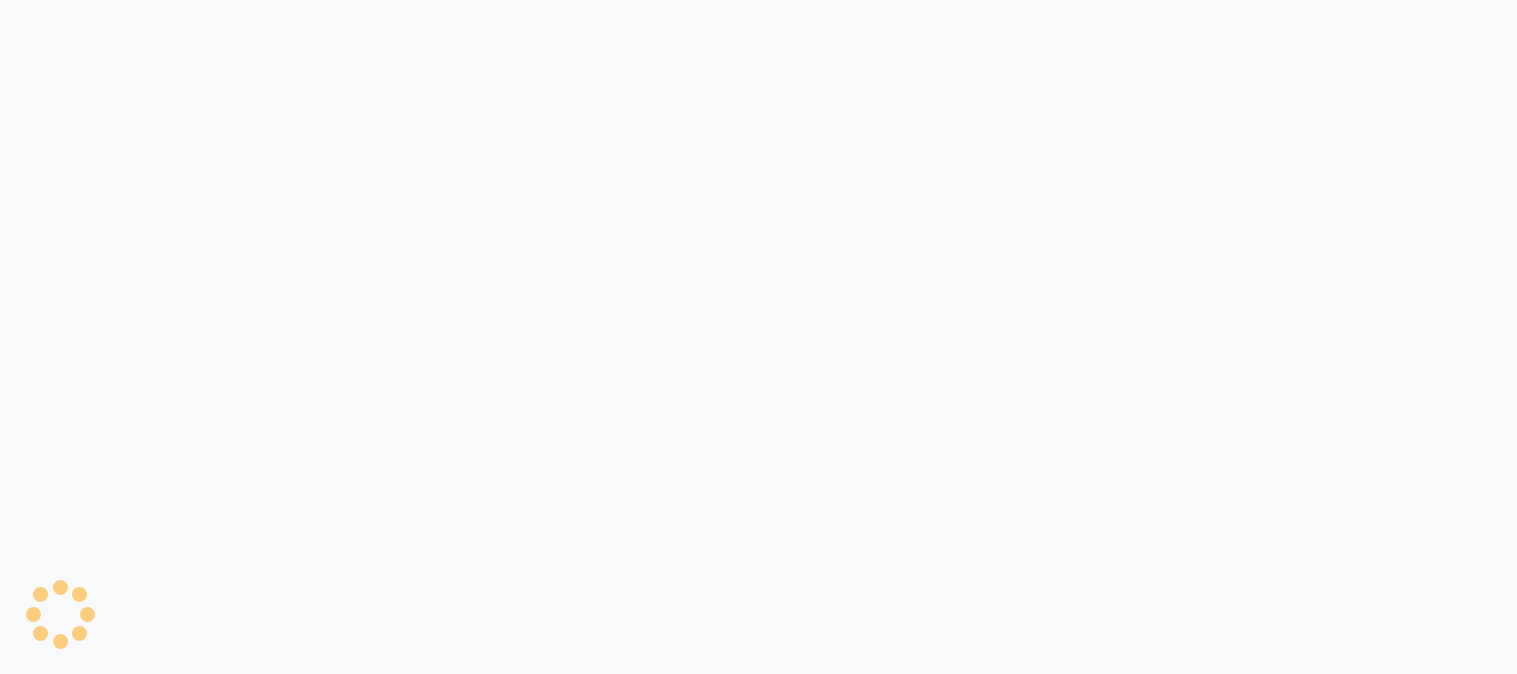 scroll, scrollTop: 0, scrollLeft: 0, axis: both 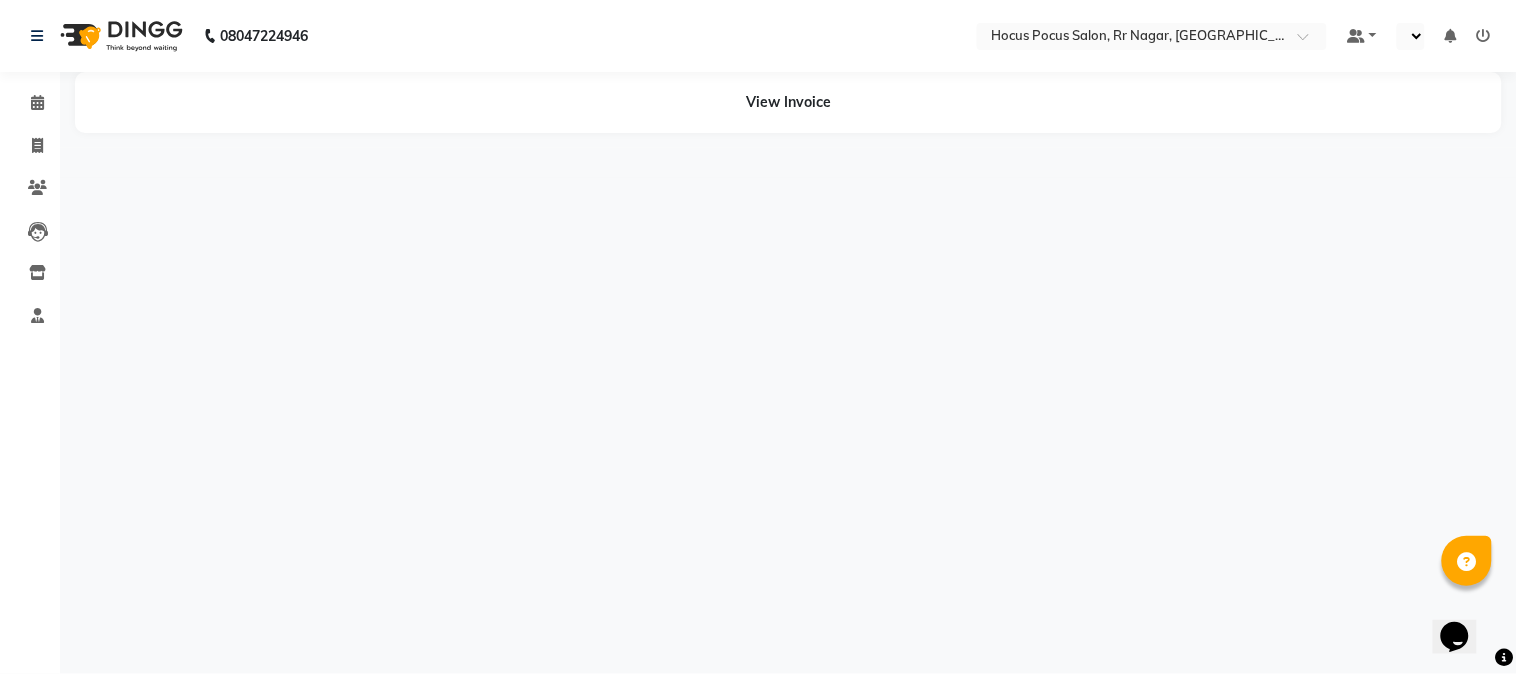 select on "en" 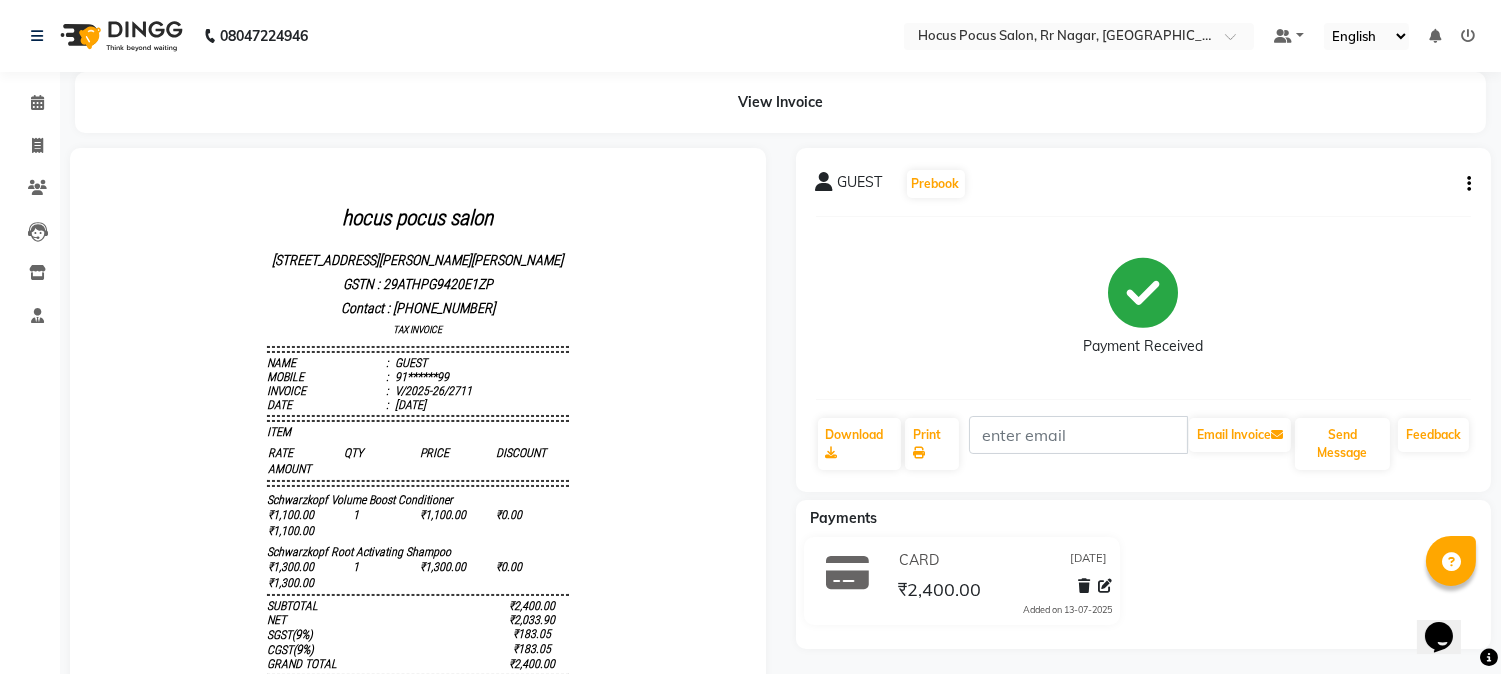 scroll, scrollTop: 0, scrollLeft: 0, axis: both 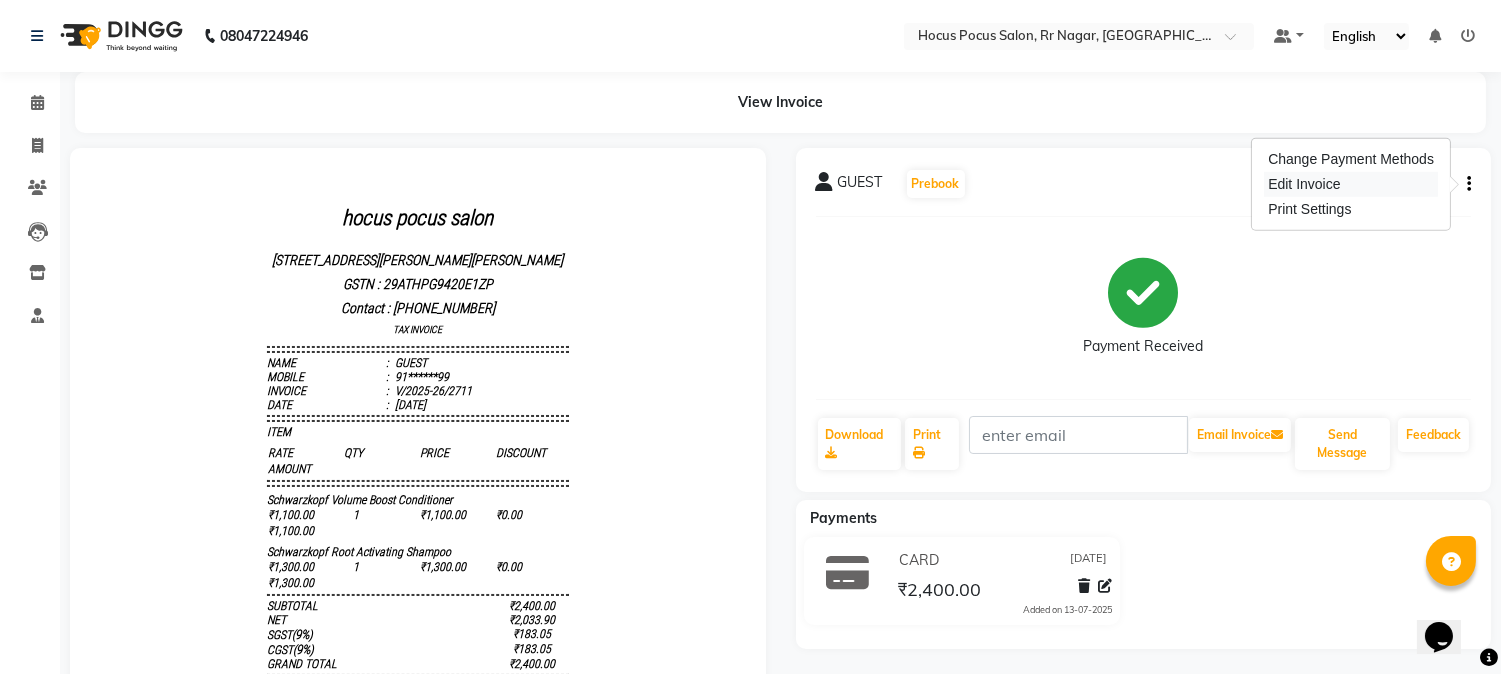 click on "Edit Invoice" at bounding box center [1351, 184] 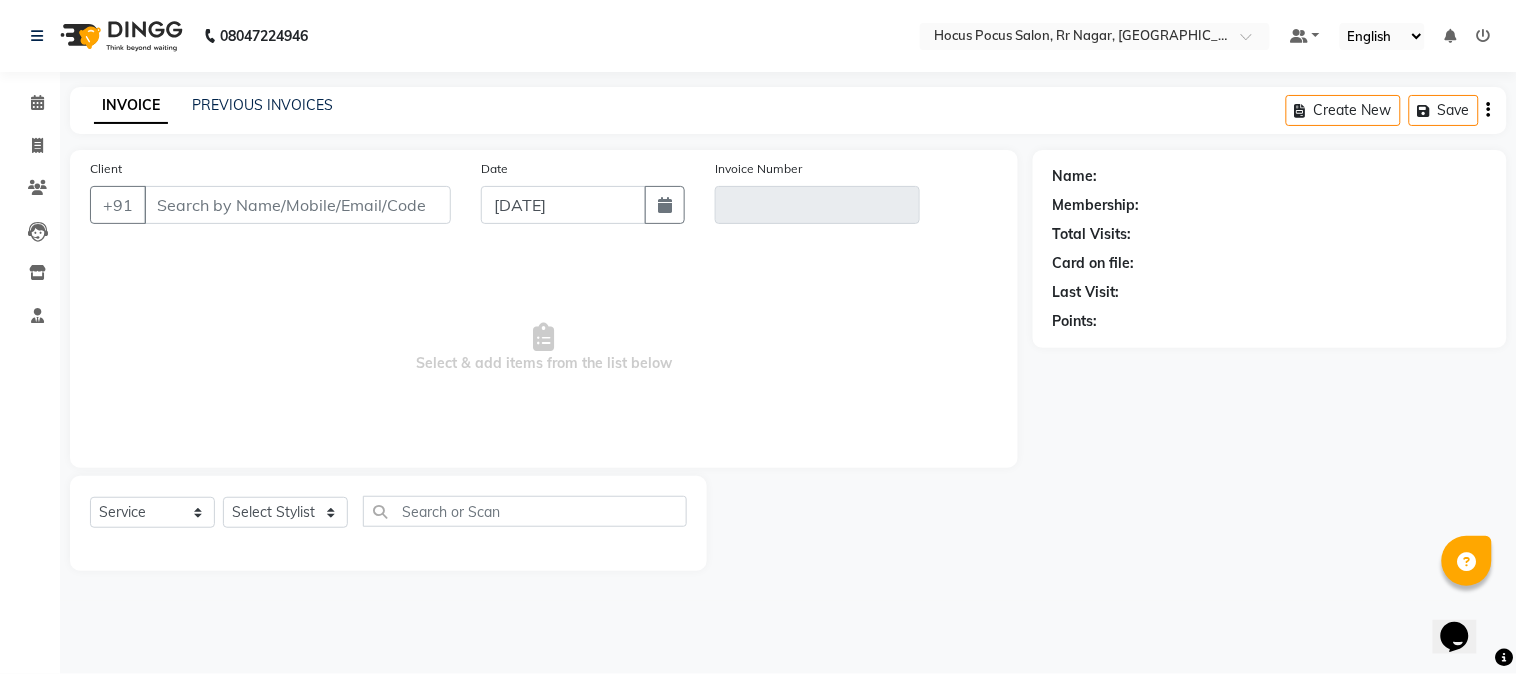 type on "91******99" 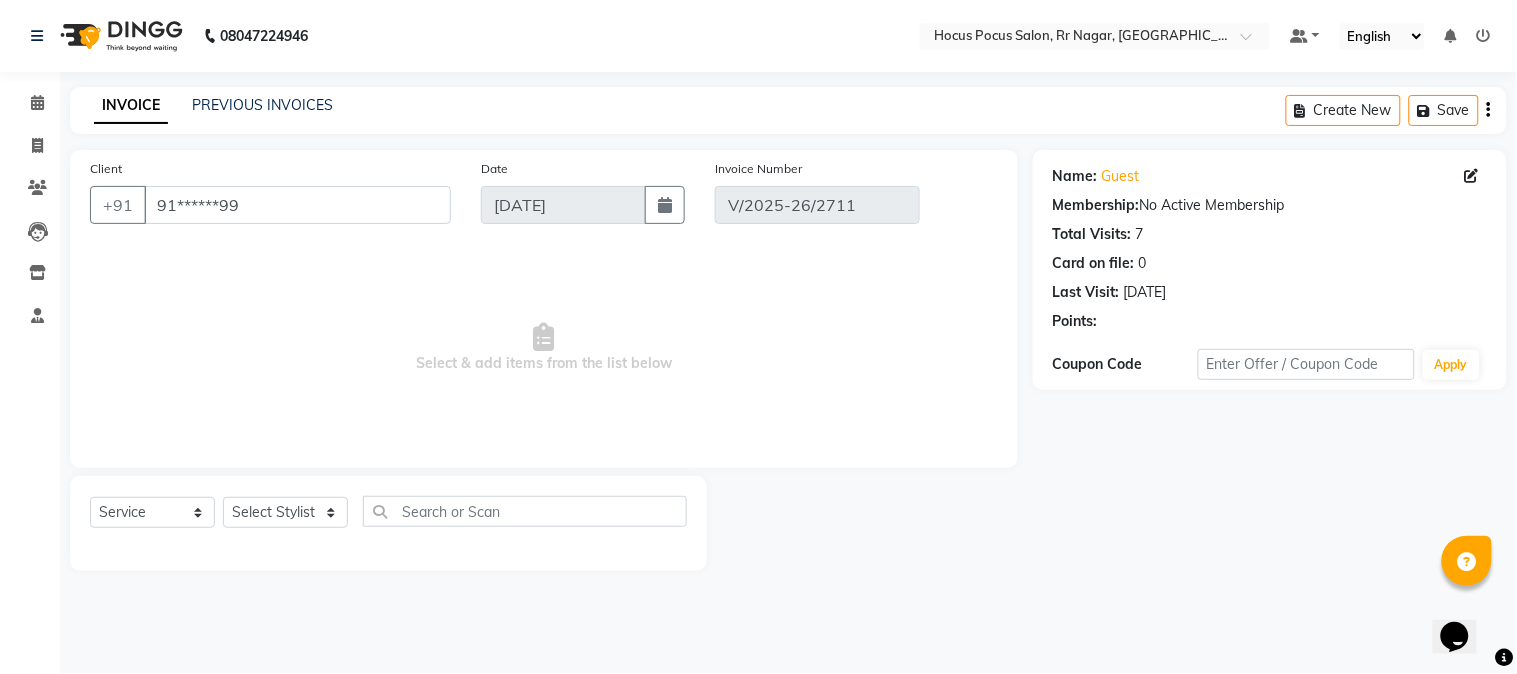 select on "select" 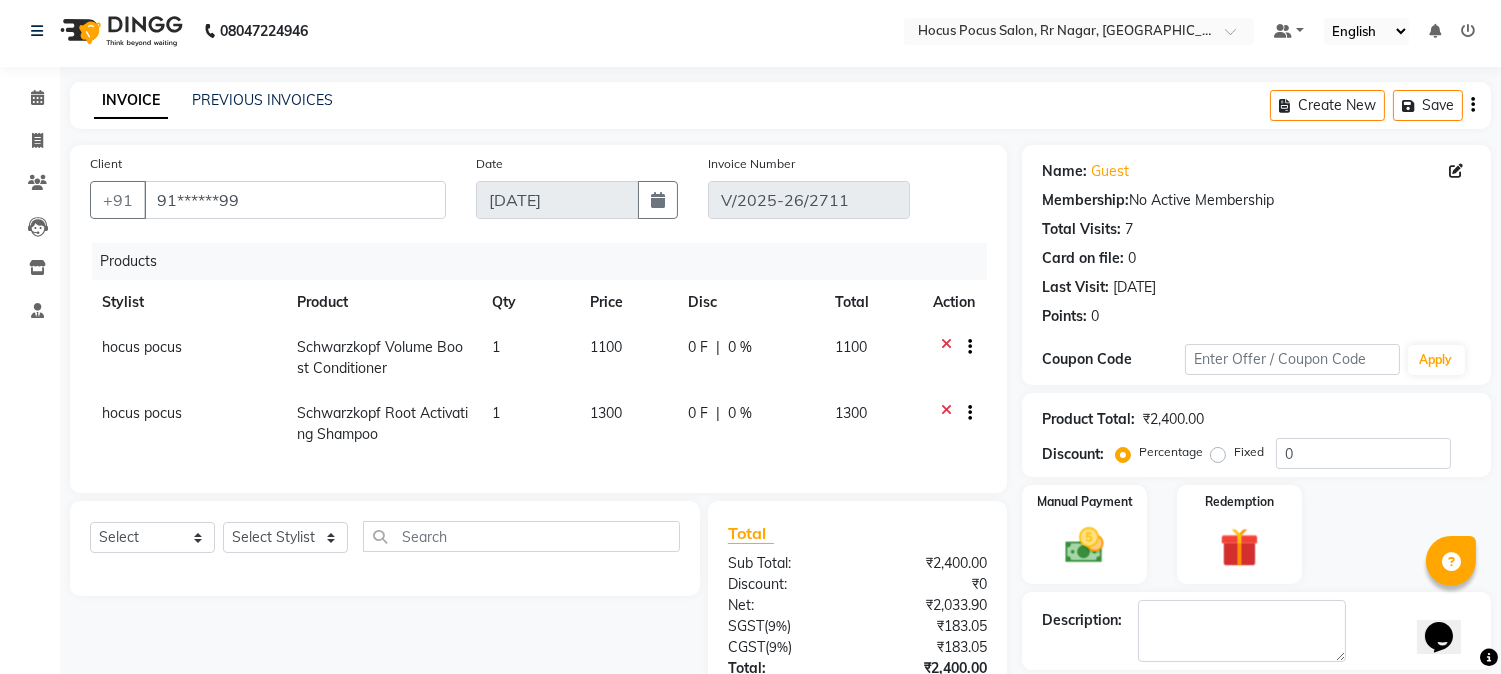 scroll, scrollTop: 0, scrollLeft: 0, axis: both 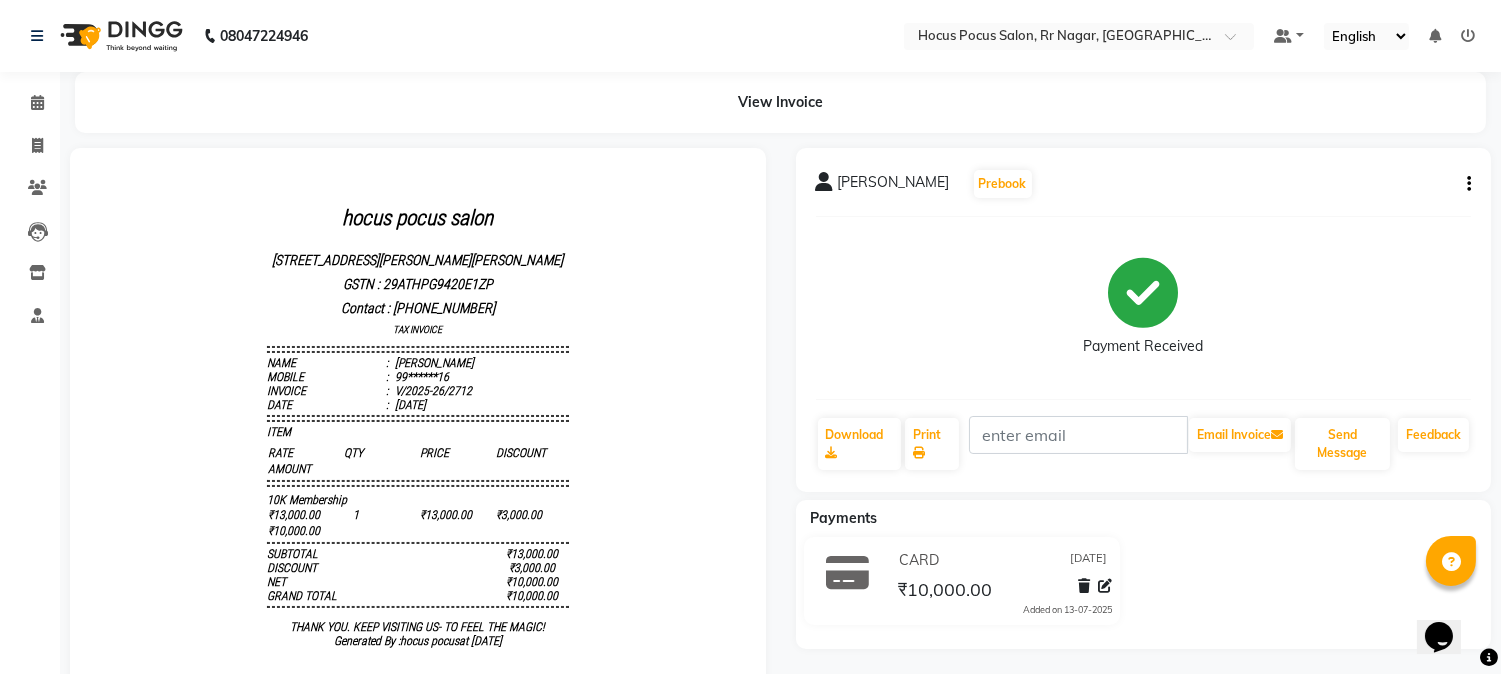click 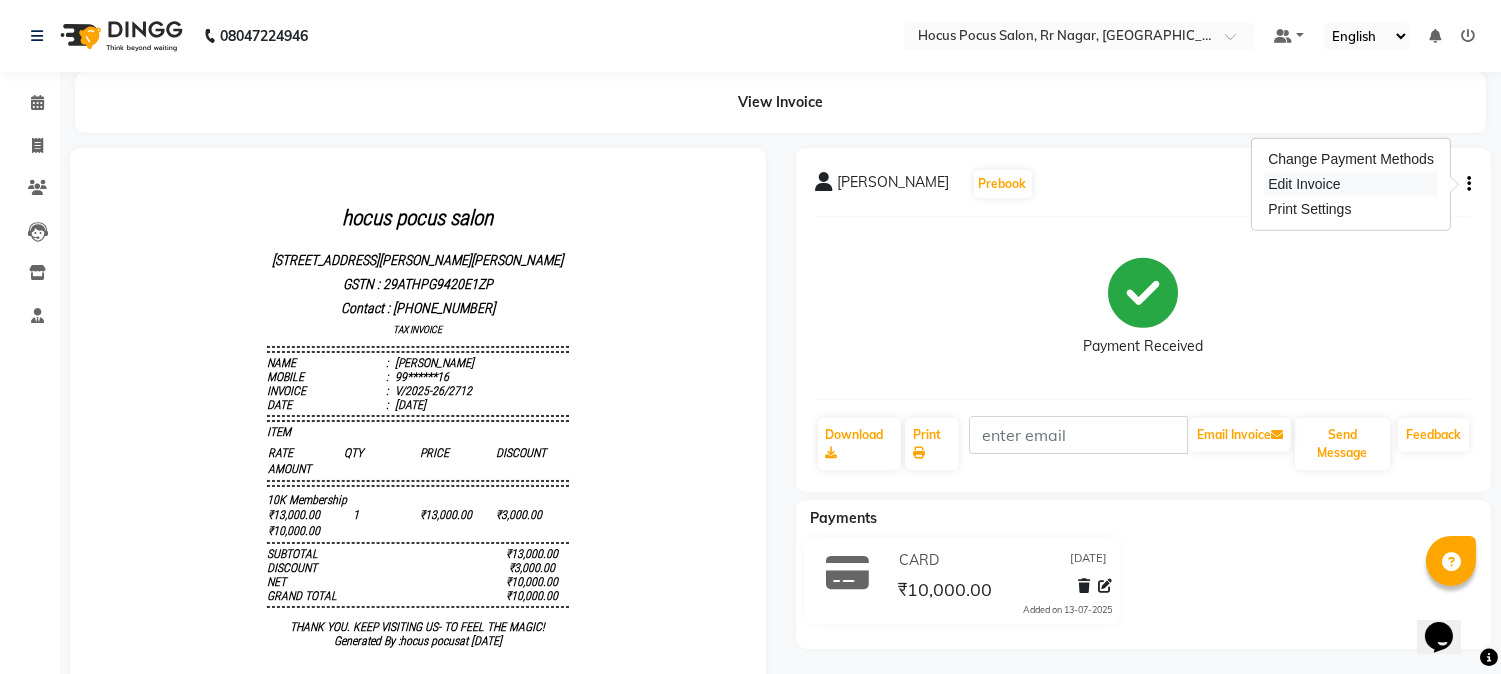 click on "Edit Invoice" at bounding box center (1351, 184) 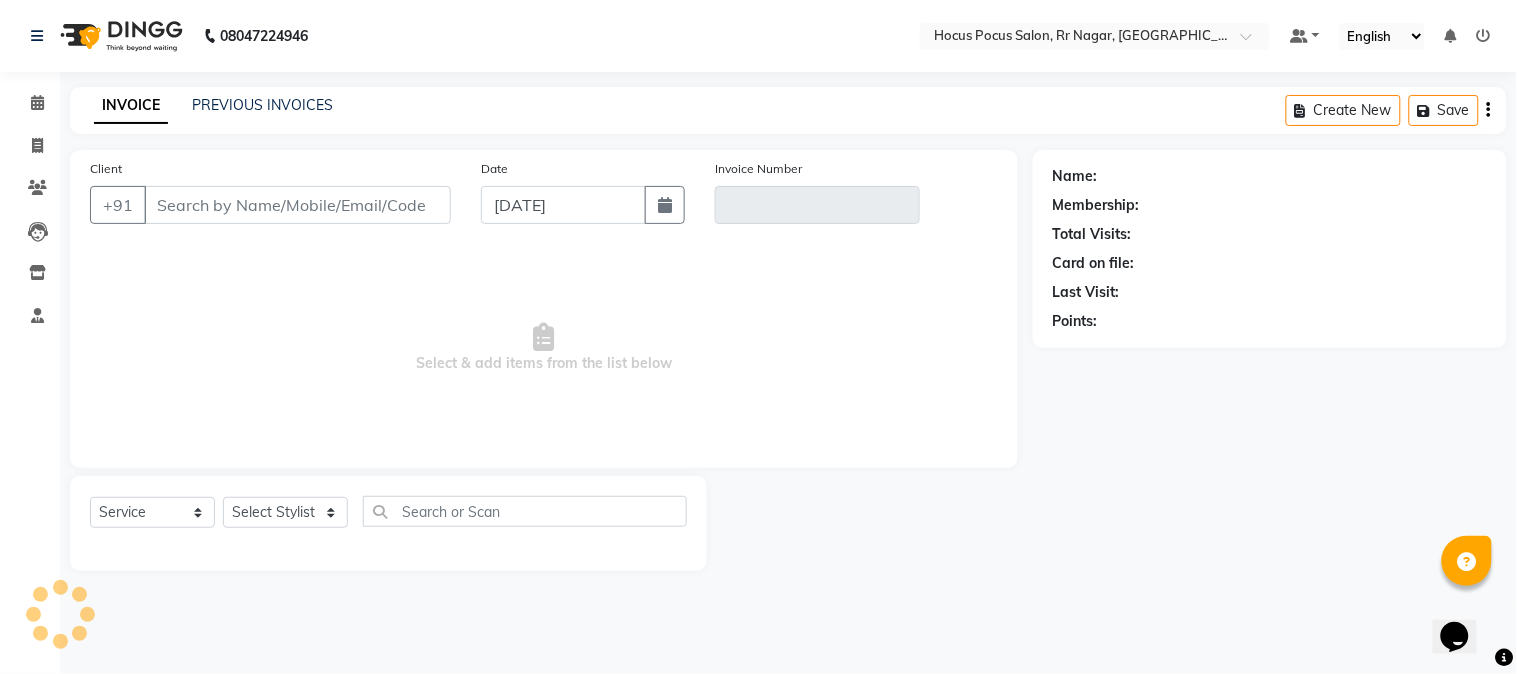 type on "99******16" 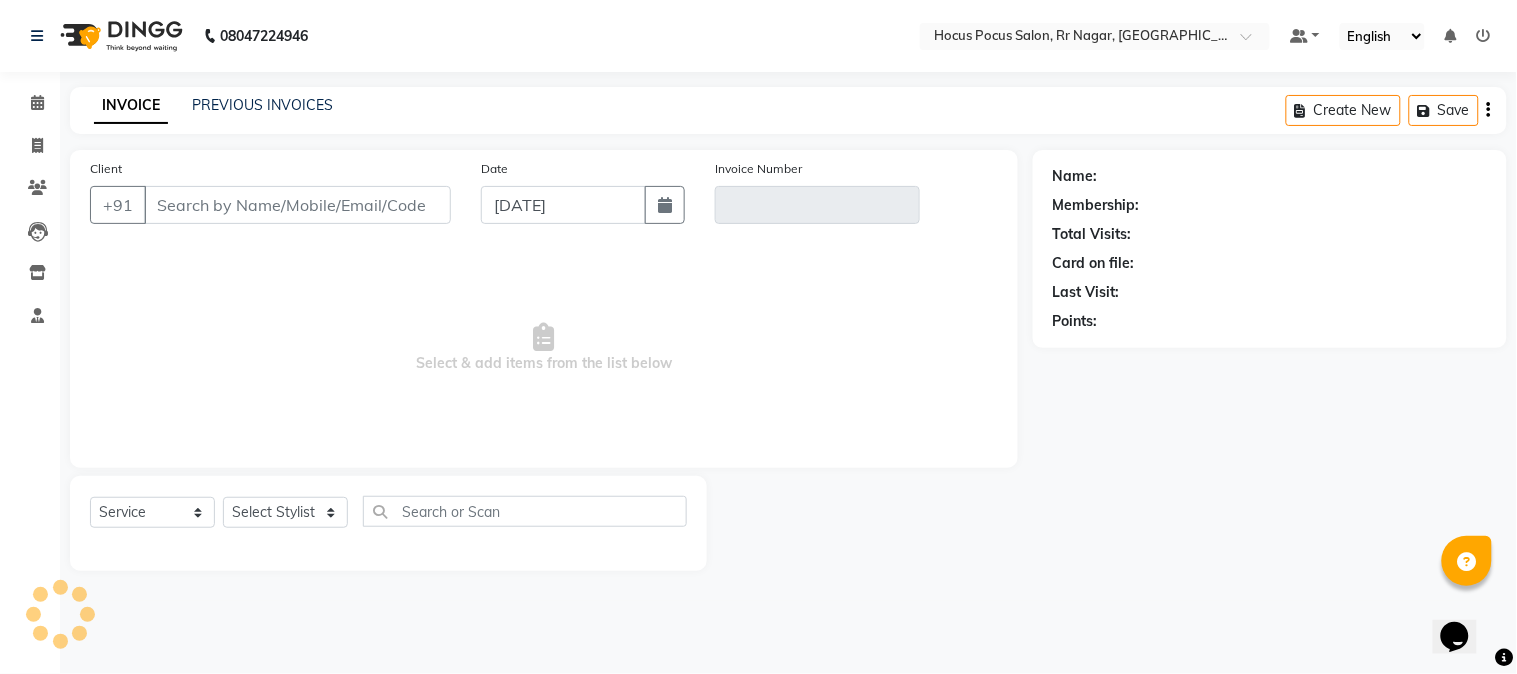 type on "V/2025-26/2712" 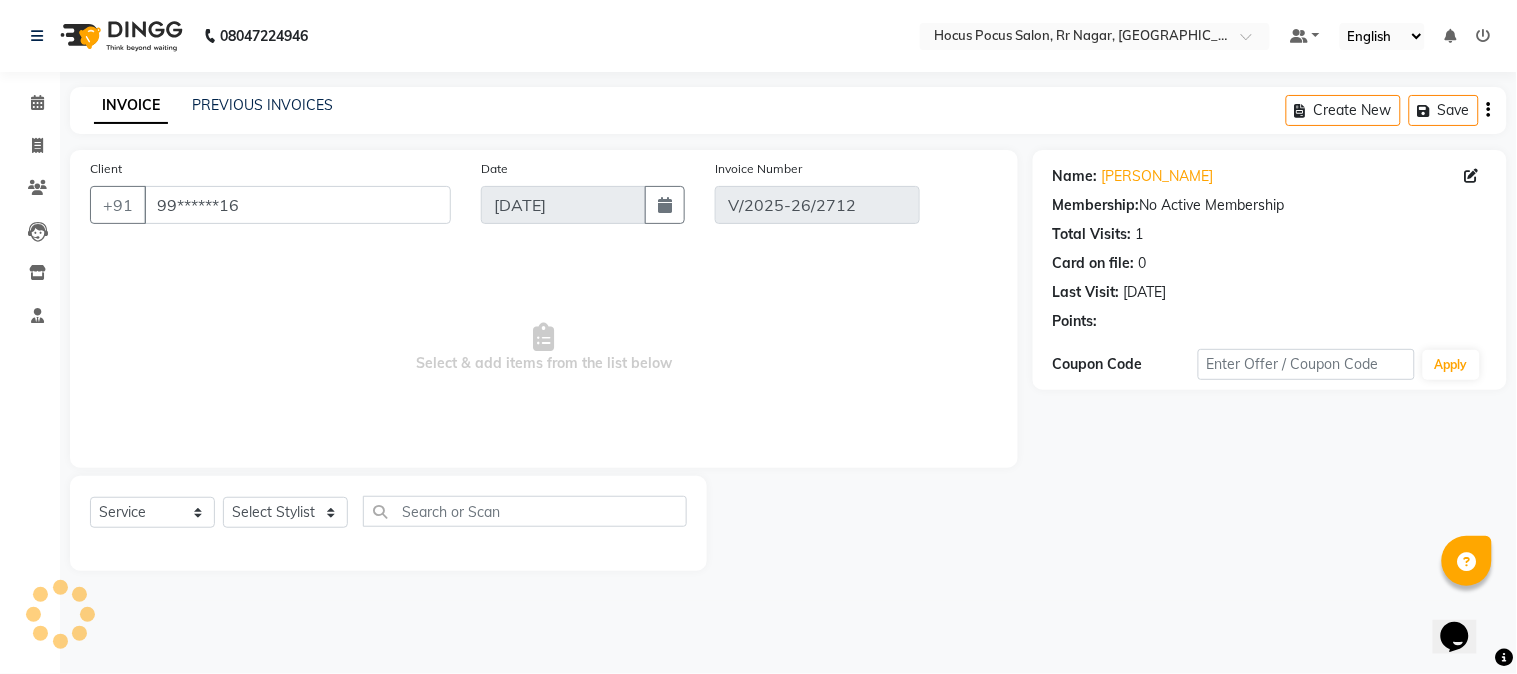 select on "select" 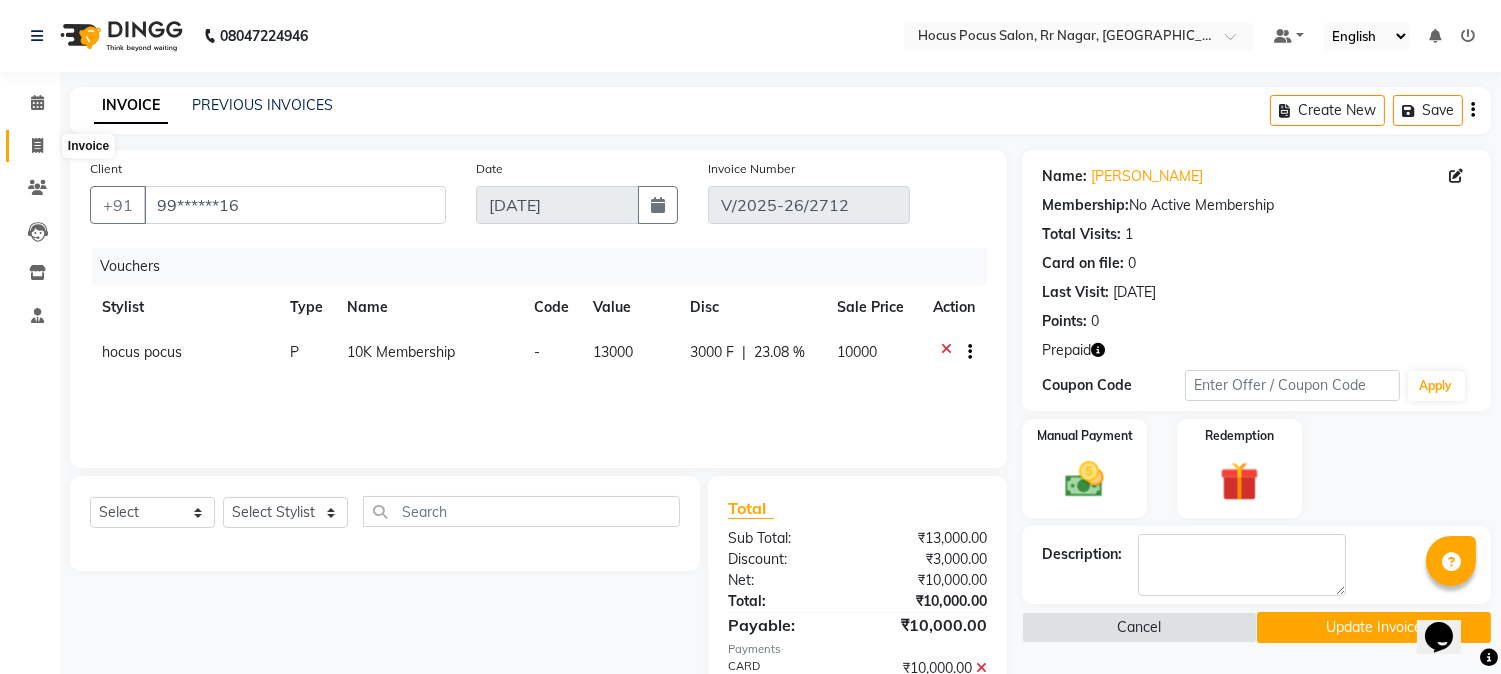 click 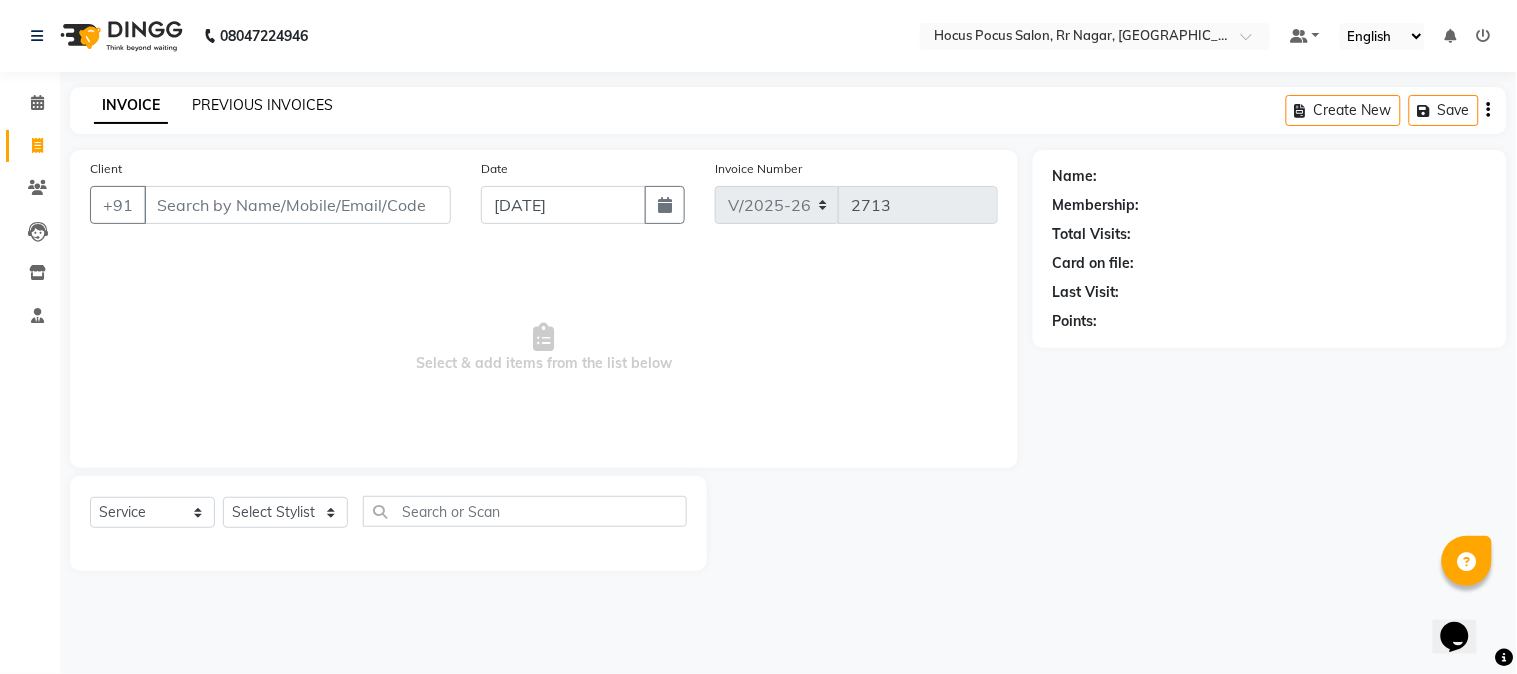 click on "PREVIOUS INVOICES" 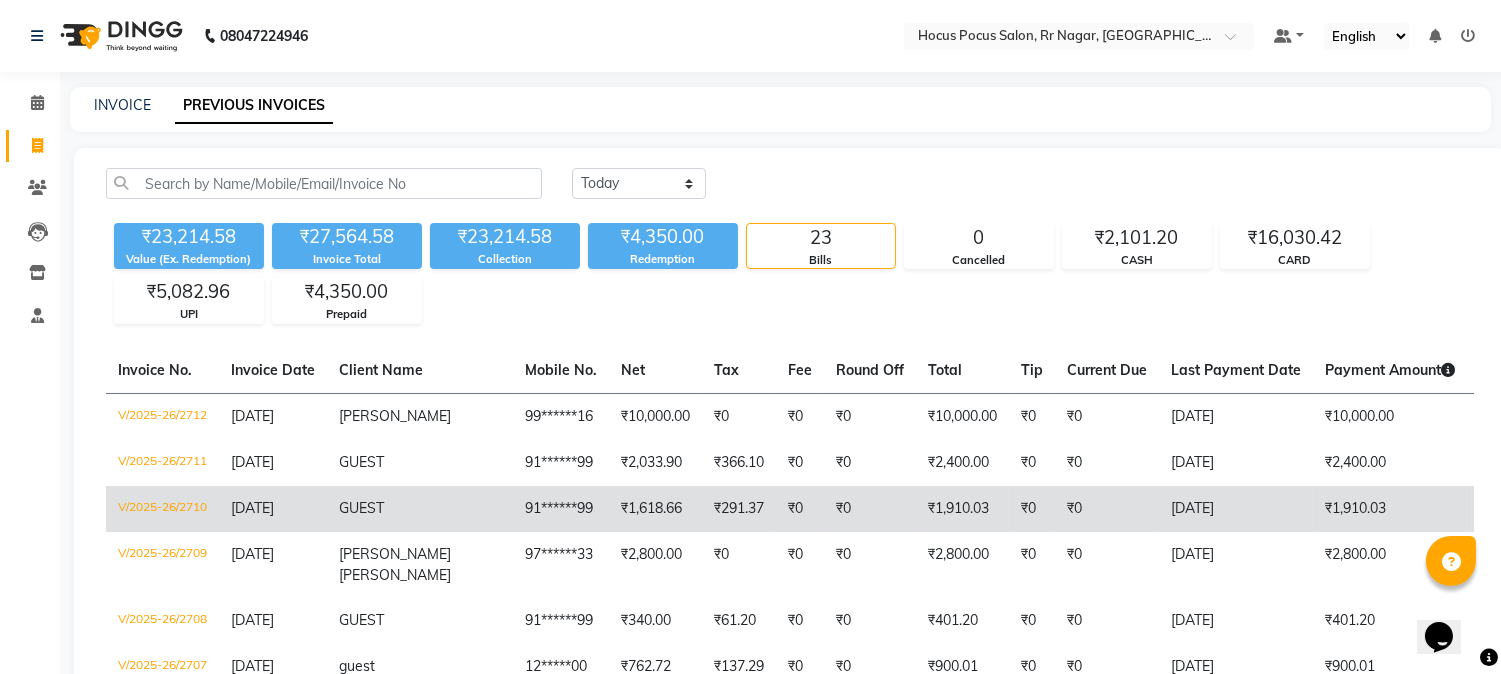 click on "₹1,910.03" 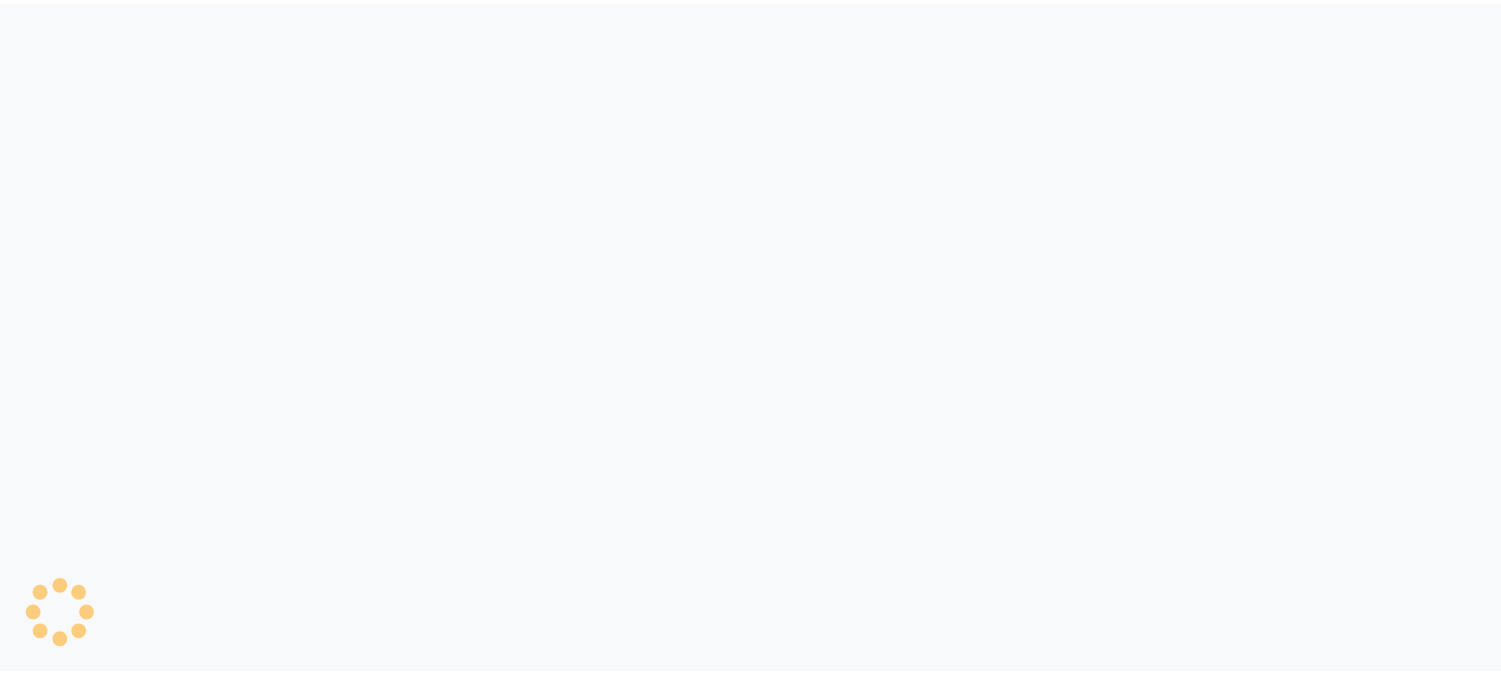 scroll, scrollTop: 0, scrollLeft: 0, axis: both 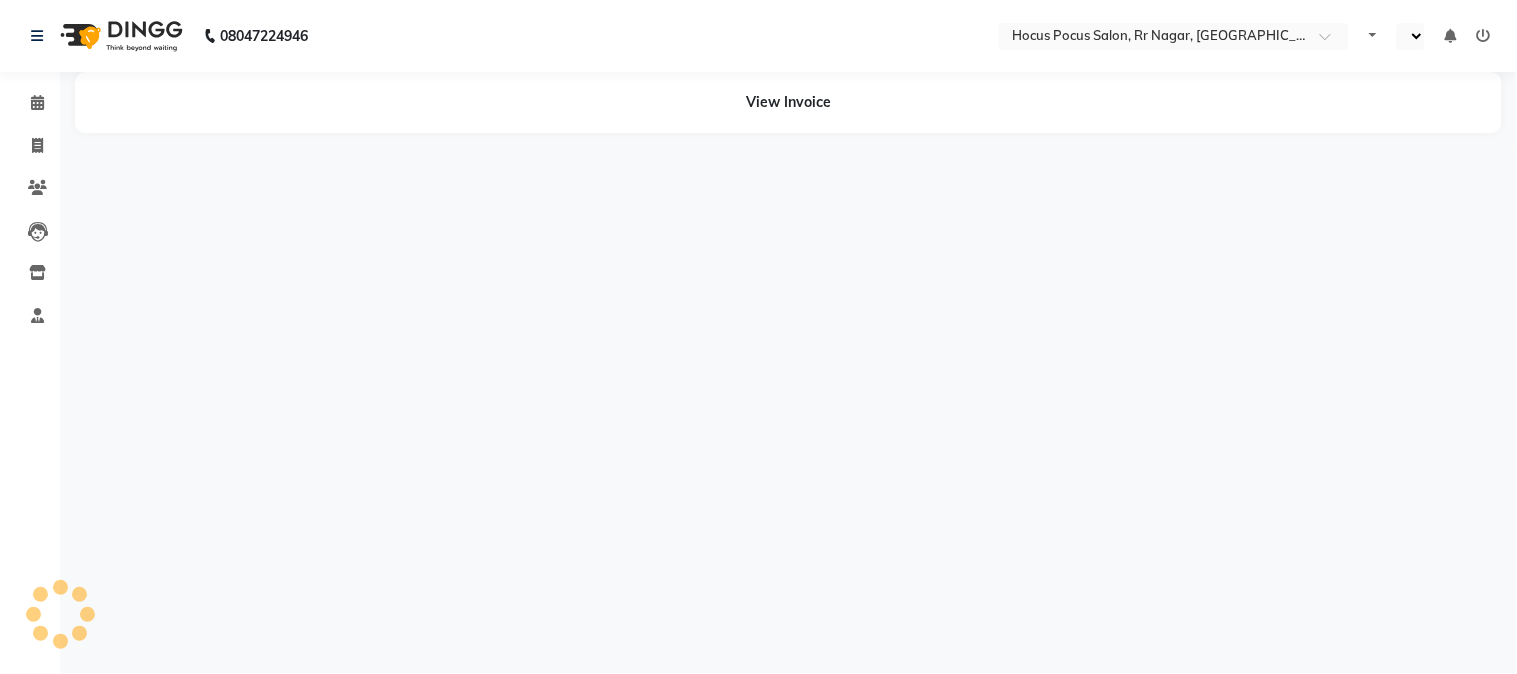 select on "en" 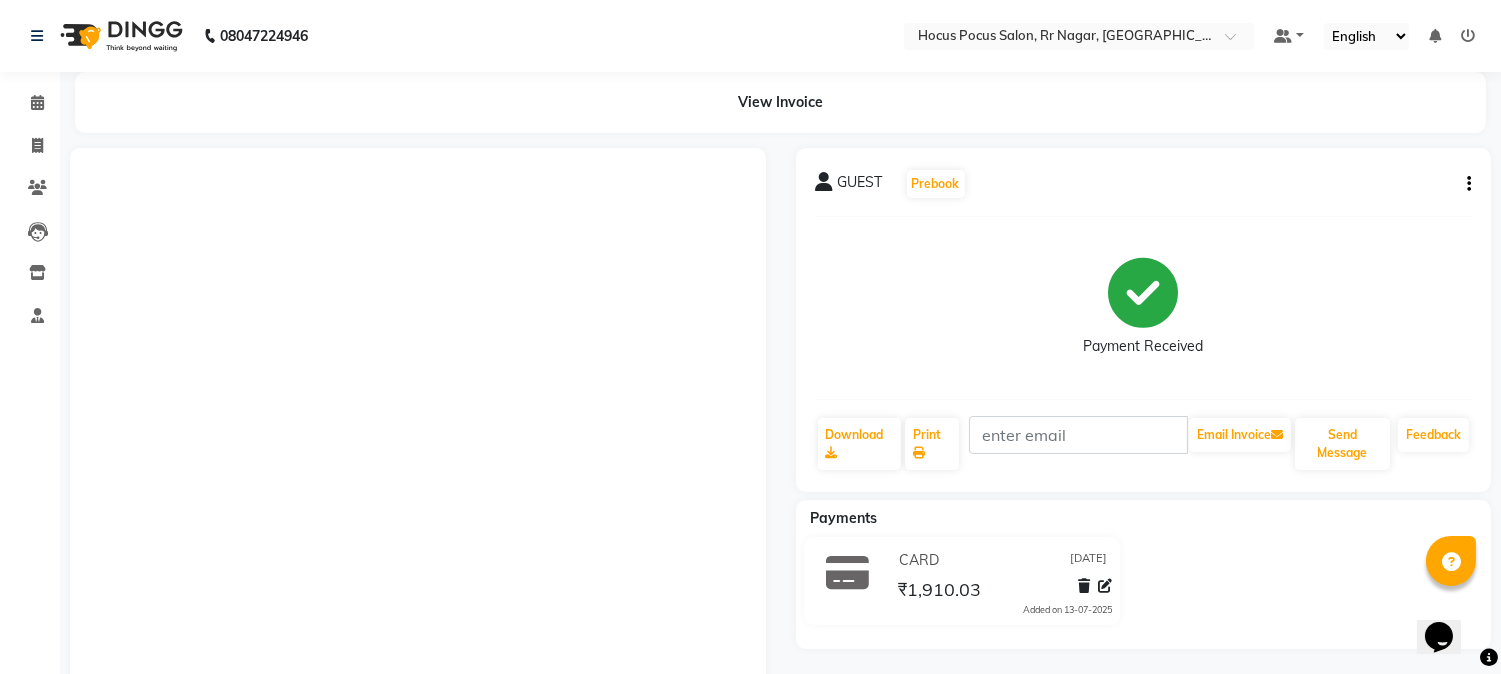 scroll, scrollTop: 0, scrollLeft: 0, axis: both 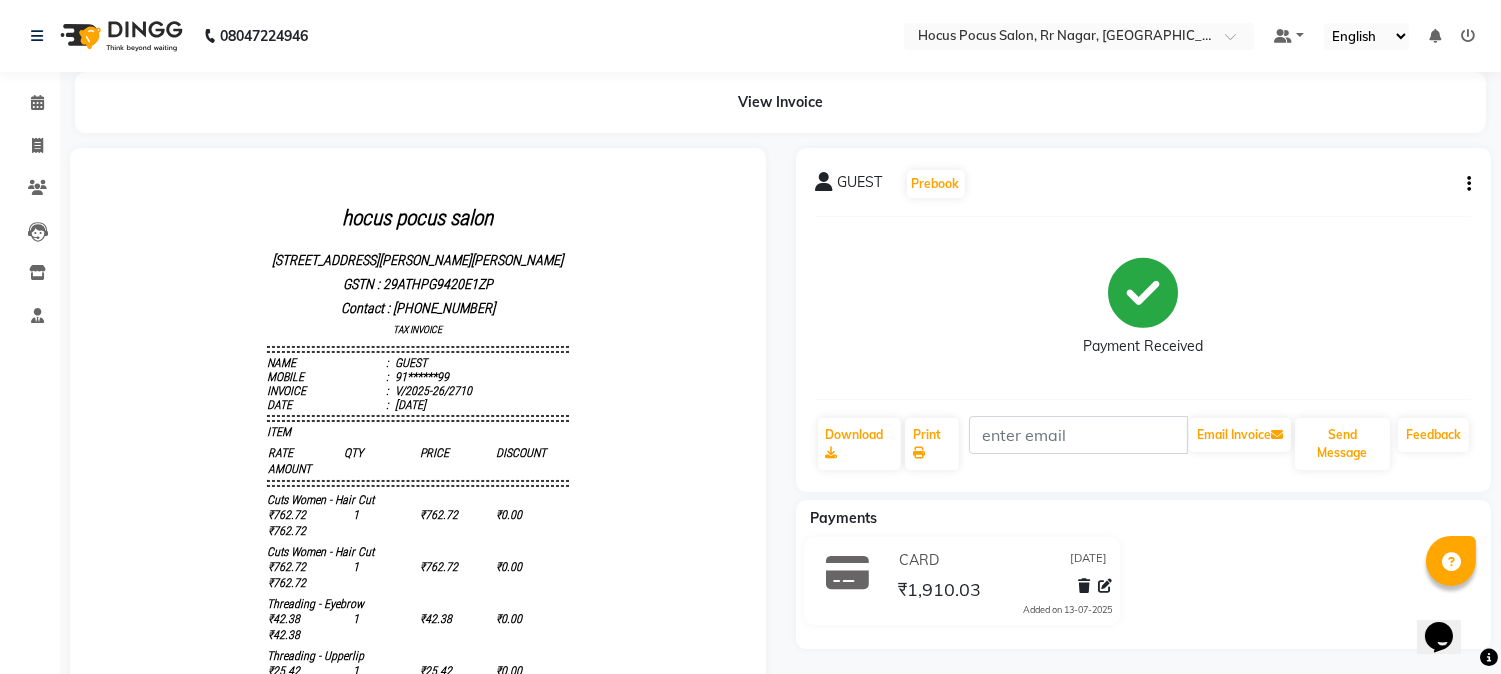 click 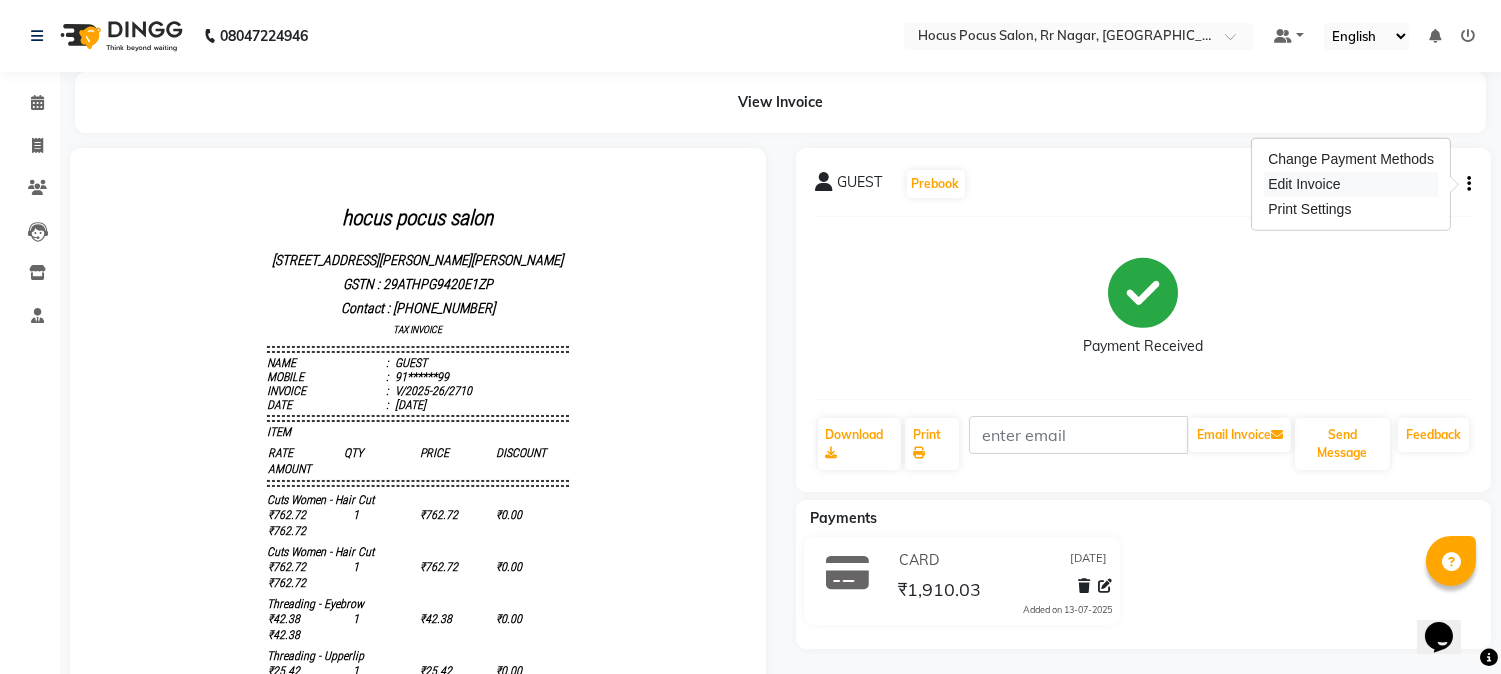 click on "Edit Invoice" at bounding box center [1351, 184] 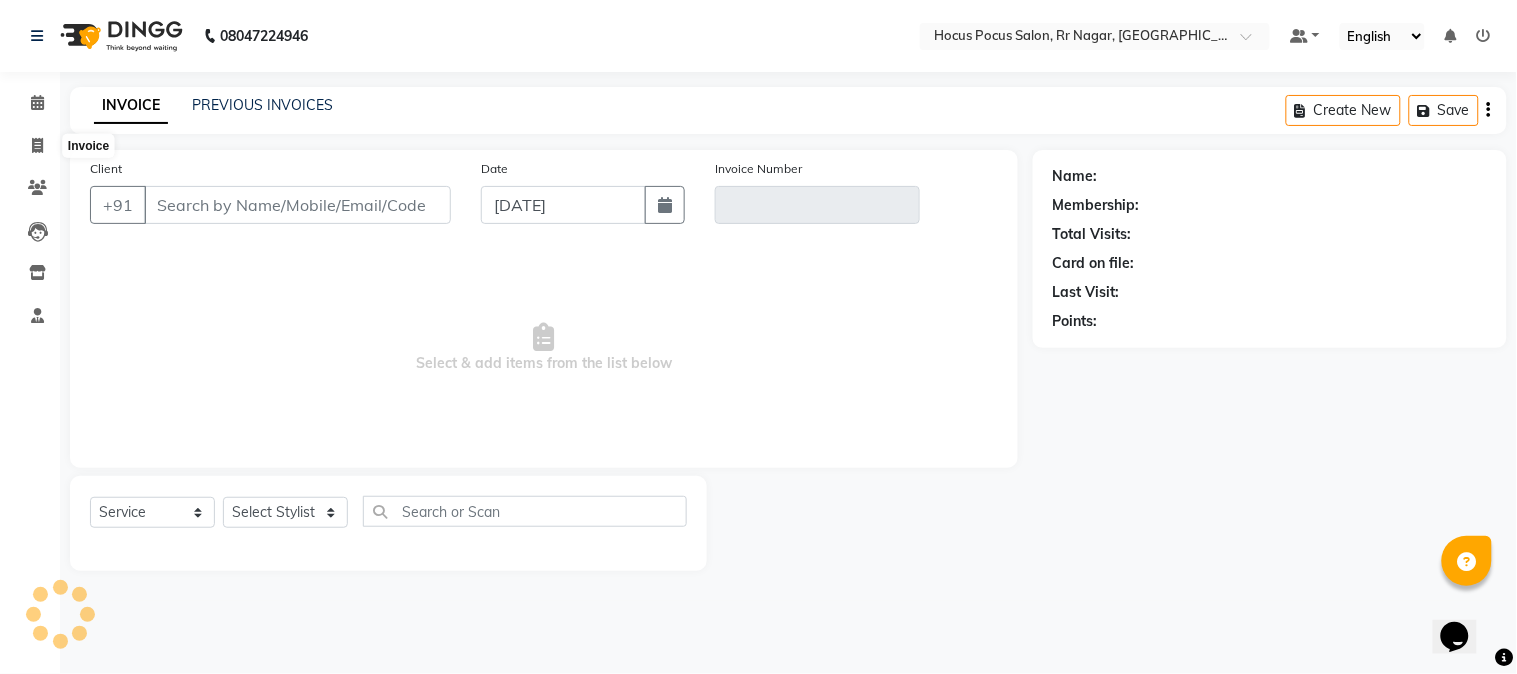 type on "91******99" 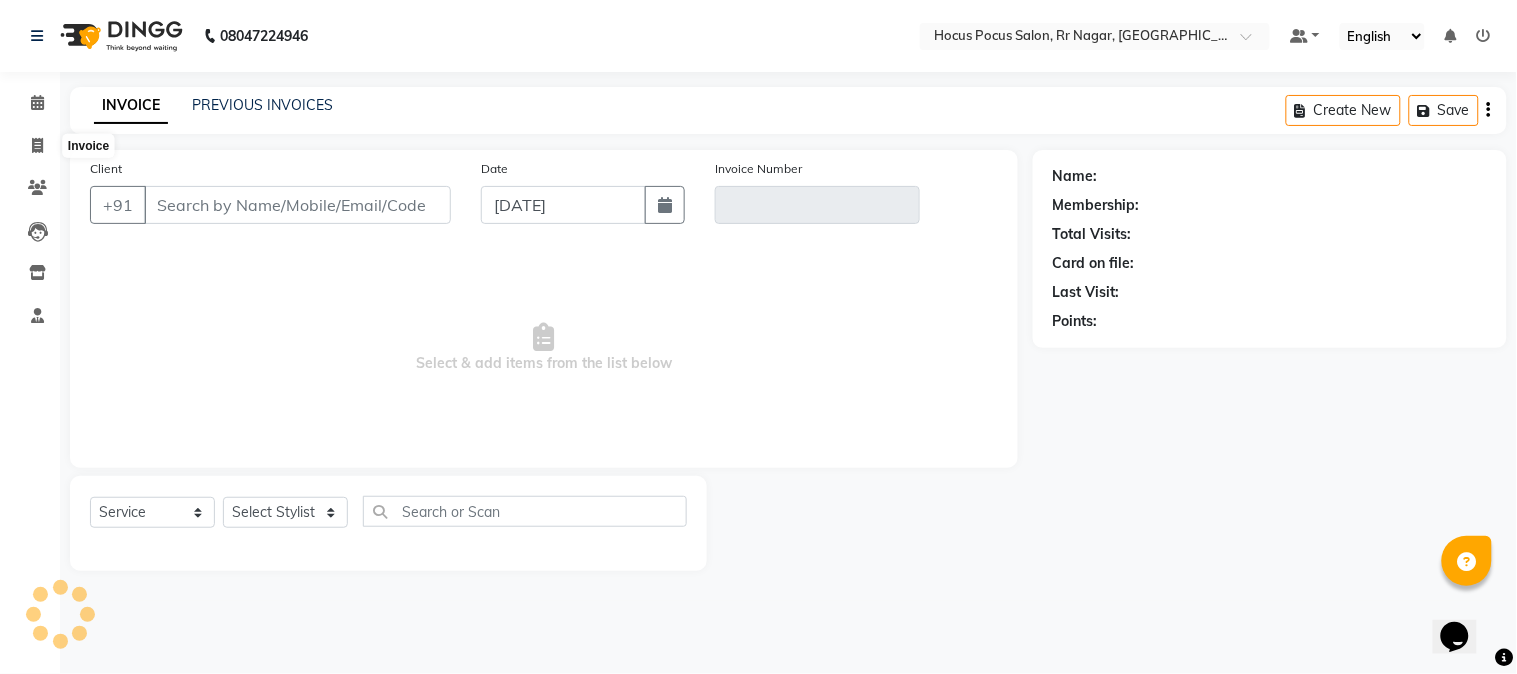 type on "V/2025-26/2710" 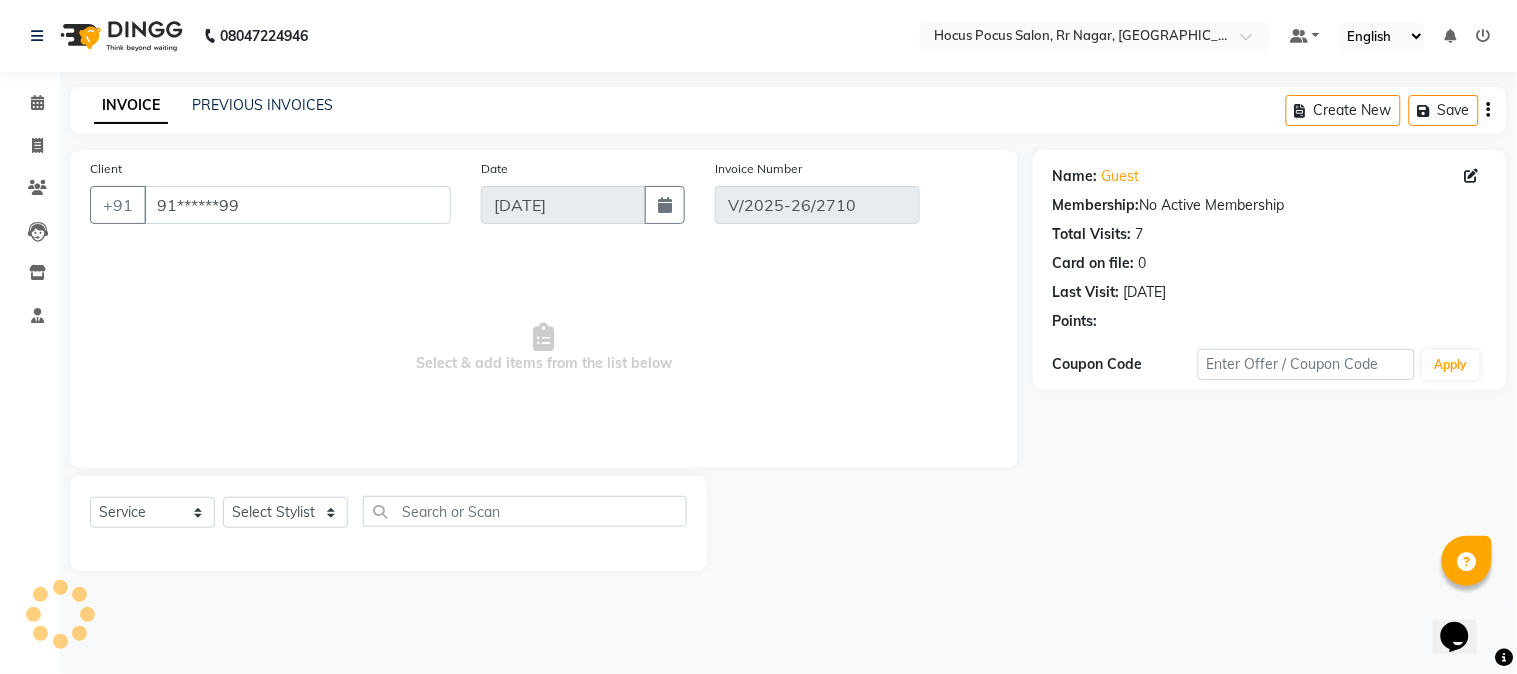 select on "select" 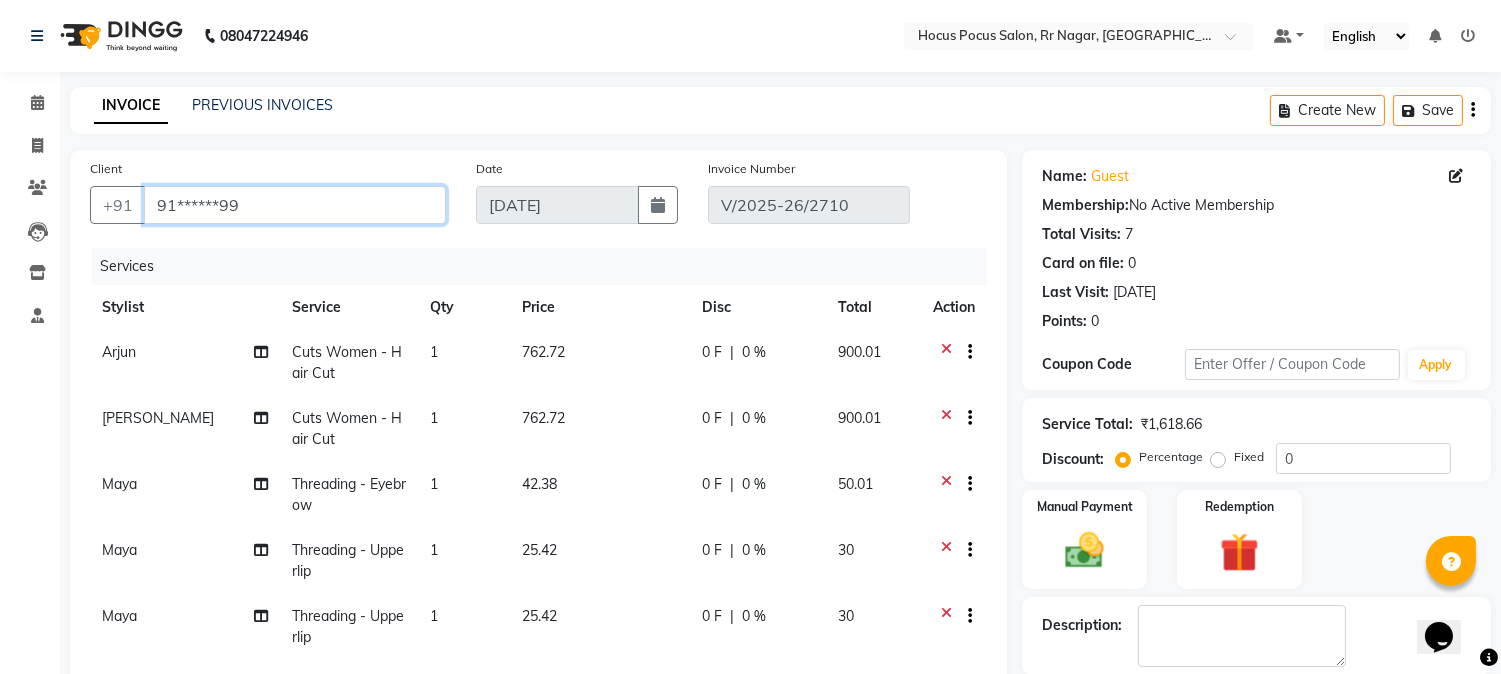 click on "91******99" at bounding box center (295, 205) 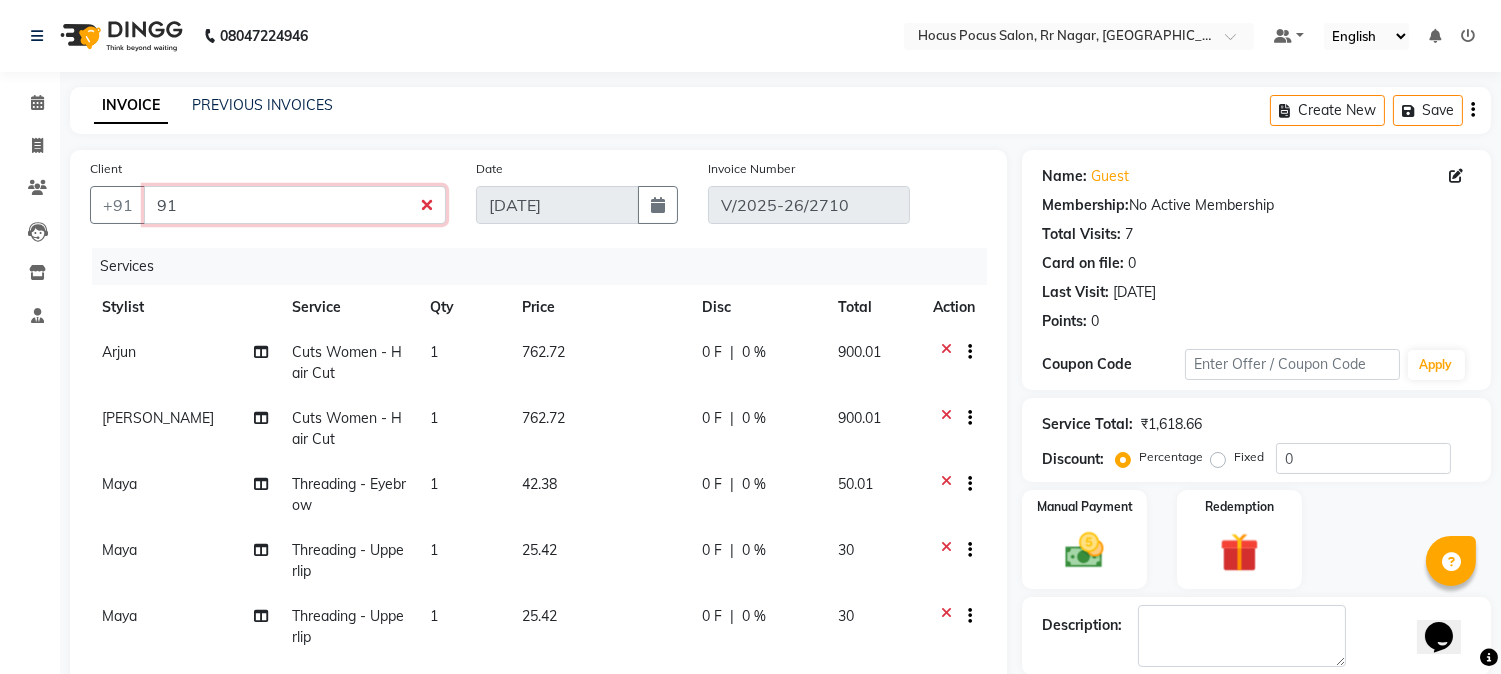 type on "9" 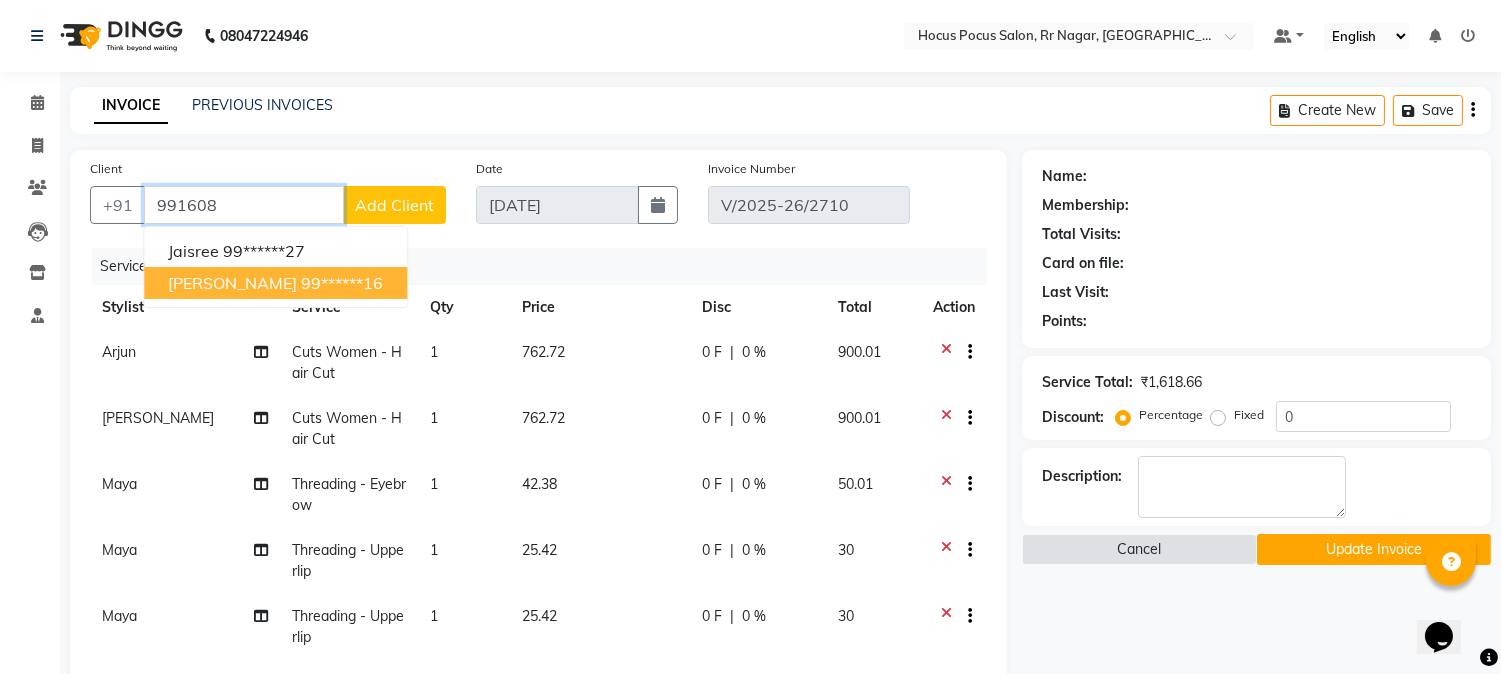 click on "[PERSON_NAME]" at bounding box center [232, 283] 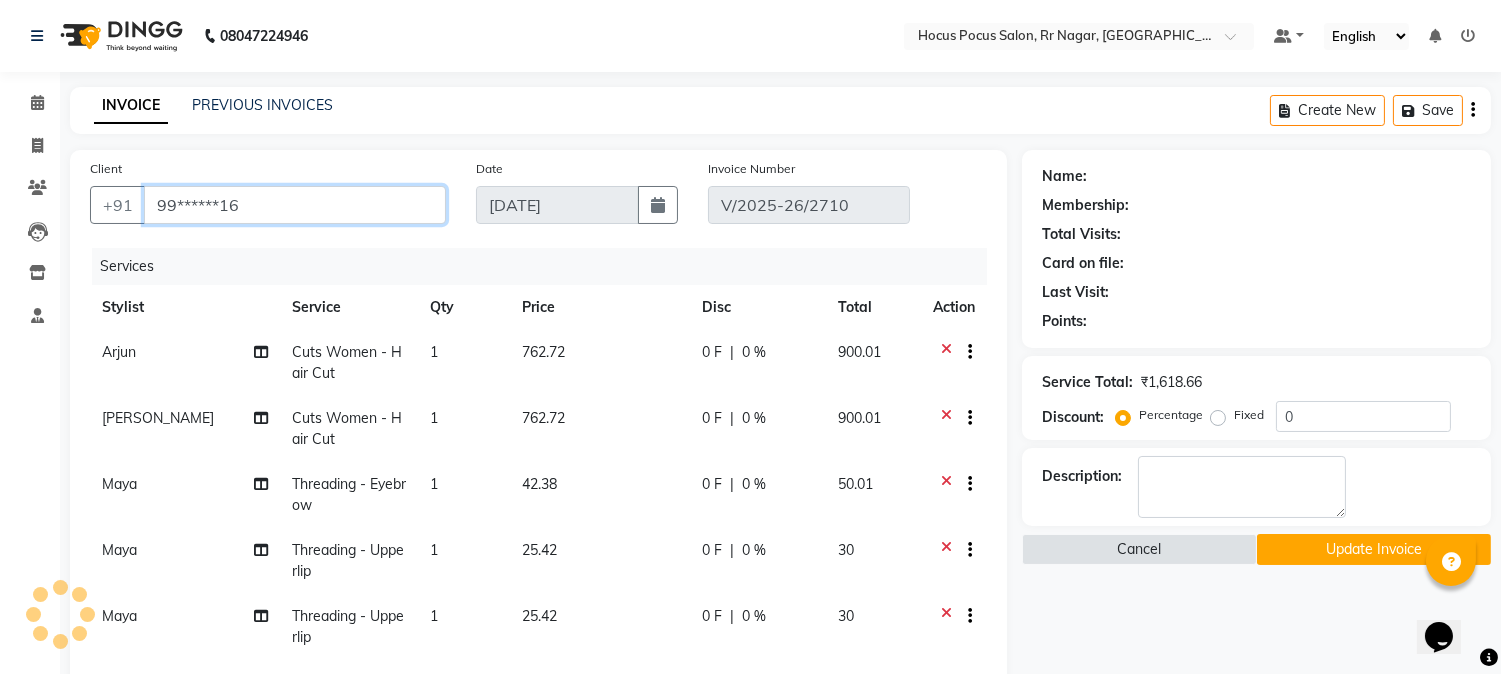 type on "99******16" 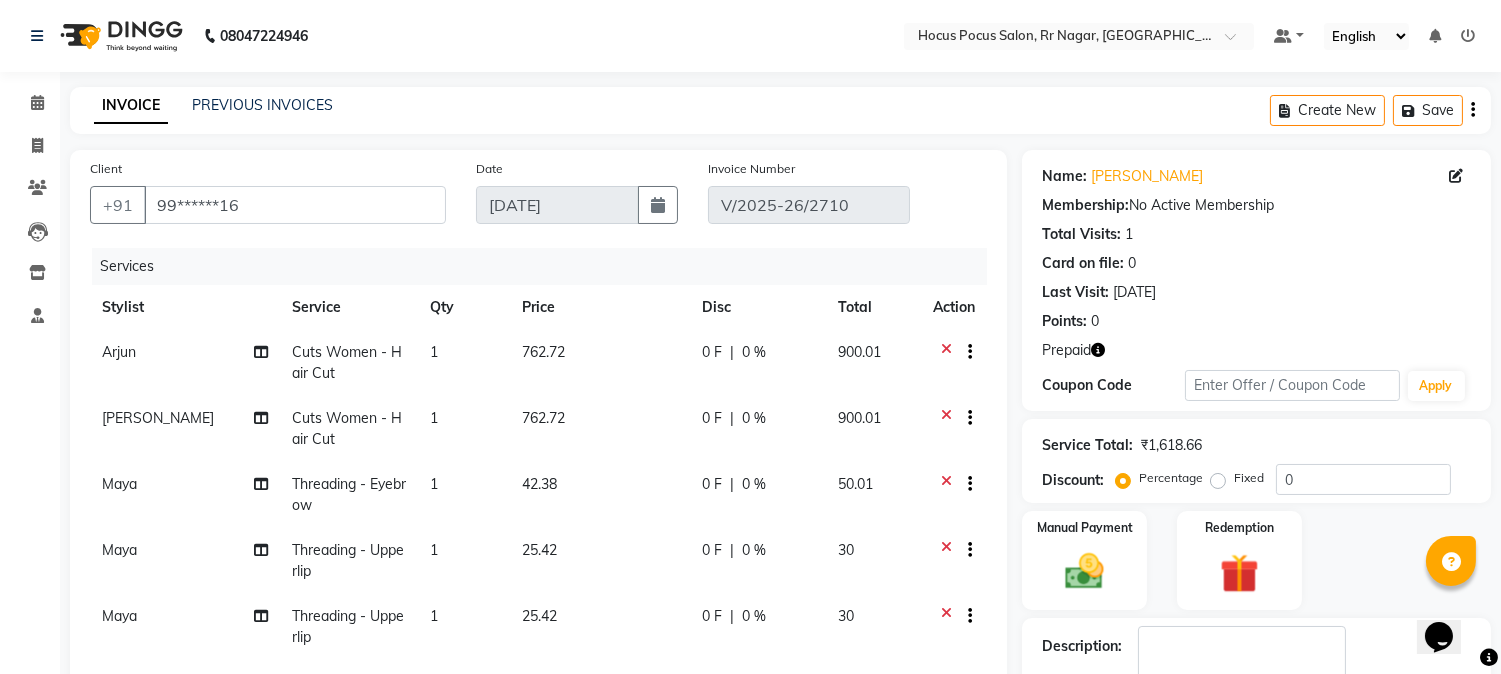click on "762.72" 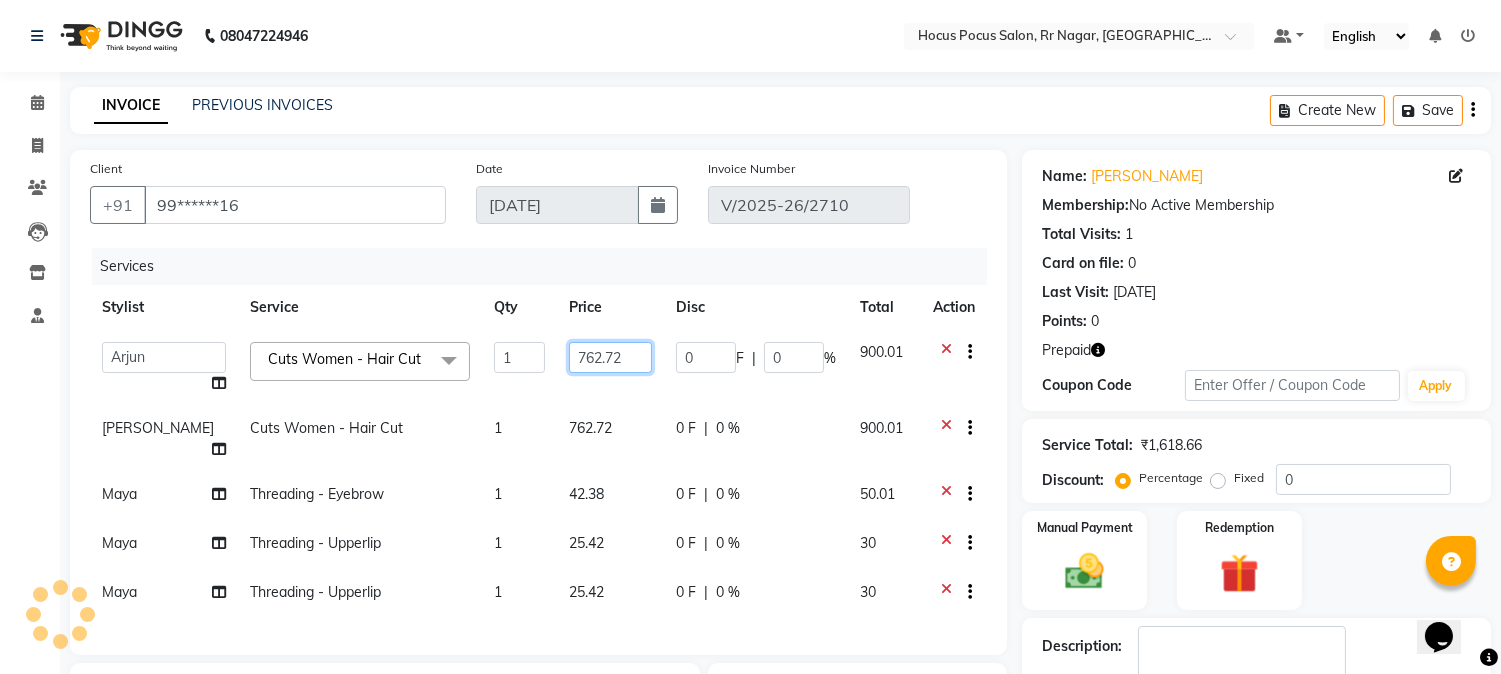 click on "762.72" 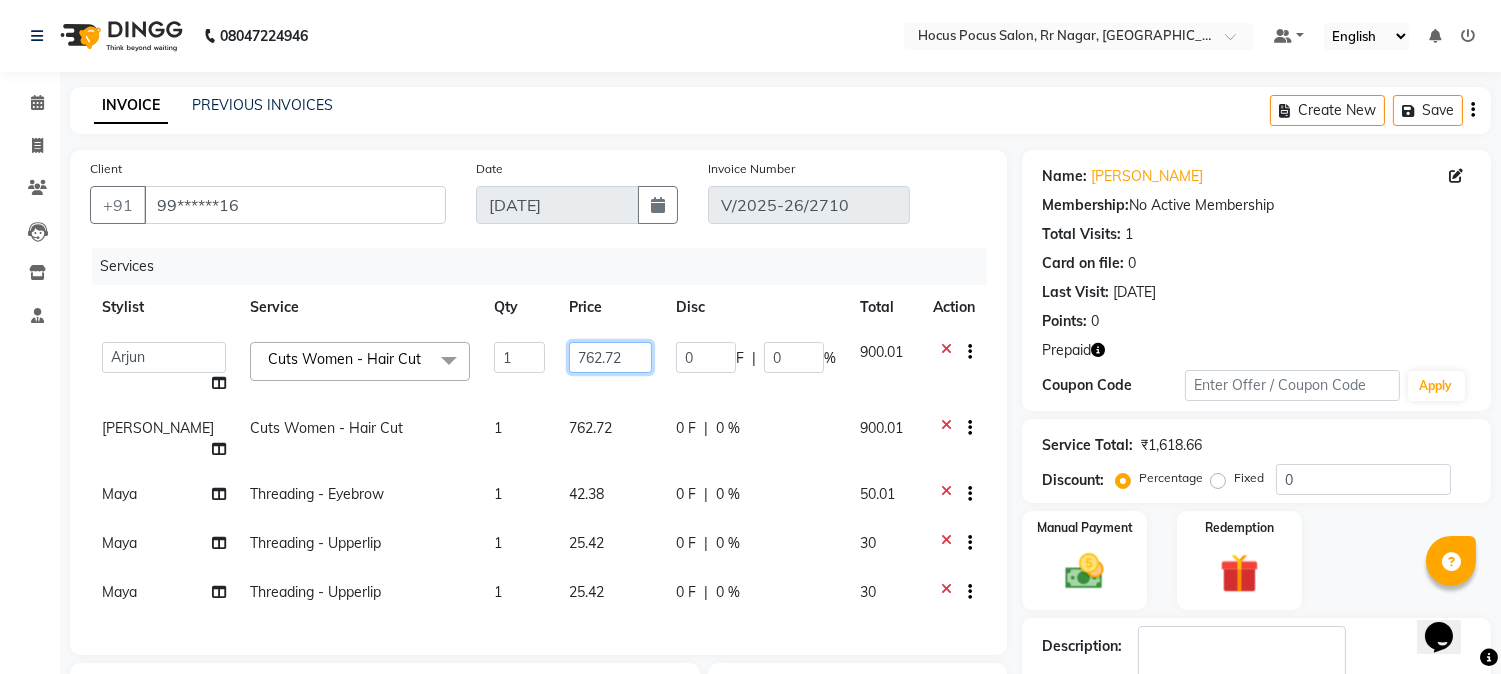 click on "762.72" 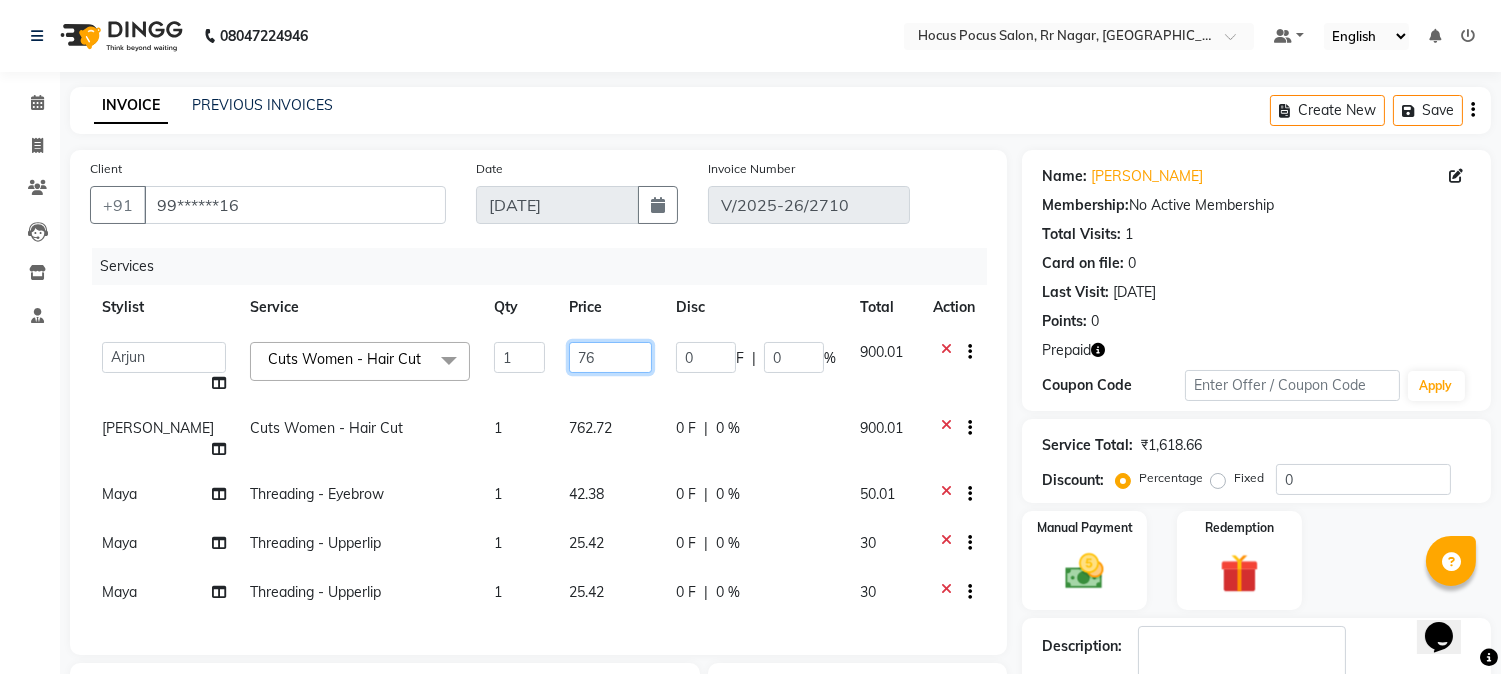 type on "7" 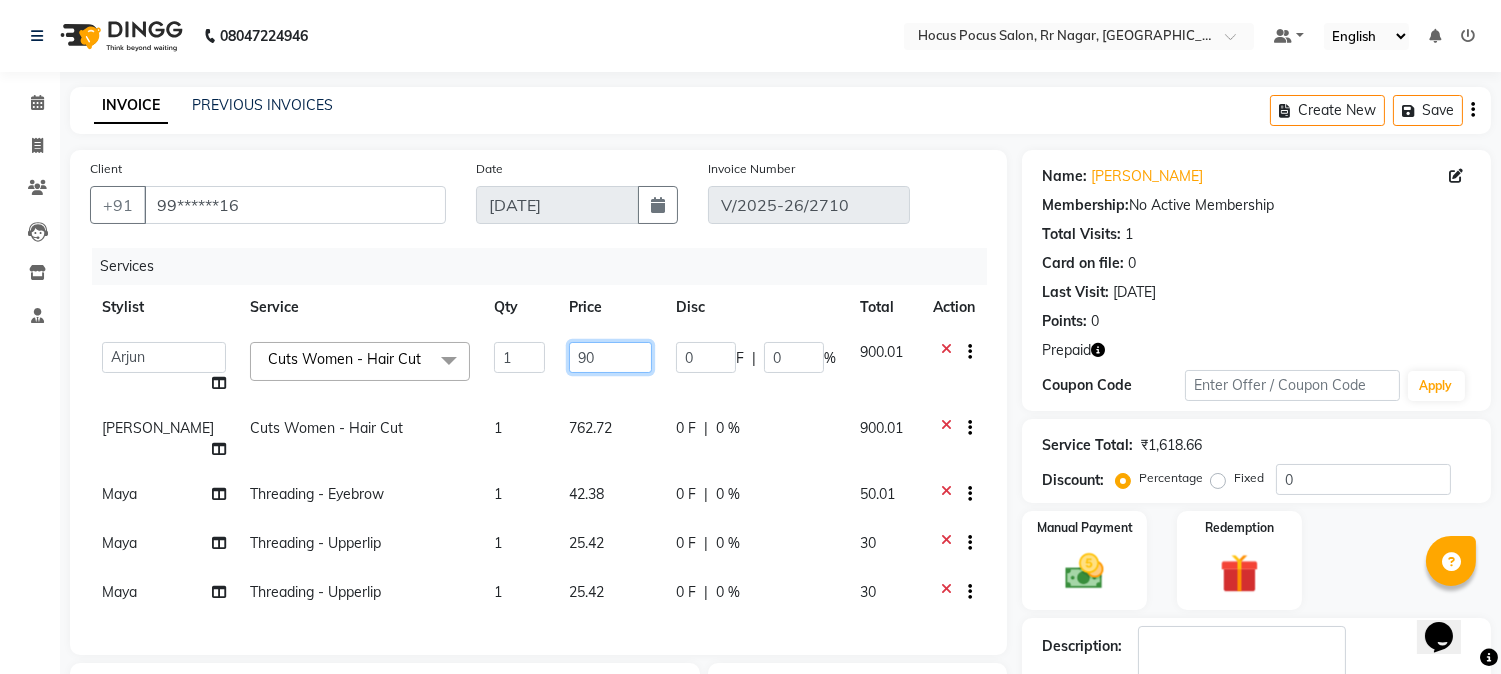 type on "900" 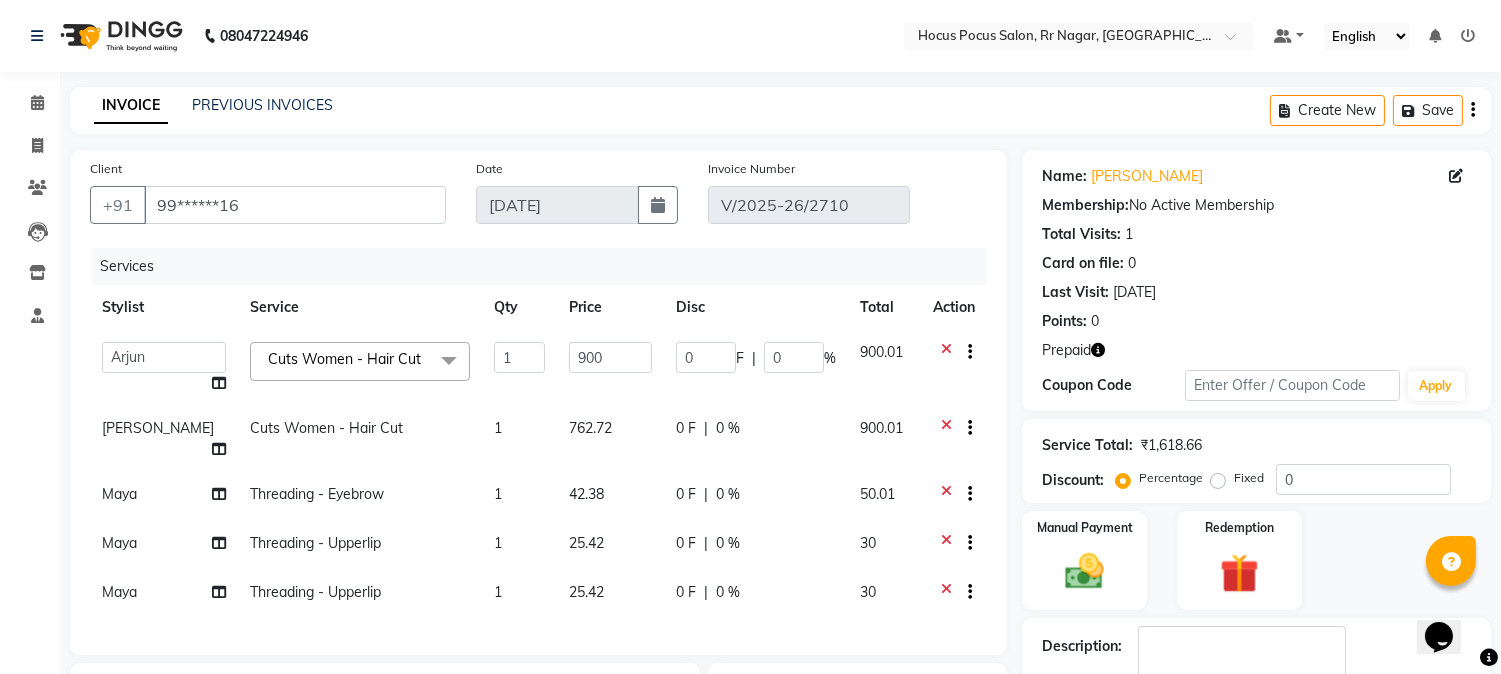 click on "900.01" 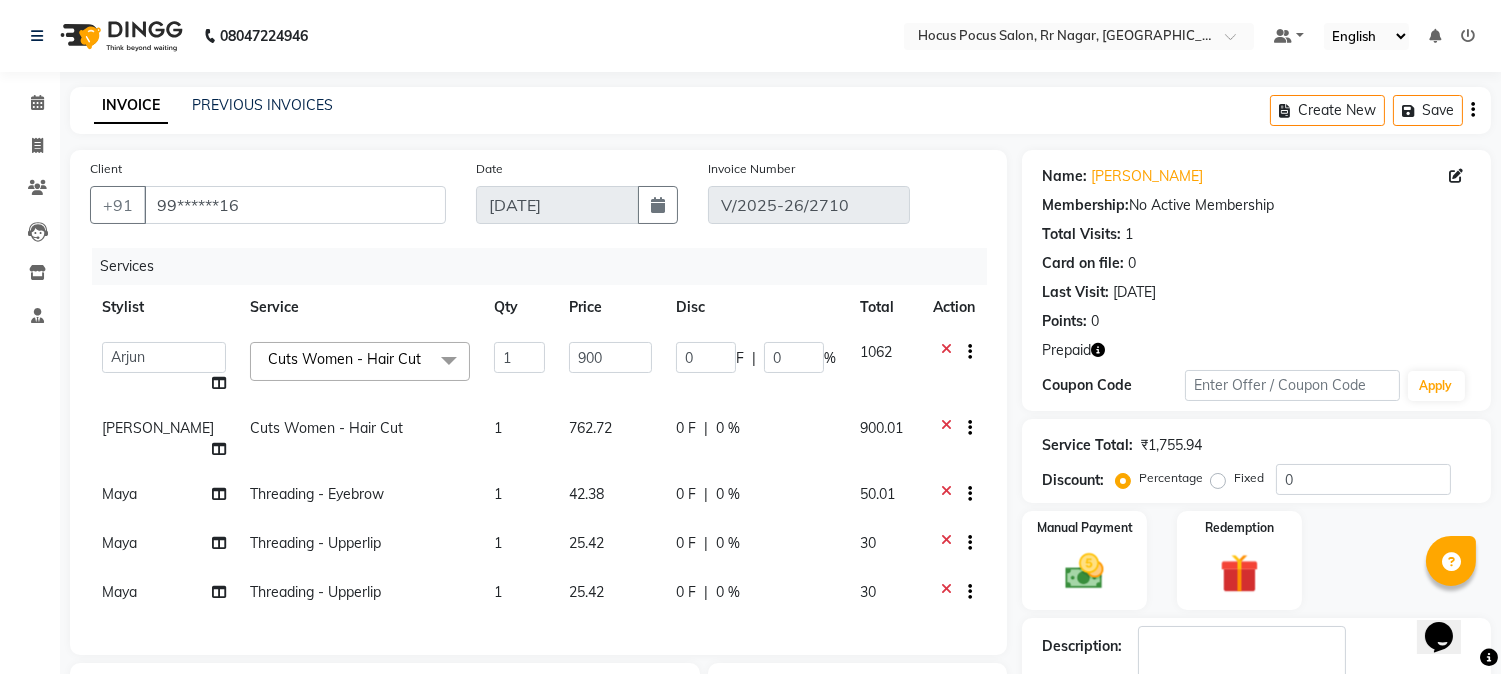 click on "762.72" 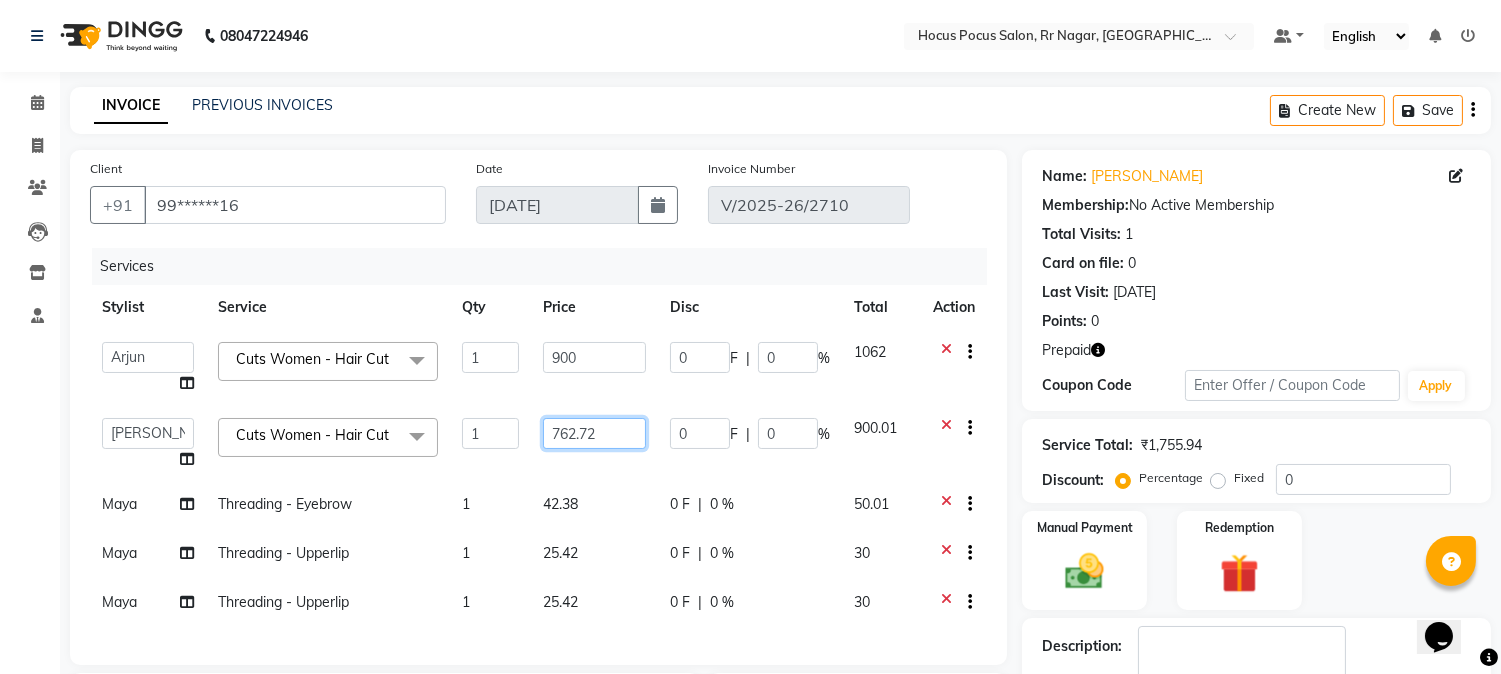 click on "762.72" 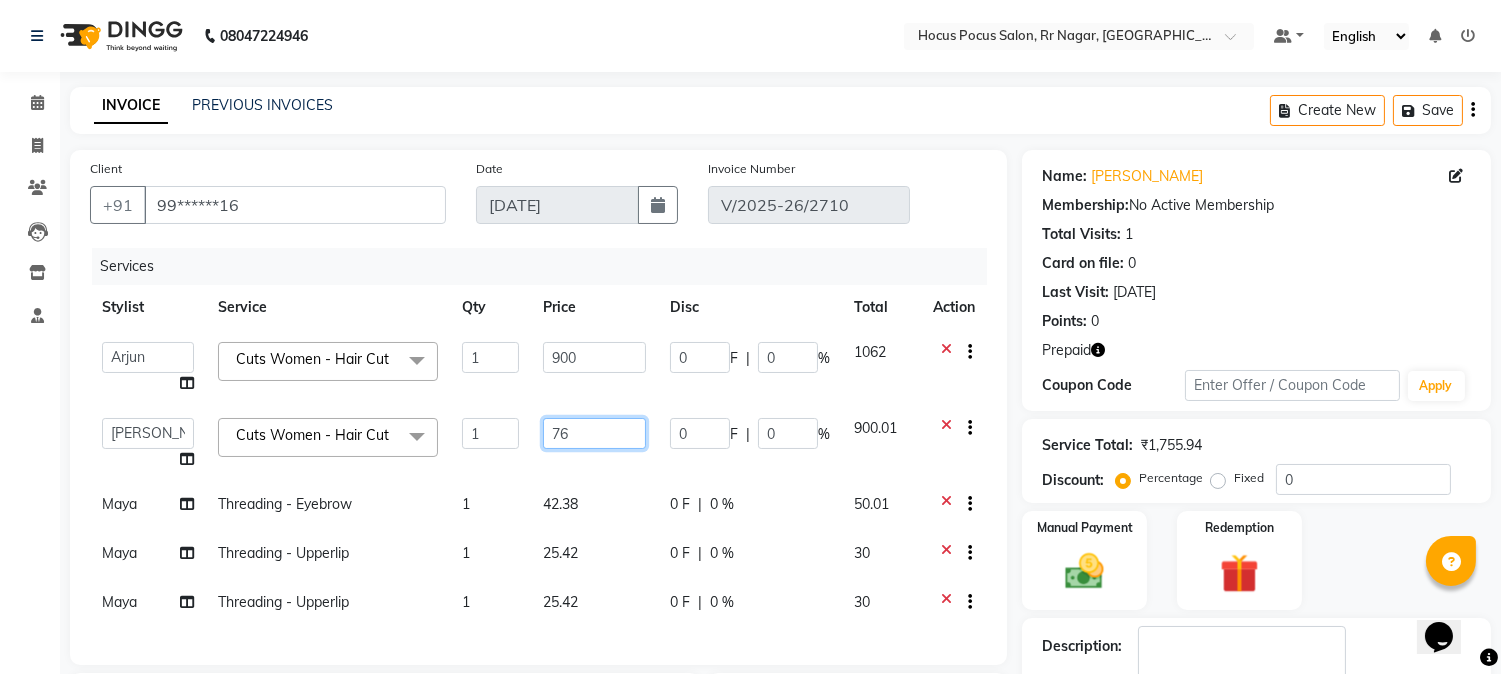 type on "7" 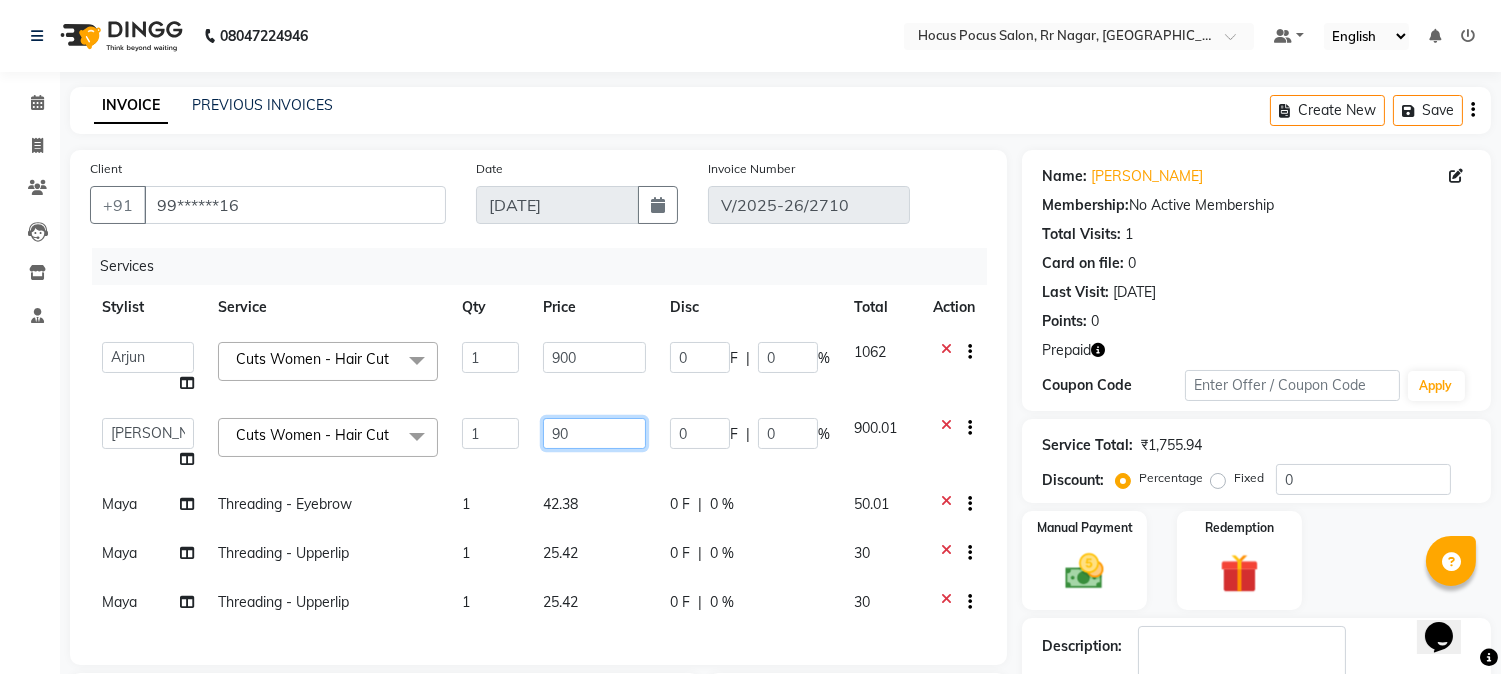 type on "900" 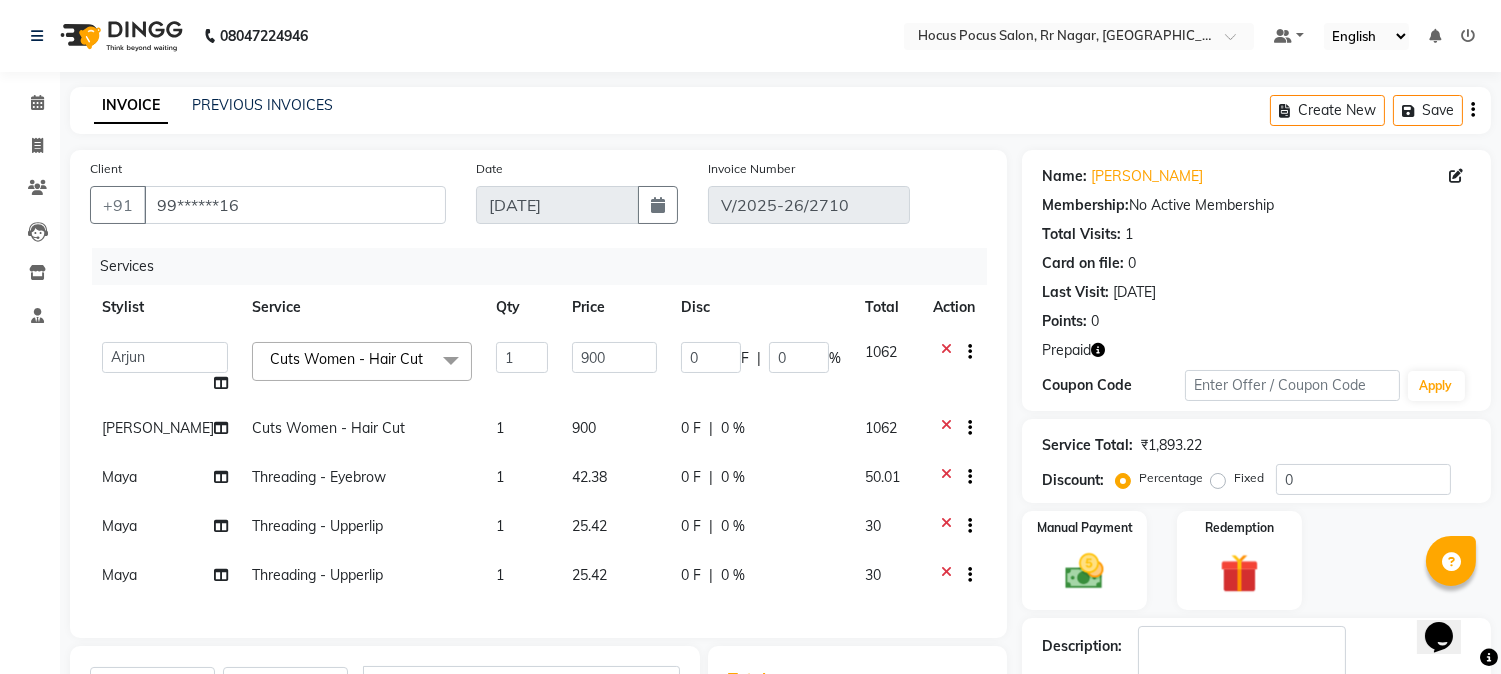 click 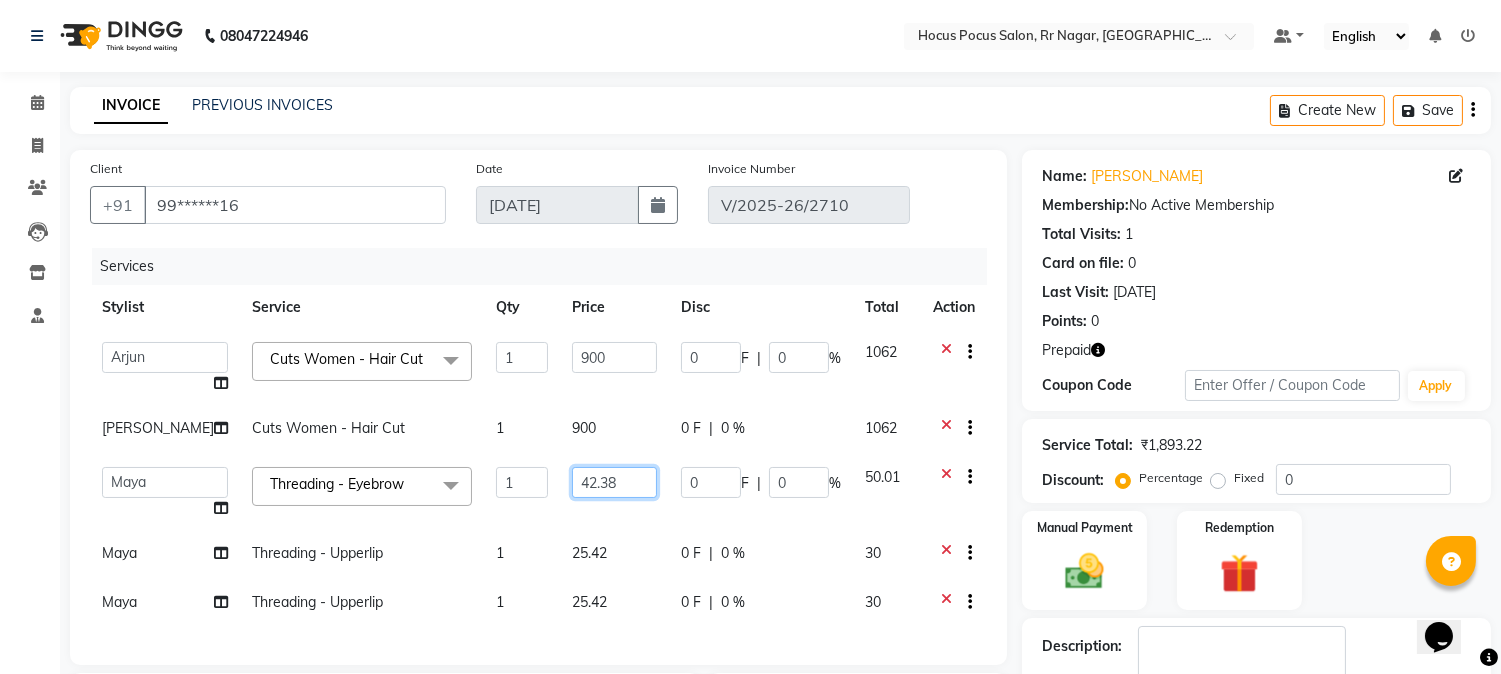 click on "42.38" 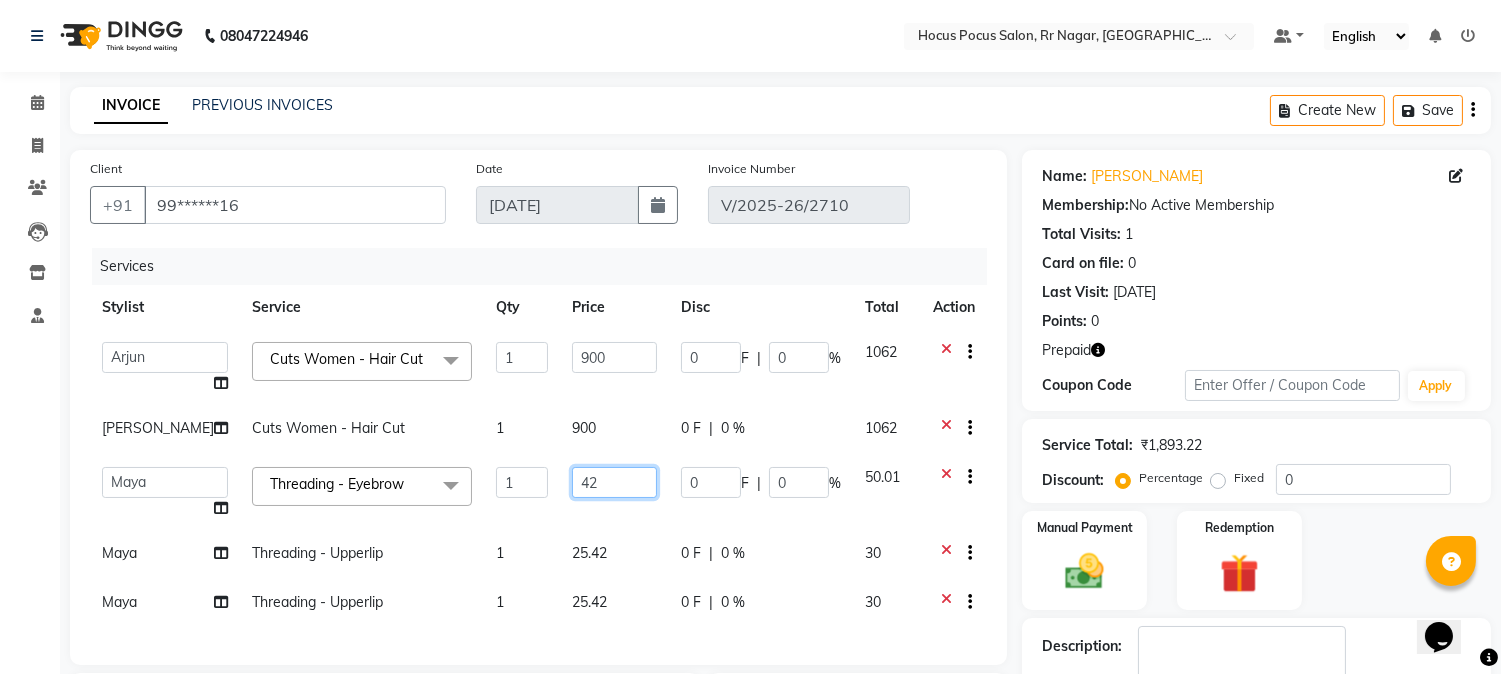 type on "4" 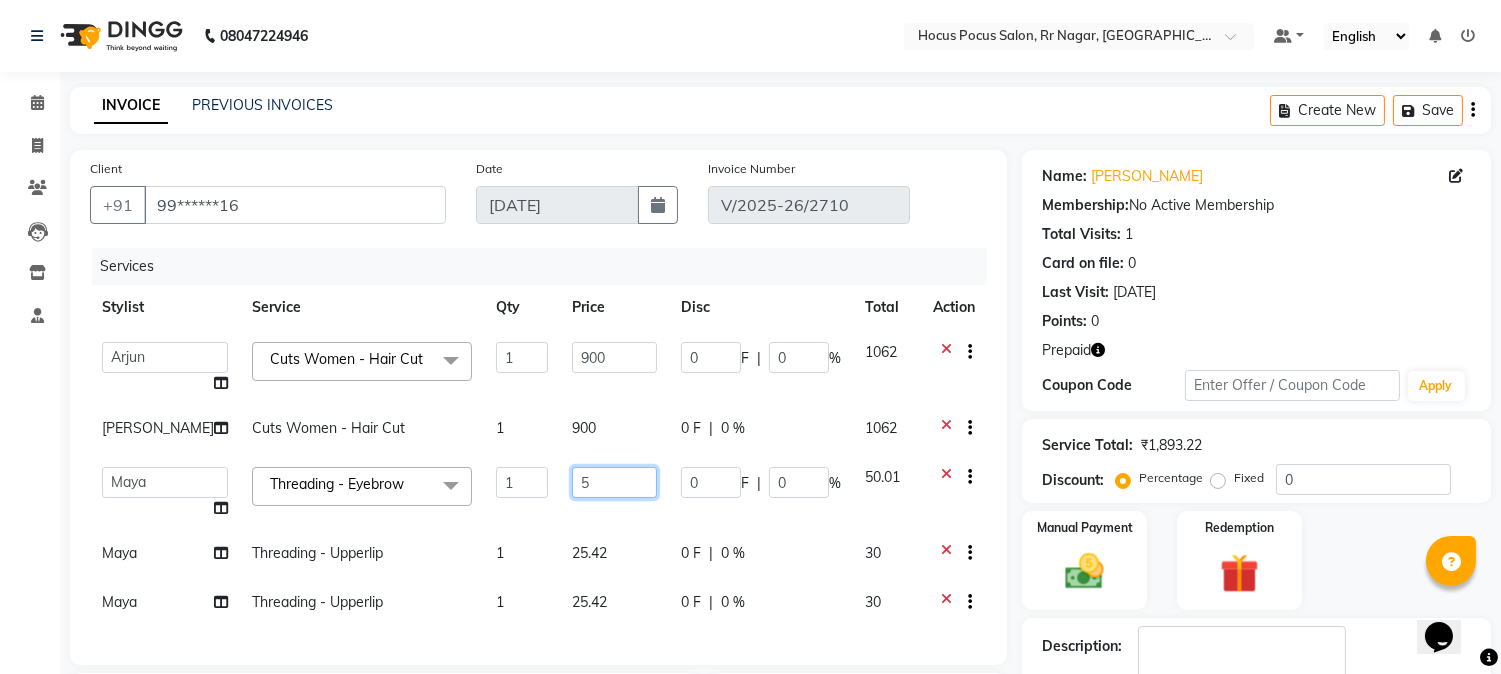 type on "50" 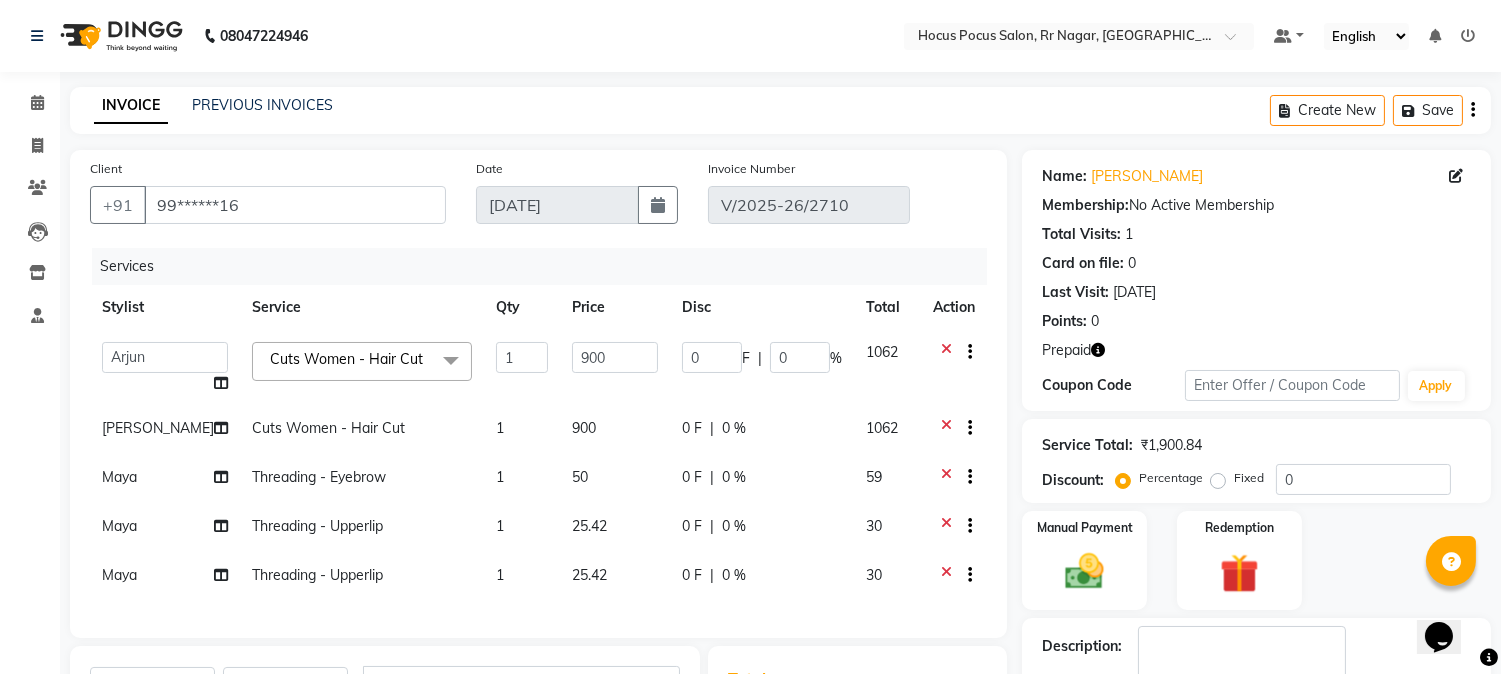 click on "59" 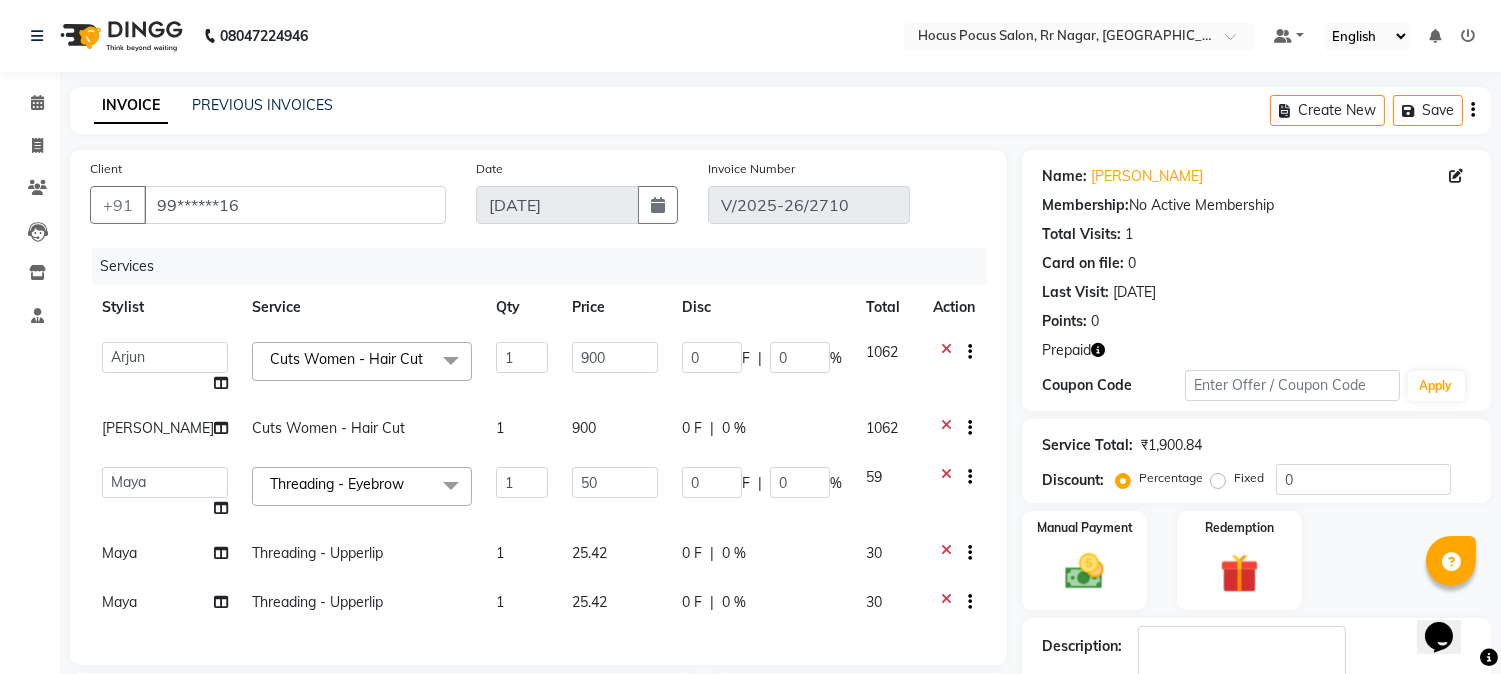 click on "25.42" 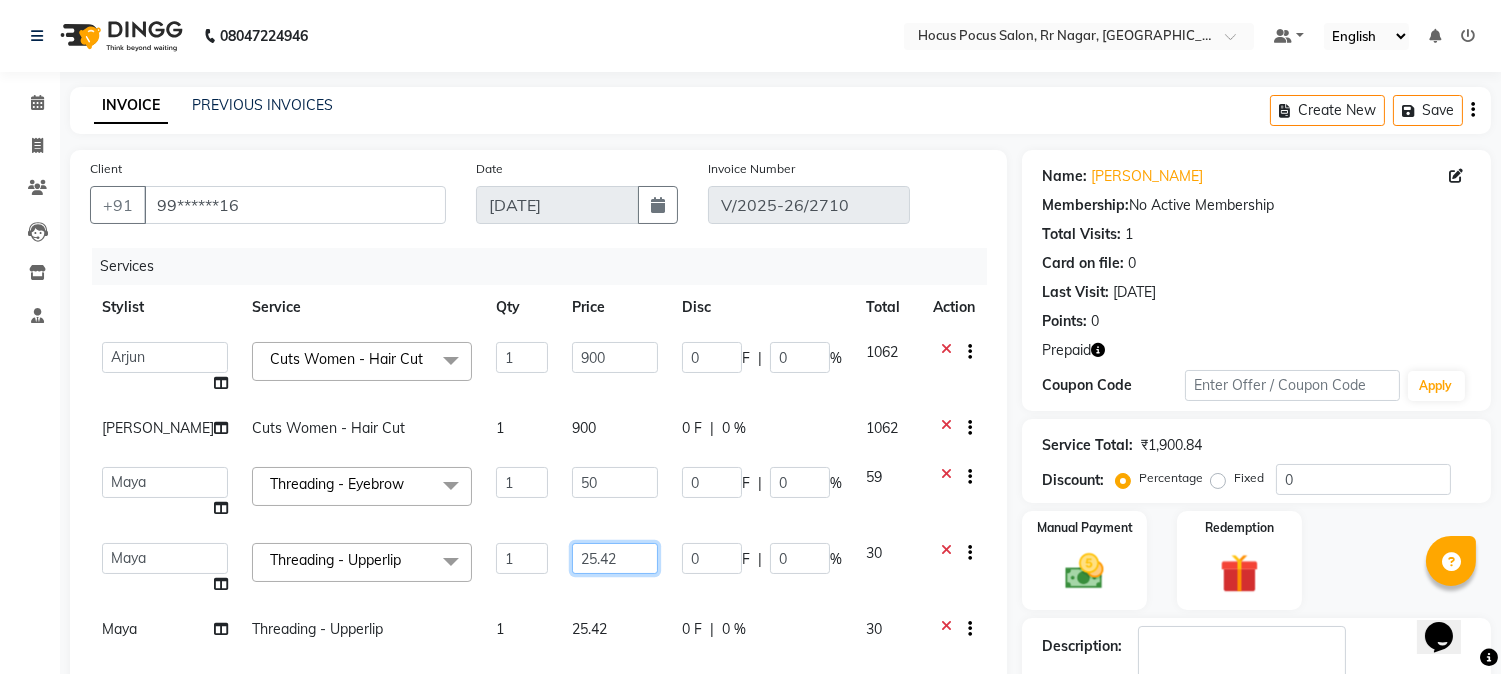 click on "25.42" 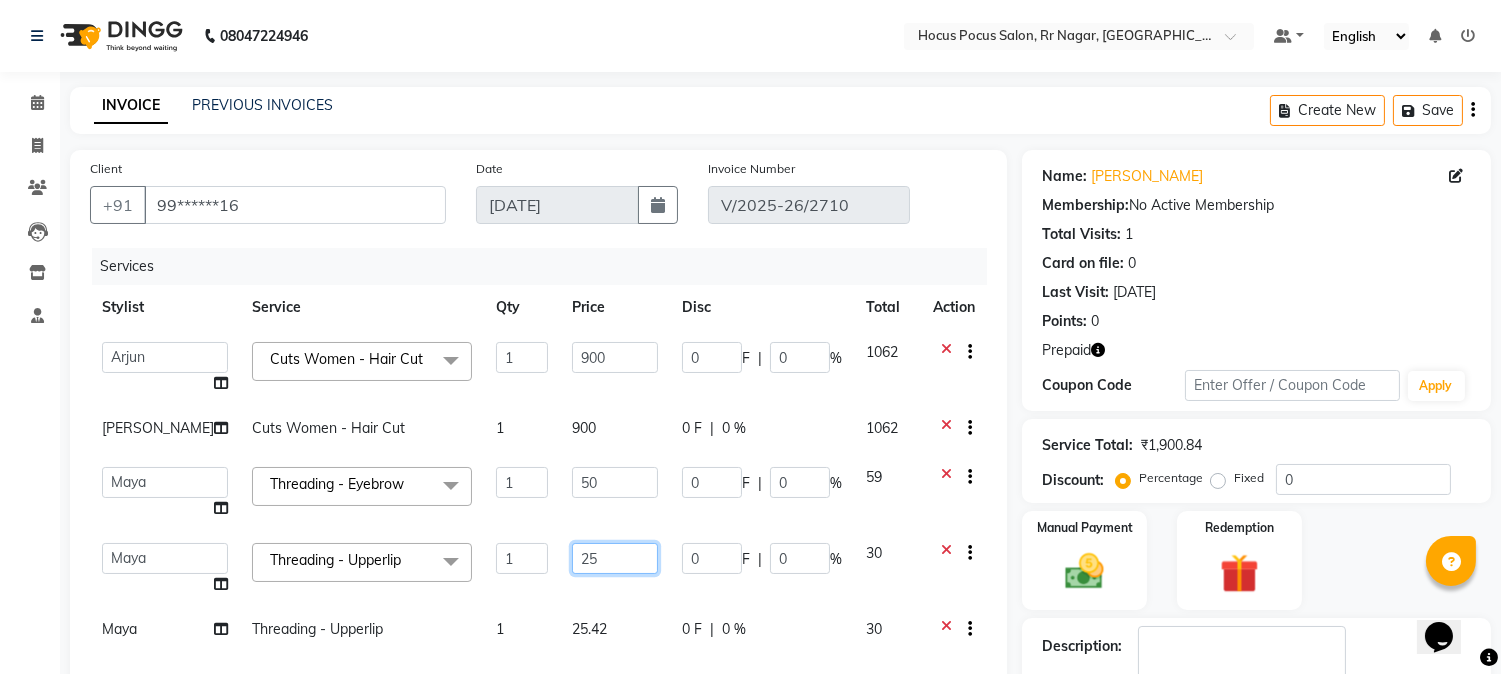 type on "2" 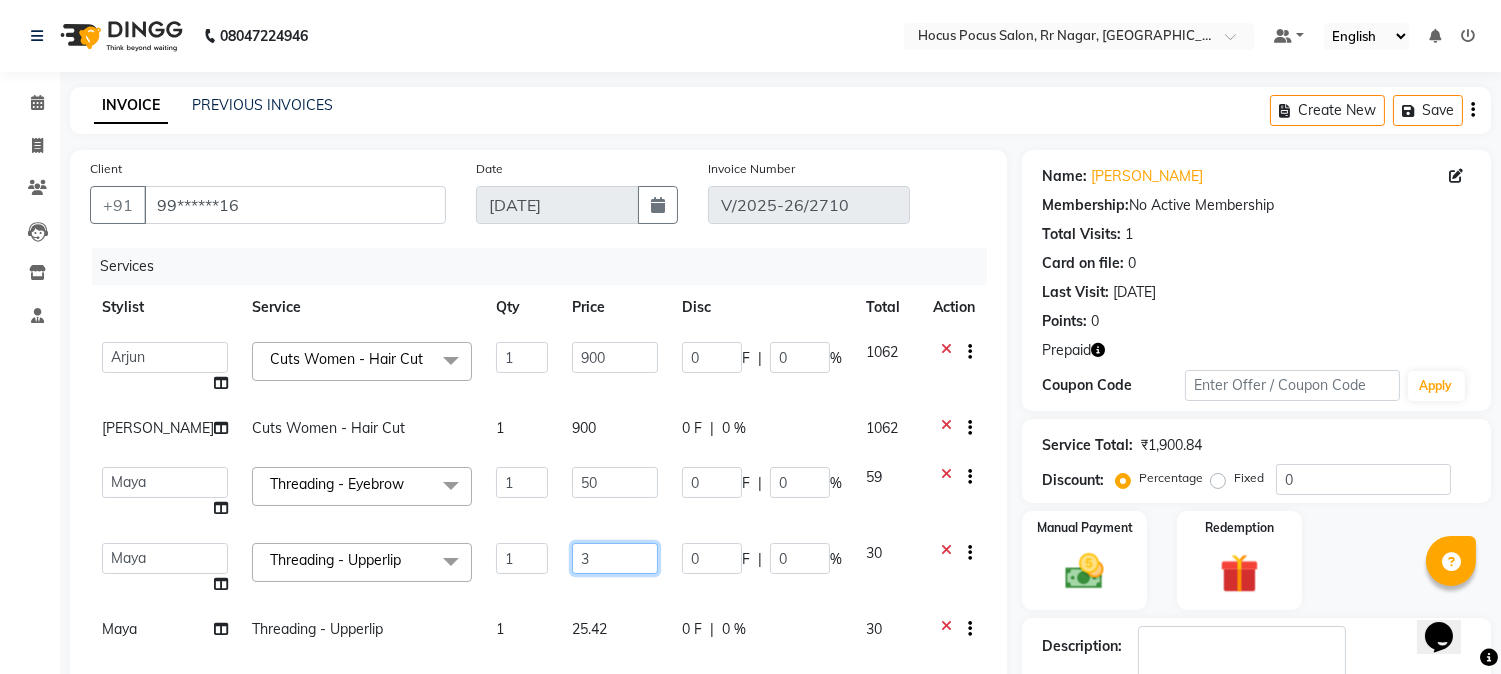 type on "30" 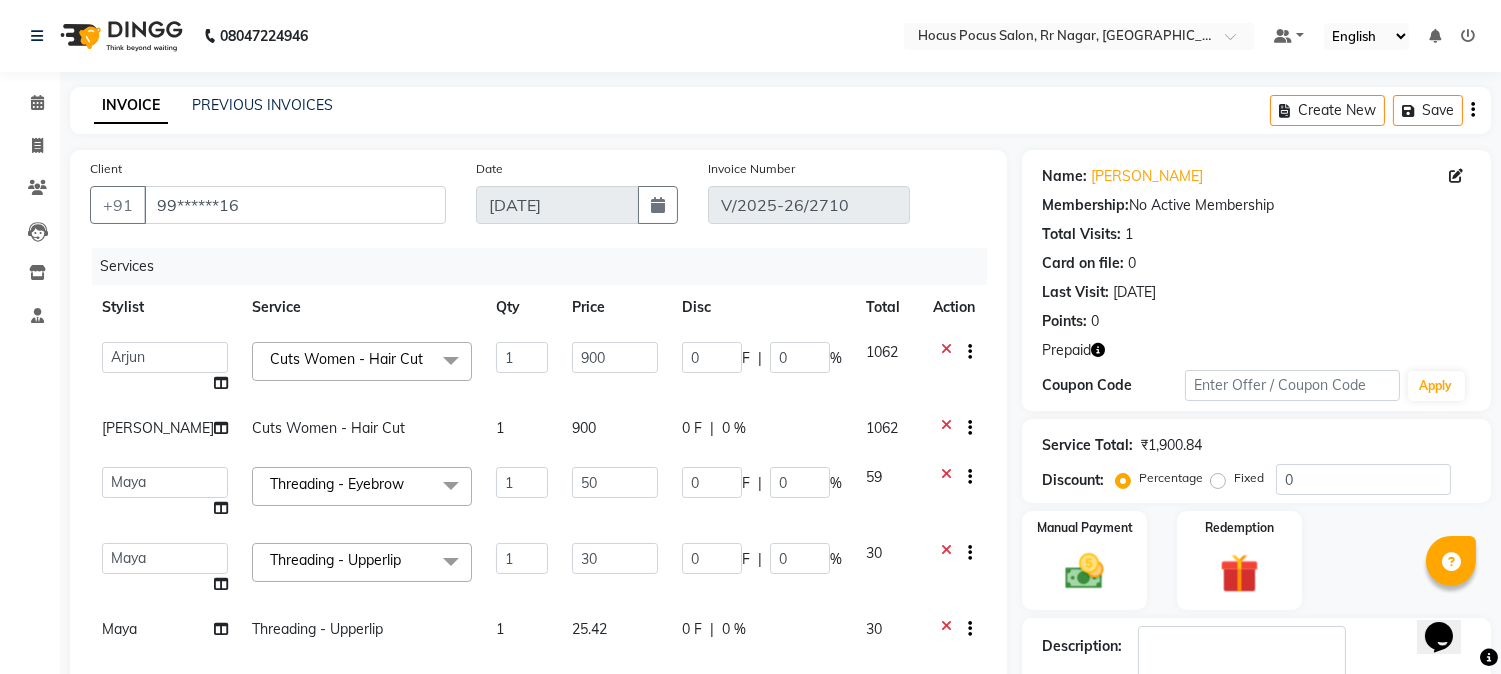 click on "30" 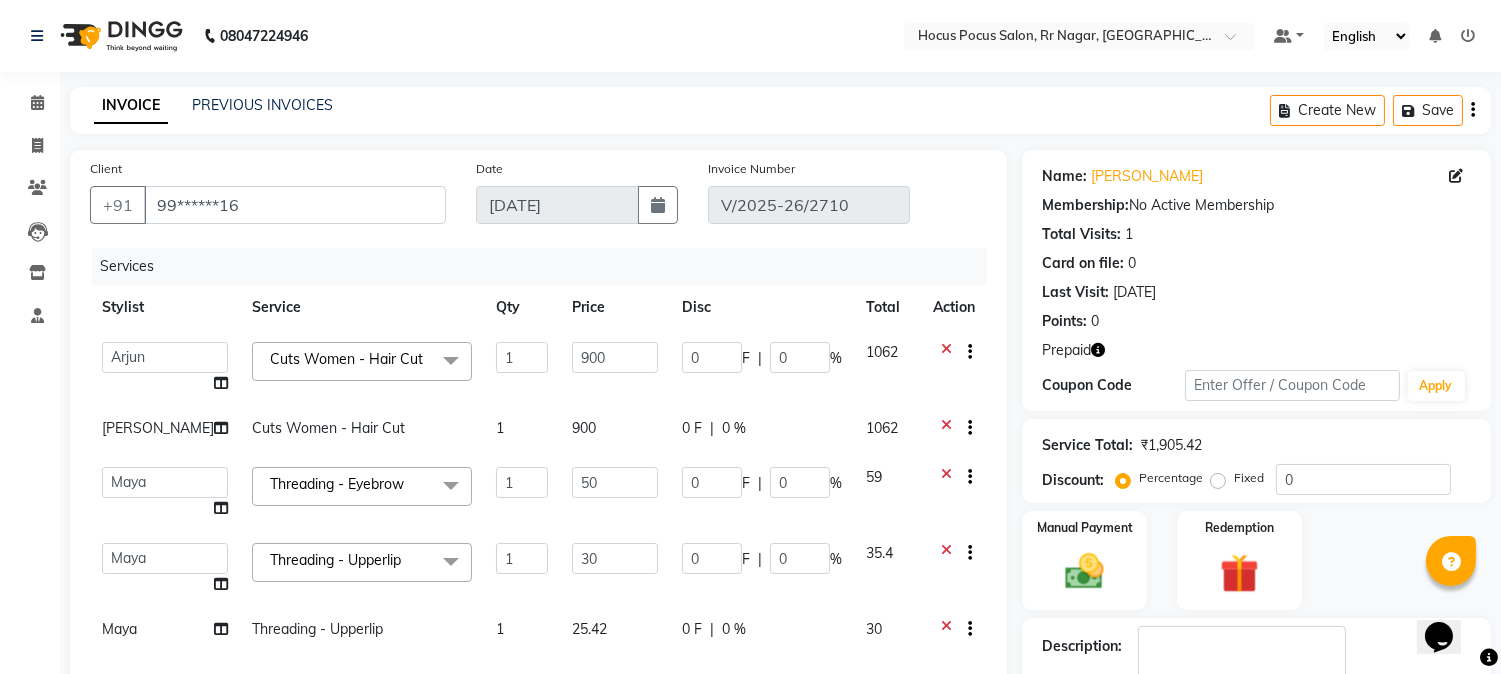 click on "25.42" 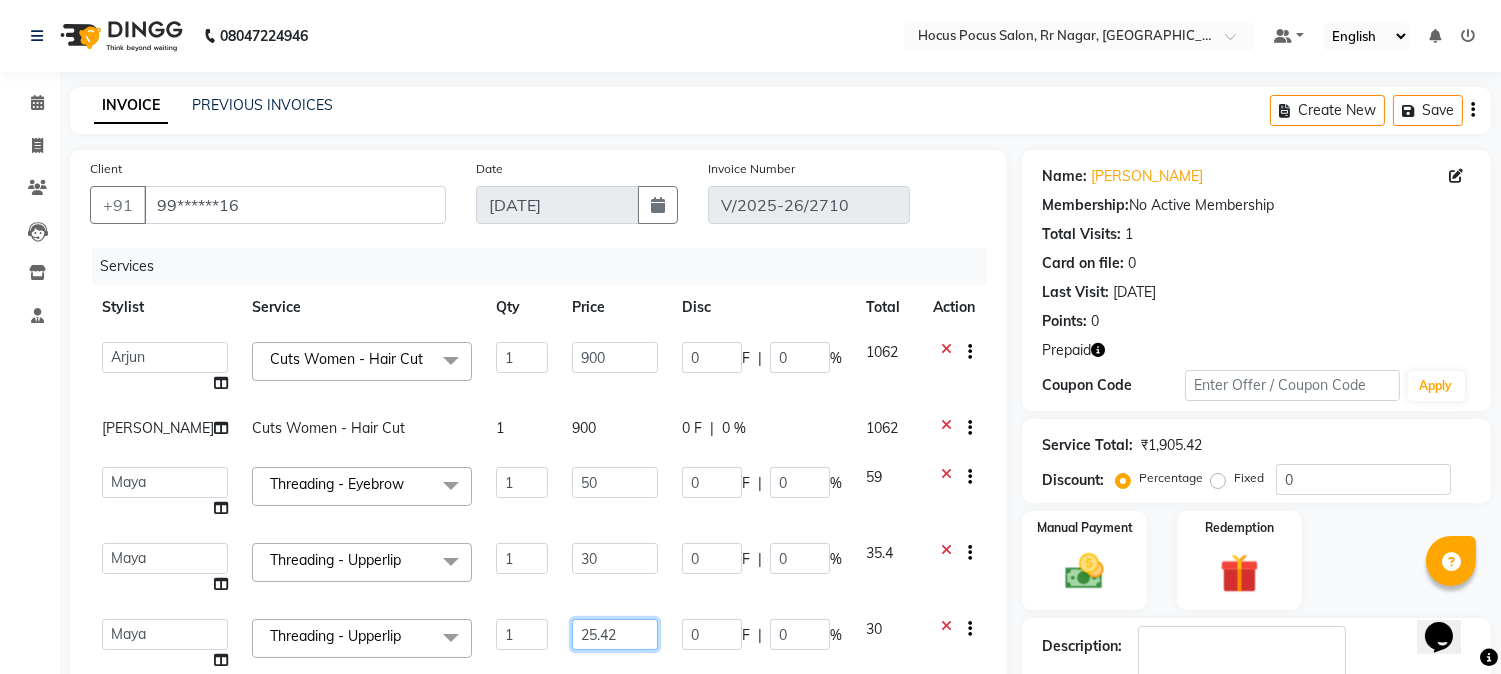 click on "25.42" 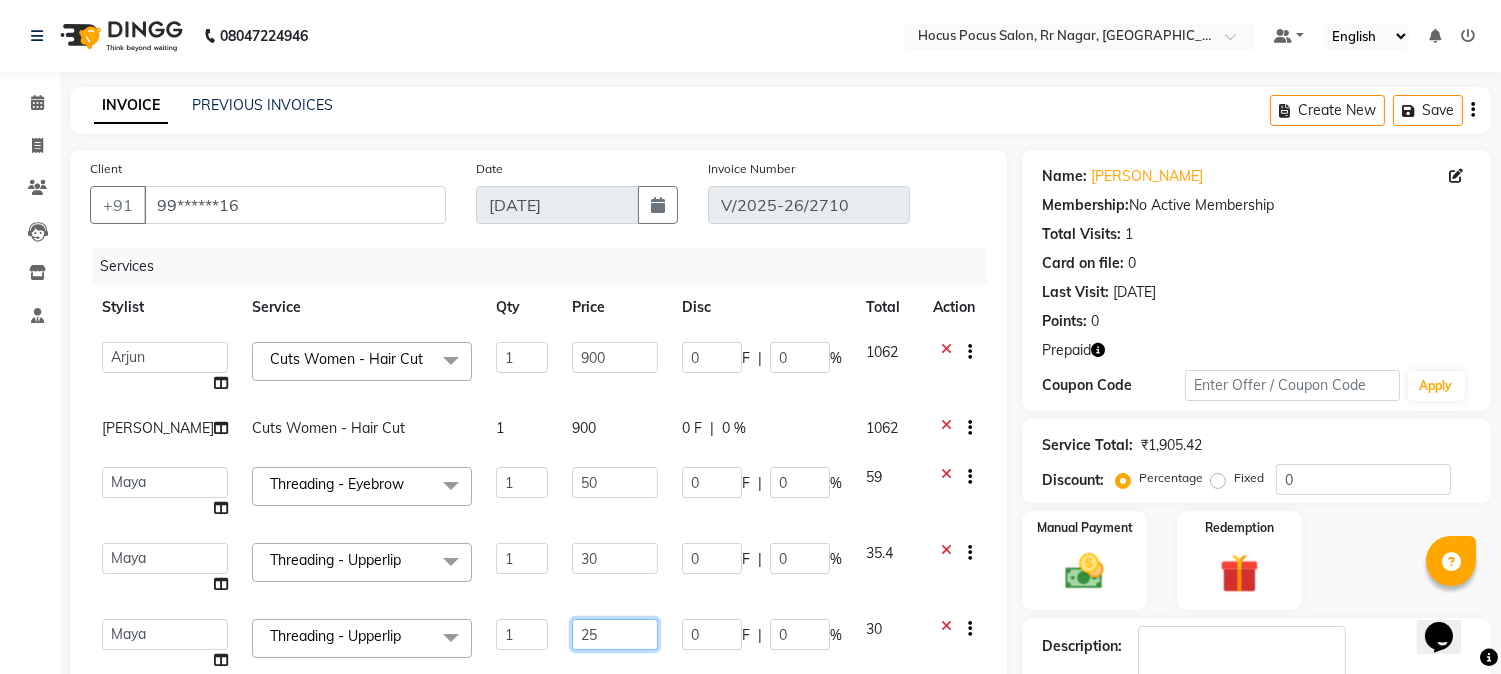 type on "2" 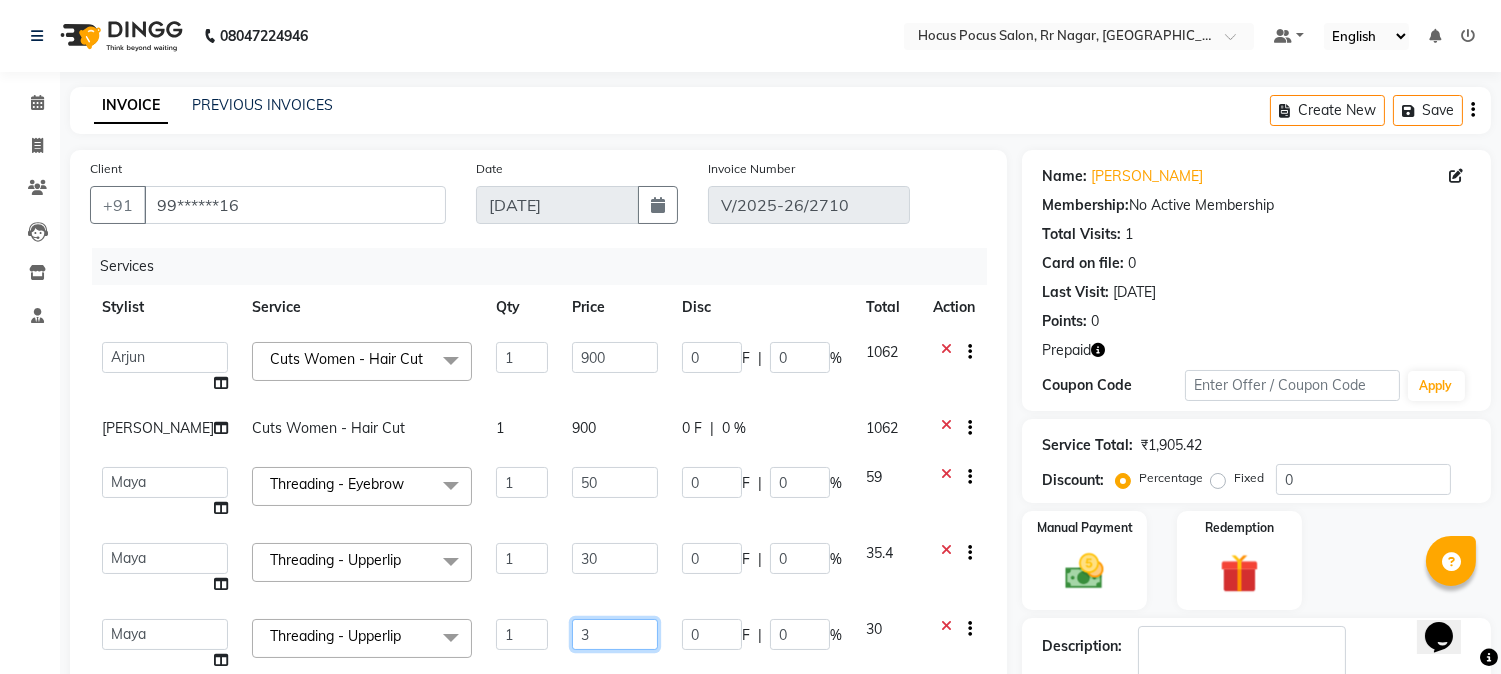 type on "30" 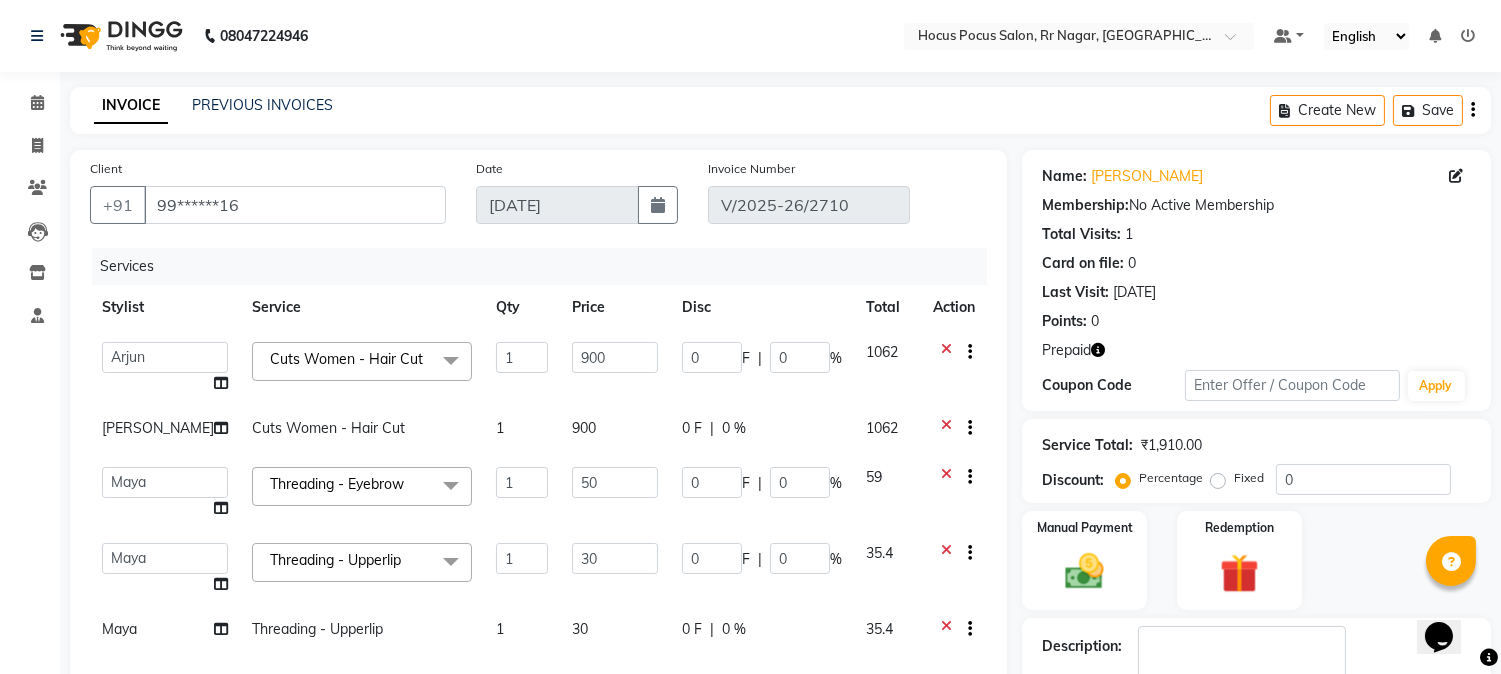 click 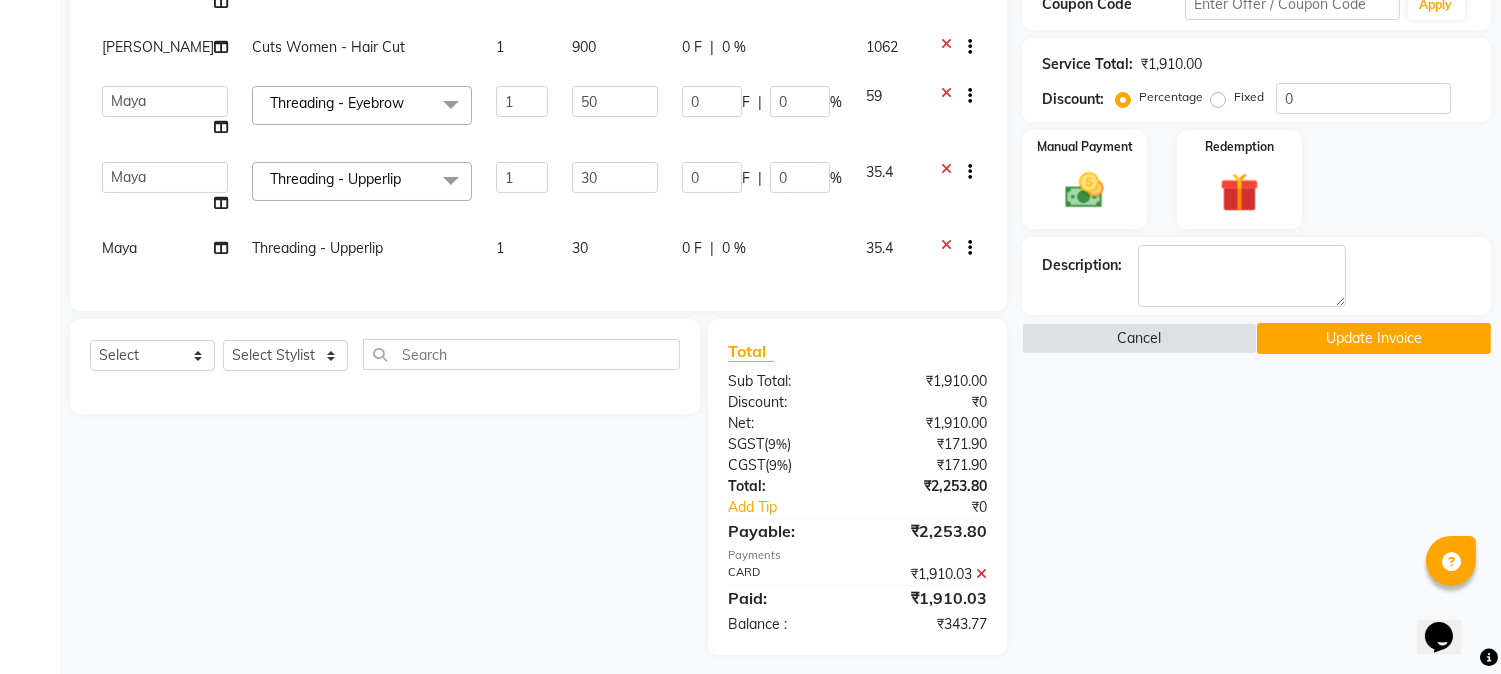 scroll, scrollTop: 407, scrollLeft: 0, axis: vertical 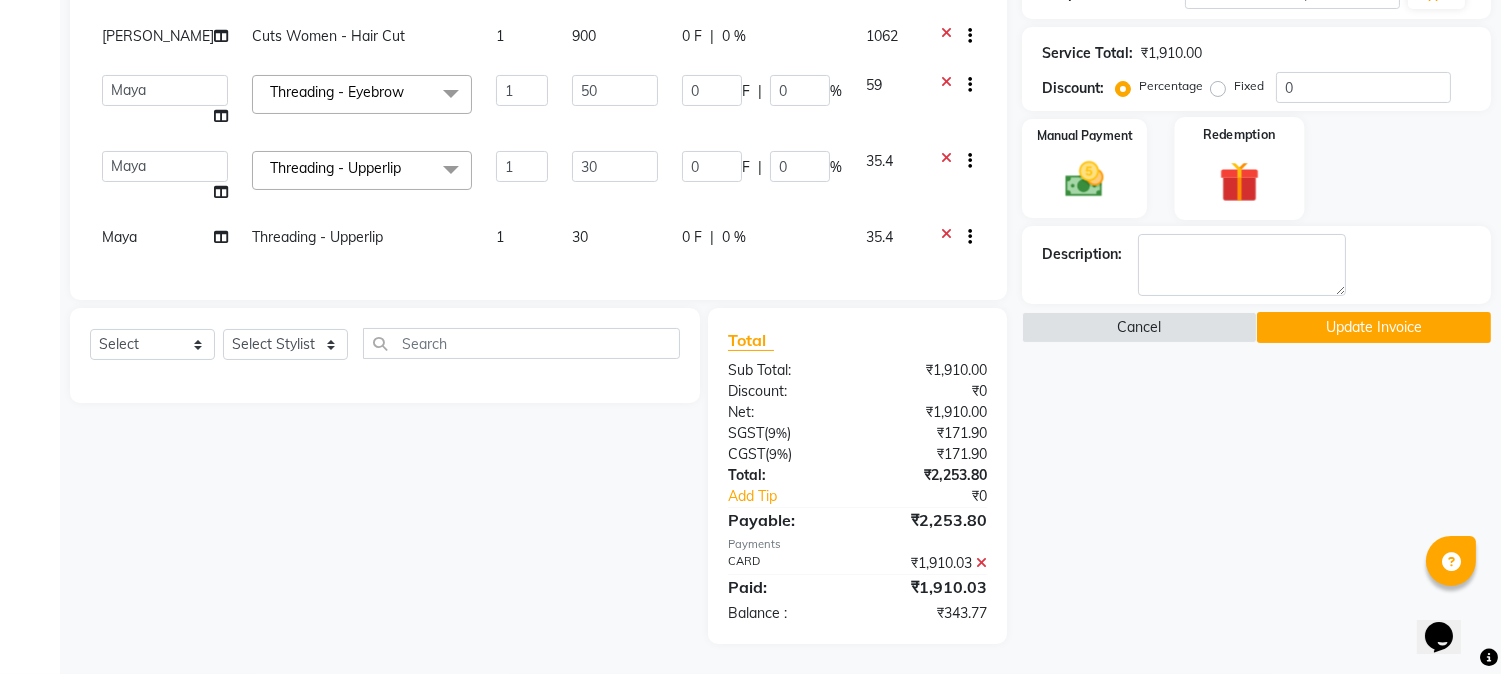 click 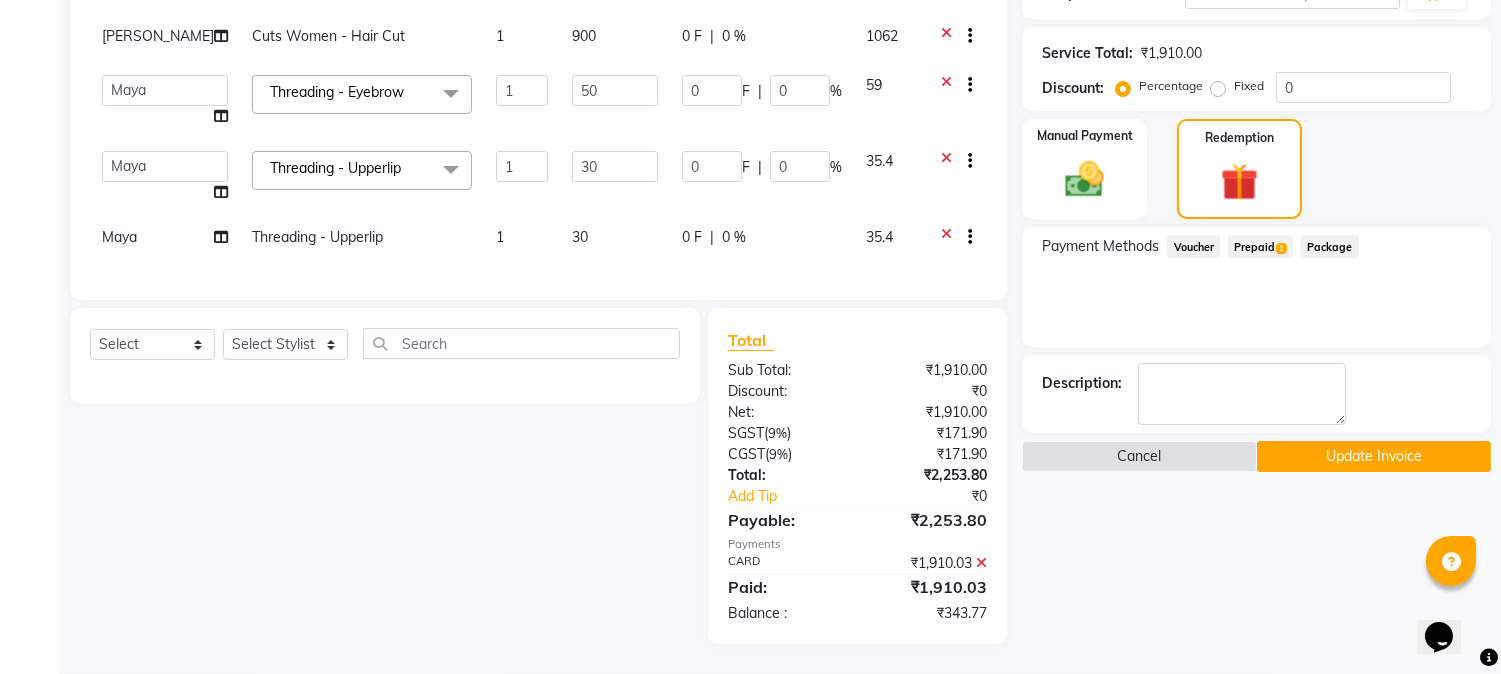 click on "Update Invoice" 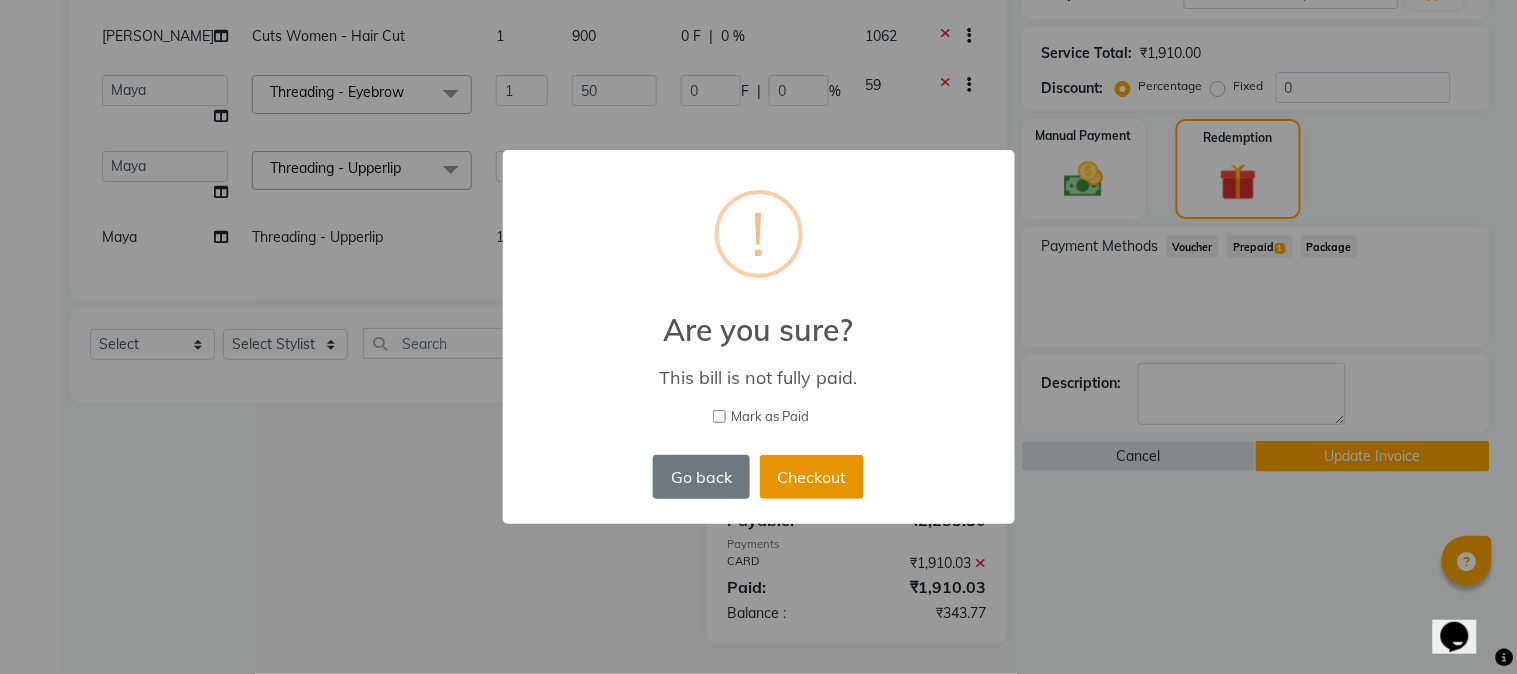 click on "Checkout" at bounding box center [812, 477] 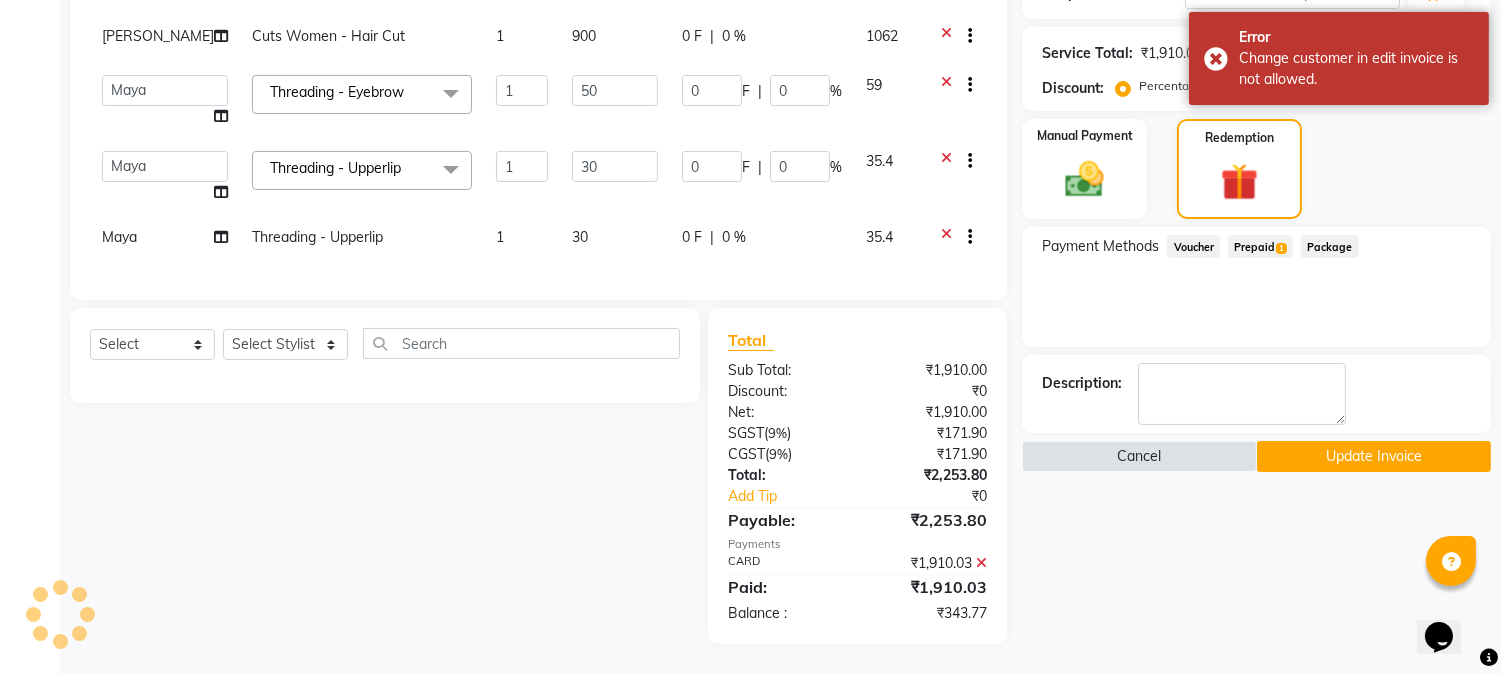 click 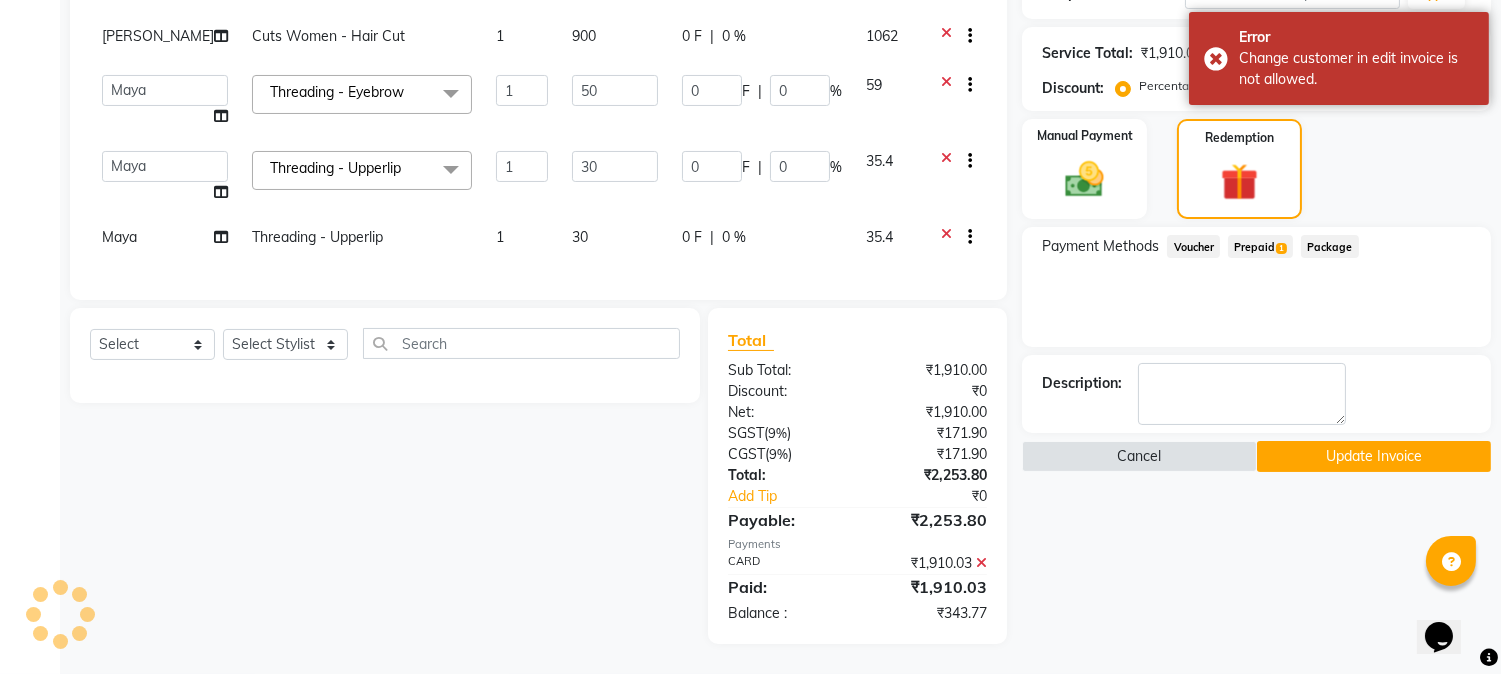 scroll, scrollTop: 366, scrollLeft: 0, axis: vertical 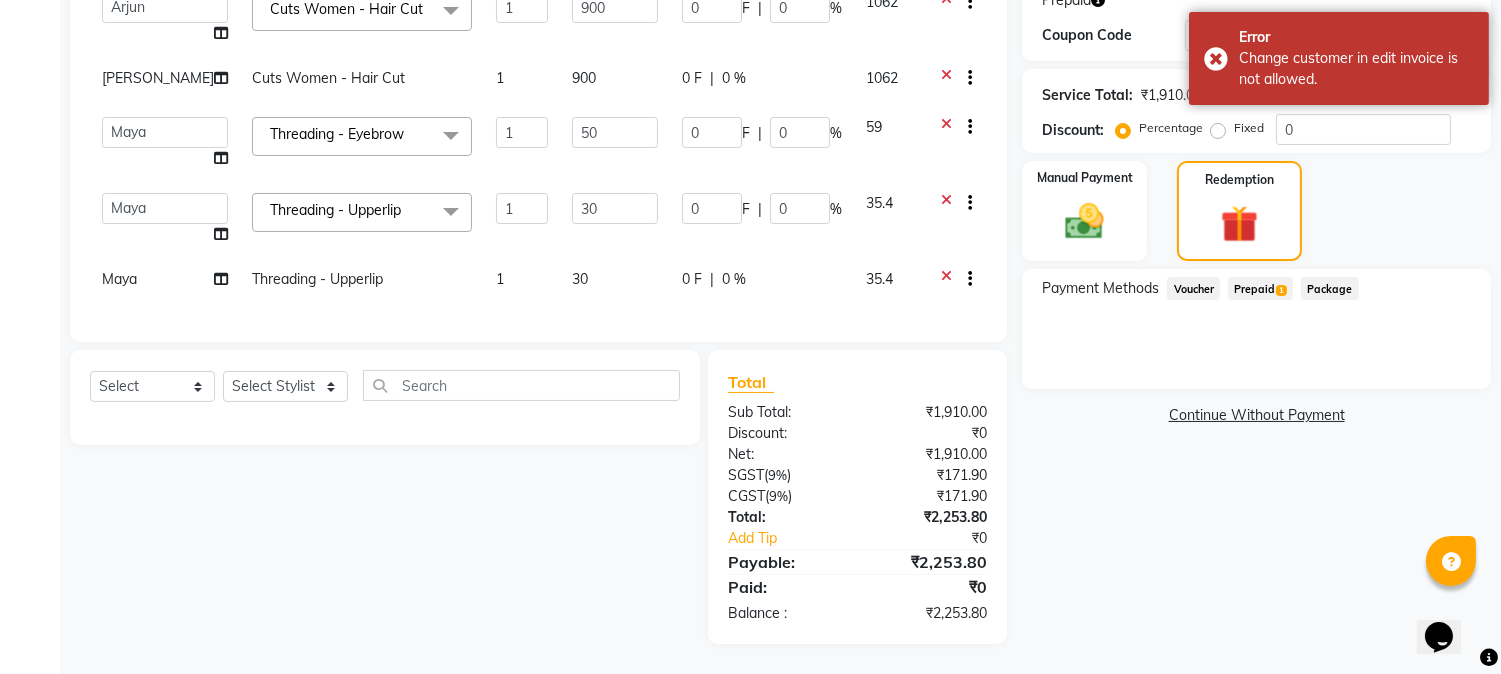 click on "1" 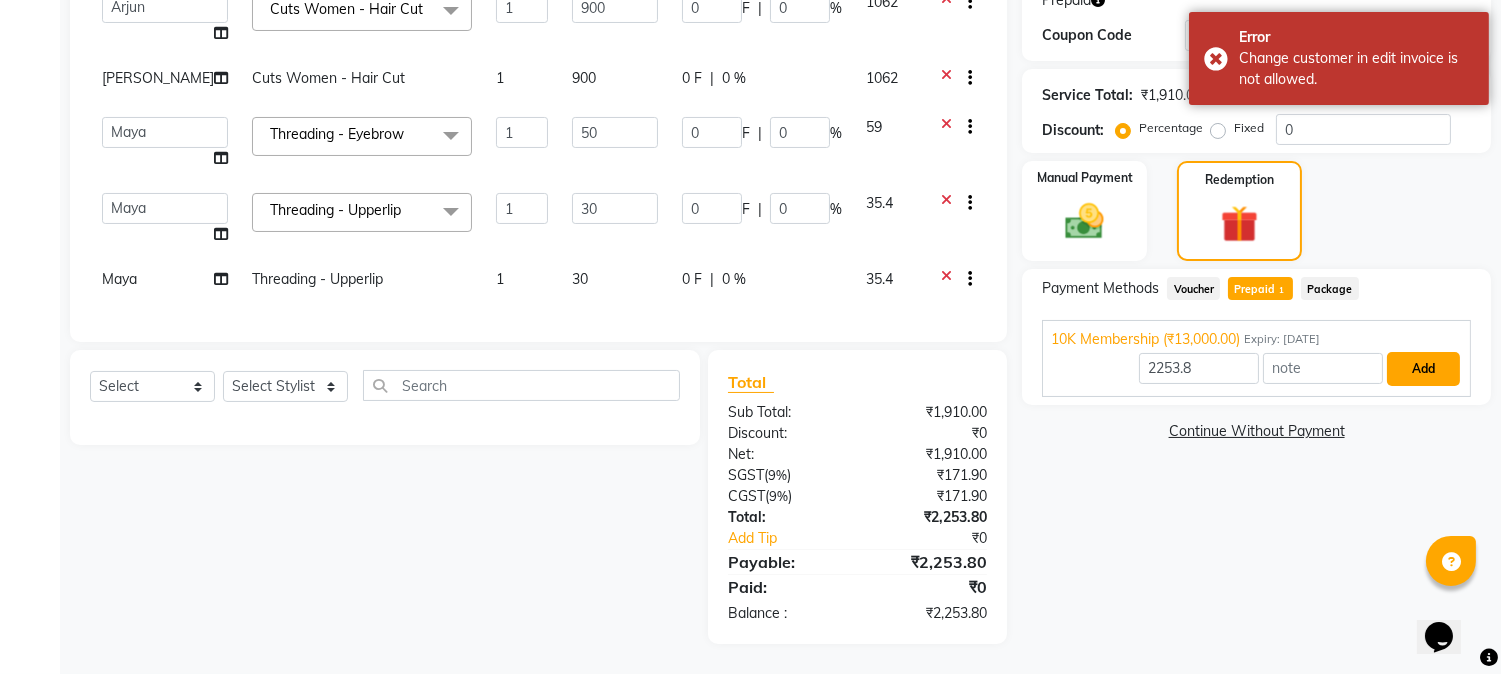 click on "Add" at bounding box center [1423, 369] 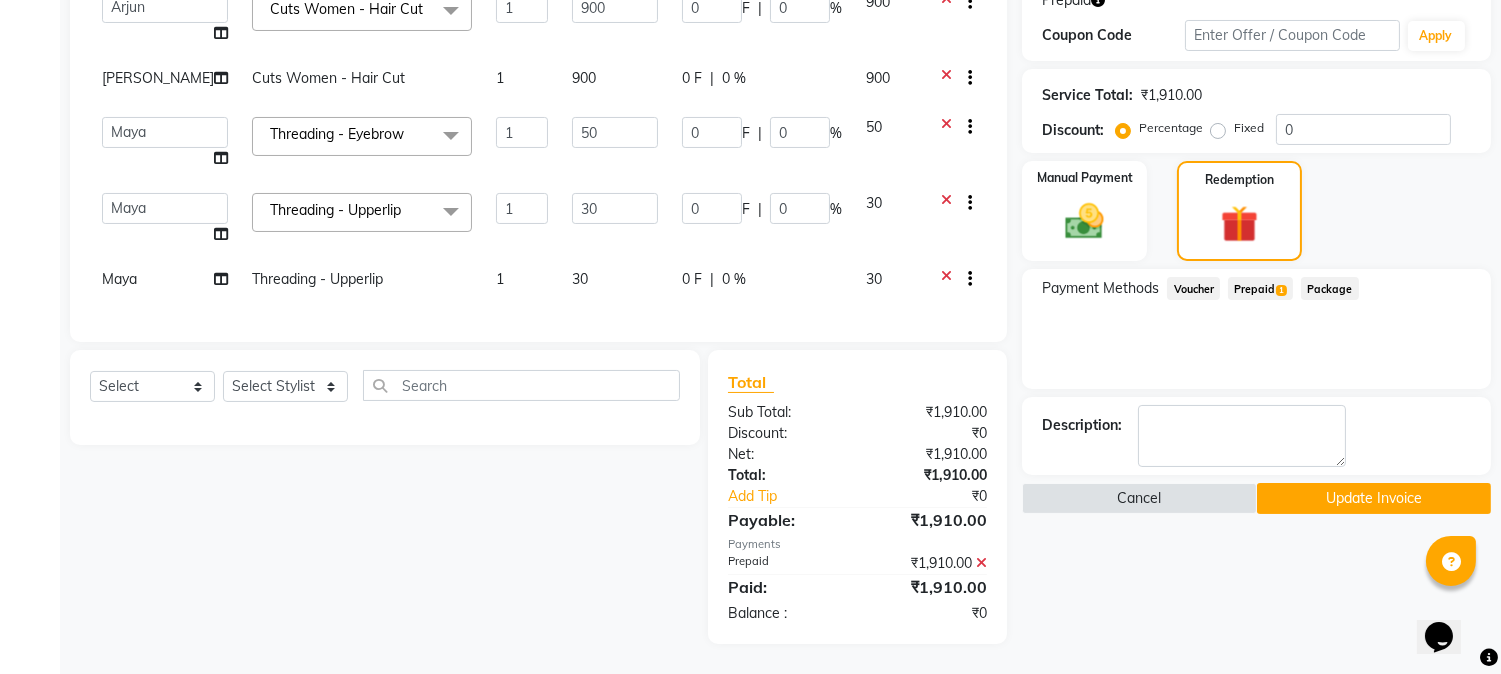 click on "Update Invoice" 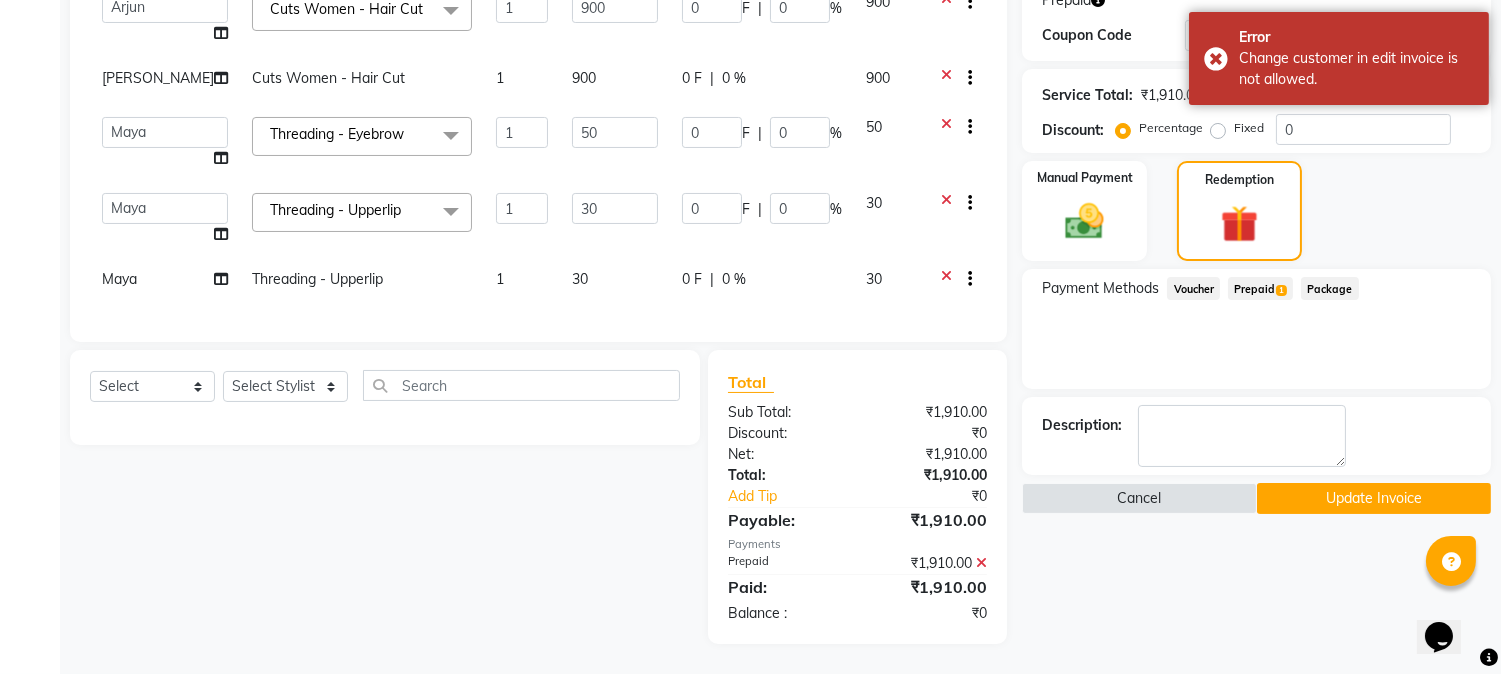 click on "Prepaid  1" 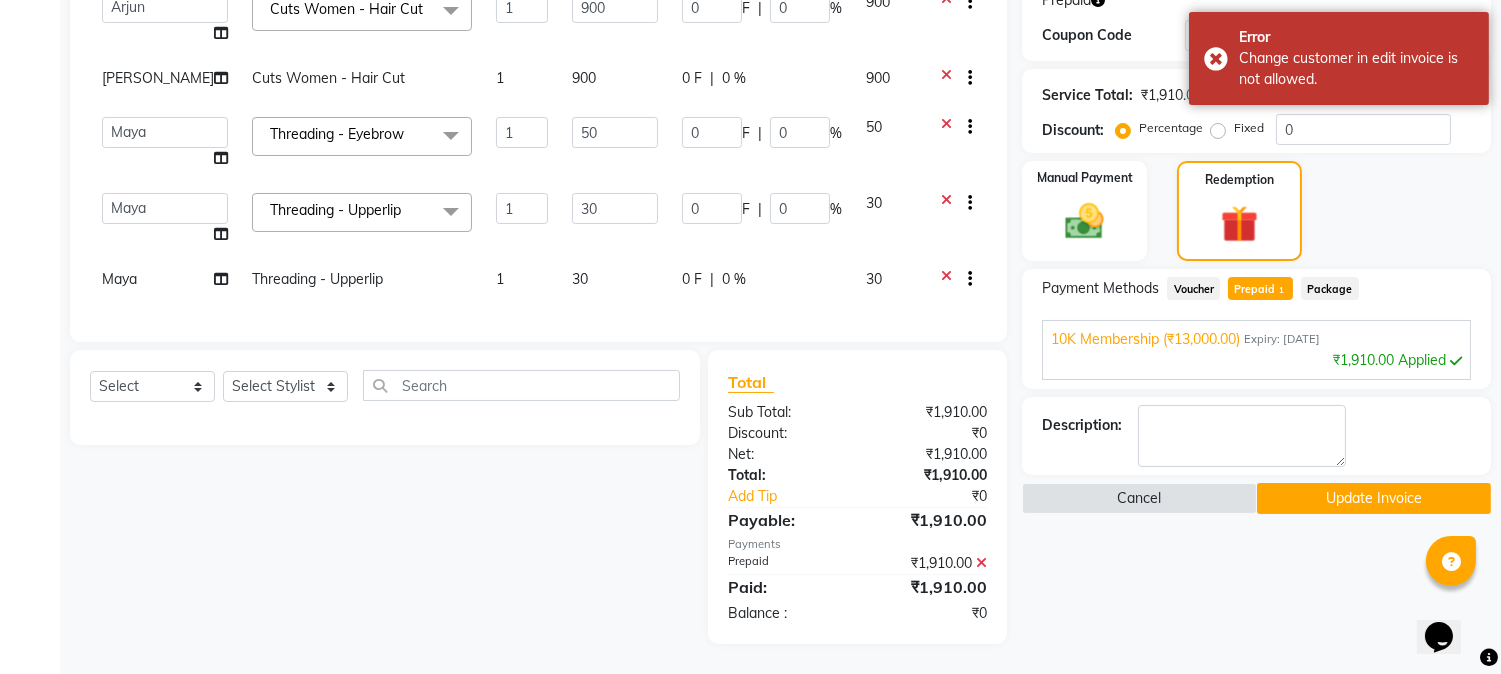 click on "Update Invoice" 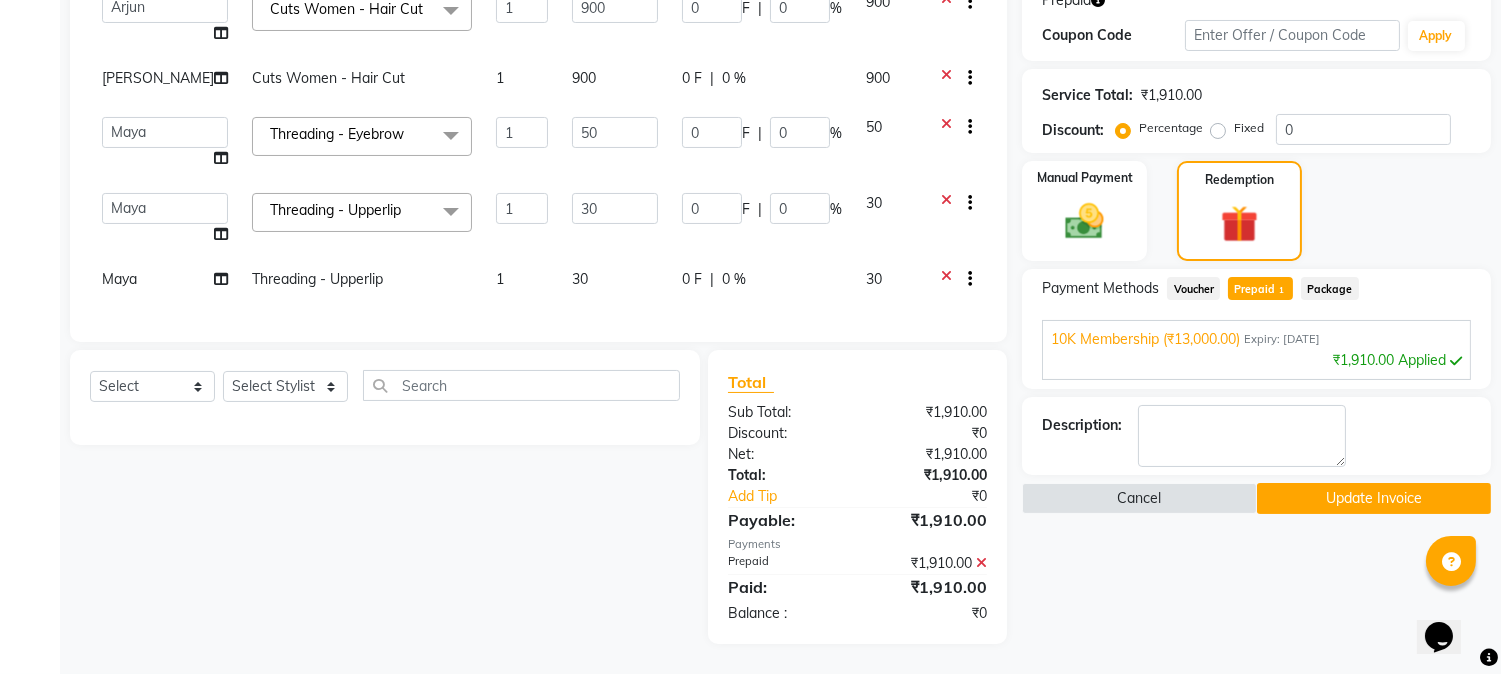 click on "Update Invoice" 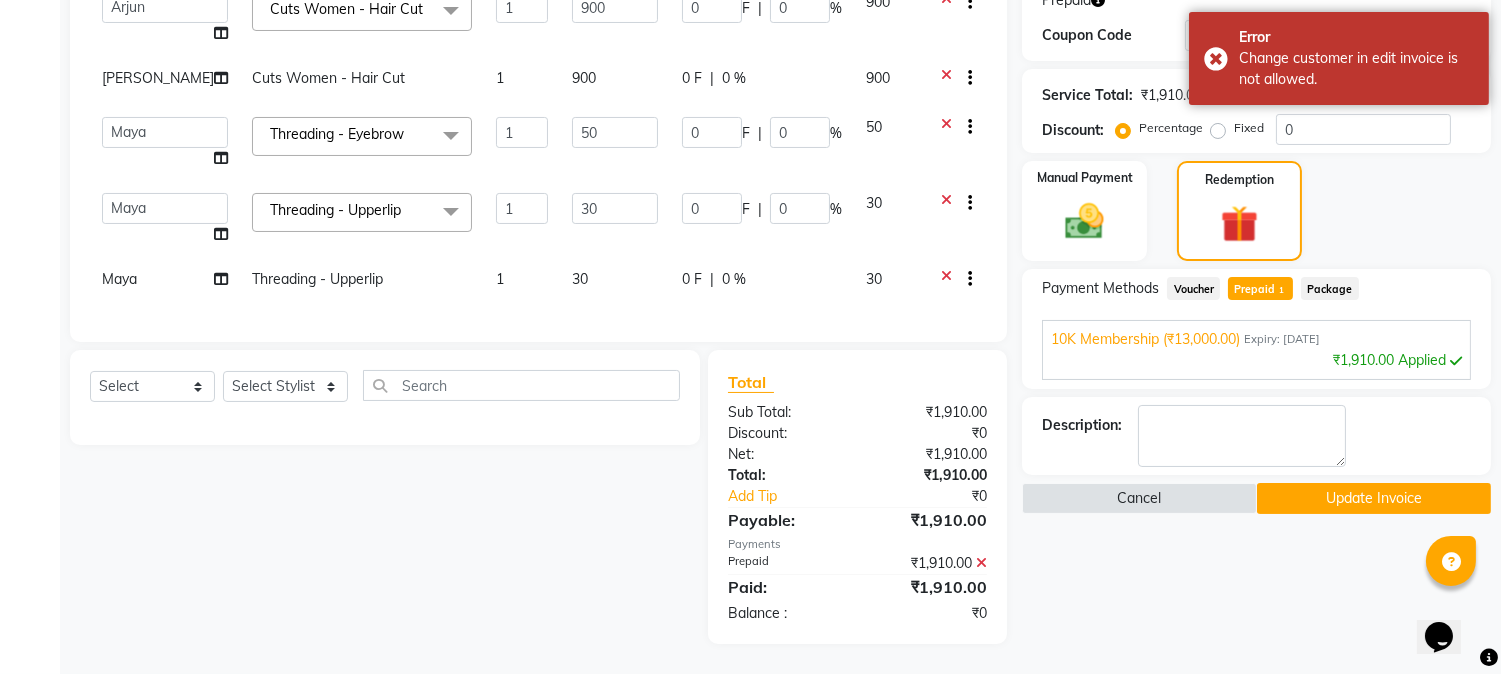 click on "Name: Nirmala Sekaran  Membership:  No Active Membership  Total Visits:  1 Card on file:  0 Last Visit:   13-07-2025 Points:   0  Prepaid Coupon Code Apply Service Total:  ₹1,910.00  Discount:  Percentage   Fixed  0 Manual Payment Redemption Payment Methods  Voucher   Prepaid  1  Package  10K Membership (₹13,000.00) Expiry: 08-04-2028  ₹1,910.00 Applied  Description:                   Cancel   Update Invoice" 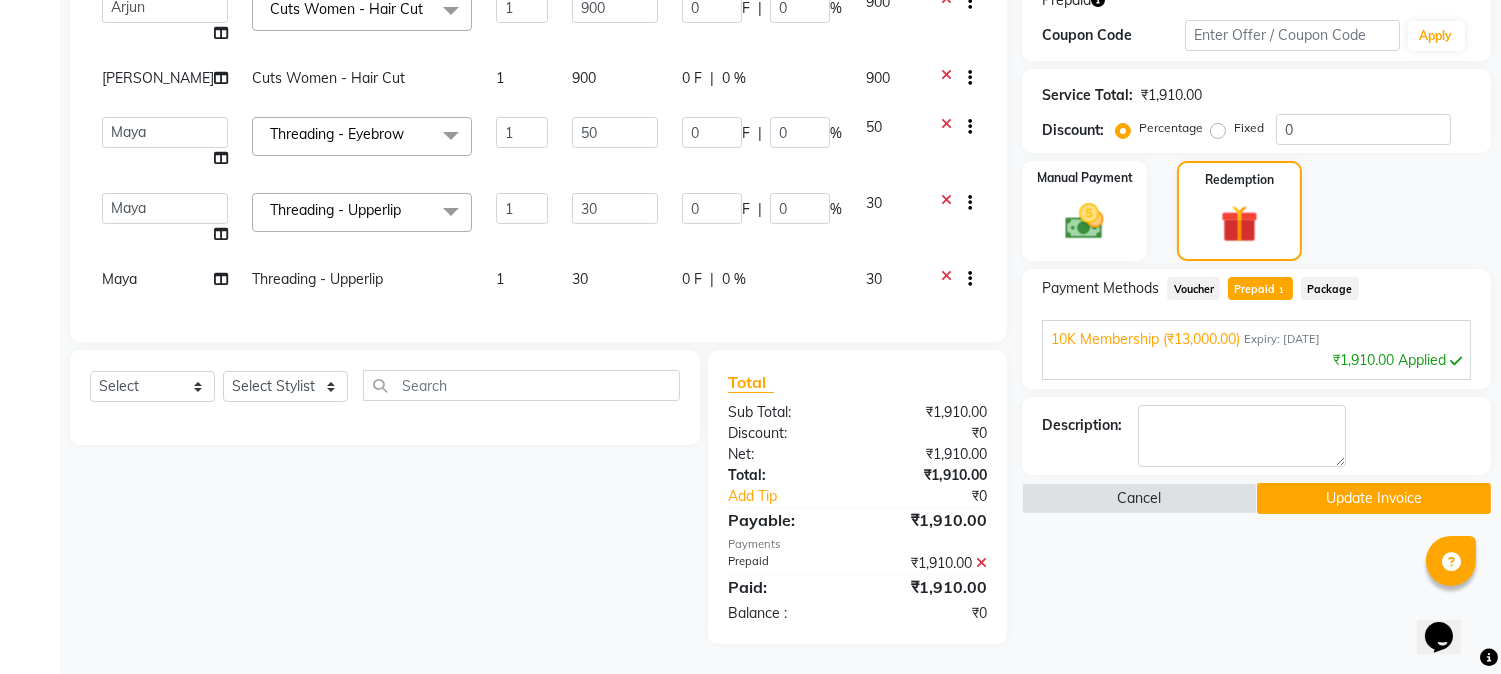 click on "Voucher" 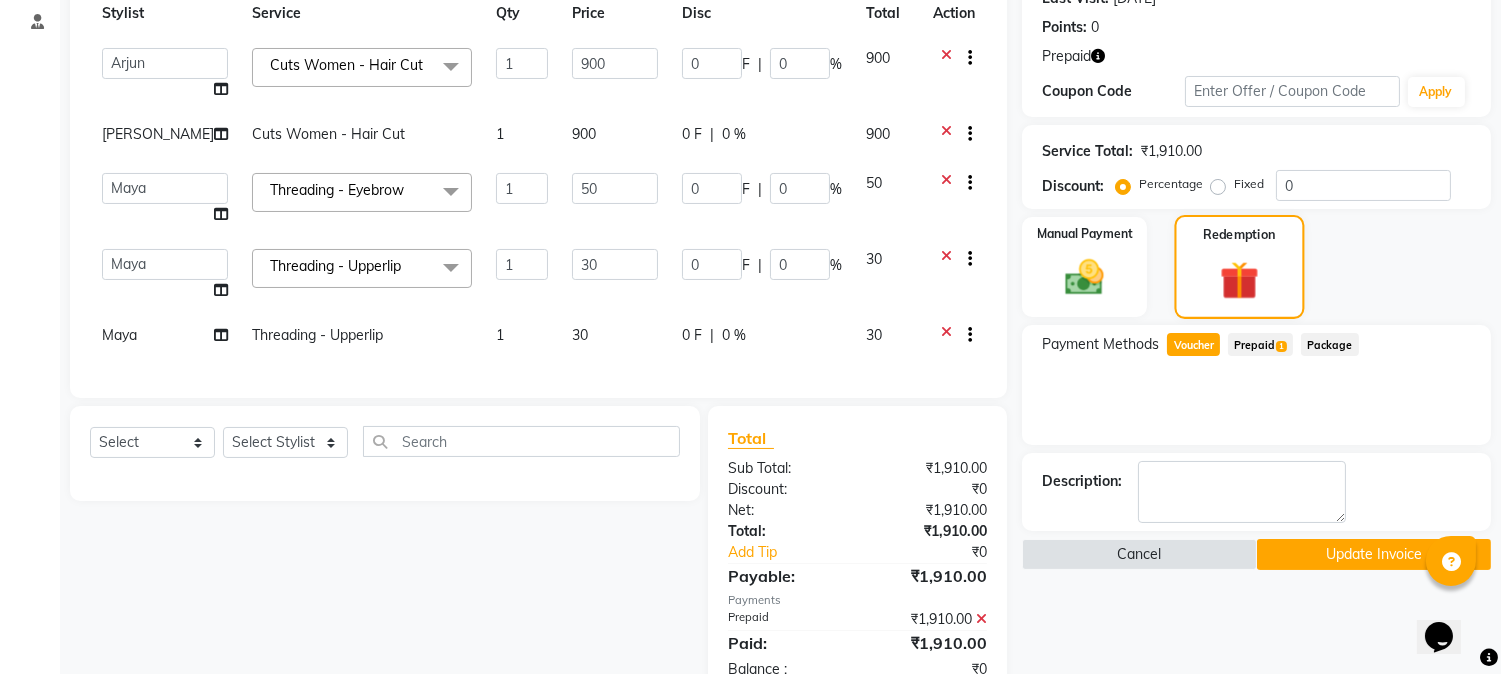 scroll, scrollTop: 255, scrollLeft: 0, axis: vertical 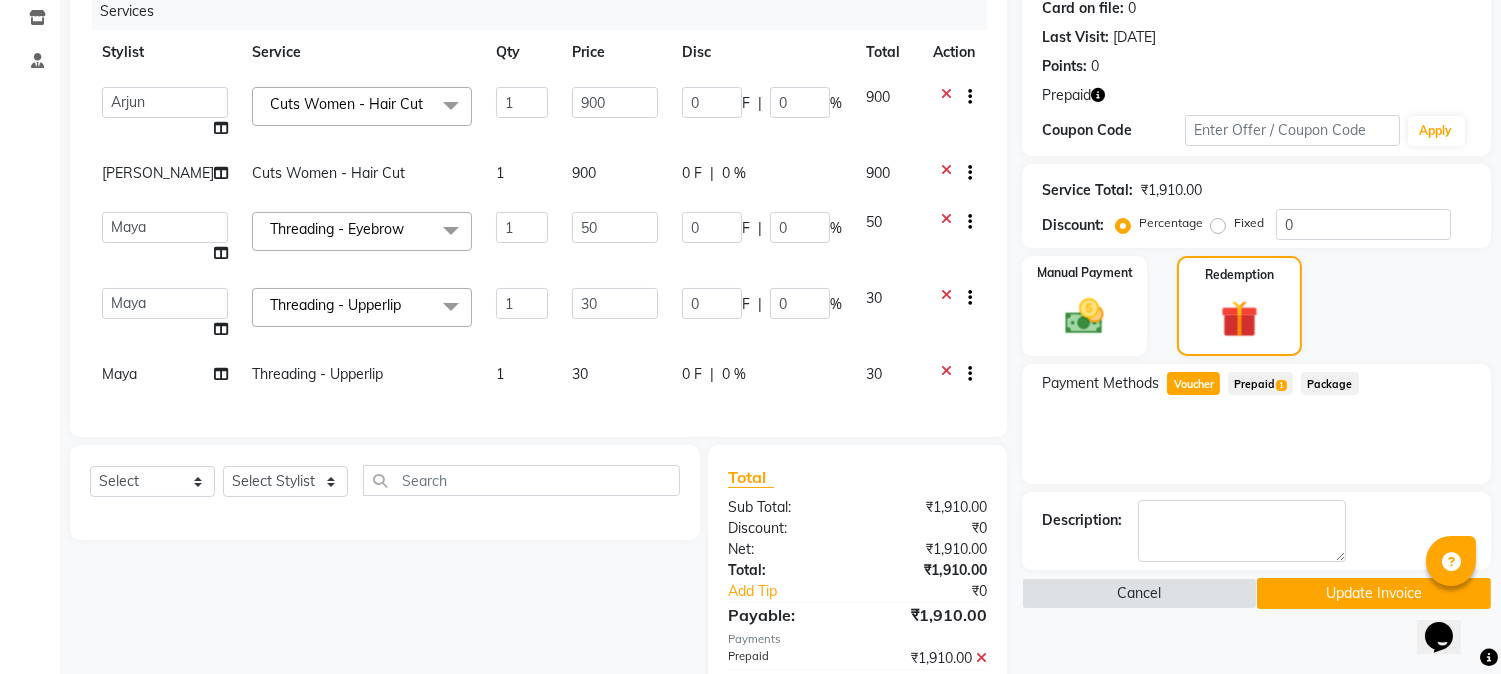 click 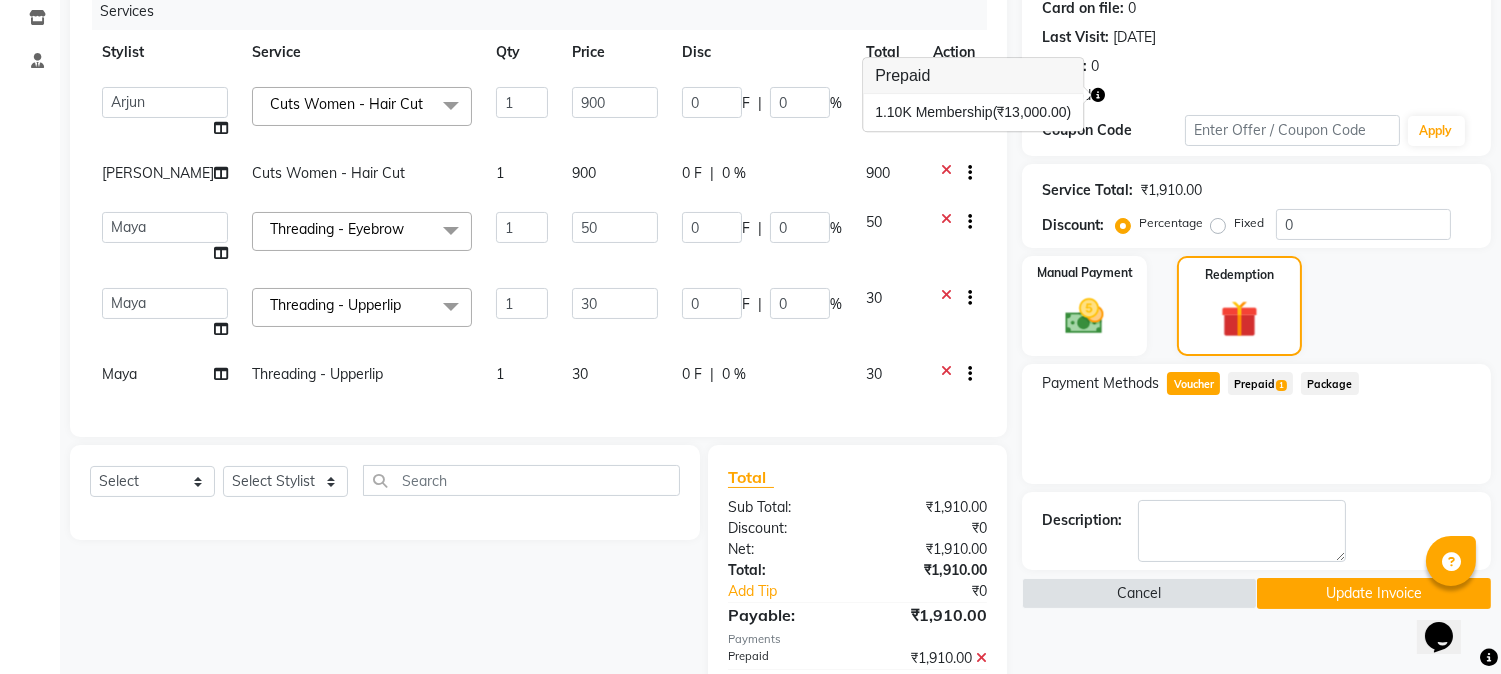 click 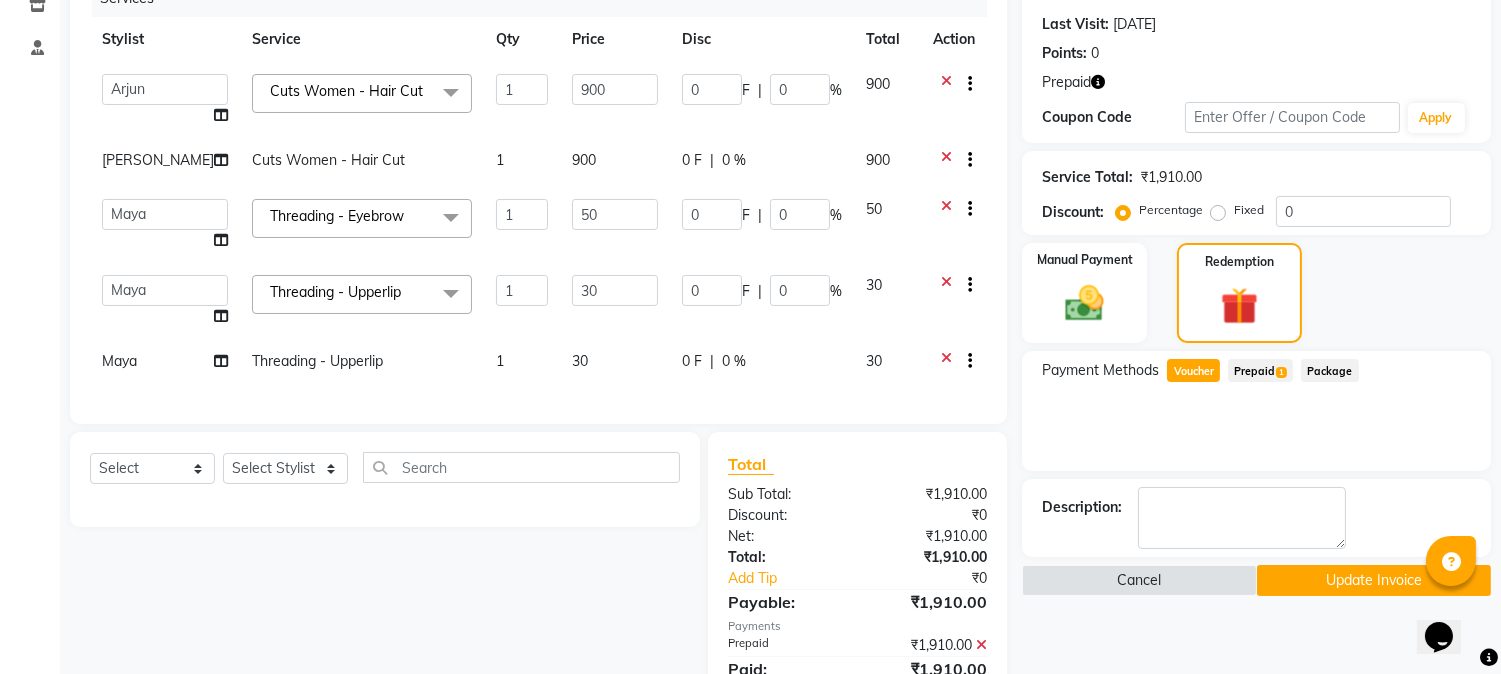 scroll, scrollTop: 366, scrollLeft: 0, axis: vertical 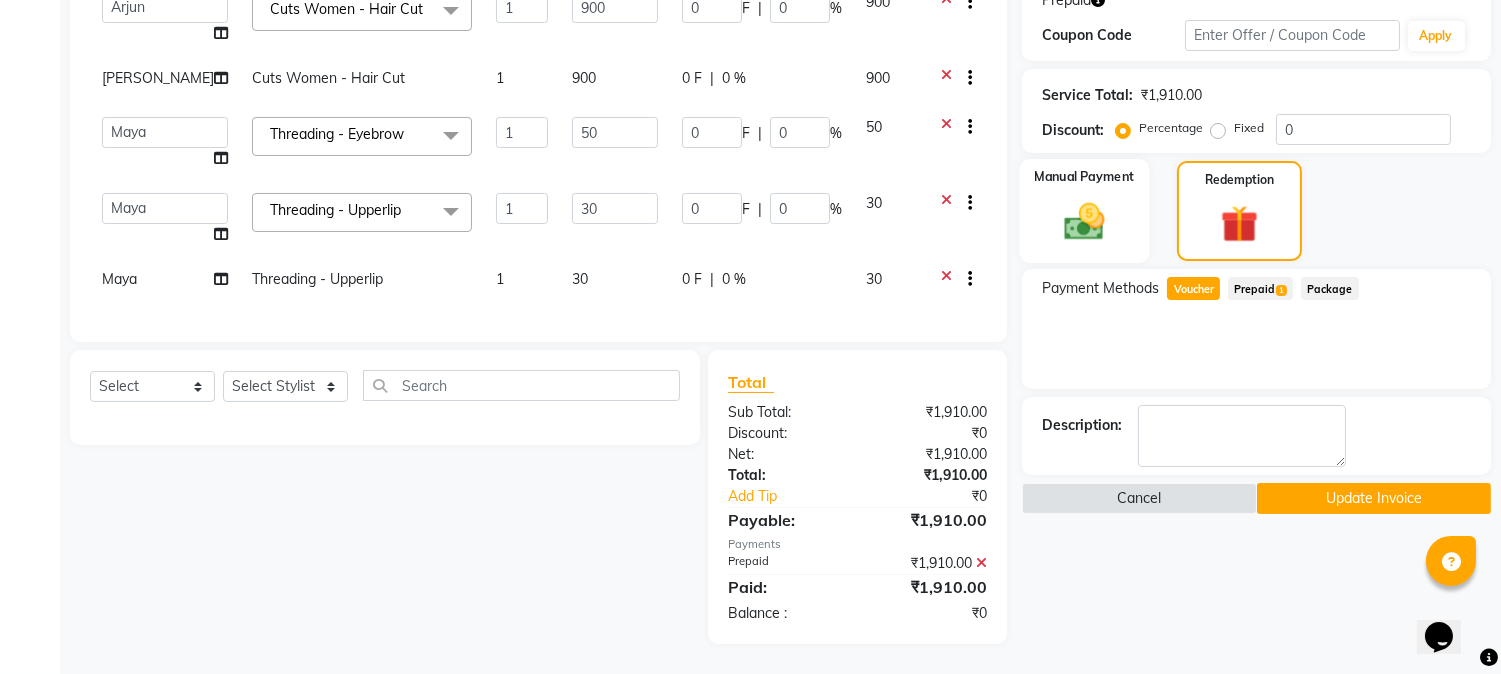 click on "Manual Payment" 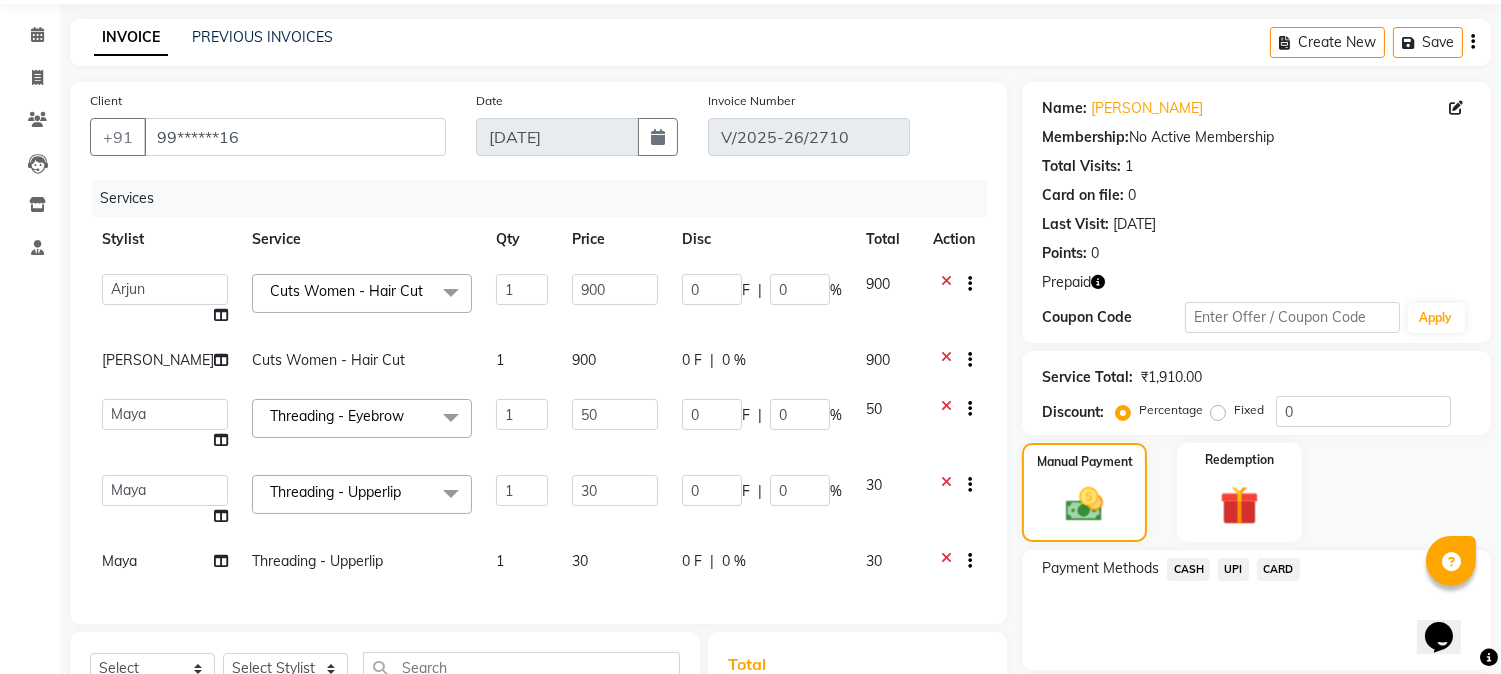 scroll, scrollTop: 33, scrollLeft: 0, axis: vertical 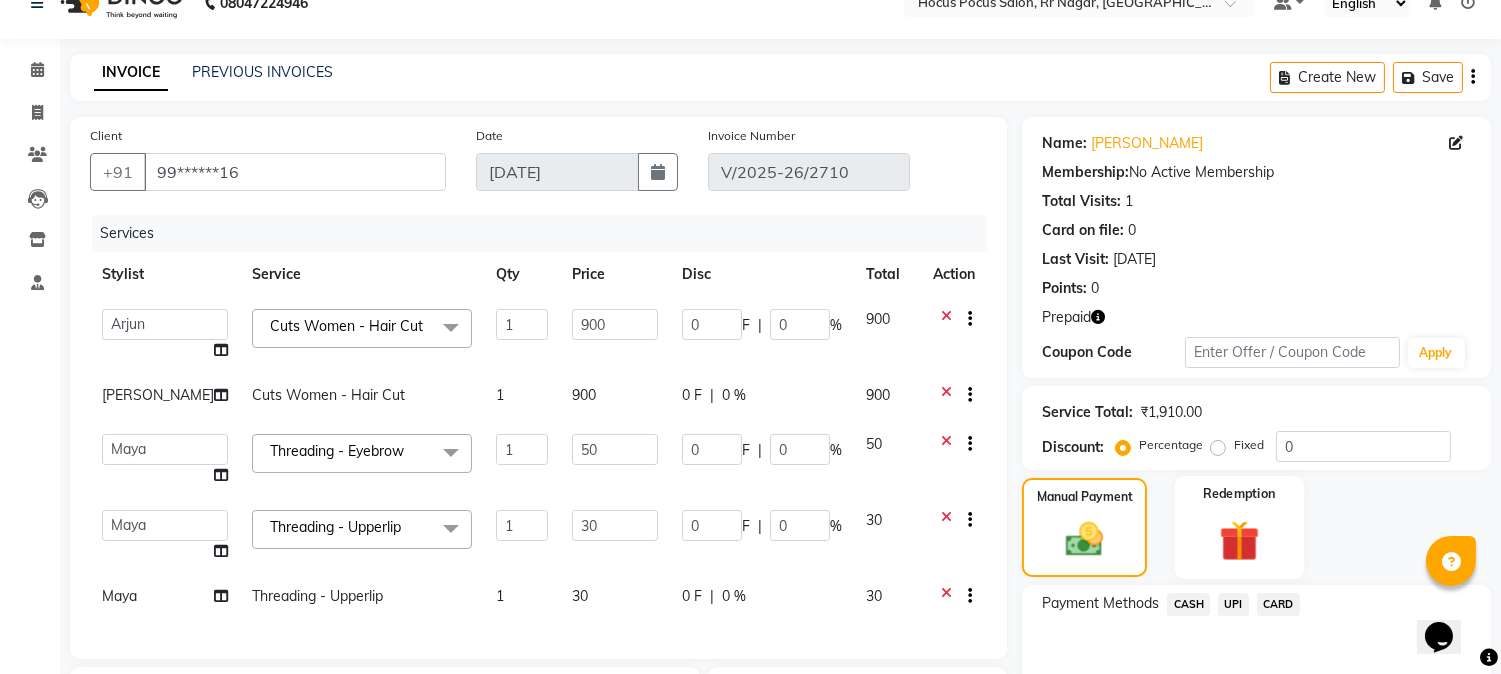 click on "Redemption" 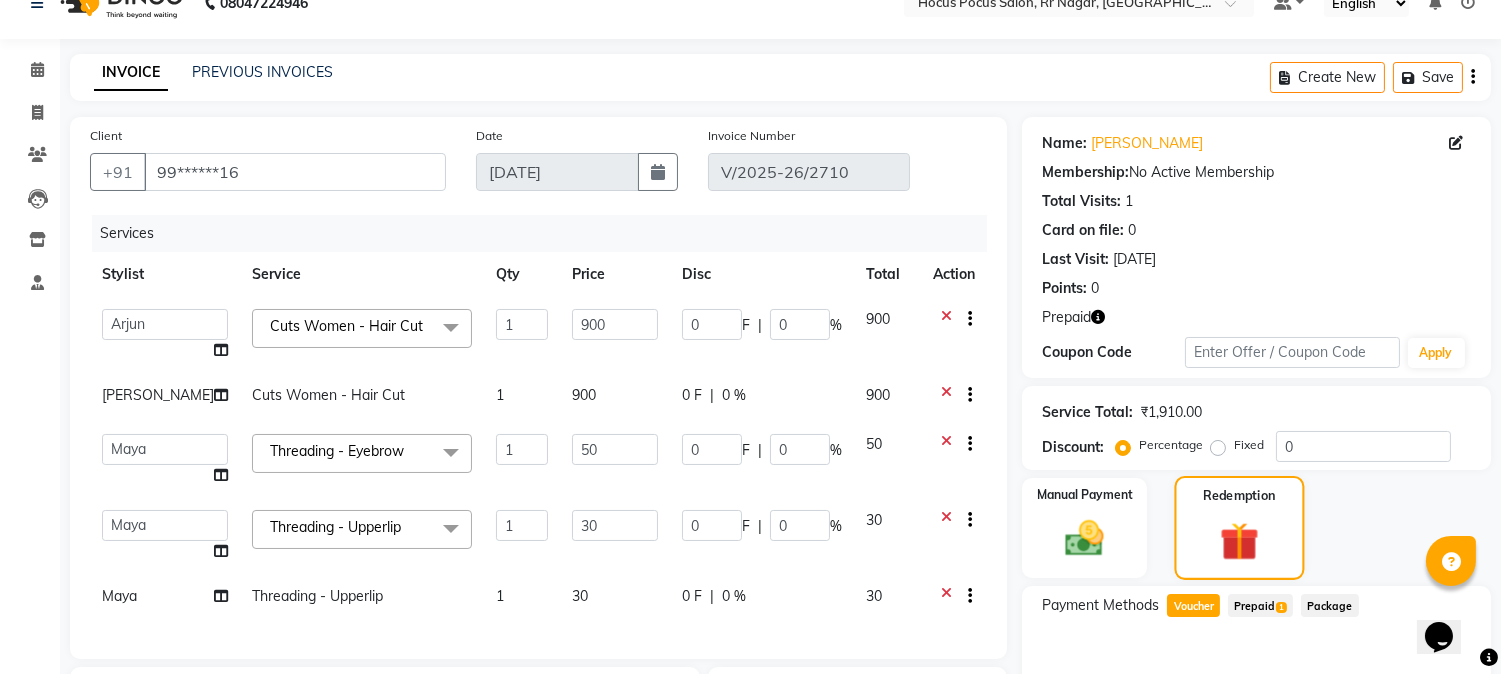 scroll, scrollTop: 144, scrollLeft: 0, axis: vertical 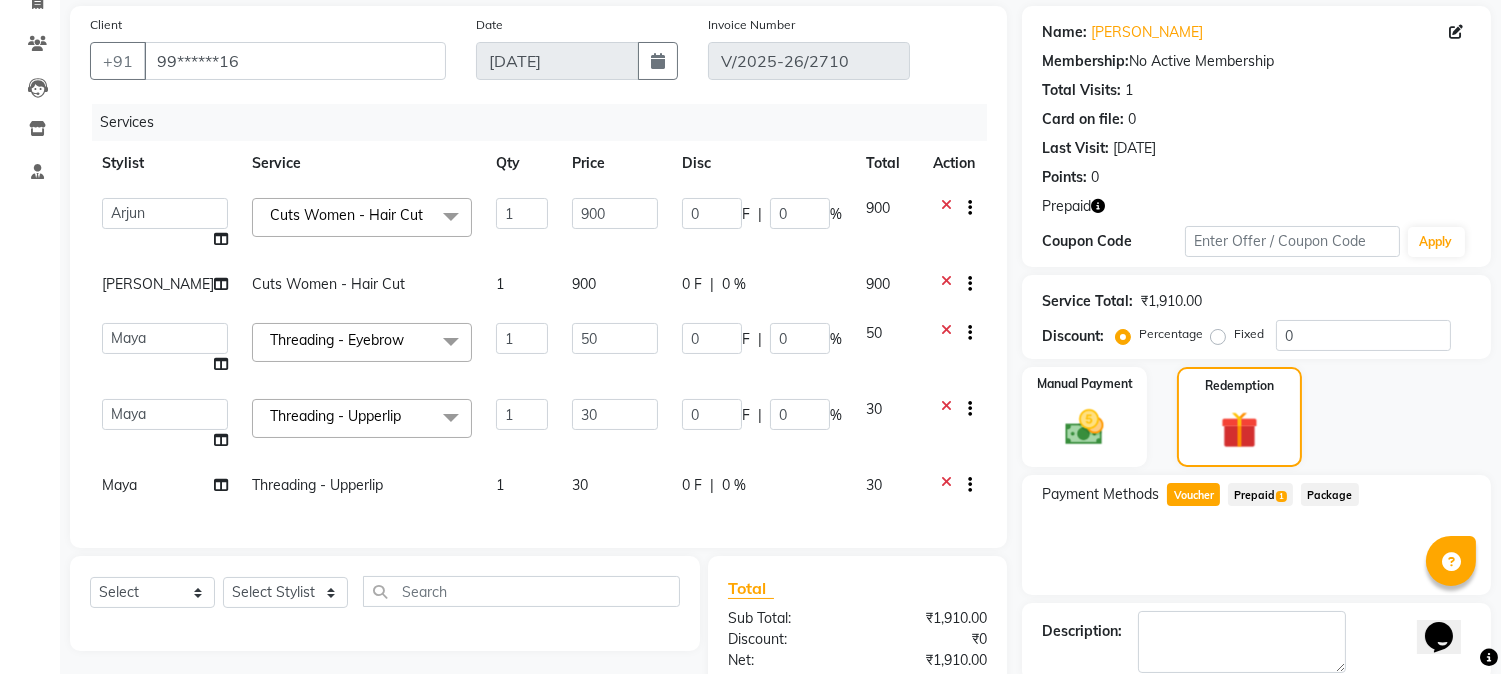 click on "Prepaid  1" 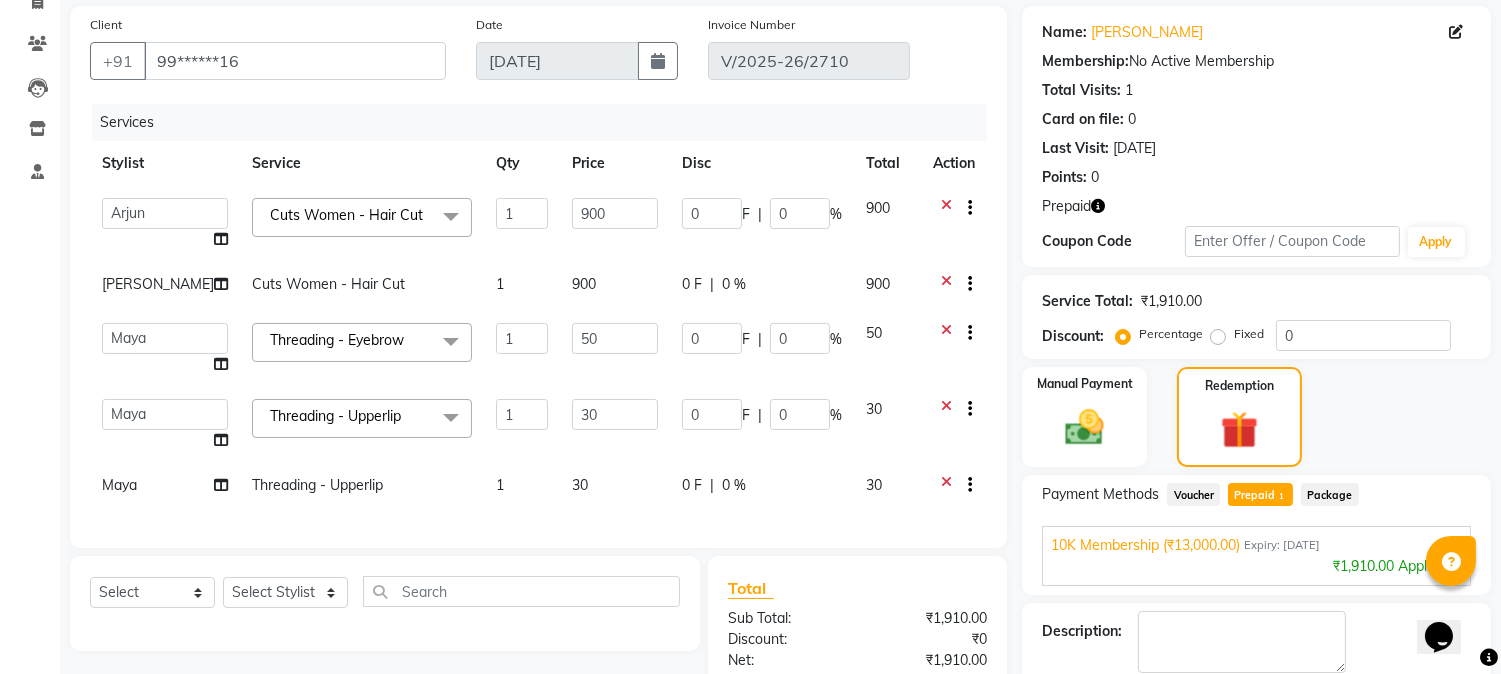 click on "₹1,910.00 Applied" at bounding box center (1256, 566) 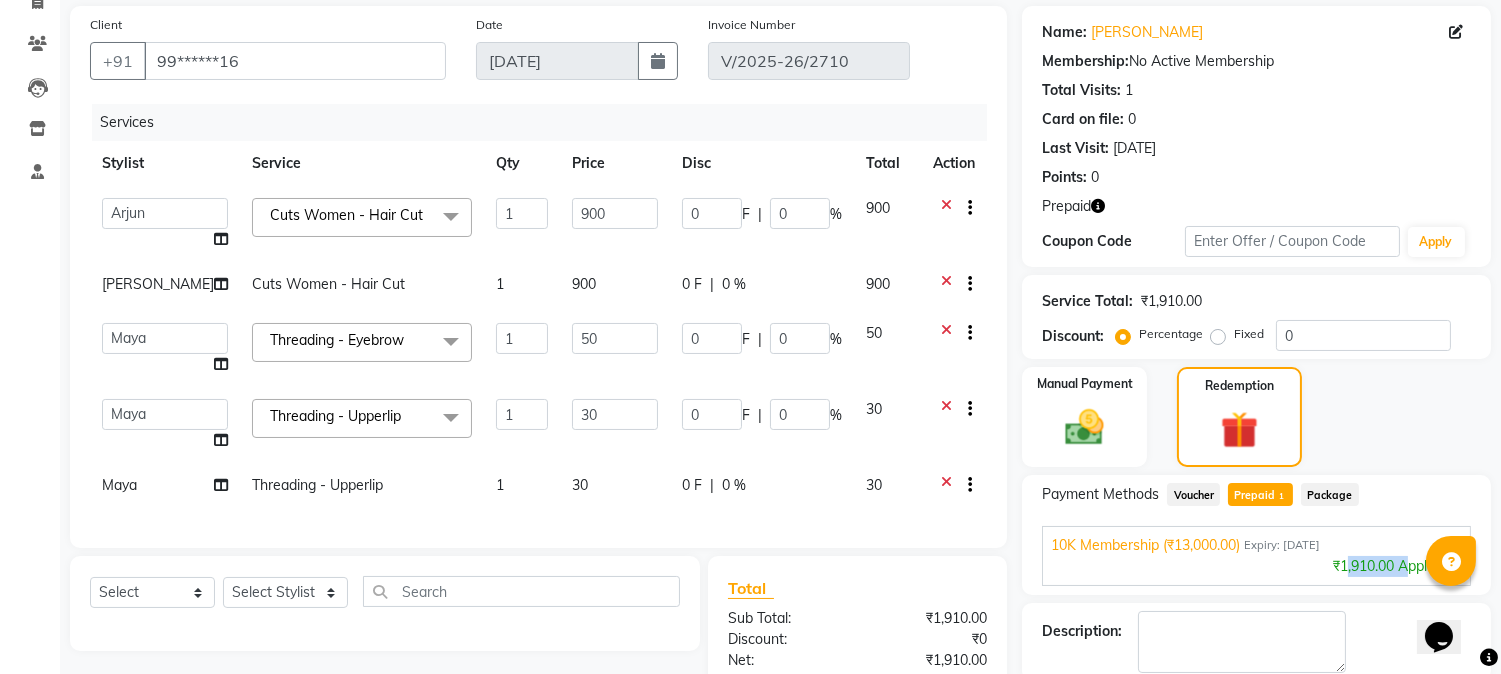 click on "₹1,910.00 Applied" at bounding box center (1256, 566) 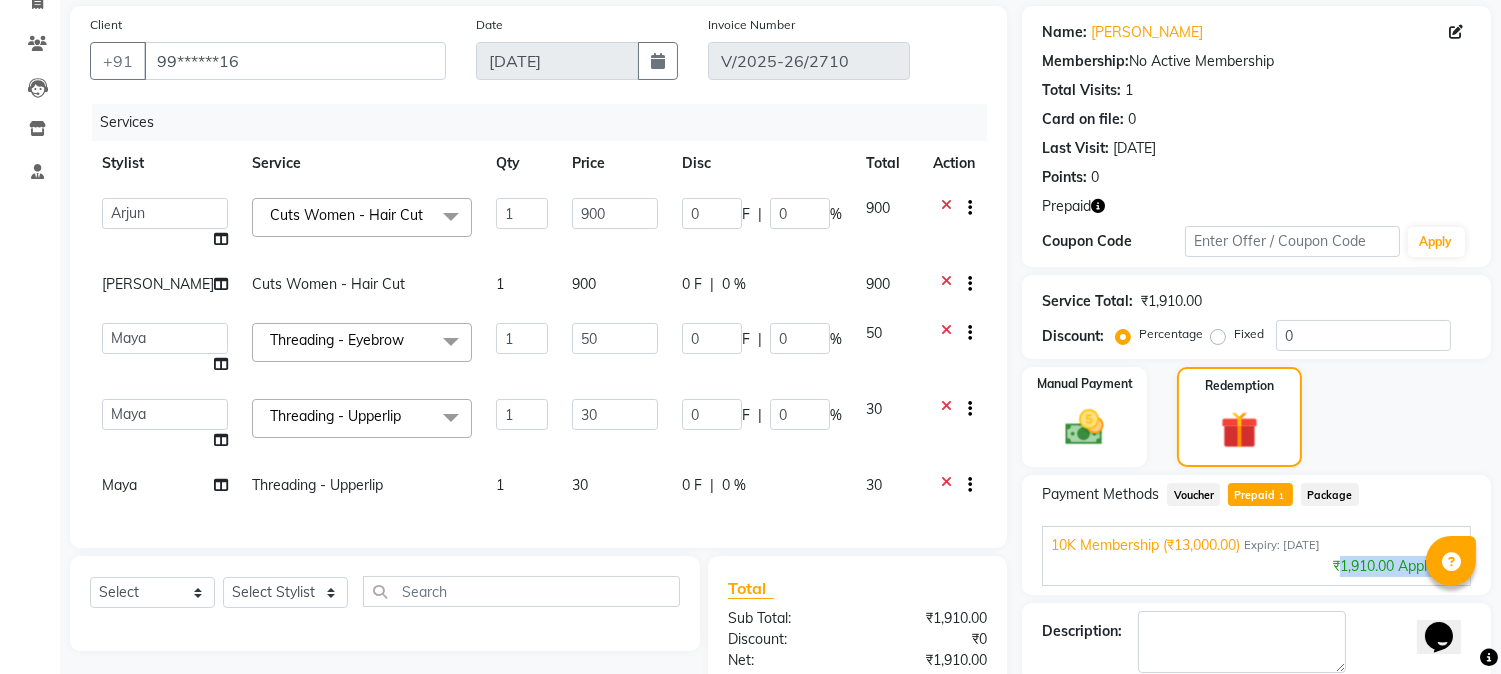 click on "₹1,910.00 Applied" at bounding box center [1256, 566] 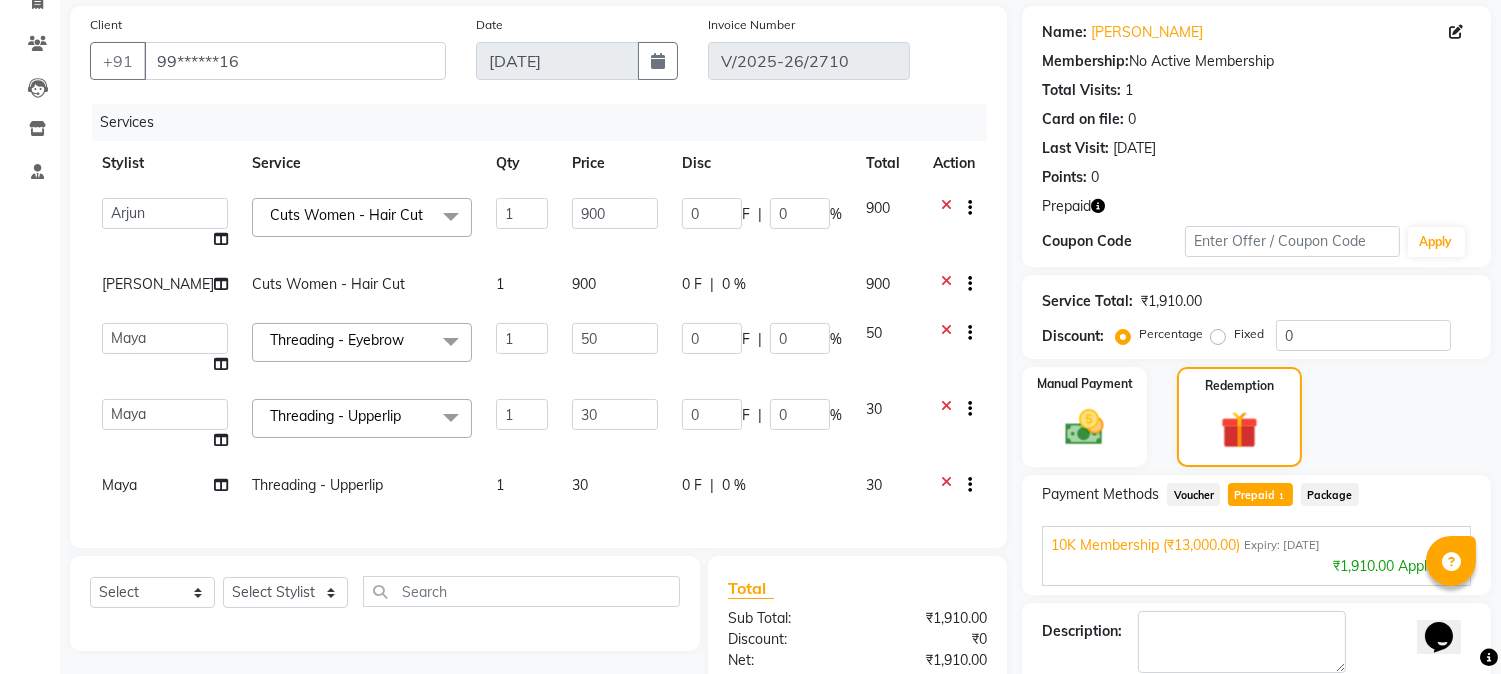 click on "Package" 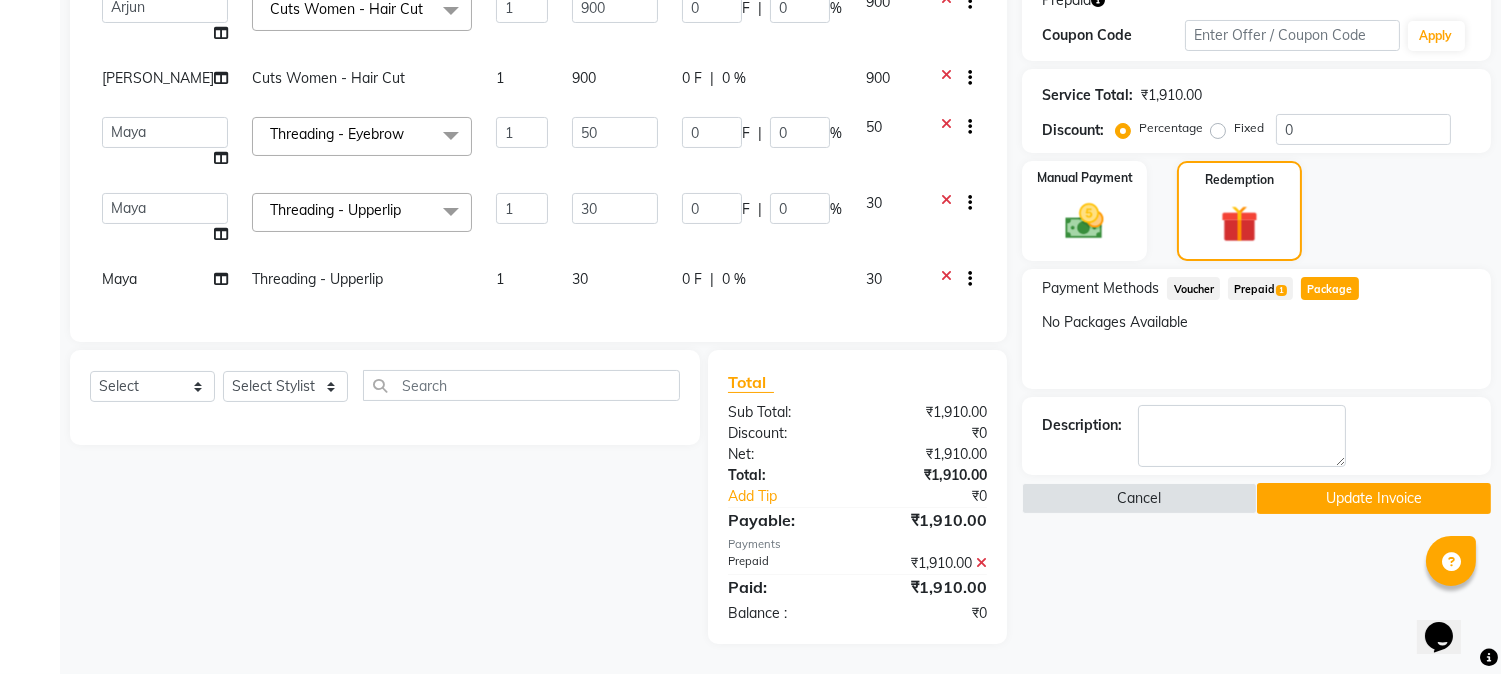 scroll, scrollTop: 366, scrollLeft: 0, axis: vertical 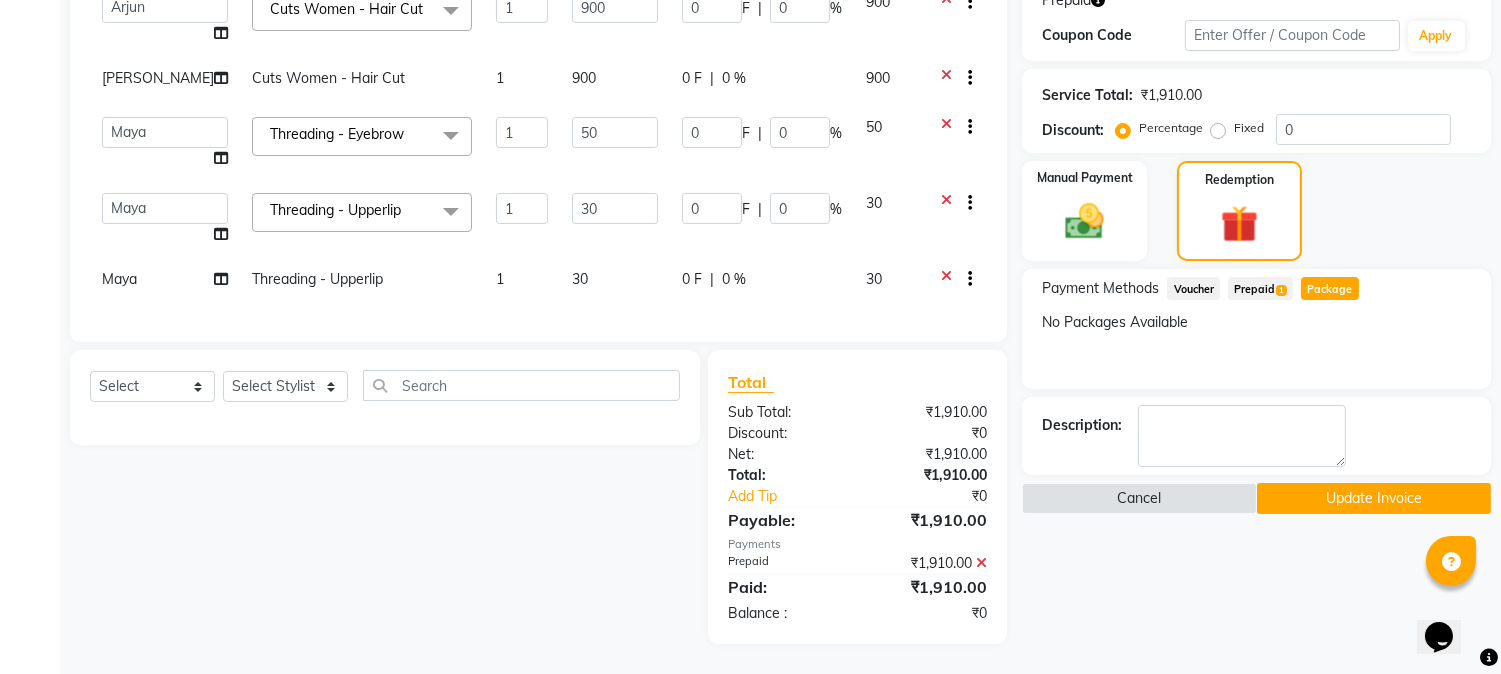 click on "Update Invoice" 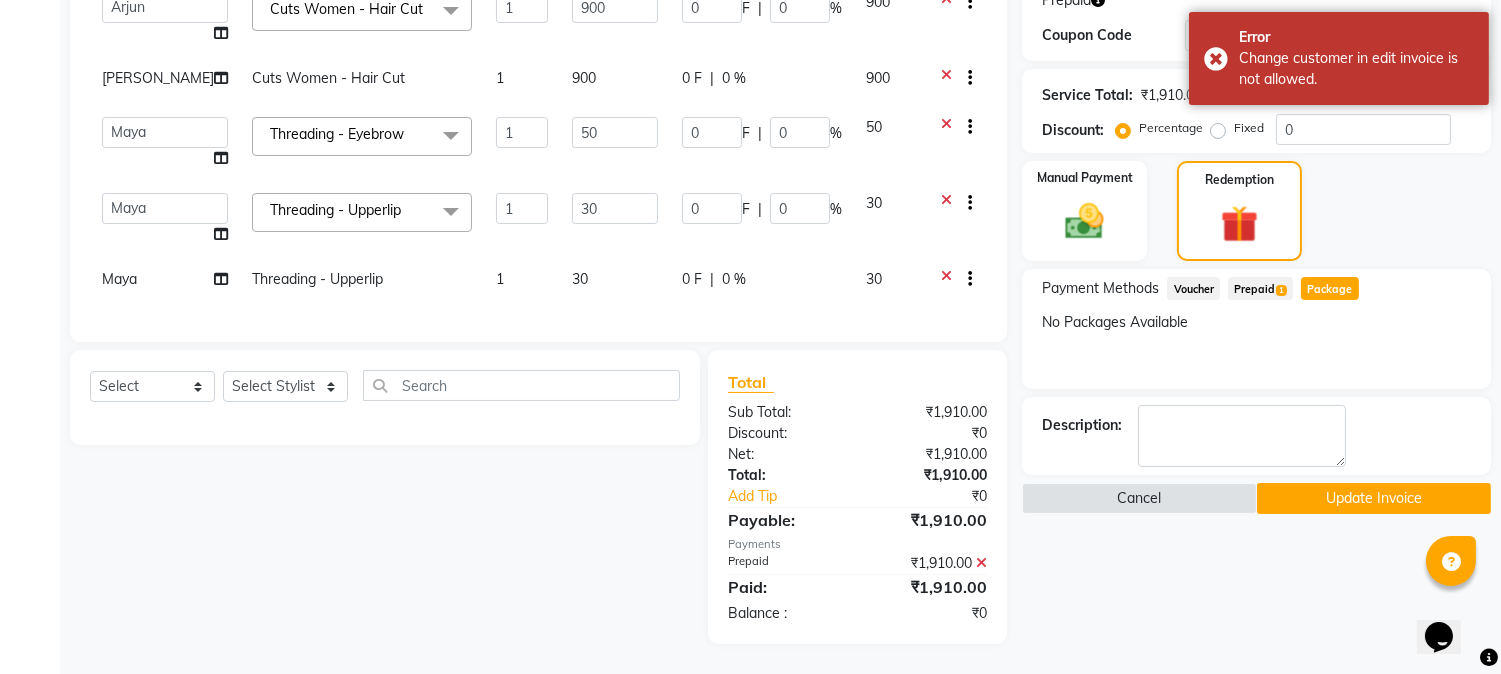 click 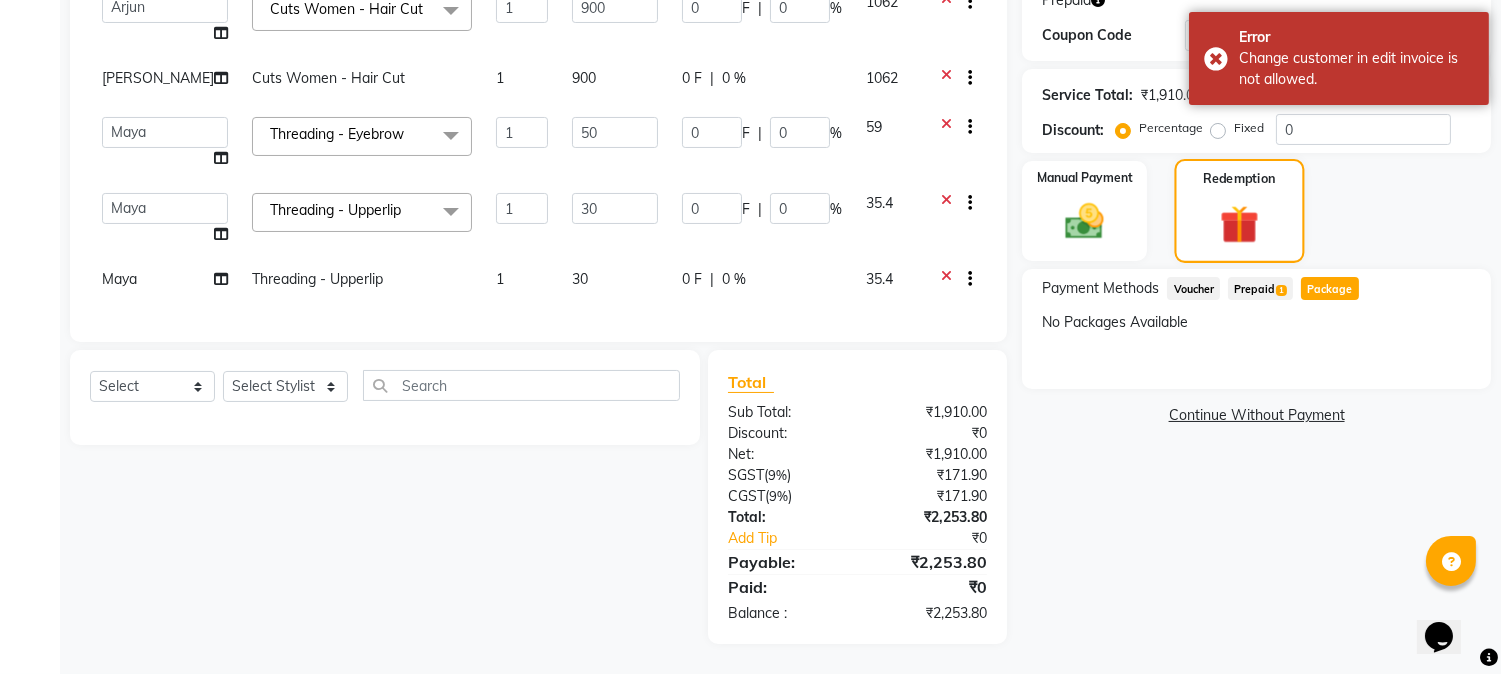 click 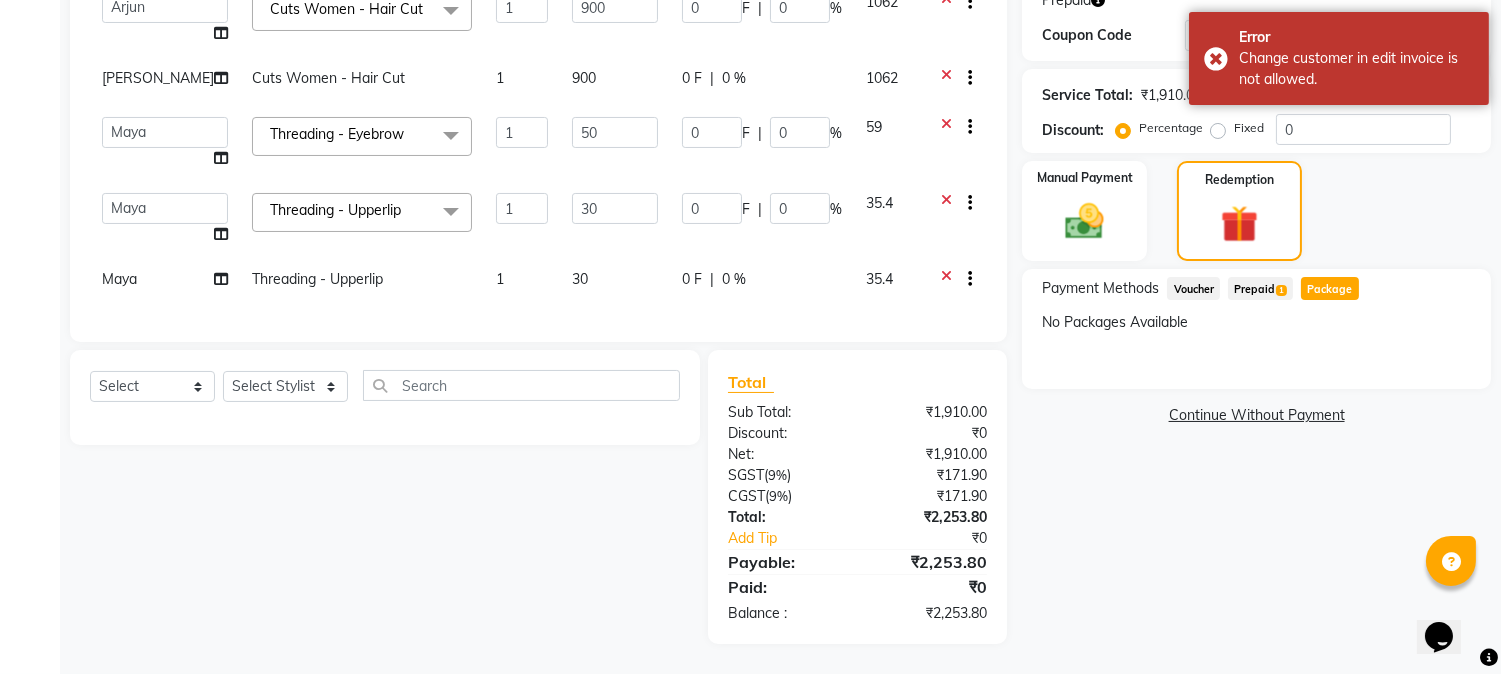 click on "Prepaid  1" 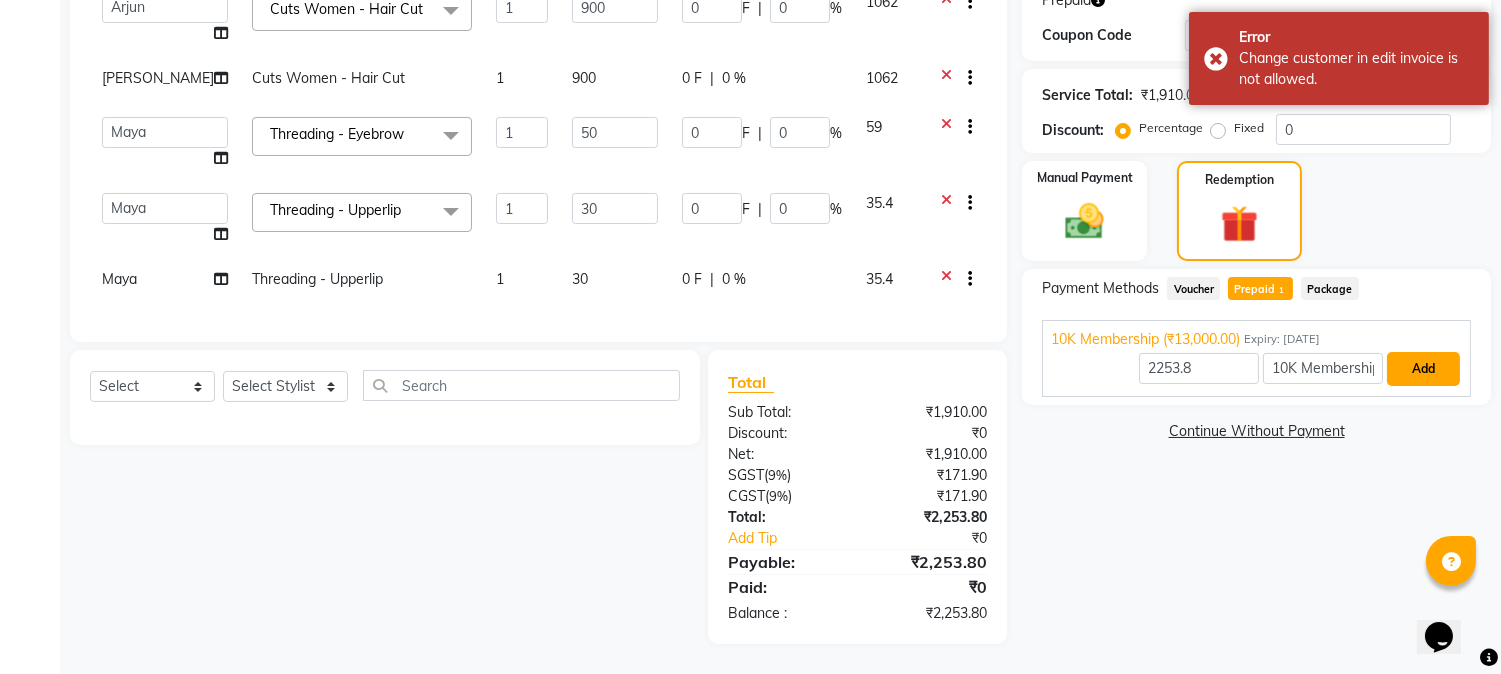 click on "Add" at bounding box center [1423, 369] 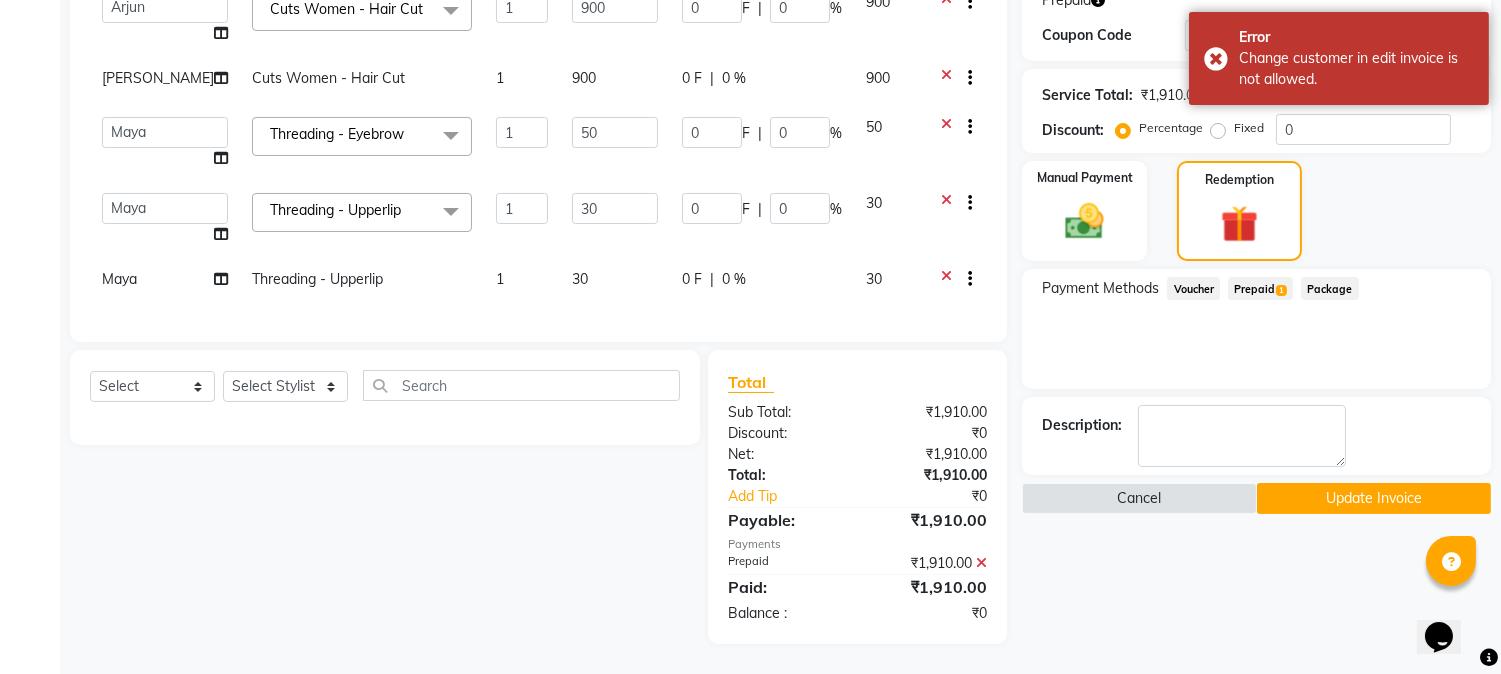 click on "Update Invoice" 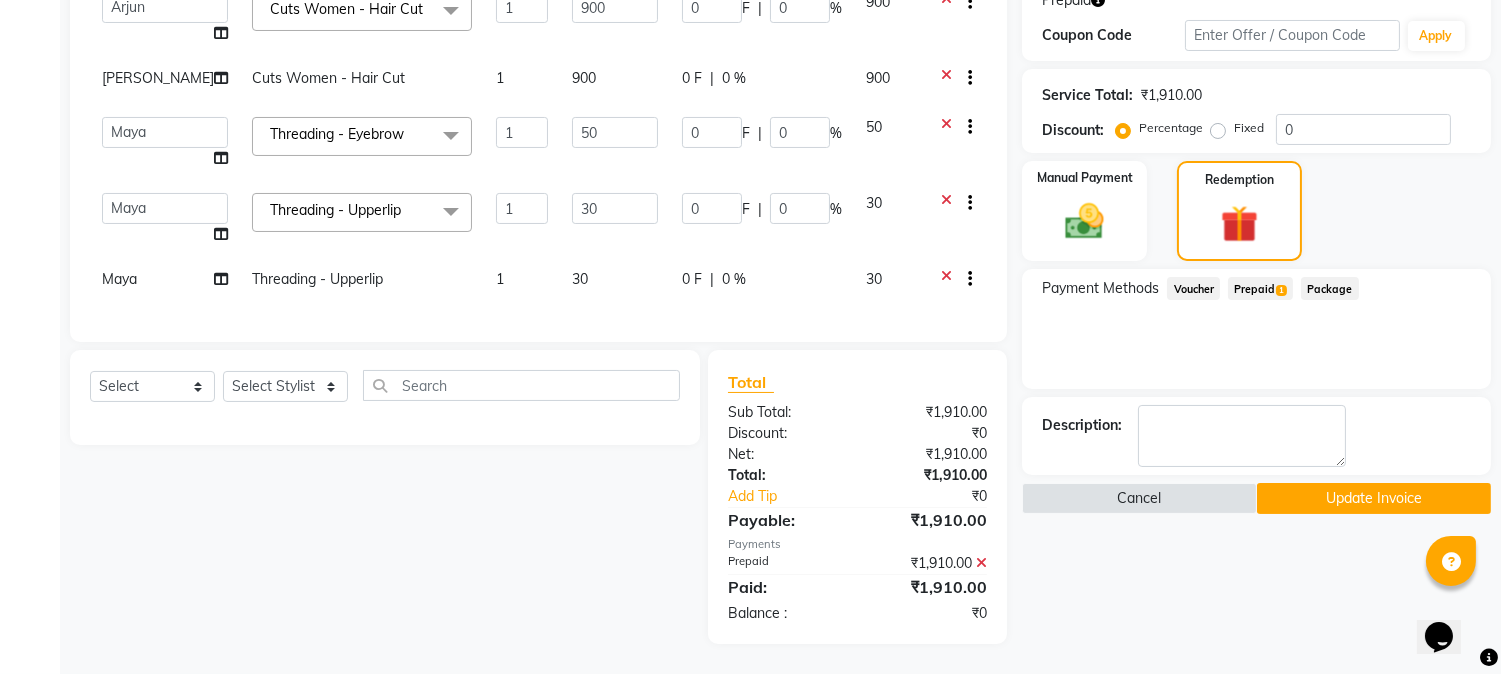 click on "Update Invoice" 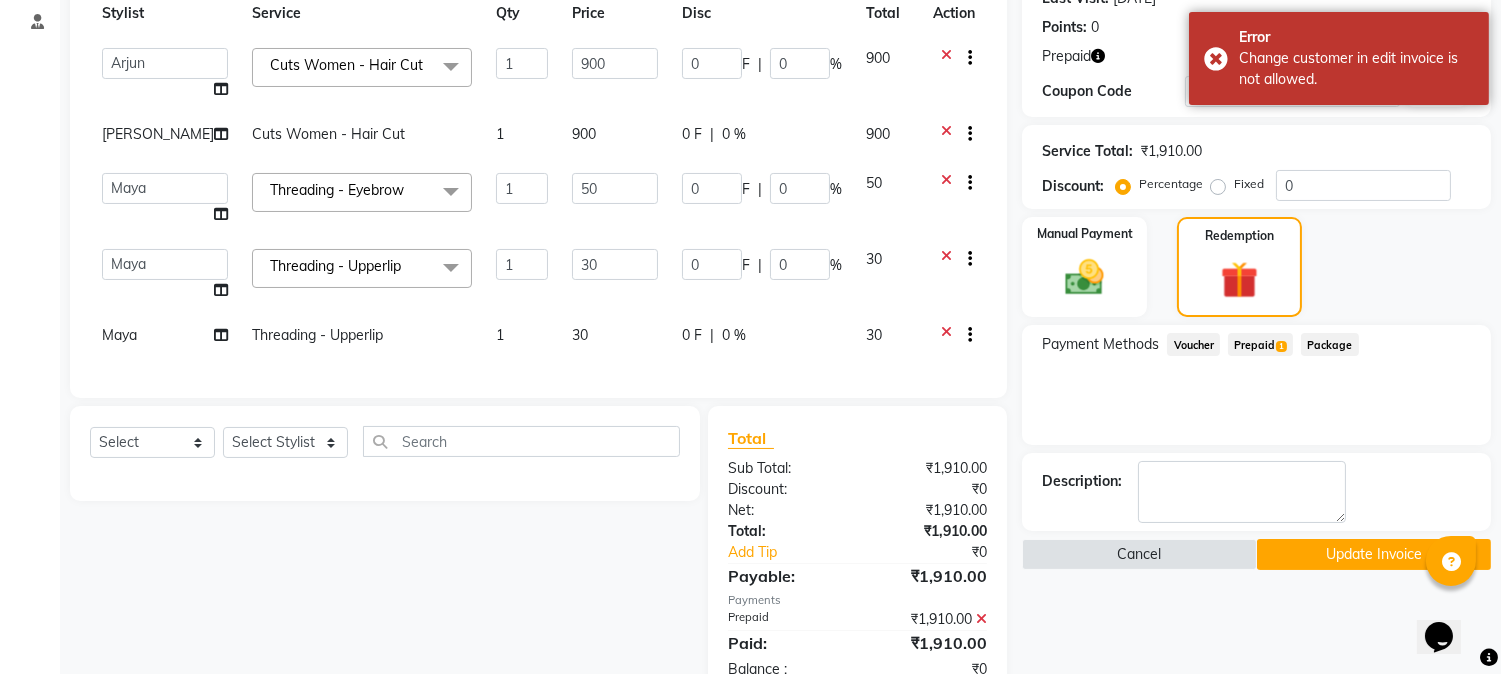 scroll, scrollTop: 255, scrollLeft: 0, axis: vertical 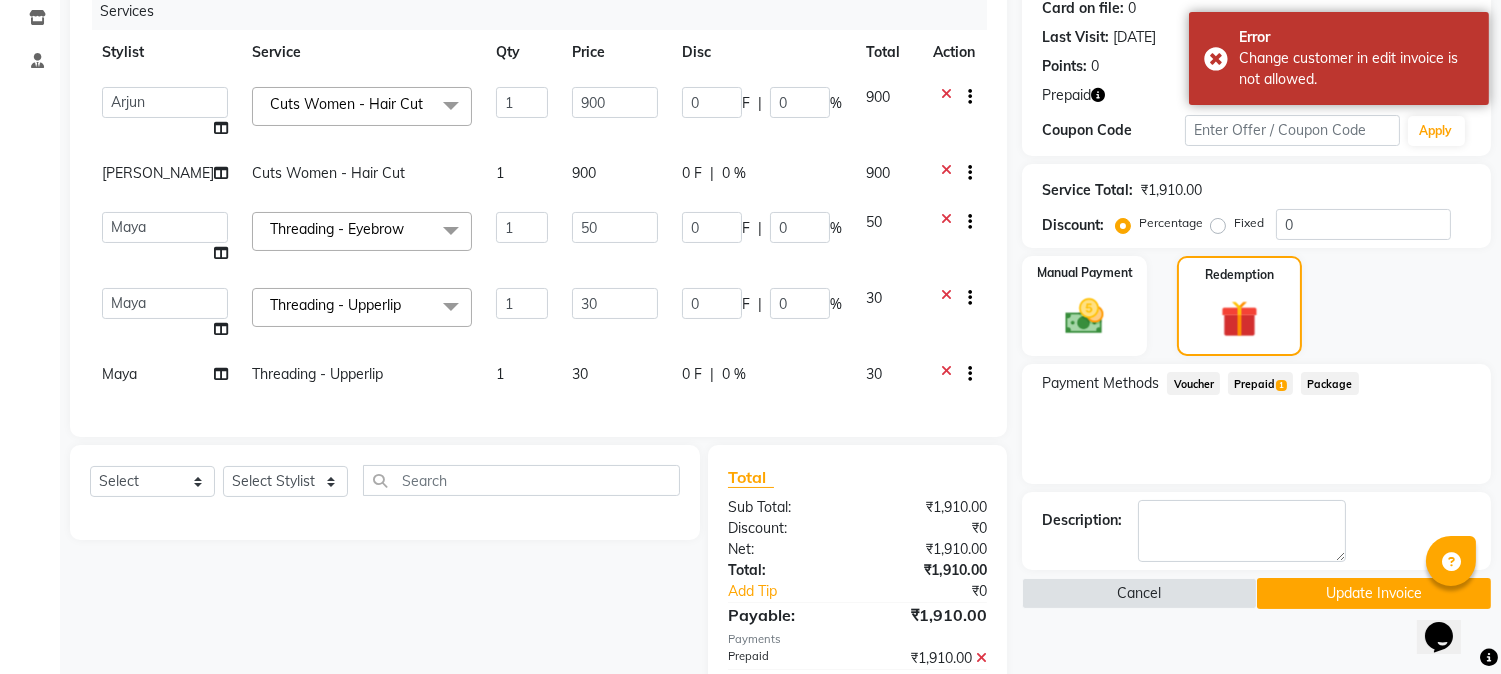click on "Percentage" 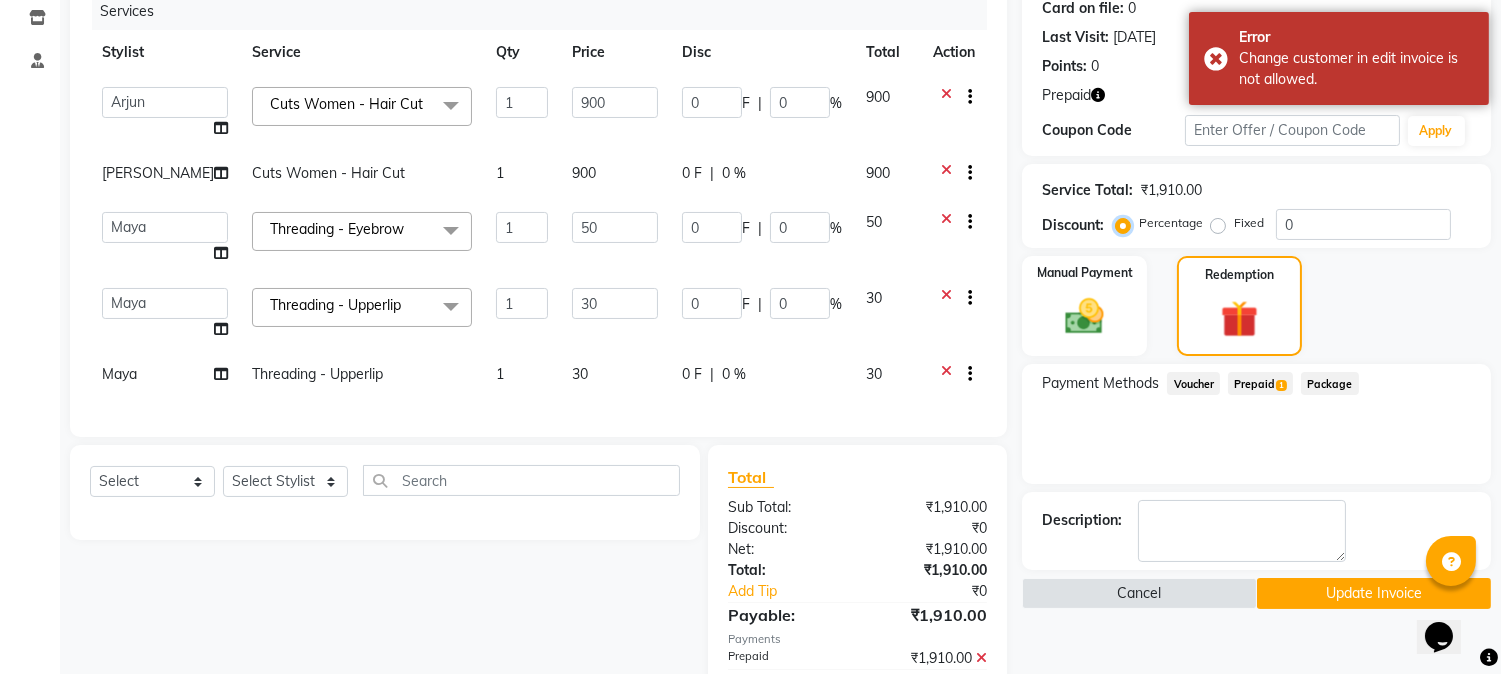 click on "Percentage" at bounding box center [1127, 223] 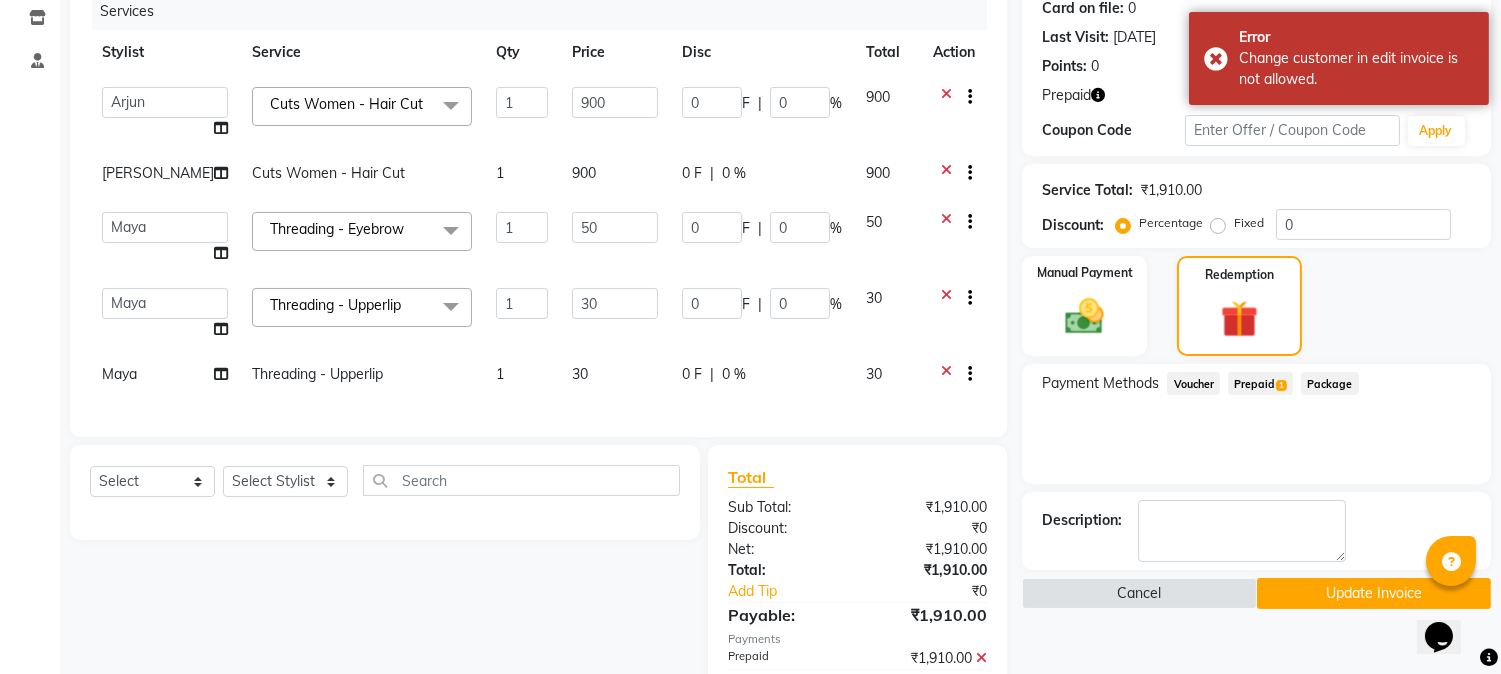 click 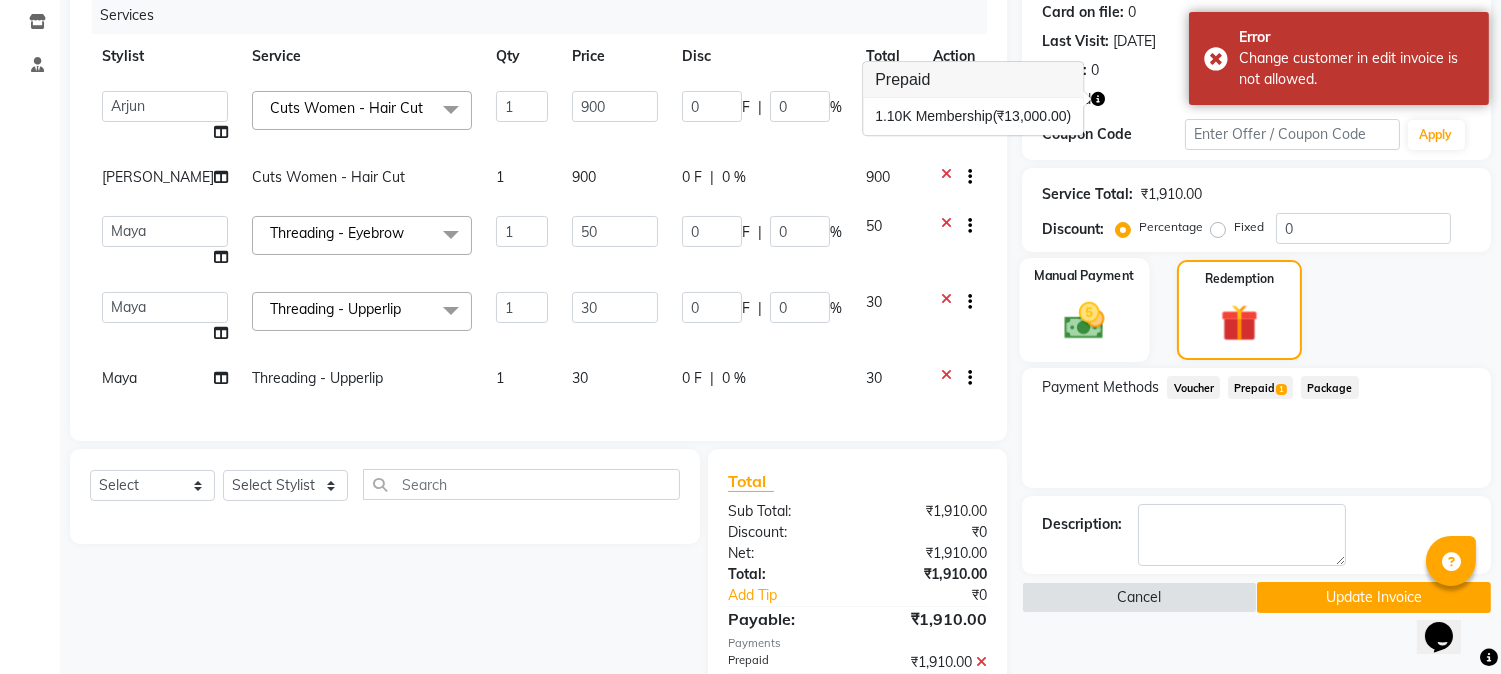 scroll, scrollTop: 255, scrollLeft: 0, axis: vertical 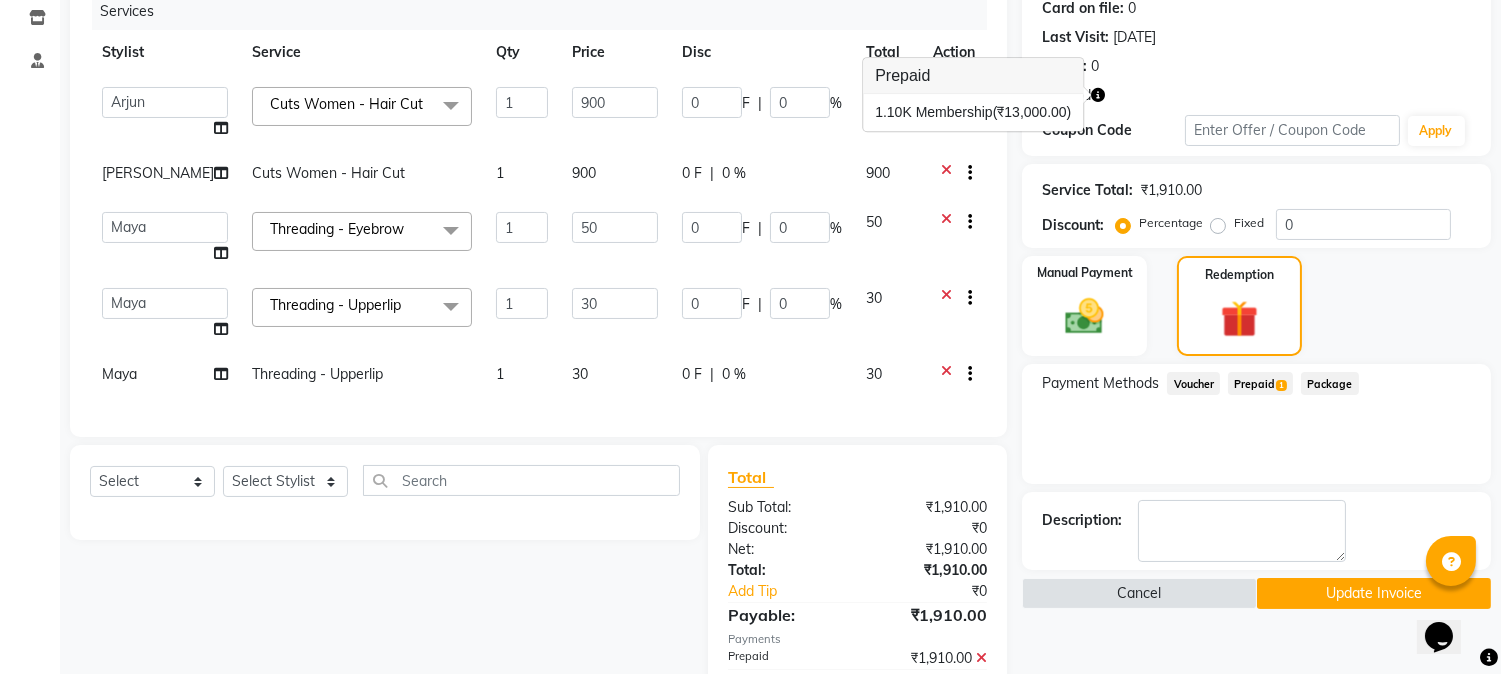 click on "30" 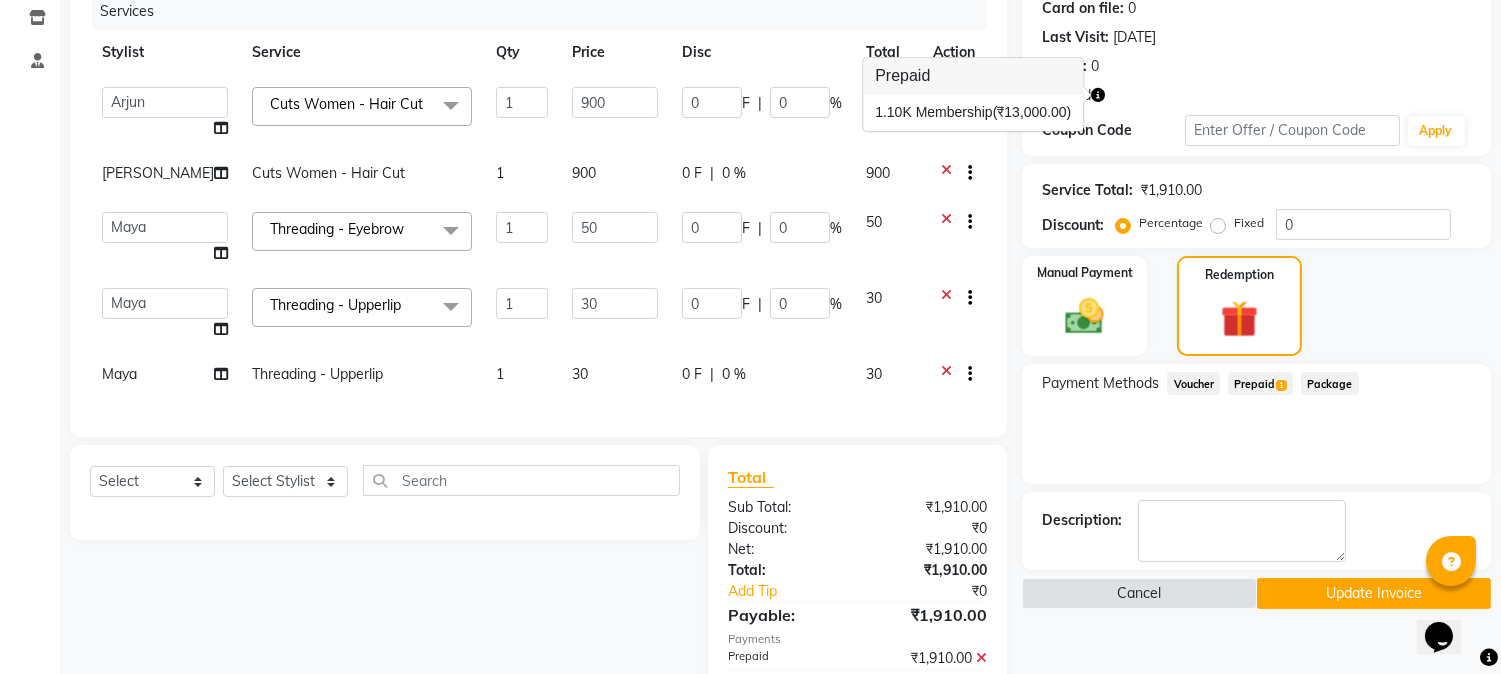 select on "32988" 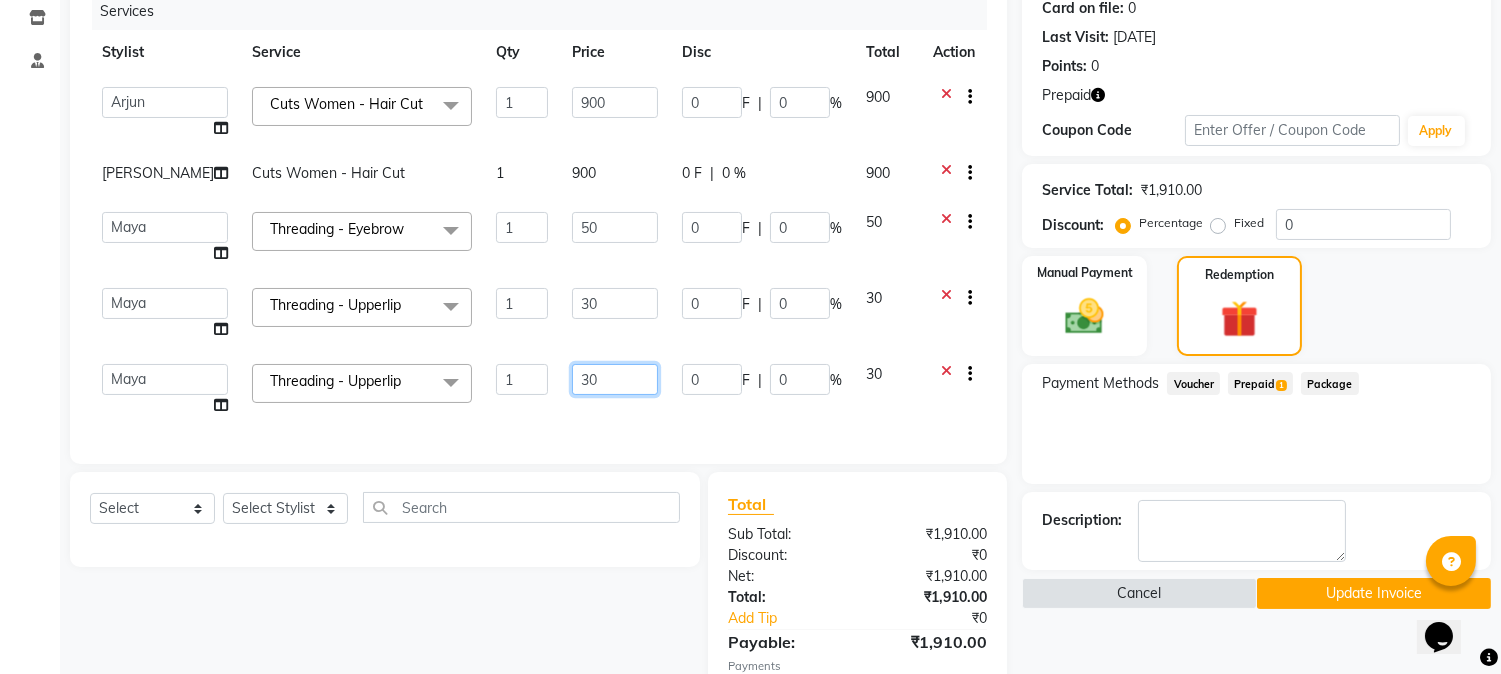 click on "30" 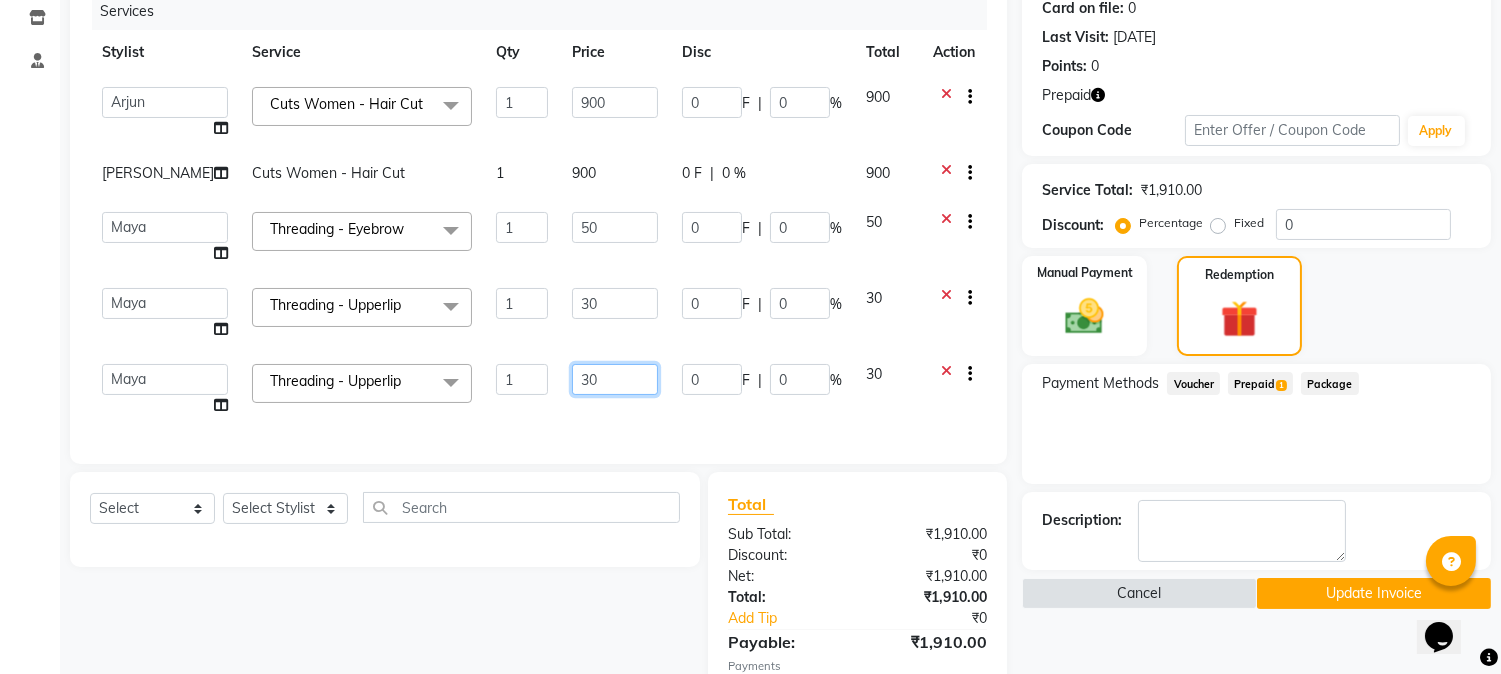 type on "3" 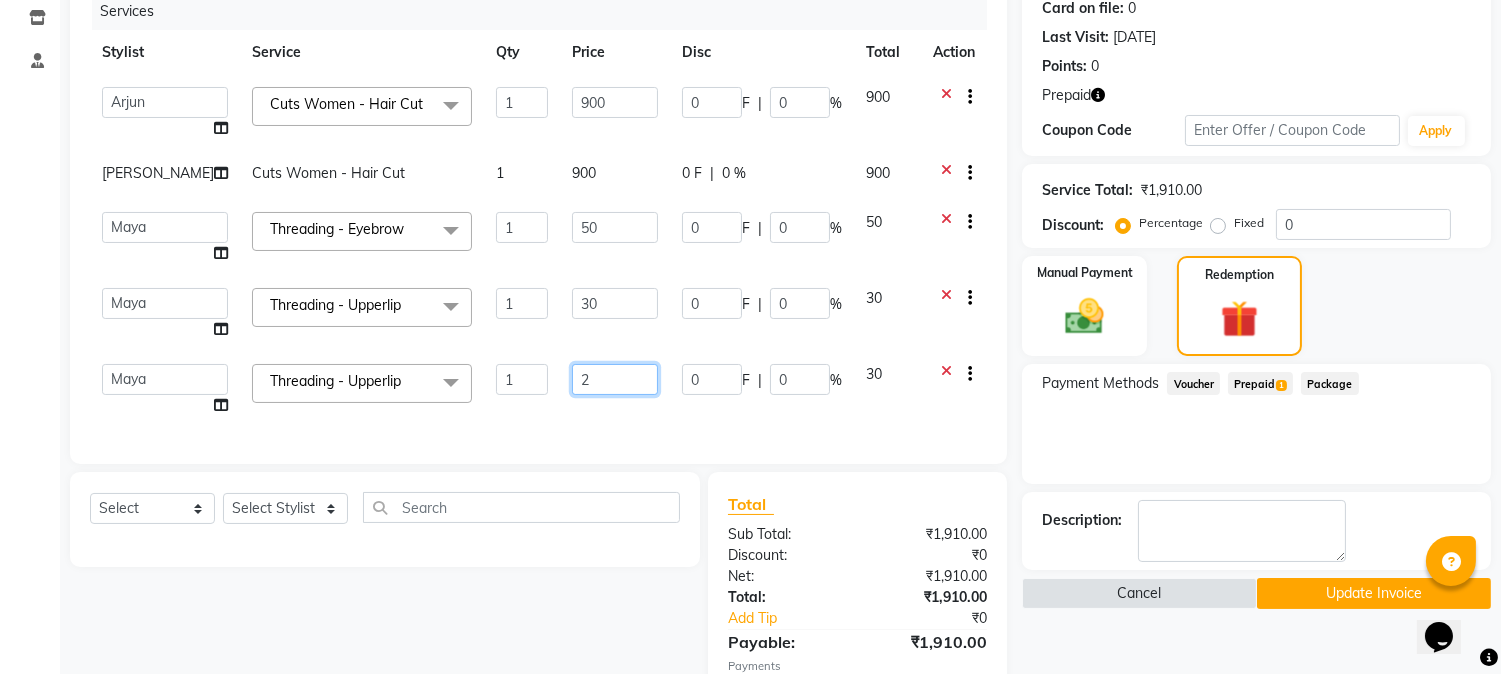 type on "20" 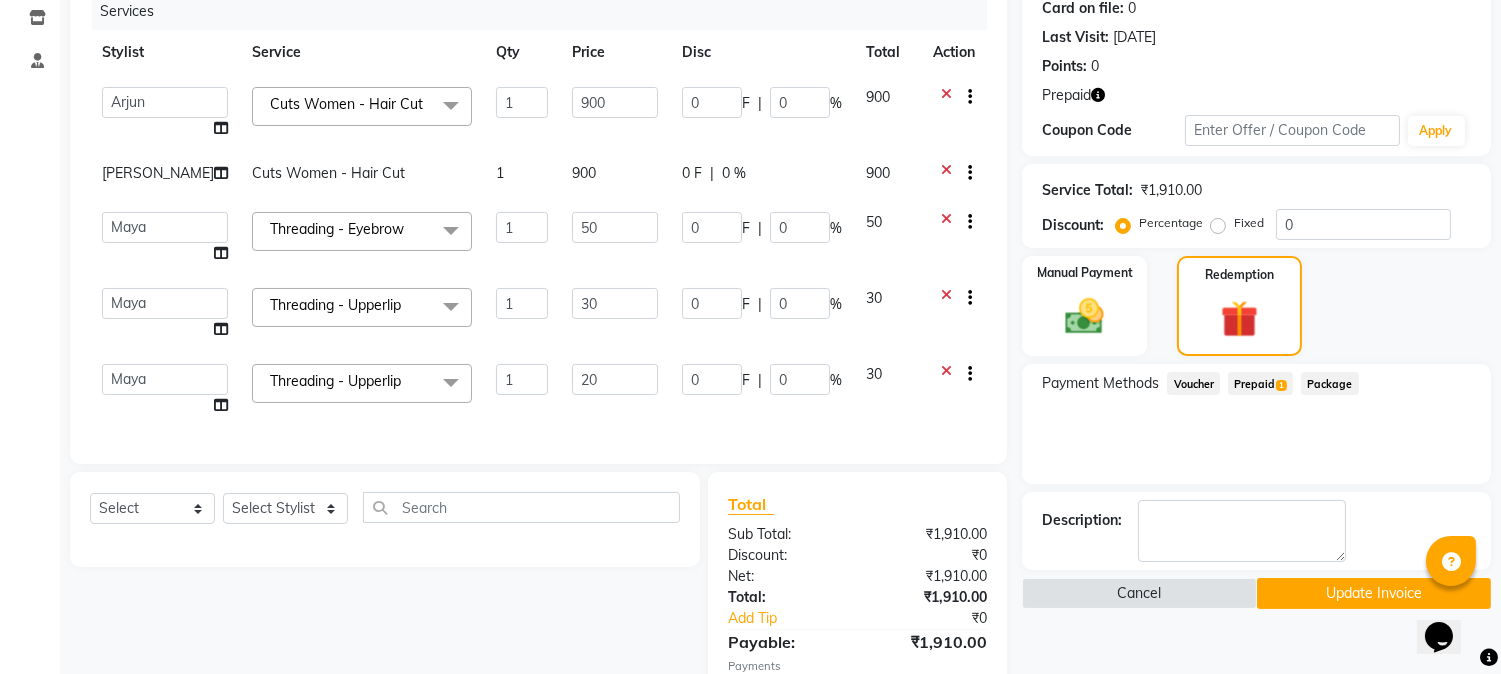 click on "Services Stylist Service Qty Price Disc Total Action  Amar    Arjun   Eliza   hocus pocus   Jonathan   Maya   Mona   Ravi   Salima   Sonam  Cuts Women  - Hair Cut  x Keratine - Men - Short Keratine - Men - Medium Keratine - Men - Long Keratine - Women - Short Keratine - Women - Medium Keratine - Women - Long Keratine - Women - Very Long Smoothing Treatment - Men  - Short Smoothing Treatment - Men  - Medium Smoothing Treatment - Men  - Long Rebounding/Smoothening/Straightening - Women  - Short Rebounding/Smoothening/Straightening - Women  - Medium Rebounding/Smoothening/Straightening - Women  - Long Rebounding/Smoothening/Straightening - Women  - Very Long Fringe - Short Fringe - Medium Fringe - Long Fringe - Very Long Cuts Men - Hair Cut Cuts Men - Head Shave Cuts Men - Beard Shave/Trim/Styling Cuts Men VIP - Hair Cut Cuts Boy - Hair Cut Cuts Girl - Hair Cut Cuts Men - Hair Cut & Trim Cuts Women  - Hair Cut Cuts Women  - Fringe Cut Styling - Short  - Blowdry w/o Shampoo Styling - Short  - Blowdry (Fast) 1 0" 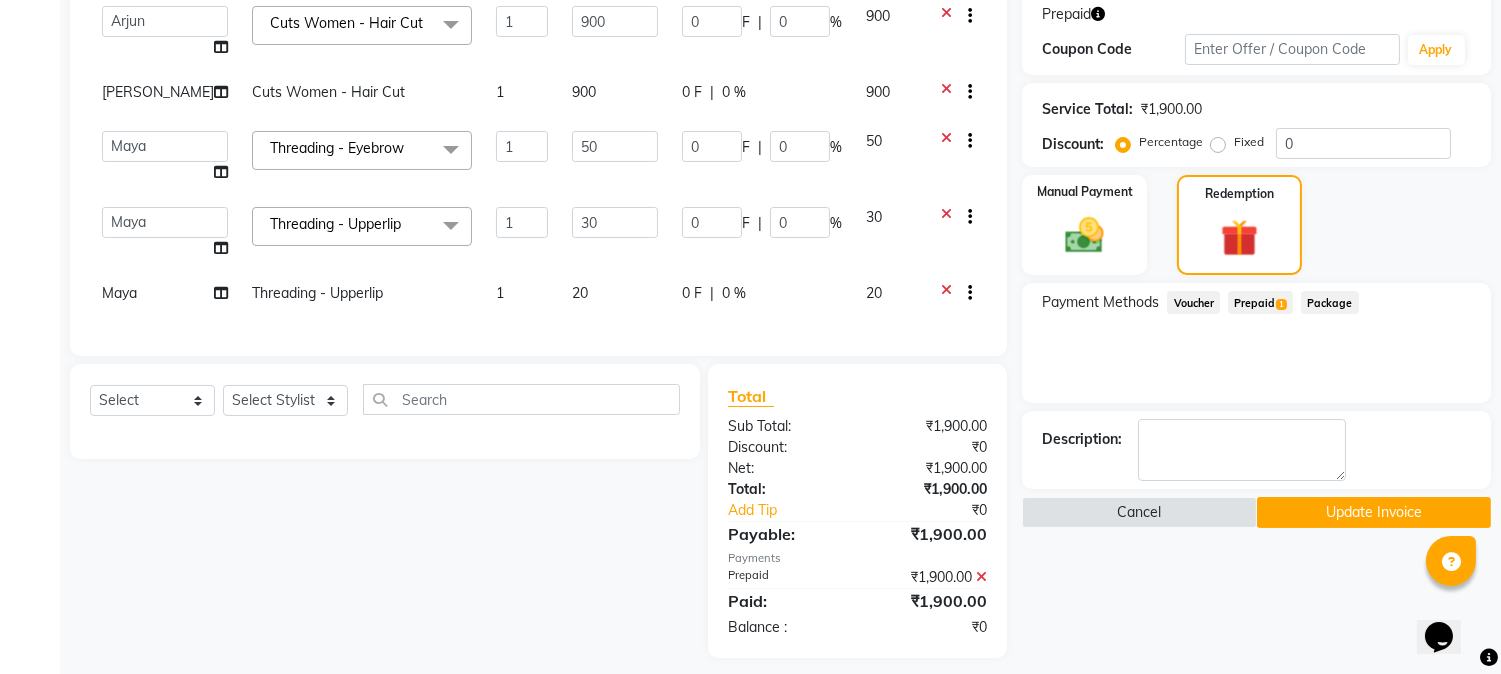 scroll, scrollTop: 366, scrollLeft: 0, axis: vertical 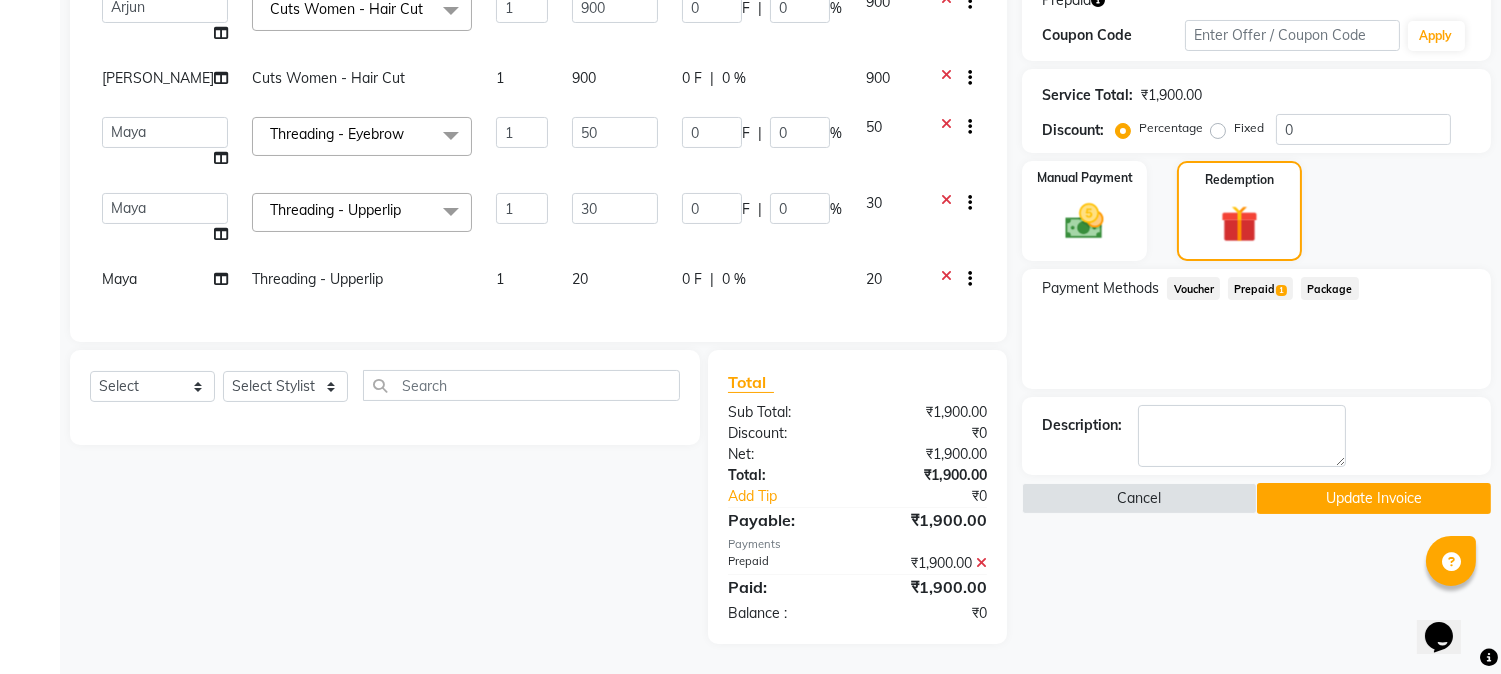 click on "Update Invoice" 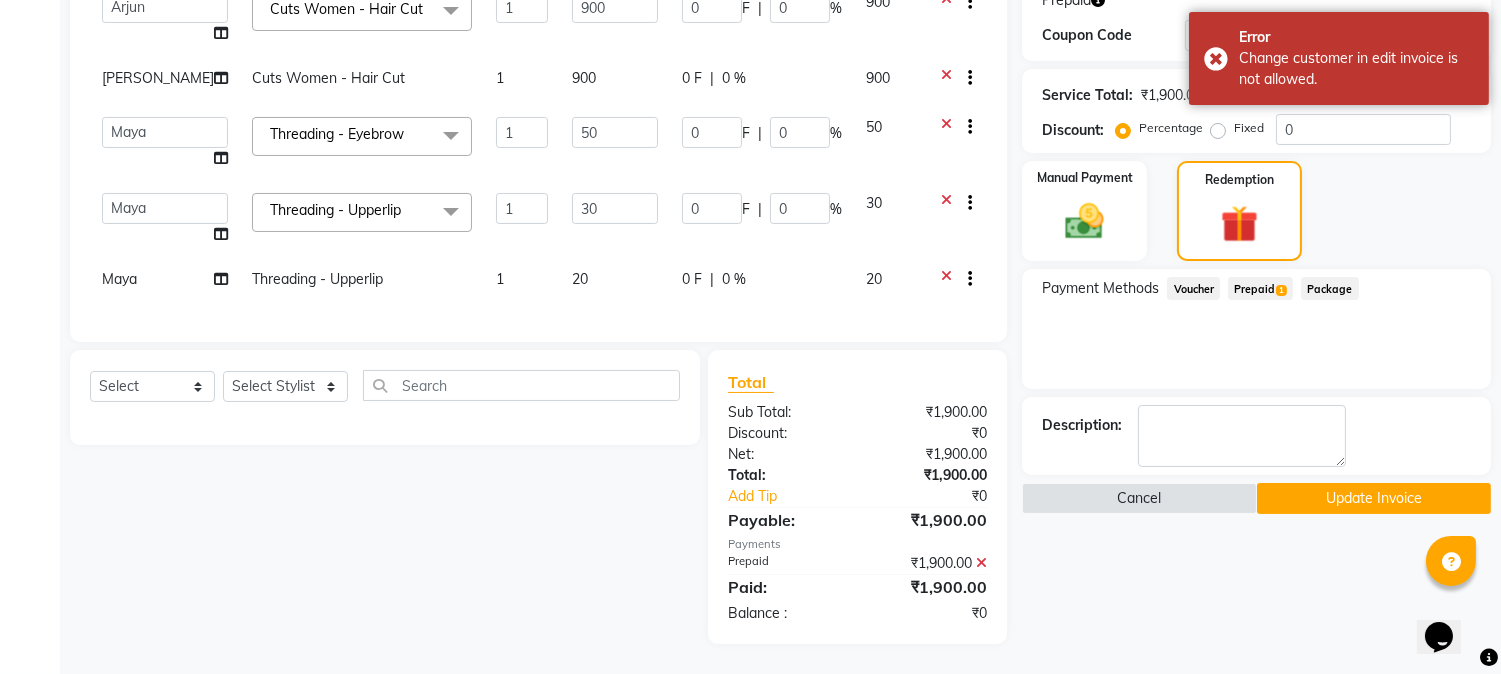 click on "Voucher" 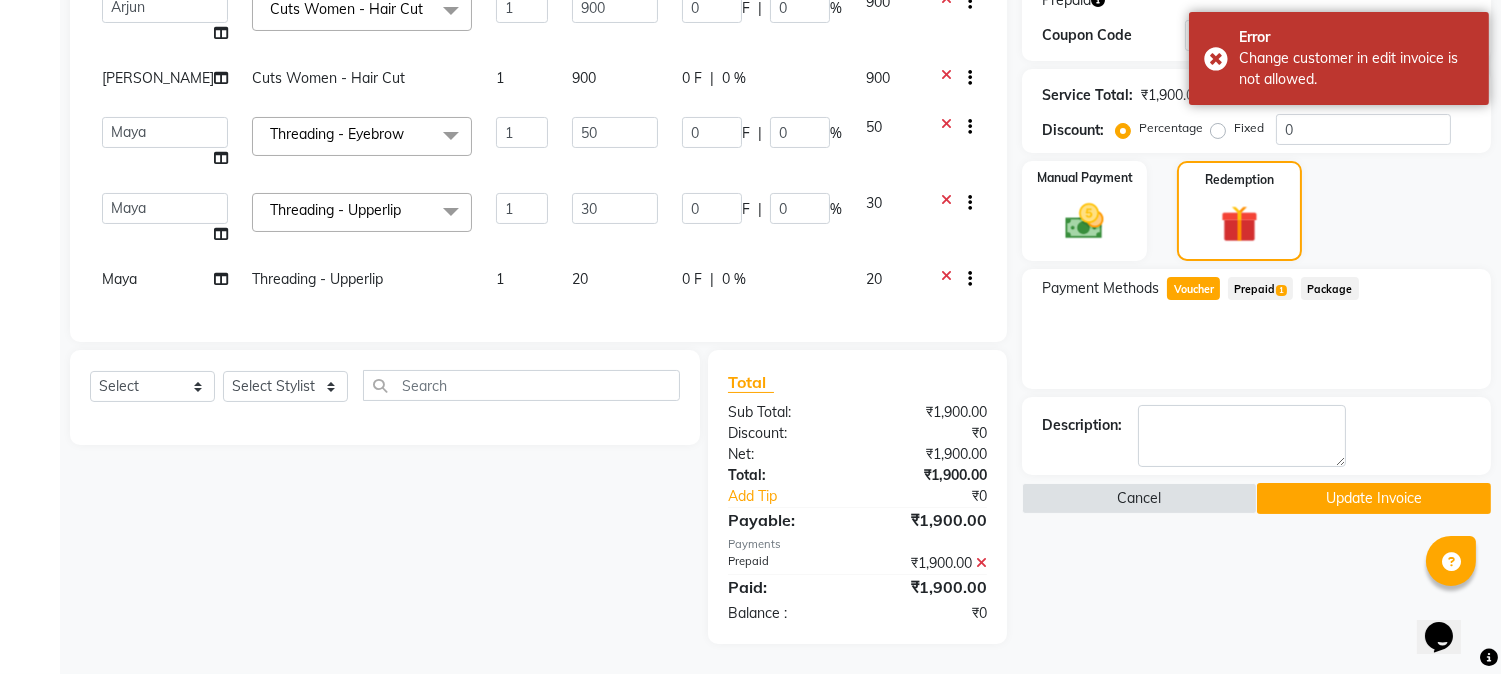 click on "Prepaid  1" 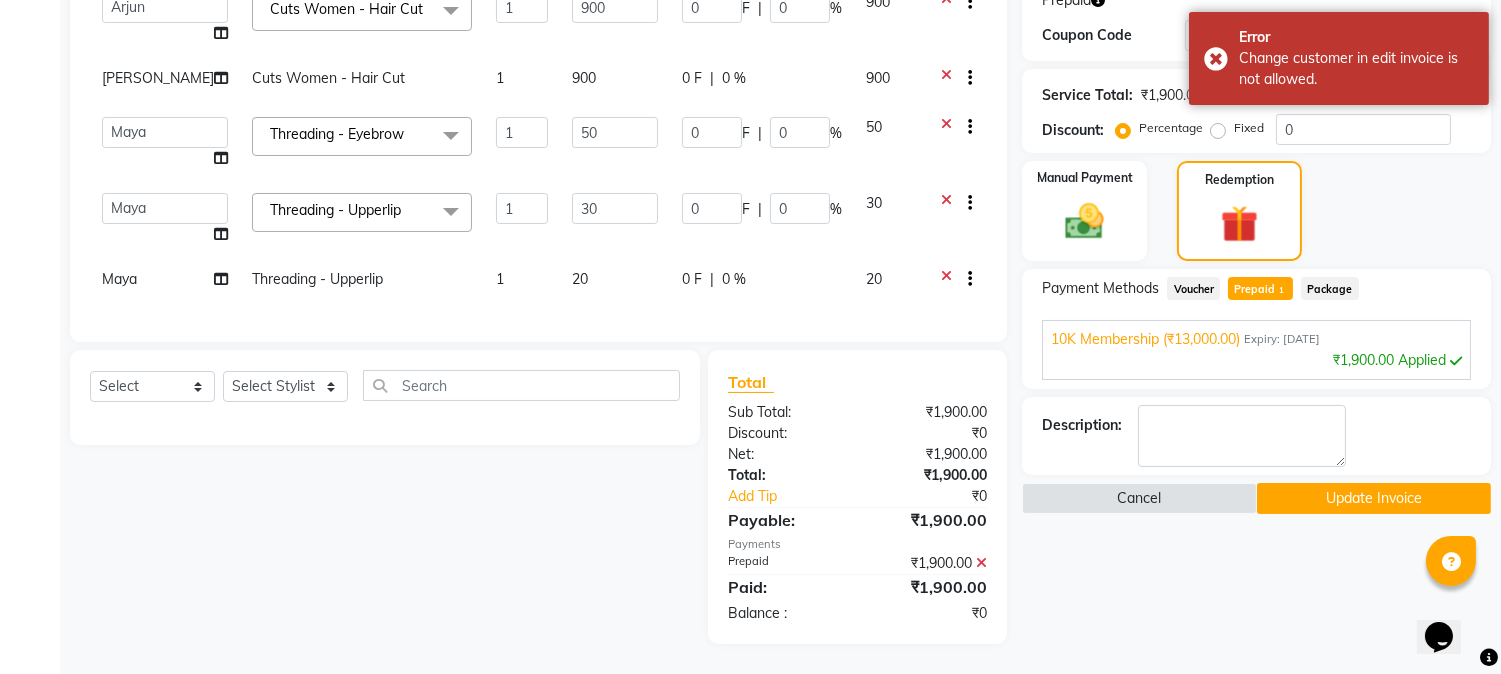 click on "10K Membership (₹13,000.00)" at bounding box center (1145, 339) 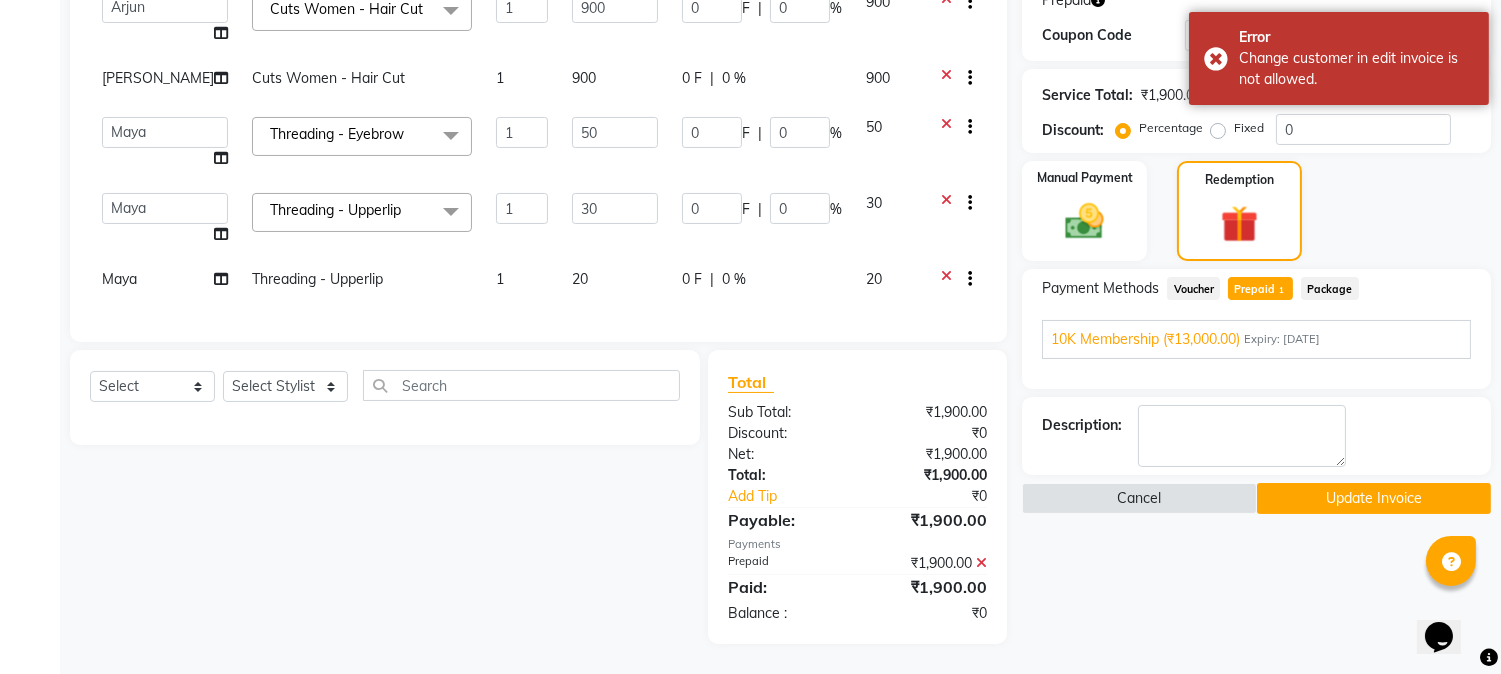 click on "Expiry: [DATE]" at bounding box center [1282, 339] 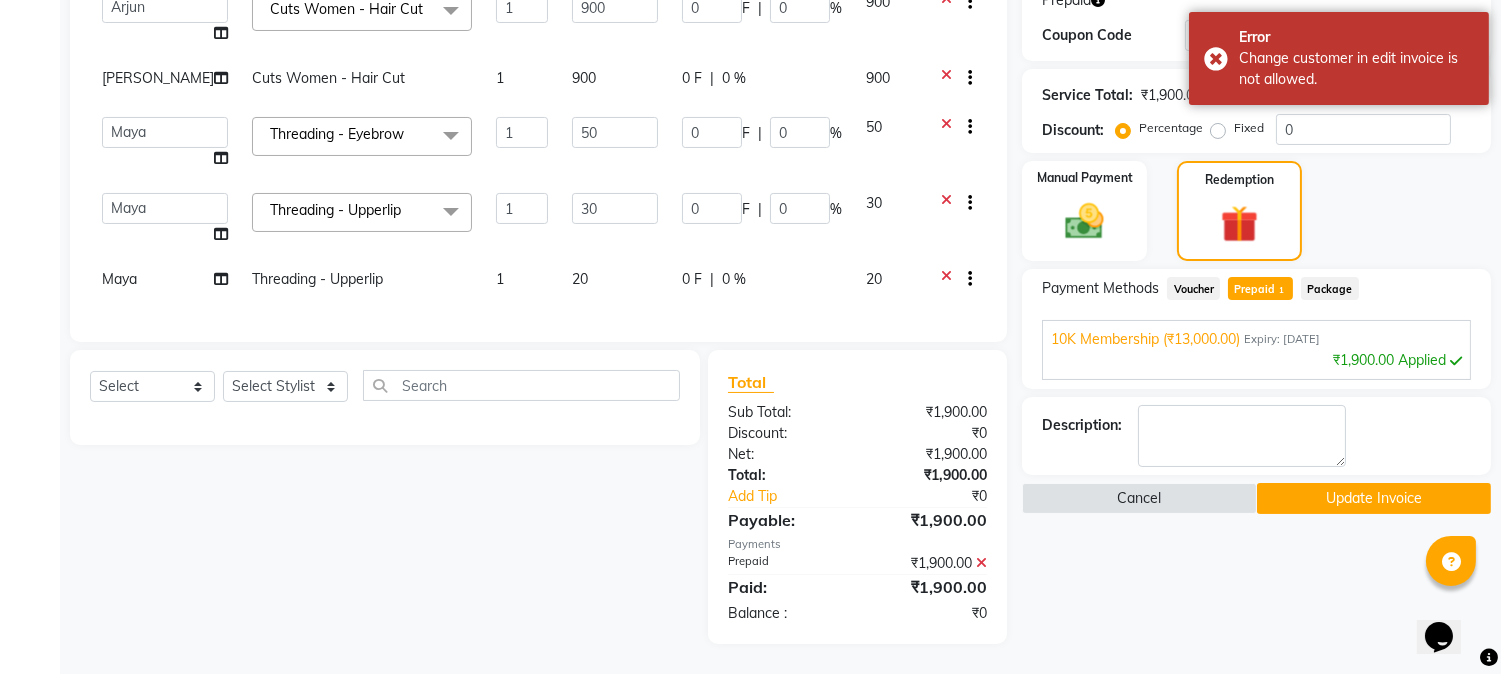 click on "₹1,900.00 Applied" at bounding box center [1256, 360] 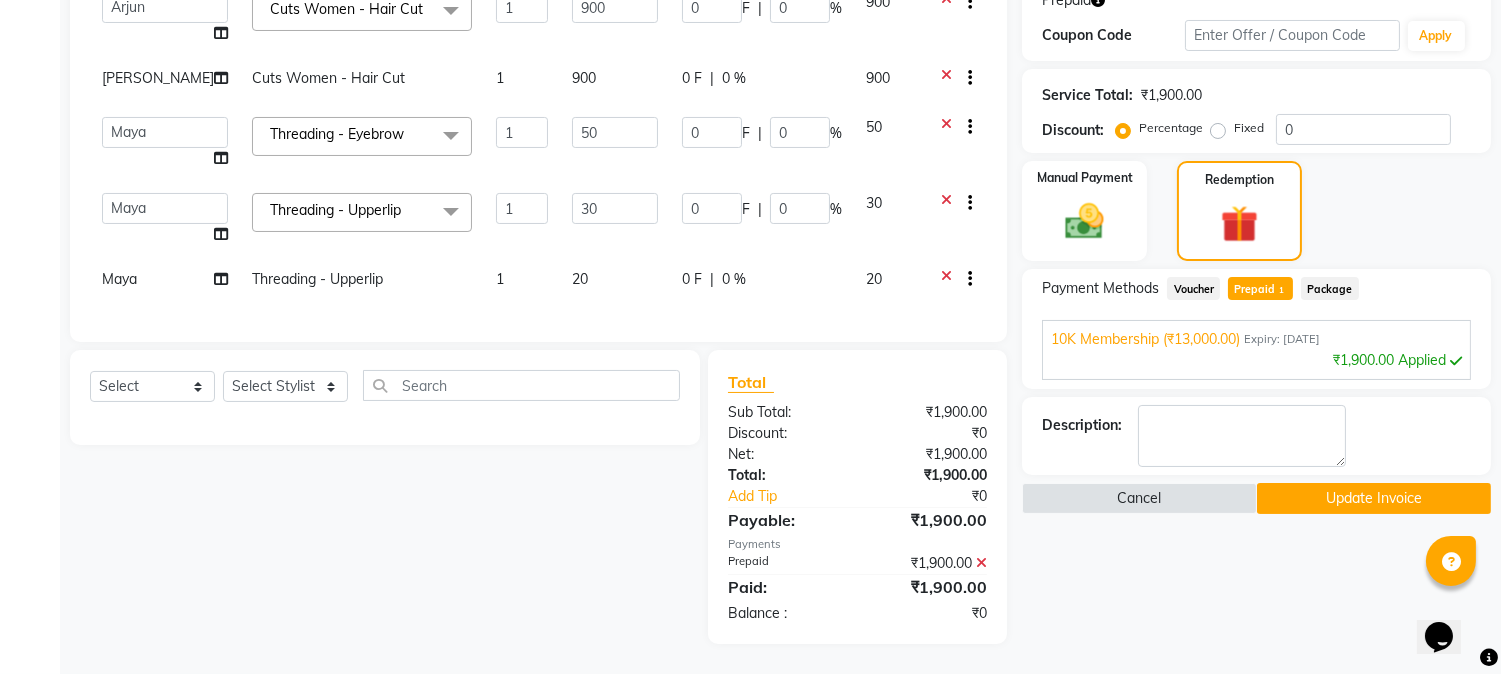 click on "Update Invoice" 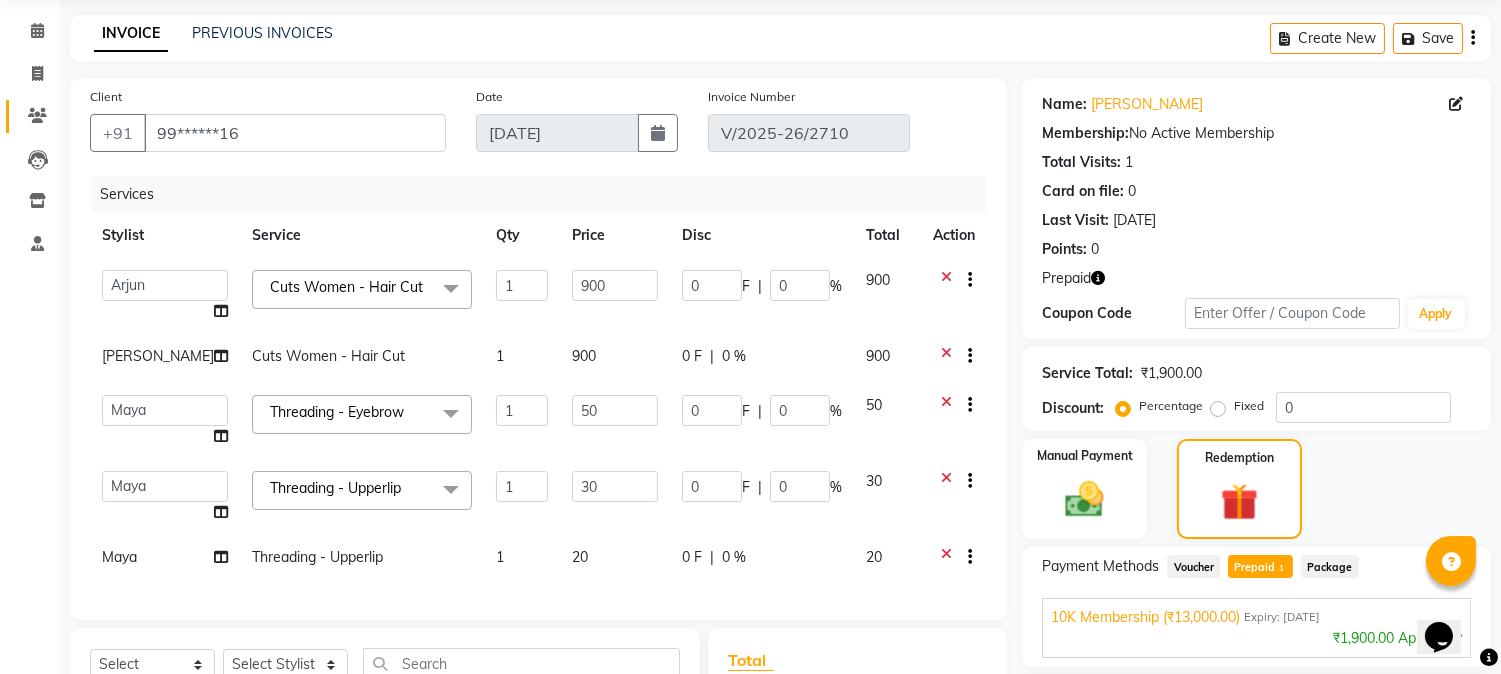 scroll, scrollTop: 33, scrollLeft: 0, axis: vertical 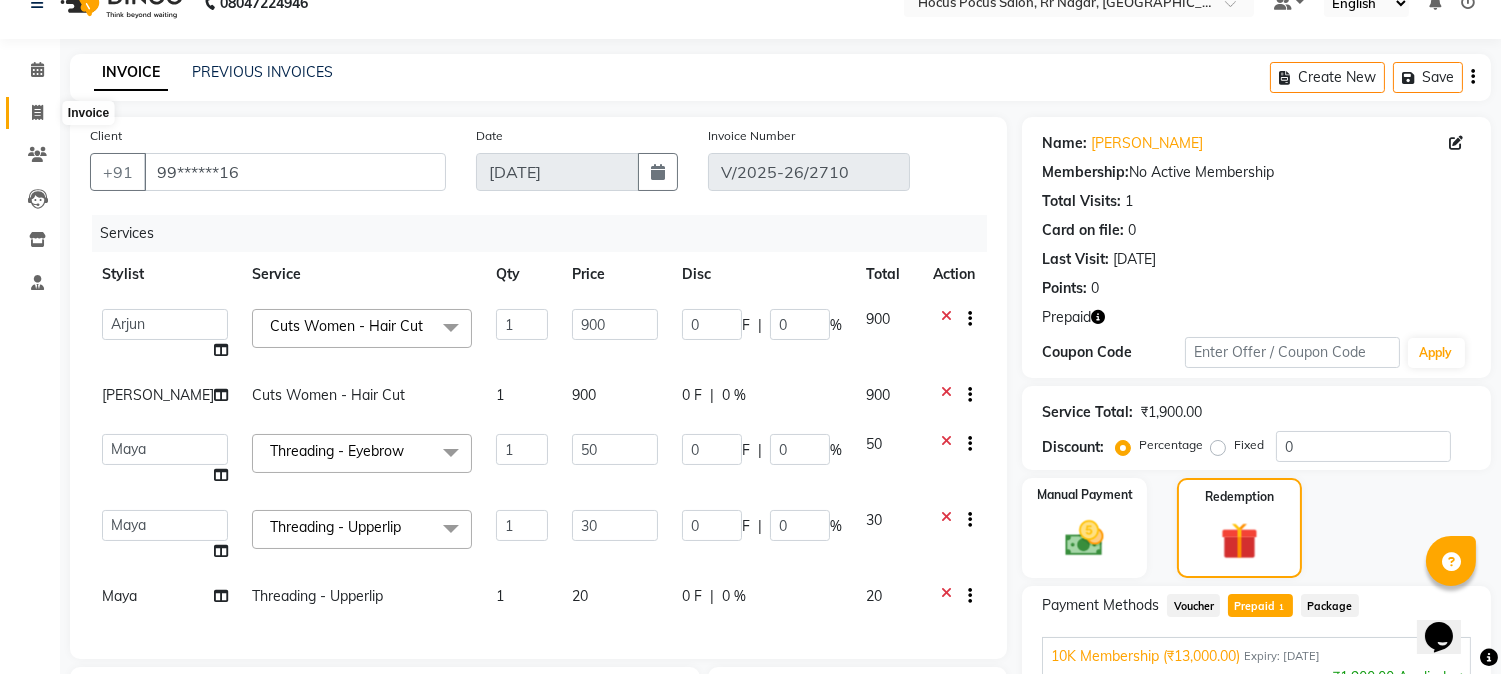 click 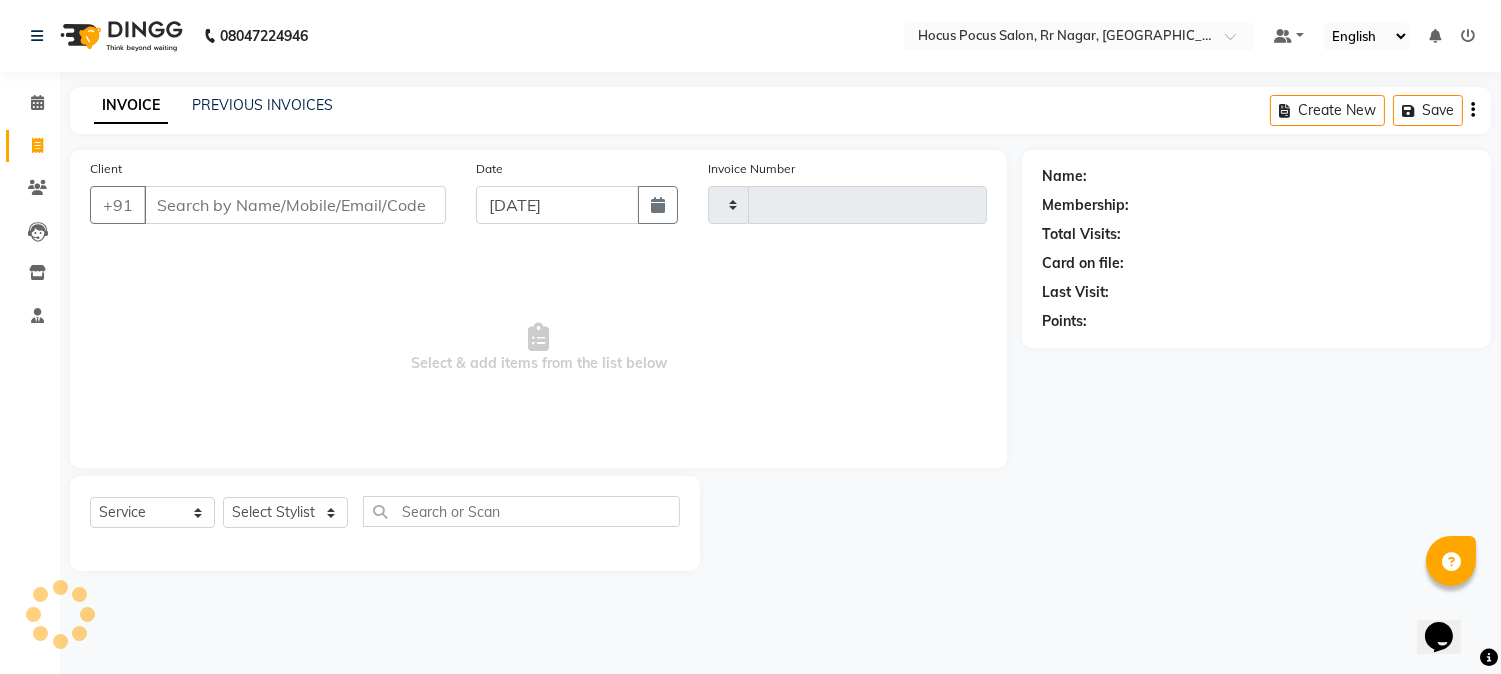 type on "2713" 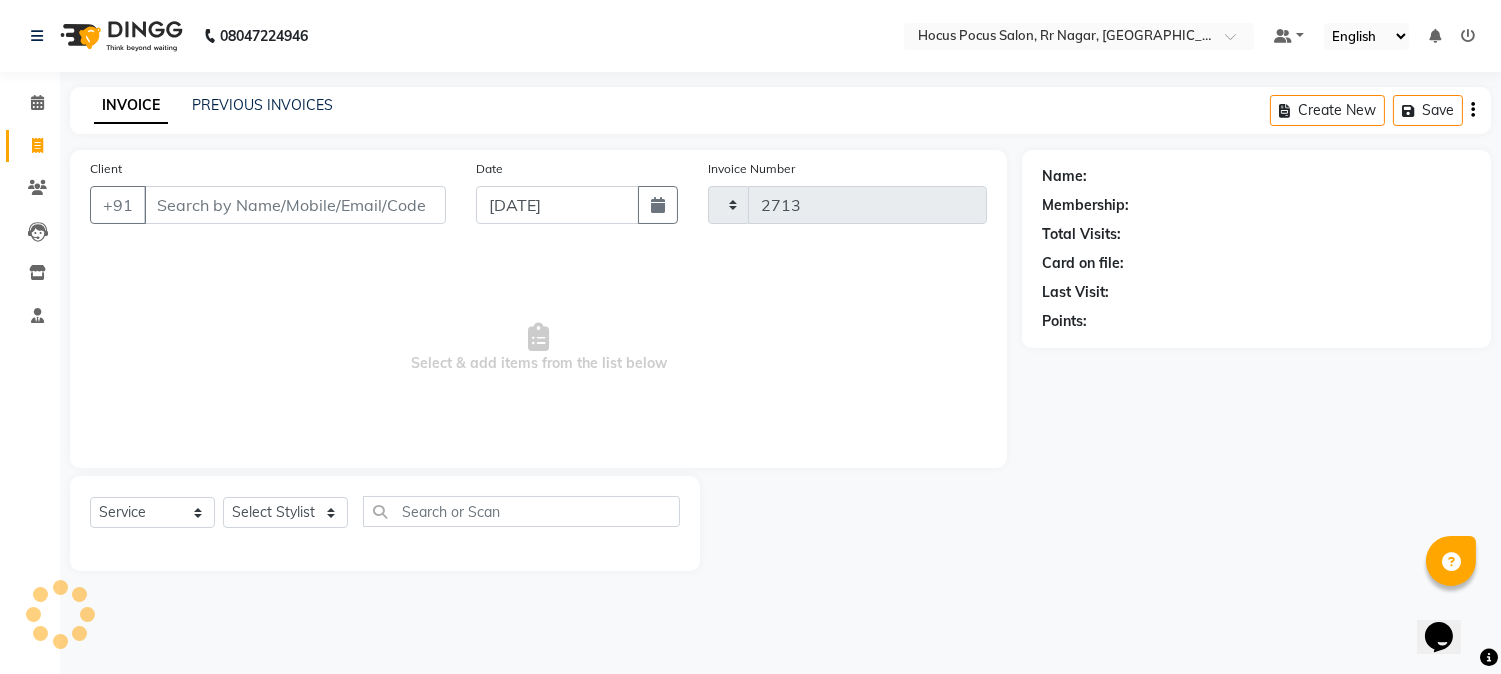 select on "5019" 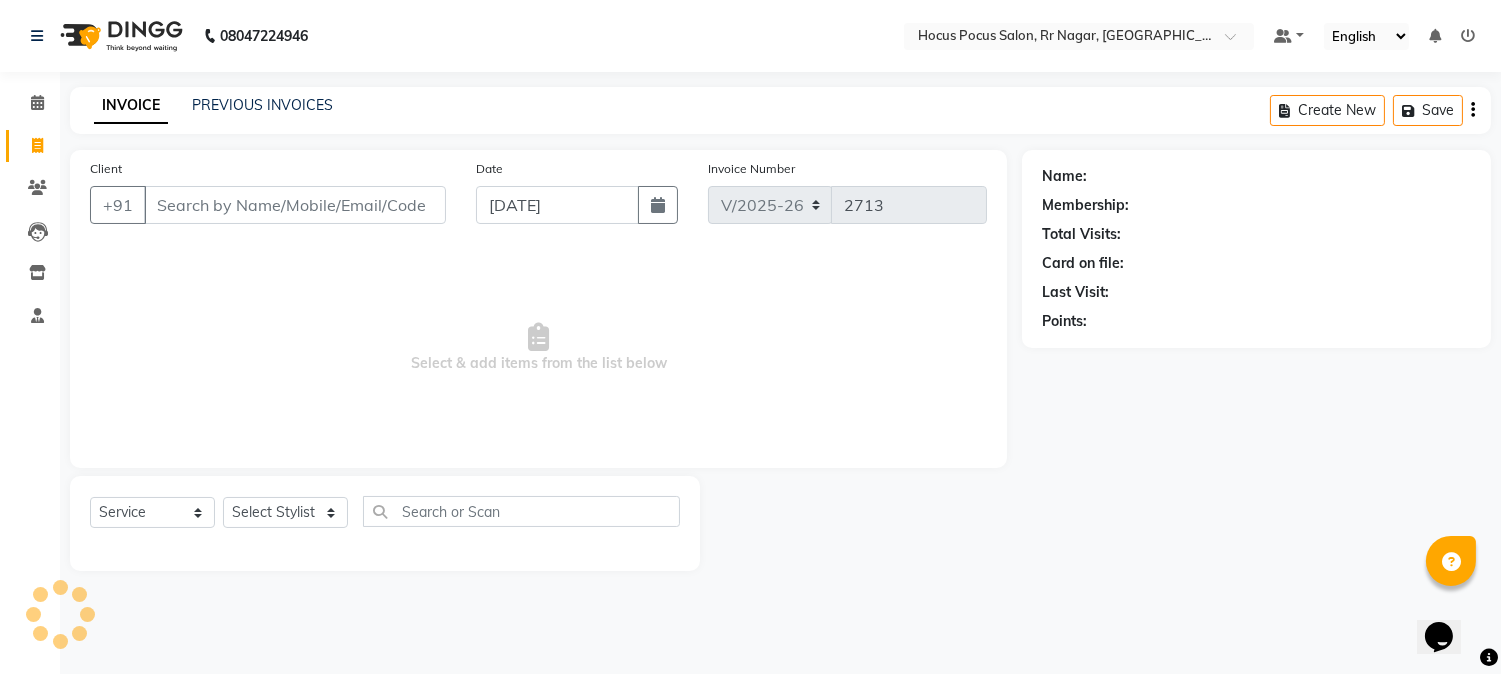 scroll, scrollTop: 0, scrollLeft: 0, axis: both 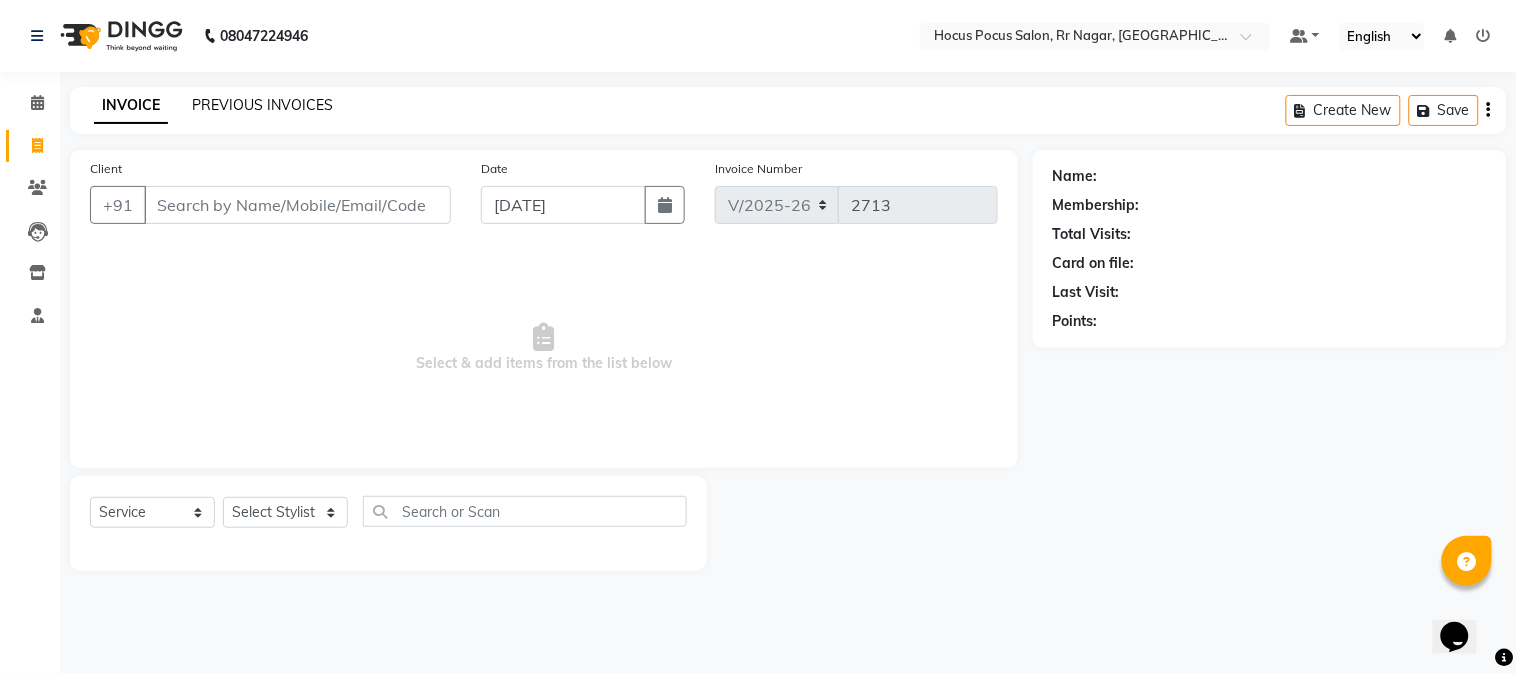 click on "PREVIOUS INVOICES" 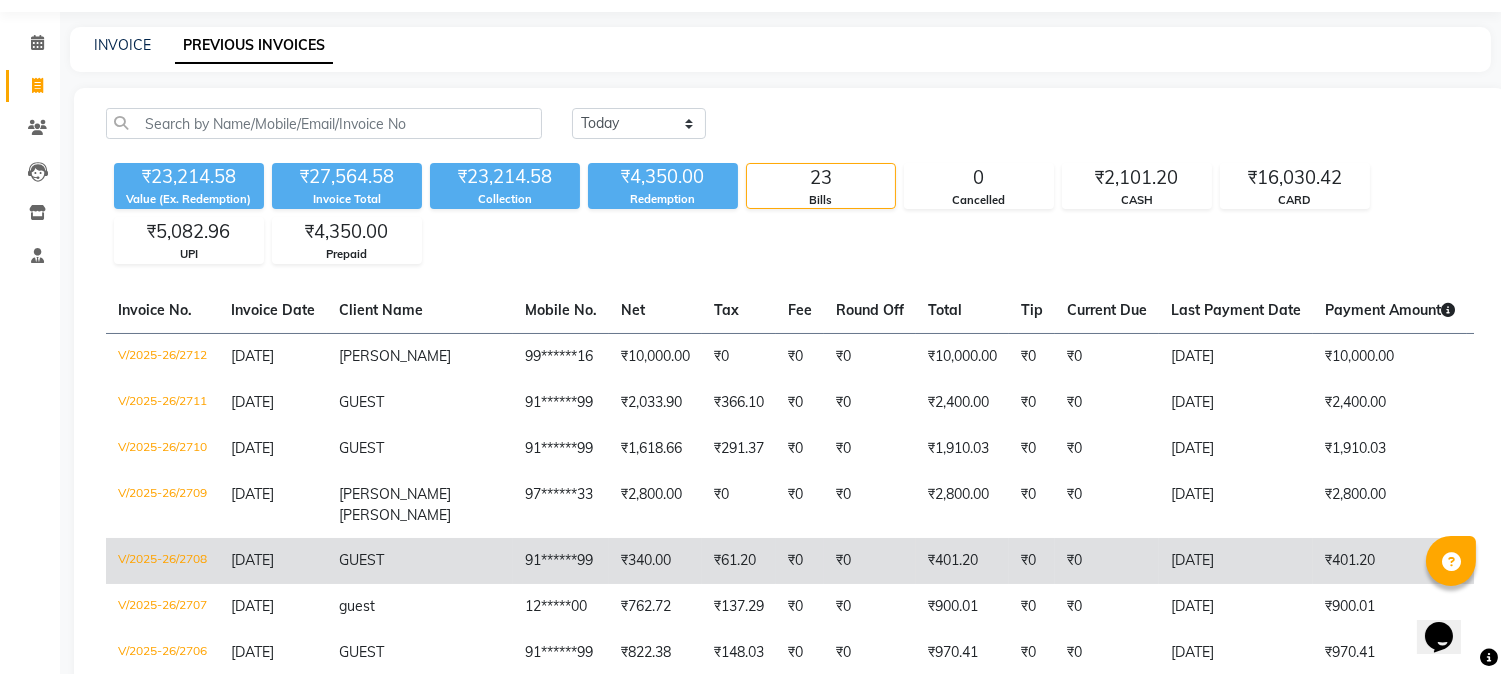 scroll, scrollTop: 111, scrollLeft: 0, axis: vertical 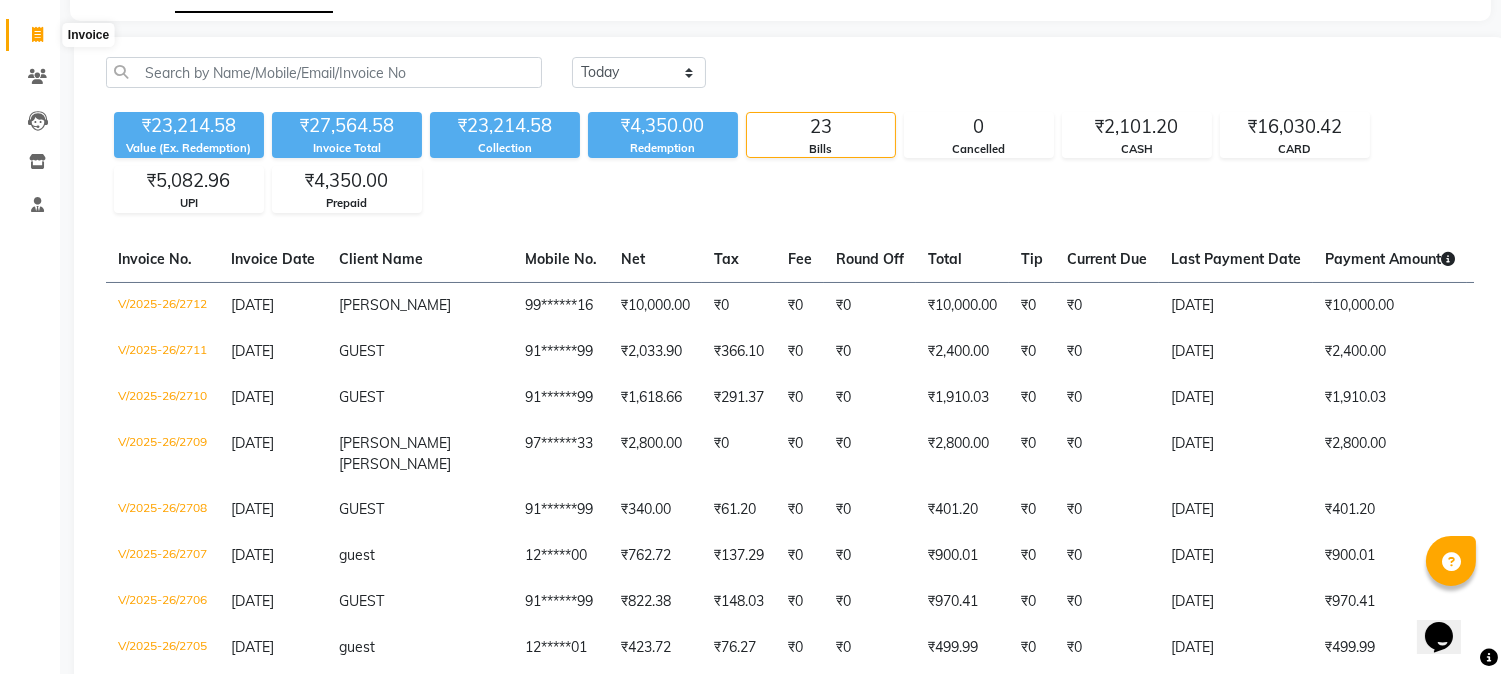 click 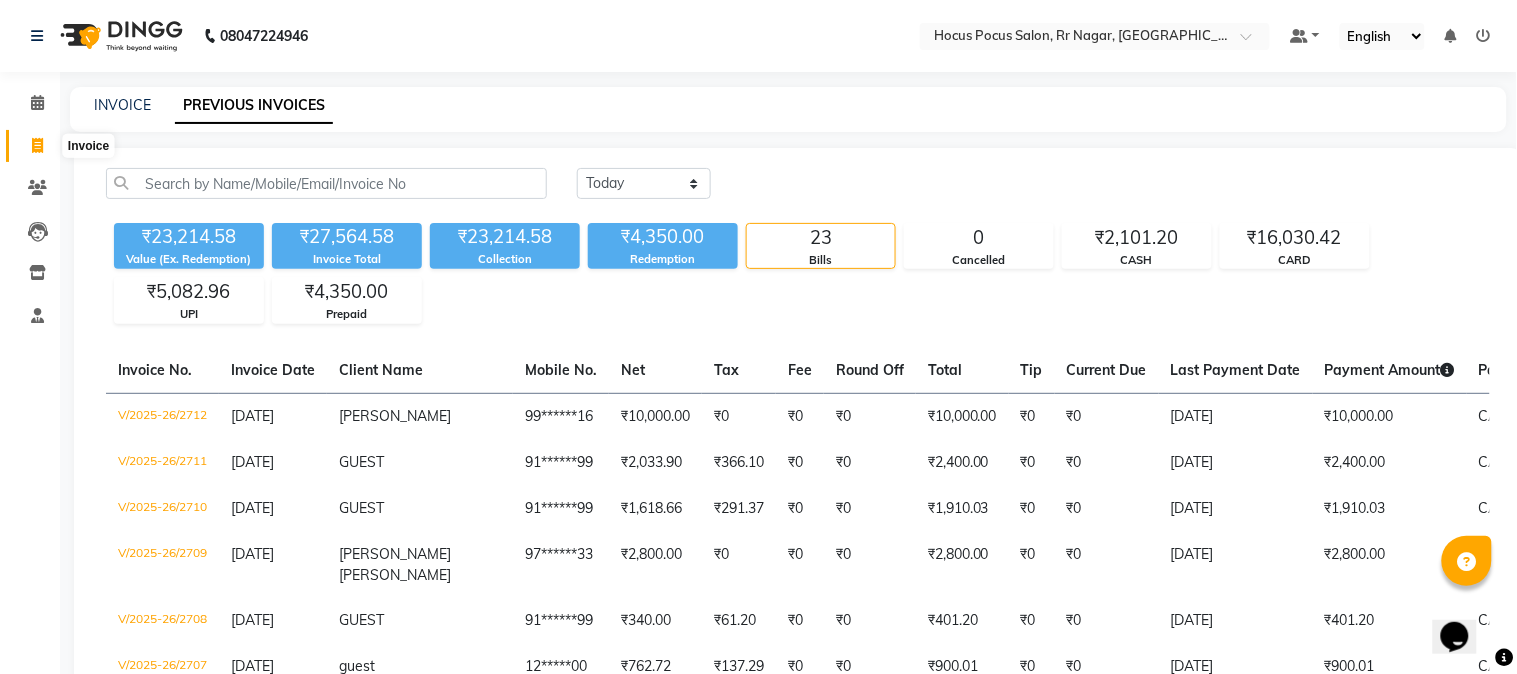 select on "service" 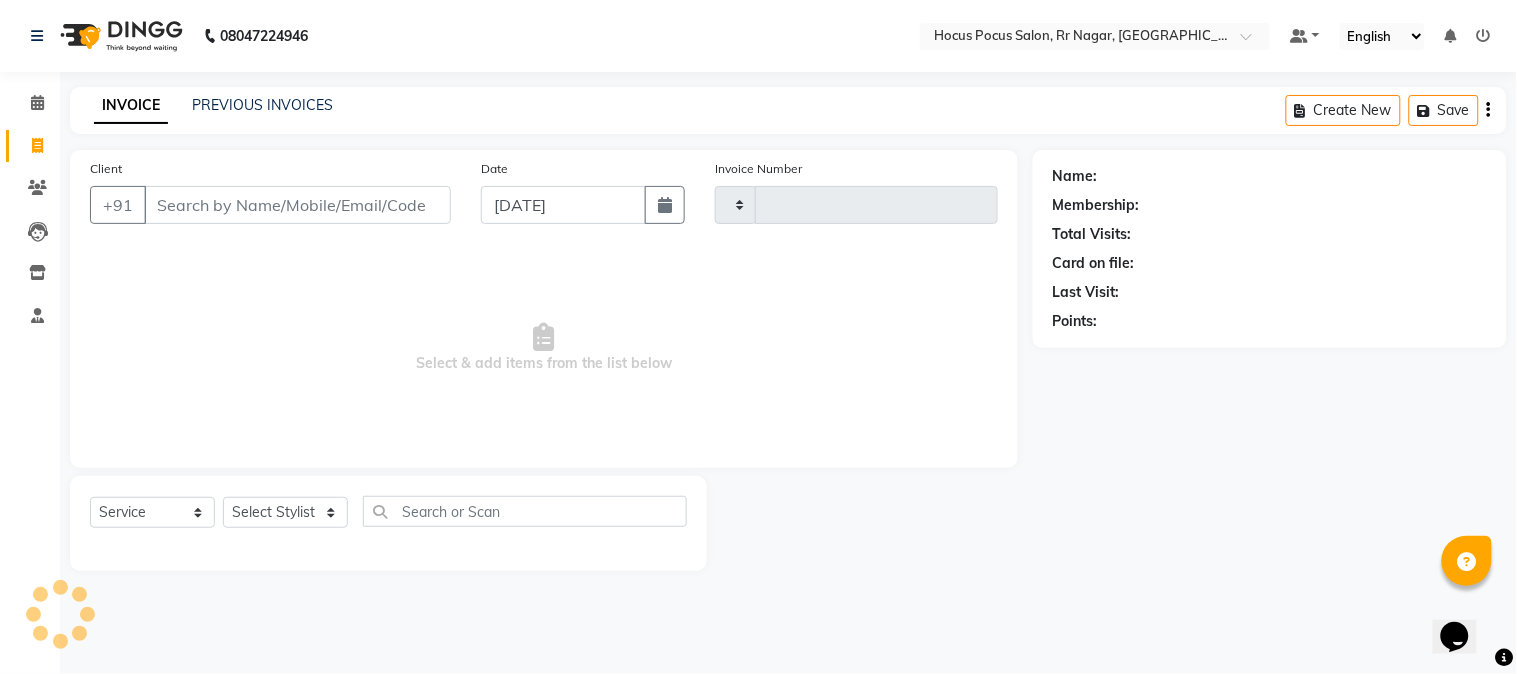 type on "2713" 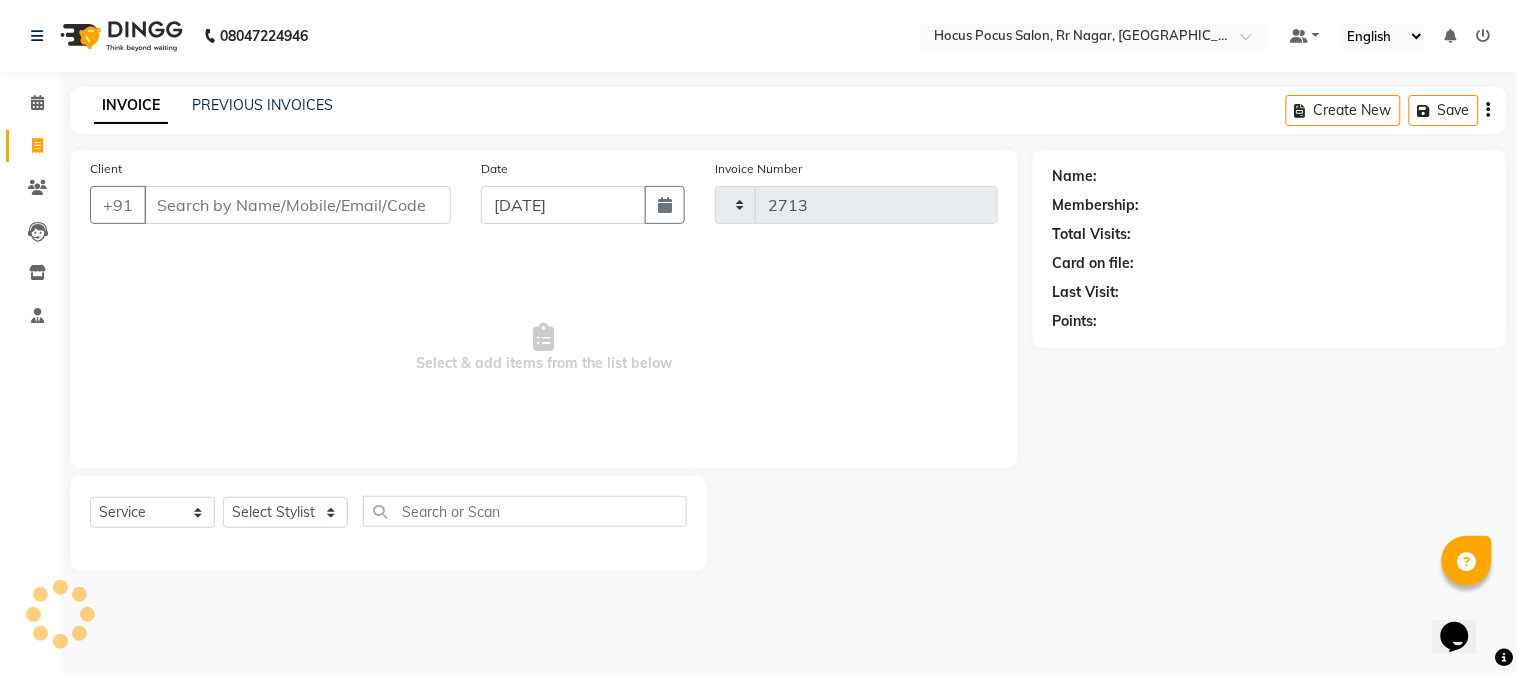 select on "5019" 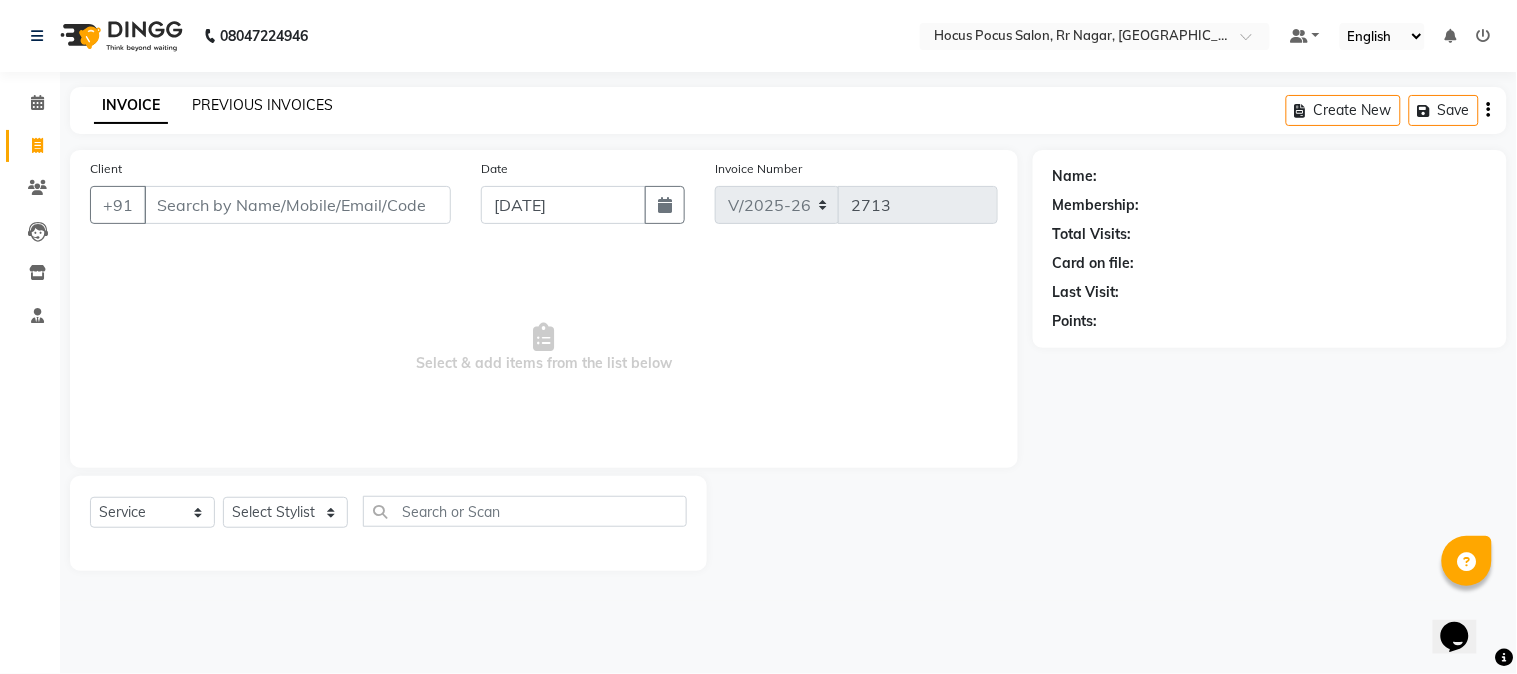 click on "PREVIOUS INVOICES" 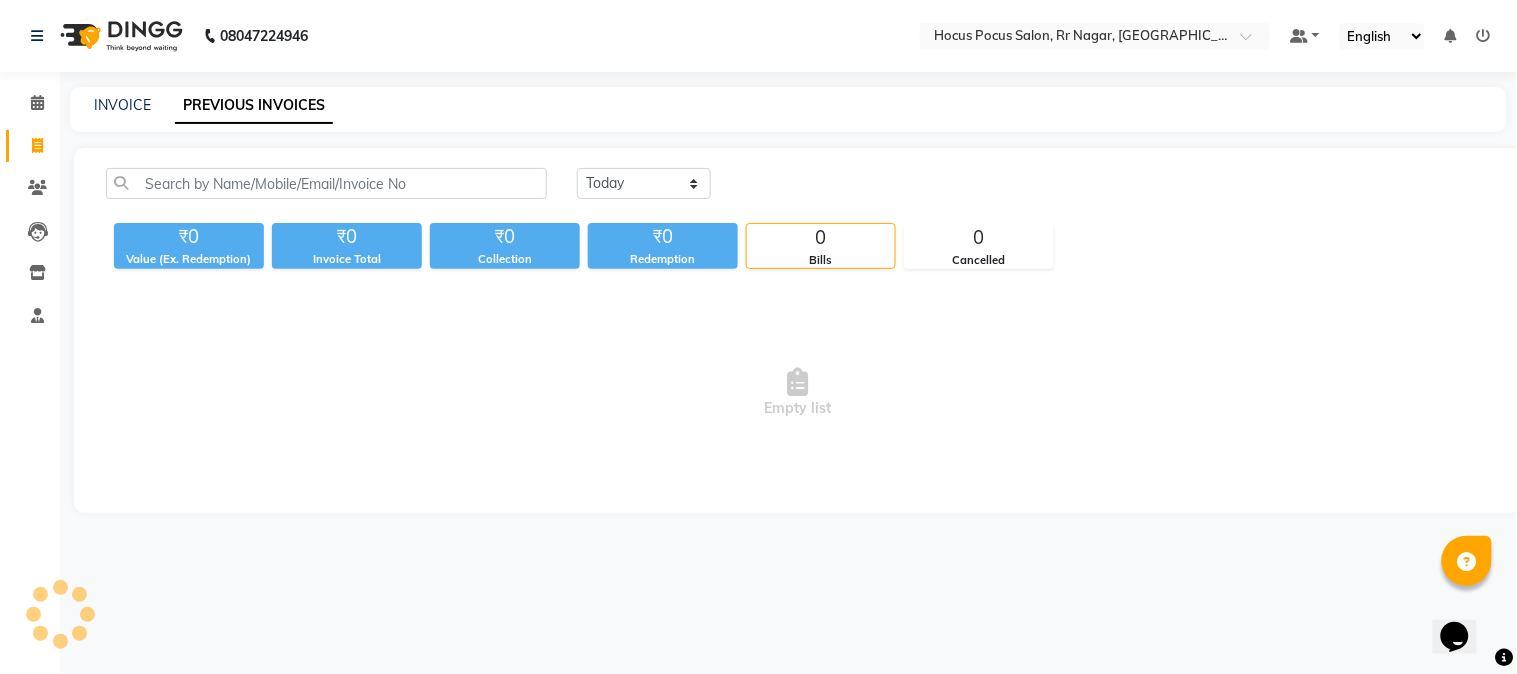 click on "Invoice" 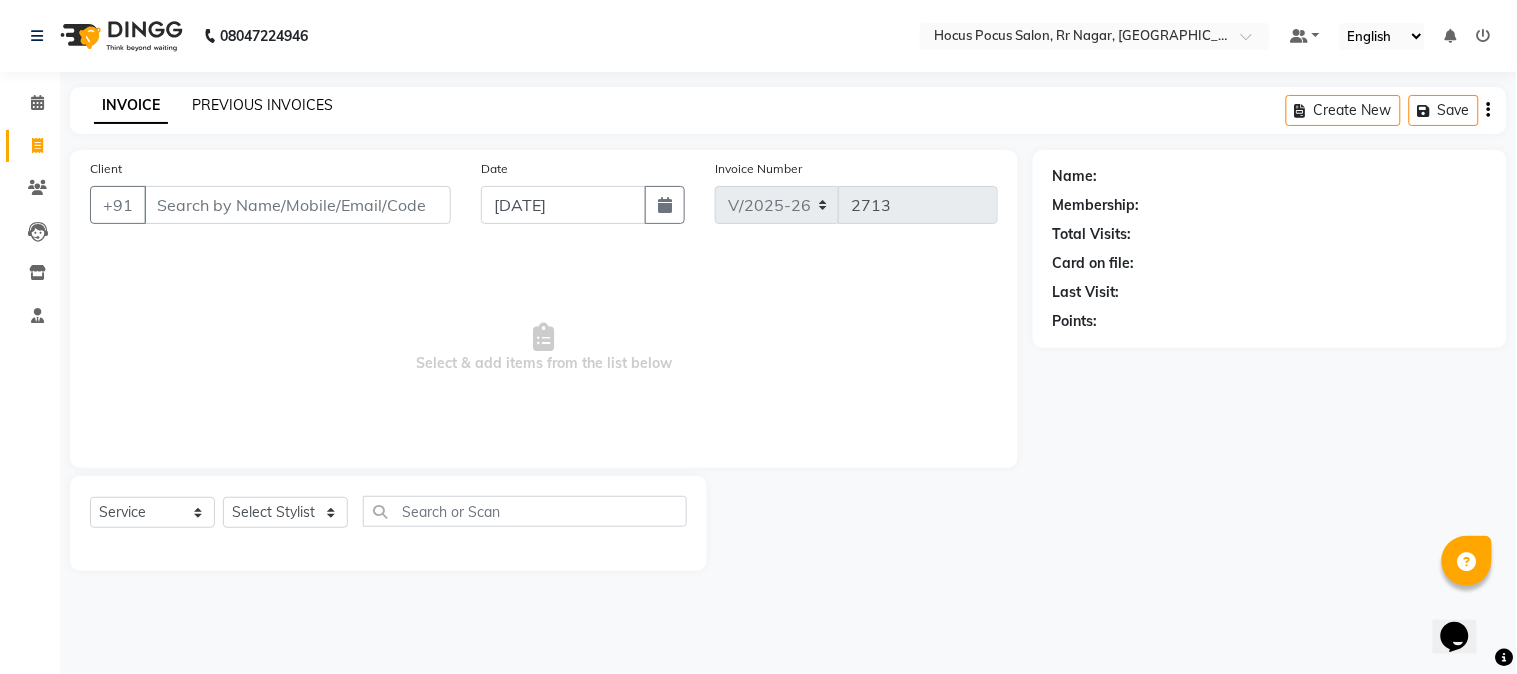 click on "PREVIOUS INVOICES" 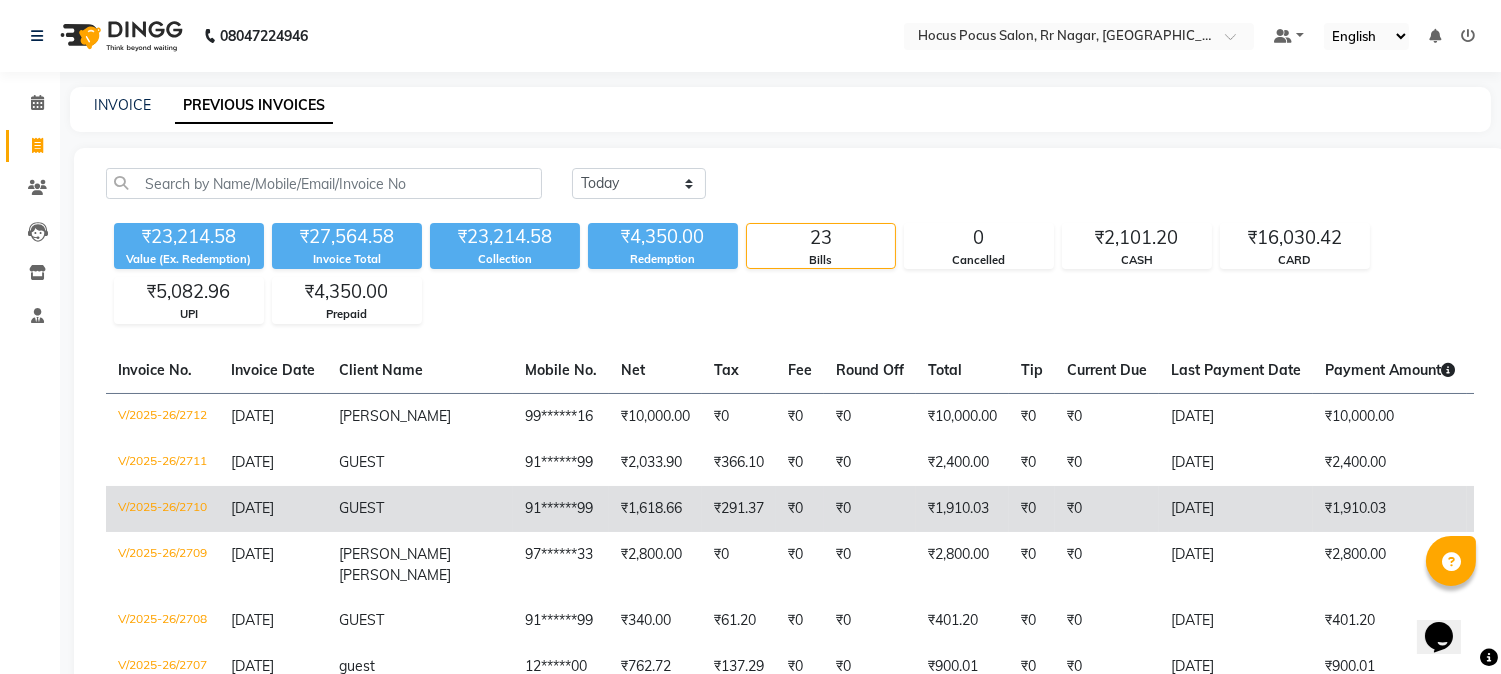 click on "[DATE]" 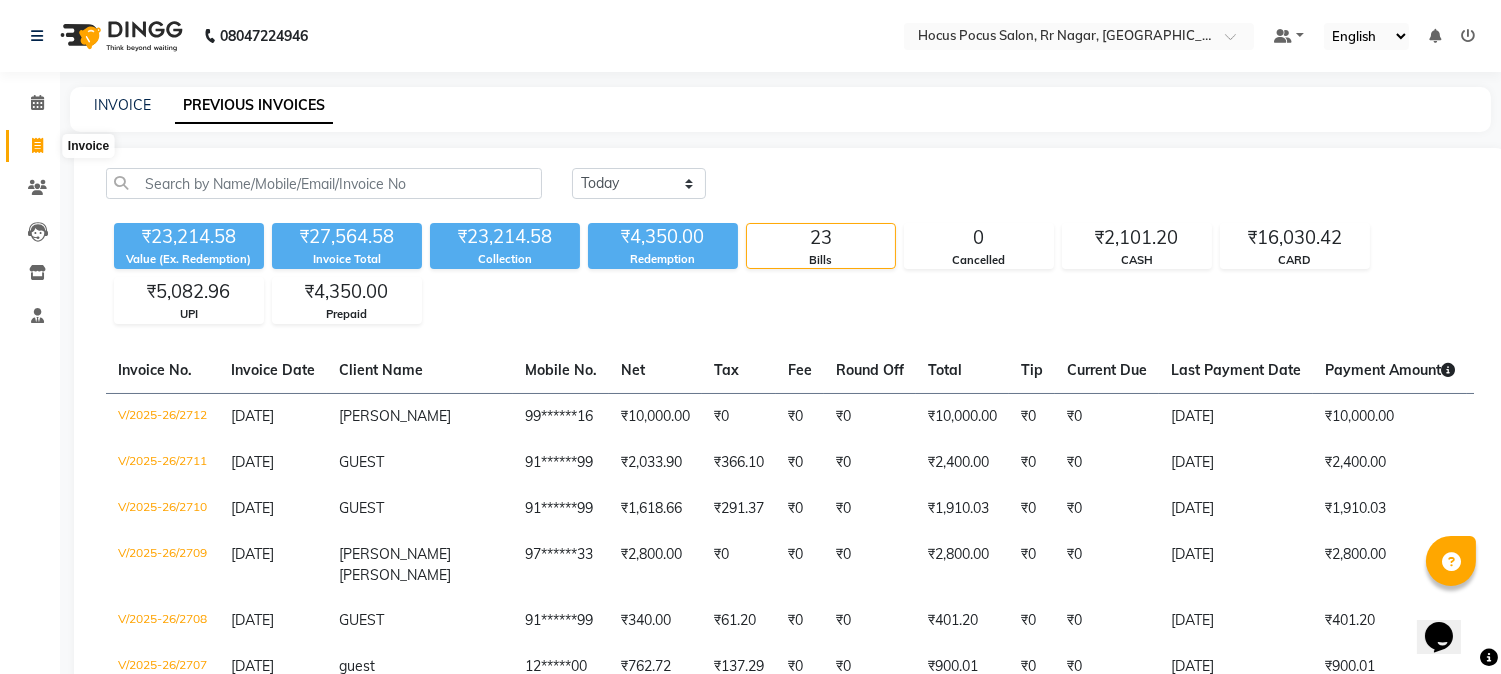 click 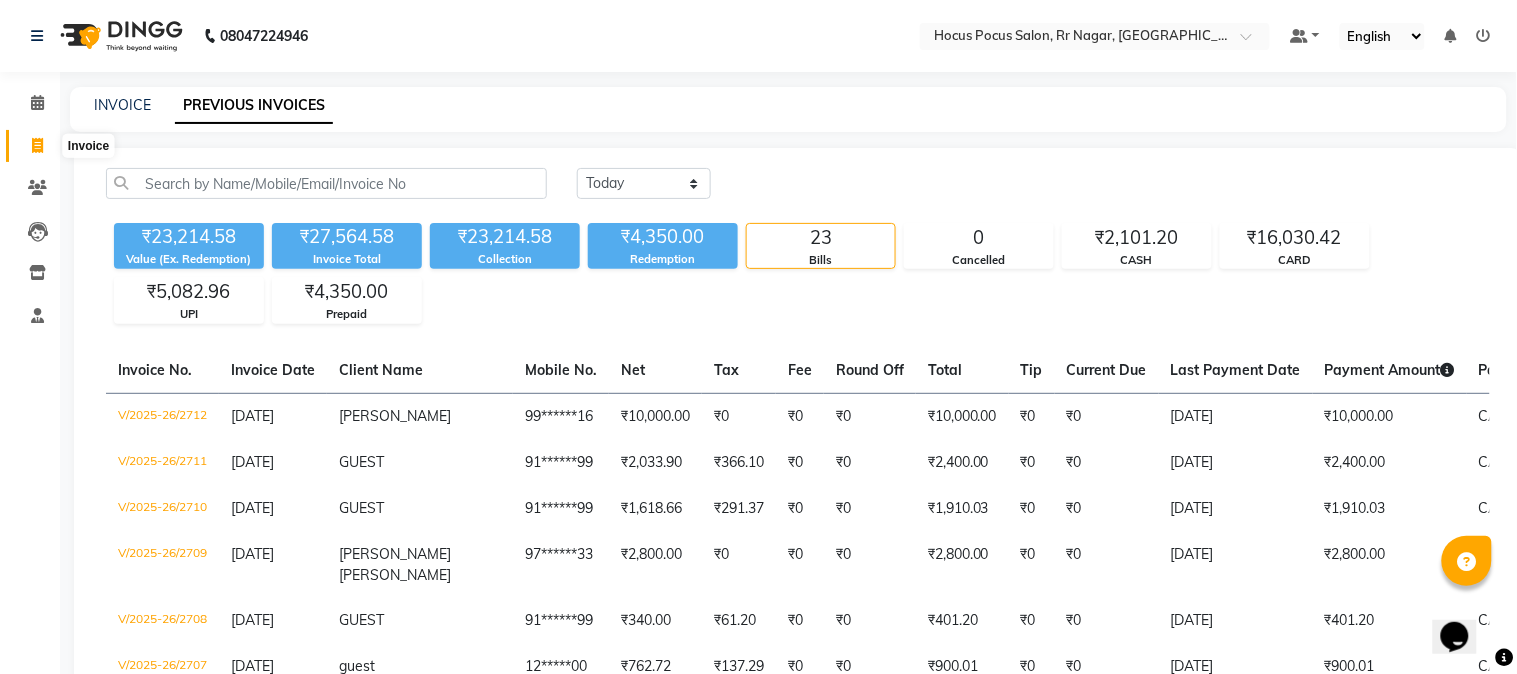 select on "5019" 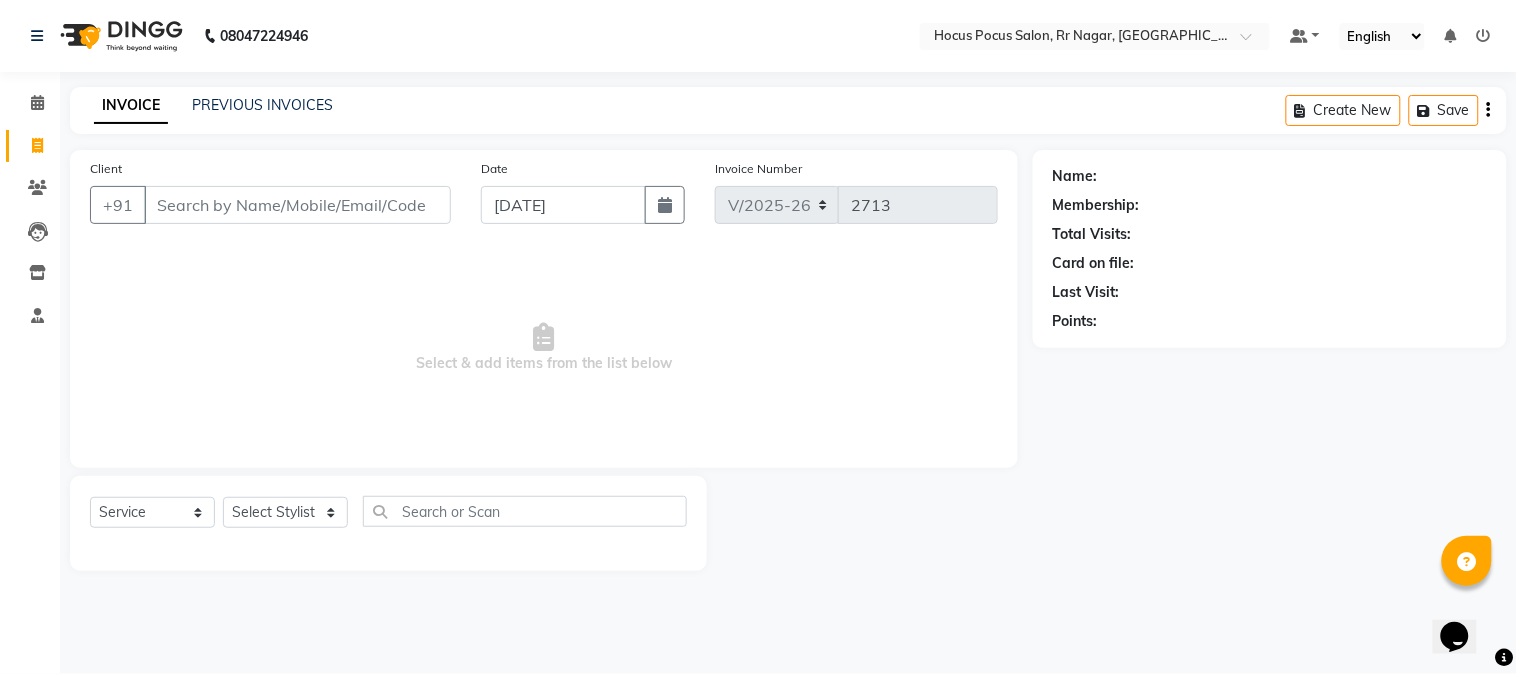 click on "Client" at bounding box center (297, 205) 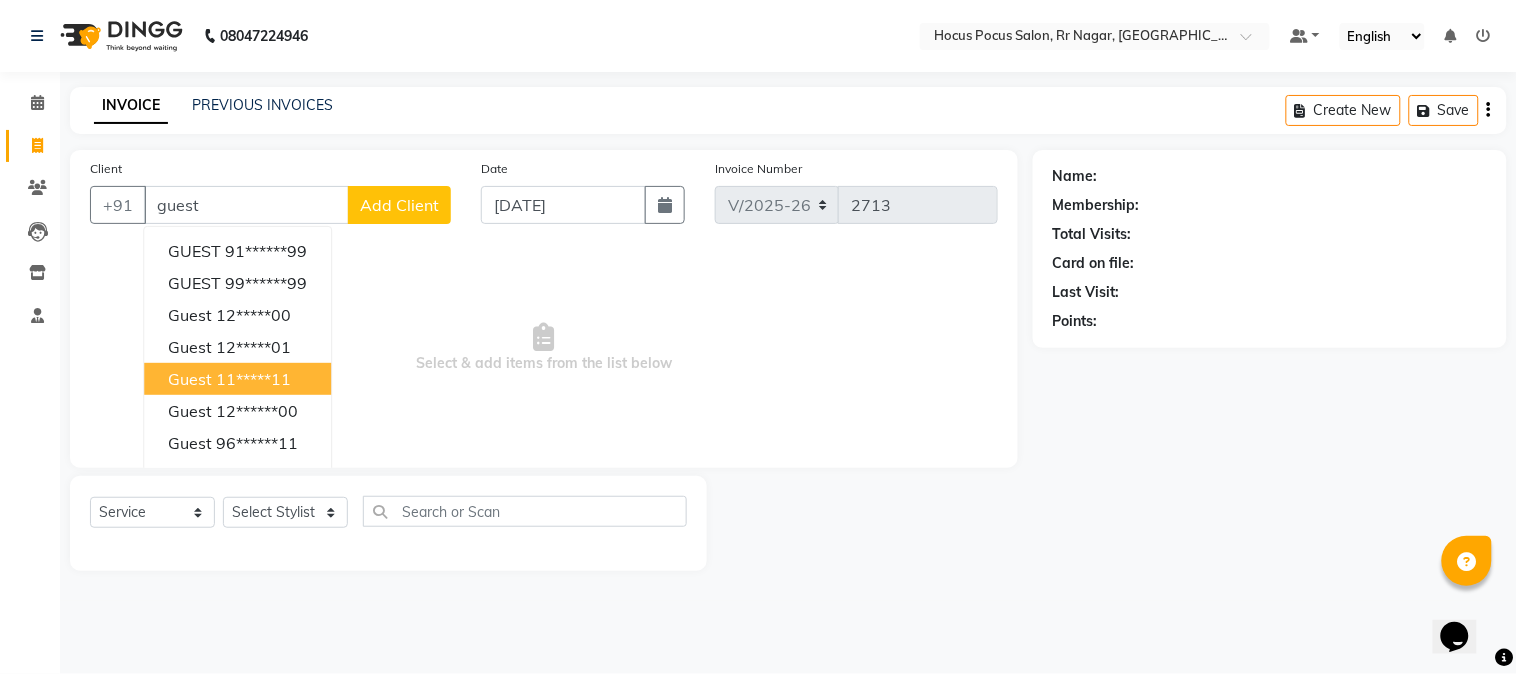 click on "11*****11" at bounding box center (253, 379) 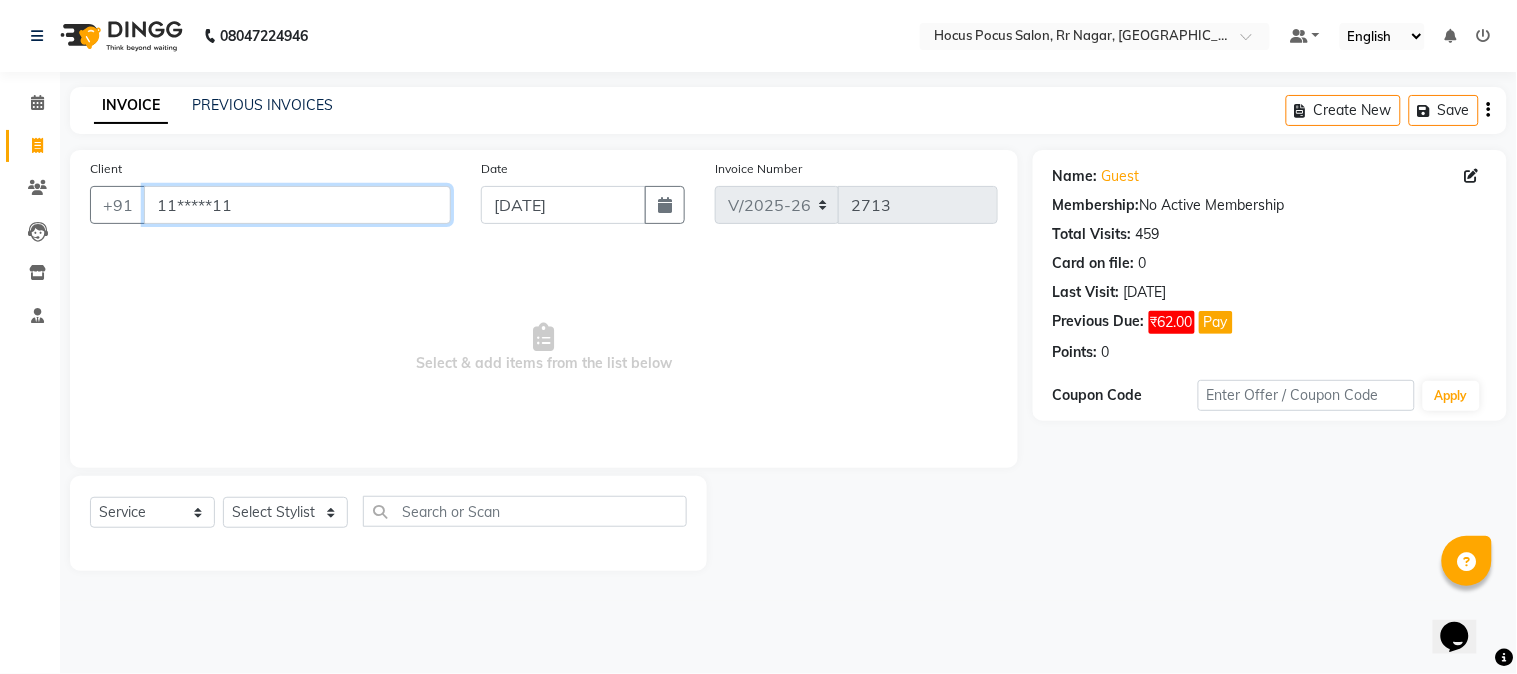 click on "11*****11" at bounding box center (297, 205) 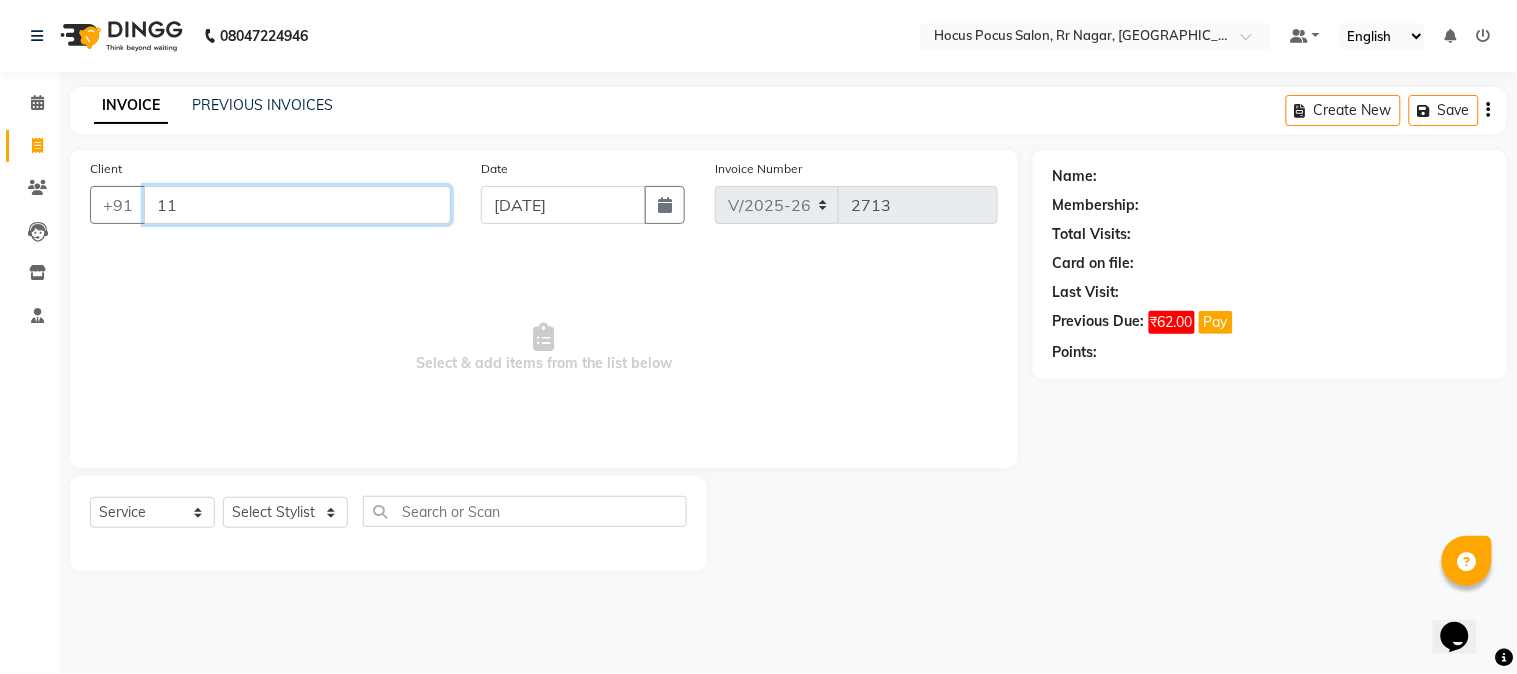 type on "1" 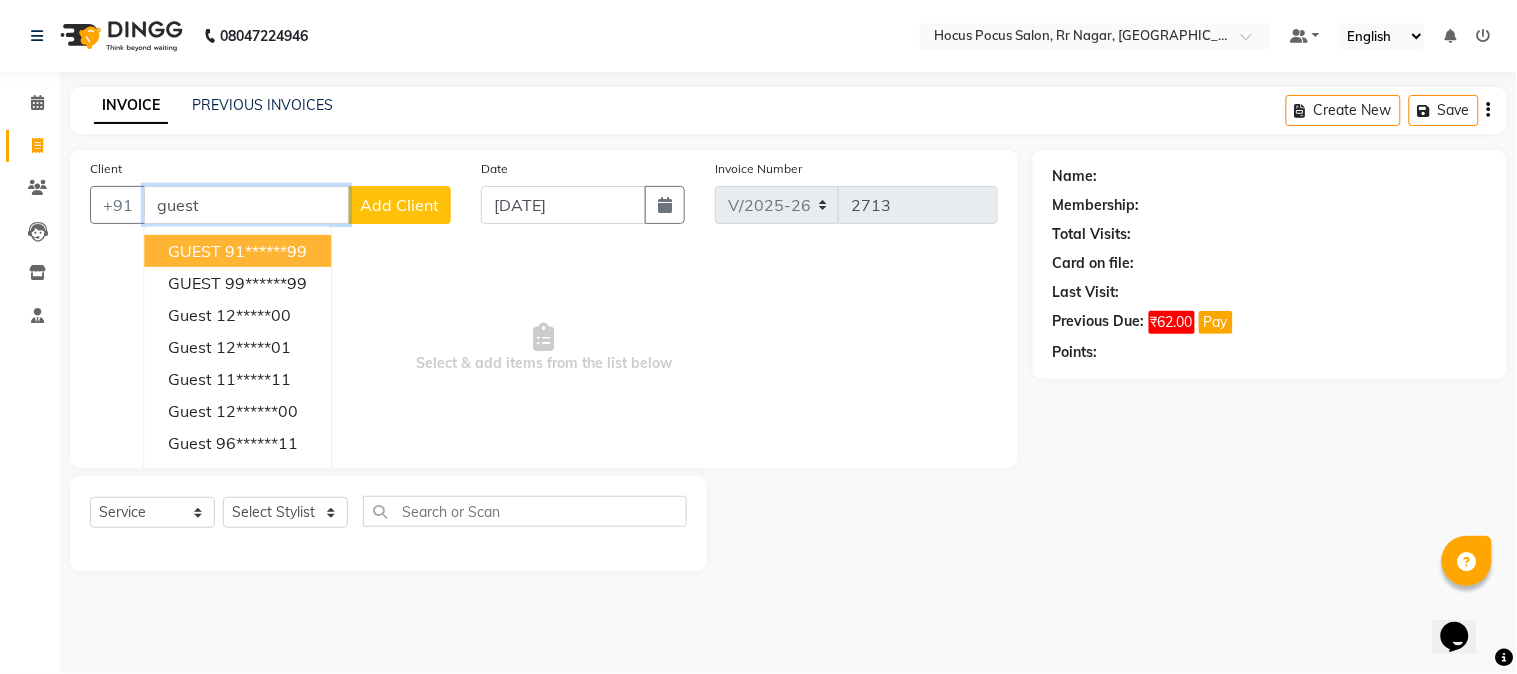 click on "91******99" at bounding box center (266, 251) 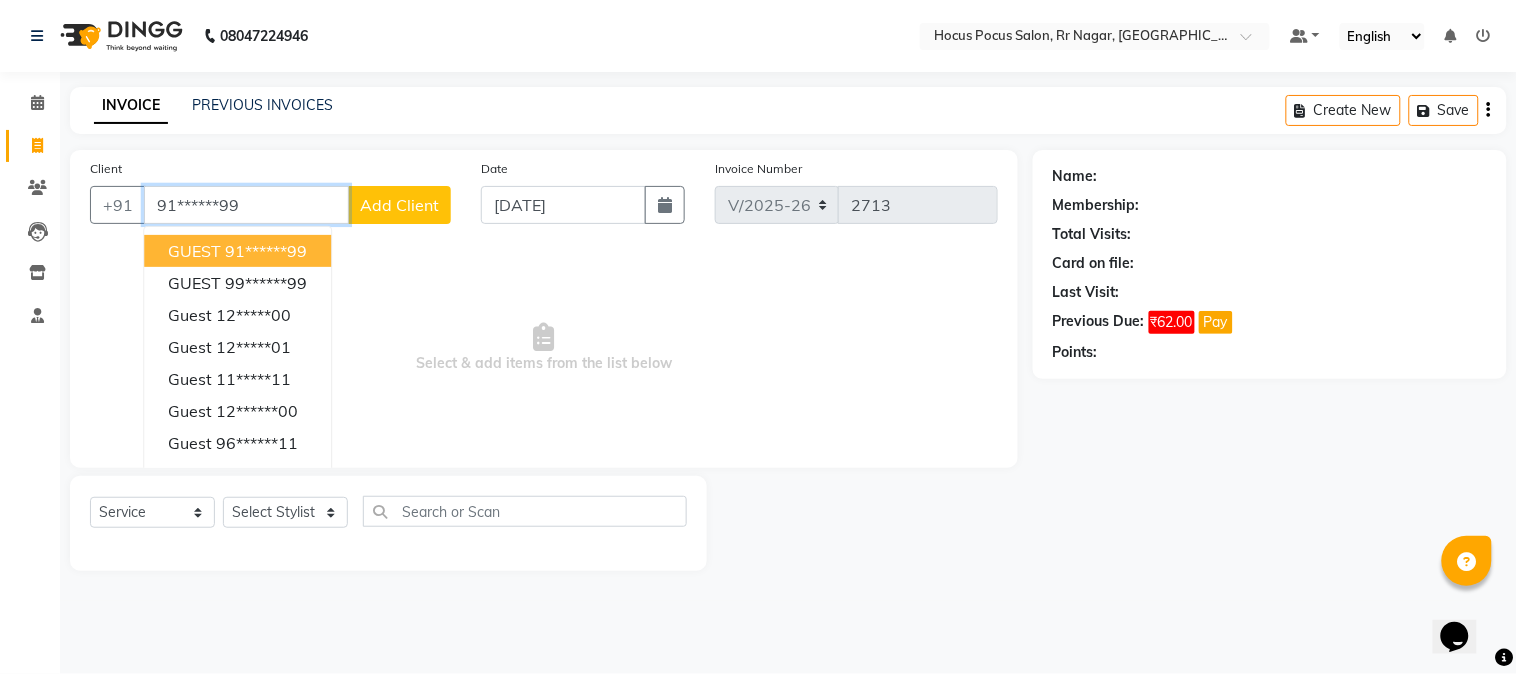 type on "91******99" 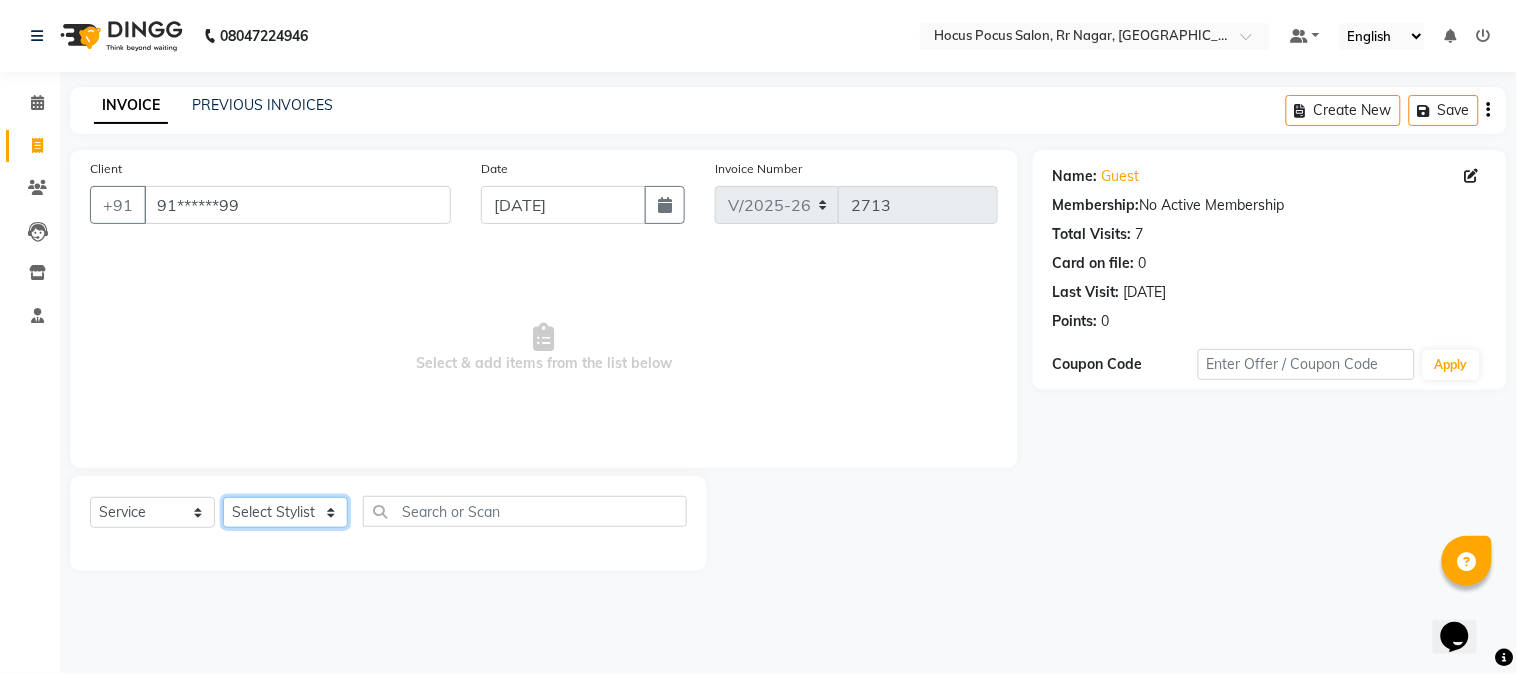 click on "Select Stylist Amar  Arjun Eliza hocus pocus Jonathan Maya Mona Ravi Salima Sonam" 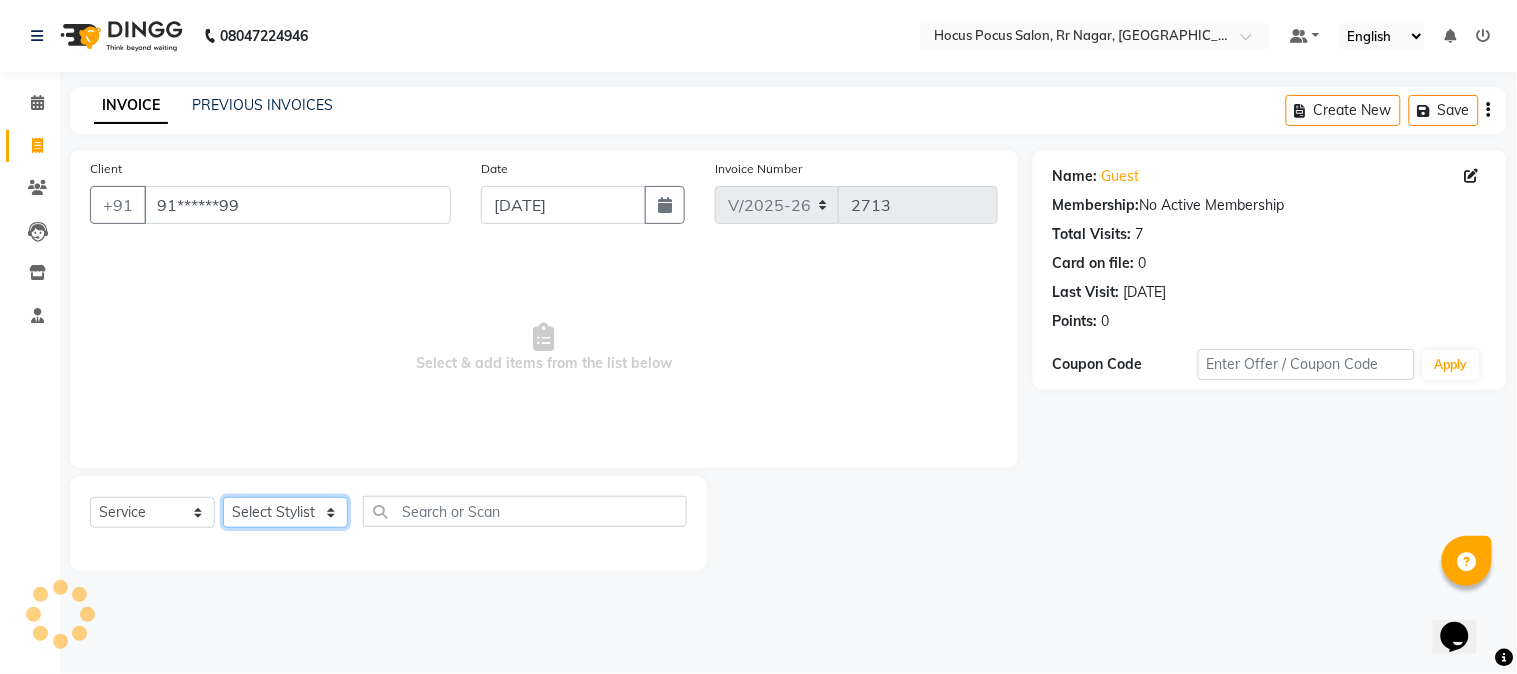 select on "71486" 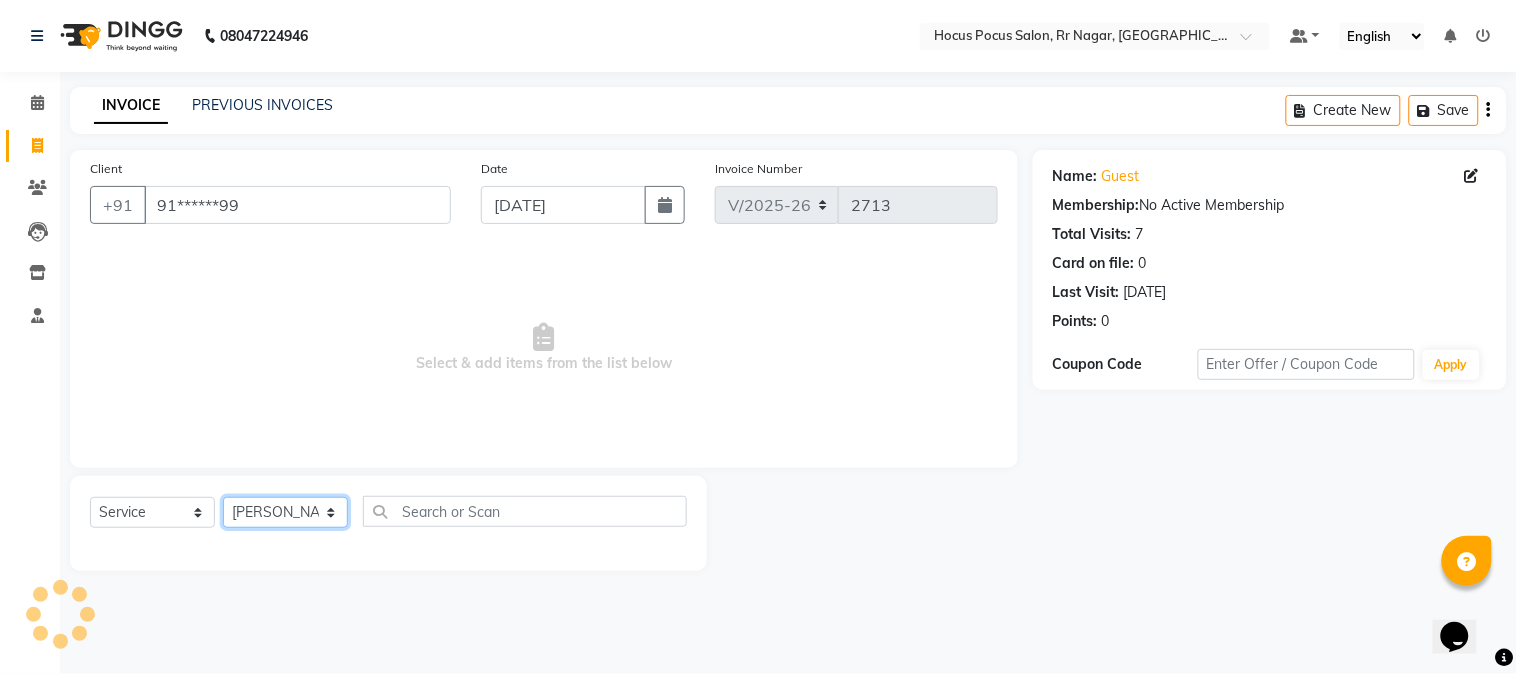 click on "Select Stylist Amar  Arjun Eliza hocus pocus Jonathan Maya Mona Ravi Salima Sonam" 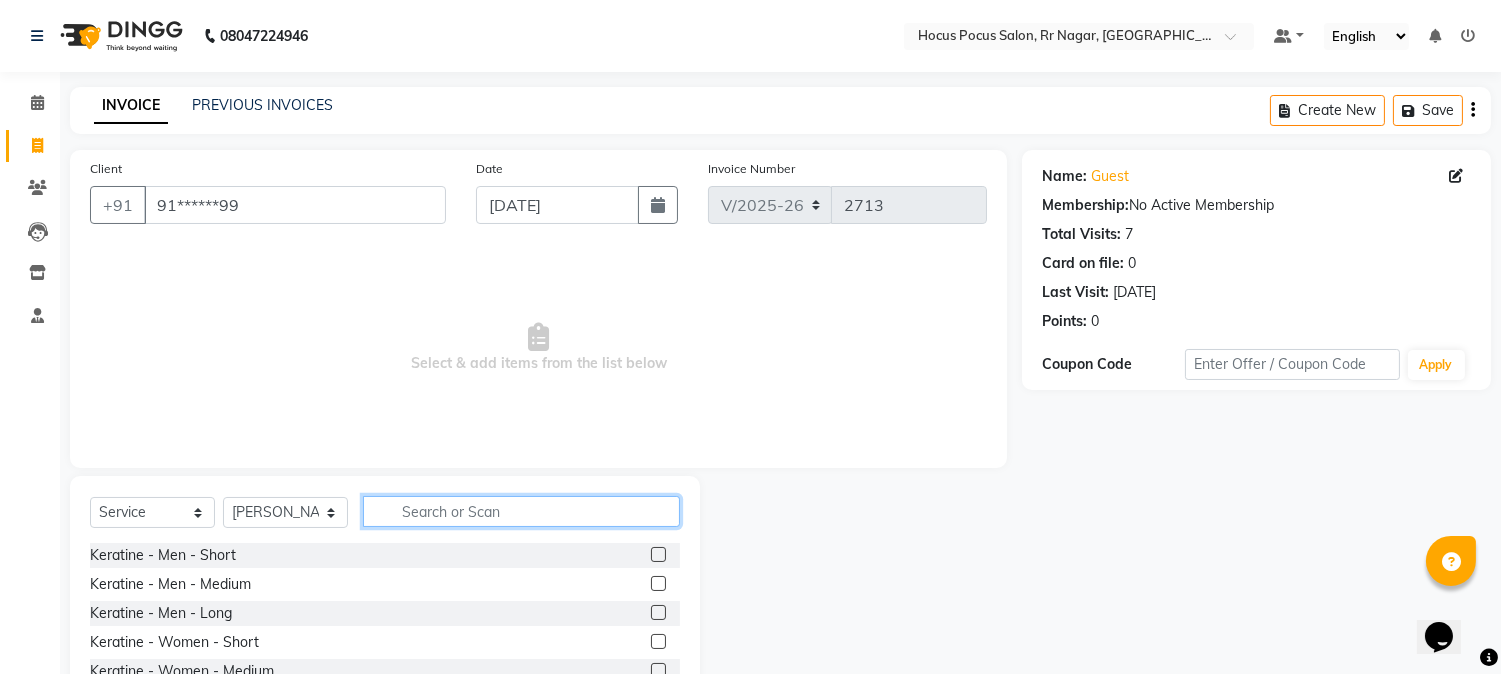 click 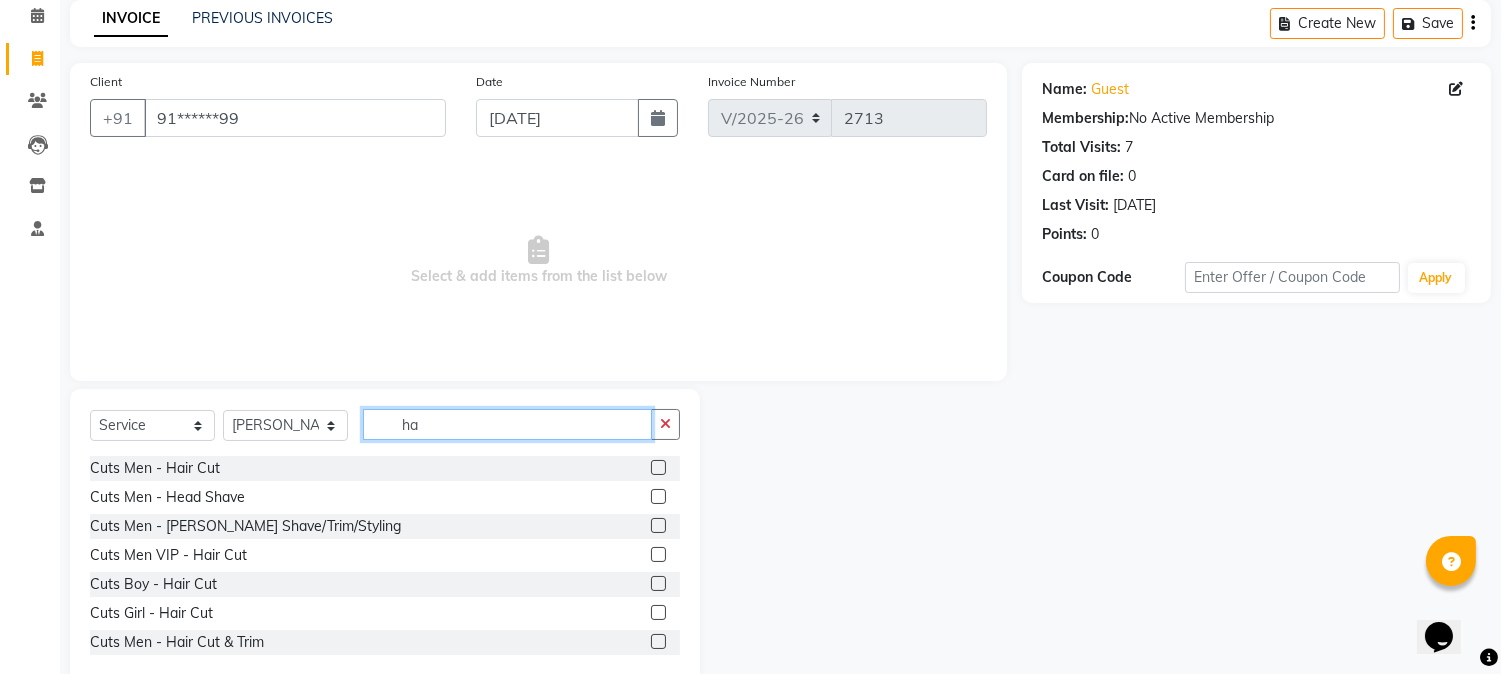 scroll, scrollTop: 126, scrollLeft: 0, axis: vertical 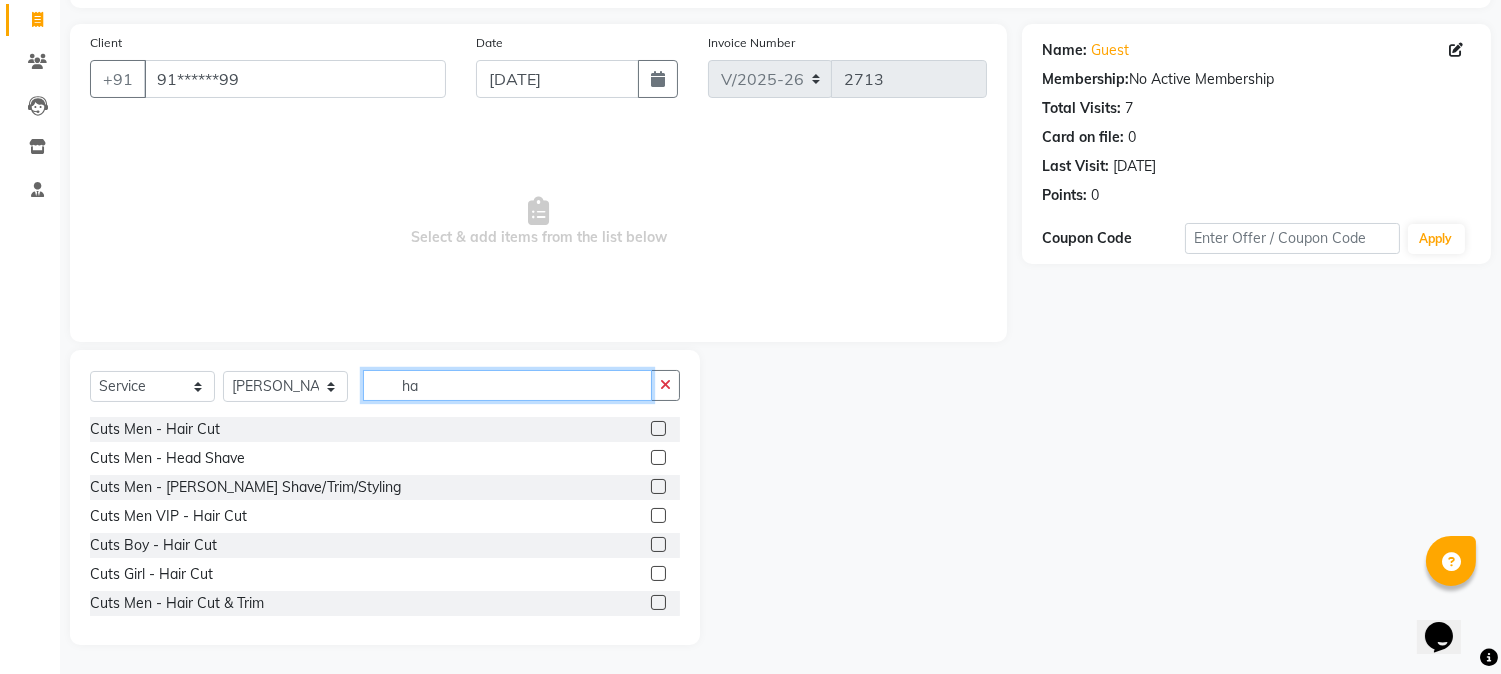 click on "ha" 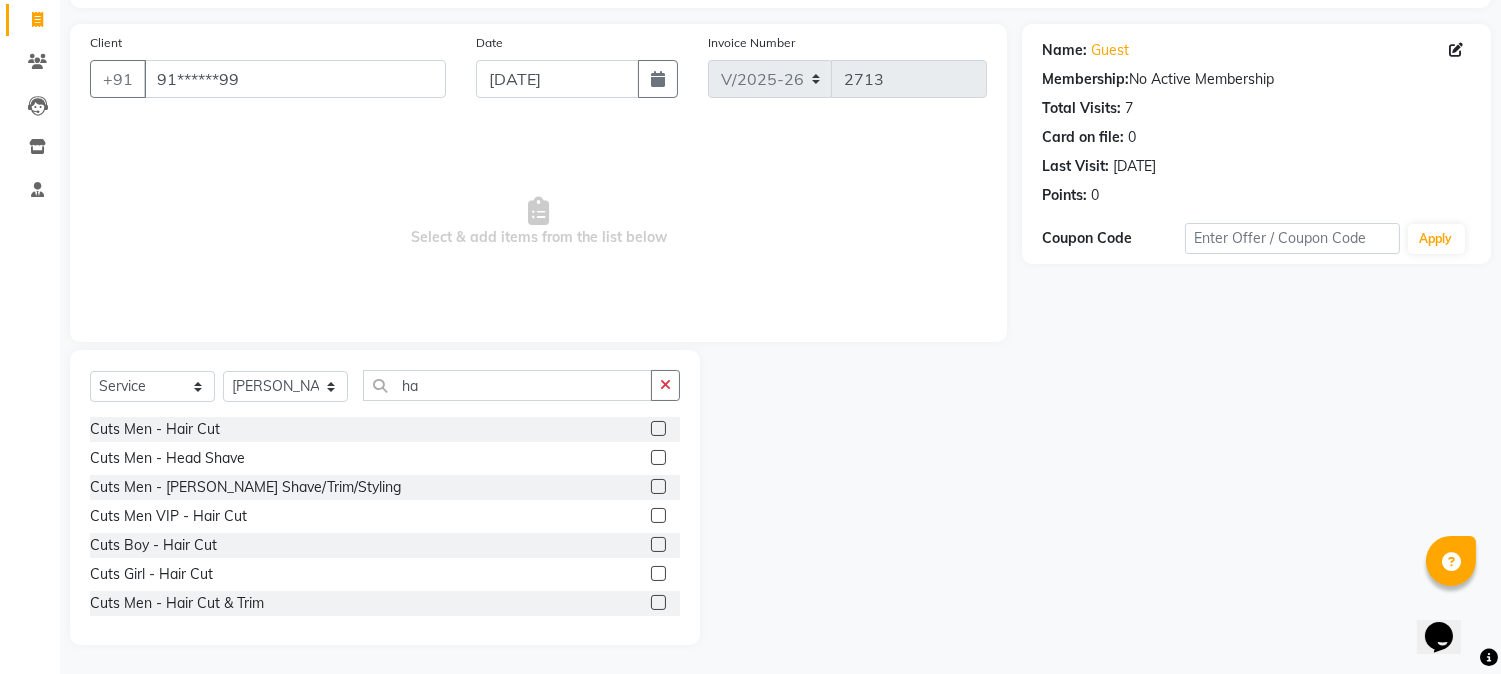 click 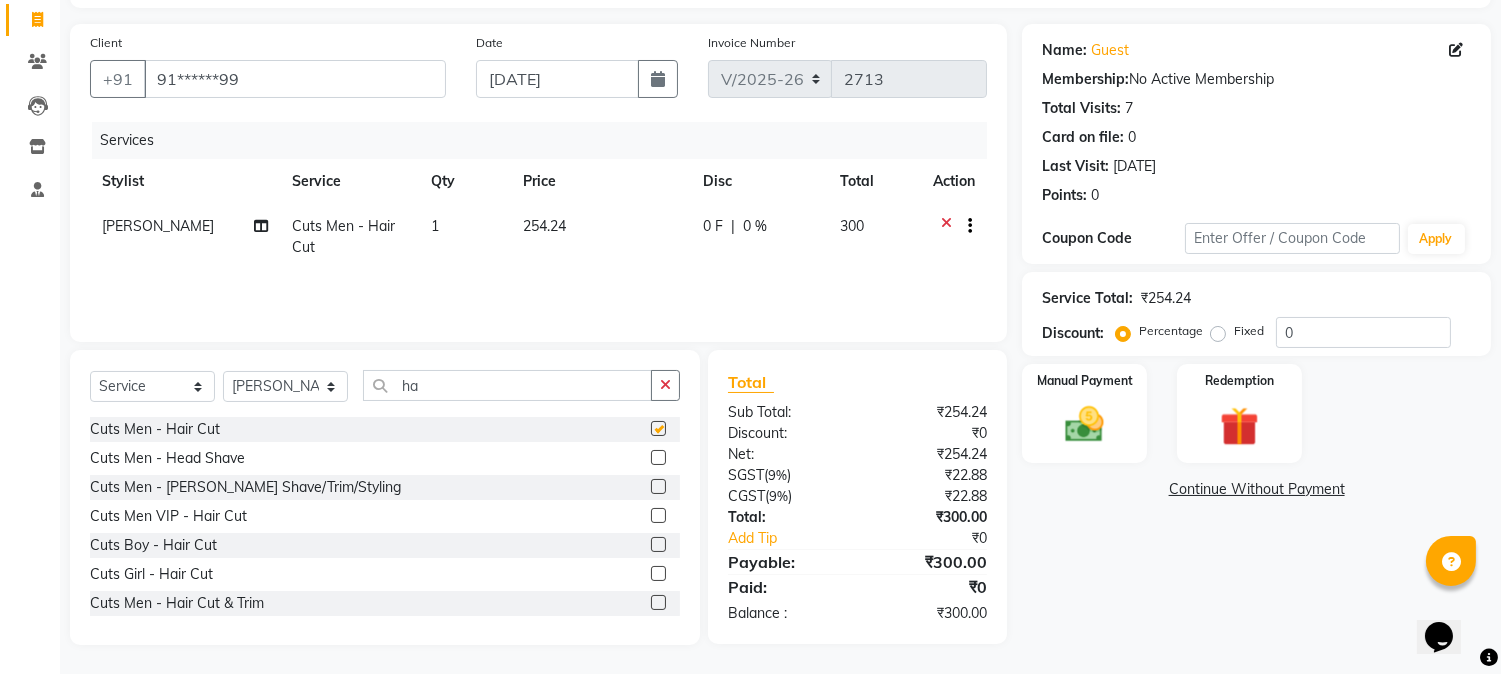 checkbox on "false" 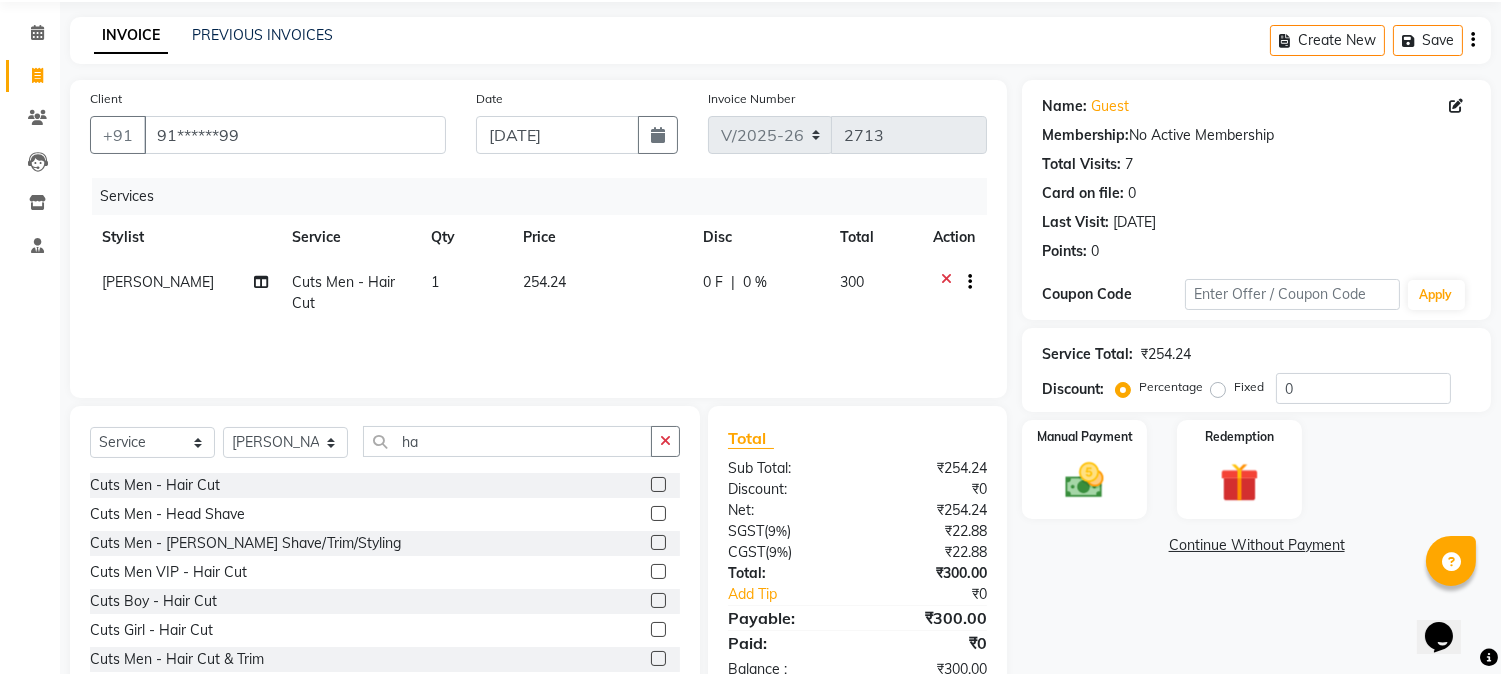 scroll, scrollTop: 126, scrollLeft: 0, axis: vertical 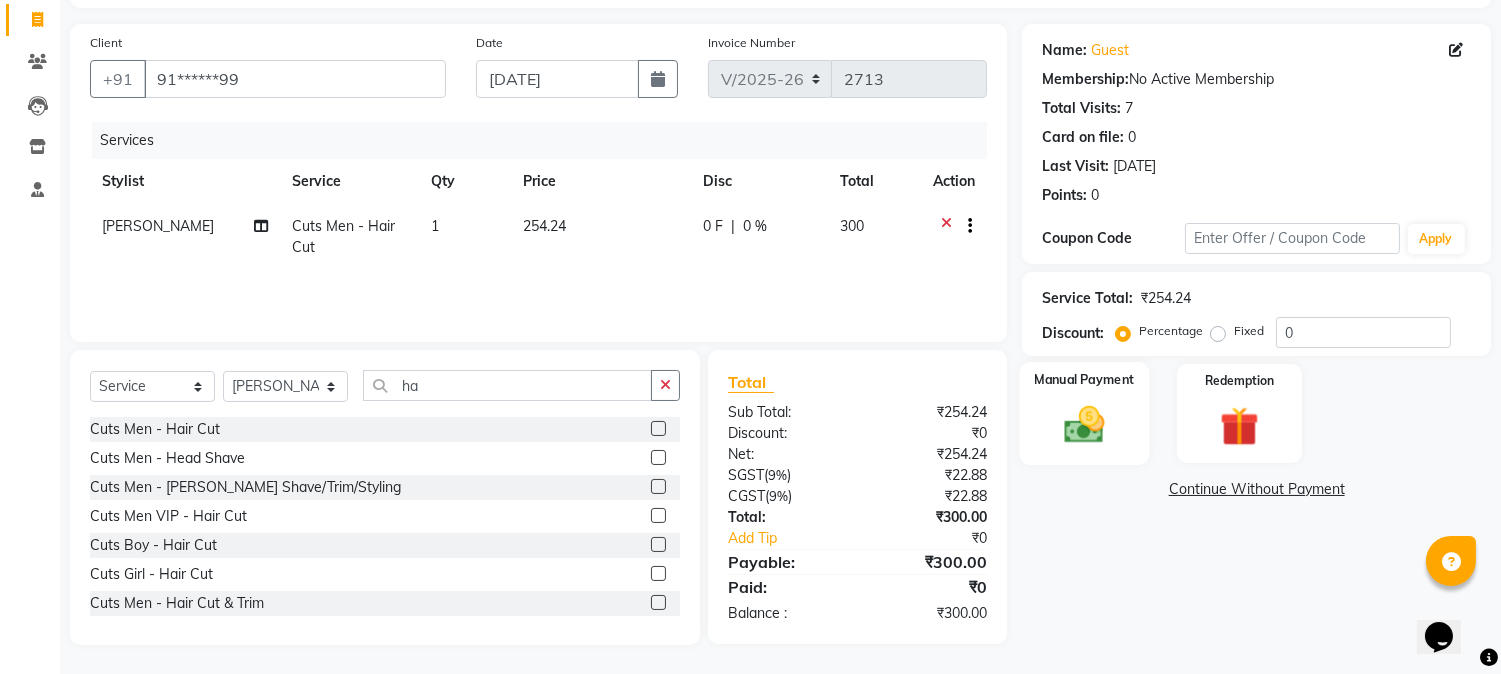 click 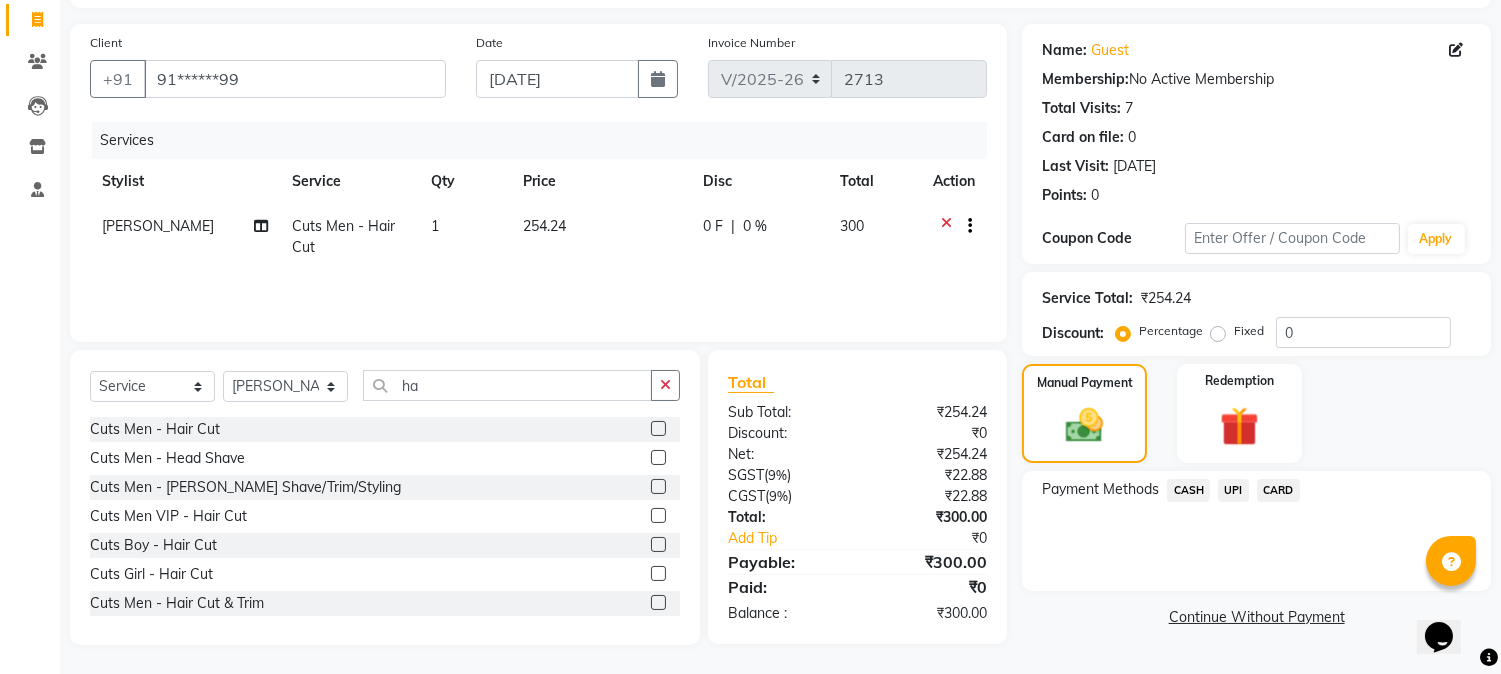 click on "CASH" 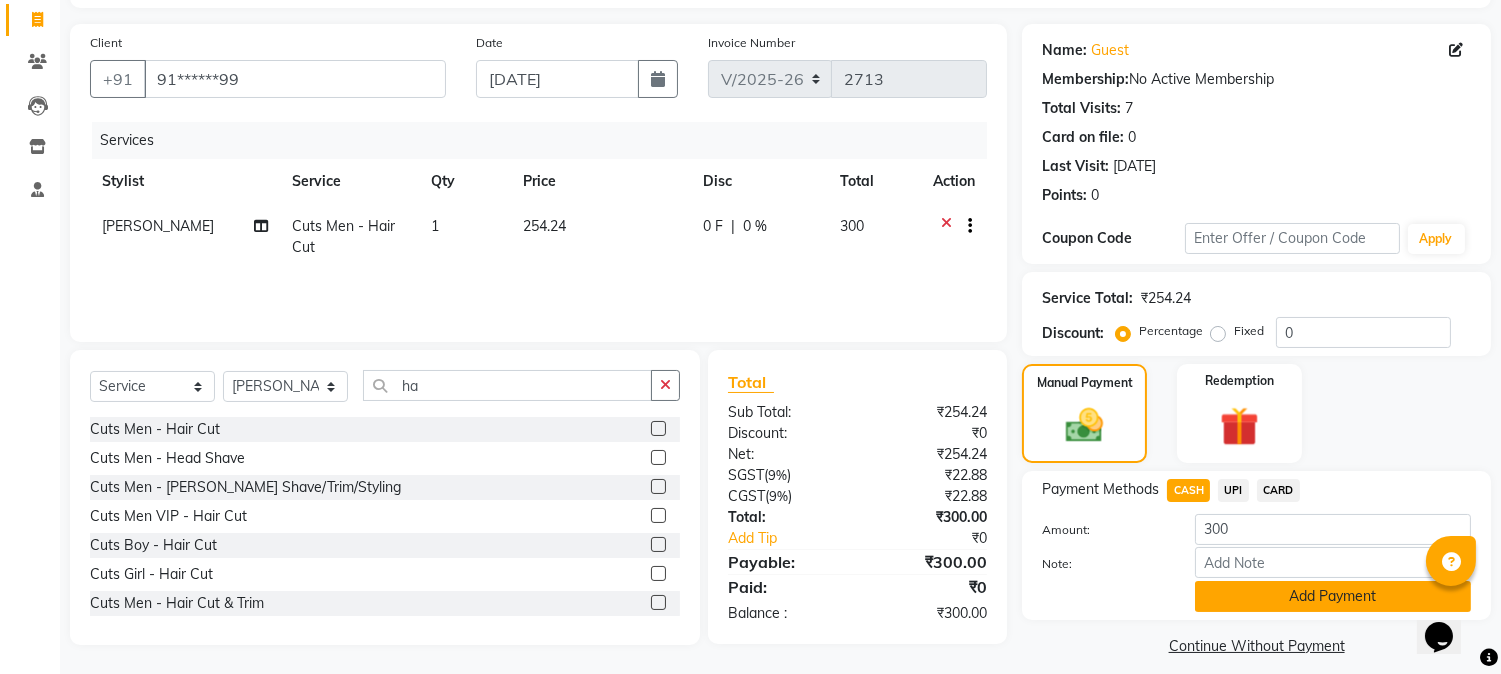 click on "Add Payment" 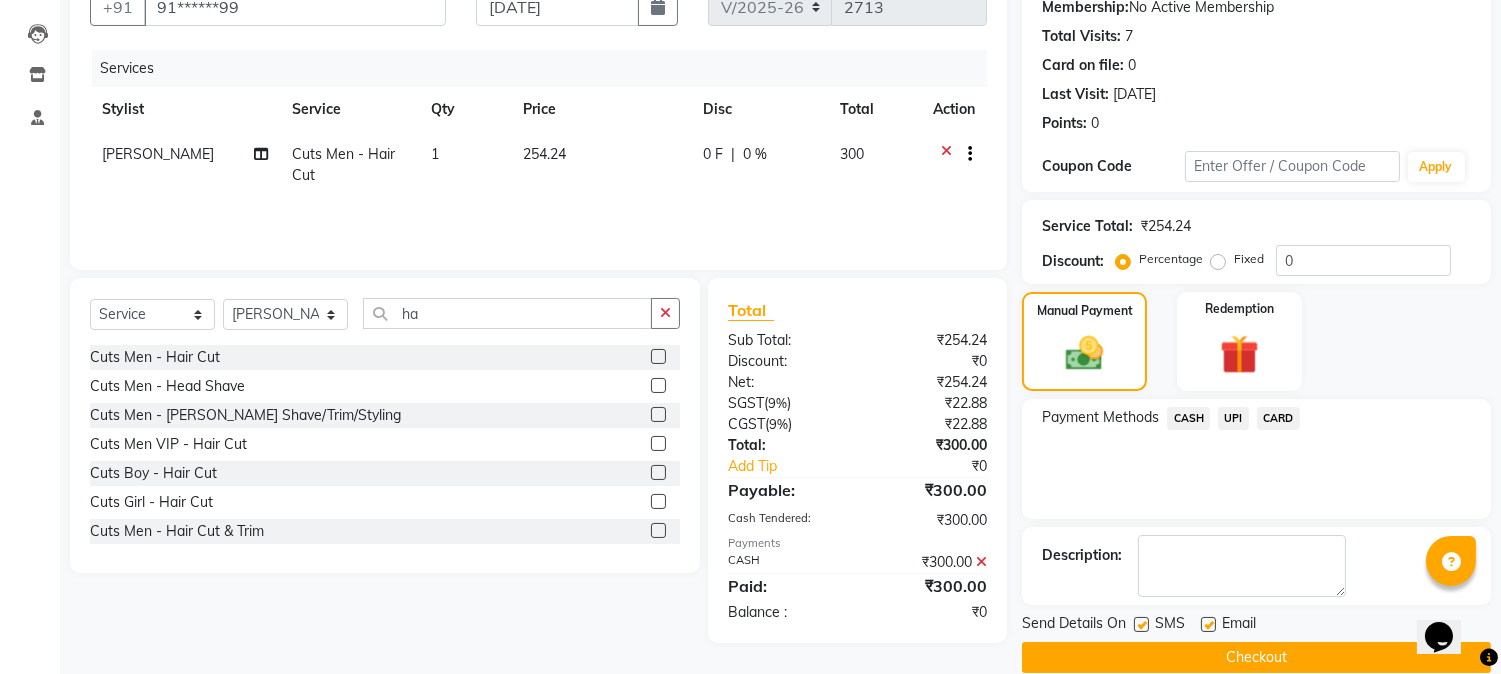 scroll, scrollTop: 225, scrollLeft: 0, axis: vertical 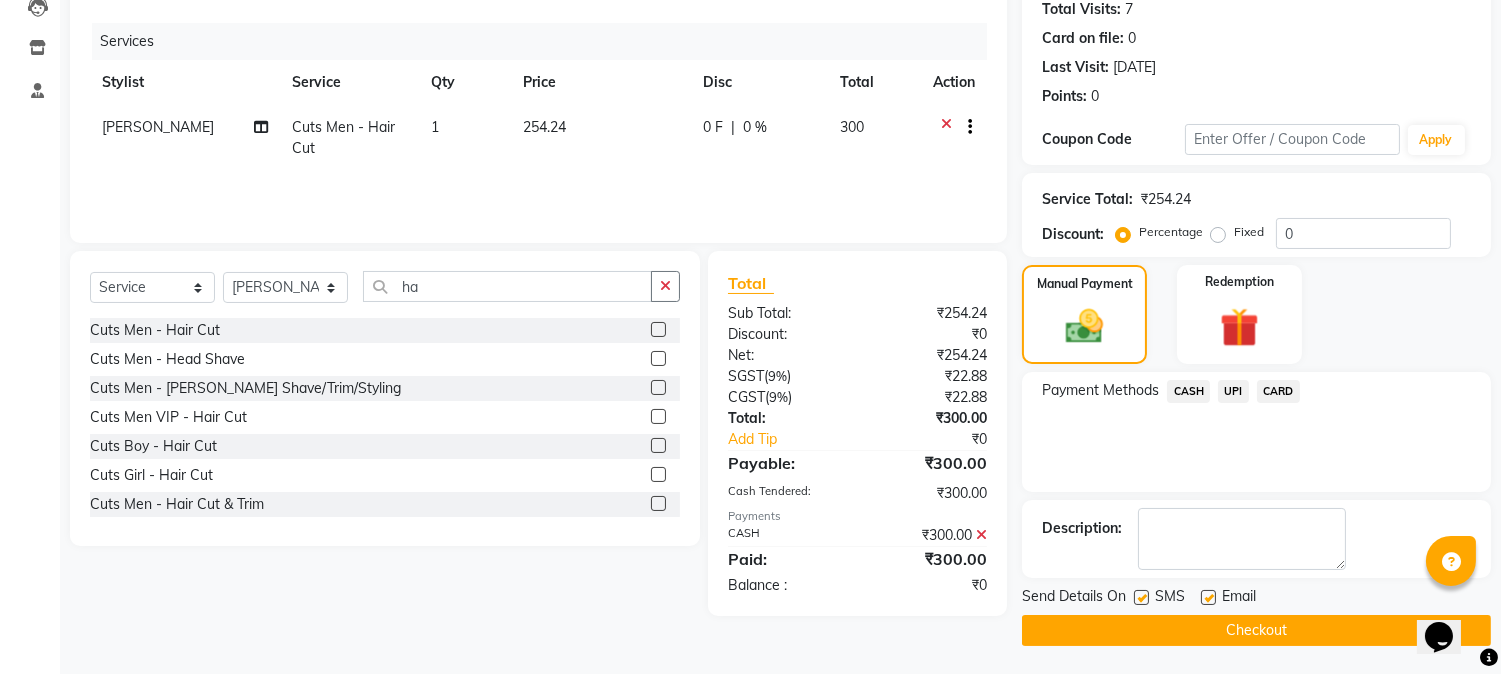 click 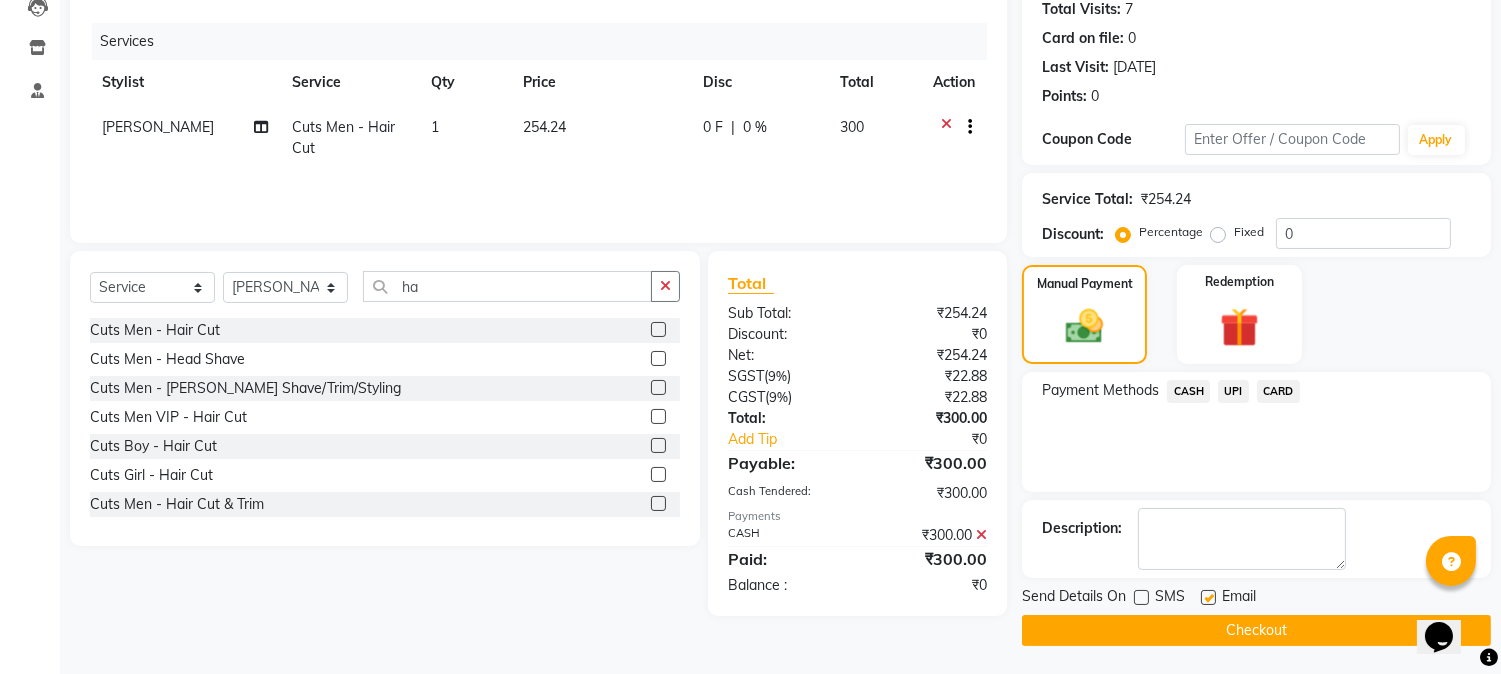 click on "Checkout" 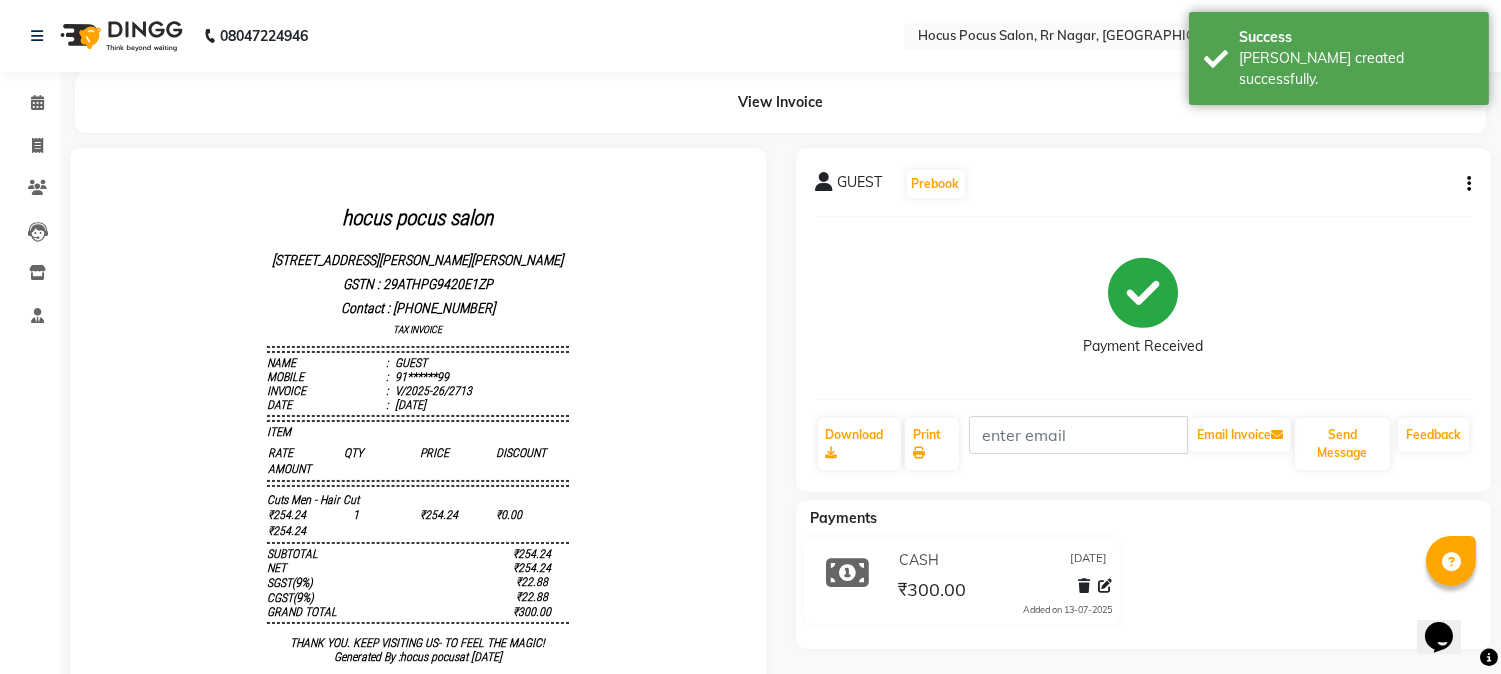 scroll, scrollTop: 0, scrollLeft: 0, axis: both 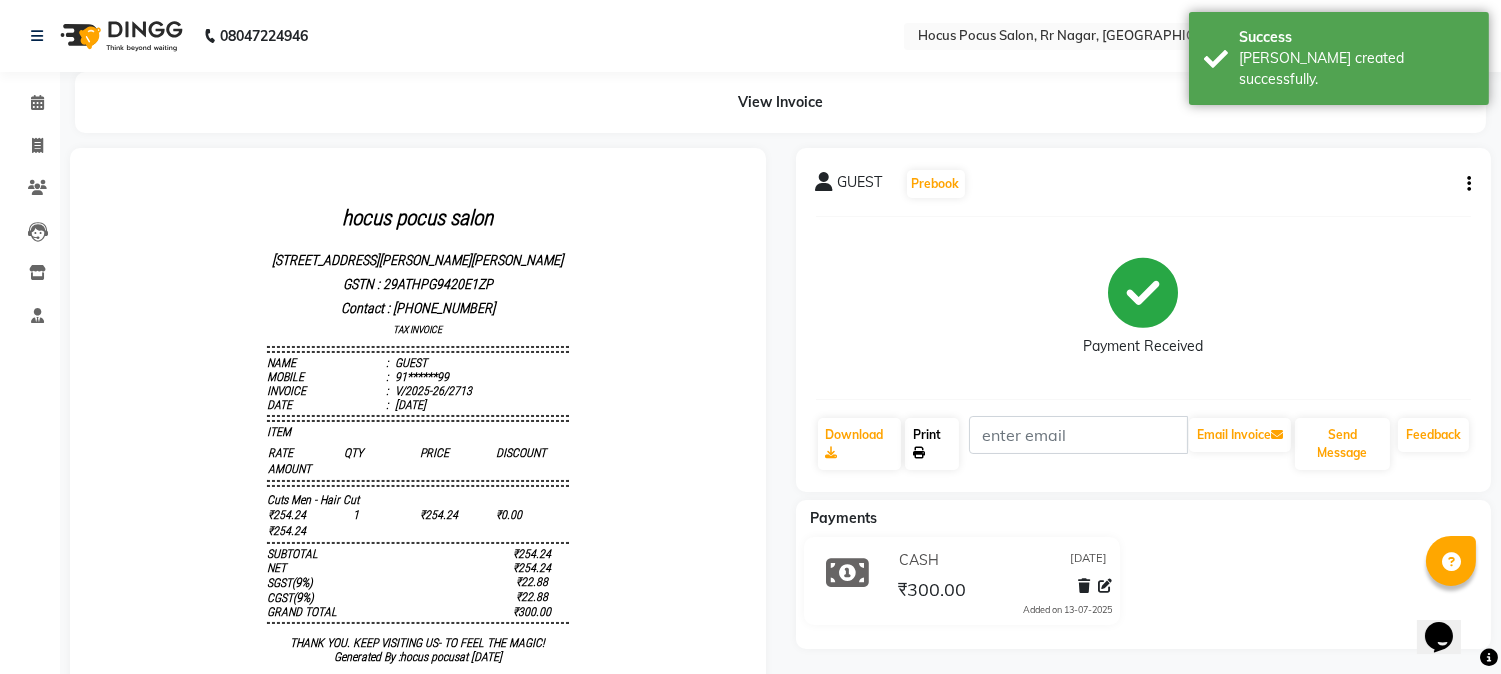 click on "Print" 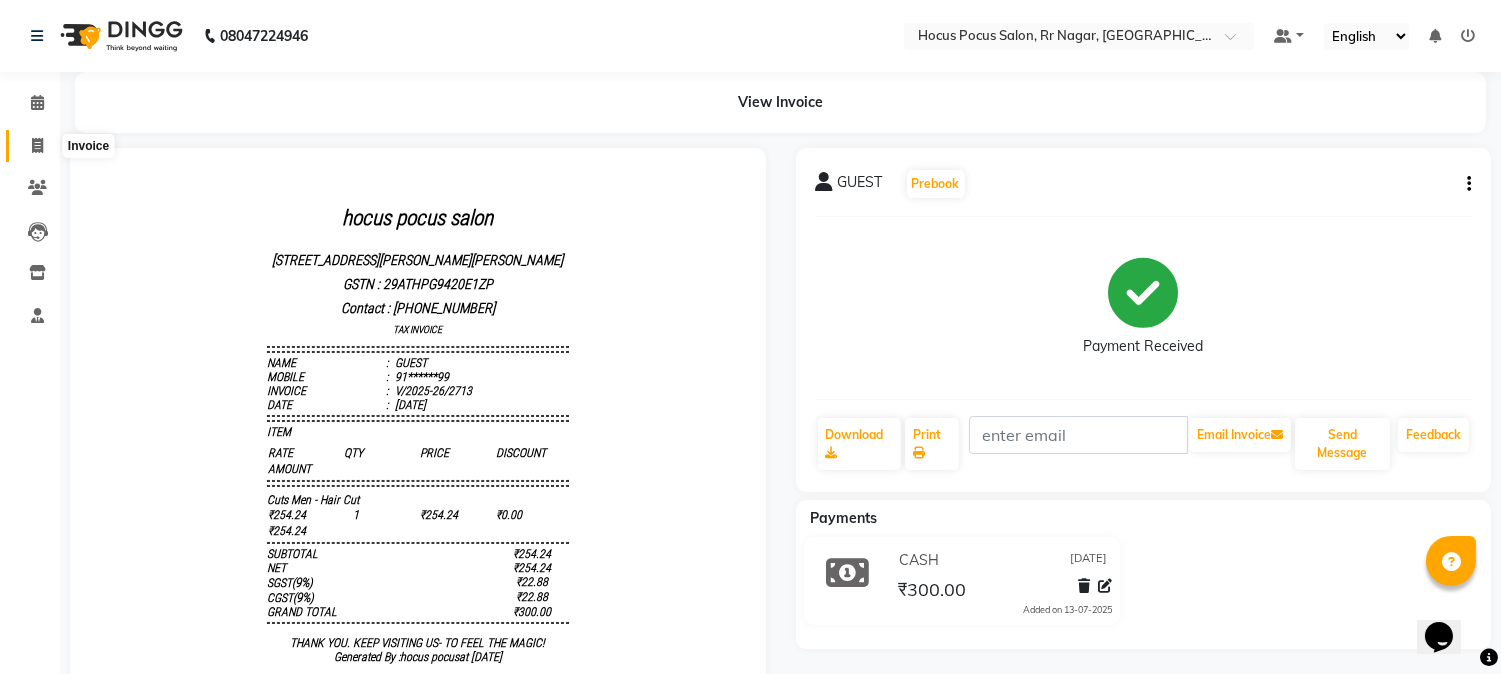 click 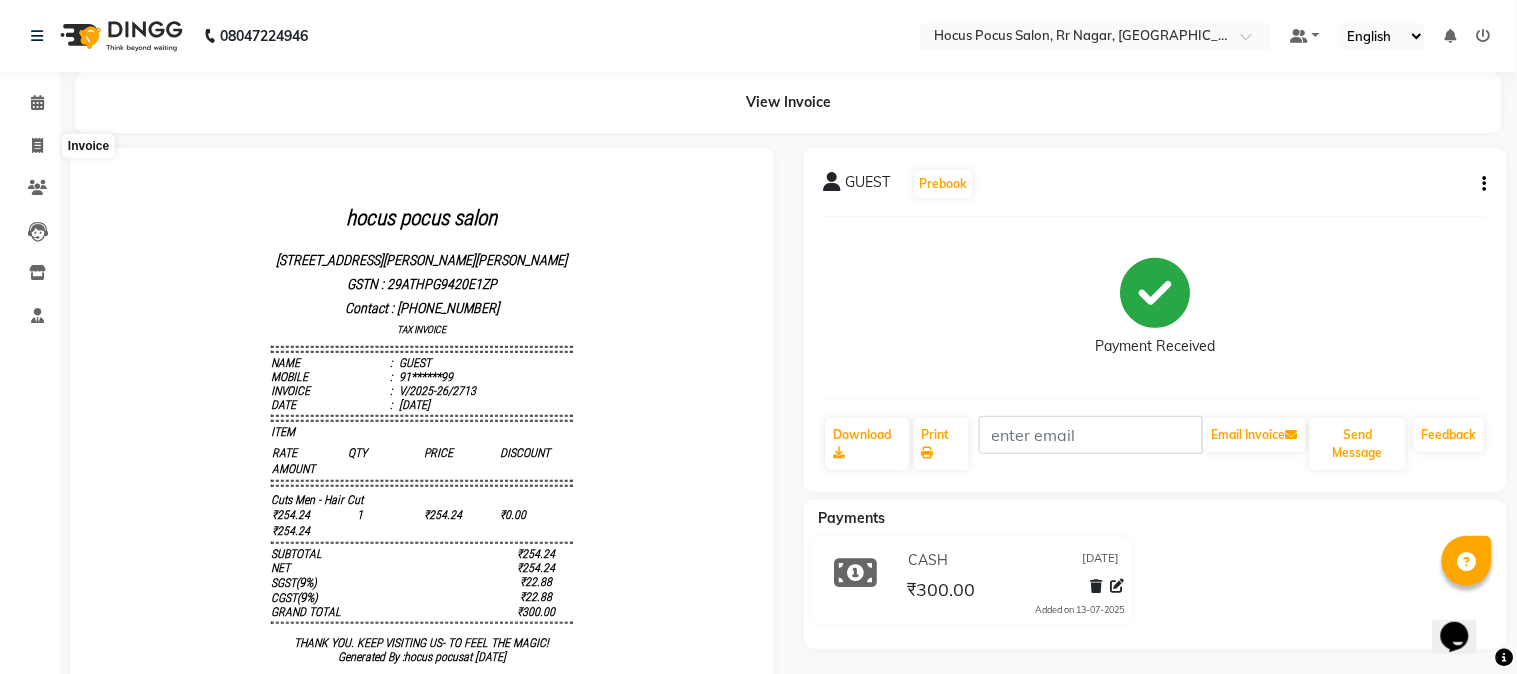select on "5019" 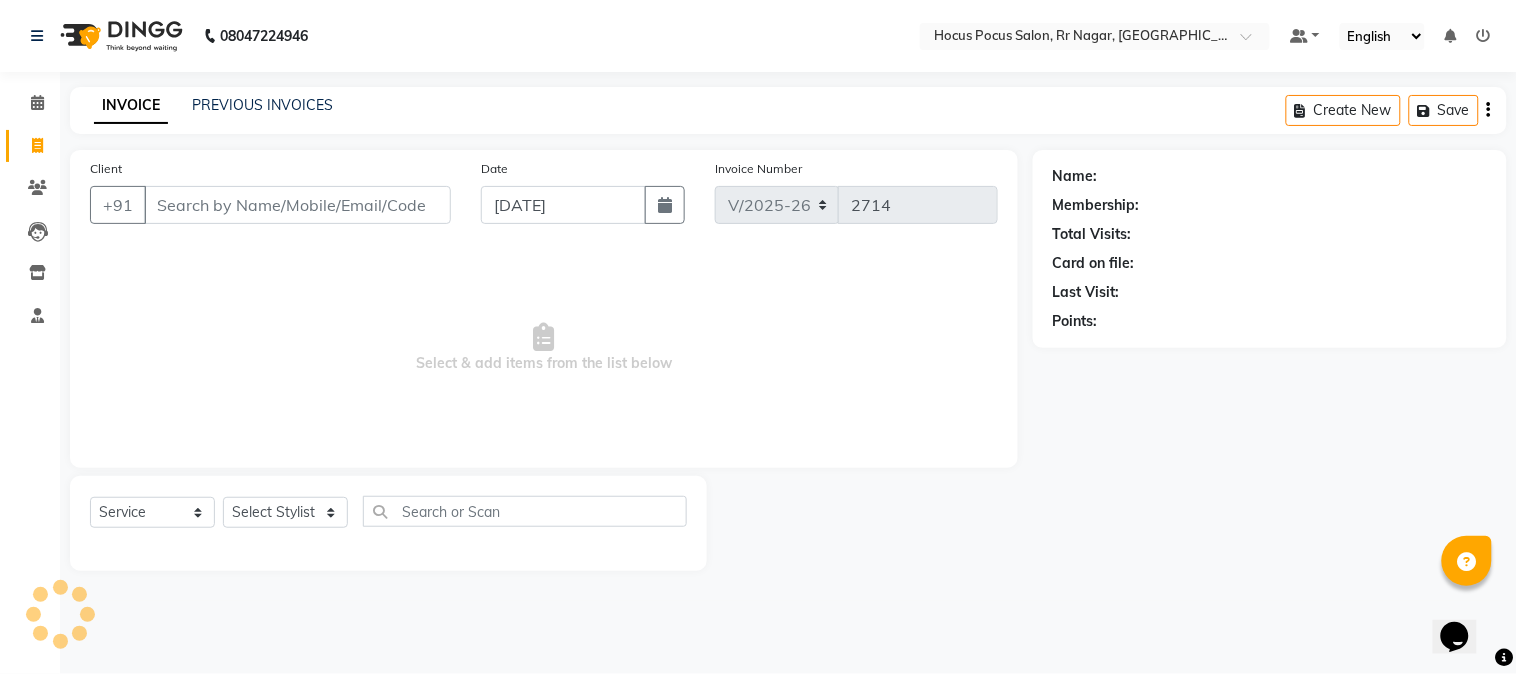 click on "Client" at bounding box center [297, 205] 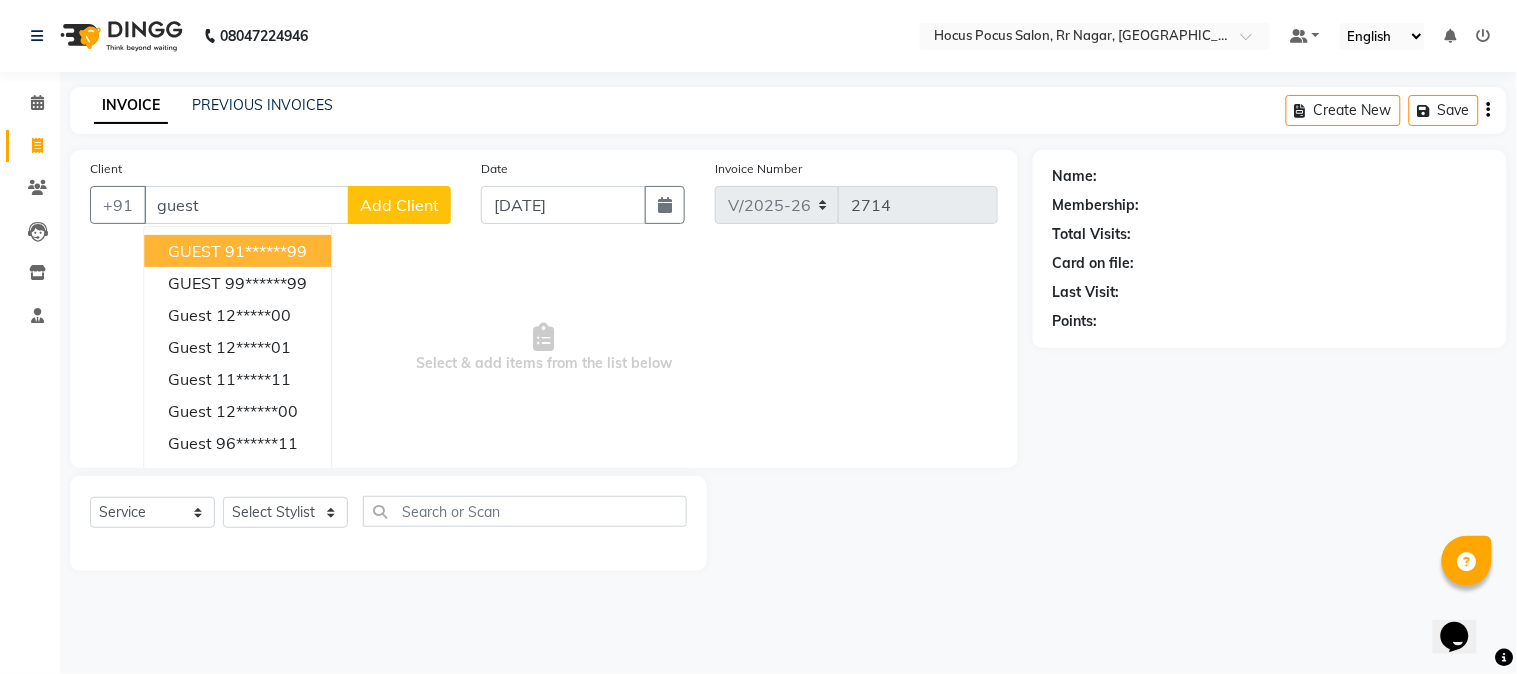 click on "91******99" at bounding box center [266, 251] 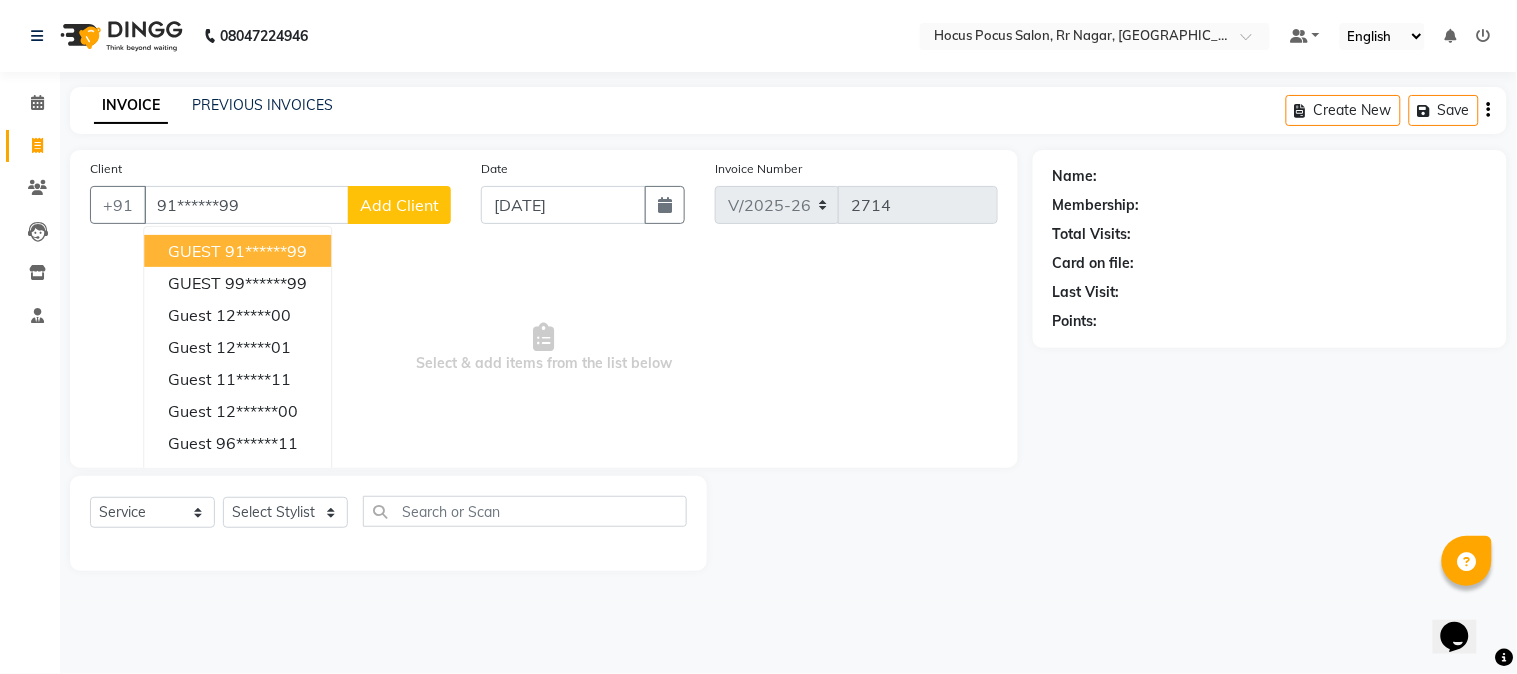type on "91******99" 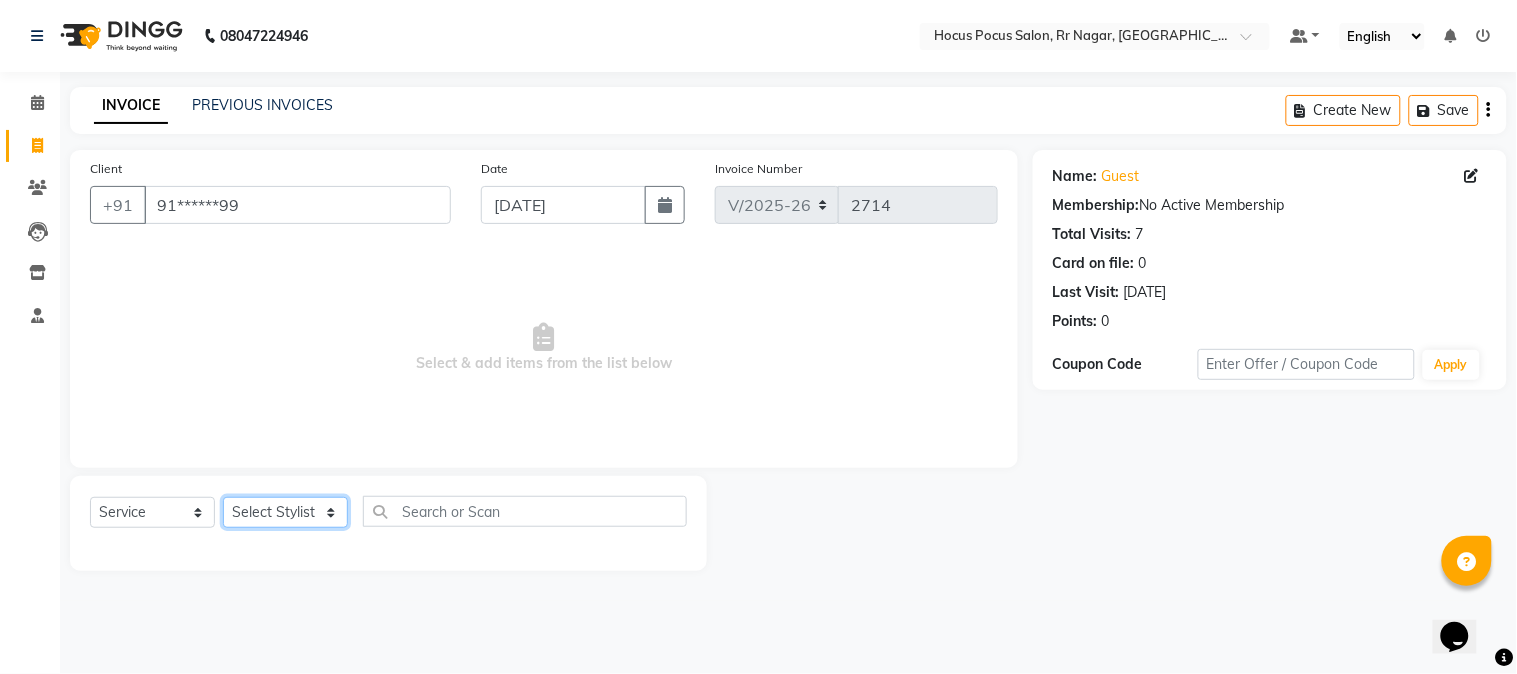click on "Select Stylist Amar  Arjun Eliza hocus pocus Jonathan Maya Mona Ravi Salima Sonam" 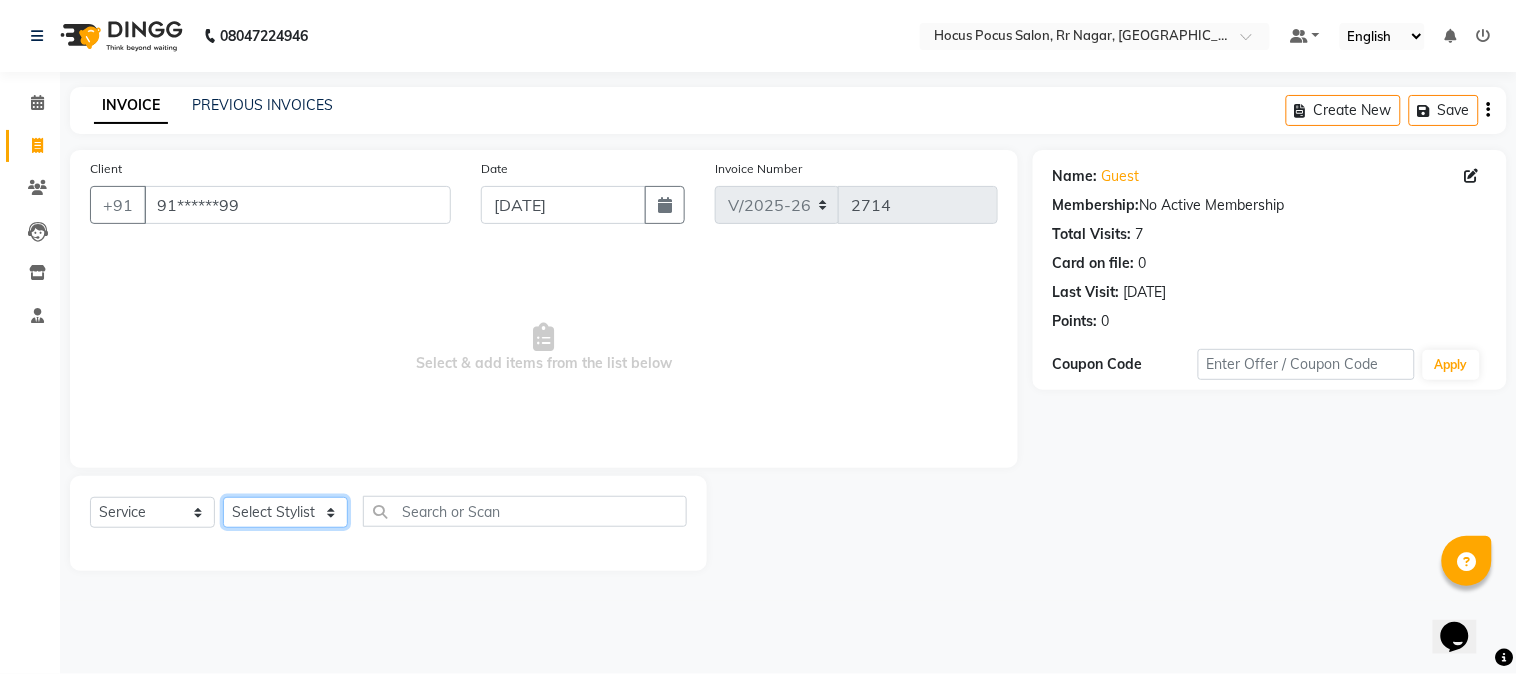select on "85060" 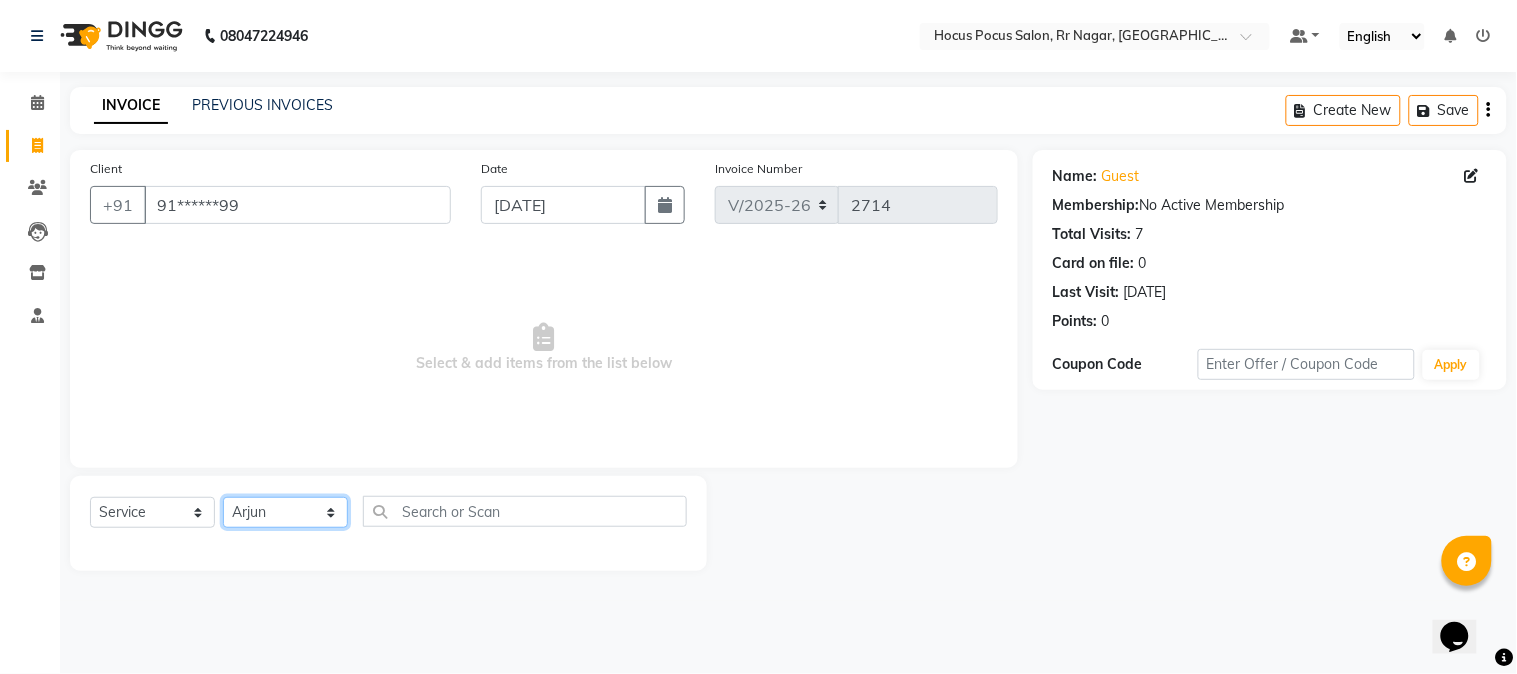 click on "Select Stylist Amar  Arjun Eliza hocus pocus Jonathan Maya Mona Ravi Salima Sonam" 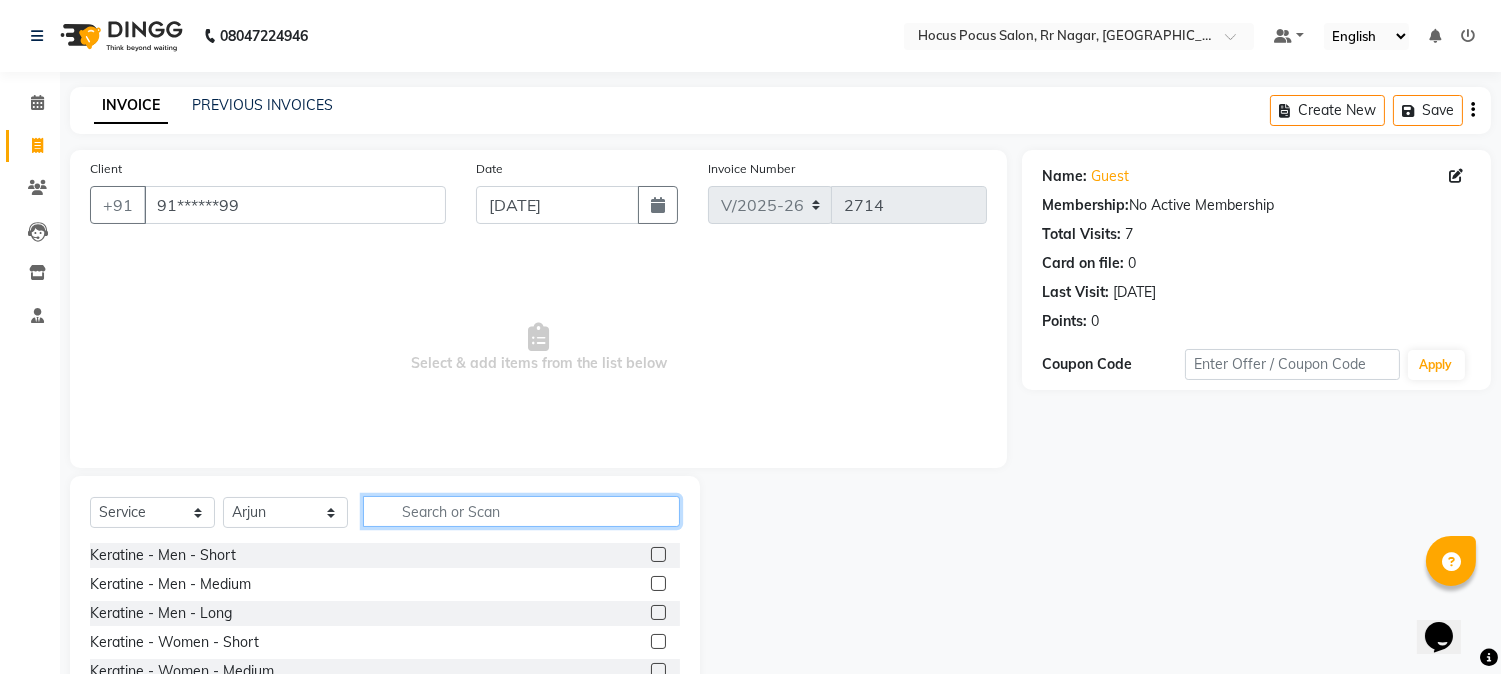 click 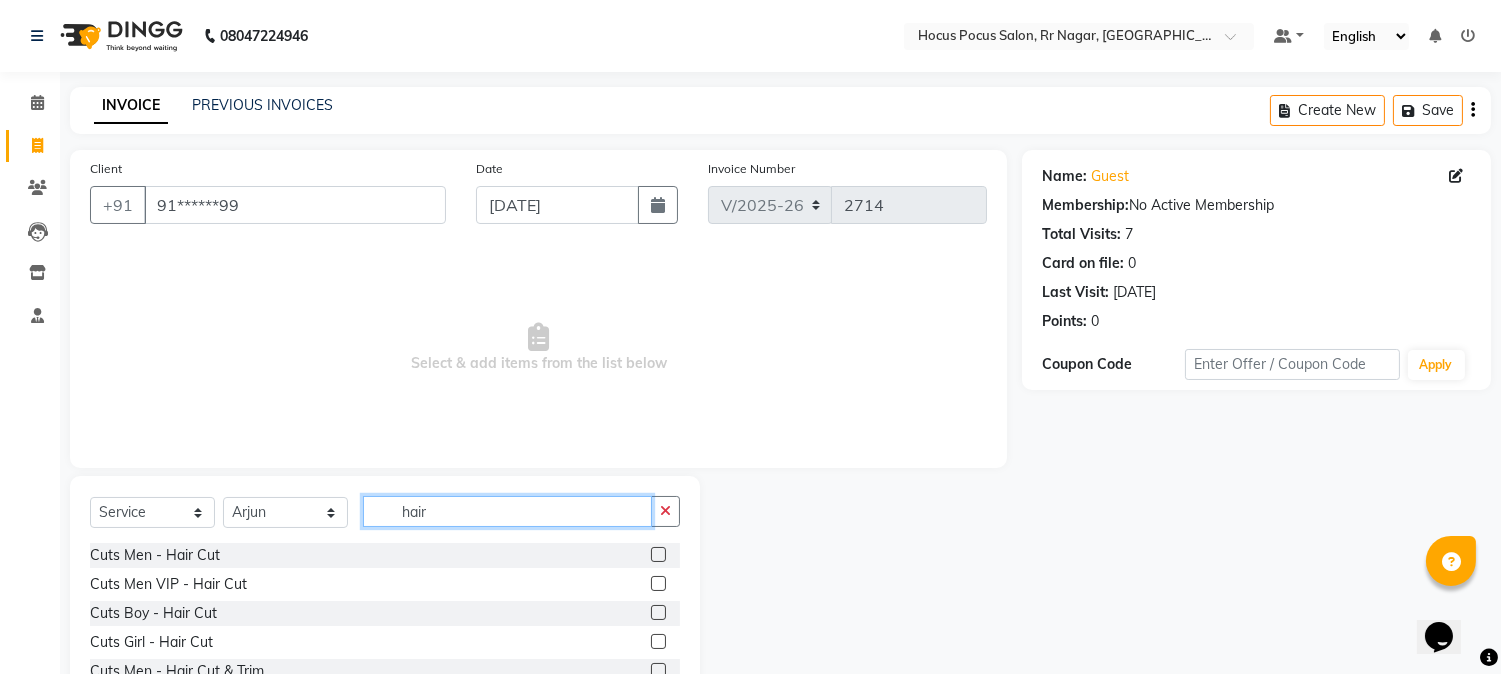 type on "hair" 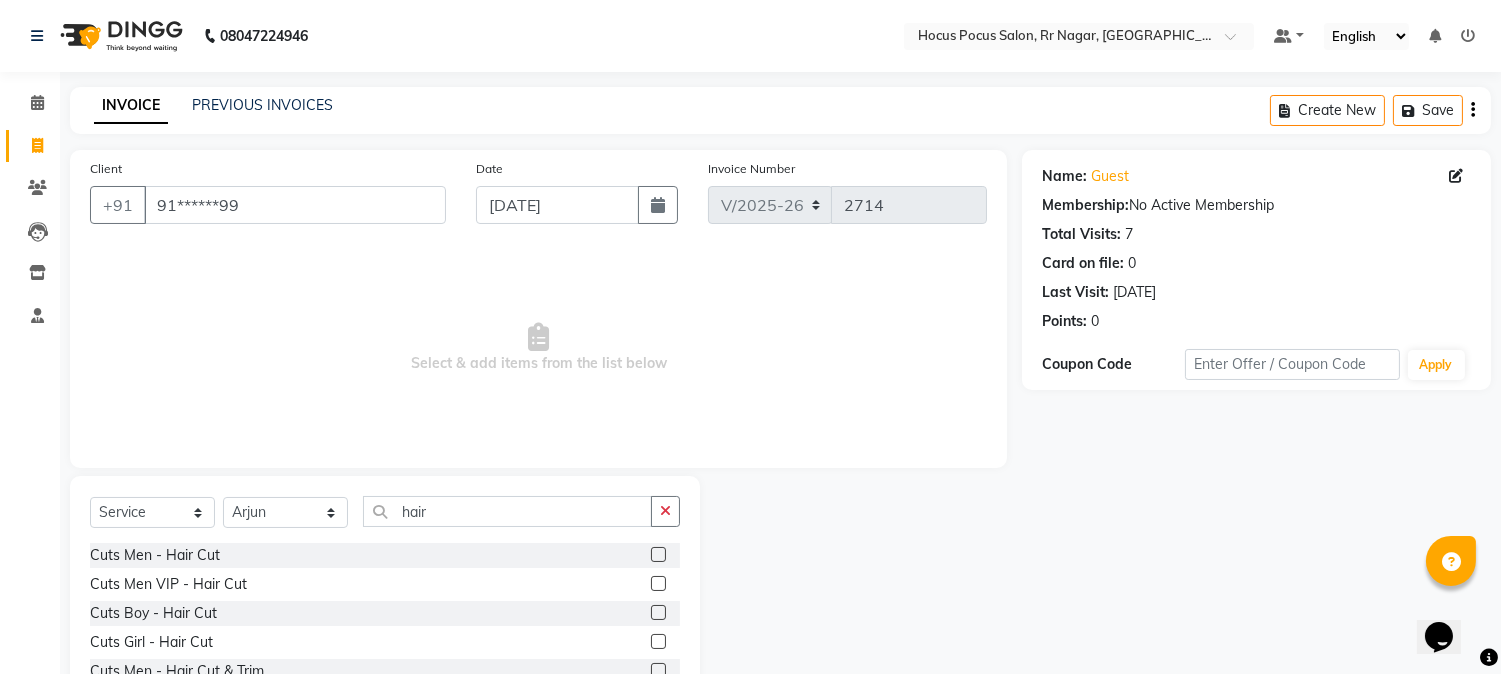 click 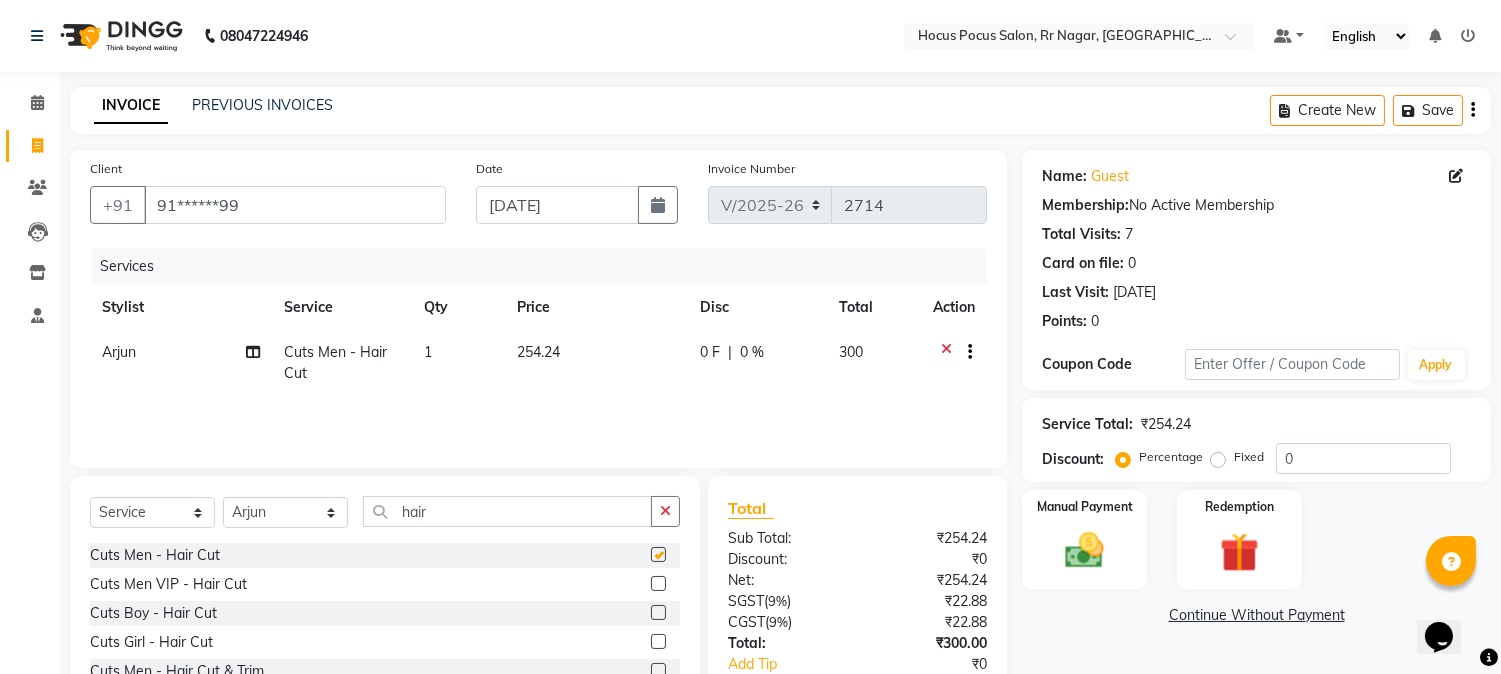checkbox on "false" 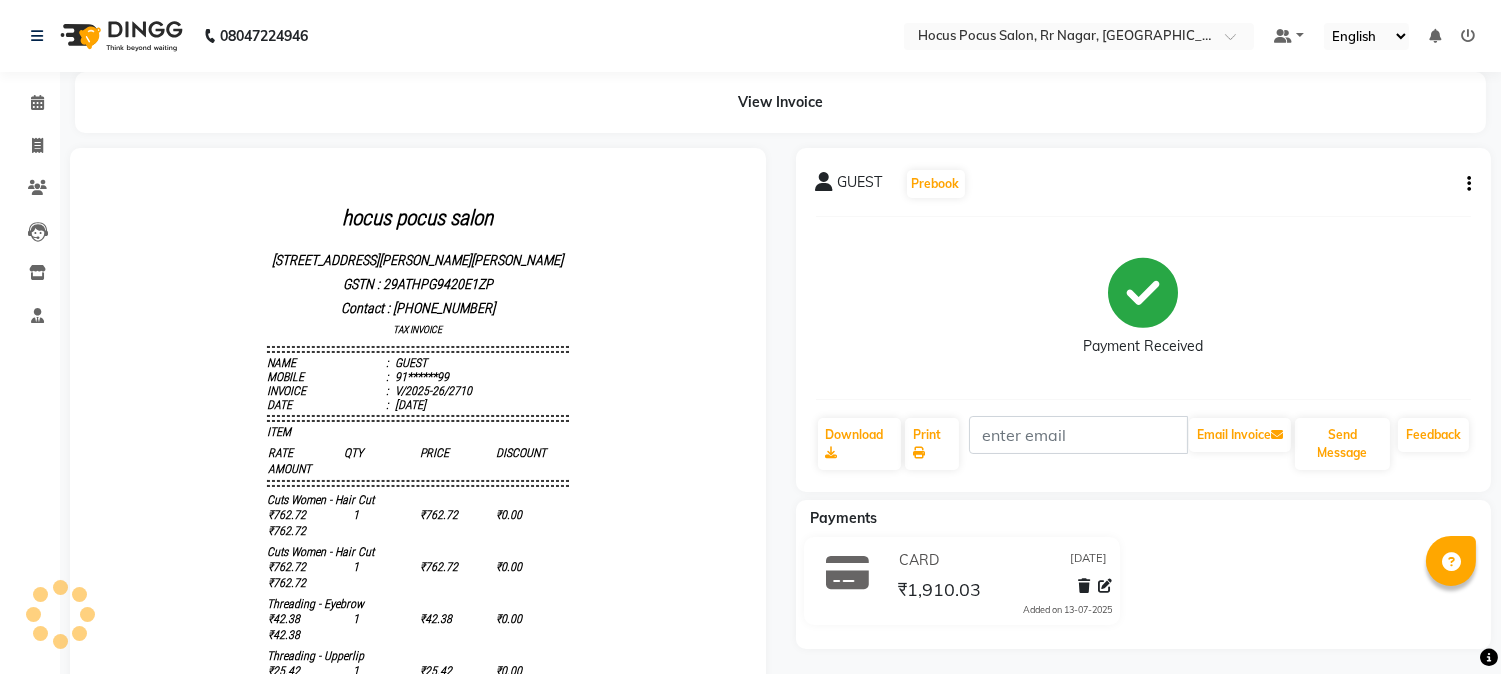 scroll, scrollTop: 0, scrollLeft: 0, axis: both 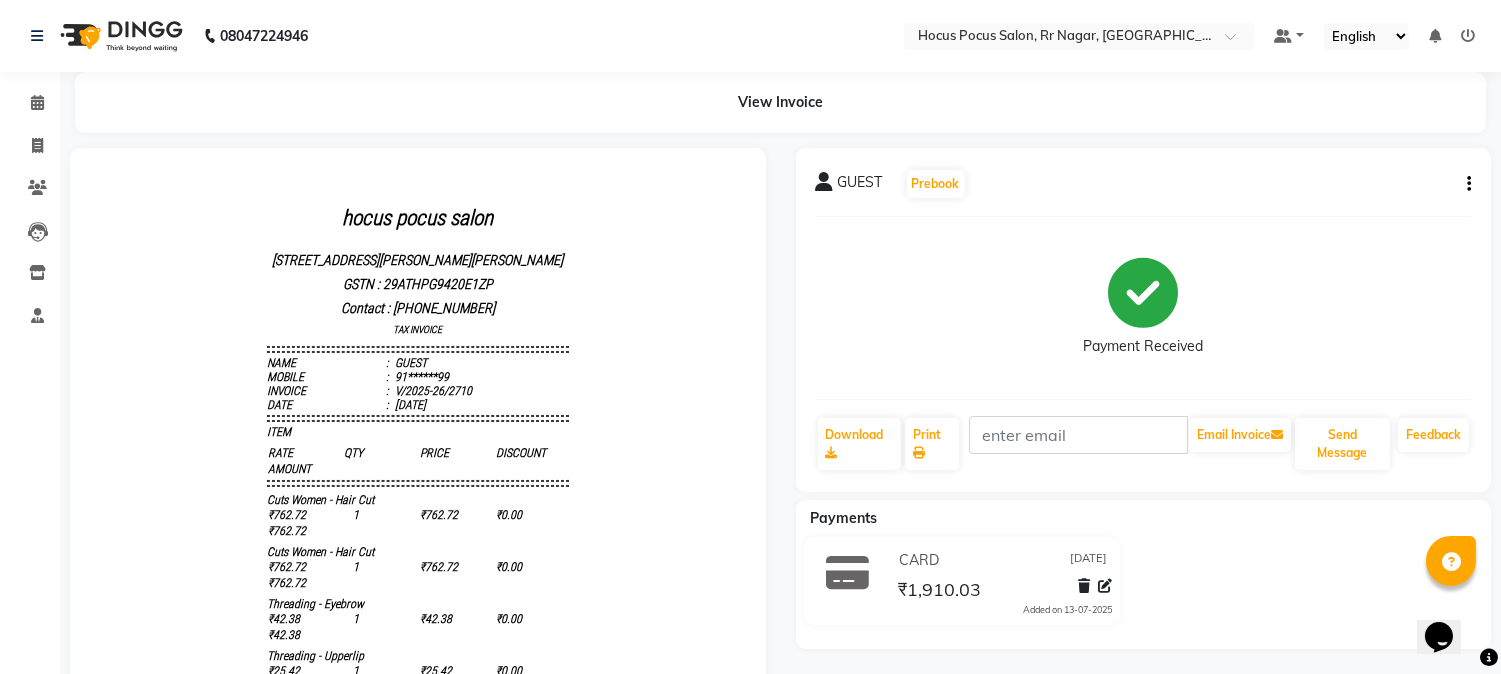 click on "GUEST   Prebook   Payment Received  Download  Print   Email Invoice   Send Message Feedback" 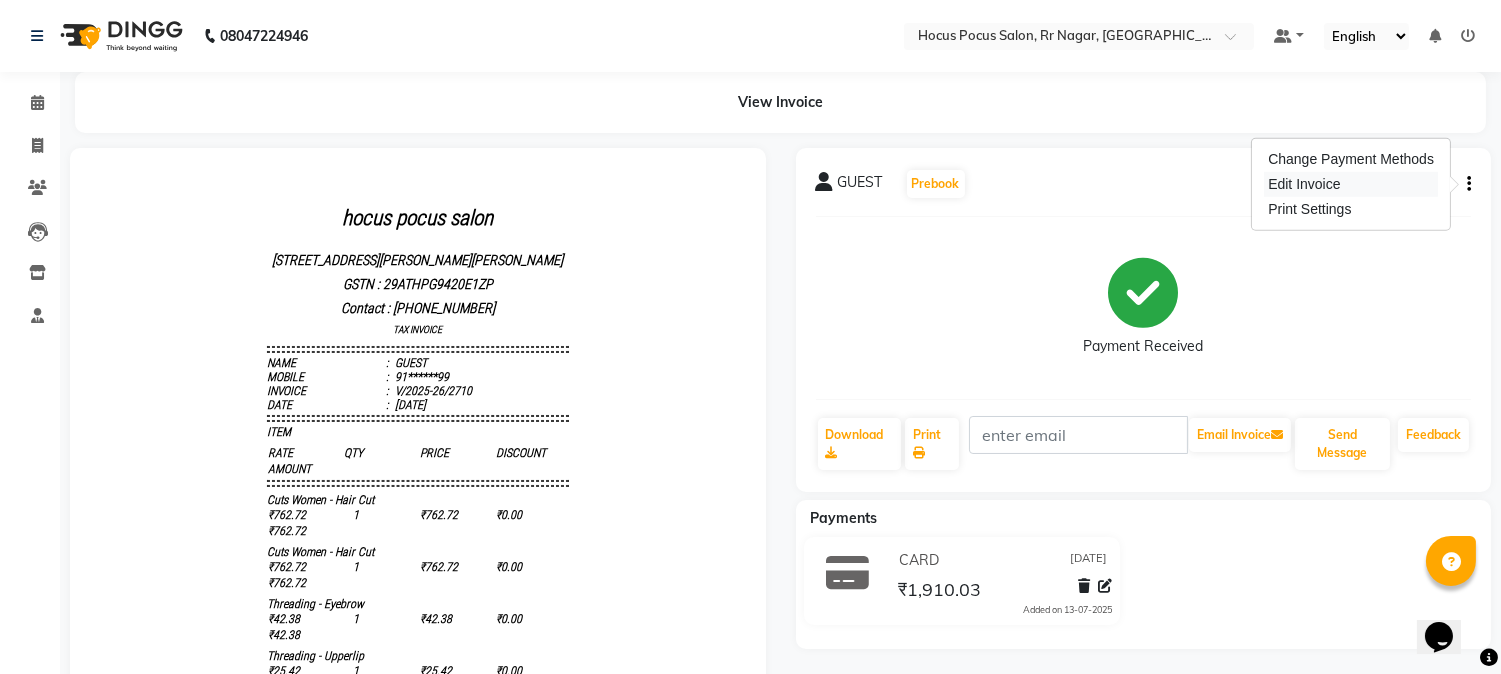 click on "Edit Invoice" at bounding box center (1351, 184) 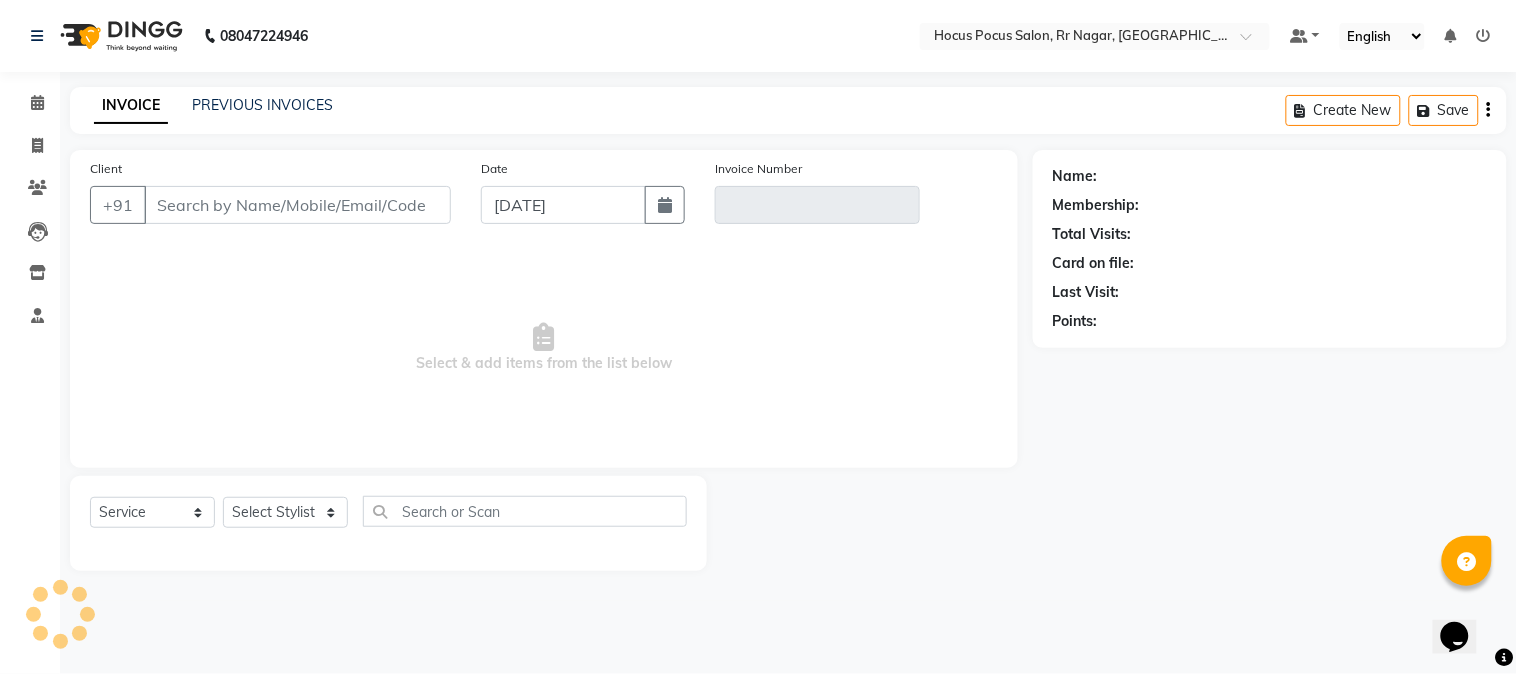 type on "91******99" 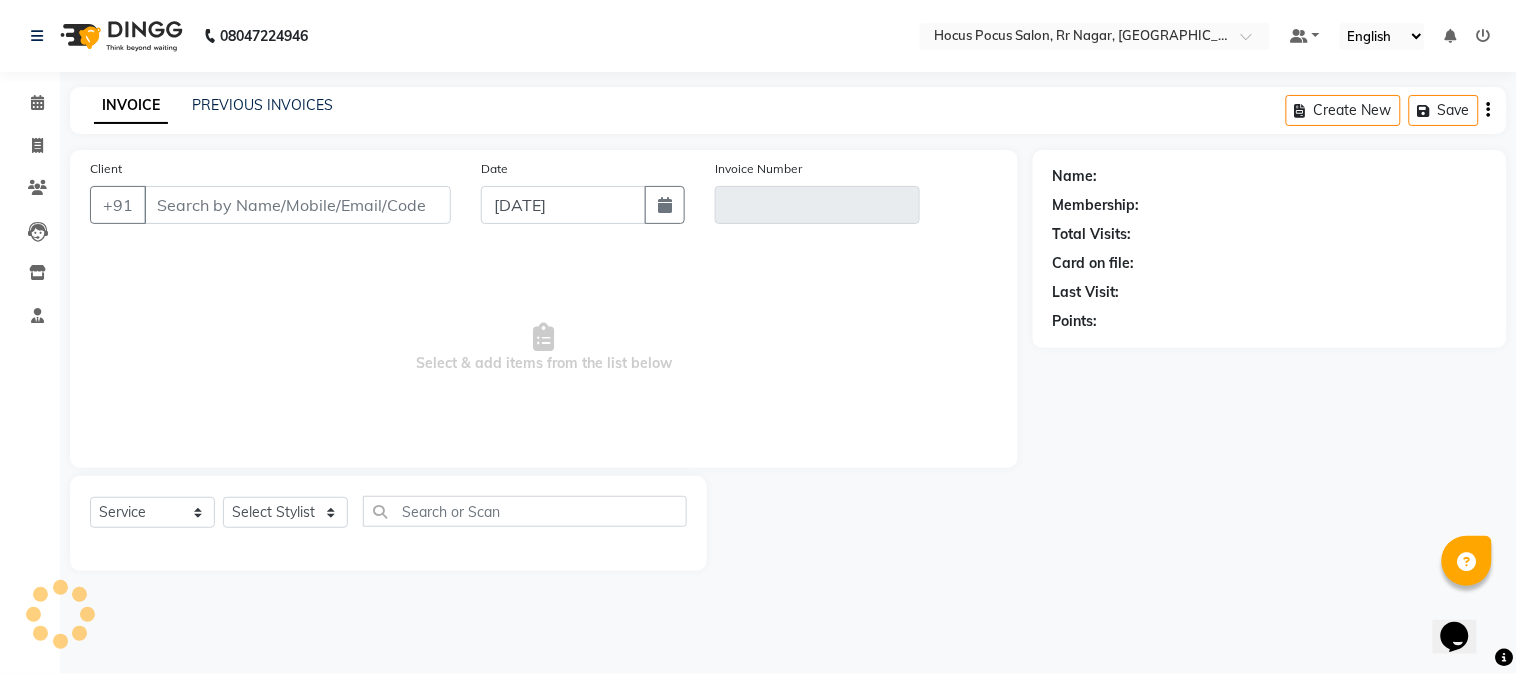 type on "V/2025-26/2710" 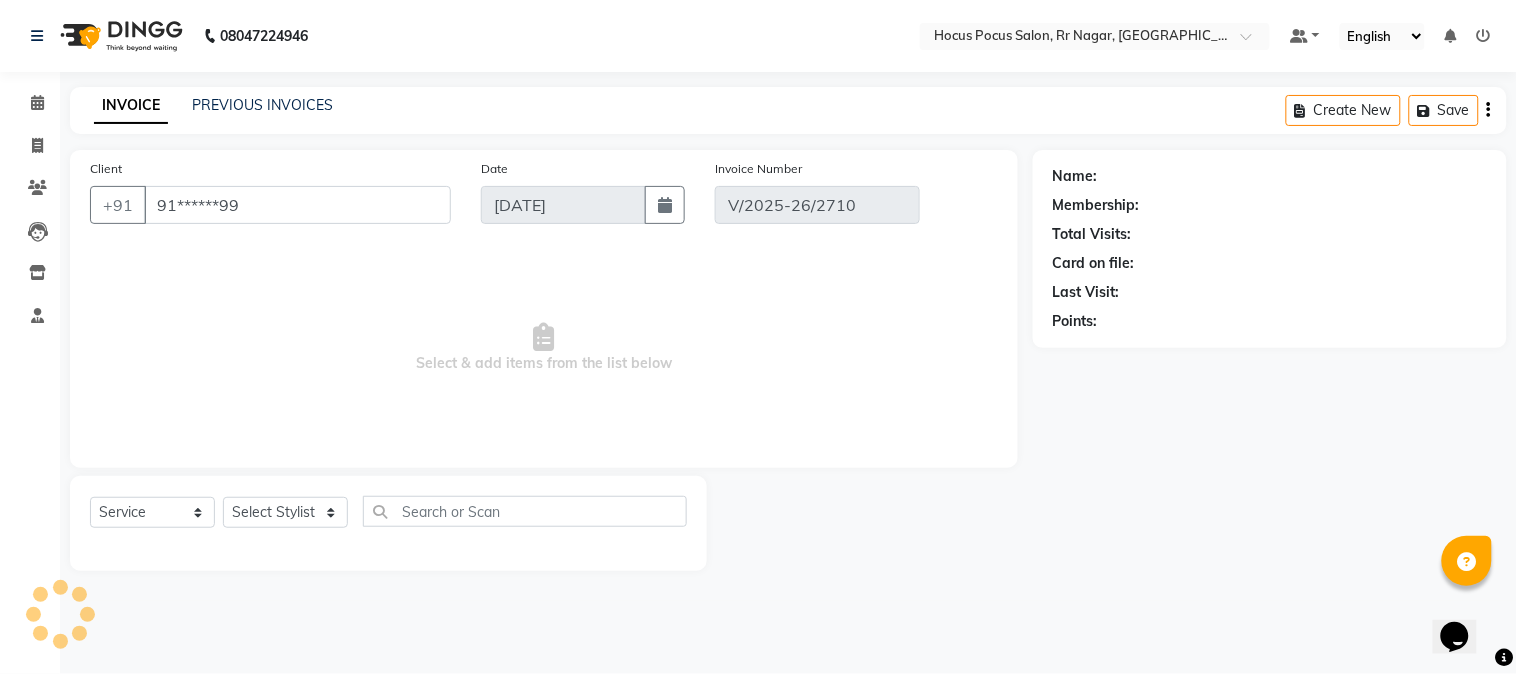 select on "select" 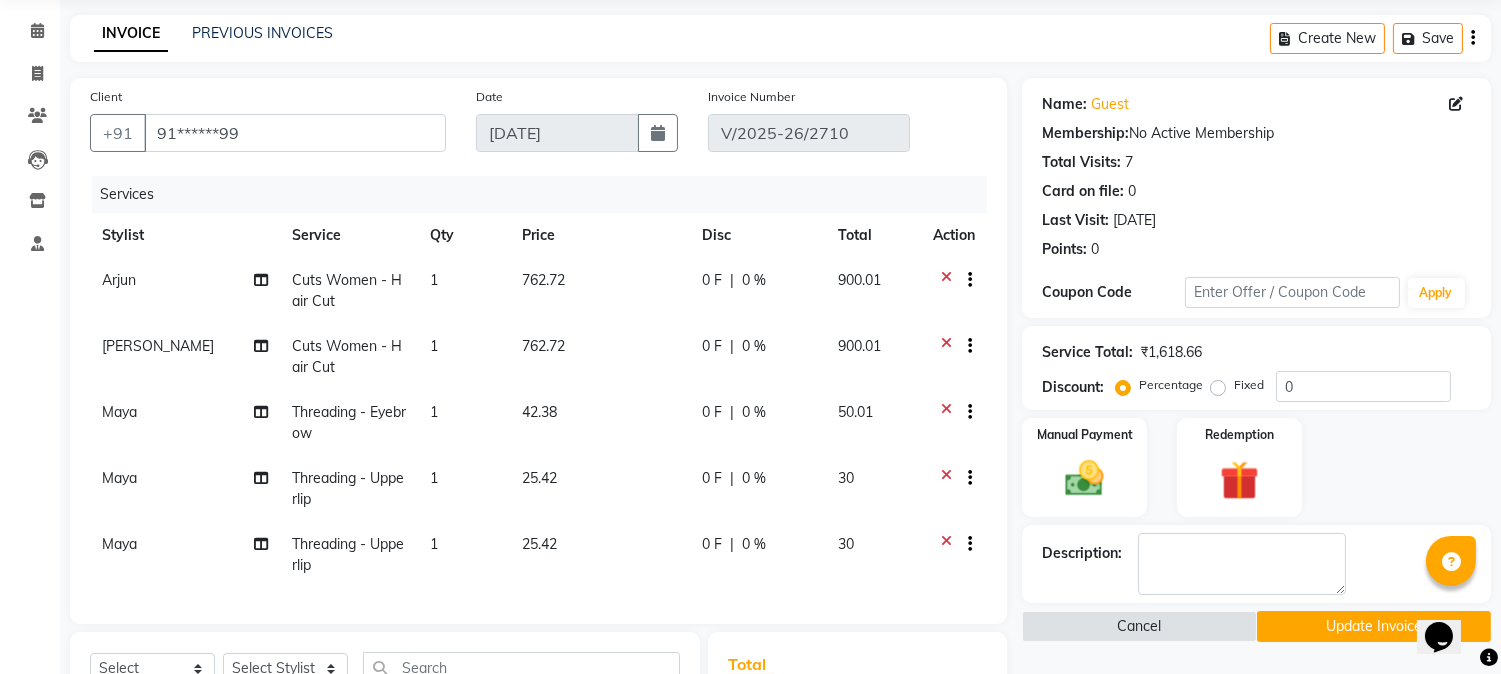 scroll, scrollTop: 111, scrollLeft: 0, axis: vertical 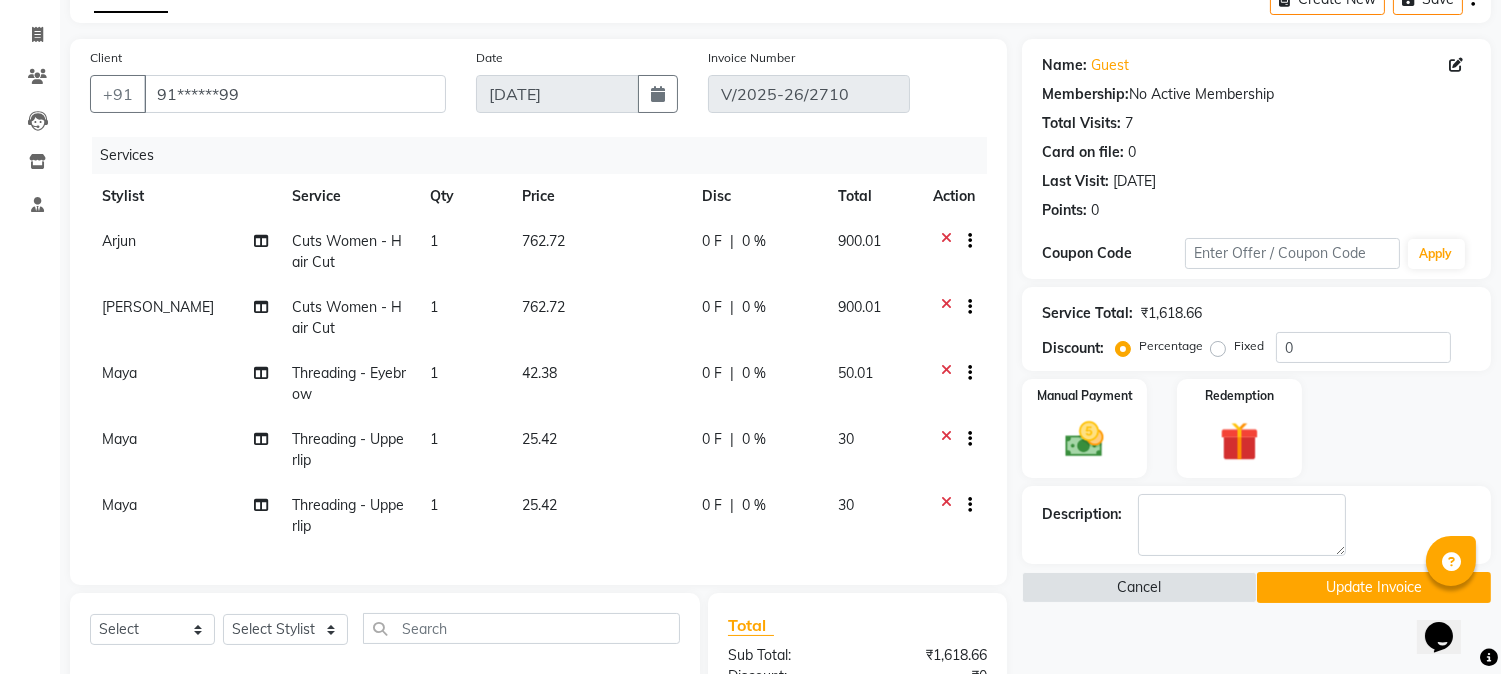 click on "762.72" 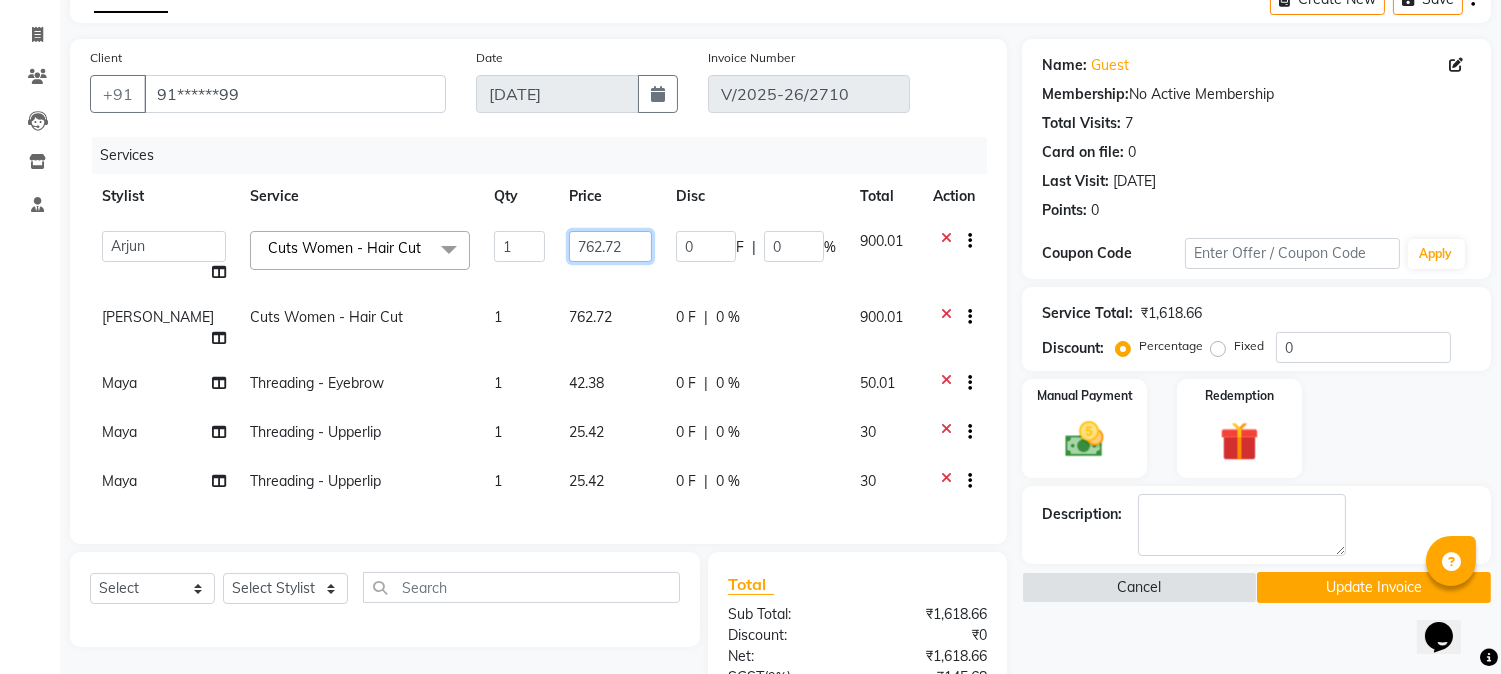 click on "762.72" 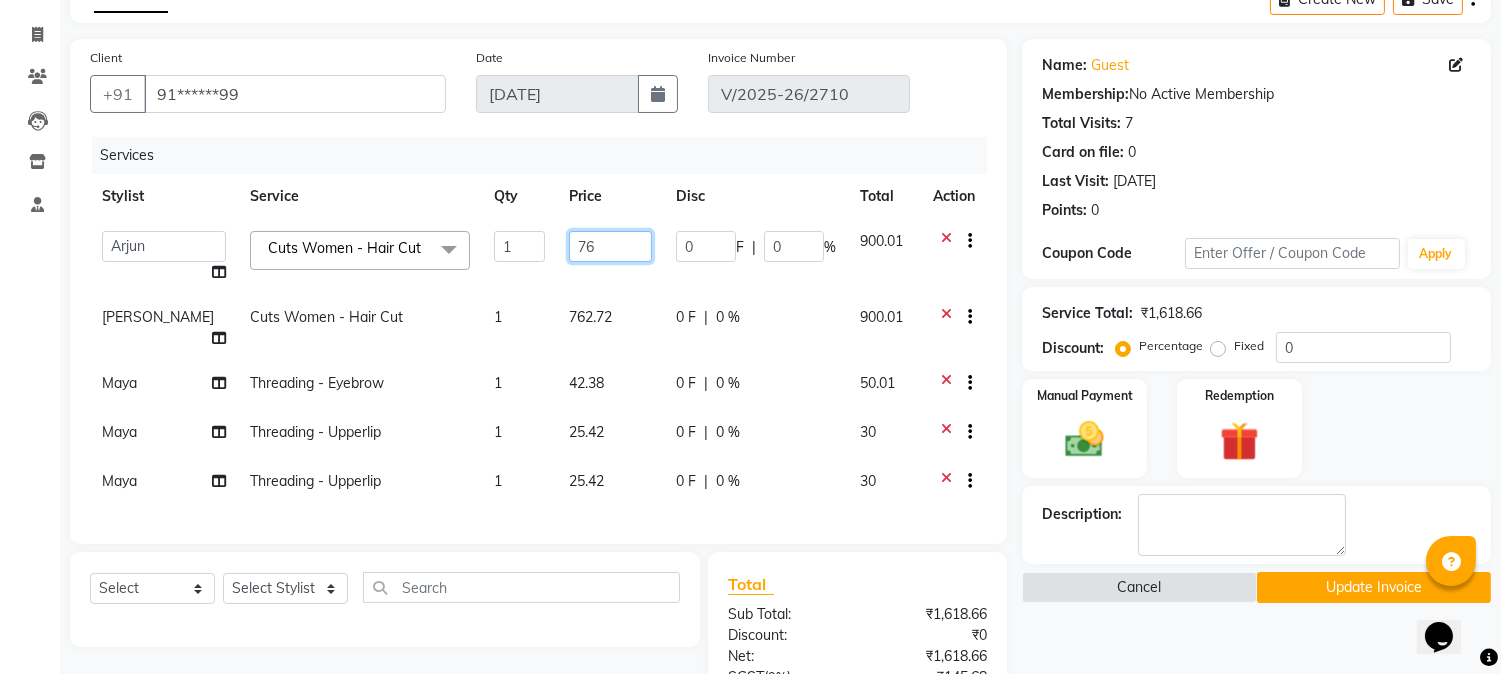 type on "7" 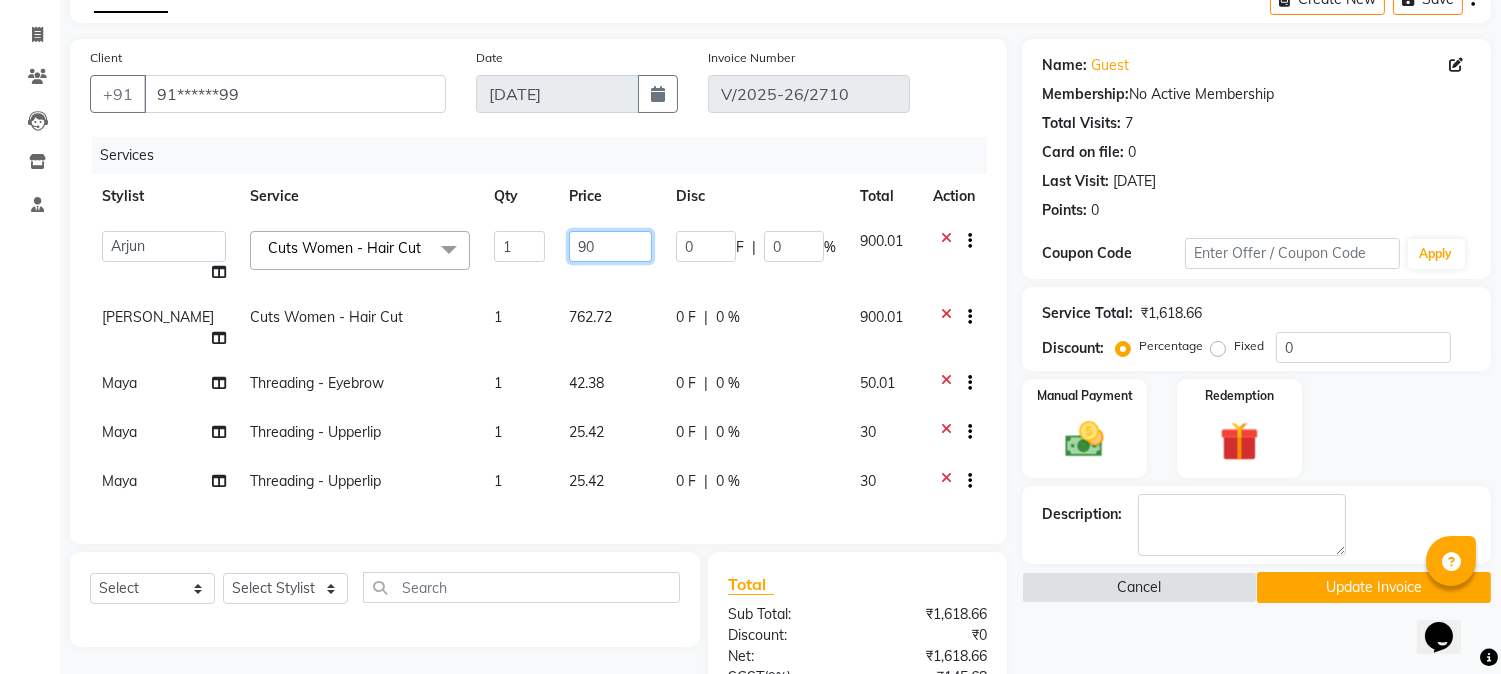 type on "900" 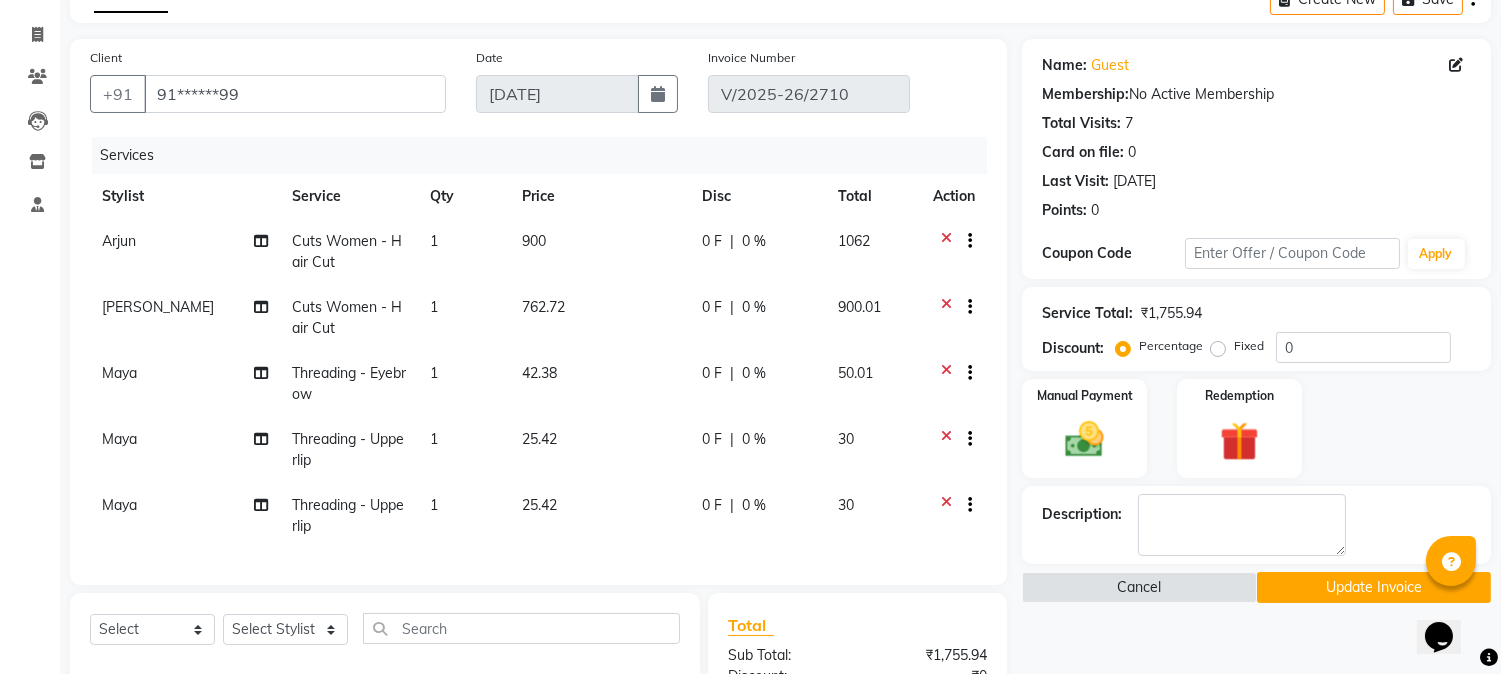 click on "1062" 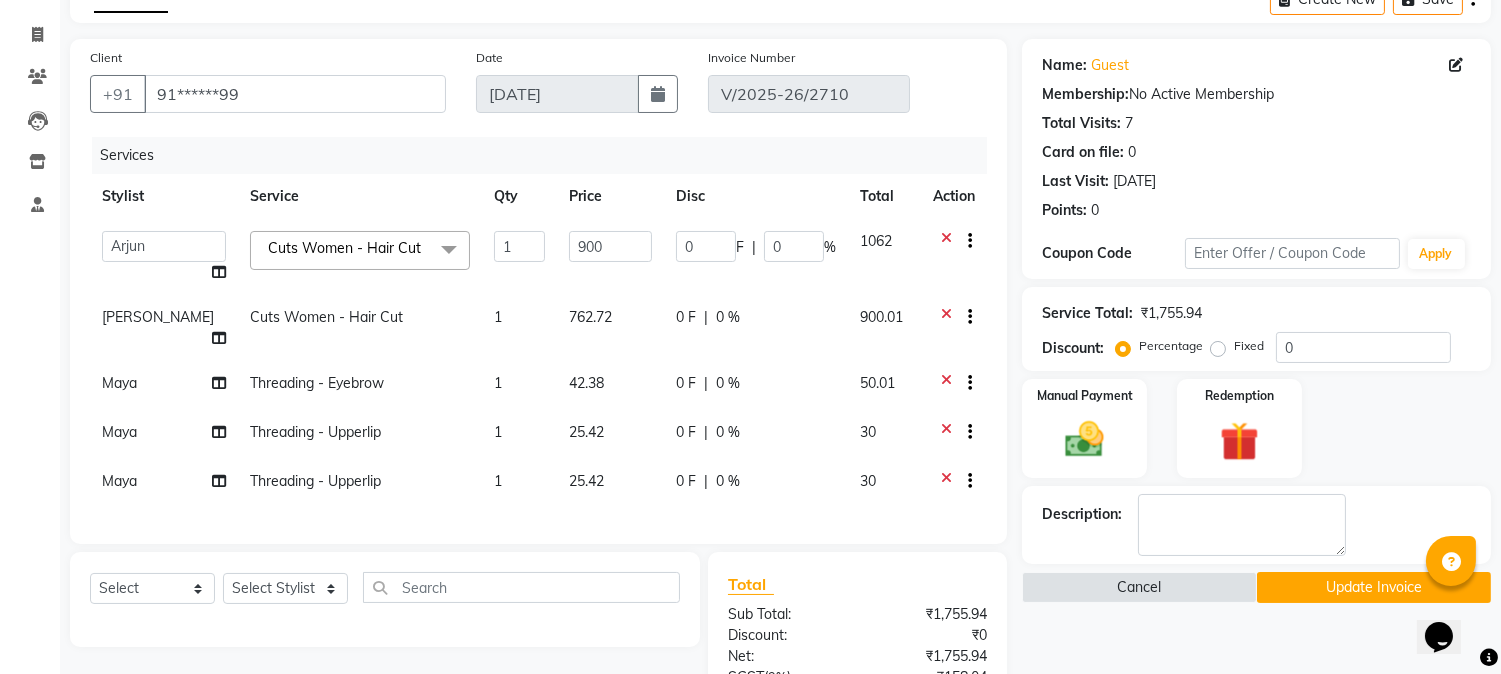 click on "900" 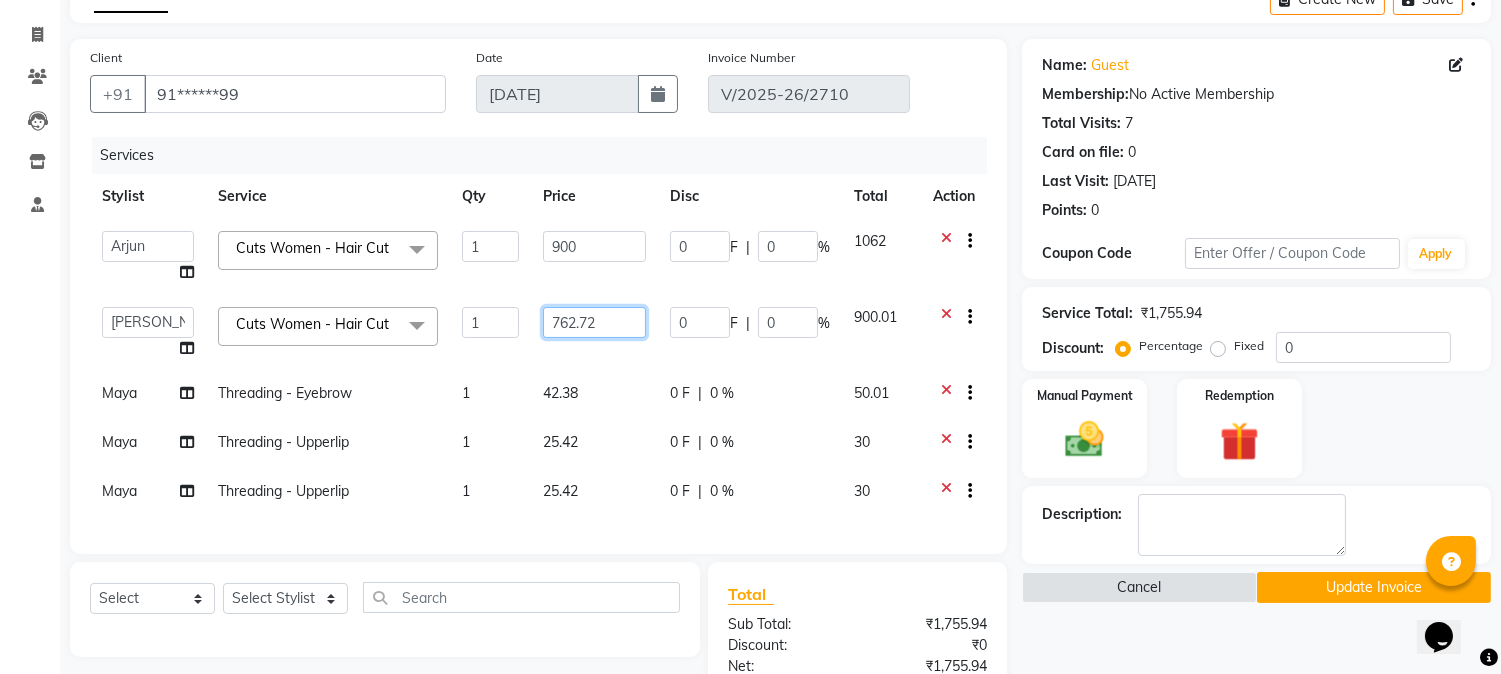 click on "762.72" 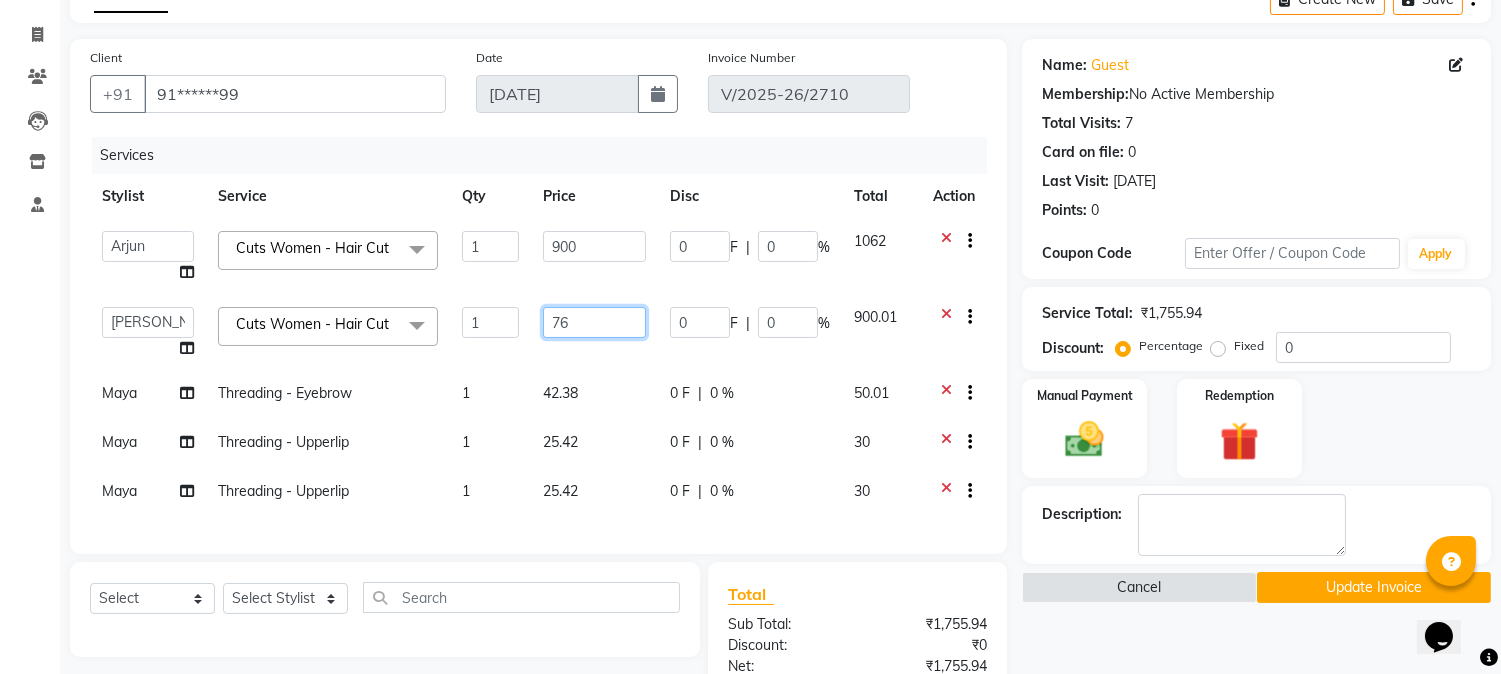type on "7" 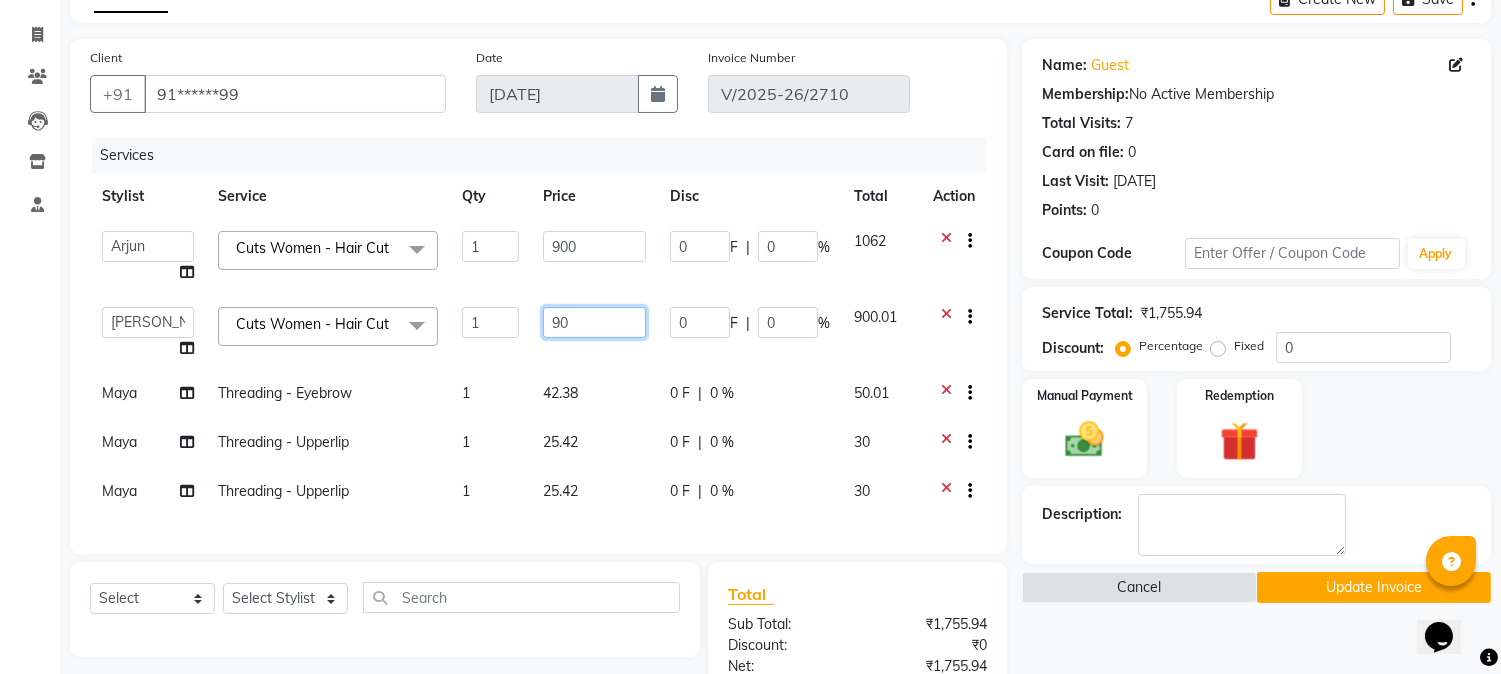 type on "900" 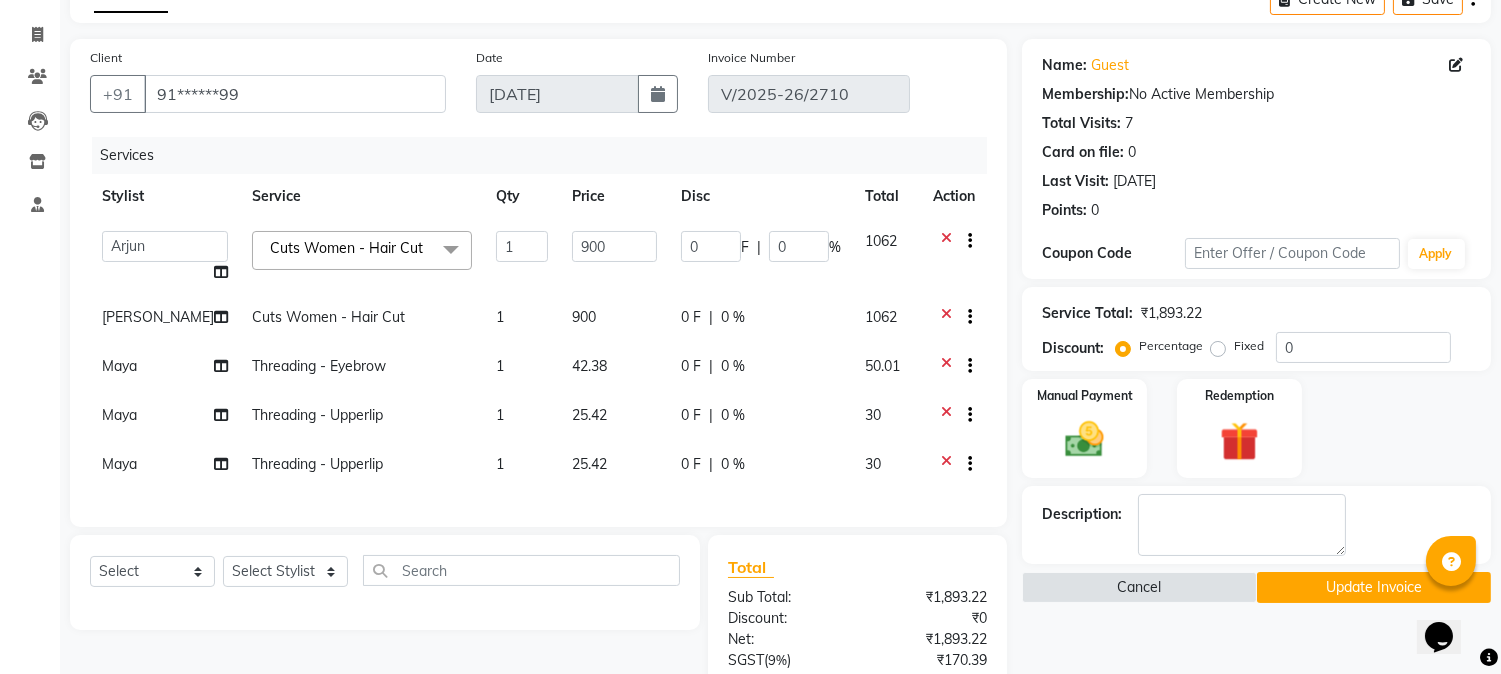 click 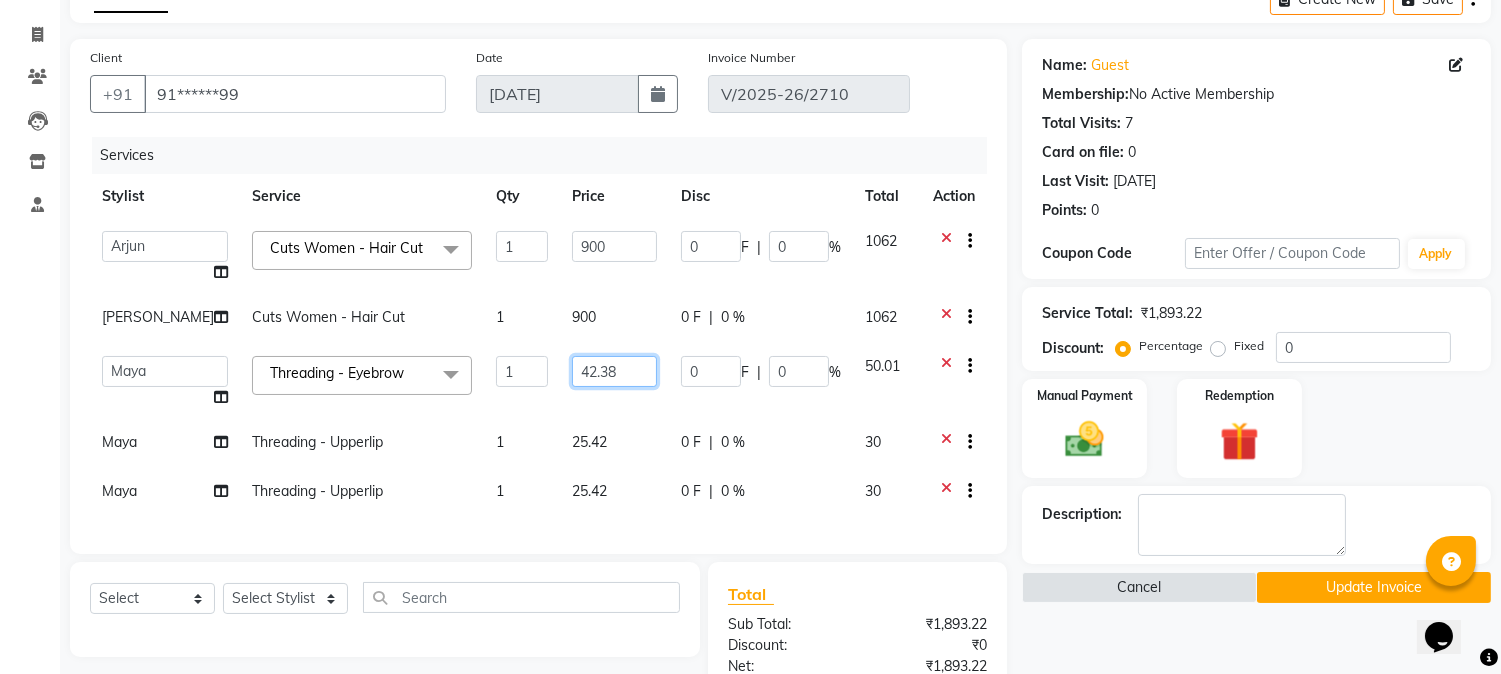 click on "42.38" 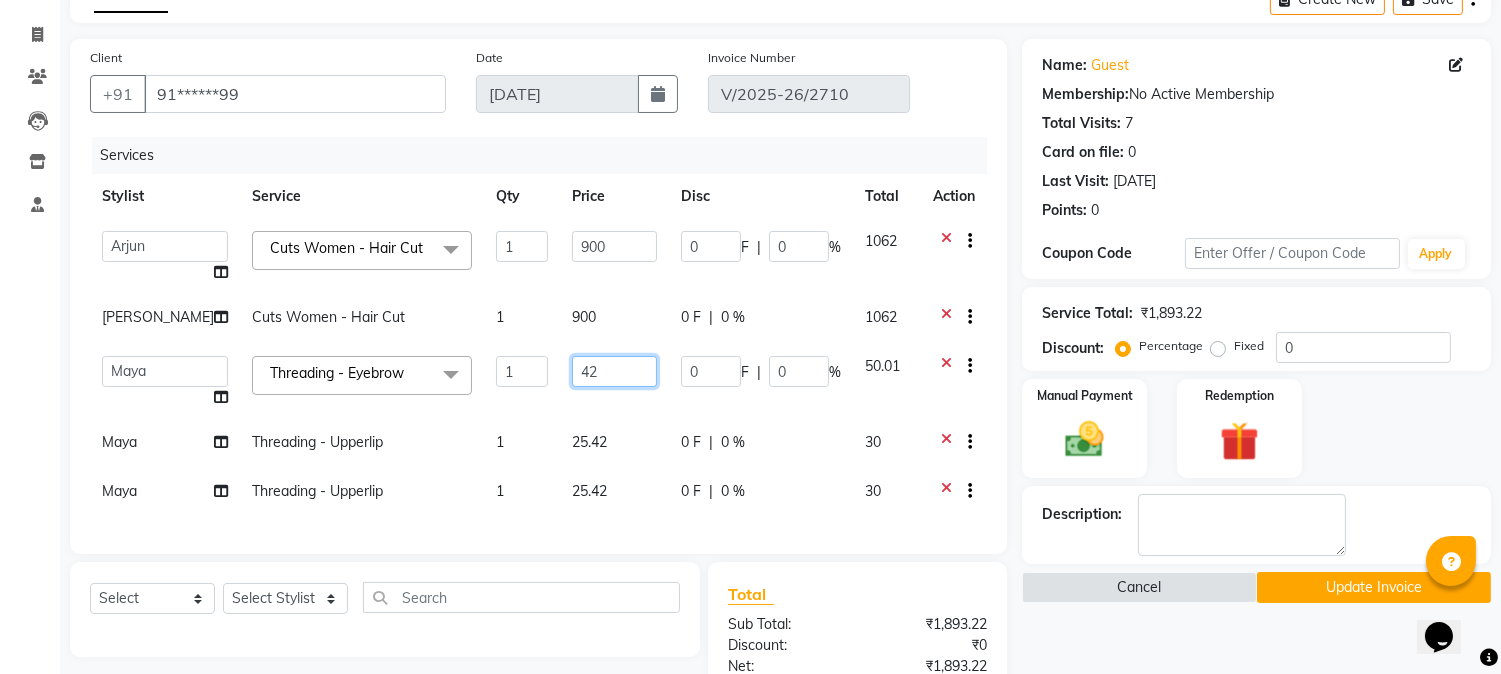 type on "4" 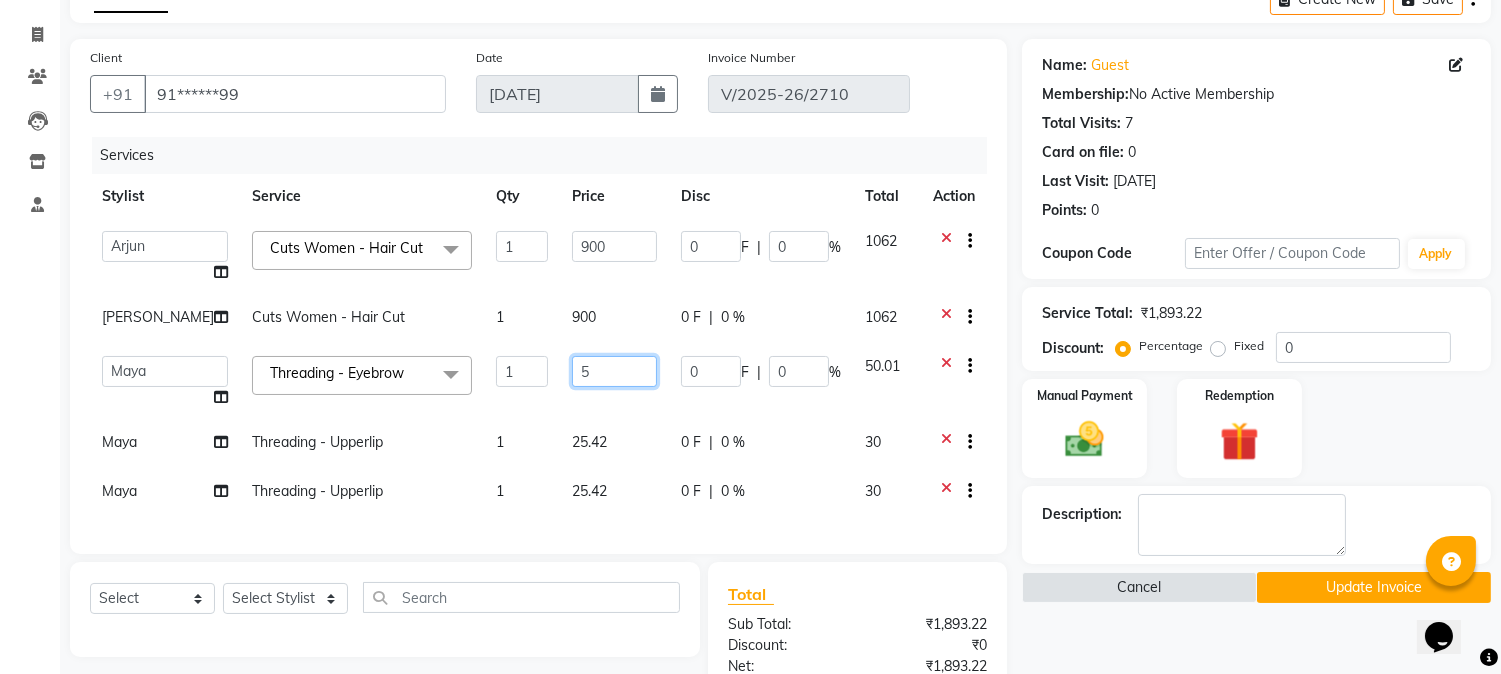 type on "50" 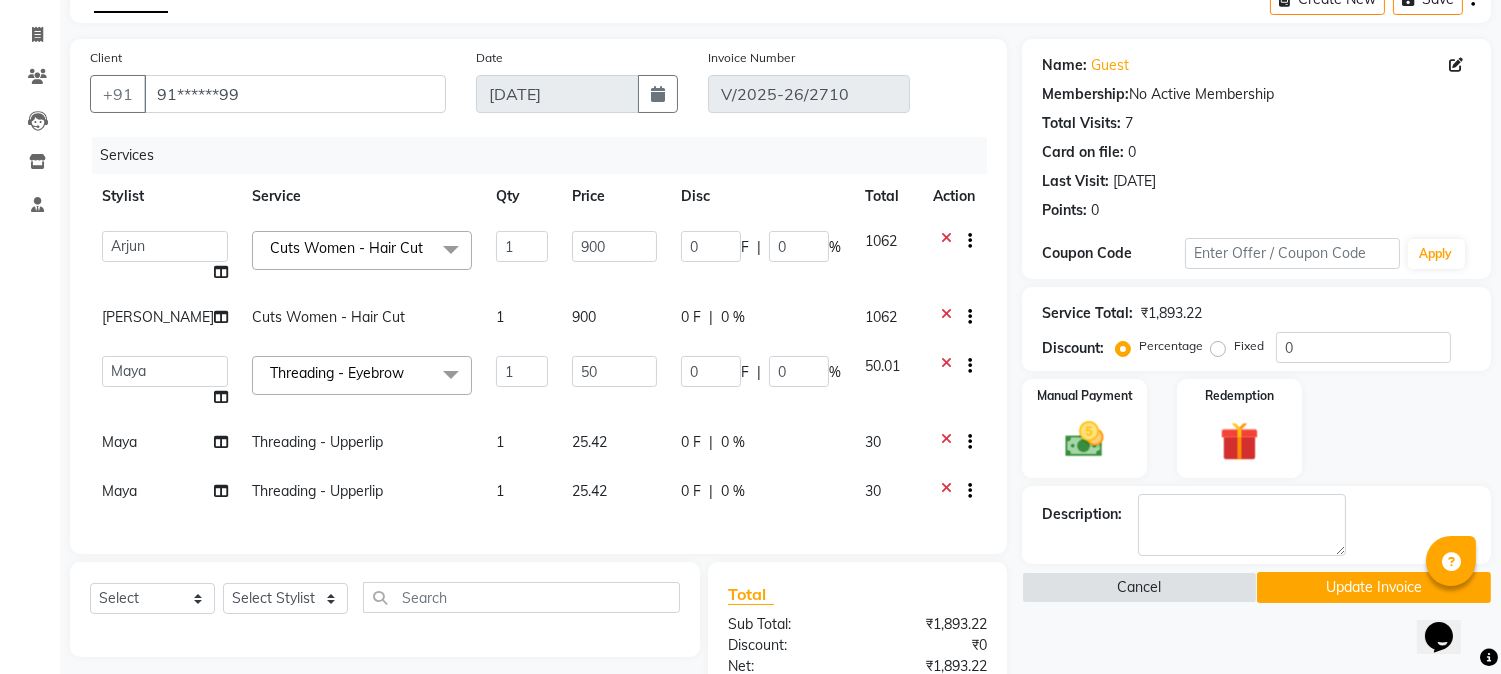 click on "50.01" 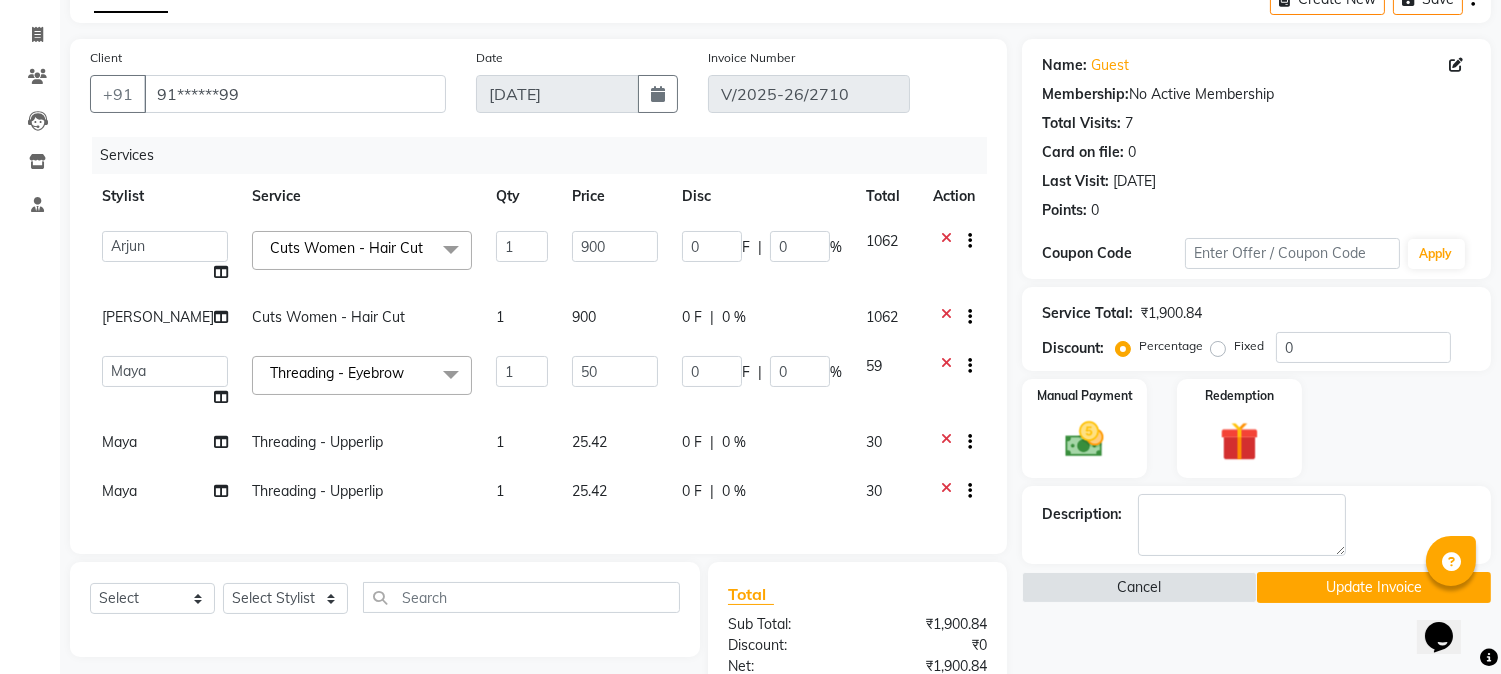 click on "25.42" 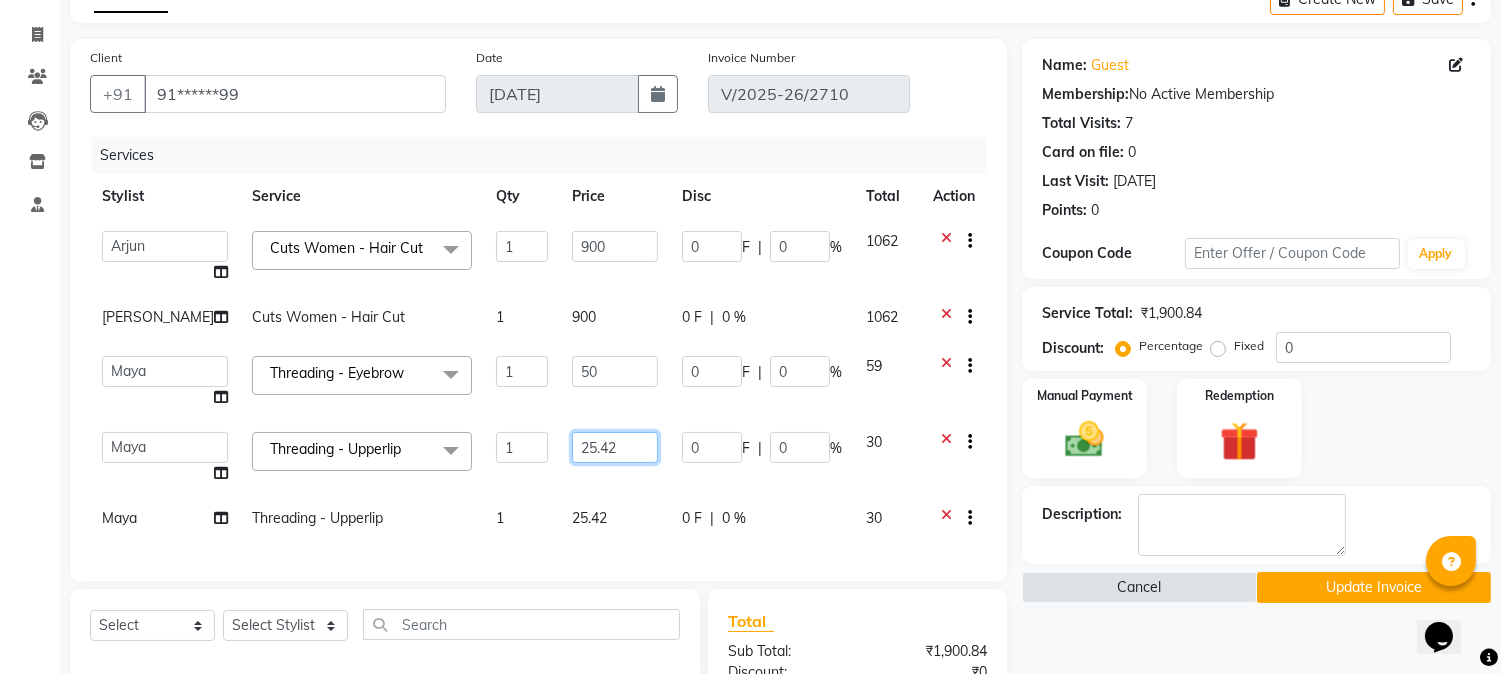 click on "25.42" 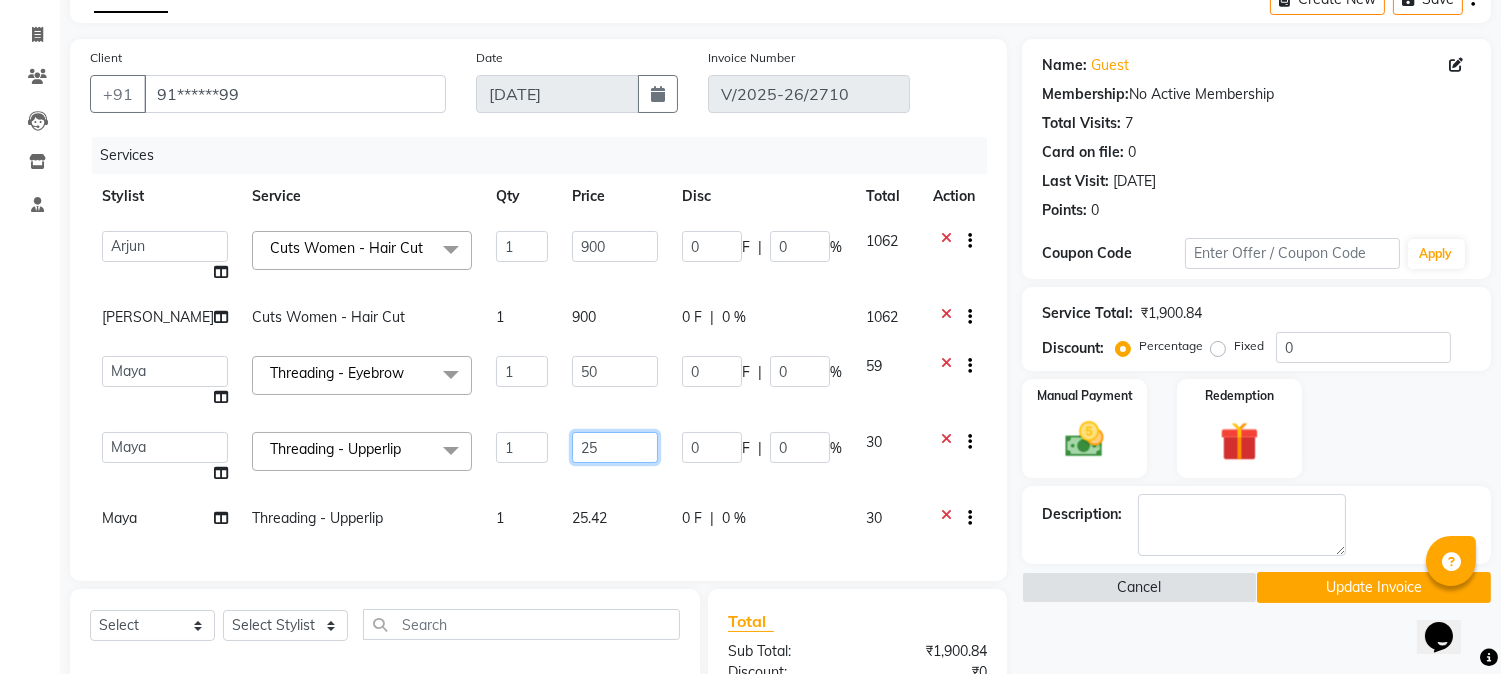 type on "2" 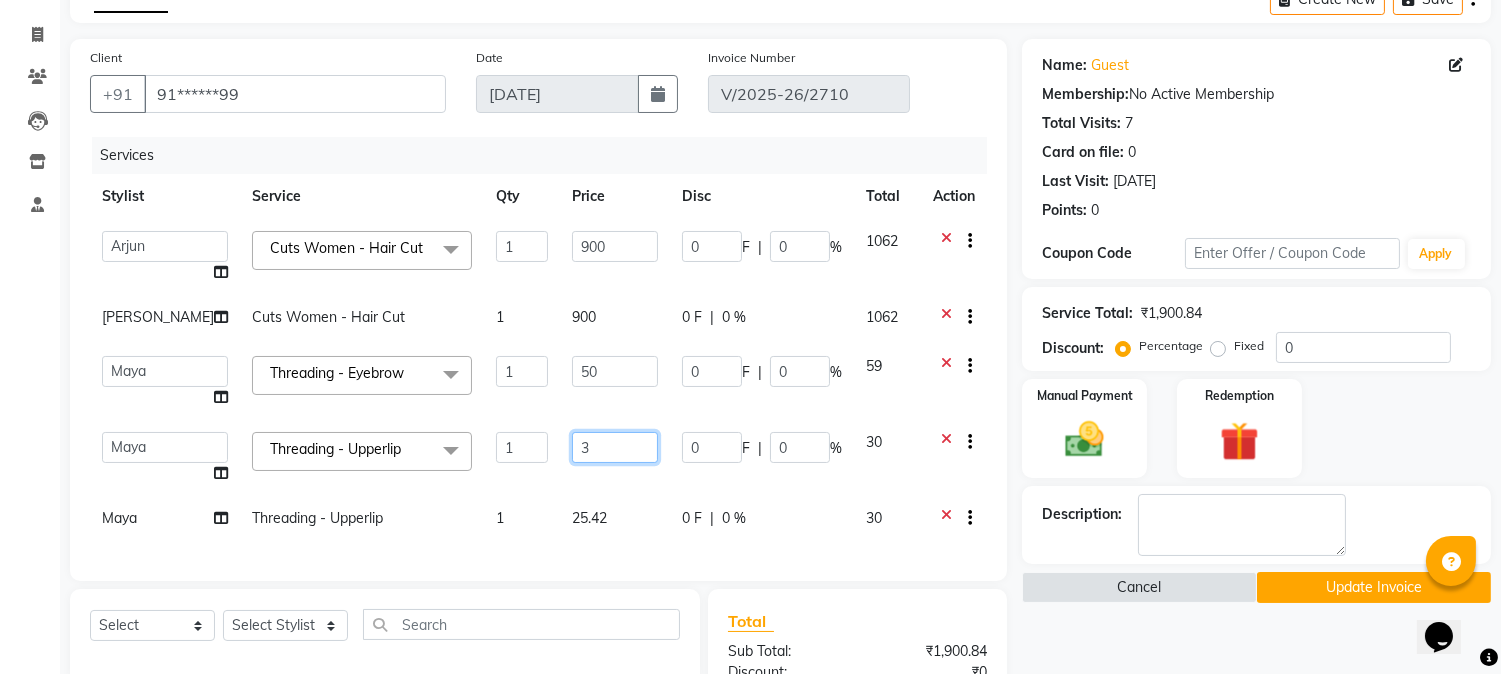 type on "30" 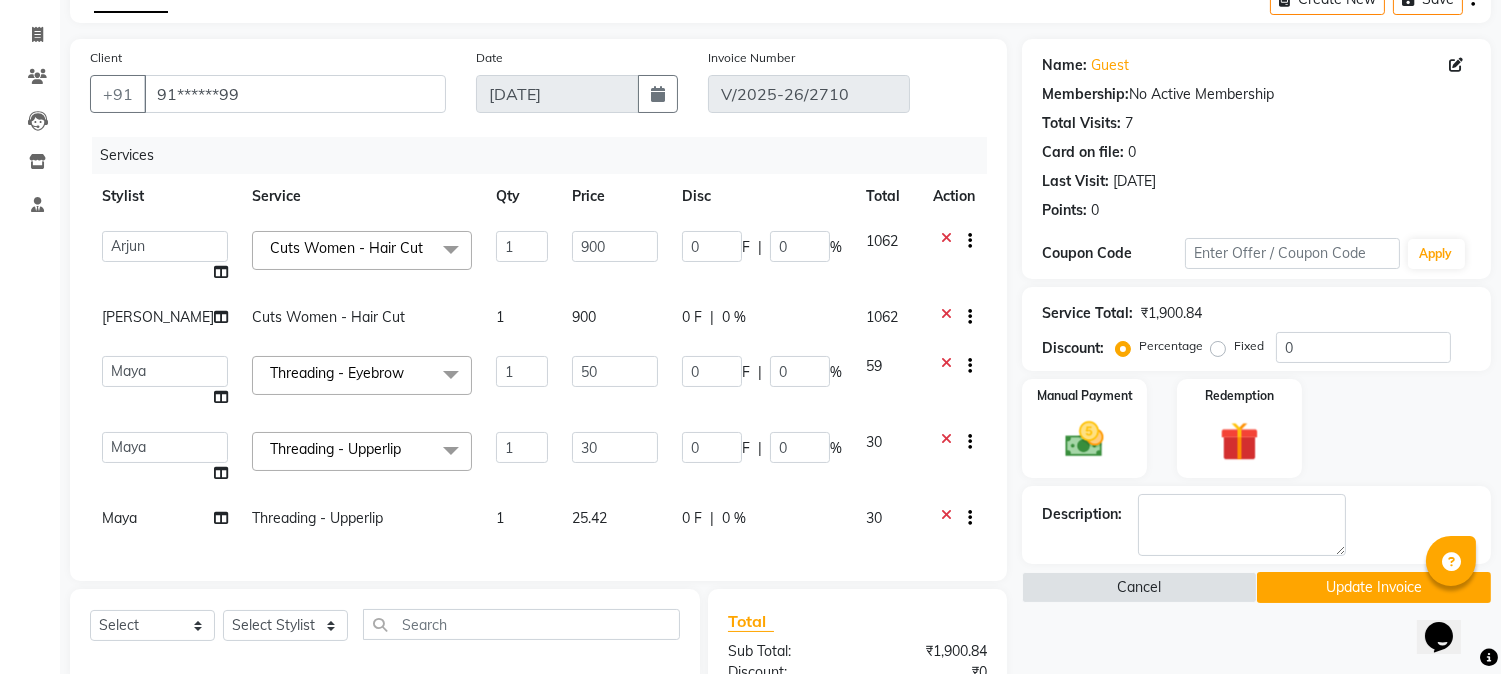 click on "30" 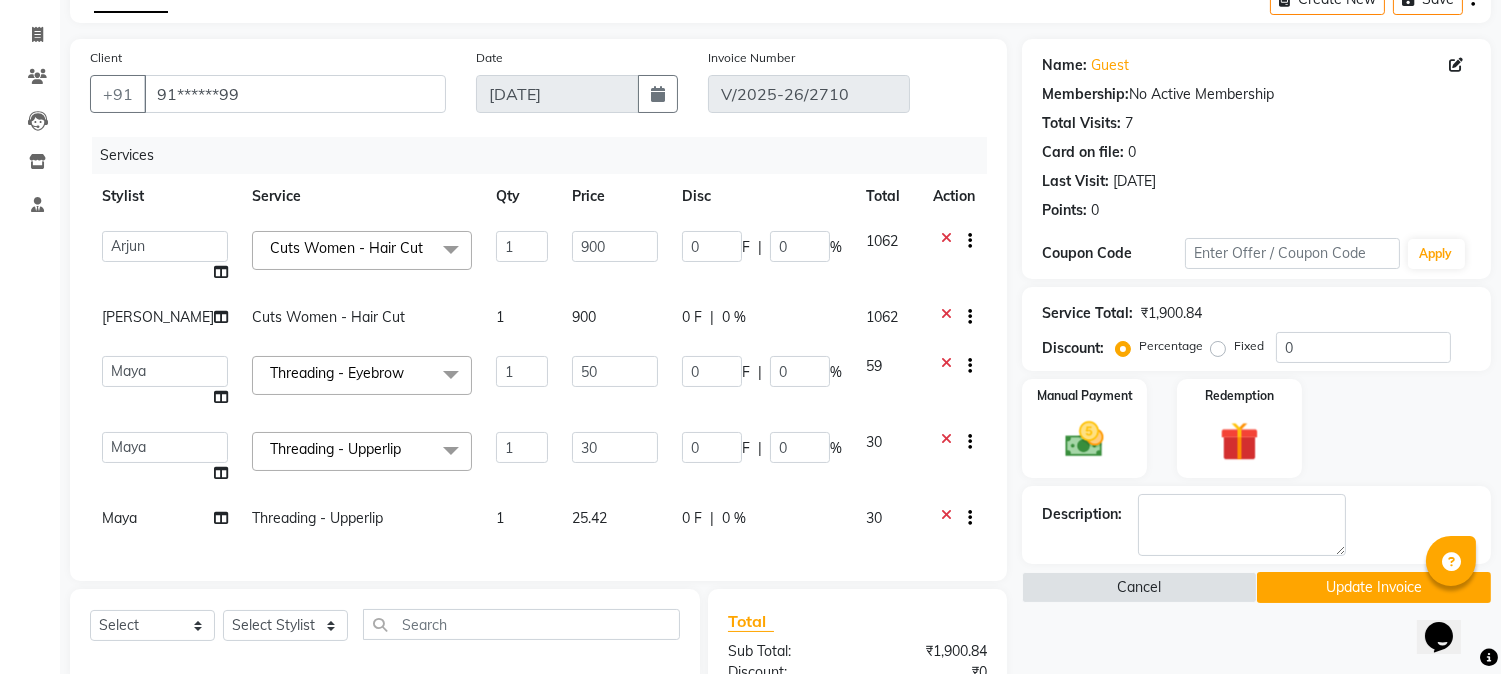 select on "32988" 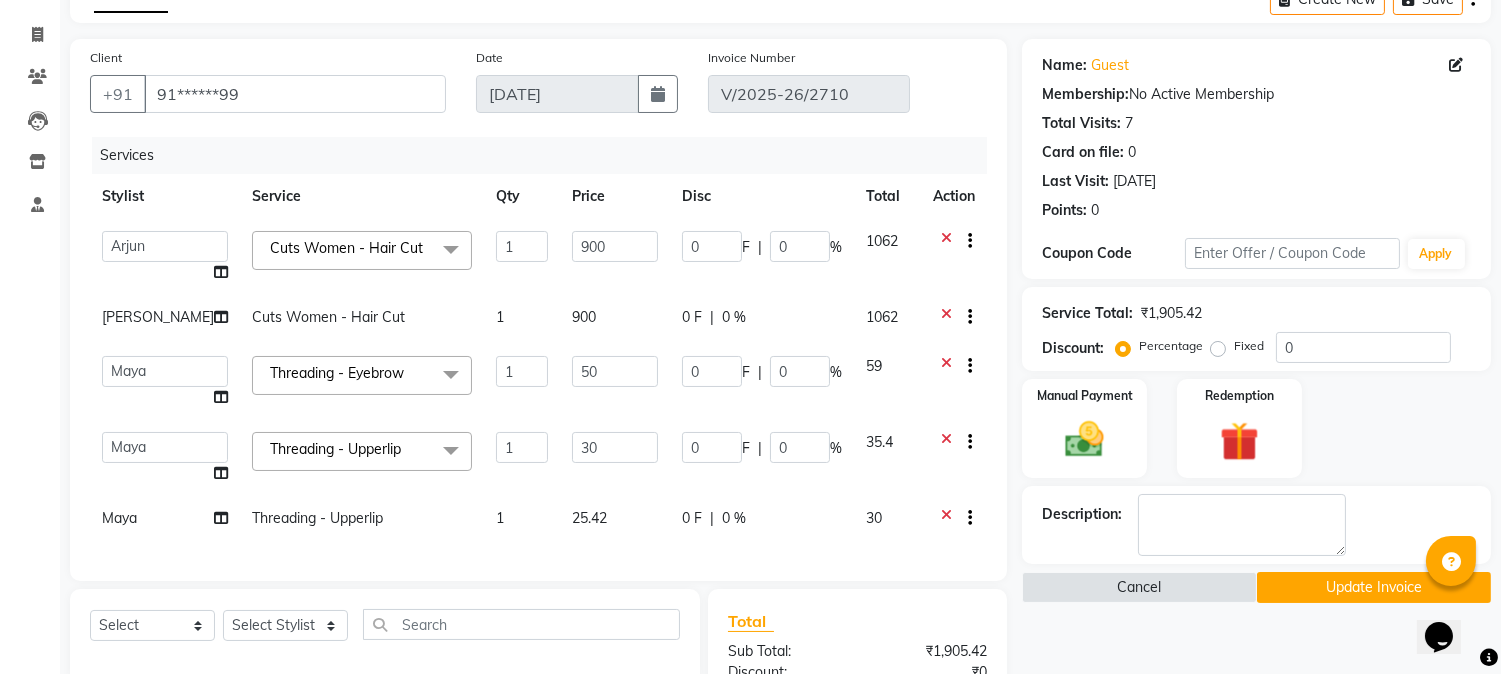 click on "25.42" 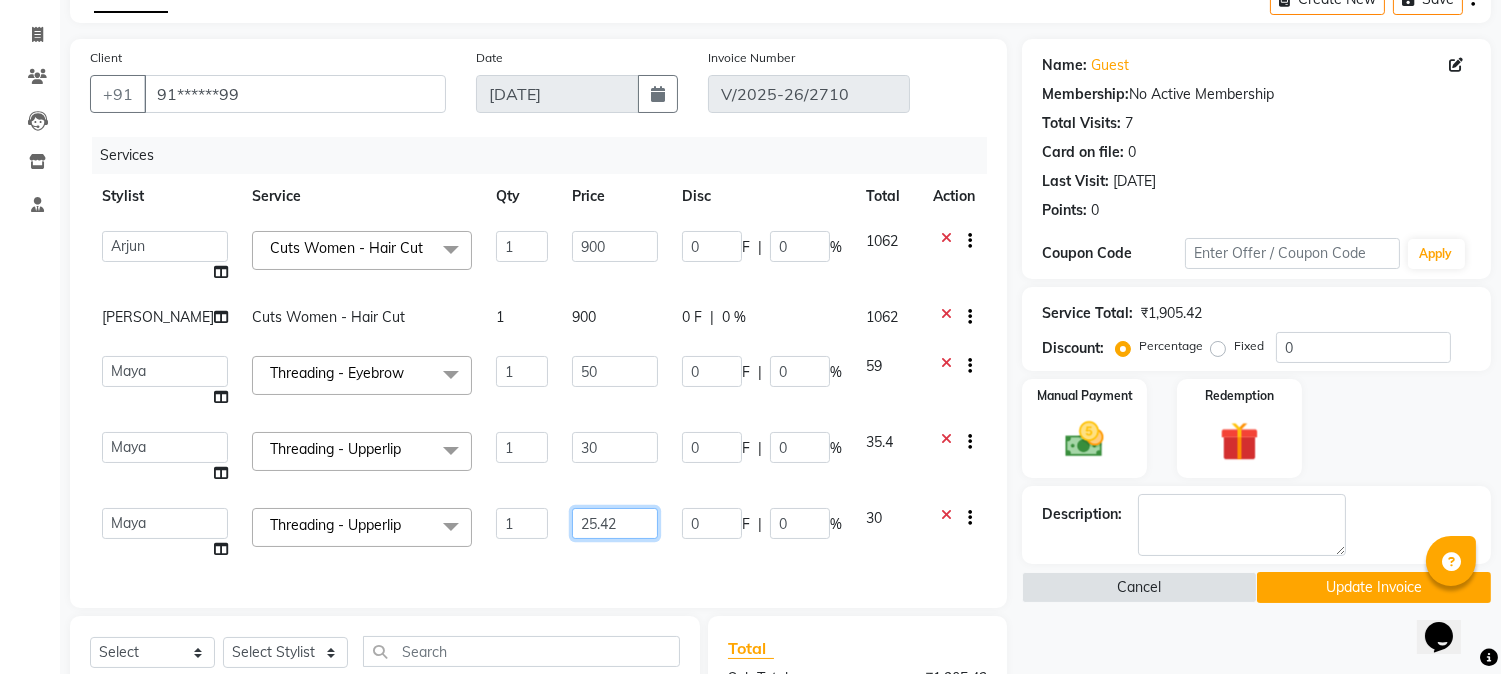 click on "25.42" 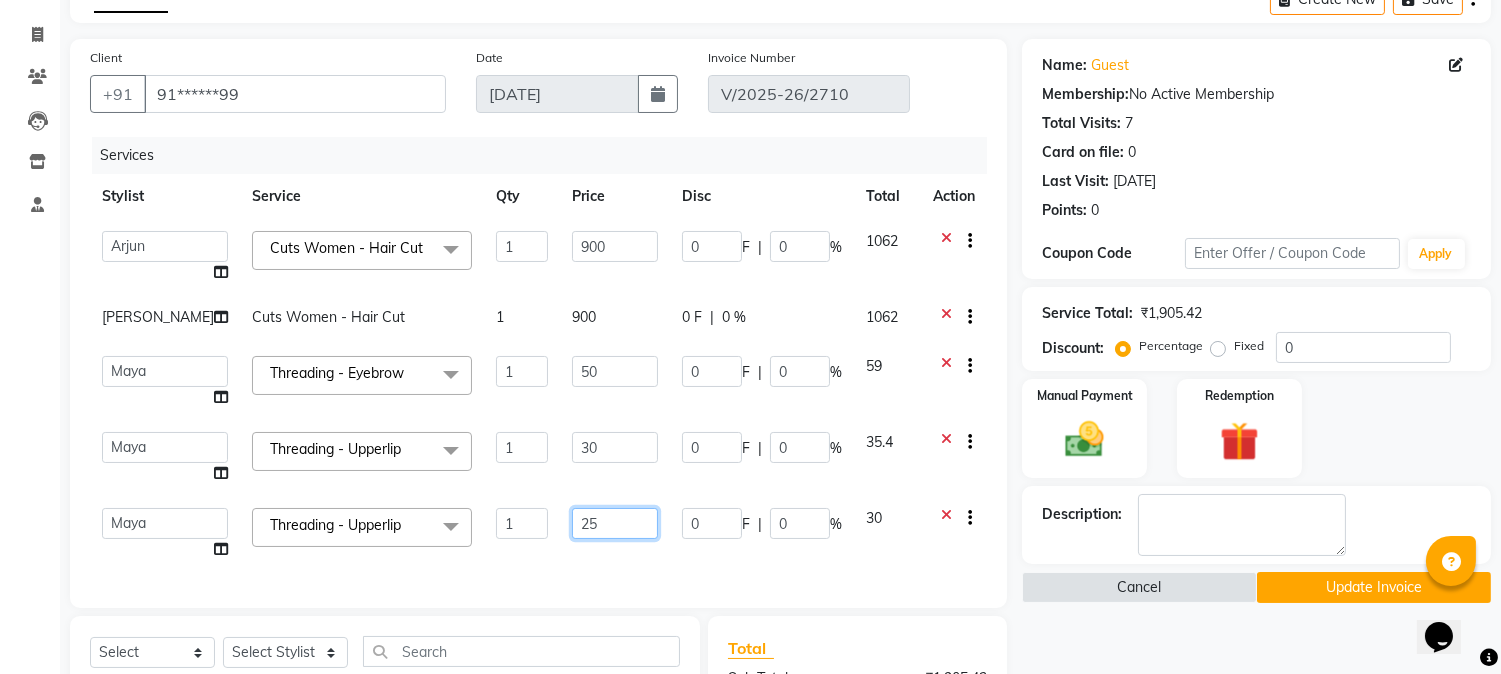 type on "2" 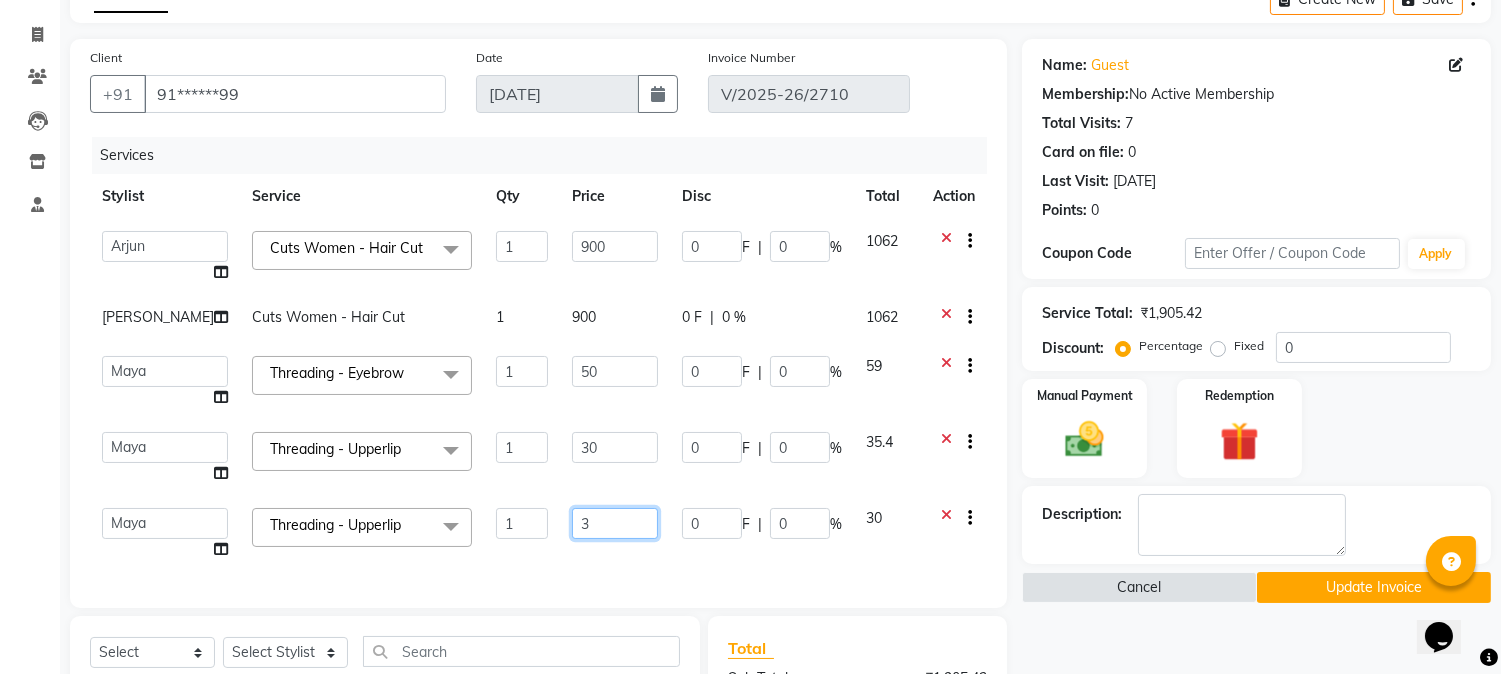type on "30" 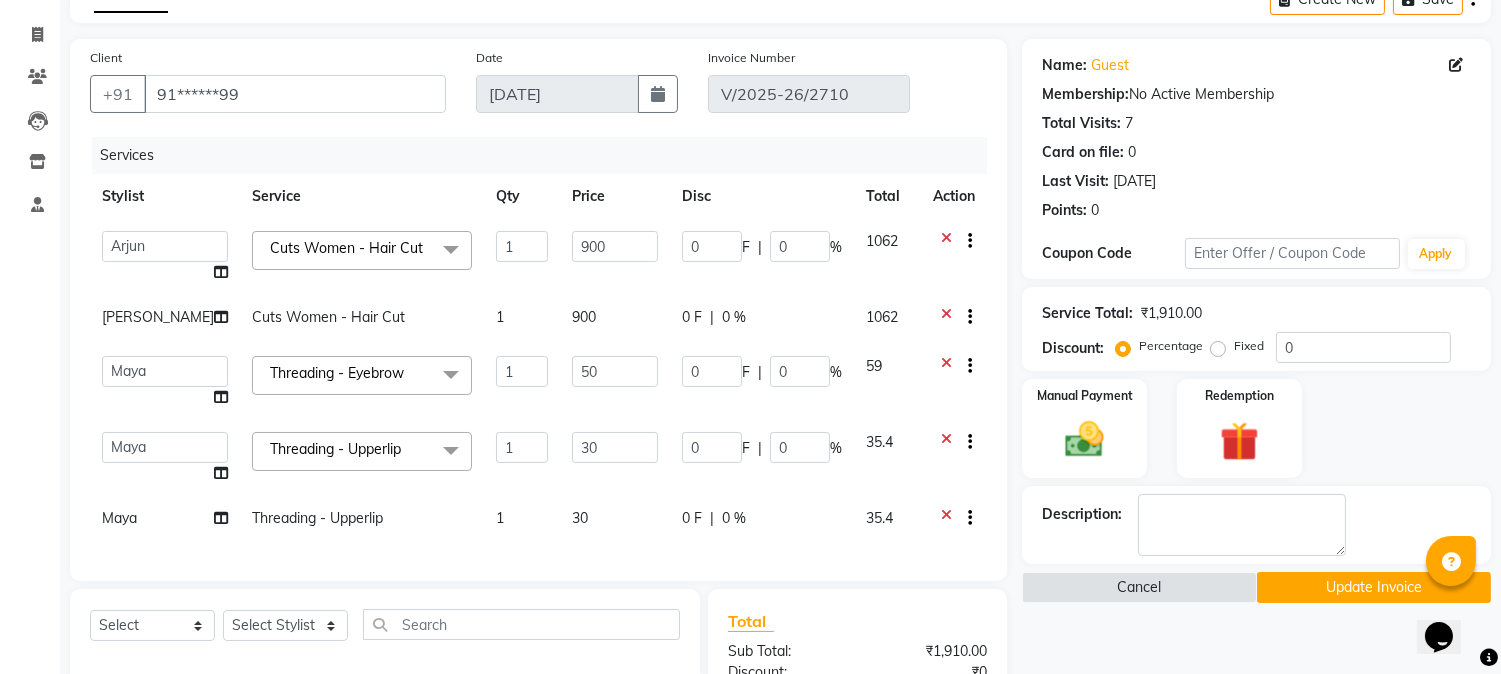 click on "35.4" 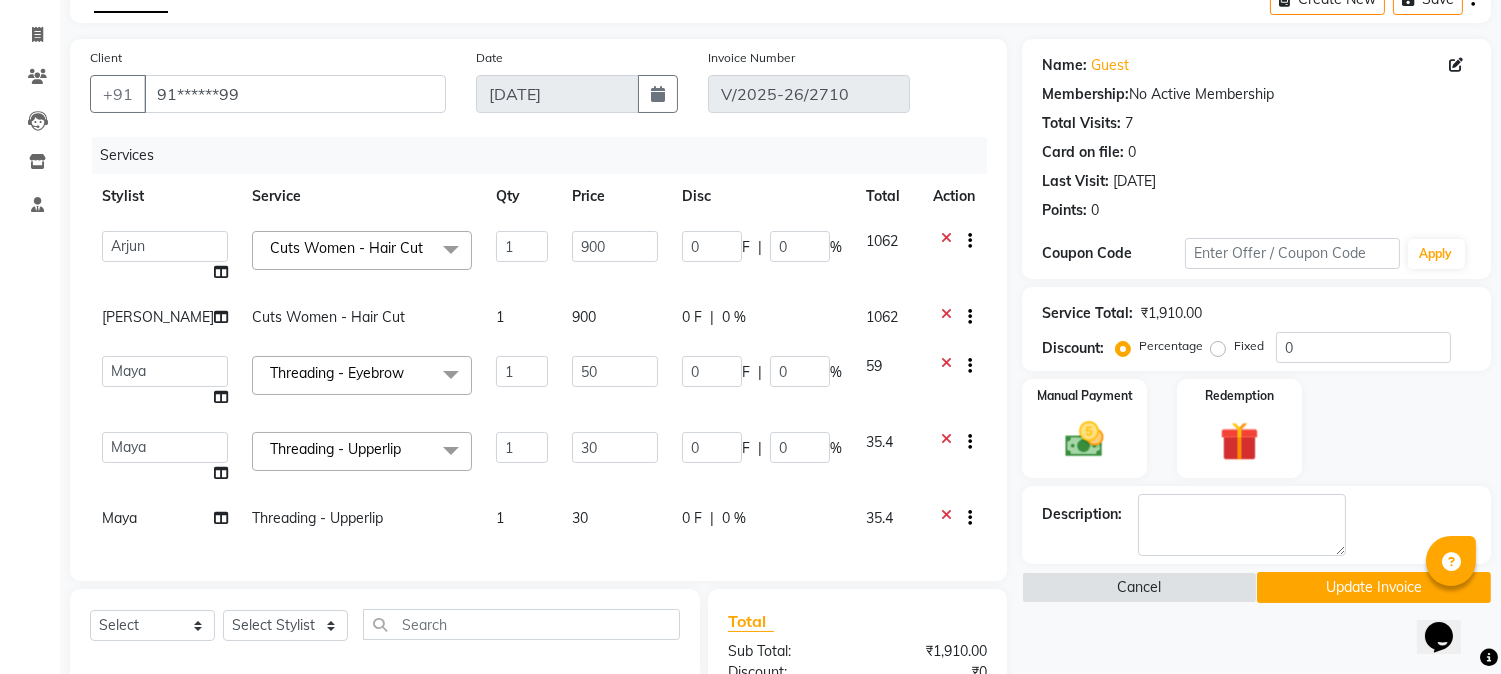 select on "32988" 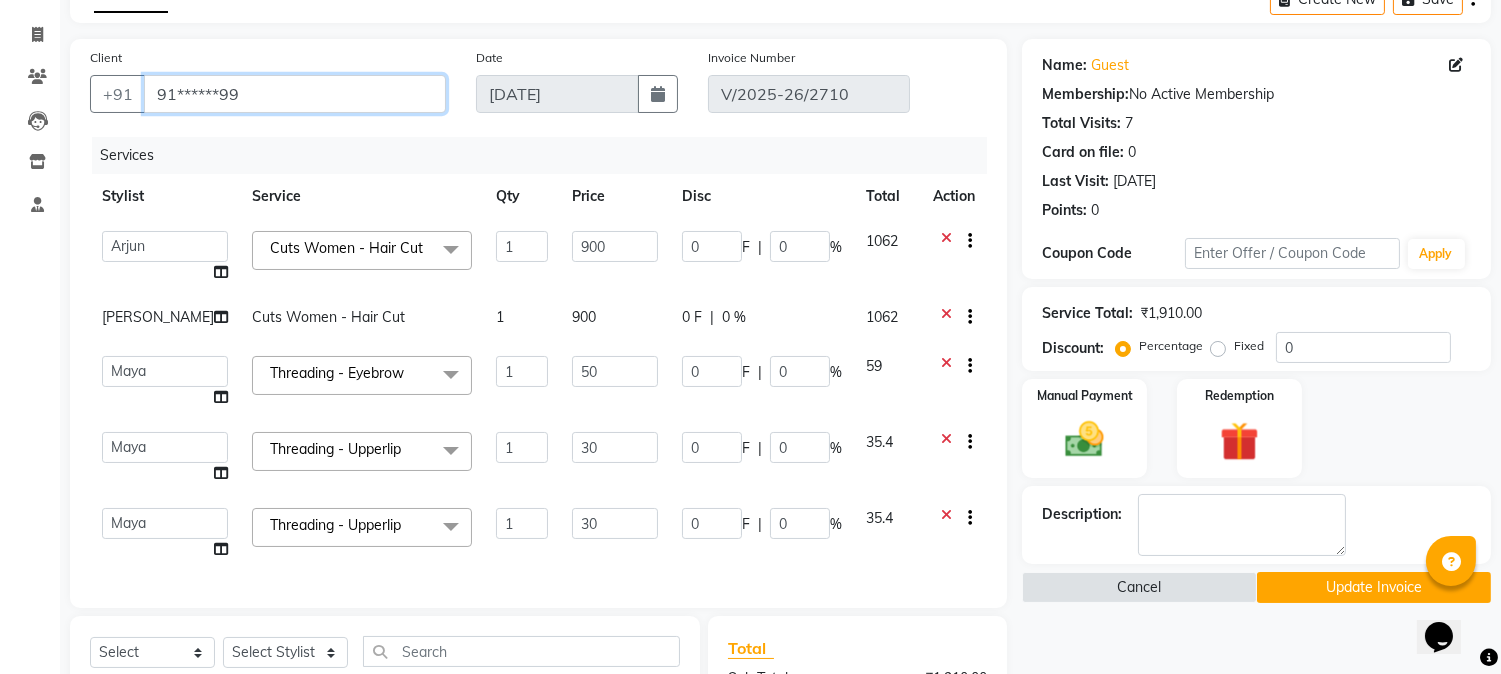 click on "91******99" at bounding box center (295, 94) 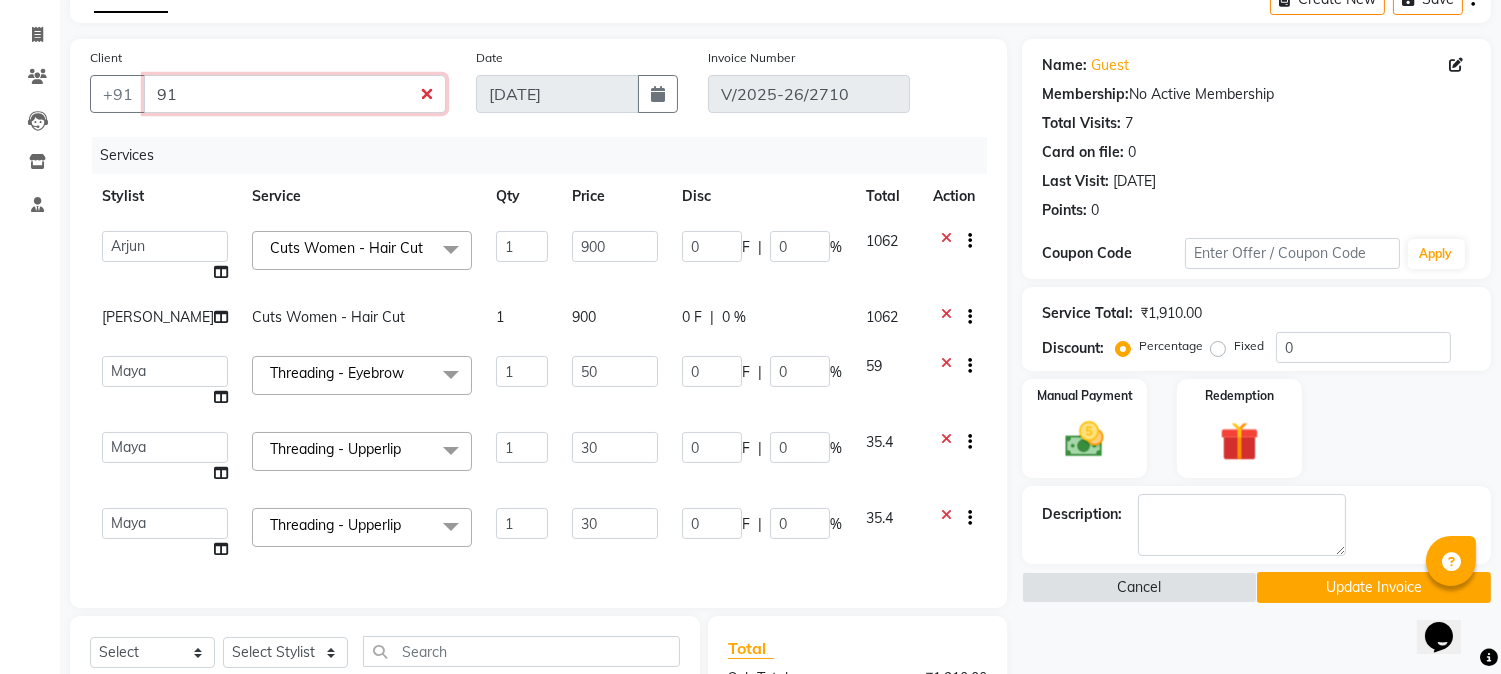type on "9" 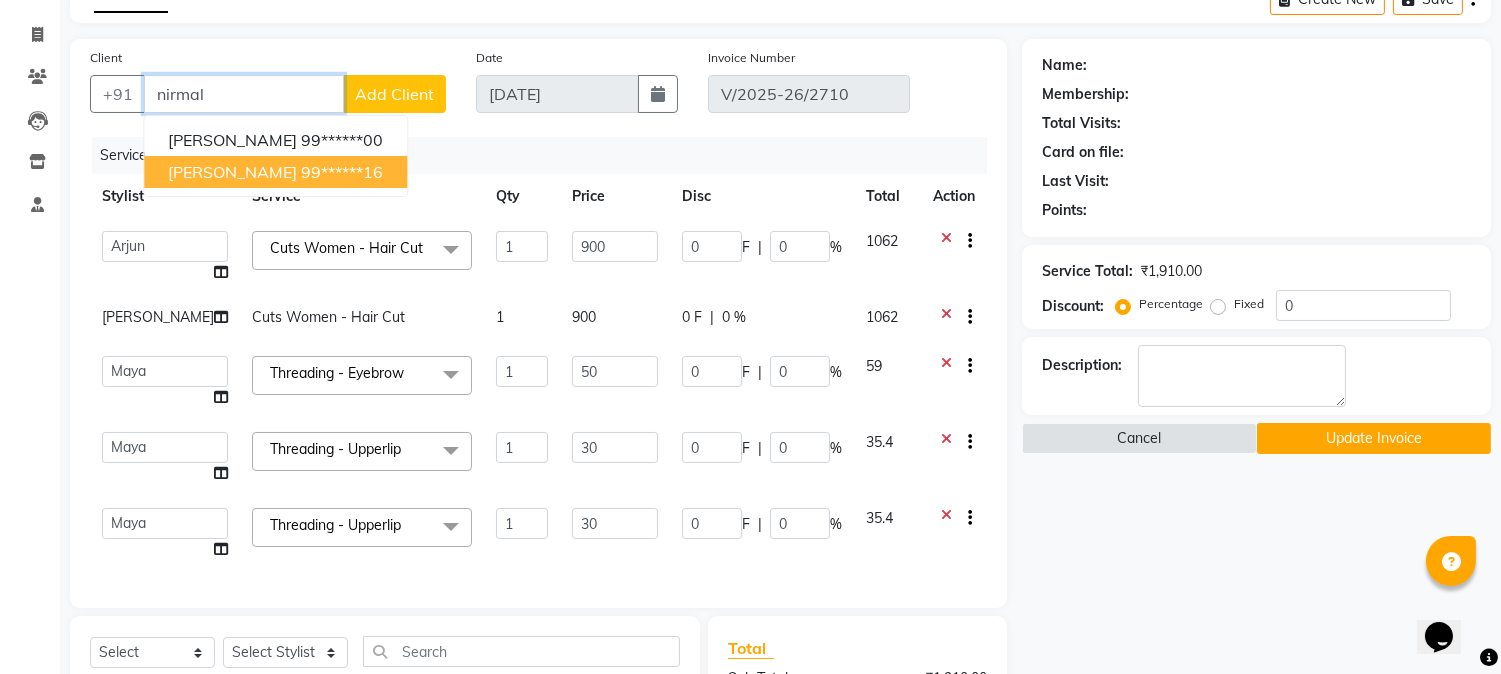click on "[PERSON_NAME]" at bounding box center (232, 172) 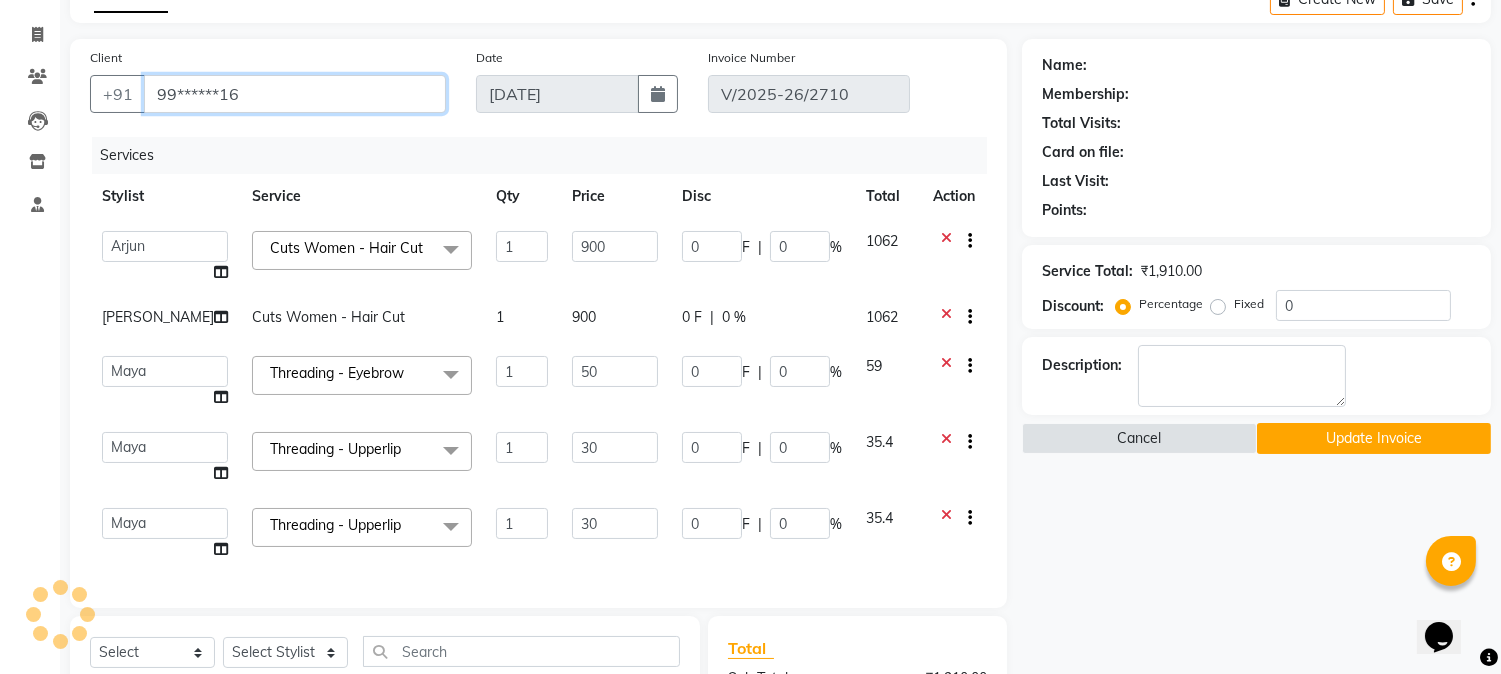 type on "99******16" 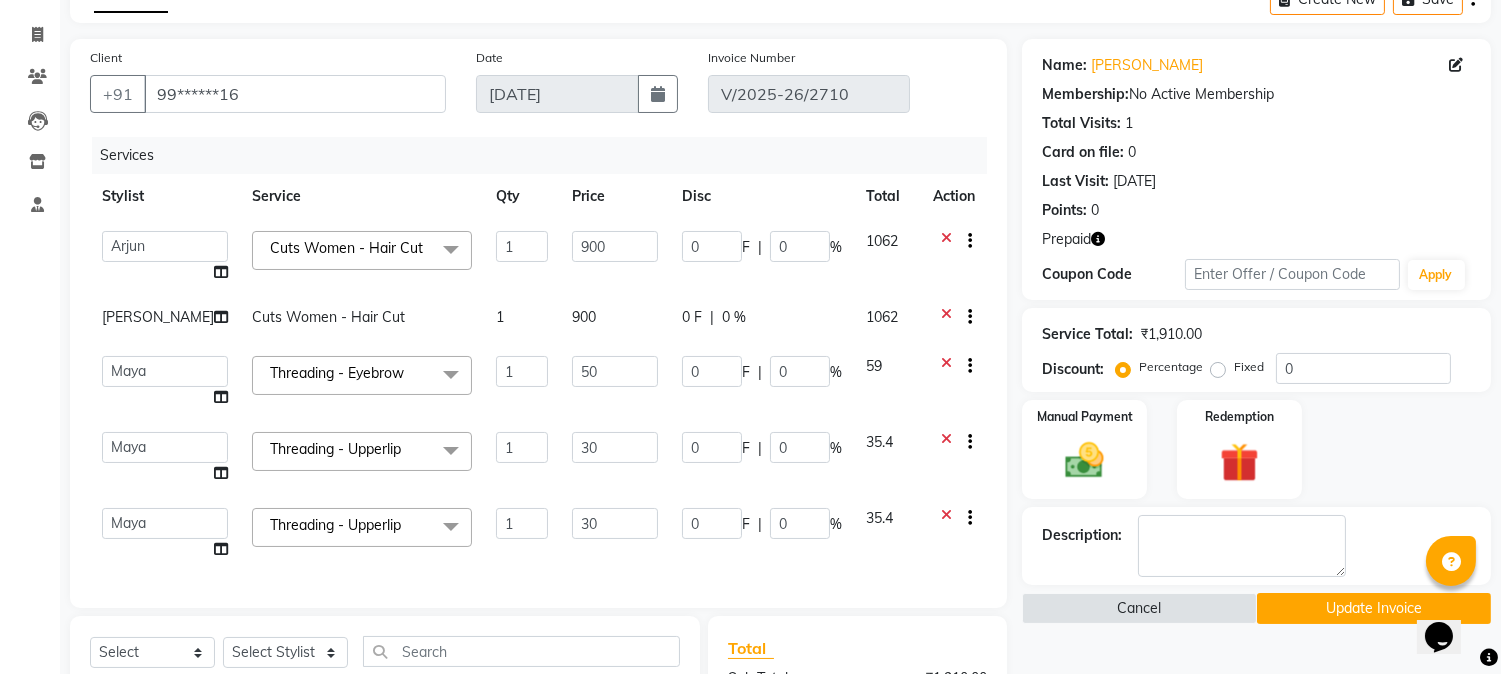 click 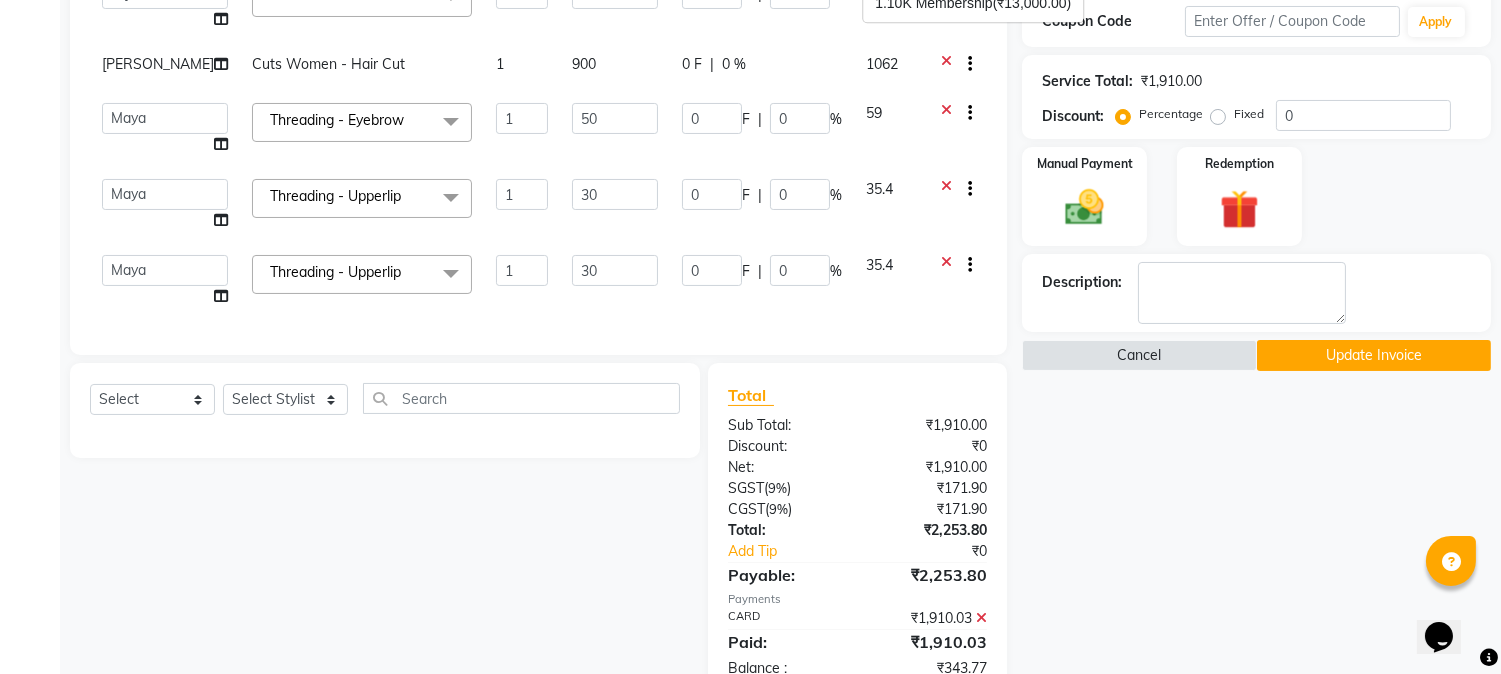 scroll, scrollTop: 435, scrollLeft: 0, axis: vertical 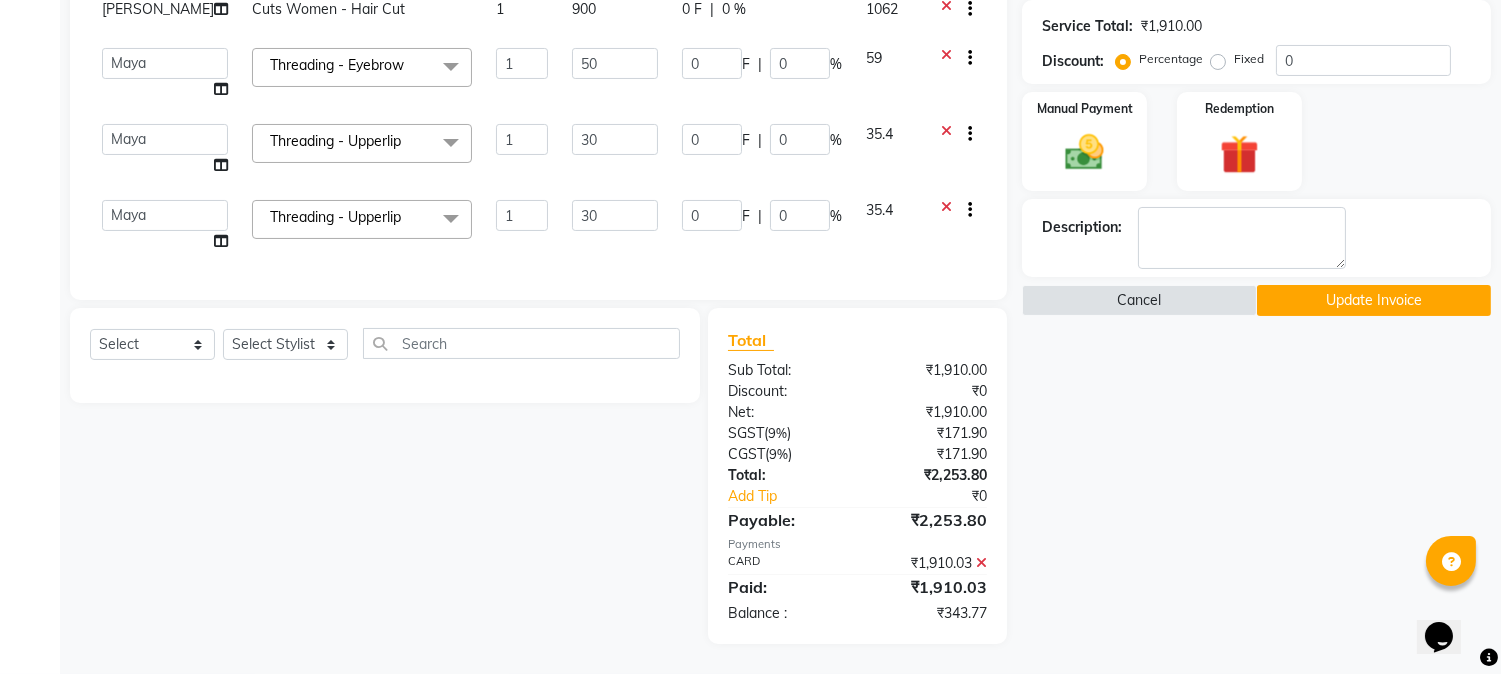 click 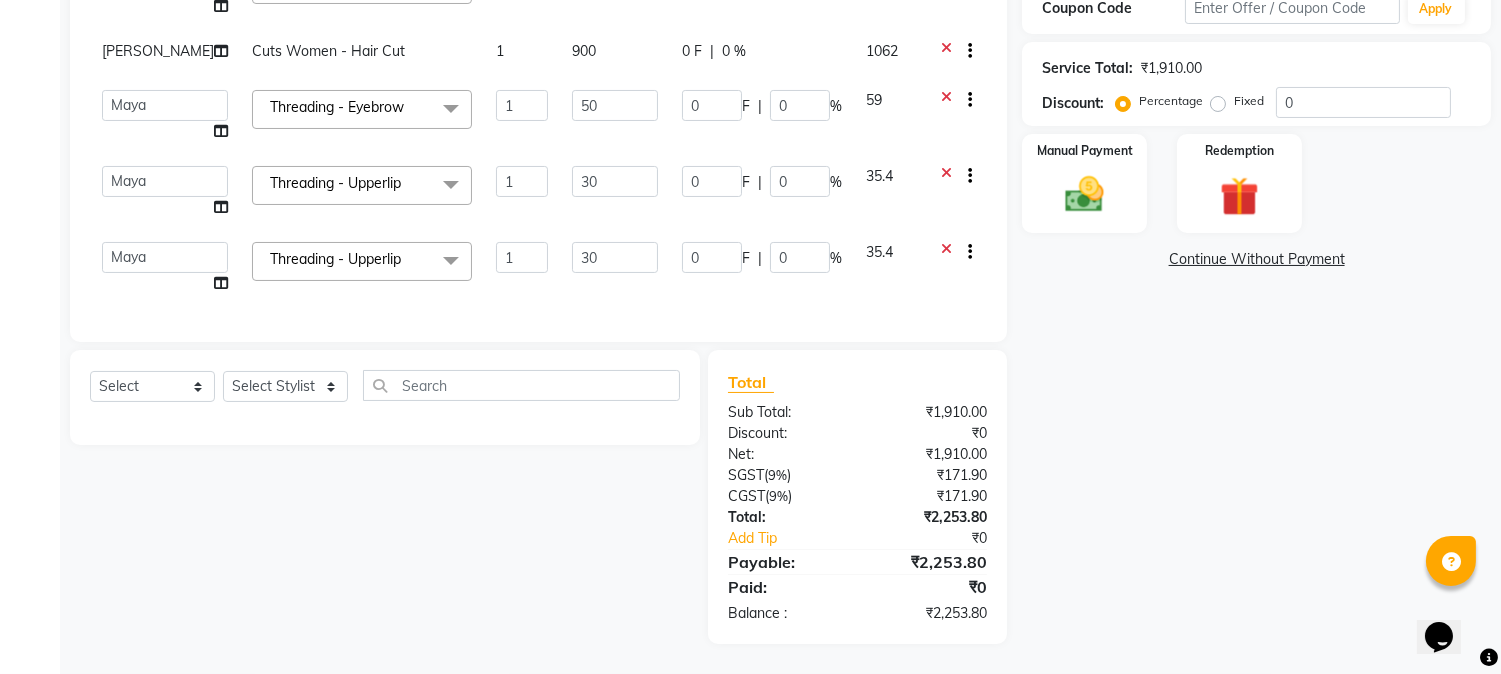 scroll, scrollTop: 393, scrollLeft: 0, axis: vertical 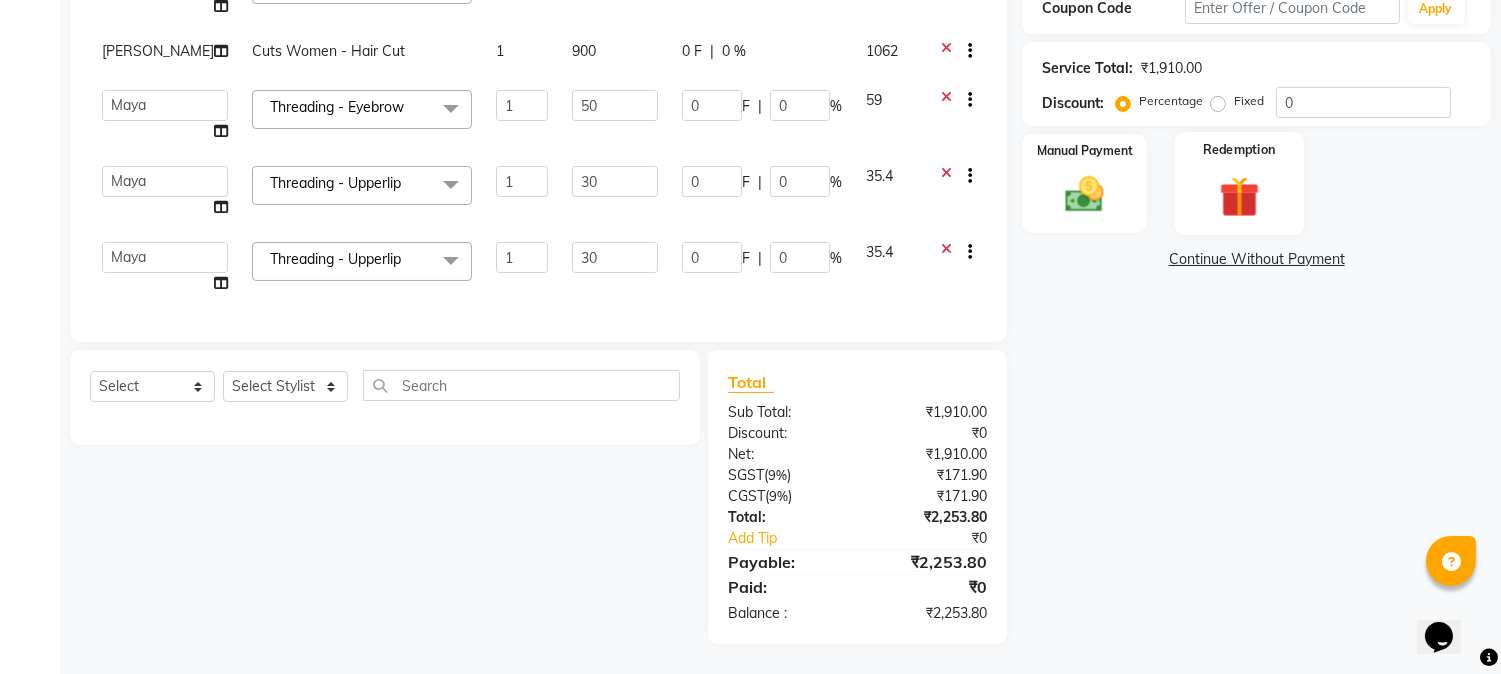 click 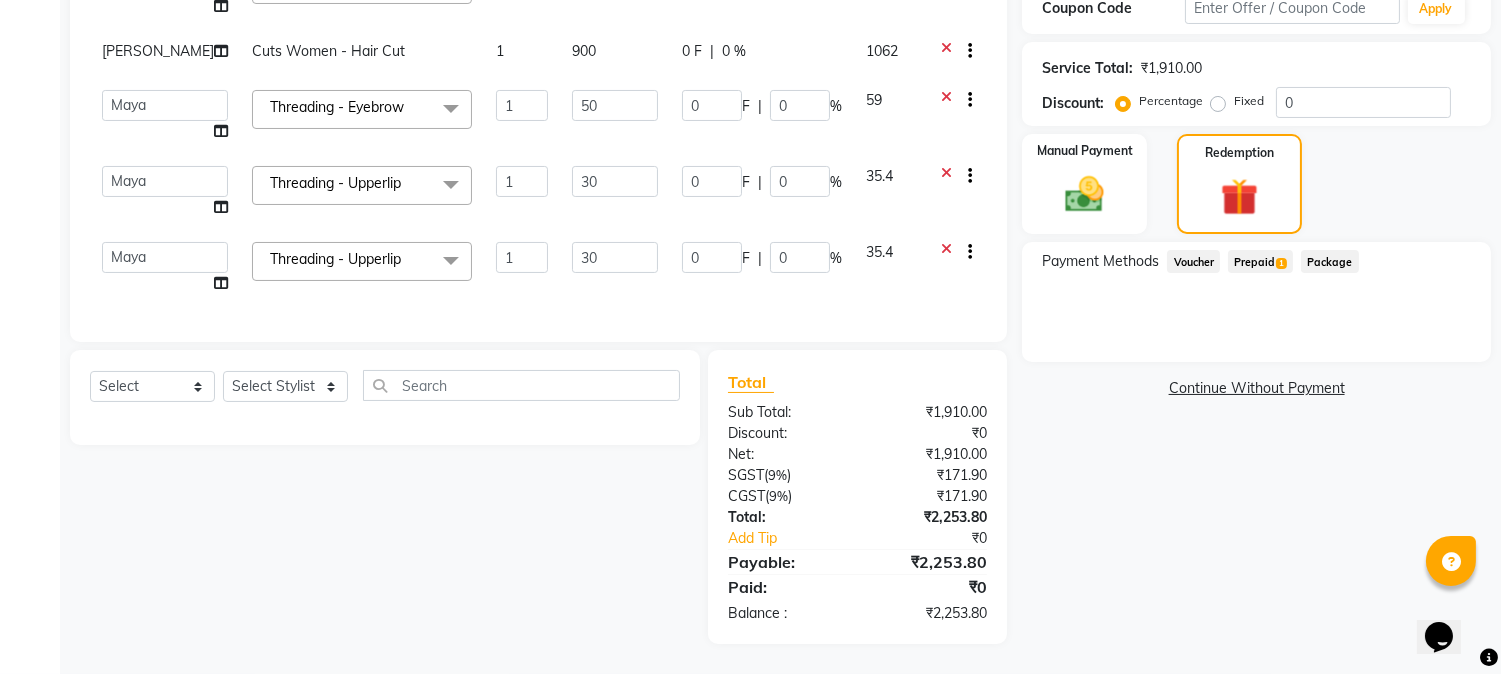 click on "Prepaid  1" 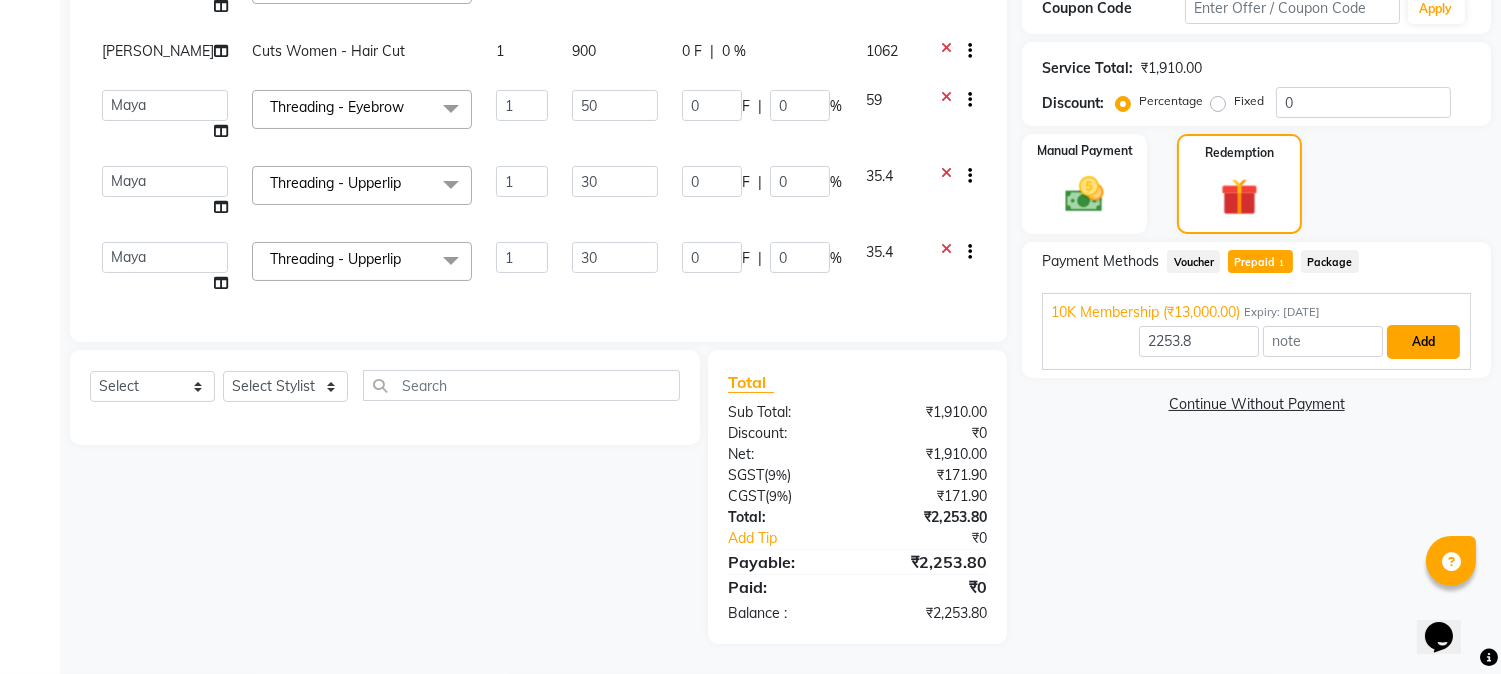 click on "Add" at bounding box center (1423, 342) 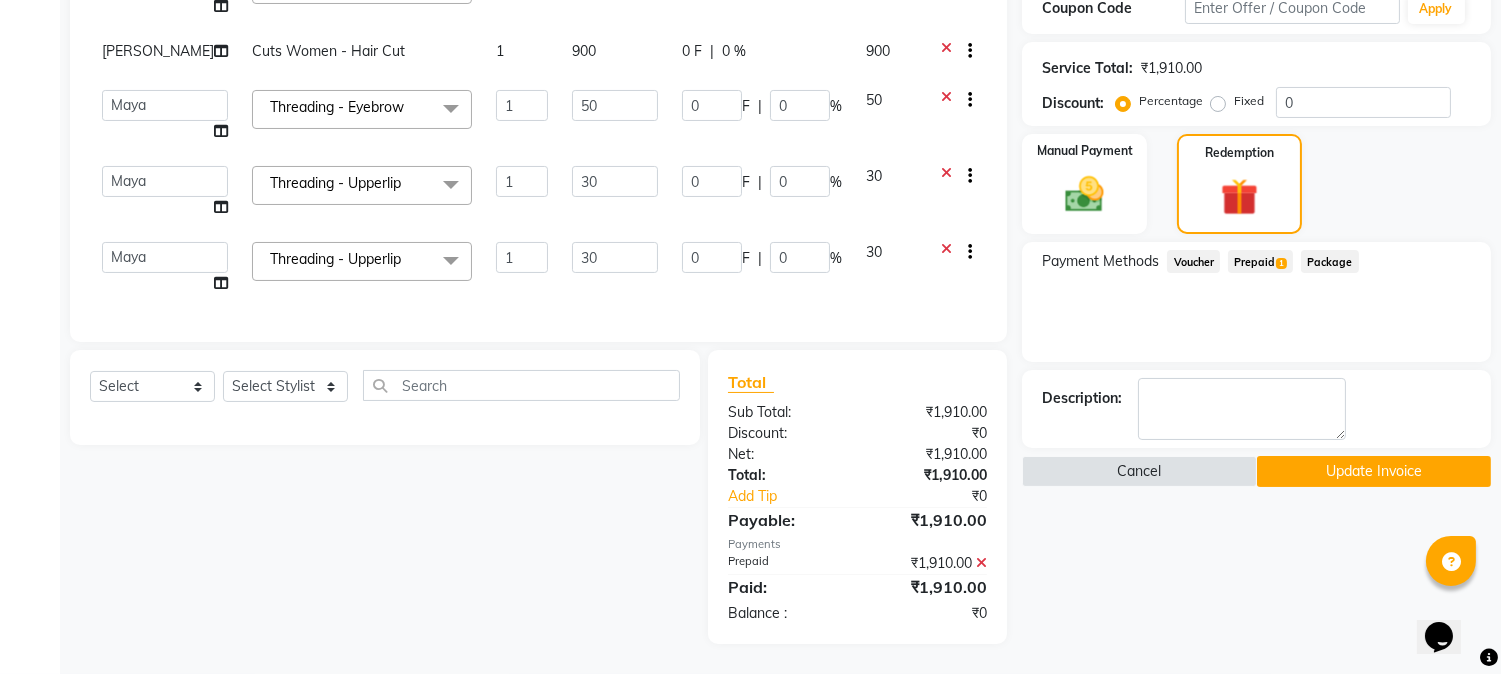click on "Update Invoice" 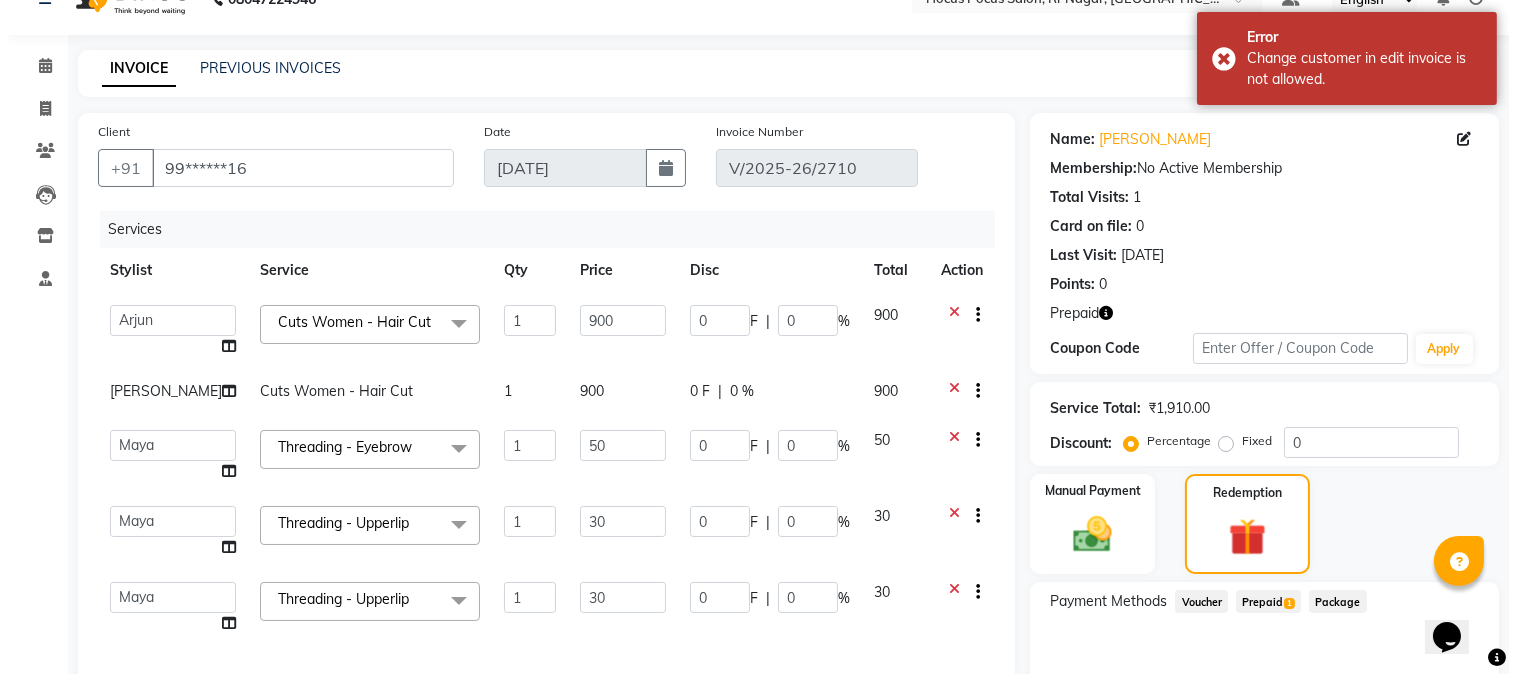 scroll, scrollTop: 0, scrollLeft: 0, axis: both 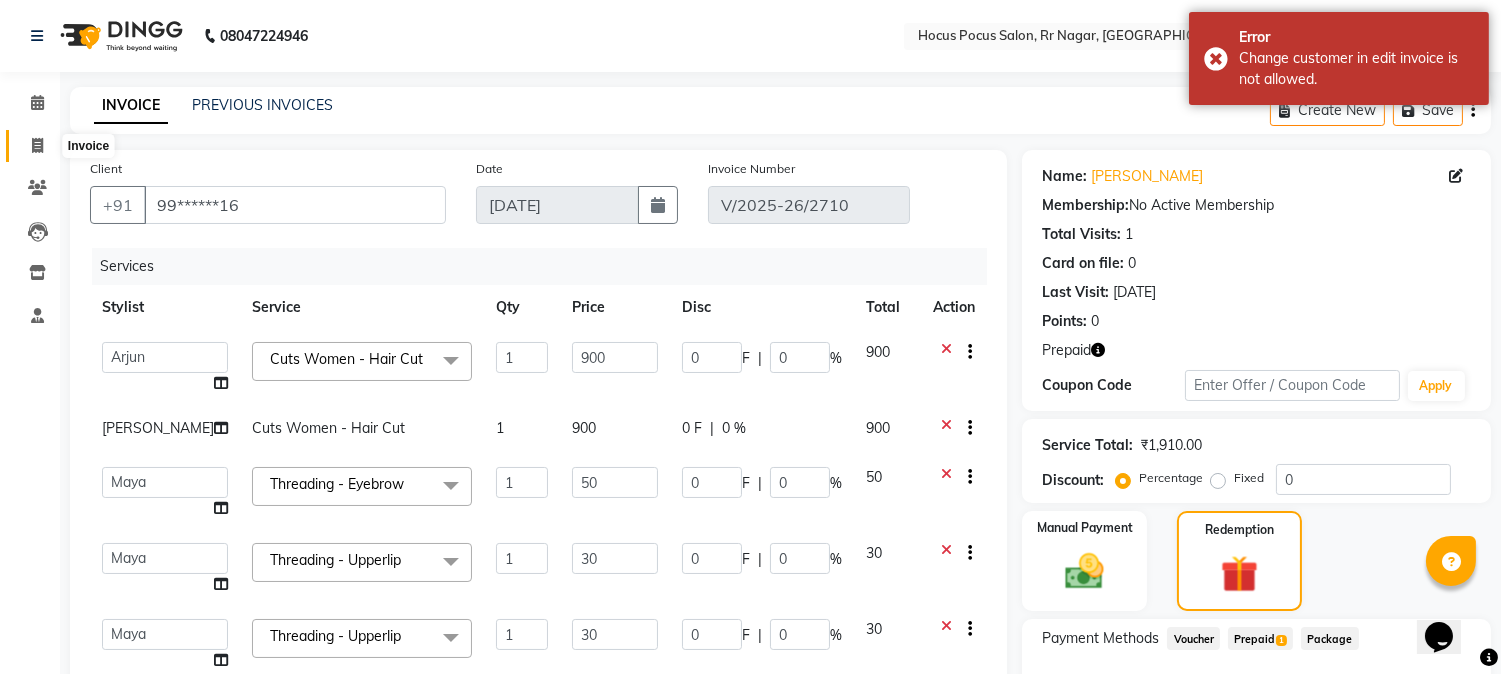 click 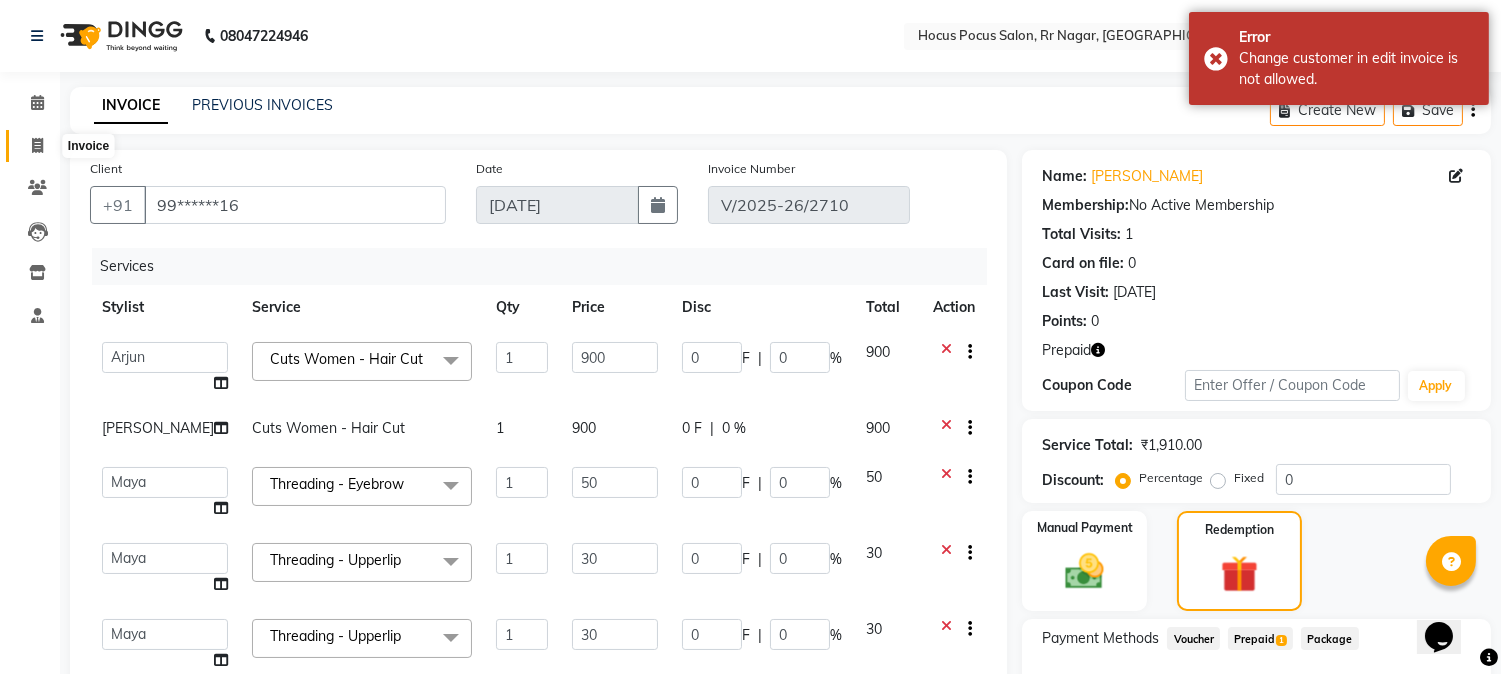 select on "5019" 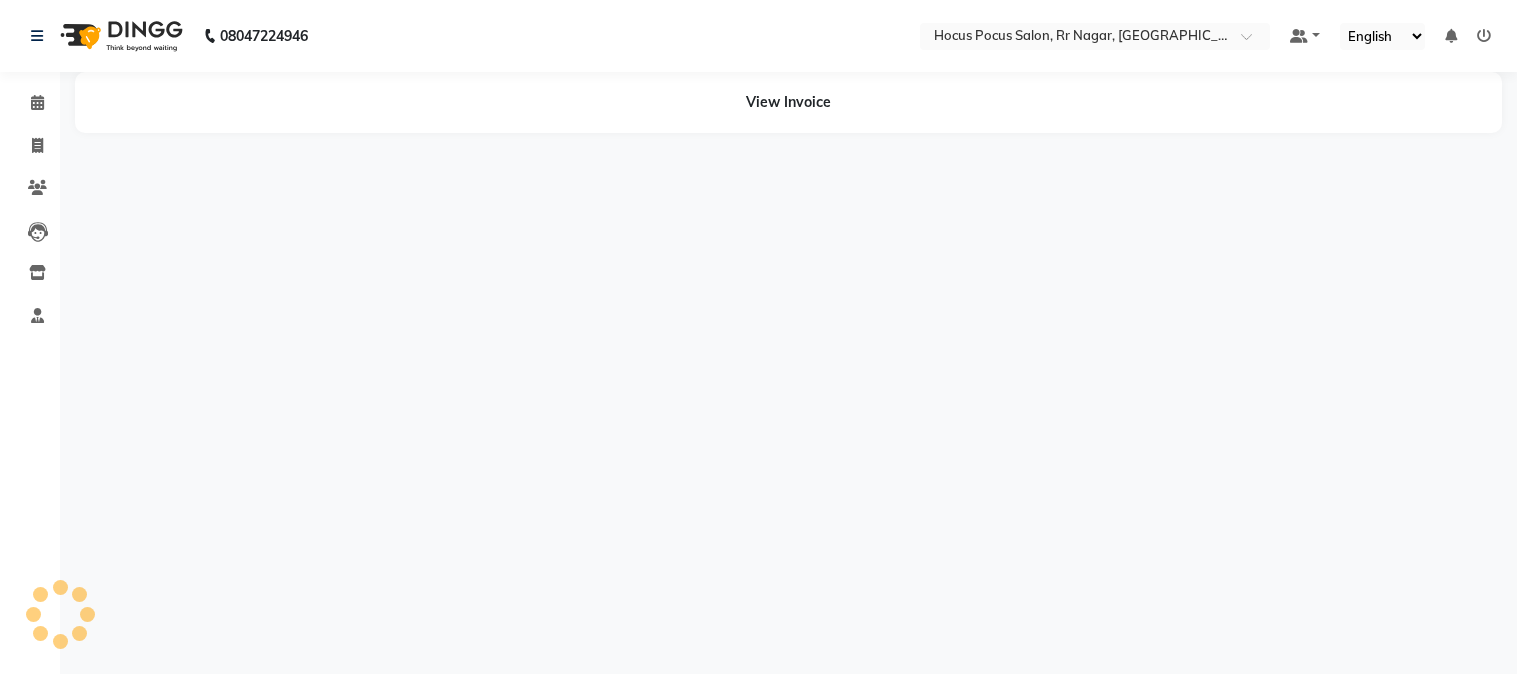 scroll, scrollTop: 0, scrollLeft: 0, axis: both 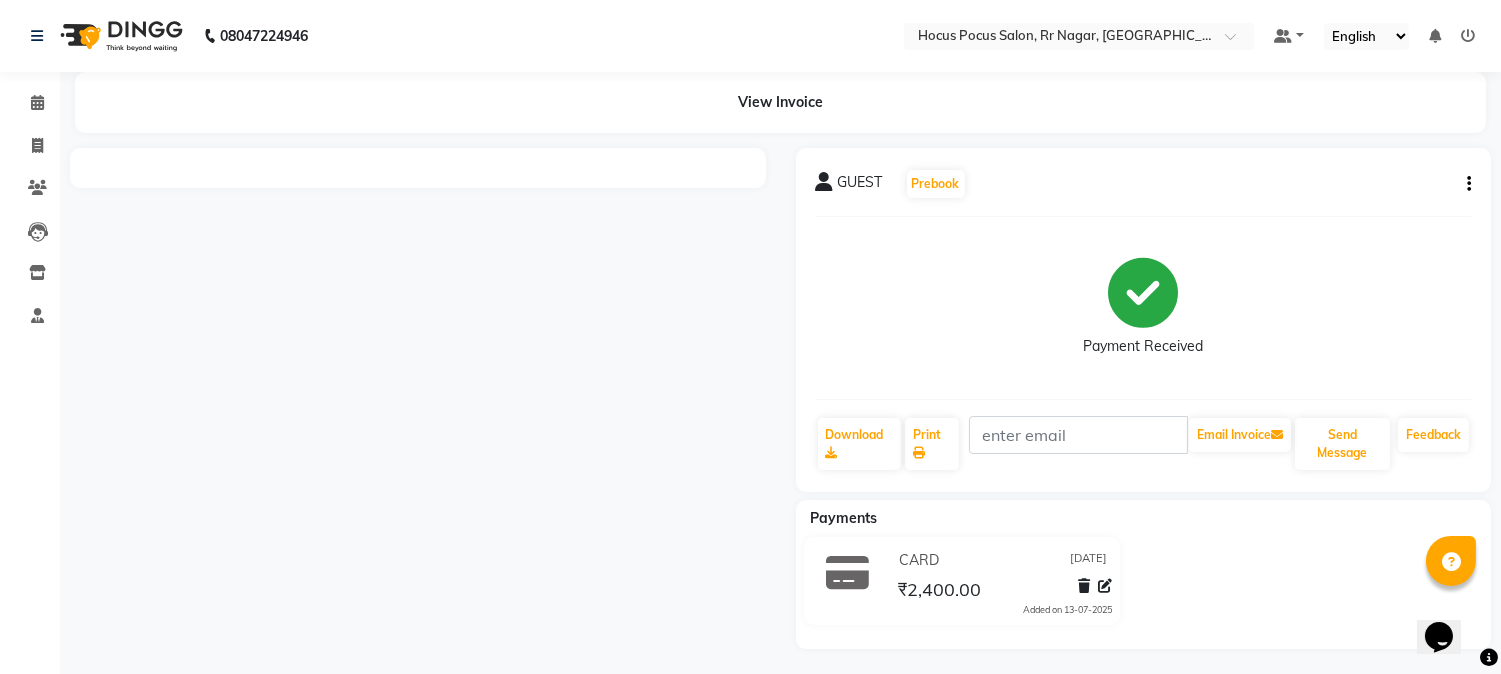 click 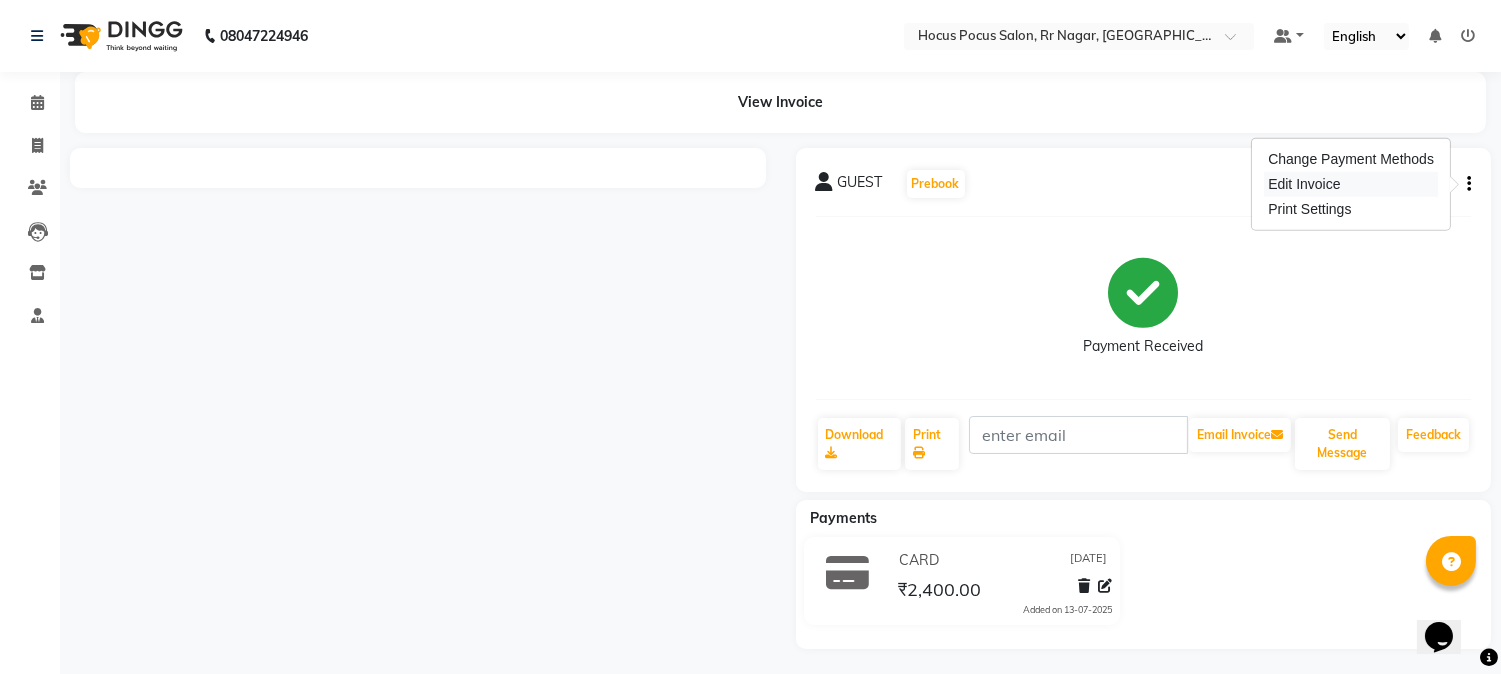 click on "Edit Invoice" at bounding box center (1351, 184) 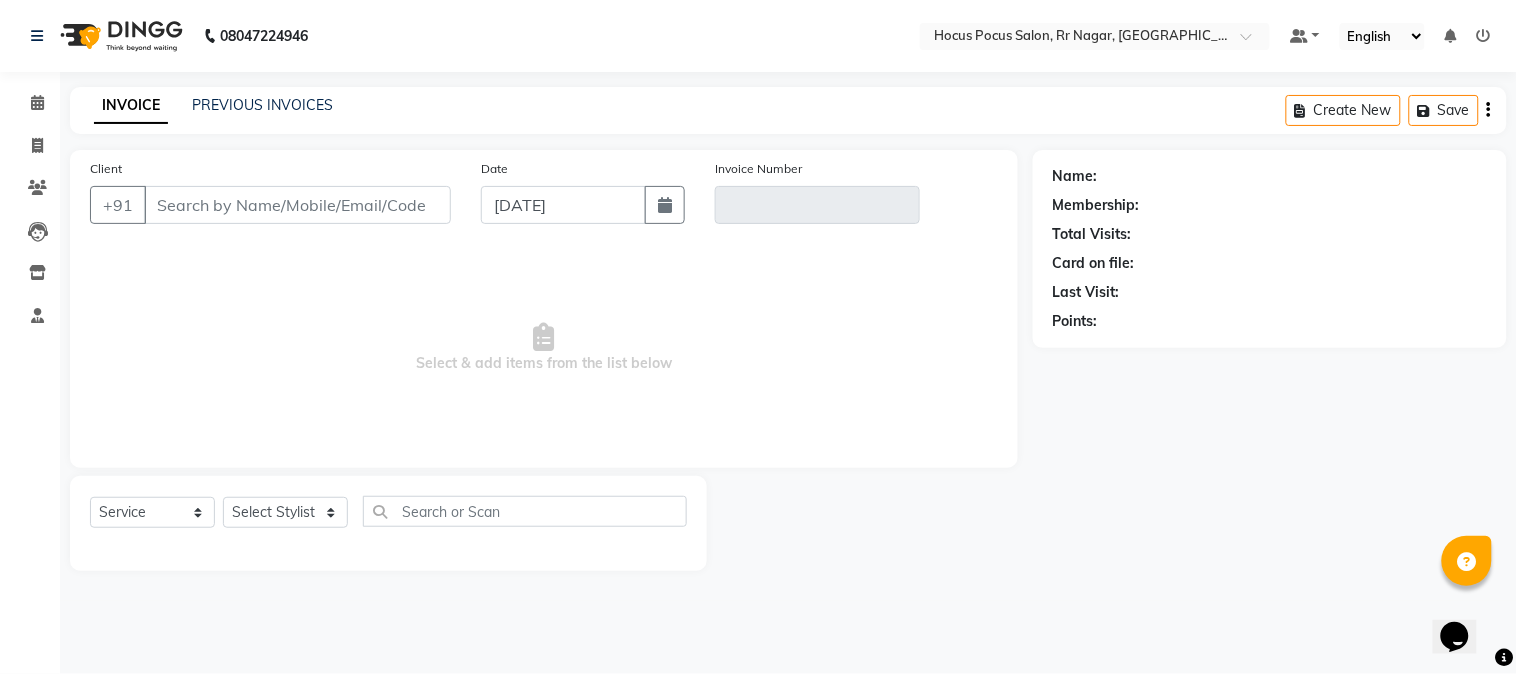 type on "91******99" 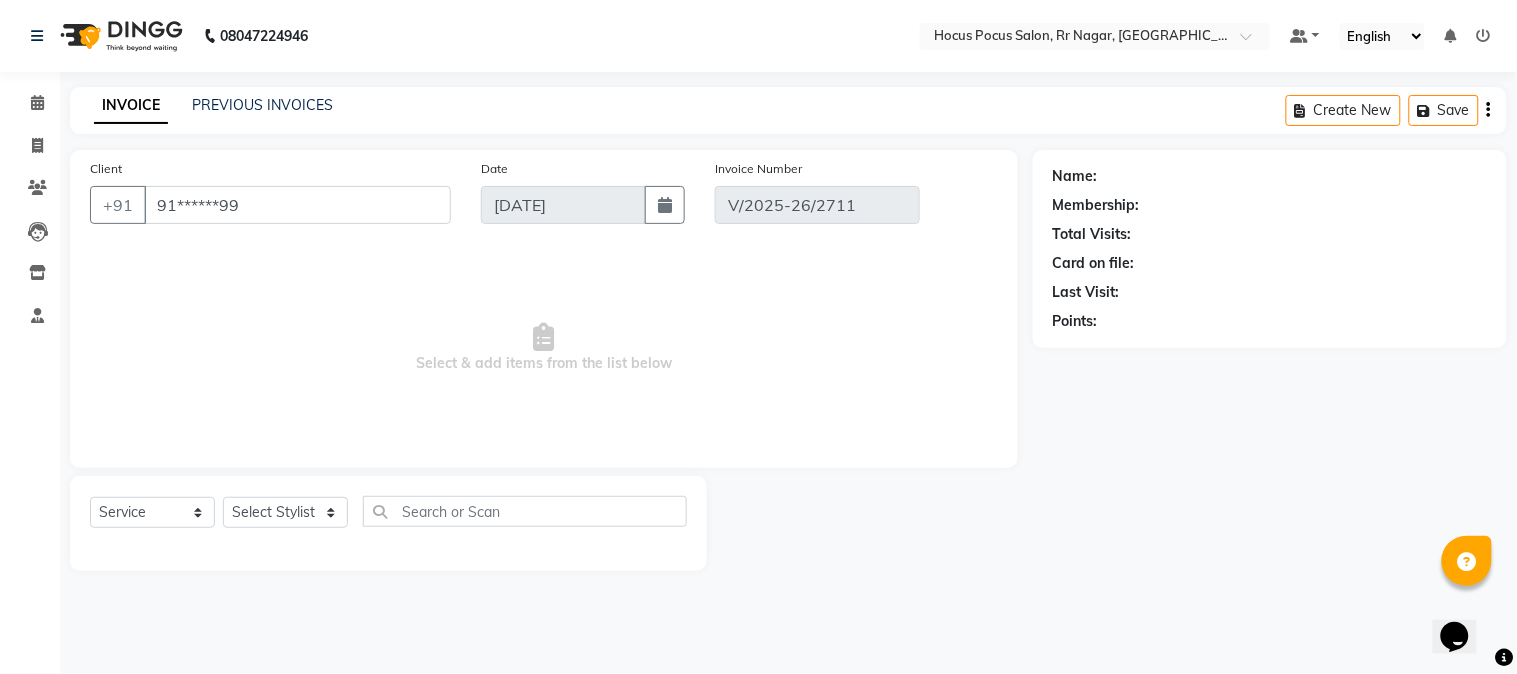 select on "select" 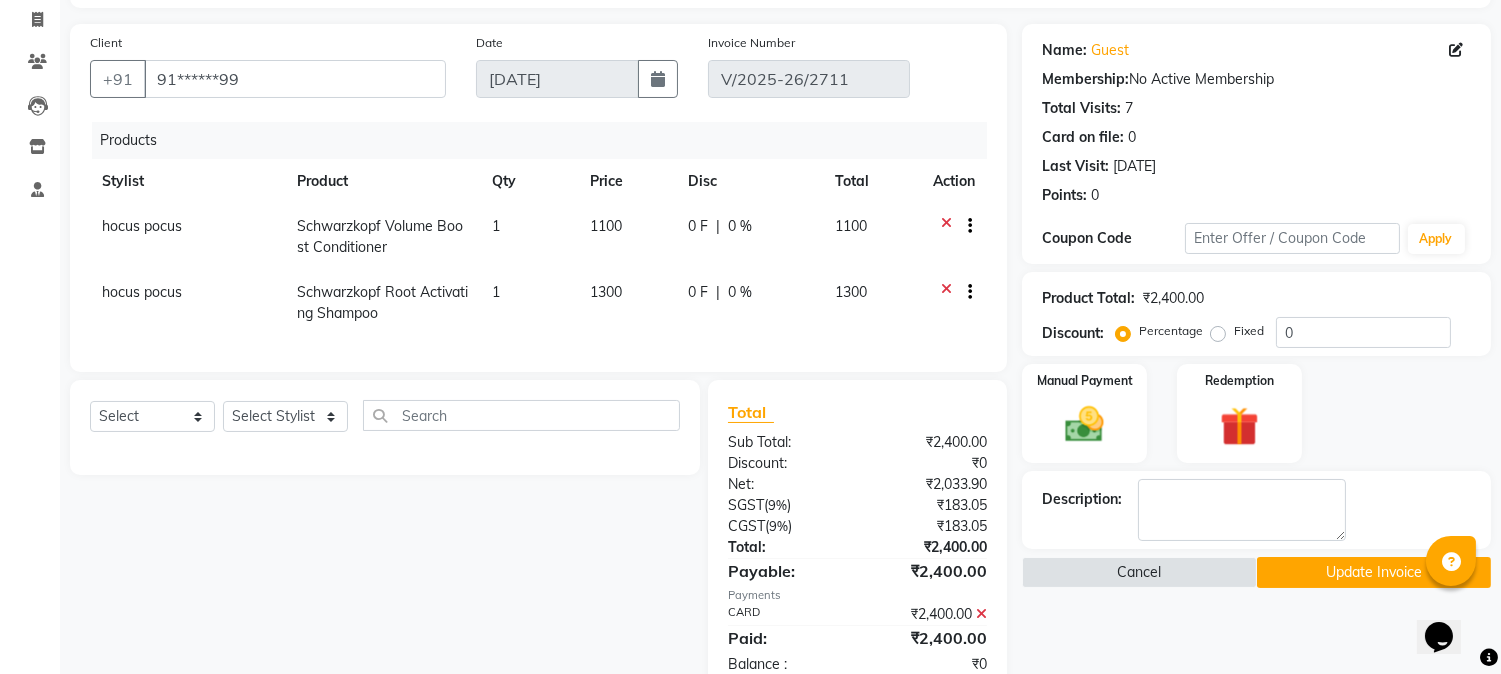 scroll, scrollTop: 112, scrollLeft: 0, axis: vertical 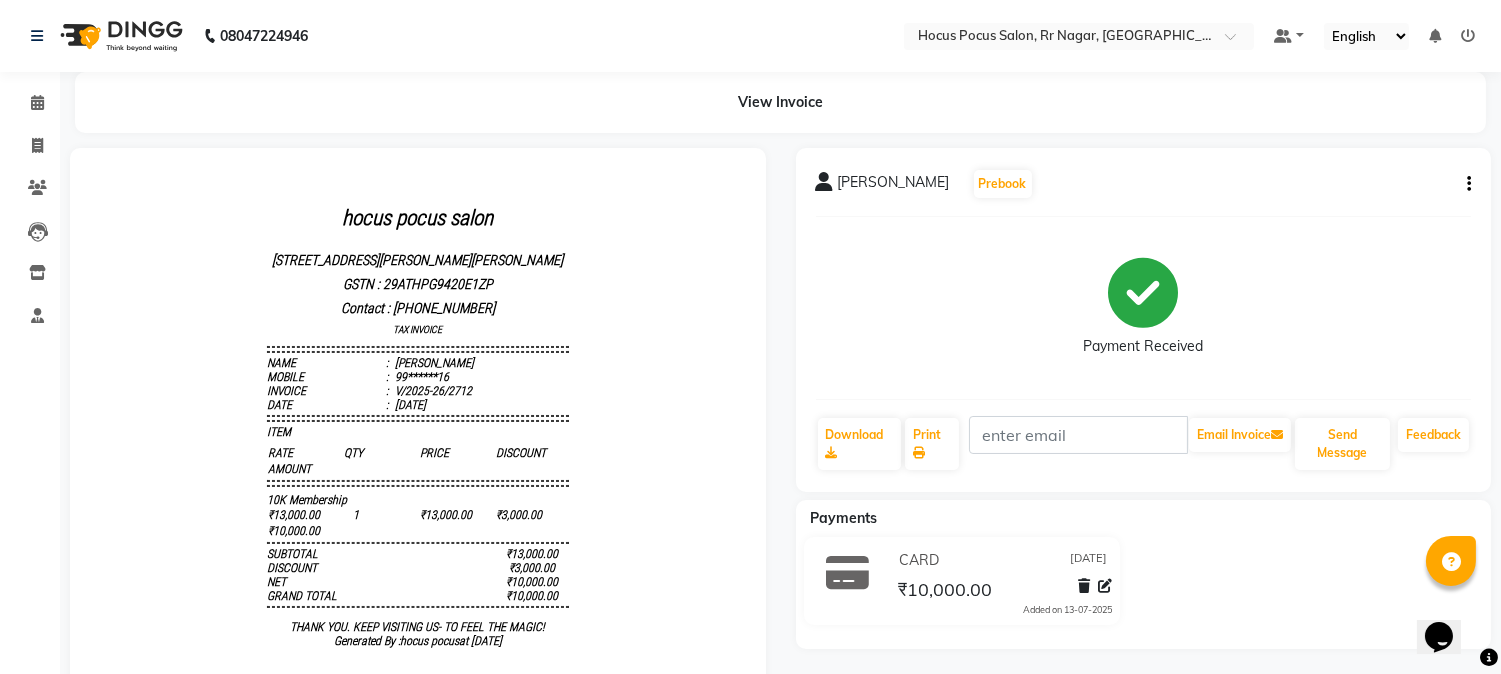 click on "[PERSON_NAME]   Prebook   Payment Received  Download  Print   Email Invoice   Send Message Feedback" 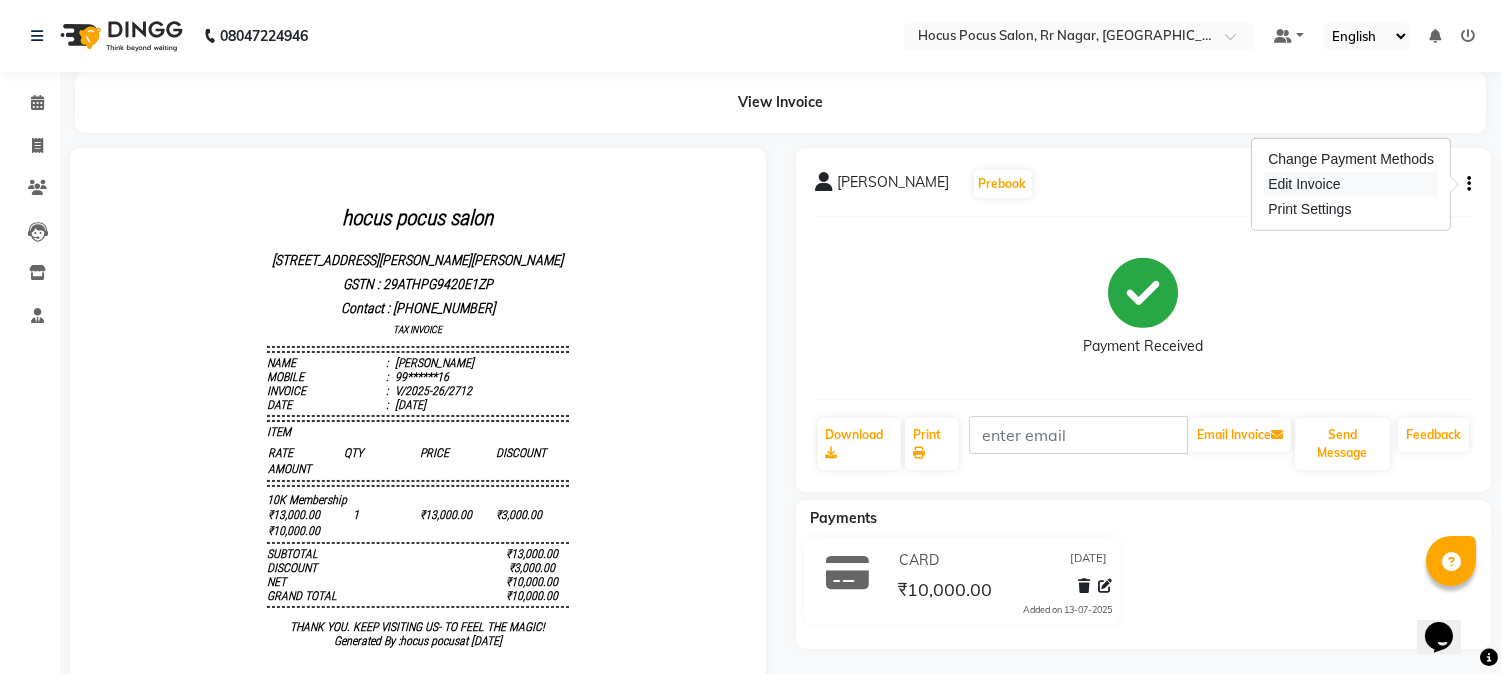 click on "Edit Invoice" at bounding box center [1351, 184] 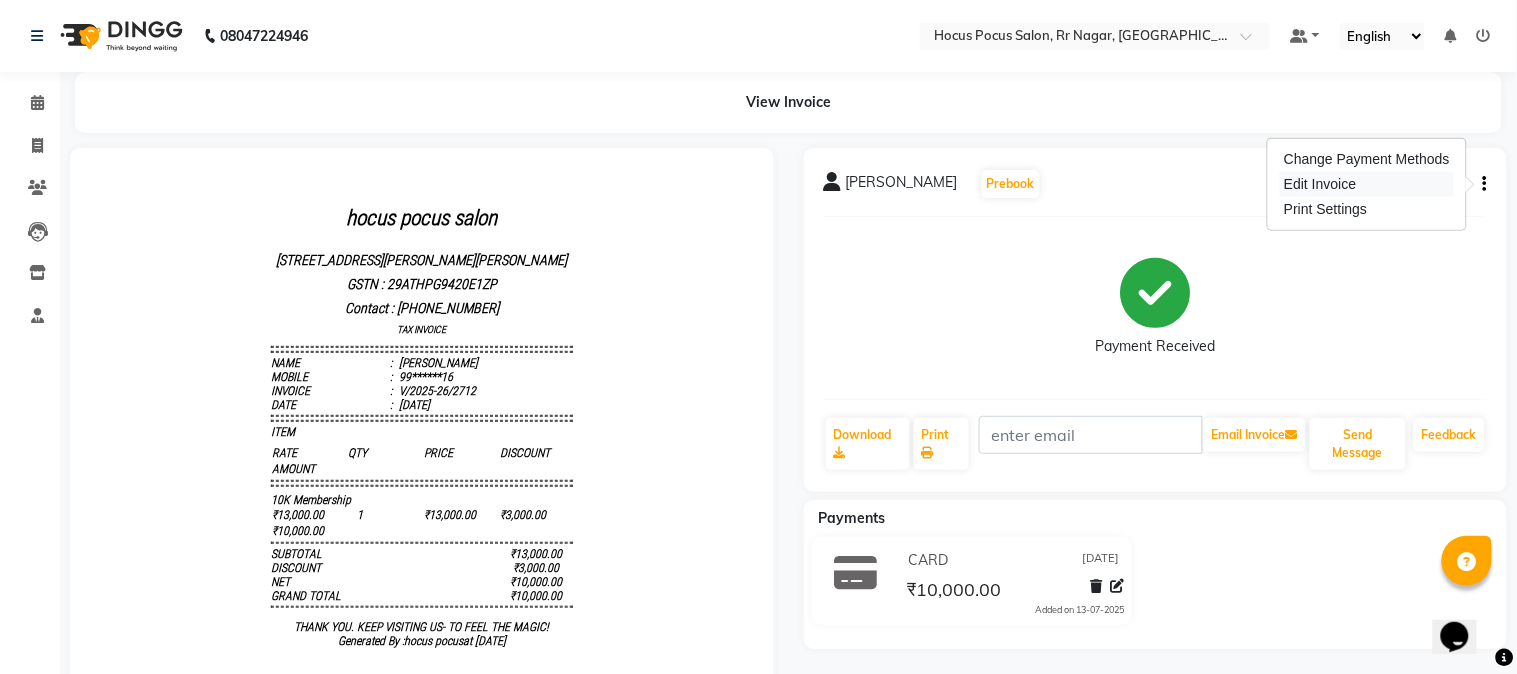 select on "service" 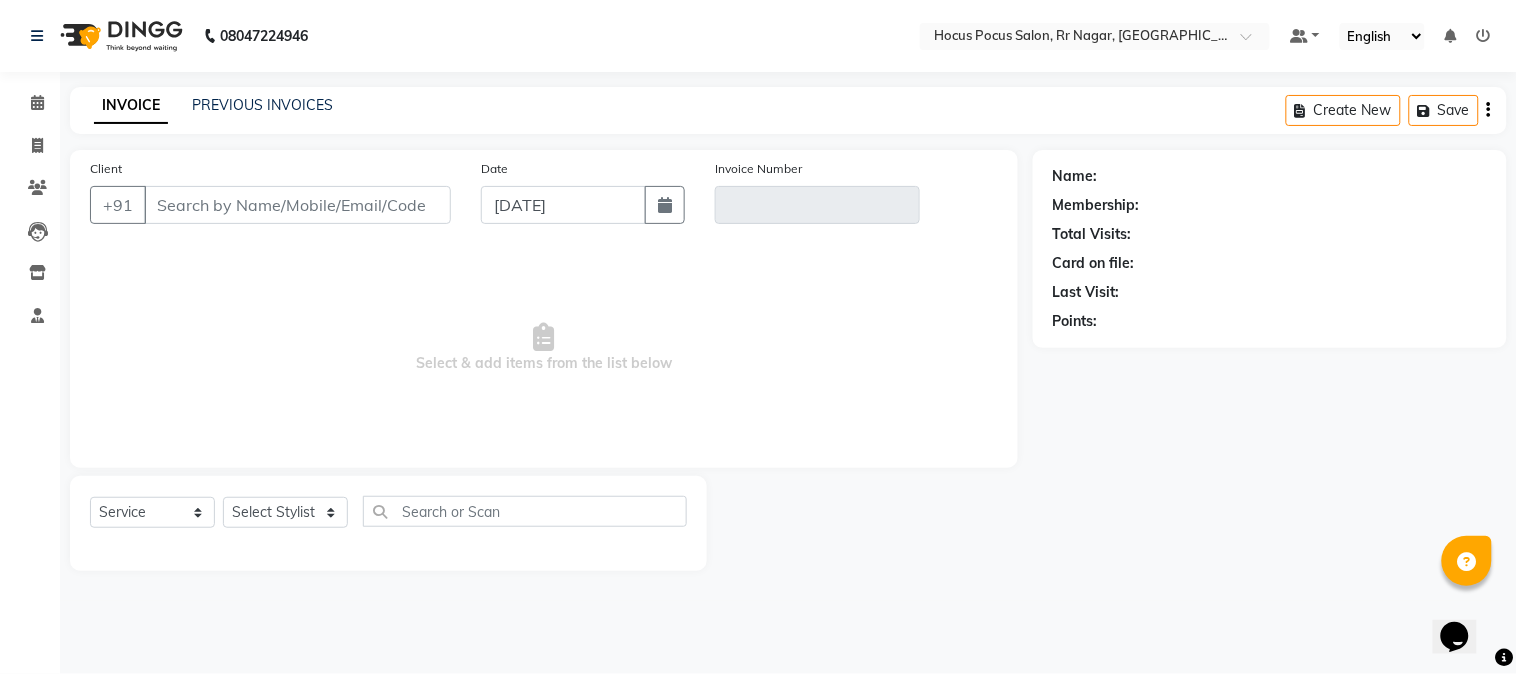 type on "99******16" 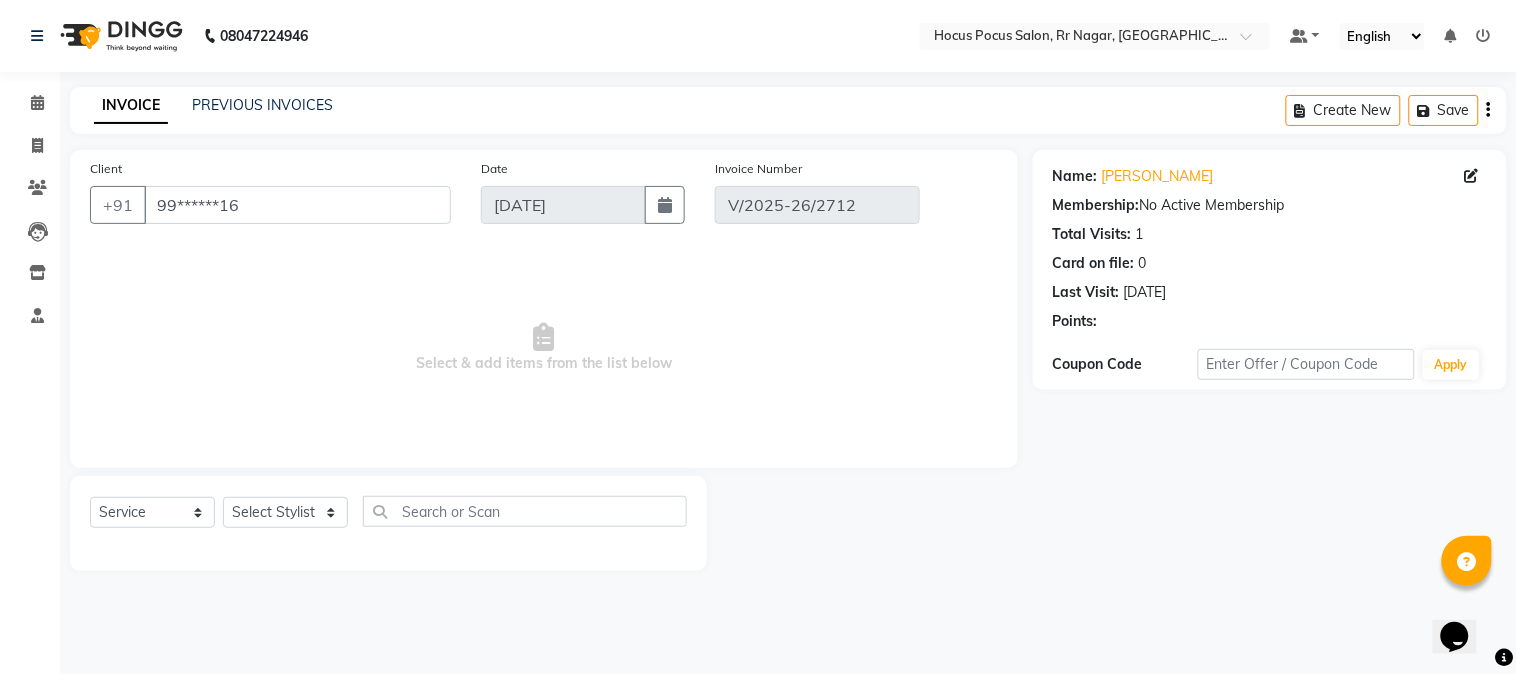 select on "select" 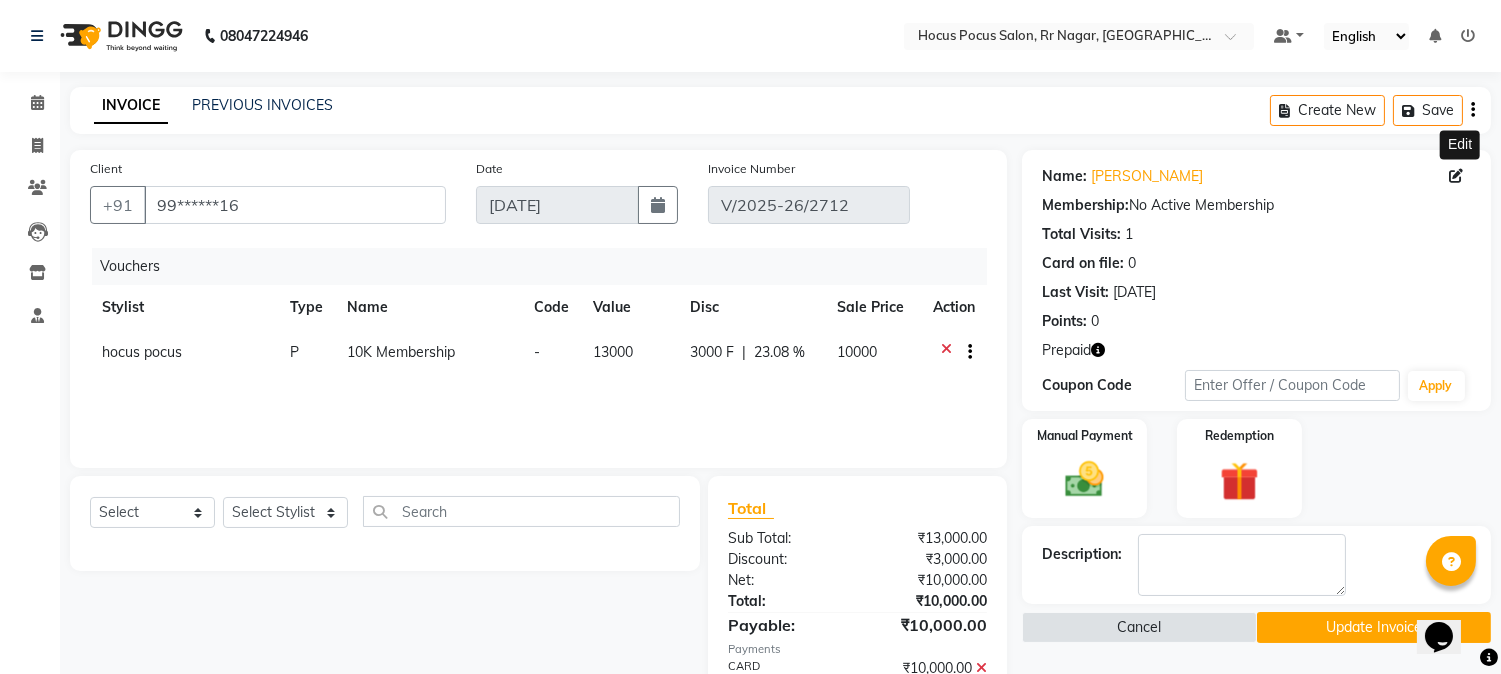 click 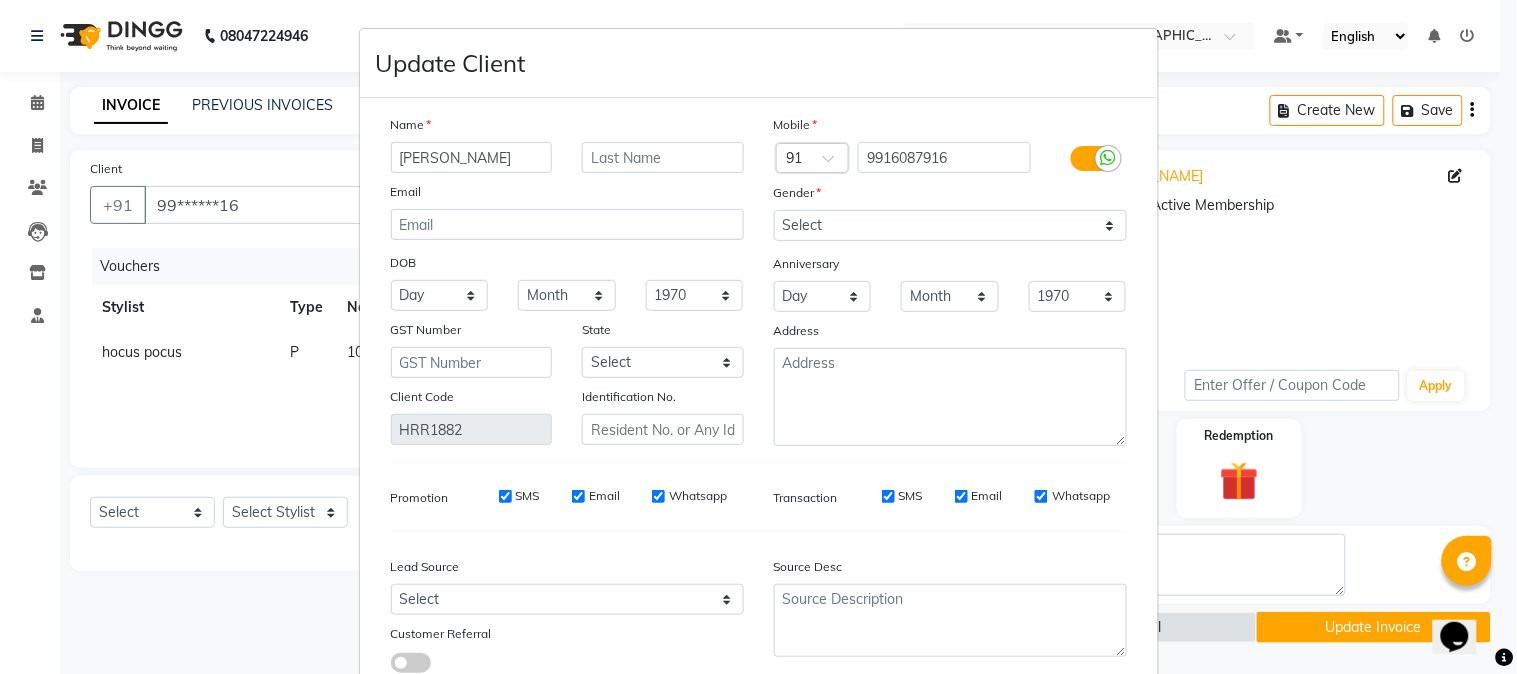 click on "[PERSON_NAME]" at bounding box center [472, 157] 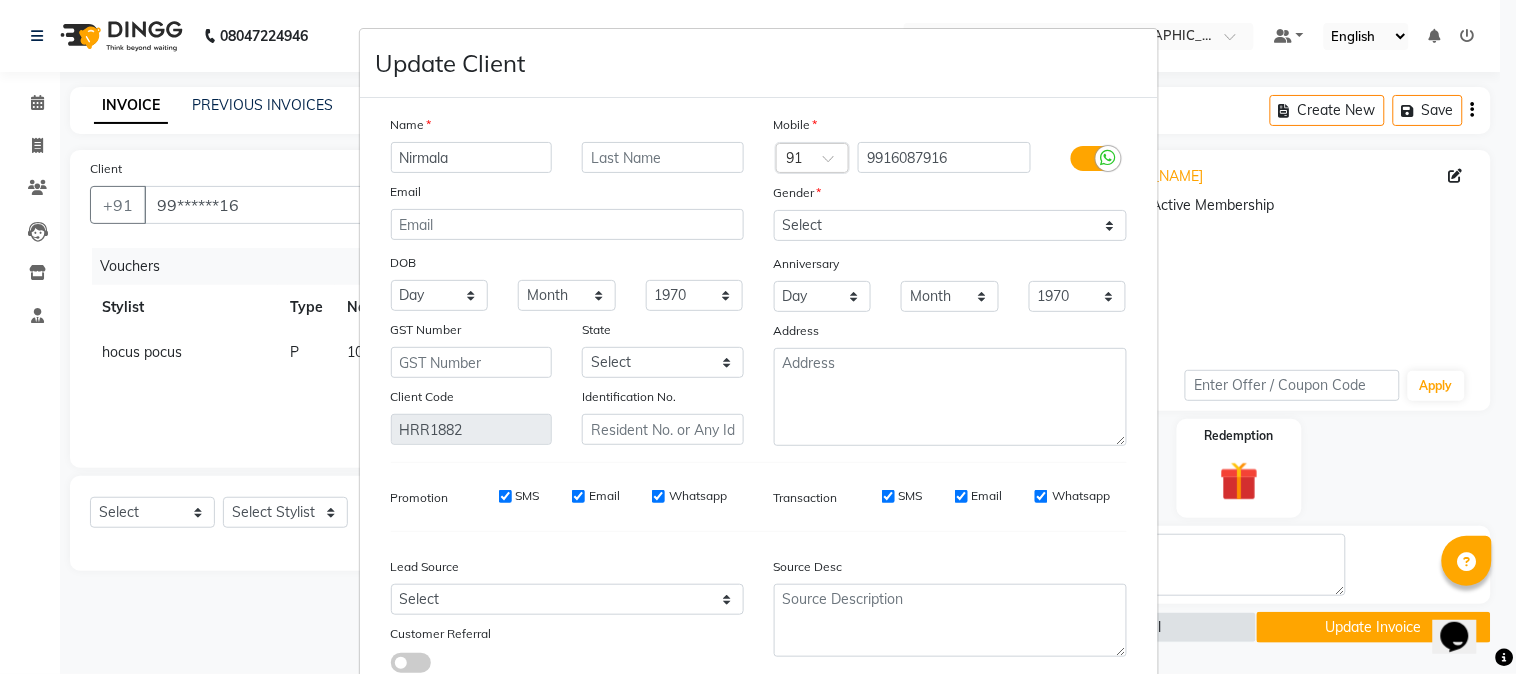 type on "Nirmala" 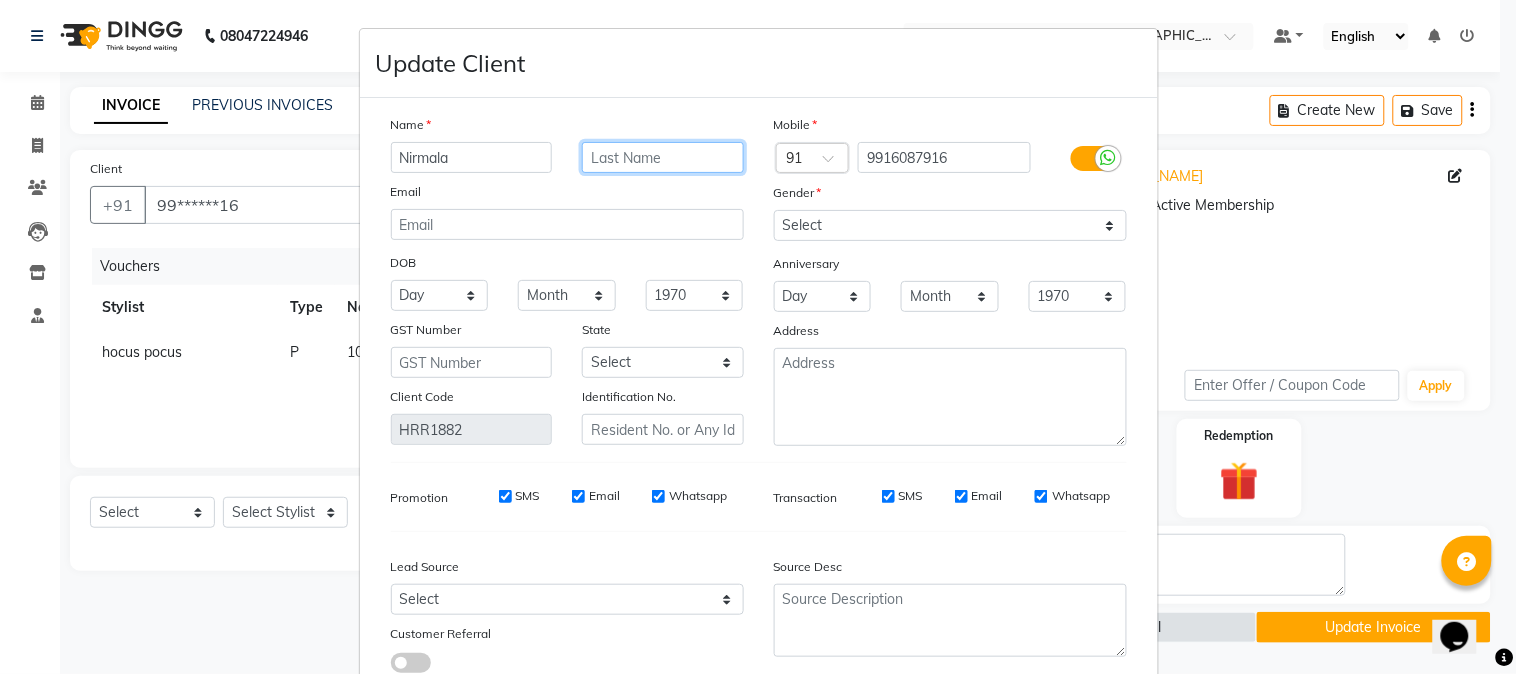 paste on "[PERSON_NAME]" 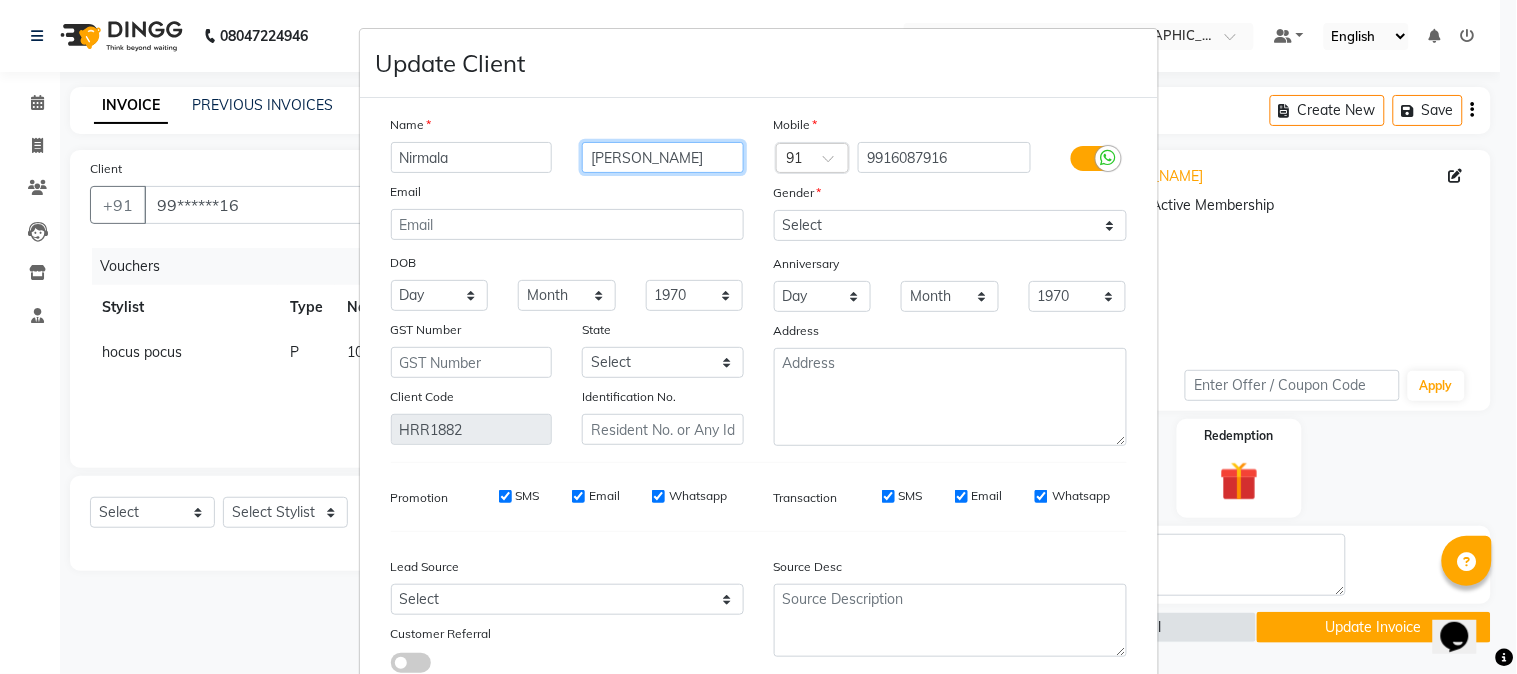 type on "Sekaran" 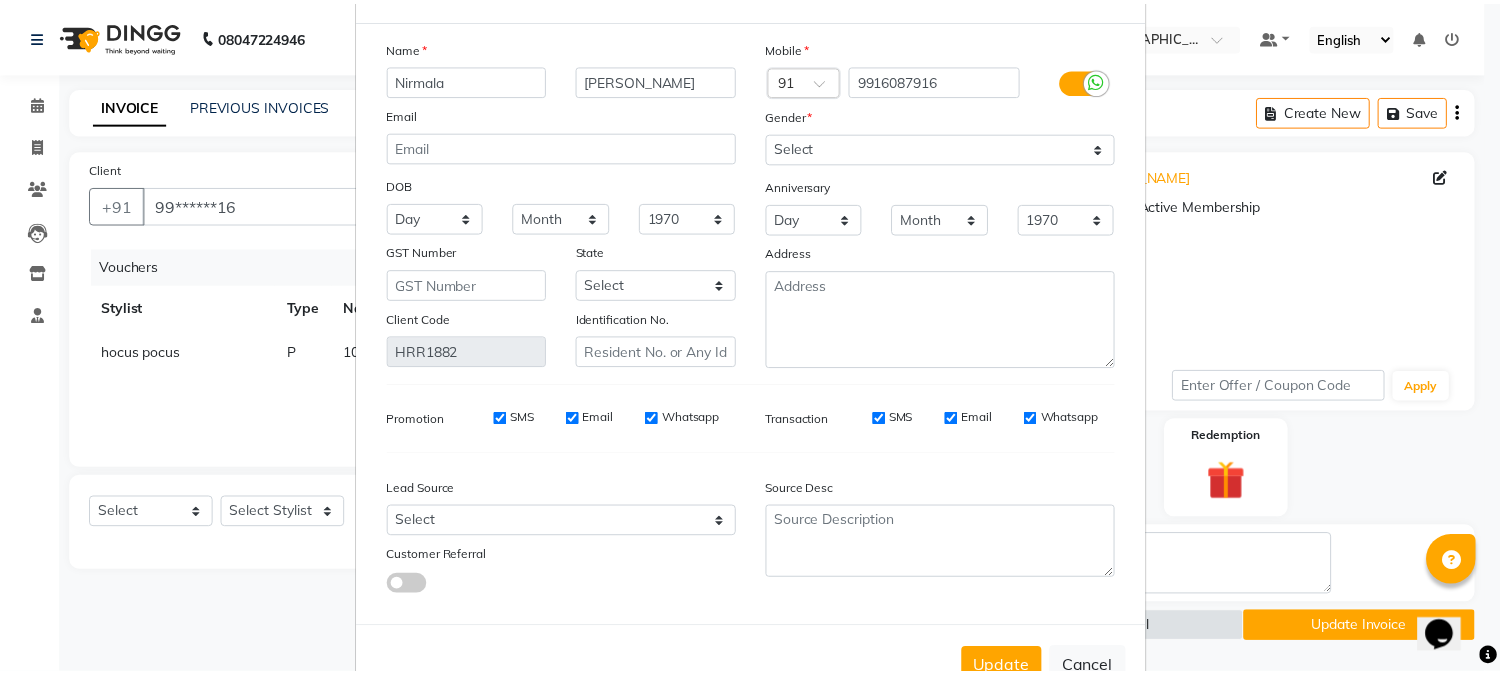 scroll, scrollTop: 141, scrollLeft: 0, axis: vertical 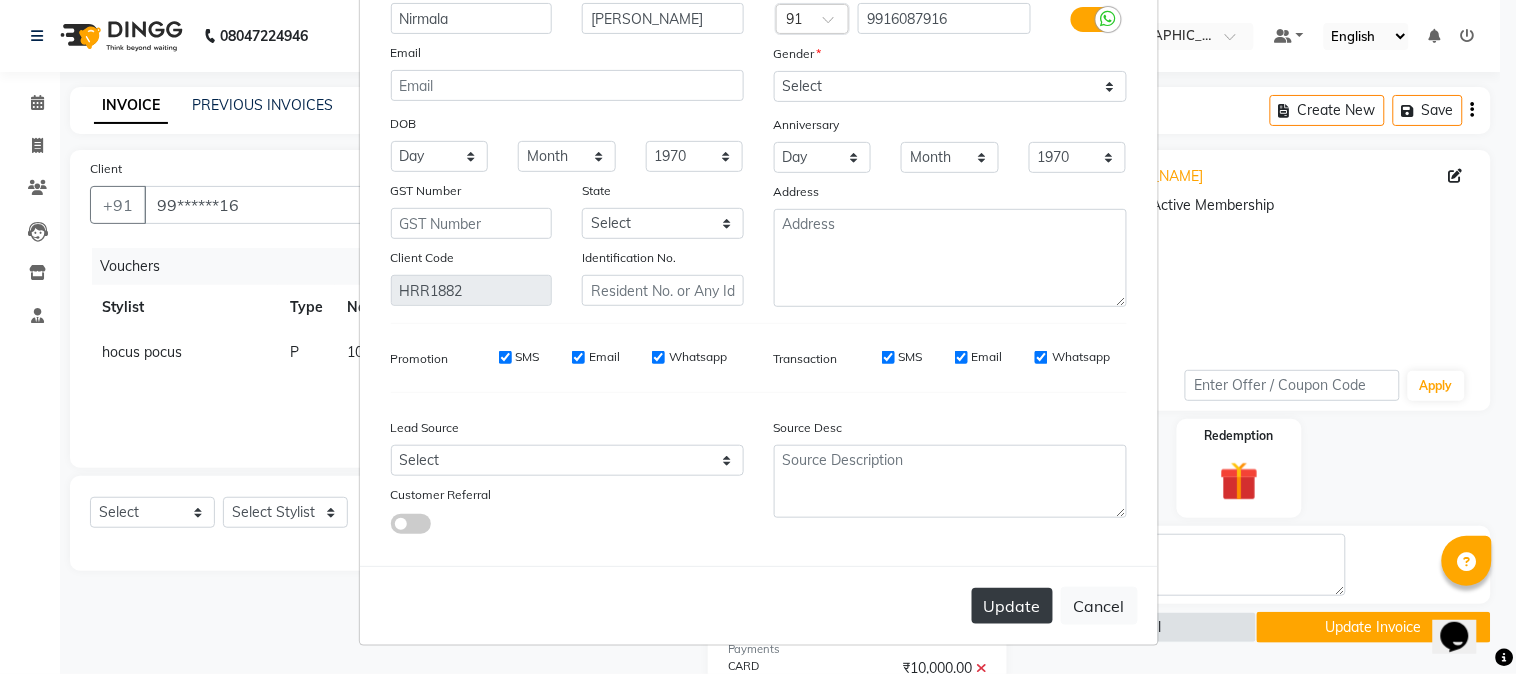 click on "Update" at bounding box center (1012, 606) 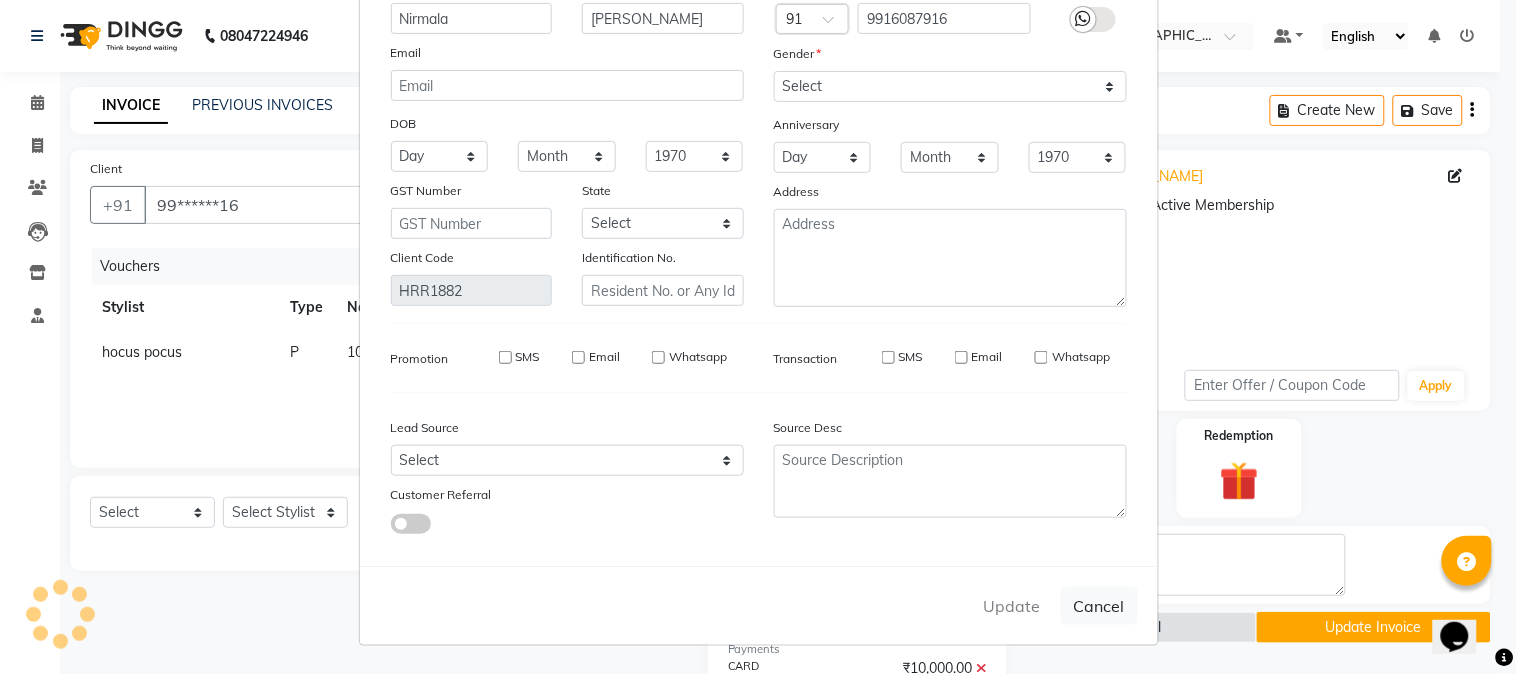 type 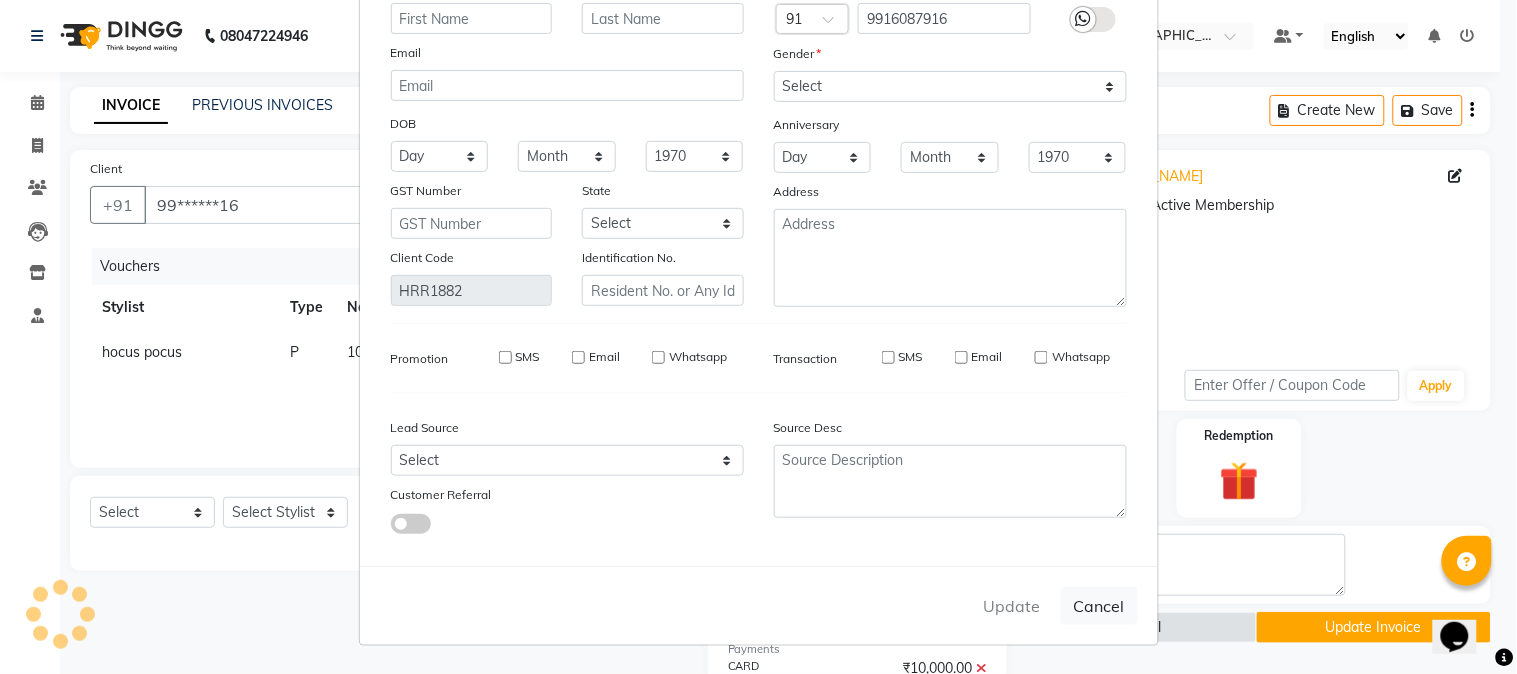 select 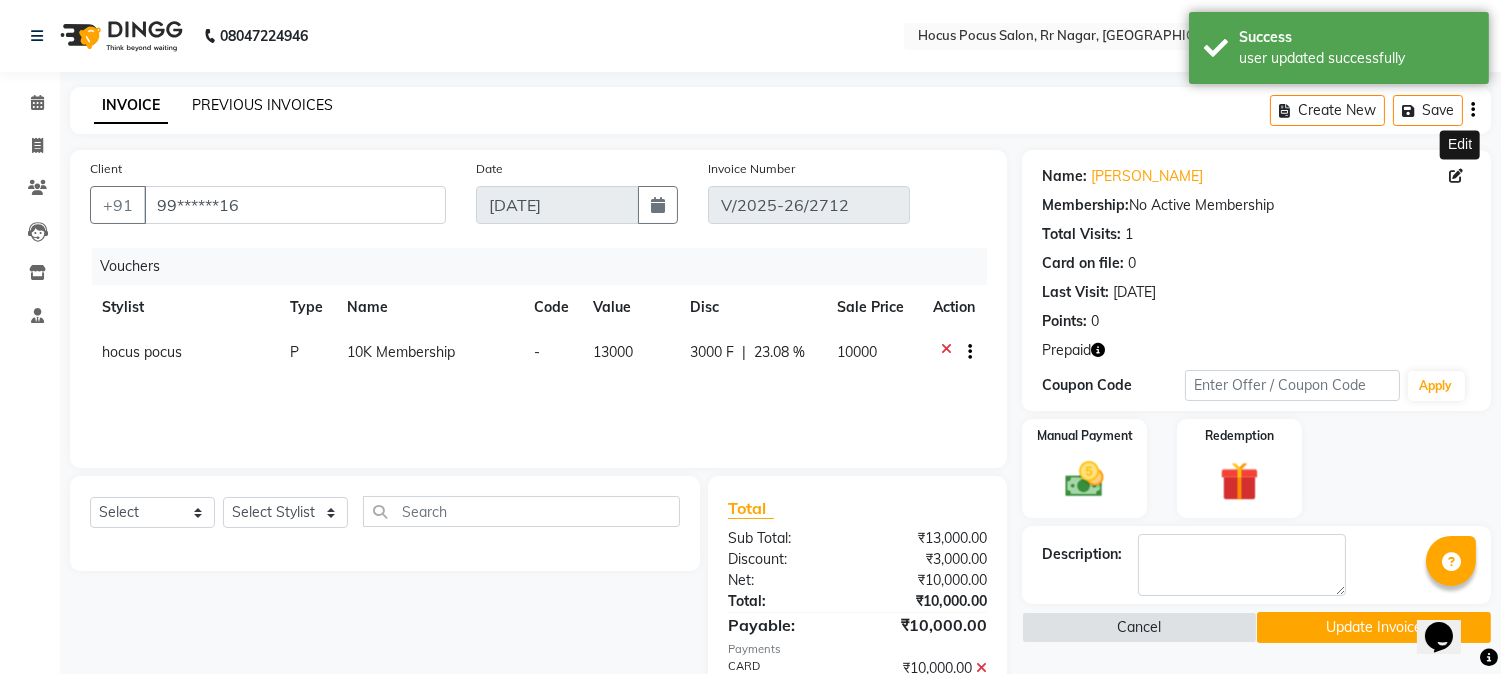 click on "PREVIOUS INVOICES" 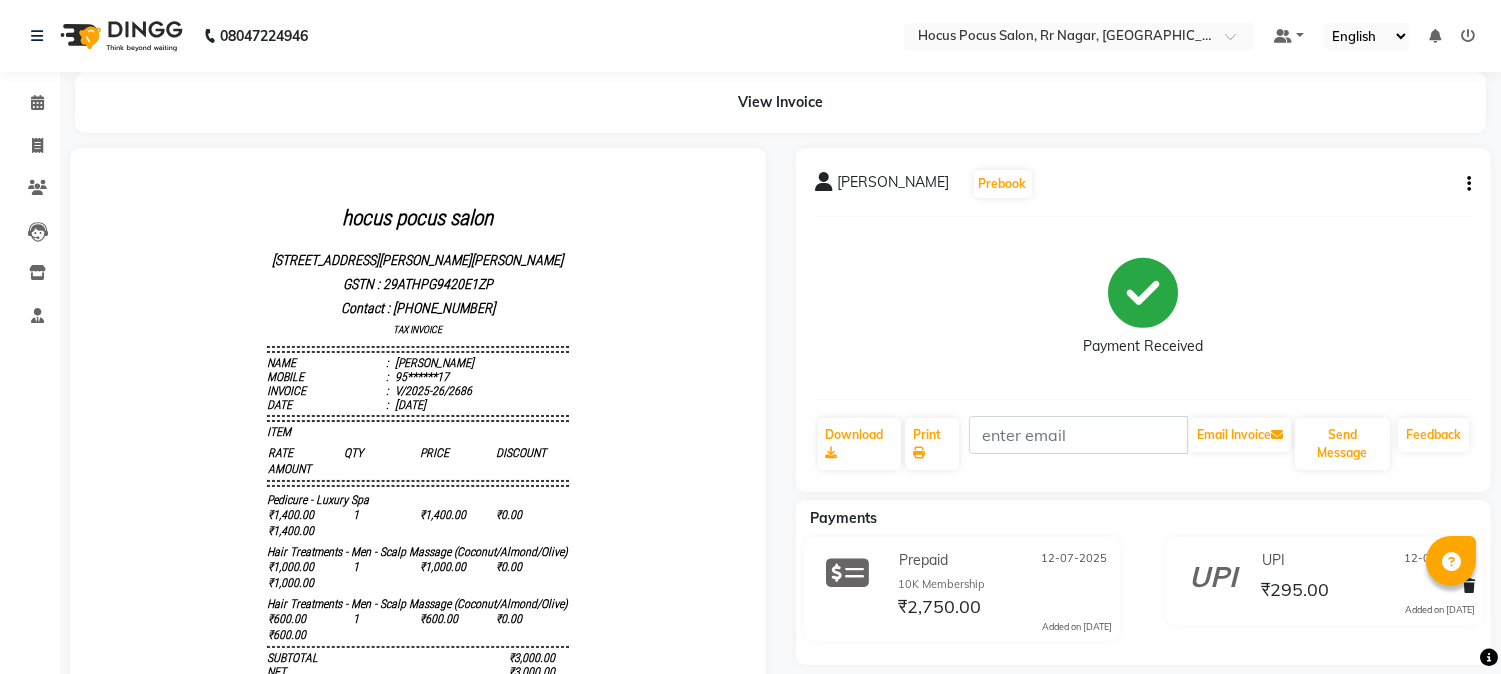 scroll, scrollTop: 0, scrollLeft: 0, axis: both 